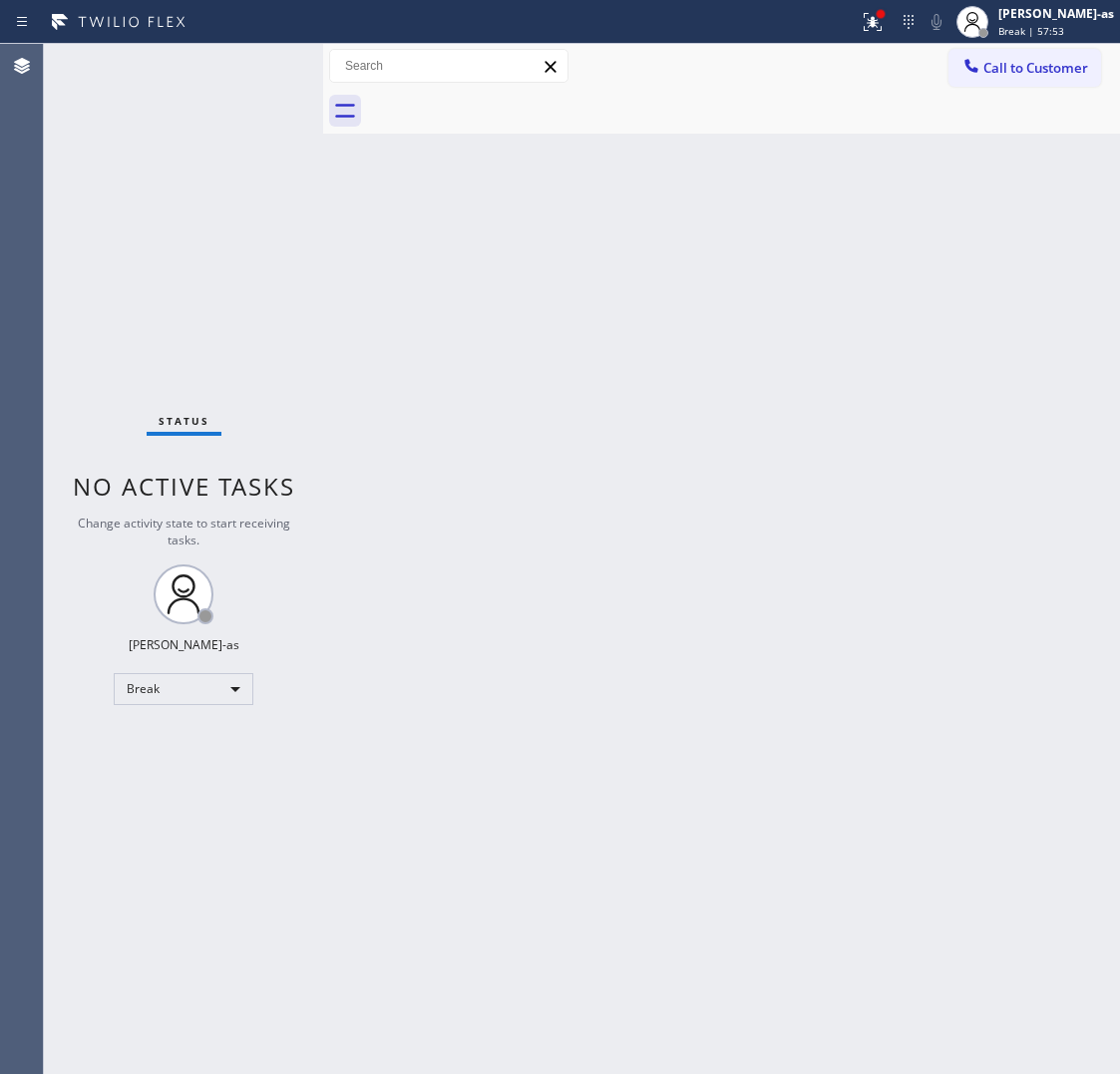 scroll, scrollTop: 0, scrollLeft: 0, axis: both 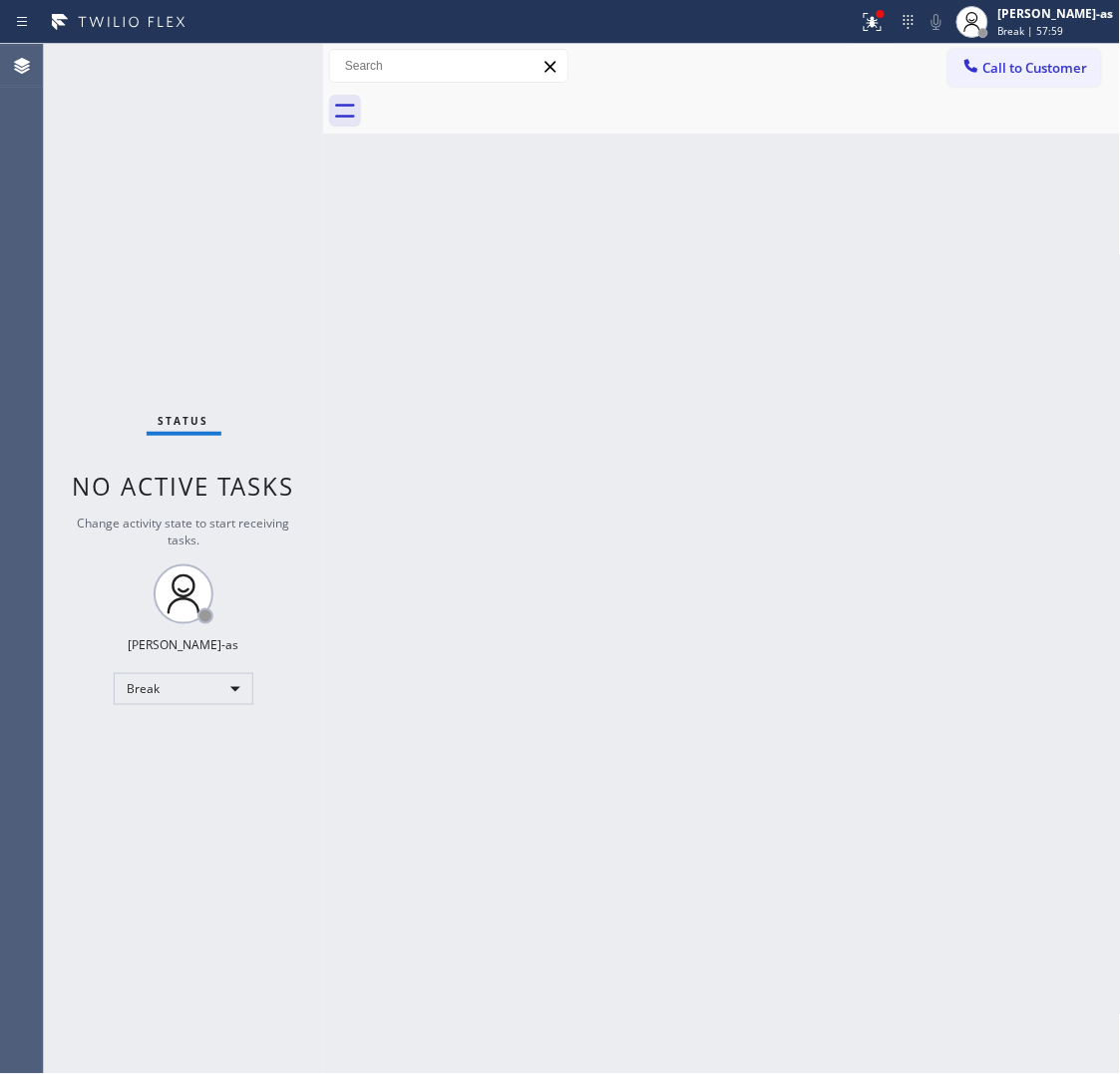 click on "Agent Desktop" at bounding box center [21, 558] 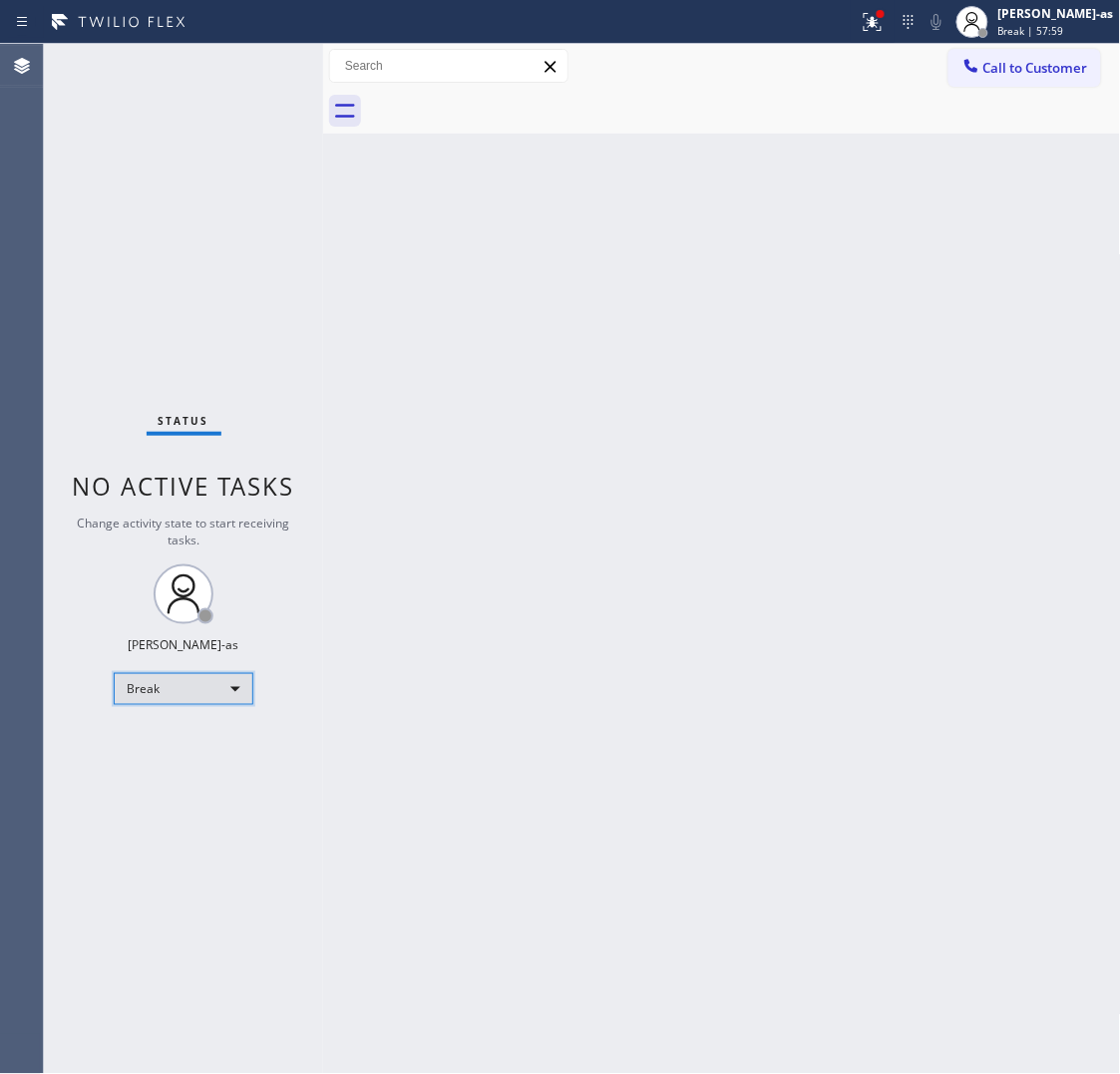 click on "Break" at bounding box center [184, 689] 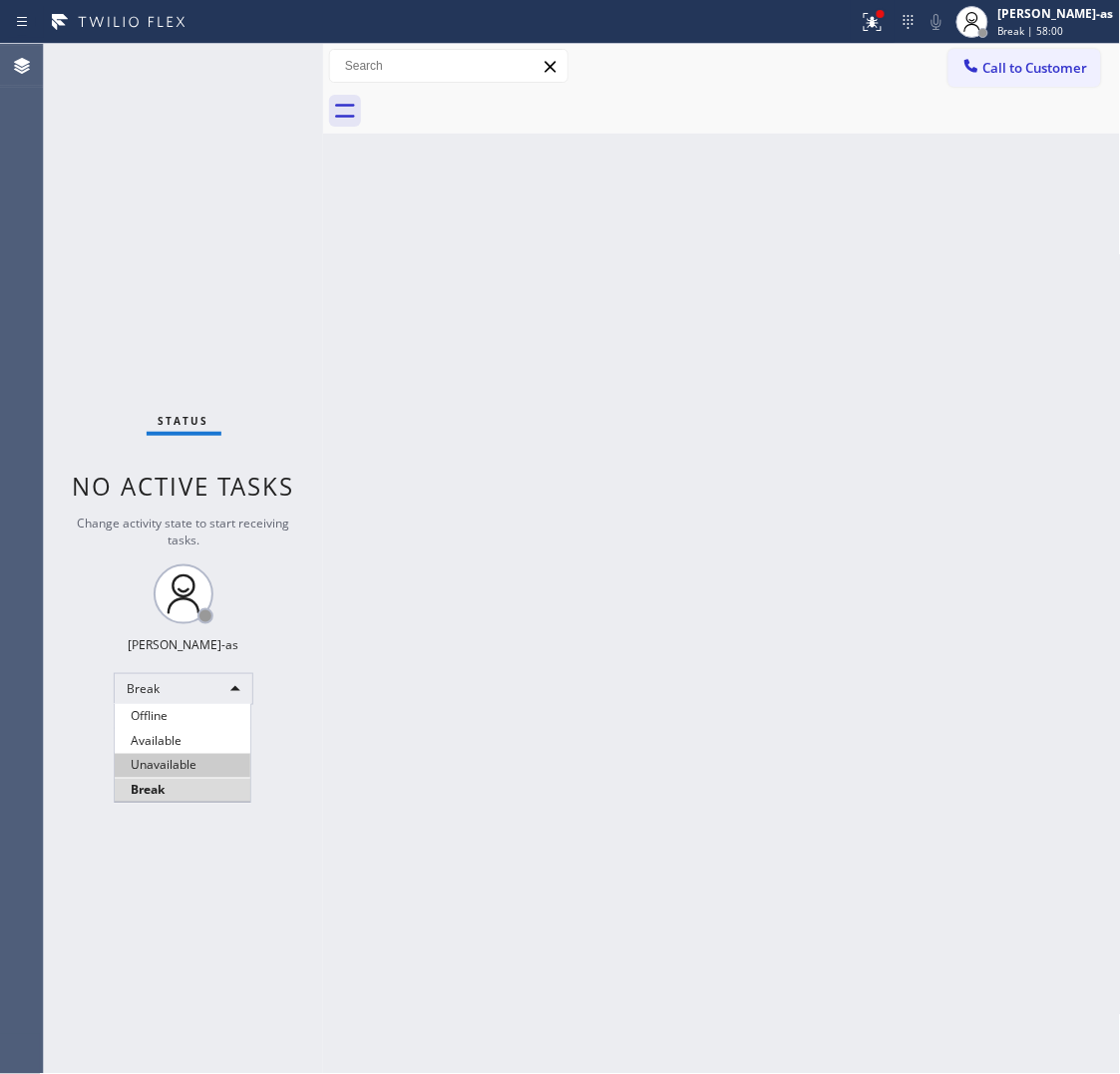 click on "Unavailable" at bounding box center [183, 766] 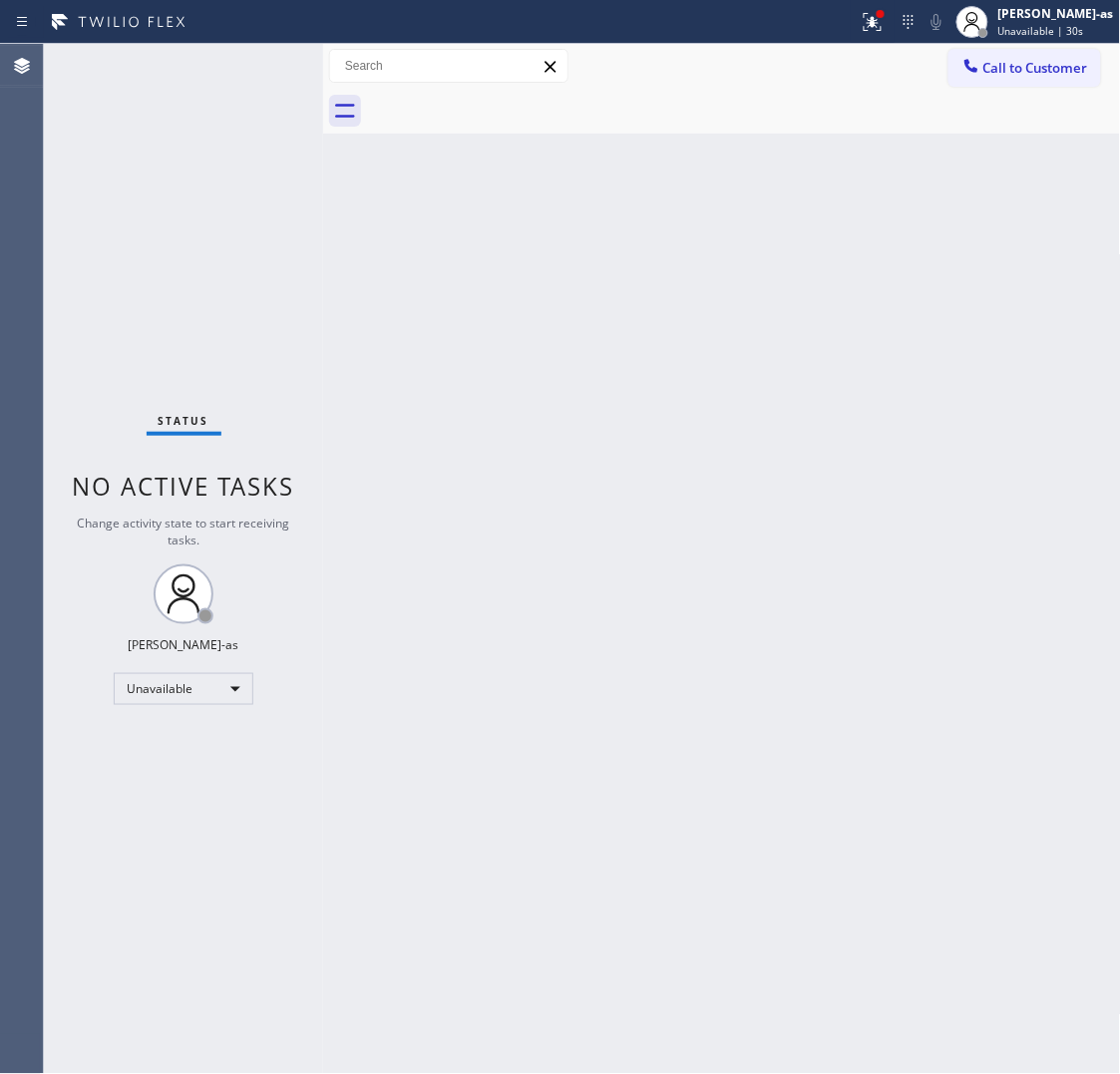 click on "Back to Dashboard Change Sender ID Customers Technicians Select a contact Outbound call Location Search location Your caller id phone number Customer number Call Customer info Name   Phone none Address none Change Sender ID HVAC +18559994417 5 Star Appliance +18557314952 Appliance Repair +18554611149 Plumbing +18889090120 Air Duct Cleaning +18006865038  Electricians +18005688664 Cancel Change Check personal SMS Reset Change No tabs Call to Customer Outbound call Location Mission Viejo Electricians Team Your caller id phone number (714) 400-2318 Customer number Call Outbound call Technician Search Technician Your caller id phone number Your caller id phone number Call" at bounding box center (722, 558) 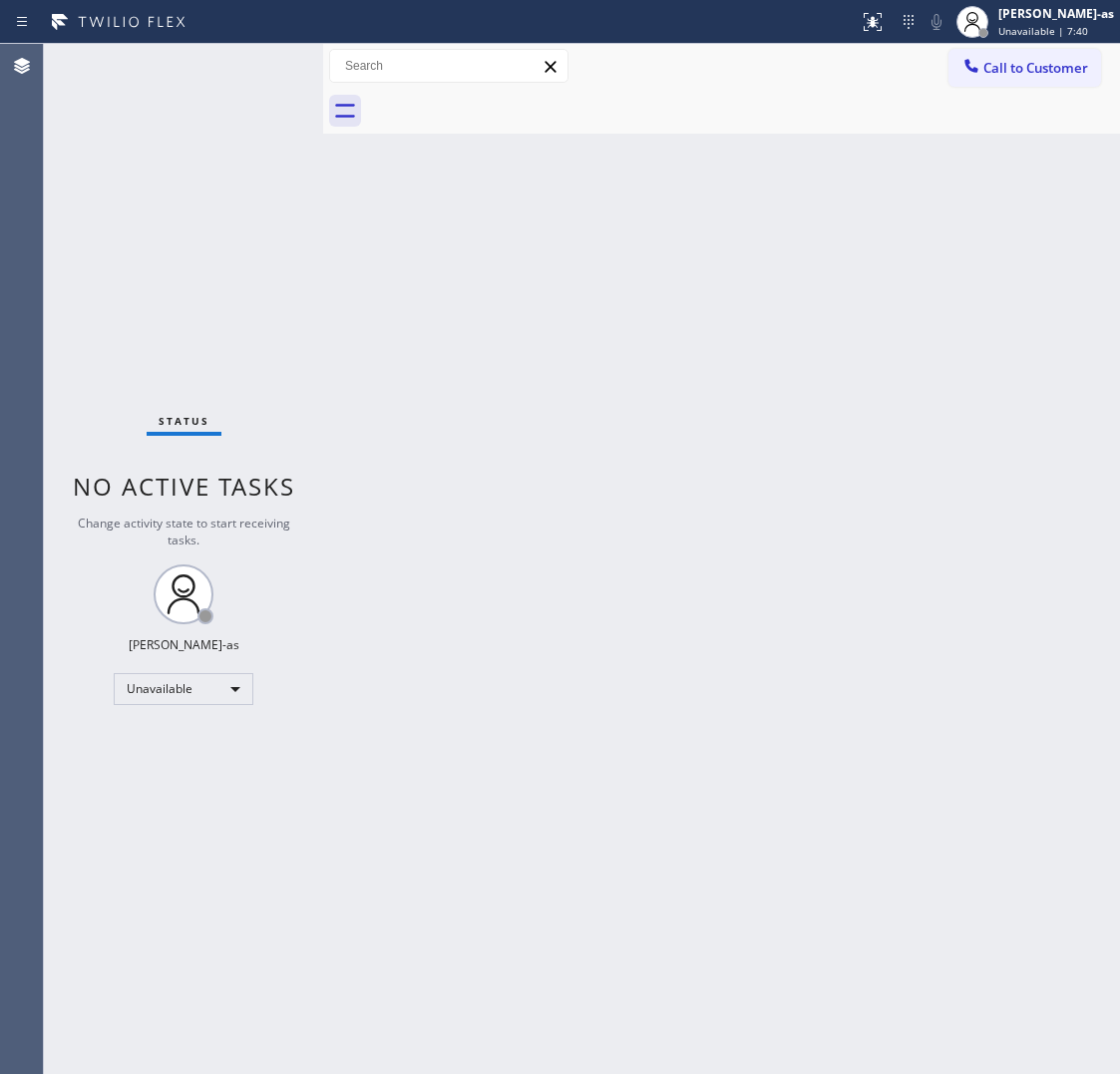 scroll, scrollTop: 0, scrollLeft: 0, axis: both 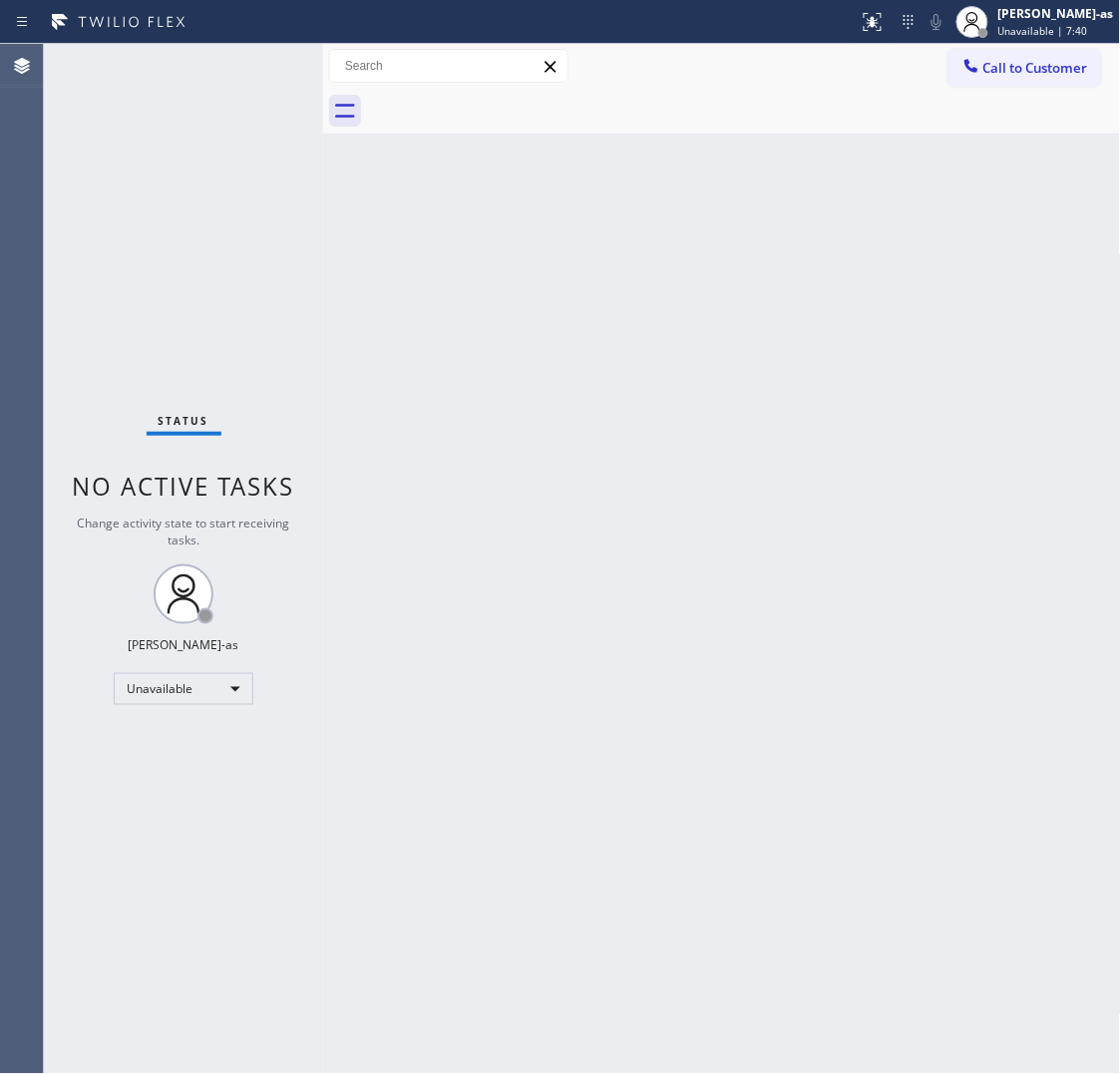 click on "Call to Customer" at bounding box center [1035, 68] 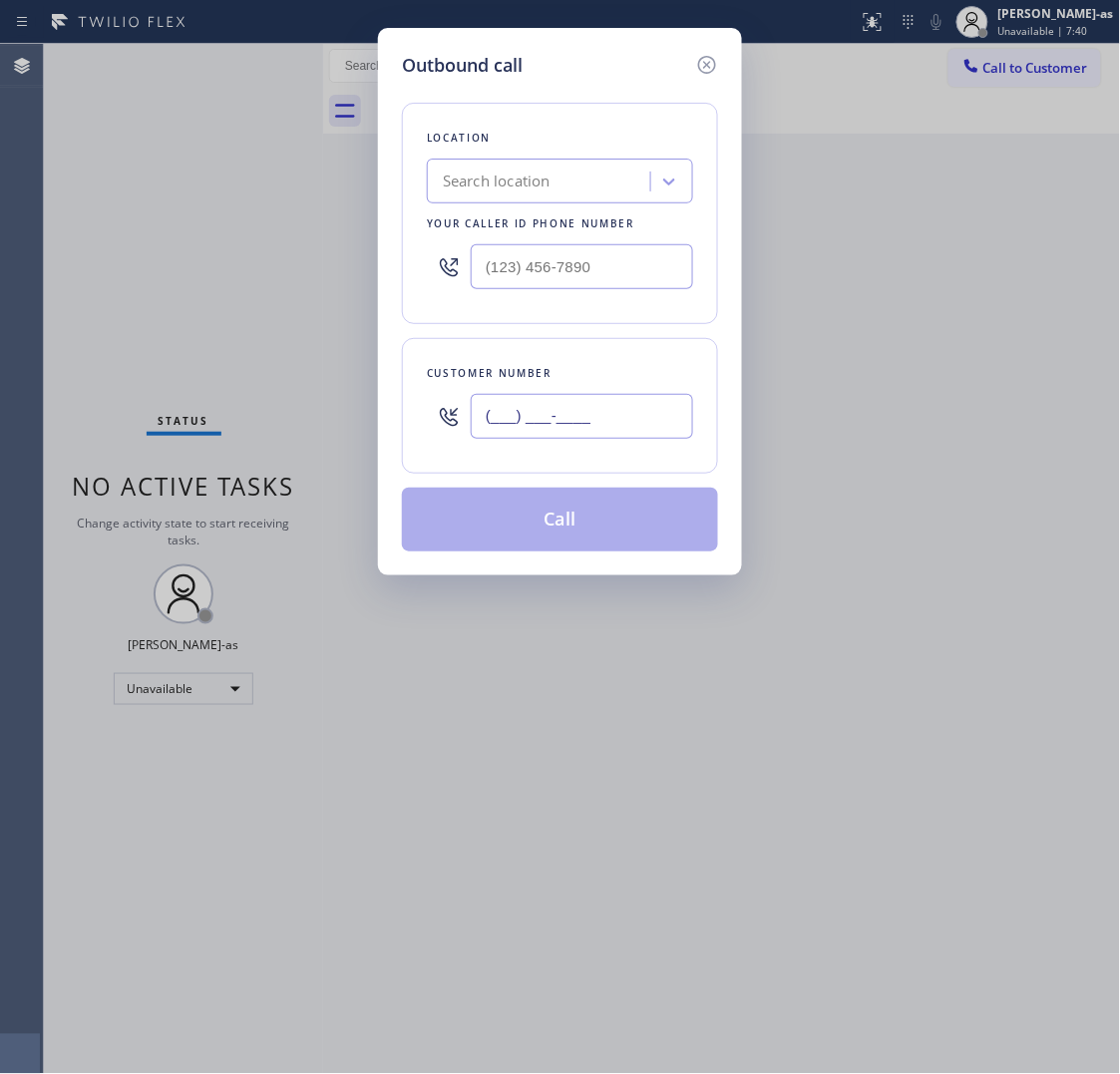 click on "(___) ___-____" at bounding box center (581, 416) 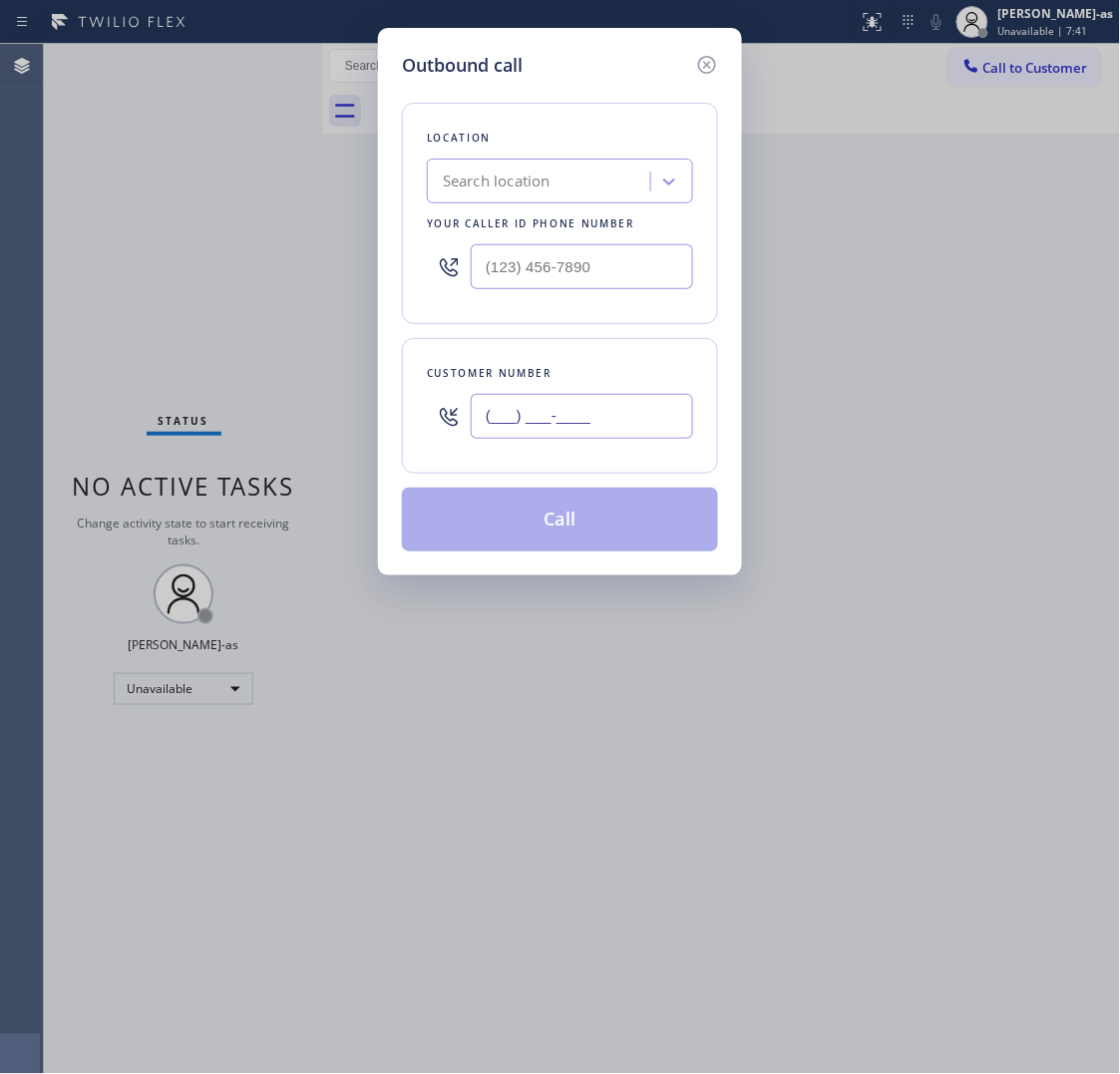 paste on "917) 822-3104" 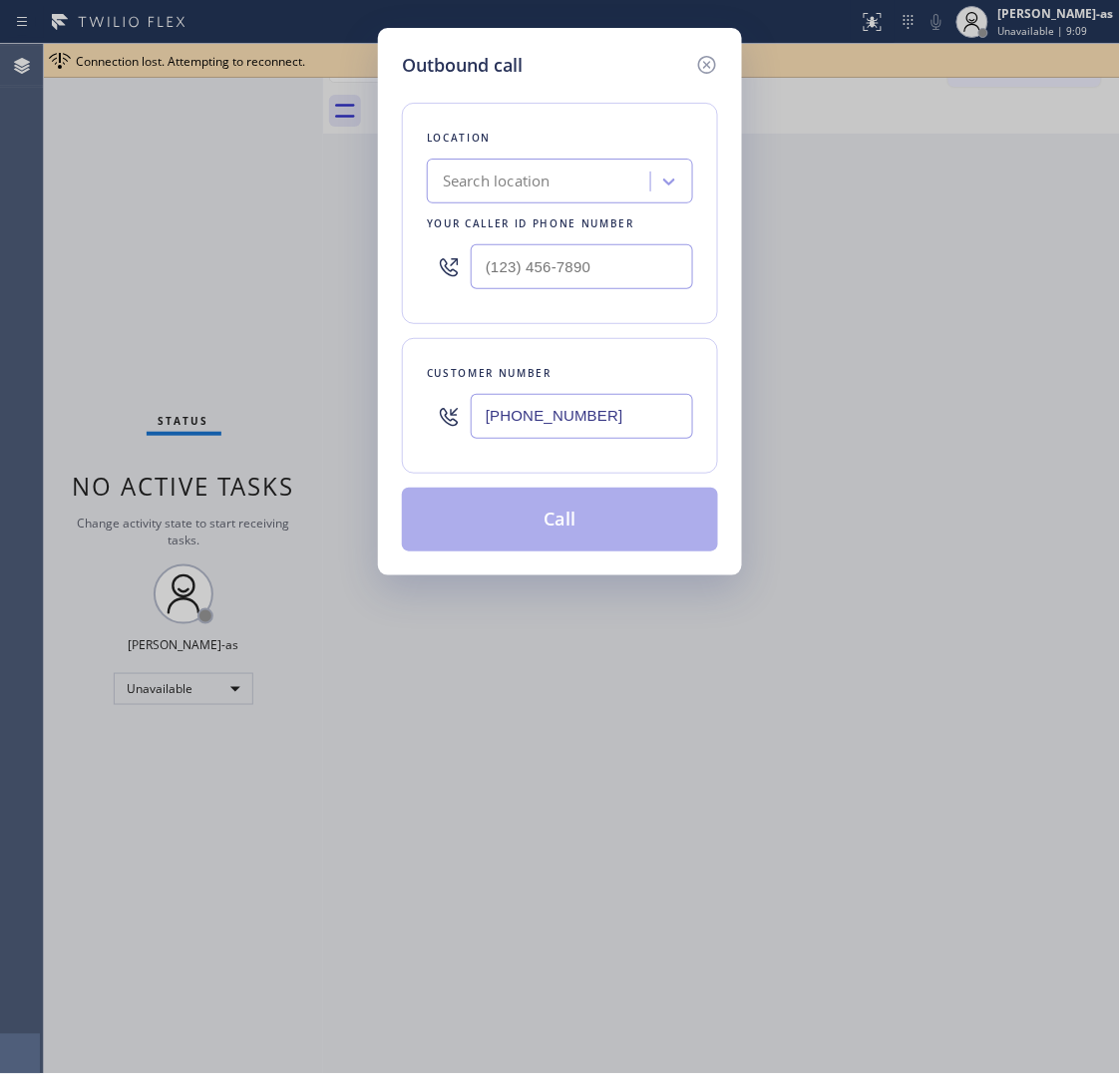 click on "(917) 822-3104" at bounding box center [581, 416] 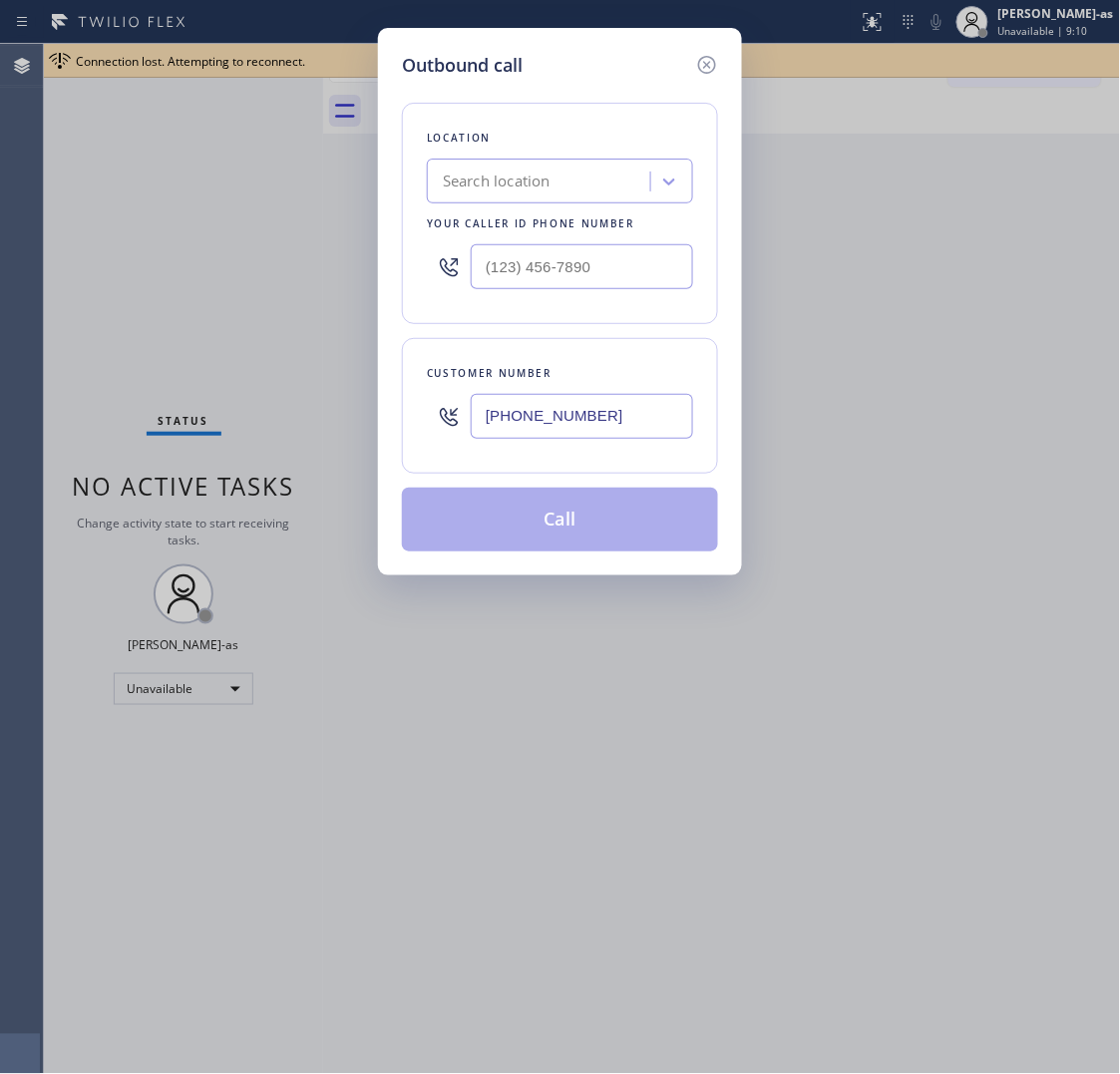 paste 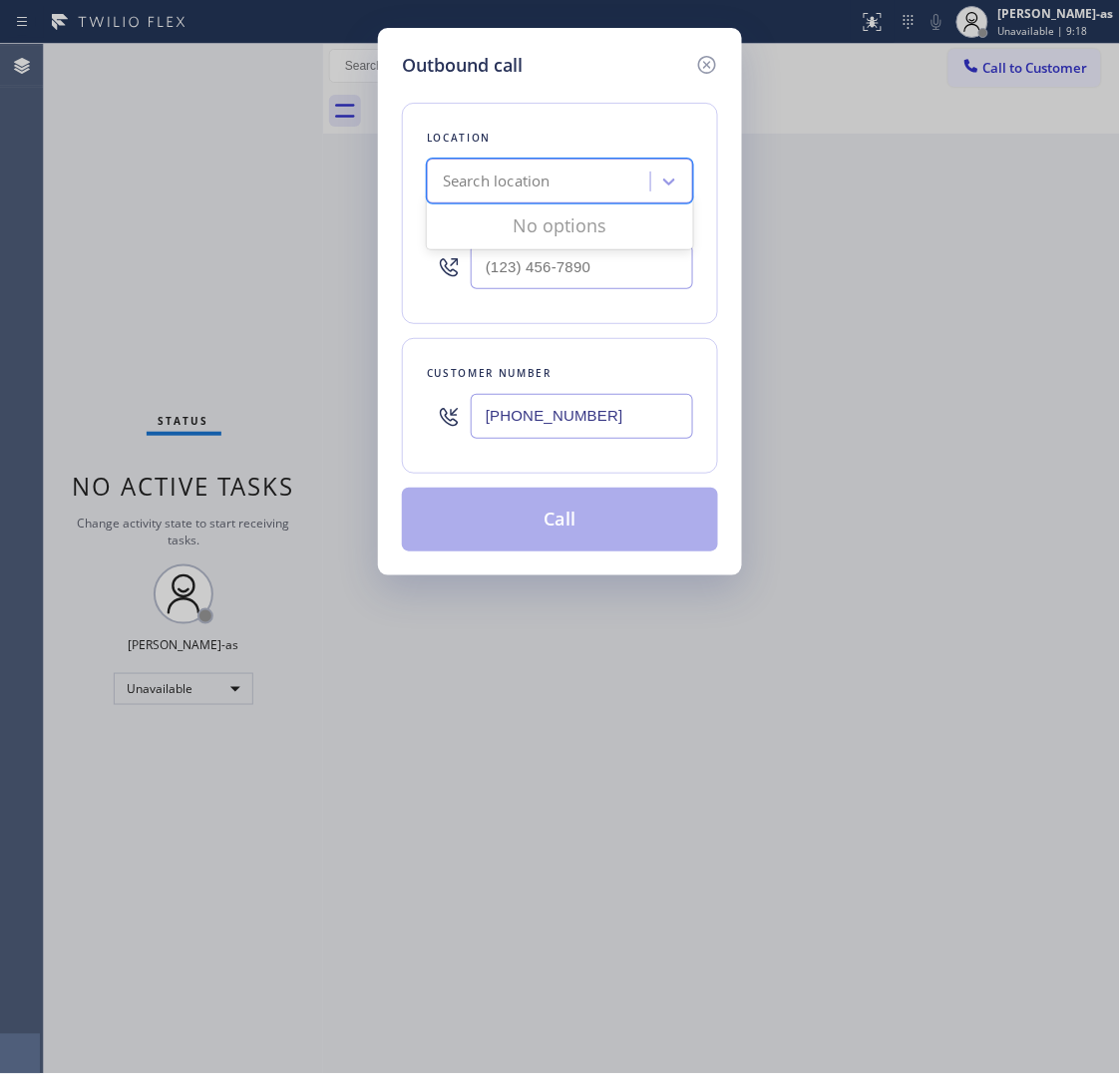 click on "Search location" at bounding box center [497, 181] 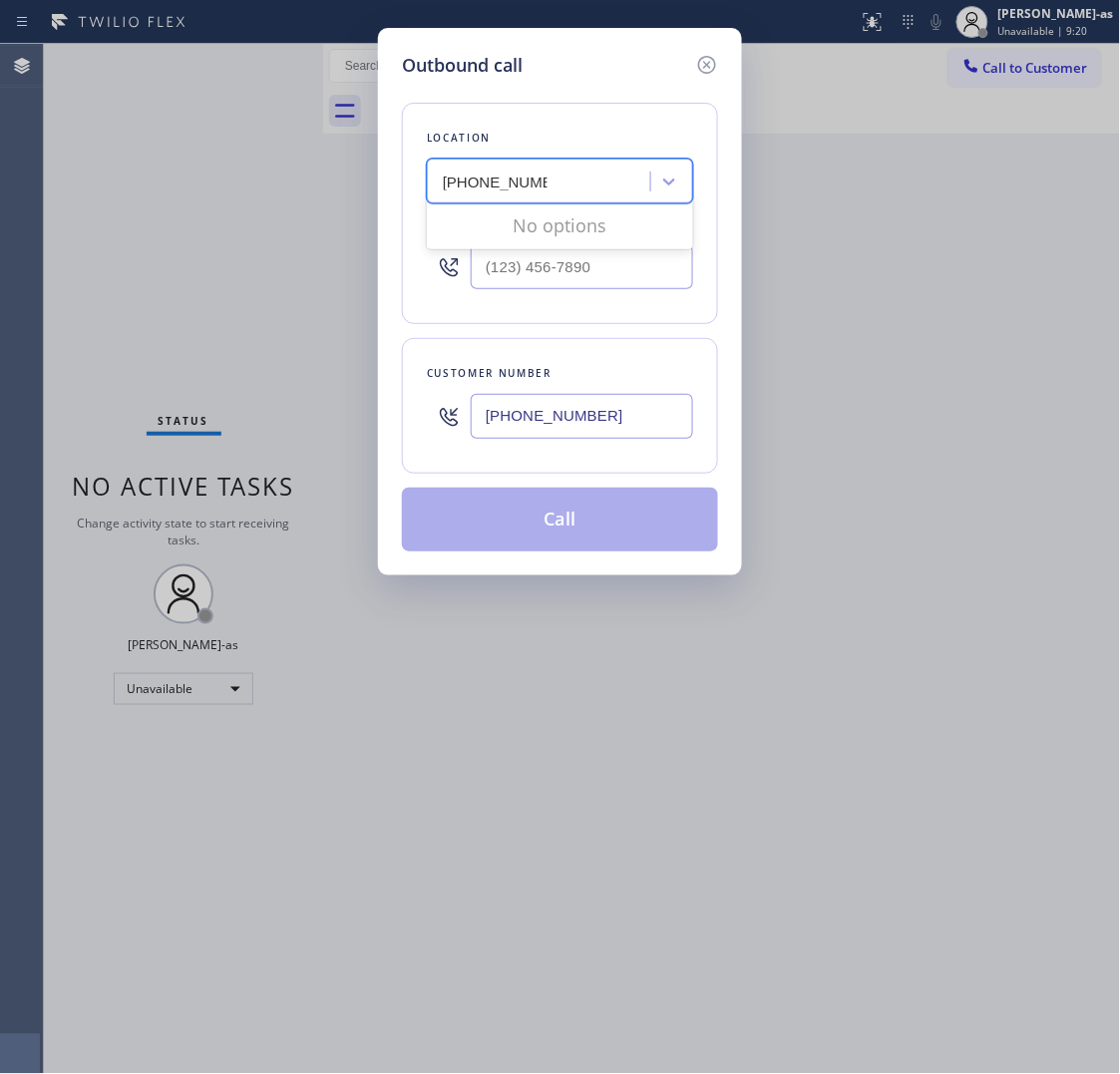 type on "(551) 400-6516" 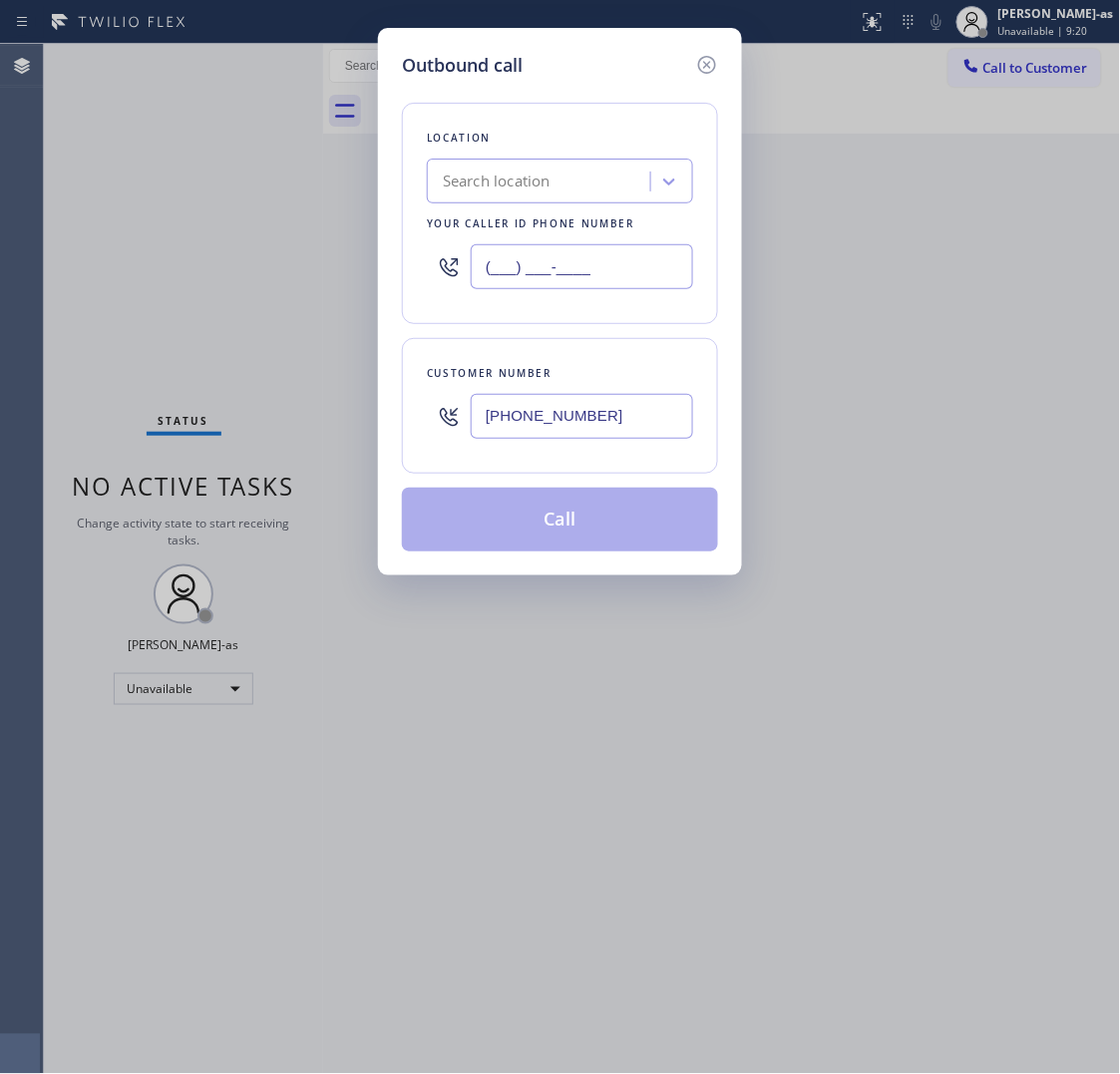click on "(___) ___-____" at bounding box center [581, 266] 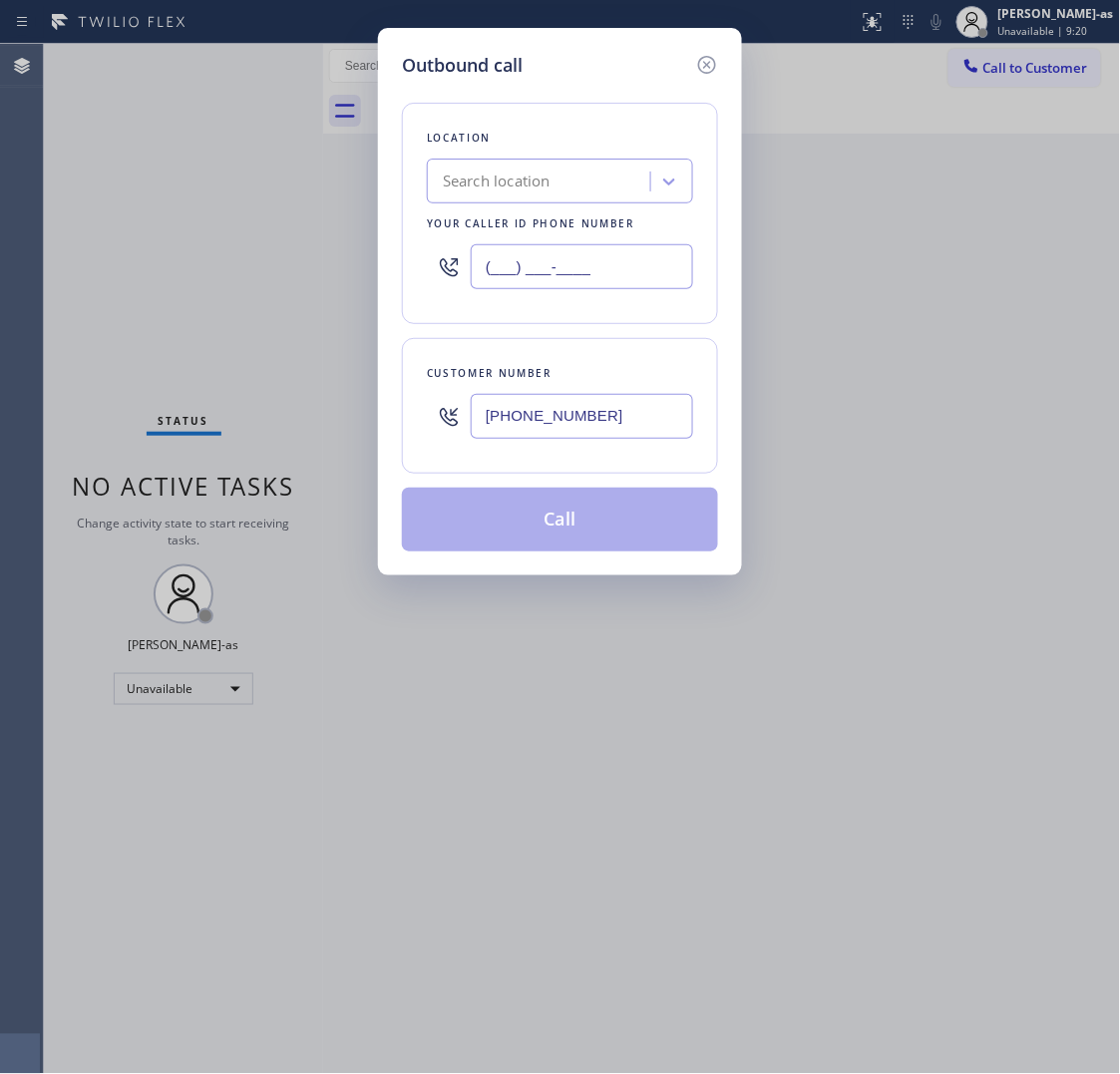 click on "(___) ___-____" at bounding box center [581, 266] 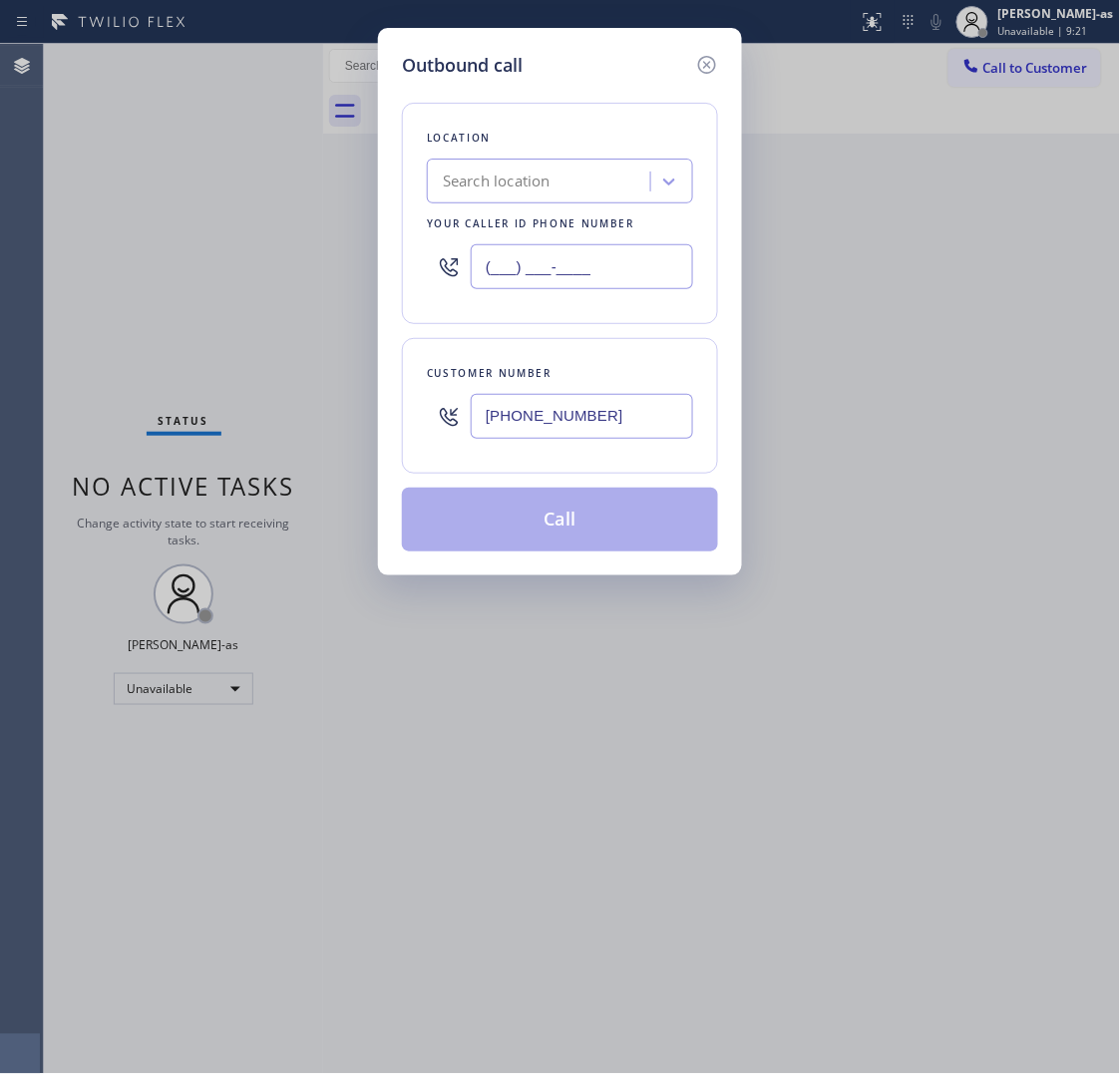 paste on "551) 400-6516" 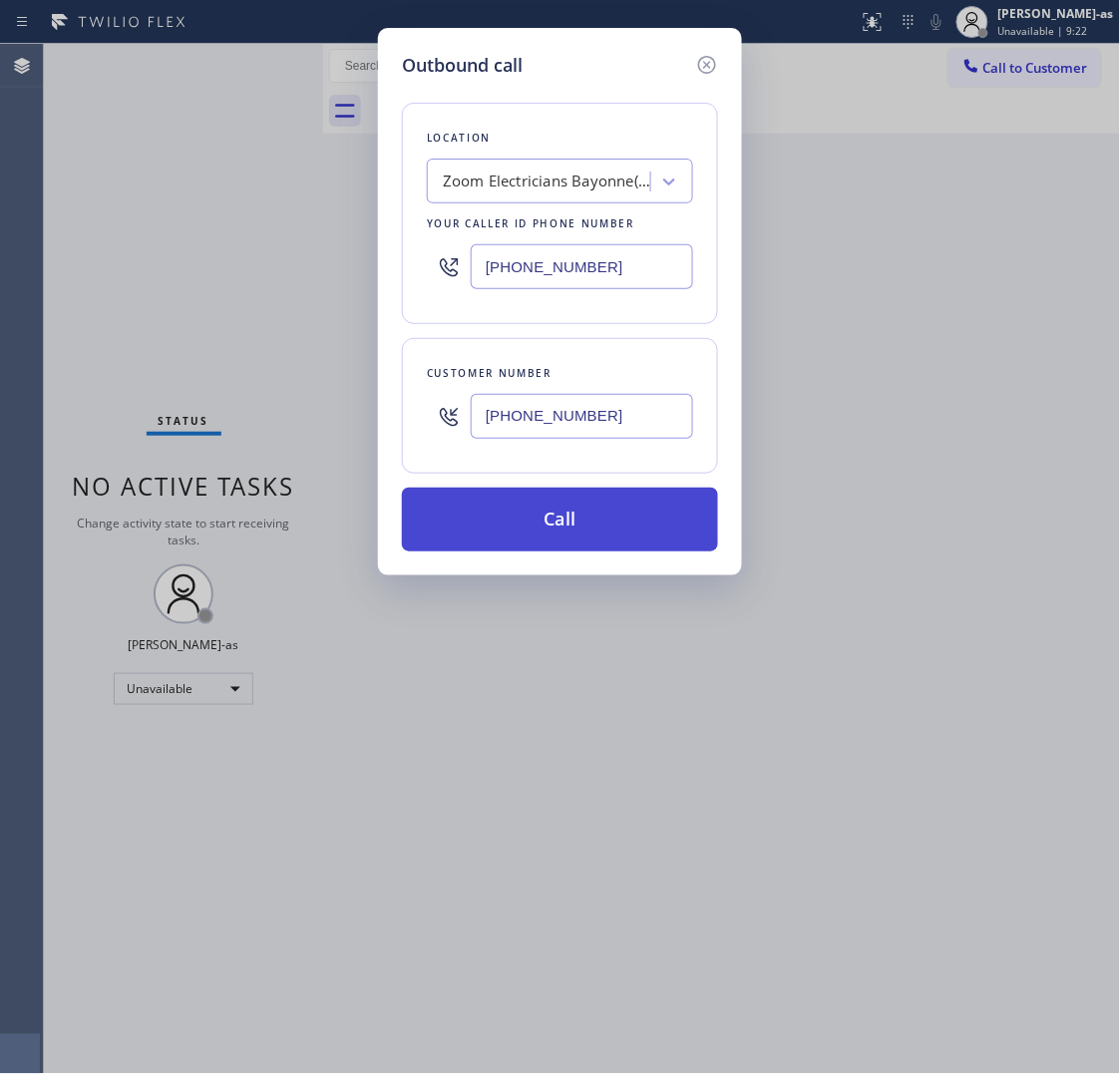 type on "(551) 400-6516" 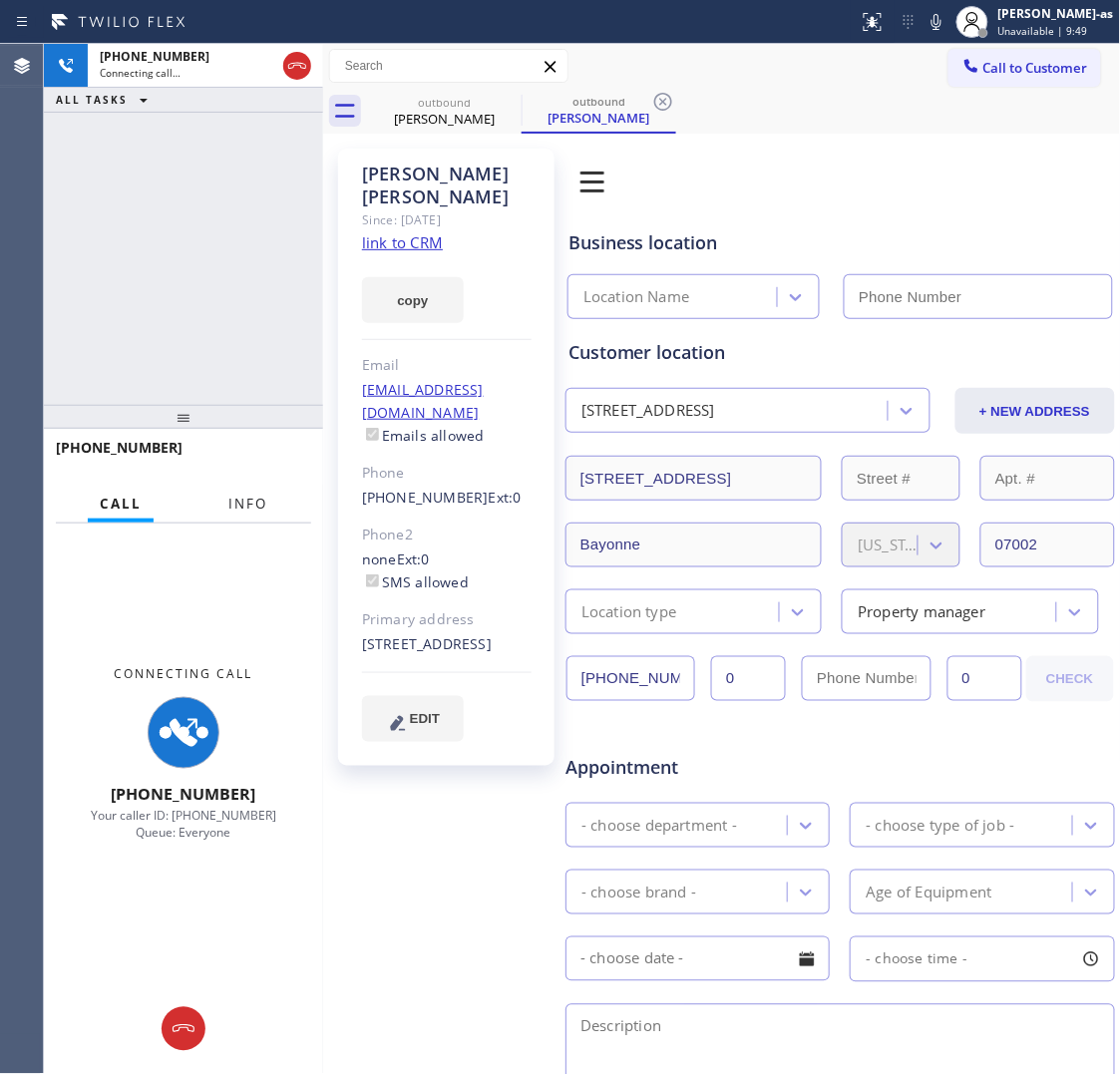 click on "Info" at bounding box center [247, 504] 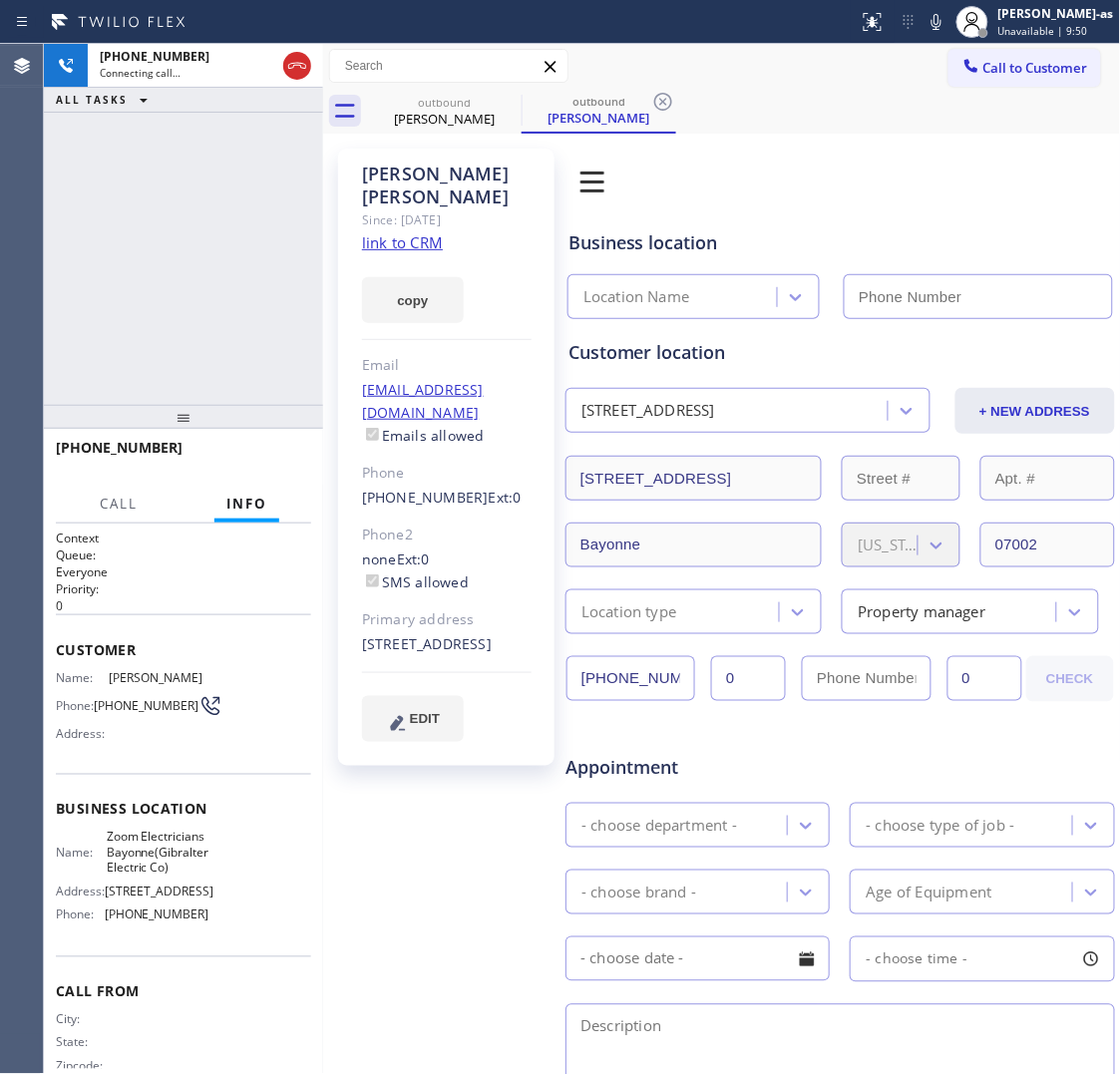 type on "(551) 400-6516" 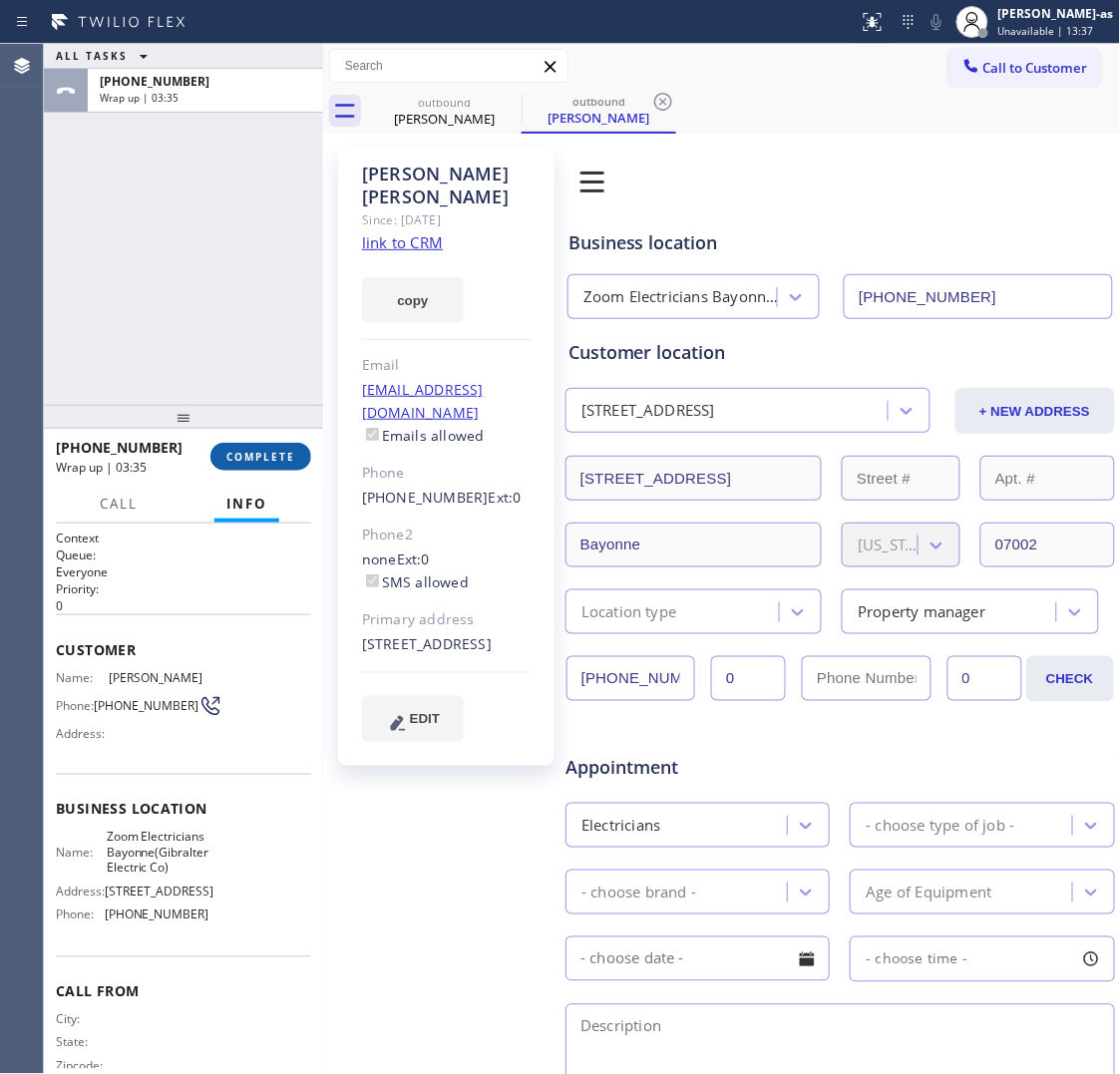 click on "COMPLETE" at bounding box center (260, 457) 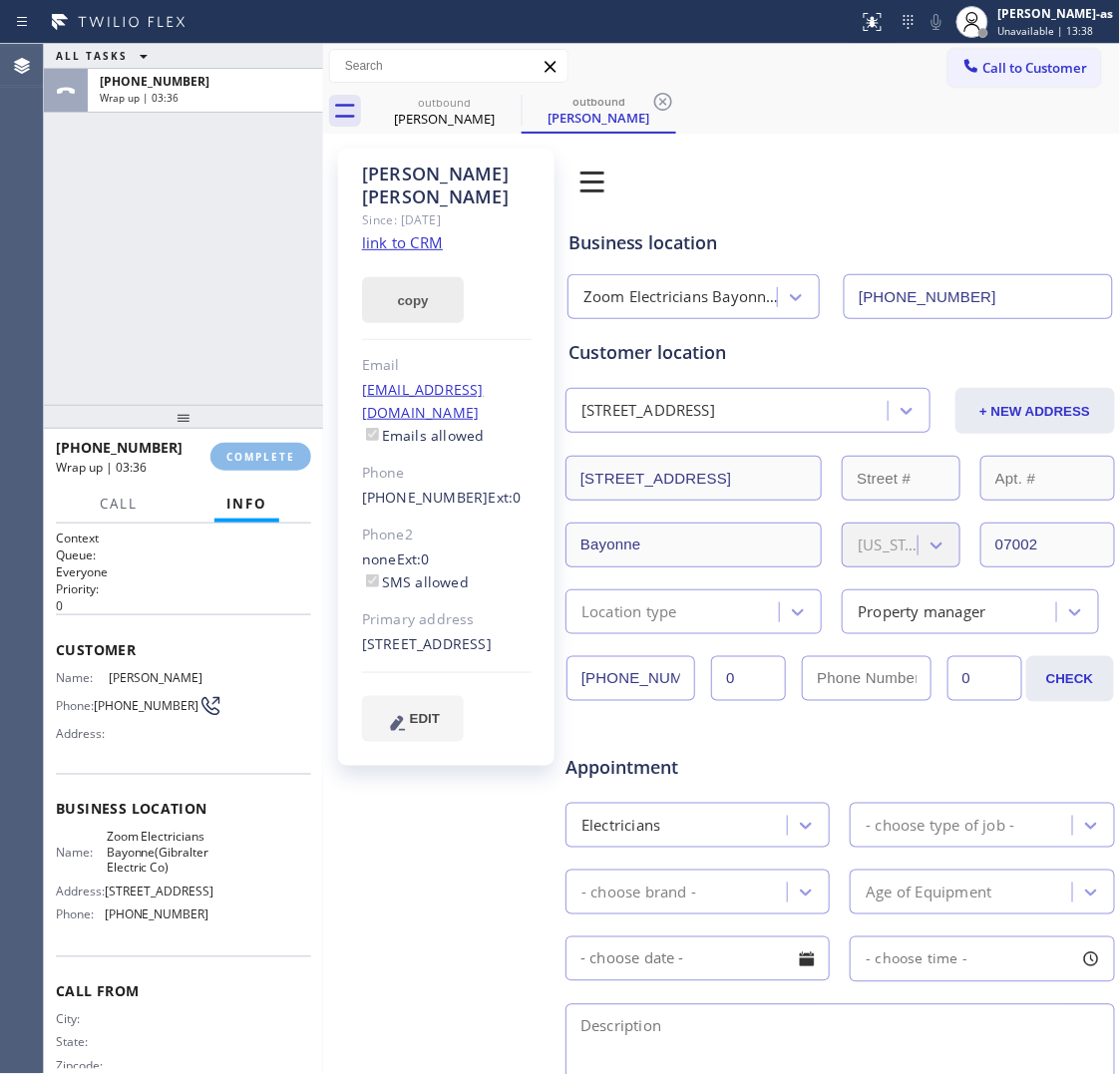 drag, startPoint x: 176, startPoint y: 294, endPoint x: 440, endPoint y: 287, distance: 264.09279 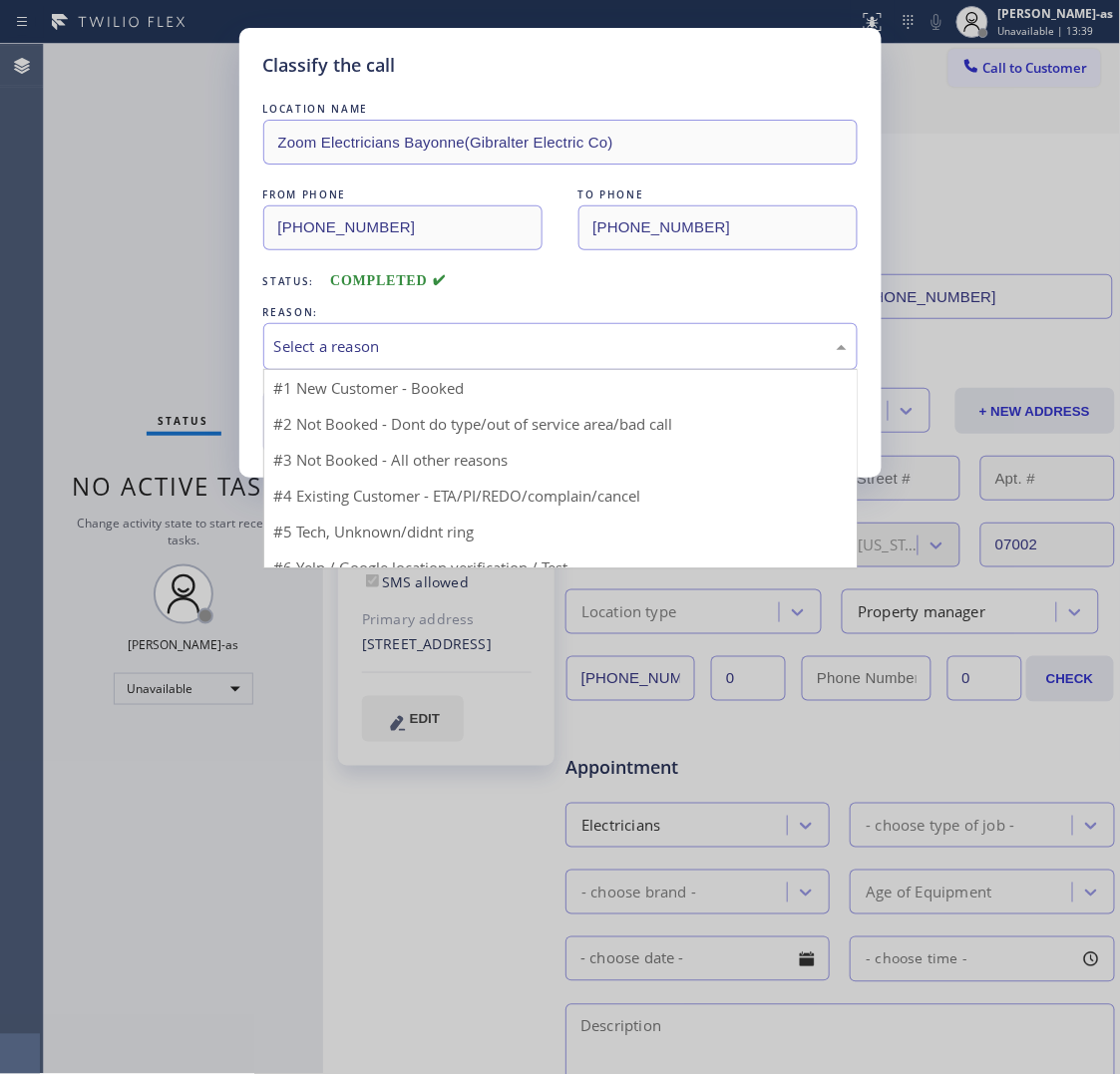 click on "Select a reason" at bounding box center (560, 346) 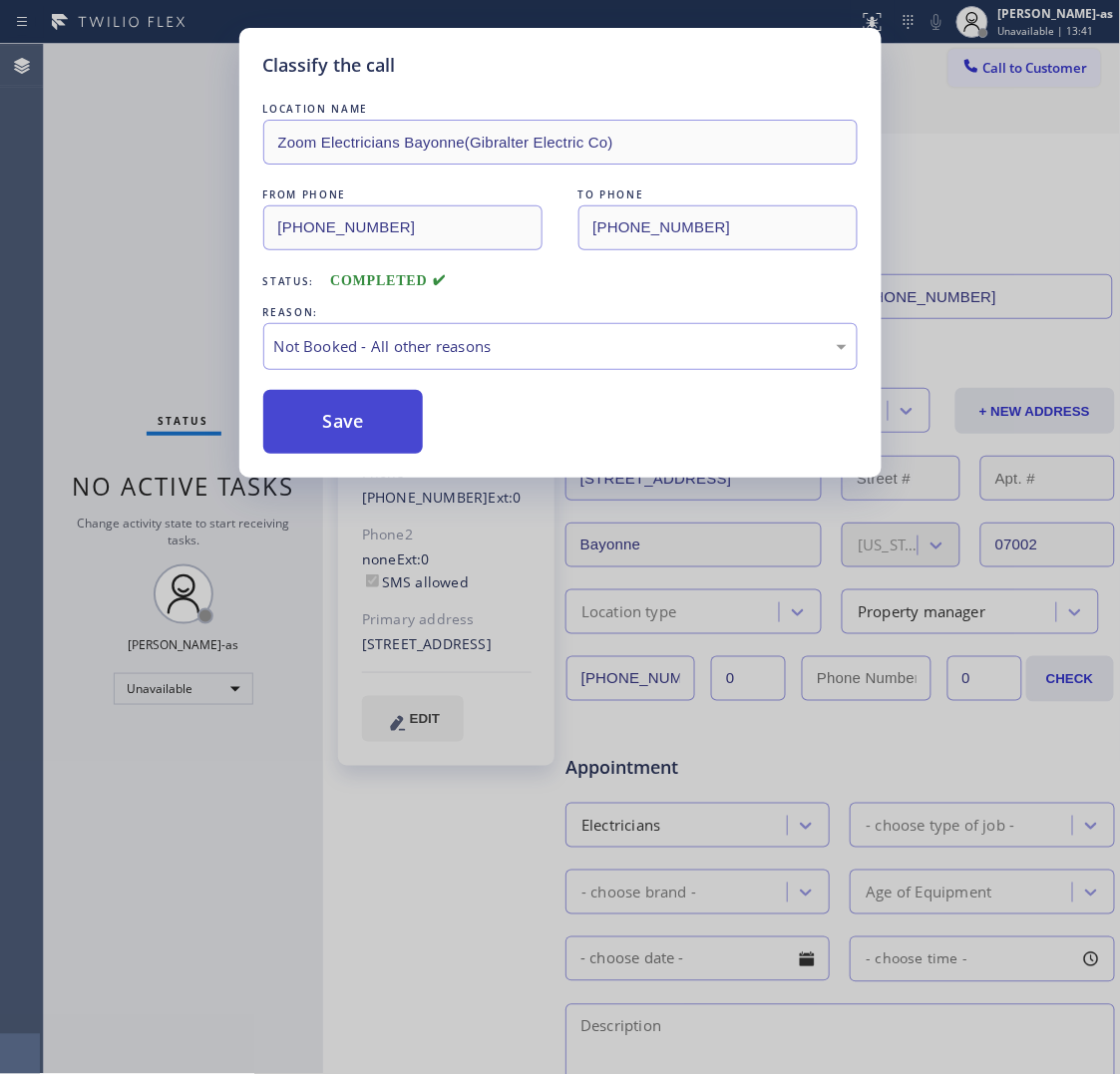 click on "Save" at bounding box center [343, 422] 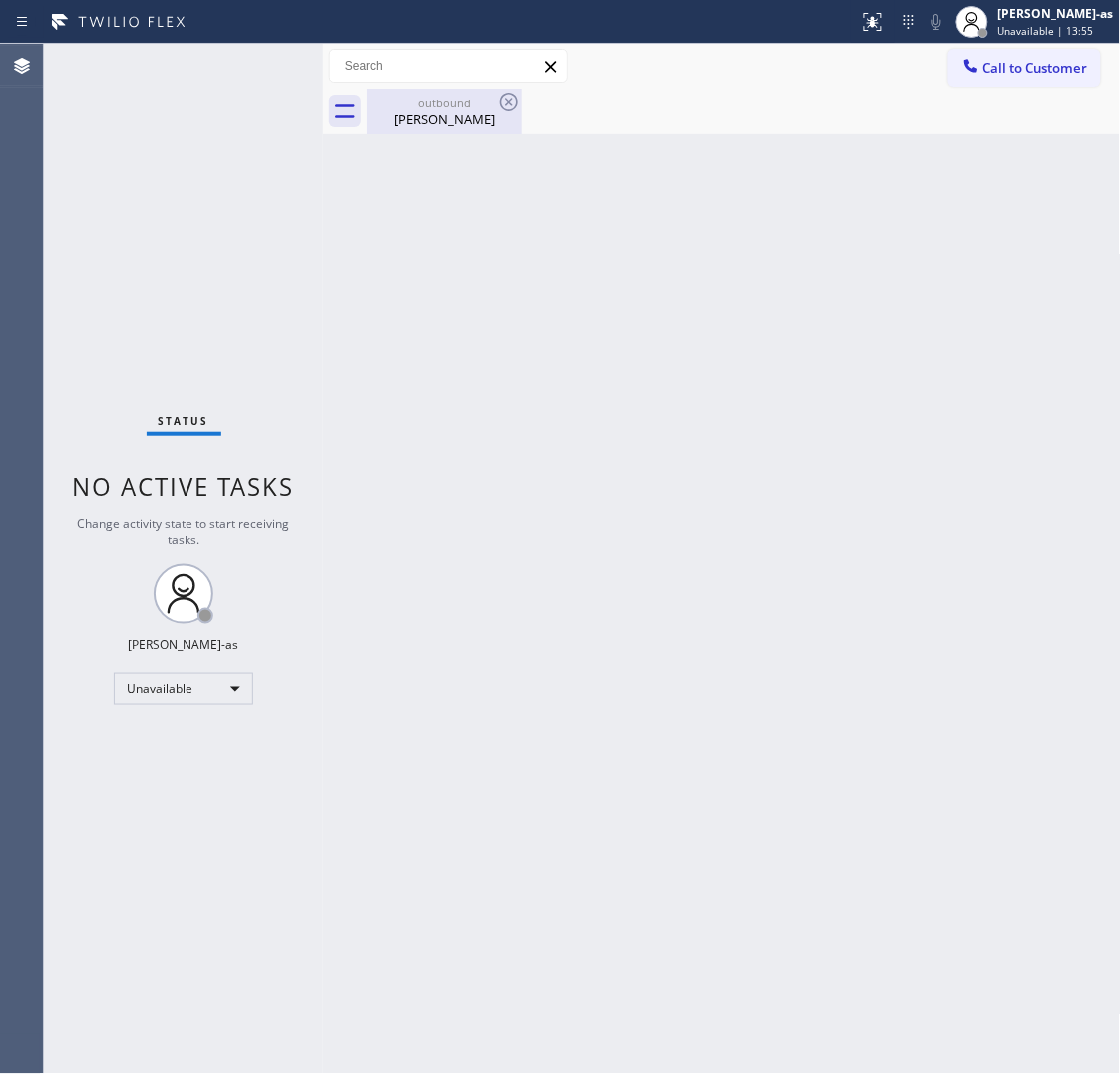 drag, startPoint x: 474, startPoint y: 105, endPoint x: 497, endPoint y: 95, distance: 25.079872 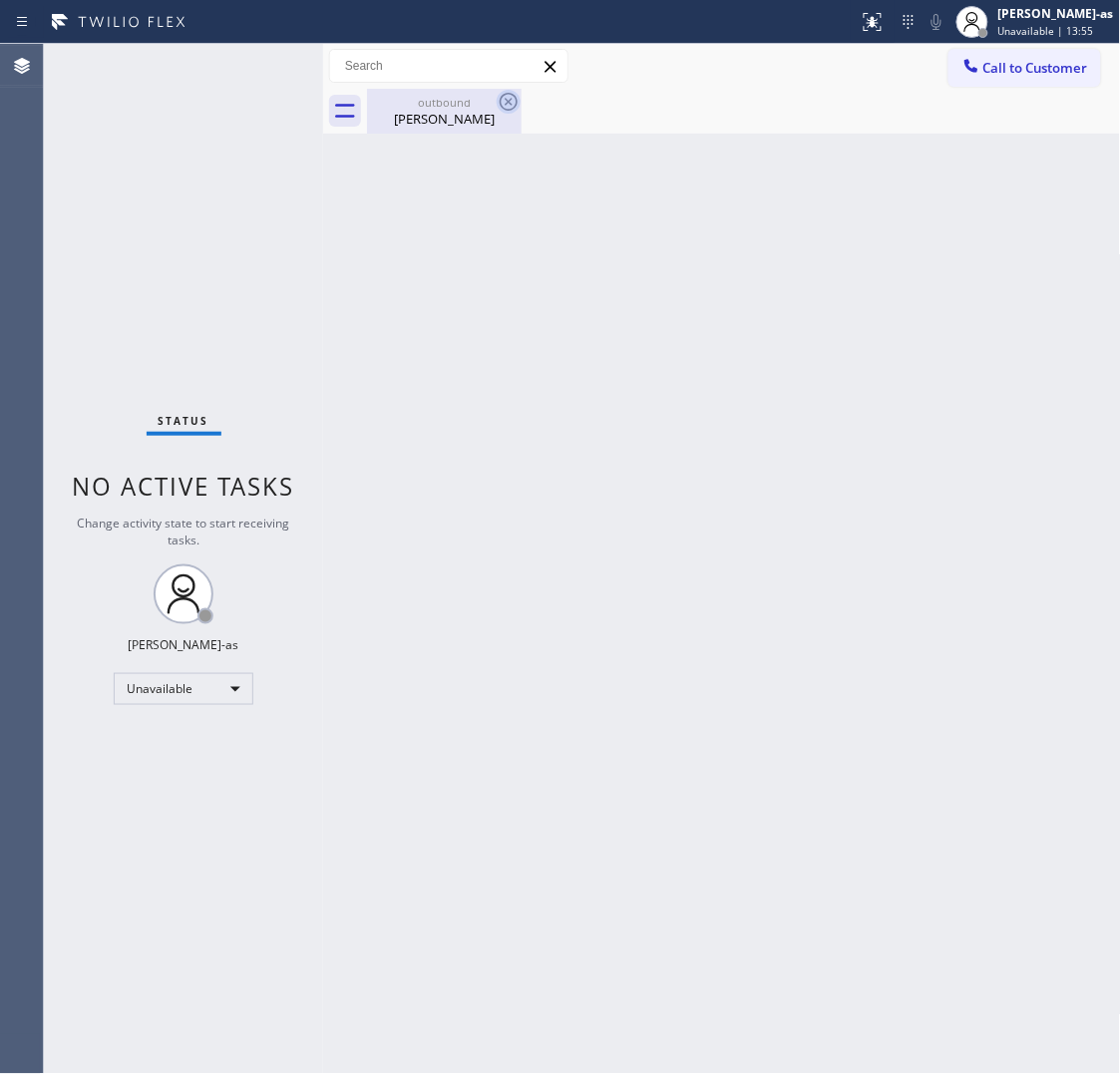 click on "outbound" at bounding box center (444, 102) 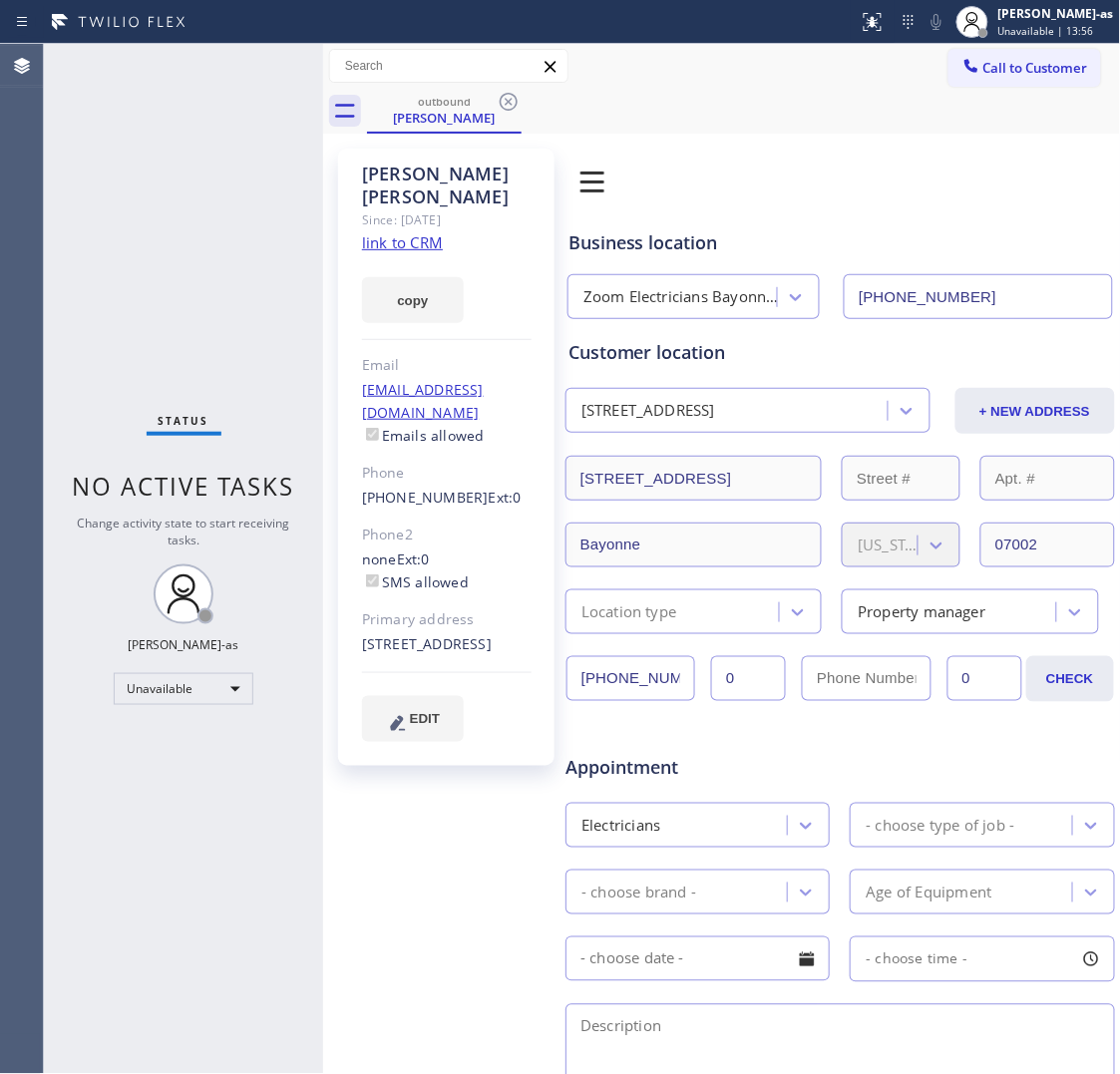 drag, startPoint x: 499, startPoint y: 98, endPoint x: 507, endPoint y: 116, distance: 19.697716 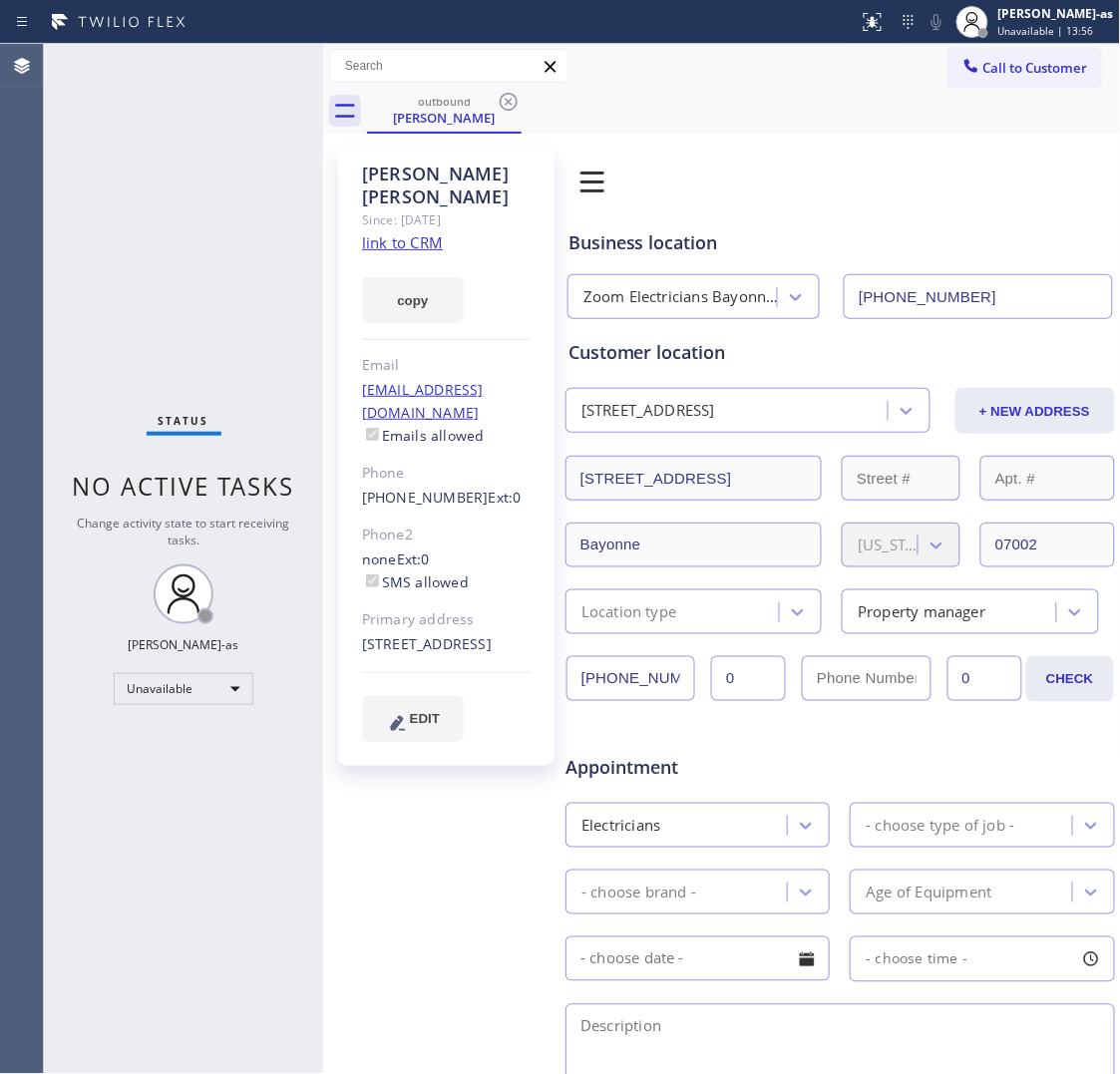 click 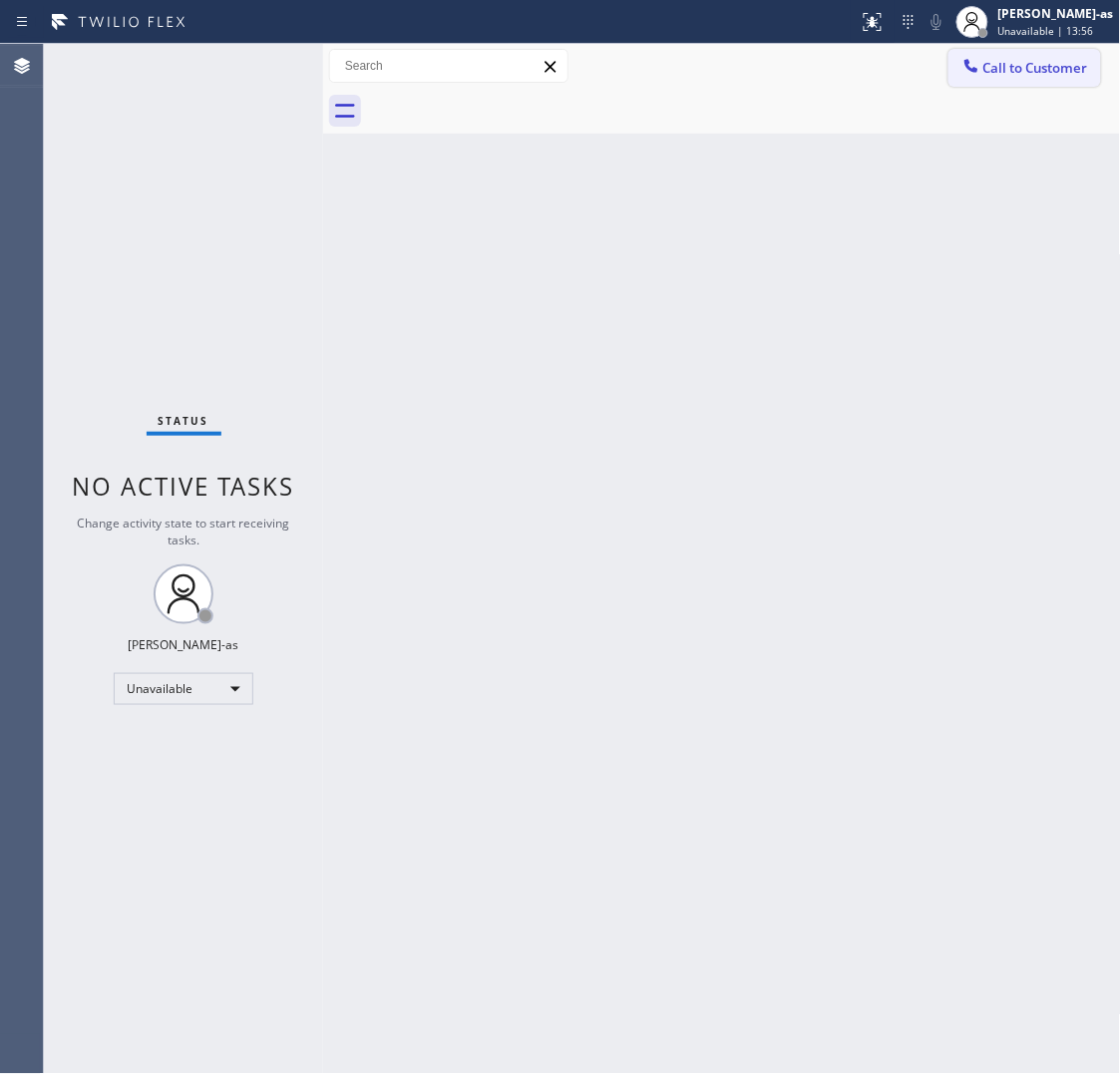 click on "Call to Customer" at bounding box center (1035, 68) 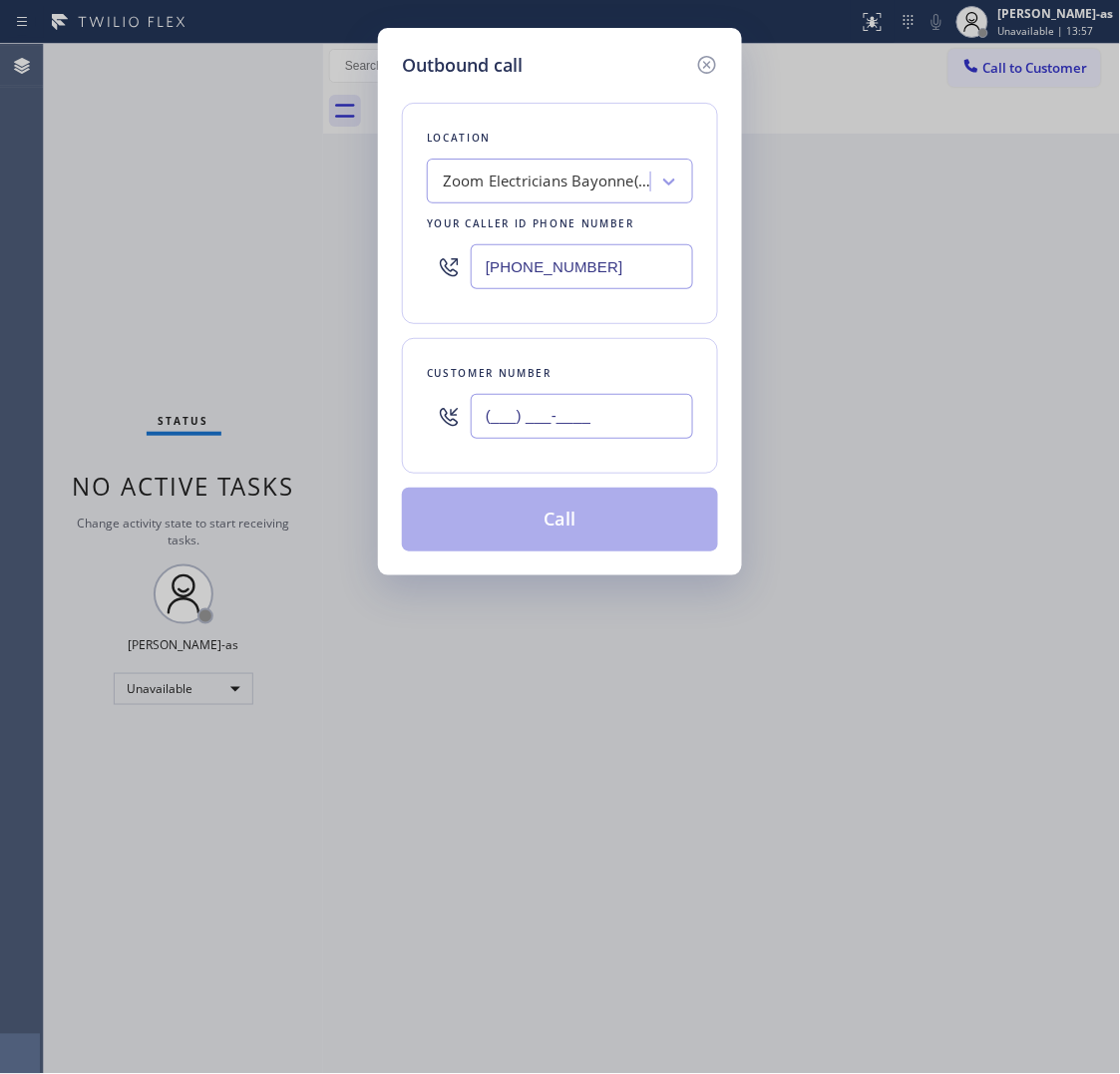click on "(___) ___-____" at bounding box center [581, 416] 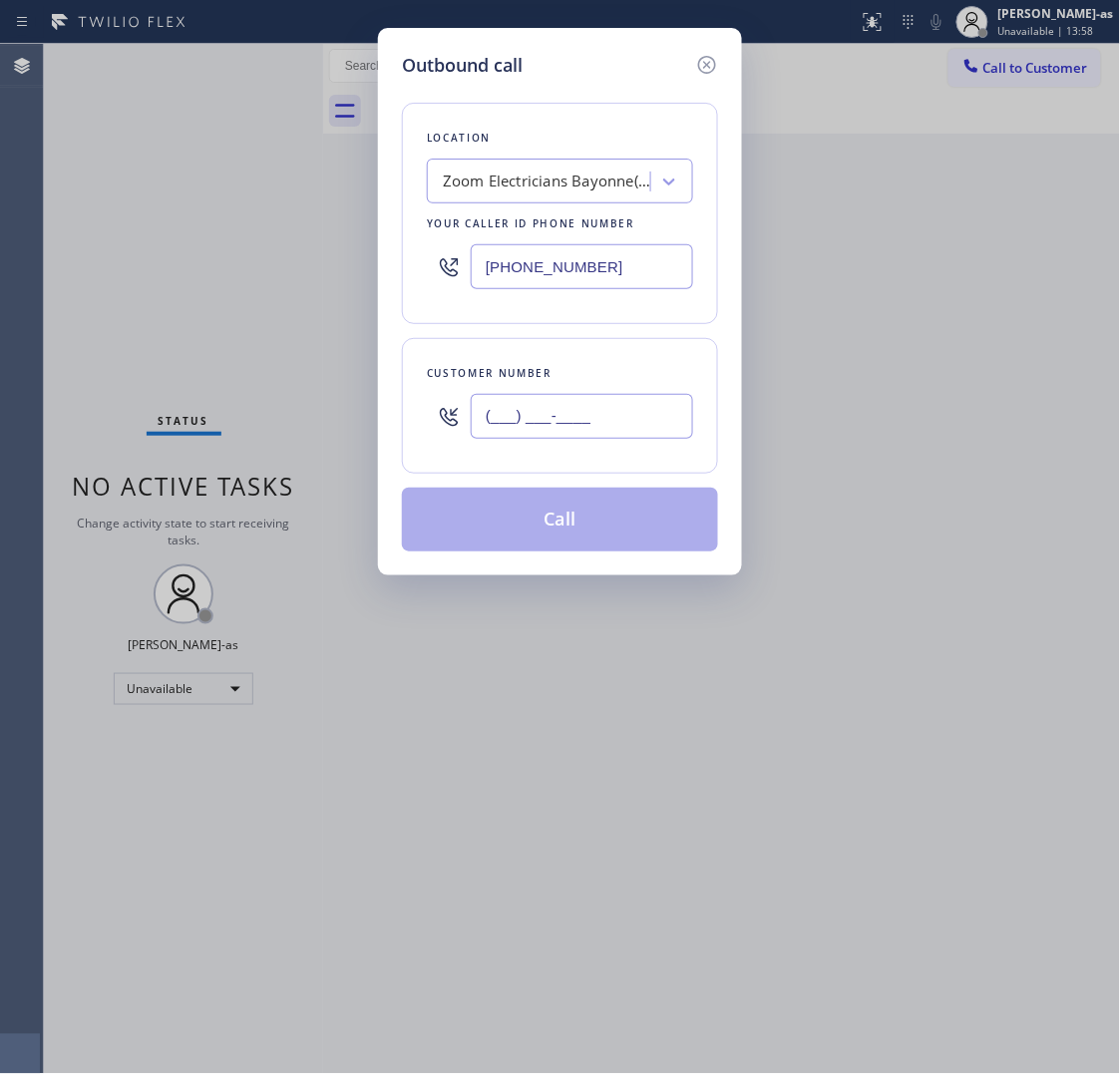 paste on "949) 683-6121" 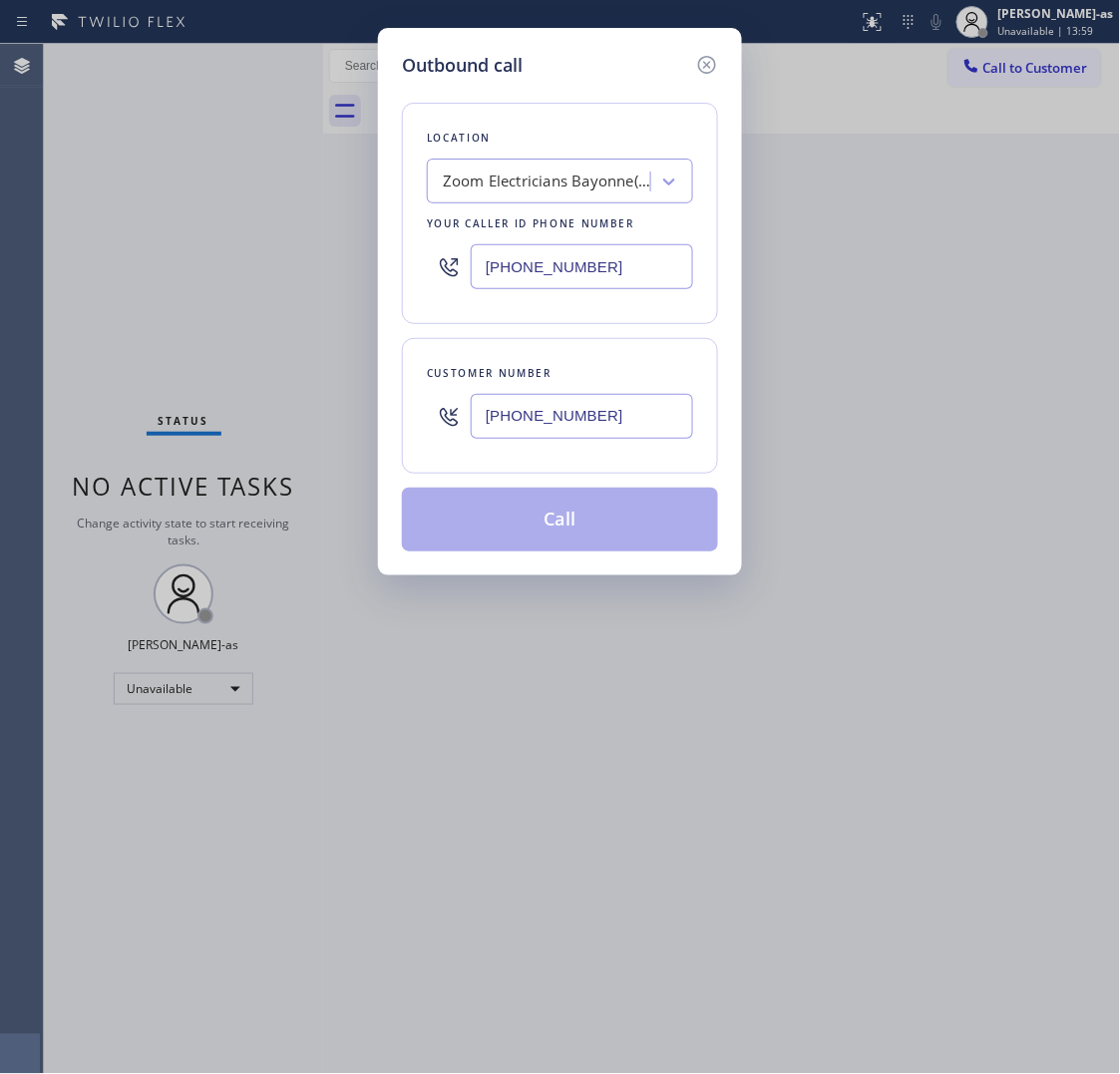 type on "(949) 683-6121" 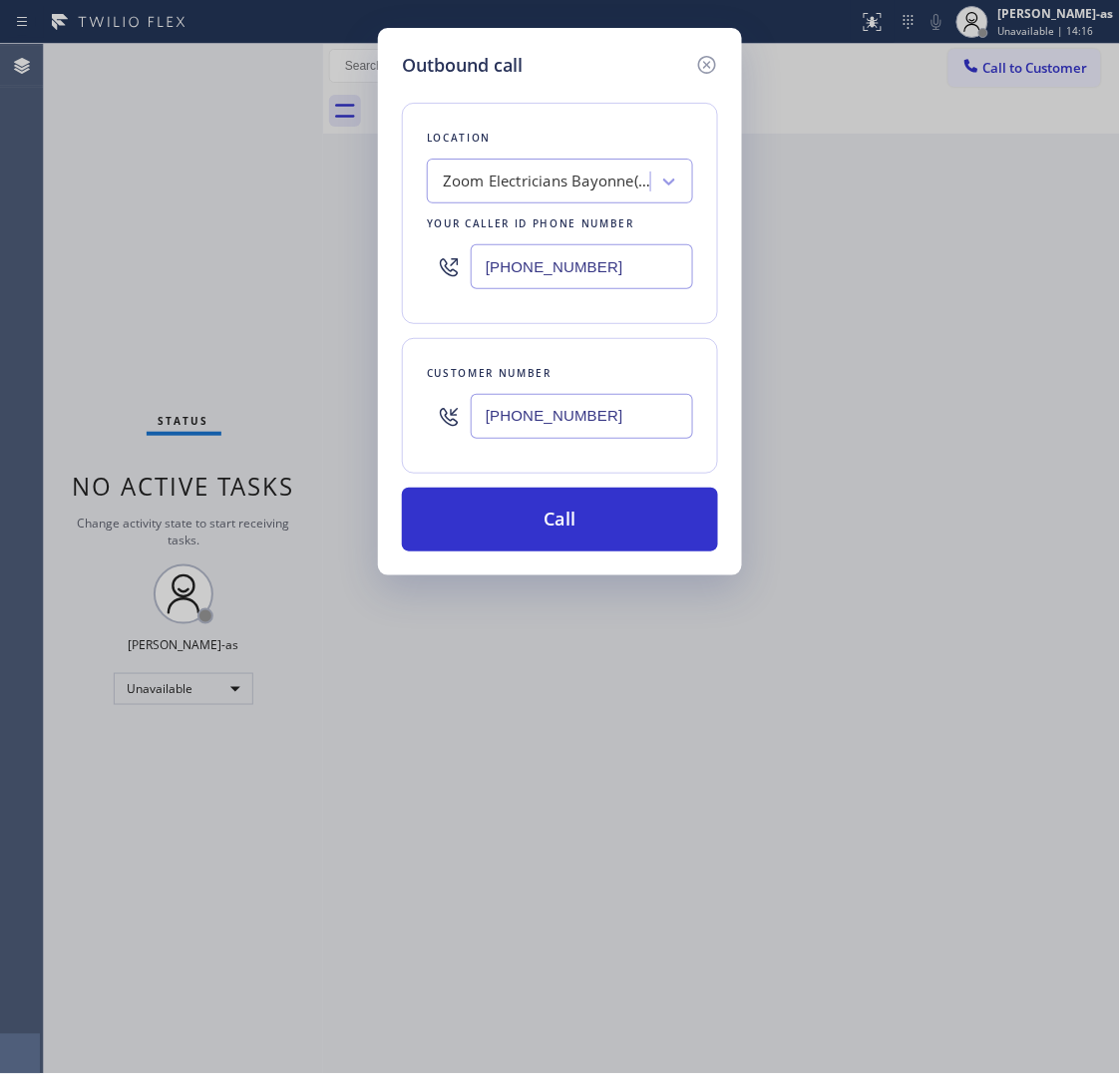click on "(551) 400-6516" at bounding box center (581, 266) 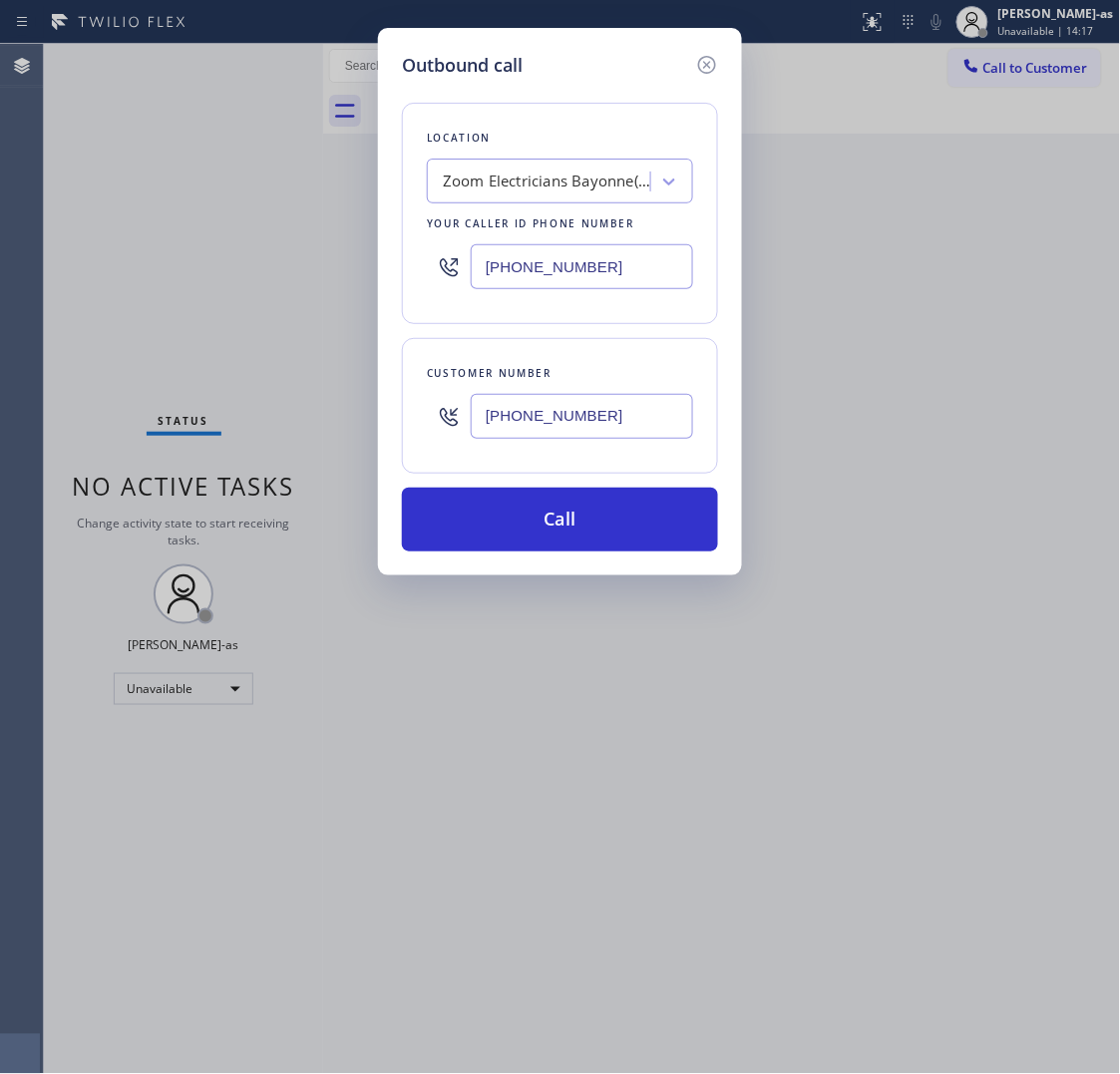 click on "(551) 400-6516" at bounding box center [581, 266] 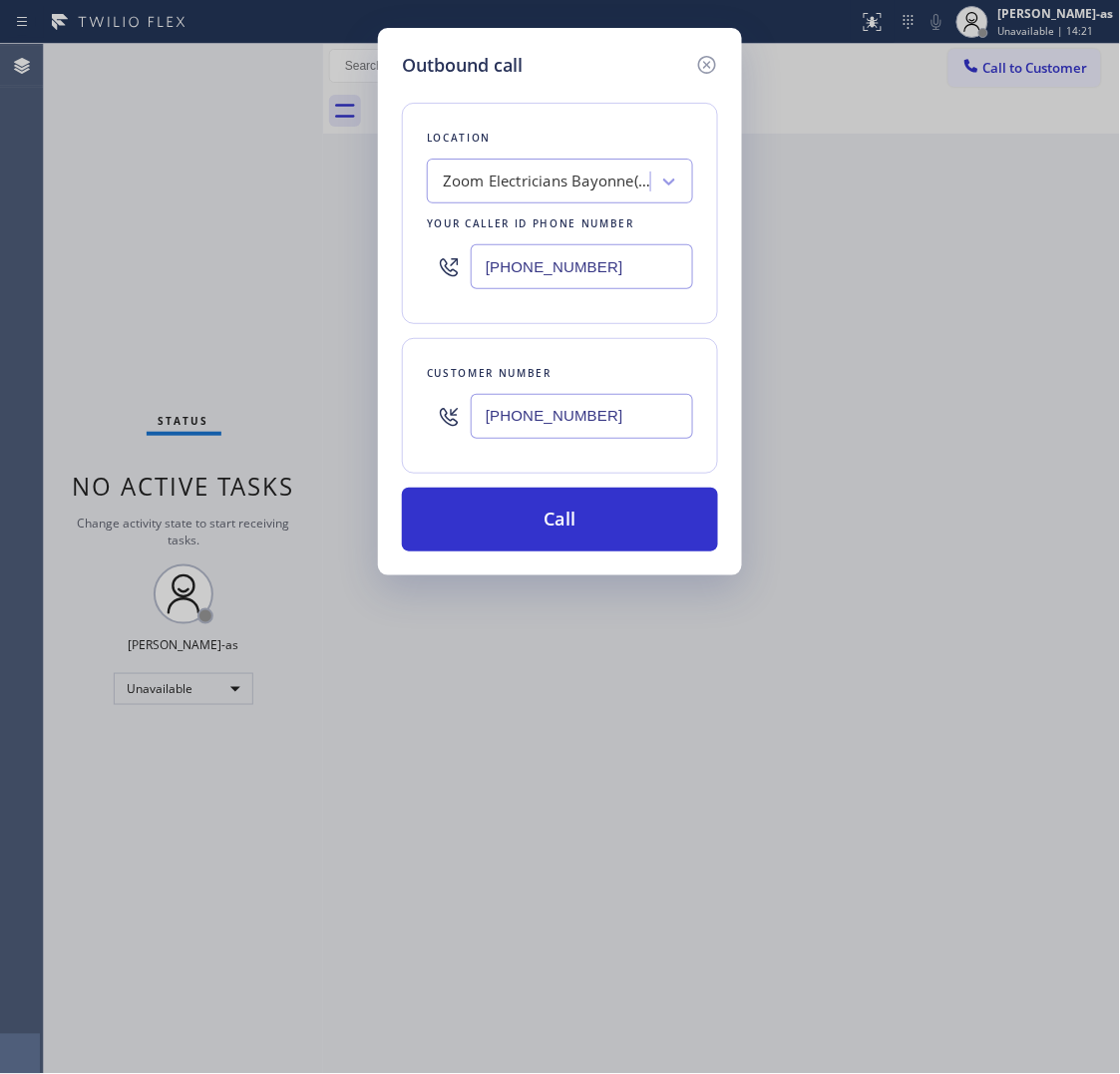 click on "(714) 400-2318" at bounding box center (581, 266) 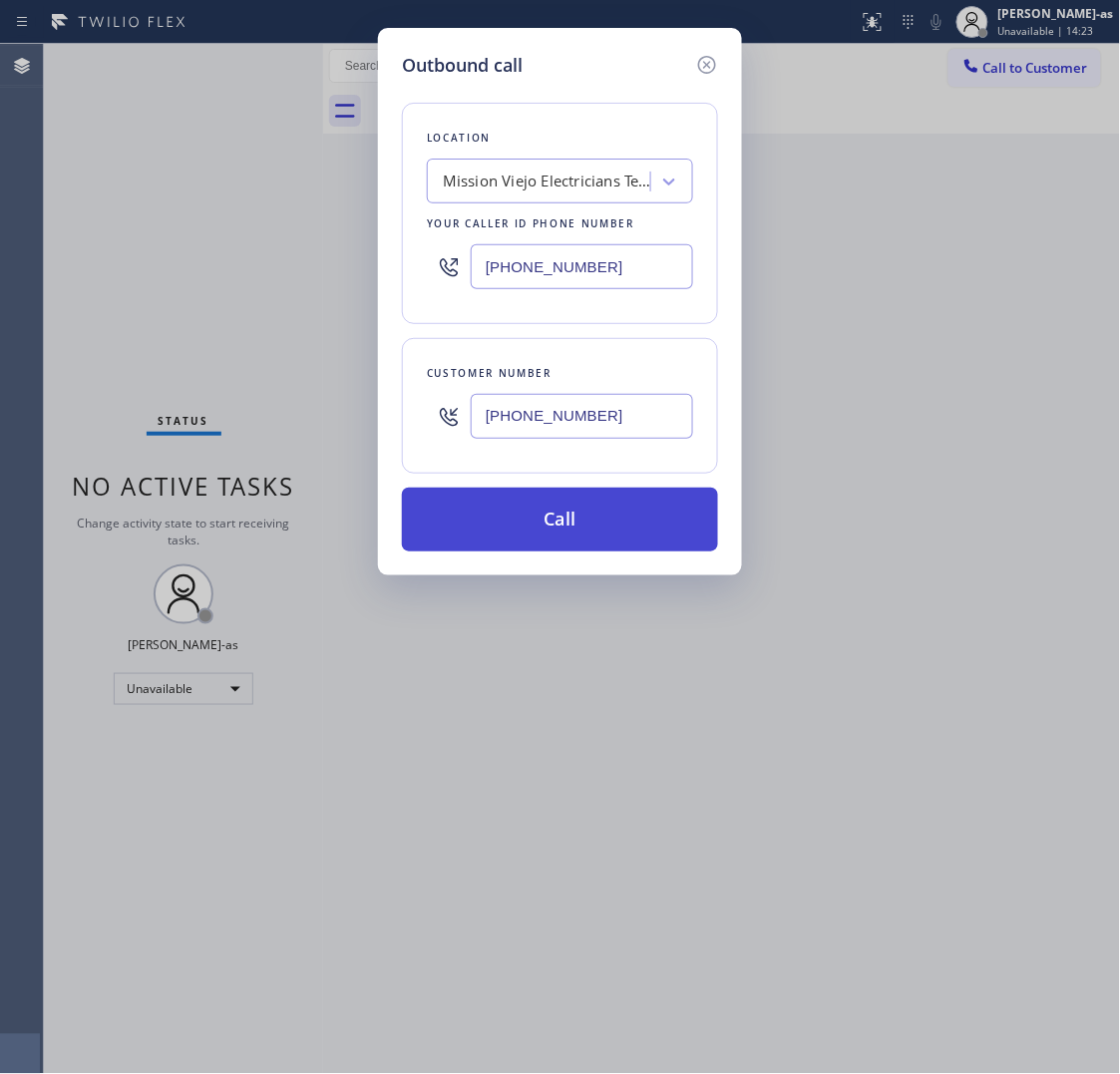 type on "(714) 400-2318" 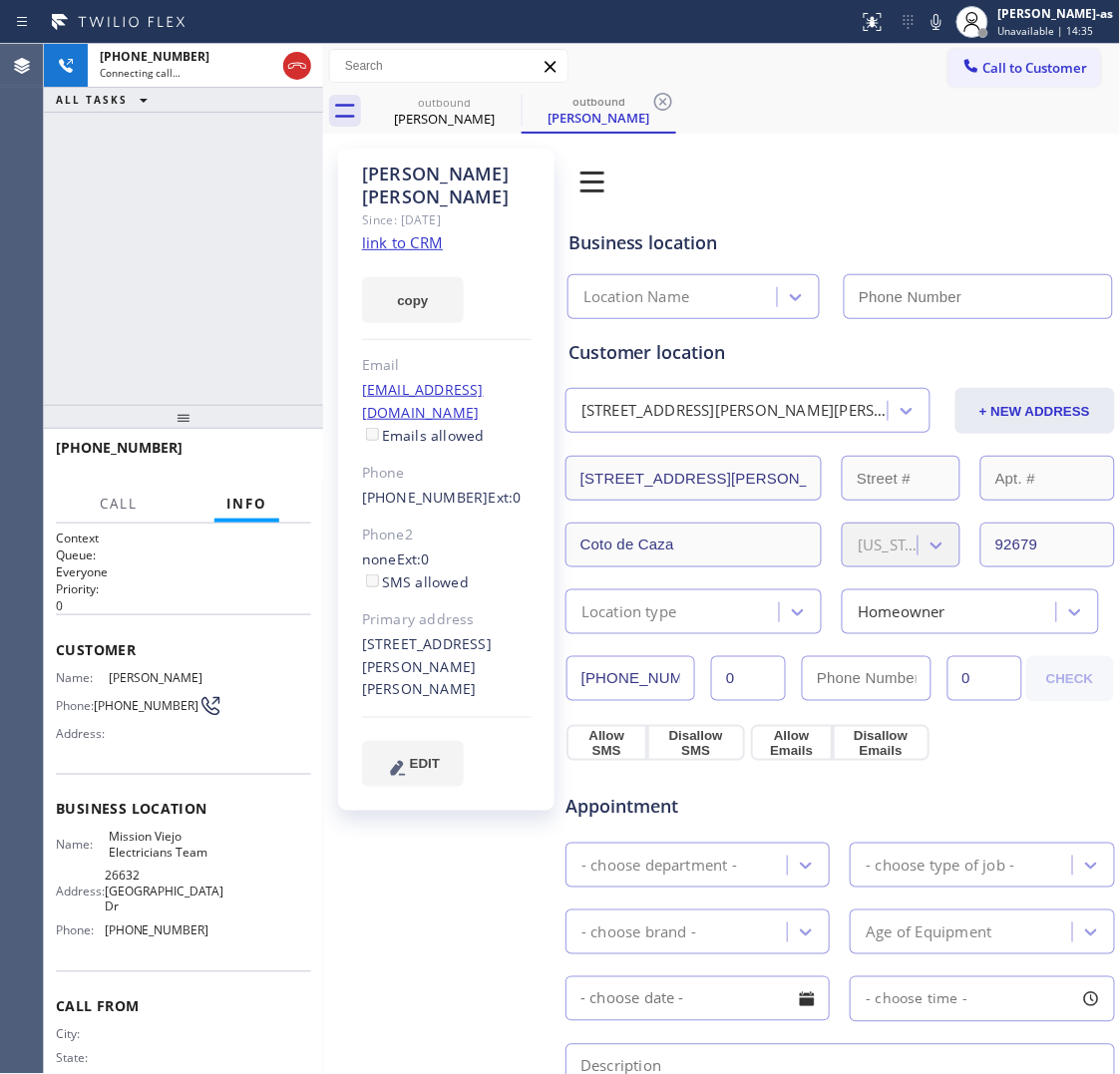 type on "(714) 400-2318" 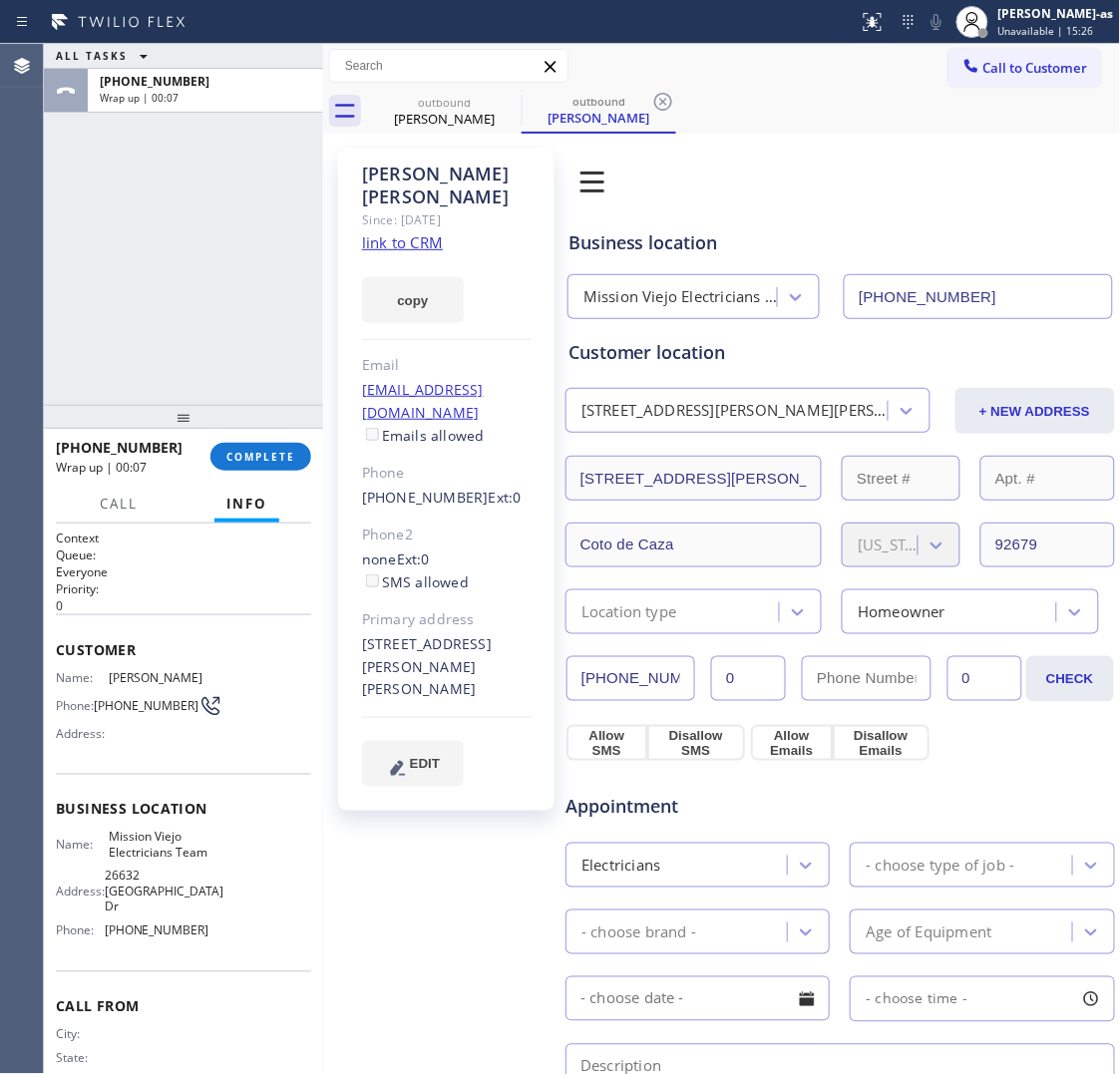 click on "ALL TASKS ALL TASKS ACTIVE TASKS TASKS IN WRAP UP +19496836121 Wrap up | 00:07" at bounding box center (184, 224) 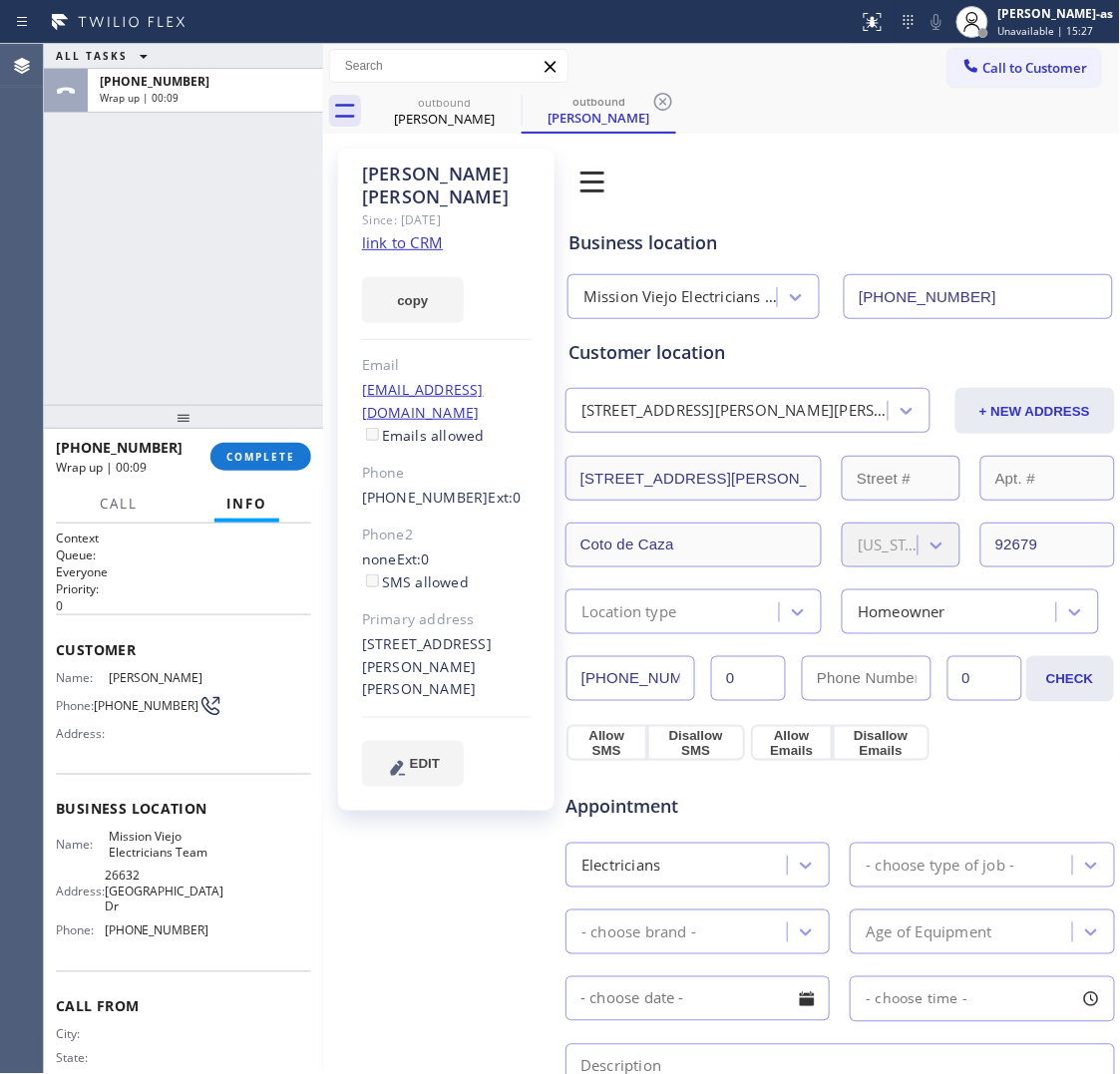 click on "ALL TASKS ALL TASKS ACTIVE TASKS TASKS IN WRAP UP +19496836121 Wrap up | 00:09" at bounding box center [184, 224] 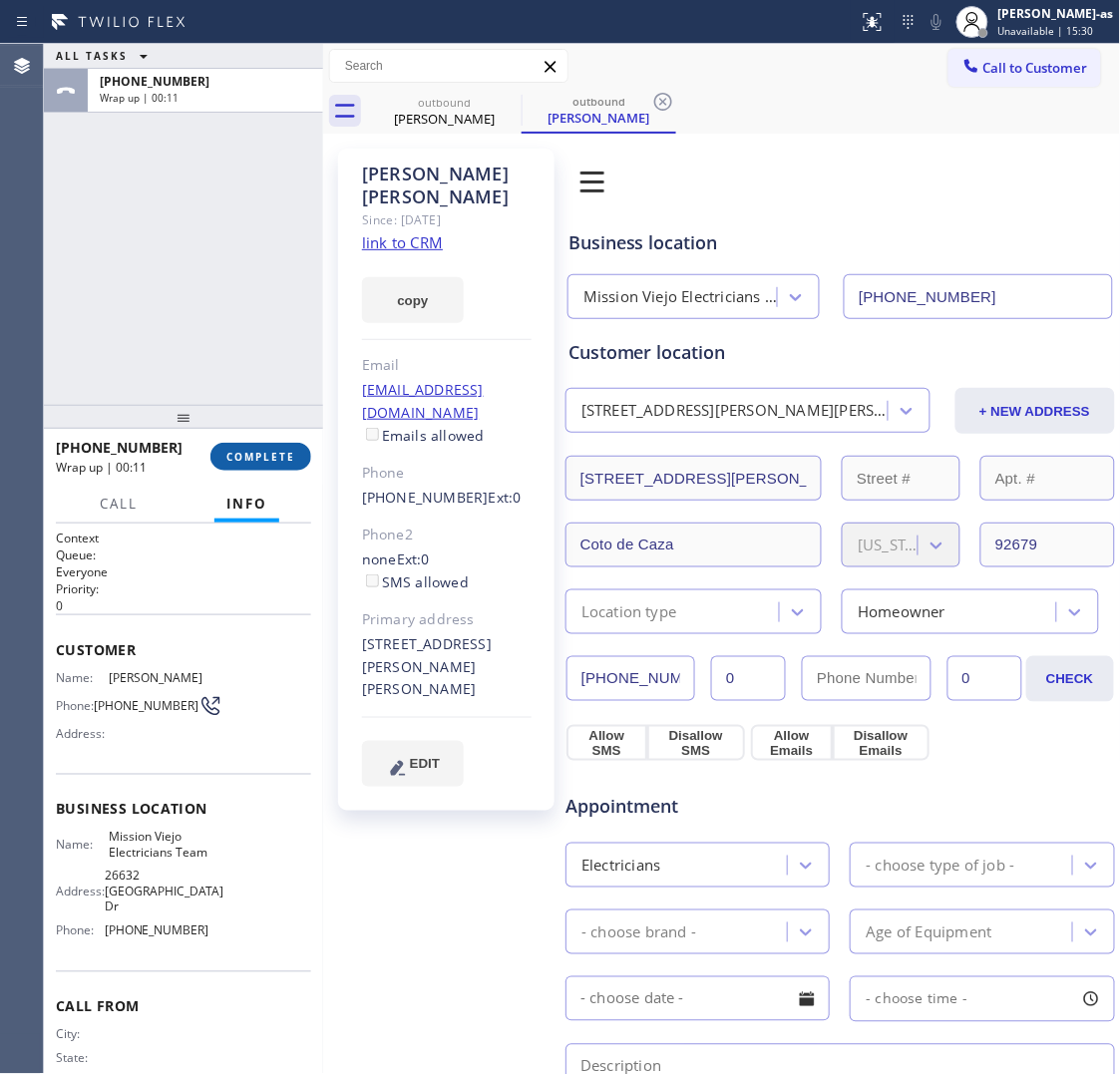 click on "COMPLETE" at bounding box center [260, 457] 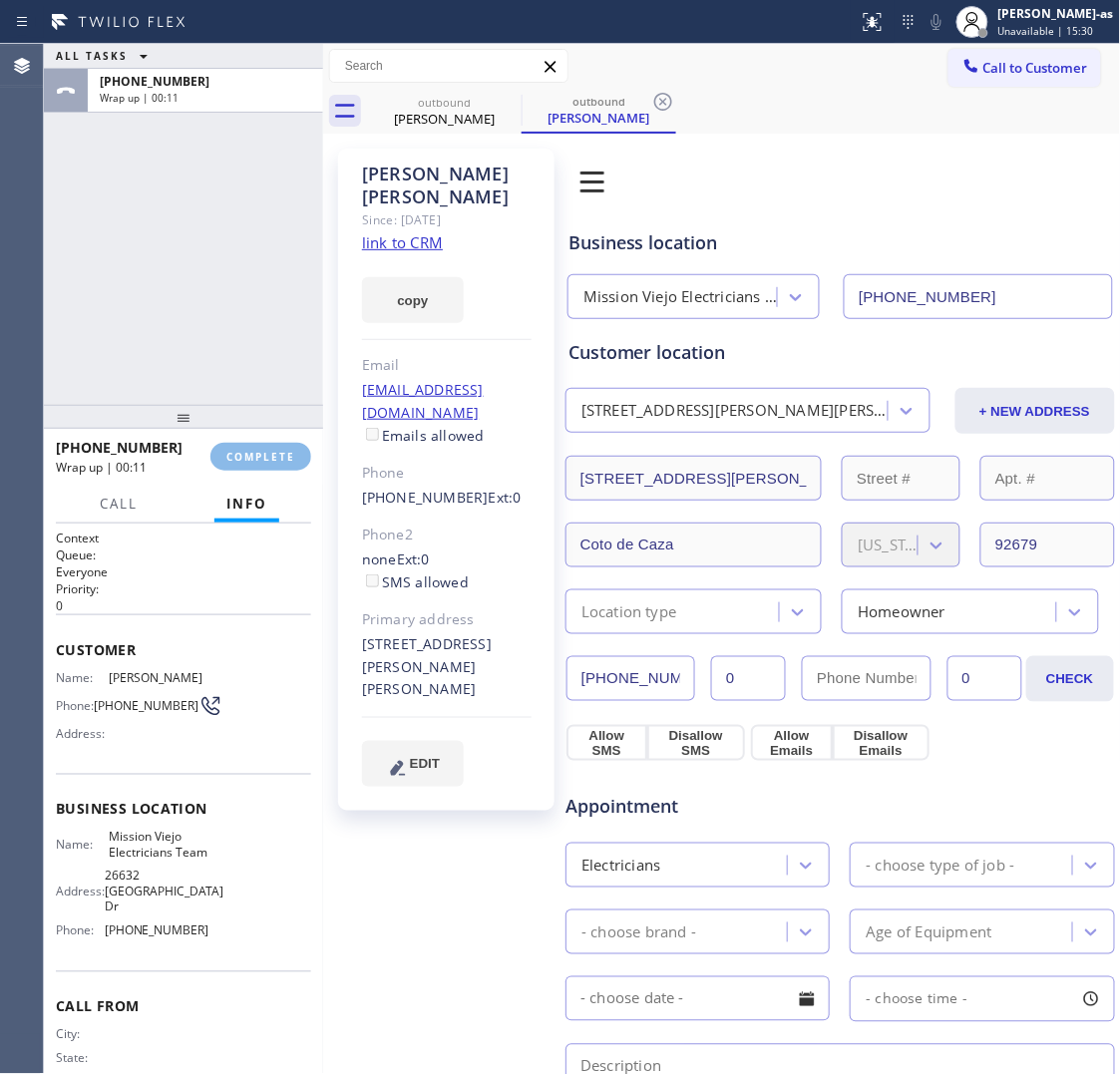 click on "ALL TASKS ALL TASKS ACTIVE TASKS TASKS IN WRAP UP +19496836121 Wrap up | 00:11" at bounding box center (184, 224) 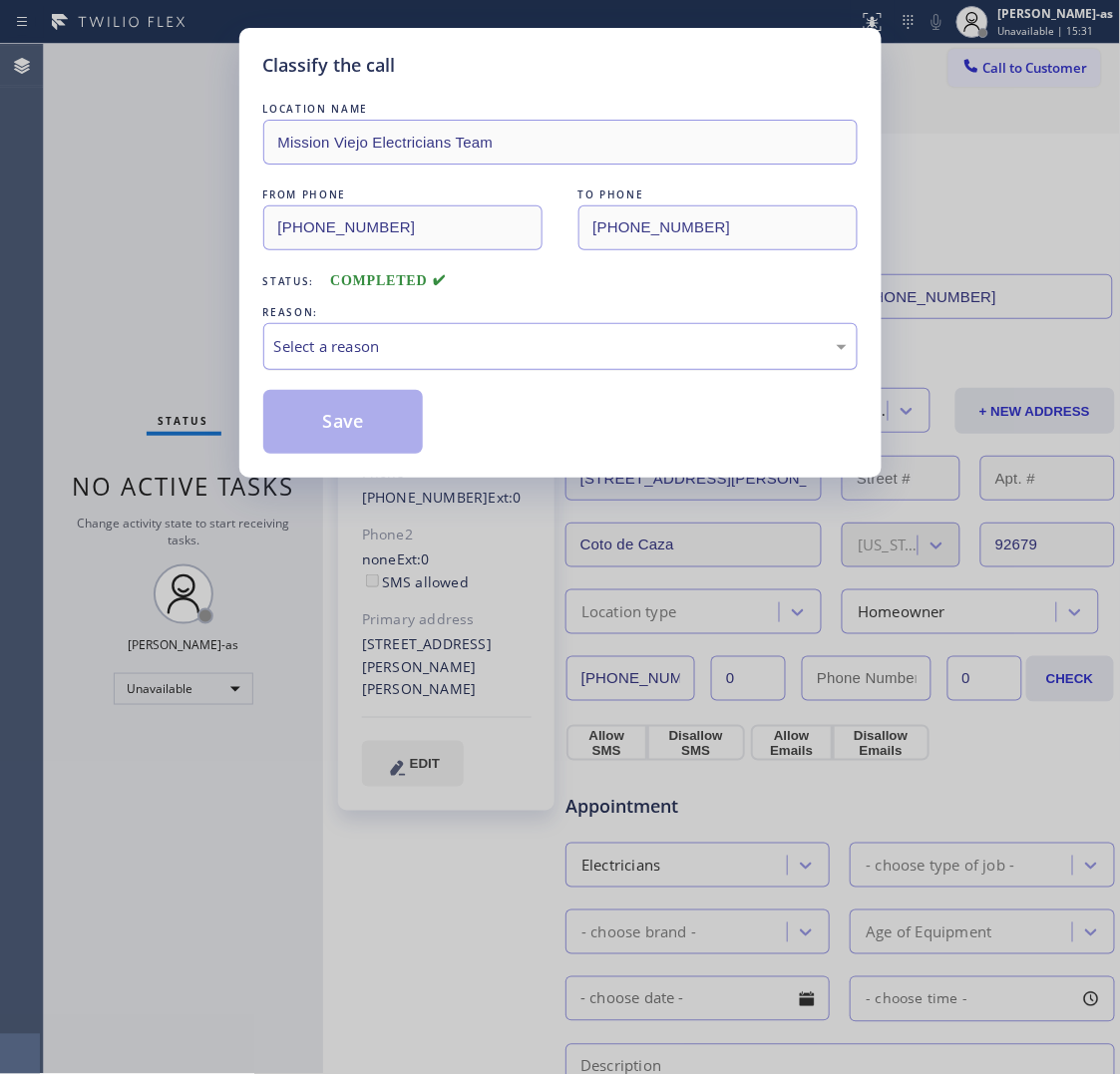 click on "Select a reason" at bounding box center (560, 346) 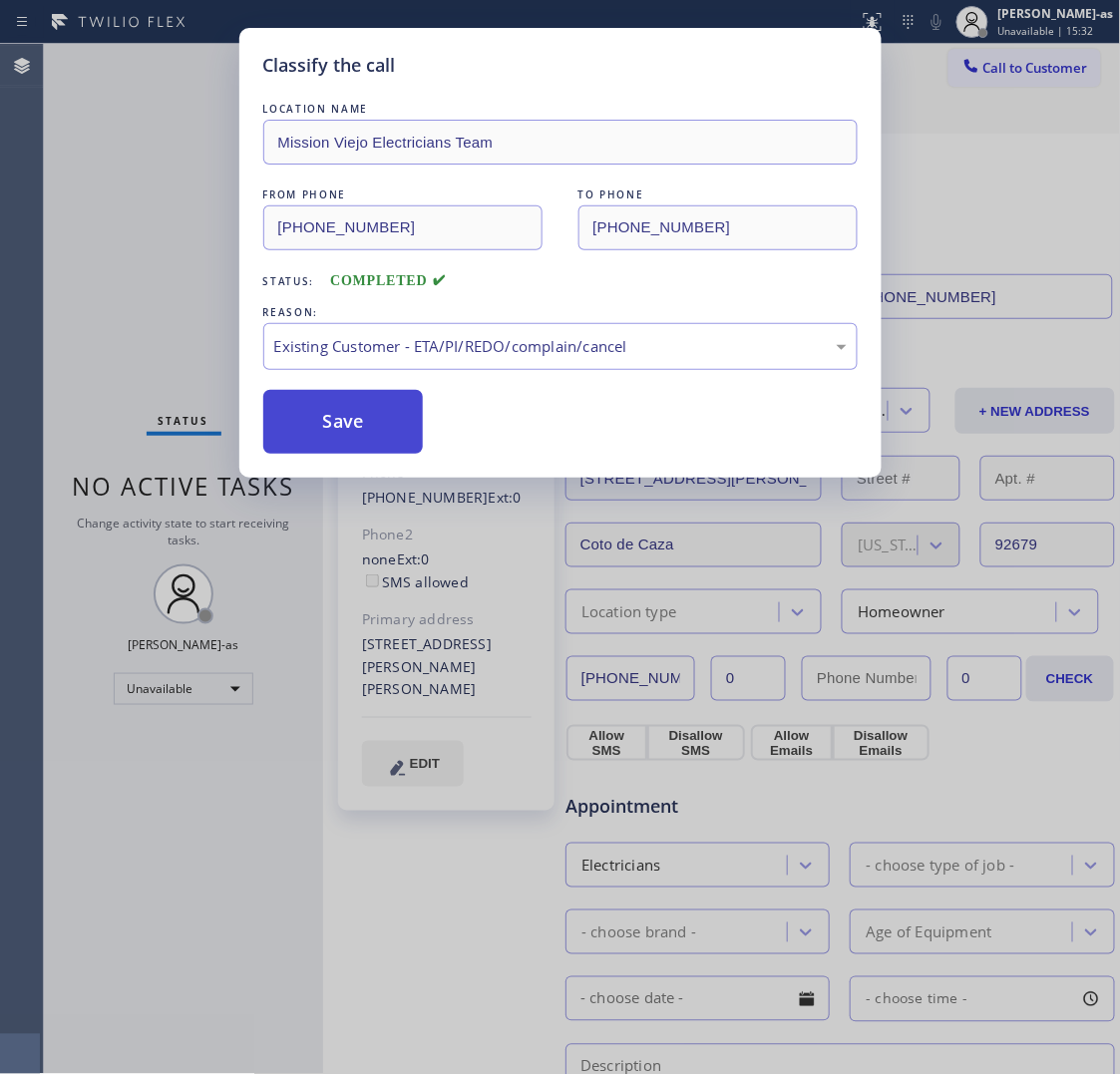 drag, startPoint x: 340, startPoint y: 407, endPoint x: 362, endPoint y: 395, distance: 25.059928 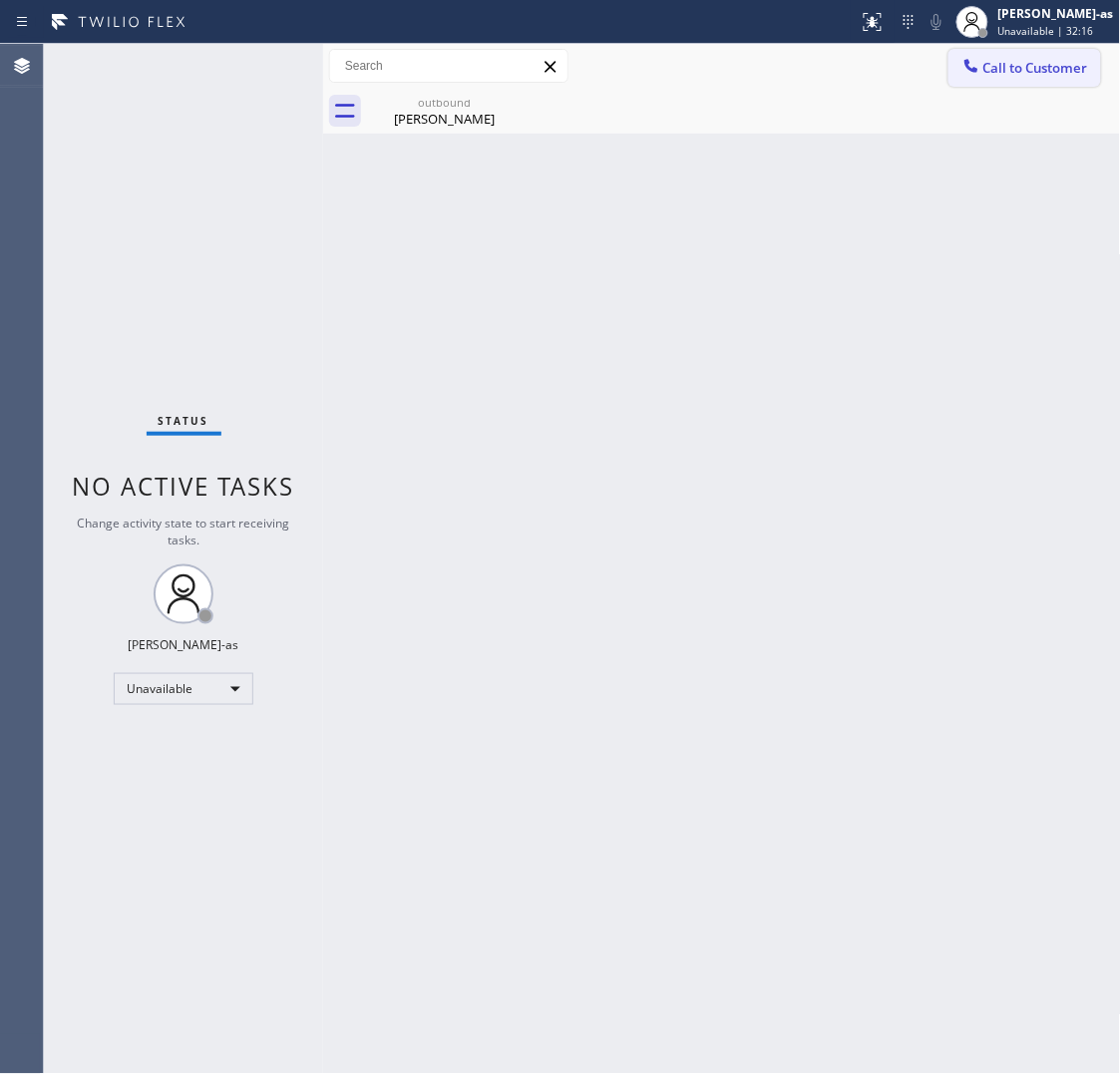click on "Call to Customer" at bounding box center [1024, 68] 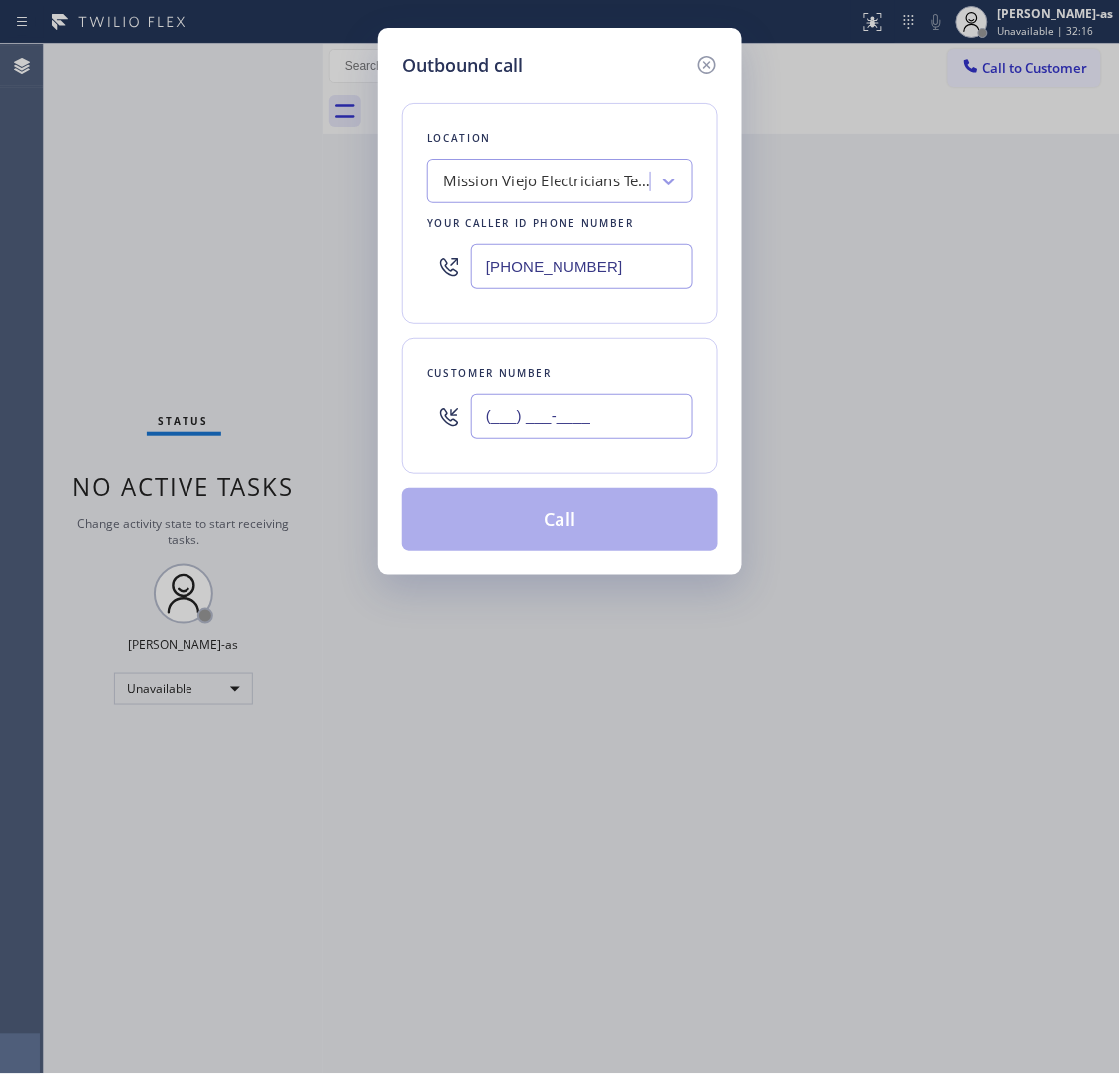 click on "(___) ___-____" at bounding box center (581, 416) 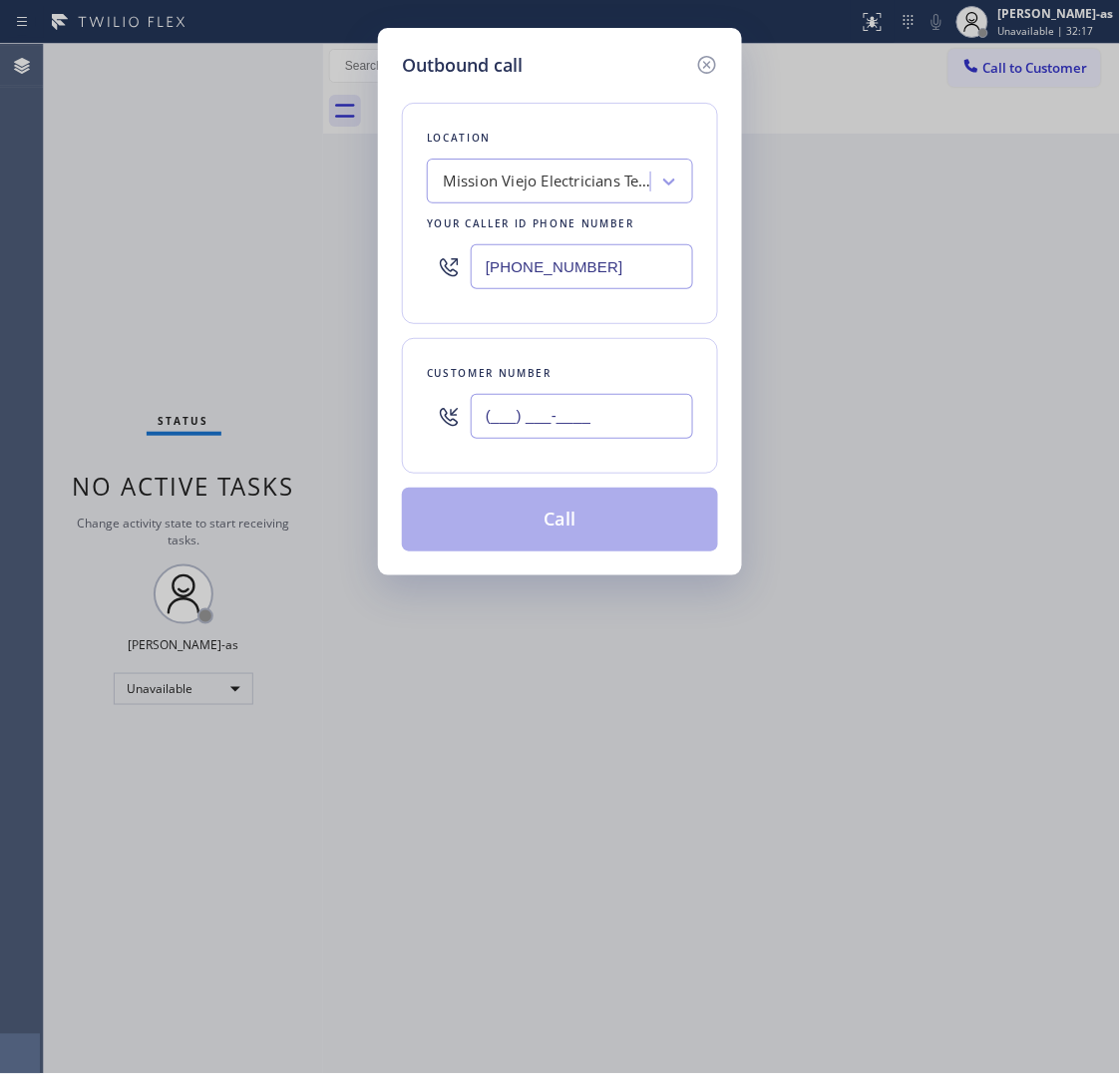 paste on "254) 356-0182" 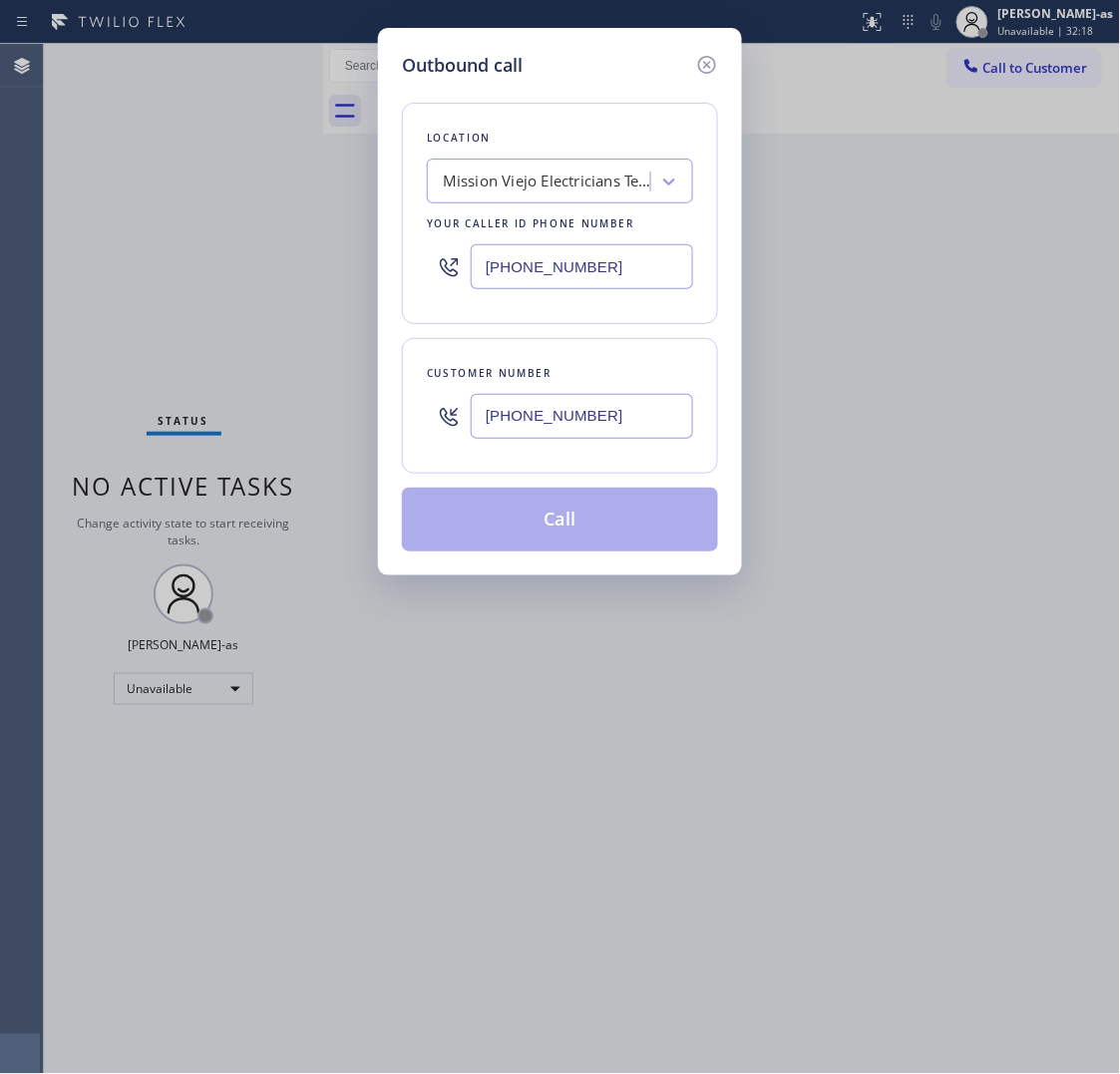 type on "(254) 356-0182" 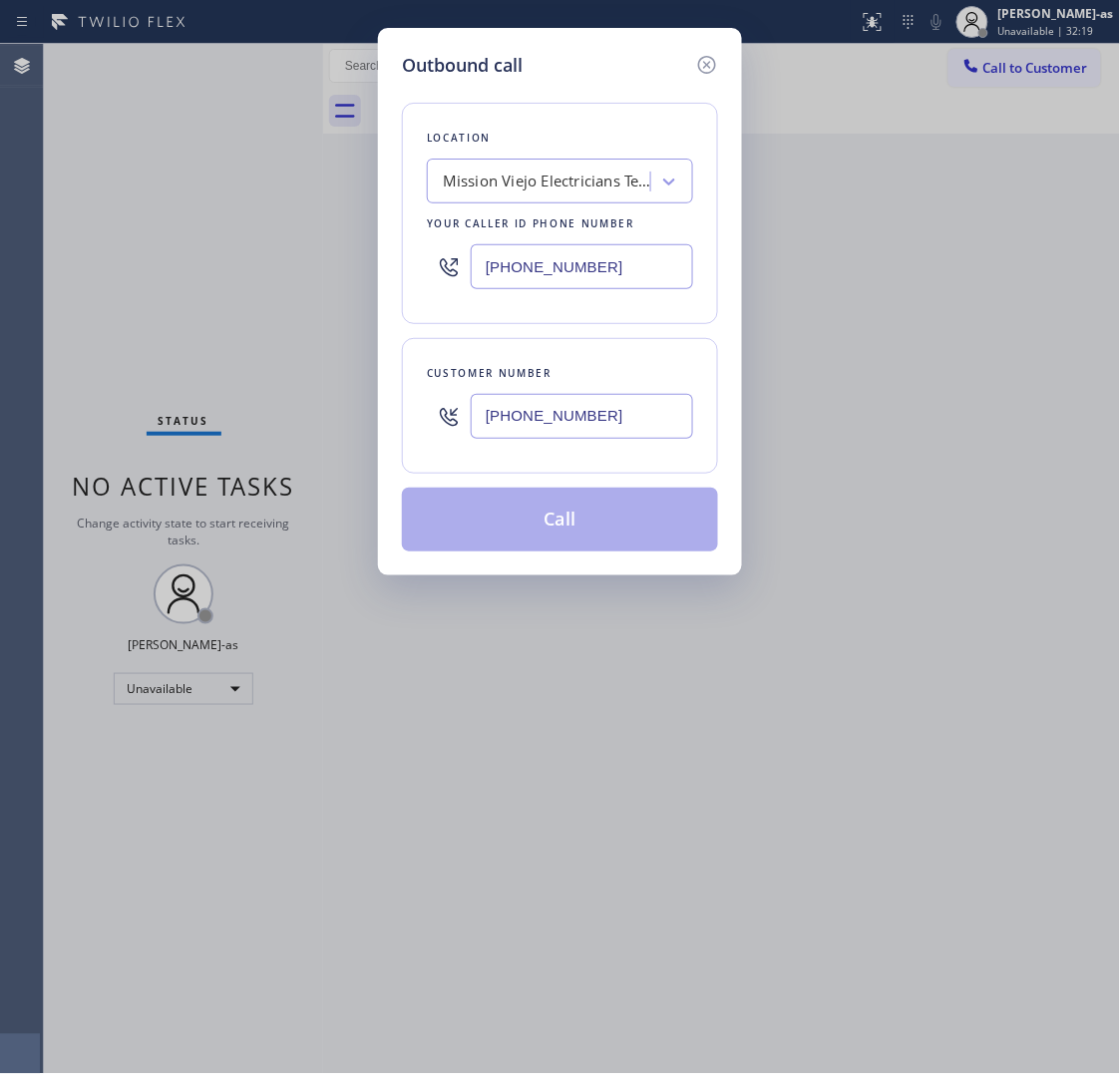 click on "(714) 400-2318" at bounding box center [581, 266] 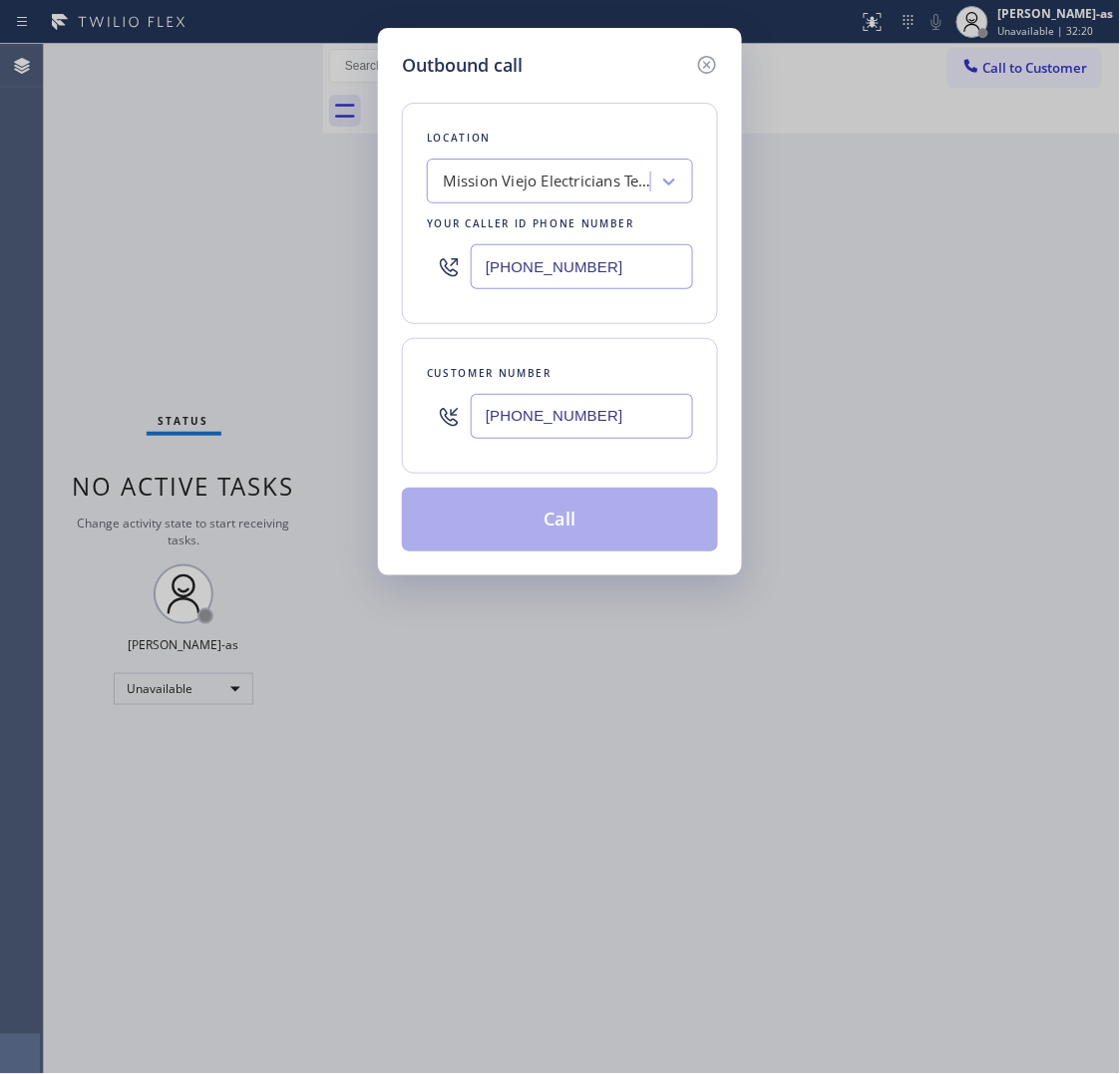 click on "(714) 400-2318" at bounding box center (581, 266) 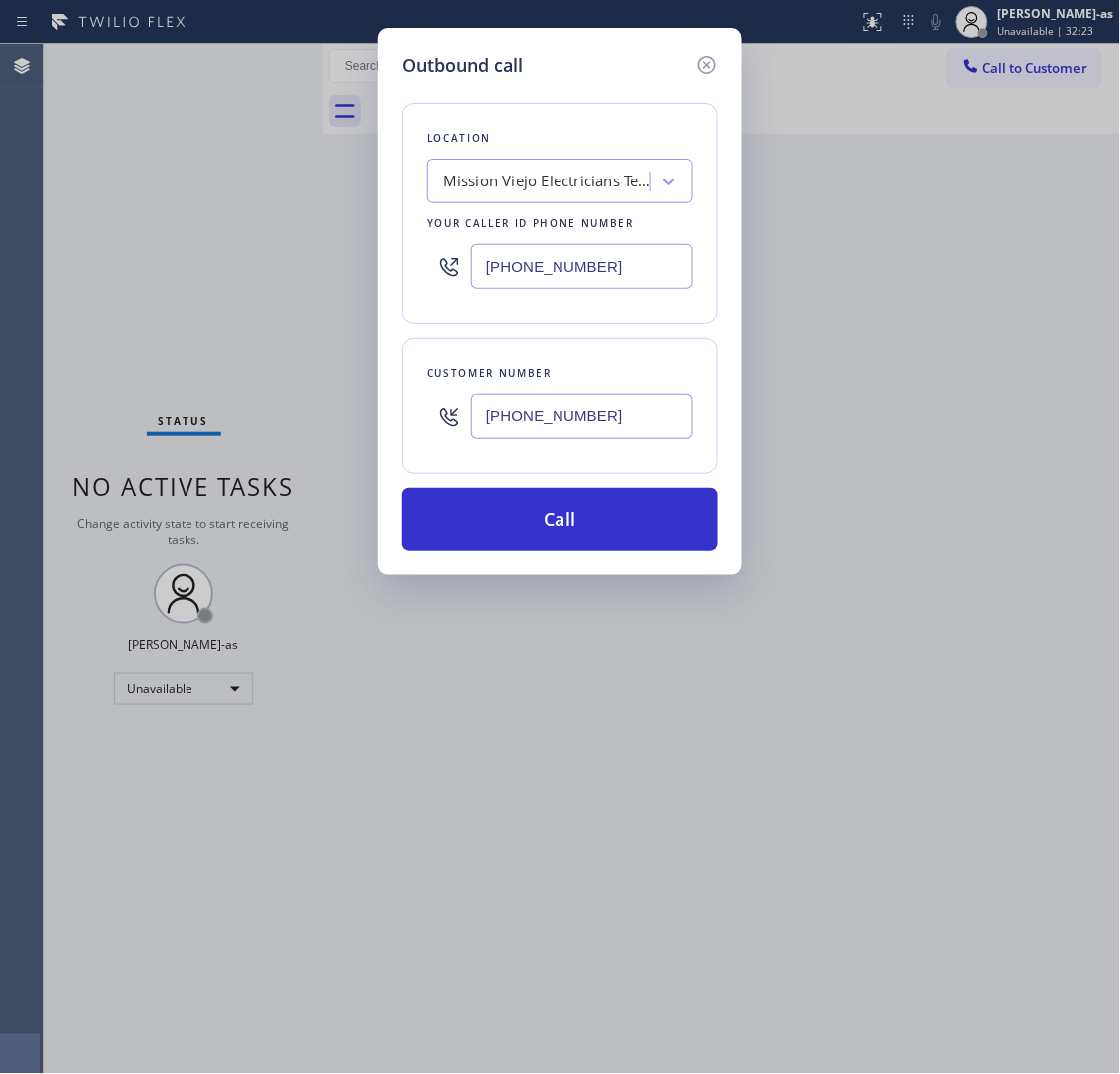 type on "(972) 779-6113" 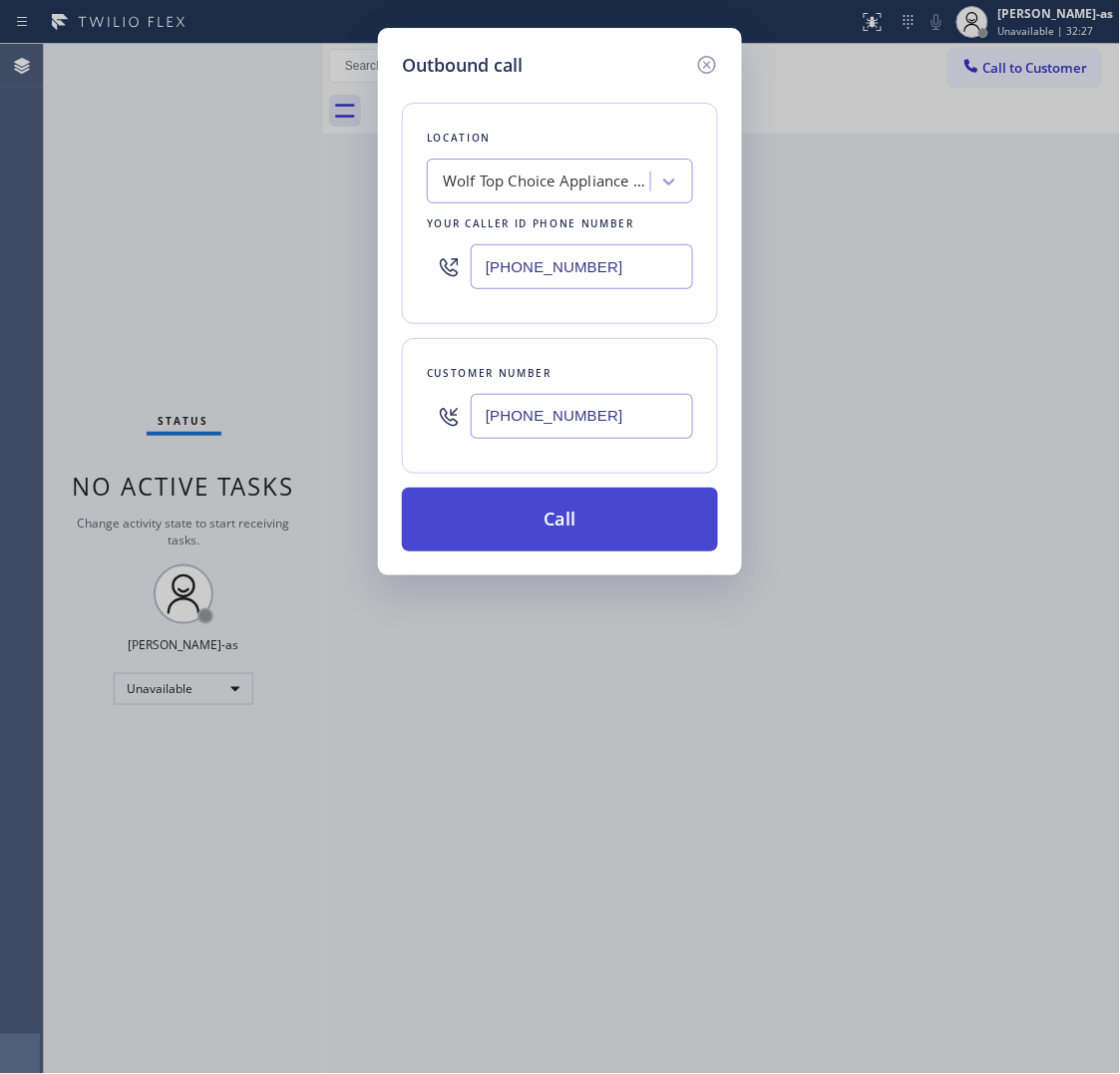 click on "Call" at bounding box center [560, 520] 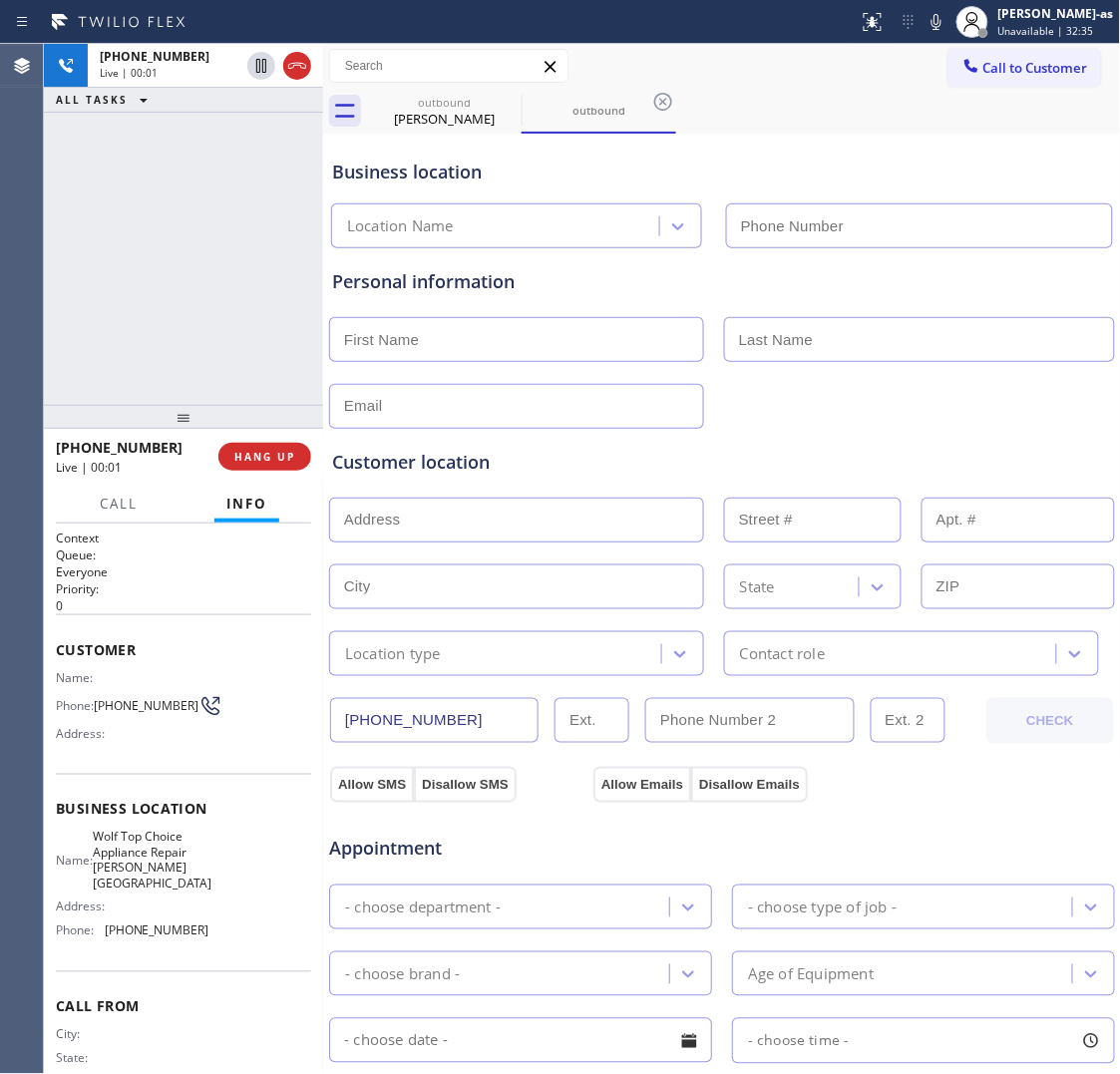 type on "(972) 779-6113" 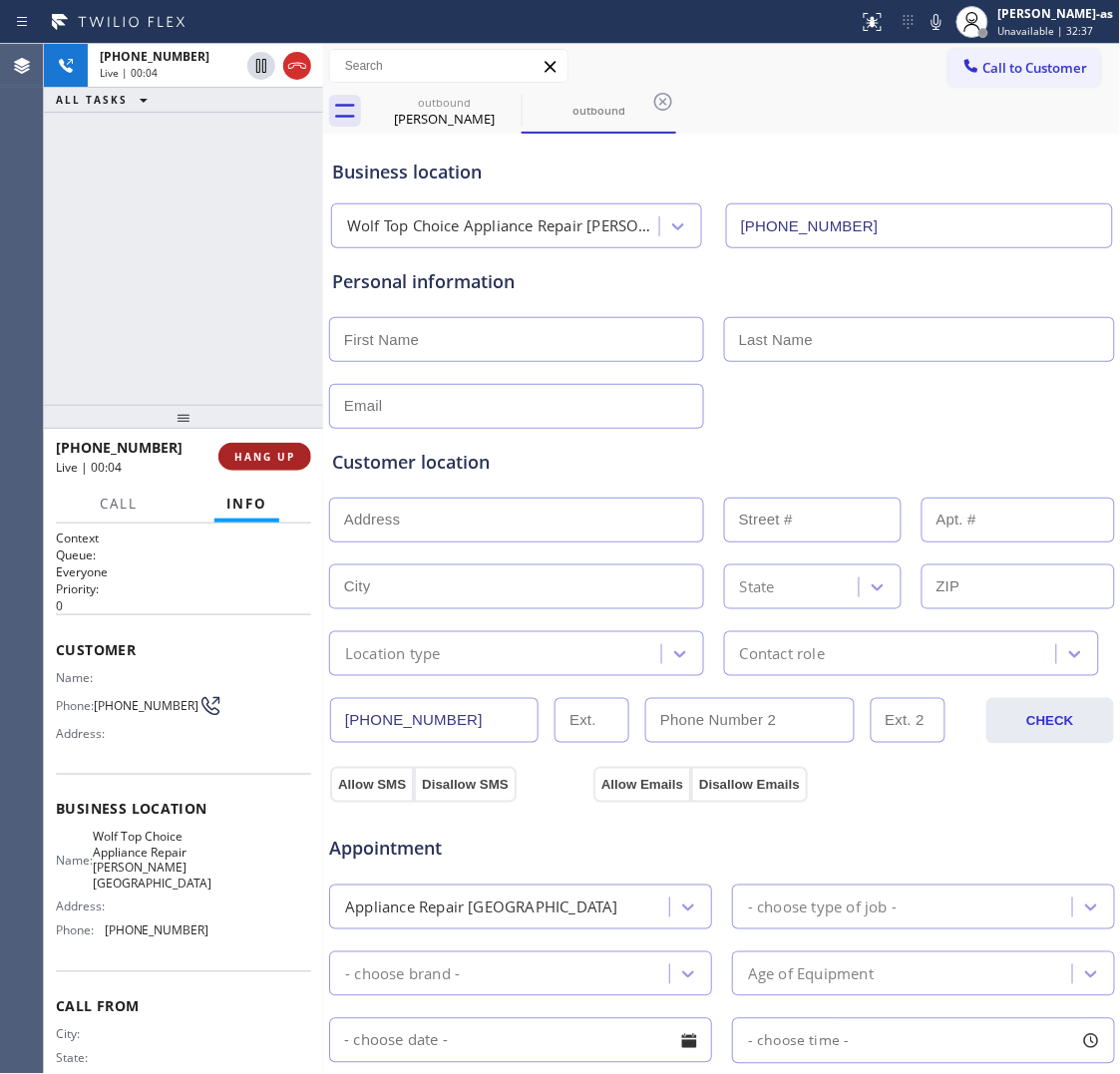 drag, startPoint x: 224, startPoint y: 446, endPoint x: 261, endPoint y: 451, distance: 37.336309 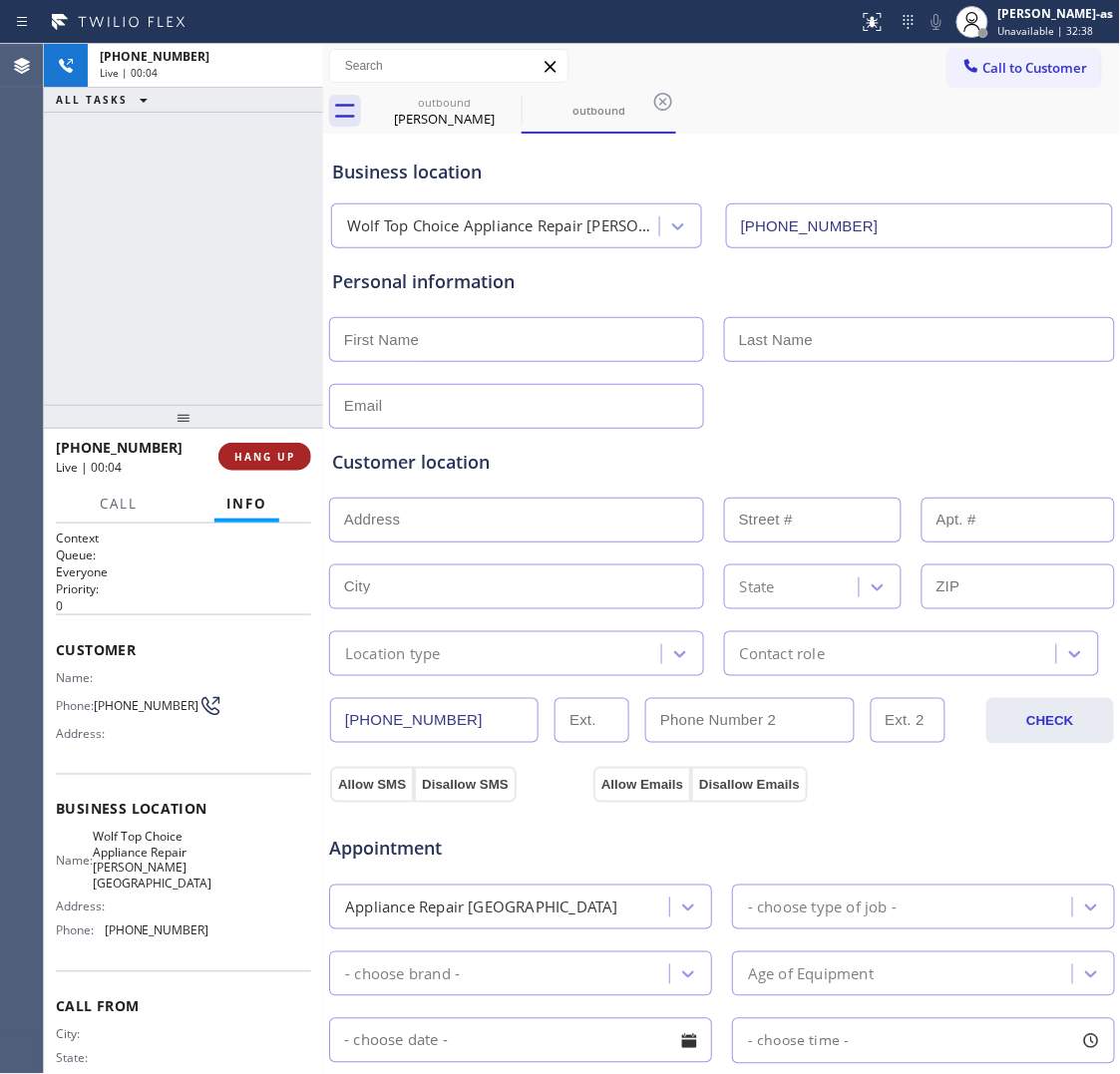click on "HANG UP" at bounding box center [264, 457] 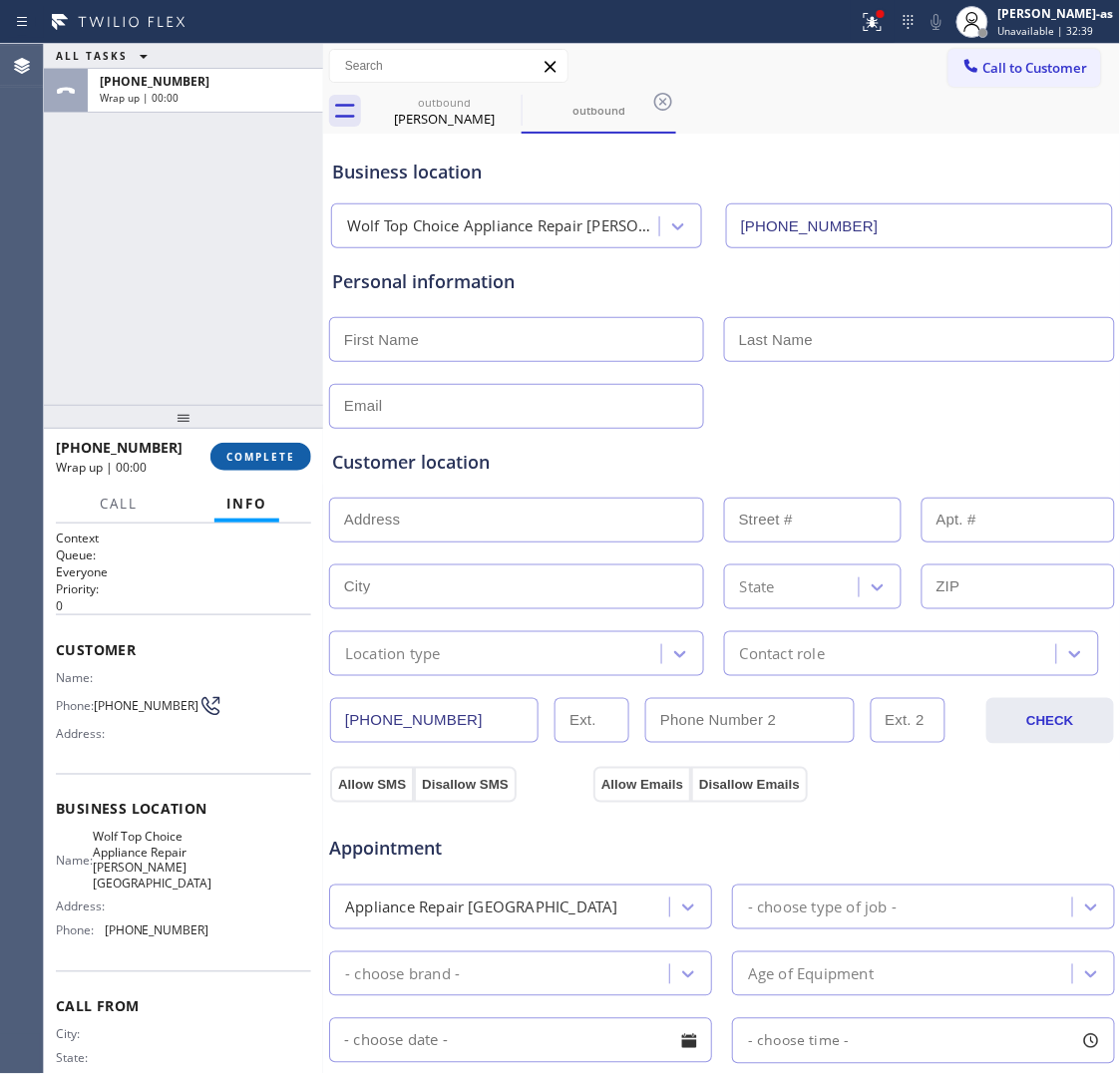click on "COMPLETE" at bounding box center [260, 457] 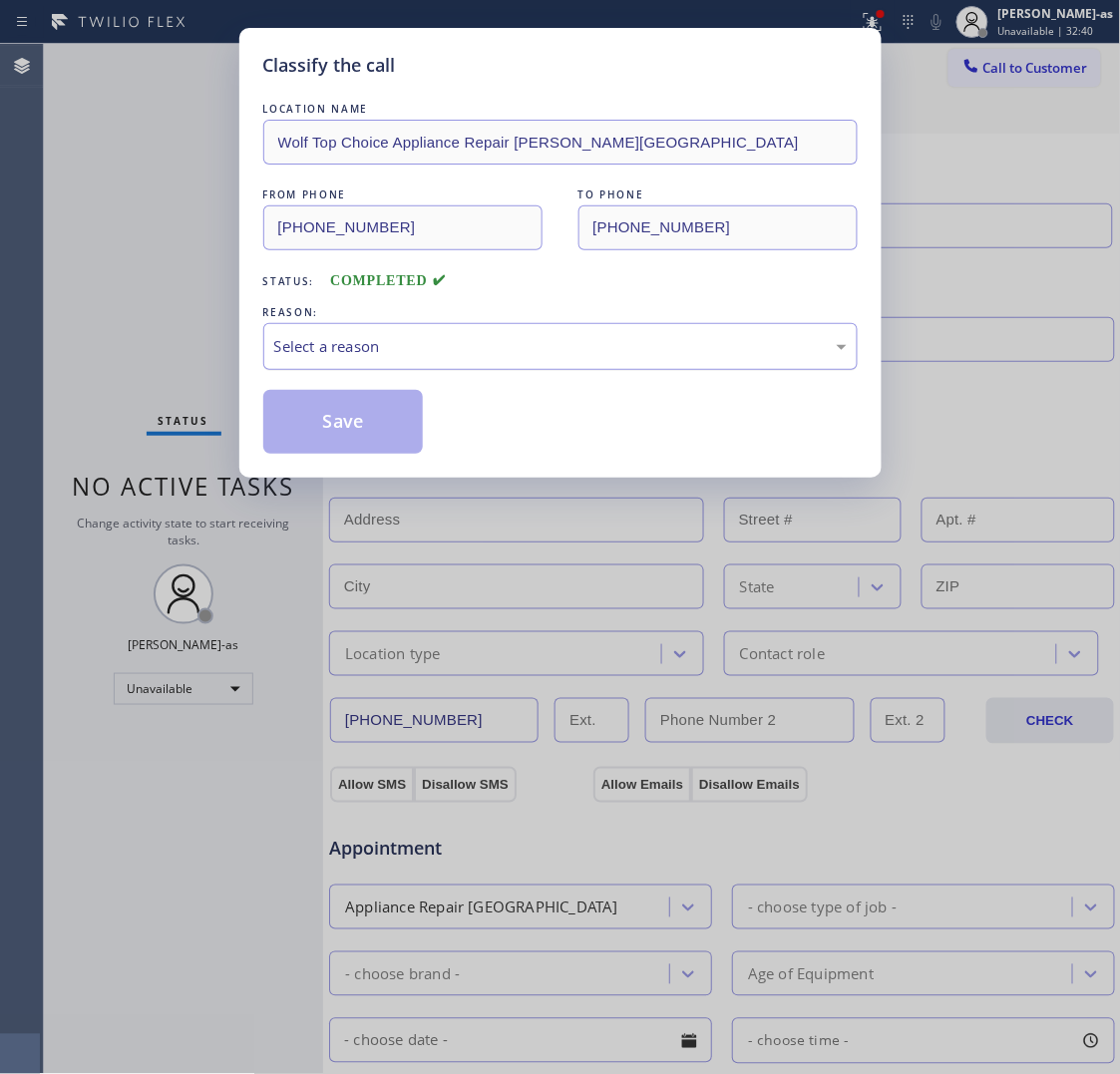 click on "Select a reason" at bounding box center [560, 346] 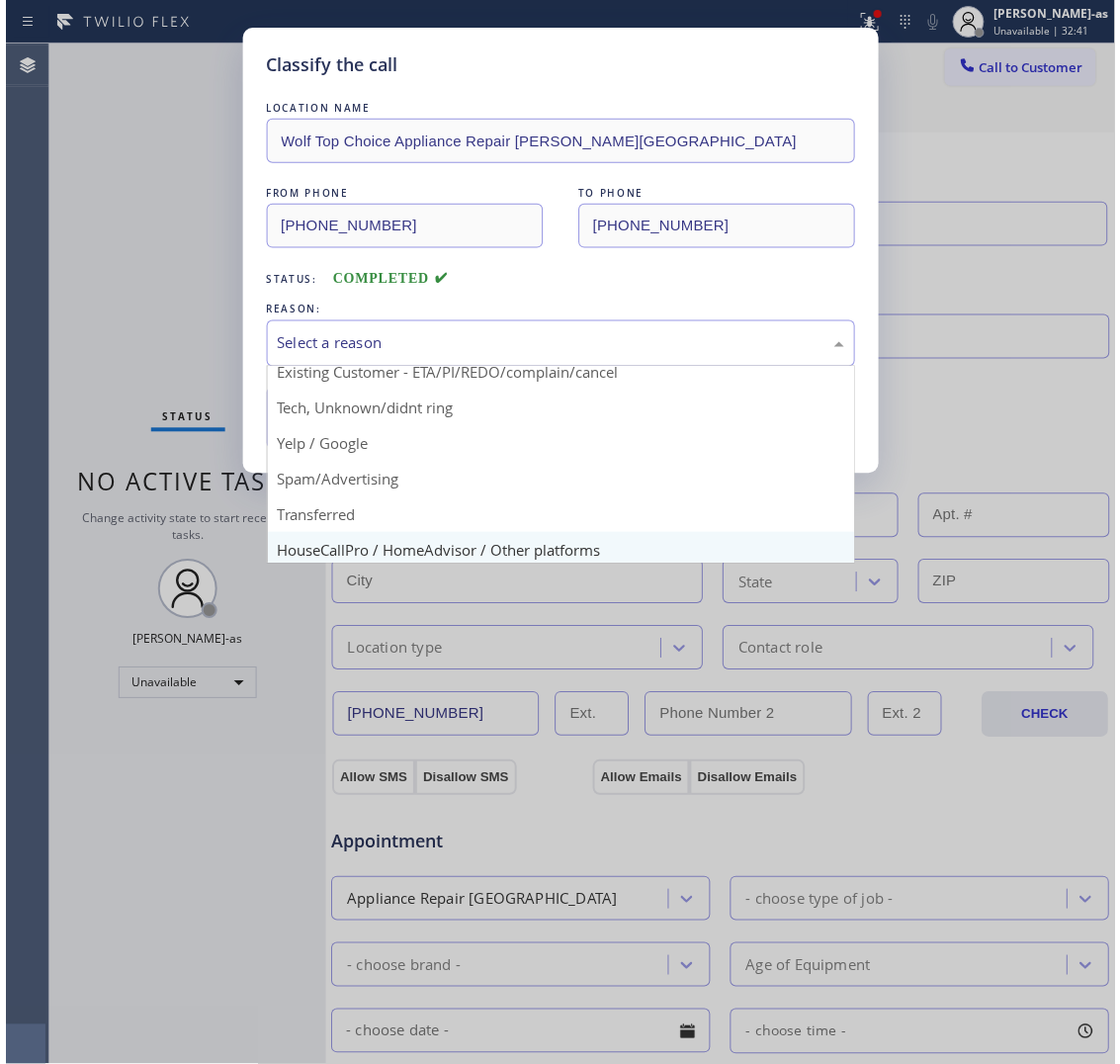 scroll, scrollTop: 124, scrollLeft: 0, axis: vertical 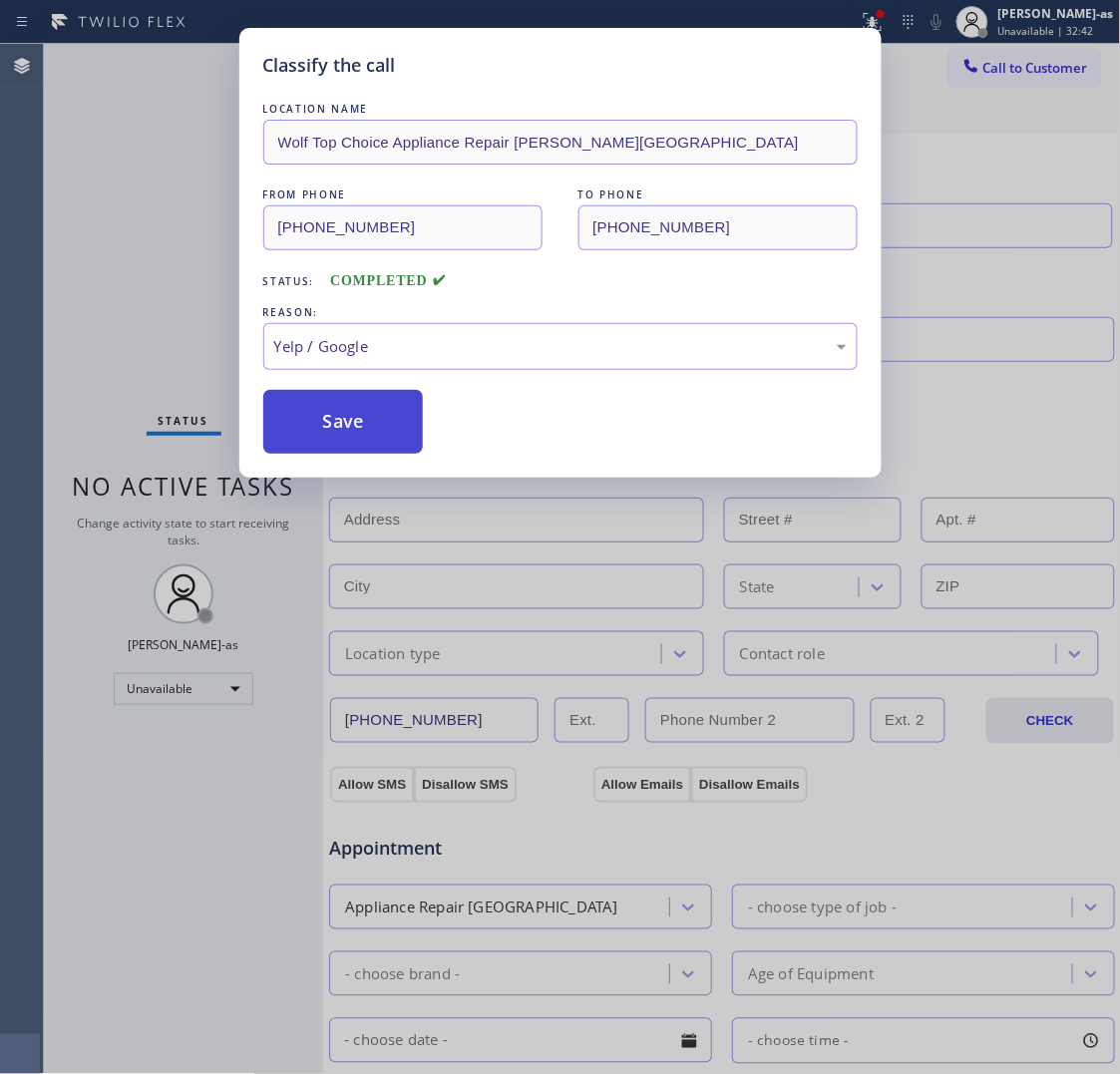 click on "Save" at bounding box center (343, 422) 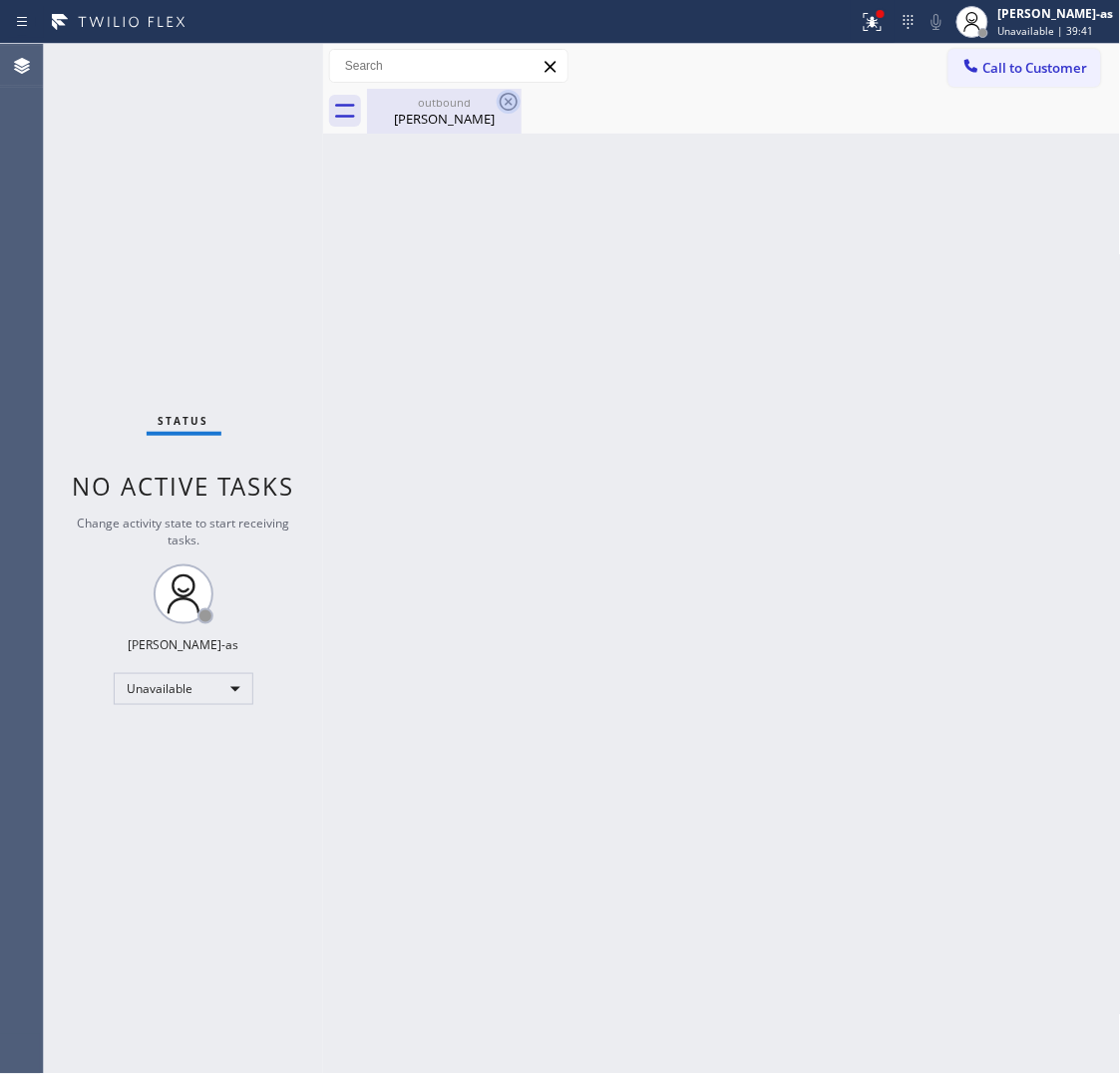 drag, startPoint x: 459, startPoint y: 118, endPoint x: 517, endPoint y: 98, distance: 61.351447 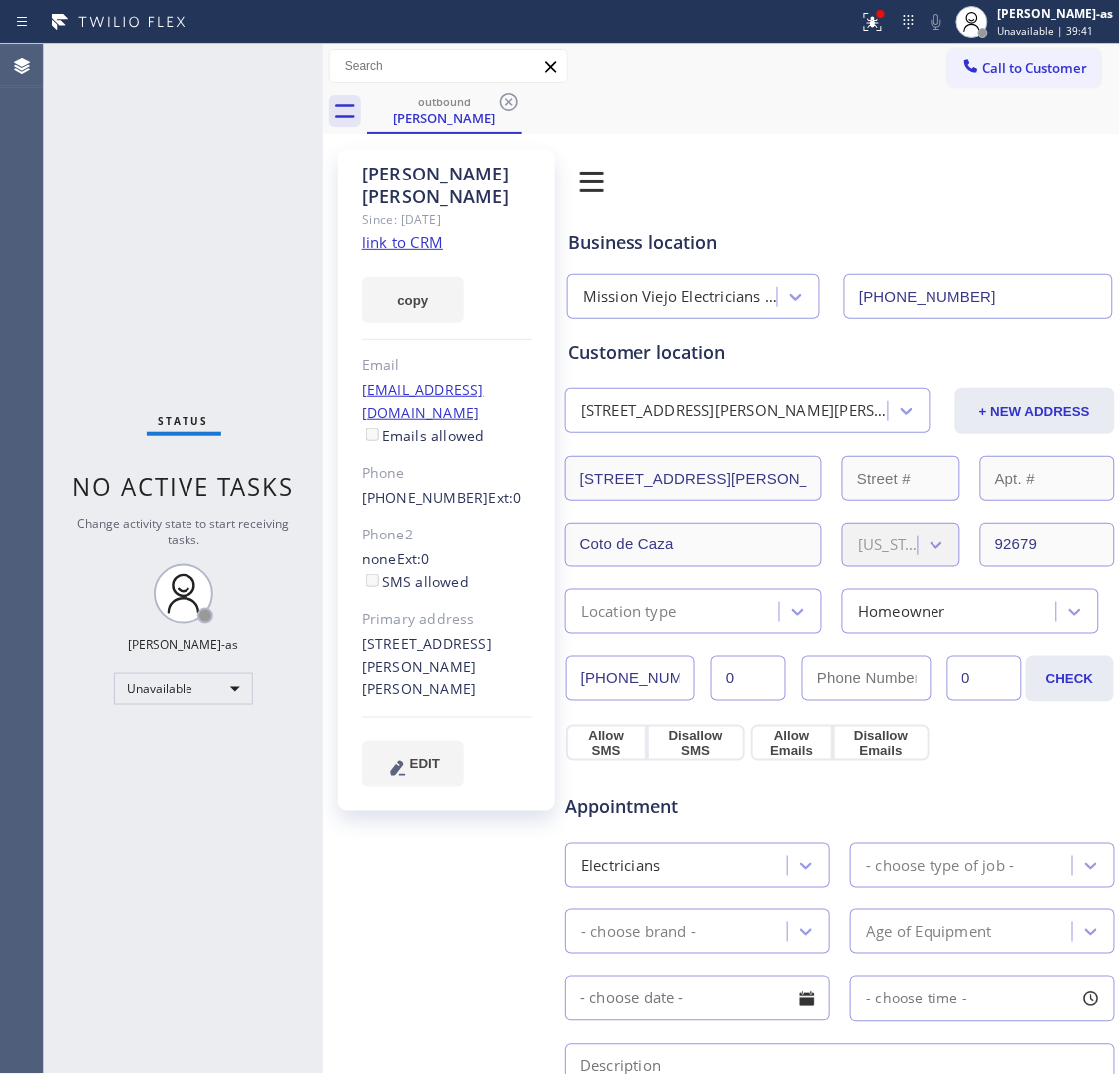 click 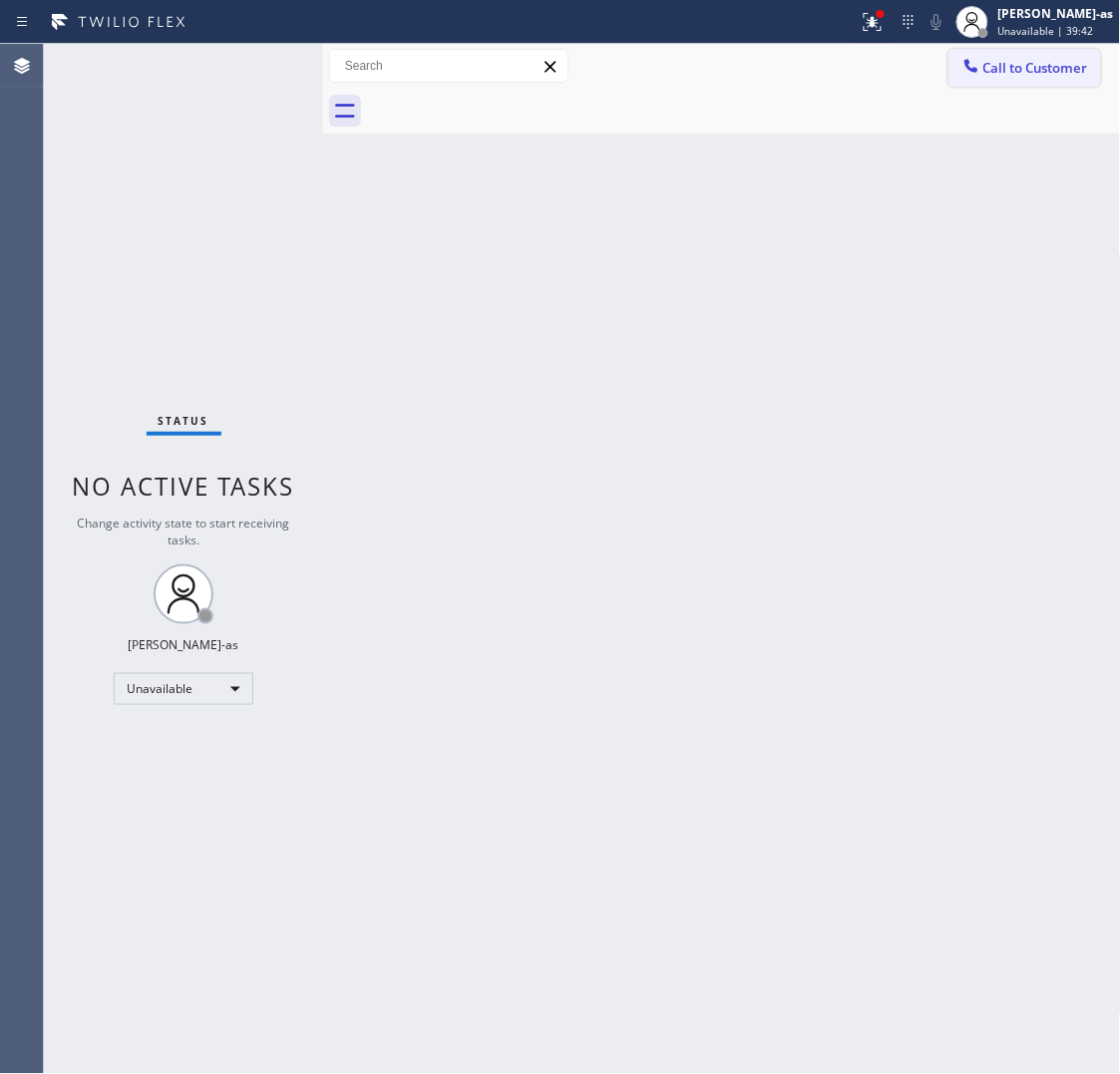 click on "Call to Customer" at bounding box center (1035, 68) 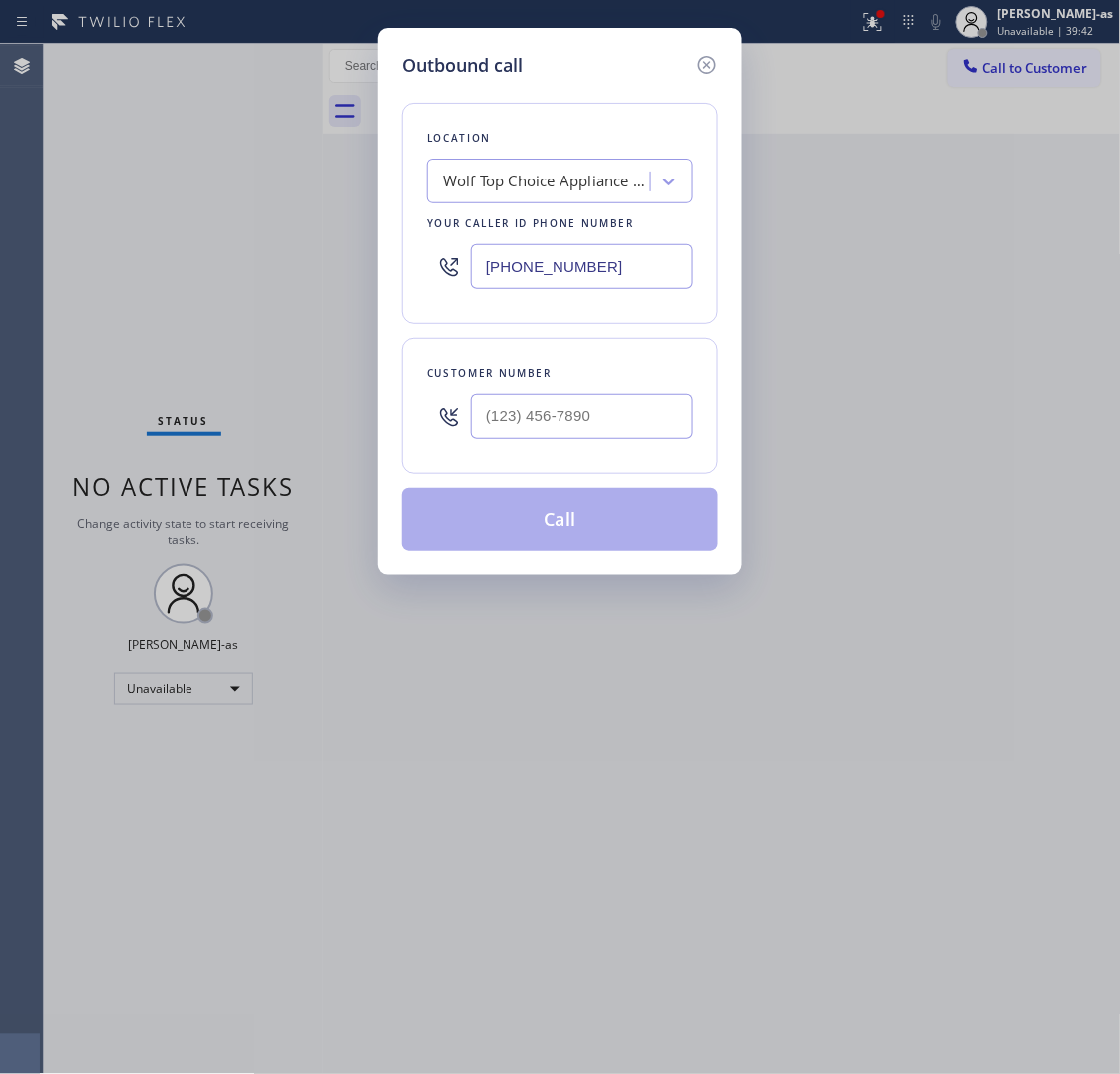 click at bounding box center (581, 416) 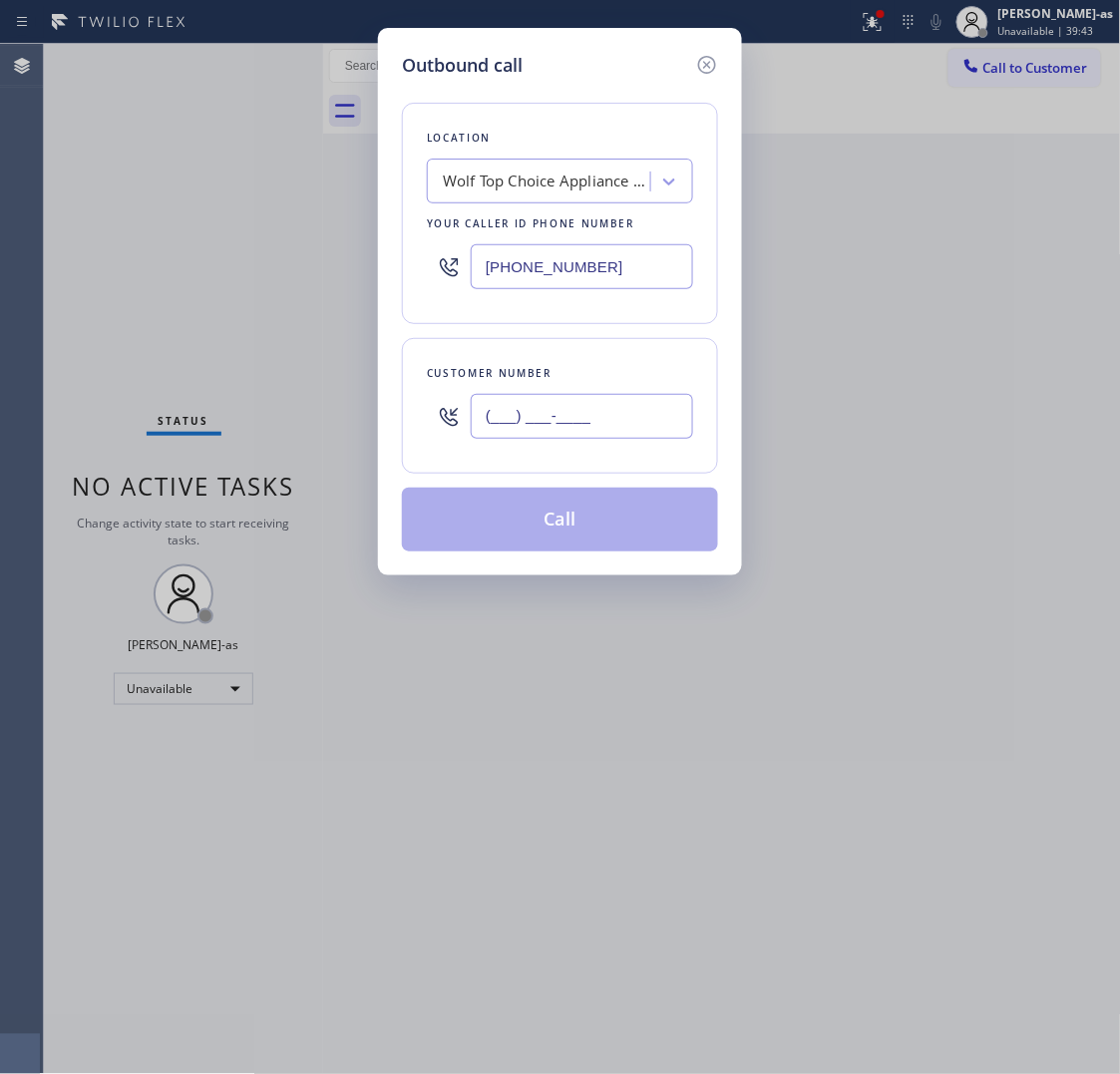 paste on "608) 630-0321" 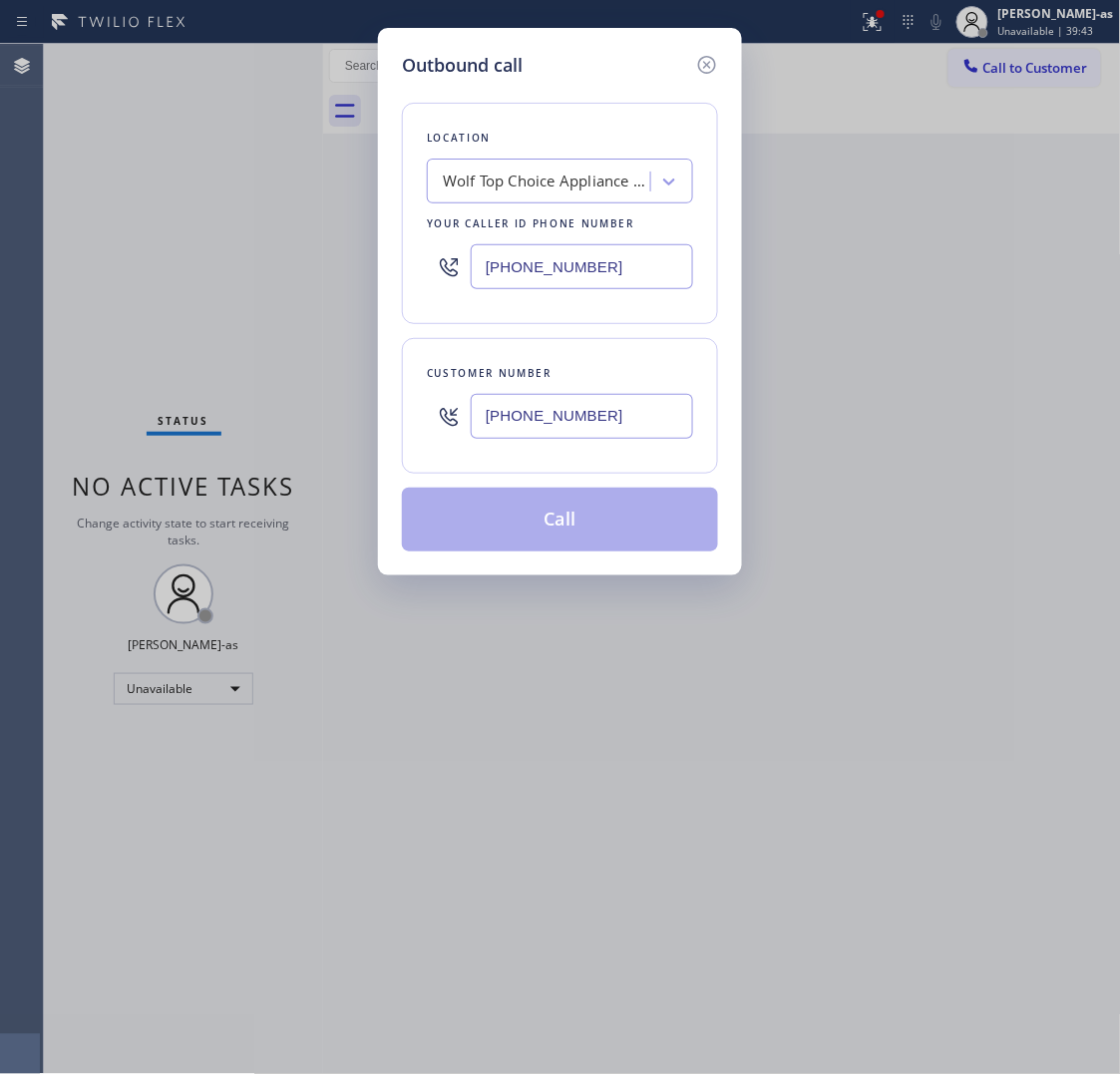type on "(608) 630-0321" 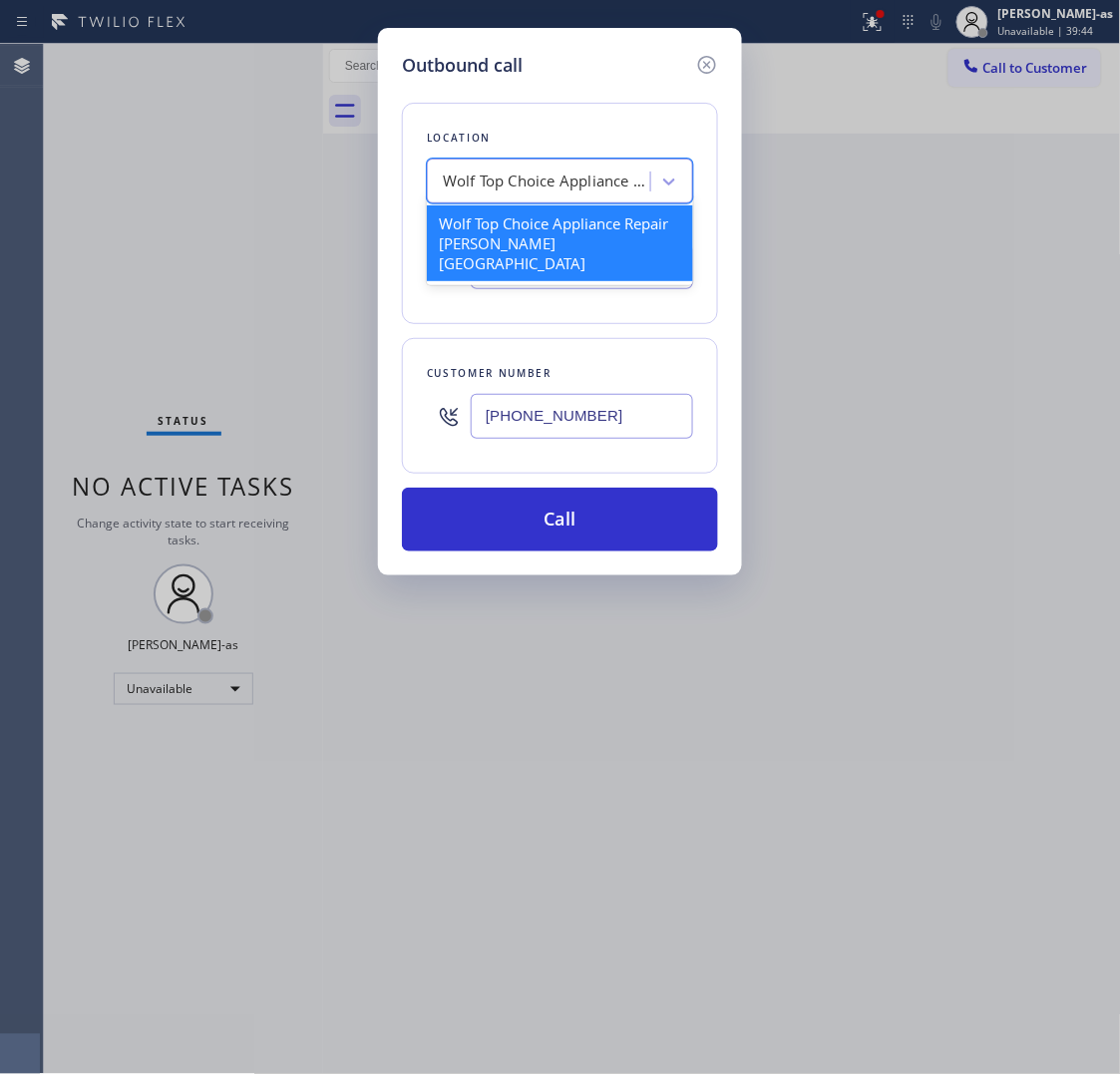 click on "Wolf Top Choice Appliance Repair Balch Springs" at bounding box center [548, 181] 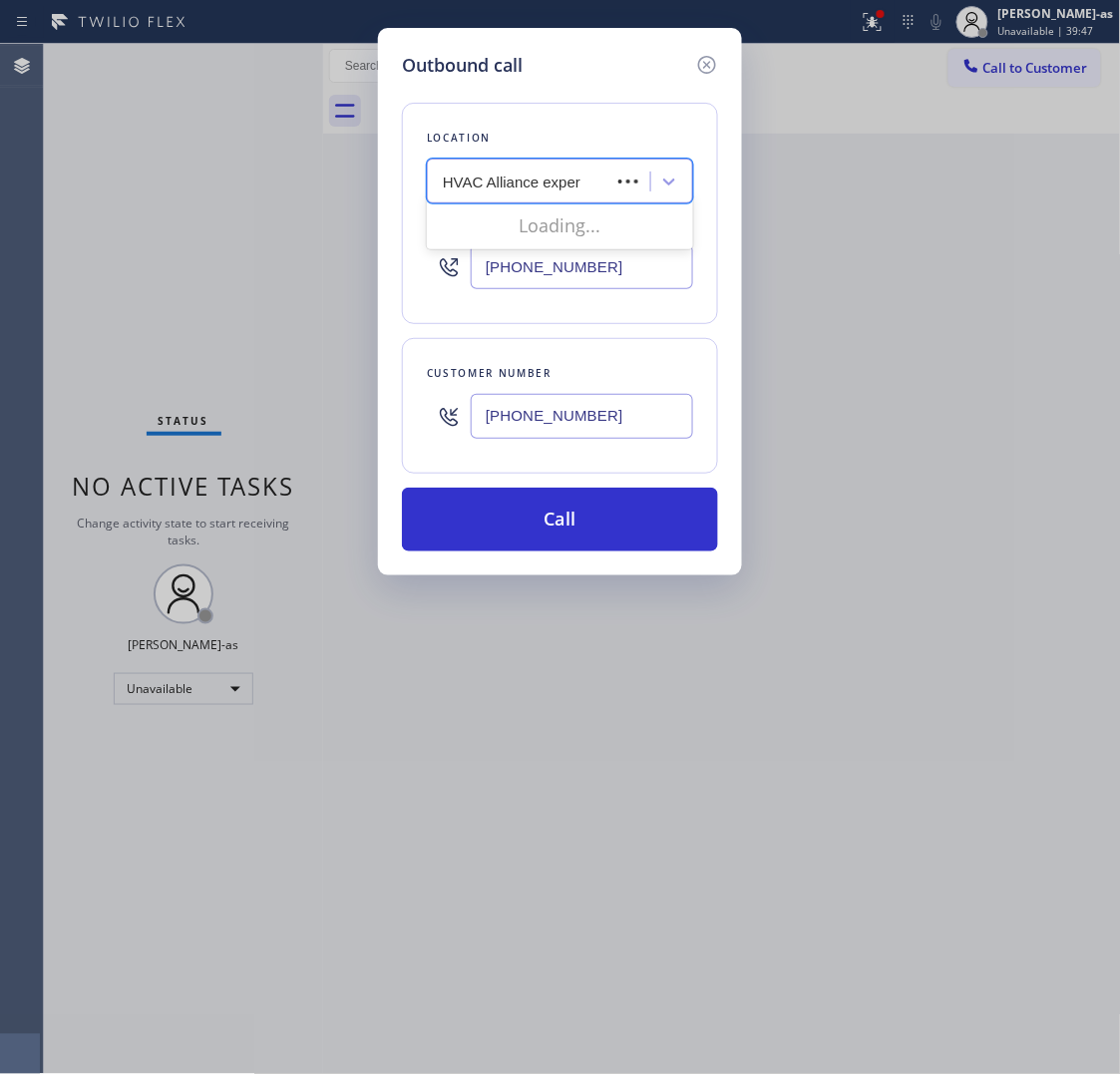 type on "HVAC Alliance expert" 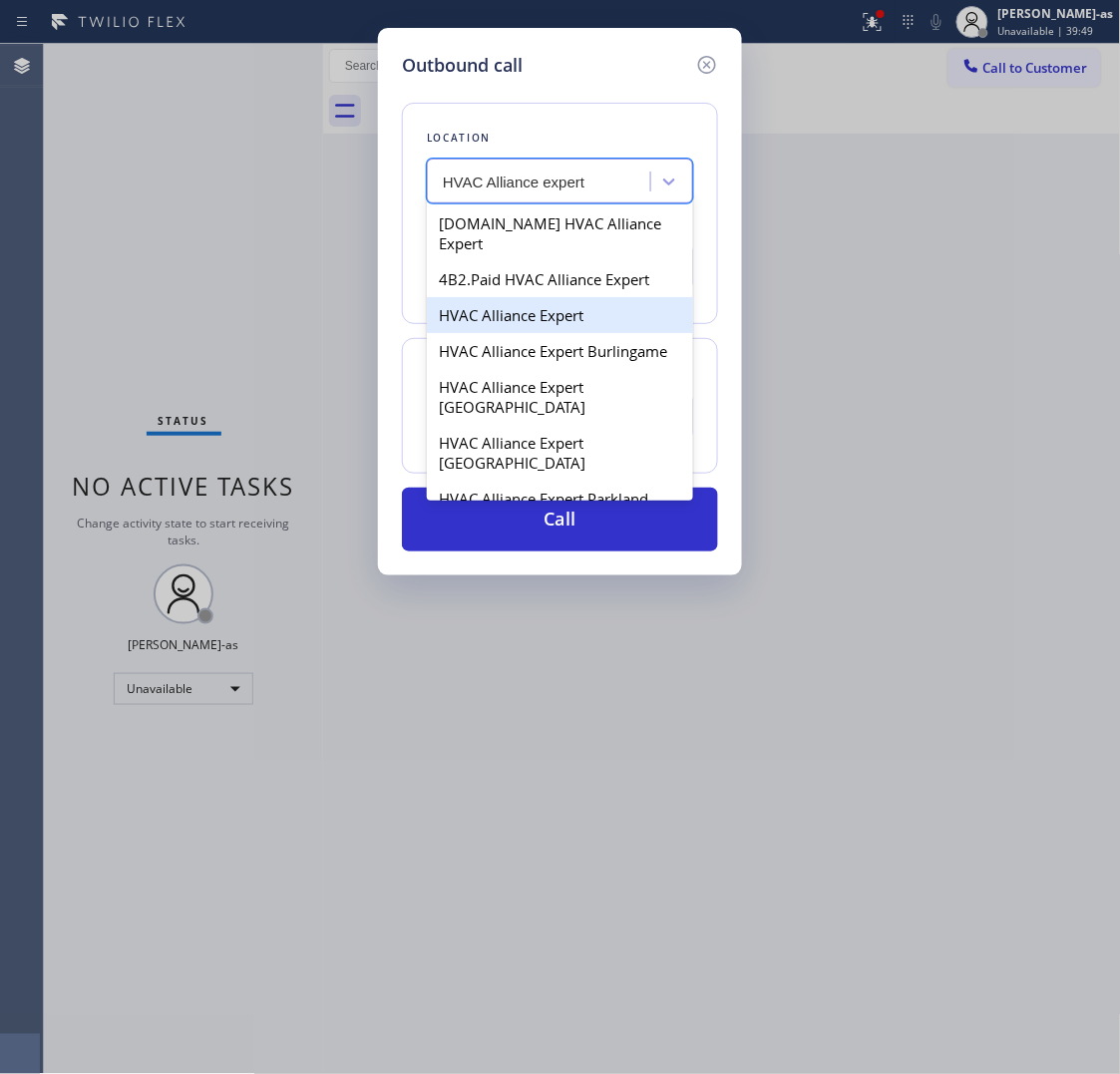 drag, startPoint x: 477, startPoint y: 302, endPoint x: 491, endPoint y: 311, distance: 16.643317 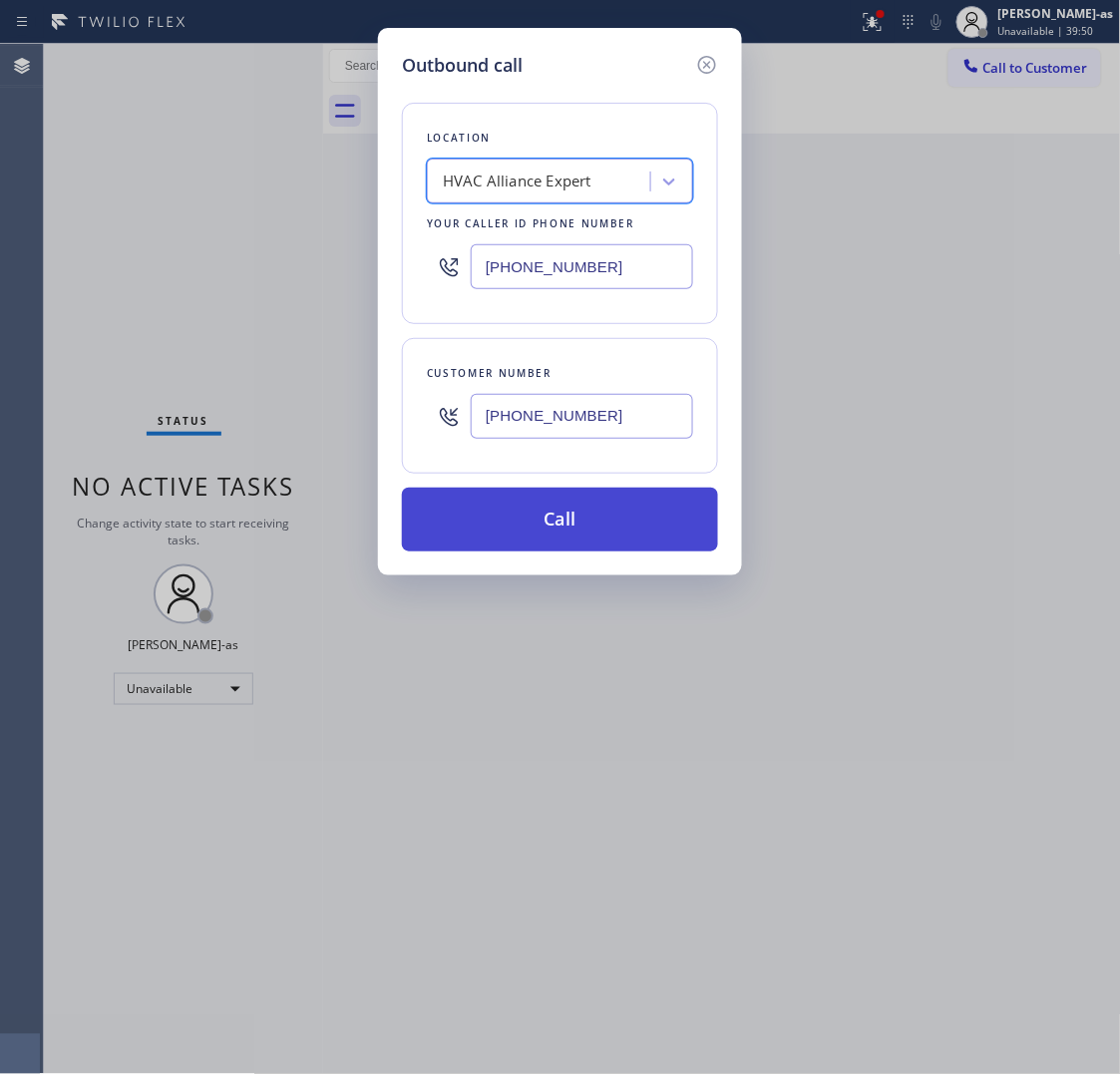 click on "Call" at bounding box center (560, 520) 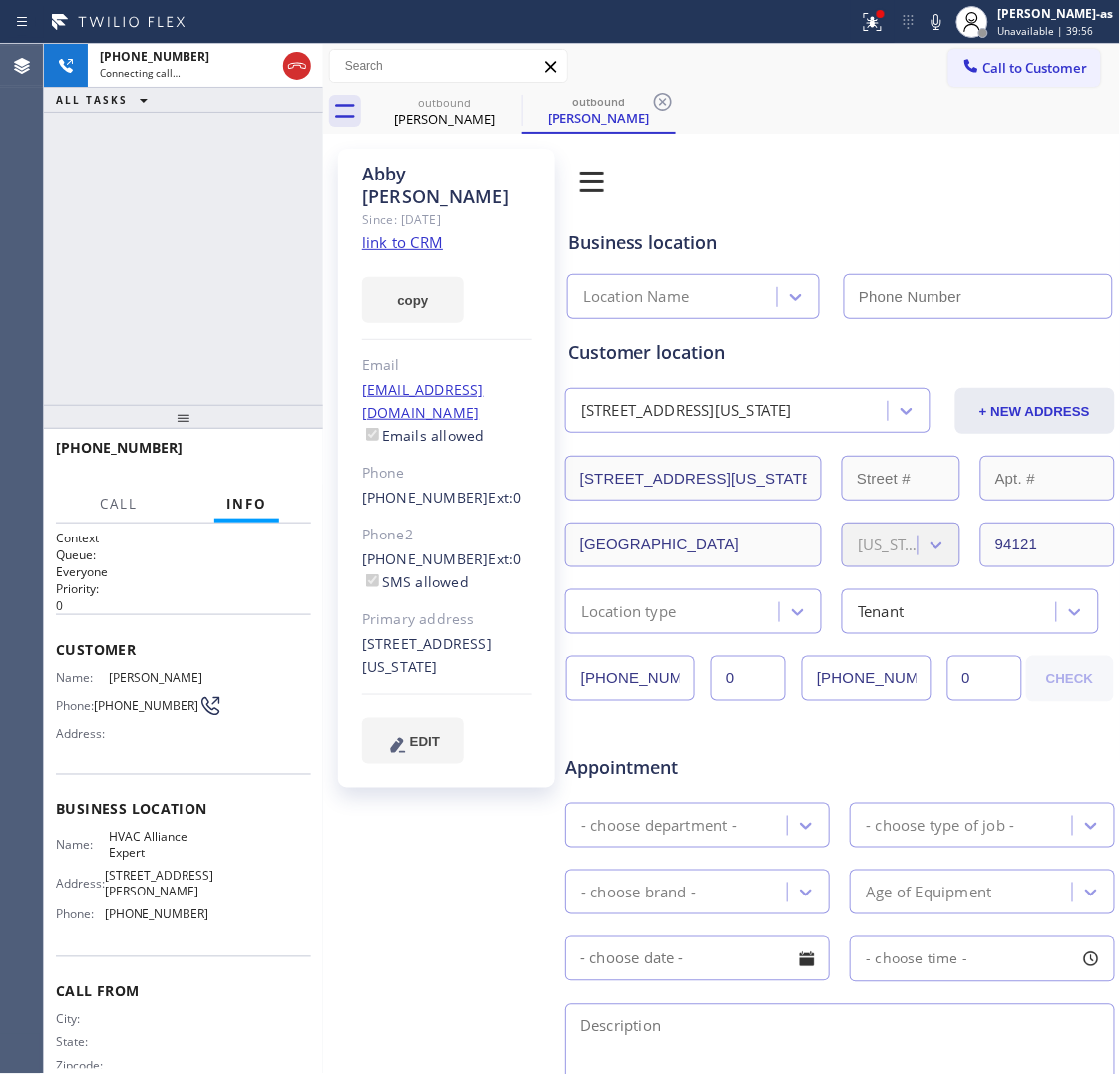 type on "[PHONE_NUMBER]" 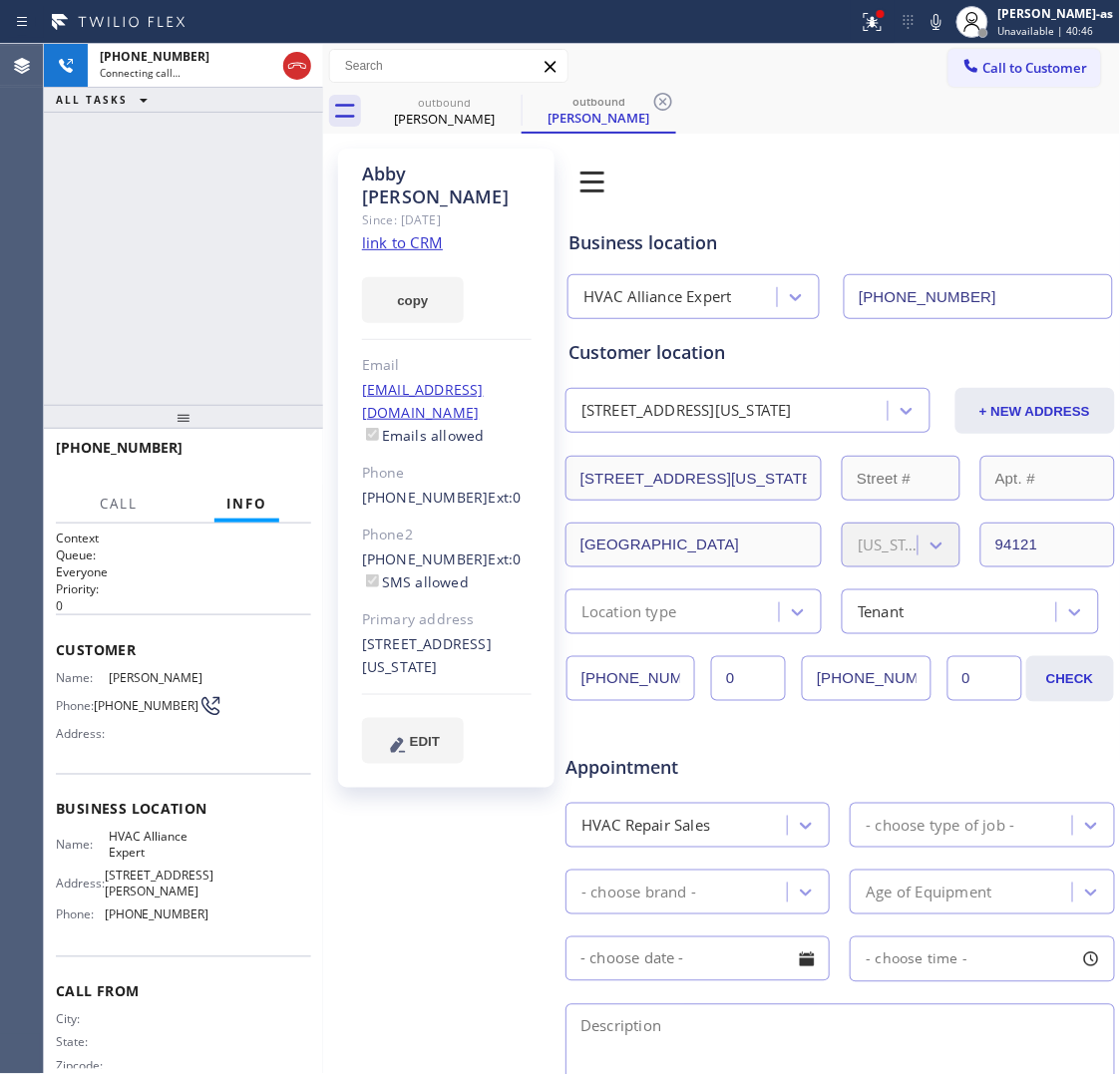 click on "+16086300321 Connecting call… ALL TASKS ALL TASKS ACTIVE TASKS TASKS IN WRAP UP" at bounding box center (184, 224) 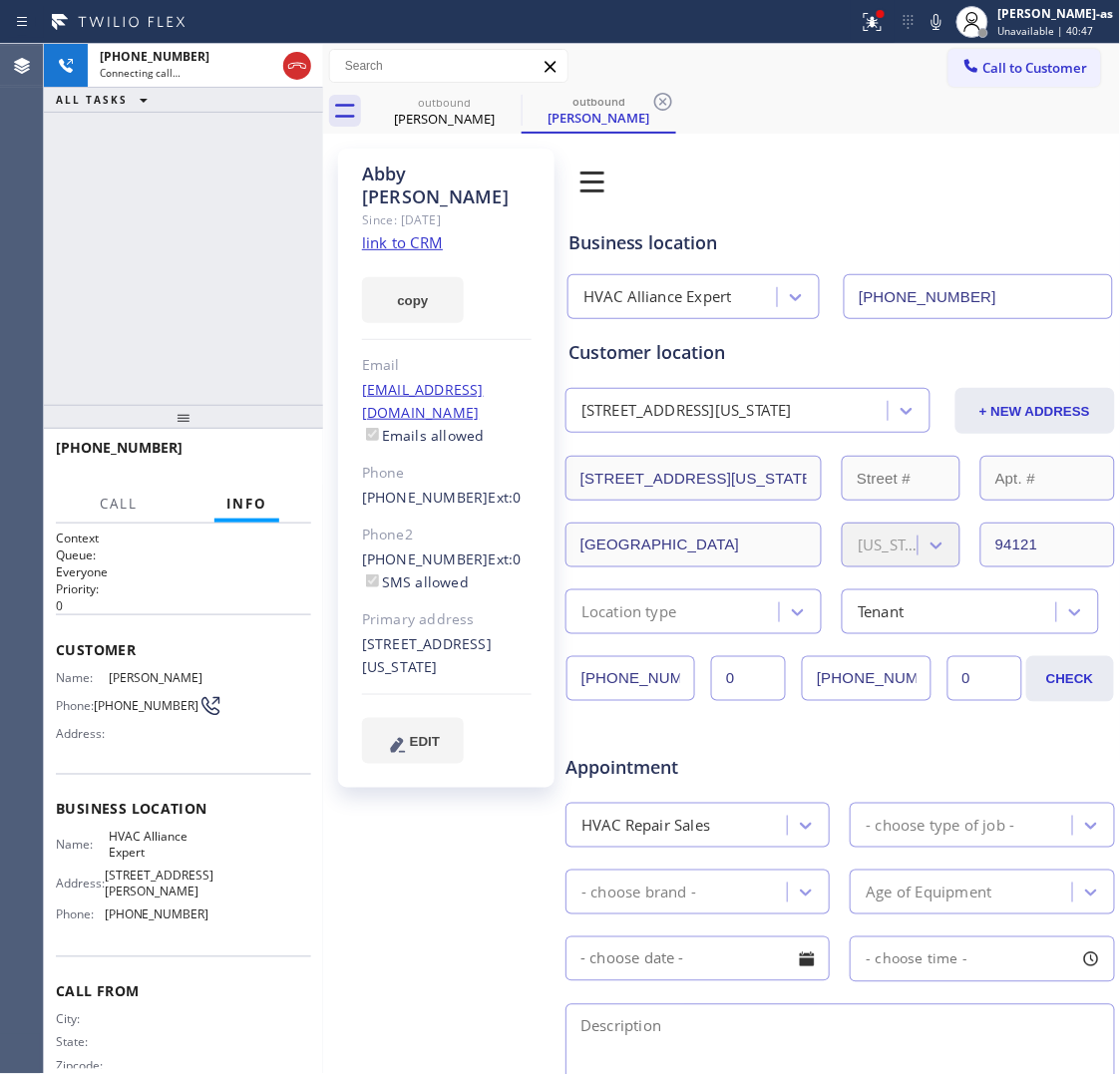 click 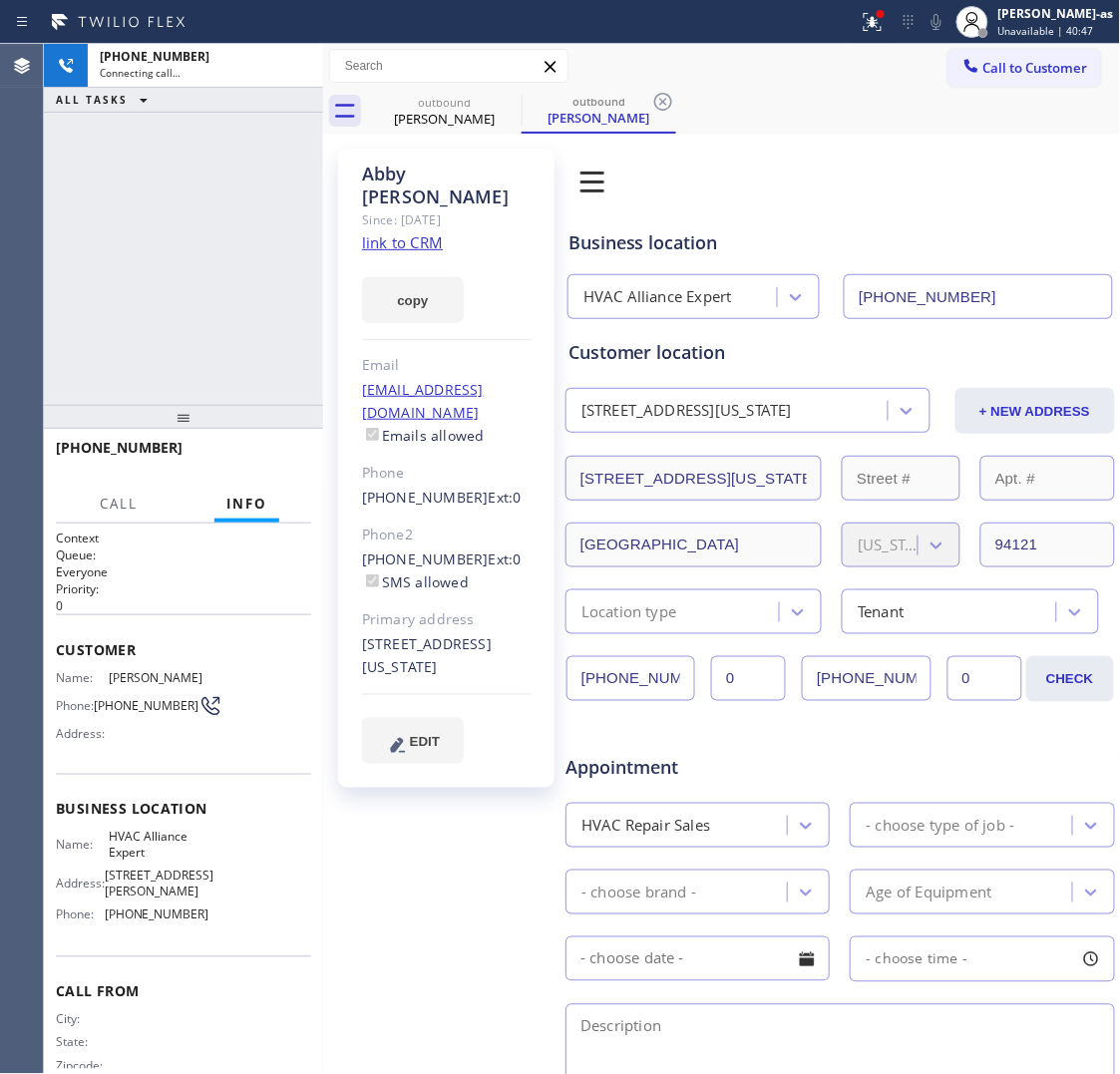 drag, startPoint x: 255, startPoint y: 272, endPoint x: 399, endPoint y: 185, distance: 168.2409 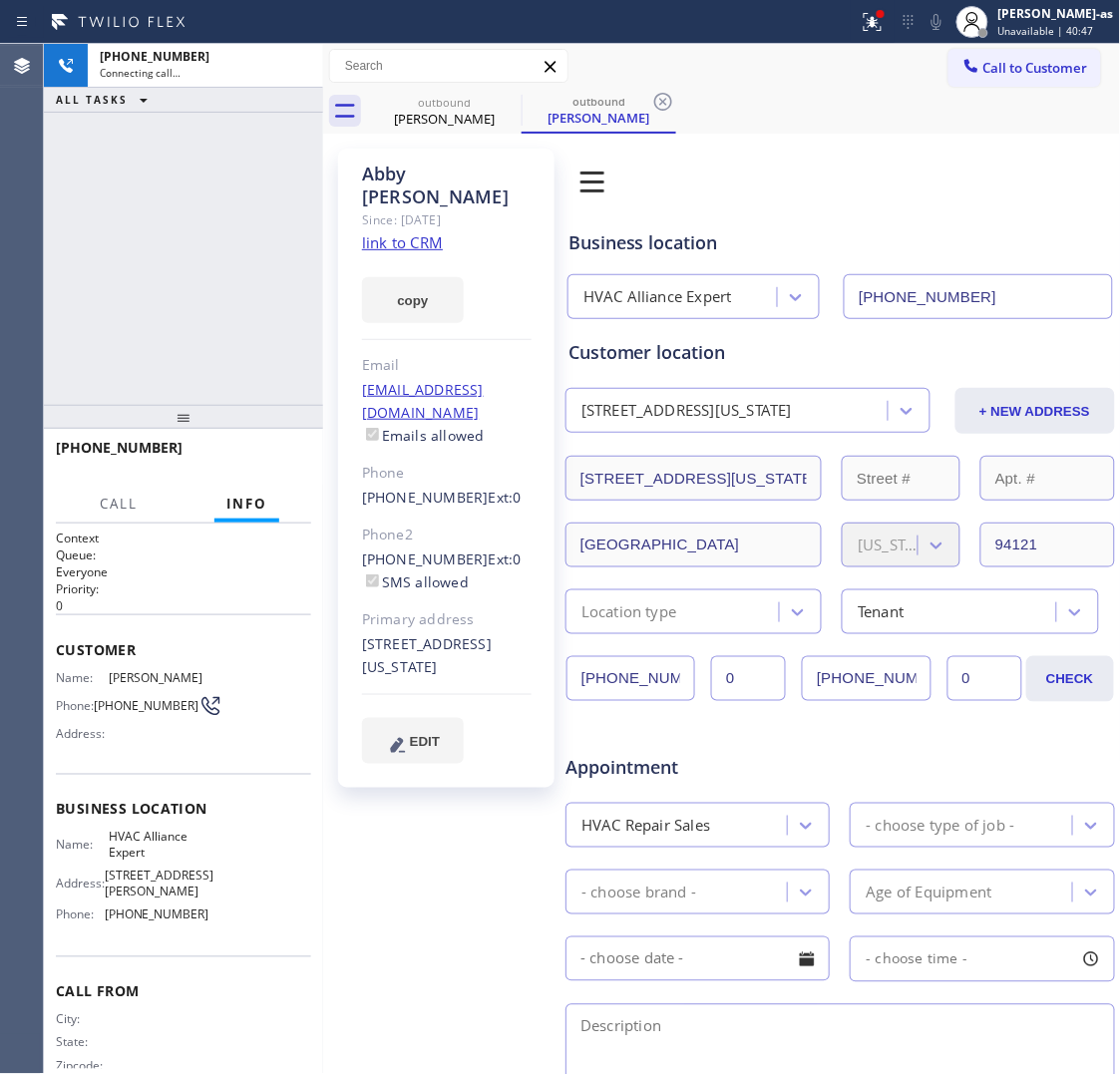 click on "+16086300321 Connecting call… ALL TASKS ALL TASKS ACTIVE TASKS TASKS IN WRAP UP +16086300321 Call Info Connecting Call +16086300321 Your caller ID: +13239919198 Queue: Everyone Context Queue: Everyone Priority: 0 Customer Name: Abby  Kalscheur Phone: (608) 630-0321 Address: Business location Name: HVAC Alliance Expert Address: 7700 Kester Ave  Phone: (323) 991-9198 Call From City: State: Zipcode: Outbound call Location HVAC Alliance Expert Your caller id phone number (323) 991-9198 Customer number (608) 630-0321 Call Transfer Back to Dashboard Change Sender ID Customers Technicians Select a contact Outbound call Location Search location Your caller id phone number Customer number Call Customer info Name   Phone none Address none Change Sender ID HVAC +18559994417 5 Star Appliance +18557314952 Appliance Repair +18554611149 Plumbing +18889090120 Air Duct Cleaning +18006865038  Electricians +18005688664 Cancel Change Check personal SMS Reset Change outbound Abby  Kalscheur outbound Abby  Kalscheur Location   0" at bounding box center (581, 558) 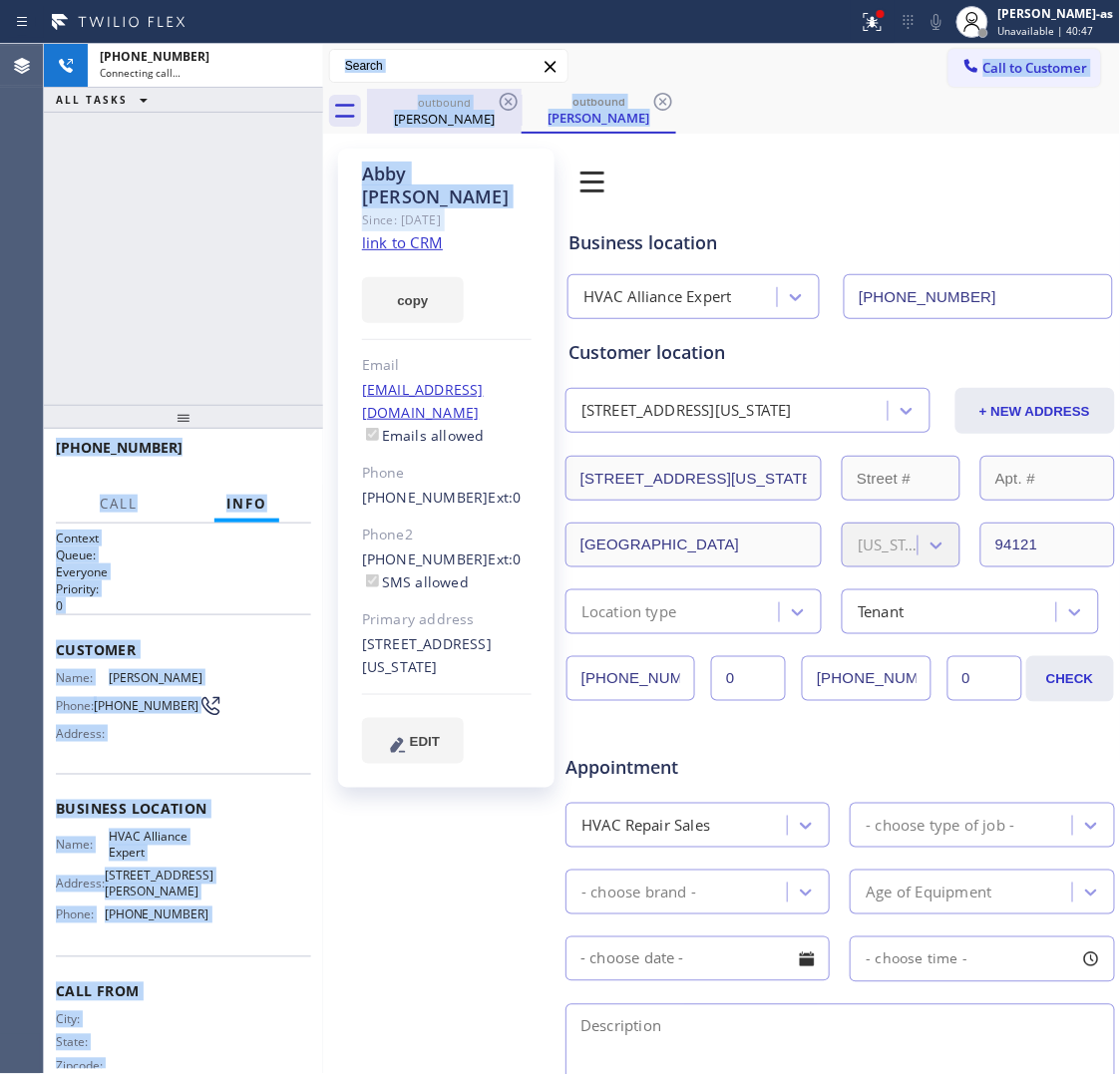 click on "outbound" at bounding box center [444, 102] 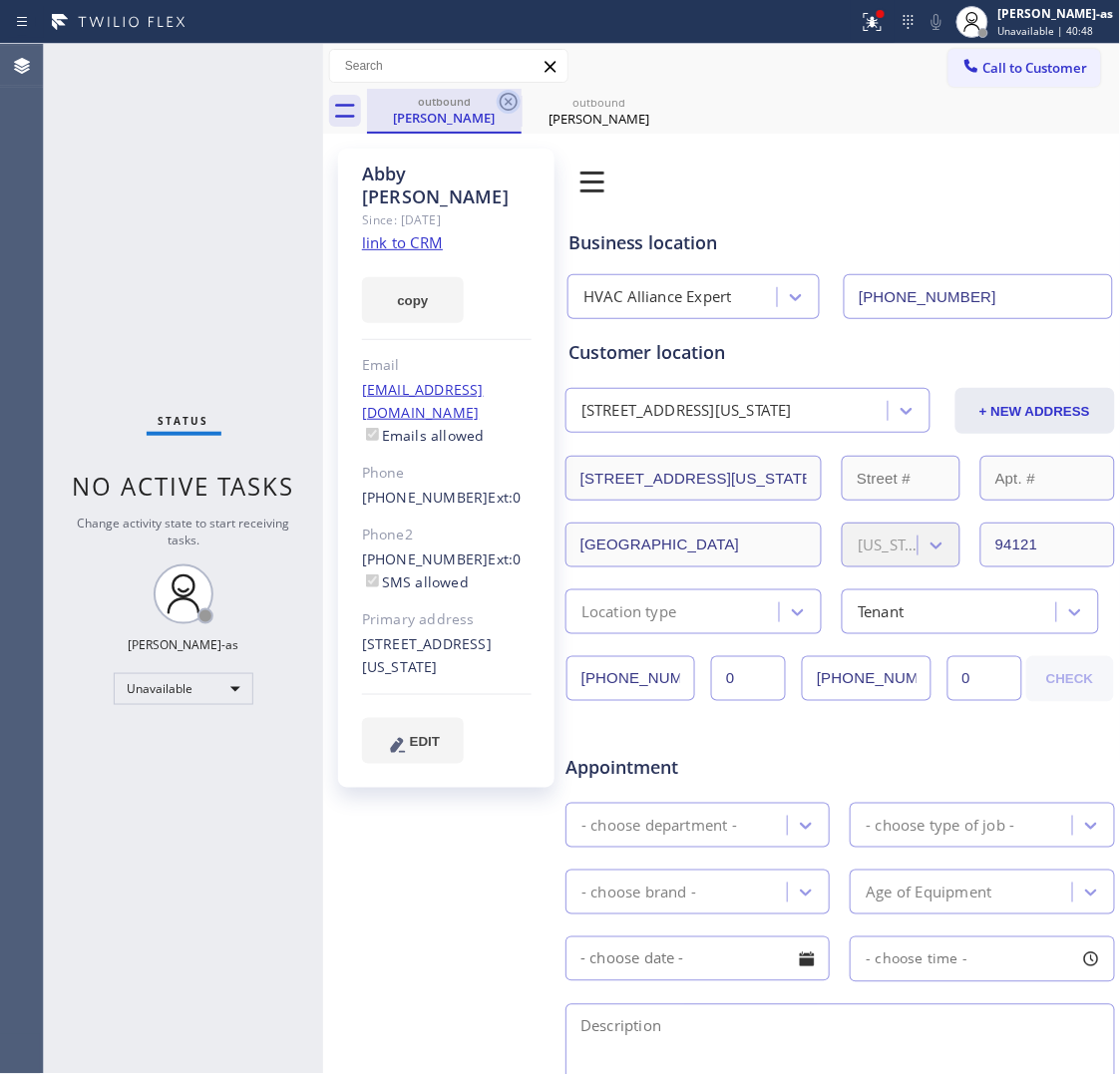 click 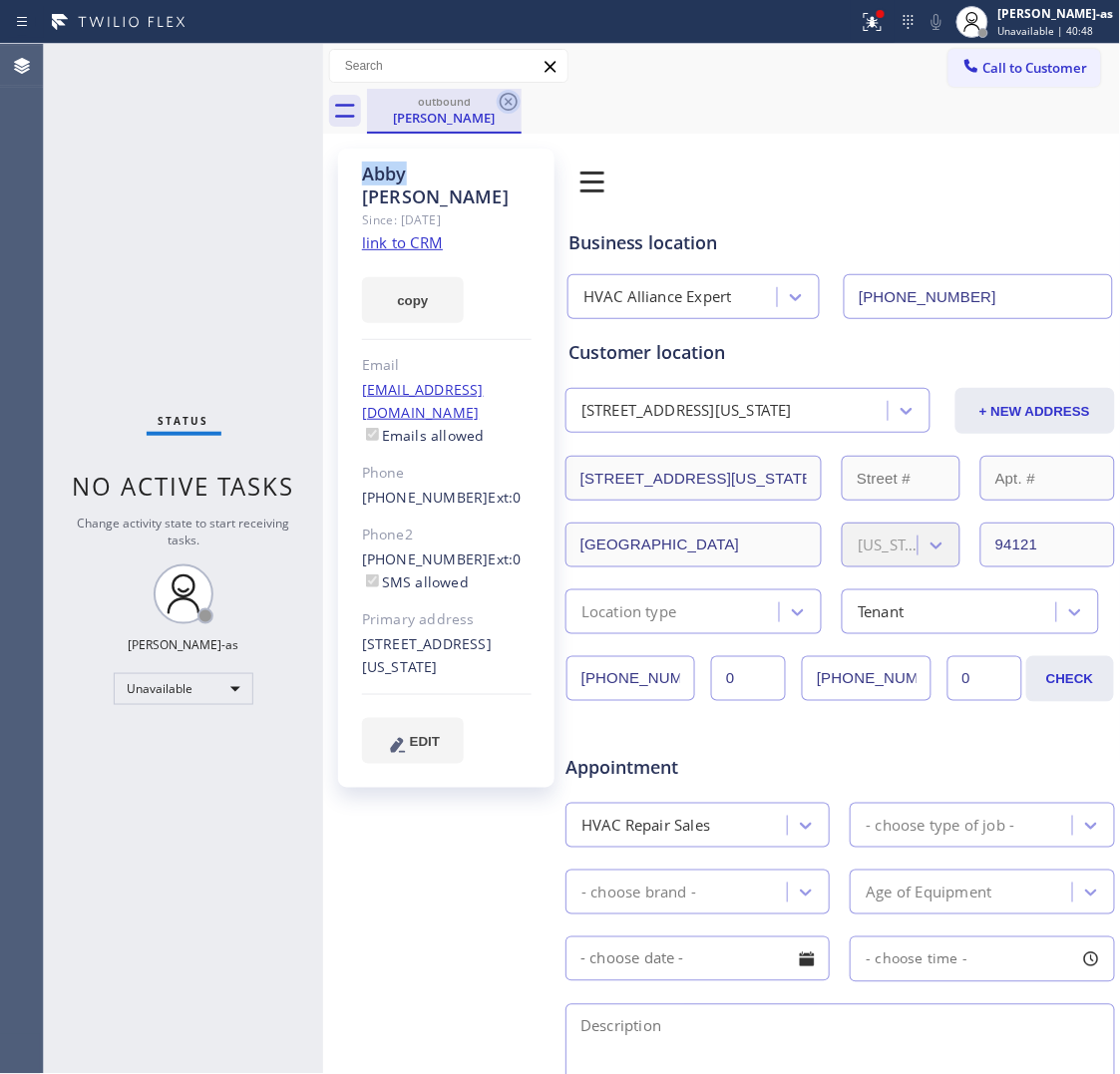 click 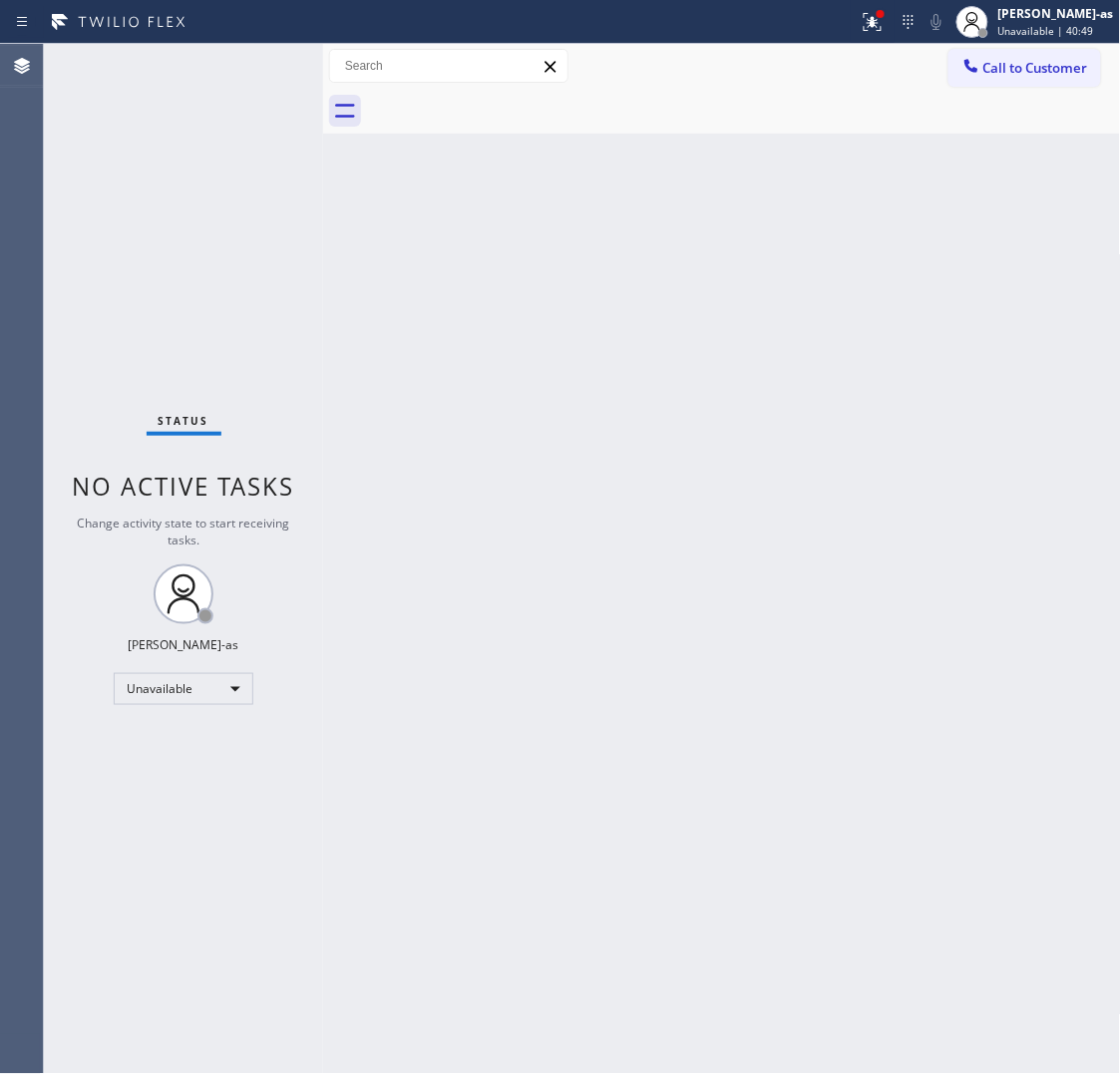 drag, startPoint x: 307, startPoint y: 327, endPoint x: 294, endPoint y: 291, distance: 38.27532 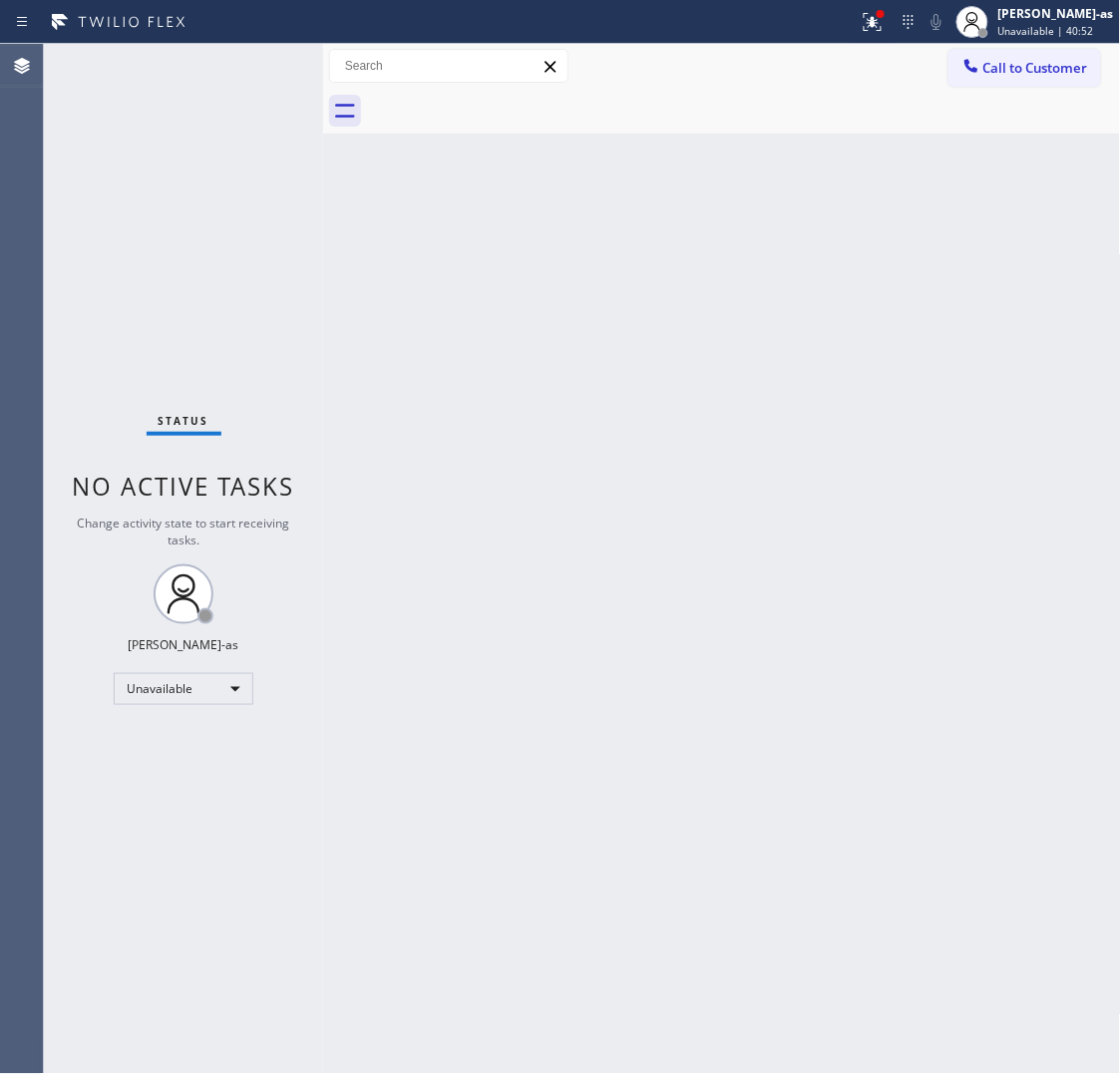click on "Back to Dashboard Change Sender ID Customers Technicians Select a contact Outbound call Location Search location Your caller id phone number Customer number Call Customer info Name   Phone none Address none Change Sender ID HVAC [PHONE_NUMBER] 5 Star Appliance [PHONE_NUMBER] Appliance Repair [PHONE_NUMBER] Plumbing [PHONE_NUMBER] Air Duct Cleaning [PHONE_NUMBER]  Electricians [PHONE_NUMBER] Cancel Change Check personal SMS Reset Change No tabs Call to Customer Outbound call Location HVAC Alliance Expert Your caller id phone number [PHONE_NUMBER] Customer number Call Outbound call Technician Search Technician Your caller id phone number Your caller id phone number Call" at bounding box center (722, 558) 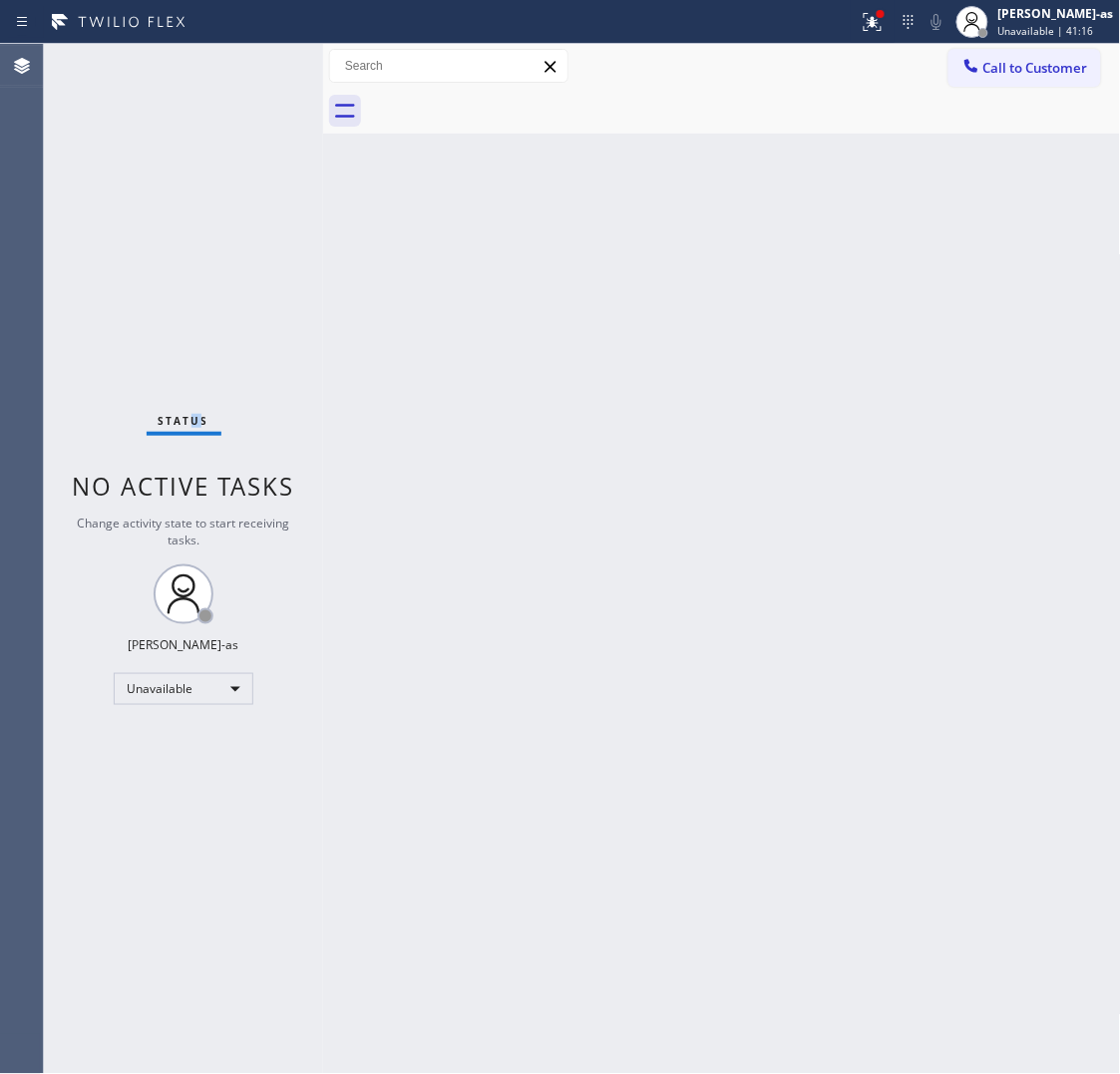 drag, startPoint x: 194, startPoint y: 245, endPoint x: 549, endPoint y: 187, distance: 359.70683 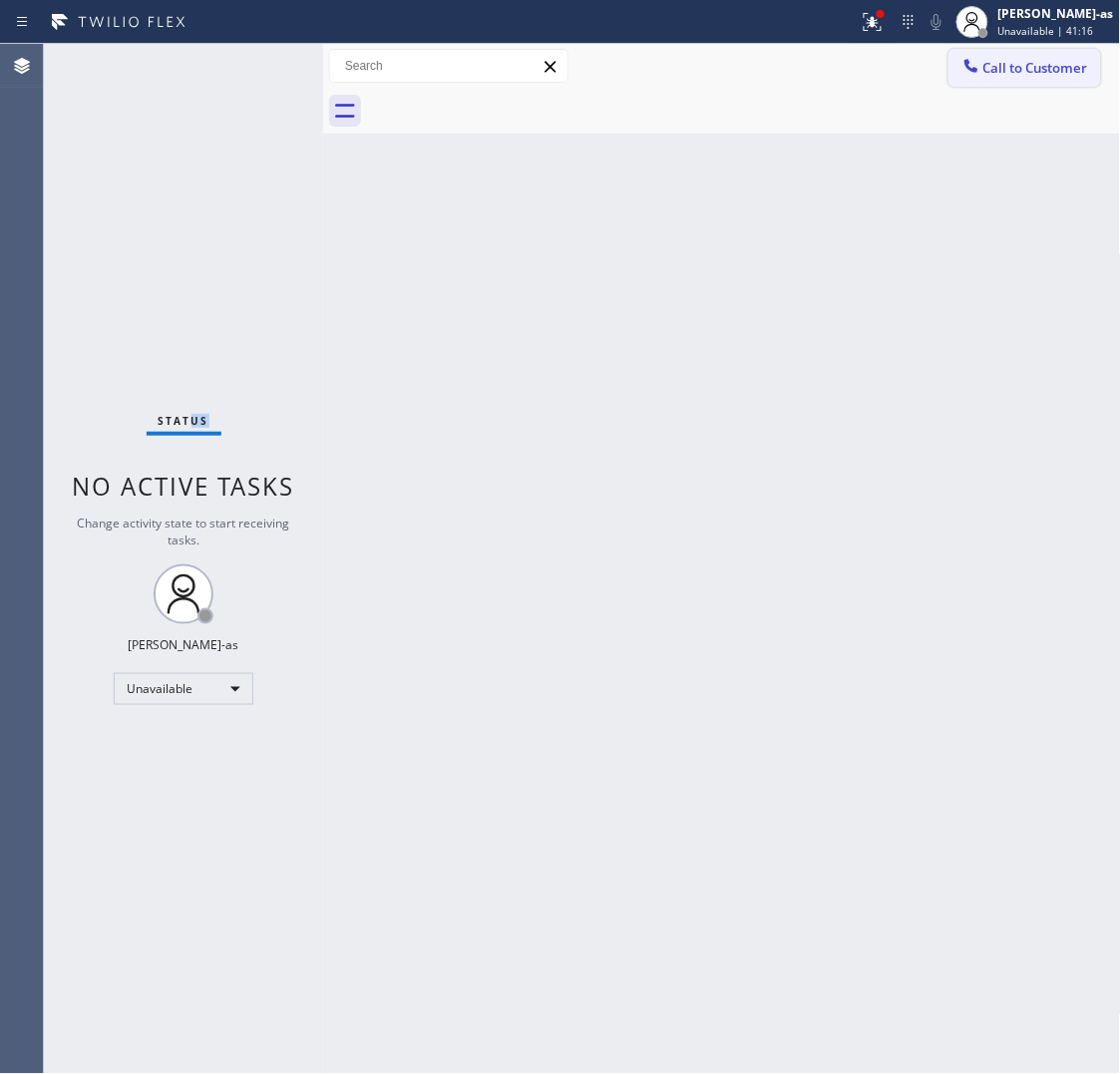 click on "Call to Customer" at bounding box center (1035, 68) 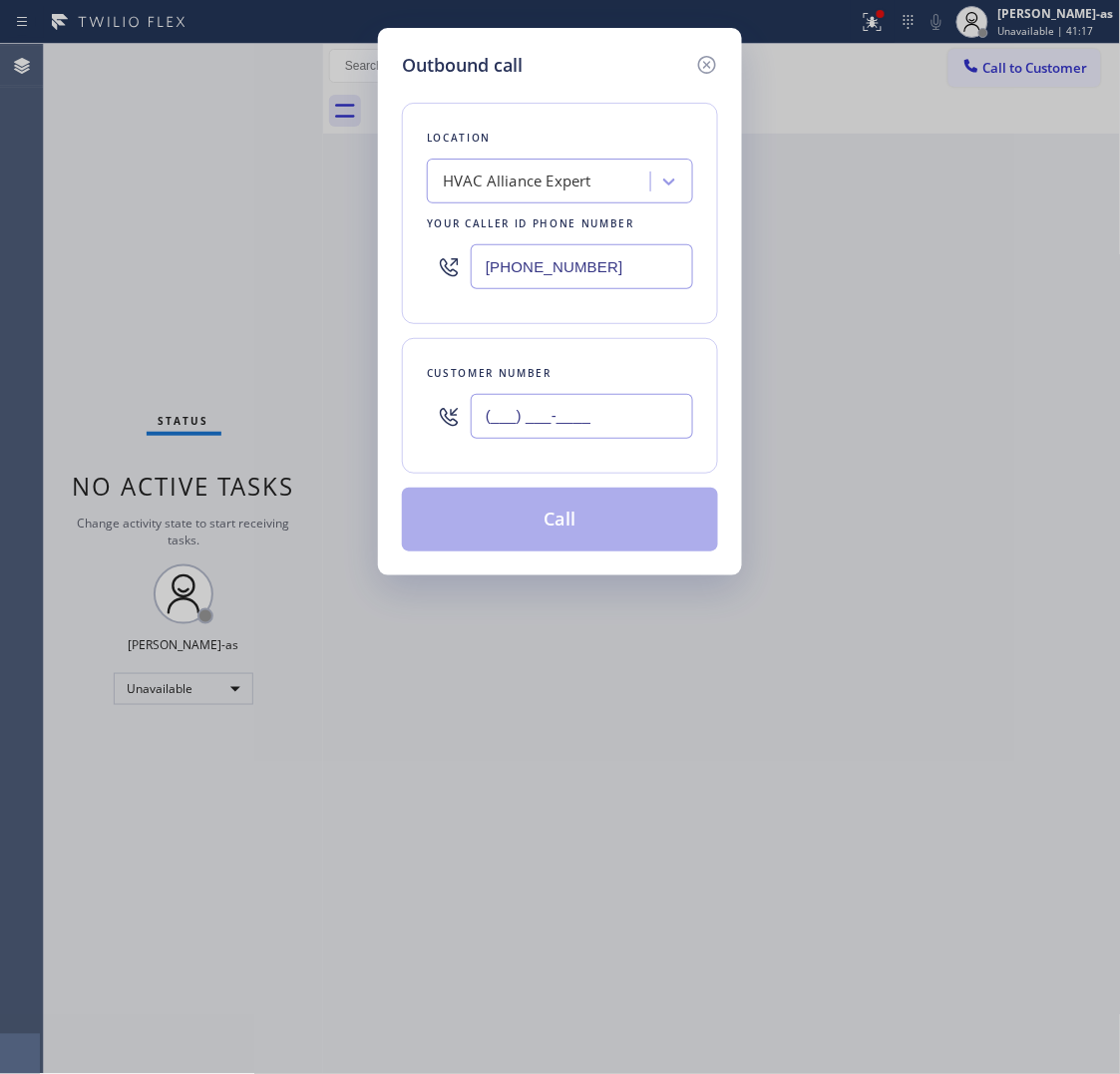 click on "(___) ___-____" at bounding box center [581, 416] 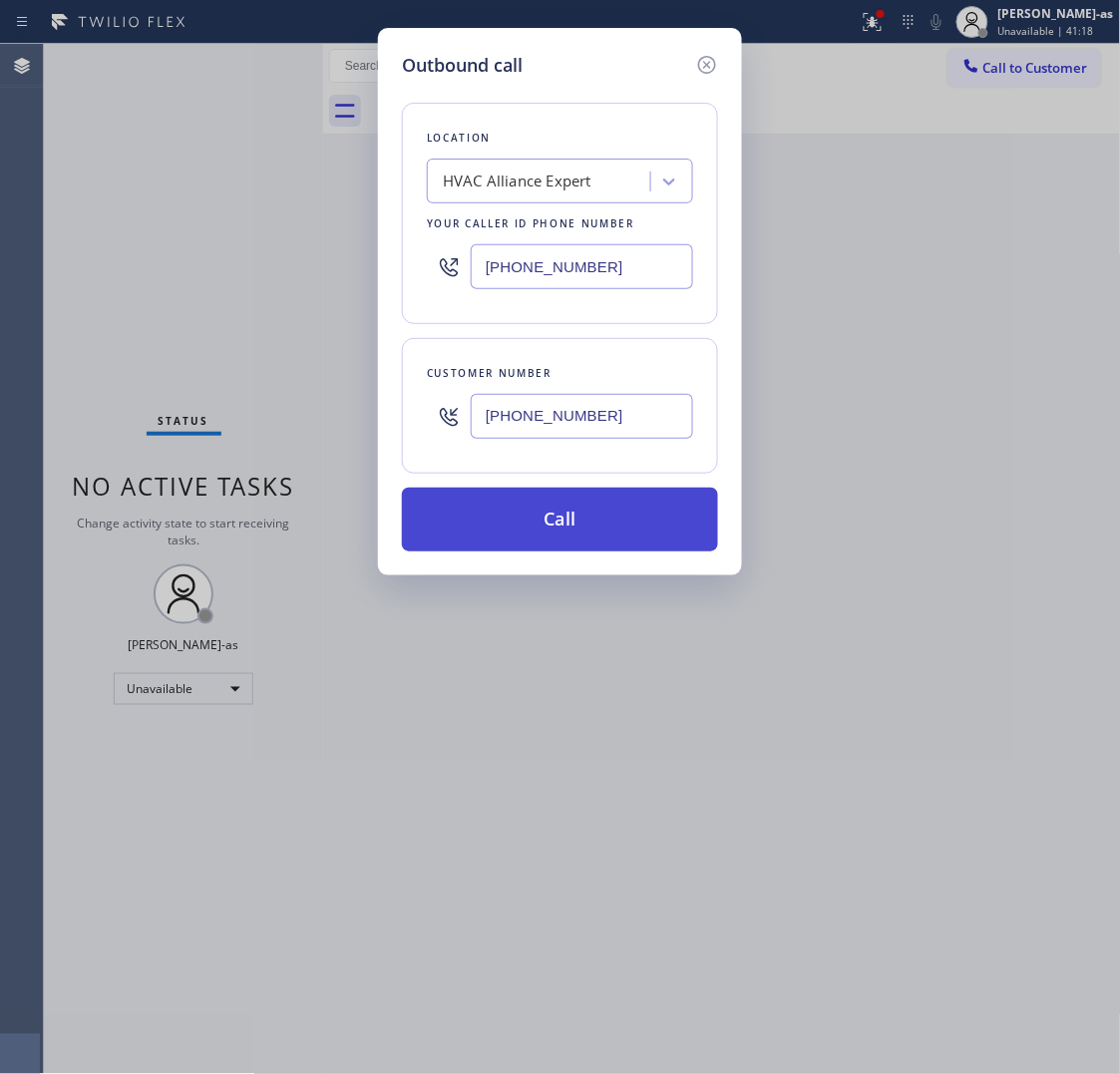 type on "(760) 447-4444" 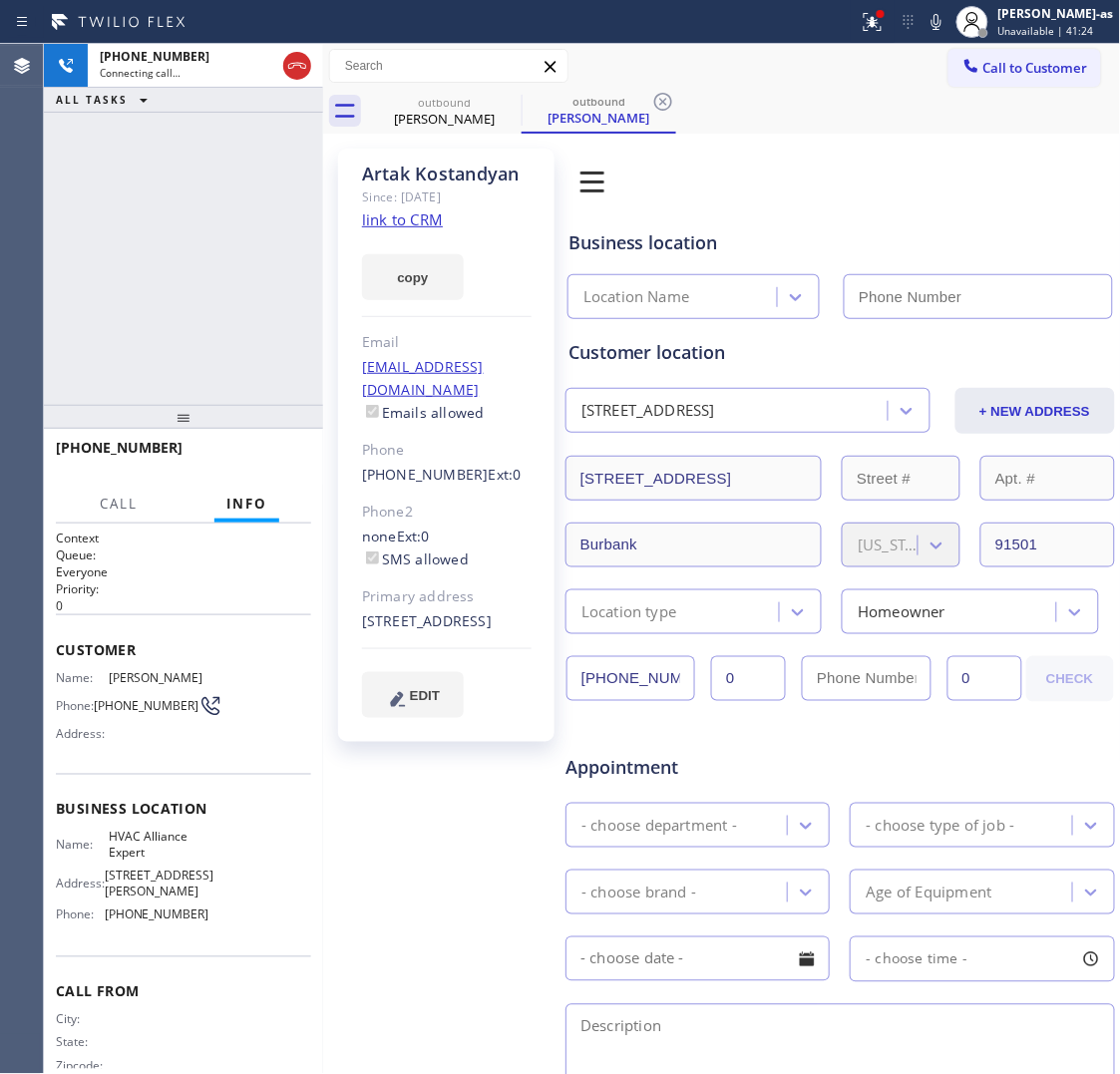 type on "[PHONE_NUMBER]" 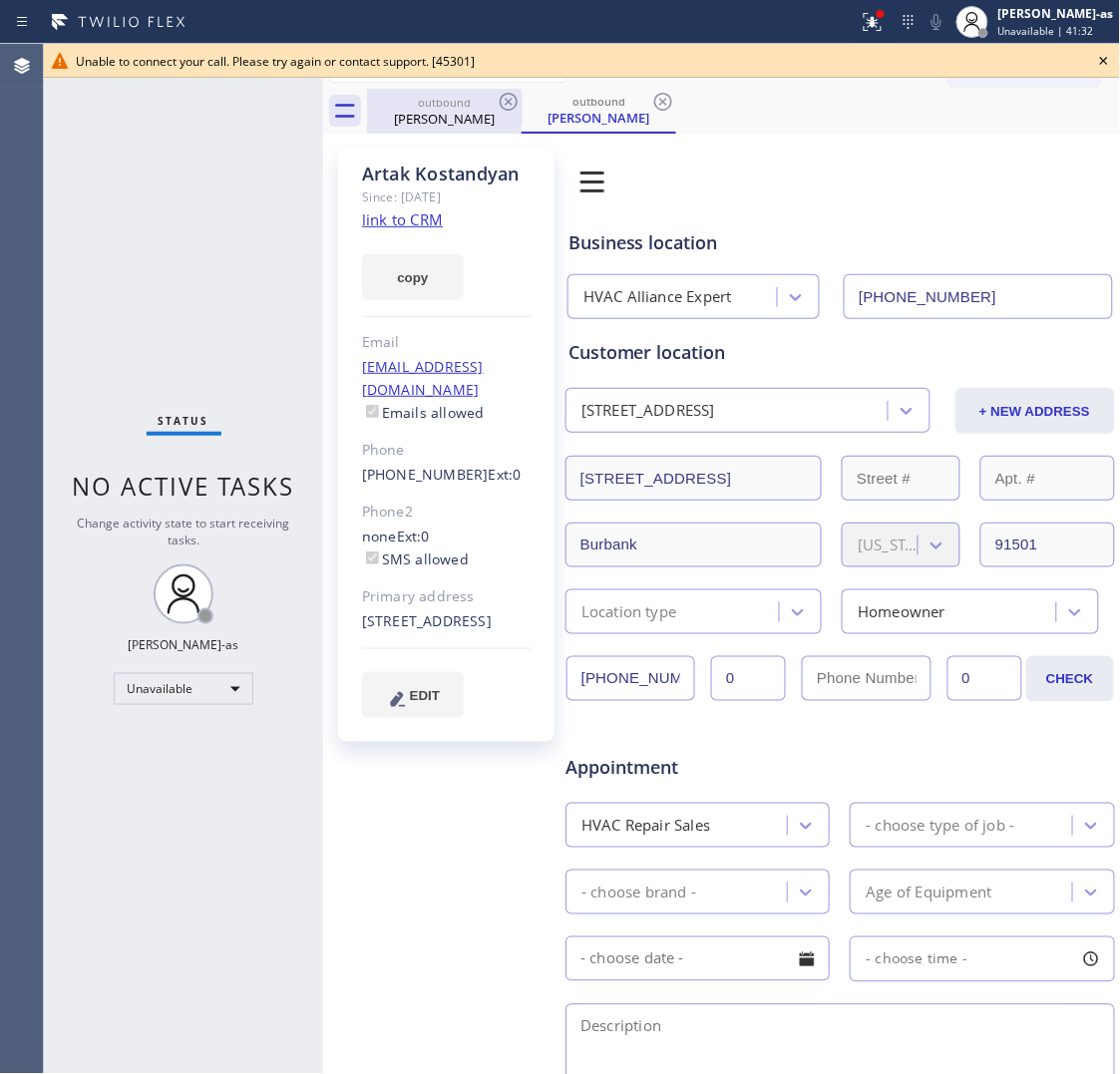 click on "Artak Kostandyan" at bounding box center [444, 119] 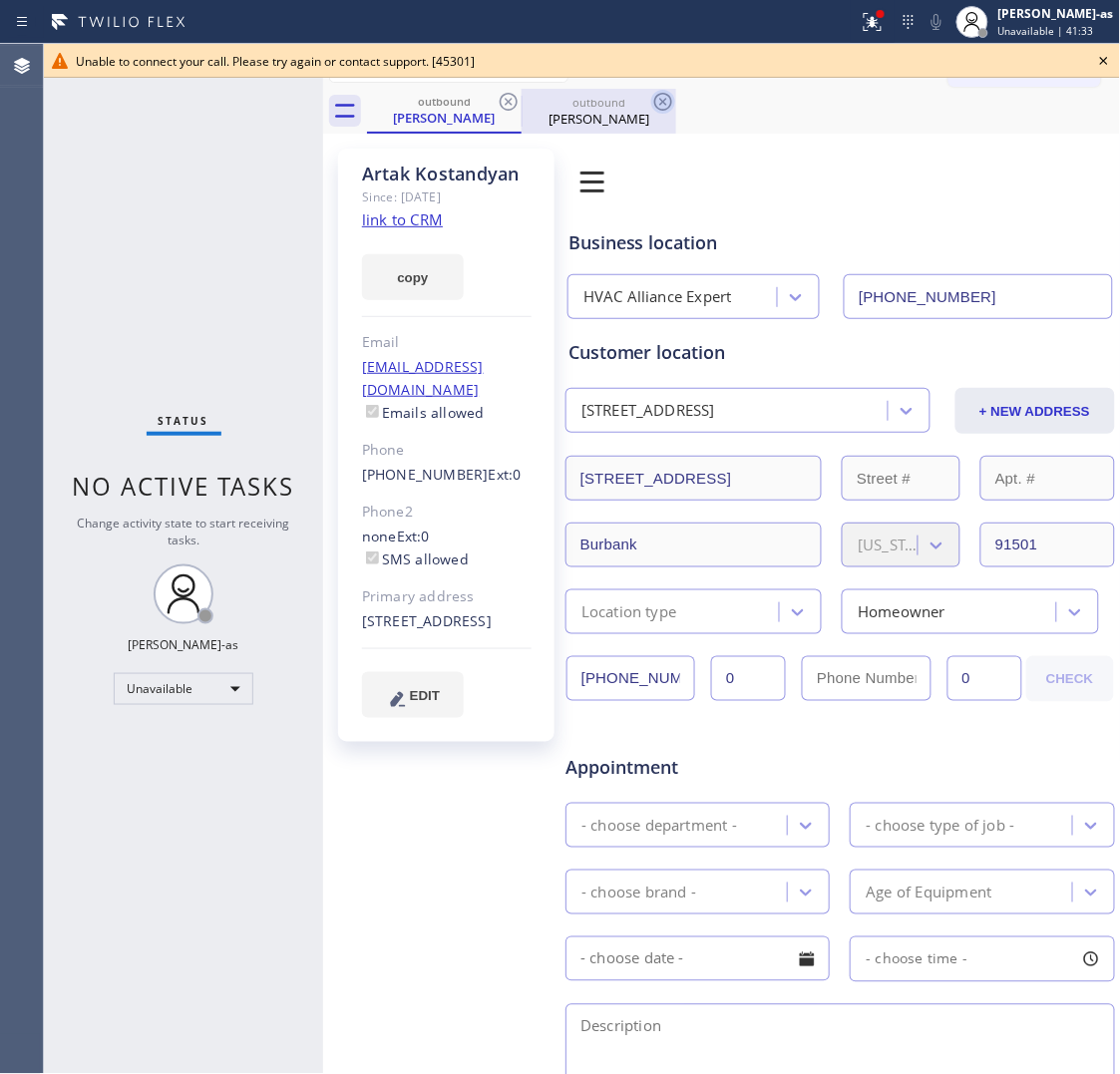 click 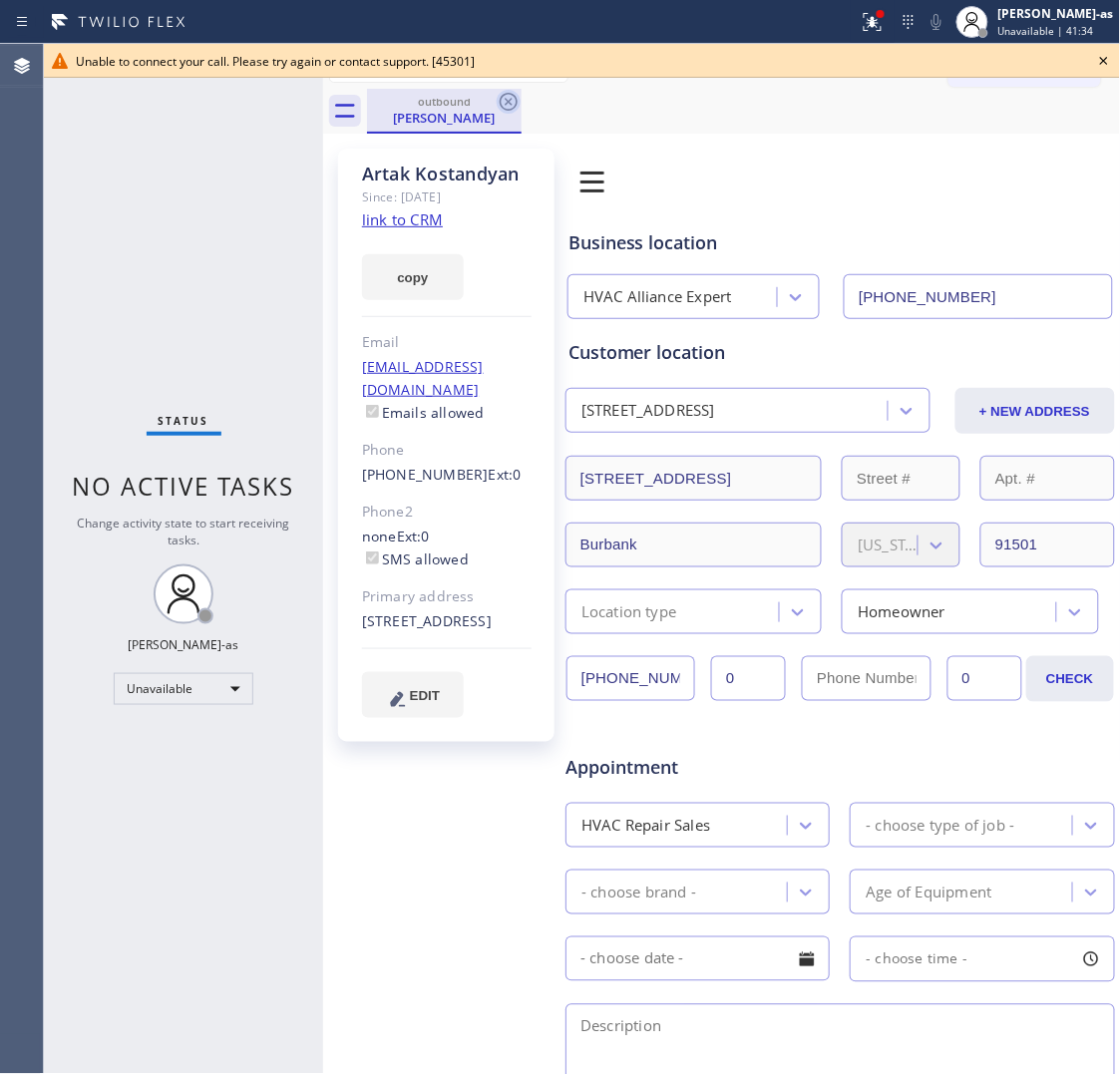 click 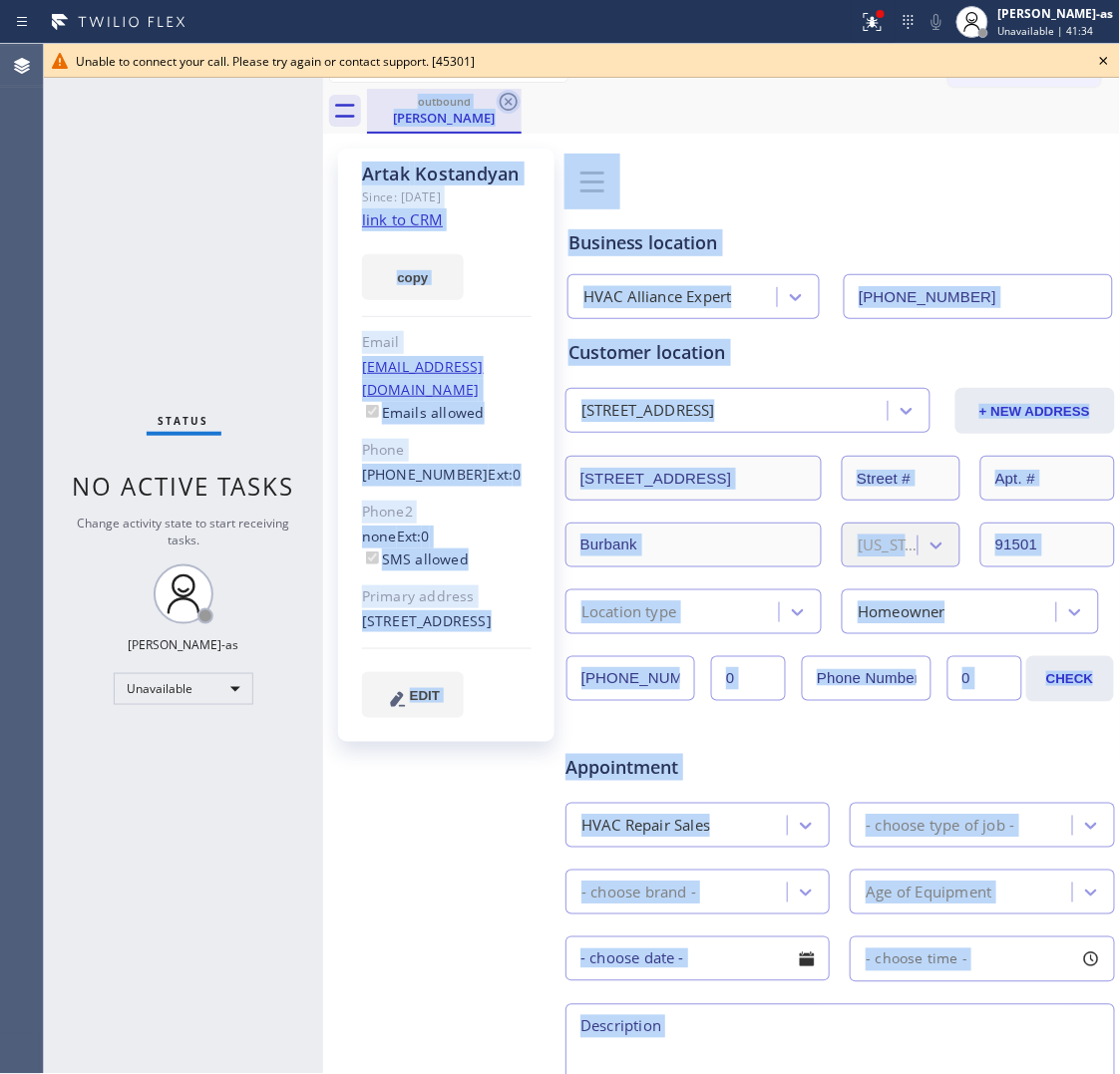 click on "outbound Artak Kostandyan" at bounding box center (744, 111) 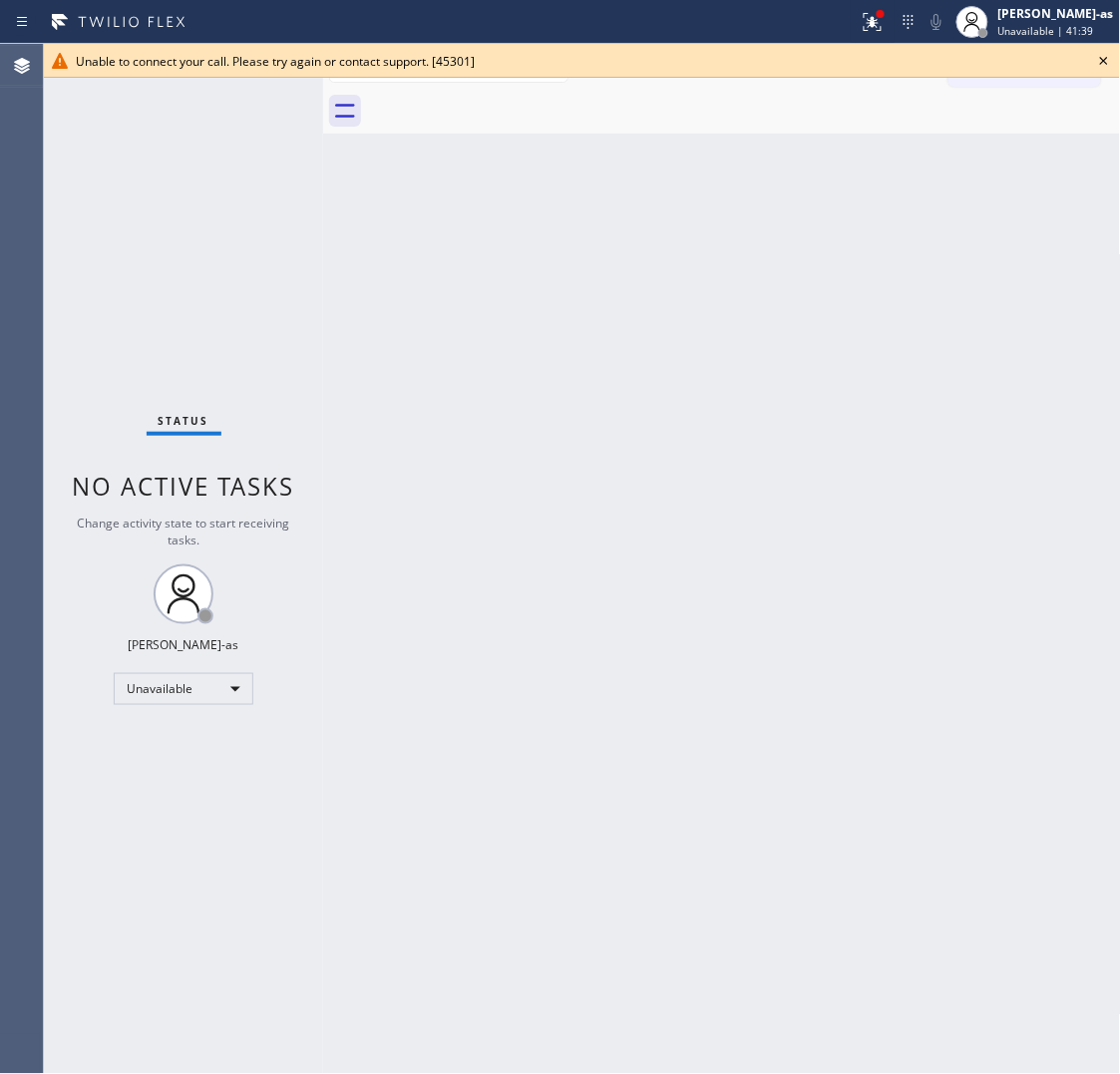 click 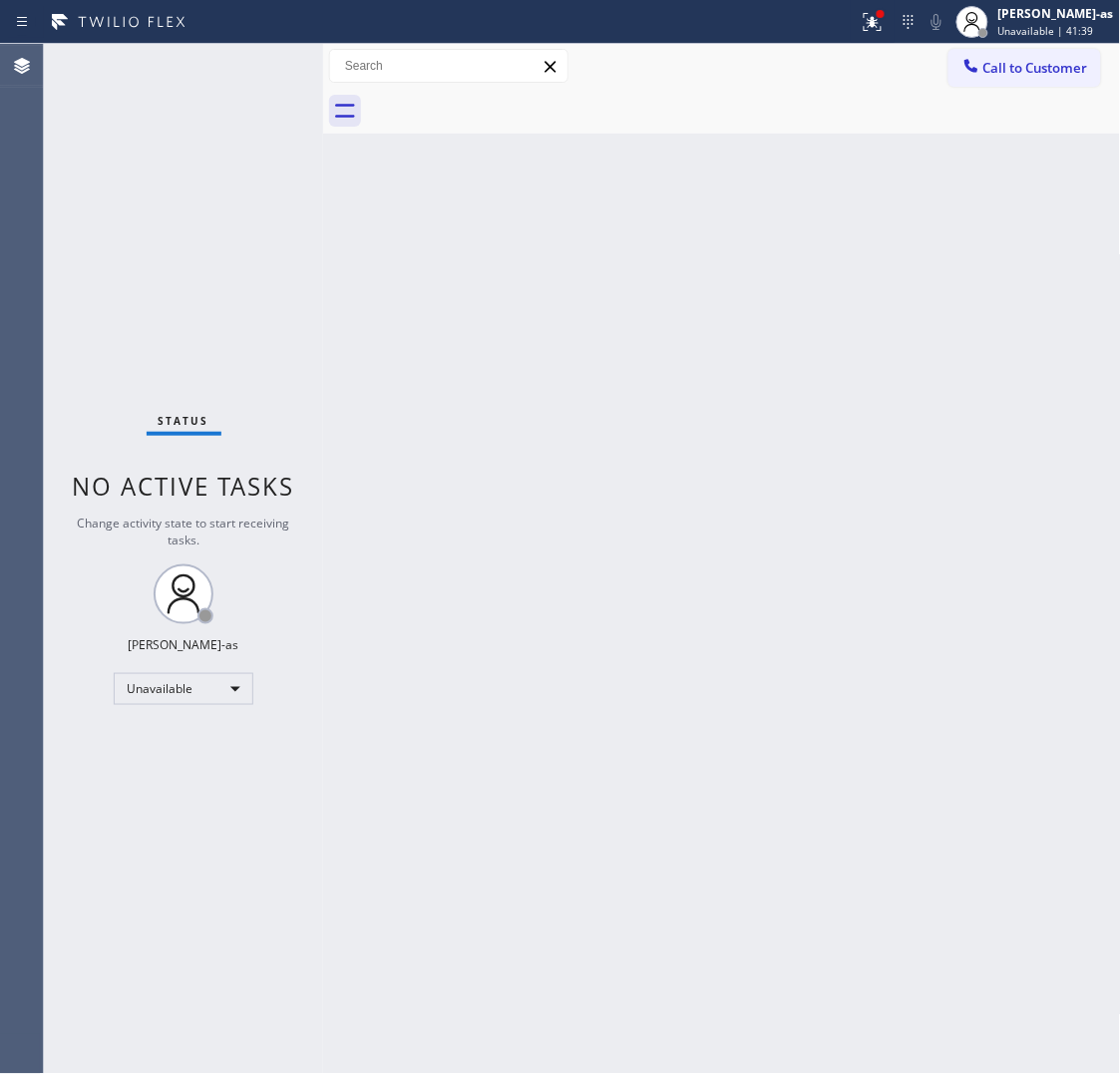 drag, startPoint x: 1029, startPoint y: 62, endPoint x: 809, endPoint y: 237, distance: 281.114 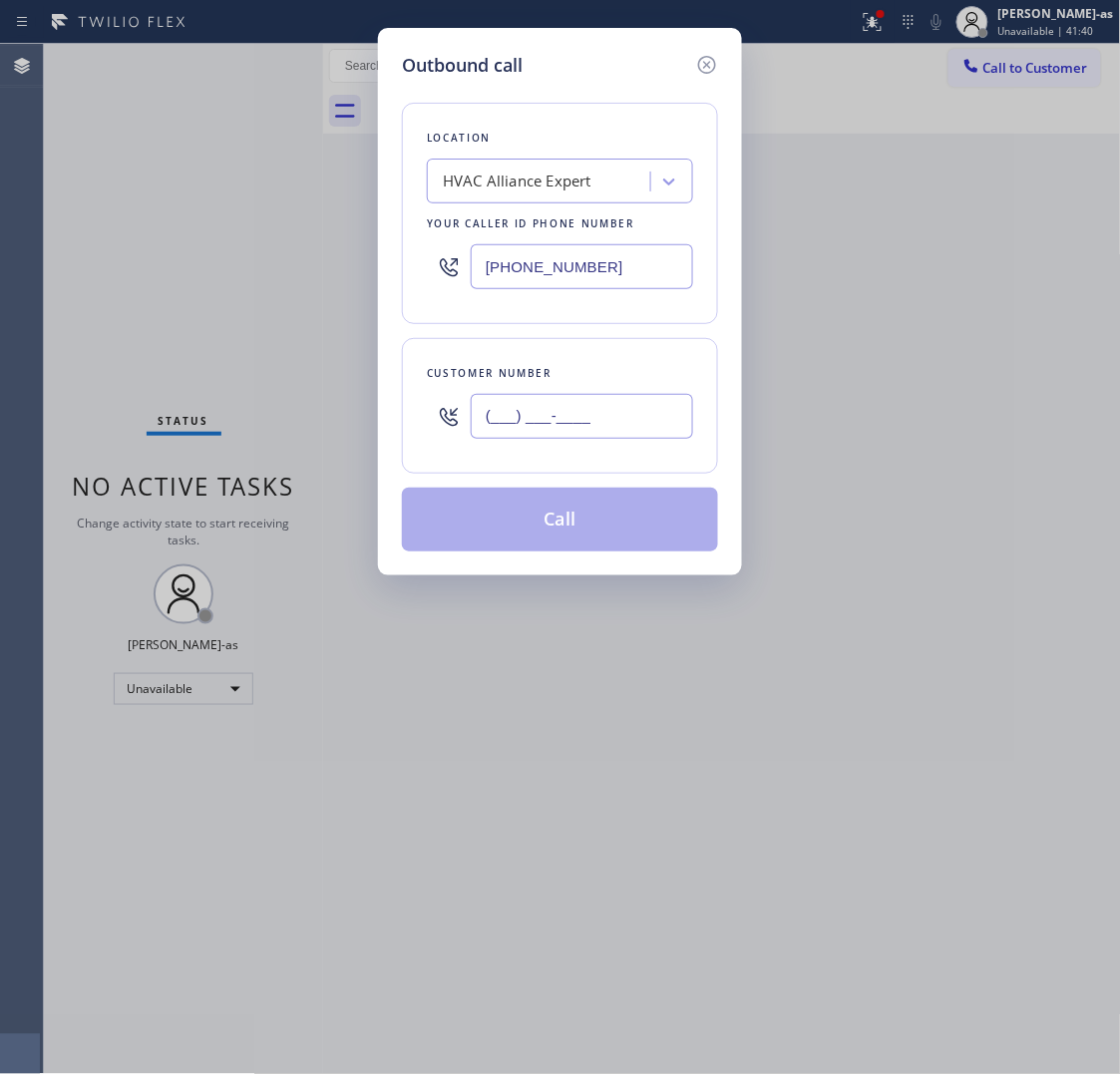 click on "(___) ___-____" at bounding box center [581, 416] 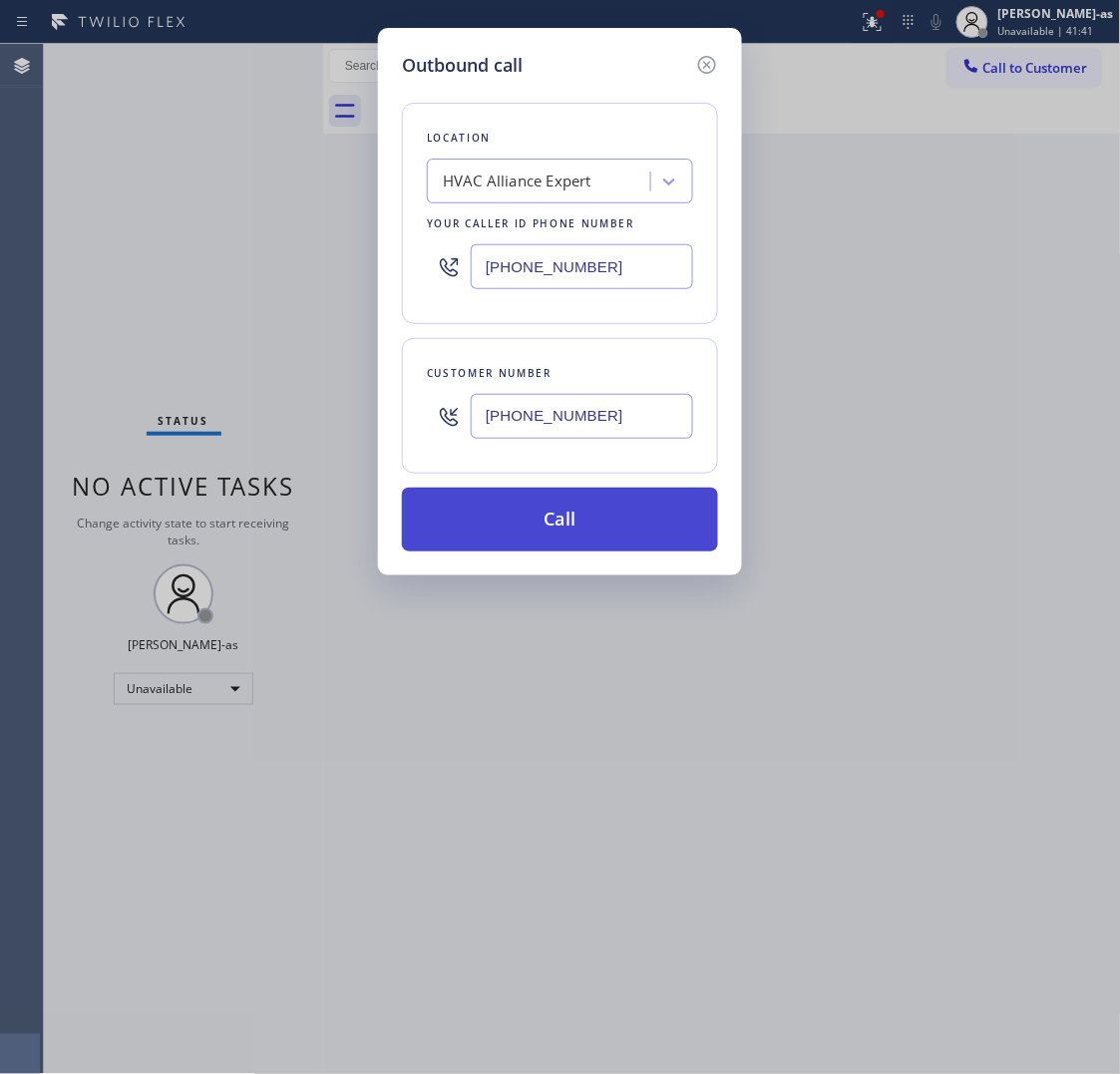 type on "(716) 445-9730" 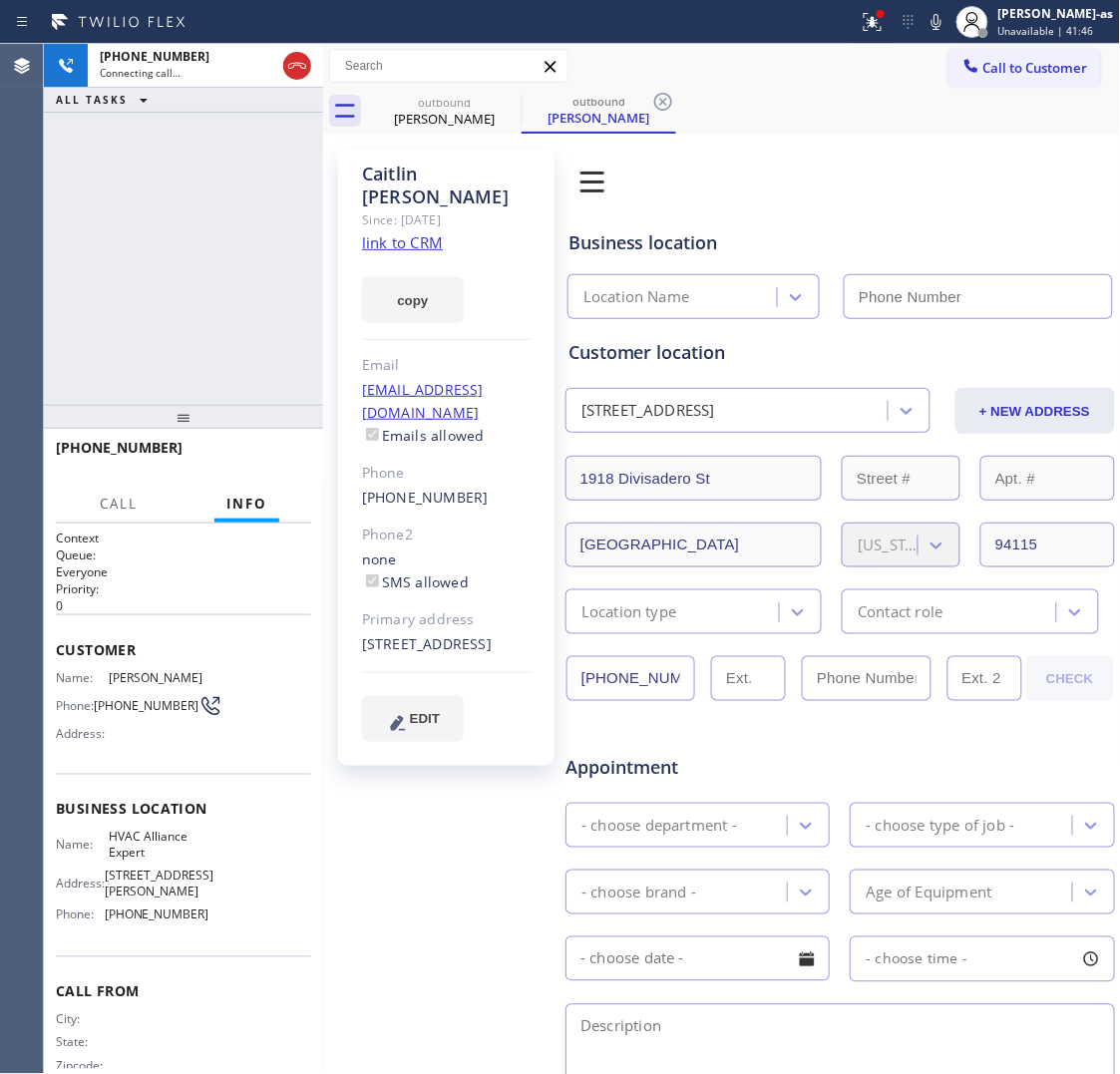 type on "[PHONE_NUMBER]" 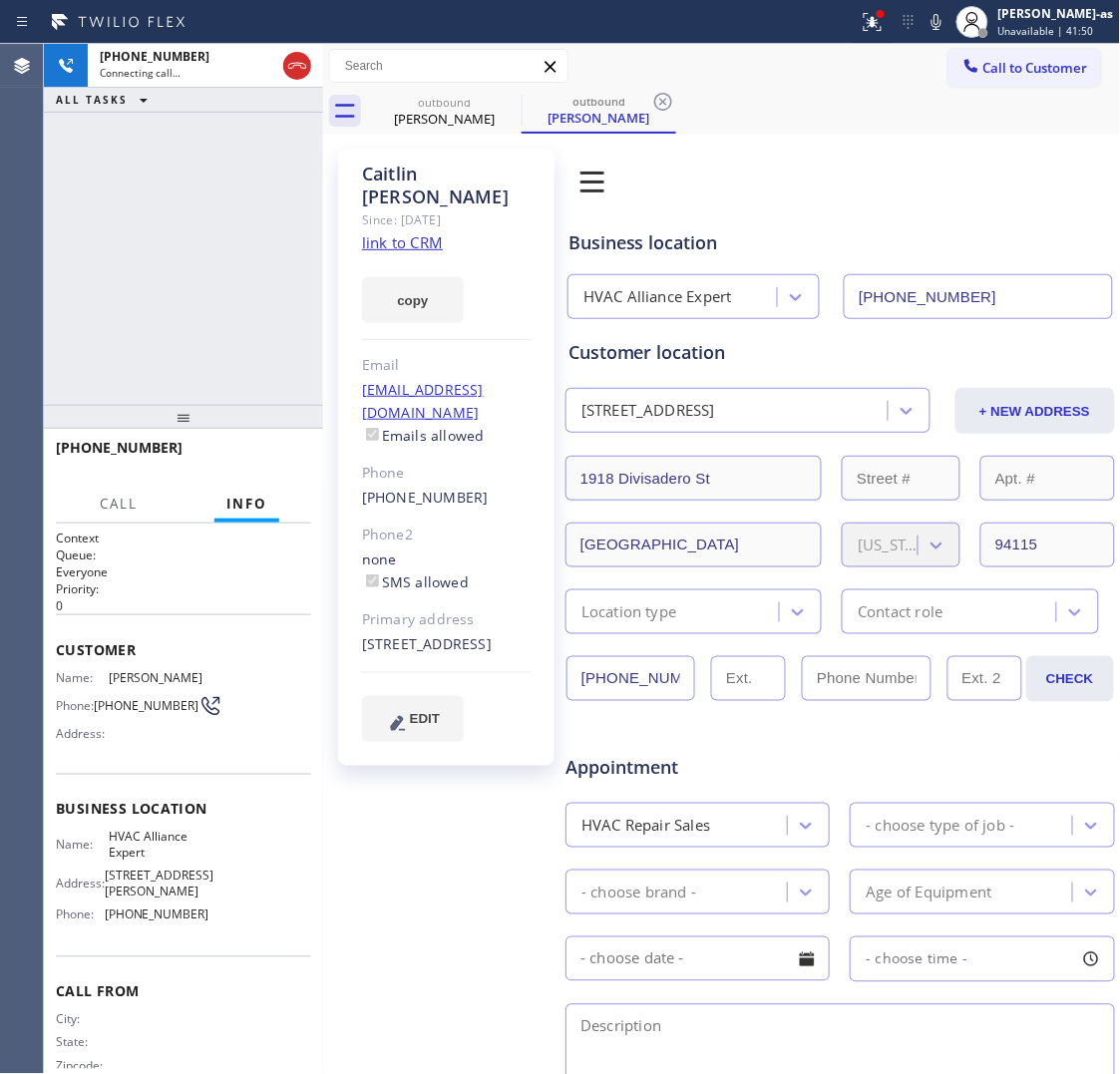 click on "link to CRM" 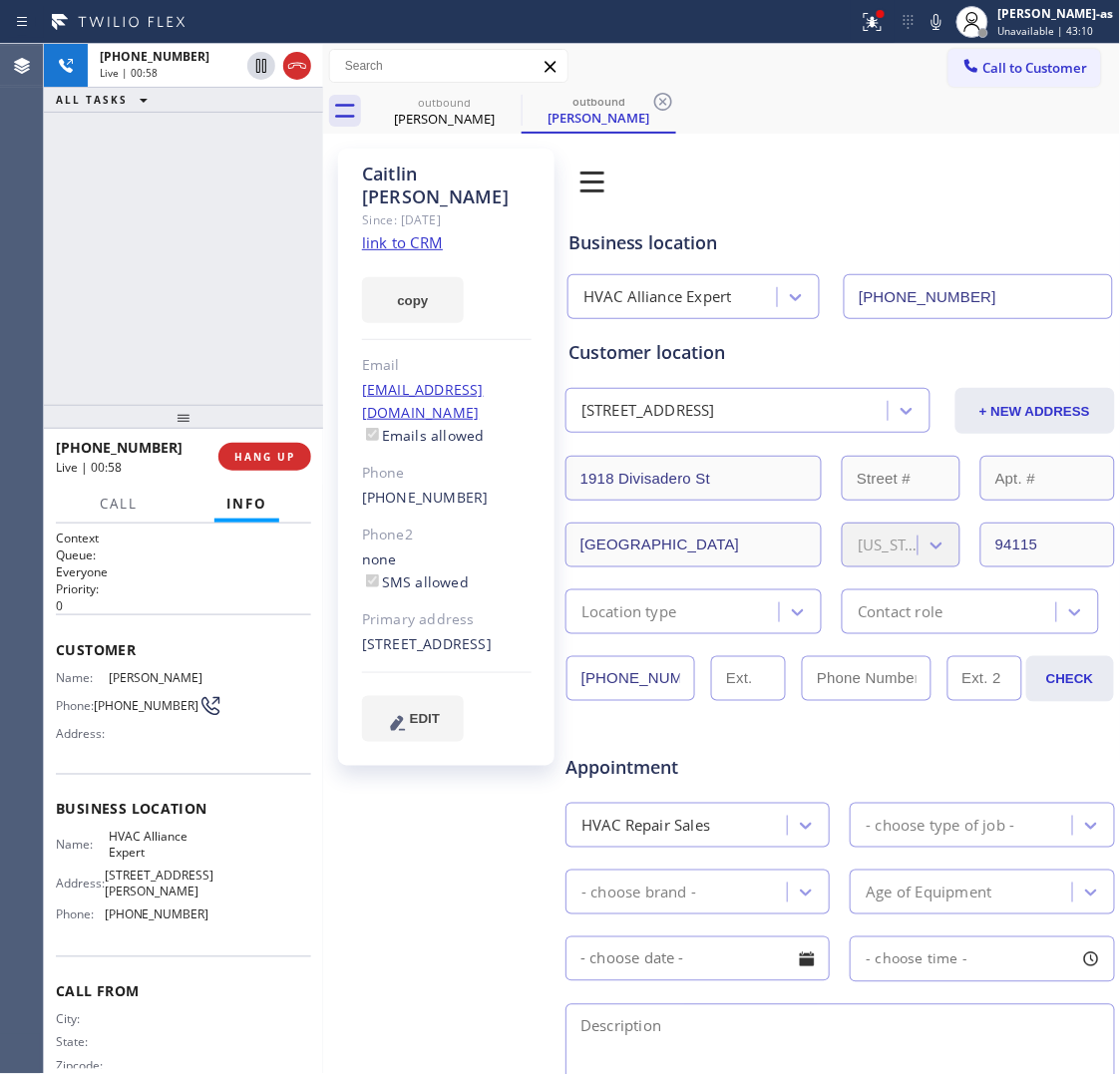 click on "+17164459730 Live | 00:58 ALL TASKS ALL TASKS ACTIVE TASKS TASKS IN WRAP UP" at bounding box center [184, 224] 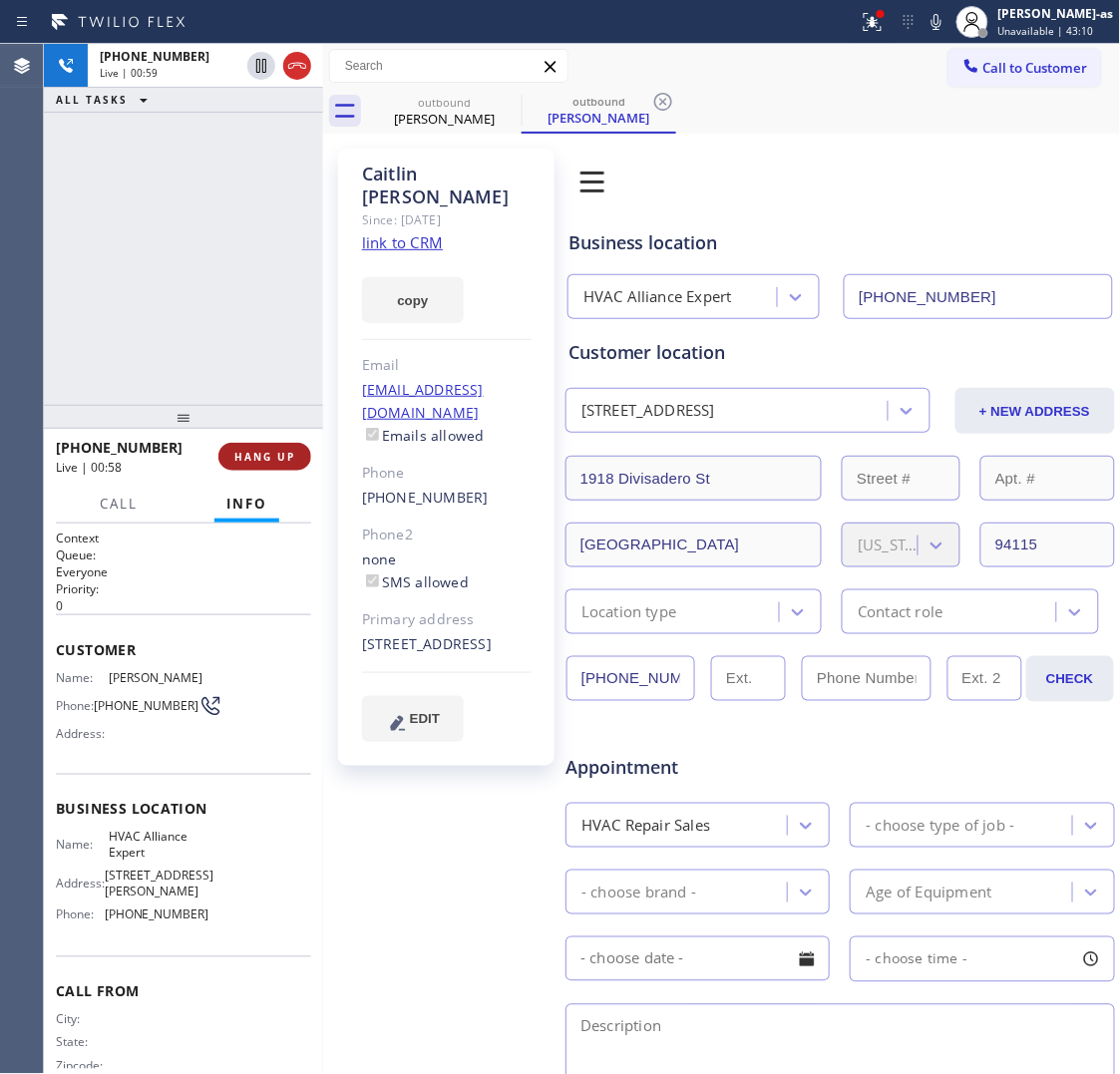 click on "HANG UP" at bounding box center [264, 457] 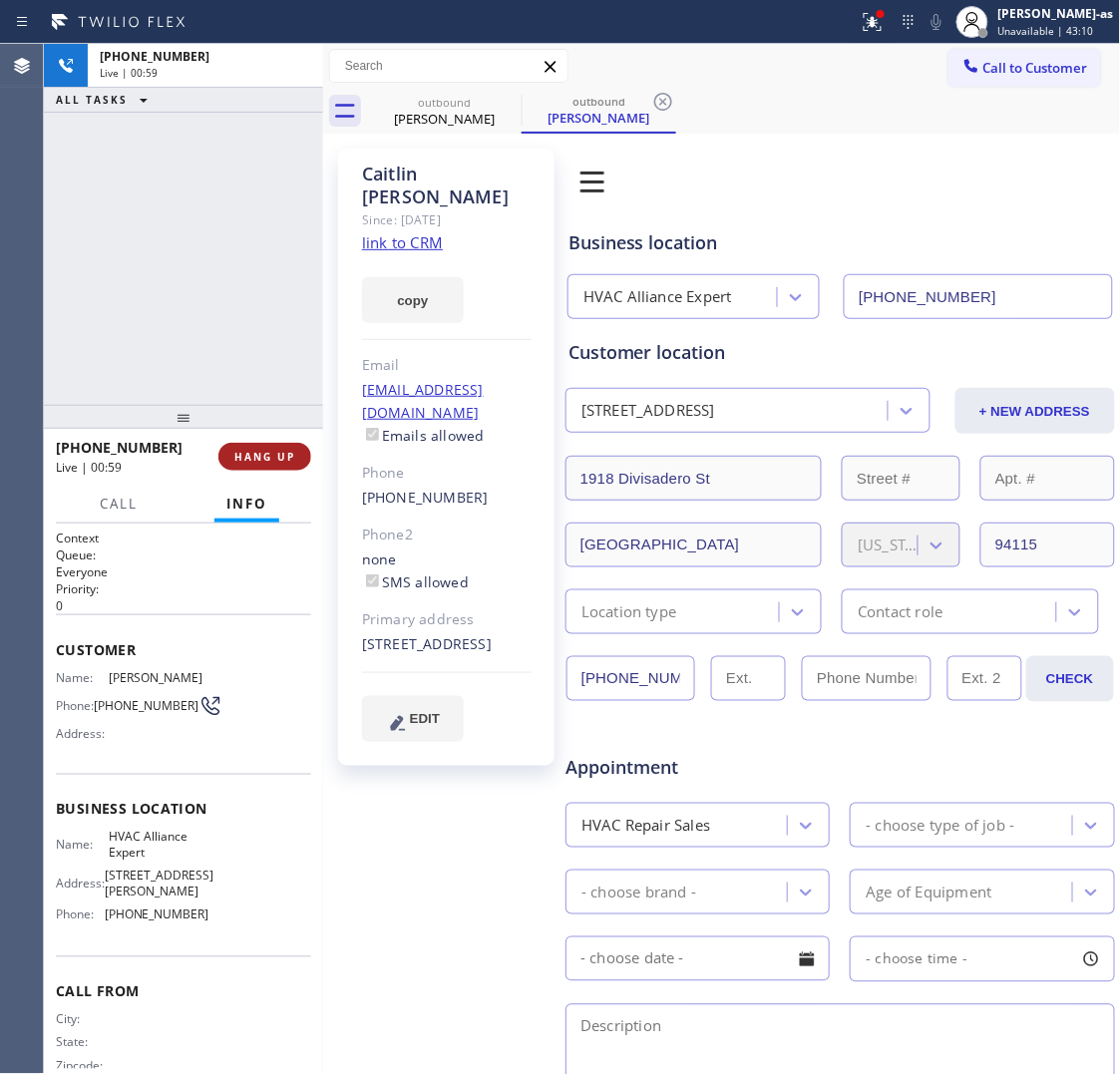 click on "HANG UP" at bounding box center (264, 457) 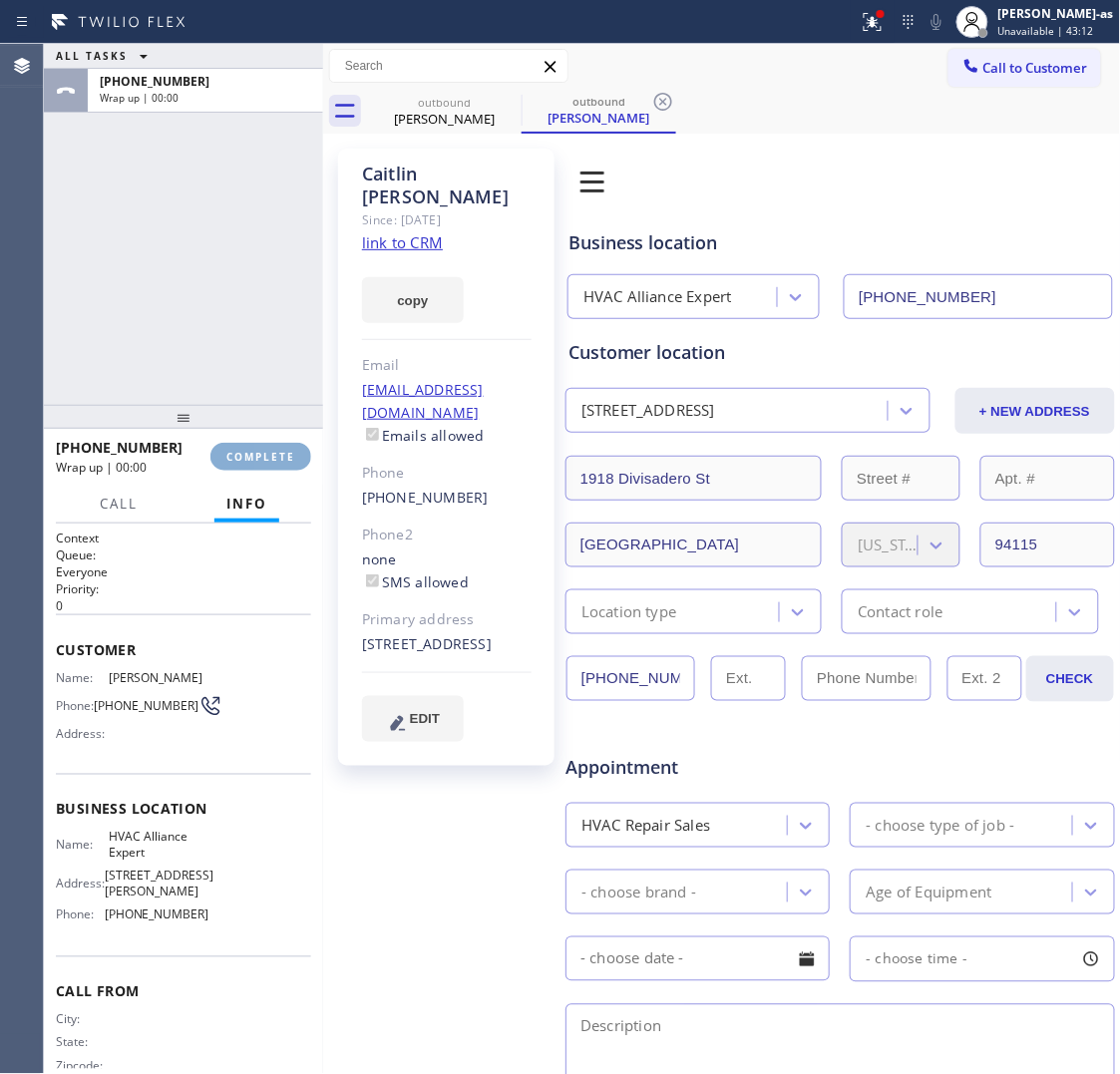 click on "COMPLETE" at bounding box center [260, 457] 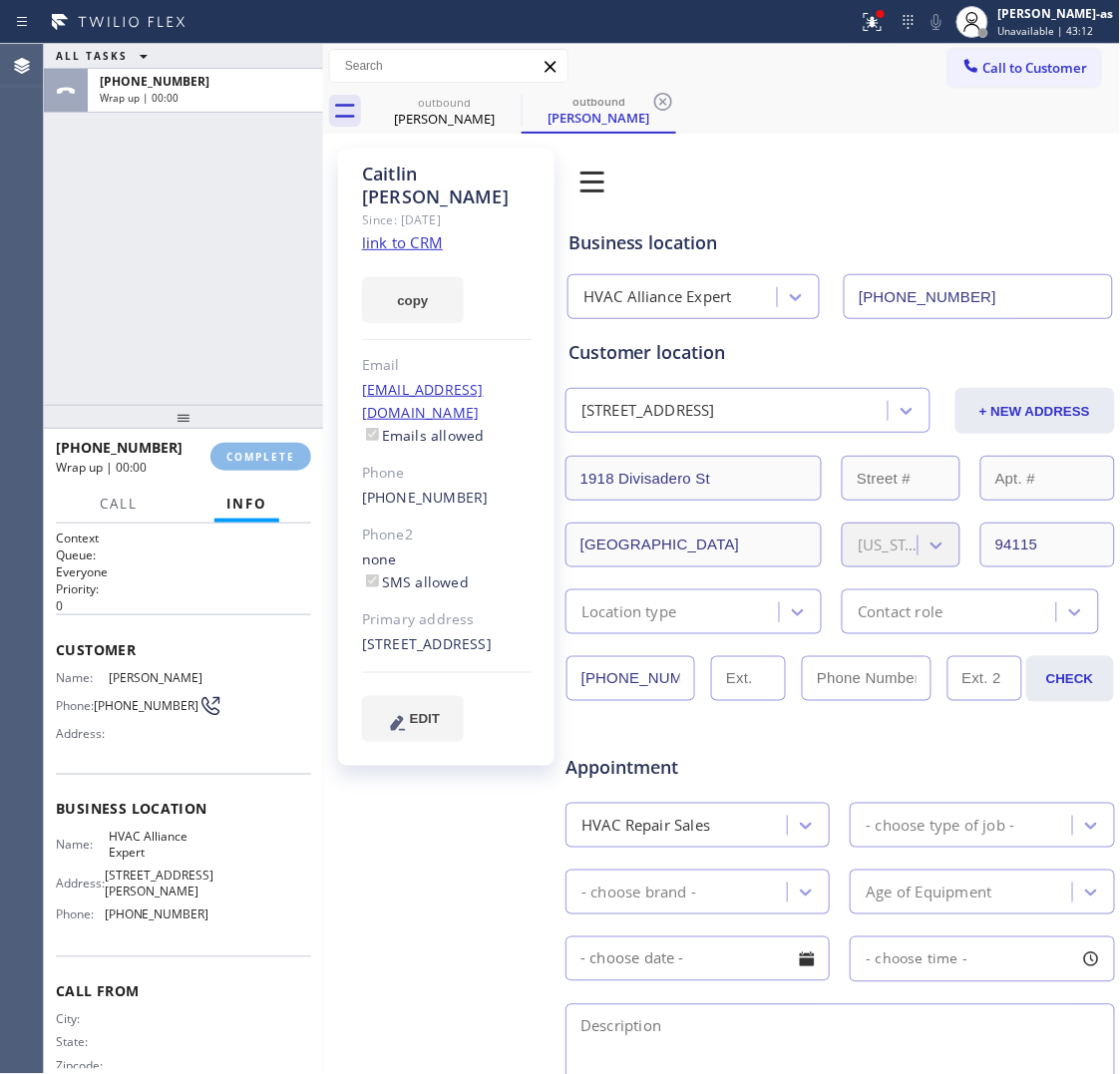 click on "ALL TASKS ALL TASKS ACTIVE TASKS TASKS IN WRAP UP +17164459730 Wrap up | 00:00" at bounding box center [184, 224] 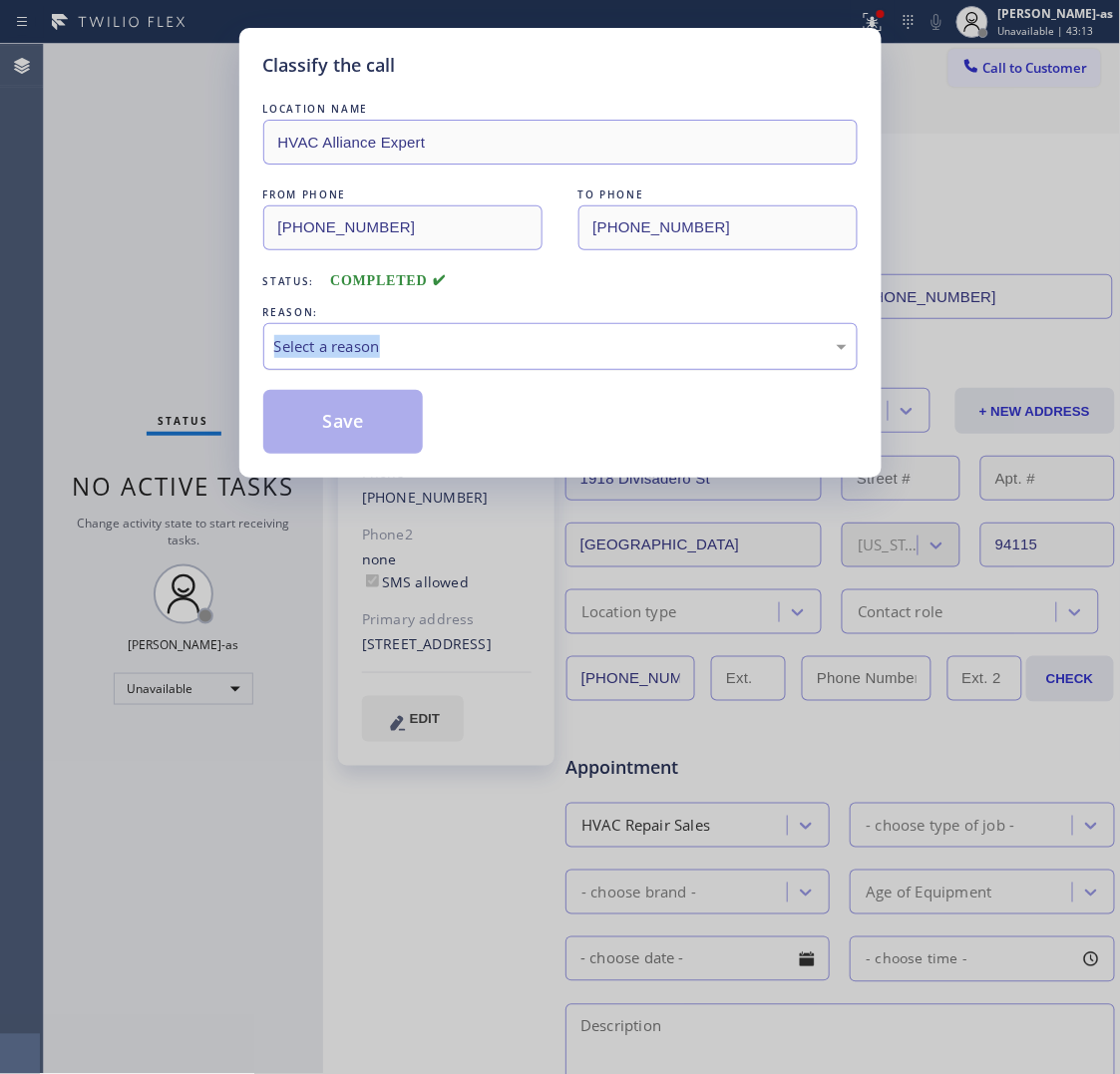 drag, startPoint x: 385, startPoint y: 322, endPoint x: 430, endPoint y: 340, distance: 48.466483 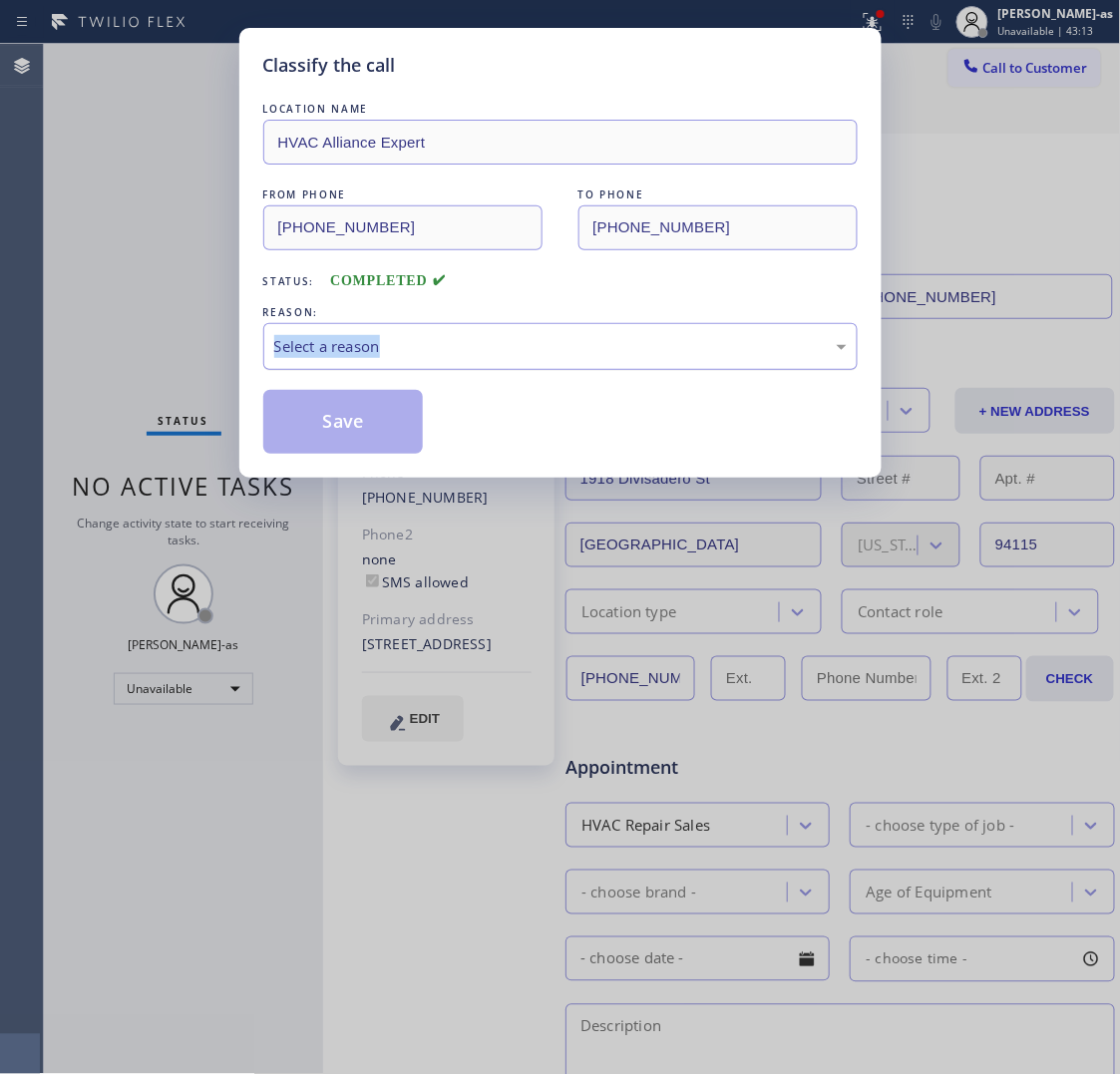 click on "REASON: Select a reason" at bounding box center (560, 336) 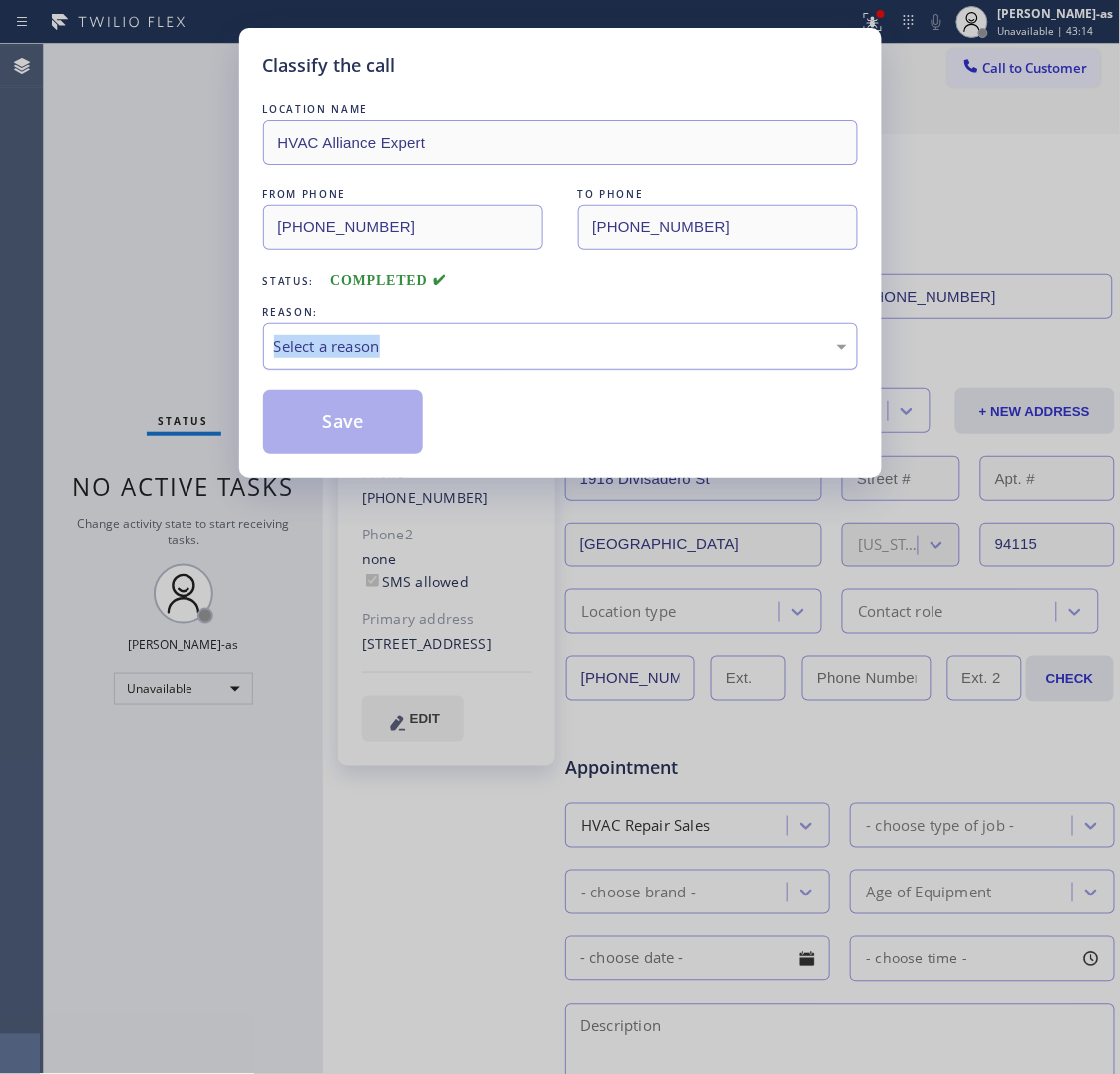 click on "Select a reason" at bounding box center (560, 346) 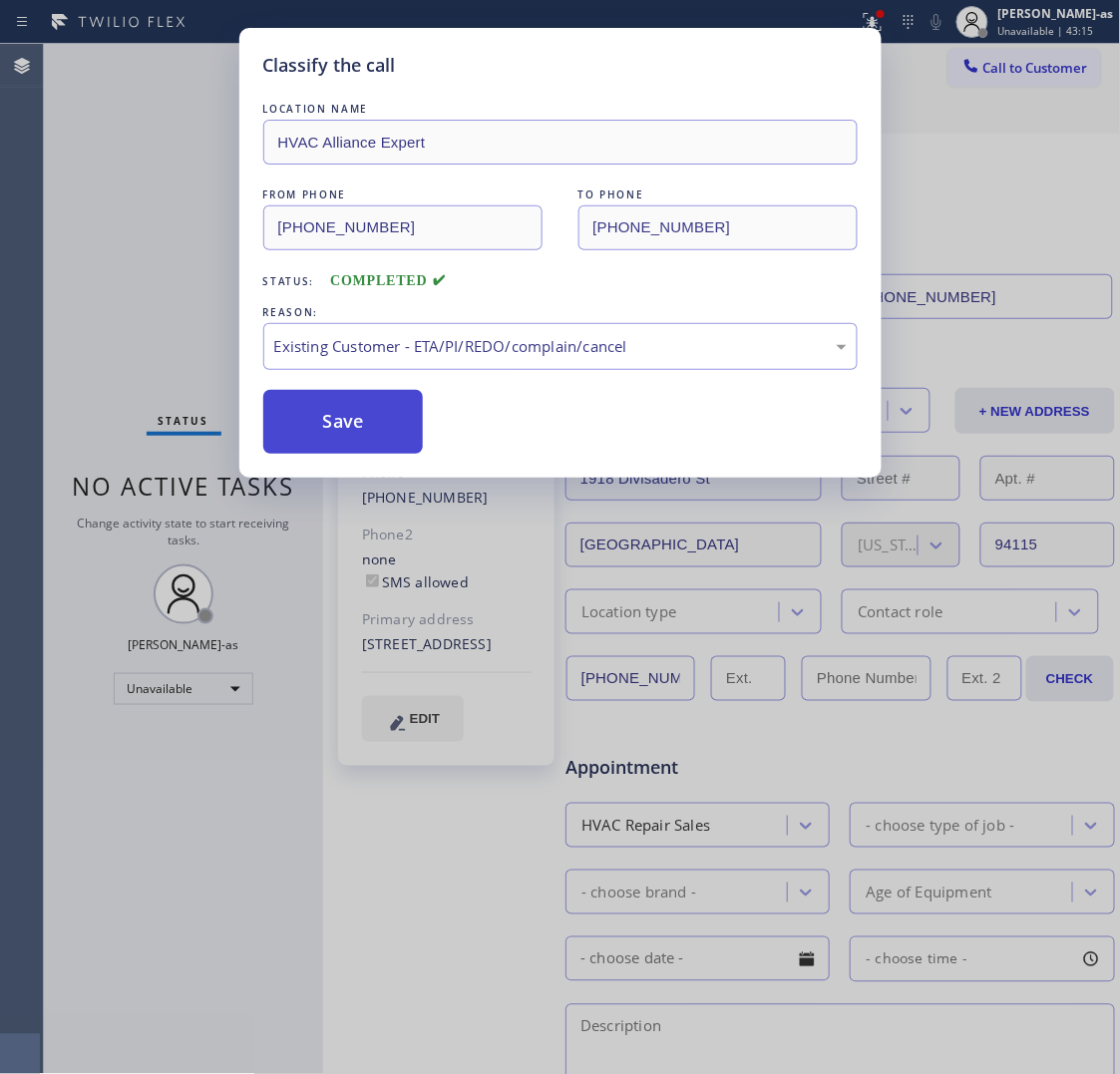 click on "Save" at bounding box center [343, 422] 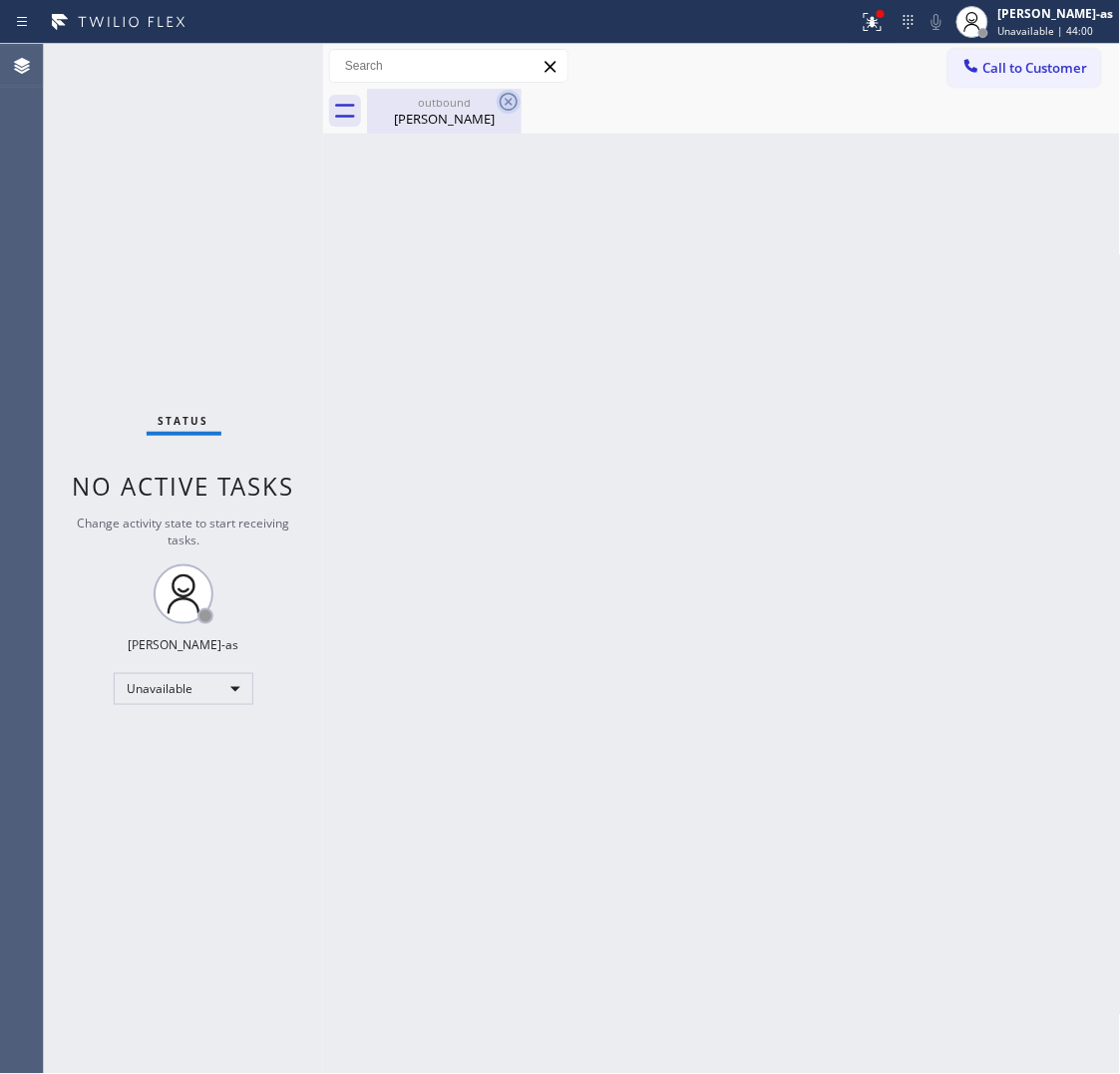 drag, startPoint x: 490, startPoint y: 101, endPoint x: 511, endPoint y: 103, distance: 21.095023 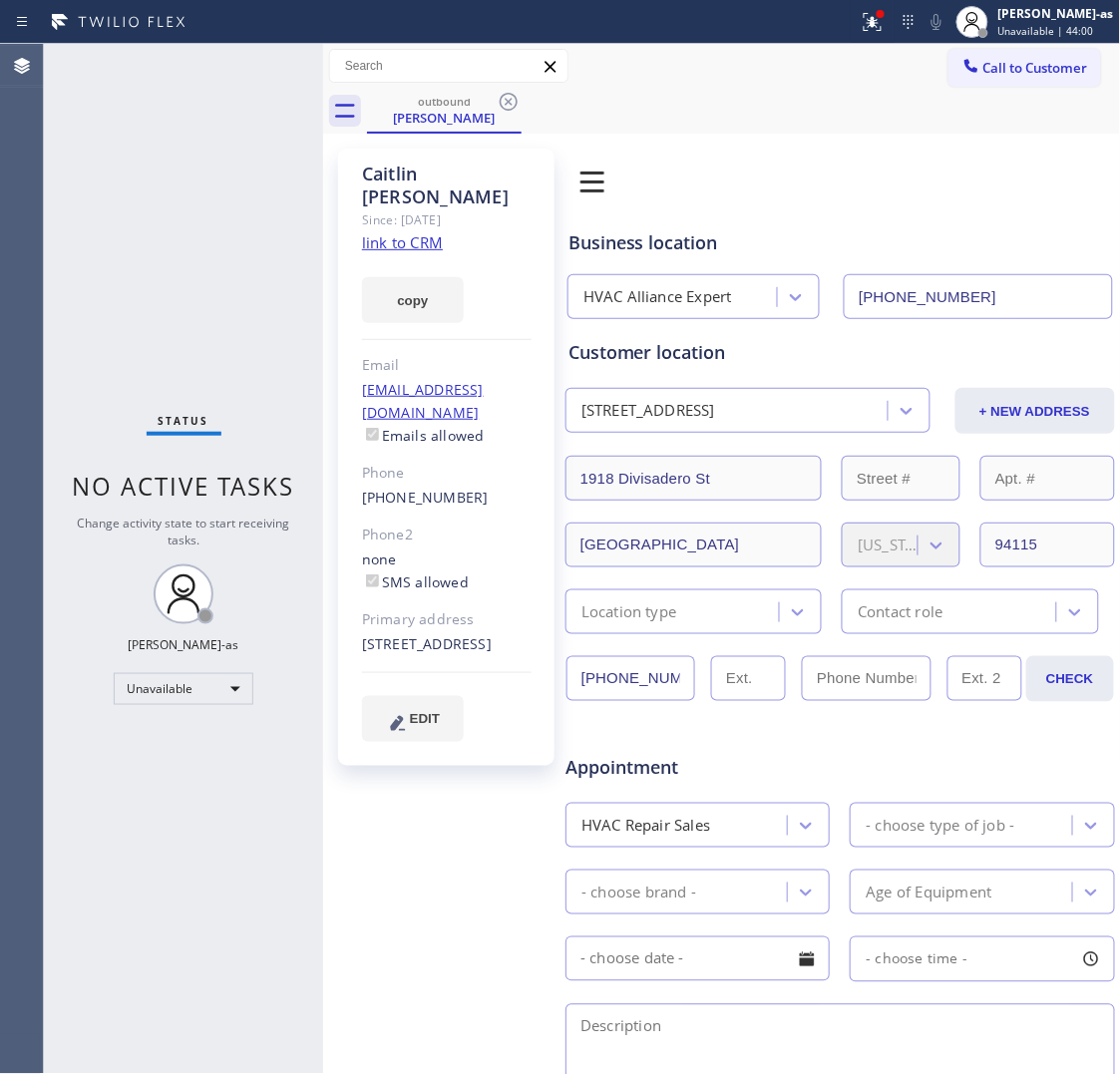 click 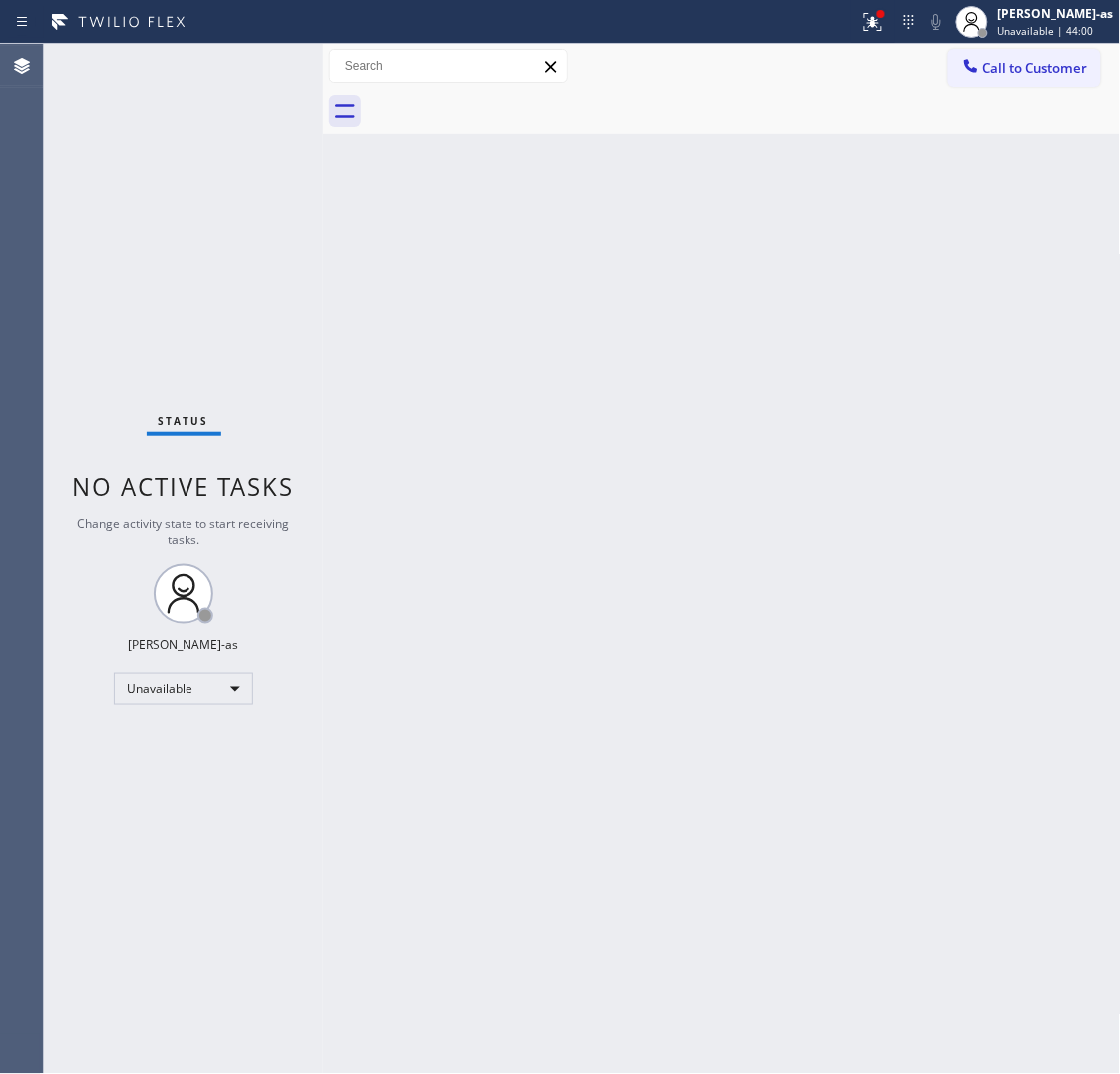 click on "Call to Customer" at bounding box center (1024, 68) 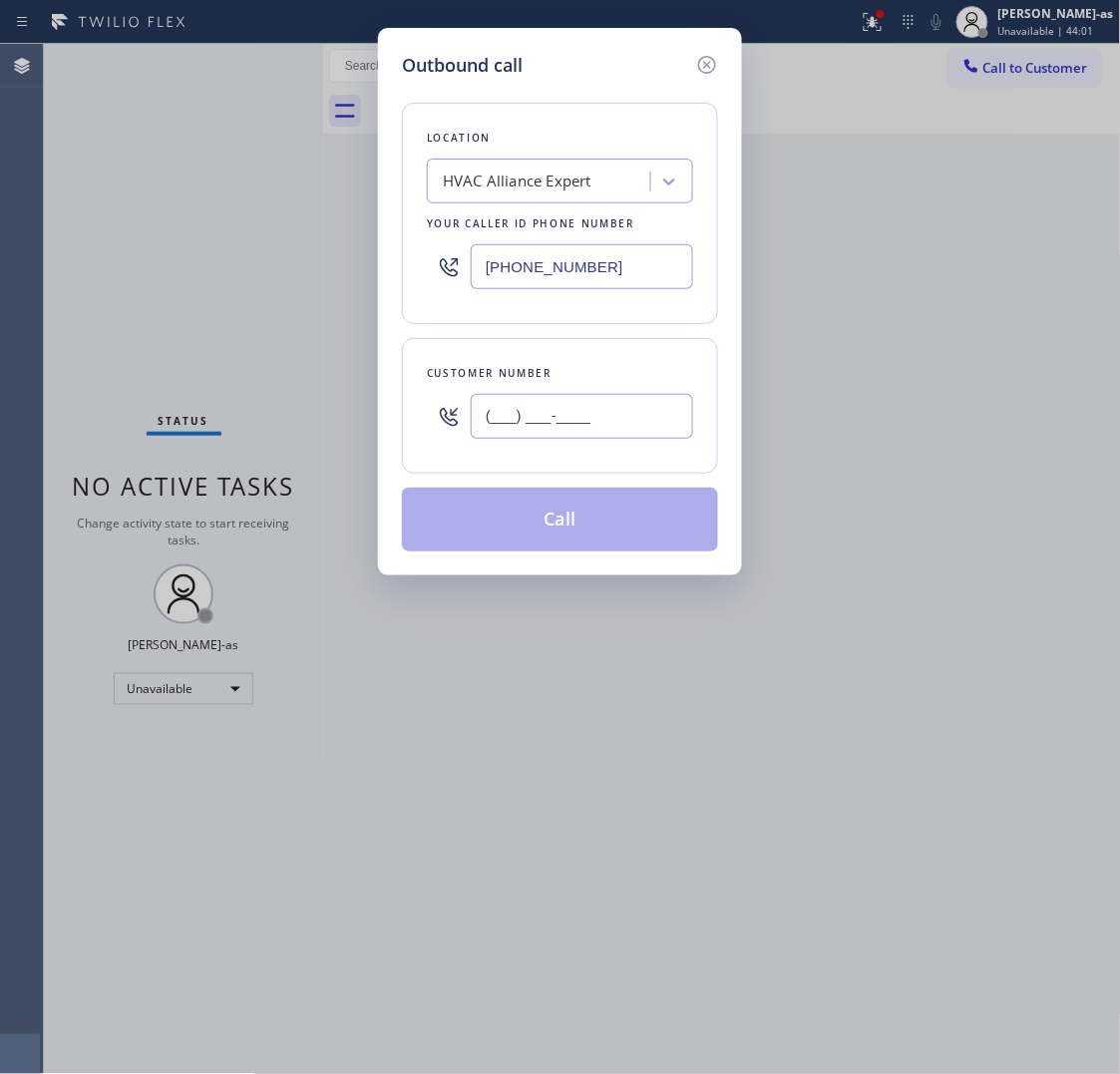click on "(___) ___-____" at bounding box center [581, 416] 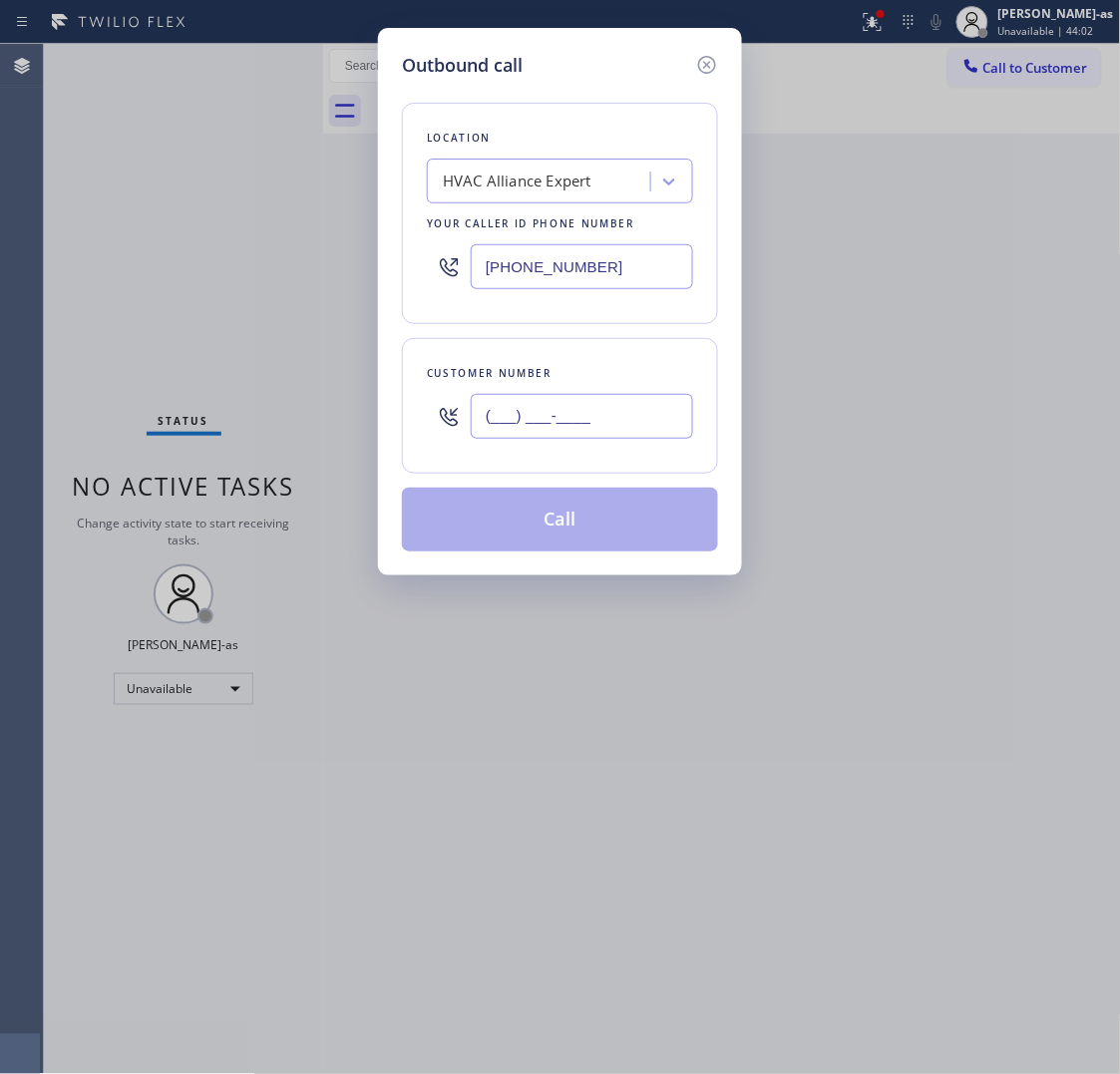 paste on "323) 617-8382" 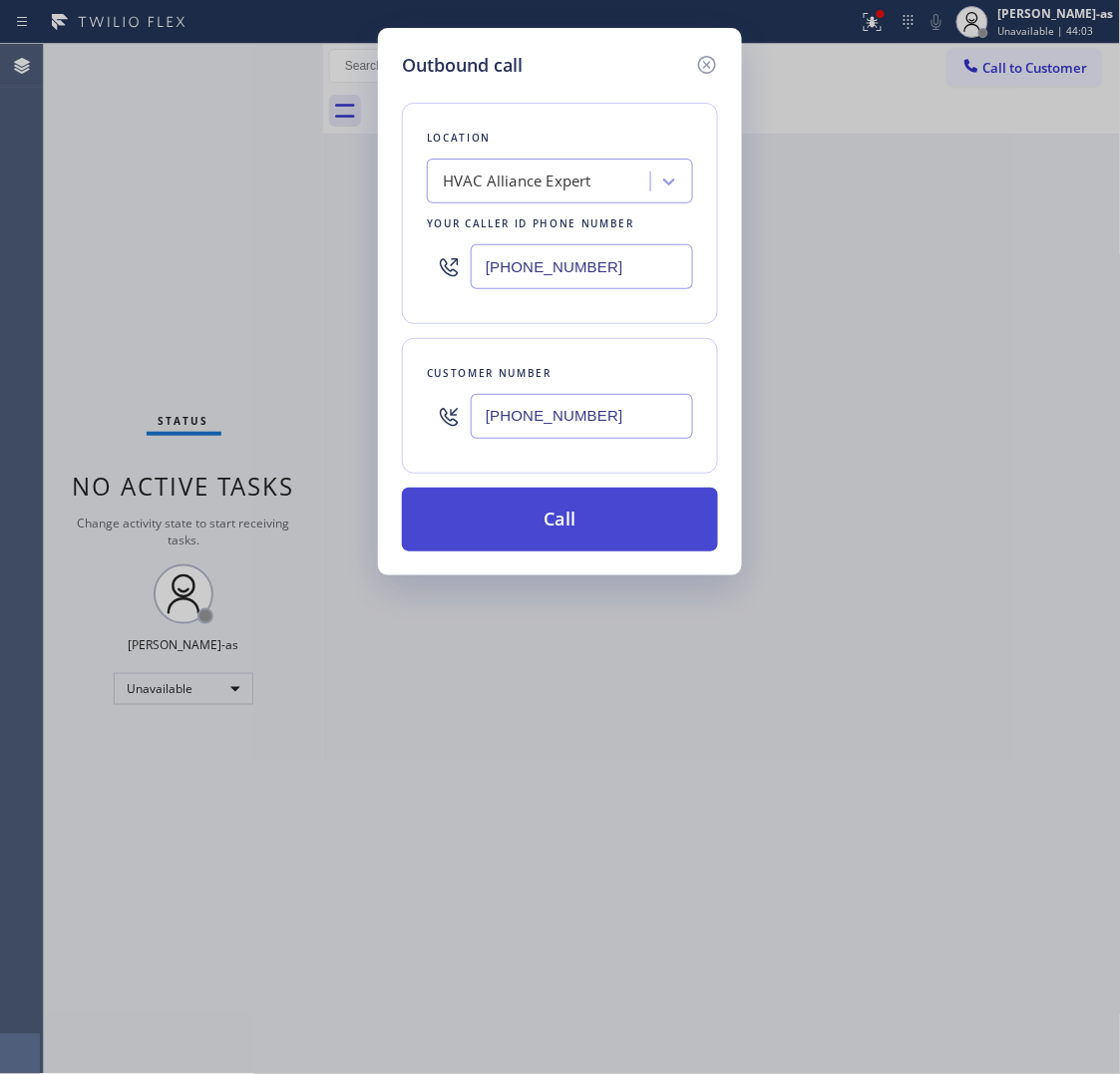 type on "(323) 617-8382" 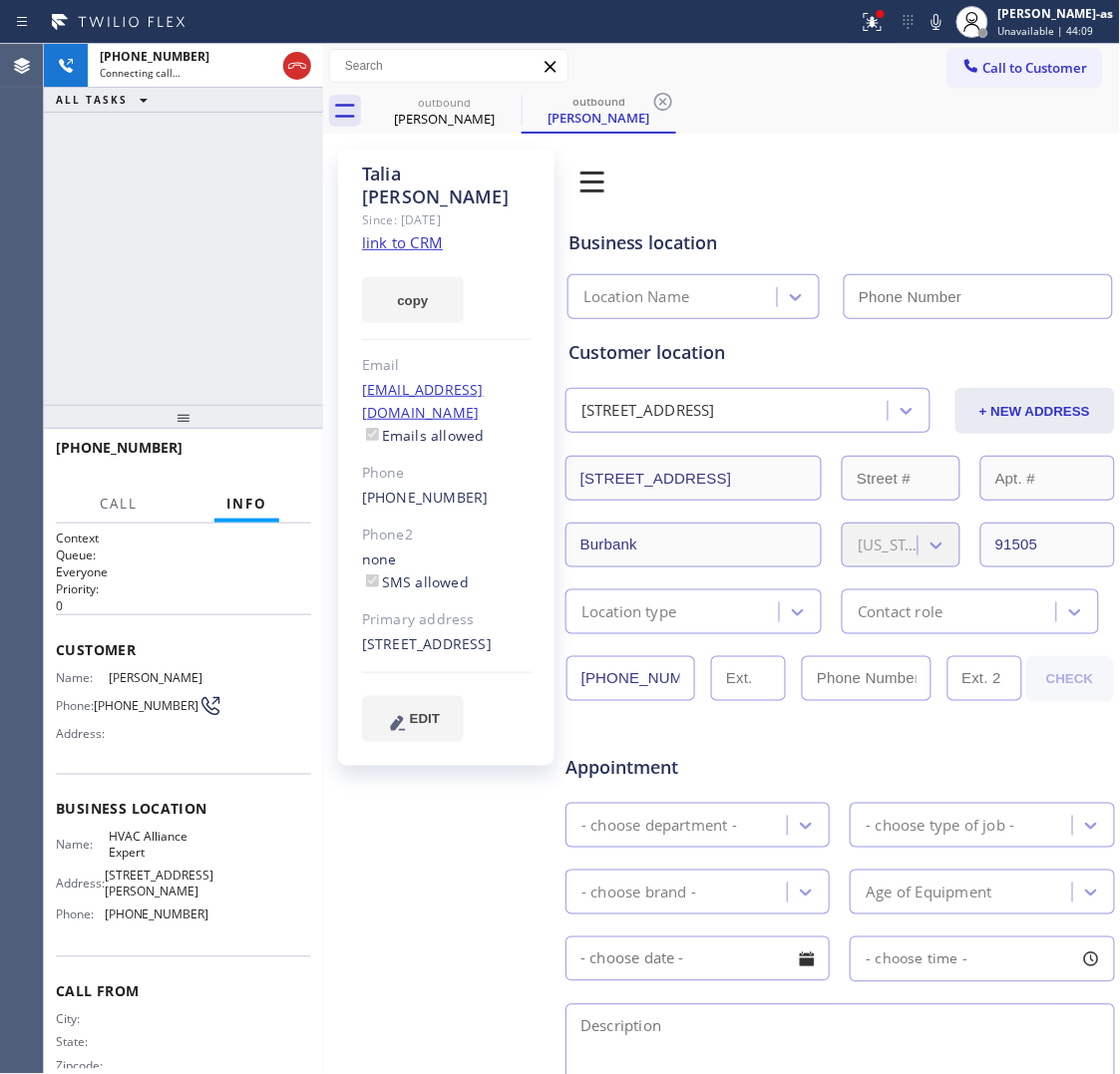 type on "[PHONE_NUMBER]" 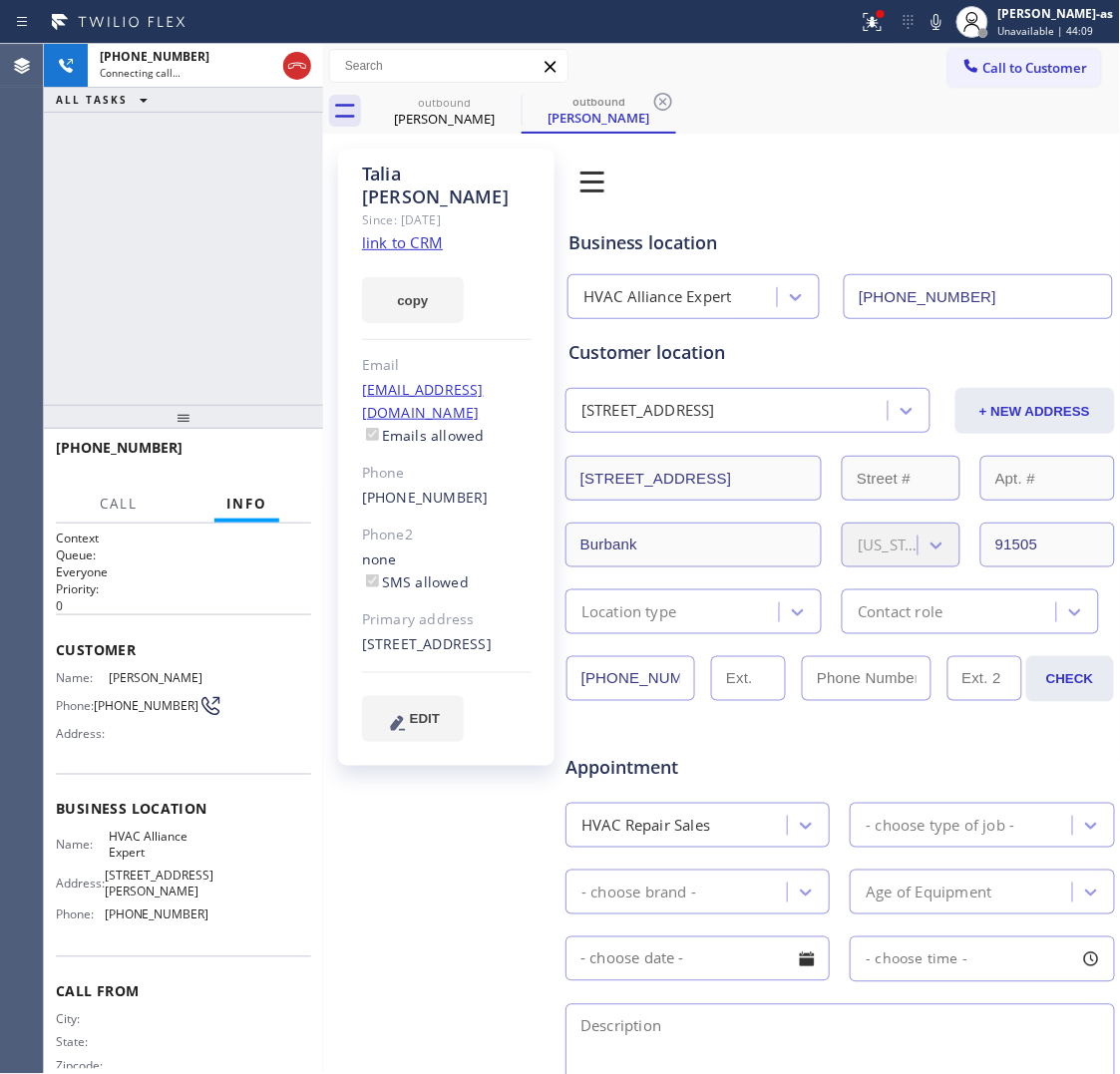 click on "link to CRM" 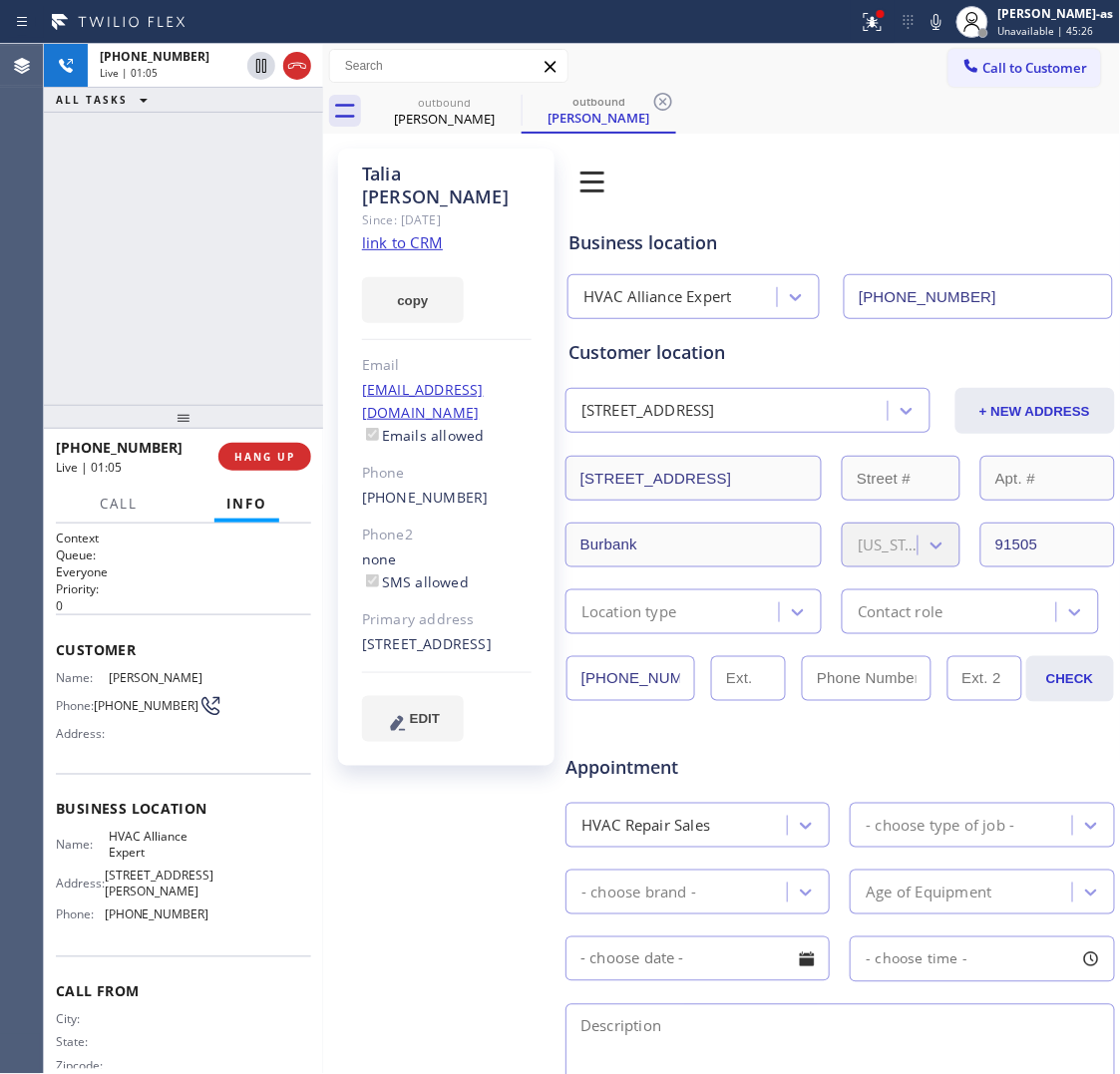 click on "+13236178382 Live | 01:05 ALL TASKS ALL TASKS ACTIVE TASKS TASKS IN WRAP UP" at bounding box center [184, 224] 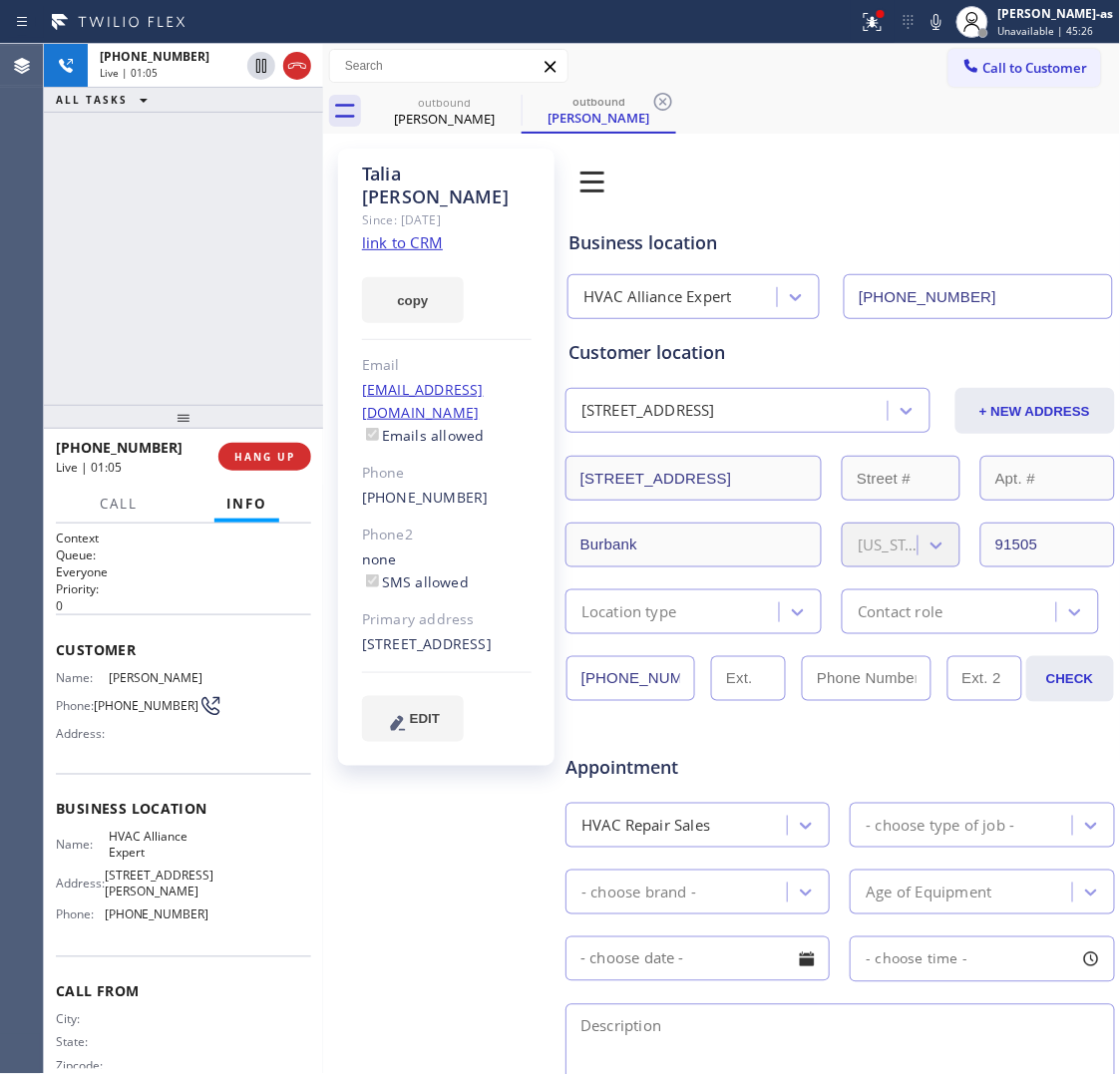 drag, startPoint x: 246, startPoint y: 426, endPoint x: 259, endPoint y: 435, distance: 15.811388 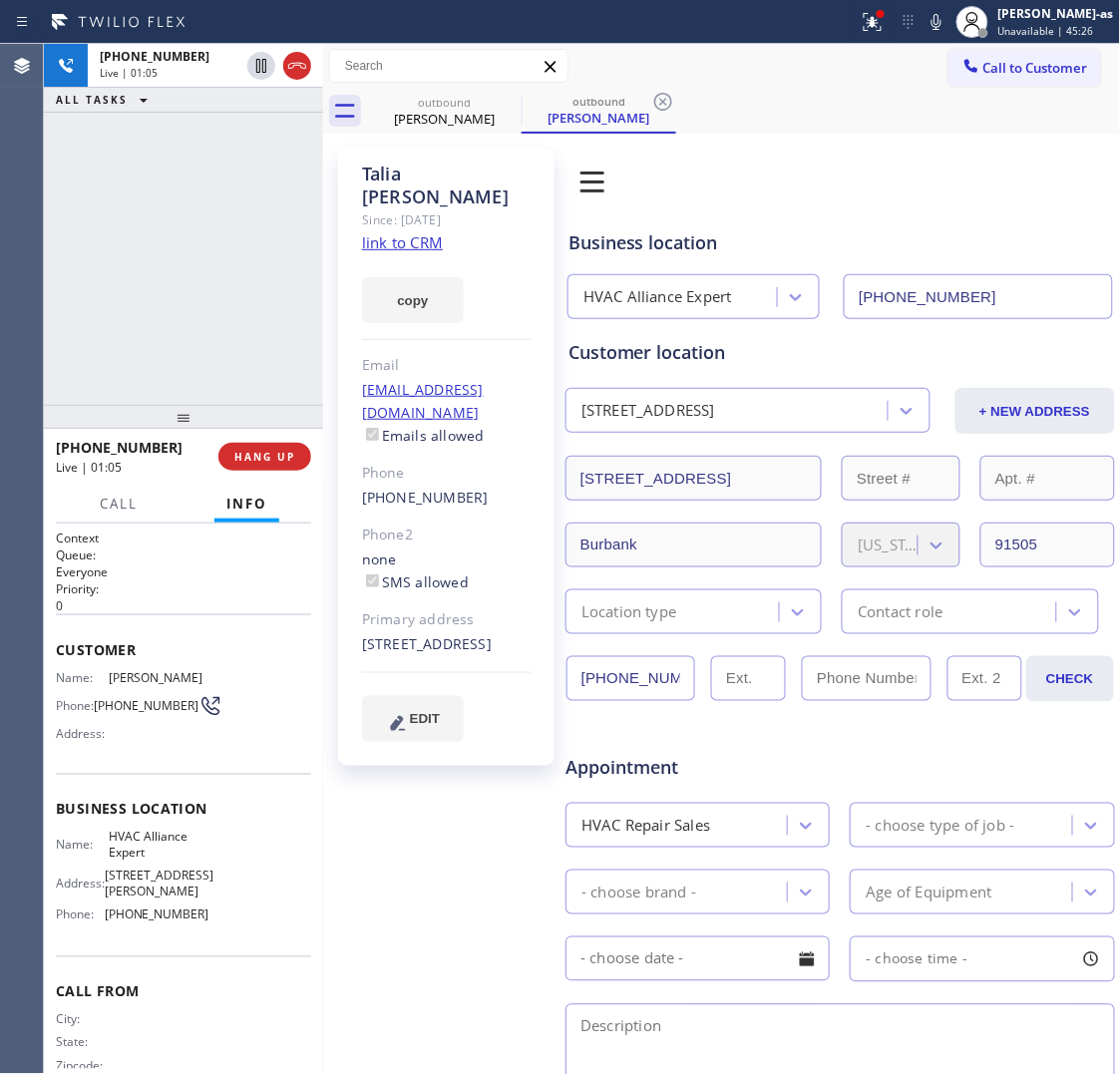 click at bounding box center [184, 417] 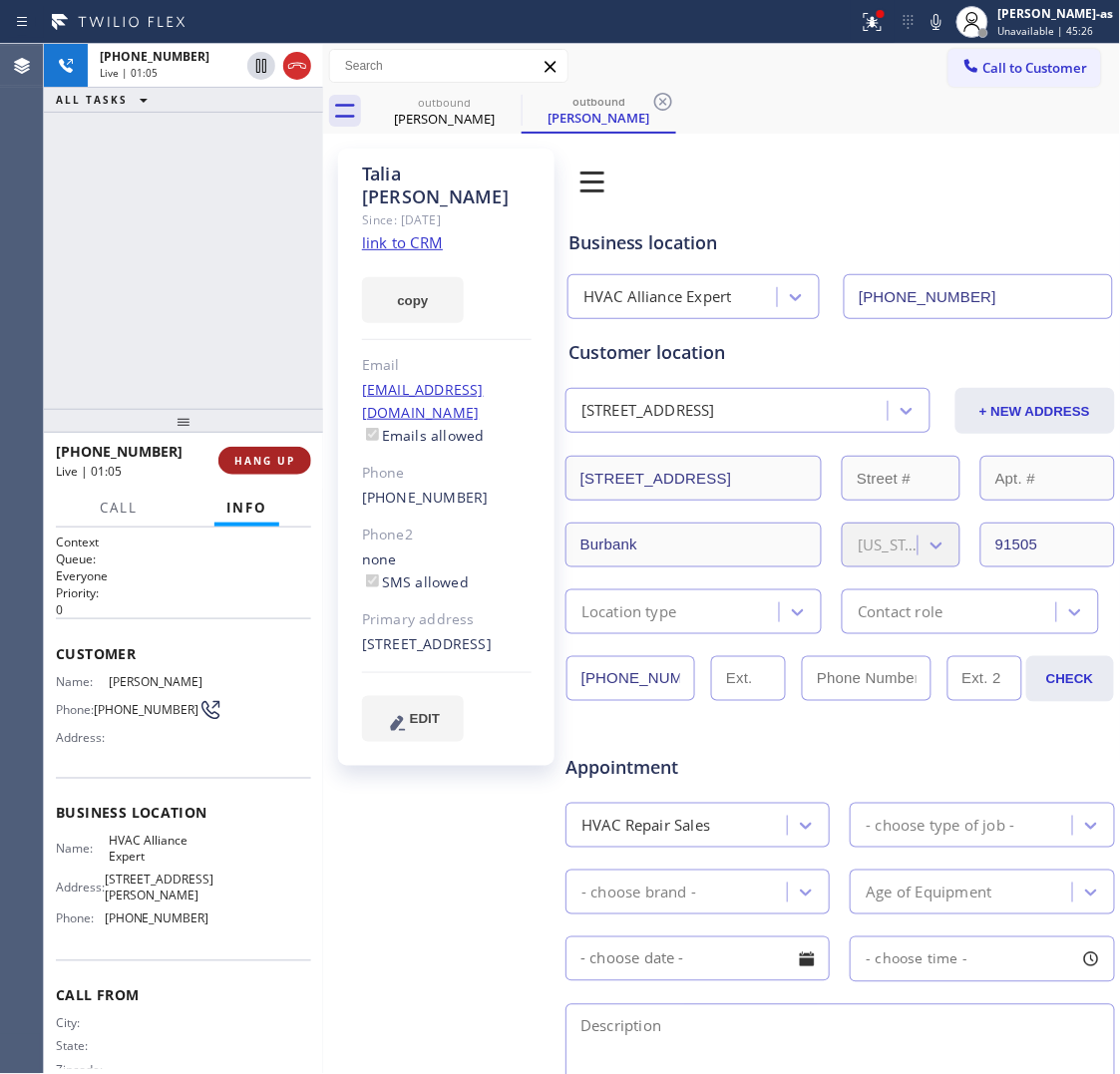 drag, startPoint x: 262, startPoint y: 452, endPoint x: 274, endPoint y: 470, distance: 21.633308 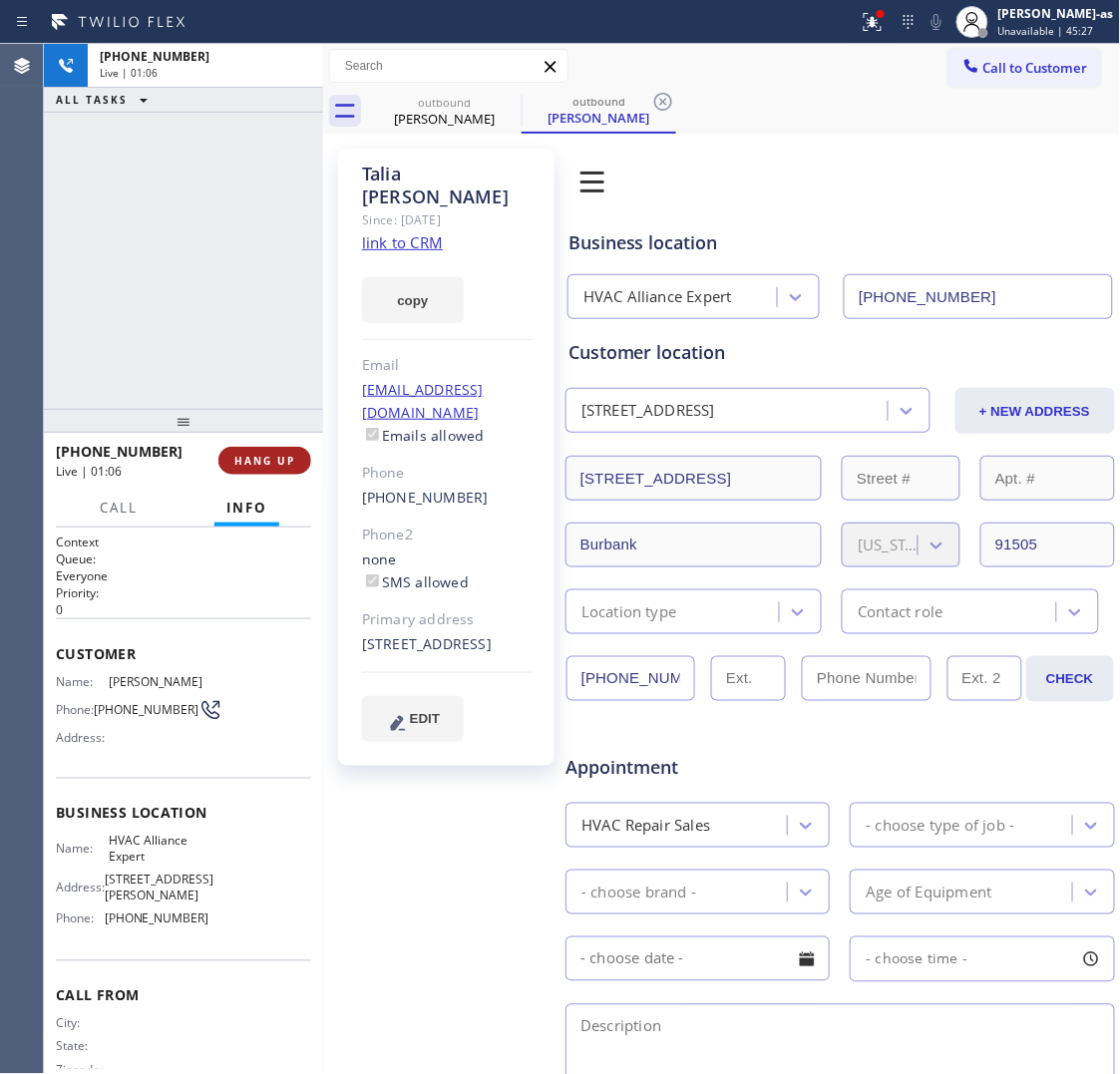 click on "HANG UP" at bounding box center (264, 461) 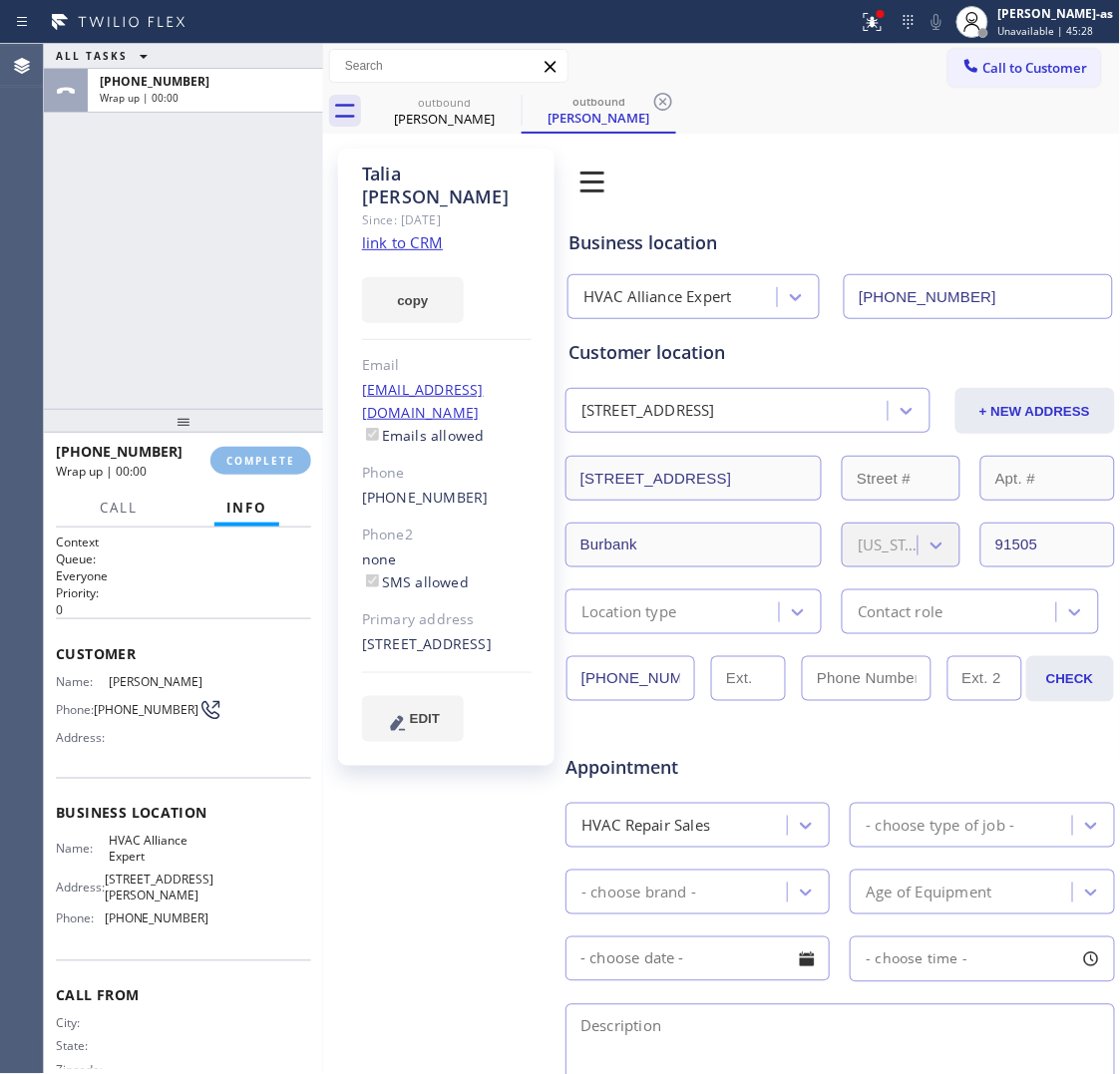 drag, startPoint x: 210, startPoint y: 264, endPoint x: 212, endPoint y: 254, distance: 10.198039 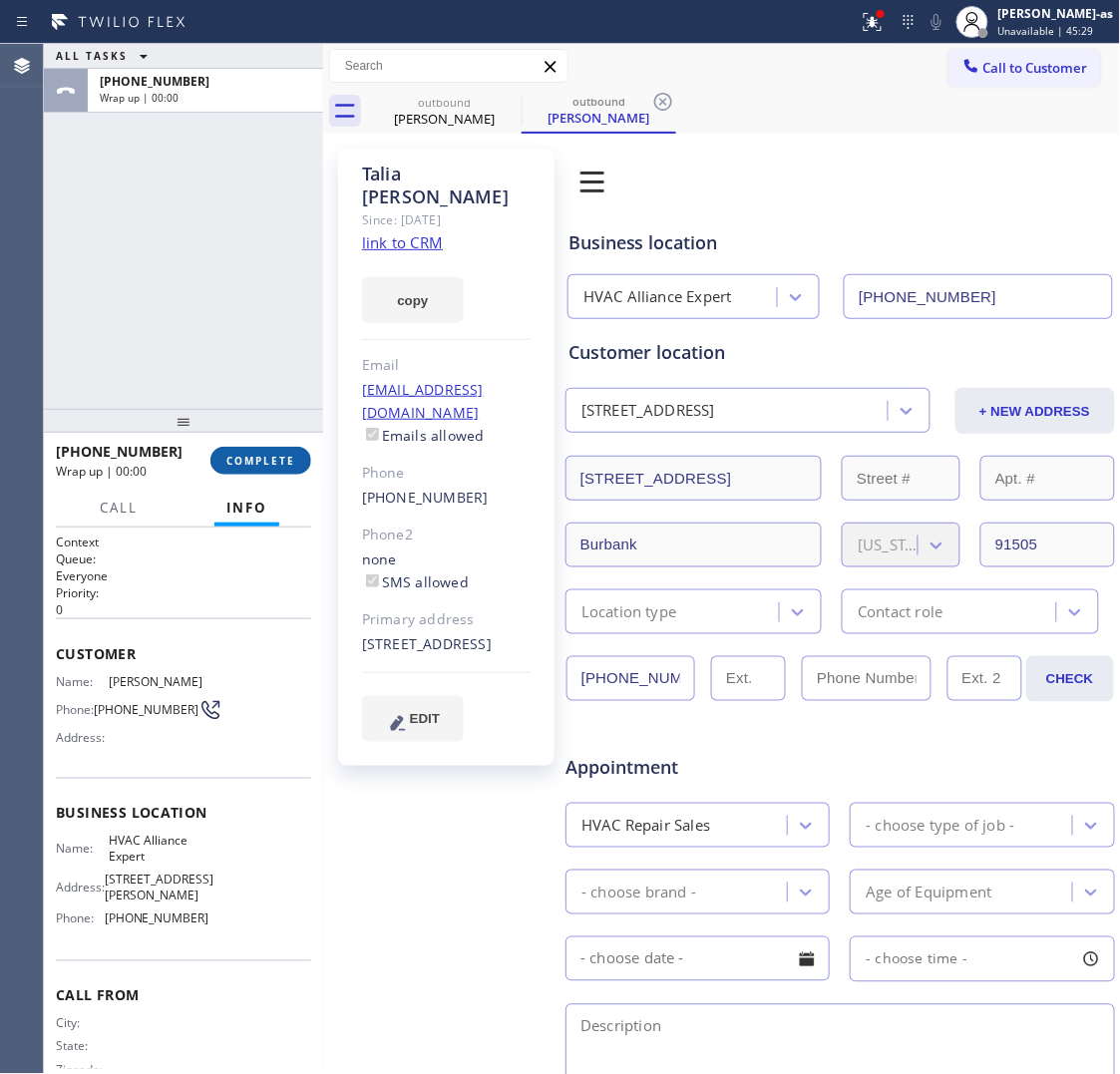 drag, startPoint x: 295, startPoint y: 464, endPoint x: 224, endPoint y: 405, distance: 92.31468 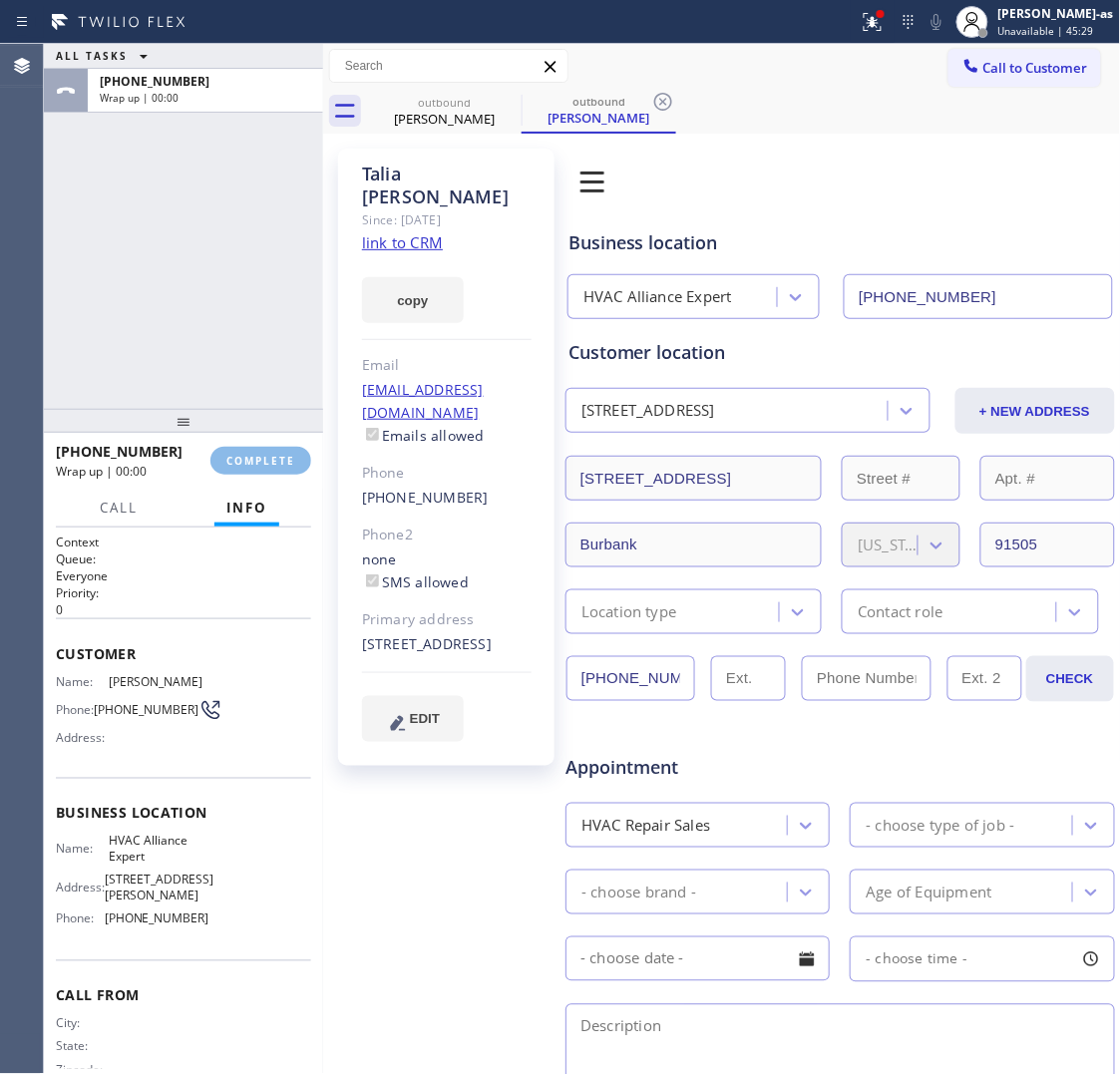 click at bounding box center [184, 421] 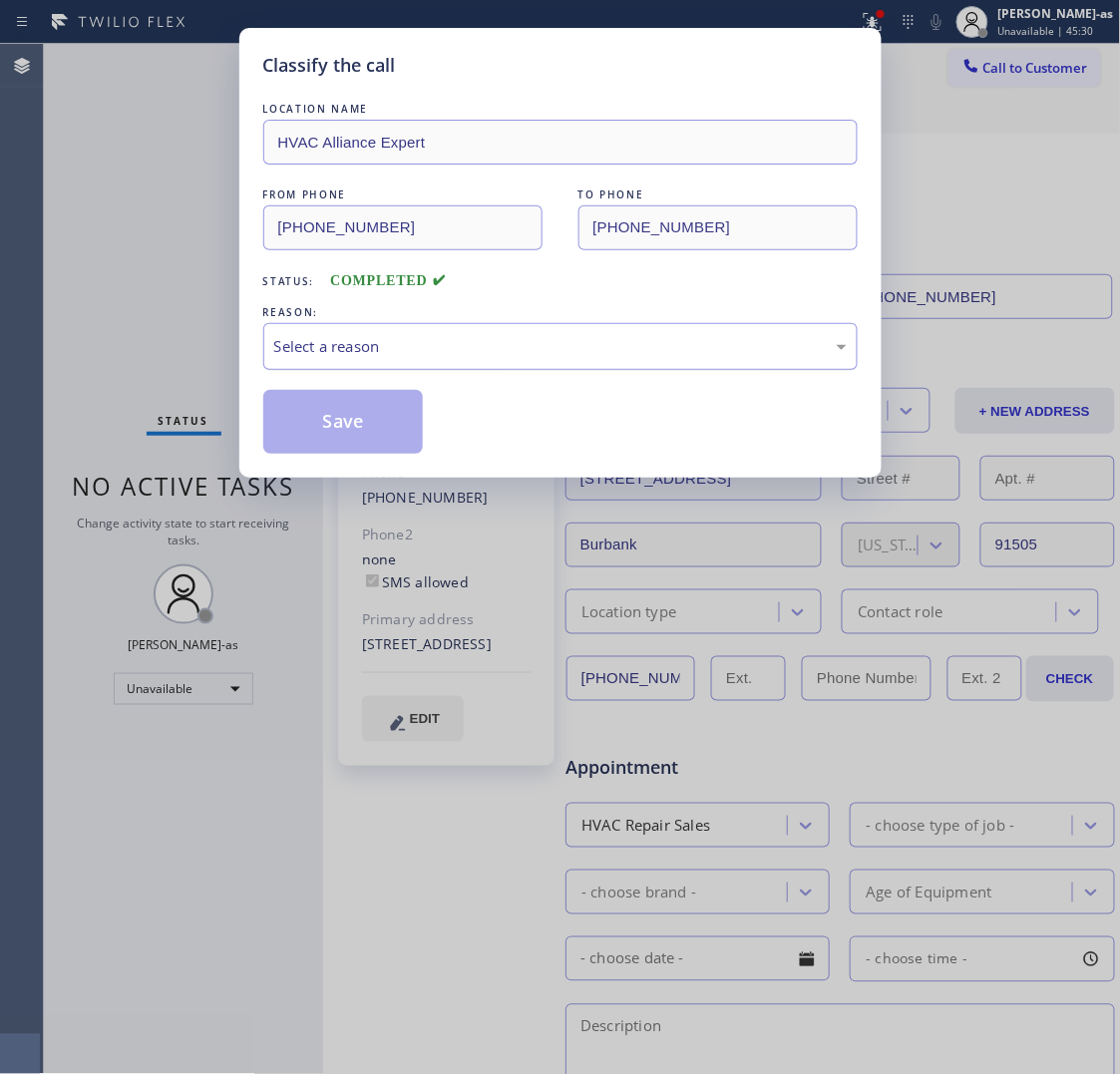 drag, startPoint x: 501, startPoint y: 324, endPoint x: 499, endPoint y: 334, distance: 10.198039 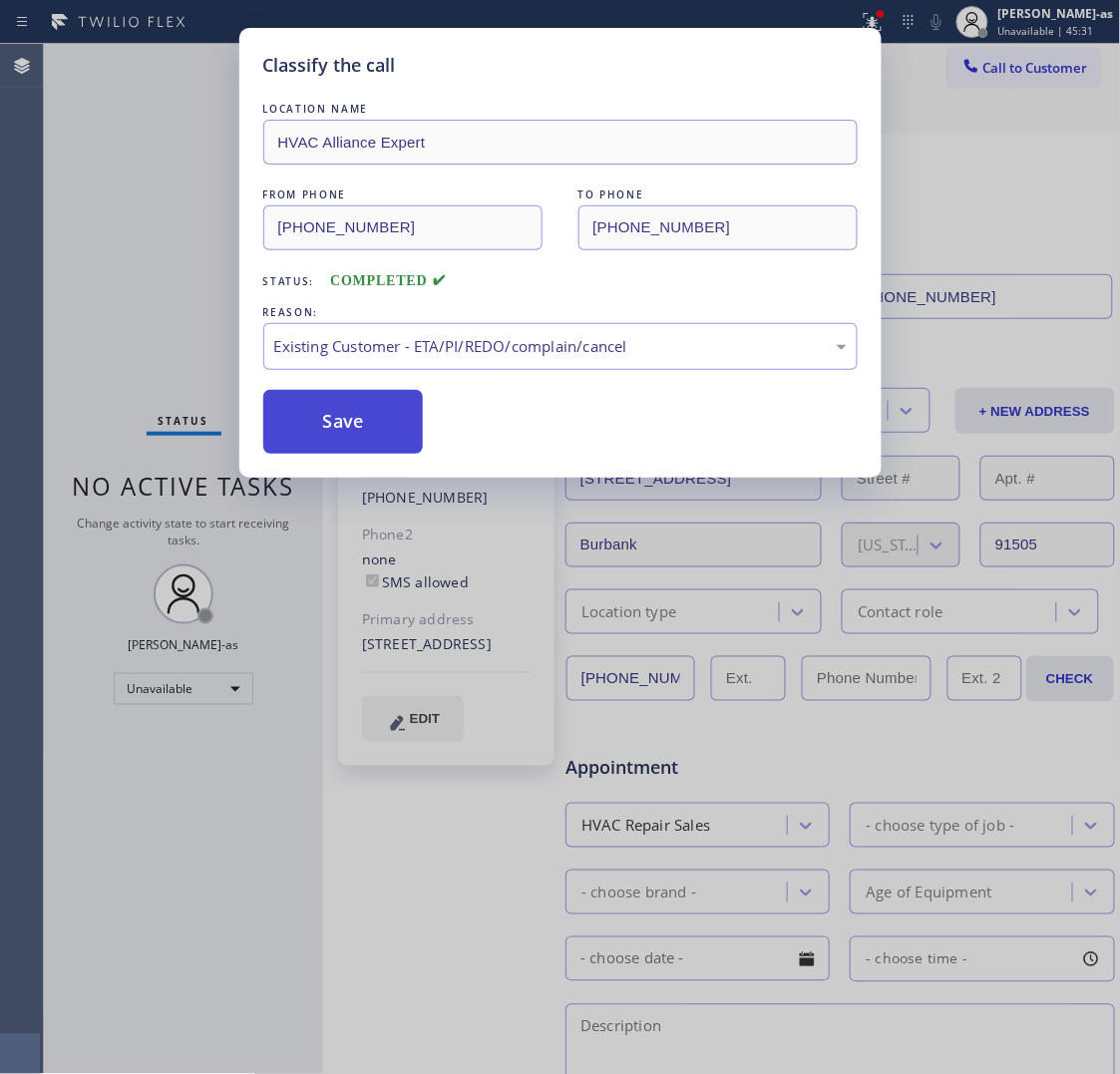 click on "Save" at bounding box center (343, 422) 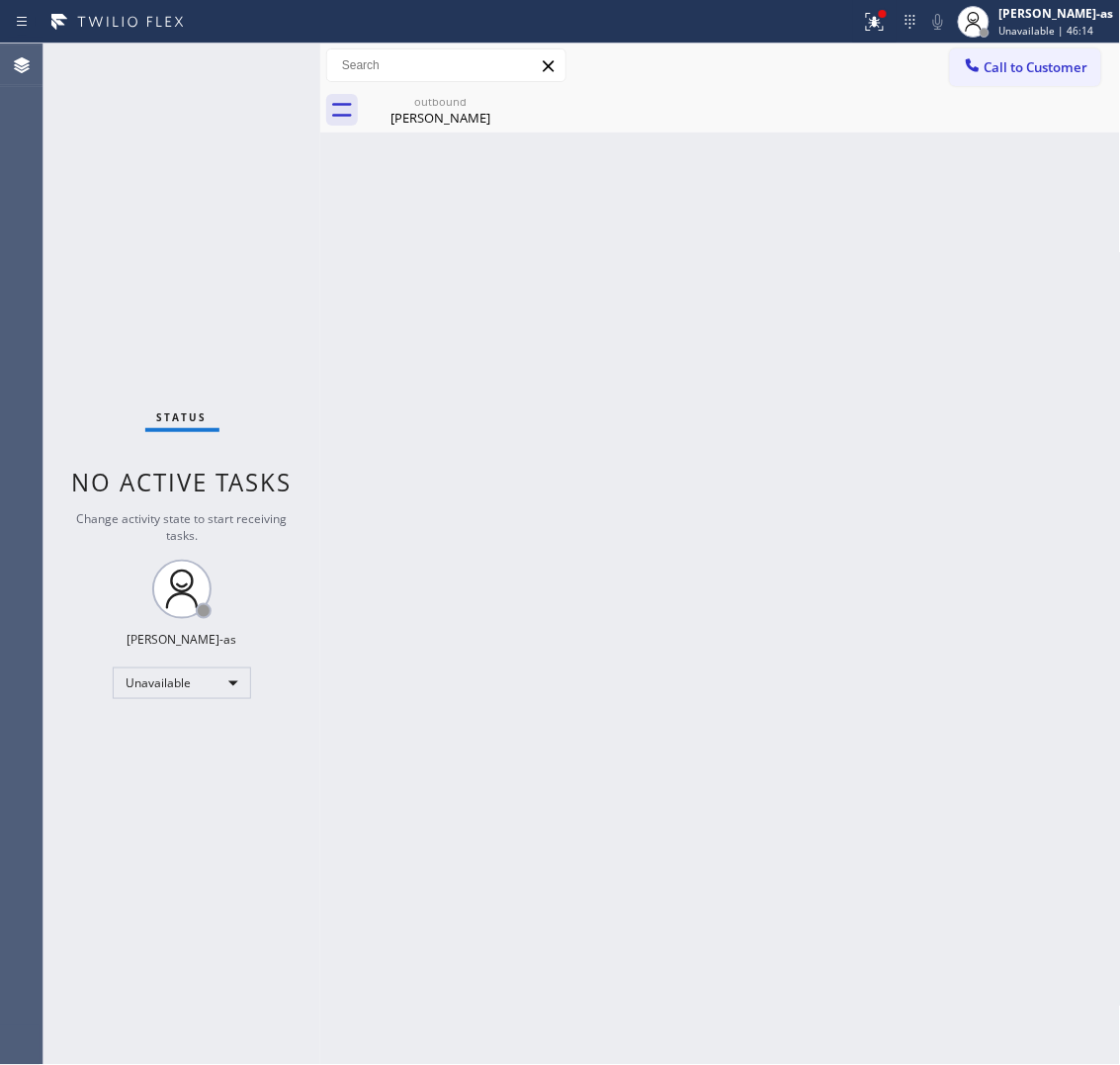 drag, startPoint x: 105, startPoint y: 238, endPoint x: 474, endPoint y: 339, distance: 382.57287 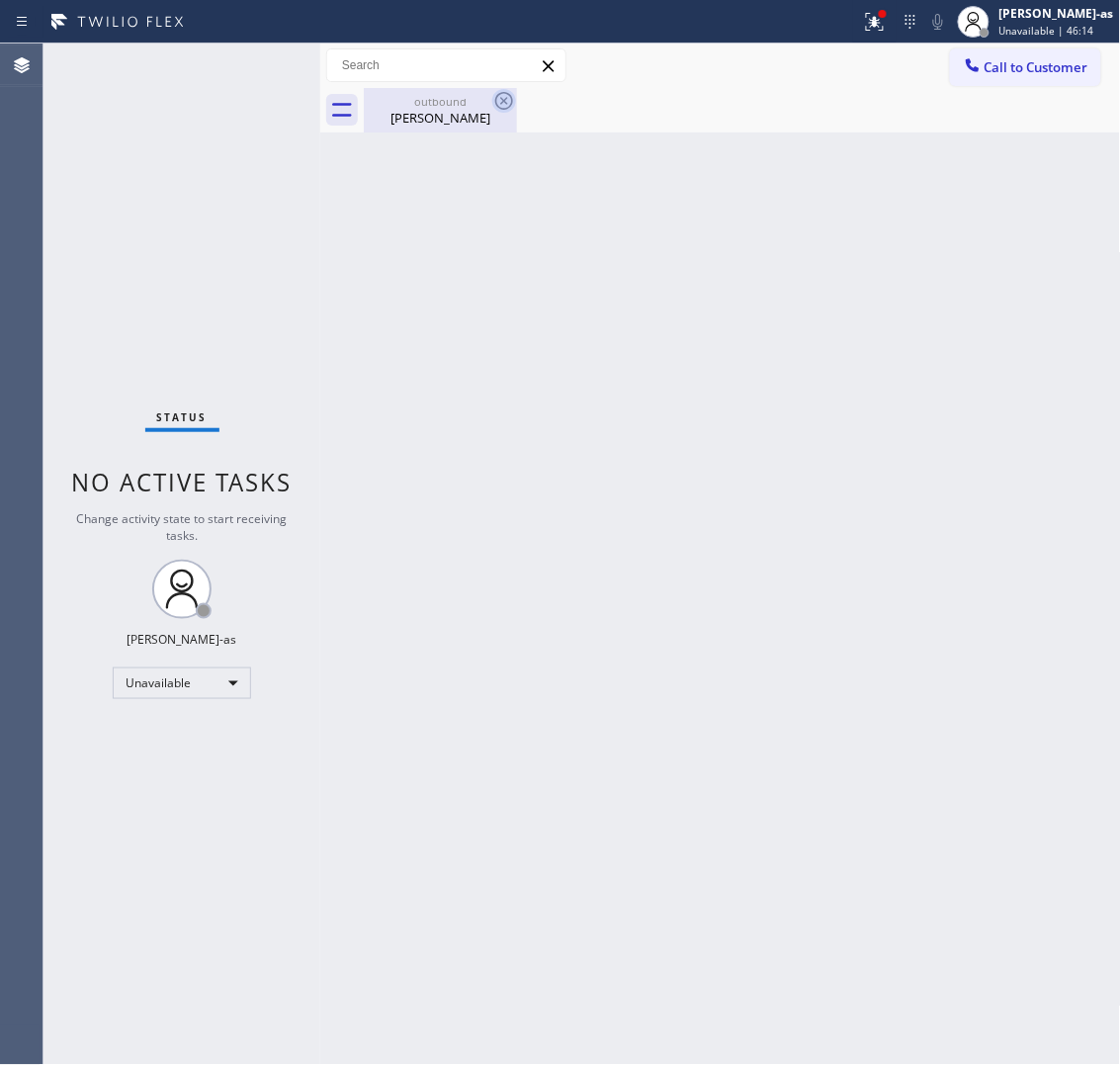 drag, startPoint x: 473, startPoint y: 107, endPoint x: 500, endPoint y: 107, distance: 27 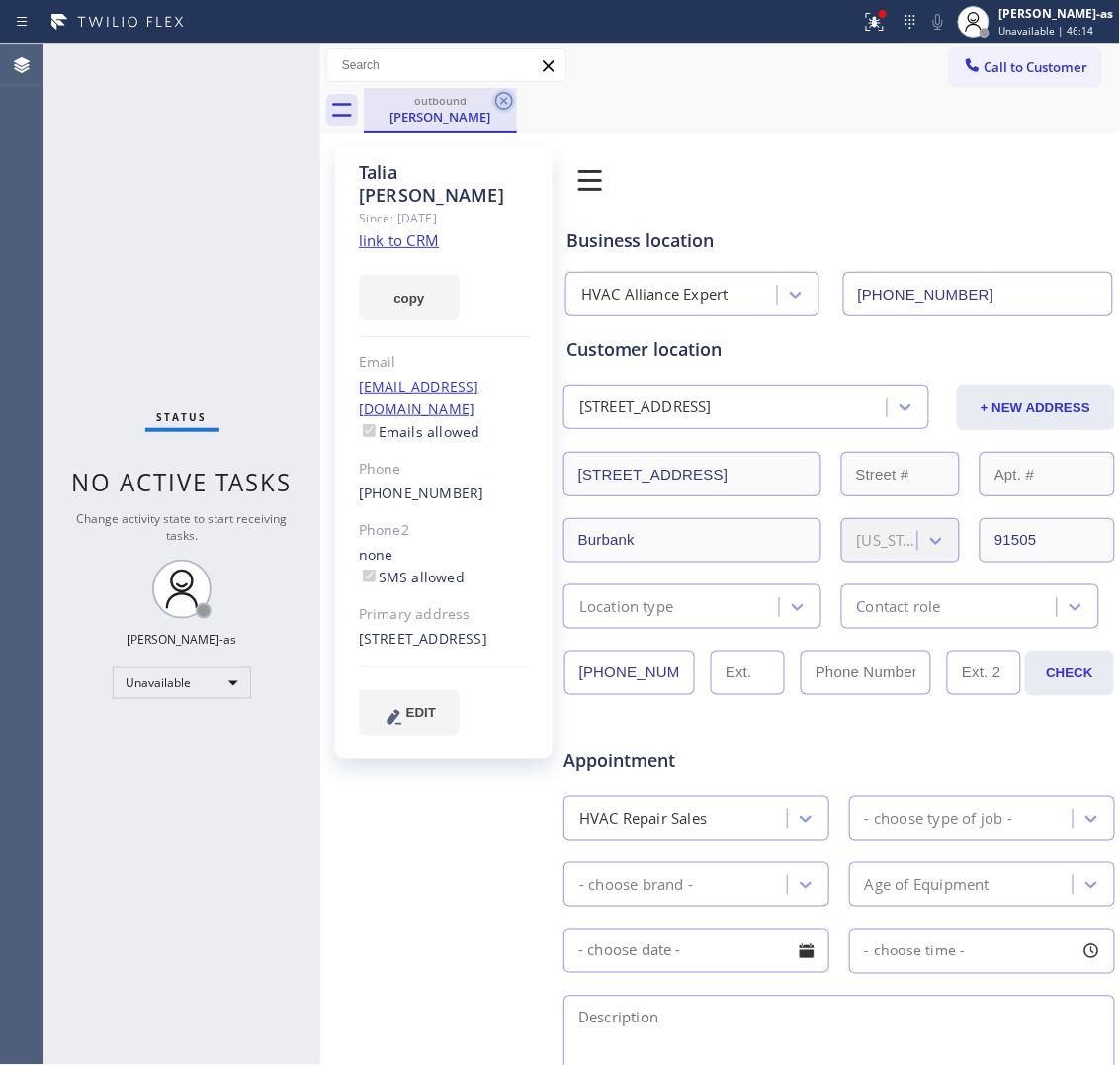 click 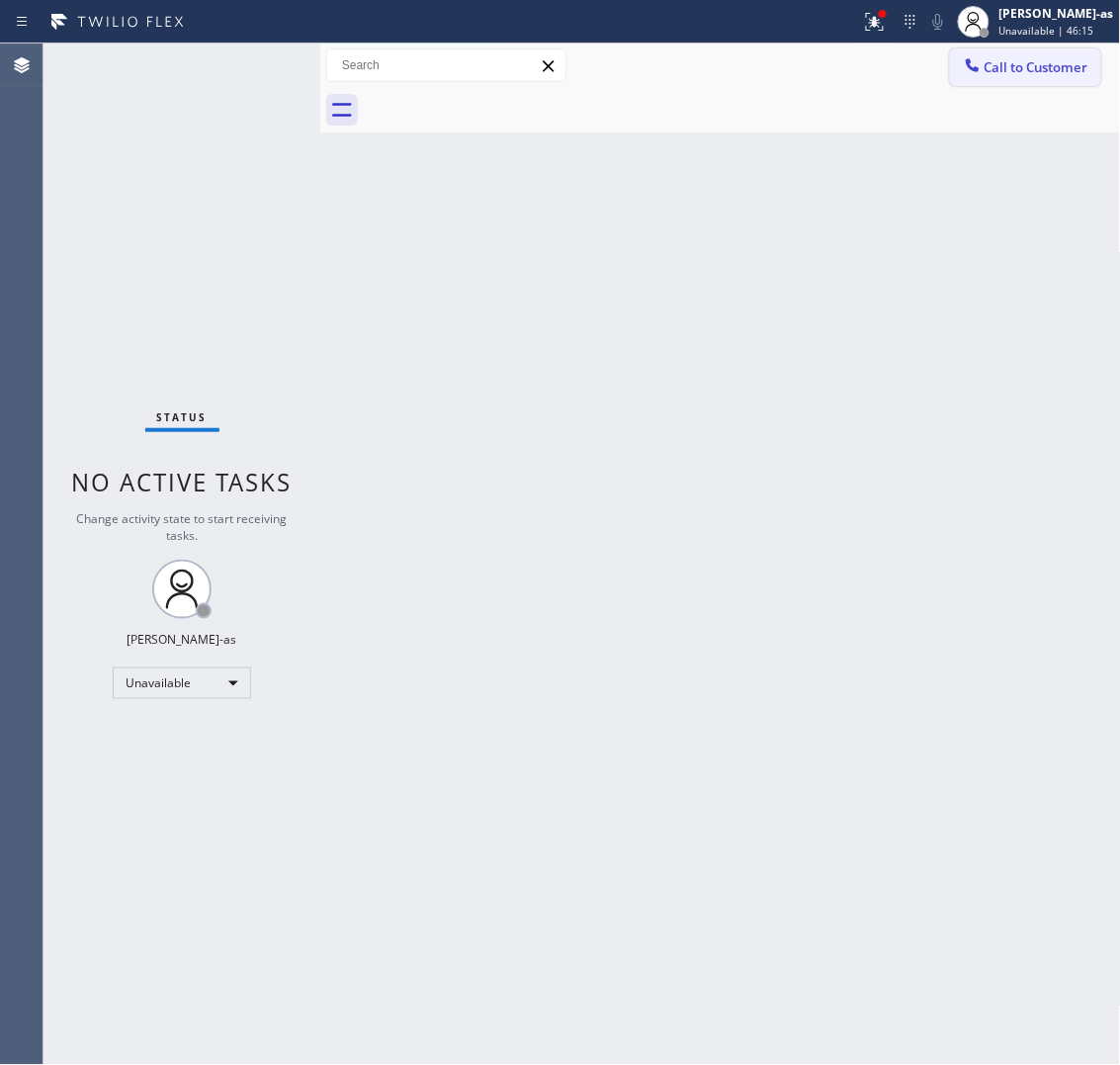 click on "Call to Customer" at bounding box center (1025, 67) 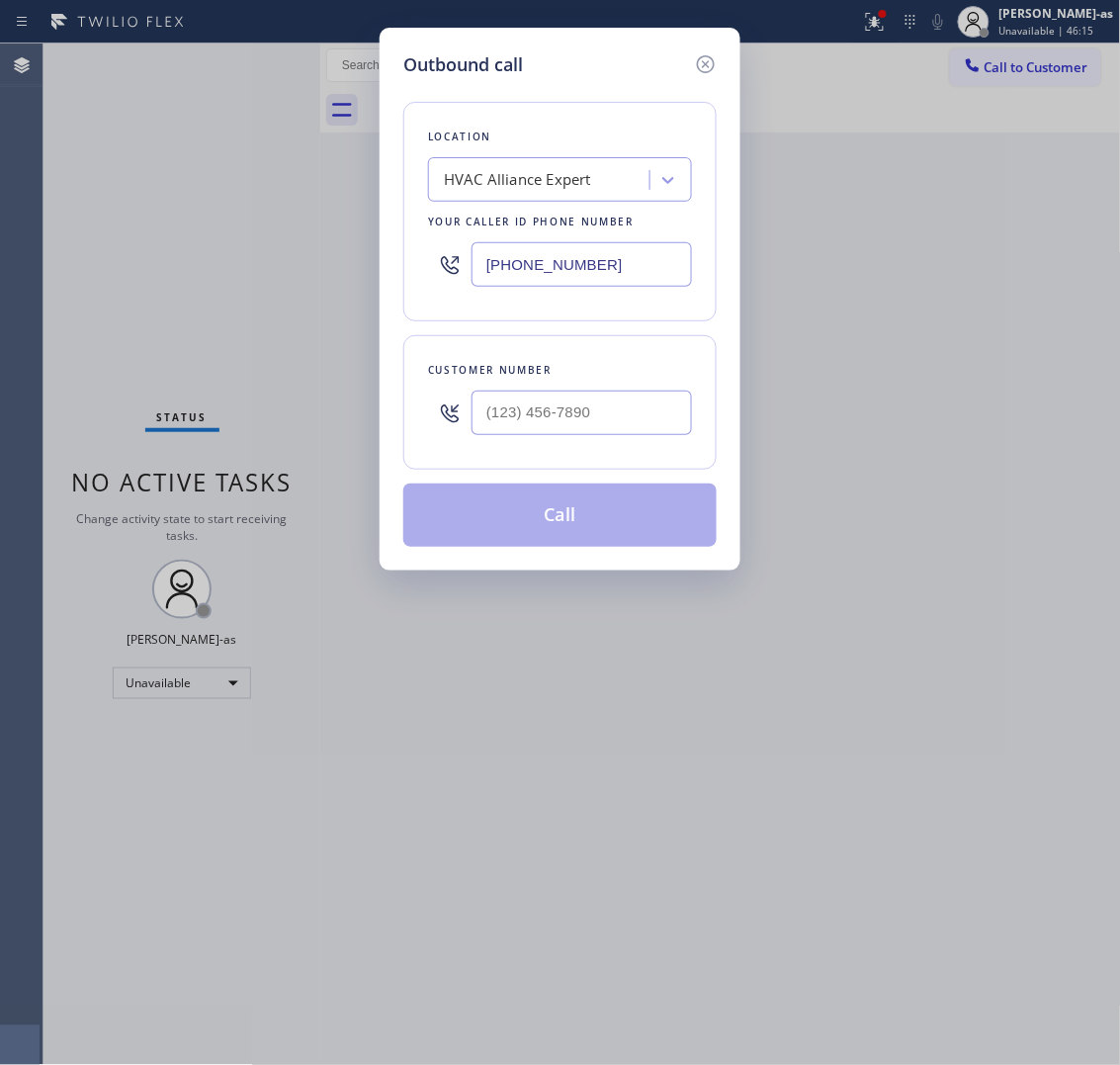 click at bounding box center (581, 412) 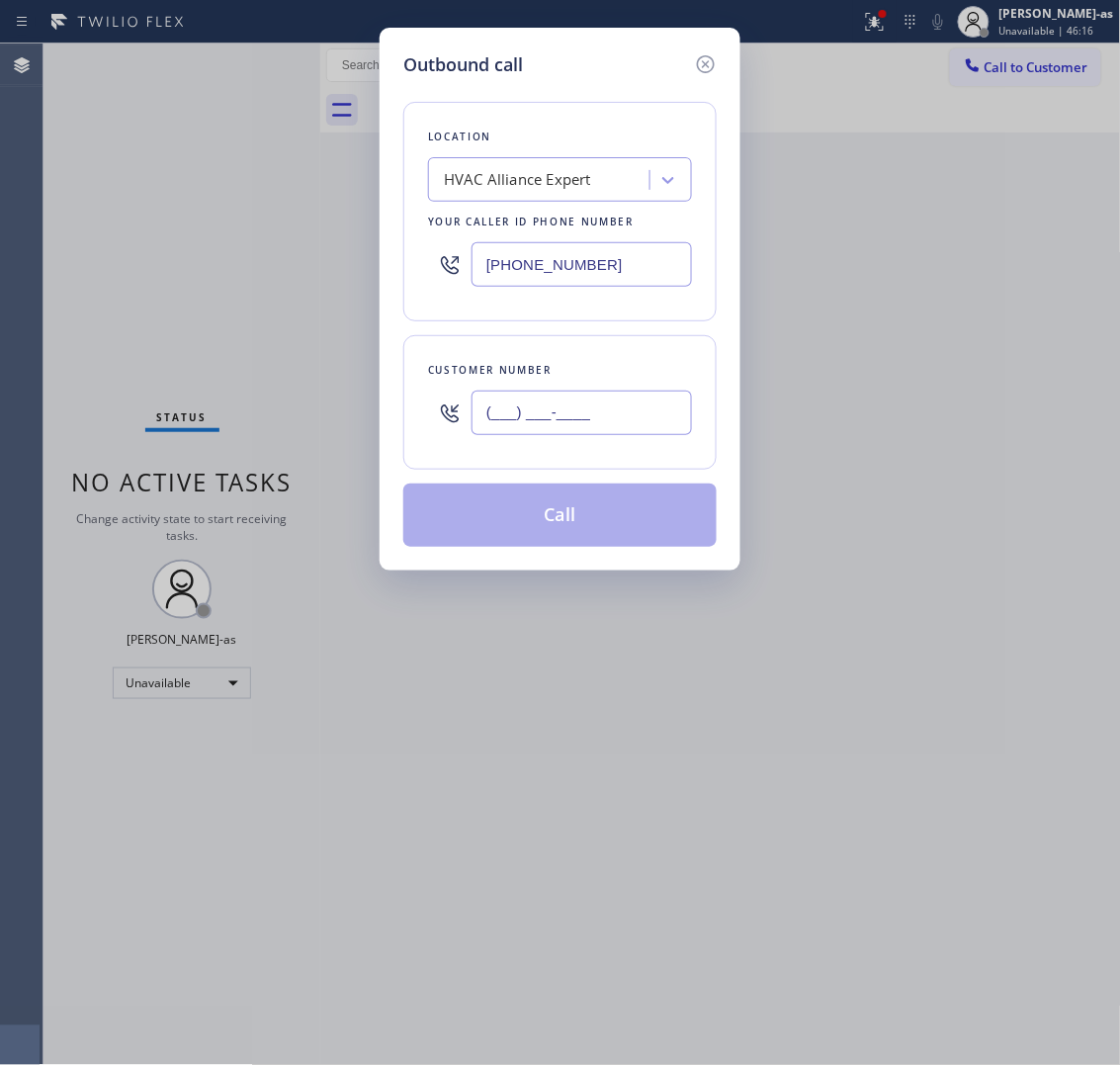 click on "(___) ___-____" at bounding box center [581, 412] 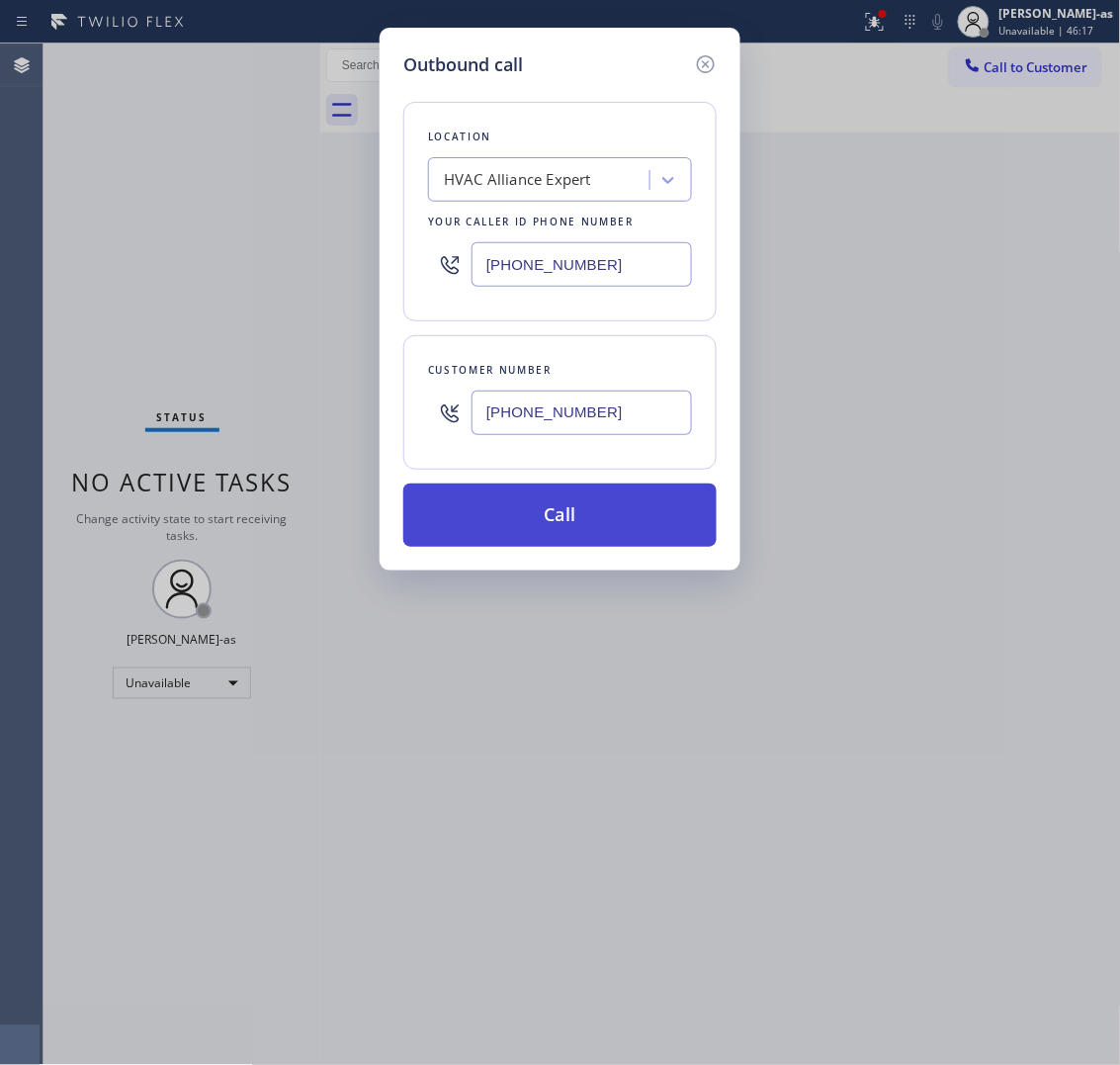 type on "(626) 491-2060" 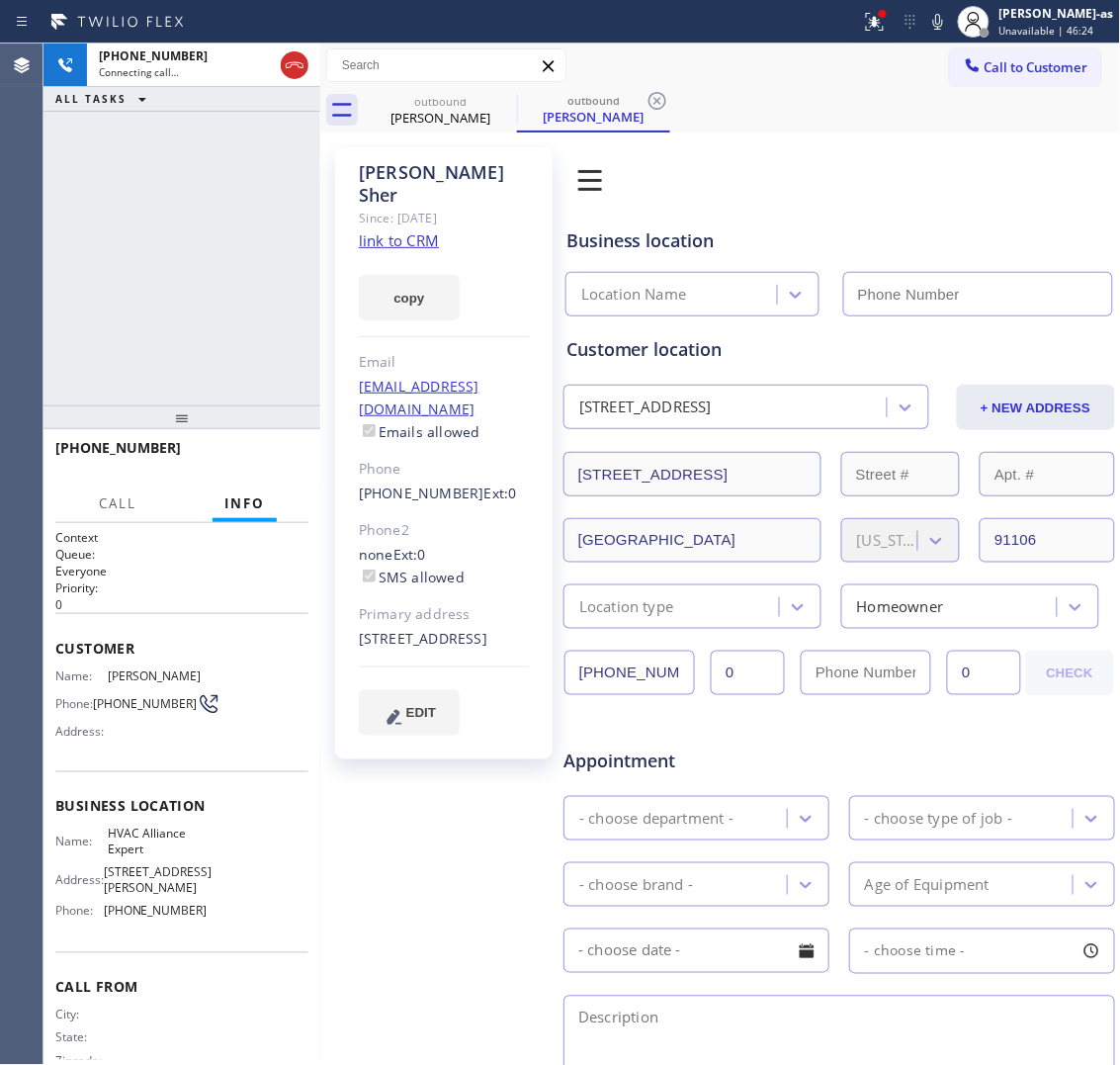 type on "[PHONE_NUMBER]" 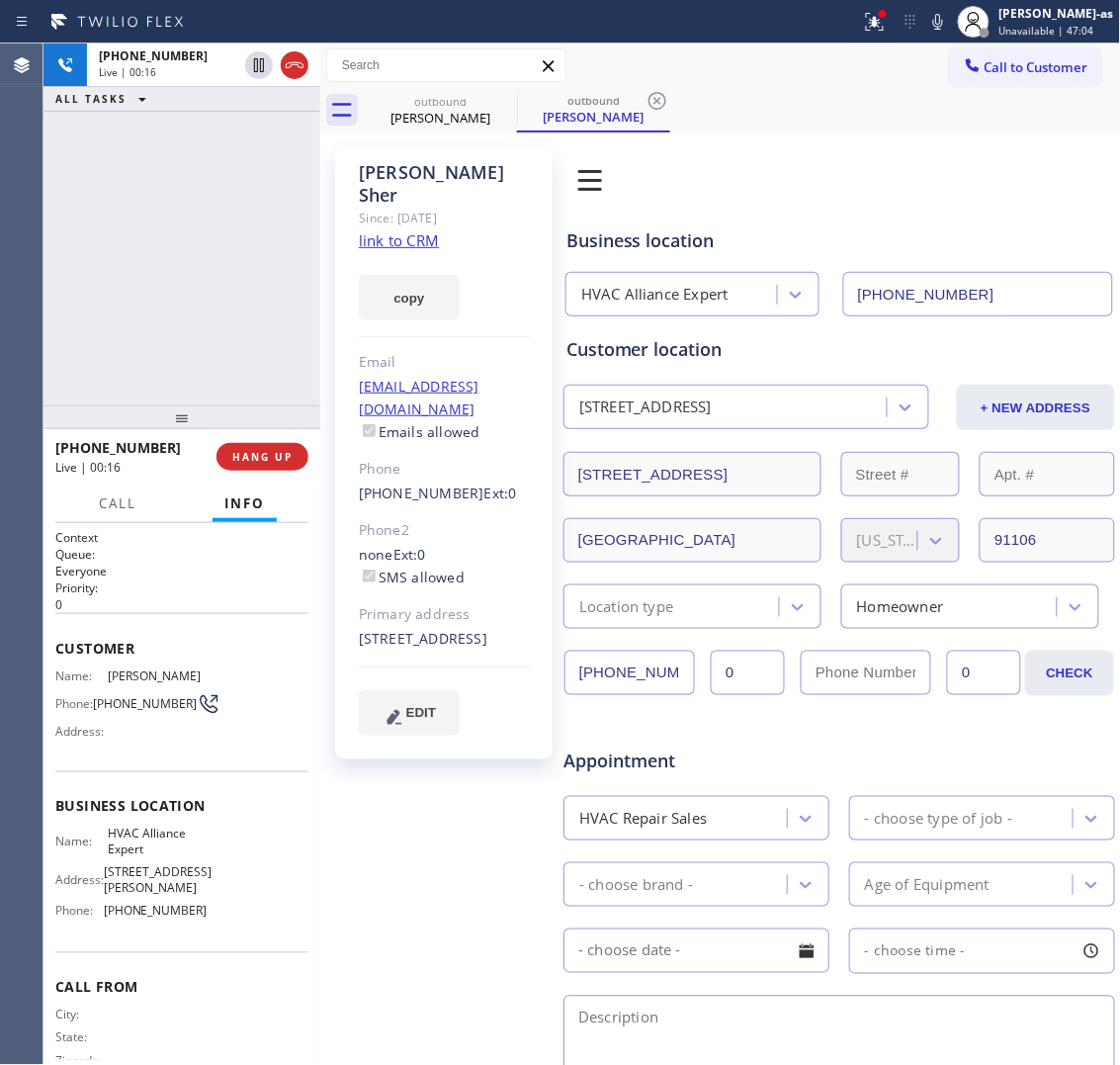 click on "link to CRM" 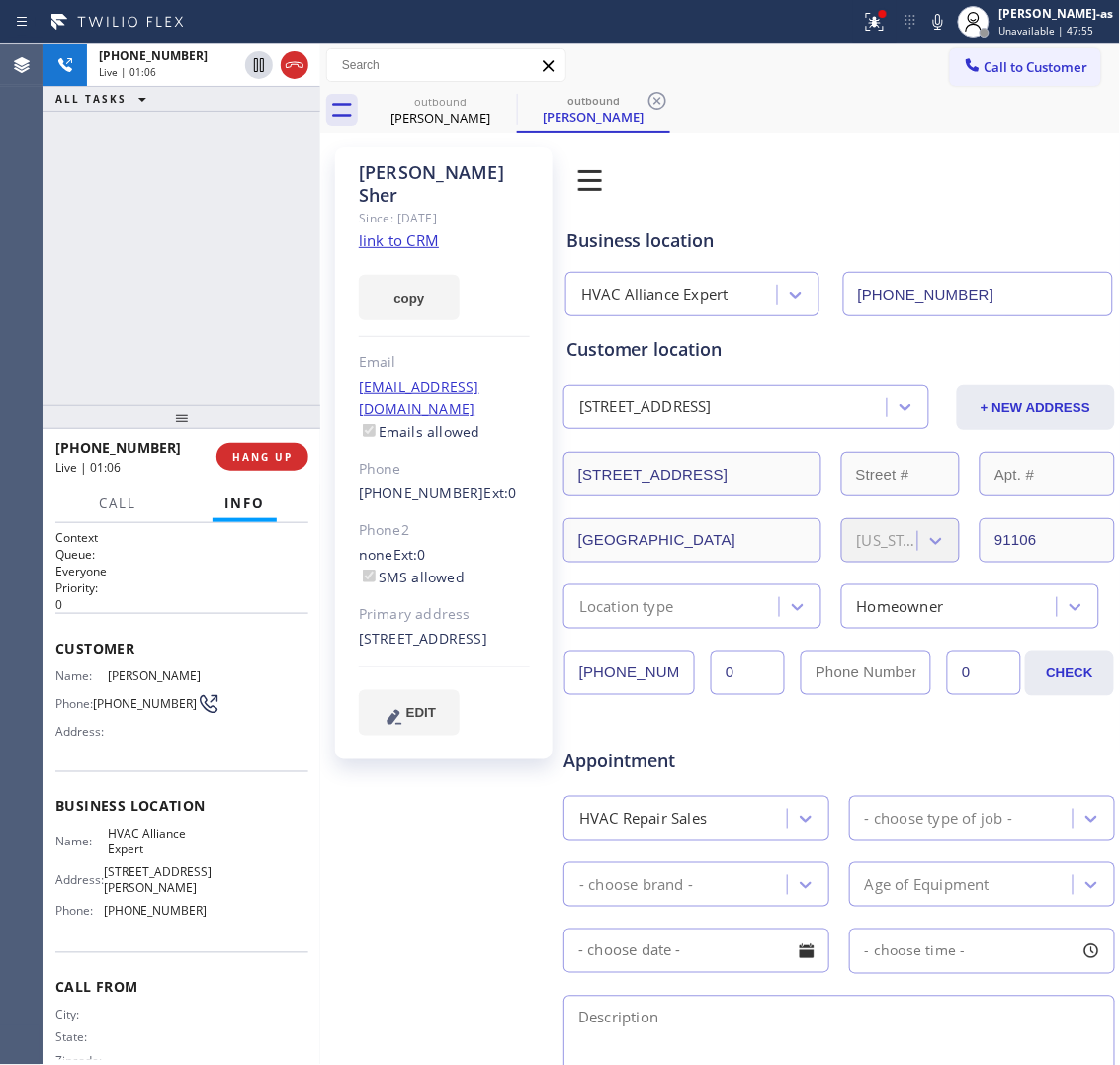 click on "+16264912060 Live | 01:06 ALL TASKS ALL TASKS ACTIVE TASKS TASKS IN WRAP UP" at bounding box center [182, 224] 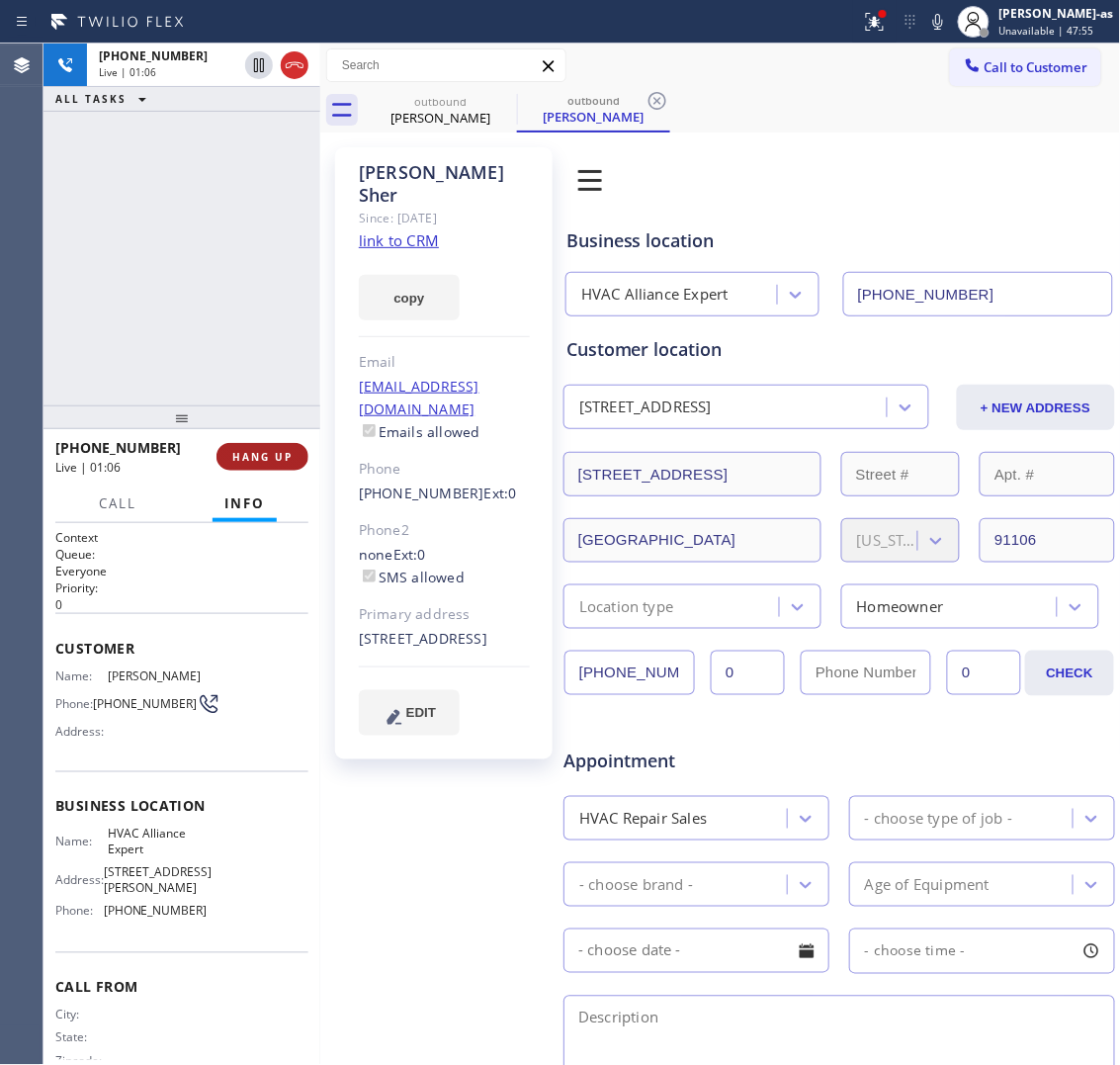 click on "HANG UP" at bounding box center [262, 457] 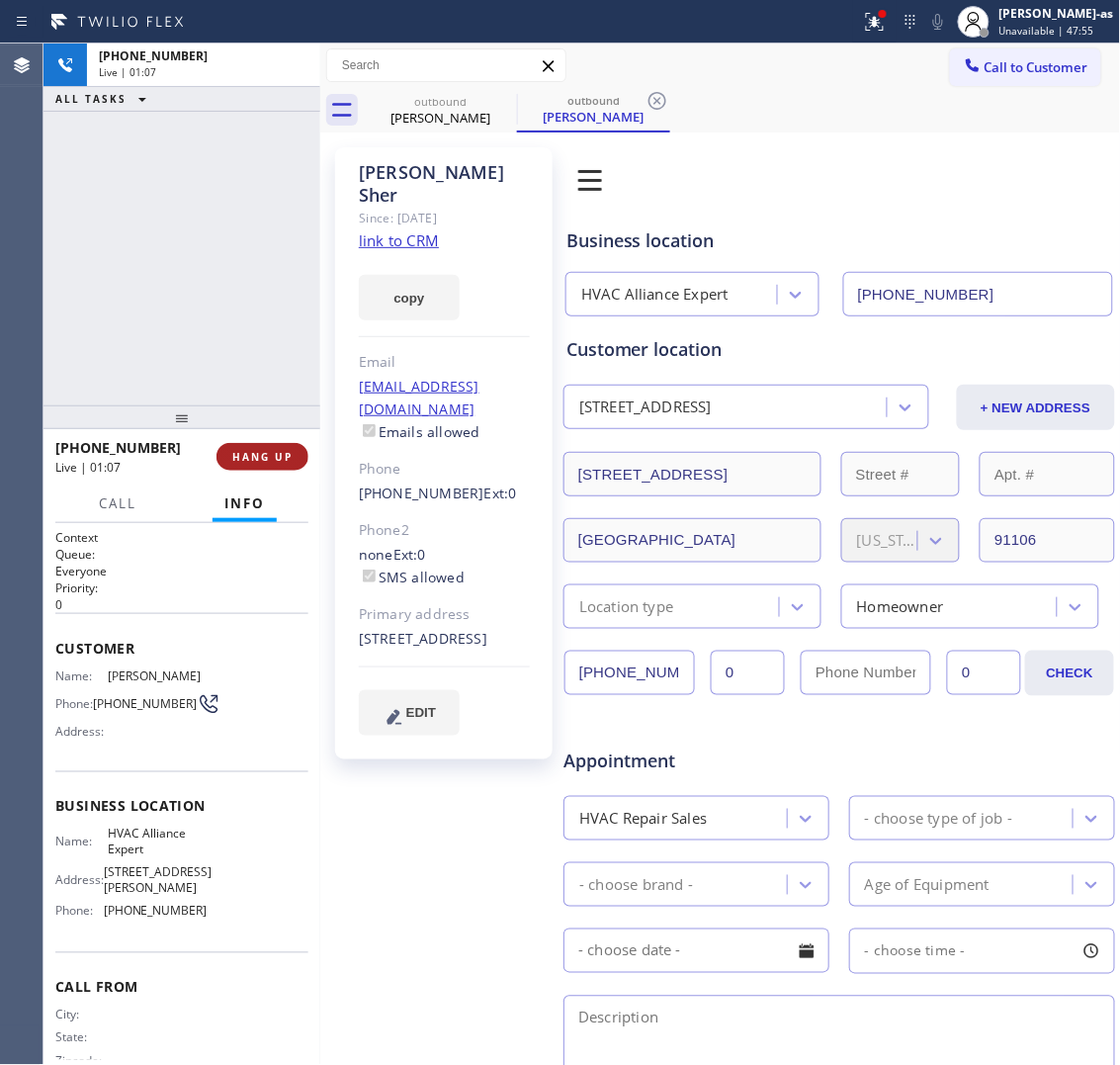 click on "HANG UP" at bounding box center [262, 457] 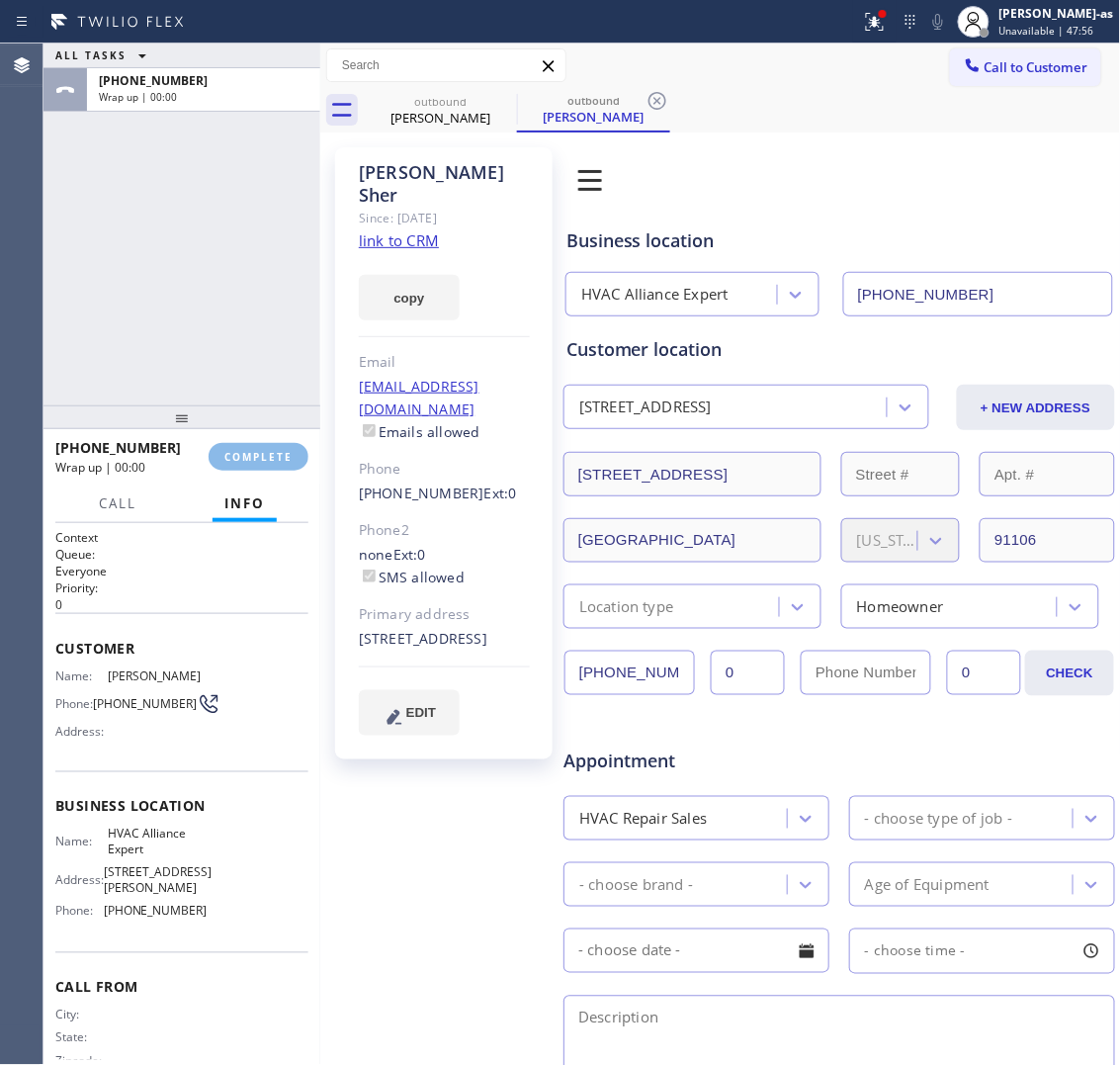 drag, startPoint x: 211, startPoint y: 305, endPoint x: 265, endPoint y: 455, distance: 159.42396 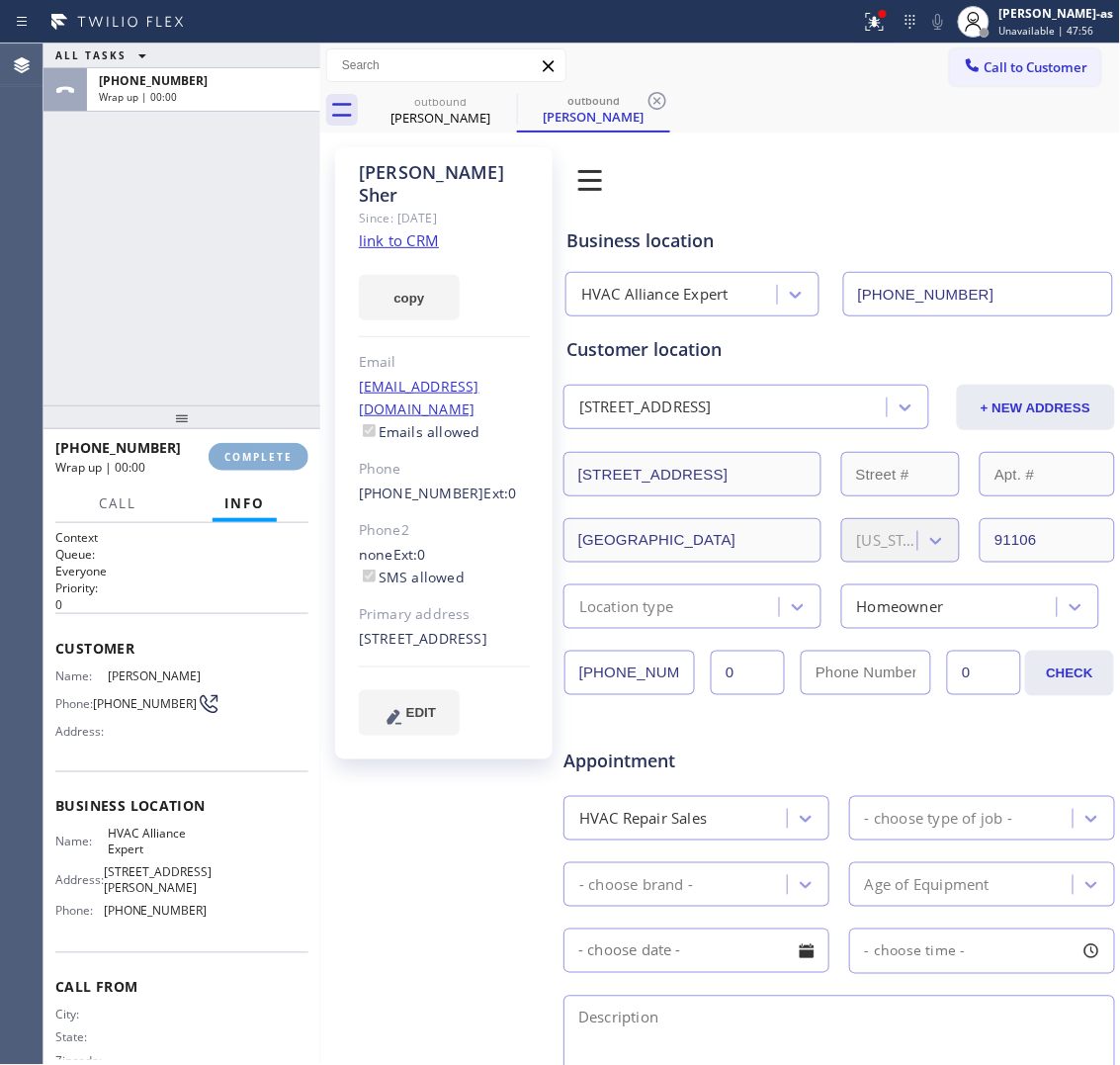 click on "ALL TASKS ALL TASKS ACTIVE TASKS TASKS IN WRAP UP +16264912060 Wrap up | 00:00" at bounding box center (182, 224) 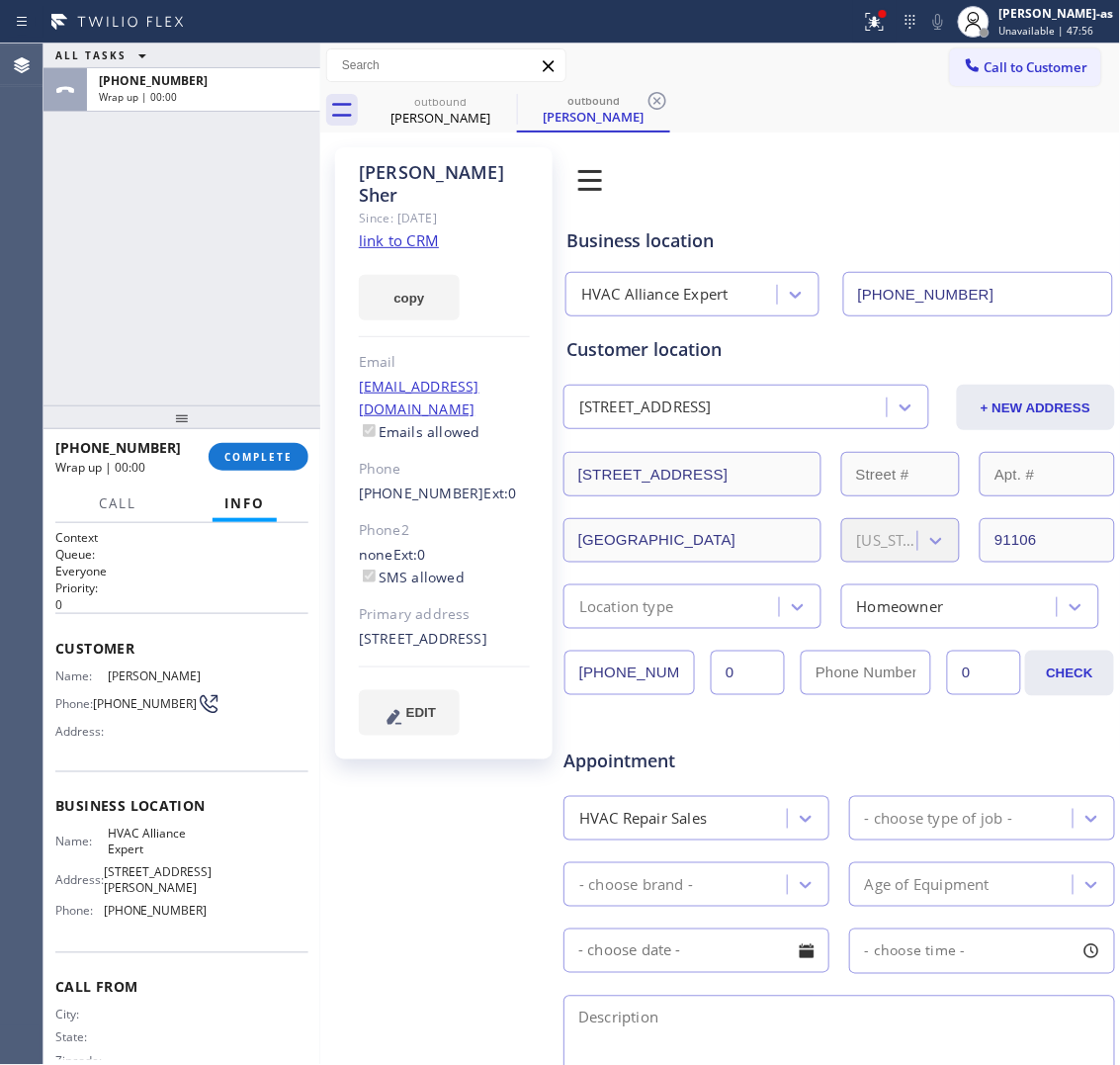 click on "COMPLETE" at bounding box center (258, 457) 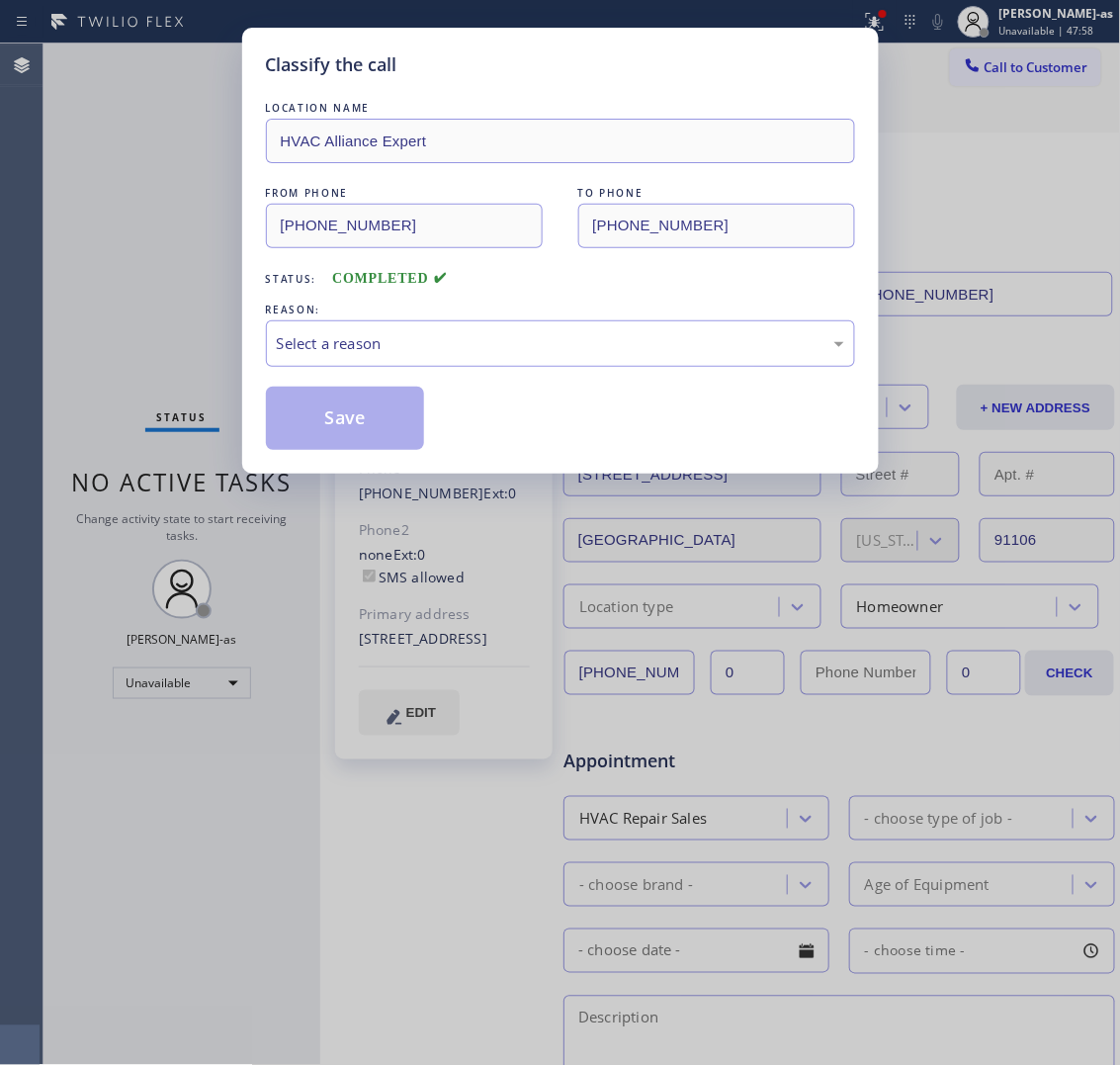 click on "Classify the call LOCATION NAME HVAC Alliance Expert FROM PHONE (323) 991-9198 TO PHONE (626) 491-2060 Status: COMPLETED REASON: Select a reason Save" at bounding box center (560, 250) 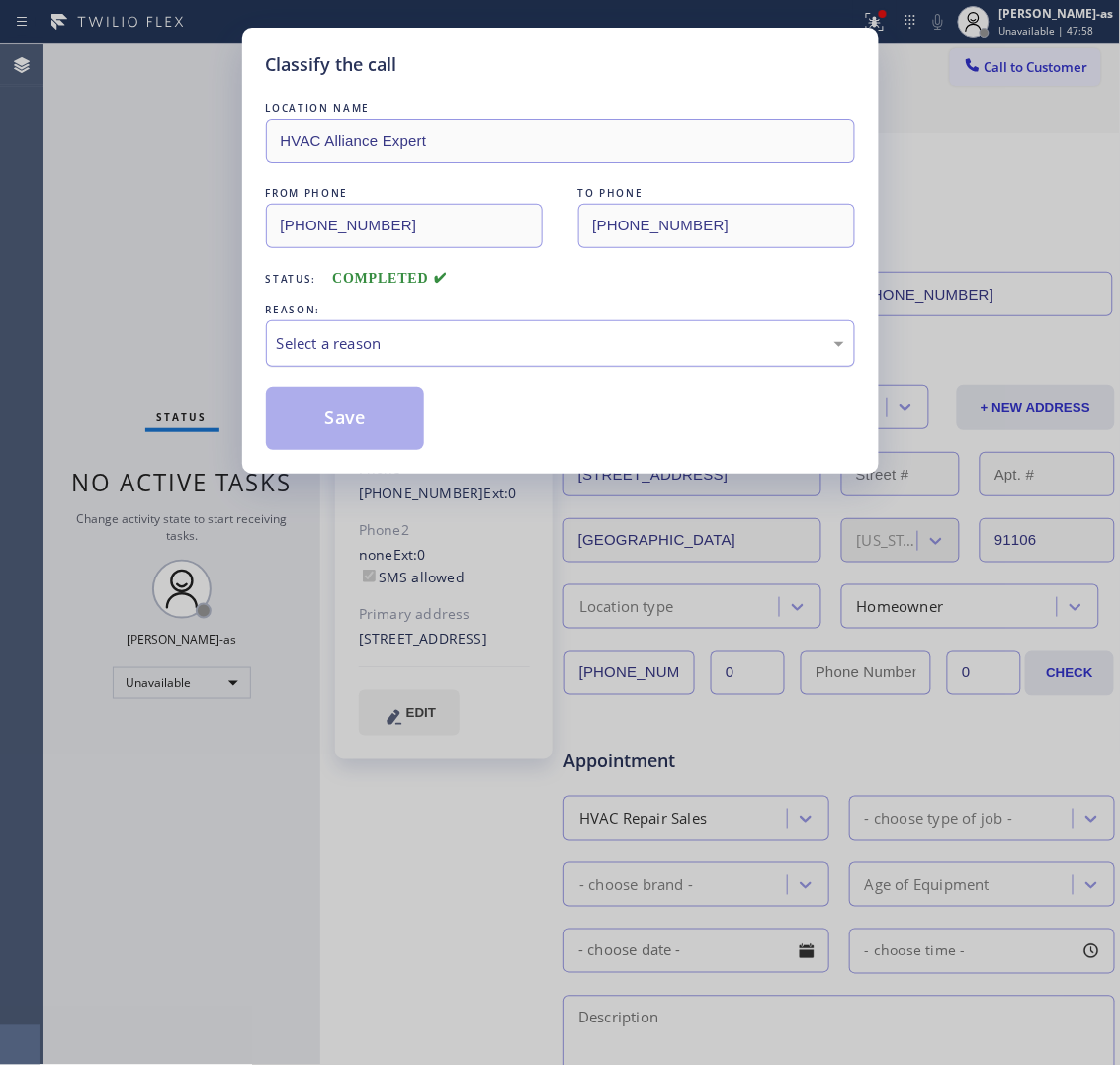 click on "Select a reason" at bounding box center [560, 343] 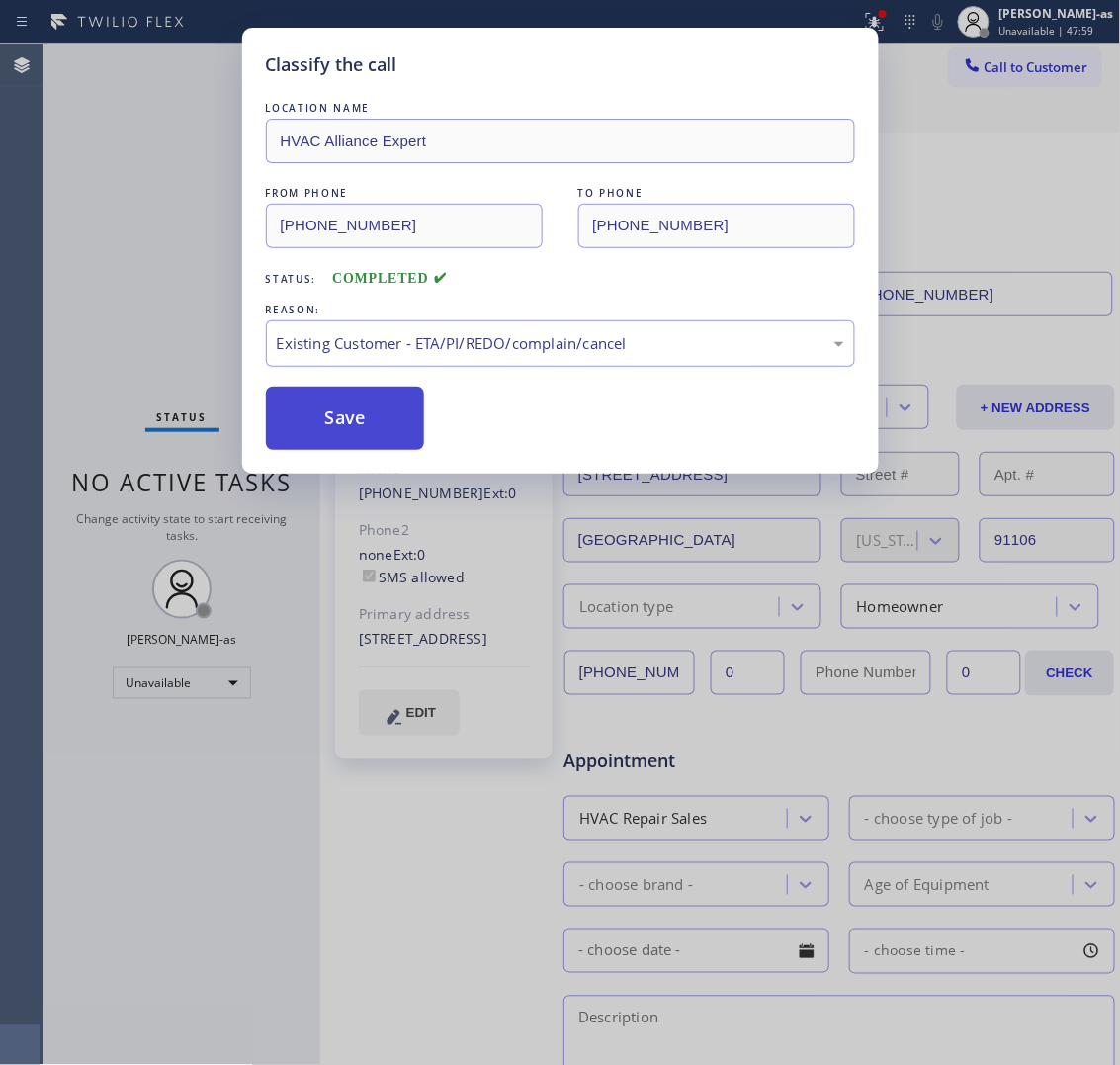 click on "Save" at bounding box center (345, 418) 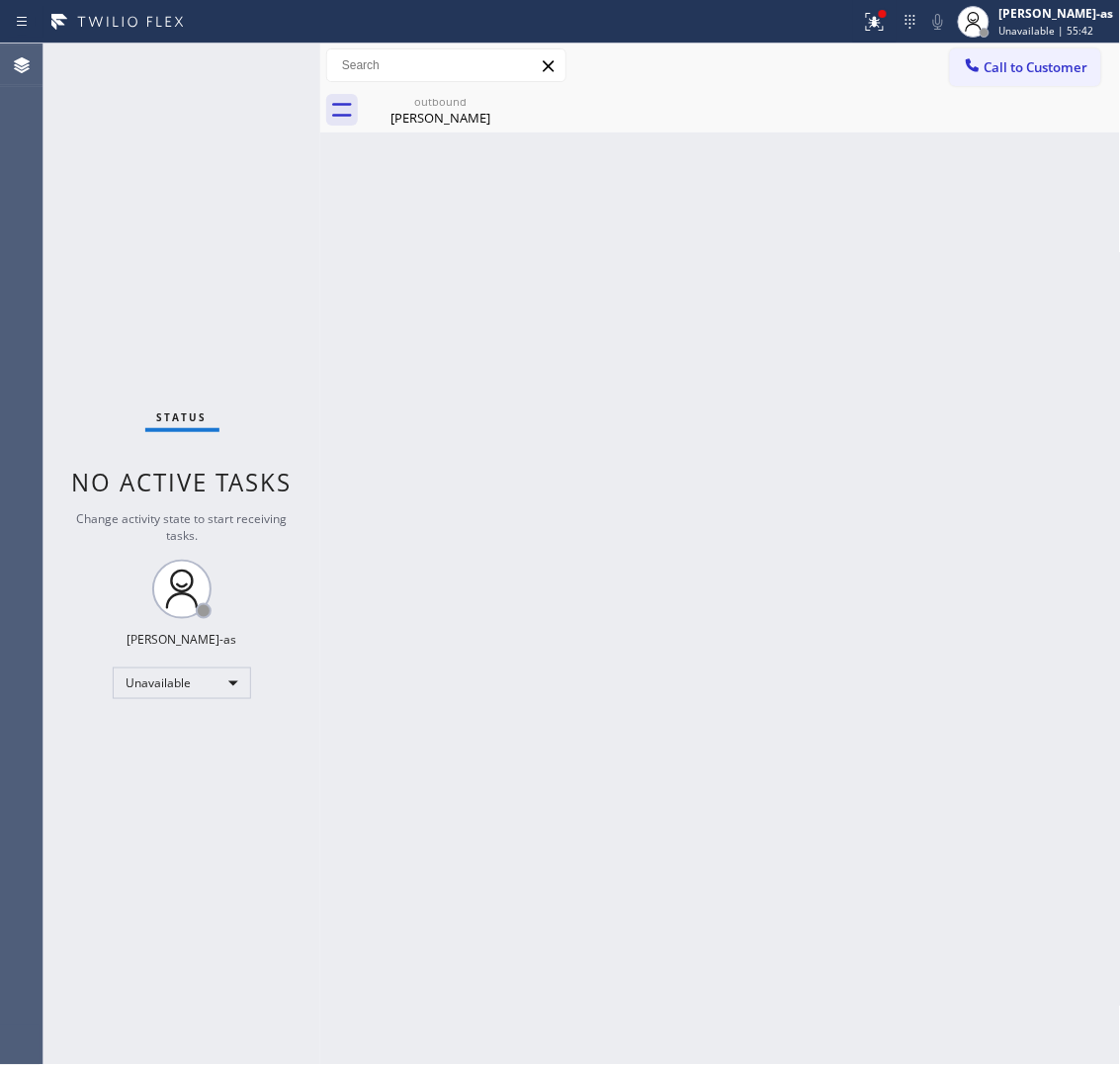 click on "Status   No active tasks     Change activity state to start receiving tasks.   [PERSON_NAME]-as Unavailable" at bounding box center (182, 554) 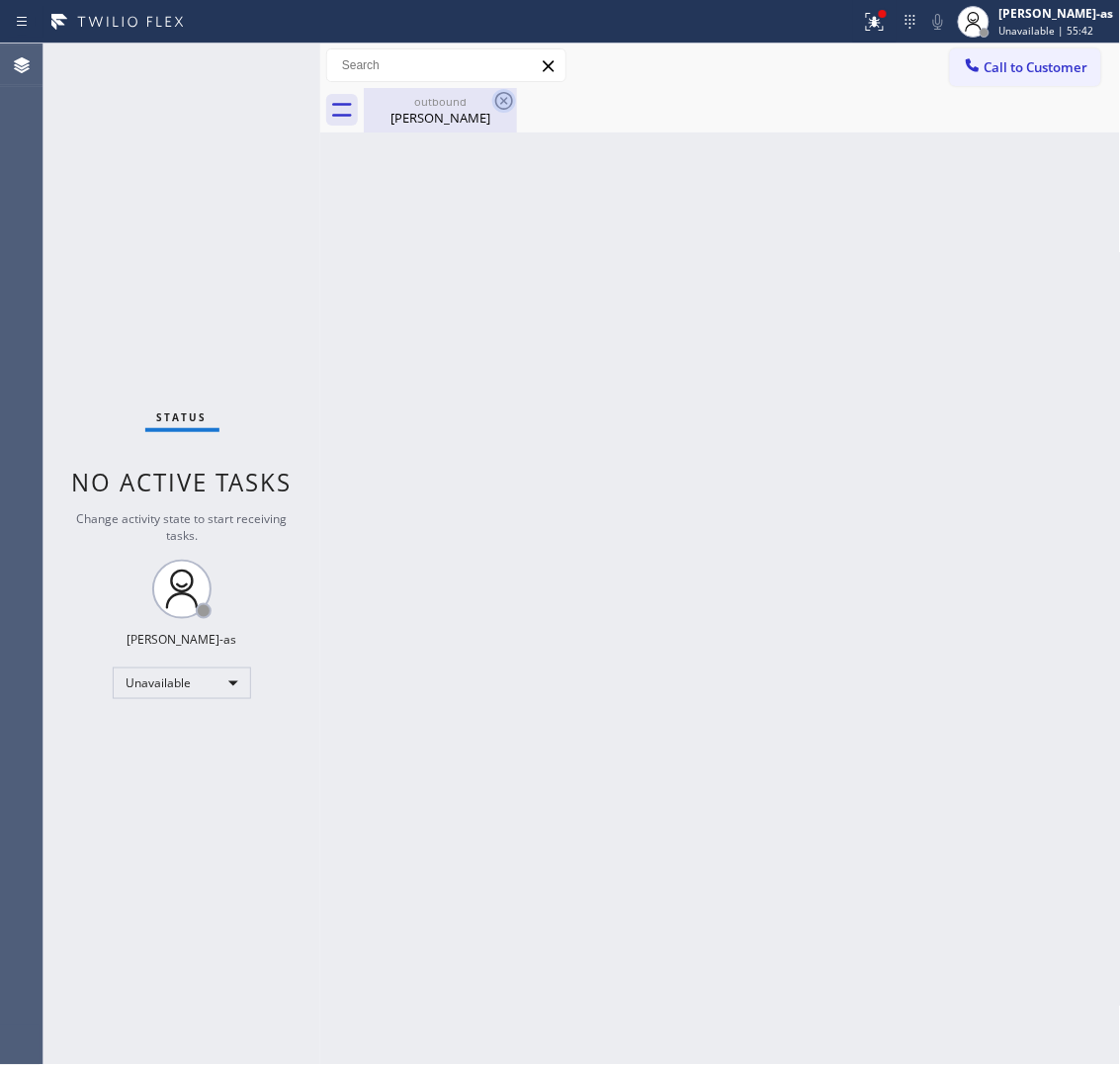 drag, startPoint x: 450, startPoint y: 102, endPoint x: 511, endPoint y: 99, distance: 61.073726 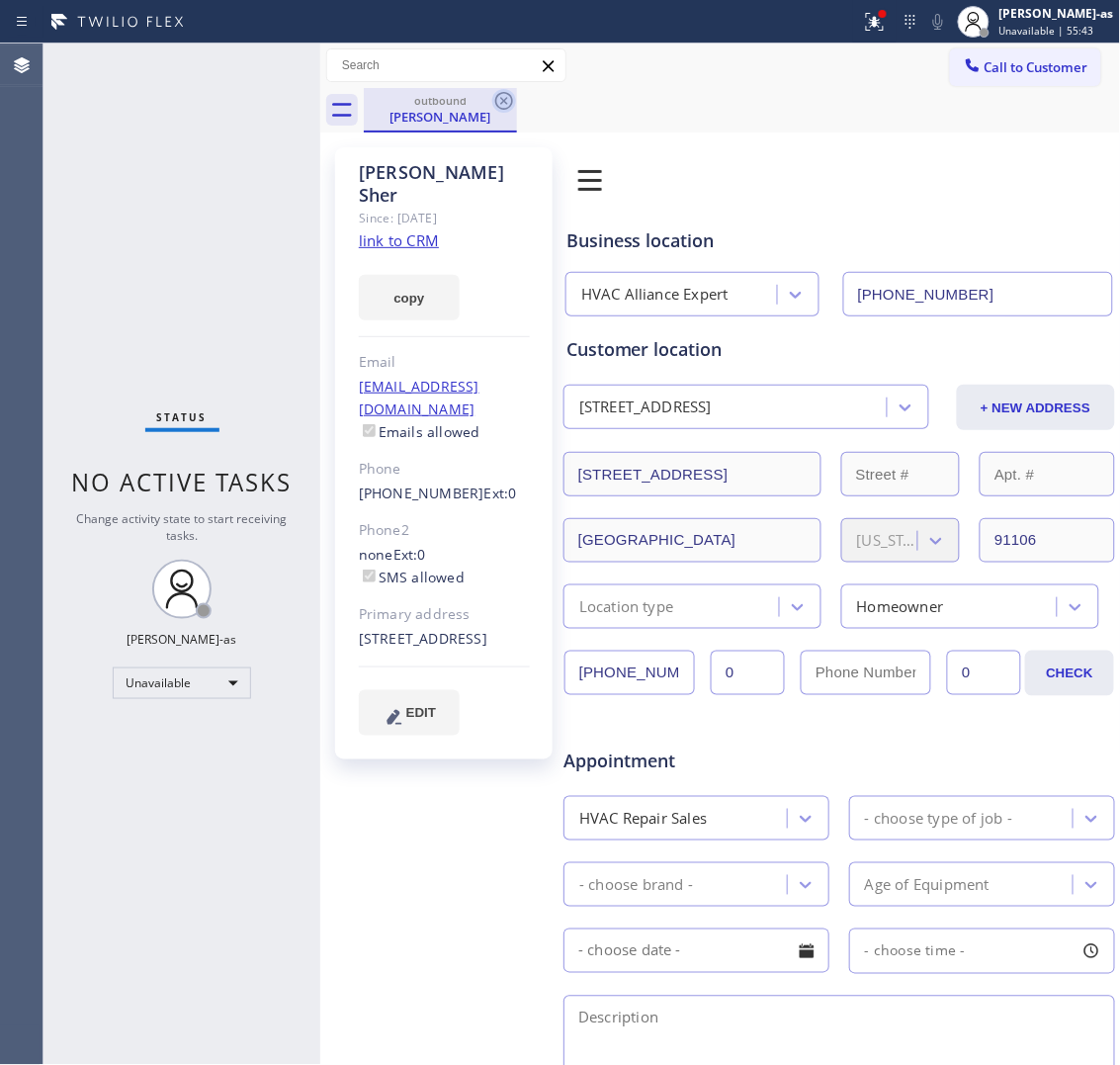 click 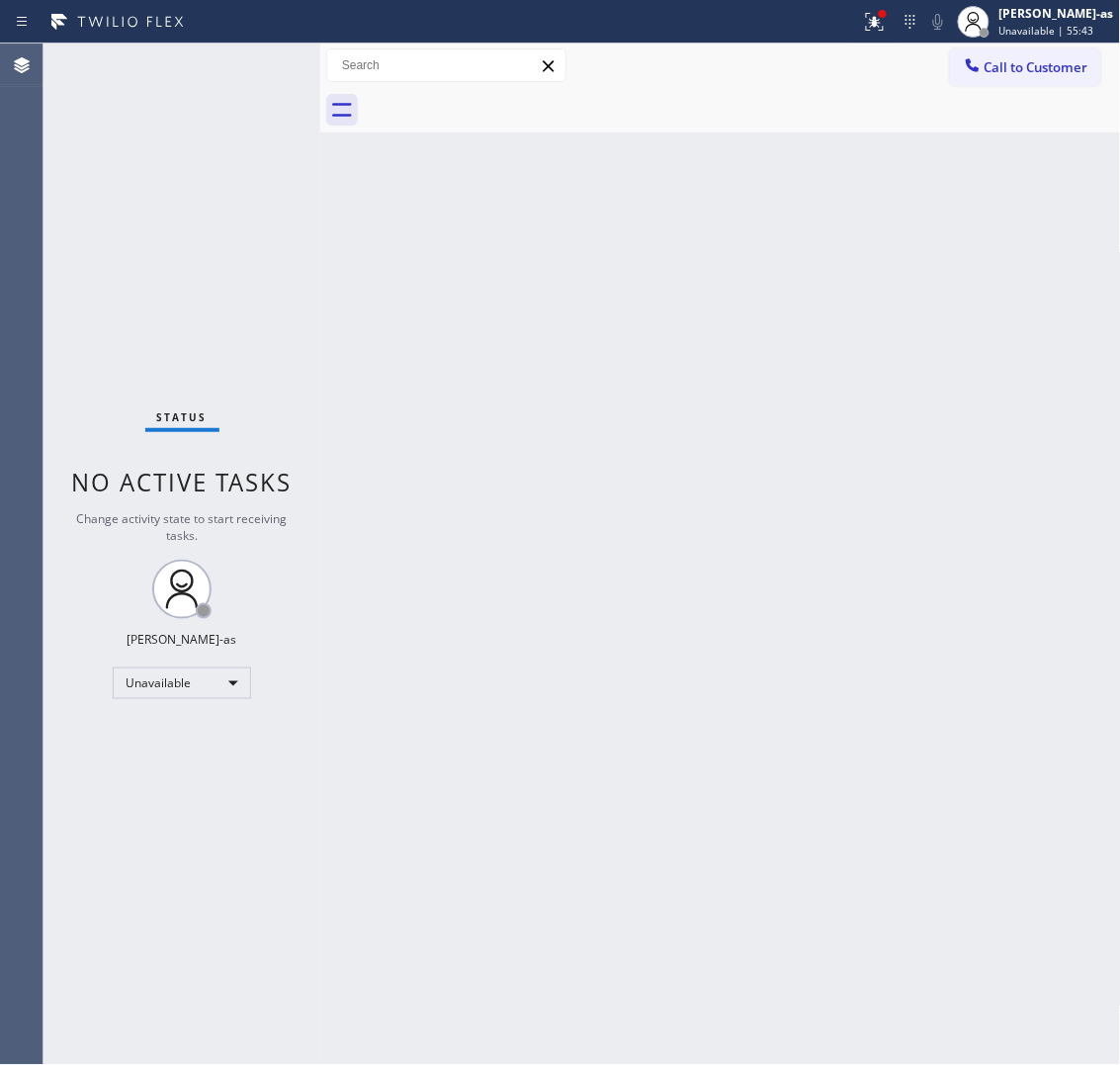 click on "Call to Customer" at bounding box center [1025, 67] 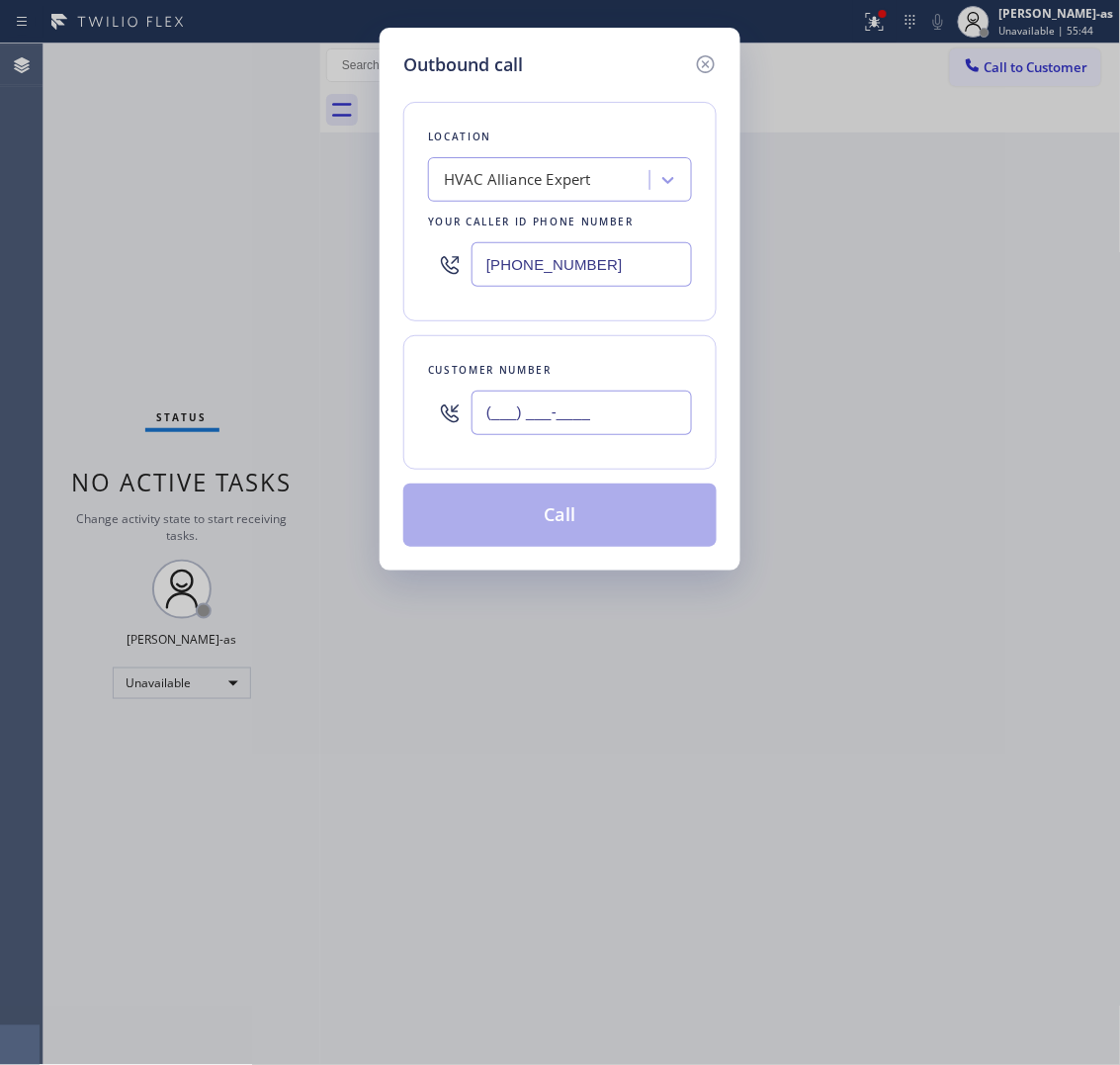 click on "(___) ___-____" at bounding box center (581, 412) 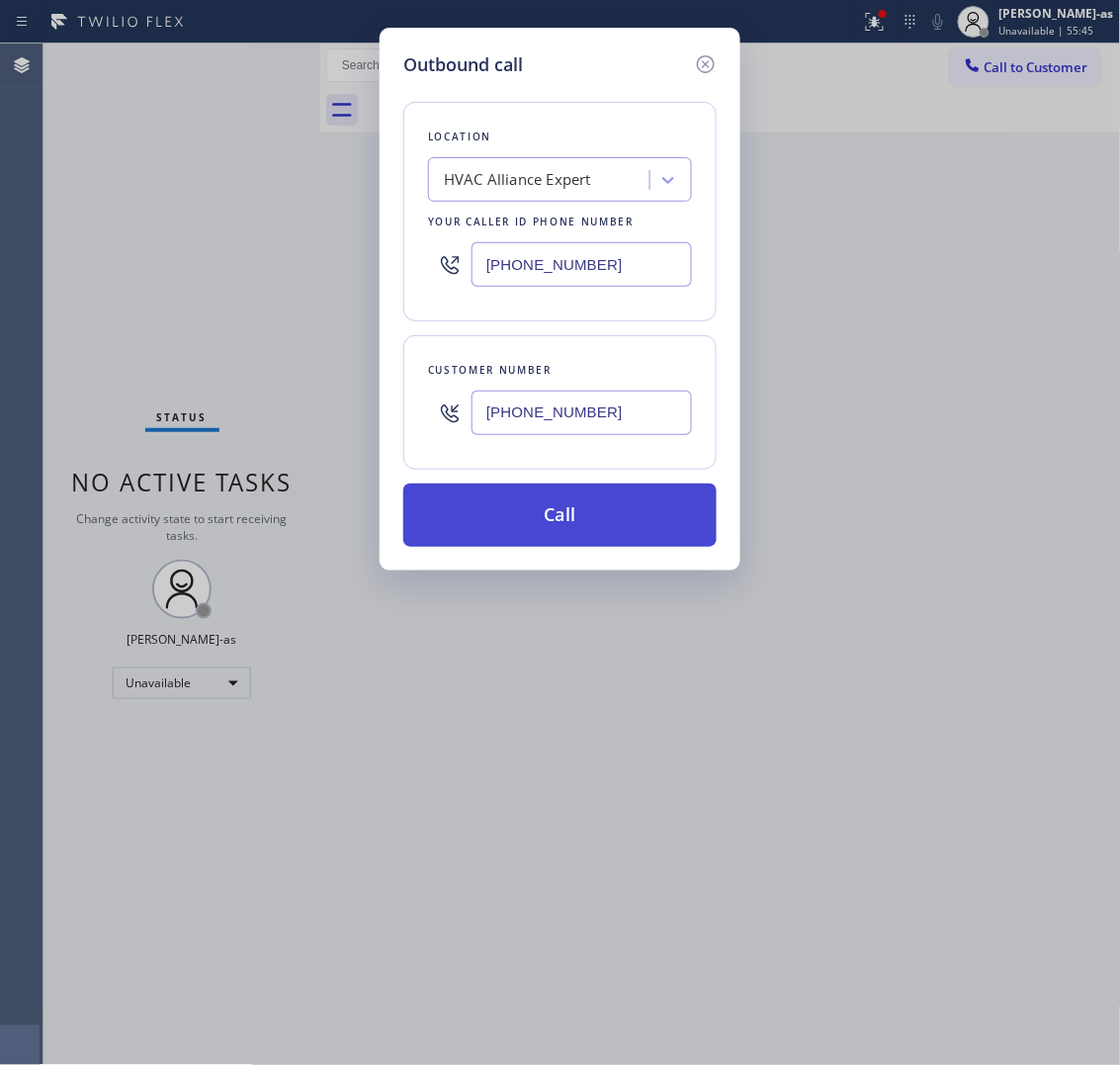 type on "(650) 387-0923" 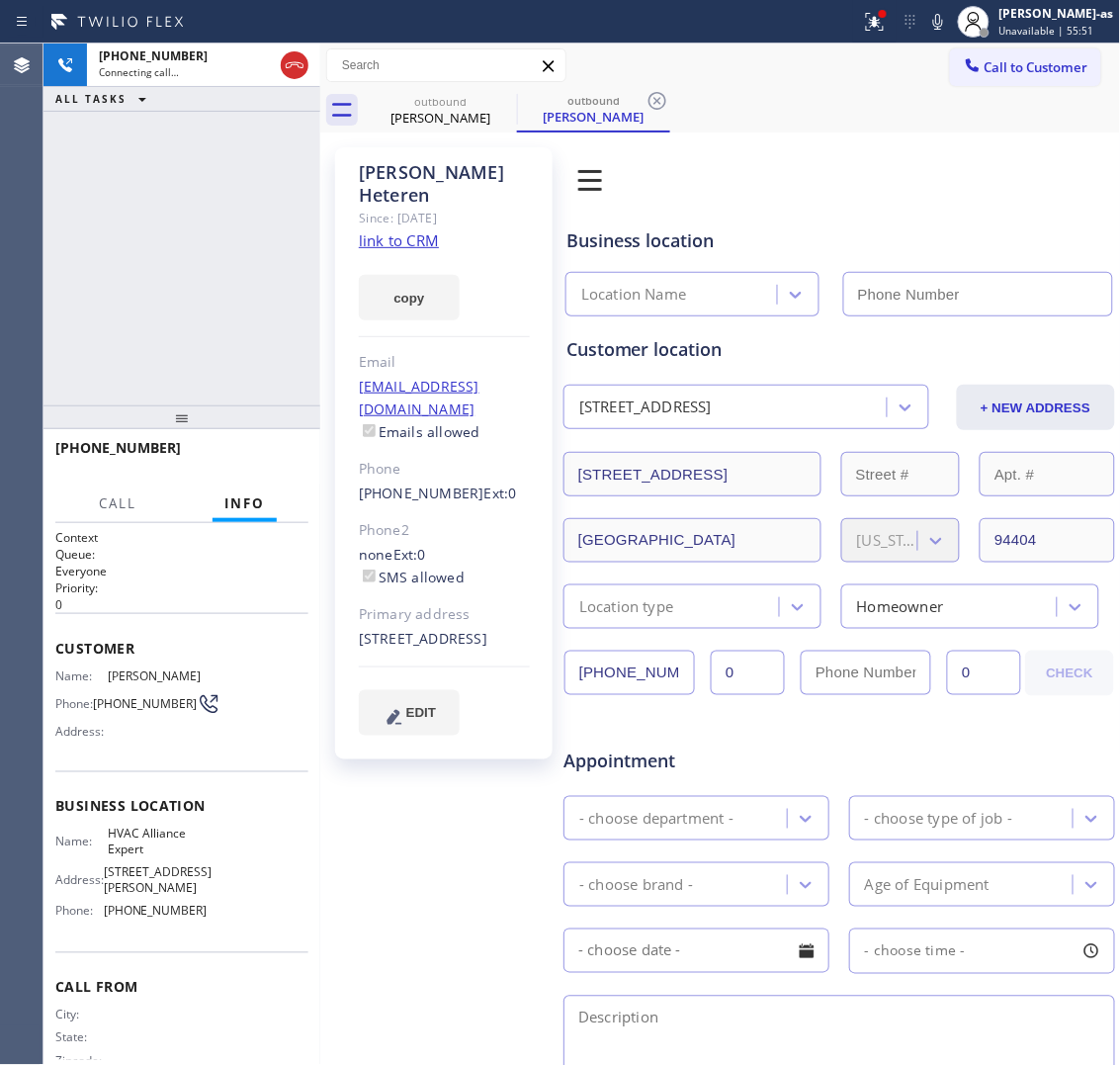type on "[PHONE_NUMBER]" 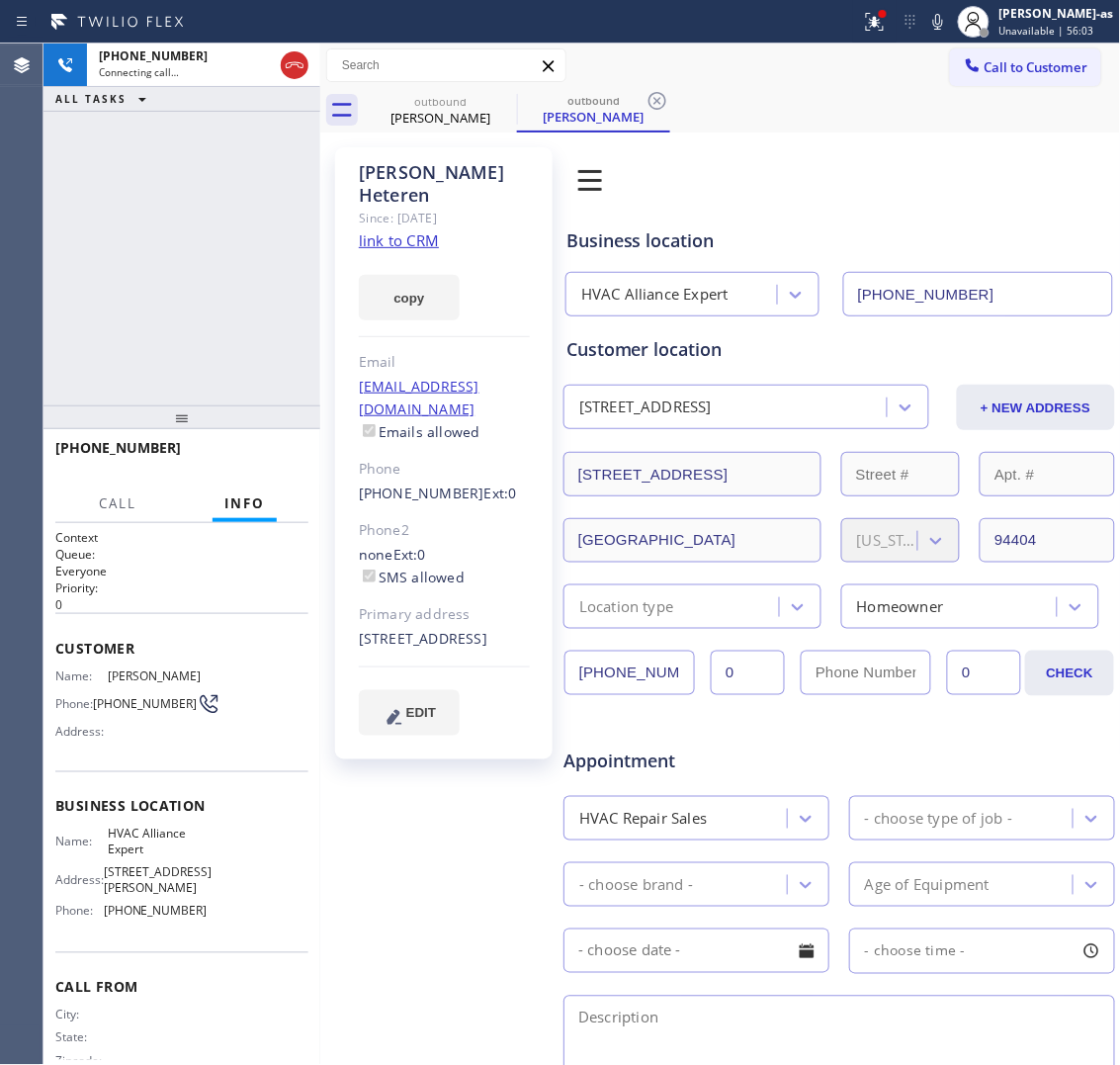 click on "link to CRM" 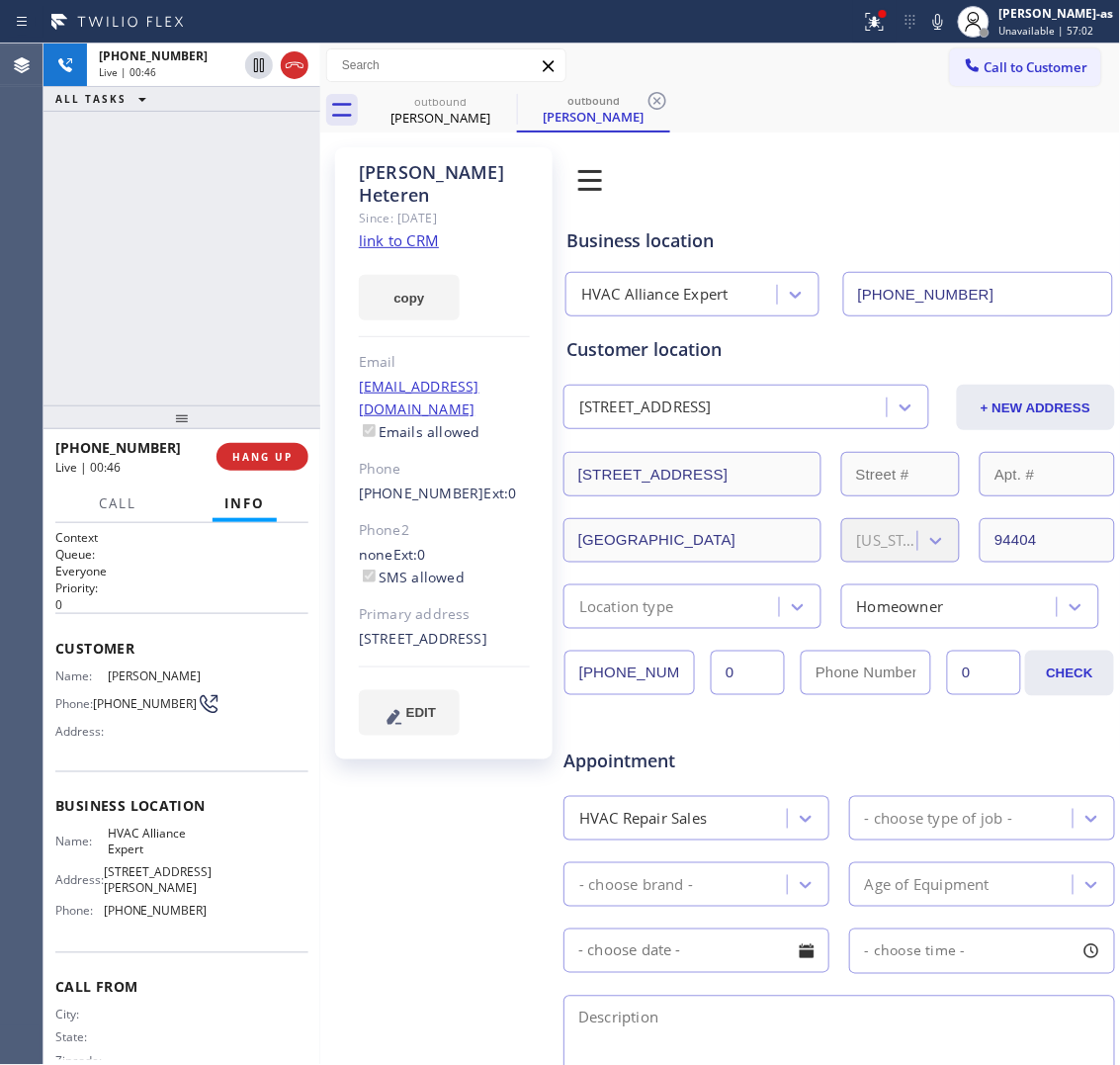 drag, startPoint x: 173, startPoint y: 362, endPoint x: 214, endPoint y: 418, distance: 69.40461 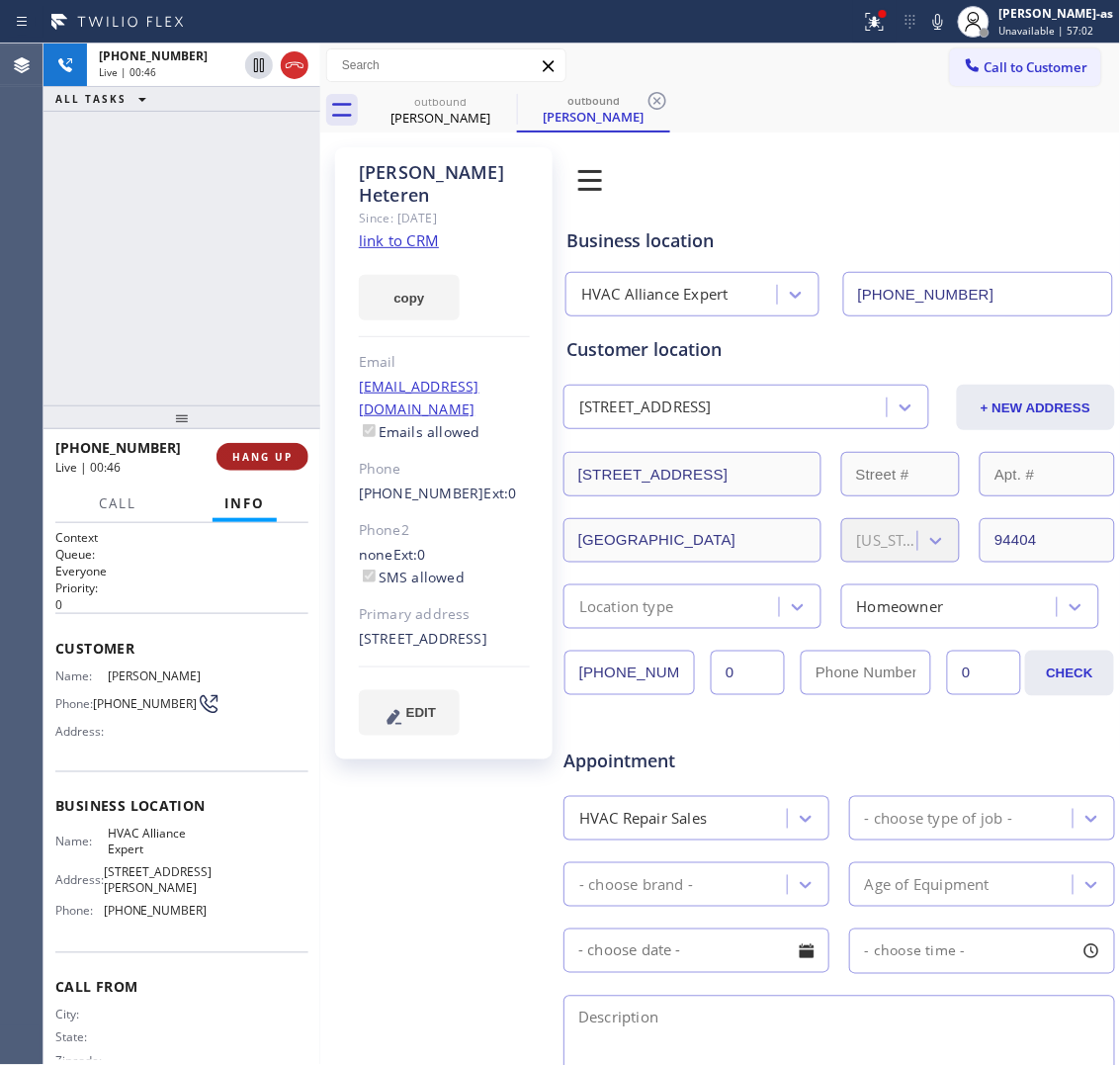 click on "HANG UP" at bounding box center [262, 457] 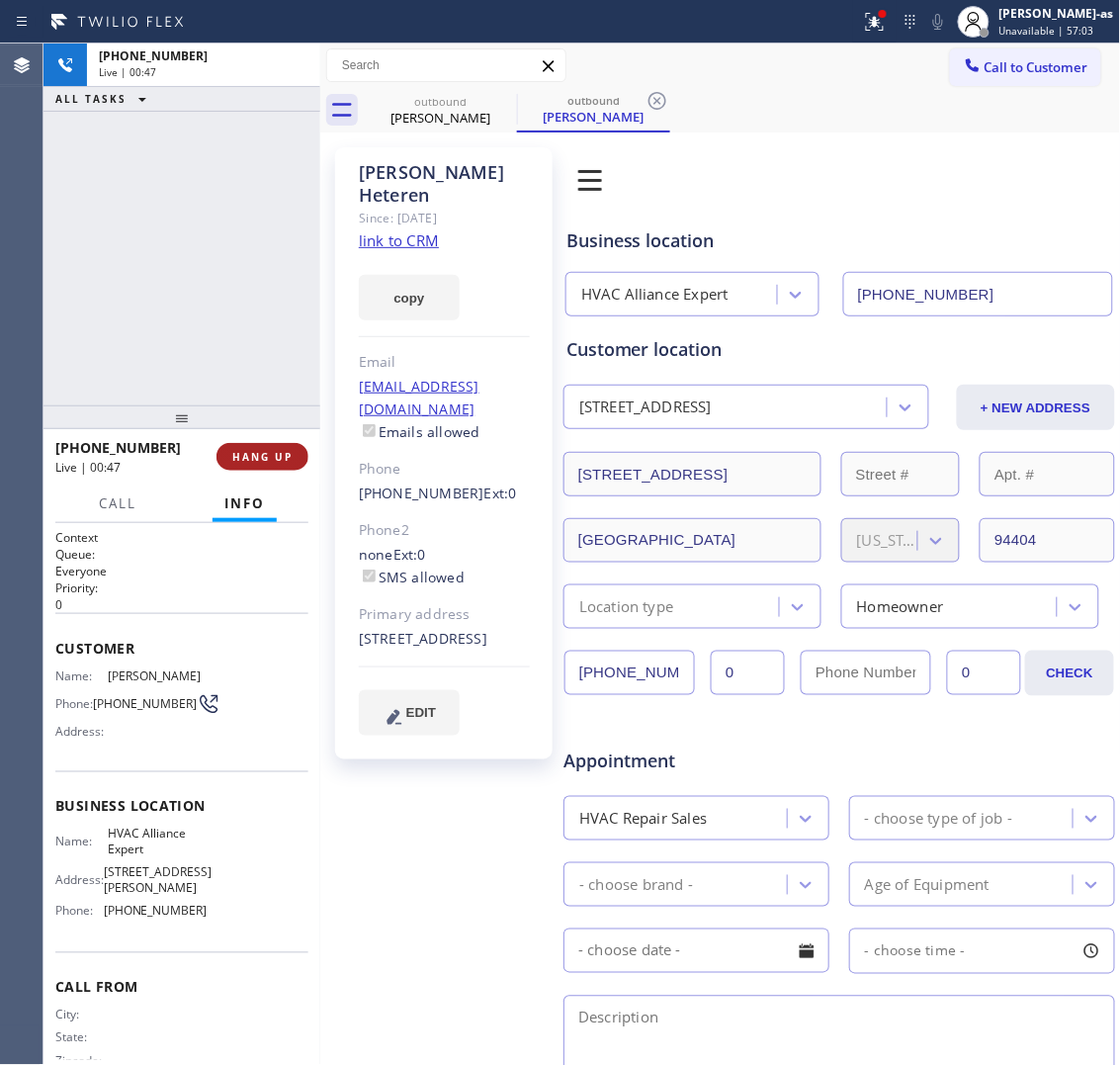 click on "HANG UP" at bounding box center [262, 457] 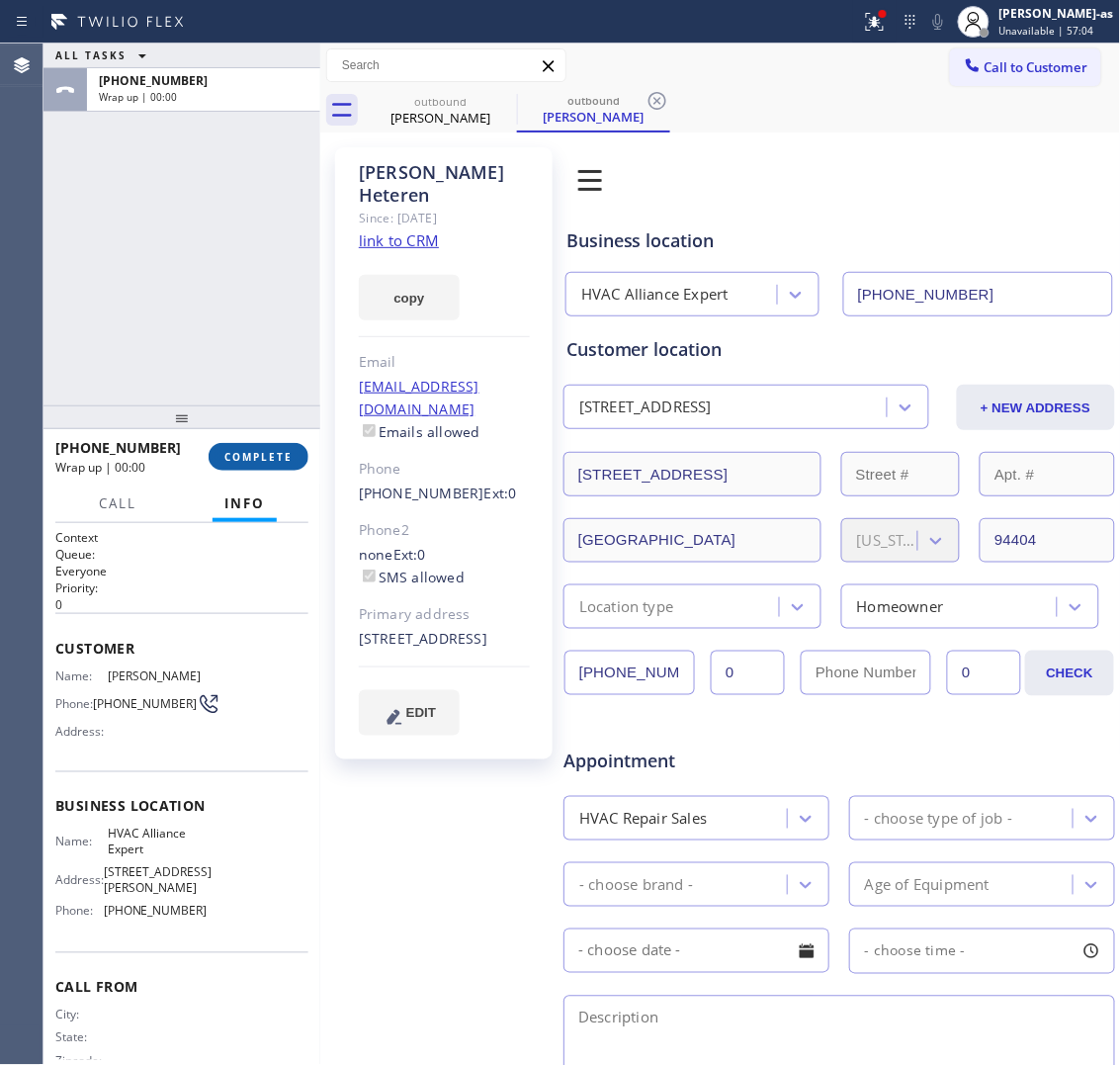click on "COMPLETE" at bounding box center [258, 457] 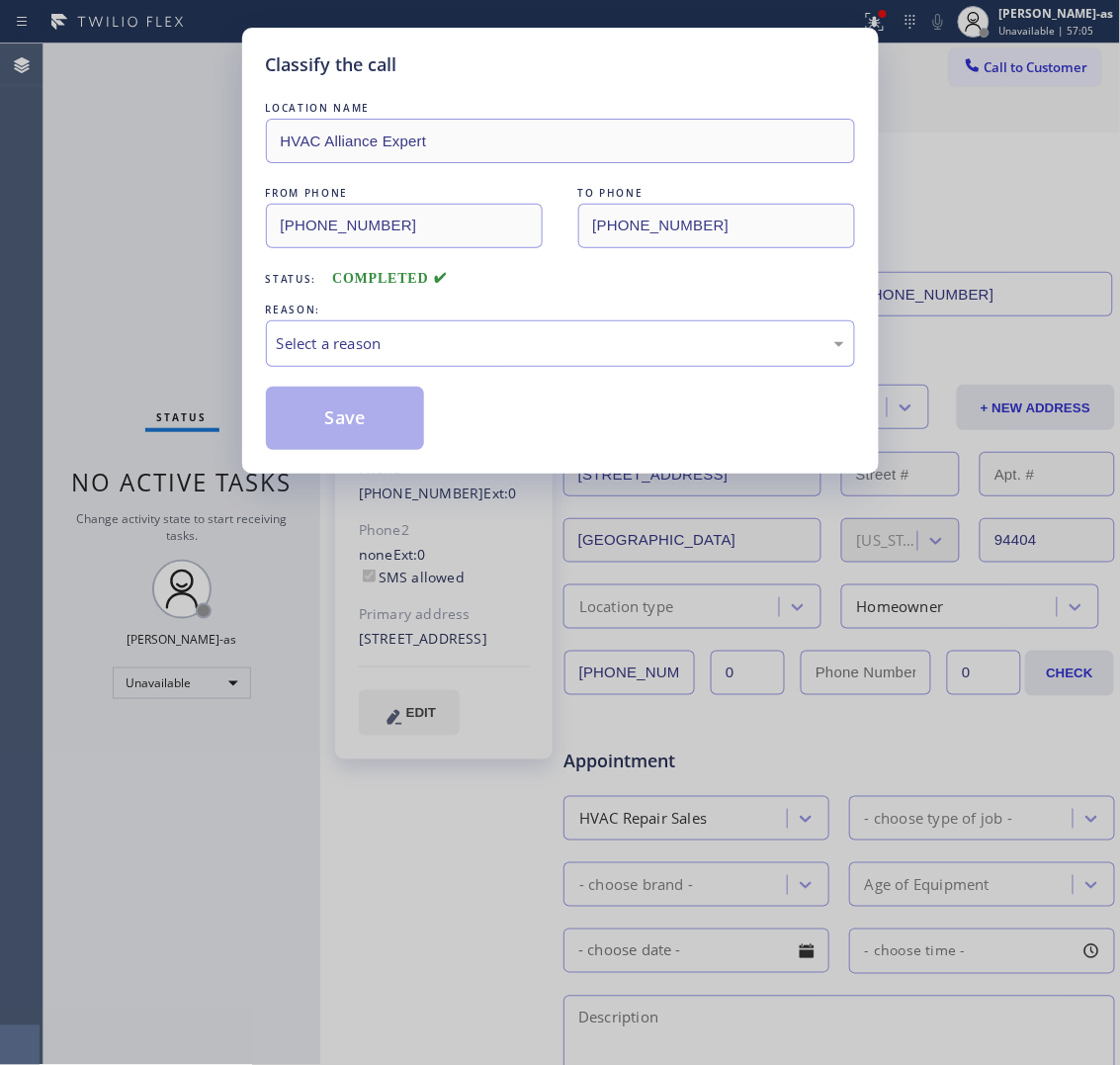 click on "Classify the call LOCATION NAME HVAC Alliance Expert FROM PHONE (323) 991-9198 TO PHONE (650) 387-0923 Status: COMPLETED REASON: Select a reason Save" at bounding box center (560, 250) 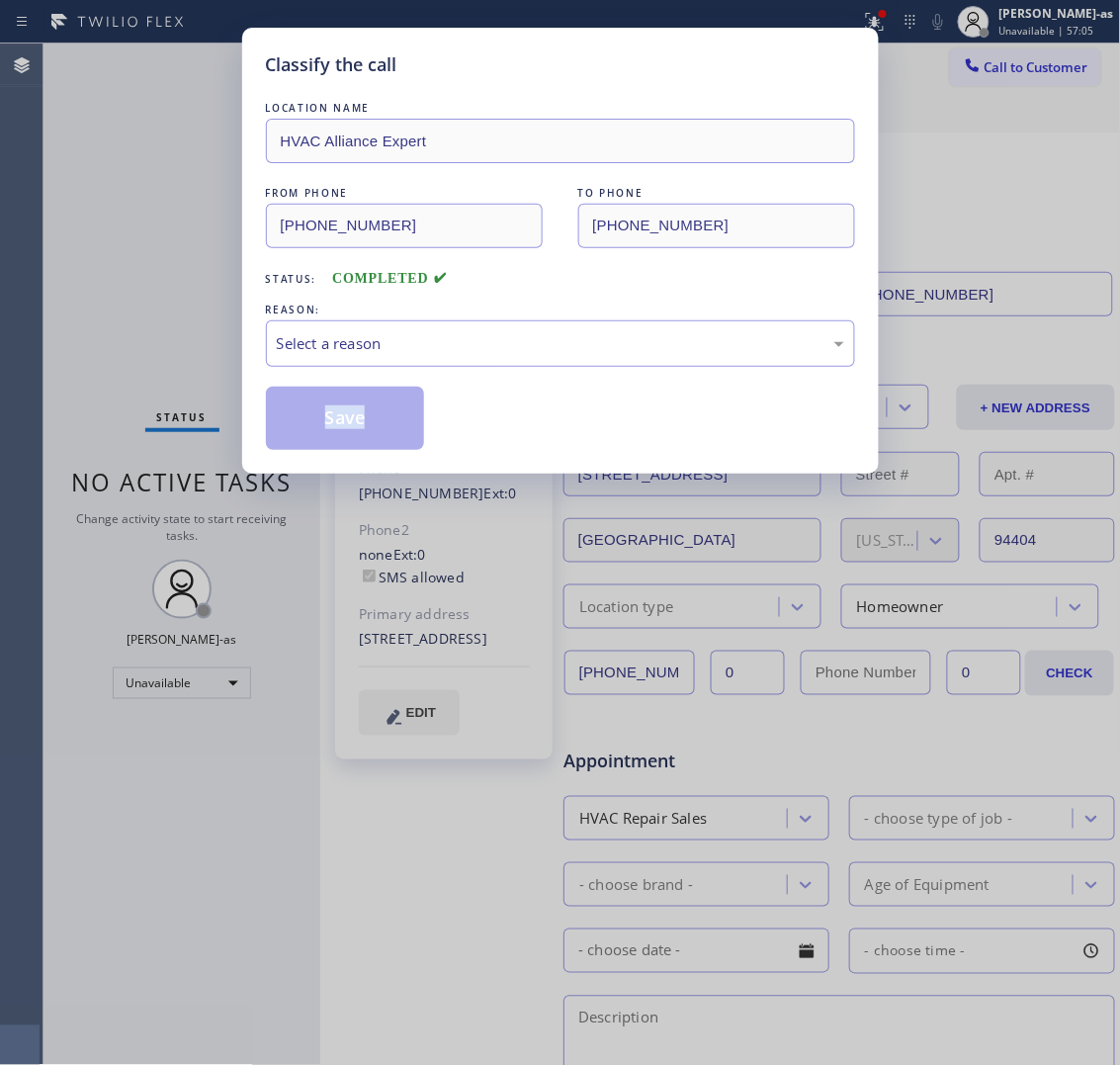 click on "Save" at bounding box center [345, 418] 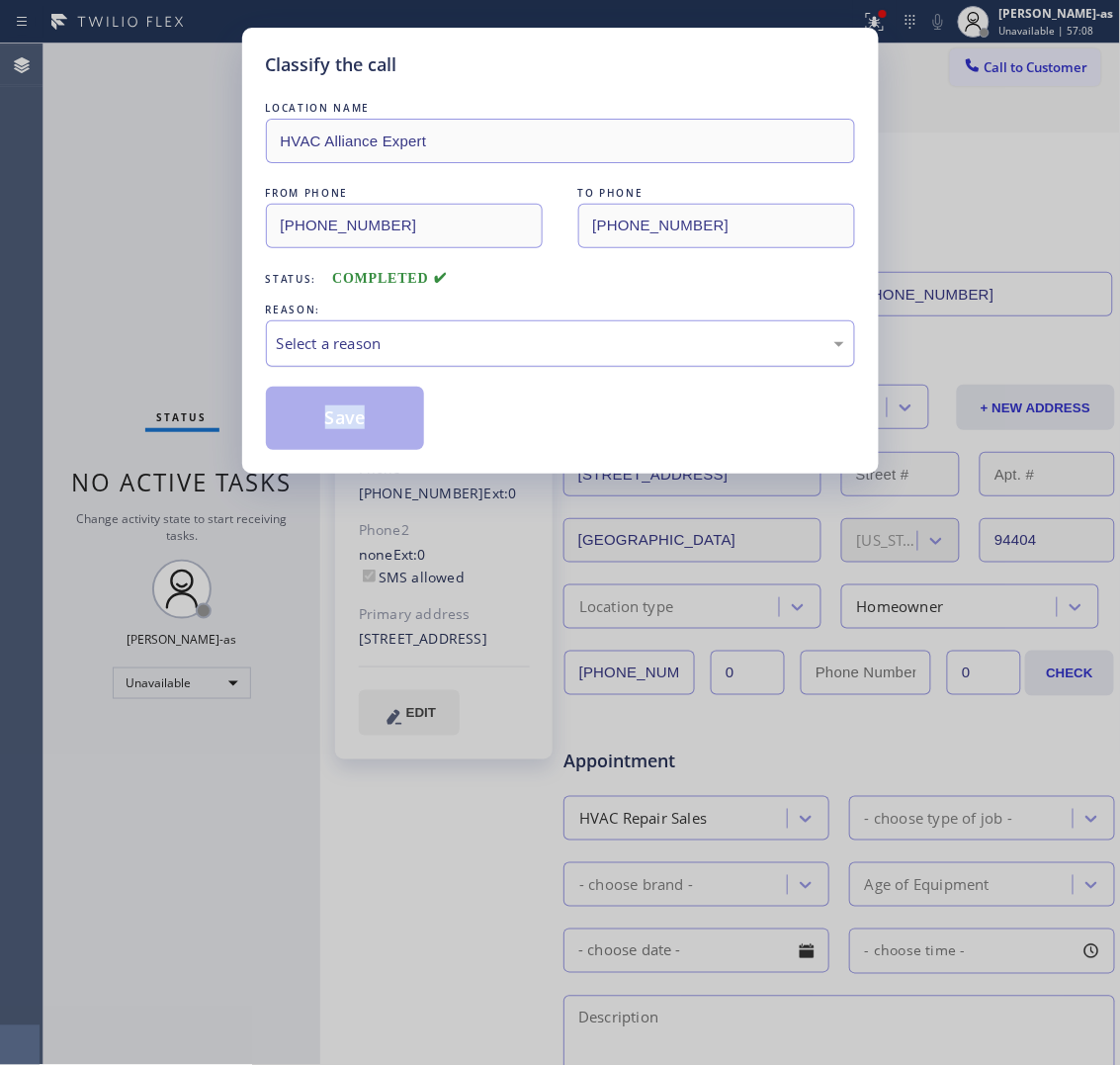 drag, startPoint x: 555, startPoint y: 338, endPoint x: 564, endPoint y: 346, distance: 12.041595 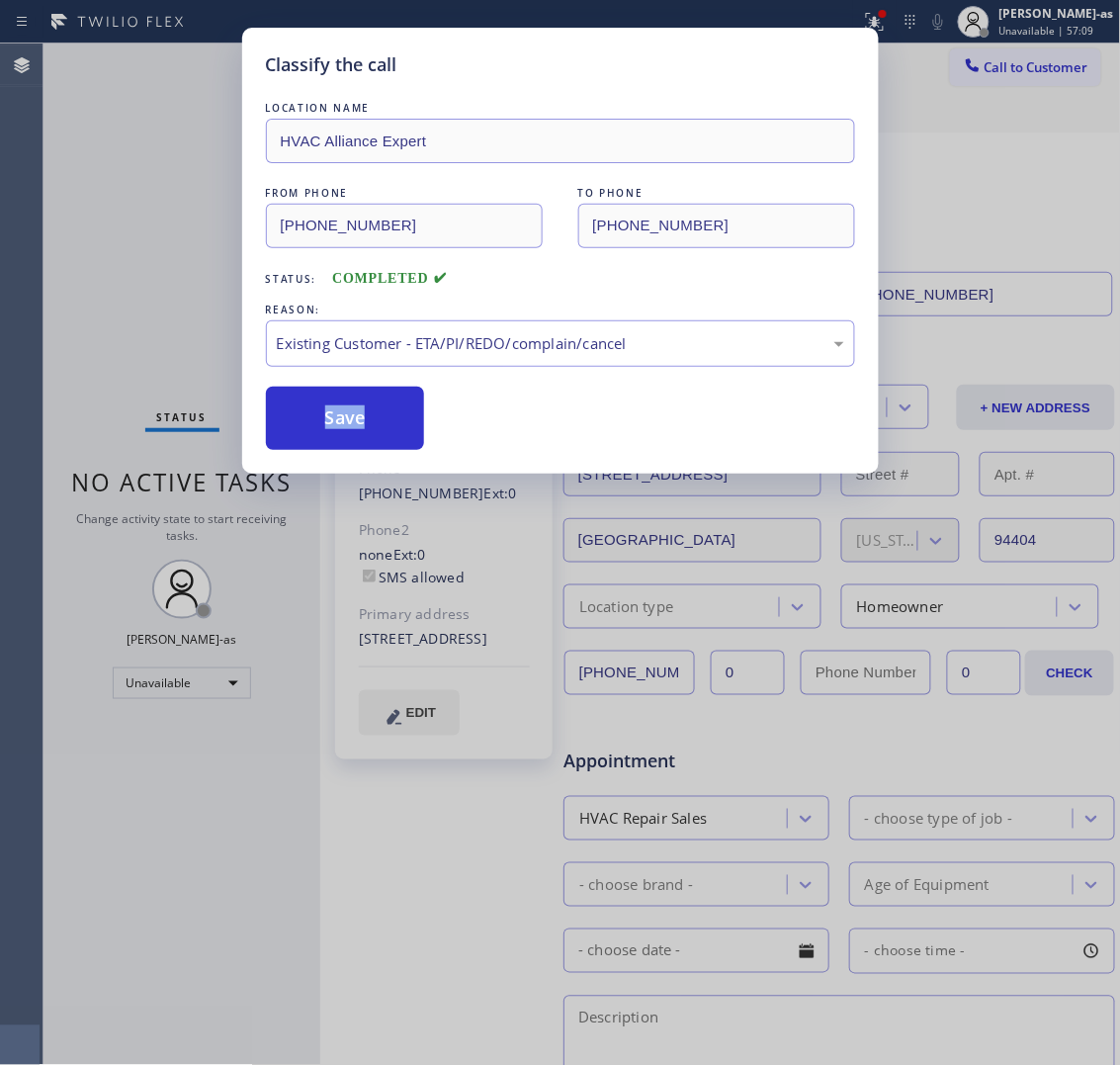 drag, startPoint x: 363, startPoint y: 421, endPoint x: 307, endPoint y: 455, distance: 65.51336 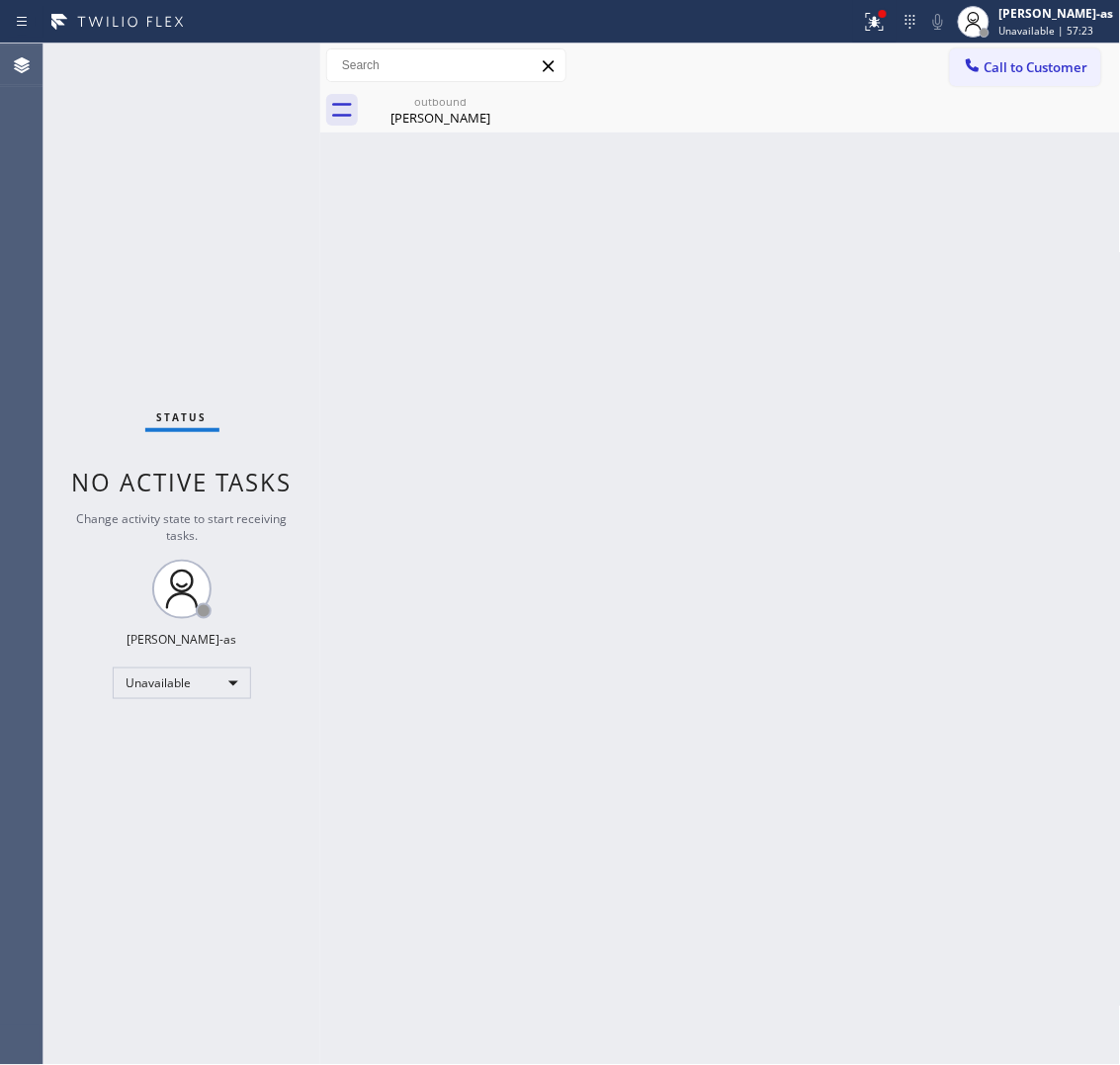 click on "Back to Dashboard Change Sender ID Customers Technicians Select a contact Outbound call Location Search location Your caller id phone number Customer number Call Customer info Name   Phone none Address none Change Sender ID HVAC +18559994417 5 Star Appliance +18557314952 Appliance Repair +18554611149 Plumbing +18889090120 Air Duct Cleaning +18006865038  Electricians +18005688664 Cancel Change Check personal SMS Reset Change outbound John Van Heteren Call to Customer Outbound call Location HVAC Alliance Expert Your caller id phone number (323) 991-9198 Customer number Call Outbound call Technician Search Technician Your caller id phone number Your caller id phone number Call outbound John Van Heteren John Van   Heteren Since: 20 may 2020 link to CRM copy Email vanhet@mac.com  Emails allowed Phone (650) 387-0923  Ext:  0 Phone2 none  Ext:  0  SMS allowed Primary address  311 Staysail Court Foster City, 94404 CA EDIT Outbound call Location HVAC Alliance Expert Your caller id phone number (323) 991-9198 Call 0" at bounding box center [721, 554] 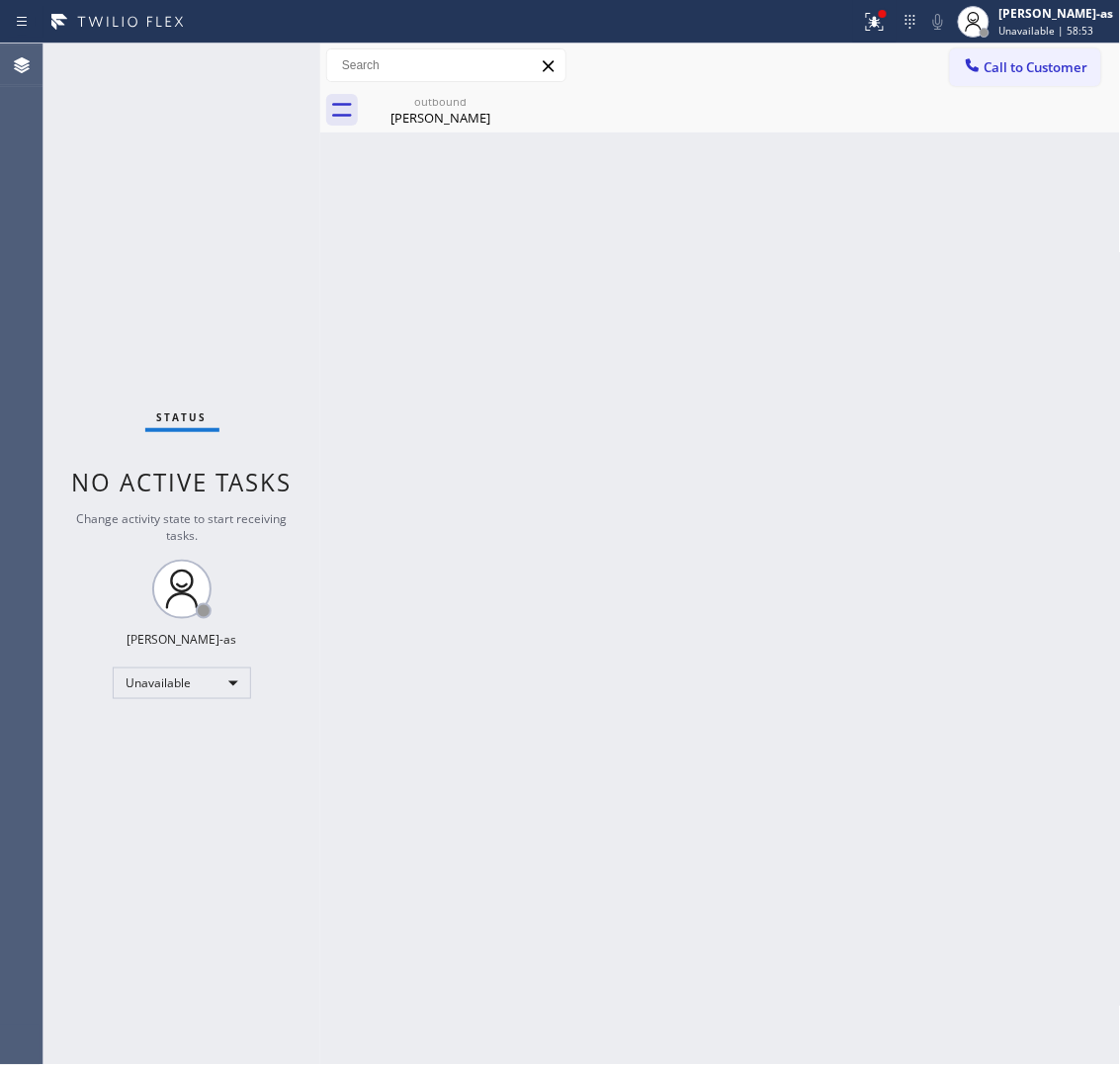 click on "Status   No active tasks     Change activity state to start receiving tasks.   [PERSON_NAME]-as Unavailable" at bounding box center [182, 554] 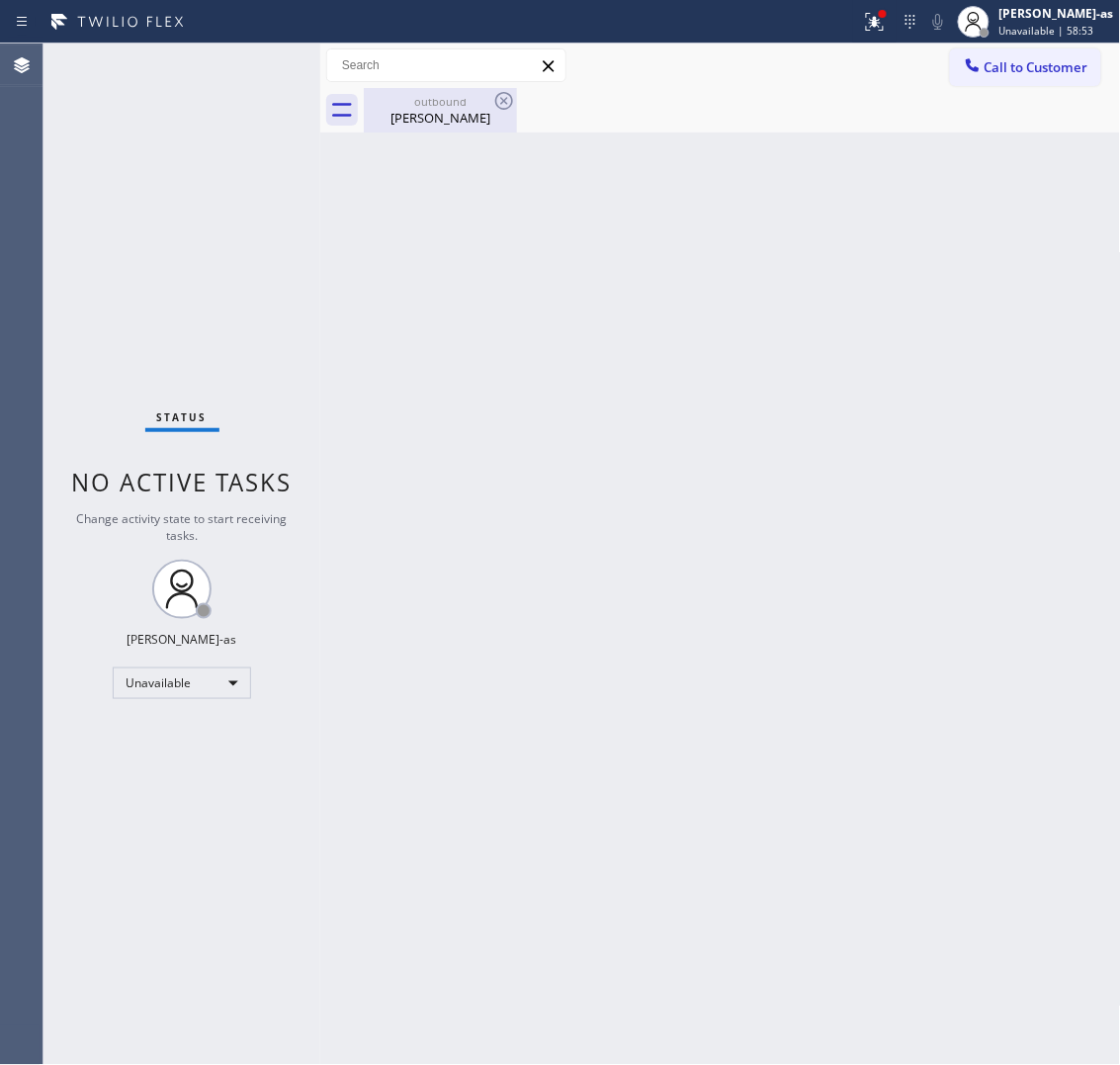 click on "John Van Heteren" at bounding box center (440, 118) 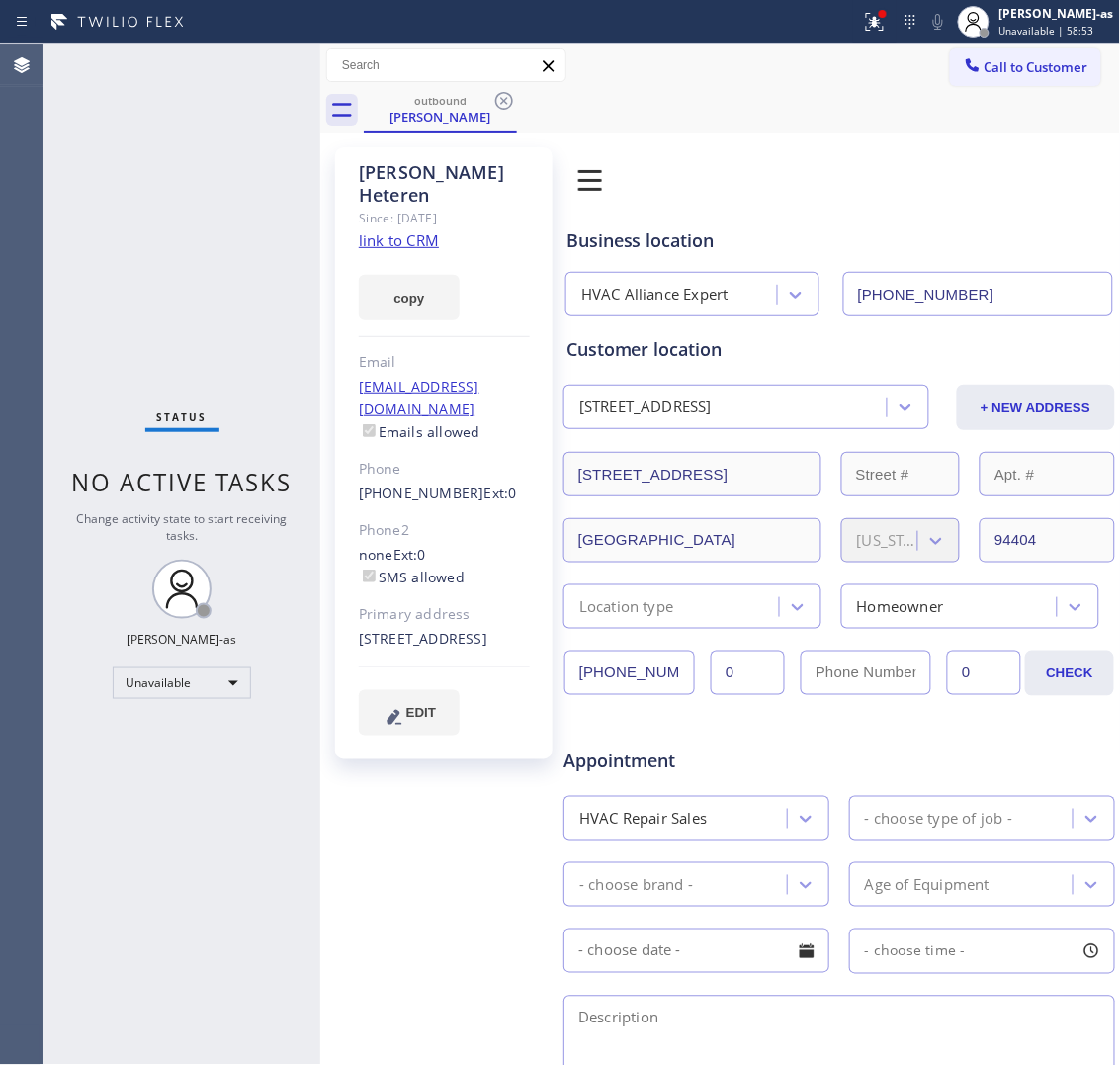 click on "link to CRM" 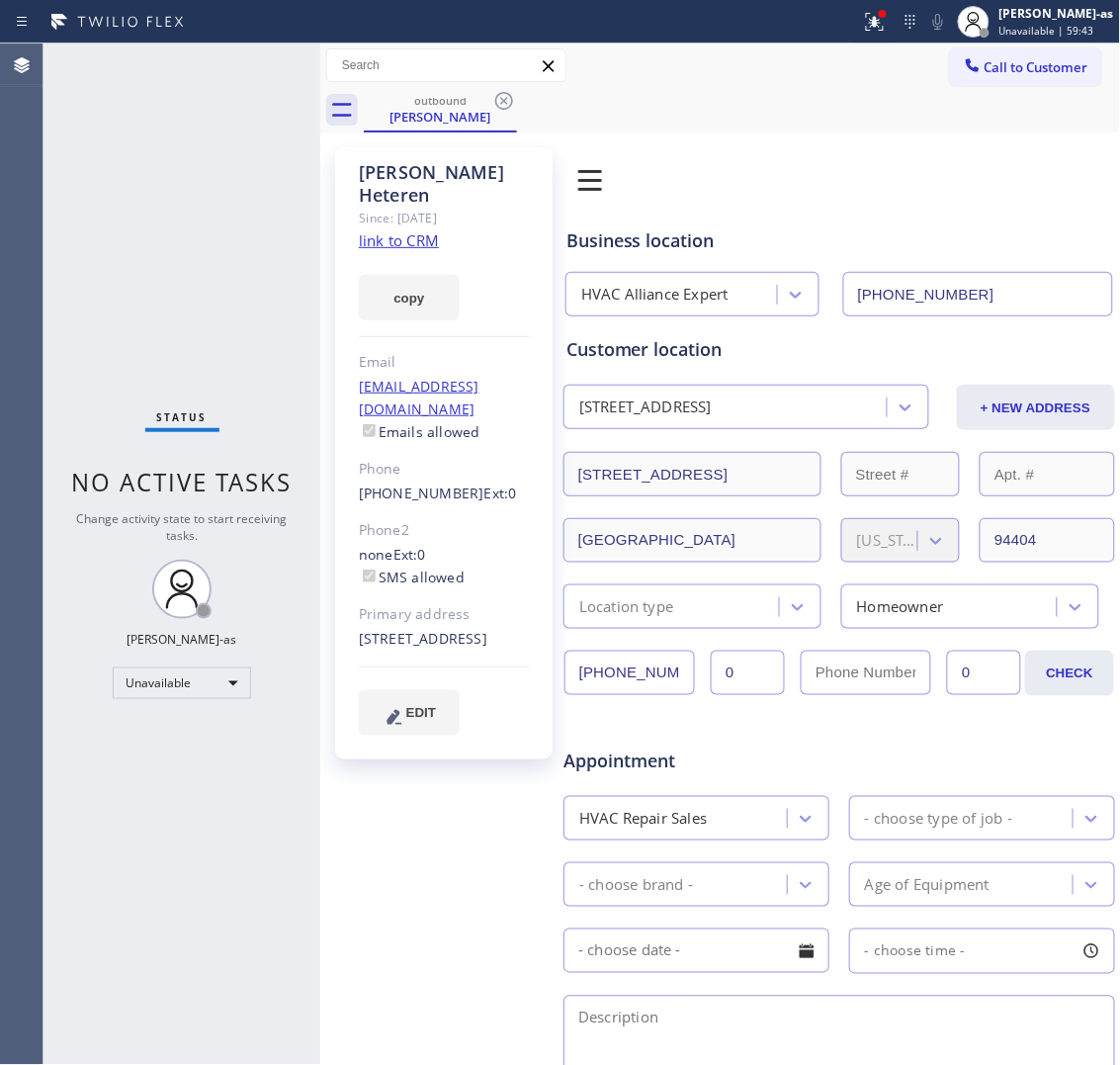 drag, startPoint x: 544, startPoint y: 227, endPoint x: 569, endPoint y: 183, distance: 50.606324 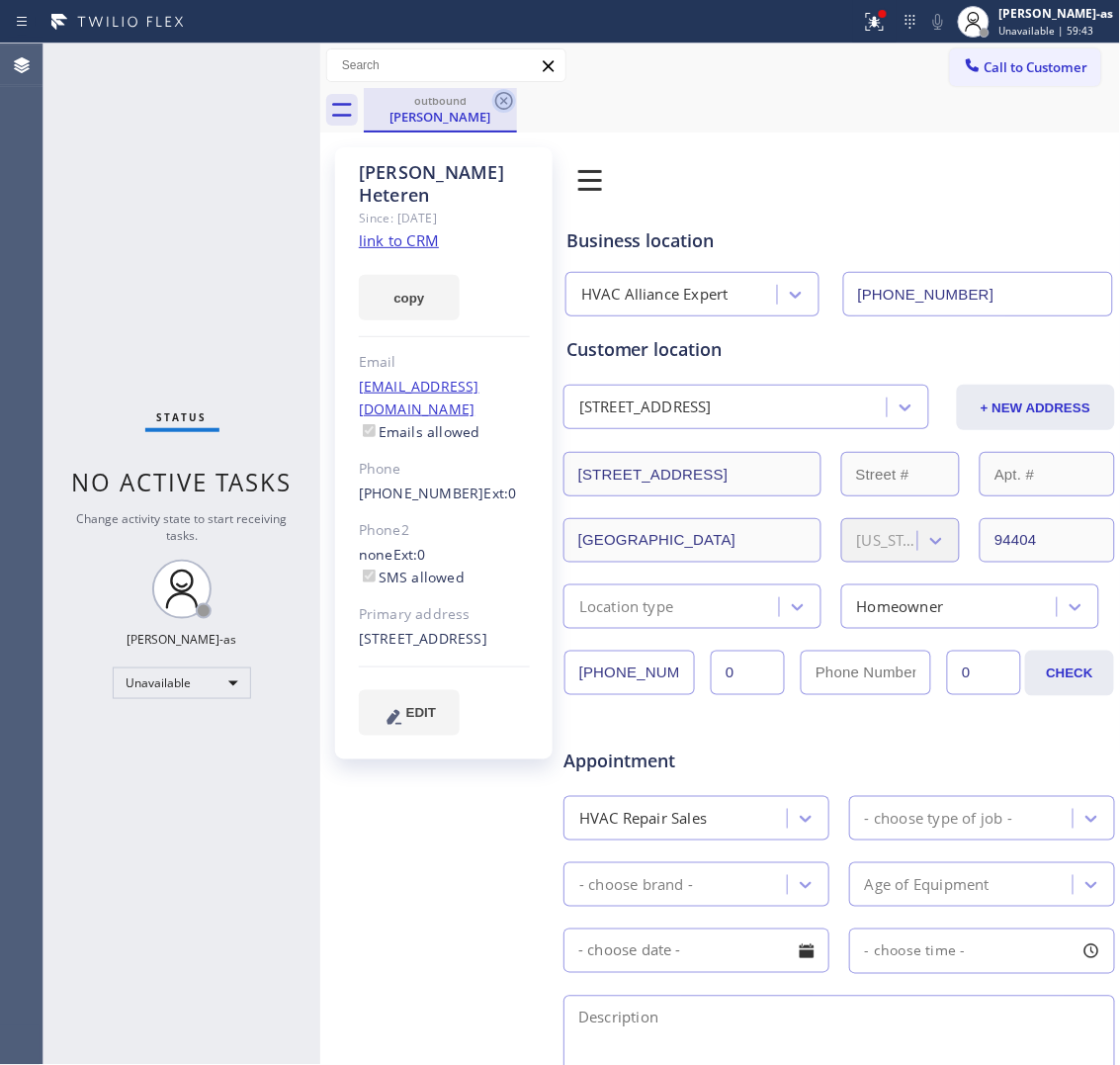 click 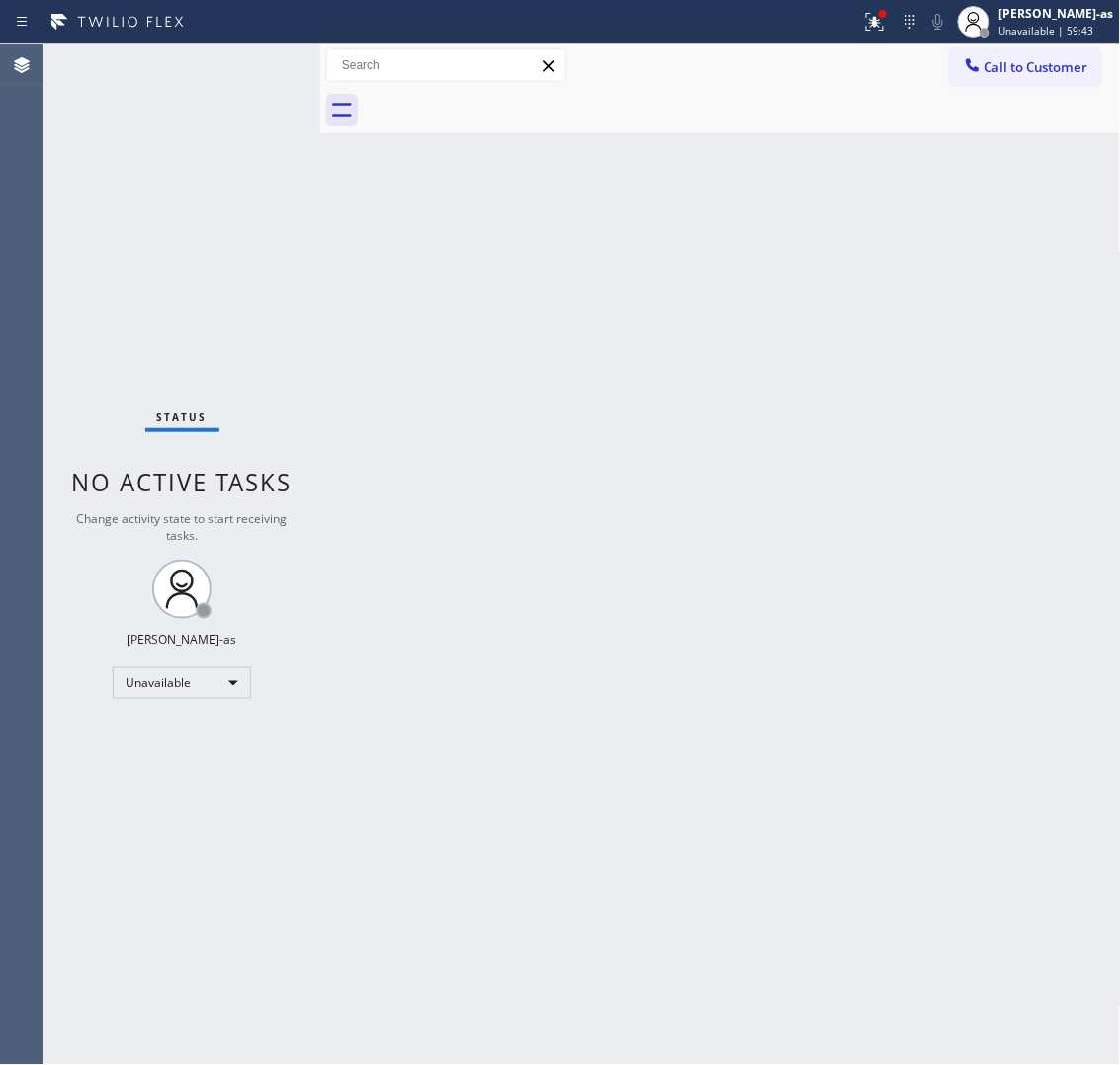 click on "Call to Customer" at bounding box center (1036, 67) 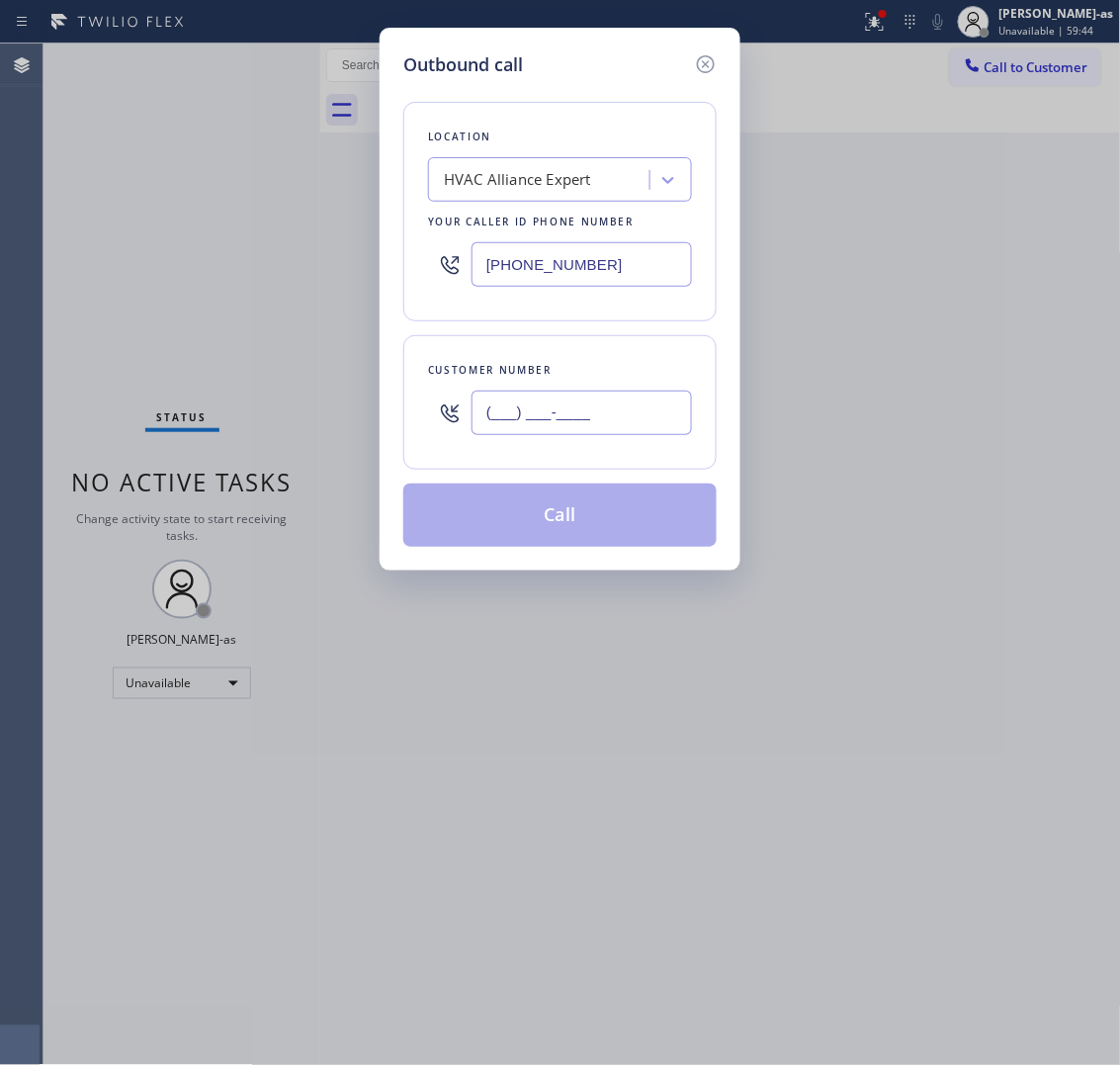 click on "(___) ___-____" at bounding box center (581, 412) 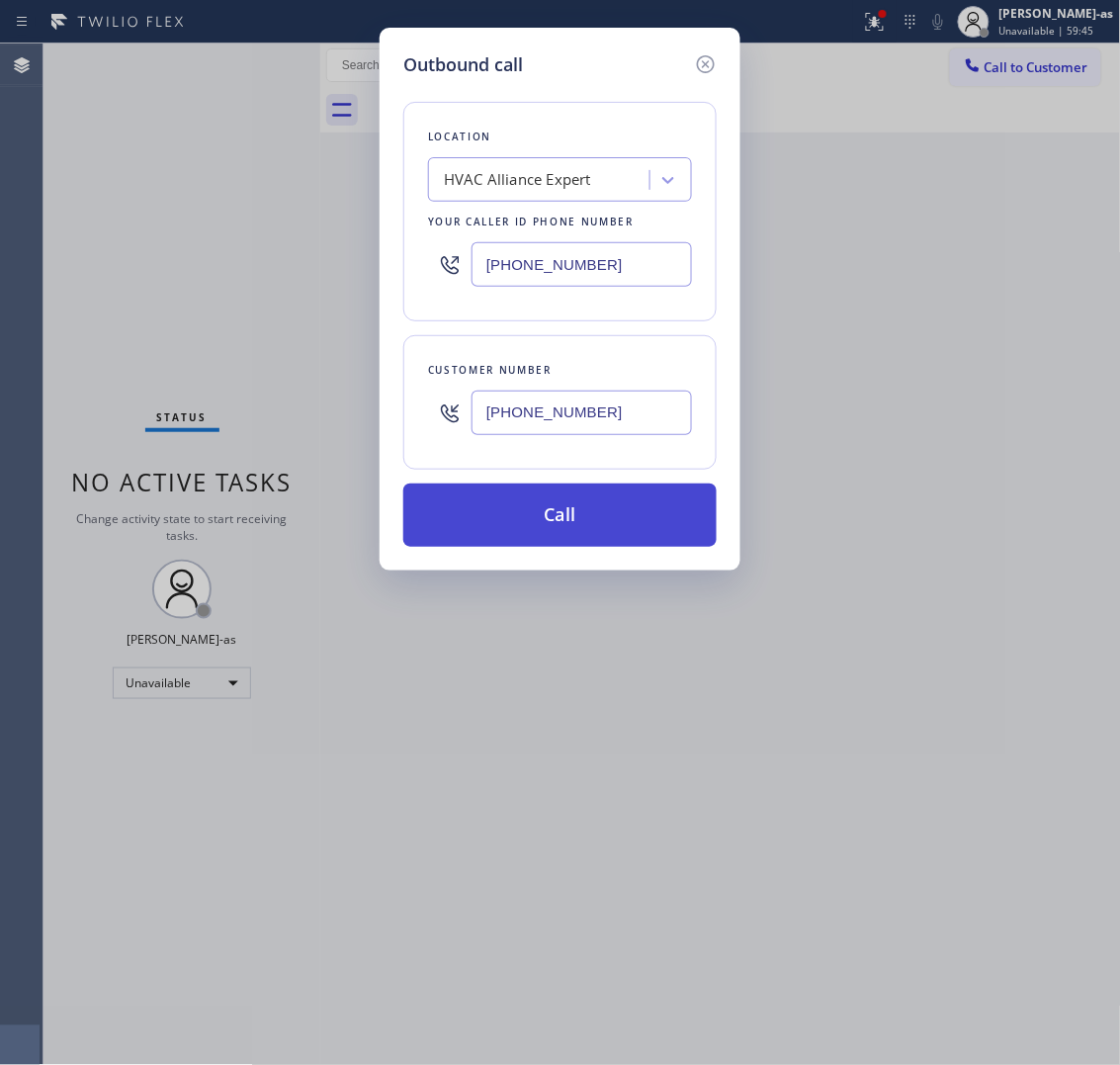 type on "(415) 425-9869" 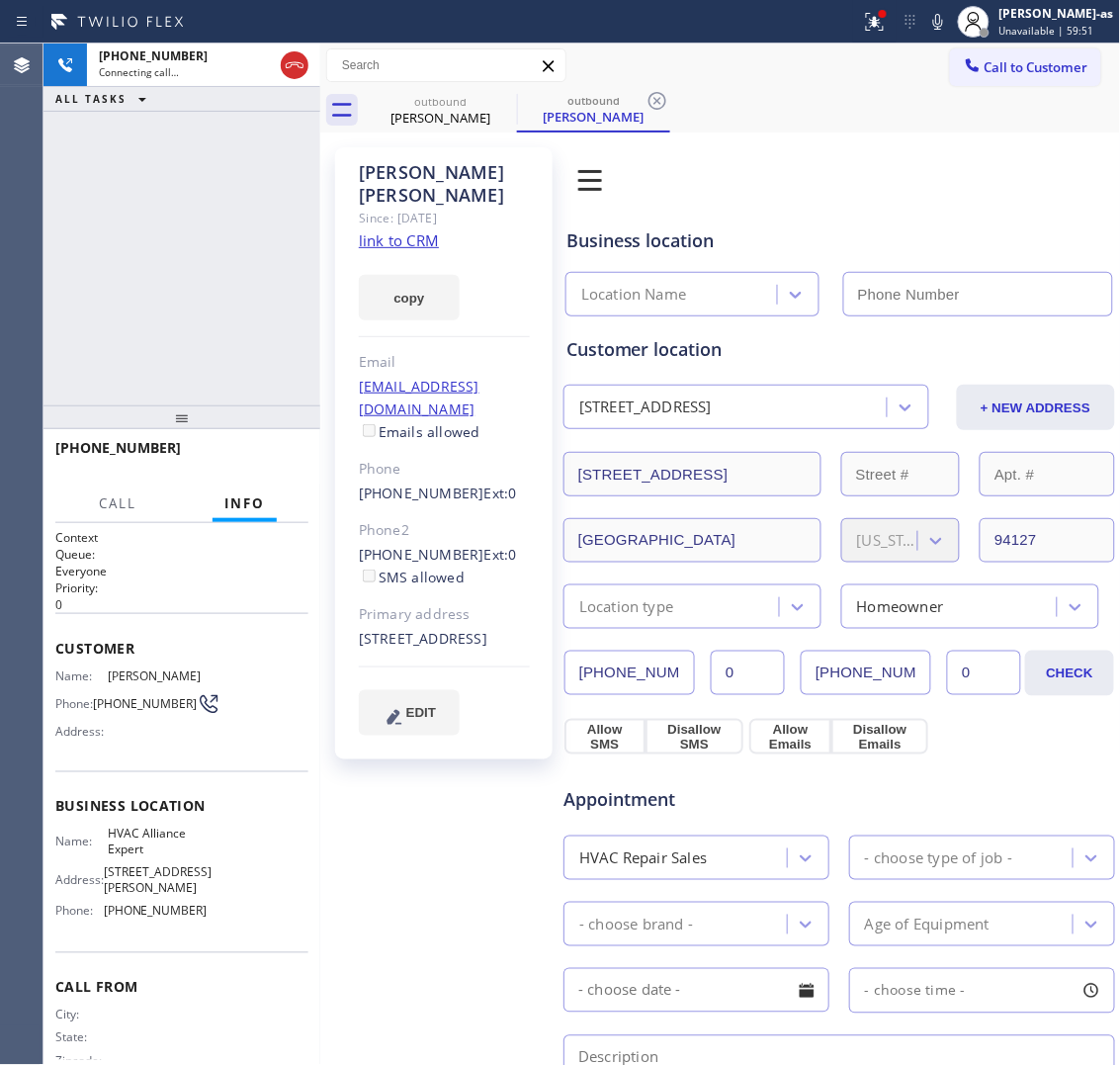 type on "[PHONE_NUMBER]" 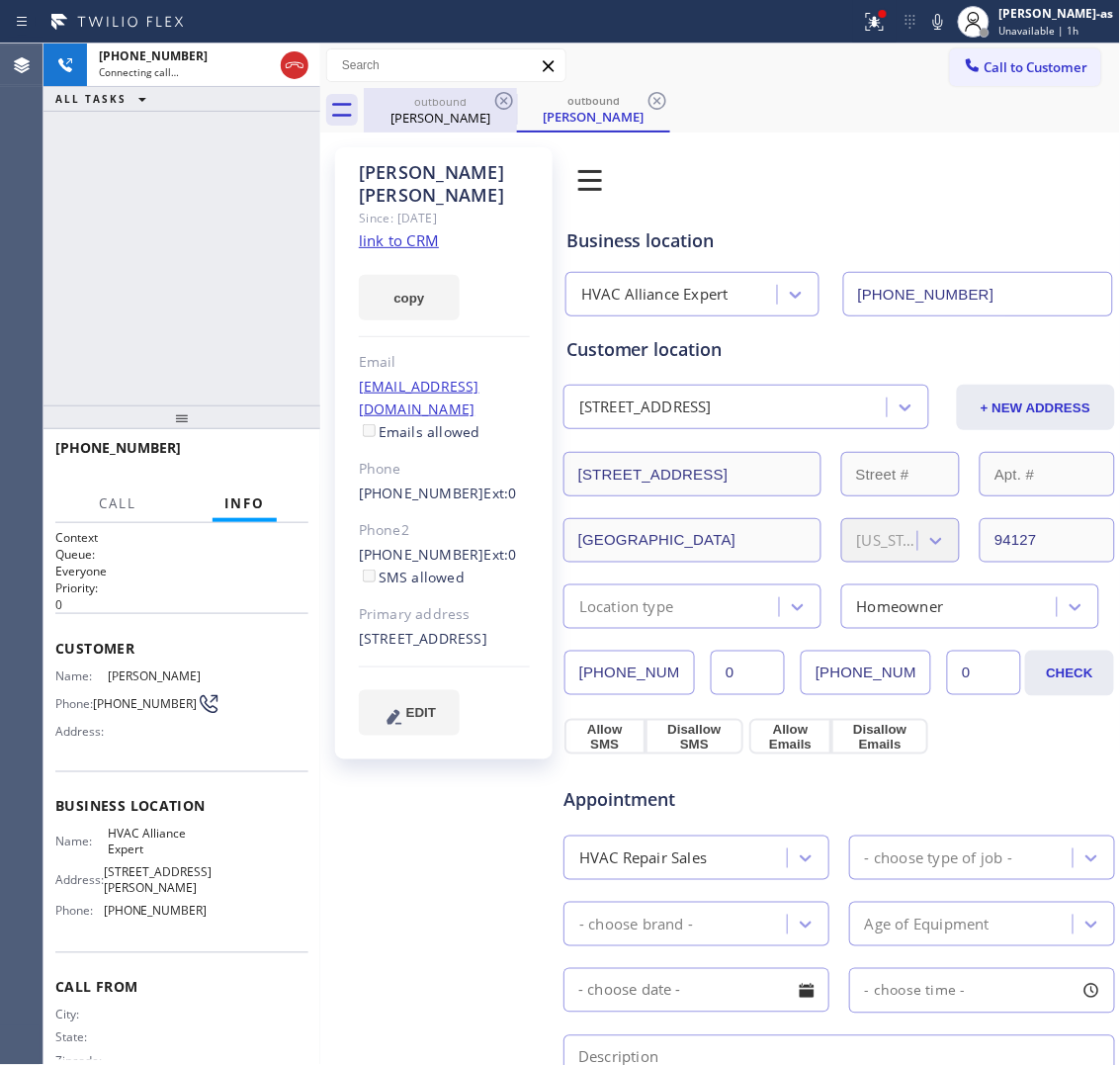 drag, startPoint x: 427, startPoint y: 110, endPoint x: 485, endPoint y: 102, distance: 58.5491 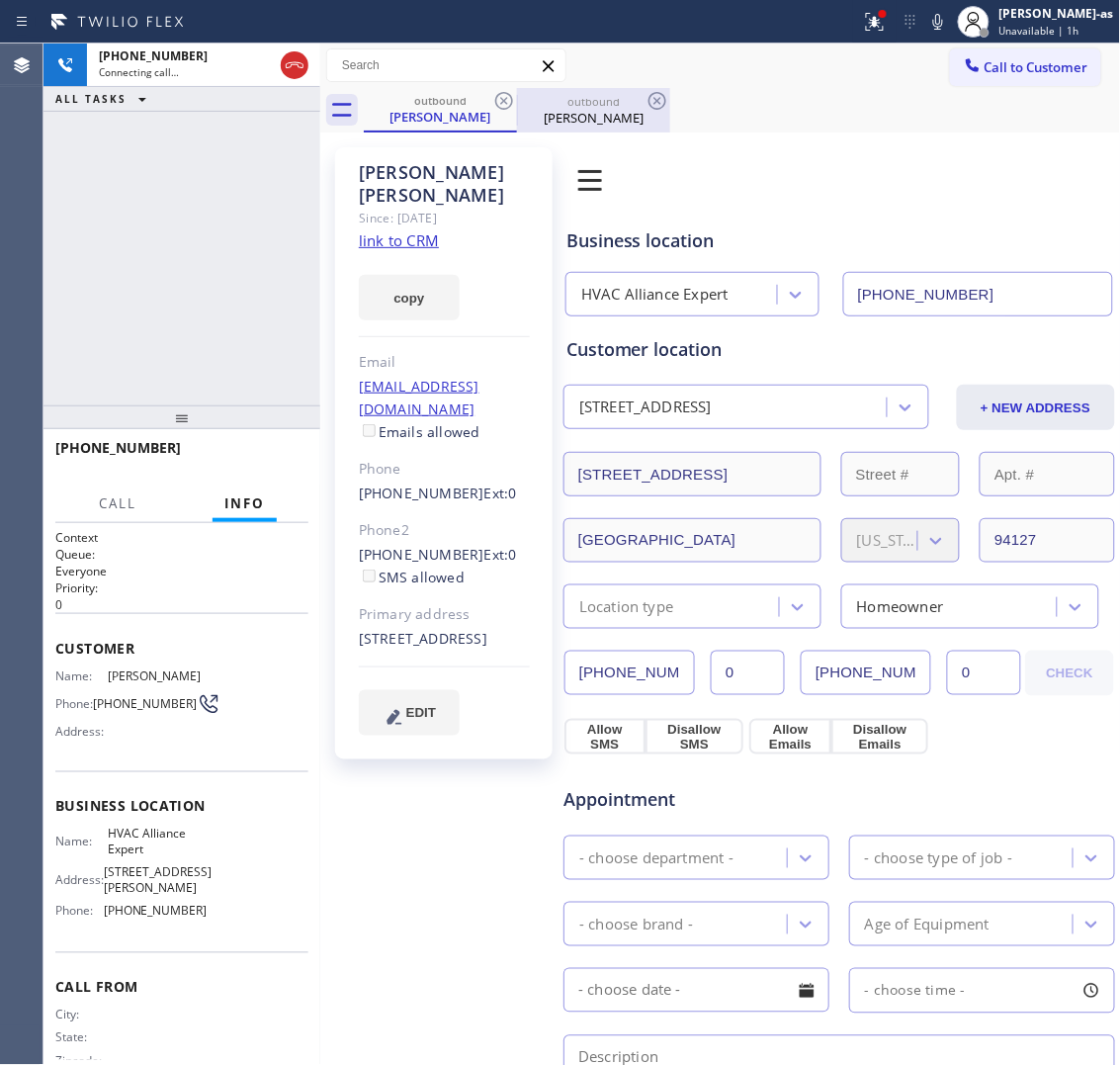 click on "outbound Ken Fong outbound Ken Fong" at bounding box center (742, 110) 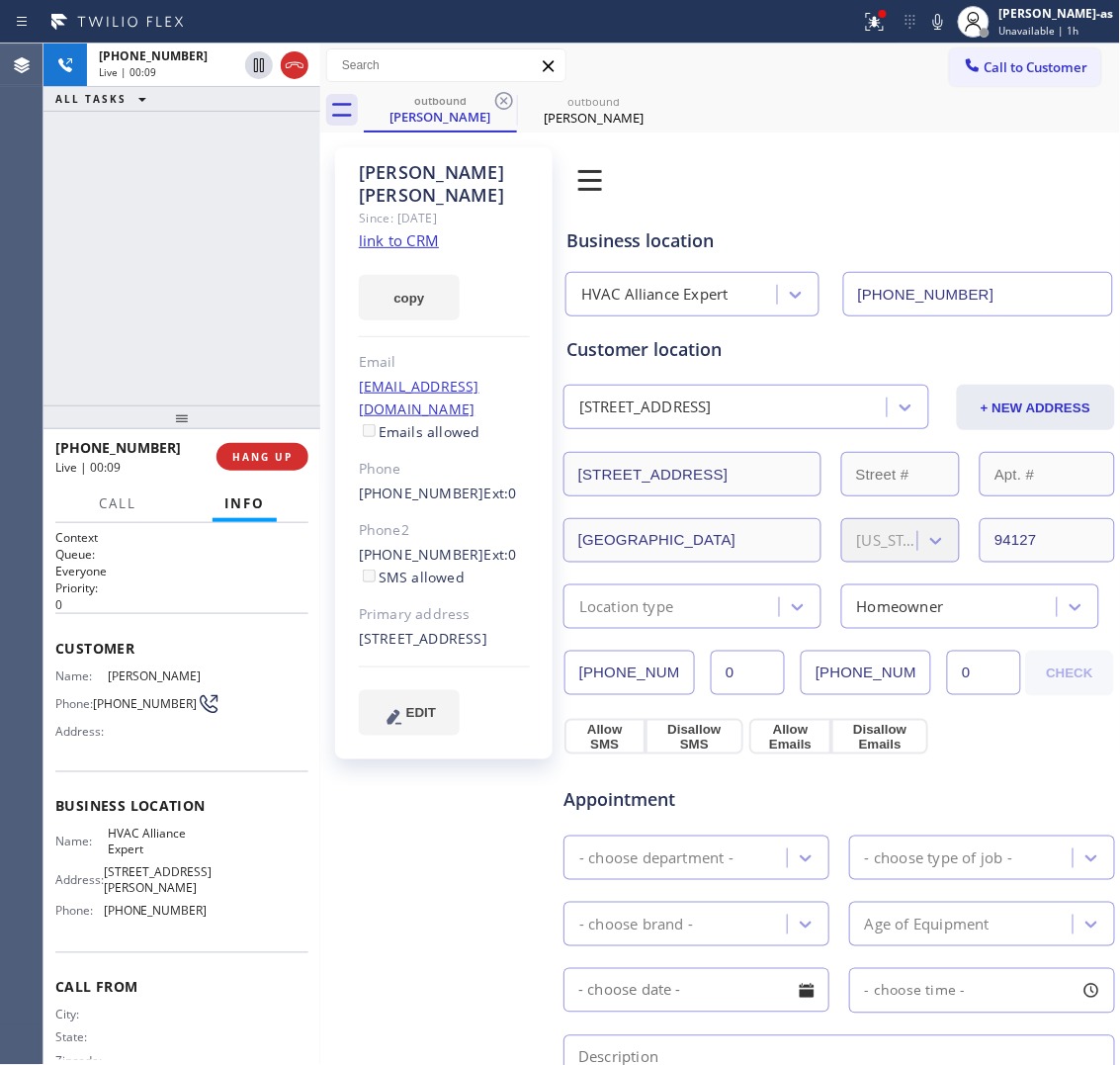 click on "HANG UP" at bounding box center [262, 457] 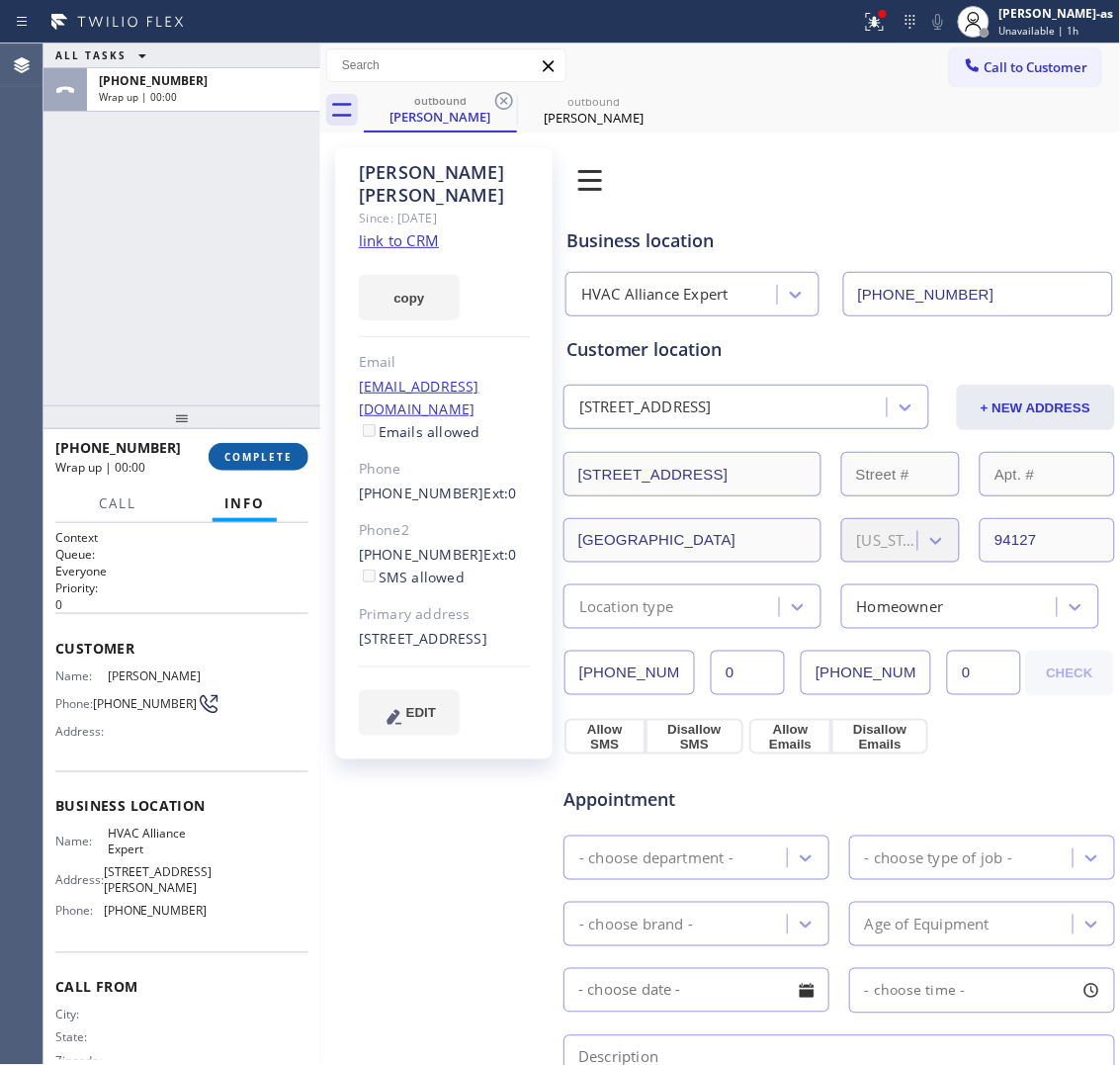 click on "+14154259869 Wrap up | 00:00 COMPLETE" at bounding box center (182, 457) 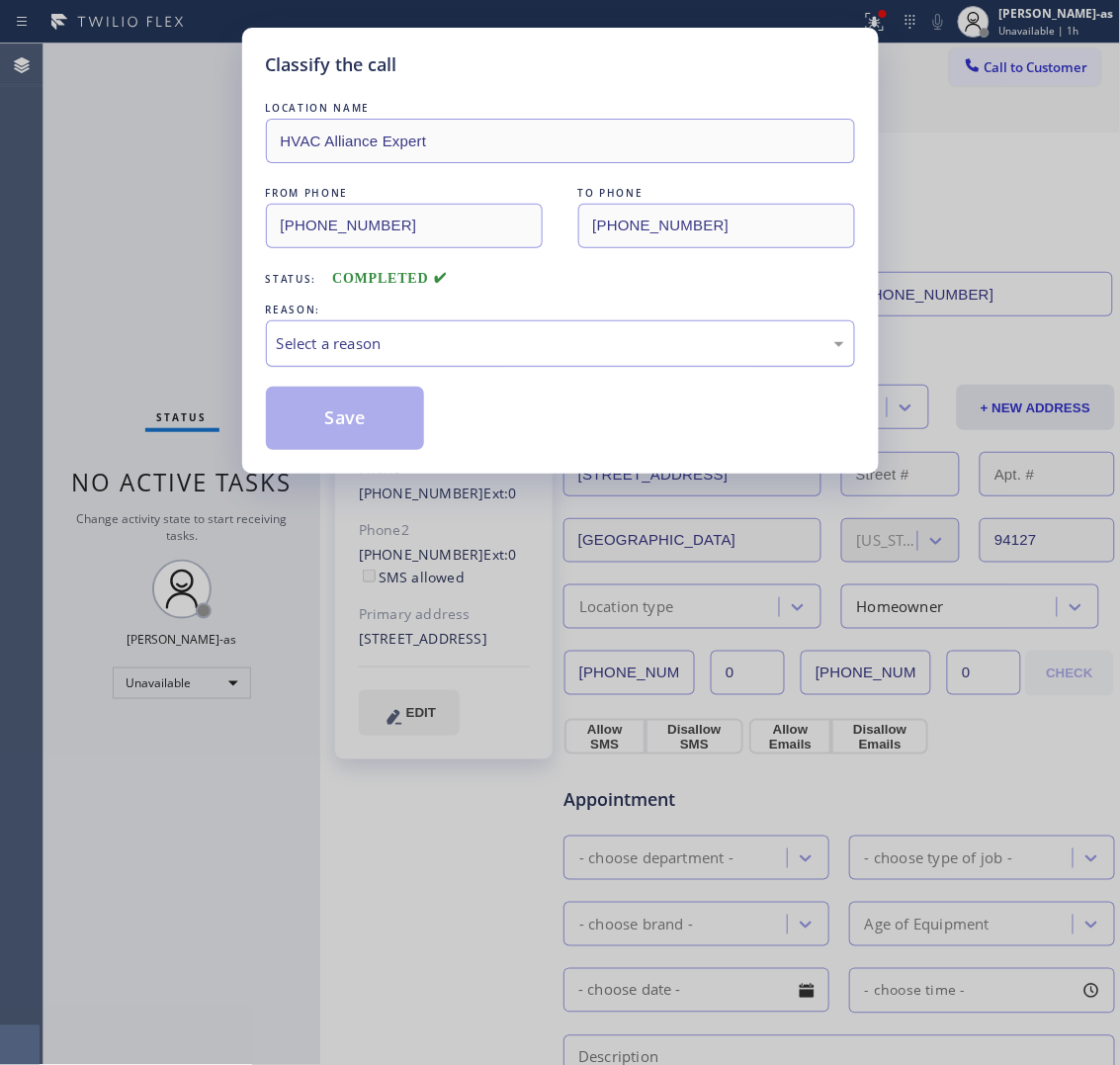 click on "Select a reason" at bounding box center (560, 343) 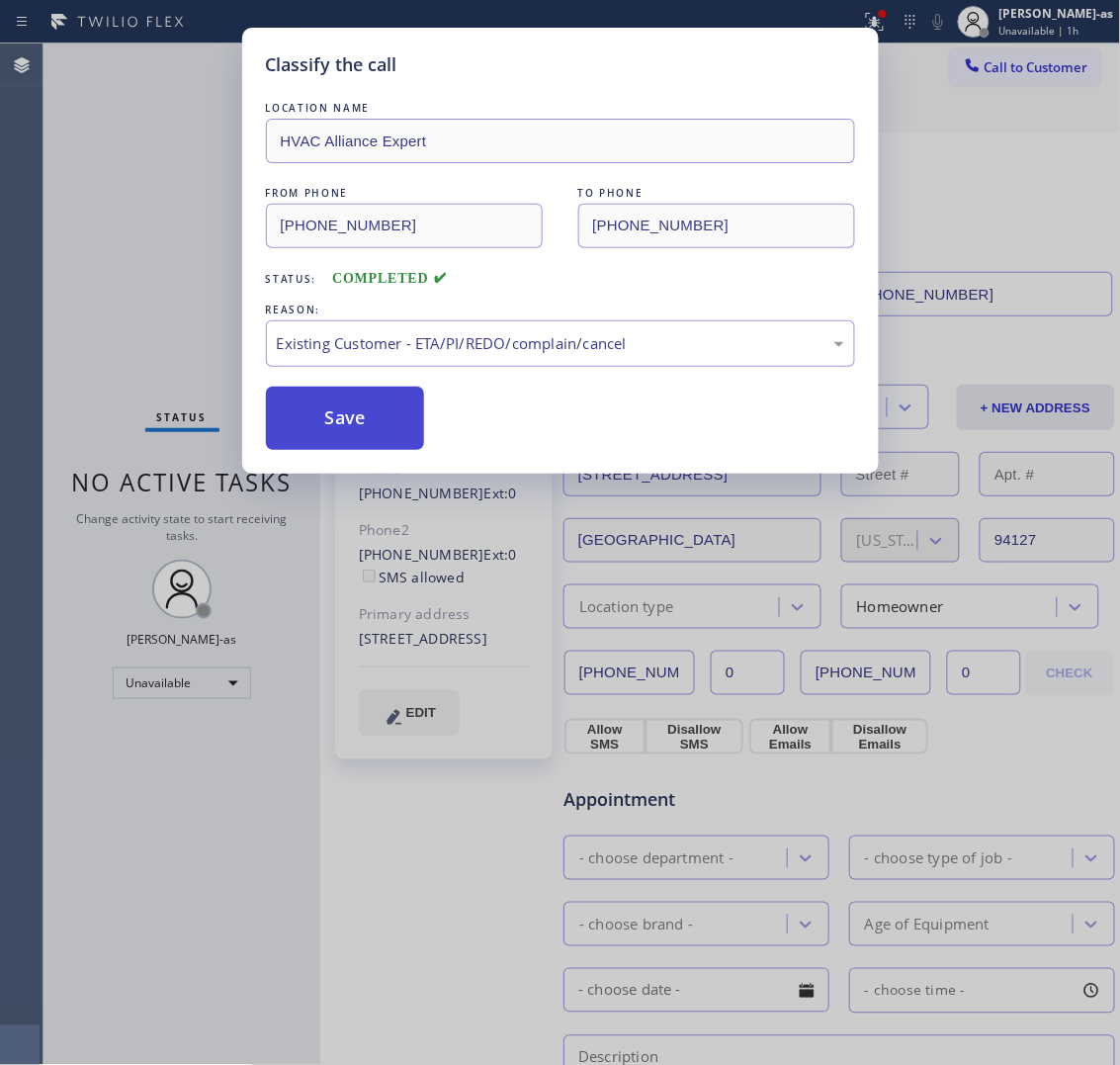 click on "Save" at bounding box center [345, 418] 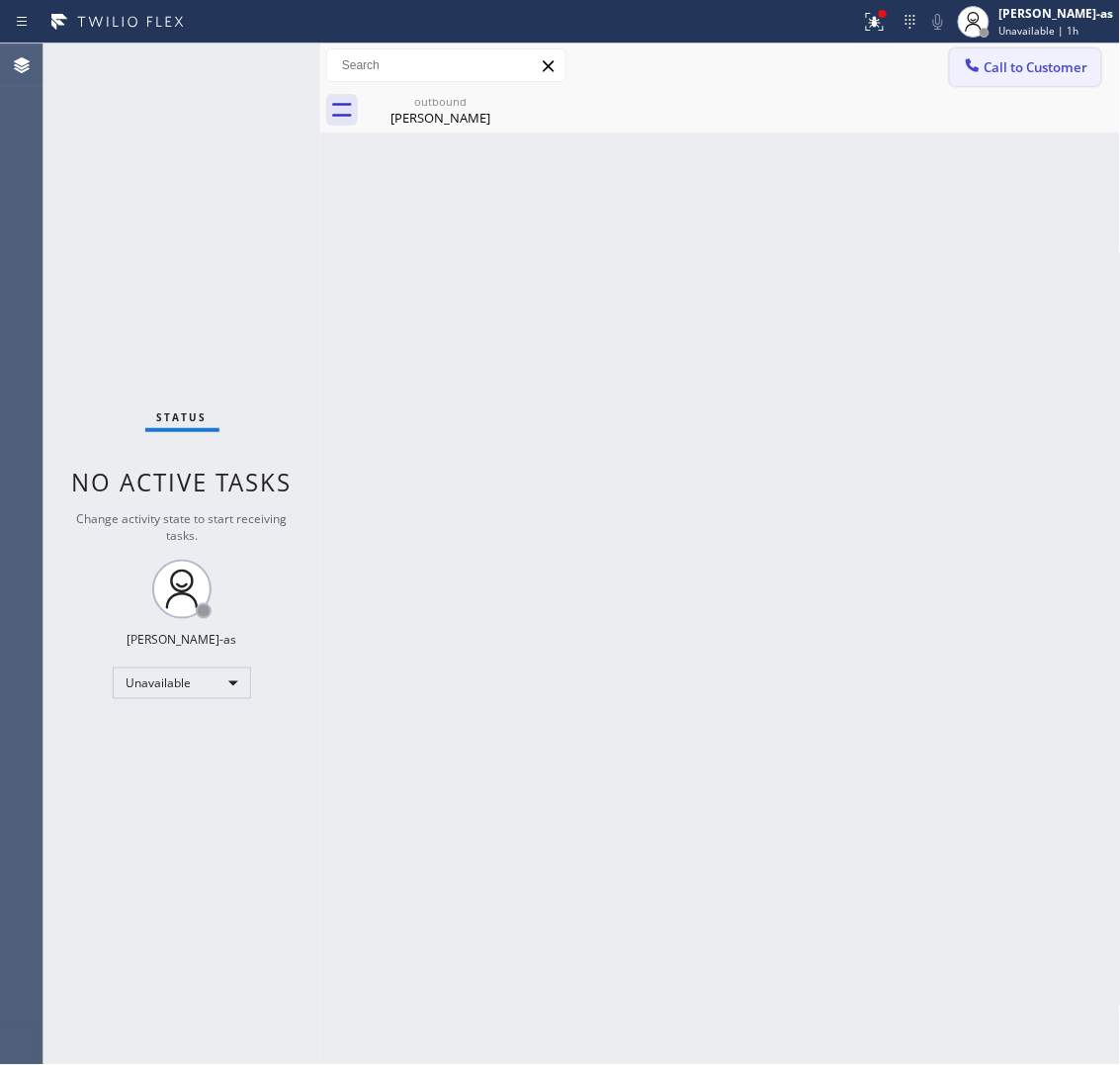 click on "Call to Customer" at bounding box center [1036, 67] 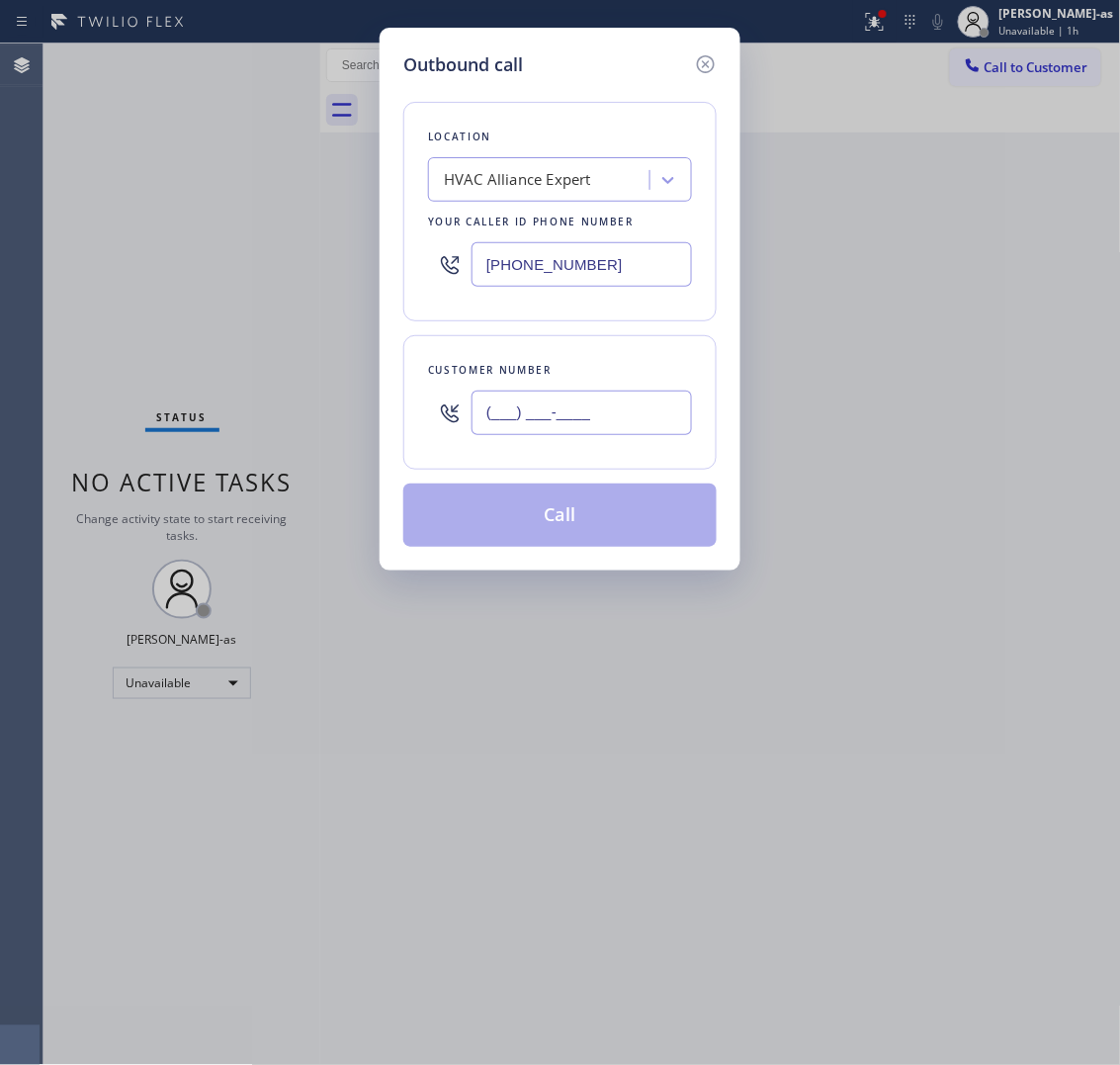 click on "(___) ___-____" at bounding box center (581, 412) 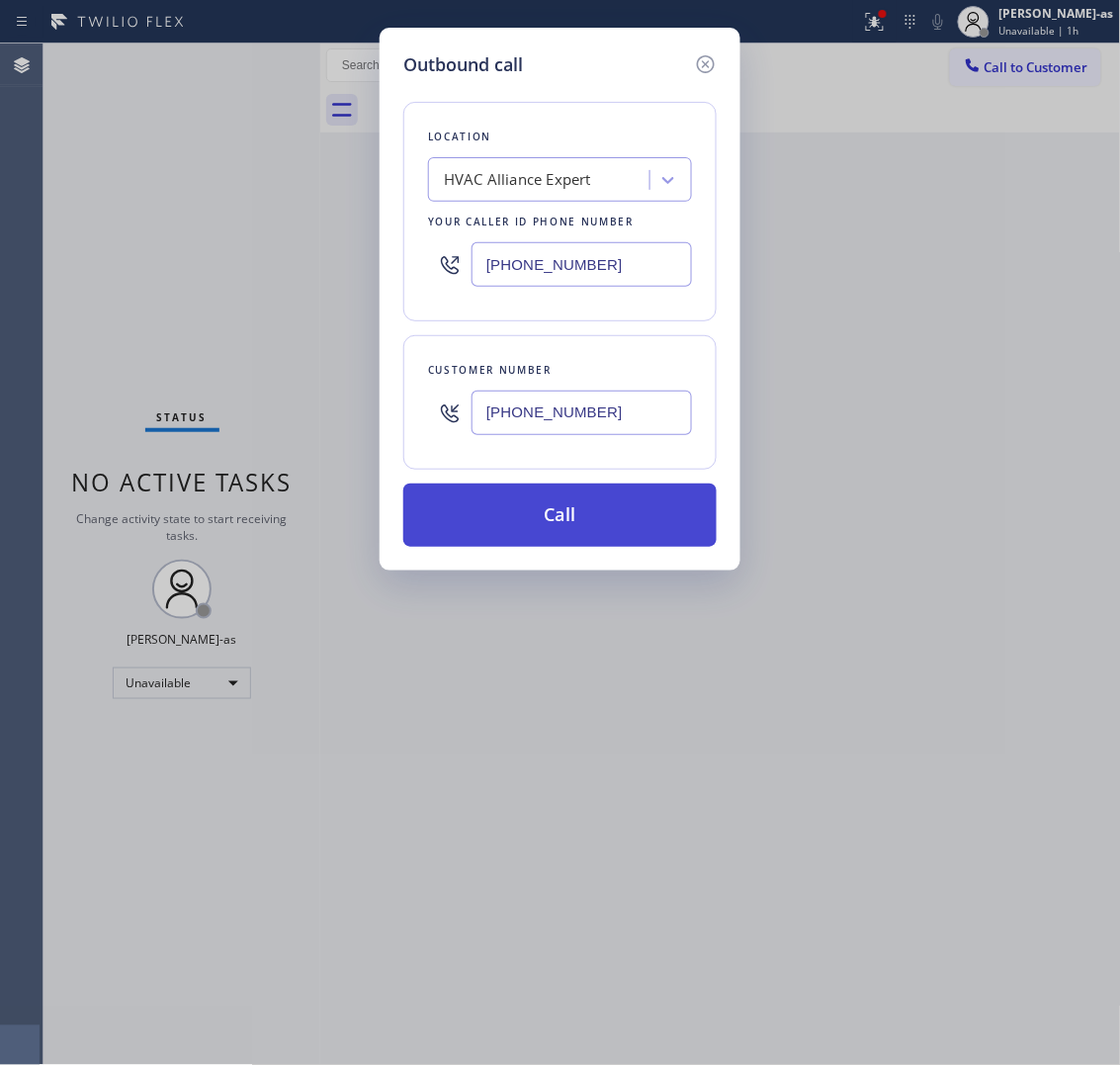 type on "(424) 610-1372" 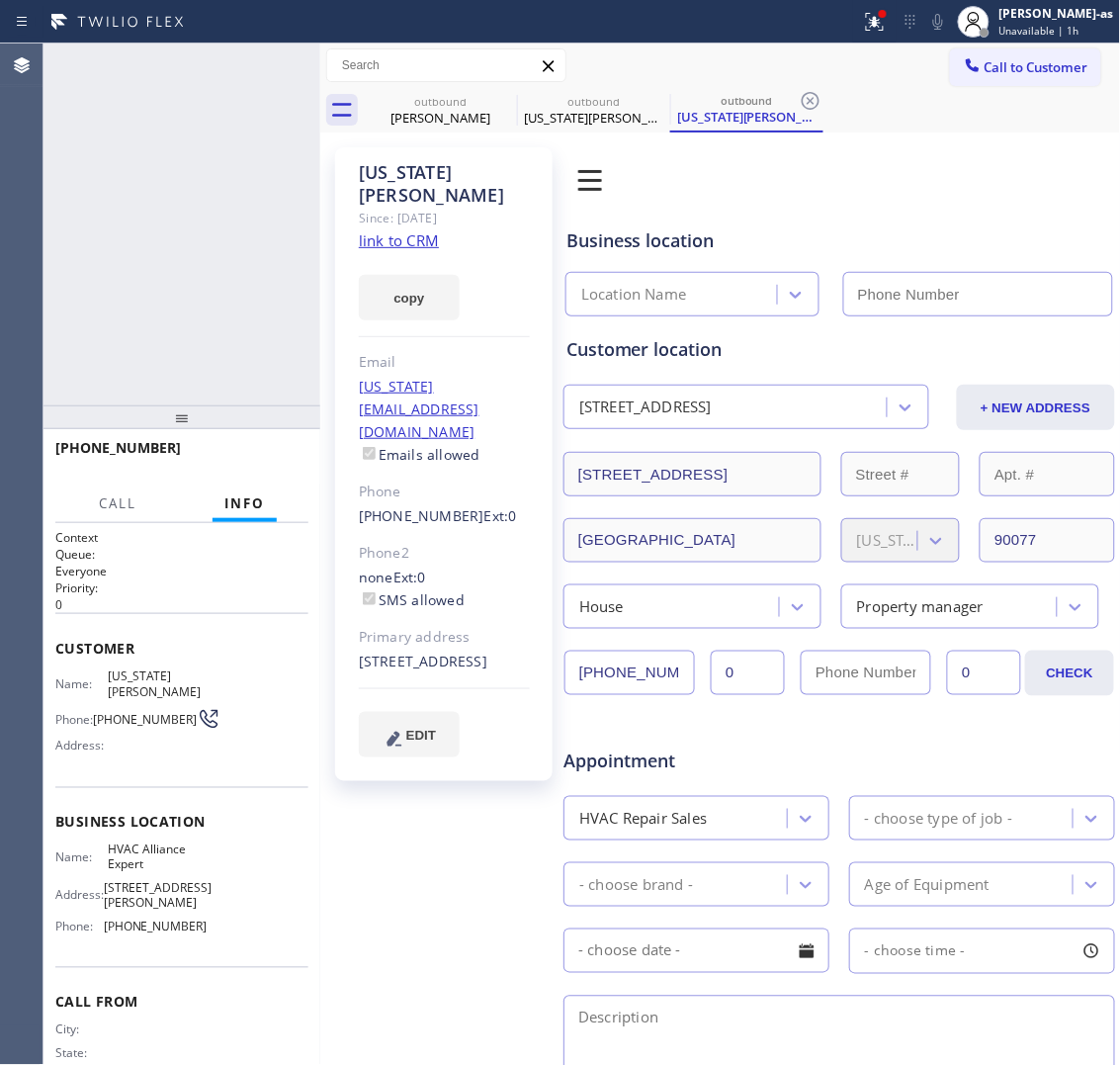 type on "[PHONE_NUMBER]" 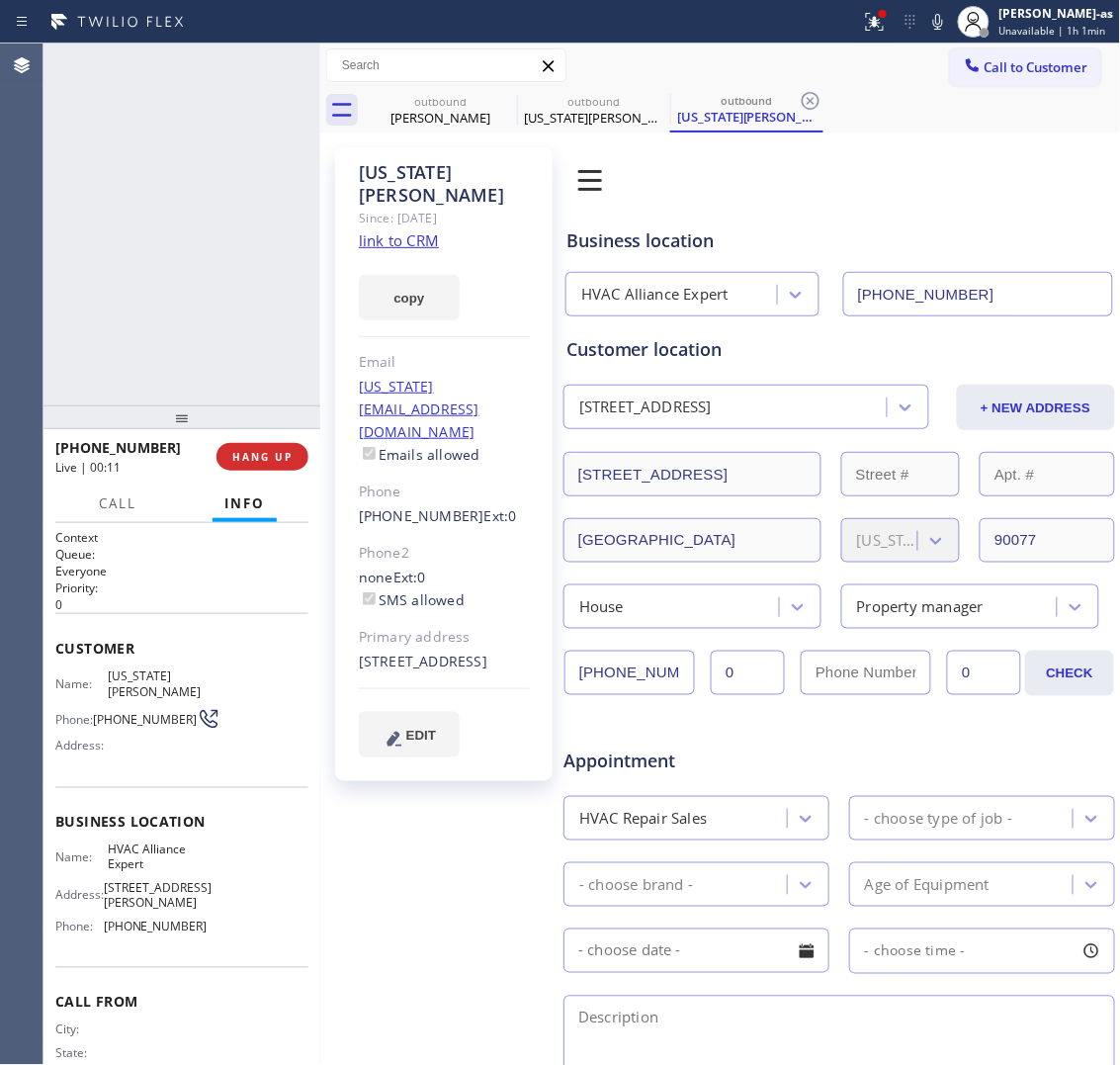 click on "+14246101372 Live | 00:10 ALL TASKS ALL TASKS ACTIVE TASKS TASKS IN WRAP UP" at bounding box center (182, 224) 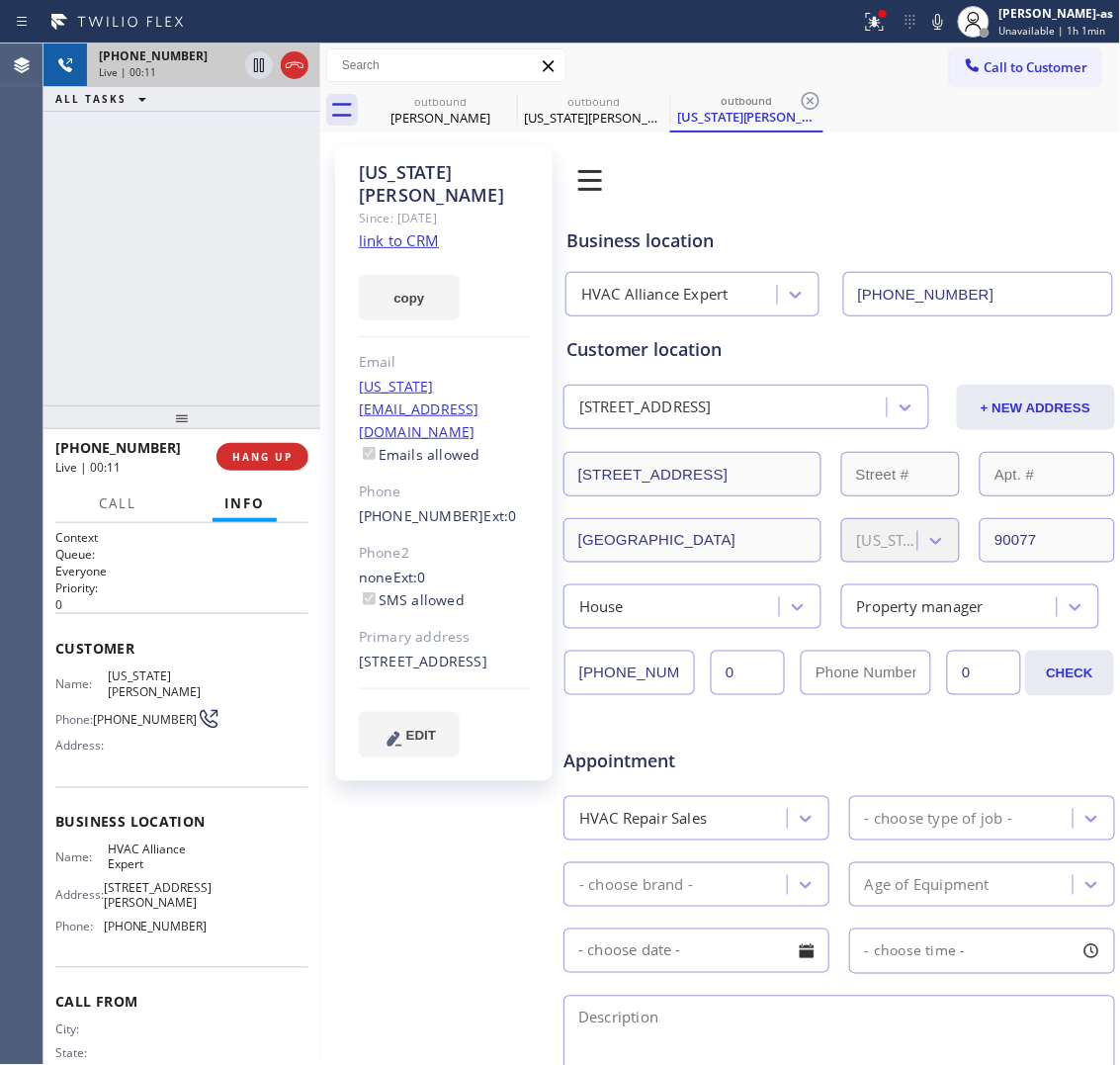 click at bounding box center (277, 65) 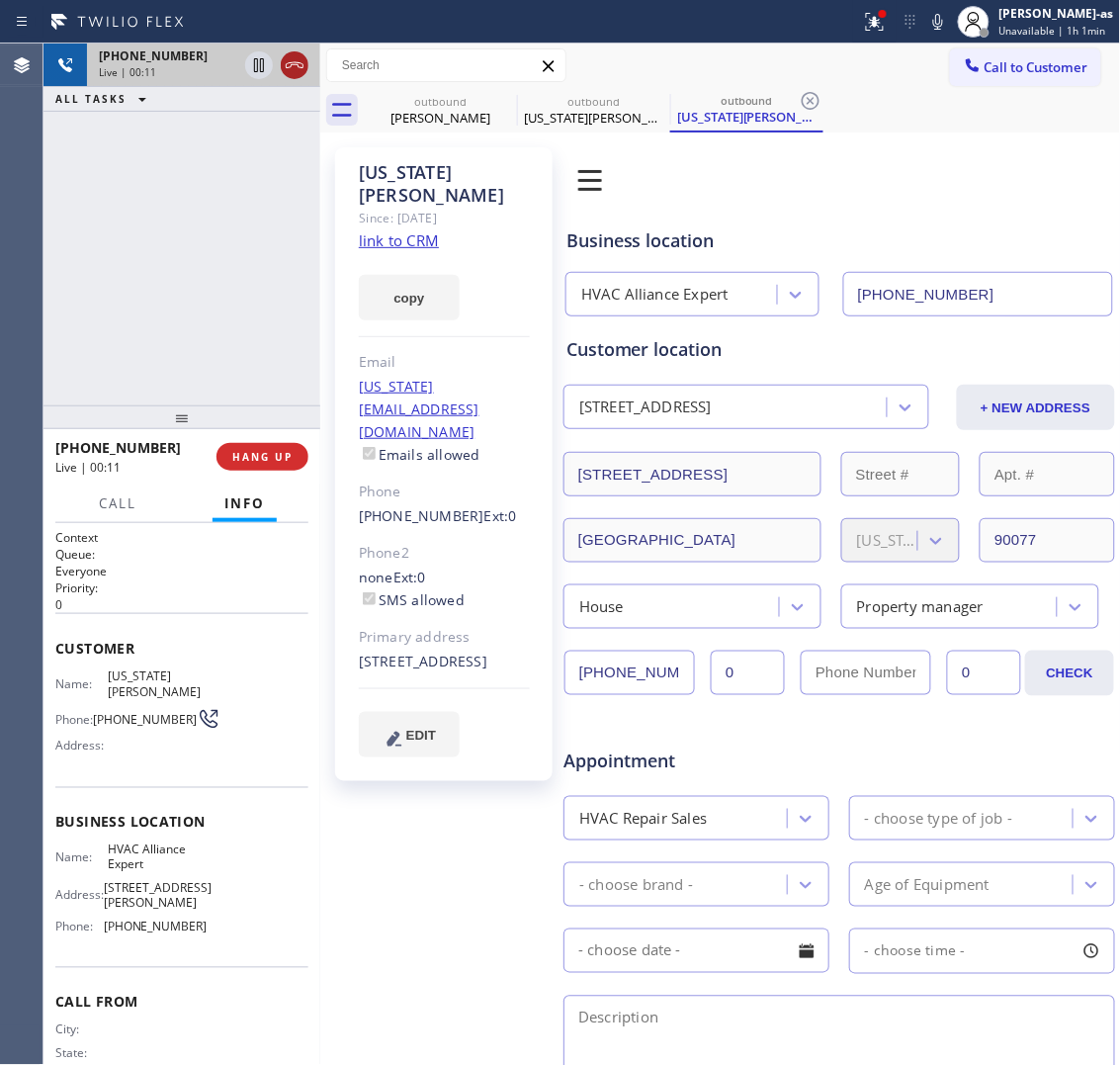 click at bounding box center (277, 65) 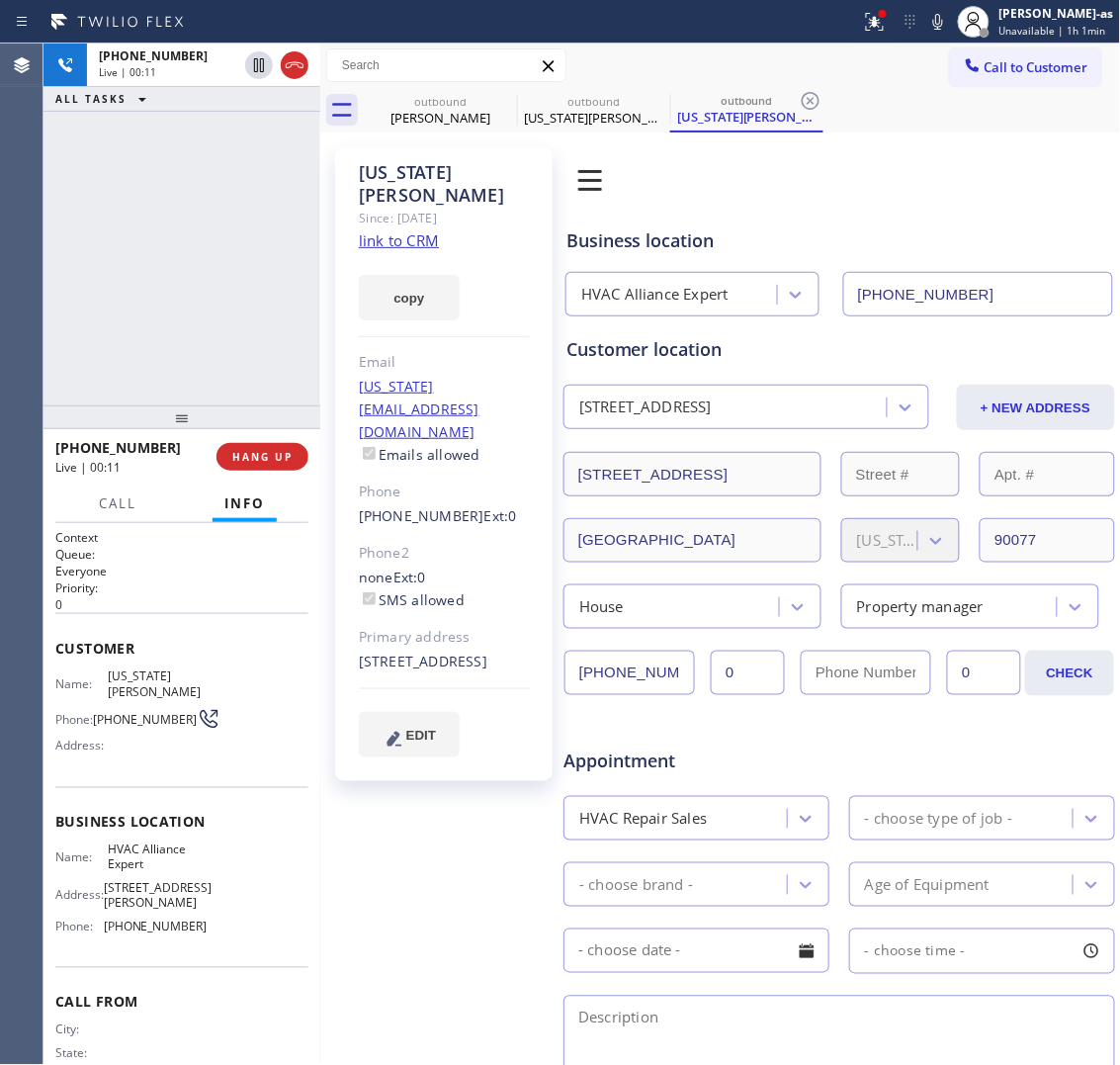click on "+14246101372 Live | 00:11 ALL TASKS ALL TASKS ACTIVE TASKS TASKS IN WRAP UP" at bounding box center (182, 224) 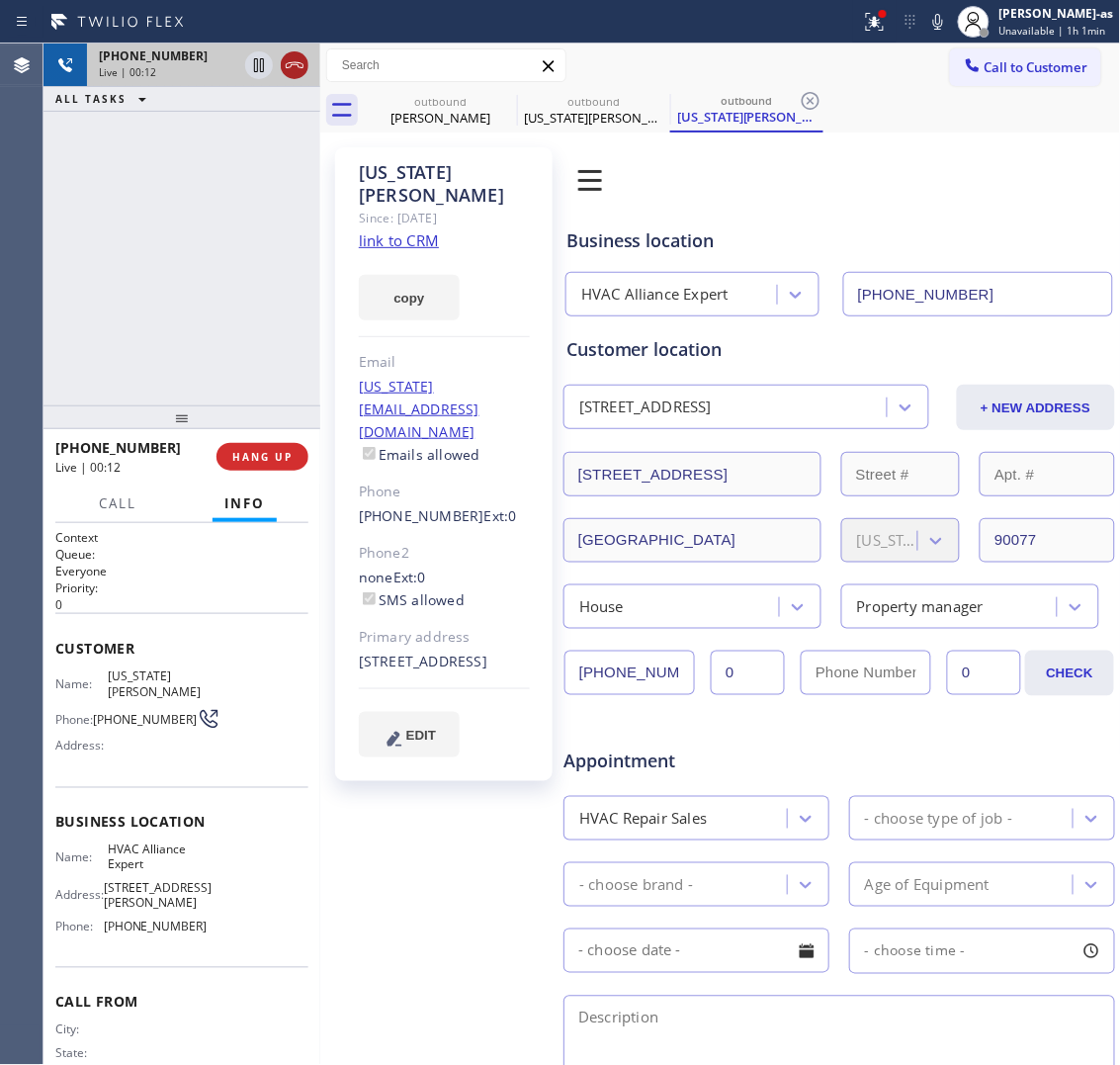 click 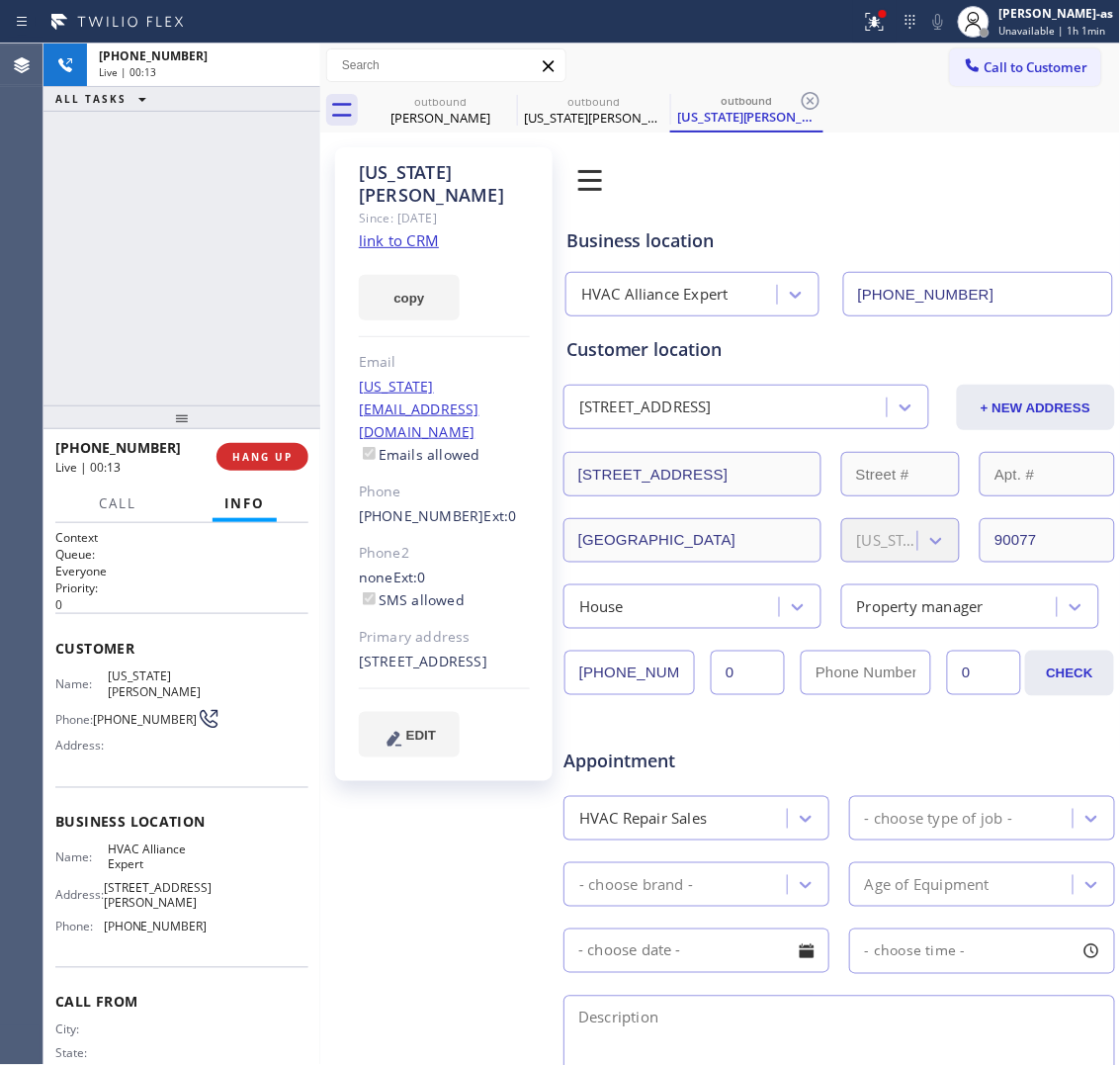 drag, startPoint x: 304, startPoint y: 190, endPoint x: 275, endPoint y: 316, distance: 129.29424 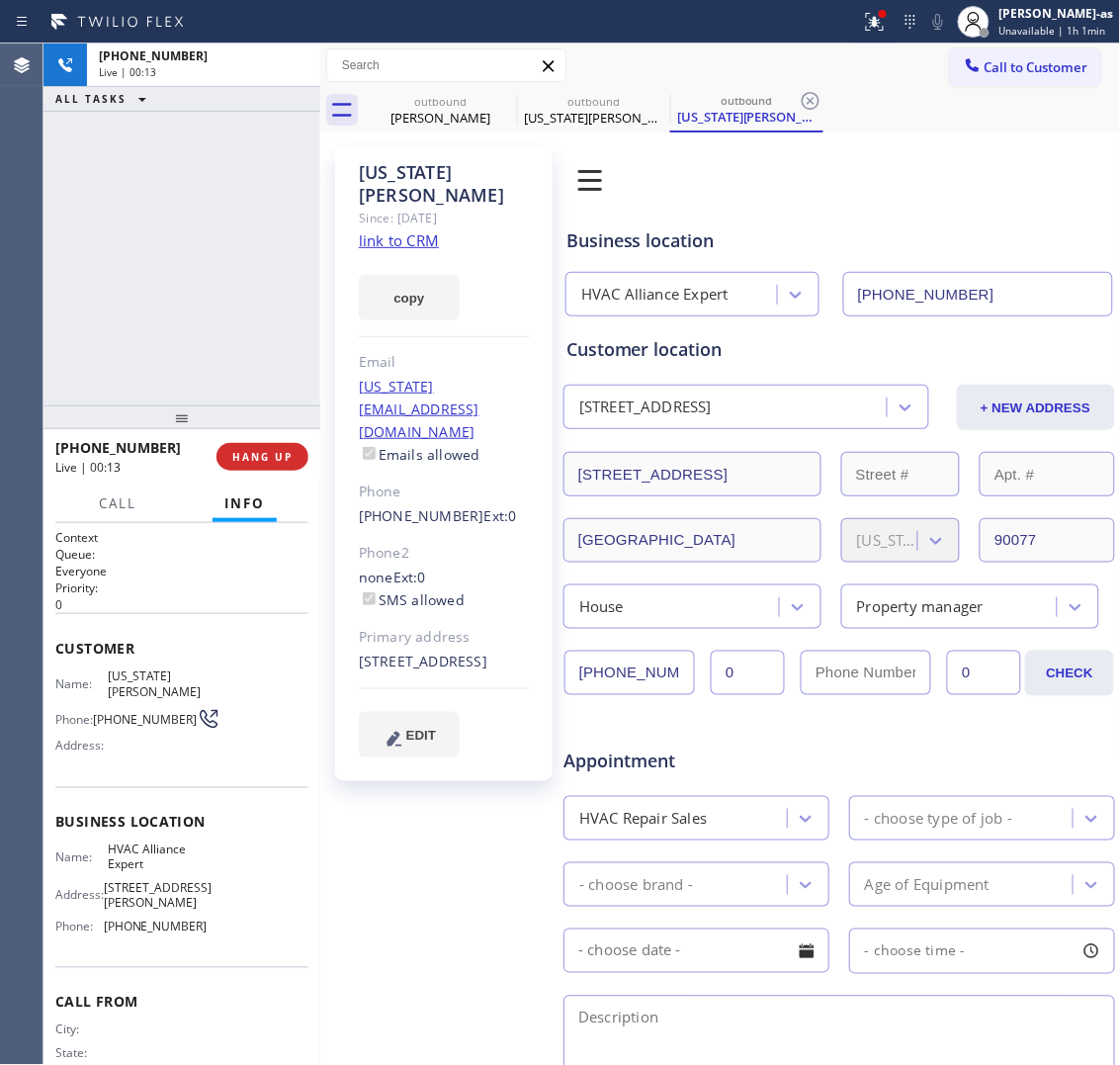 click on "+14246101372 Live | 00:13 ALL TASKS ALL TASKS ACTIVE TASKS TASKS IN WRAP UP" at bounding box center [182, 224] 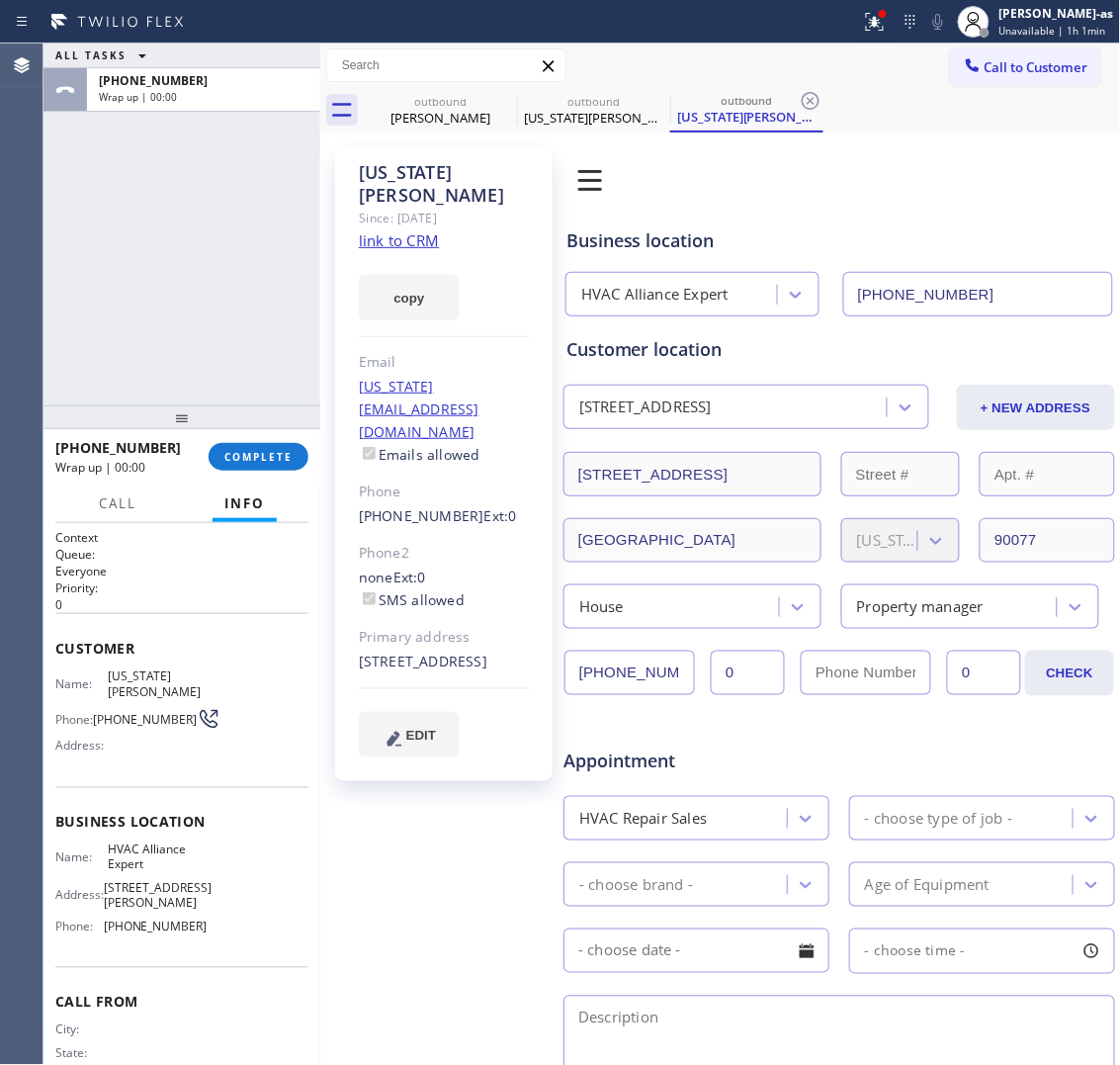 click on "COMPLETE" at bounding box center [258, 457] 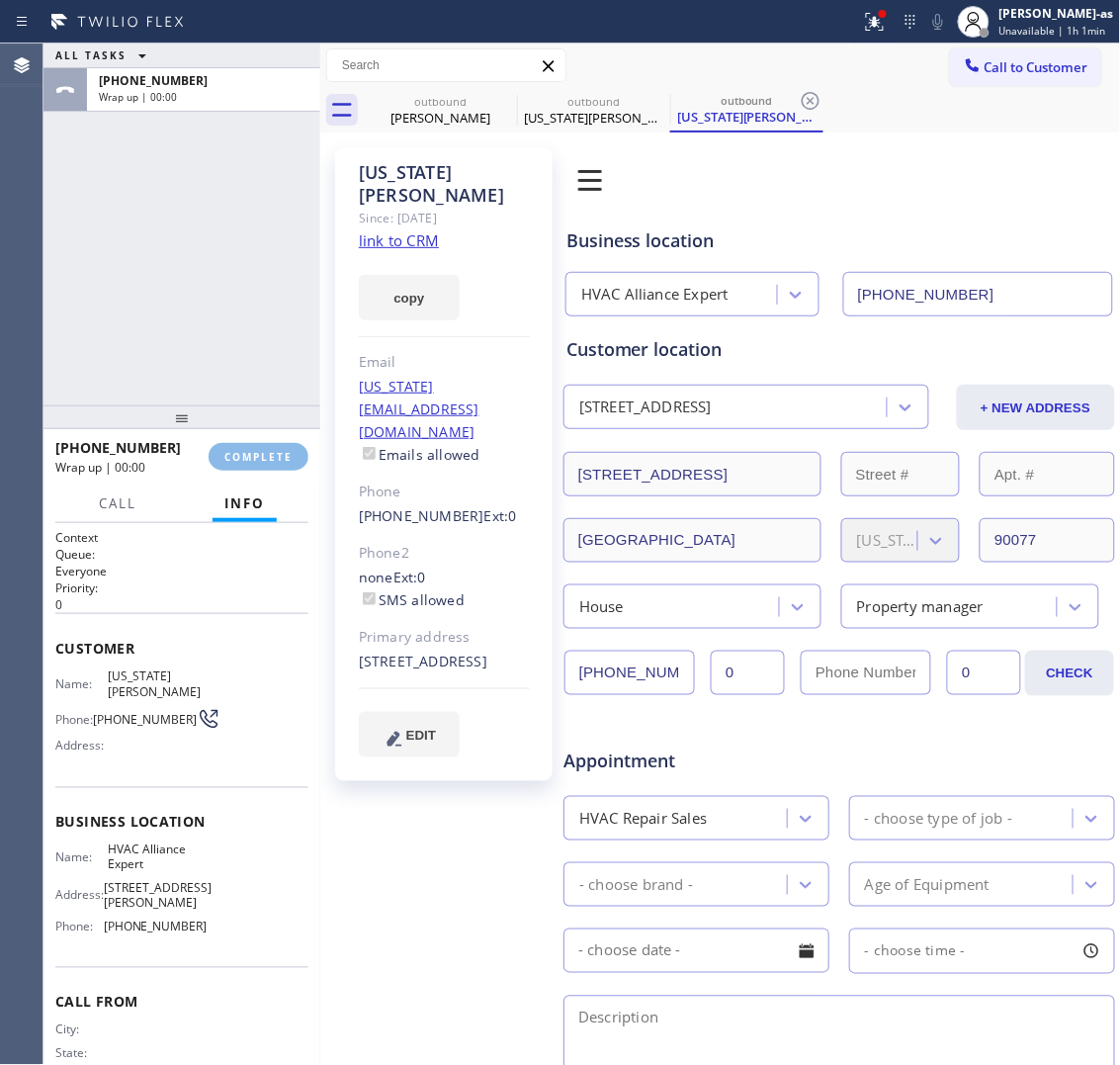 click on "+14246101372 Wrap up | 00:00 COMPLETE" at bounding box center [182, 457] 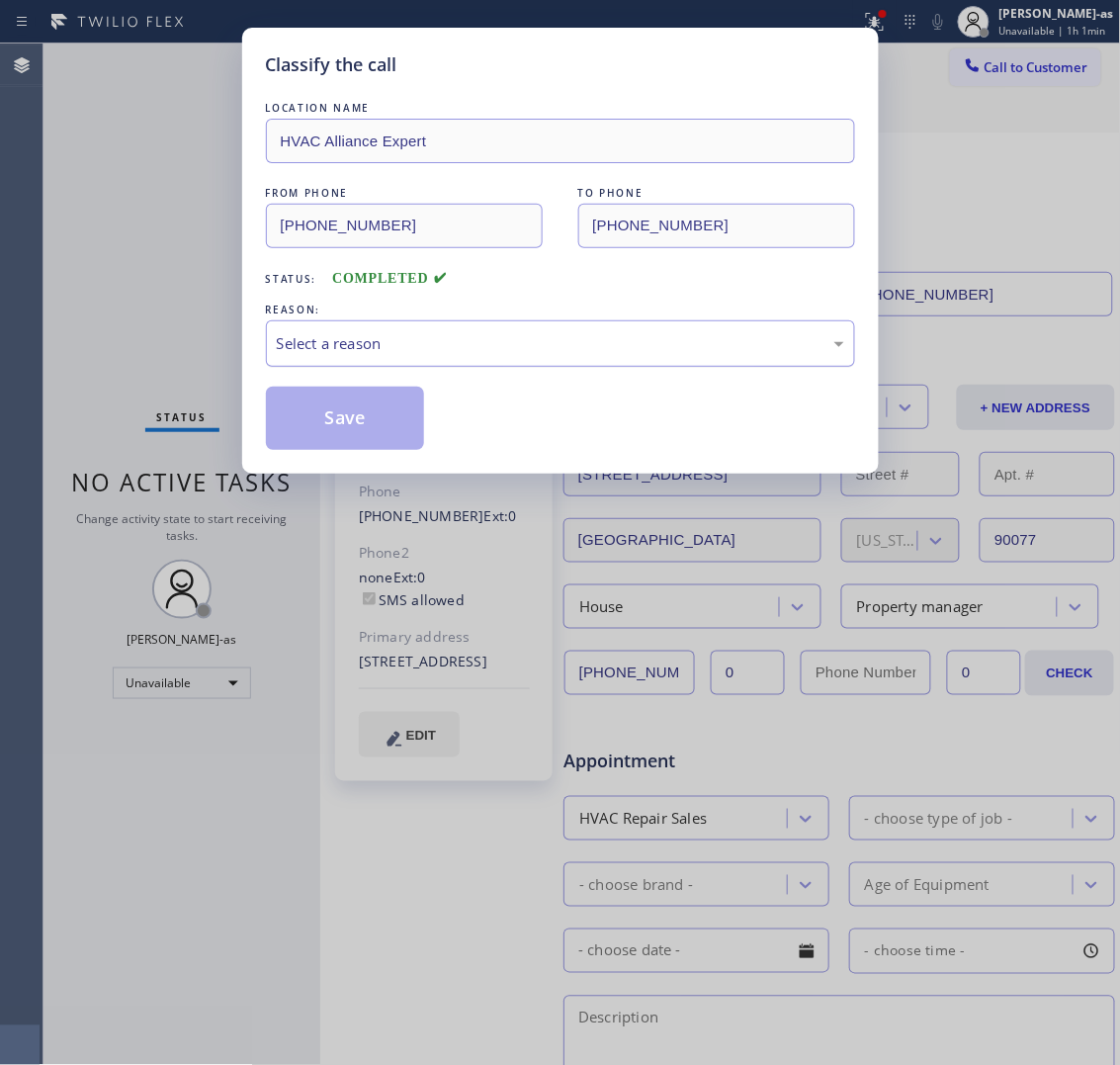 drag, startPoint x: 536, startPoint y: 343, endPoint x: 556, endPoint y: 361, distance: 26.907248 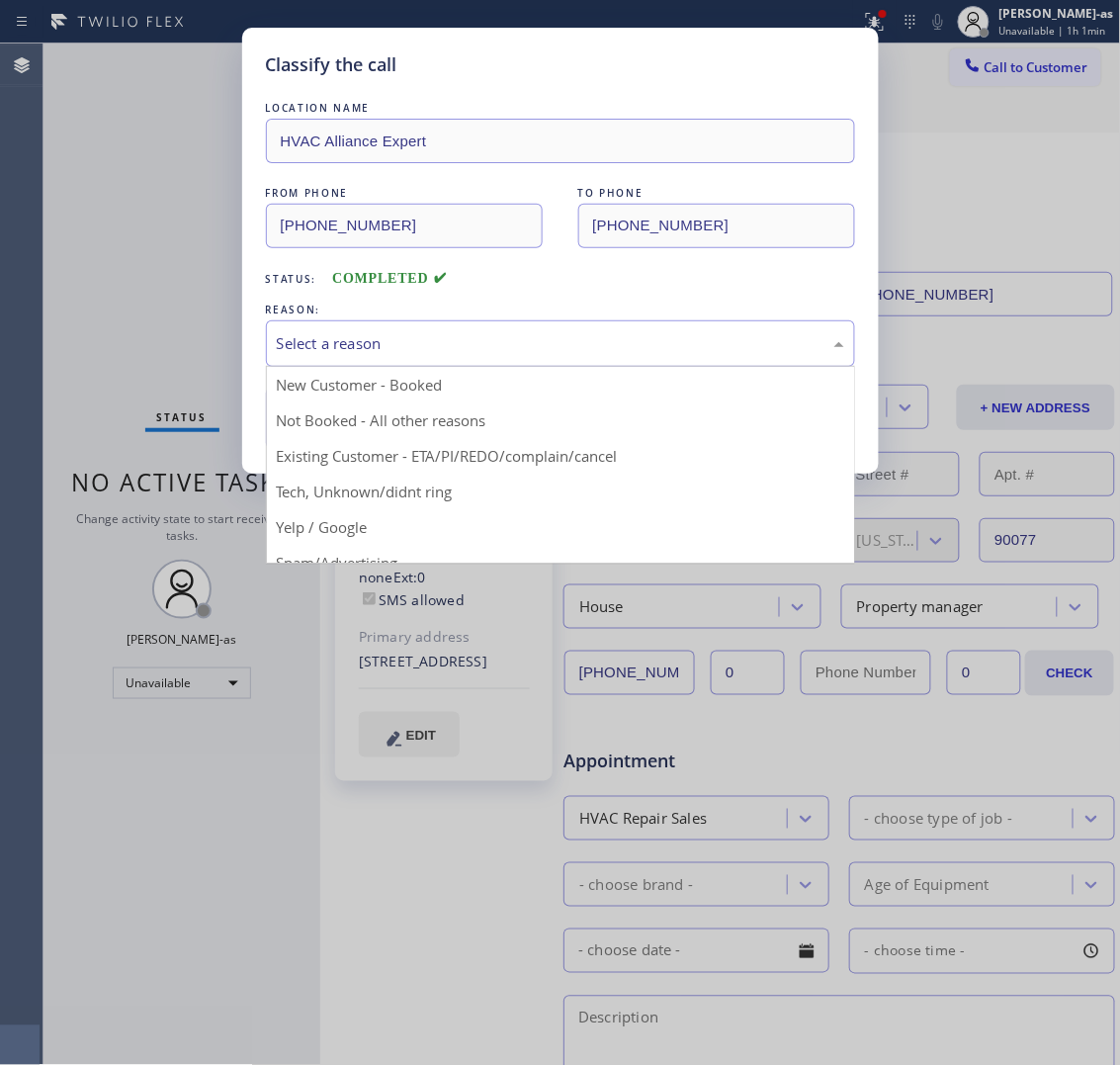 drag, startPoint x: 573, startPoint y: 463, endPoint x: 525, endPoint y: 458, distance: 48.25971 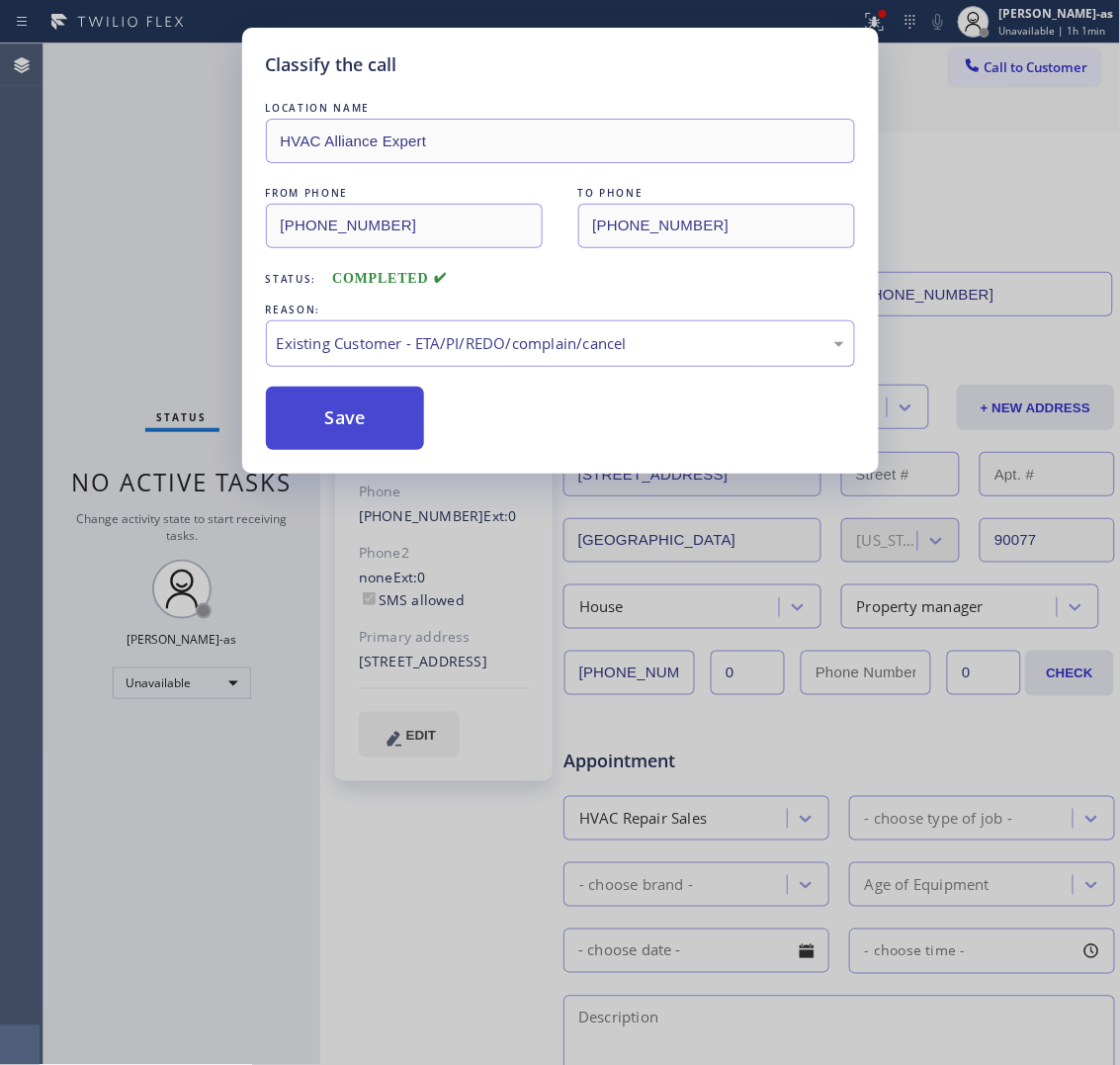 click on "Save" at bounding box center (345, 418) 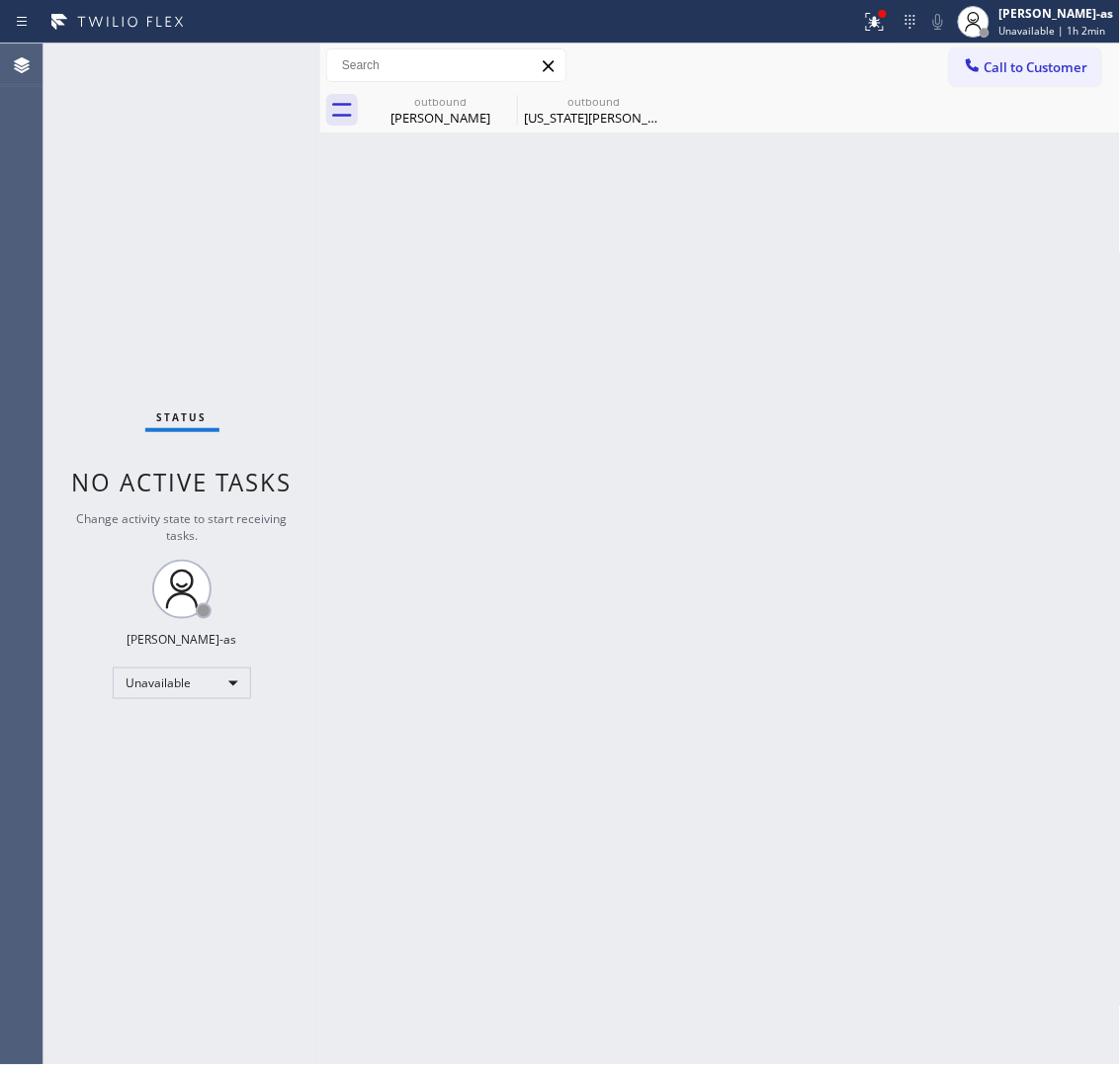 click on "Call to Customer" at bounding box center [1036, 67] 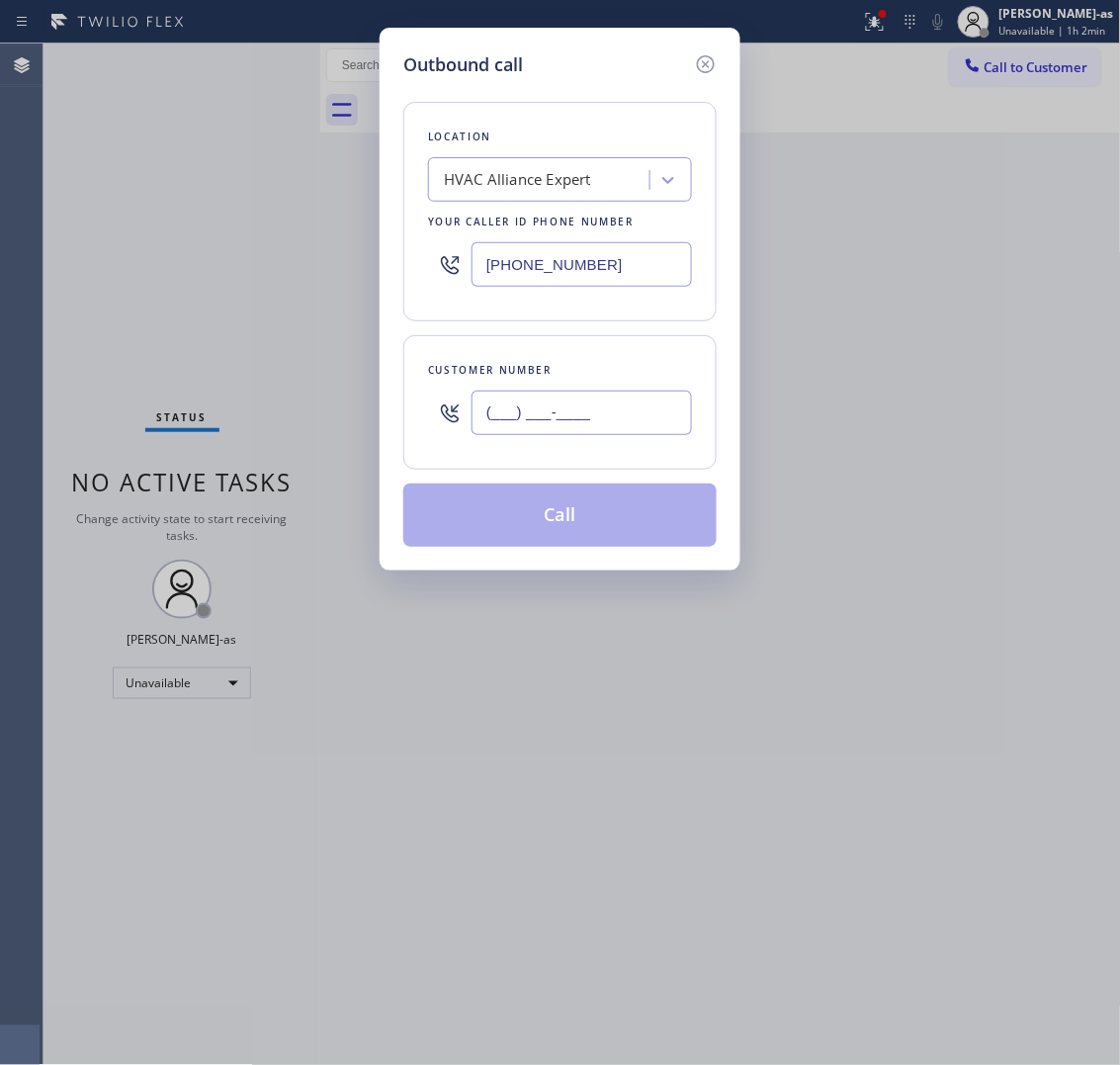click on "(___) ___-____" at bounding box center (581, 412) 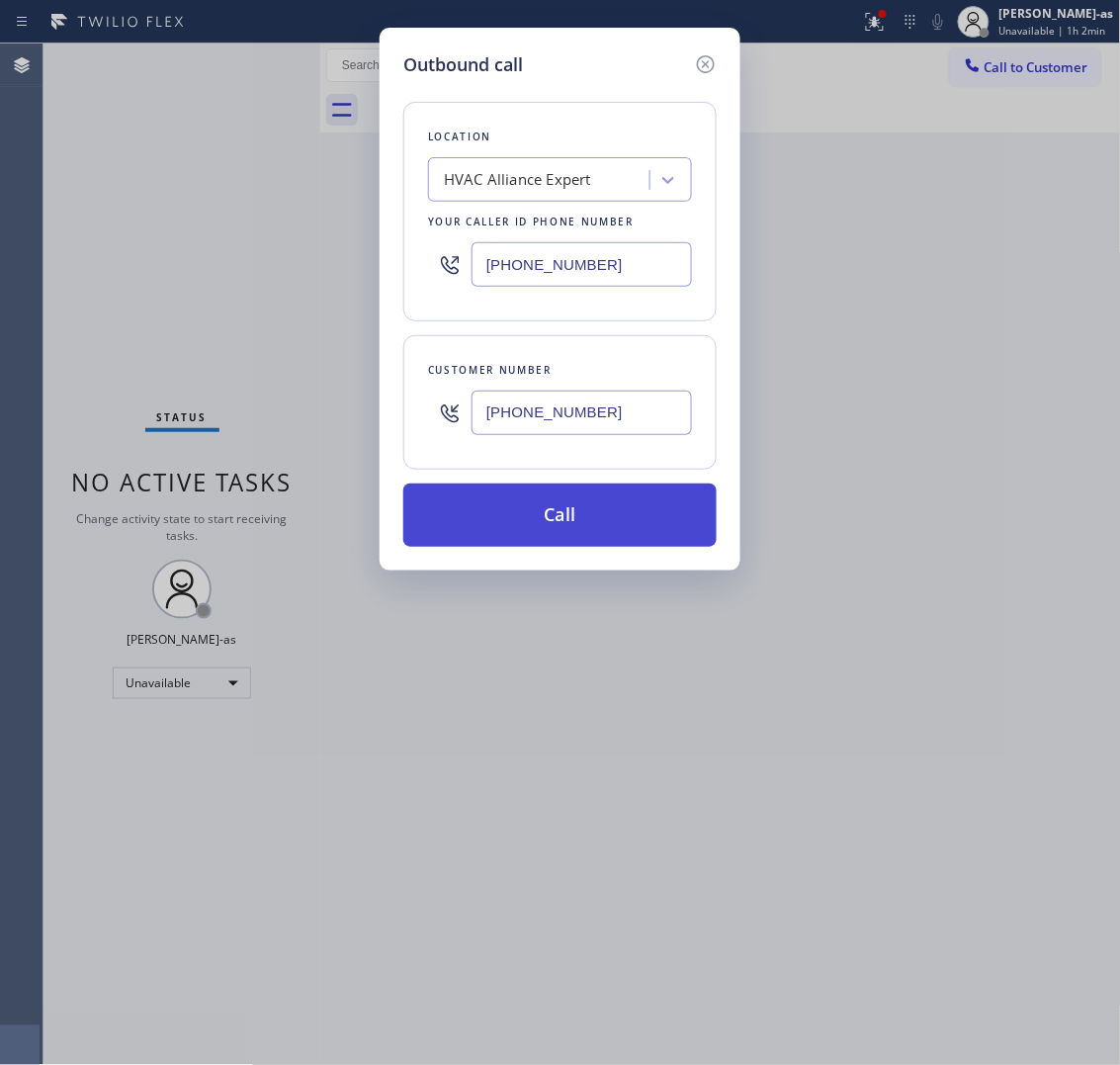 type on "(562) 794-4959" 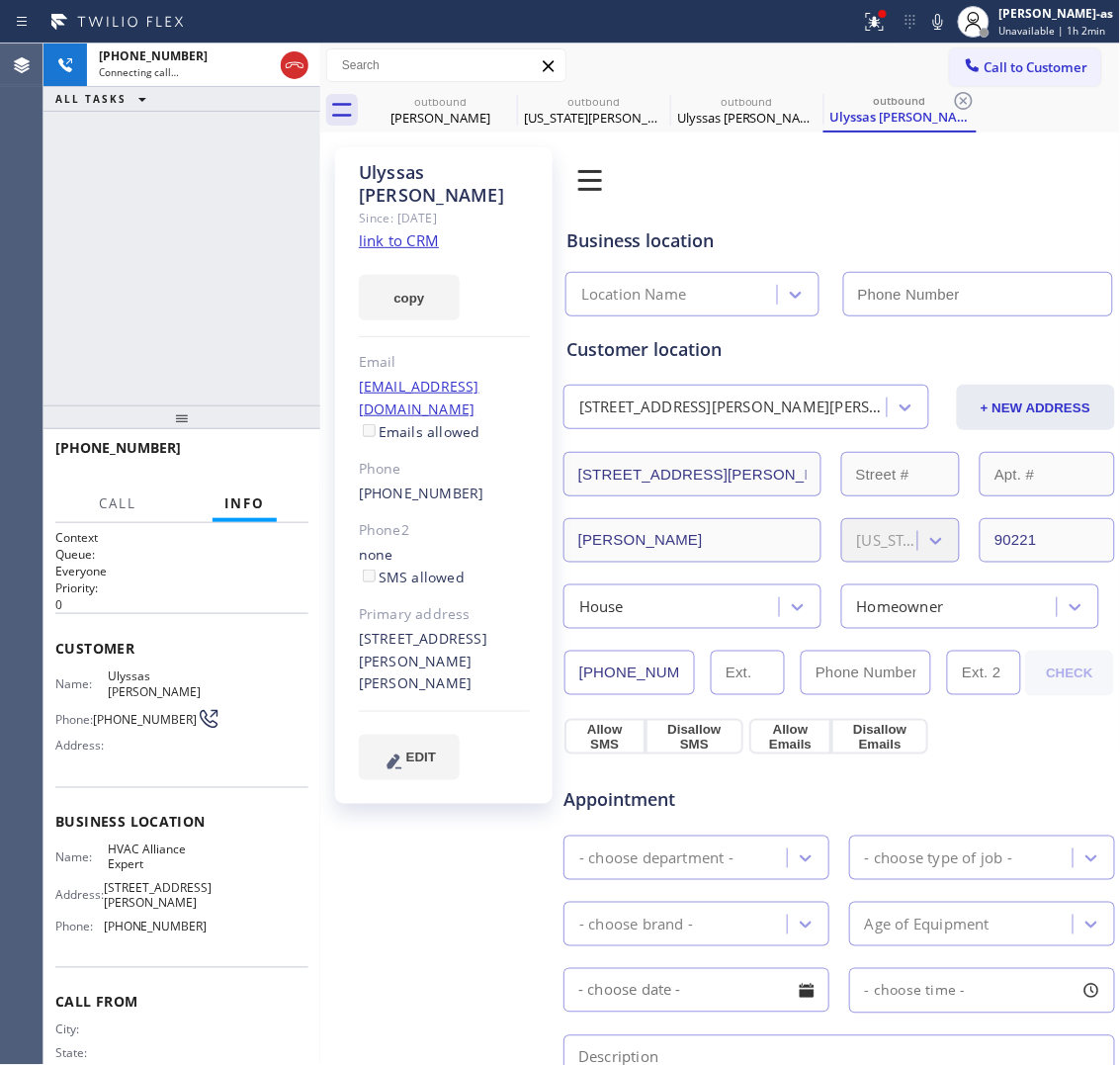 type on "[PHONE_NUMBER]" 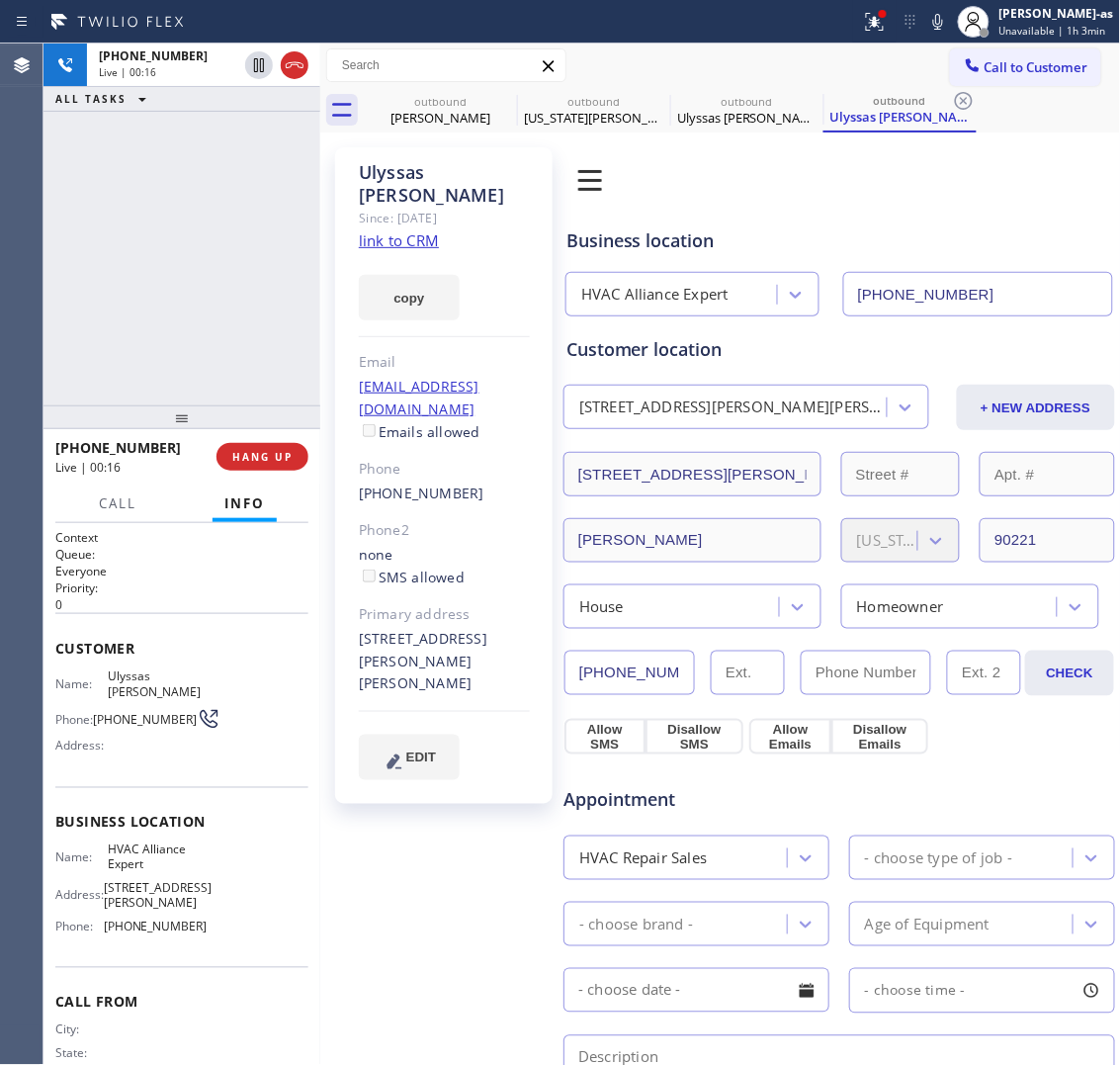 click at bounding box center (182, 417) 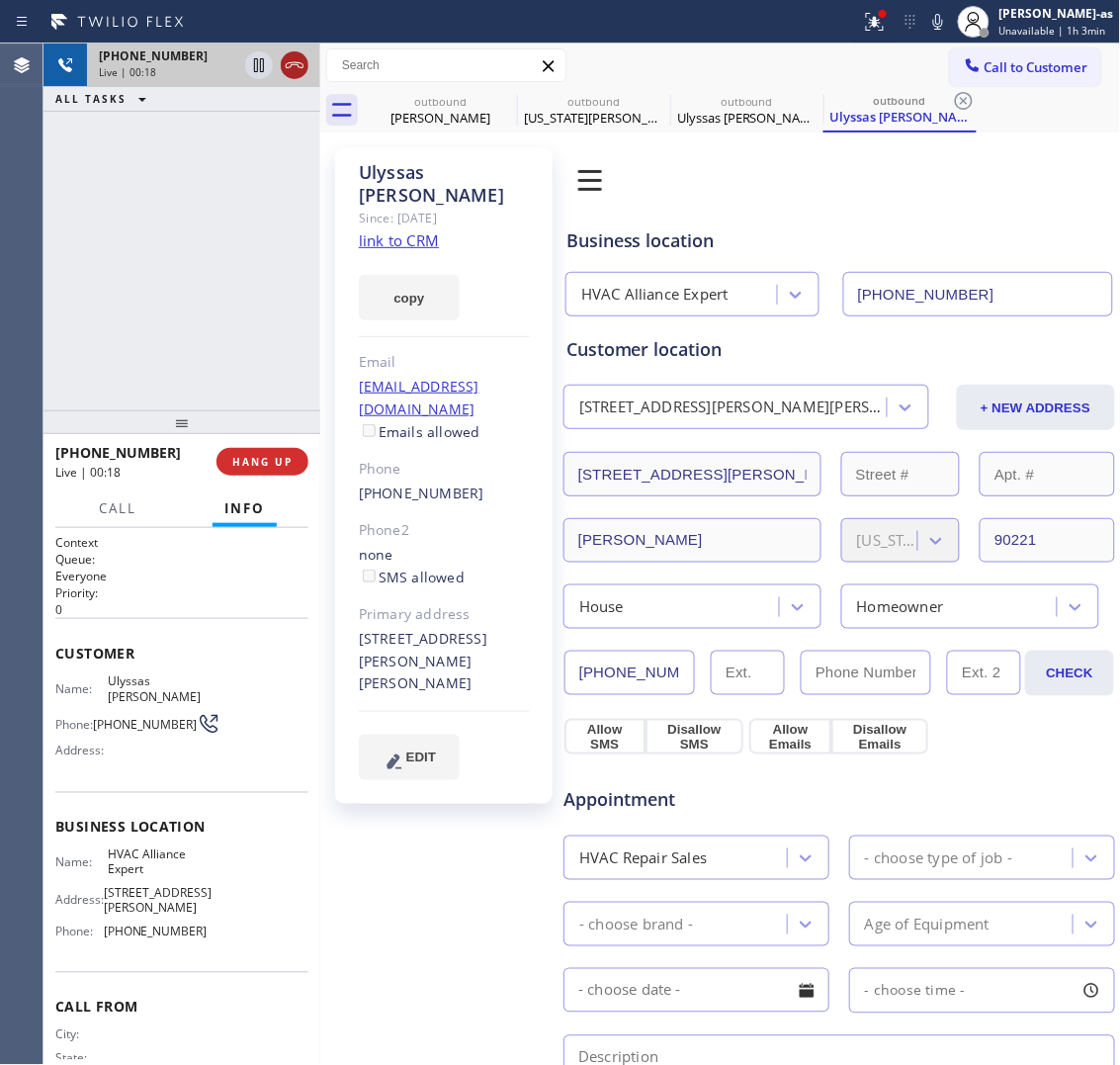 click 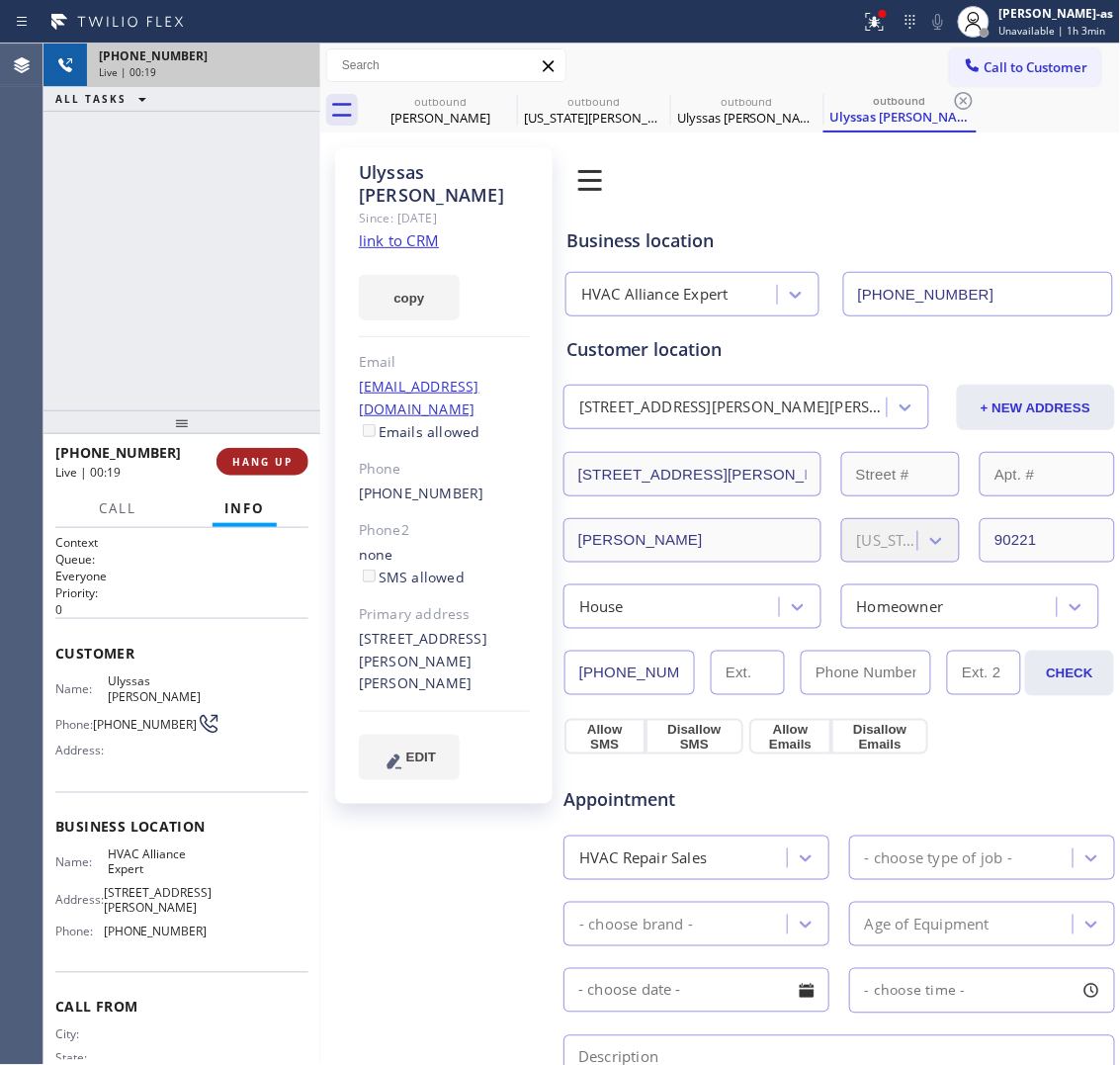drag, startPoint x: 228, startPoint y: 283, endPoint x: 274, endPoint y: 448, distance: 171.29215 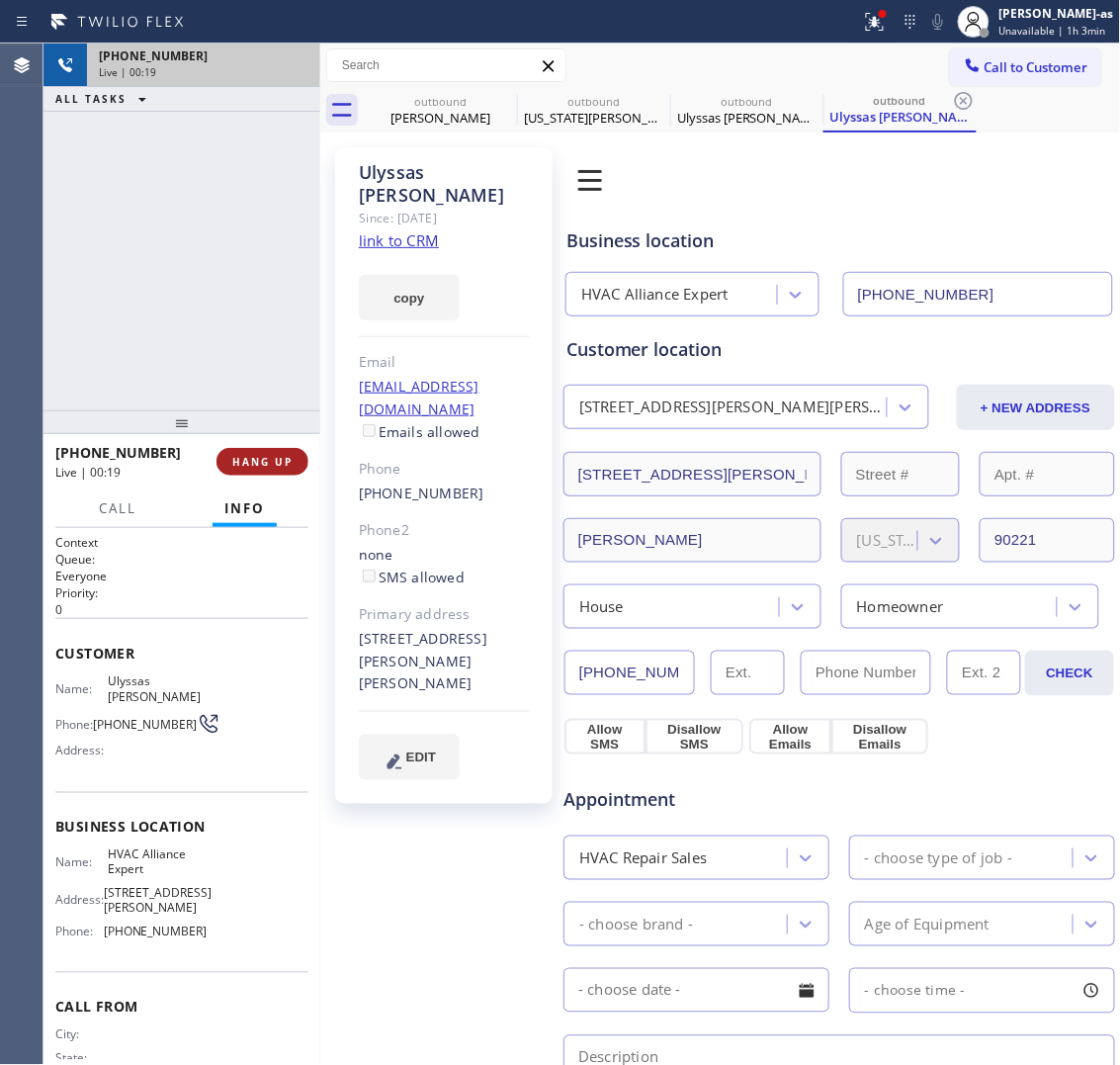 click on "+15627944959 Live | 00:19 ALL TASKS ALL TASKS ACTIVE TASKS TASKS IN WRAP UP" at bounding box center (182, 226) 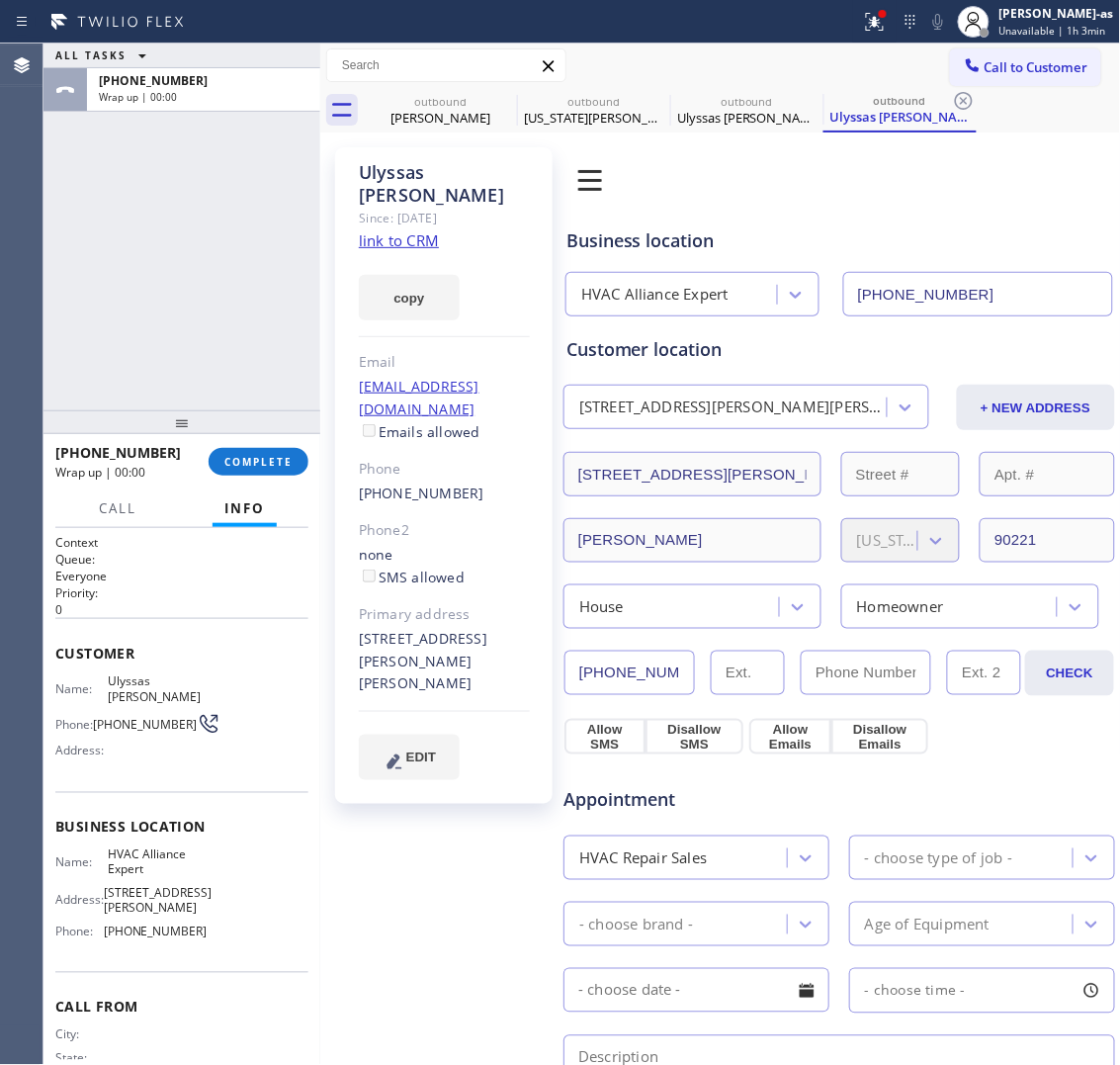 click on "+15627944959 Wrap up | 00:00 COMPLETE" at bounding box center (182, 462) 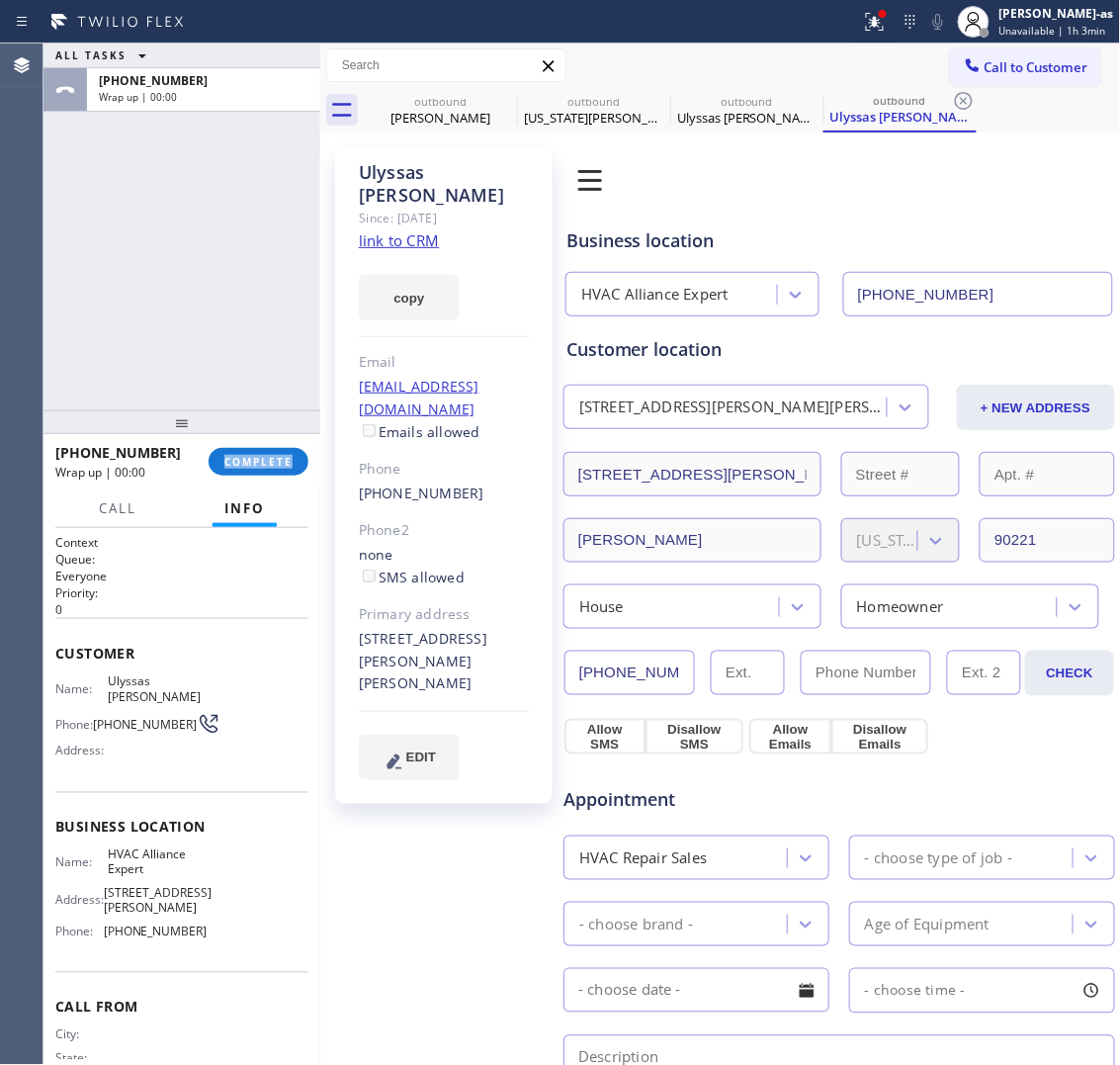 click on "+15627944959 Wrap up | 00:00 COMPLETE" at bounding box center [182, 462] 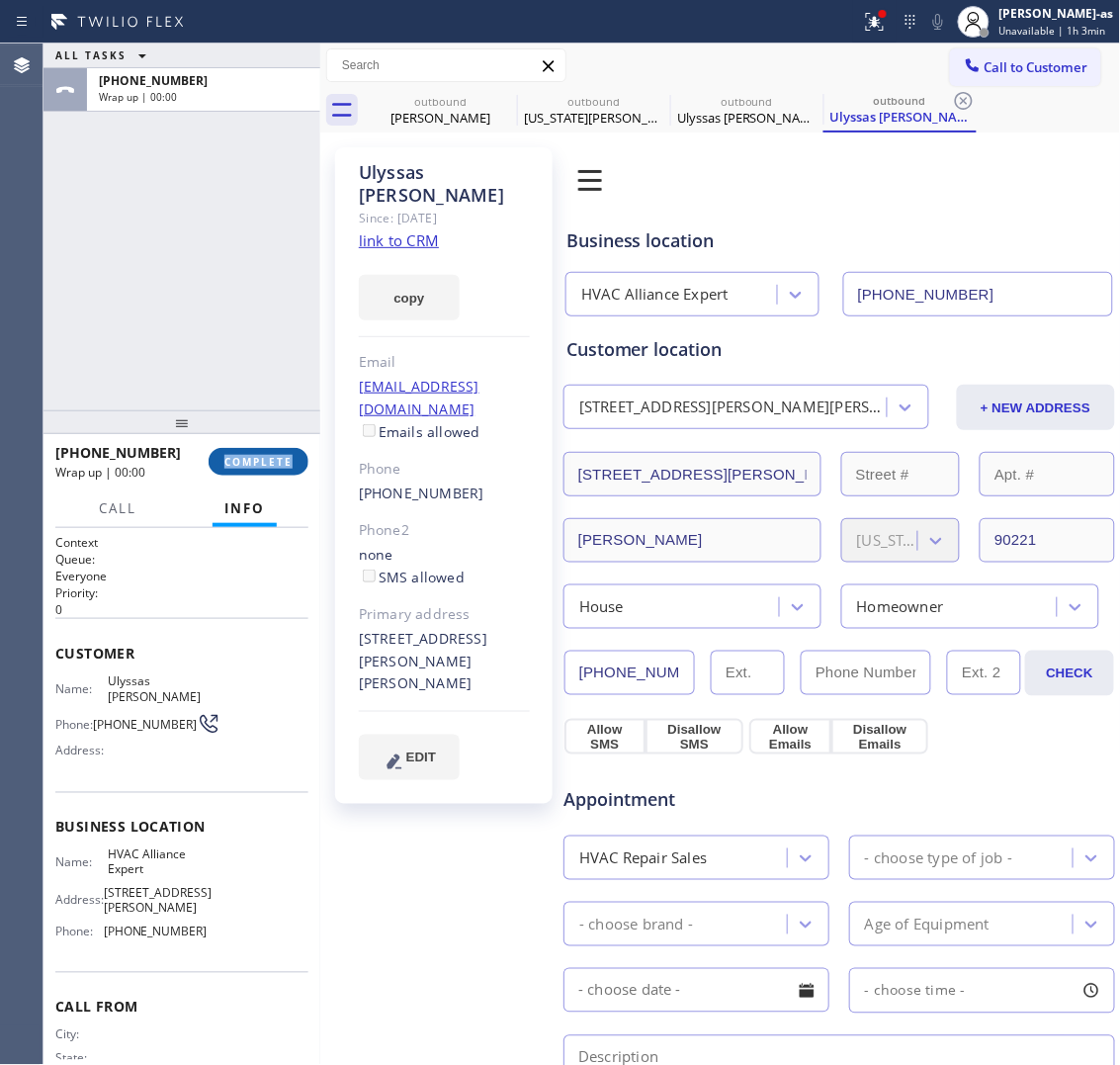 click on "COMPLETE" at bounding box center [258, 462] 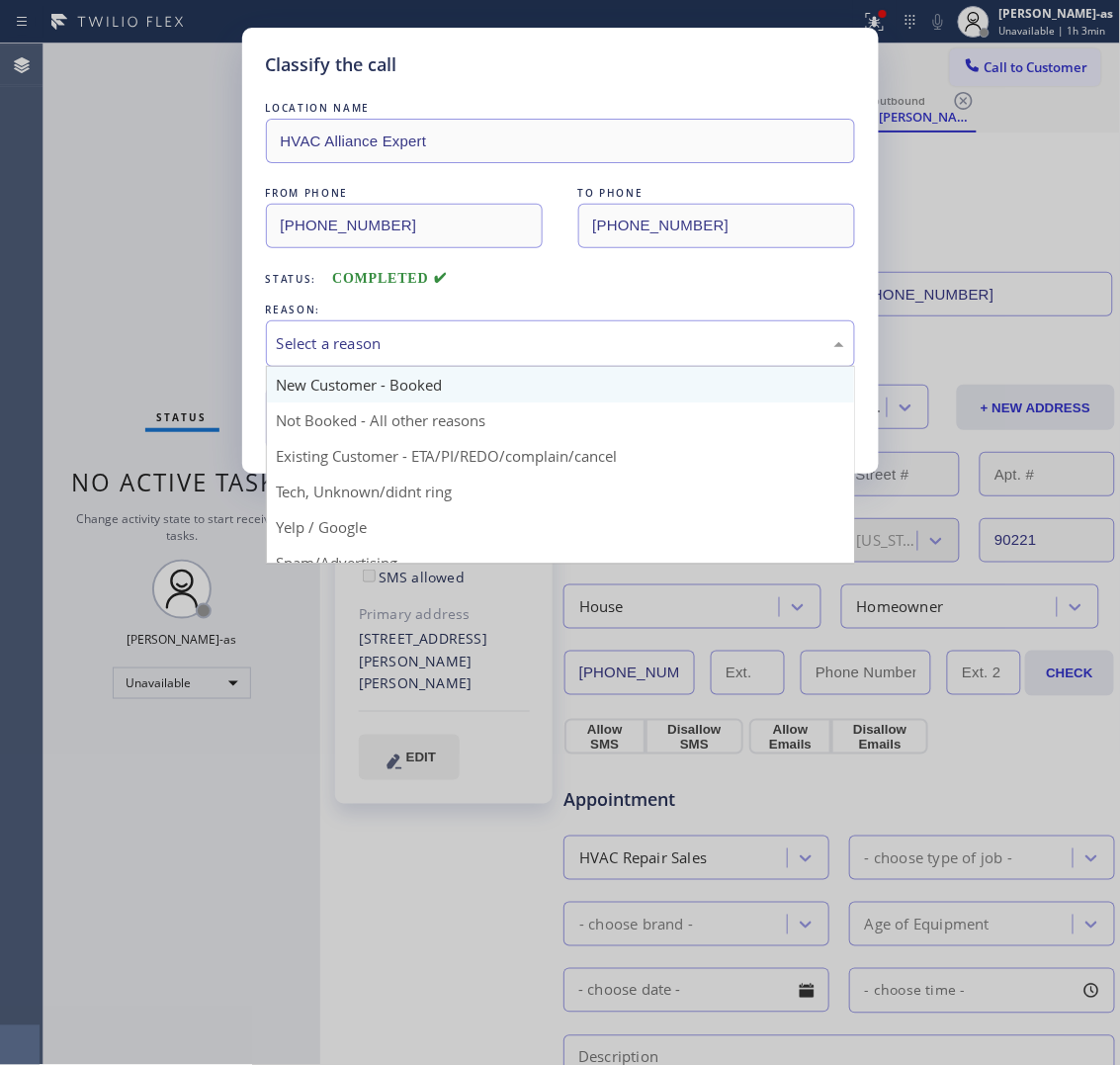 drag, startPoint x: 362, startPoint y: 323, endPoint x: 421, endPoint y: 394, distance: 92.31468 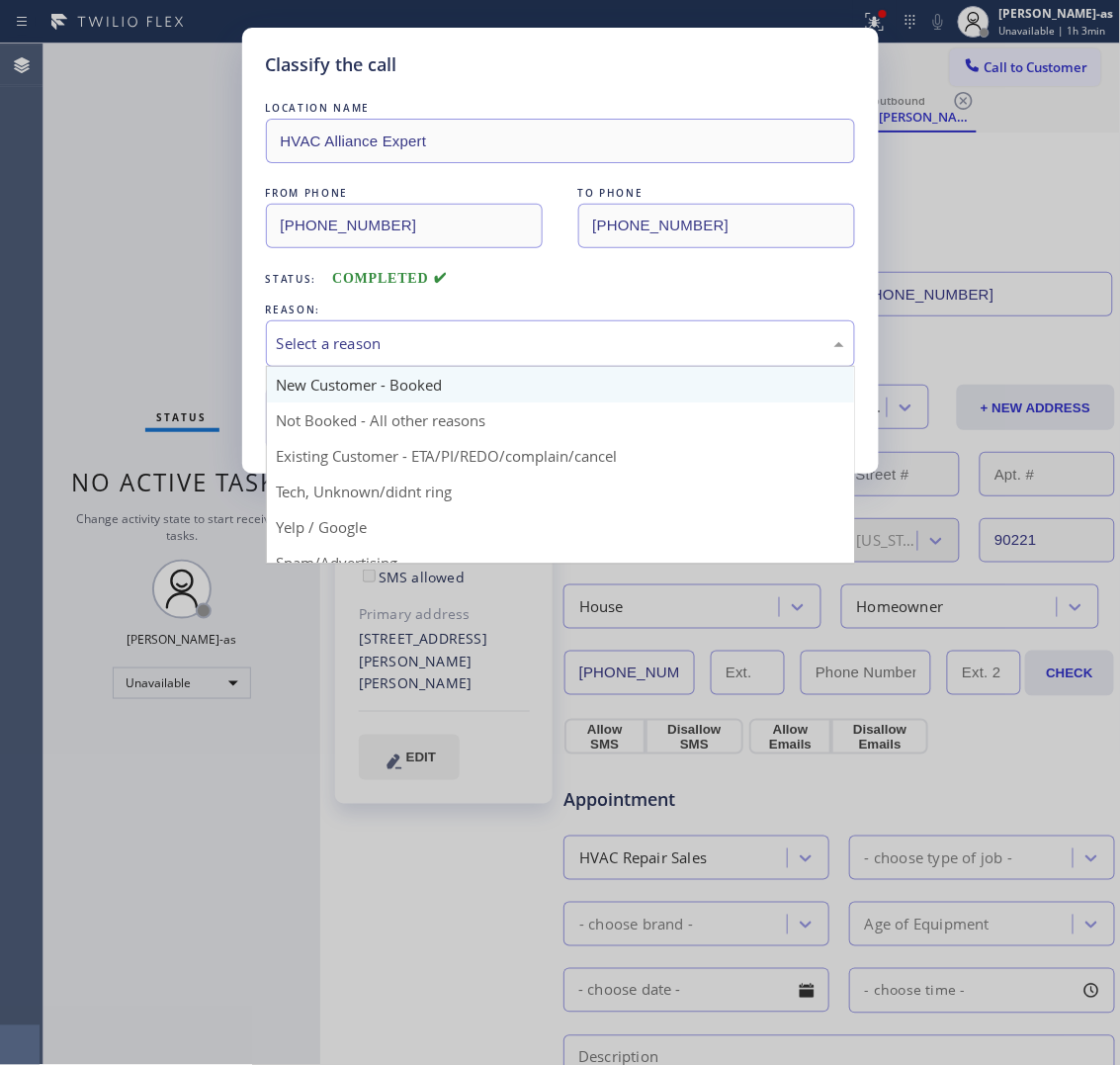 click on "Select a reason" at bounding box center (560, 343) 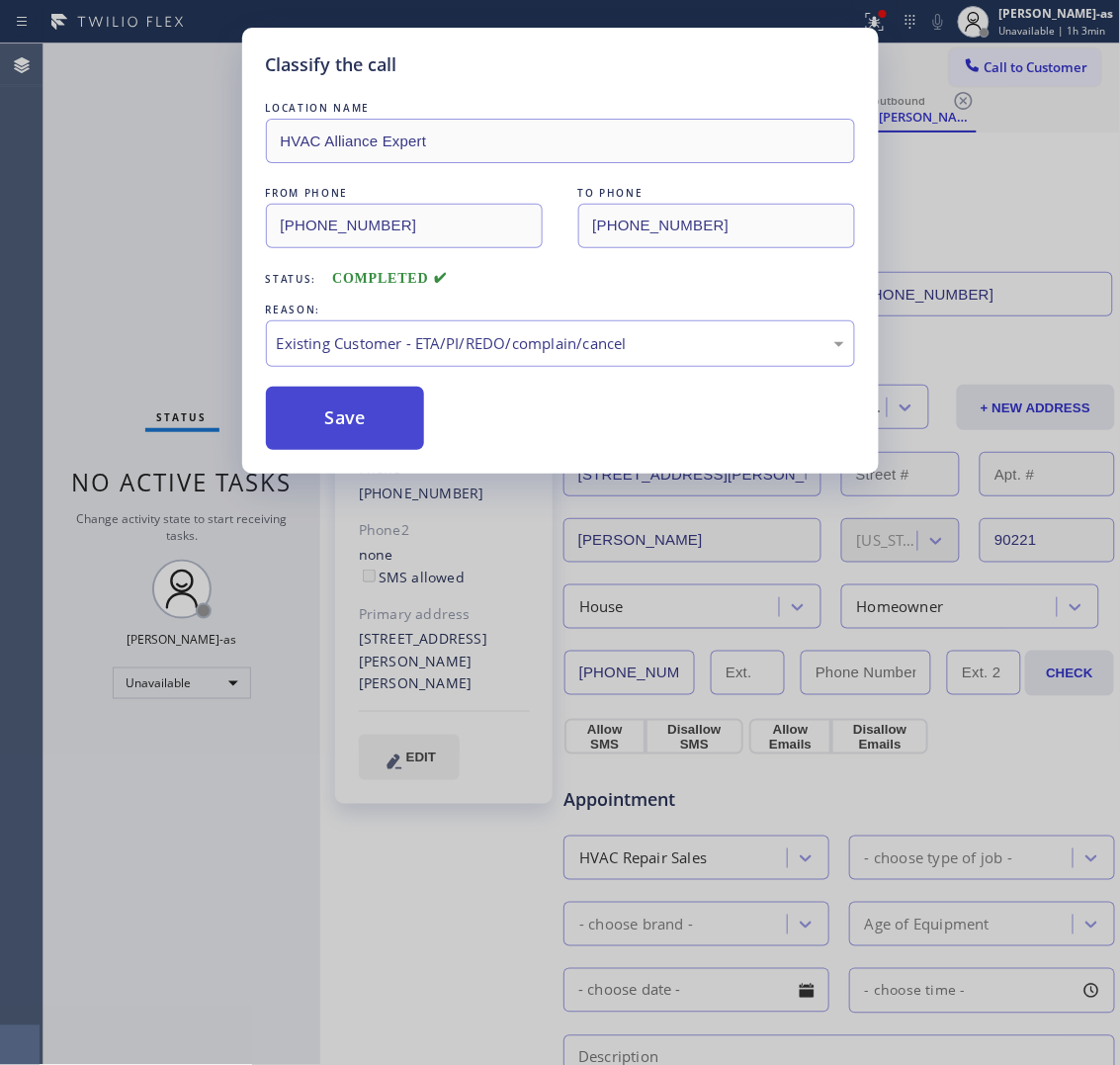 drag, startPoint x: 362, startPoint y: 432, endPoint x: 331, endPoint y: 457, distance: 39.824616 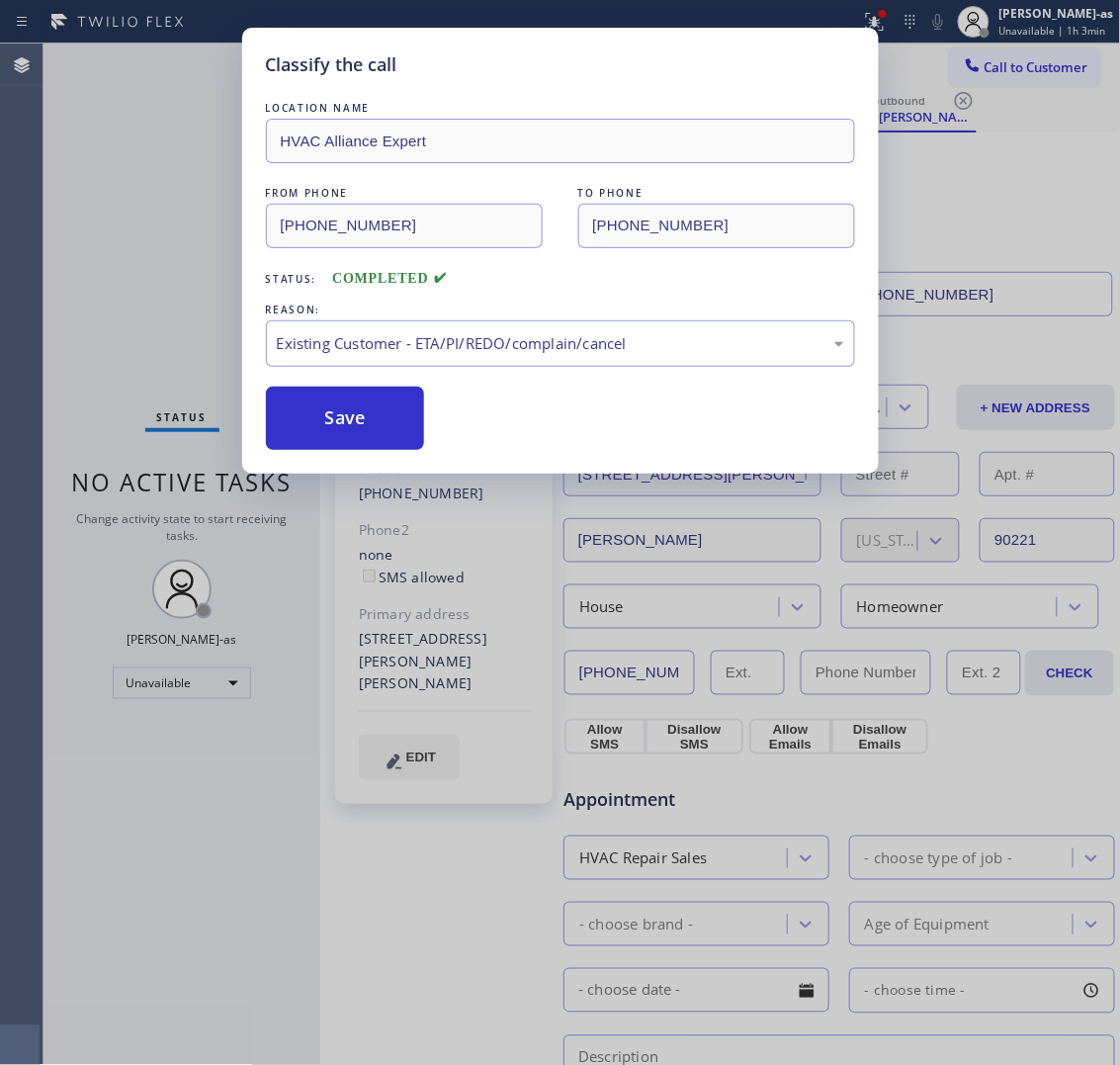 click on "Save" at bounding box center (345, 418) 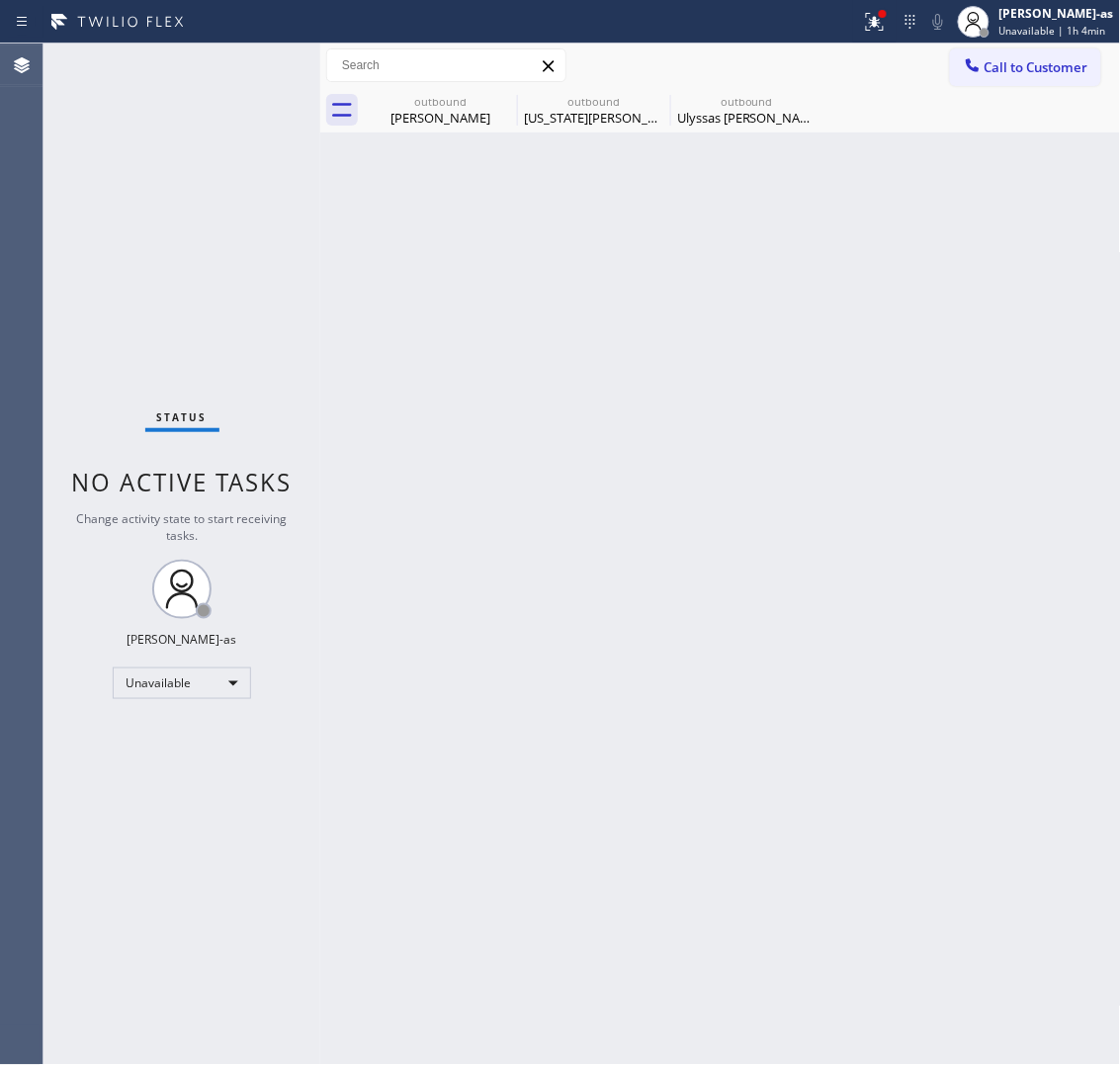 drag, startPoint x: 299, startPoint y: 262, endPoint x: 336, endPoint y: 232, distance: 47.634021 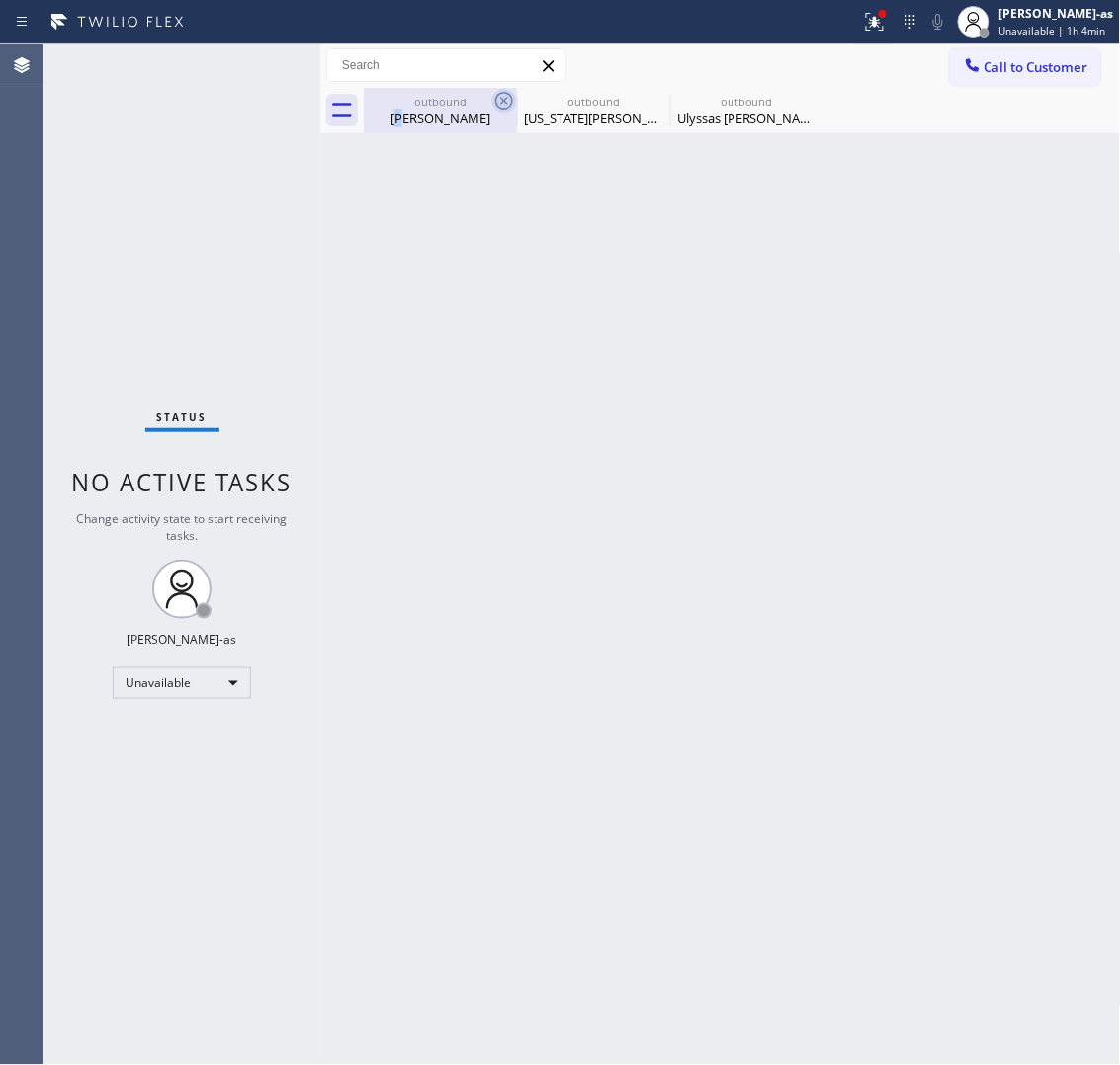 click on "Ken Fong" at bounding box center (440, 118) 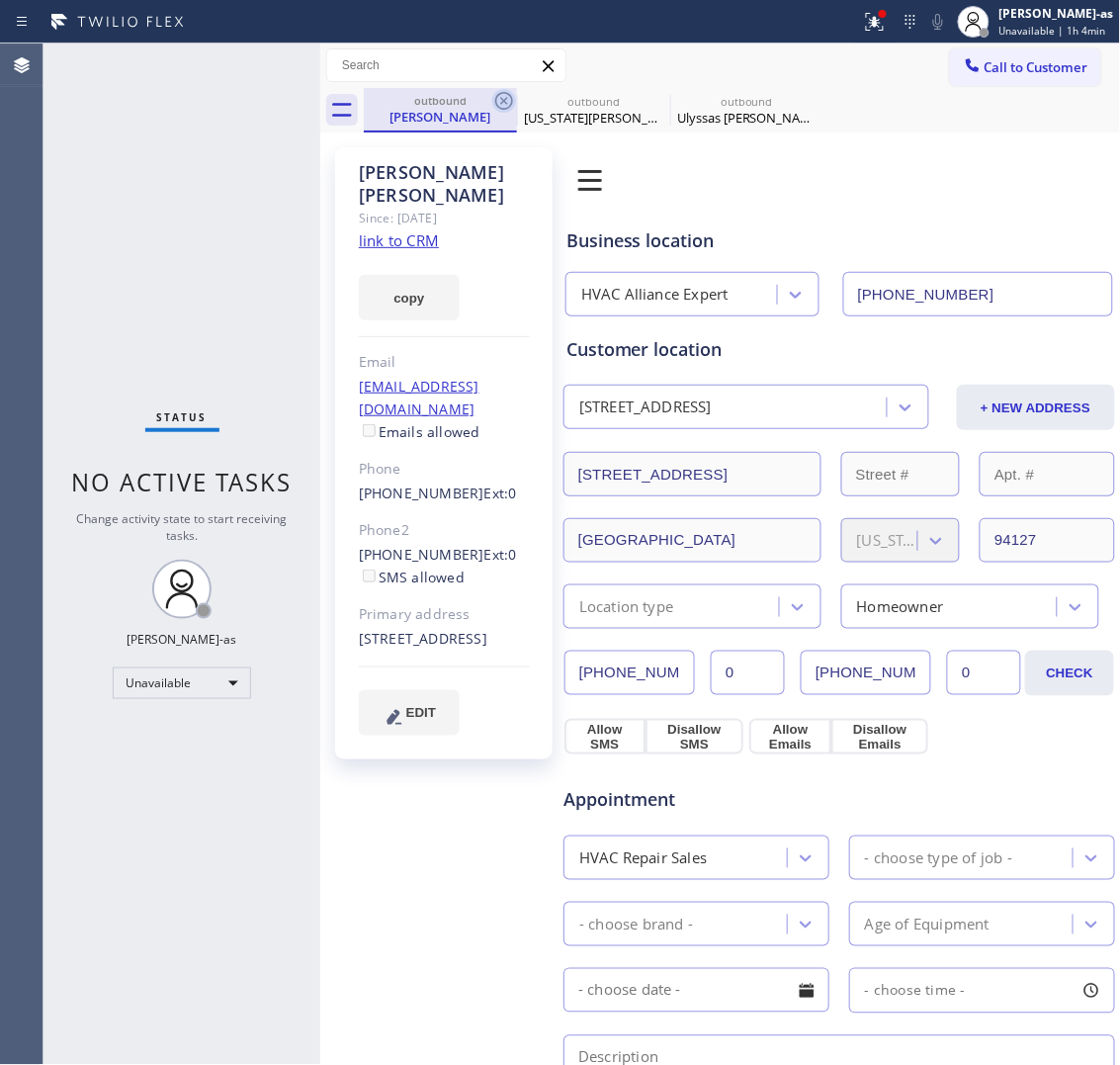 click 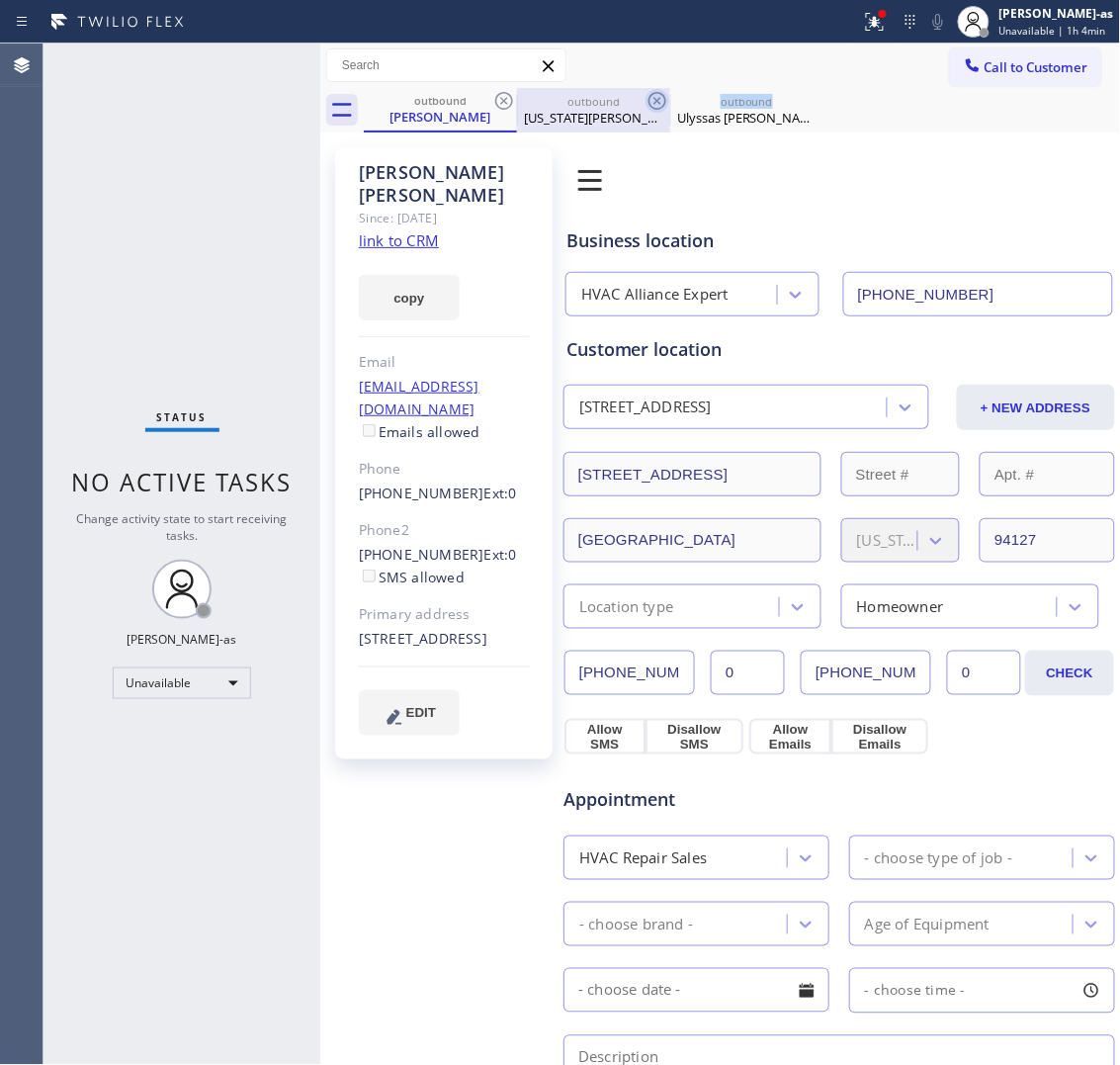 click 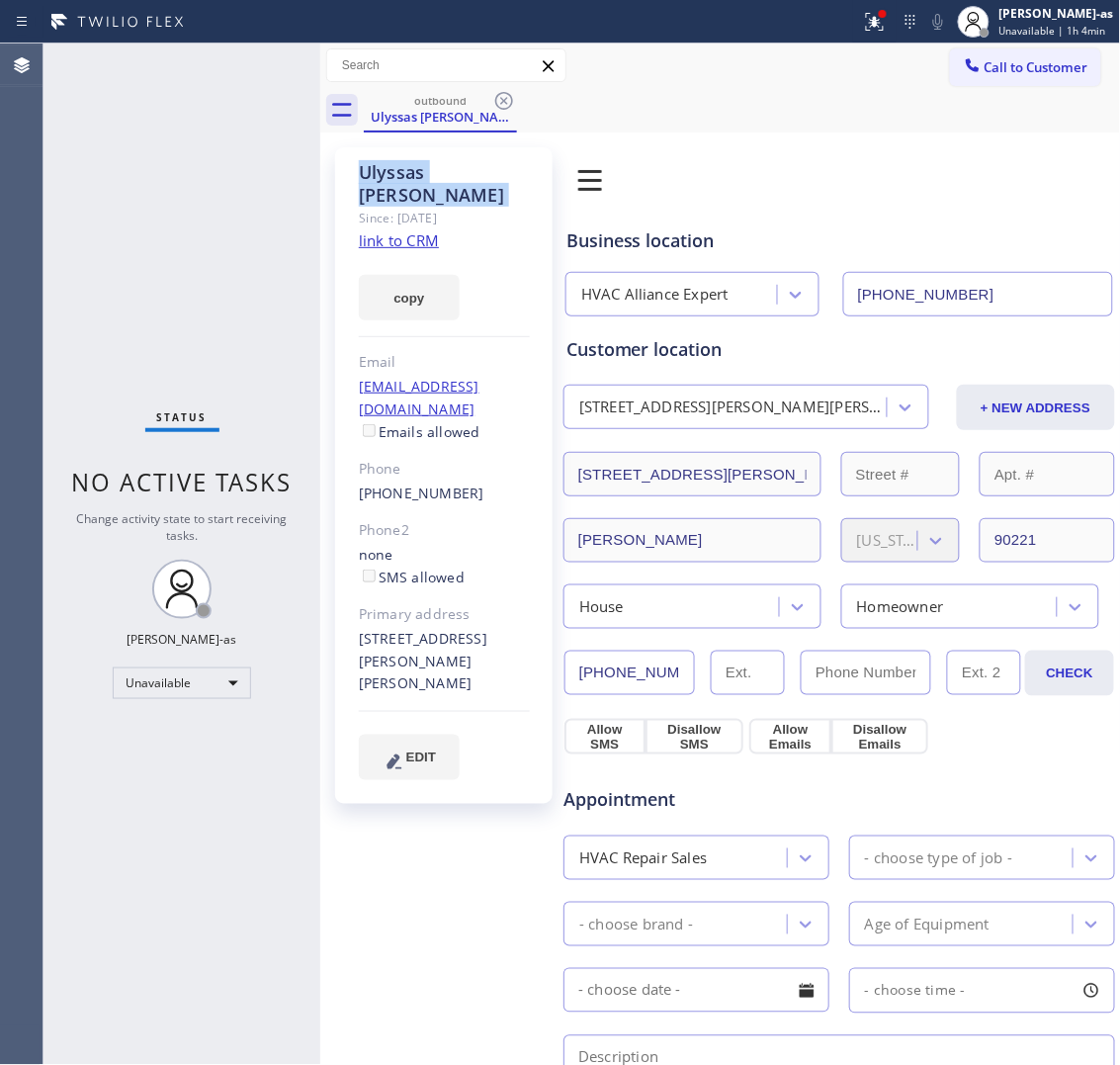 click 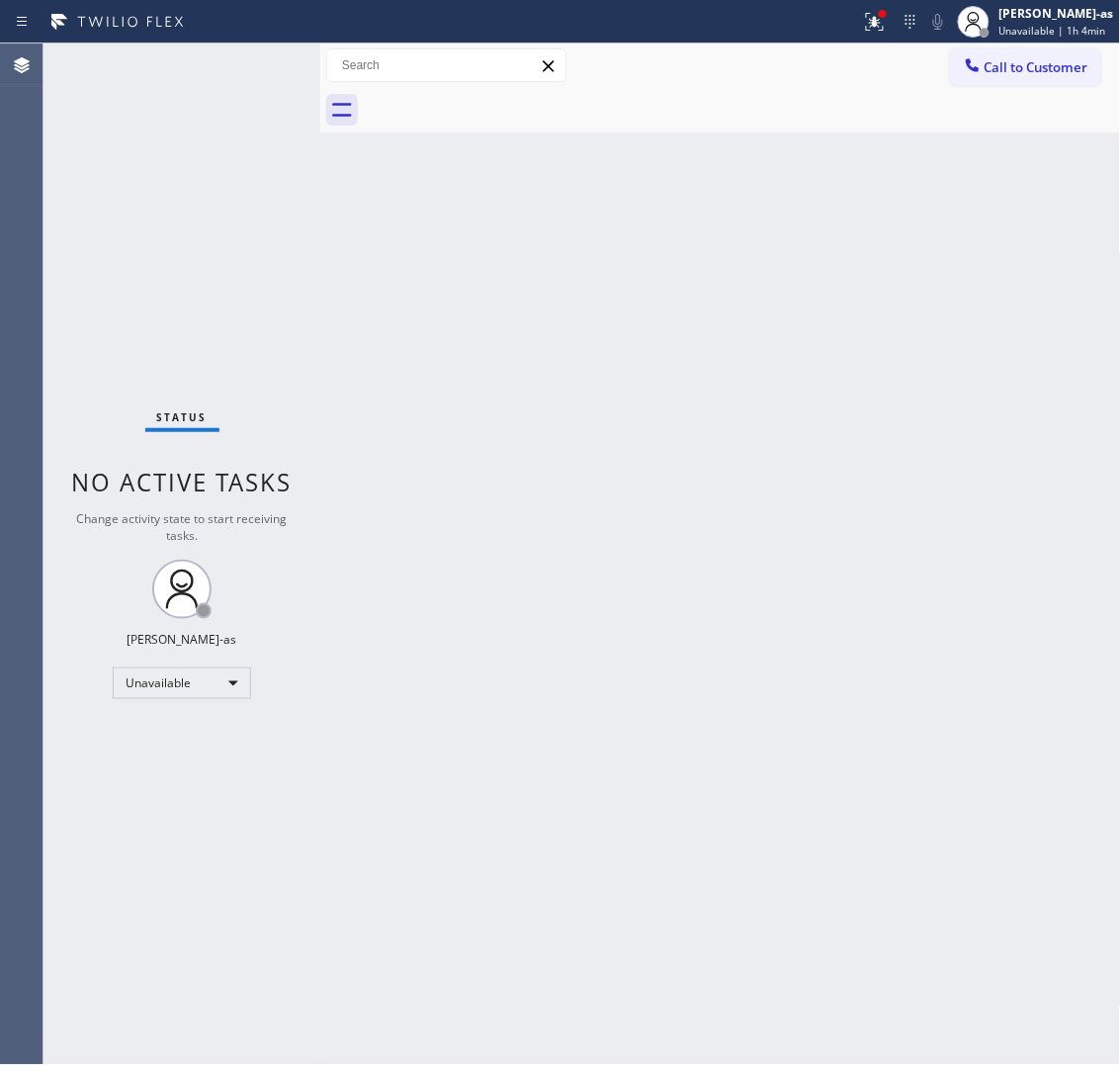 click on "Call to Customer" at bounding box center (1036, 67) 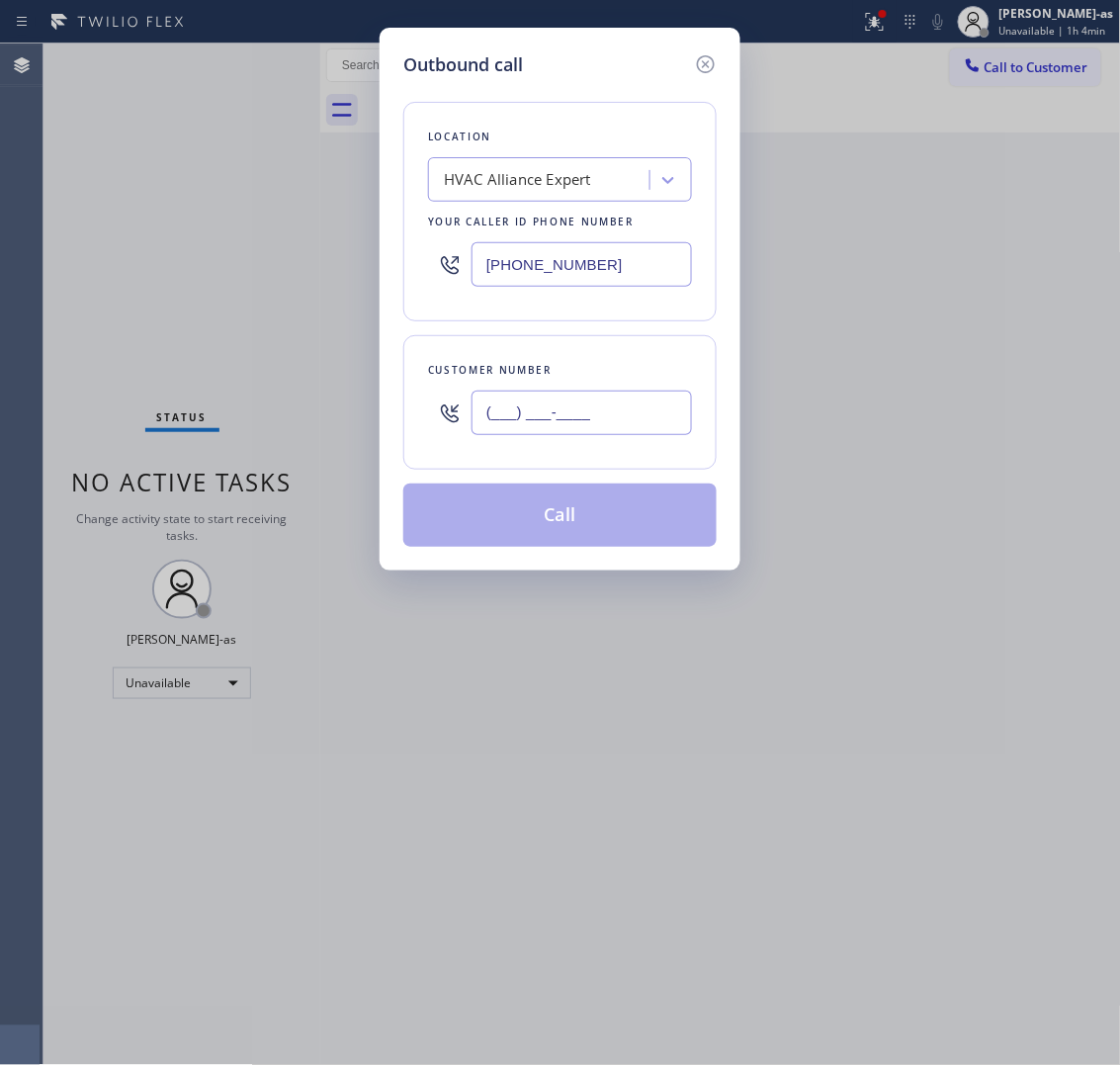 click on "(___) ___-____" at bounding box center [581, 412] 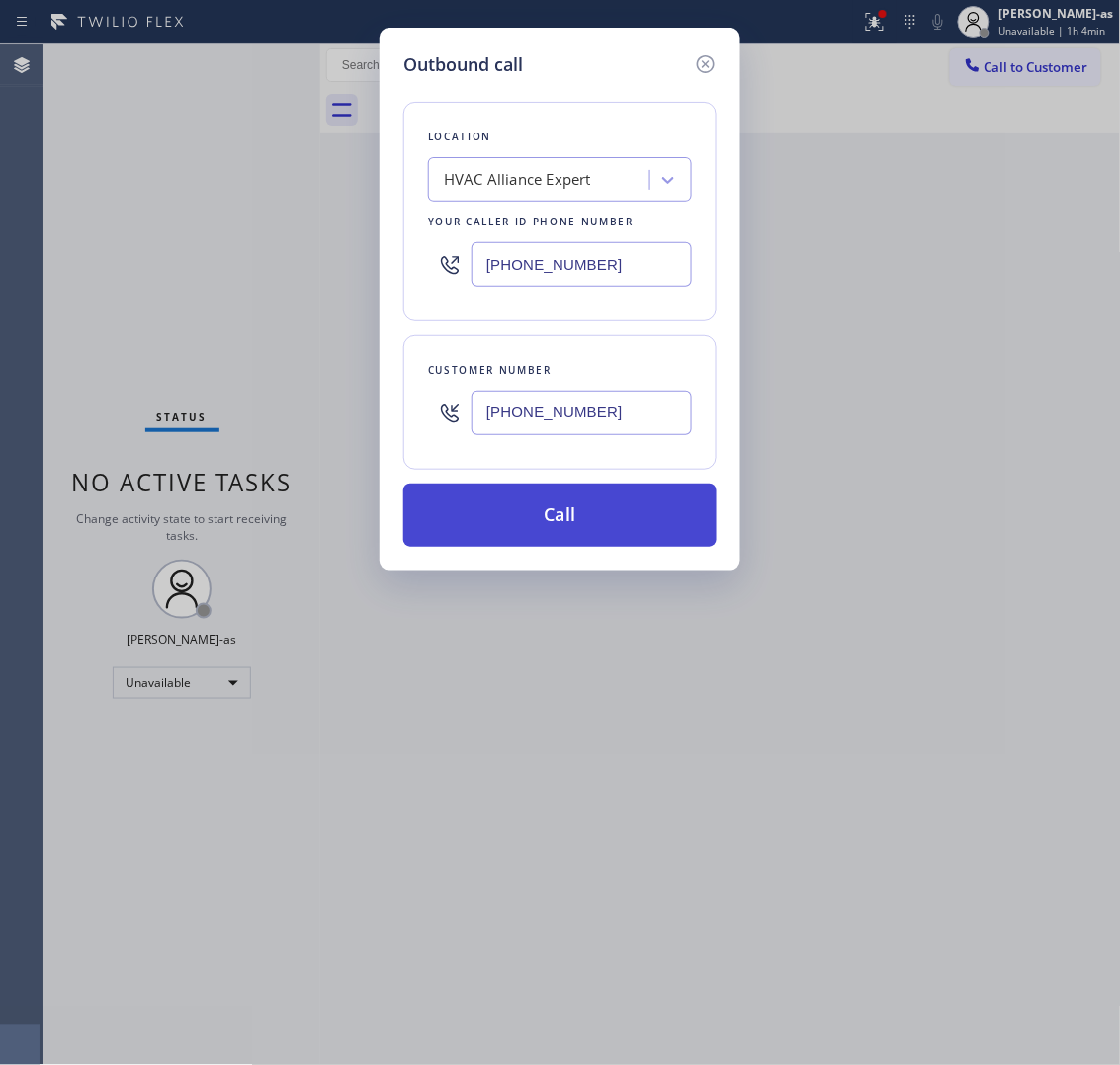 type on "(310) 940-3006" 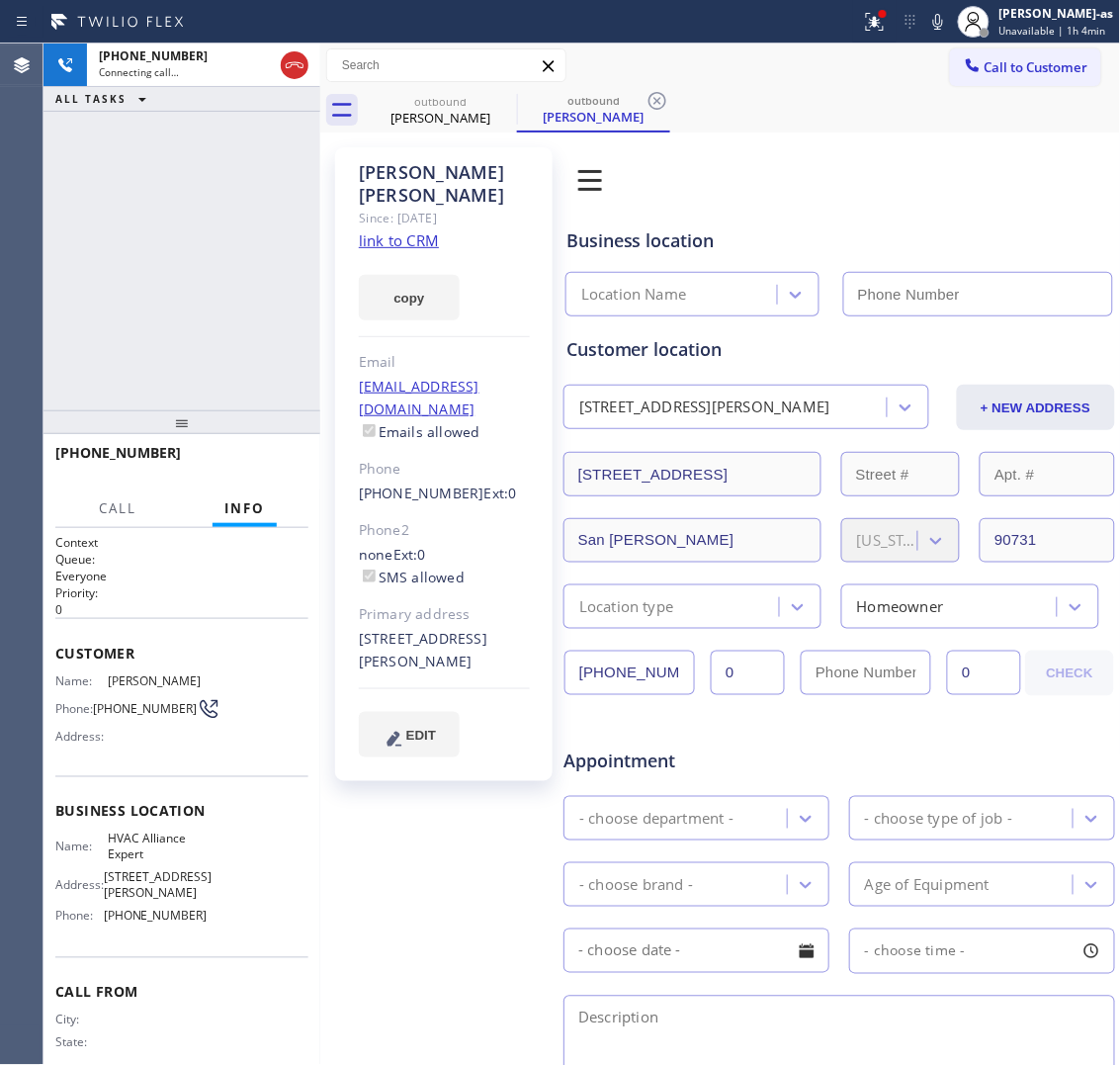 type on "[PHONE_NUMBER]" 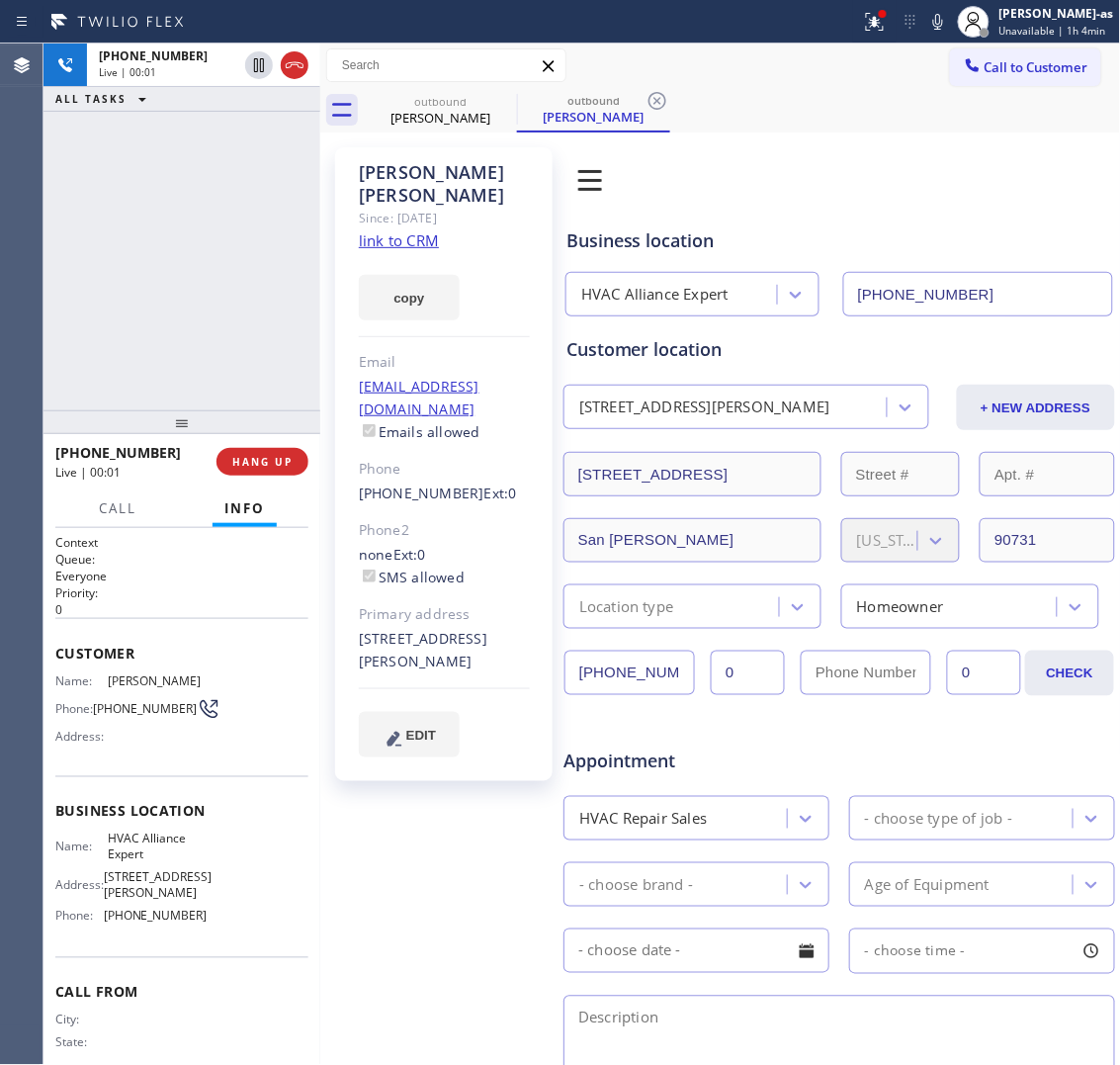 click on "link to CRM" 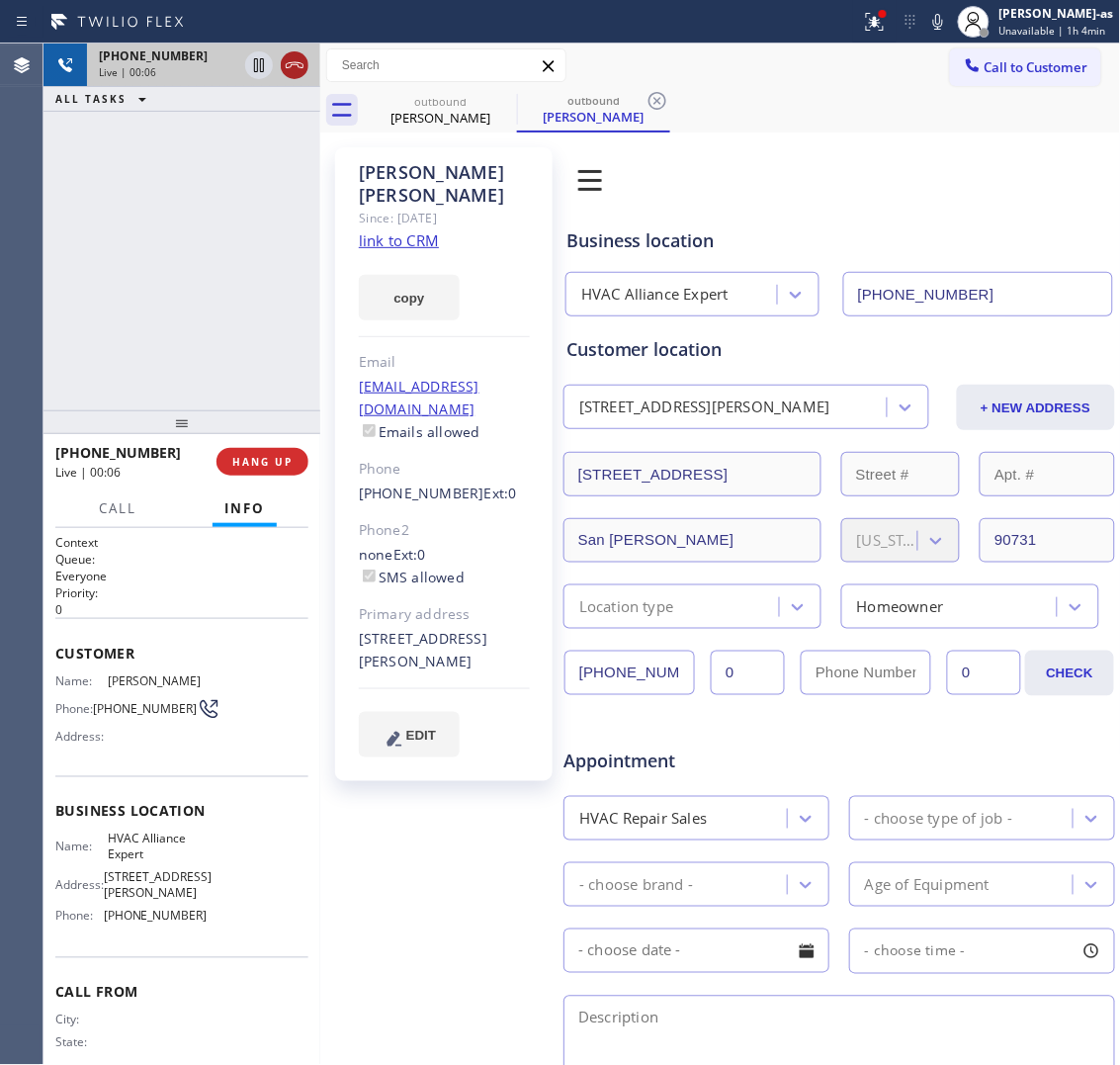 click at bounding box center (295, 65) 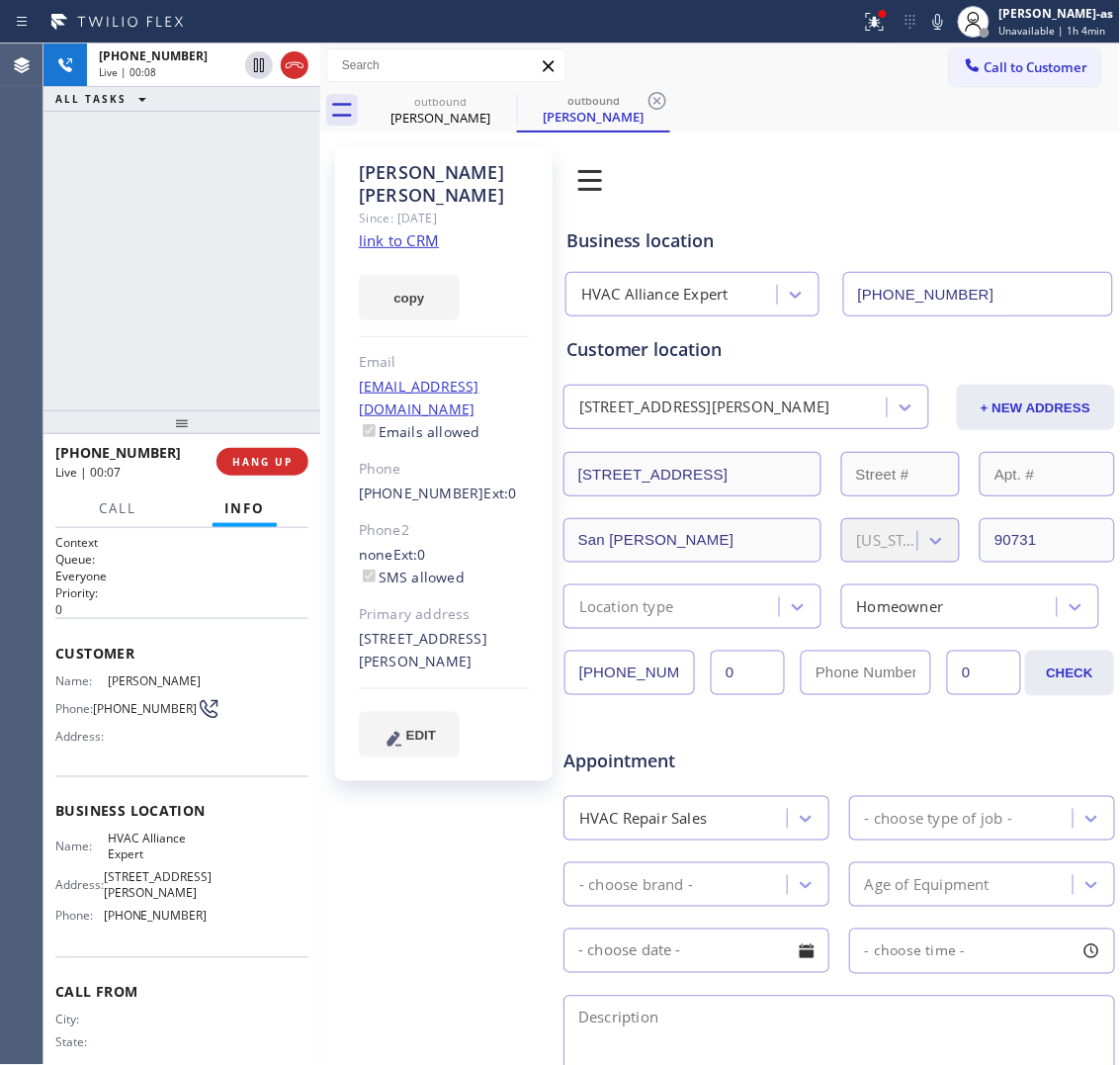 drag, startPoint x: 290, startPoint y: 69, endPoint x: 308, endPoint y: 480, distance: 411.39397 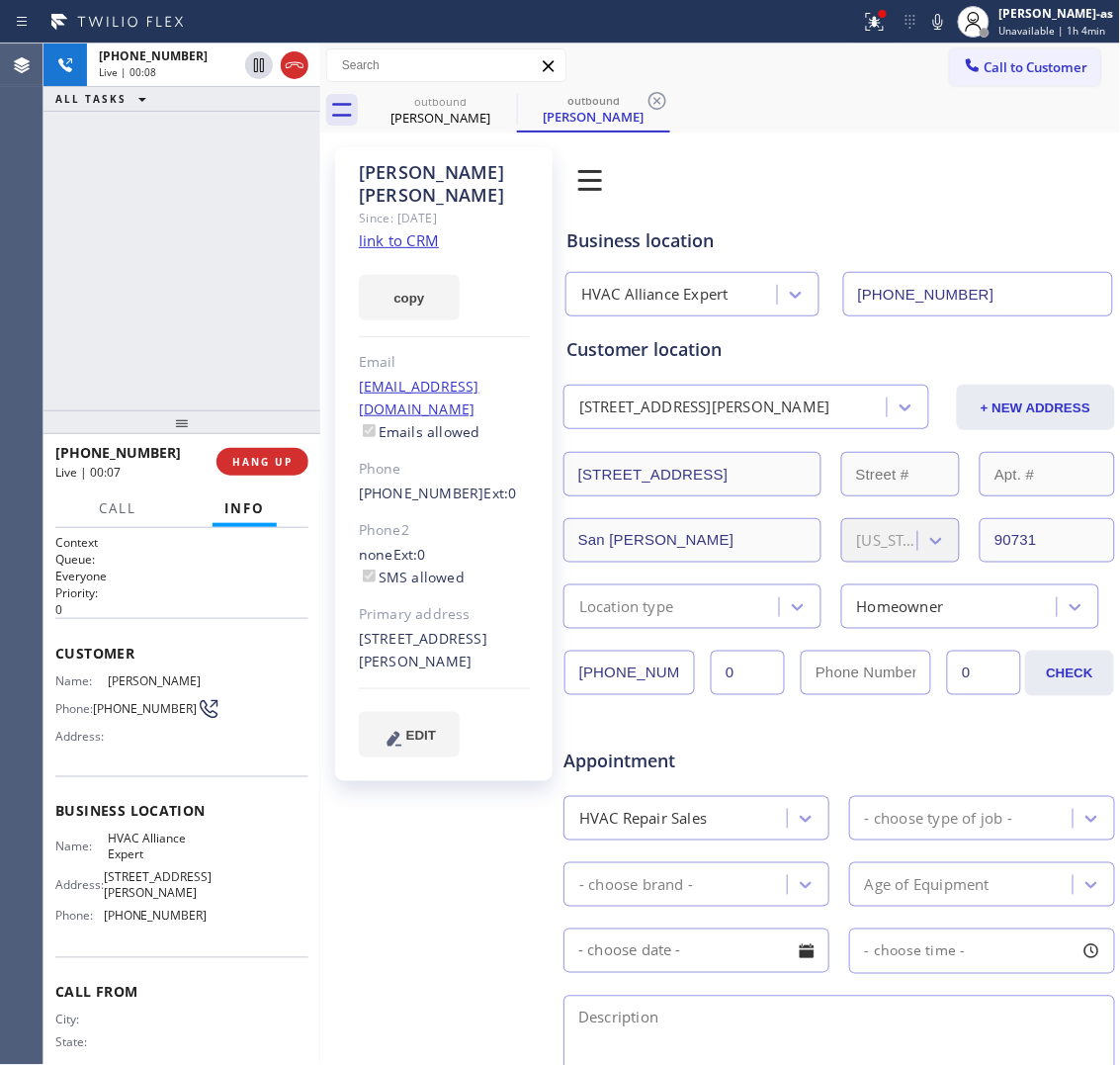 click 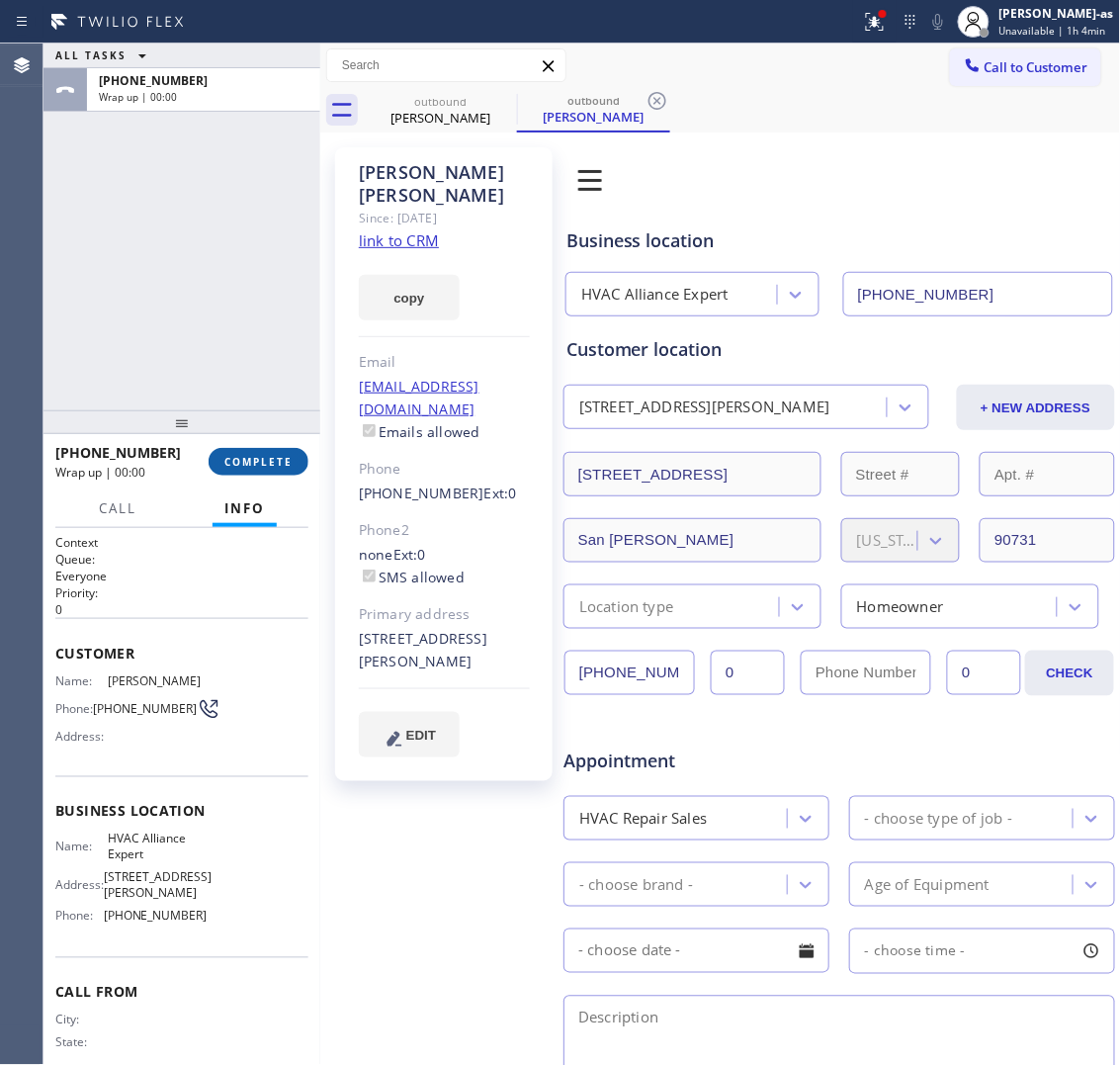click on "COMPLETE" at bounding box center [258, 462] 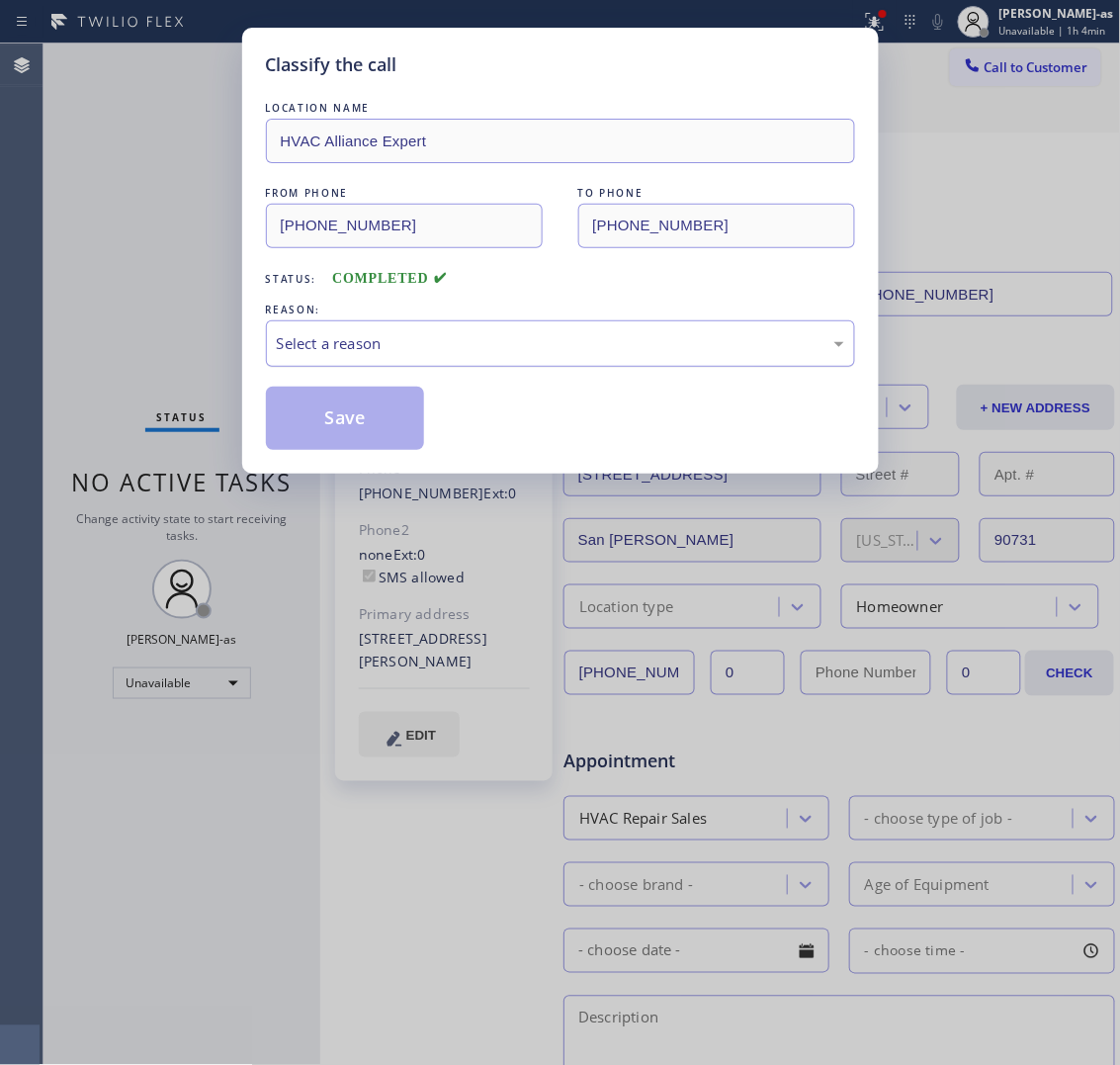 click on "Select a reason" at bounding box center [560, 343] 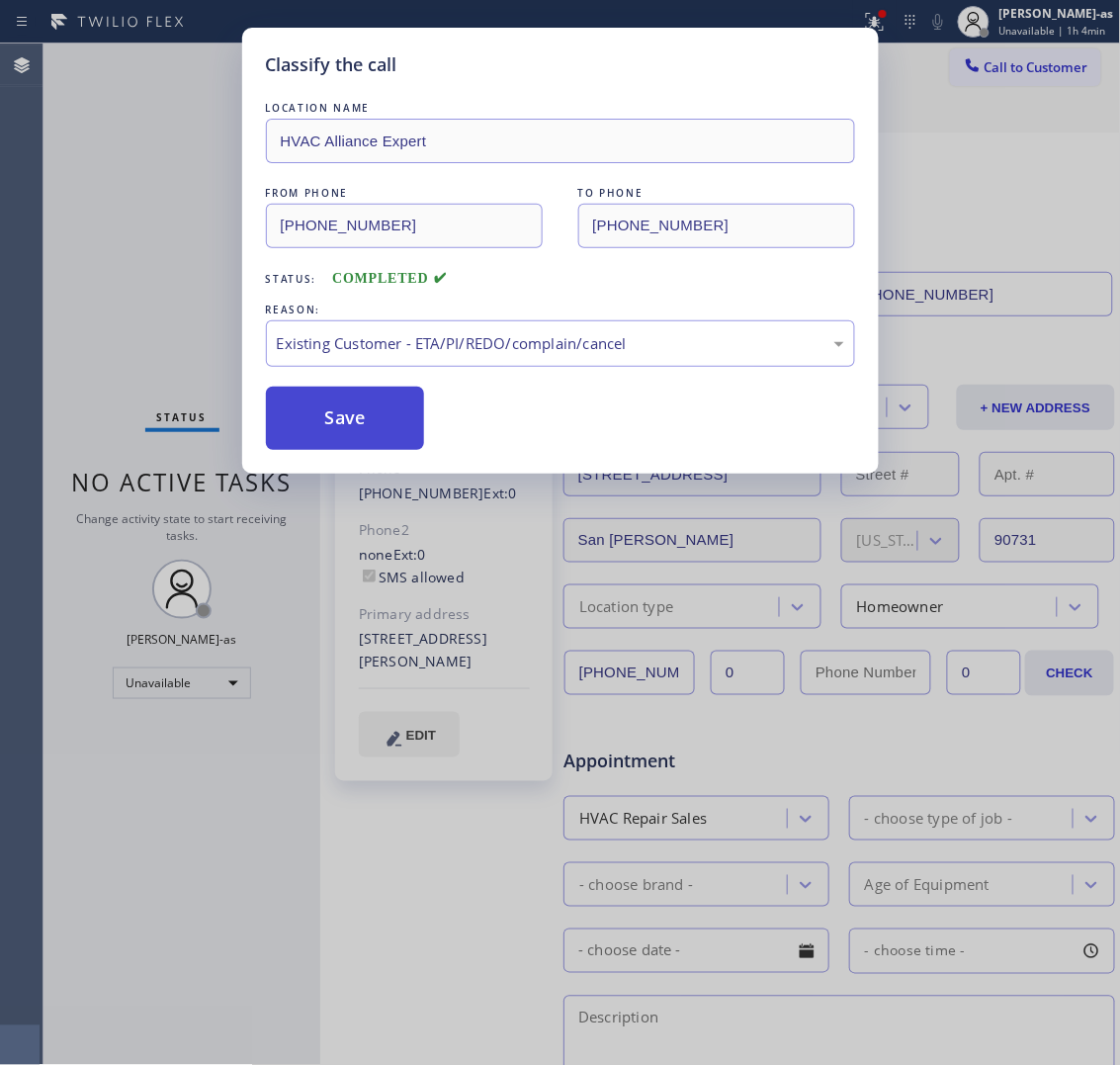 click on "Save" at bounding box center (345, 418) 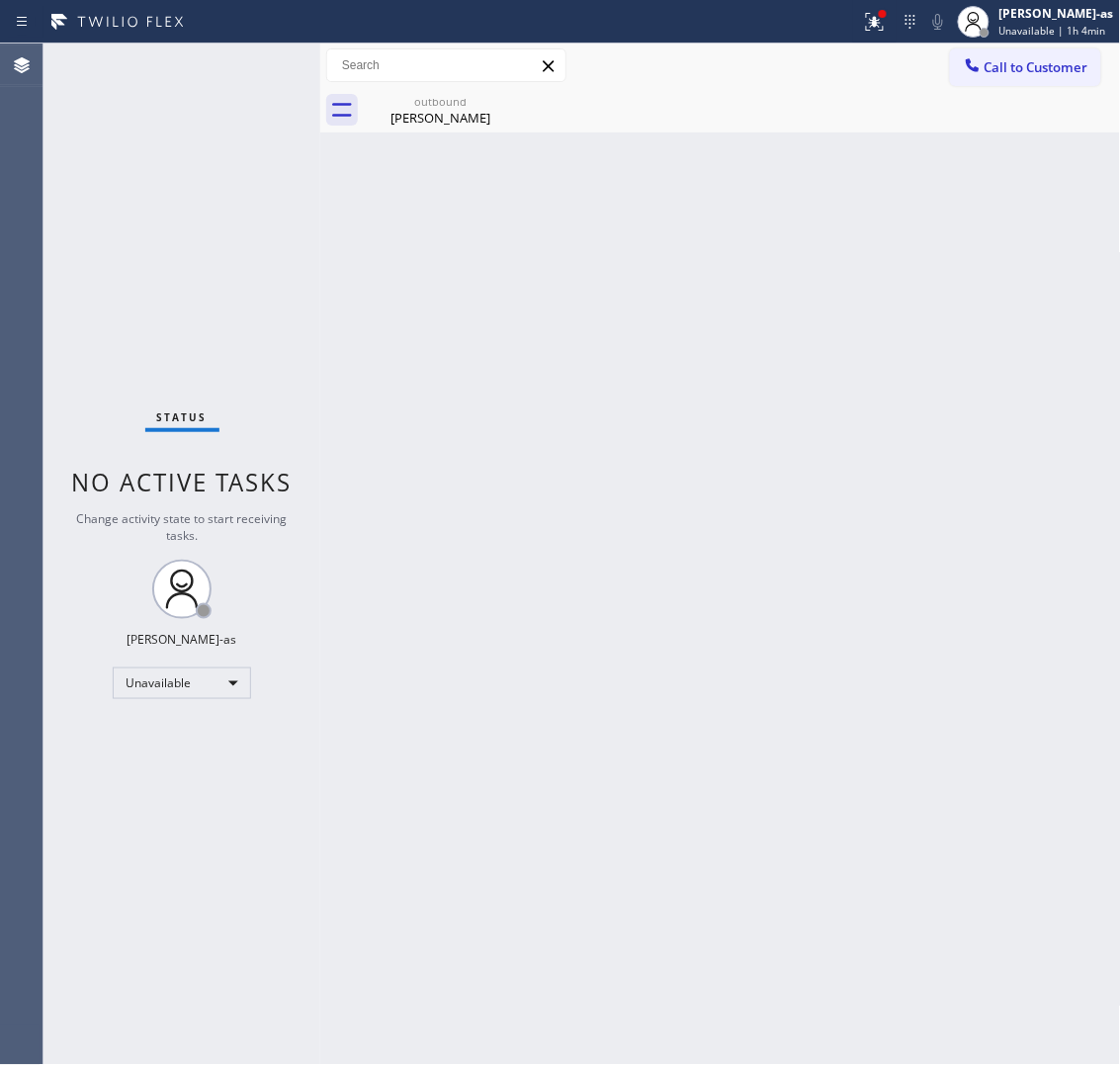 click on "Status   No active tasks     Change activity state to start receiving tasks.   [PERSON_NAME]-as Unavailable" at bounding box center [182, 554] 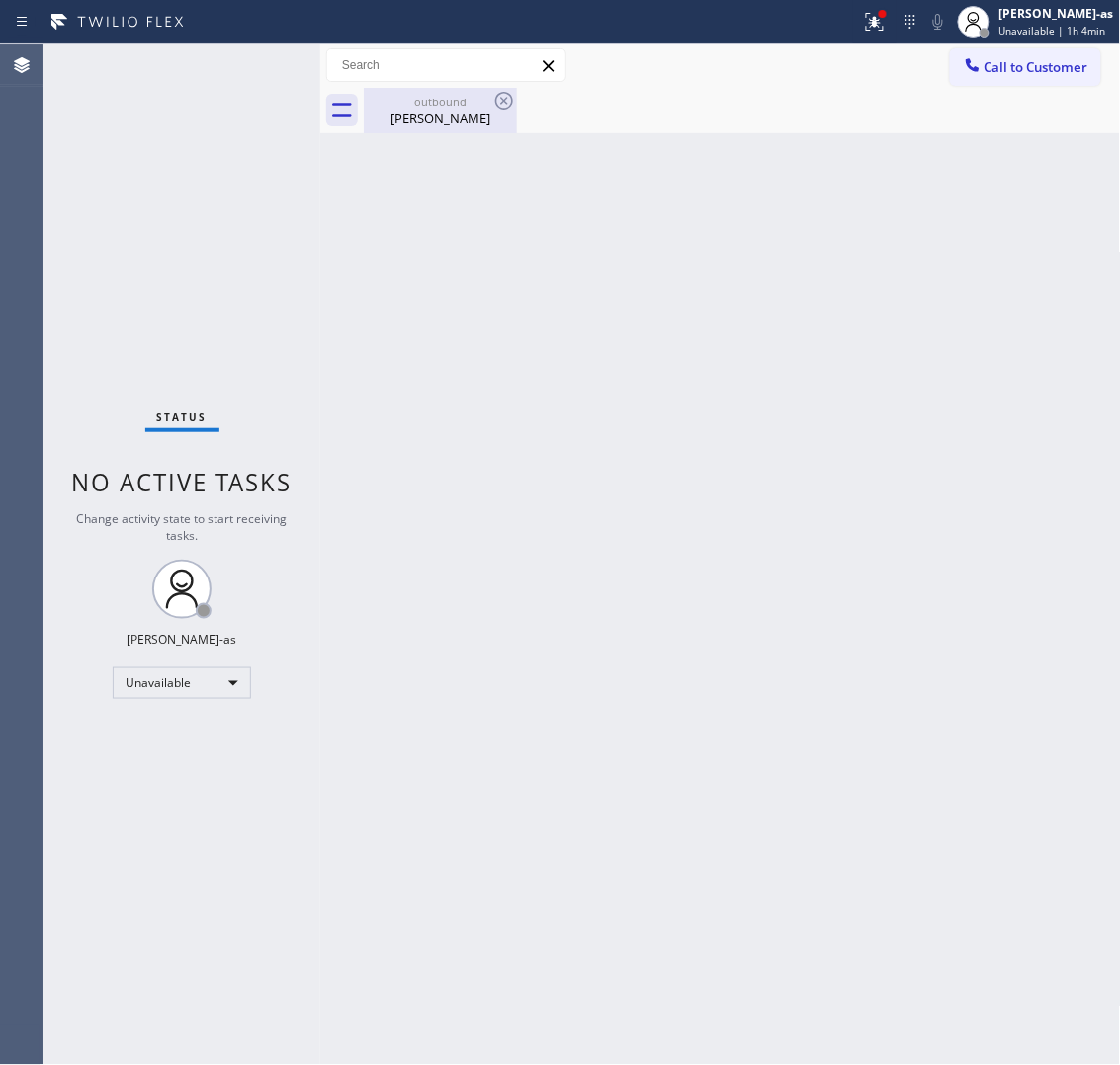 click on "Jim Jimenez" at bounding box center (440, 118) 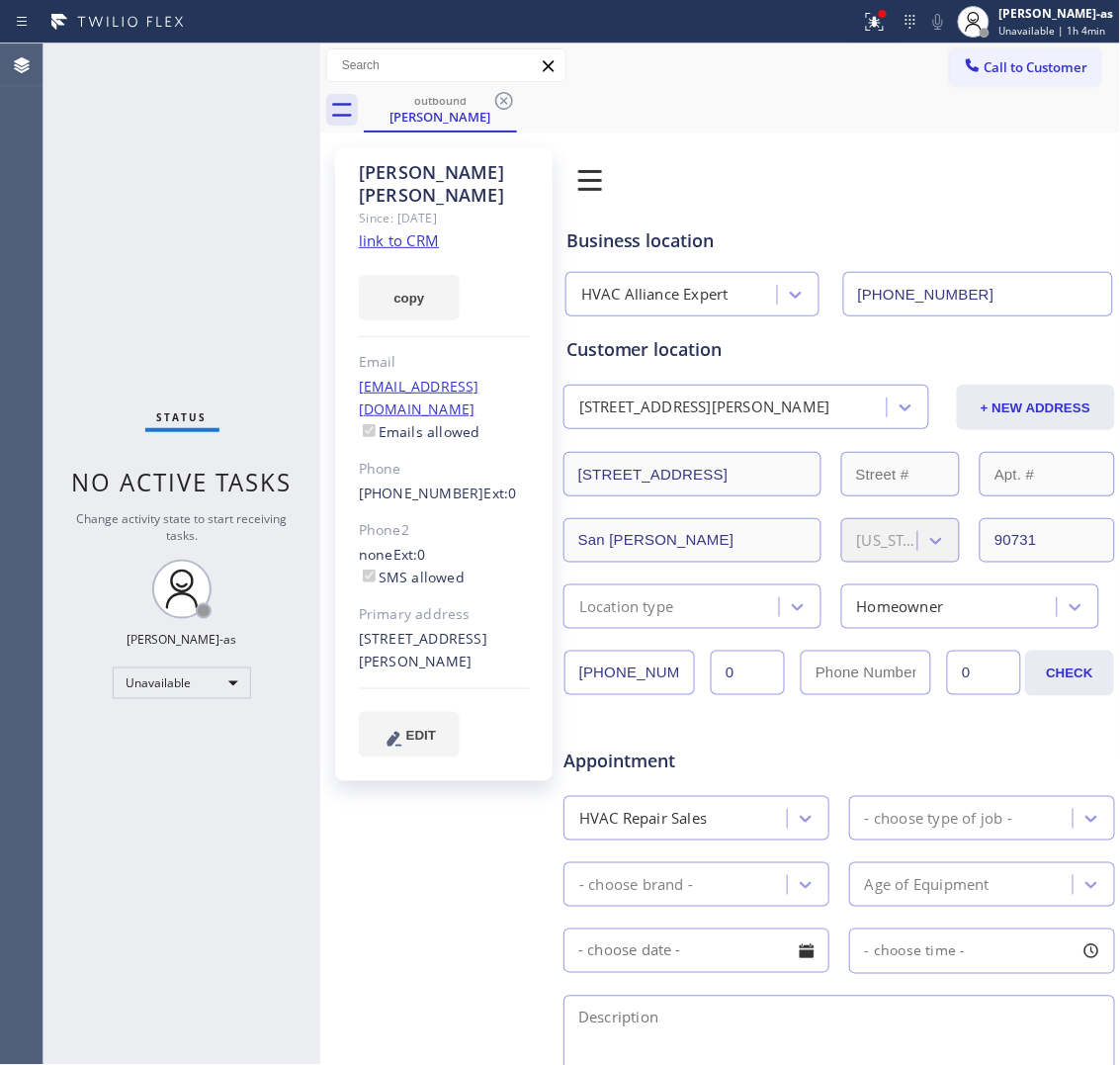 drag, startPoint x: 492, startPoint y: 99, endPoint x: 507, endPoint y: 112, distance: 19.849433 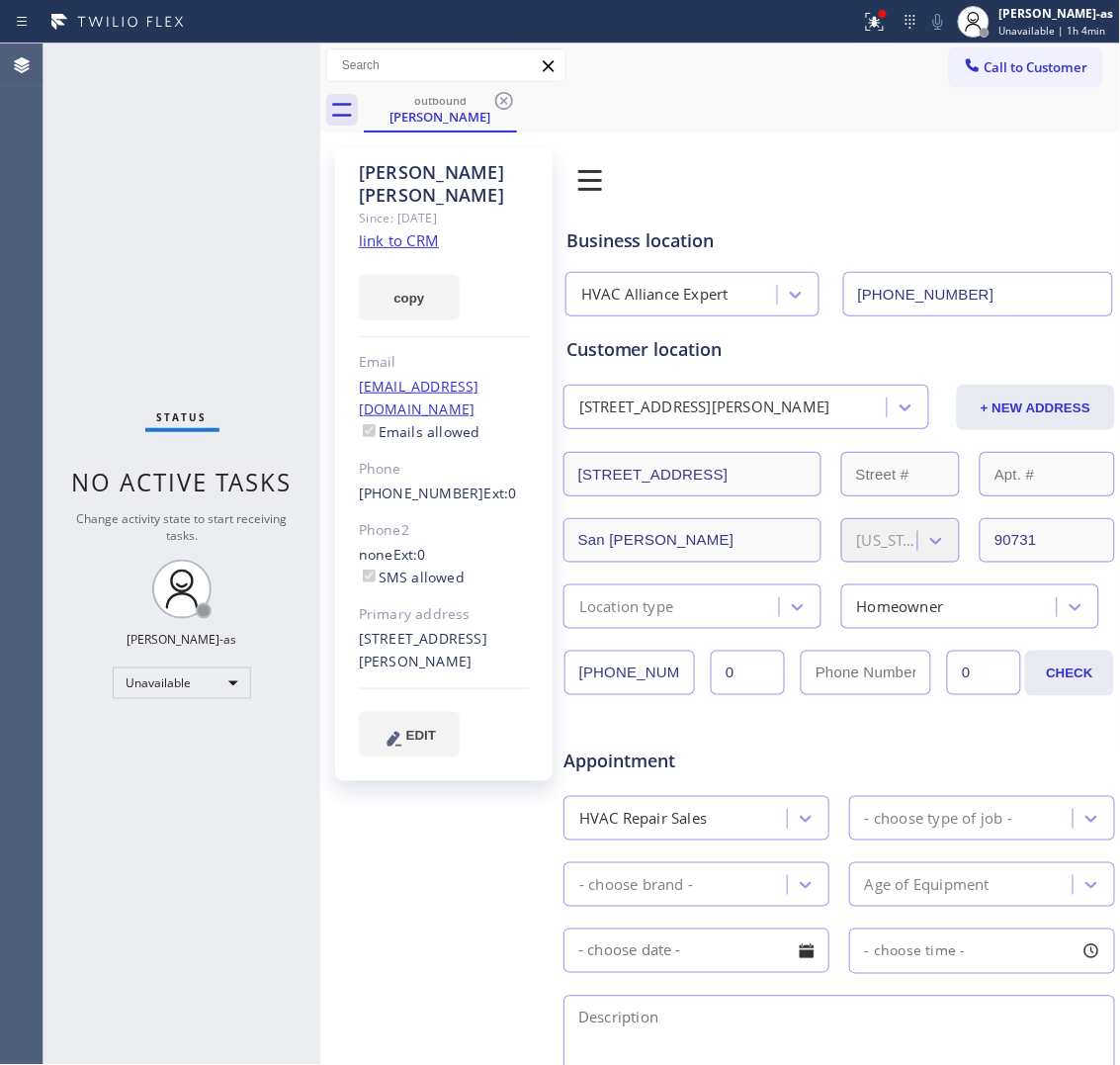 click 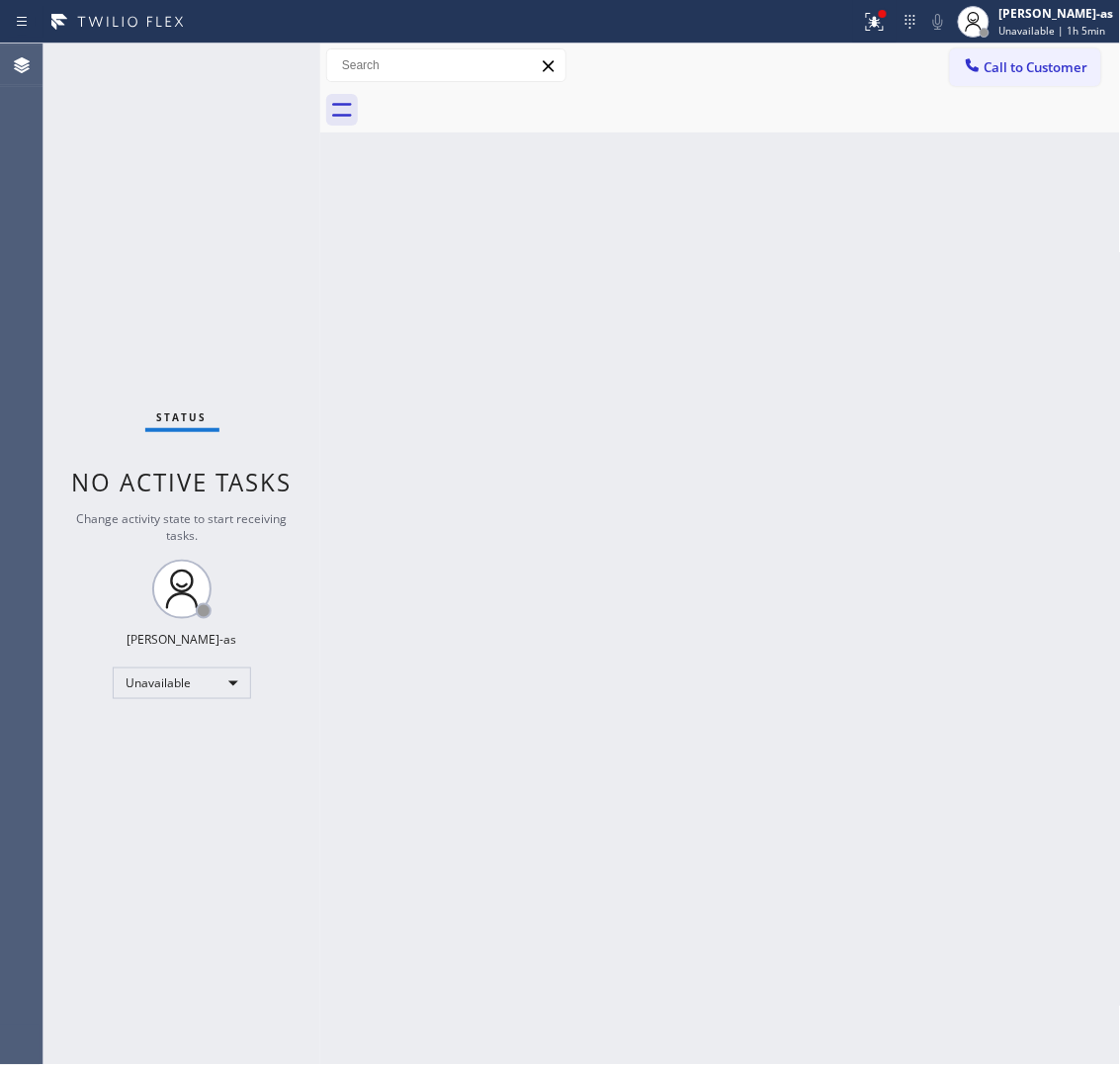 click on "Back to Dashboard Change Sender ID Customers Technicians Select a contact Outbound call Location Search location Your caller id phone number Customer number Call Customer info Name   Phone none Address none Change Sender ID HVAC [PHONE_NUMBER] 5 Star Appliance [PHONE_NUMBER] Appliance Repair [PHONE_NUMBER] Plumbing [PHONE_NUMBER] Air Duct Cleaning [PHONE_NUMBER]  Electricians [PHONE_NUMBER] Cancel Change Check personal SMS Reset Change No tabs Call to Customer Outbound call Location HVAC Alliance Expert Your caller id phone number [PHONE_NUMBER] Customer number Call Outbound call Technician Search Technician Your caller id phone number Your caller id phone number Call" at bounding box center (721, 554) 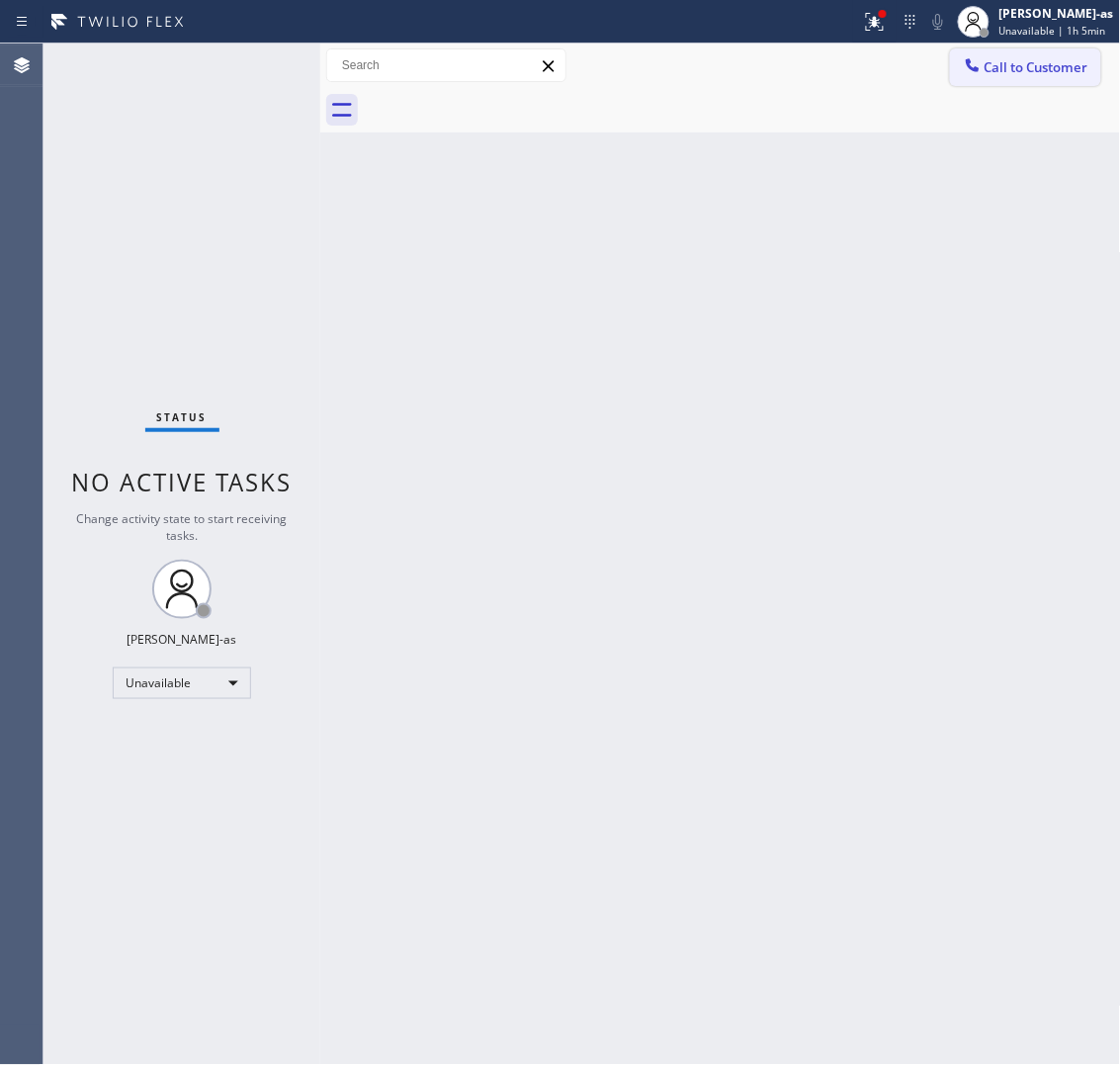 click on "Call to Customer" at bounding box center (1036, 67) 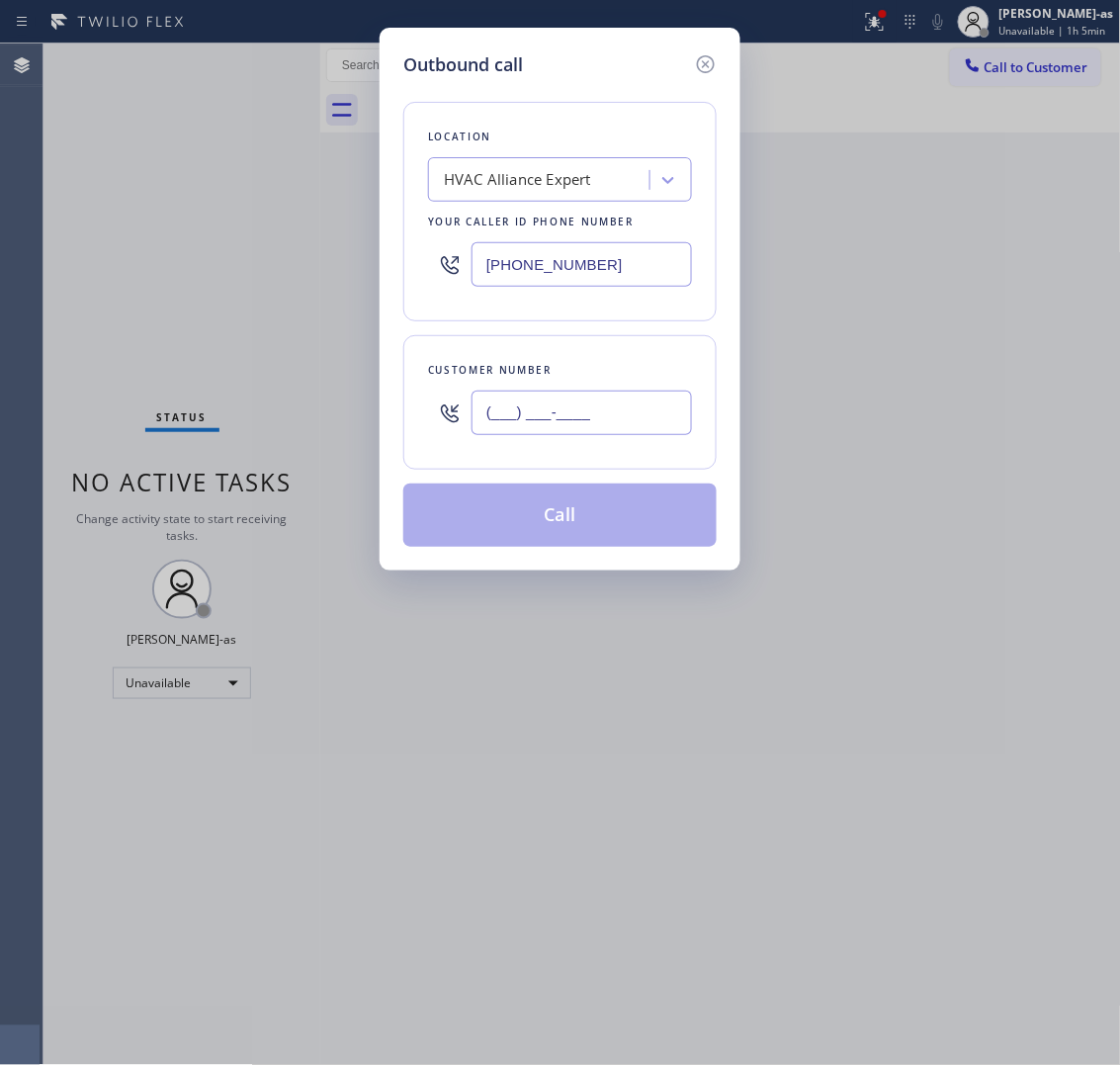 click on "(___) ___-____" at bounding box center [581, 412] 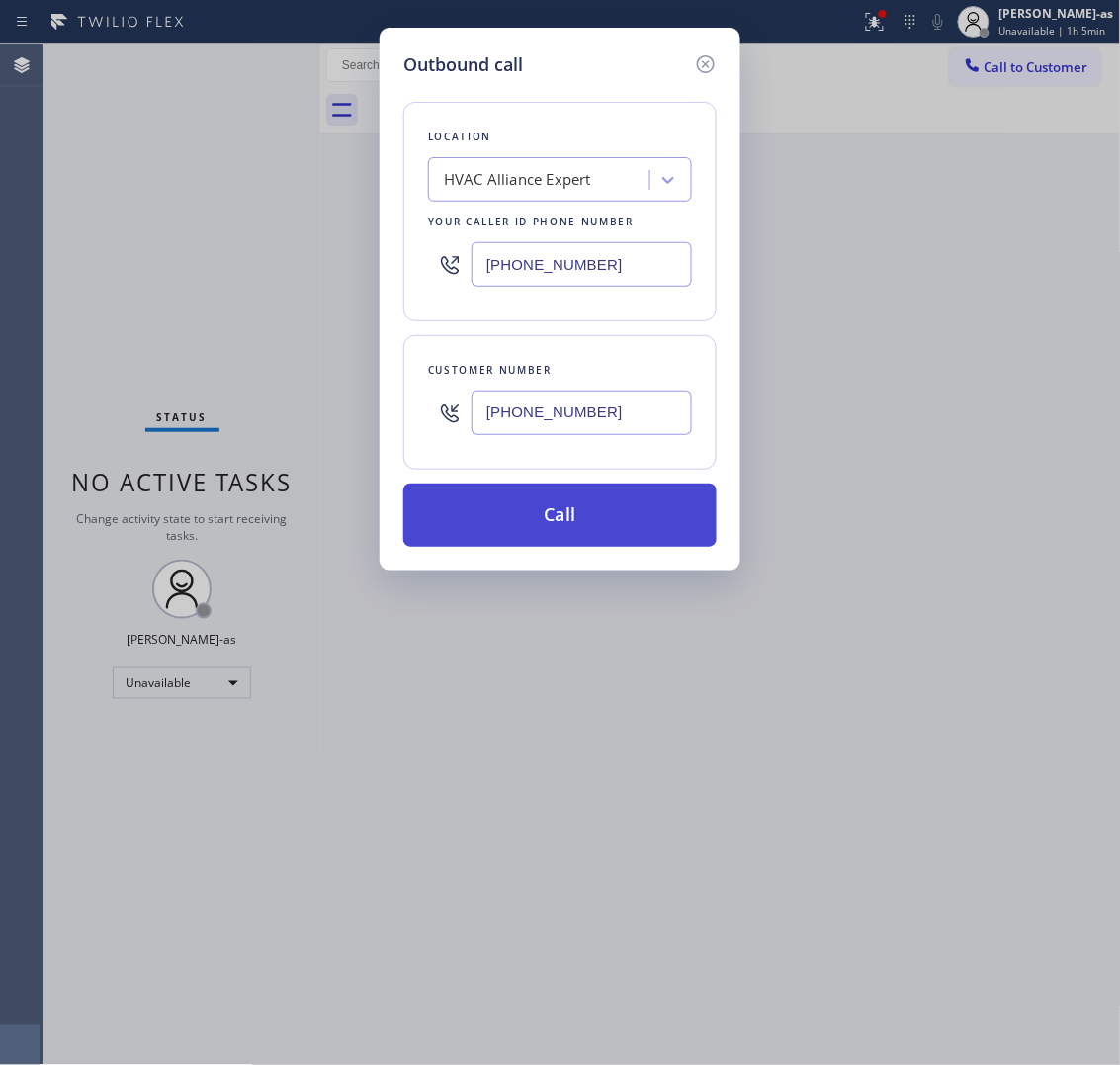 type on "(408) 348-8537" 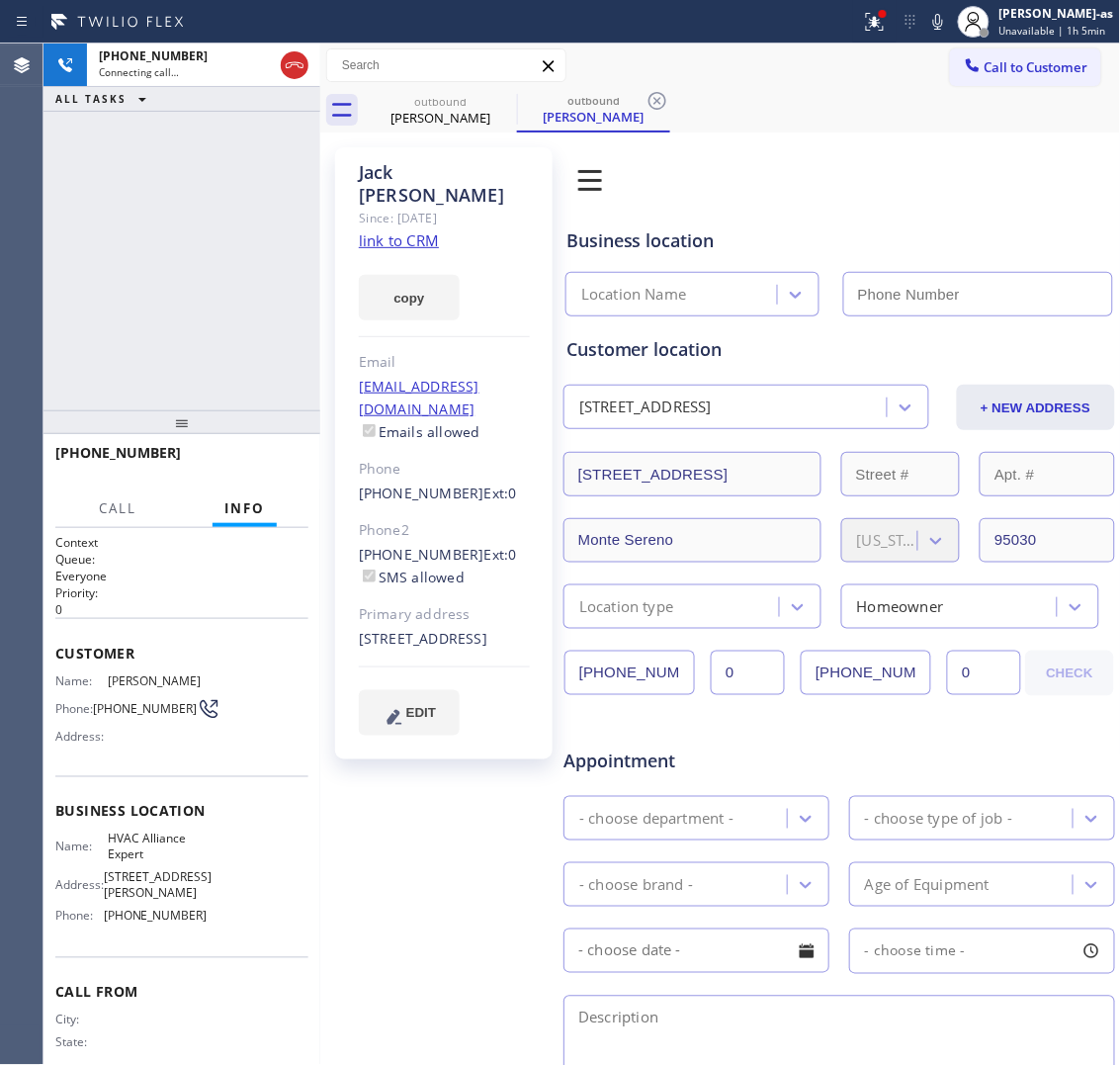 type on "[PHONE_NUMBER]" 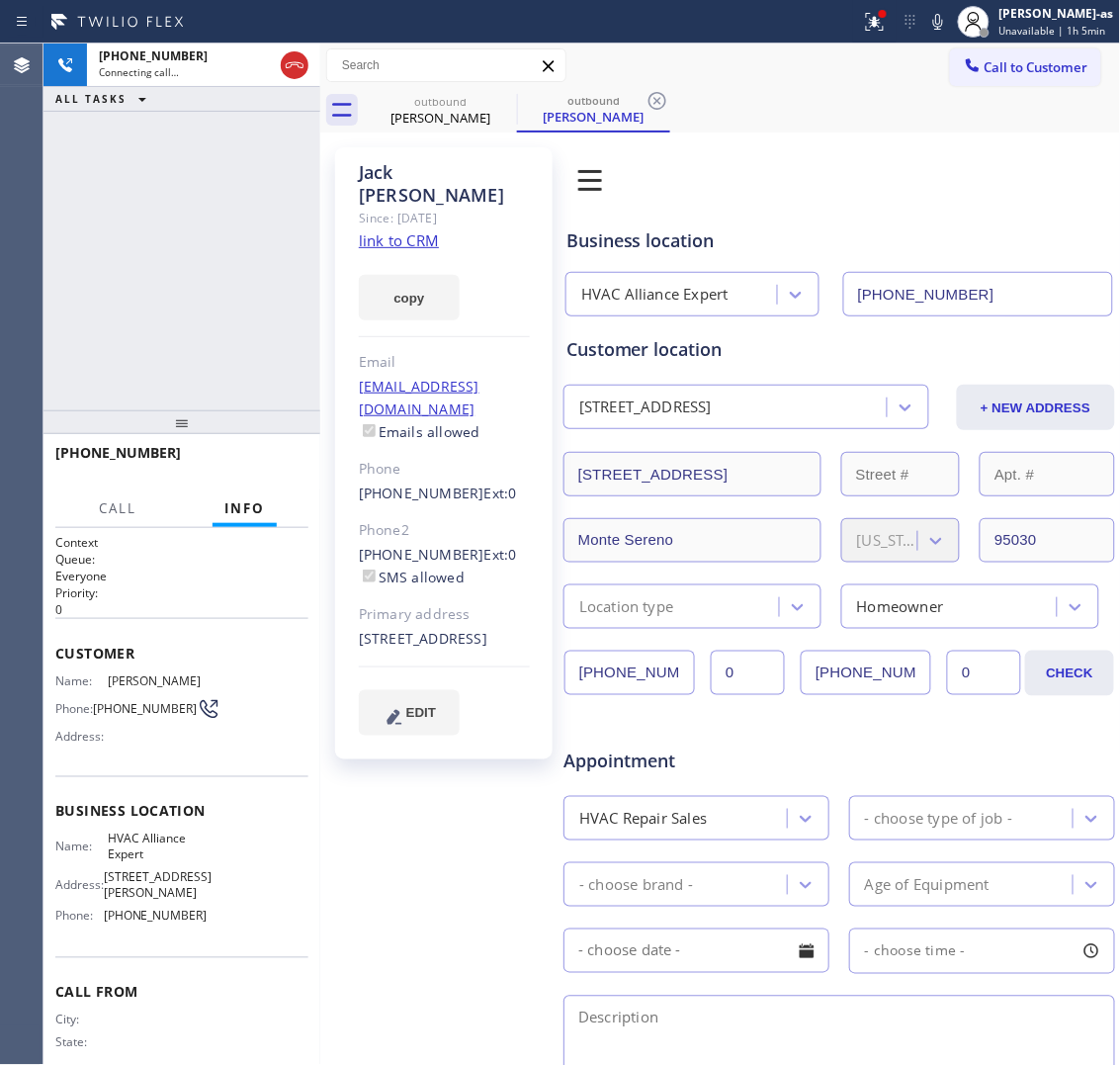 click on "Since: [DATE]" 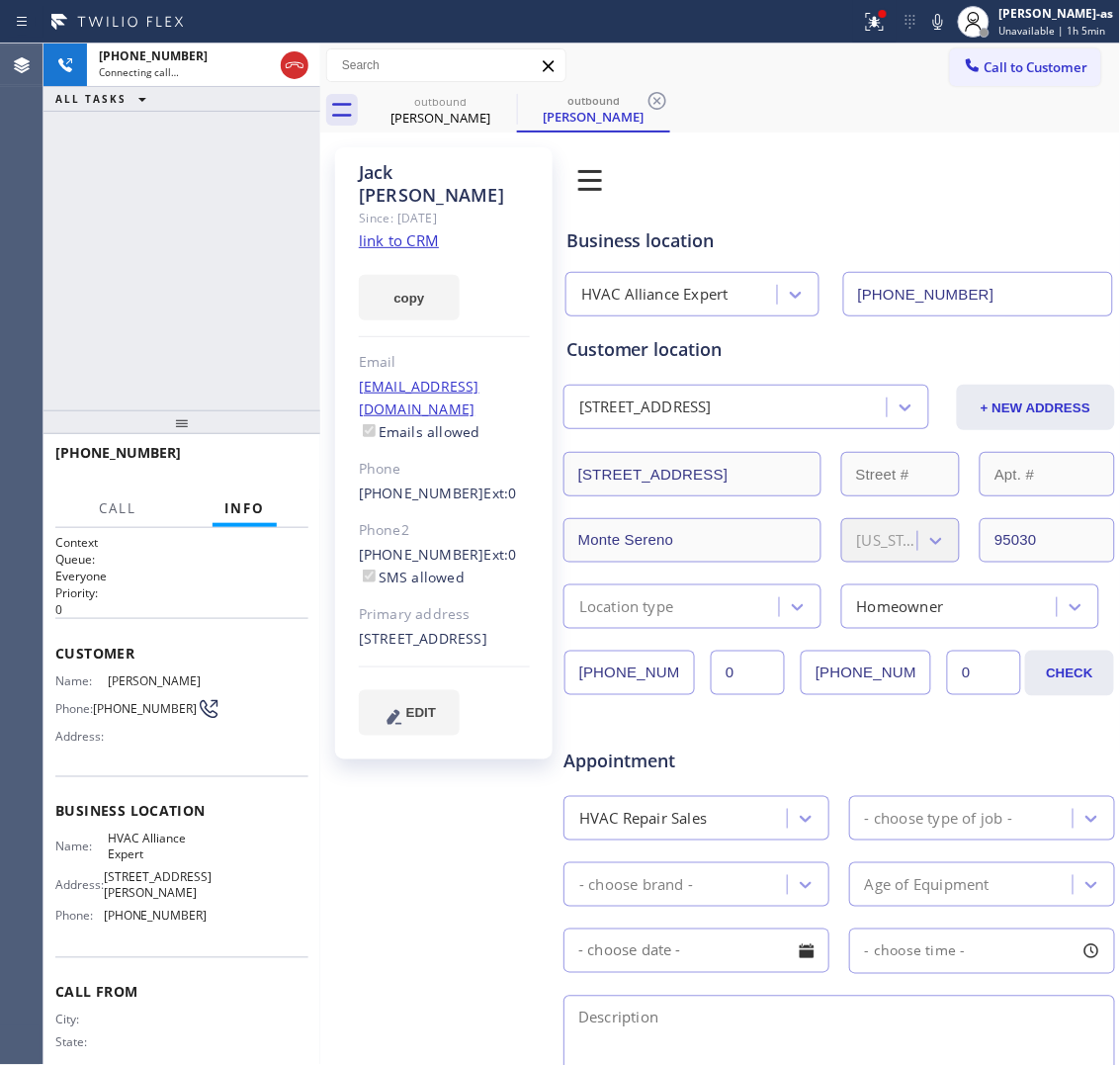 drag, startPoint x: 292, startPoint y: 75, endPoint x: 208, endPoint y: 254, distance: 197.73 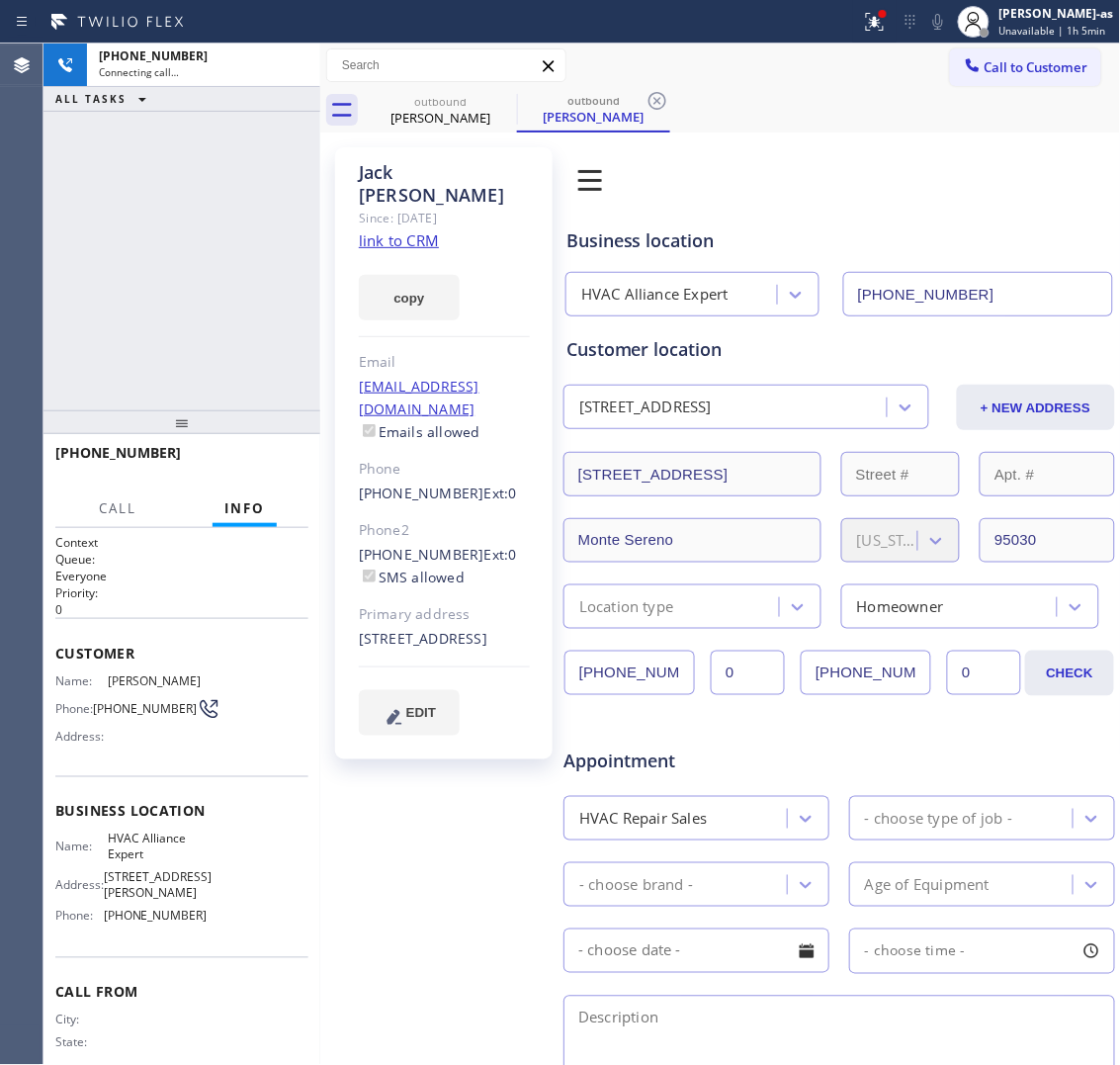 click on "+14083488537 Connecting call… ALL TASKS ALL TASKS ACTIVE TASKS TASKS IN WRAP UP" at bounding box center [182, 226] 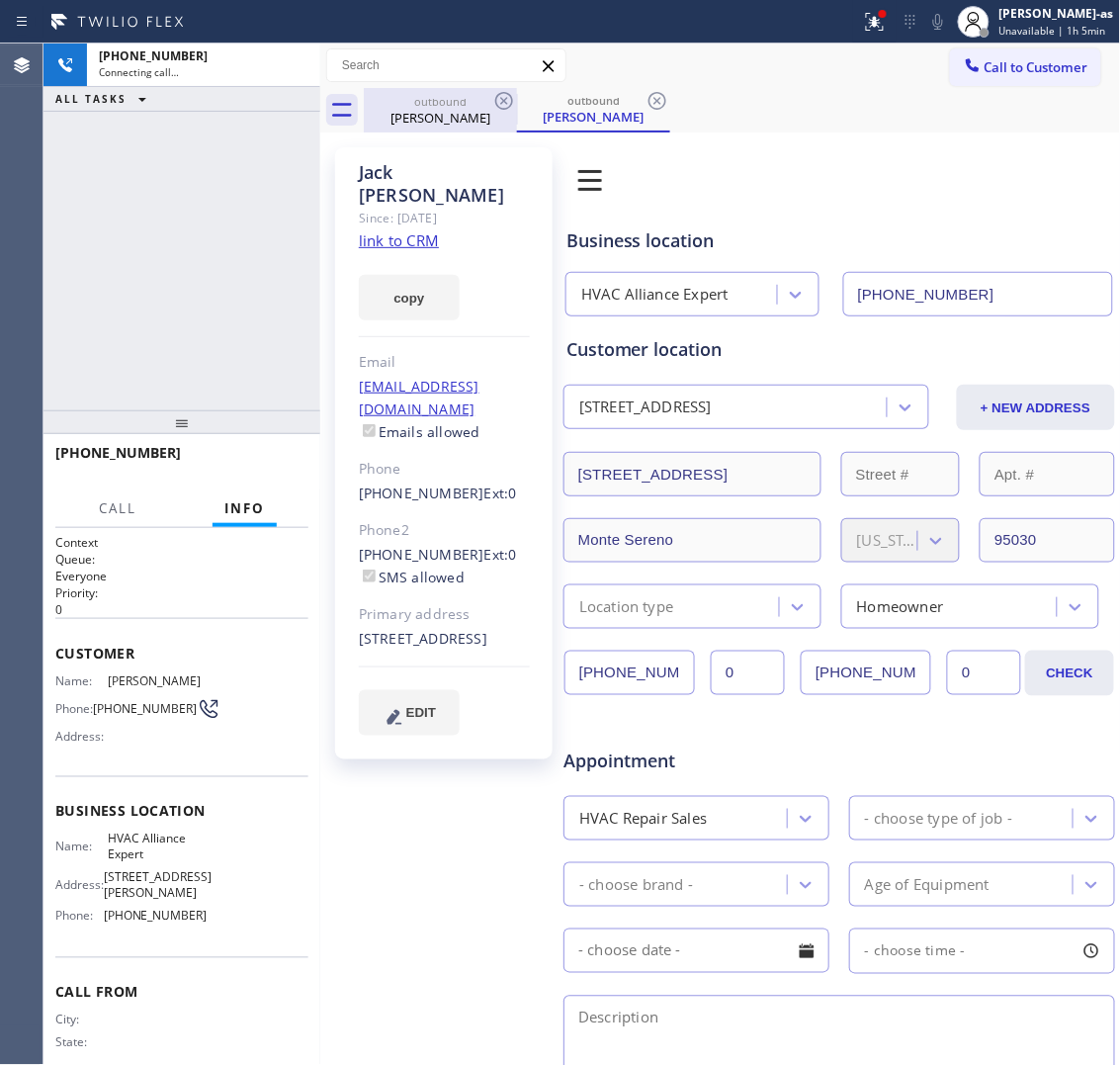 drag, startPoint x: 443, startPoint y: 110, endPoint x: 471, endPoint y: 107, distance: 28.160256 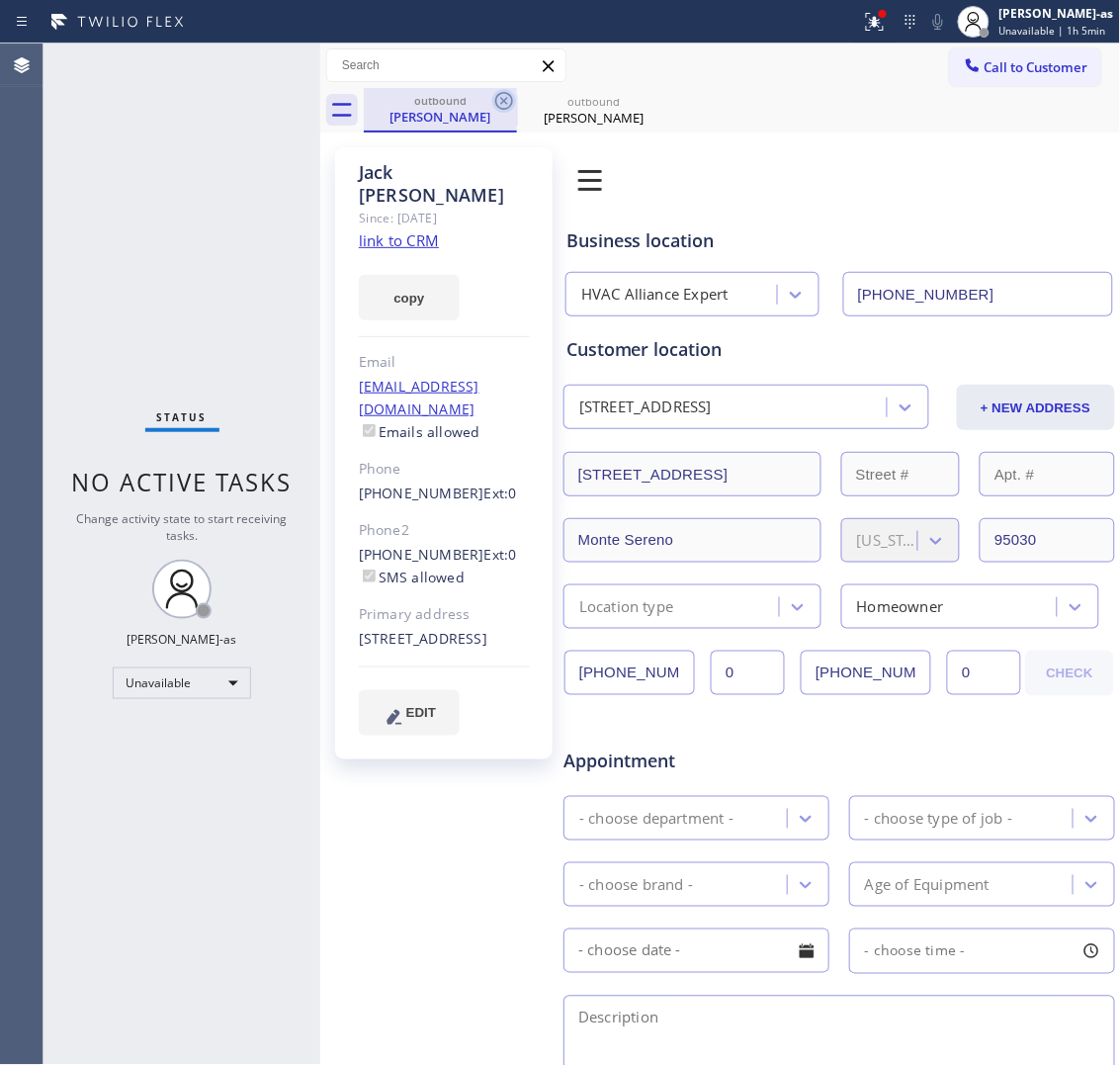 click 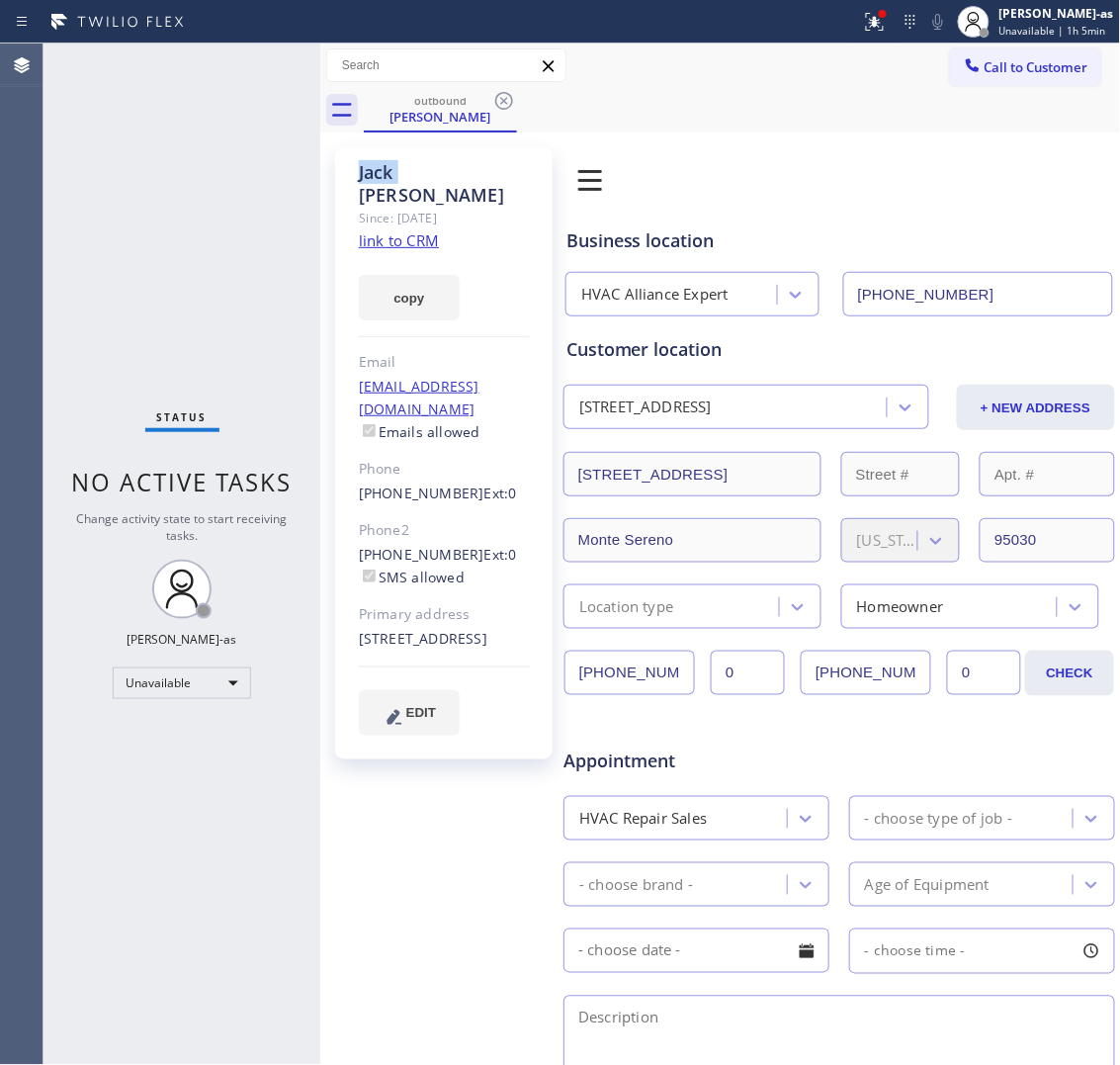 click 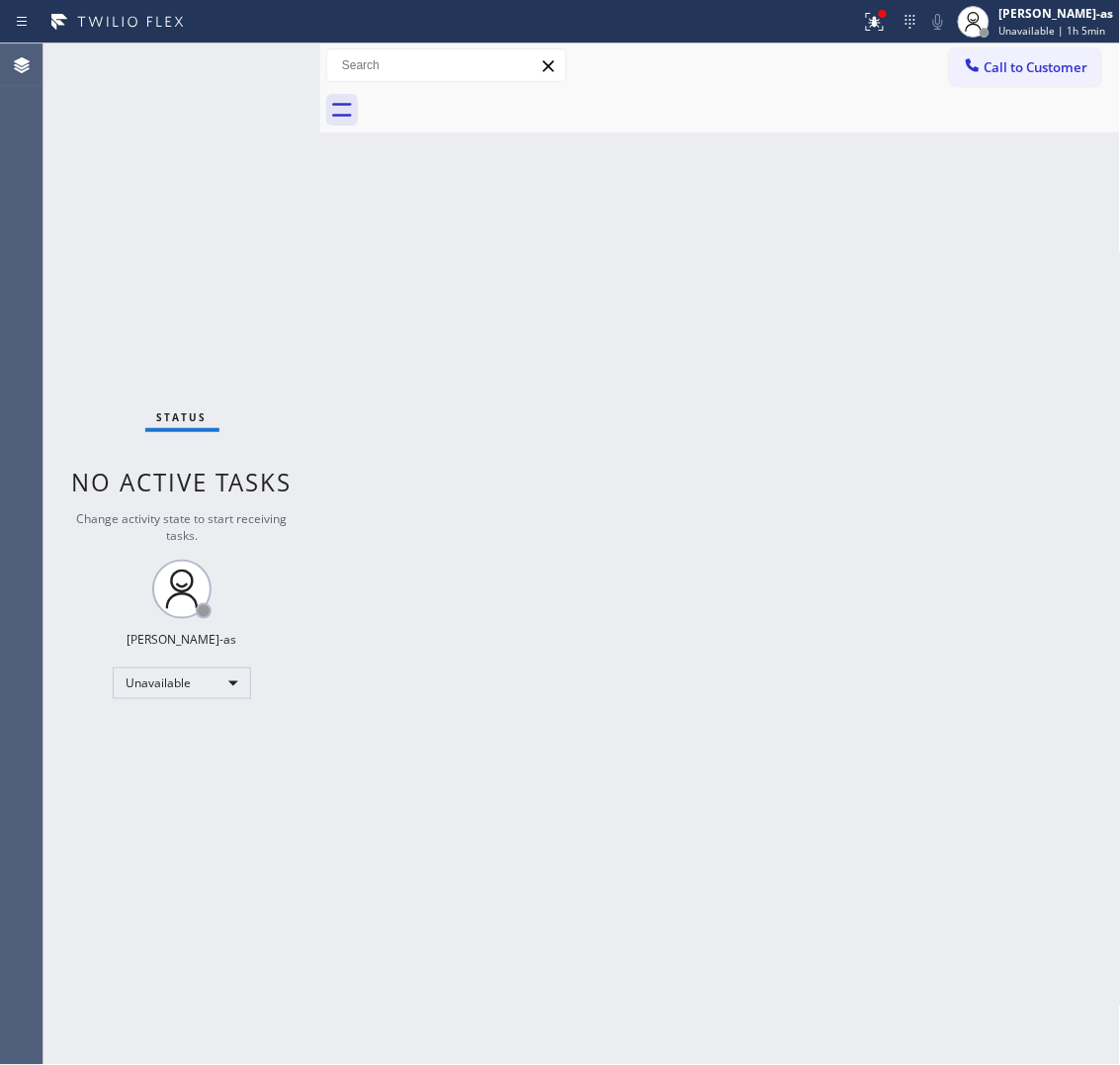 click on "Status   No active tasks     Change activity state to start receiving tasks.   [PERSON_NAME]-as Unavailable" at bounding box center (182, 554) 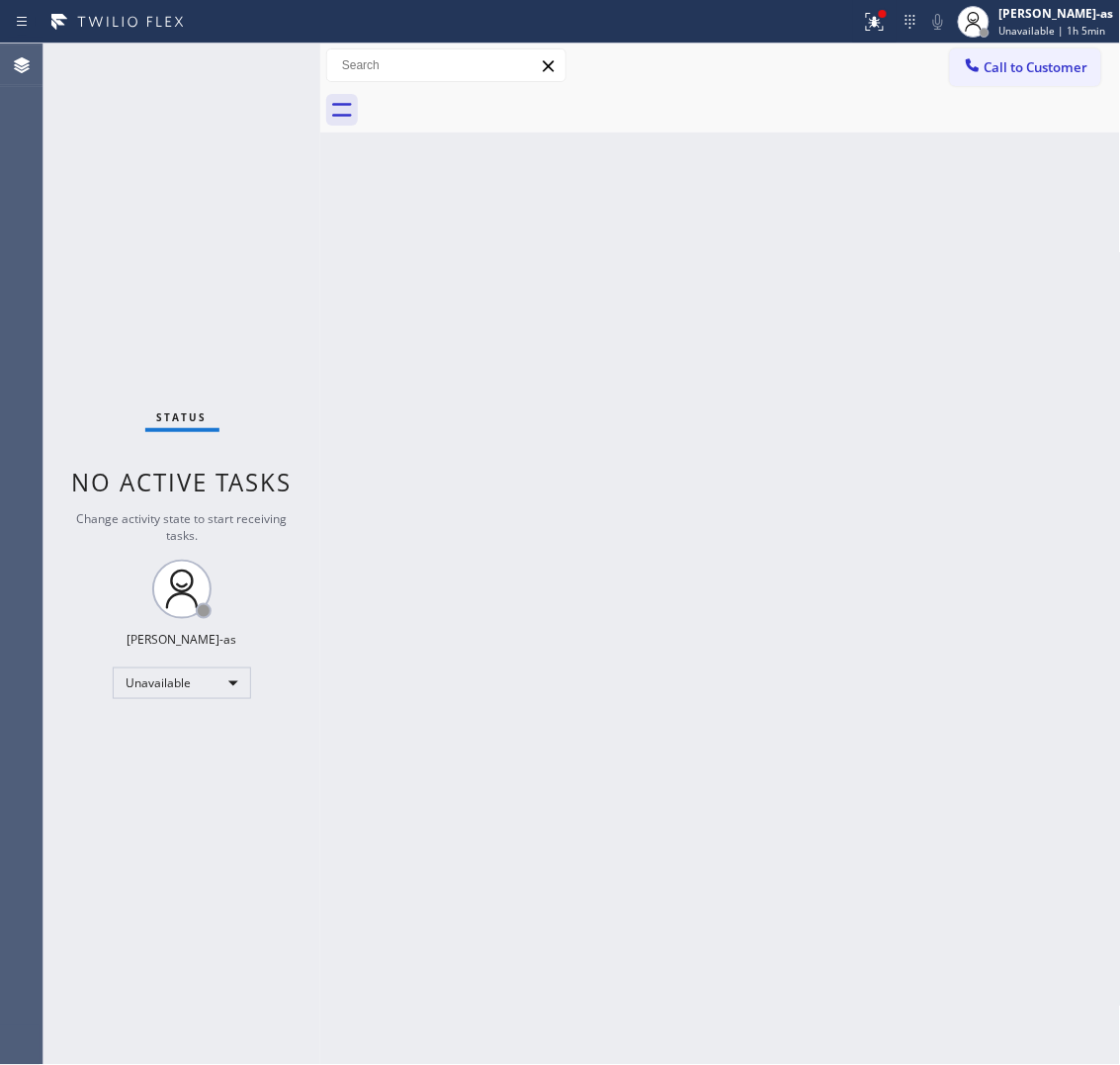 drag, startPoint x: 228, startPoint y: 376, endPoint x: 242, endPoint y: 362, distance: 19.79899 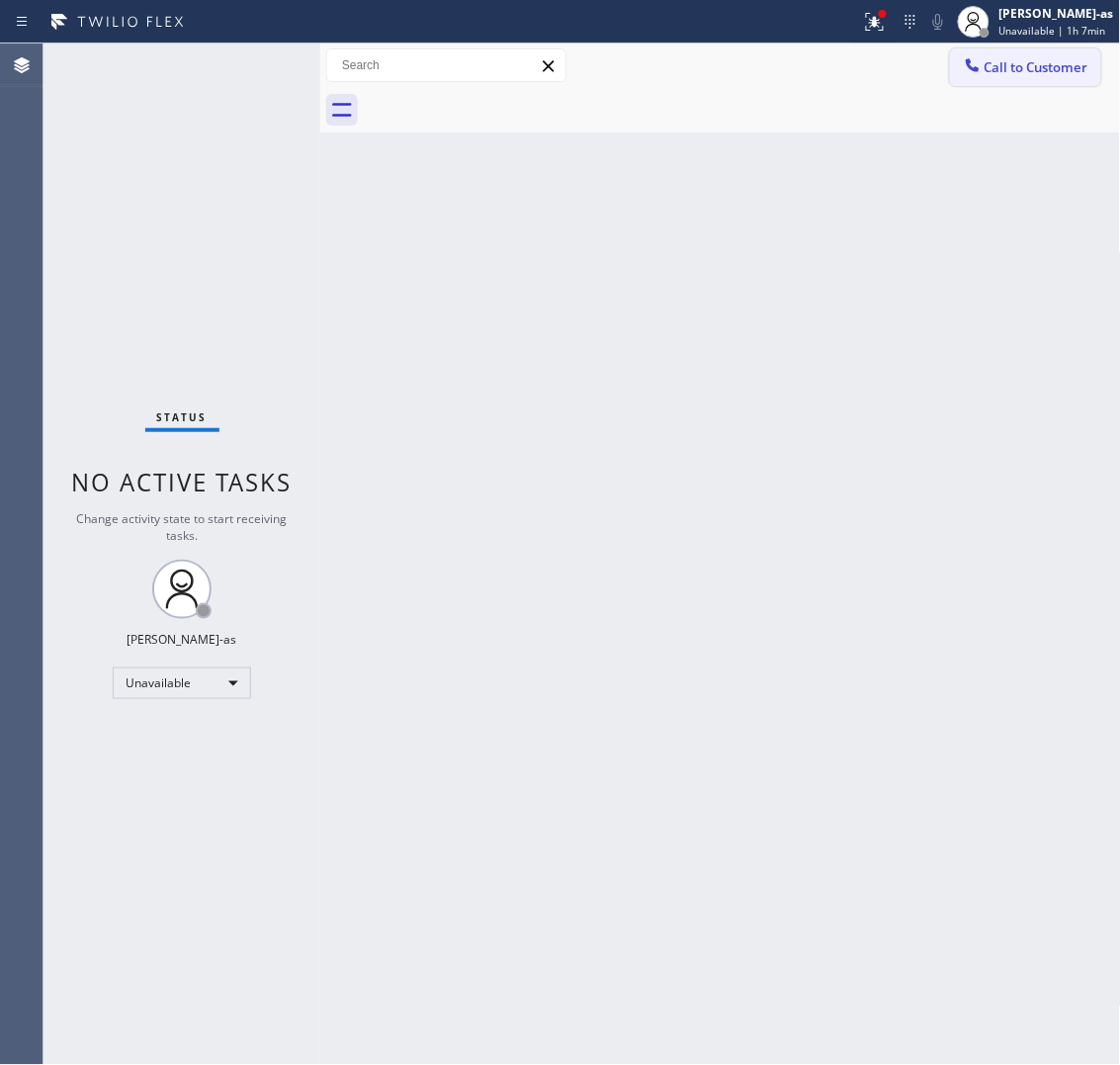 click on "Call to Customer" at bounding box center [1036, 67] 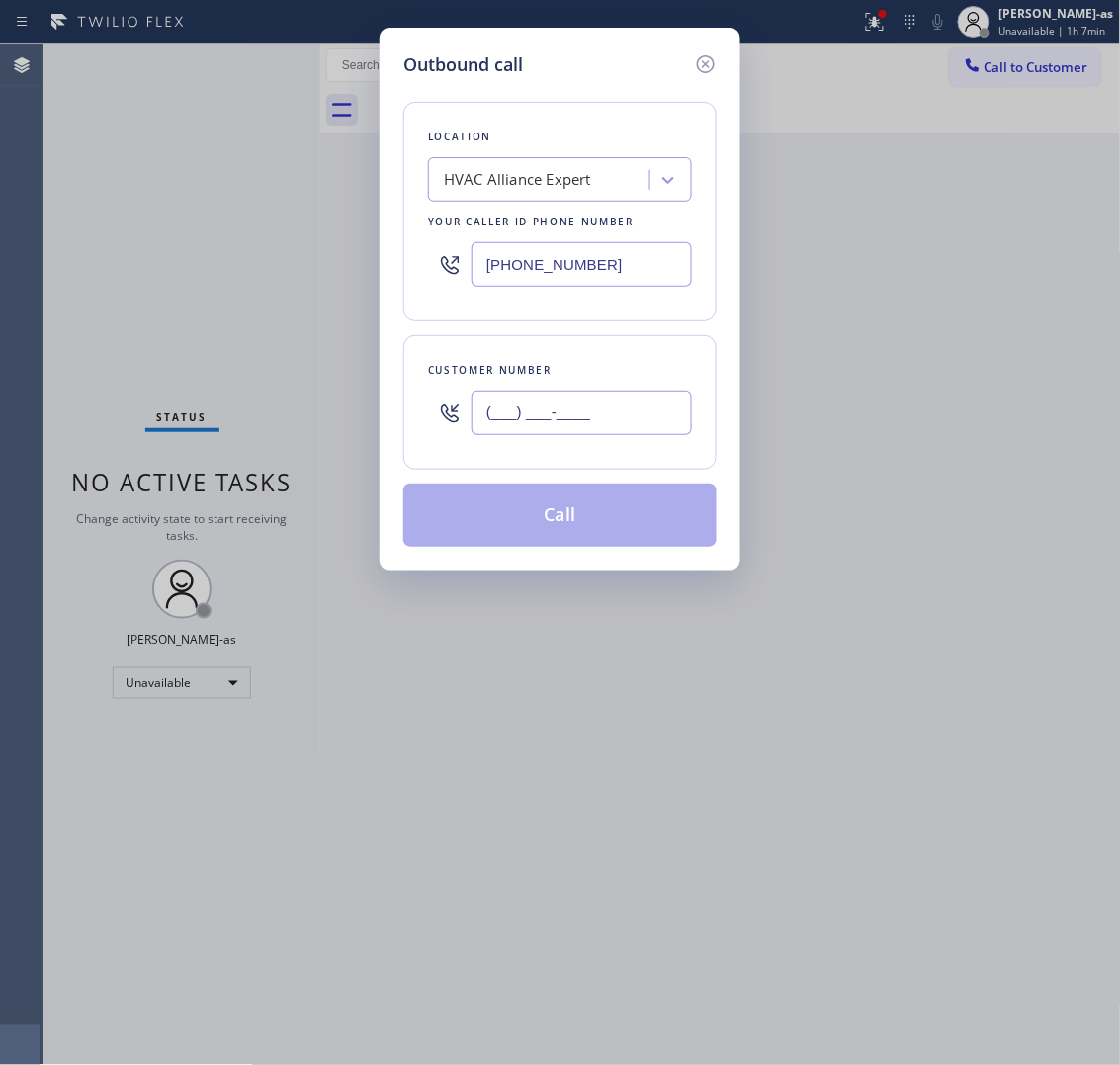 click on "(___) ___-____" at bounding box center [581, 412] 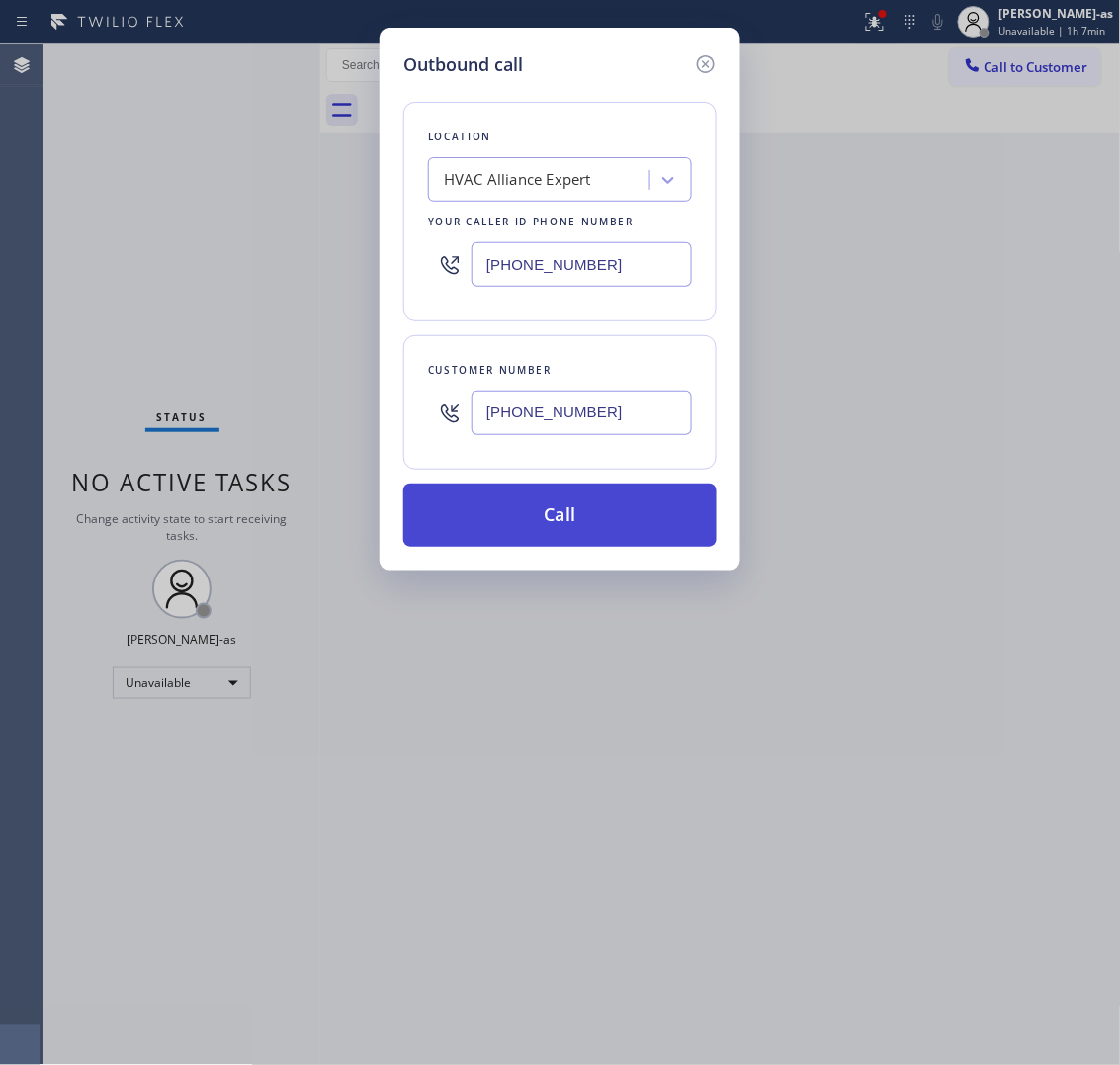type on "(650) 861-2135" 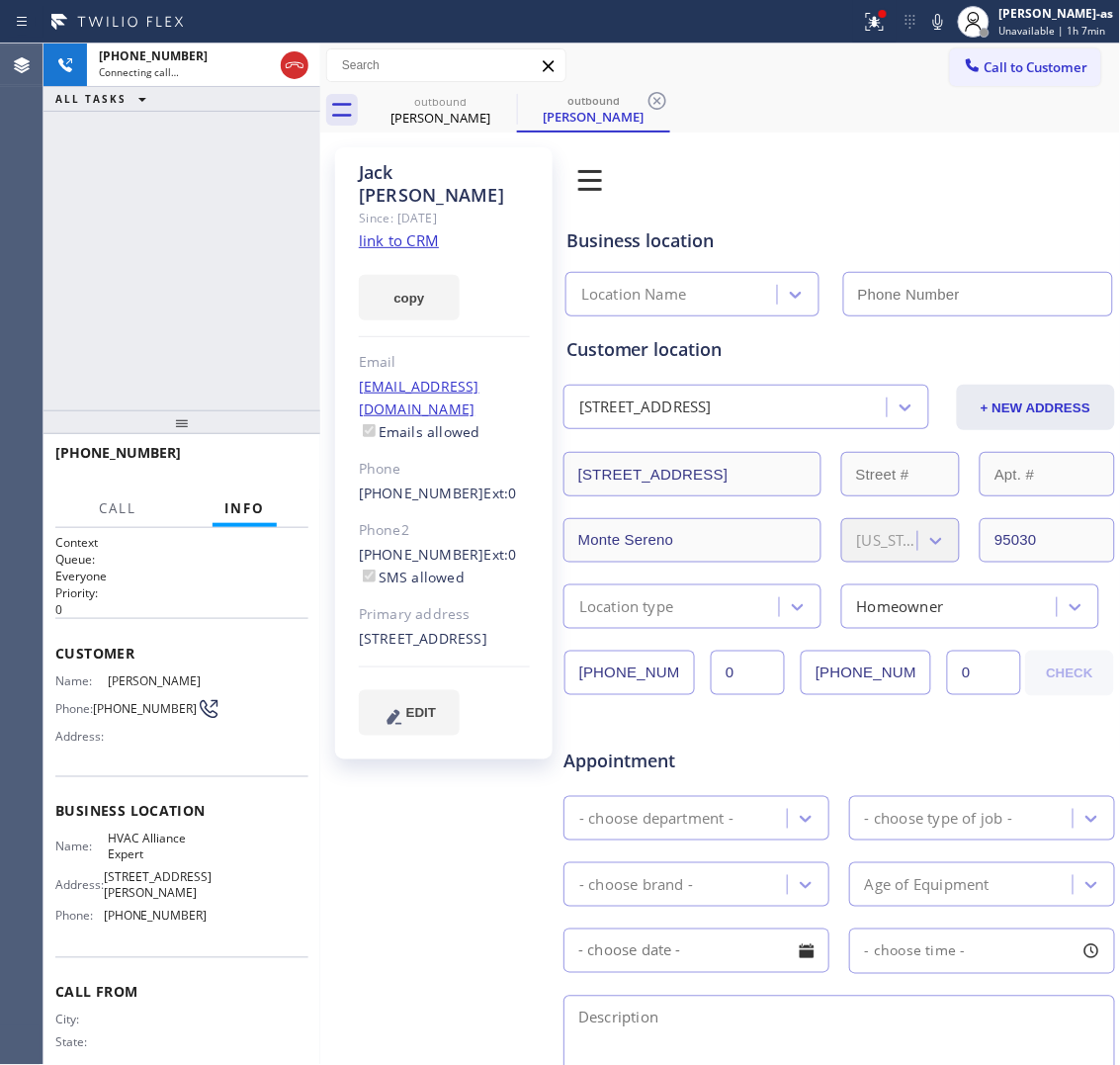 type on "[PHONE_NUMBER]" 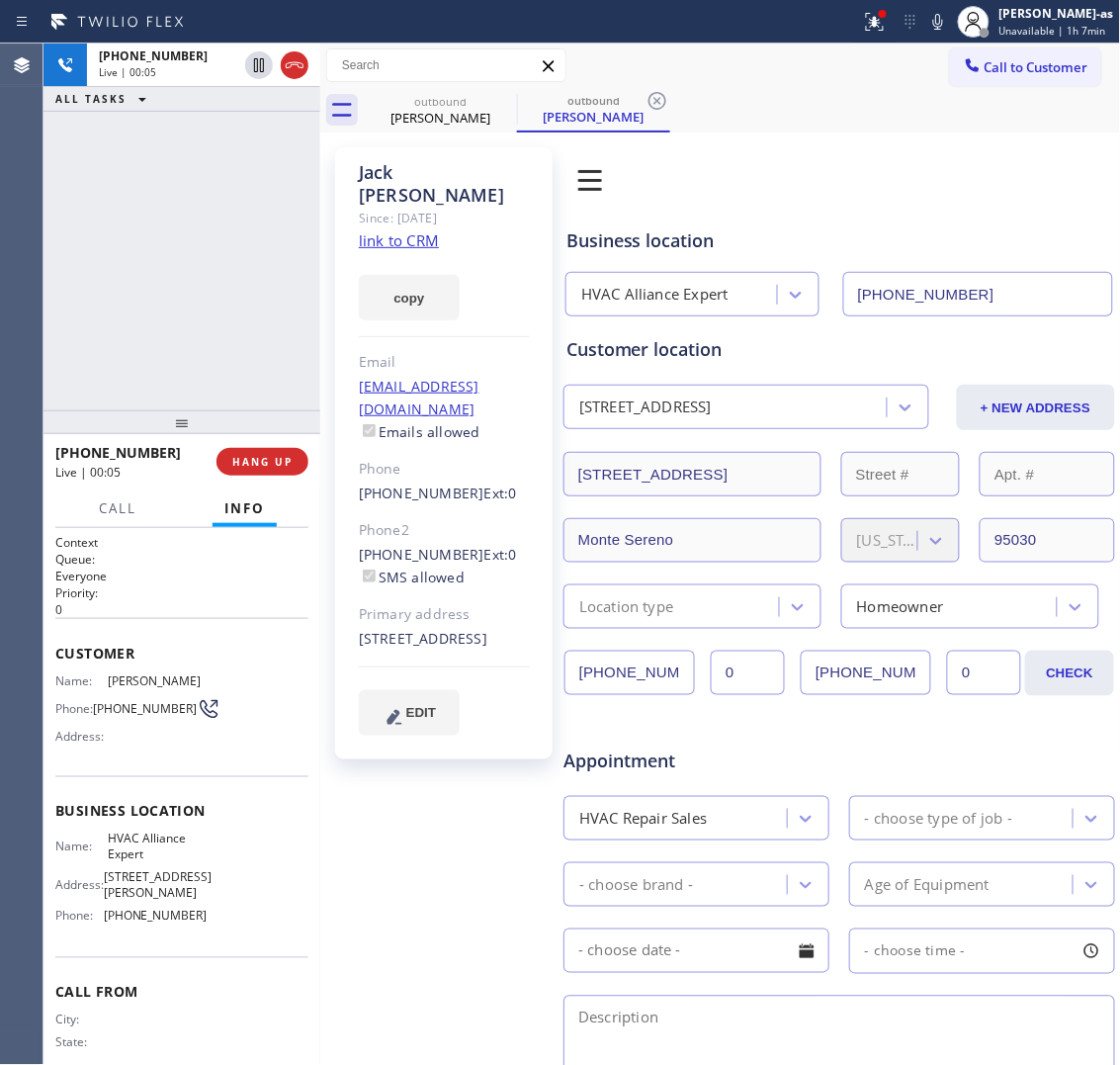 click on "+16508612135 Live | 00:05 ALL TASKS ALL TASKS ACTIVE TASKS TASKS IN WRAP UP" at bounding box center [182, 226] 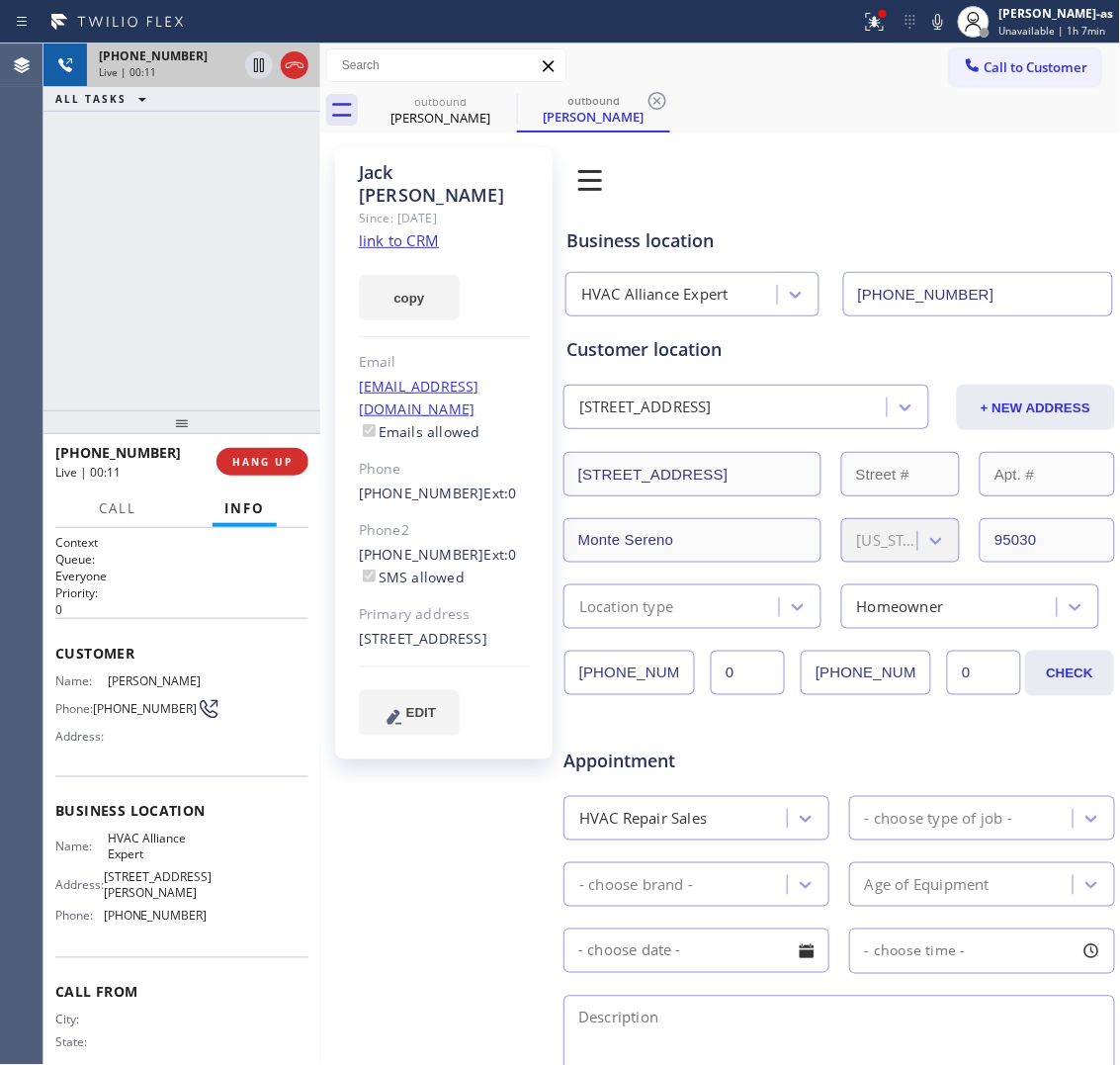 click at bounding box center [277, 65] 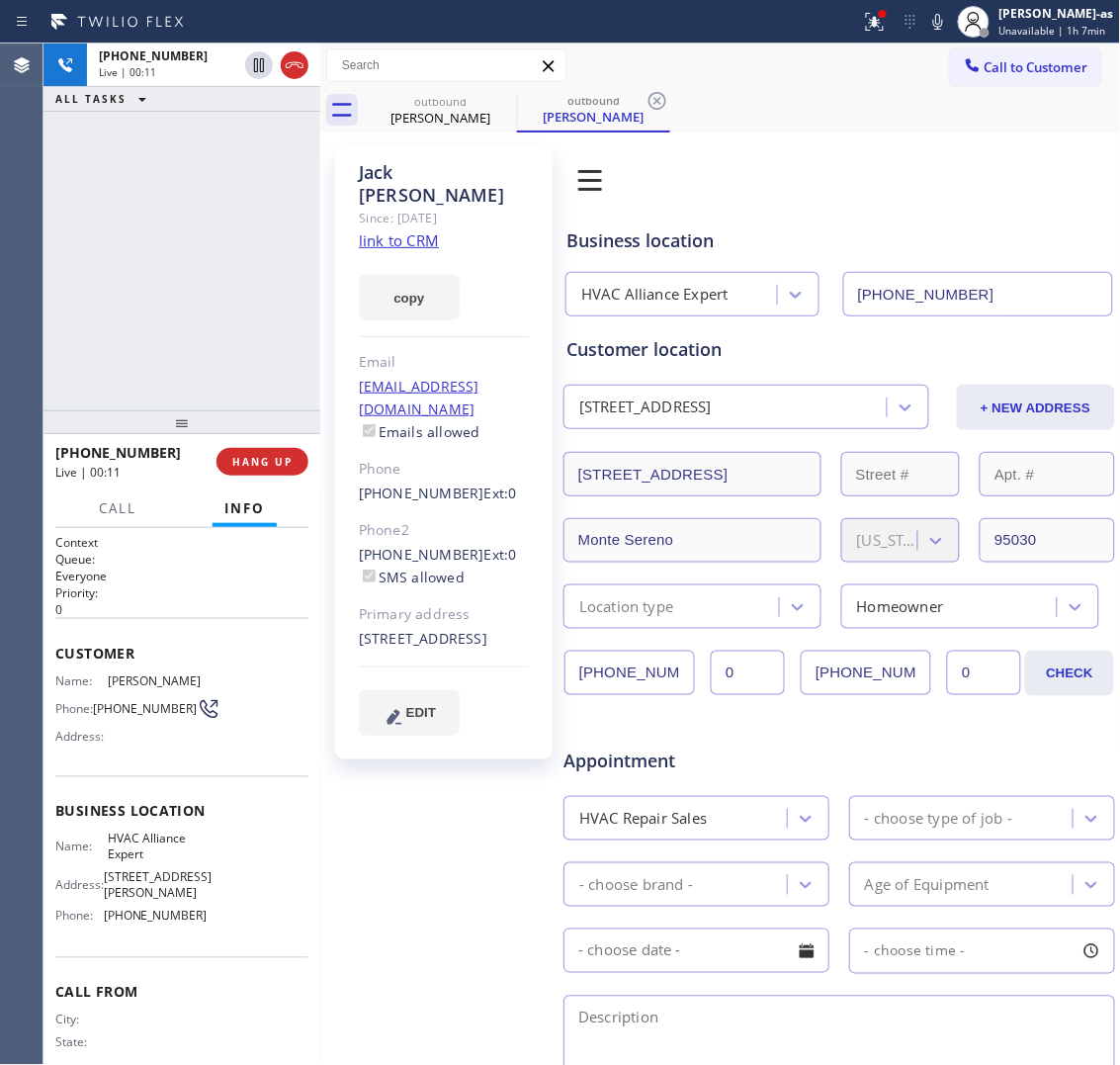 drag, startPoint x: 297, startPoint y: 70, endPoint x: 247, endPoint y: 233, distance: 170.4963 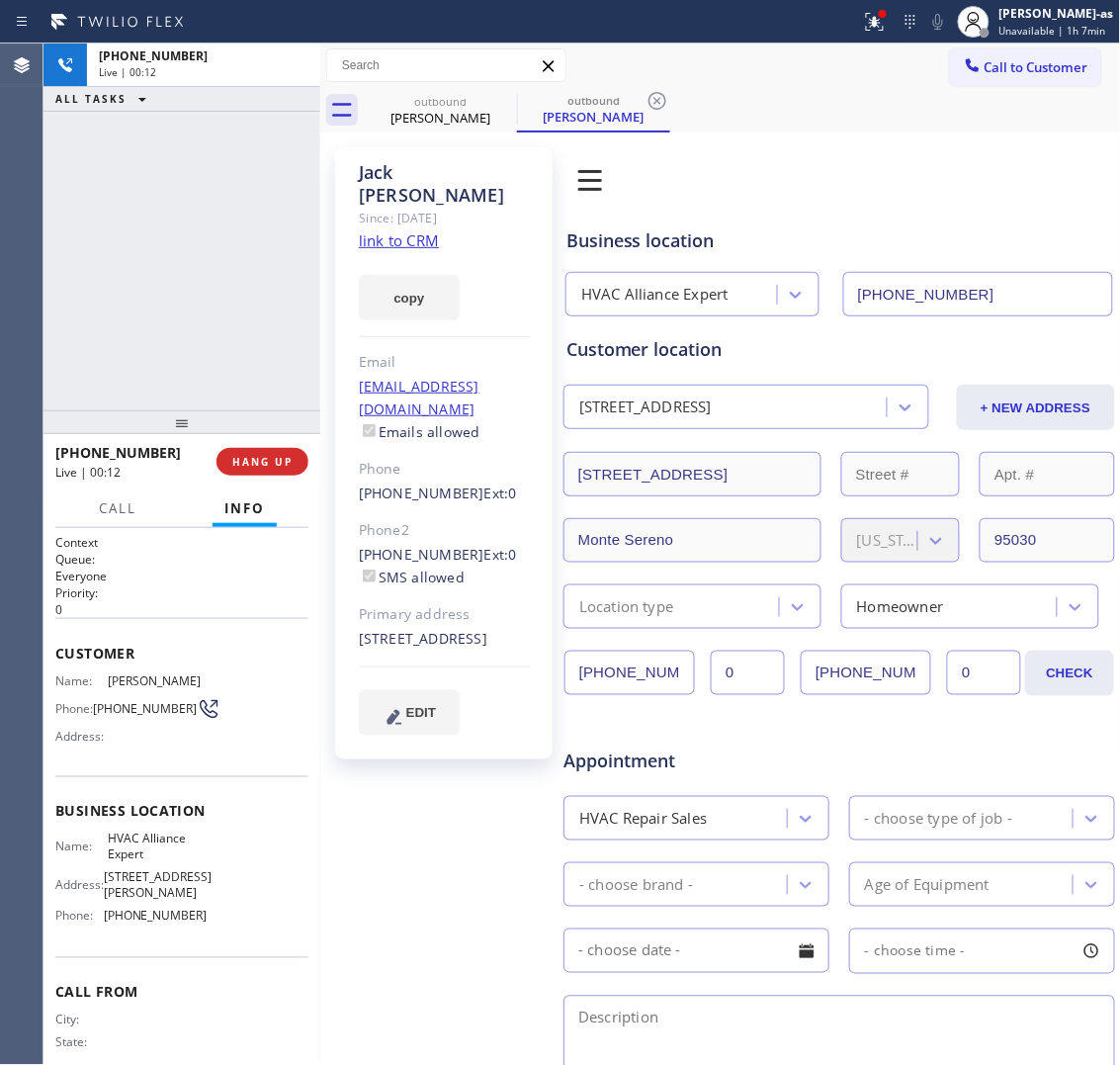 drag, startPoint x: 263, startPoint y: 468, endPoint x: 228, endPoint y: 394, distance: 81.859636 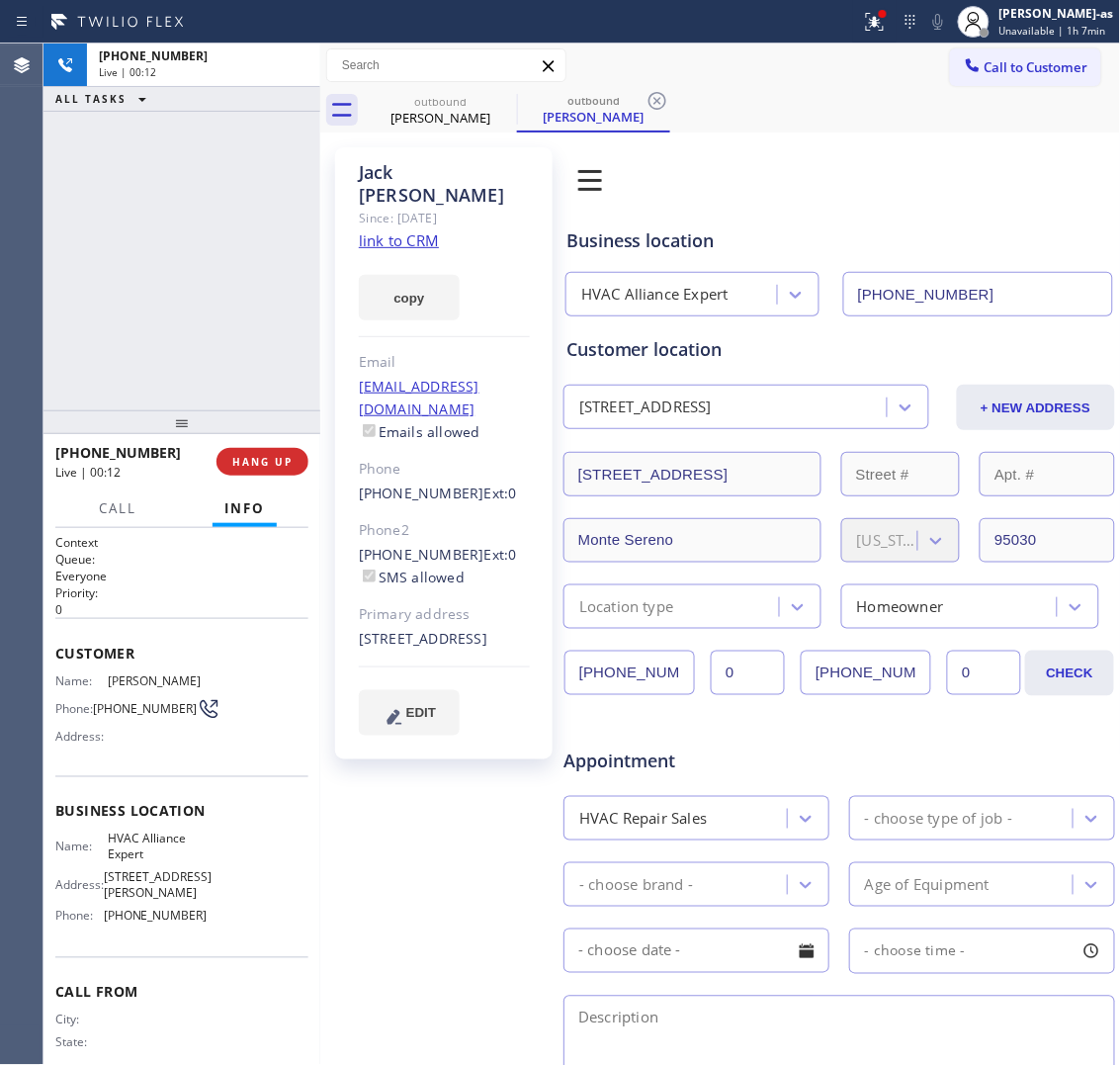 click on "HANG UP" at bounding box center (262, 462) 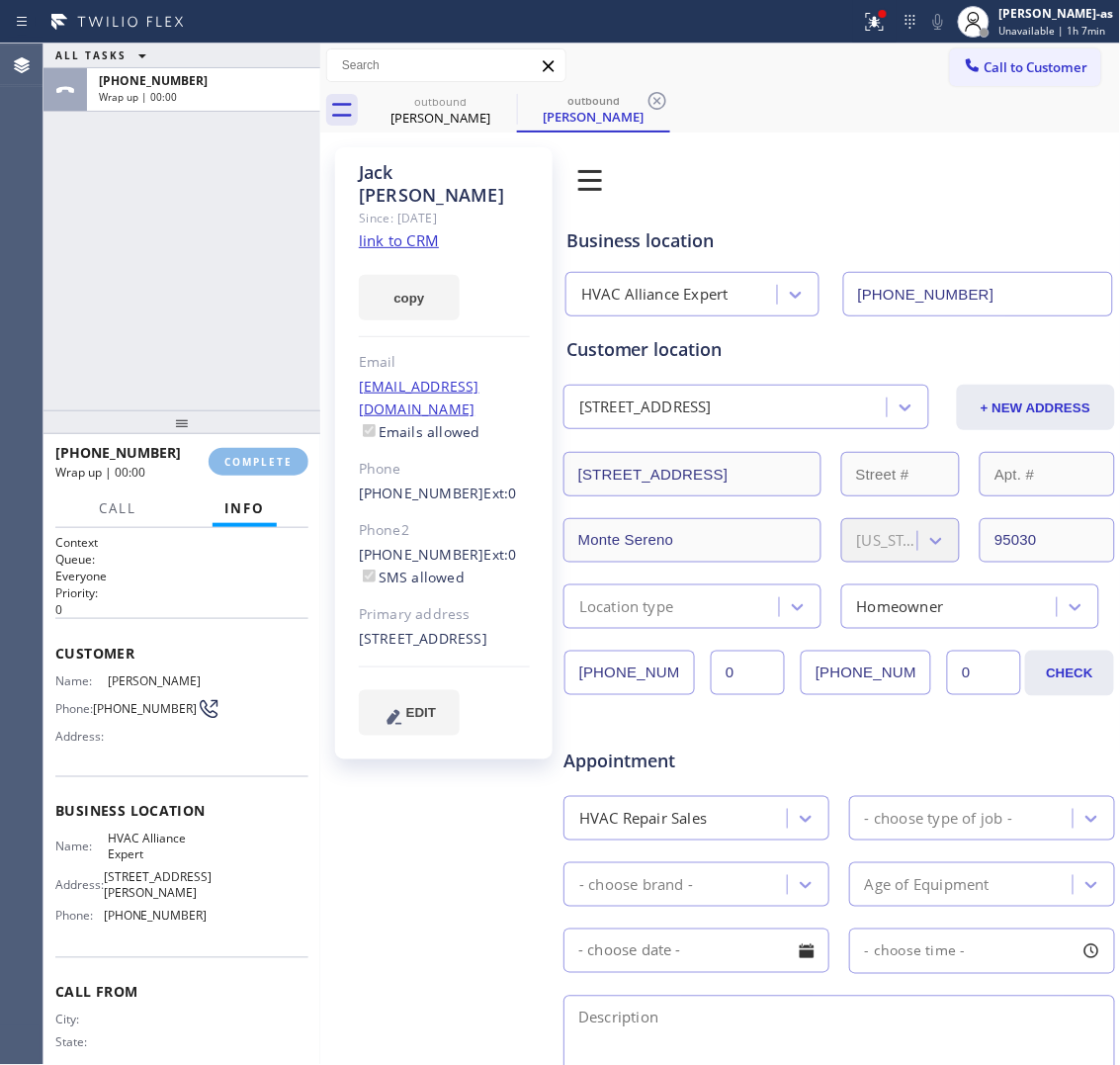 click on "ALL TASKS ALL TASKS ACTIVE TASKS TASKS IN WRAP UP +16508612135 Wrap up | 00:00" at bounding box center (182, 226) 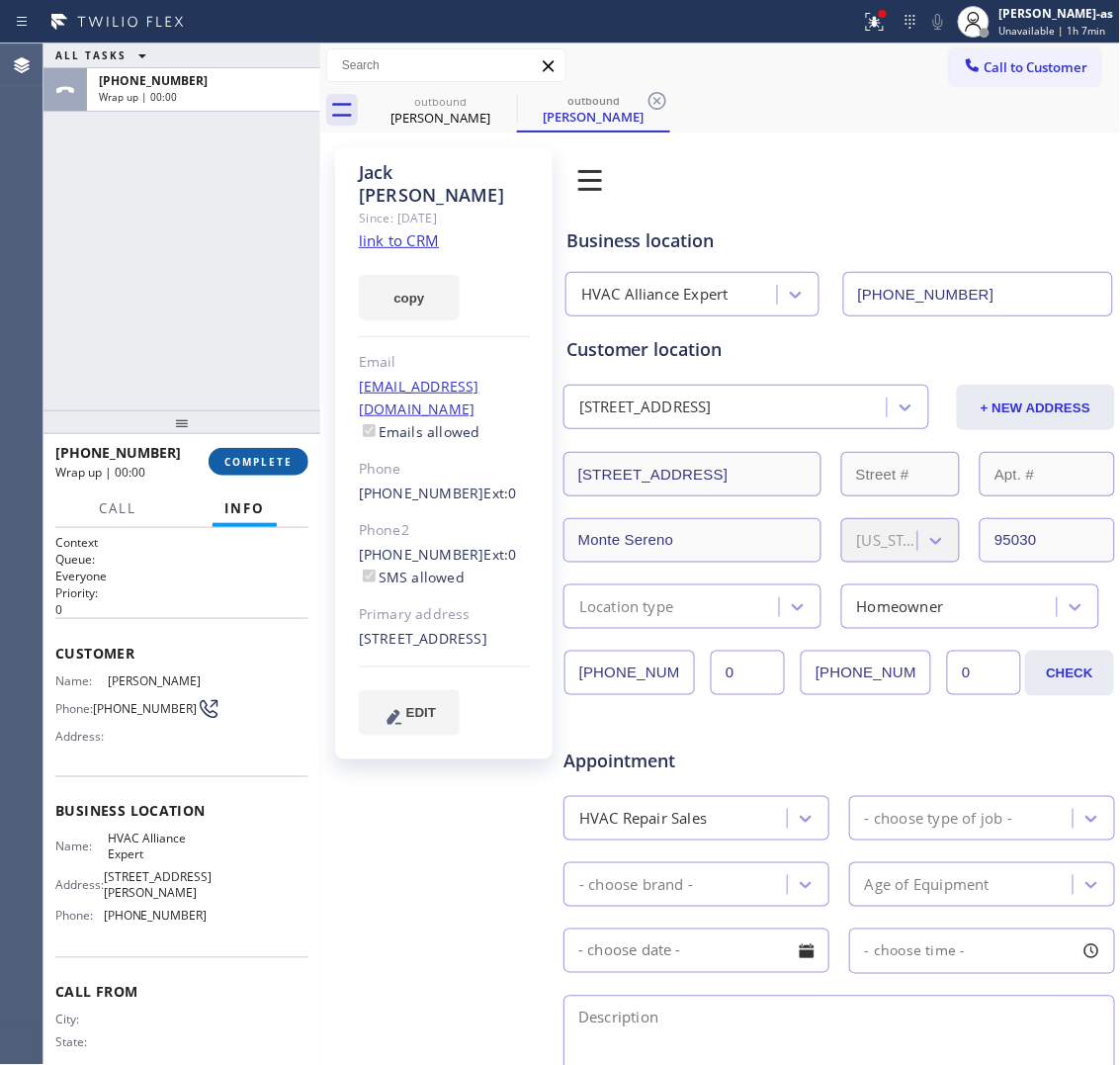 click on "COMPLETE" at bounding box center [258, 462] 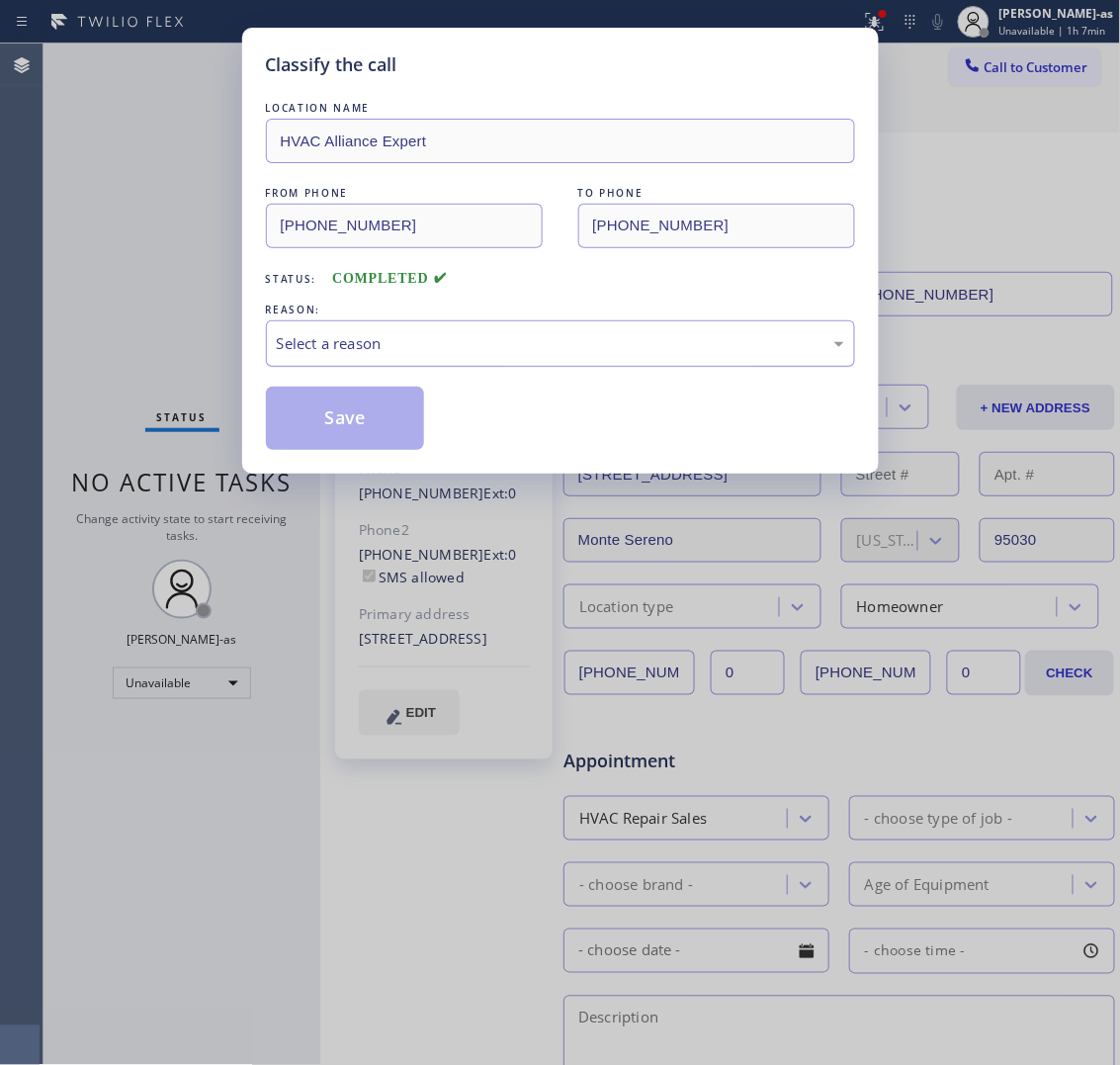 click on "Select a reason" at bounding box center [560, 343] 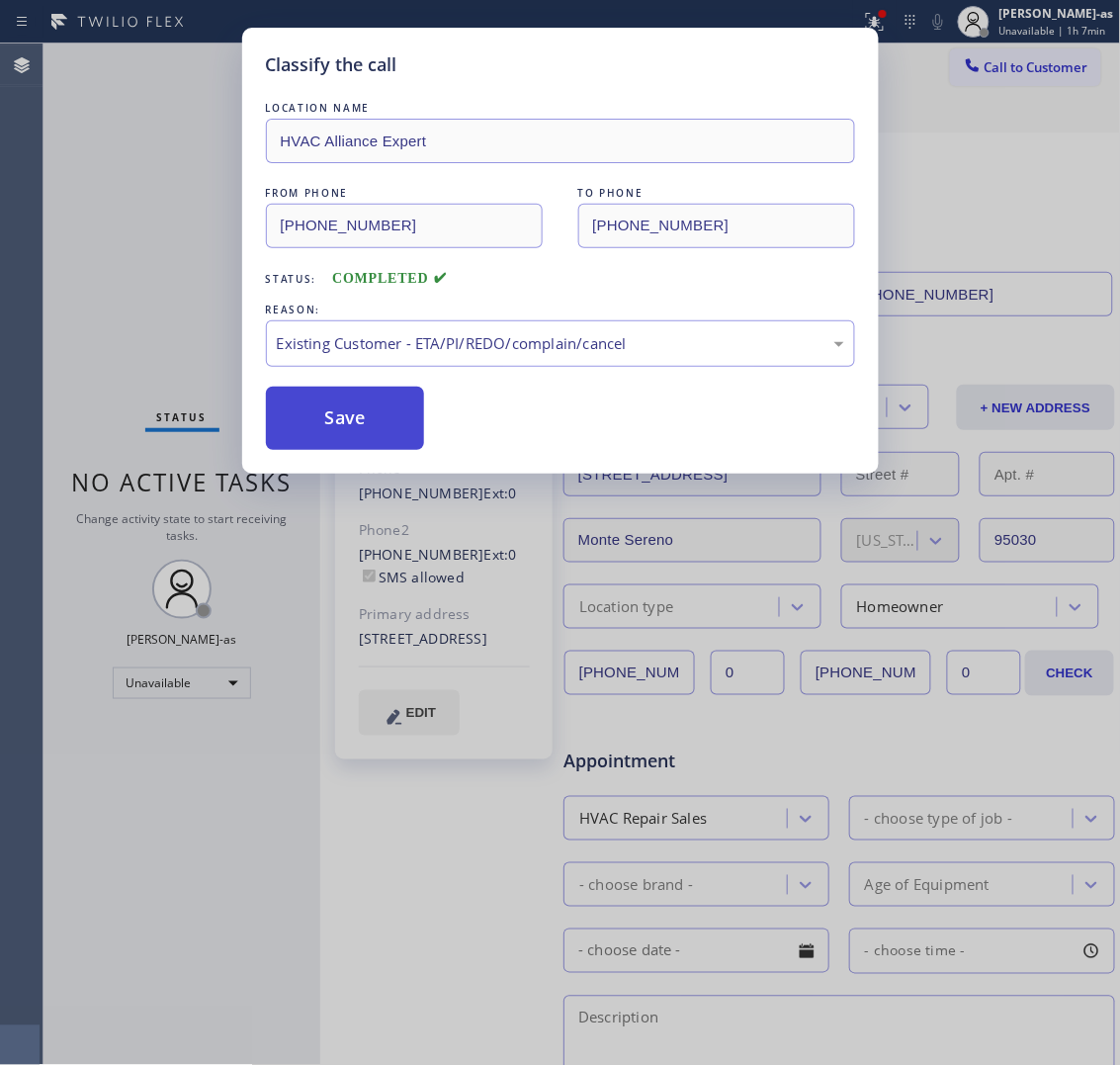 click on "Save" at bounding box center [345, 418] 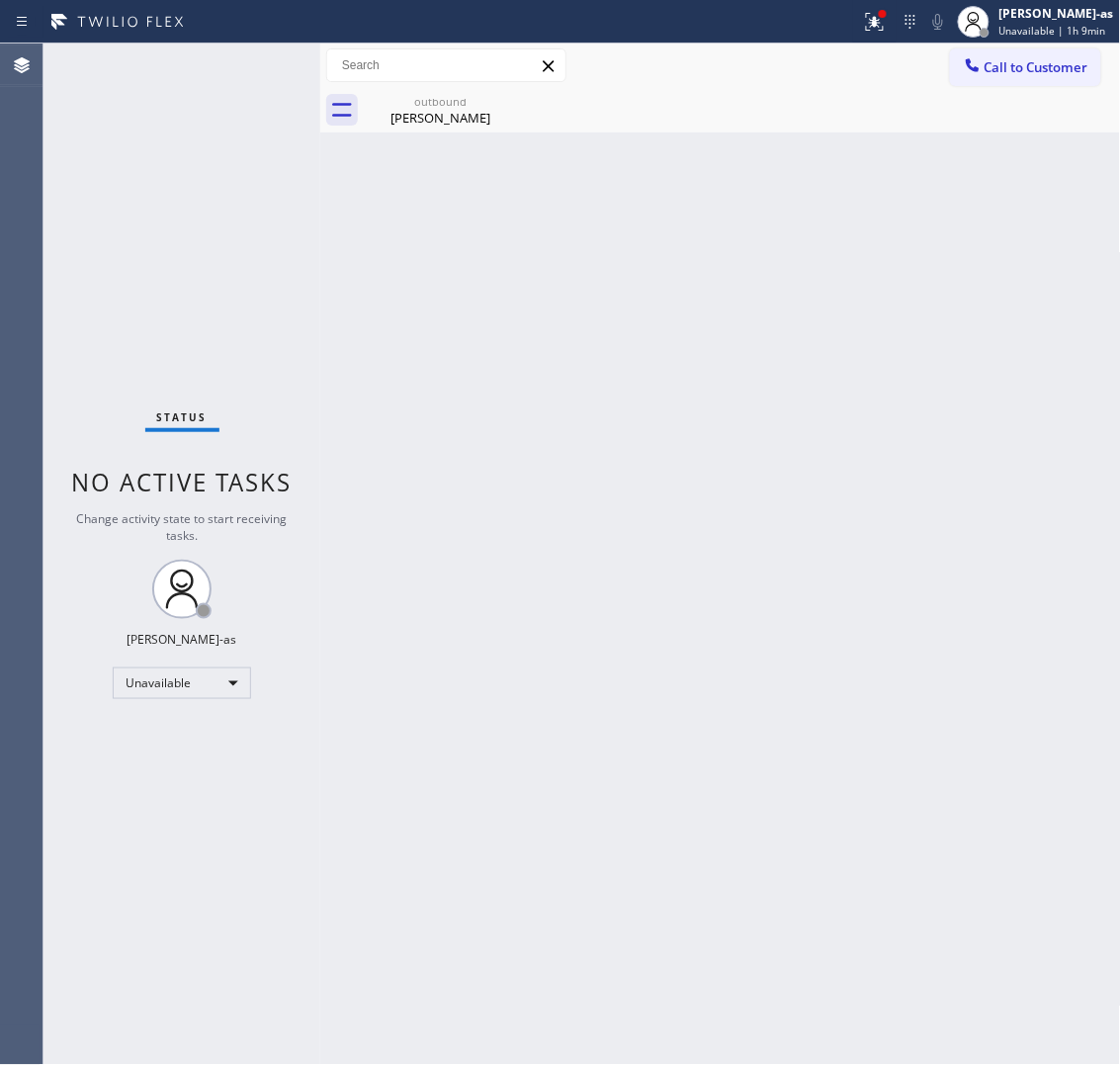 click on "Call to Customer" at bounding box center (1036, 67) 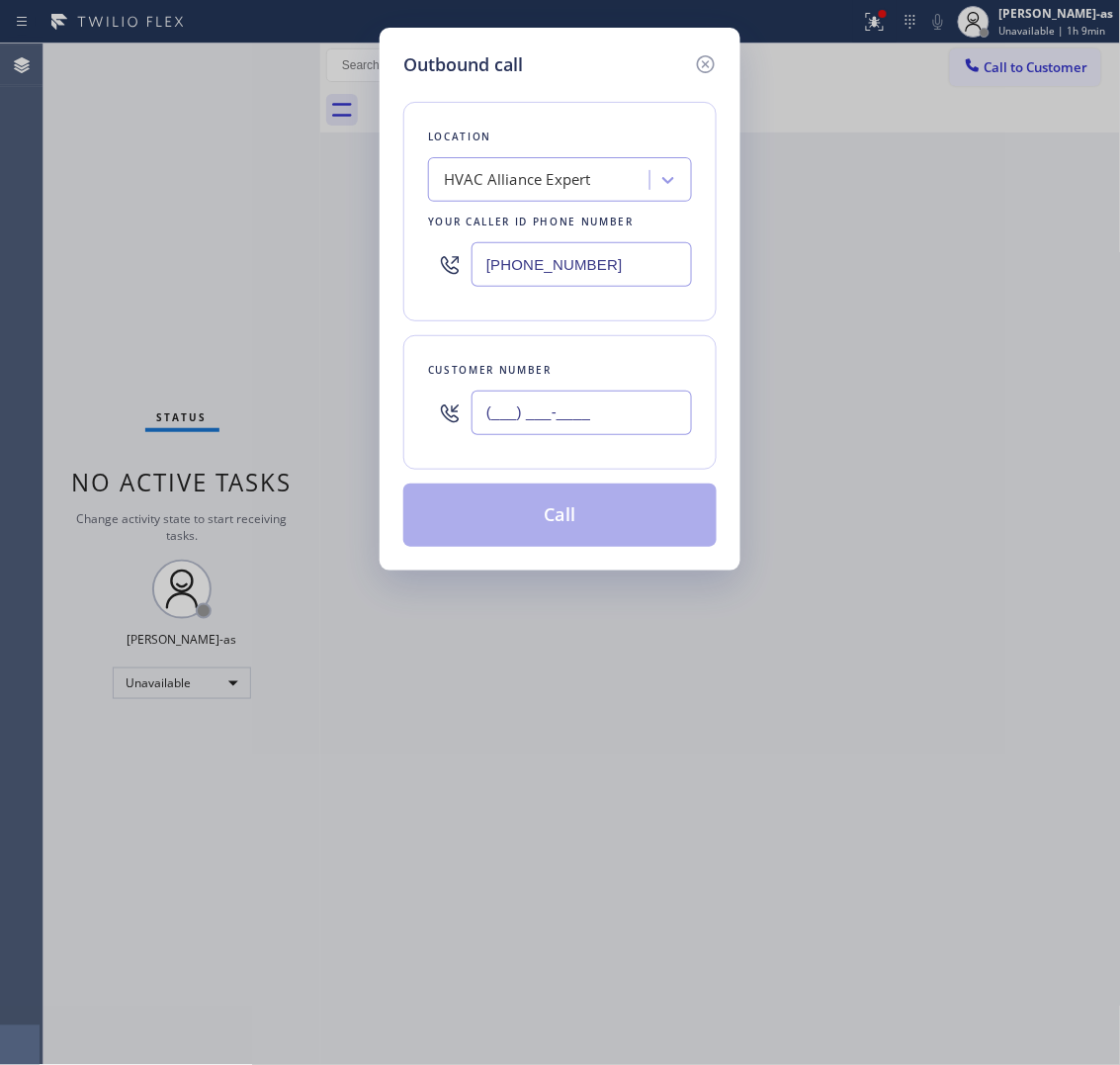 click on "(___) ___-____" at bounding box center [581, 412] 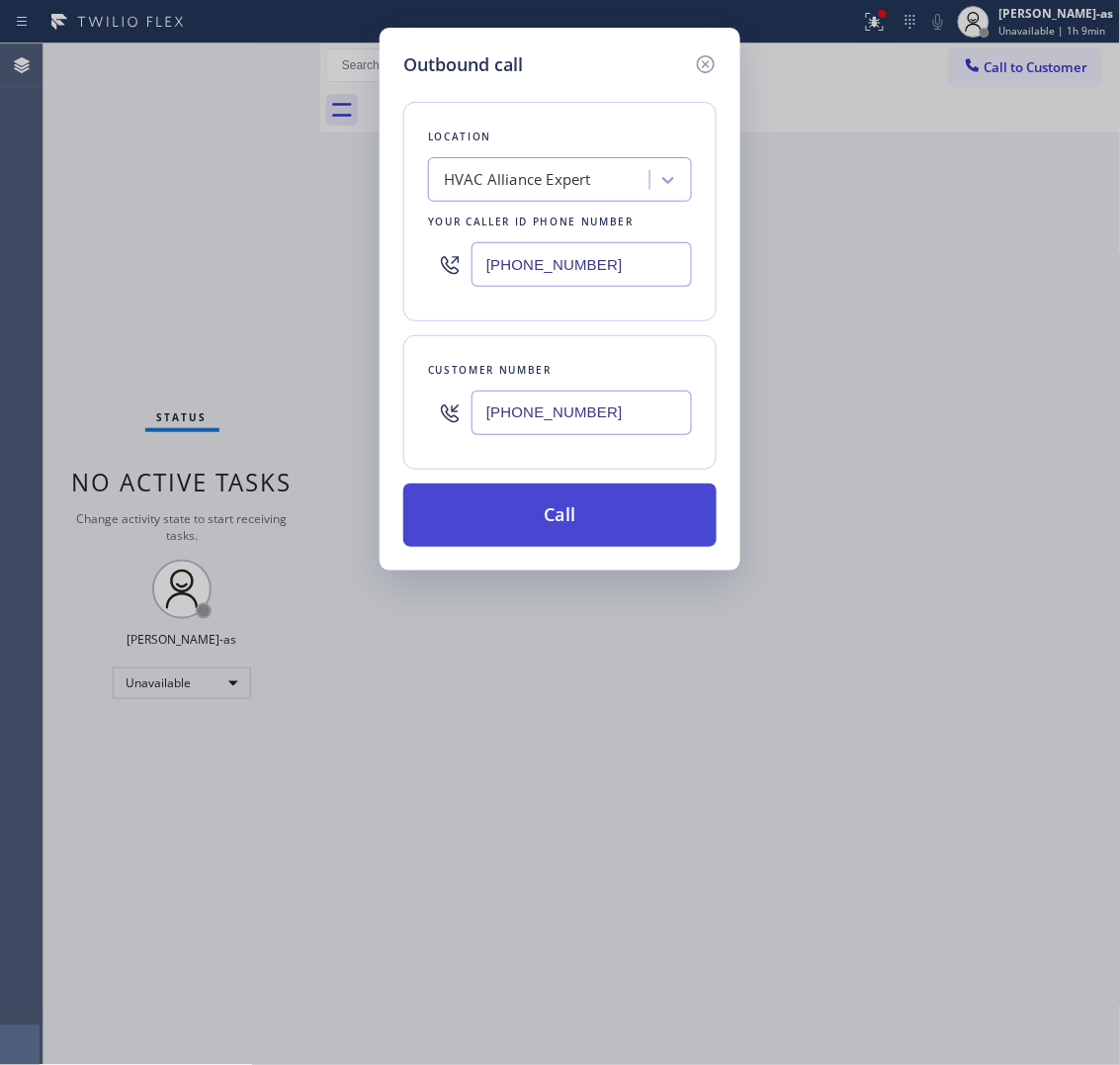 type on "(310) 387-1217" 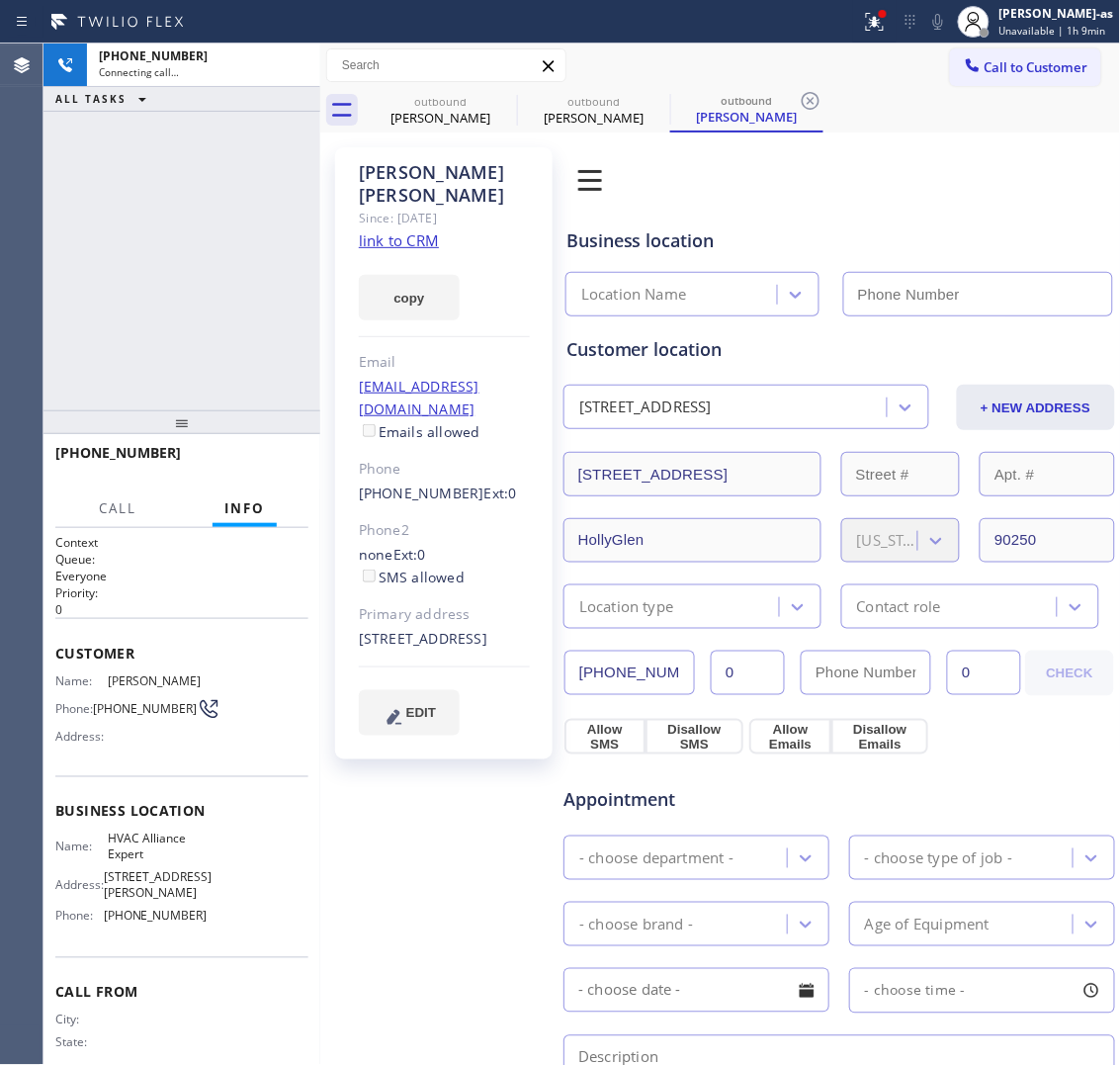 click on "link to CRM" 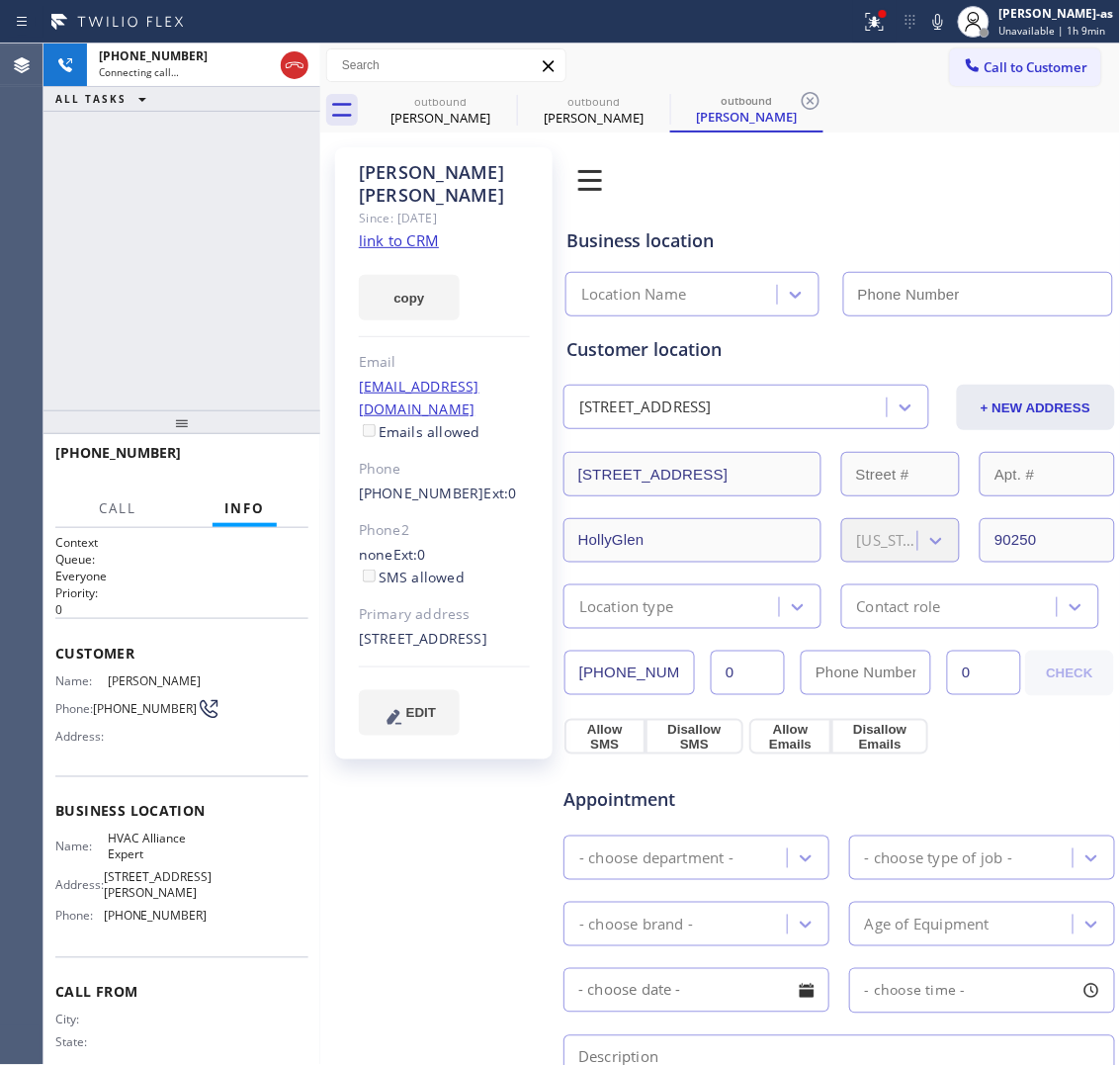 type on "[PHONE_NUMBER]" 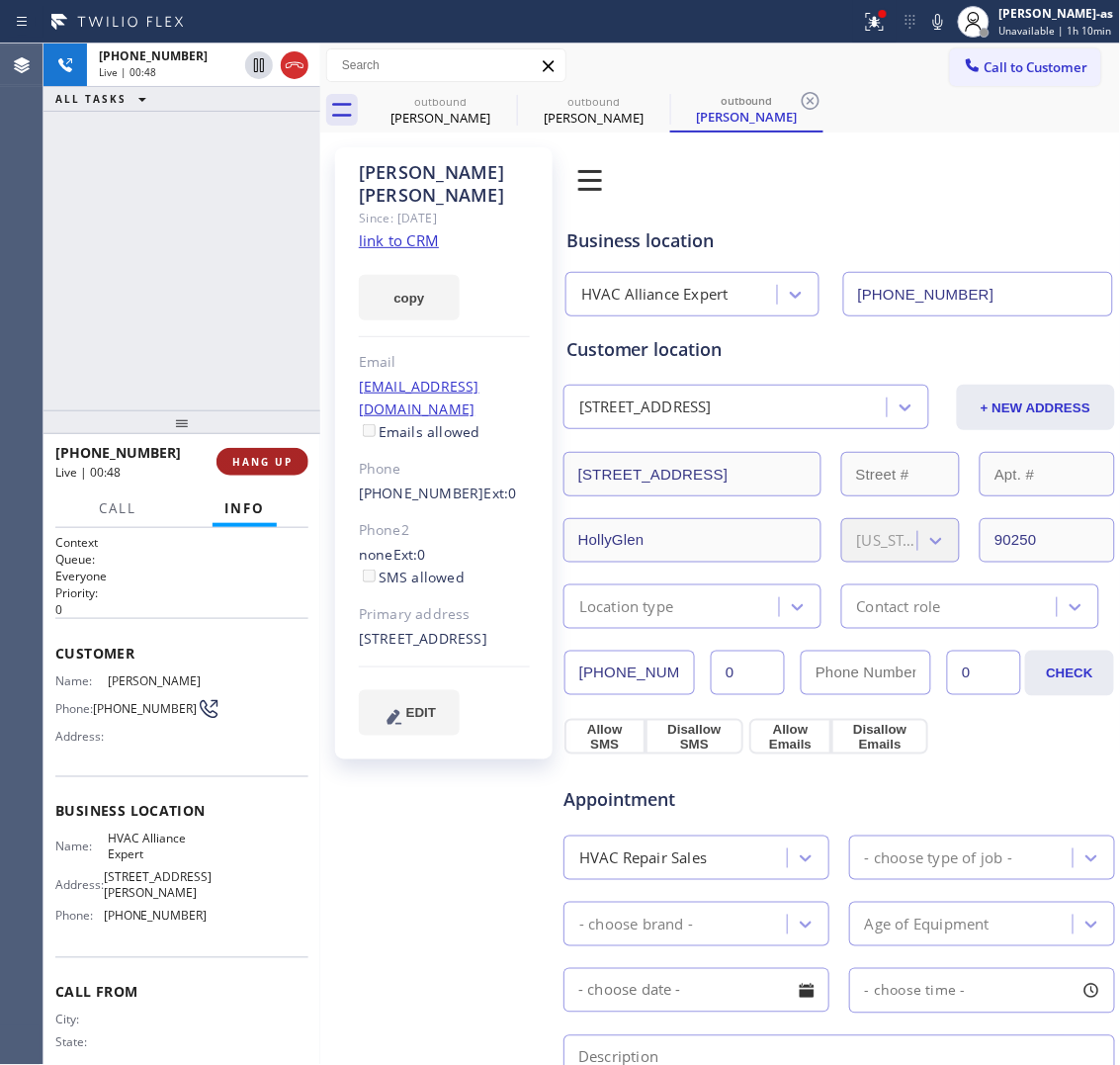 click on "HANG UP" at bounding box center [262, 462] 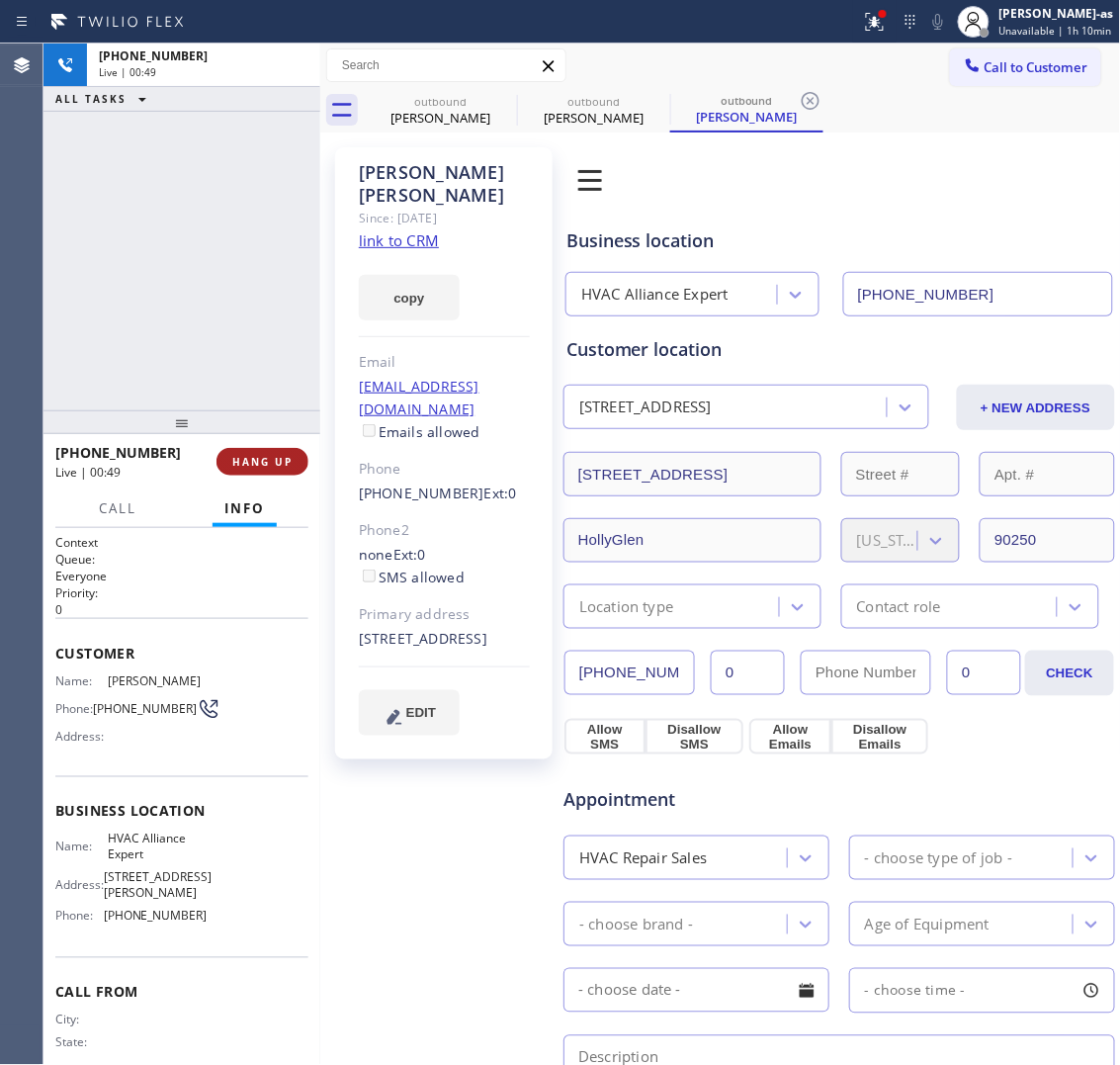 click on "HANG UP" at bounding box center [262, 462] 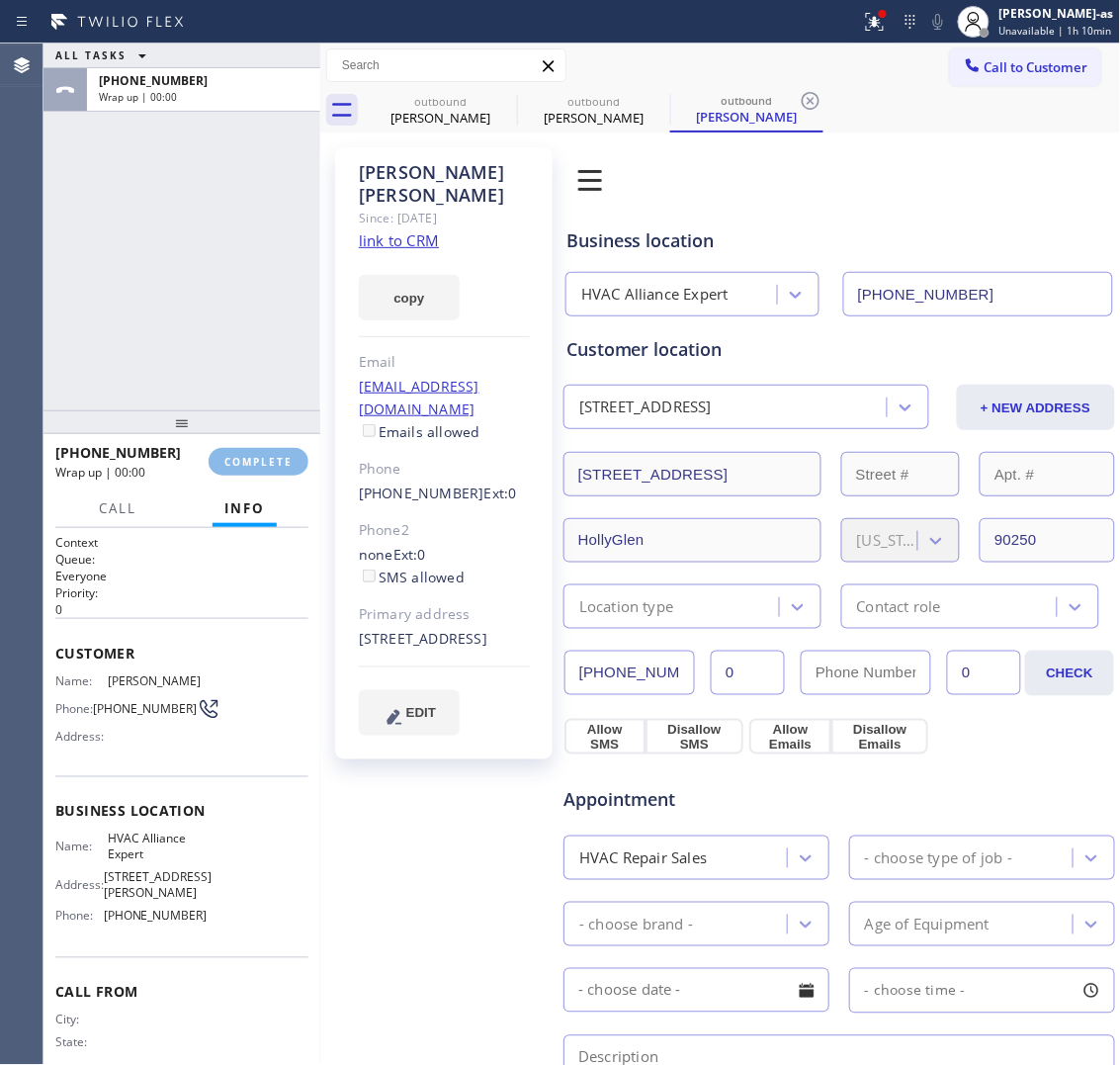 drag, startPoint x: 253, startPoint y: 463, endPoint x: 526, endPoint y: 427, distance: 275.3634 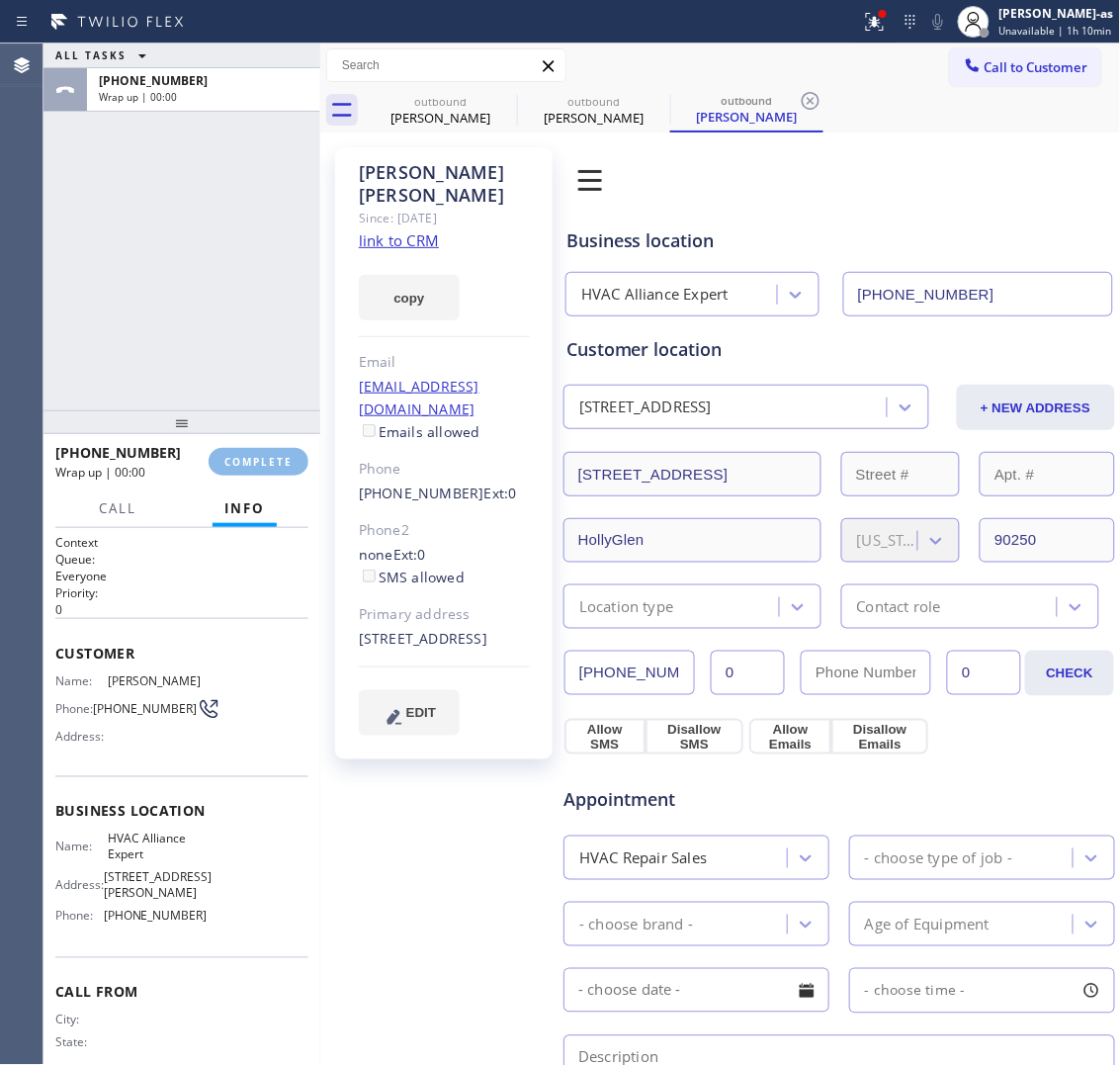 click on "COMPLETE" at bounding box center [258, 462] 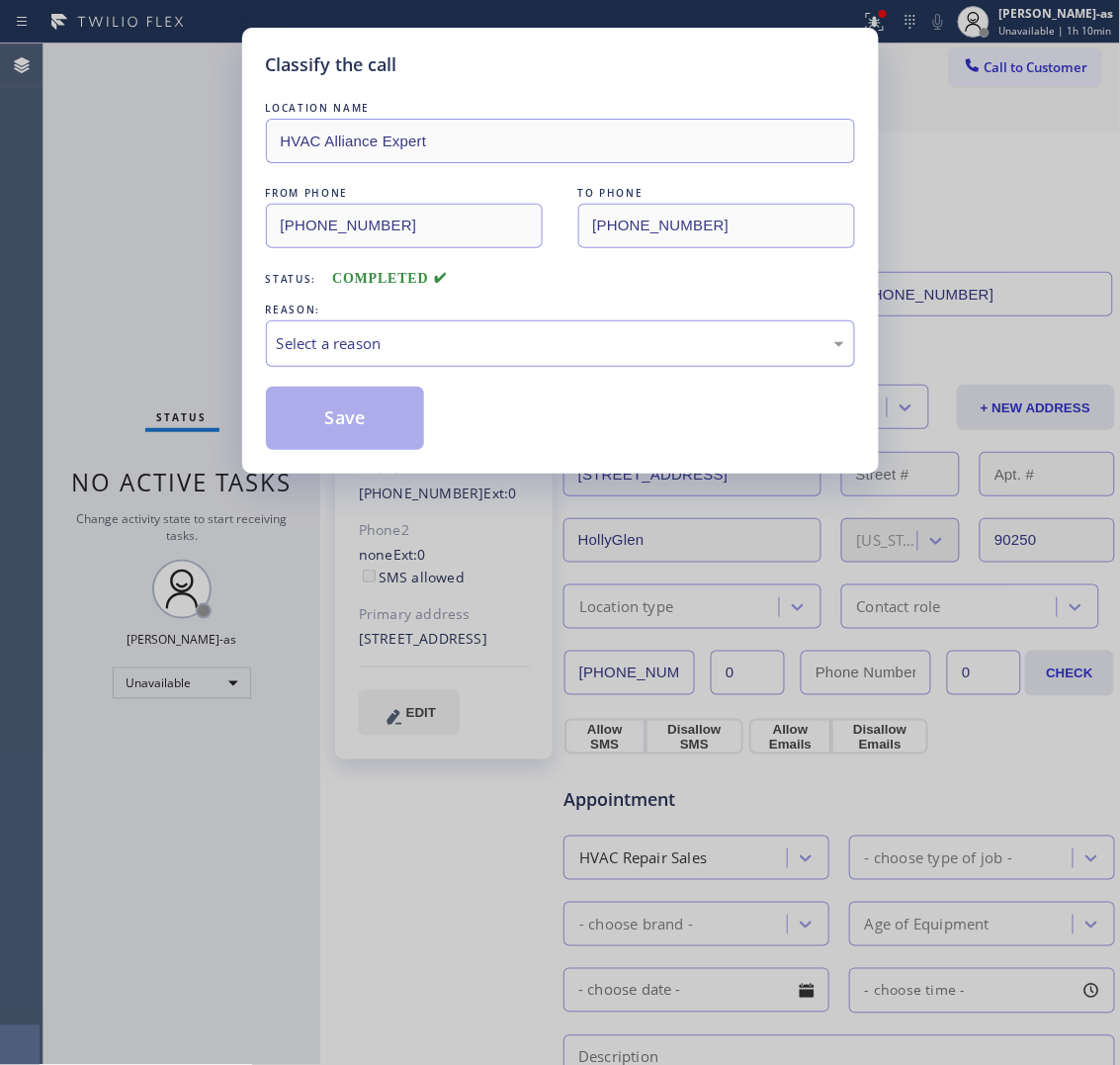 click on "Select a reason" at bounding box center (560, 343) 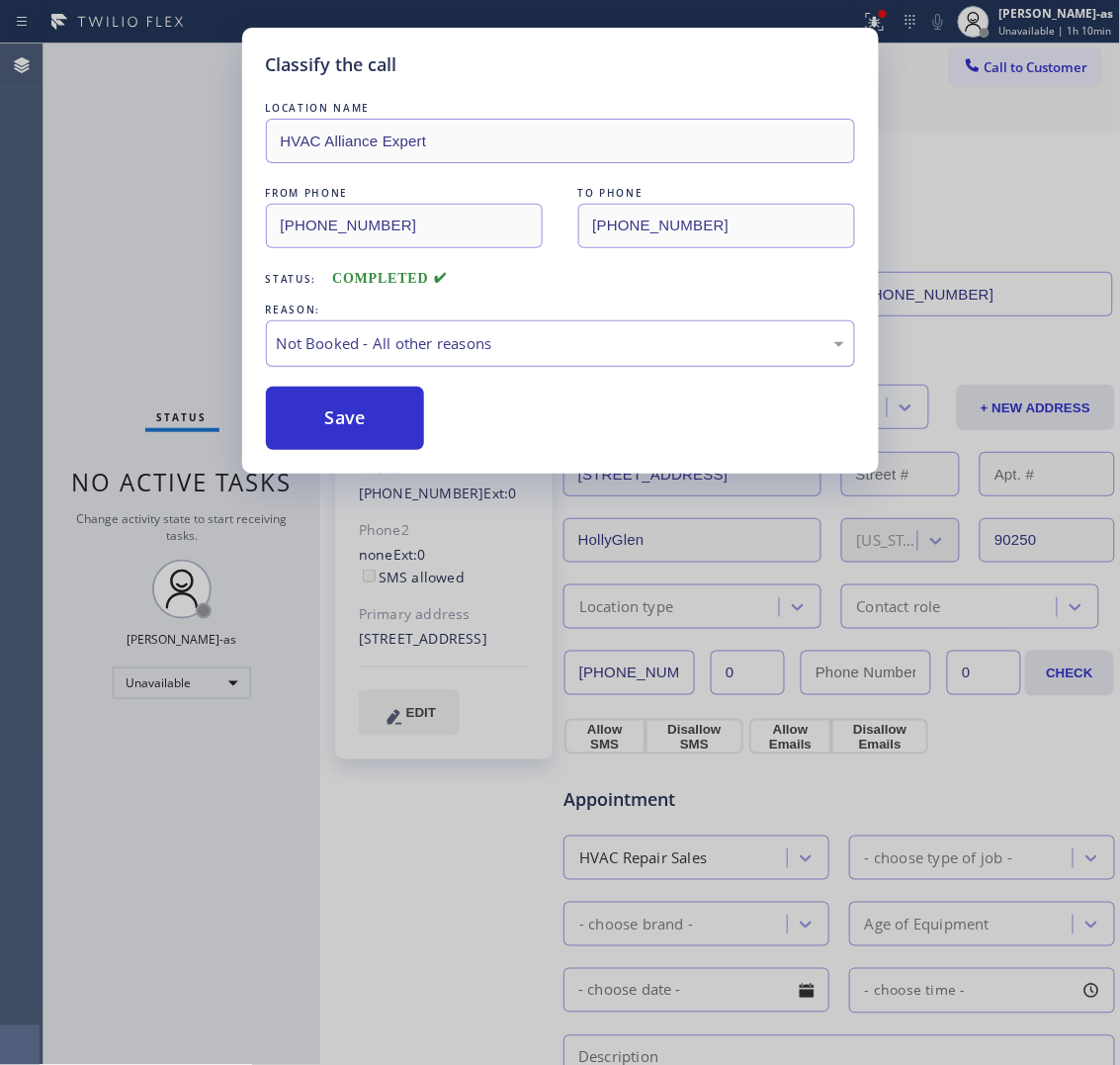 click on "Not Booked - All other reasons" at bounding box center (560, 343) 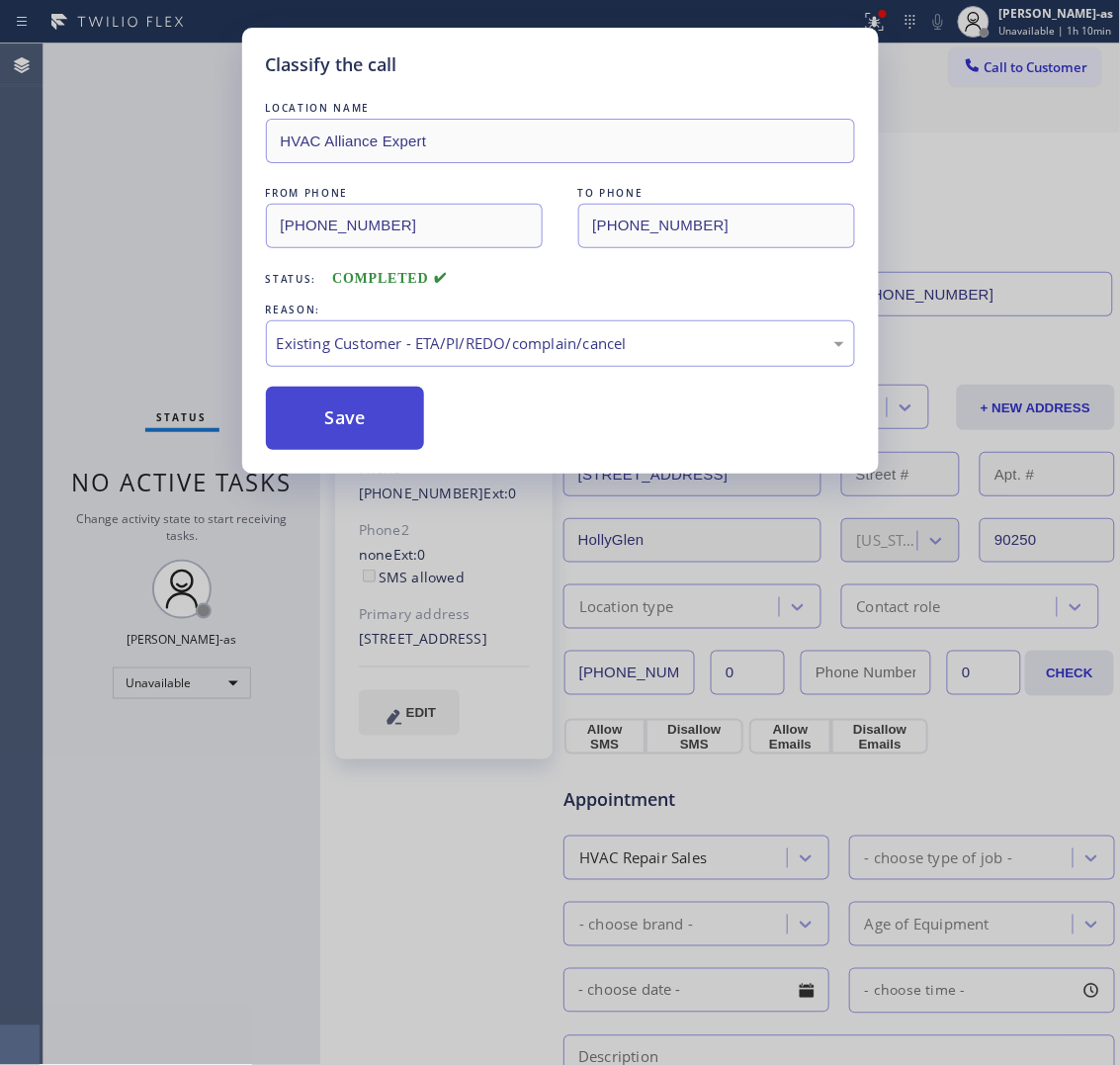 click on "Save" at bounding box center (345, 418) 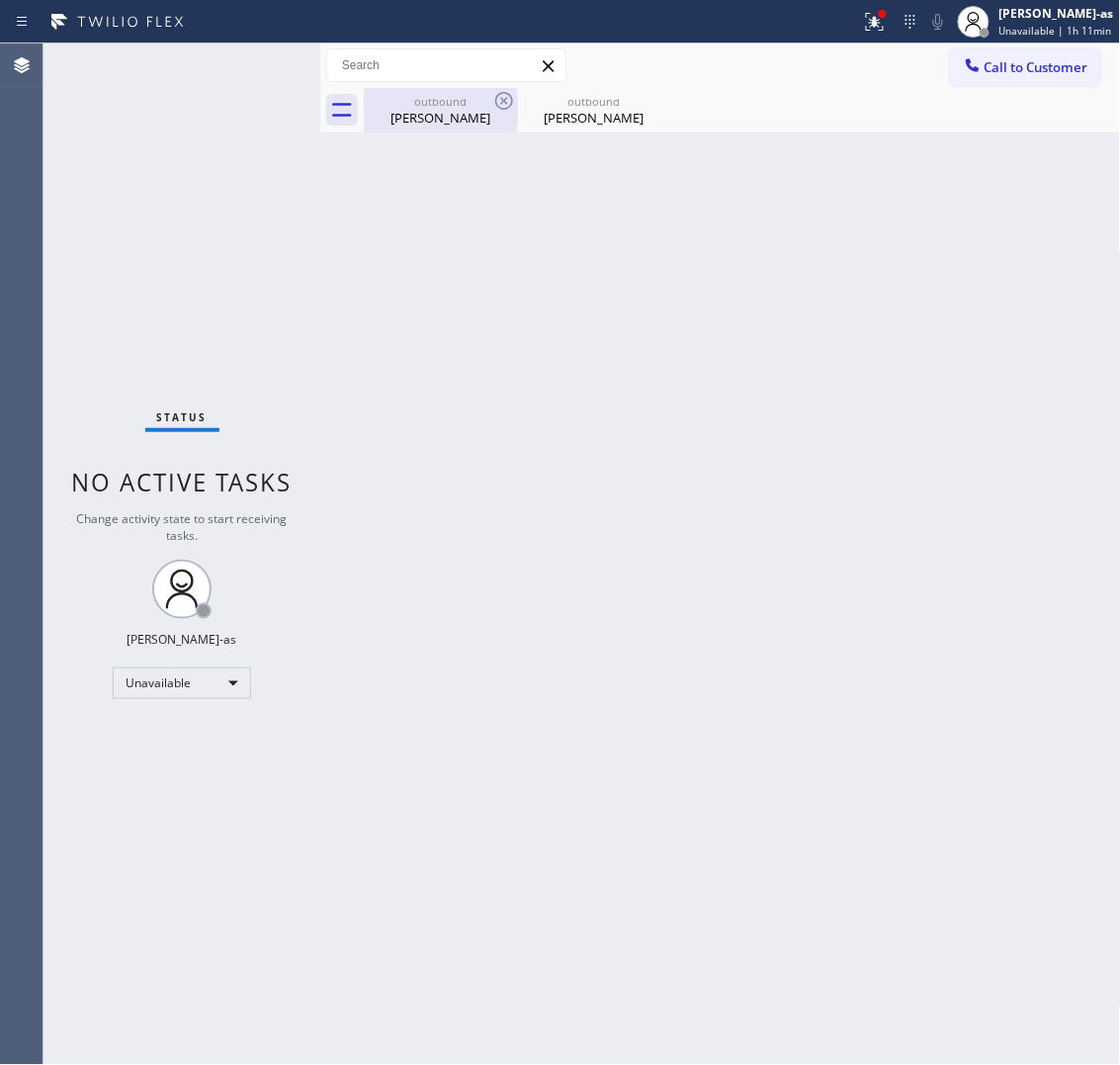 drag, startPoint x: 401, startPoint y: 87, endPoint x: 480, endPoint y: 89, distance: 79.025312 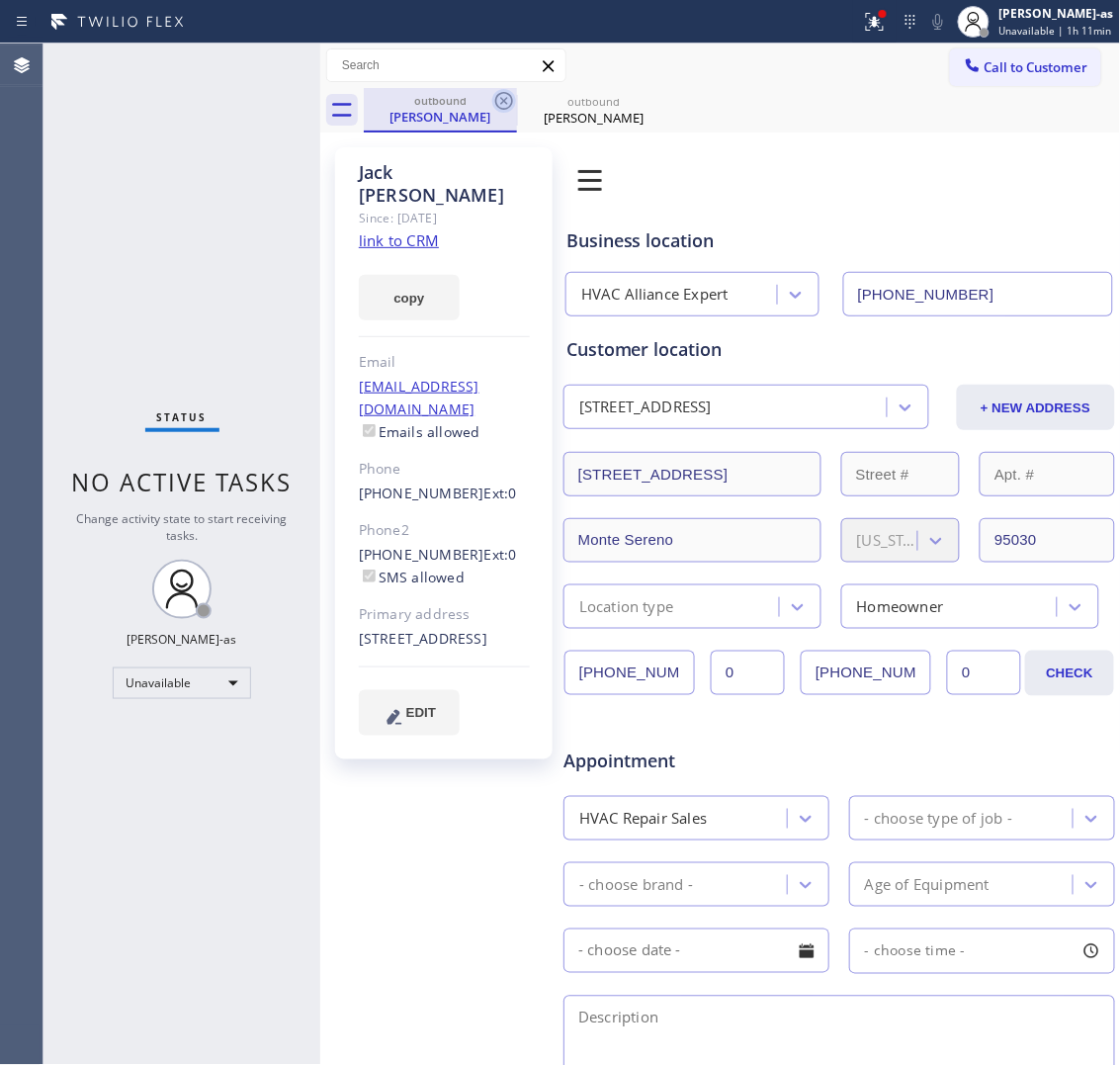 click 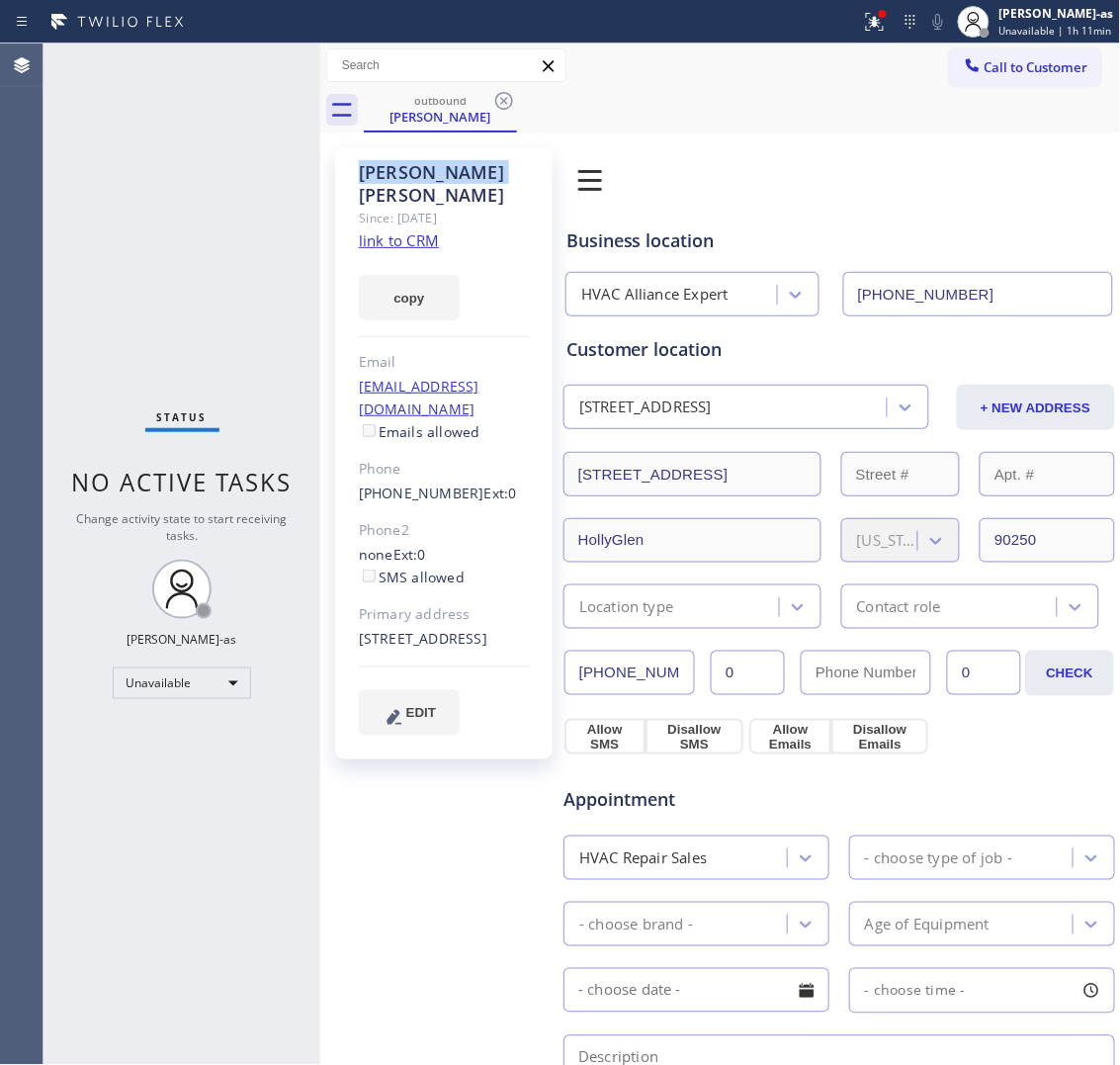 click 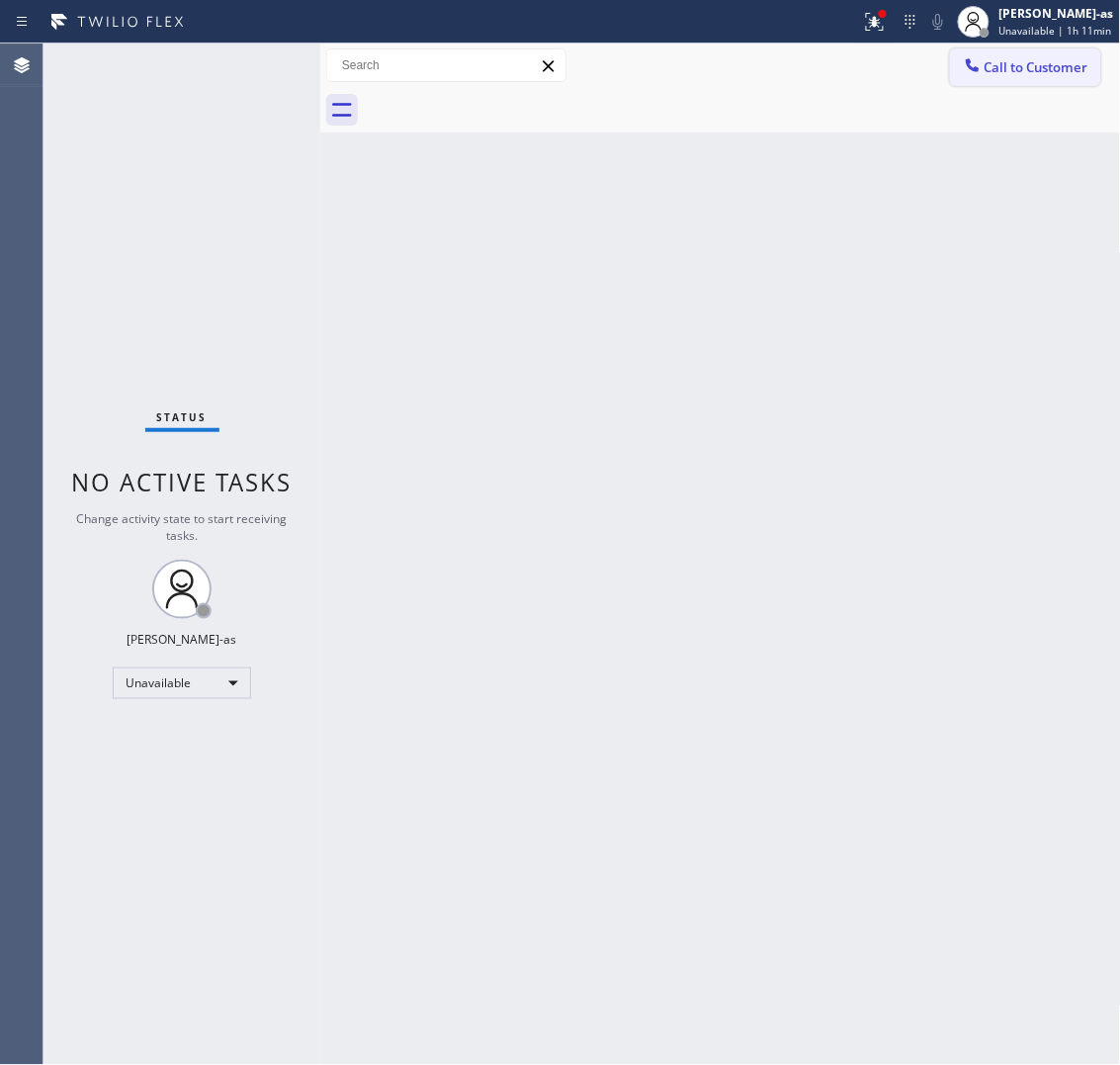 click at bounding box center (973, 67) 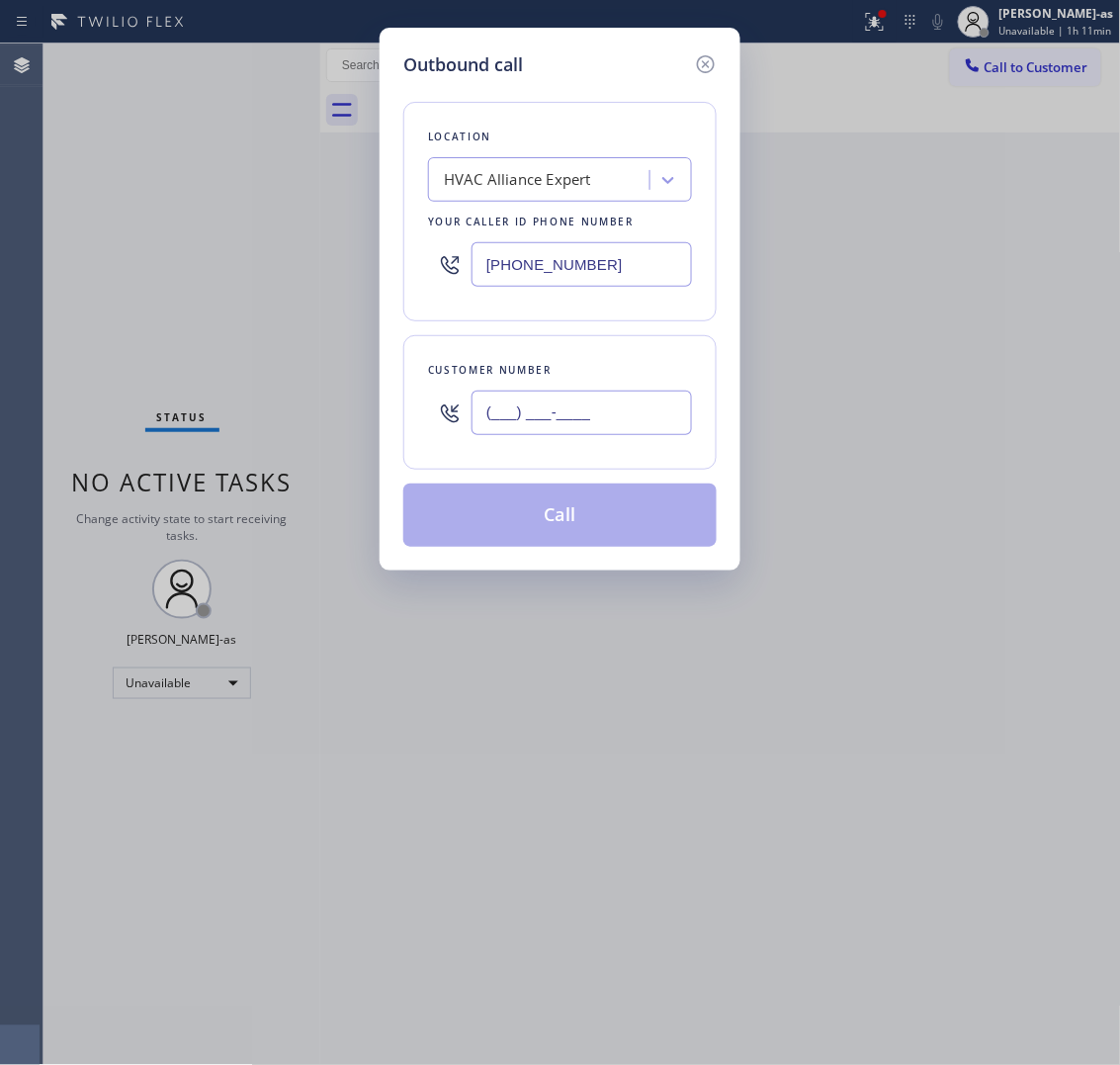 click on "(___) ___-____" at bounding box center (581, 412) 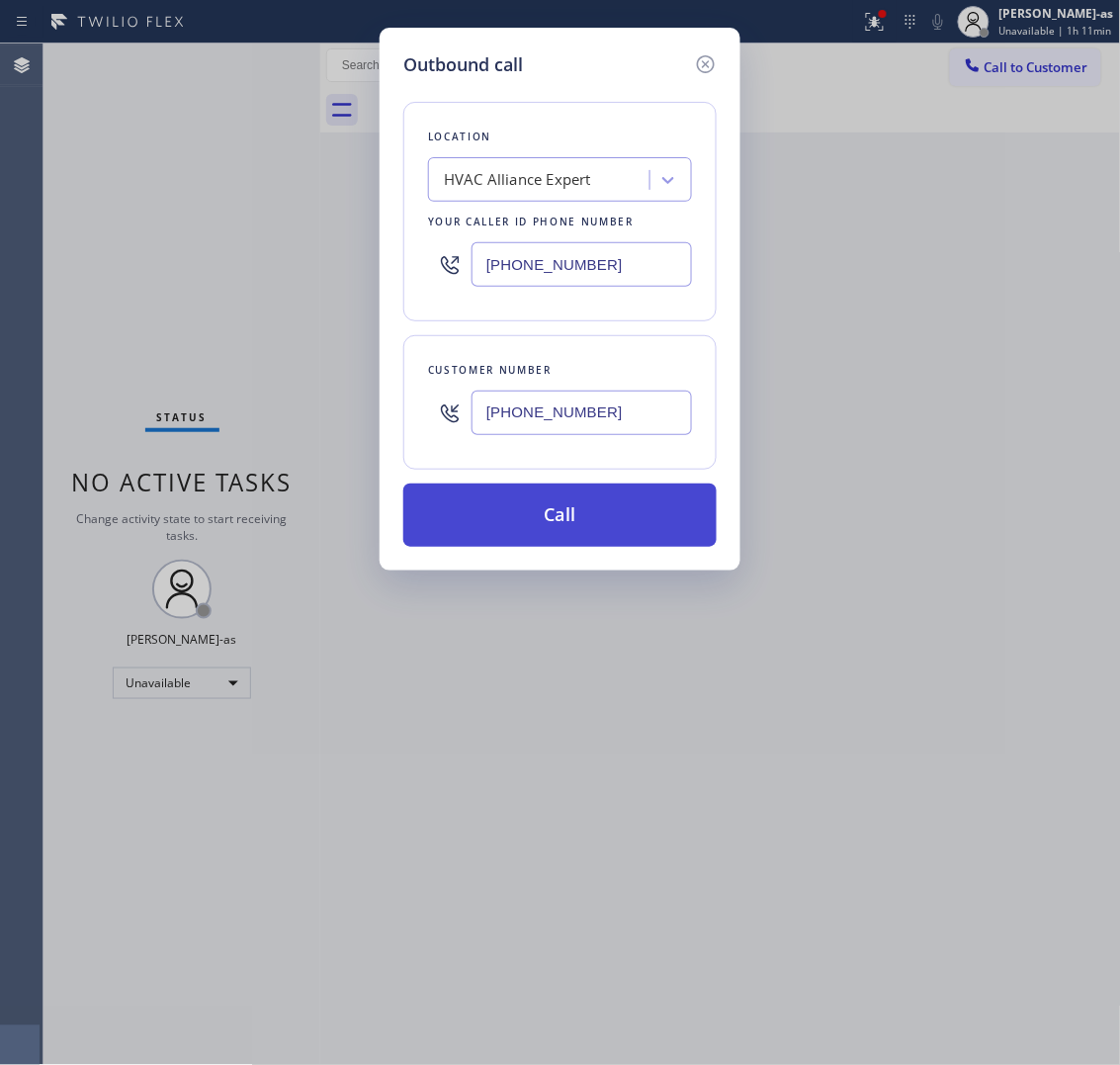 type on "(714) 469-1990" 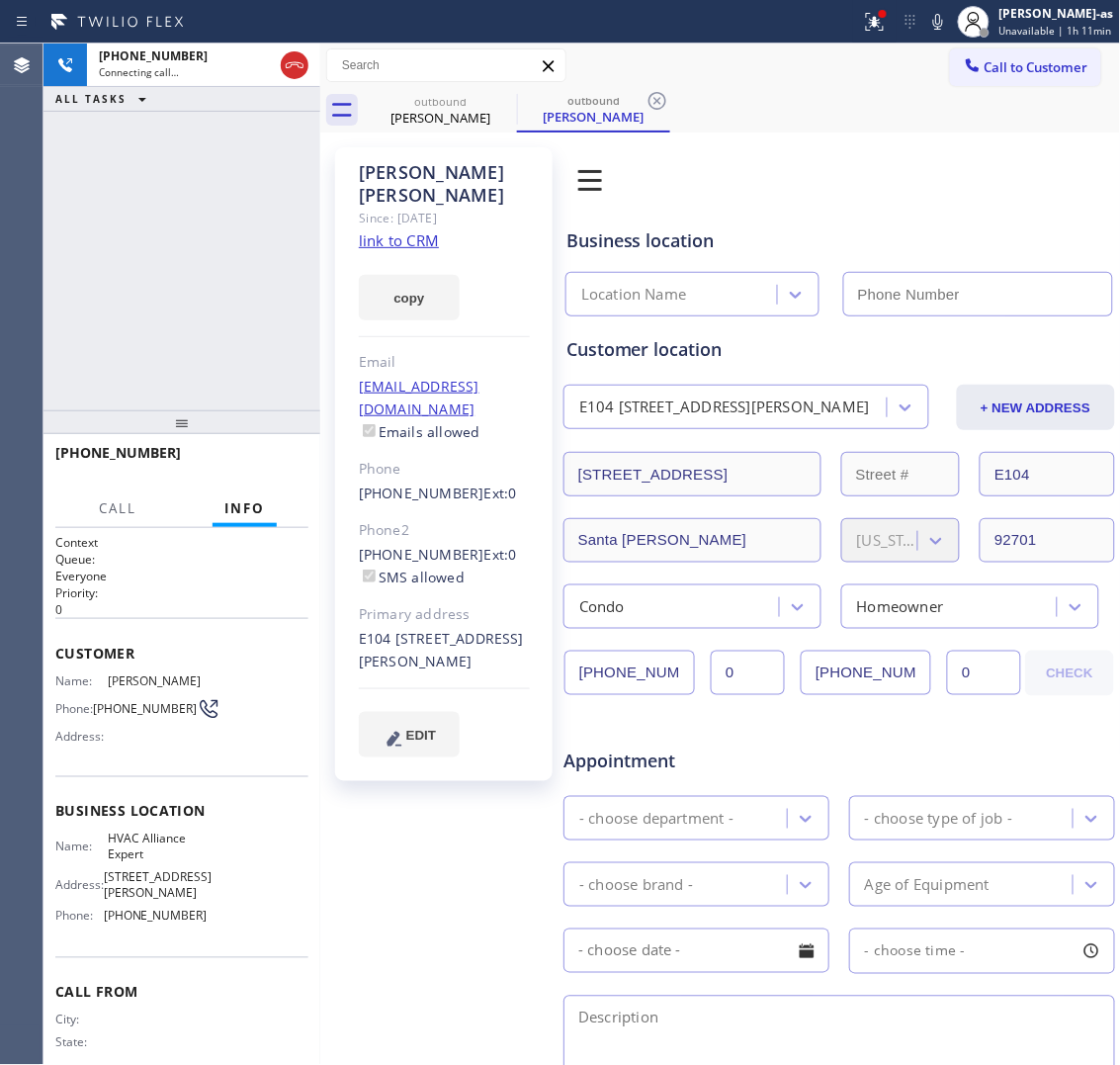 drag, startPoint x: 240, startPoint y: 238, endPoint x: 382, endPoint y: 224, distance: 142.68847 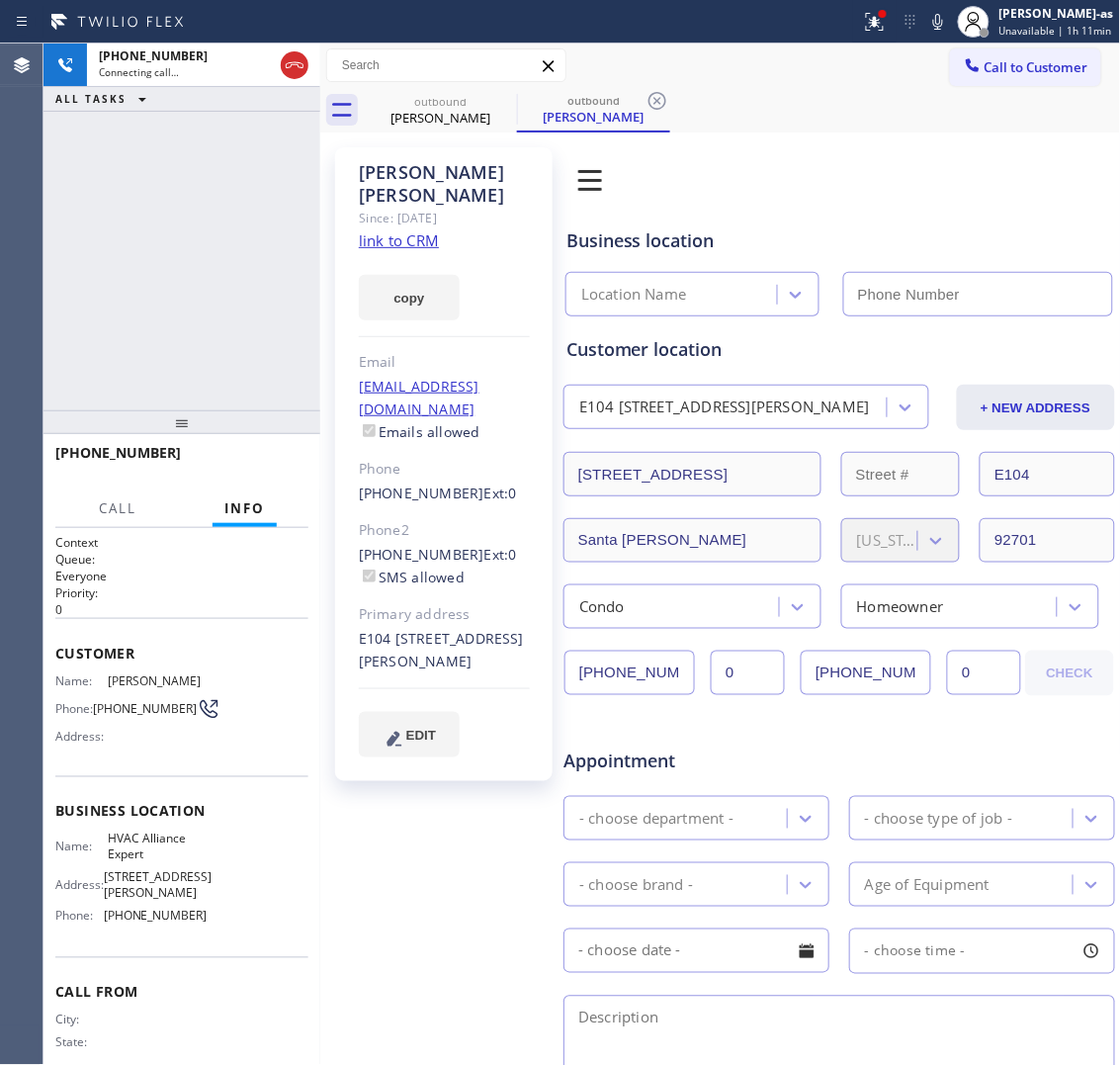 type on "[PHONE_NUMBER]" 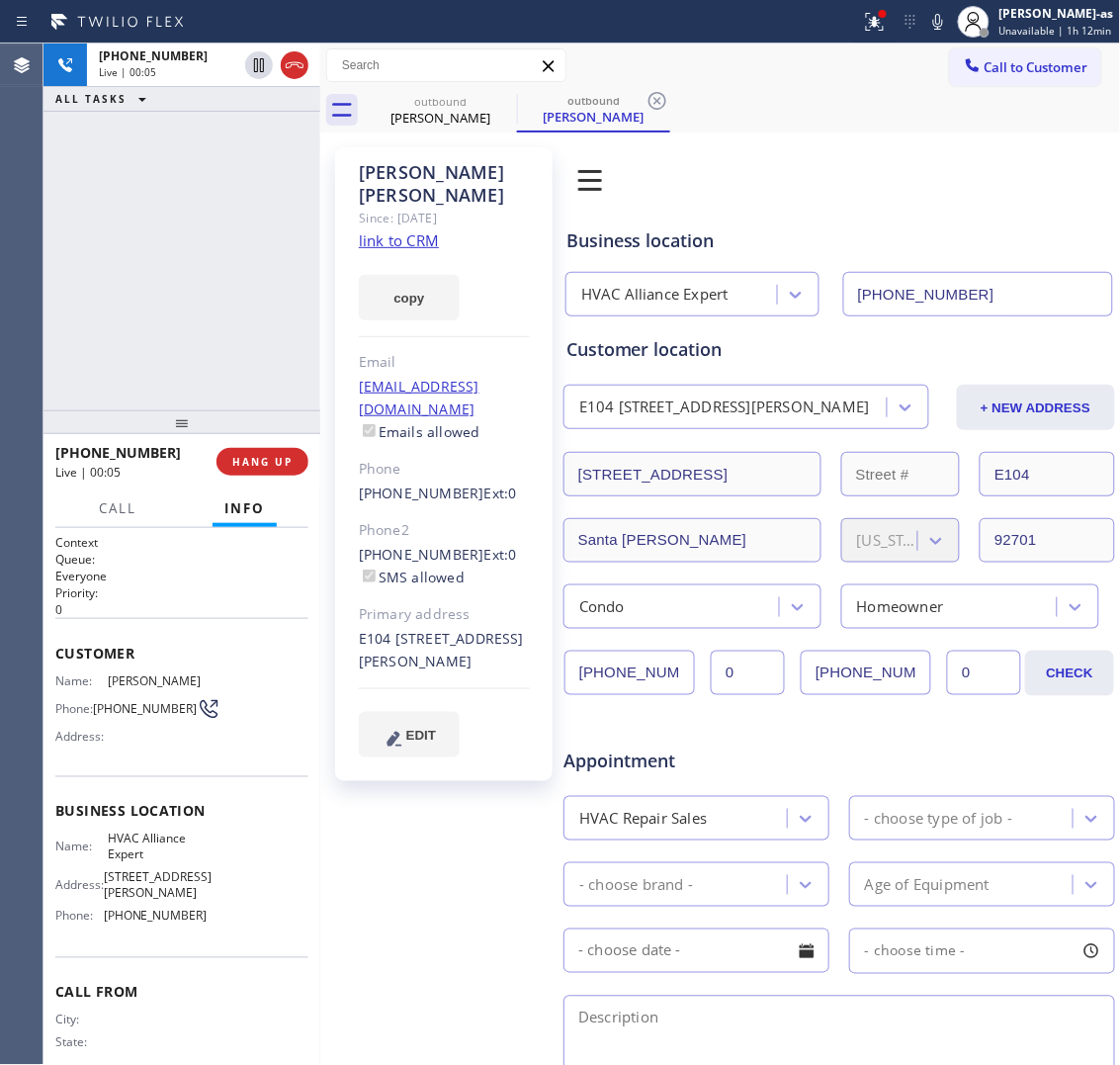 click on "+17144691990 Live | 00:05 ALL TASKS ALL TASKS ACTIVE TASKS TASKS IN WRAP UP" at bounding box center [182, 226] 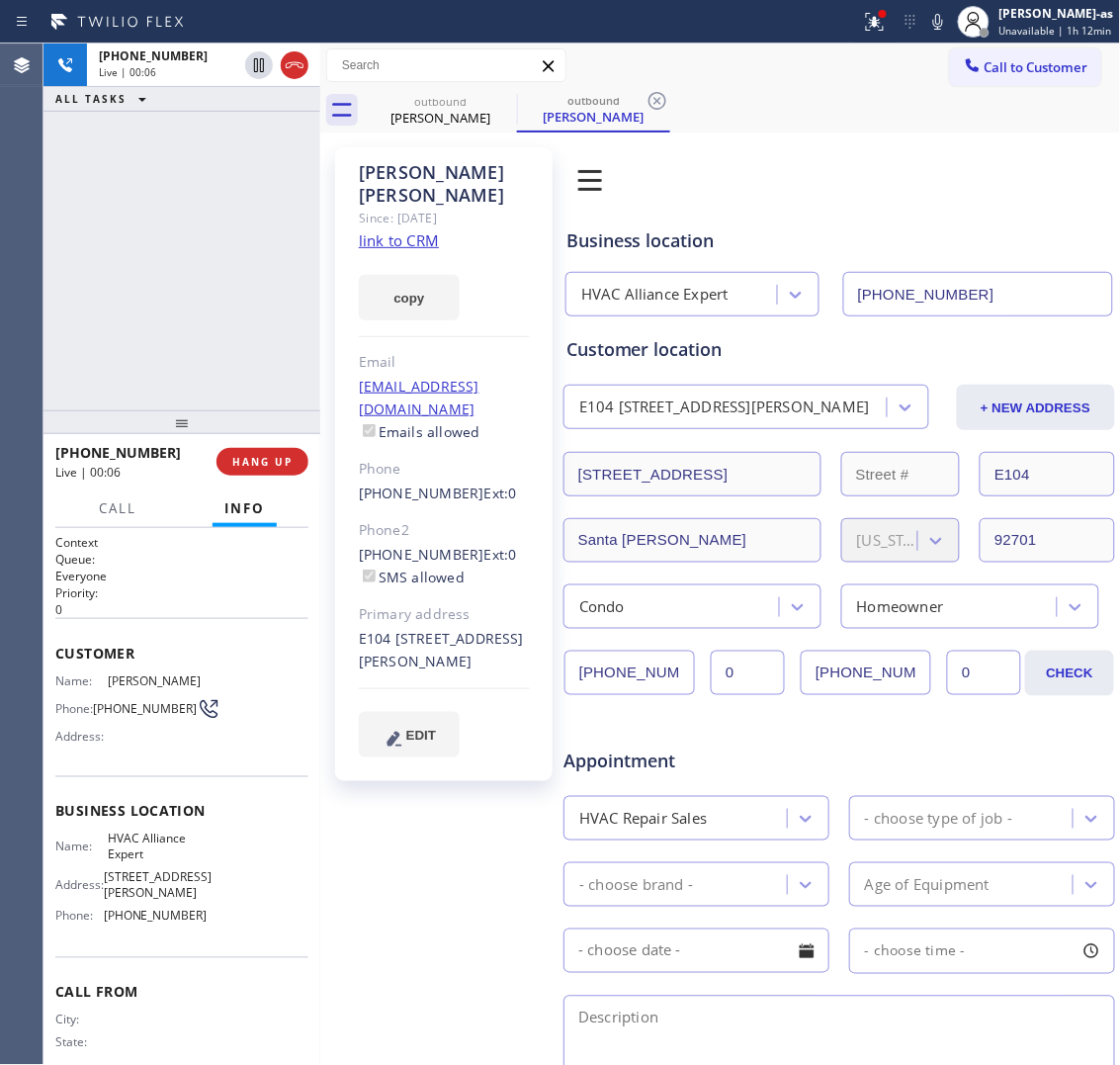 drag, startPoint x: 292, startPoint y: 64, endPoint x: 264, endPoint y: 288, distance: 225.7432 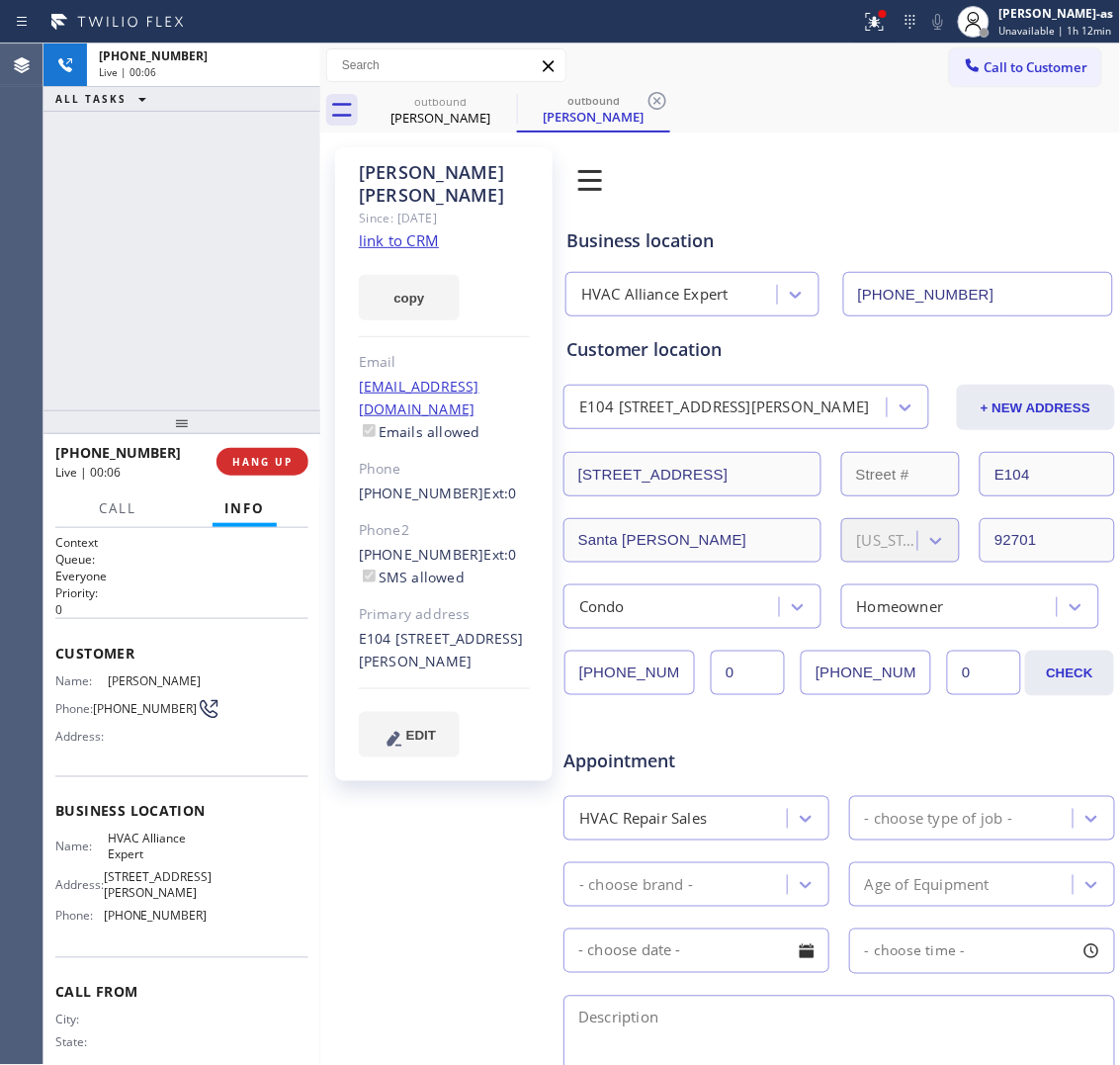 click on "+17144691990 Live | 00:06 ALL TASKS ALL TASKS ACTIVE TASKS TASKS IN WRAP UP" at bounding box center [182, 226] 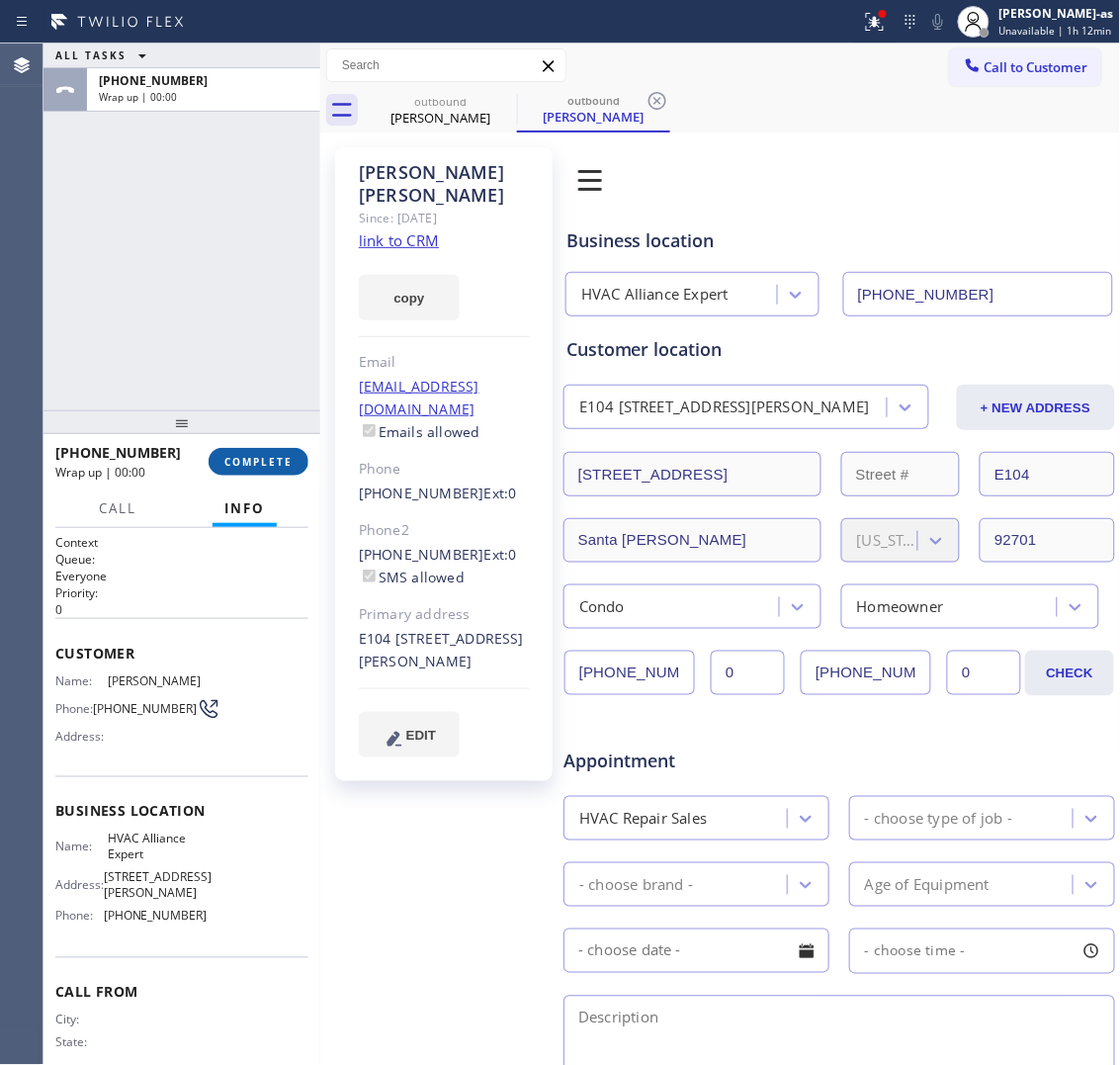 click on "COMPLETE" at bounding box center (258, 462) 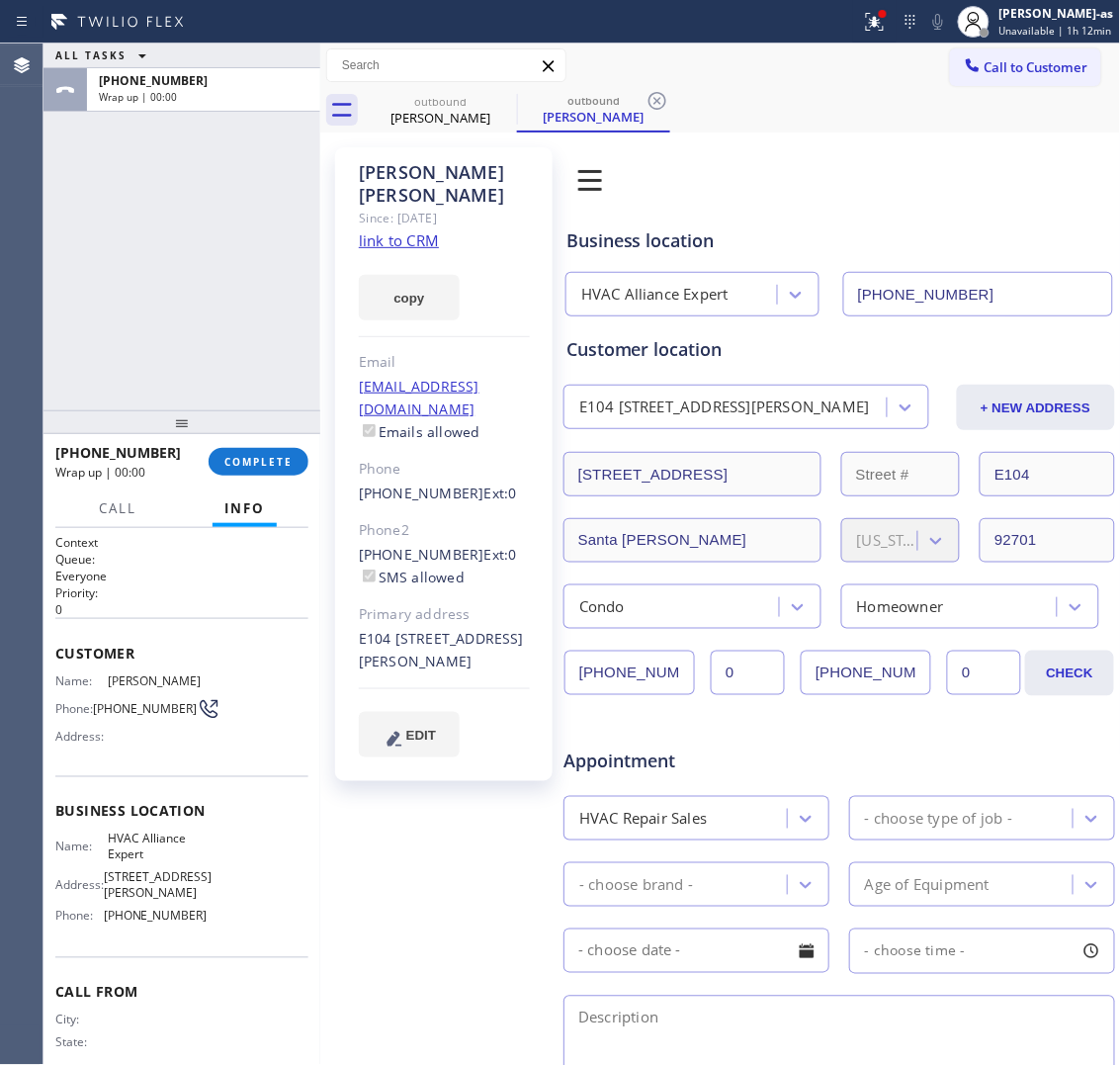 click on "ALL TASKS ALL TASKS ACTIVE TASKS TASKS IN WRAP UP +17144691990 Wrap up | 00:00" at bounding box center [182, 226] 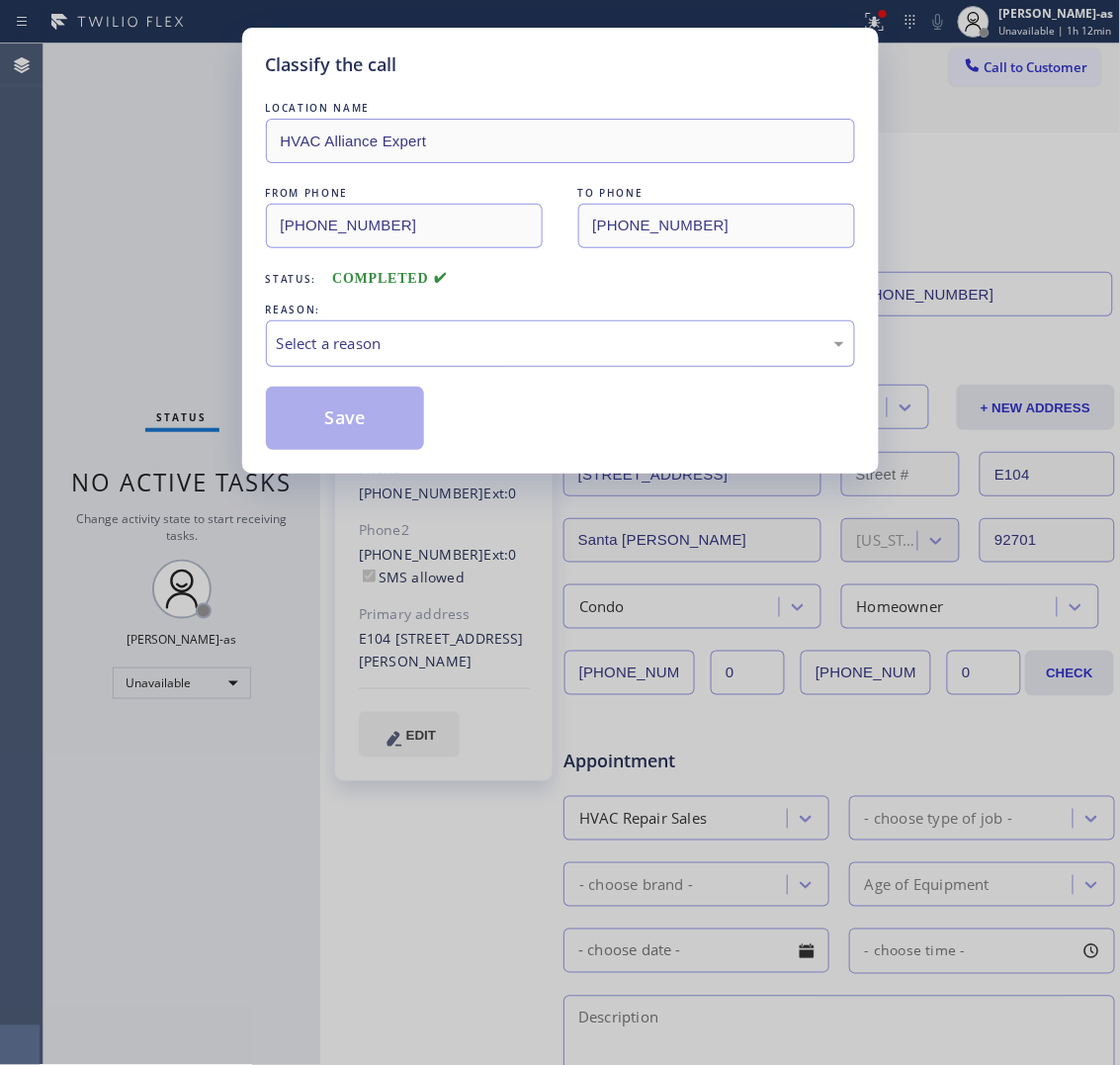 drag, startPoint x: 450, startPoint y: 358, endPoint x: 491, endPoint y: 359, distance: 41.0122 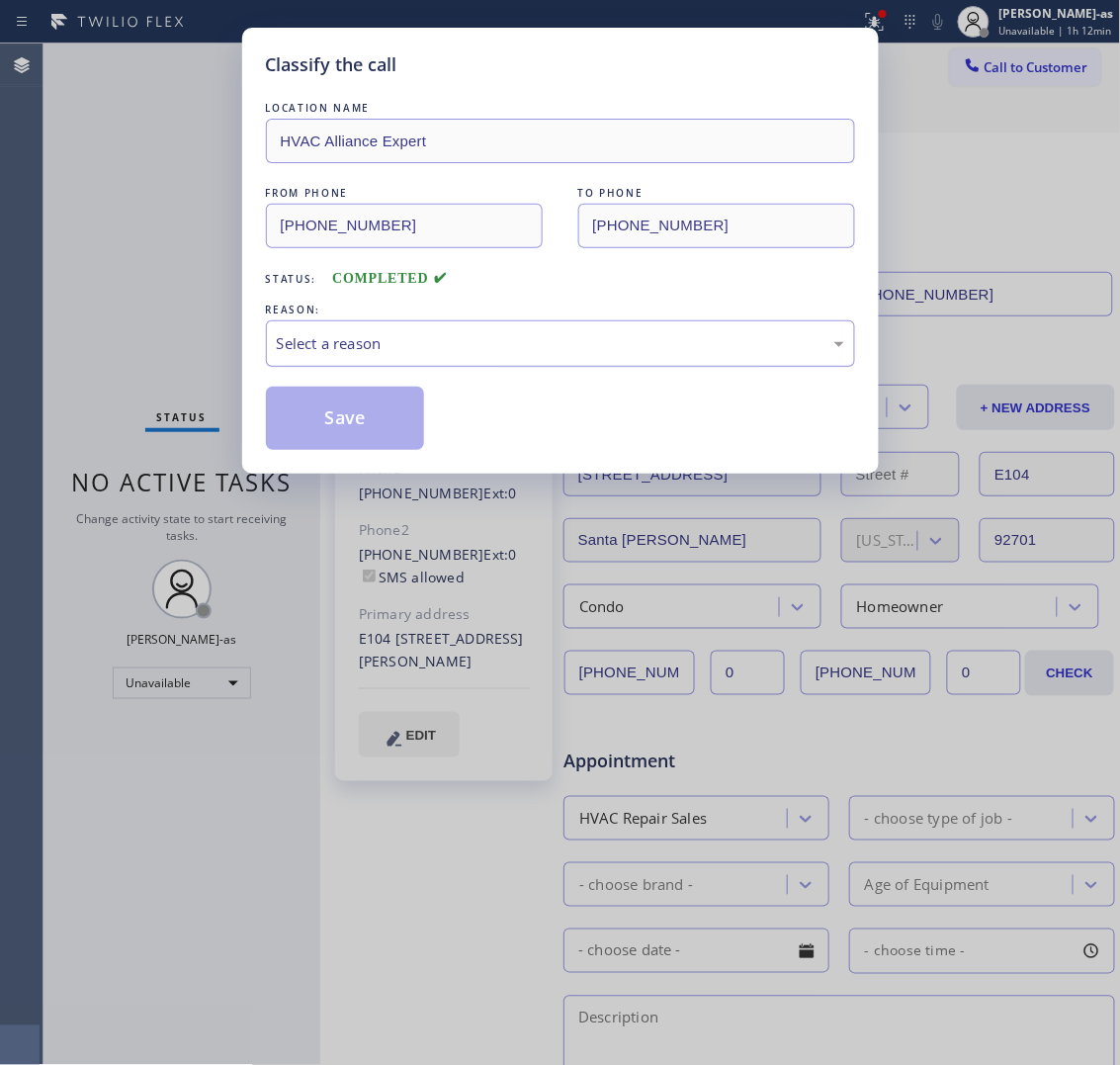 click on "Select a reason" at bounding box center [560, 343] 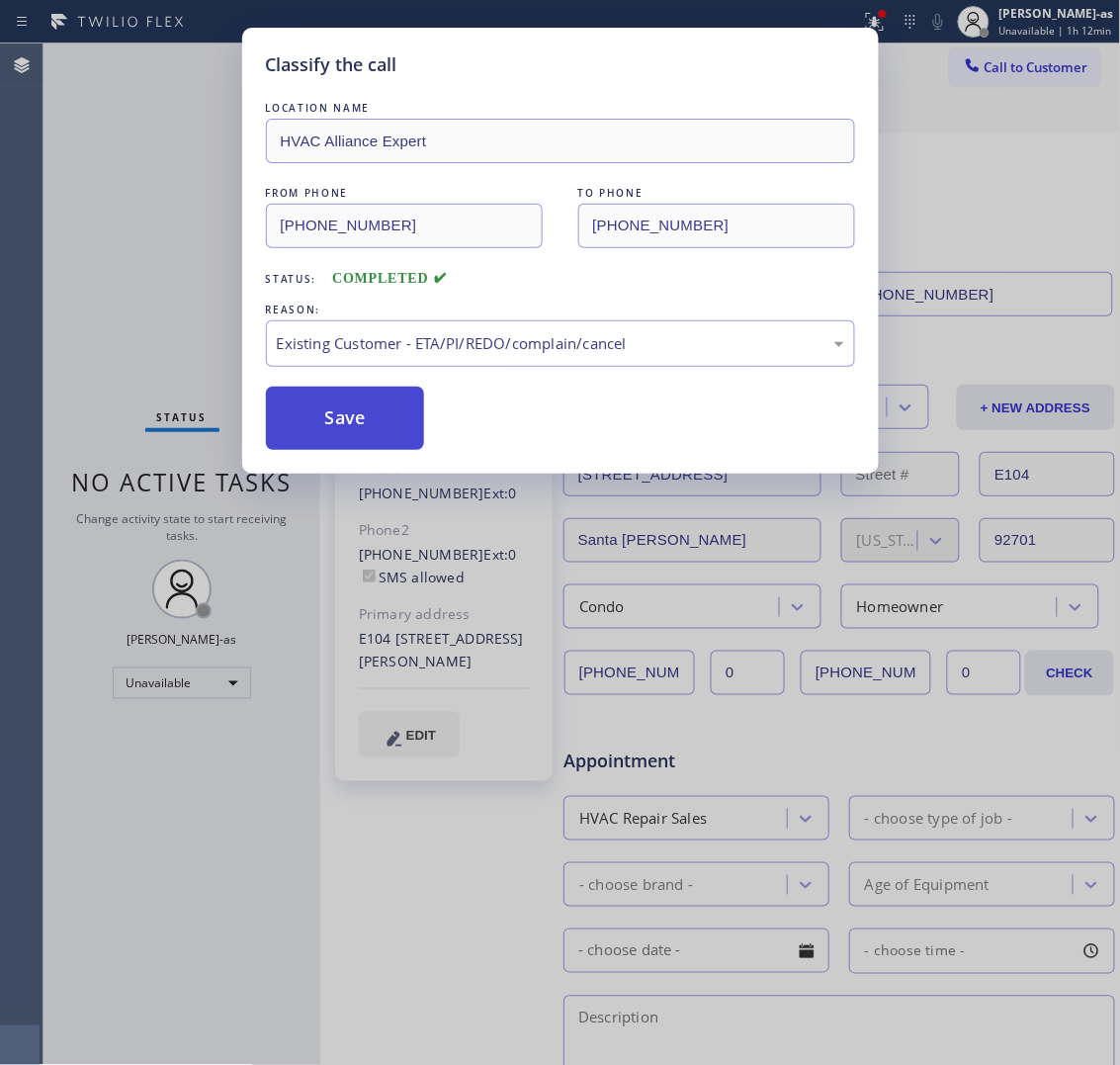 drag, startPoint x: 392, startPoint y: 420, endPoint x: 411, endPoint y: 412, distance: 20.615528 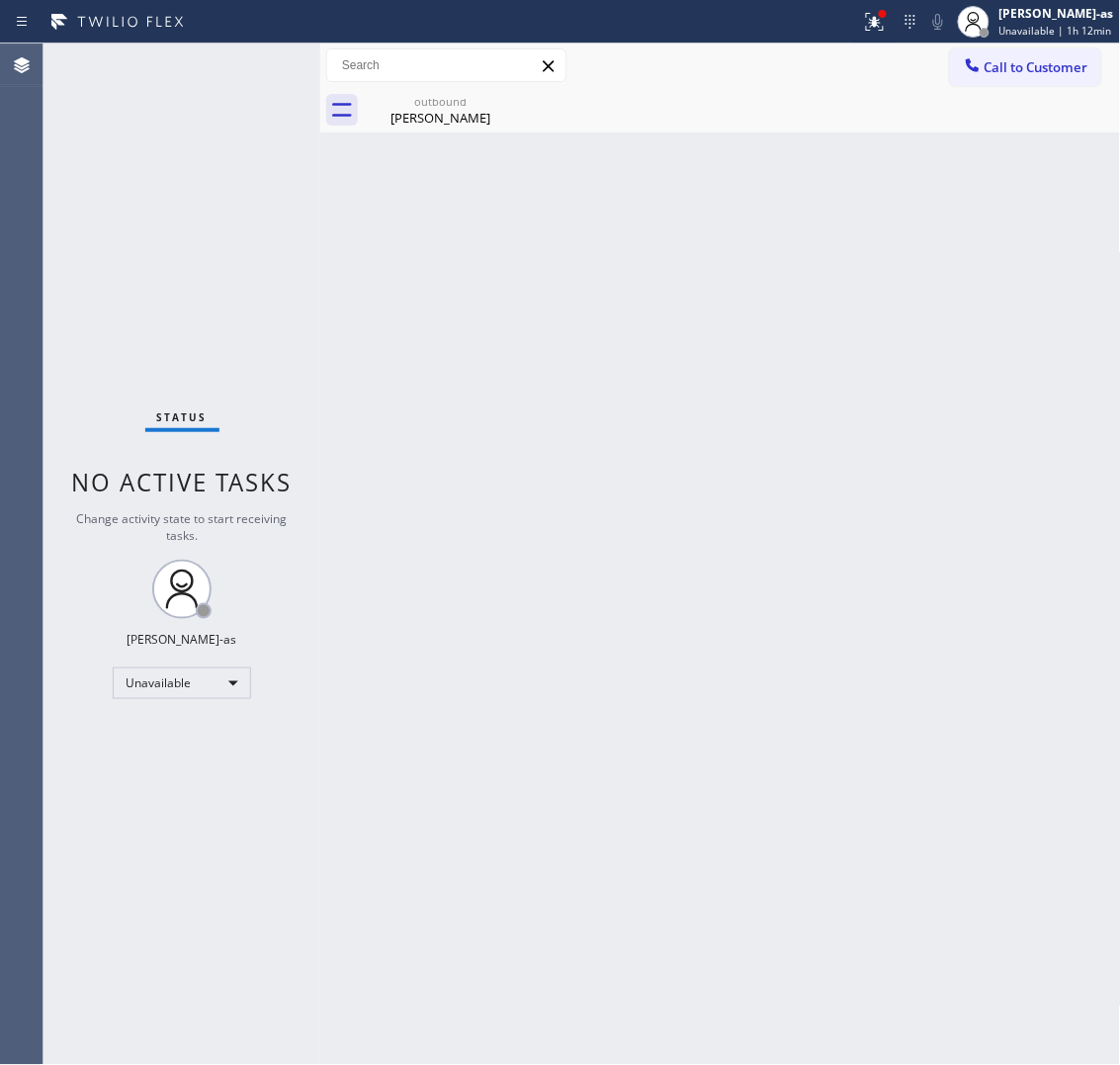 click on "Call to Customer" at bounding box center [1036, 67] 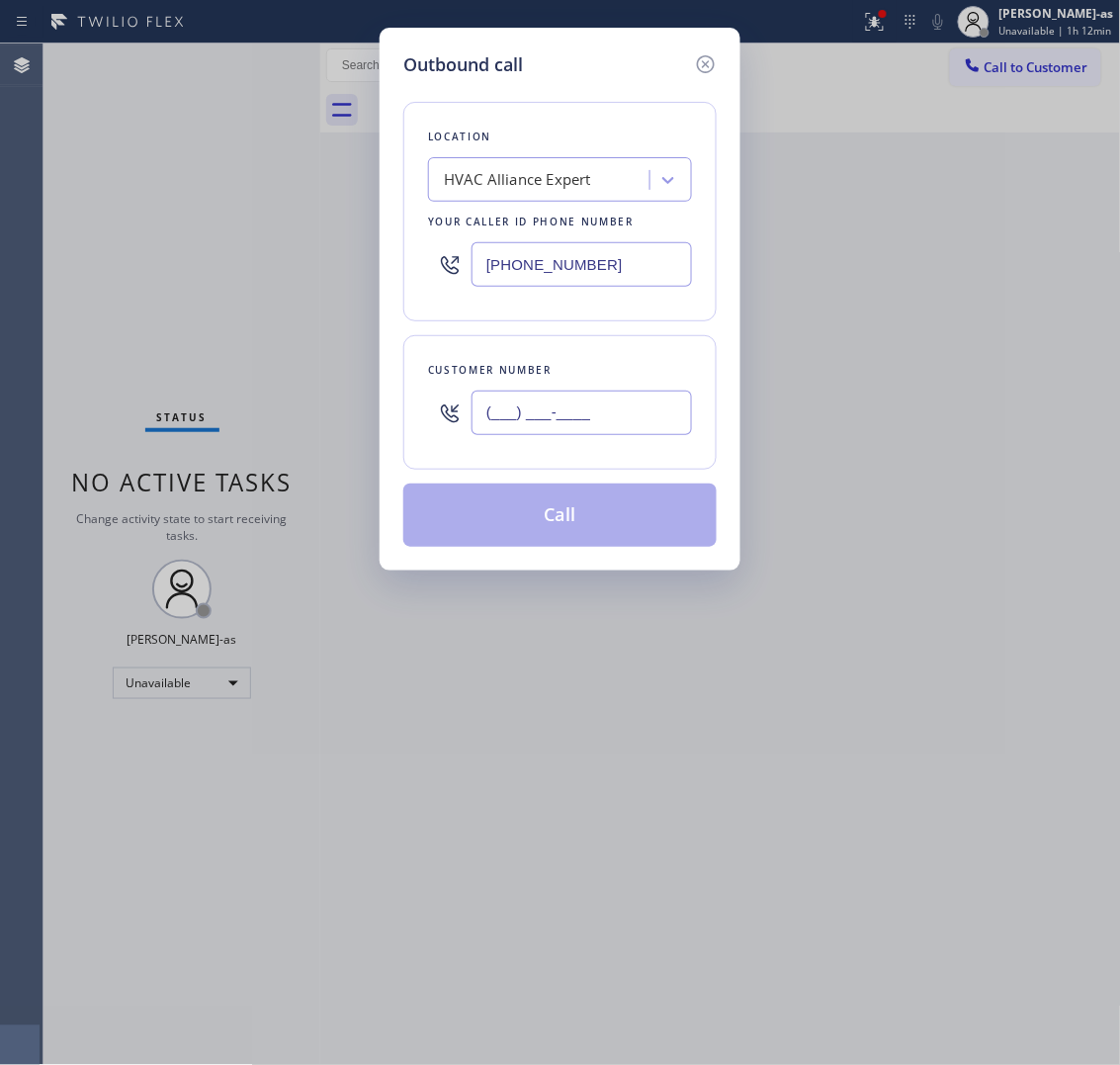 click on "(___) ___-____" at bounding box center [581, 412] 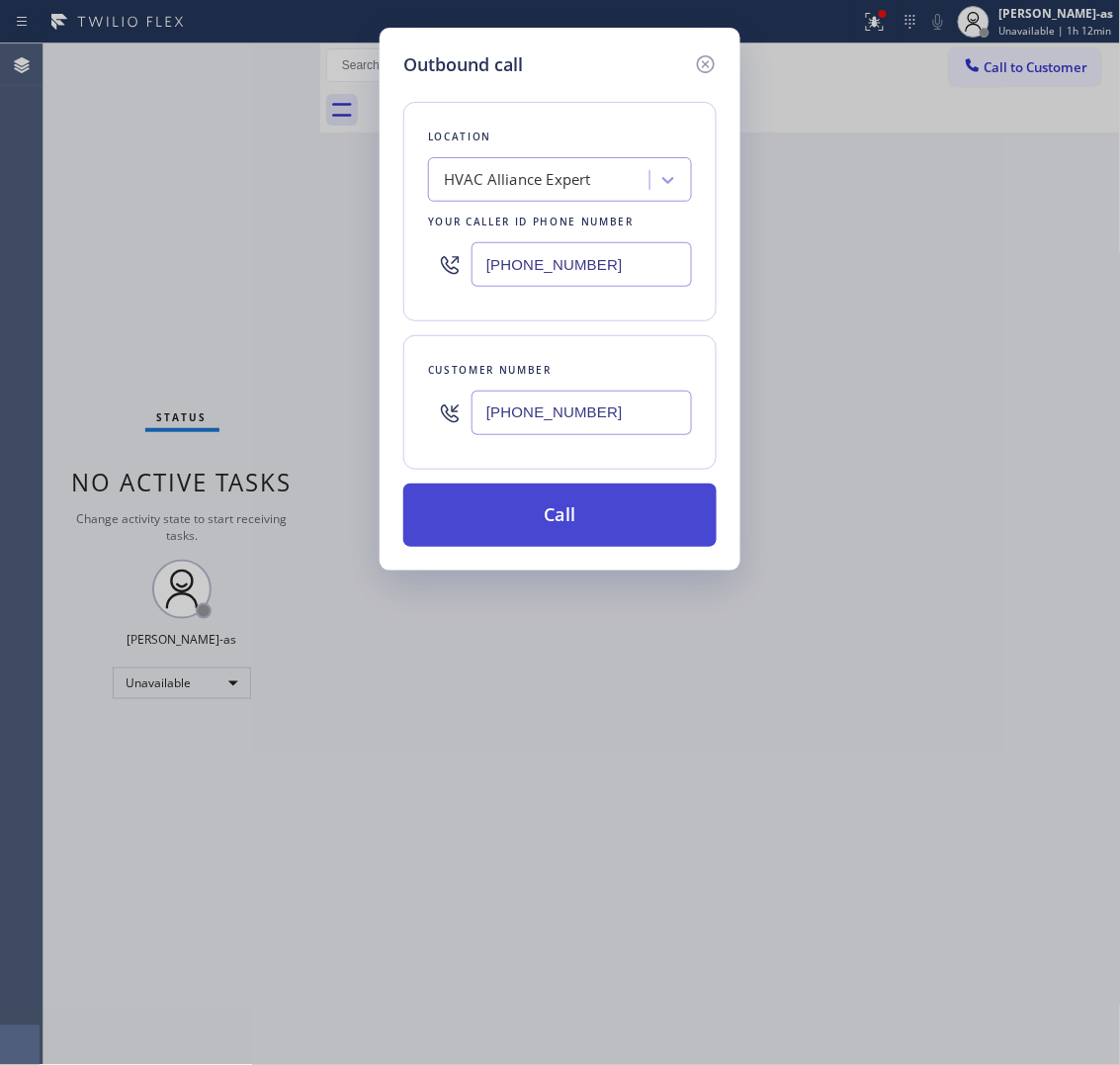 type on "(714) 469-1901" 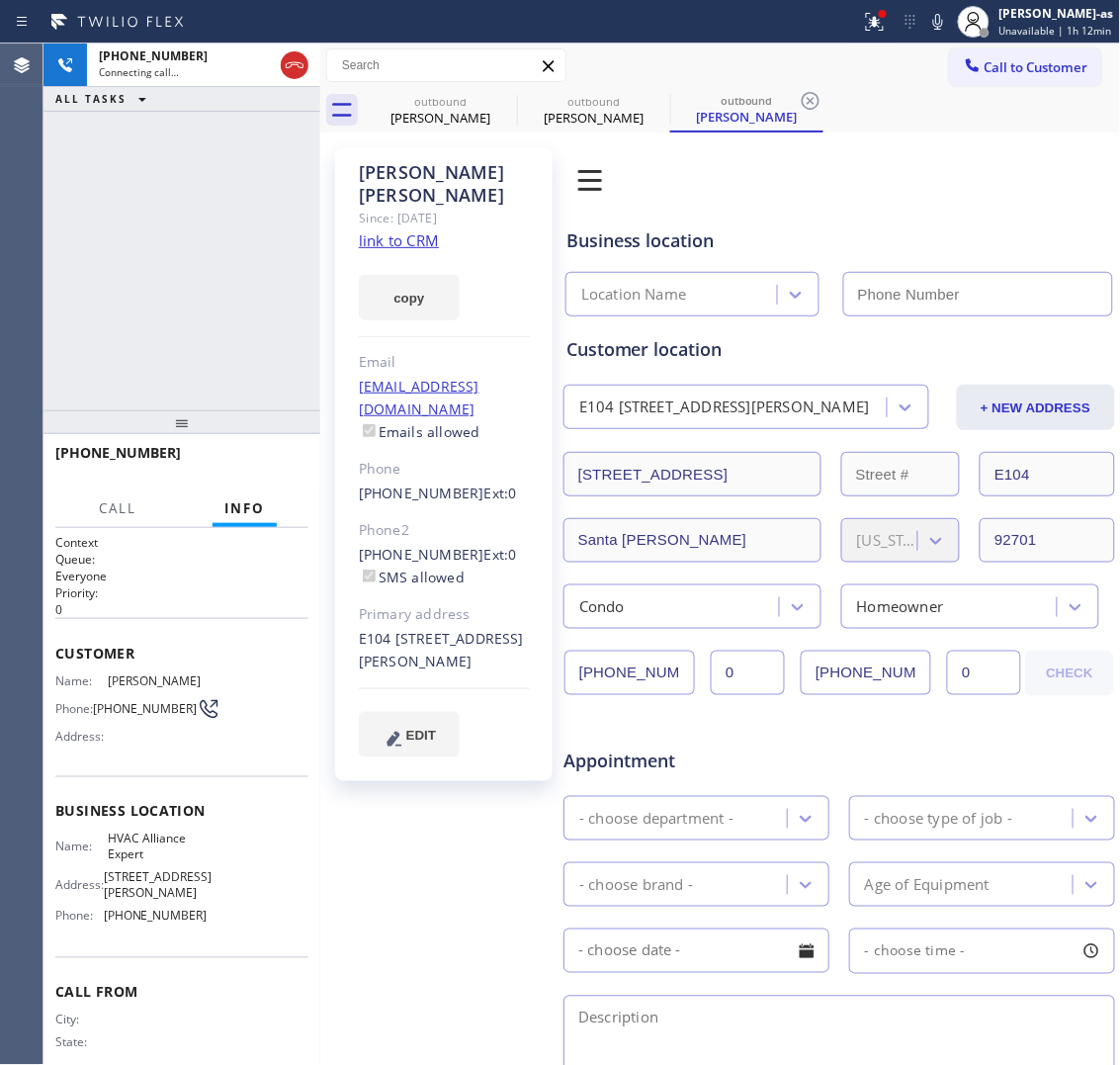 type on "[PHONE_NUMBER]" 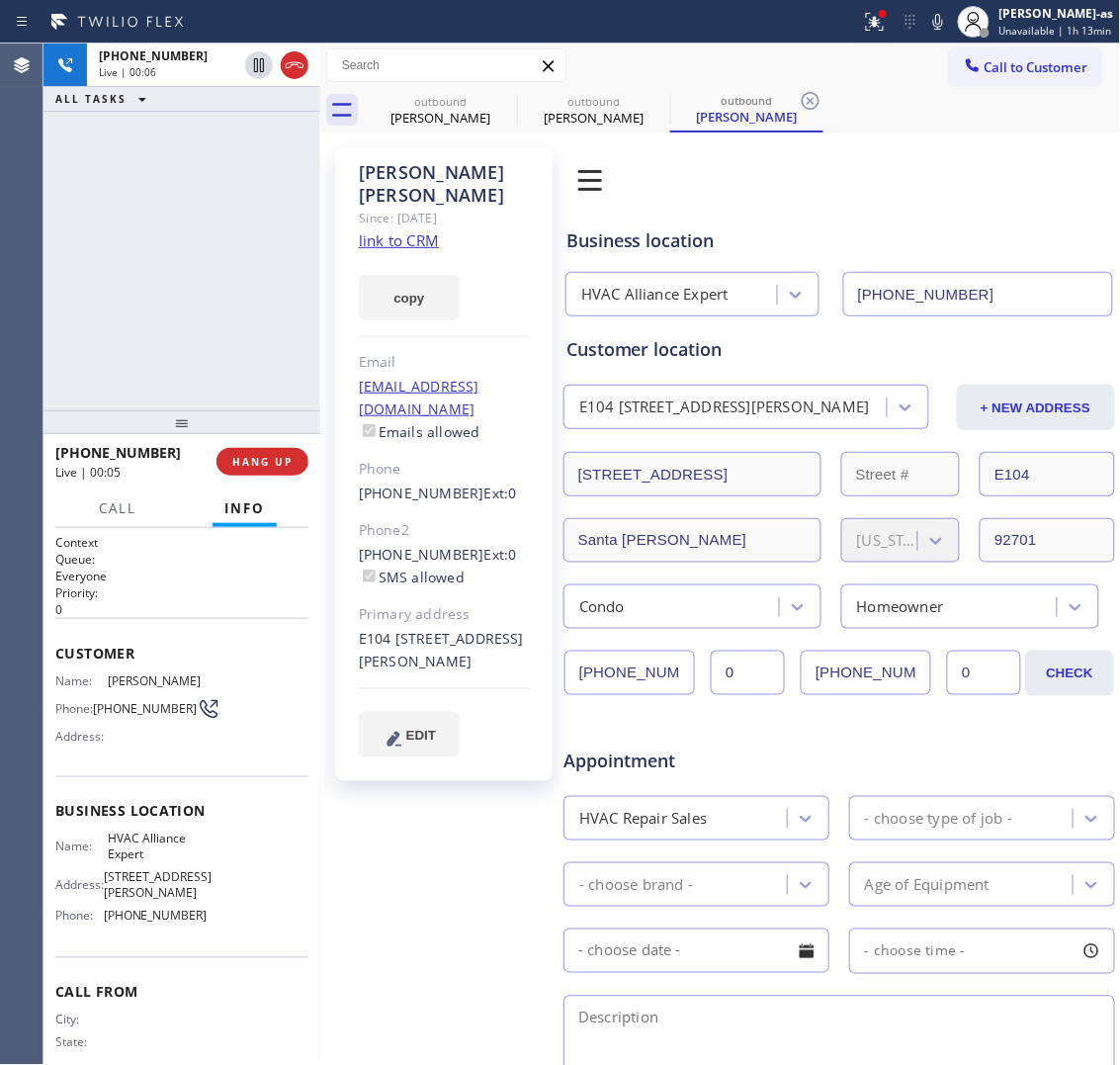 click on "+17144691901 Live | 00:06 ALL TASKS ALL TASKS ACTIVE TASKS TASKS IN WRAP UP" at bounding box center [182, 226] 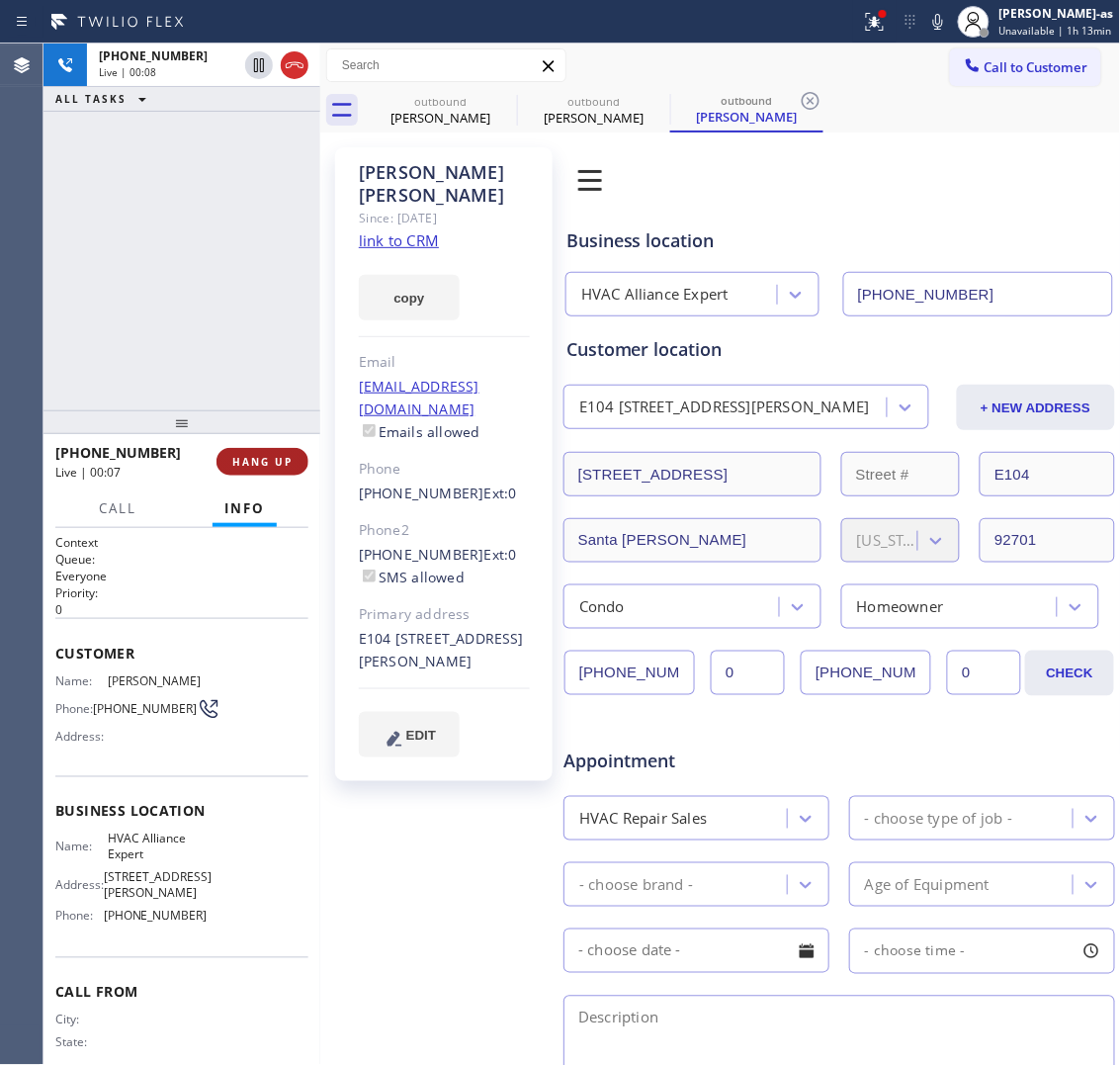 click on "HANG UP" at bounding box center (262, 462) 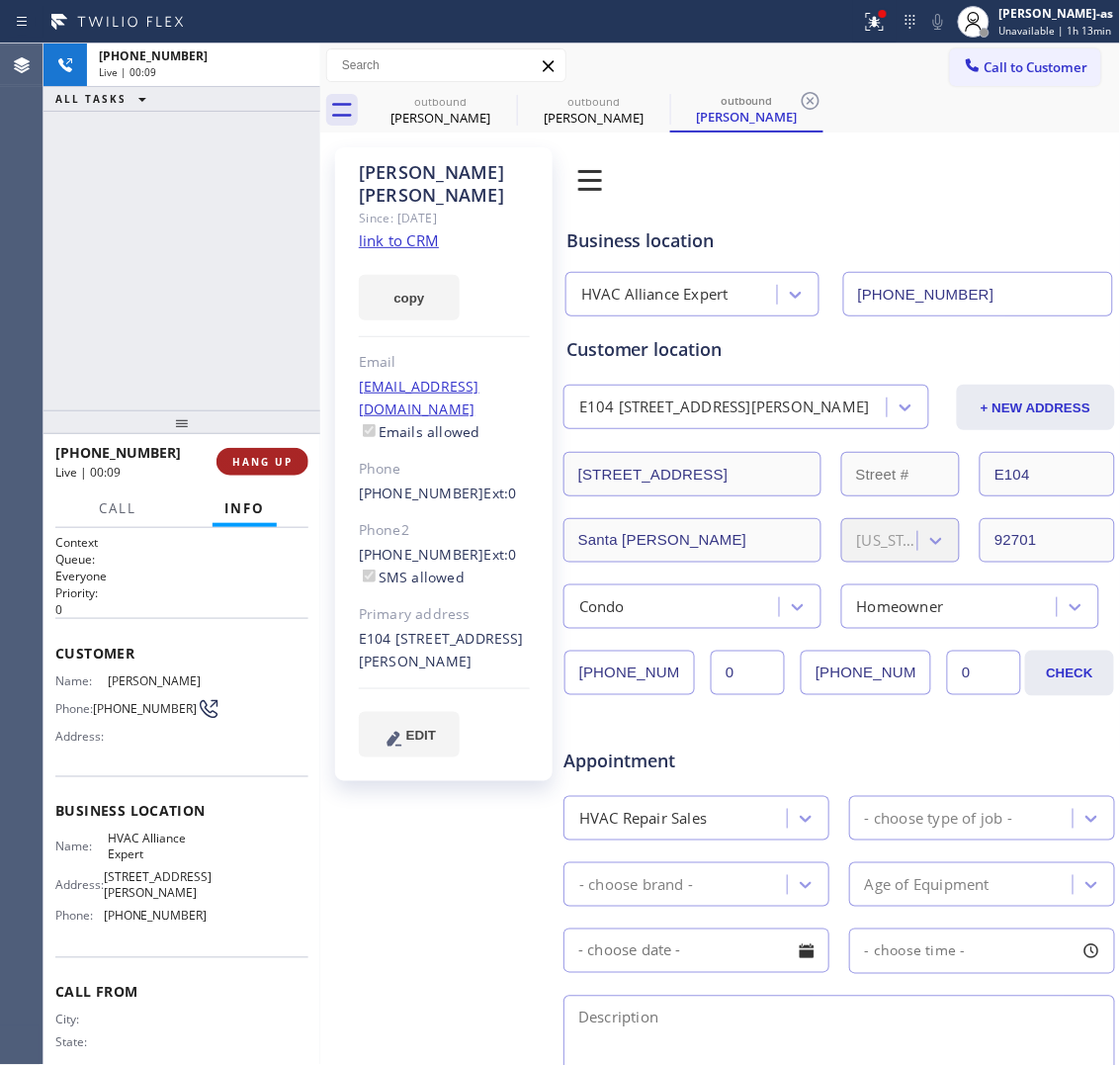 click on "HANG UP" at bounding box center [262, 462] 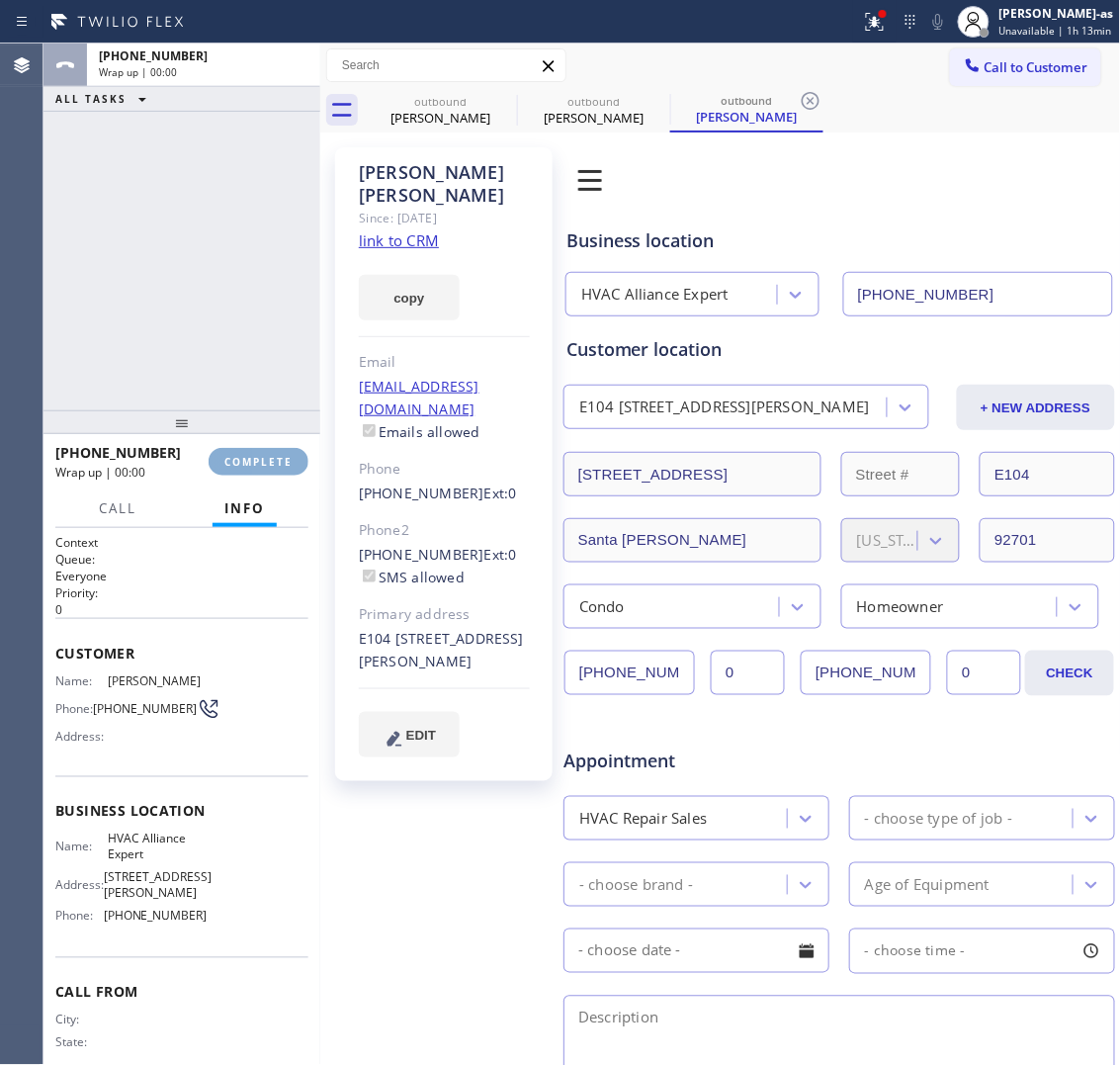 click on "COMPLETE" at bounding box center (258, 462) 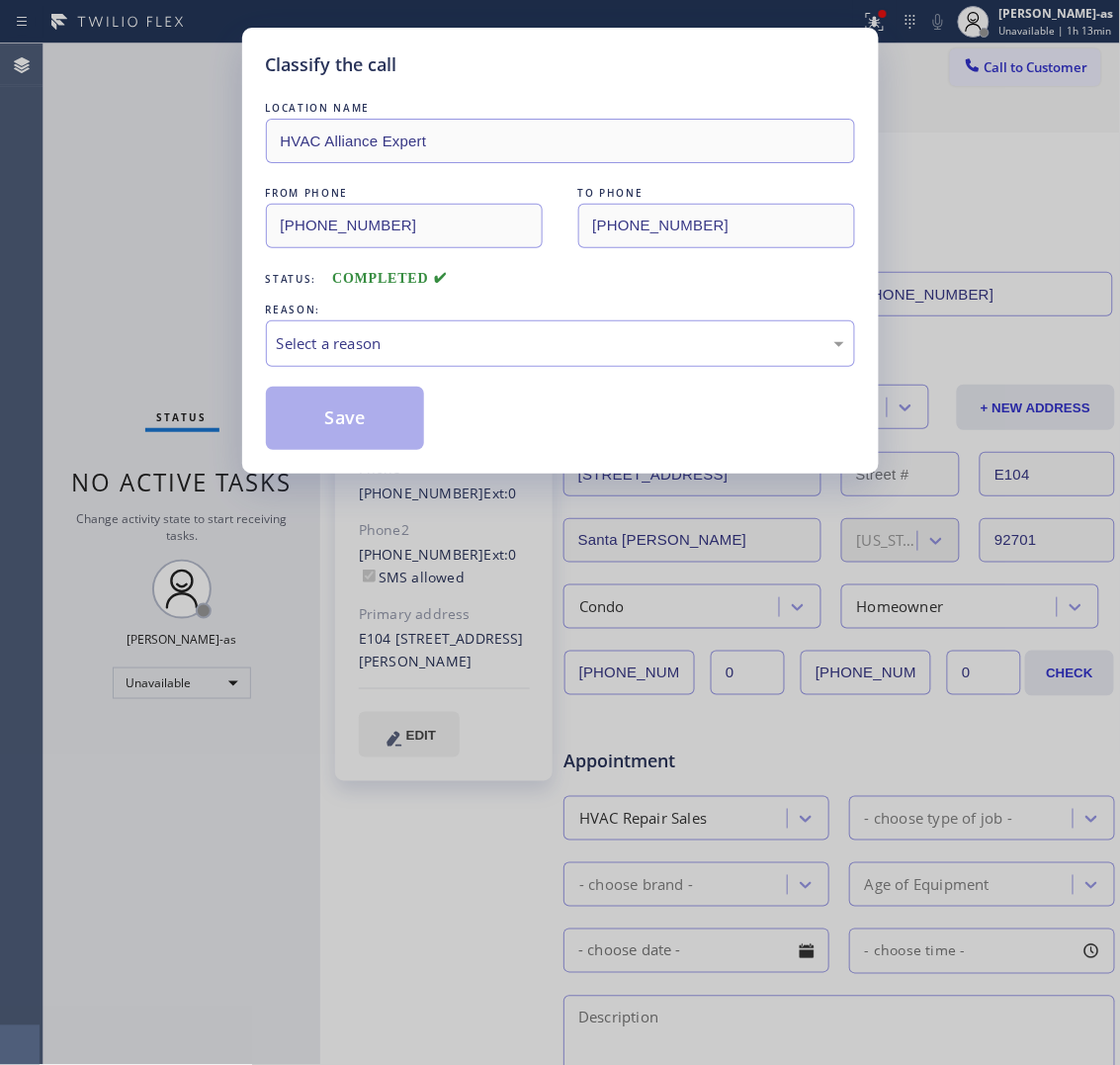 click on "LOCATION NAME HVAC Alliance Expert FROM PHONE (323) 991-9198 TO PHONE (714) 469-1901 Status: COMPLETED REASON: Select a reason Save" at bounding box center [560, 274] 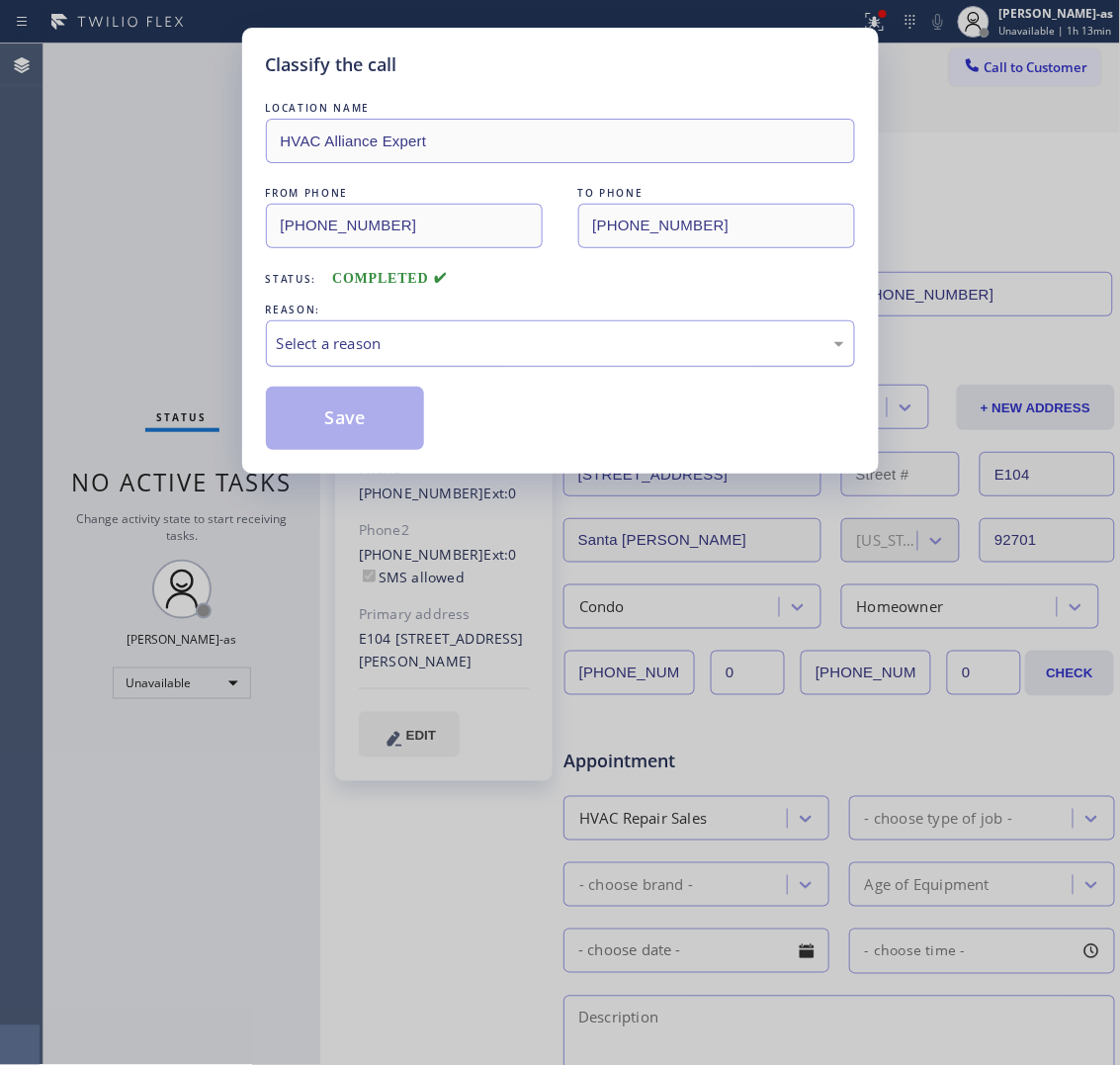 click on "Select a reason" at bounding box center [560, 343] 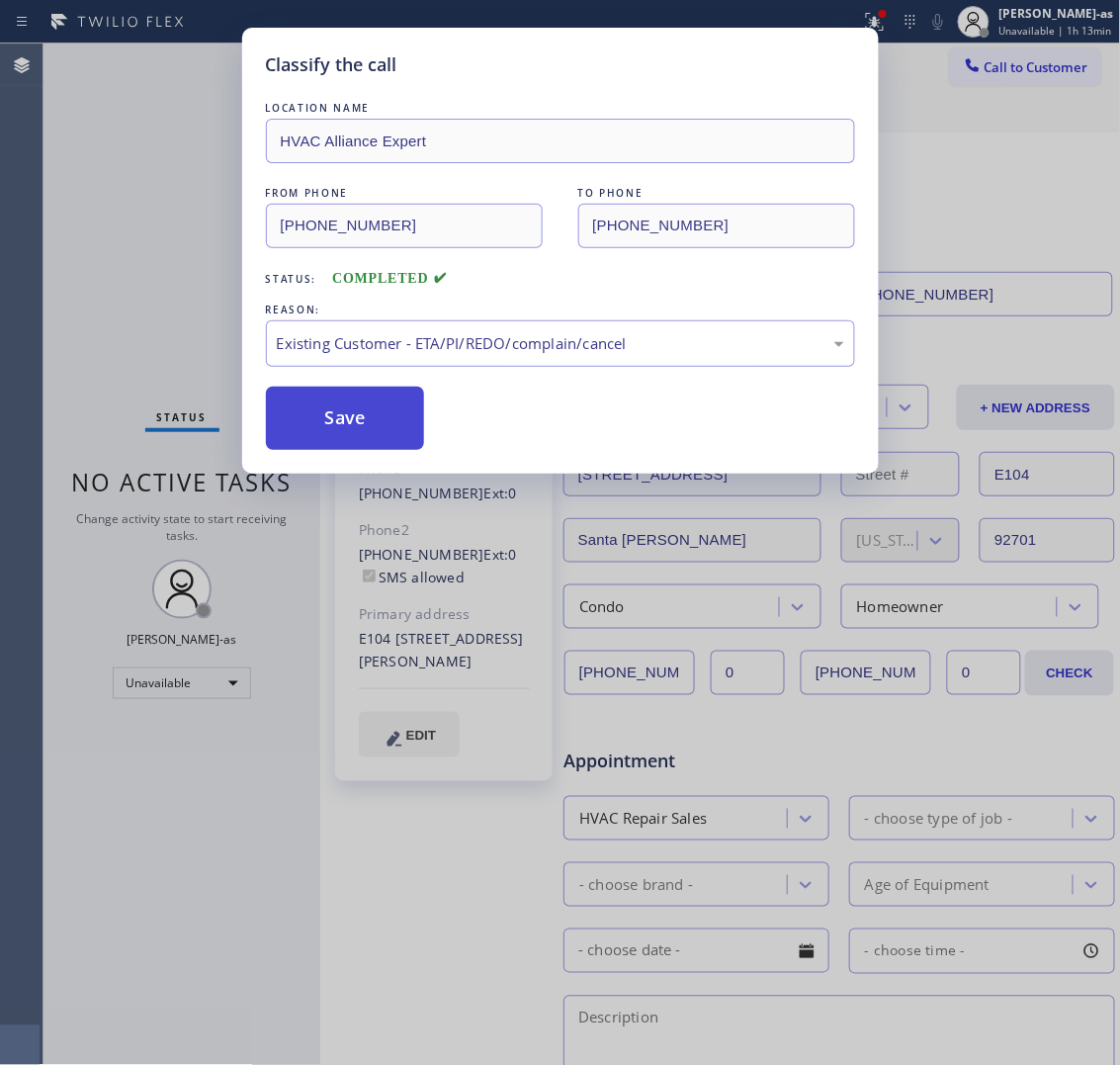 click on "Save" at bounding box center [345, 418] 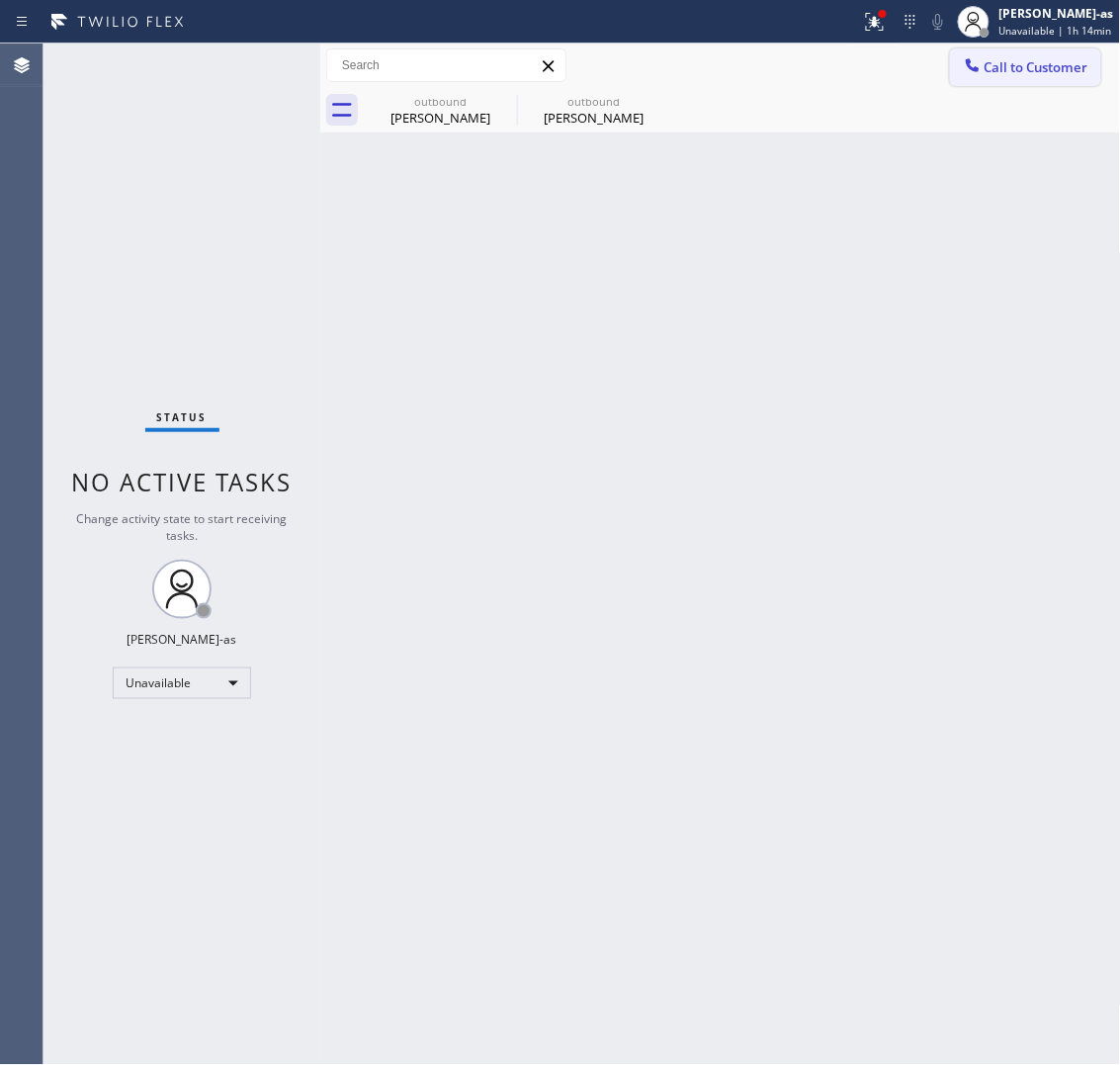 click on "Call to Customer" at bounding box center (1025, 67) 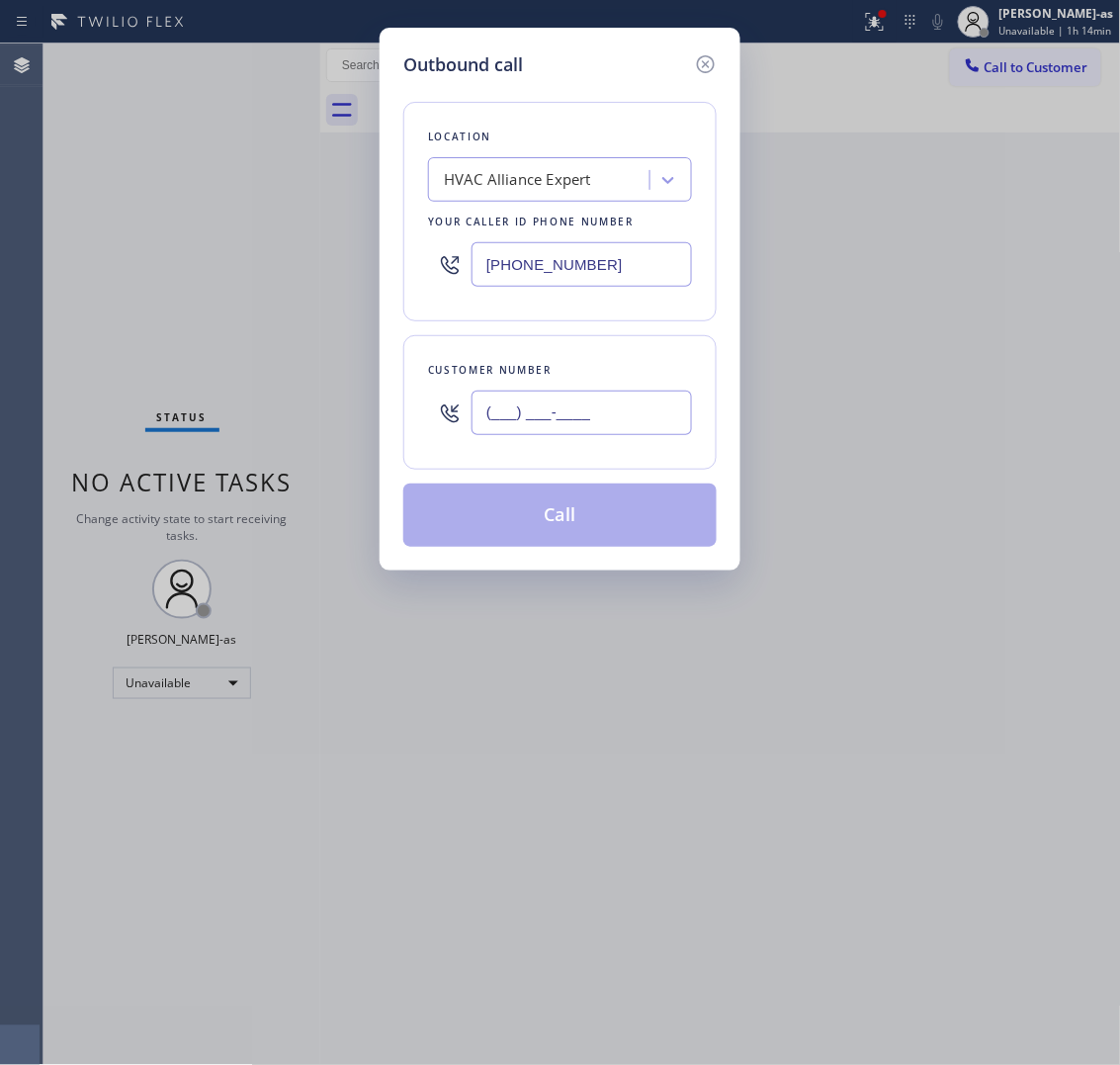 click on "(___) ___-____" at bounding box center (581, 412) 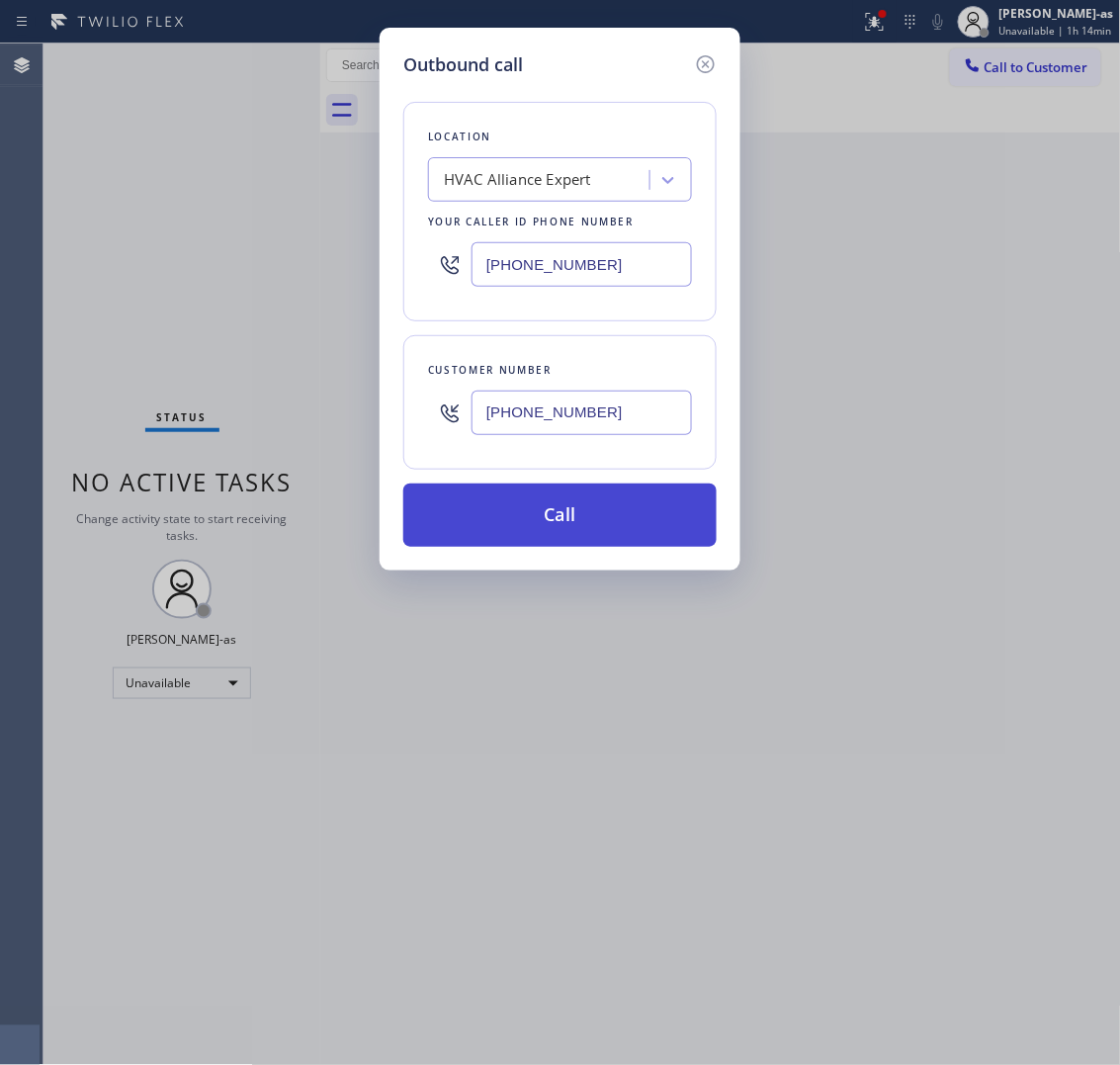 type on "(949) 308-1006" 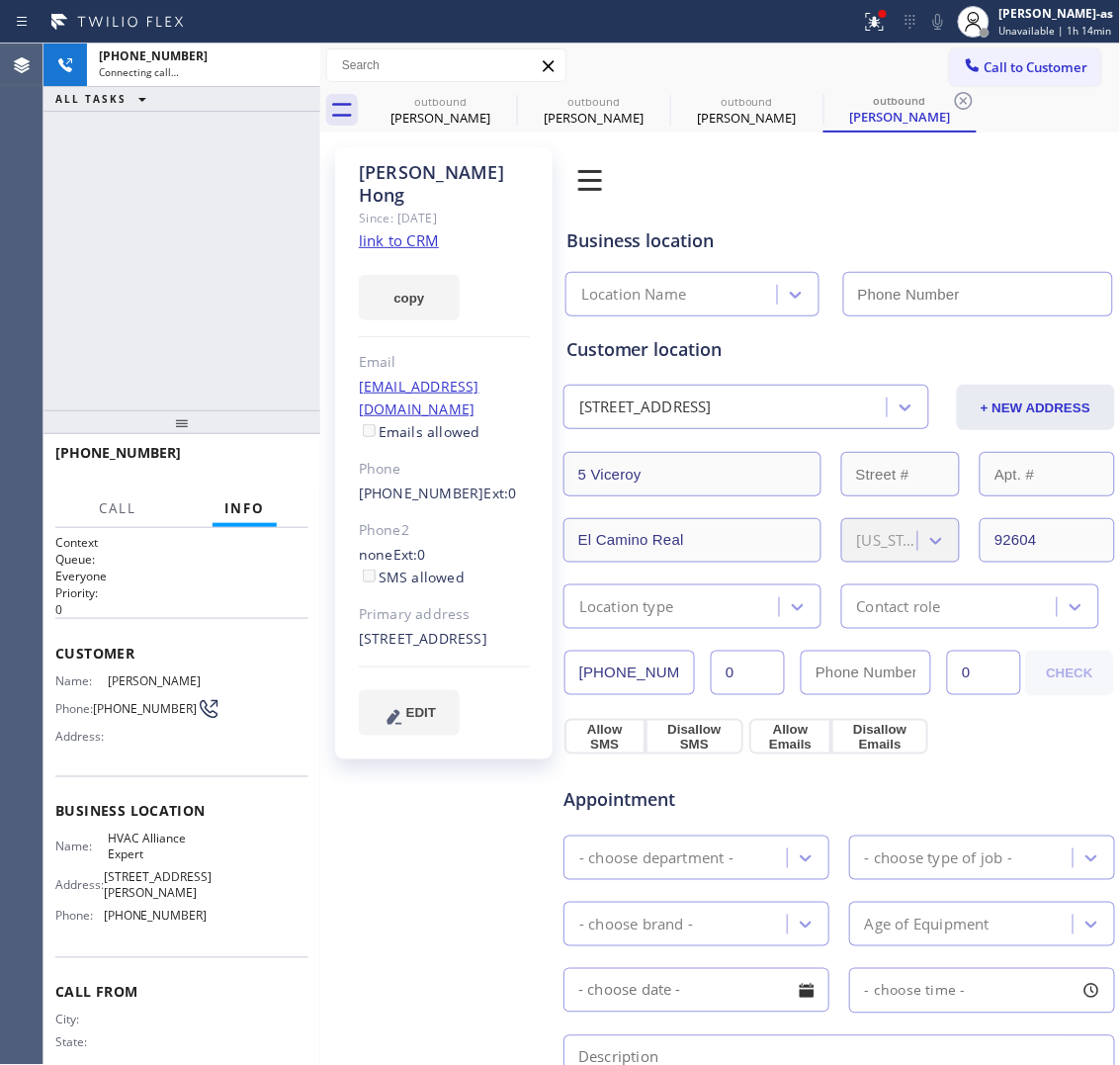 click on "link to CRM" 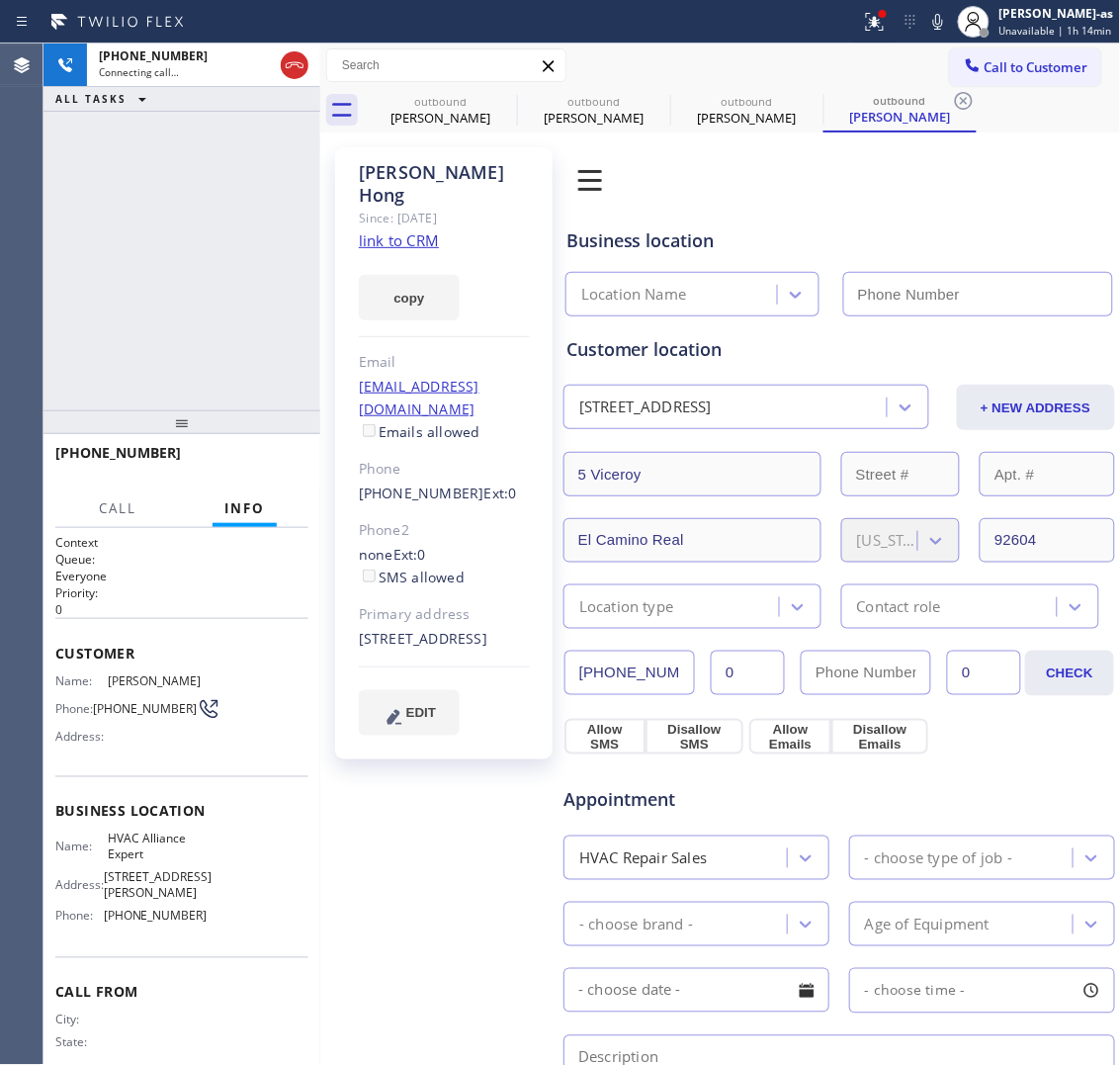 type on "[PHONE_NUMBER]" 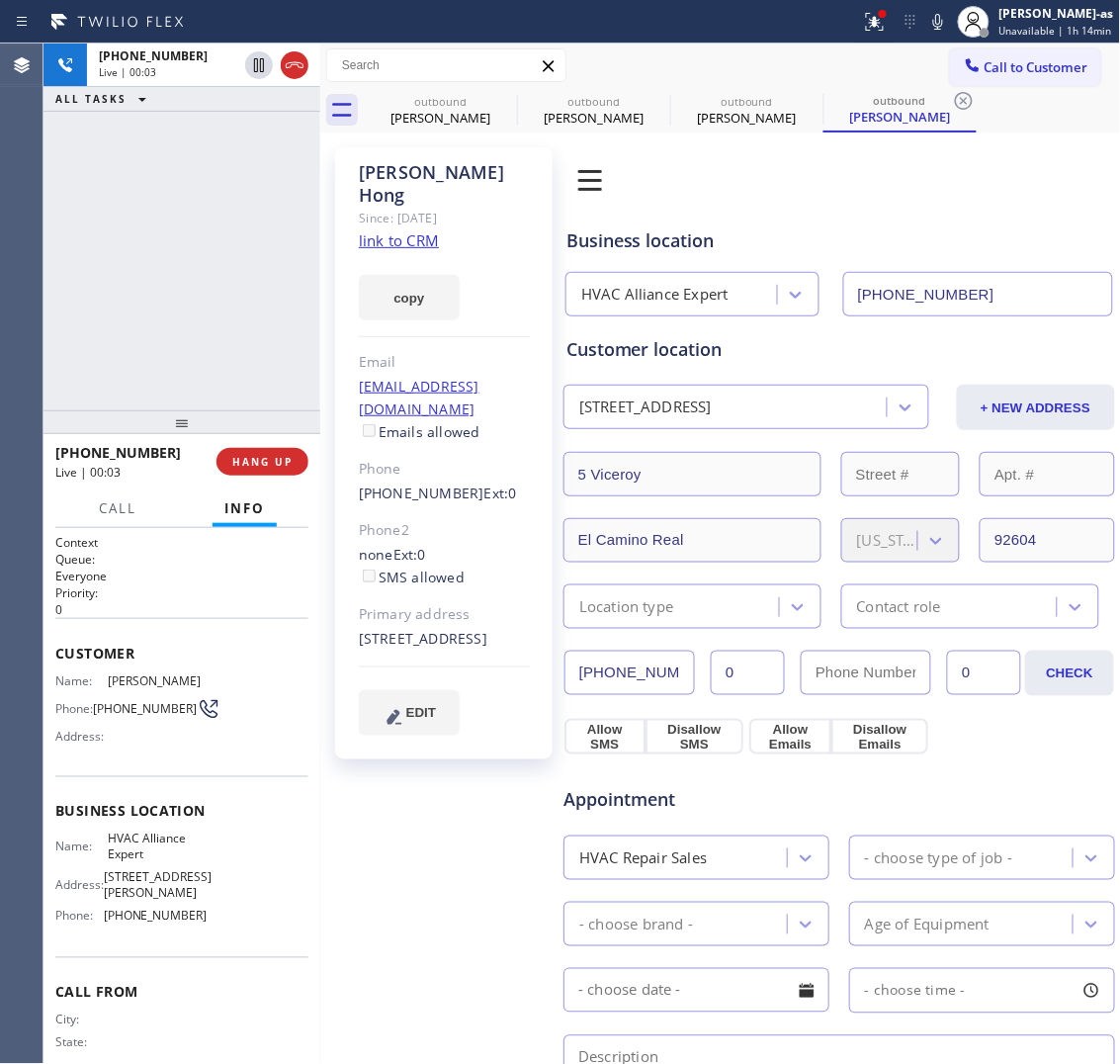 drag, startPoint x: 203, startPoint y: 430, endPoint x: 302, endPoint y: 264, distance: 193.2796 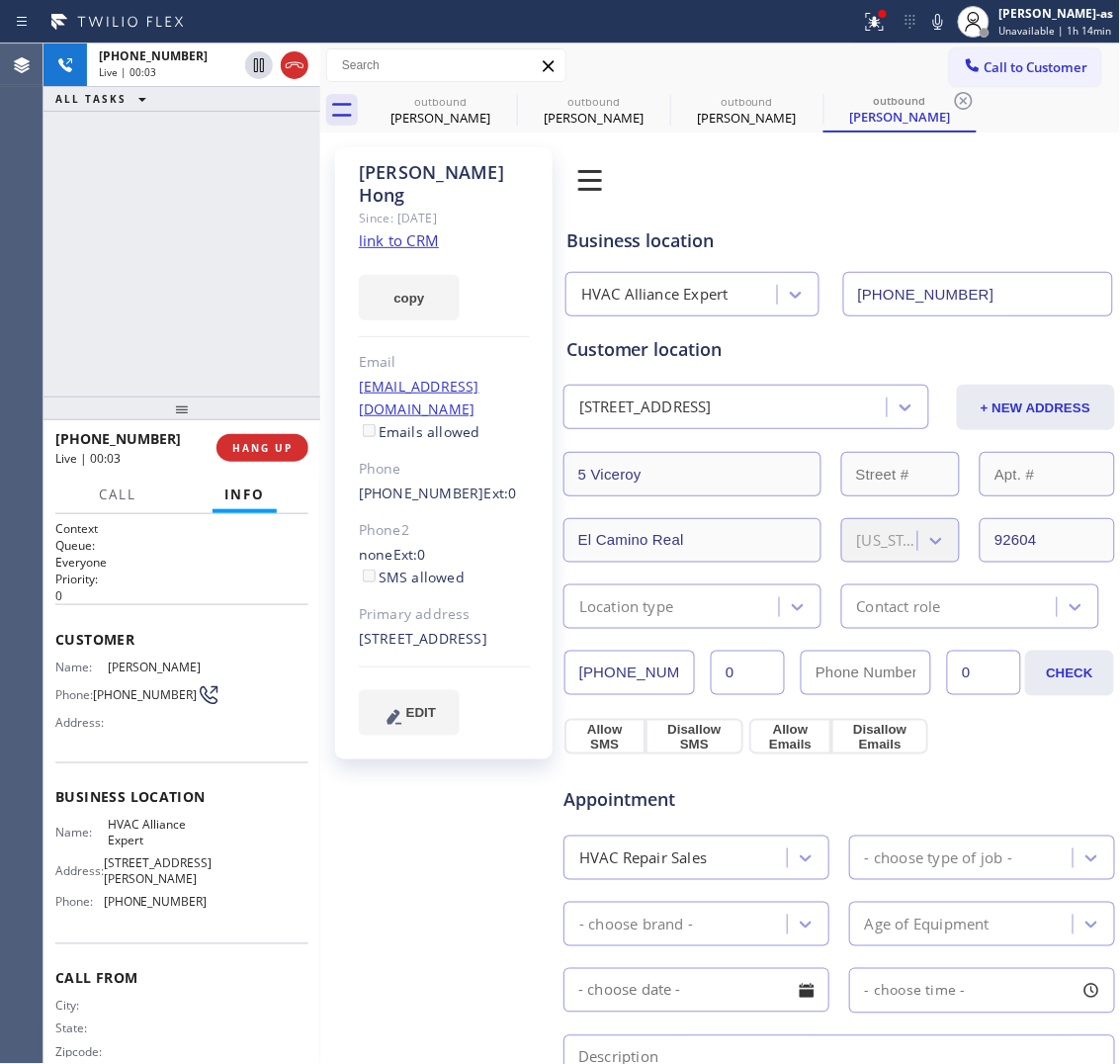 drag, startPoint x: 294, startPoint y: 71, endPoint x: 247, endPoint y: 332, distance: 265.19804 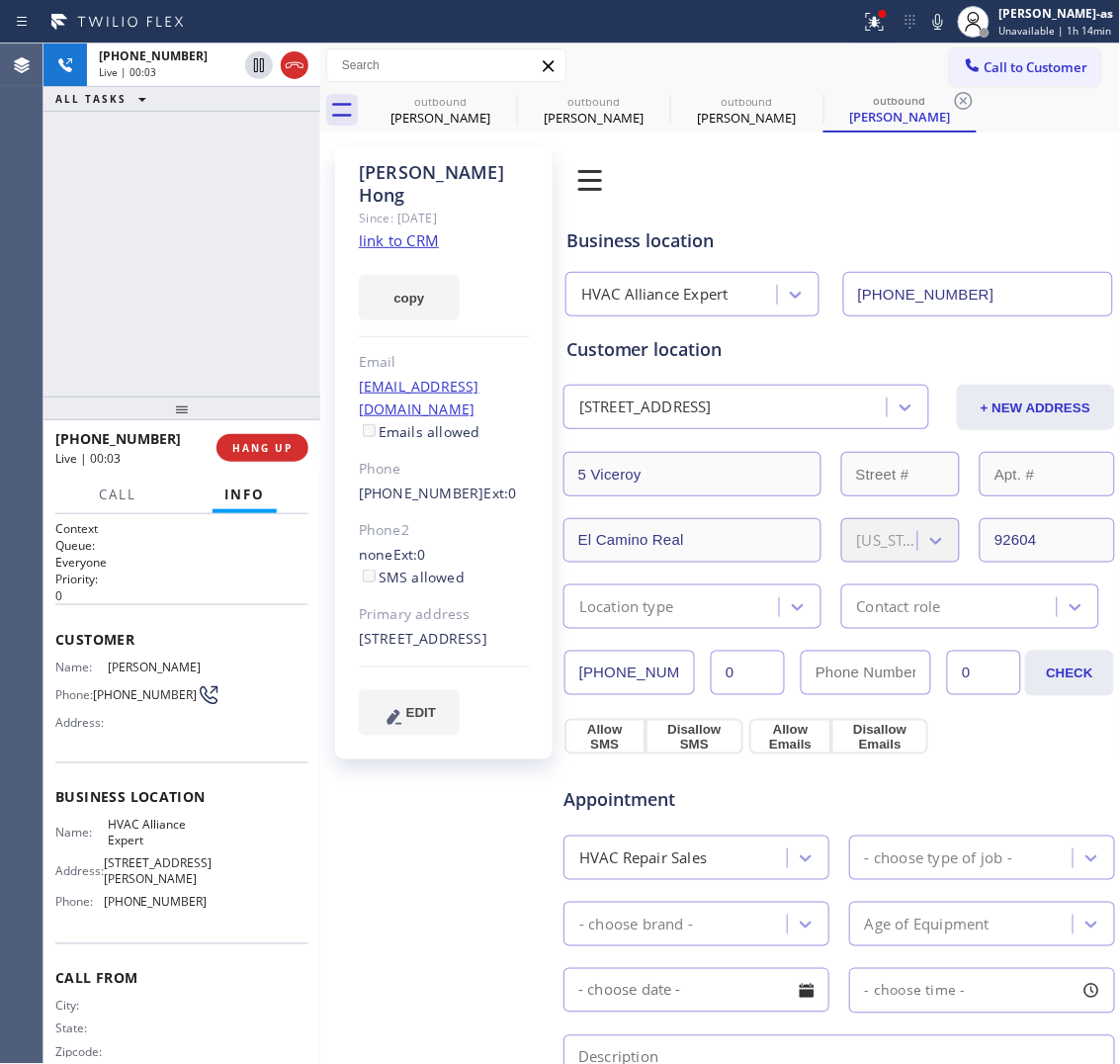 click 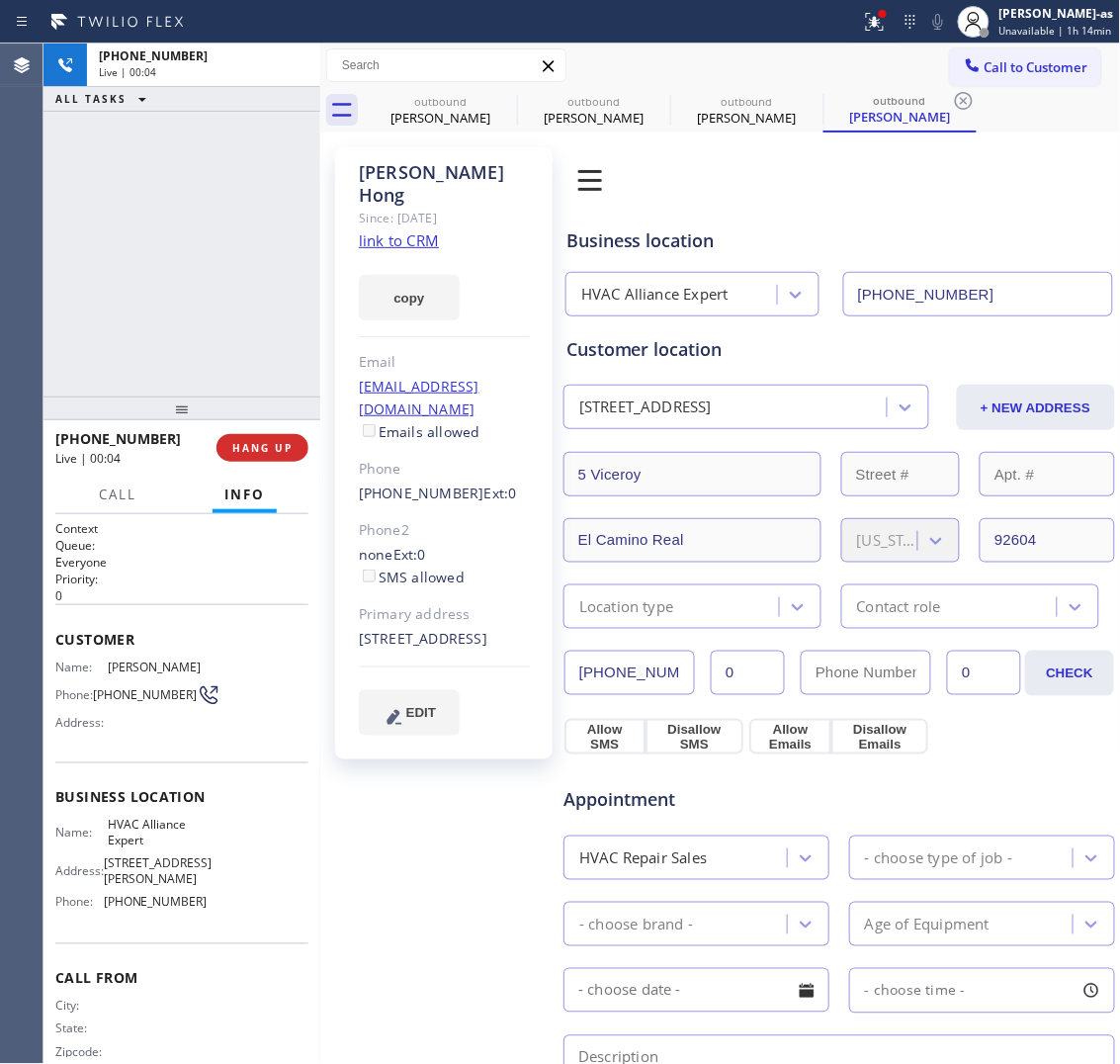 drag, startPoint x: 247, startPoint y: 343, endPoint x: 253, endPoint y: 400, distance: 57.31492 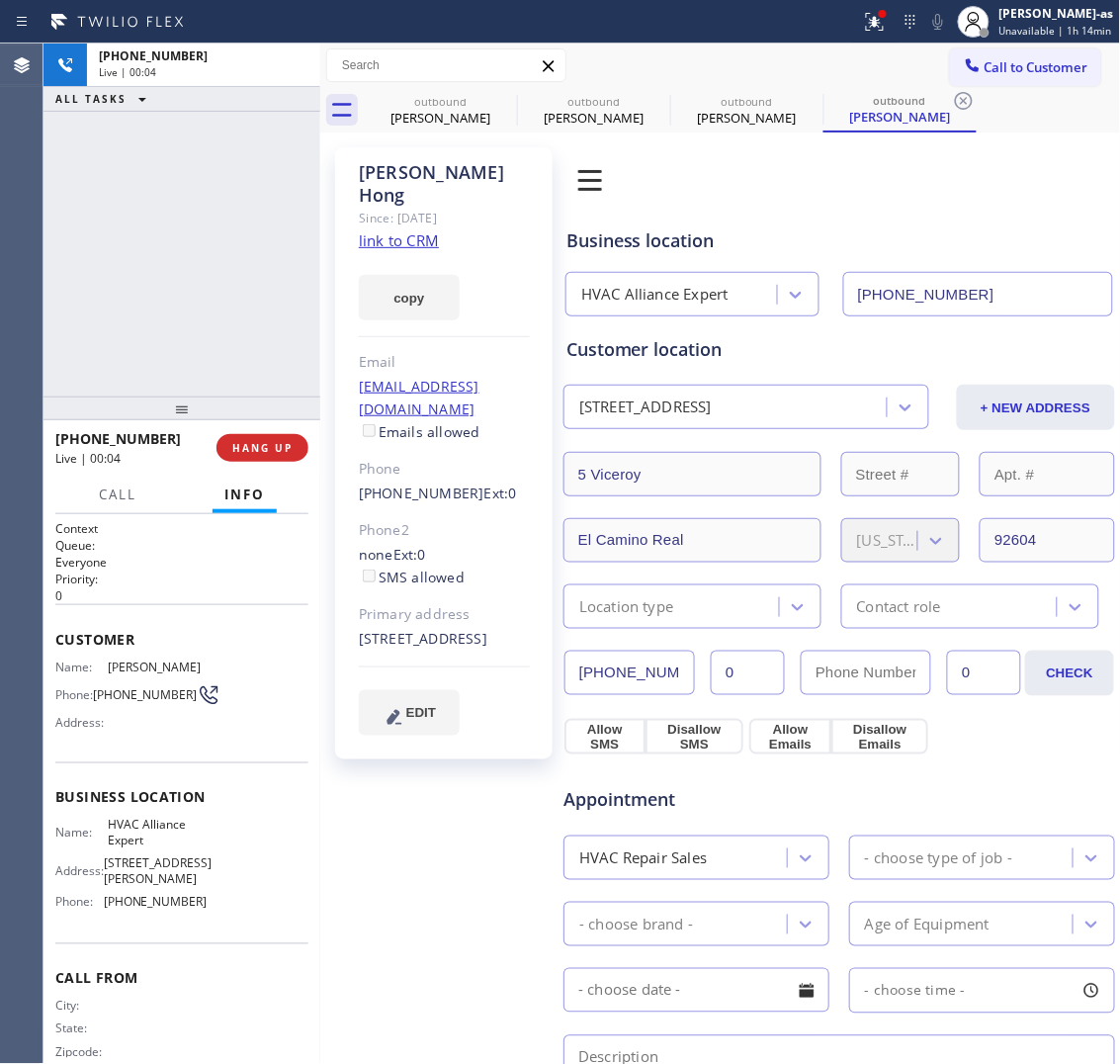 click on "+19493081006 Live | 00:04 ALL TASKS ALL TASKS ACTIVE TASKS TASKS IN WRAP UP" at bounding box center [182, 220] 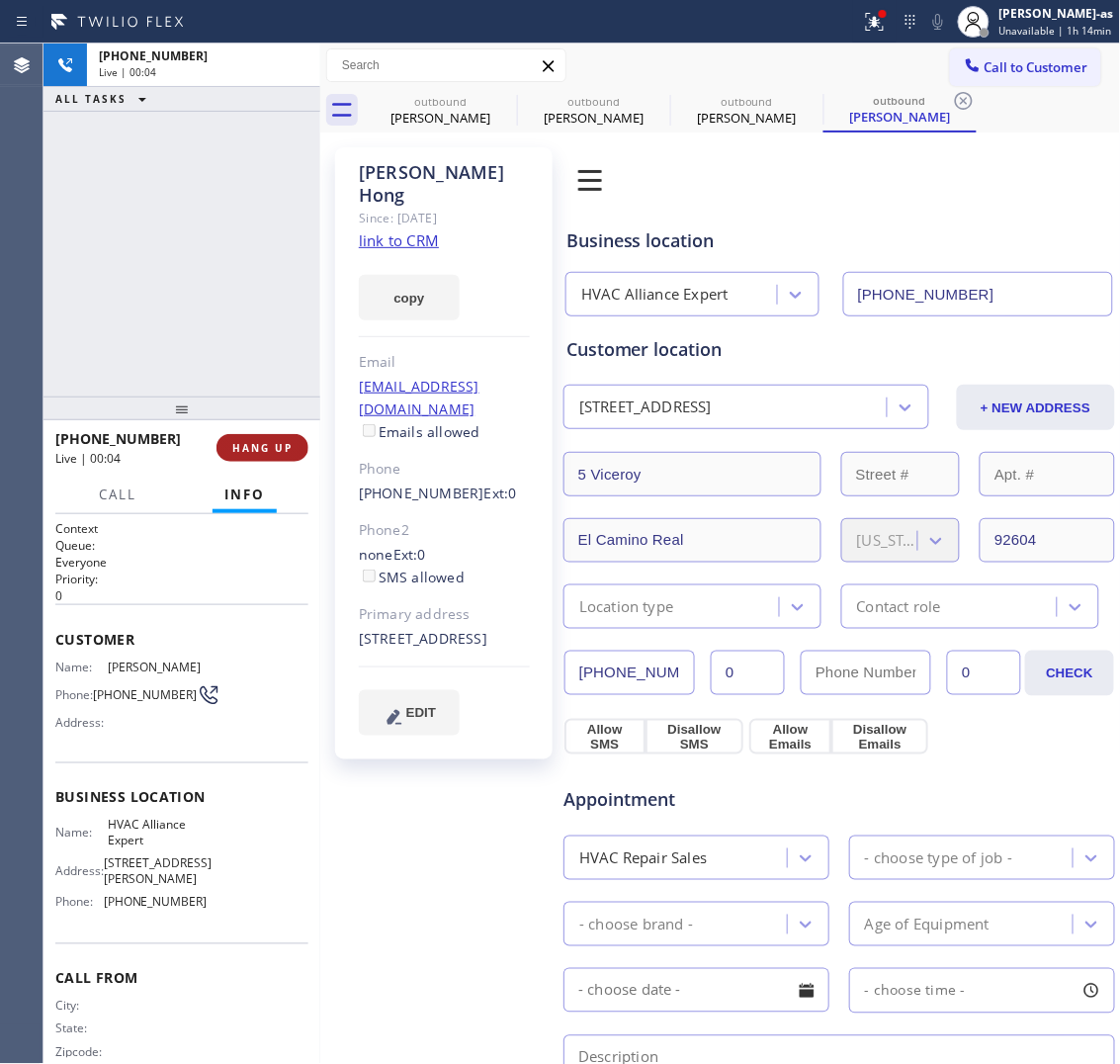 click on "HANG UP" at bounding box center [262, 448] 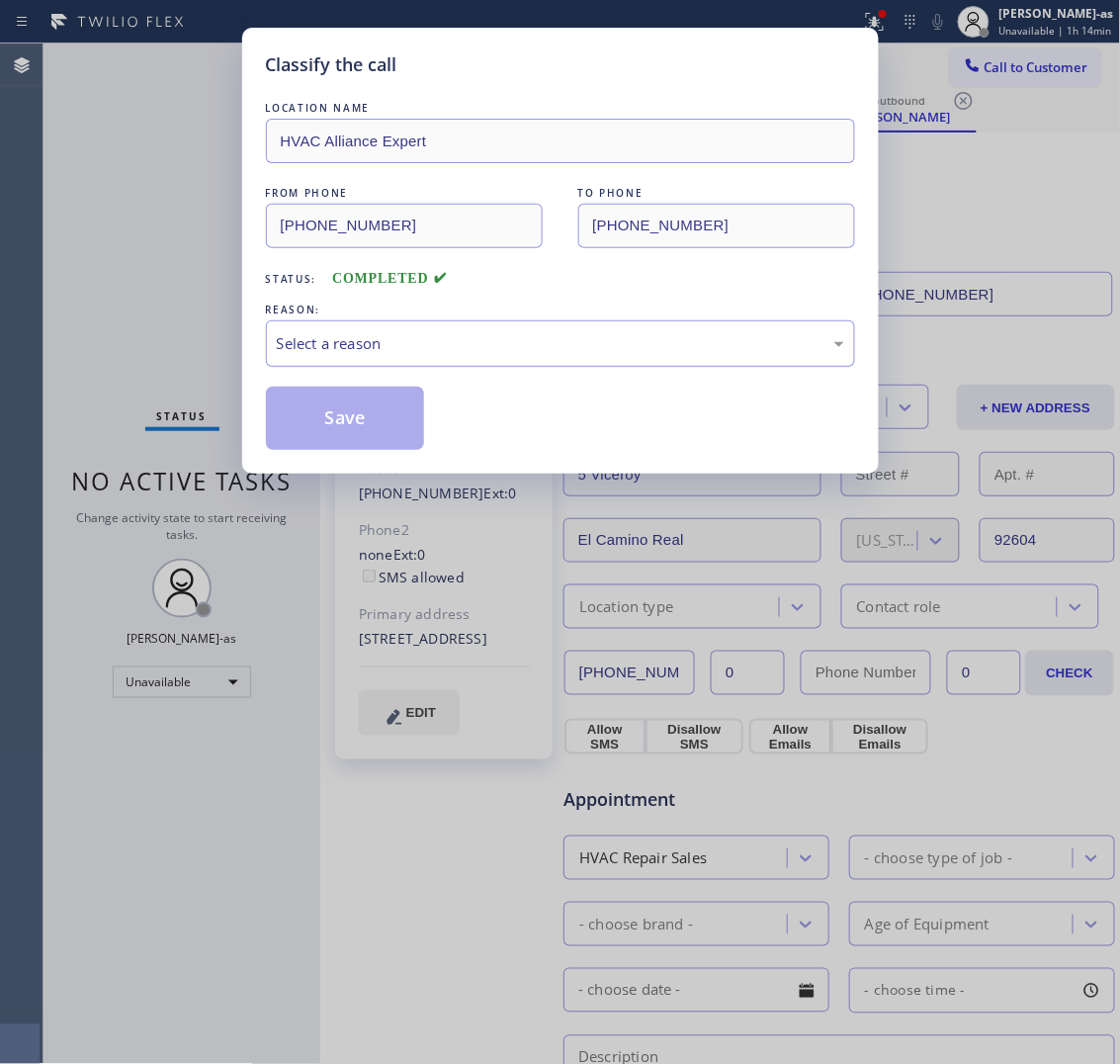click on "Select a reason" at bounding box center (560, 343) 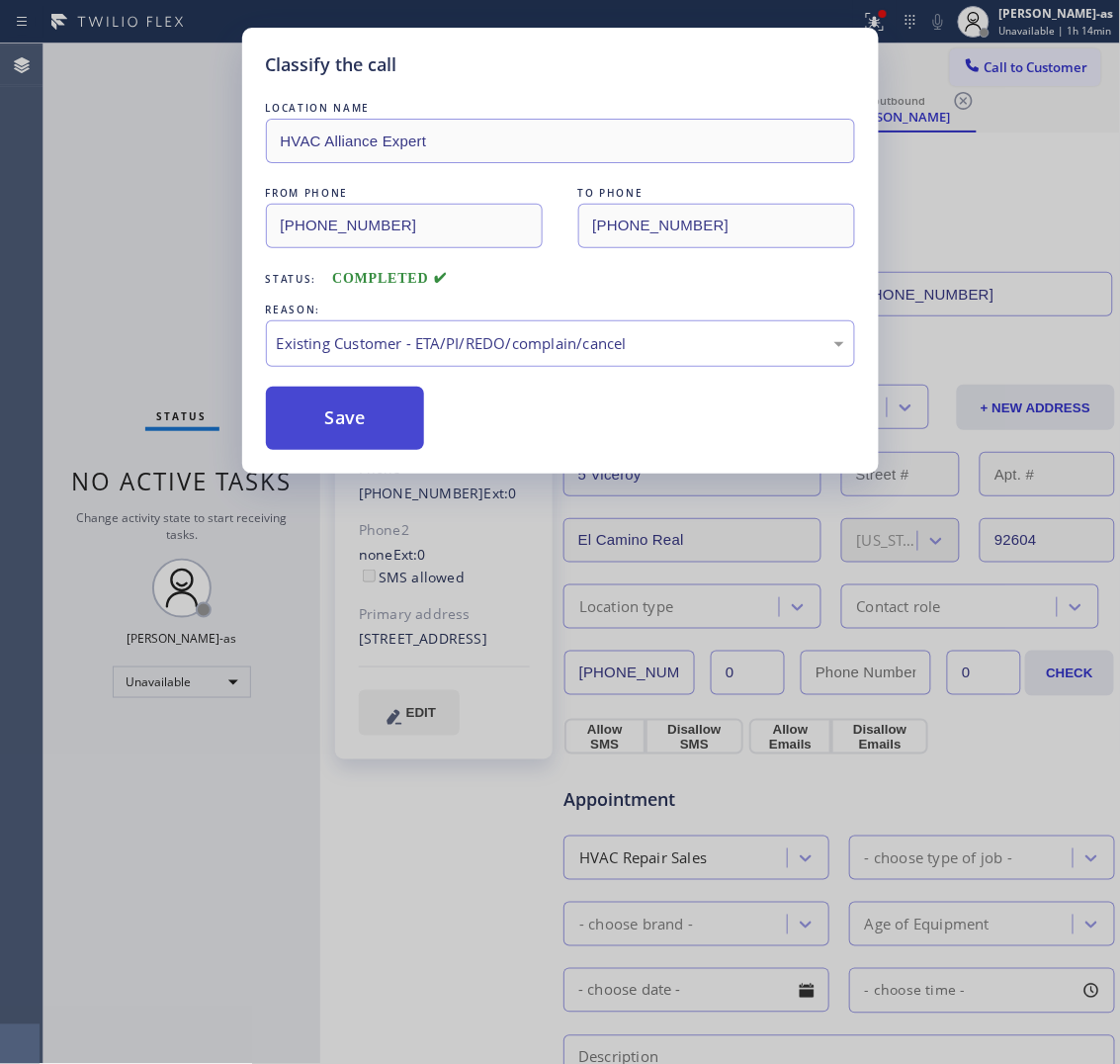 click on "Save" at bounding box center (345, 418) 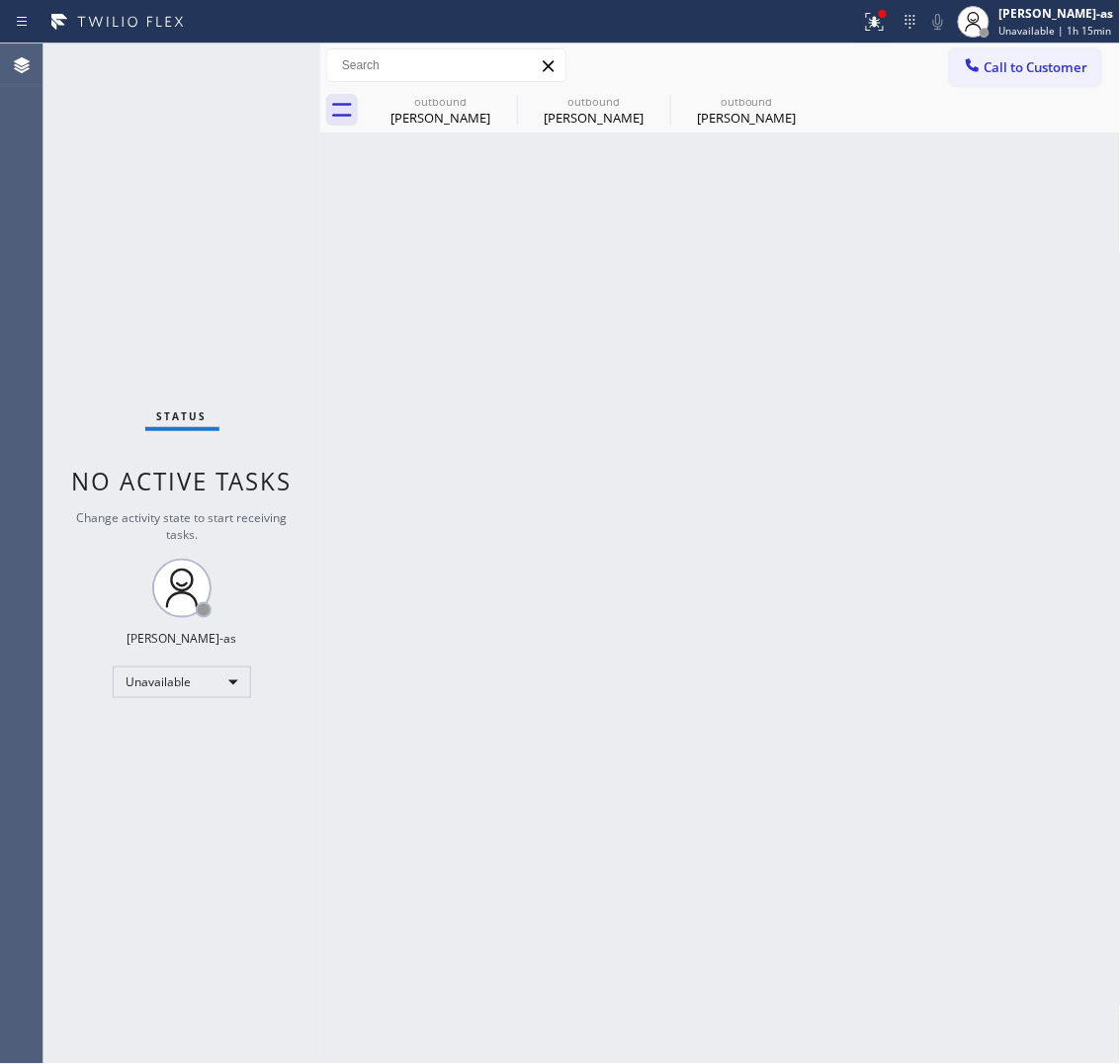 click on "Call to Customer" at bounding box center [1036, 67] 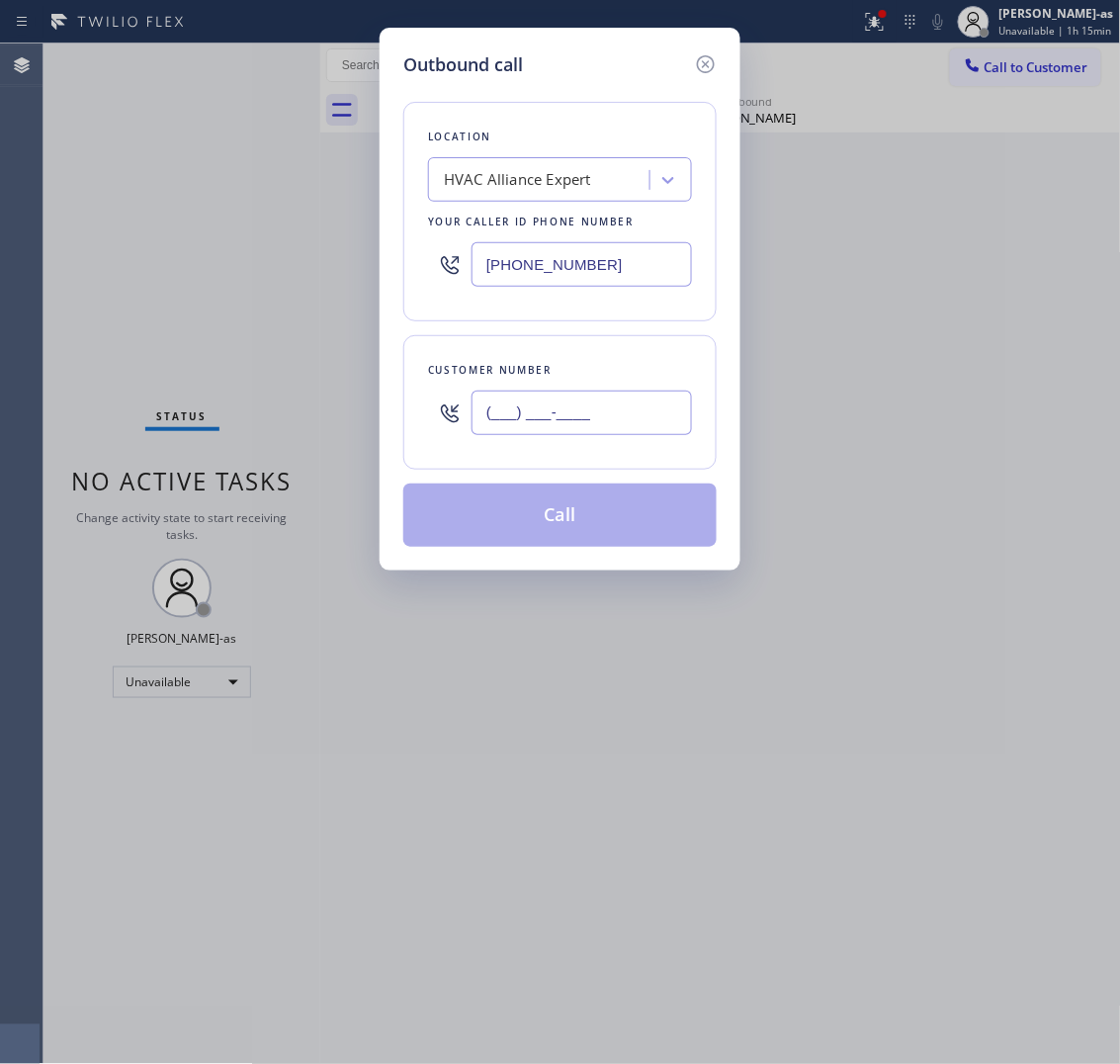 click on "(___) ___-____" at bounding box center (581, 412) 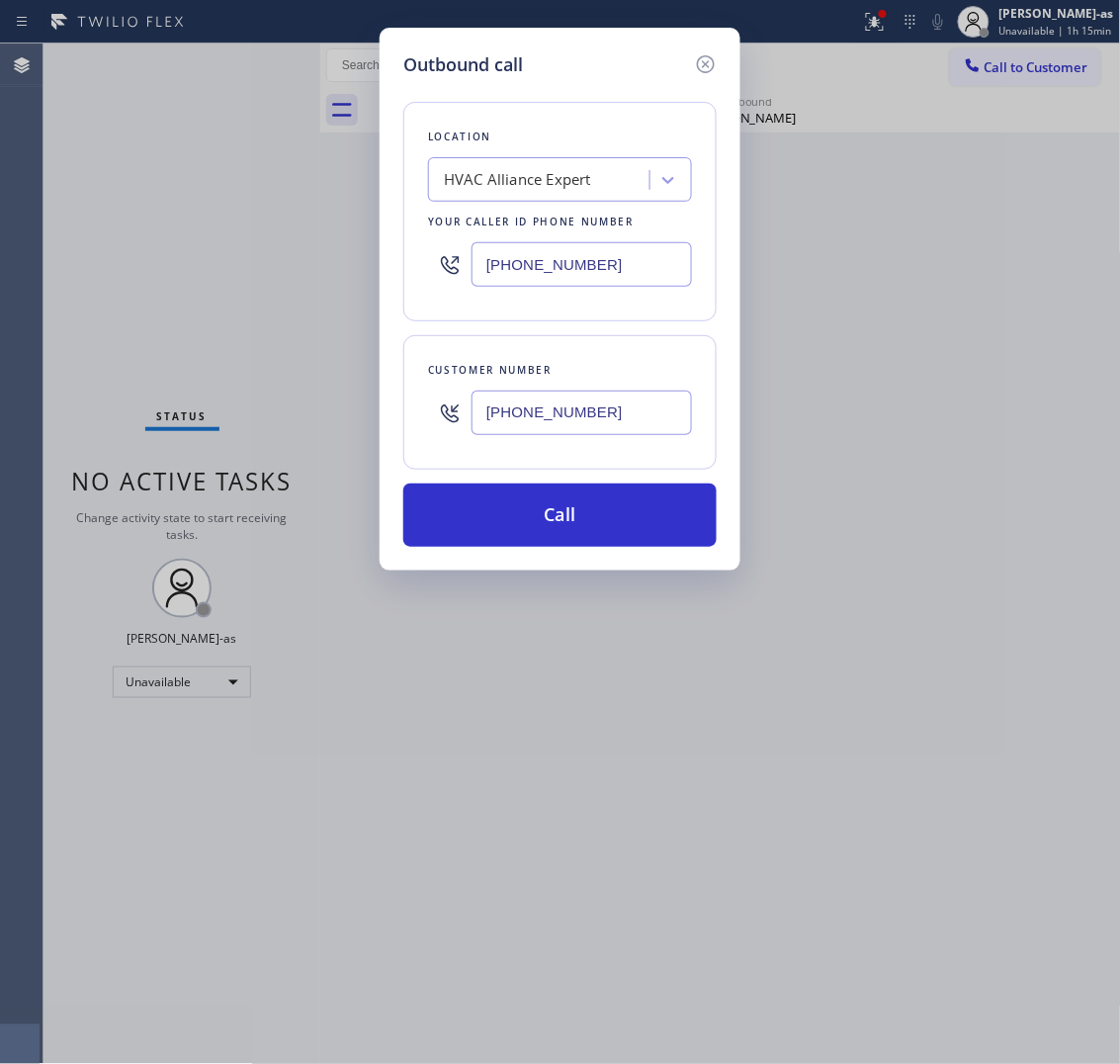 type on "(605) 530-8739" 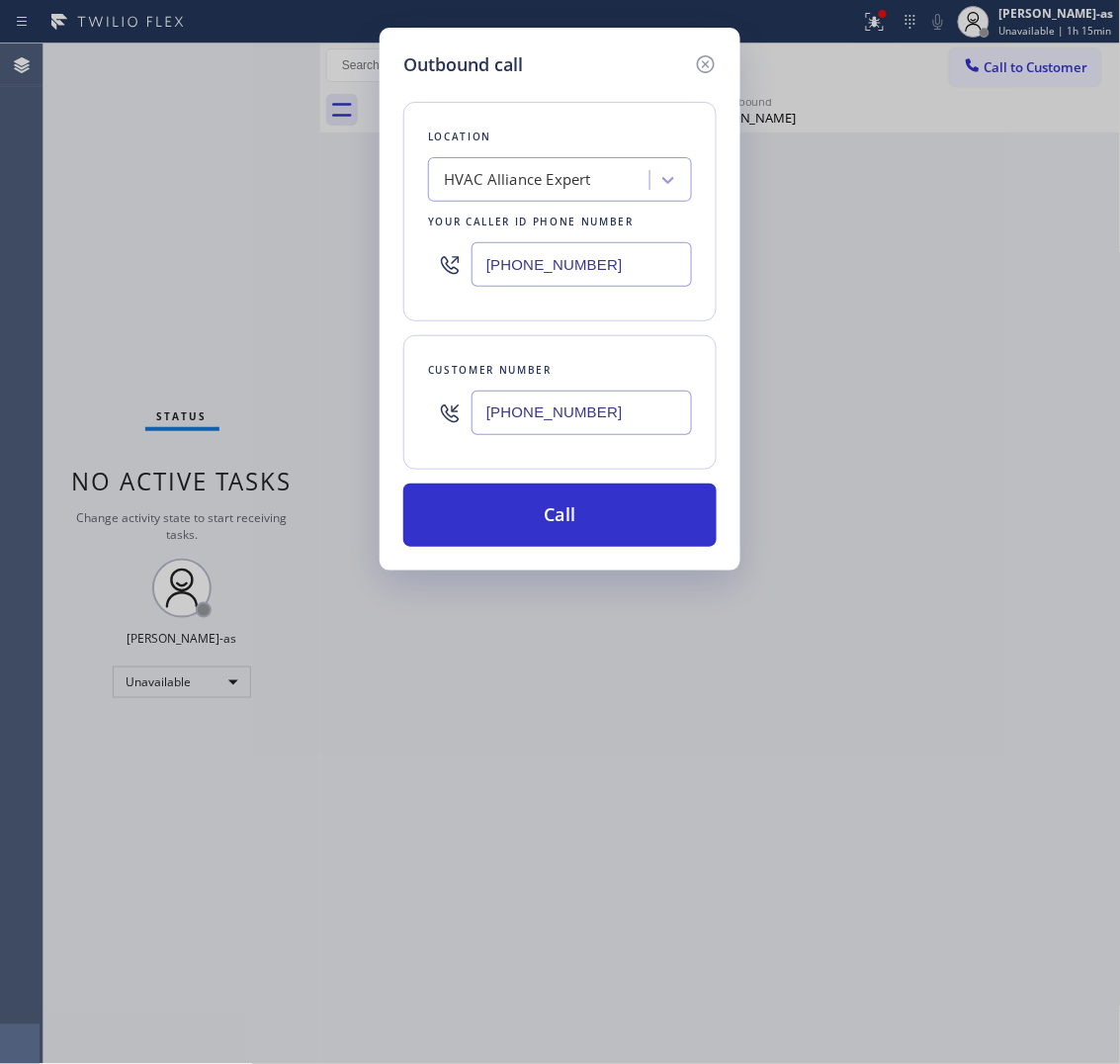 click on "[PHONE_NUMBER]" at bounding box center (581, 264) 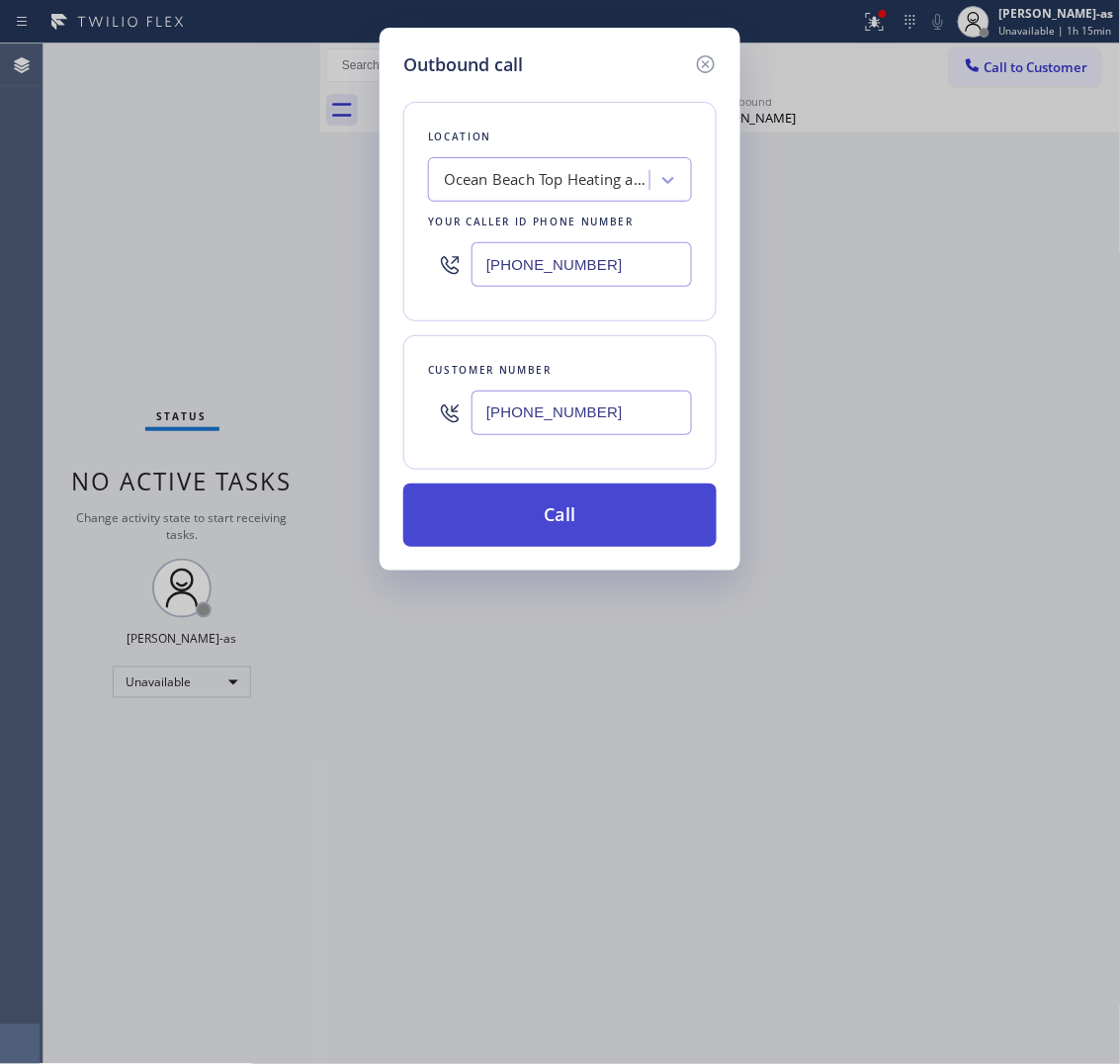 type on "(619) 202-8446" 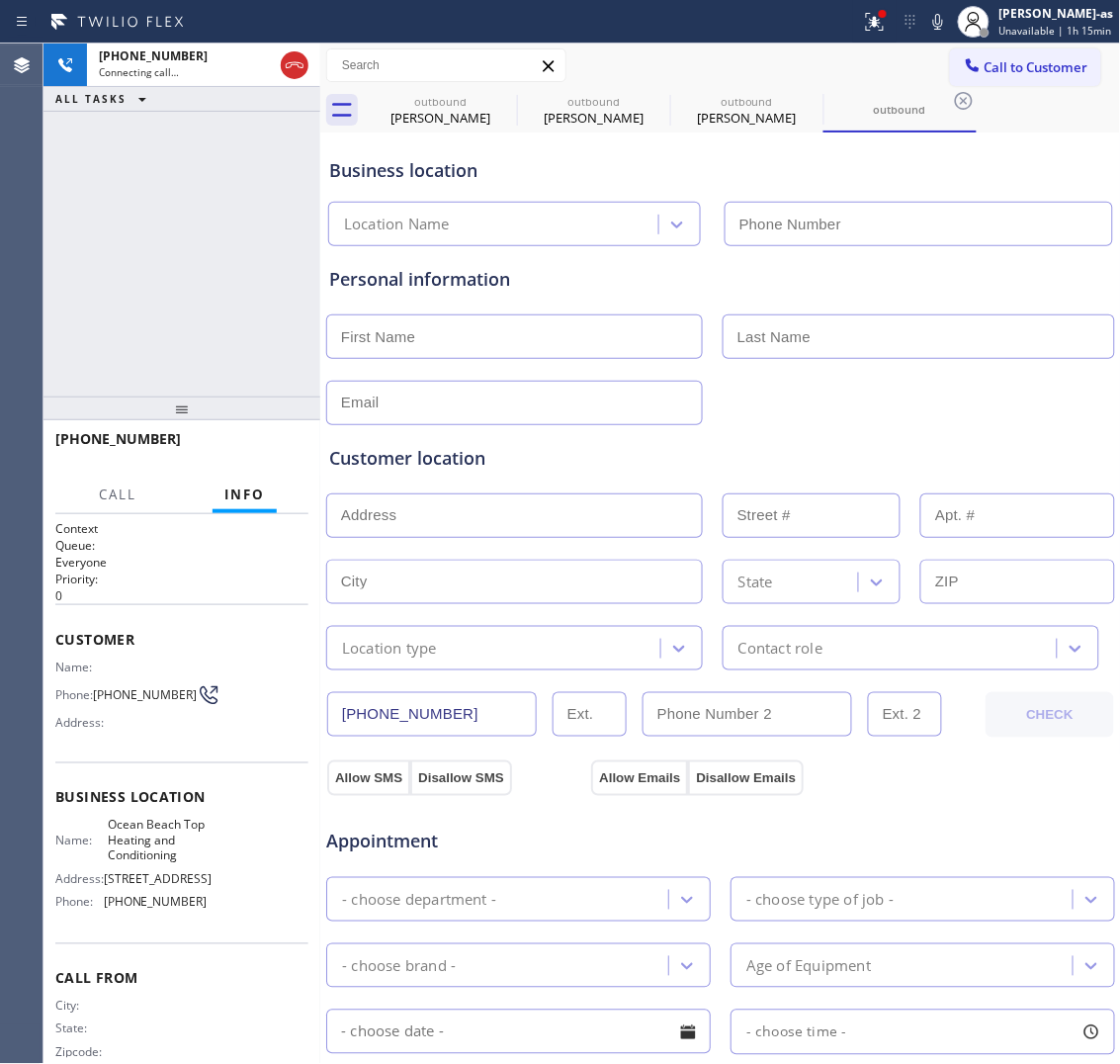 type on "(619) 202-8446" 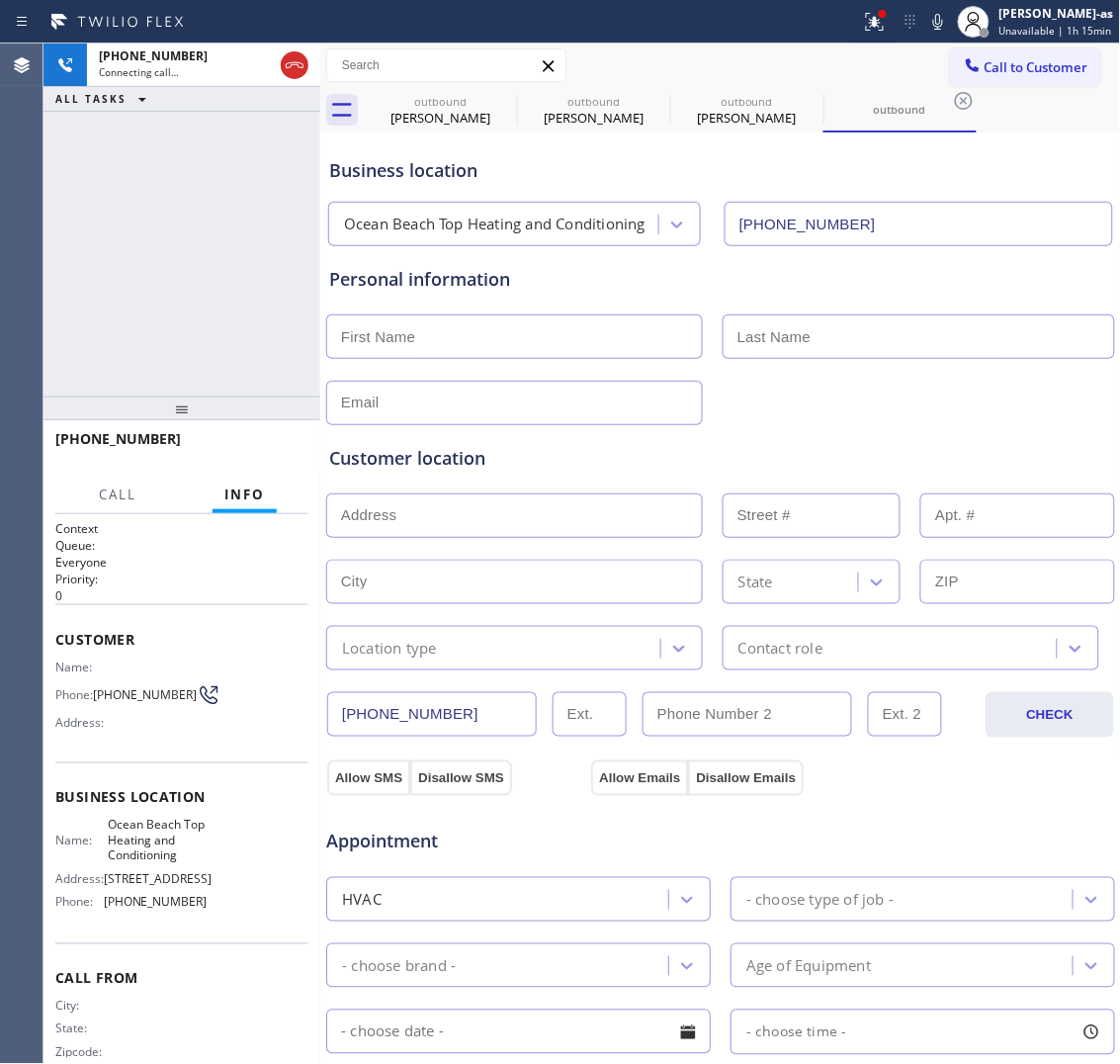 click on "+16055308739 Connecting call… ALL TASKS ALL TASKS ACTIVE TASKS TASKS IN WRAP UP" at bounding box center (182, 220) 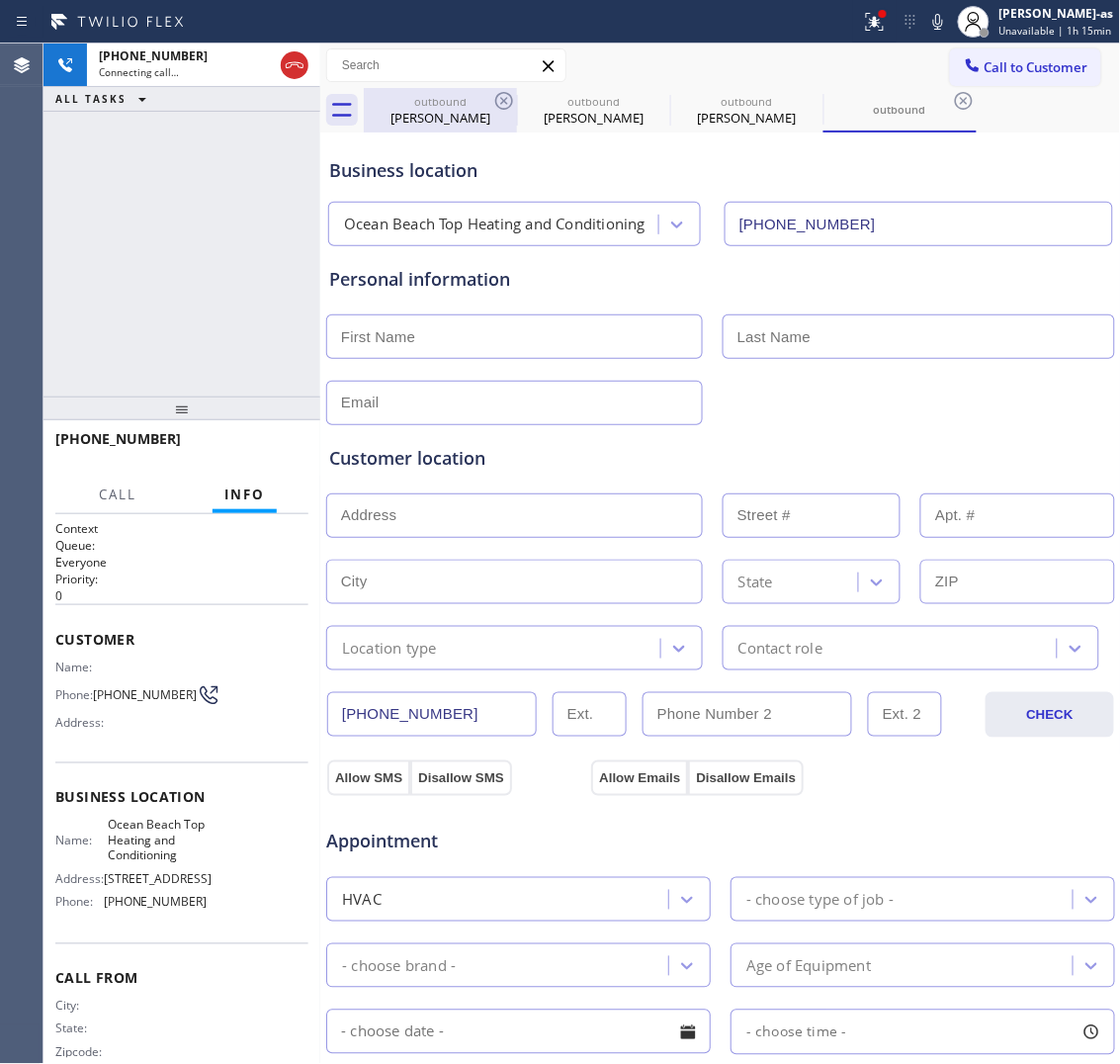 click on "outbound" at bounding box center [440, 101] 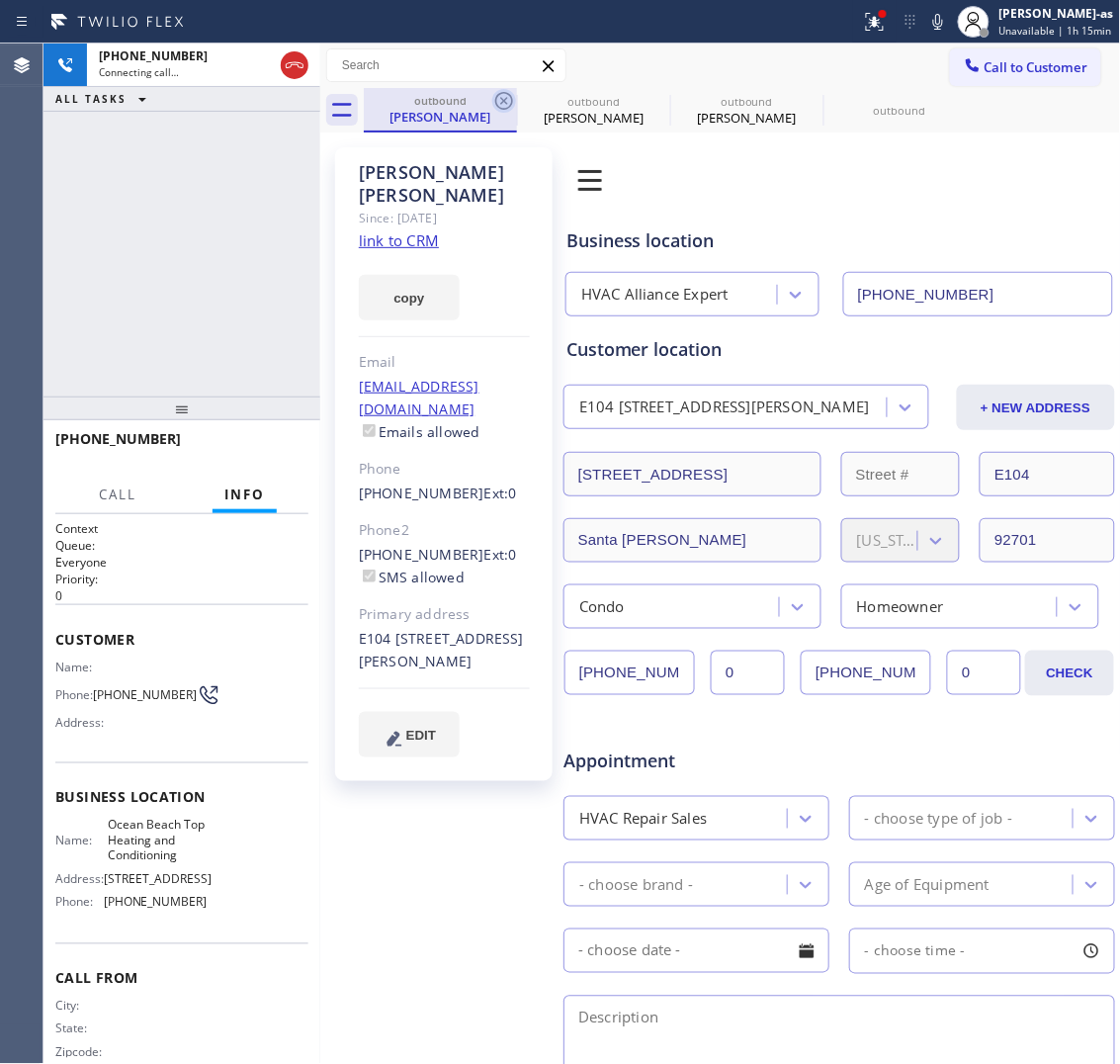 click 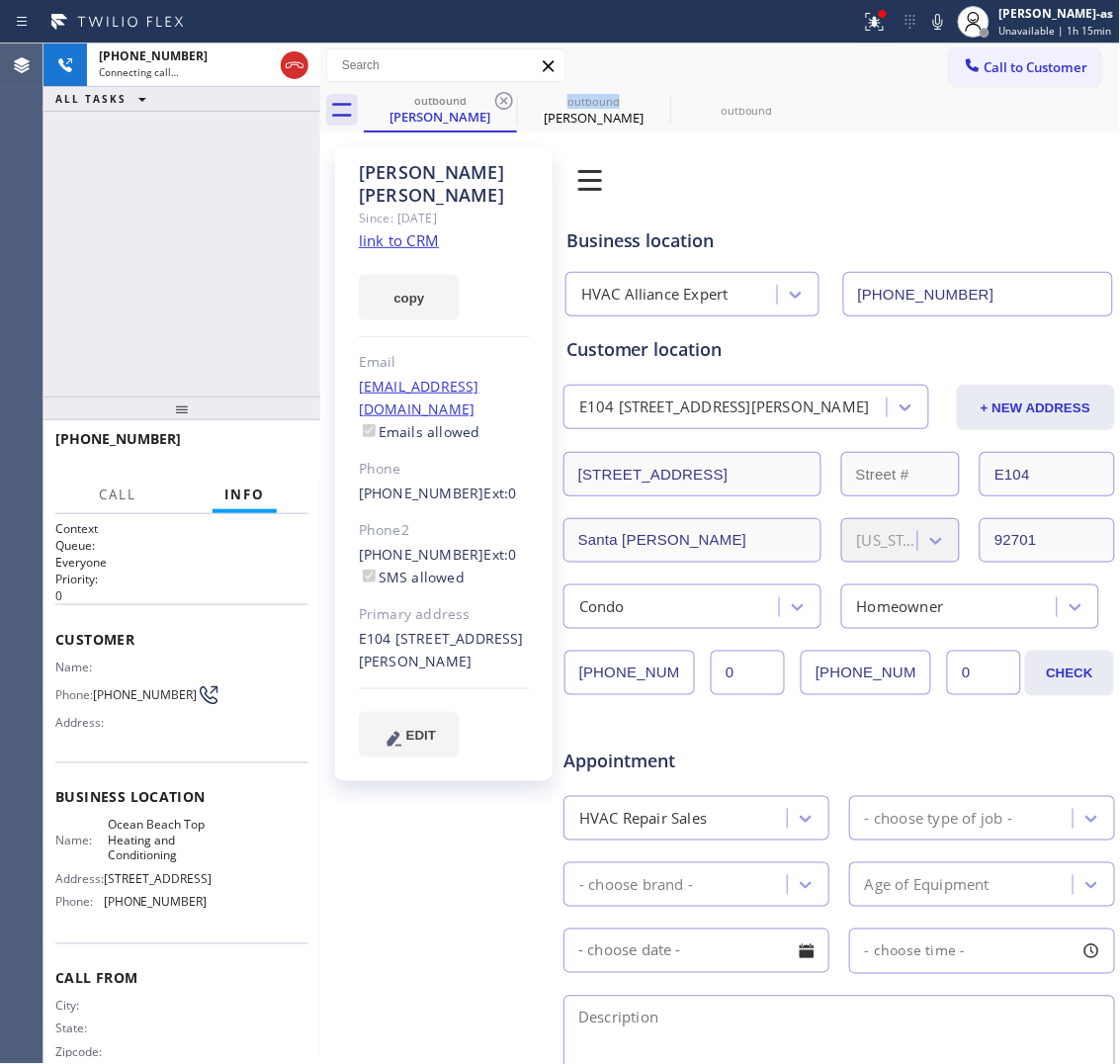 click 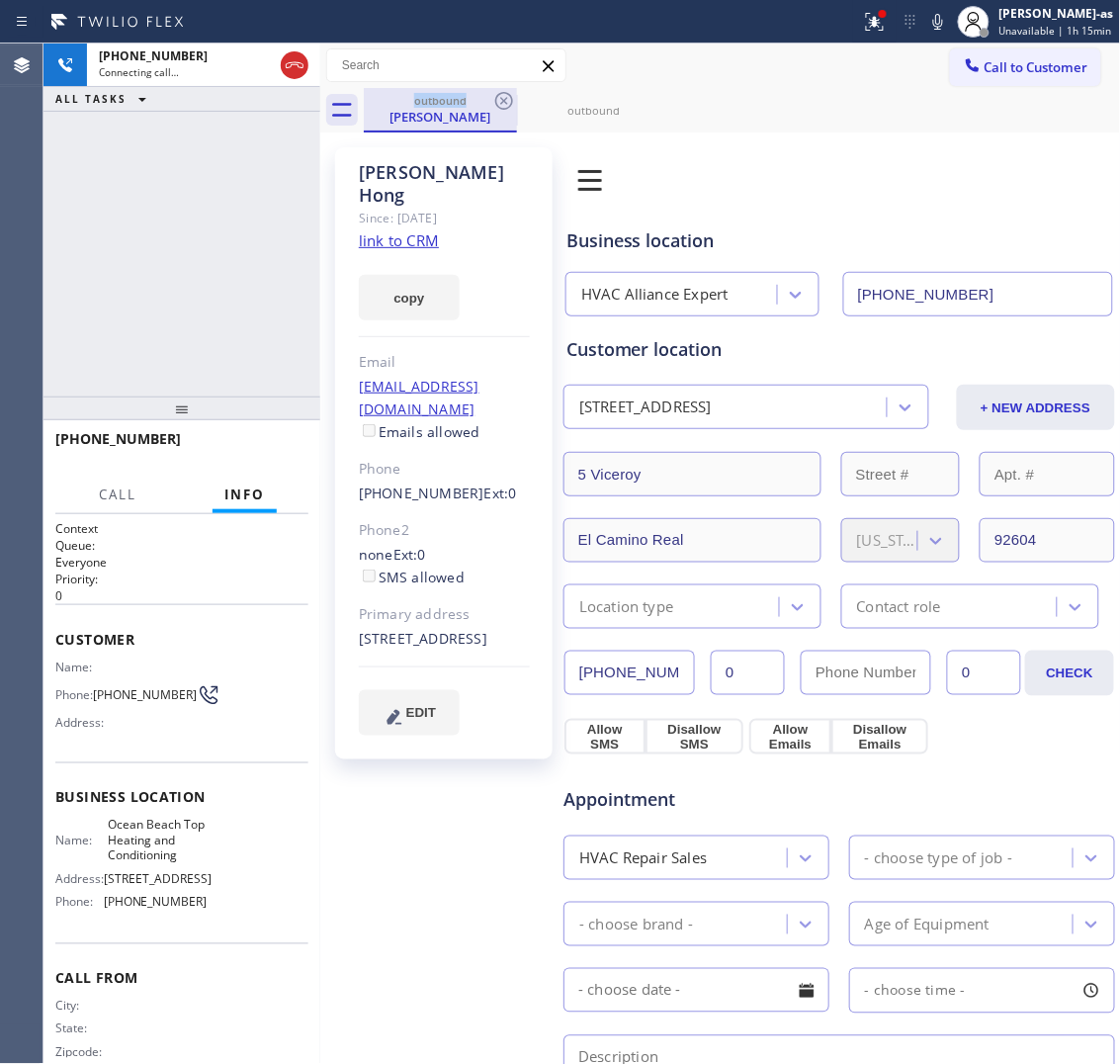 click on "outbound" at bounding box center (440, 100) 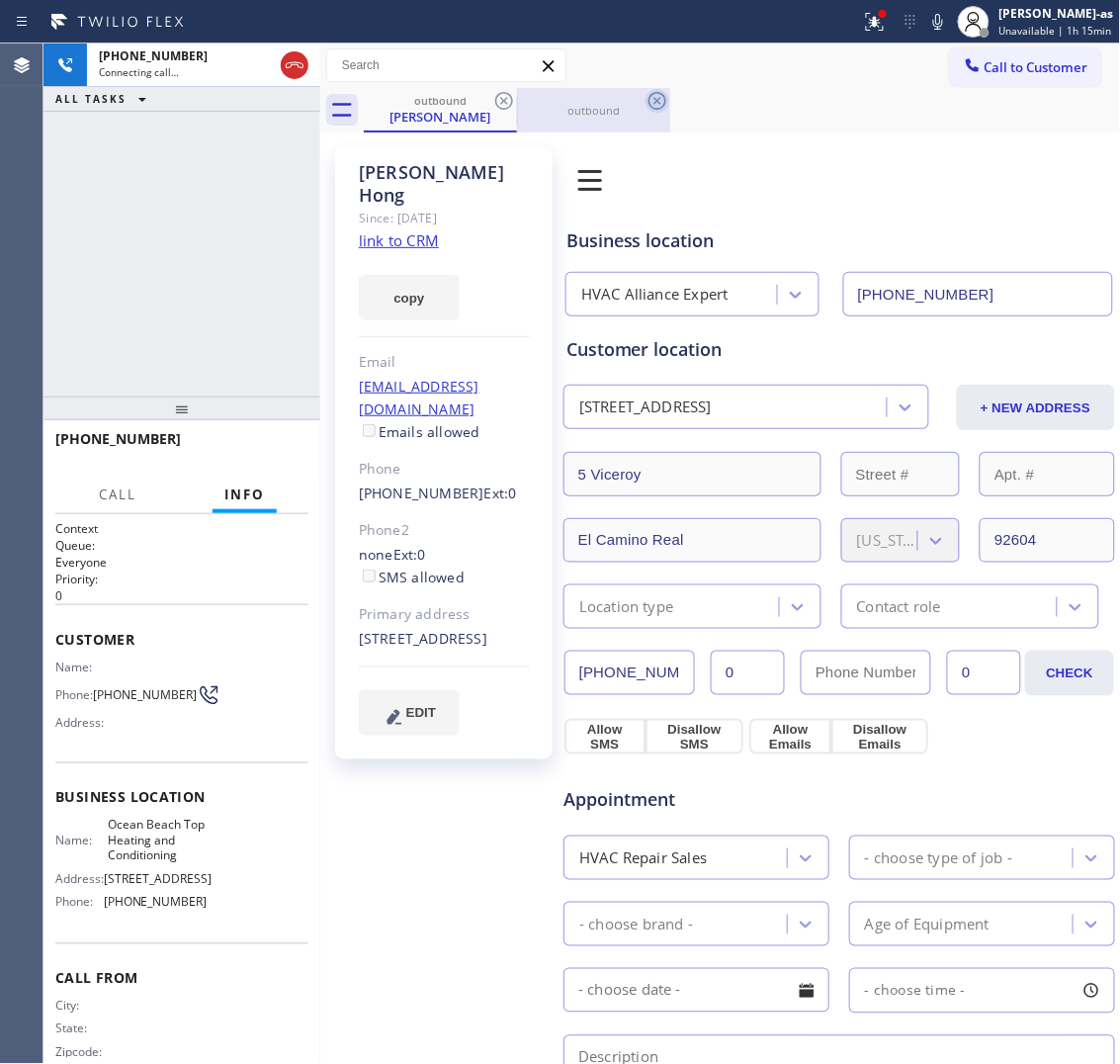 click 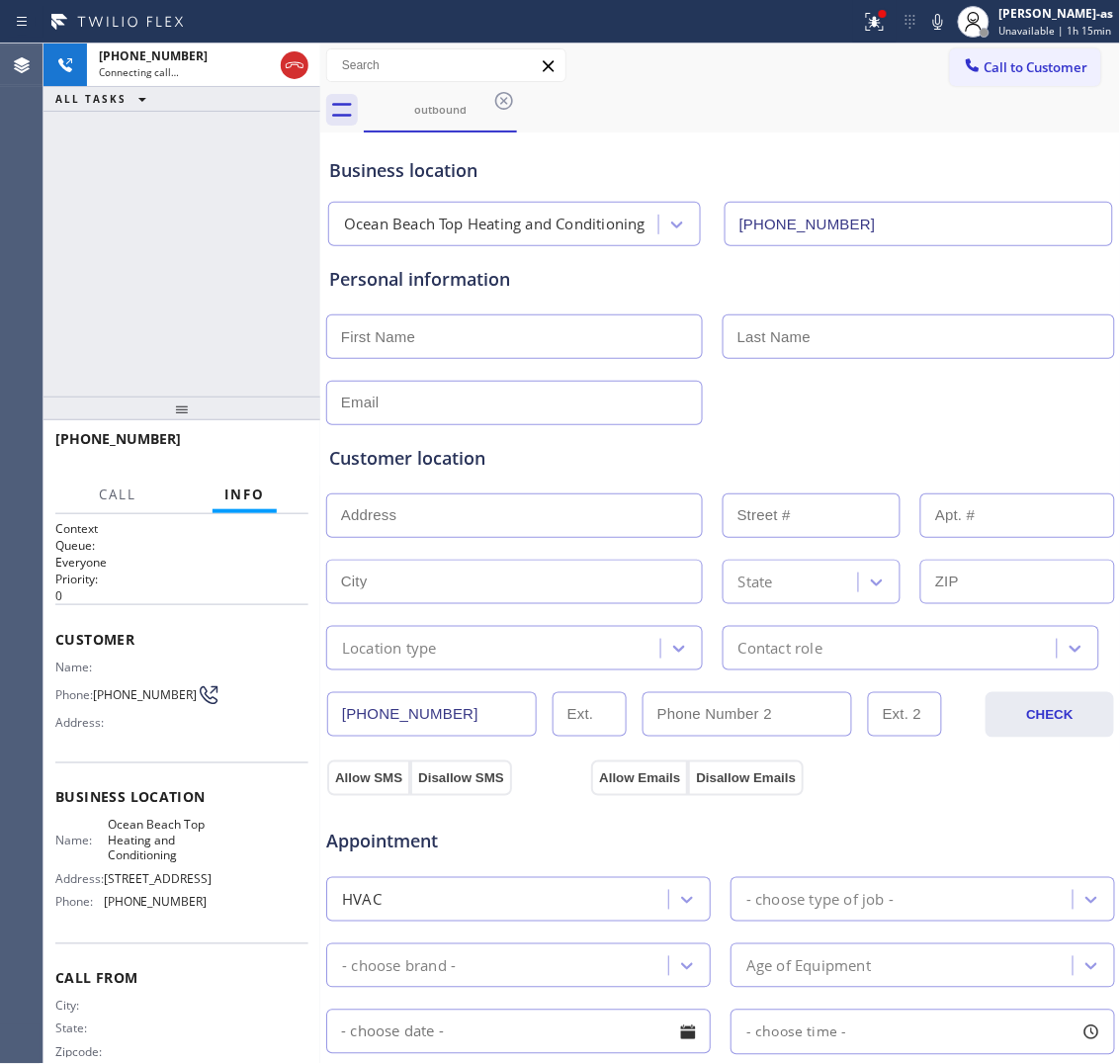click on "+16055308739 Connecting call… ALL TASKS ALL TASKS ACTIVE TASKS TASKS IN WRAP UP" at bounding box center (182, 220) 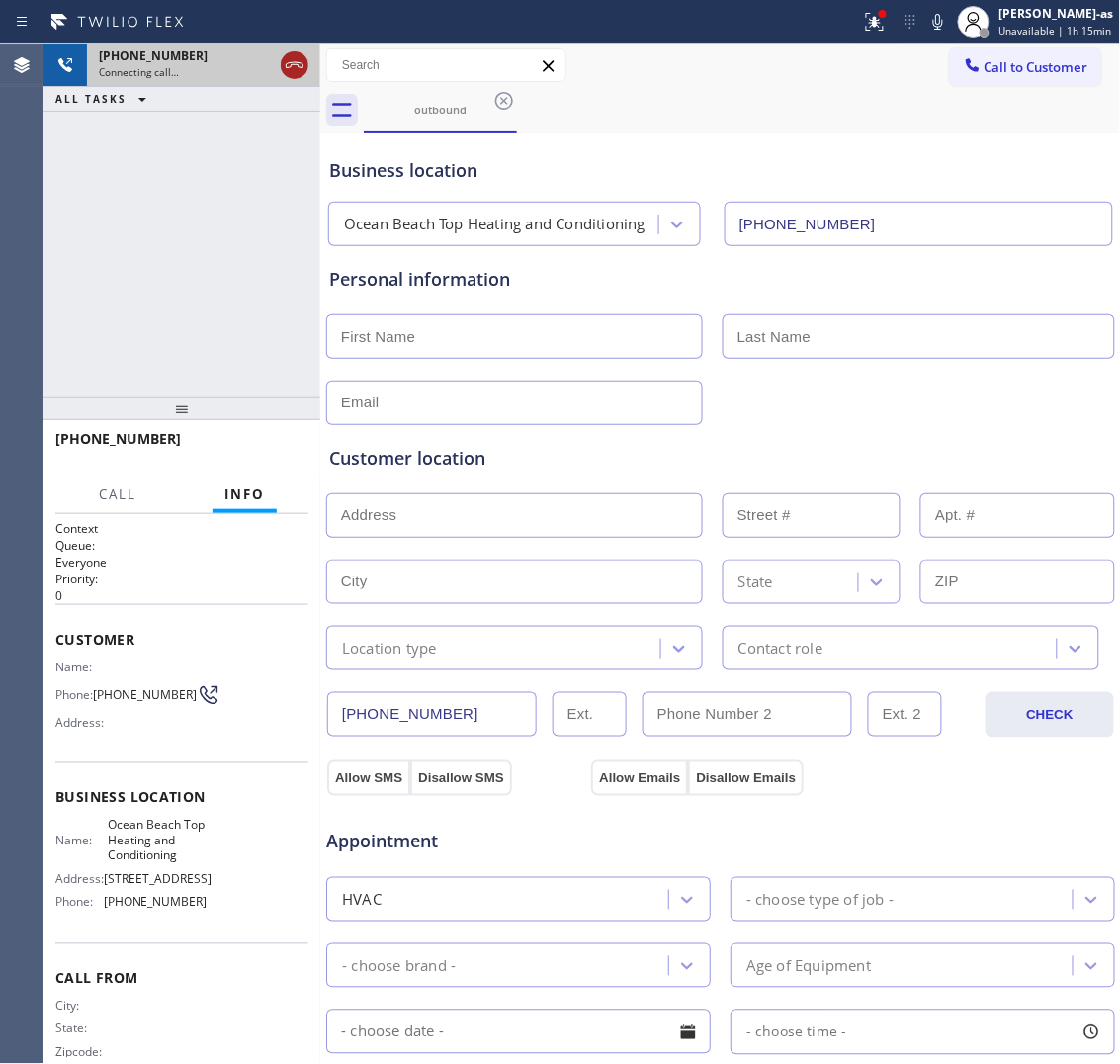 click 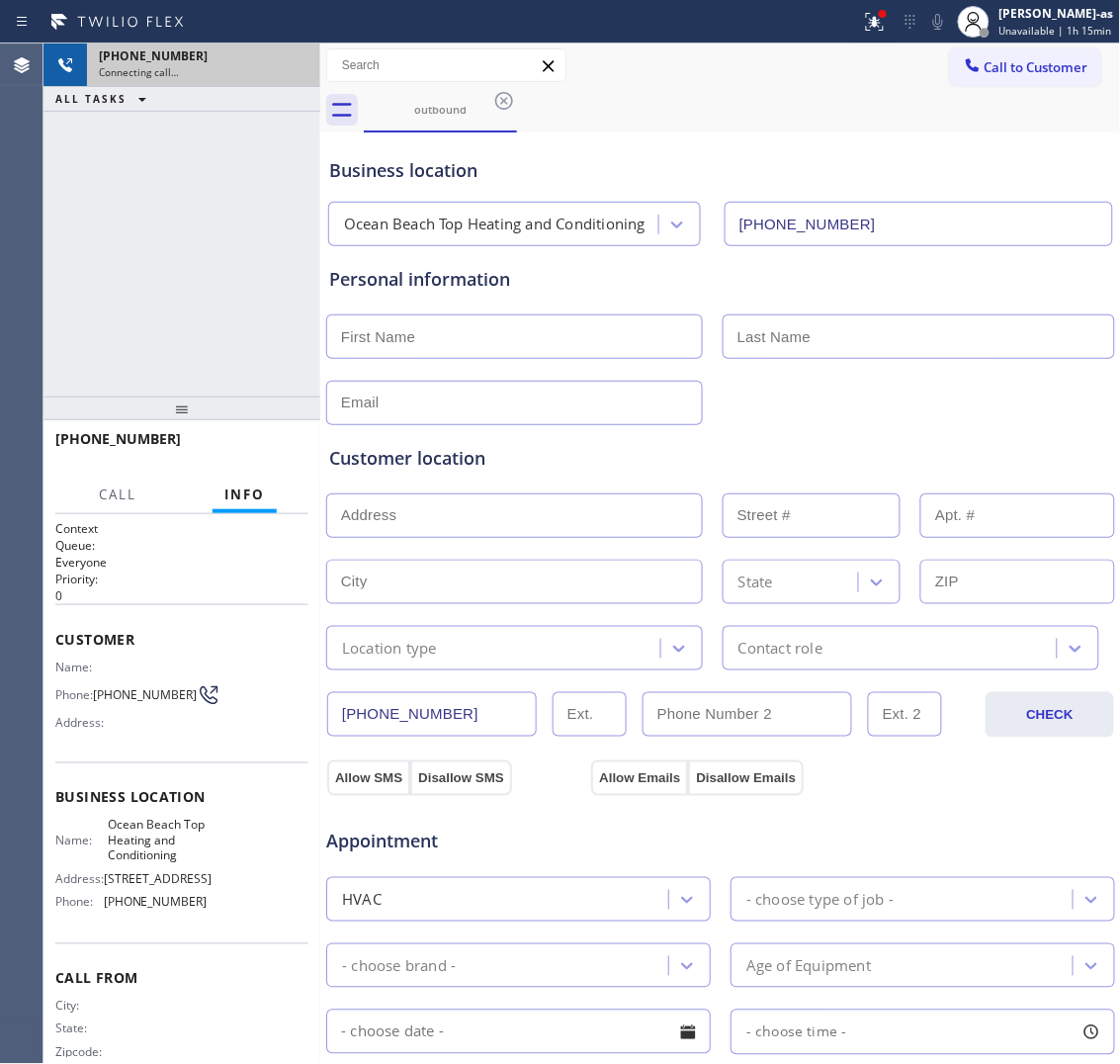 drag, startPoint x: 239, startPoint y: 196, endPoint x: 480, endPoint y: 145, distance: 246.33717 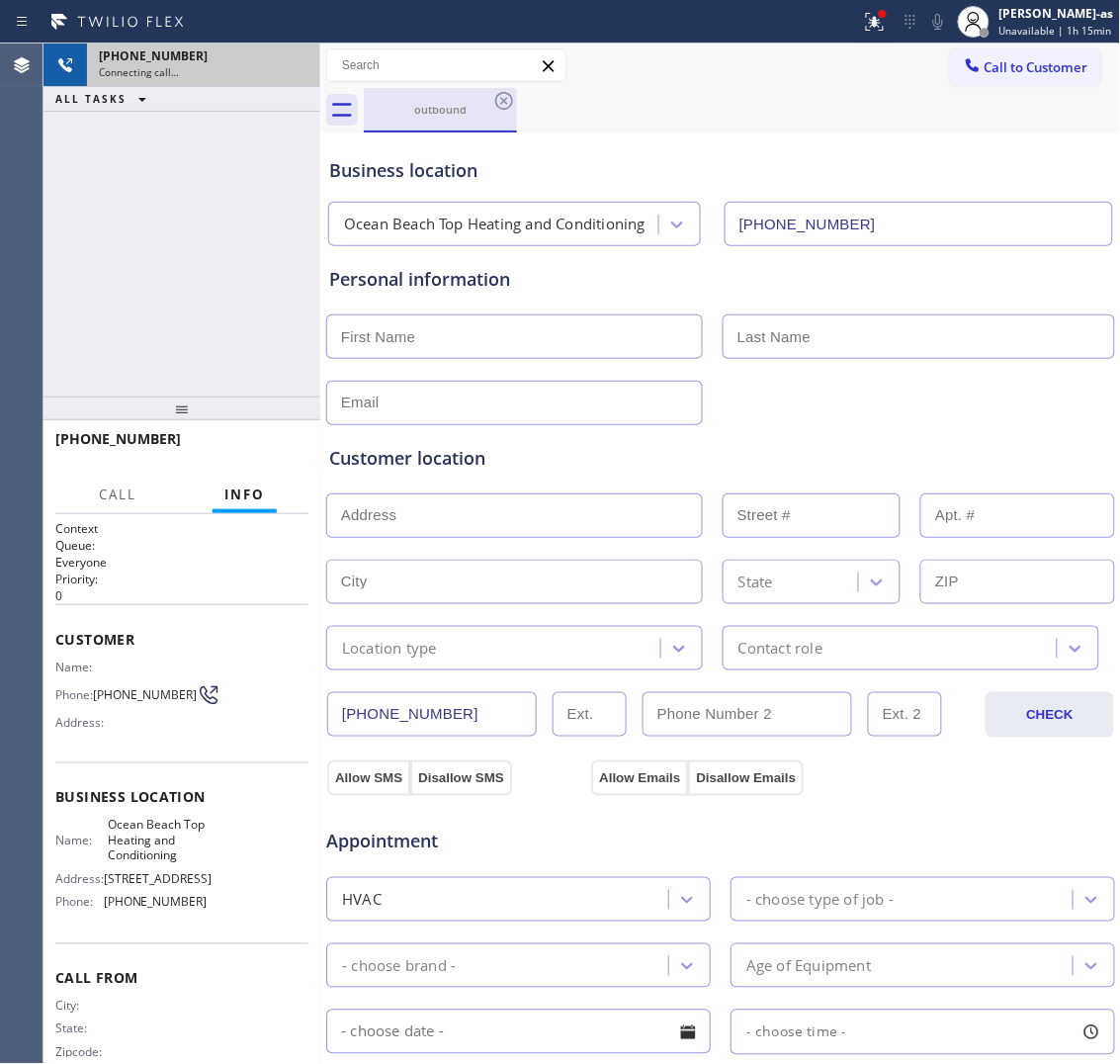 drag, startPoint x: 484, startPoint y: 109, endPoint x: 505, endPoint y: 107, distance: 21.095023 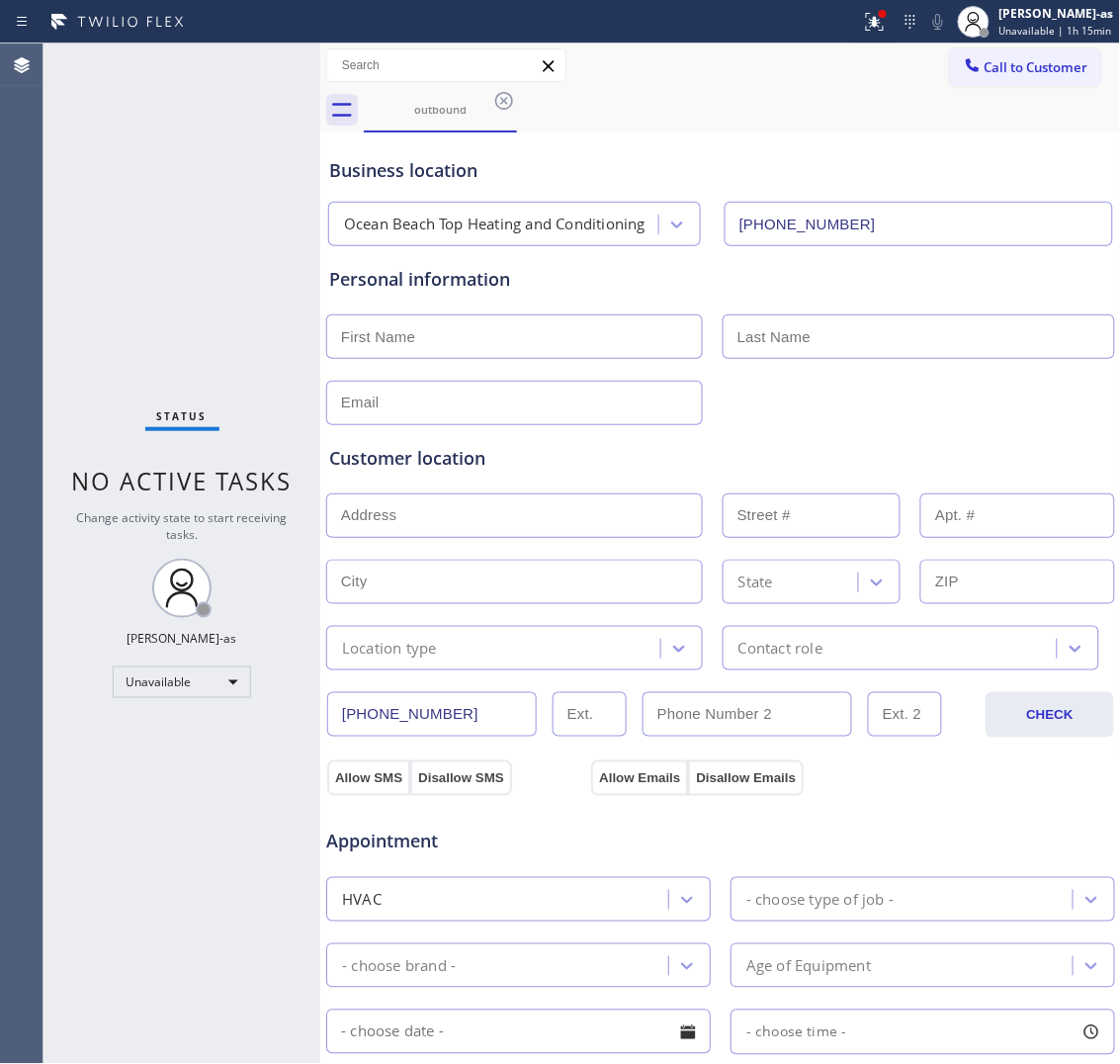 click 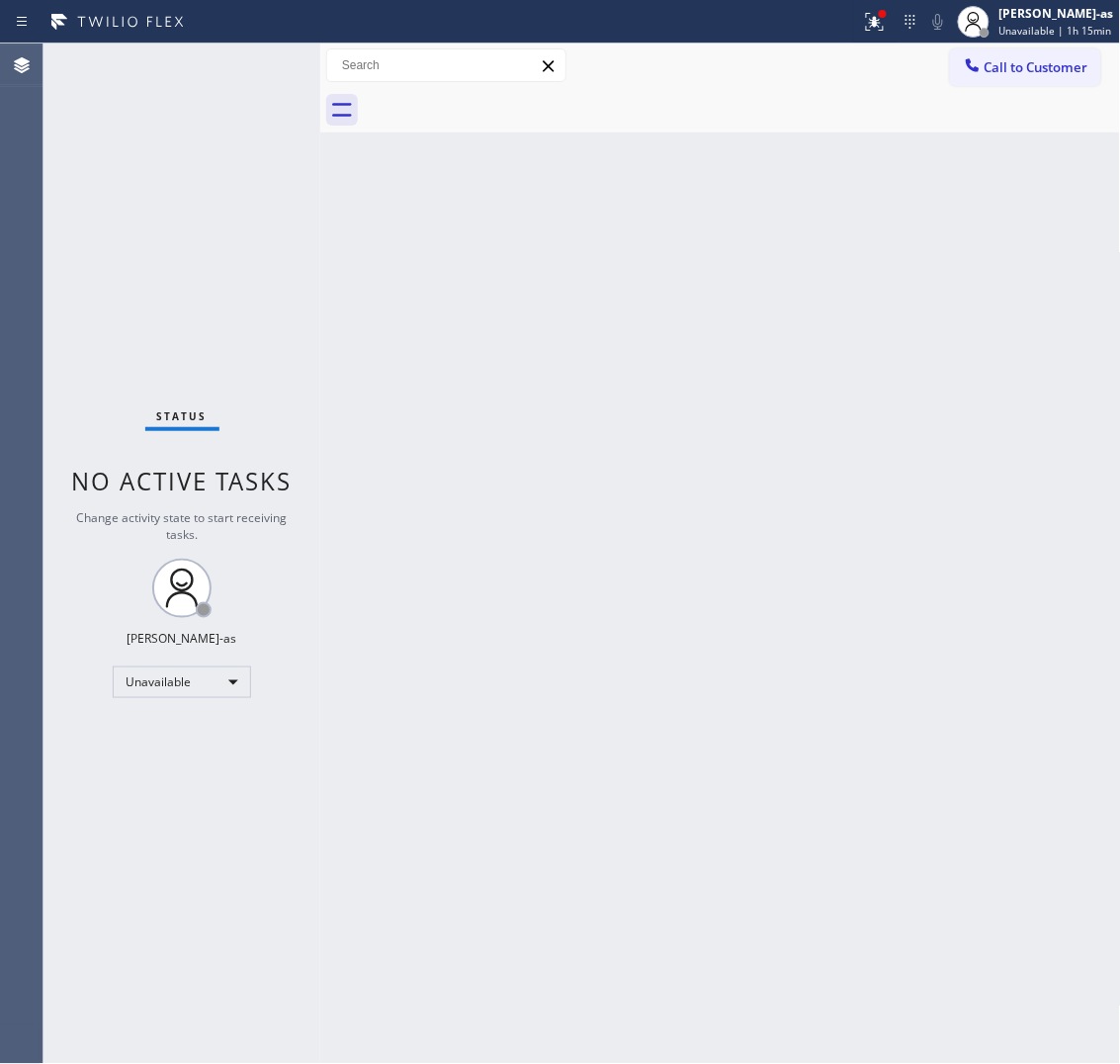 drag, startPoint x: 507, startPoint y: 102, endPoint x: 580, endPoint y: 107, distance: 73.171033 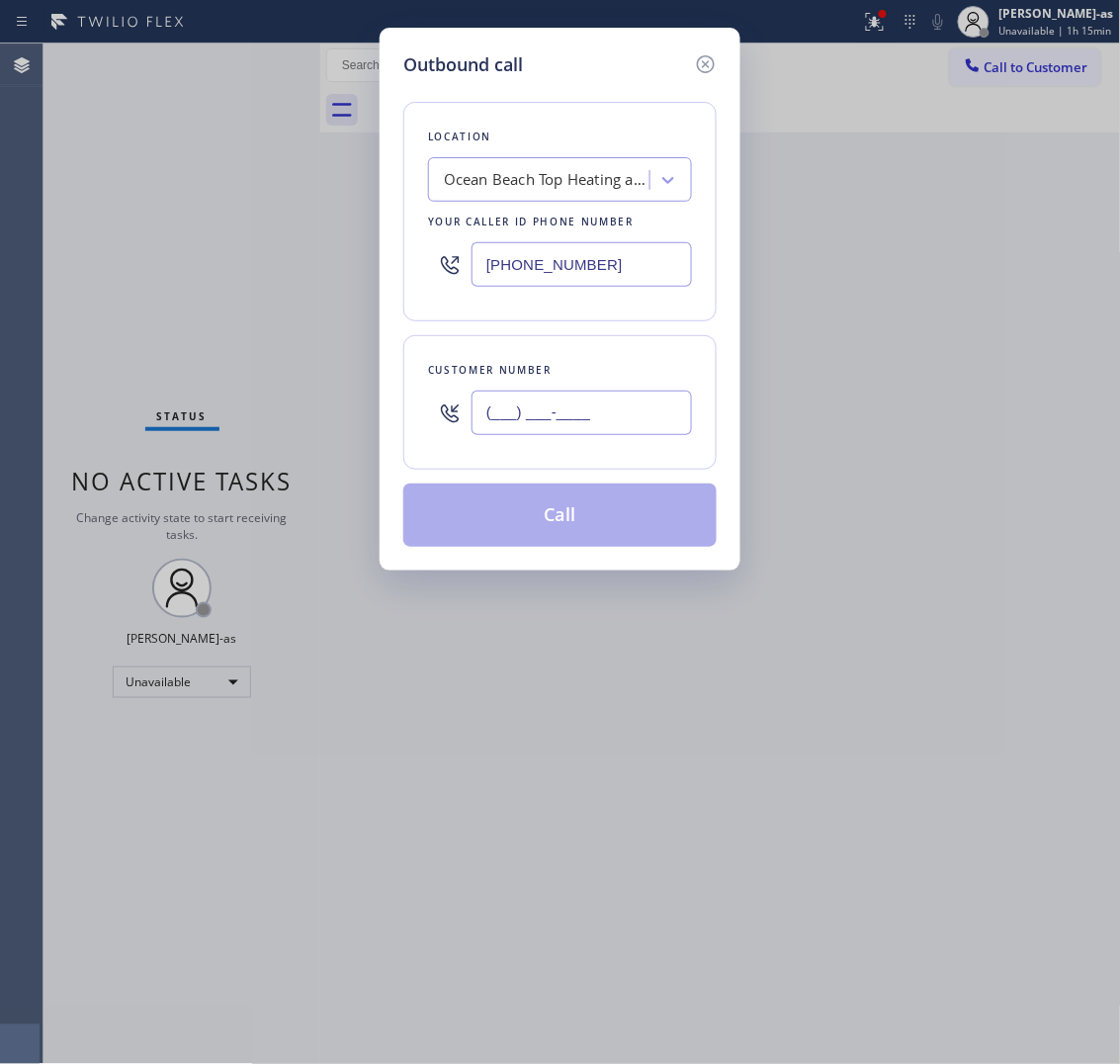 click on "(___) ___-____" at bounding box center [581, 412] 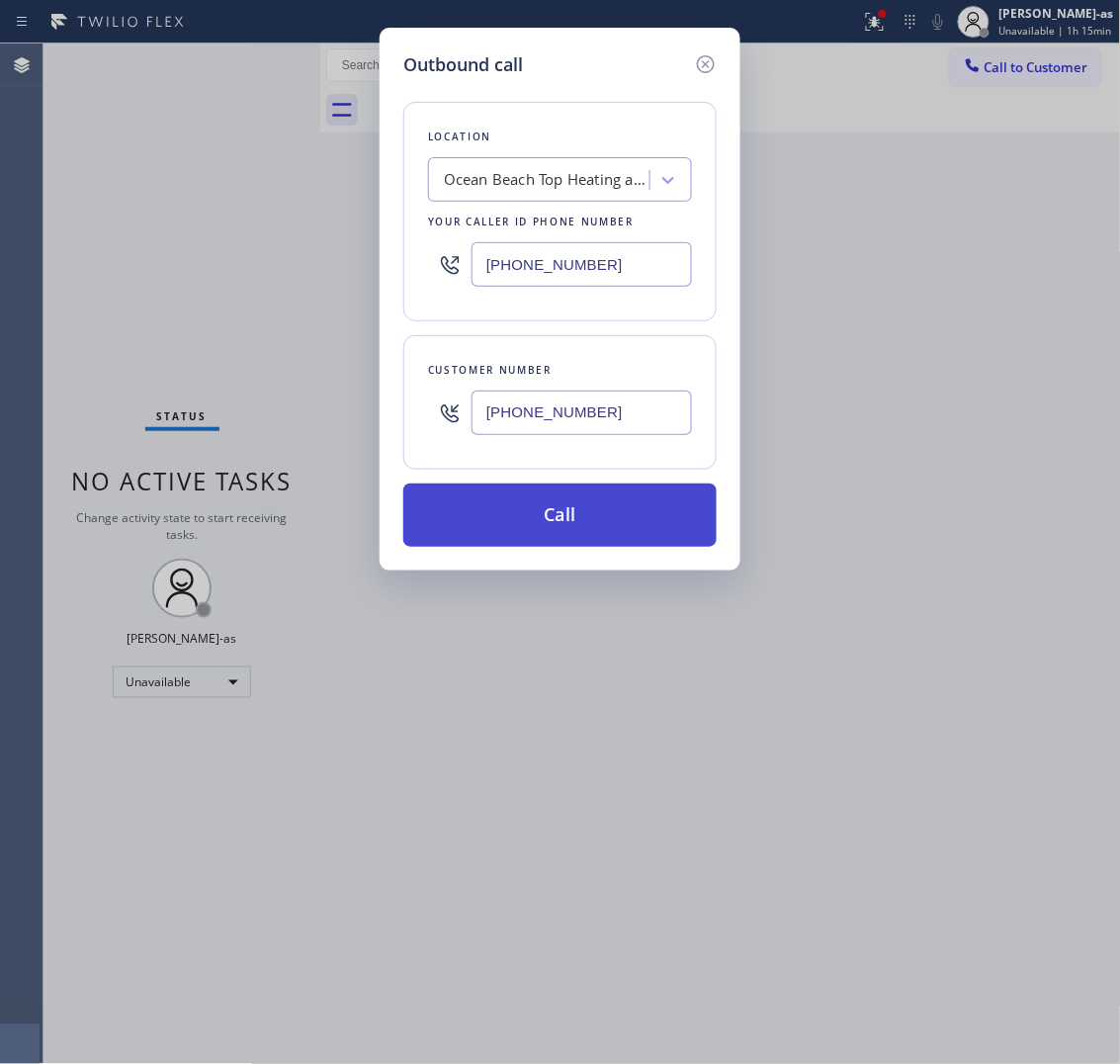 type on "(605) 530-8739" 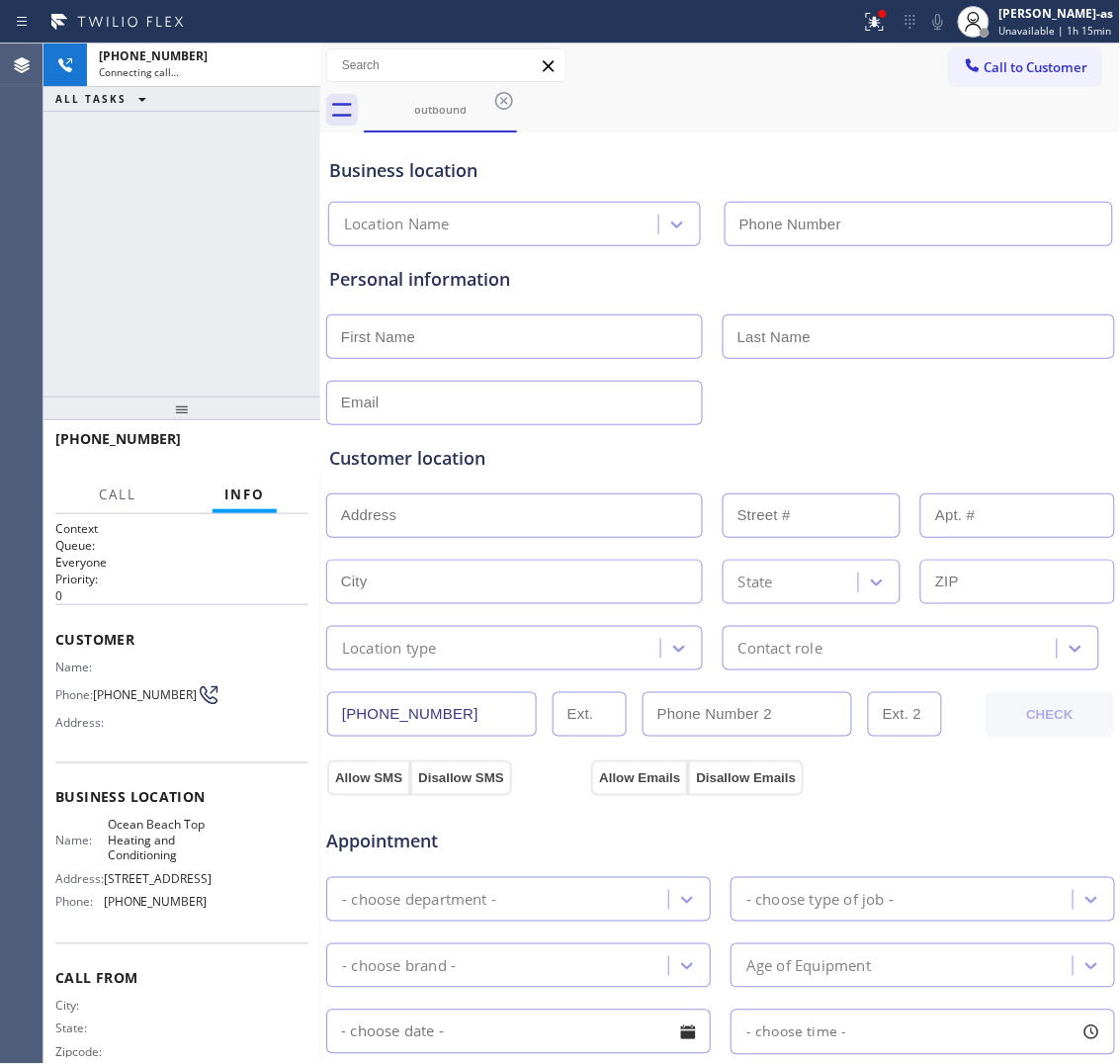 type on "(619) 202-8446" 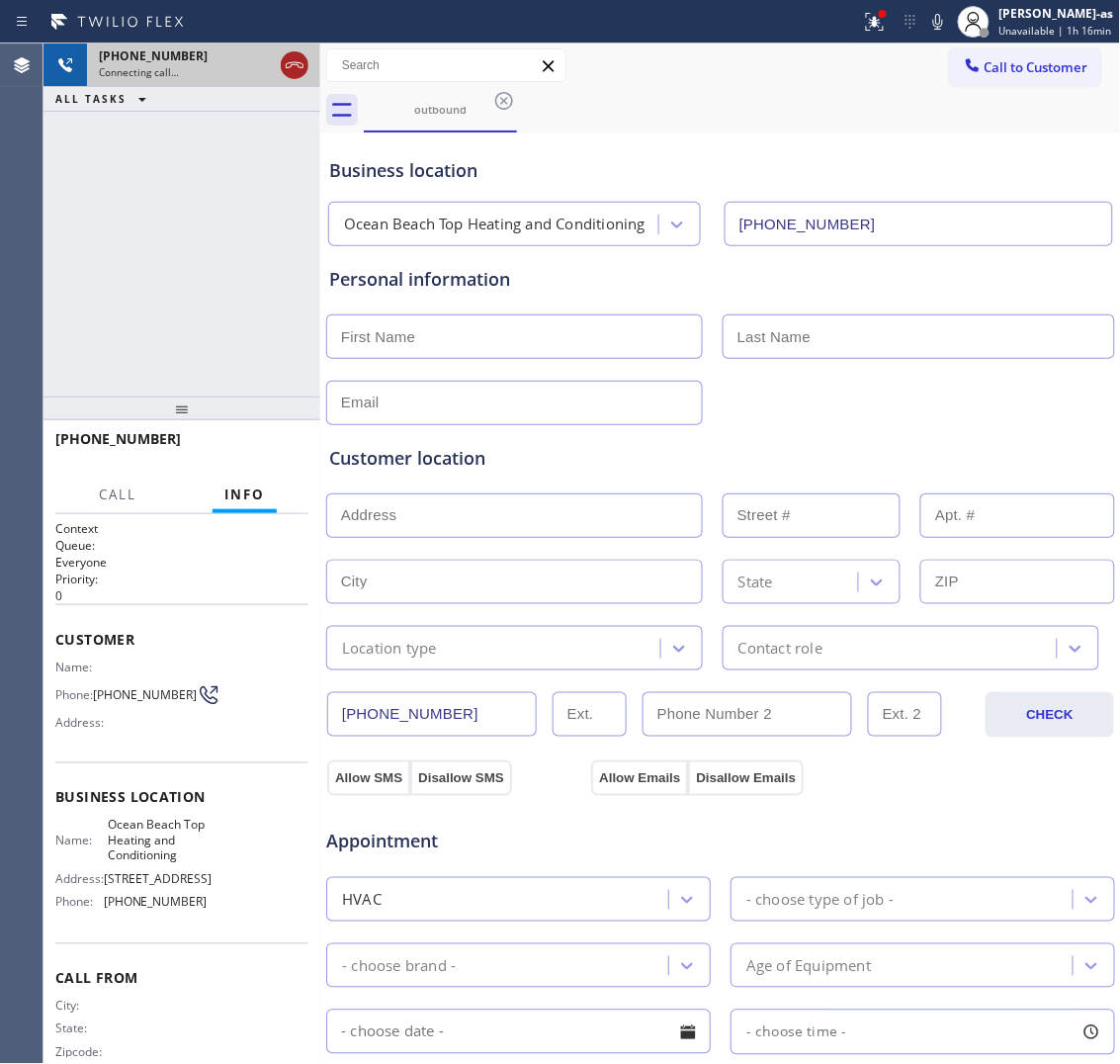 click 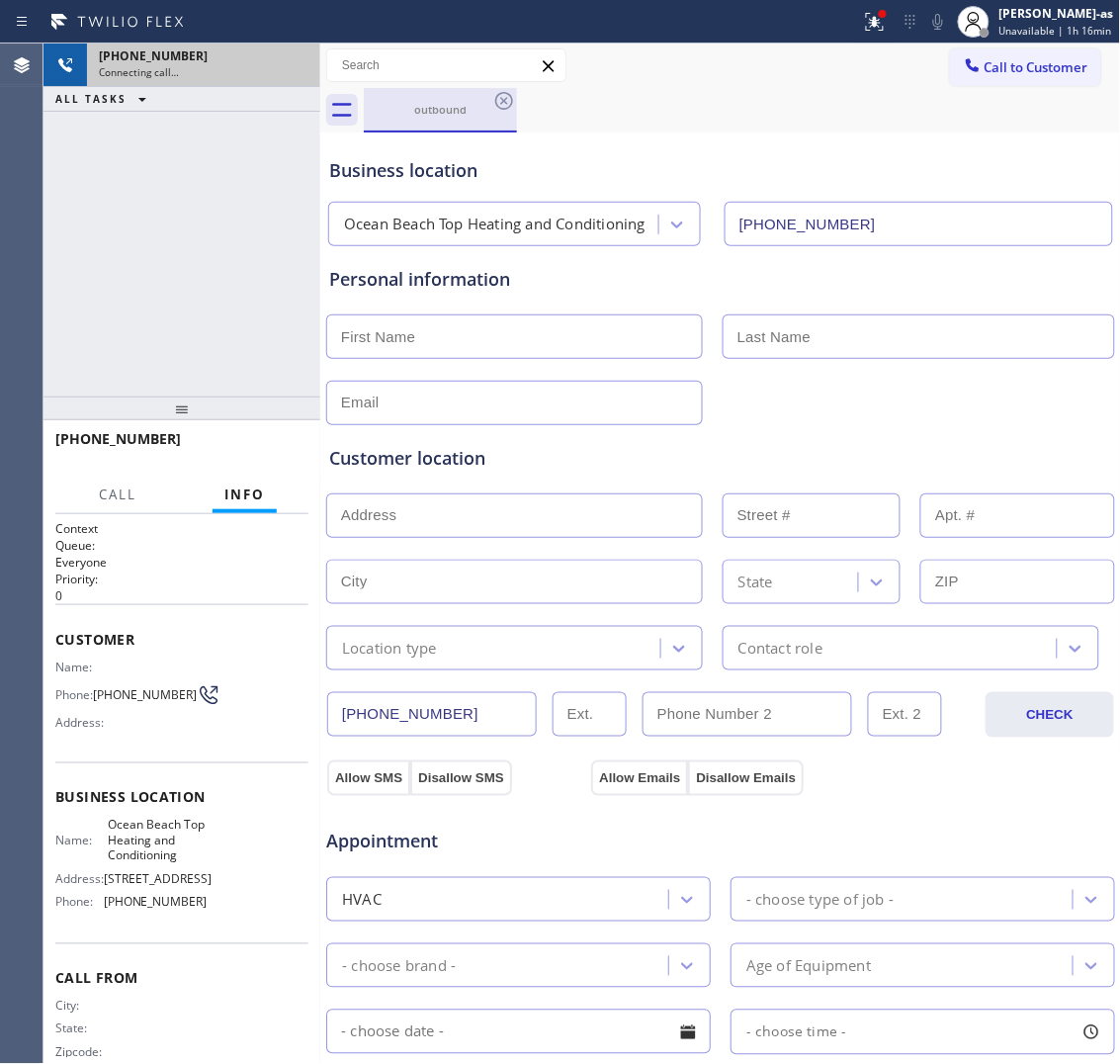 drag, startPoint x: 450, startPoint y: 124, endPoint x: 510, endPoint y: 110, distance: 61.61169 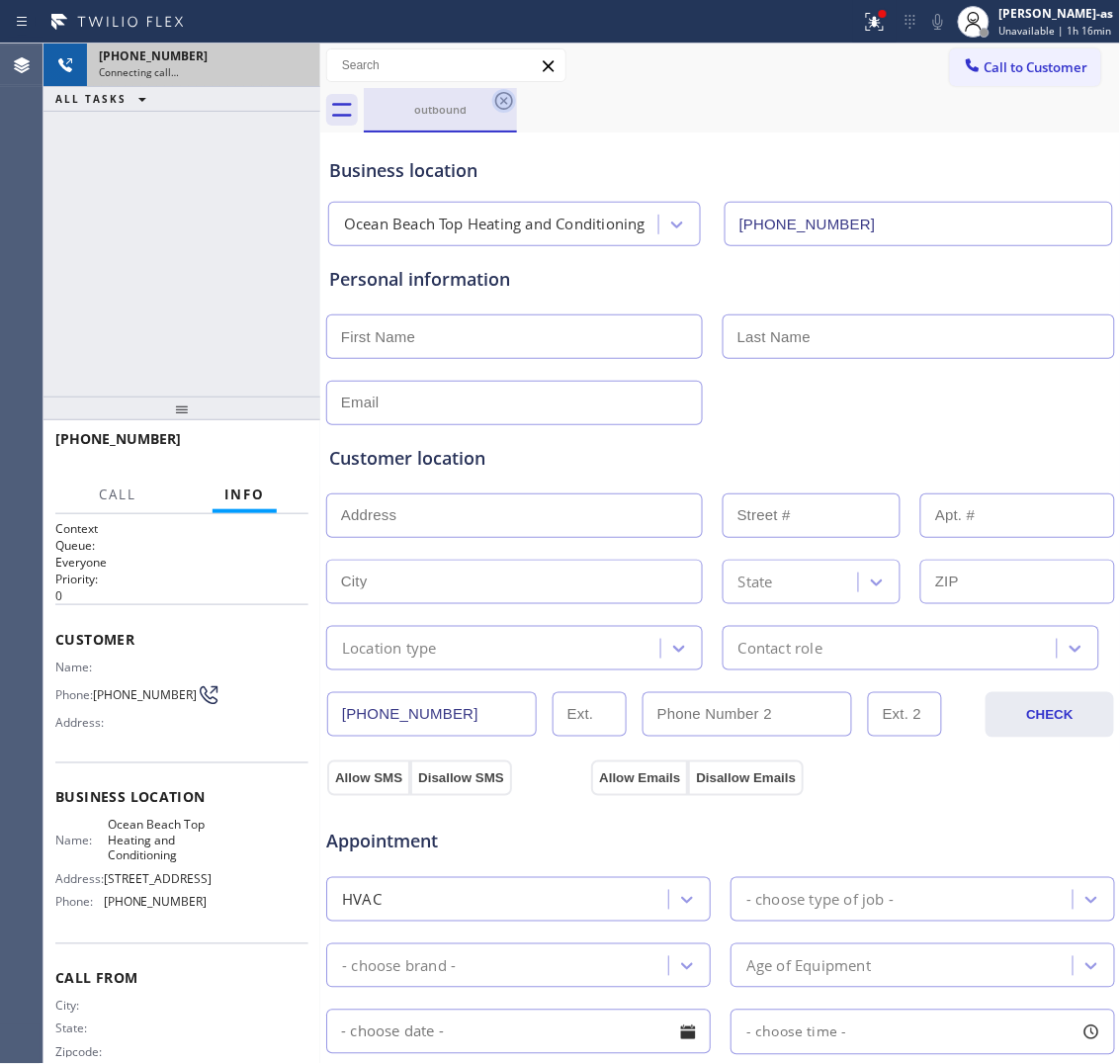 click on "outbound" at bounding box center (440, 109) 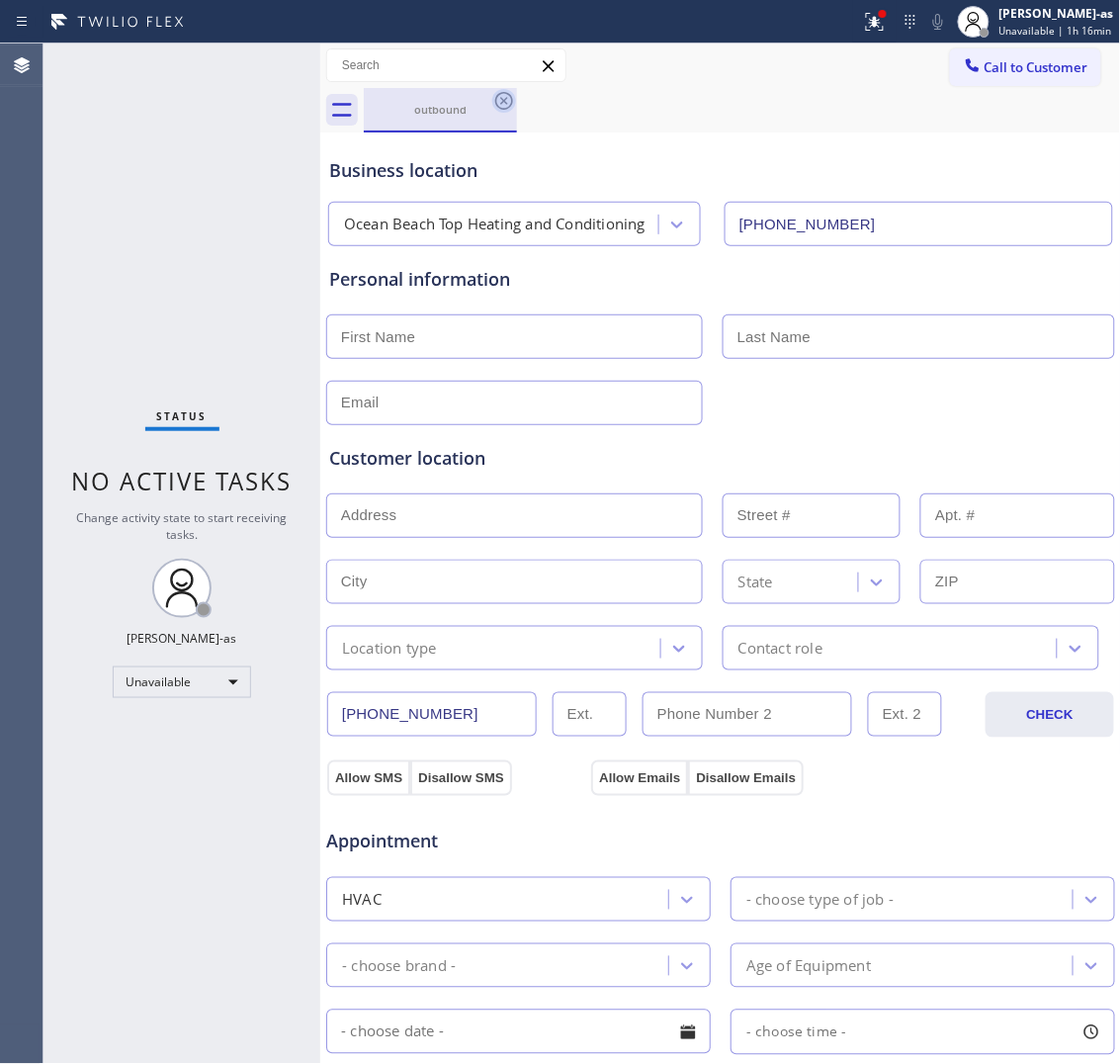 click 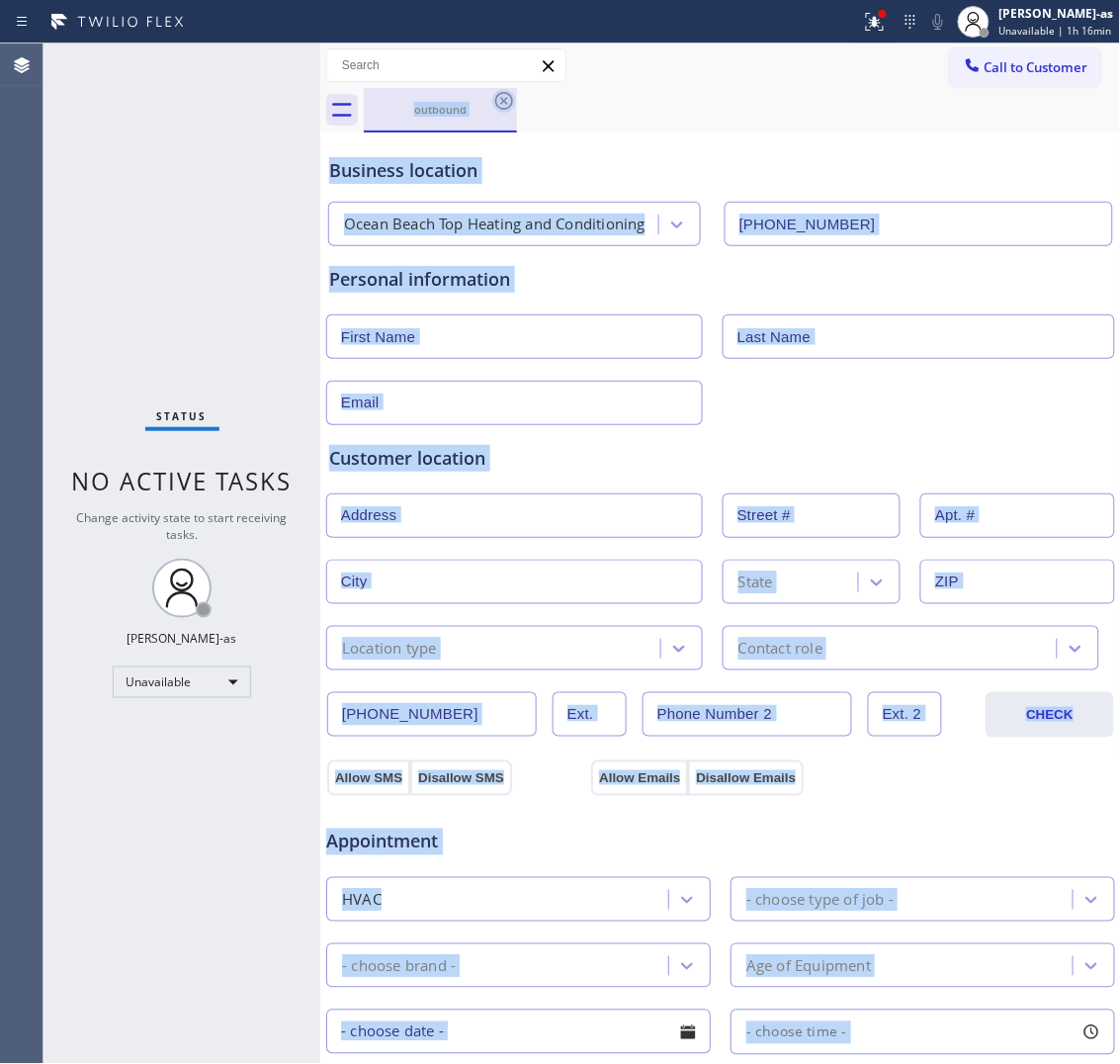 click on "outbound" at bounding box center (742, 110) 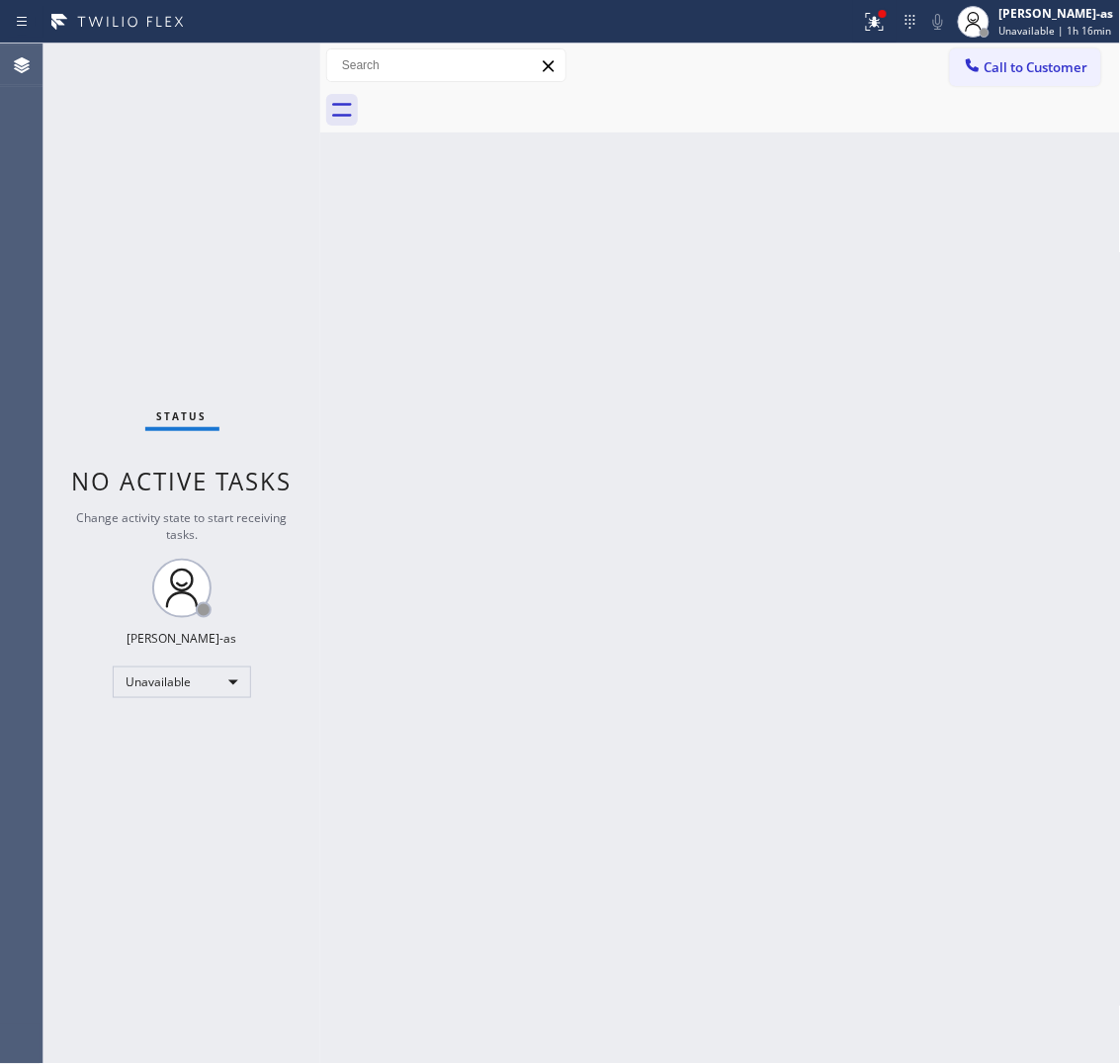 click at bounding box center [742, 110] 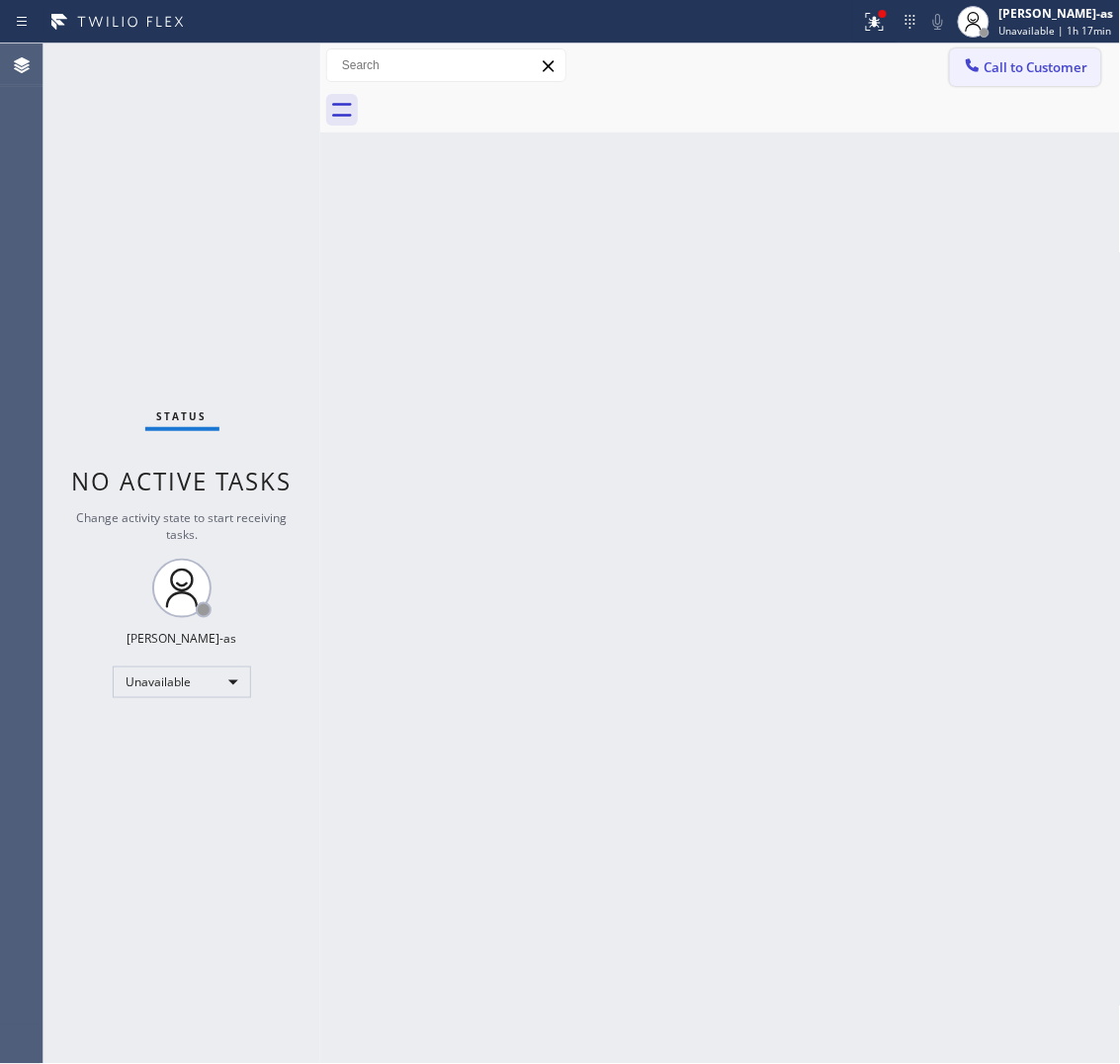 click on "Call to Customer" at bounding box center [1036, 67] 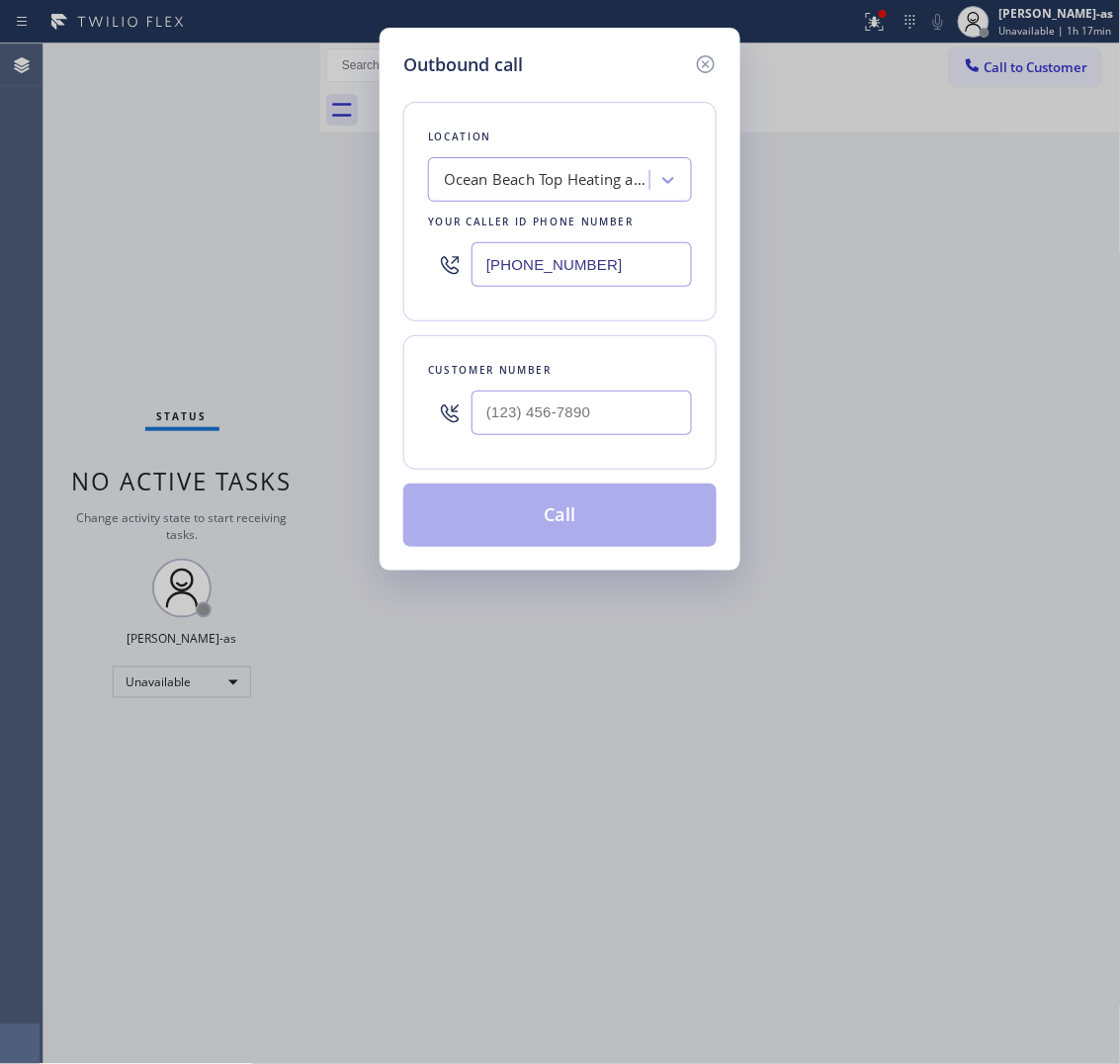 click on "Customer number" at bounding box center (560, 402) 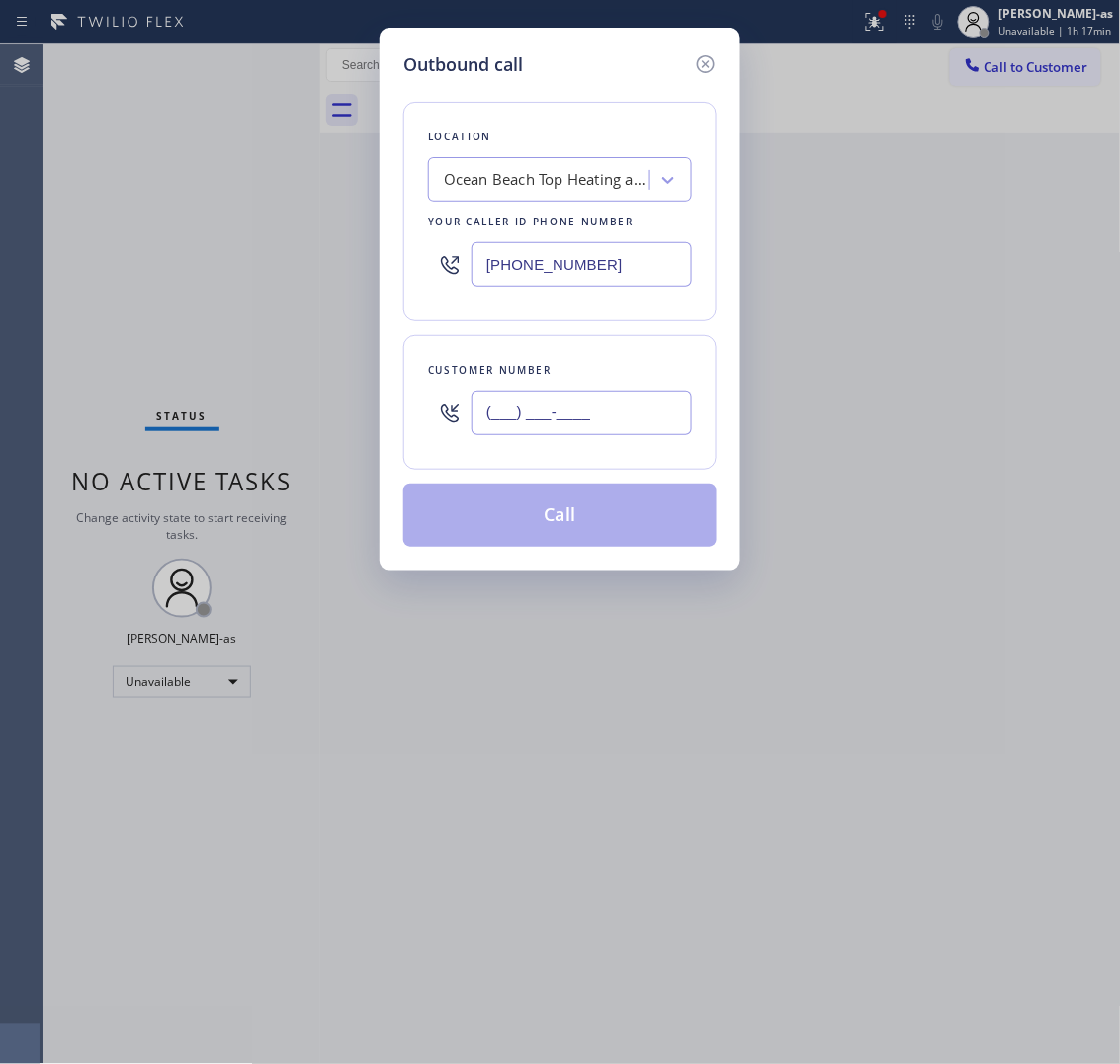 click on "(___) ___-____" at bounding box center [581, 412] 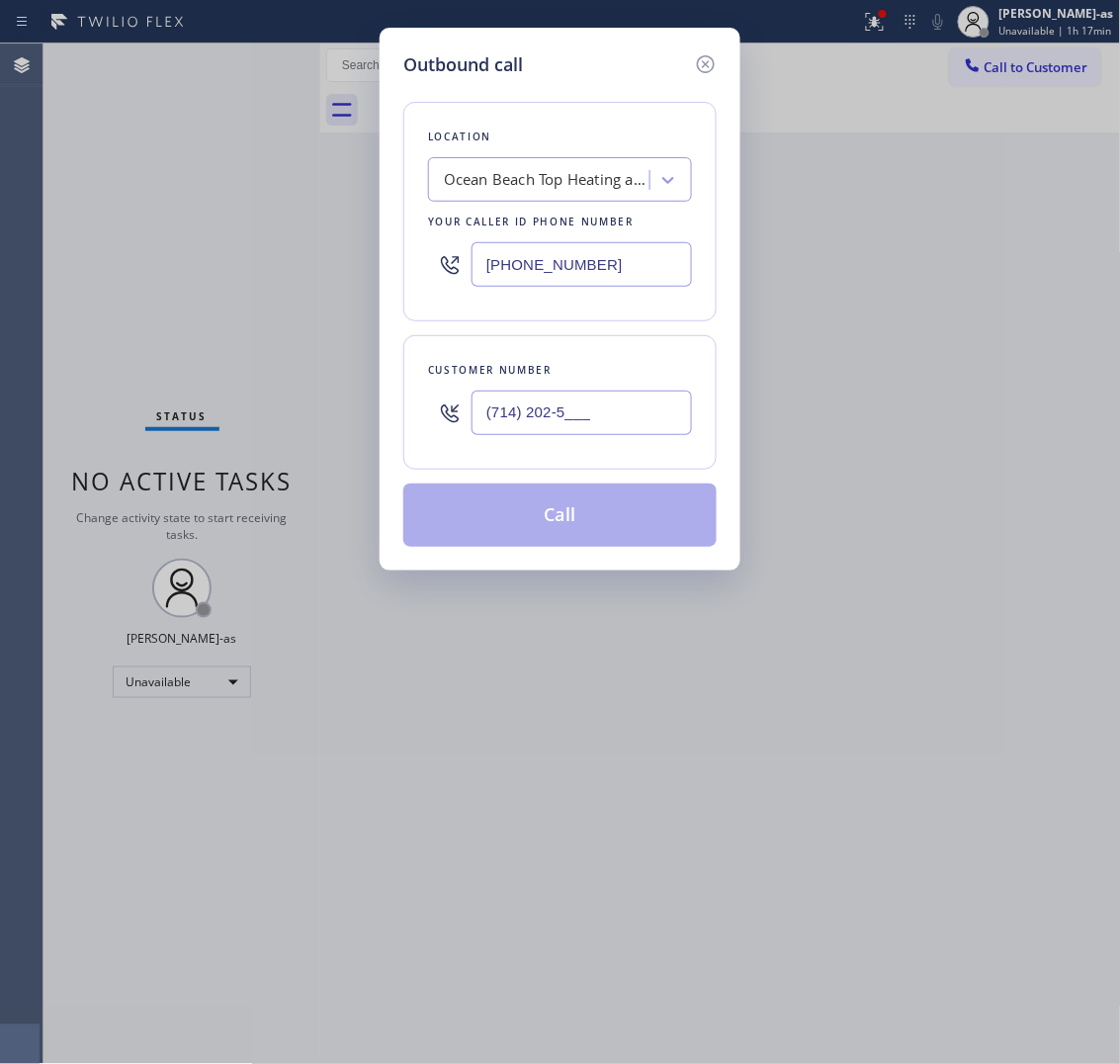 type on "(714) 202-5___" 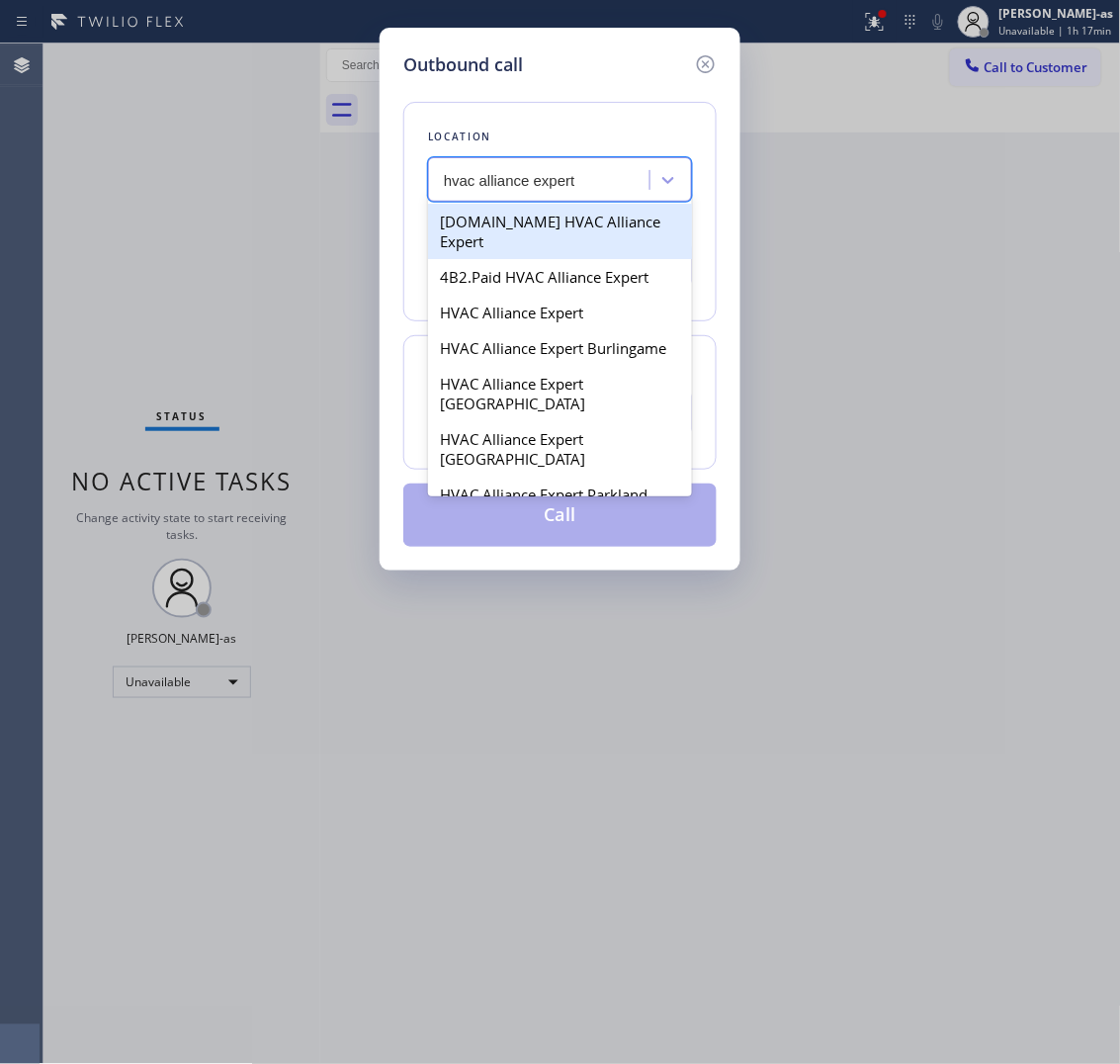 type on "hvac alliance expert" 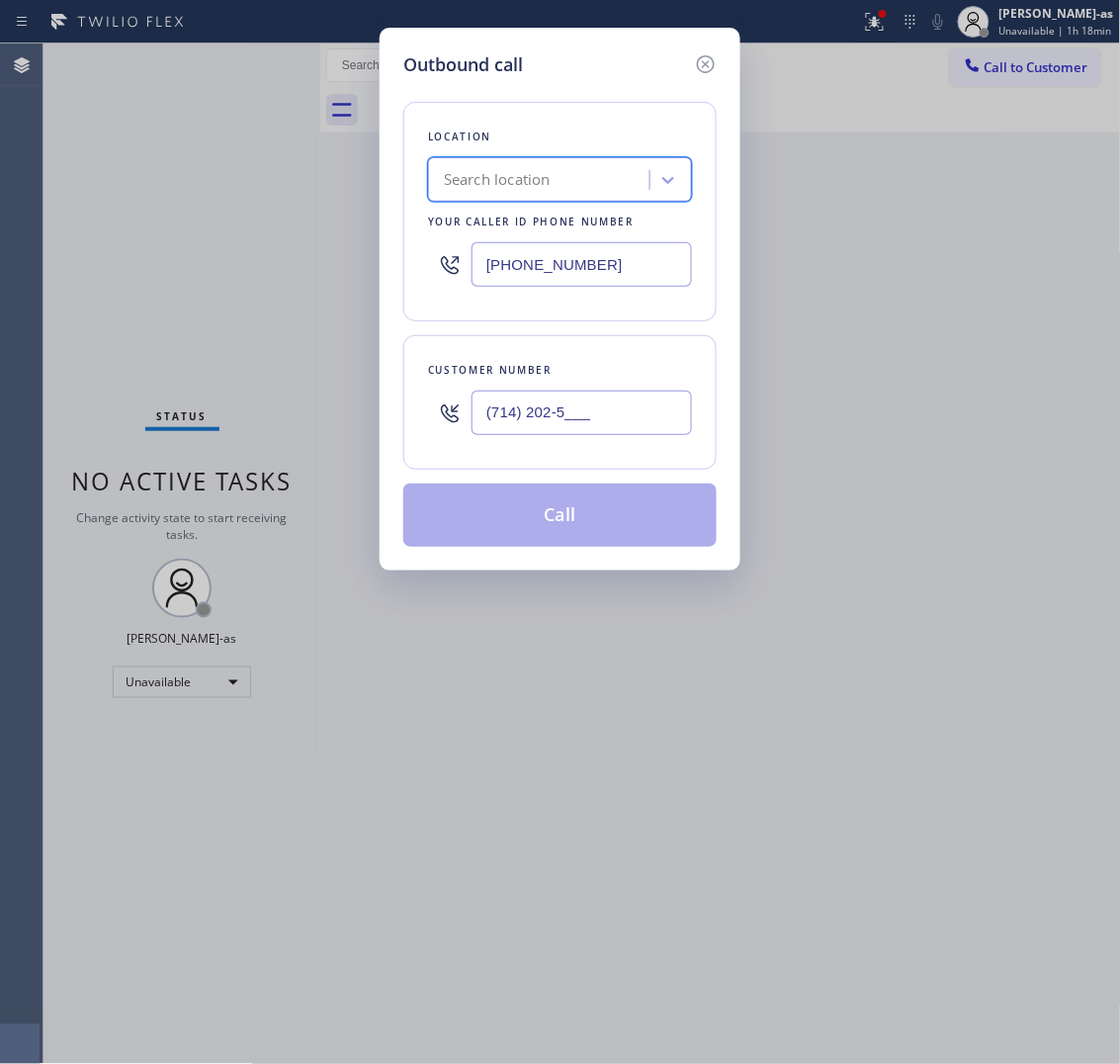 click on "Outbound call Location   option HVAC Alliance Expert, selected.     100 results available. Select is focused ,type to refine list, press Down to open the menu,  Search location Your caller id phone number (619) 202-8446 Customer number (714) 202-5___ Call" at bounding box center (560, 532) 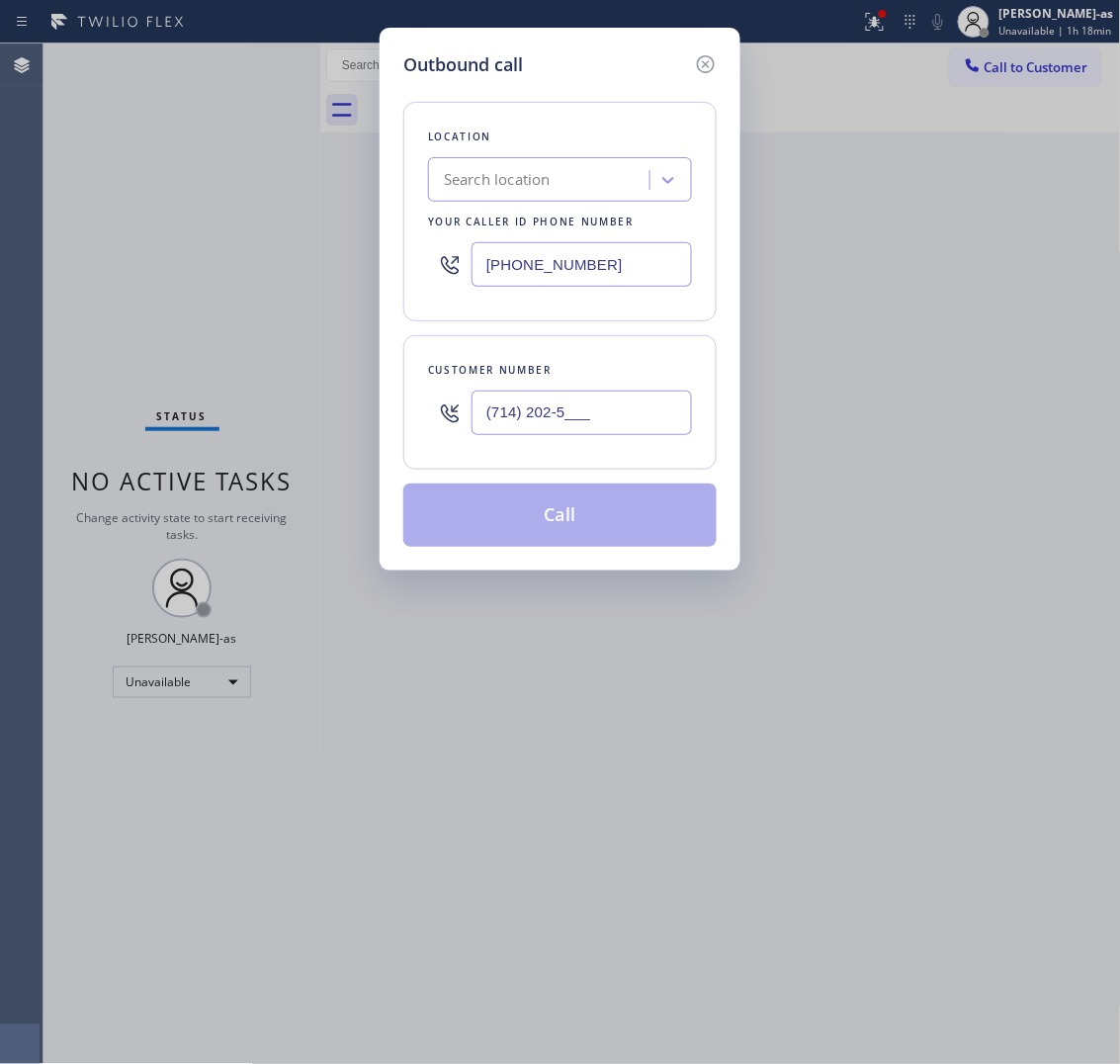 click on "(714) 202-5___" at bounding box center (581, 412) 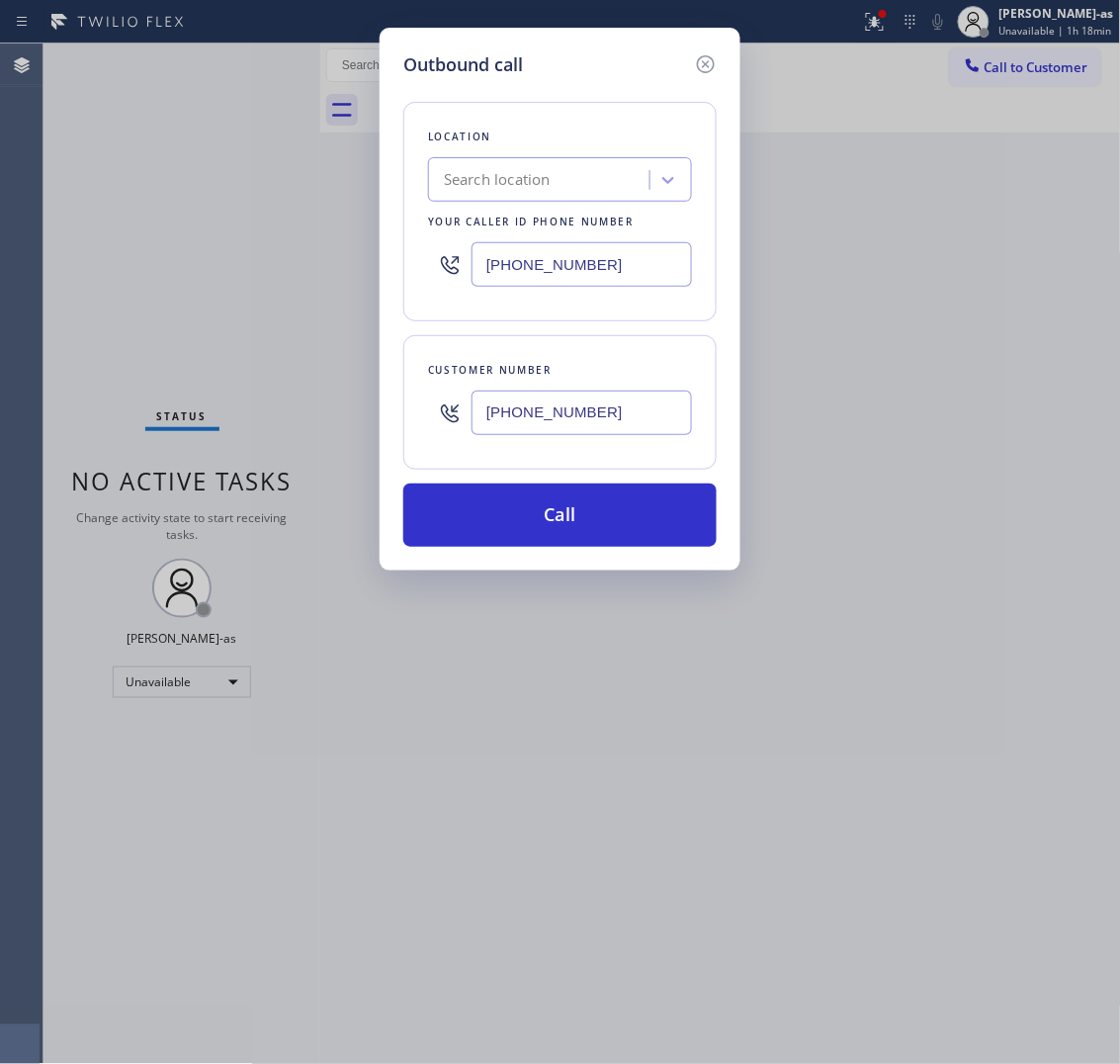 type on "(813) 486-0822" 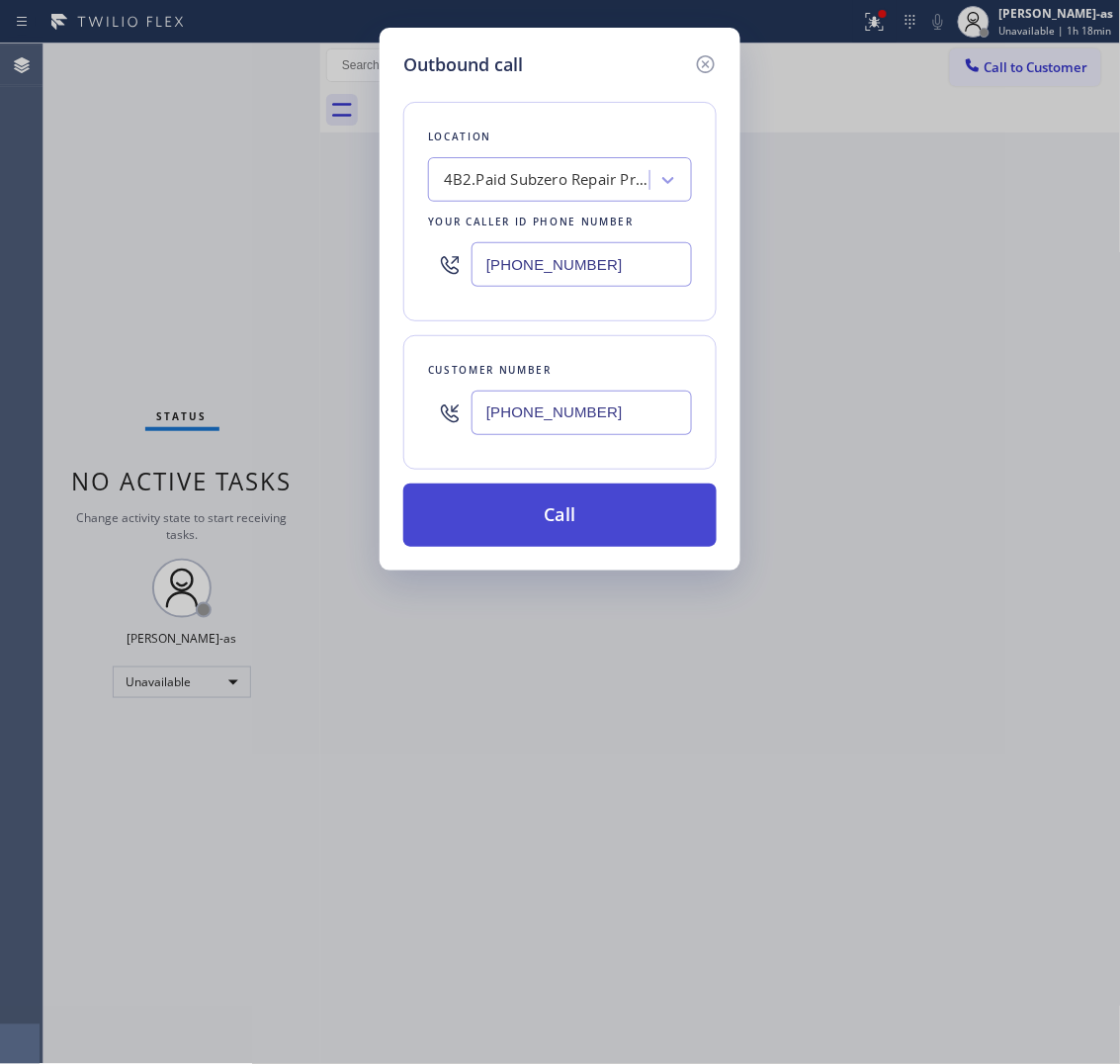 type on "(813) 694-9378" 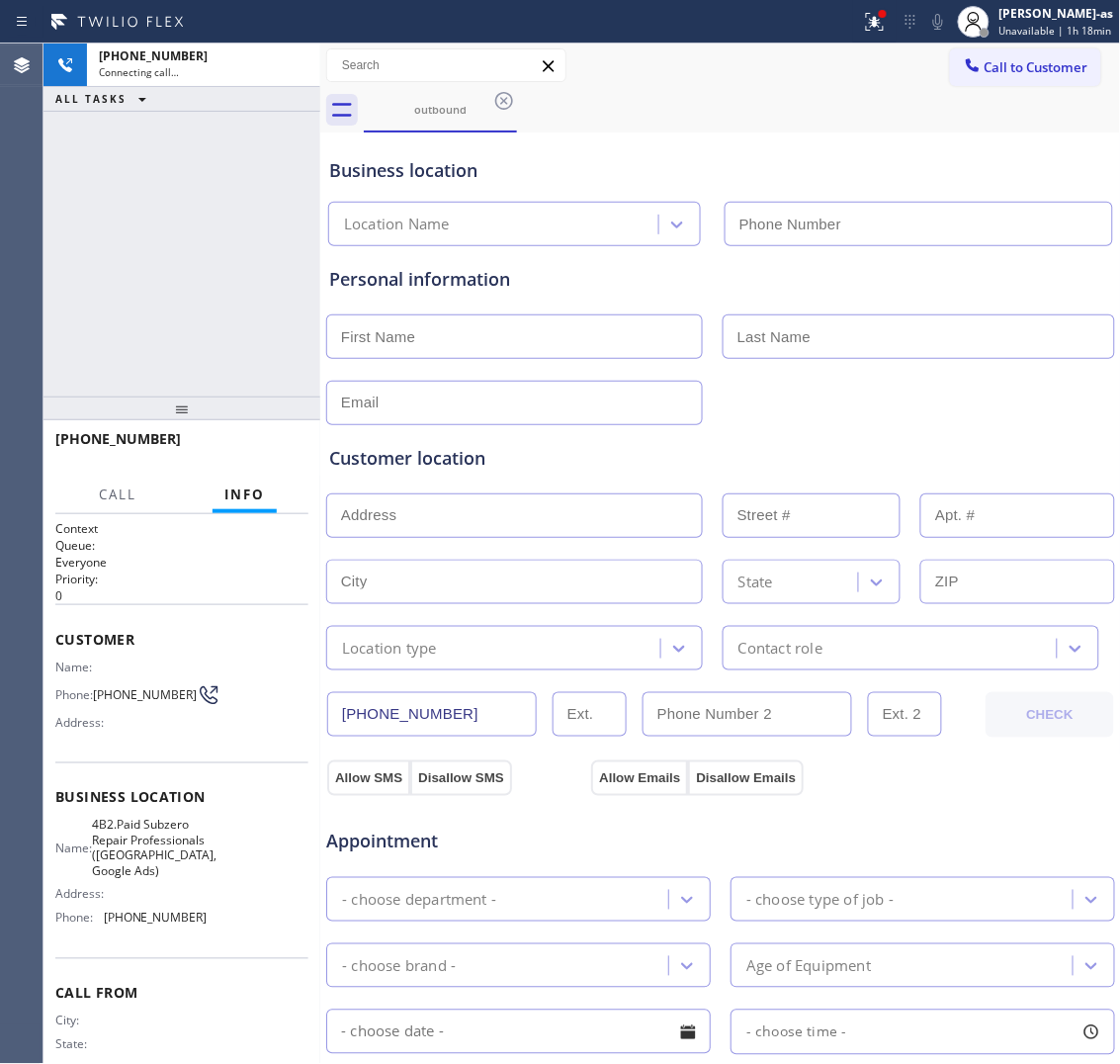 type on "(813) 694-9378" 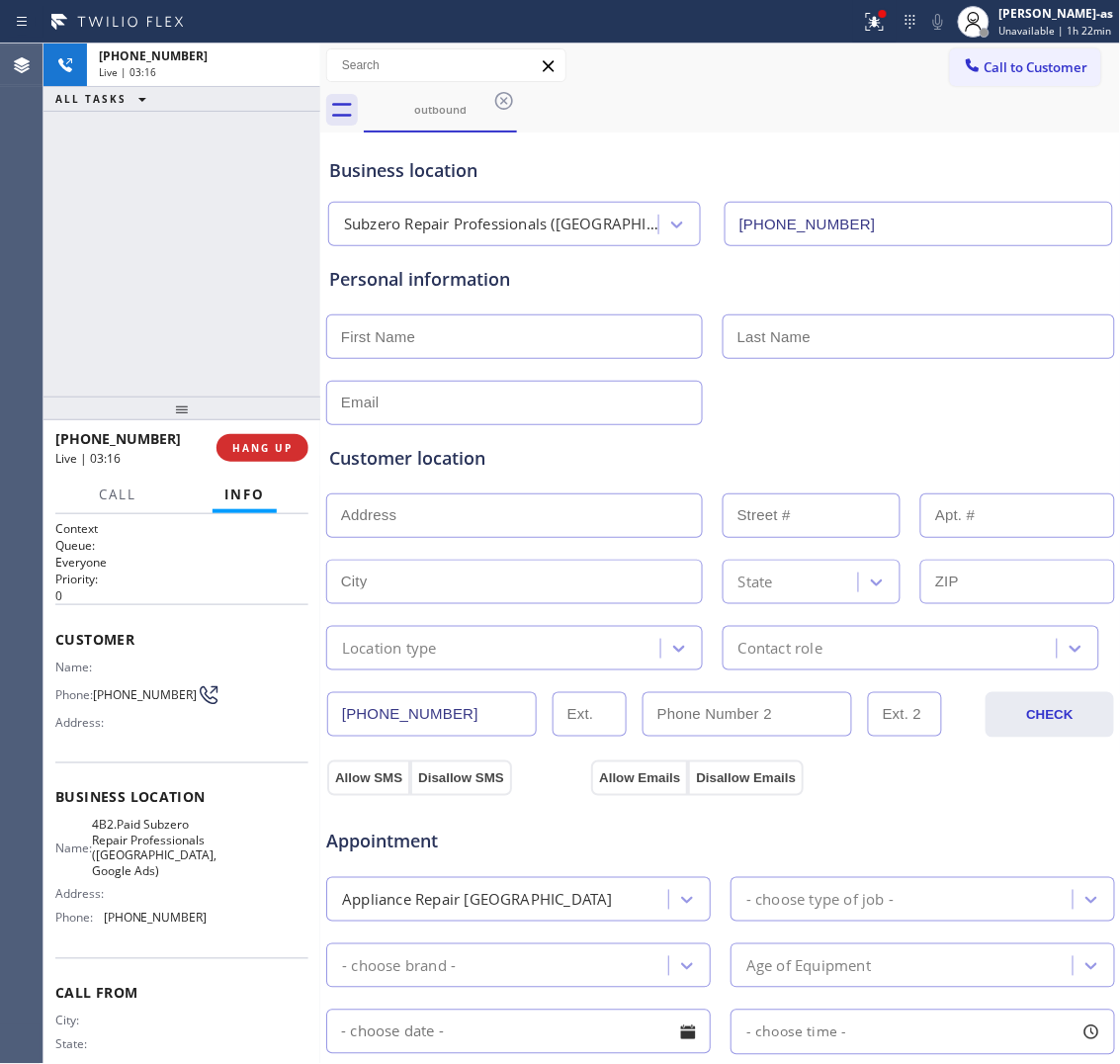 click on "+18134860822 Live | 03:16 ALL TASKS ALL TASKS ACTIVE TASKS TASKS IN WRAP UP" at bounding box center (182, 220) 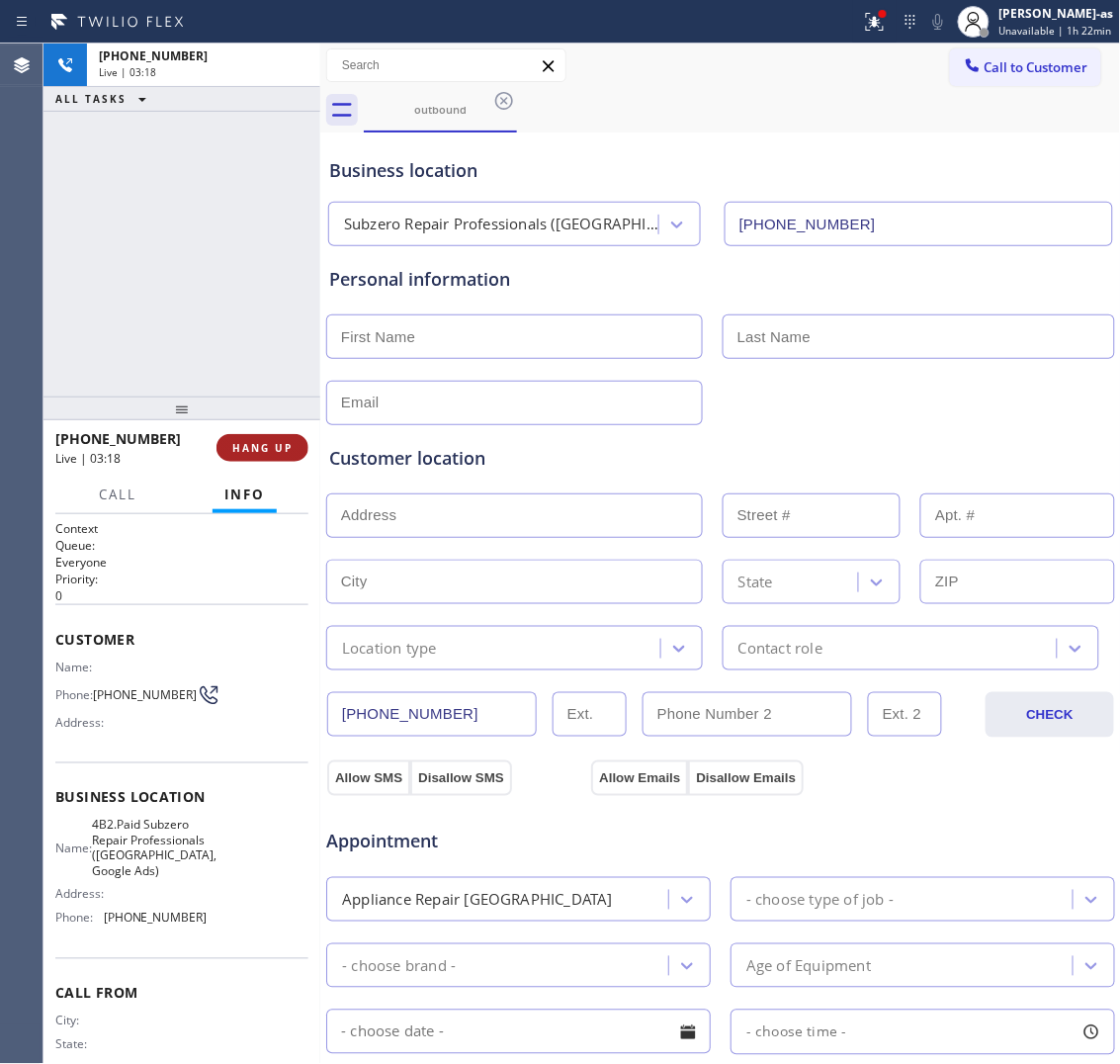 click on "HANG UP" at bounding box center (262, 448) 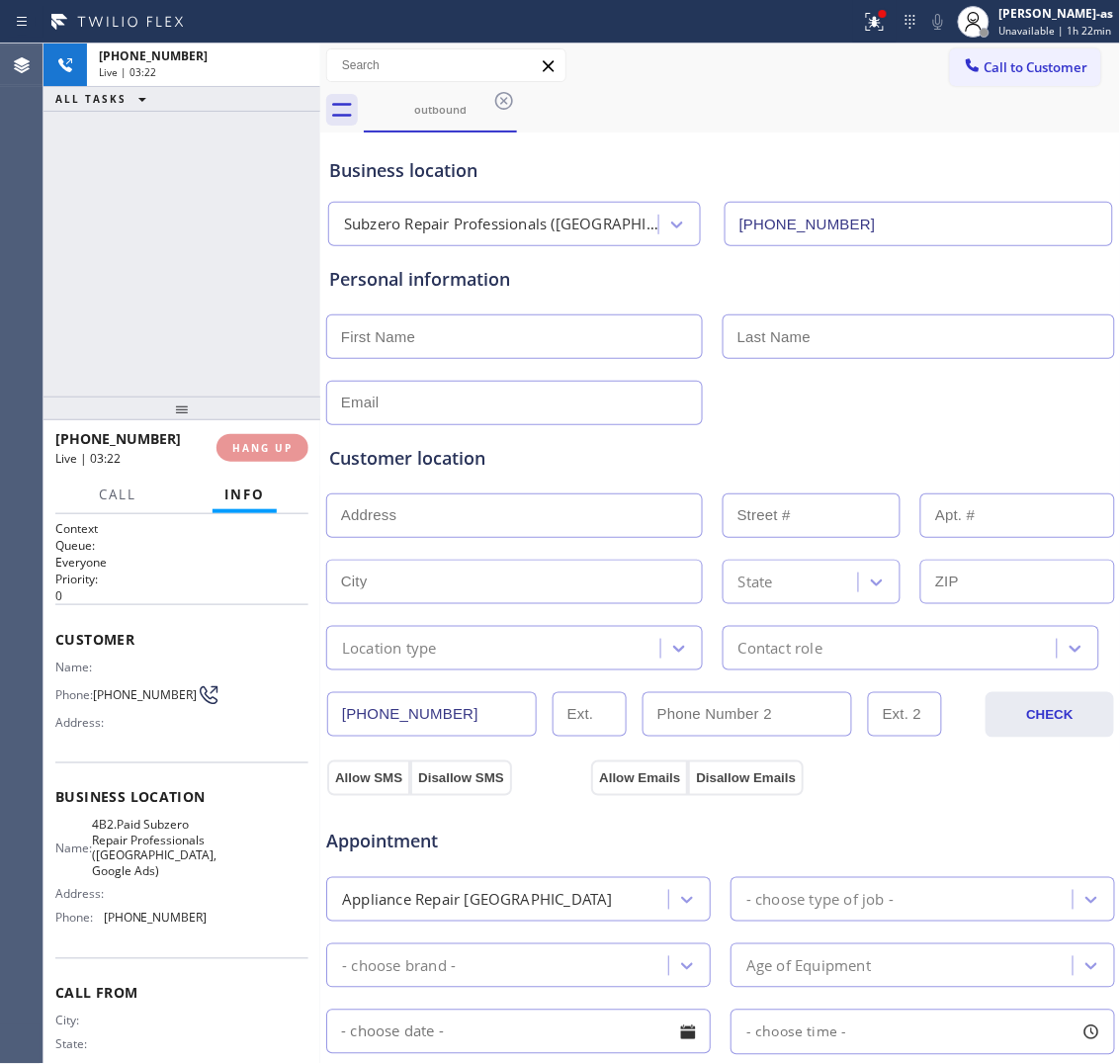 click on "+18134860822 Live | 03:22 ALL TASKS ALL TASKS ACTIVE TASKS TASKS IN WRAP UP" at bounding box center [182, 220] 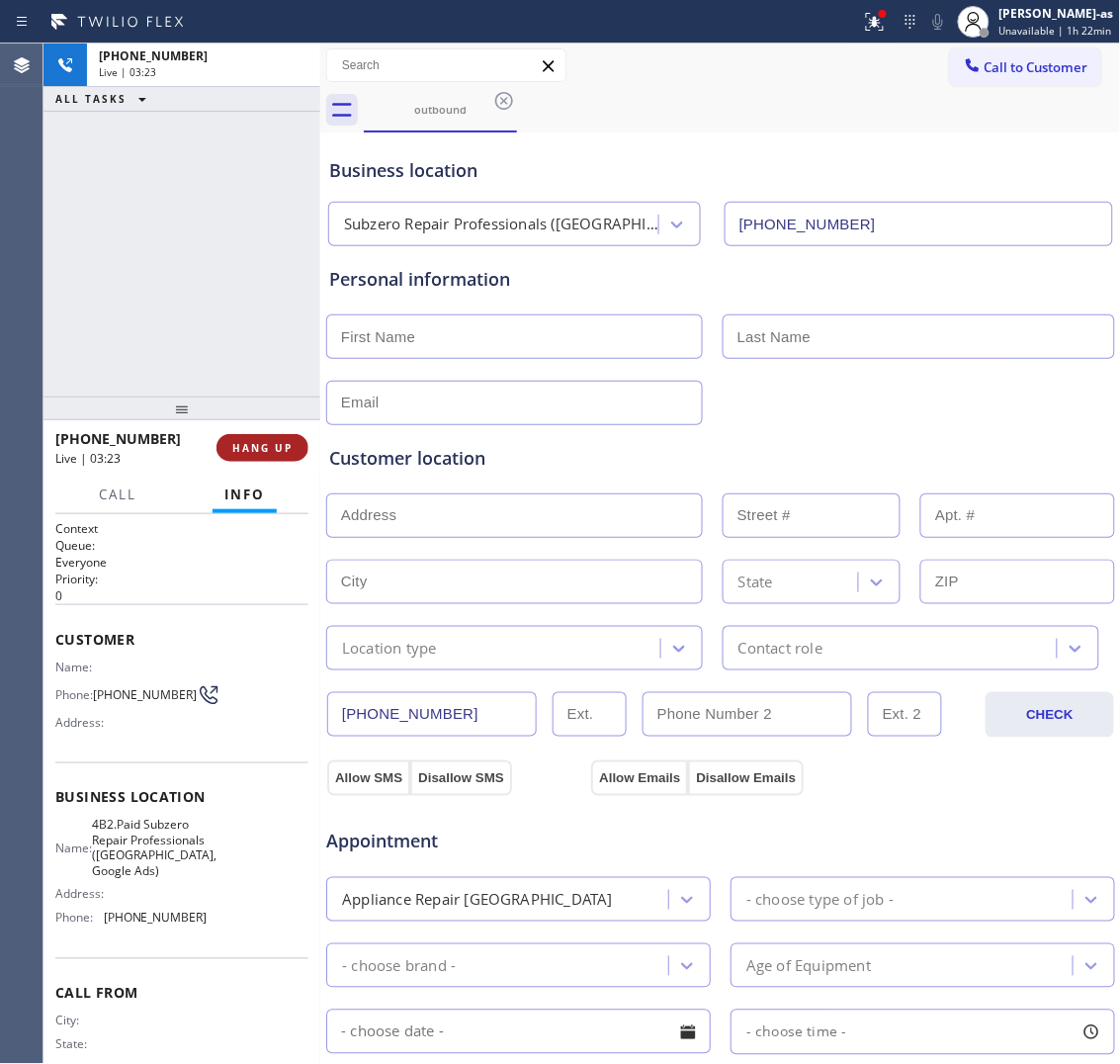 click on "HANG UP" at bounding box center [262, 448] 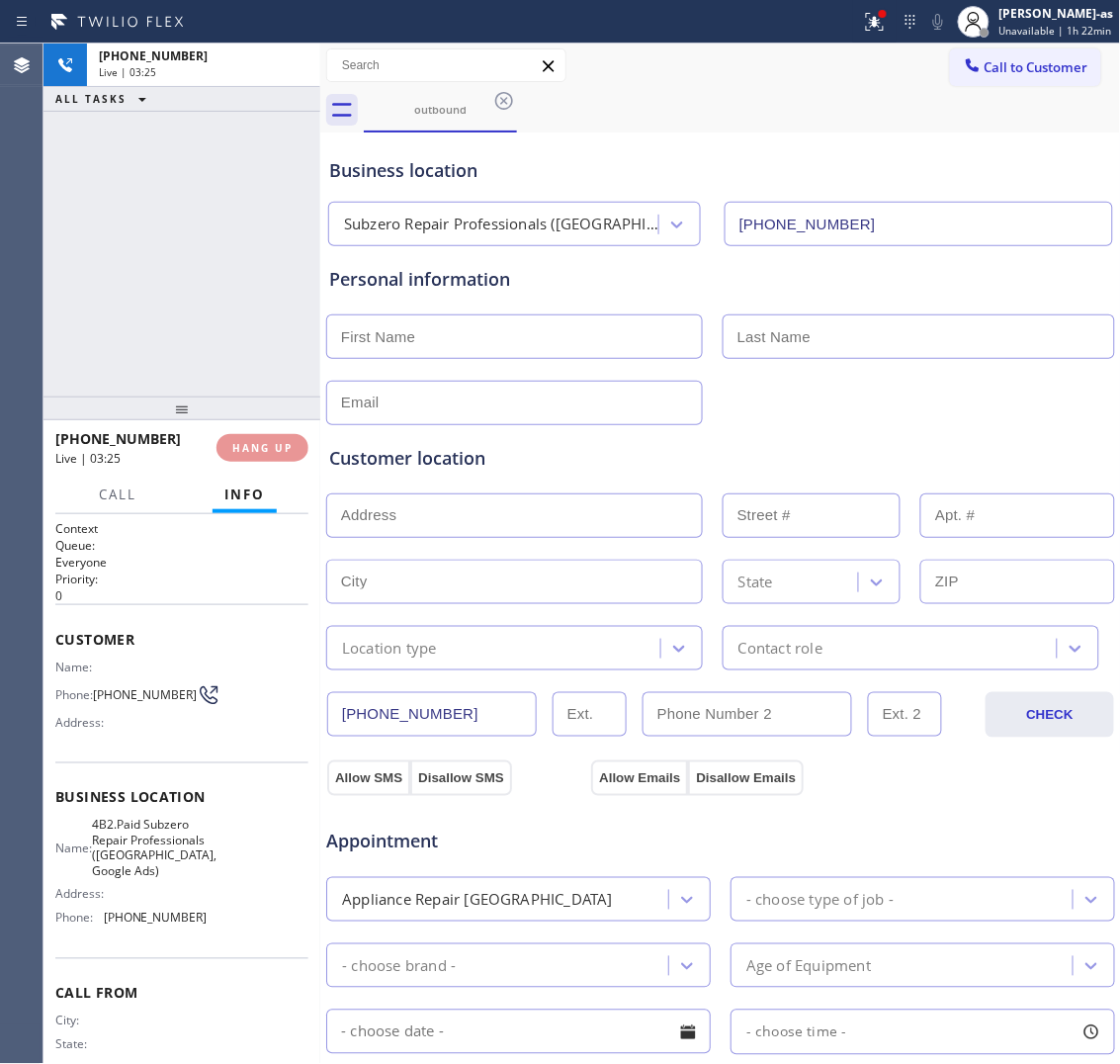 drag, startPoint x: 195, startPoint y: 324, endPoint x: 196, endPoint y: 447, distance: 123.004065 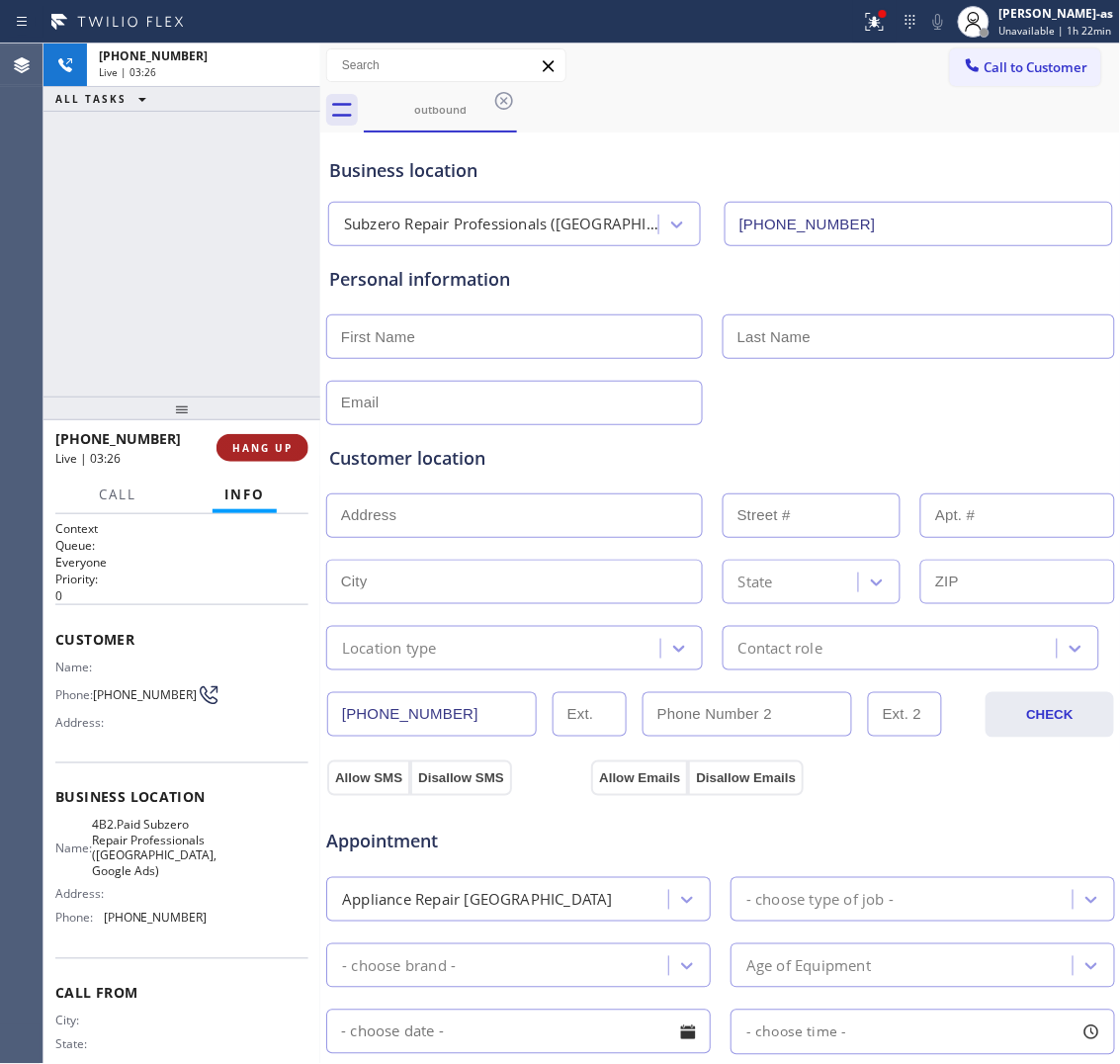 click on "HANG UP" at bounding box center (262, 448) 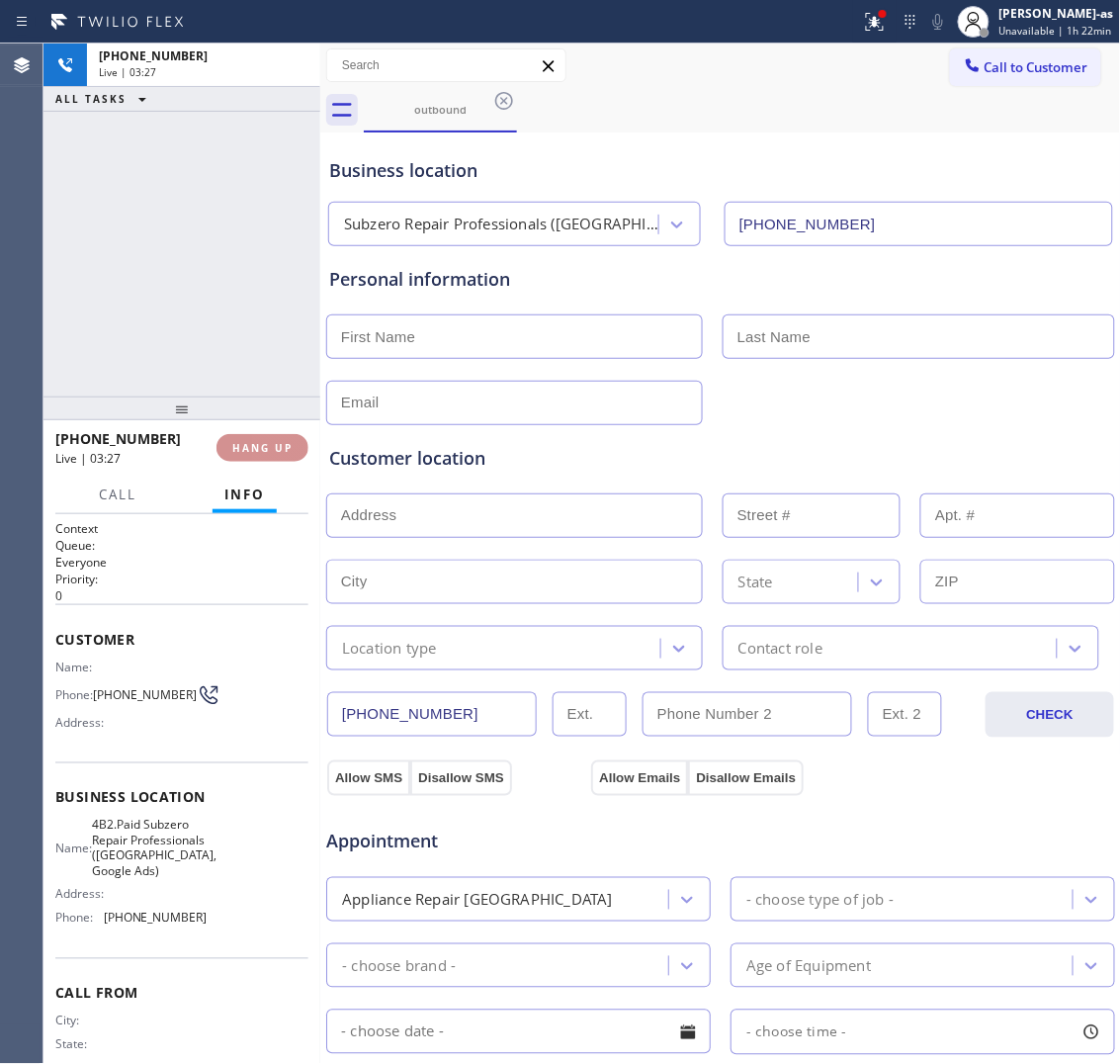 click on "HANG UP" at bounding box center (262, 448) 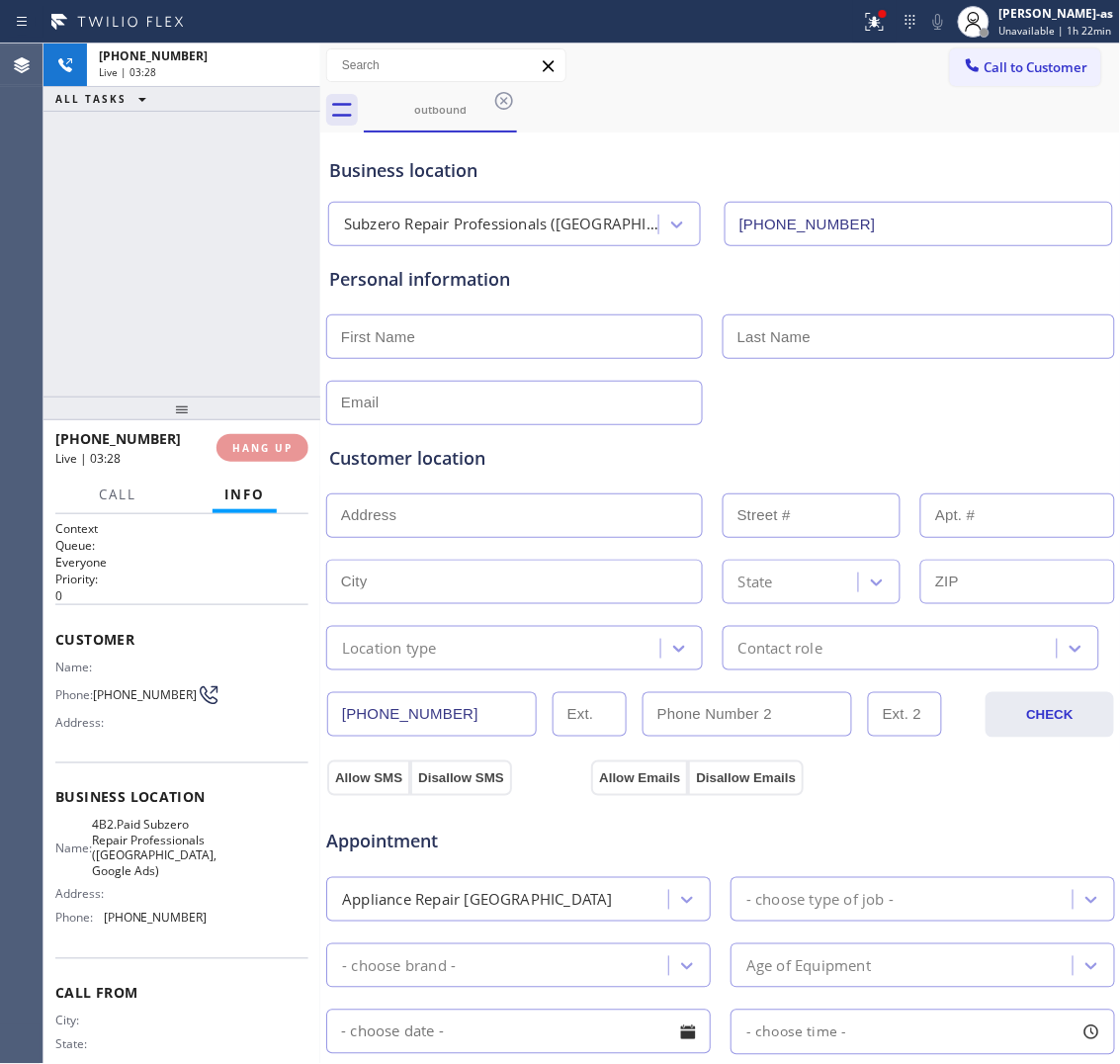 click on "+18134860822 Live | 03:28 ALL TASKS ALL TASKS ACTIVE TASKS TASKS IN WRAP UP" at bounding box center [182, 220] 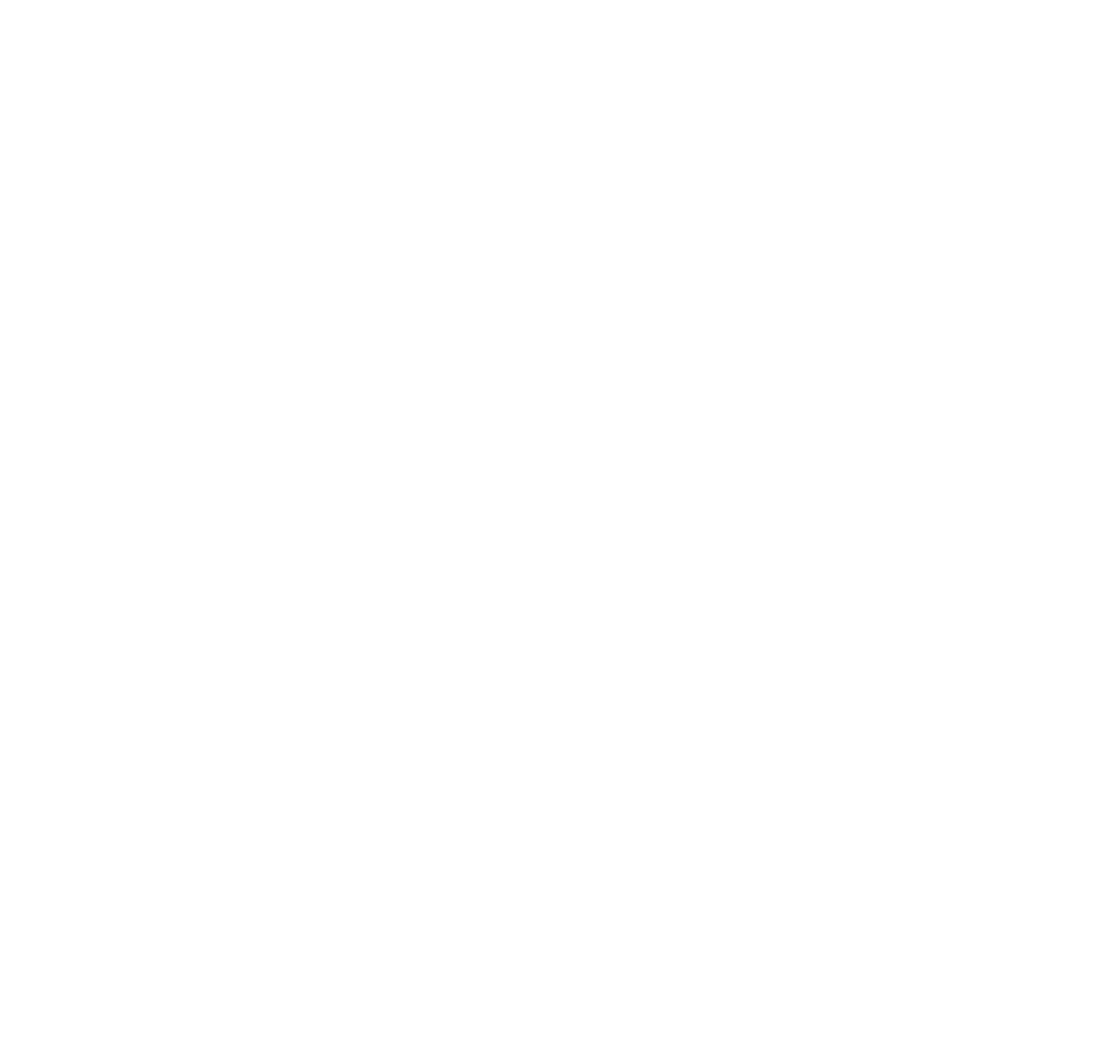 scroll, scrollTop: 0, scrollLeft: 0, axis: both 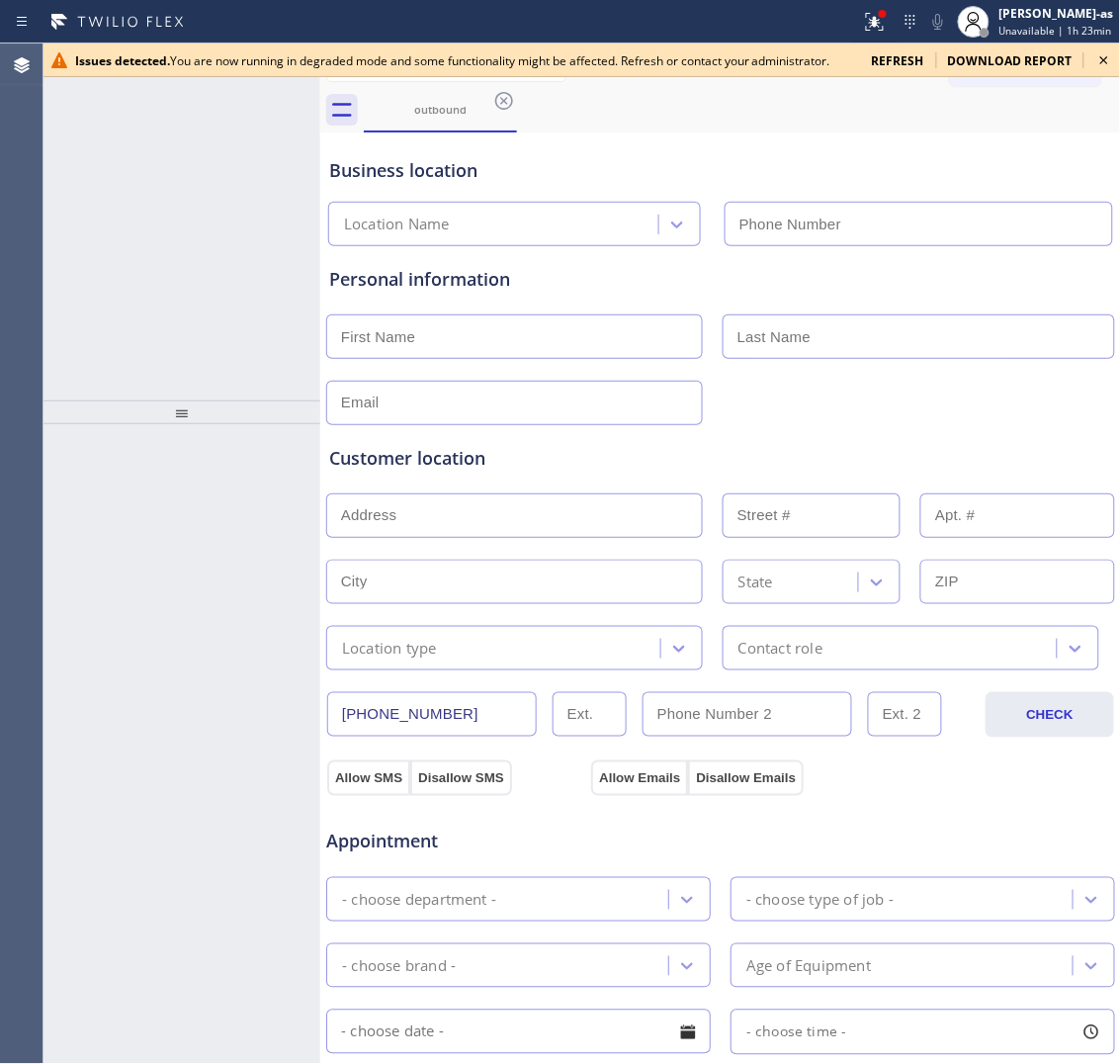 type on "(813) 694-9378" 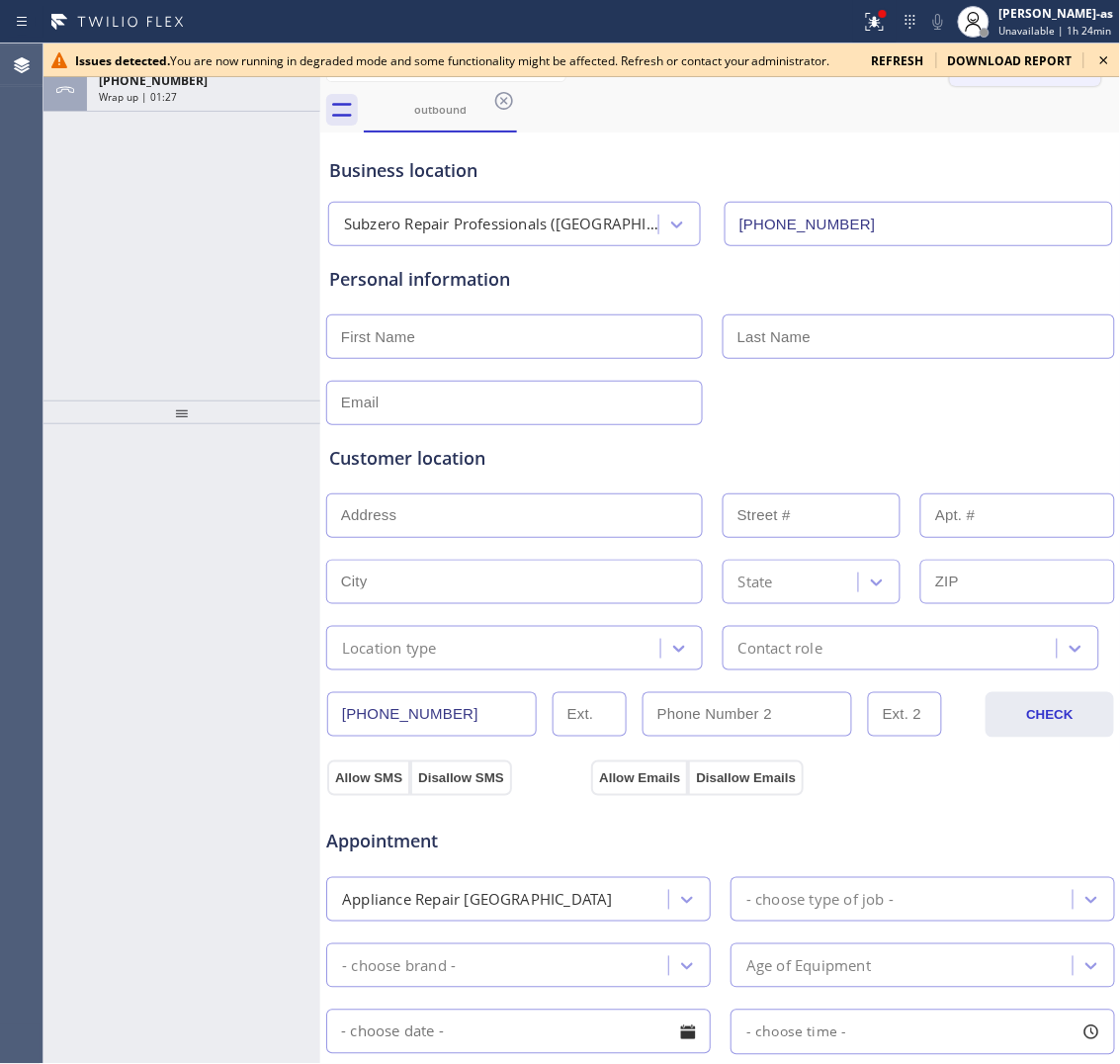 click 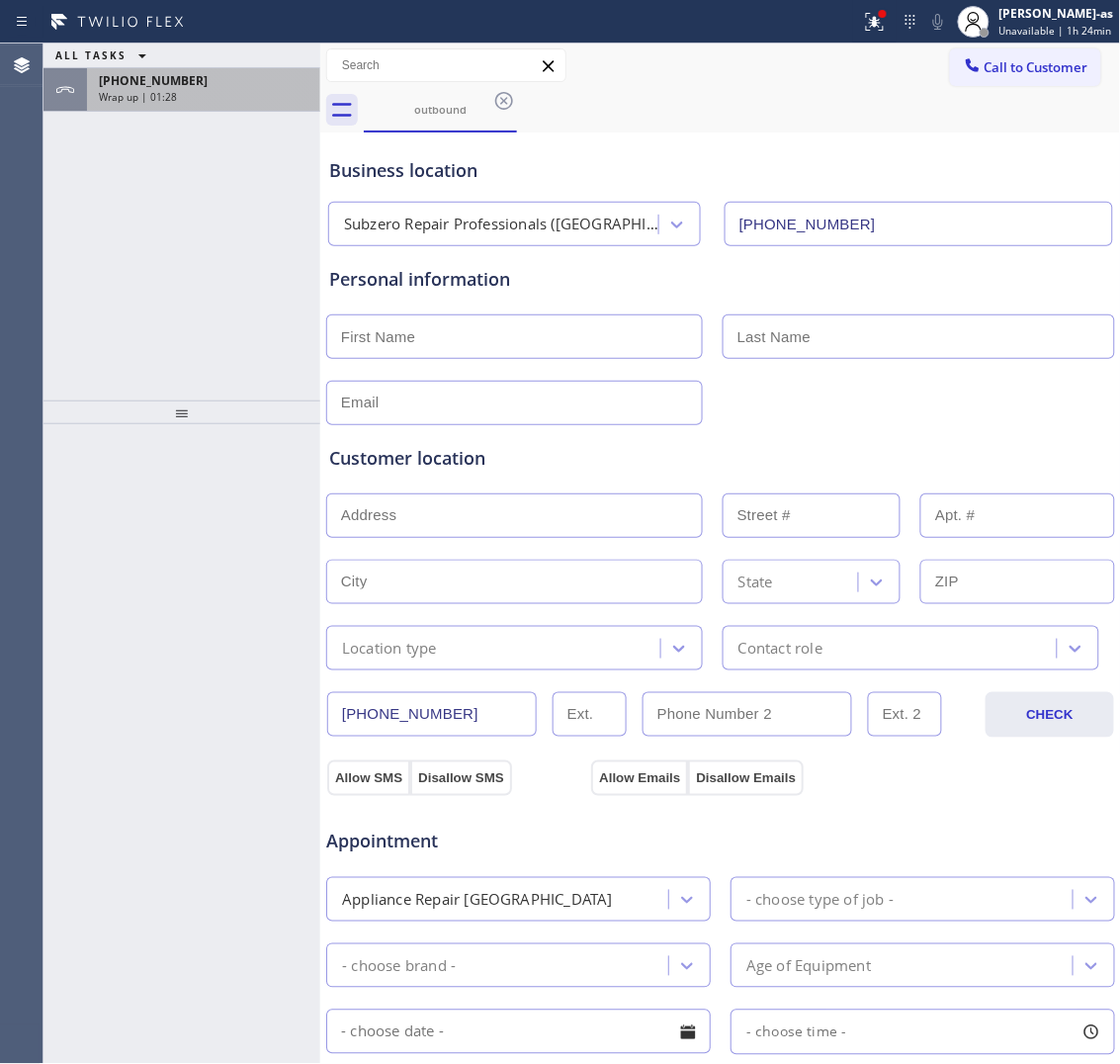 click on "+18134860822 Wrap up | 01:28" at bounding box center [200, 90] 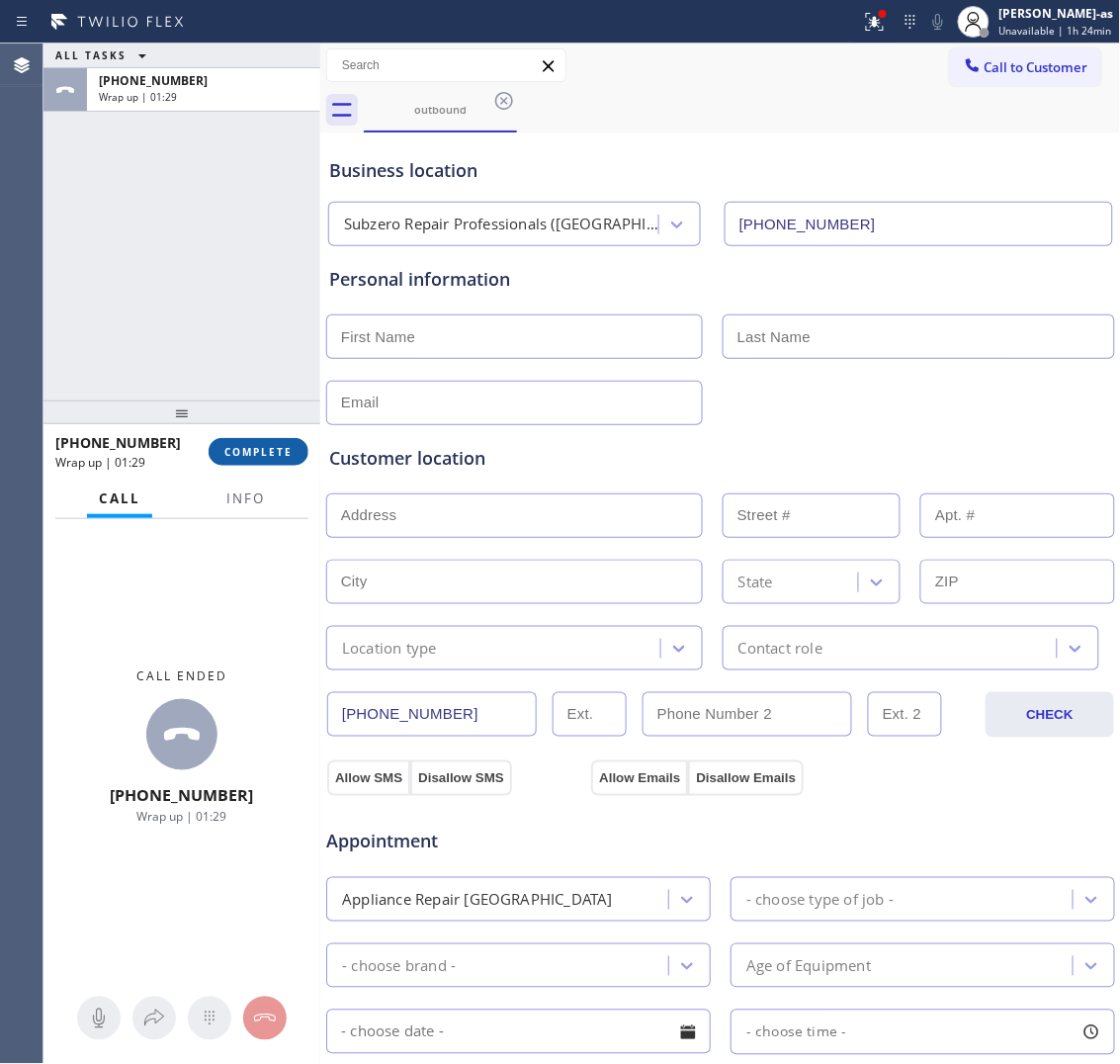 click on "COMPLETE" at bounding box center [258, 452] 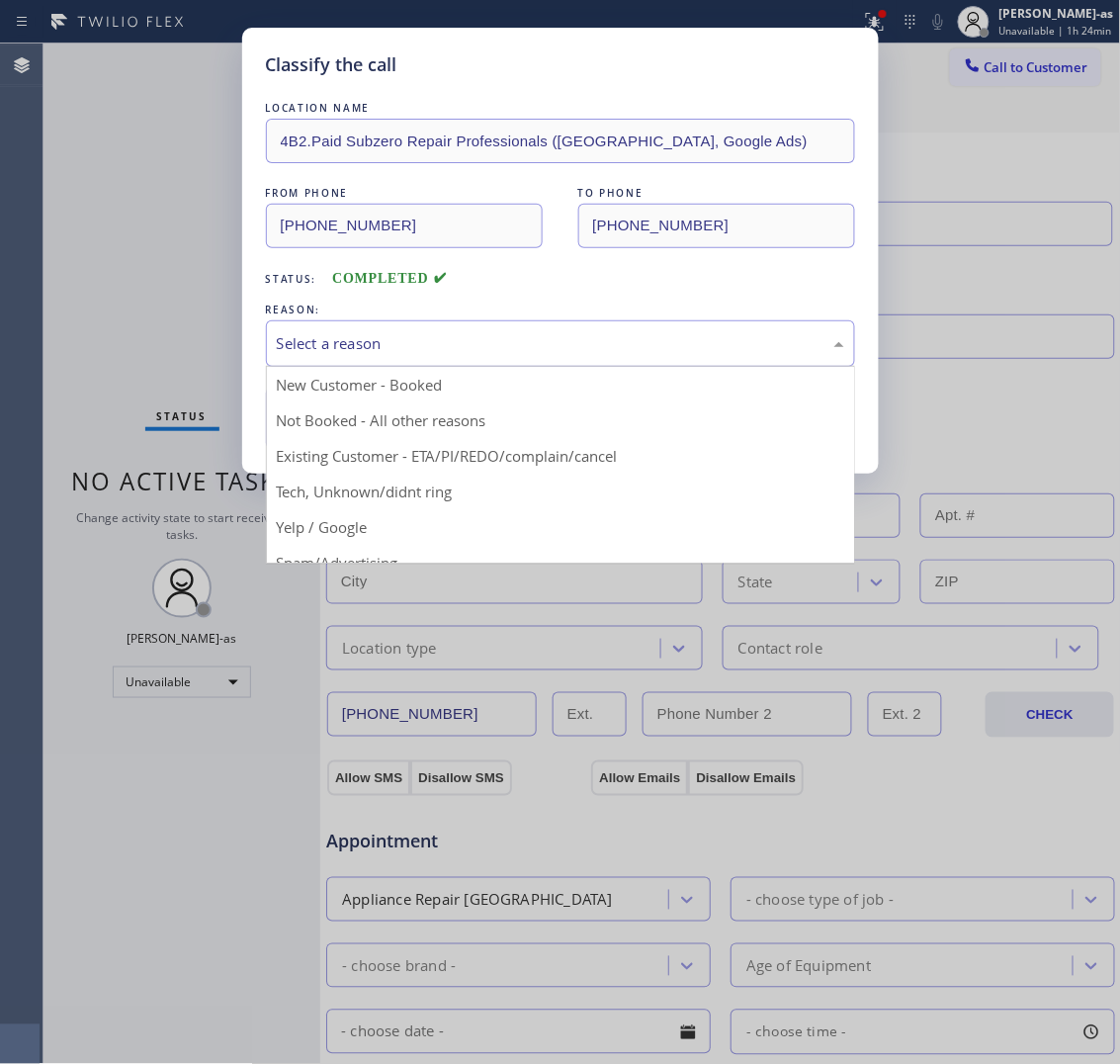 click on "Select a reason" at bounding box center (560, 343) 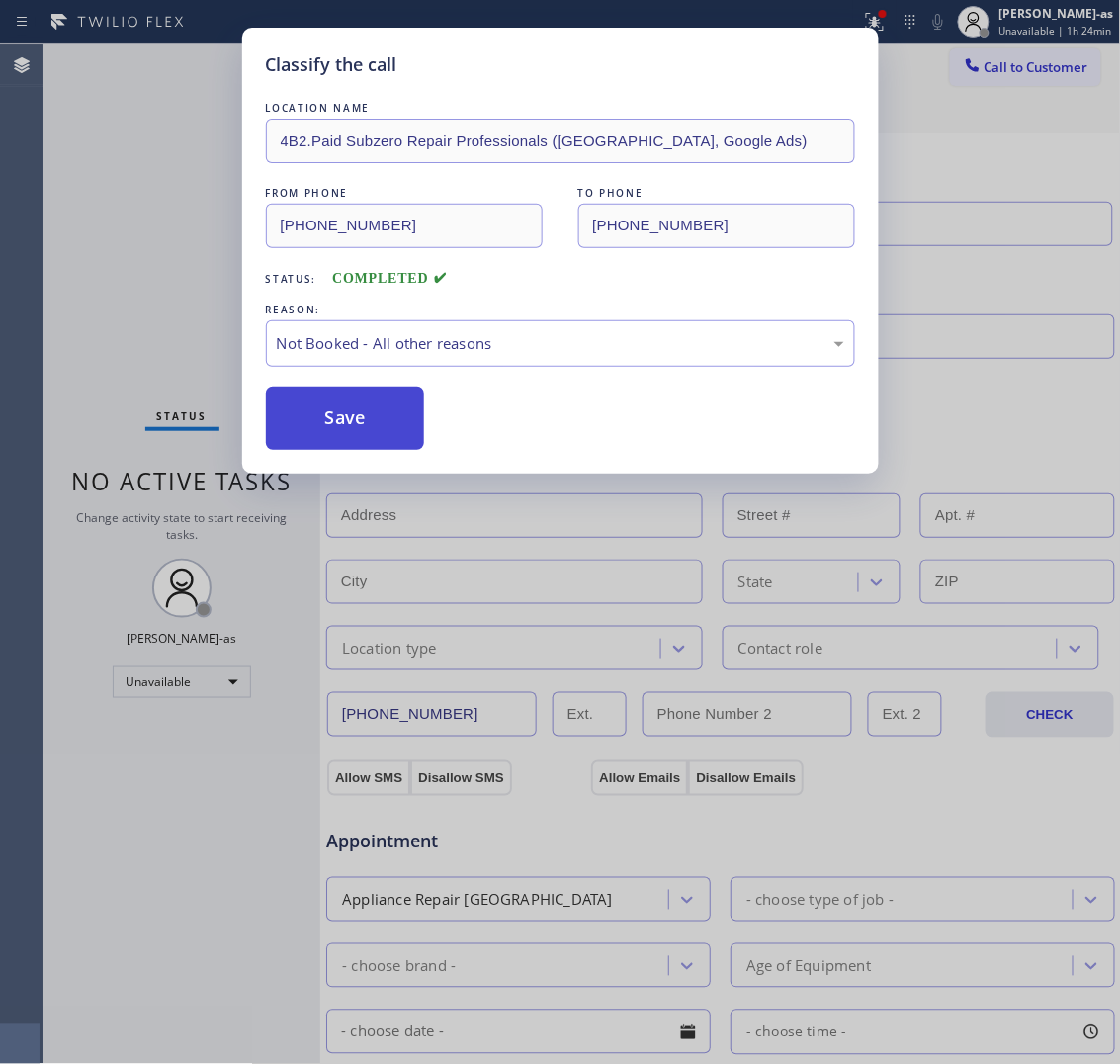 click on "Save" at bounding box center (345, 418) 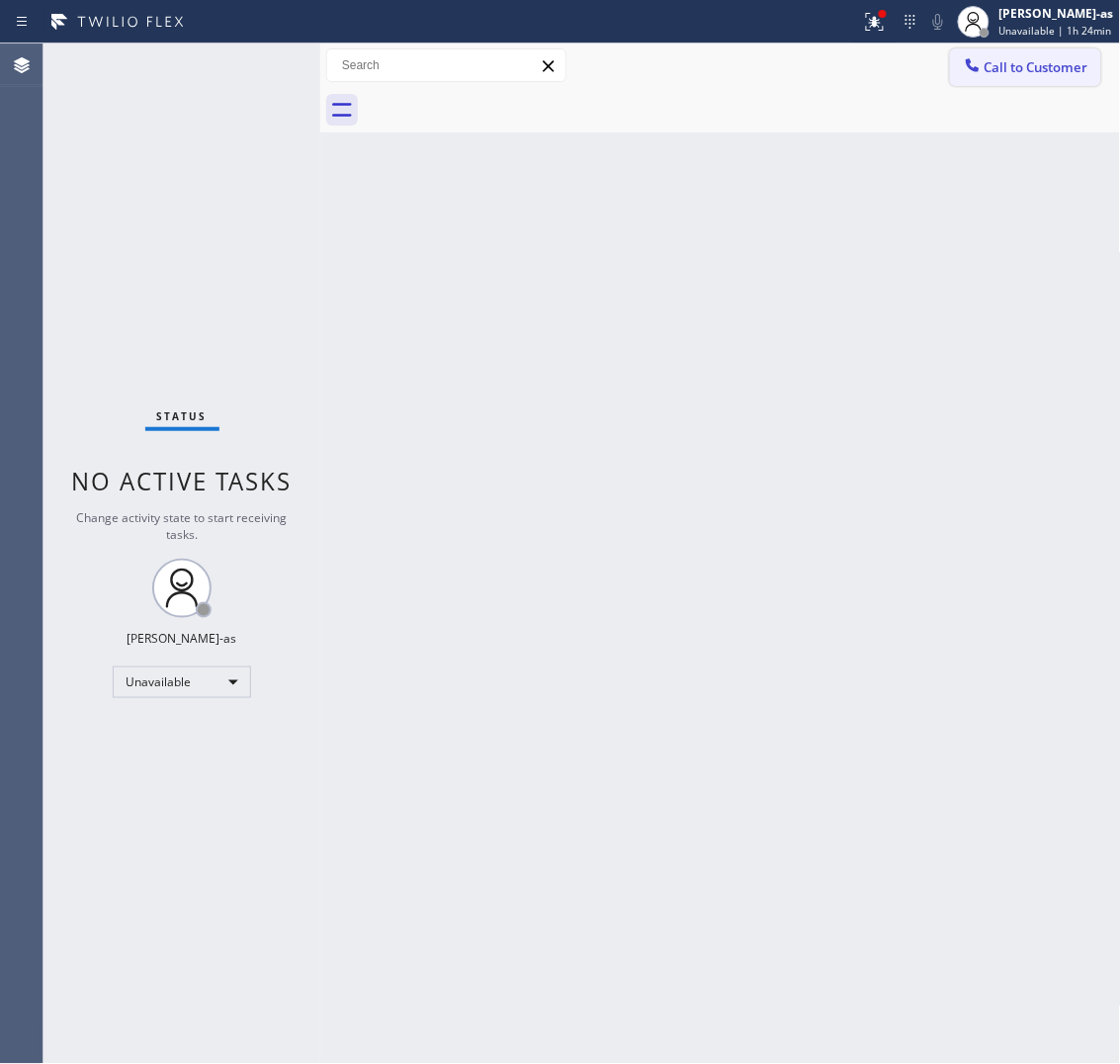 click on "Call to Customer" at bounding box center (1036, 67) 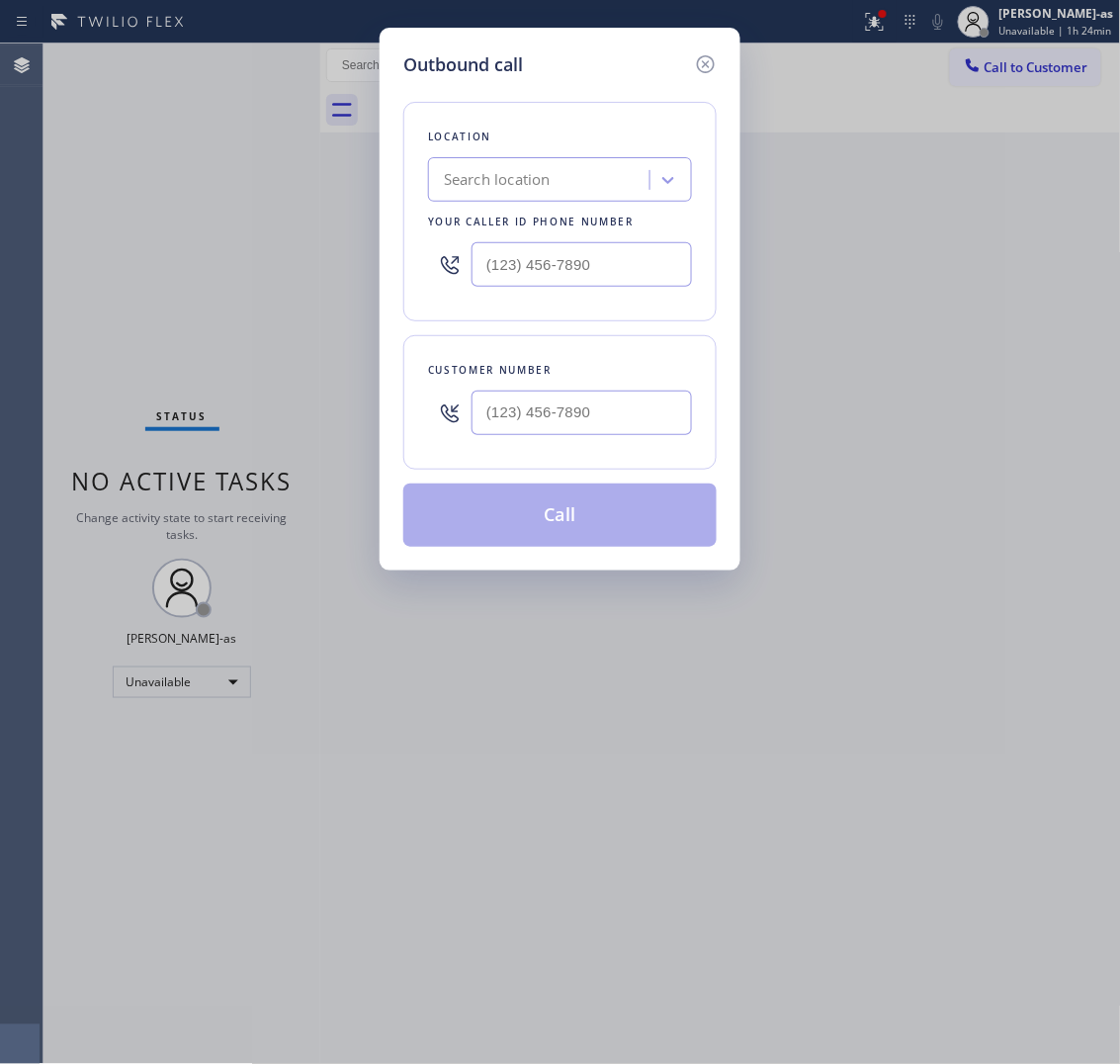 type on "(___) ___-____" 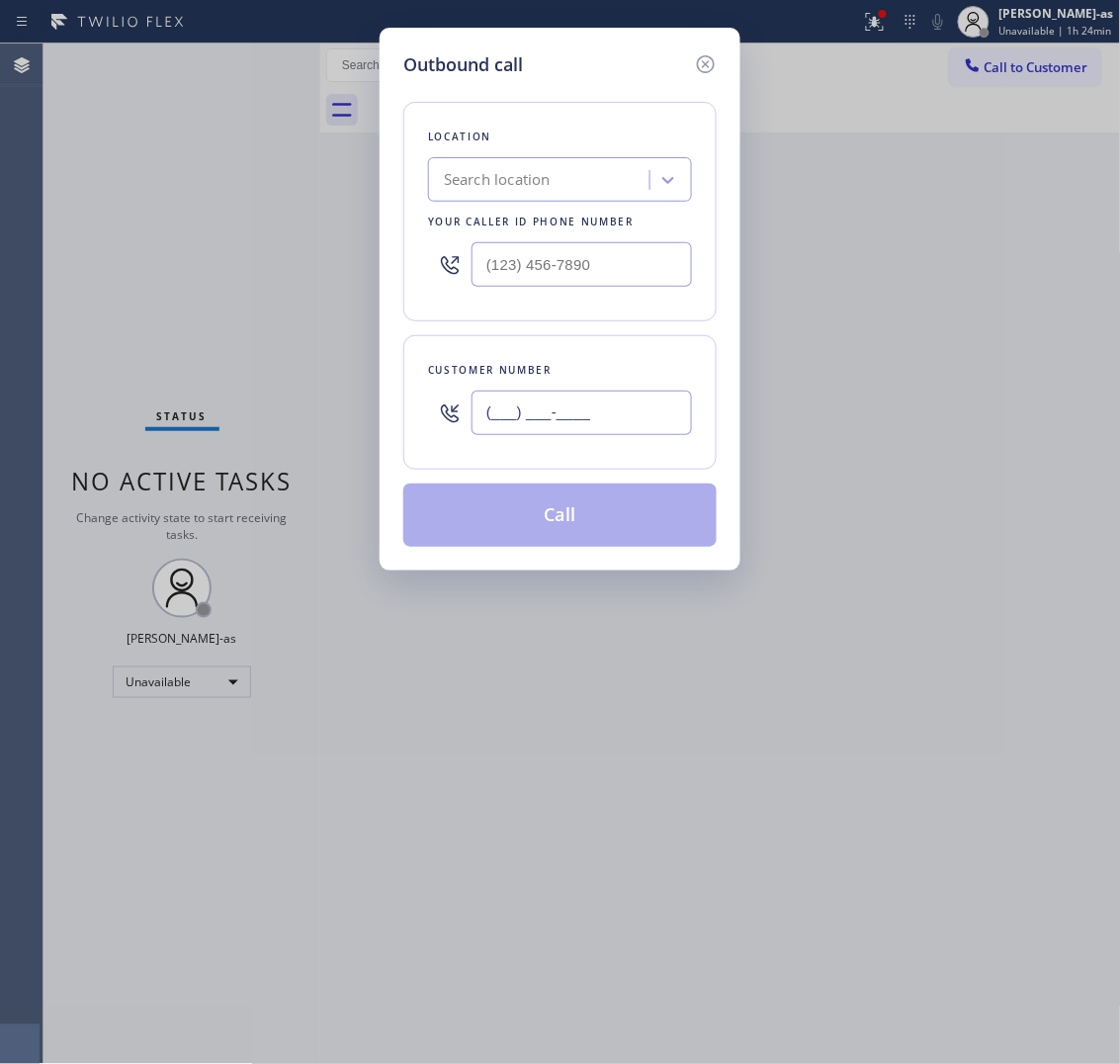 click on "(___) ___-____" at bounding box center (581, 412) 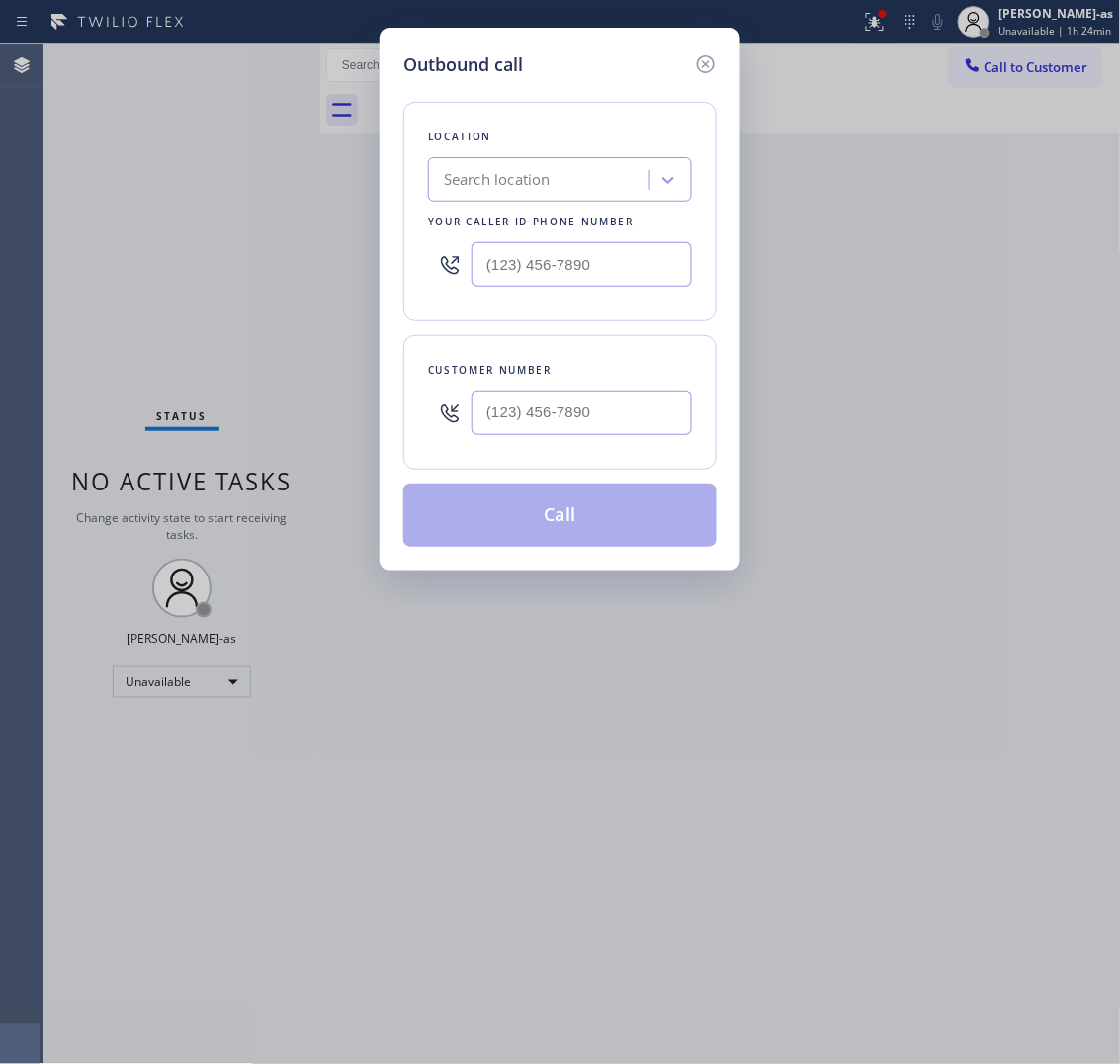 type on "(___) ___-____" 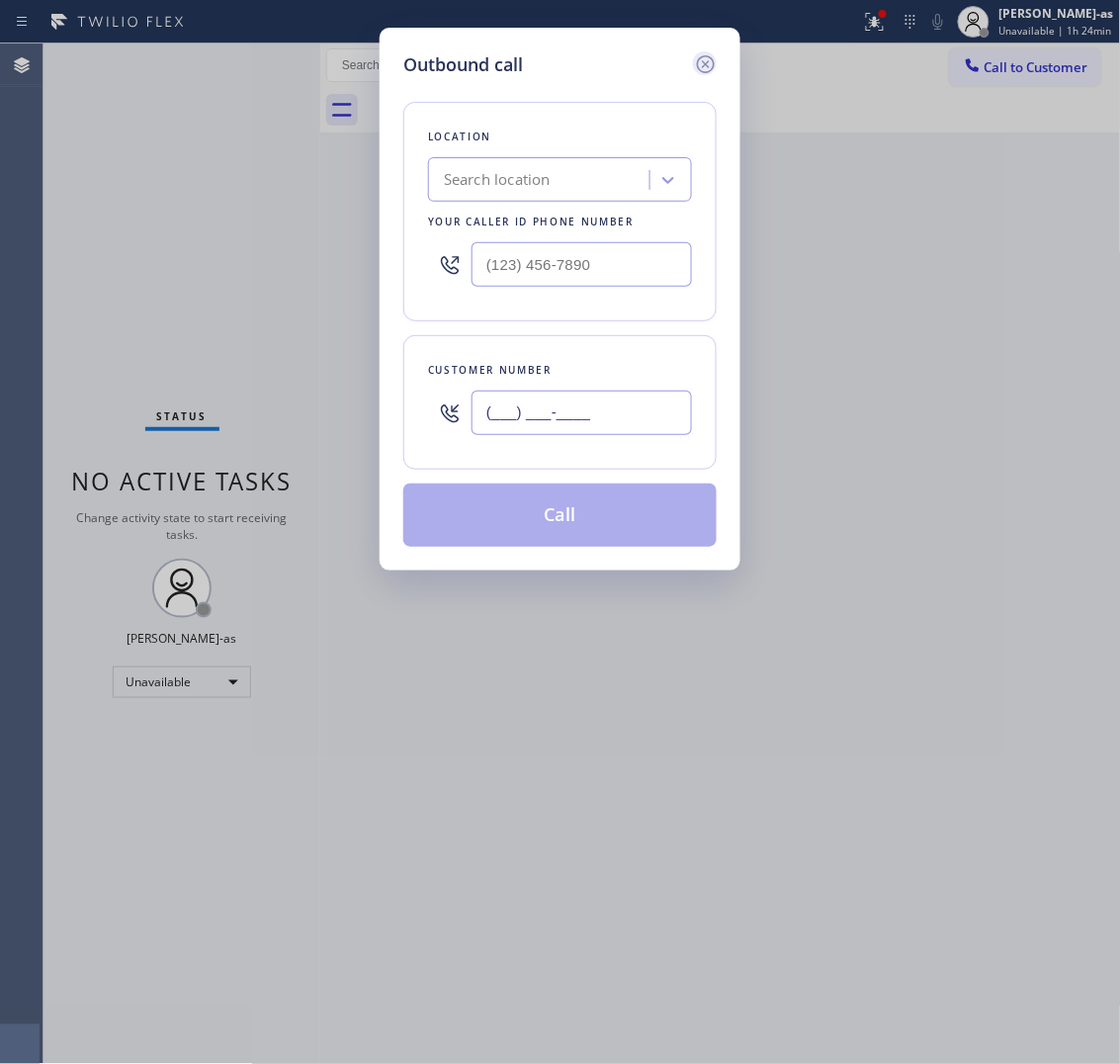 type 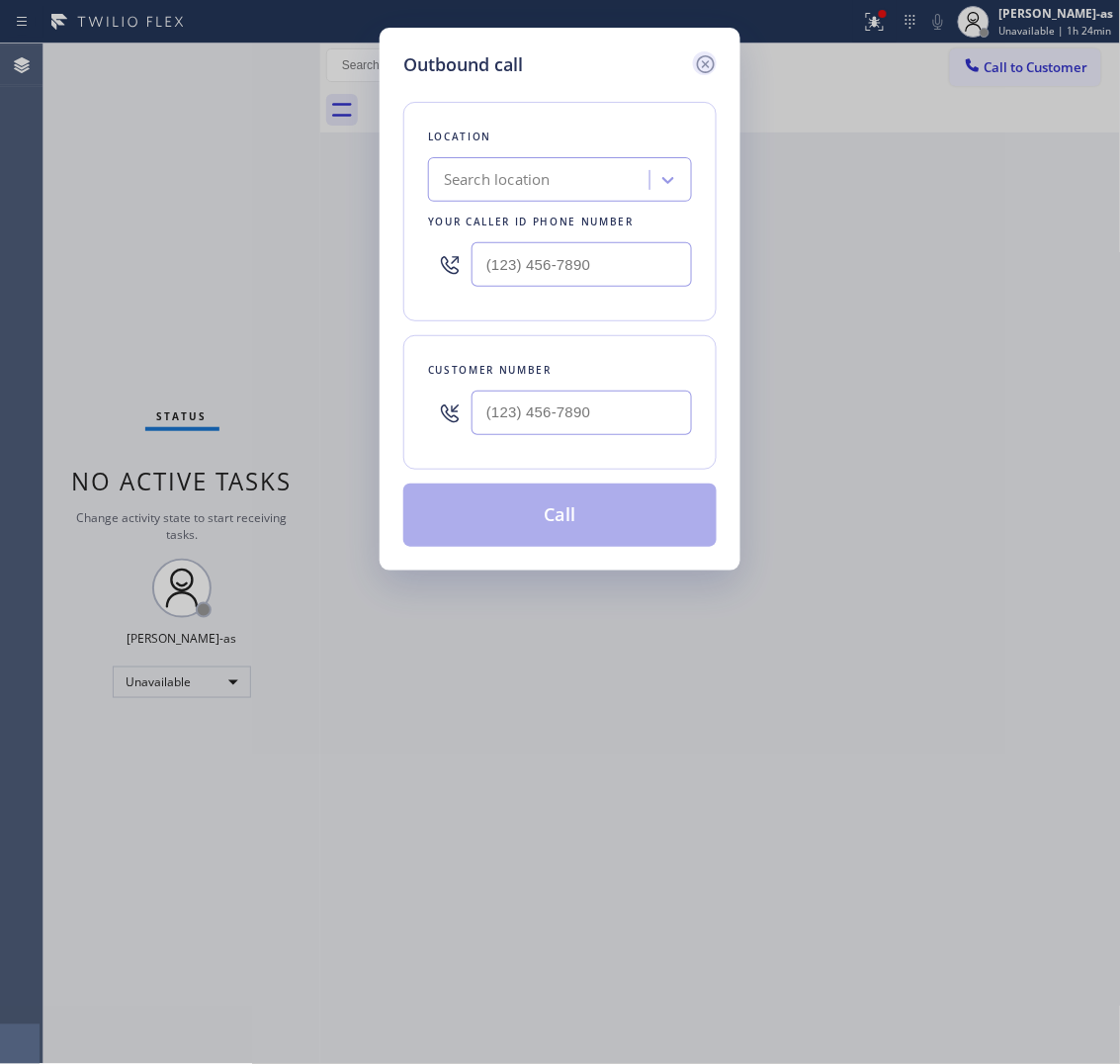 click 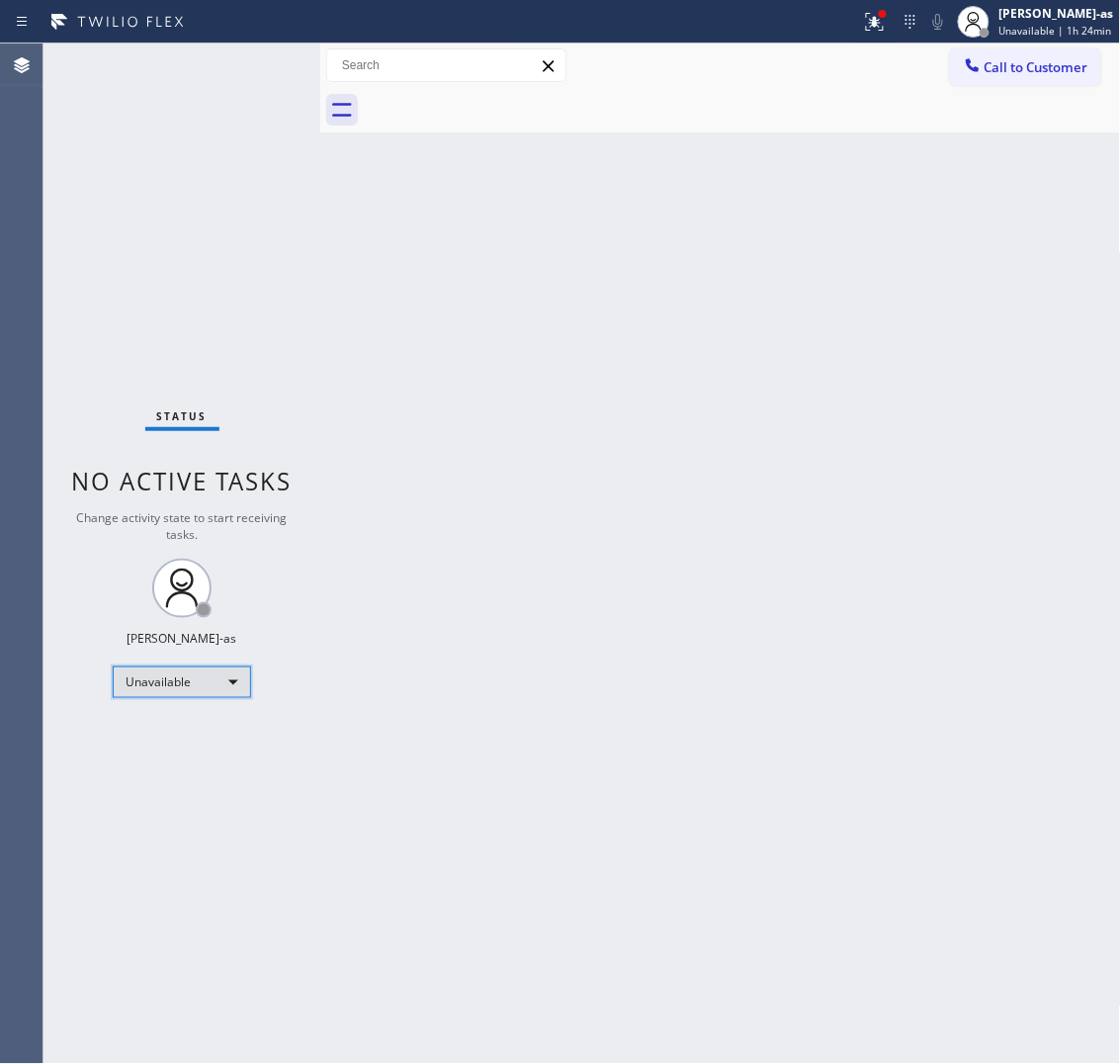 click on "Unavailable" at bounding box center (182, 682) 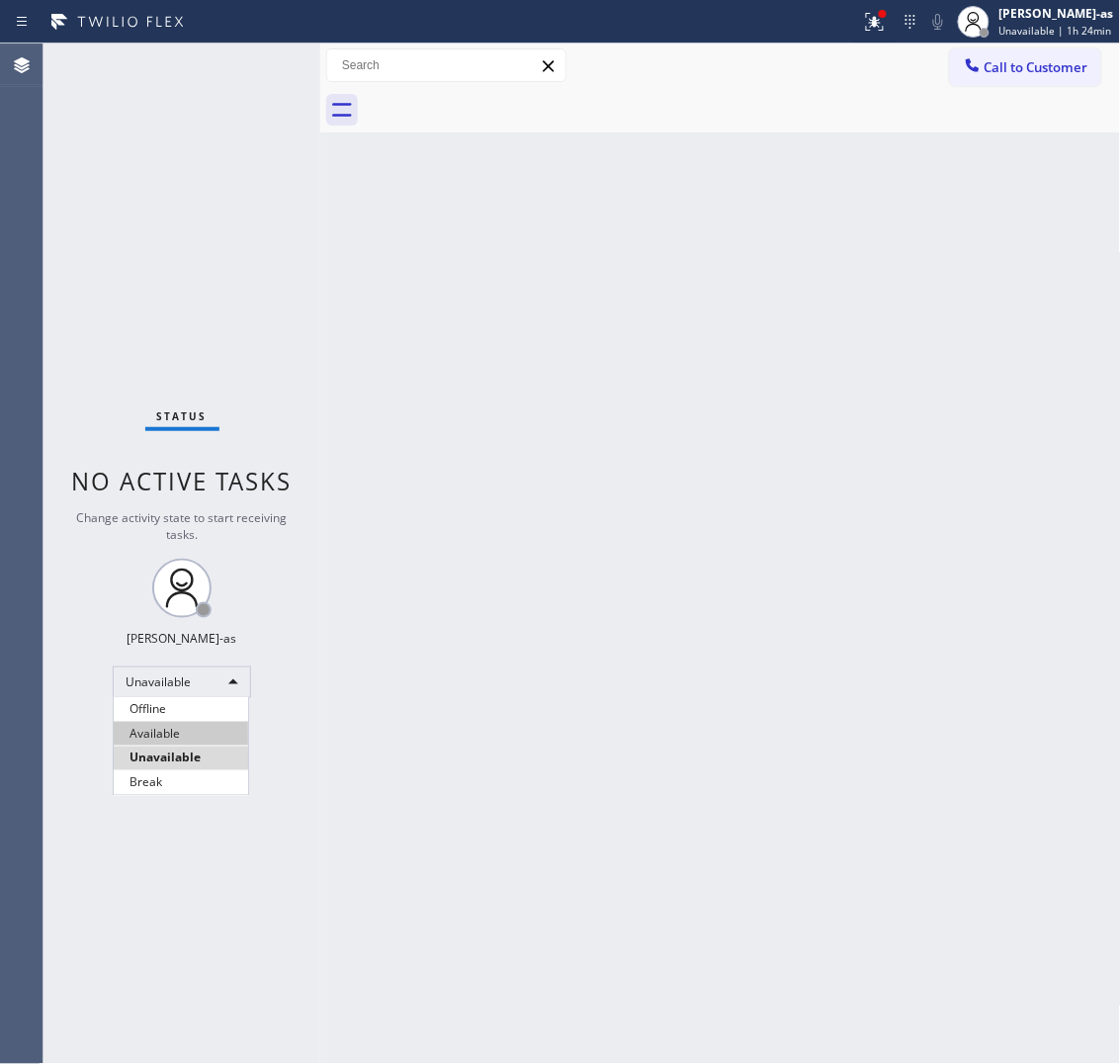 click on "Available" at bounding box center [181, 734] 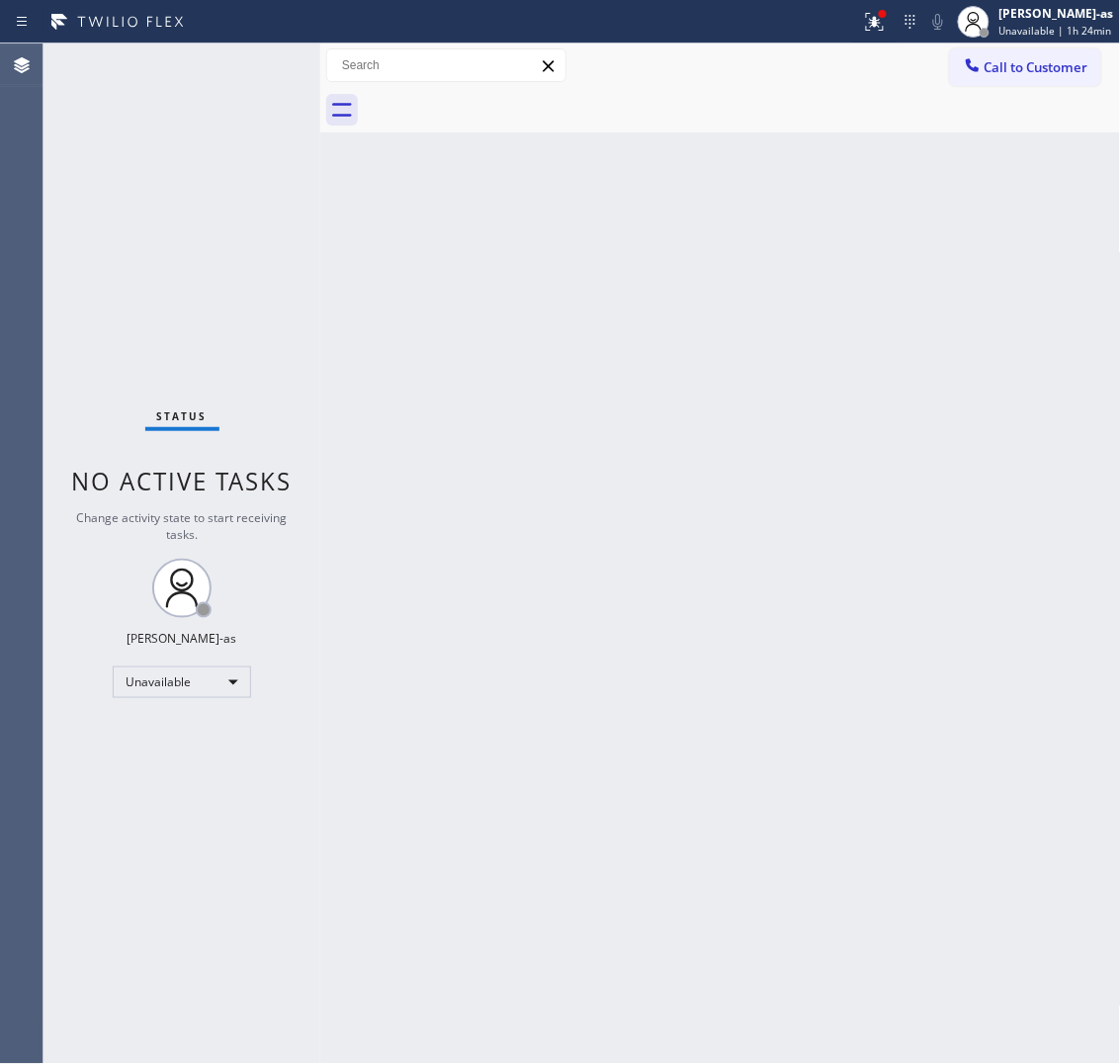 click on "Back to Dashboard Change Sender ID Customers Technicians Select a contact Outbound call Location Search location Your caller id phone number Customer number Call Customer info Name   Phone none Address none Change Sender ID HVAC +18559994417 5 Star Appliance +18557314952 Appliance Repair +18554611149 Plumbing +18889090120 Air Duct Cleaning +18006865038  Electricians +18005688664 Cancel Change Check personal SMS Reset Change No tabs Call to Customer Outbound call Location Search location Your caller id phone number Customer number Call Outbound call Technician Search Technician Your caller id phone number Your caller id phone number Call" at bounding box center (721, 554) 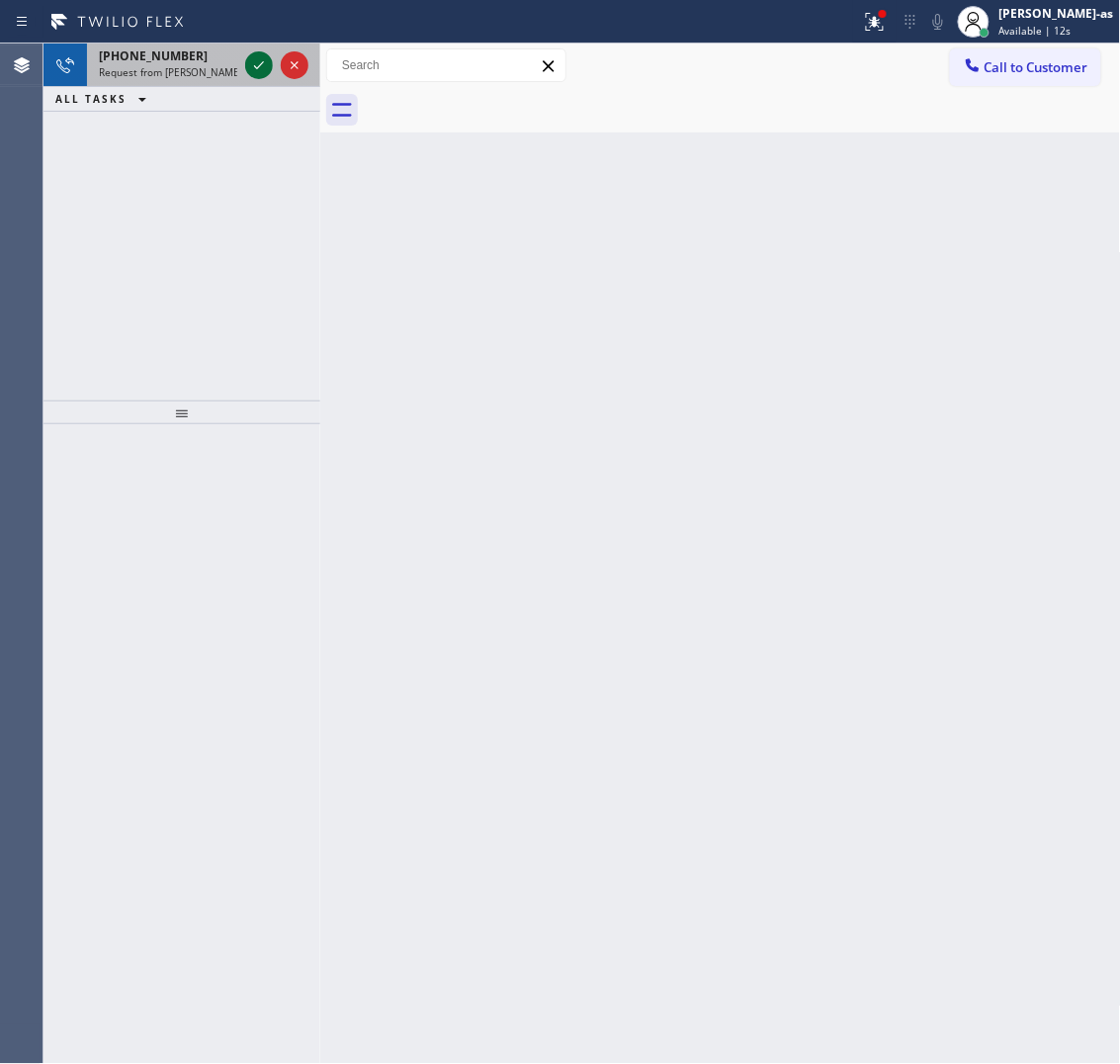 click 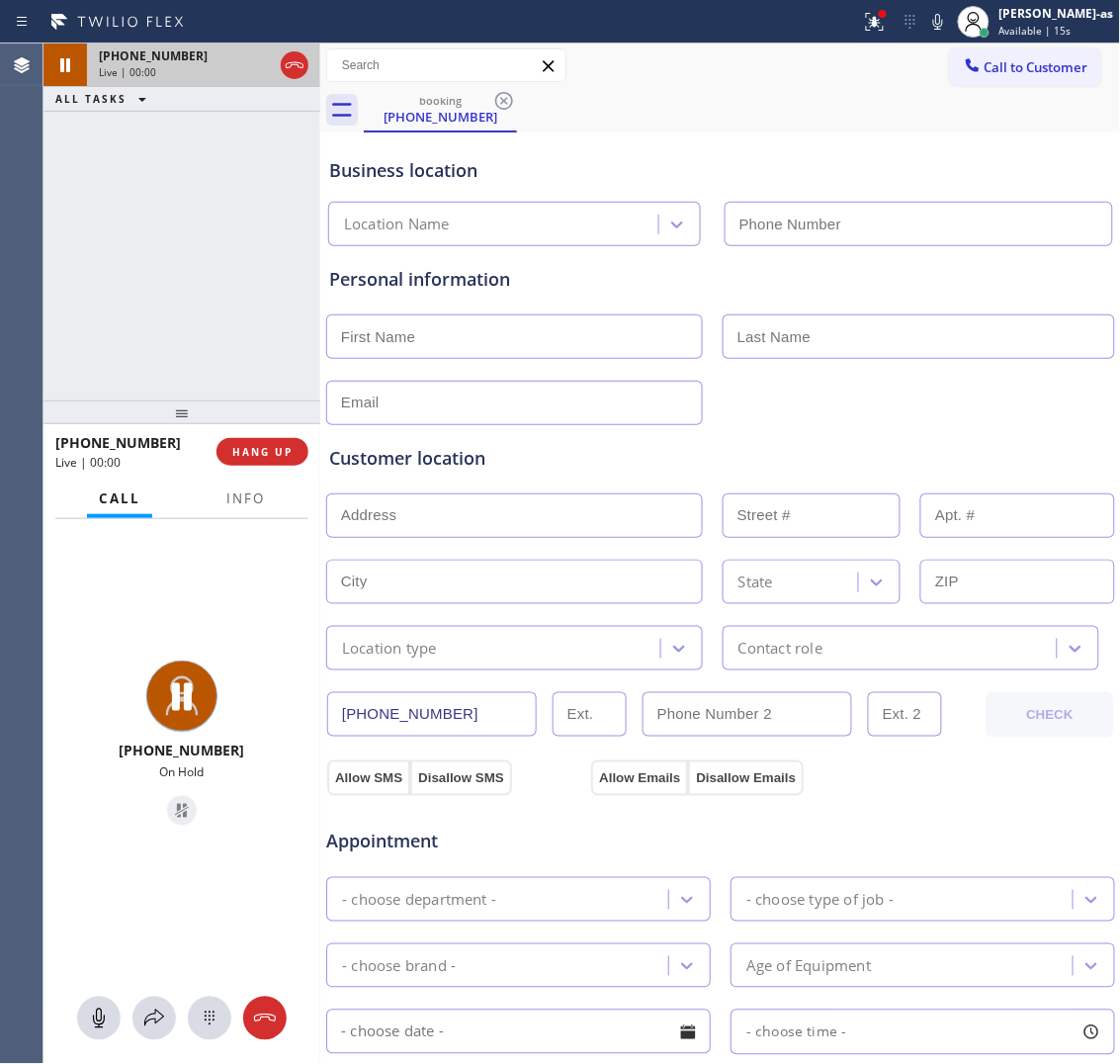 type on "(813) 694-9378" 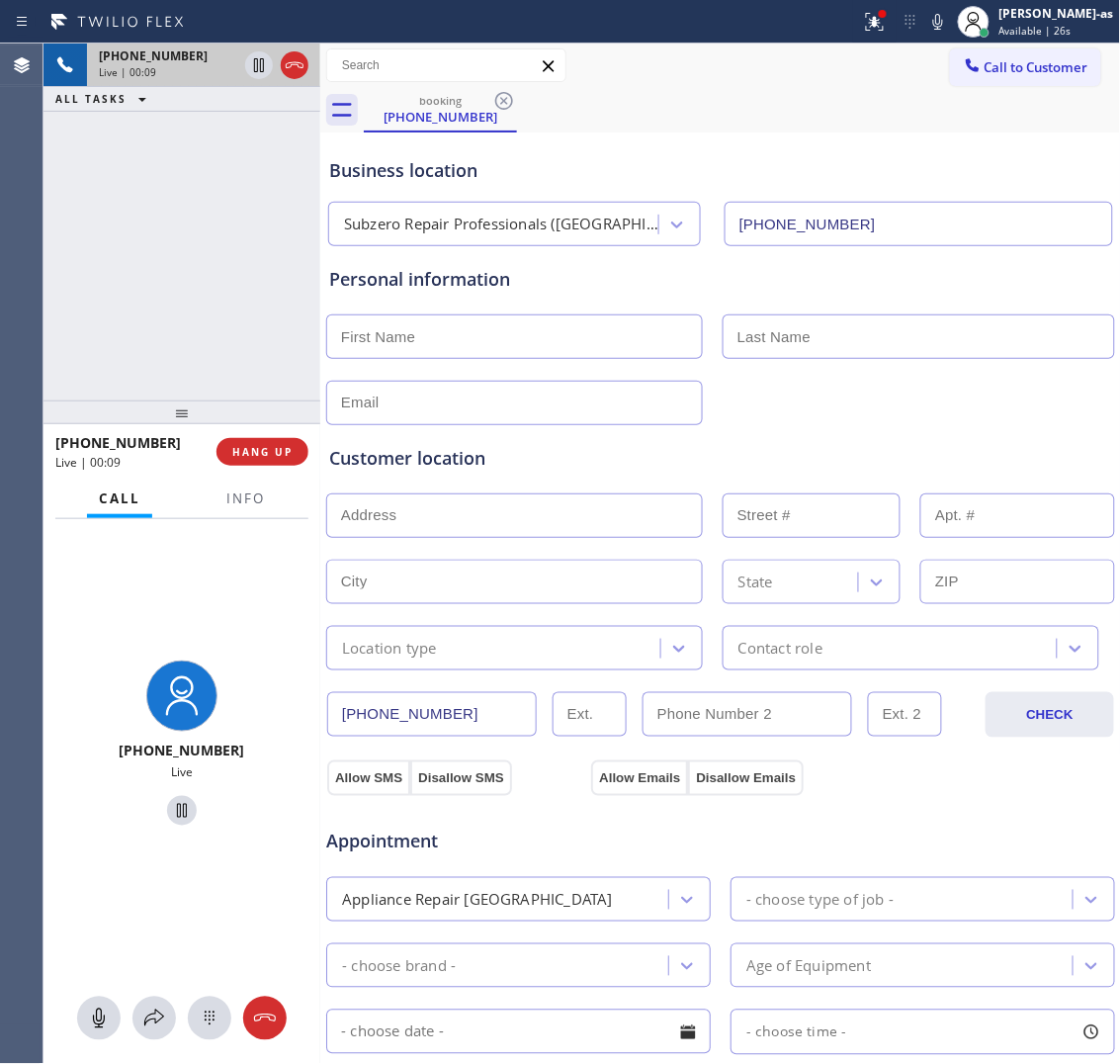 drag, startPoint x: 188, startPoint y: 373, endPoint x: 332, endPoint y: 403, distance: 147.09181 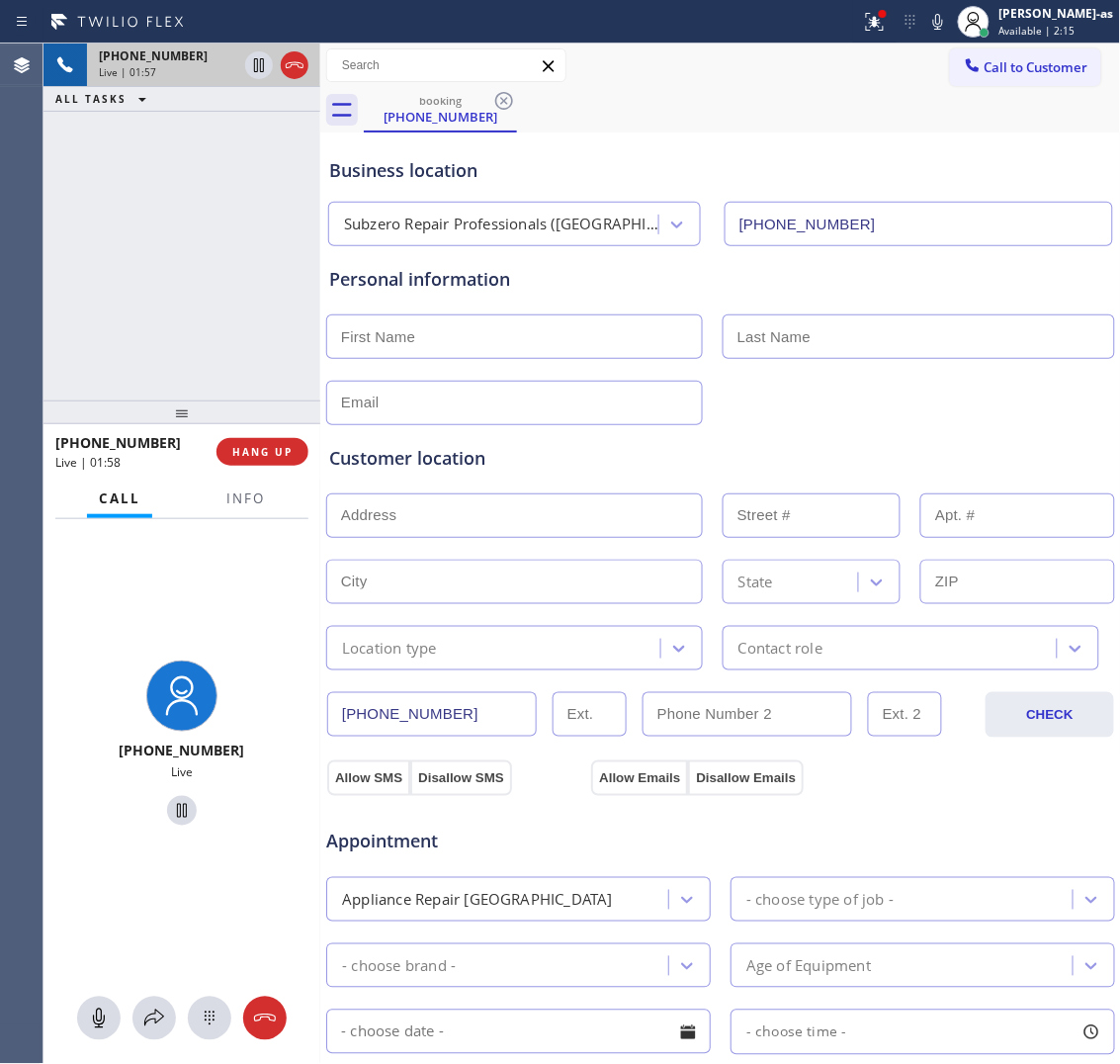 click on "+18134860822 Live | 01:57 ALL TASKS ALL TASKS ACTIVE TASKS TASKS IN WRAP UP" at bounding box center (182, 222) 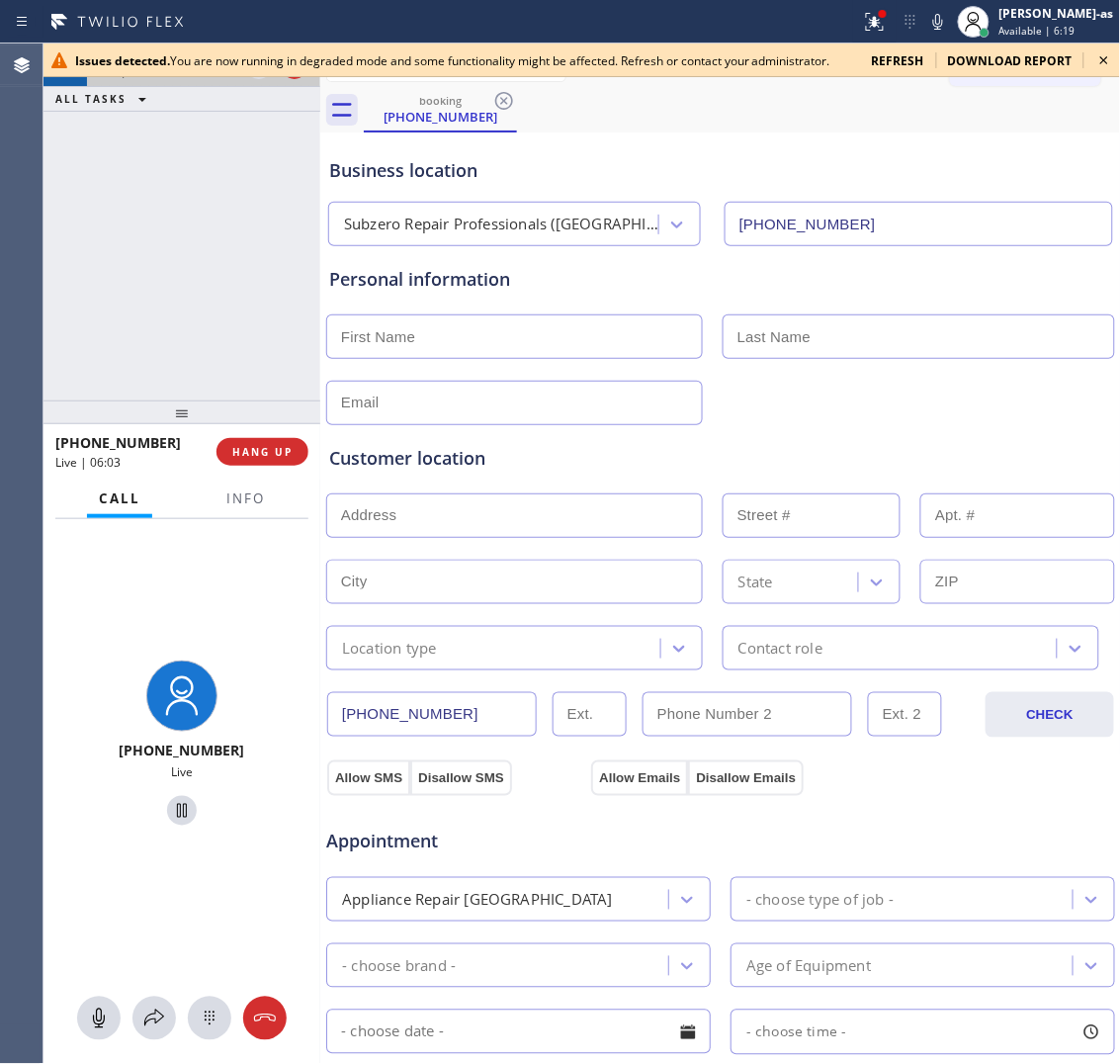 drag, startPoint x: 240, startPoint y: 283, endPoint x: 995, endPoint y: 510, distance: 788.387 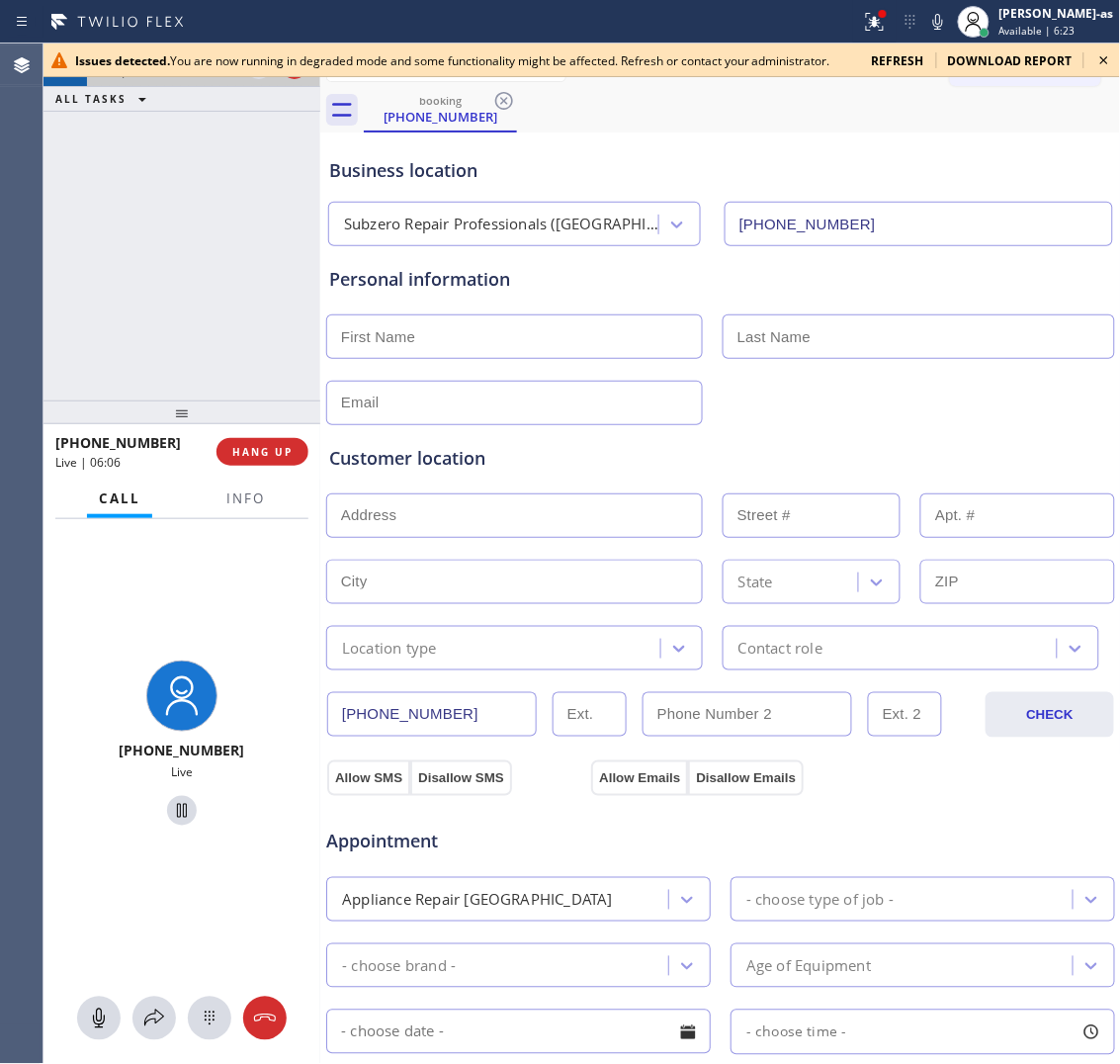 click at bounding box center [514, 336] 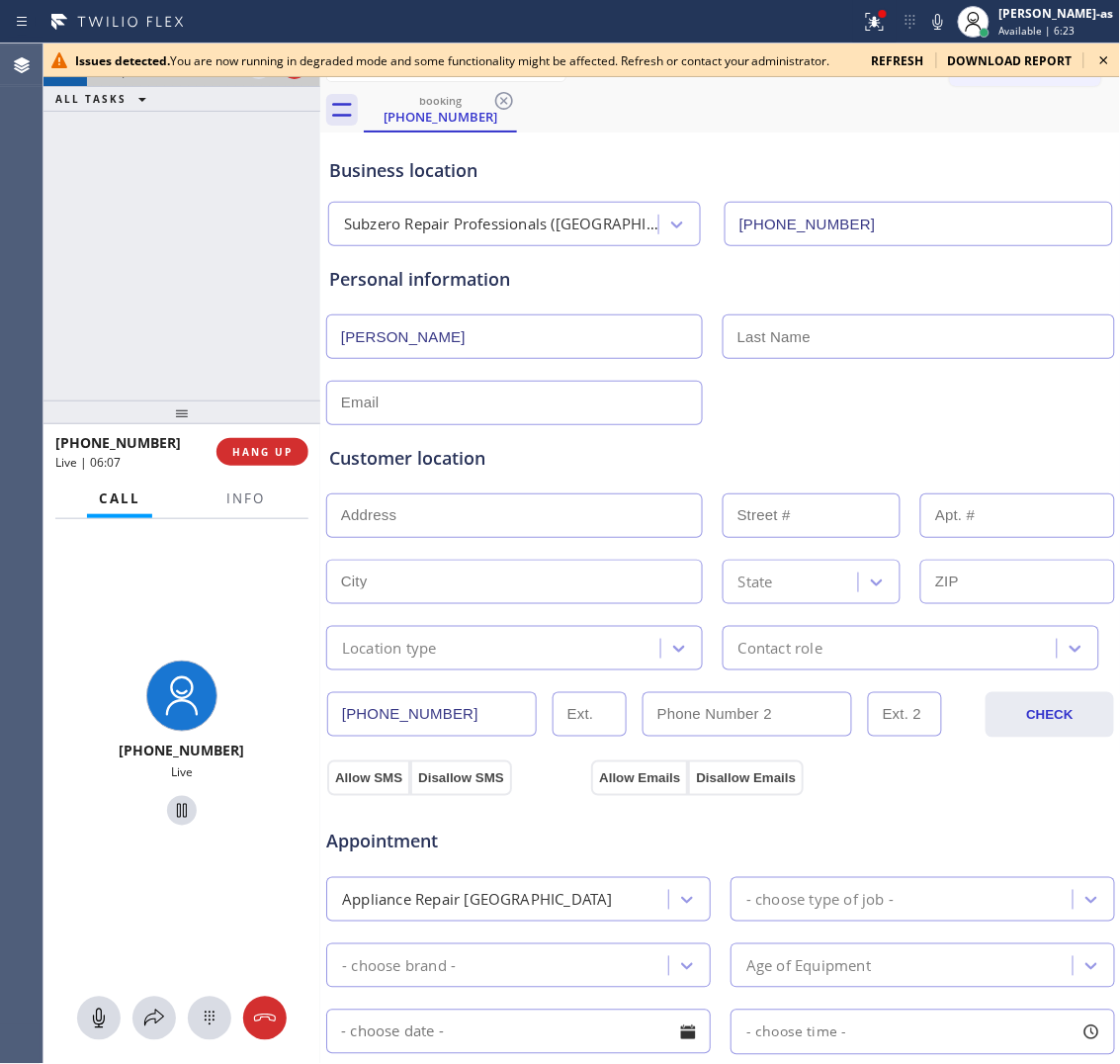click on "Elizabeth Merchant" at bounding box center [514, 336] 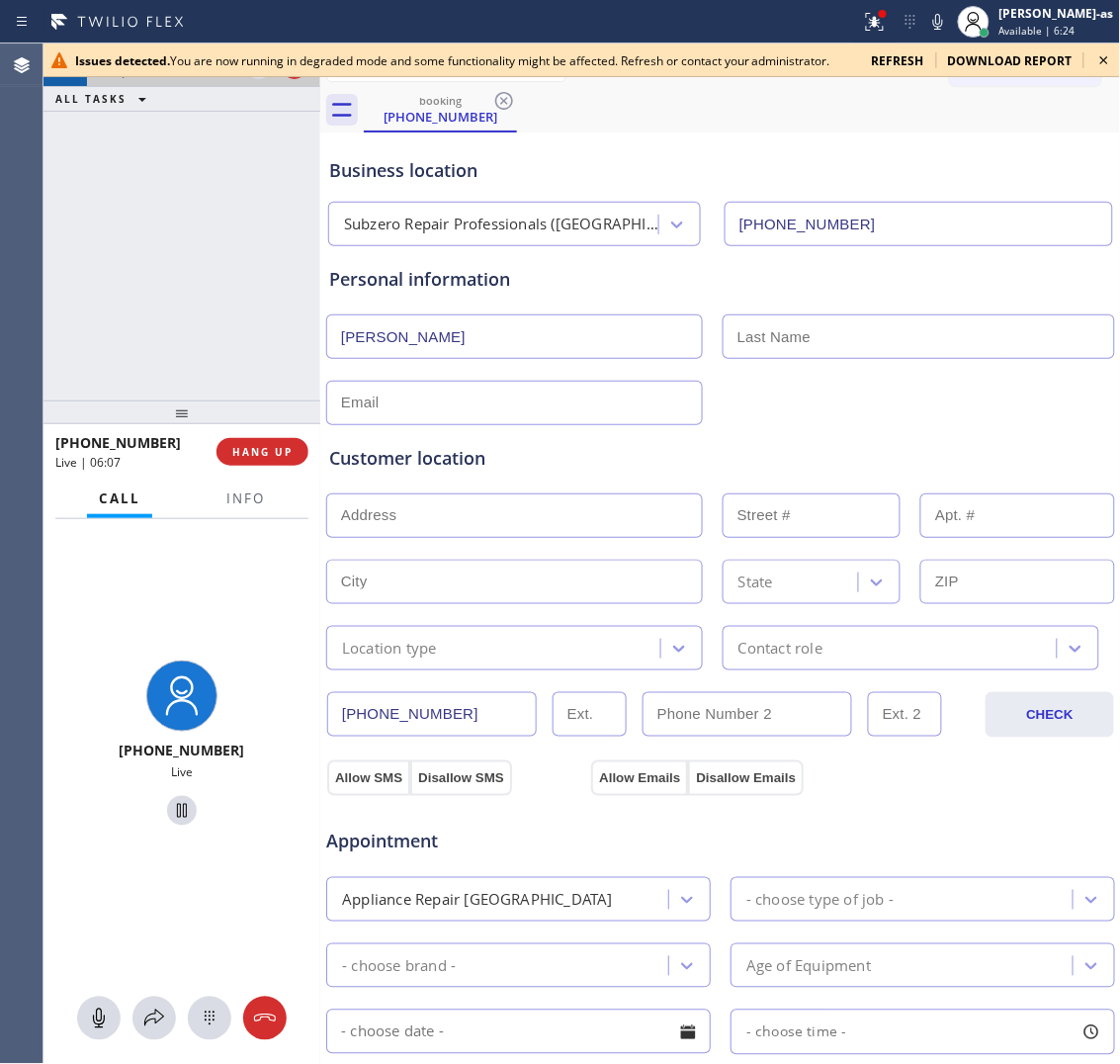 click on "Elizabeth Merchant" at bounding box center [514, 336] 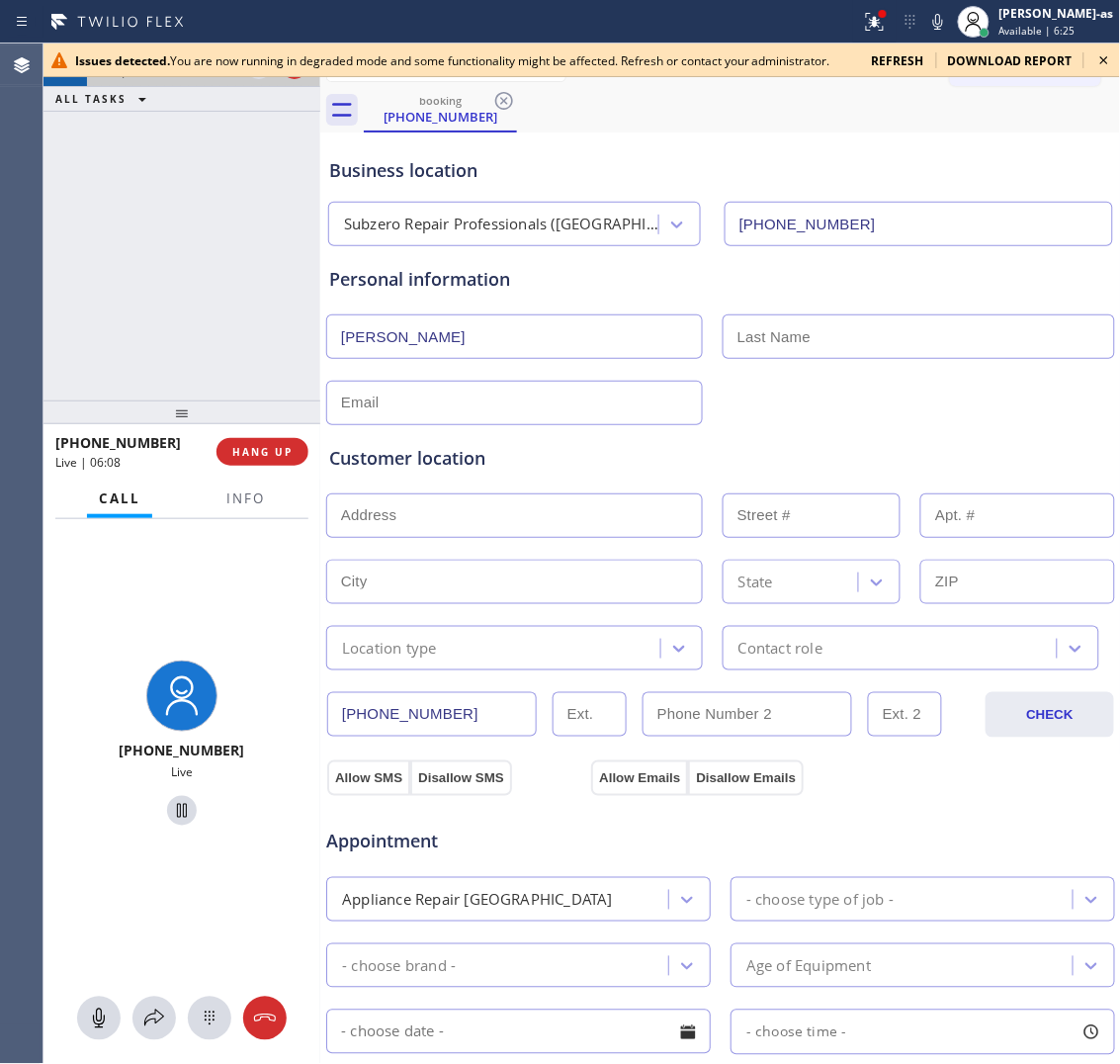 type on "Elizabeth" 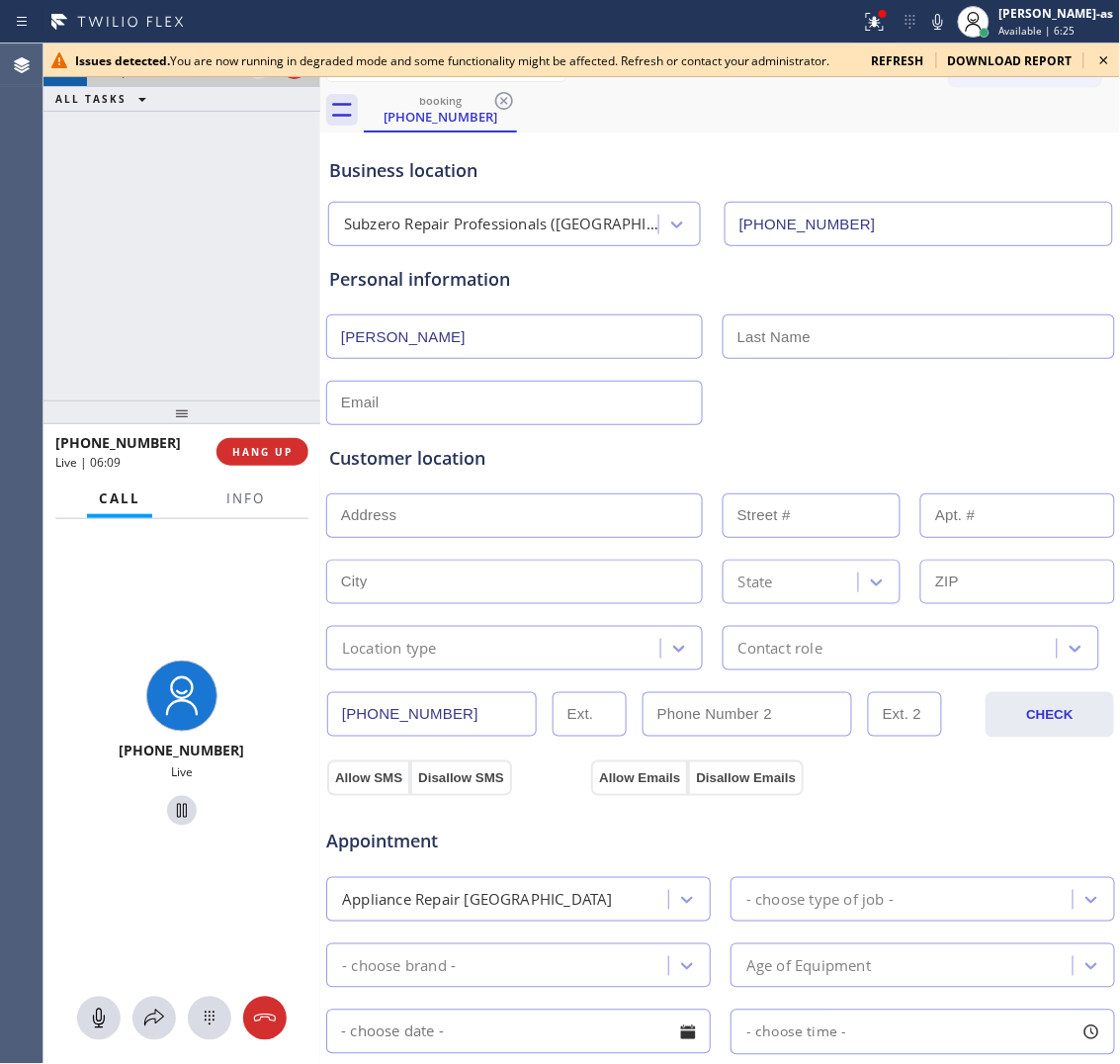 click at bounding box center (918, 336) 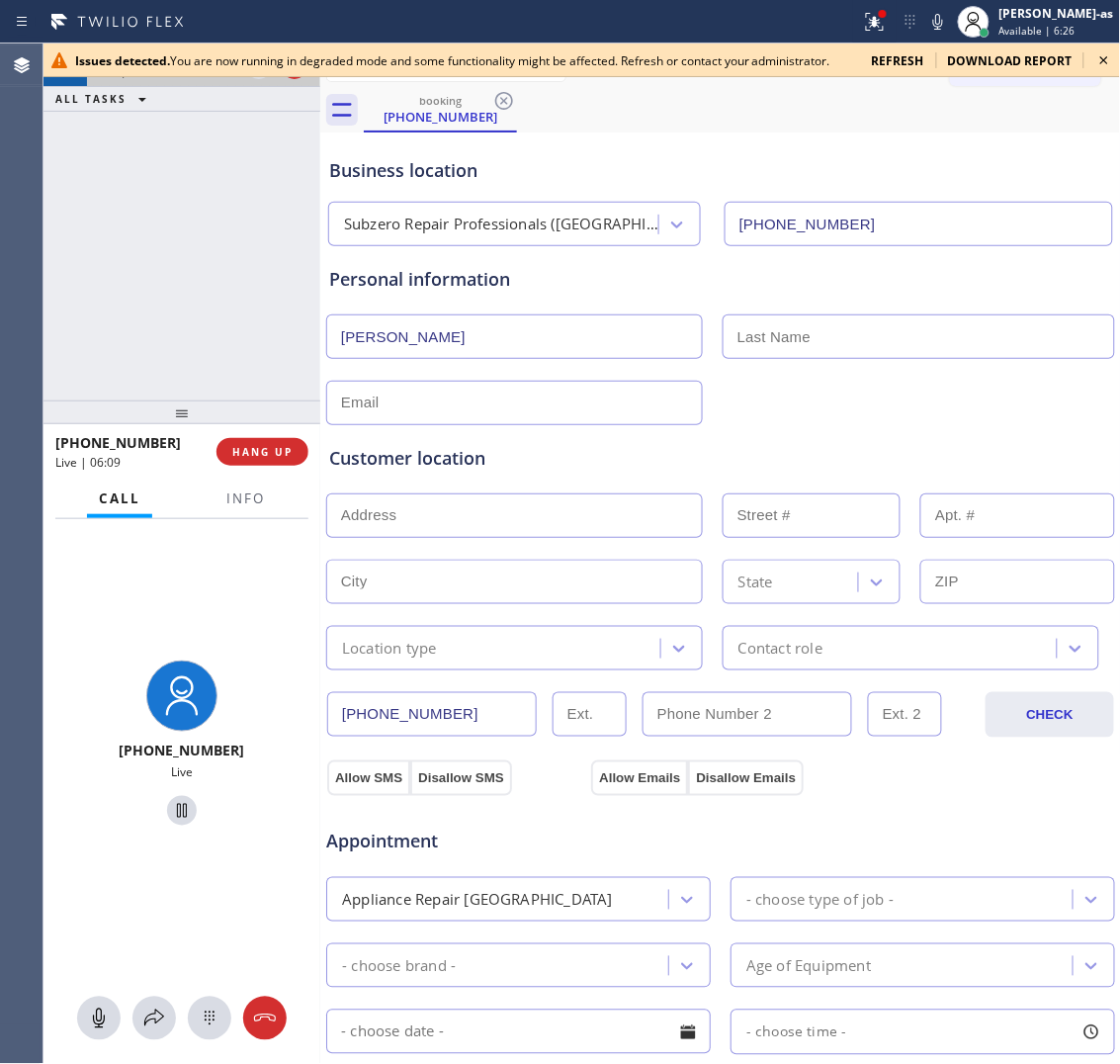 paste on "Merchant" 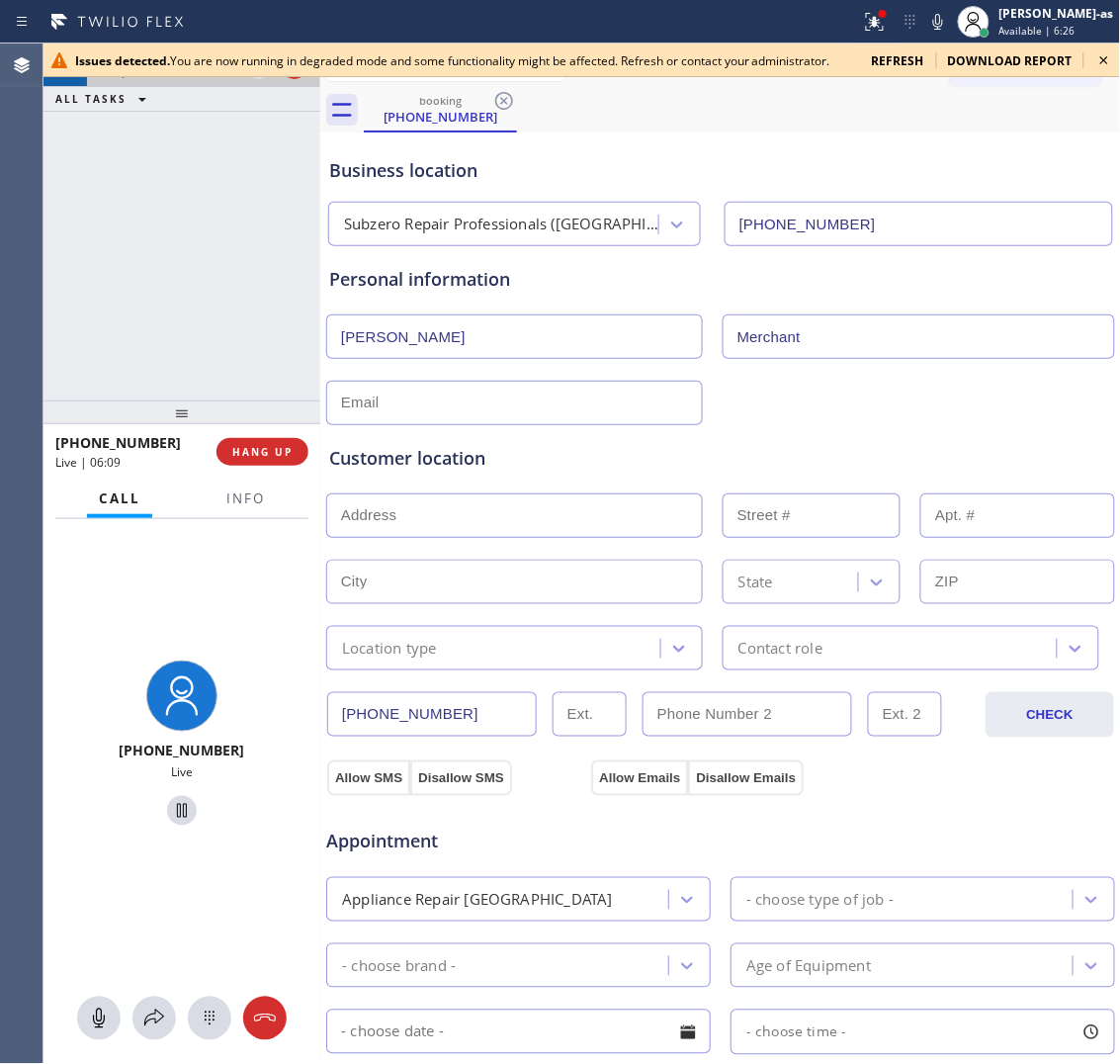 type on "Merchant" 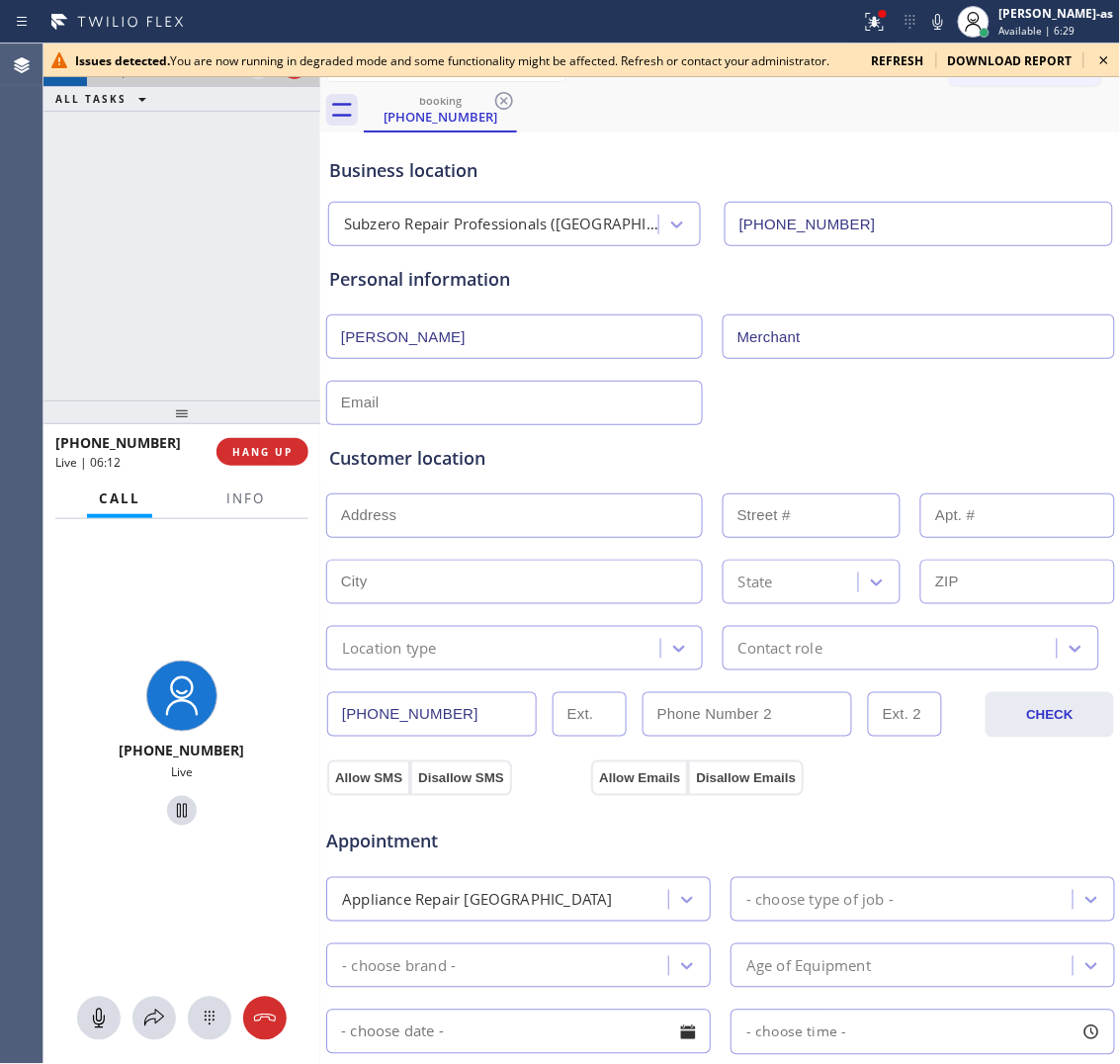 click at bounding box center [514, 402] 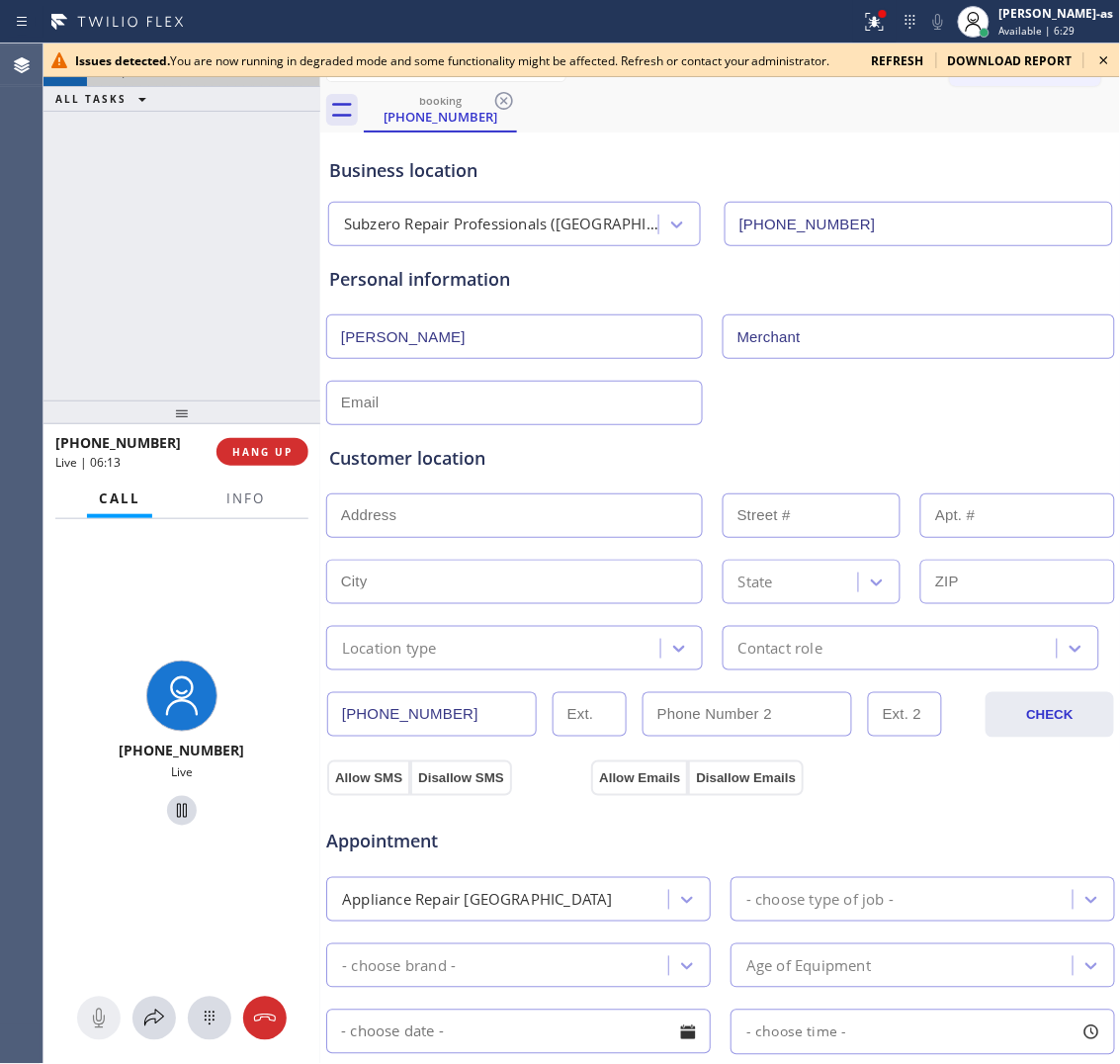 paste on "e6jake@yahoo.com" 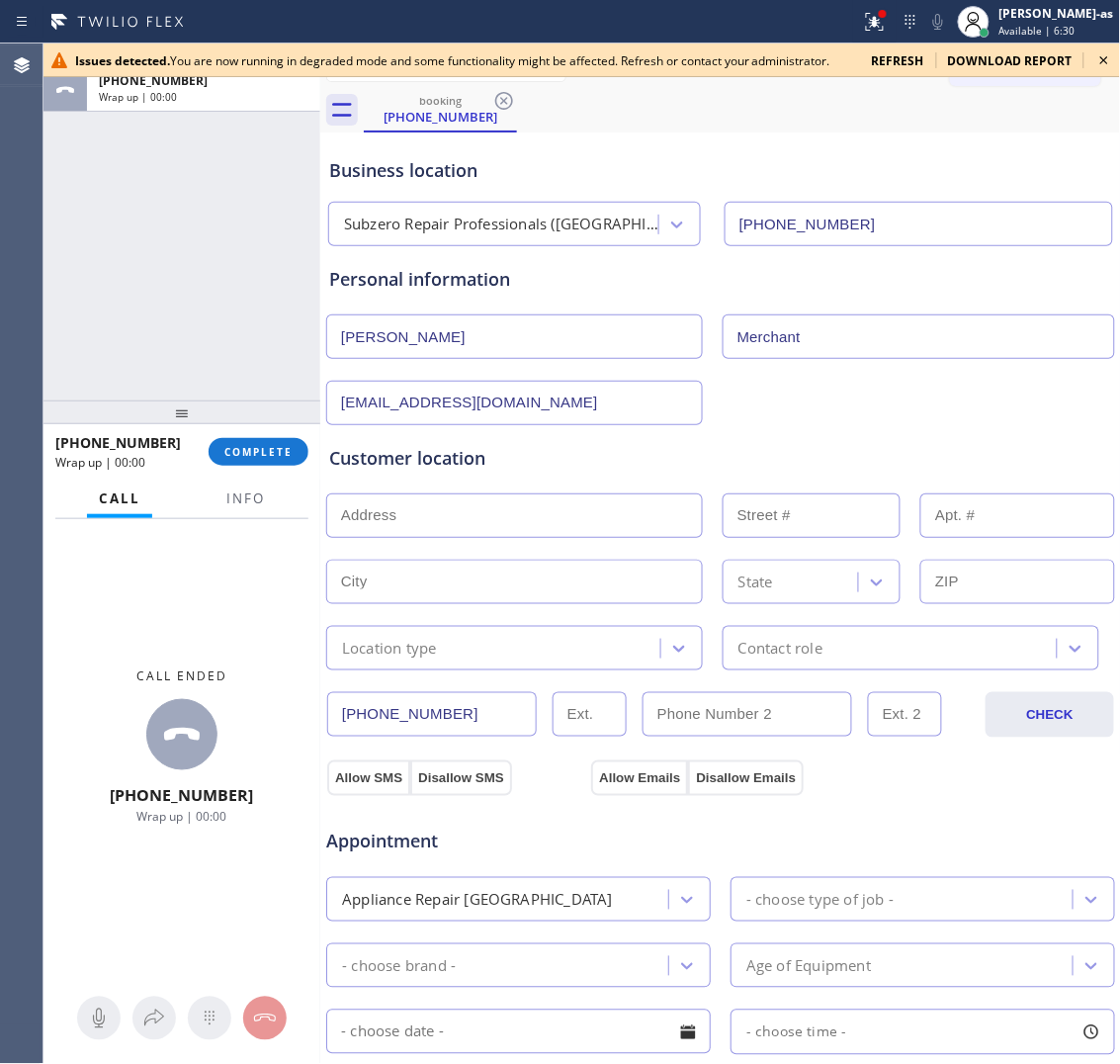 type on "e6jake@yahoo.com" 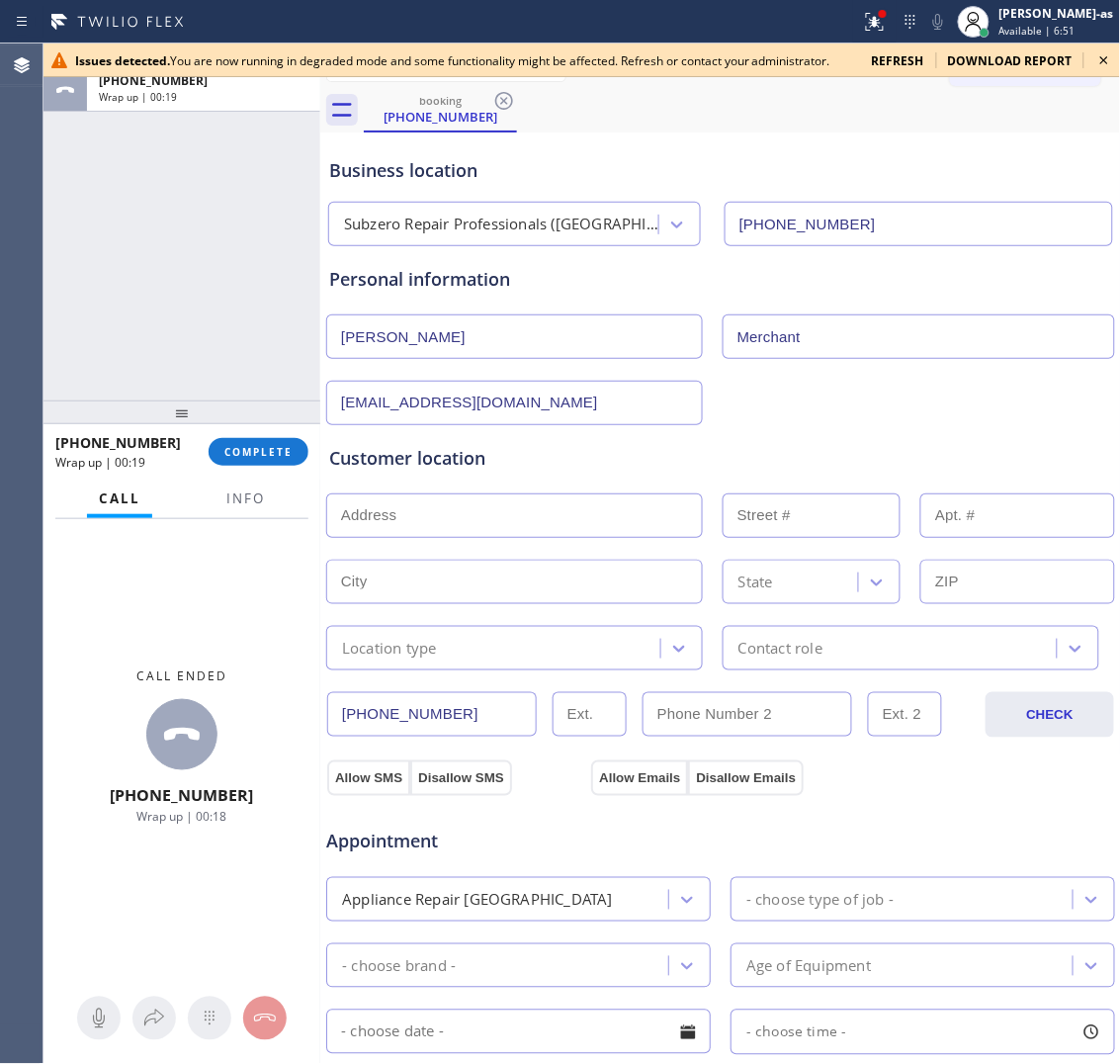 click at bounding box center (514, 515) 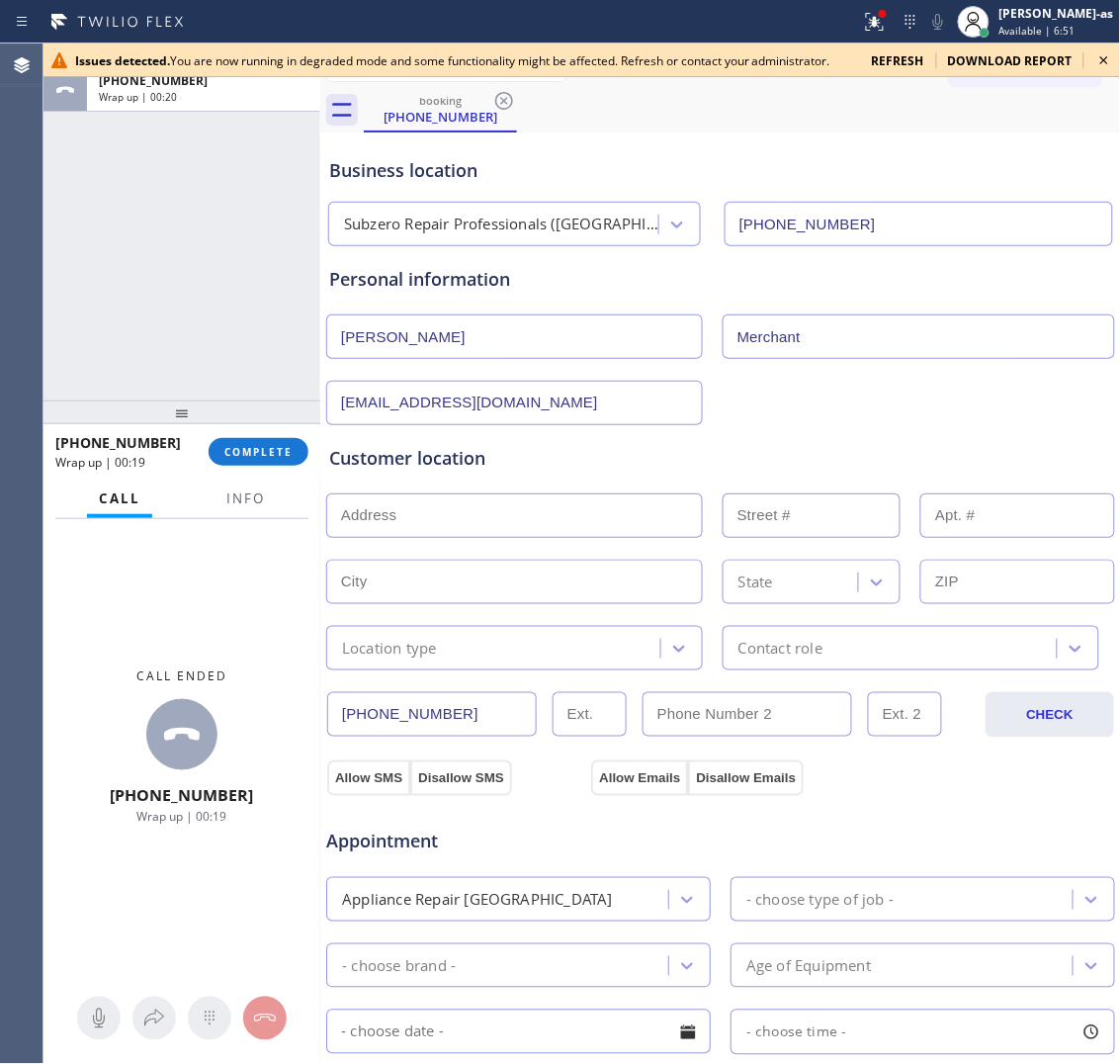 paste on "4125 Causeway Vista DrTampa, FL 33615" 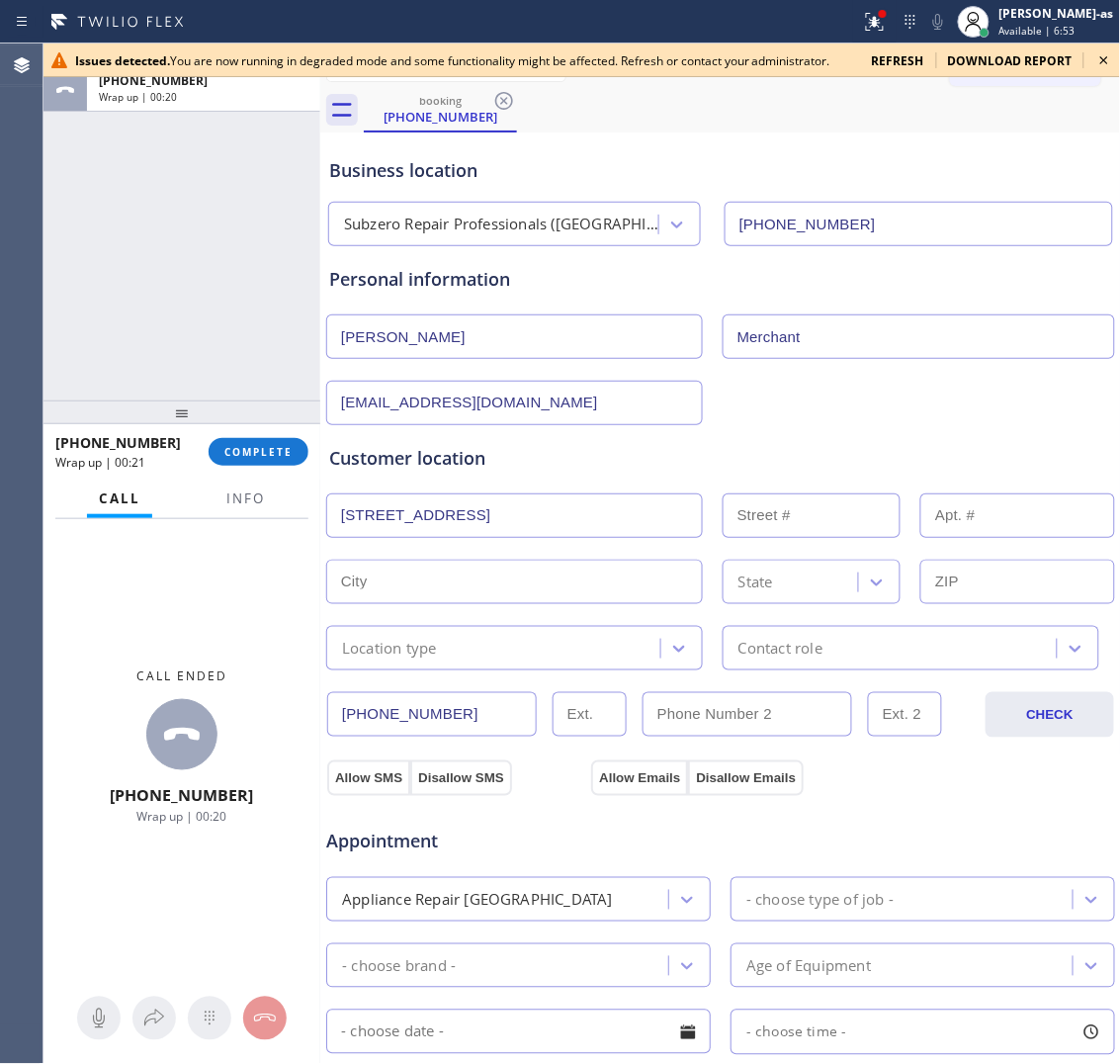 type on "4125 Causeway Vista Dr" 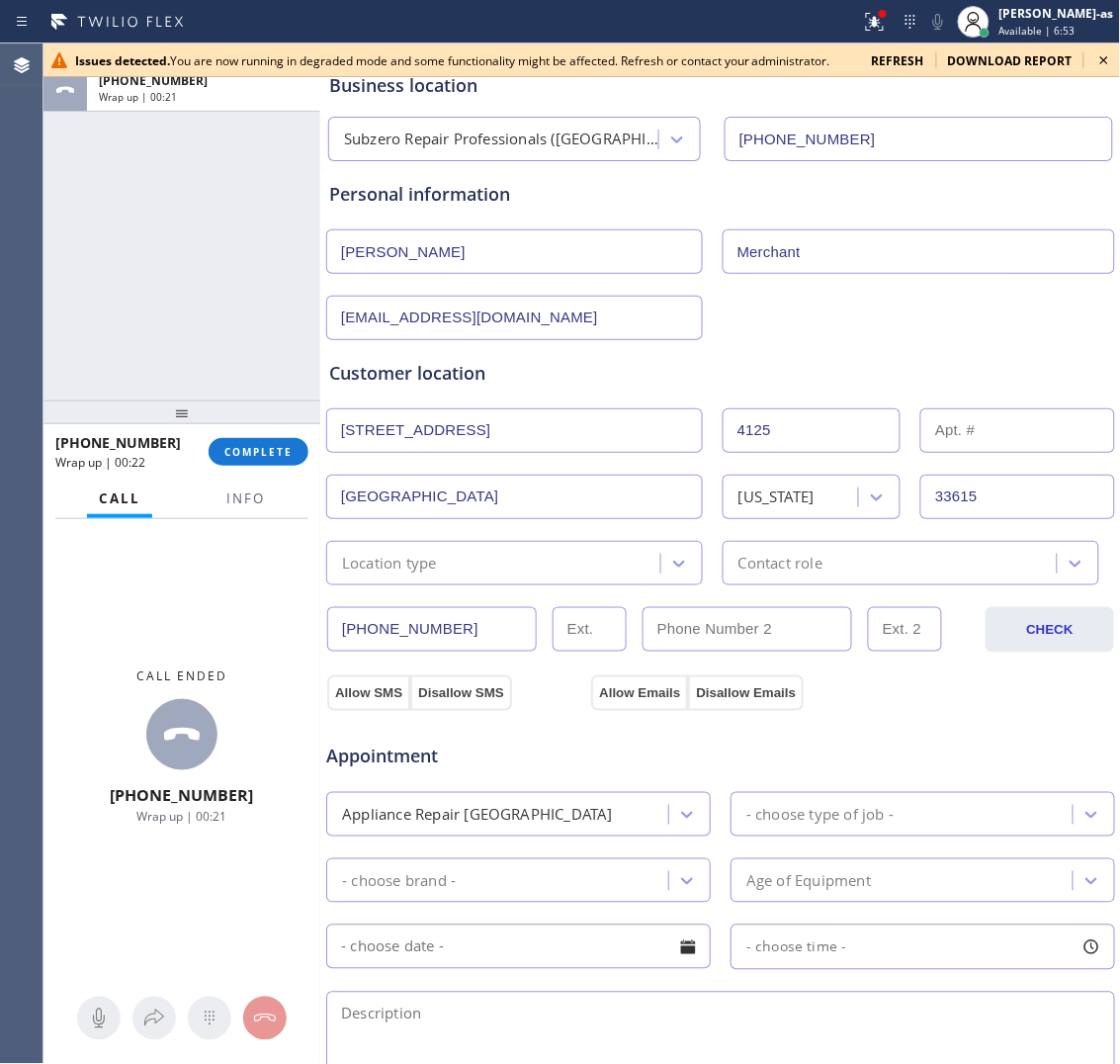 scroll, scrollTop: 124, scrollLeft: 0, axis: vertical 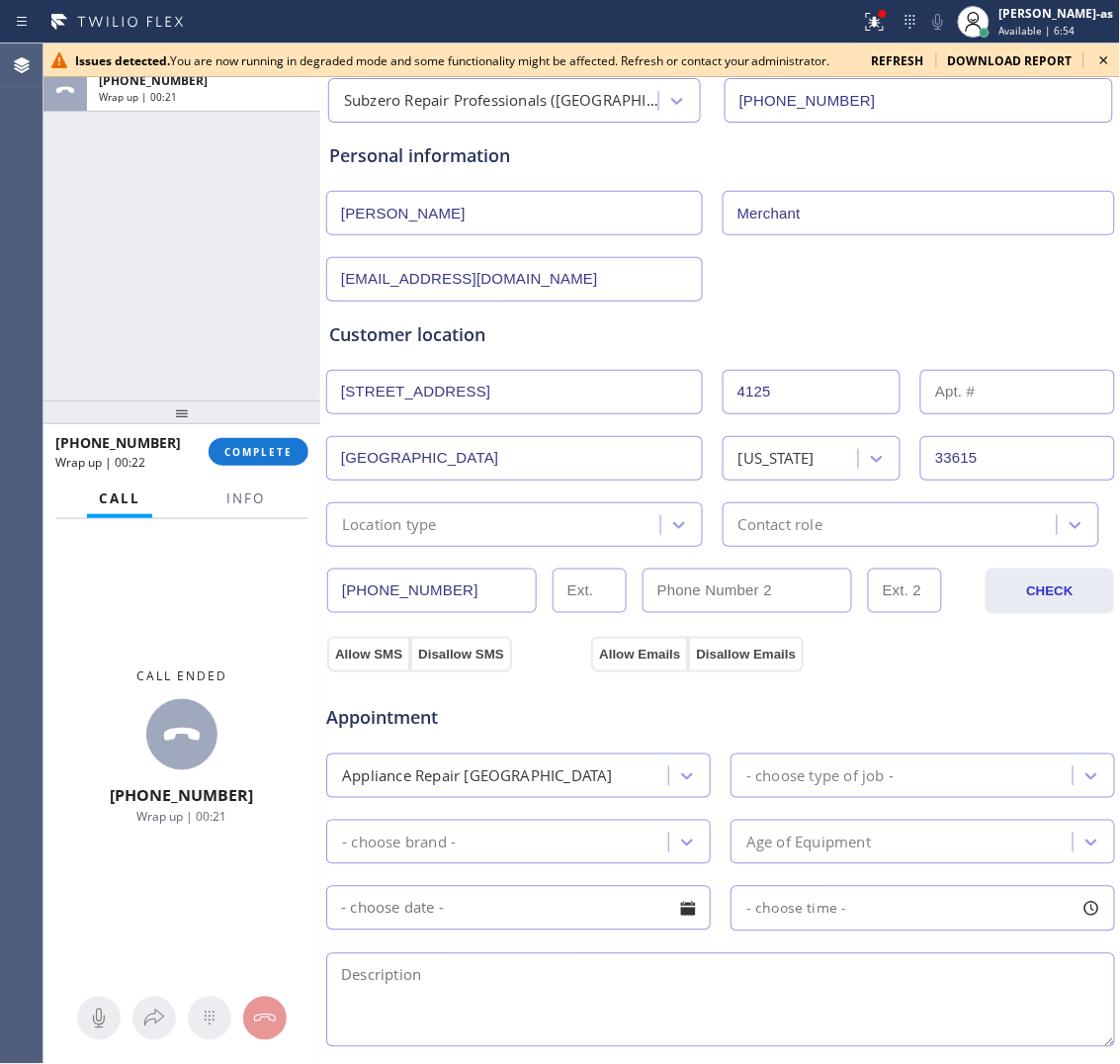 click on "Location type" at bounding box center (496, 524) 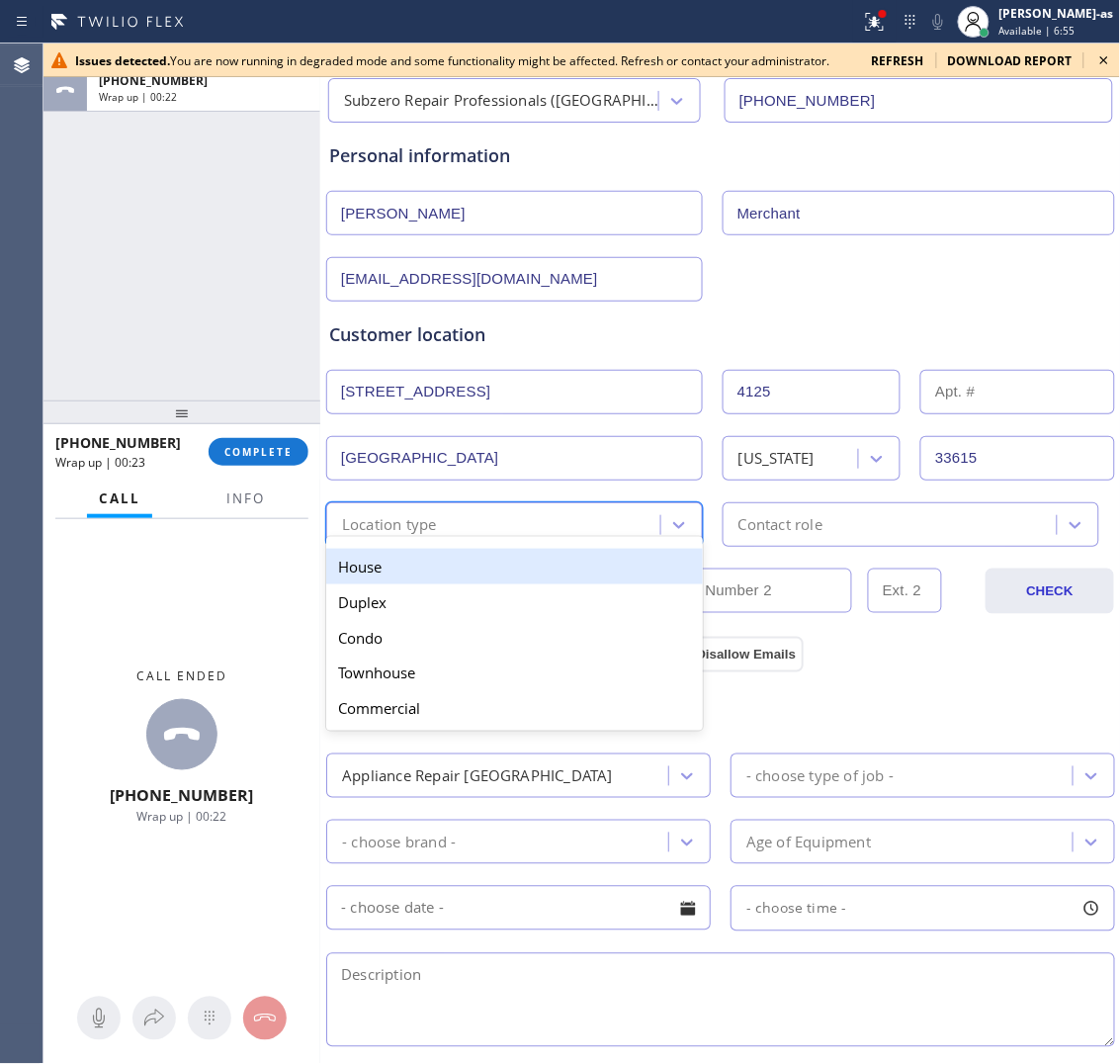 drag, startPoint x: 410, startPoint y: 561, endPoint x: 762, endPoint y: 517, distance: 354.7393 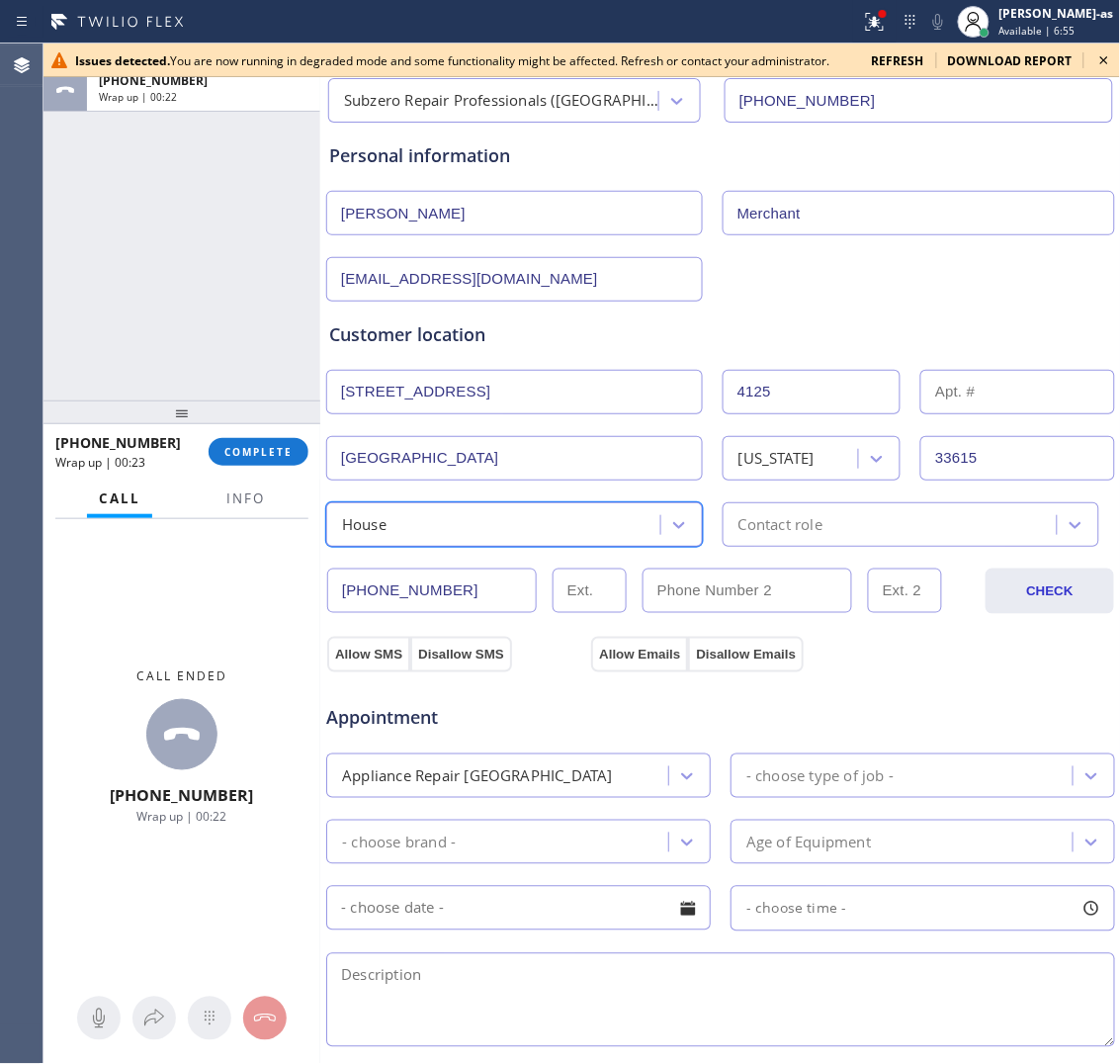 click on "Contact role" at bounding box center [893, 524] 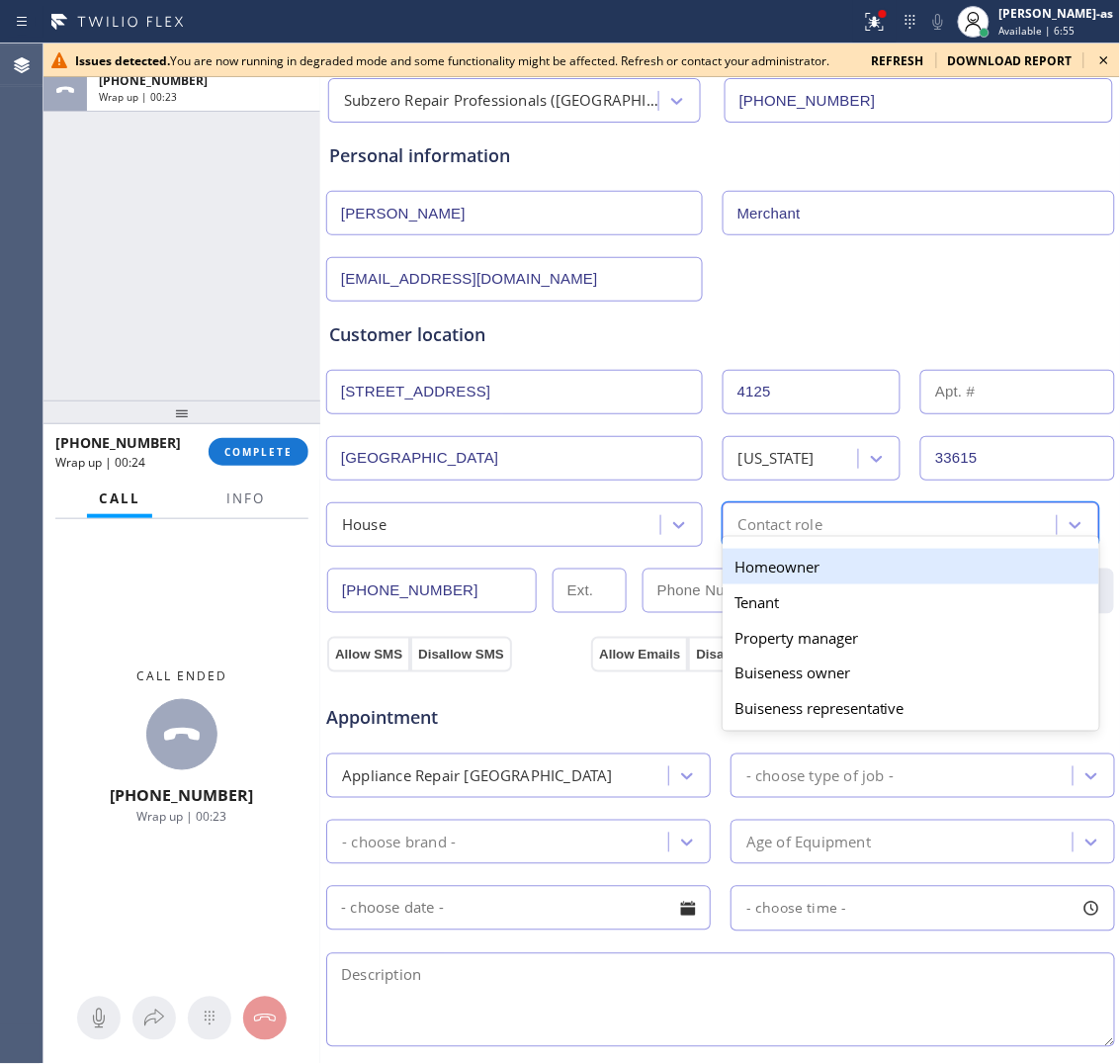 drag, startPoint x: 786, startPoint y: 566, endPoint x: 742, endPoint y: 550, distance: 46.8188 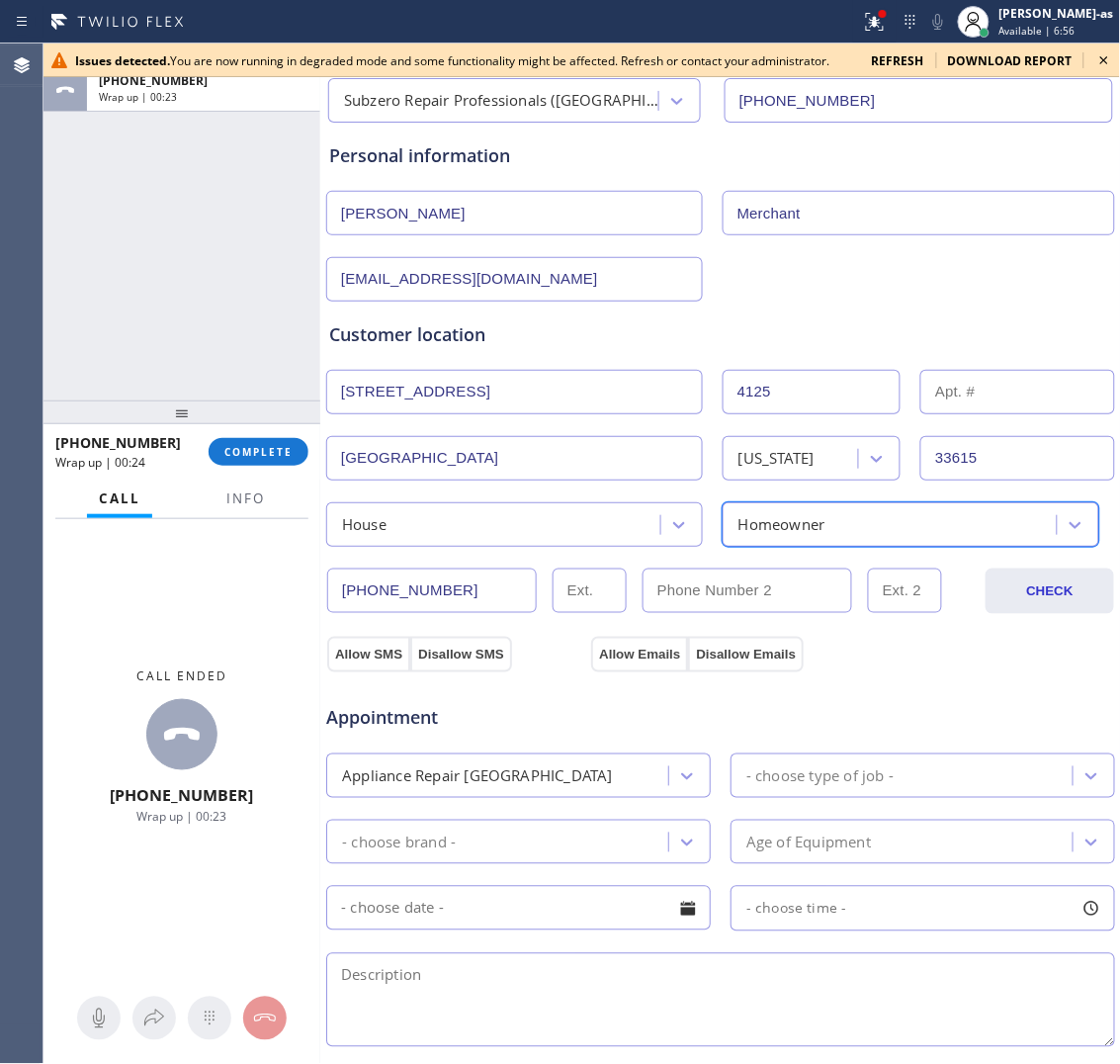 scroll, scrollTop: 247, scrollLeft: 0, axis: vertical 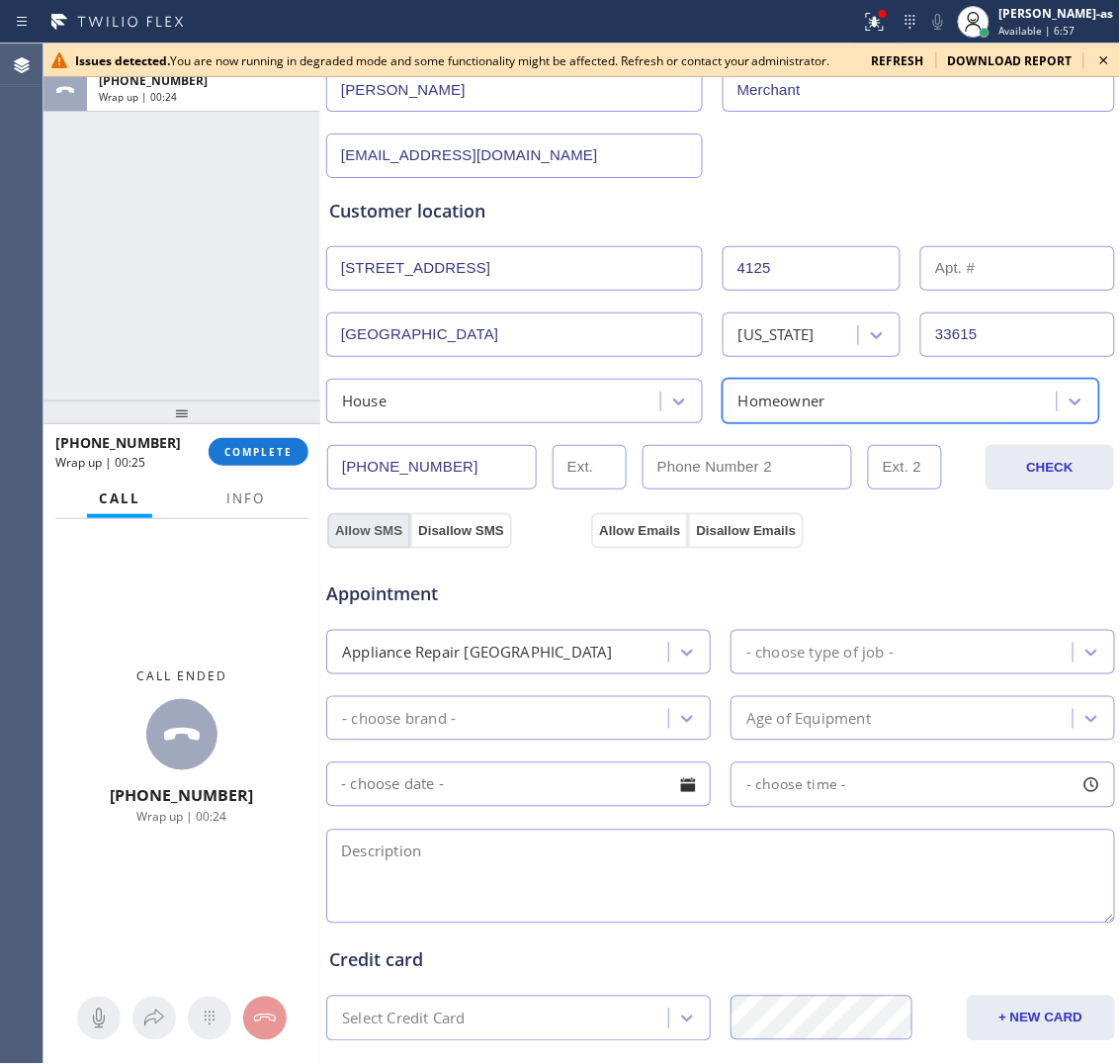 click on "Allow SMS" at bounding box center (369, 531) 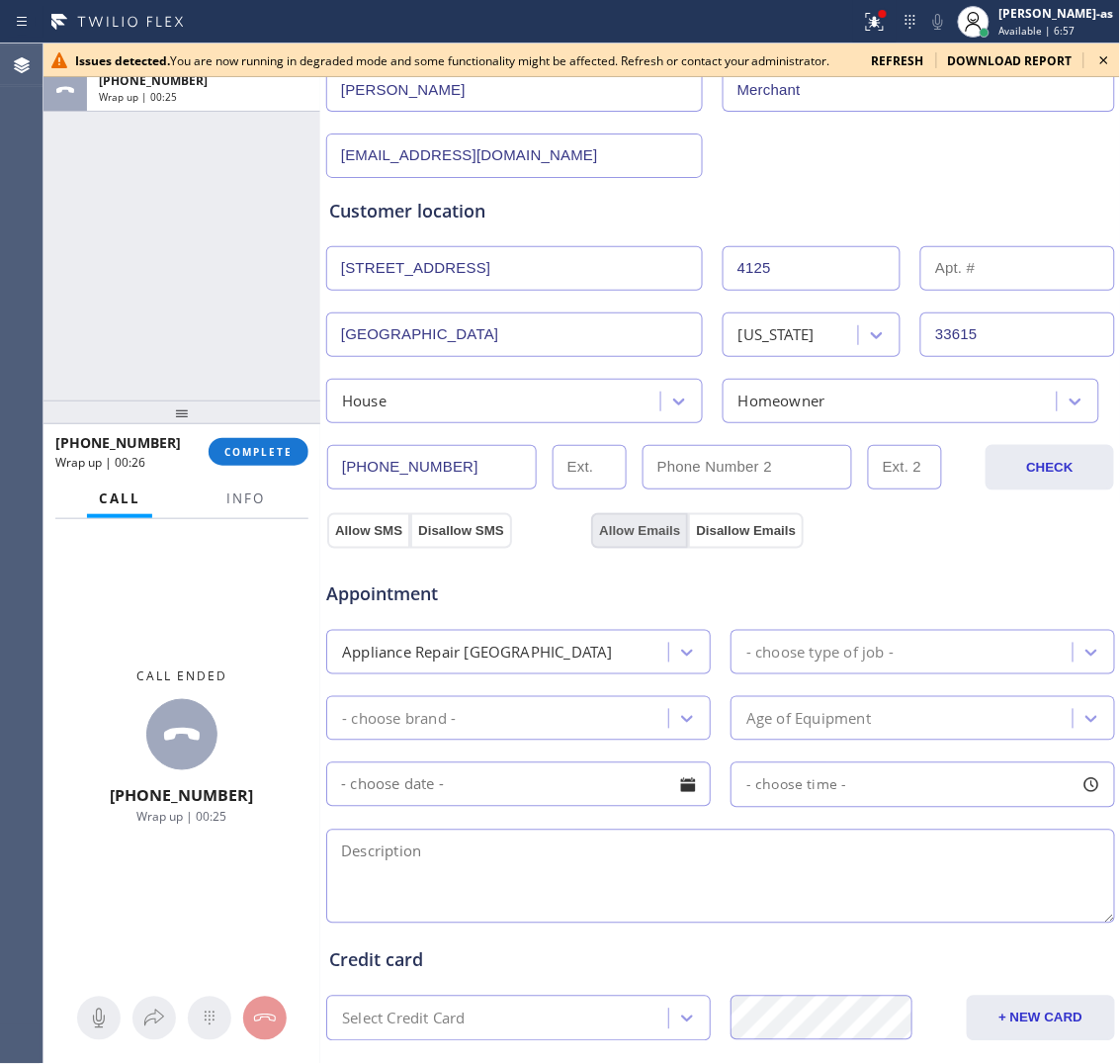 click on "Allow Emails" at bounding box center [640, 531] 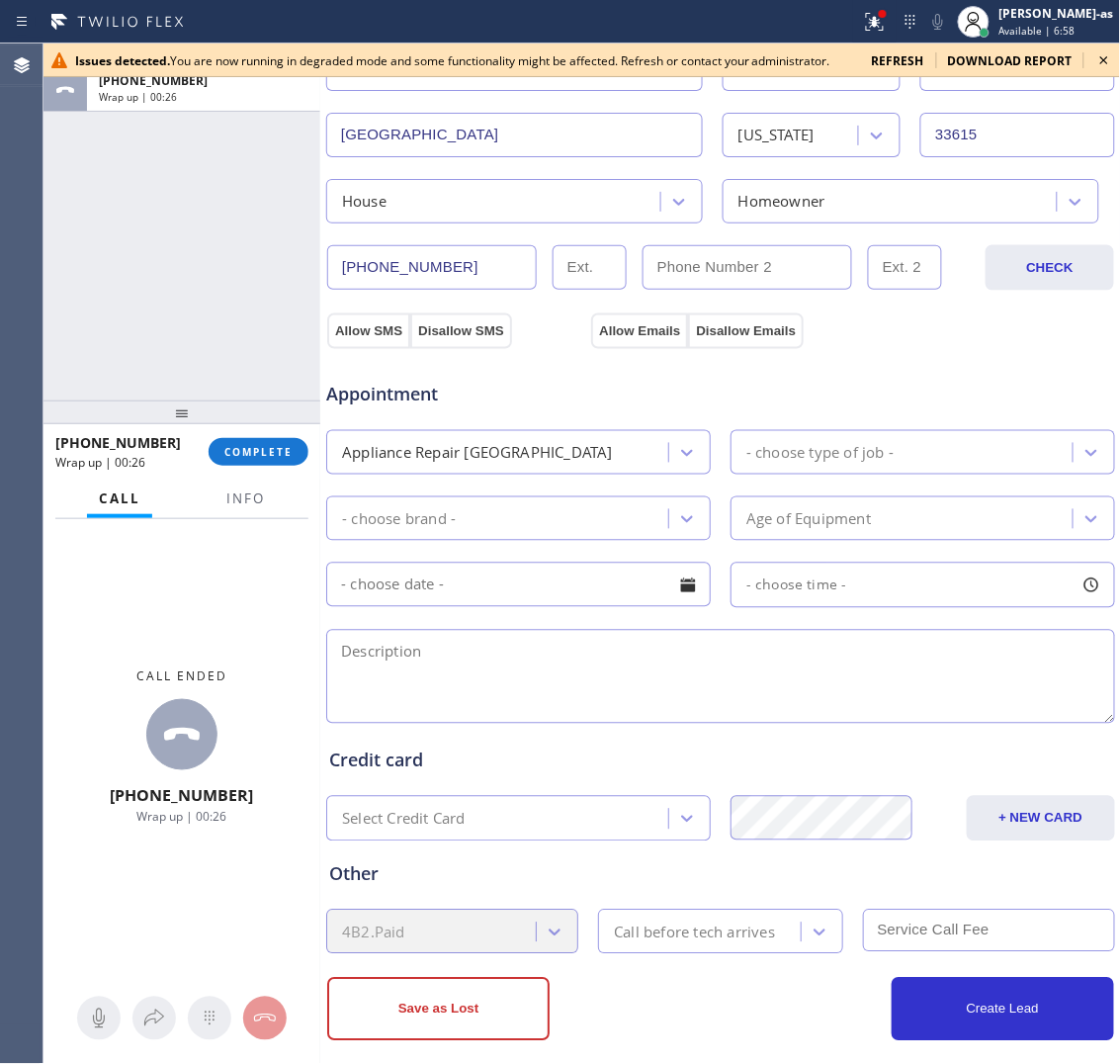 scroll, scrollTop: 472, scrollLeft: 0, axis: vertical 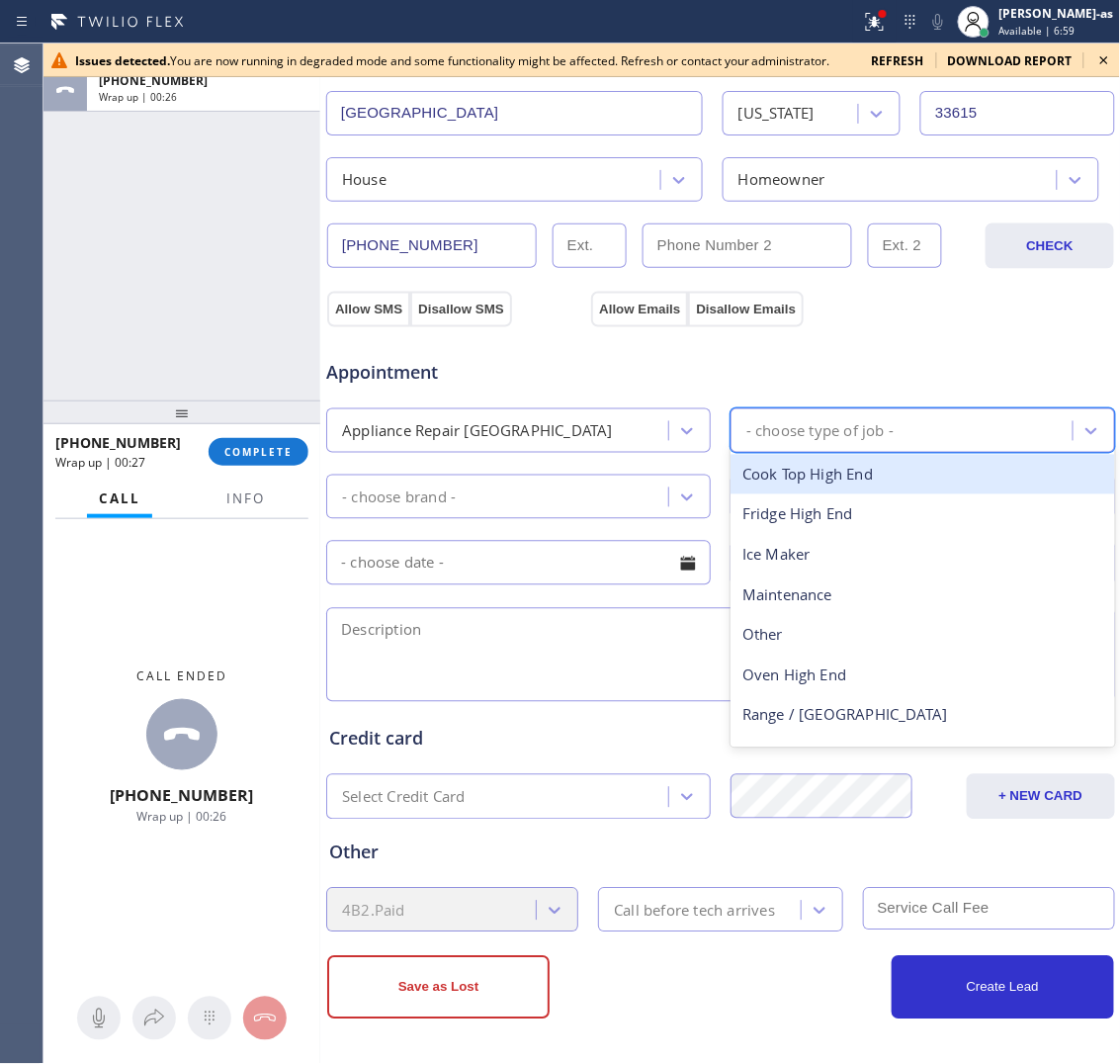 click on "- choose type of job -" at bounding box center (819, 430) 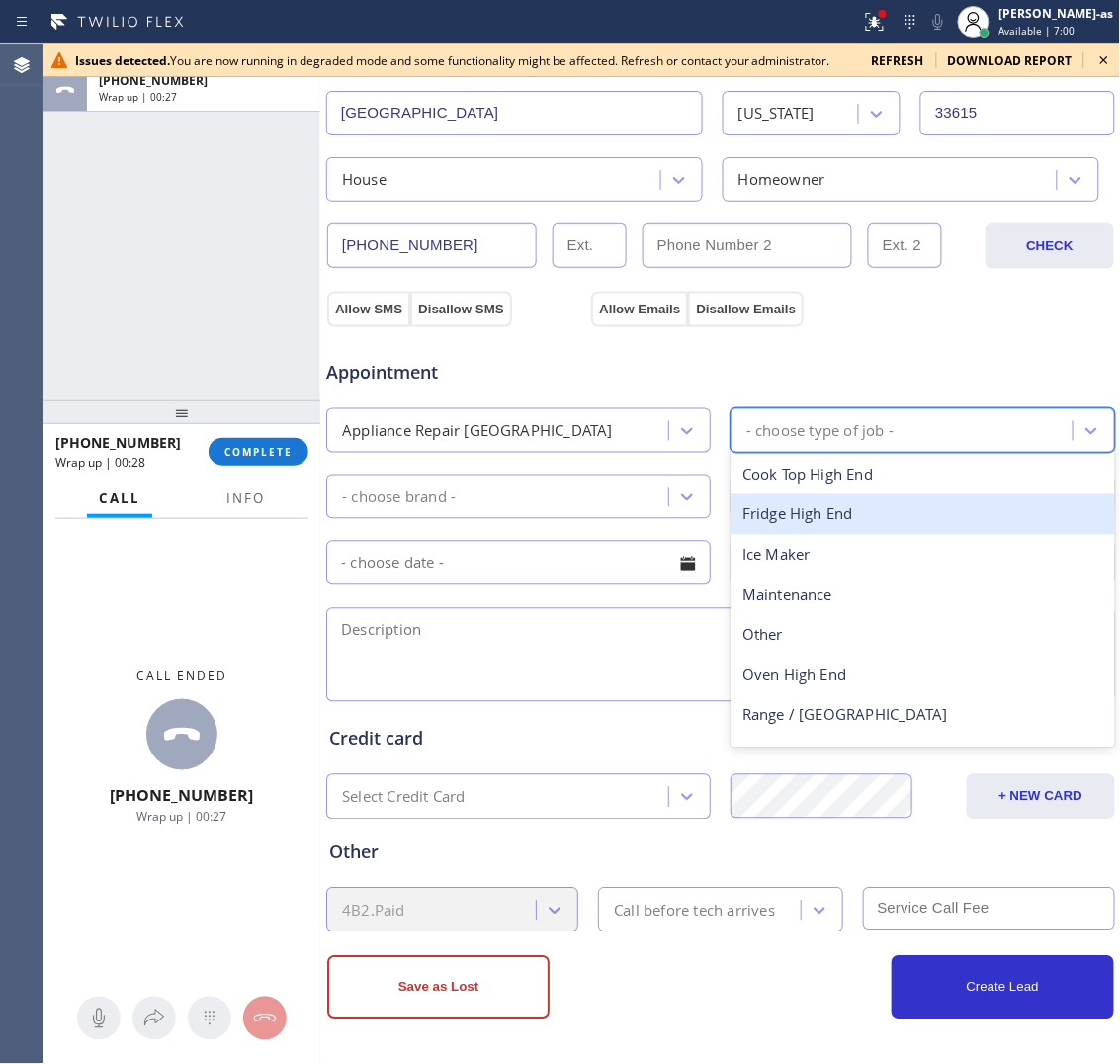 click on "Fridge High End" at bounding box center (922, 514) 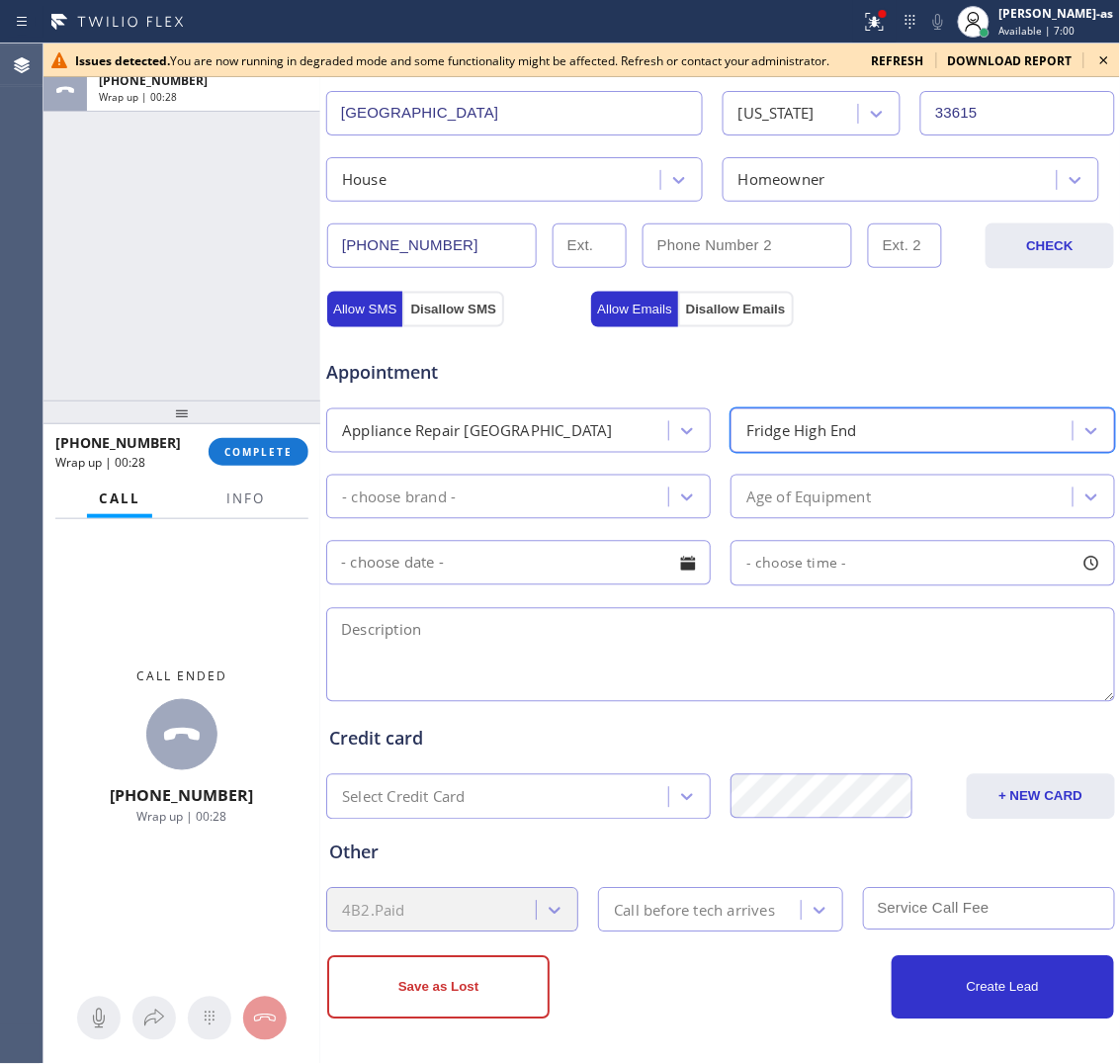 click on "- choose brand -" at bounding box center (500, 496) 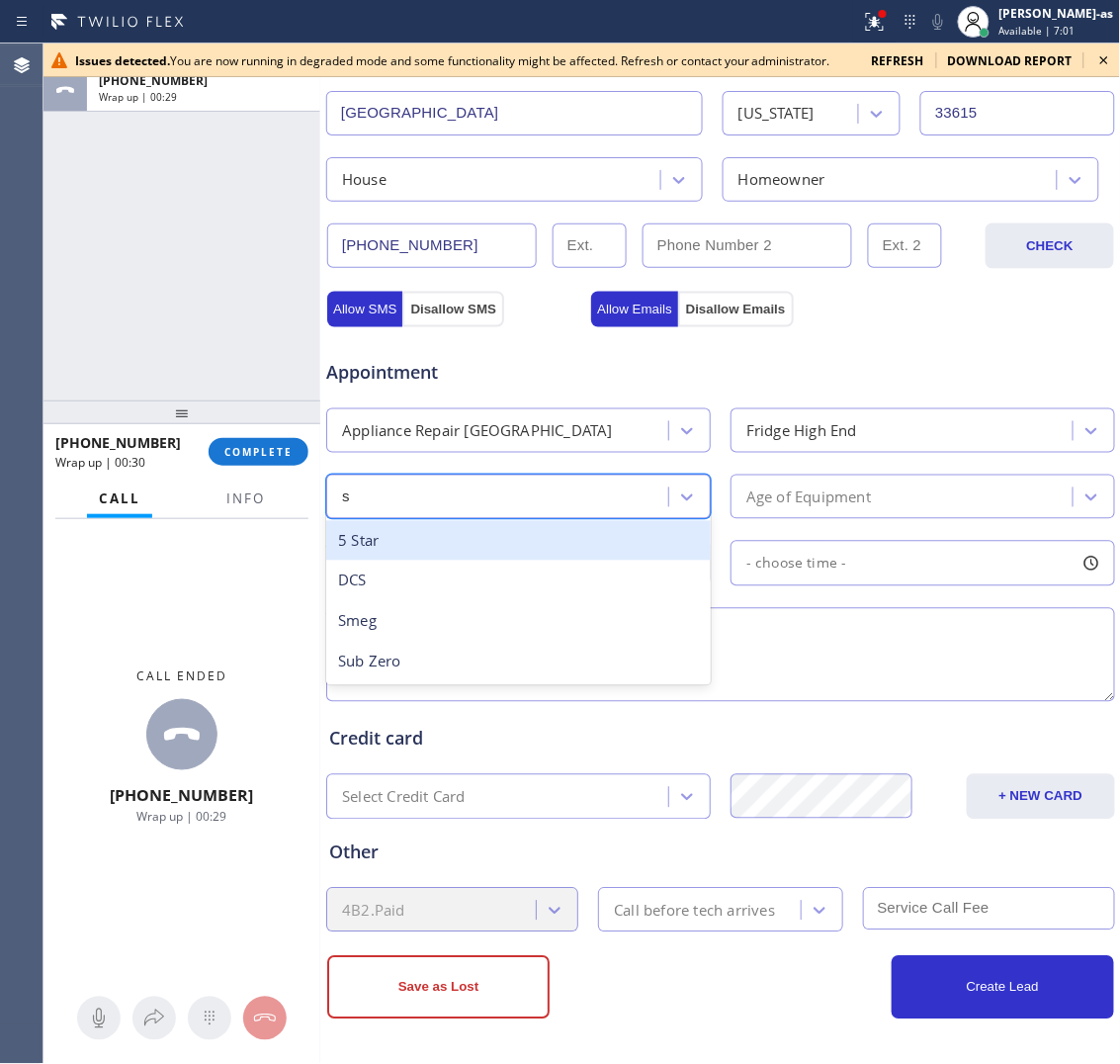 type on "su" 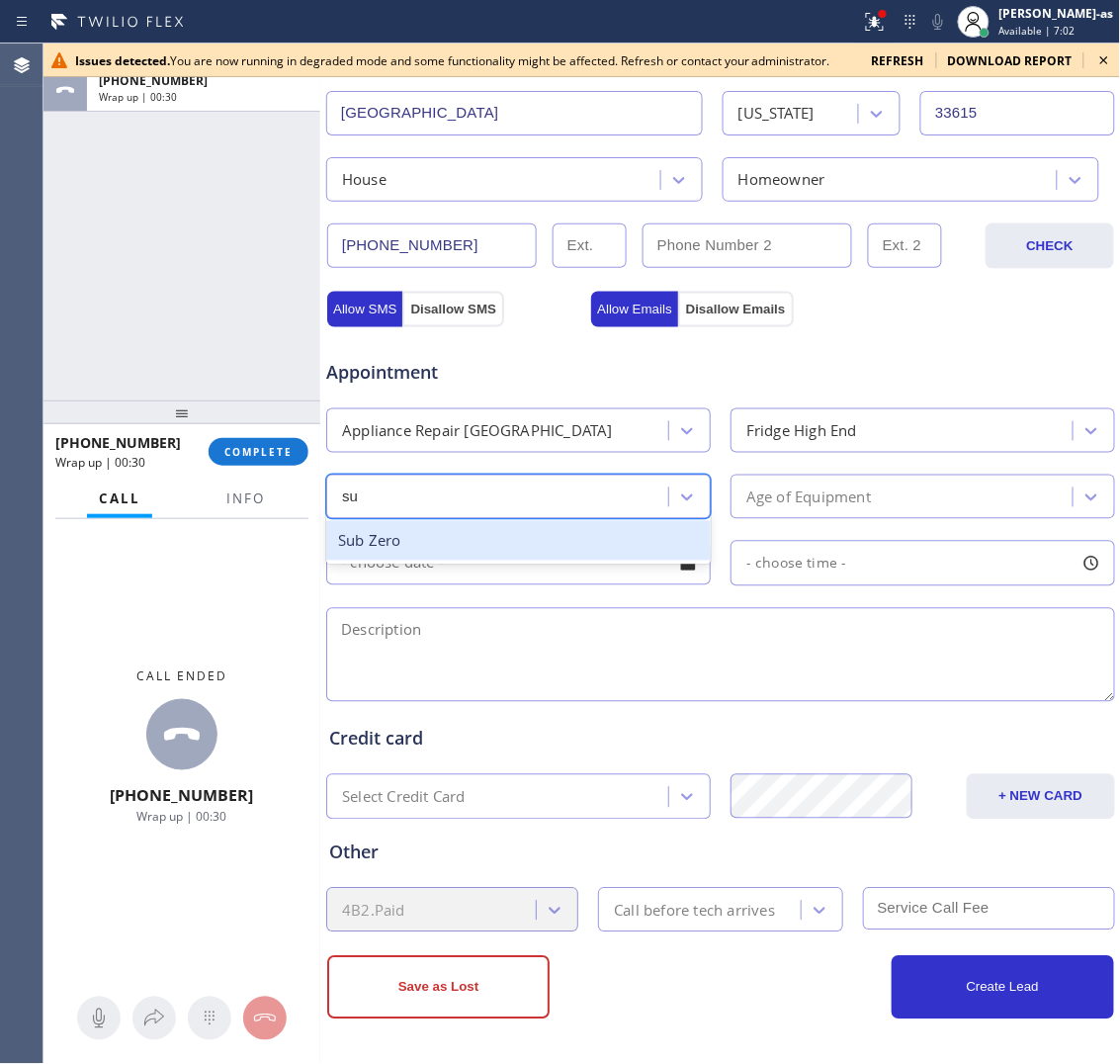 drag, startPoint x: 440, startPoint y: 534, endPoint x: 749, endPoint y: 485, distance: 312.86099 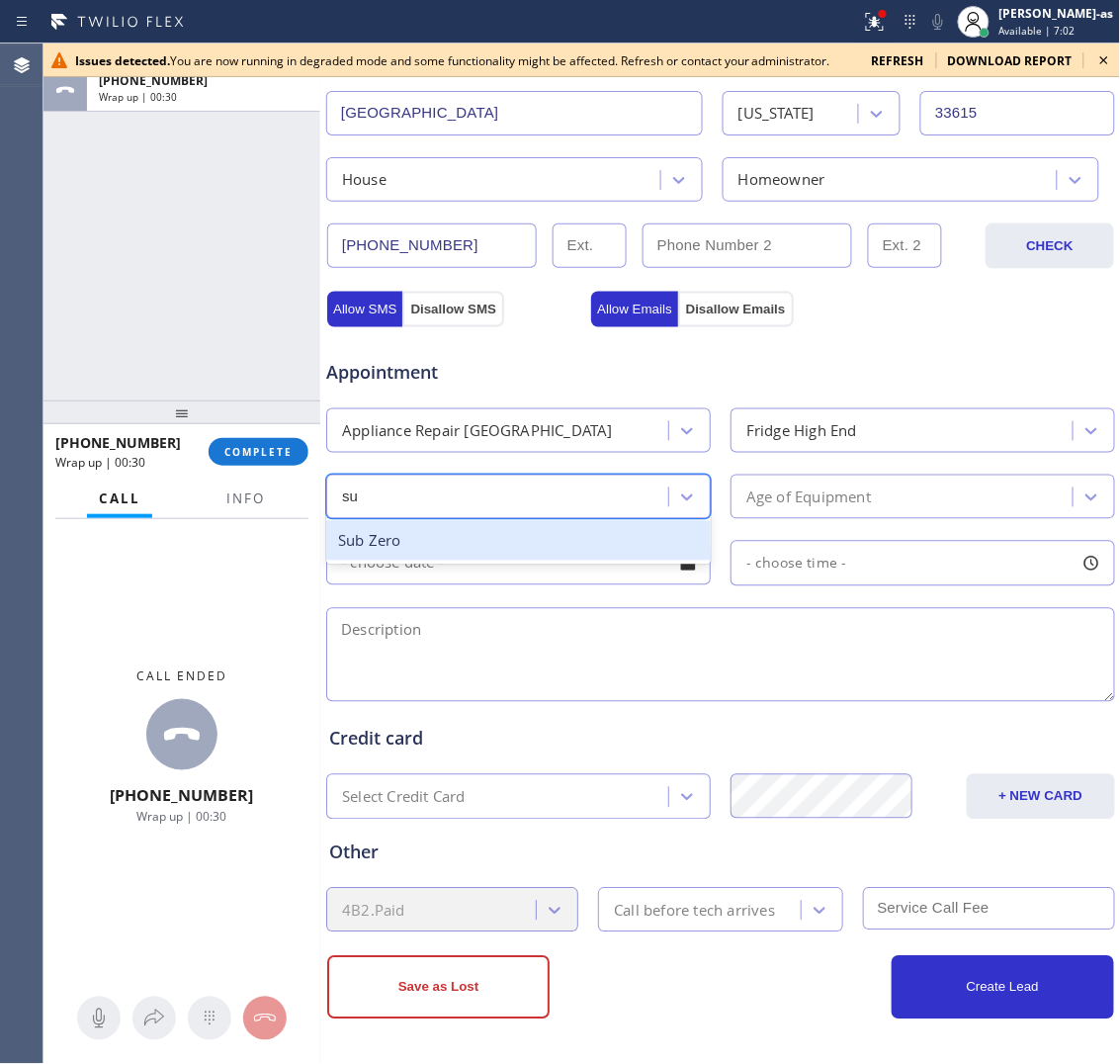 click on "Sub Zero" at bounding box center (518, 541) 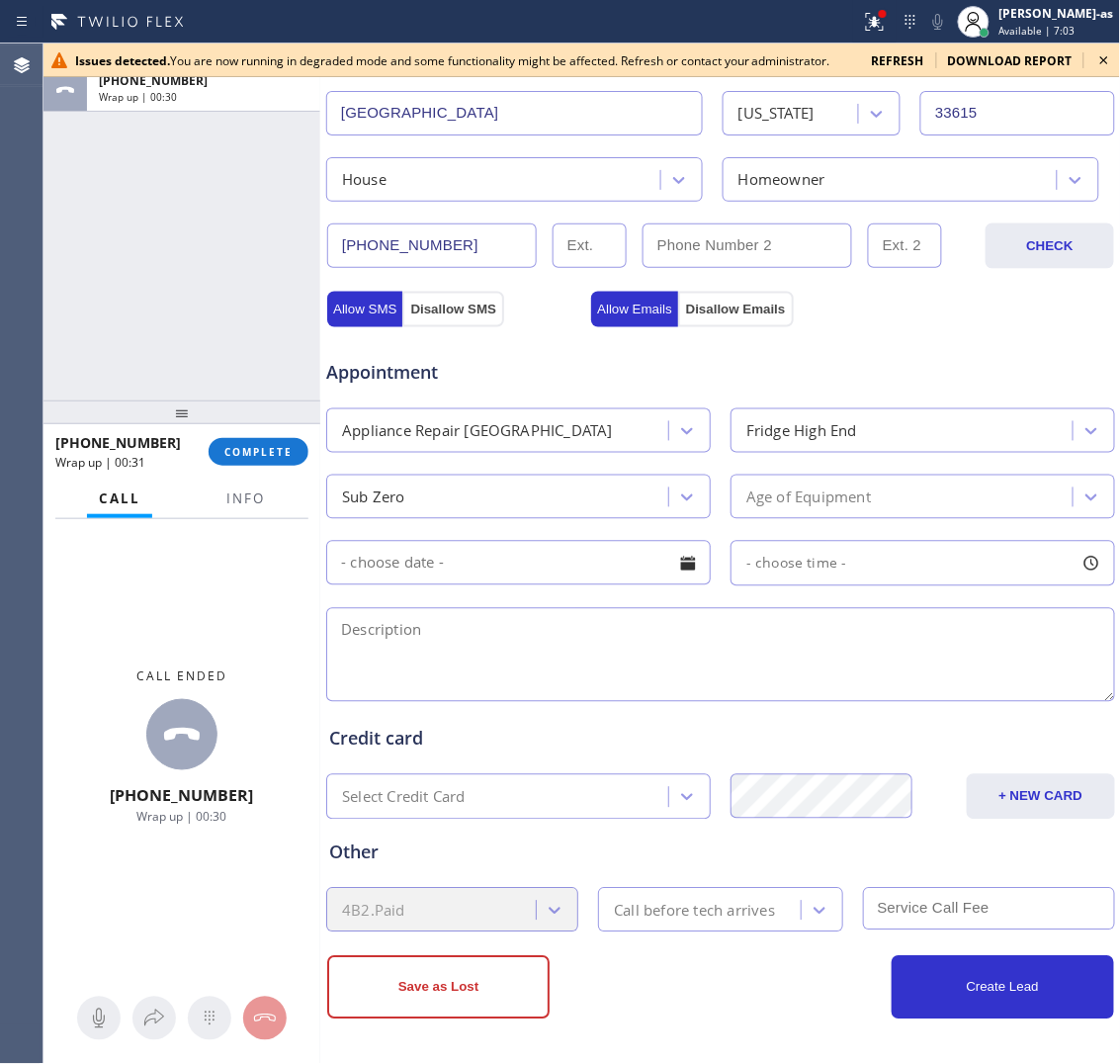 drag, startPoint x: 818, startPoint y: 470, endPoint x: 826, endPoint y: 480, distance: 12.806248 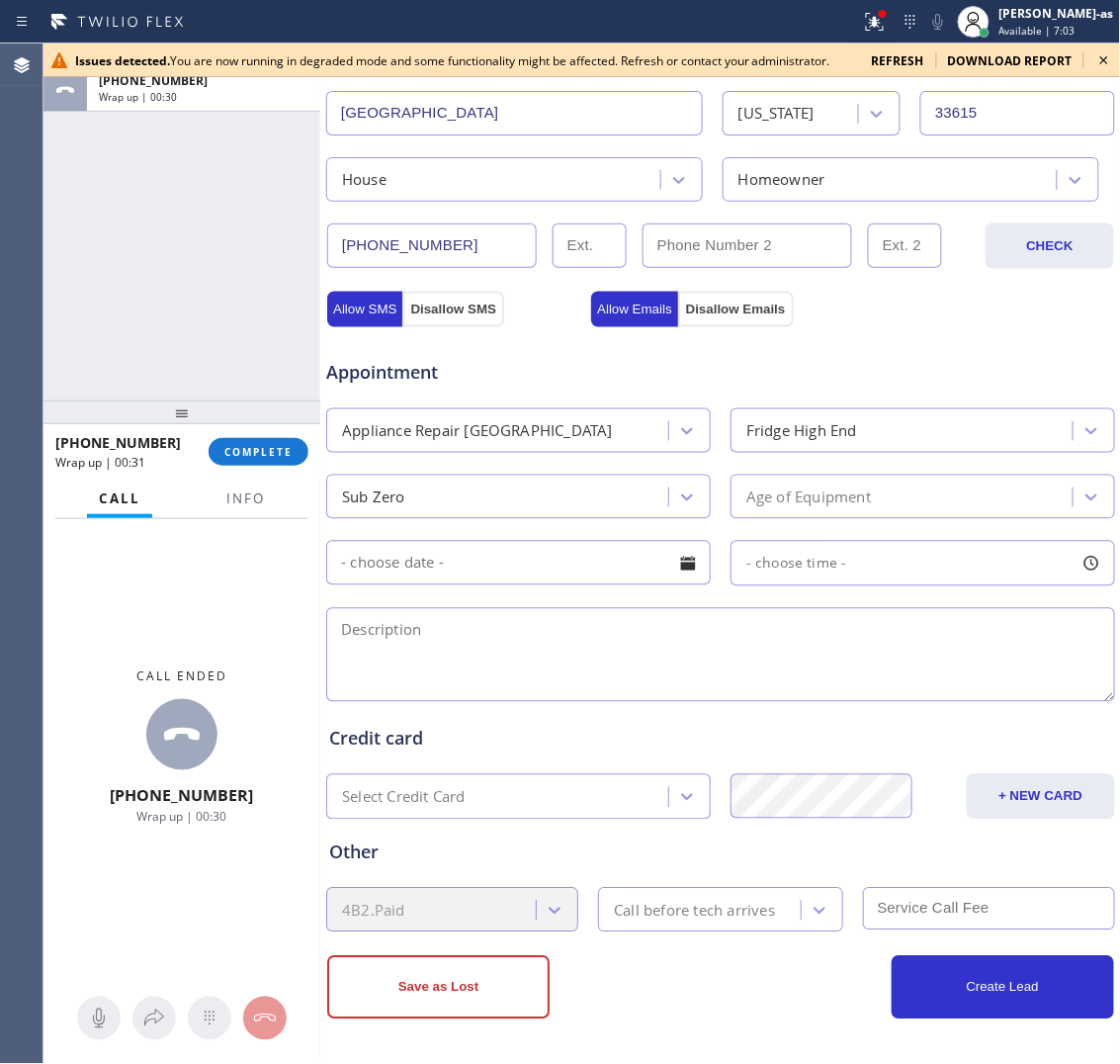click on "Sub Zero Age of Equipment" at bounding box center (721, 494) 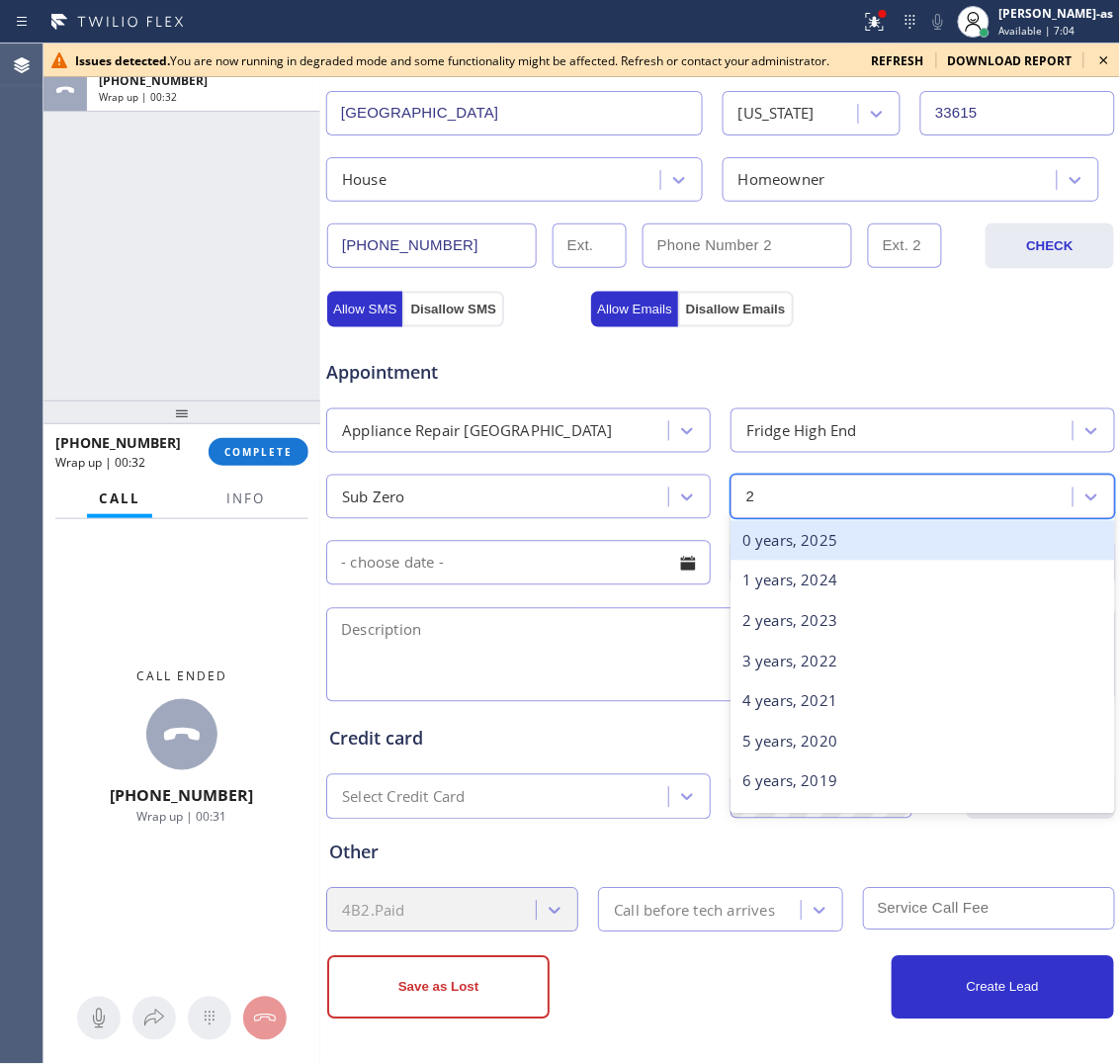 type on "20" 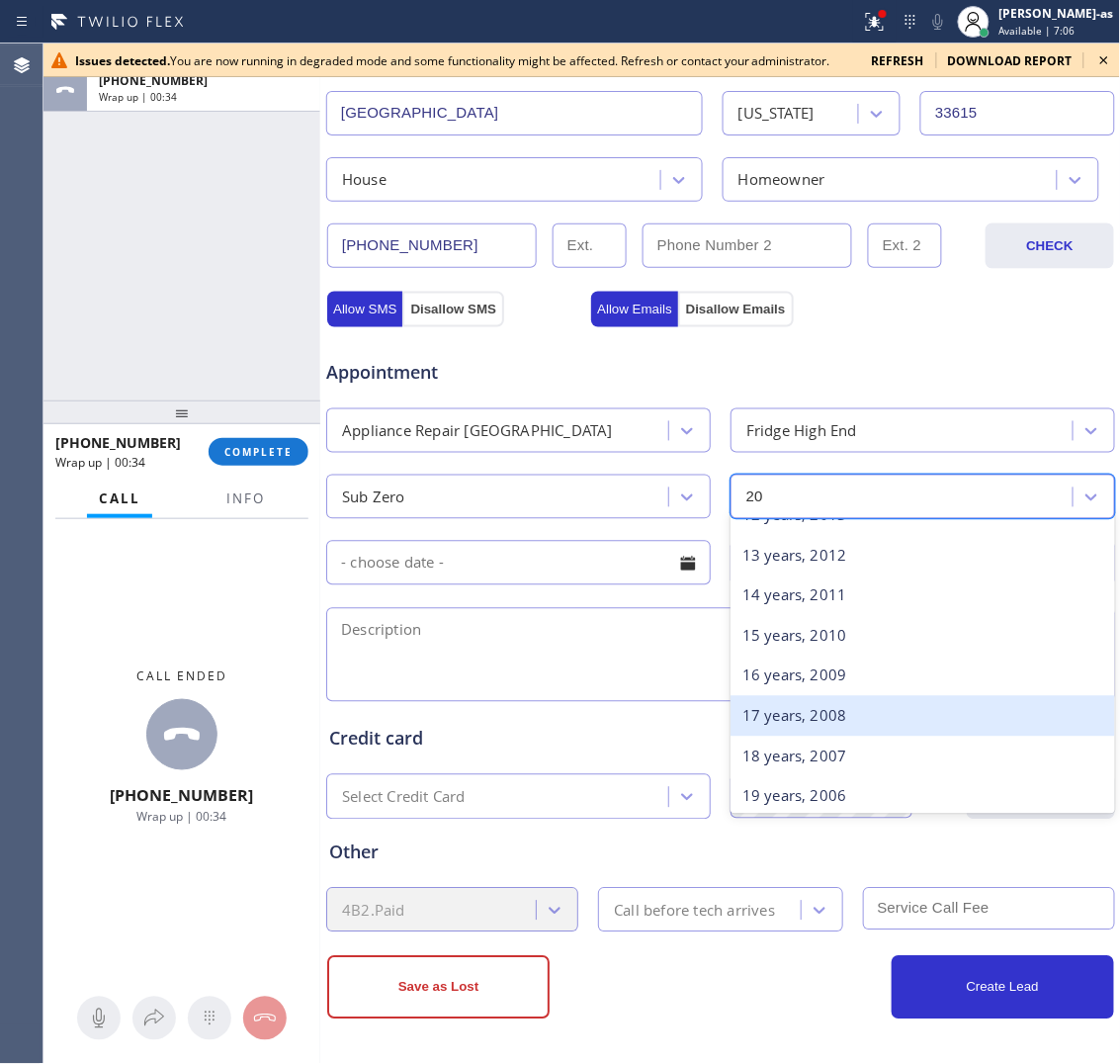 scroll, scrollTop: 618, scrollLeft: 0, axis: vertical 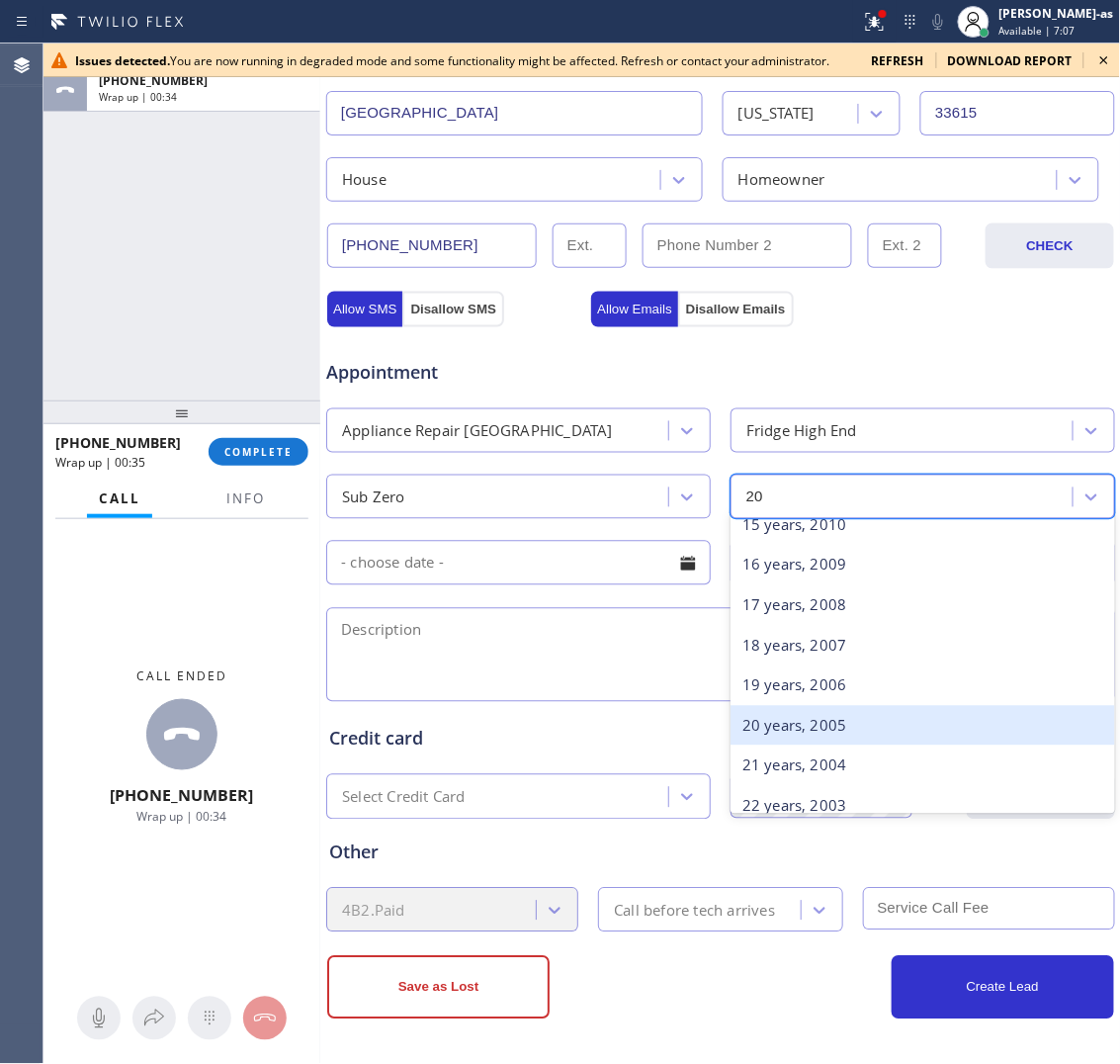 click on "20 years, 2005" at bounding box center (922, 726) 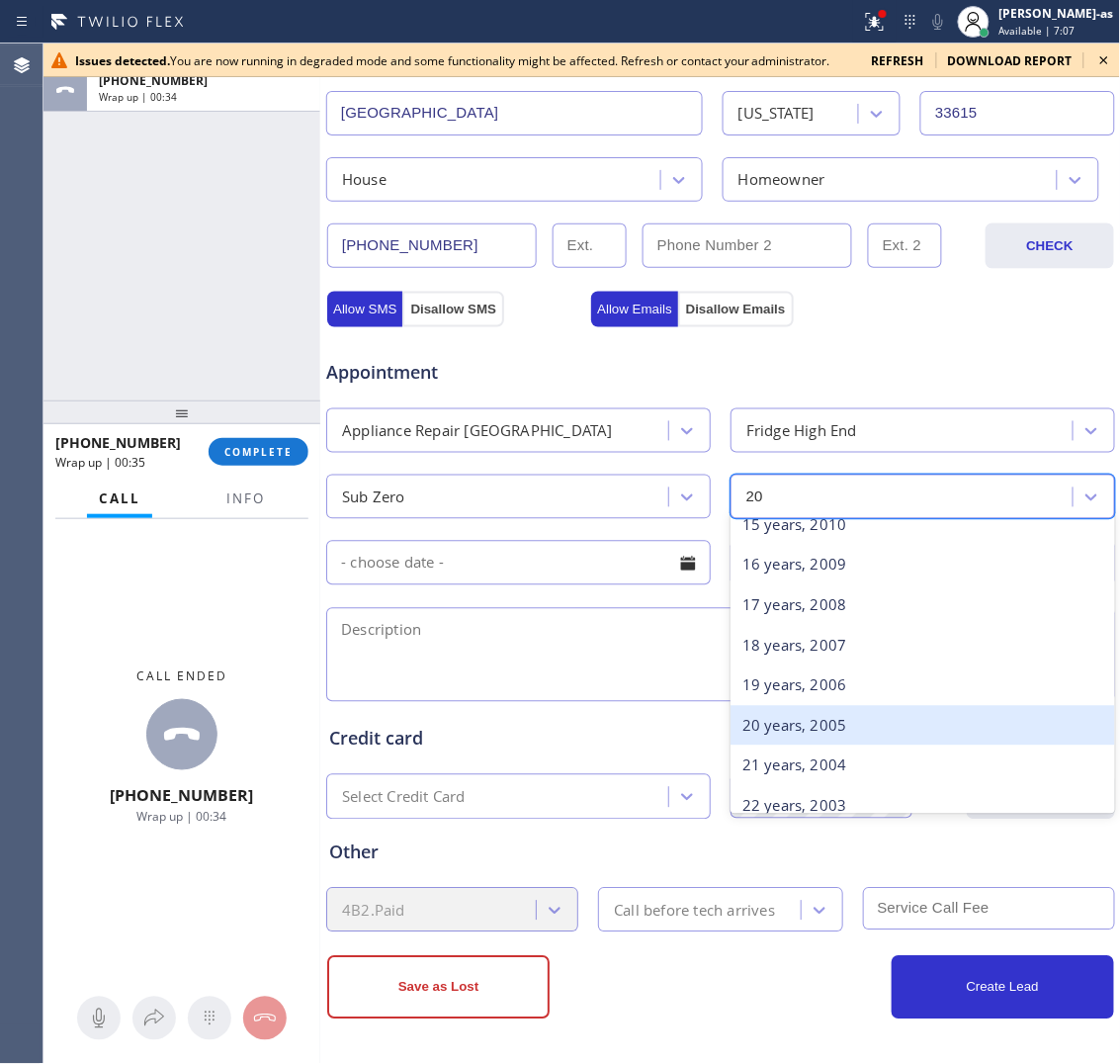 type 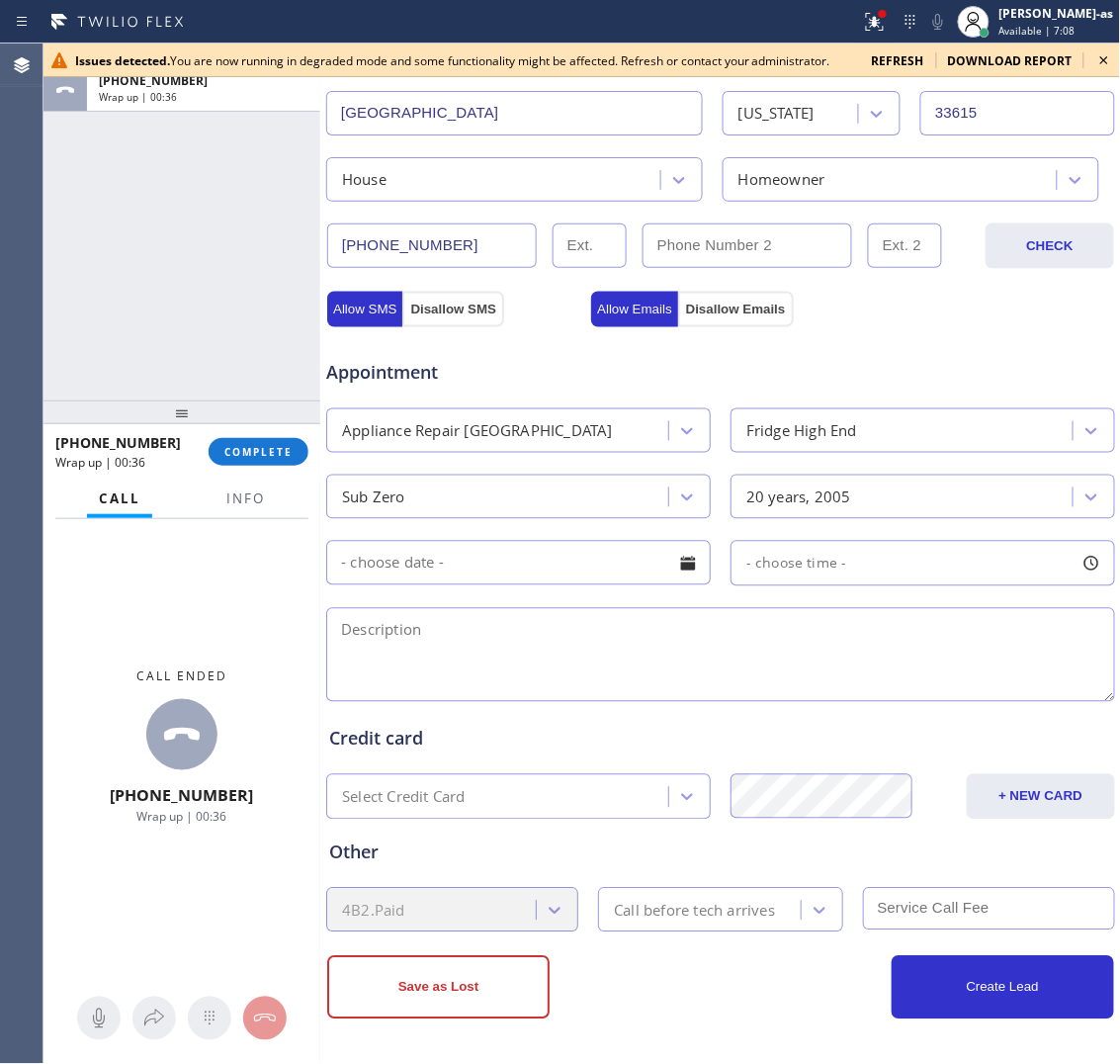 click at bounding box center (518, 563) 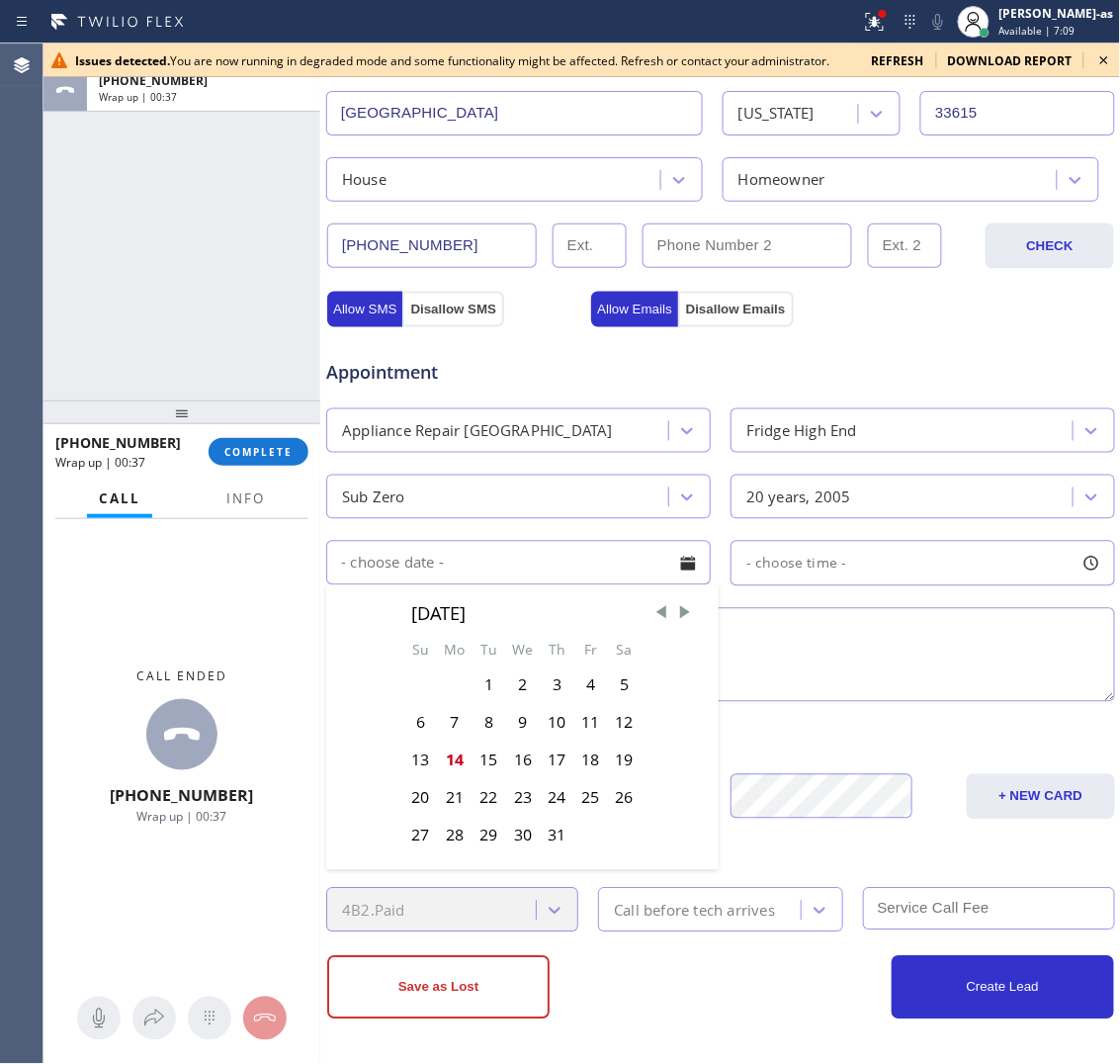 click on "15" at bounding box center [488, 760] 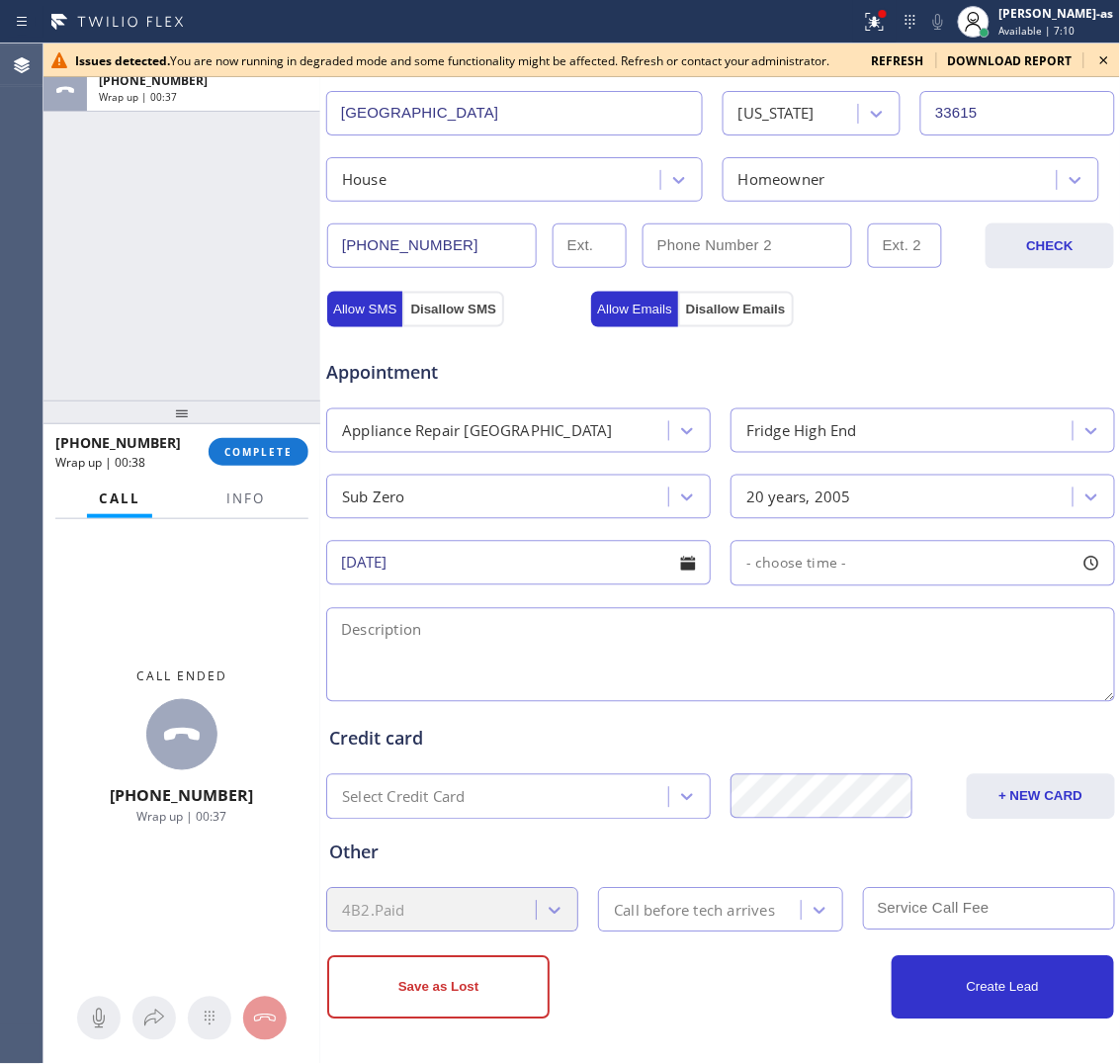 click on "- choose time -" at bounding box center [797, 563] 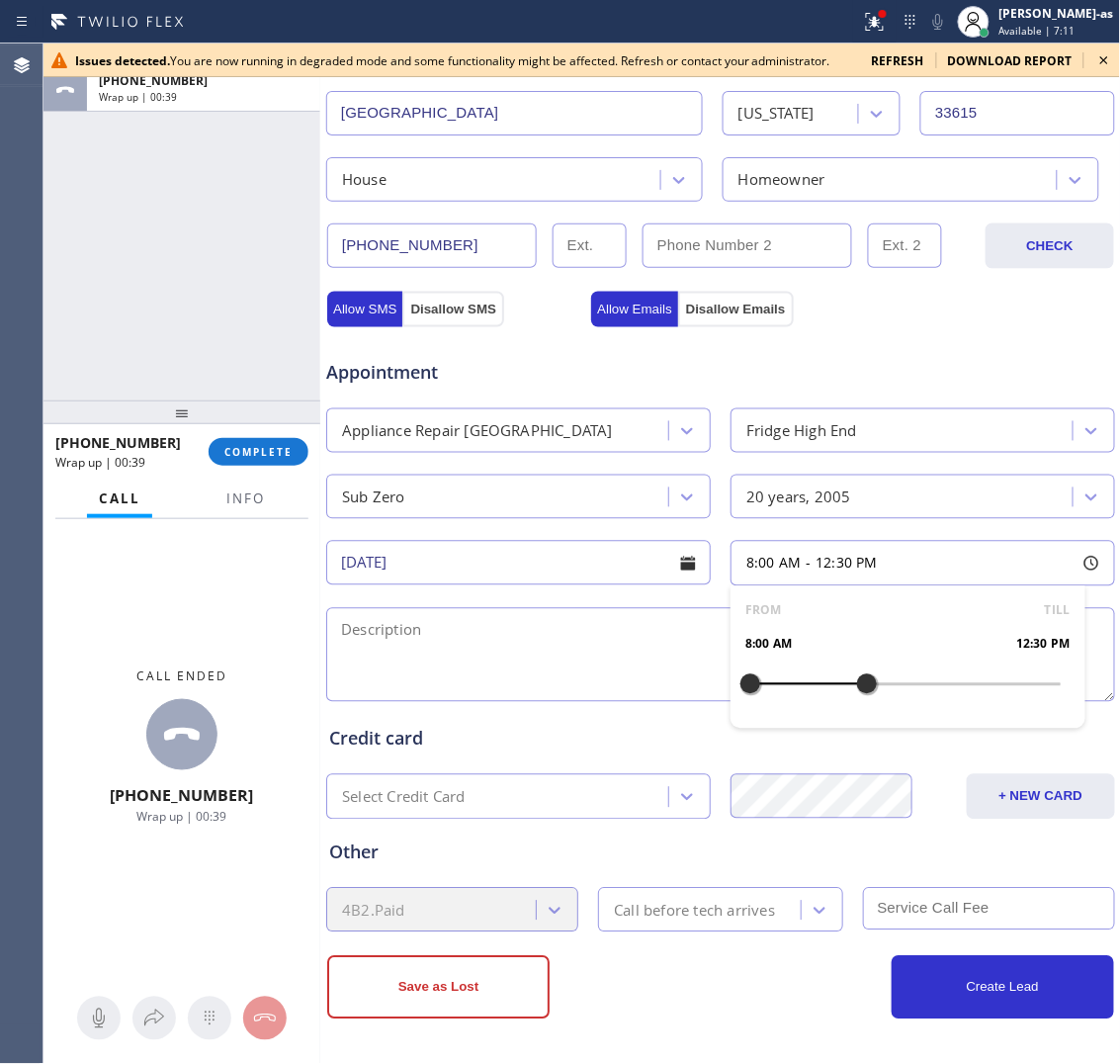 drag, startPoint x: 739, startPoint y: 680, endPoint x: 853, endPoint y: 669, distance: 114.52947 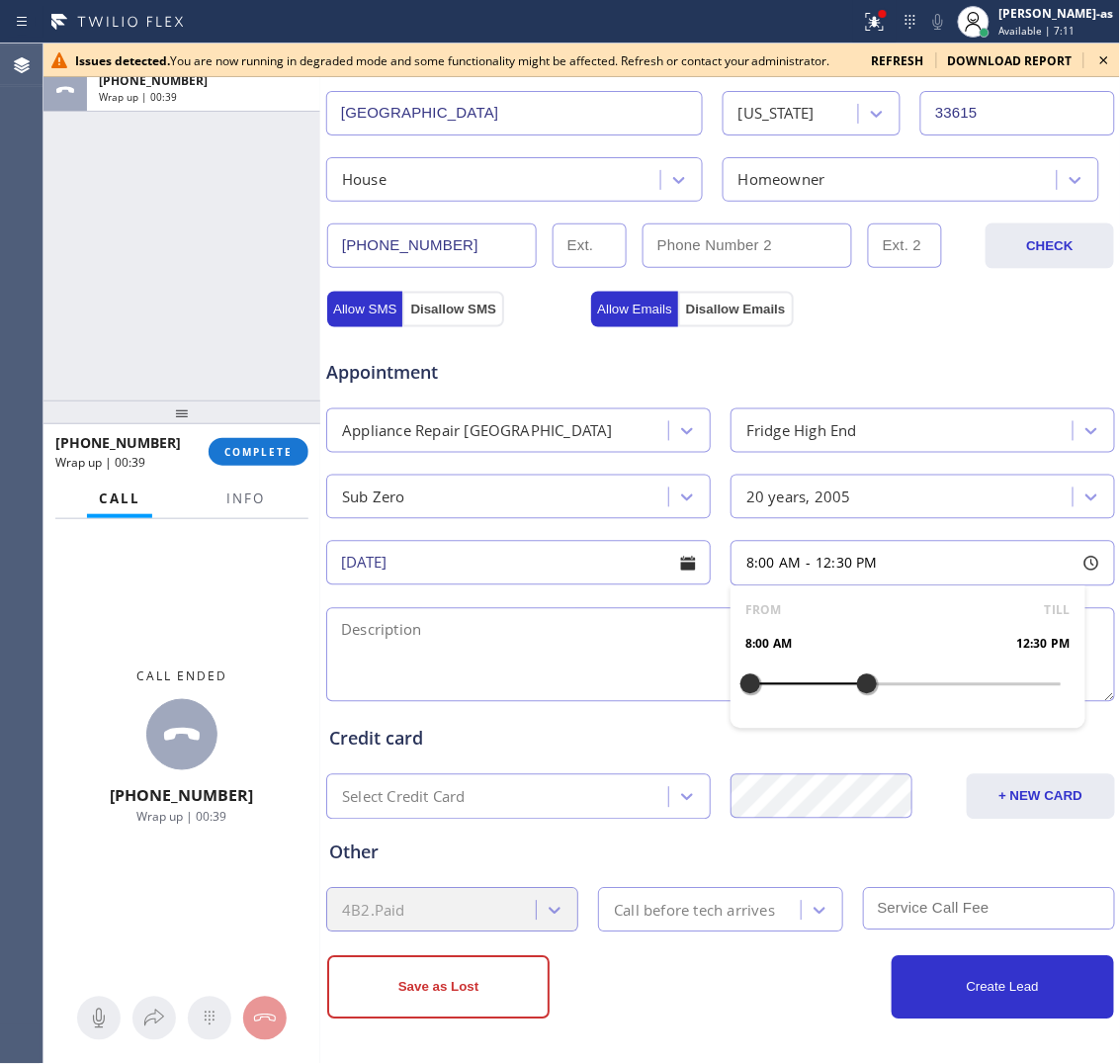 click at bounding box center [867, 684] 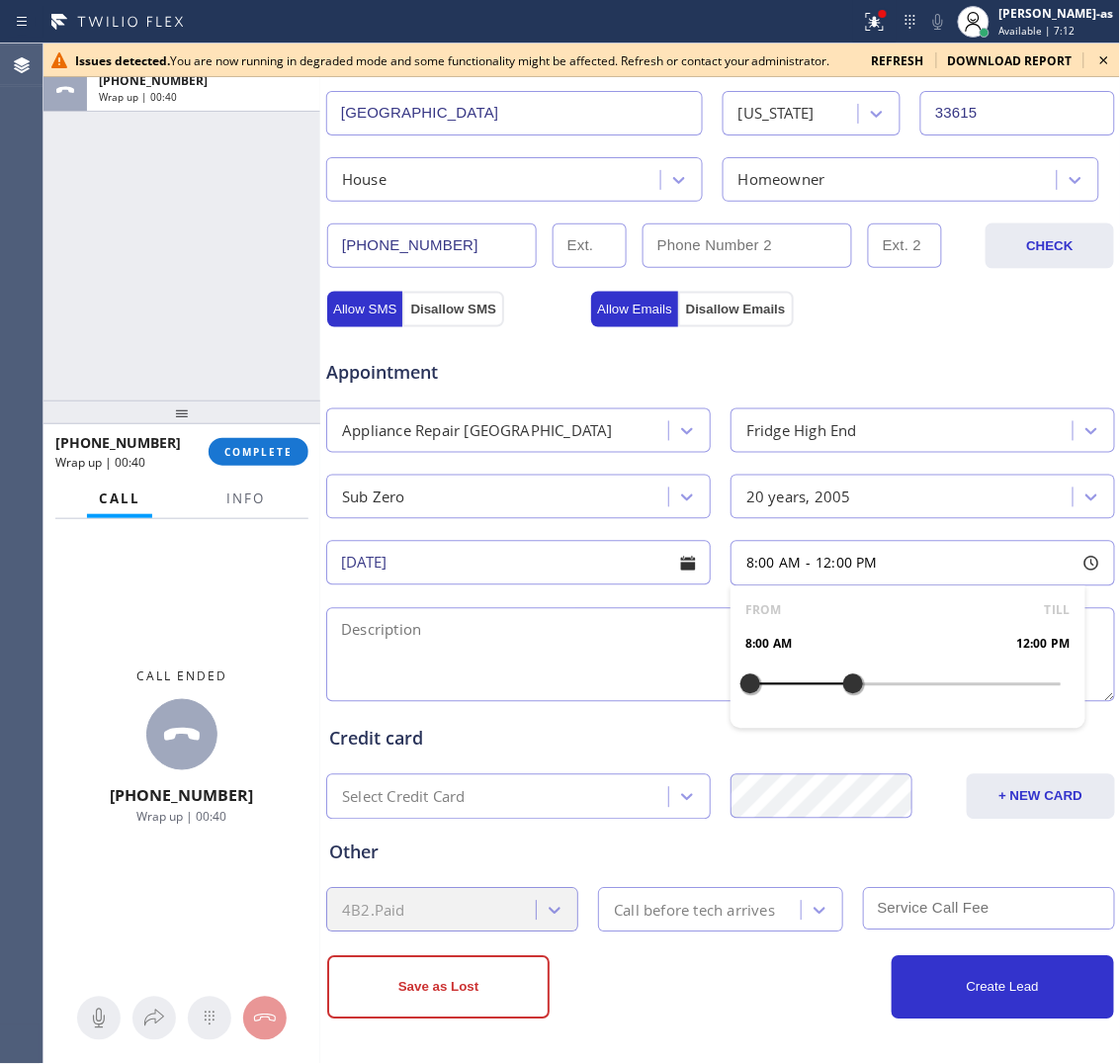 drag, startPoint x: 851, startPoint y: 672, endPoint x: 840, endPoint y: 672, distance: 11 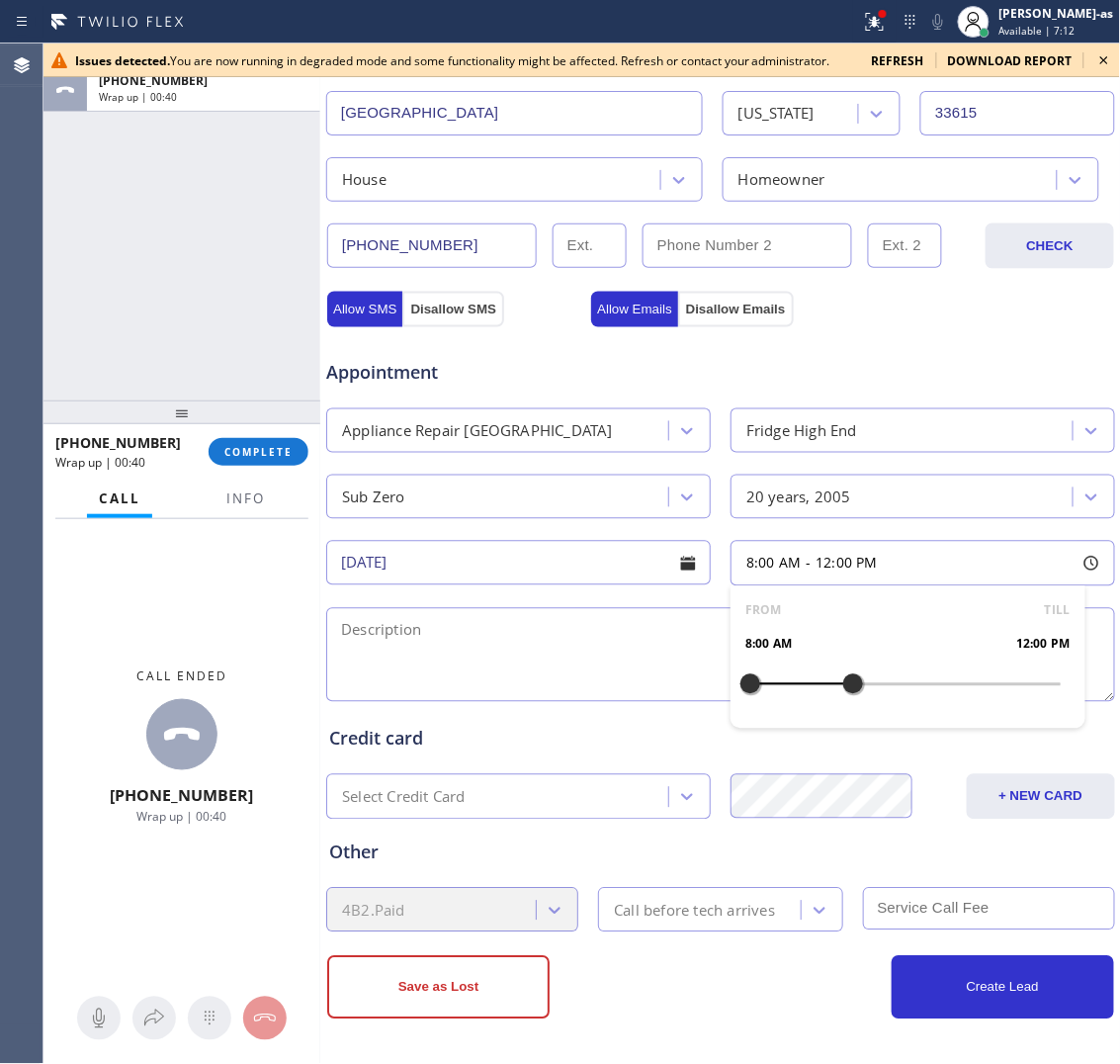 click at bounding box center [853, 684] 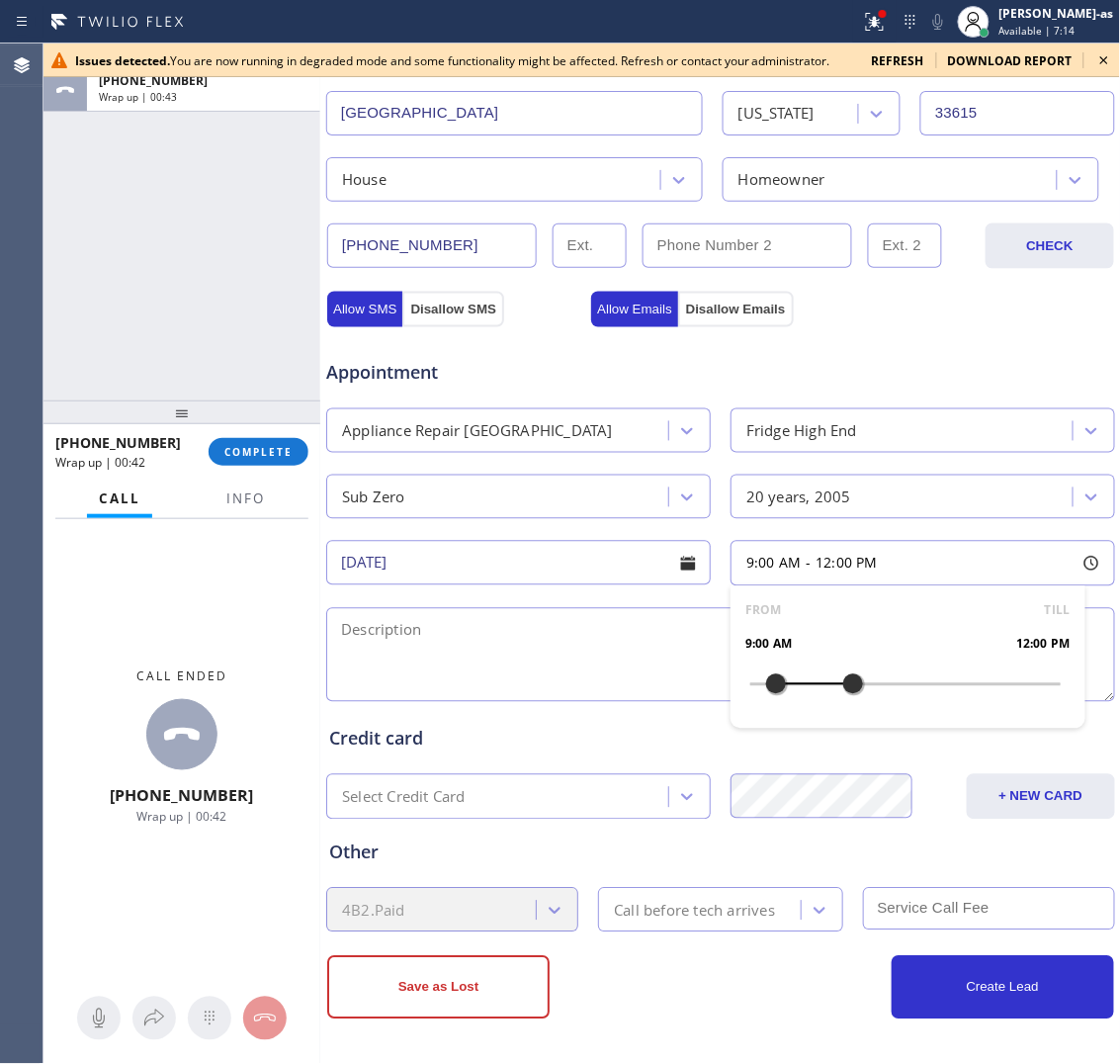 drag, startPoint x: 737, startPoint y: 688, endPoint x: 684, endPoint y: 683, distance: 53.235327 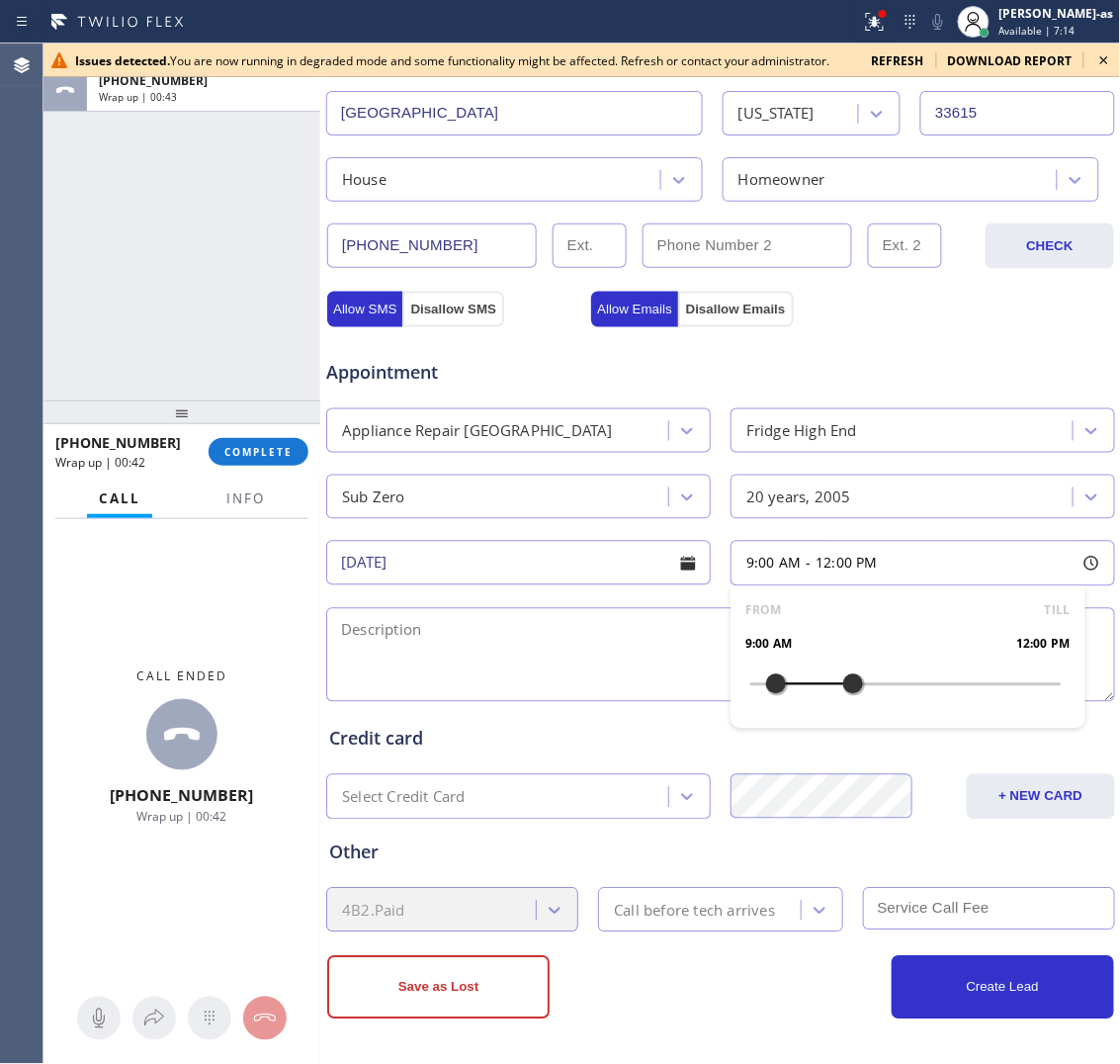 click at bounding box center [776, 684] 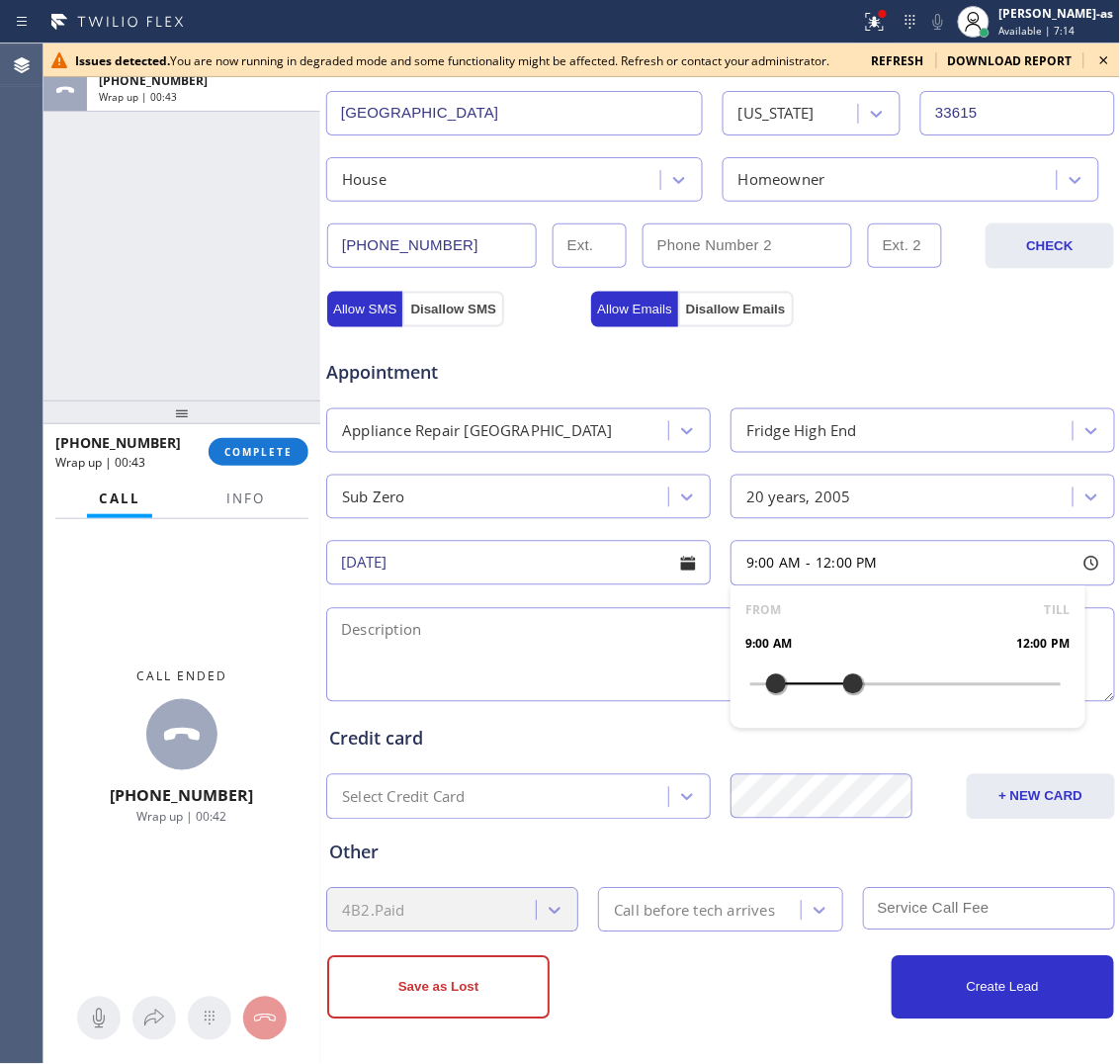 click at bounding box center [721, 655] 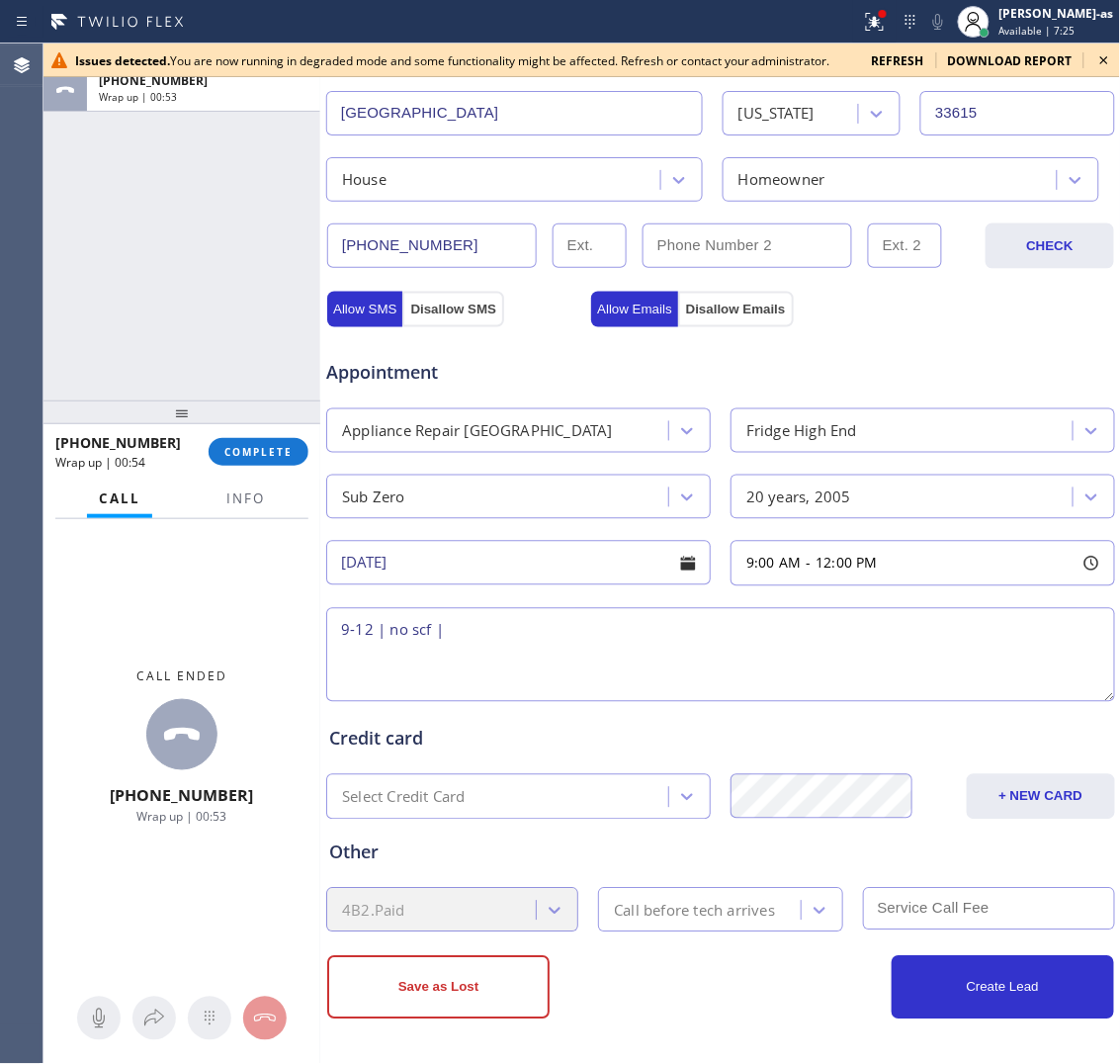 click on "9-12 | no scf |" at bounding box center (721, 655) 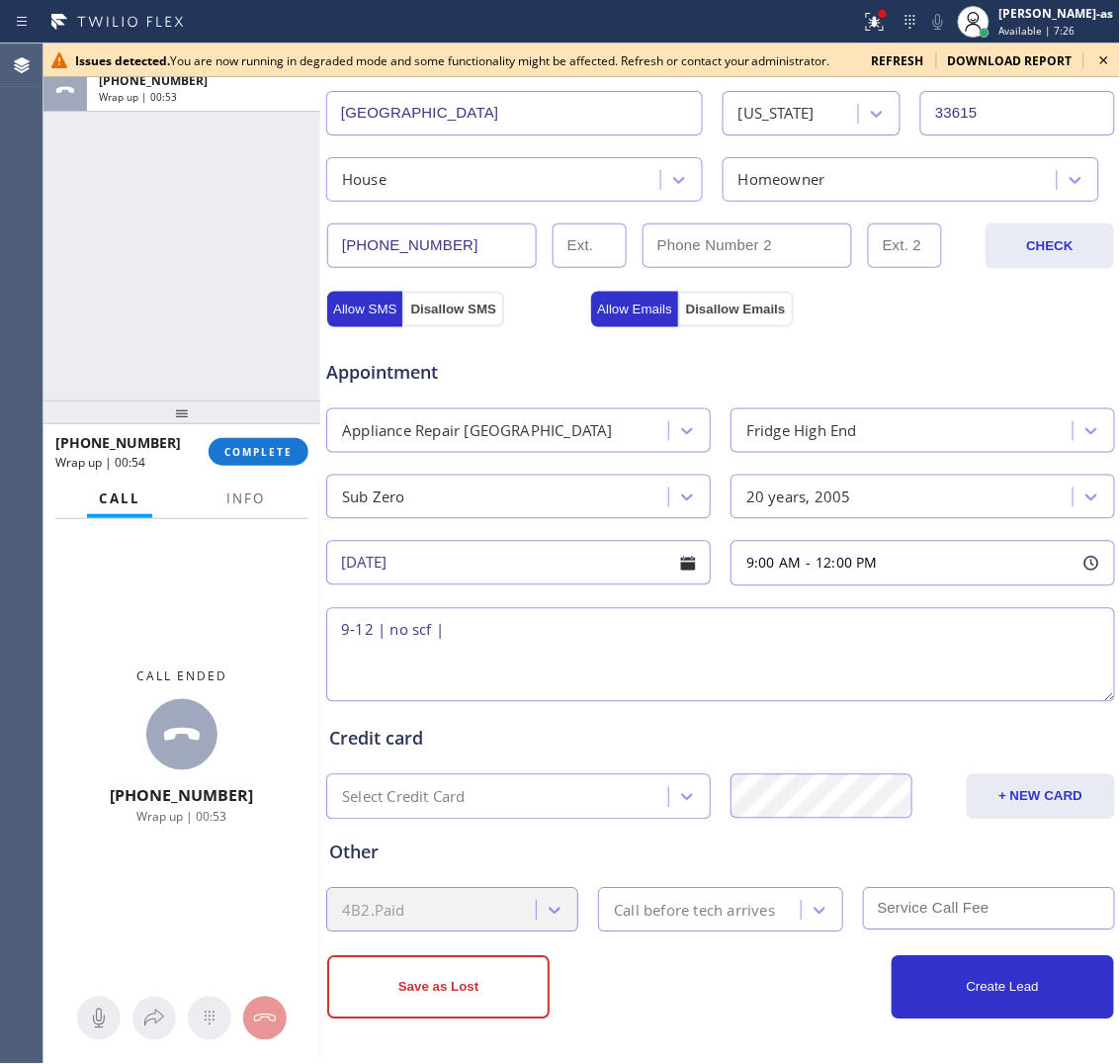 paste on "Subzero fridge BI, unit is blinking for service -  | 20 yo | 4125 Causeway Vista Dr Tampa FL 33615 -house ho |" 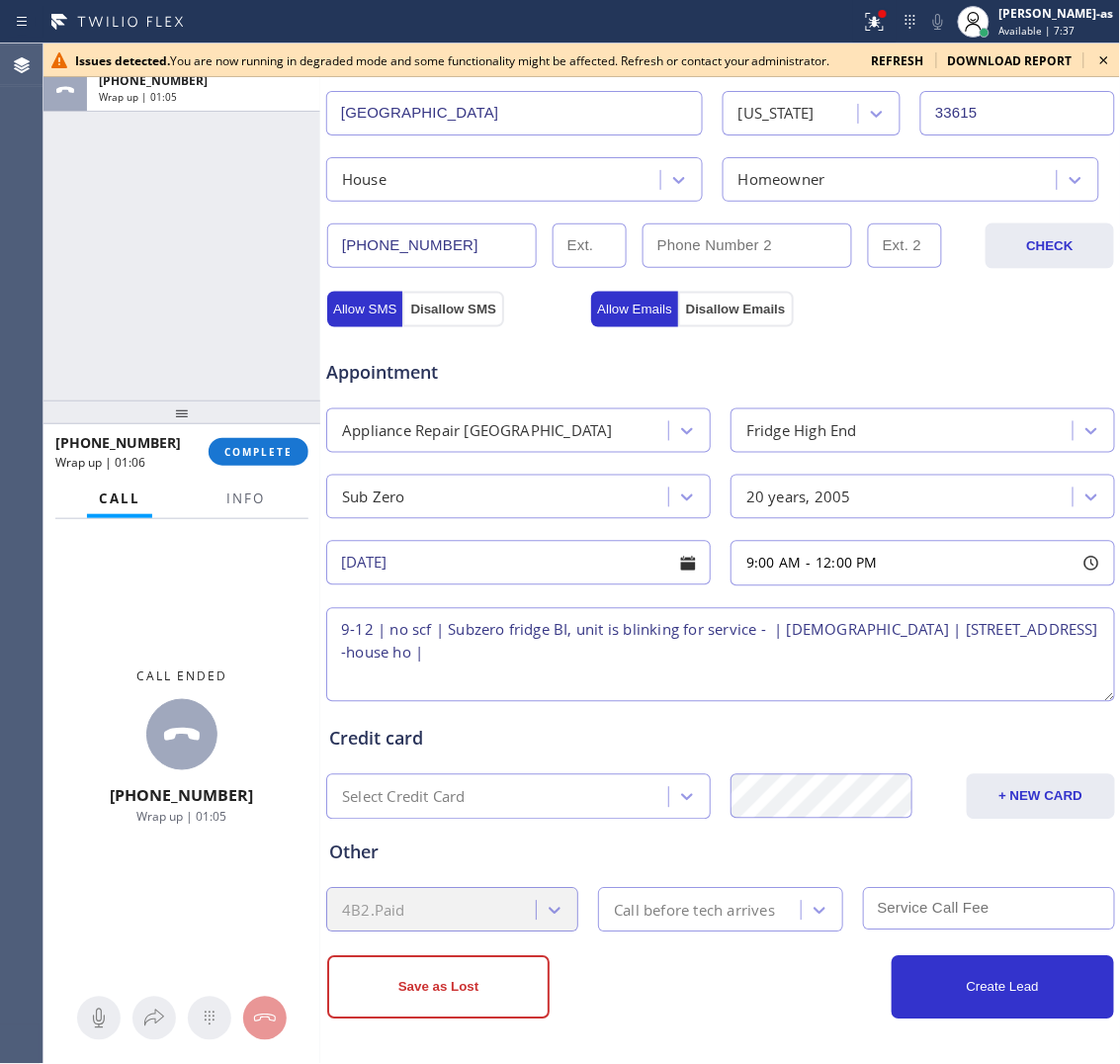 click on "9-12 | no scf | Subzero fridge BI, unit is blinking for service -  | 20 yo | 4125 Causeway Vista Dr Tampa FL 33615 -house ho |" at bounding box center (721, 655) 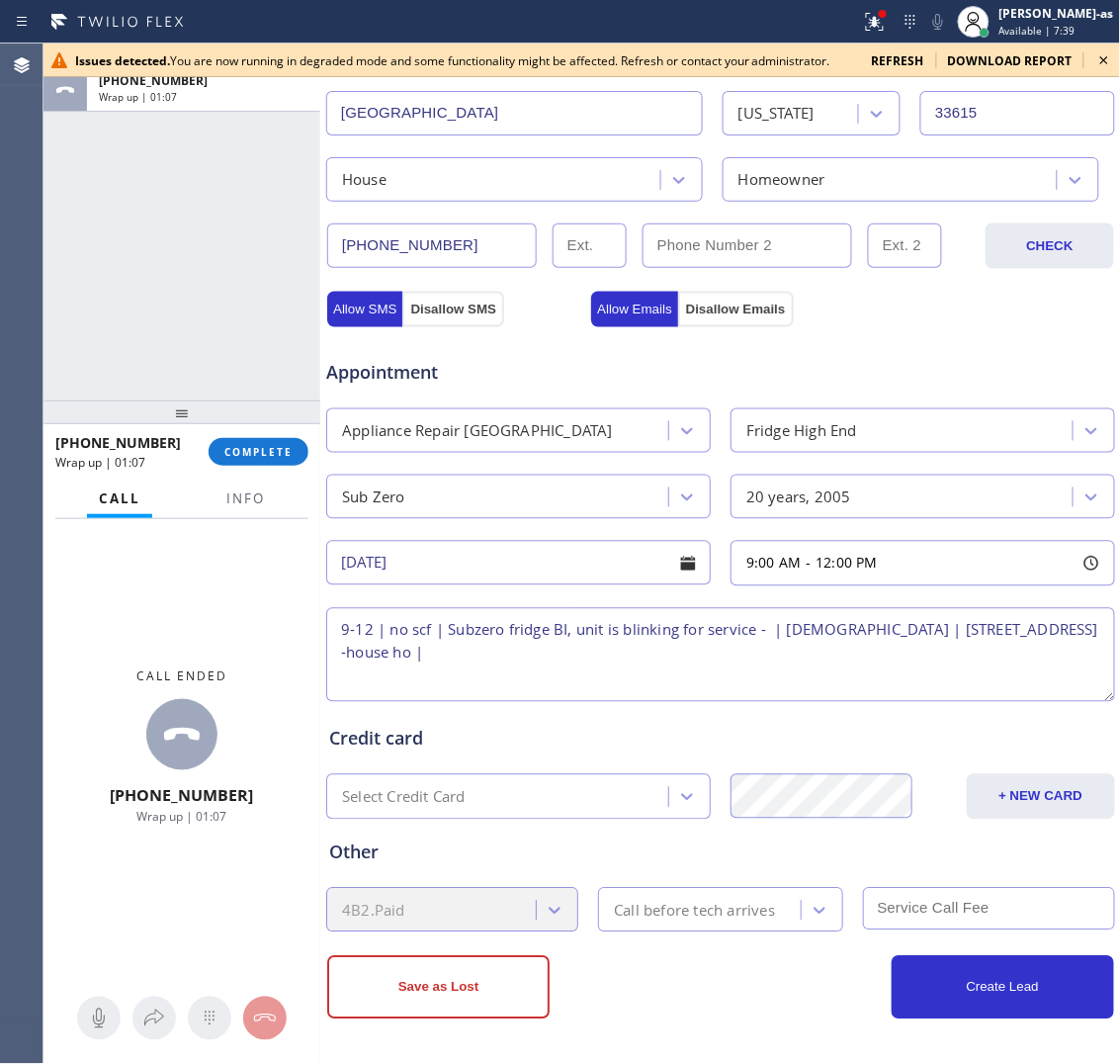 drag, startPoint x: 841, startPoint y: 624, endPoint x: 866, endPoint y: 668, distance: 50.60632 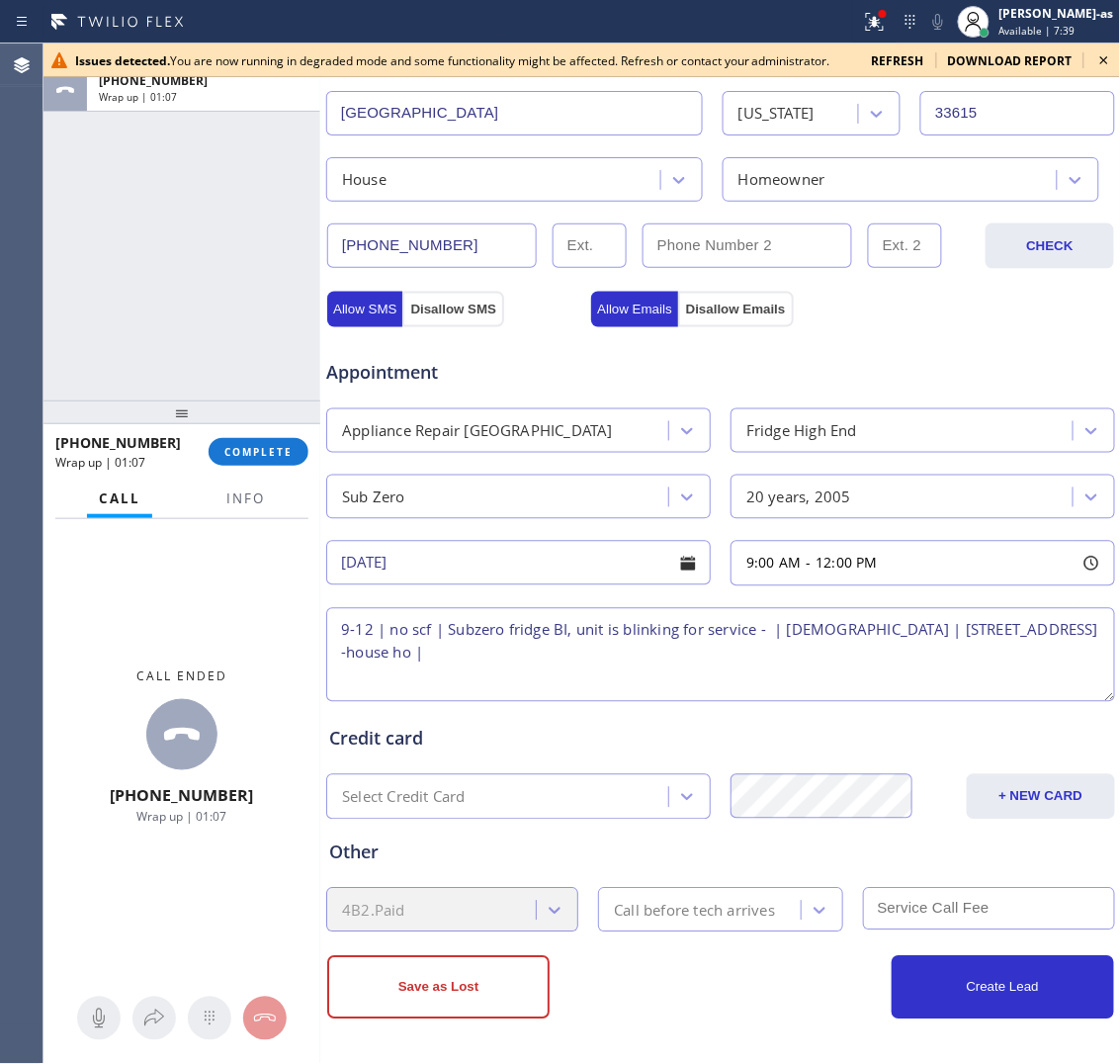 click on "9-12 | no scf | Subzero fridge BI, unit is blinking for service -  | 20 yo | 4125 Causeway Vista Dr Tampa FL 33615 -house ho |" at bounding box center [721, 655] 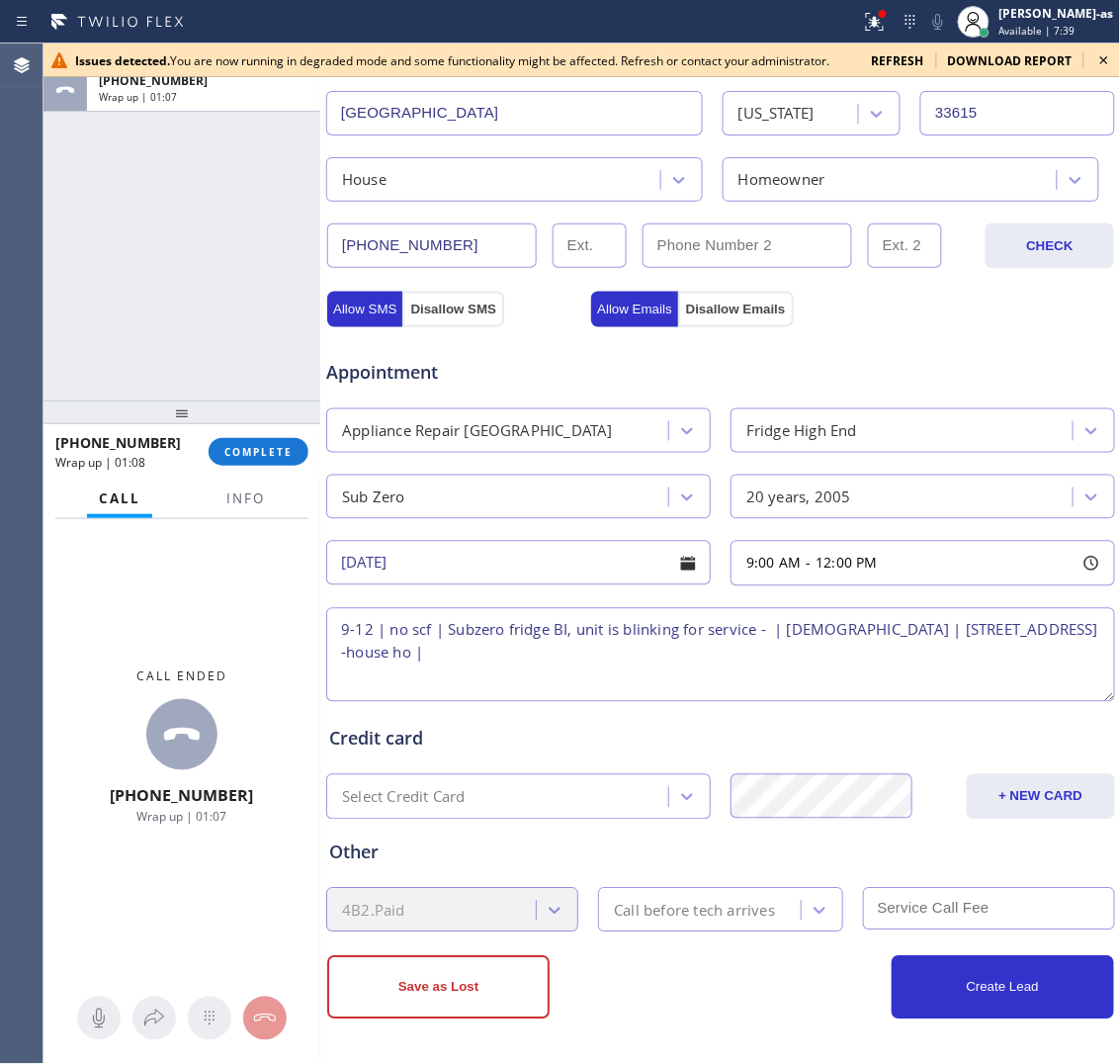 paste on "Tampa, FL 33615" 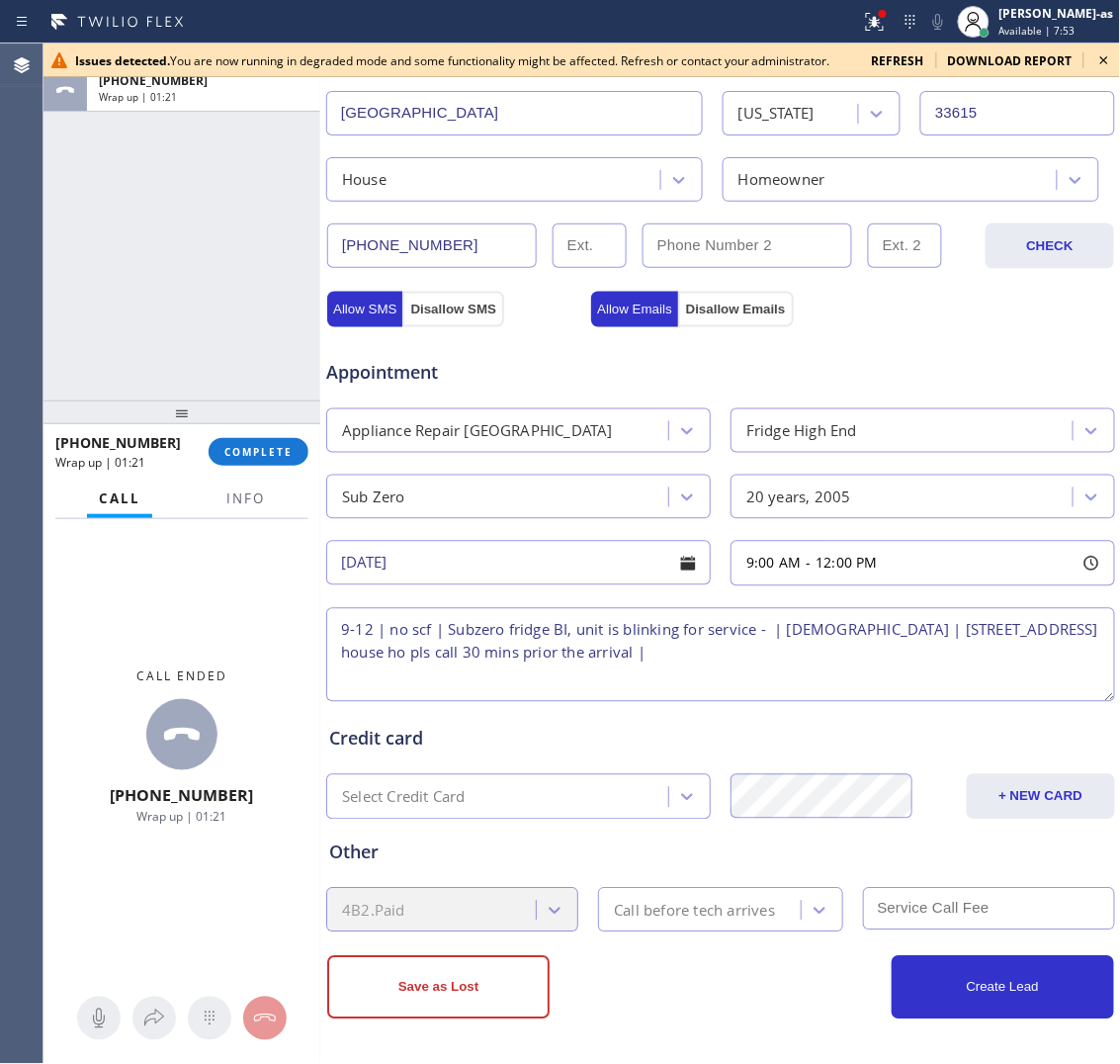 click on "9-12 | no scf | Subzero fridge BI, unit is blinking for service -  | 20 yo | 4125 Causeway Vista DrTampa, FL 33615 house ho pls call 30 mins prior the arrival |" at bounding box center (721, 655) 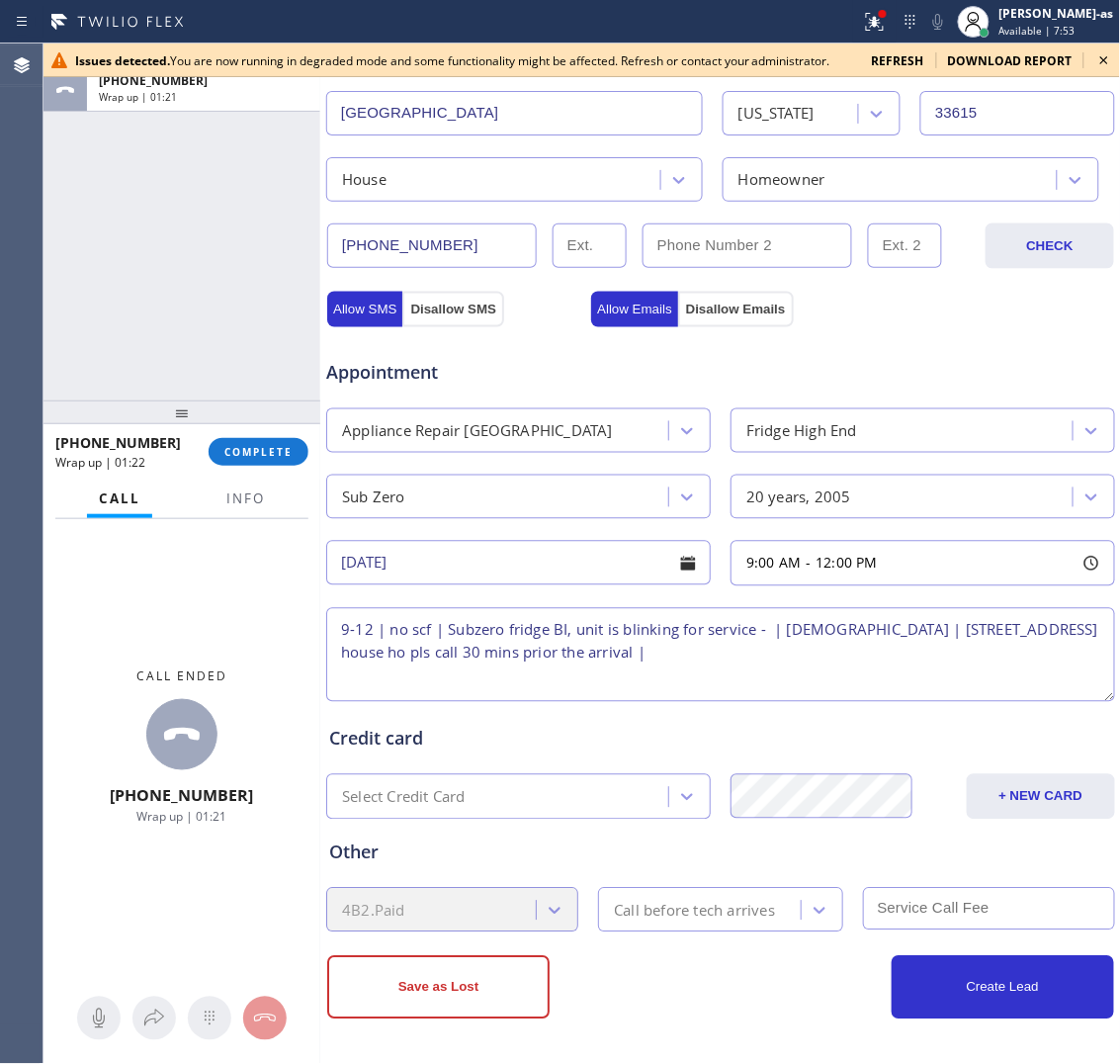 paste on "Subzero Repair Professionals (Tampa, Google Ads)" 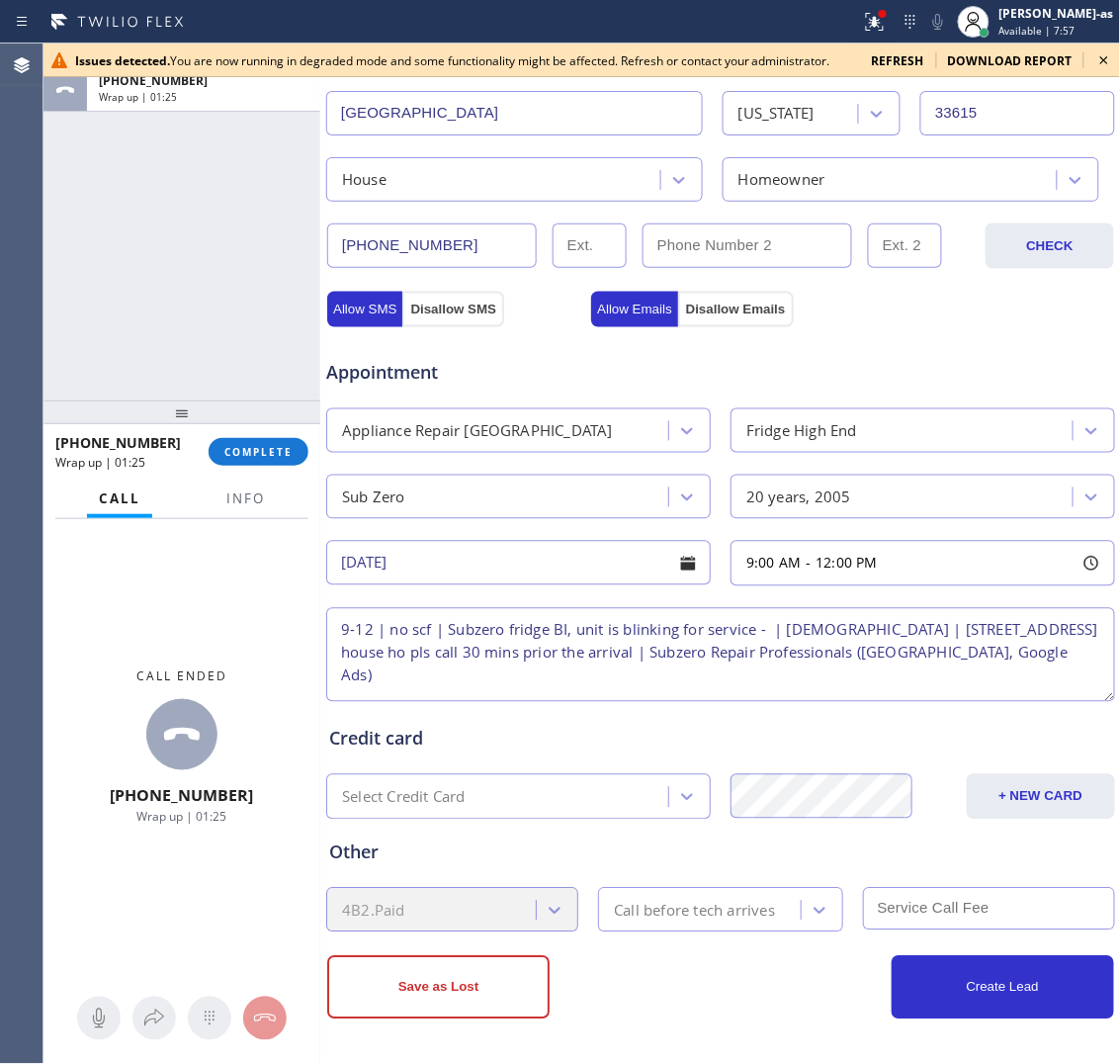 type on "9-12 | no scf | Subzero fridge BI, unit is blinking for service -  | 20 yo | 4125 Causeway Vista DrTampa, FL 33615 house ho pls call 30 mins prior the arrival | Subzero Repair Professionals (Tampa, Google Ads)" 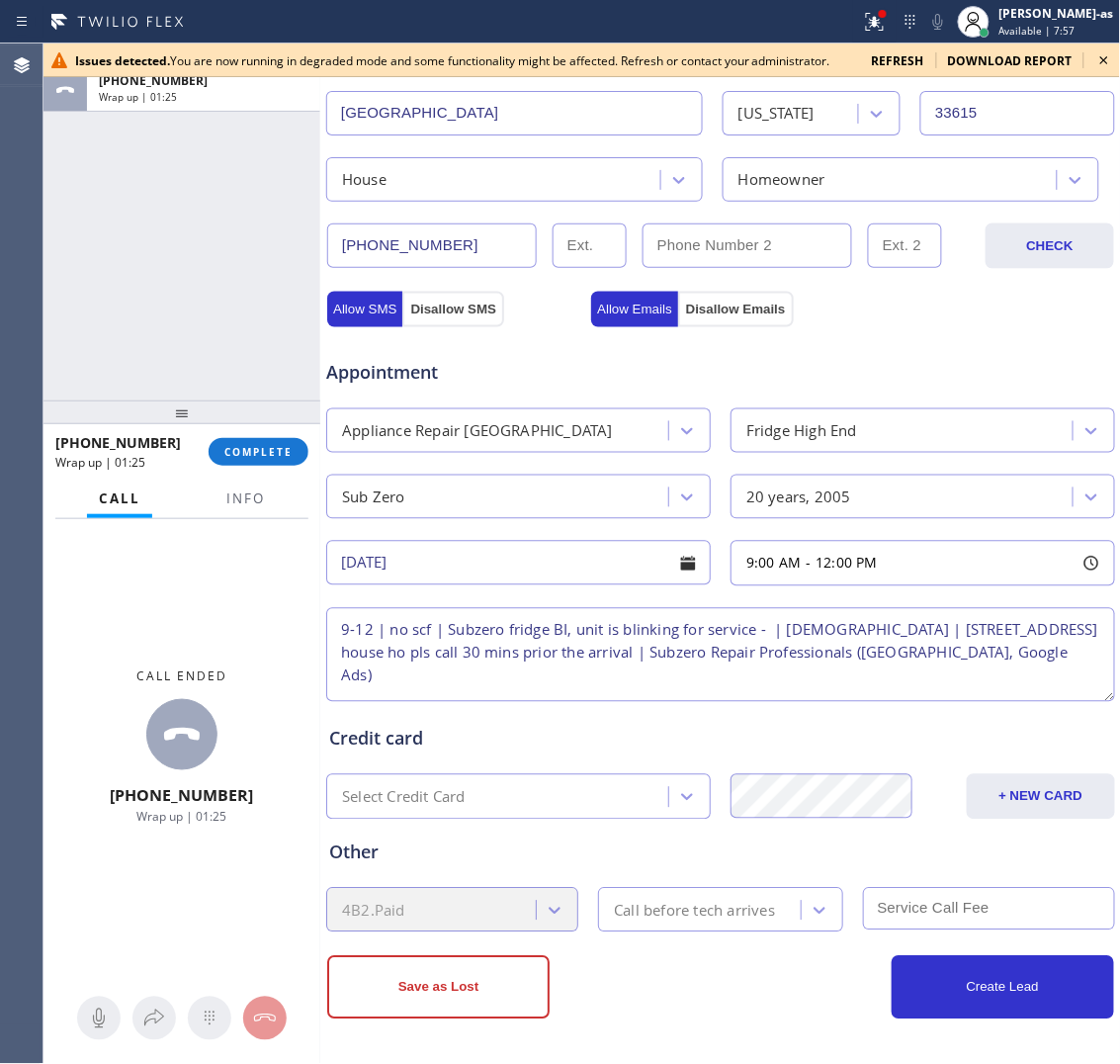 click on "Call before tech arrives" at bounding box center [694, 910] 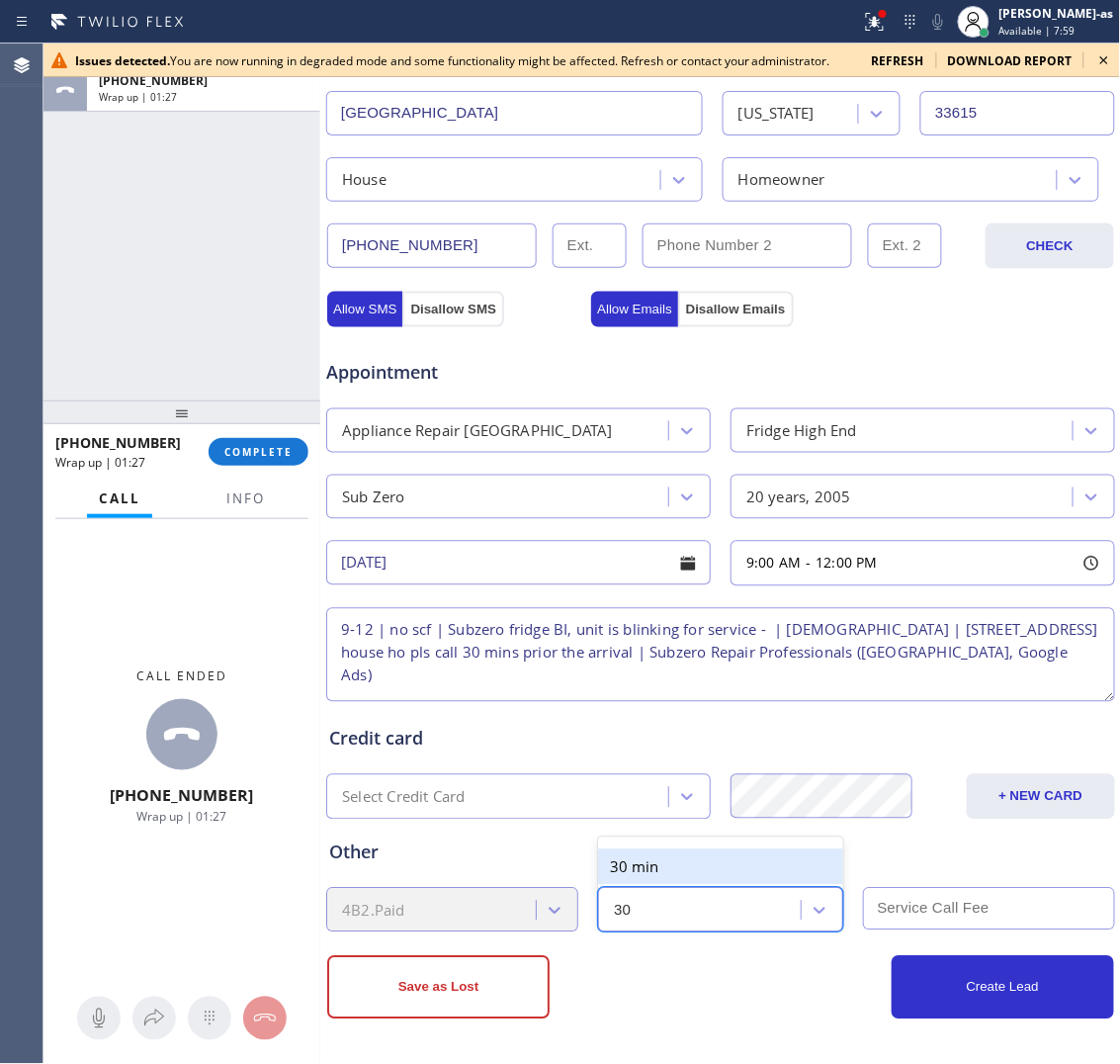 click on "30 min 1:30 h" at bounding box center [720, 885] 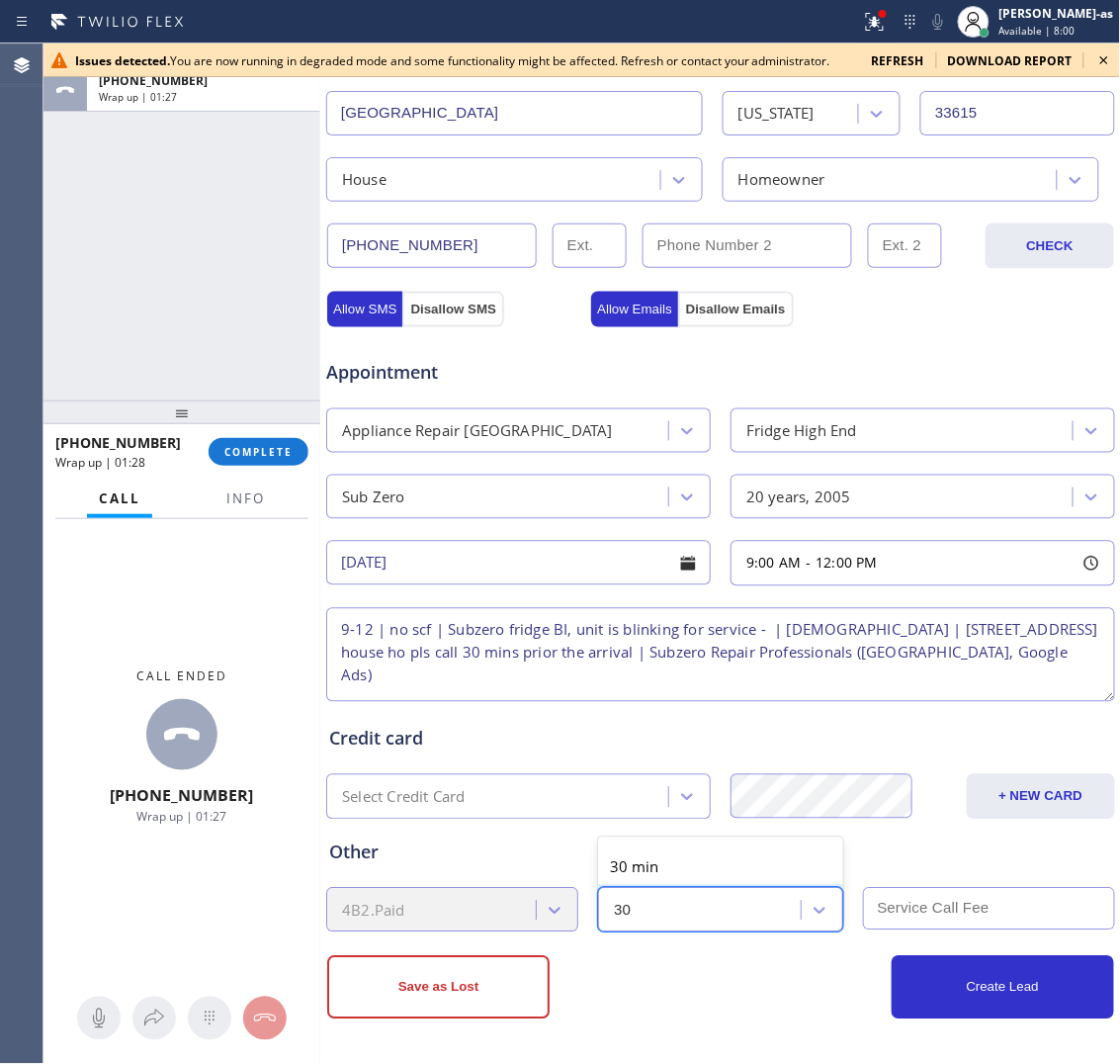 type on "30" 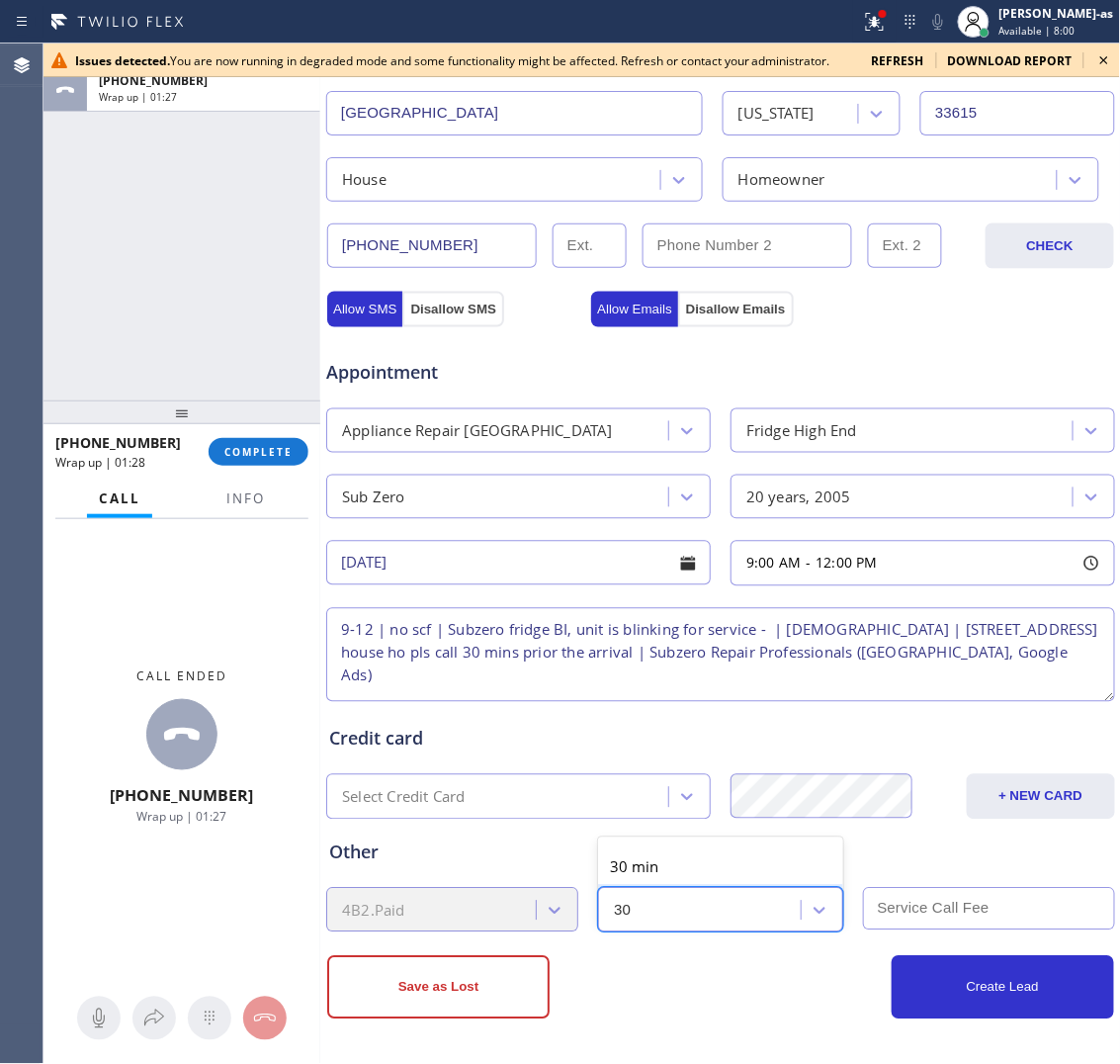 type 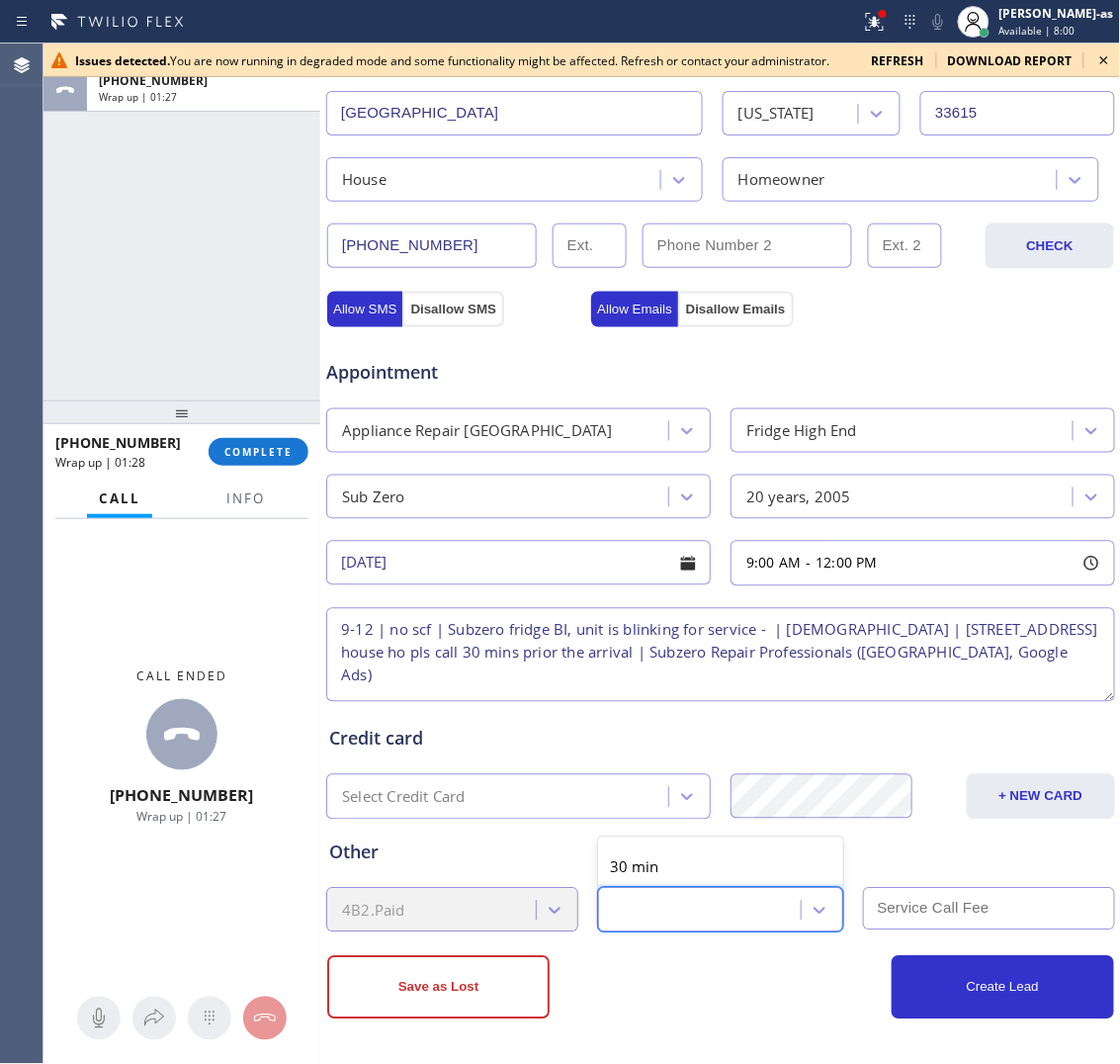 click at bounding box center (989, 909) 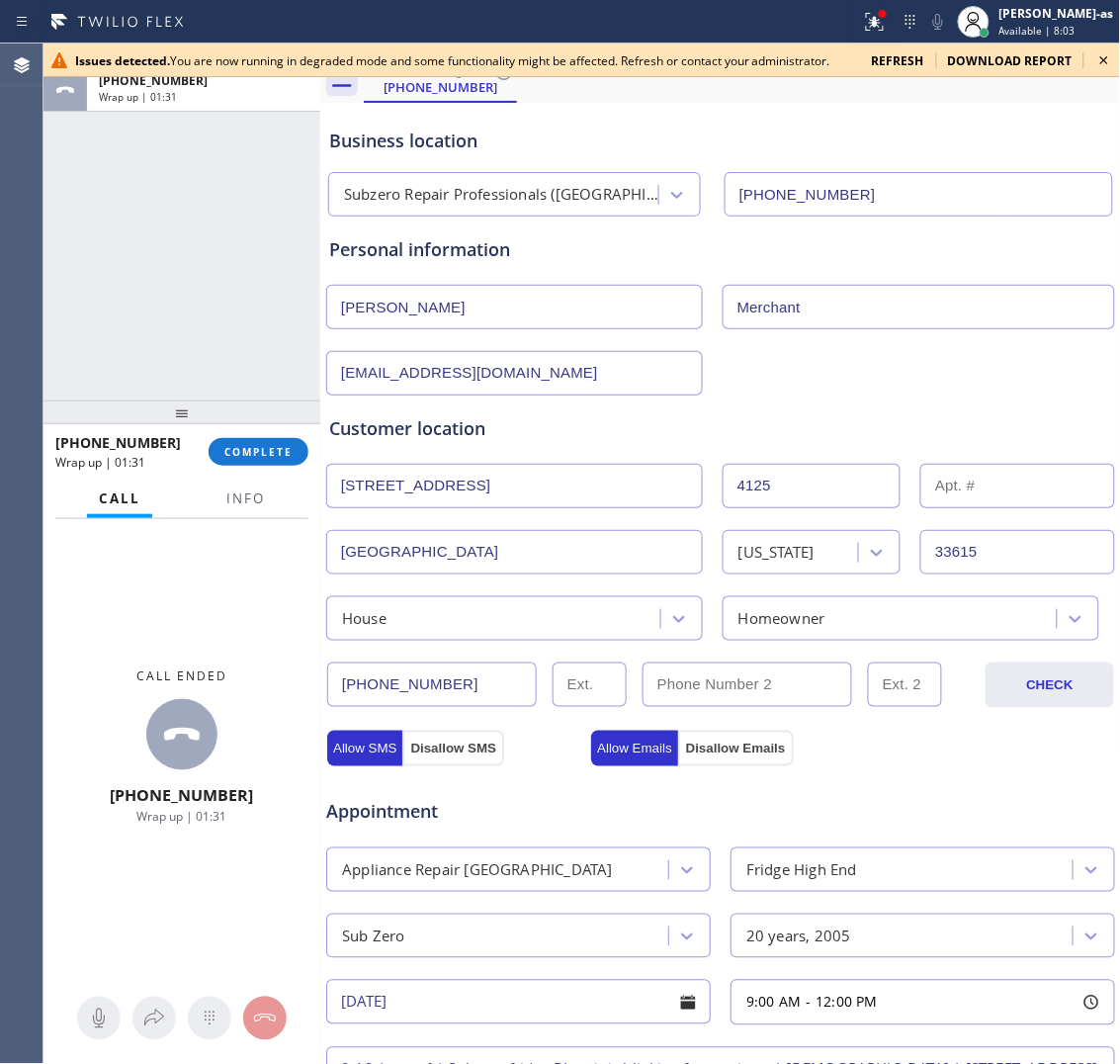 scroll, scrollTop: 0, scrollLeft: 0, axis: both 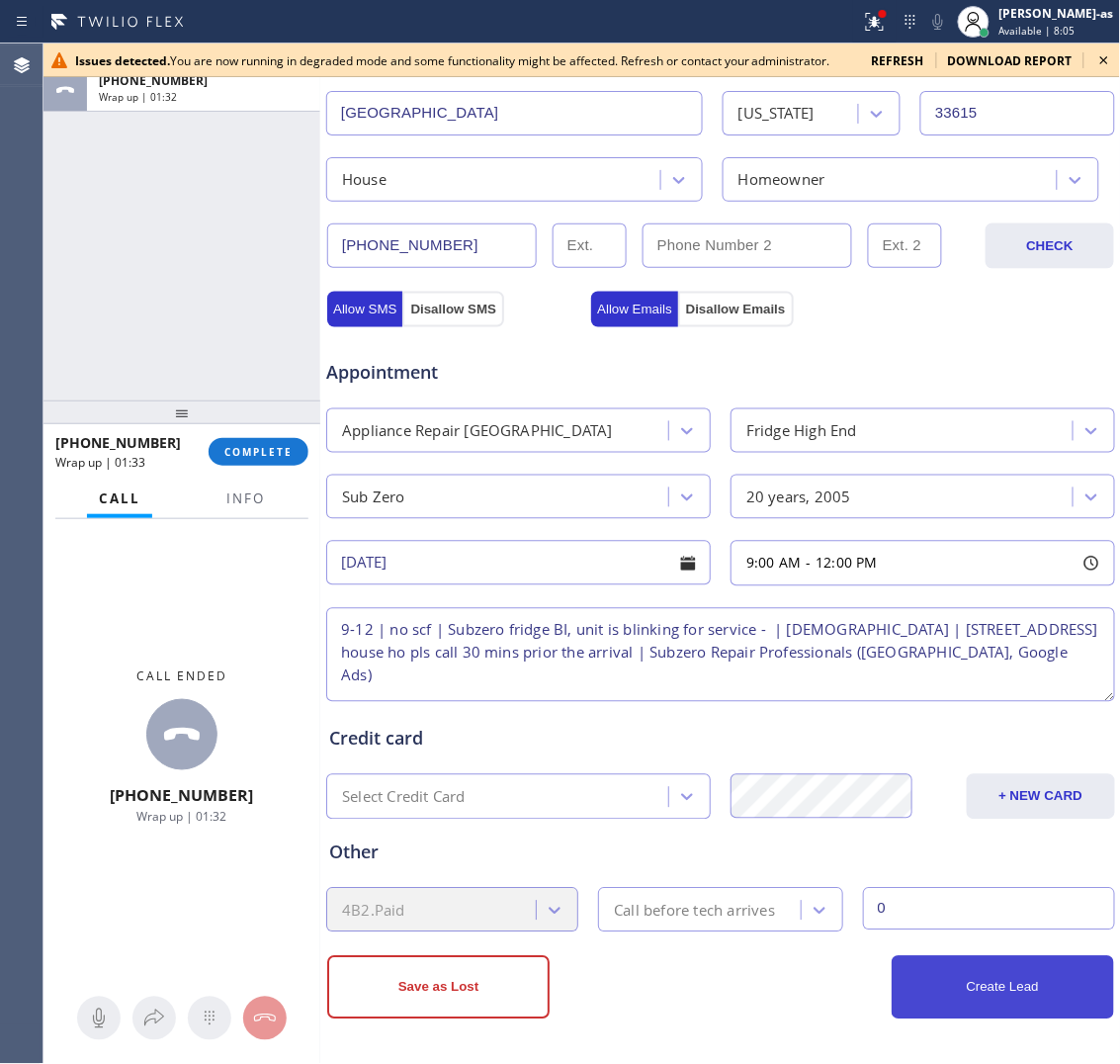 type on "0" 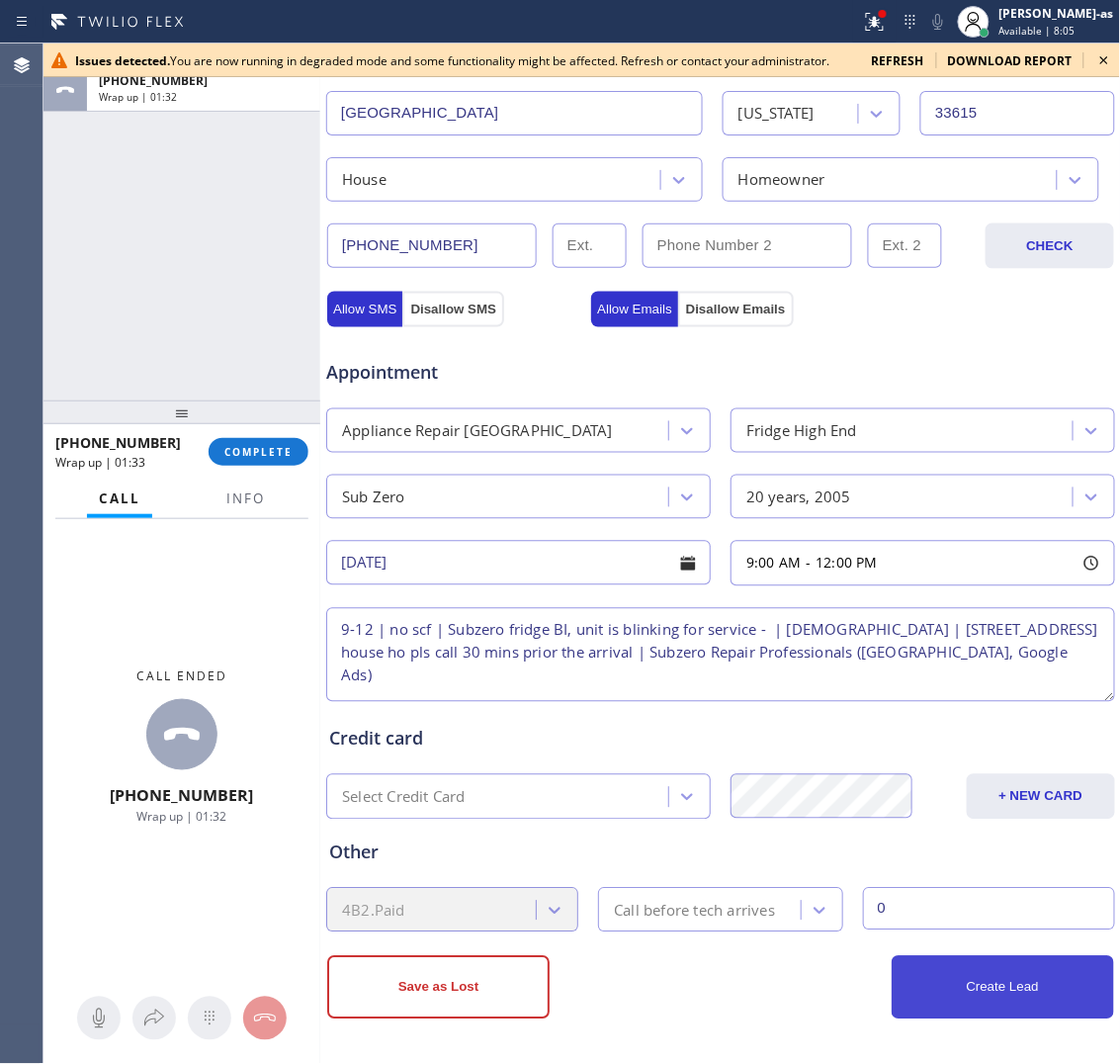click on "Create Lead" at bounding box center [1002, 988] 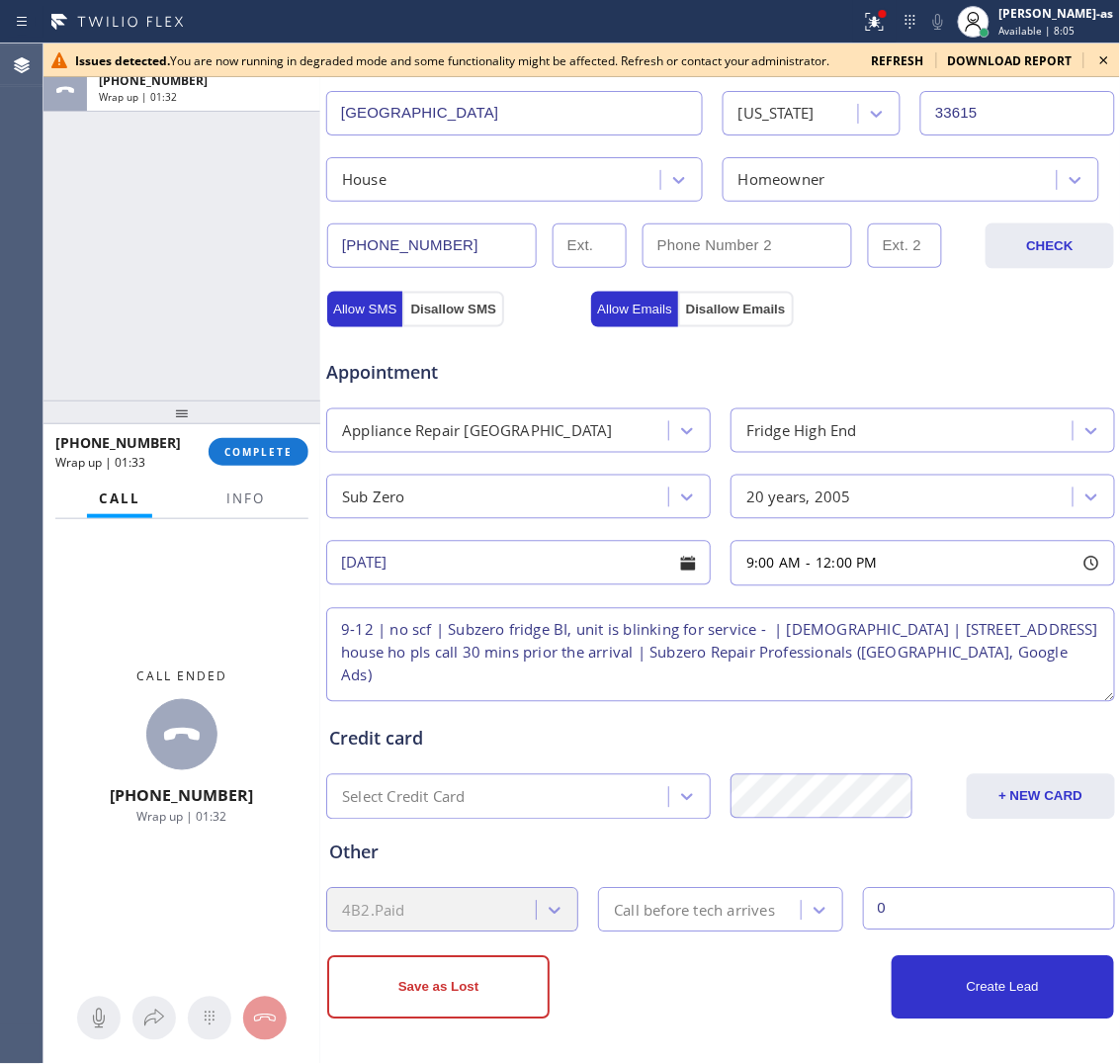scroll, scrollTop: 539, scrollLeft: 0, axis: vertical 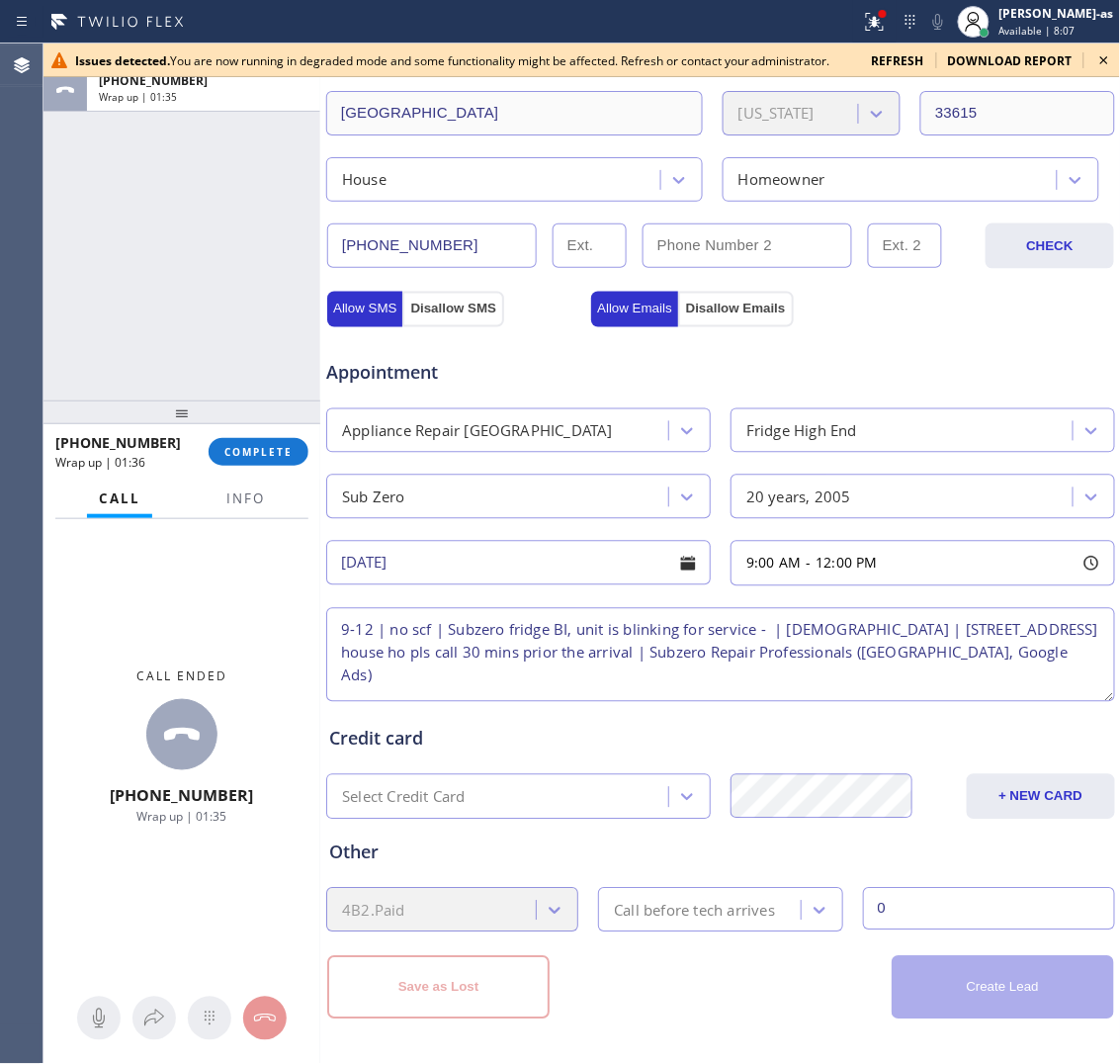 type 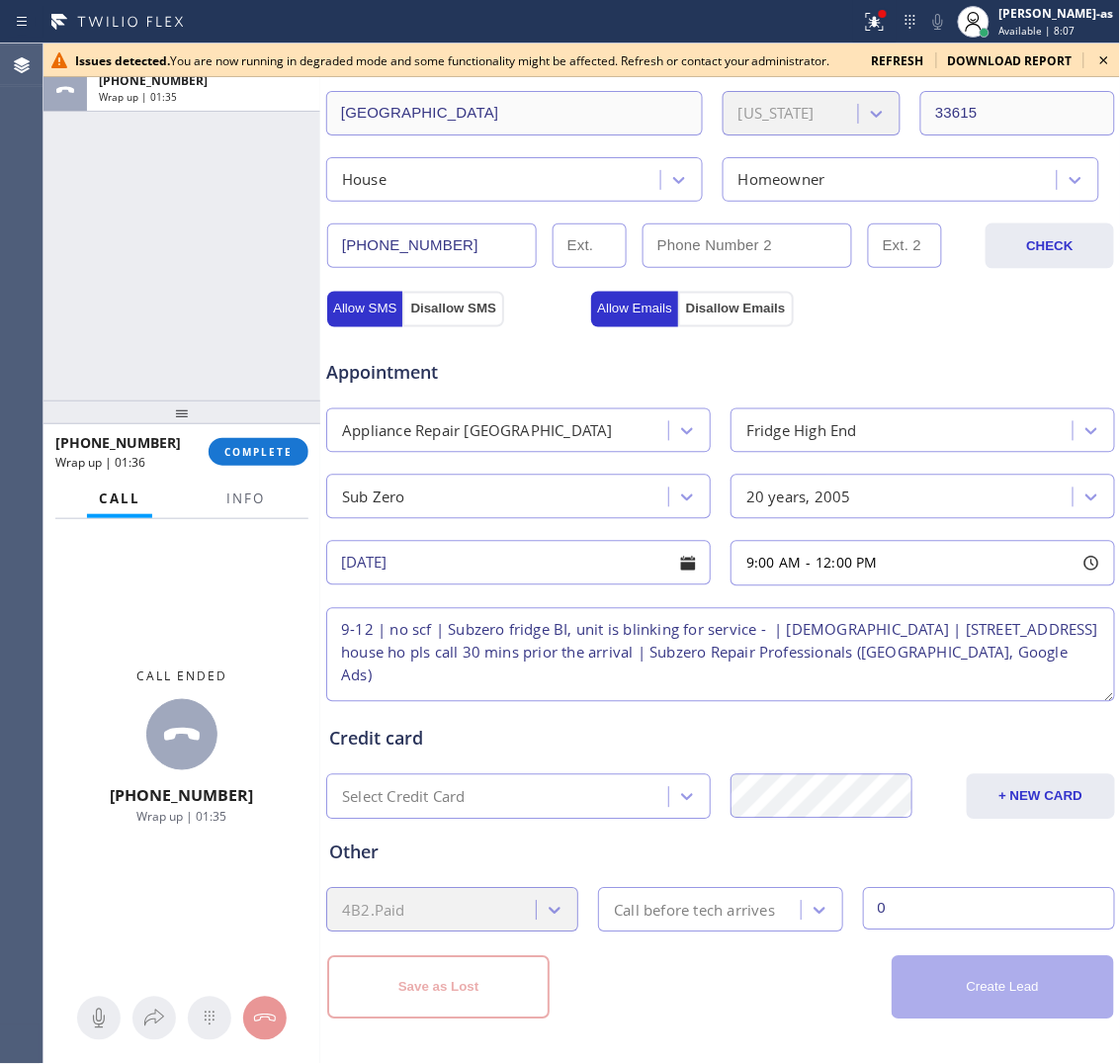 type 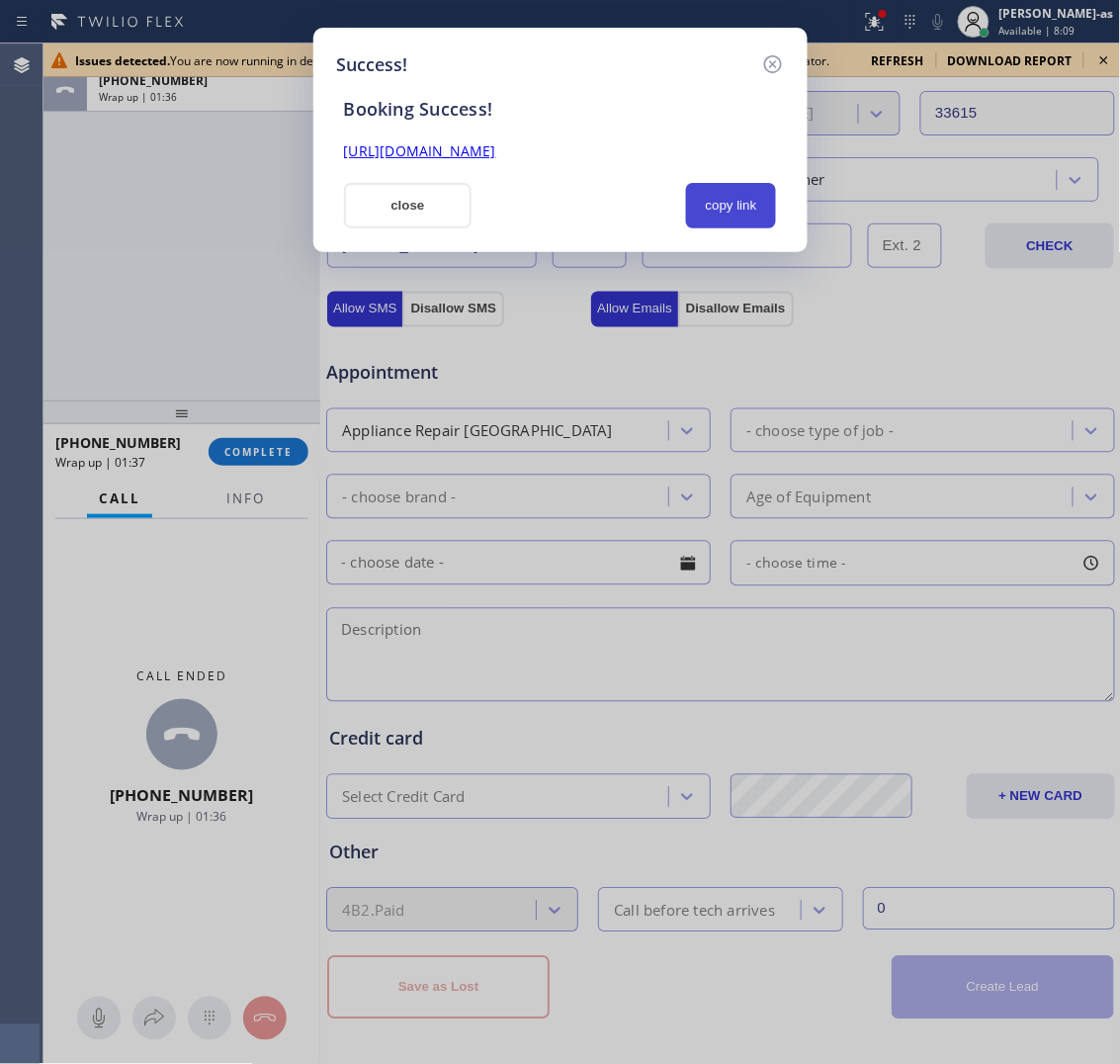 click on "copy link" at bounding box center [732, 206] 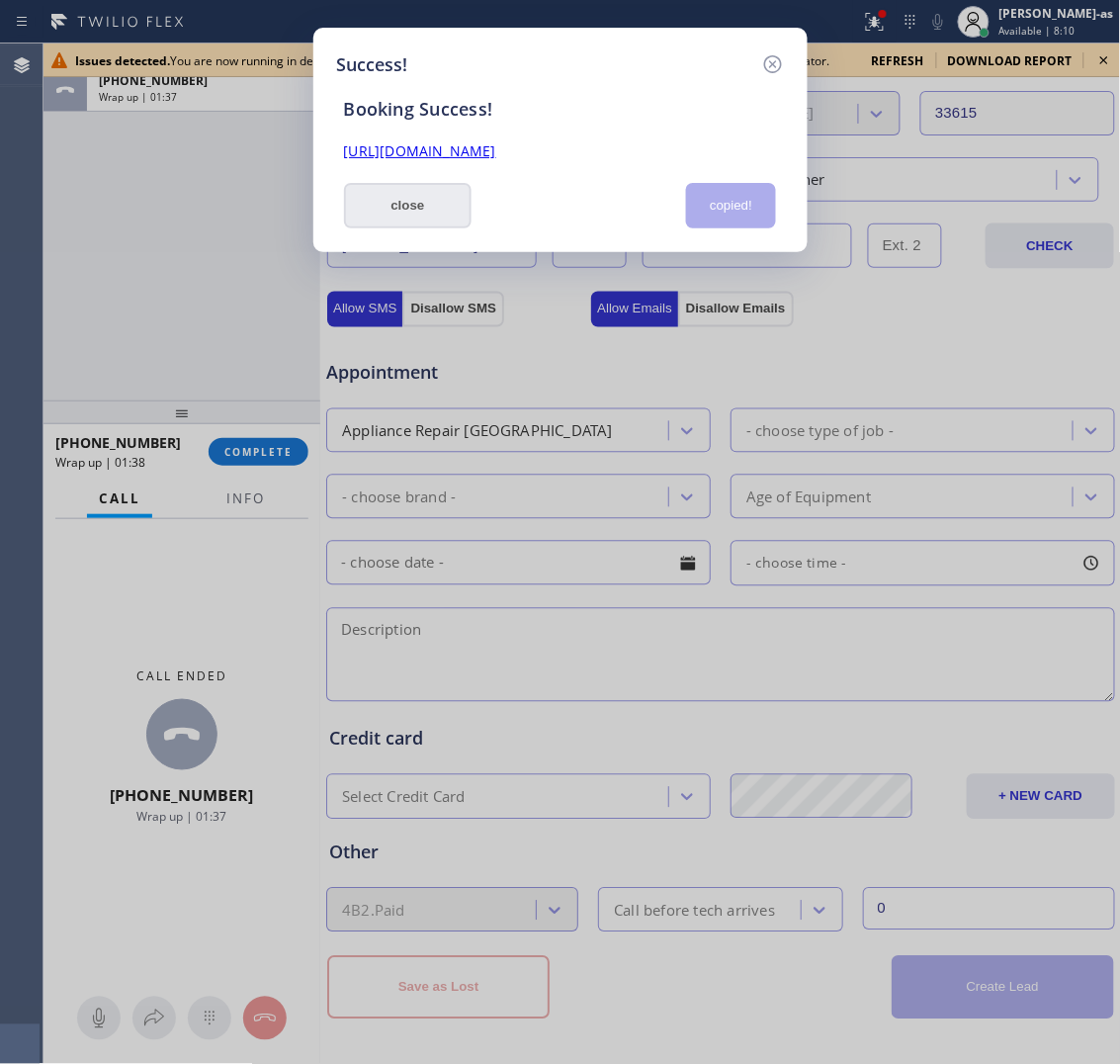 click on "close" at bounding box center (408, 206) 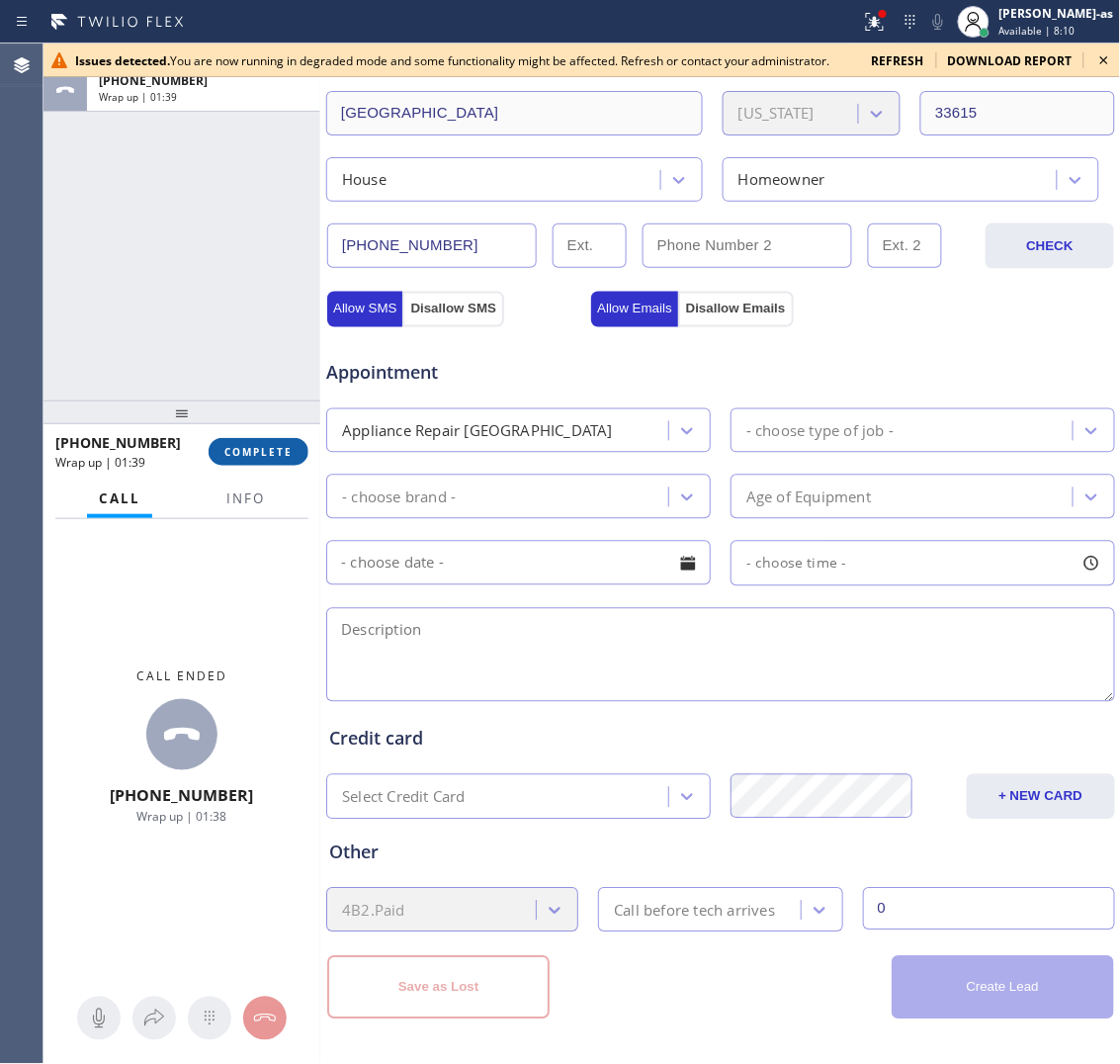 click on "COMPLETE" at bounding box center (258, 452) 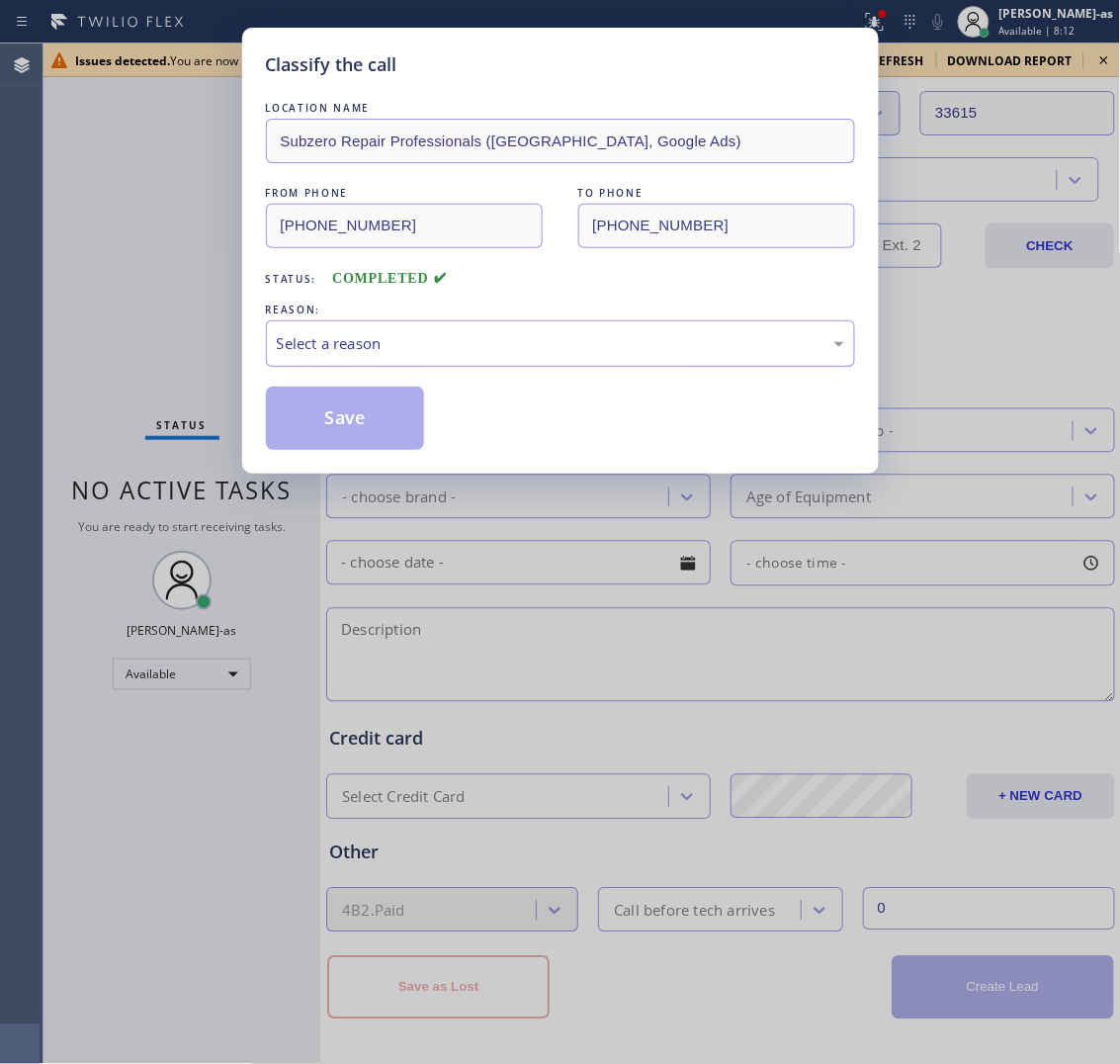 click on "Select a reason" at bounding box center [560, 343] 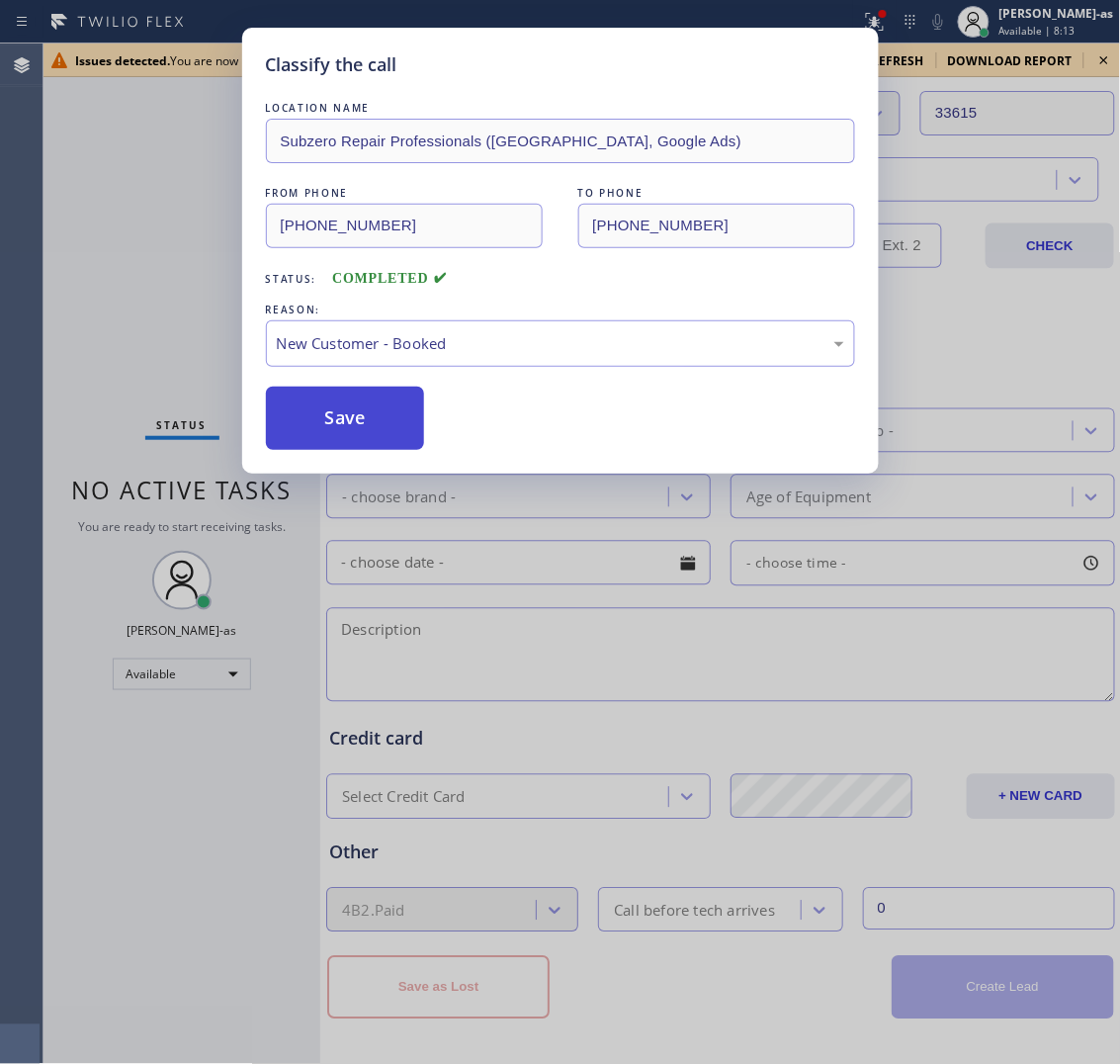 click on "Save" at bounding box center [345, 418] 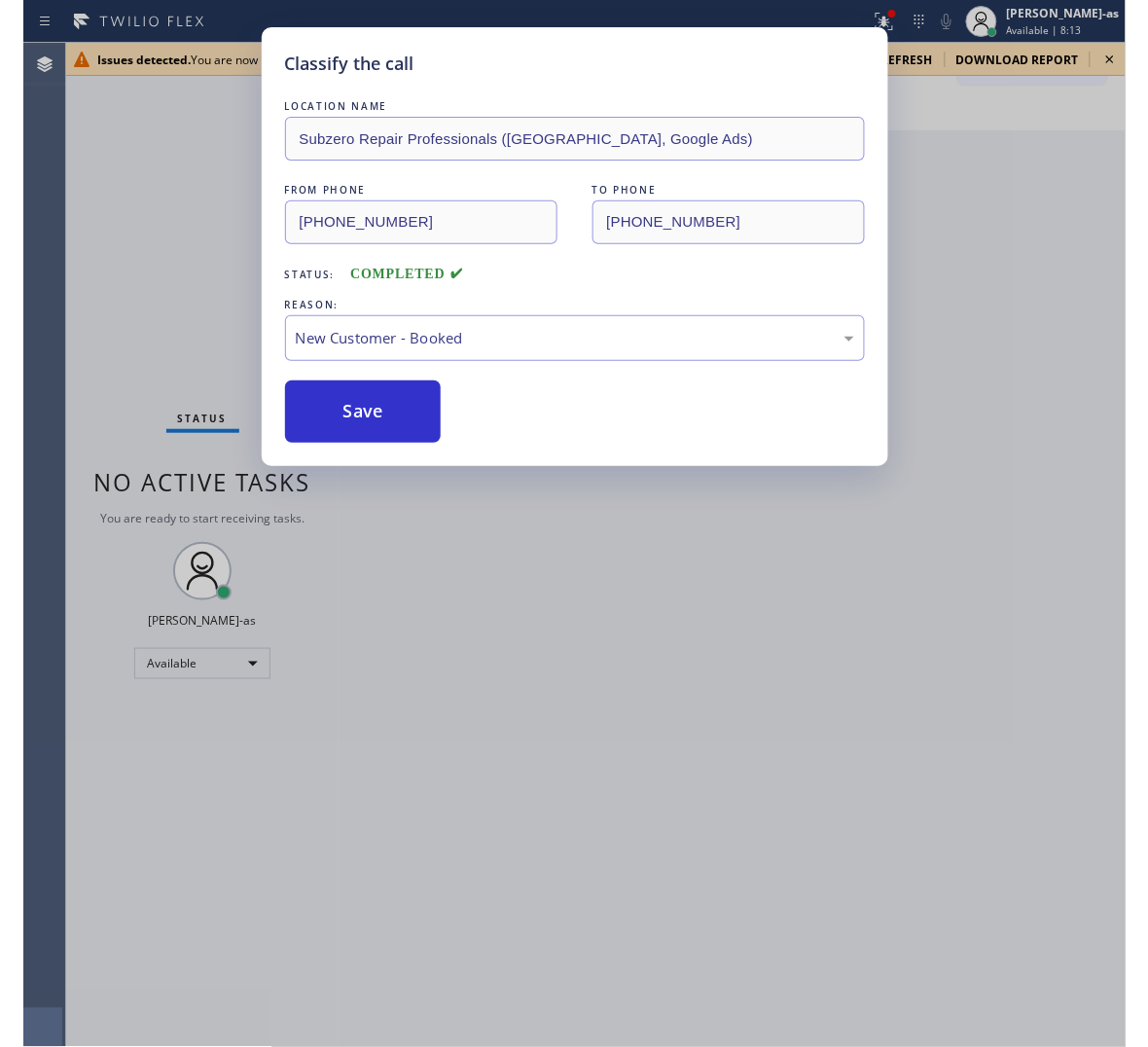 scroll, scrollTop: 0, scrollLeft: 0, axis: both 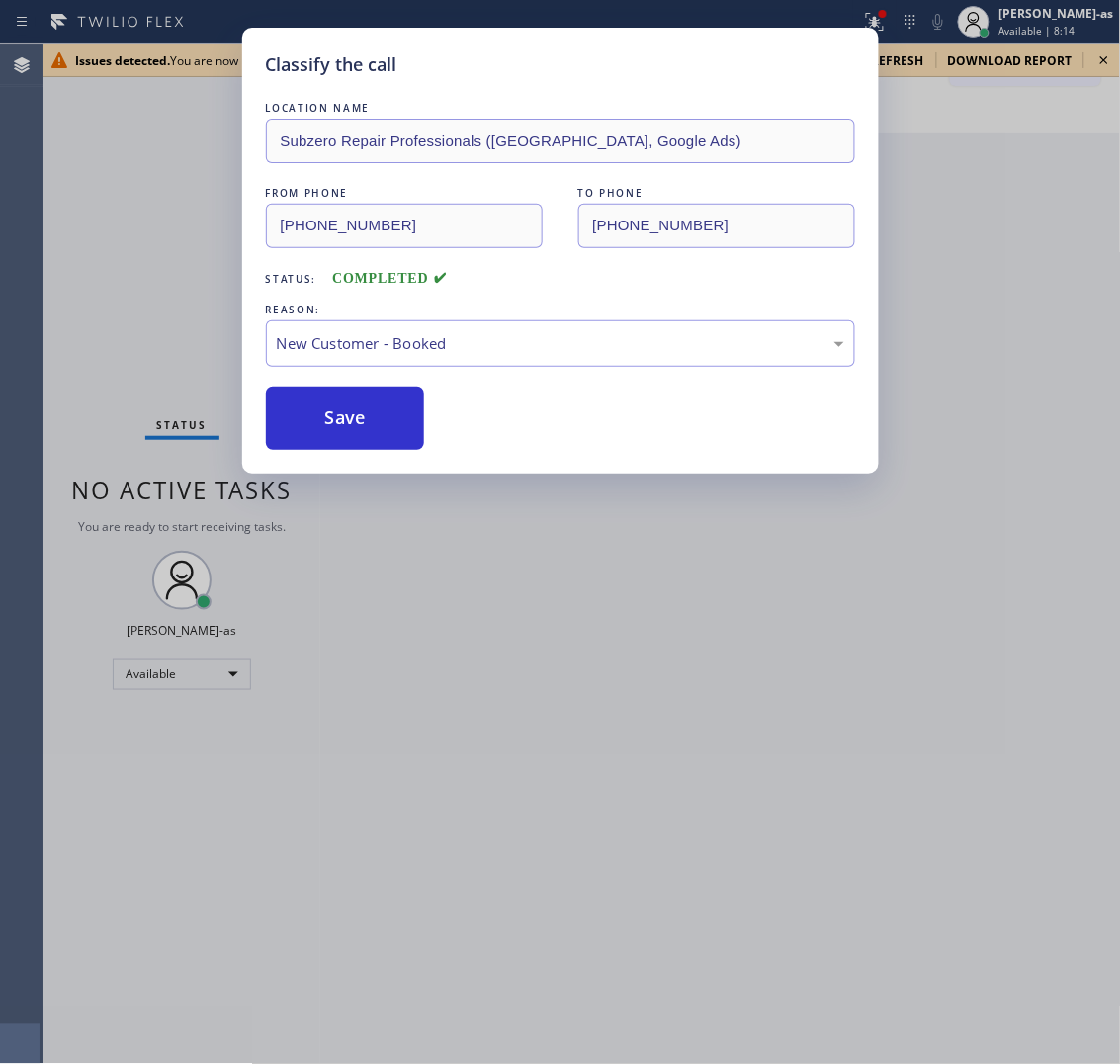click on "Classify the call LOCATION NAME Subzero Repair Professionals (Tampa, Google Ads) FROM PHONE (813) 486-0822 TO PHONE (813) 694-9378 Status: COMPLETED REASON: New Customer - Booked Save" at bounding box center (560, 532) 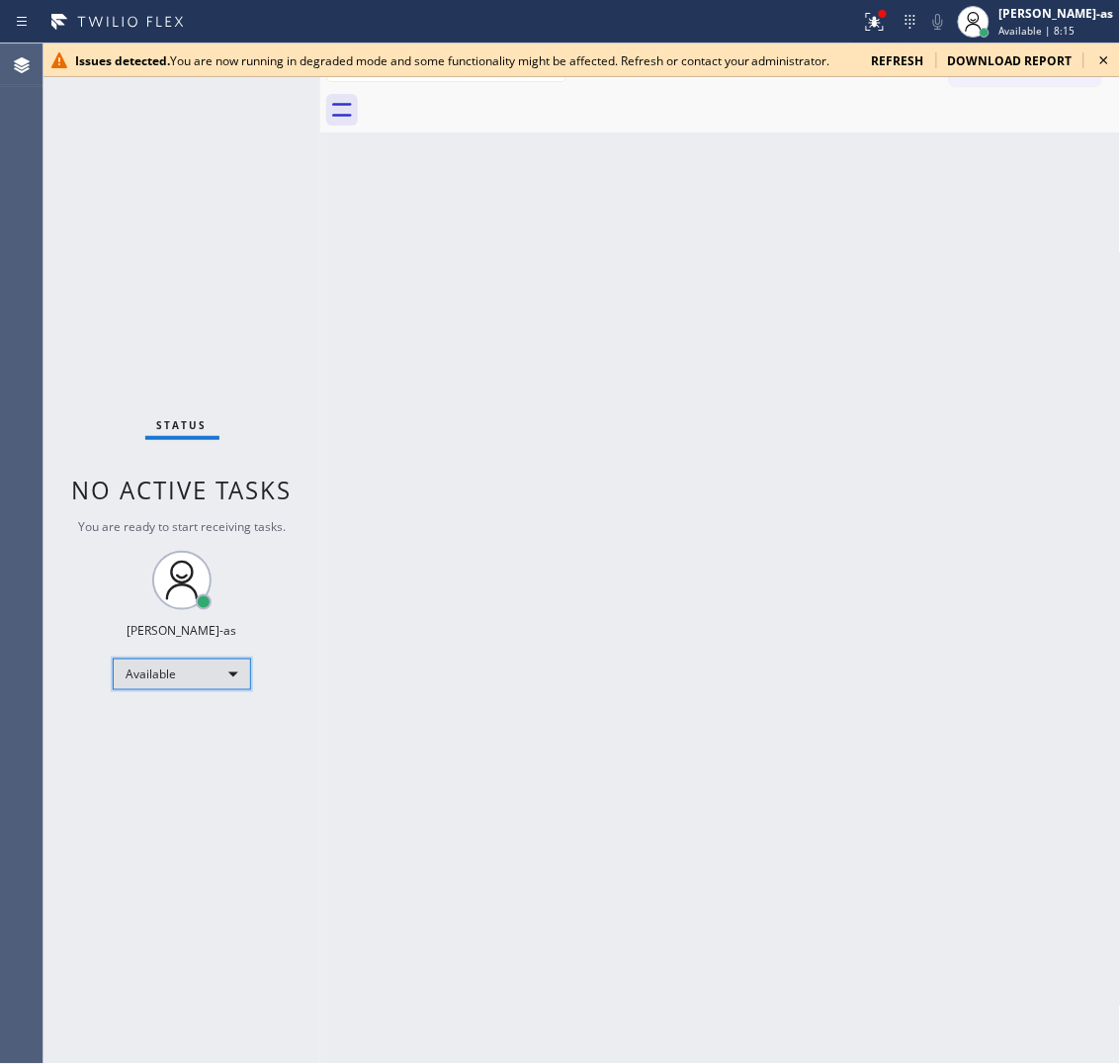 click on "Available" at bounding box center [182, 674] 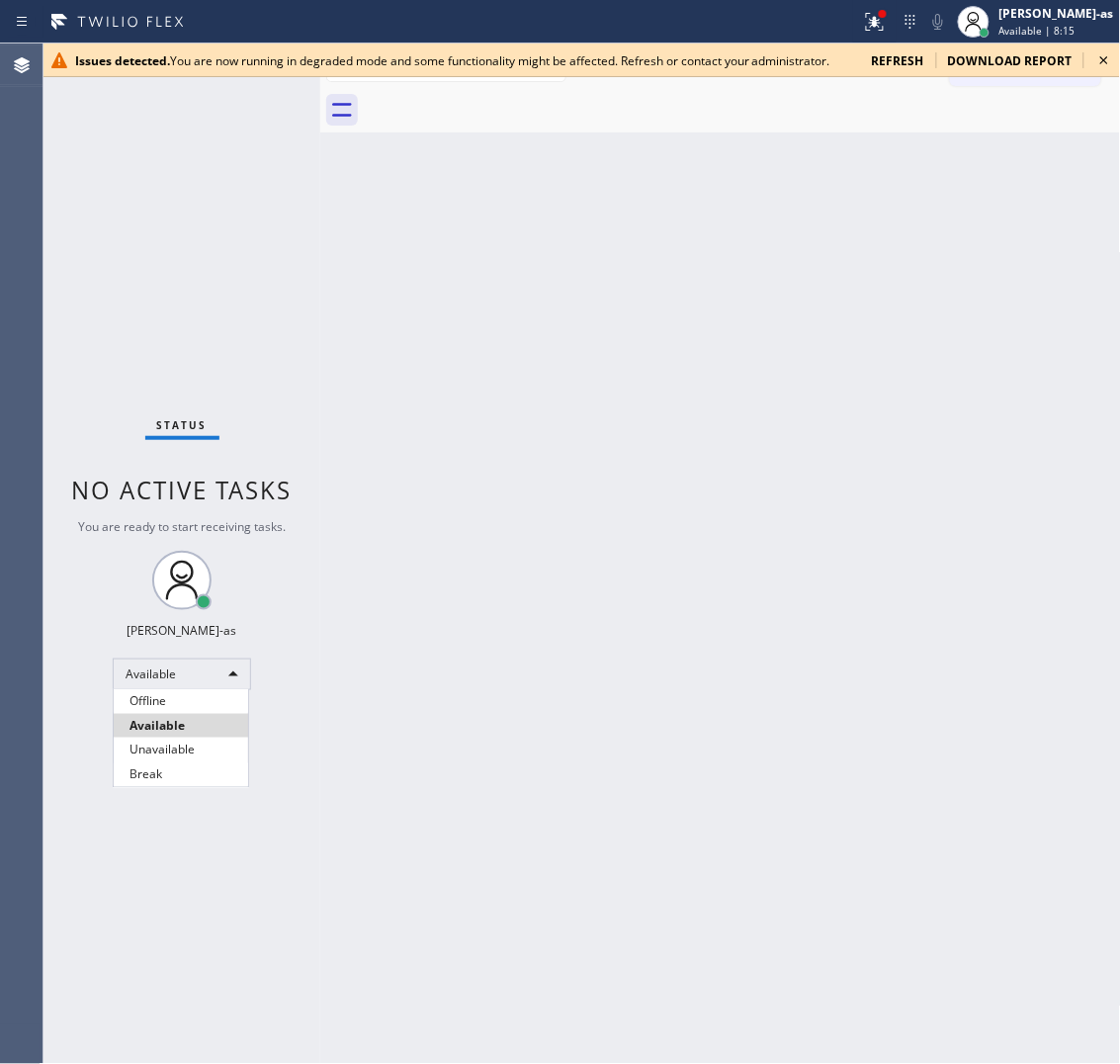 drag, startPoint x: 190, startPoint y: 743, endPoint x: 203, endPoint y: 740, distance: 13.341664 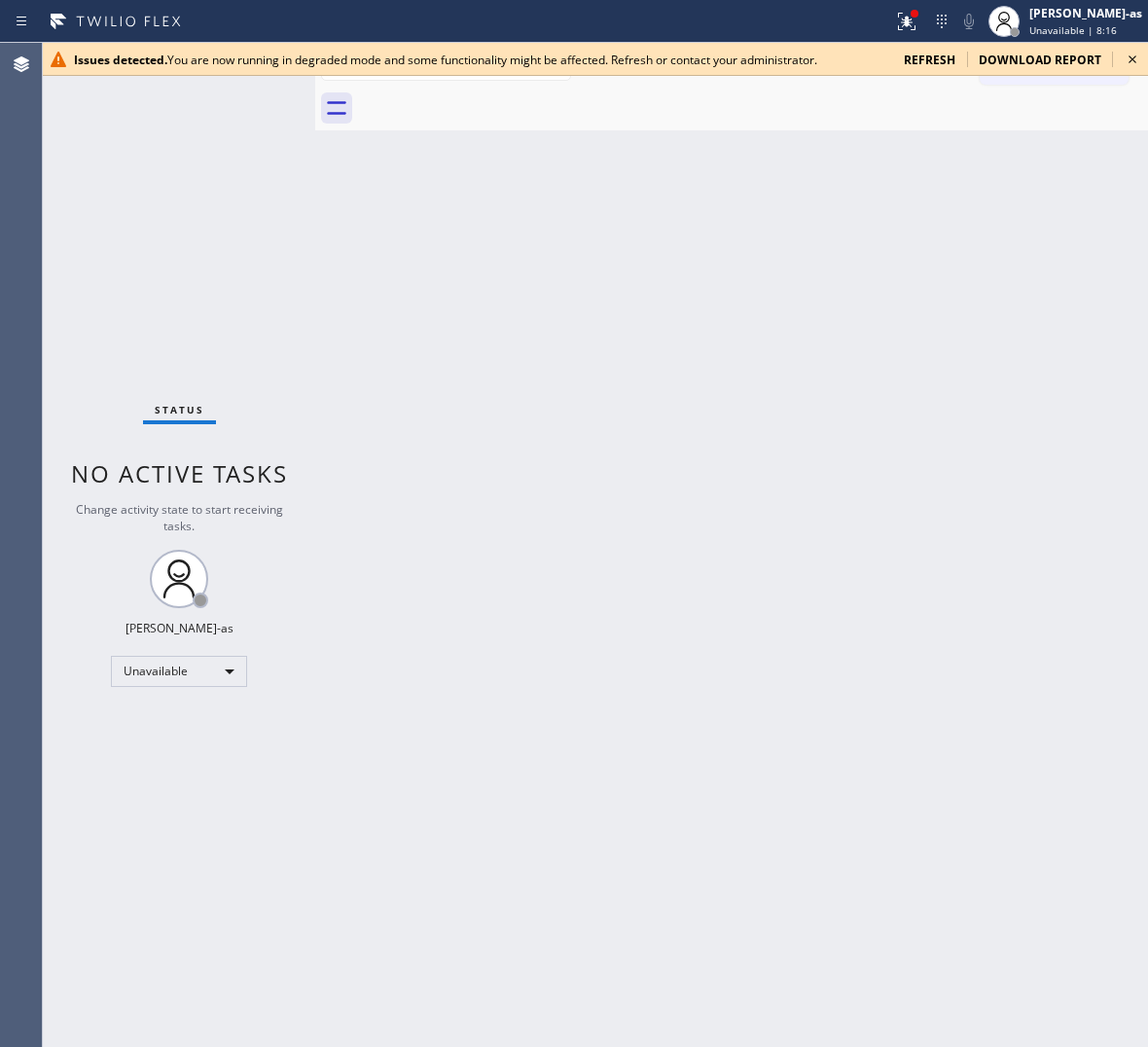 click on "refresh" at bounding box center [929, 59] 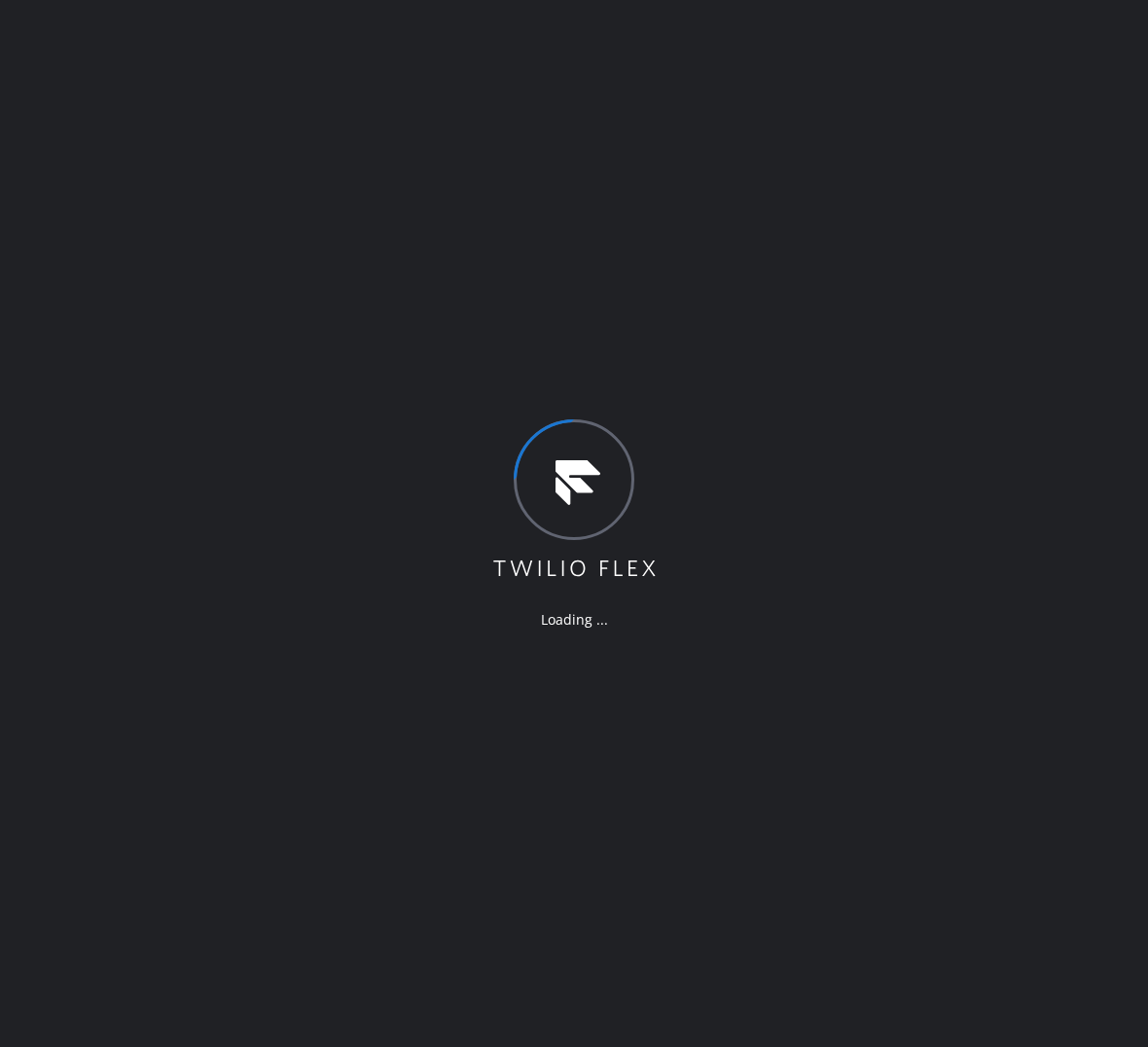 scroll, scrollTop: 0, scrollLeft: 0, axis: both 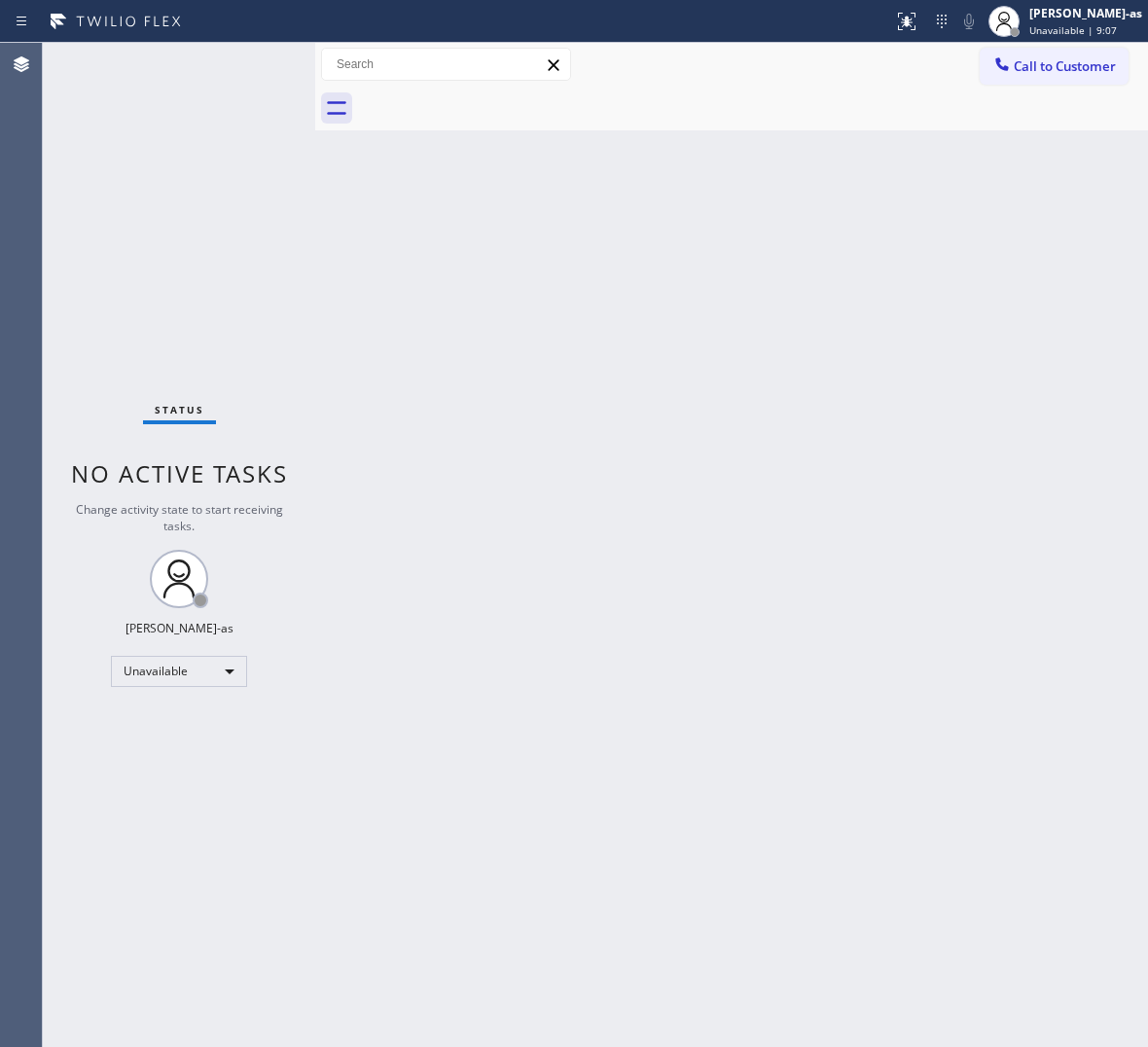 drag, startPoint x: 166, startPoint y: 313, endPoint x: 182, endPoint y: 307, distance: 17.088007 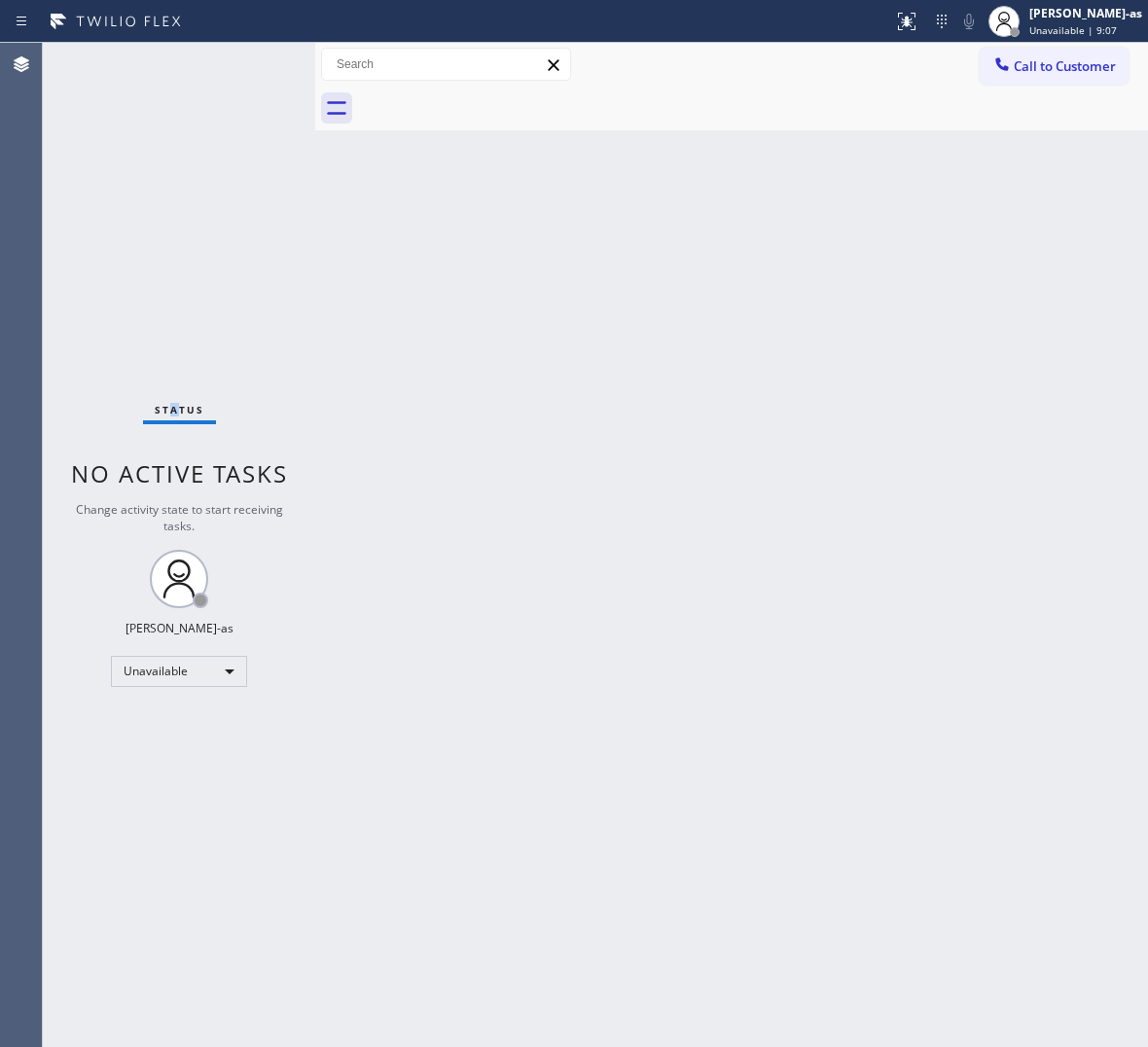 click on "Call to Customer" at bounding box center [1064, 66] 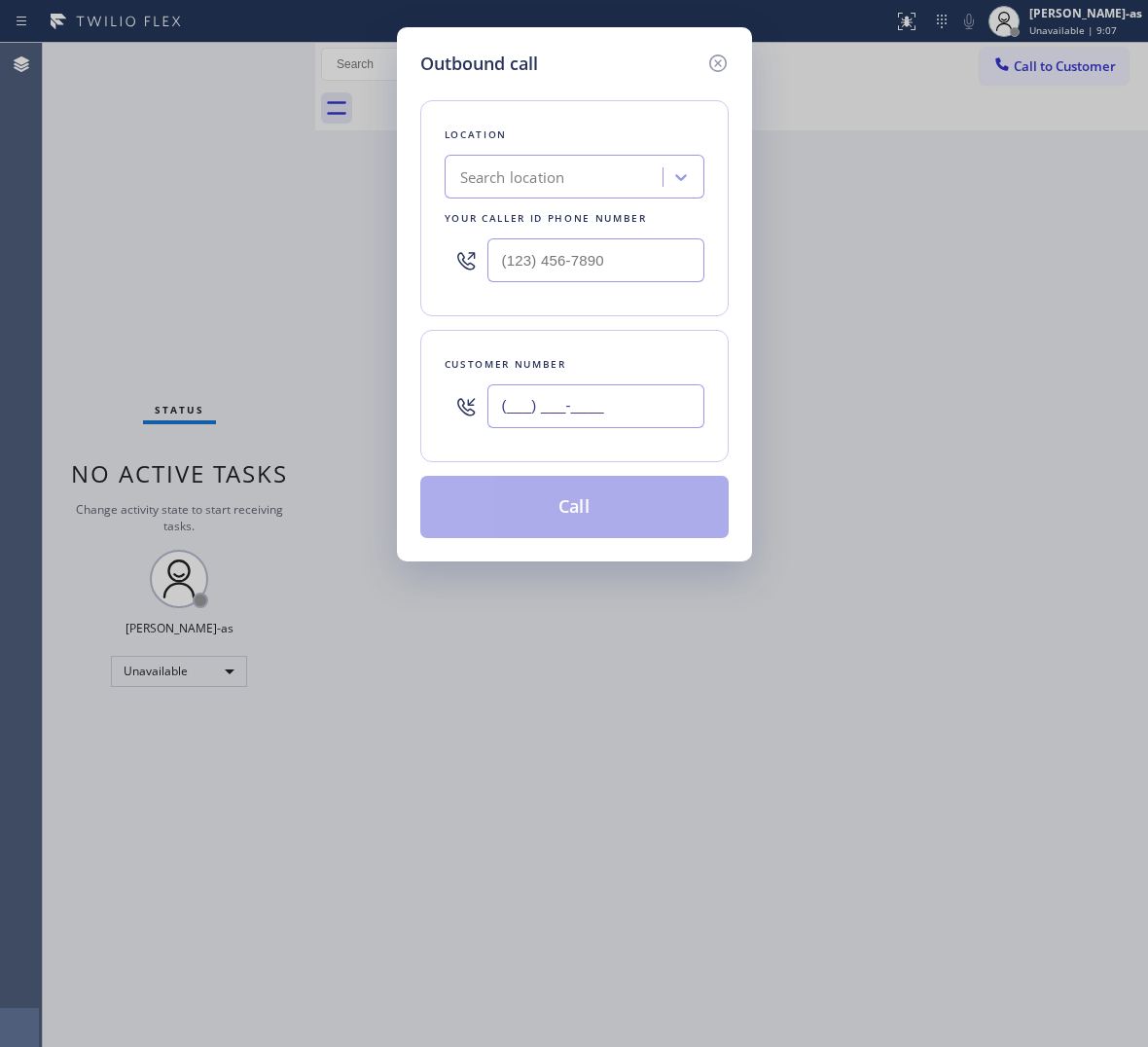 click on "(___) ___-____" at bounding box center (595, 406) 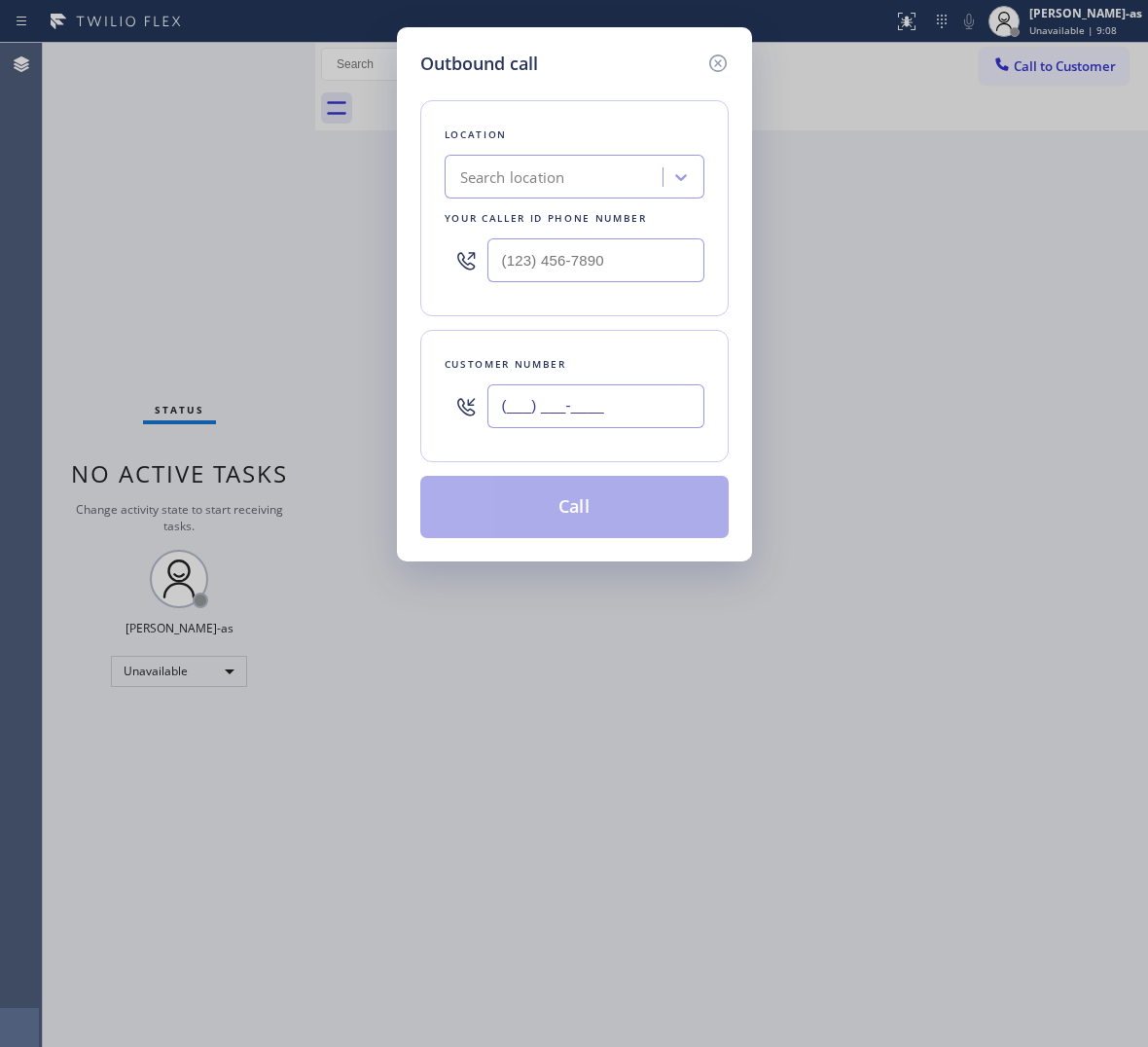 paste on "714) 202-5" 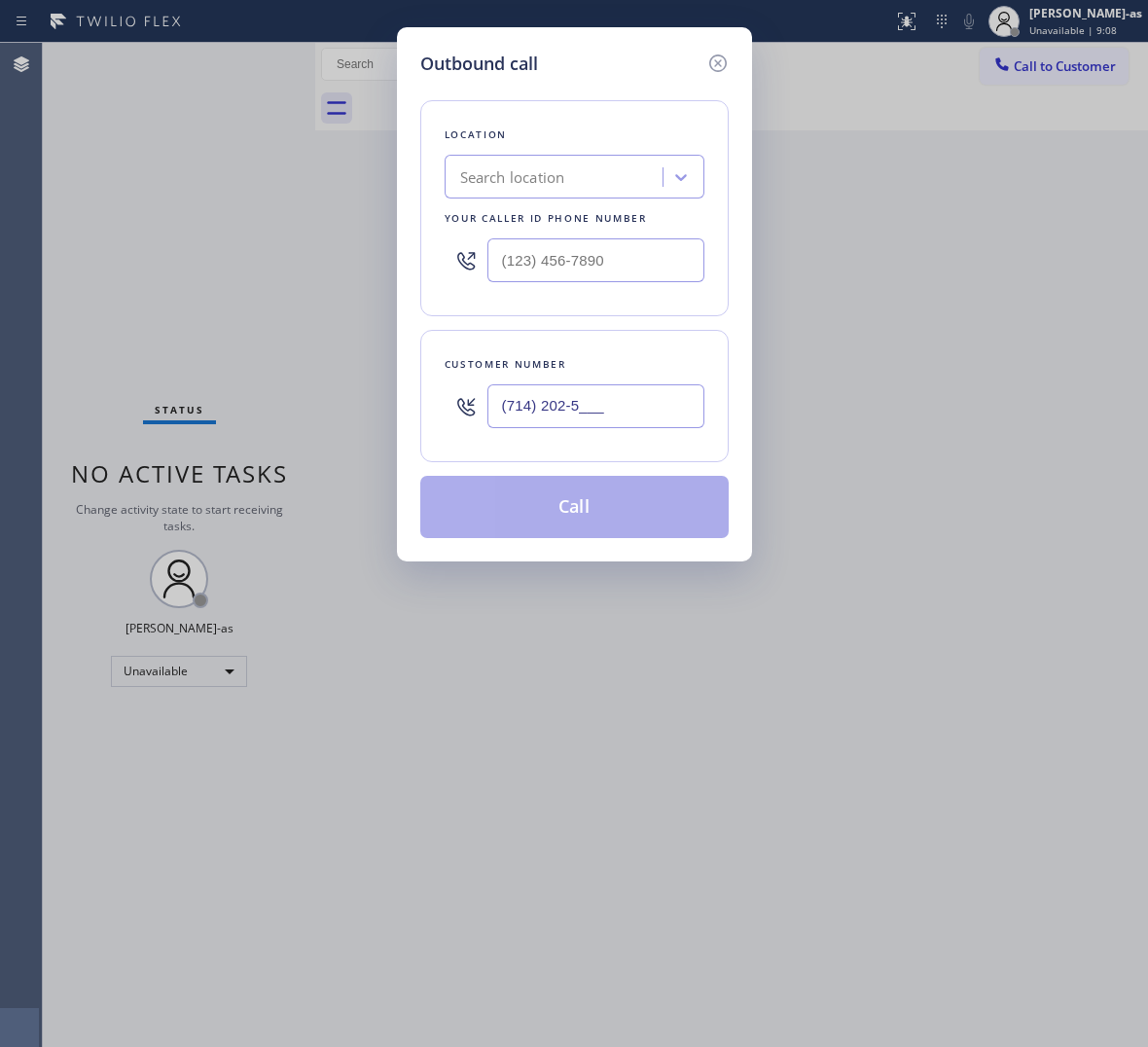 type on "(714) 202-5___" 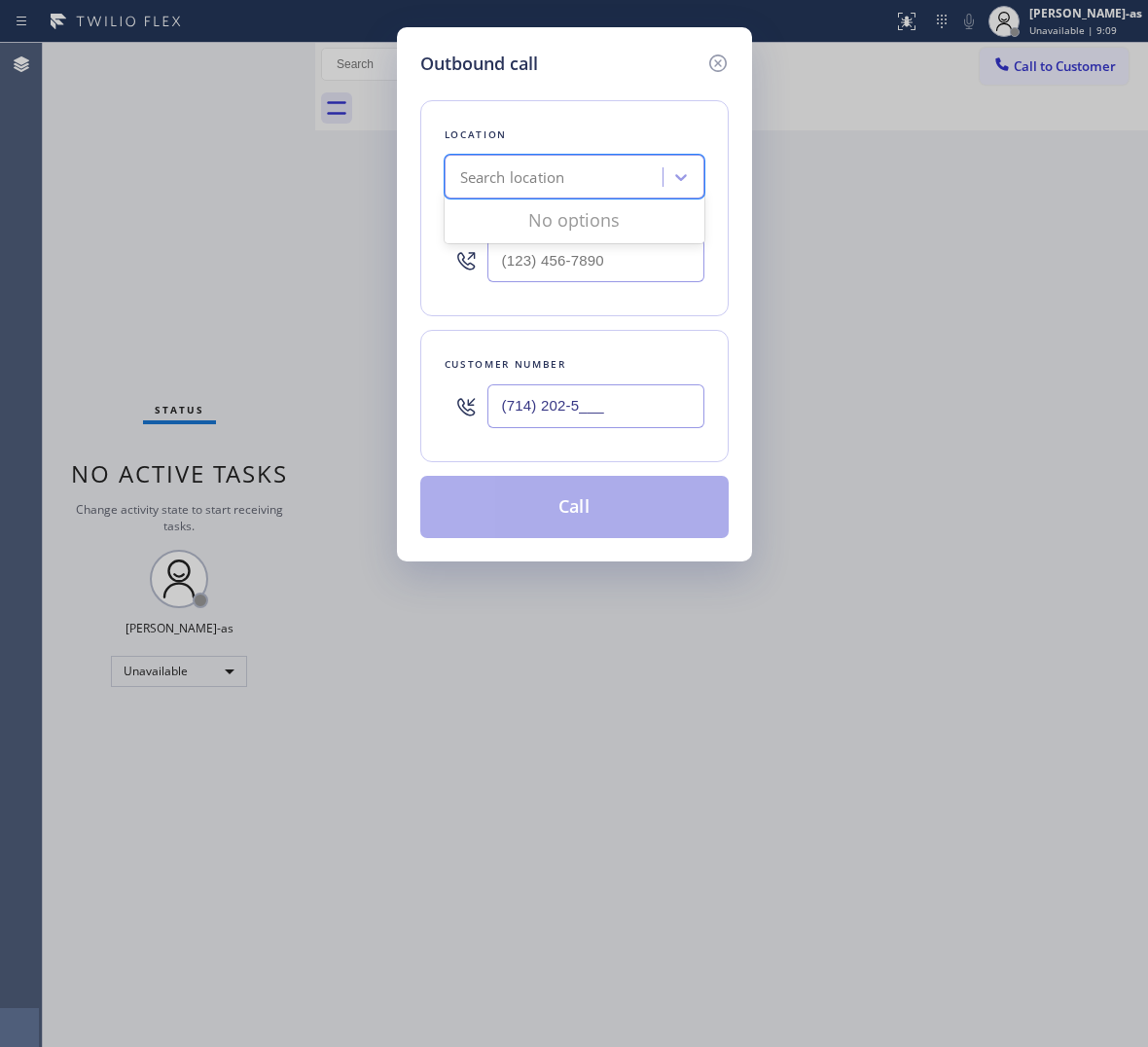 click on "Search location" at bounding box center (513, 177) 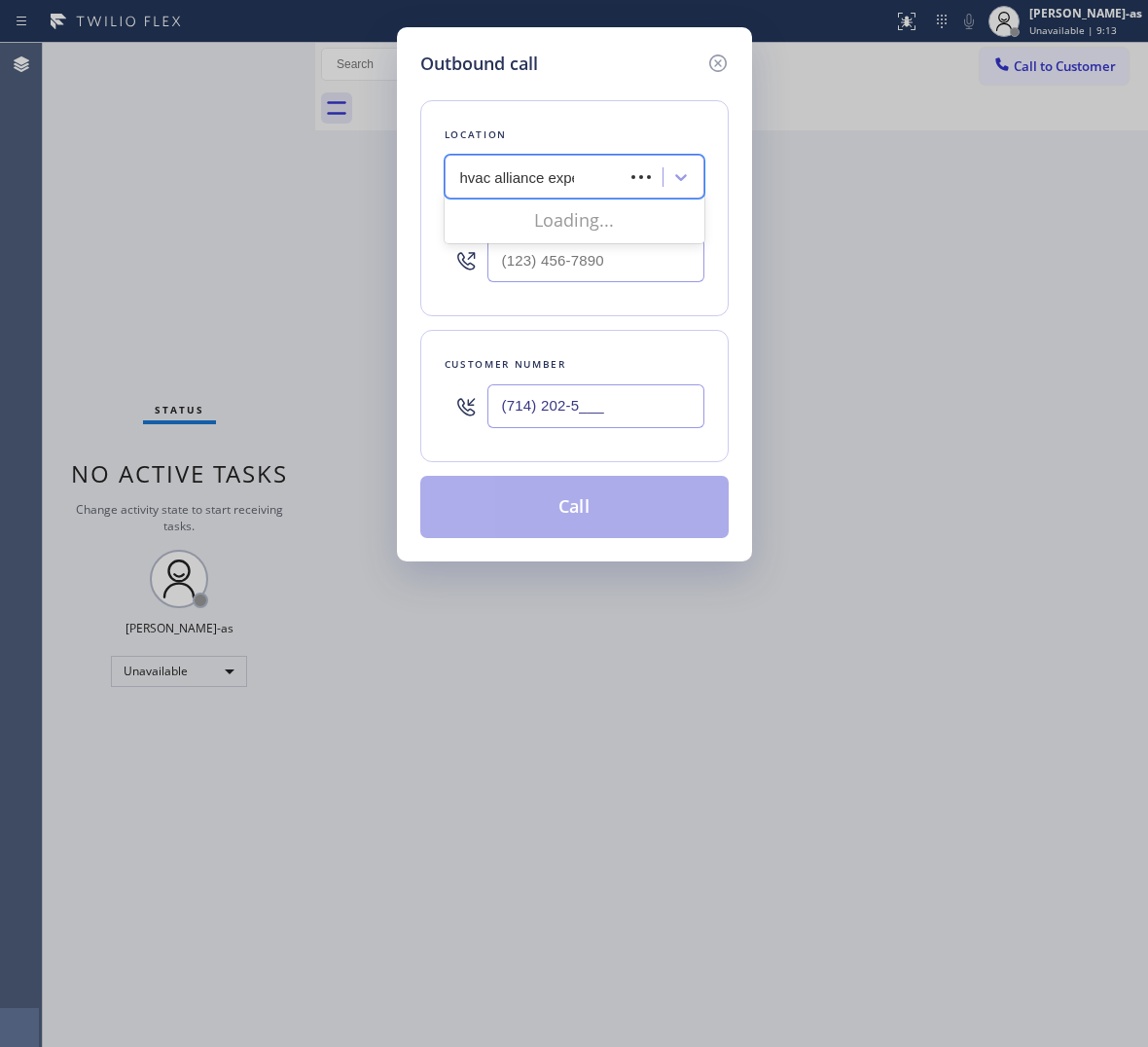 type on "hvac alliance exper" 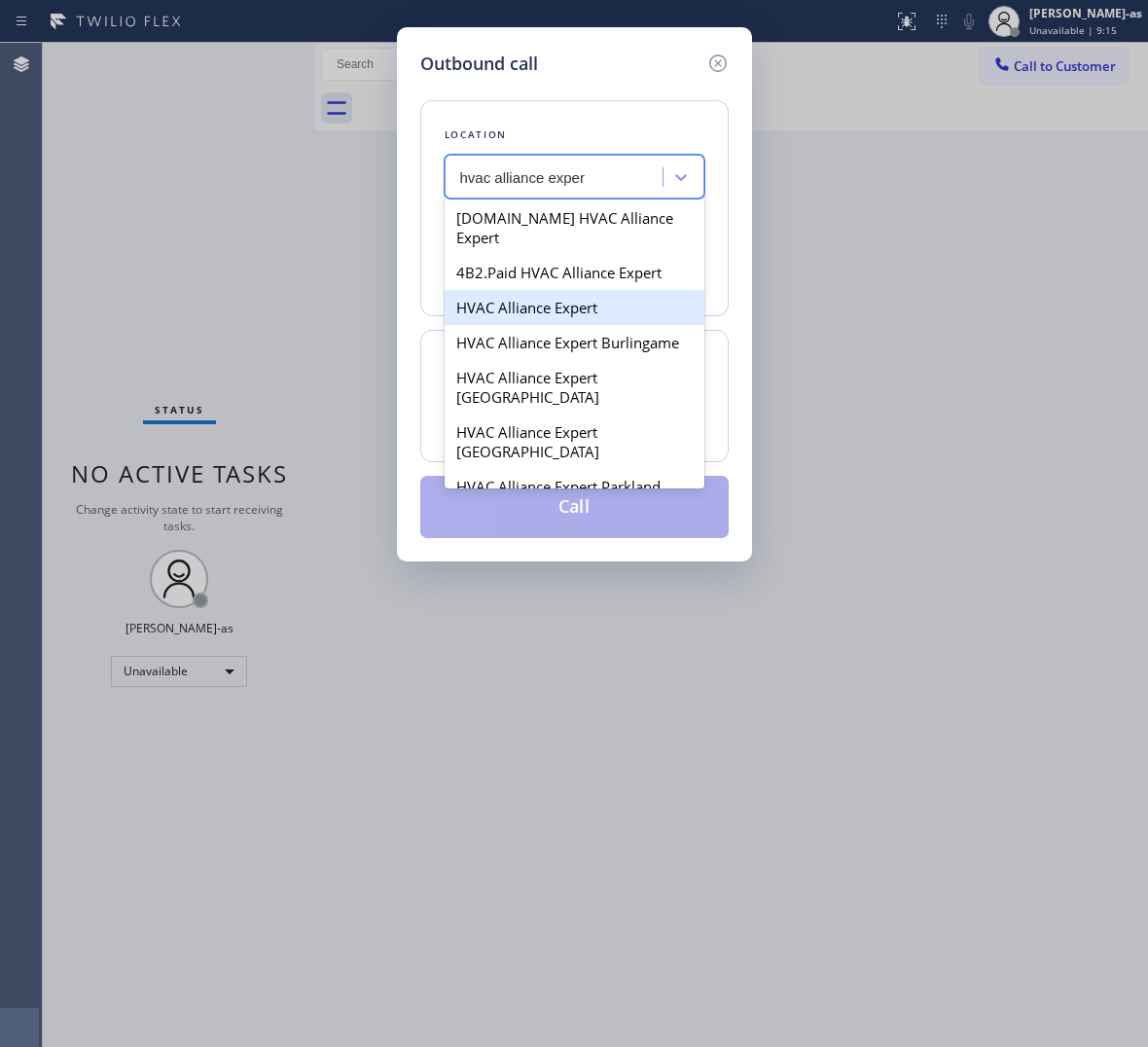 click on "HVAC Alliance Expert" at bounding box center [574, 307] 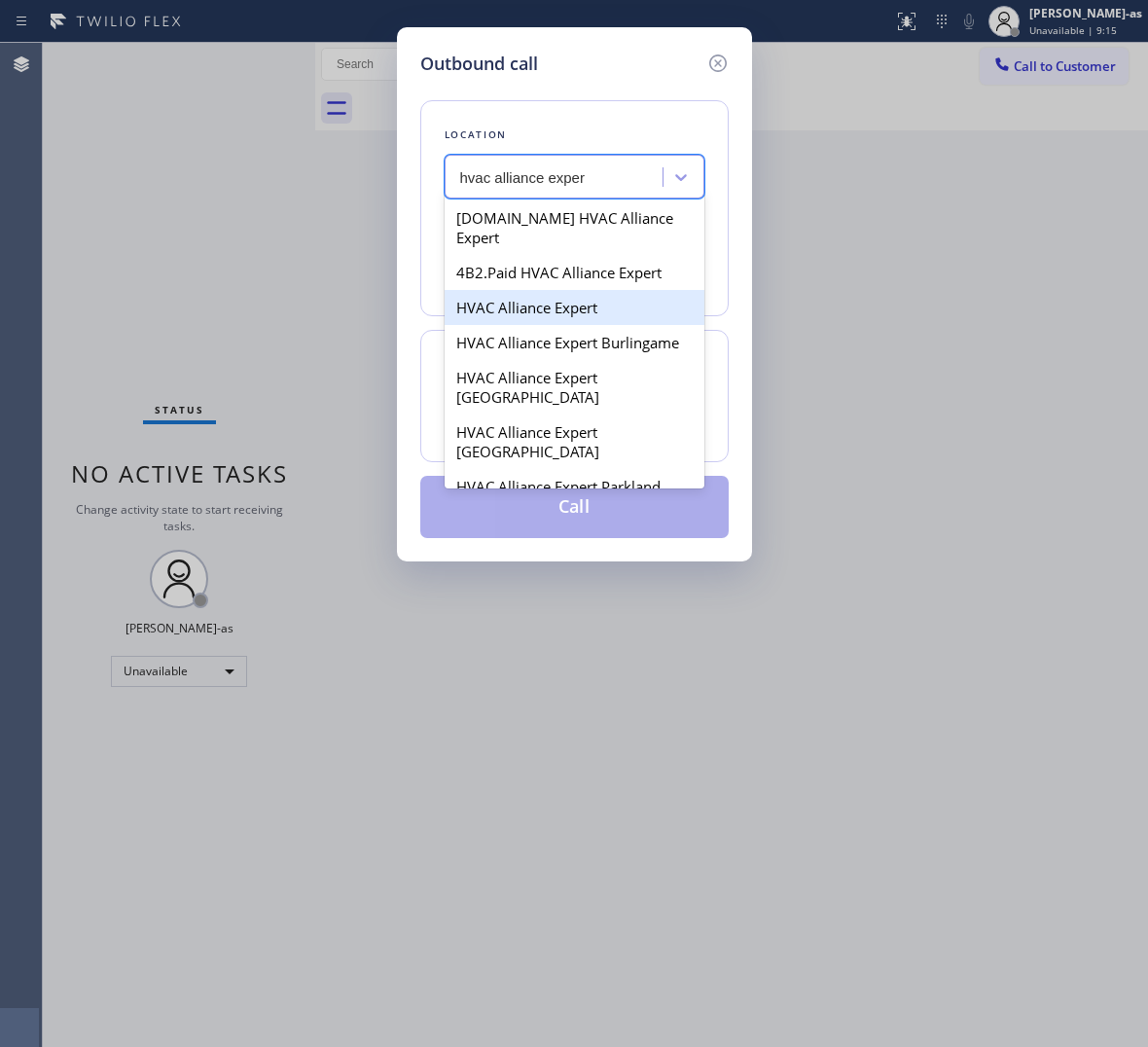 type 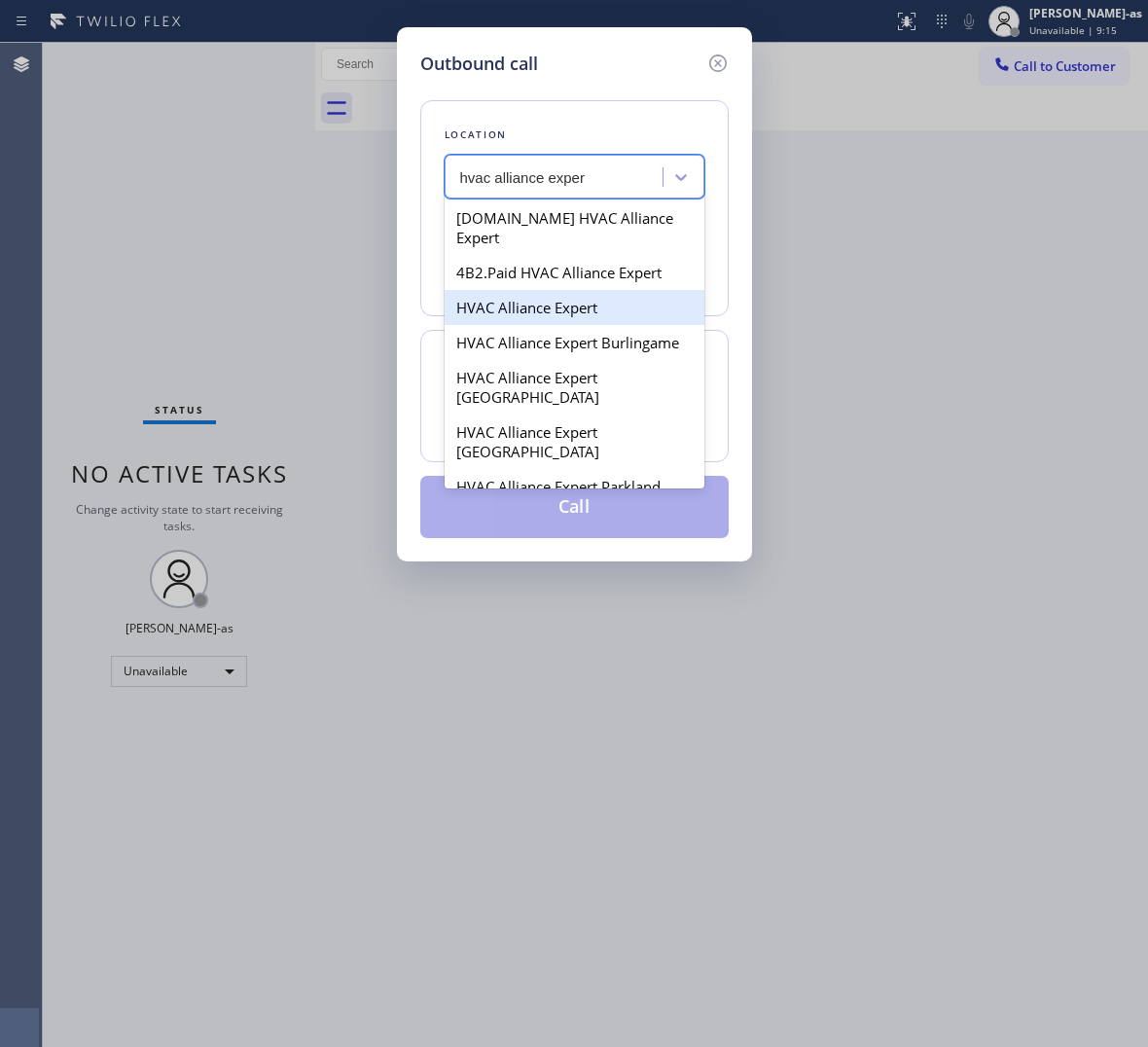 type on "[PHONE_NUMBER]" 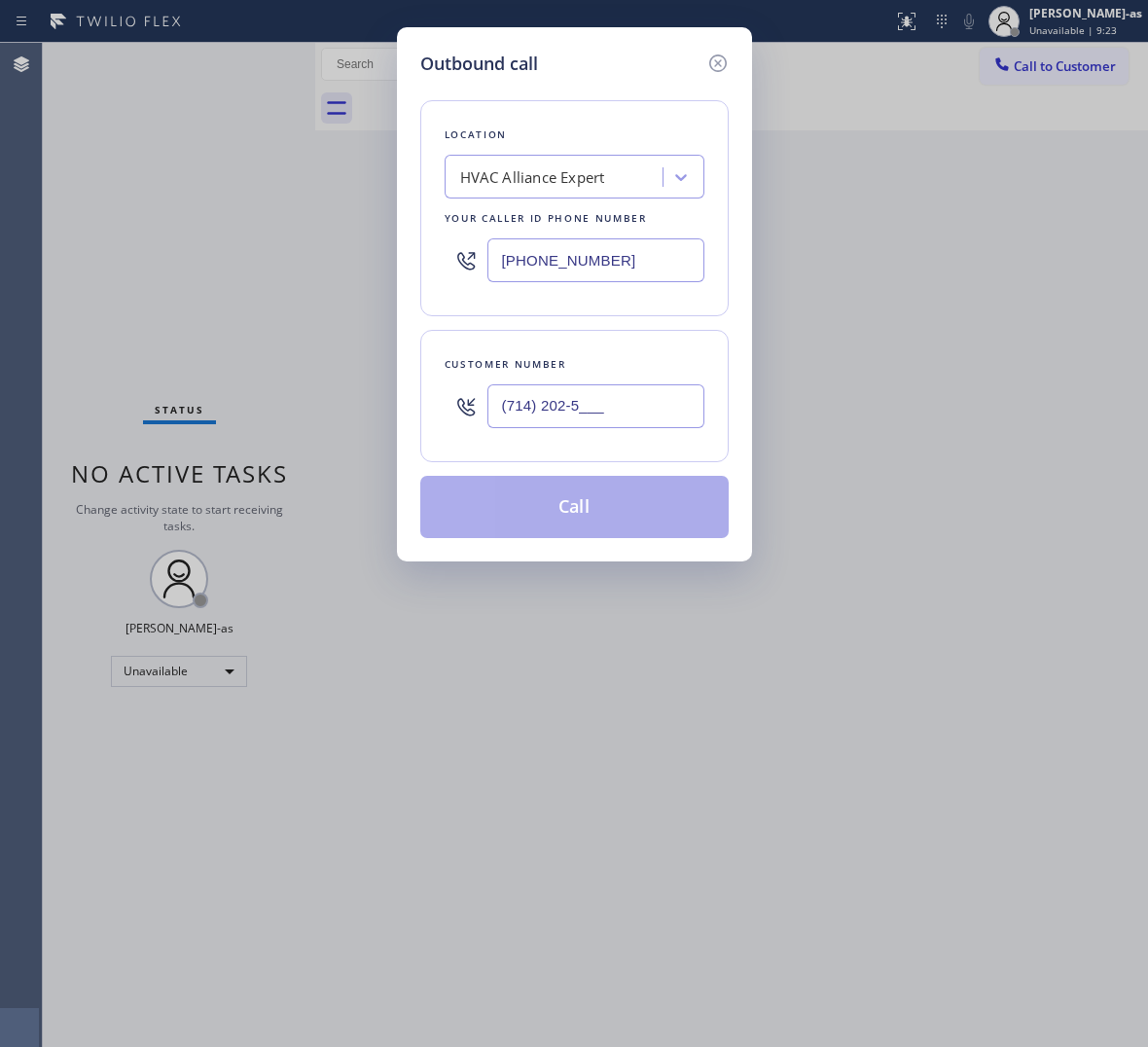 click on "(714) 202-5___" at bounding box center [595, 406] 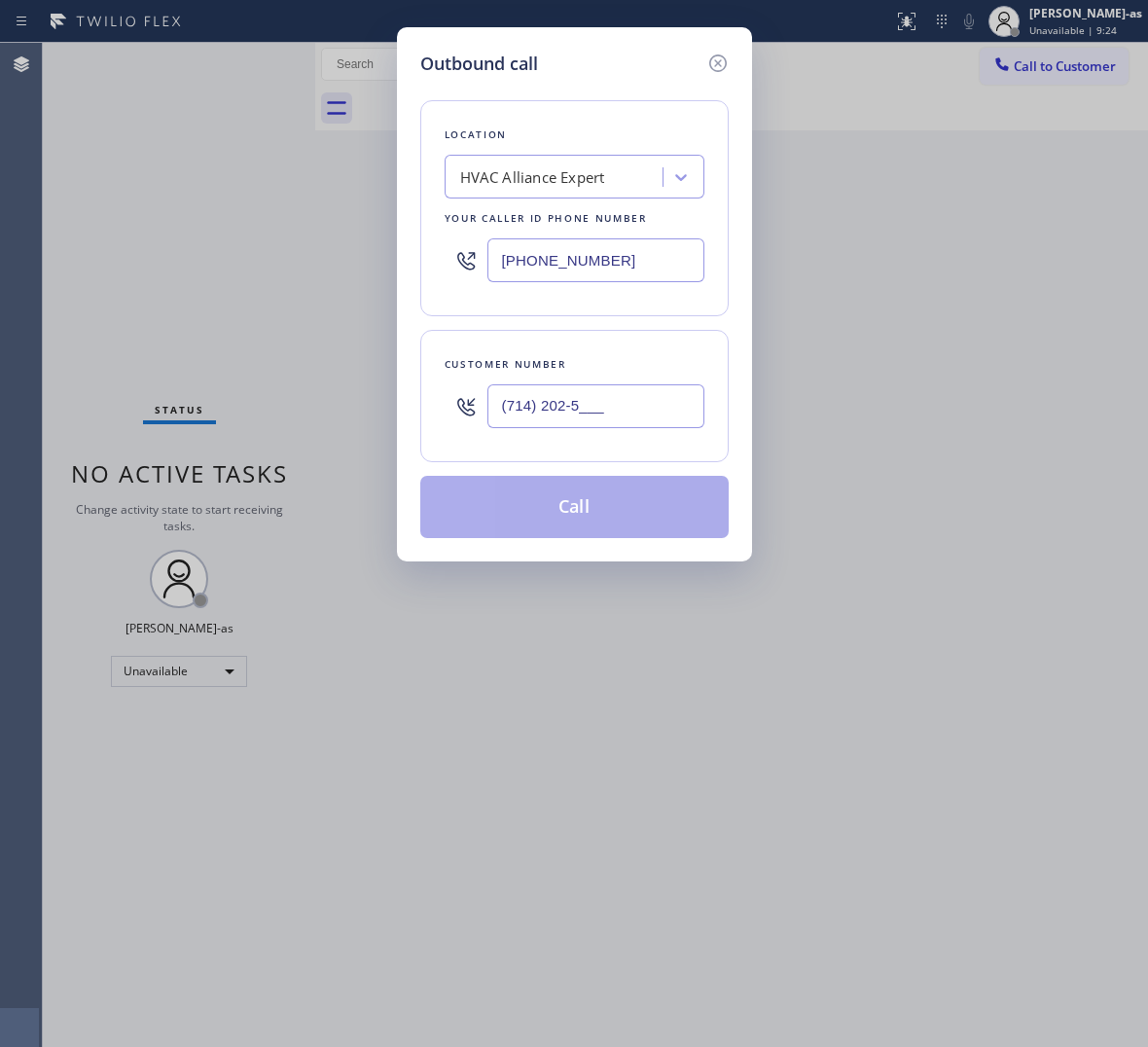 click on "(714) 202-5___" at bounding box center [595, 406] 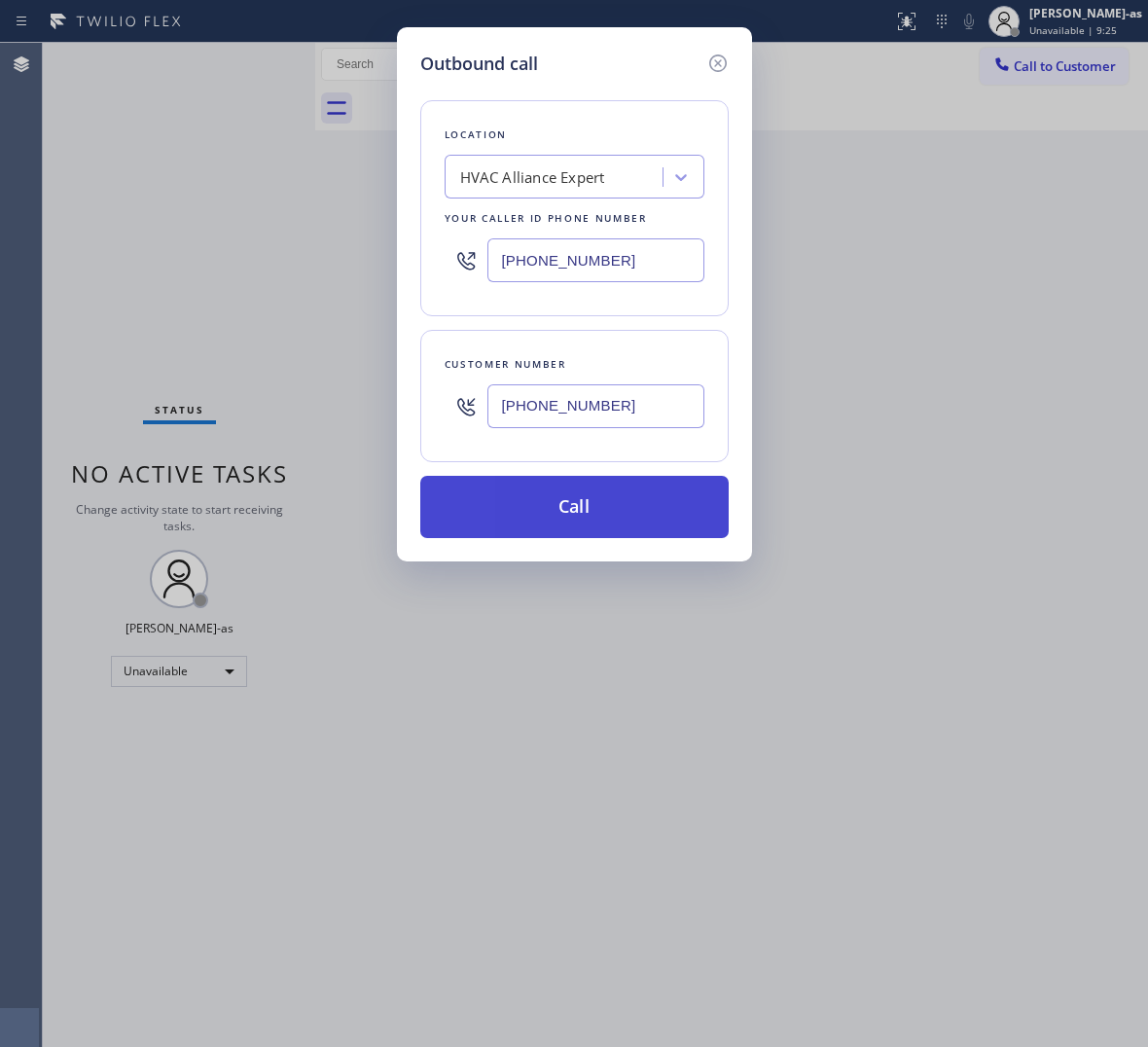 type on "(626) 643-9365" 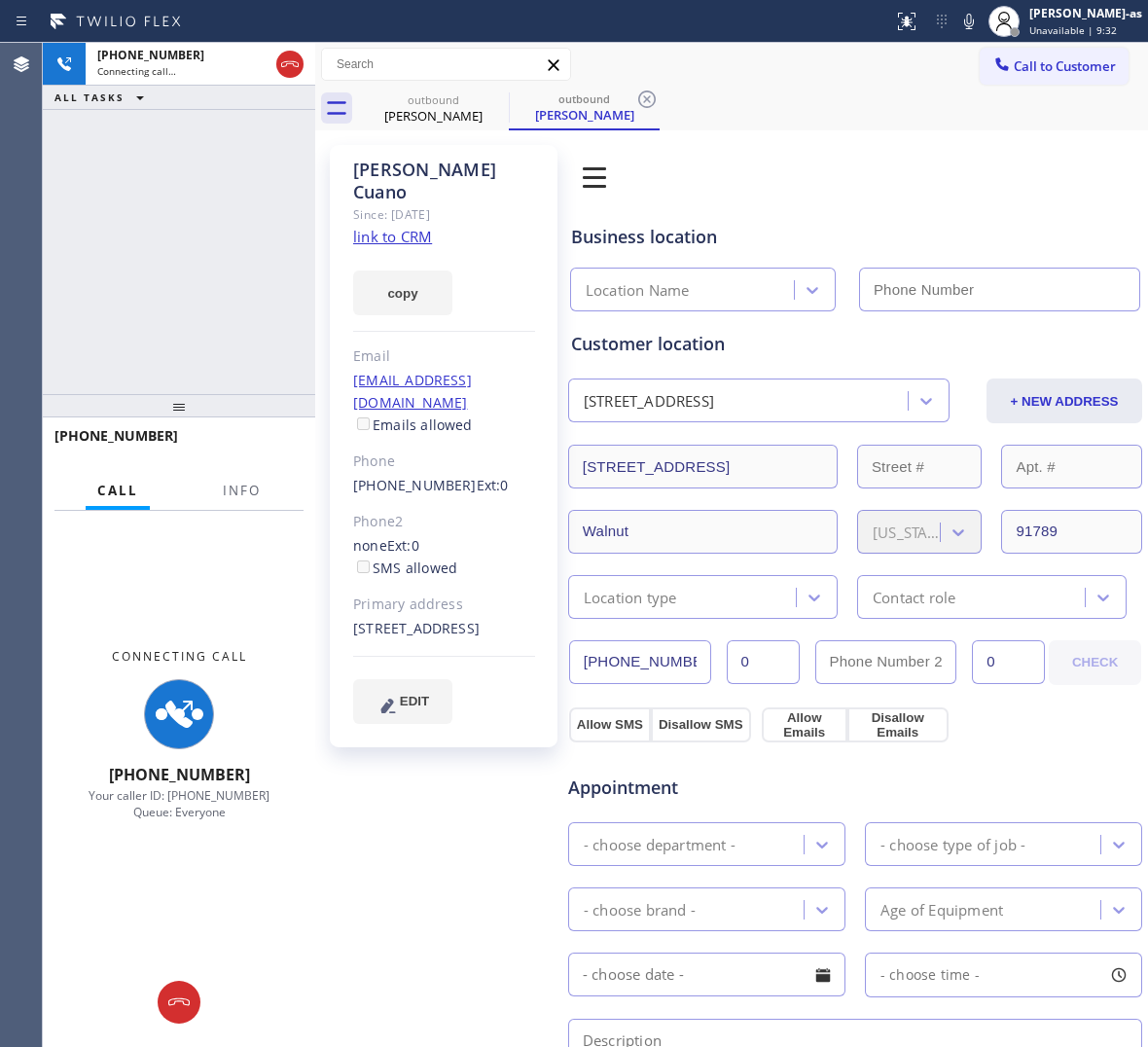 type on "[PHONE_NUMBER]" 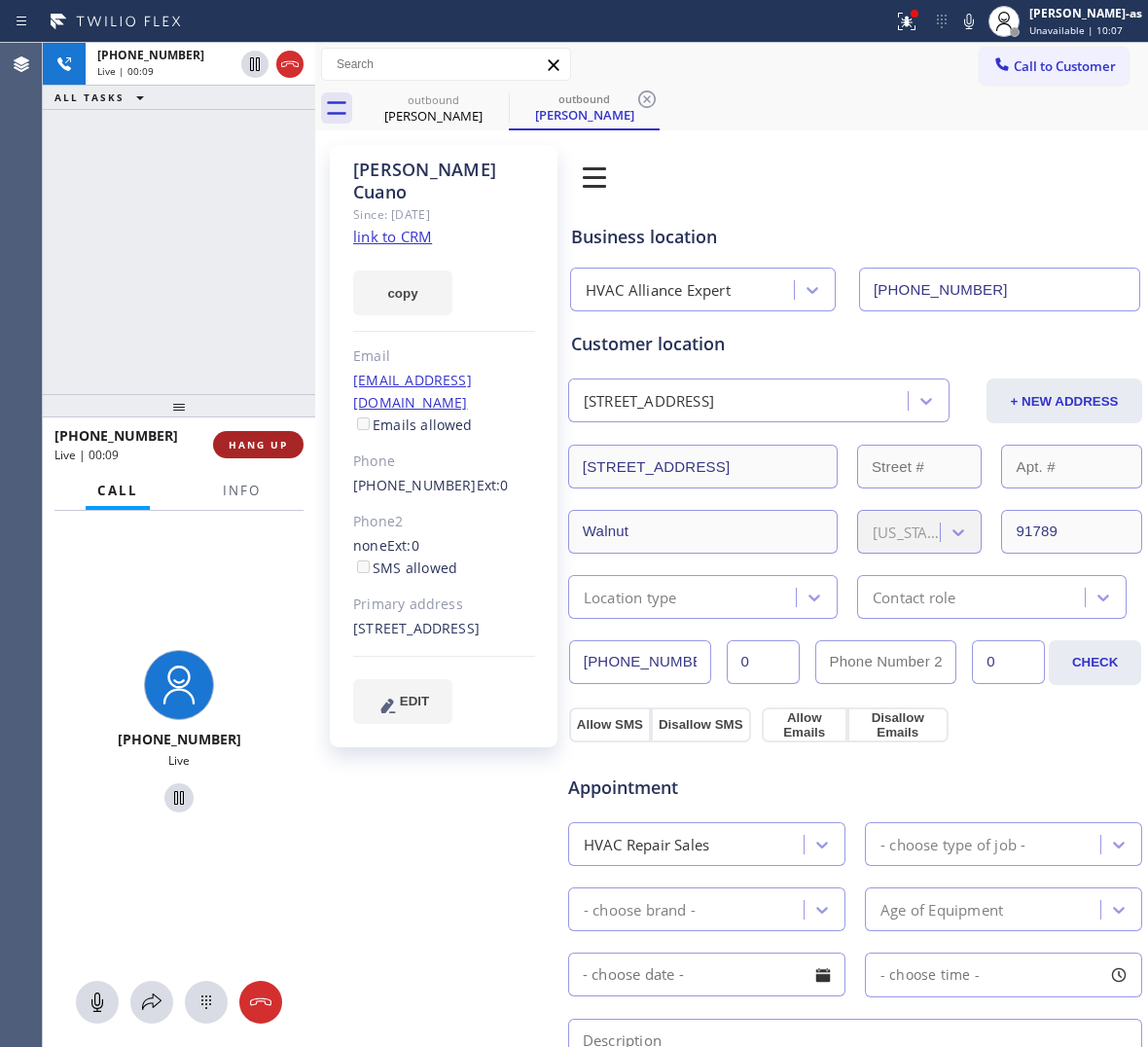 click on "HANG UP" at bounding box center (258, 445) 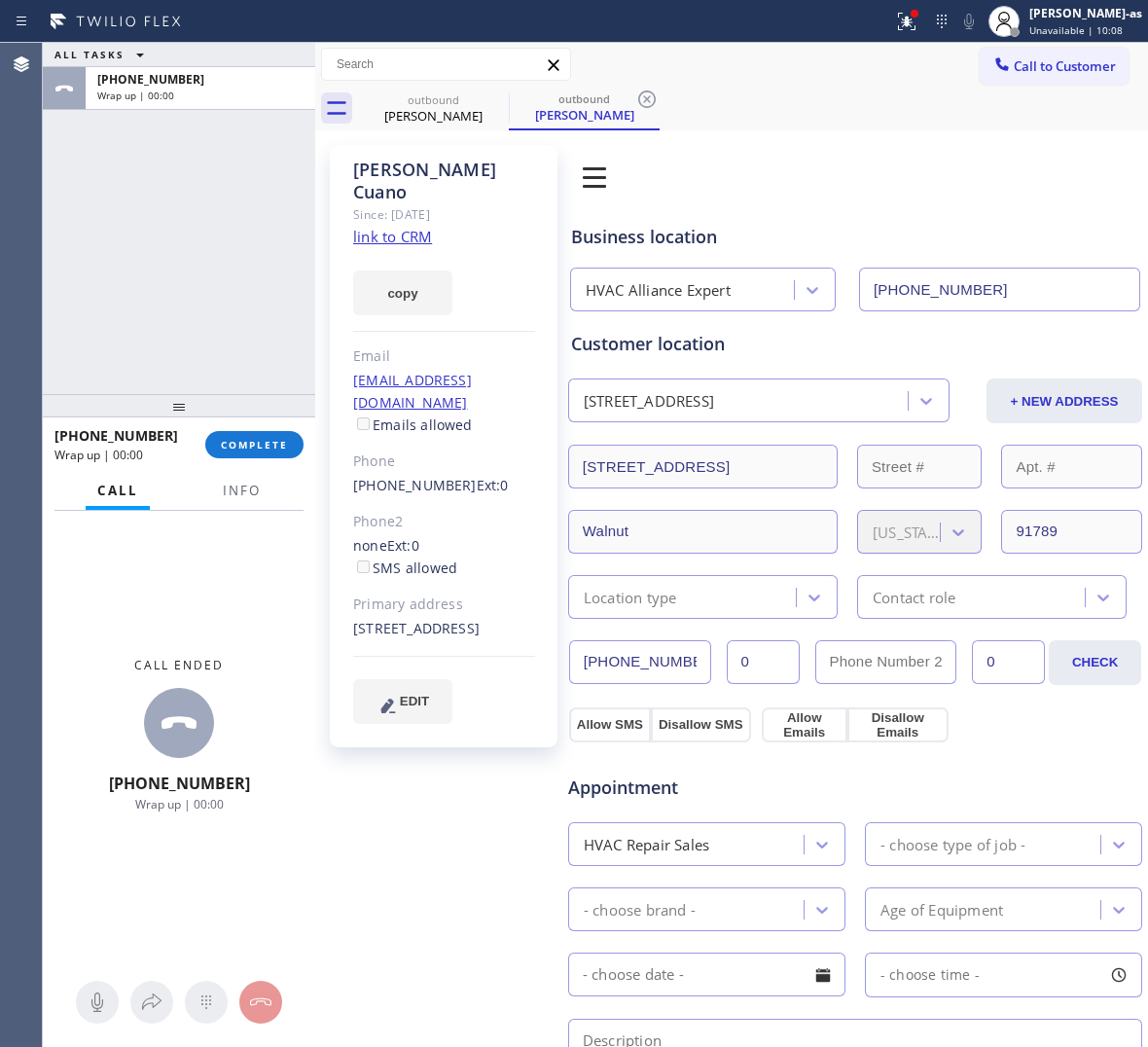 click on "link to CRM" 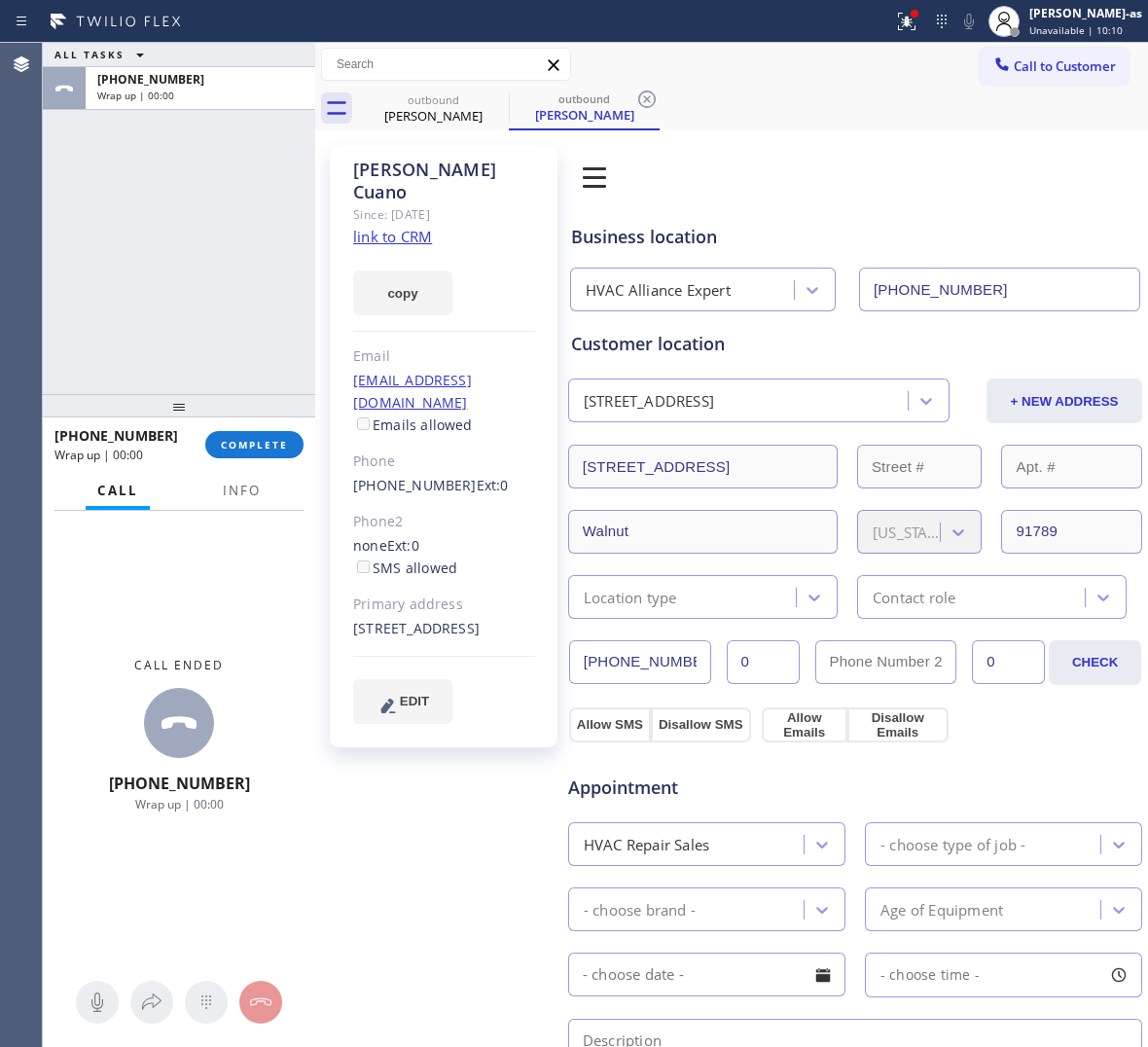 click on "ALL TASKS ALL TASKS ACTIVE TASKS TASKS IN WRAP UP +16266439365 Wrap up | 00:00" at bounding box center (179, 218) 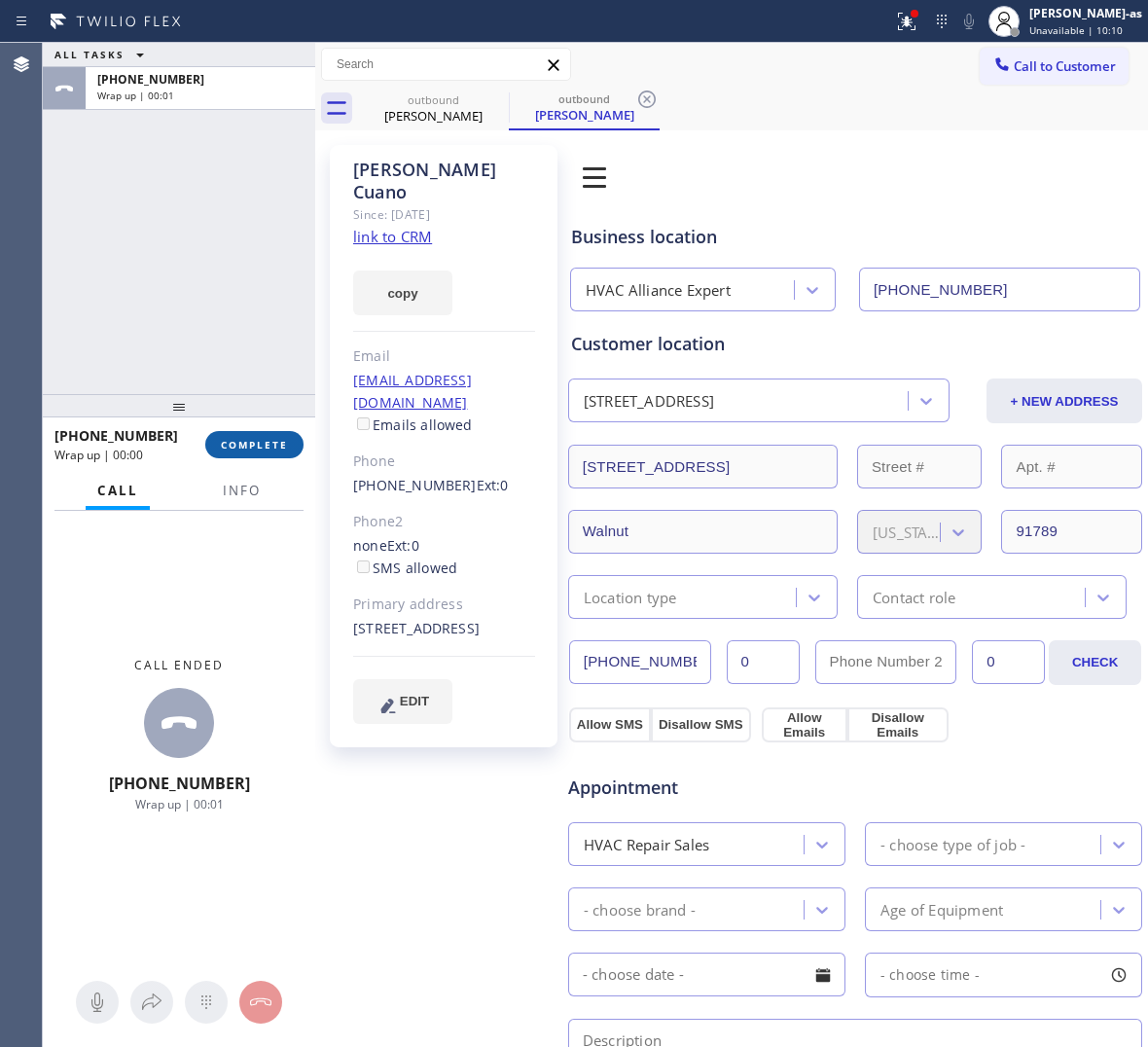 click on "COMPLETE" at bounding box center (254, 445) 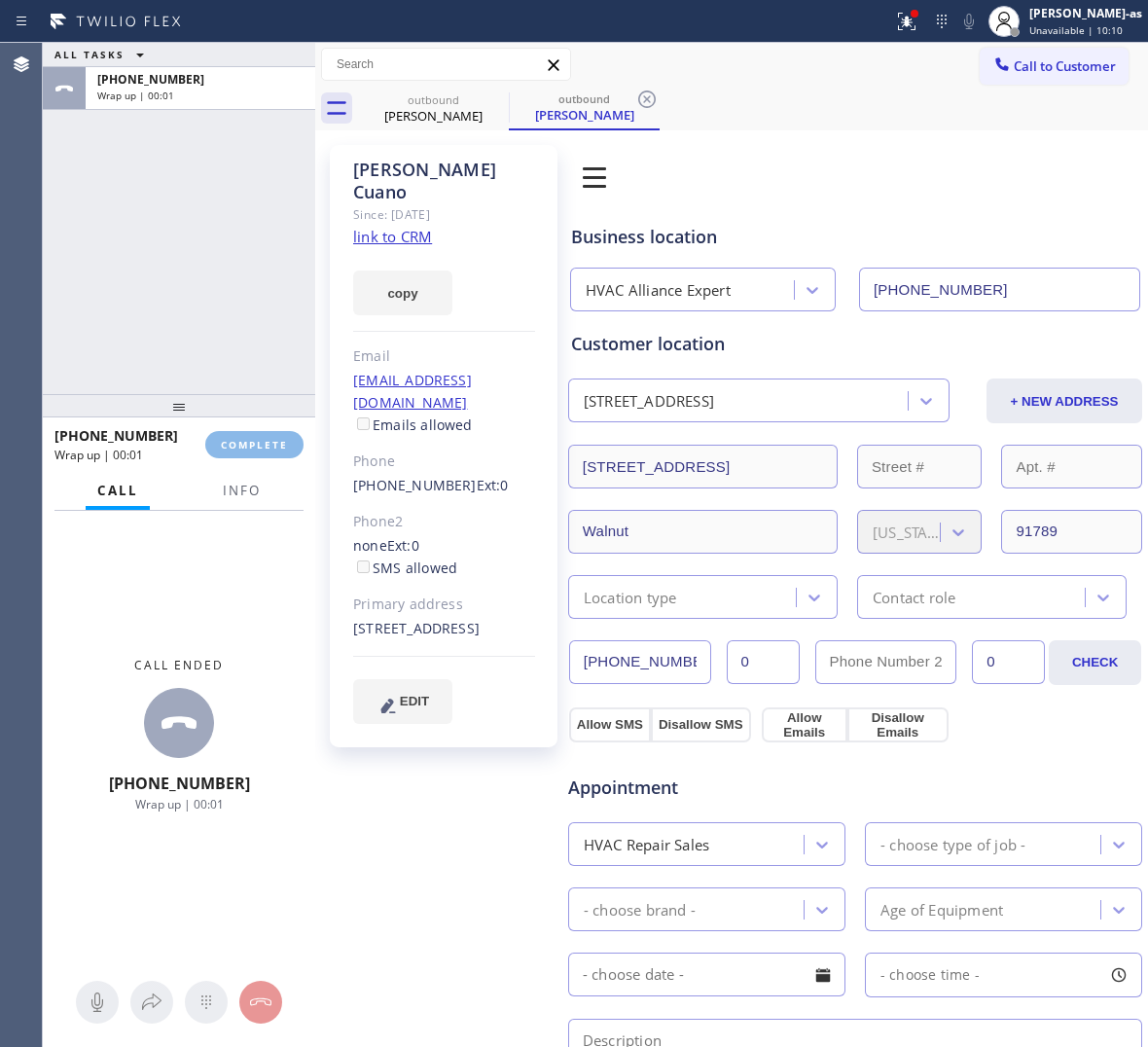 drag, startPoint x: 191, startPoint y: 285, endPoint x: 280, endPoint y: 357, distance: 114.47707 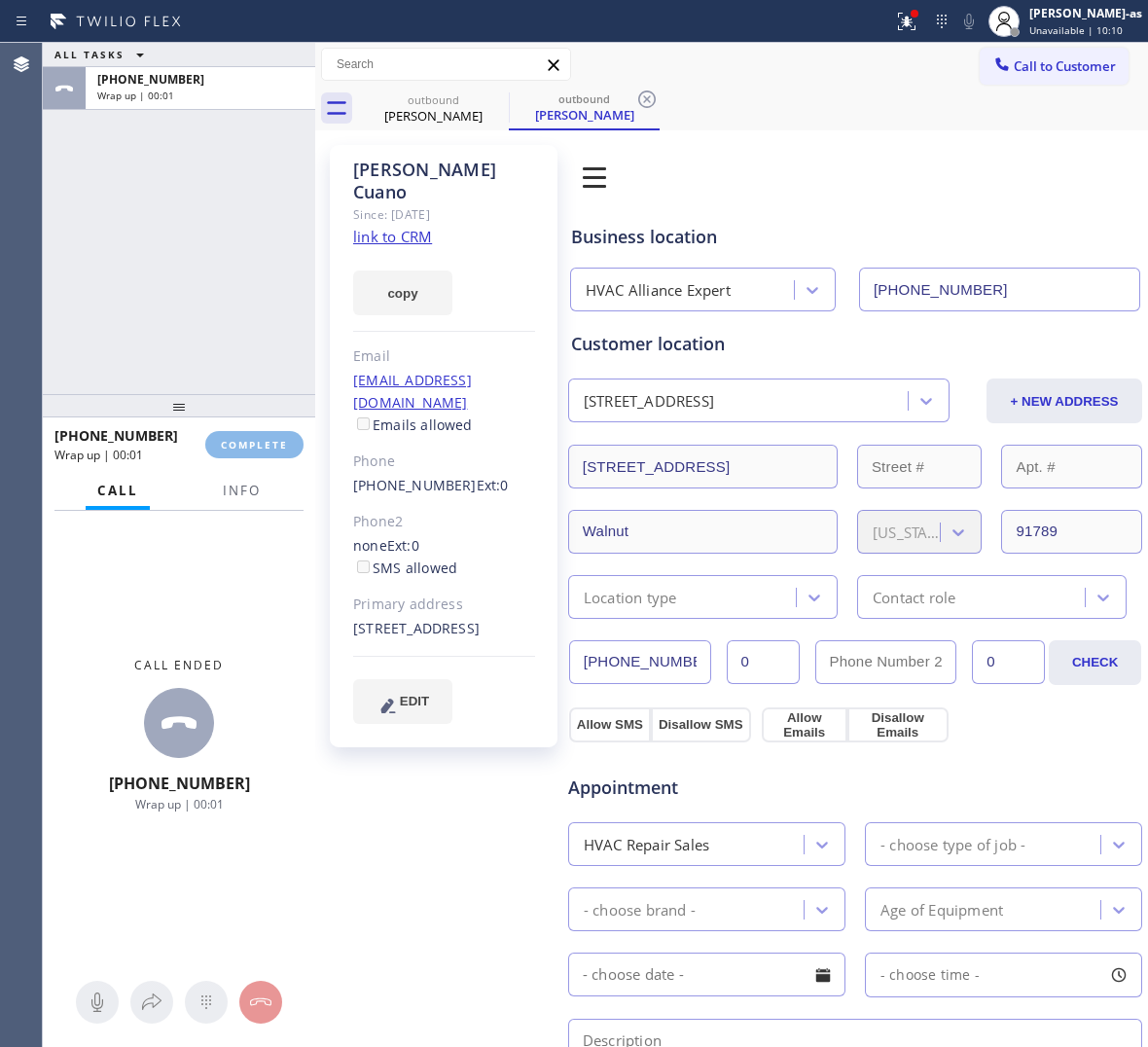 click on "ALL TASKS ALL TASKS ACTIVE TASKS TASKS IN WRAP UP +16266439365 Wrap up | 00:01" at bounding box center [179, 218] 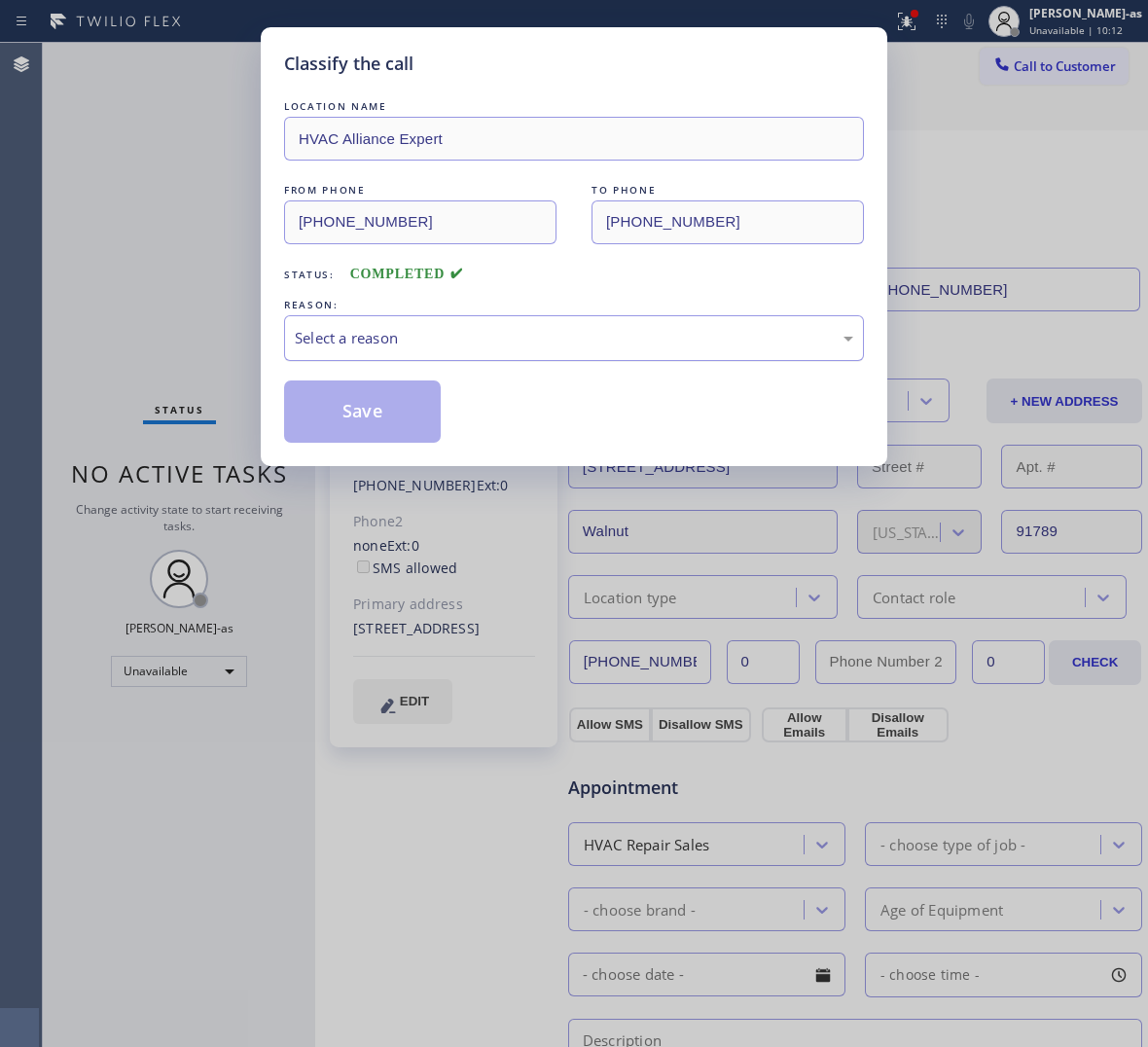 click on "Select a reason" at bounding box center (574, 338) 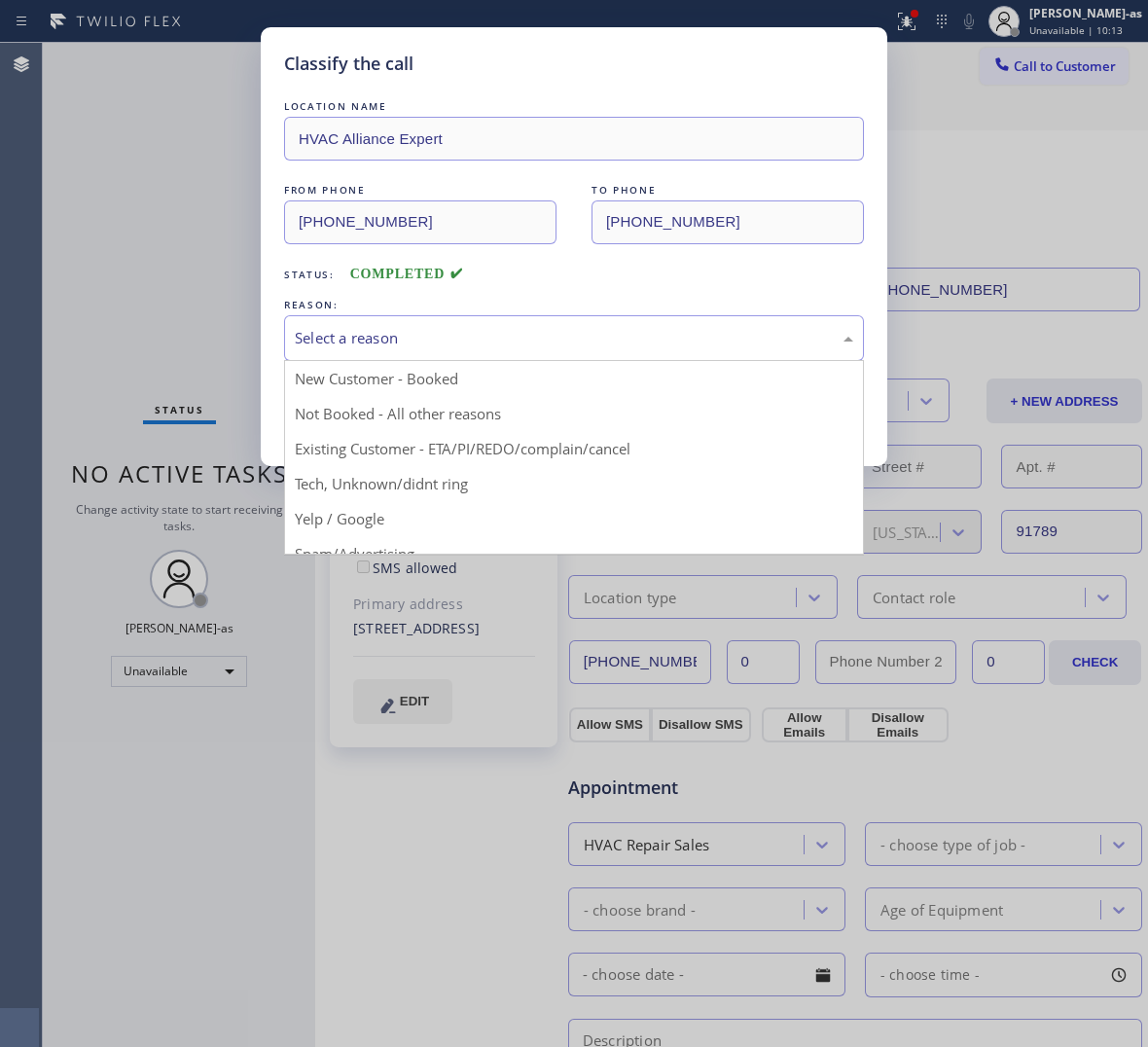drag, startPoint x: 542, startPoint y: 448, endPoint x: 377, endPoint y: 402, distance: 171.29215 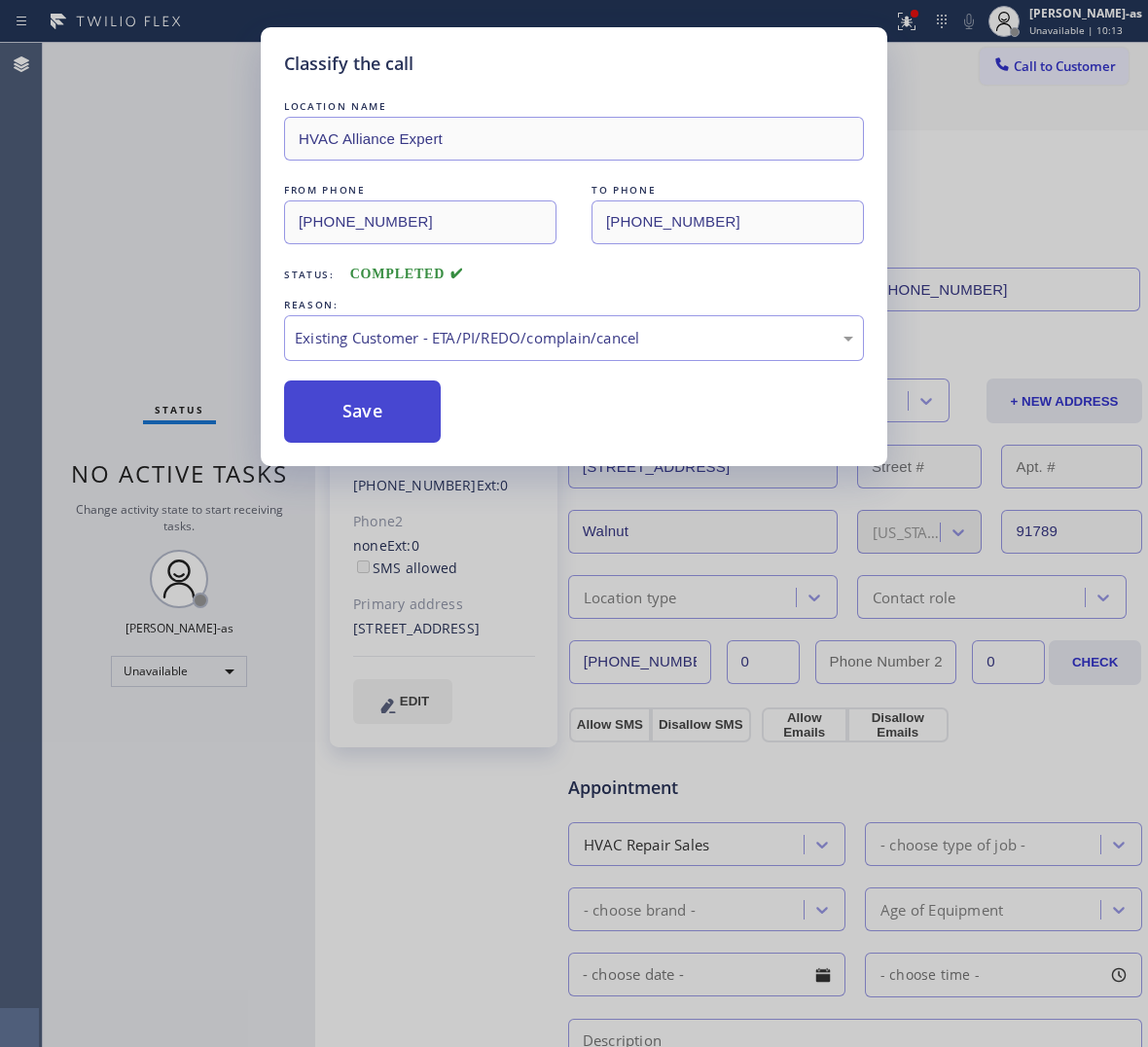 click on "Save" at bounding box center (362, 412) 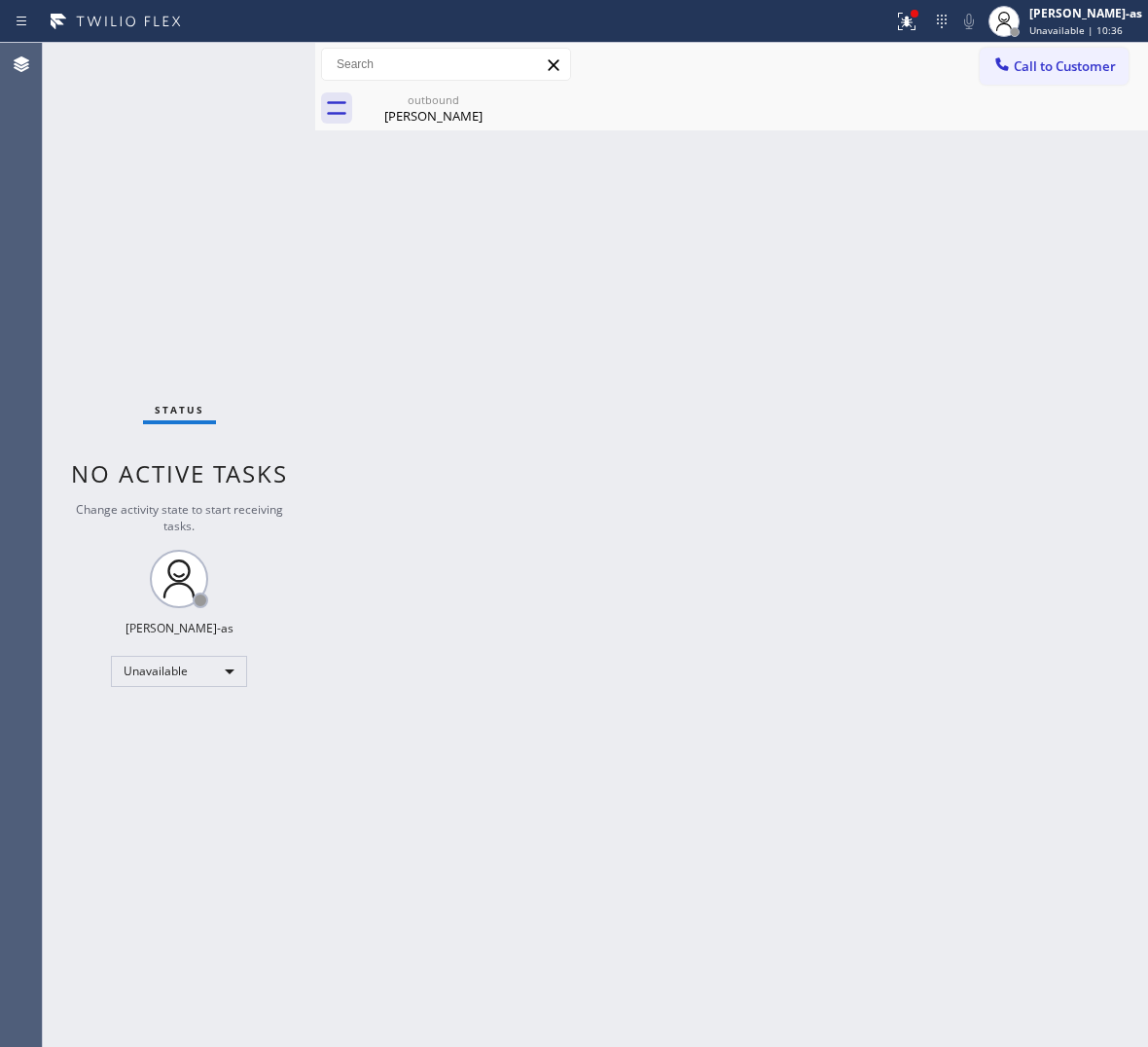 drag, startPoint x: 305, startPoint y: 343, endPoint x: 384, endPoint y: 199, distance: 164.2468 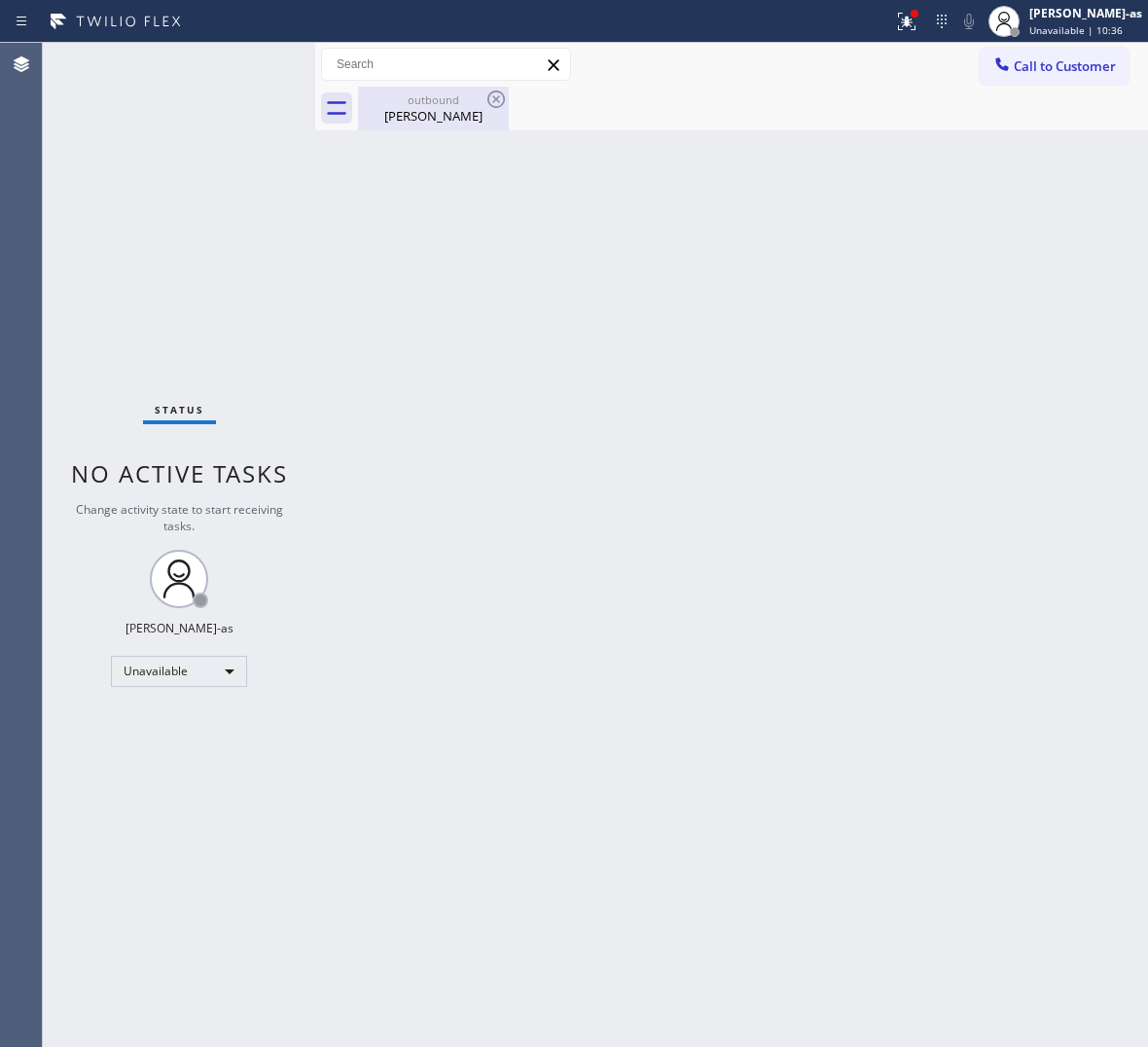 click on "Butch  Cuano" at bounding box center (433, 116) 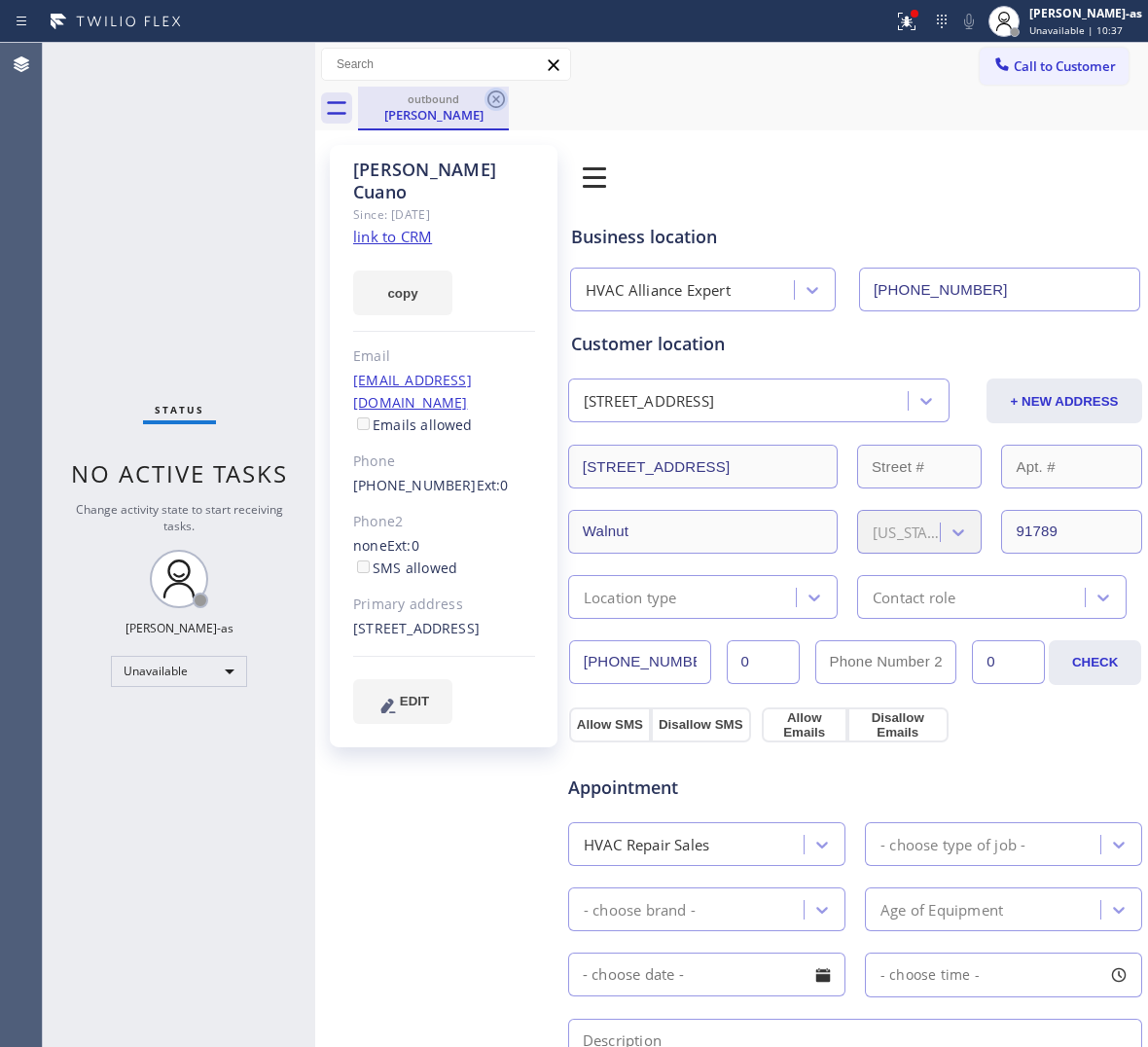 click 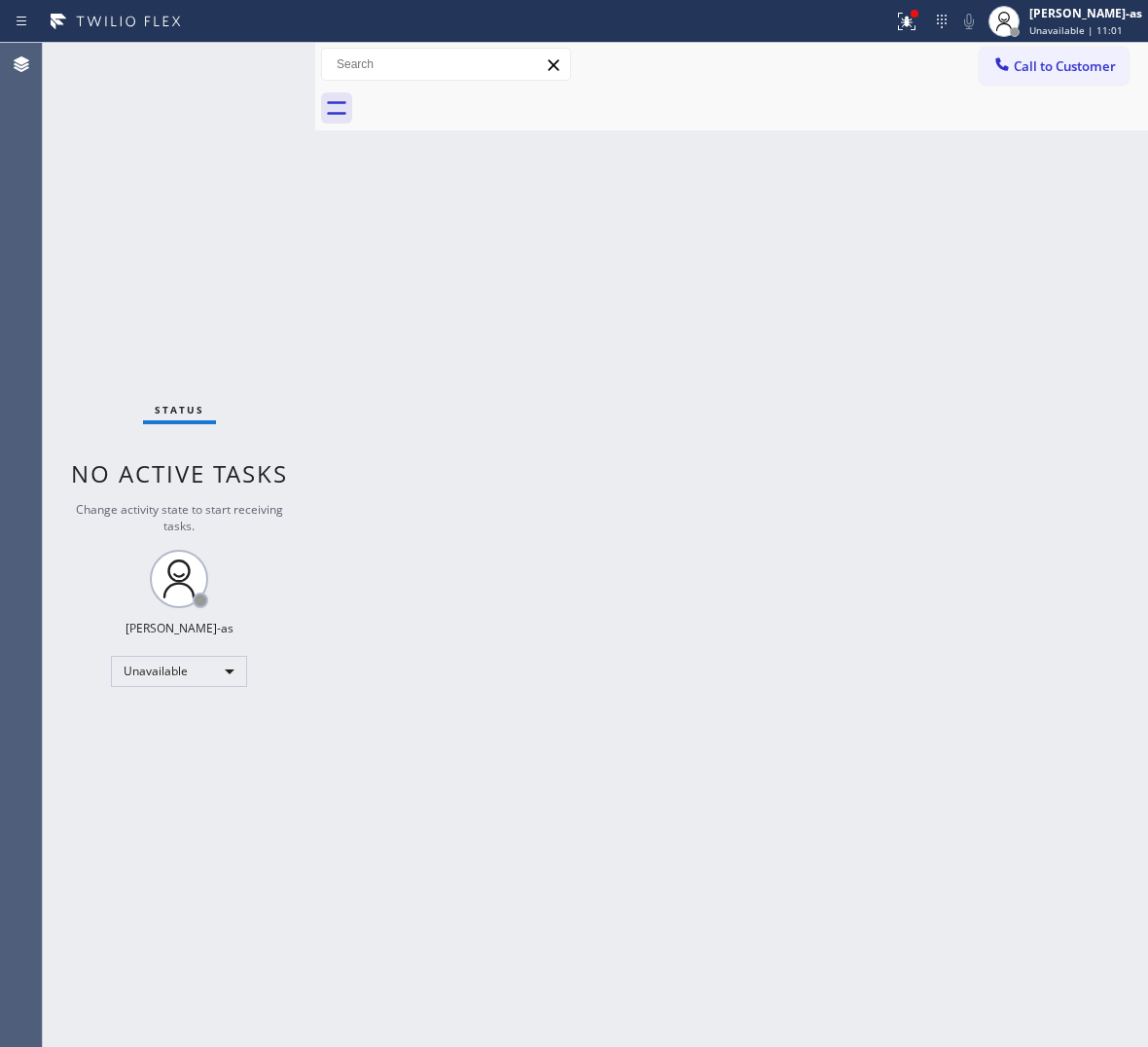 click on "Back to Dashboard Change Sender ID Customers Technicians Select a contact Outbound call Location Search location Your caller id phone number Customer number Call Customer info Name   Phone none Address none Change Sender ID HVAC [PHONE_NUMBER] 5 Star Appliance [PHONE_NUMBER] Appliance Repair [PHONE_NUMBER] Plumbing [PHONE_NUMBER] Air Duct Cleaning [PHONE_NUMBER]  Electricians [PHONE_NUMBER] Cancel Change Check personal SMS Reset Change No tabs Call to Customer Outbound call Location HVAC Alliance Expert Your caller id phone number [PHONE_NUMBER] Customer number Call Outbound call Technician Search Technician Your caller id phone number Your caller id phone number Call" at bounding box center [732, 545] 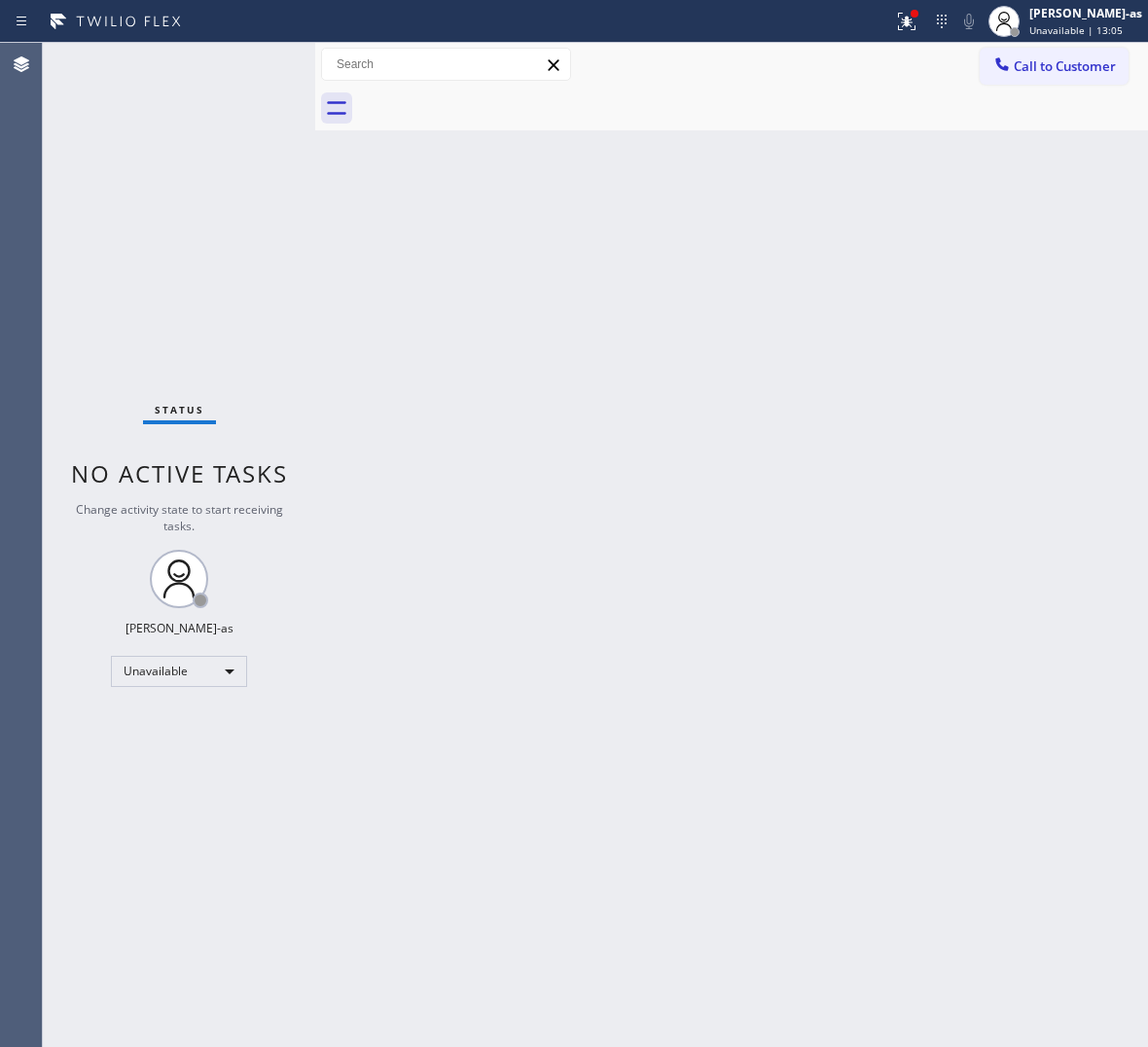 click at bounding box center [447, 21] 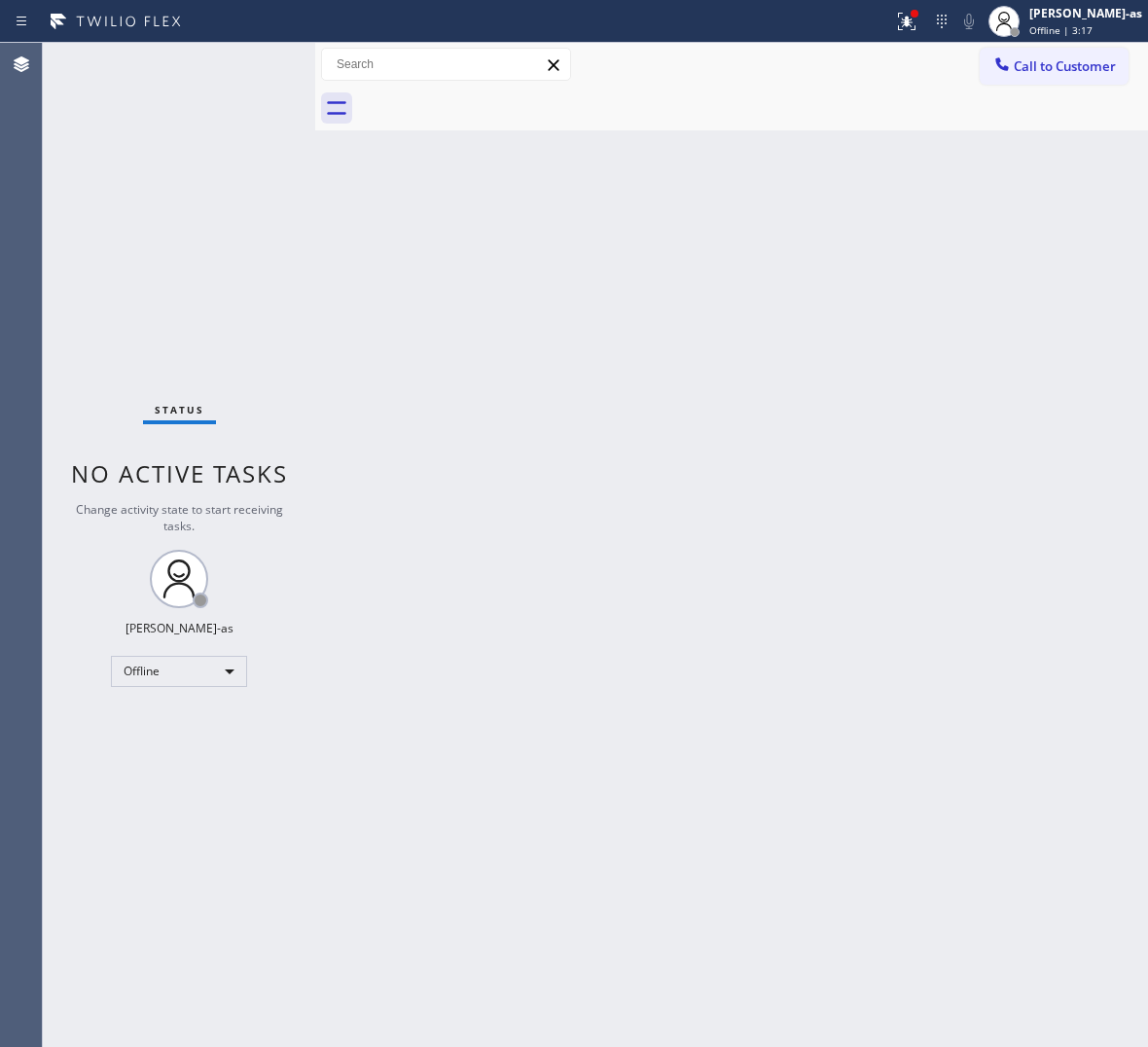 drag, startPoint x: 217, startPoint y: 224, endPoint x: 302, endPoint y: 197, distance: 89.185201 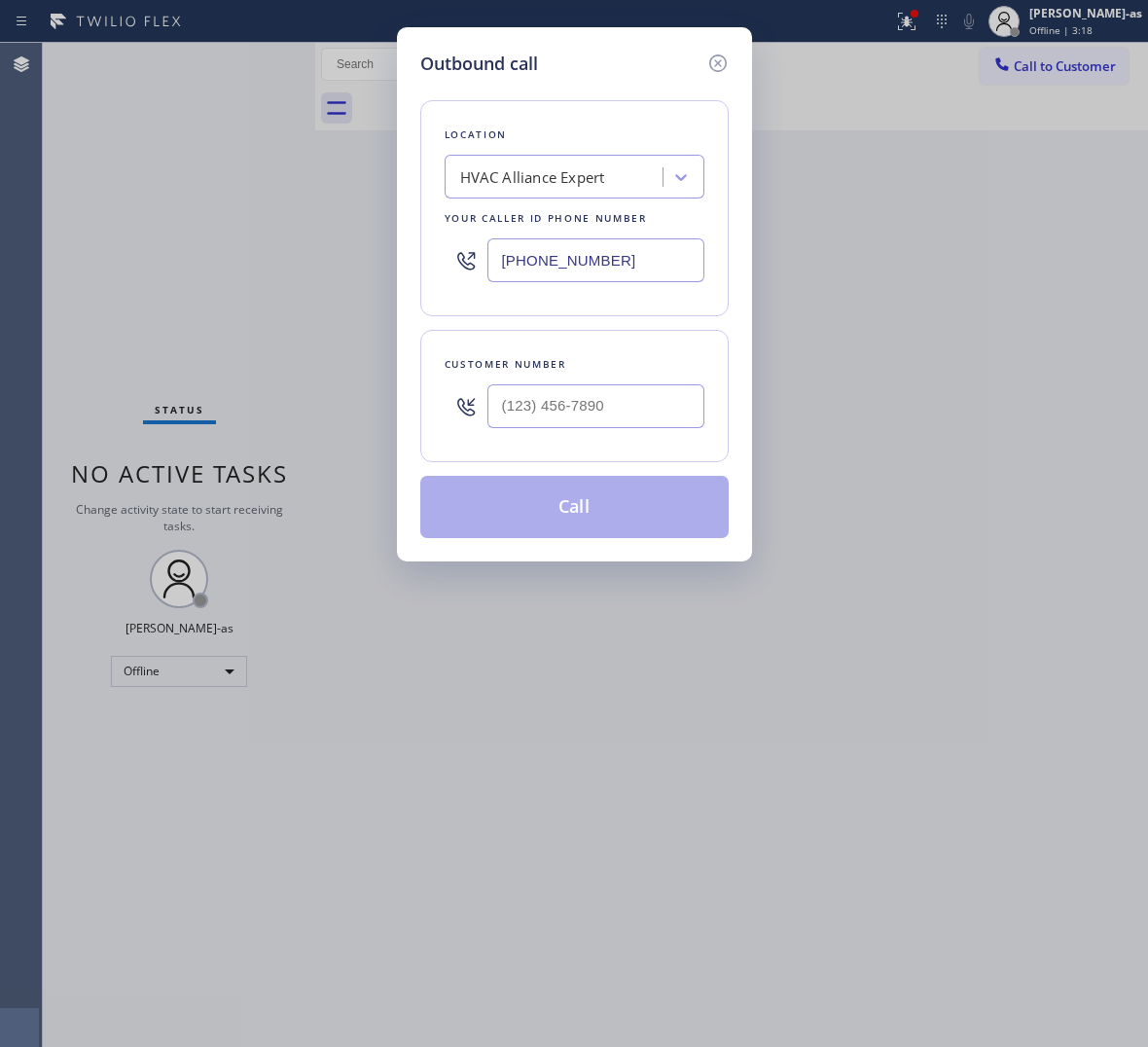 type on "(___) ___-____" 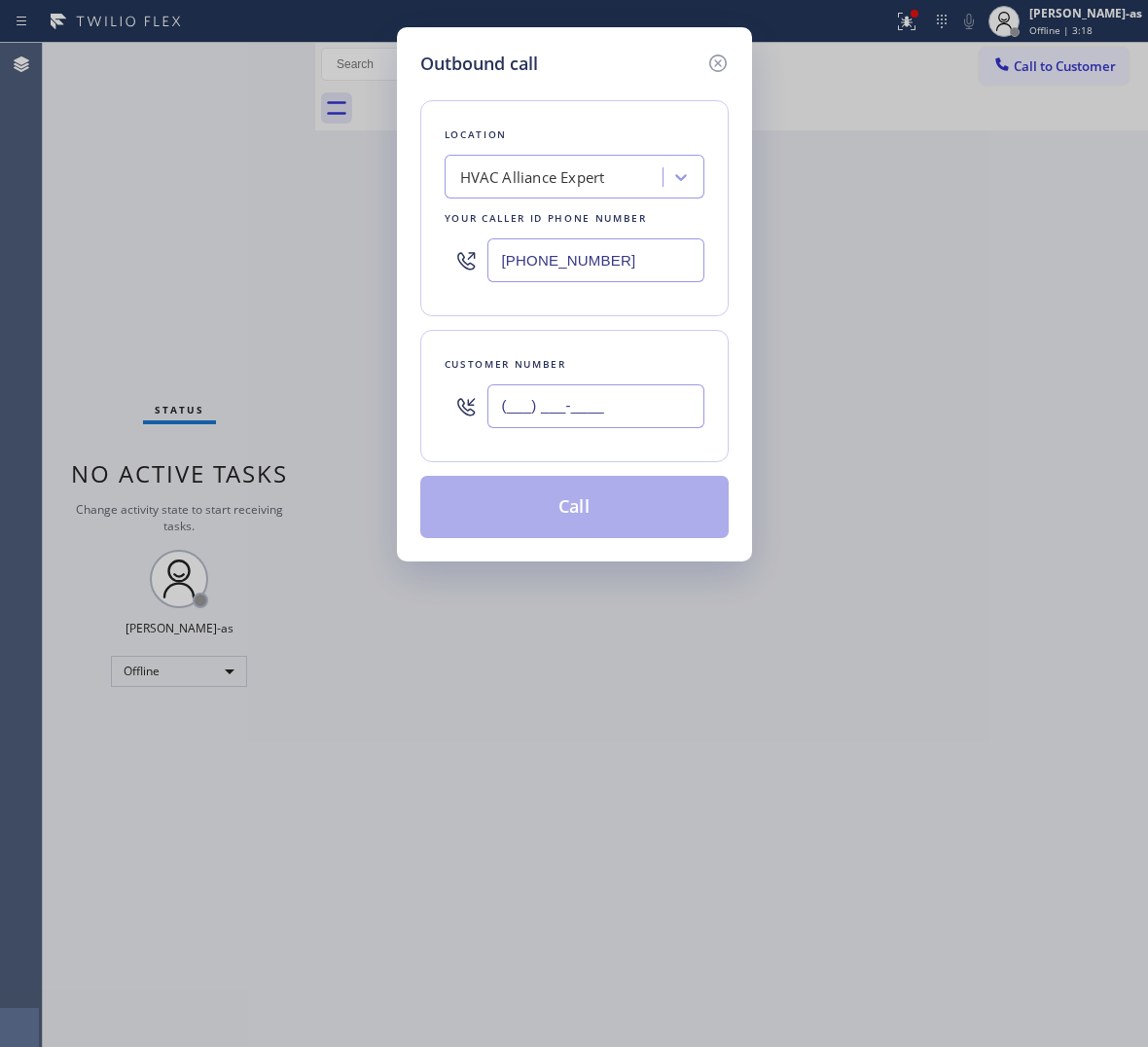 click on "(___) ___-____" at bounding box center [595, 406] 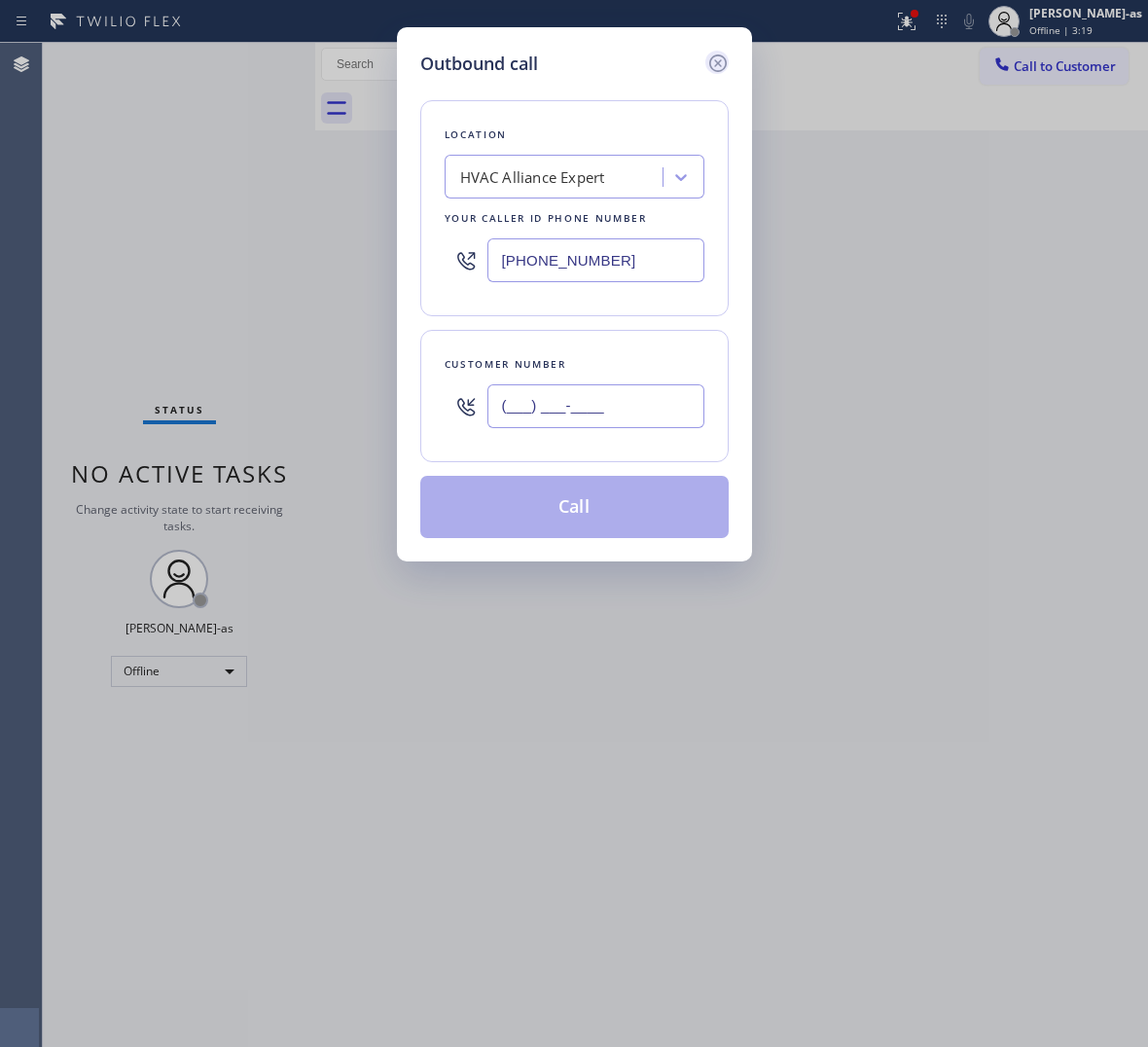 type 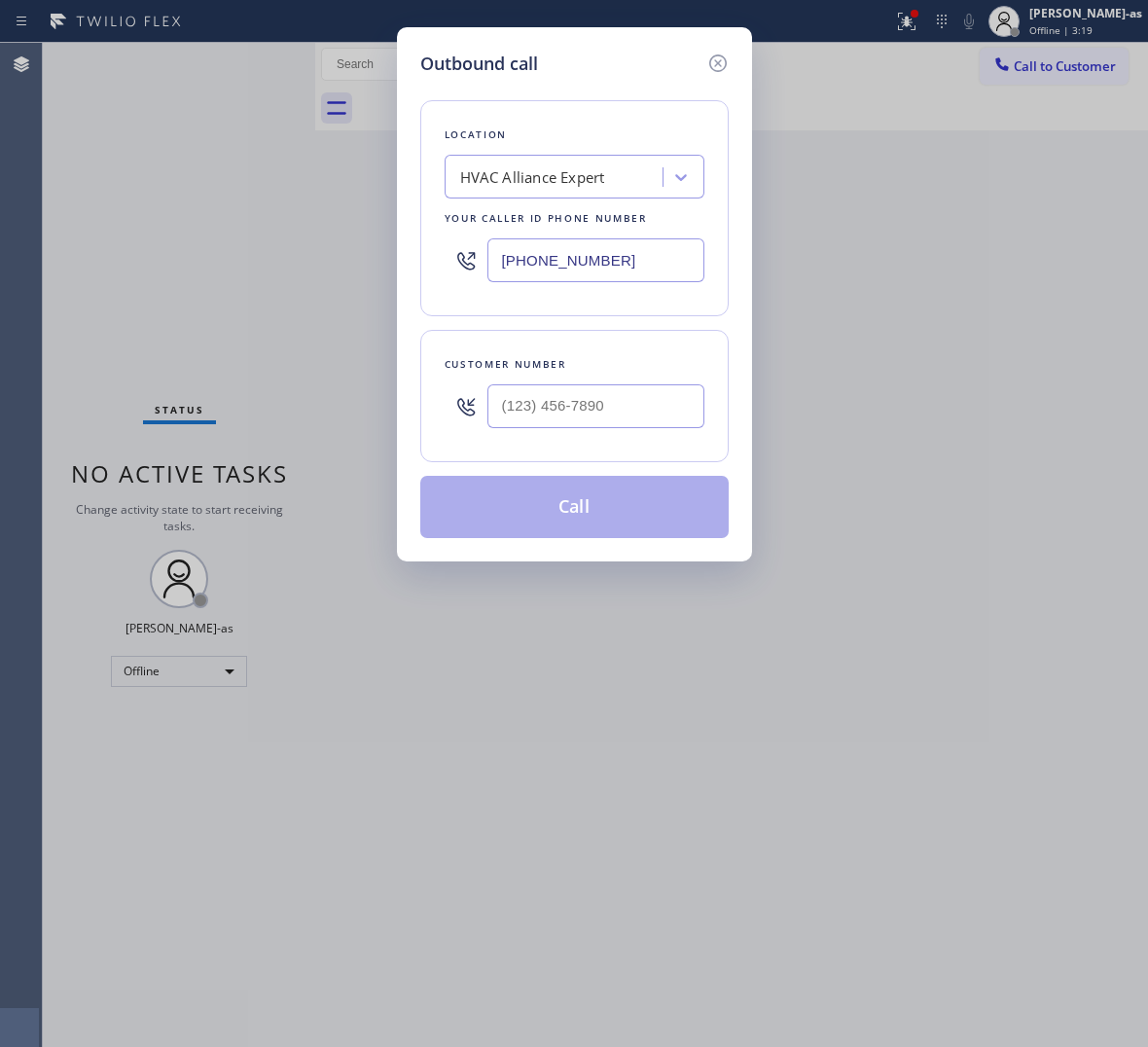 drag, startPoint x: 720, startPoint y: 60, endPoint x: 881, endPoint y: 50, distance: 161.31026 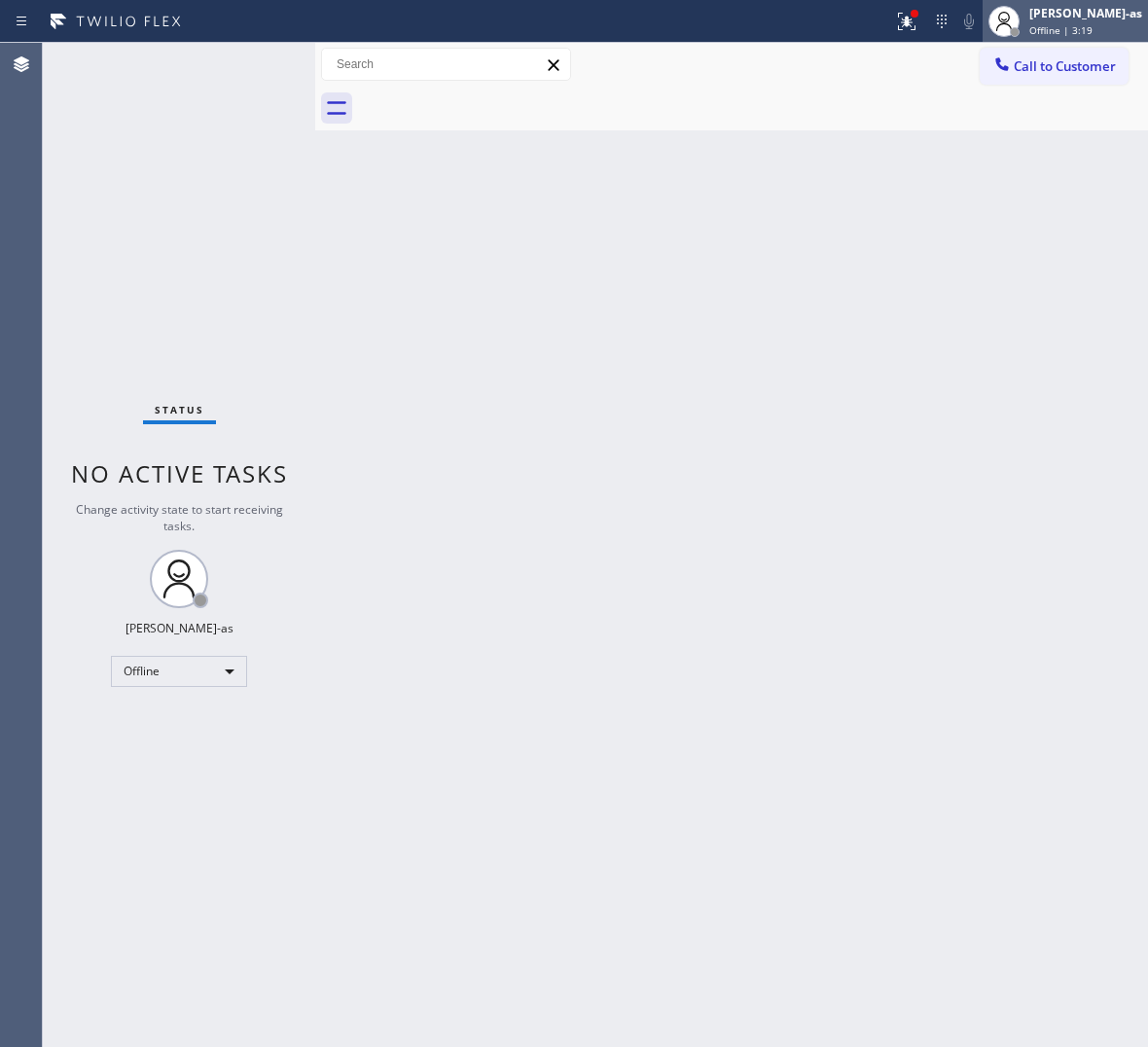 click on "[PERSON_NAME]-as" at bounding box center [1086, 13] 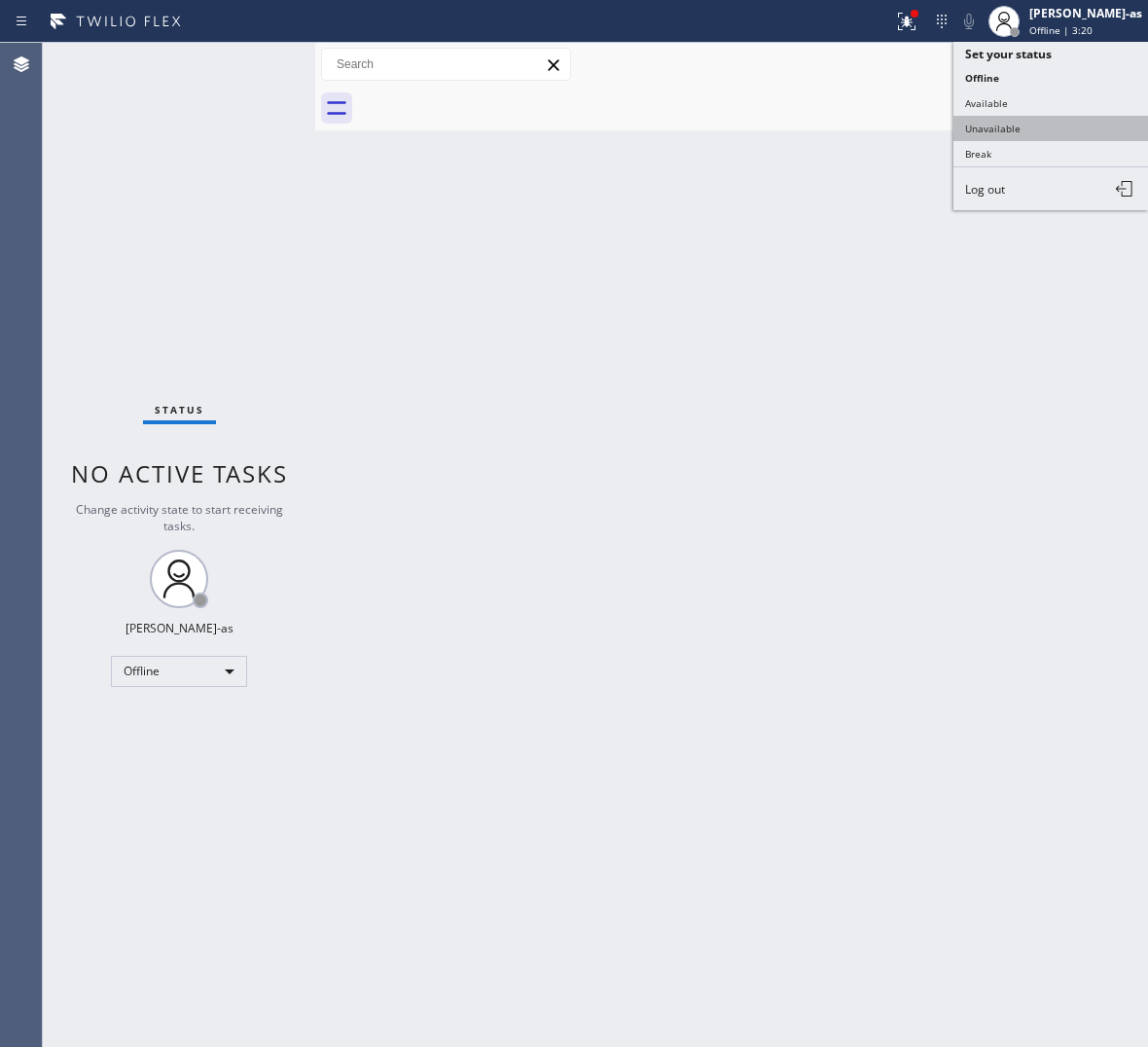click on "Unavailable" at bounding box center [1051, 128] 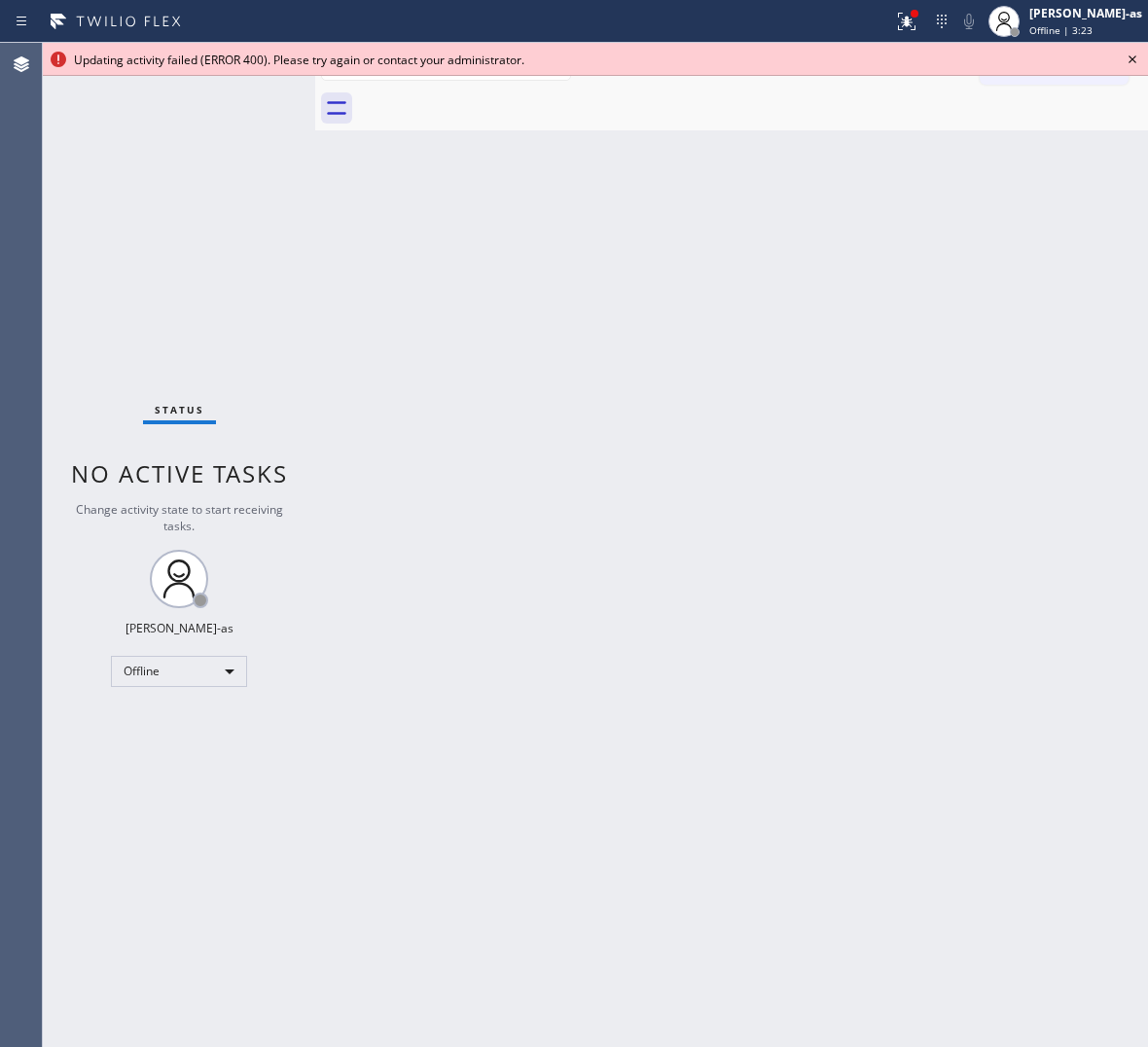 click 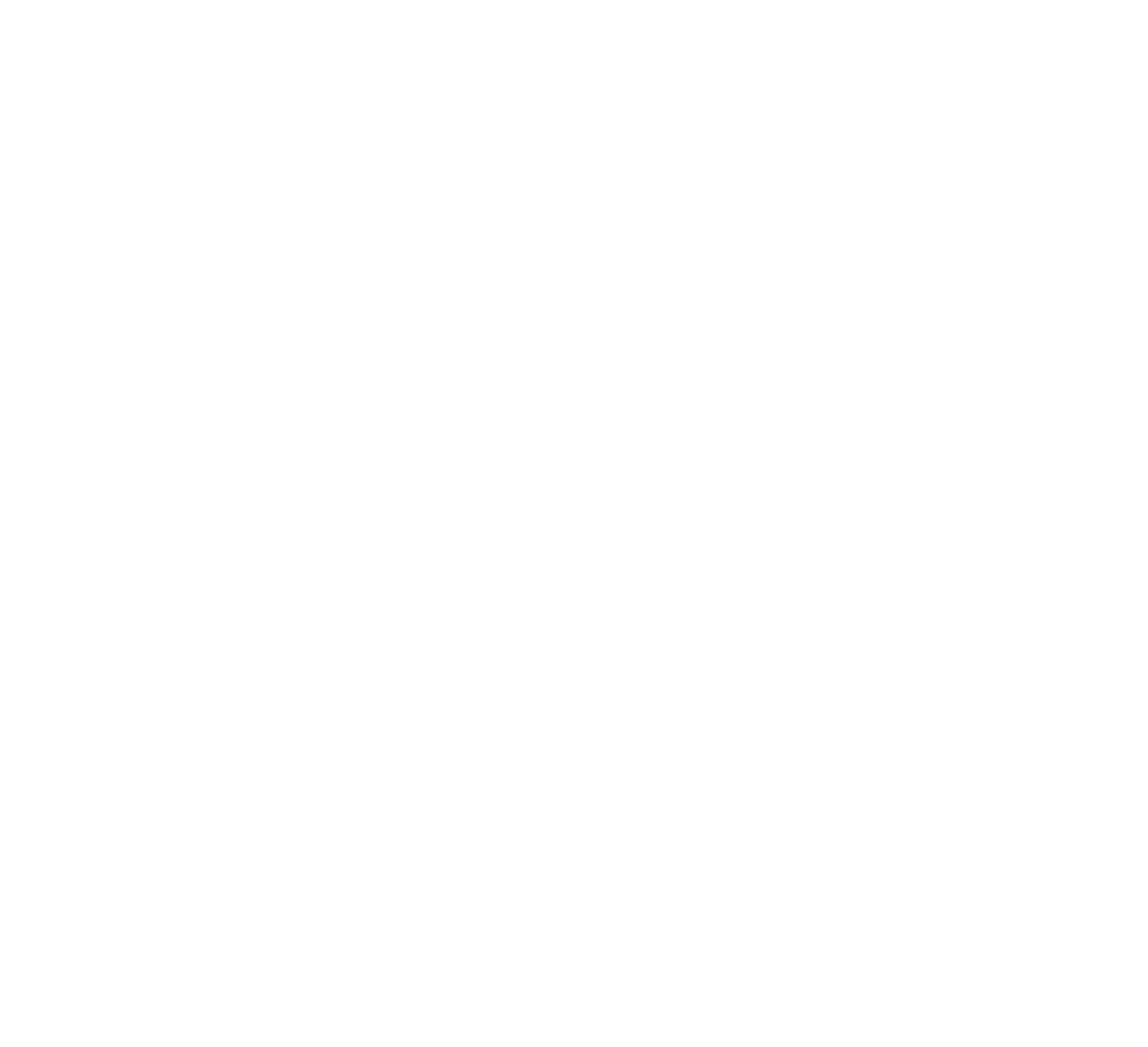 scroll, scrollTop: 0, scrollLeft: 0, axis: both 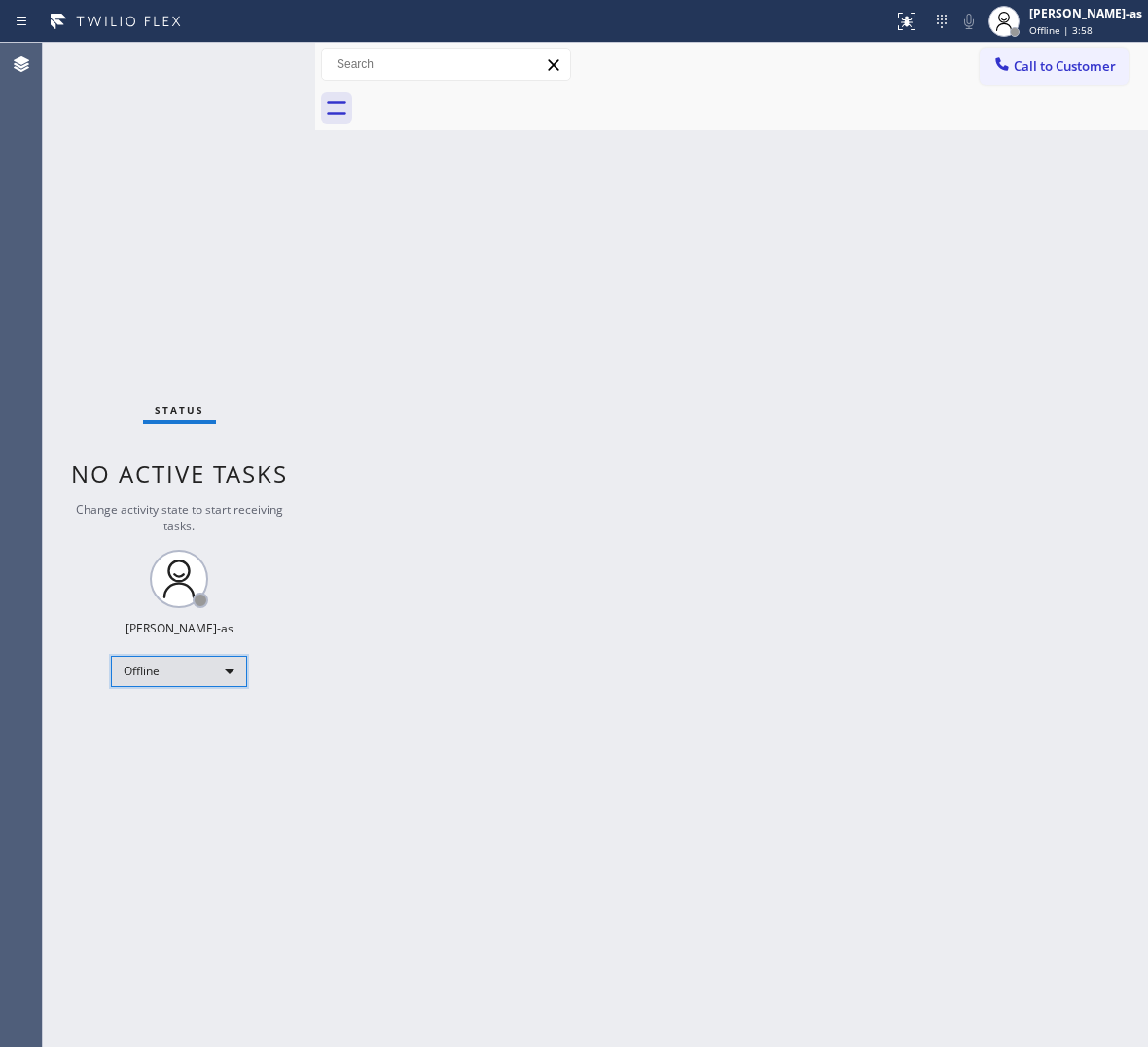 click on "Offline" at bounding box center [179, 671] 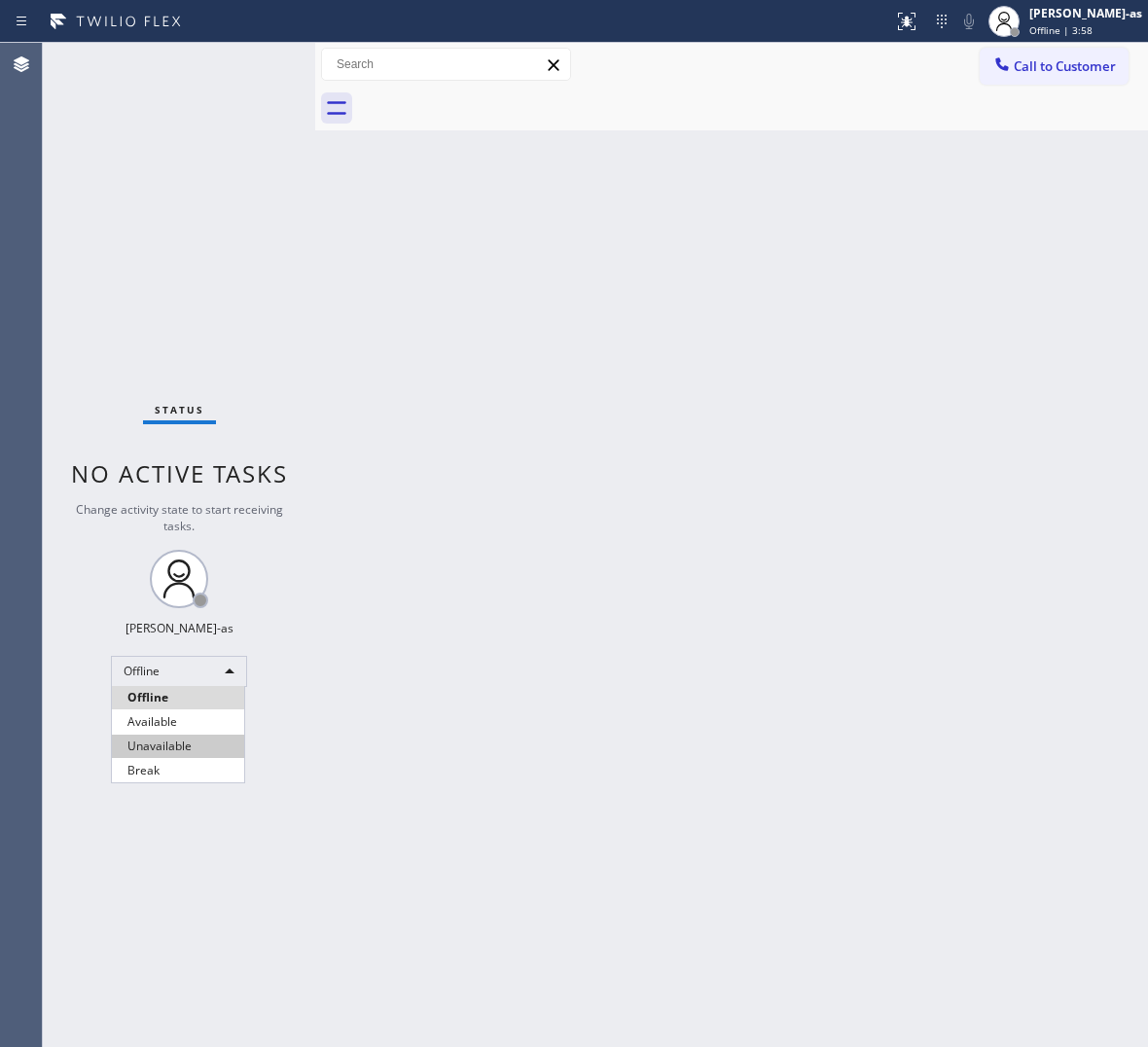 click on "Unavailable" at bounding box center [178, 746] 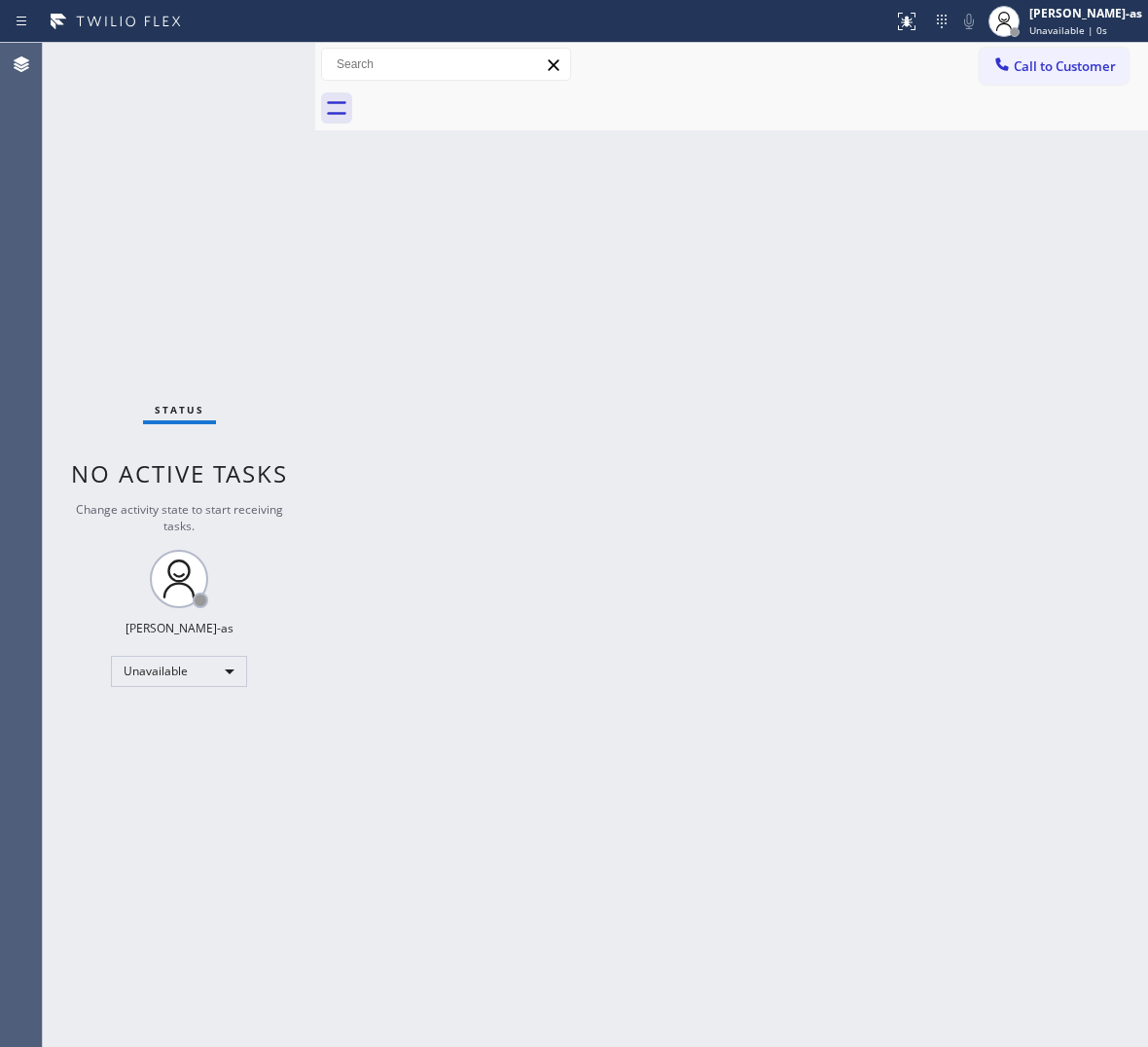 drag, startPoint x: 567, startPoint y: 659, endPoint x: 577, endPoint y: 674, distance: 18.027756 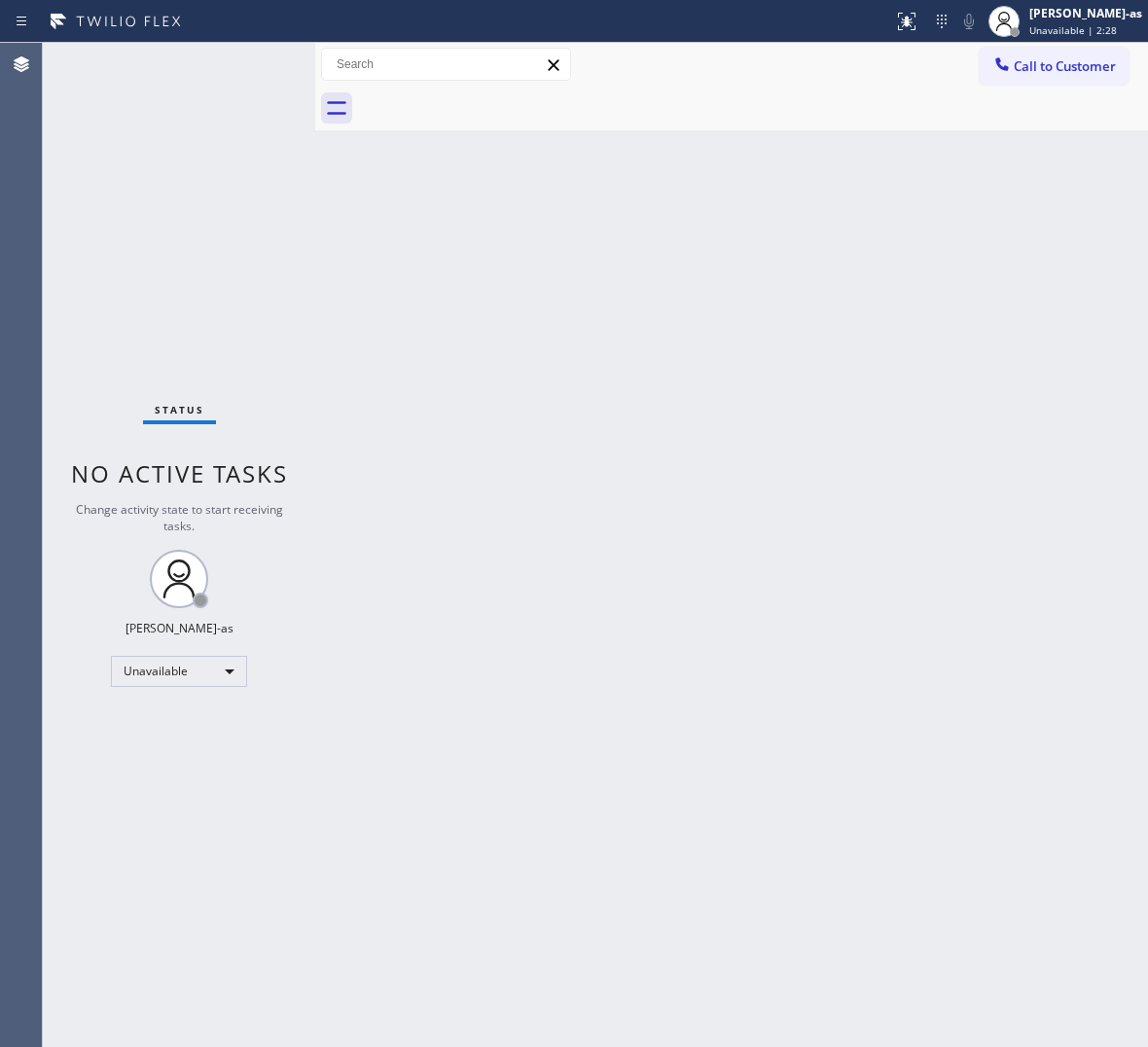 click on "Status   No active tasks     Change activity state to start receiving tasks.   [PERSON_NAME]-as Unavailable" at bounding box center [179, 545] 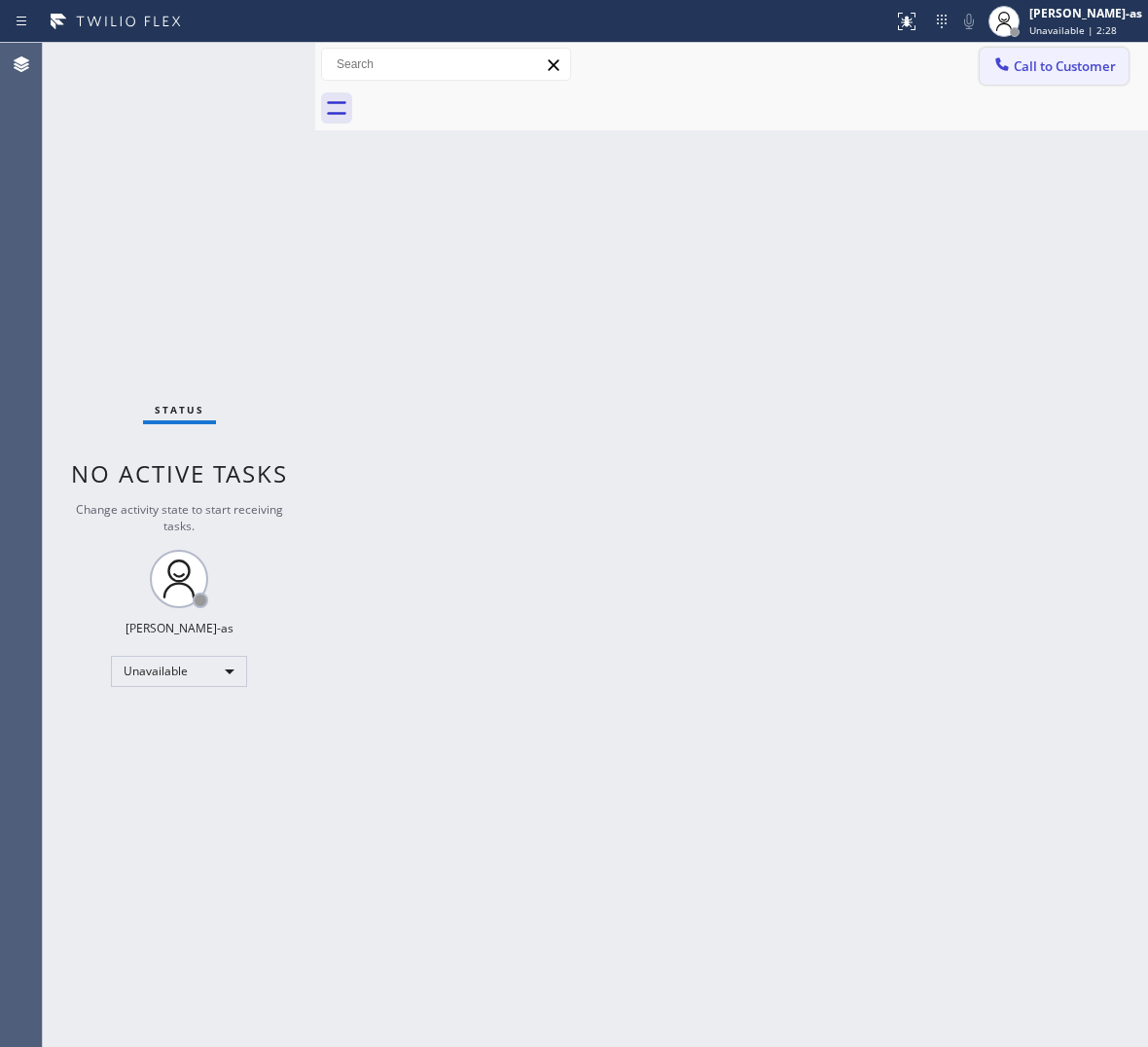 click on "Call to Customer" at bounding box center (1064, 66) 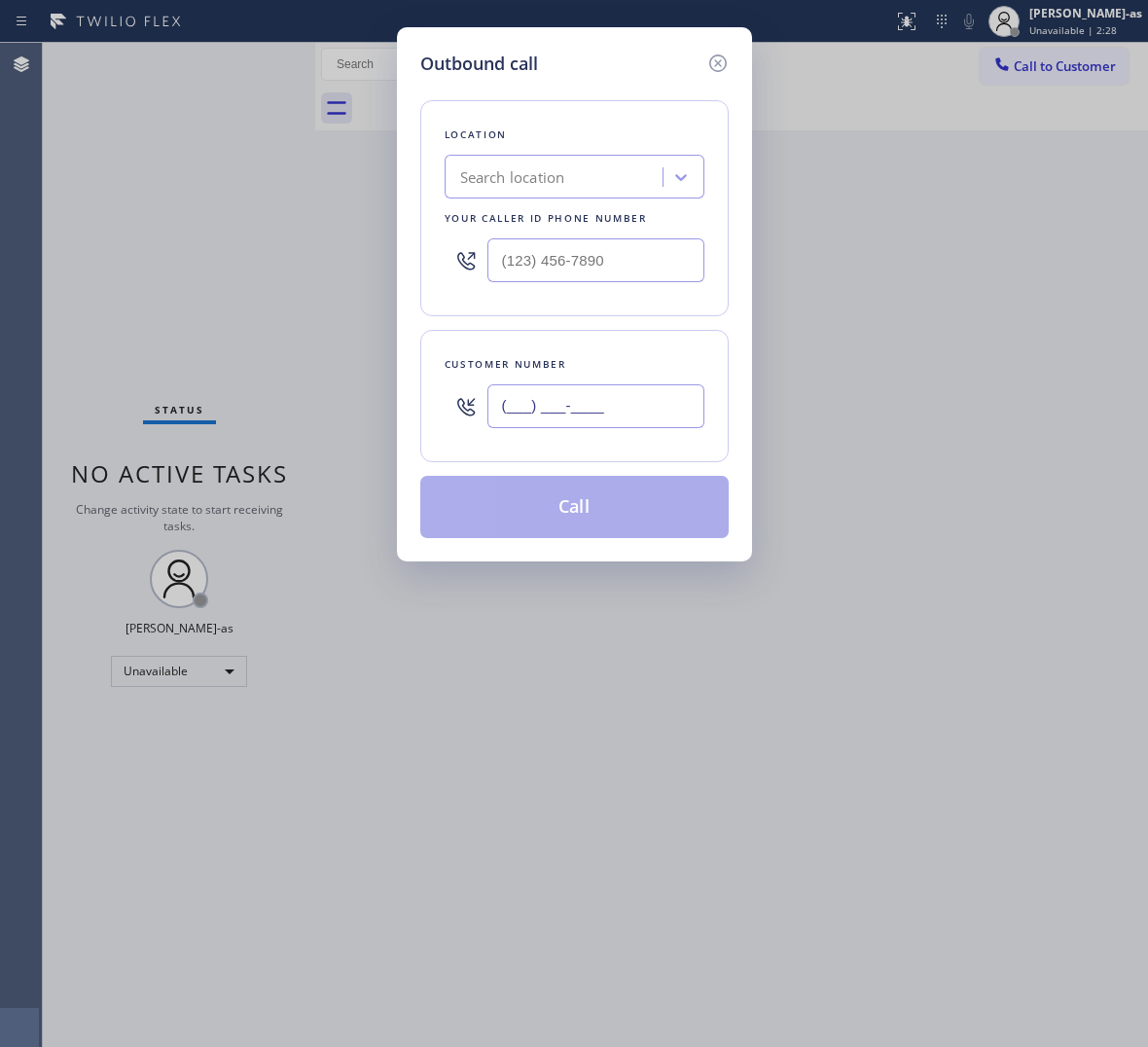 click on "(___) ___-____" at bounding box center (595, 406) 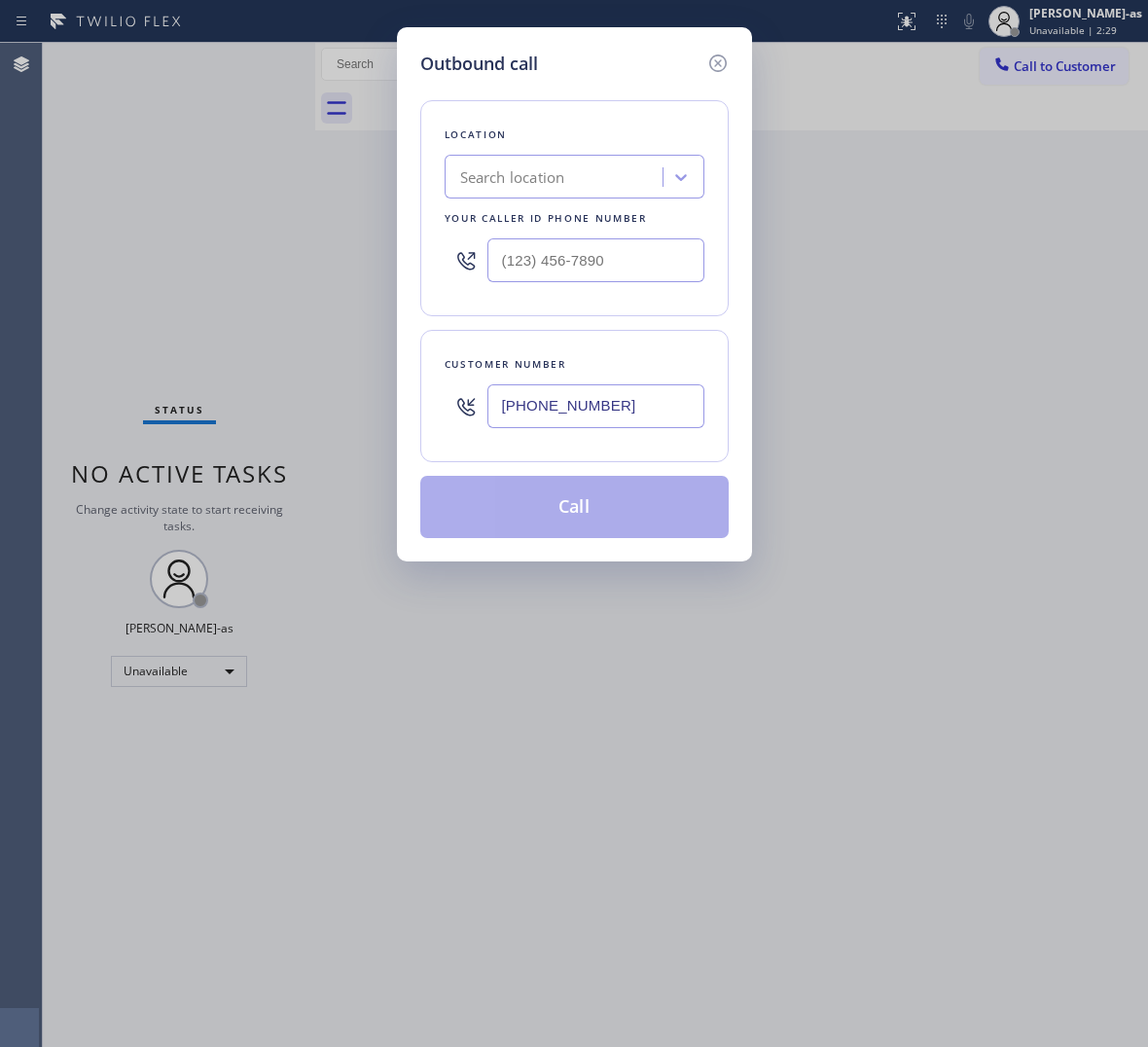 type on "[PHONE_NUMBER]" 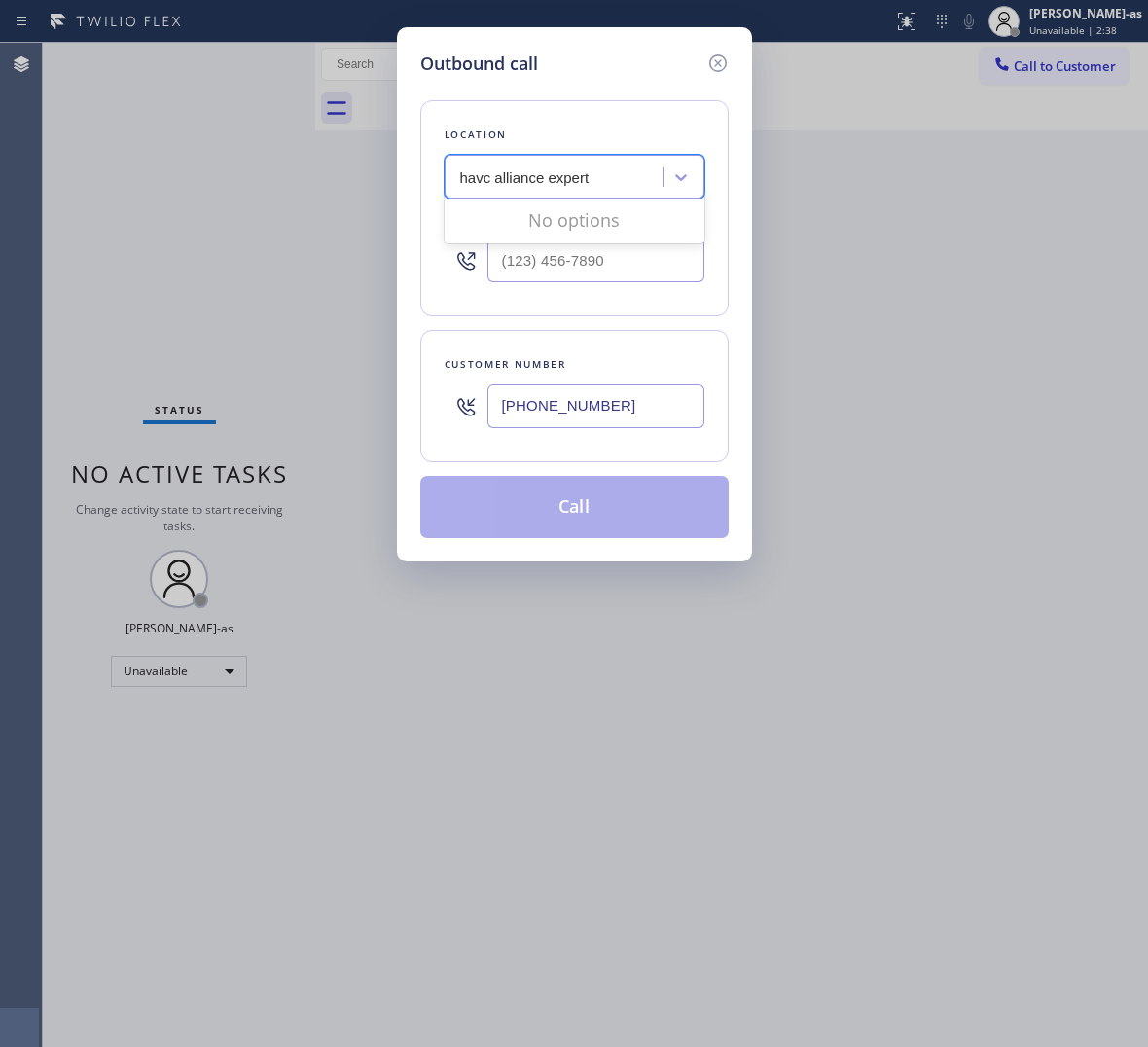 type on "havc alliance expert" 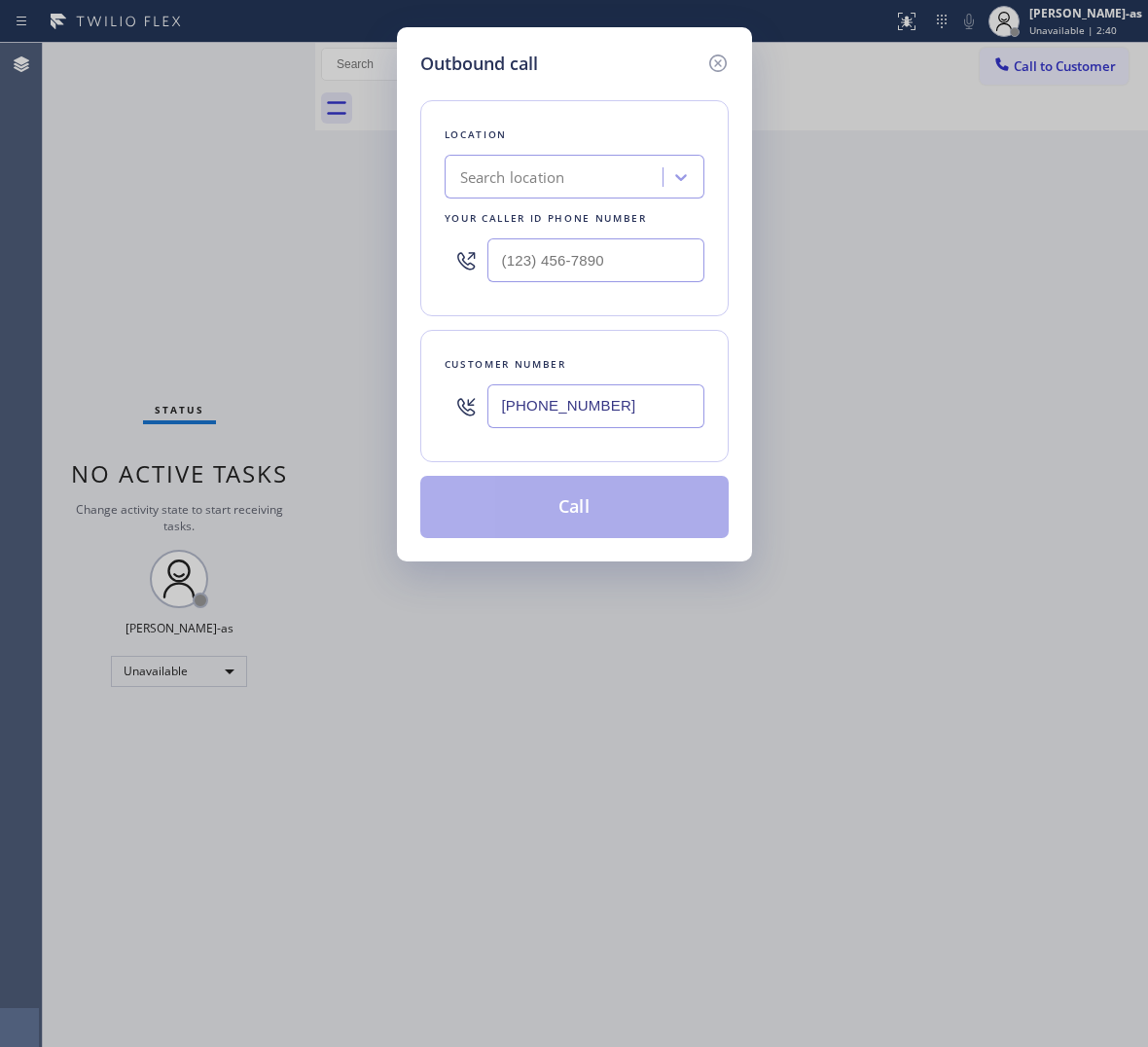 click on "Search location" at bounding box center [513, 177] 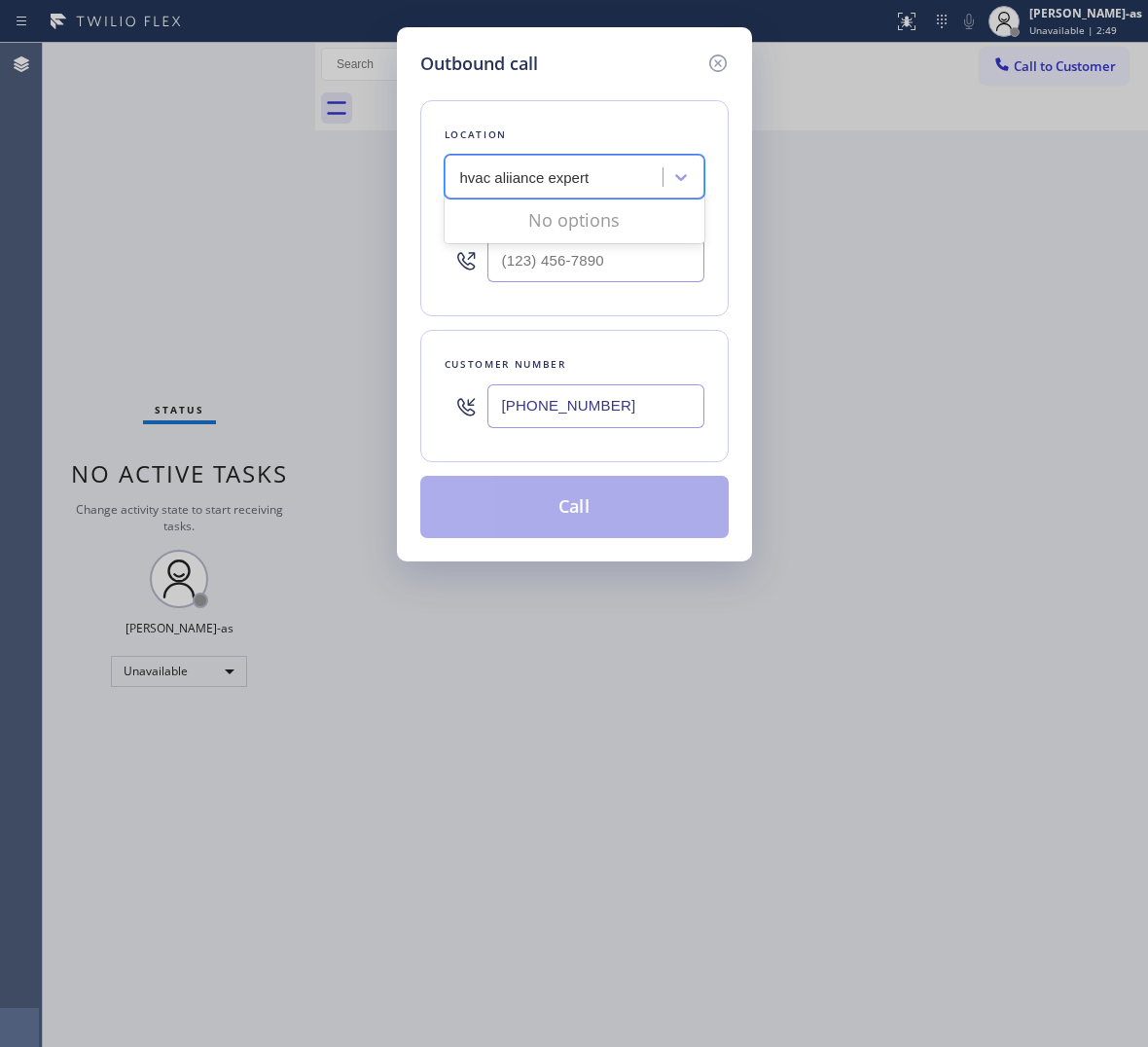 click on "hvac aliiance expert" at bounding box center [525, 177] 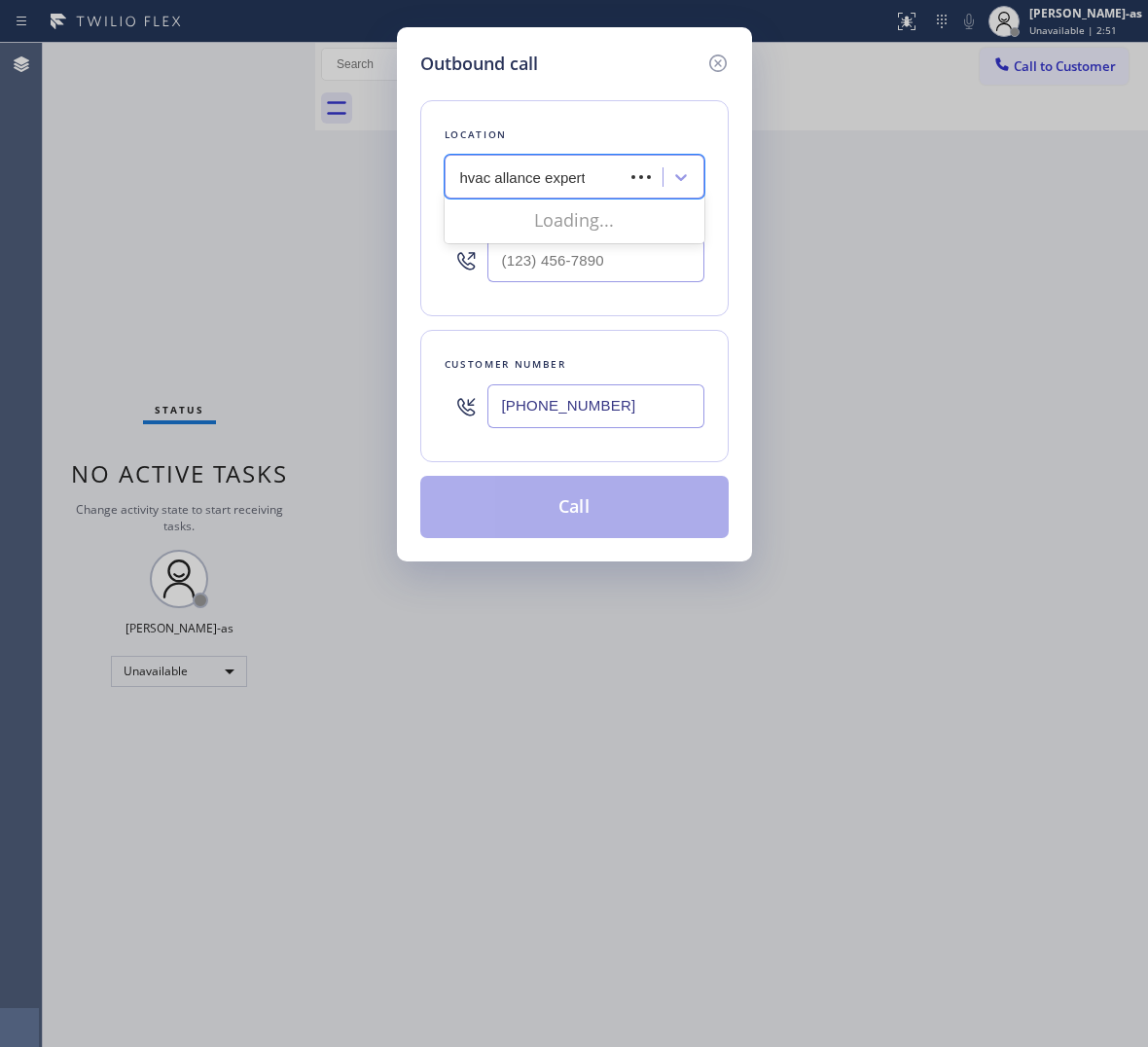 type on "hvac alliance expert" 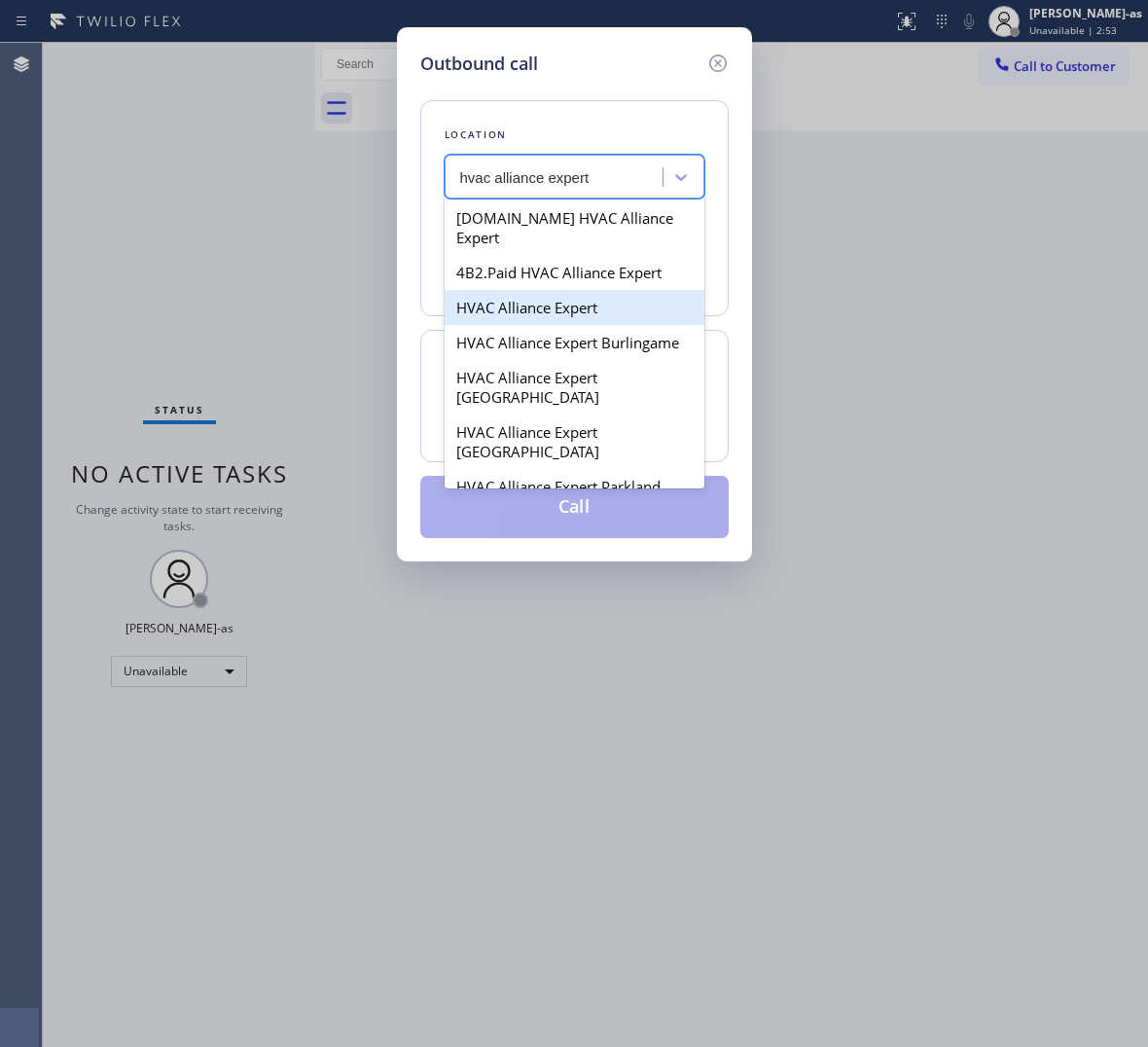 click on "HVAC Alliance Expert" at bounding box center [574, 307] 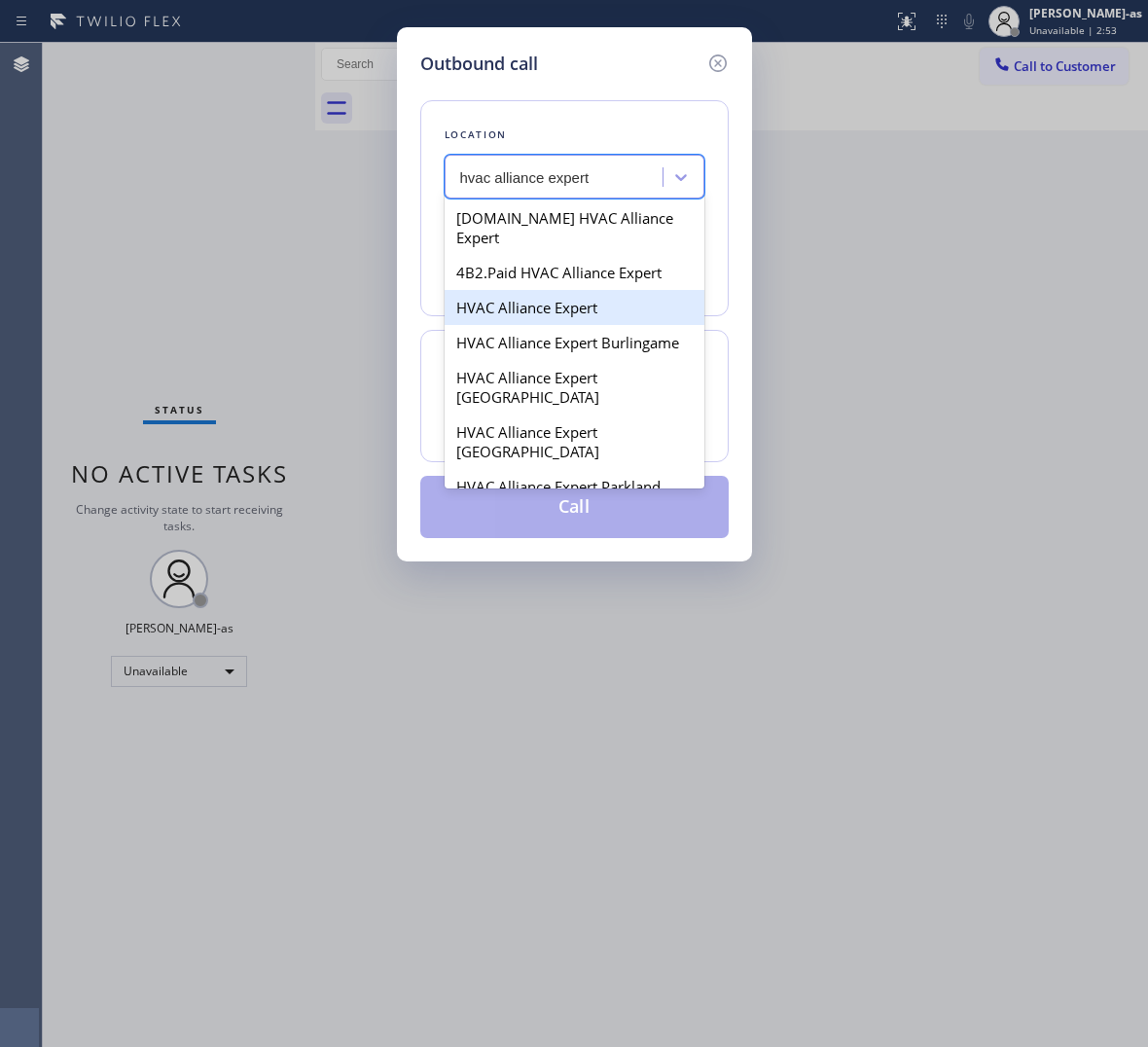 type 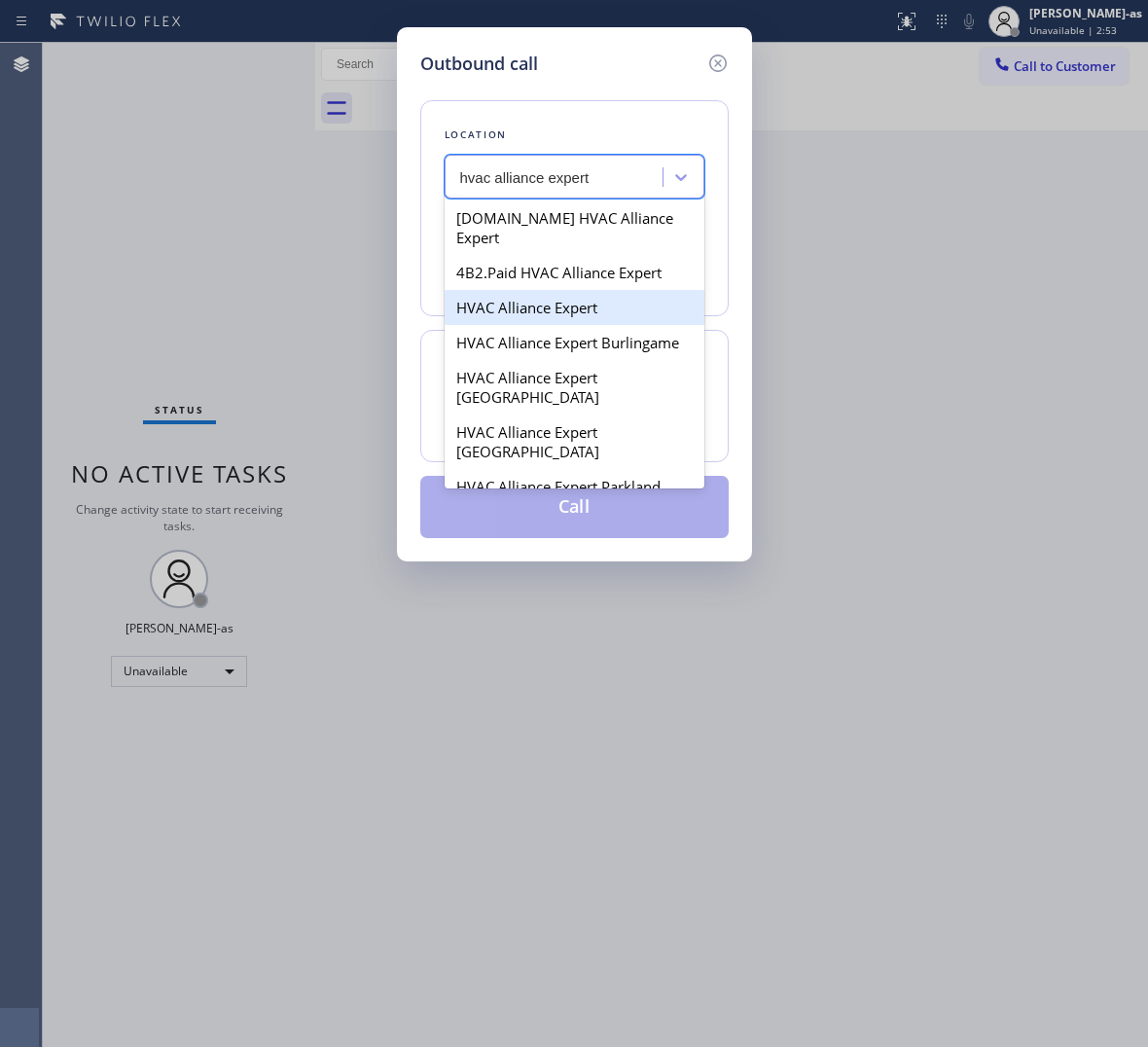 type on "[PHONE_NUMBER]" 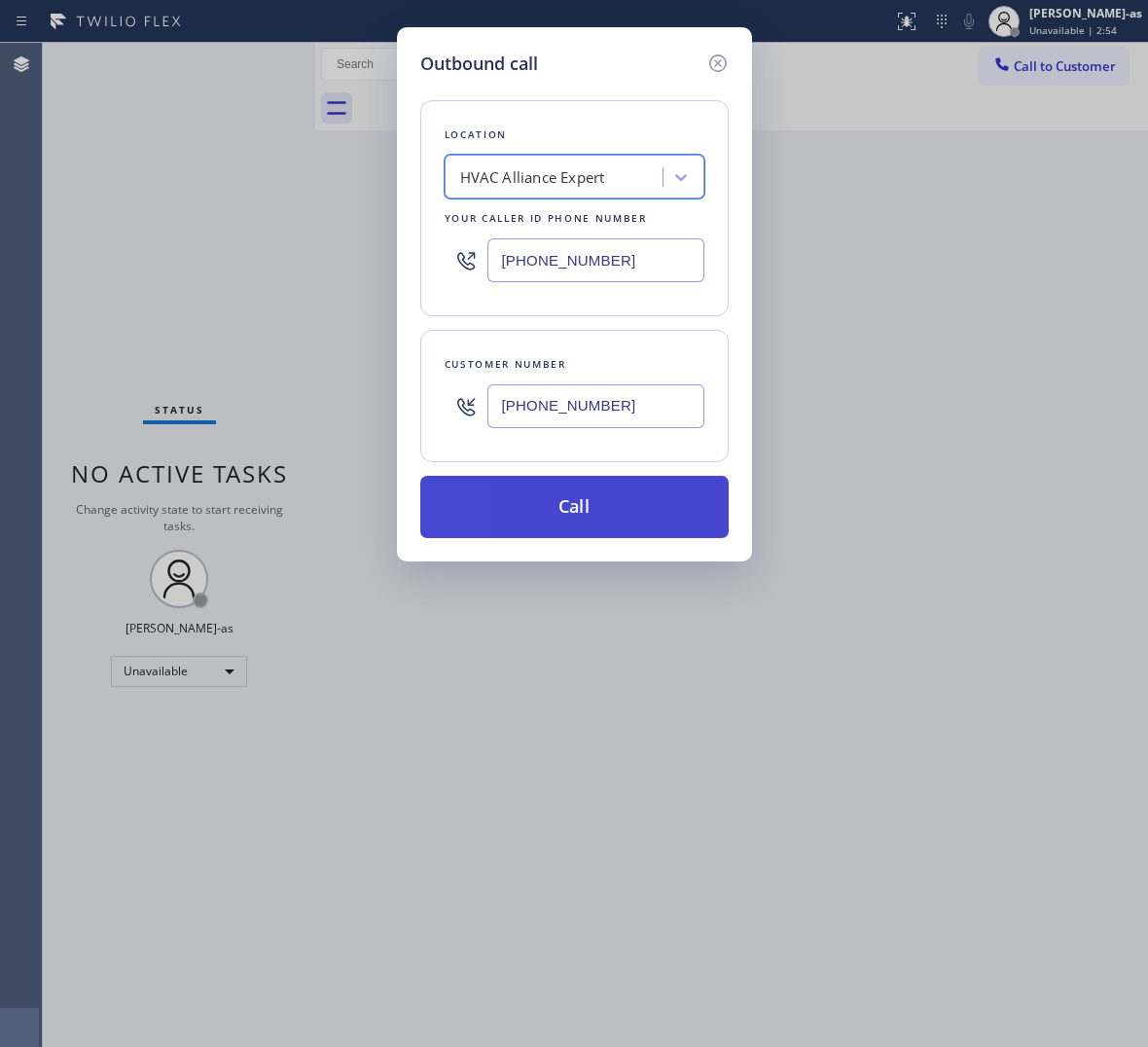click on "Call" at bounding box center (574, 507) 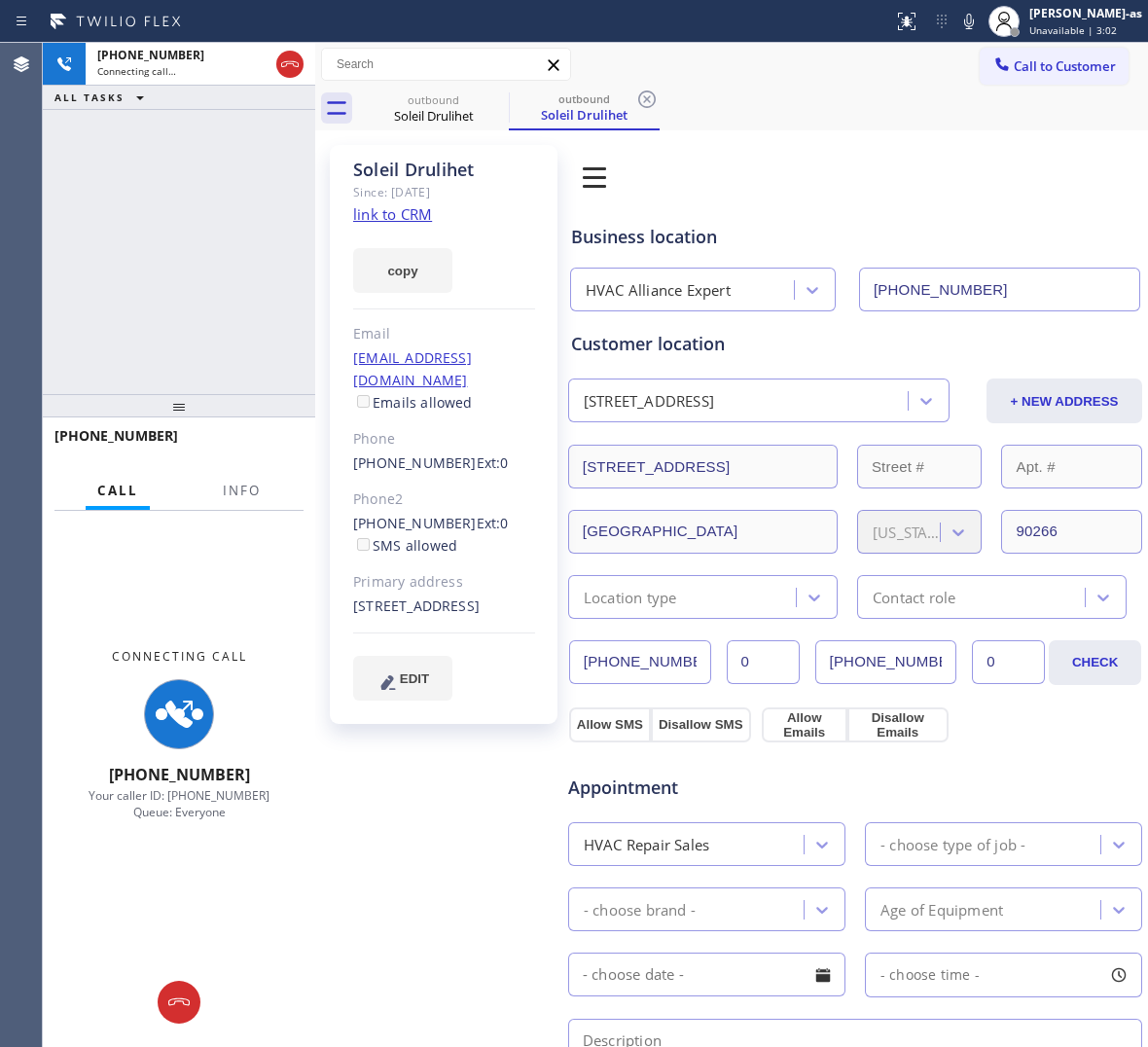 type on "[PHONE_NUMBER]" 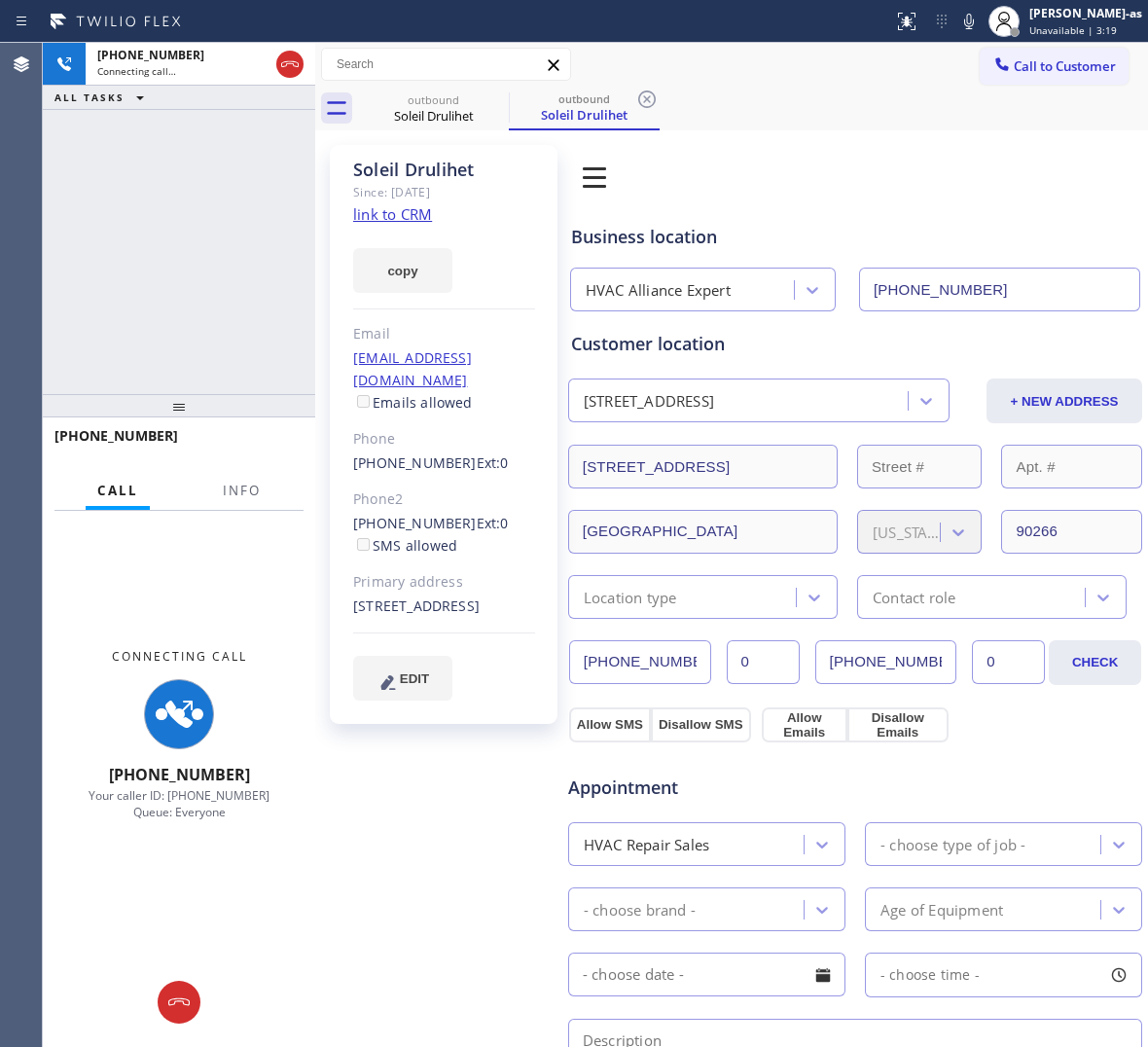 click on "link to CRM" 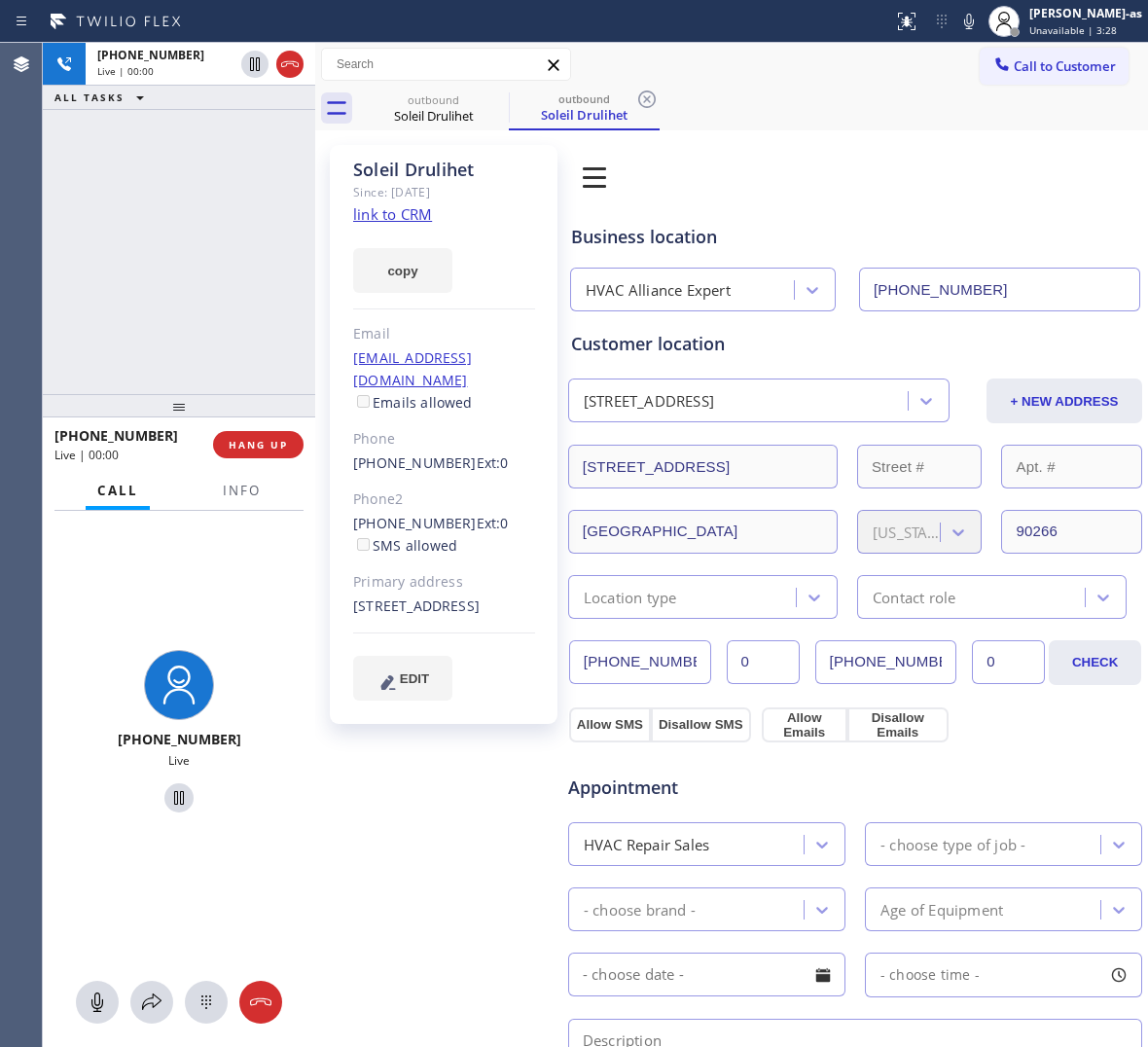 drag, startPoint x: 142, startPoint y: 280, endPoint x: 238, endPoint y: 384, distance: 141.5344 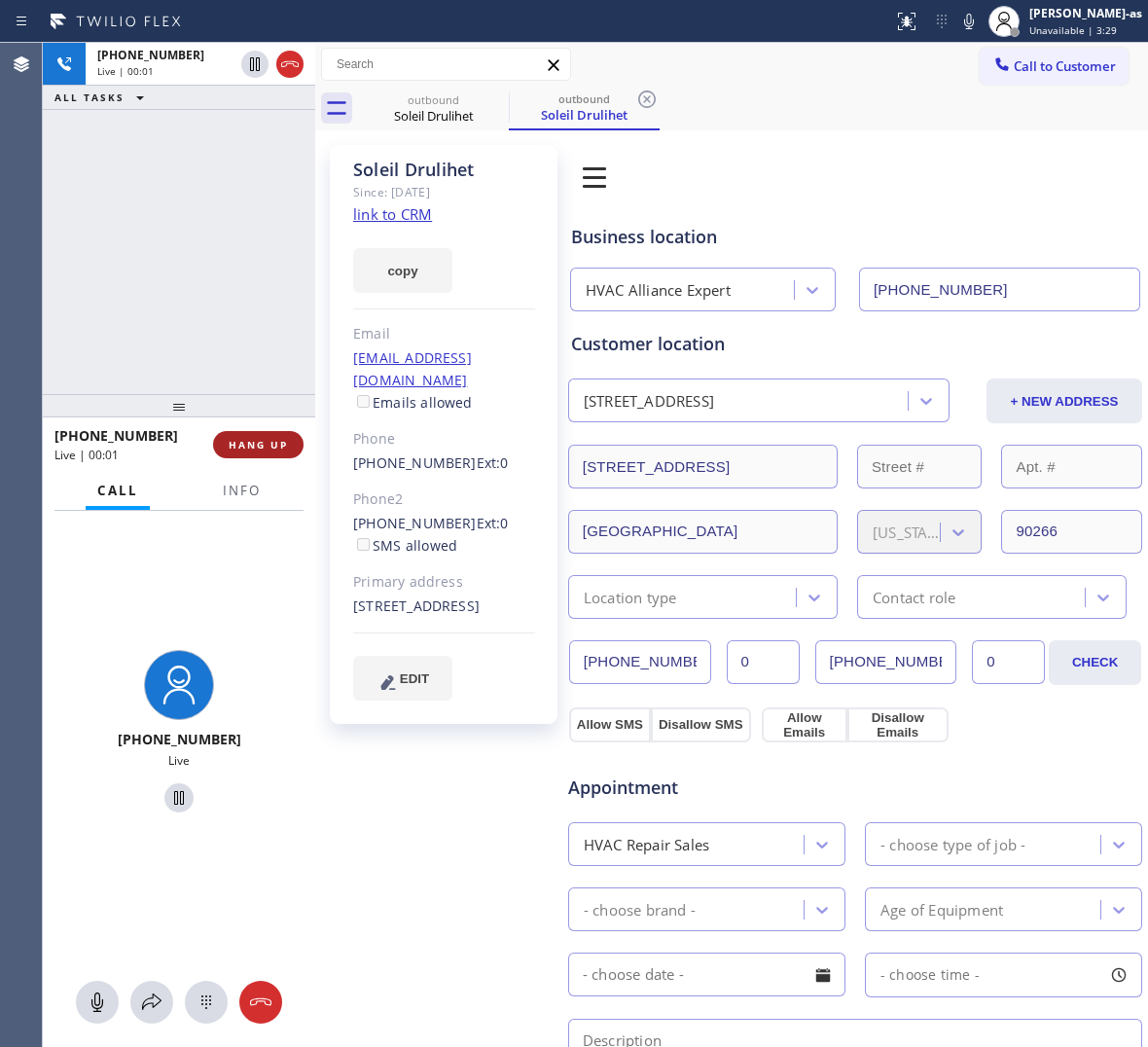 click on "HANG UP" at bounding box center (258, 445) 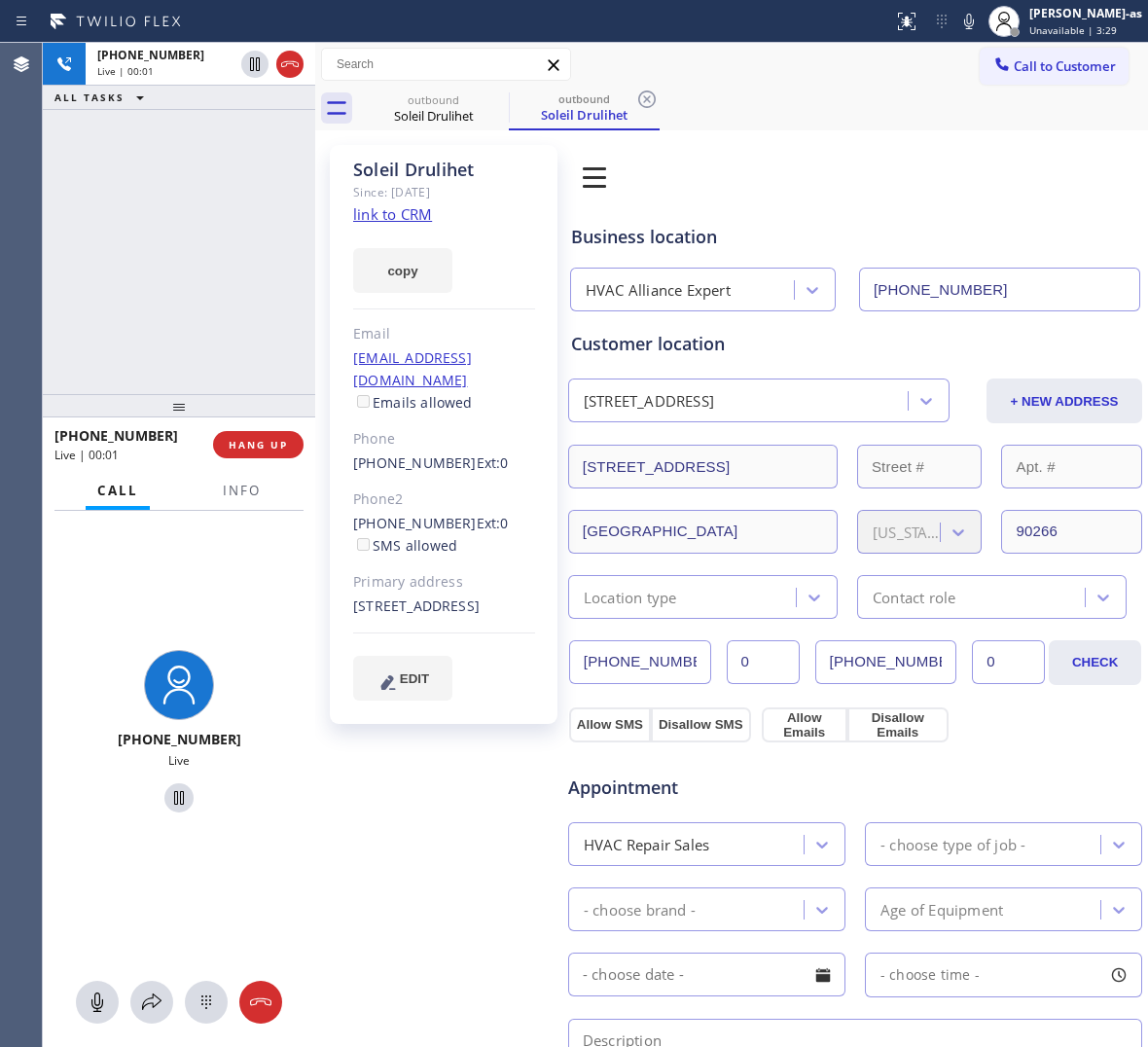 click on "[PHONE_NUMBER] Live | 00:01 ALL TASKS ALL TASKS ACTIVE TASKS TASKS IN WRAP UP [PHONE_NUMBER] Live | 00:01 HANG UP Call Info [PHONE_NUMBER]   Live Context Queue: Everyone Priority: 0 Customer Name: [PERSON_NAME] Phone: [PHONE_NUMBER] Address: Business location Name: HVAC Alliance Expert Address: [STREET_ADDRESS][PERSON_NAME]  Phone: [PHONE_NUMBER] Call From City: State: Zipcode: Outbound call Location HVAC Alliance Expert Your caller id phone number [PHONE_NUMBER] Customer number [PHONE_NUMBER] Call" at bounding box center (179, 545) 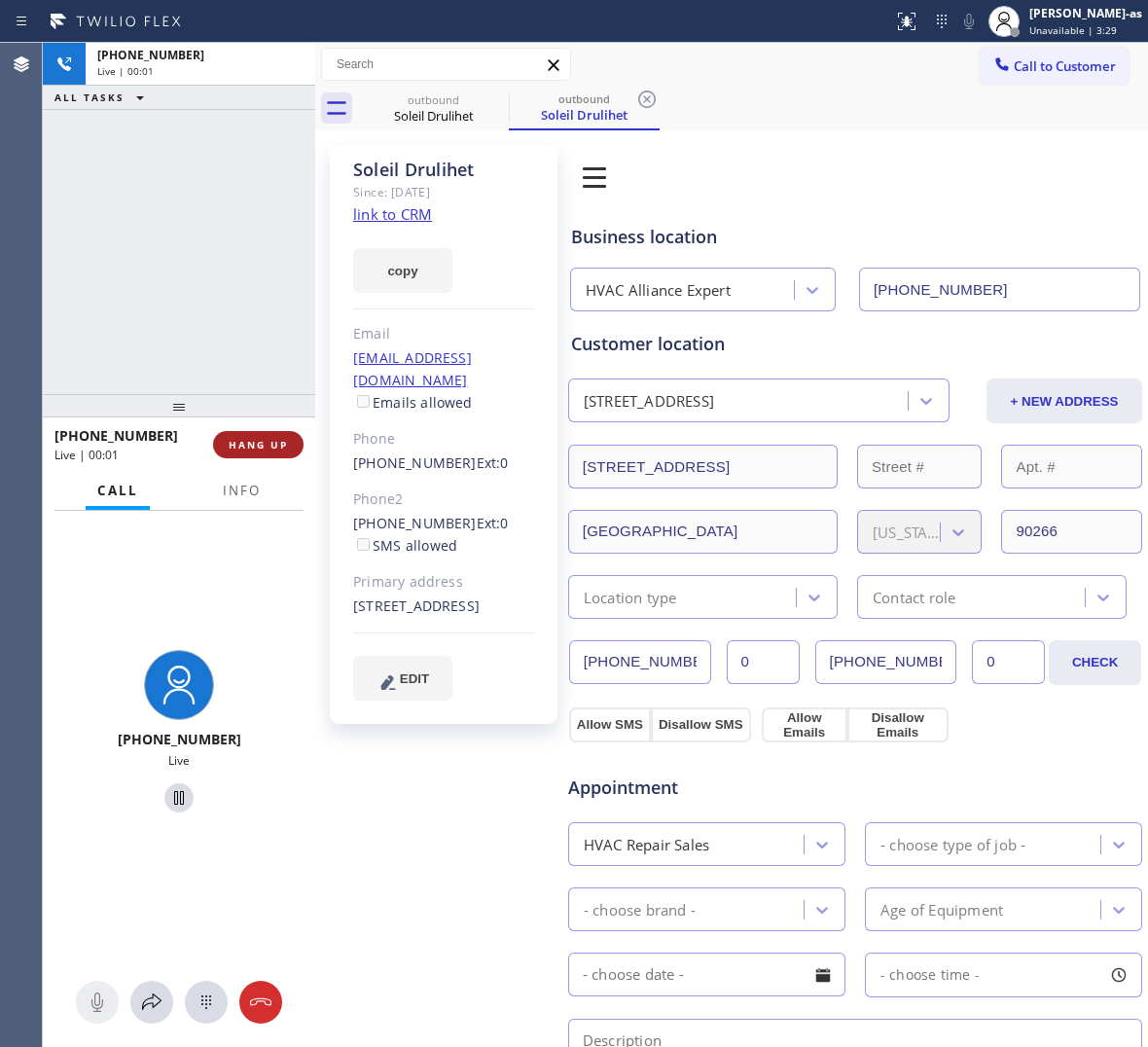 click on "HANG UP" at bounding box center [258, 445] 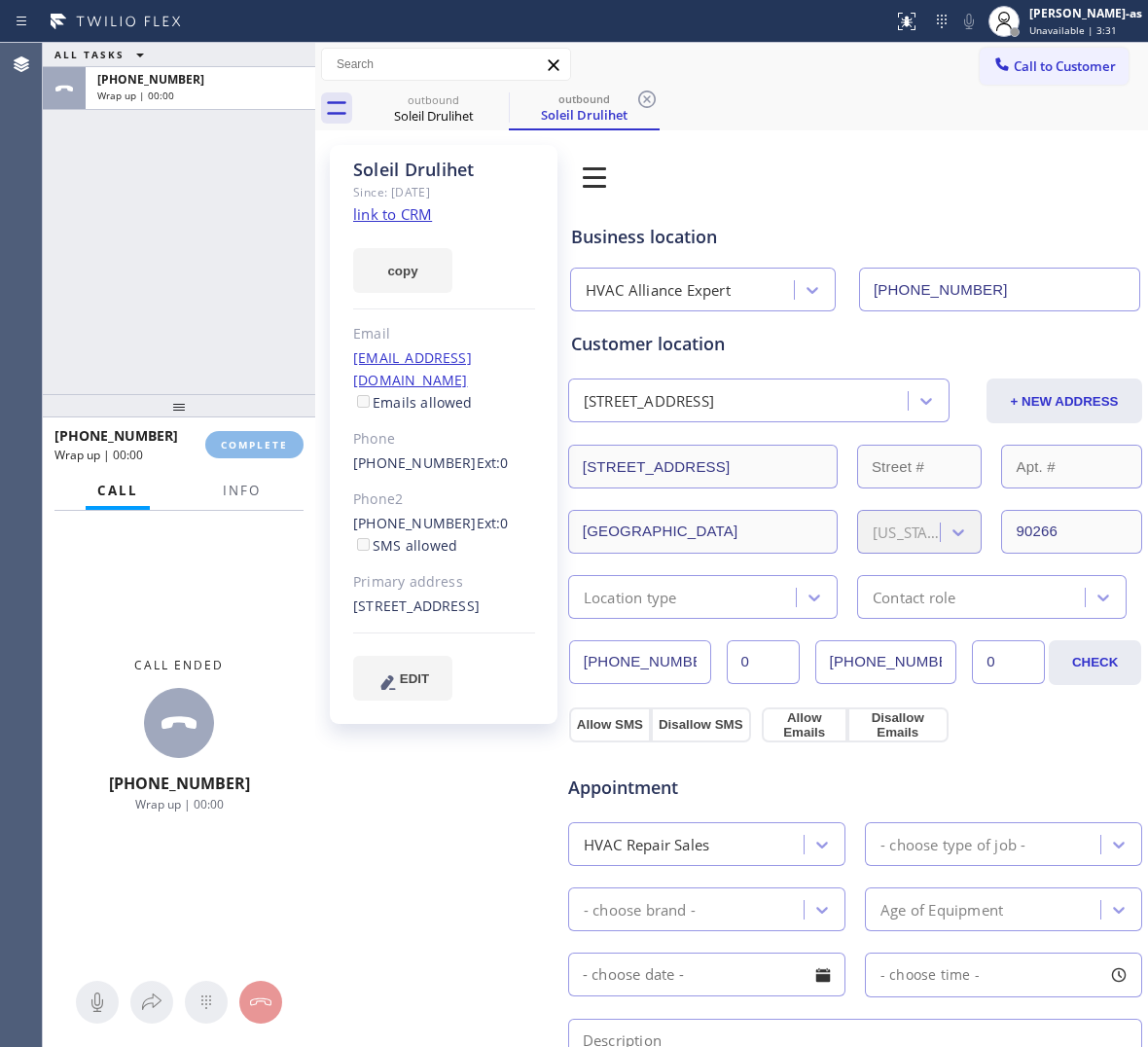 click on "ALL TASKS ALL TASKS ACTIVE TASKS TASKS IN WRAP UP [PHONE_NUMBER] Wrap up | 00:00" at bounding box center (179, 218) 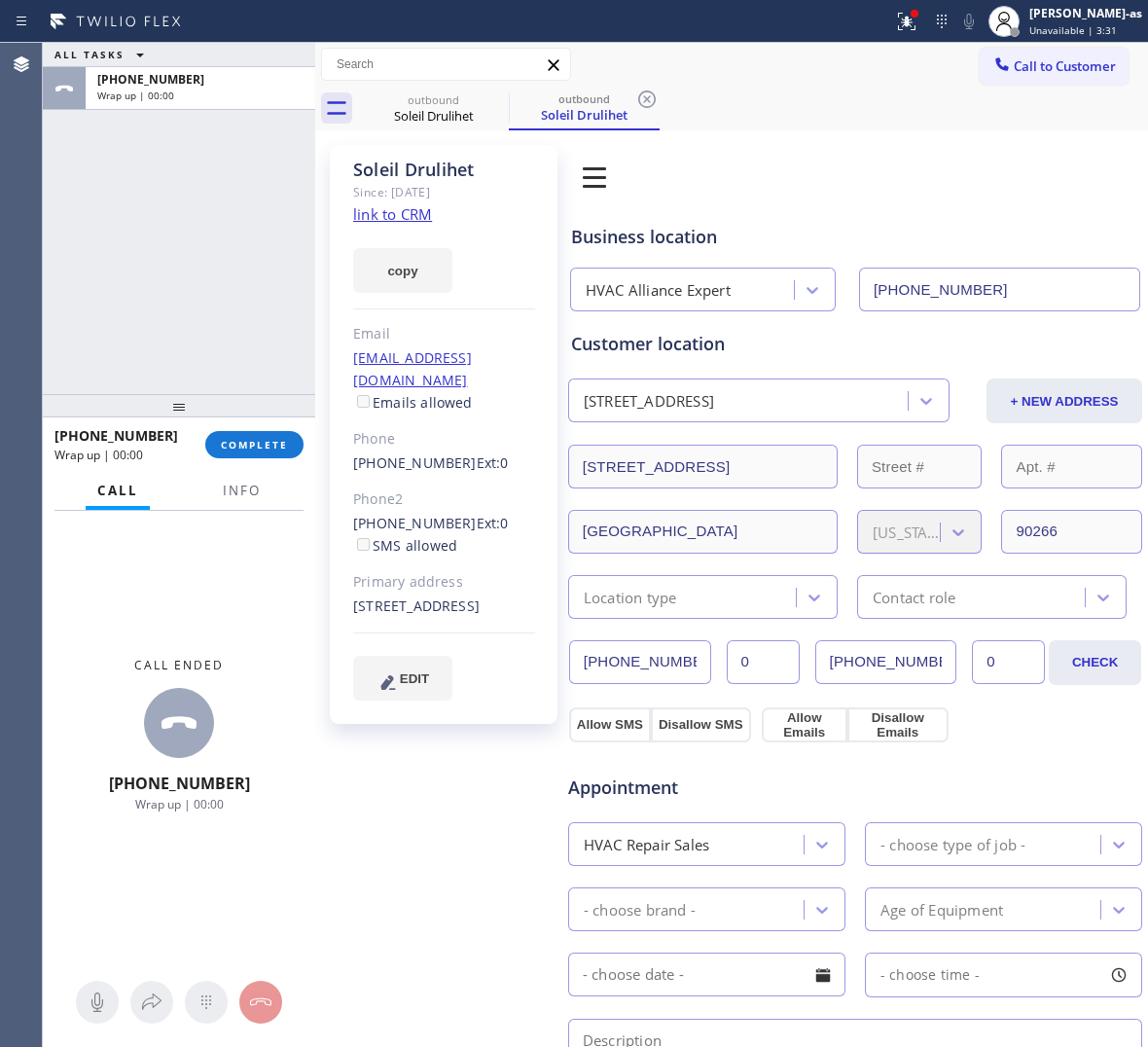 click on "COMPLETE" at bounding box center (254, 445) 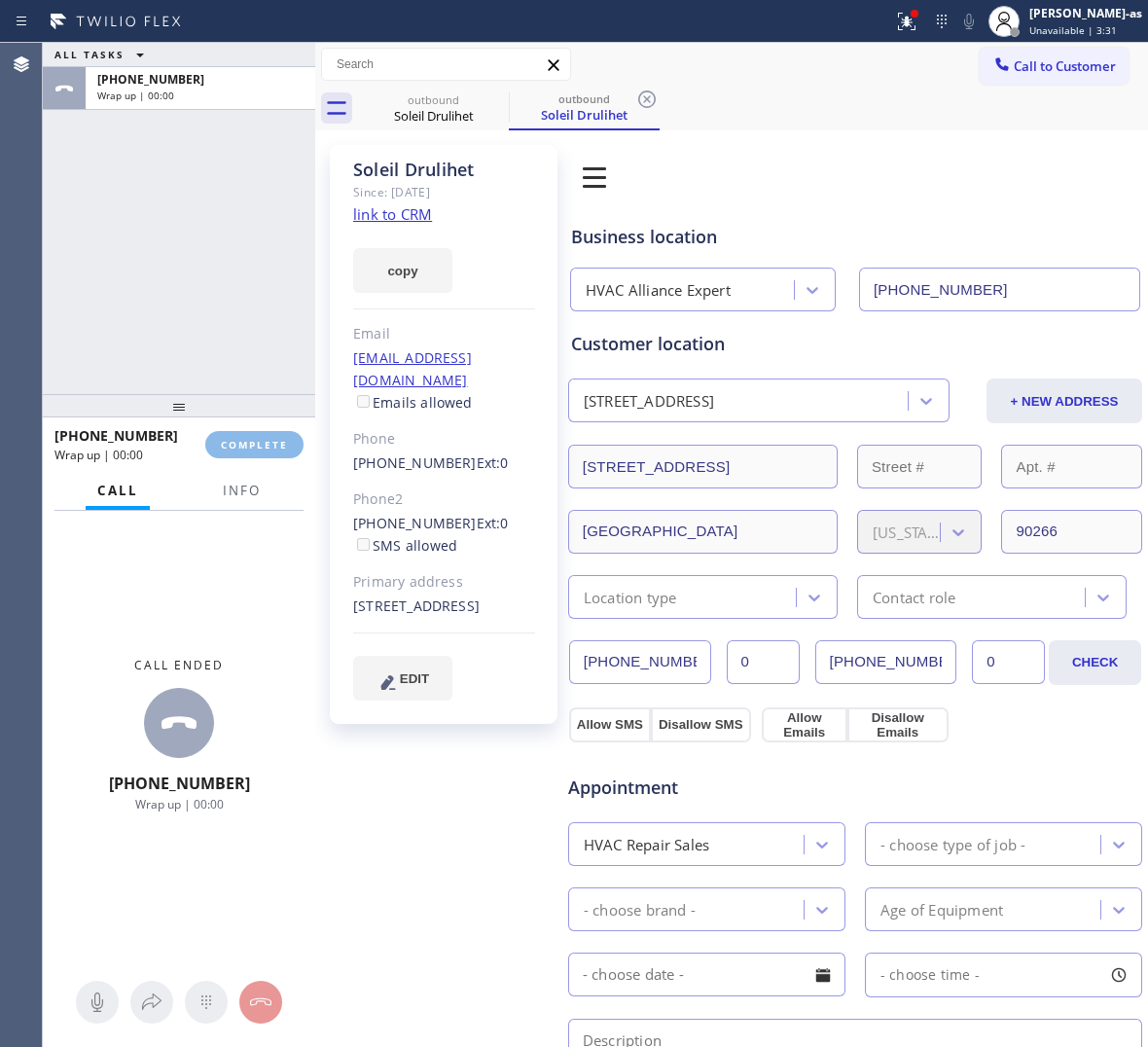 click on "ALL TASKS ALL TASKS ACTIVE TASKS TASKS IN WRAP UP [PHONE_NUMBER] Wrap up | 00:00" at bounding box center (179, 218) 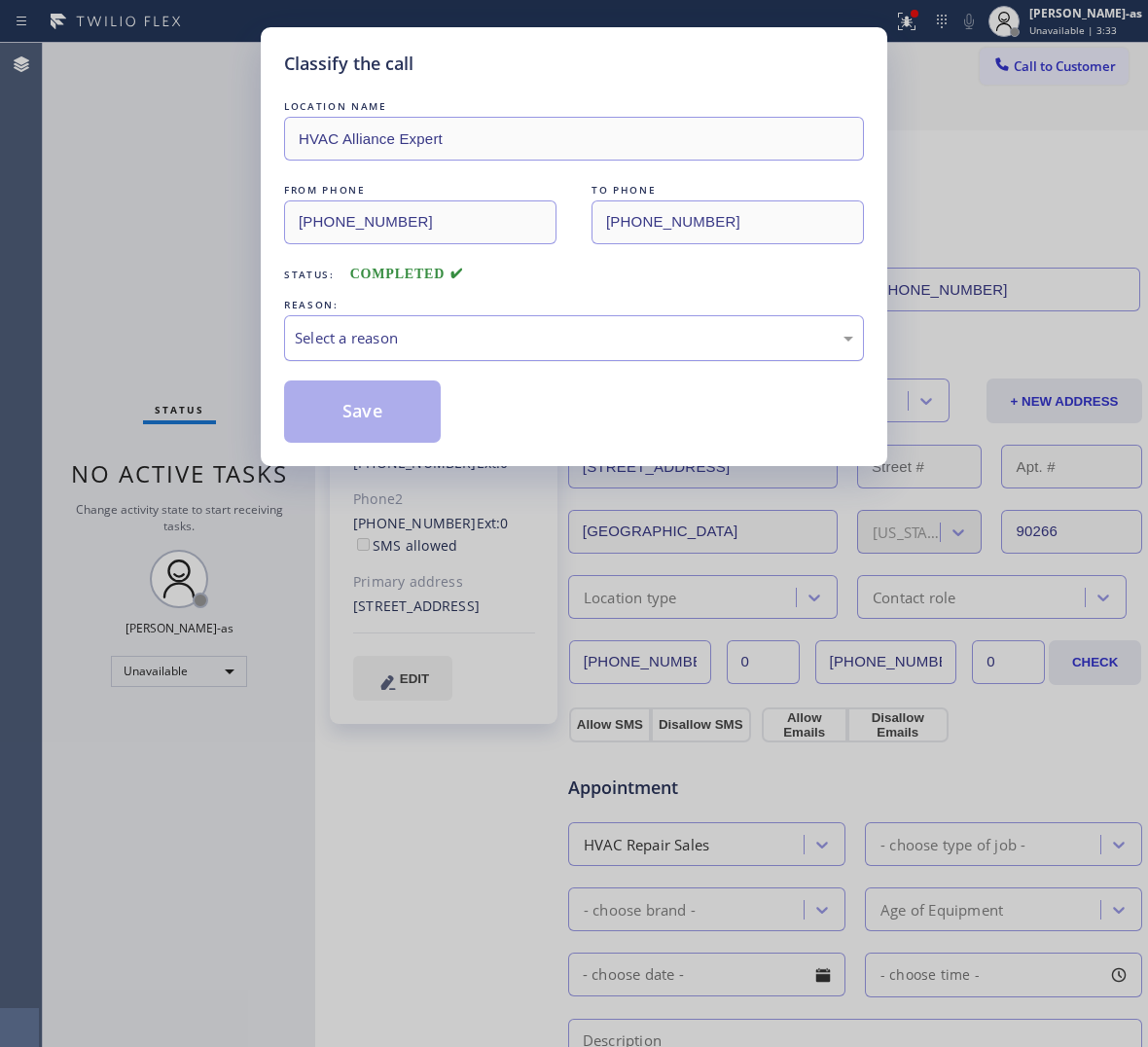 click on "Select a reason" at bounding box center [574, 338] 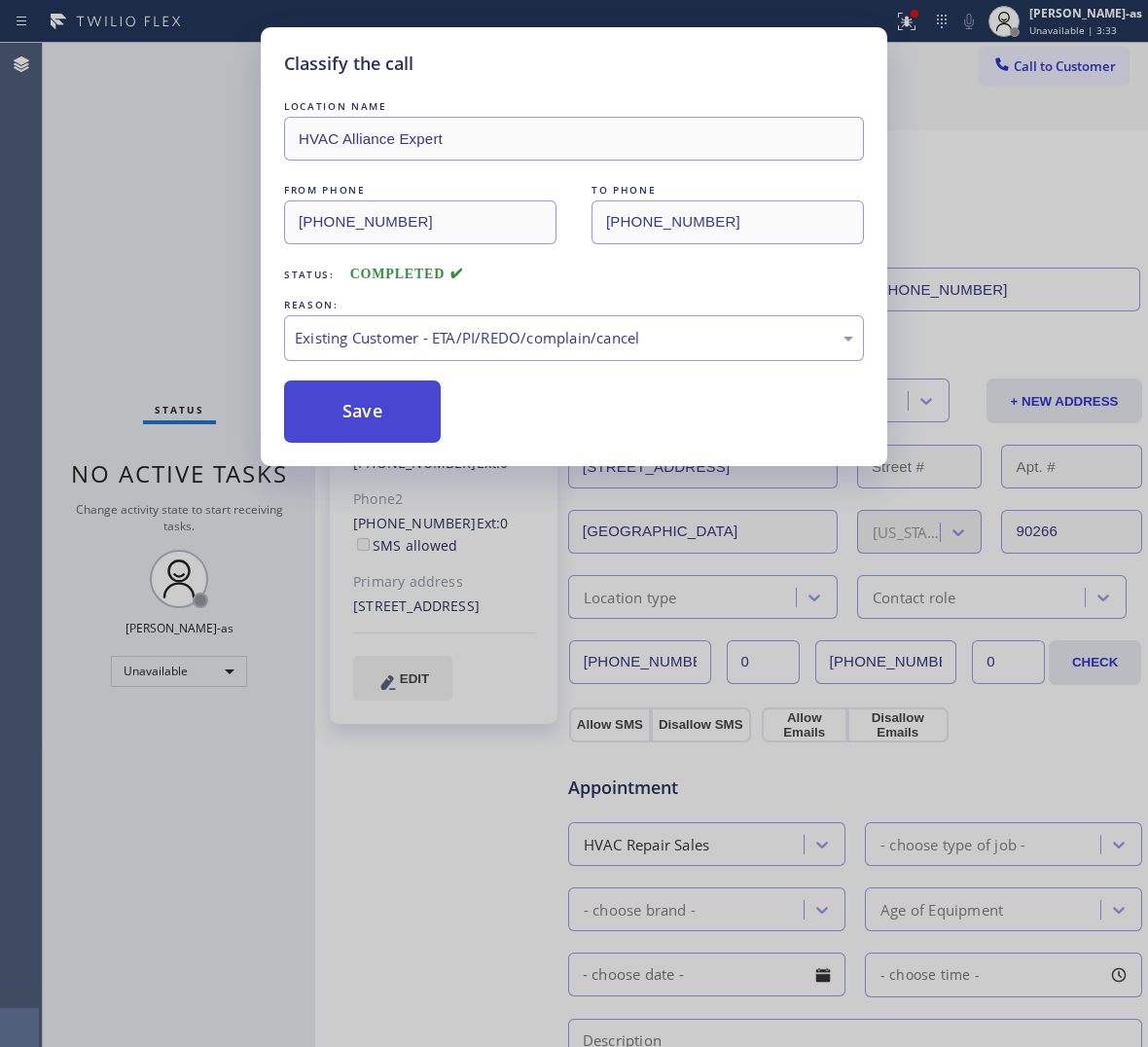 drag, startPoint x: 361, startPoint y: 416, endPoint x: 571, endPoint y: 302, distance: 238.94769 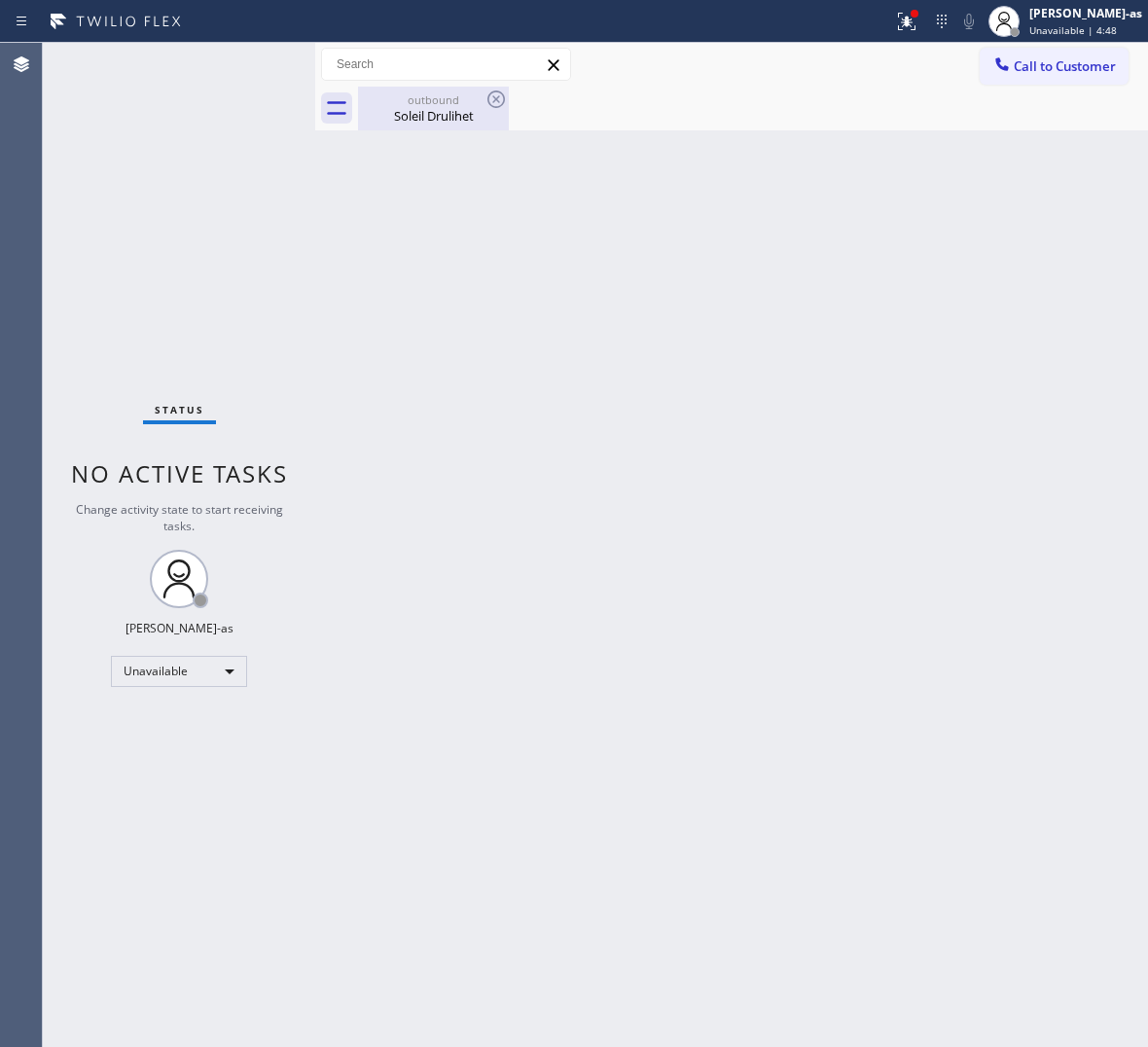click on "Call to Customer Outbound call Location HVAC Alliance Expert Your caller id phone number [PHONE_NUMBER] Customer number Call Outbound call Technician Search Technician Your caller id phone number Your caller id phone number Call outbound Soleil  Drulihet" at bounding box center (732, 87) 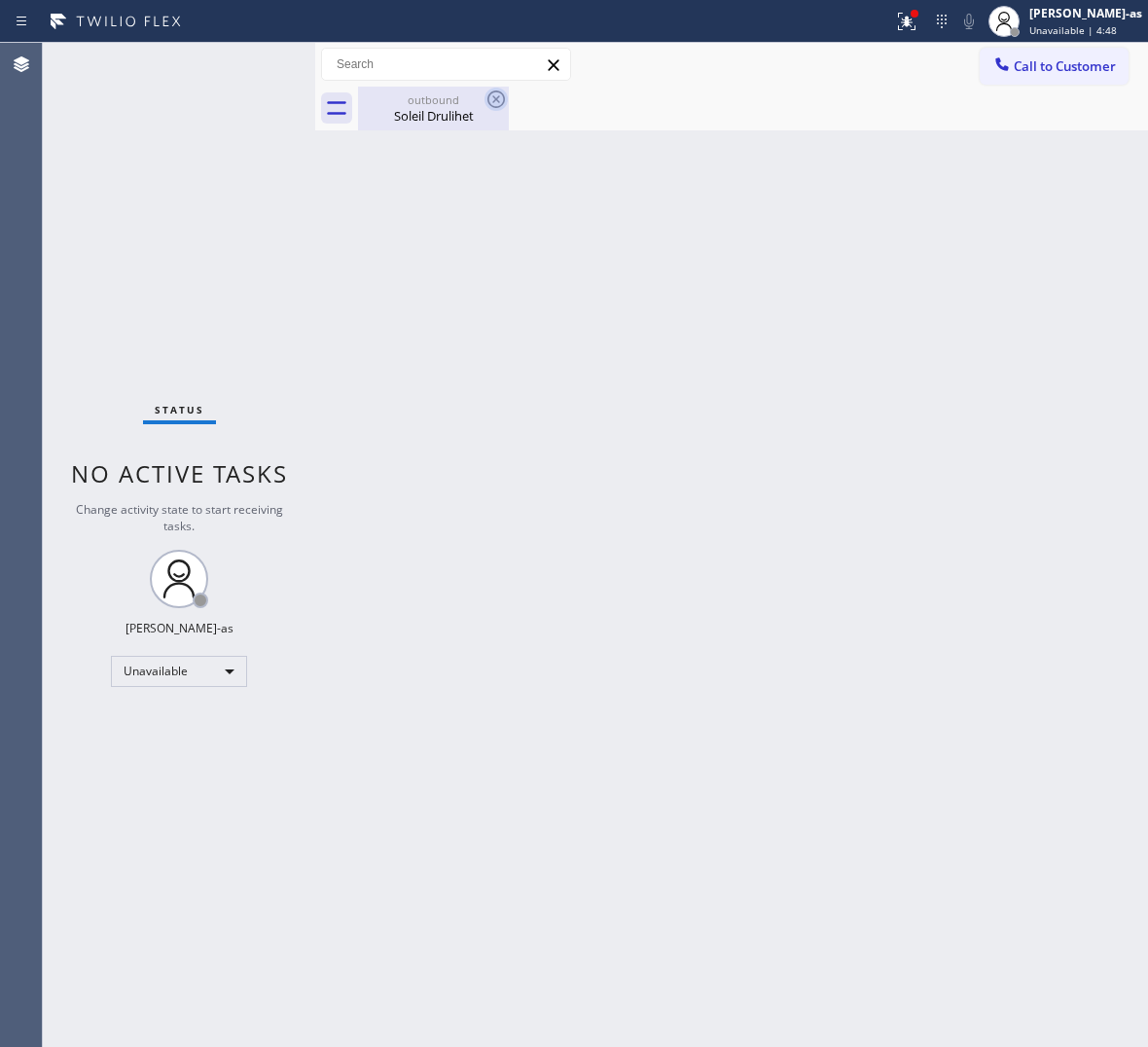 drag, startPoint x: 444, startPoint y: 110, endPoint x: 494, endPoint y: 95, distance: 52.201533 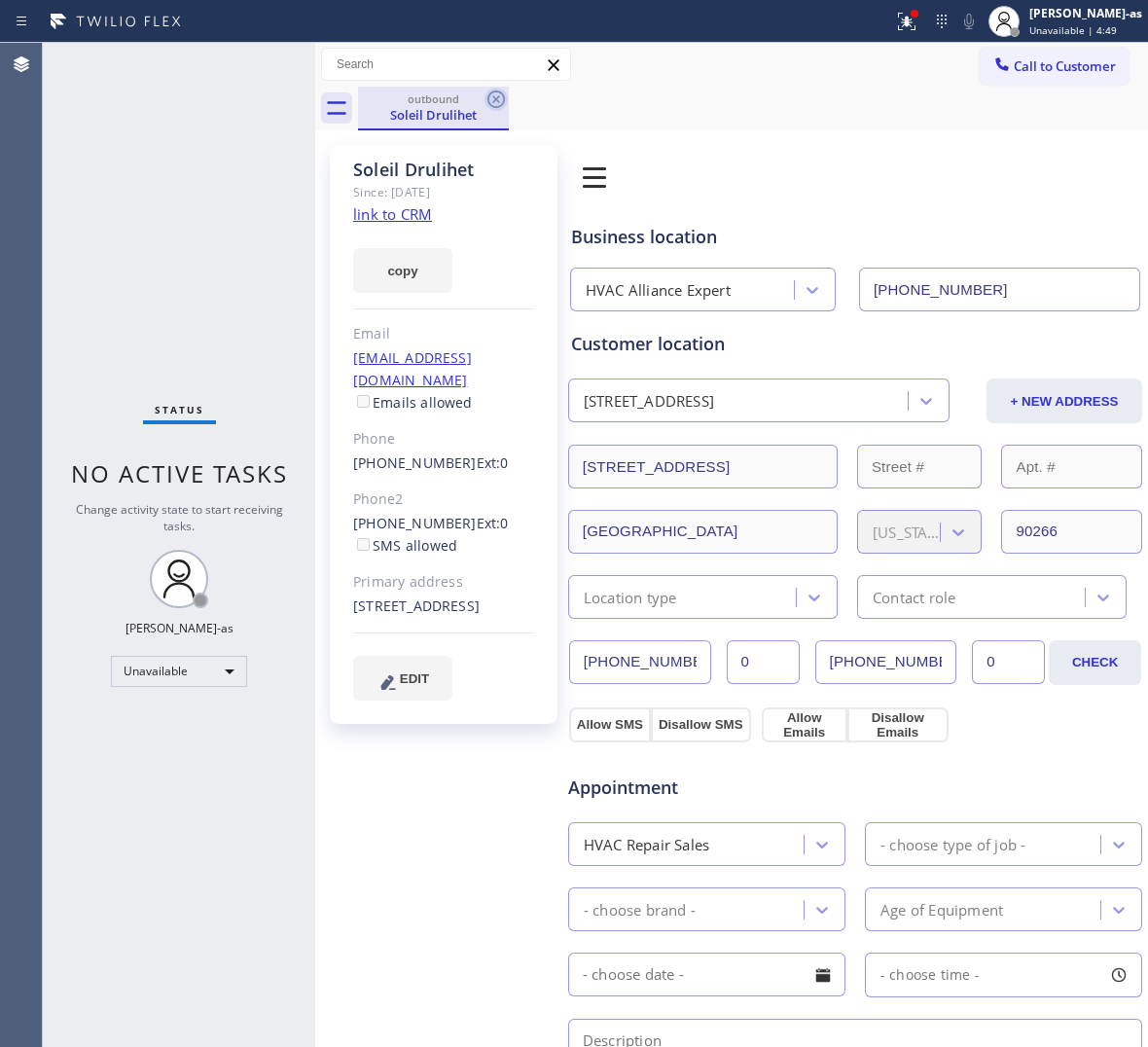 click 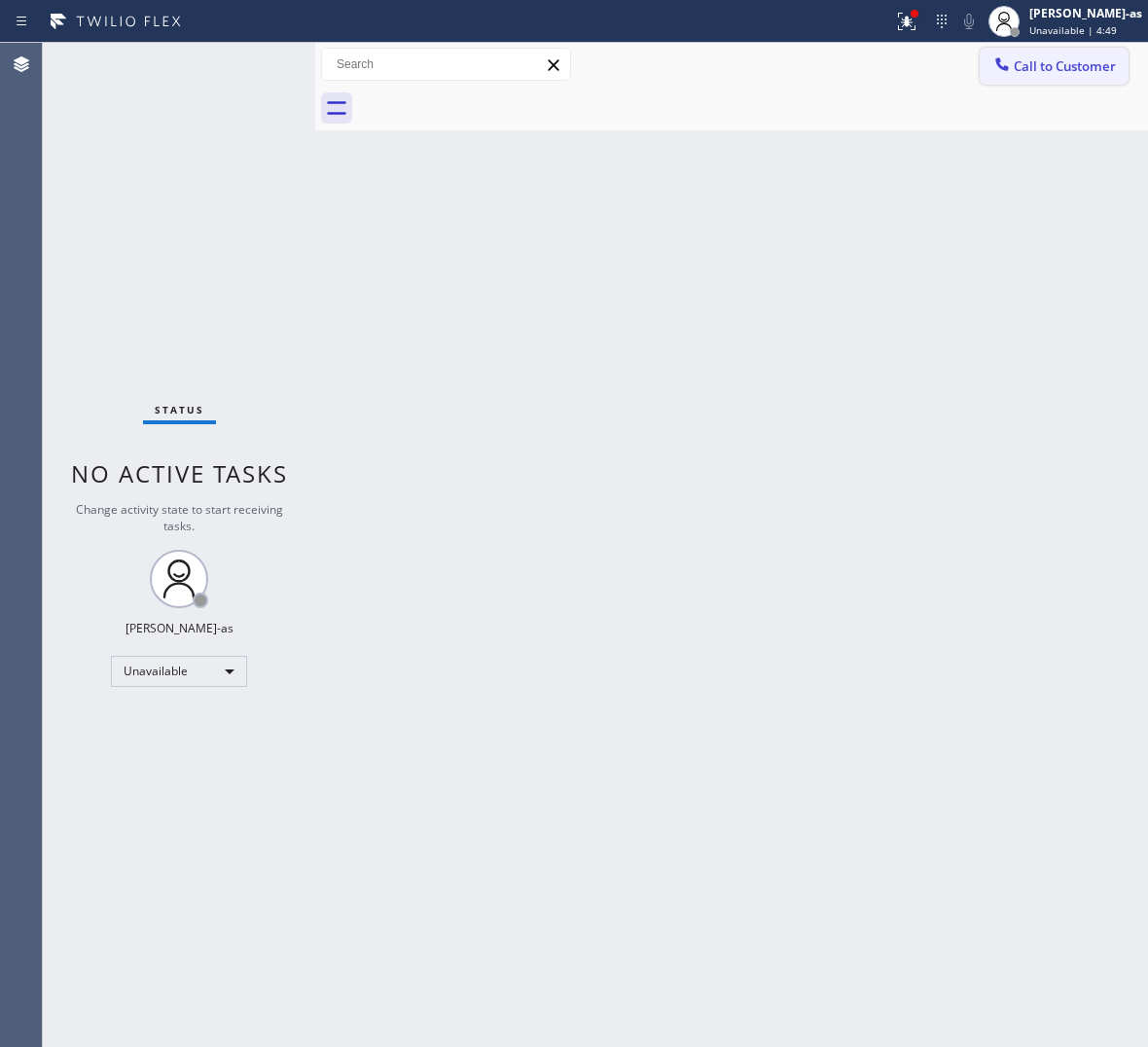 click on "Call to Customer" at bounding box center [1064, 66] 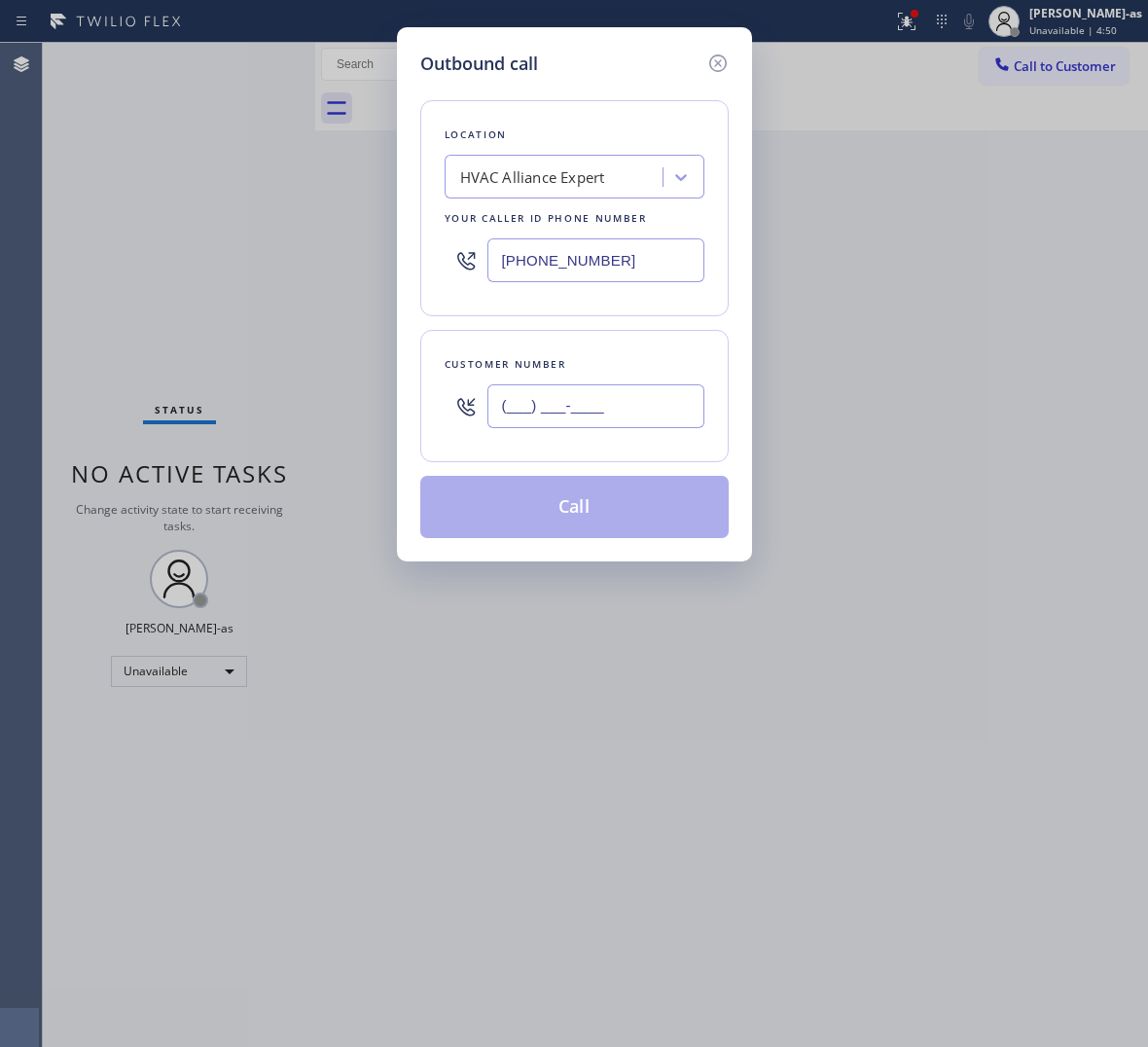 click on "(___) ___-____" at bounding box center (595, 406) 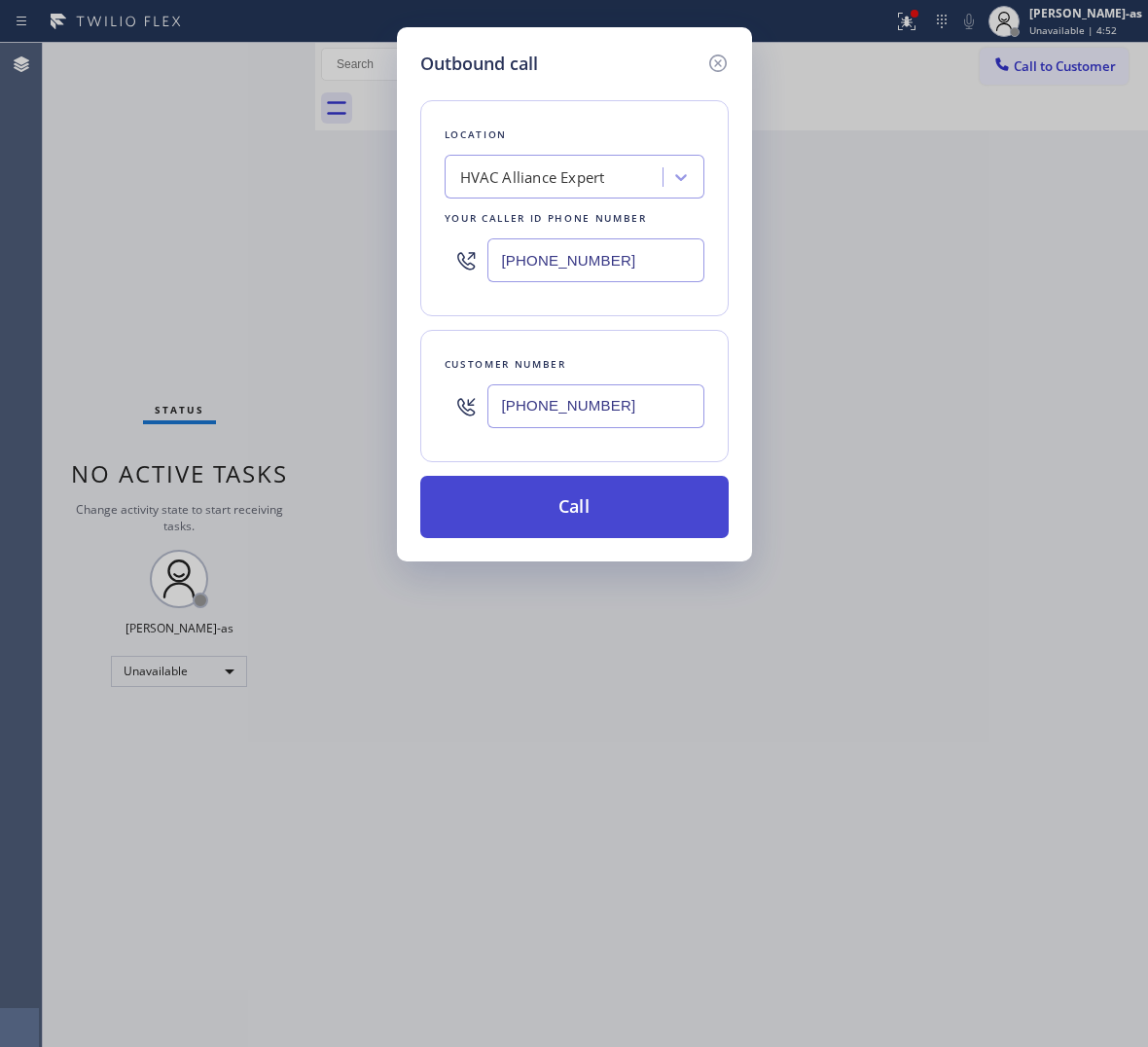 type on "[PHONE_NUMBER]" 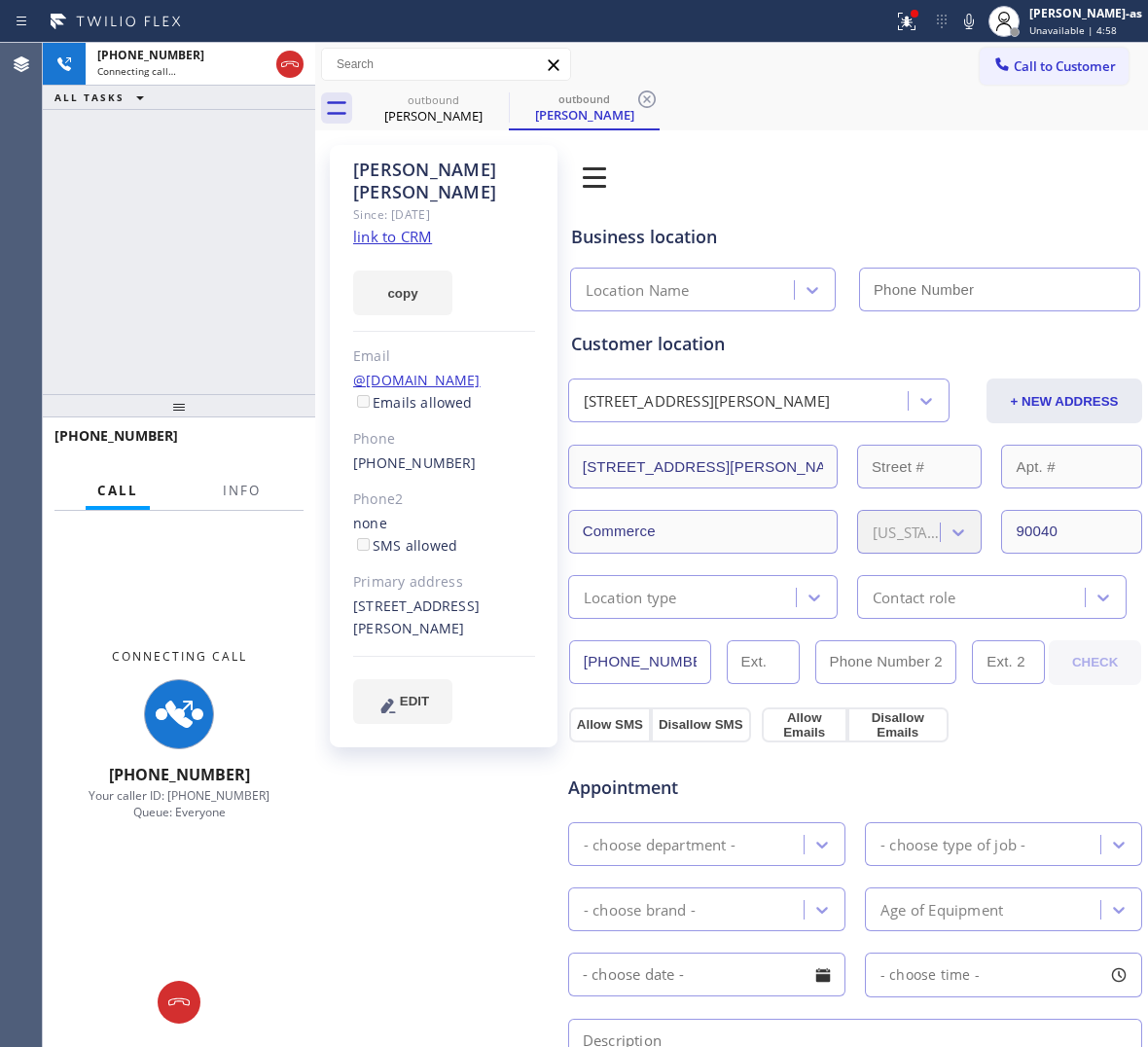 type on "[PHONE_NUMBER]" 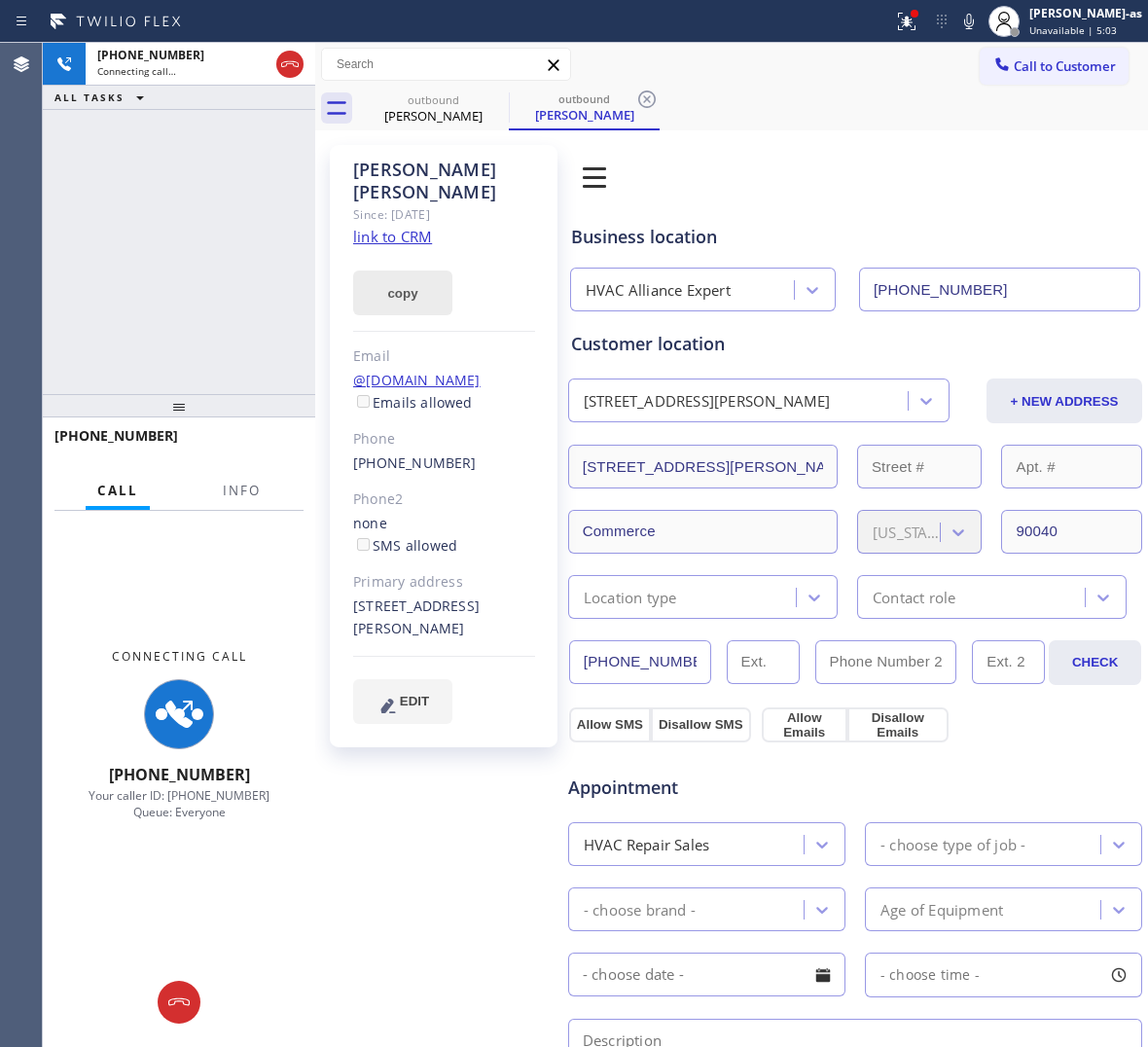 drag, startPoint x: 384, startPoint y: 215, endPoint x: 372, endPoint y: 248, distance: 35.1141 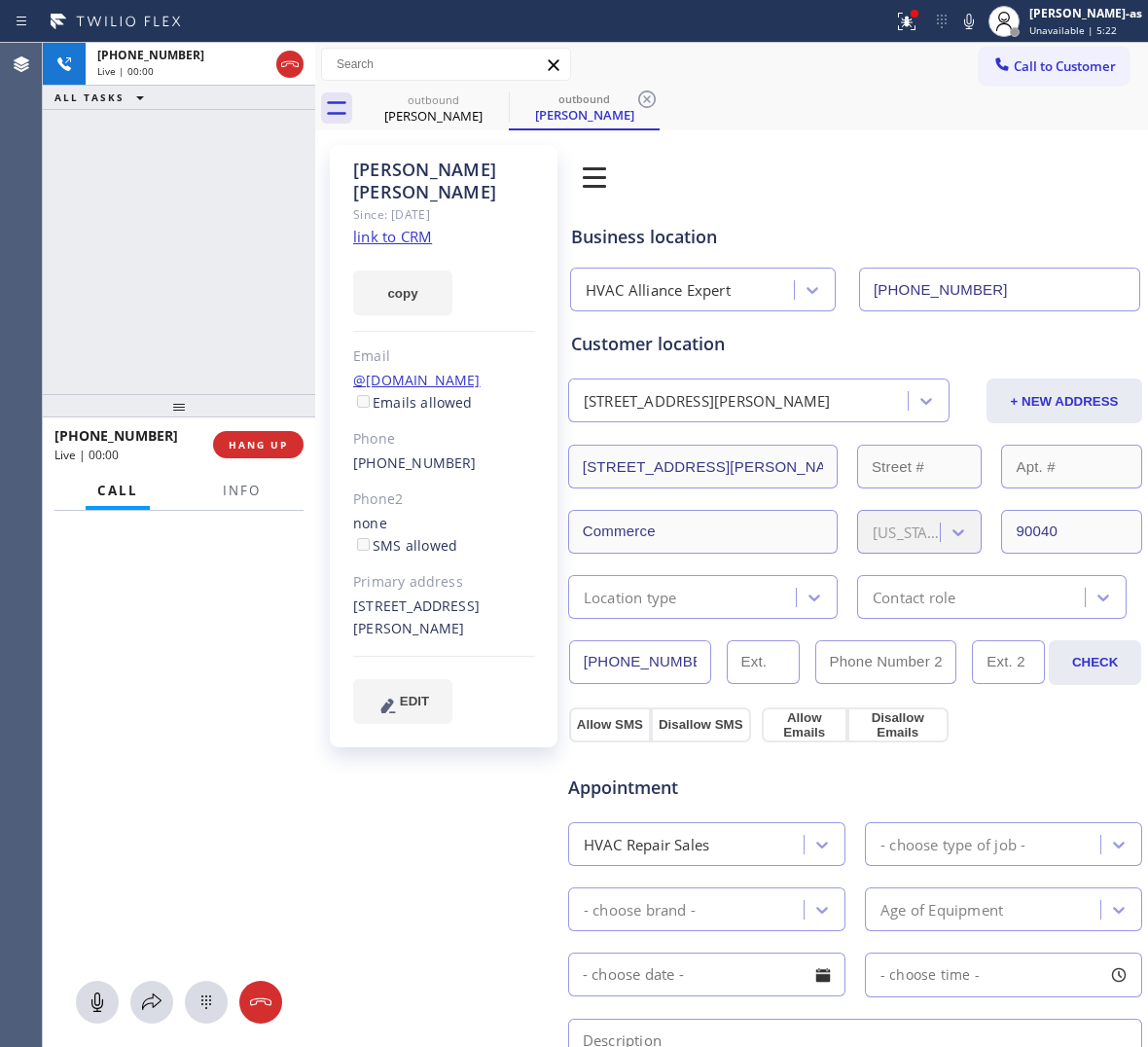 click on "[PHONE_NUMBER] Live | 00:00 ALL TASKS ALL TASKS ACTIVE TASKS TASKS IN WRAP UP" at bounding box center [179, 218] 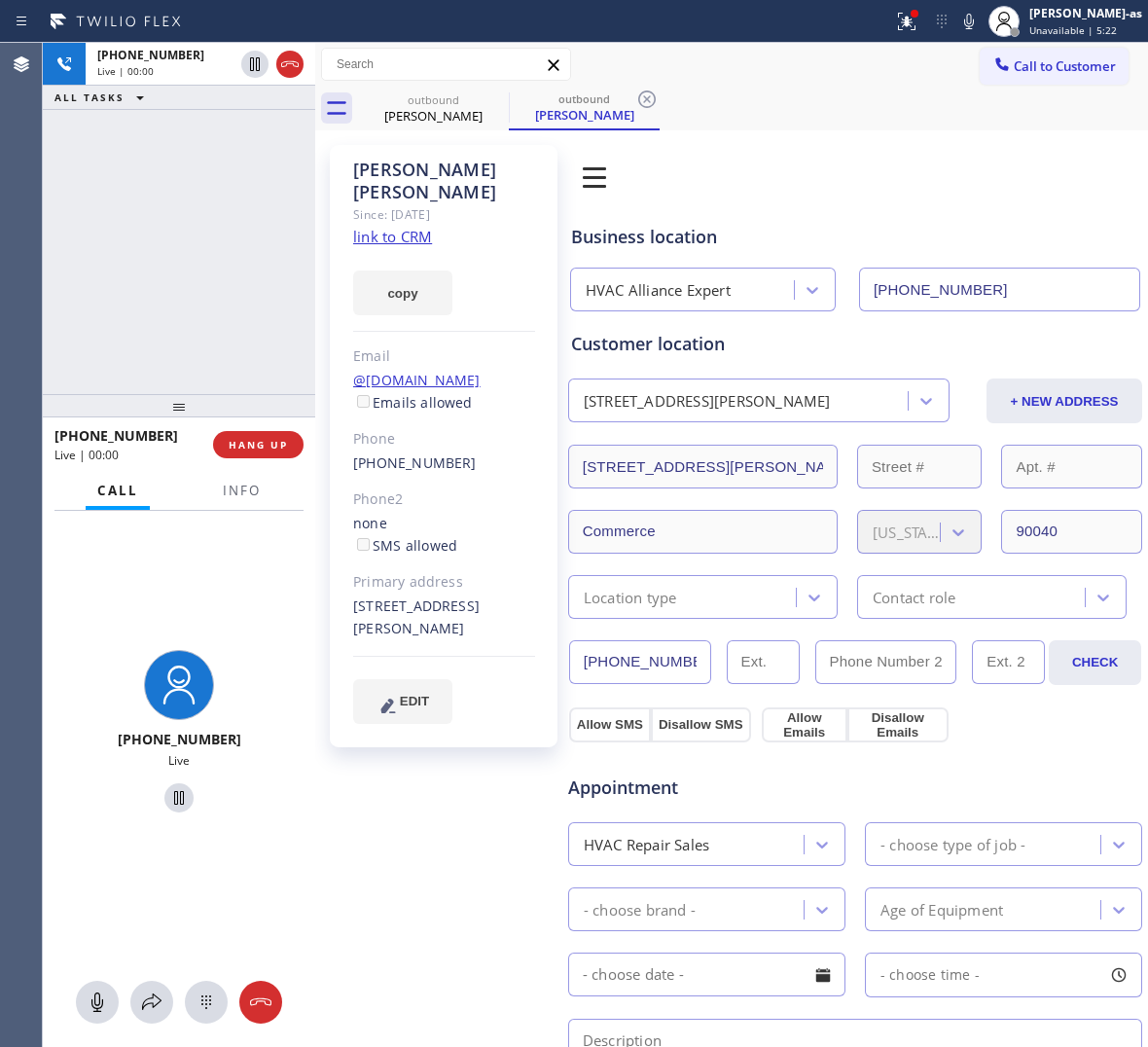 click at bounding box center [315, 545] 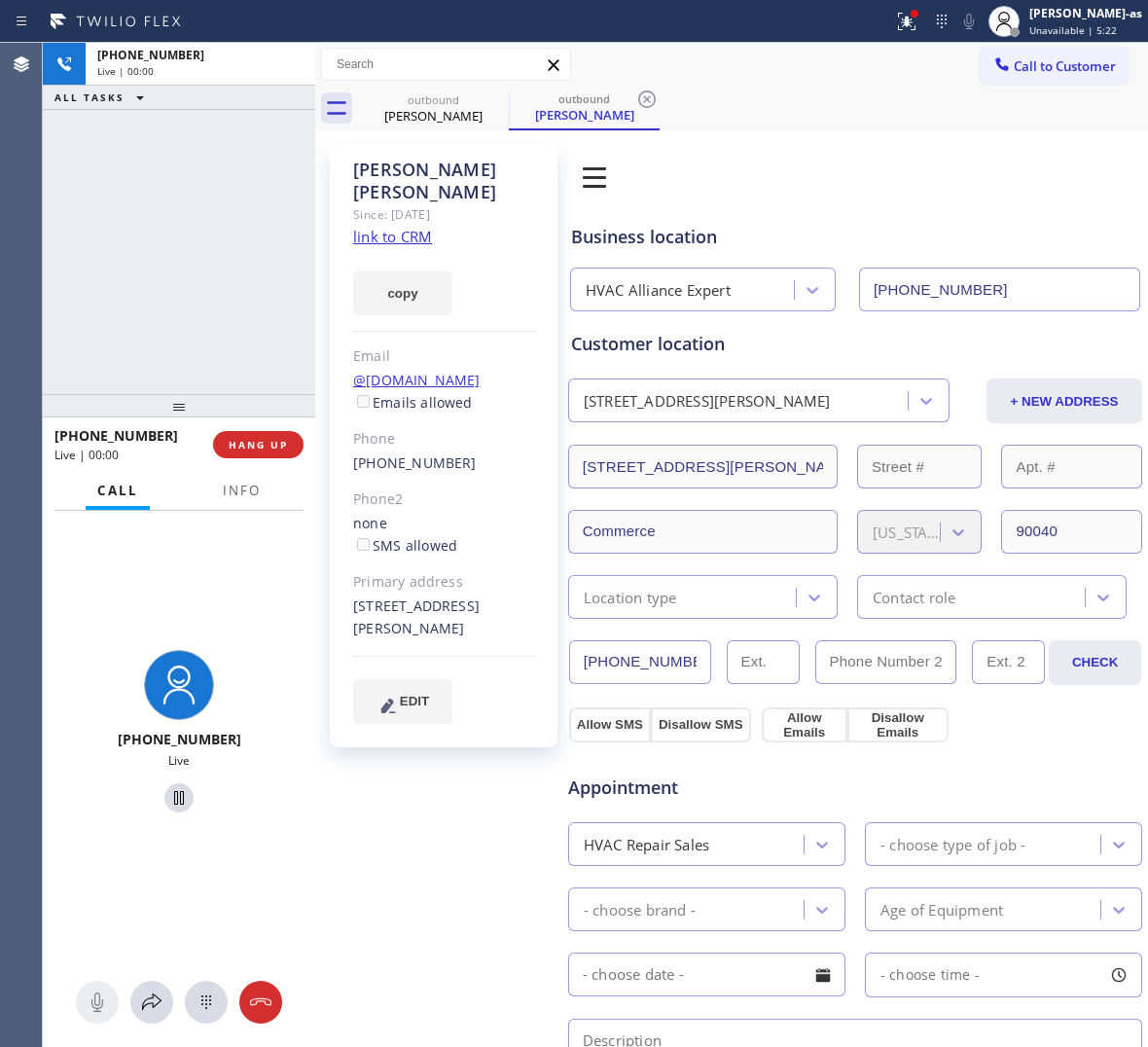 click at bounding box center [118, 508] 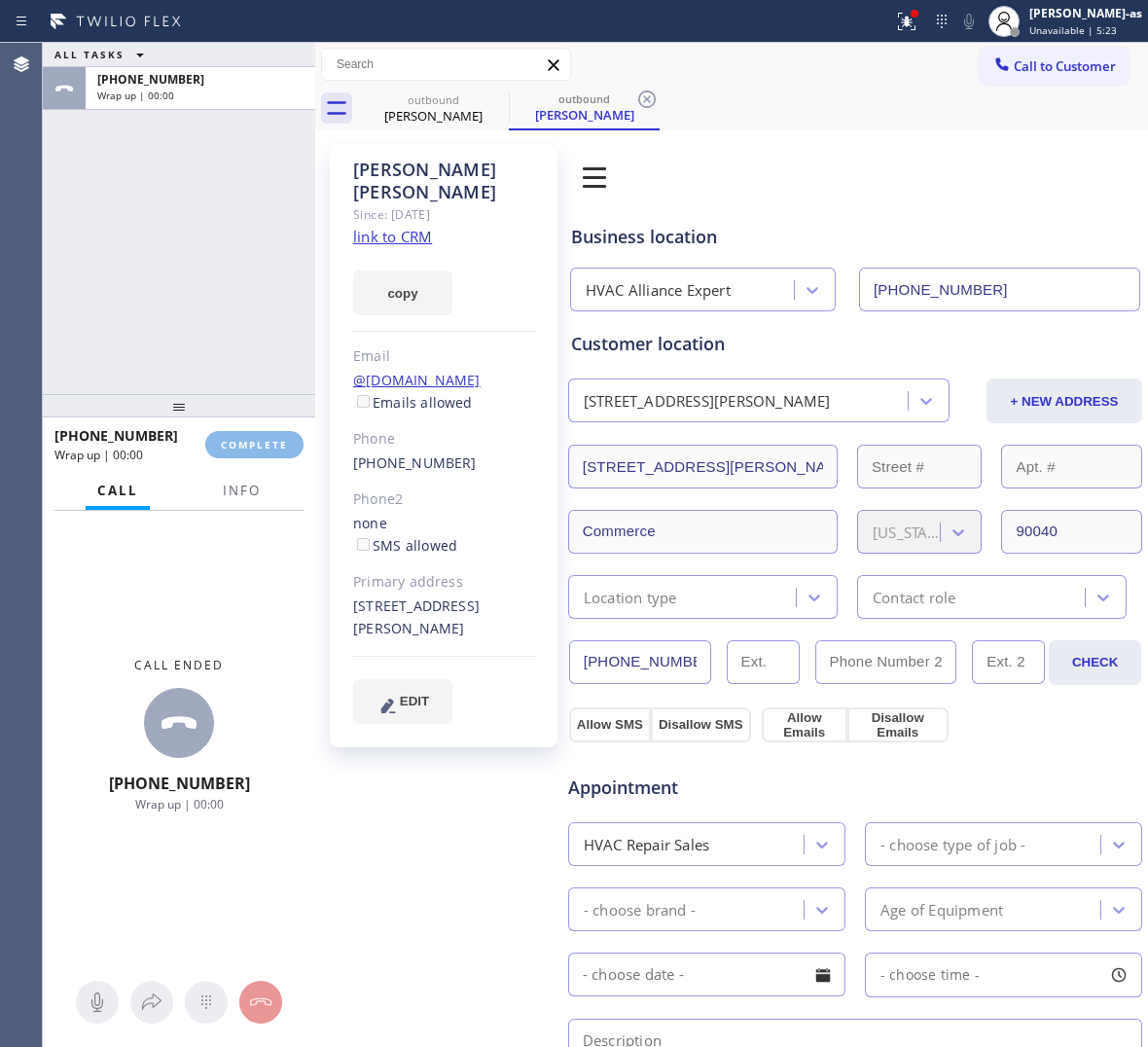 click at bounding box center [179, 406] 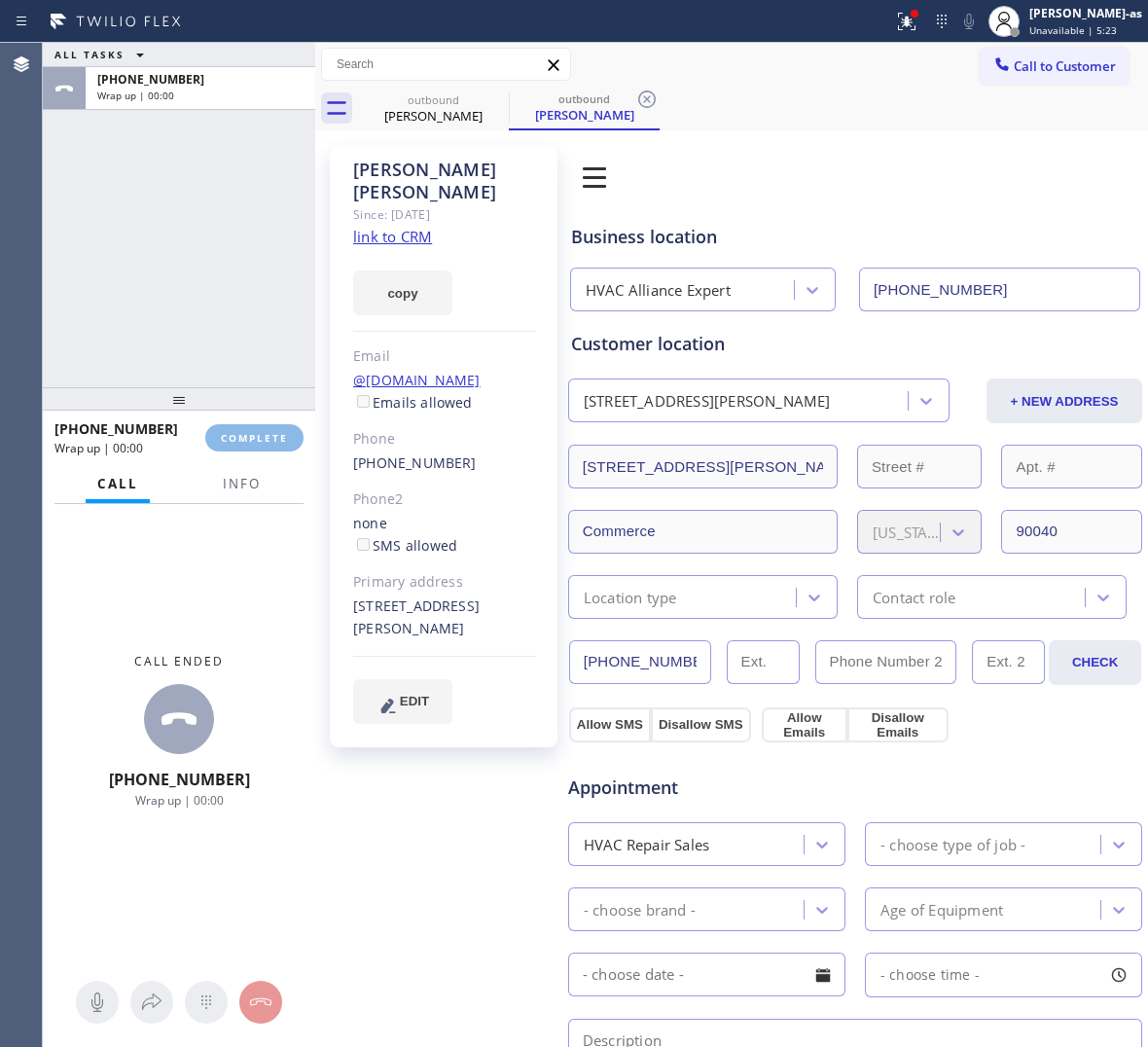 drag, startPoint x: 246, startPoint y: 279, endPoint x: 255, endPoint y: 284, distance: 10.29563 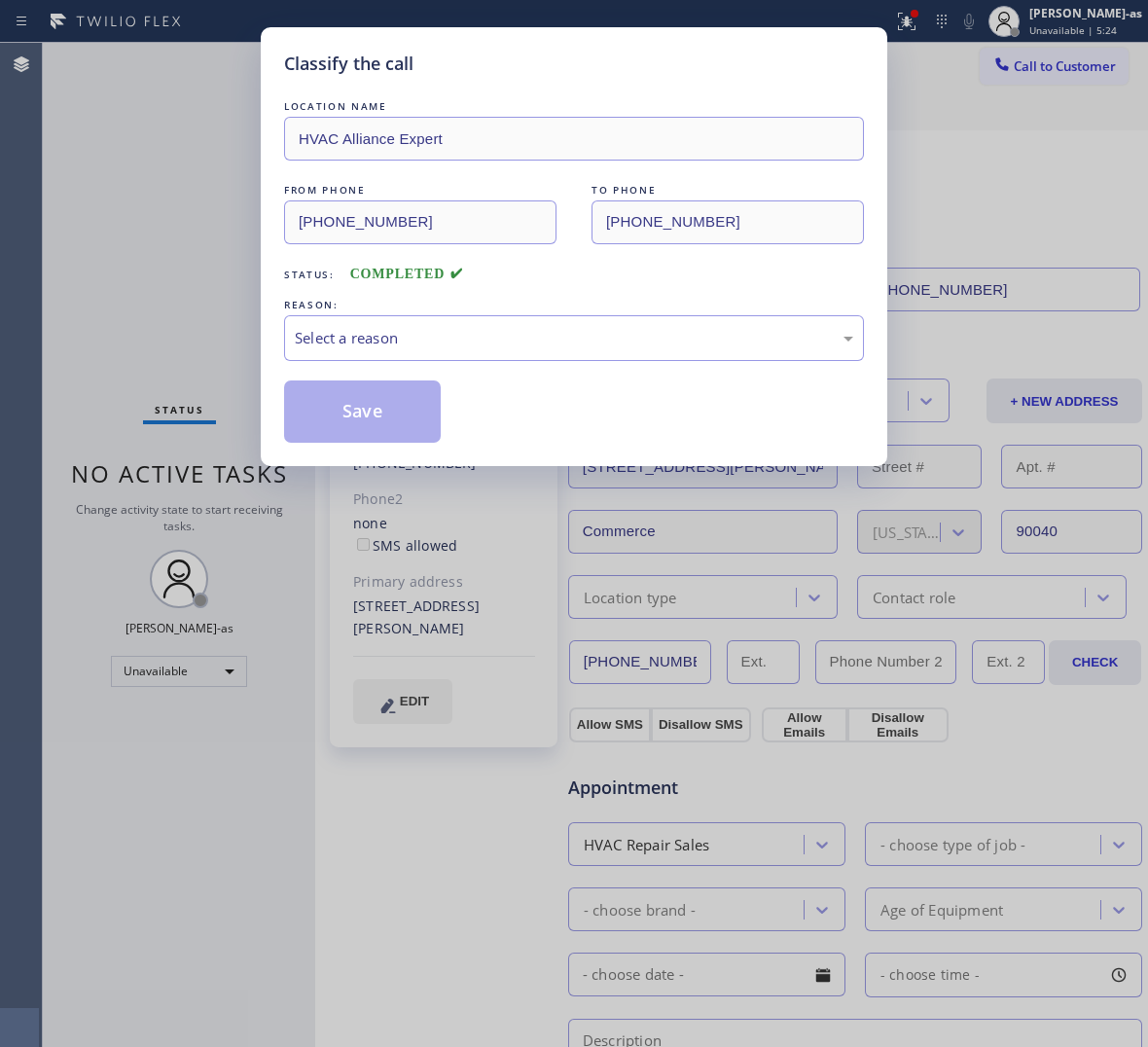 click on "REASON:" at bounding box center [574, 305] 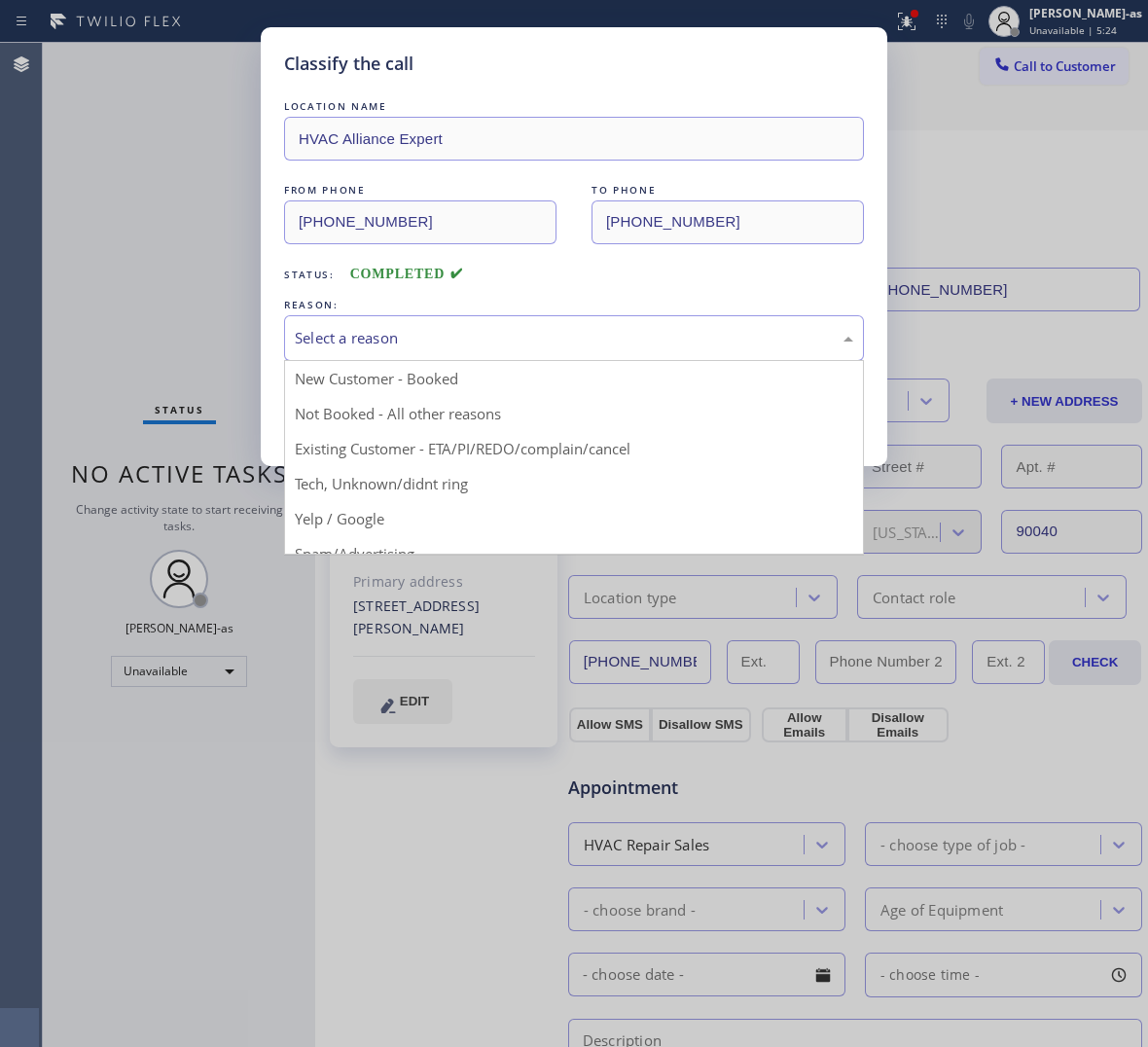 drag, startPoint x: 453, startPoint y: 337, endPoint x: 477, endPoint y: 339, distance: 24.083189 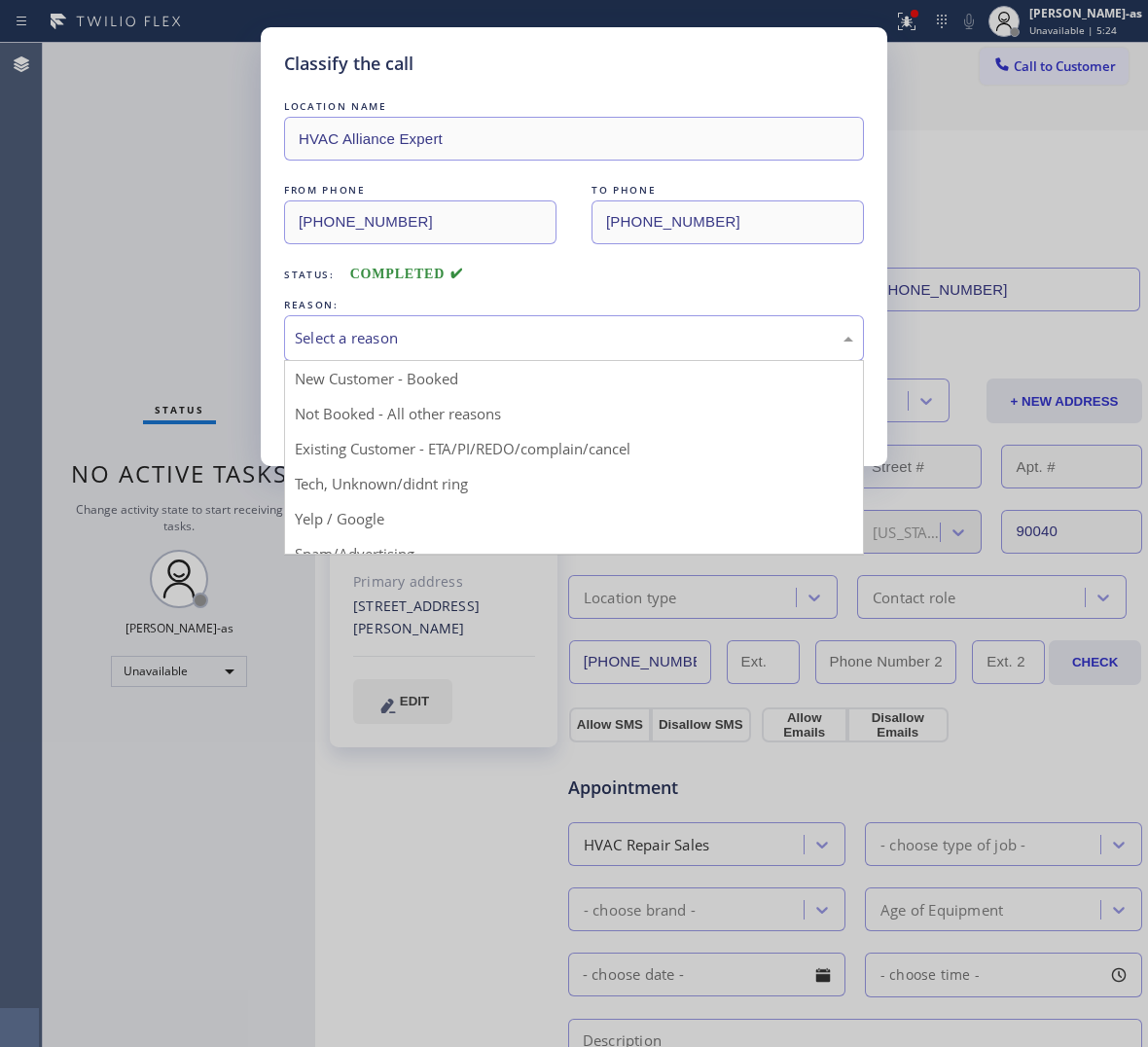 click on "Select a reason" at bounding box center [574, 338] 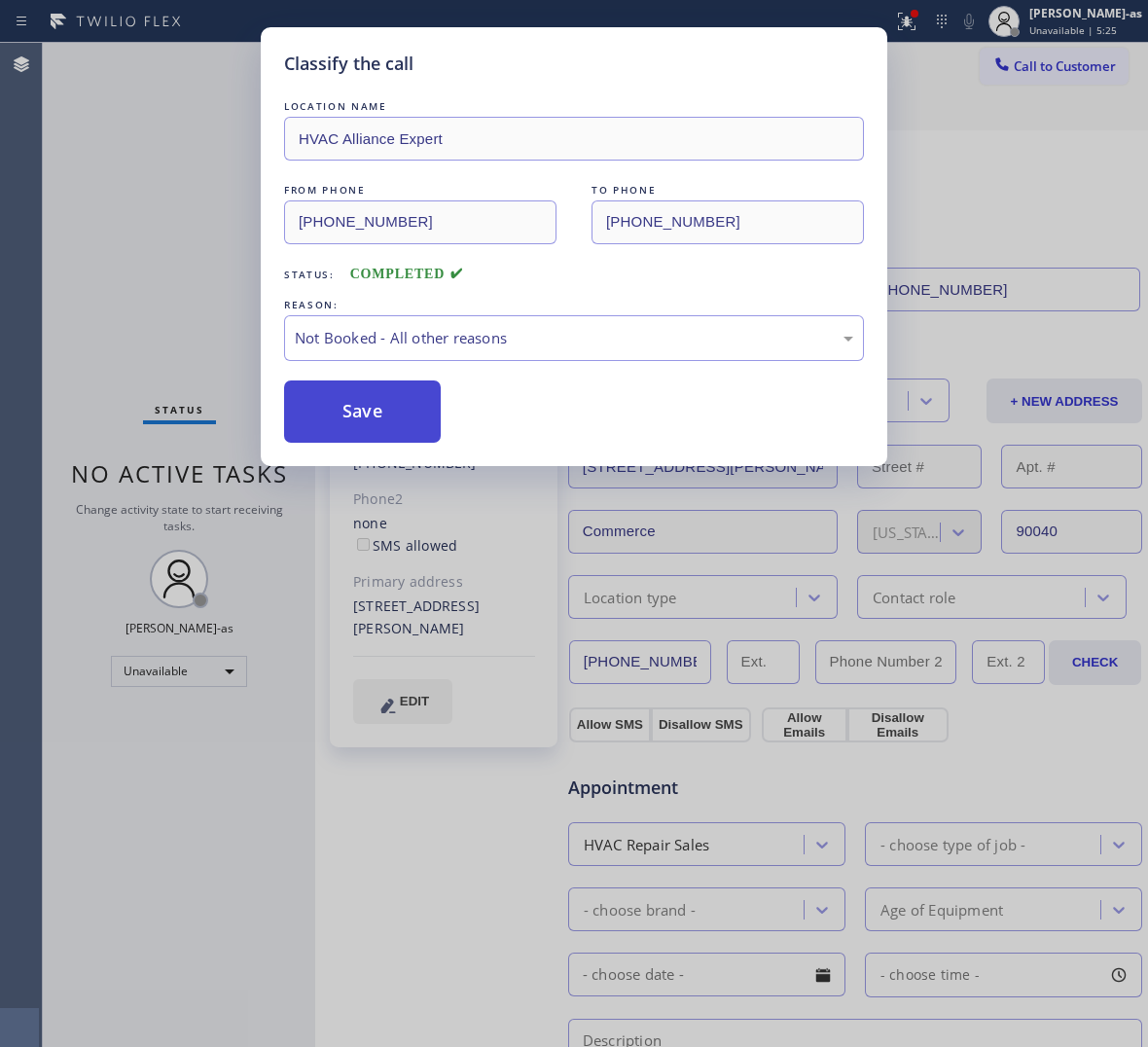 click on "Save" at bounding box center (362, 412) 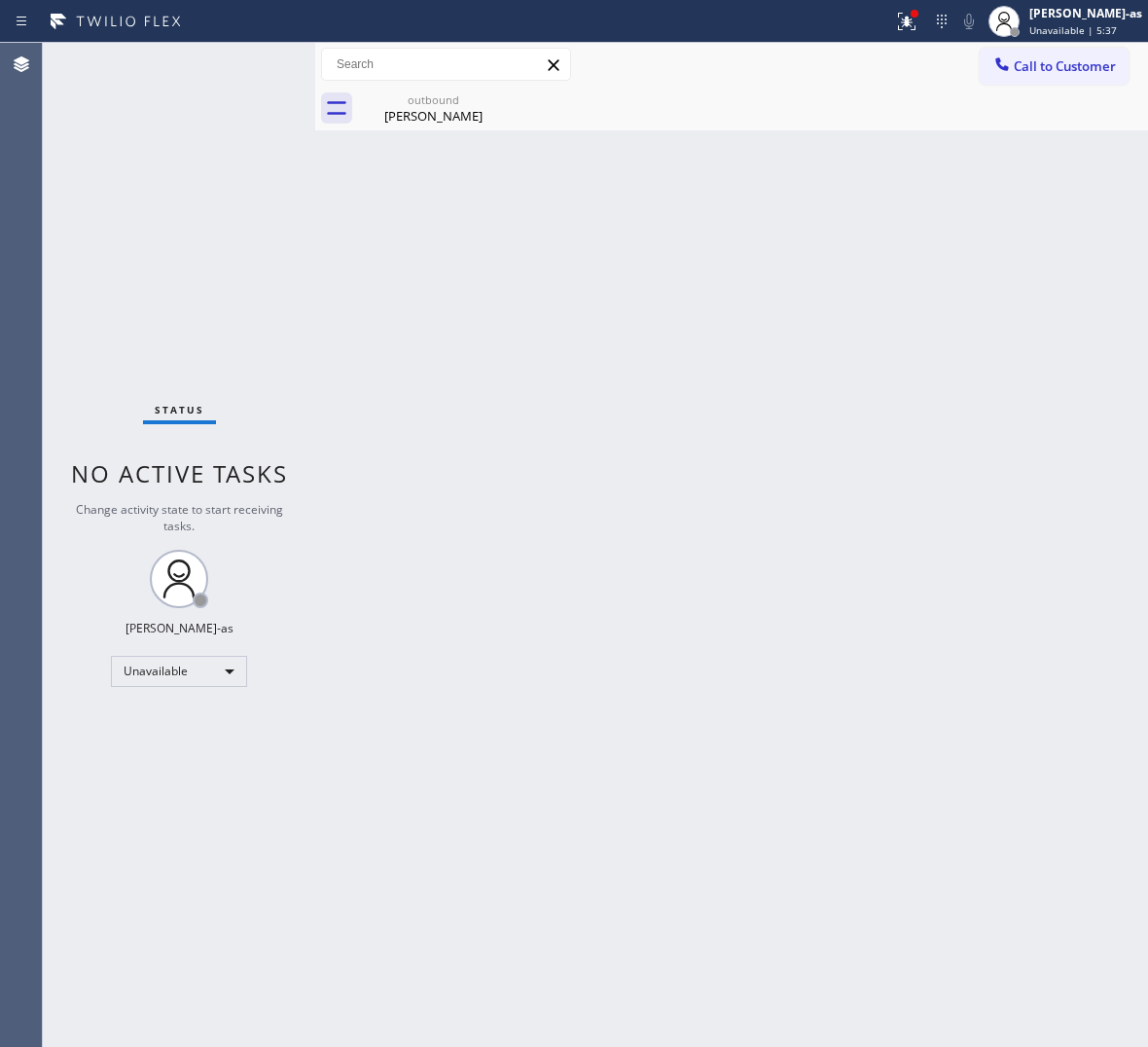 drag, startPoint x: 86, startPoint y: 161, endPoint x: 232, endPoint y: 125, distance: 150.37287 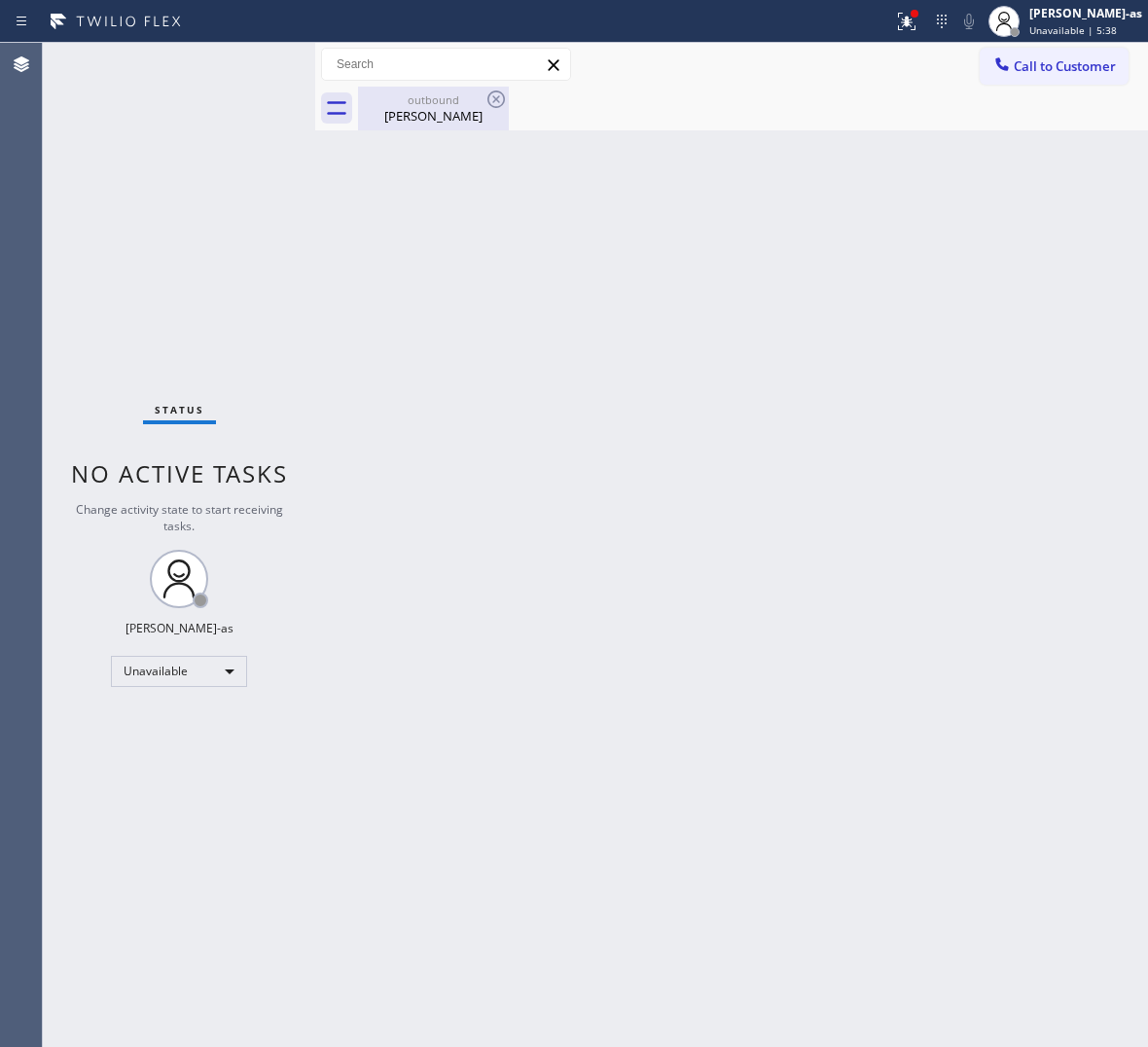 drag, startPoint x: 414, startPoint y: 100, endPoint x: 483, endPoint y: 95, distance: 69.180922 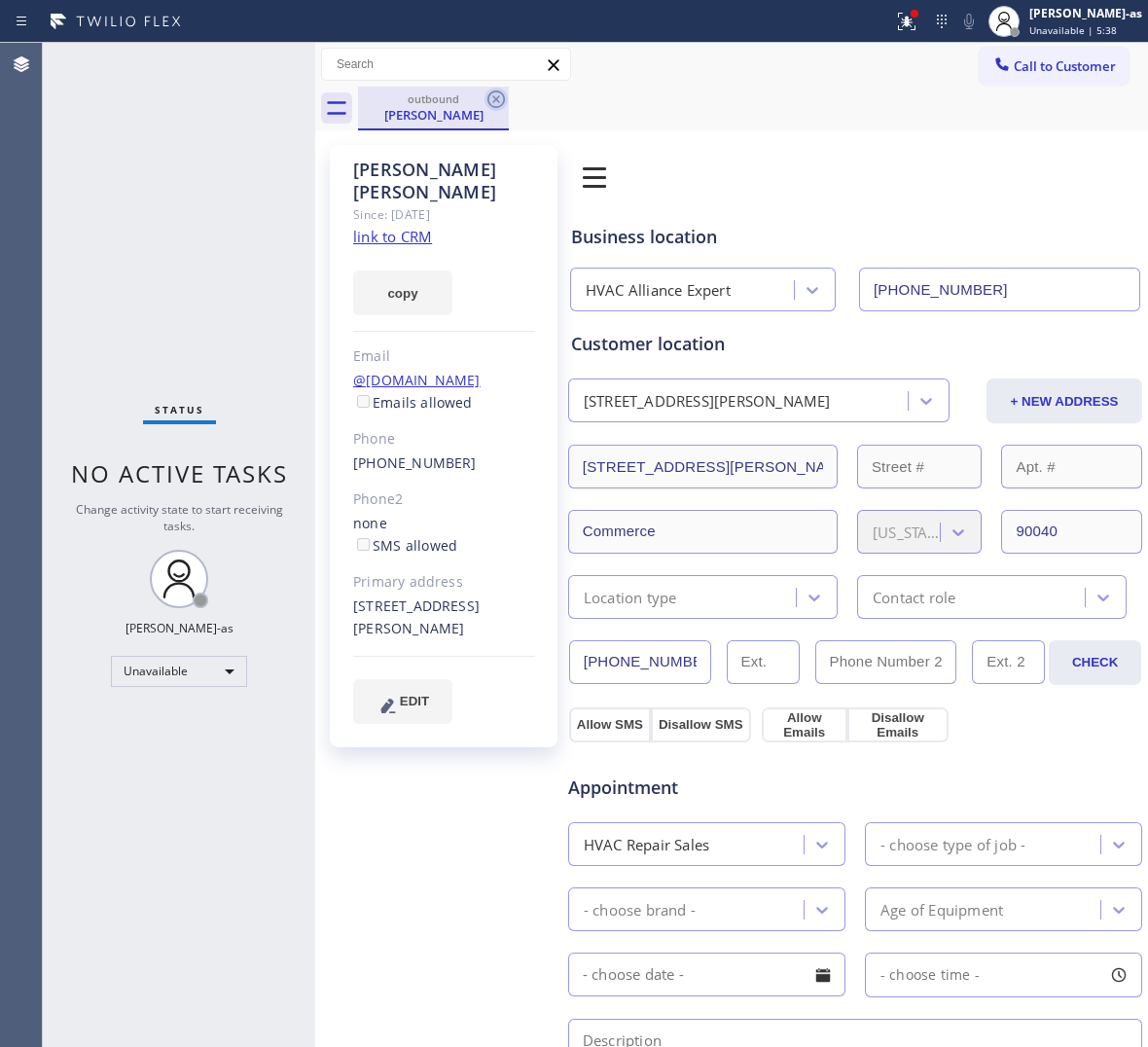 click 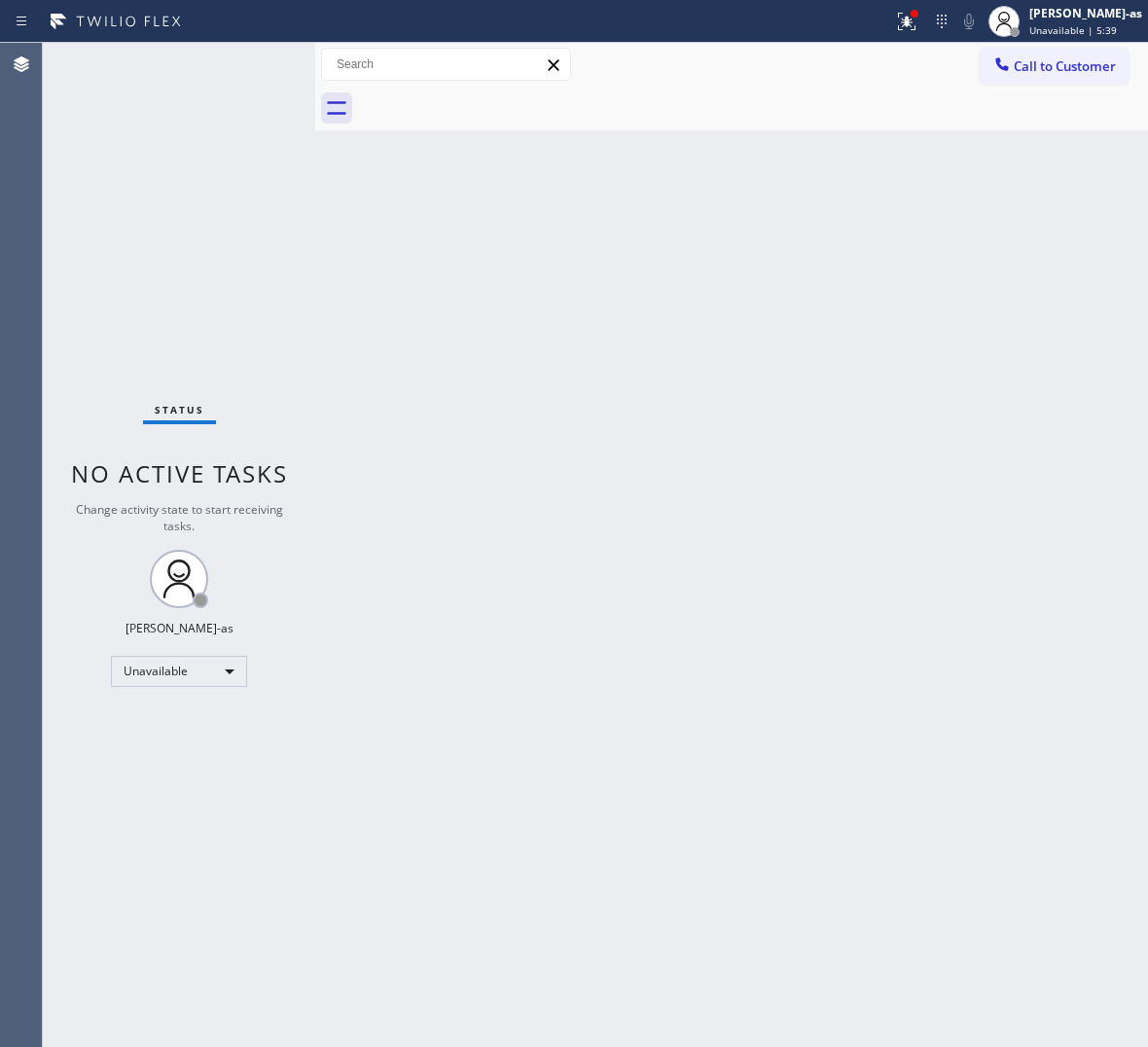 click on "Call to Customer" at bounding box center [1064, 66] 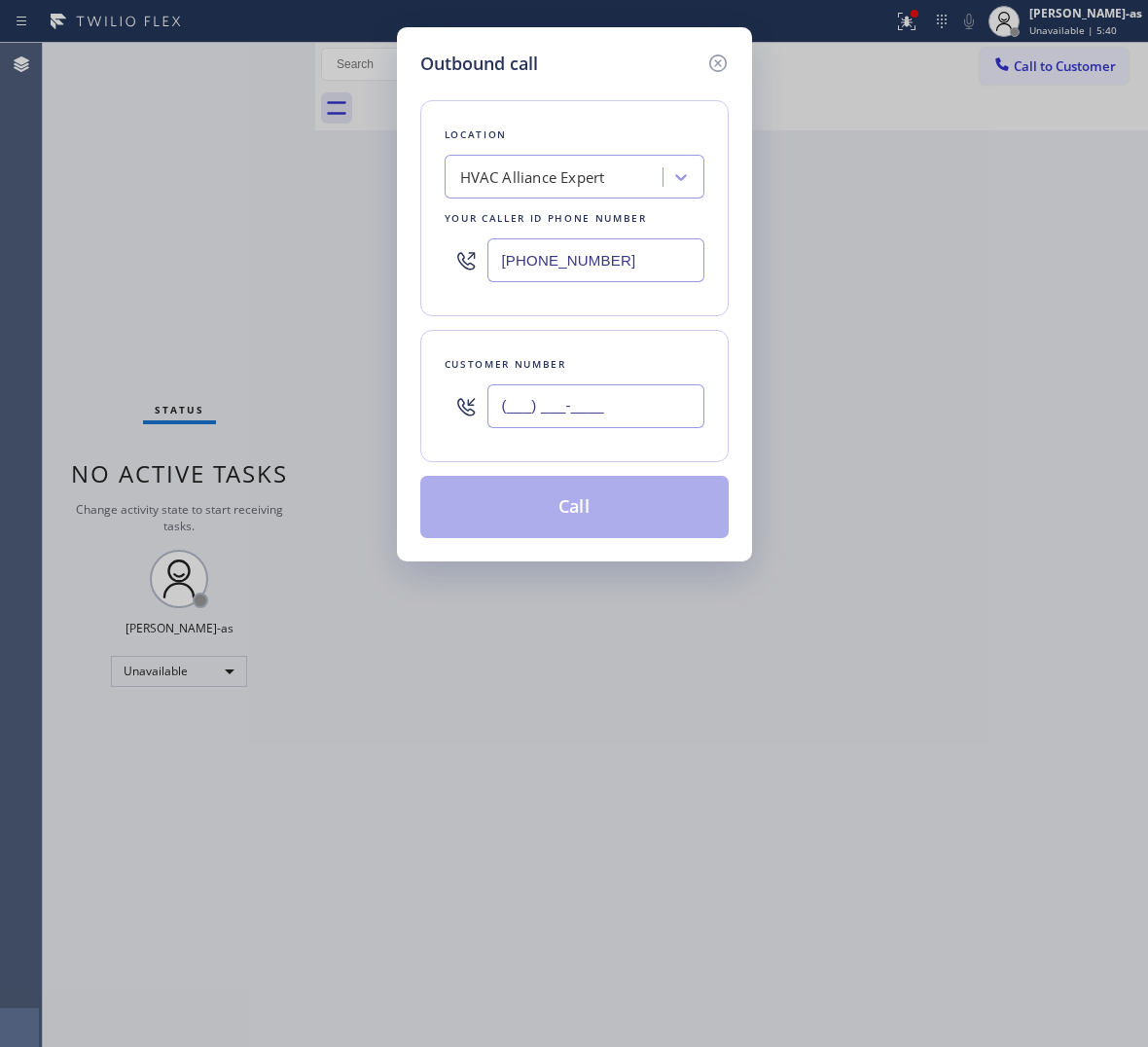 click on "(___) ___-____" at bounding box center (595, 406) 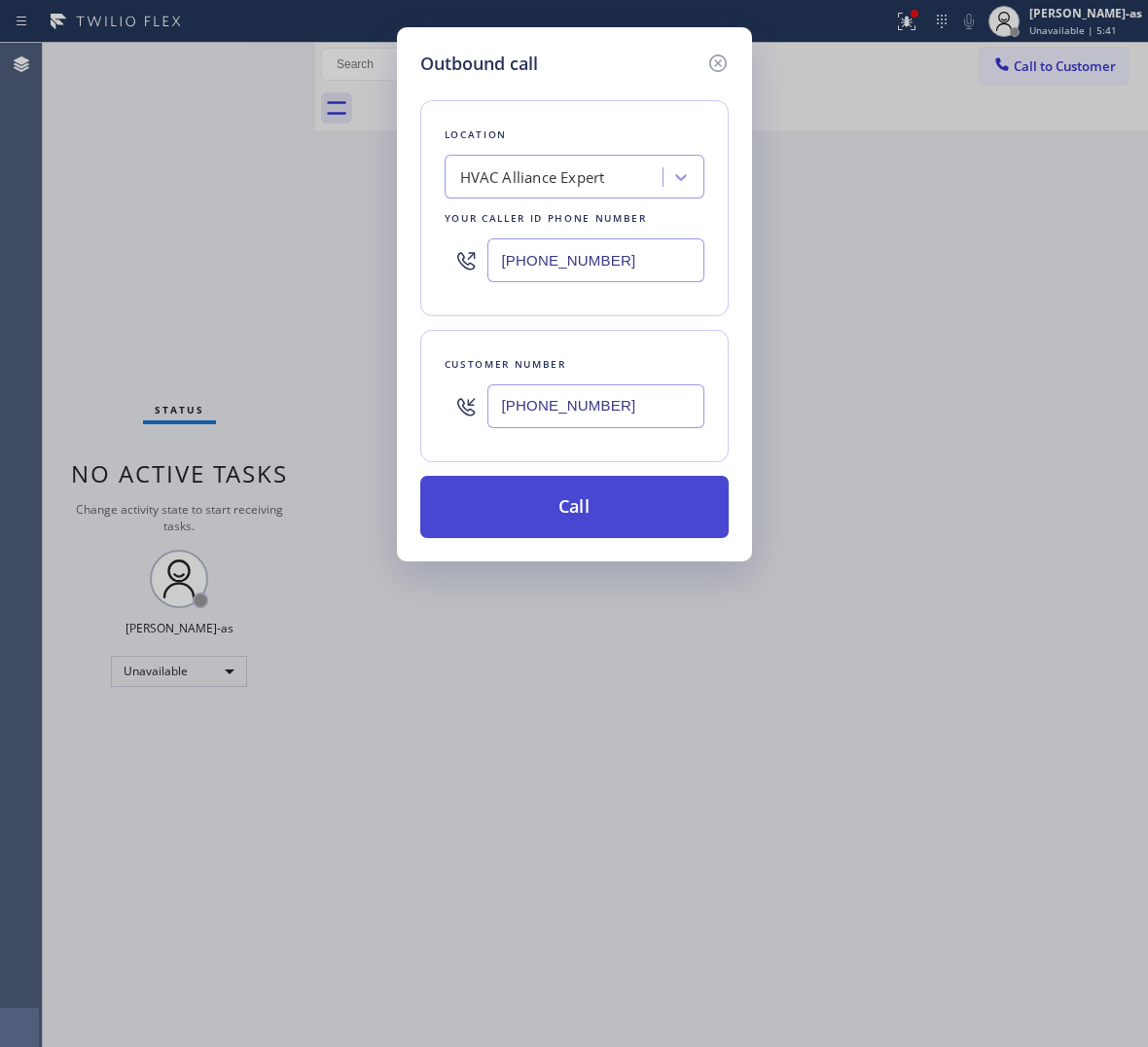 type on "[PHONE_NUMBER]" 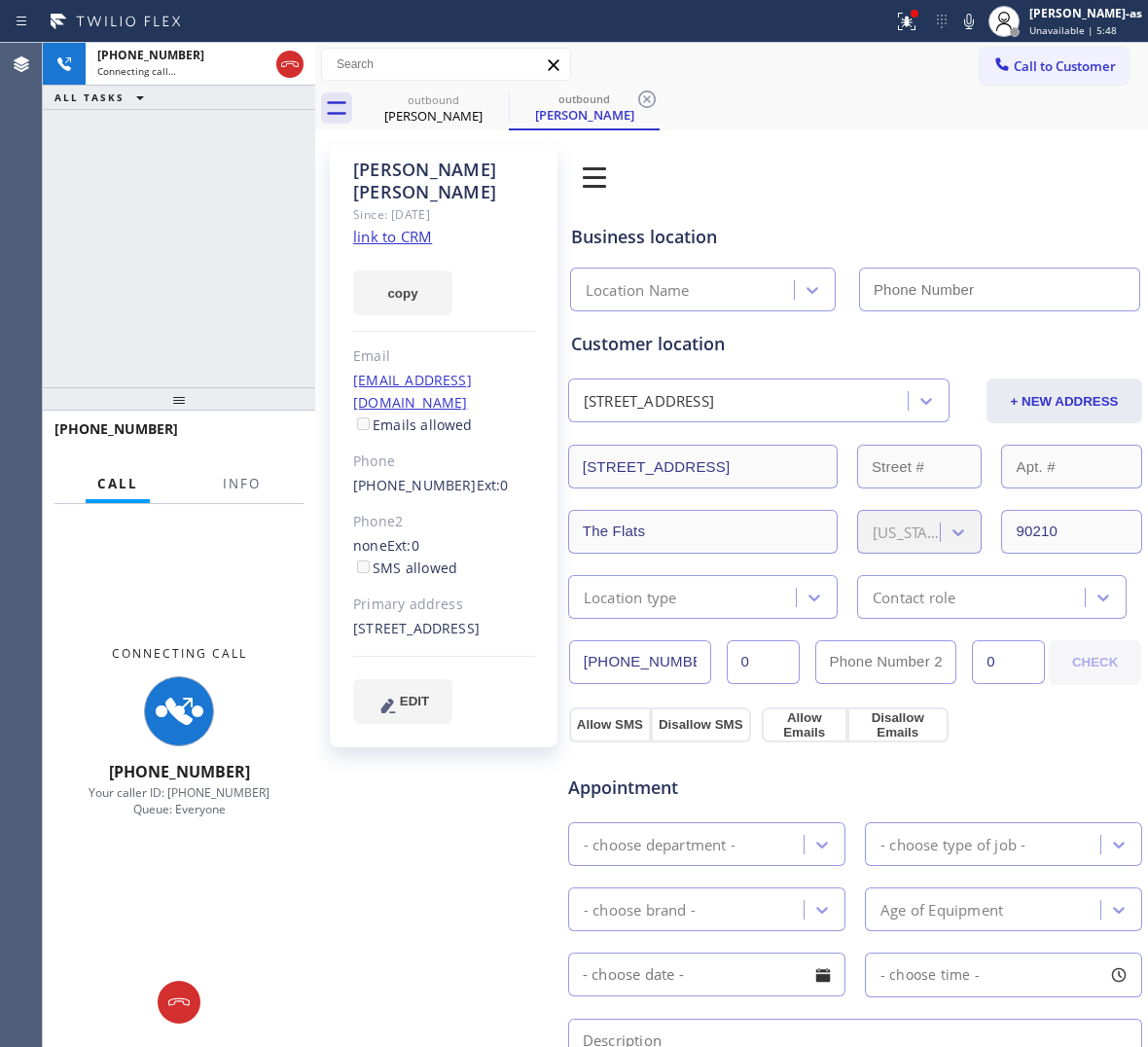 click on "[PHONE_NUMBER] Connecting call… ALL TASKS ALL TASKS ACTIVE TASKS TASKS IN WRAP UP" at bounding box center [179, 215] 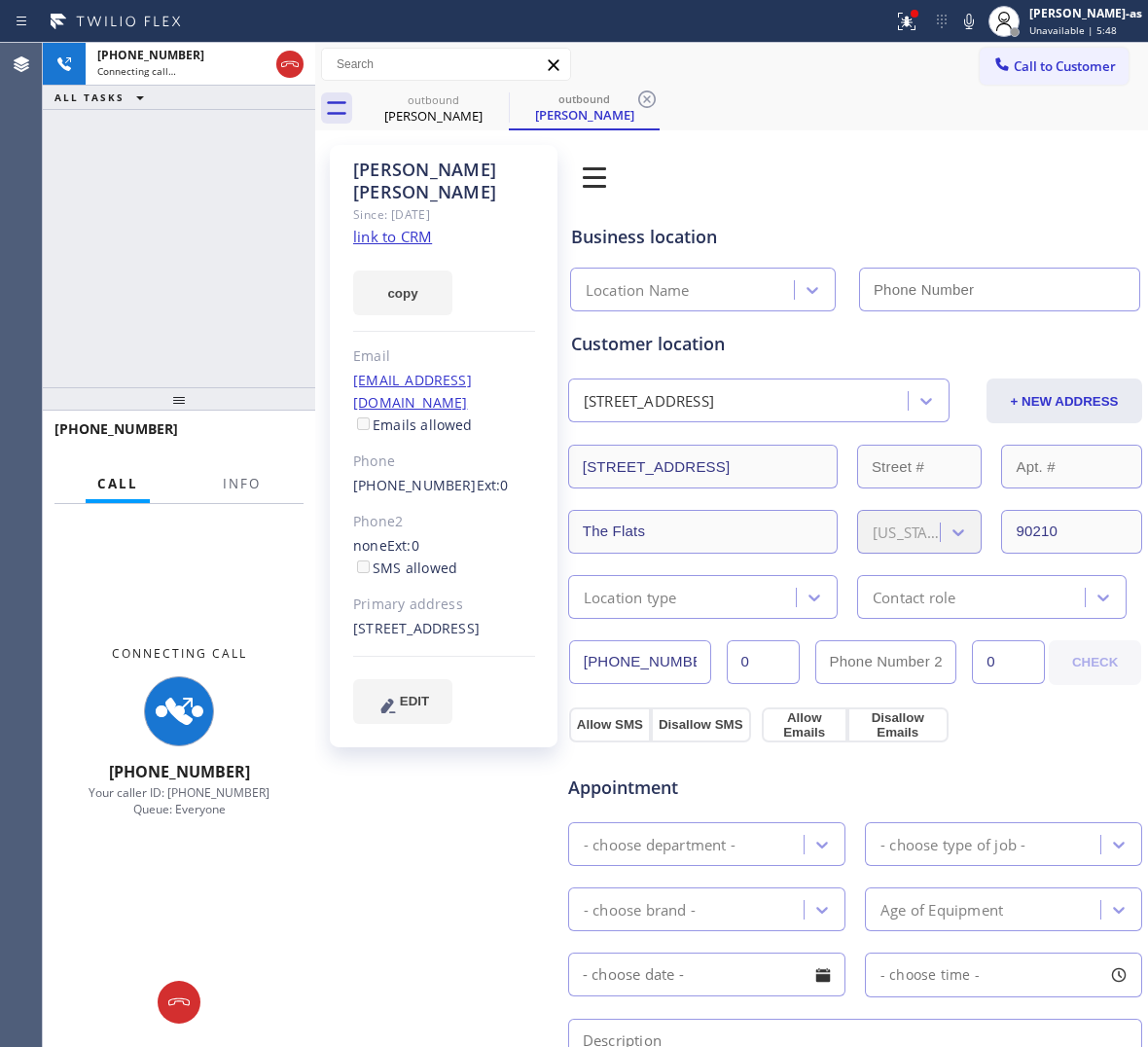 type on "[PHONE_NUMBER]" 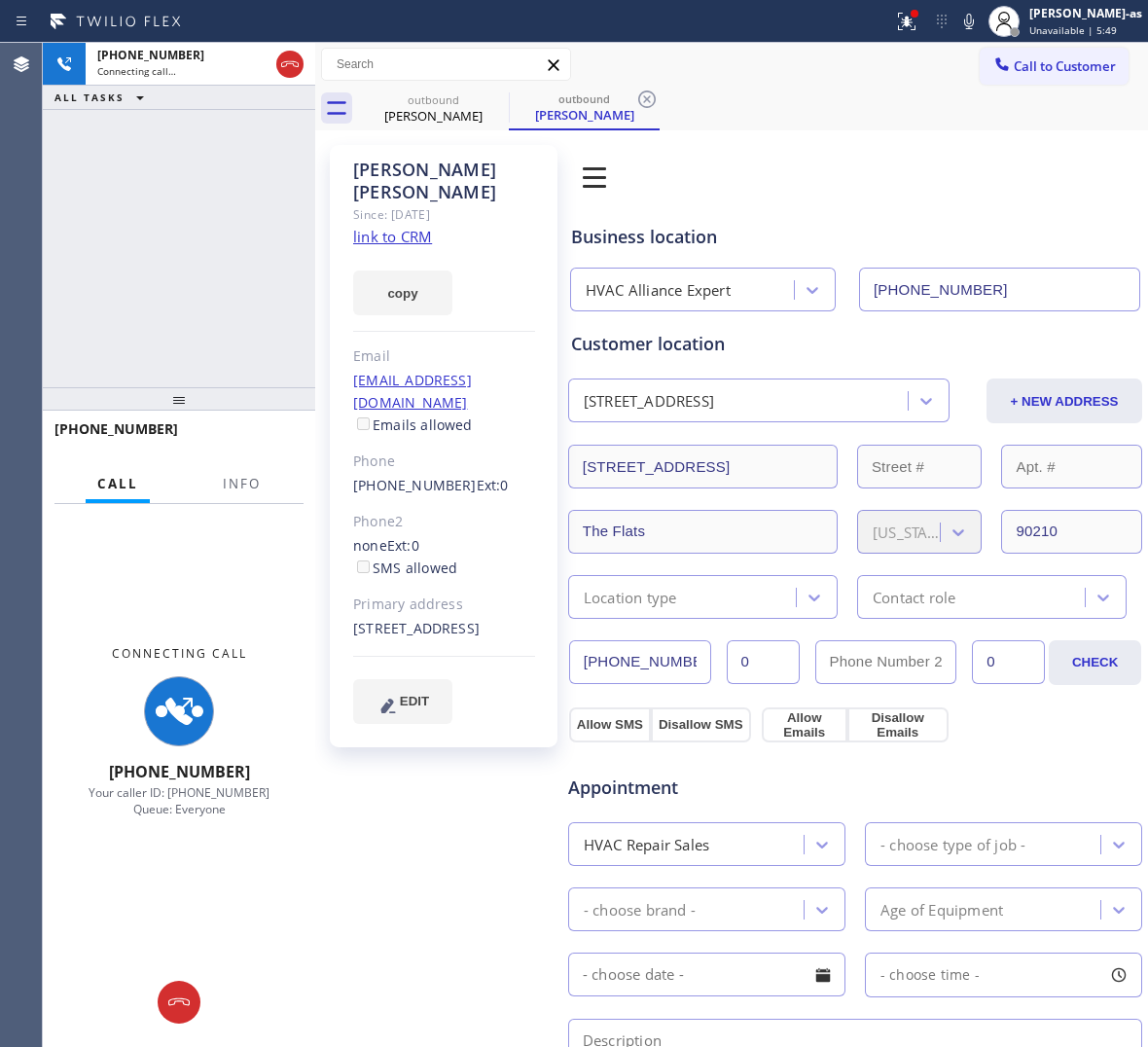 click on "link to CRM" 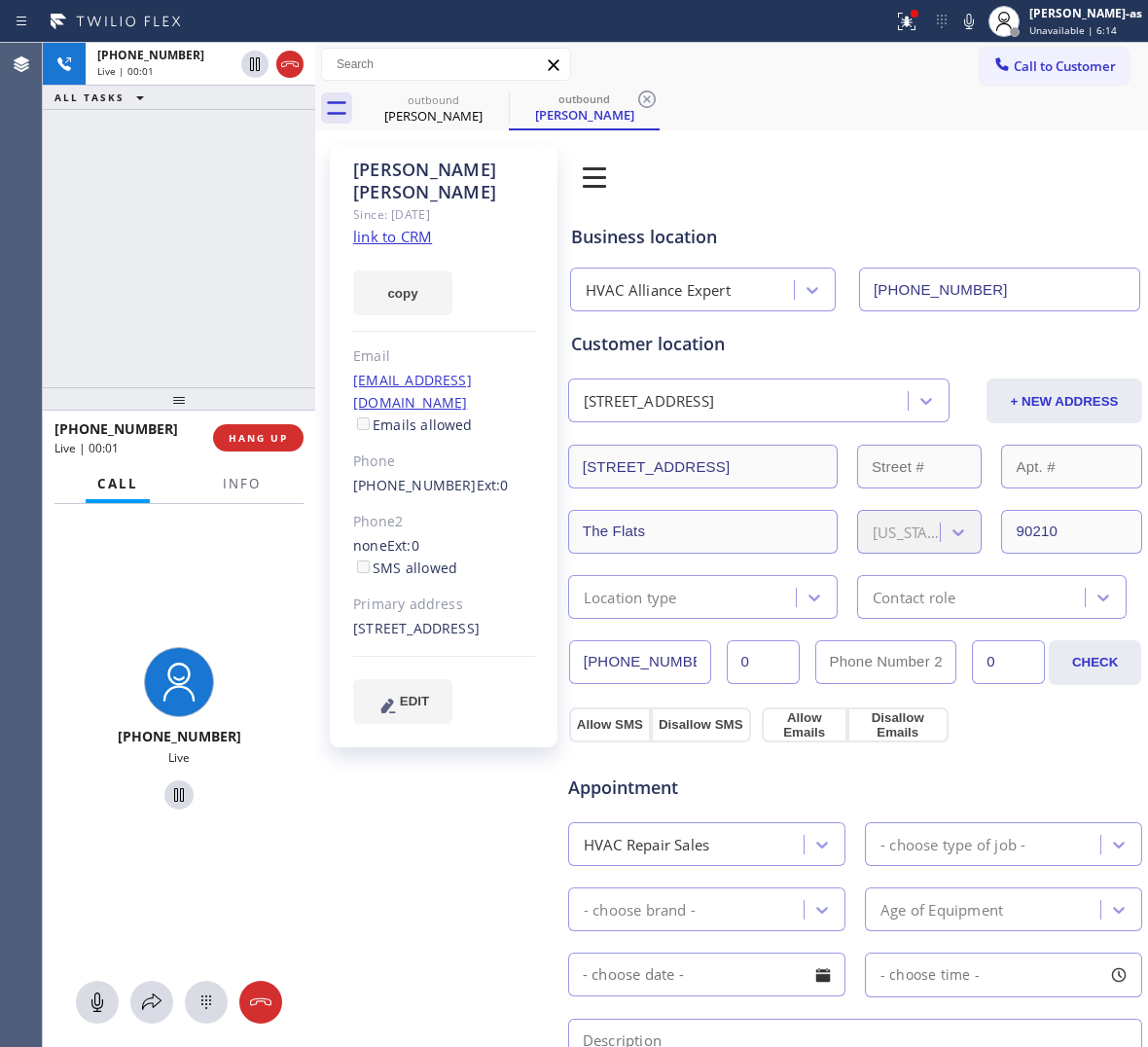 drag, startPoint x: 131, startPoint y: 309, endPoint x: 146, endPoint y: 303, distance: 16.155494 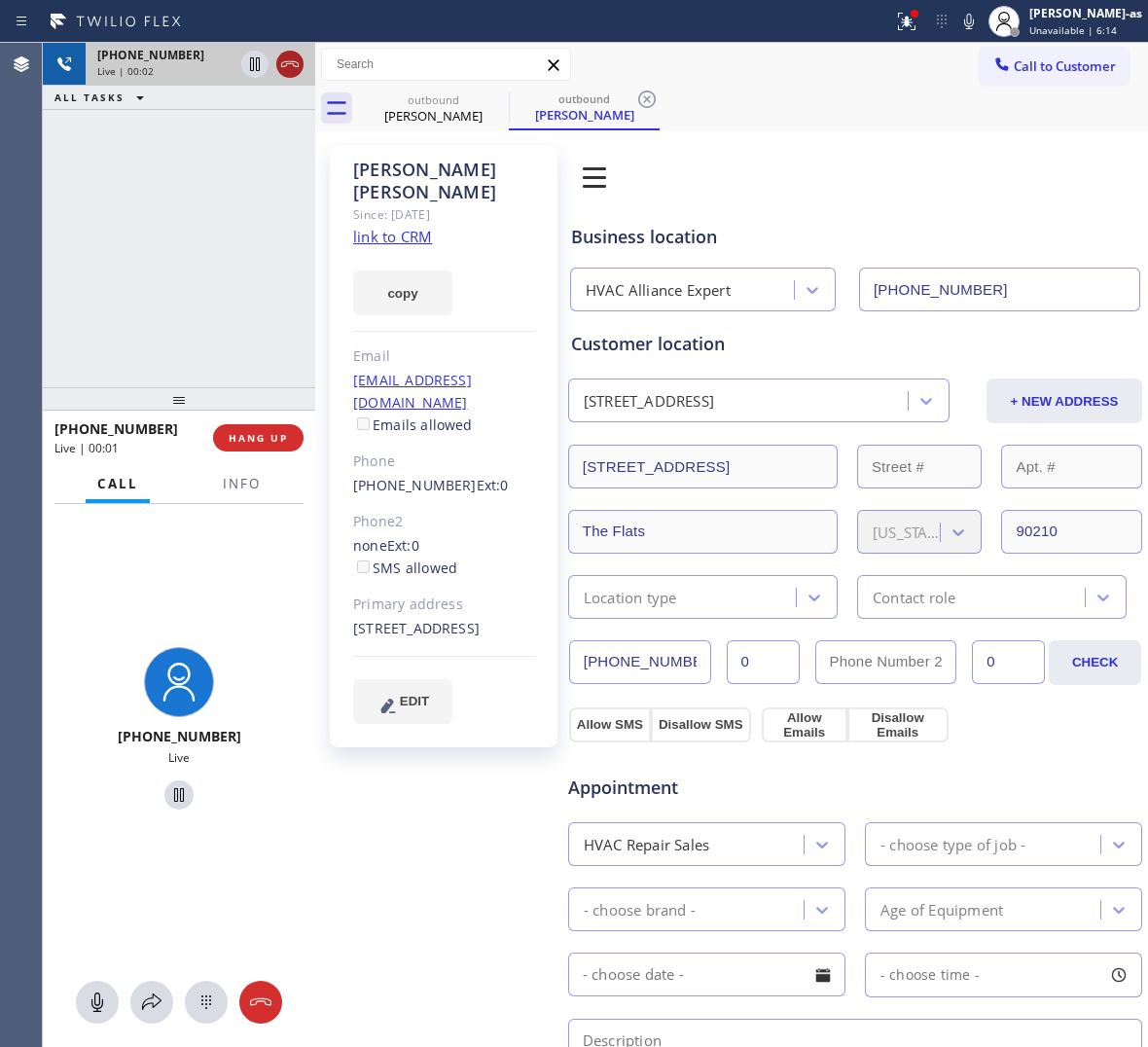 click 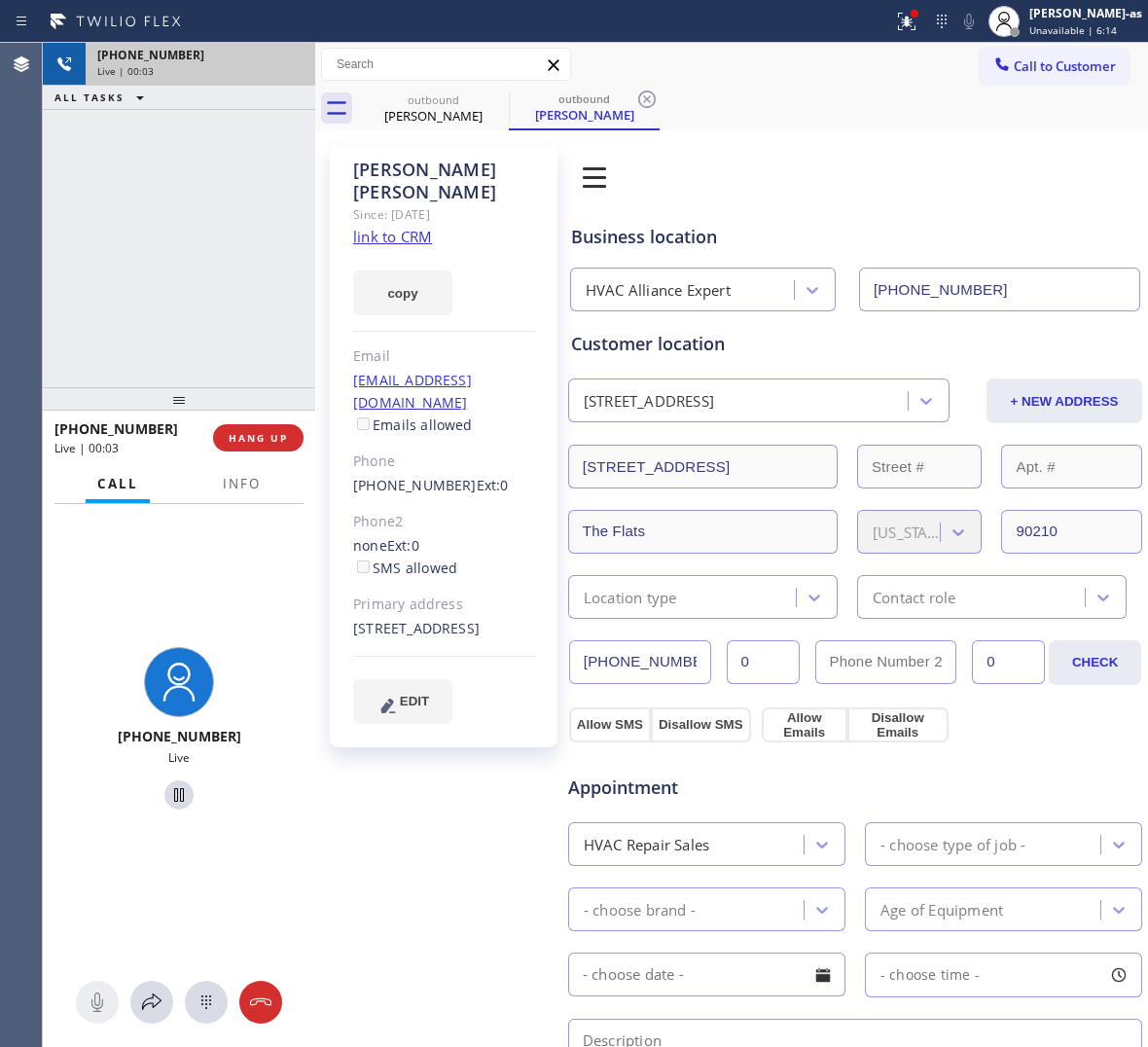 drag, startPoint x: 238, startPoint y: 235, endPoint x: 268, endPoint y: 414, distance: 181.49656 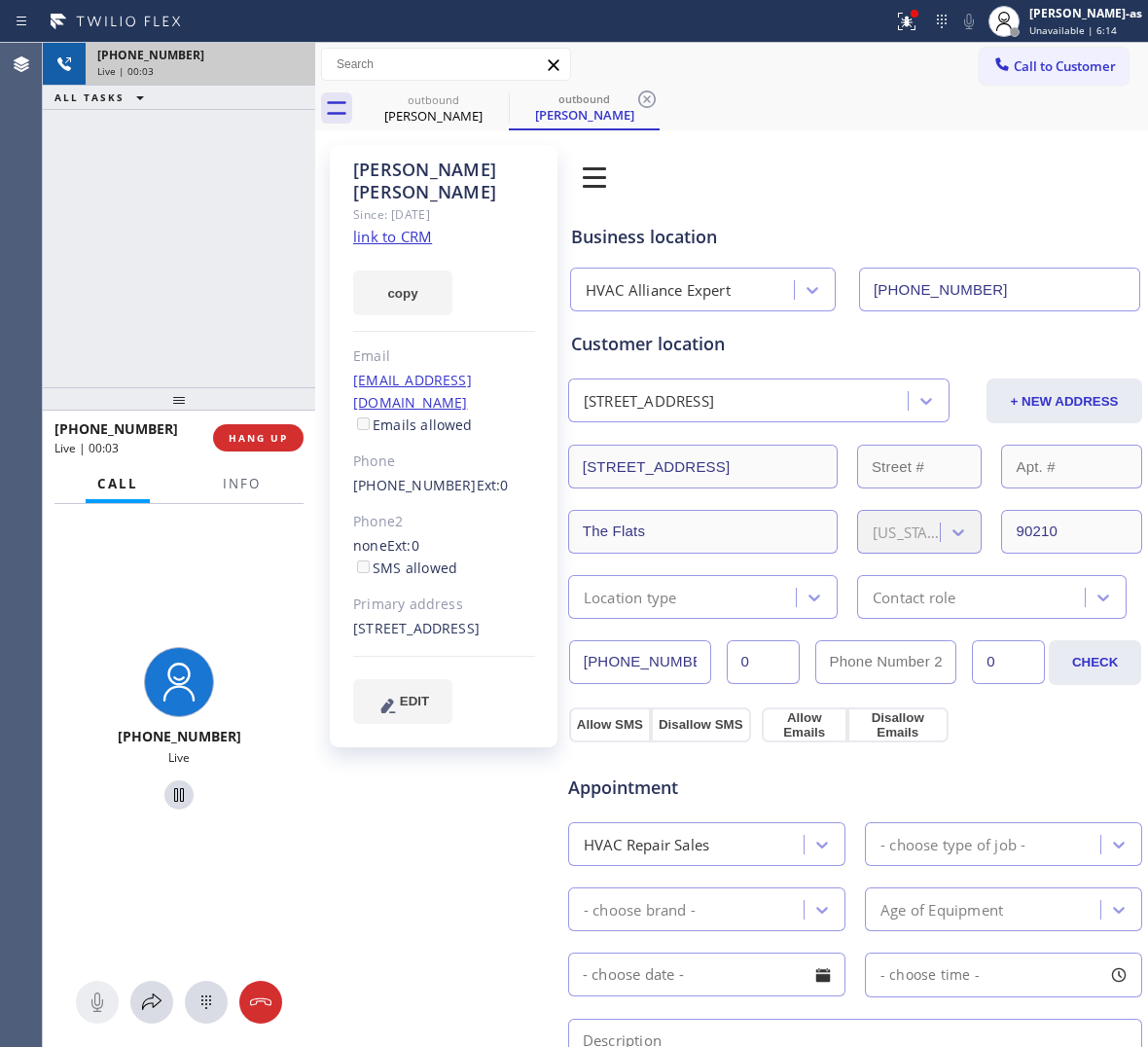 click on "[PHONE_NUMBER] Live | 00:03 ALL TASKS ALL TASKS ACTIVE TASKS TASKS IN WRAP UP" at bounding box center (179, 215) 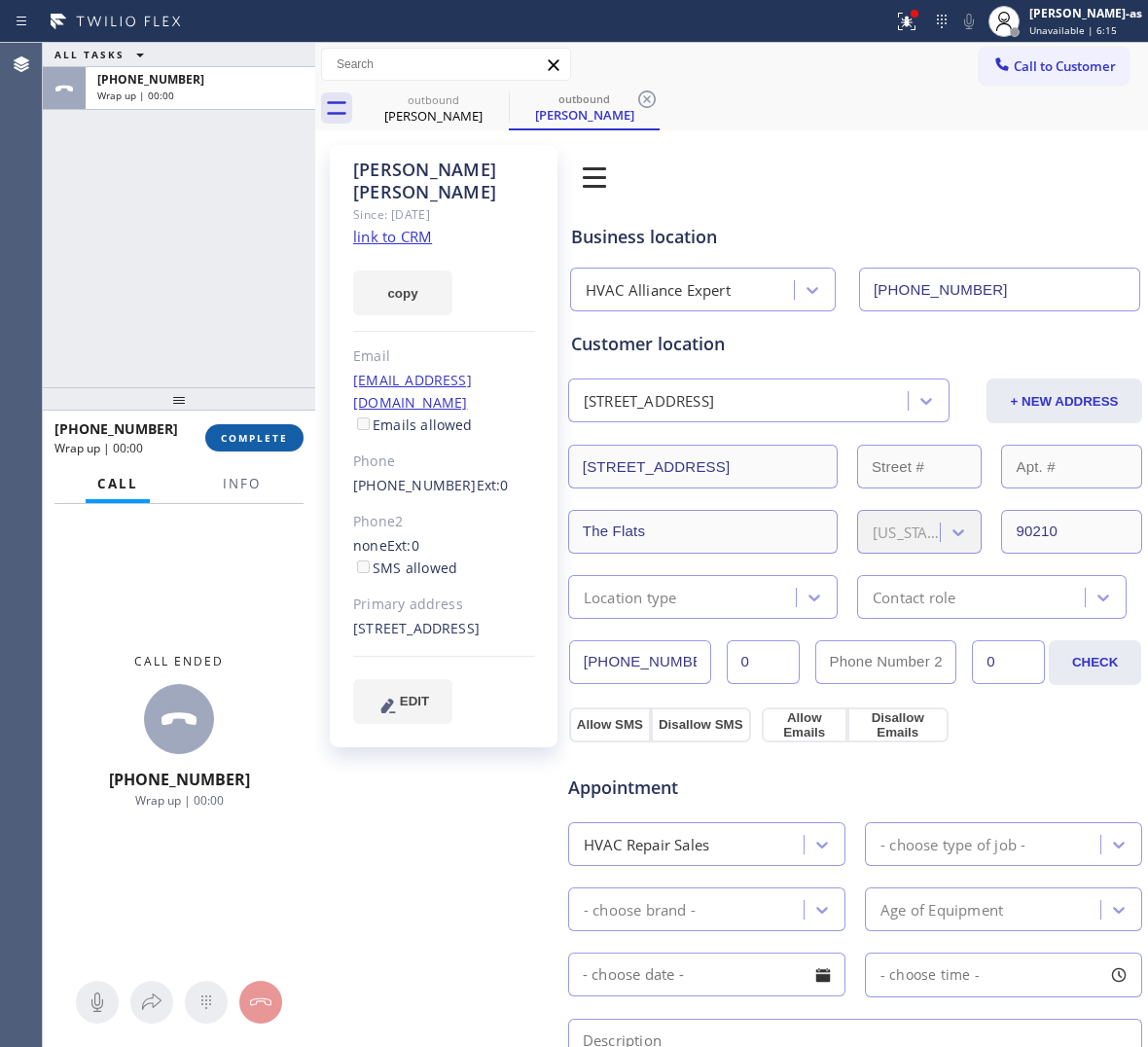 click on "COMPLETE" at bounding box center [254, 438] 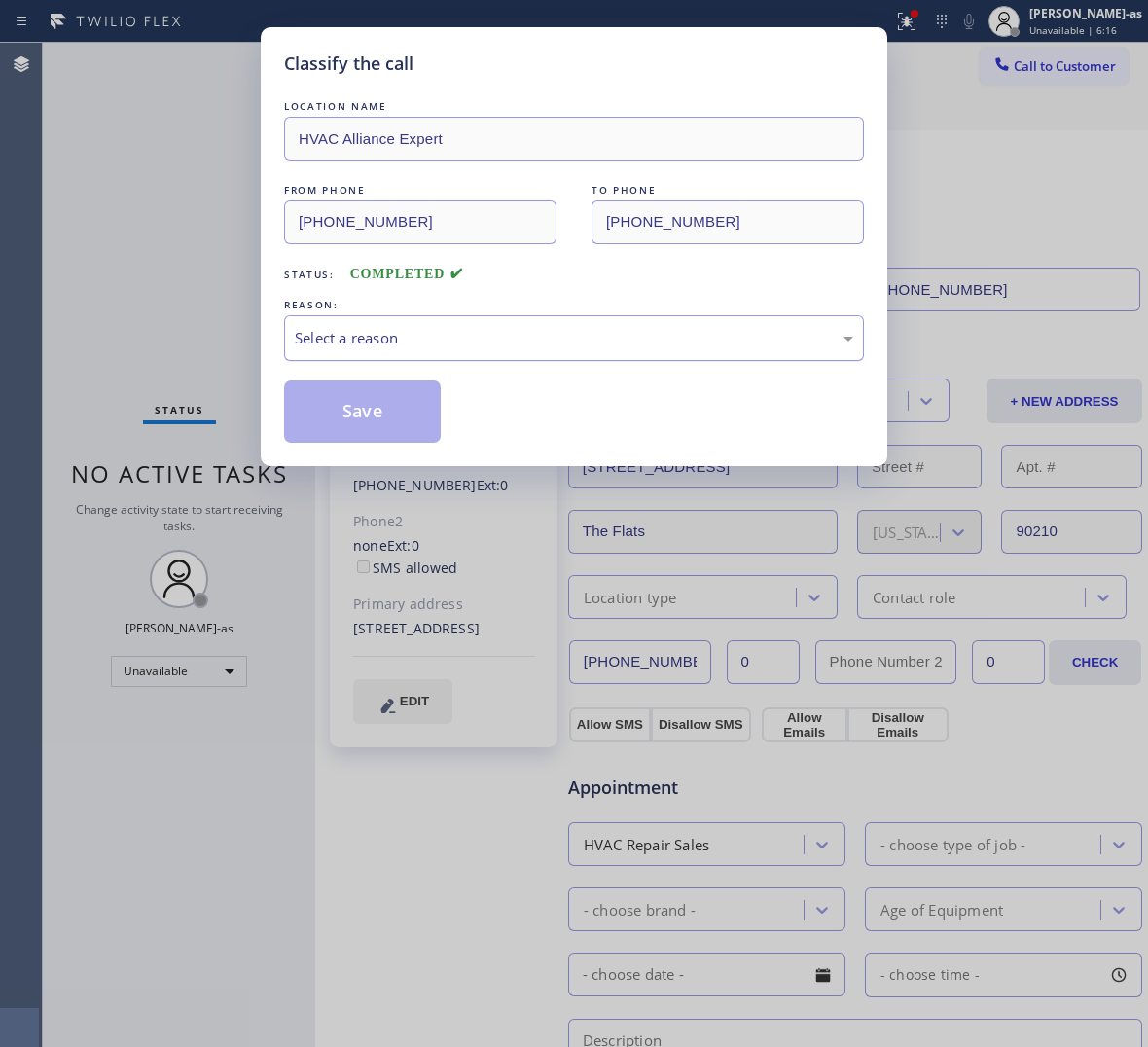 drag, startPoint x: 468, startPoint y: 329, endPoint x: 475, endPoint y: 343, distance: 15.652476 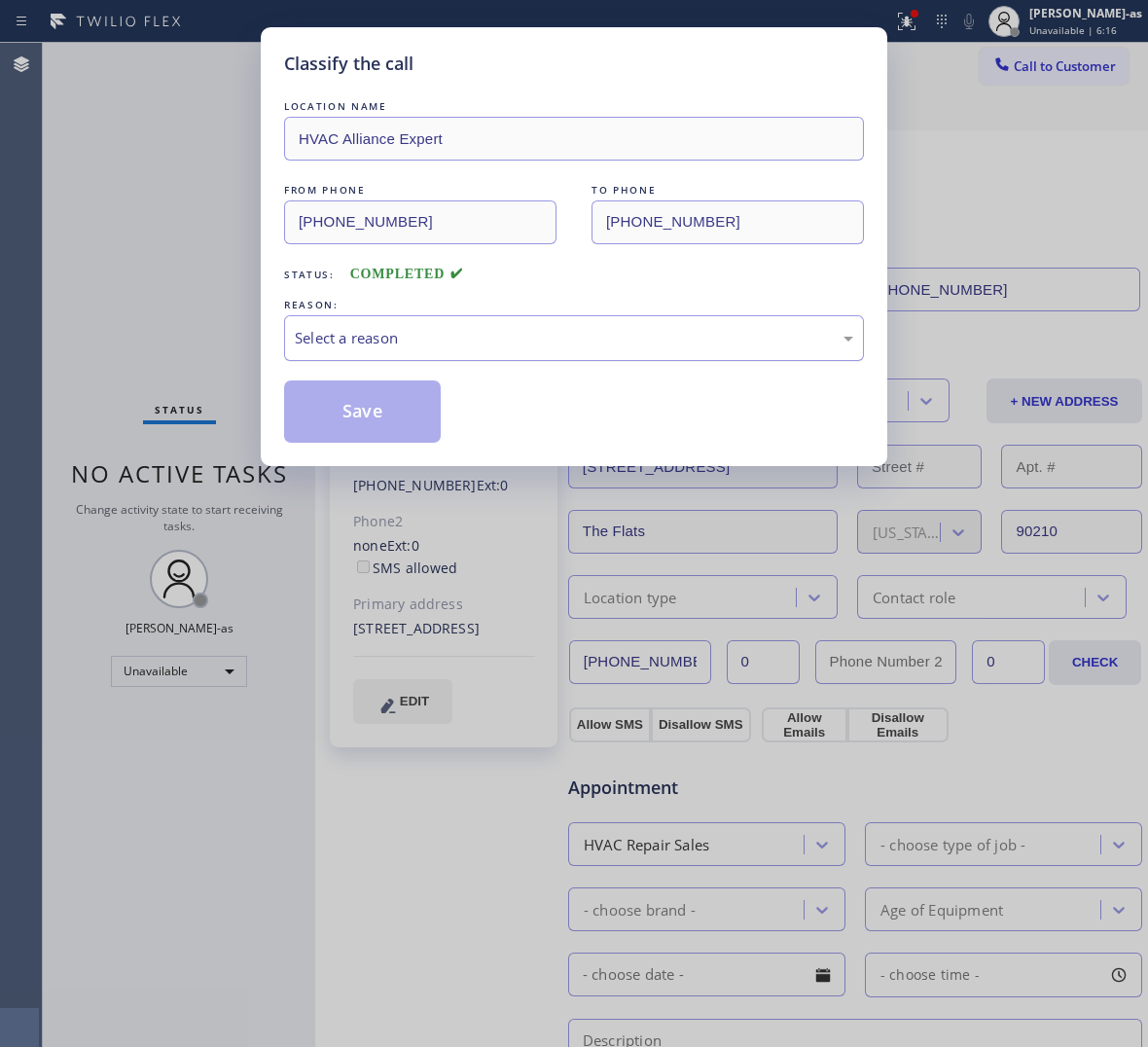 click on "Select a reason" at bounding box center [574, 338] 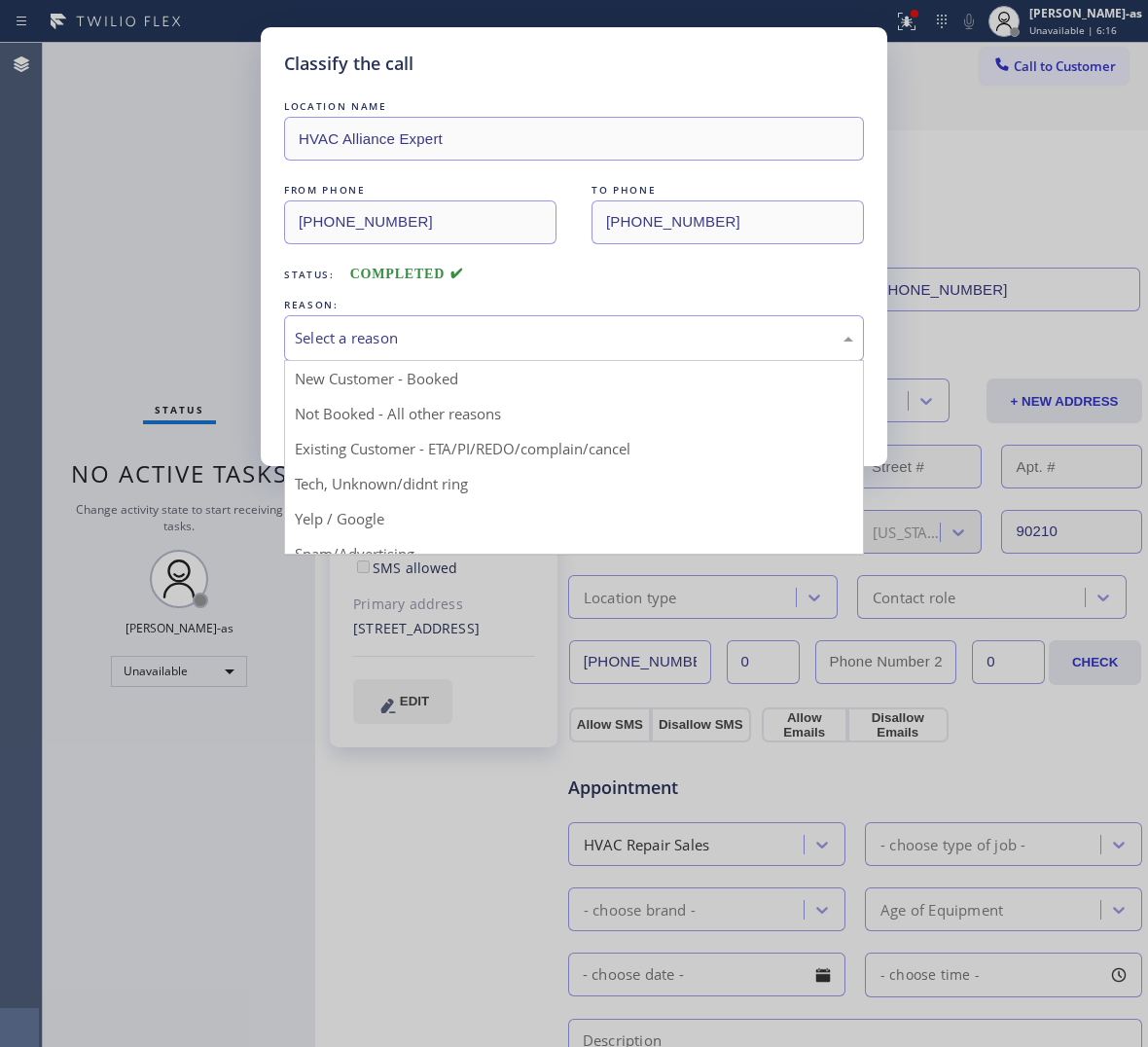 drag, startPoint x: 555, startPoint y: 448, endPoint x: 441, endPoint y: 411, distance: 119.85408 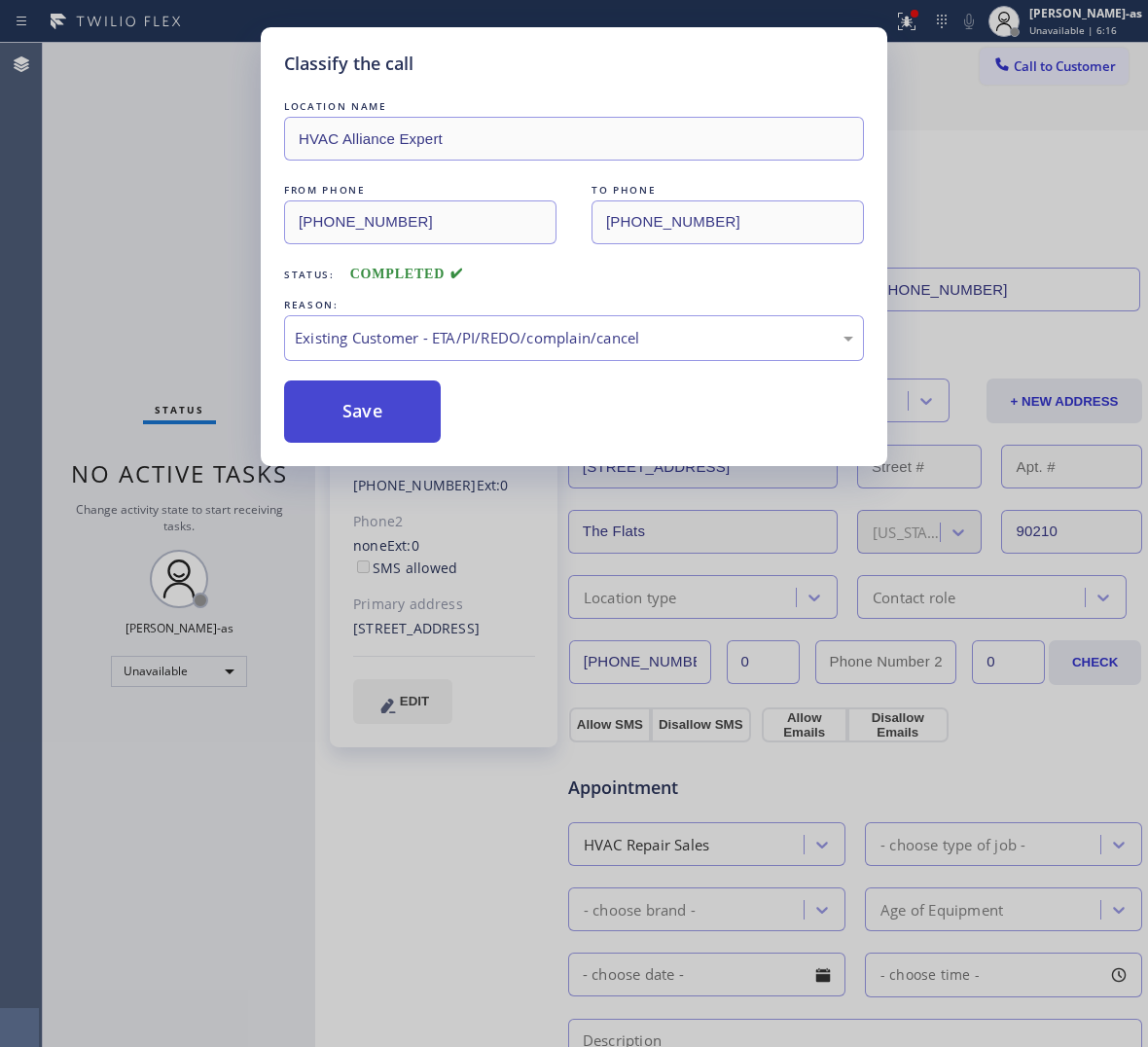 click on "Save" at bounding box center [362, 412] 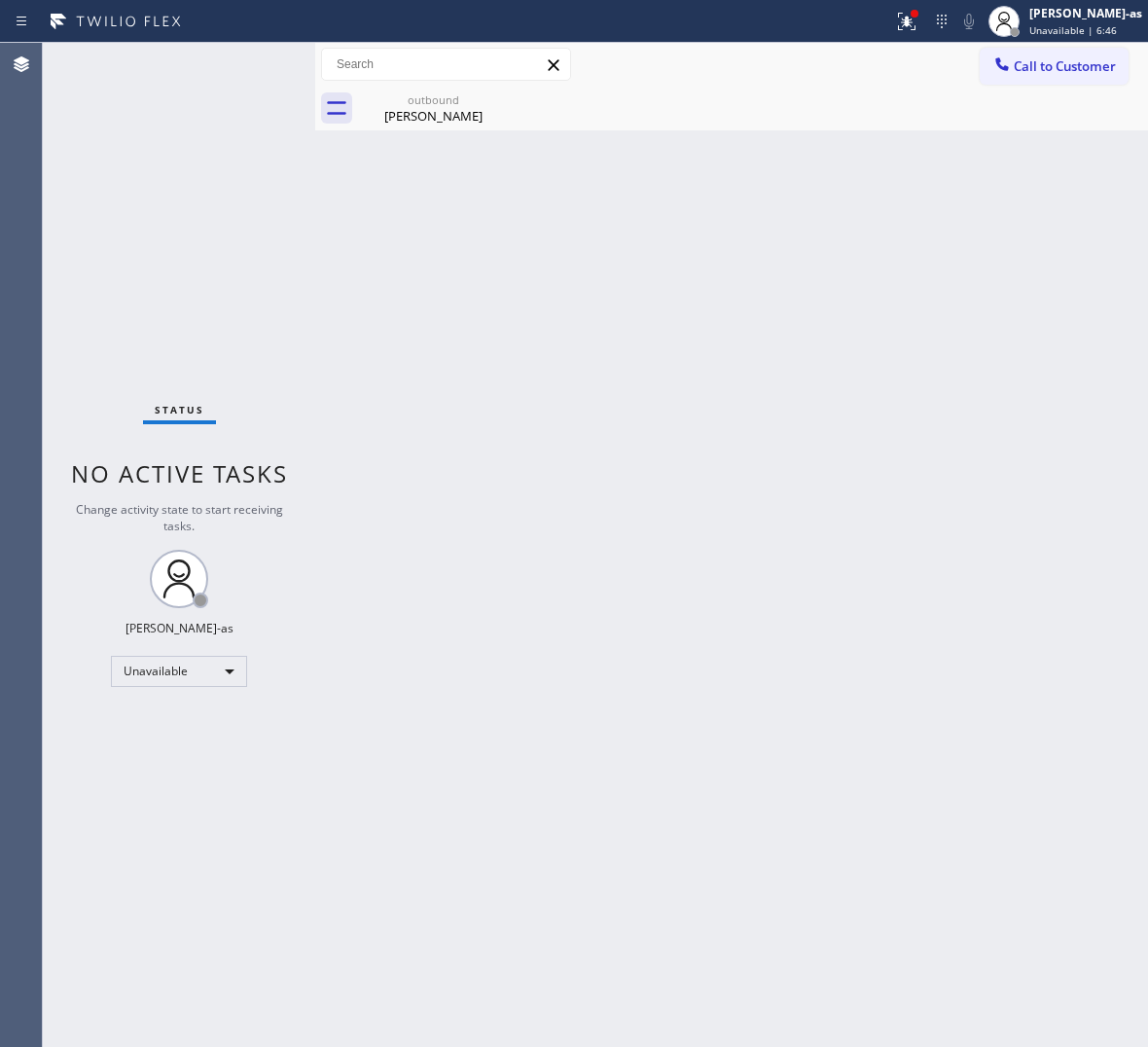 click on "Status   No active tasks     Change activity state to start receiving tasks.   [PERSON_NAME]-as Unavailable" at bounding box center (179, 545) 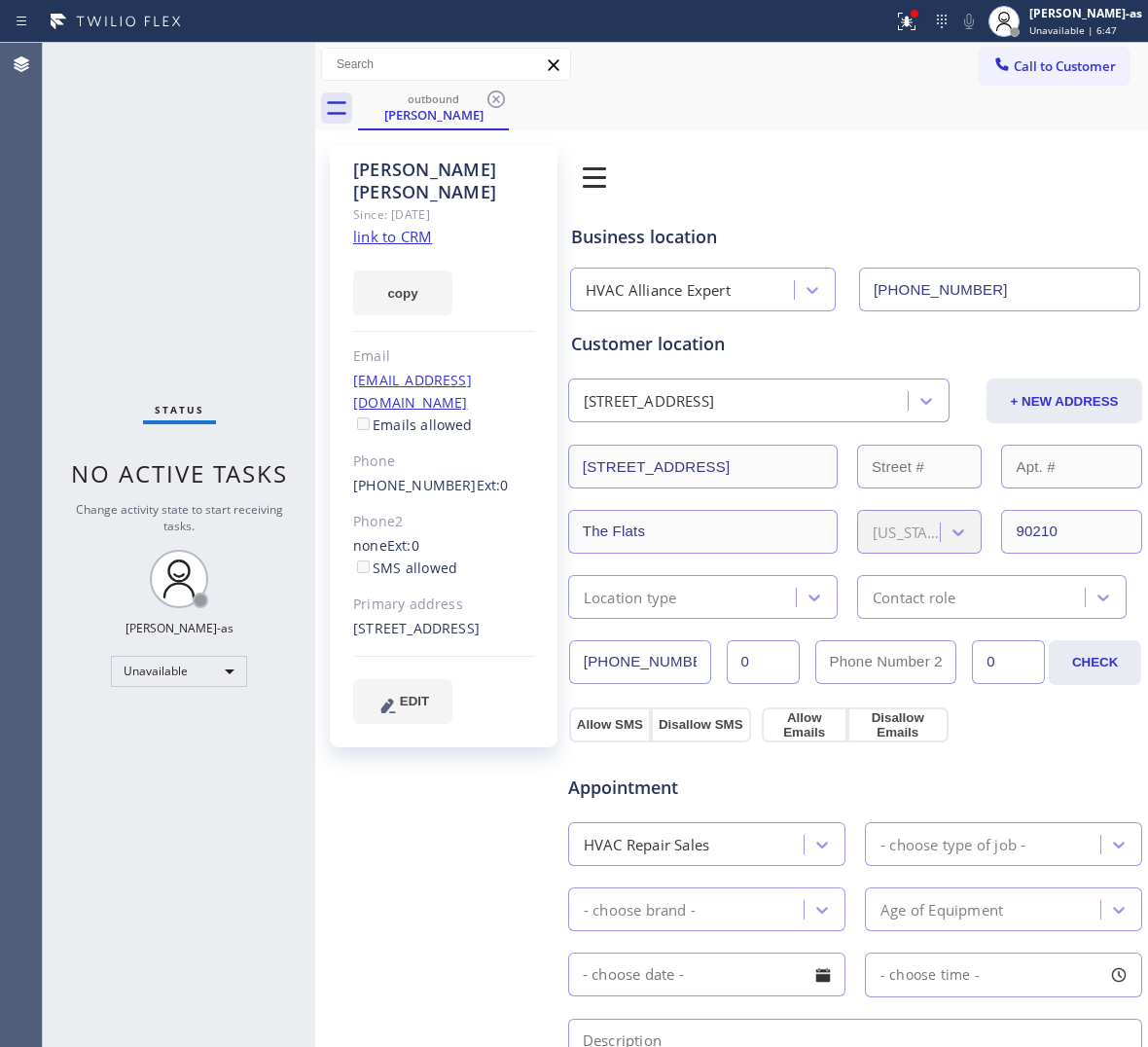 click 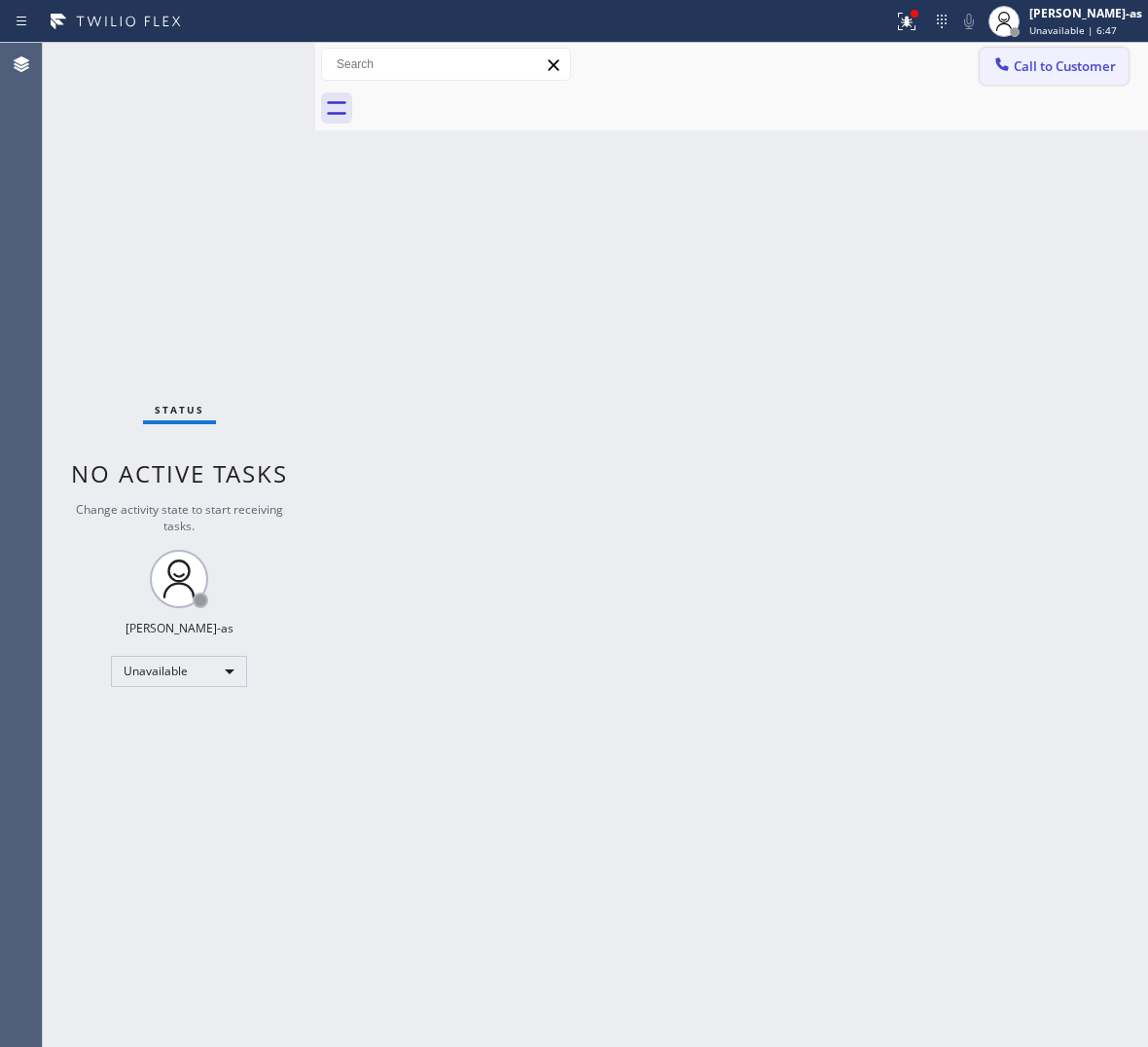 click on "Call to Customer" at bounding box center [1064, 66] 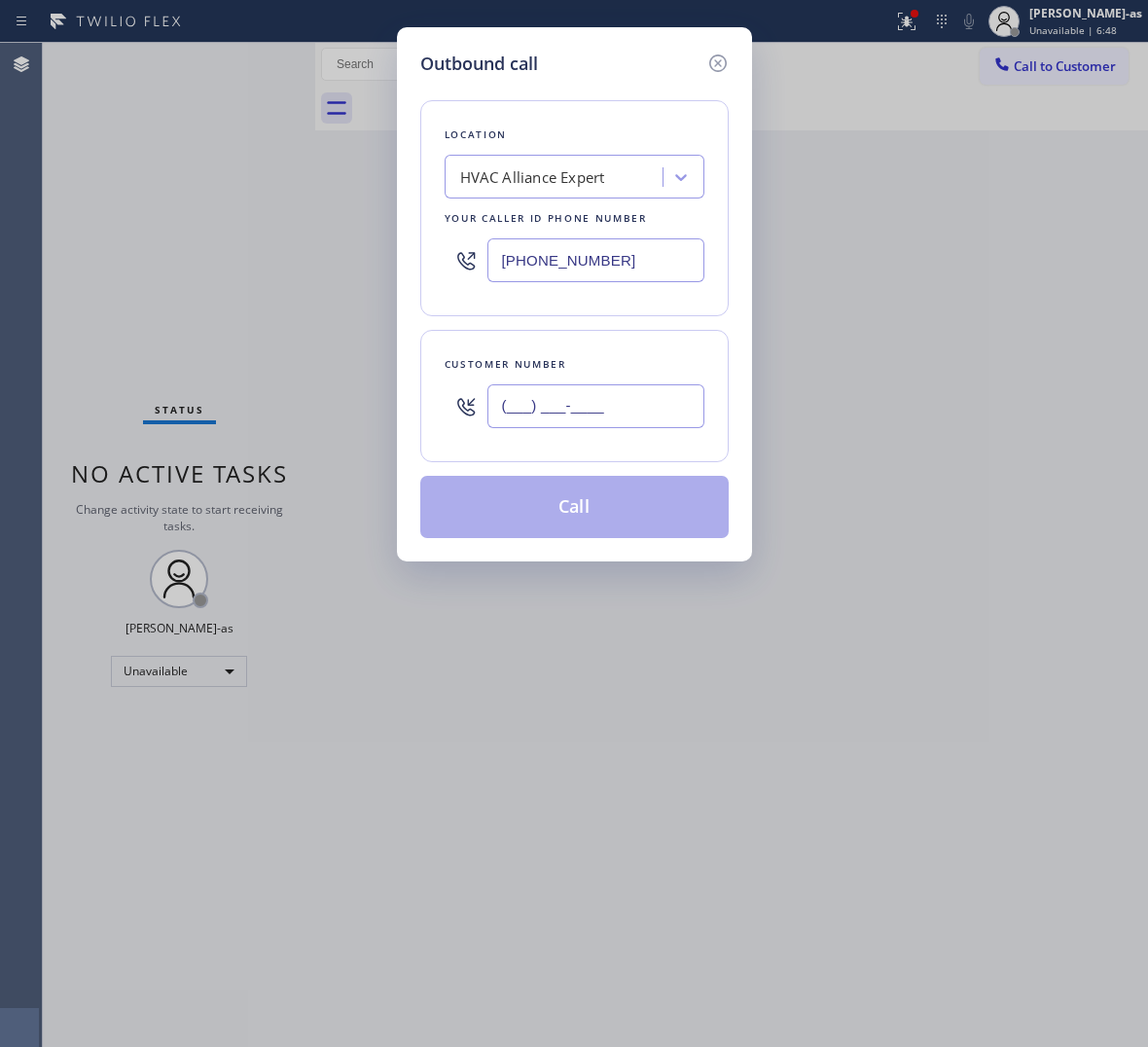 click on "(___) ___-____" at bounding box center [595, 406] 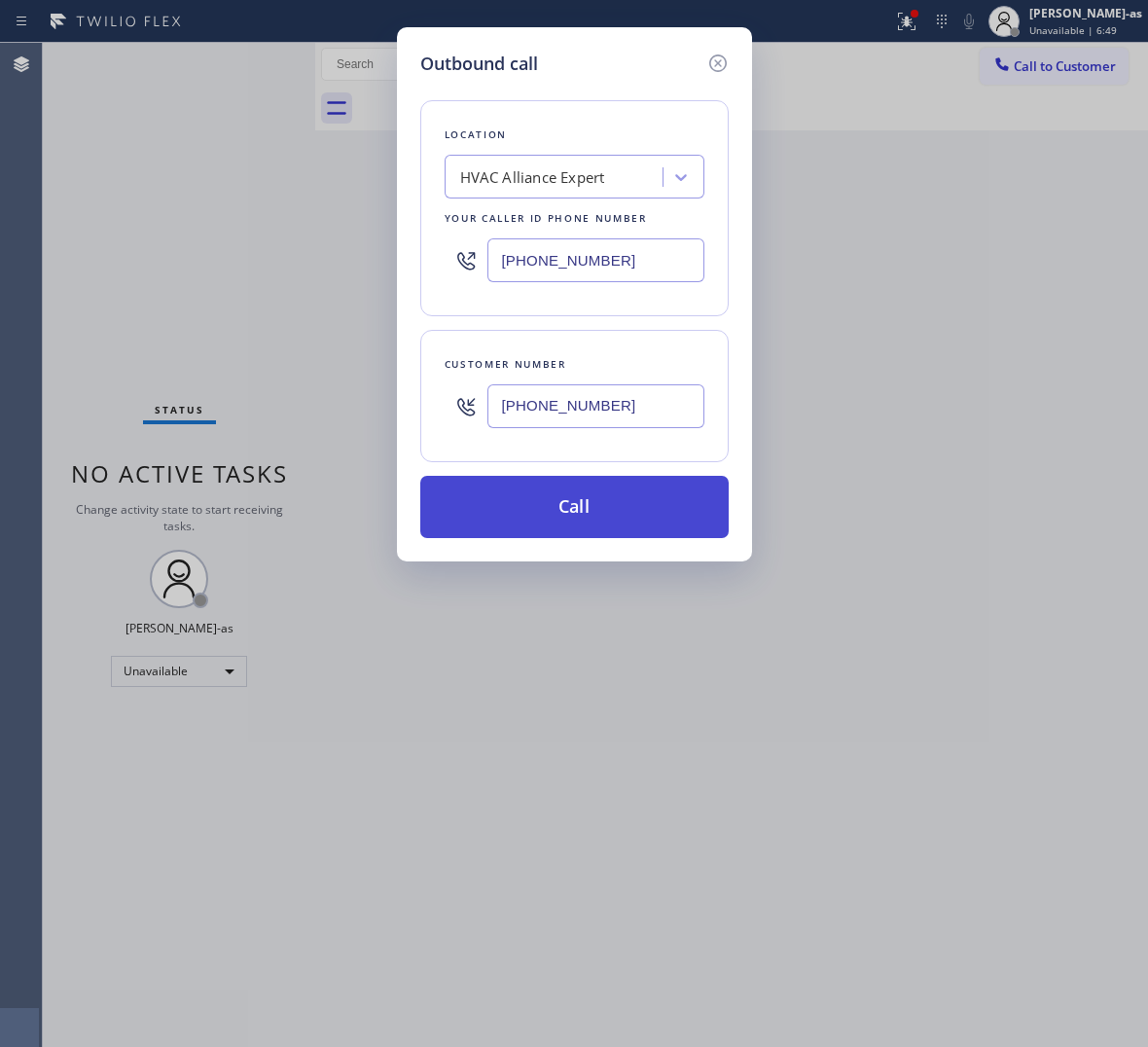 type on "[PHONE_NUMBER]" 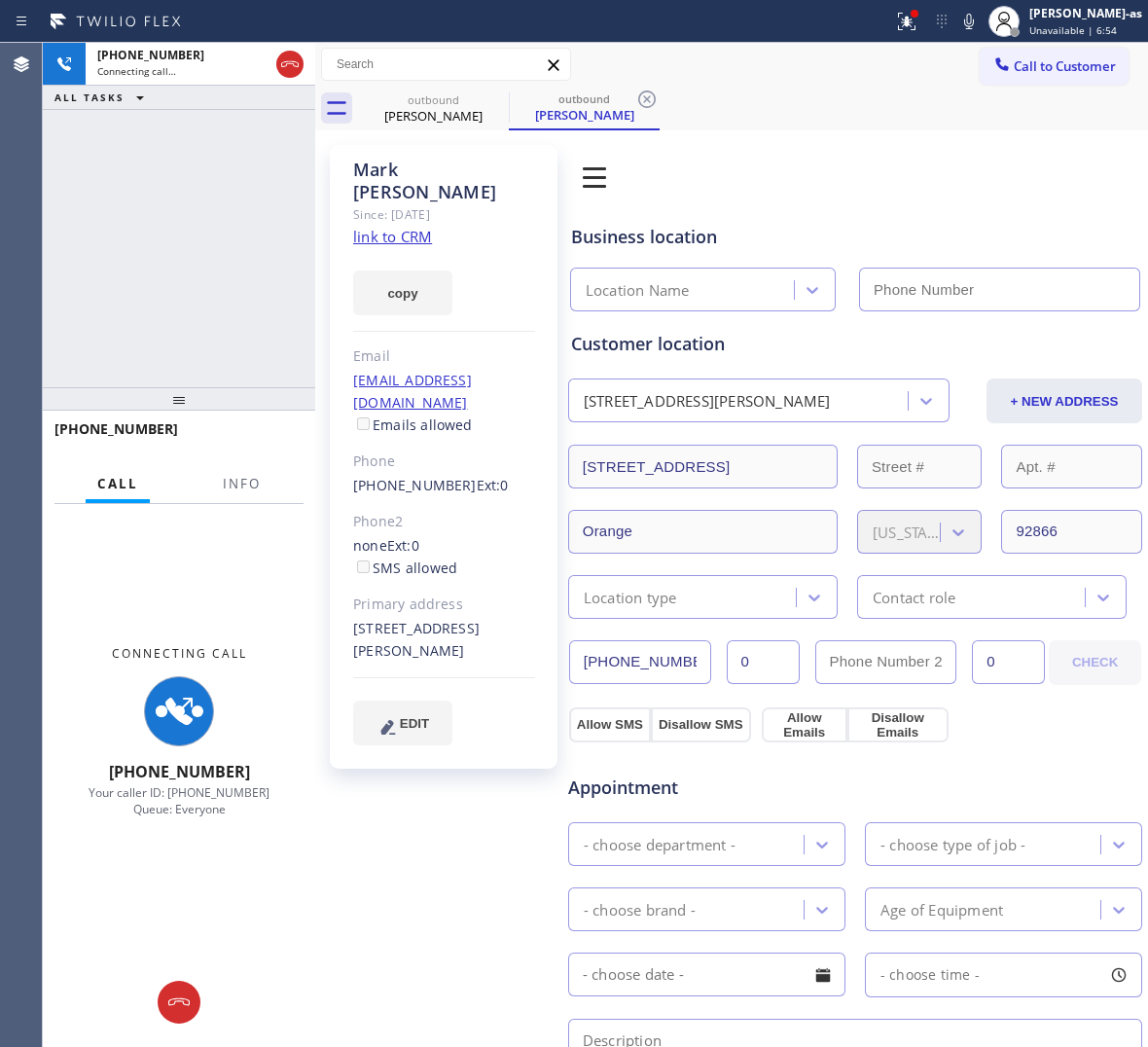 type on "[PHONE_NUMBER]" 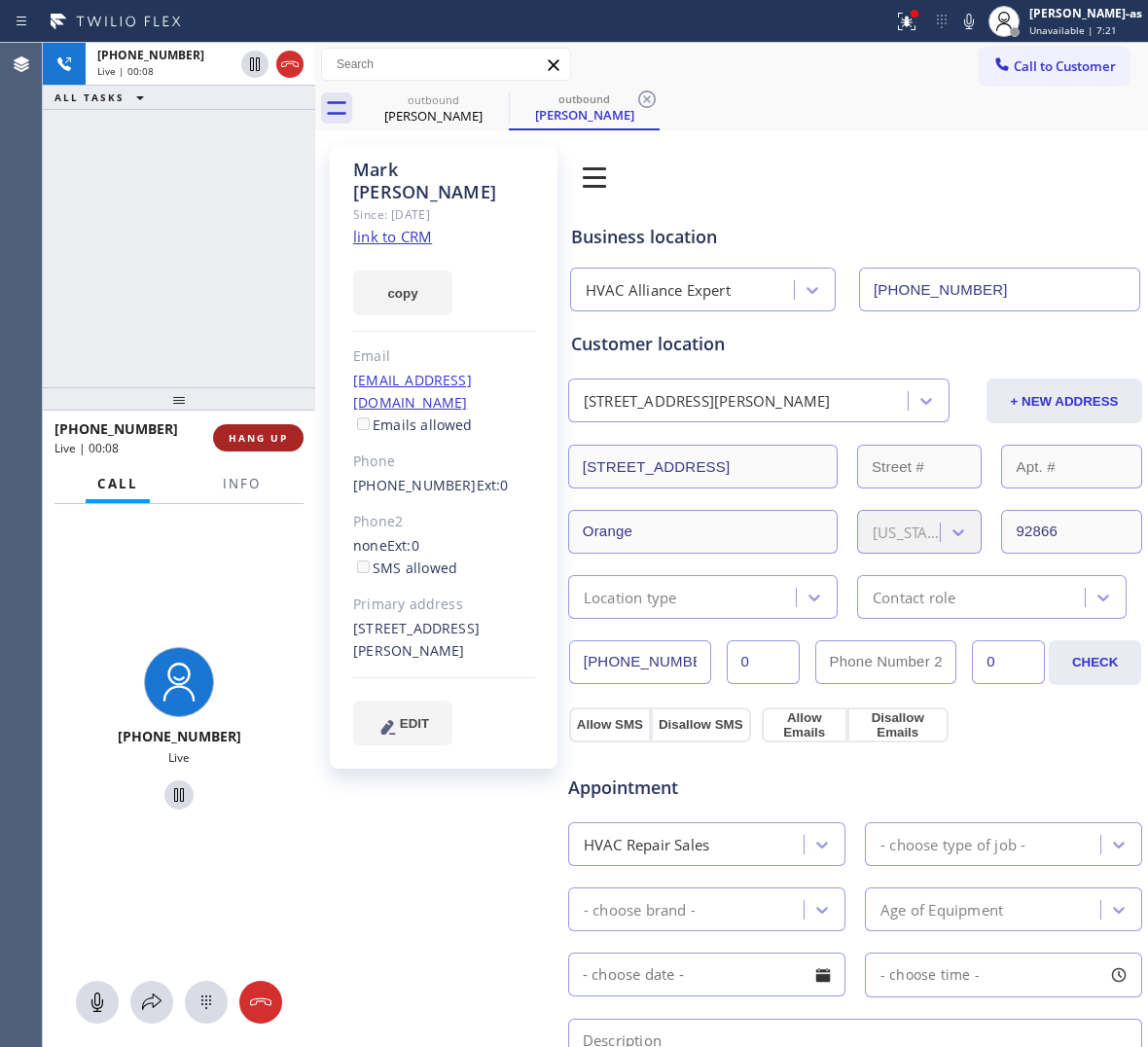 click on "HANG UP" at bounding box center [258, 438] 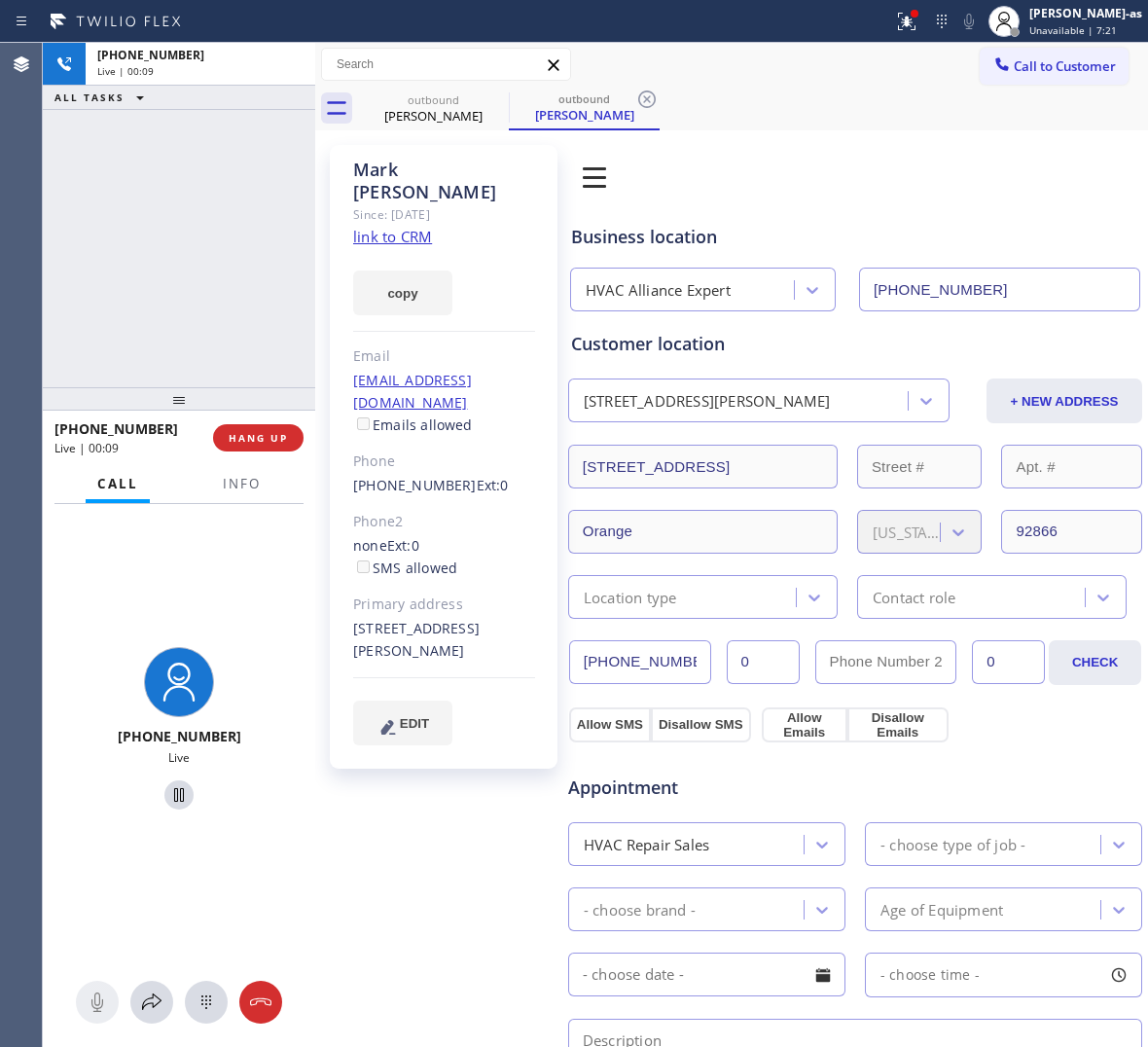 click at bounding box center (179, 399) 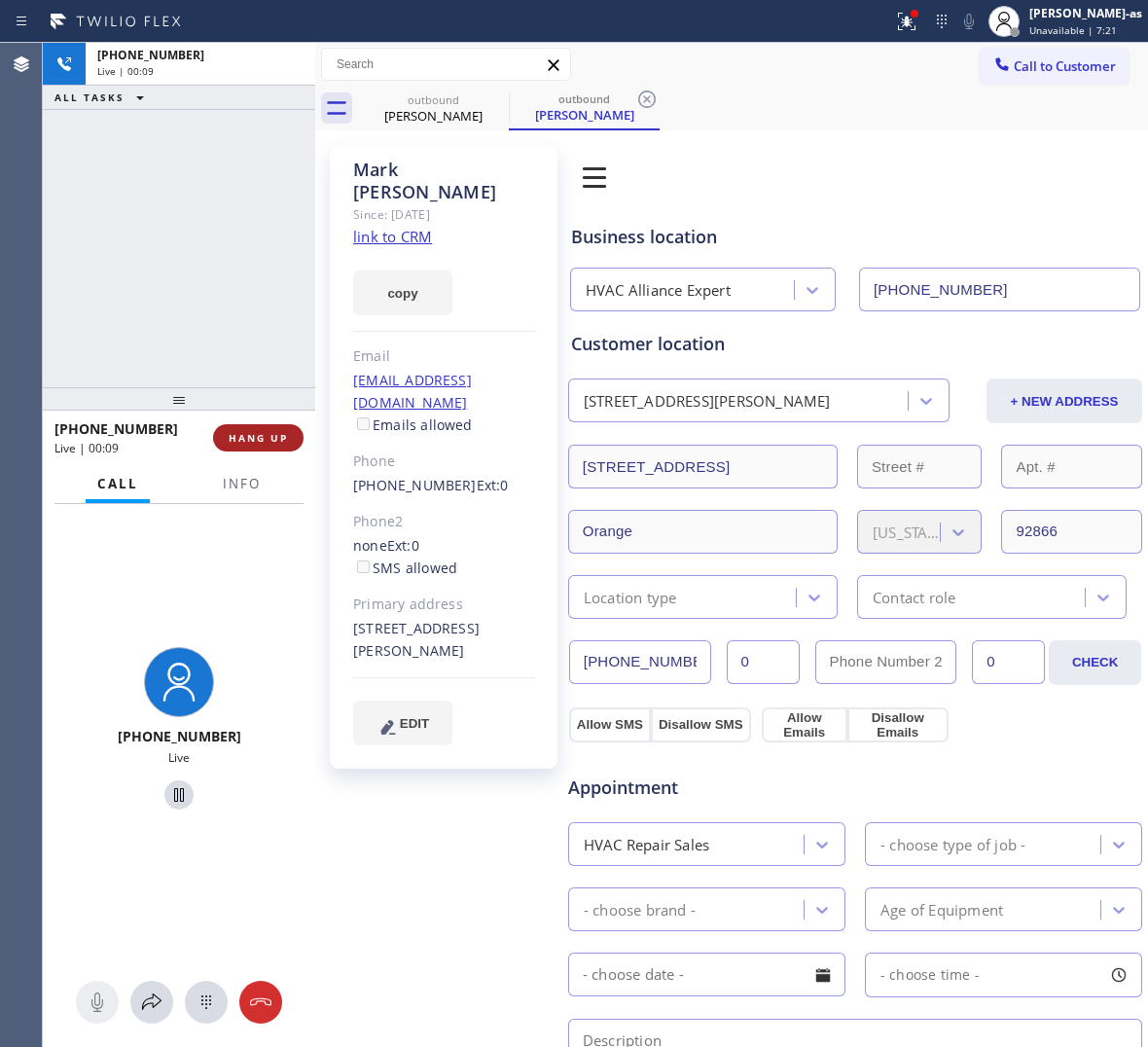 click on "HANG UP" at bounding box center [258, 438] 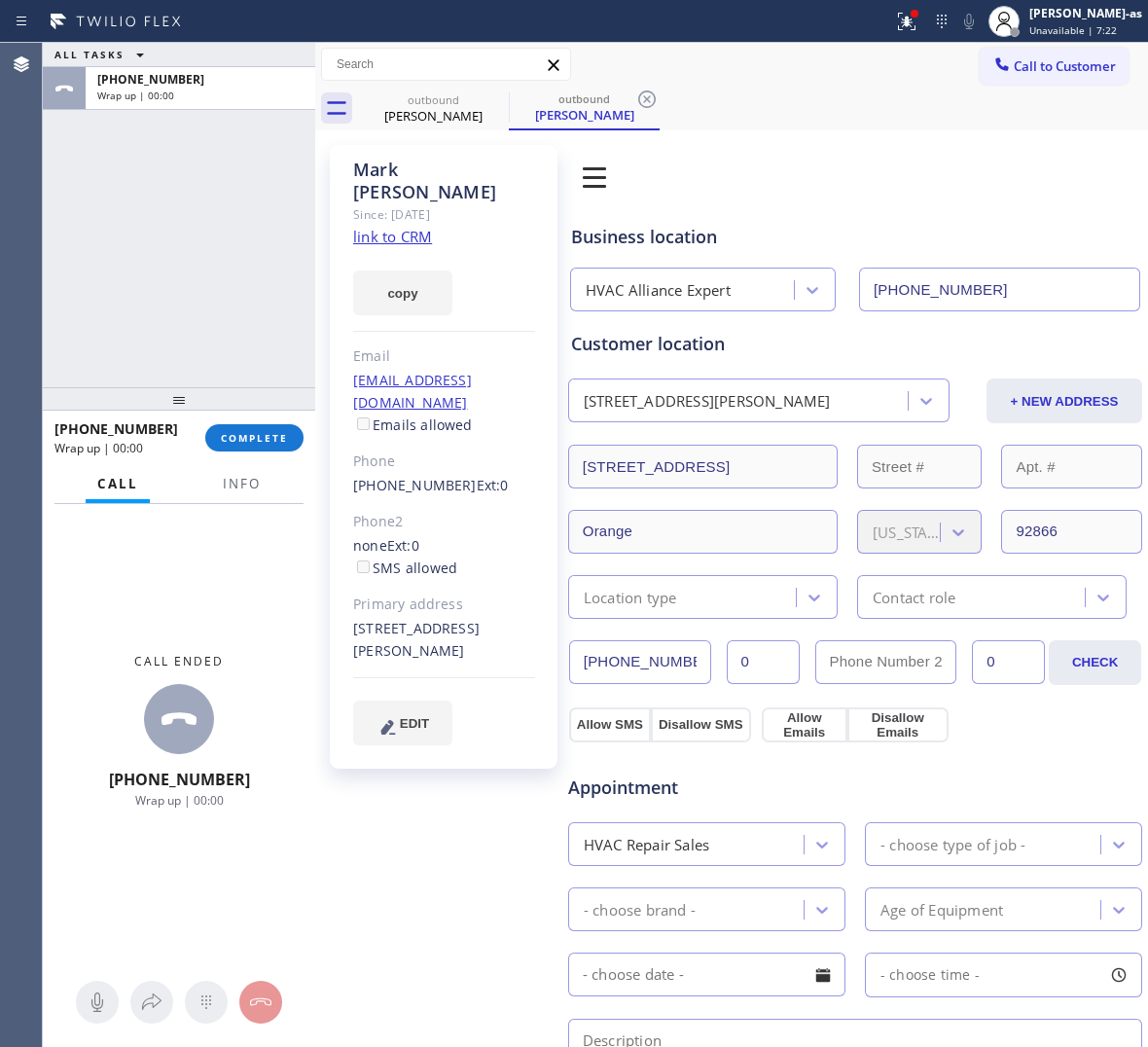 click on "ALL TASKS ALL TASKS ACTIVE TASKS TASKS IN WRAP UP [PHONE_NUMBER] Wrap up | 00:00" at bounding box center [179, 215] 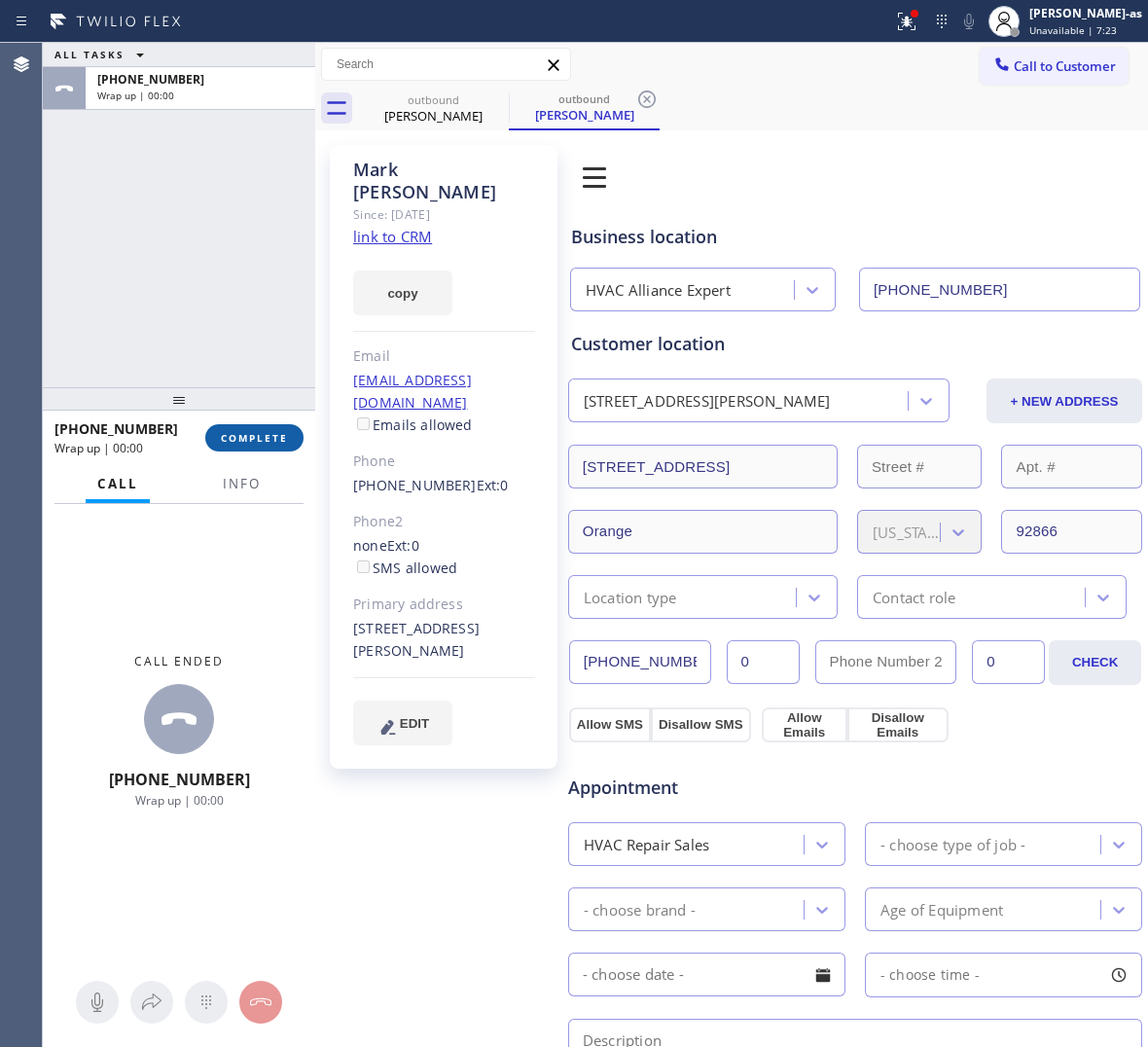 click on "COMPLETE" at bounding box center [254, 438] 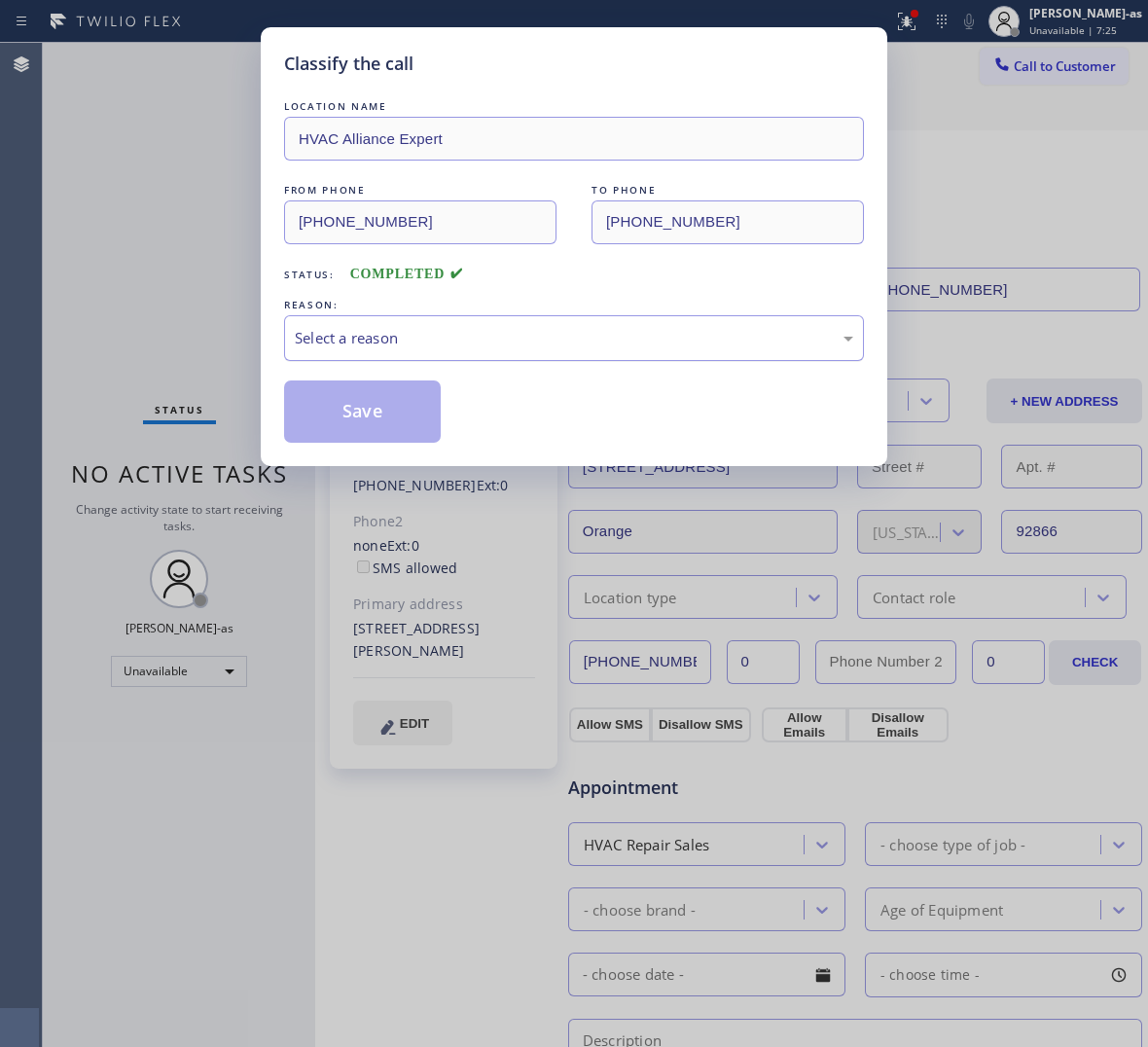 click on "Select a reason" at bounding box center [574, 338] 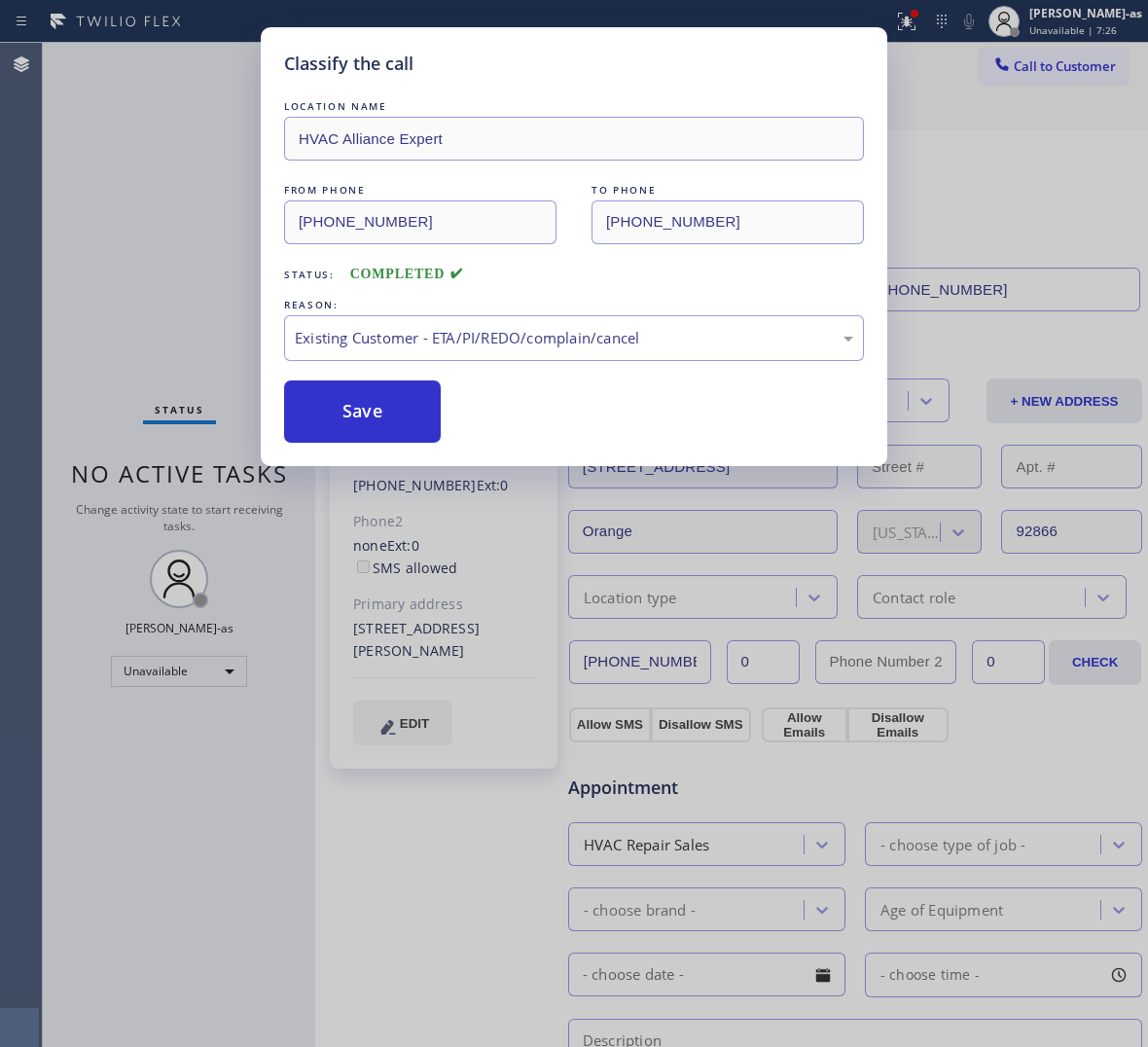 drag, startPoint x: 379, startPoint y: 394, endPoint x: 375, endPoint y: 365, distance: 29.274562 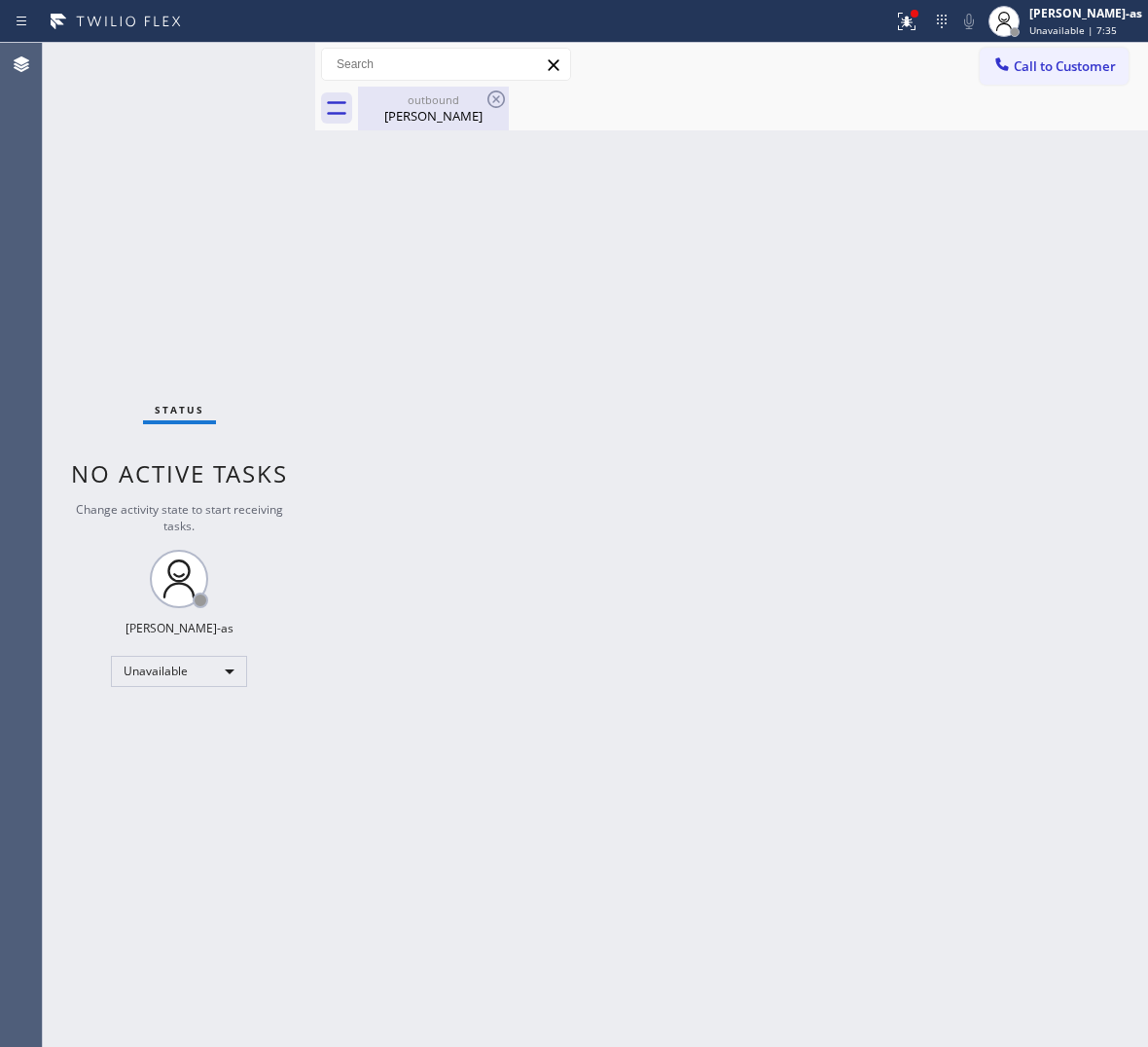 click on "[PERSON_NAME]" at bounding box center [433, 116] 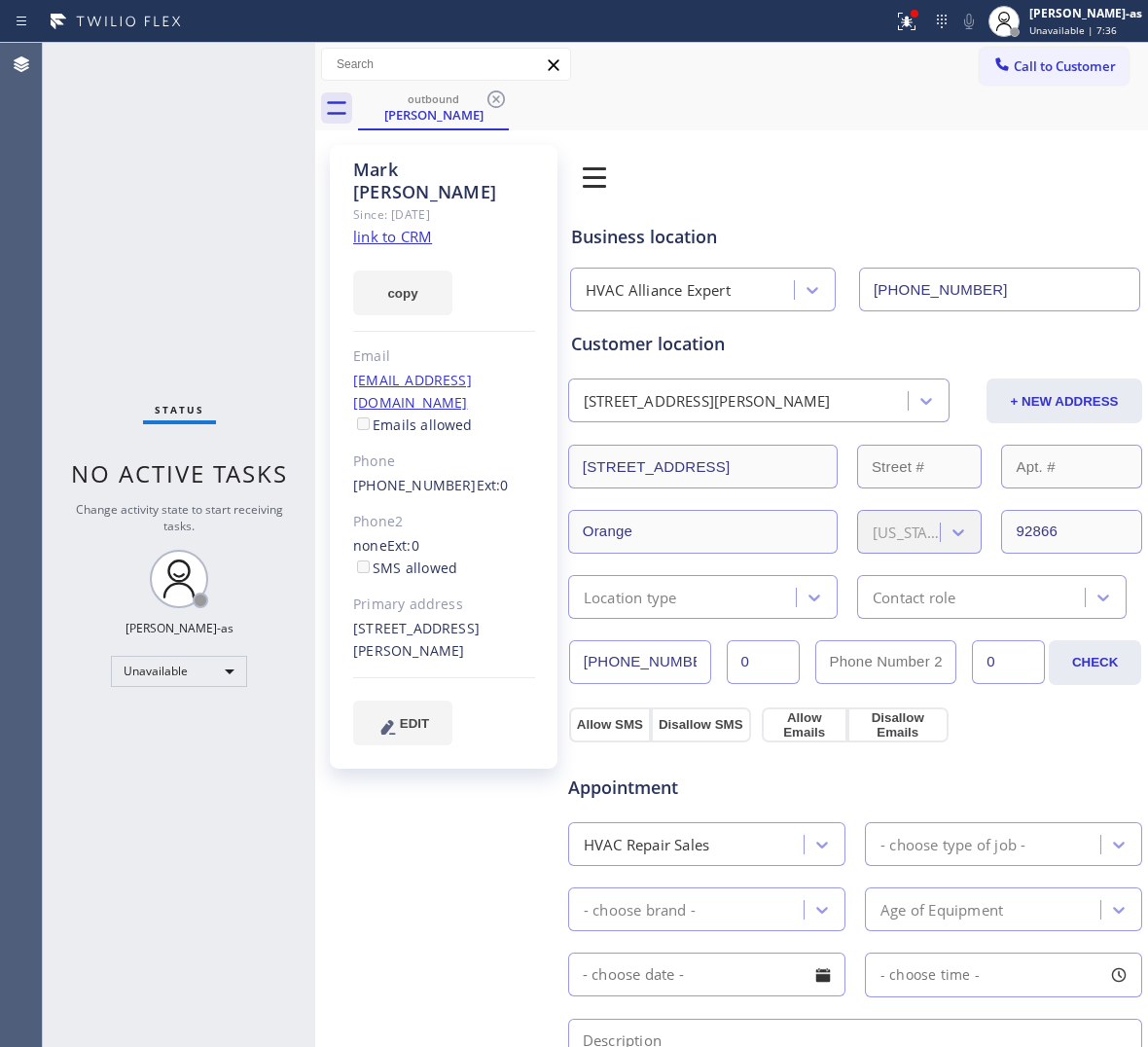 click on "link to CRM" 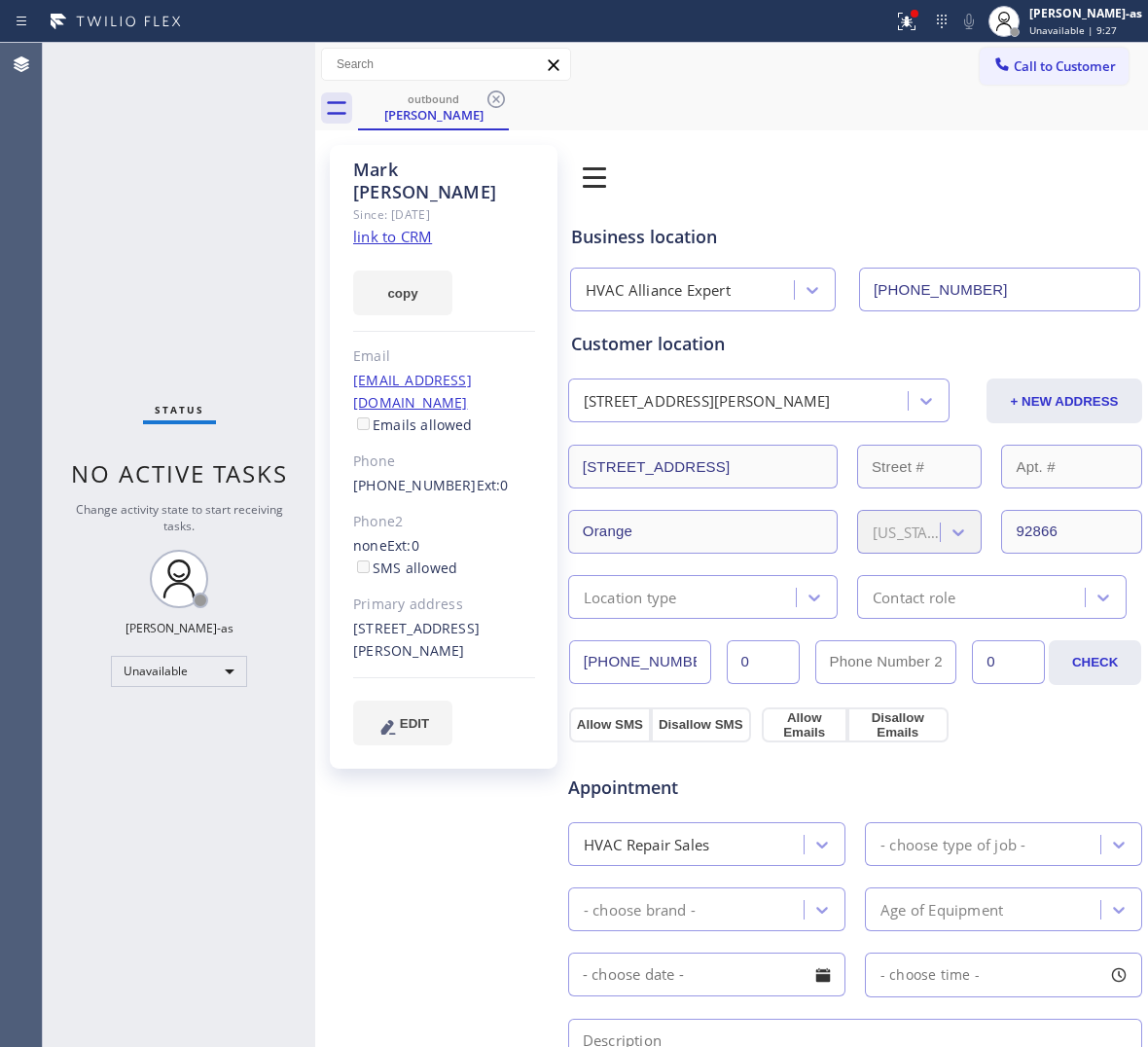 click on "Call to Customer" at bounding box center (1064, 66) 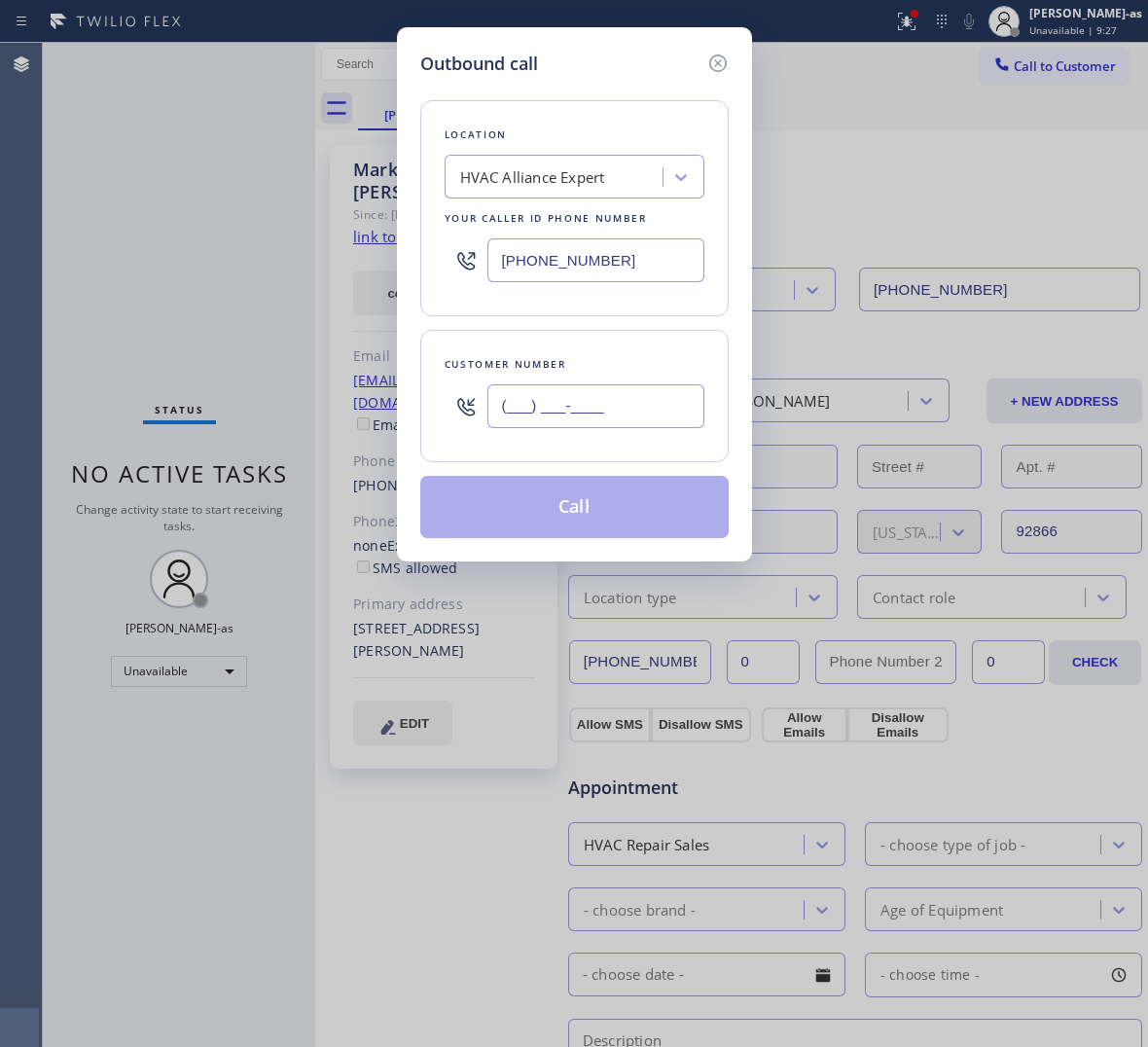 click on "(___) ___-____" at bounding box center [595, 406] 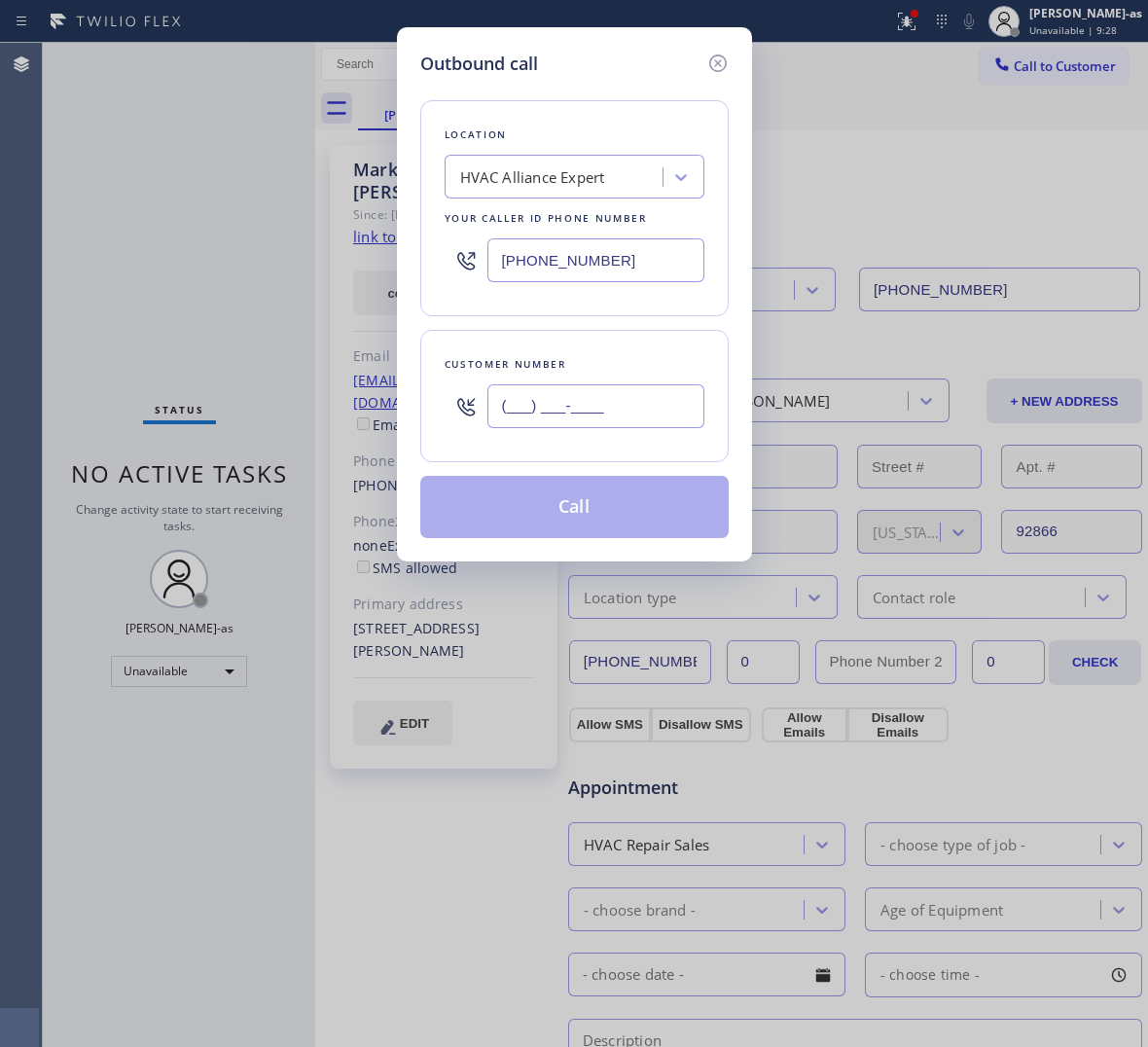 paste on "586) 335-5245" 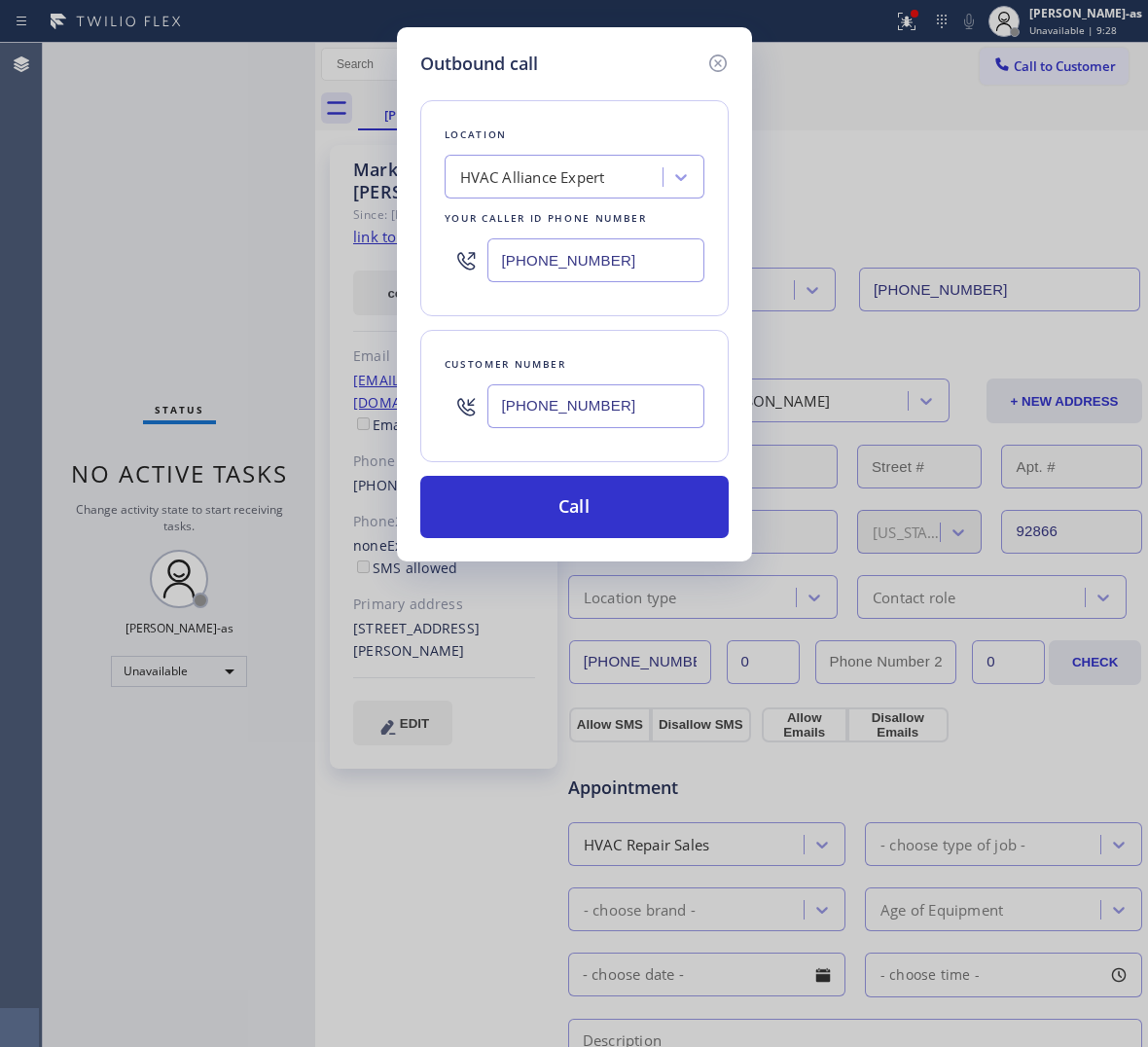 type on "[PHONE_NUMBER]" 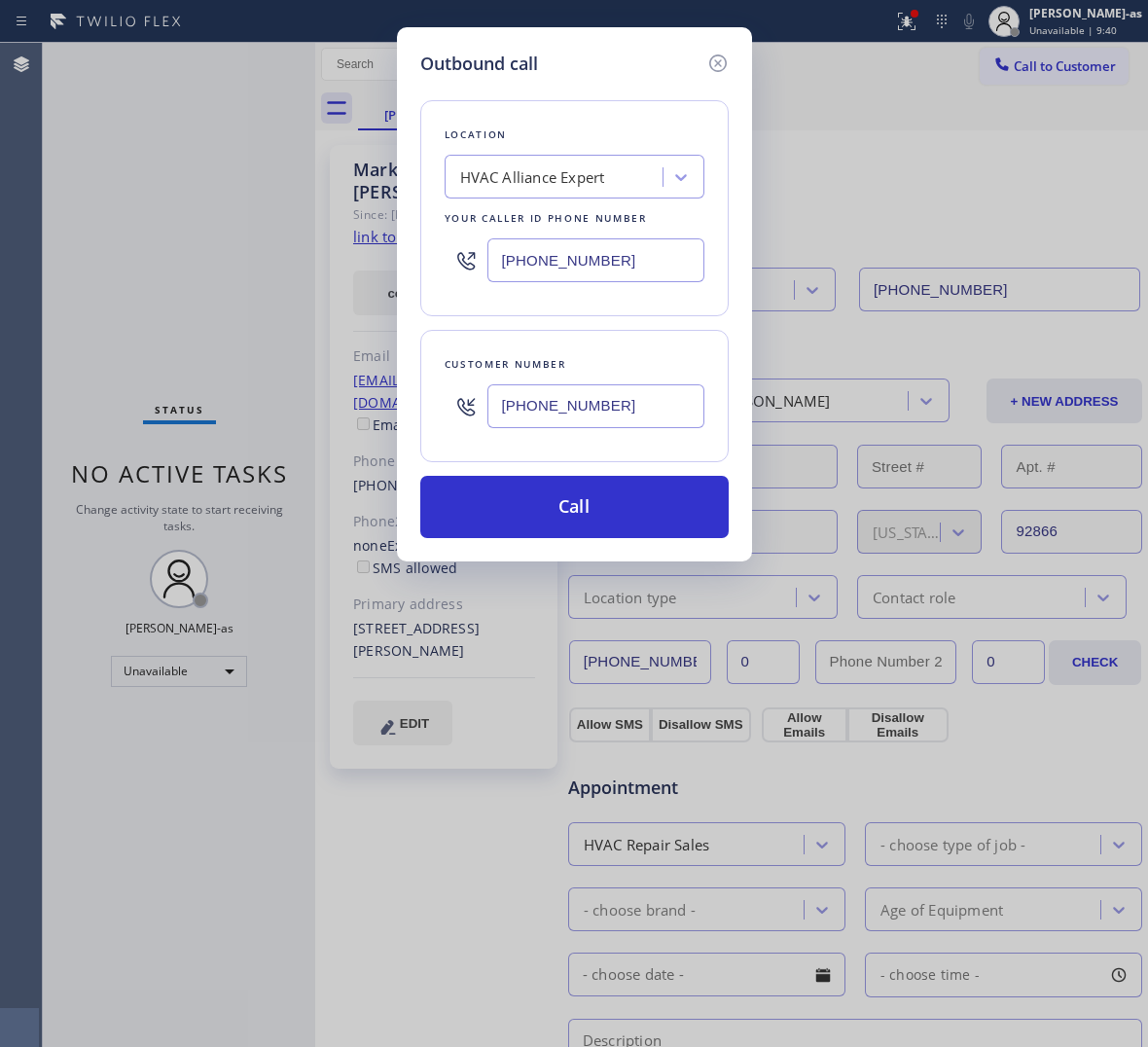 click on "[PHONE_NUMBER]" at bounding box center (595, 260) 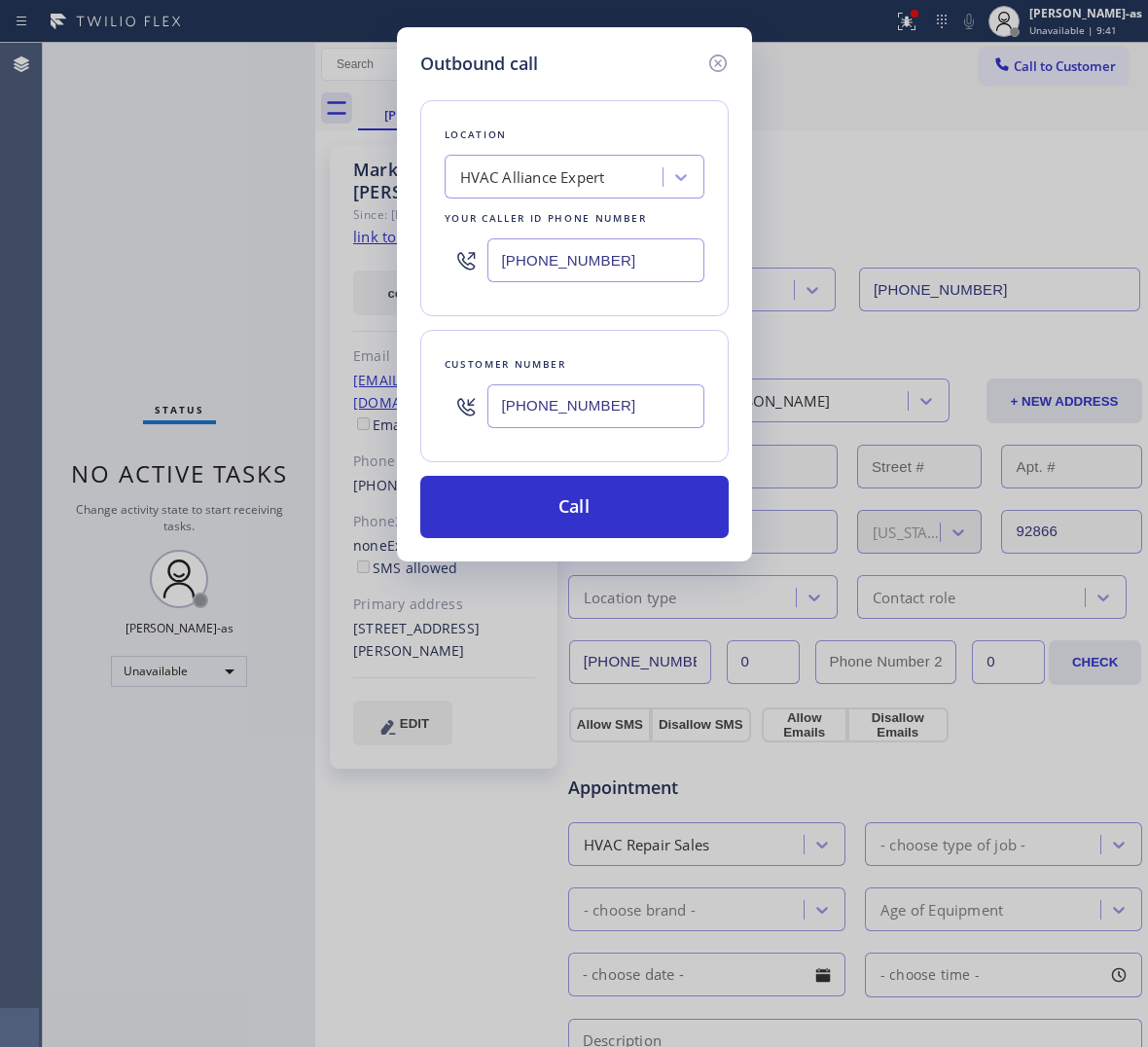 paste on "47) 284-6179" 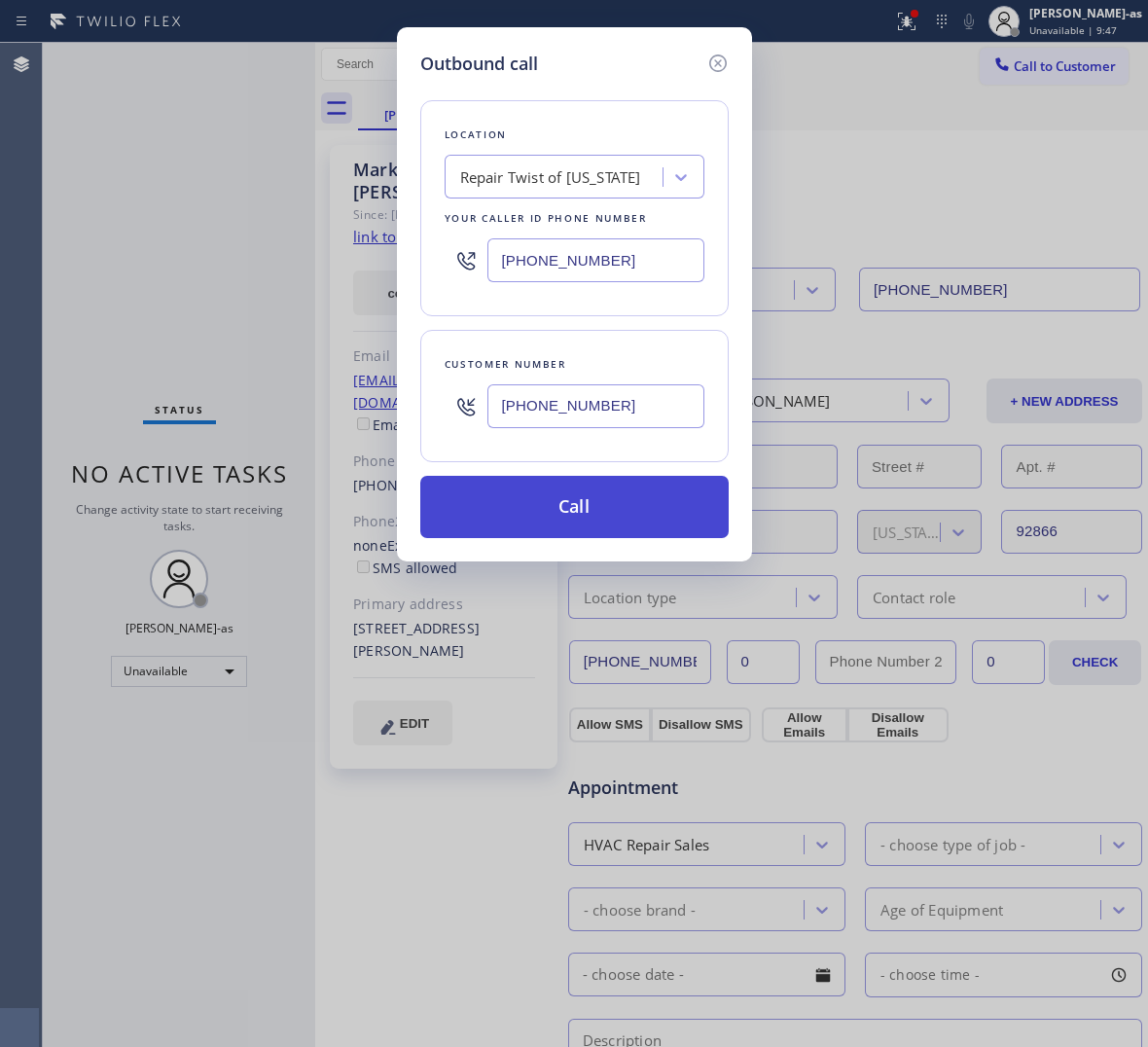 type on "[PHONE_NUMBER]" 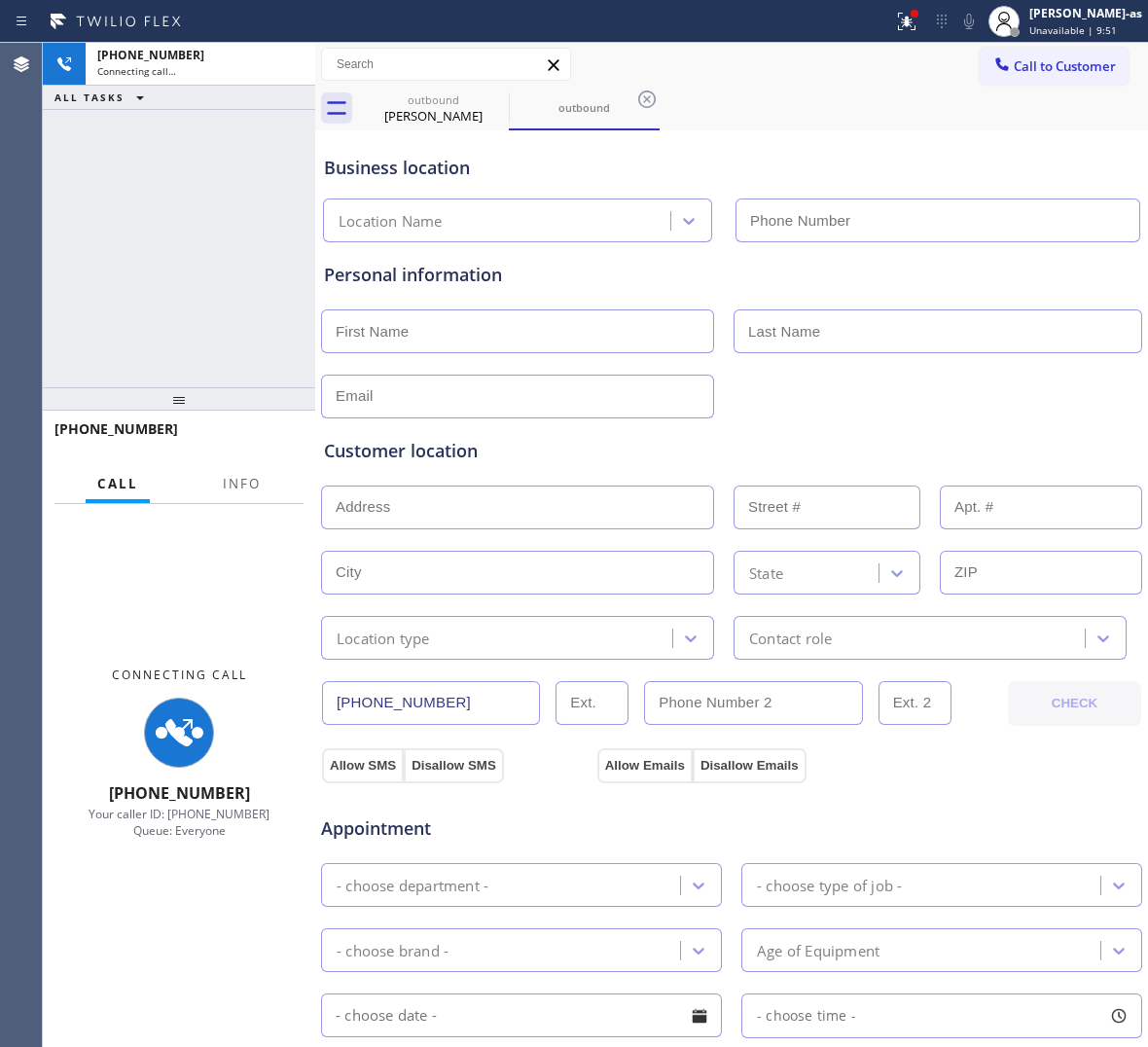 type on "[PHONE_NUMBER]" 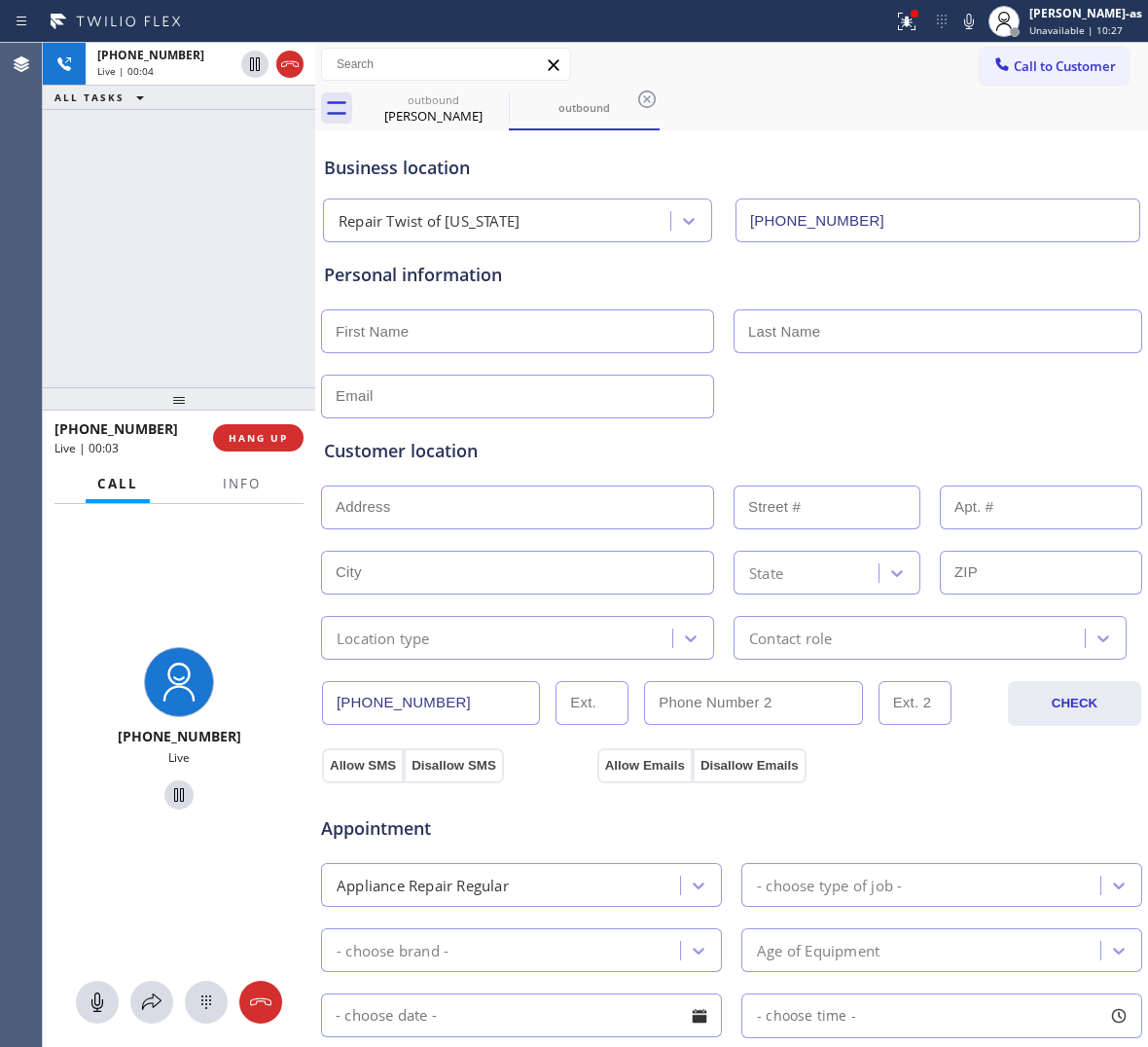 click on "[PHONE_NUMBER] Live | 00:04 ALL TASKS ALL TASKS ACTIVE TASKS TASKS IN WRAP UP" at bounding box center [179, 215] 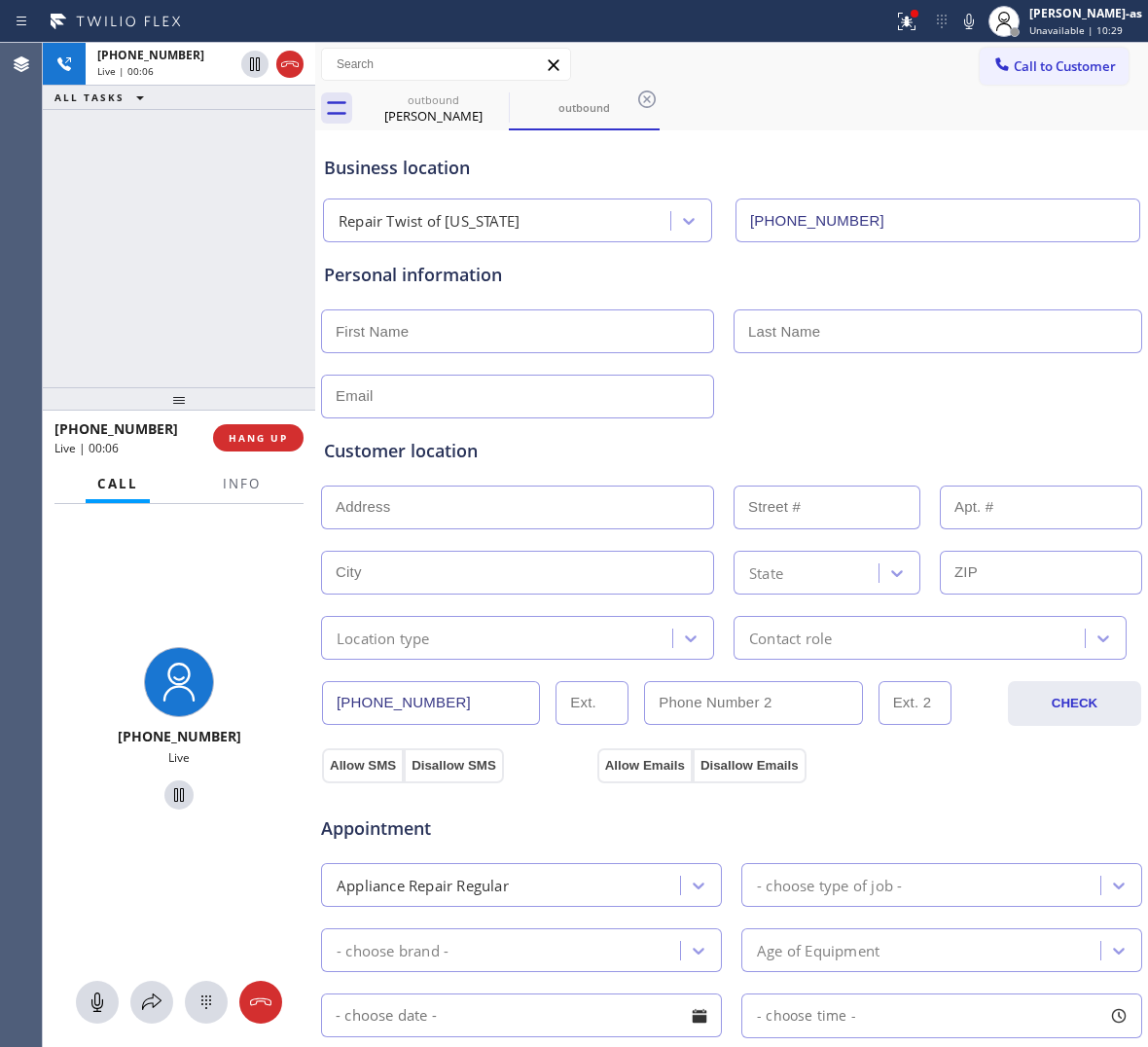 click on "[PHONE_NUMBER] Live | 00:06 ALL TASKS ALL TASKS ACTIVE TASKS TASKS IN WRAP UP" at bounding box center (179, 215) 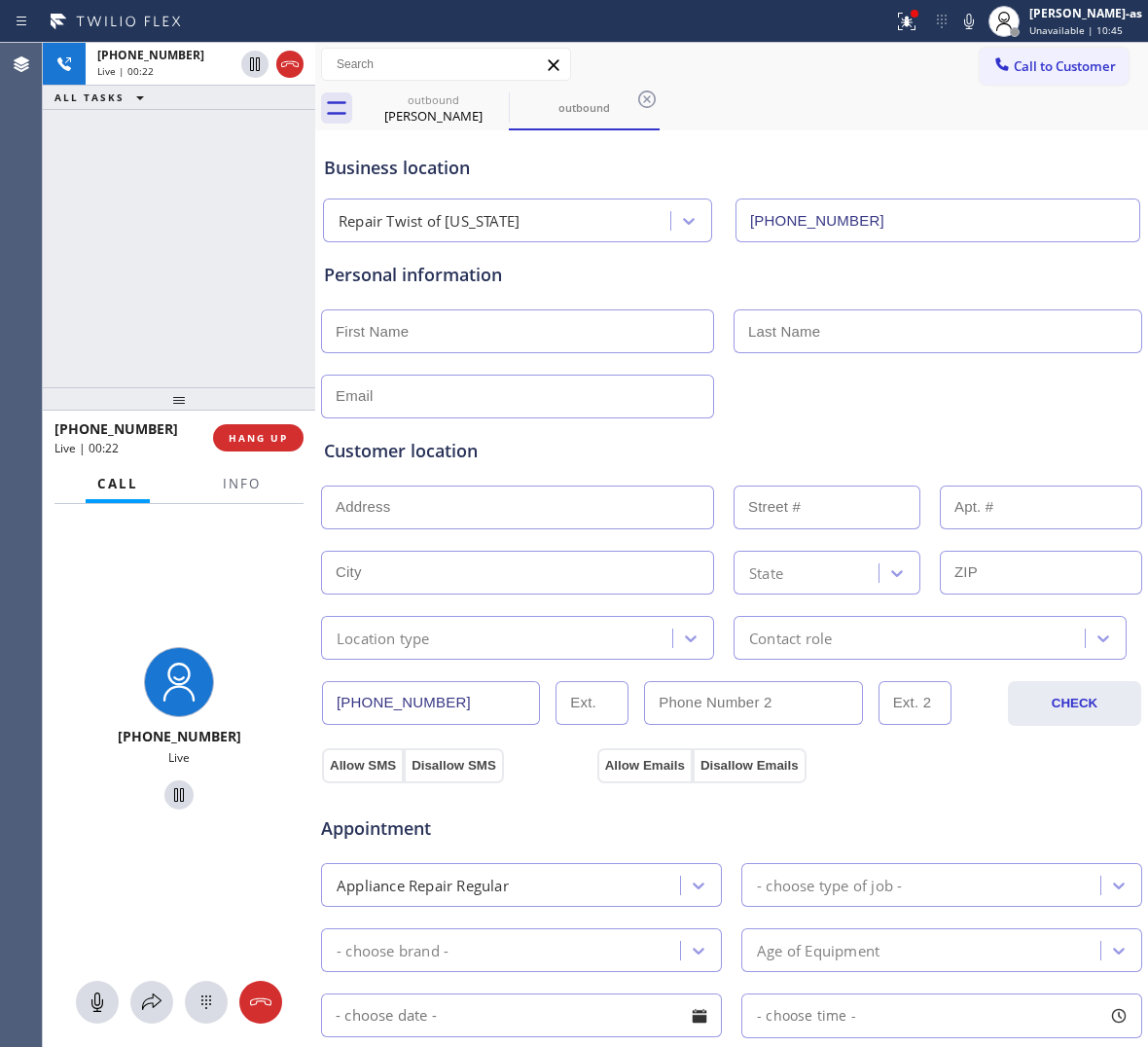 click on "[PHONE_NUMBER] Live | 00:22 ALL TASKS ALL TASKS ACTIVE TASKS TASKS IN WRAP UP" at bounding box center (179, 215) 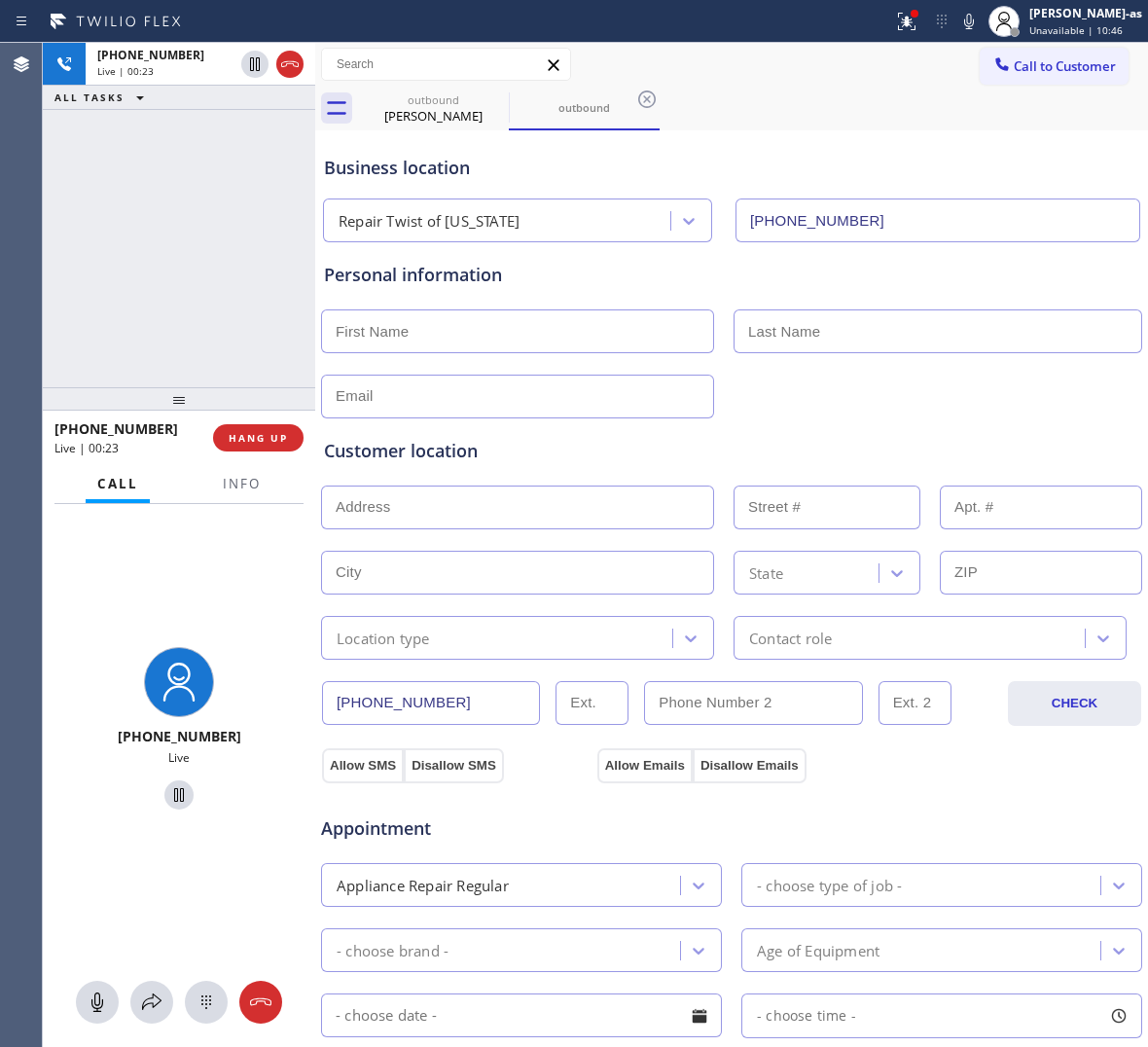 click on "[PHONE_NUMBER] Live | 00:23 ALL TASKS ALL TASKS ACTIVE TASKS TASKS IN WRAP UP" at bounding box center [179, 215] 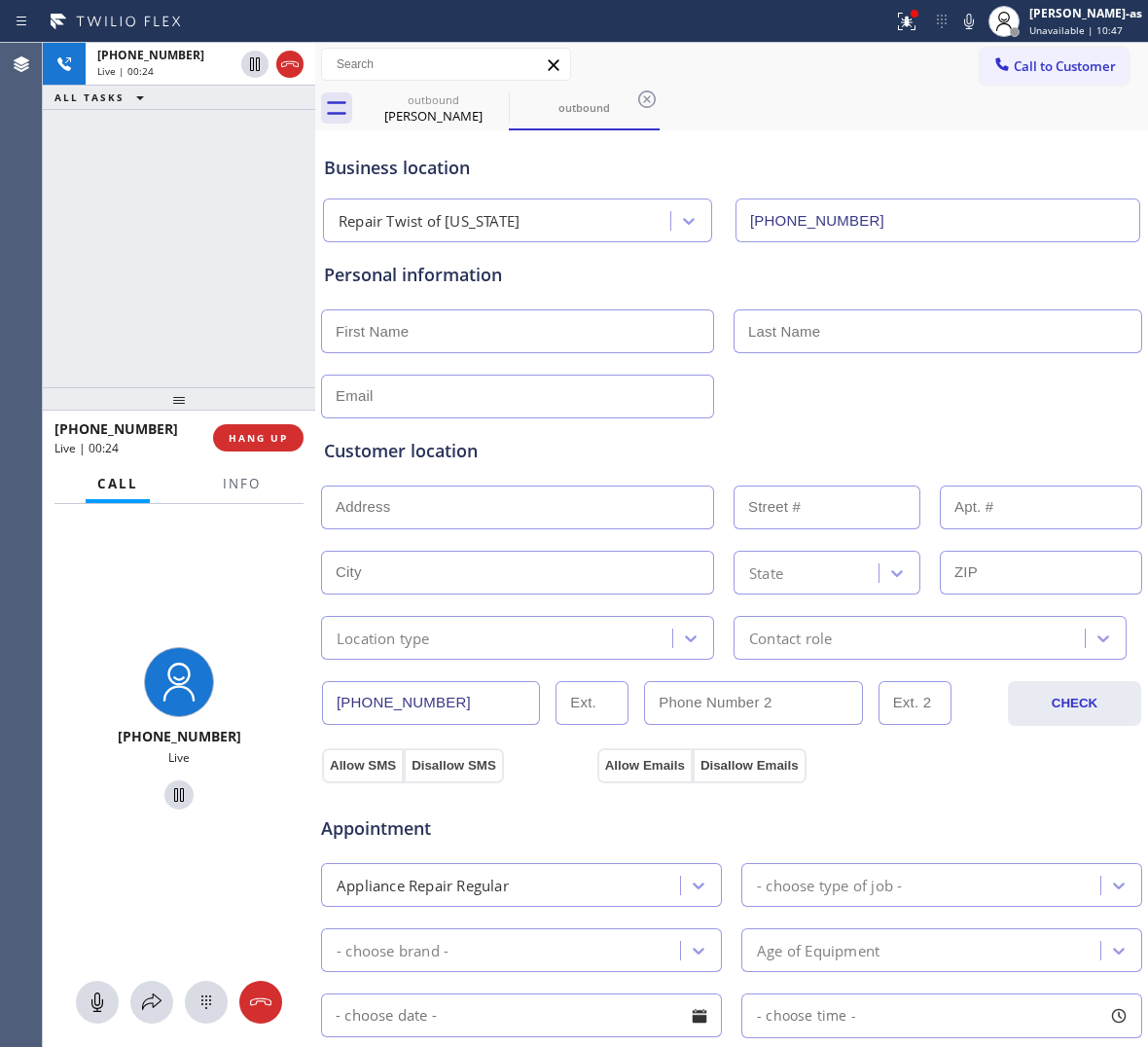 click on "[PHONE_NUMBER] Live | 00:24 ALL TASKS ALL TASKS ACTIVE TASKS TASKS IN WRAP UP" at bounding box center (179, 215) 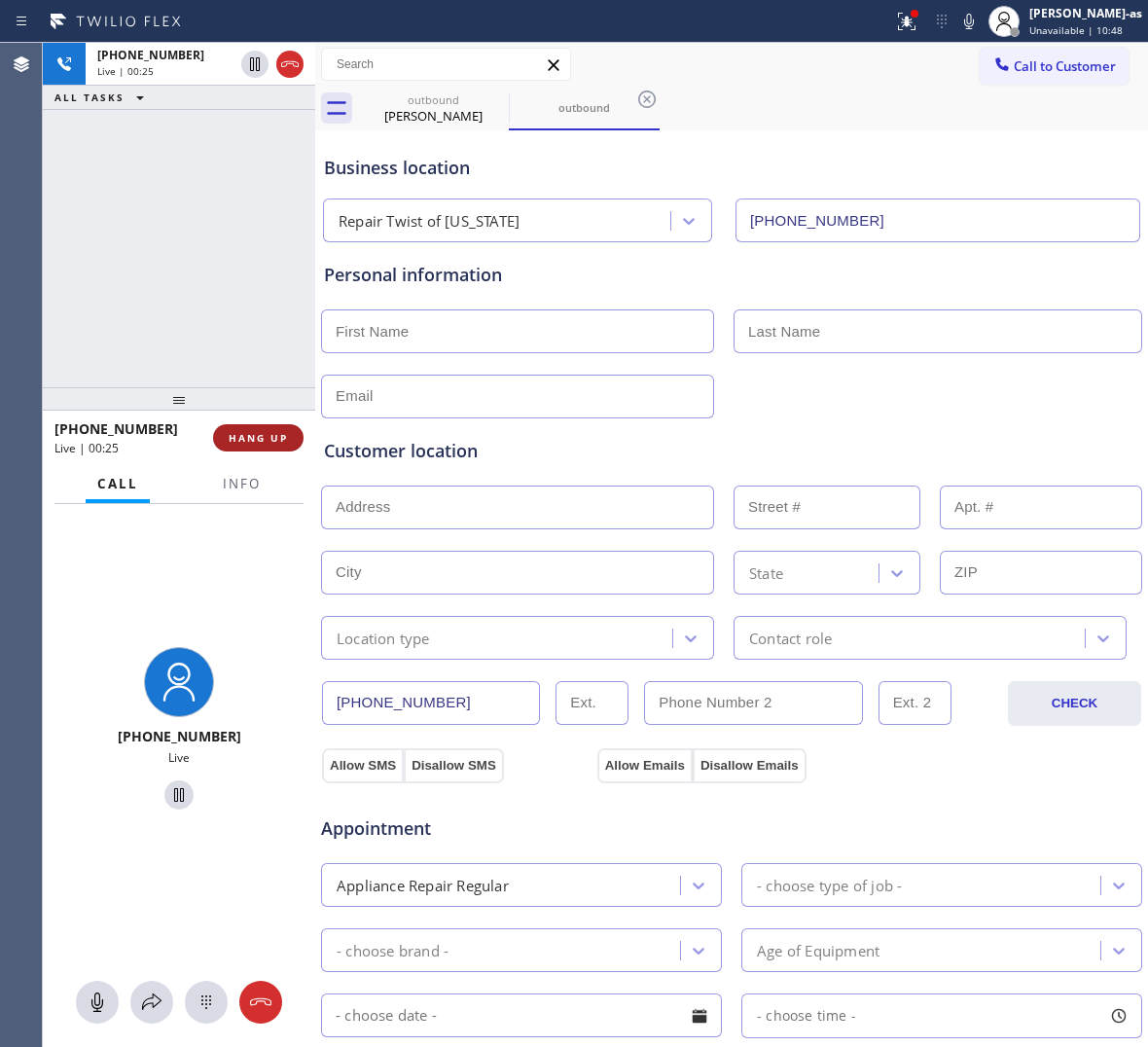 click on "HANG UP" at bounding box center (258, 438) 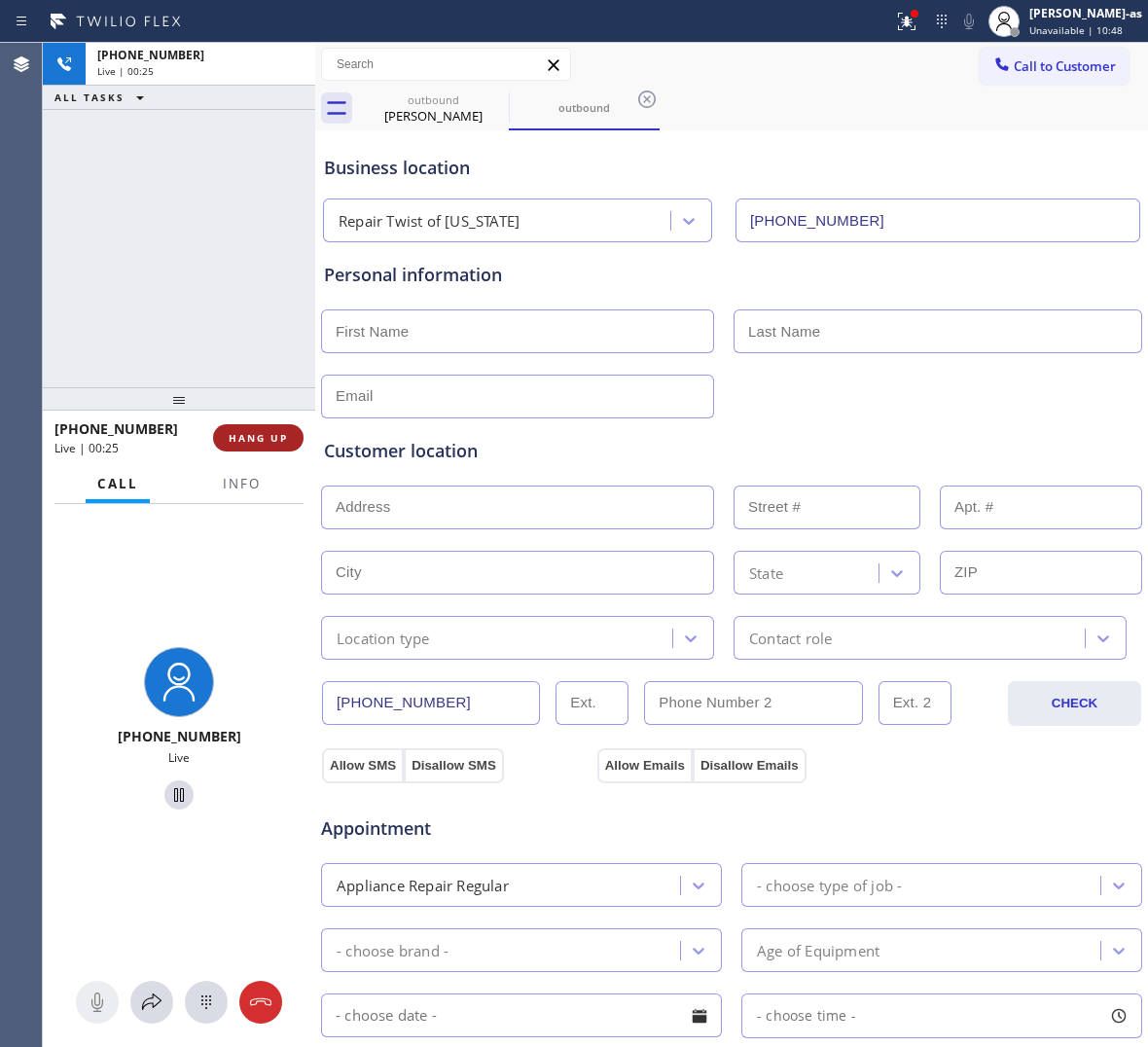 click on "HANG UP" at bounding box center (258, 438) 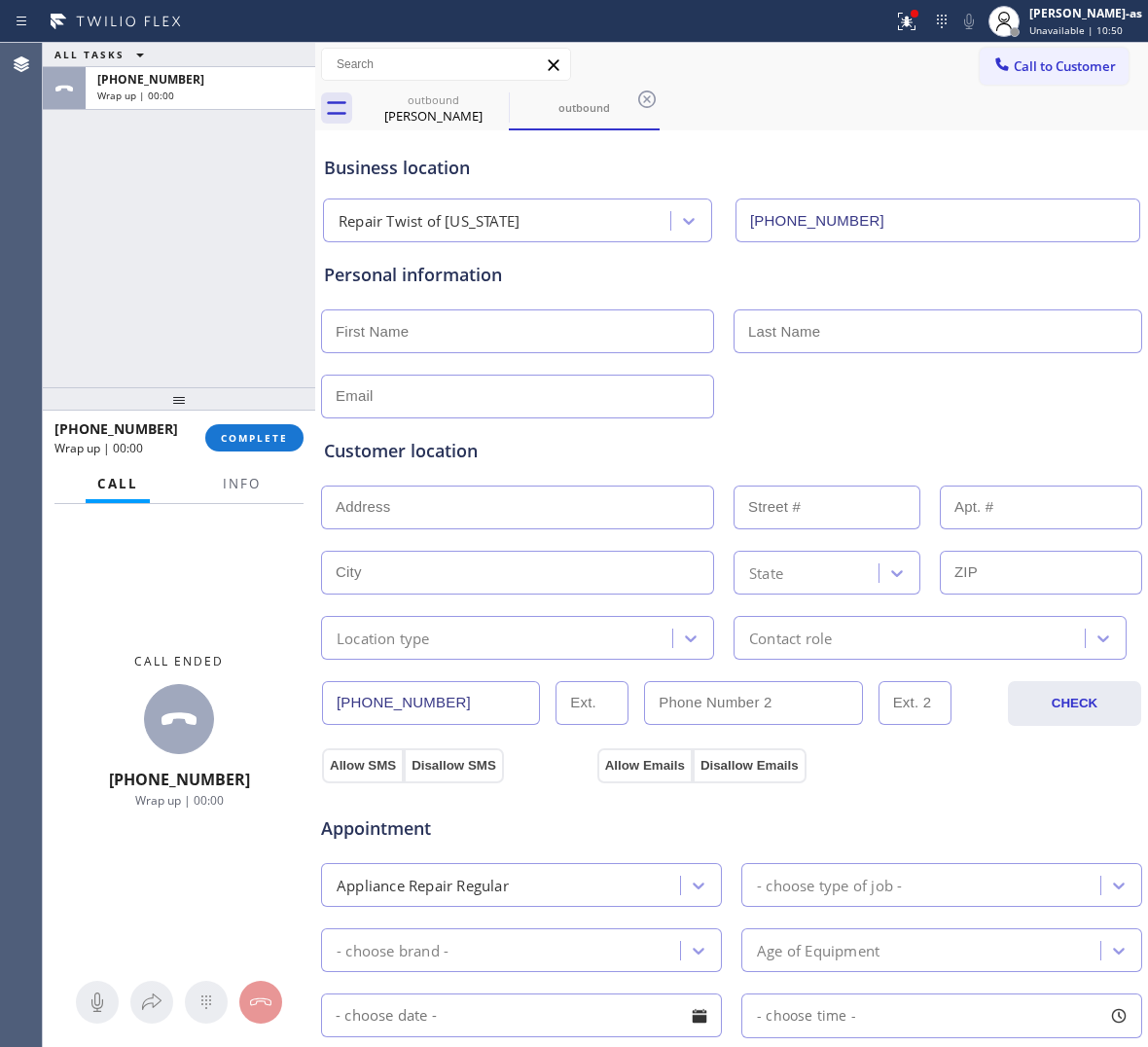 drag, startPoint x: 154, startPoint y: 285, endPoint x: 336, endPoint y: 418, distance: 225.41739 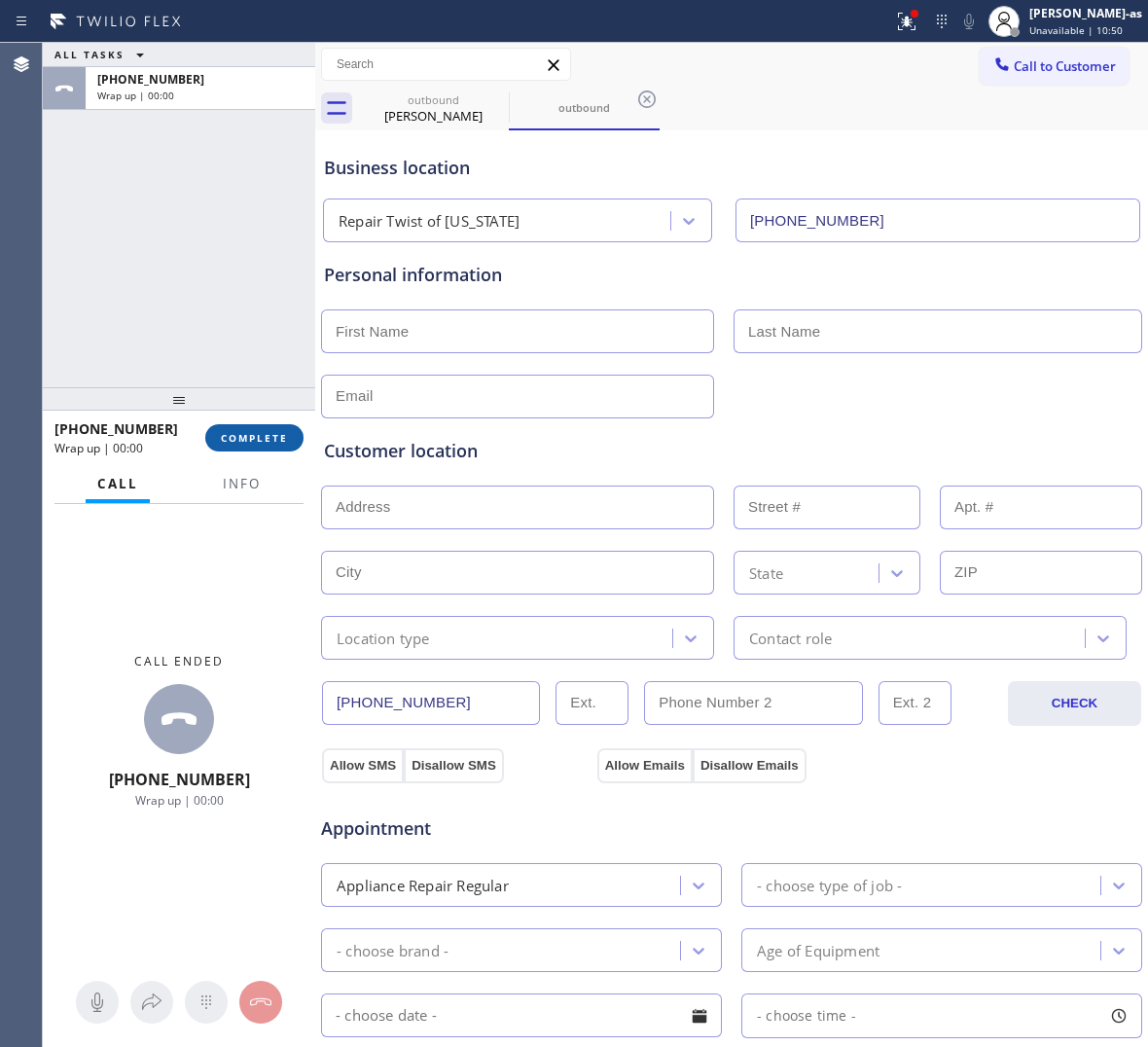 click on "COMPLETE" at bounding box center (254, 438) 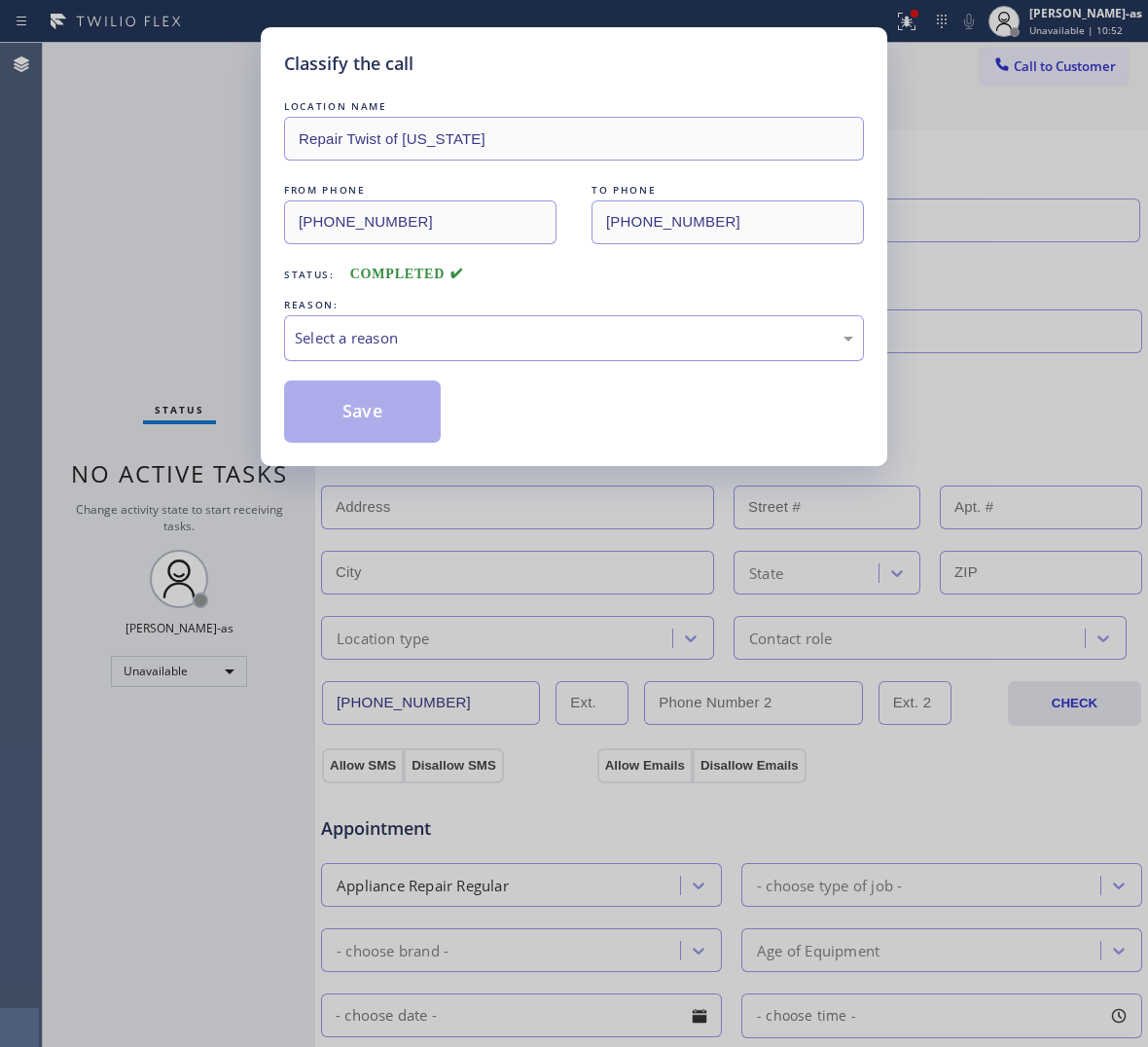 click on "Select a reason" at bounding box center [574, 338] 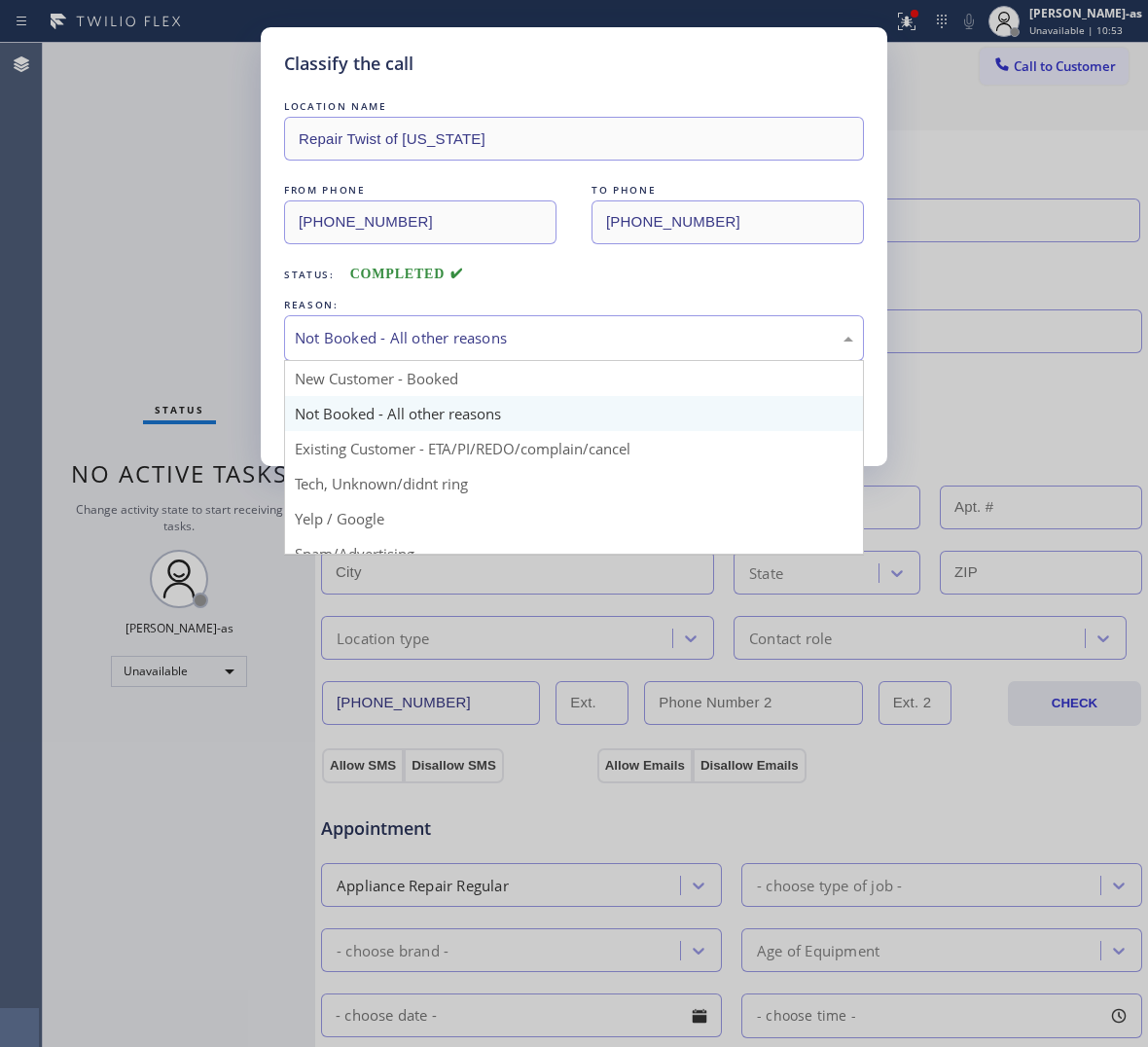 click on "Not Booked - All other reasons" at bounding box center [574, 338] 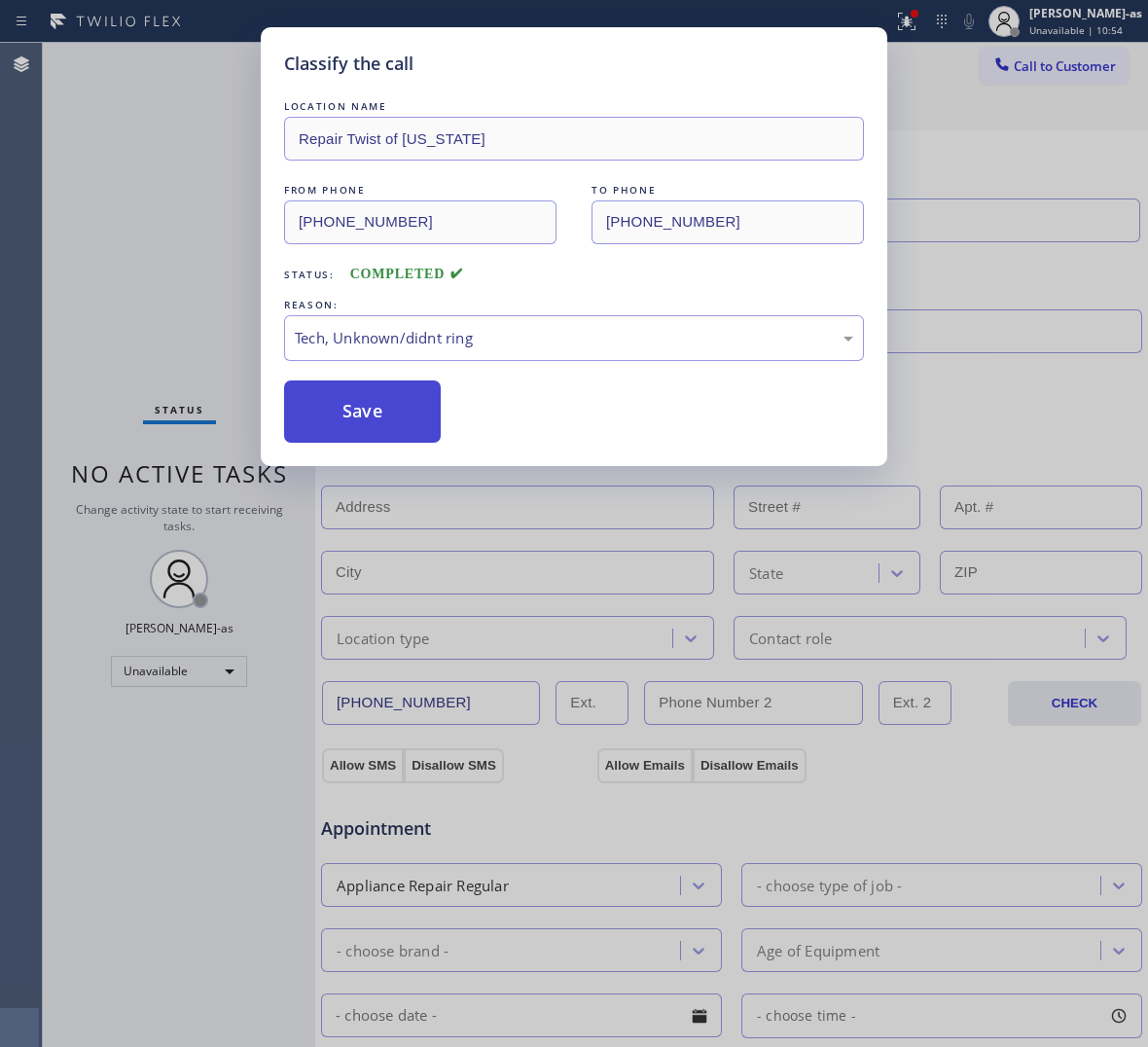 click on "Save" at bounding box center [362, 412] 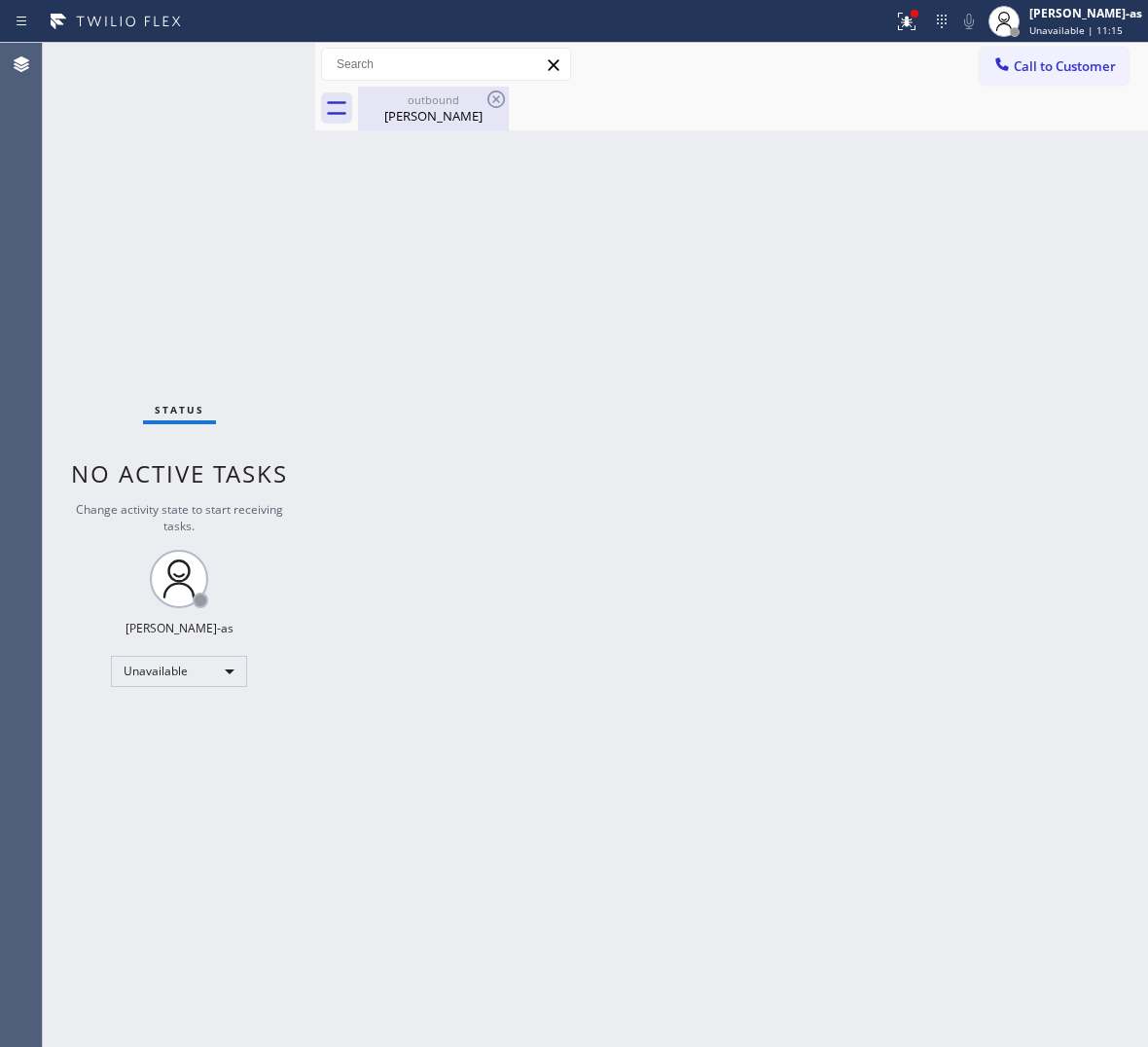 click on "[PERSON_NAME]" at bounding box center [433, 116] 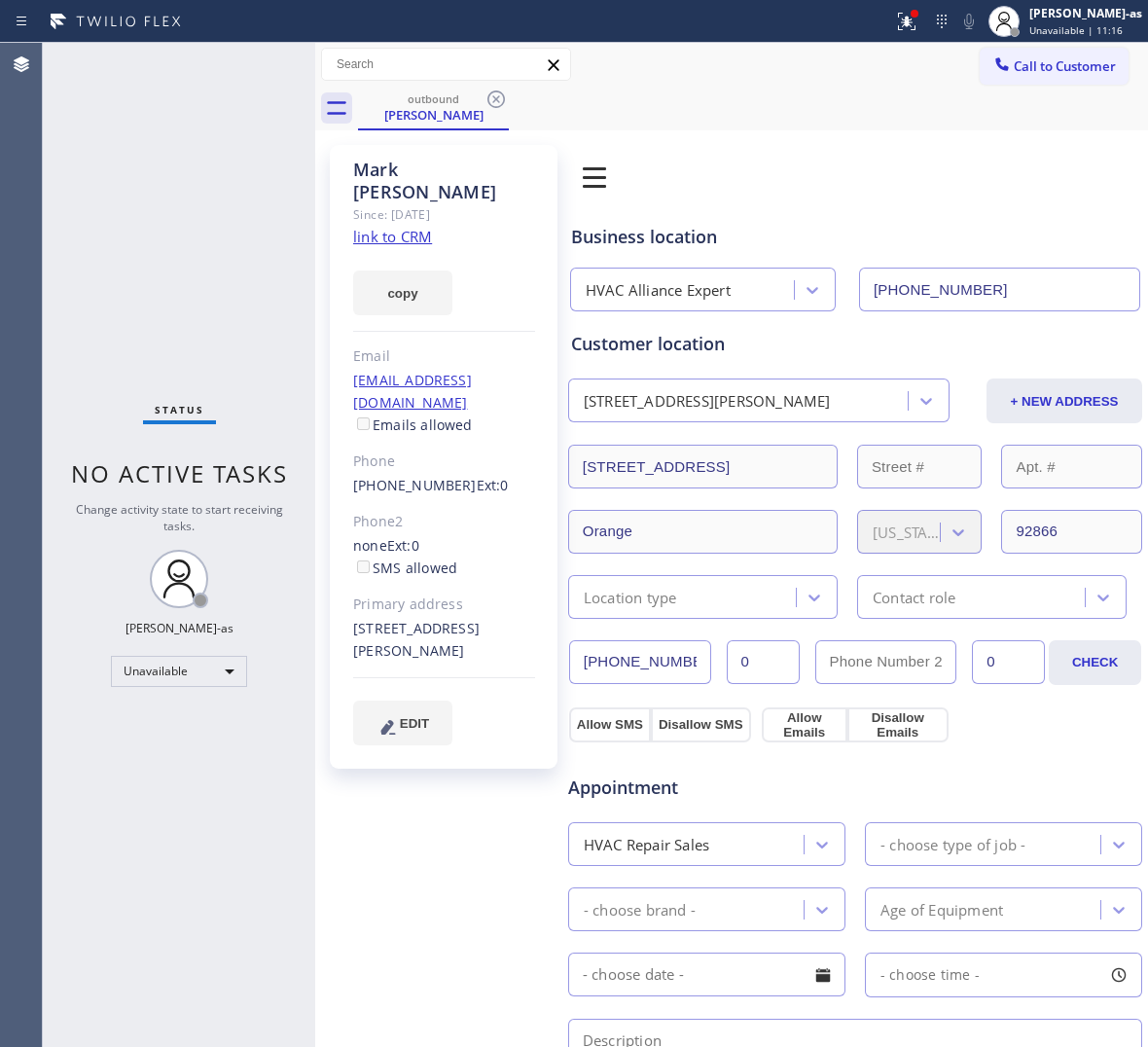 click 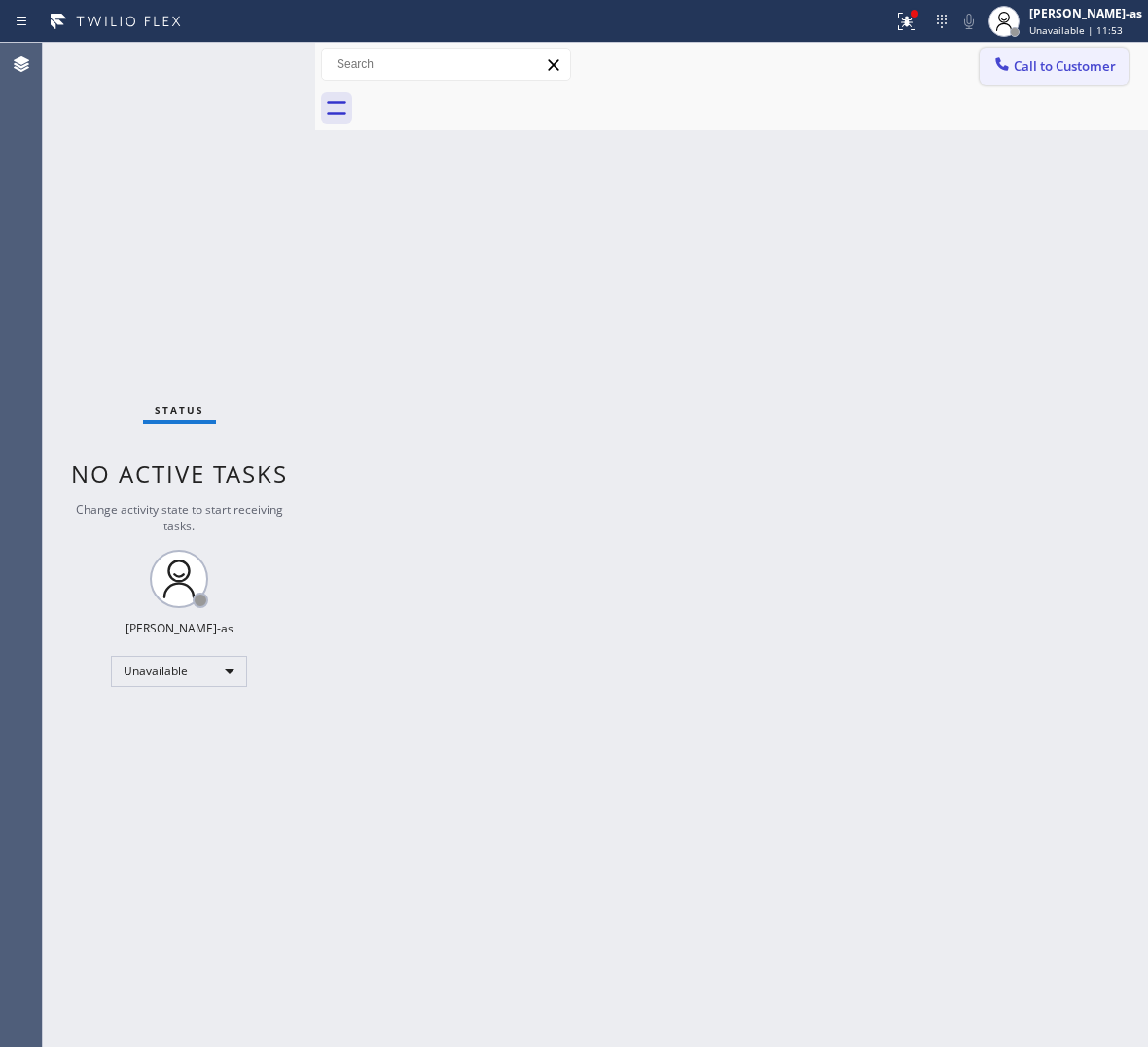 click on "Call to Customer" at bounding box center (1064, 66) 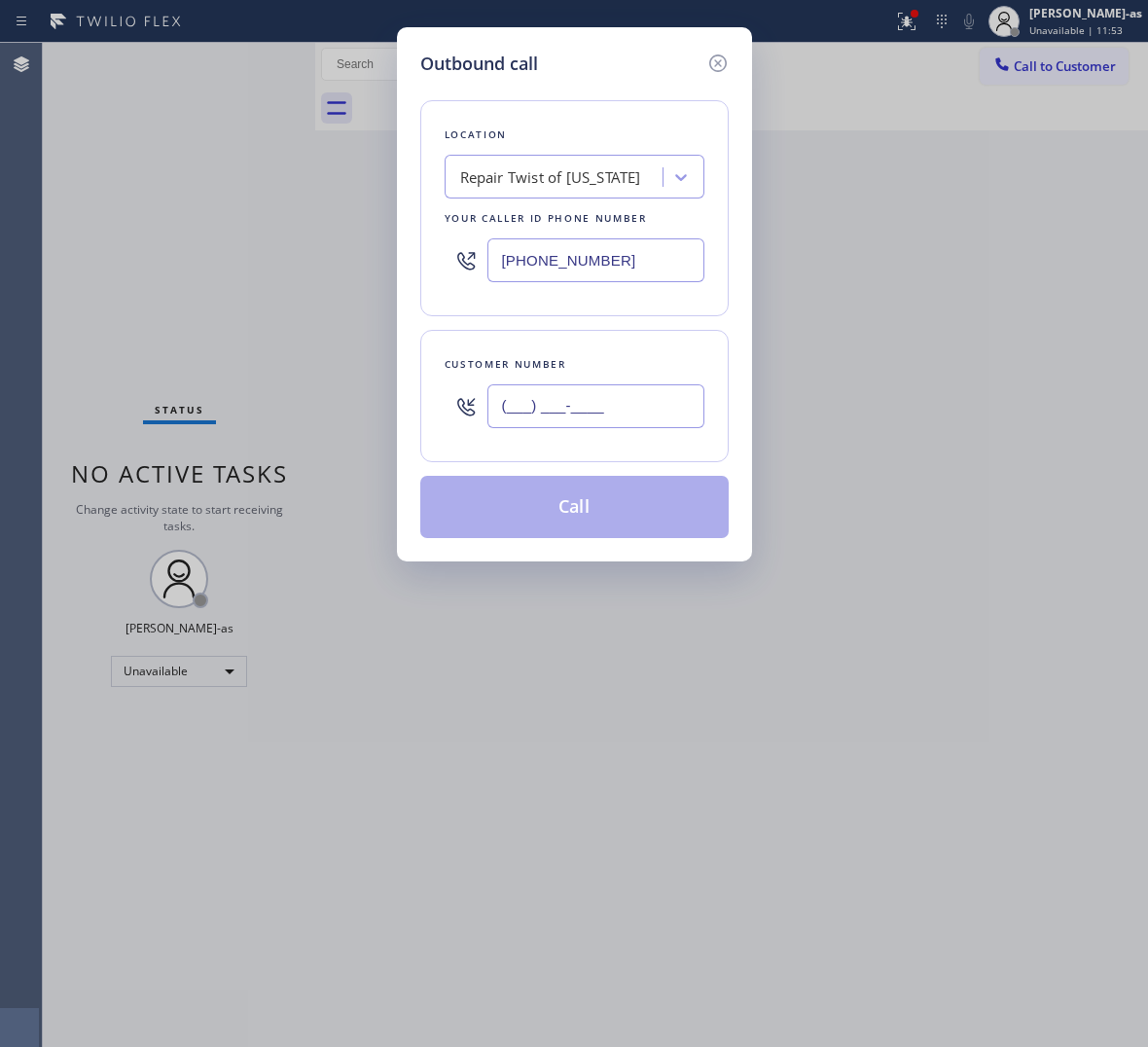 click on "(___) ___-____" at bounding box center [595, 406] 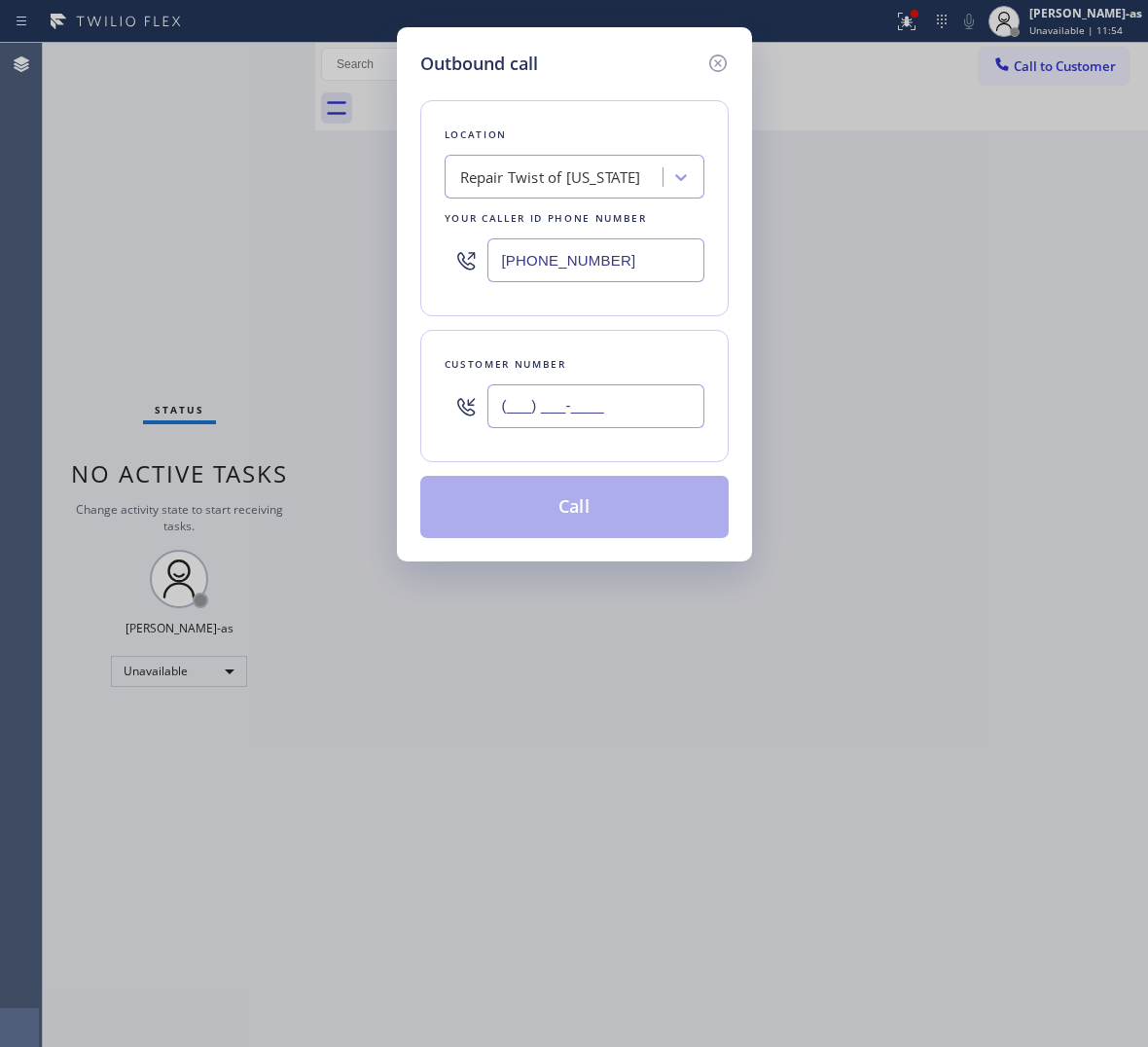 paste on "586) 335-5245" 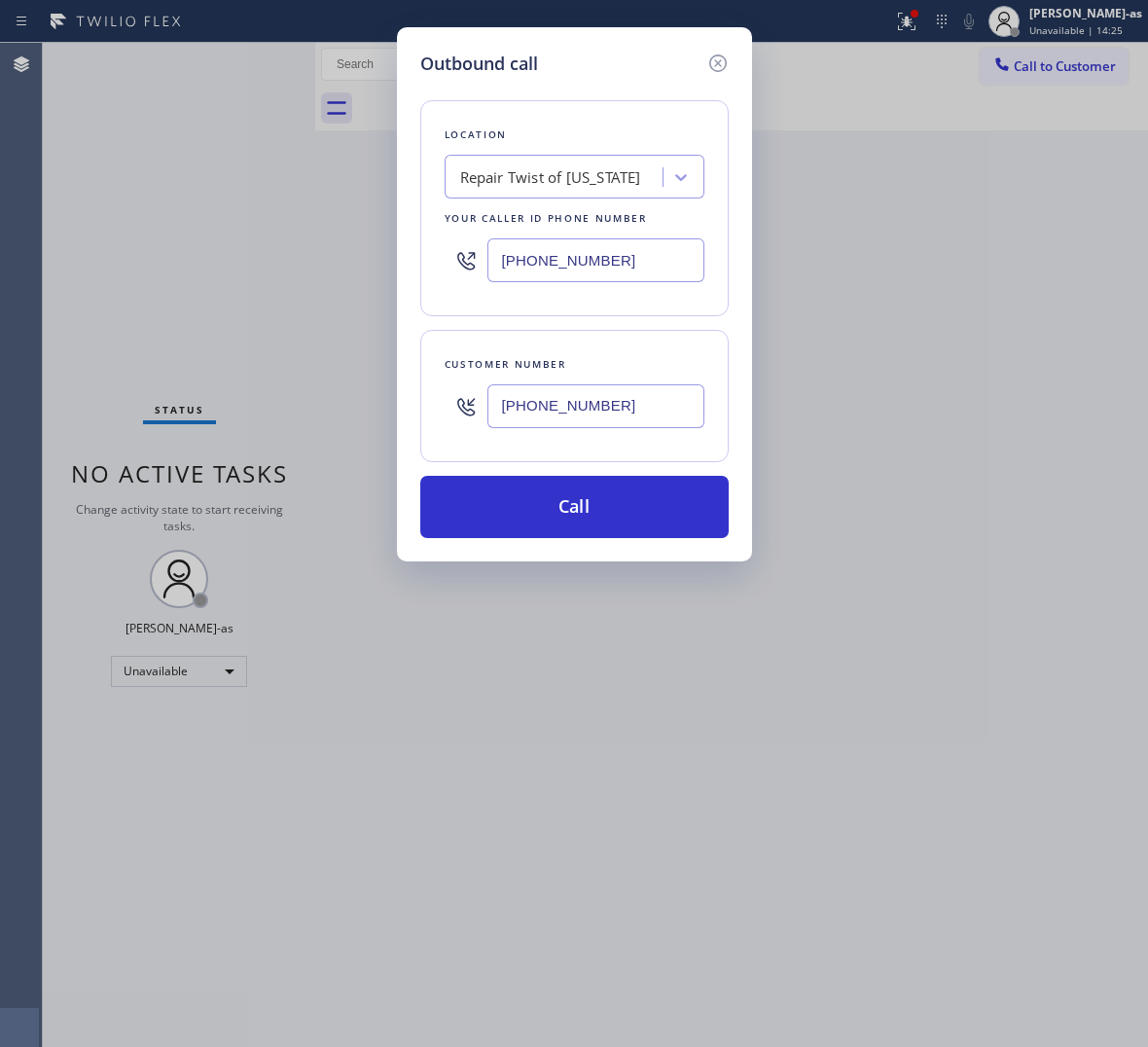 click on "Outbound call Location Repair Twist of [US_STATE] Your caller id phone number [PHONE_NUMBER] Customer number [PHONE_NUMBER] Call" at bounding box center [574, 524] 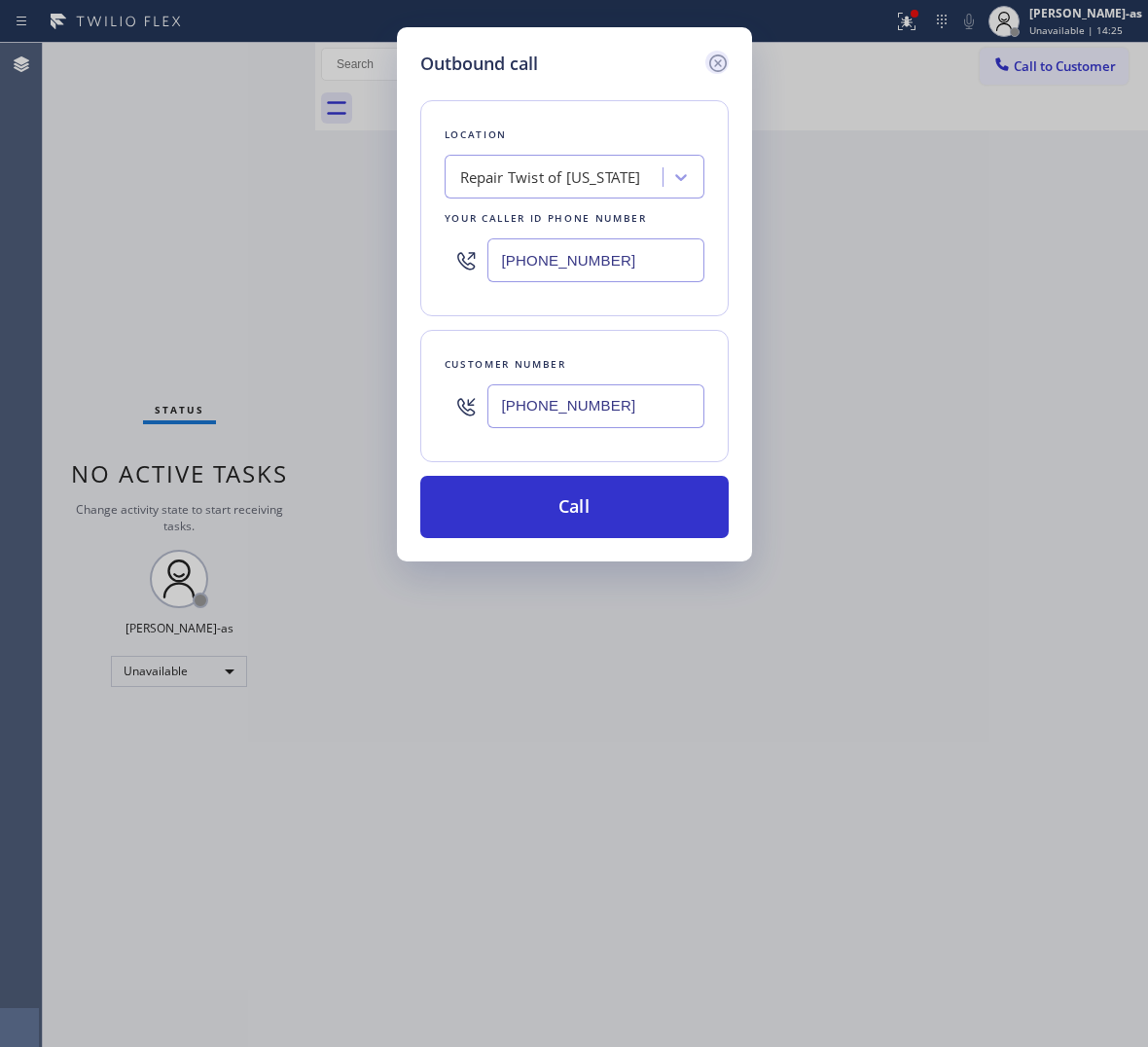 click 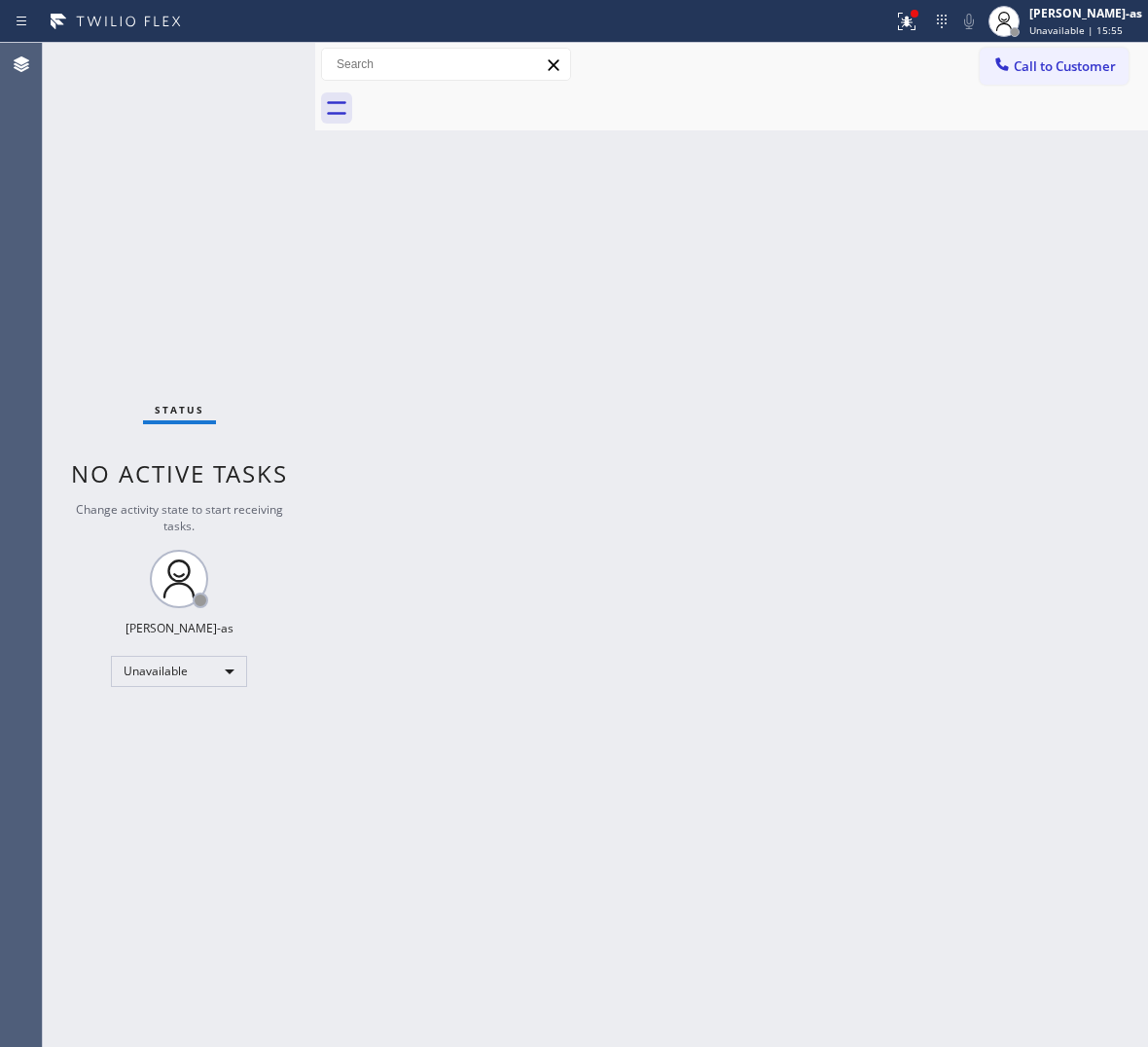 click on "Back to Dashboard Change Sender ID Customers Technicians Select a contact Outbound call Location Search location Your caller id phone number Customer number Call Customer info Name   Phone none Address none Change Sender ID HVAC [PHONE_NUMBER] 5 Star Appliance [PHONE_NUMBER] Appliance Repair [PHONE_NUMBER] Plumbing [PHONE_NUMBER] Air Duct Cleaning [PHONE_NUMBER]  Electricians [PHONE_NUMBER] Cancel Change Check personal SMS Reset Change No tabs Call to Customer Outbound call Location Repair Twist of [US_STATE] Your caller id phone number [PHONE_NUMBER] Customer number Call Outbound call Technician Search Technician Your caller id phone number Your caller id phone number Call" at bounding box center [732, 545] 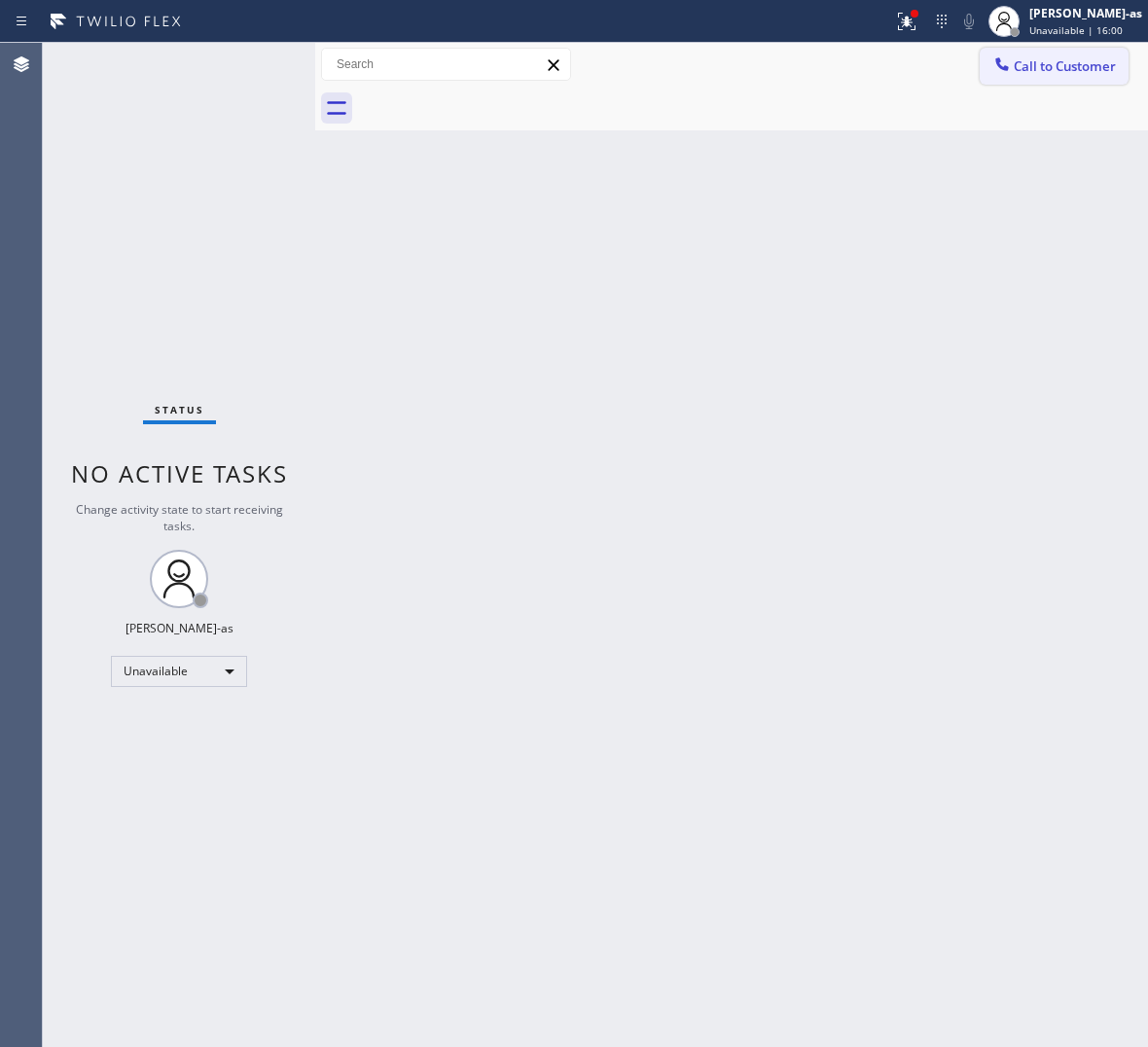 click on "Call to Customer" at bounding box center [1064, 66] 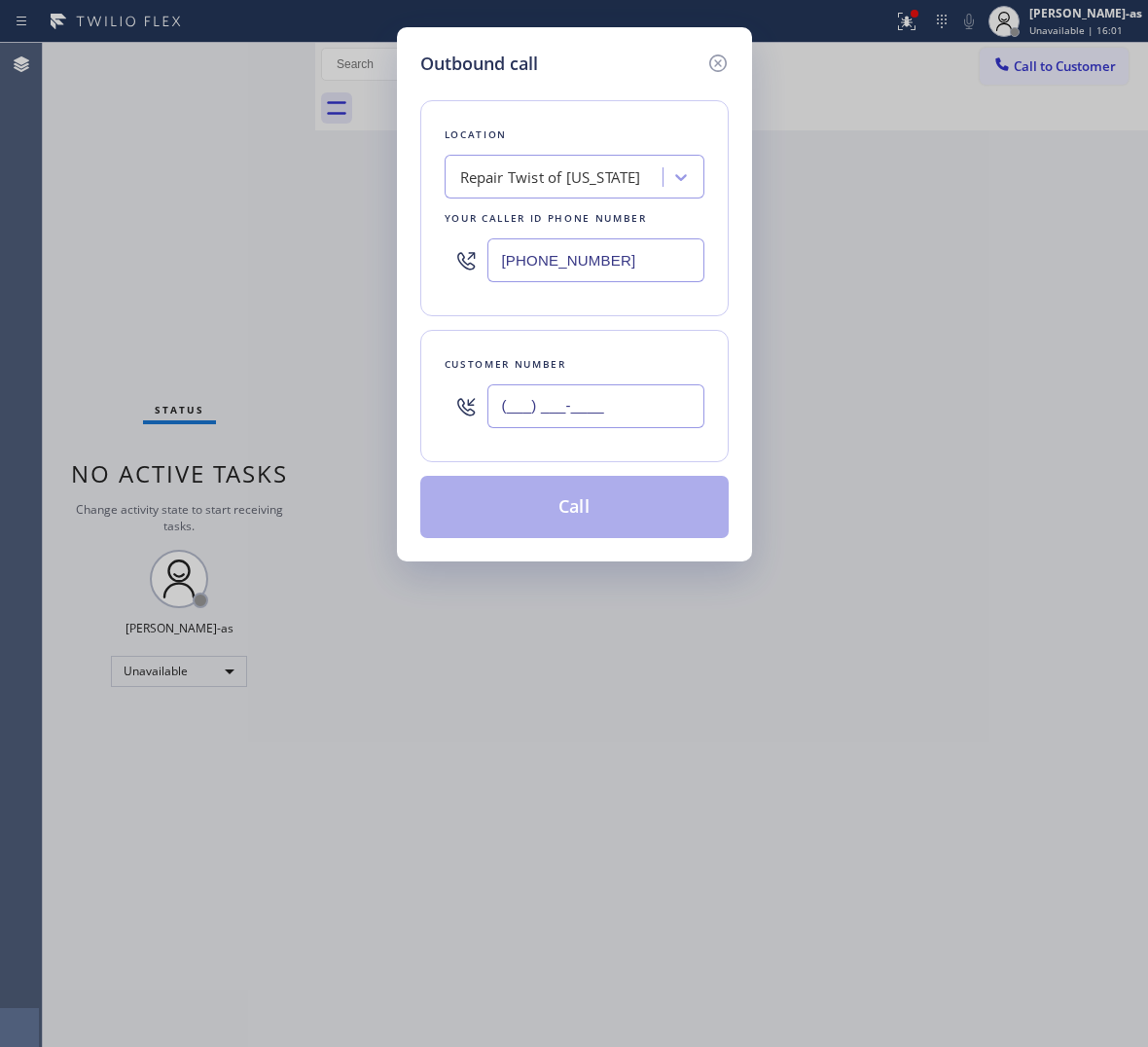 click on "(___) ___-____" at bounding box center (595, 406) 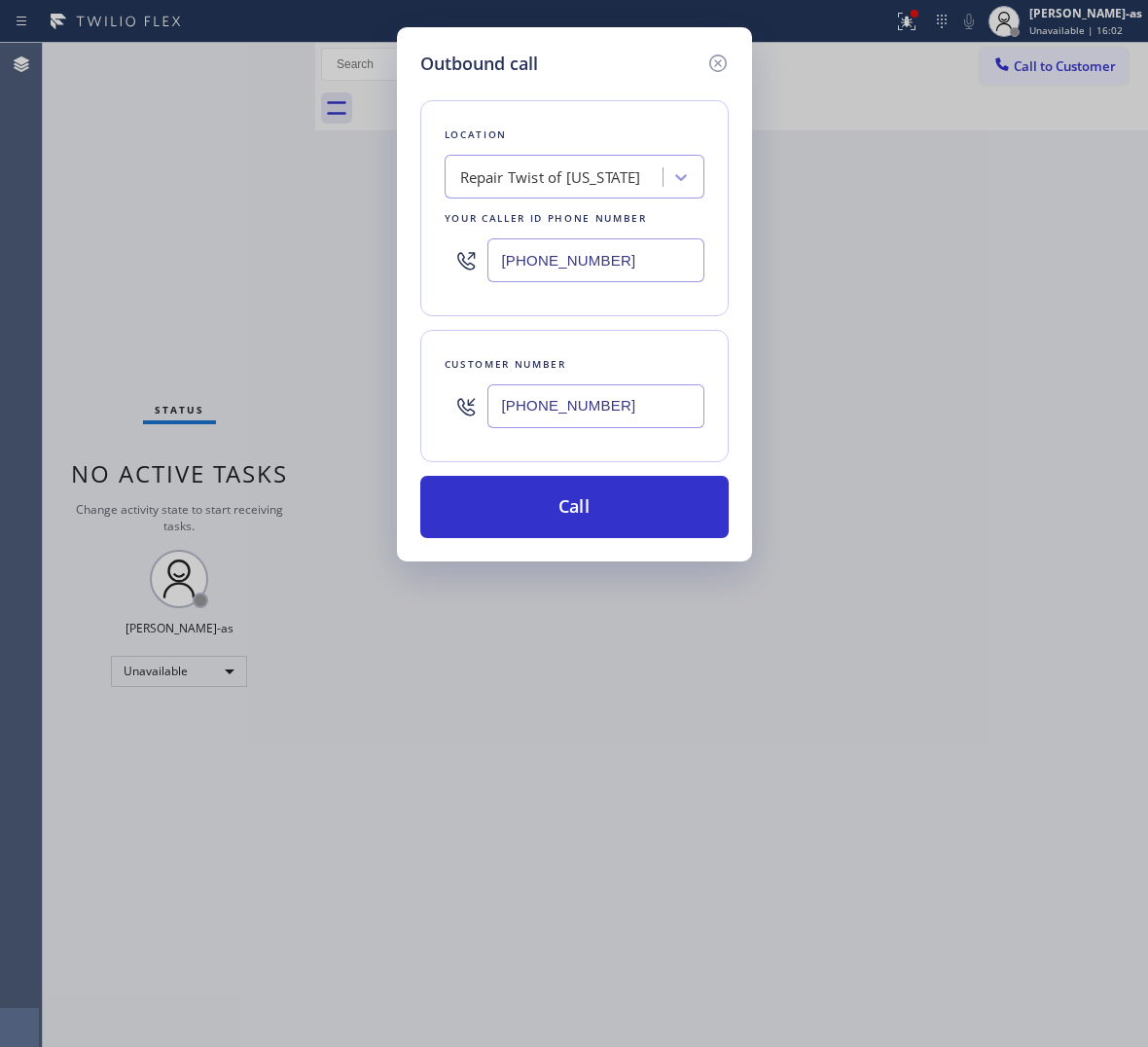 type on "[PHONE_NUMBER]" 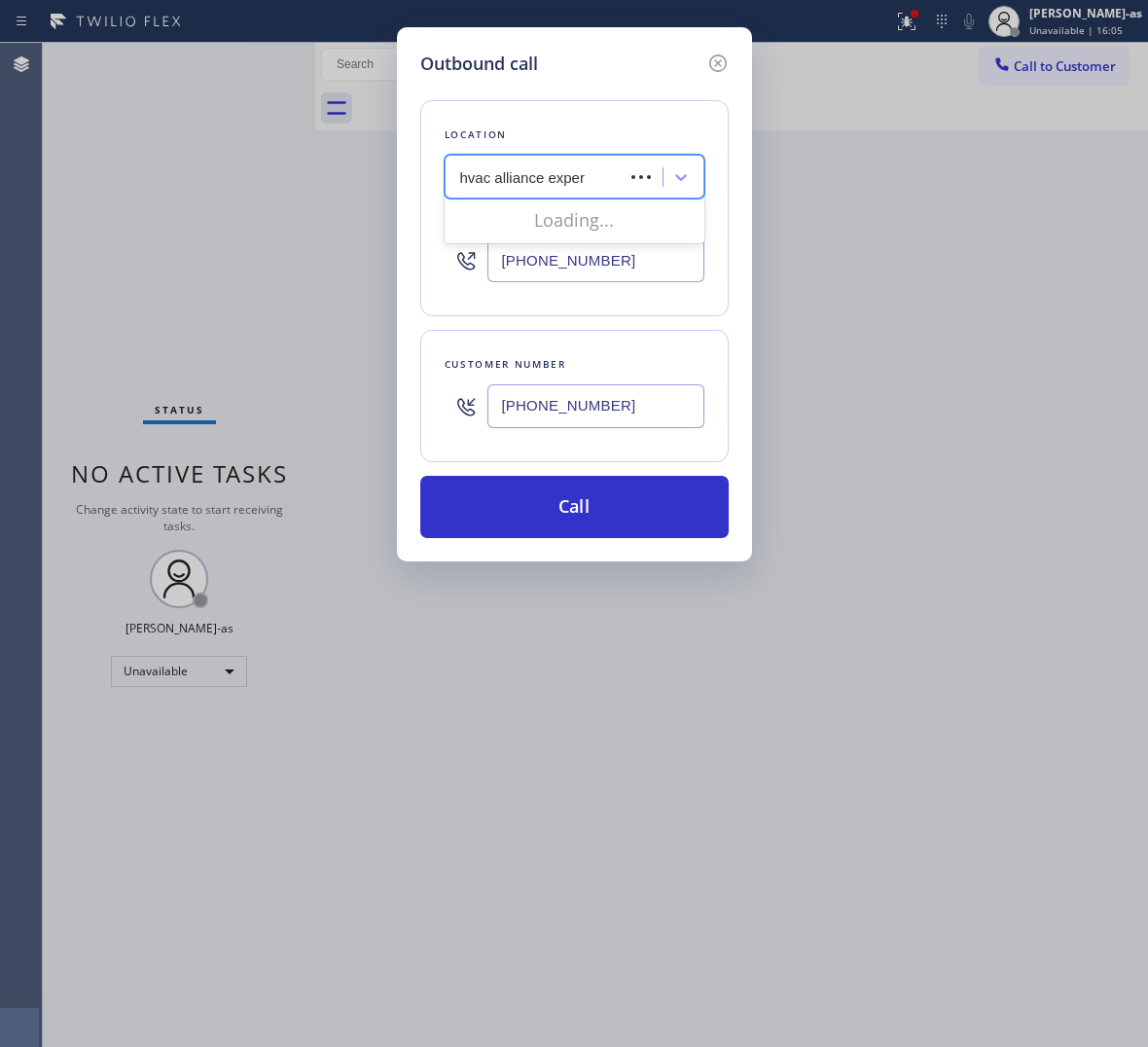 type on "hvac alliance expert" 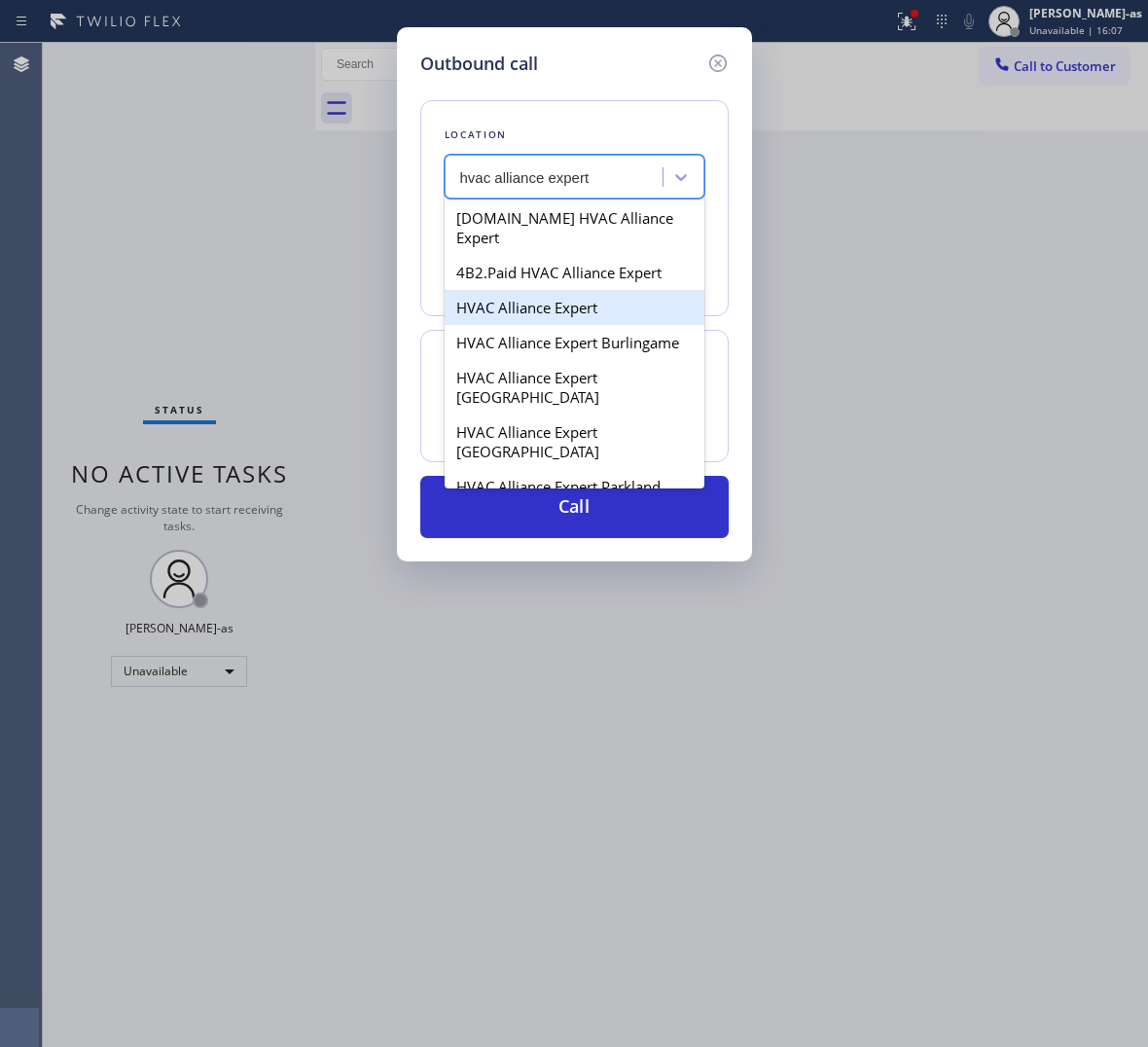 click on "HVAC Alliance Expert" at bounding box center (574, 307) 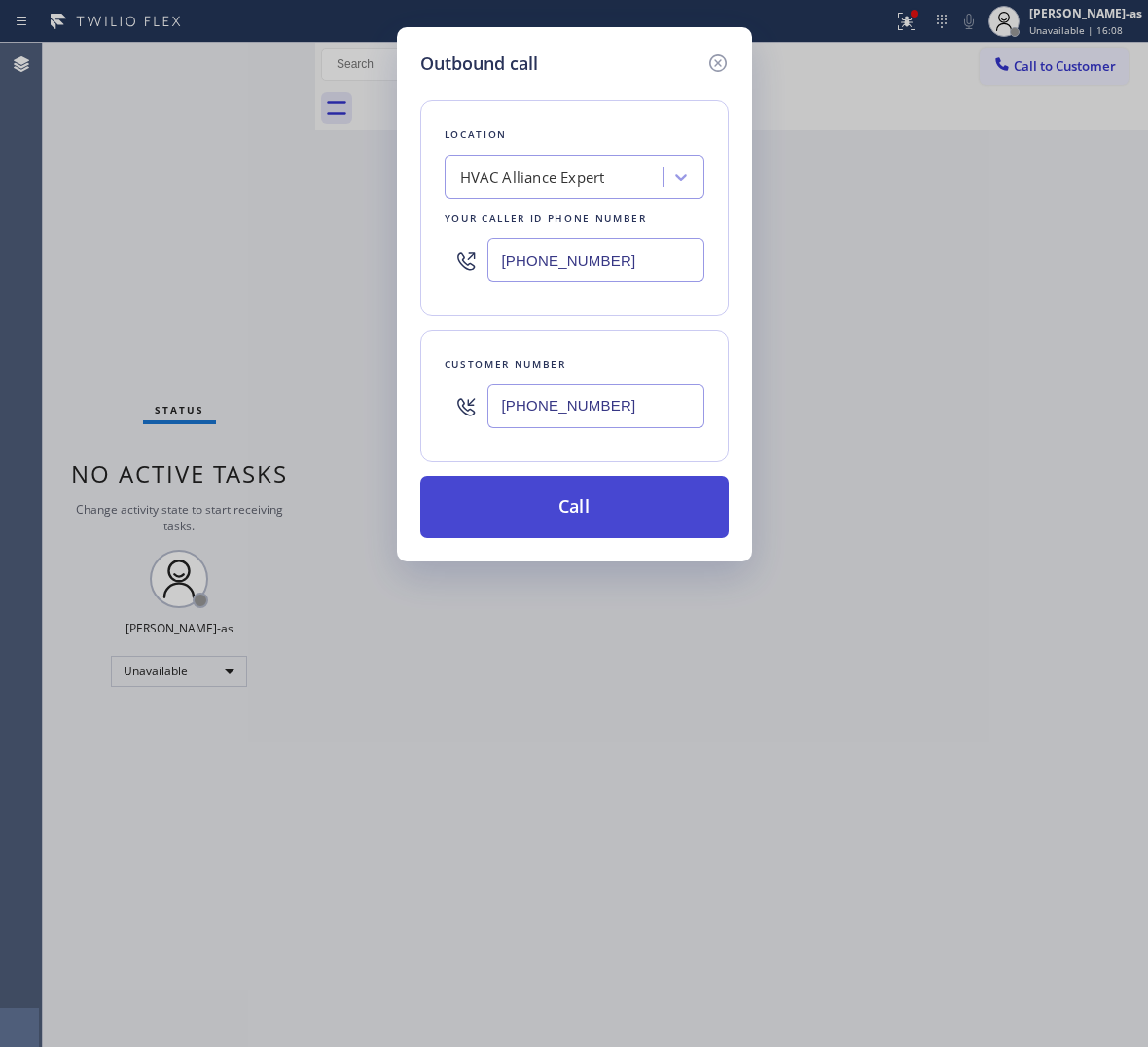 click on "Call" at bounding box center (574, 507) 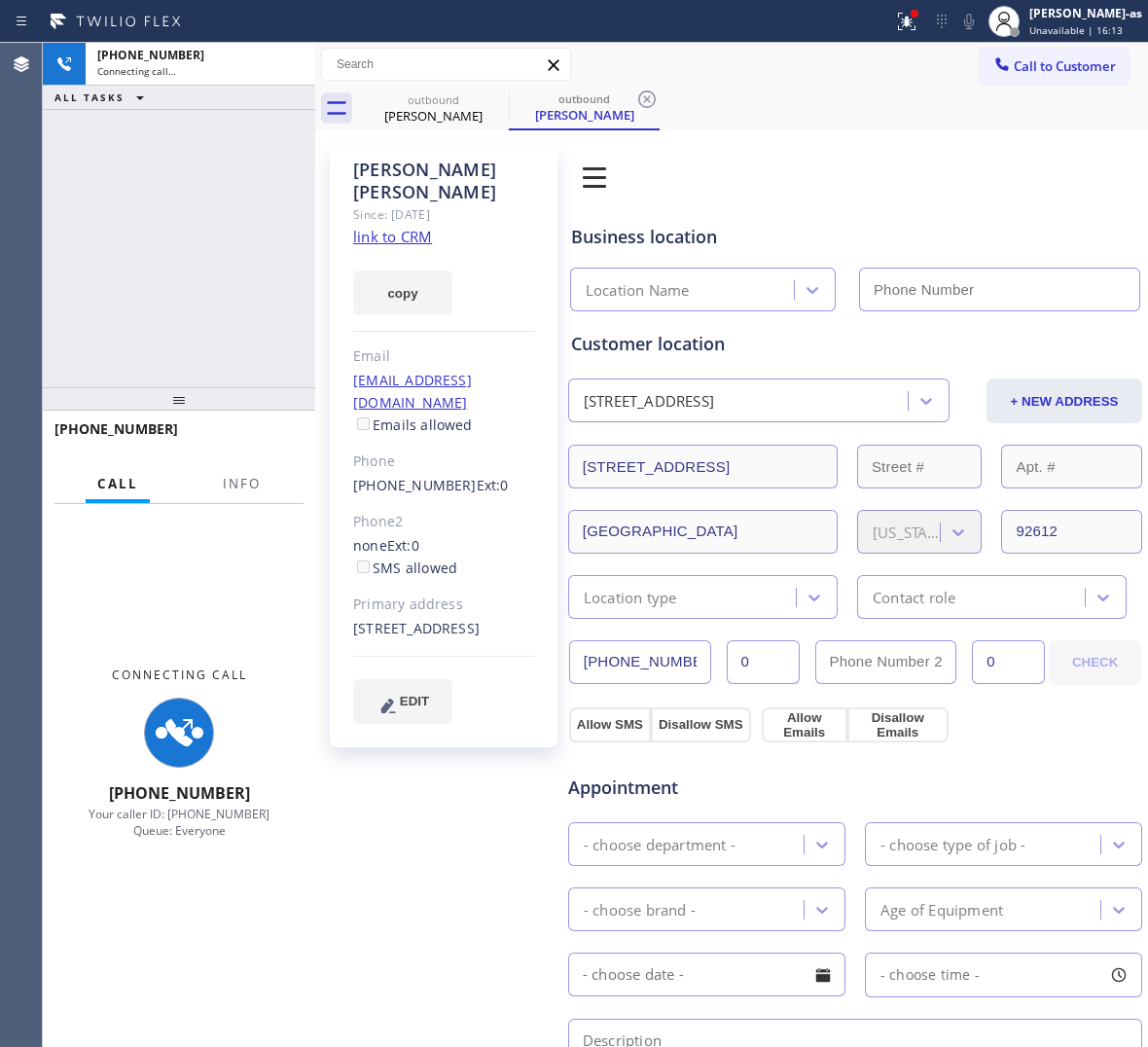 click on "link to CRM" 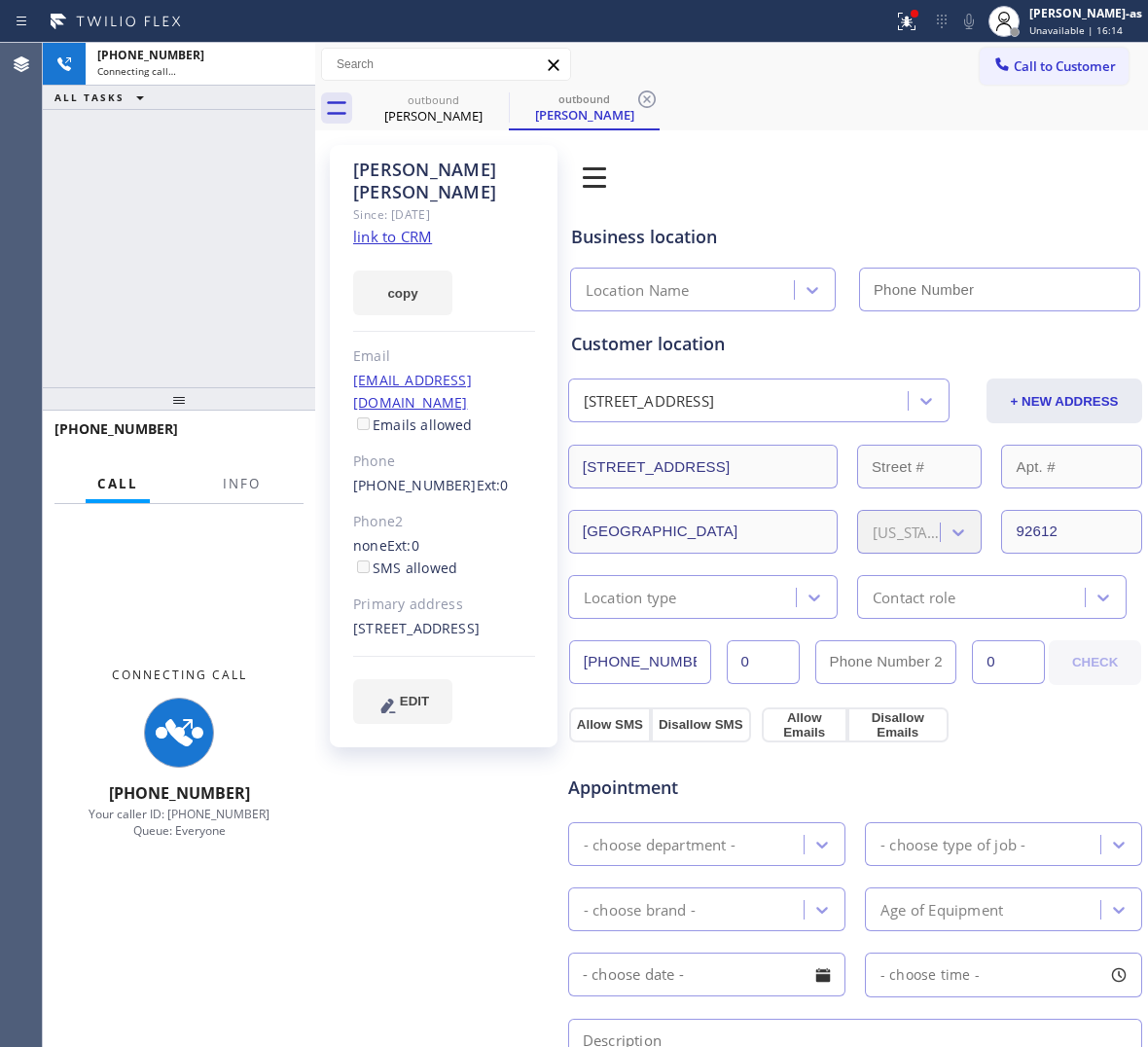 click on "[PHONE_NUMBER] Connecting call… ALL TASKS ALL TASKS ACTIVE TASKS TASKS IN WRAP UP" at bounding box center [179, 215] 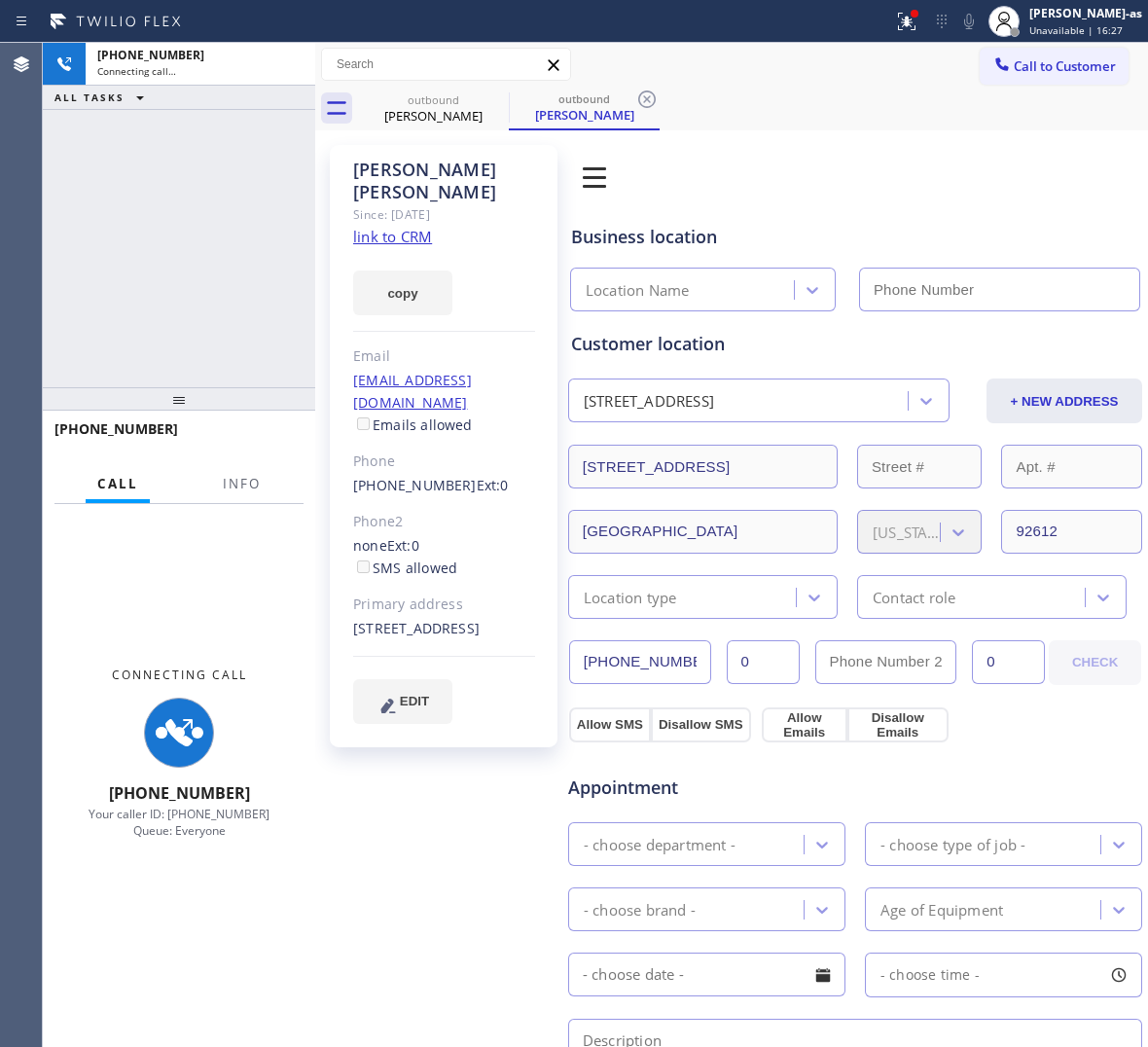 type on "[PHONE_NUMBER]" 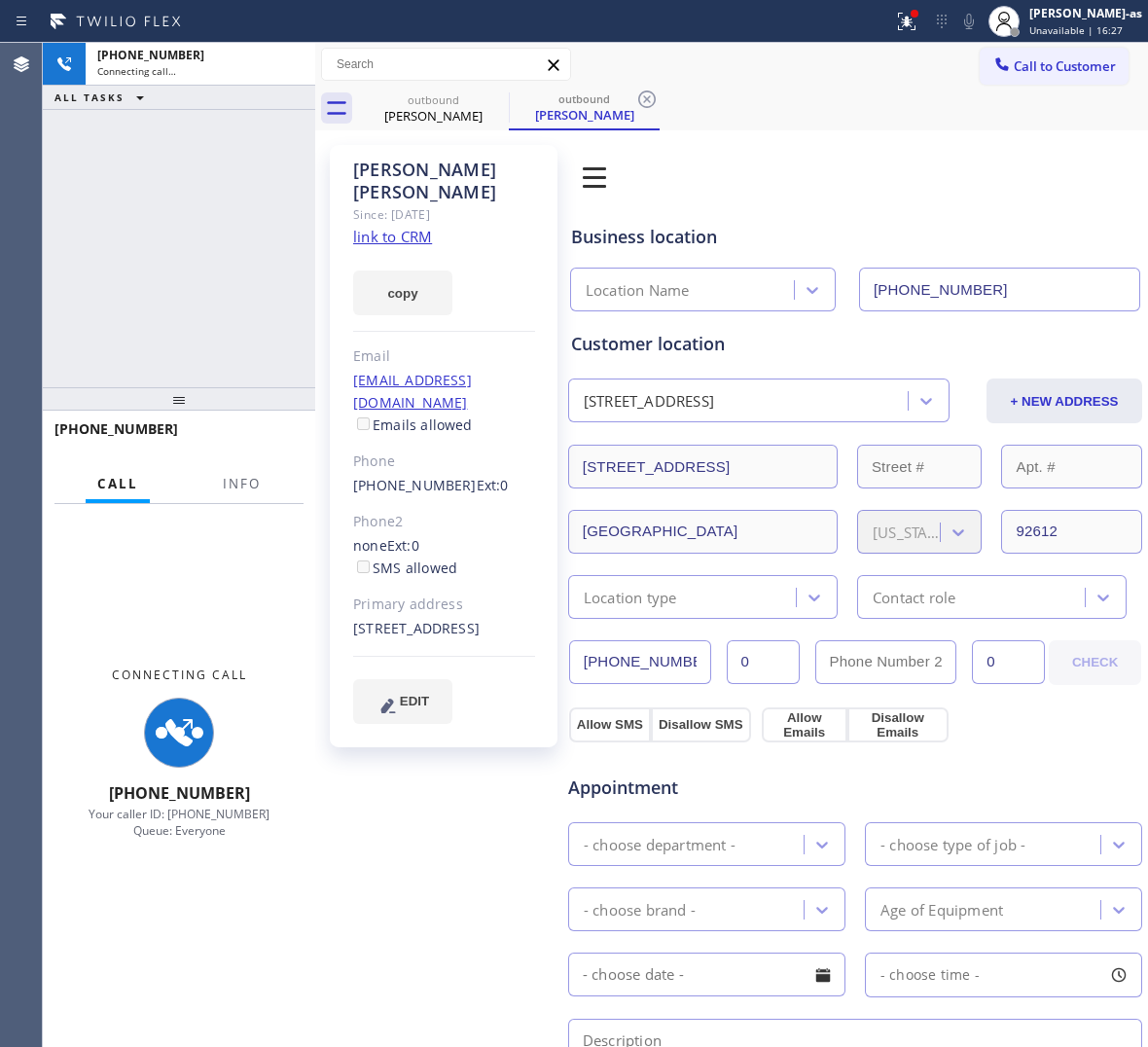 click on "link to CRM" 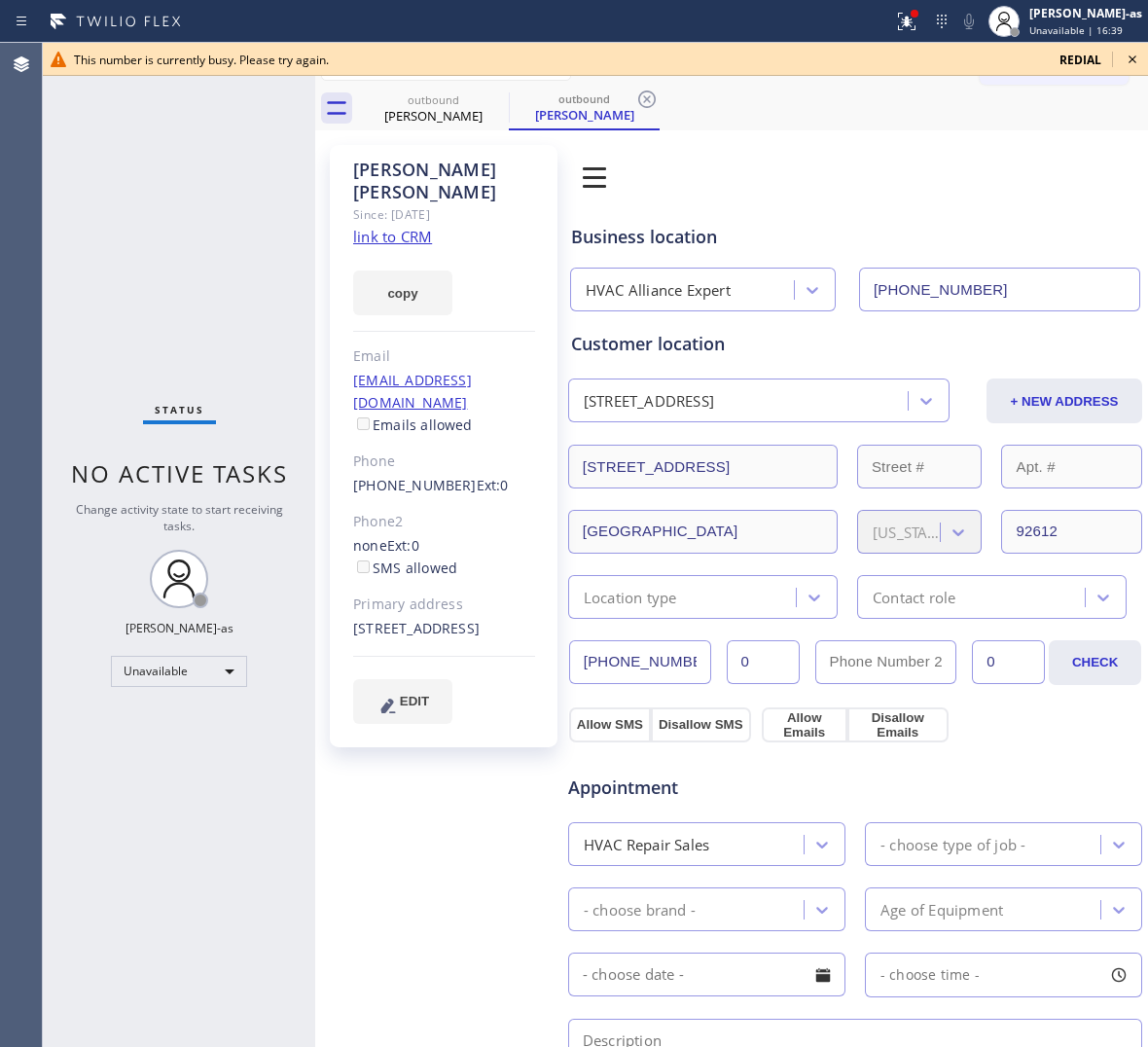 click on "Status   No active tasks     Change activity state to start receiving tasks.   [PERSON_NAME]-as Unavailable" at bounding box center [179, 545] 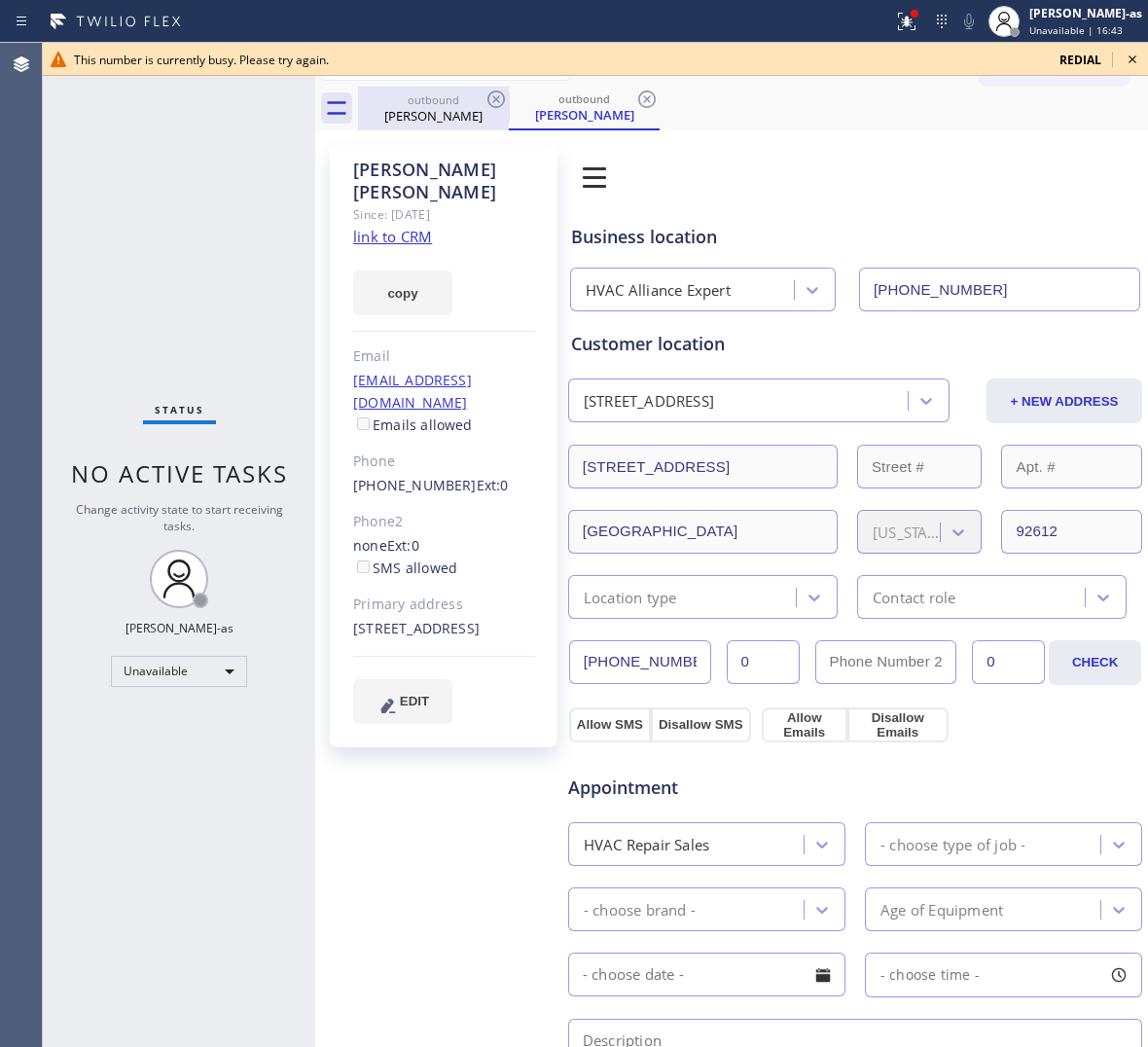click on "outbound" at bounding box center (433, 99) 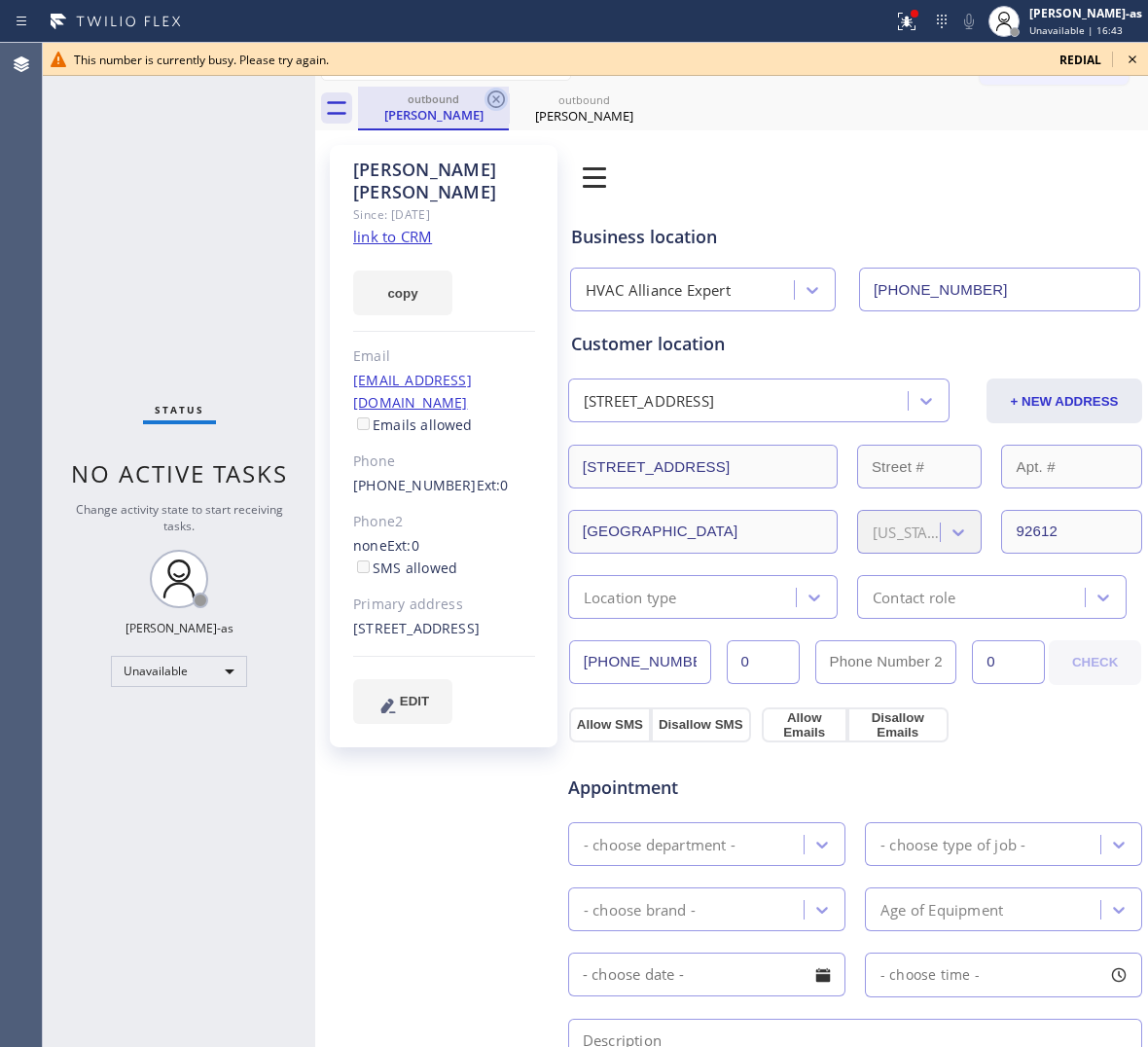 click 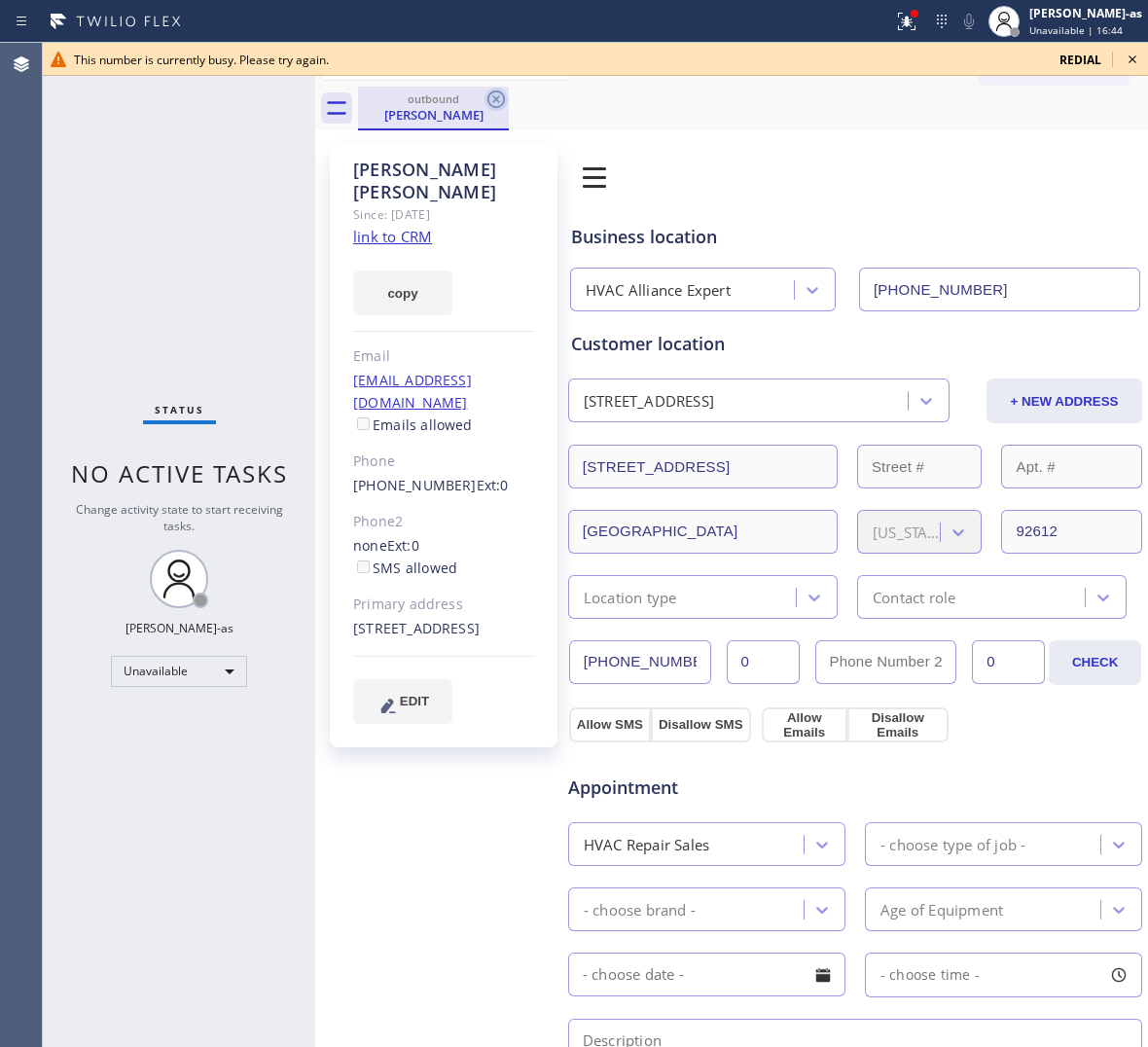 click 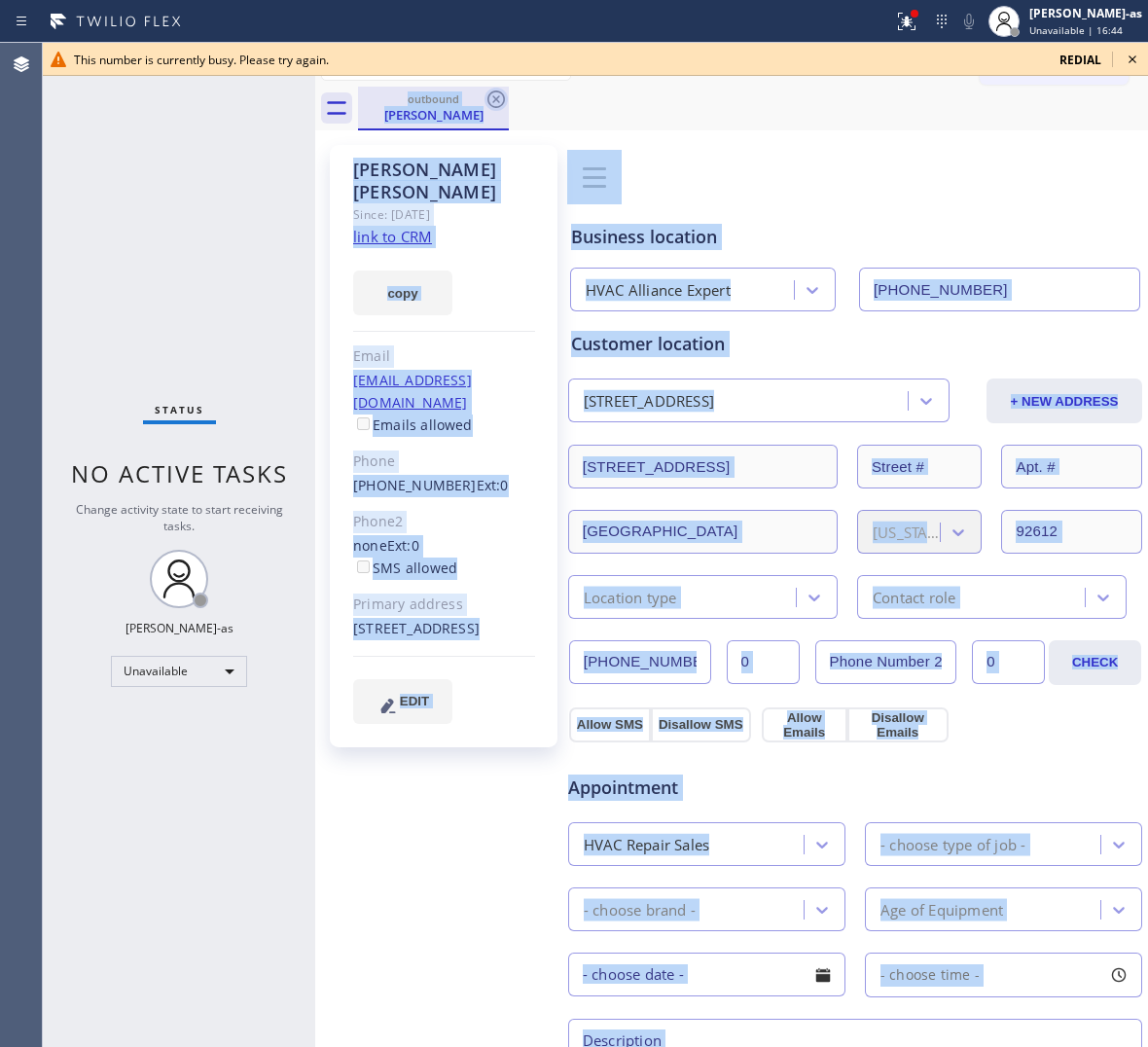click on "outbound [PERSON_NAME]" at bounding box center (753, 108) 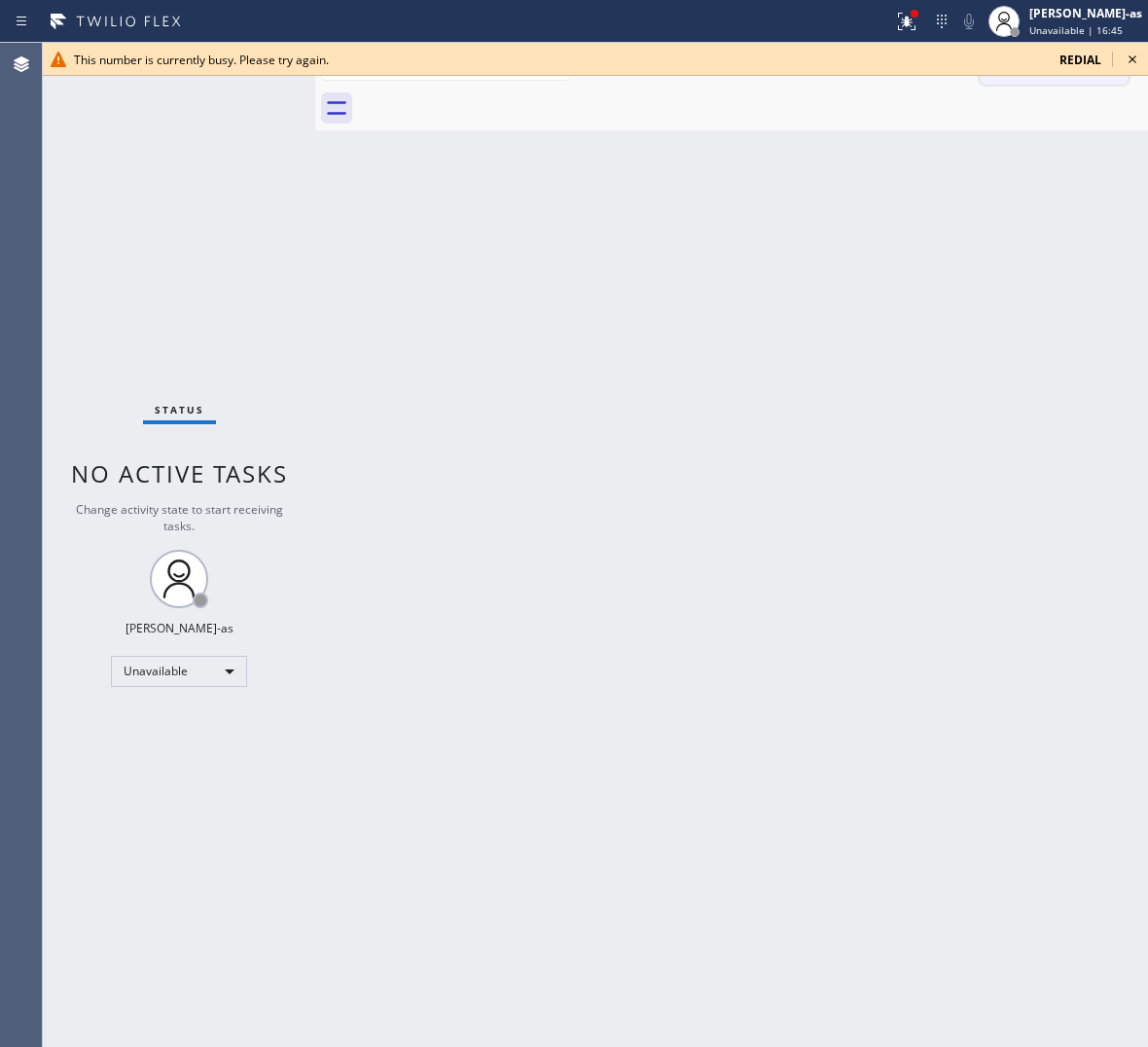 drag, startPoint x: 1096, startPoint y: 56, endPoint x: 1077, endPoint y: 59, distance: 19.23538 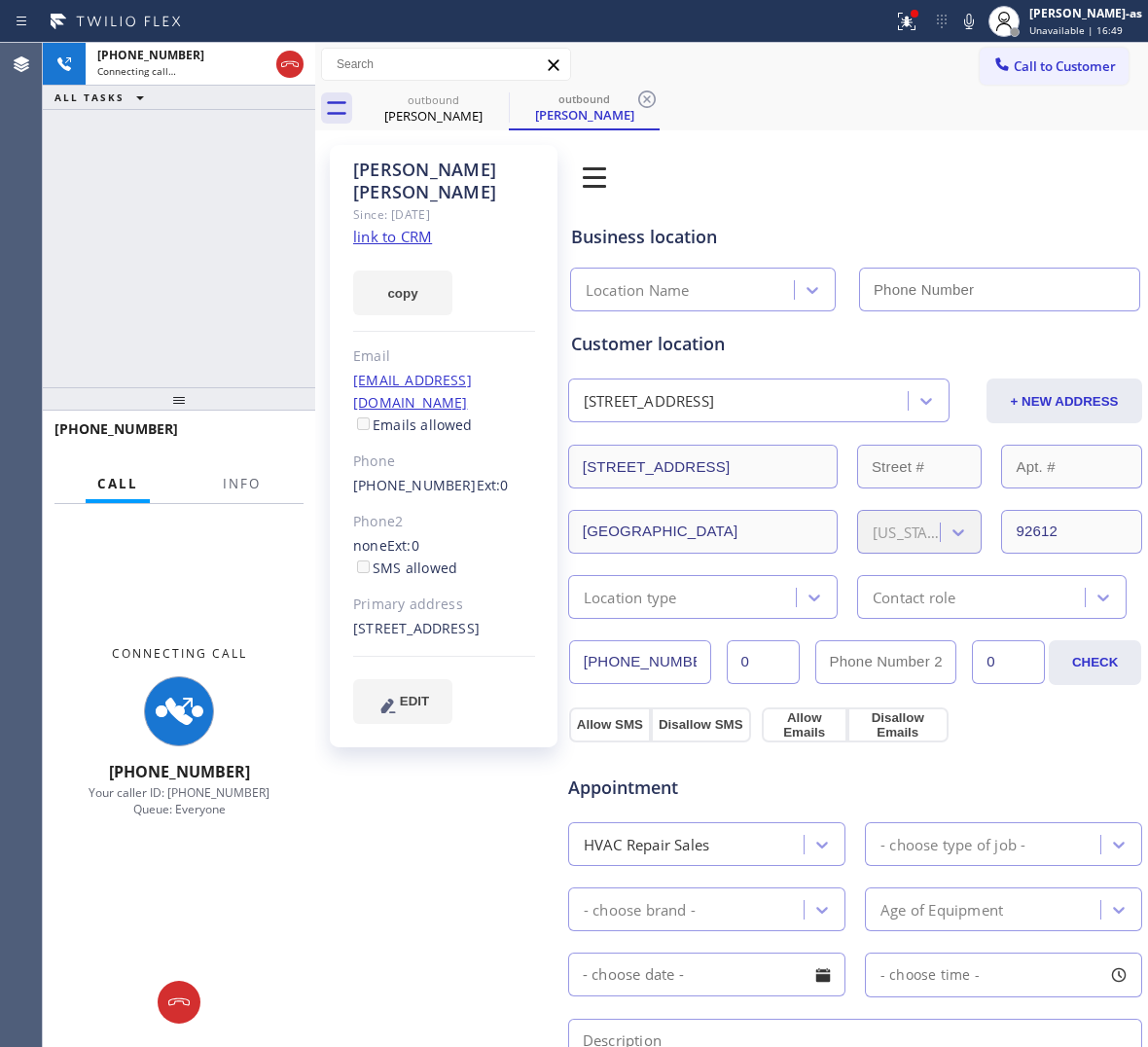 type on "[PHONE_NUMBER]" 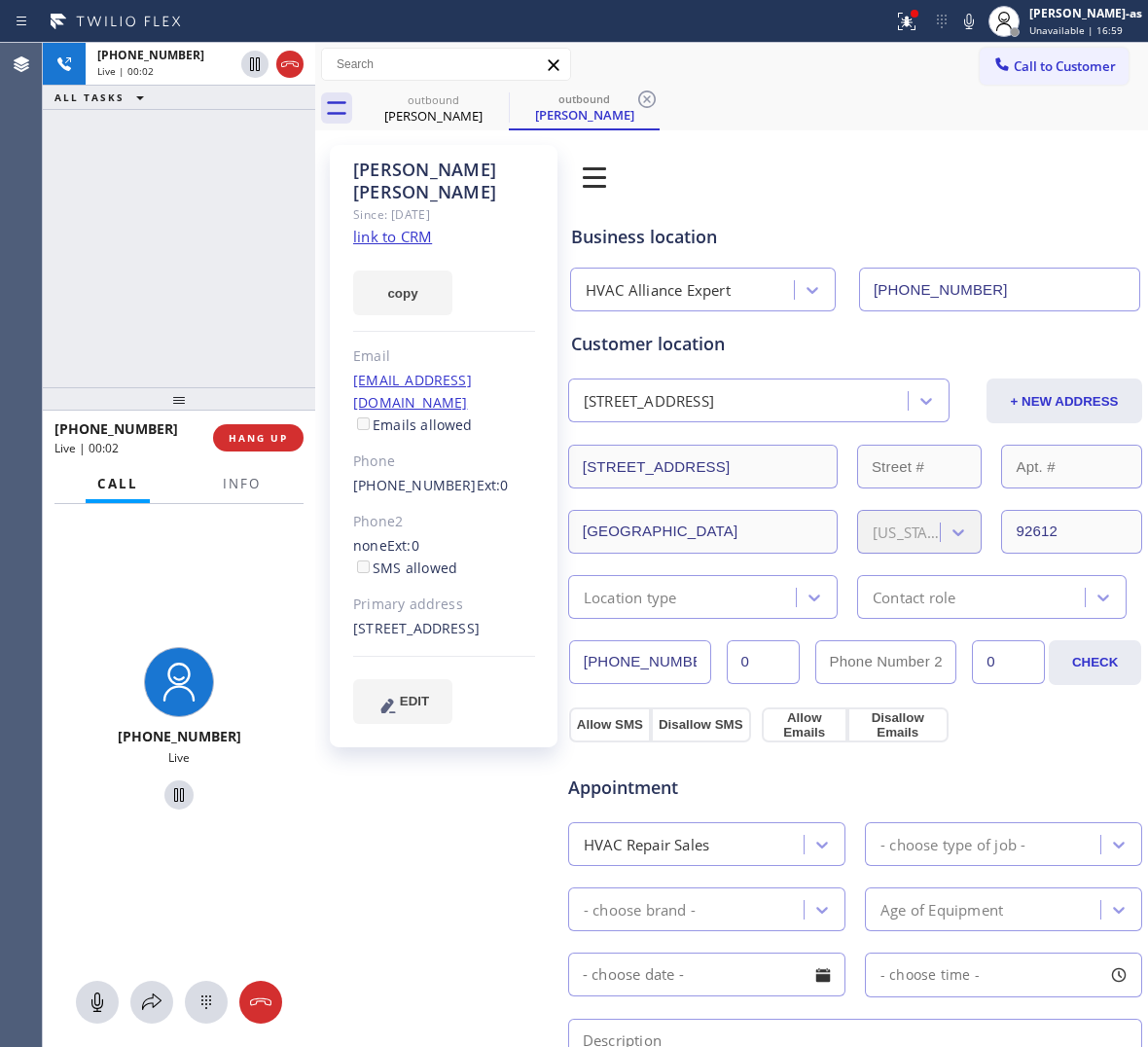 drag, startPoint x: 209, startPoint y: 201, endPoint x: 215, endPoint y: 193, distance: 10 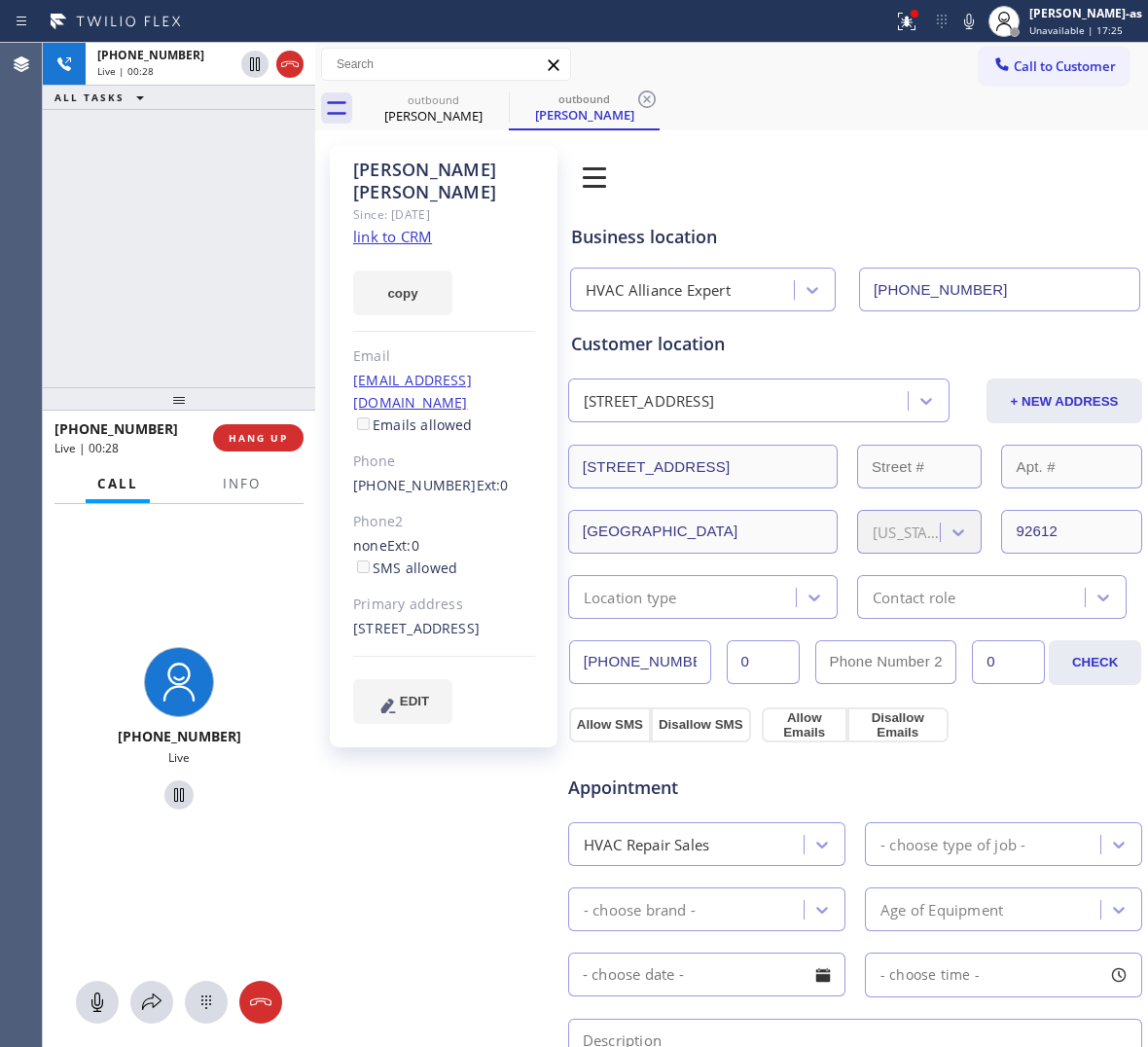 drag, startPoint x: 129, startPoint y: 205, endPoint x: 303, endPoint y: 385, distance: 250.35175 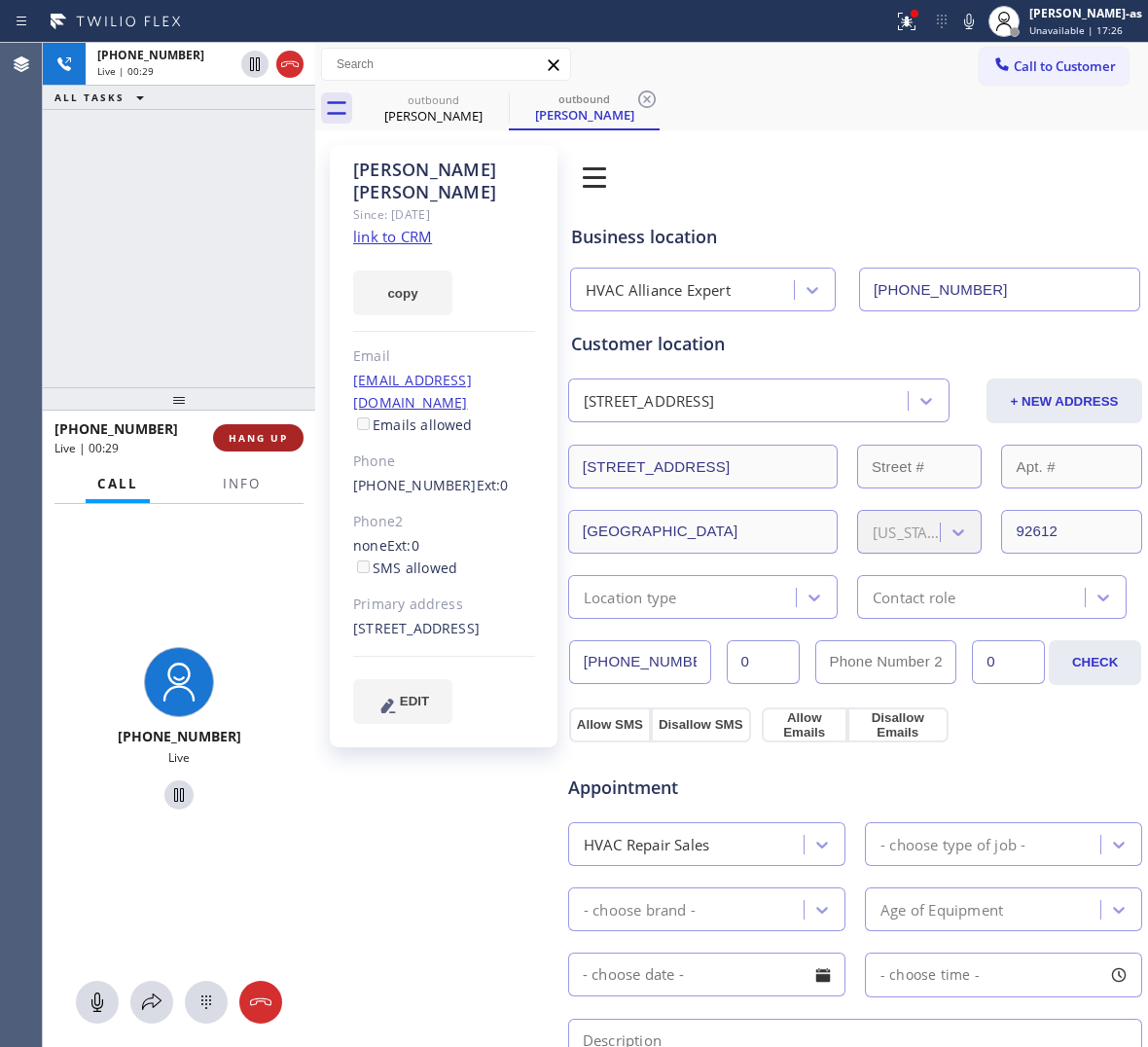 click on "HANG UP" at bounding box center (258, 438) 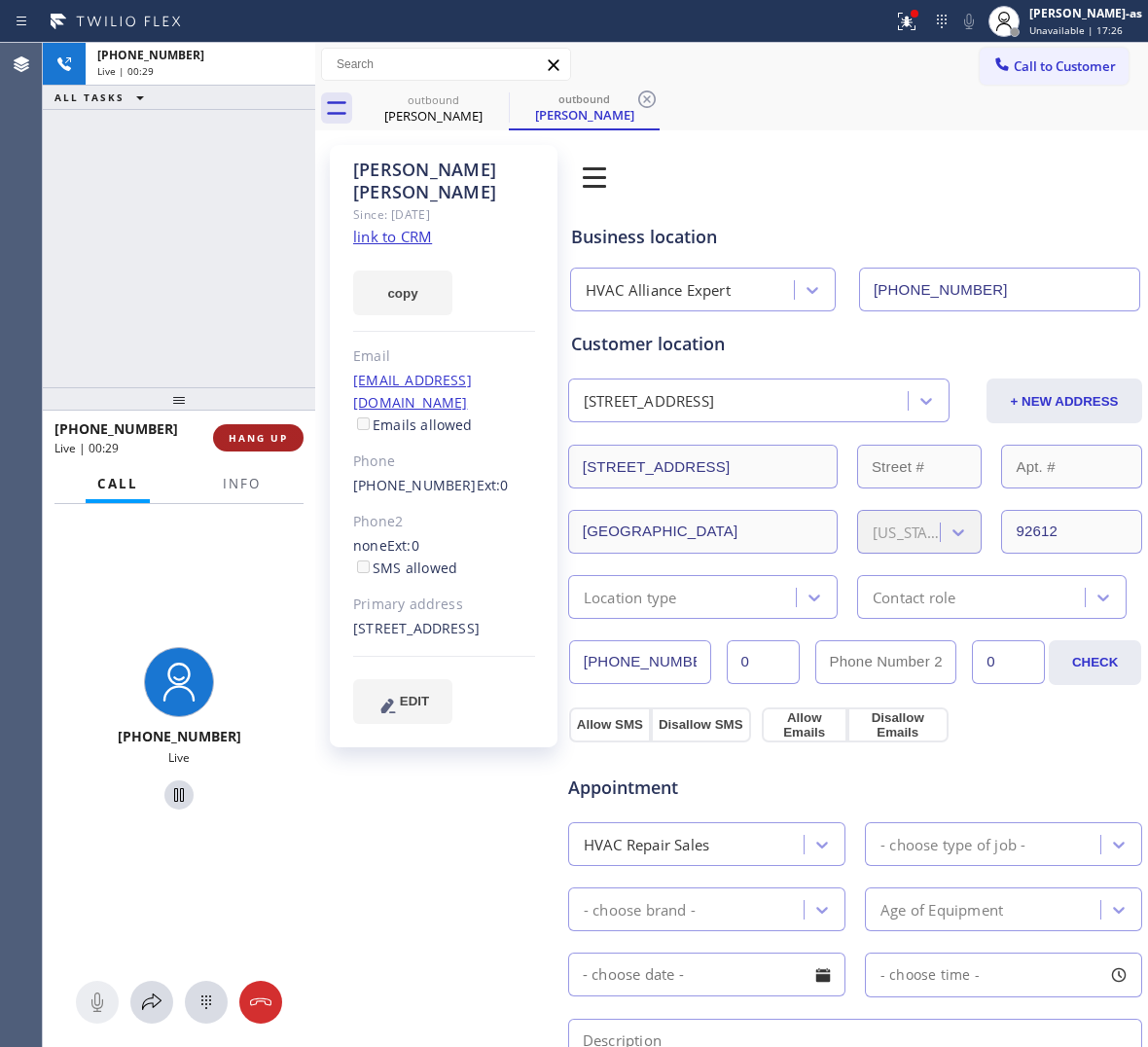 click on "HANG UP" at bounding box center (258, 438) 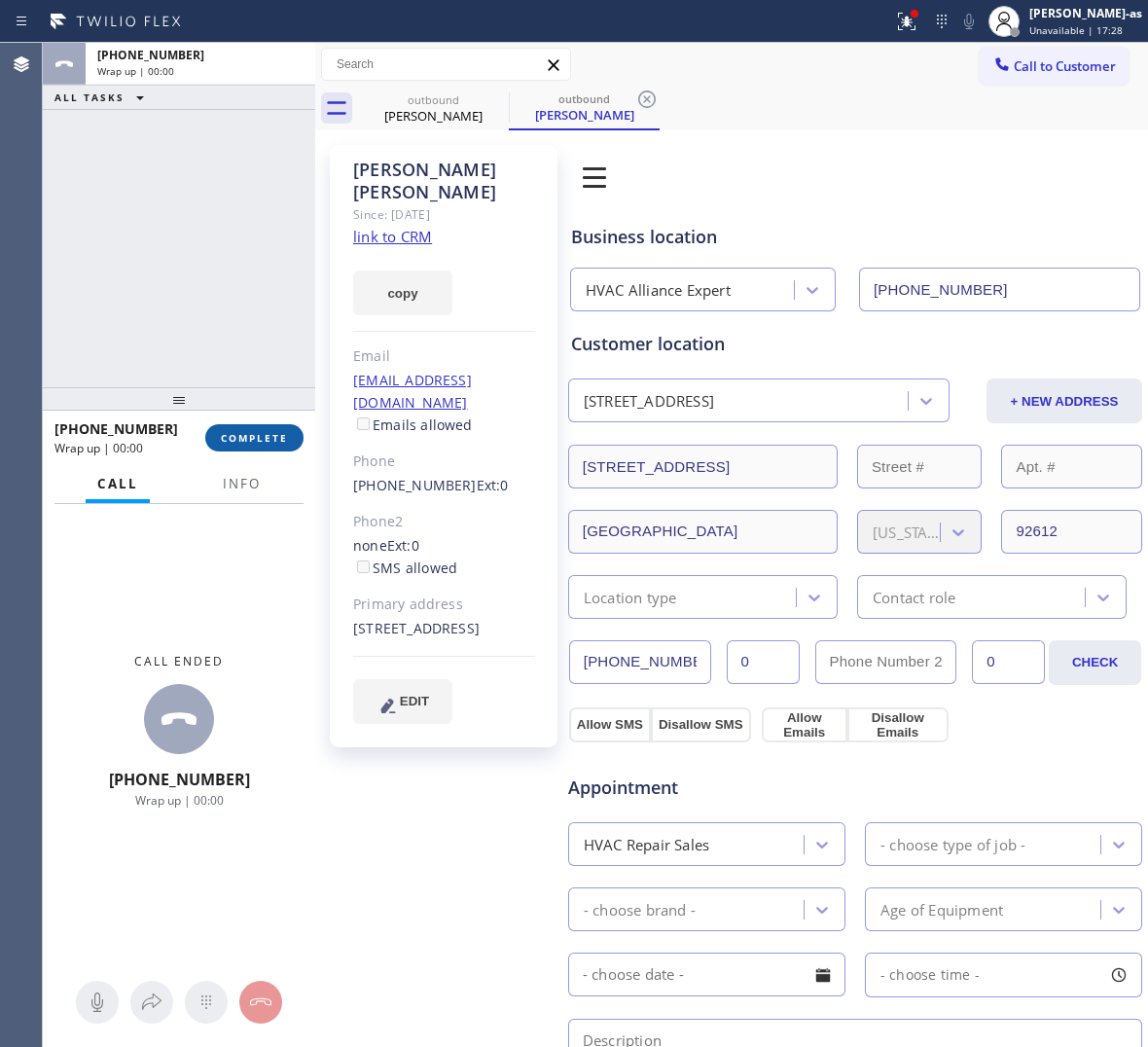 click on "COMPLETE" at bounding box center (254, 438) 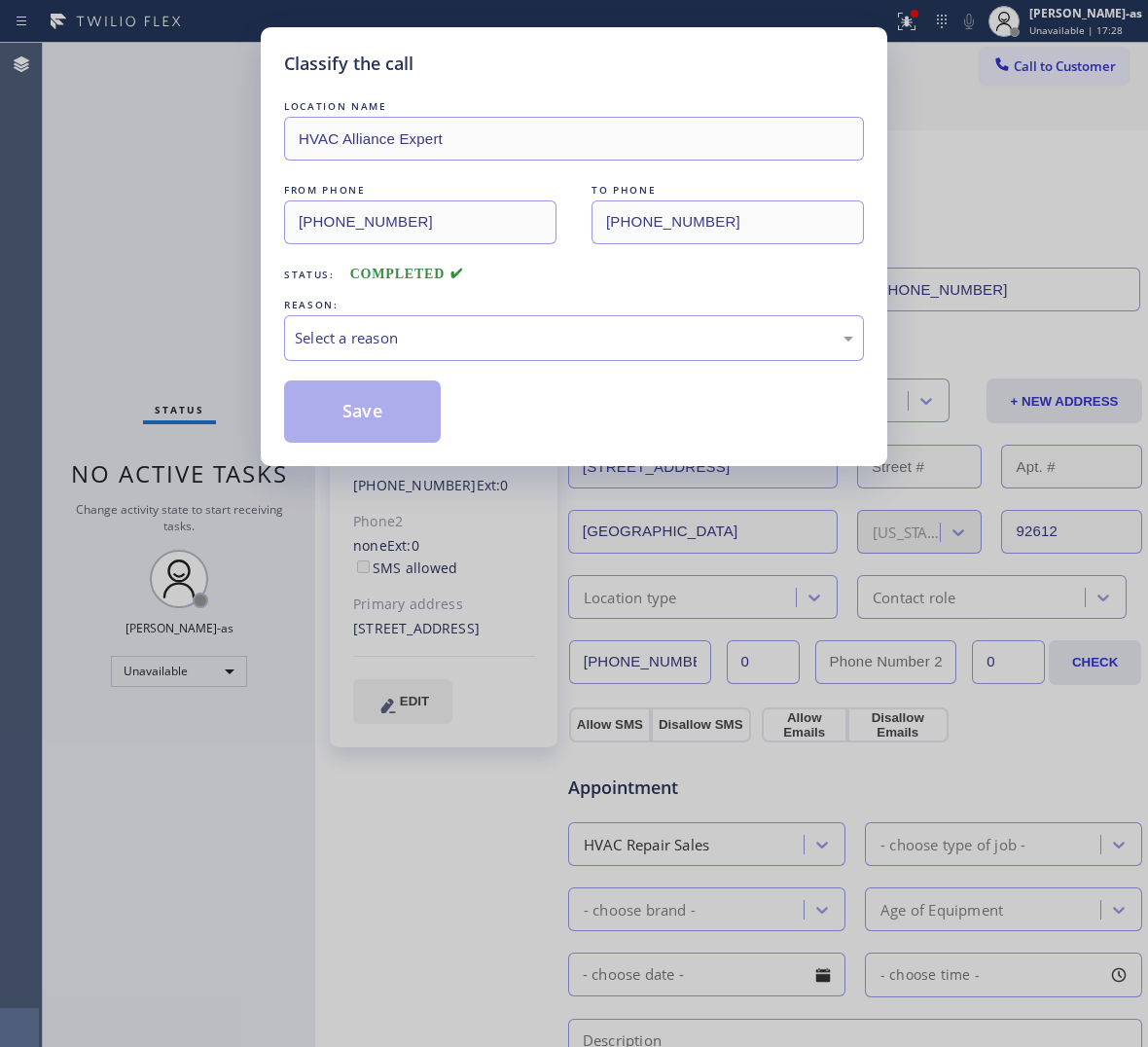 click on "Classify the call LOCATION NAME HVAC Alliance Expert FROM PHONE [PHONE_NUMBER] TO PHONE [PHONE_NUMBER] Status: COMPLETED REASON: Select a reason Save" at bounding box center [574, 246] 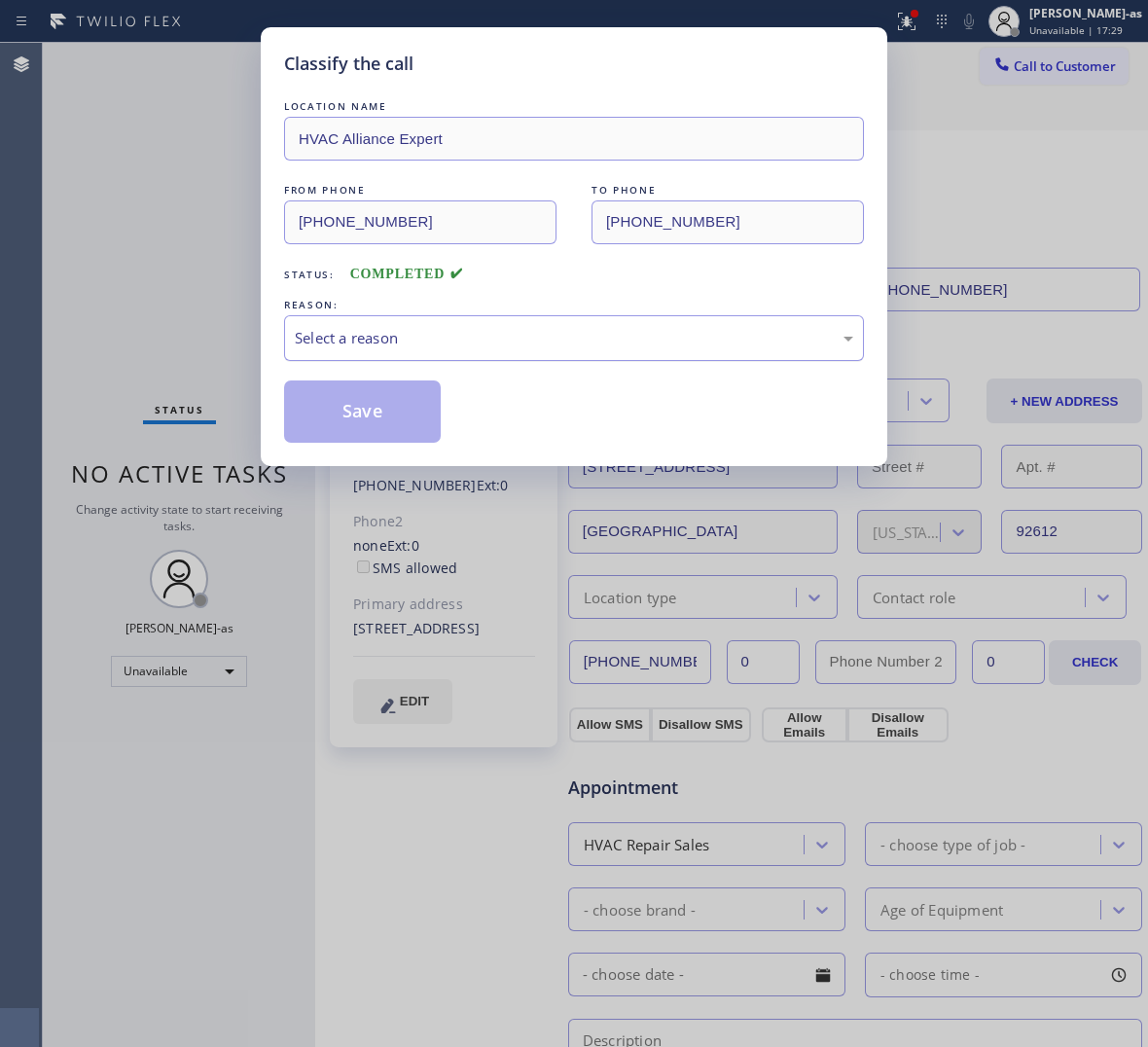 drag, startPoint x: 425, startPoint y: 338, endPoint x: 428, endPoint y: 358, distance: 20.223748 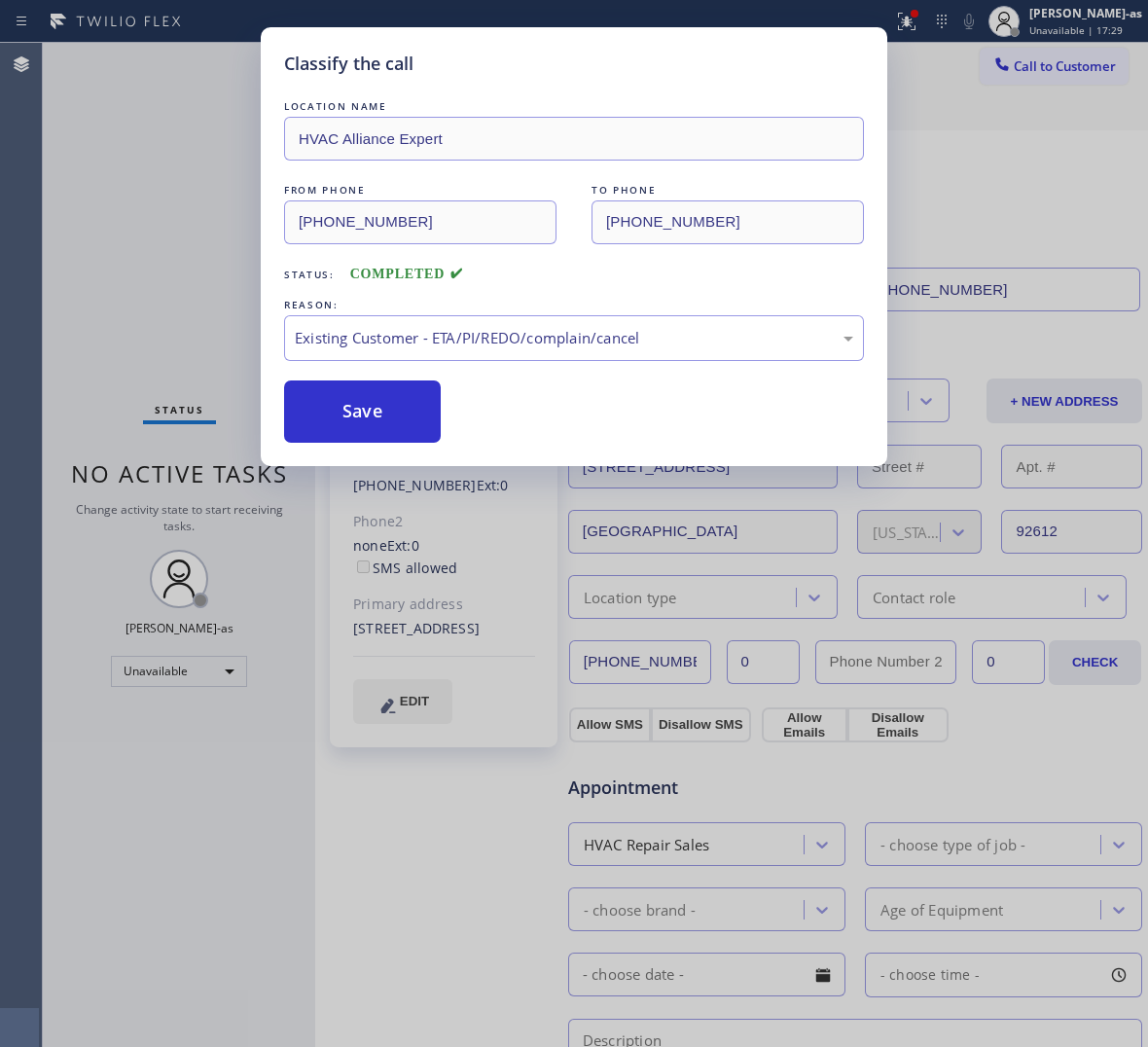 drag, startPoint x: 484, startPoint y: 440, endPoint x: 385, endPoint y: 431, distance: 99.408249 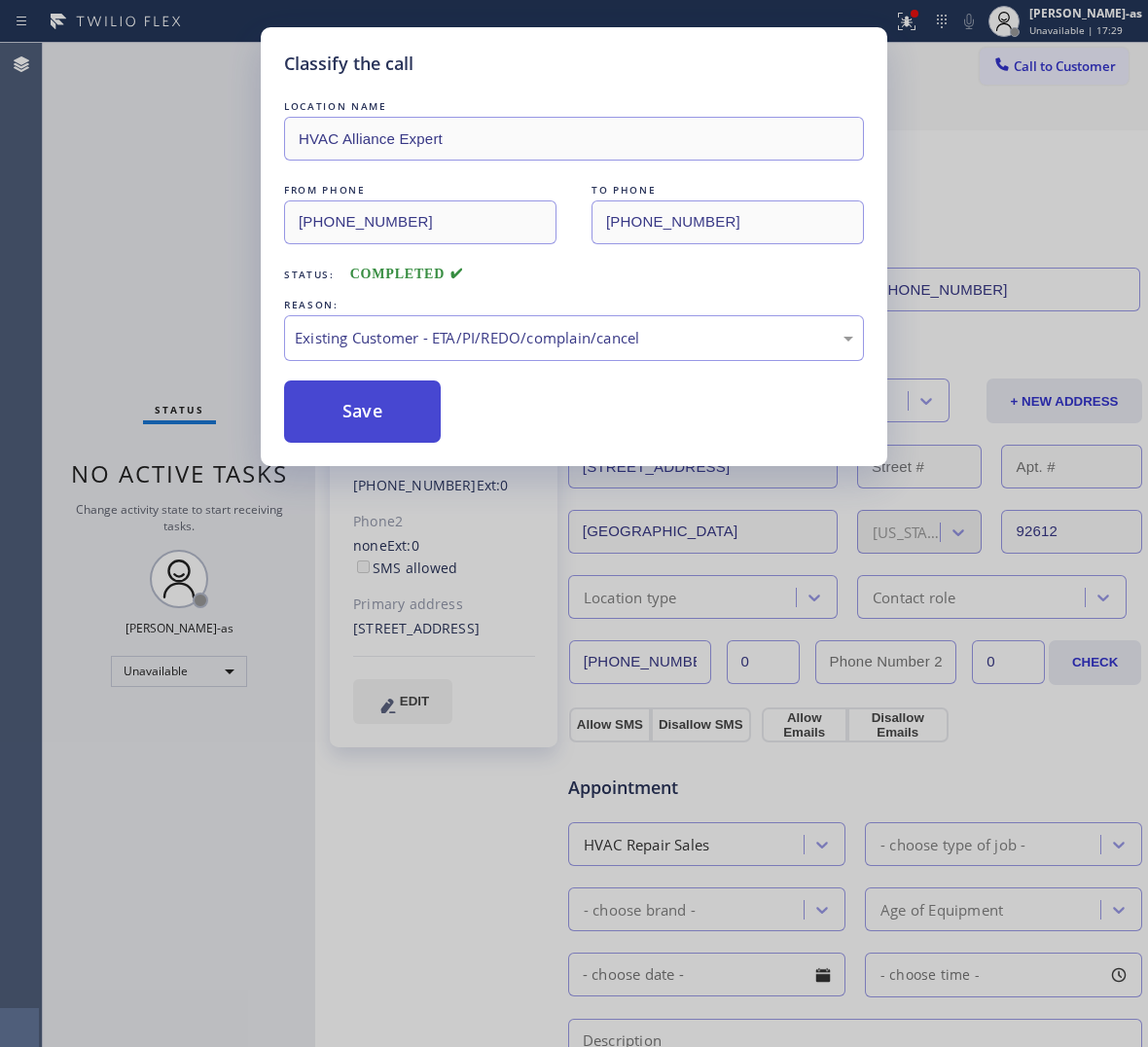 click on "Save" at bounding box center (362, 412) 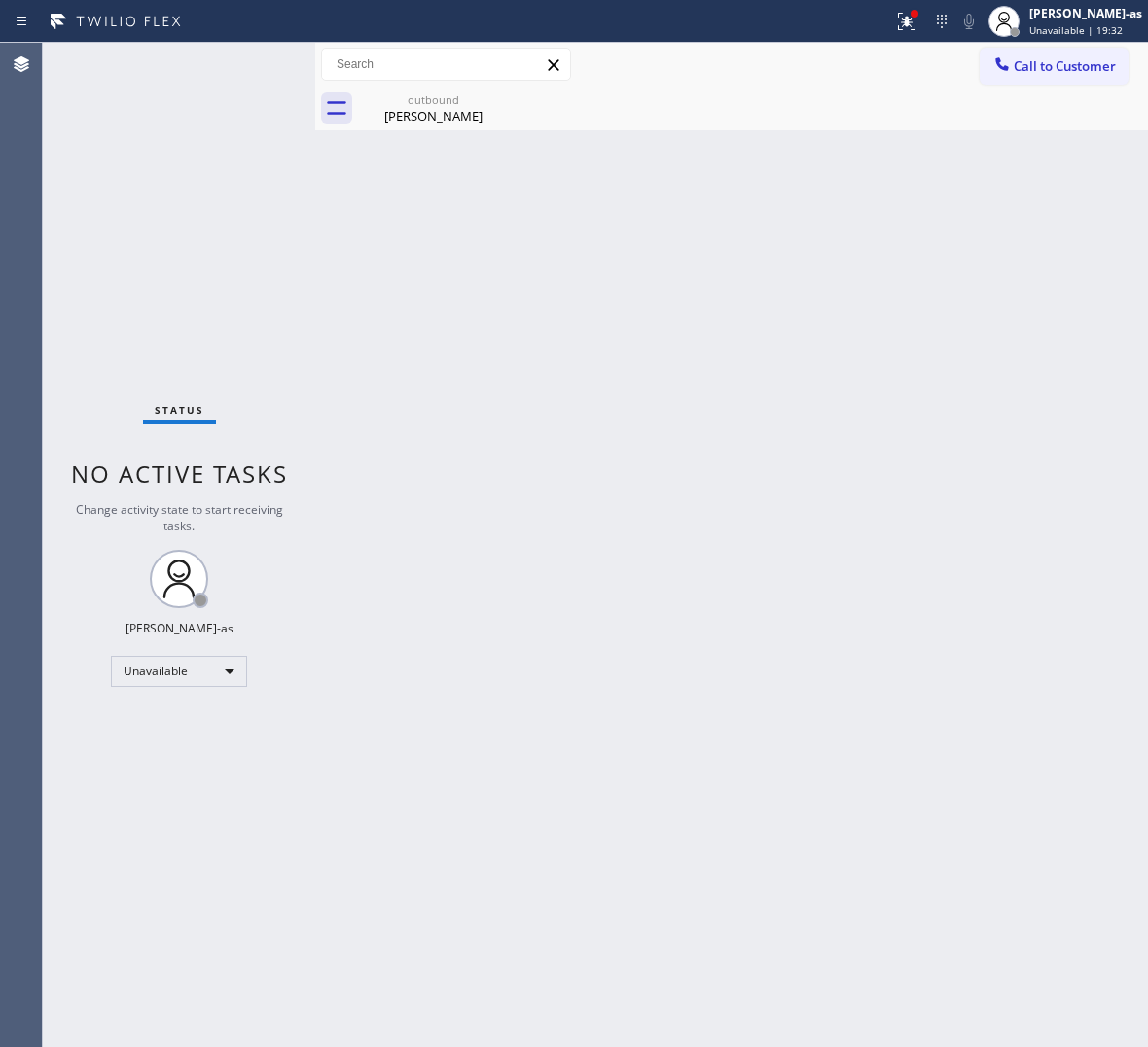 click on "Back to Dashboard Change Sender ID Customers Technicians Select a contact Outbound call Location Search location Your caller id phone number Customer number Call Customer info Name   Phone none Address none Change Sender ID HVAC [PHONE_NUMBER] 5 Star Appliance [PHONE_NUMBER] Appliance Repair [PHONE_NUMBER] Plumbing [PHONE_NUMBER] Air Duct Cleaning [PHONE_NUMBER]  Electricians [PHONE_NUMBER] Cancel Change Check personal SMS Reset Change outbound [PERSON_NAME] Call to Customer Outbound call Location HVAC Alliance Expert Your caller id phone number [PHONE_NUMBER] Customer number Call Outbound call Technician Search Technician Your caller id phone number Your caller id phone number Call outbound [PERSON_NAME] [PERSON_NAME]   [PERSON_NAME] Since: [DATE] link to CRM copy Email [EMAIL_ADDRESS][DOMAIN_NAME]  Emails allowed Phone [PHONE_NUMBER]  Ext:  0 Phone2 none  Ext:  0  SMS allowed Primary address  [STREET_ADDRESS] EDIT Outbound call Location HVAC Alliance Expert Your caller id phone number [PHONE_NUMBER] 0" at bounding box center (732, 545) 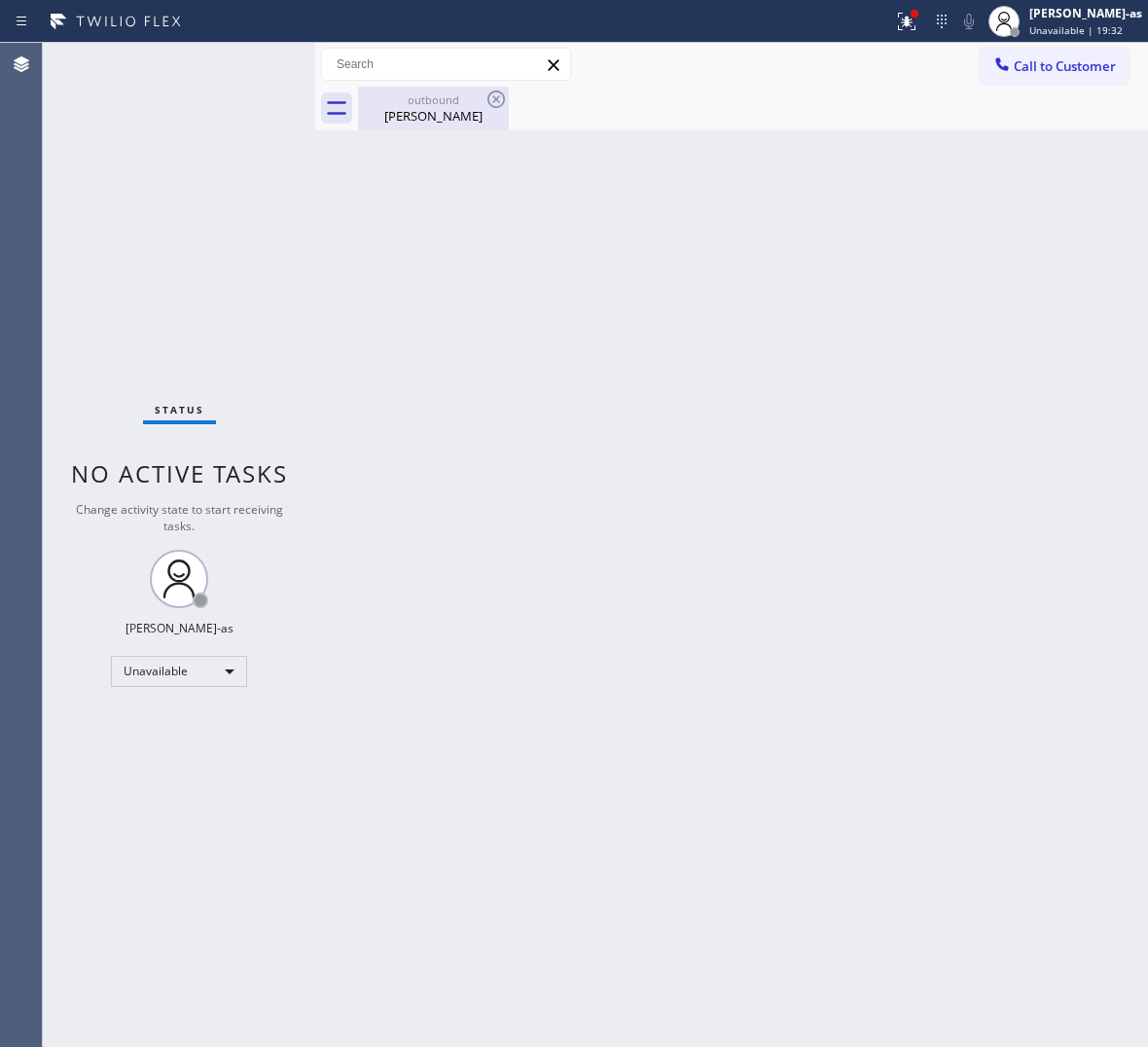 click on "[PERSON_NAME]" at bounding box center [433, 116] 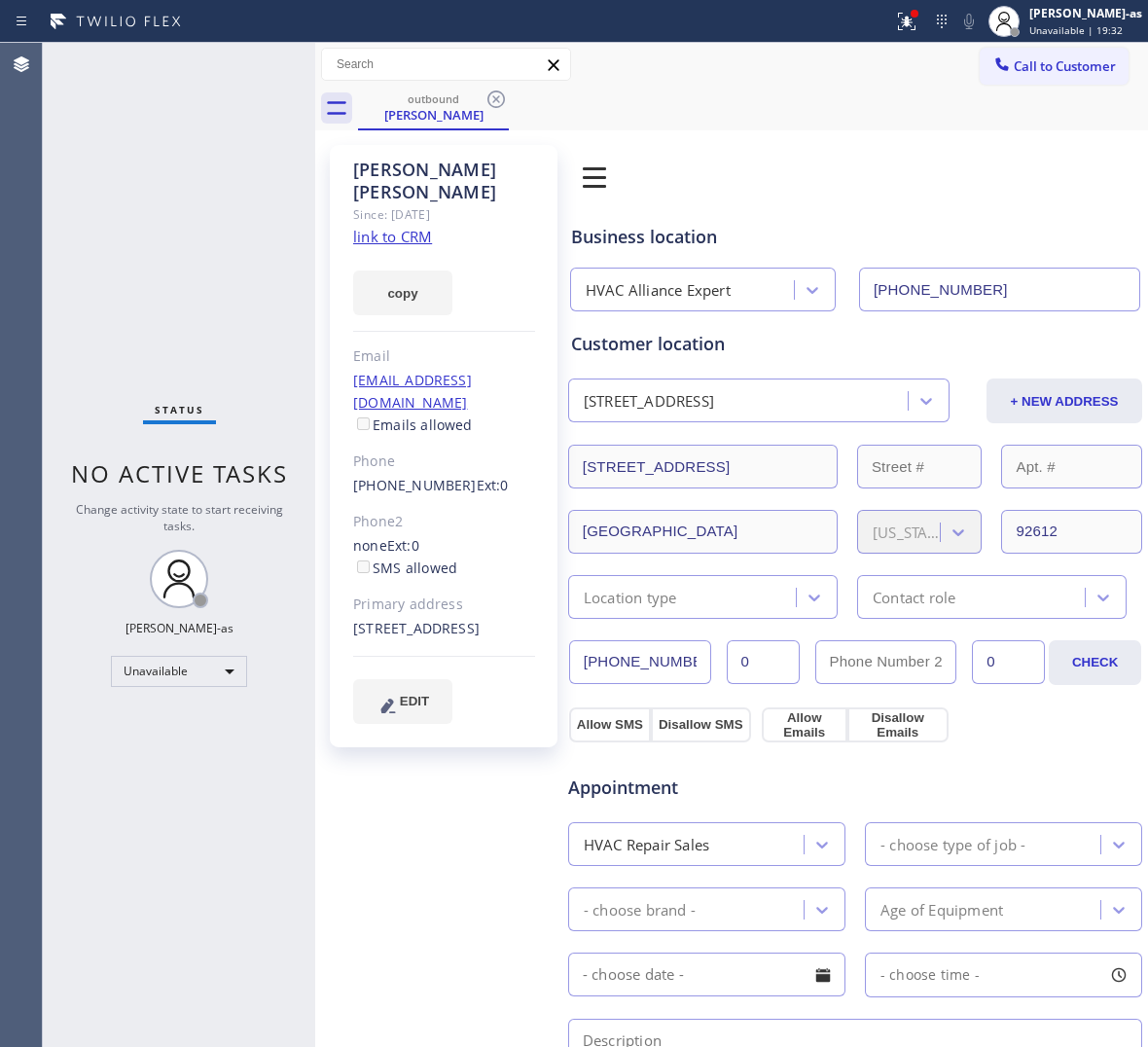 drag, startPoint x: 501, startPoint y: 93, endPoint x: 550, endPoint y: 75, distance: 52.201533 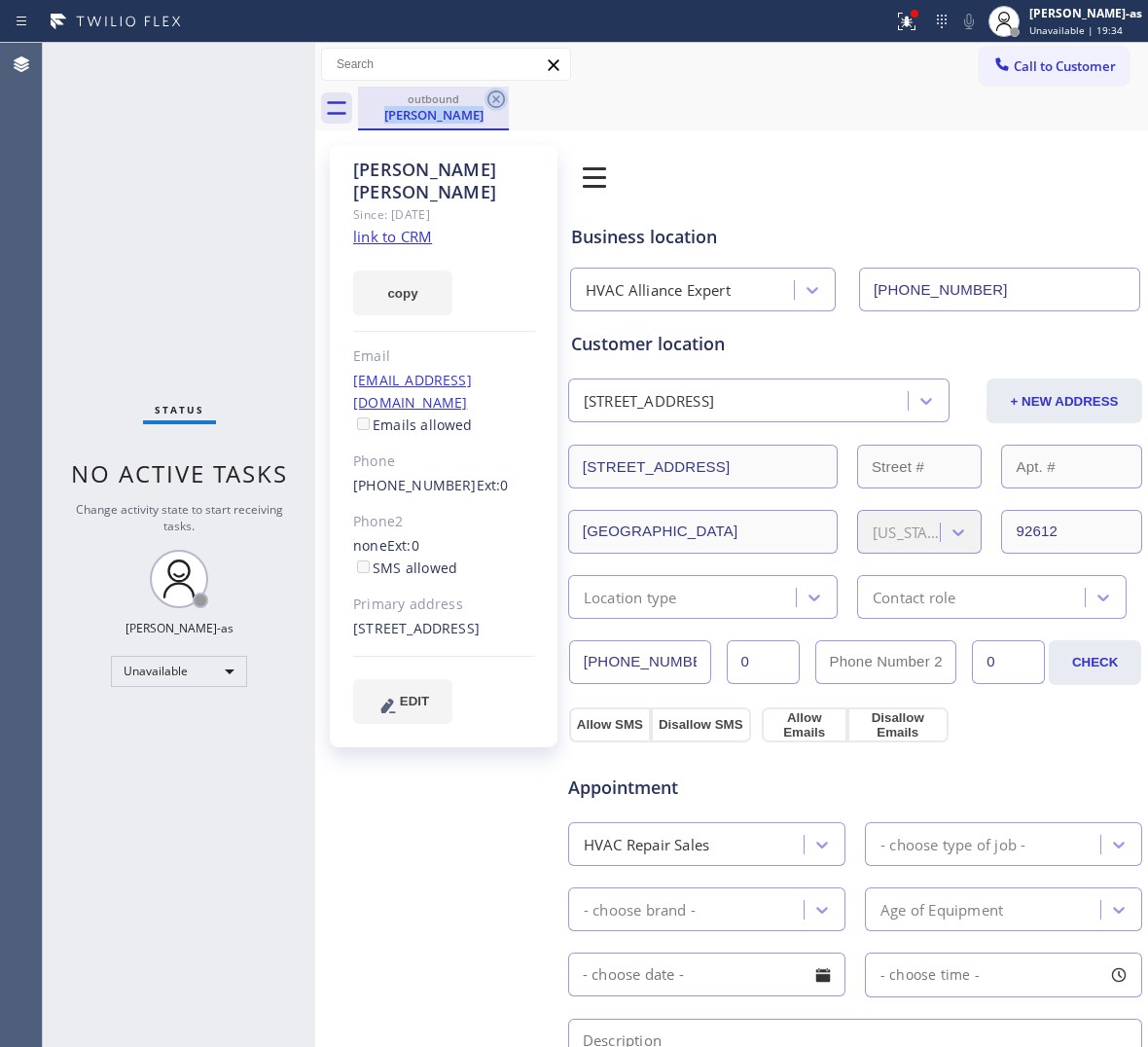 click 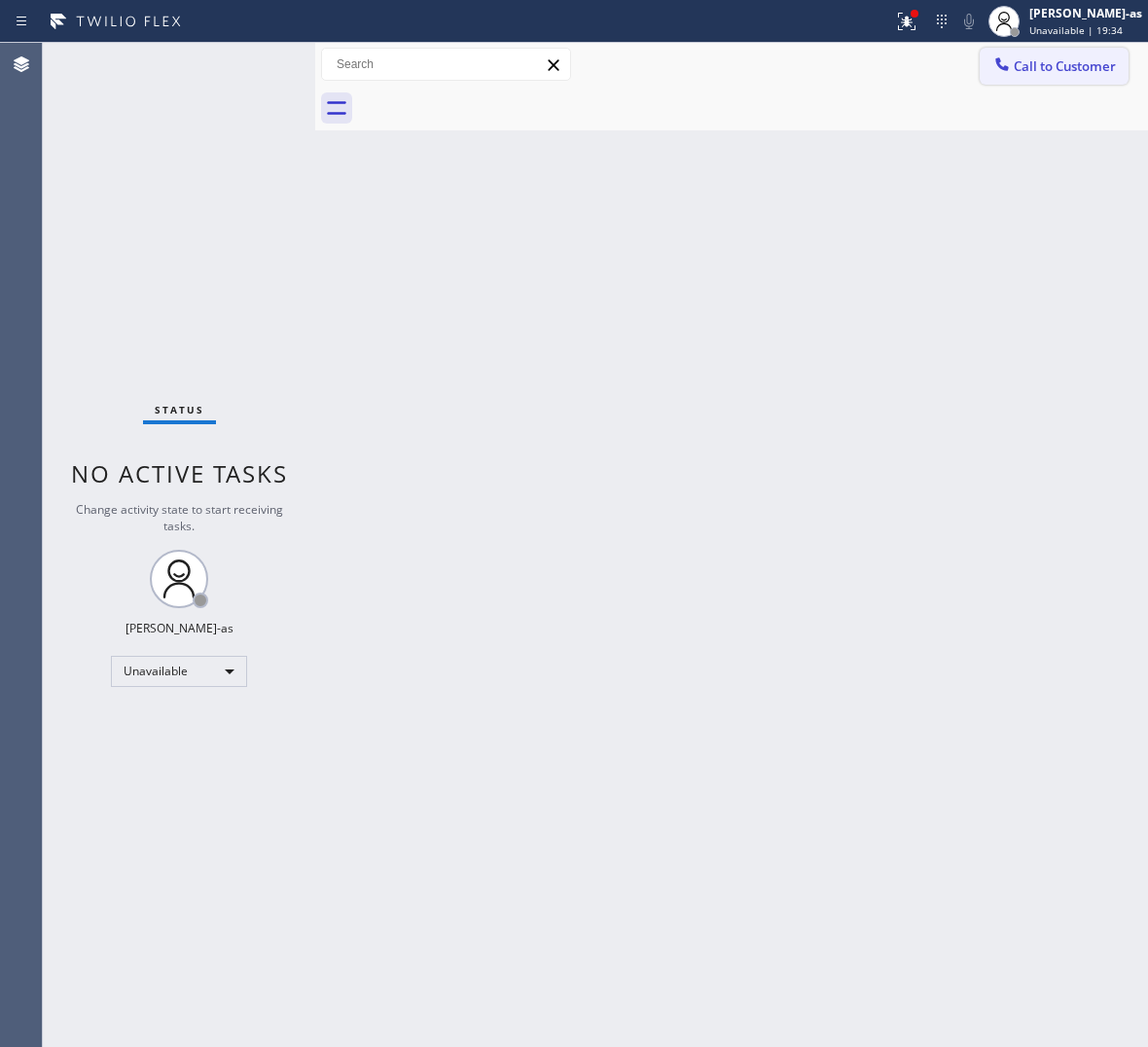 click on "Call to Customer" at bounding box center (1064, 66) 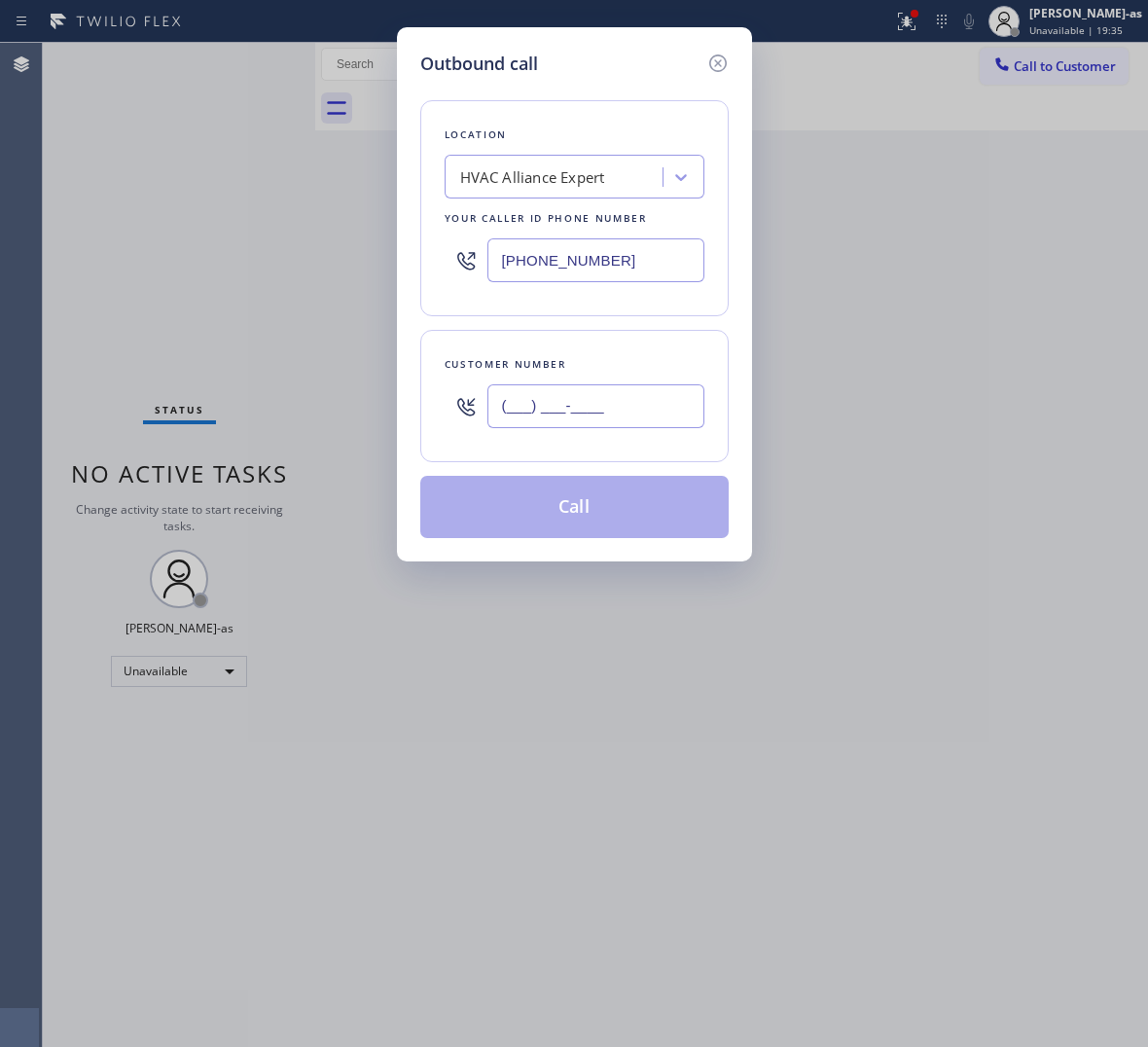 click on "(___) ___-____" at bounding box center (595, 406) 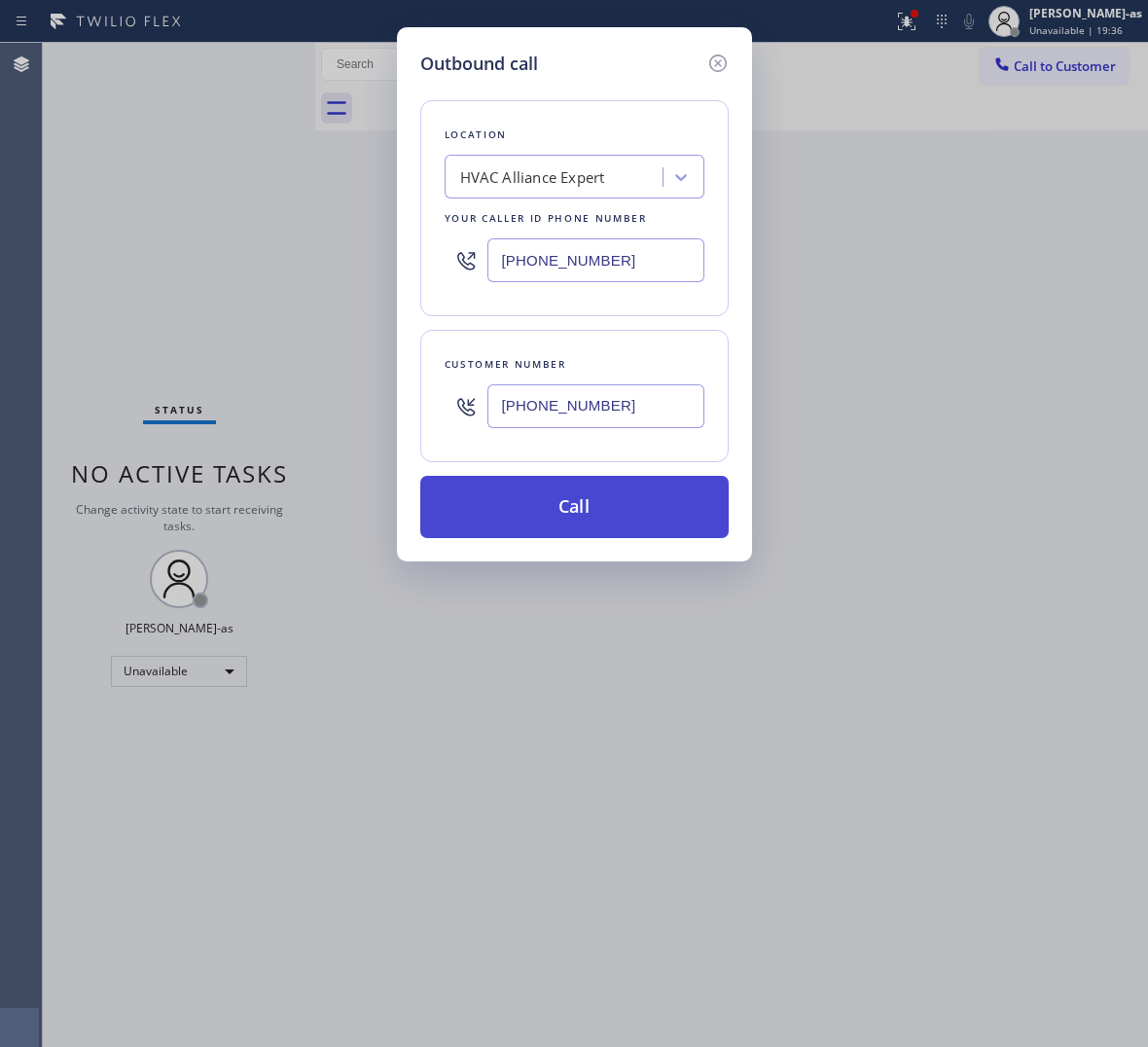 type on "[PHONE_NUMBER]" 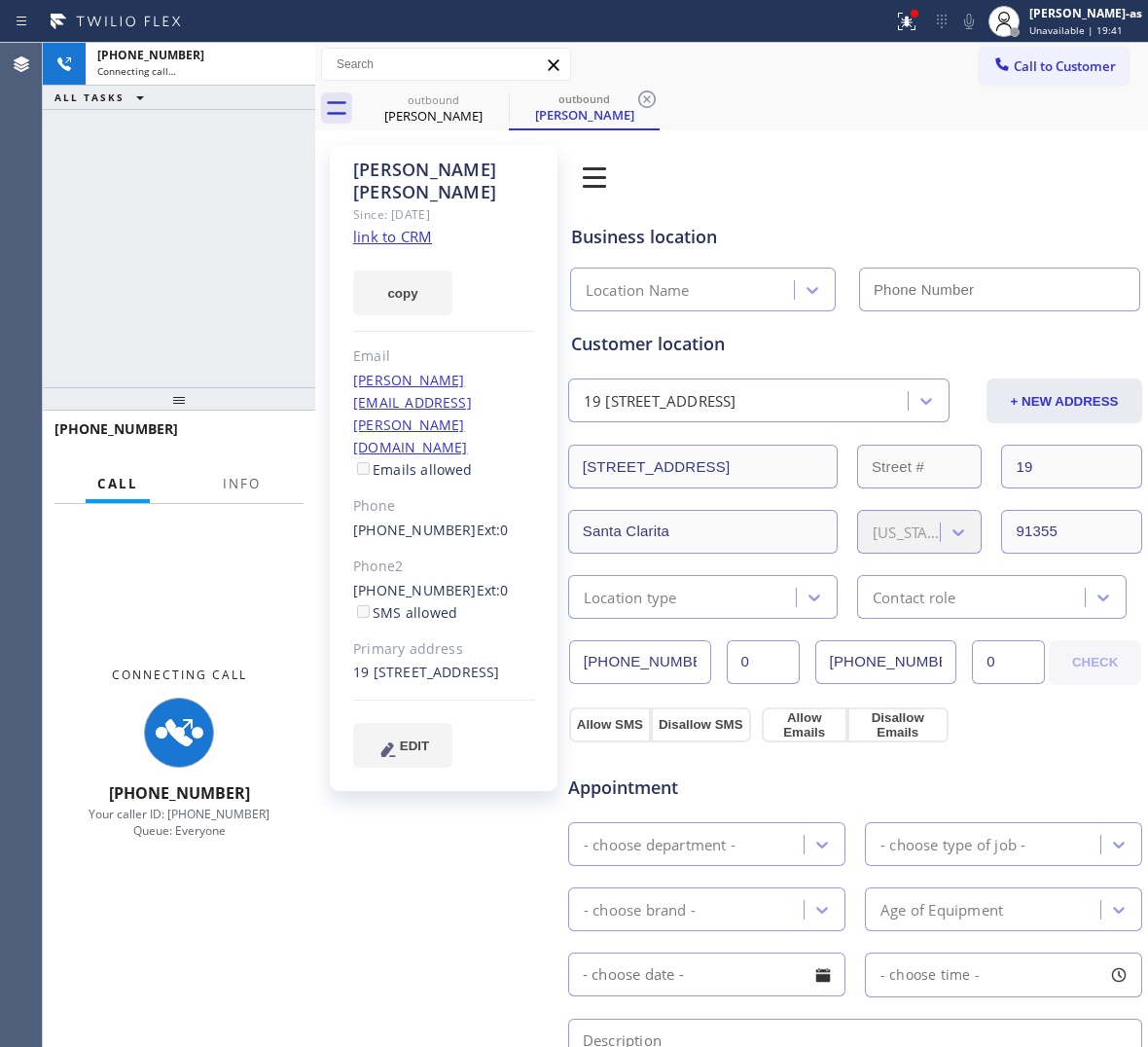 type on "[PHONE_NUMBER]" 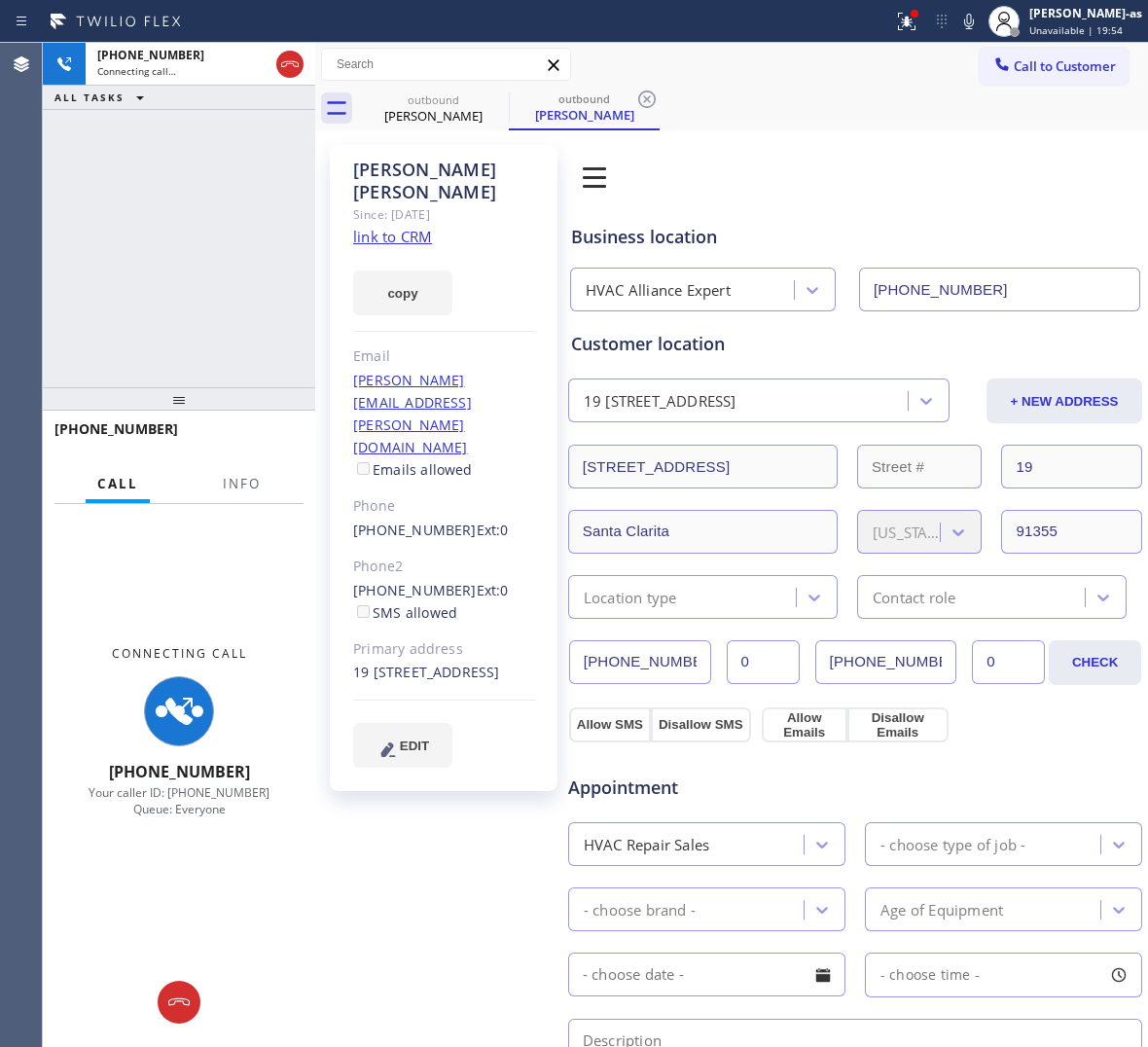 click on "link to CRM" 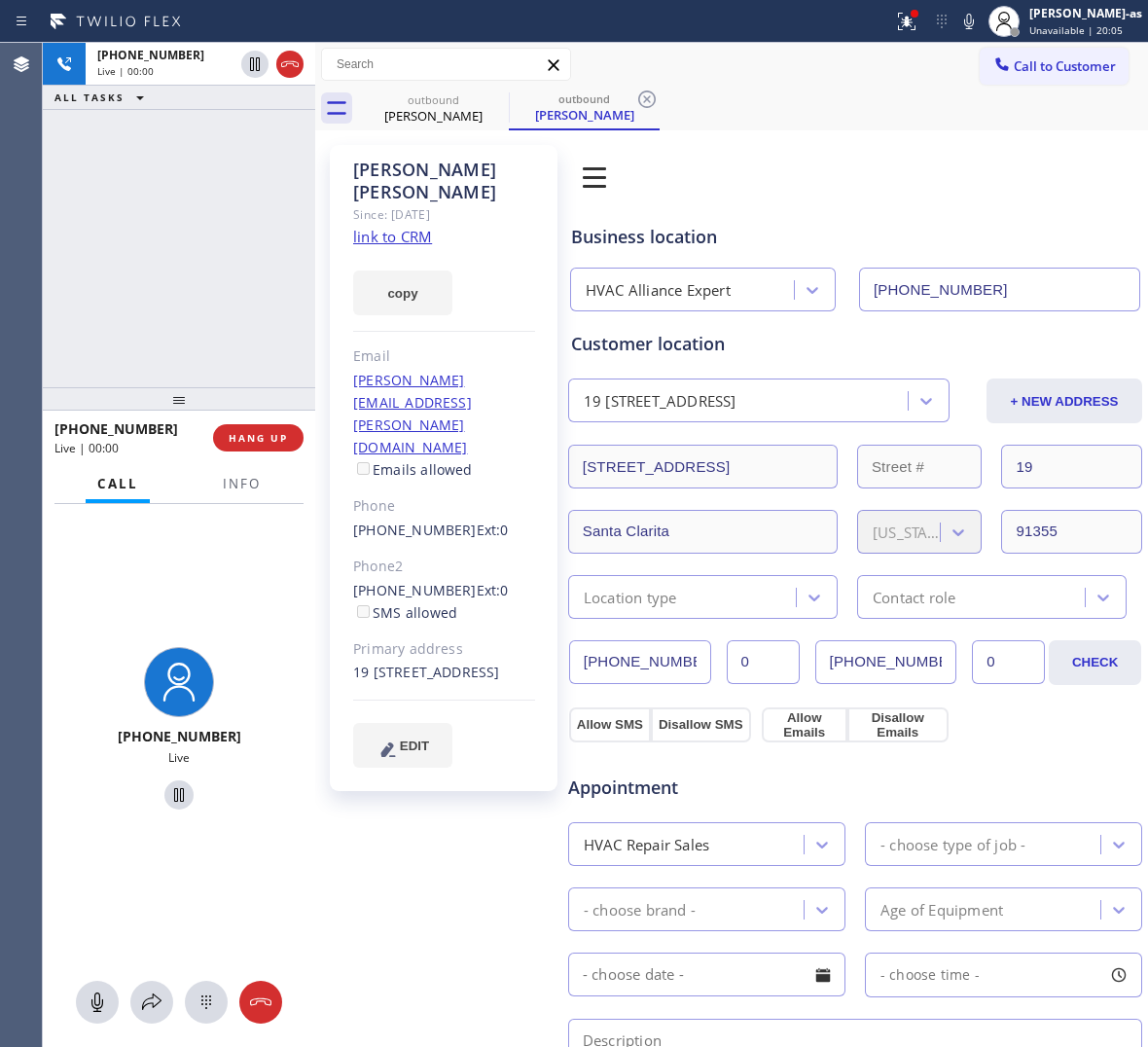 drag, startPoint x: 177, startPoint y: 373, endPoint x: 273, endPoint y: 167, distance: 227.2708 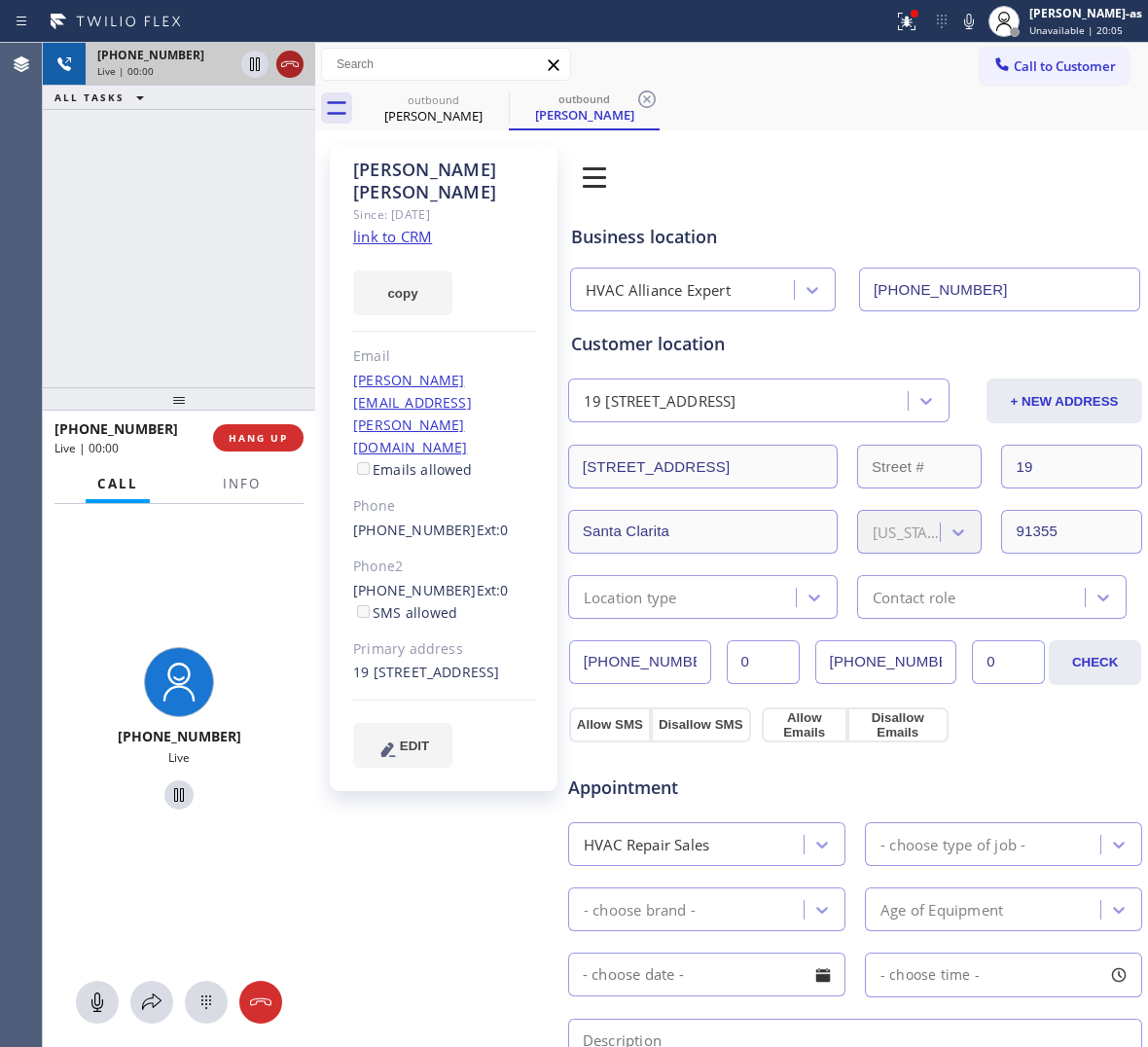 click 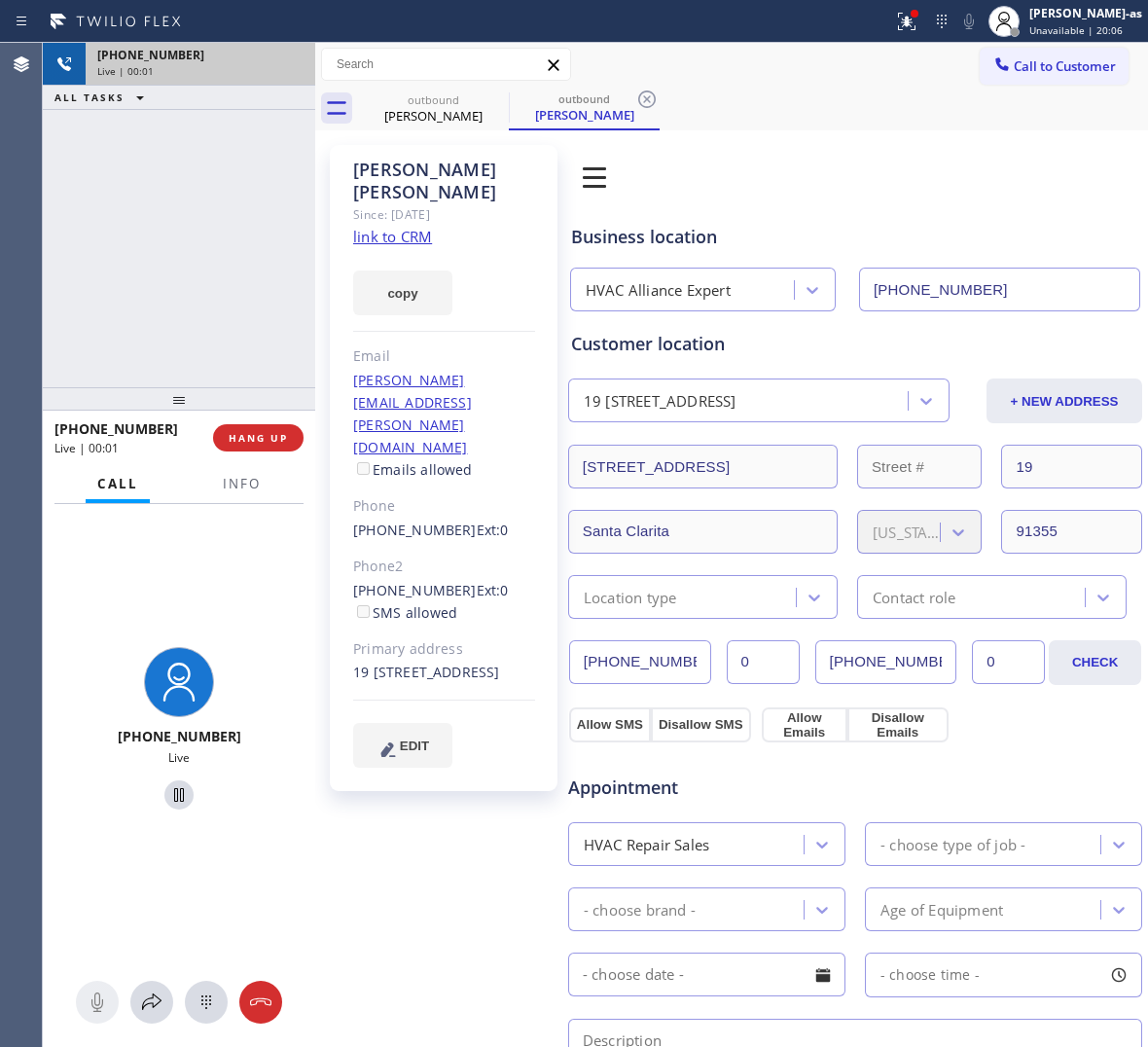 drag, startPoint x: 234, startPoint y: 220, endPoint x: 234, endPoint y: 411, distance: 191 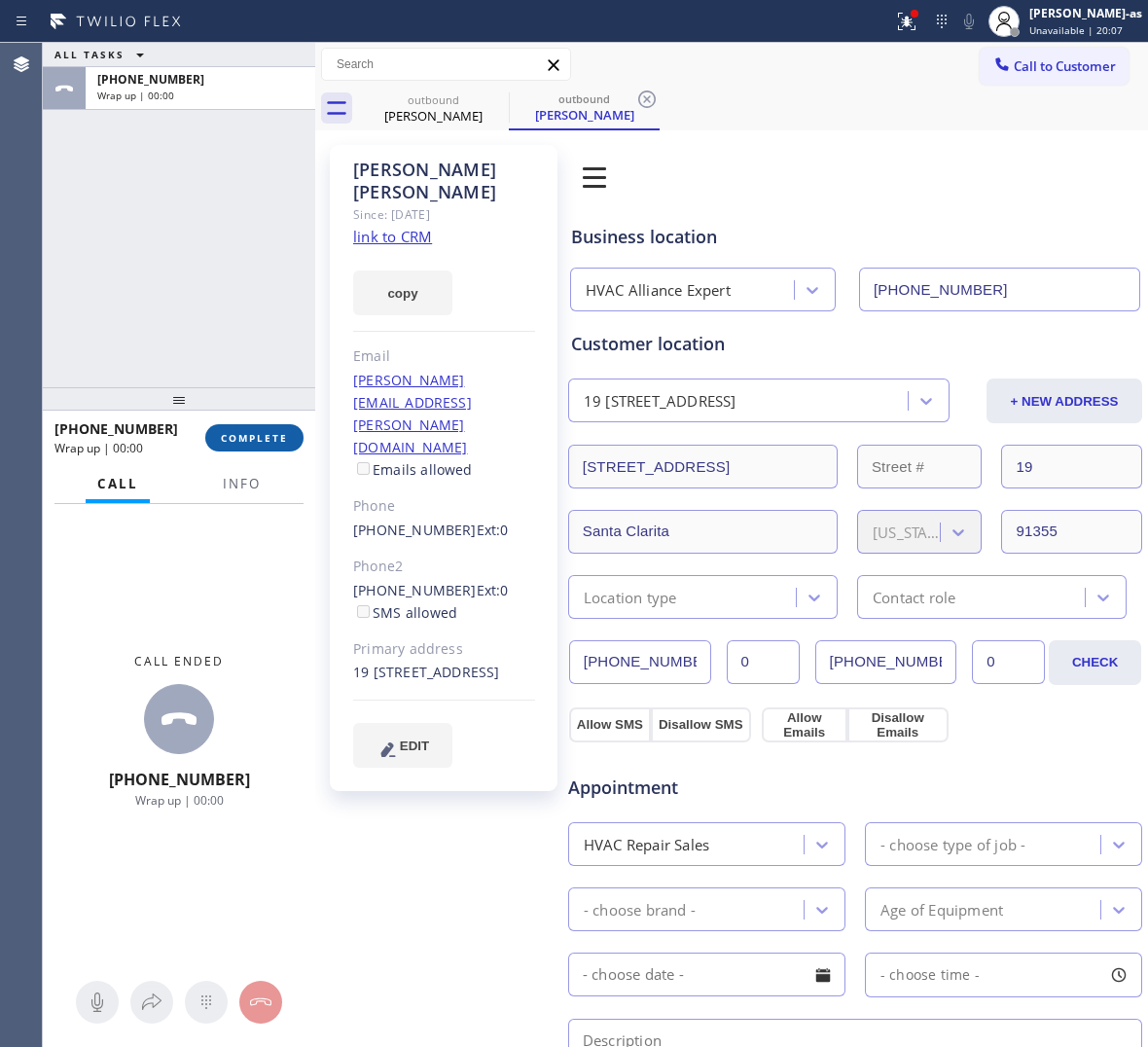click on "COMPLETE" at bounding box center [254, 438] 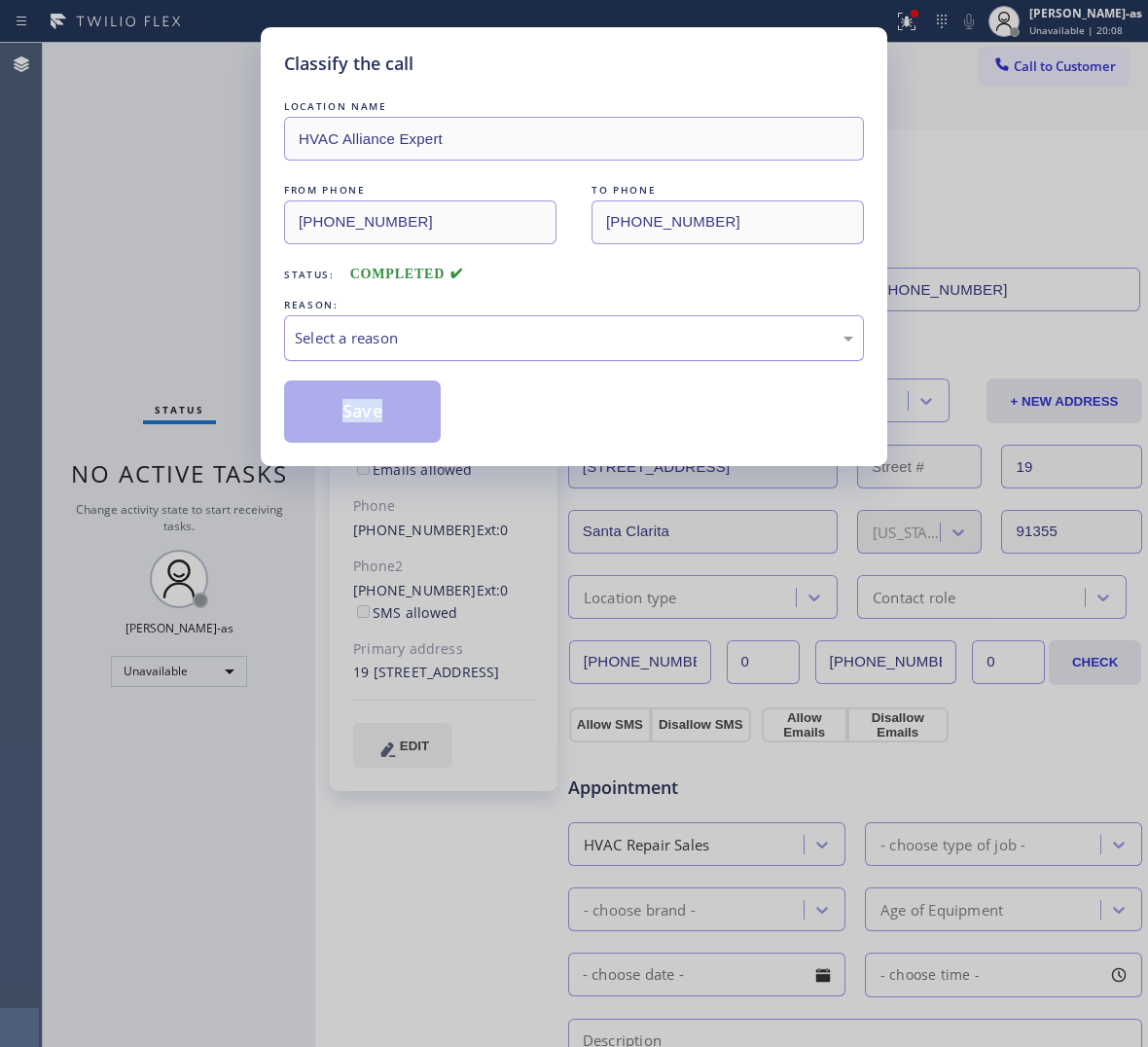 click on "Select a reason" at bounding box center (574, 338) 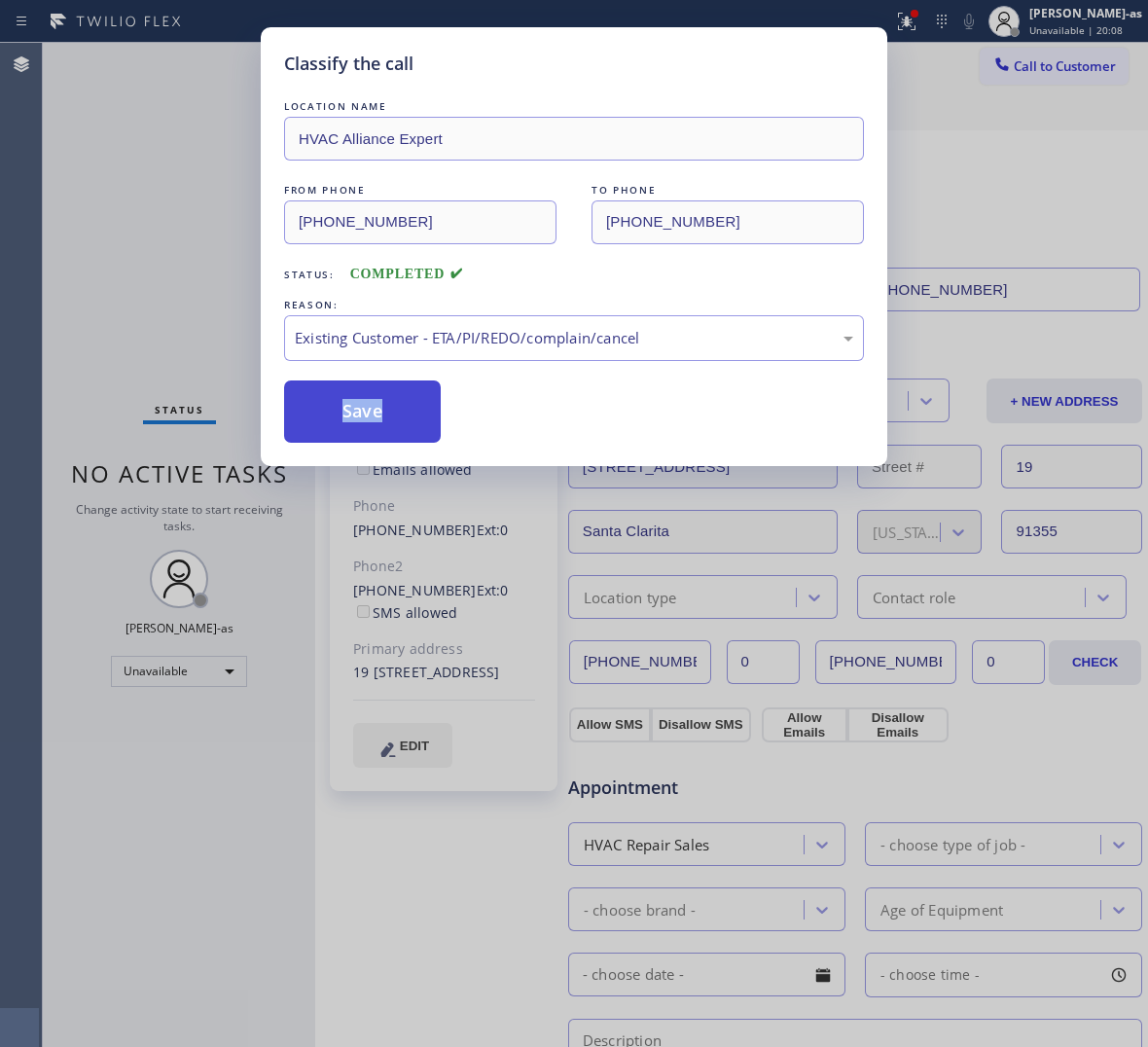 click on "Save" at bounding box center [362, 412] 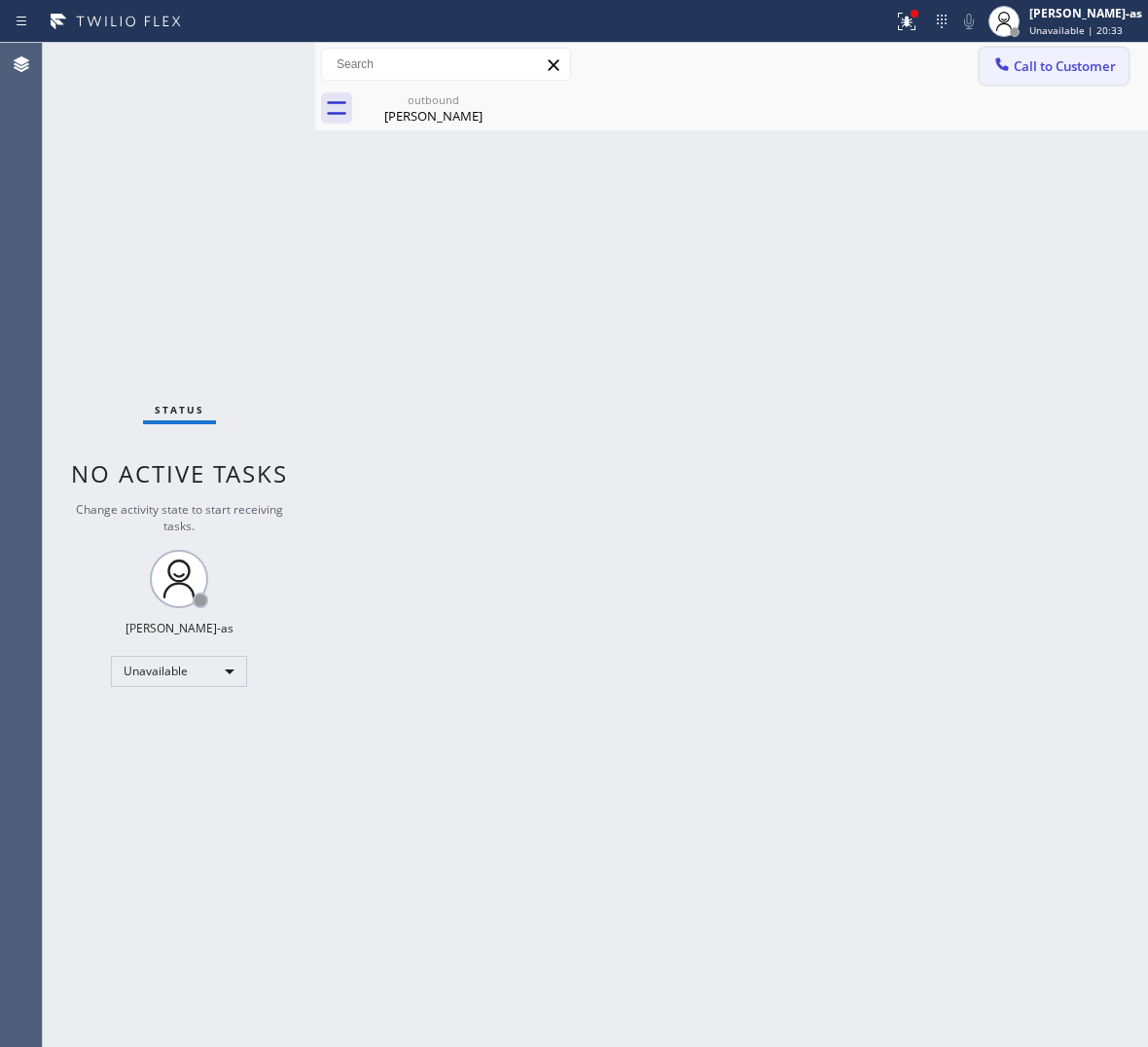 click on "Call to Customer" at bounding box center [1064, 66] 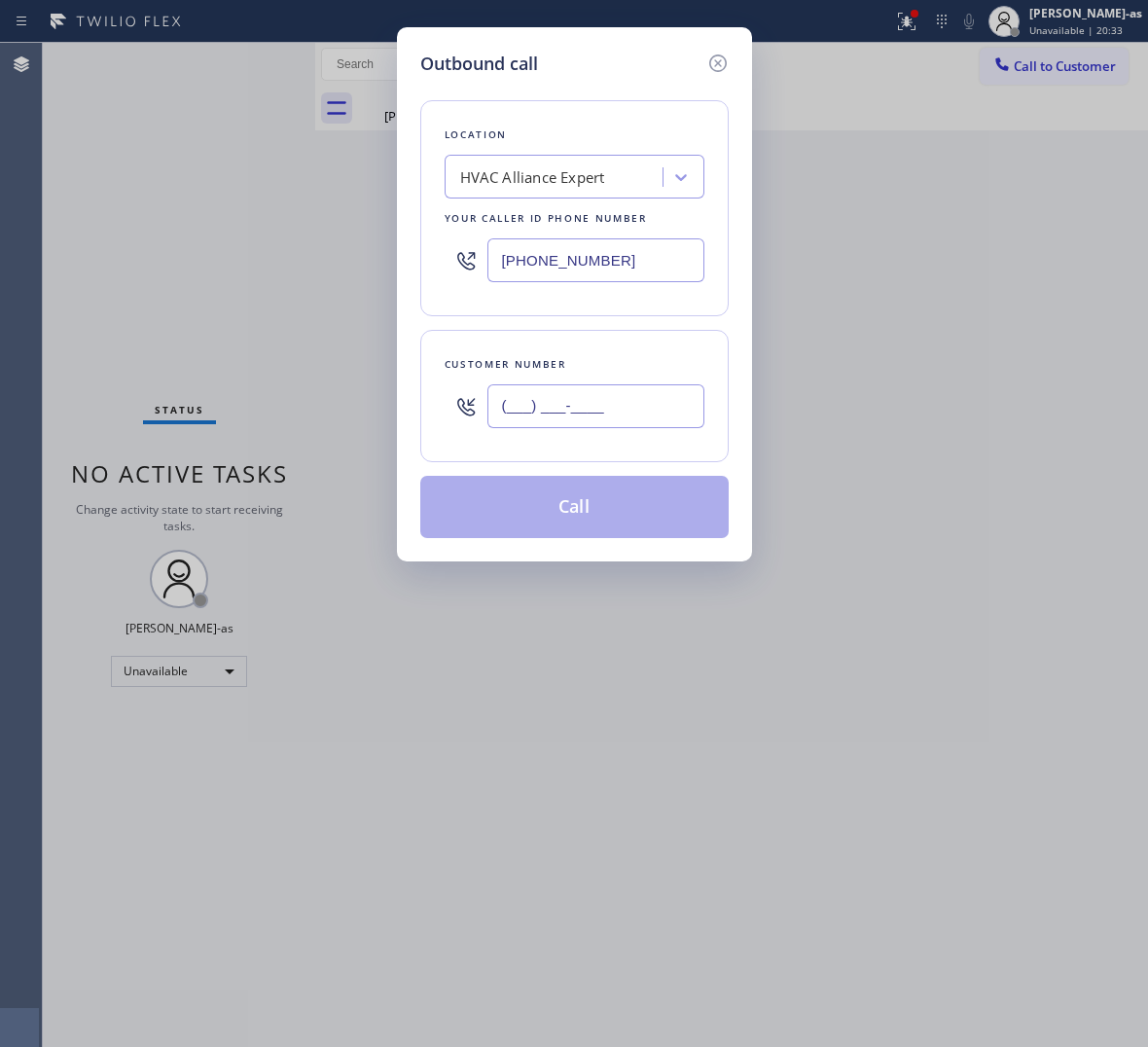 click on "(___) ___-____" at bounding box center [595, 406] 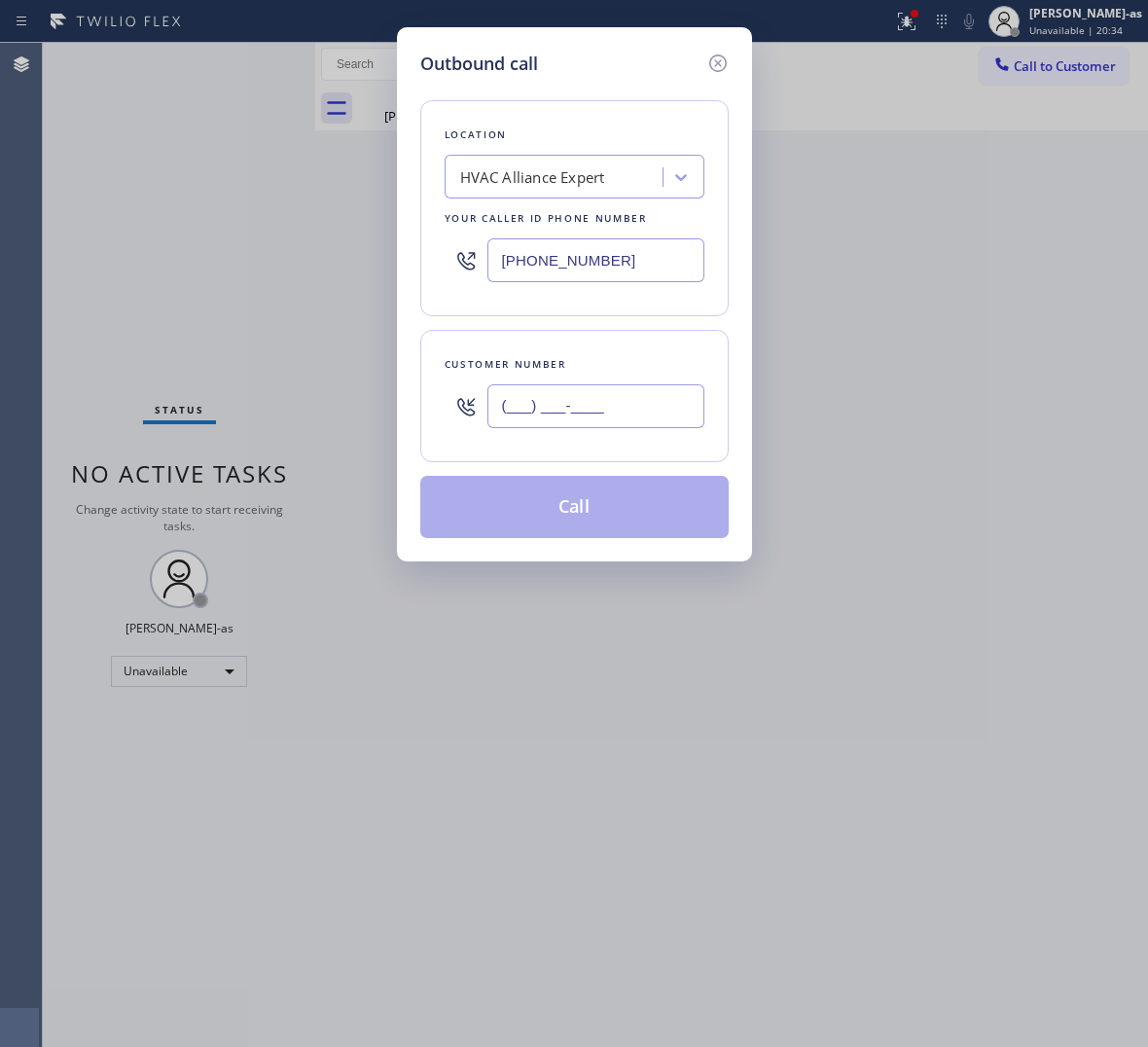 paste on "419) 250-0422" 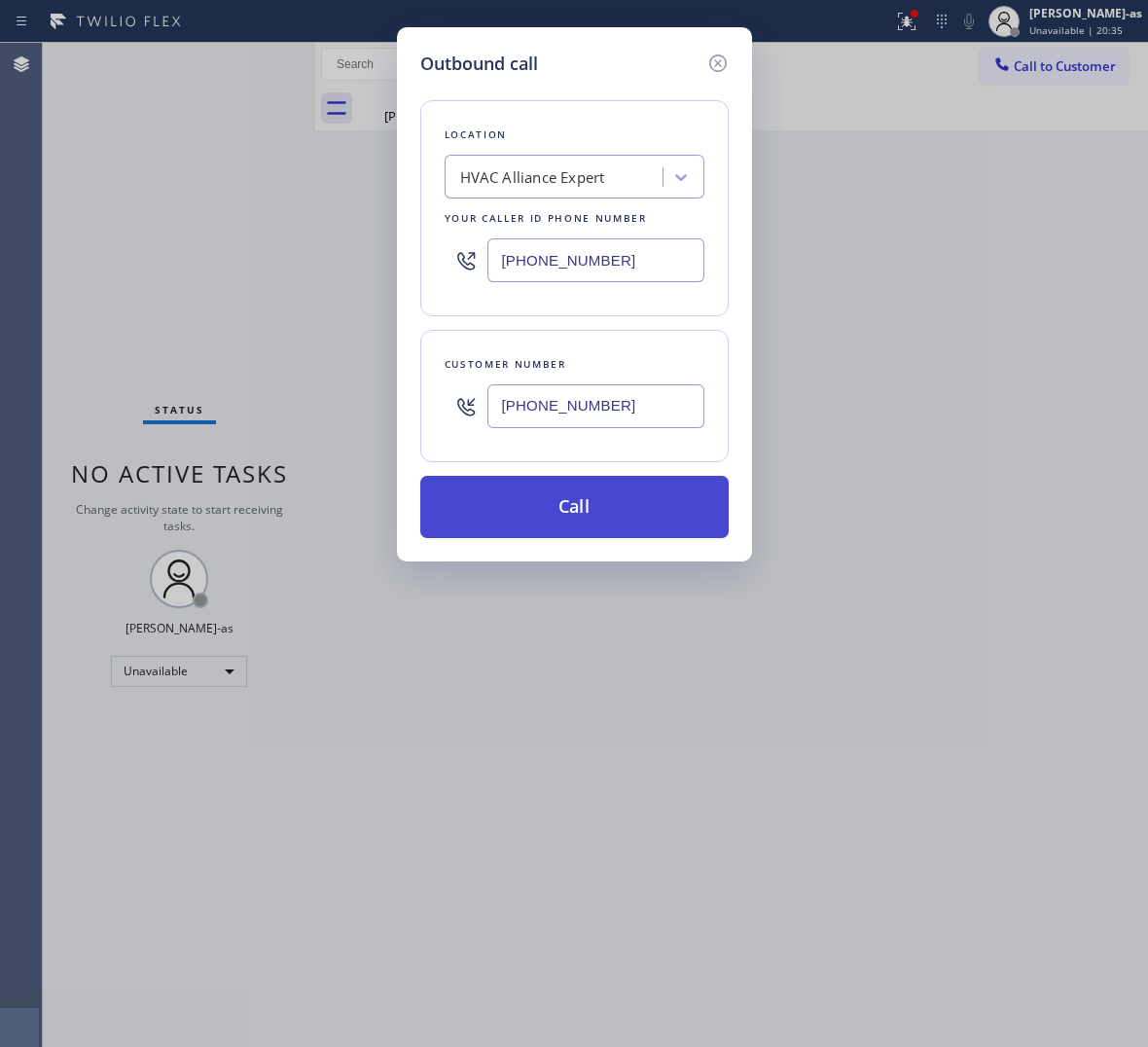 type on "[PHONE_NUMBER]" 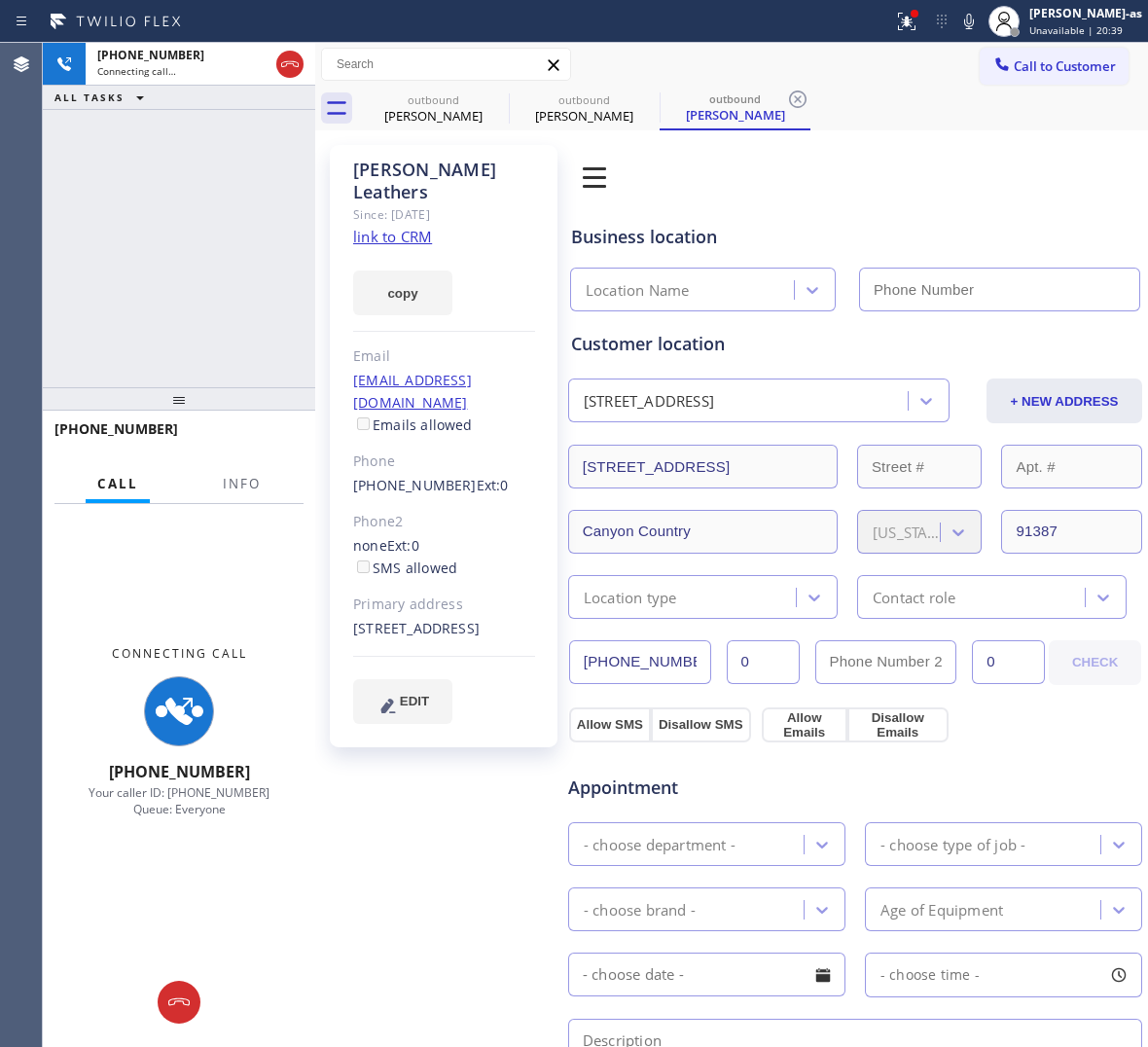 type on "[PHONE_NUMBER]" 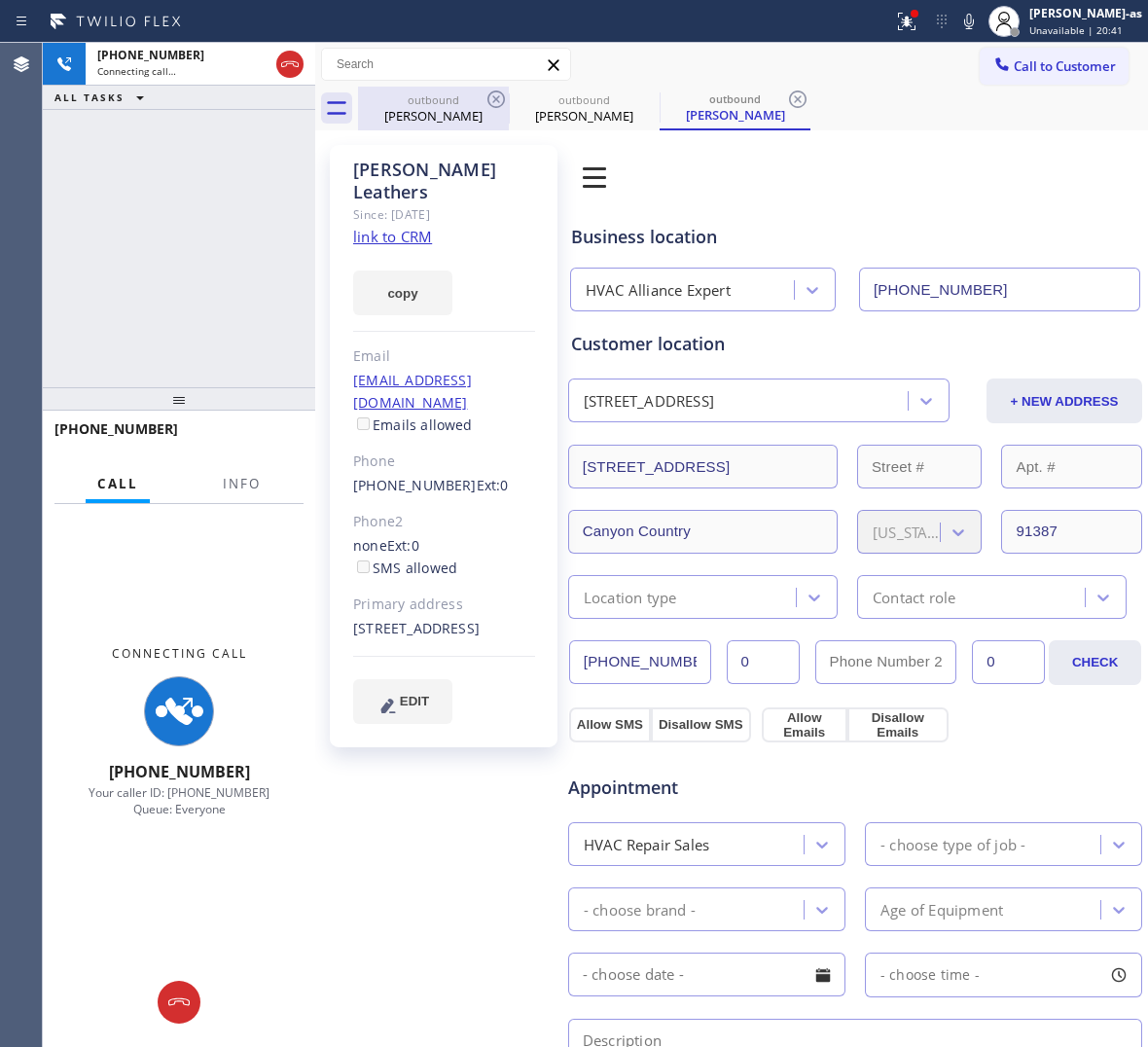 click on "outbound" at bounding box center [433, 99] 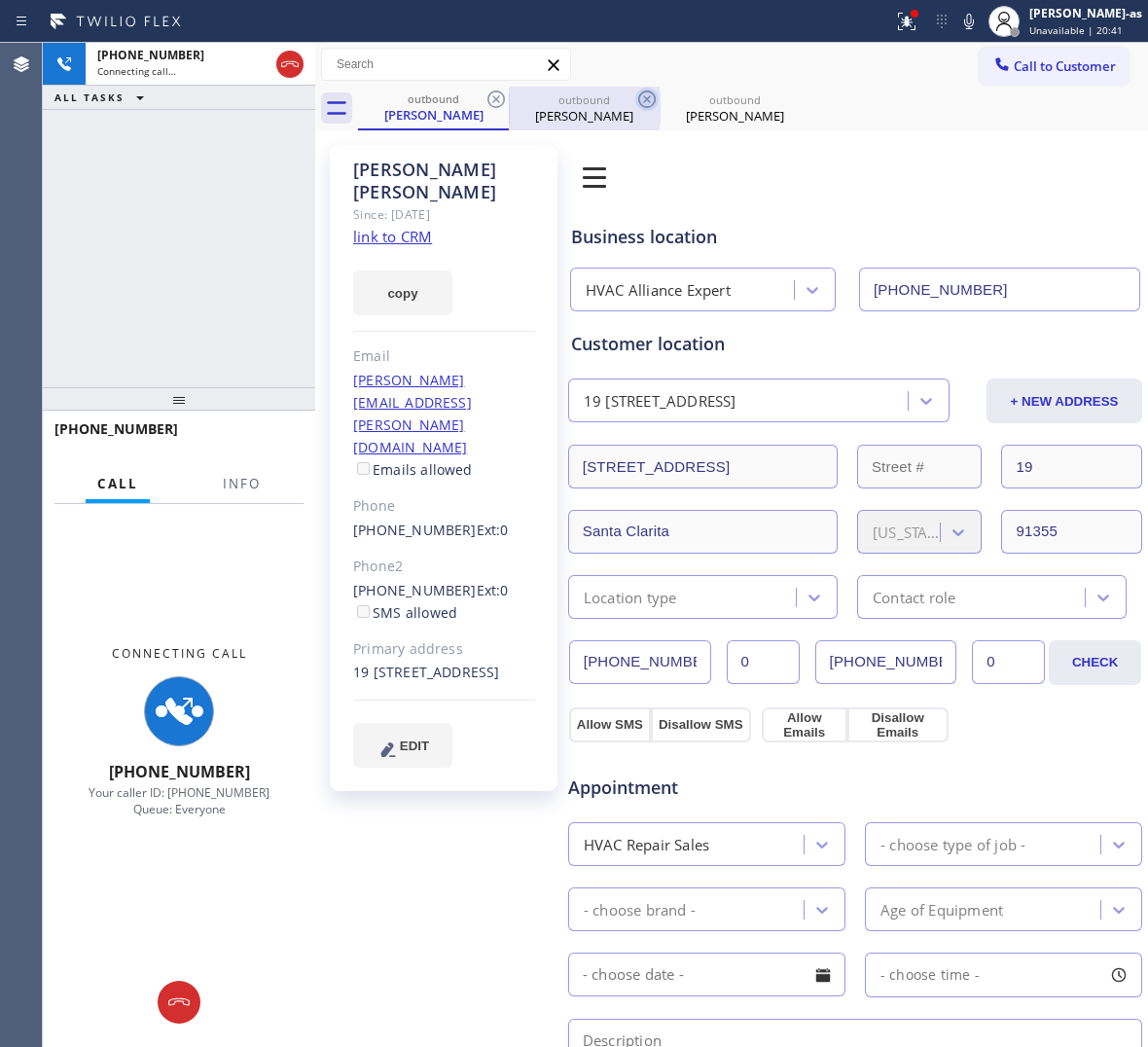 click 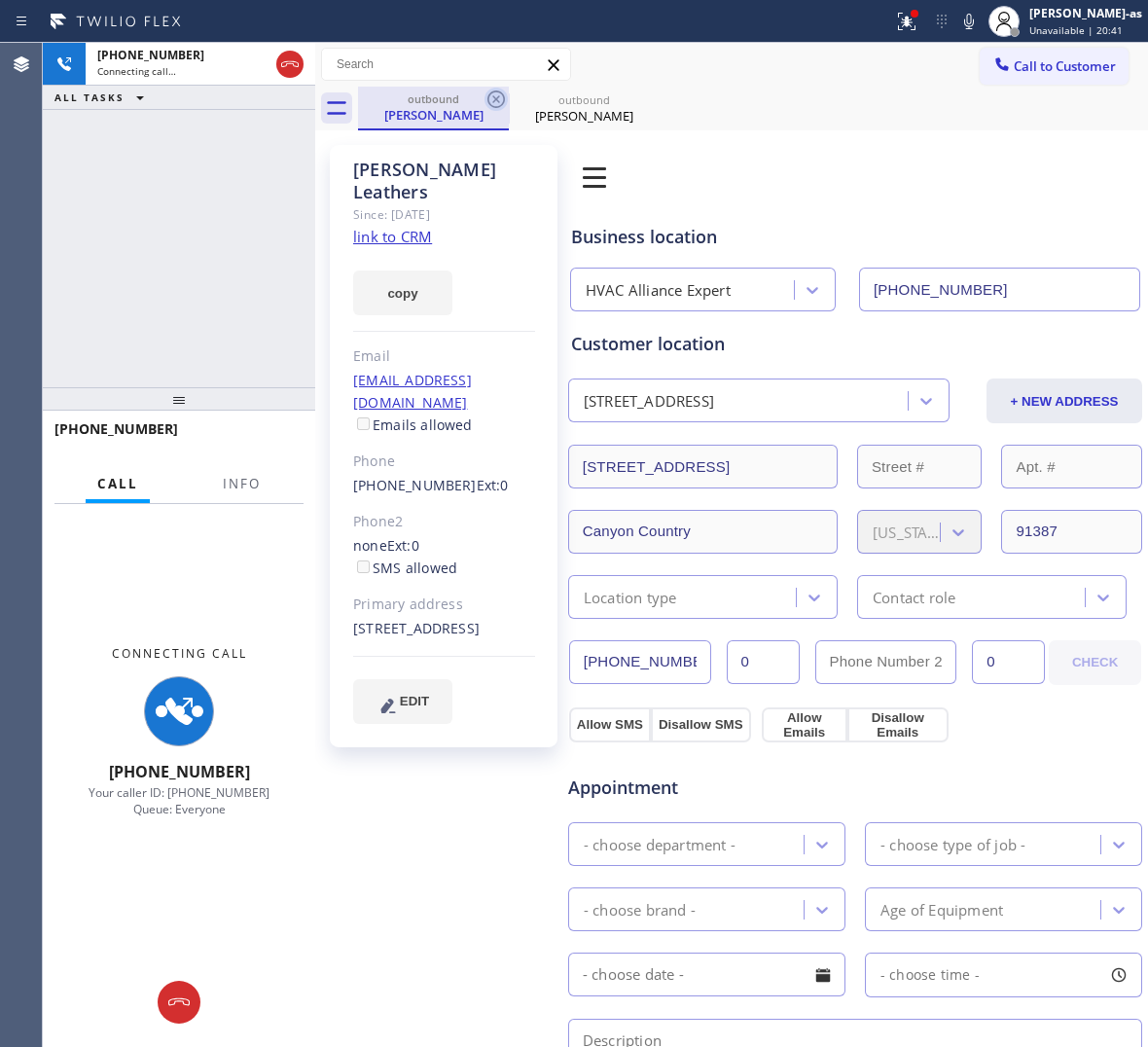 click 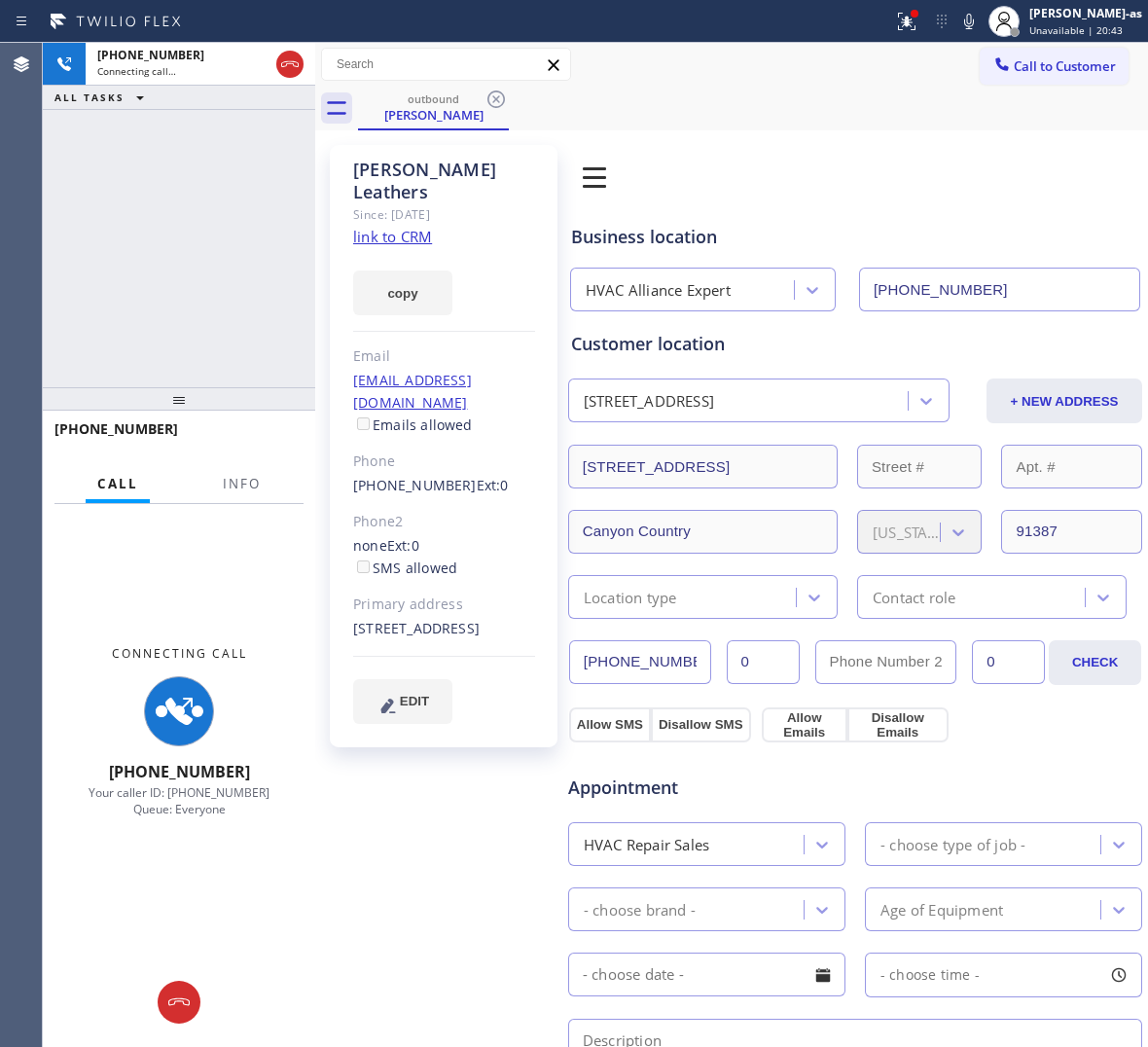drag, startPoint x: 231, startPoint y: 246, endPoint x: 273, endPoint y: 240, distance: 42.426407 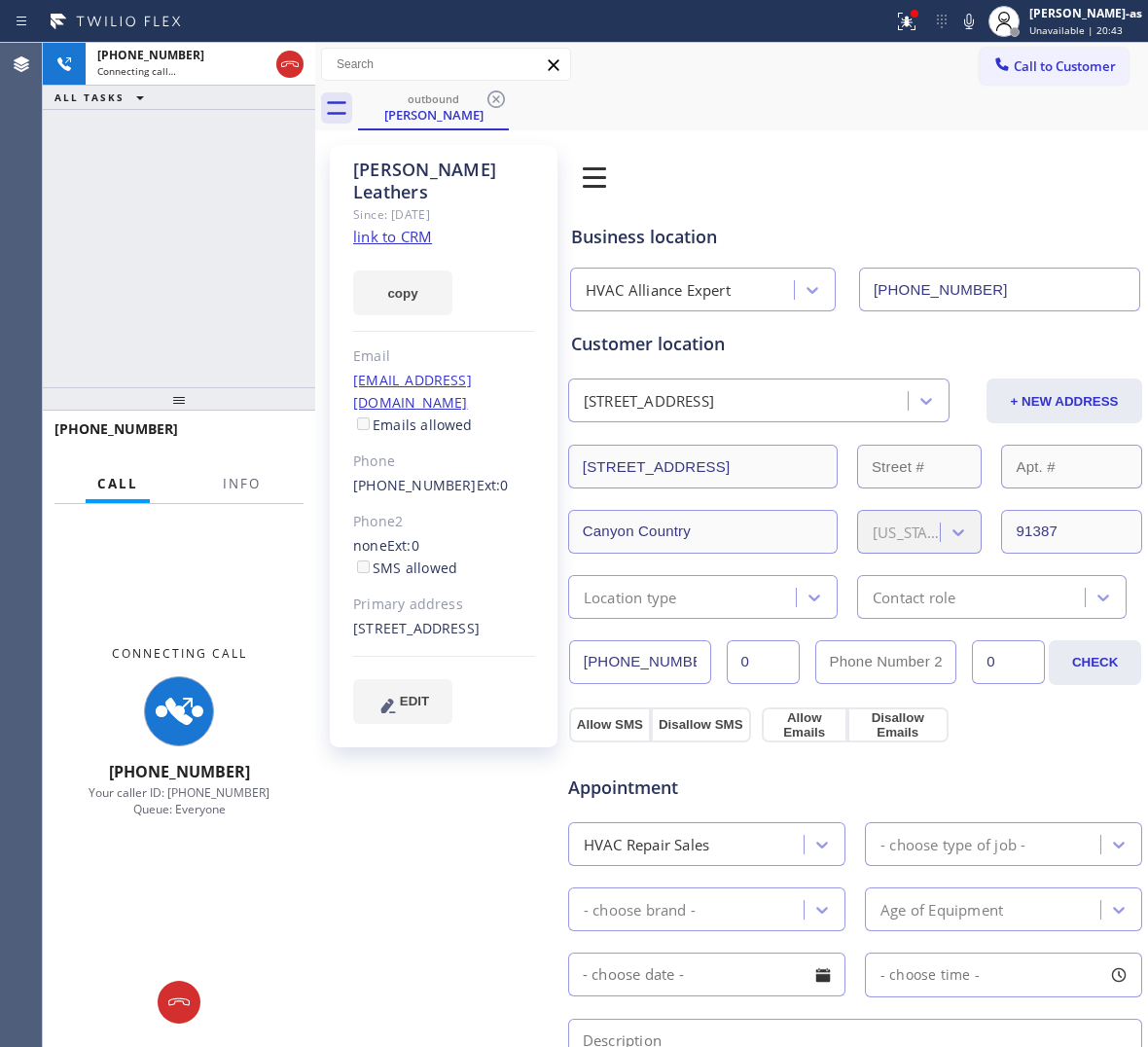 click on "[PHONE_NUMBER] Connecting call… ALL TASKS ALL TASKS ACTIVE TASKS TASKS IN WRAP UP" at bounding box center (179, 215) 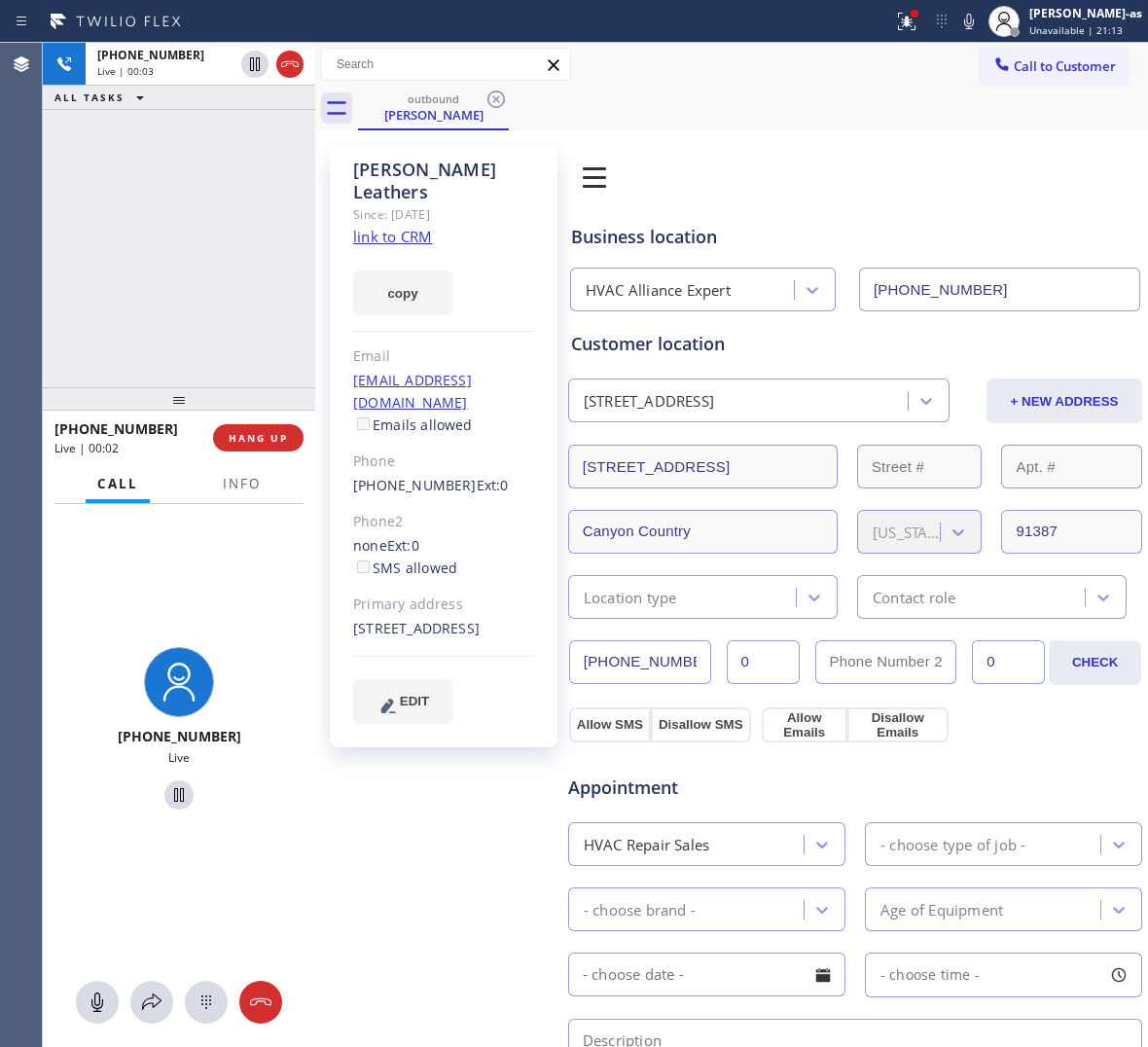 drag, startPoint x: 166, startPoint y: 249, endPoint x: 221, endPoint y: 412, distance: 172.02907 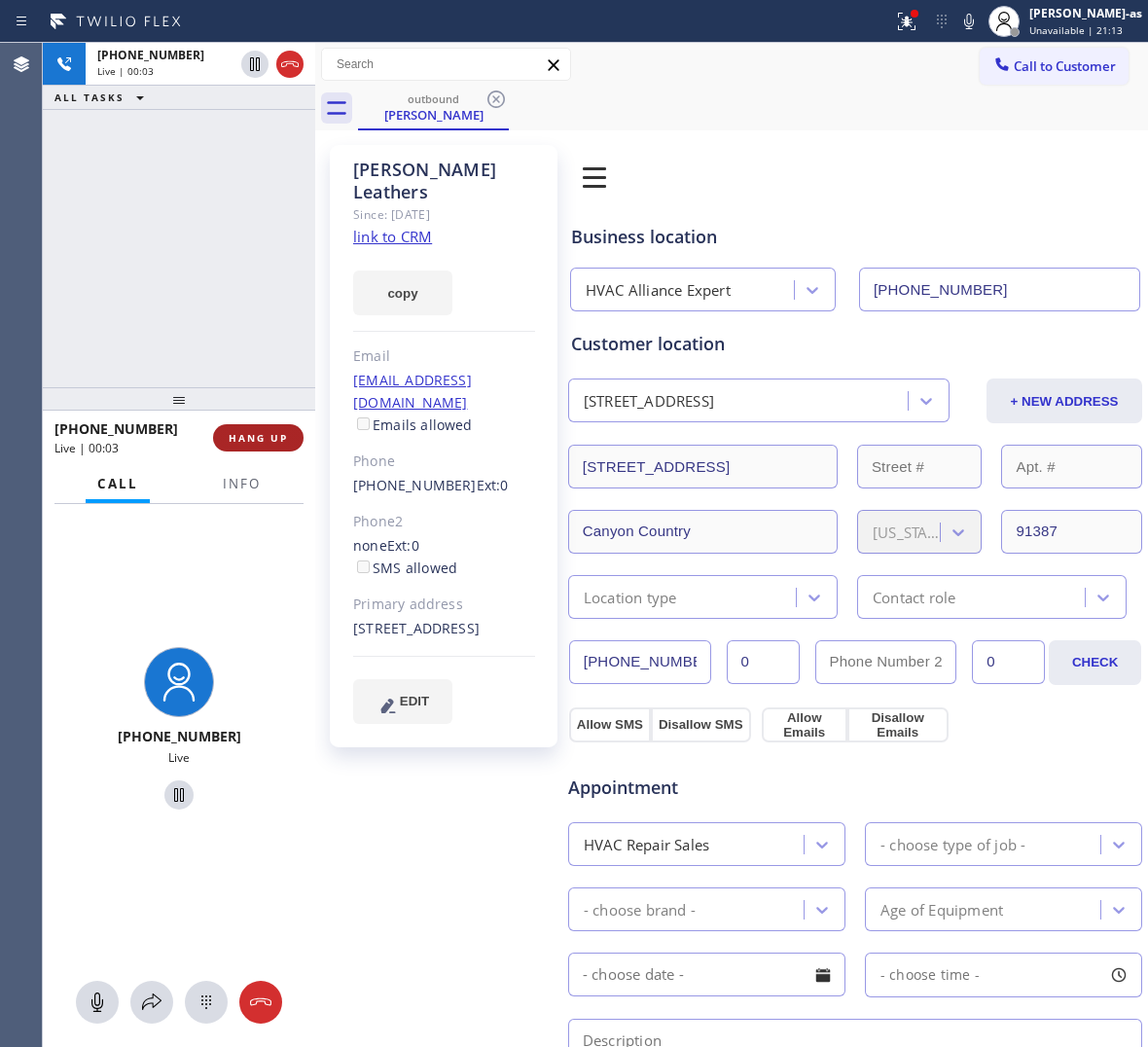 click on "HANG UP" at bounding box center (258, 438) 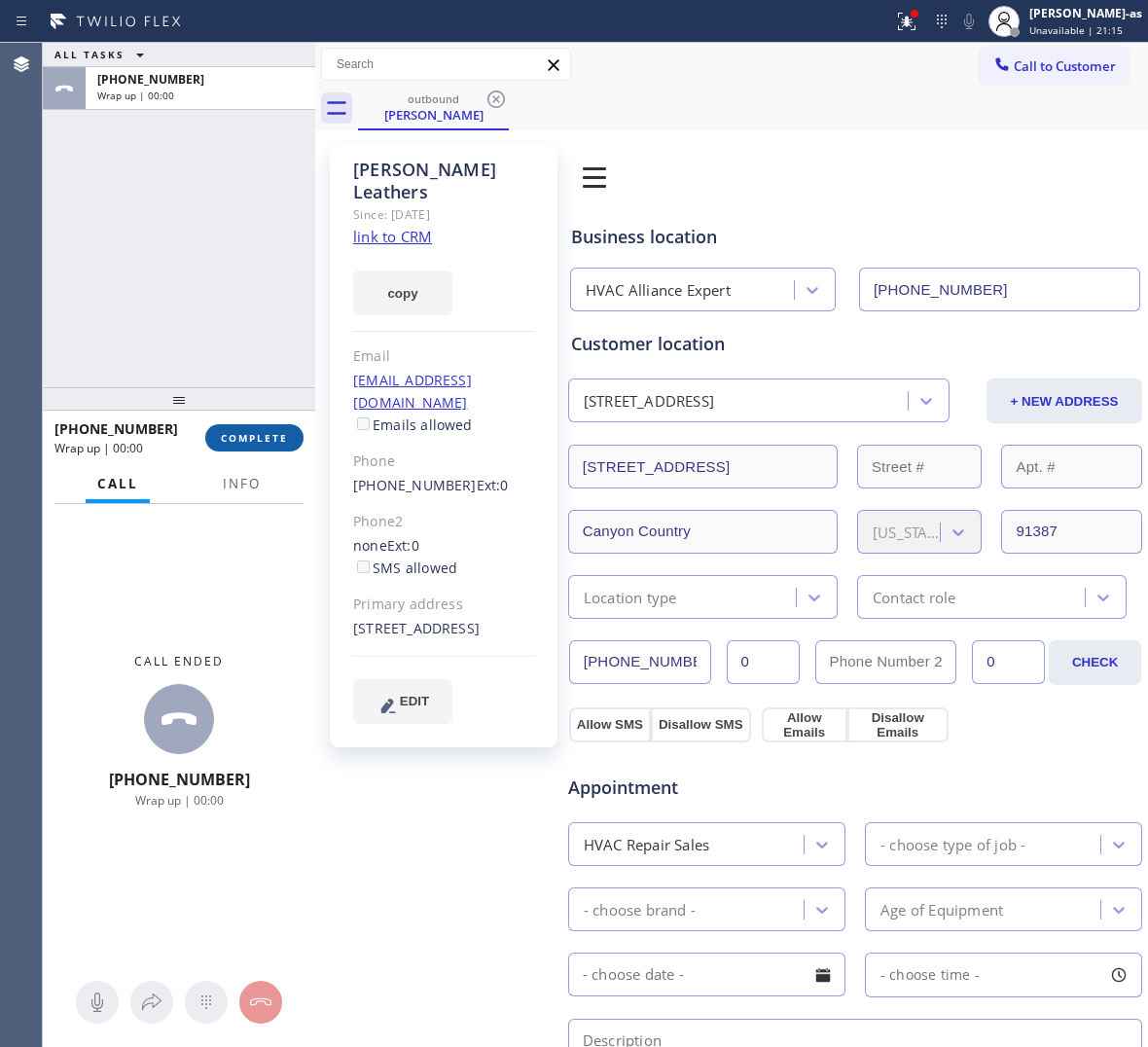 click on "COMPLETE" at bounding box center [254, 438] 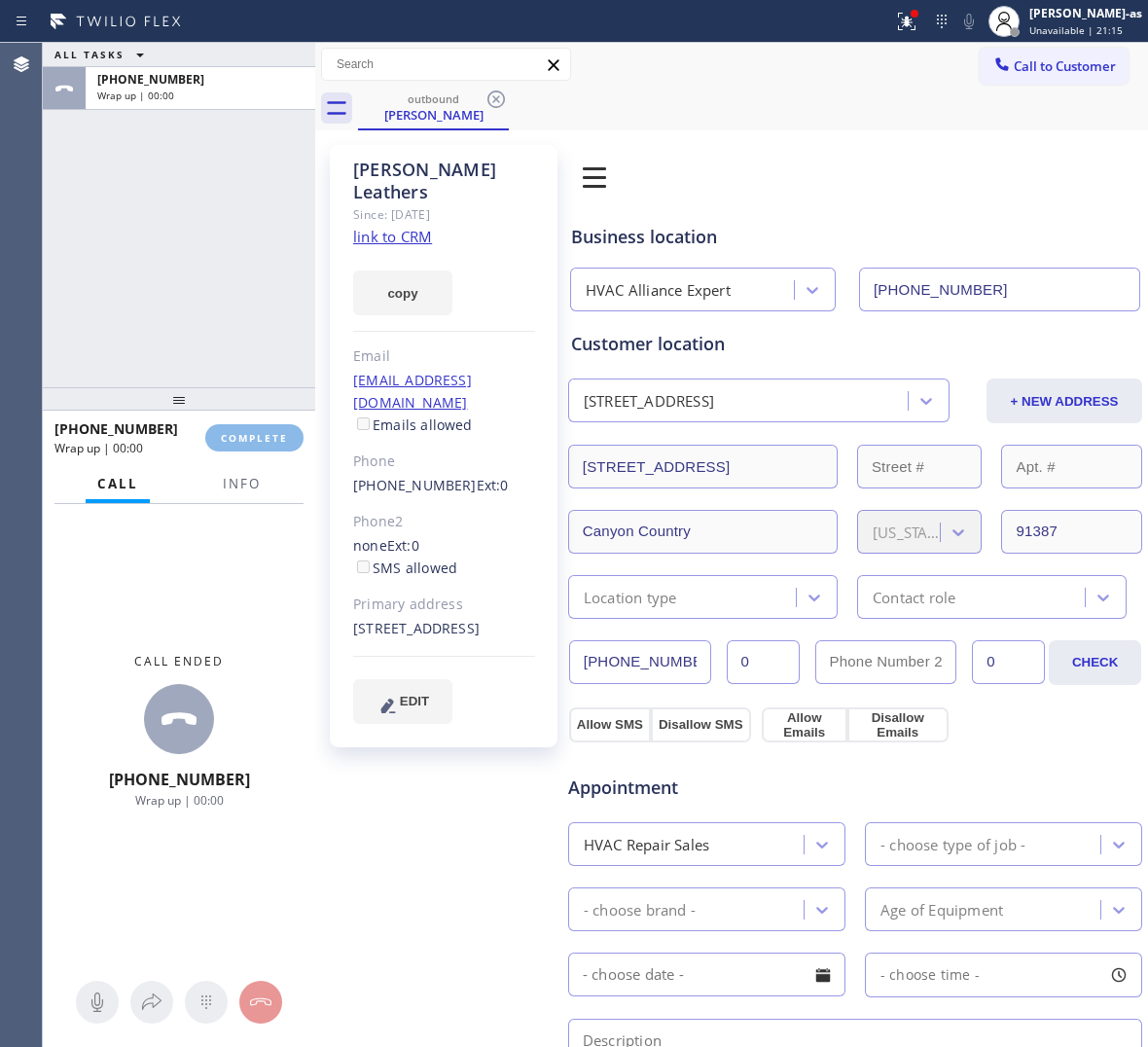 click on "ALL TASKS ALL TASKS ACTIVE TASKS TASKS IN WRAP UP [PHONE_NUMBER] Wrap up | 00:00" at bounding box center (179, 215) 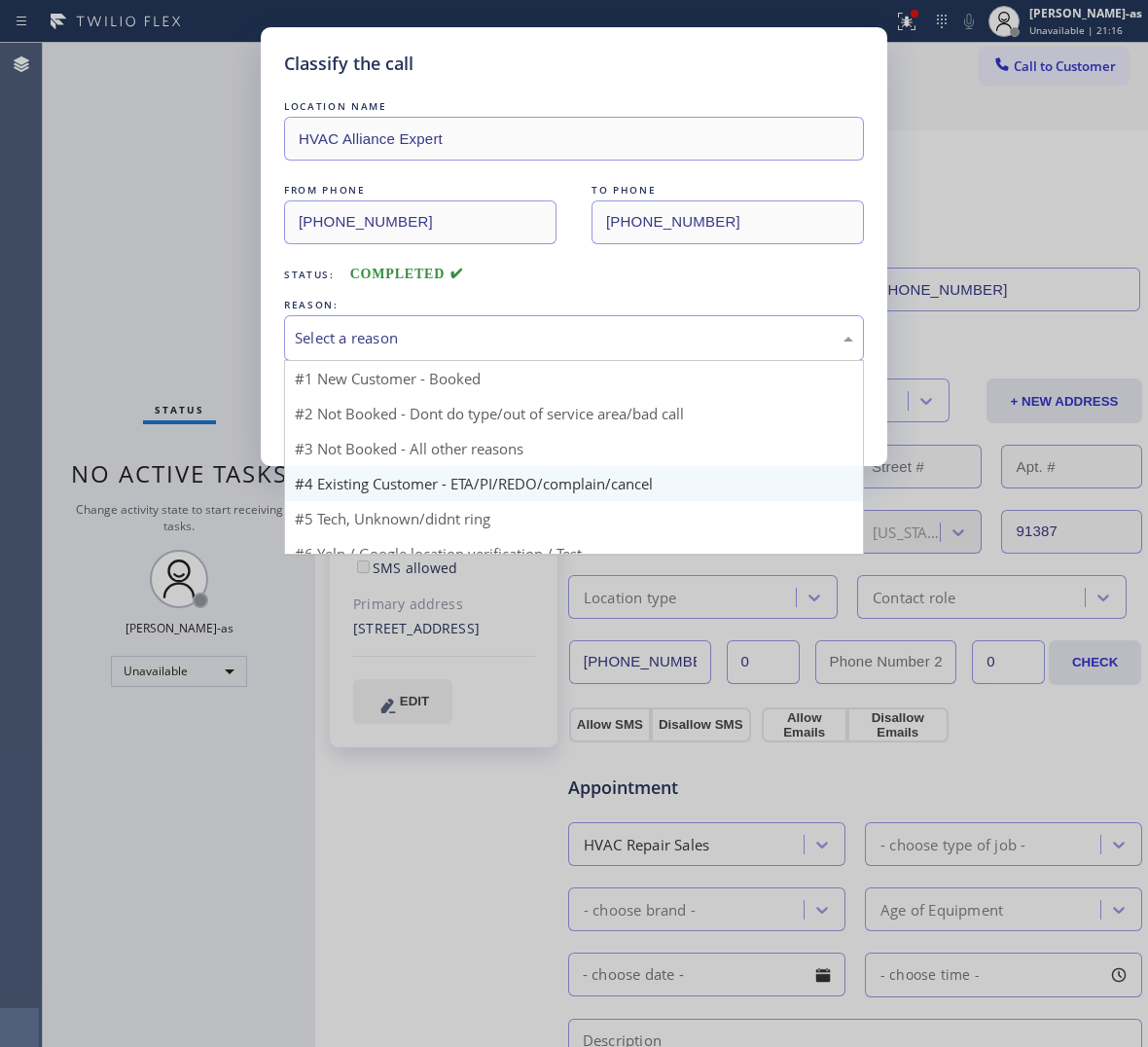 drag, startPoint x: 419, startPoint y: 332, endPoint x: 483, endPoint y: 450, distance: 134.23859 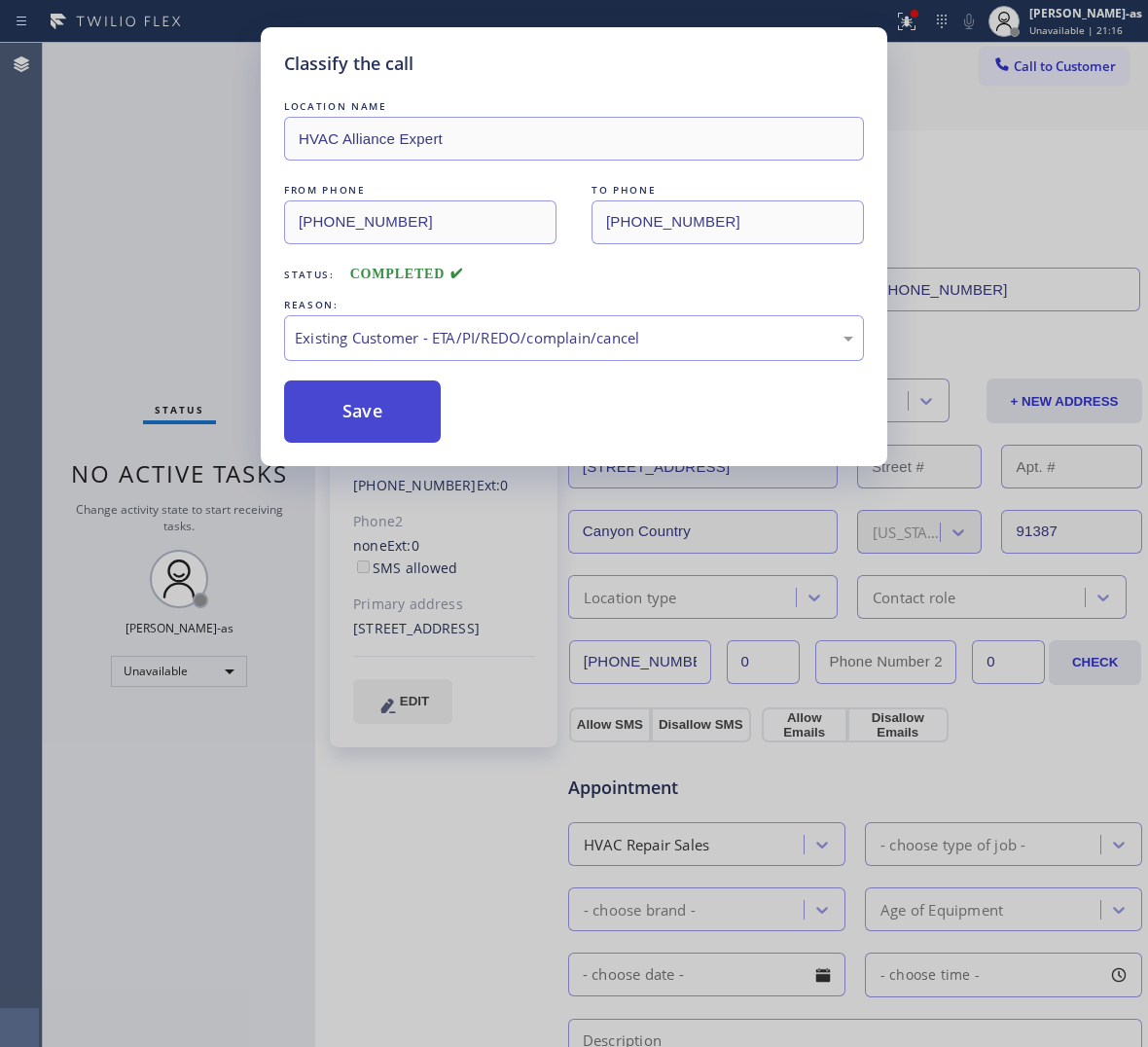 click on "Save" at bounding box center (362, 412) 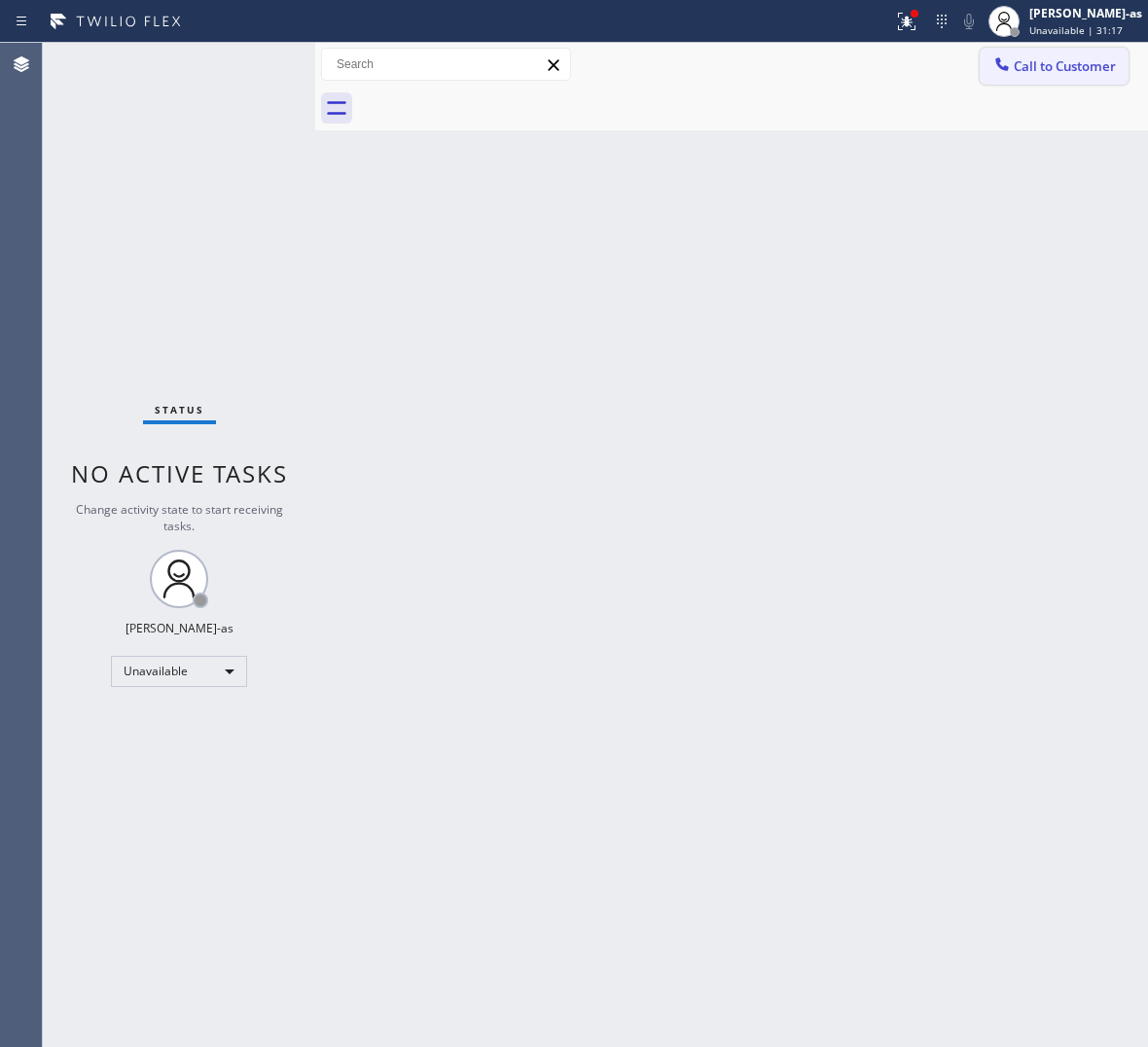 click on "Call to Customer" at bounding box center [1054, 66] 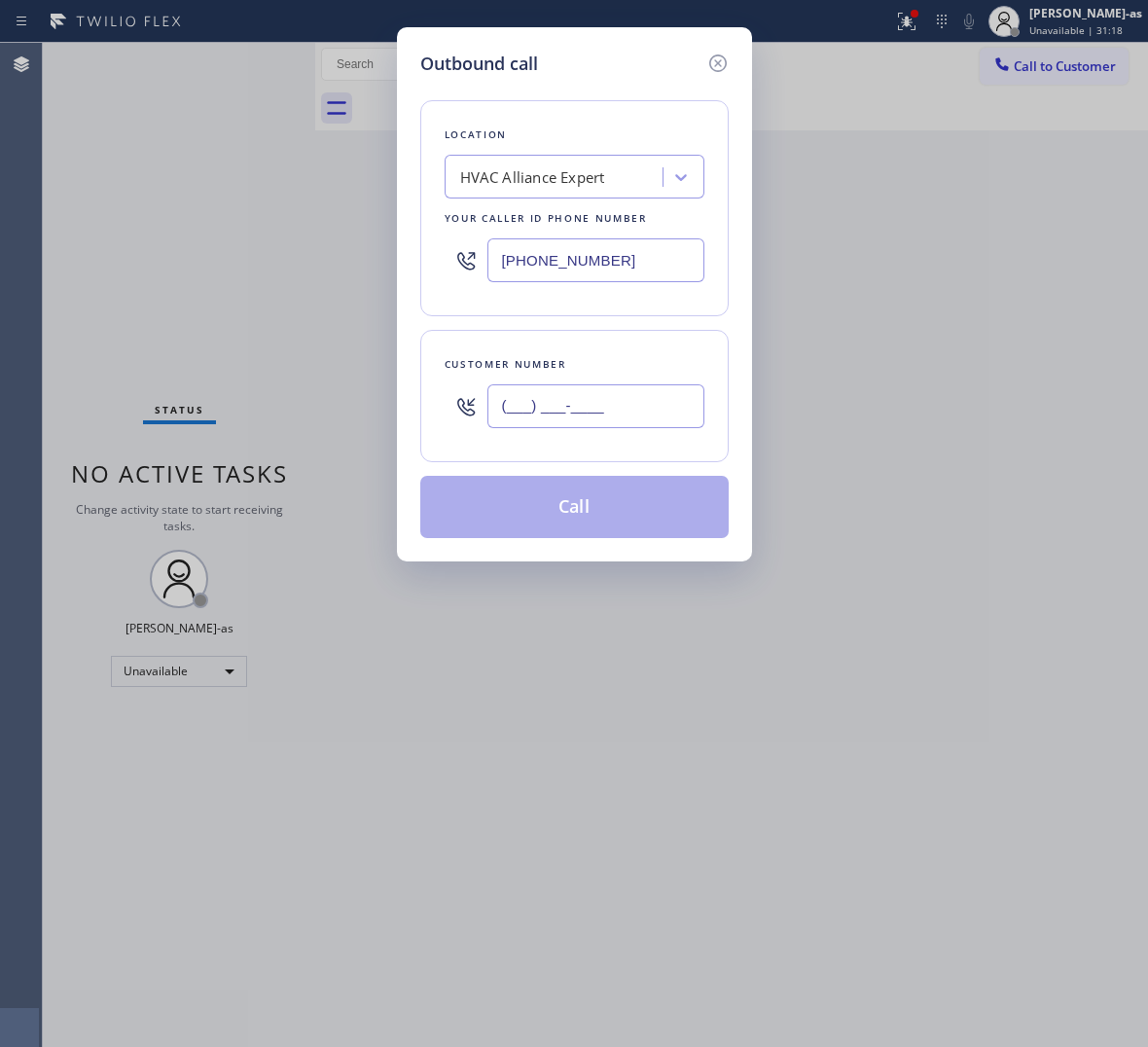 click on "(___) ___-____" at bounding box center (595, 406) 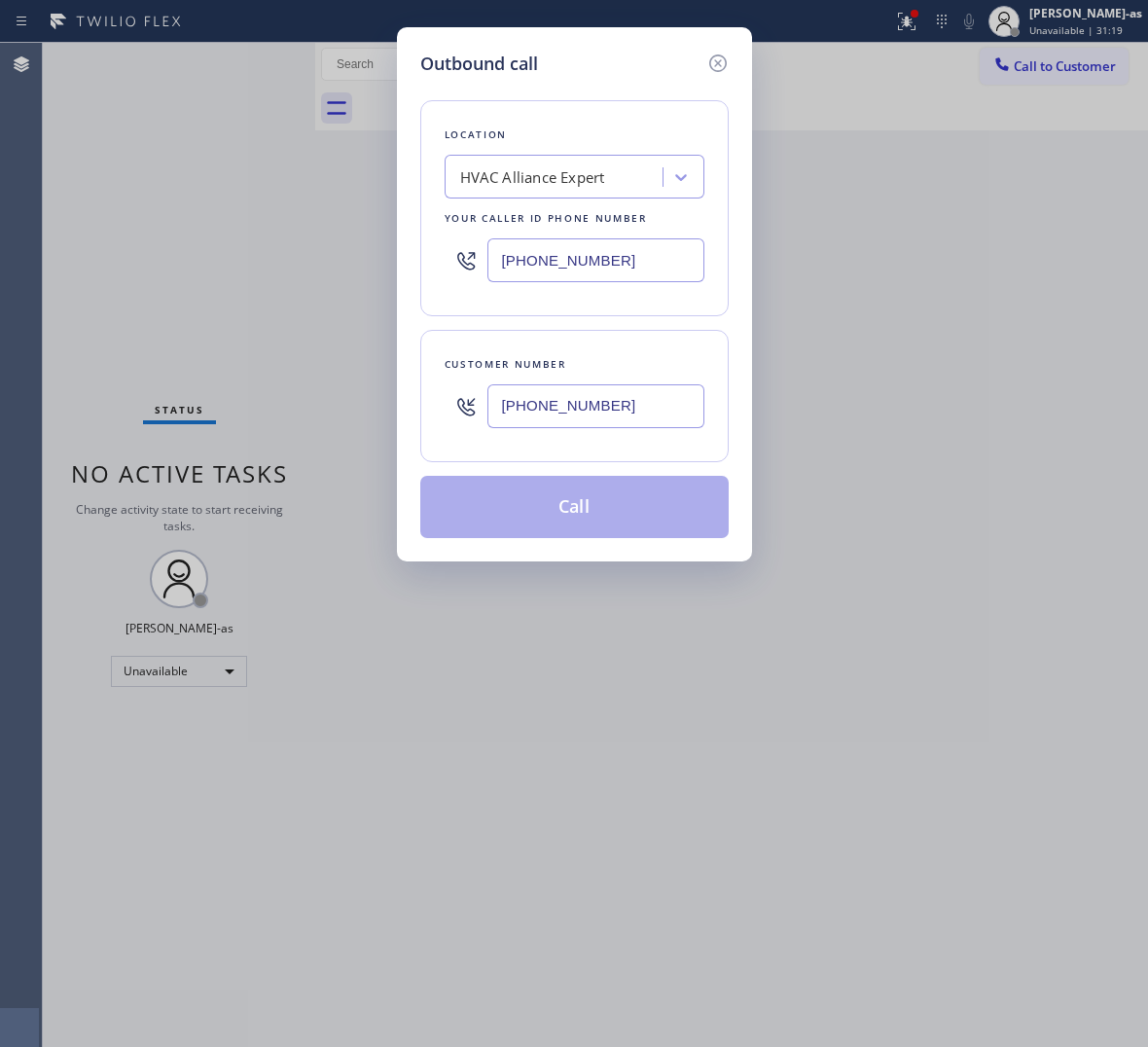 type on "[PHONE_NUMBER]" 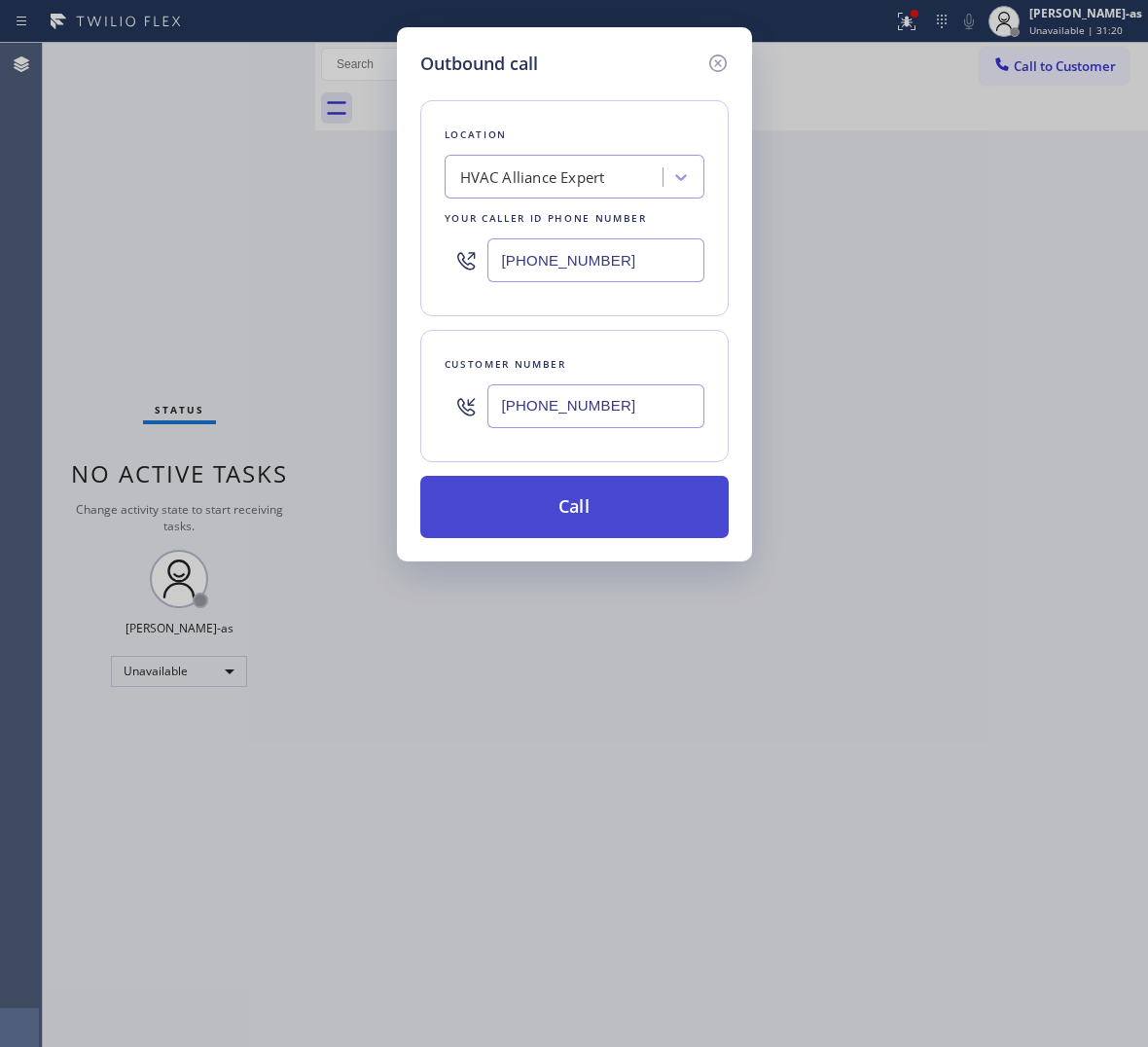 click on "Call" at bounding box center [574, 507] 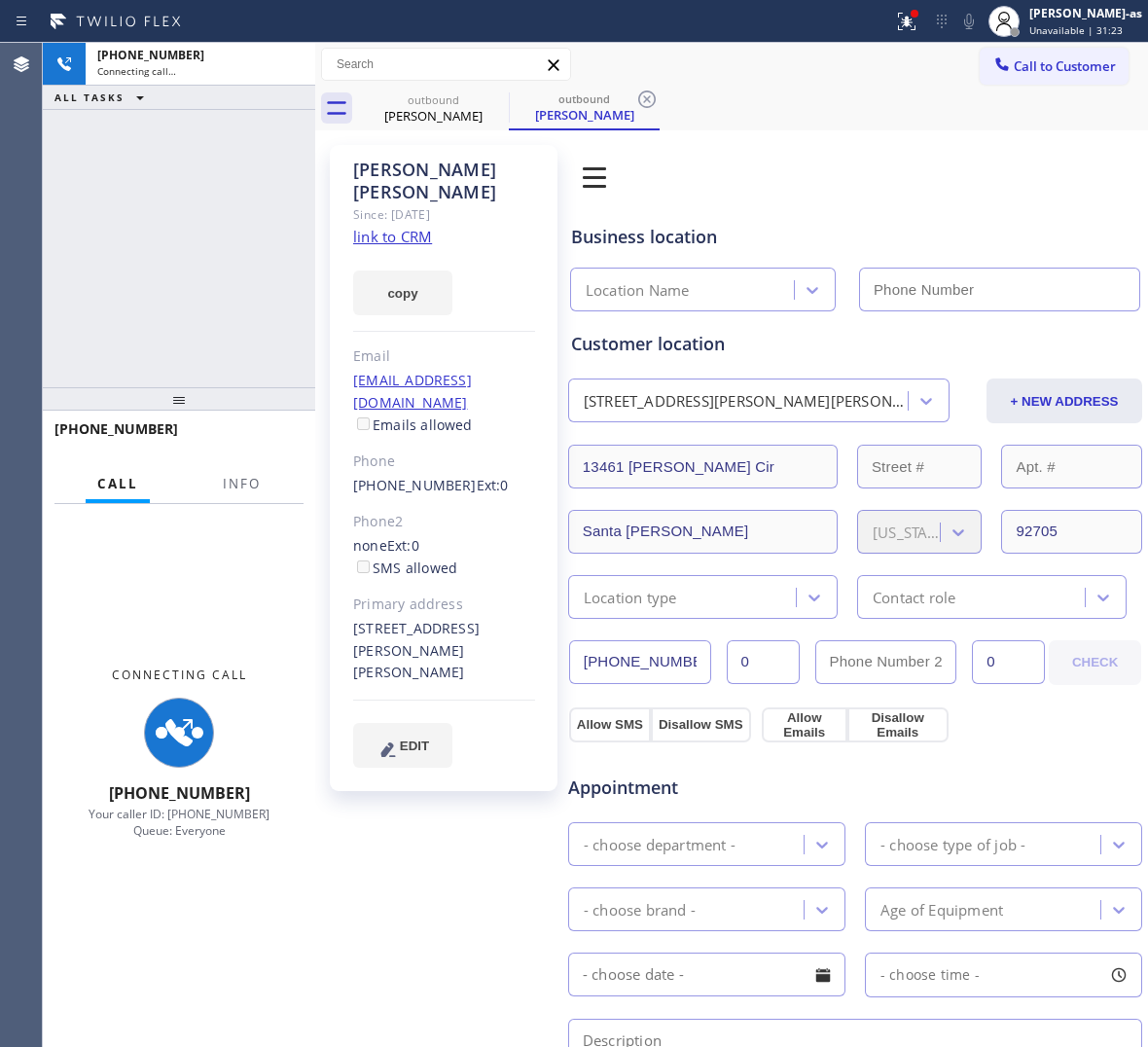 click on "Since: [DATE]" 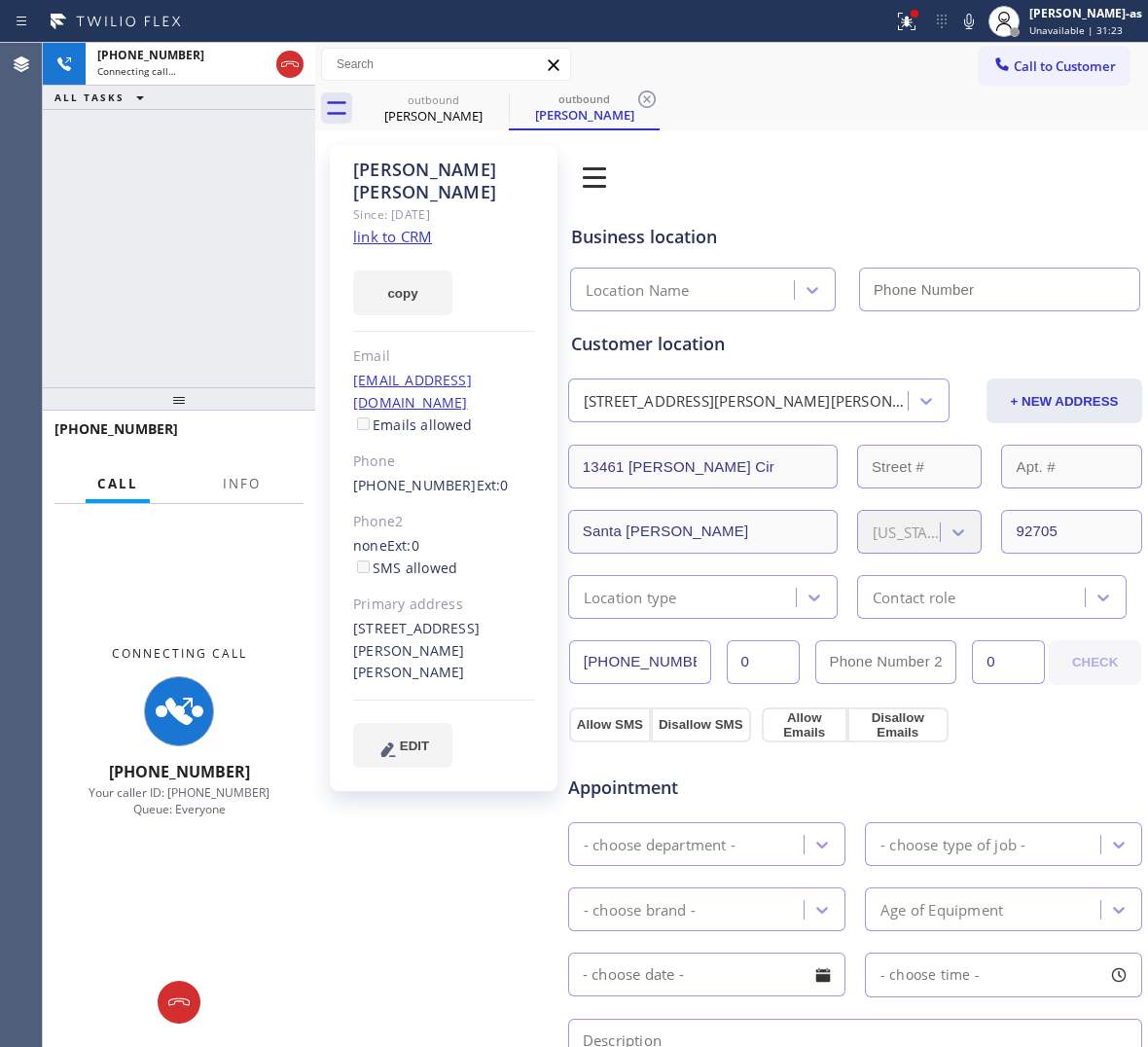 click on "link to CRM" 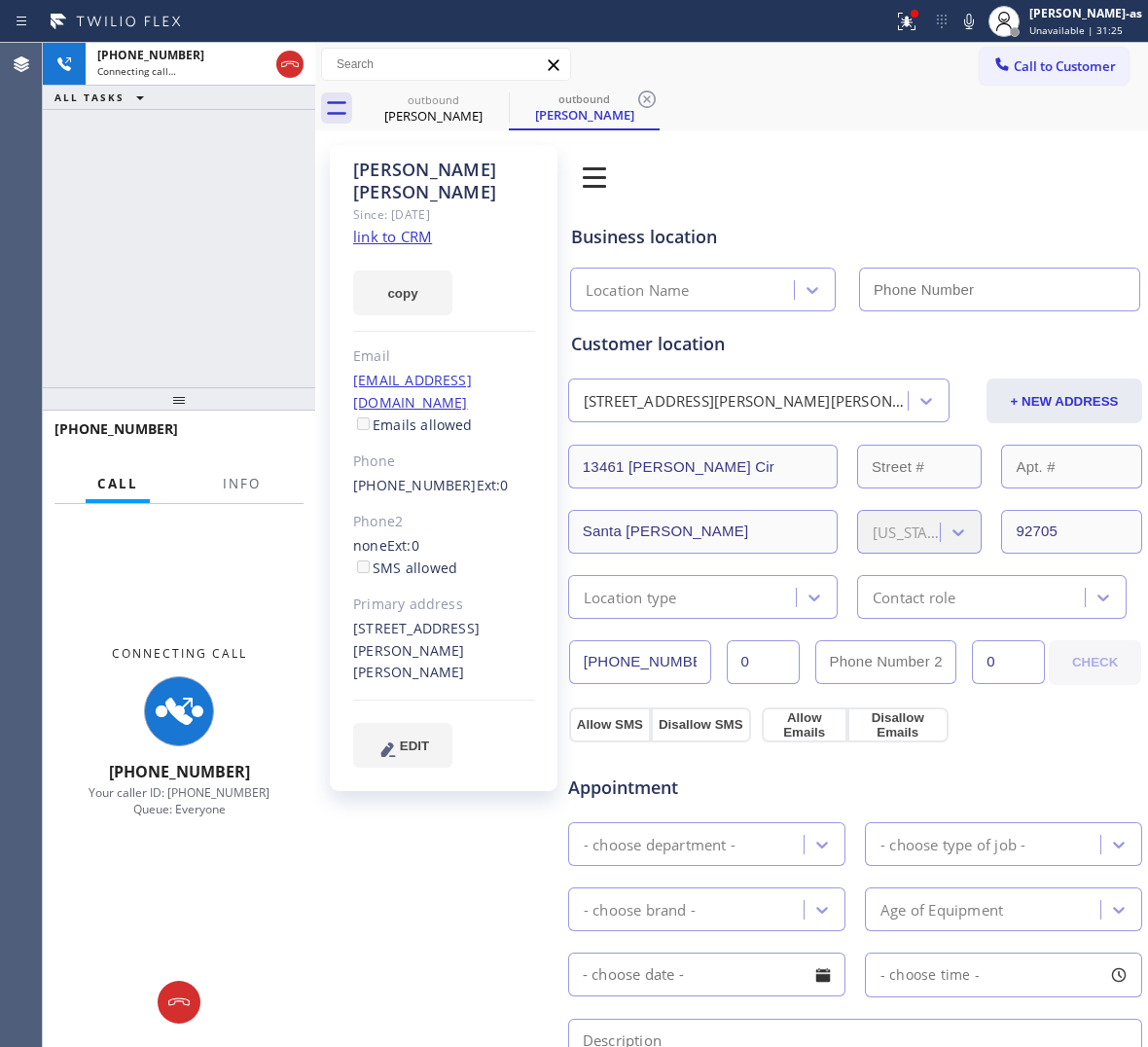 type on "[PHONE_NUMBER]" 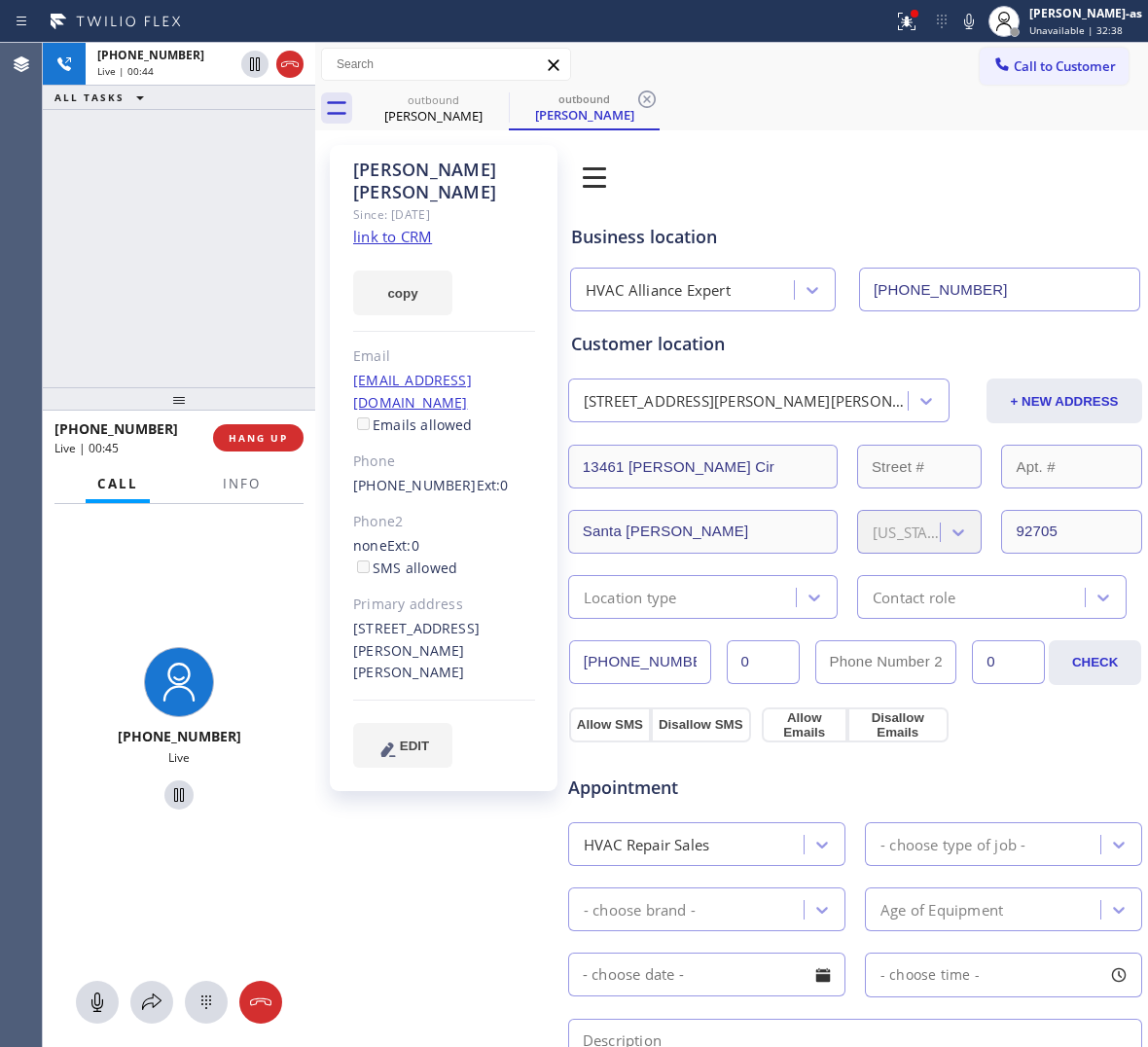 click on "[PHONE_NUMBER] Live | 00:44 ALL TASKS ALL TASKS ACTIVE TASKS TASKS IN WRAP UP" at bounding box center (179, 215) 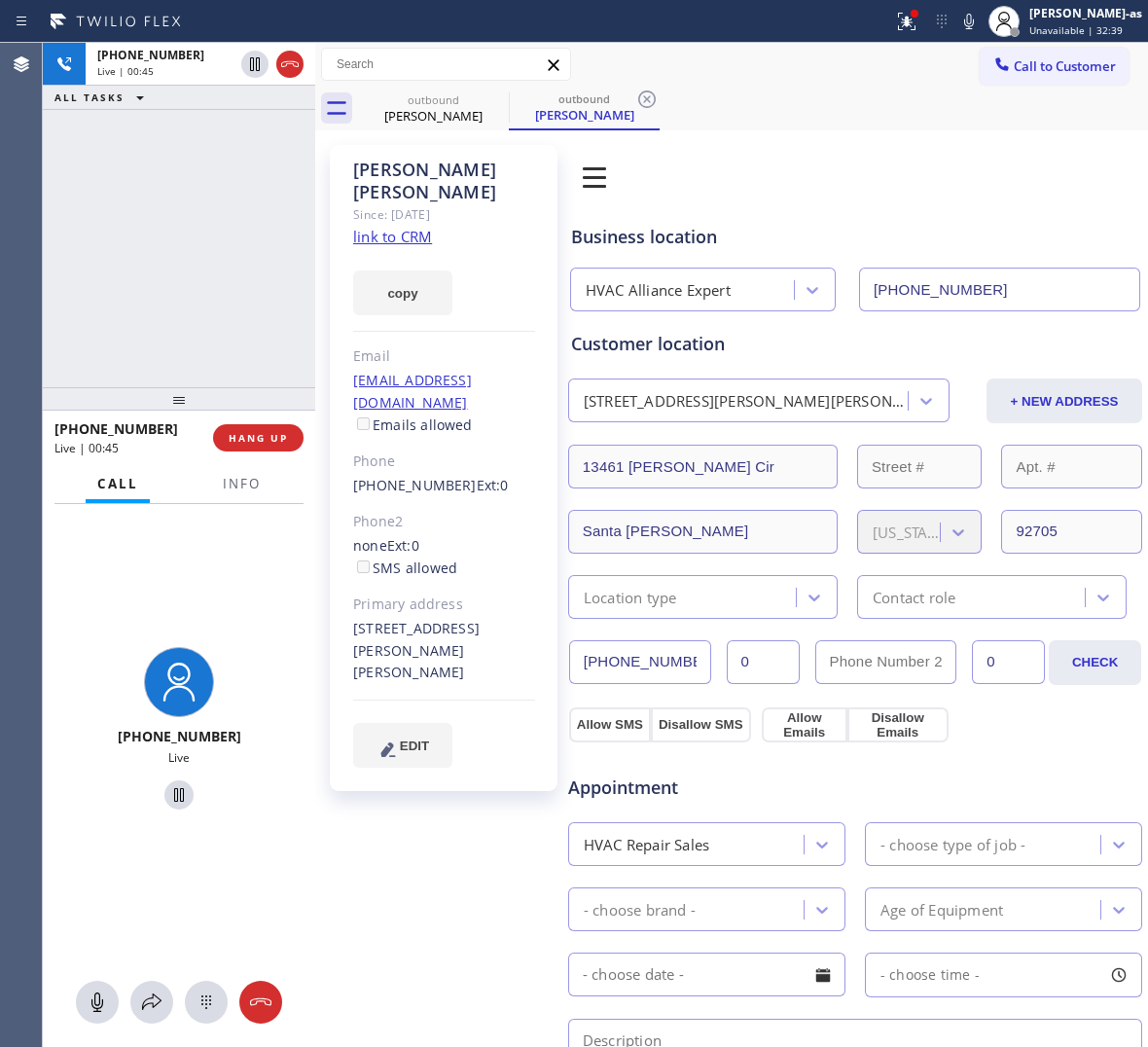 click on "[PHONE_NUMBER] Live | 00:45 ALL TASKS ALL TASKS ACTIVE TASKS TASKS IN WRAP UP" at bounding box center [179, 215] 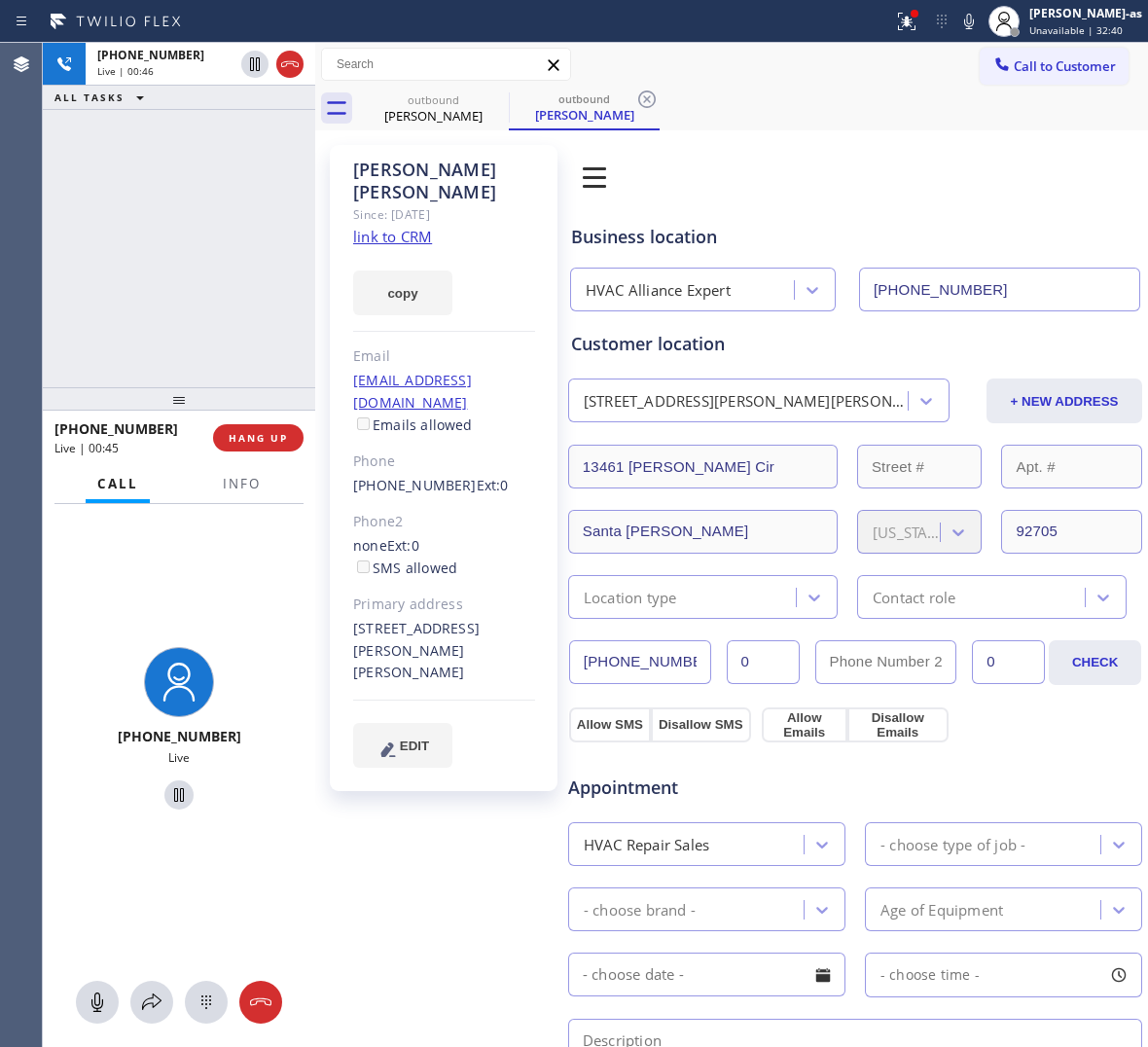 drag, startPoint x: 255, startPoint y: 293, endPoint x: 279, endPoint y: 339, distance: 51.884487 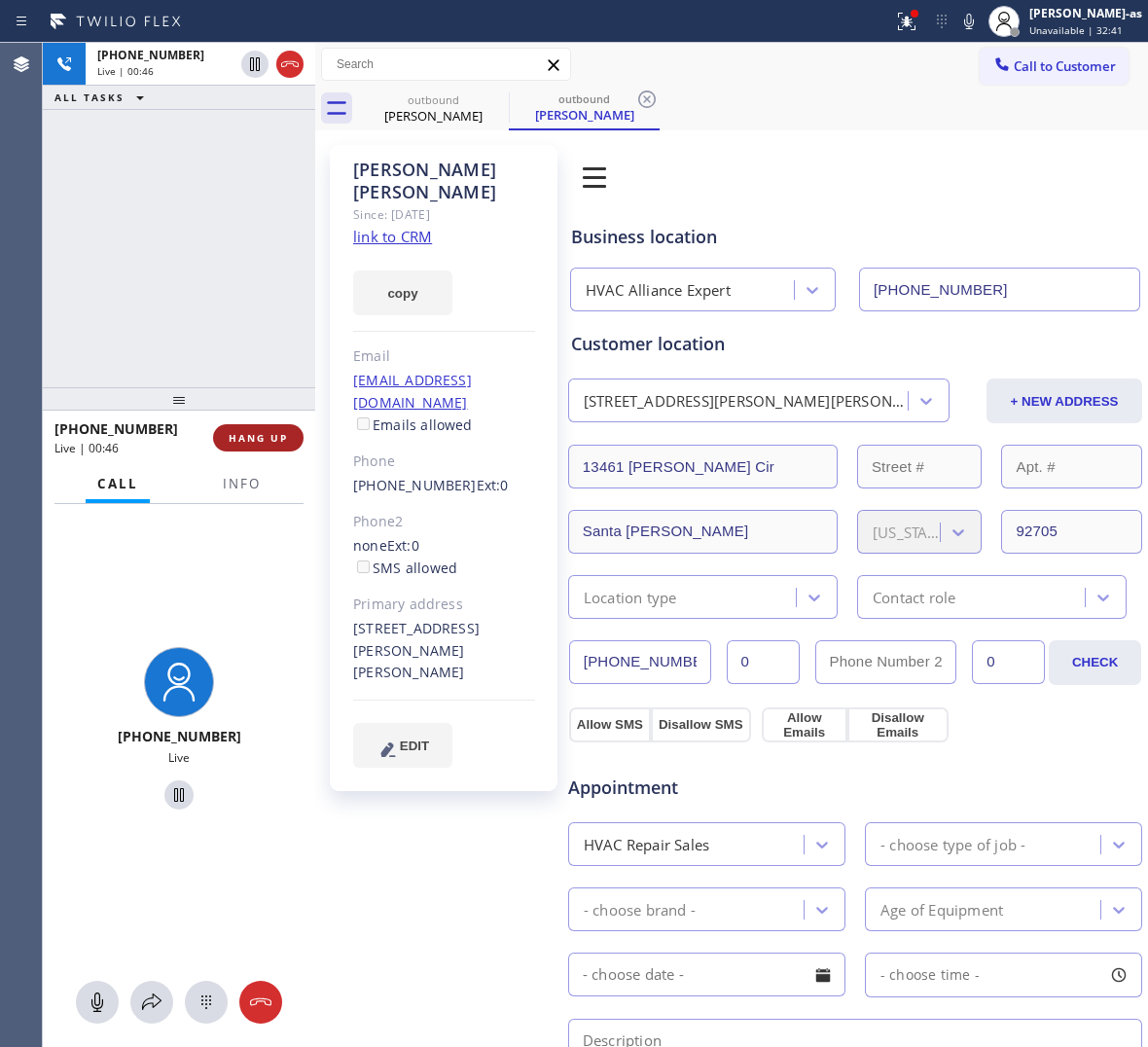 click on "HANG UP" at bounding box center [258, 438] 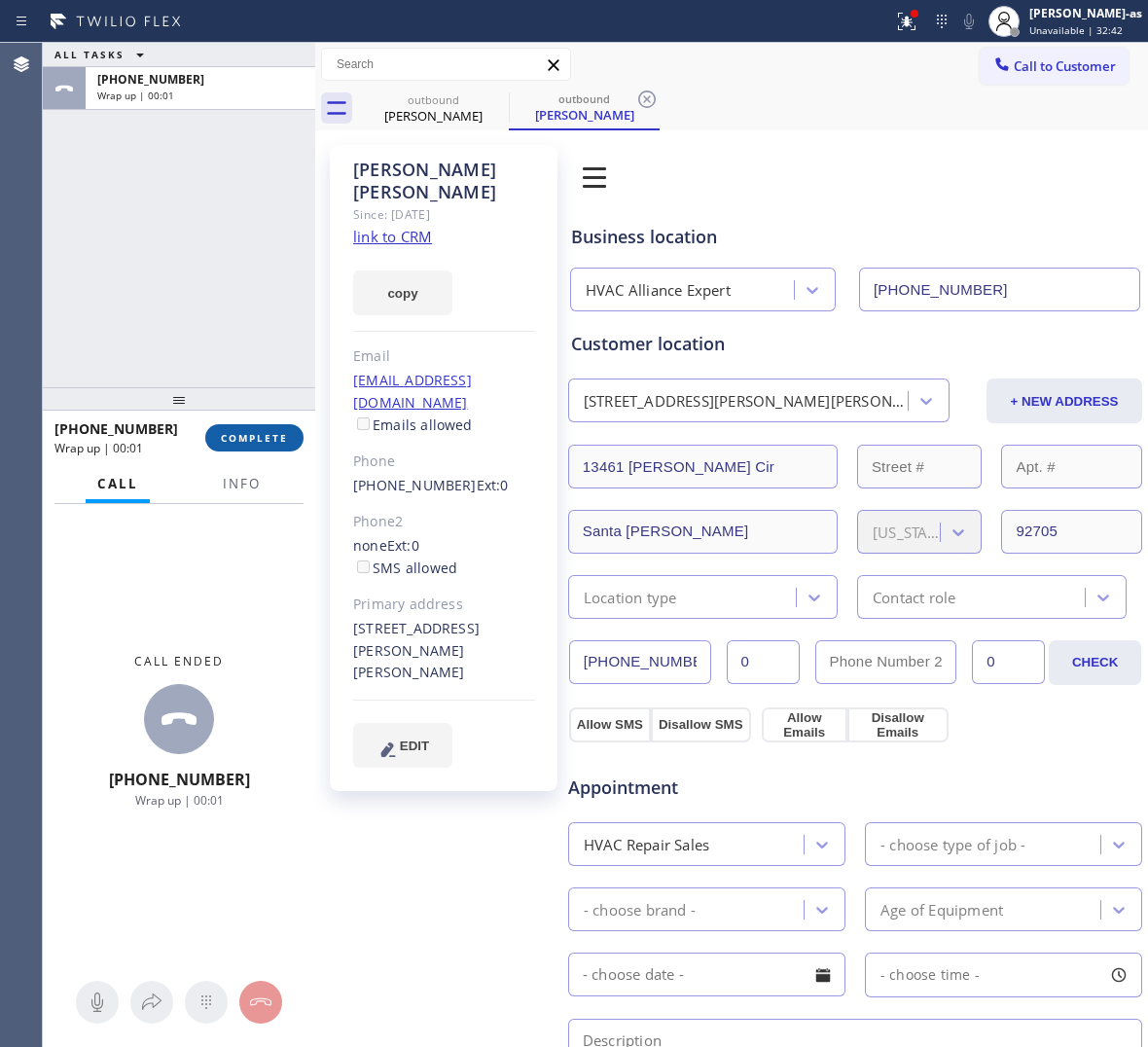 click on "COMPLETE" at bounding box center (254, 438) 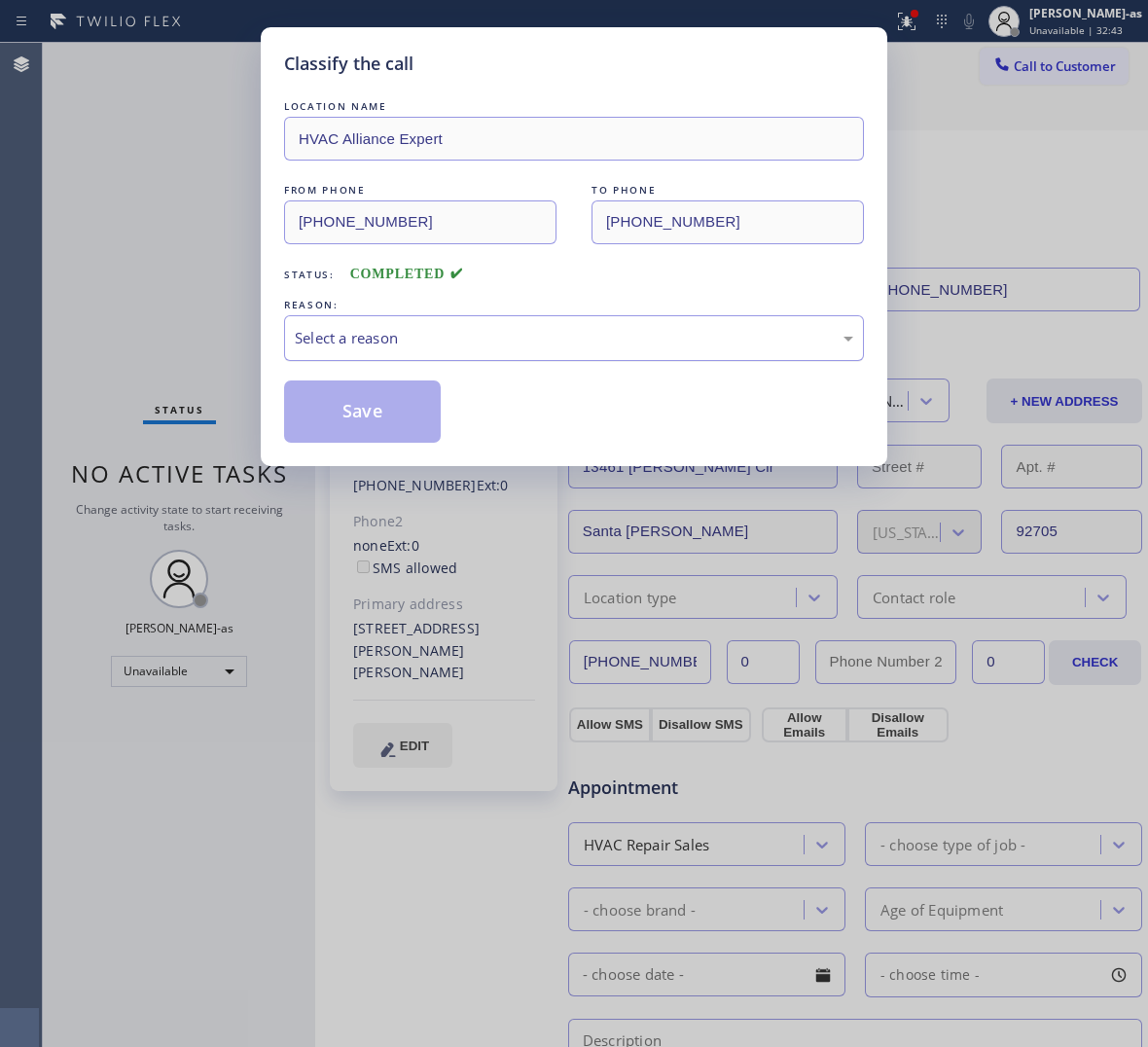 drag, startPoint x: 385, startPoint y: 339, endPoint x: 433, endPoint y: 353, distance: 50 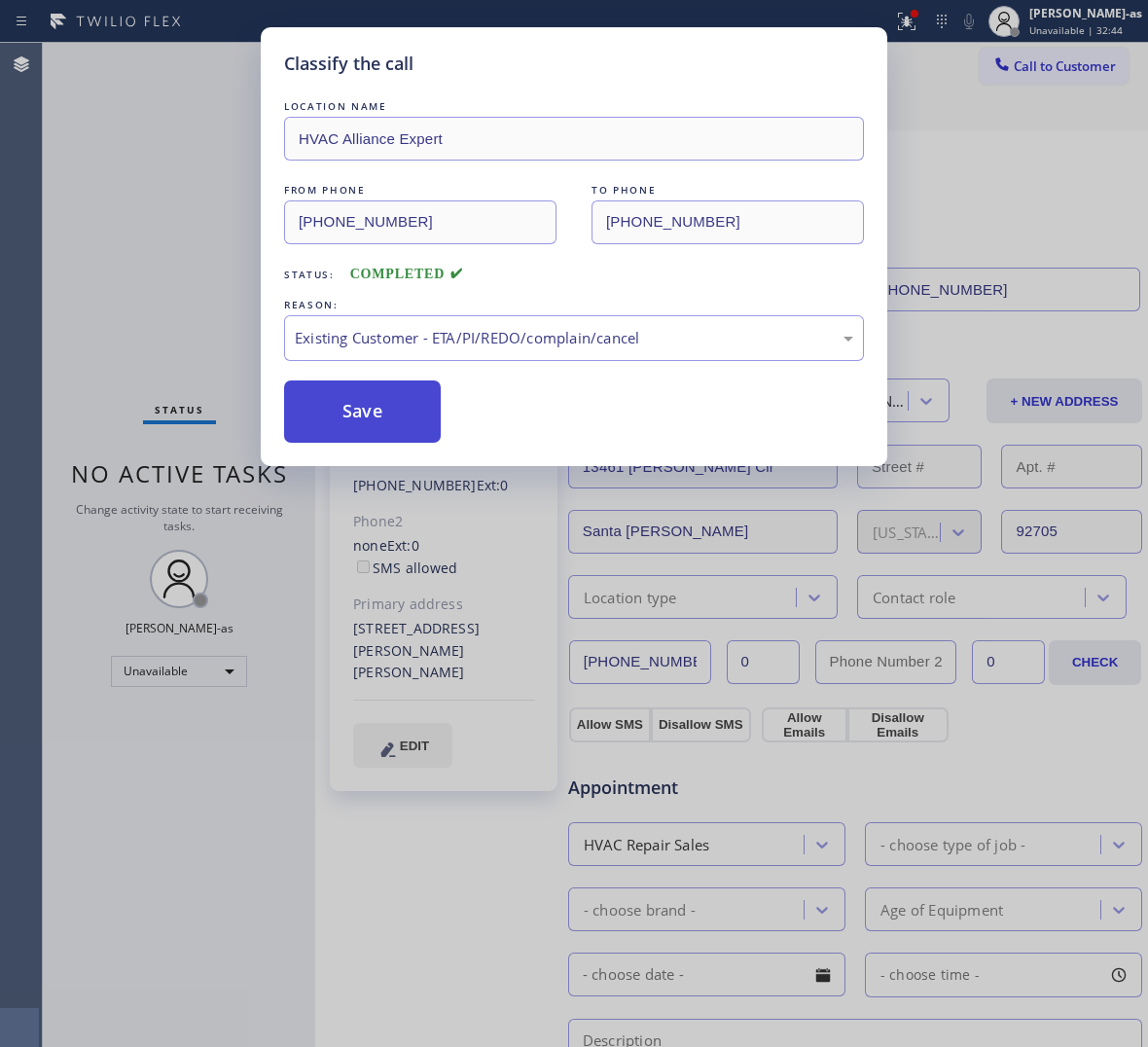drag, startPoint x: 382, startPoint y: 407, endPoint x: 360, endPoint y: 421, distance: 26.07681 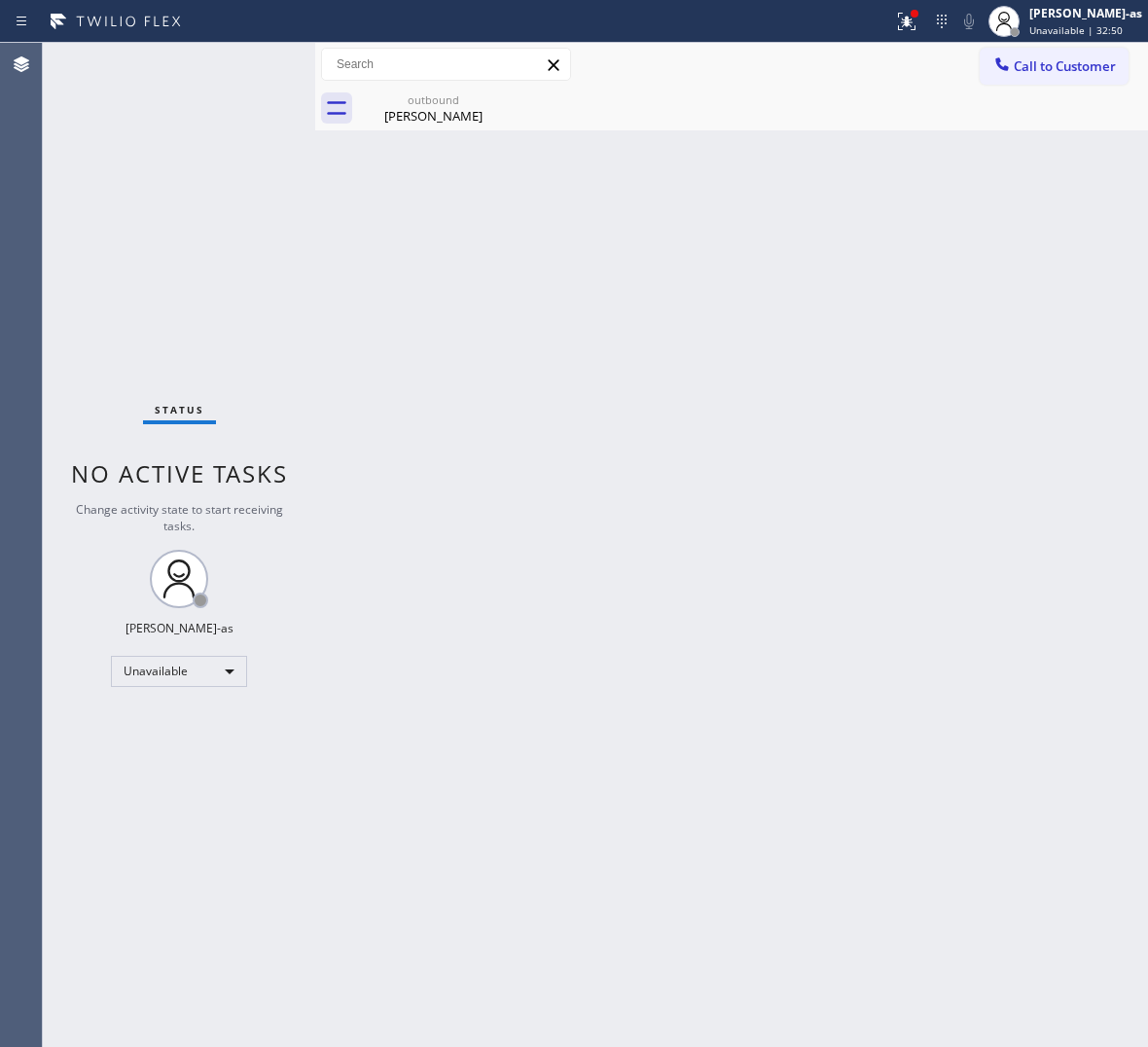 click on "Back to Dashboard Change Sender ID Customers Technicians Select a contact Outbound call Location Search location Your caller id phone number Customer number Call Customer info Name   Phone none Address none Change Sender ID HVAC [PHONE_NUMBER] 5 Star Appliance [PHONE_NUMBER] Appliance Repair [PHONE_NUMBER] Plumbing [PHONE_NUMBER] Air Duct Cleaning [PHONE_NUMBER]  Electricians [PHONE_NUMBER] Cancel Change Check personal SMS Reset Change outbound [PERSON_NAME] Call to Customer Outbound call Location HVAC Alliance Expert Your caller id phone number [PHONE_NUMBER] Customer number Call Outbound call Technician Search Technician Your caller id phone number Your caller id phone number Call outbound [PERSON_NAME] [PERSON_NAME] Since: [DATE] link to CRM copy Email [EMAIL_ADDRESS][DOMAIN_NAME]  Emails allowed Phone [PHONE_NUMBER]  Ext:  0 Phone2 none  Ext:  0  SMS allowed Primary address  [STREET_ADDRESS][PERSON_NAME][PERSON_NAME] EDIT Outbound call Location HVAC Alliance Expert Your caller id phone number [PHONE_NUMBER] Customer number 0 0" at bounding box center [732, 545] 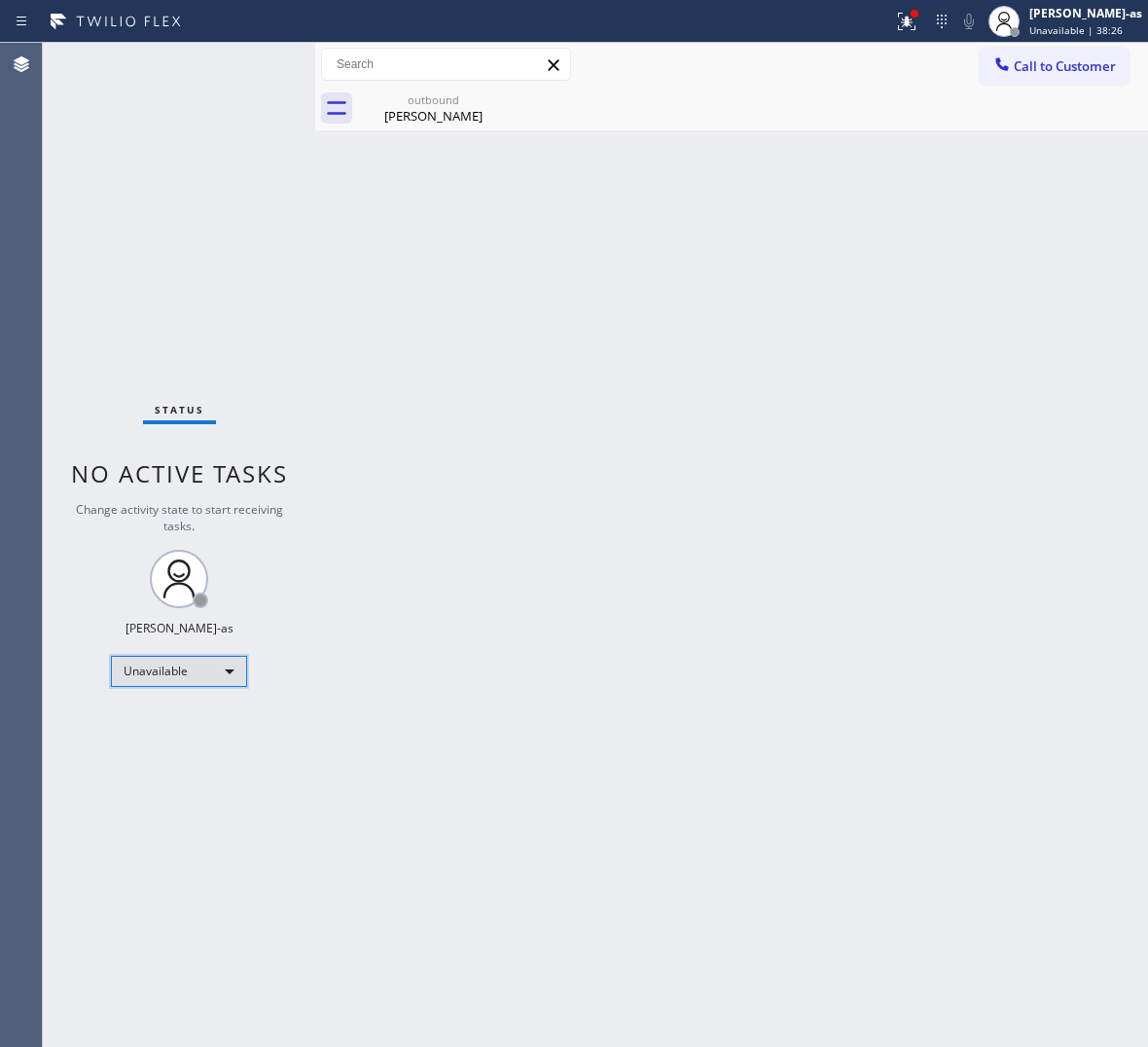 click on "Unavailable" at bounding box center [179, 671] 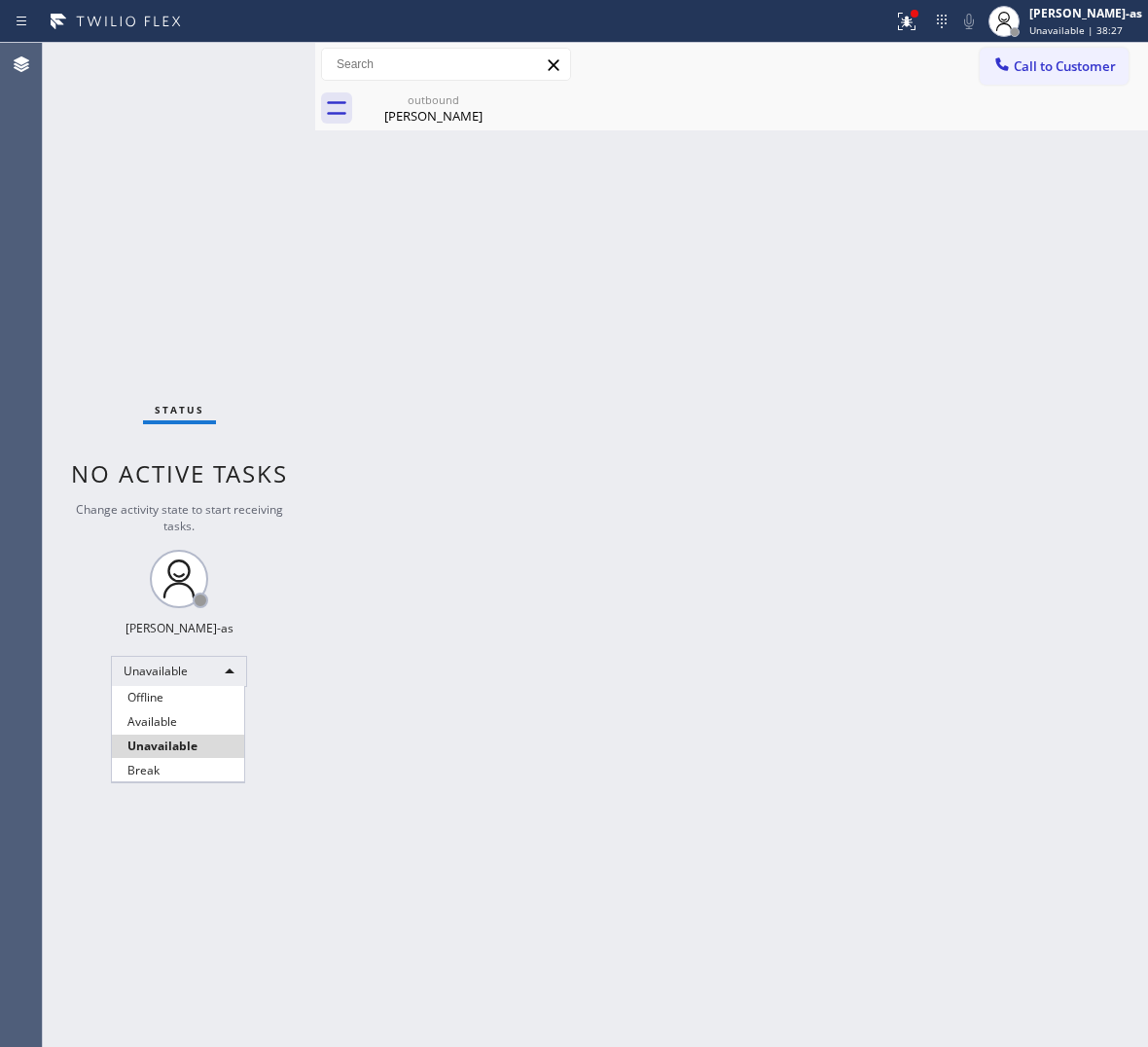 drag, startPoint x: 165, startPoint y: 767, endPoint x: 484, endPoint y: 730, distance: 321.1386 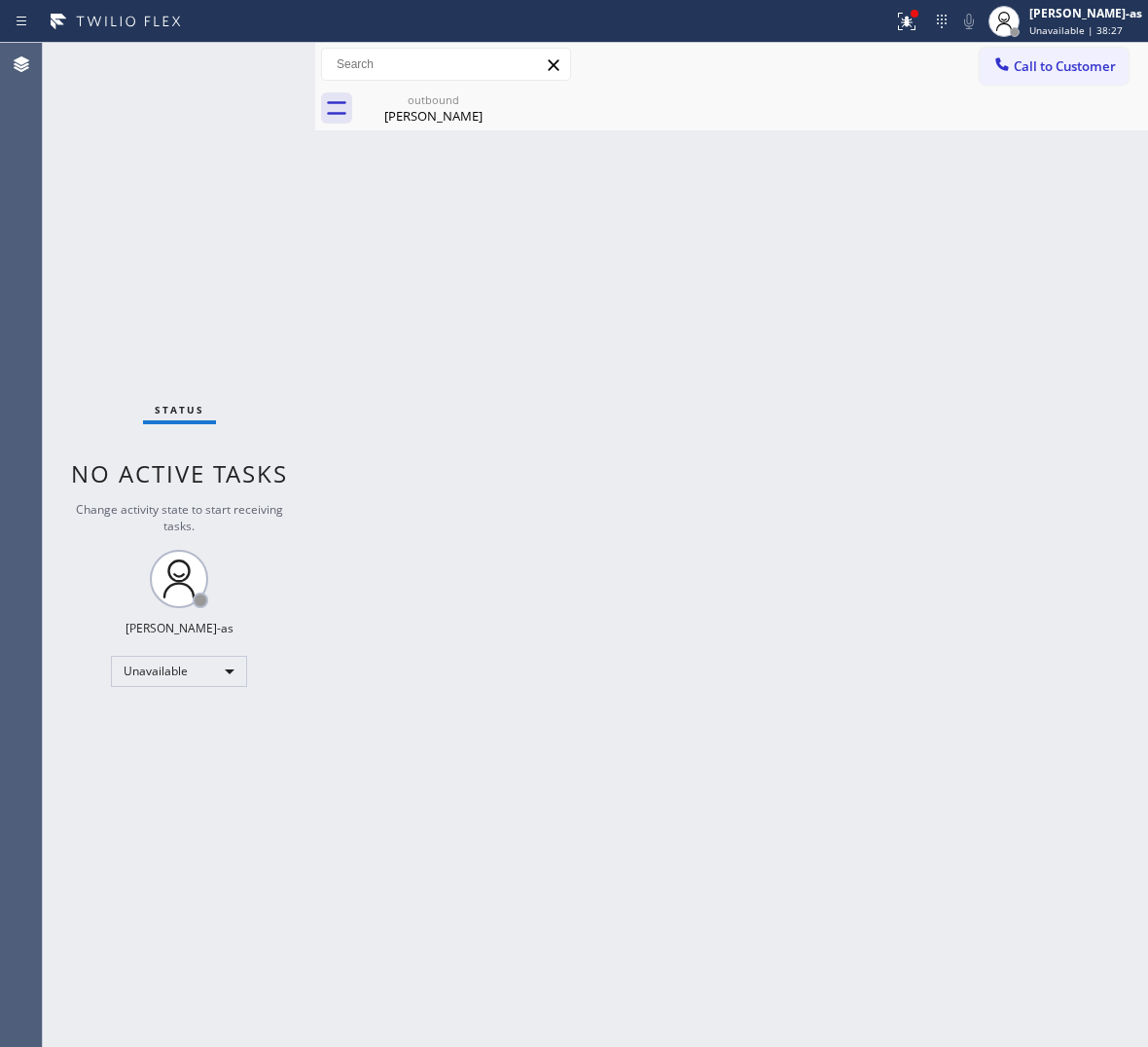 click on "Back to Dashboard Change Sender ID Customers Technicians Select a contact Outbound call Location Search location Your caller id phone number Customer number Call Customer info Name   Phone none Address none Change Sender ID HVAC [PHONE_NUMBER] 5 Star Appliance [PHONE_NUMBER] Appliance Repair [PHONE_NUMBER] Plumbing [PHONE_NUMBER] Air Duct Cleaning [PHONE_NUMBER]  Electricians [PHONE_NUMBER] Cancel Change Check personal SMS Reset Change outbound [PERSON_NAME] Call to Customer Outbound call Location HVAC Alliance Expert Your caller id phone number [PHONE_NUMBER] Customer number Call Outbound call Technician Search Technician Your caller id phone number Your caller id phone number Call outbound [PERSON_NAME] [PERSON_NAME] Since: [DATE] link to CRM copy Email [EMAIL_ADDRESS][DOMAIN_NAME]  Emails allowed Phone [PHONE_NUMBER]  Ext:  0 Phone2 none  Ext:  0  SMS allowed Primary address  [STREET_ADDRESS][PERSON_NAME][PERSON_NAME] EDIT Outbound call Location HVAC Alliance Expert Your caller id phone number [PHONE_NUMBER] Customer number 0 0" at bounding box center (732, 545) 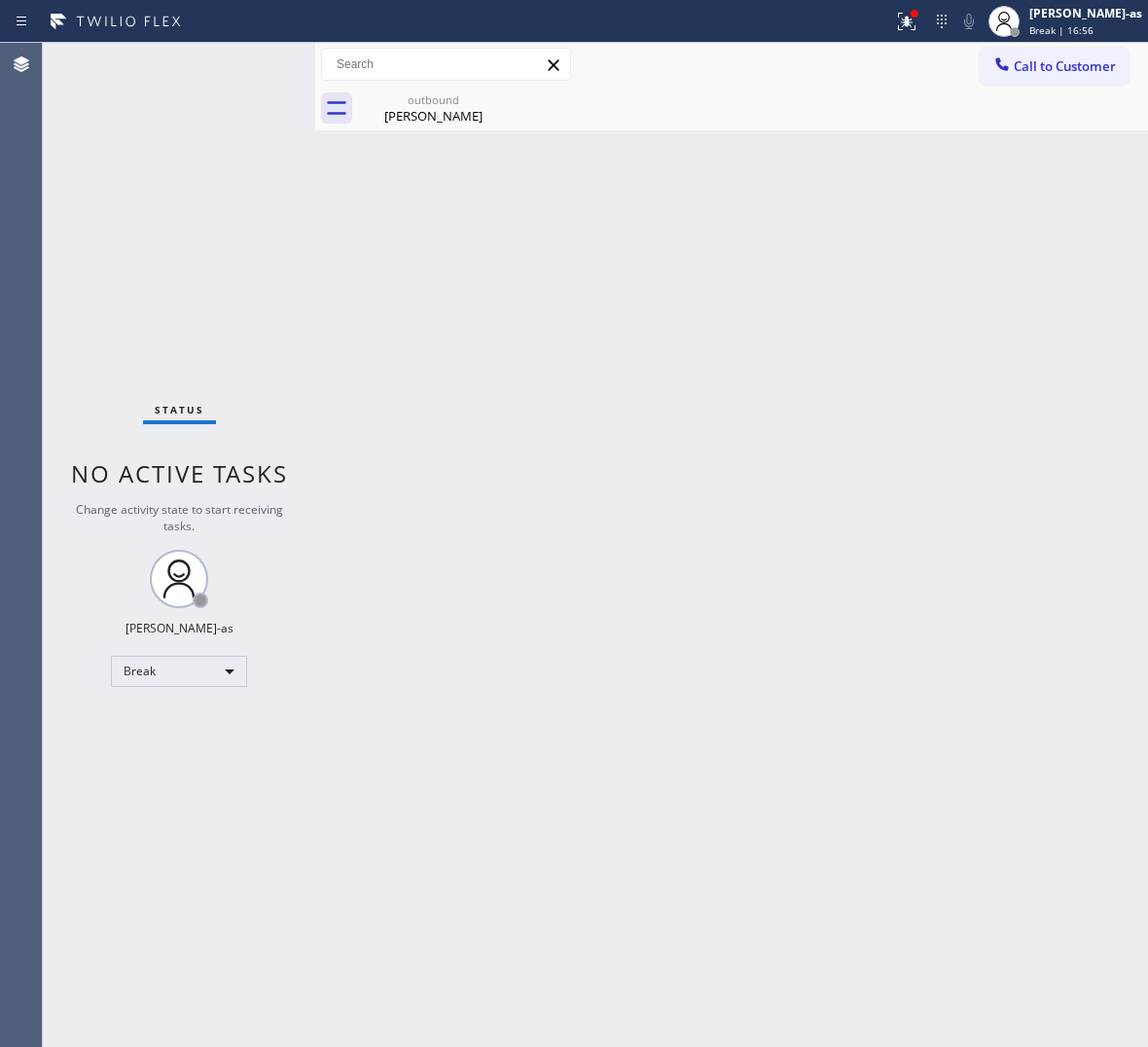 drag, startPoint x: 131, startPoint y: 644, endPoint x: 149, endPoint y: 655, distance: 21.095023 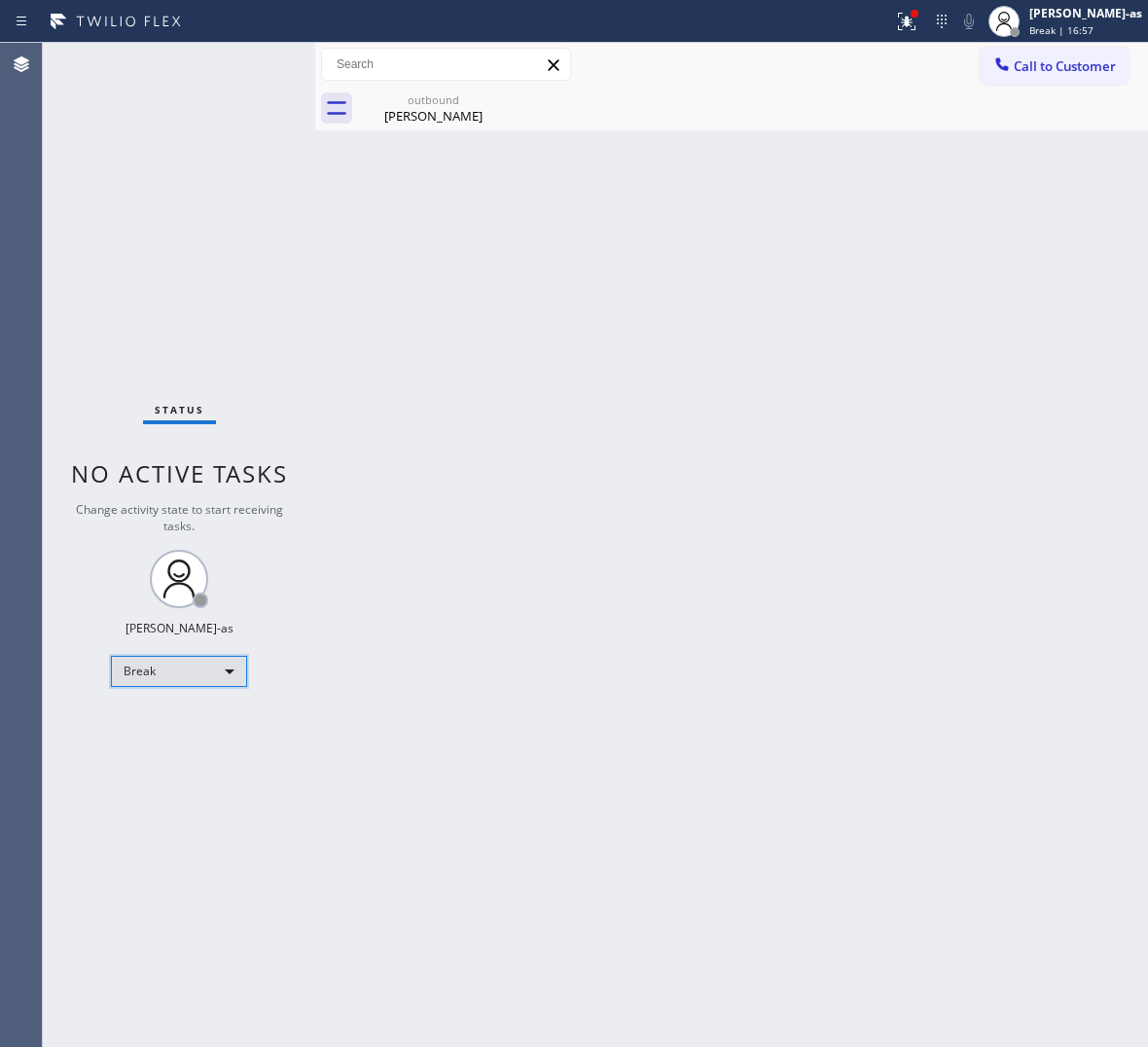 click on "Break" at bounding box center (179, 671) 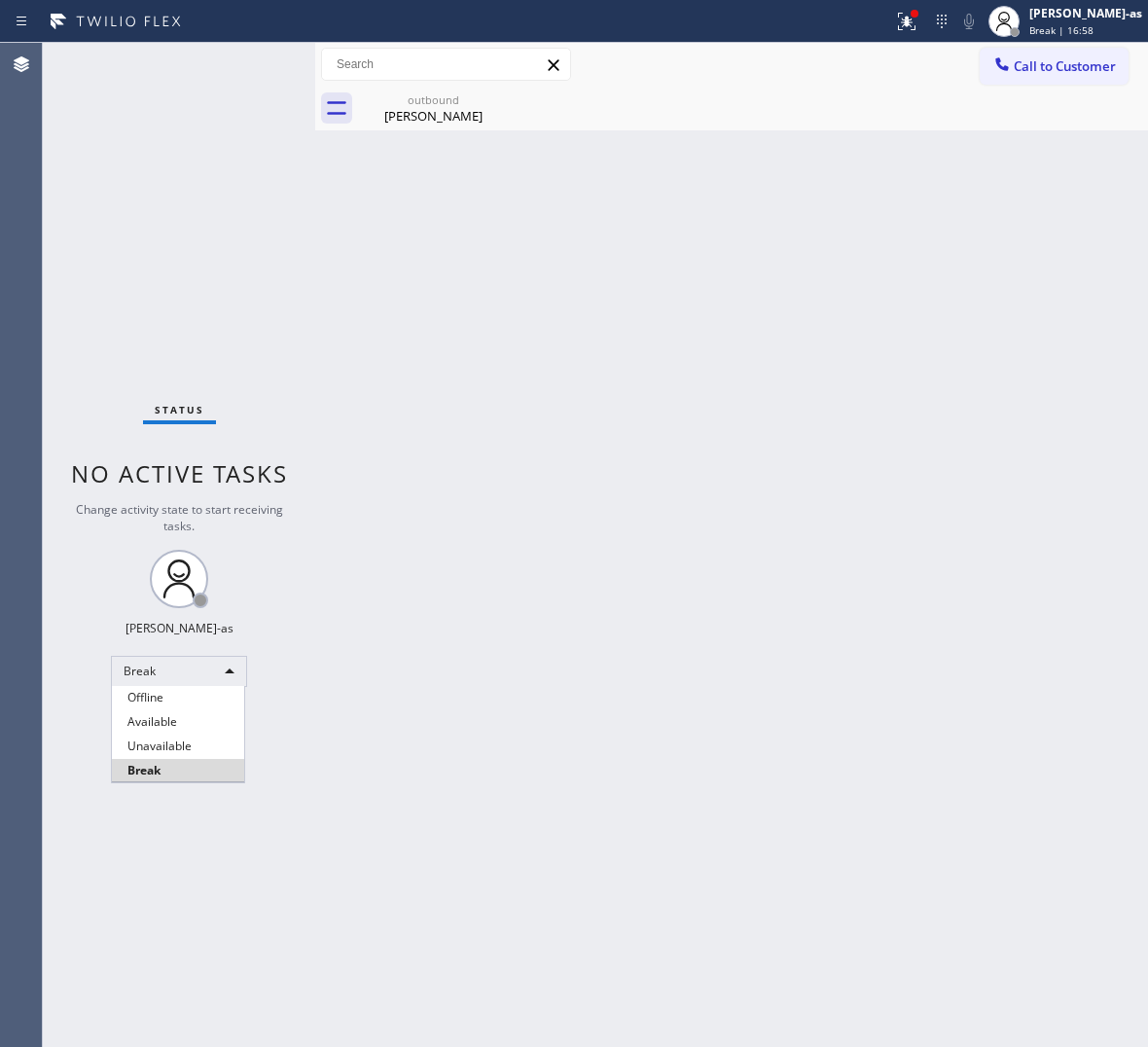 drag, startPoint x: 199, startPoint y: 751, endPoint x: 757, endPoint y: 810, distance: 561.1105 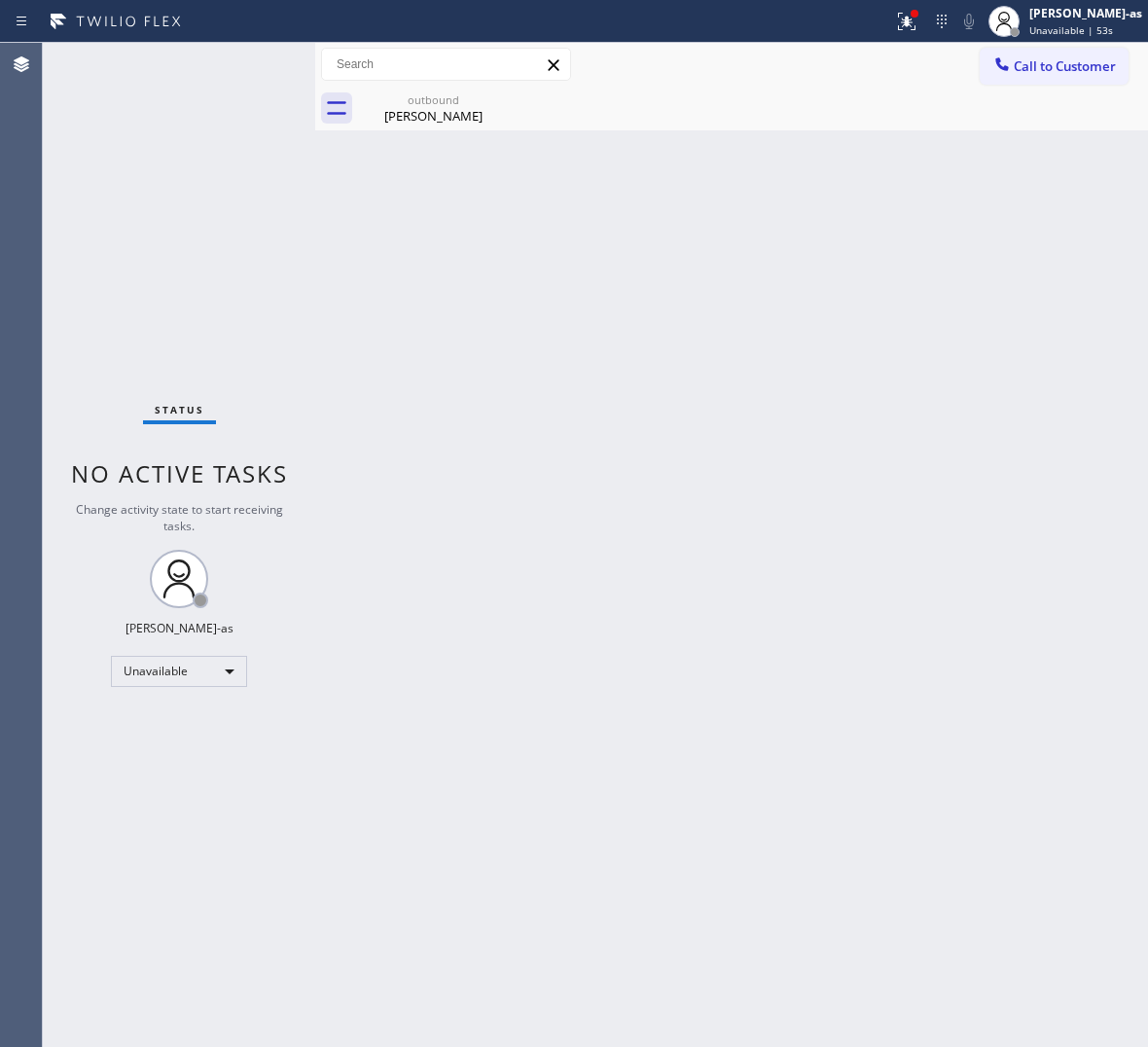 click on "Back to Dashboard Change Sender ID Customers Technicians Select a contact Outbound call Location Search location Your caller id phone number Customer number Call Customer info Name   Phone none Address none Change Sender ID HVAC [PHONE_NUMBER] 5 Star Appliance [PHONE_NUMBER] Appliance Repair [PHONE_NUMBER] Plumbing [PHONE_NUMBER] Air Duct Cleaning [PHONE_NUMBER]  Electricians [PHONE_NUMBER] Cancel Change Check personal SMS Reset Change outbound [PERSON_NAME] Call to Customer Outbound call Location HVAC Alliance Expert Your caller id phone number [PHONE_NUMBER] Customer number Call Outbound call Technician Search Technician Your caller id phone number Your caller id phone number Call outbound [PERSON_NAME] [PERSON_NAME] Since: [DATE] link to CRM copy Email [EMAIL_ADDRESS][DOMAIN_NAME]  Emails allowed Phone [PHONE_NUMBER]  Ext:  0 Phone2 none  Ext:  0  SMS allowed Primary address  [STREET_ADDRESS][PERSON_NAME][PERSON_NAME] EDIT Outbound call Location HVAC Alliance Expert Your caller id phone number [PHONE_NUMBER] Customer number 0 0" at bounding box center [732, 545] 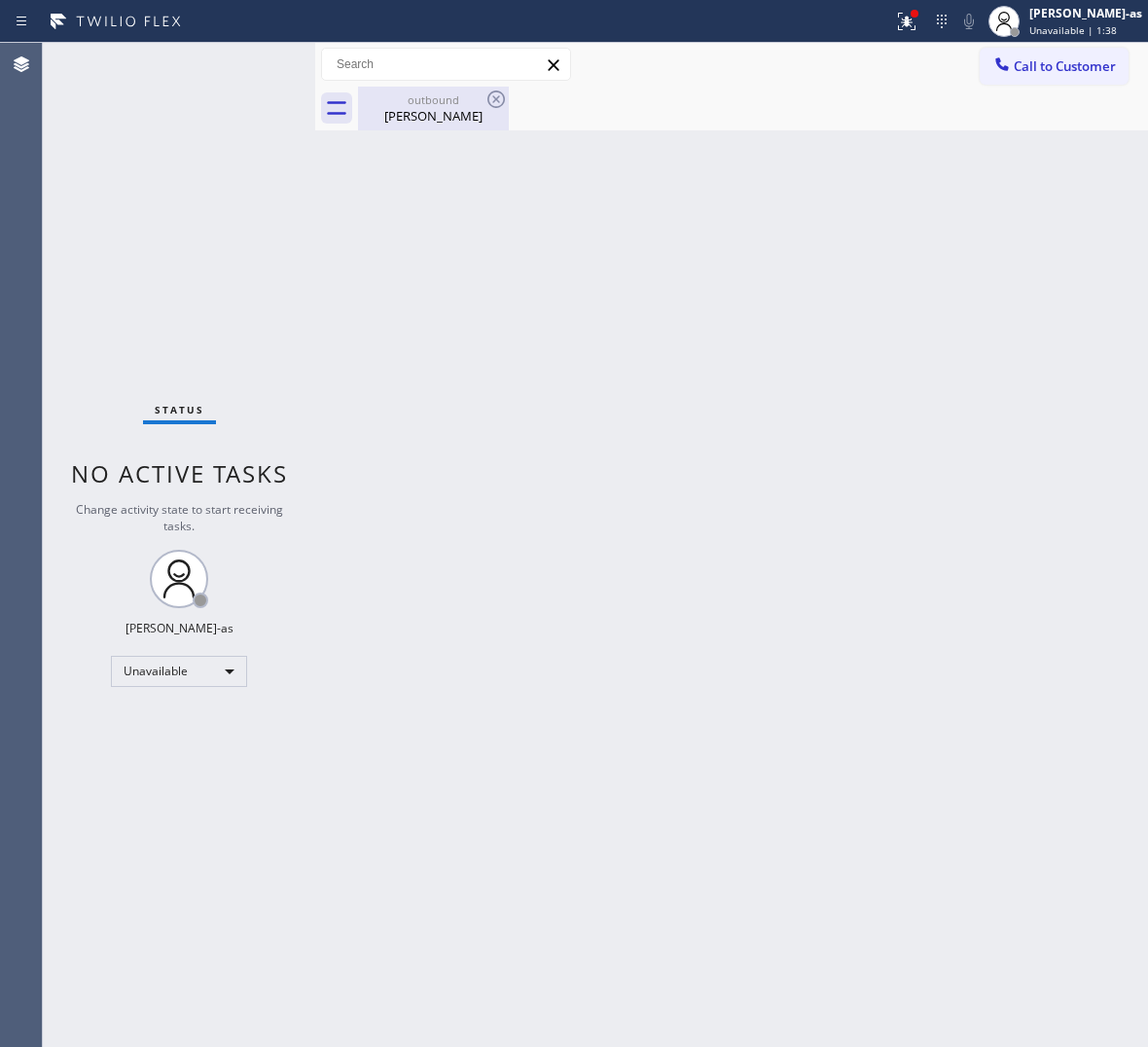 click on "[PERSON_NAME]" at bounding box center [433, 116] 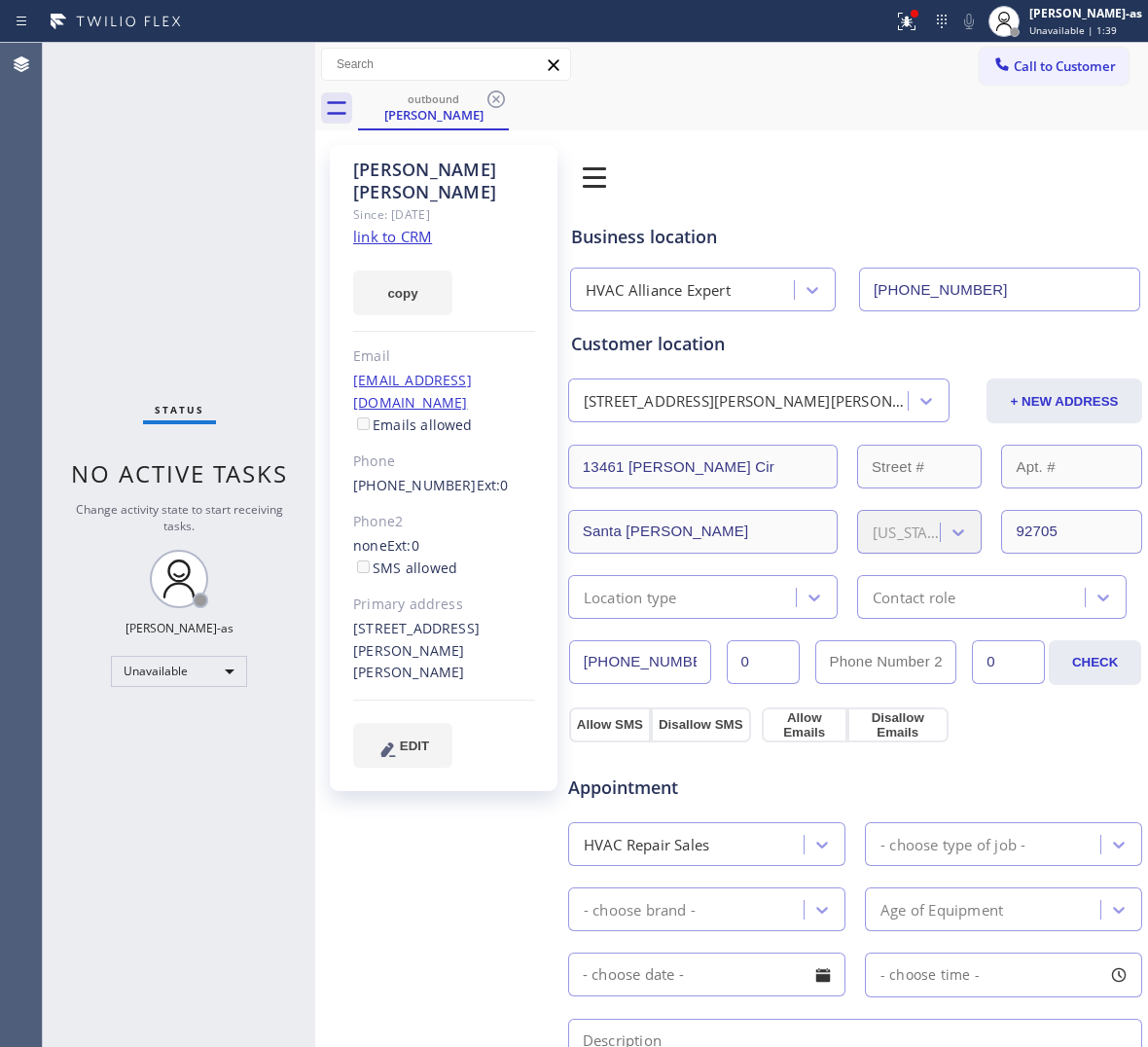 click 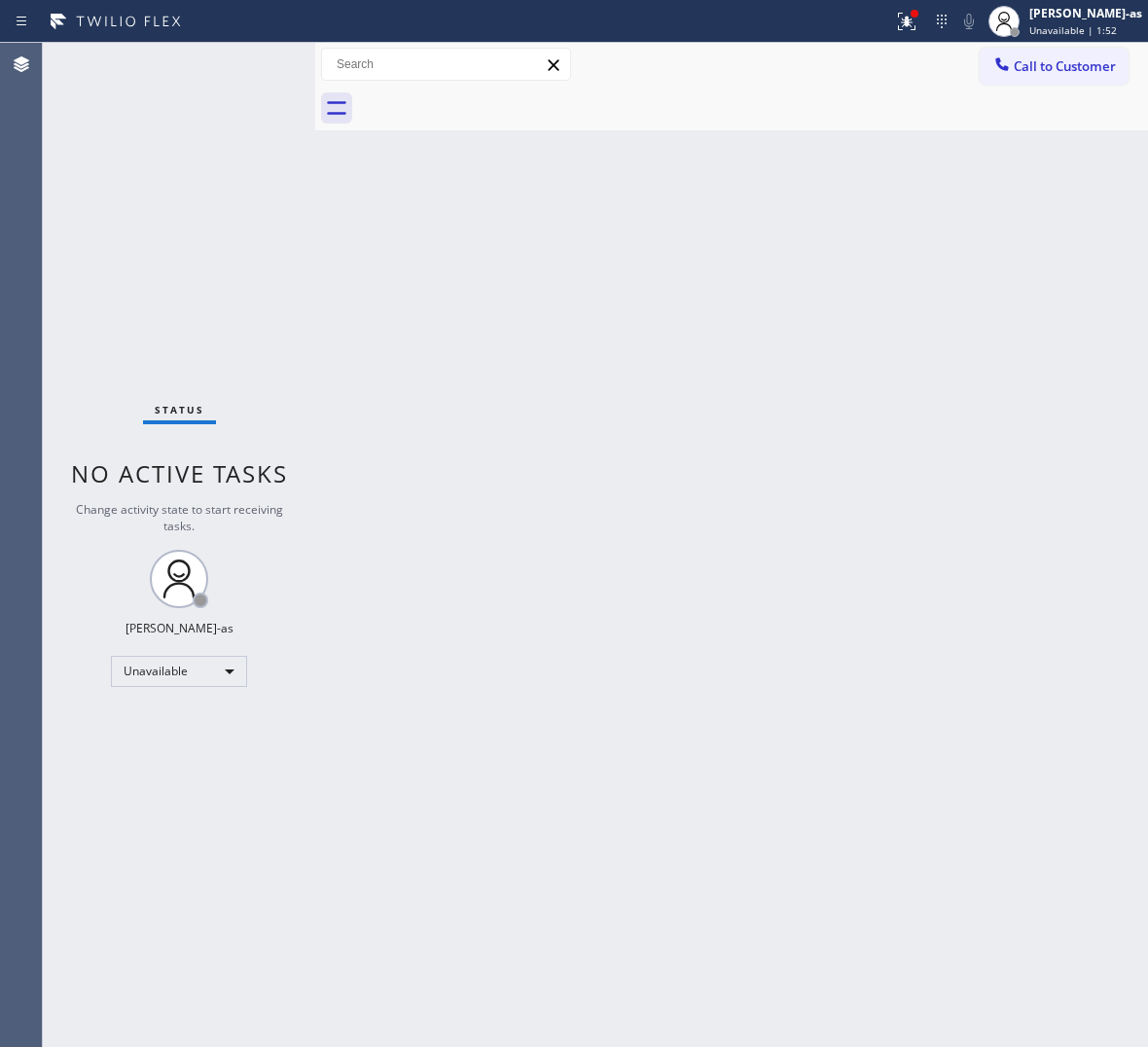 drag, startPoint x: 263, startPoint y: 271, endPoint x: 472, endPoint y: 163, distance: 235.25518 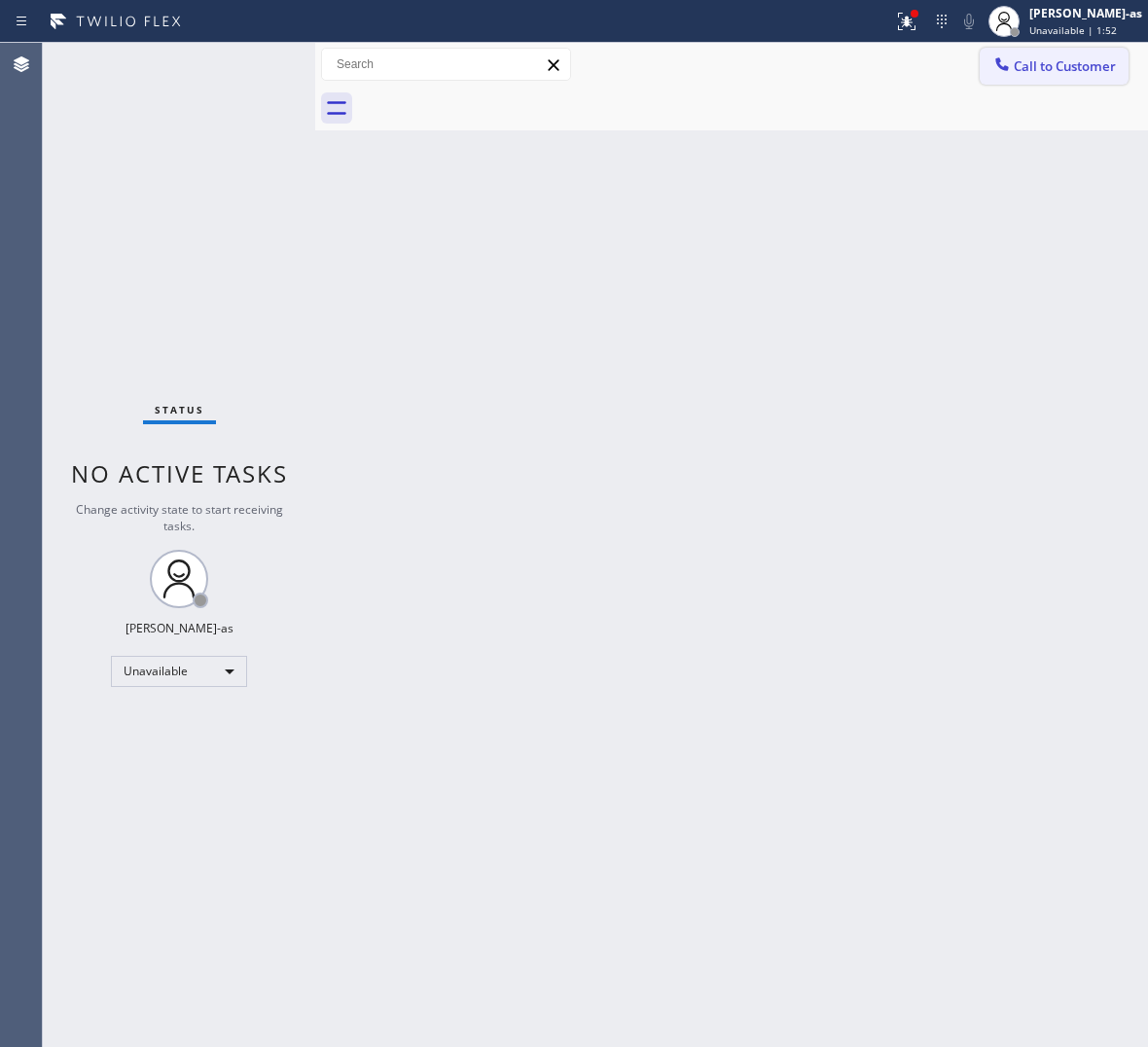 click on "Call to Customer" at bounding box center (1064, 66) 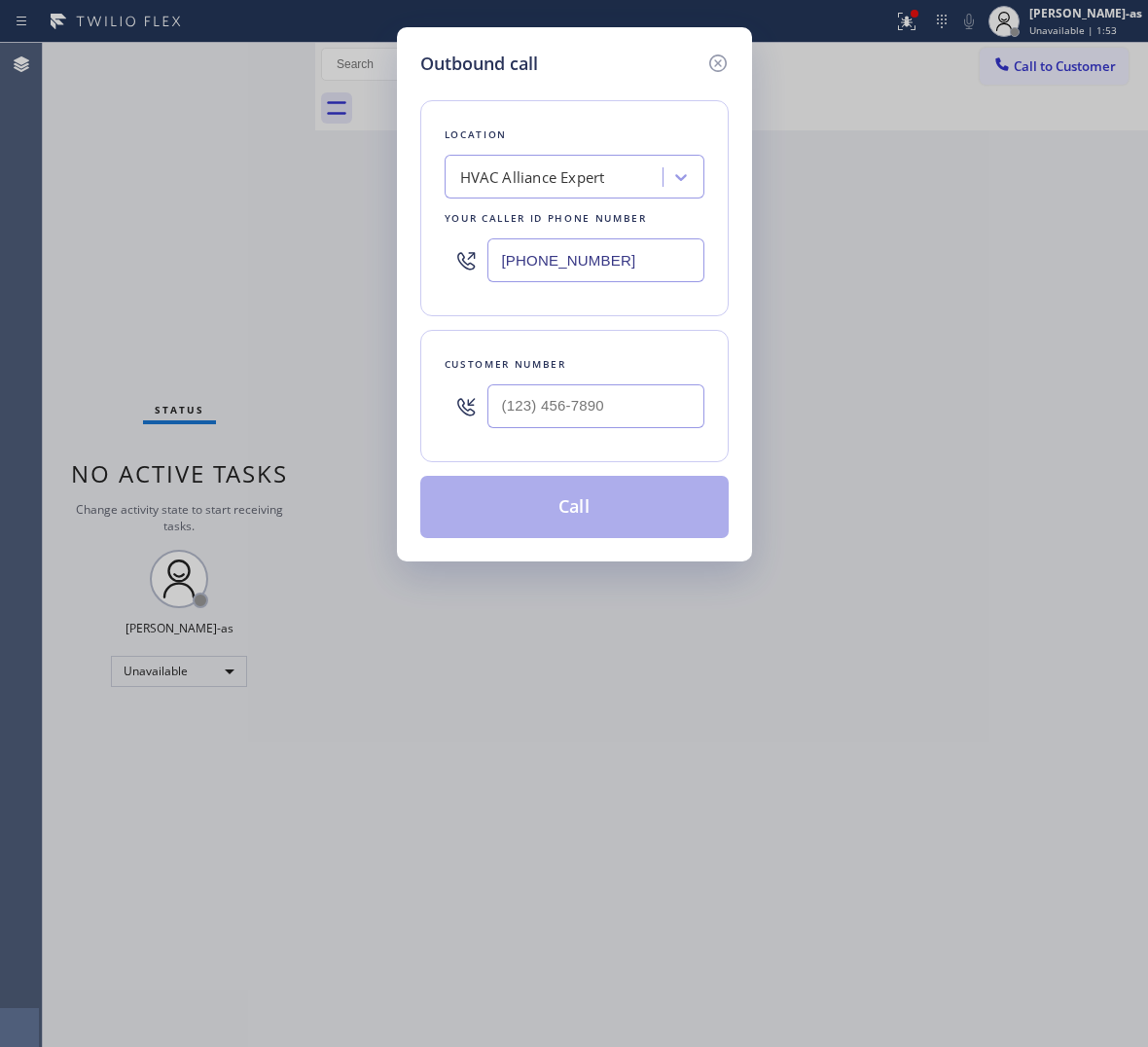 click at bounding box center [595, 406] 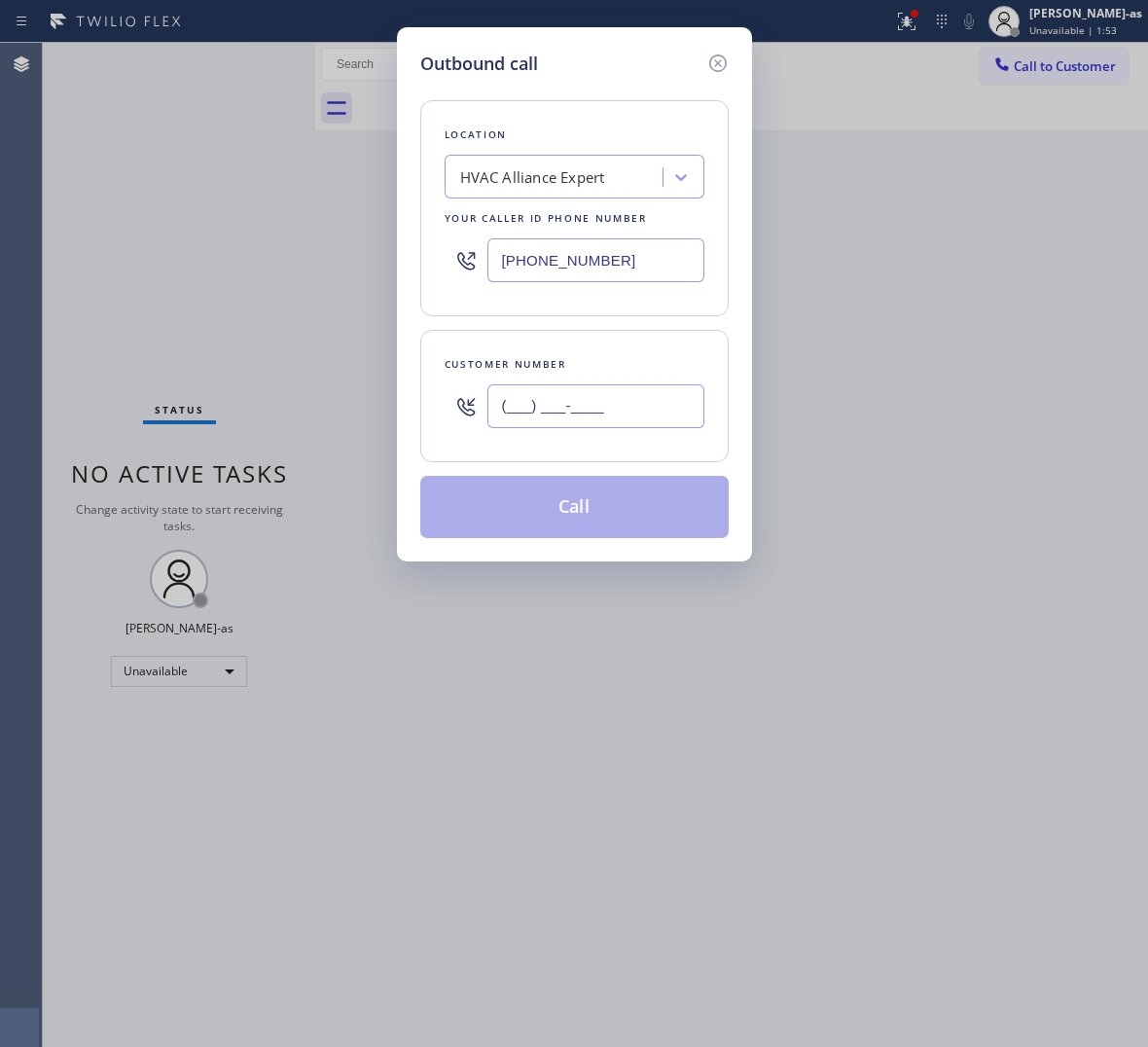 click on "(___) ___-____" at bounding box center (595, 406) 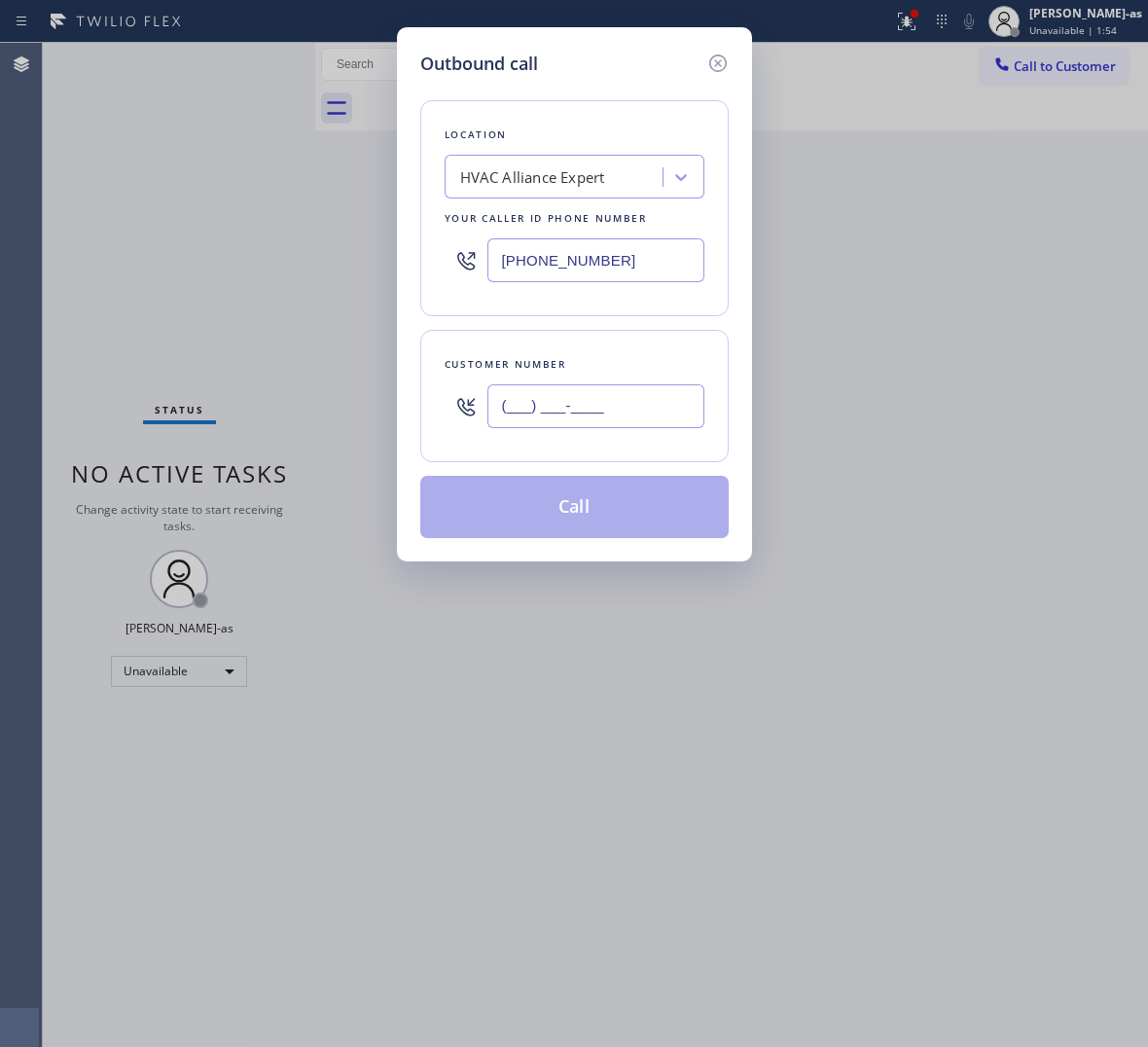 paste on "408) 205-8056" 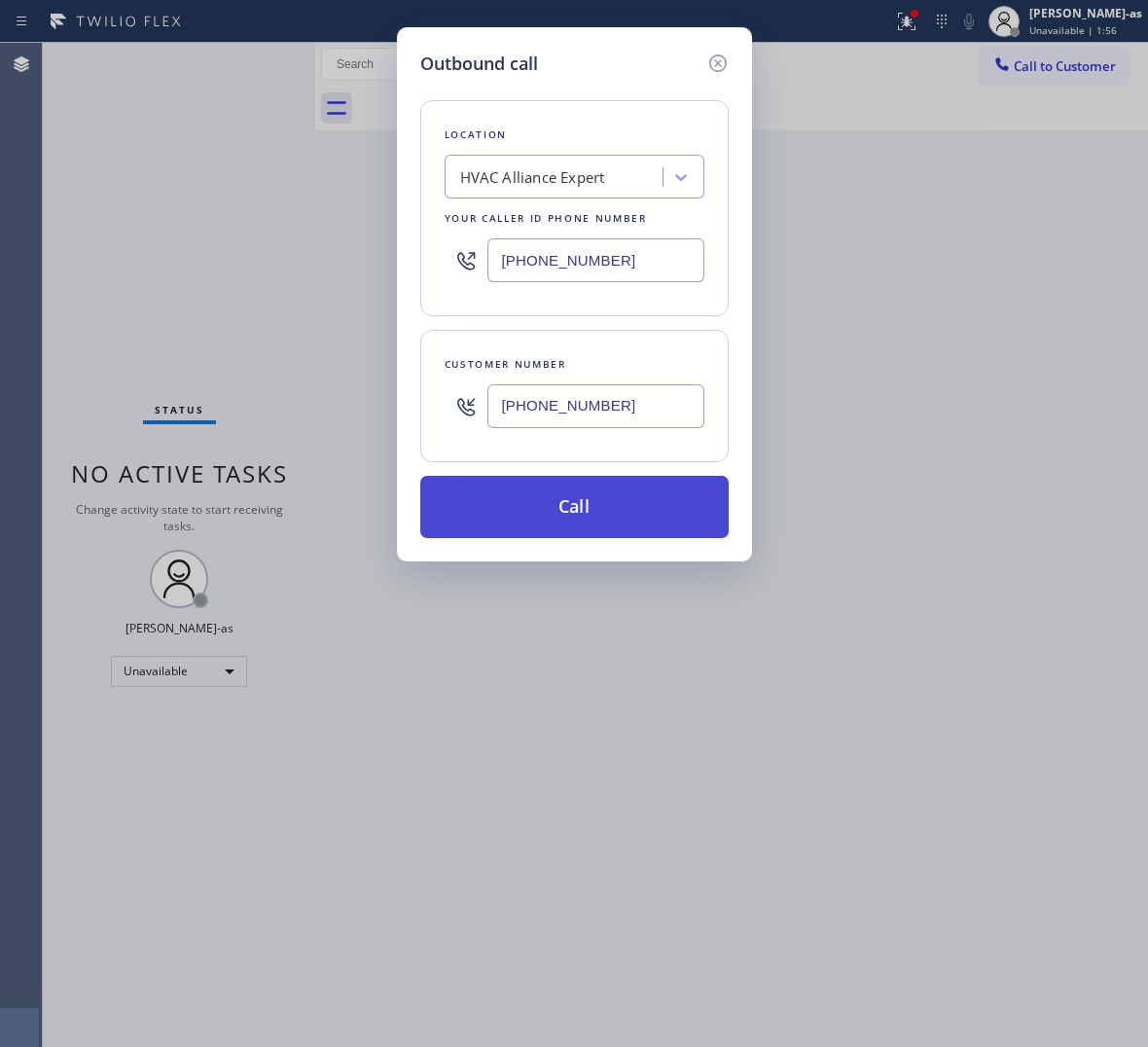 type on "[PHONE_NUMBER]" 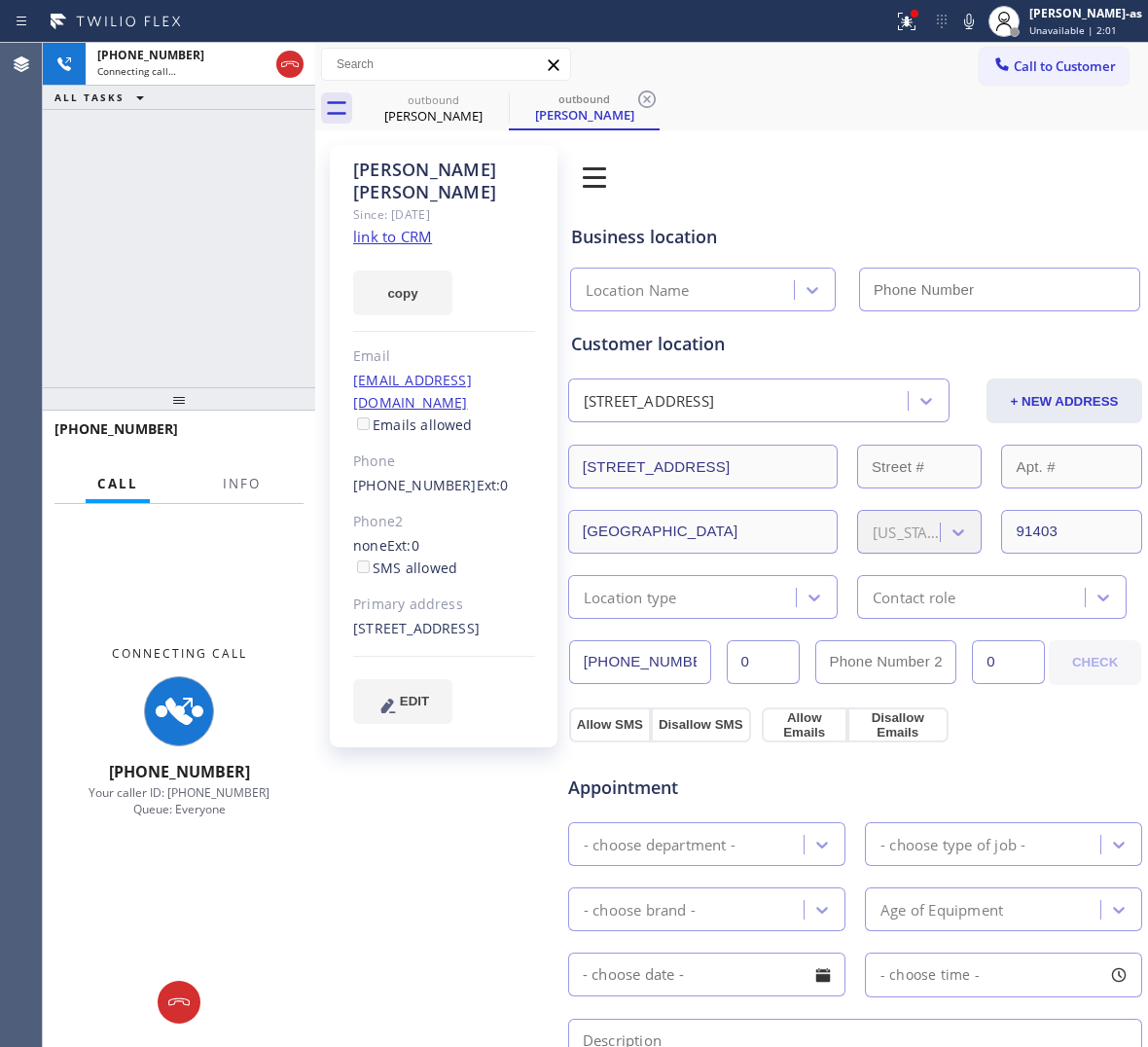 click on "[PHONE_NUMBER] Connecting call… ALL TASKS ALL TASKS ACTIVE TASKS TASKS IN WRAP UP" at bounding box center (179, 215) 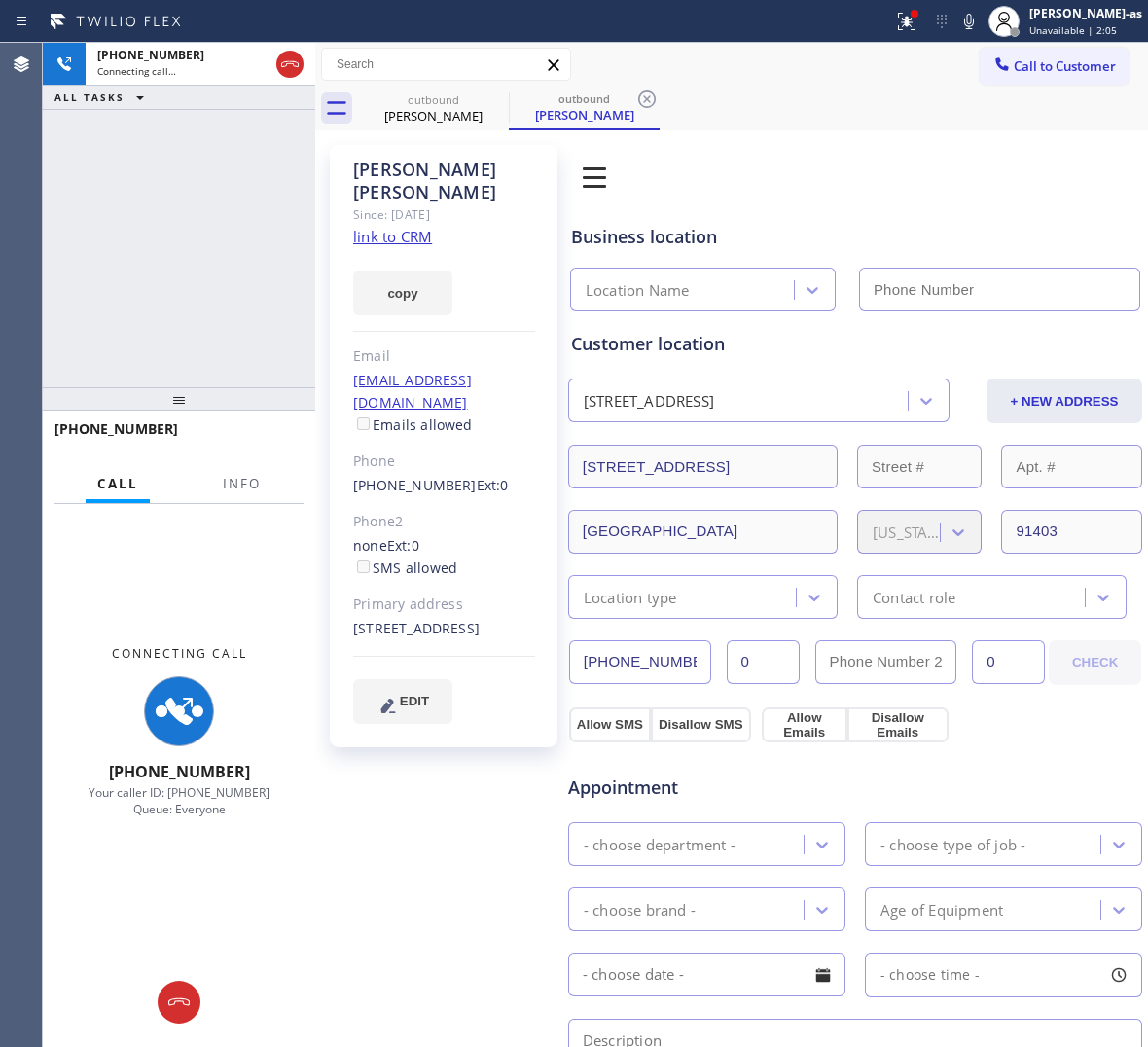 type on "[PHONE_NUMBER]" 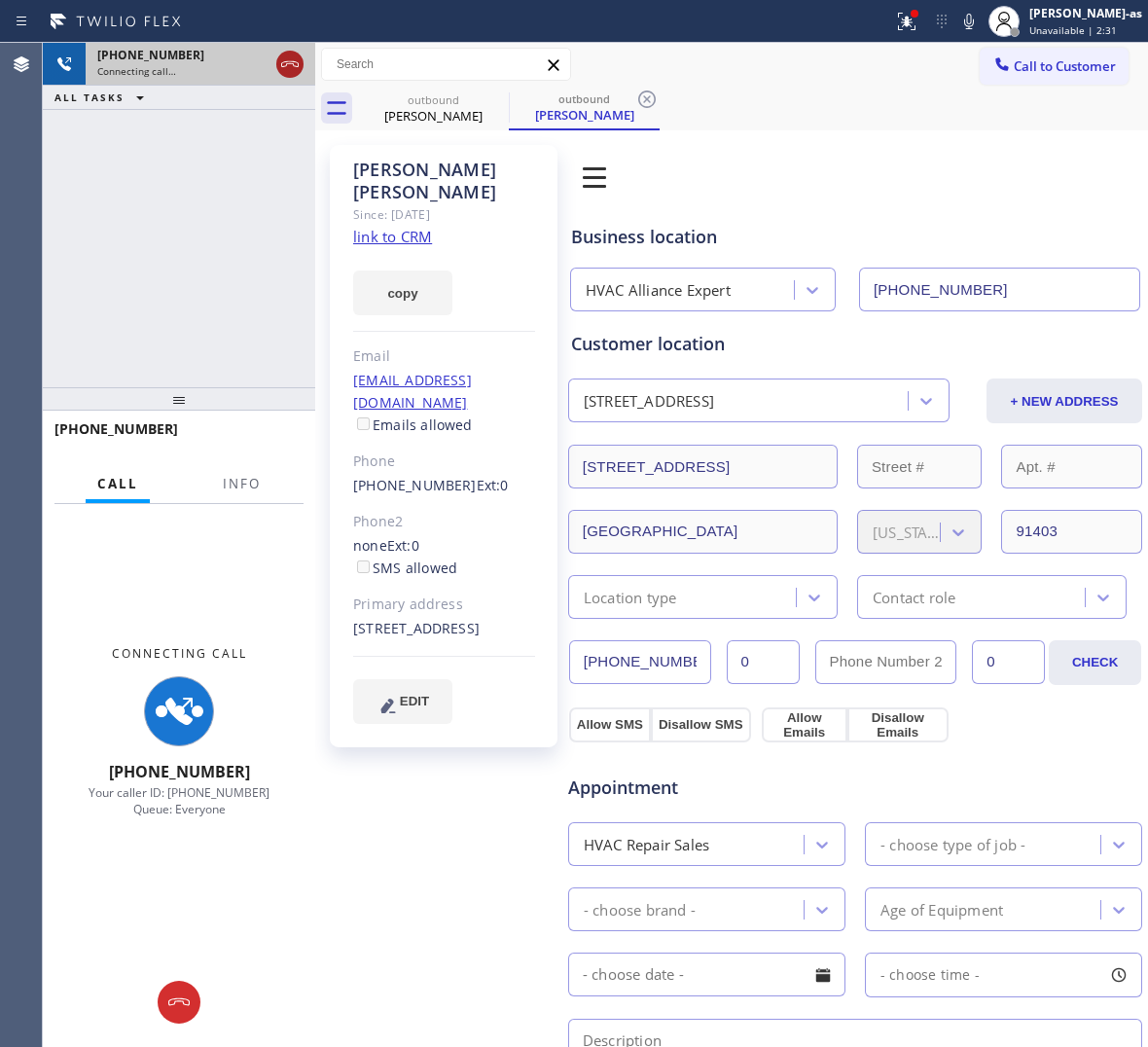 click 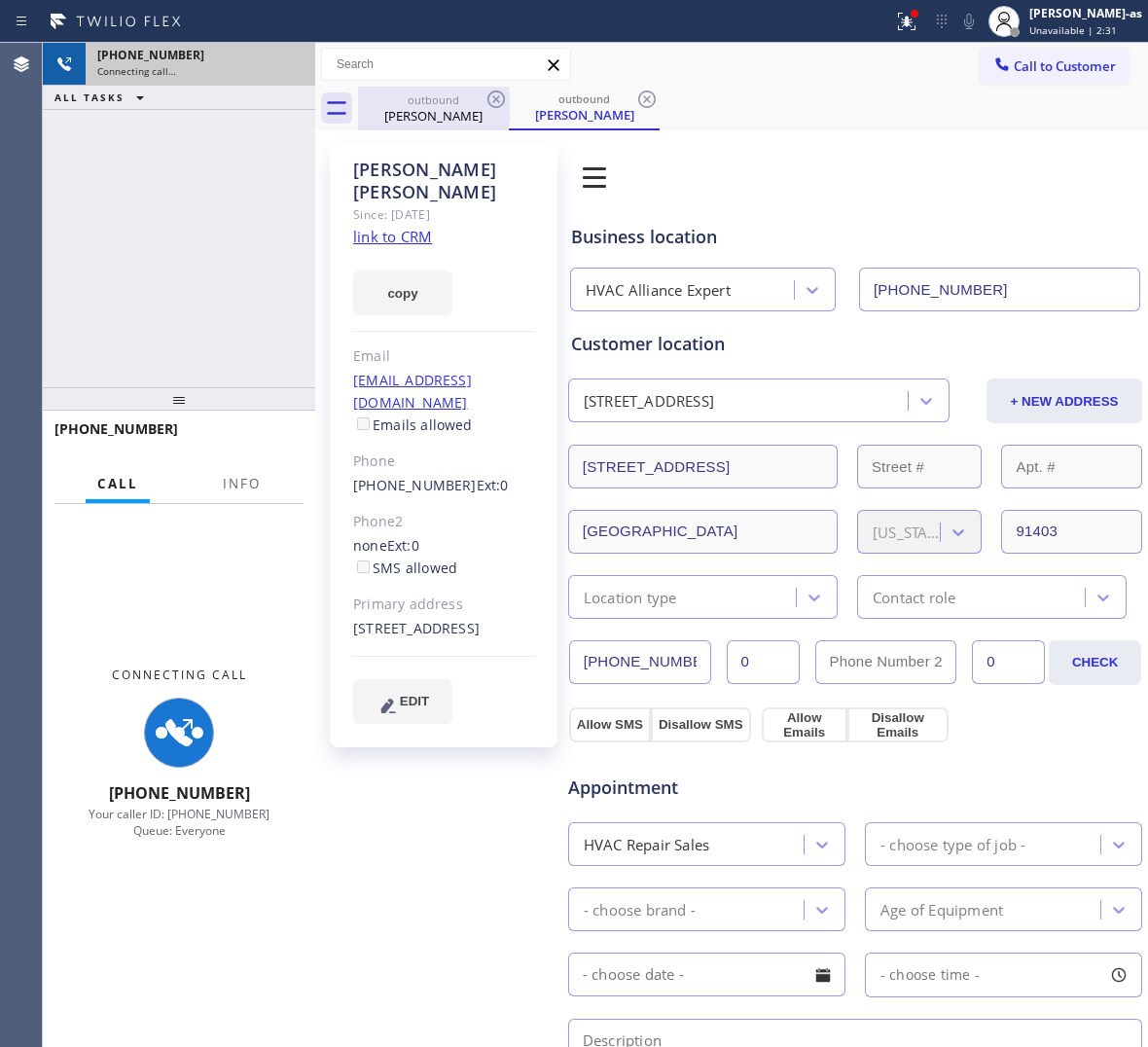 drag, startPoint x: 419, startPoint y: 110, endPoint x: 477, endPoint y: 97, distance: 59.43904 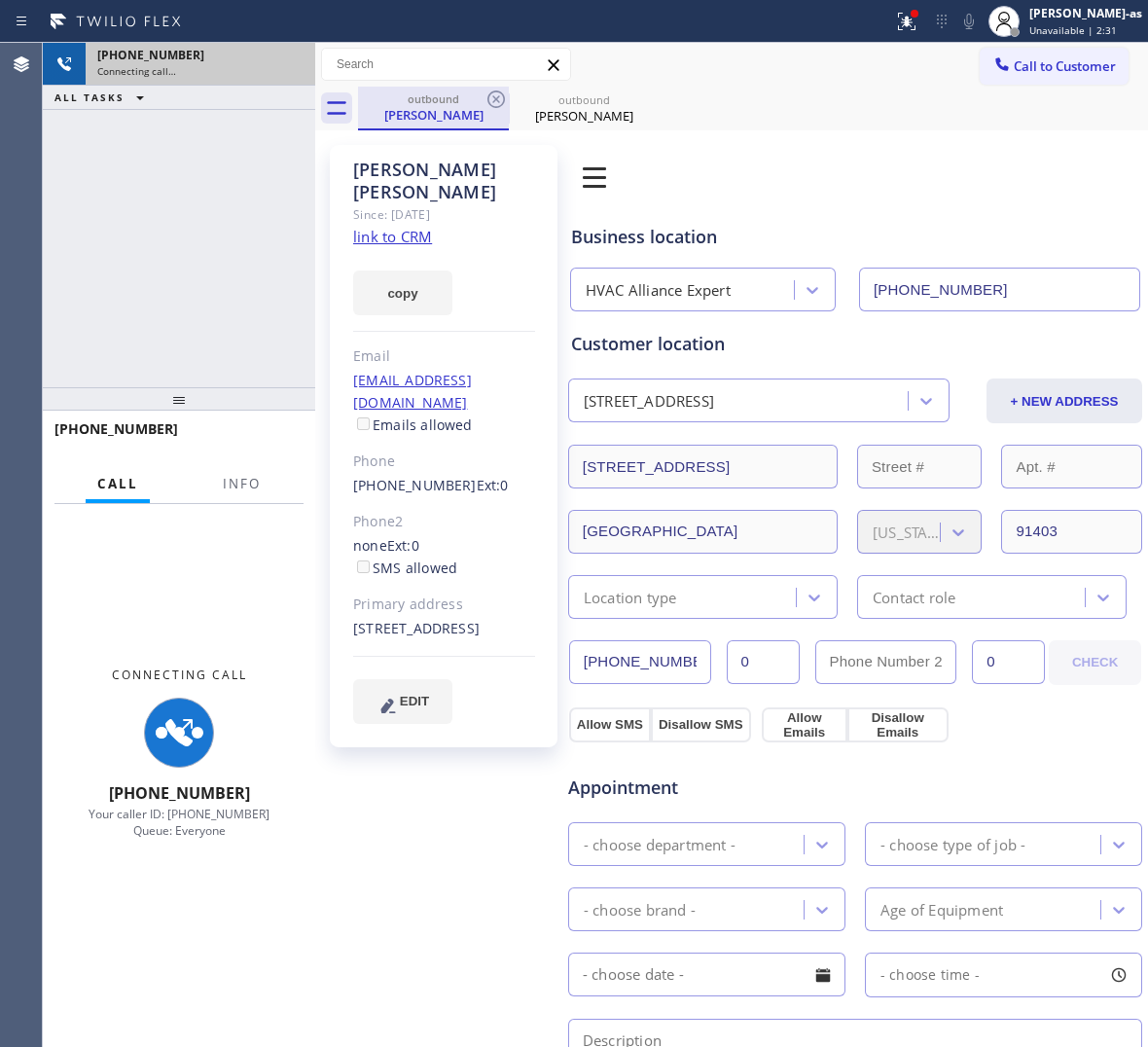 click on "outbound" at bounding box center [433, 98] 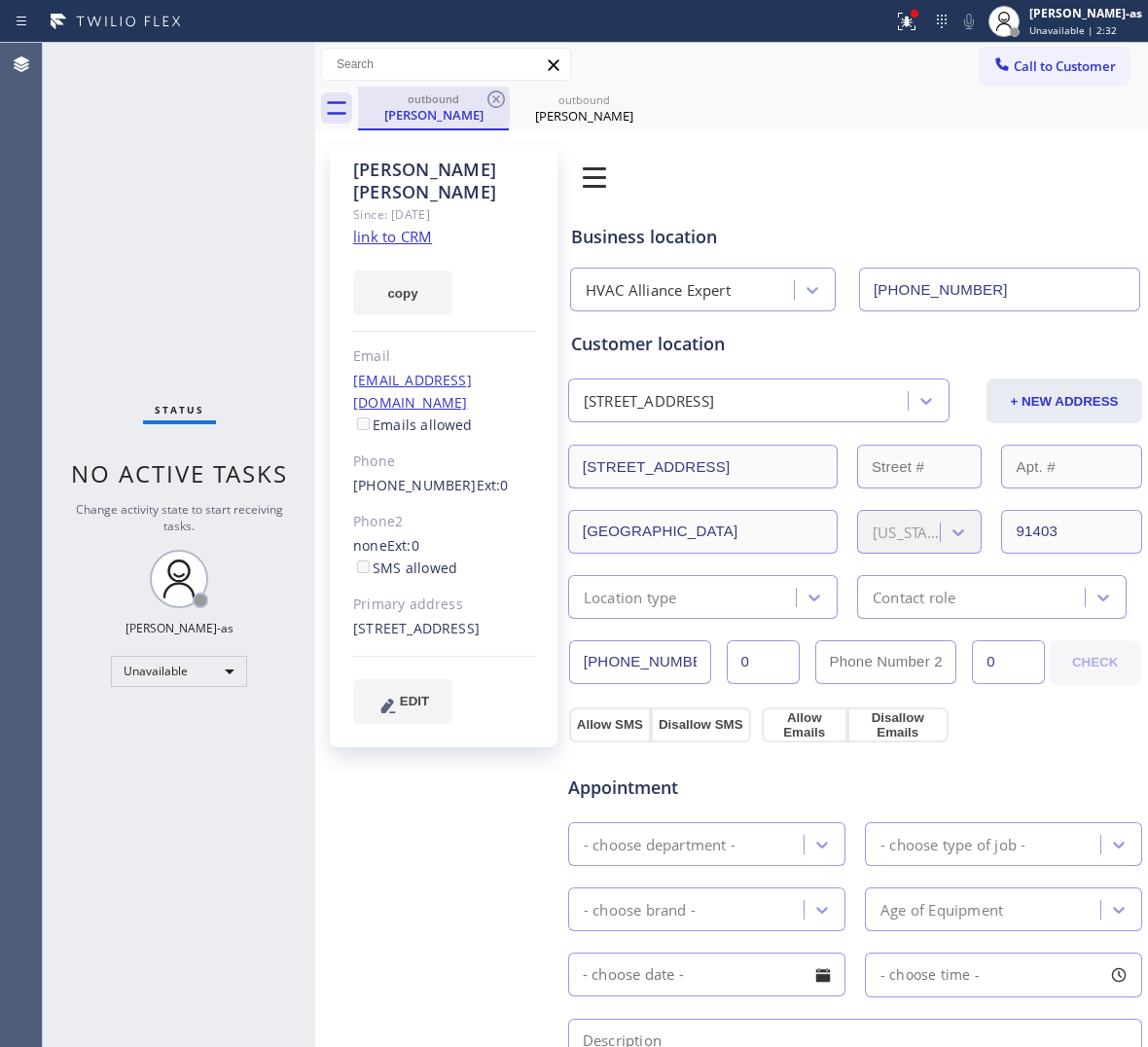 click on "outbound" at bounding box center [433, 98] 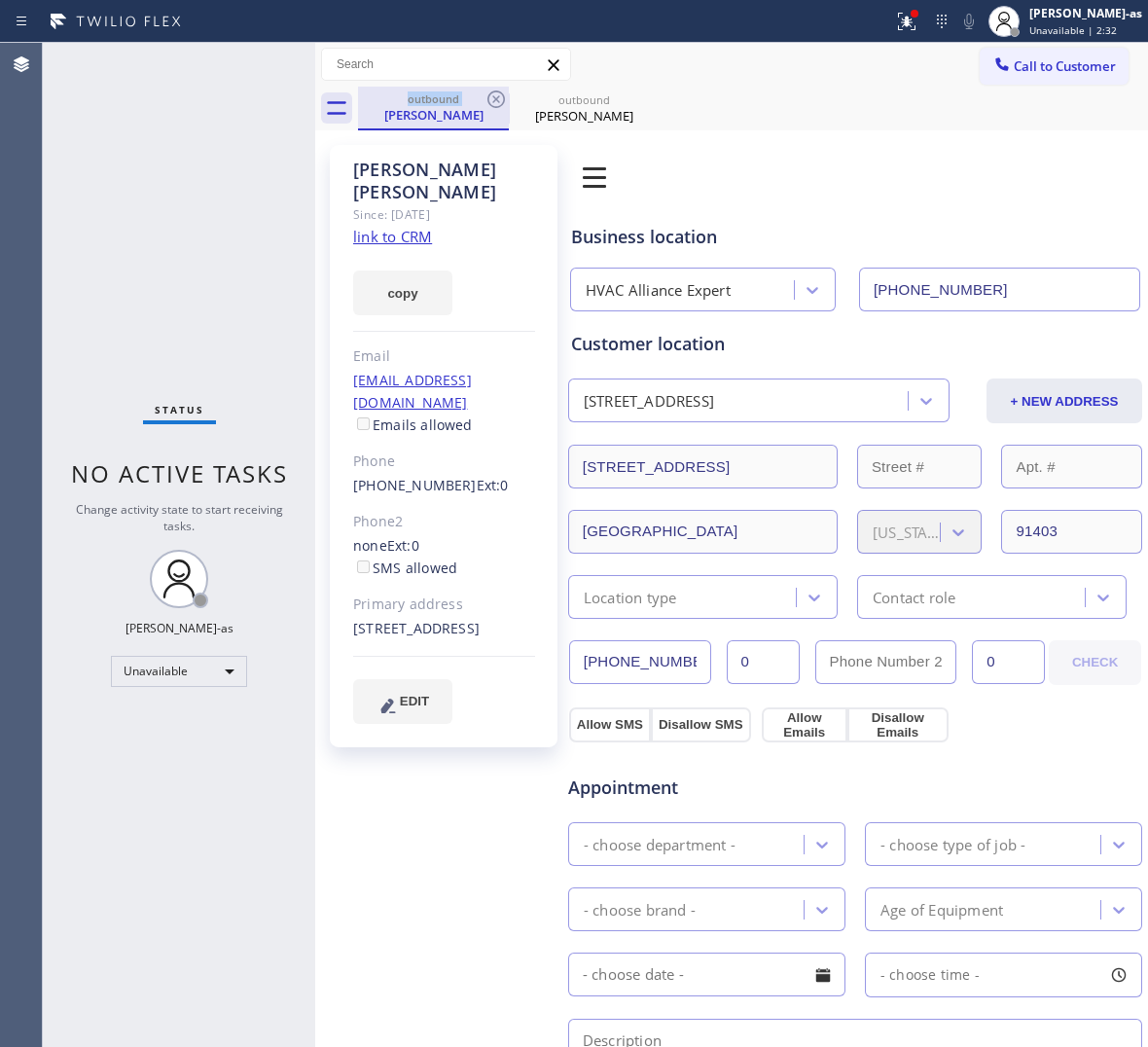 click on "outbound" at bounding box center (433, 98) 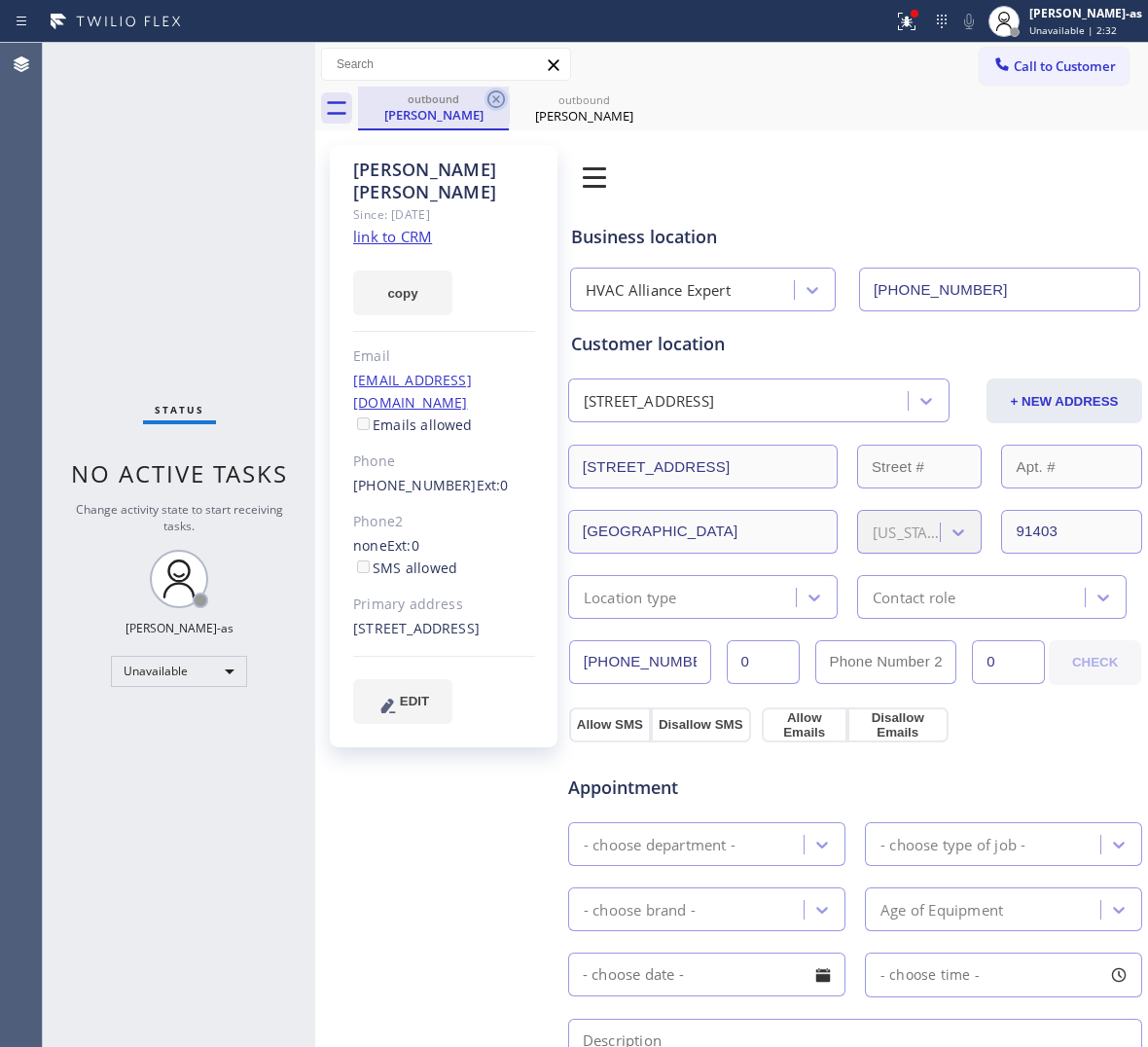 drag, startPoint x: 487, startPoint y: 93, endPoint x: 489, endPoint y: 104, distance: 11.18034 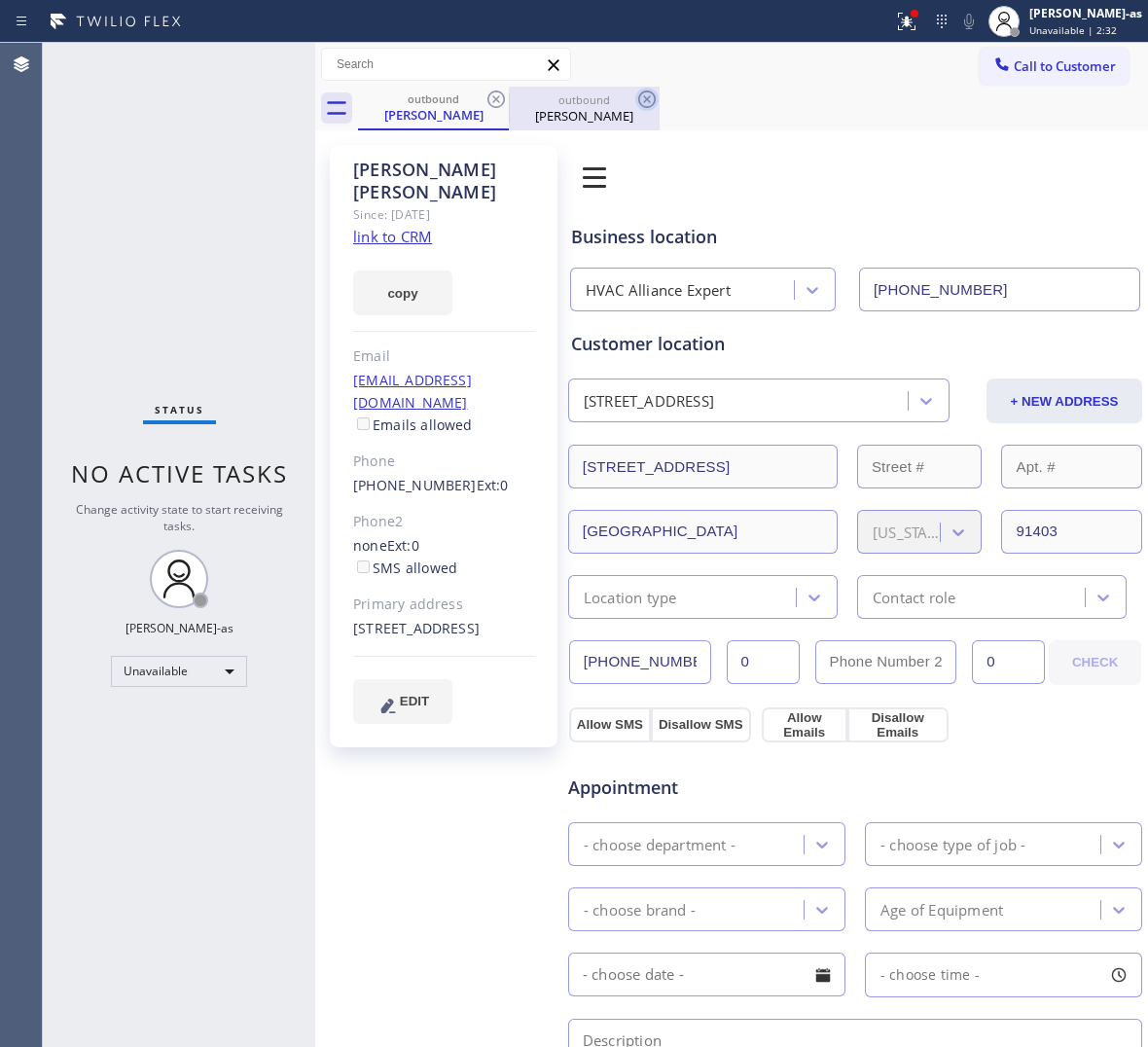 click 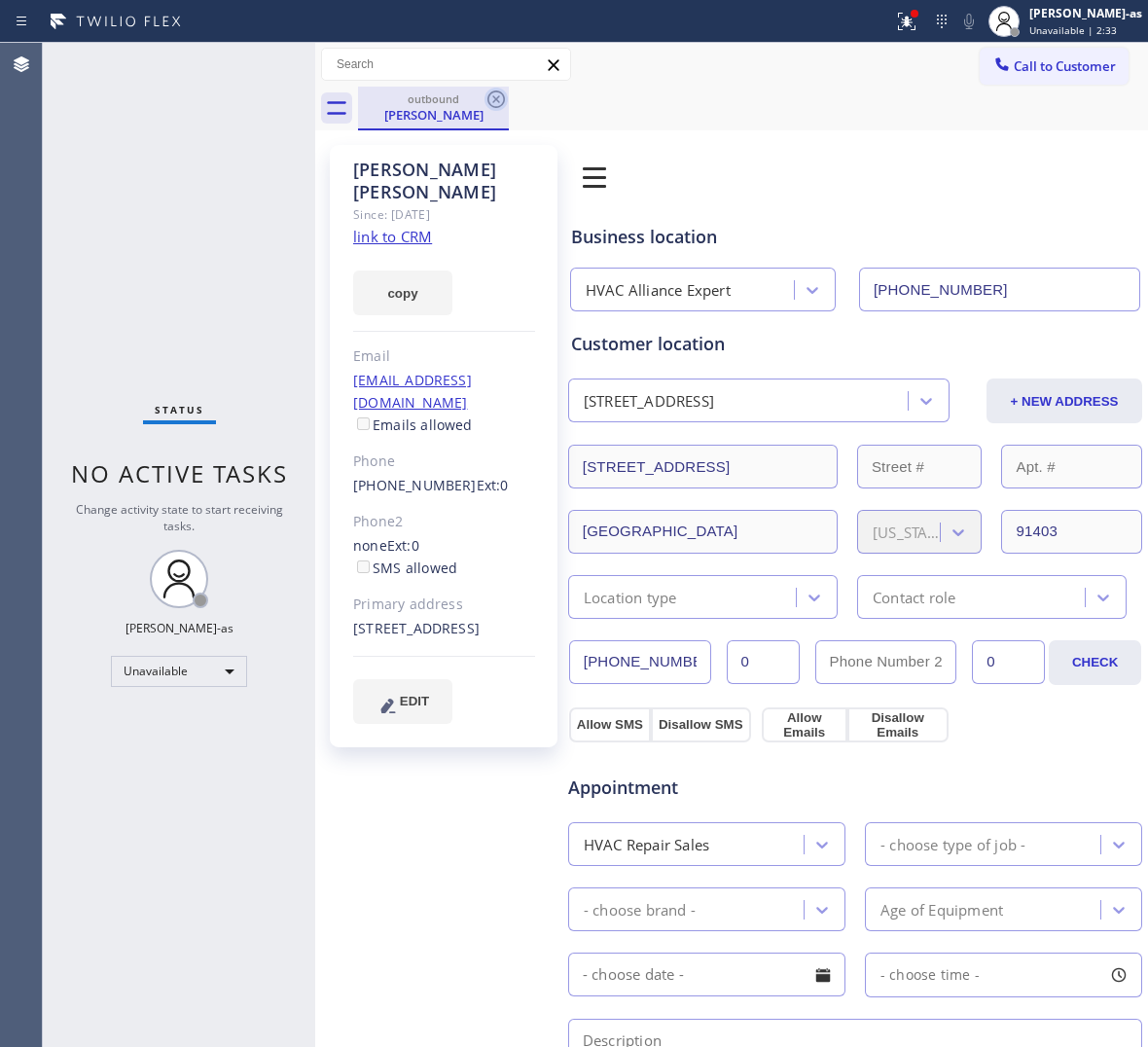 click 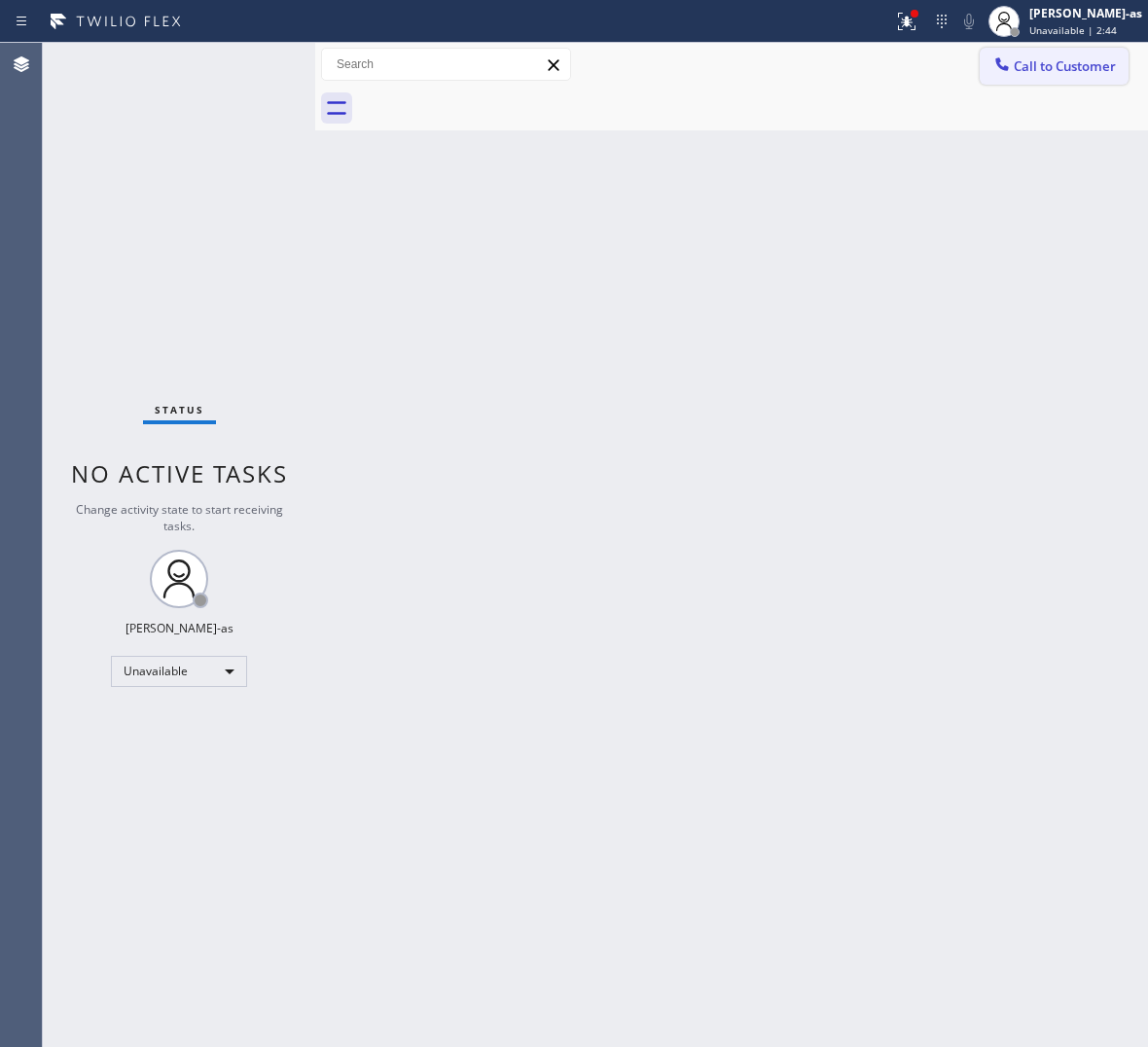 click on "Call to Customer" at bounding box center [1064, 66] 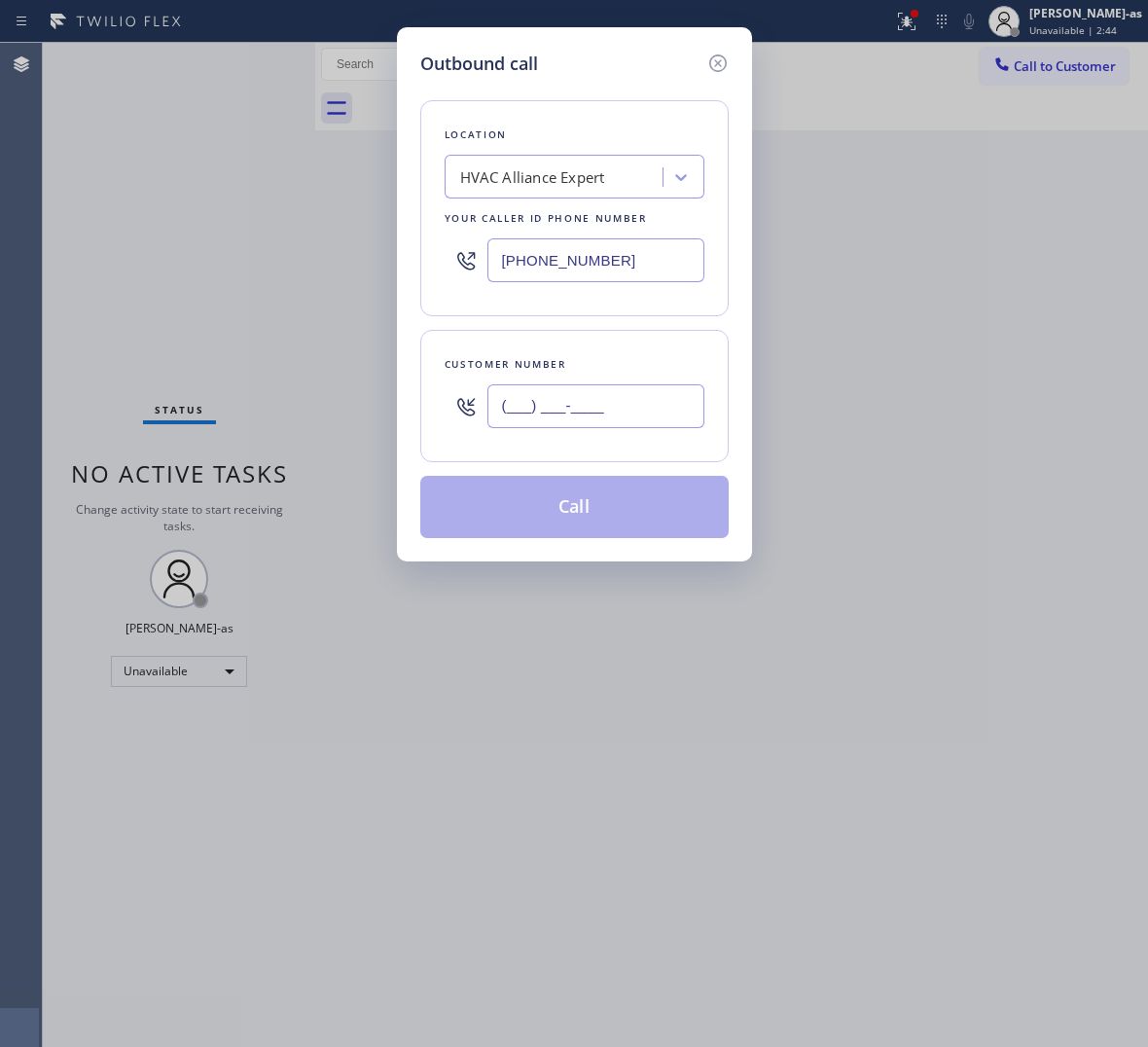 click on "(___) ___-____" at bounding box center (595, 406) 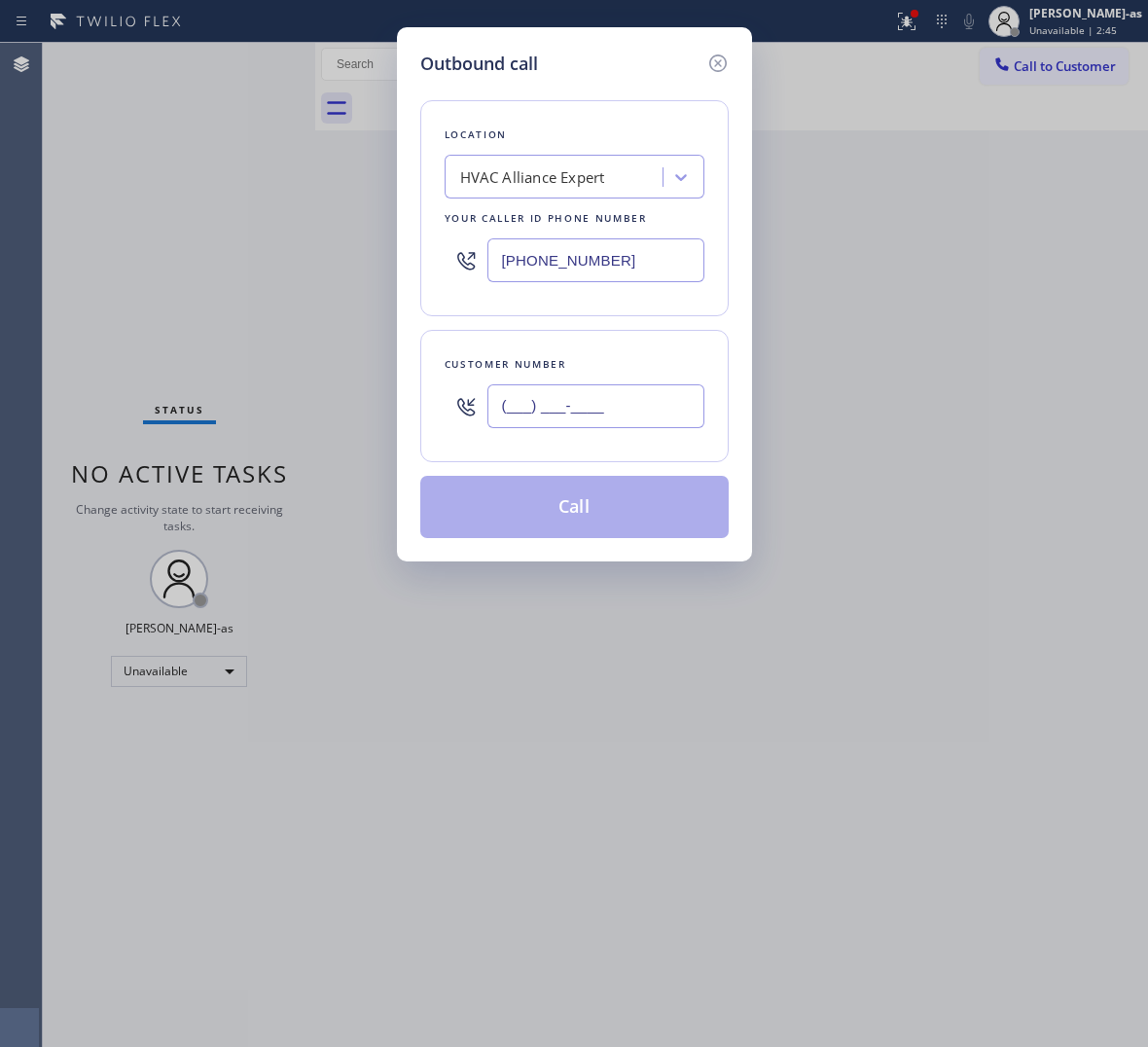 paste on "661) 877-1398" 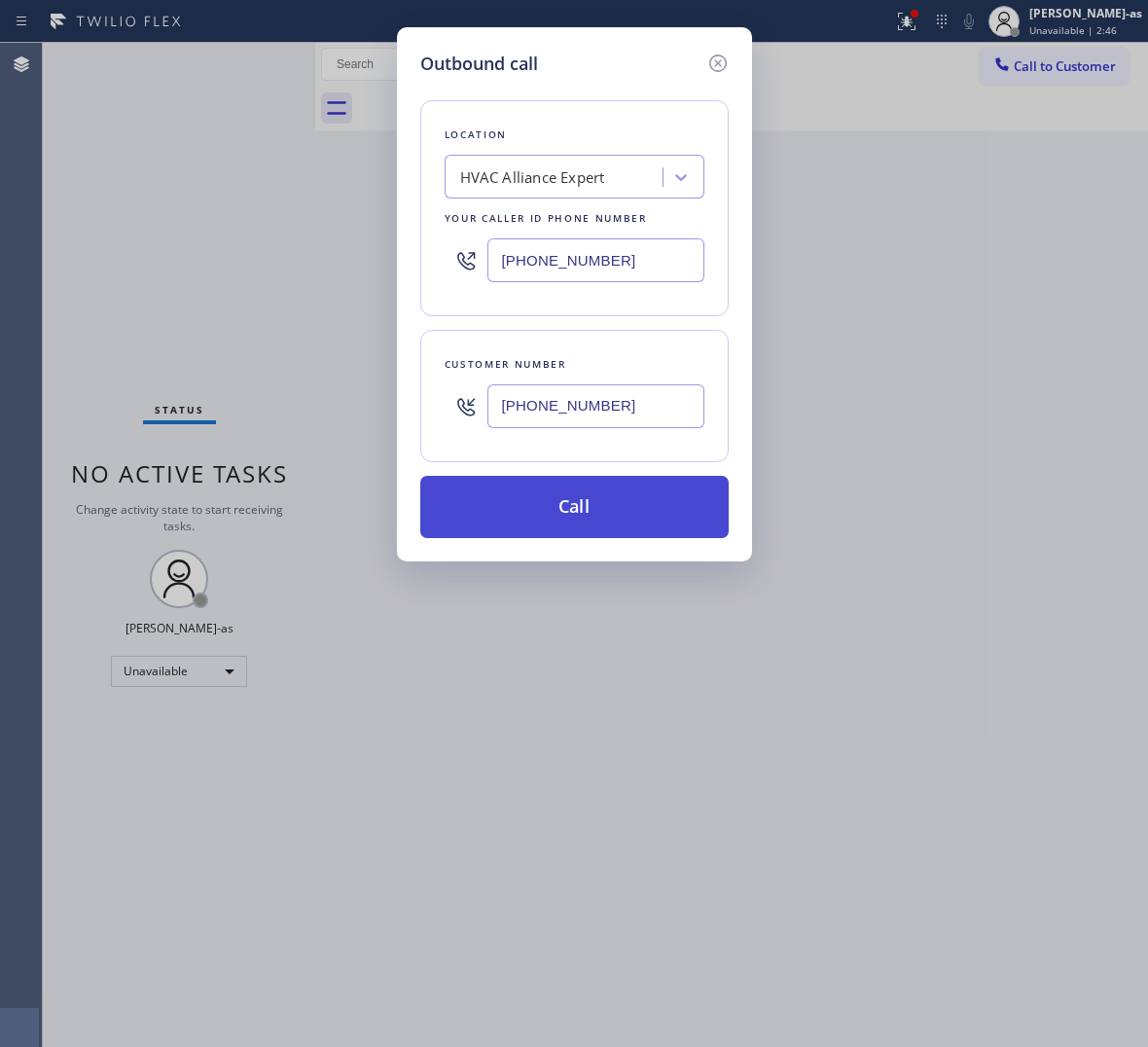 type on "[PHONE_NUMBER]" 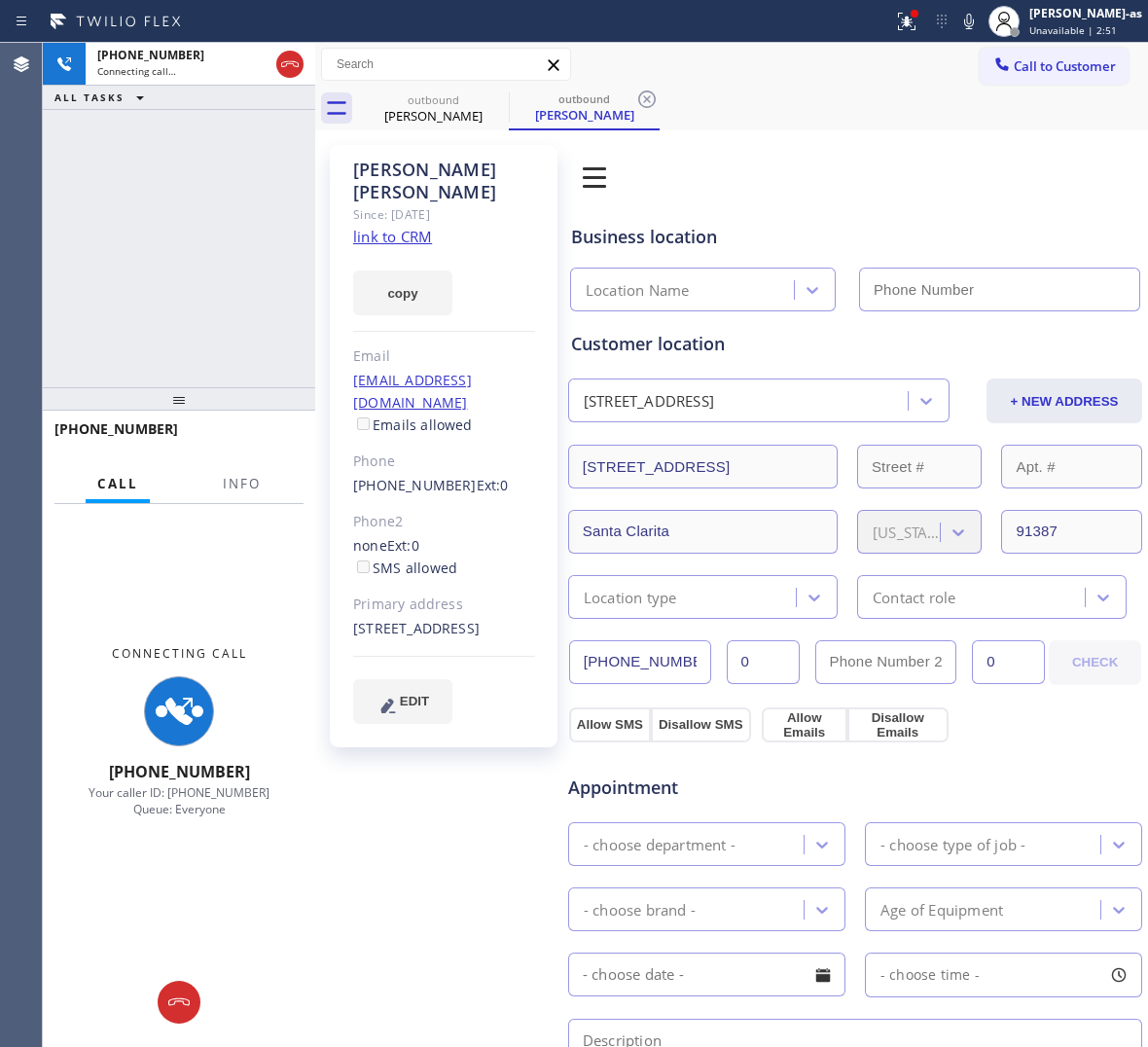 click on "link to CRM" 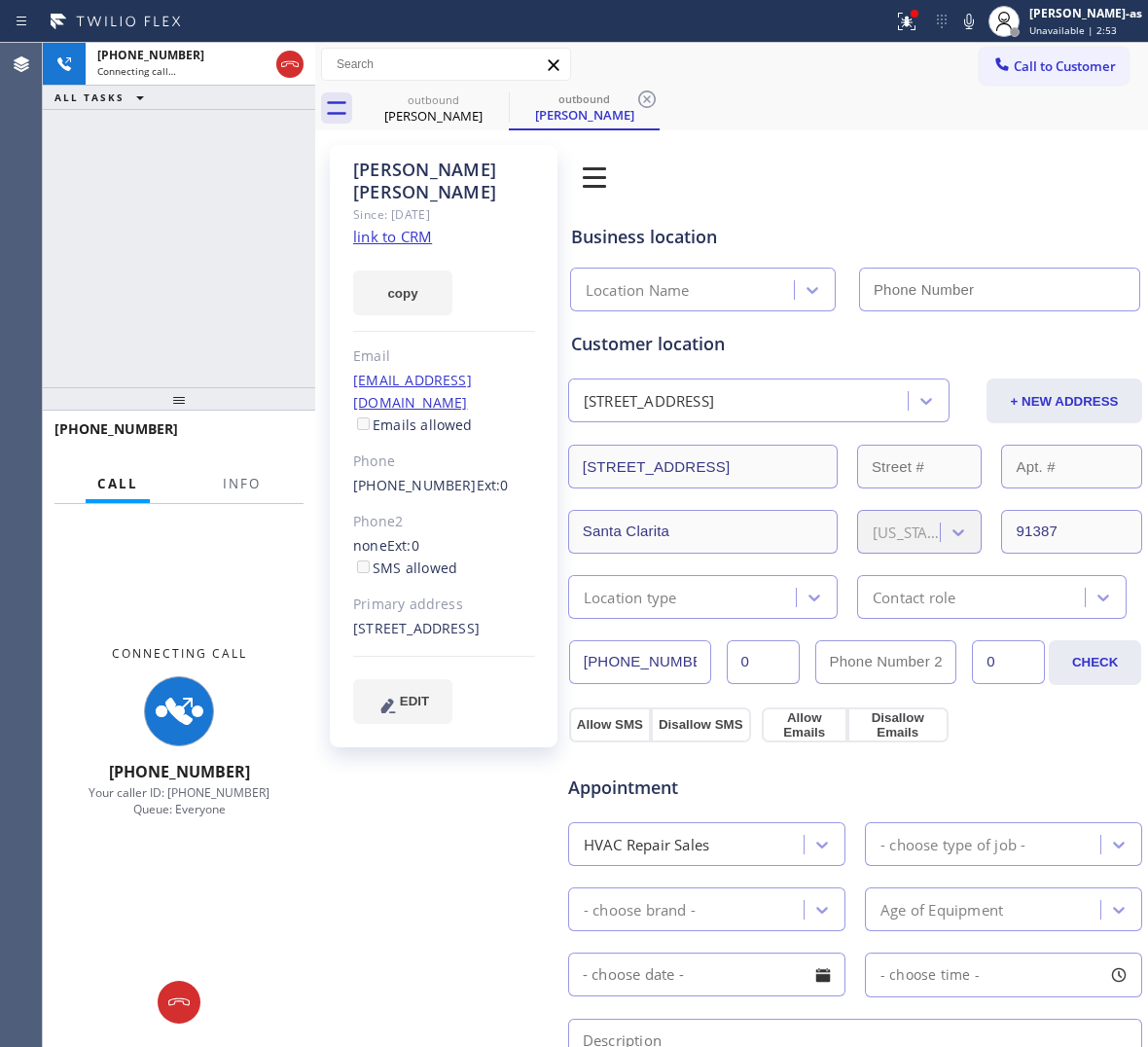 type on "[PHONE_NUMBER]" 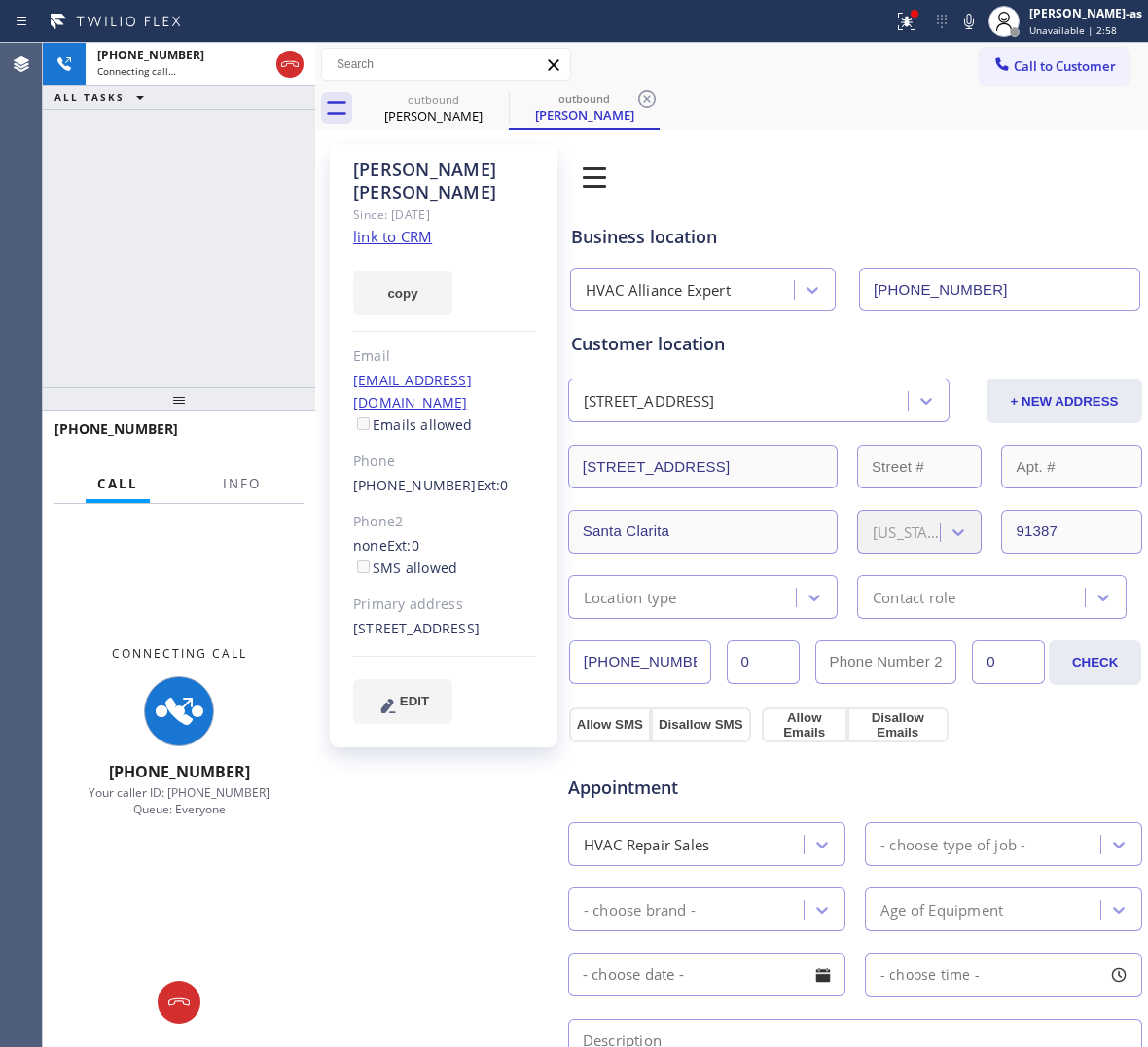 drag, startPoint x: 139, startPoint y: 181, endPoint x: 341, endPoint y: 175, distance: 202.08909 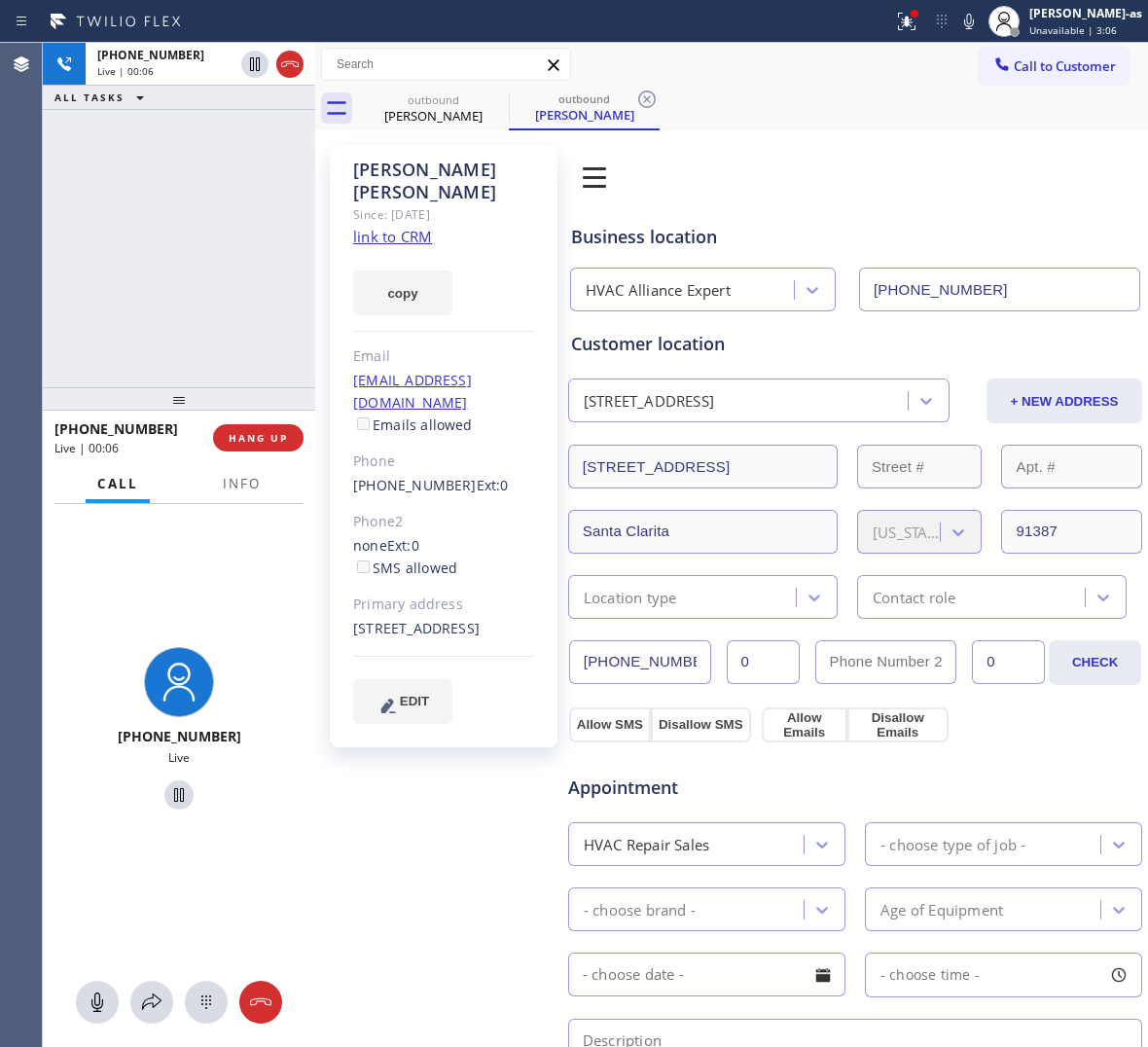 drag, startPoint x: 206, startPoint y: 156, endPoint x: 265, endPoint y: 124, distance: 67.1193 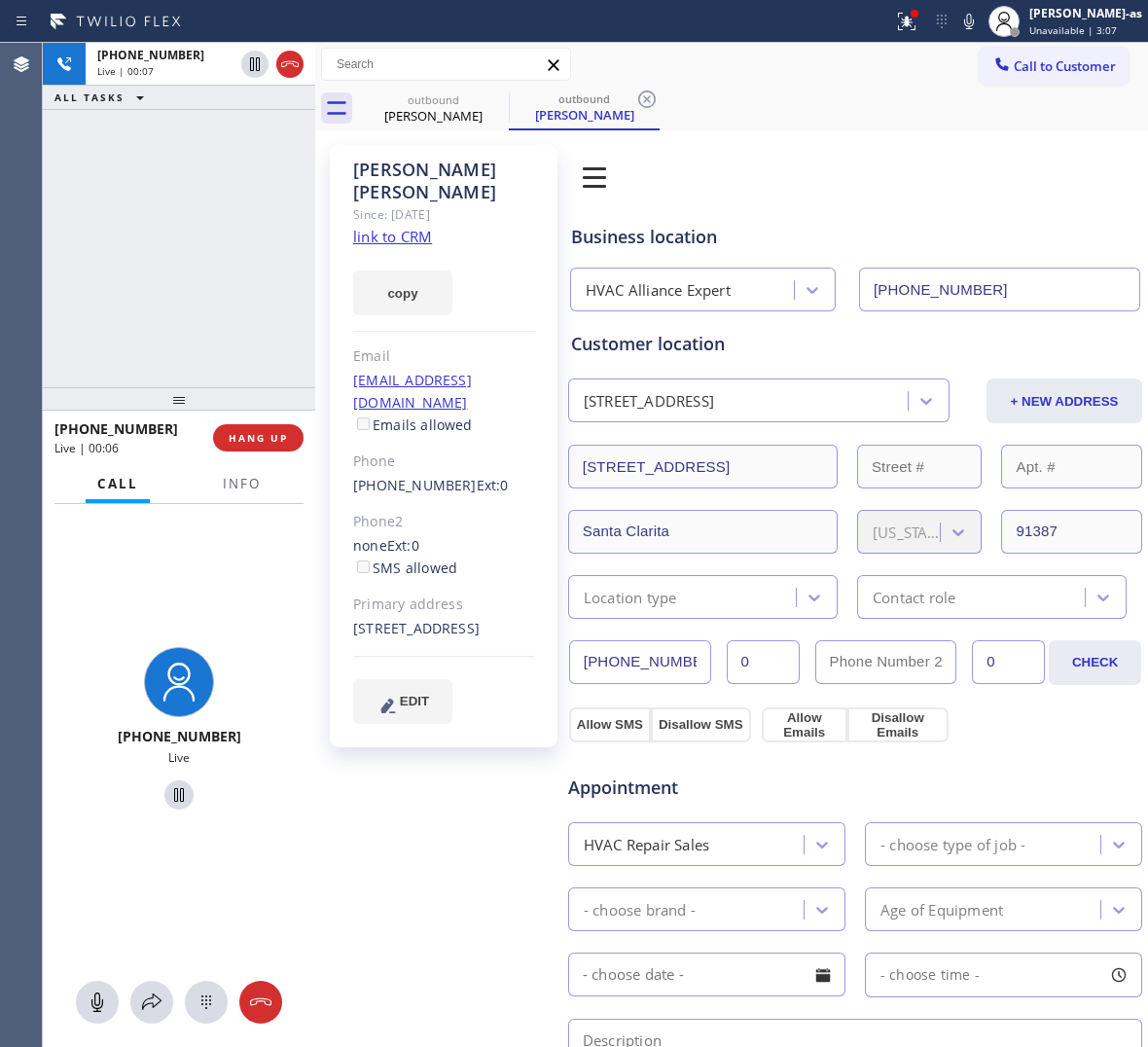 click 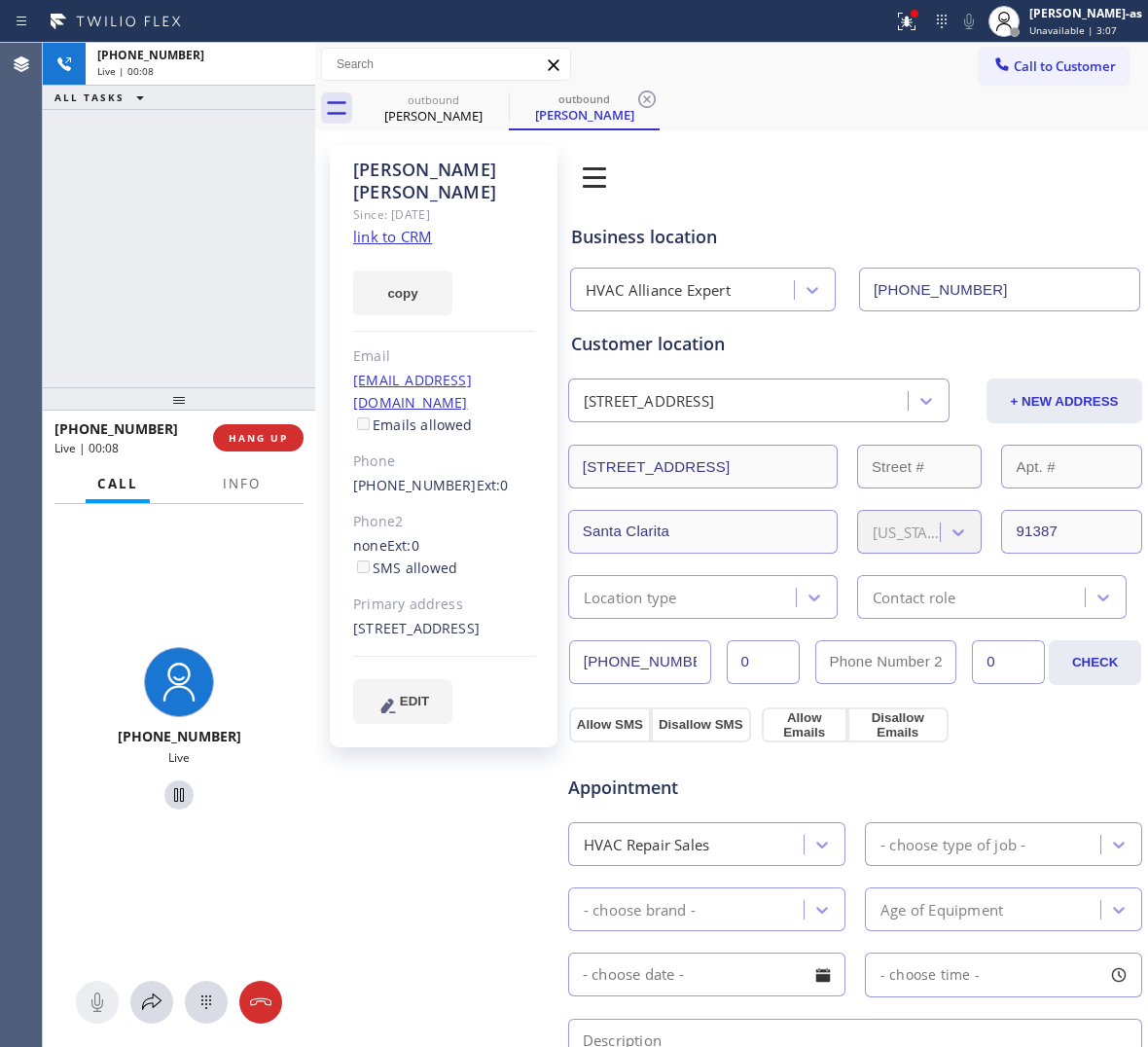click on "[PHONE_NUMBER] Live | 00:08 HANG UP" at bounding box center (179, 438) 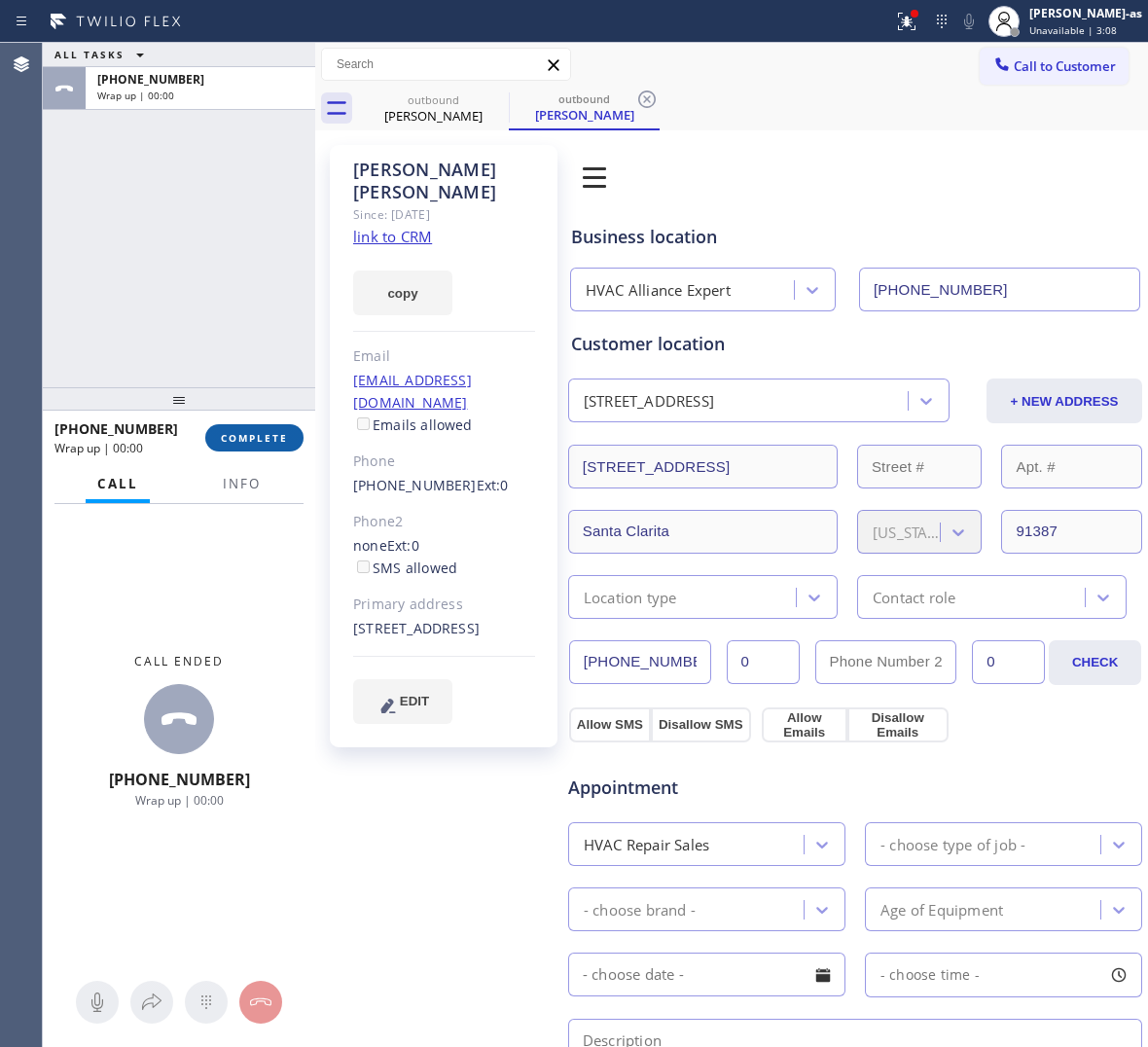 click on "COMPLETE" at bounding box center (254, 438) 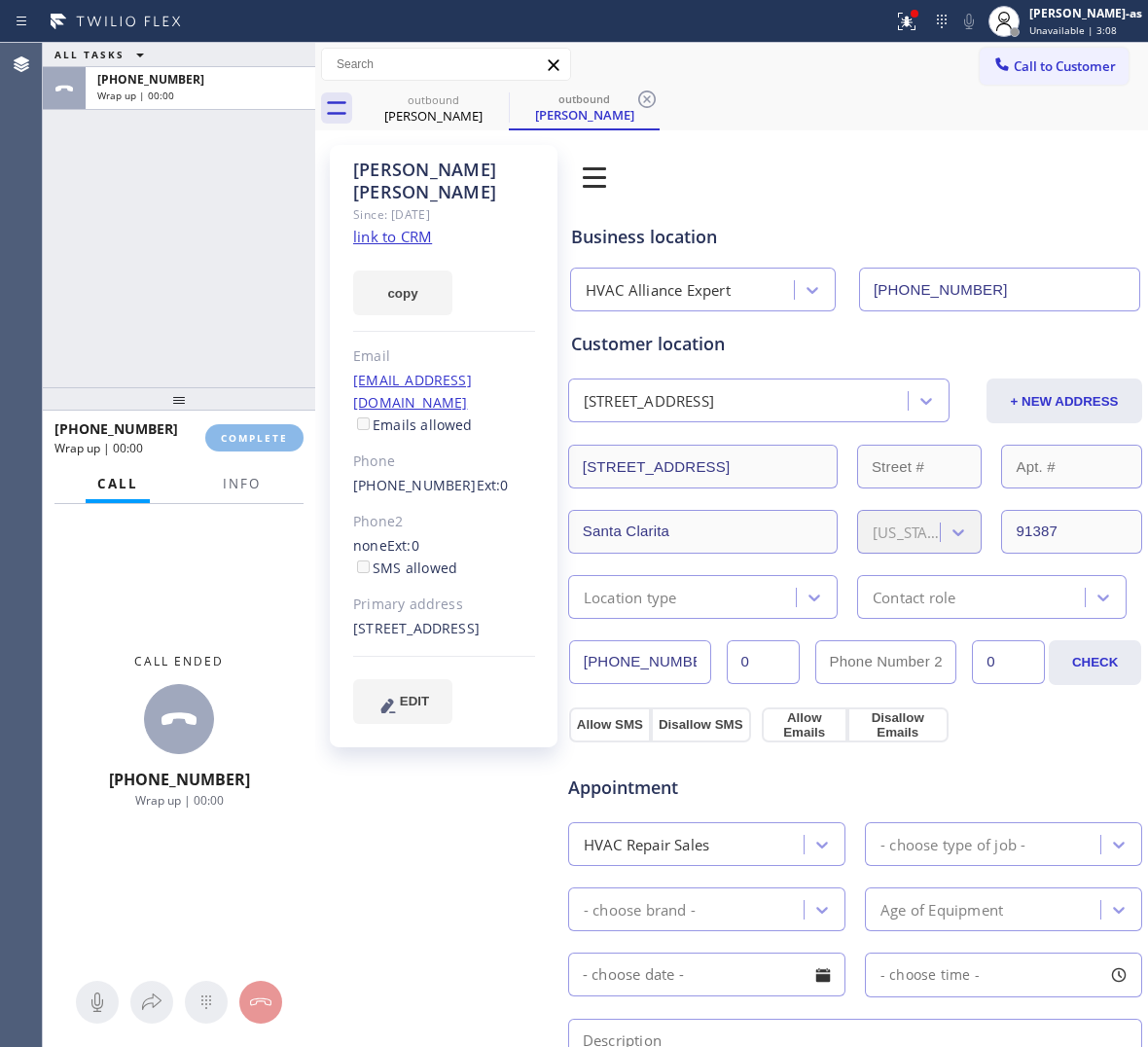 click on "ALL TASKS ALL TASKS ACTIVE TASKS TASKS IN WRAP UP [PHONE_NUMBER] Wrap up | 00:00" at bounding box center [179, 215] 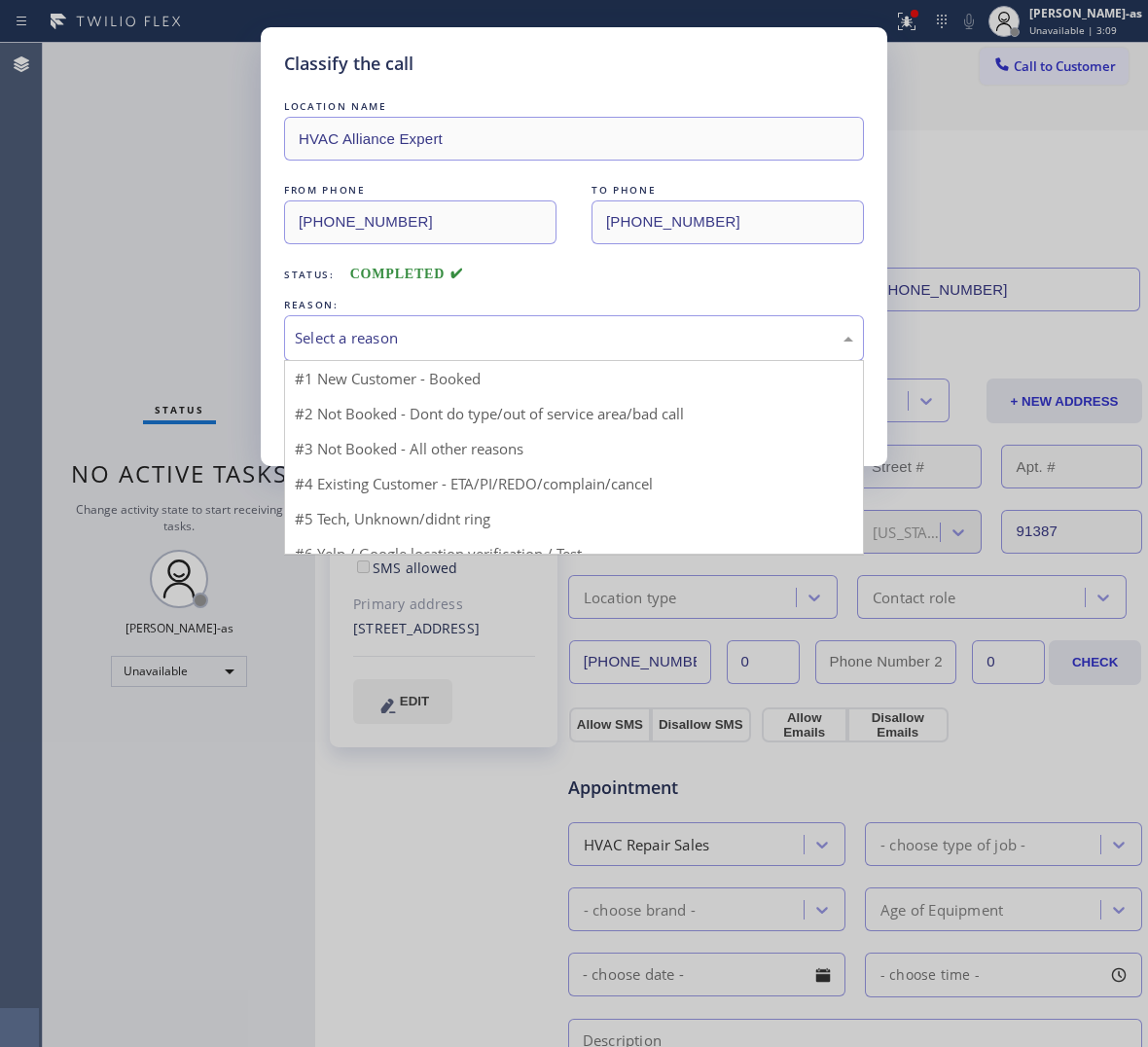 click on "Select a reason" at bounding box center [574, 338] 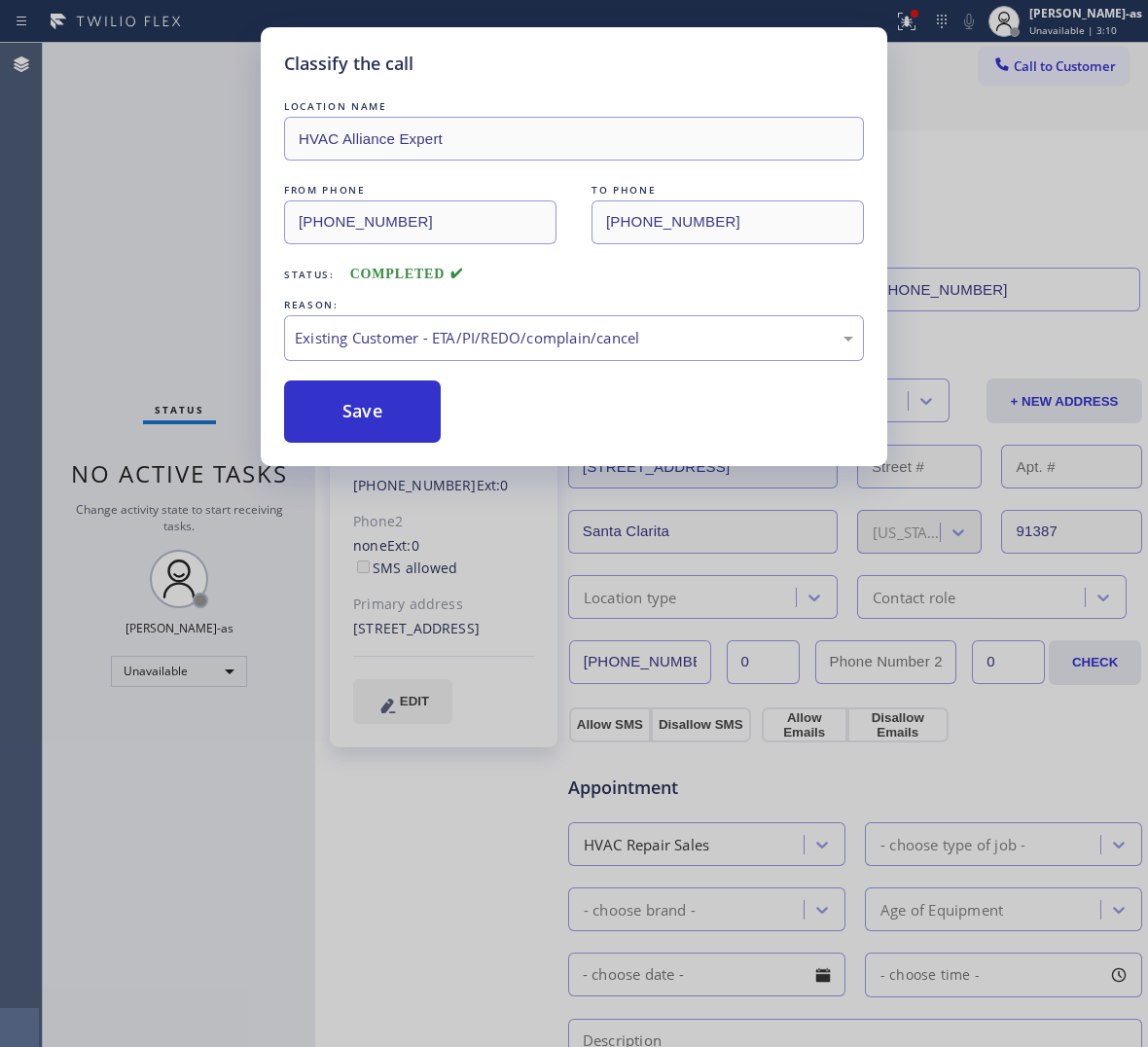 drag, startPoint x: 365, startPoint y: 411, endPoint x: 306, endPoint y: 199, distance: 220.05681 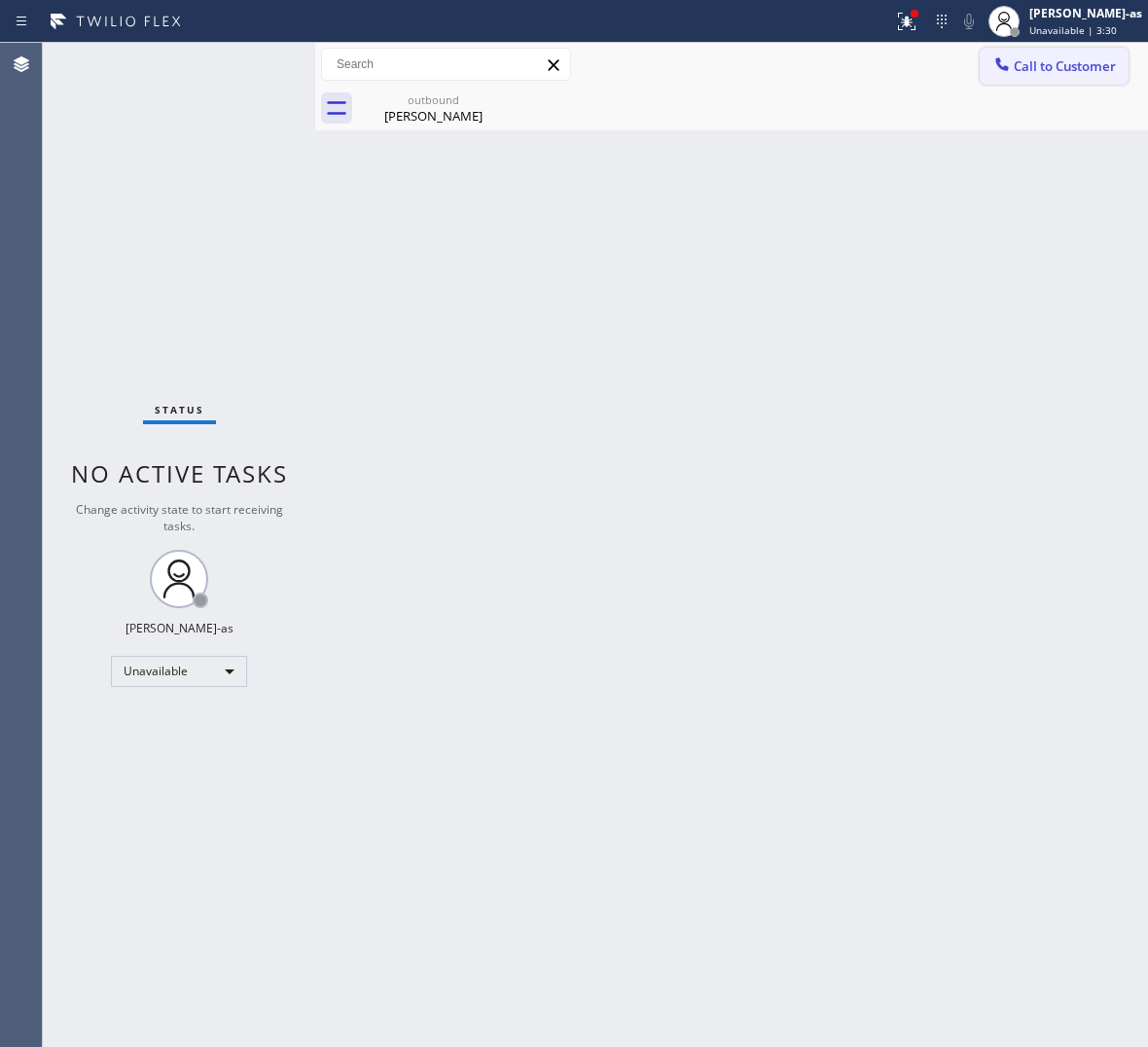 click on "Call to Customer" at bounding box center [1054, 66] 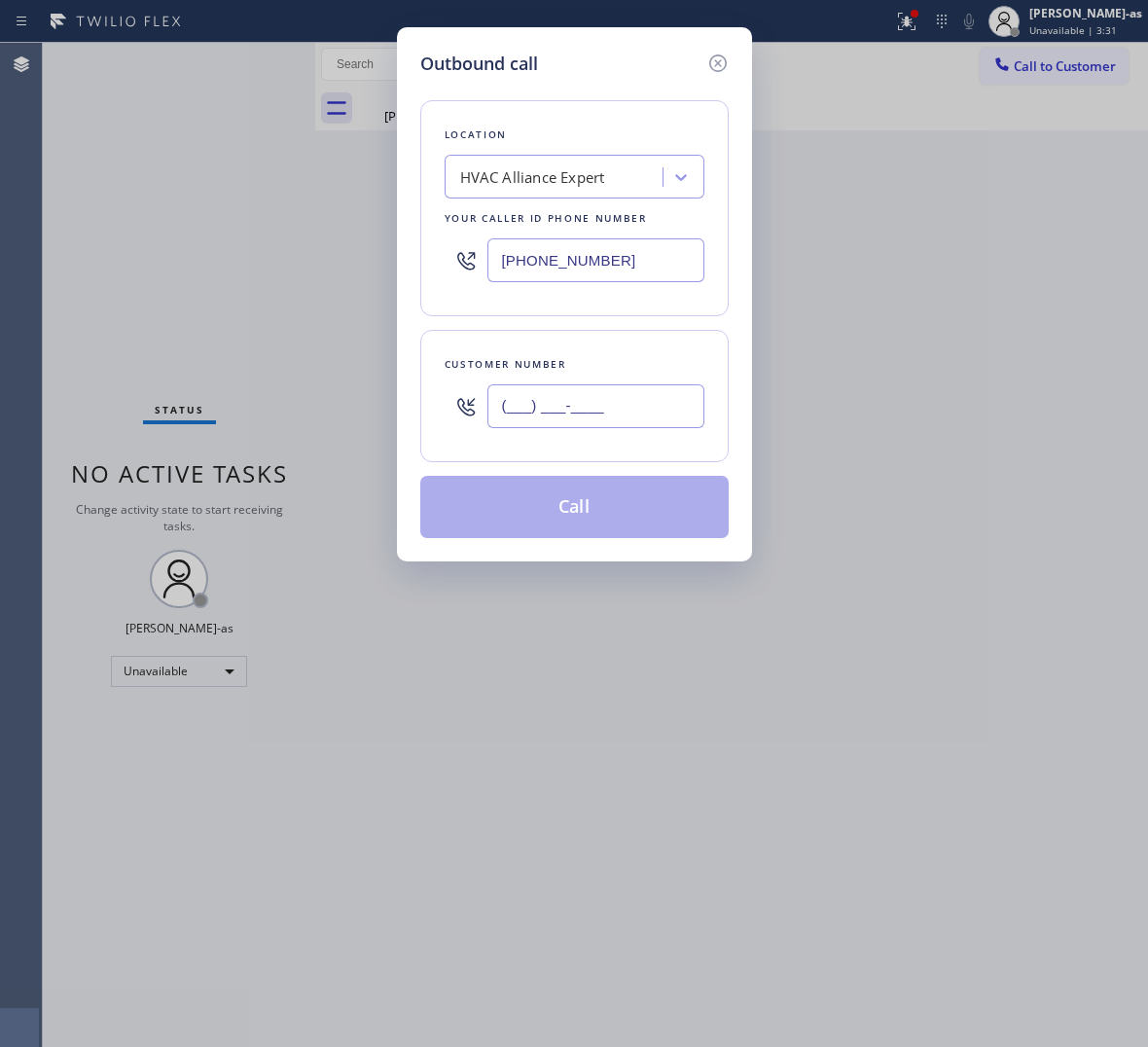 click on "(___) ___-____" at bounding box center [595, 406] 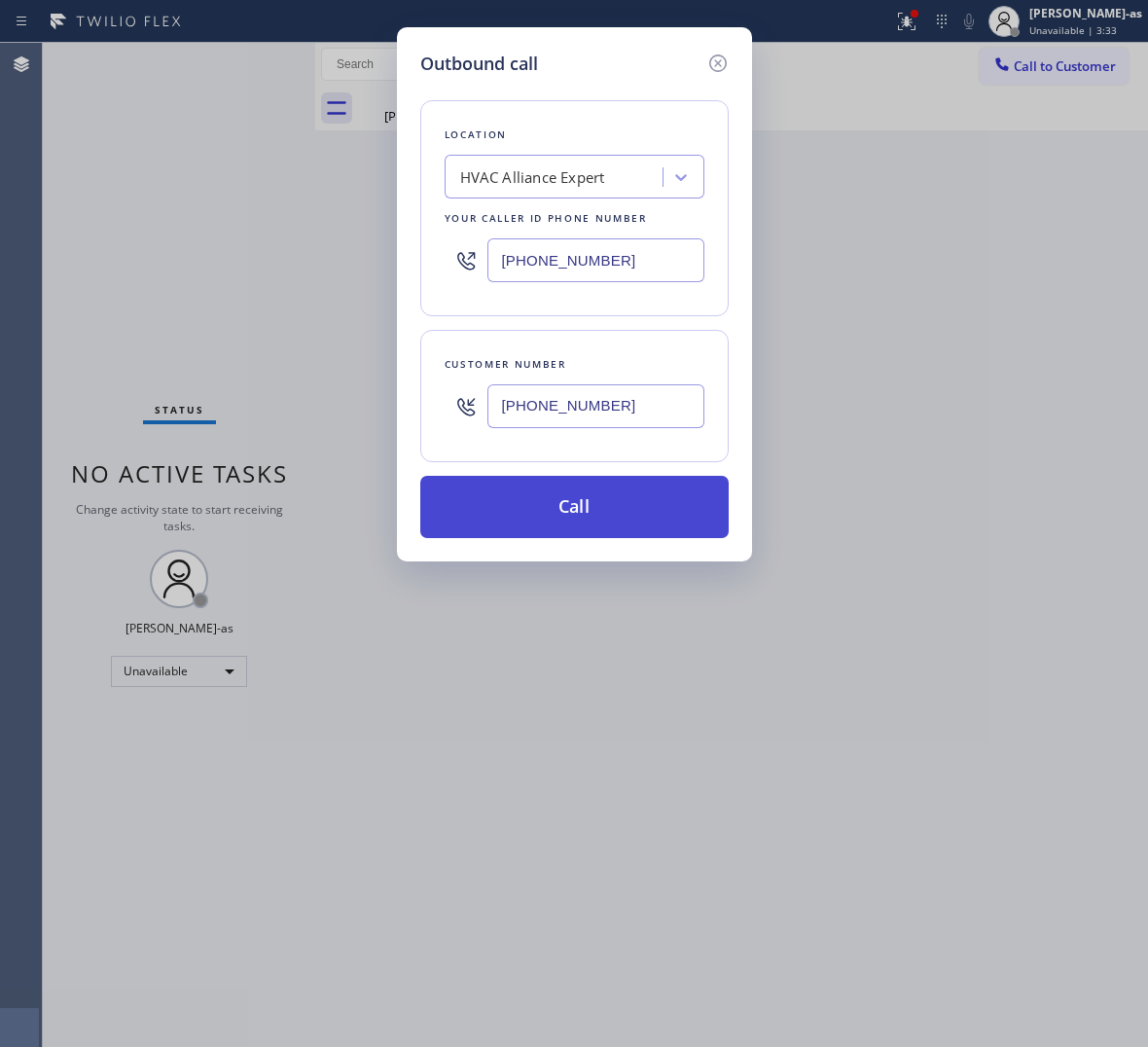 type on "[PHONE_NUMBER]" 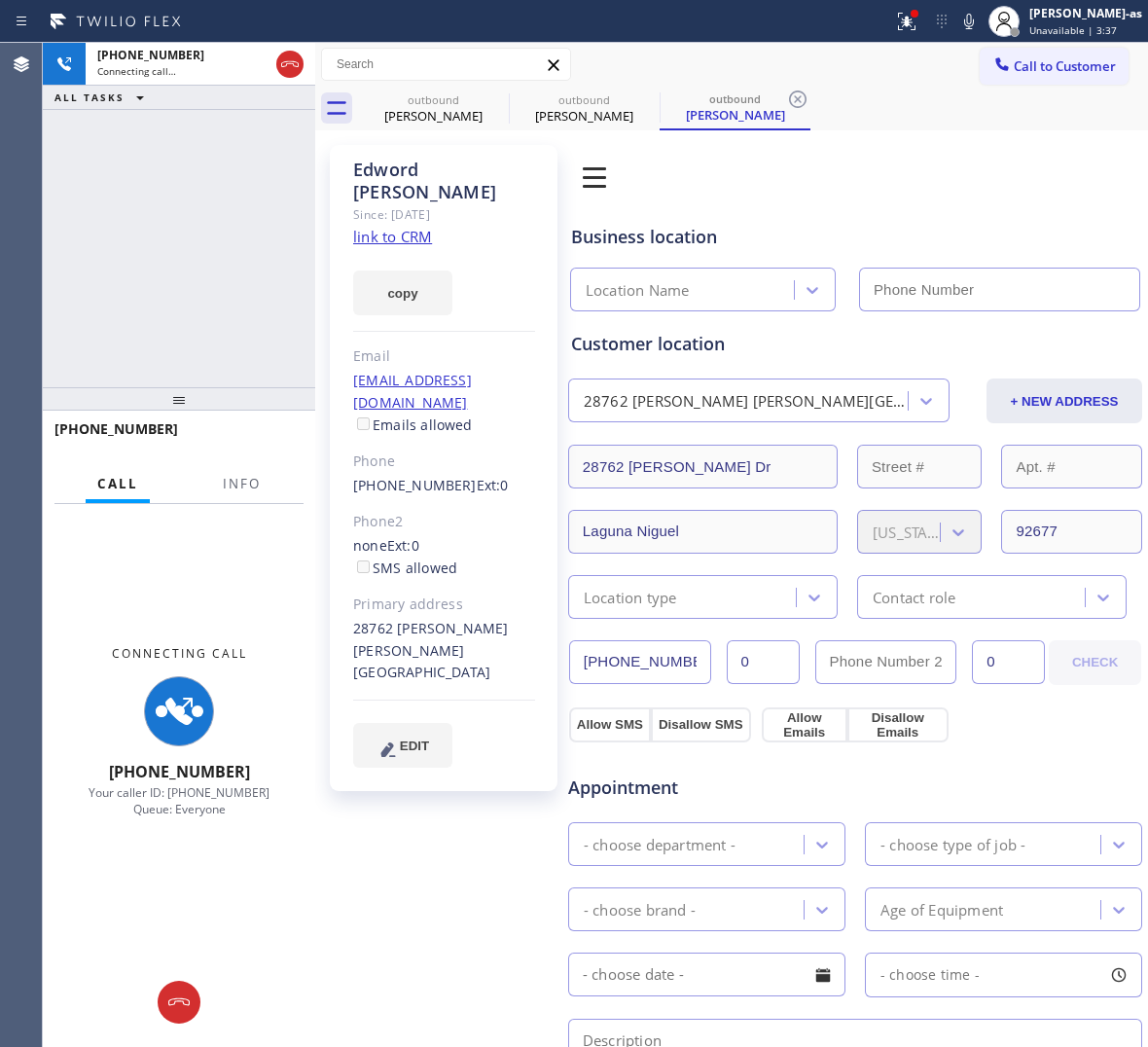 type on "[PHONE_NUMBER]" 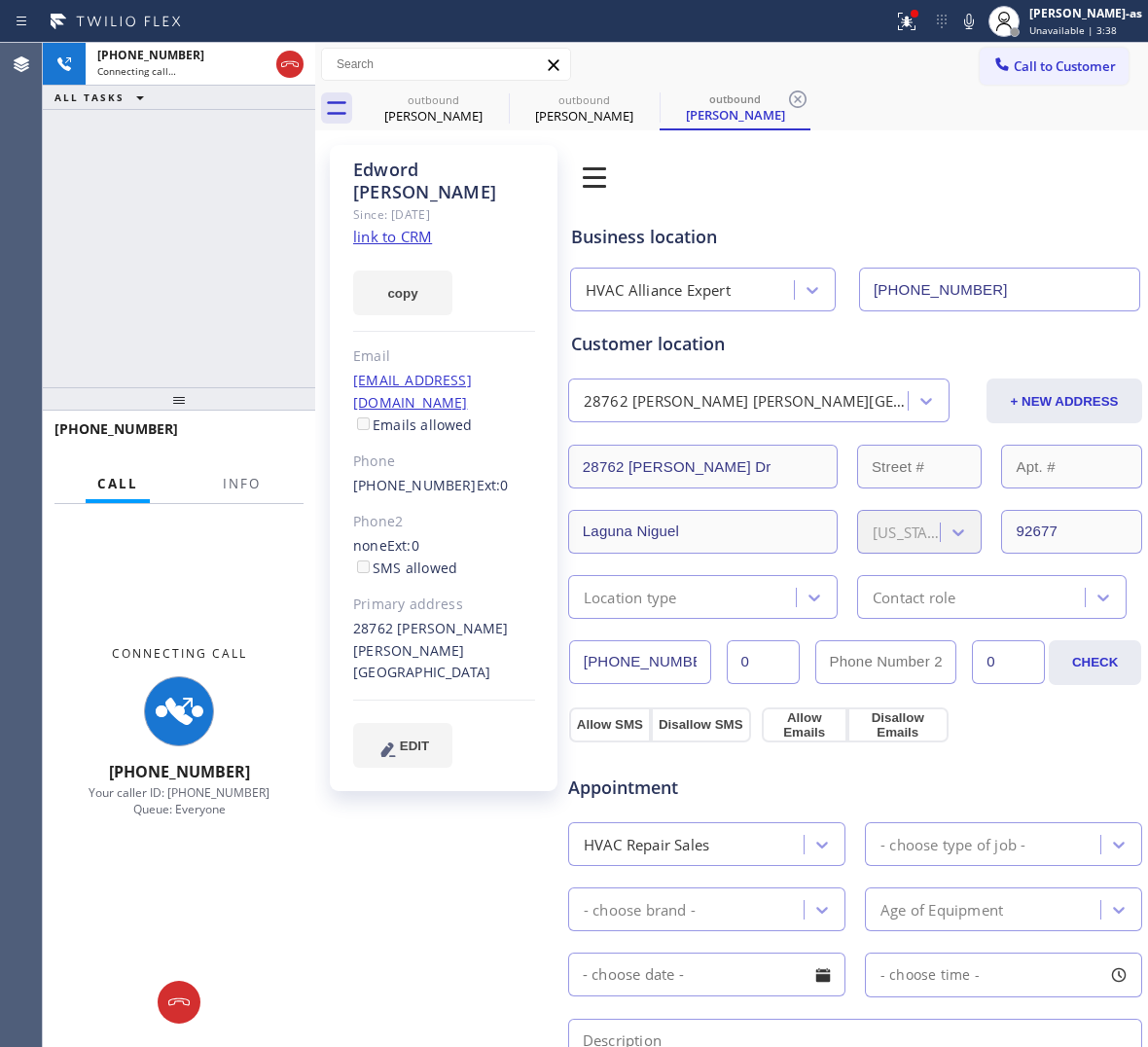 click on "link to CRM" 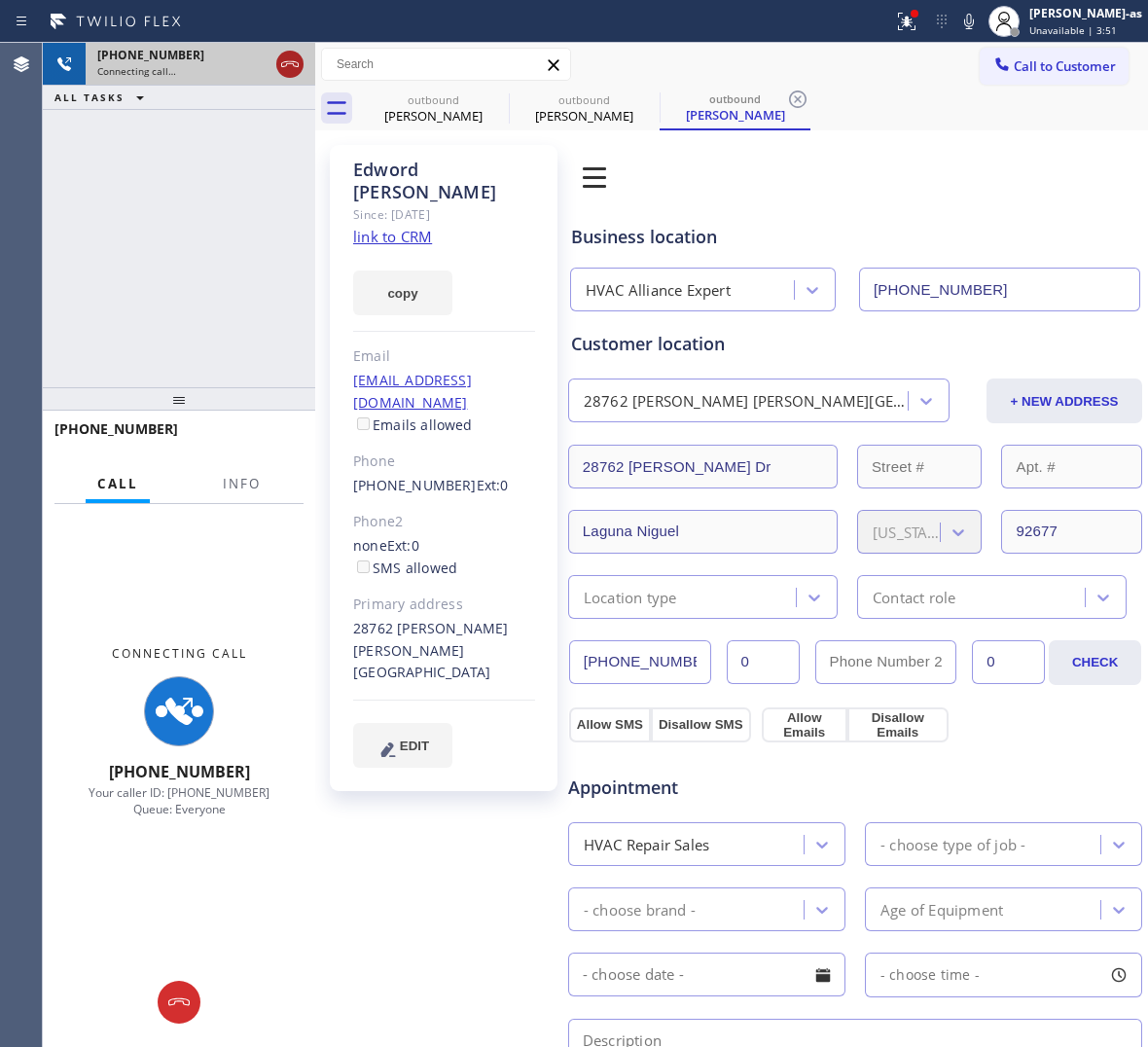 drag, startPoint x: 293, startPoint y: 49, endPoint x: 292, endPoint y: 61, distance: 12.041595 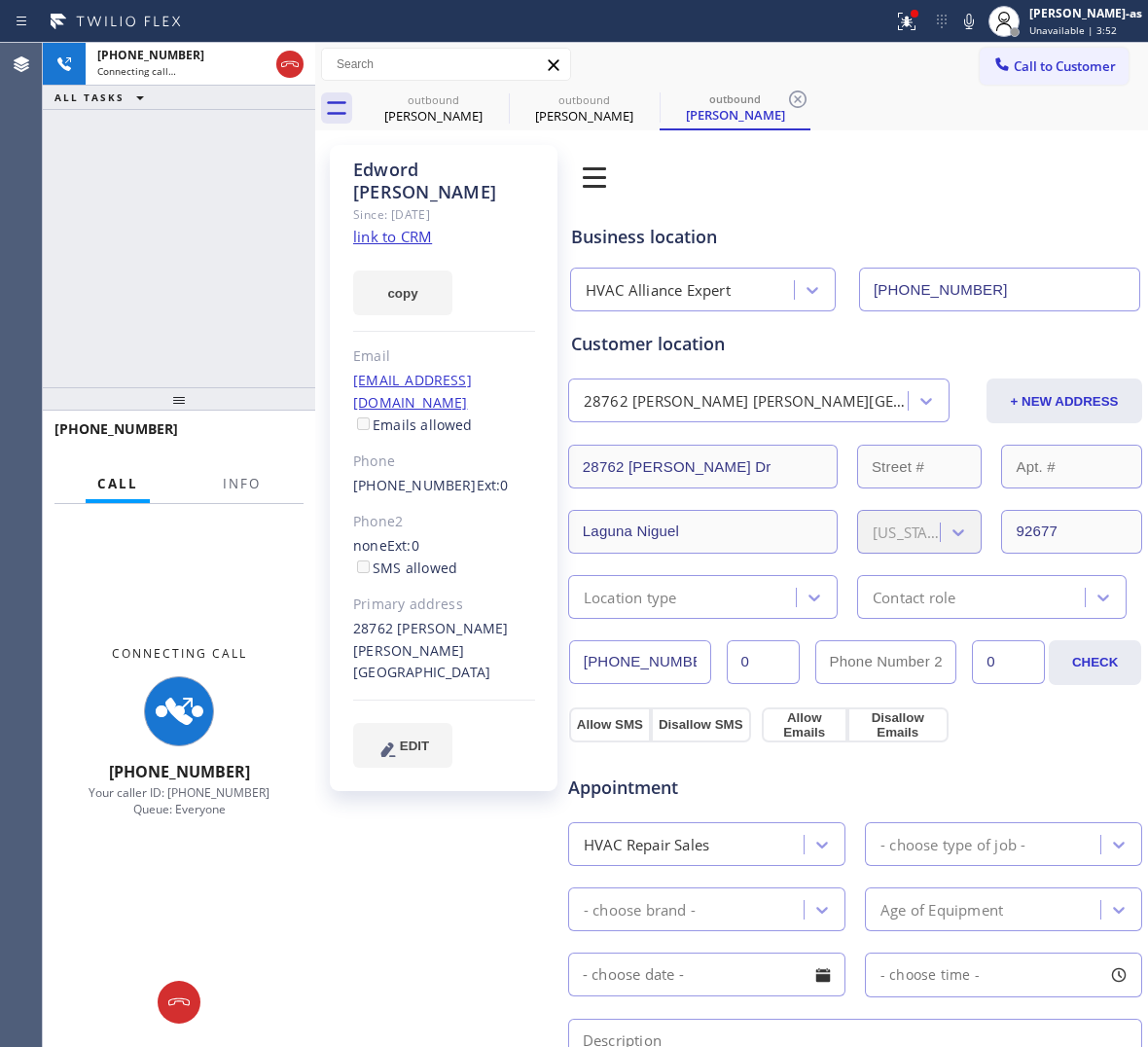 drag, startPoint x: 285, startPoint y: 65, endPoint x: 336, endPoint y: 74, distance: 51.78803 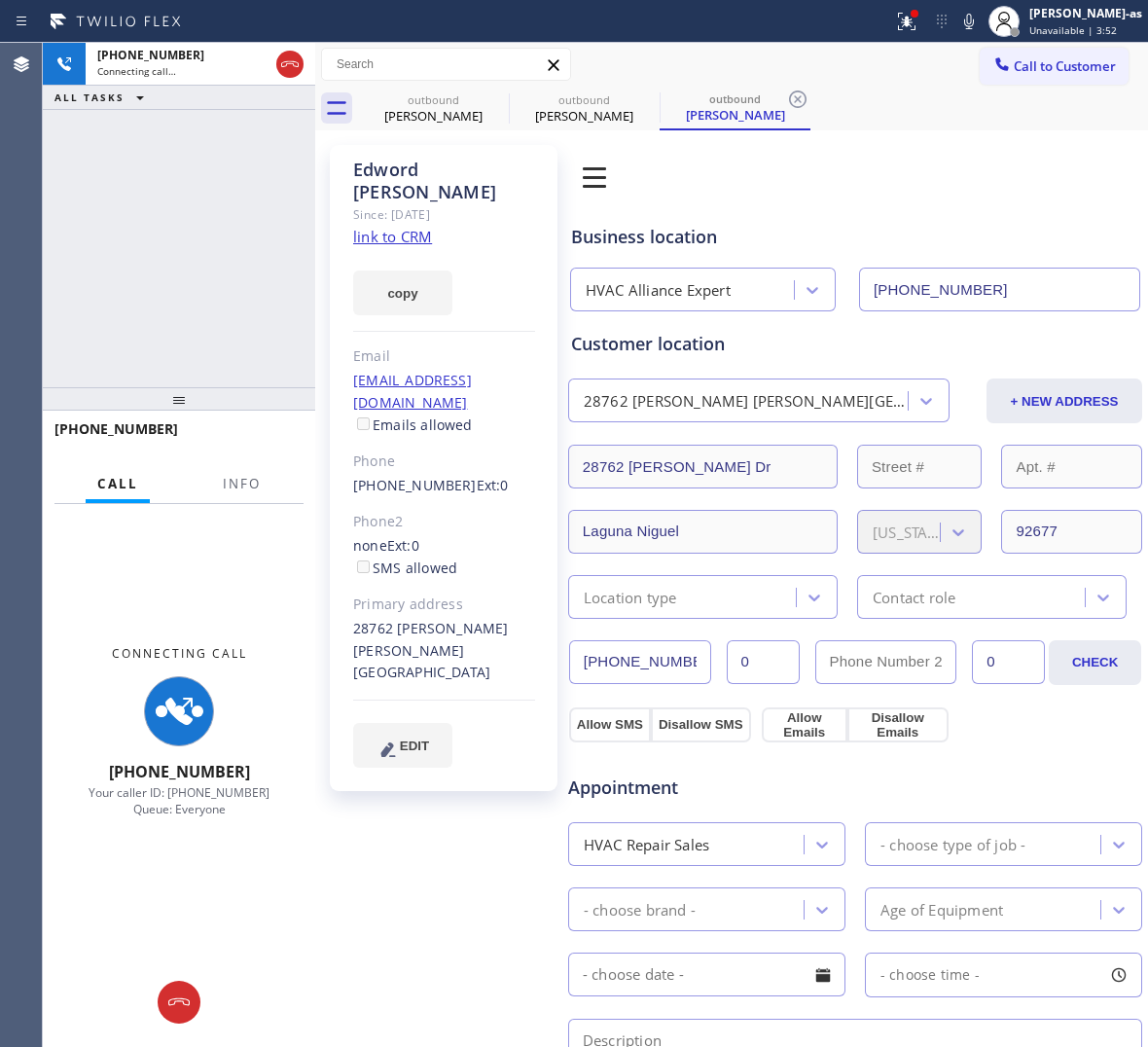 click on "[PHONE_NUMBER] Connecting call… ALL TASKS ALL TASKS ACTIVE TASKS TASKS IN WRAP UP [PHONE_NUMBER] Call Info Connecting Call [PHONE_NUMBER] Your caller ID: [PHONE_NUMBER] Queue: Everyone Context Queue: Everyone Priority: 0 Customer Name: [PERSON_NAME] Phone: [PHONE_NUMBER] Address: Business location Name: HVAC Alliance Expert Address: [STREET_ADDRESS][PERSON_NAME]  Phone: [PHONE_NUMBER] Call From City: State: Zipcode: Outbound call Location HVAC Alliance Expert Your caller id phone number [PHONE_NUMBER] Customer number [PHONE_NUMBER] Call Transfer Back to Dashboard Change Sender ID Customers Technicians Select a contact Outbound call Location Search location Your caller id phone number Customer number Call Customer info Name   Phone none Address none Change Sender ID HVAC [PHONE_NUMBER] 5 Star Appliance [PHONE_NUMBER] Appliance Repair [PHONE_NUMBER] Plumbing [PHONE_NUMBER] Air Duct Cleaning [PHONE_NUMBER]  Electricians [PHONE_NUMBER] Cancel Change Check personal SMS Reset Change outbound [PERSON_NAME] outbound [PERSON_NAME] outbound Call" at bounding box center (595, 545) 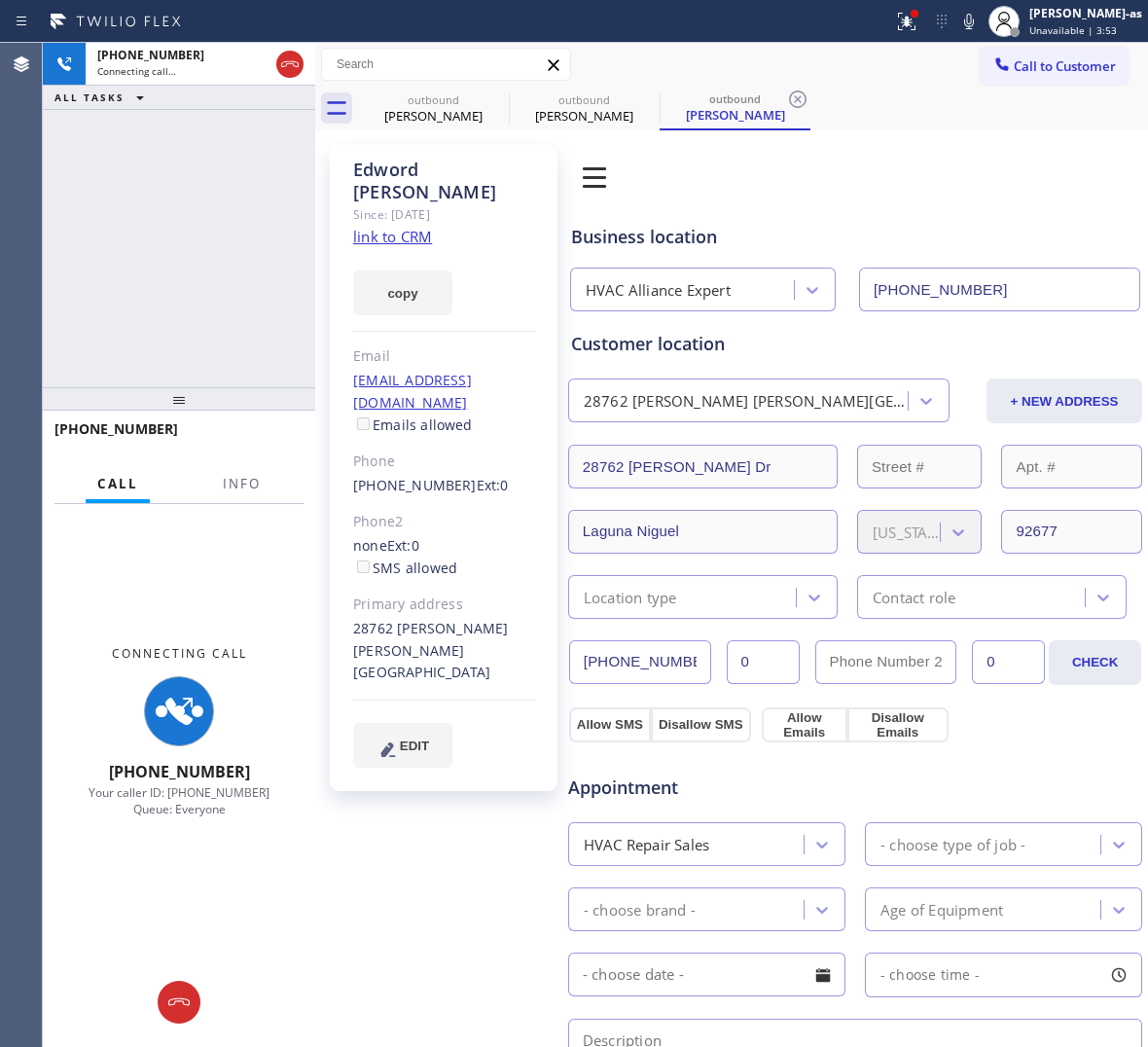 click 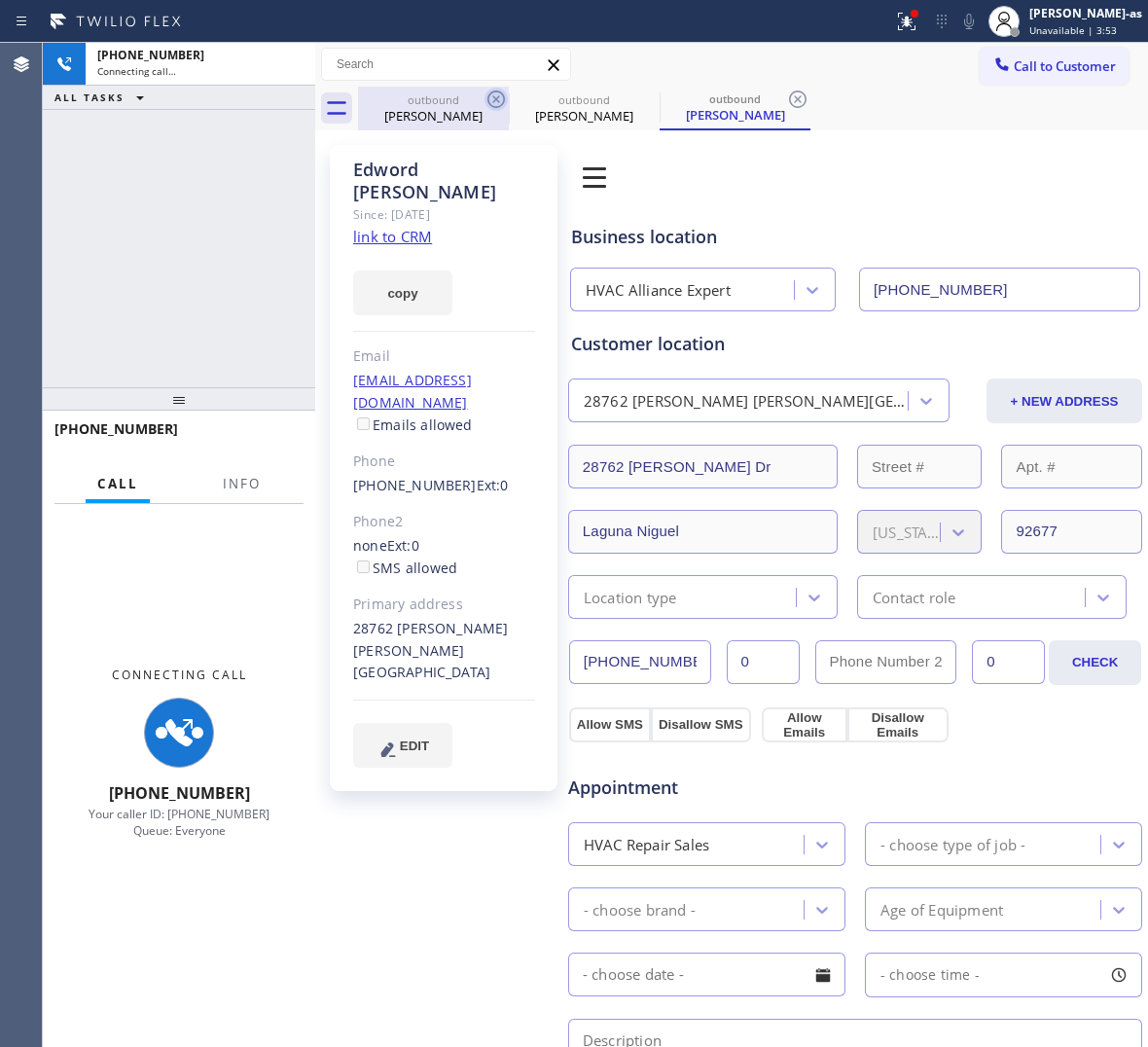 drag, startPoint x: 452, startPoint y: 100, endPoint x: 502, endPoint y: 100, distance: 50 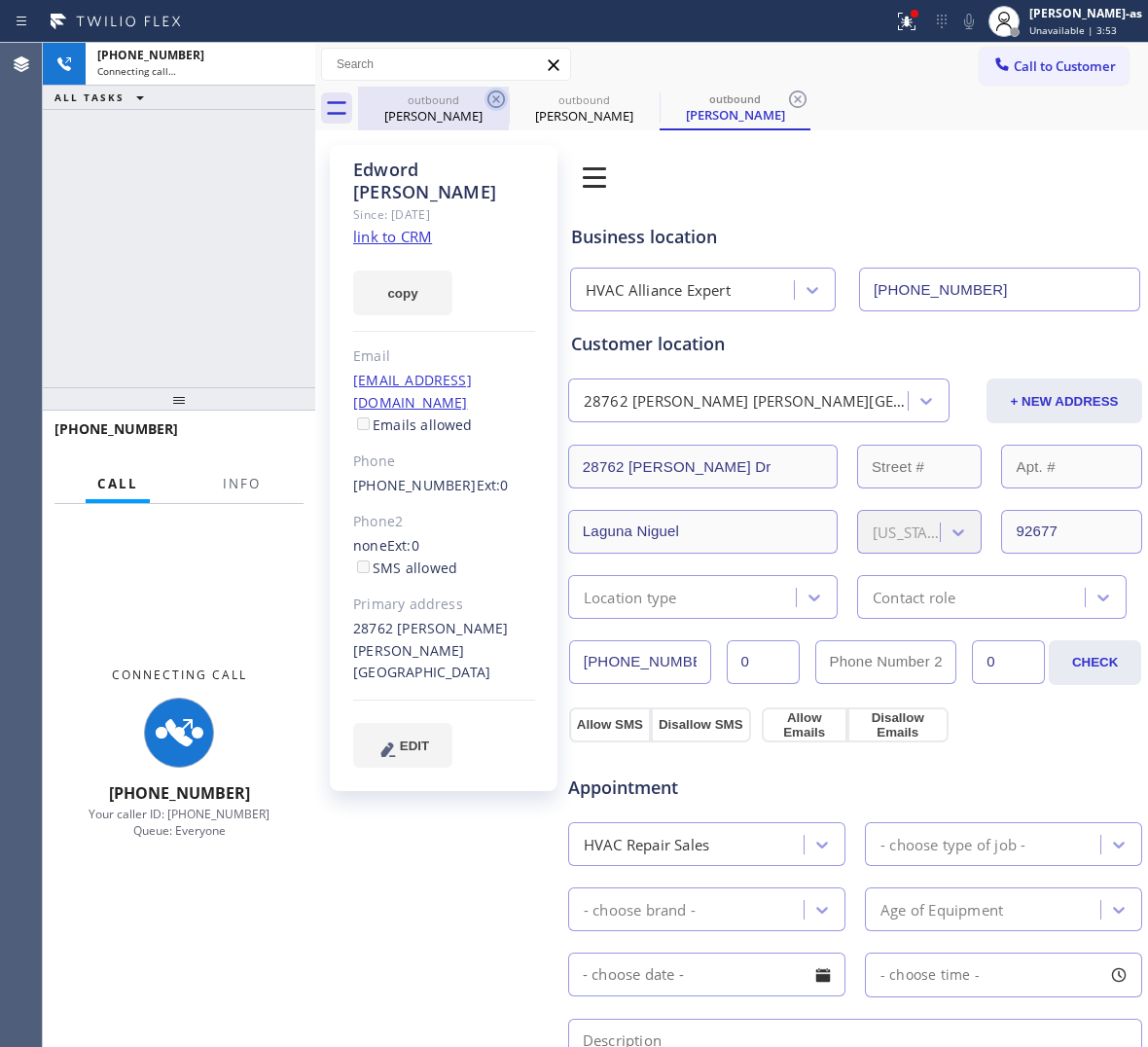 click on "outbound" at bounding box center (433, 99) 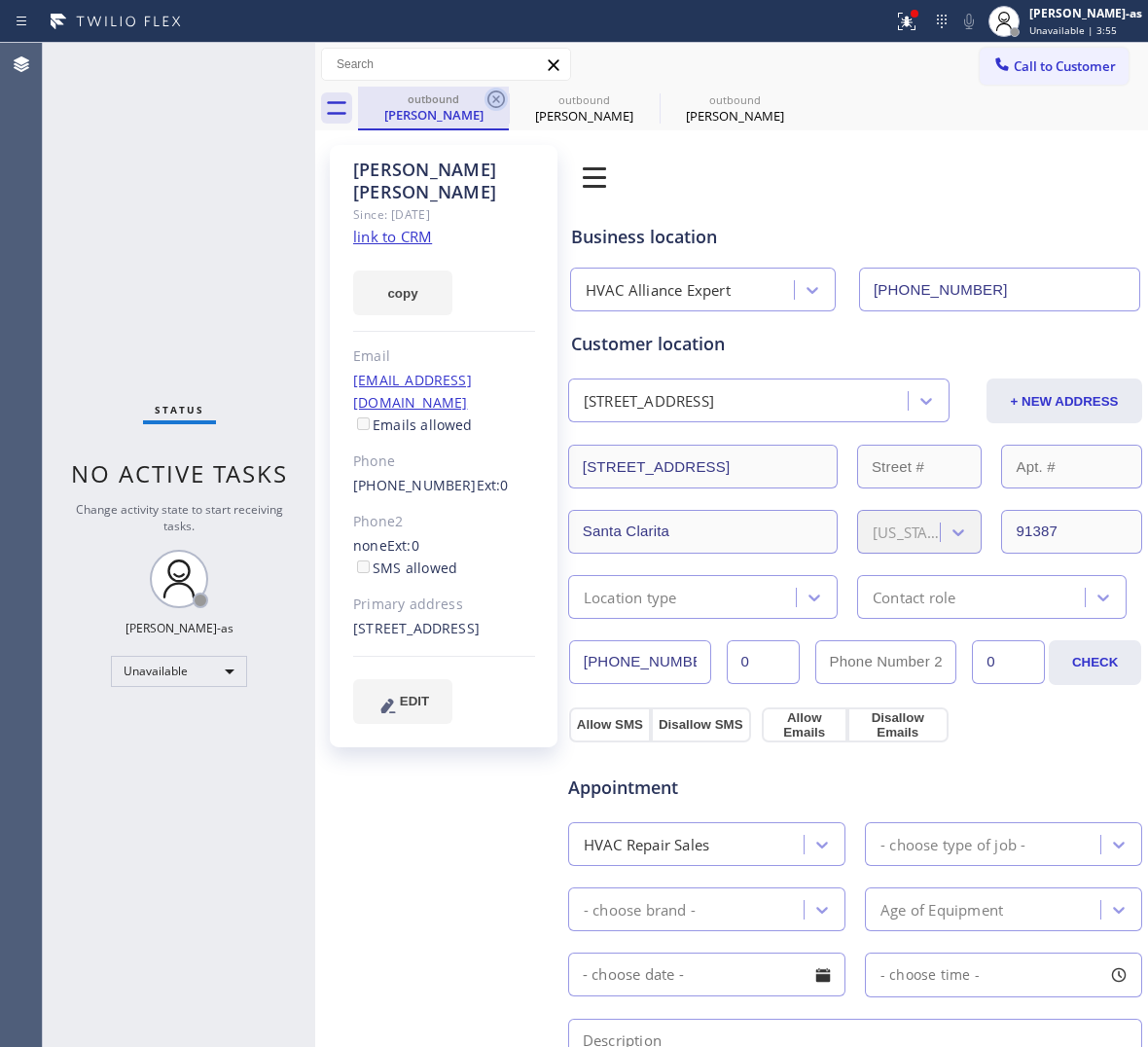 click 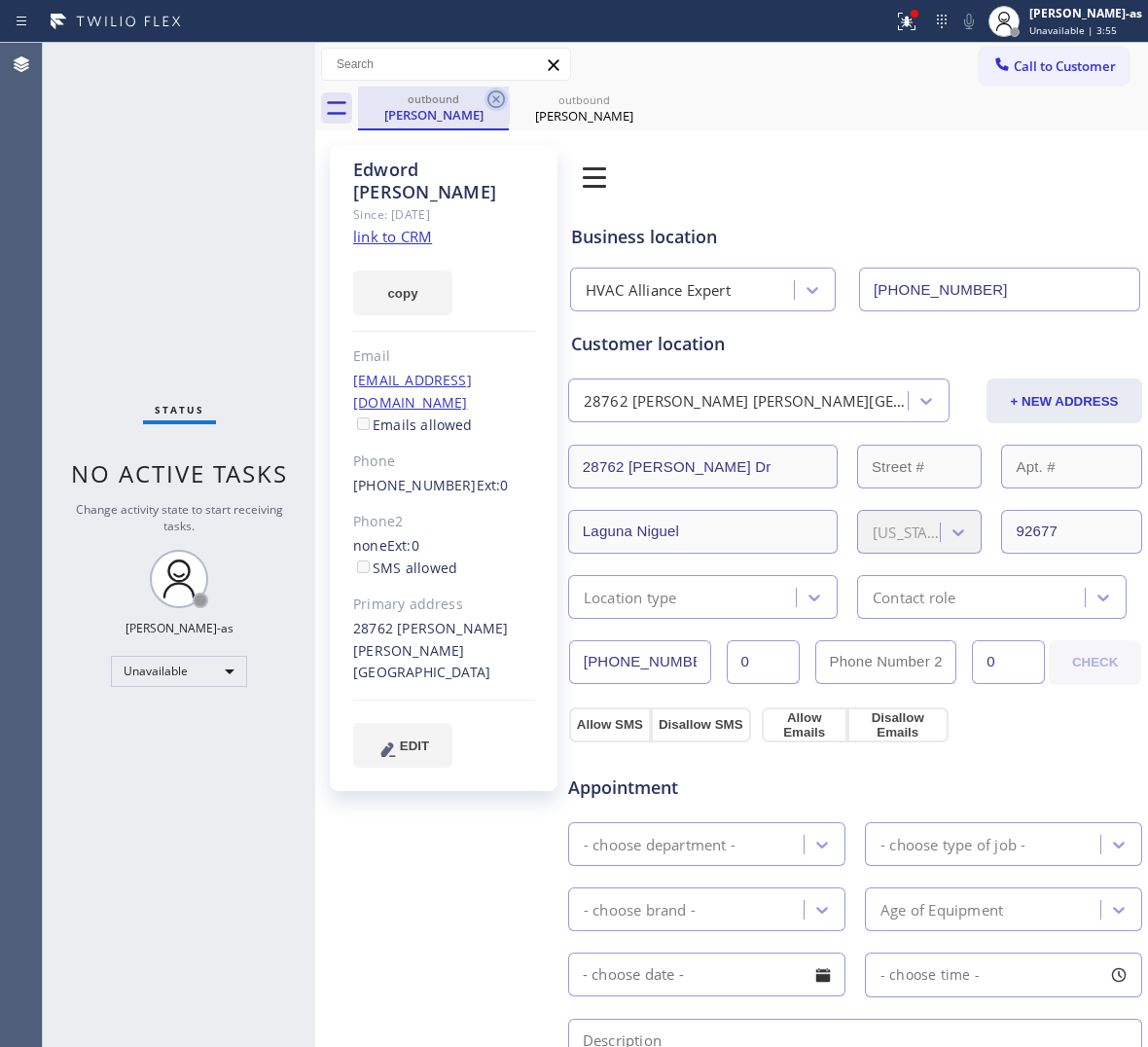 click 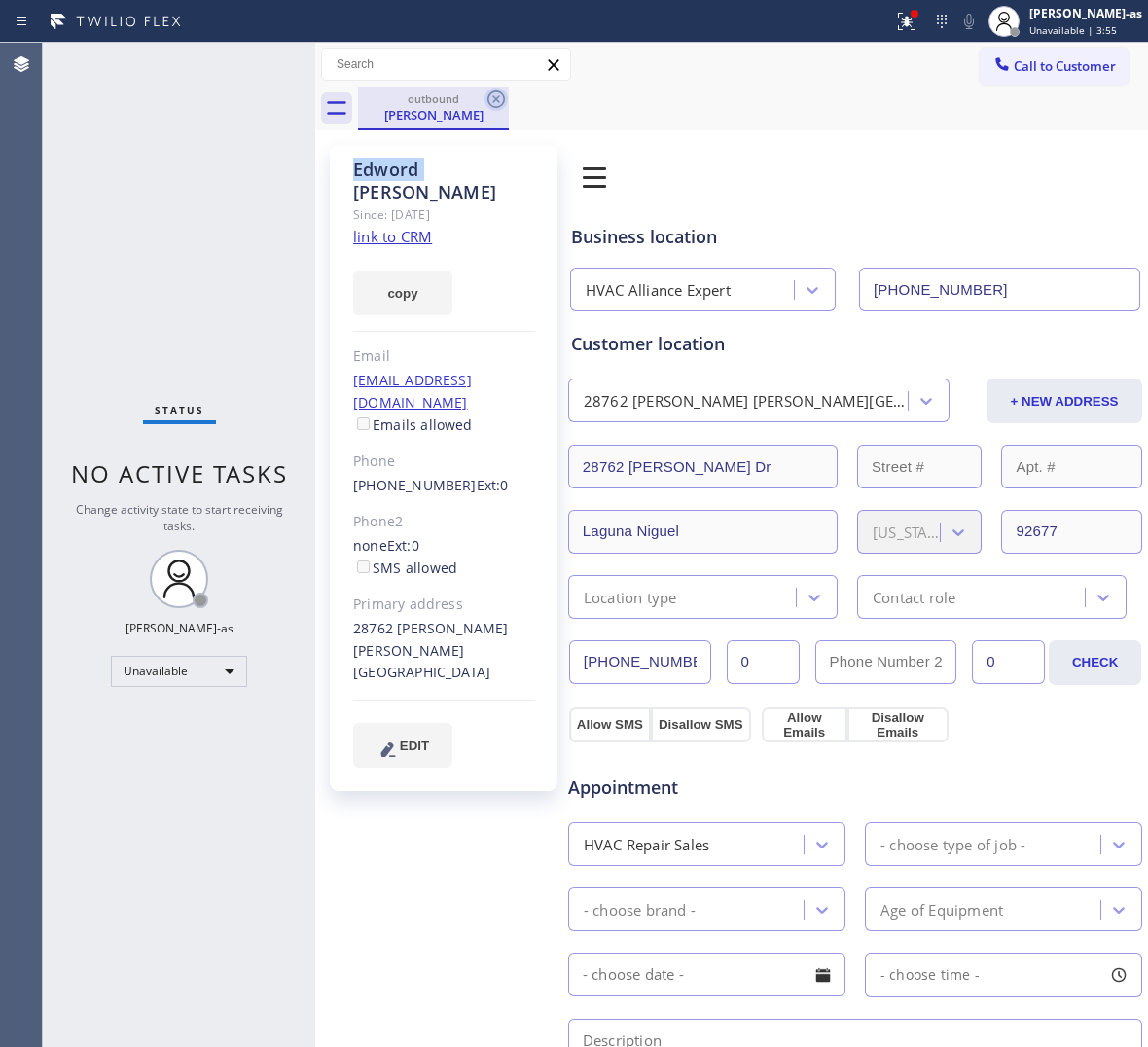 click 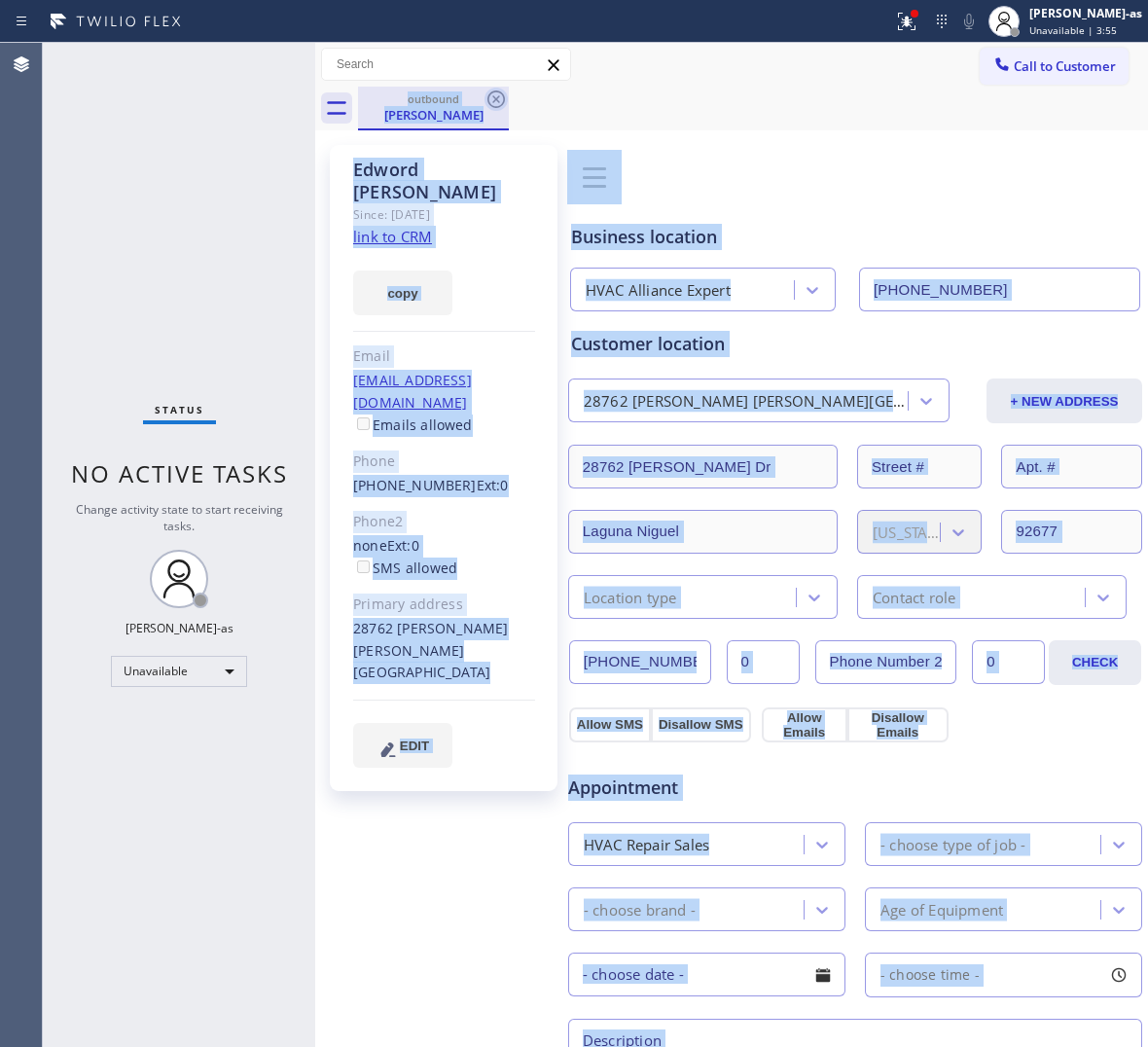 click on "outbound [PERSON_NAME]" at bounding box center (753, 108) 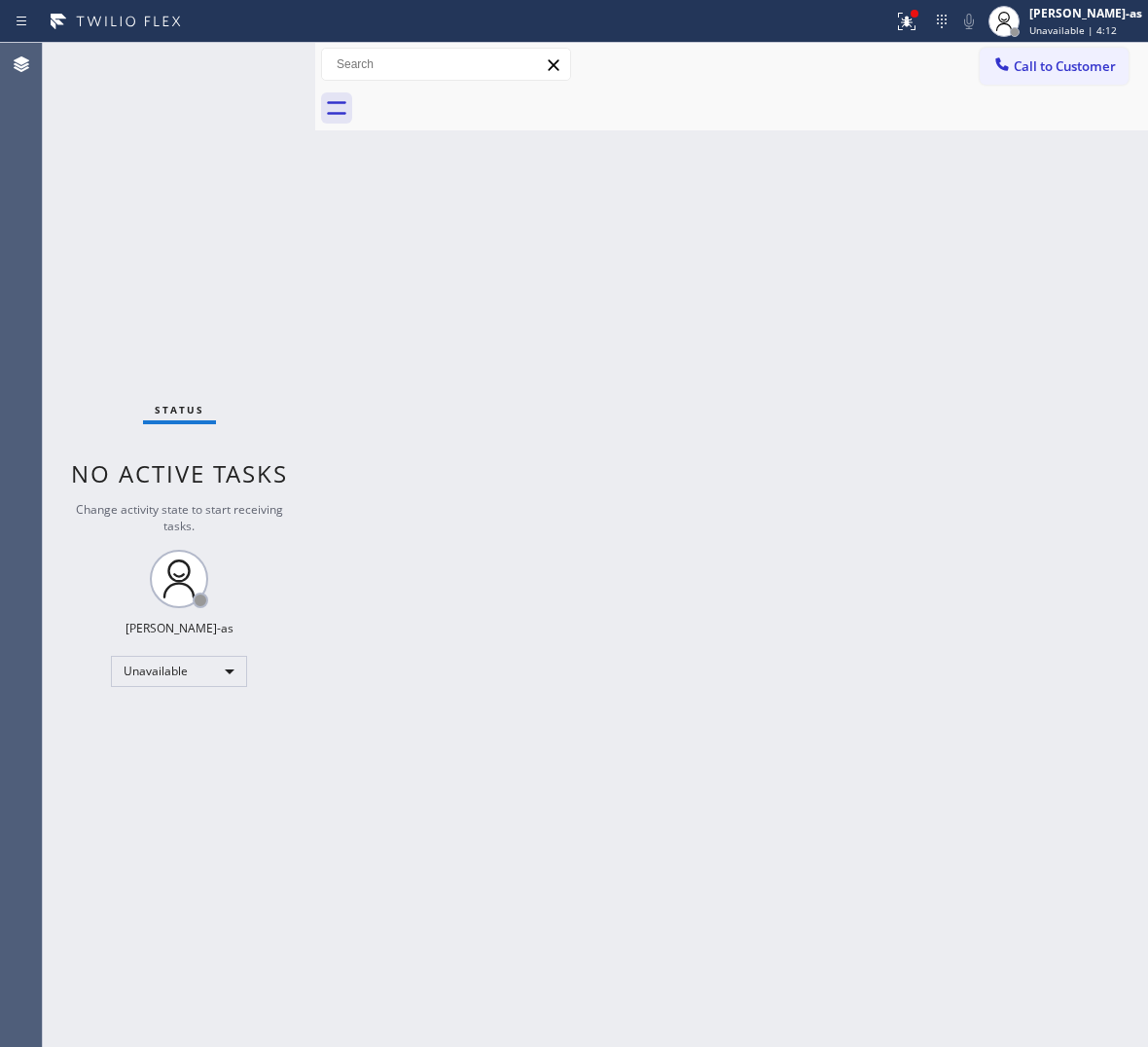 drag, startPoint x: 227, startPoint y: 168, endPoint x: 492, endPoint y: 98, distance: 274.0894 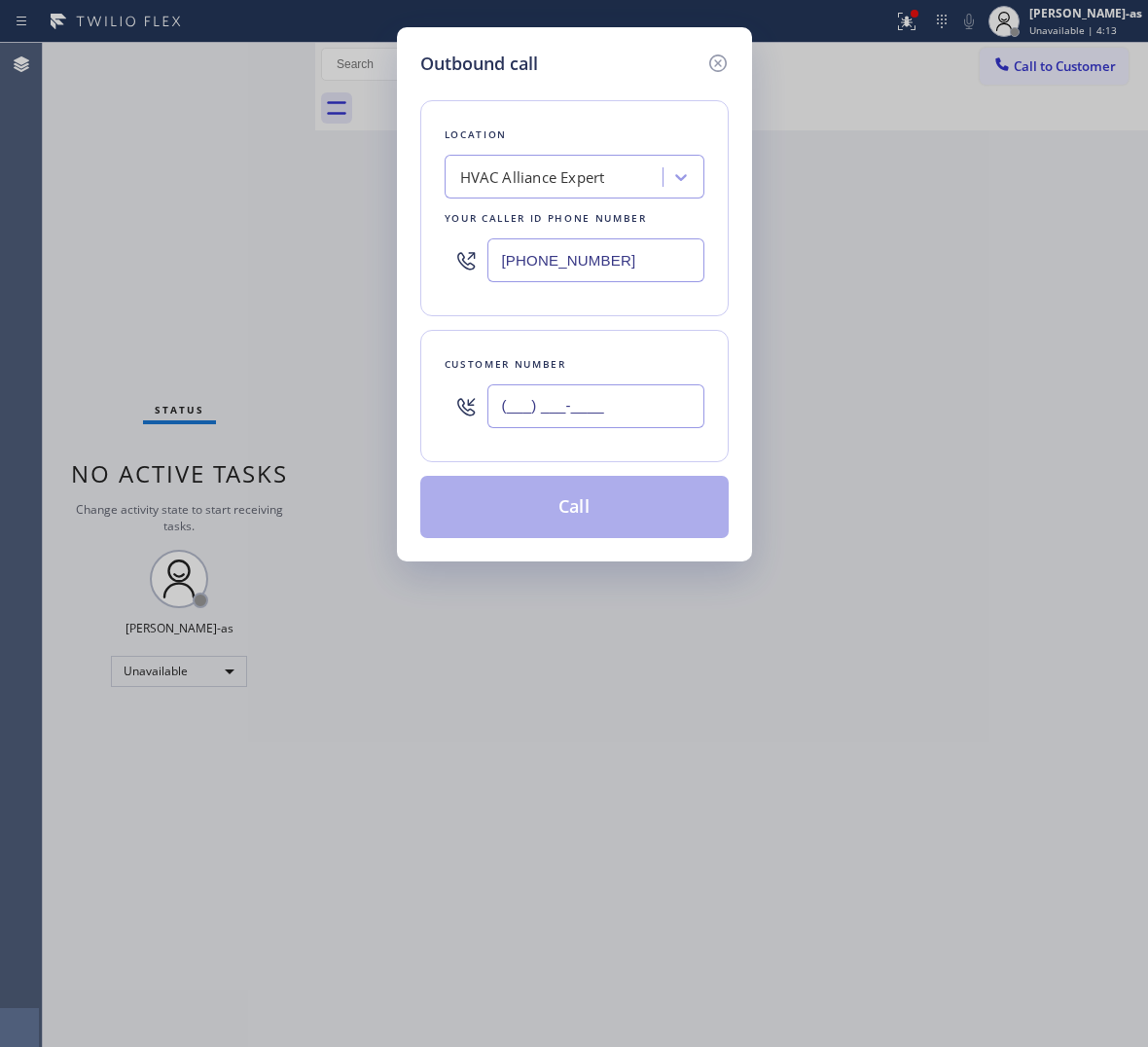 click on "(___) ___-____" at bounding box center [595, 406] 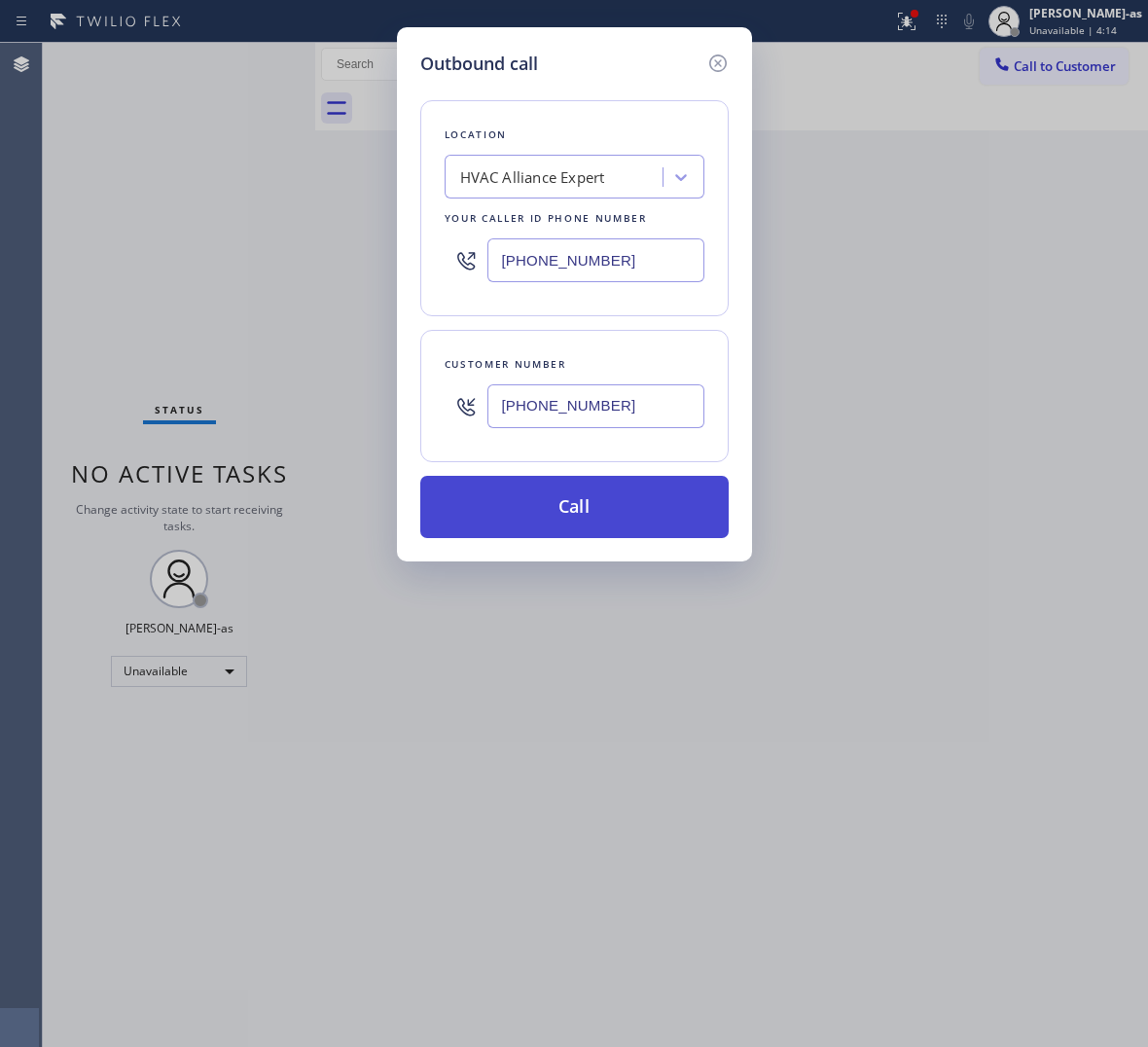 type on "[PHONE_NUMBER]" 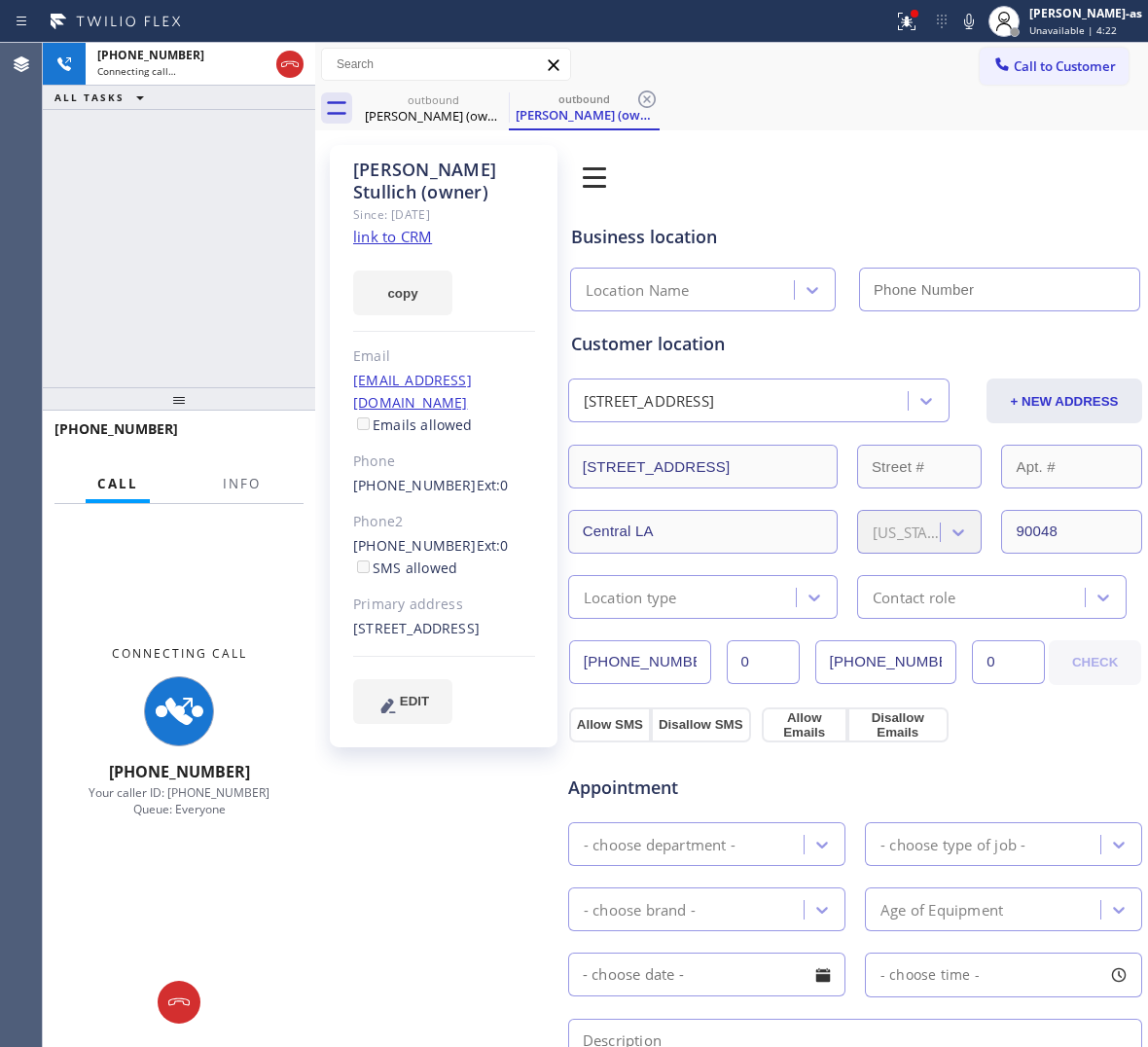 type on "[PHONE_NUMBER]" 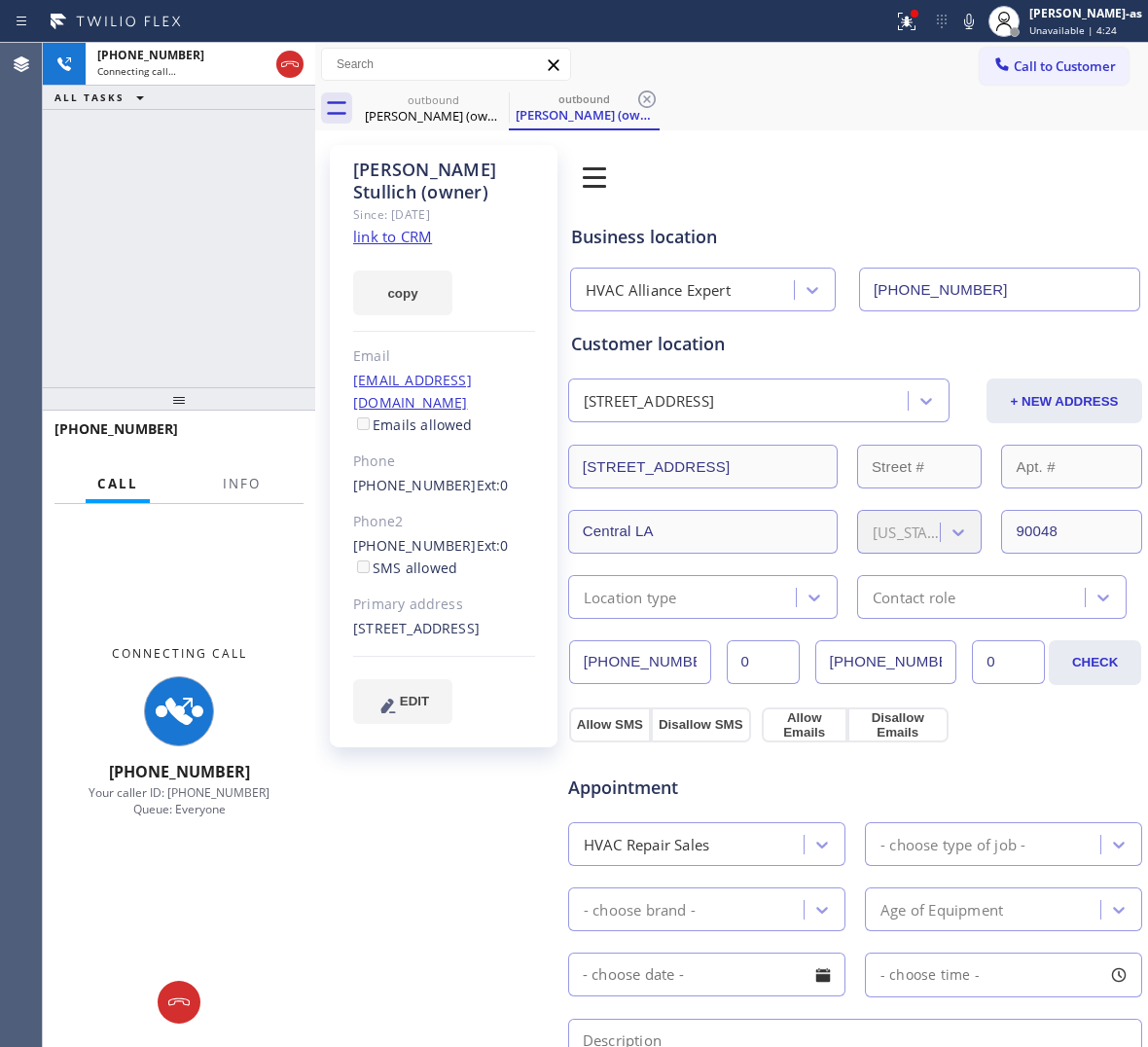 click on "link to CRM" 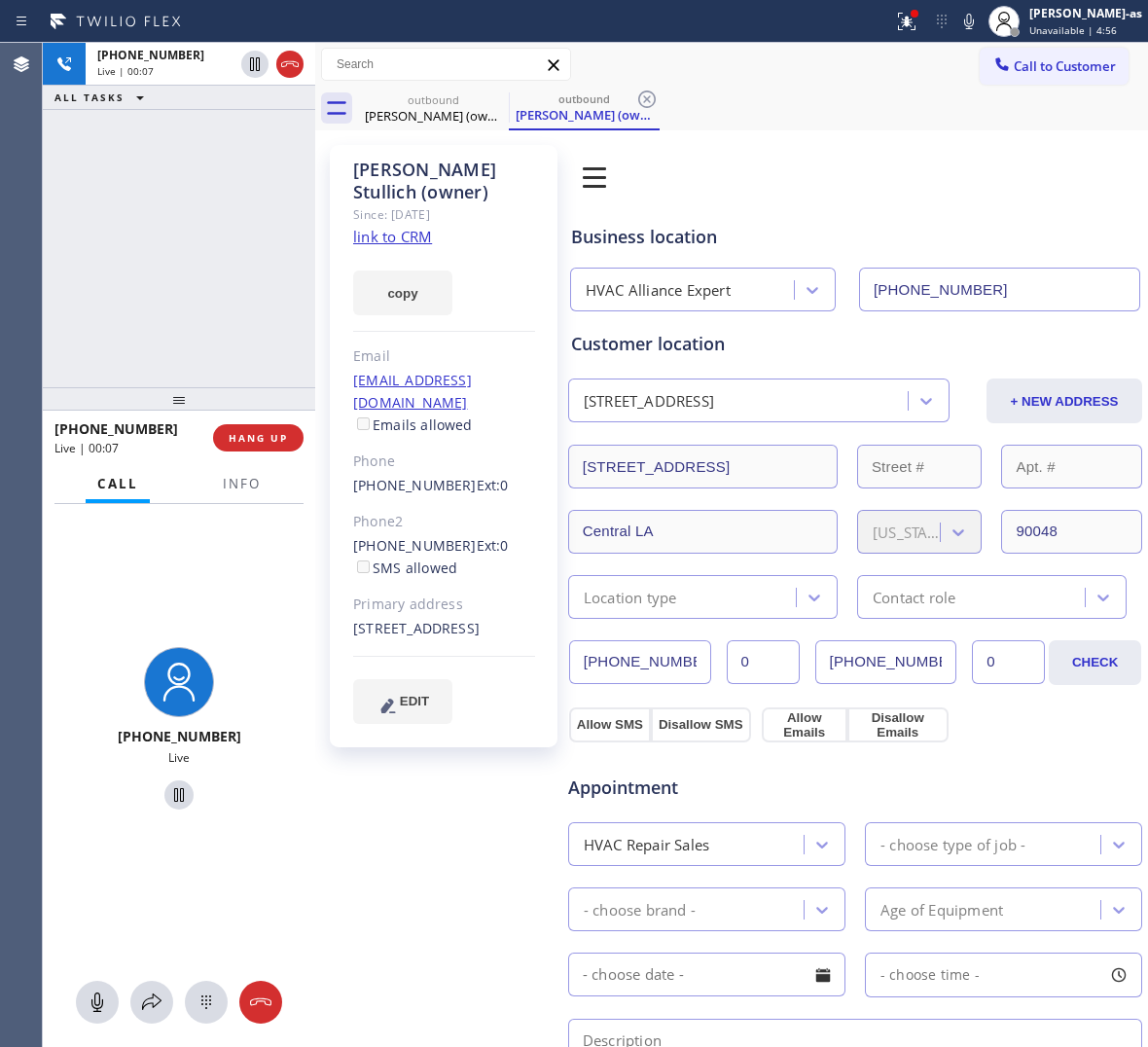 drag, startPoint x: 152, startPoint y: 339, endPoint x: 215, endPoint y: 144, distance: 204.92438 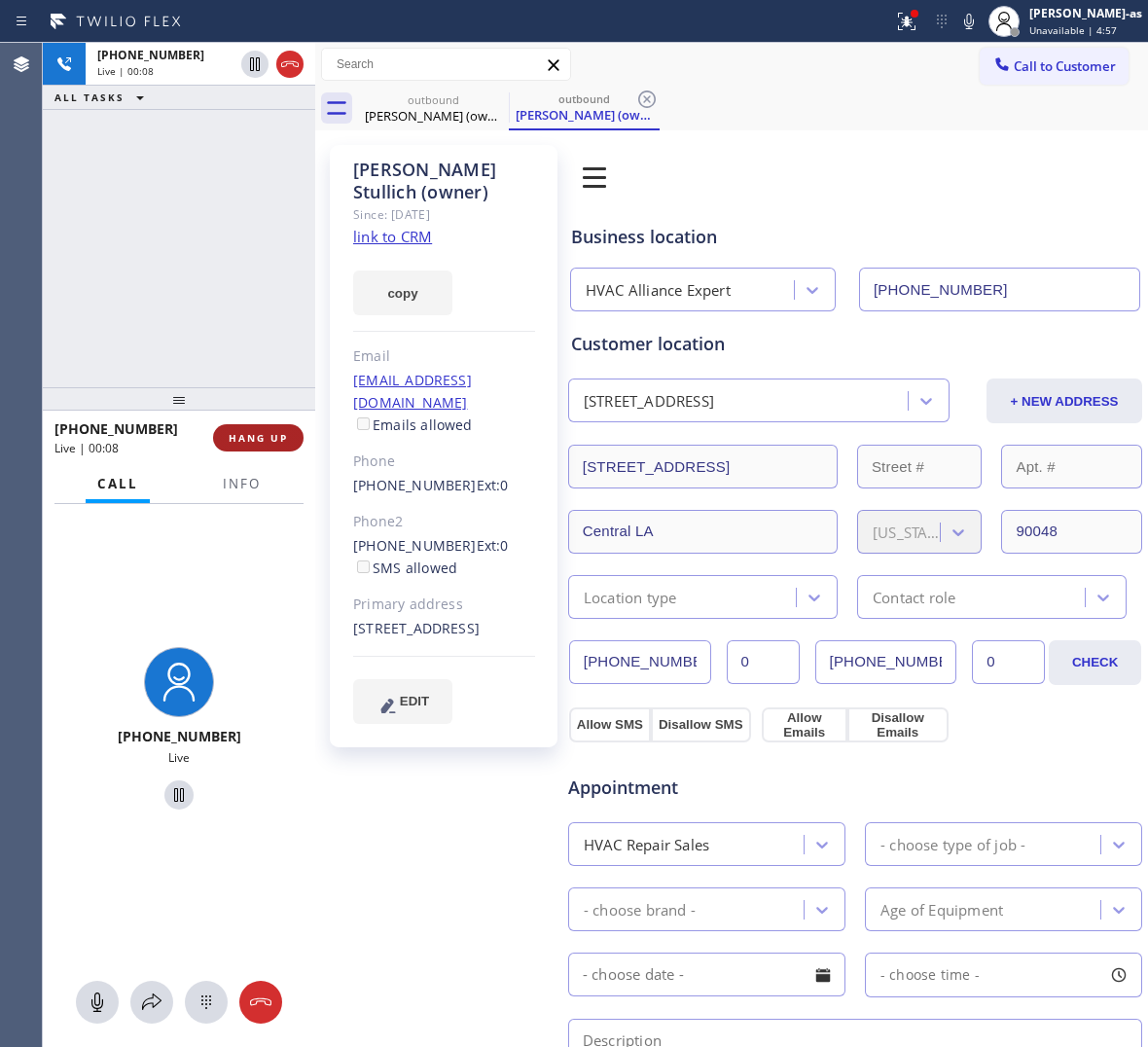 click on "HANG UP" at bounding box center (258, 438) 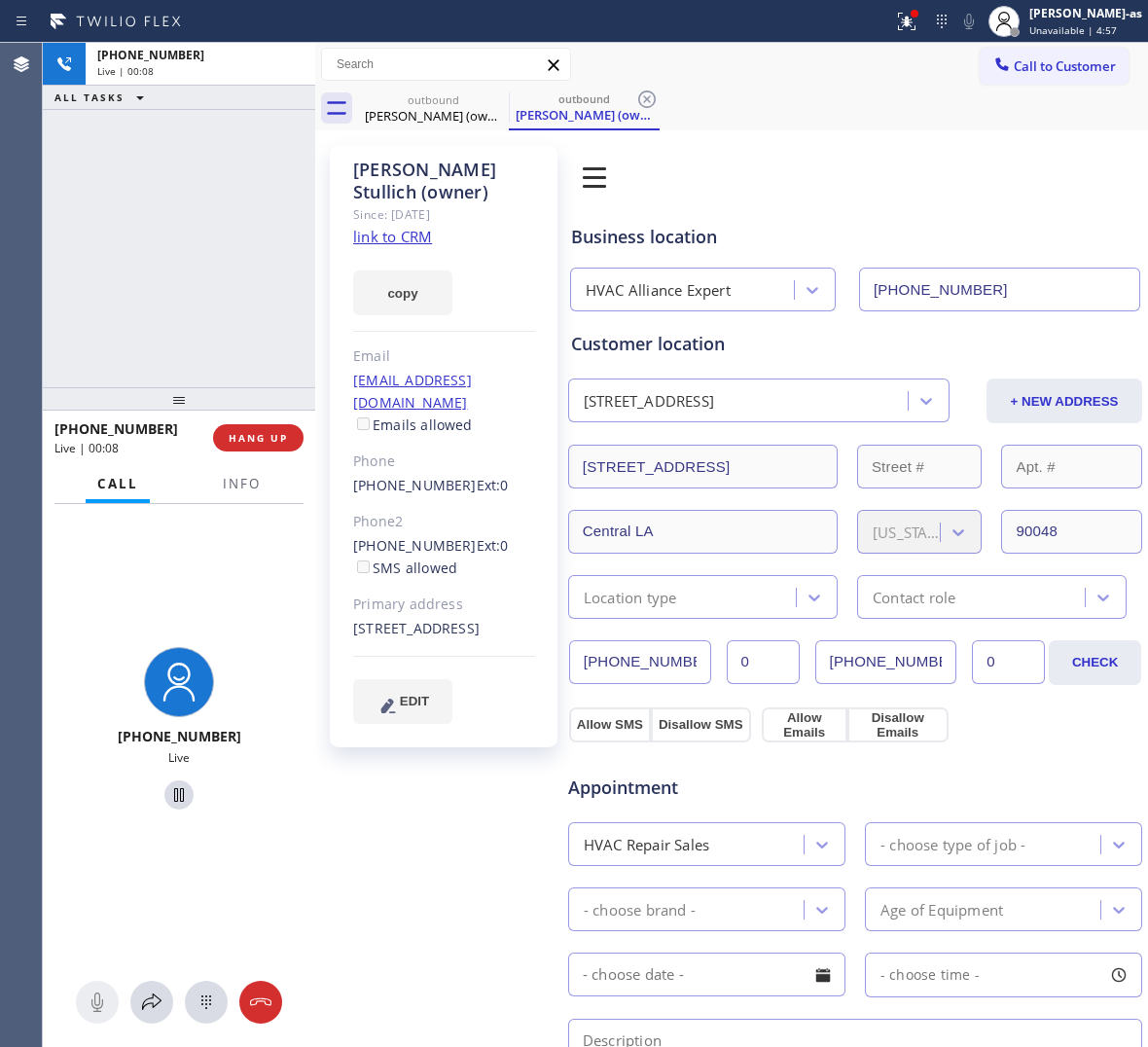 click on "[PHONE_NUMBER] Live | 00:08 ALL TASKS ALL TASKS ACTIVE TASKS TASKS IN WRAP UP" at bounding box center (179, 215) 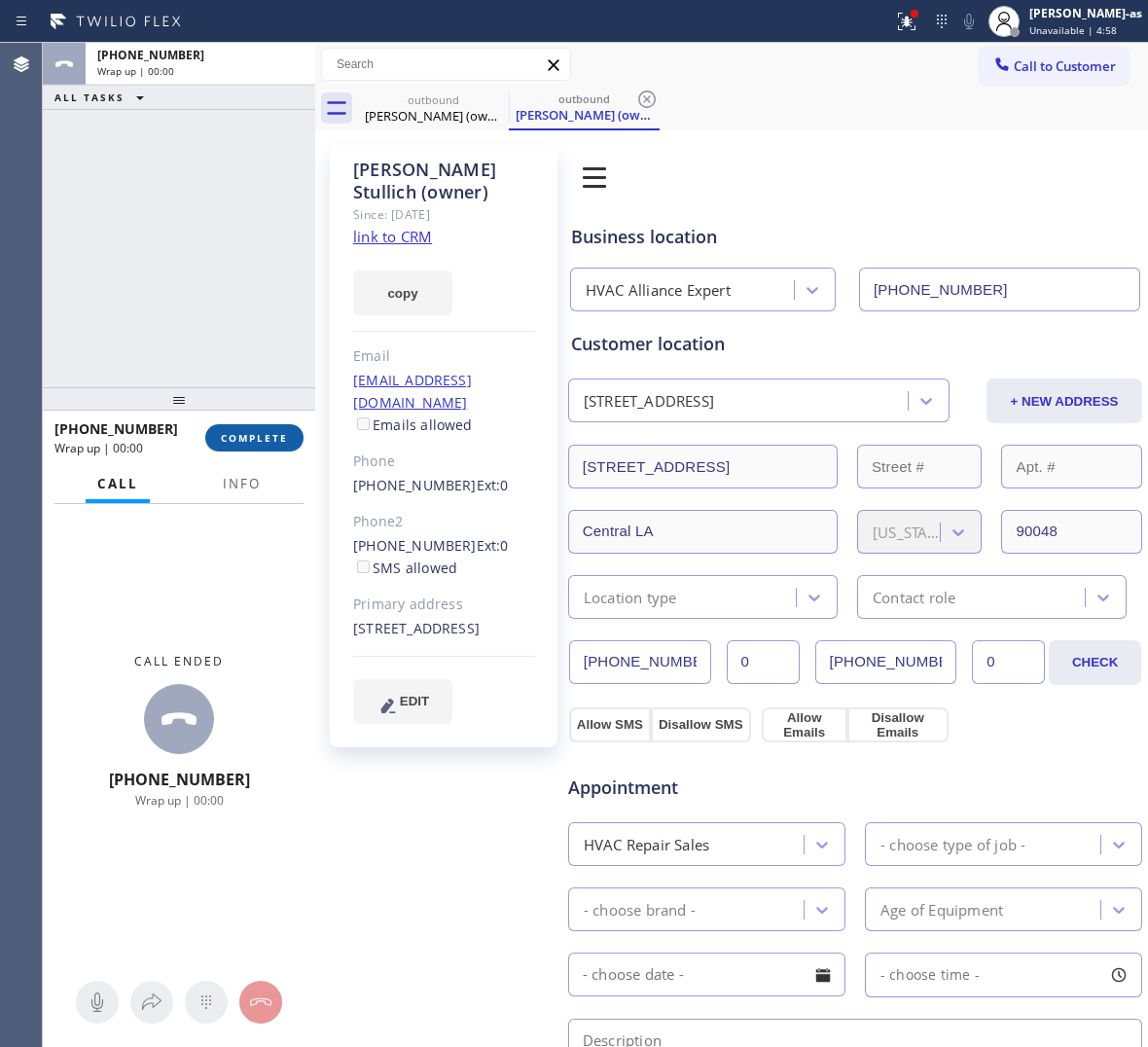 click on "COMPLETE" at bounding box center (254, 438) 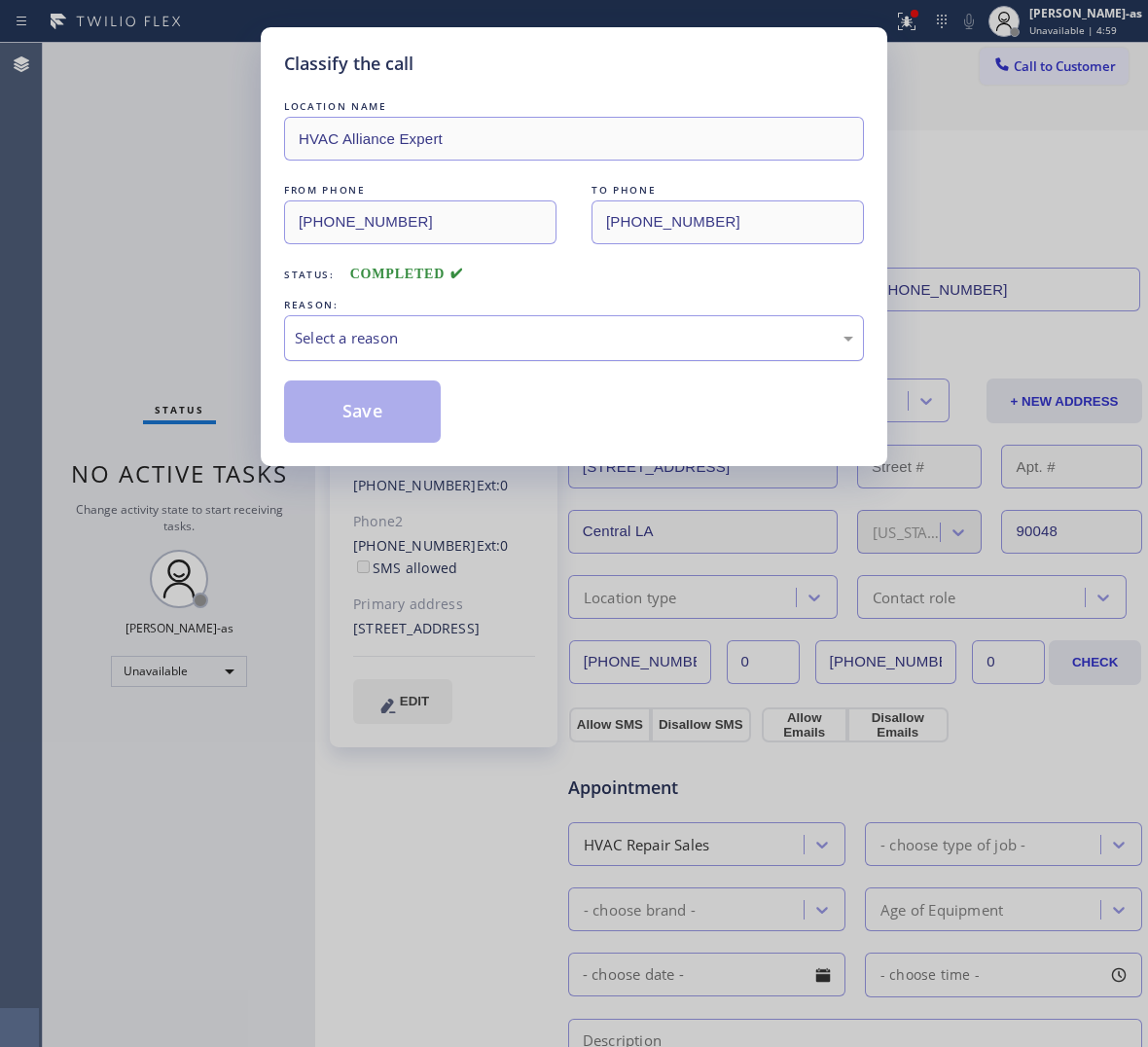 click on "Select a reason" at bounding box center (574, 338) 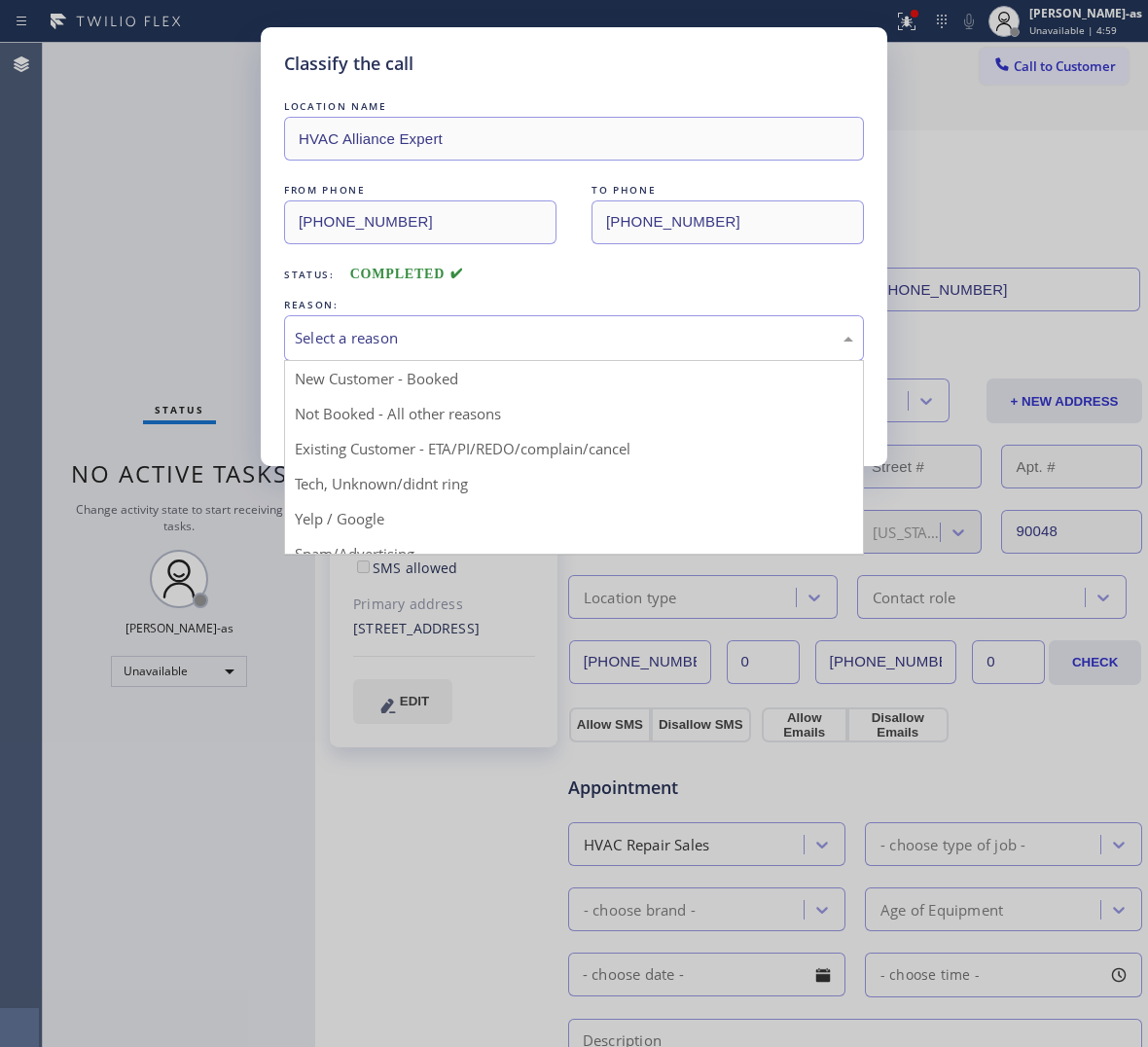 drag, startPoint x: 592, startPoint y: 451, endPoint x: 407, endPoint y: 400, distance: 191.901 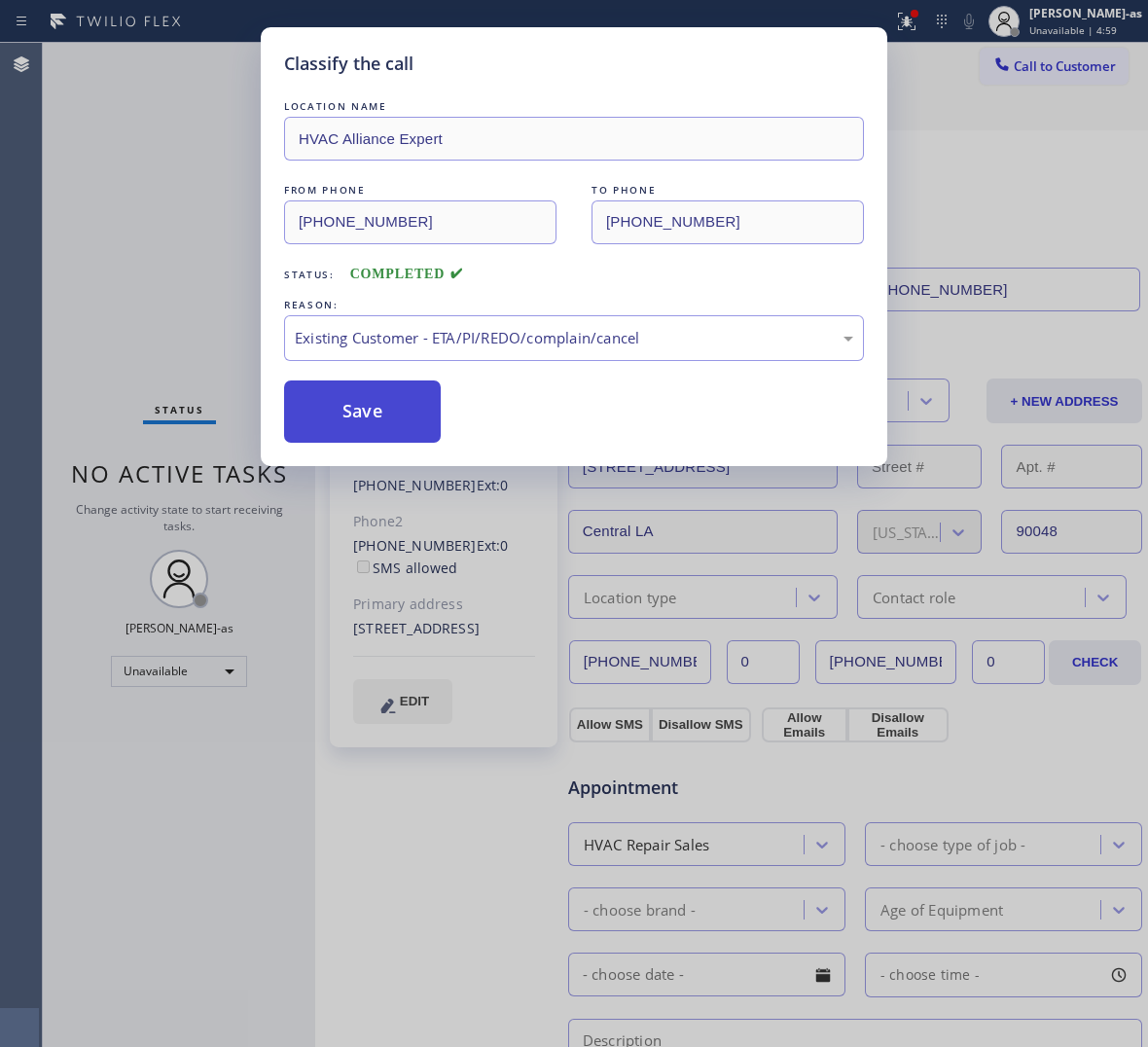 click on "Save" at bounding box center (362, 412) 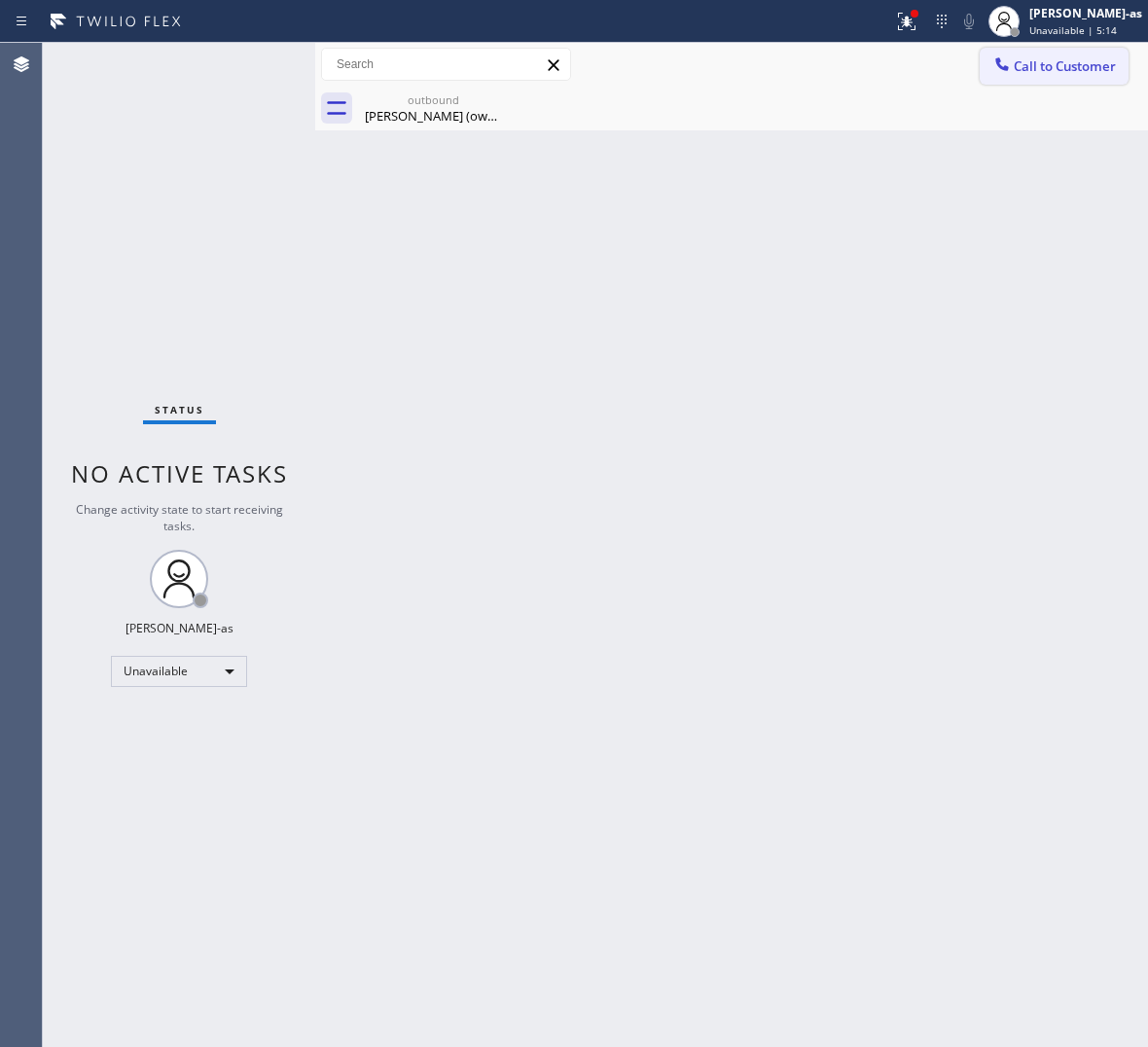click on "Call to Customer" at bounding box center [1054, 66] 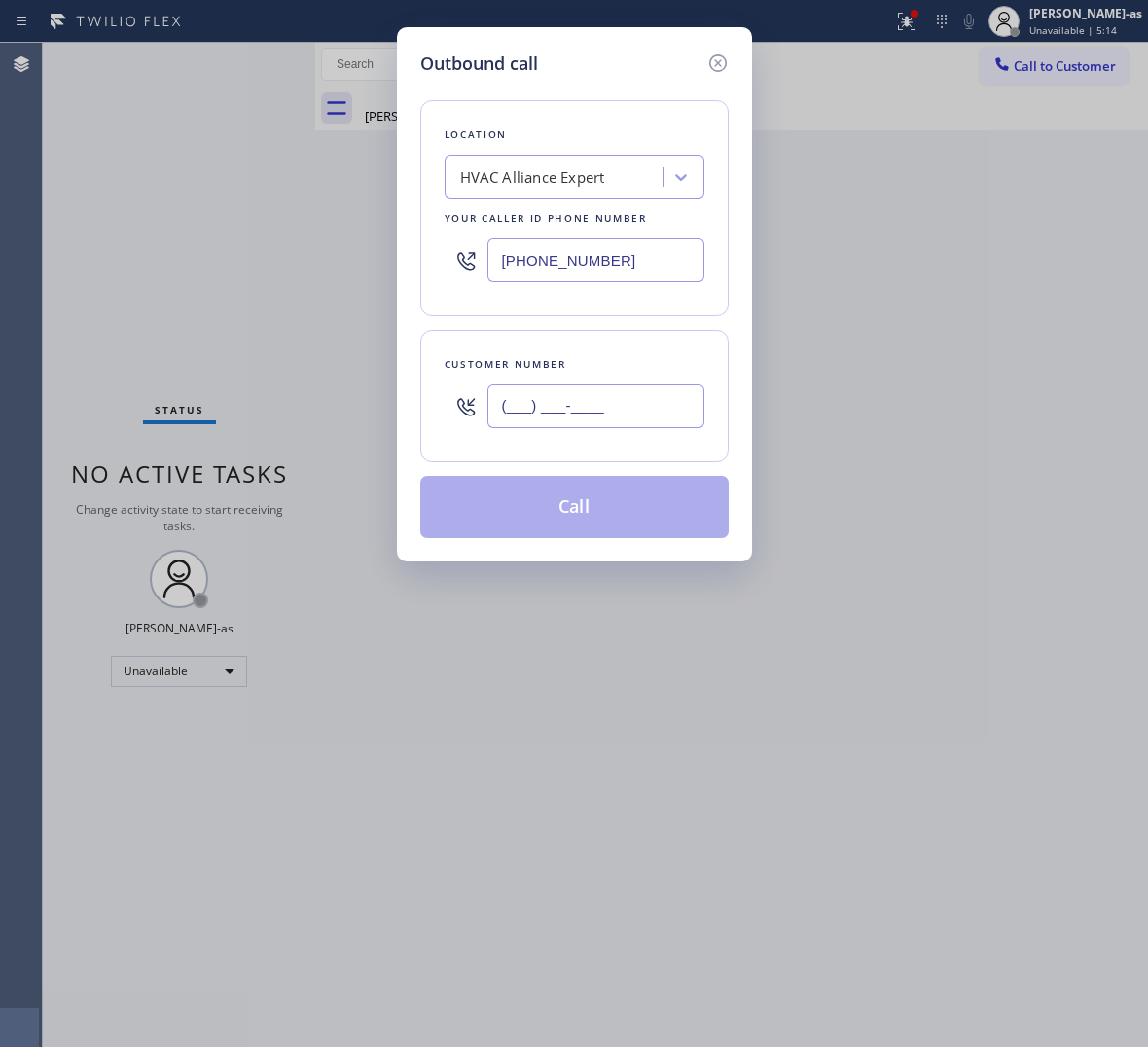 click on "(___) ___-____" at bounding box center (595, 406) 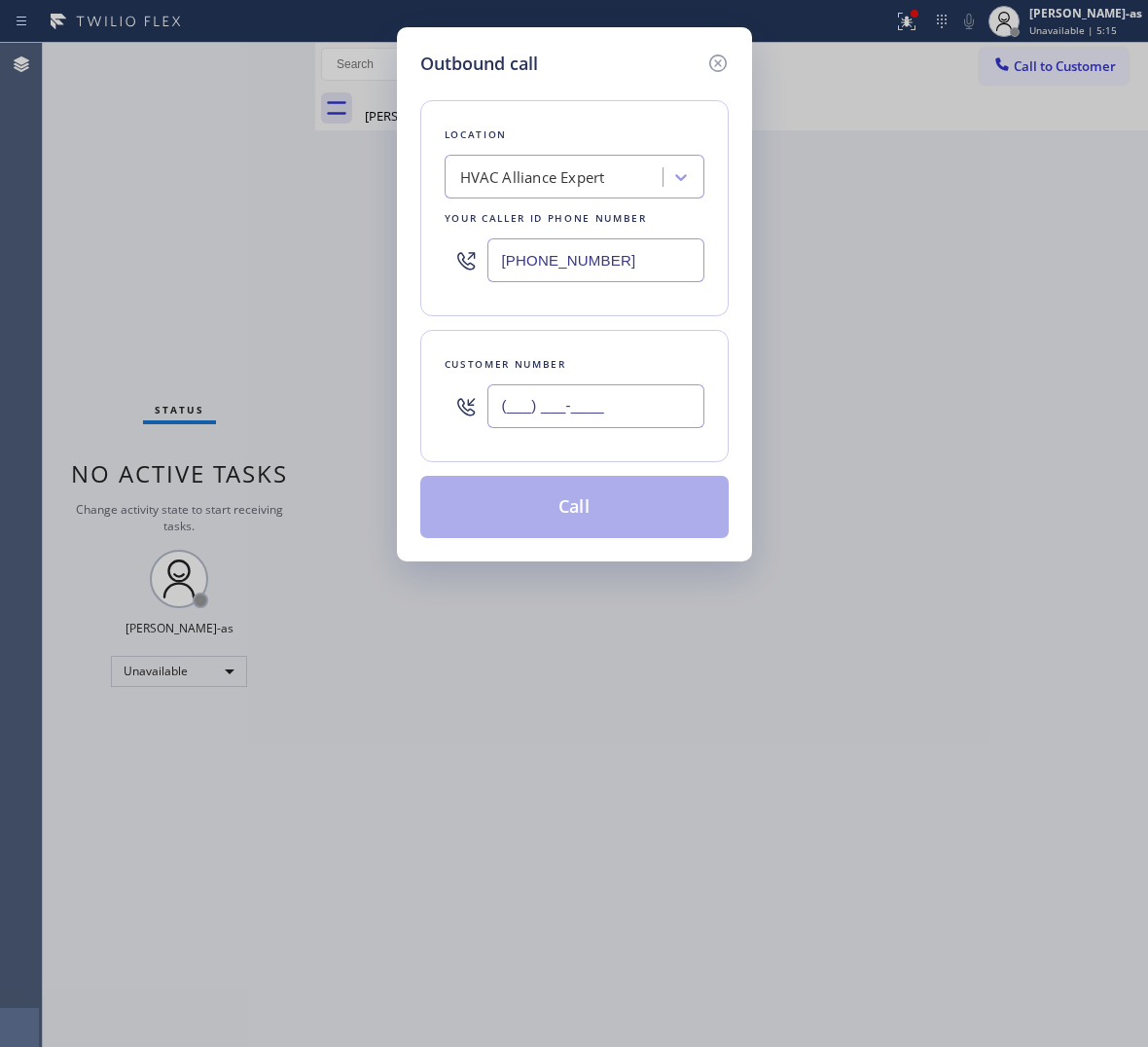 paste on "949) 228-3475" 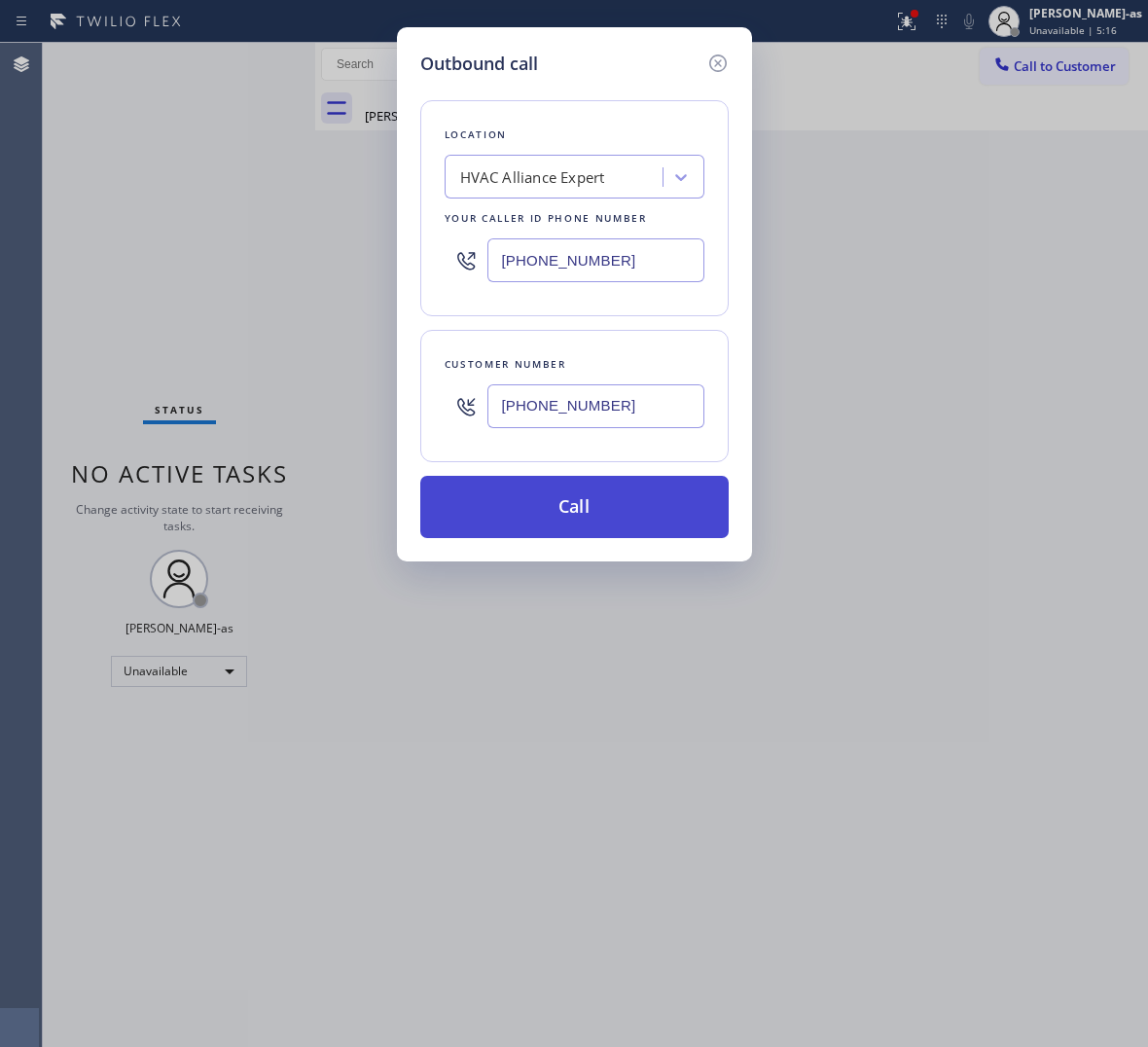 type on "[PHONE_NUMBER]" 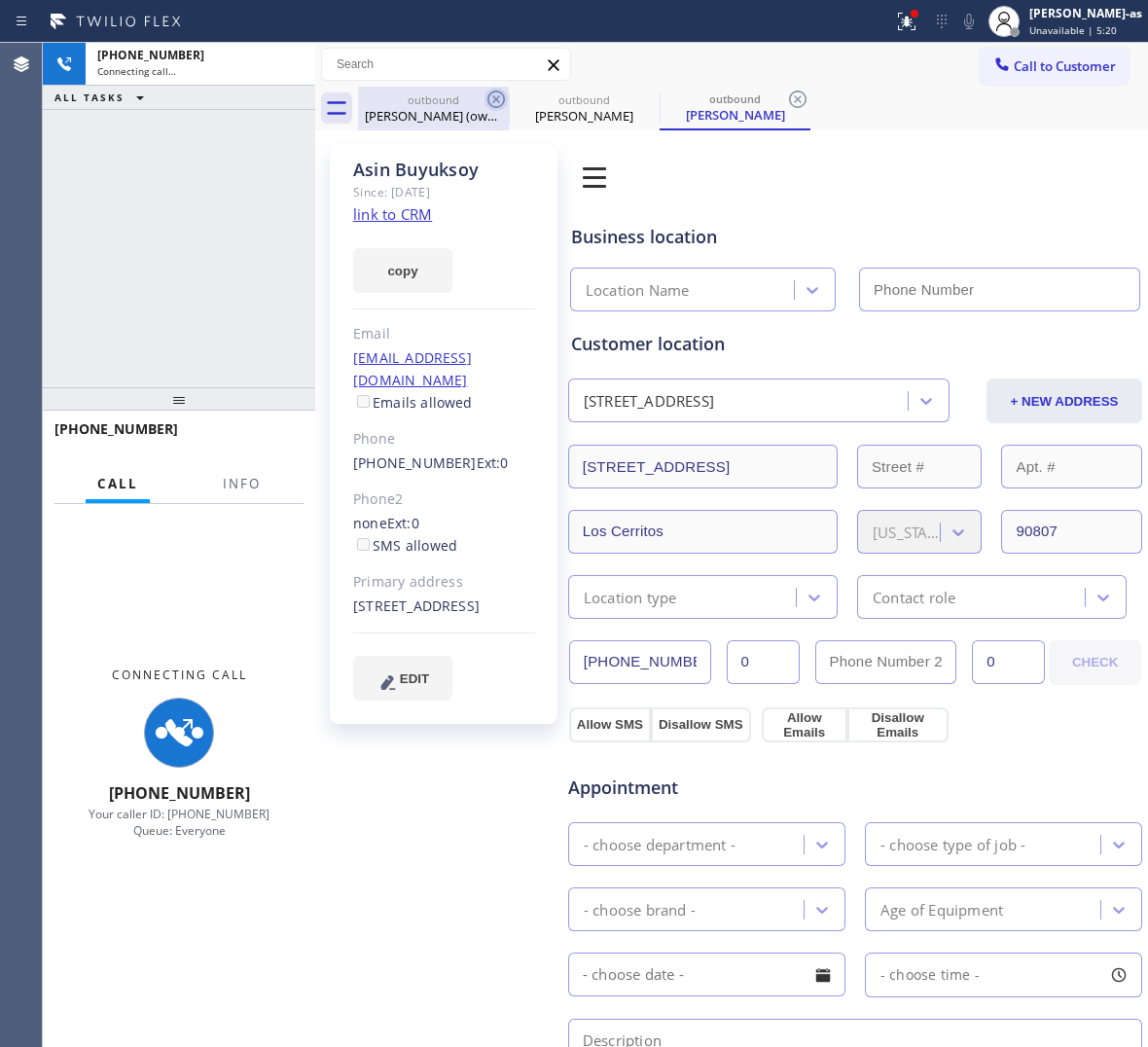 click on "outbound" at bounding box center [433, 99] 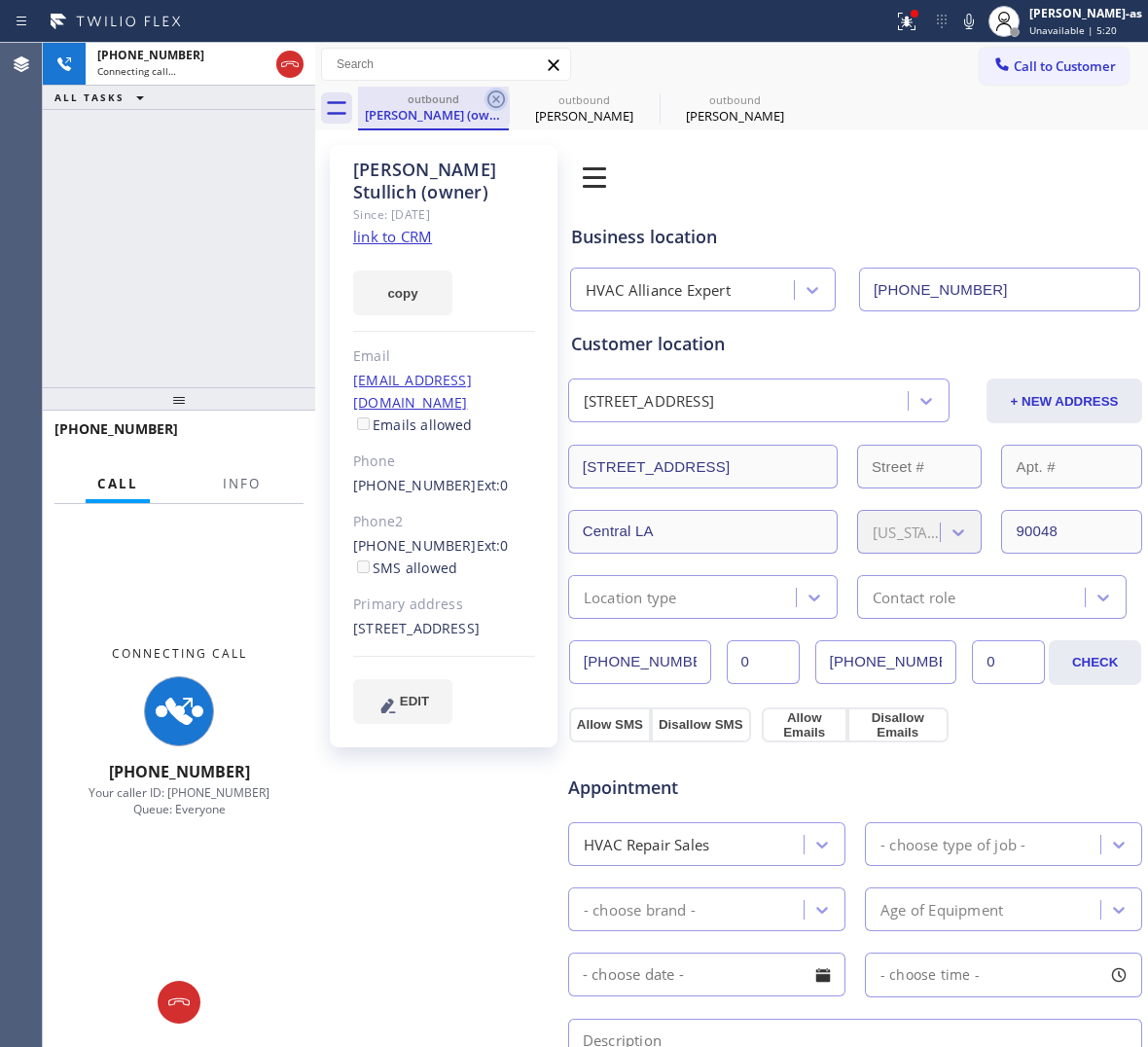 click 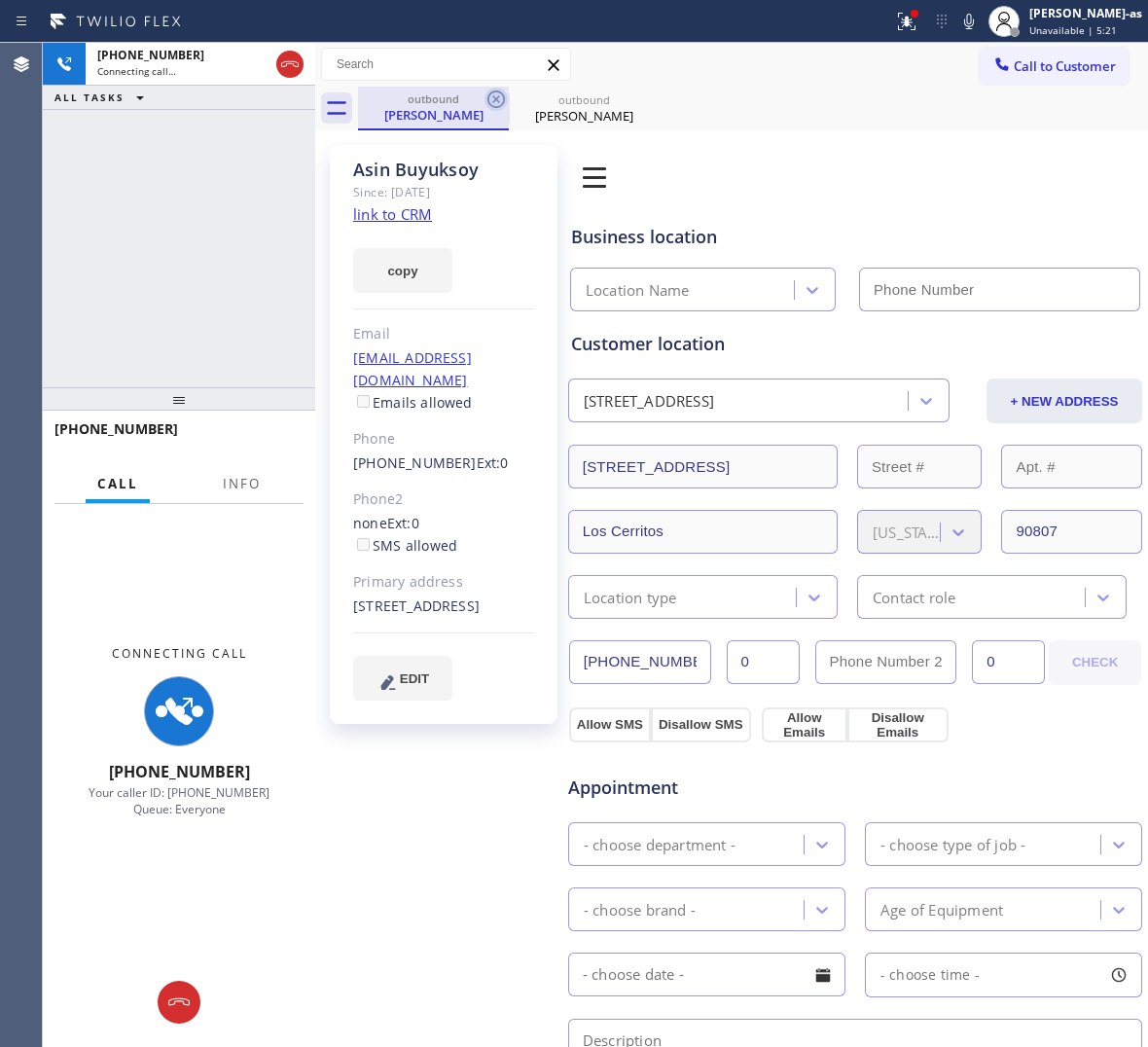 click 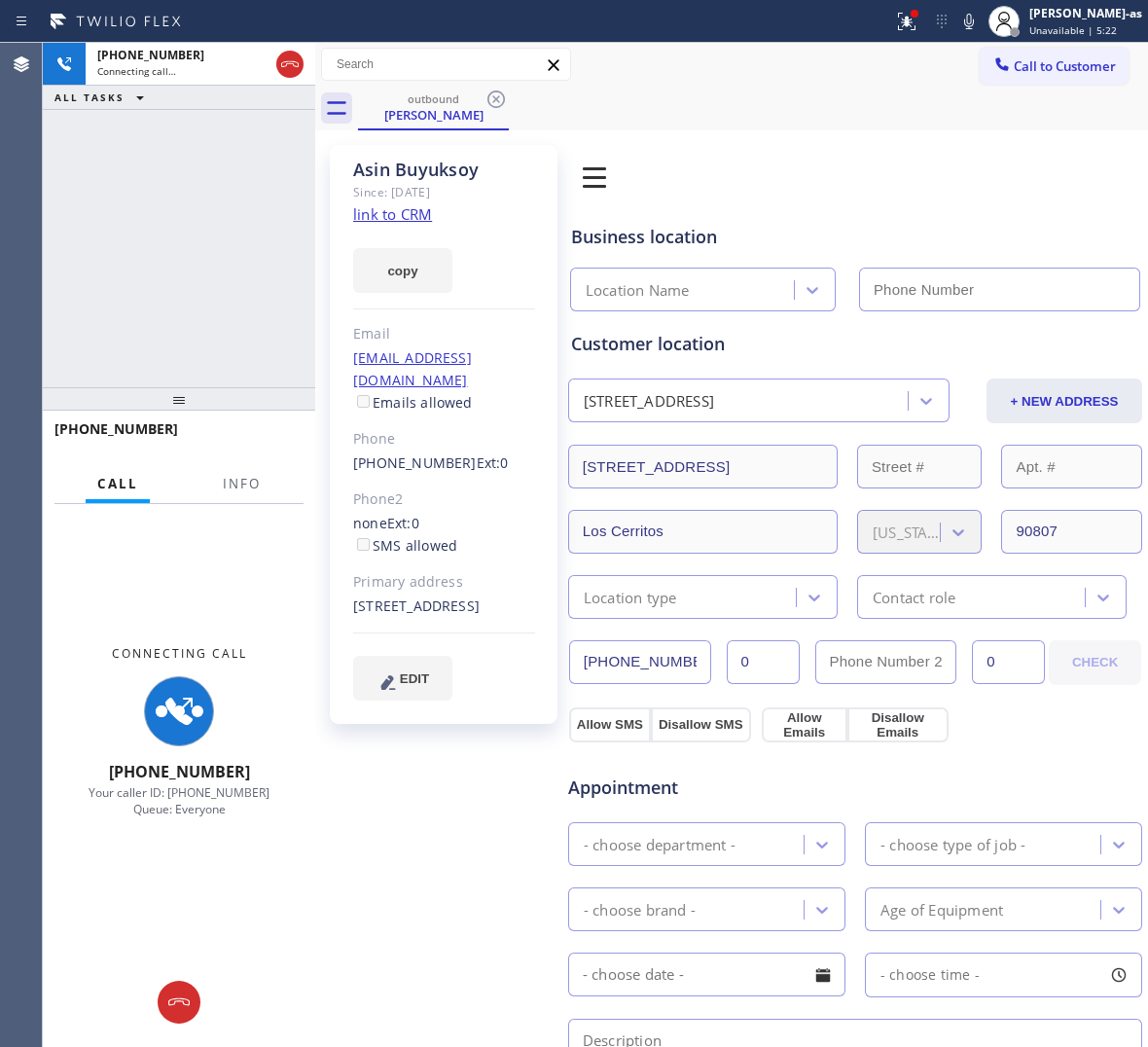 click on "[PHONE_NUMBER] Connecting call… ALL TASKS ALL TASKS ACTIVE TASKS TASKS IN WRAP UP" at bounding box center (179, 215) 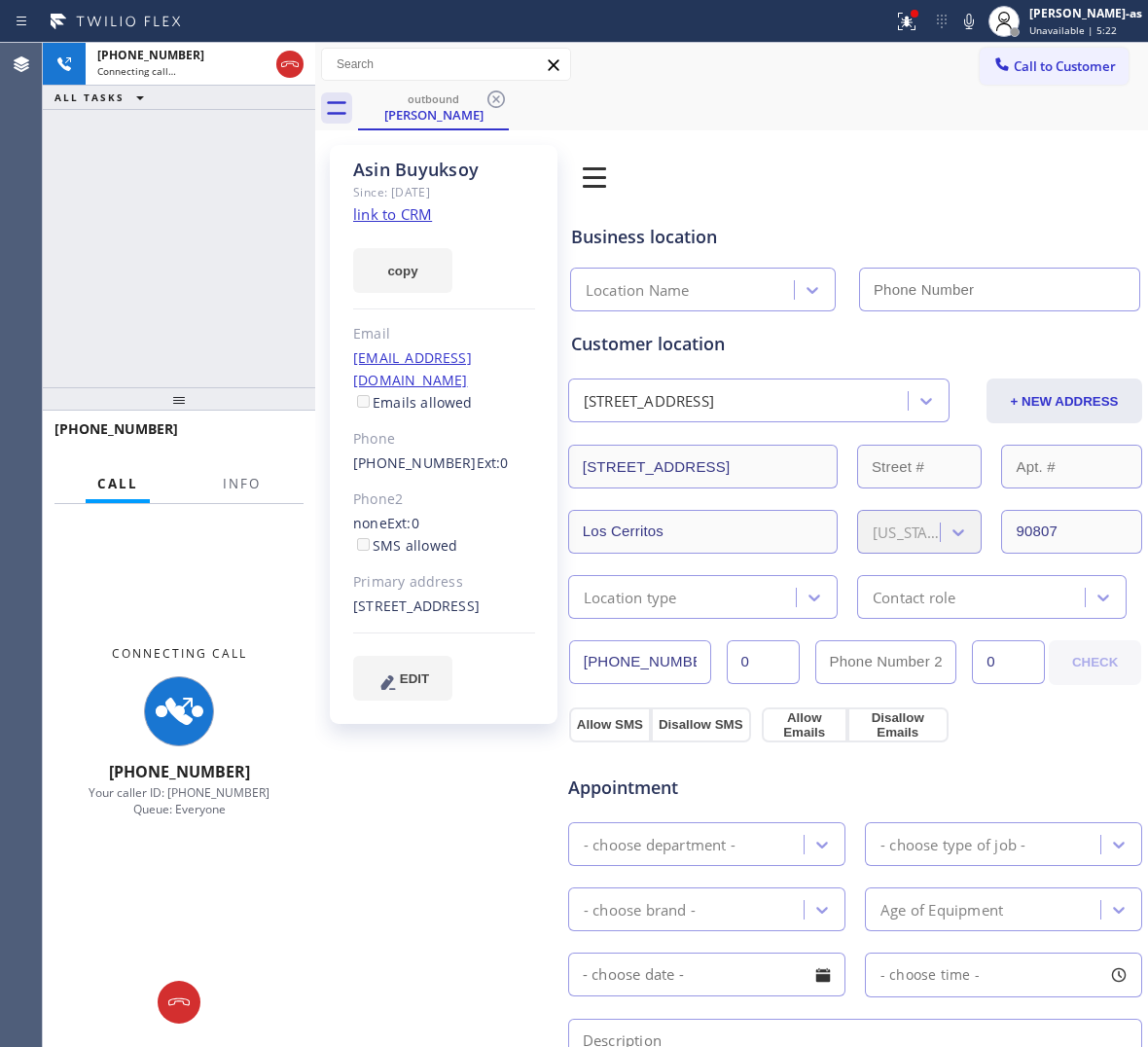 type on "[PHONE_NUMBER]" 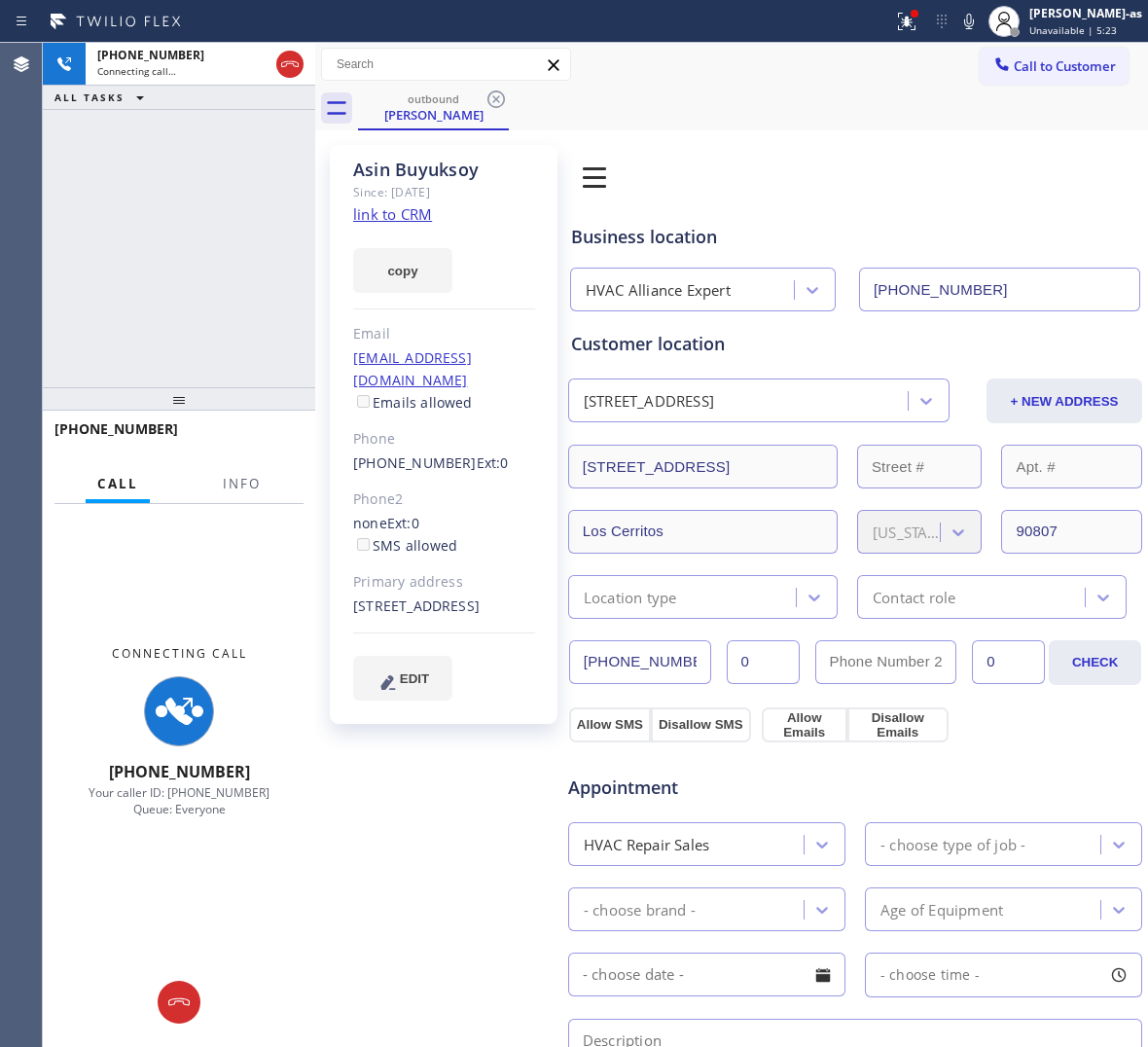 click on "link to CRM" 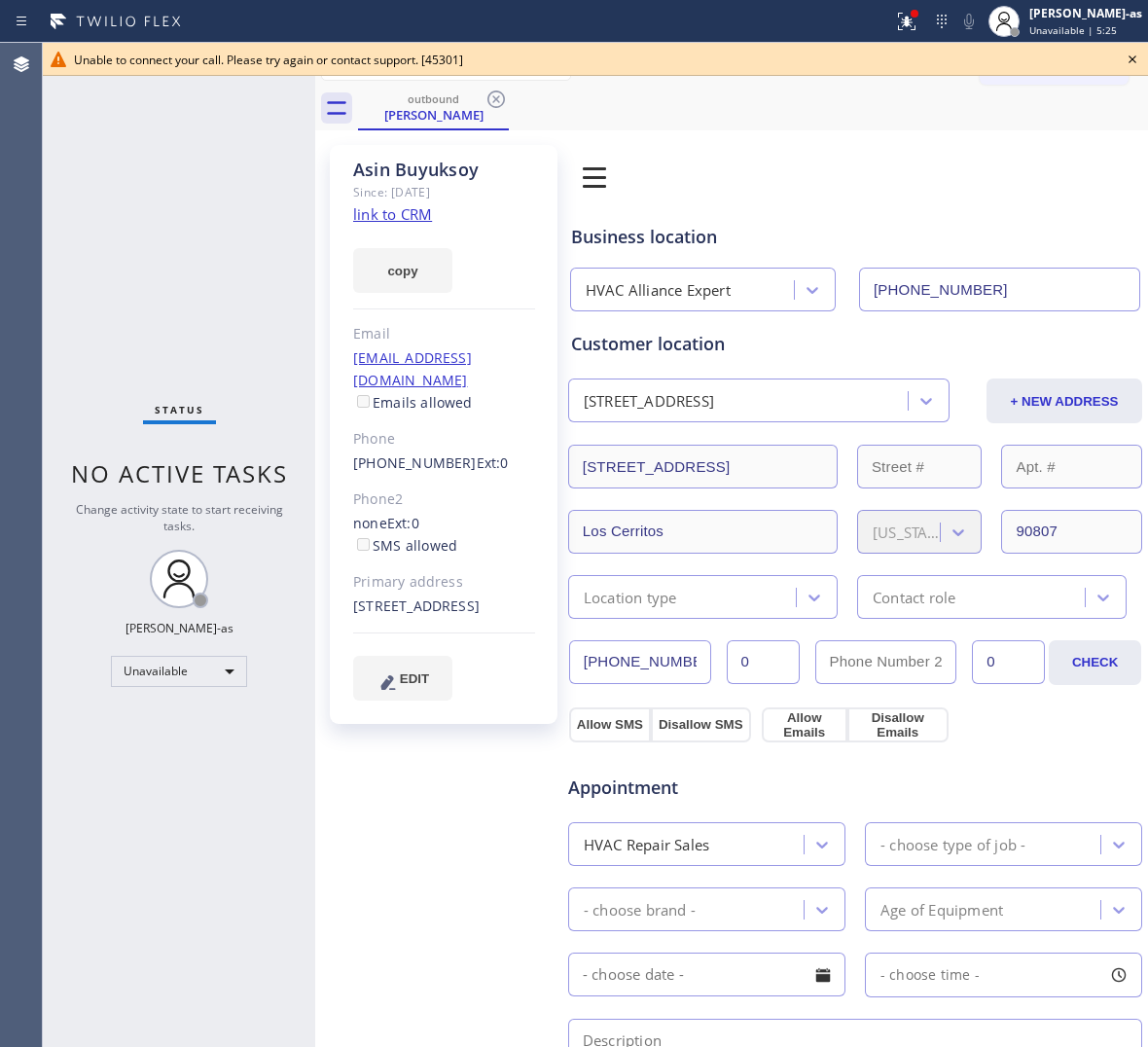 click on "[PERSON_NAME] Since: [DATE] link to CRM copy Email [EMAIL_ADDRESS][DOMAIN_NAME]  Emails allowed Phone [PHONE_NUMBER]  Ext:  0 Phone2 none  Ext:  0  SMS allowed Primary address  [STREET_ADDRESS] EDIT" at bounding box center [444, 434] 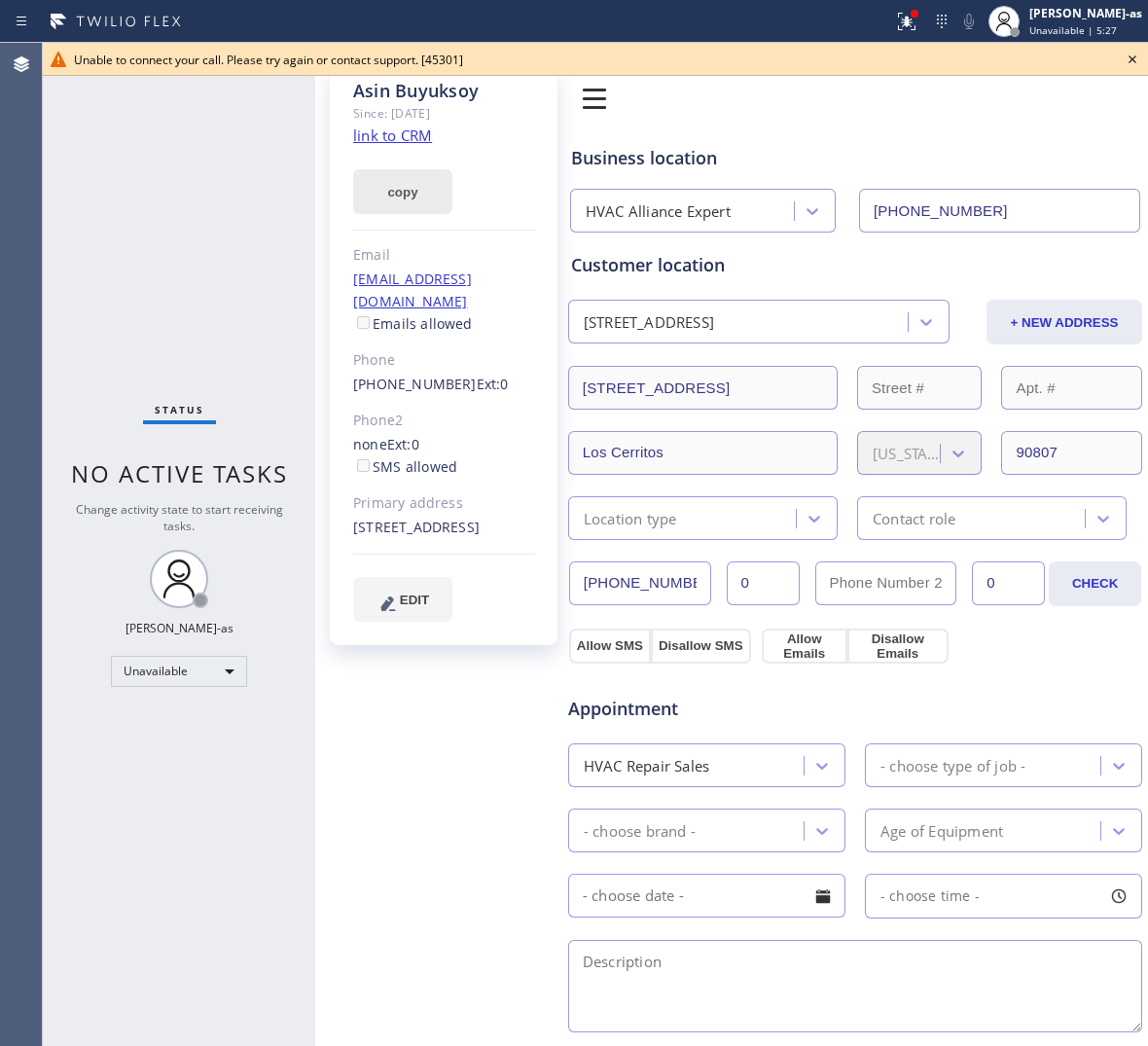 scroll, scrollTop: 122, scrollLeft: 0, axis: vertical 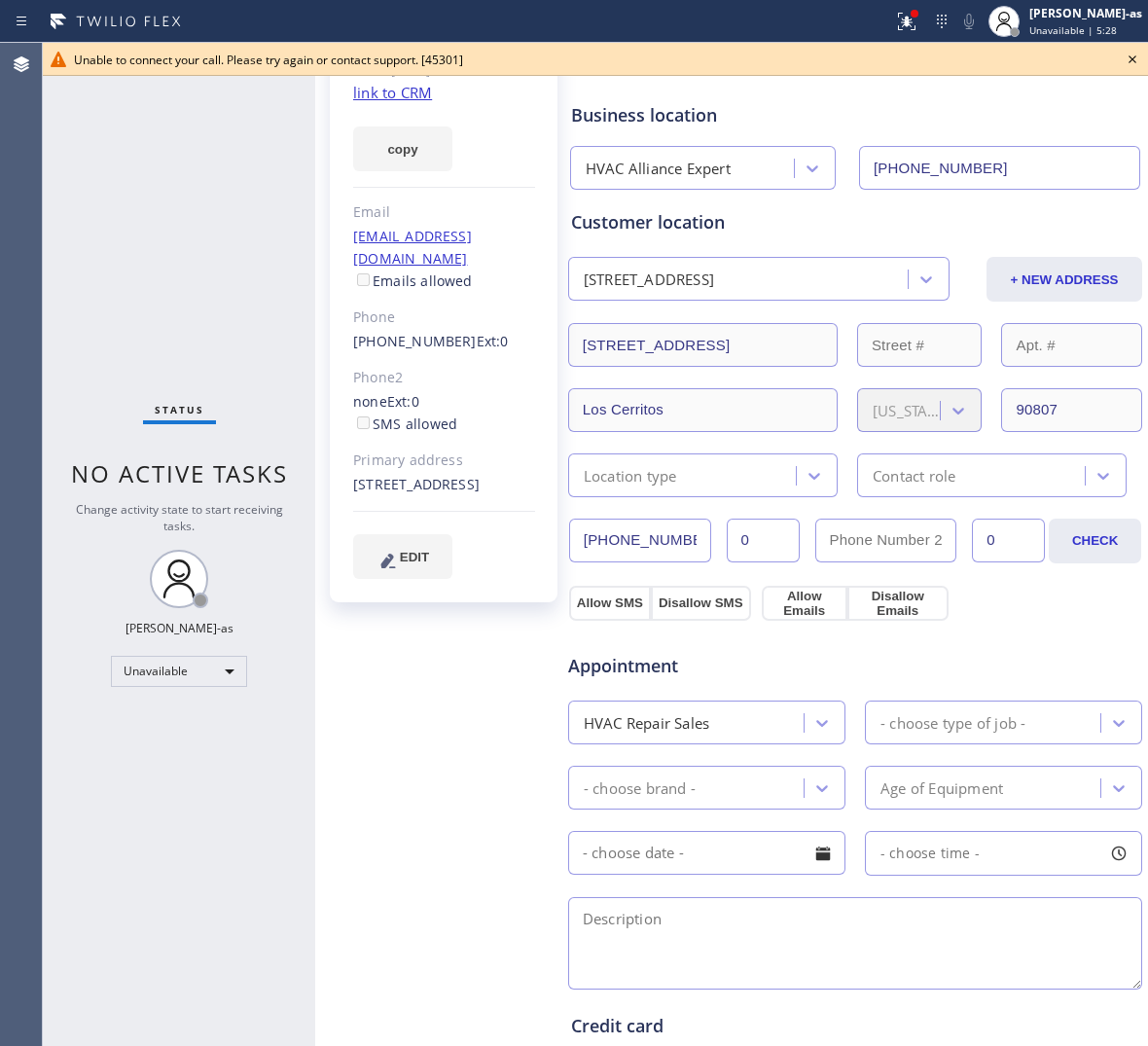 click on "link to CRM" 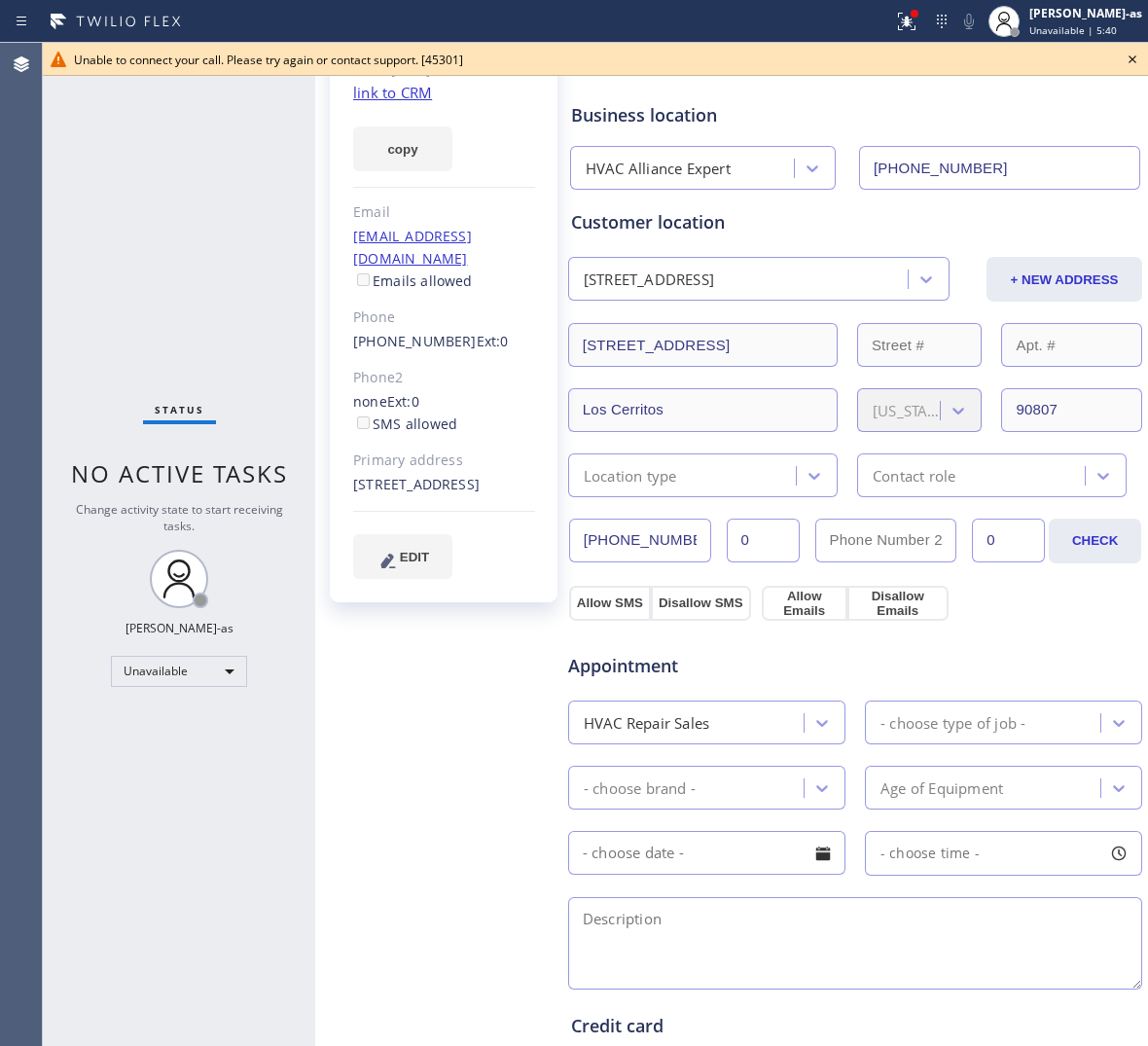 scroll, scrollTop: 243, scrollLeft: 0, axis: vertical 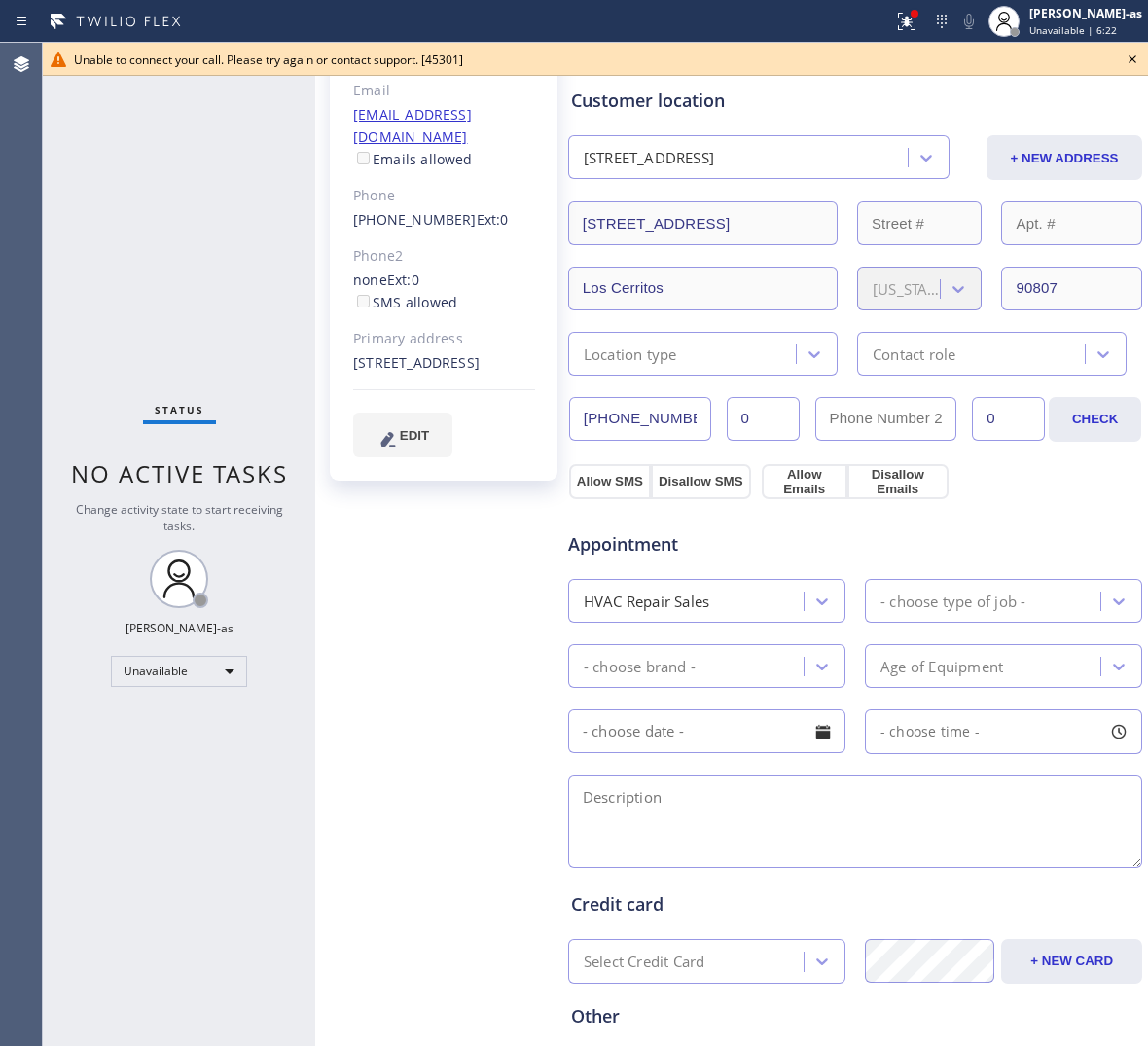 click 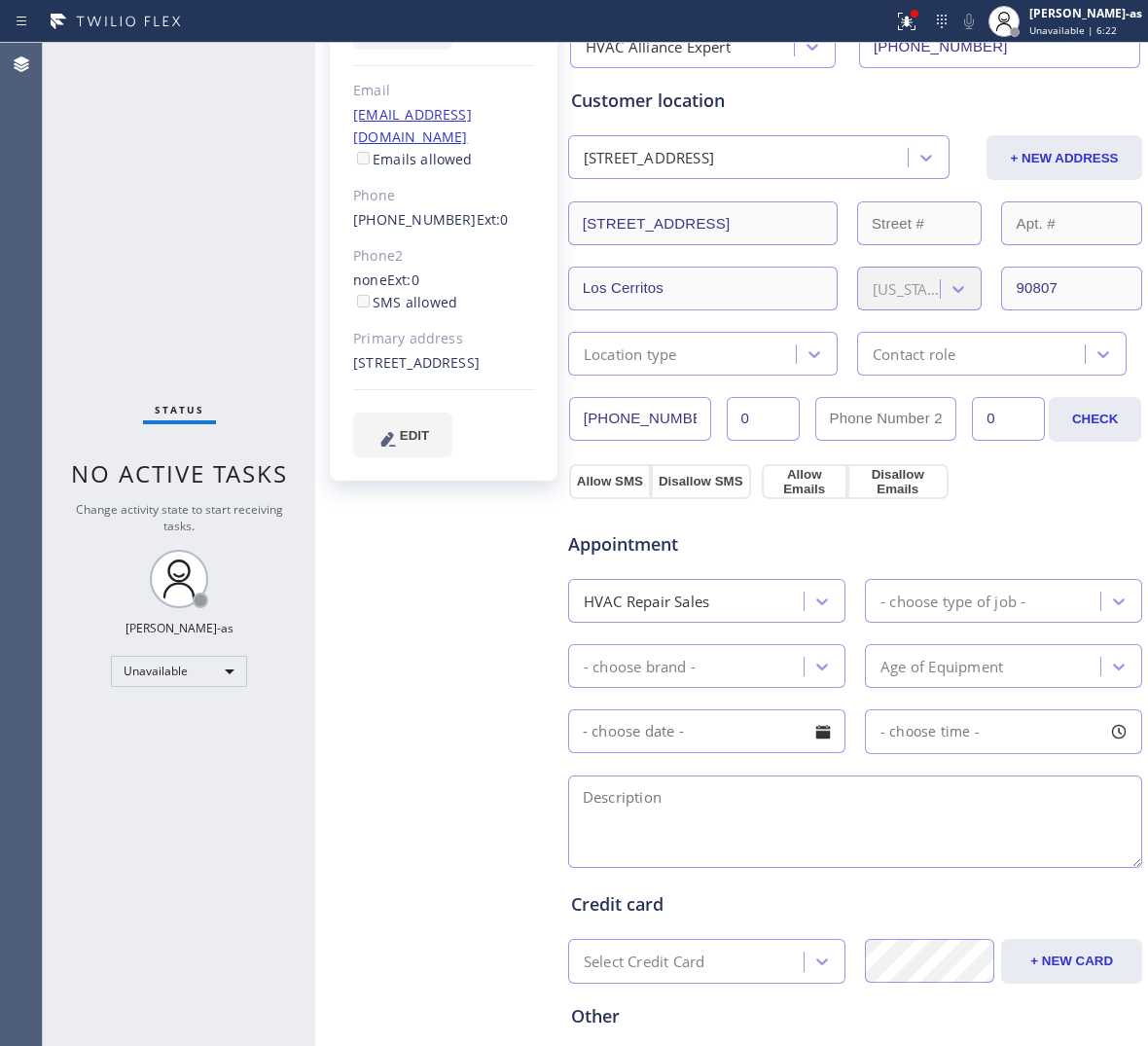 drag, startPoint x: 1049, startPoint y: 76, endPoint x: 953, endPoint y: 122, distance: 106.45187 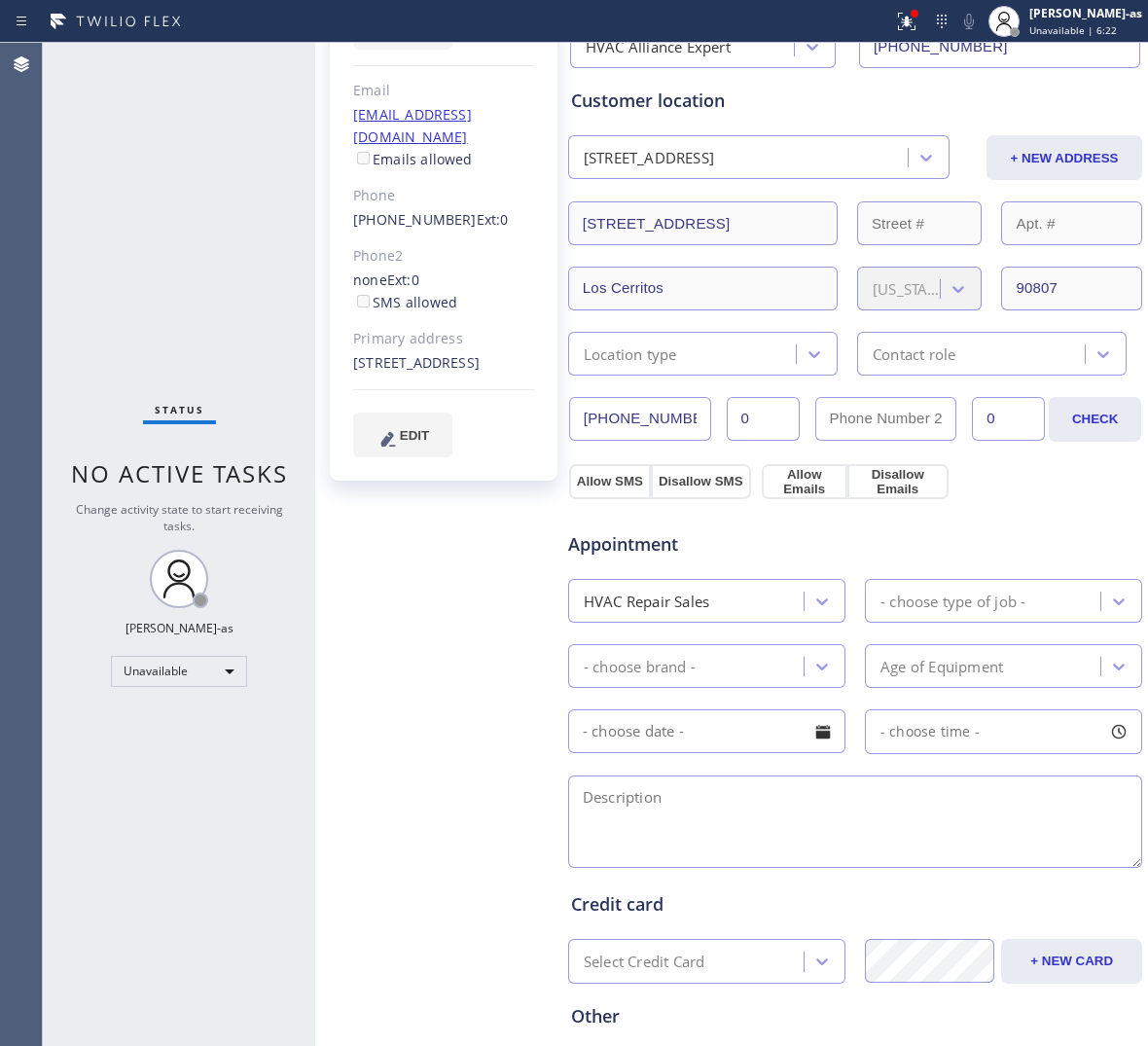 click on "Customer location  [STREET_ADDRESS] + NEW ADDRESS [STREET_ADDRESS][US_STATE] Location type Contact role" at bounding box center (855, 222) 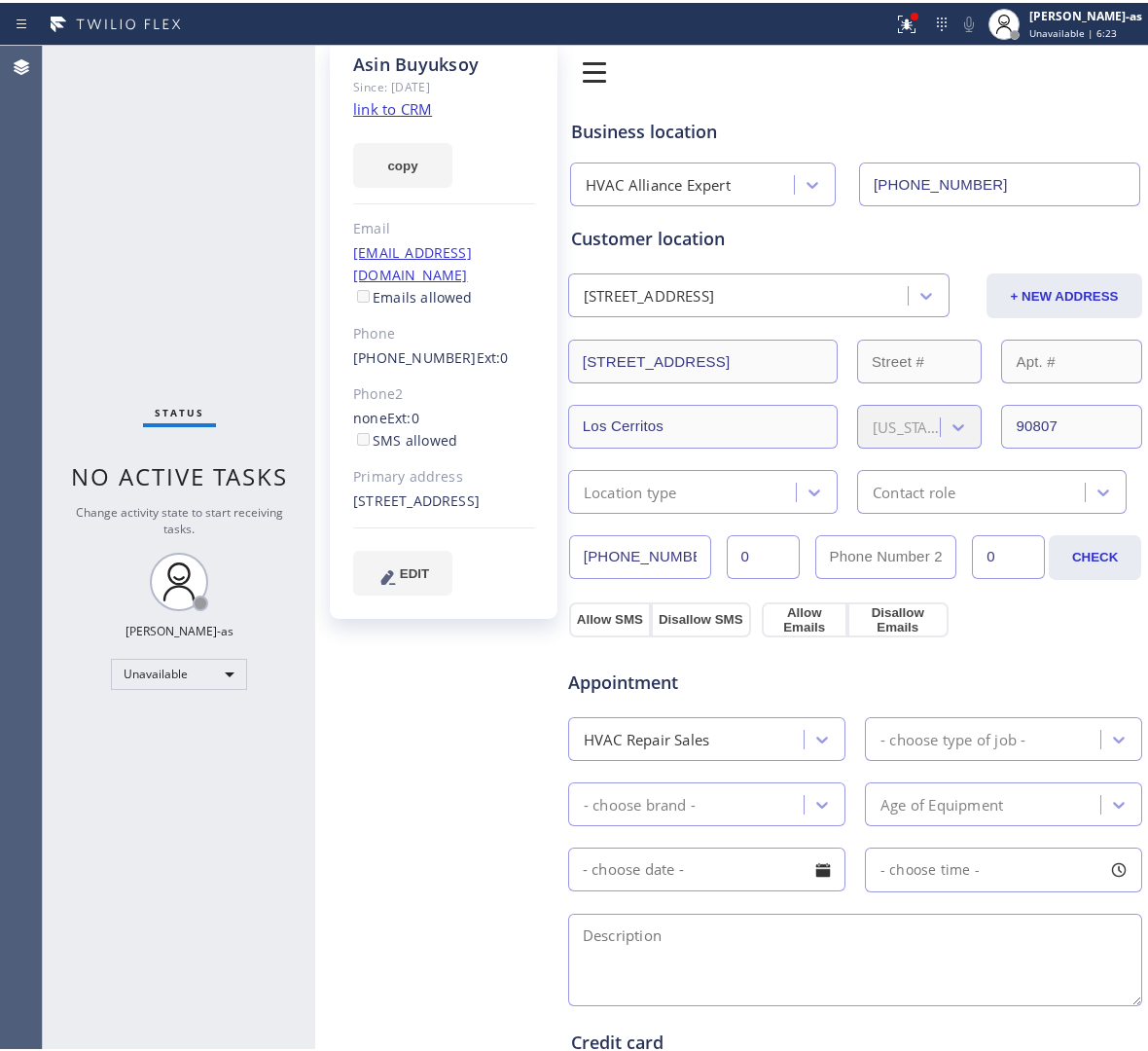 scroll, scrollTop: 0, scrollLeft: 0, axis: both 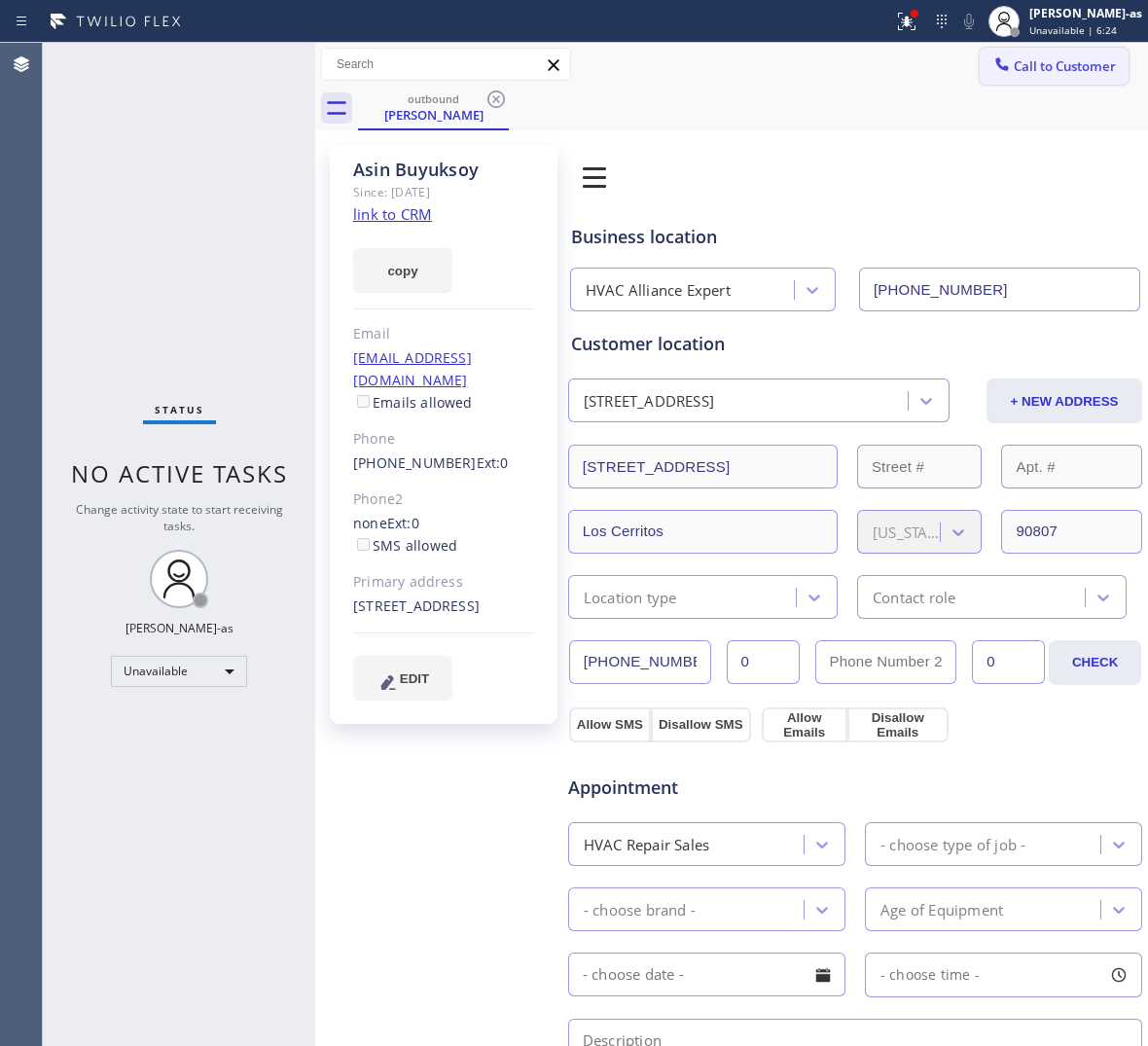 click on "Call to Customer" at bounding box center (1064, 66) 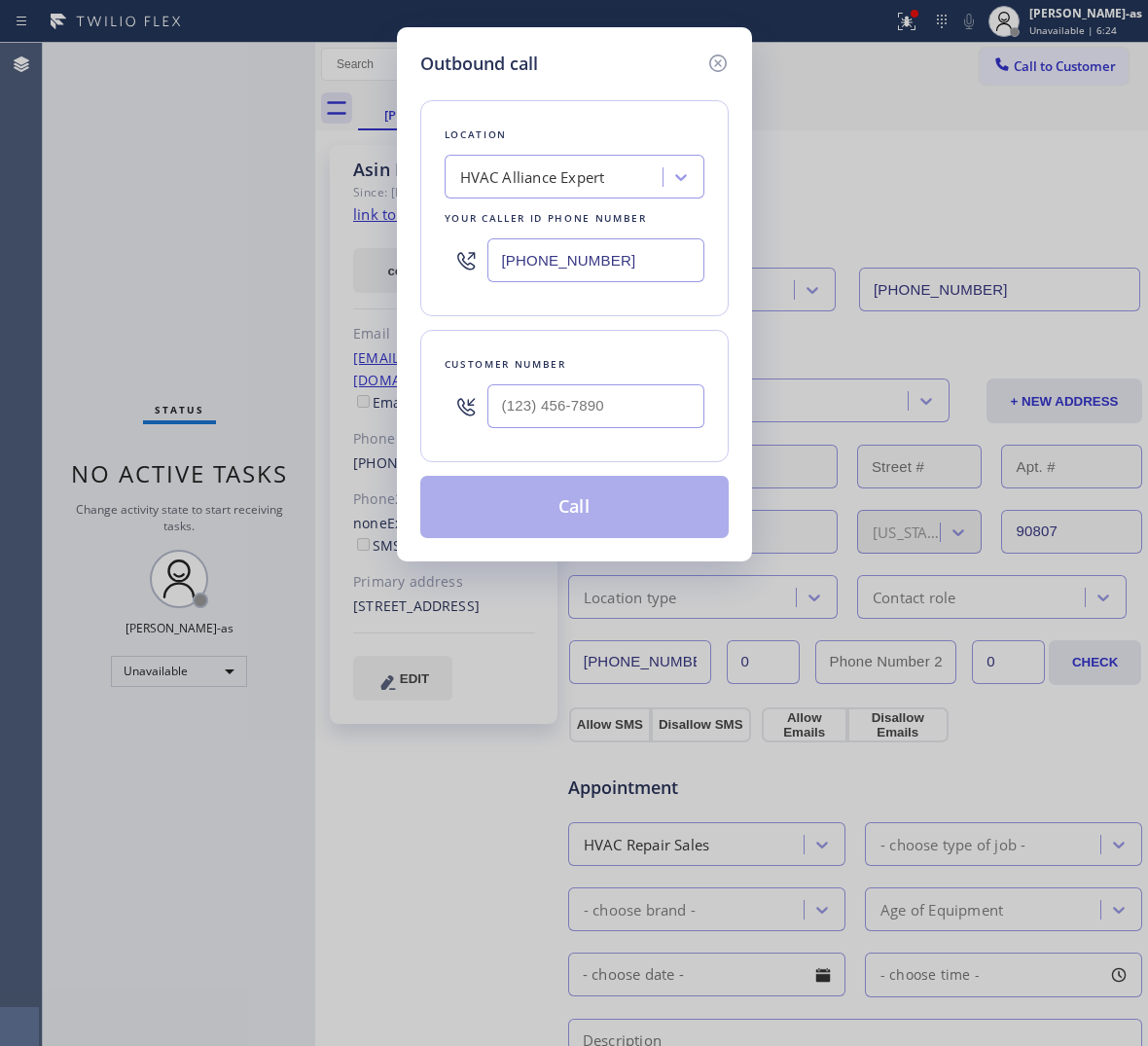 click on "Customer number" at bounding box center (574, 364) 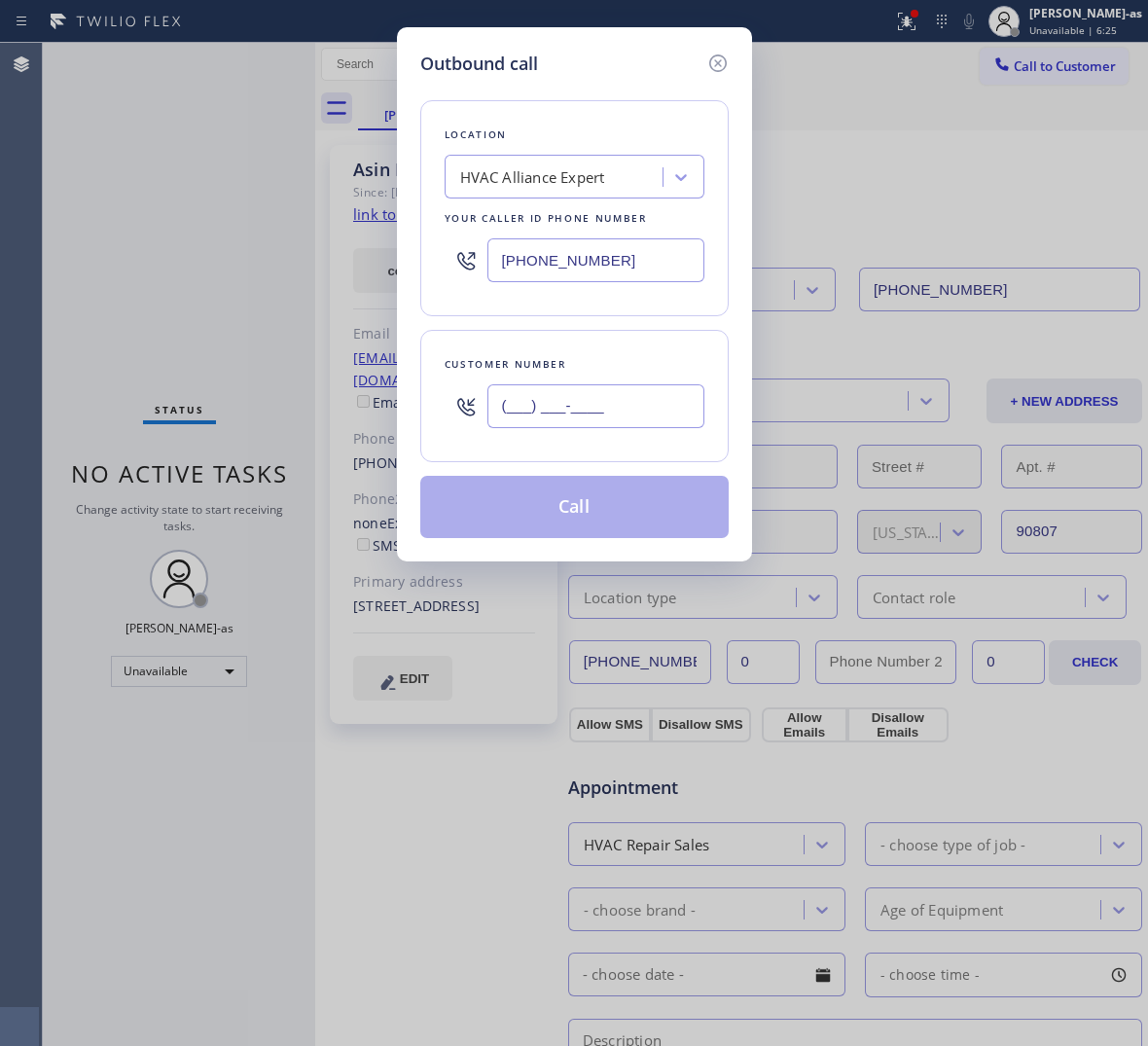 click on "(___) ___-____" at bounding box center [595, 406] 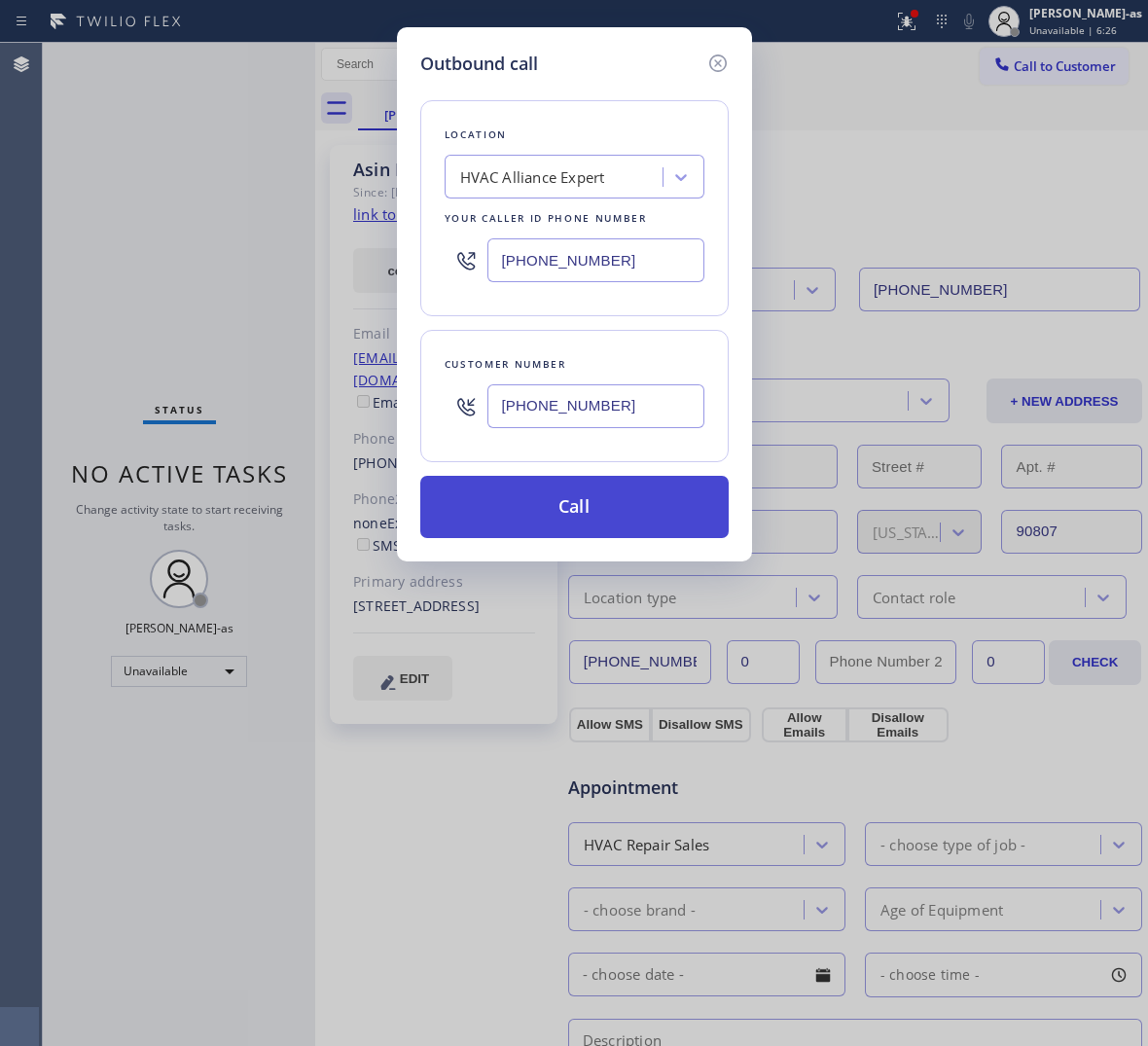 type on "[PHONE_NUMBER]" 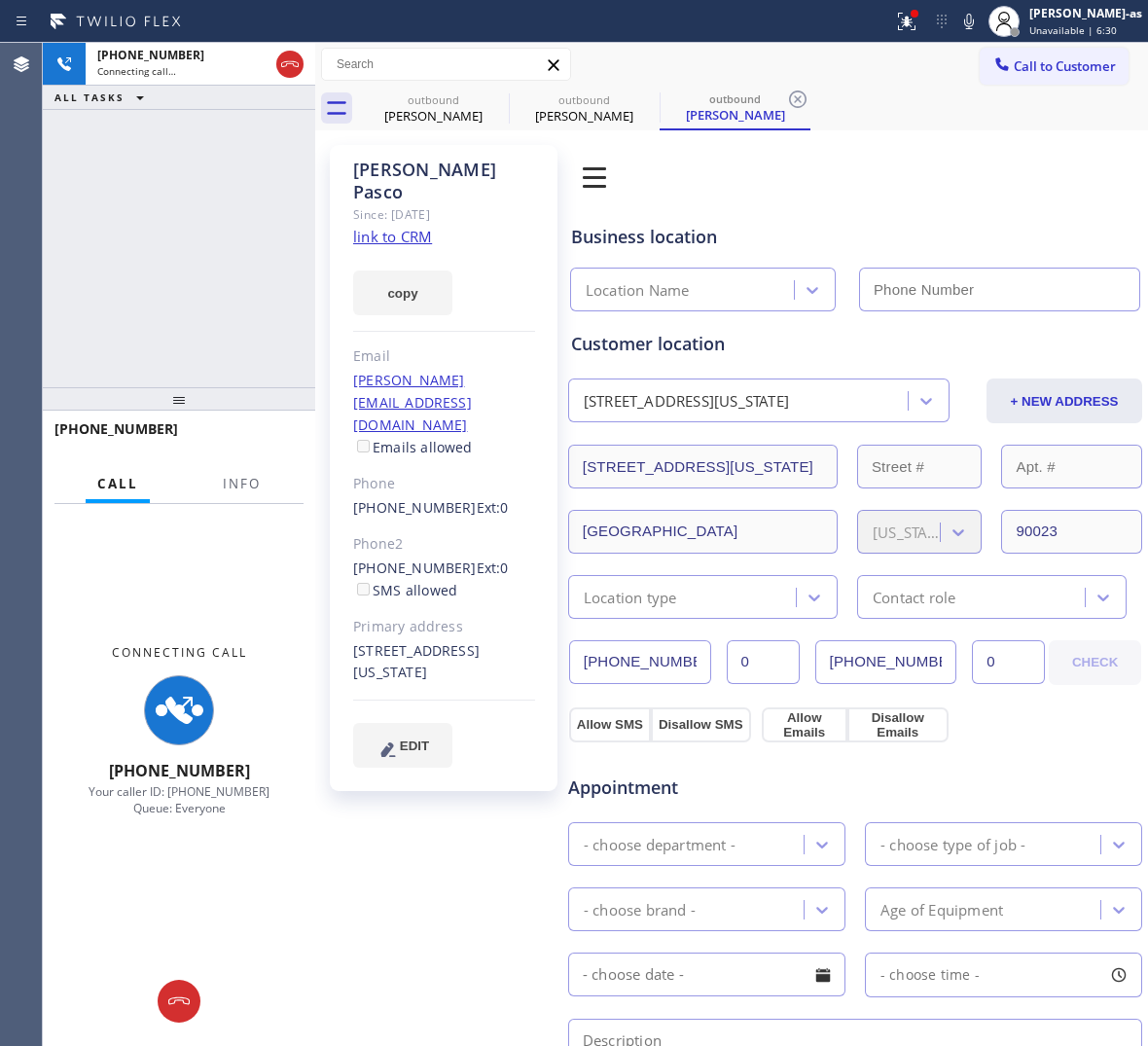 click on "link to CRM" 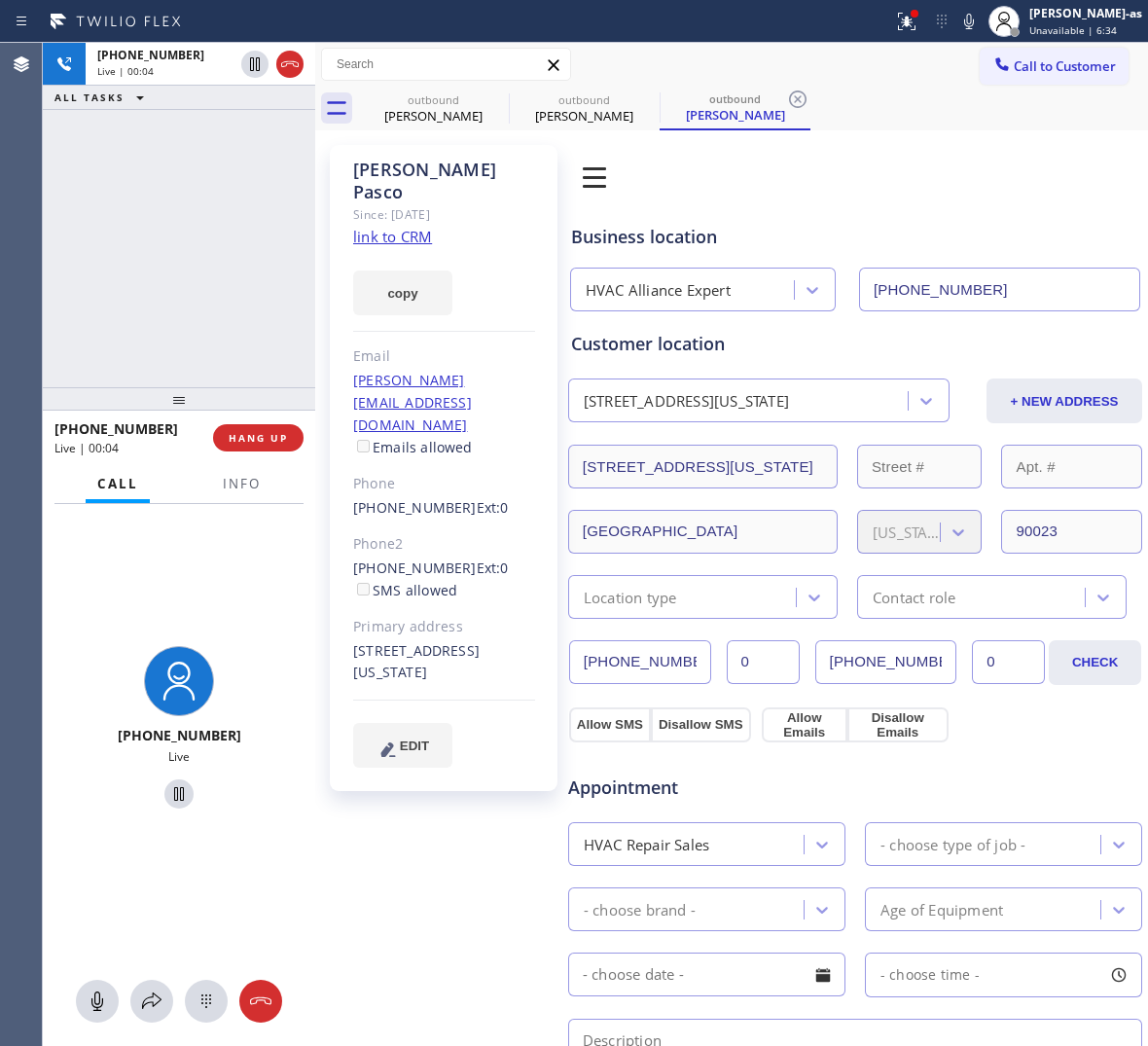 type on "[PHONE_NUMBER]" 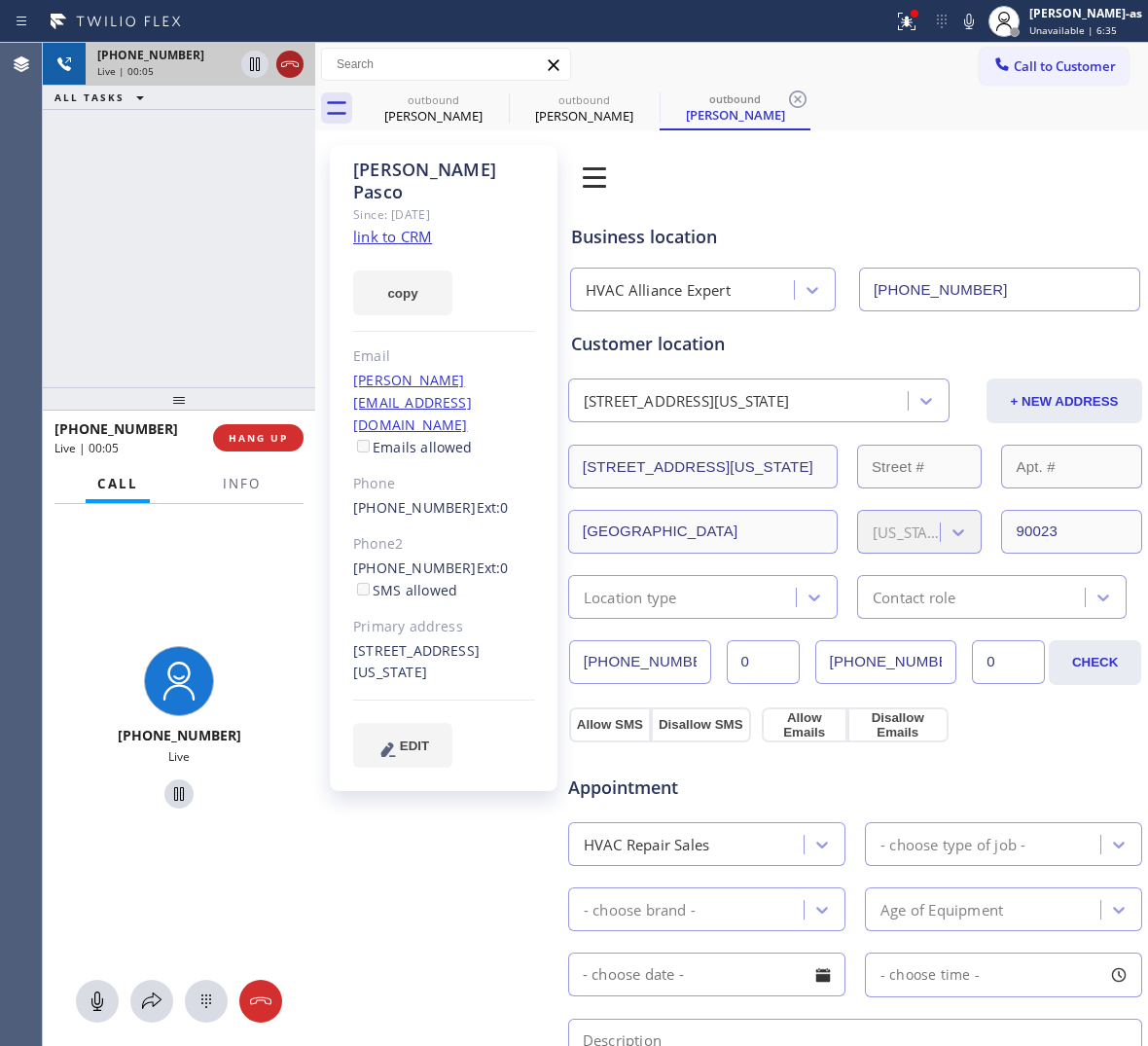 click 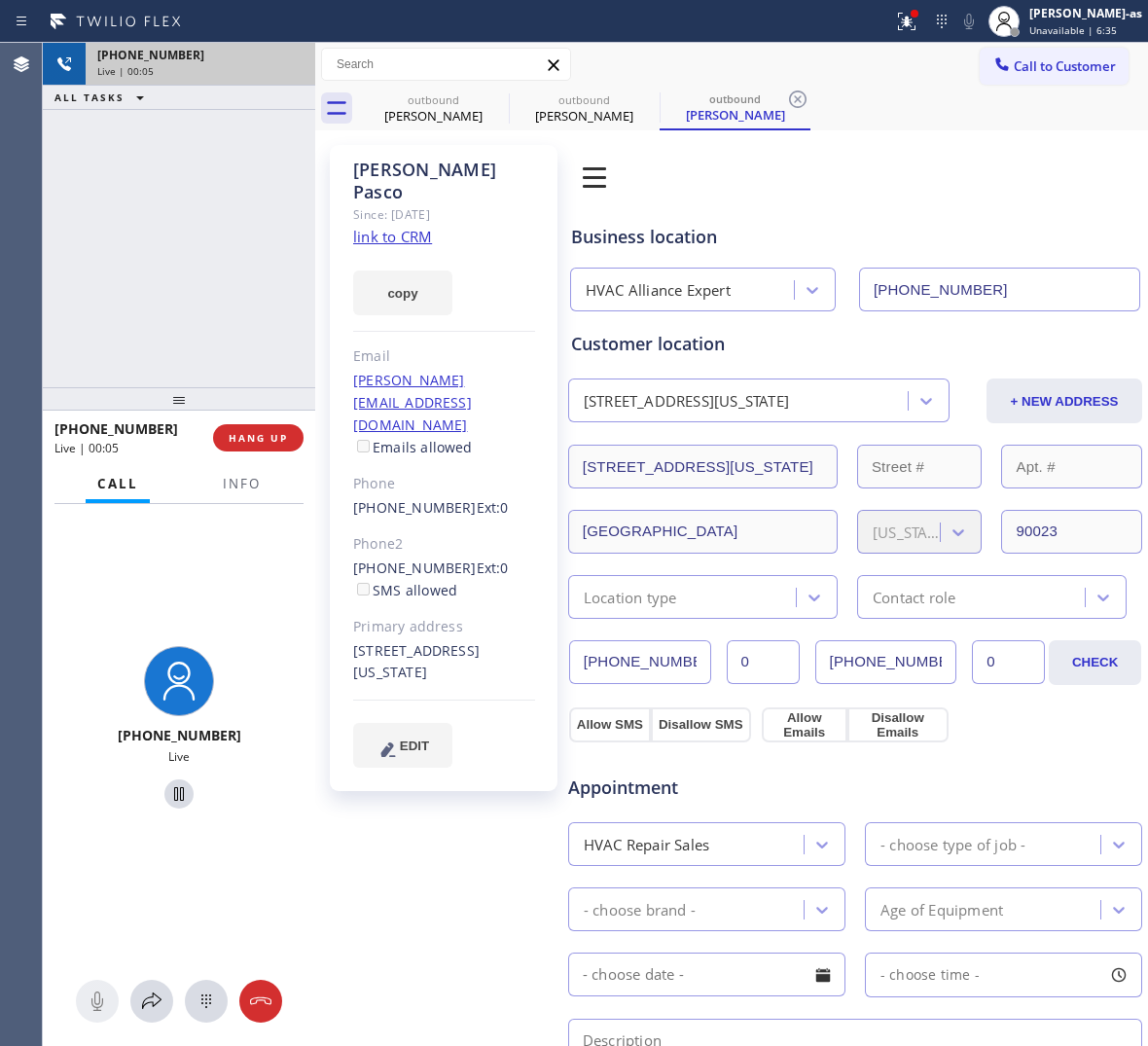 drag, startPoint x: 243, startPoint y: 196, endPoint x: 251, endPoint y: 338, distance: 142.22517 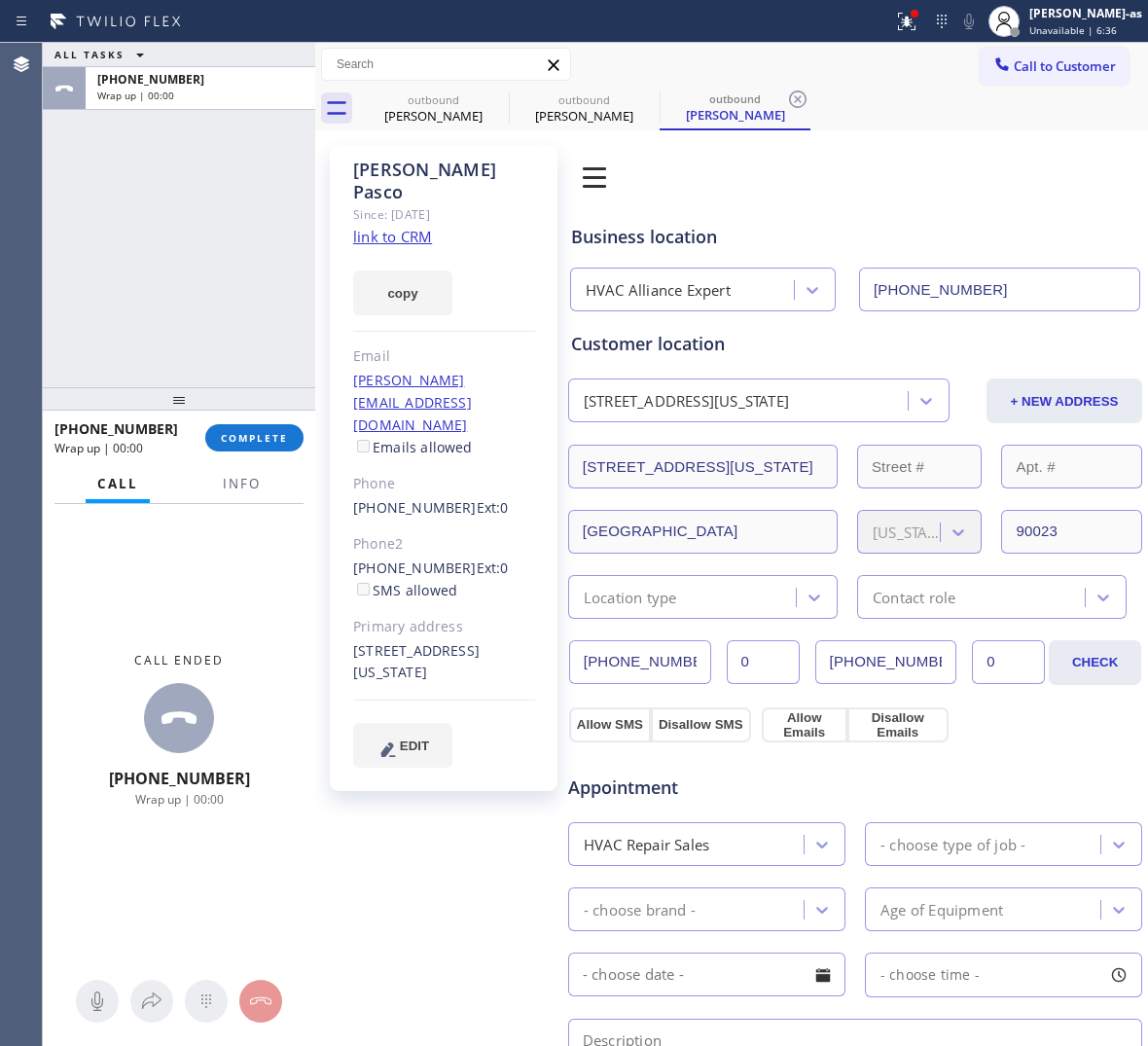 click on "[PHONE_NUMBER] Wrap up | 00:00 COMPLETE" at bounding box center [179, 438] 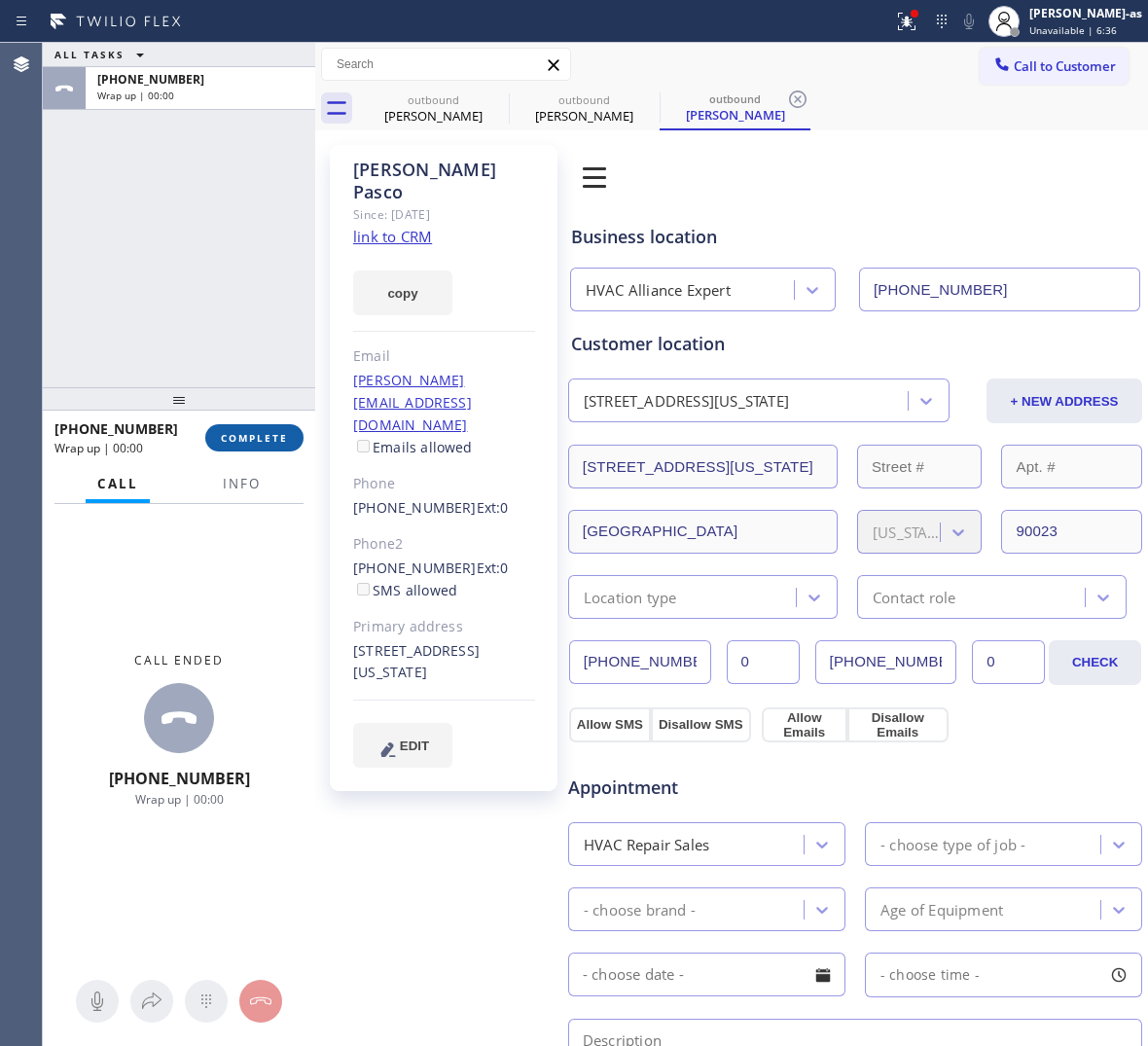 click on "COMPLETE" at bounding box center [254, 438] 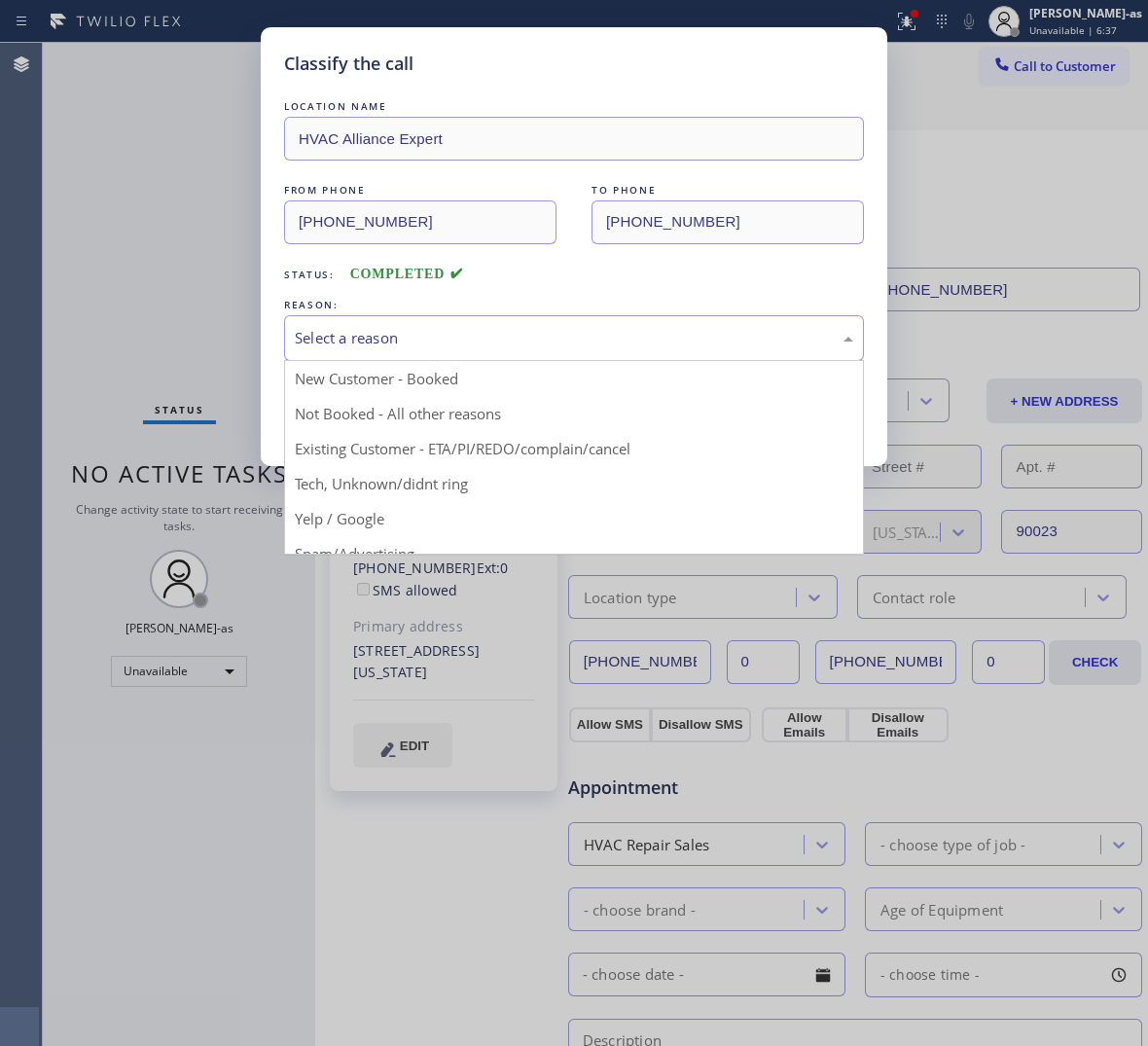 click on "Select a reason" at bounding box center [574, 338] 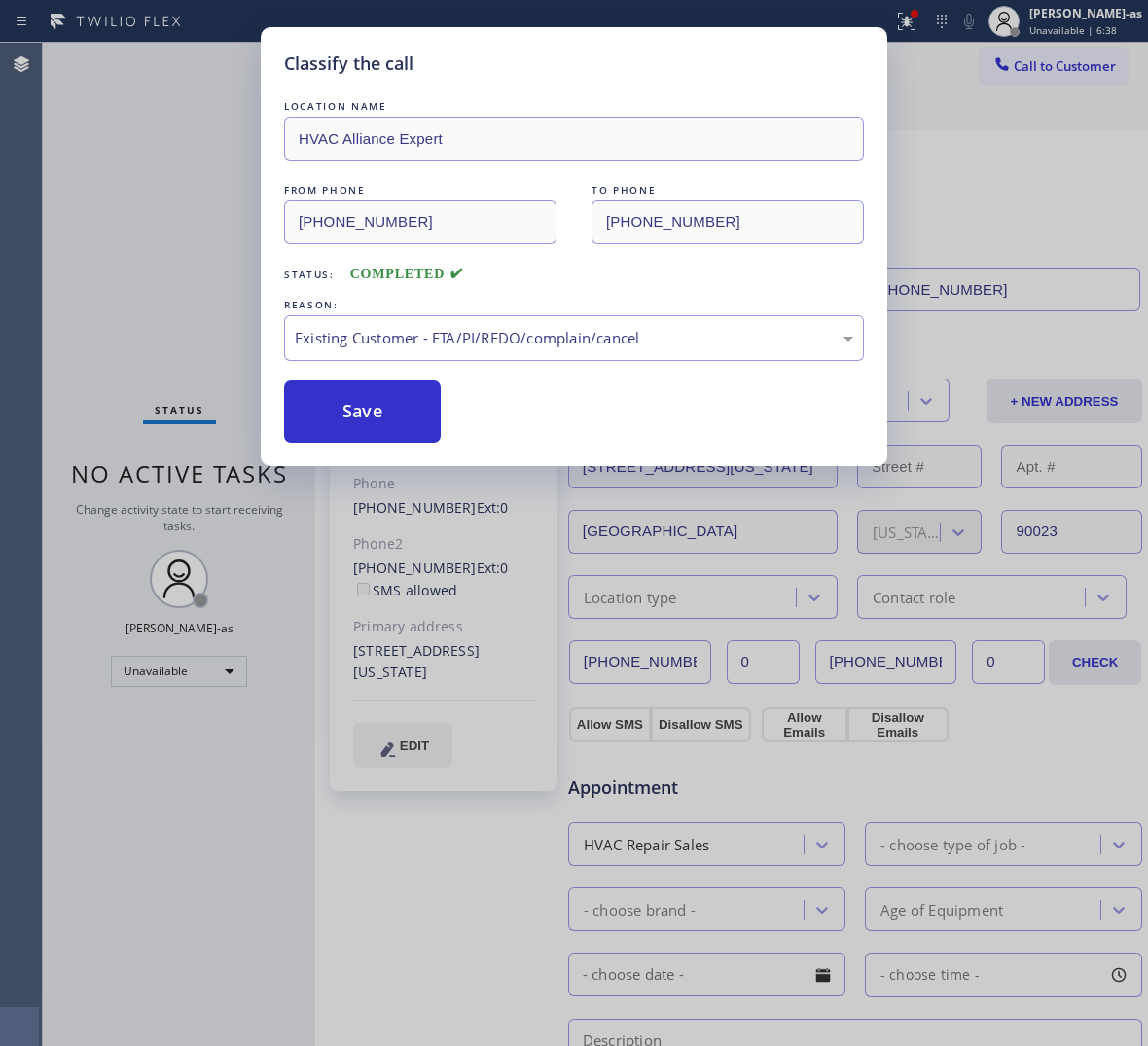 drag, startPoint x: 389, startPoint y: 423, endPoint x: 350, endPoint y: 66, distance: 359.1239 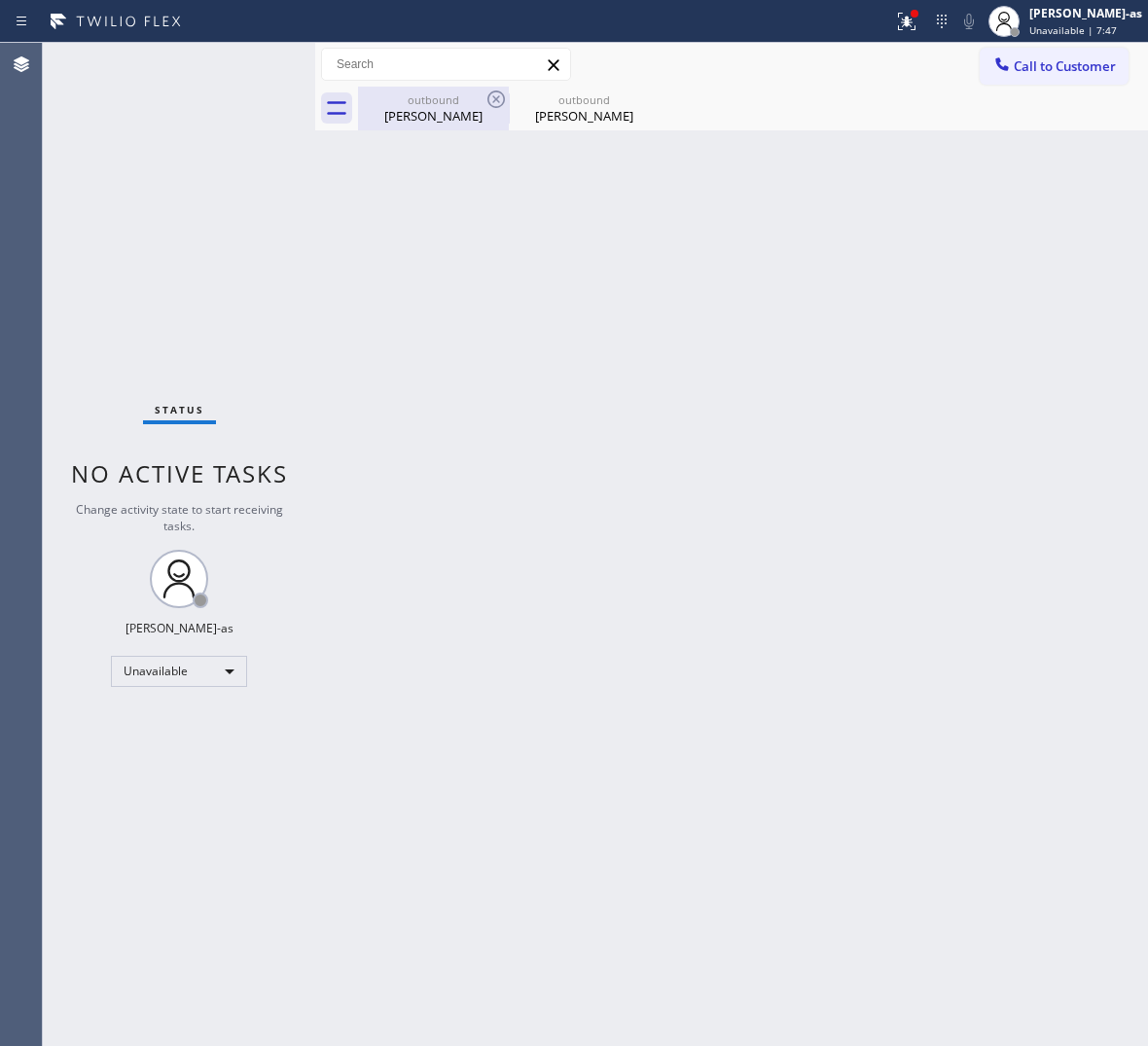 click on "Back to Dashboard Change Sender ID Customers Technicians Select a contact Outbound call Location Search location Your caller id phone number Customer number Call Customer info Name   Phone none Address none Change Sender ID HVAC [PHONE_NUMBER] 5 Star Appliance [PHONE_NUMBER] Appliance Repair [PHONE_NUMBER] Plumbing [PHONE_NUMBER] Air Duct Cleaning [PHONE_NUMBER]  Electricians [PHONE_NUMBER] Cancel Change Check personal SMS Reset Change outbound Asin  Buyuksoy outbound [PERSON_NAME] Call to Customer Outbound call Location HVAC Alliance Expert Your caller id phone number [PHONE_NUMBER] Customer number Call Outbound call Technician Search Technician Your caller id phone number Your caller id phone number Call outbound Asin  Buyuksoy outbound [PERSON_NAME] Asin    Buyuksoy Since: [DATE] link to CRM copy Email [EMAIL_ADDRESS][DOMAIN_NAME]  Emails allowed Phone [PHONE_NUMBER]  Ext:  0 Phone2 none  Ext:  0  SMS allowed Primary address  [STREET_ADDRESS] EDIT Outbound call Location HVAC Alliance Expert Call 0 0" at bounding box center (732, 544) 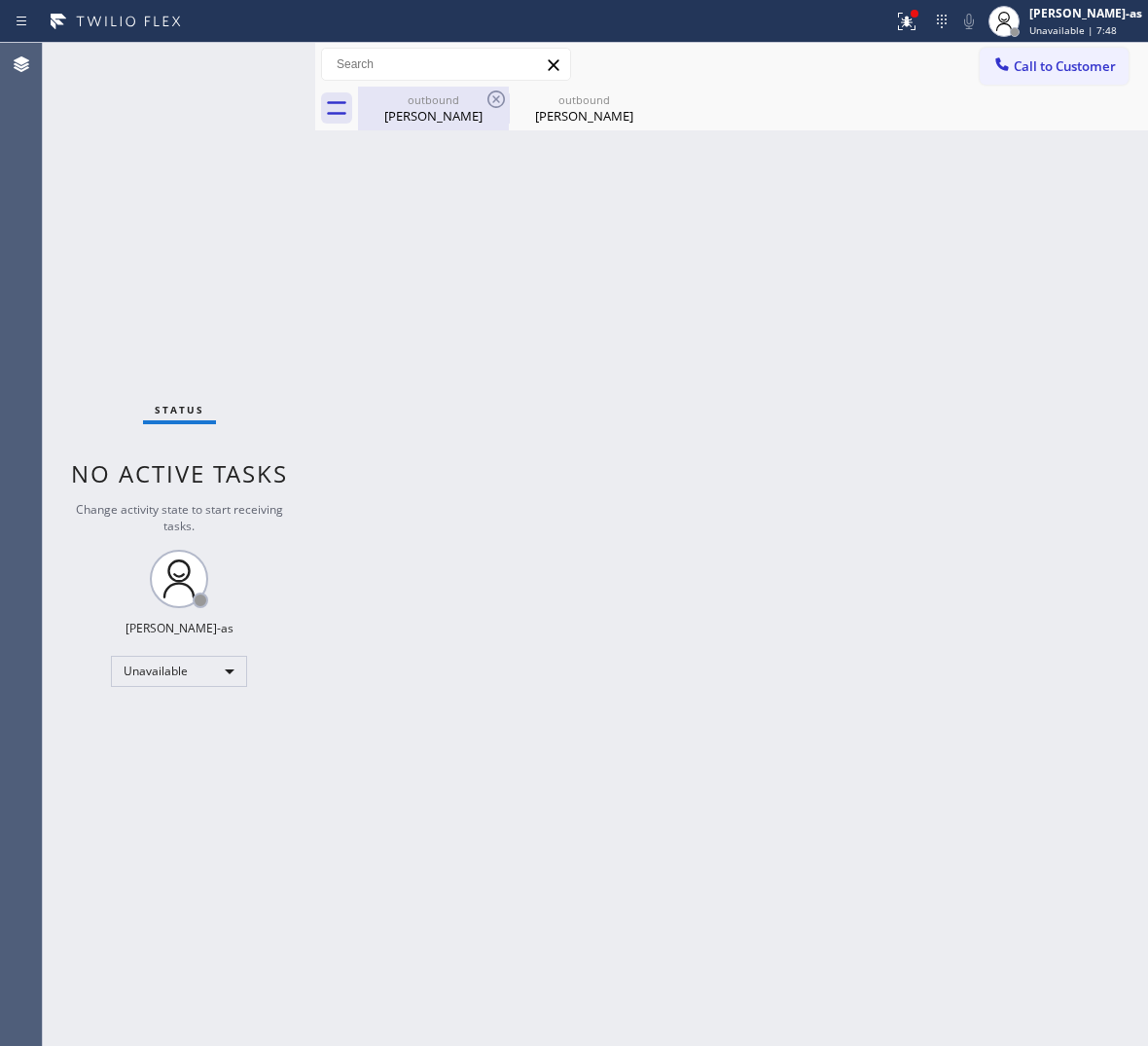click on "outbound" at bounding box center [433, 99] 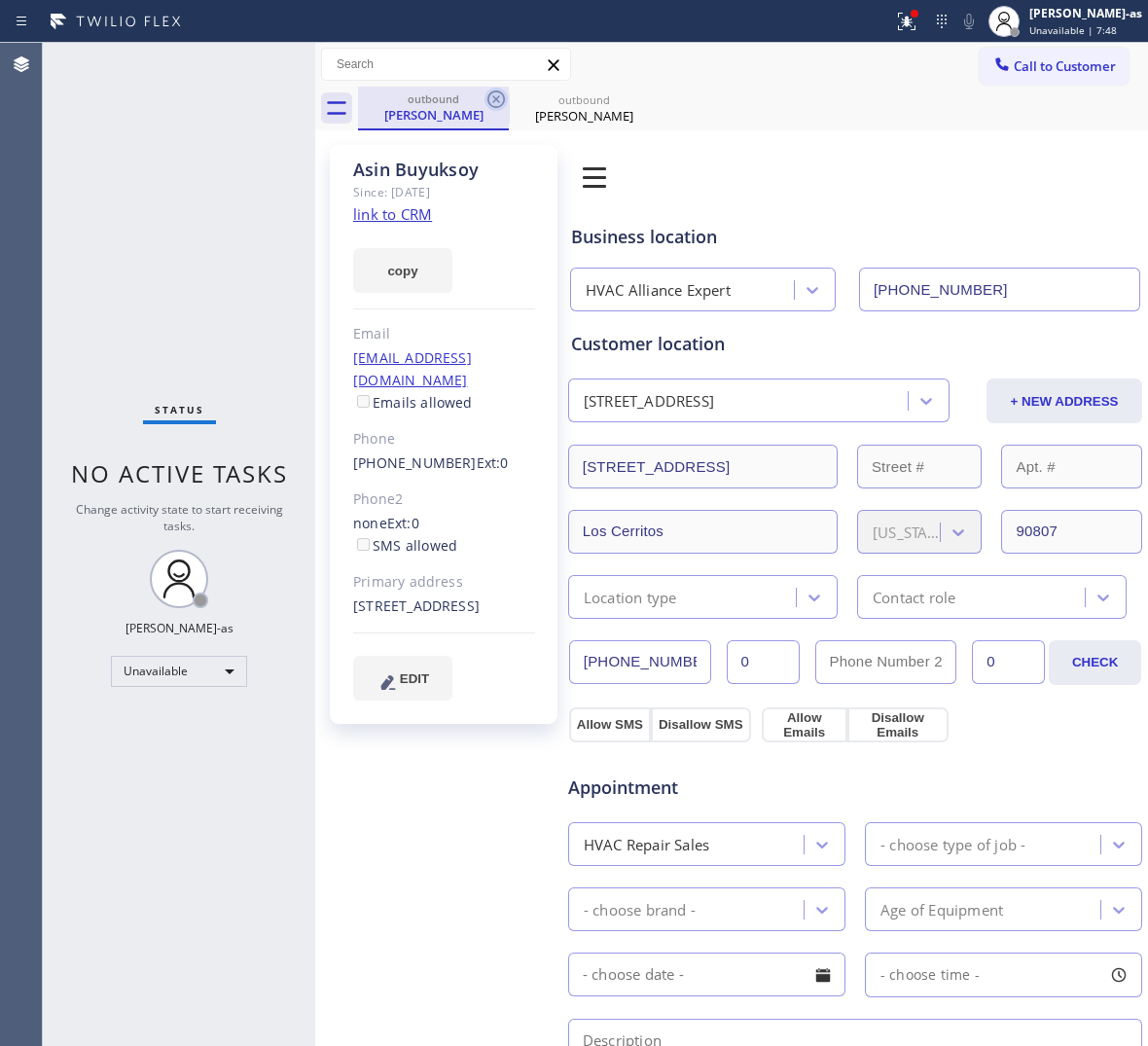 click 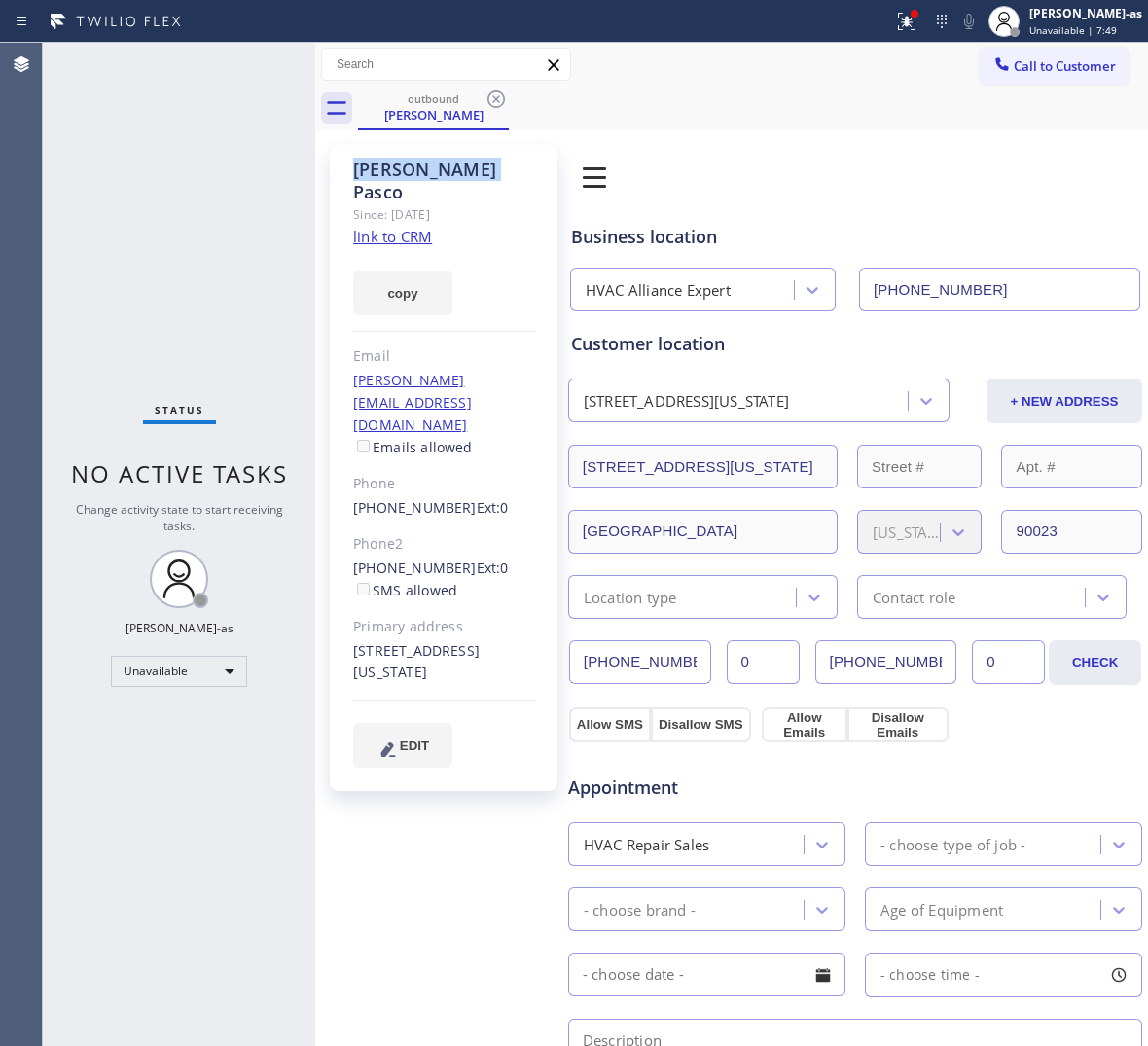 click 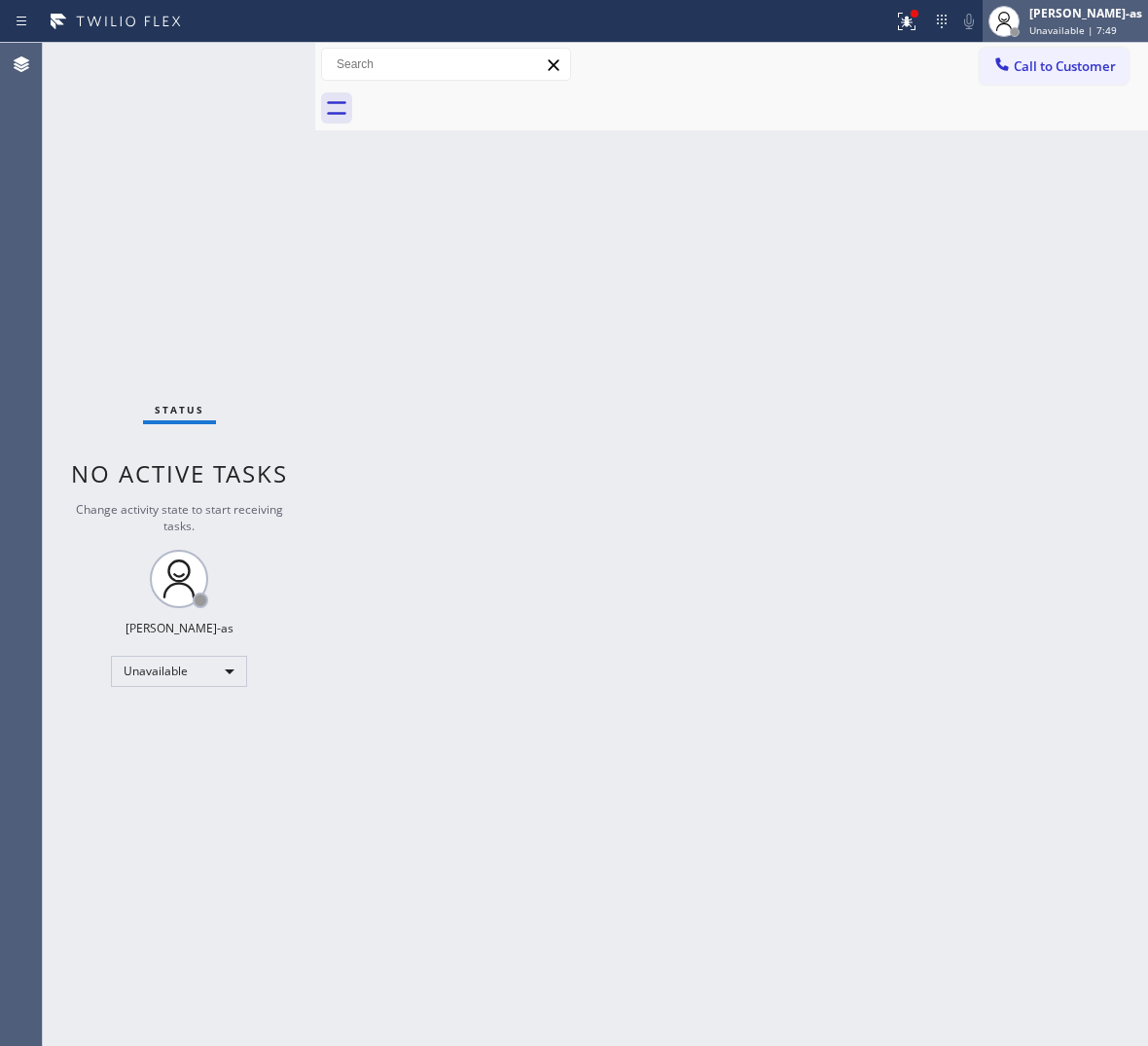 drag, startPoint x: 1117, startPoint y: 16, endPoint x: 1097, endPoint y: 50, distance: 39.446166 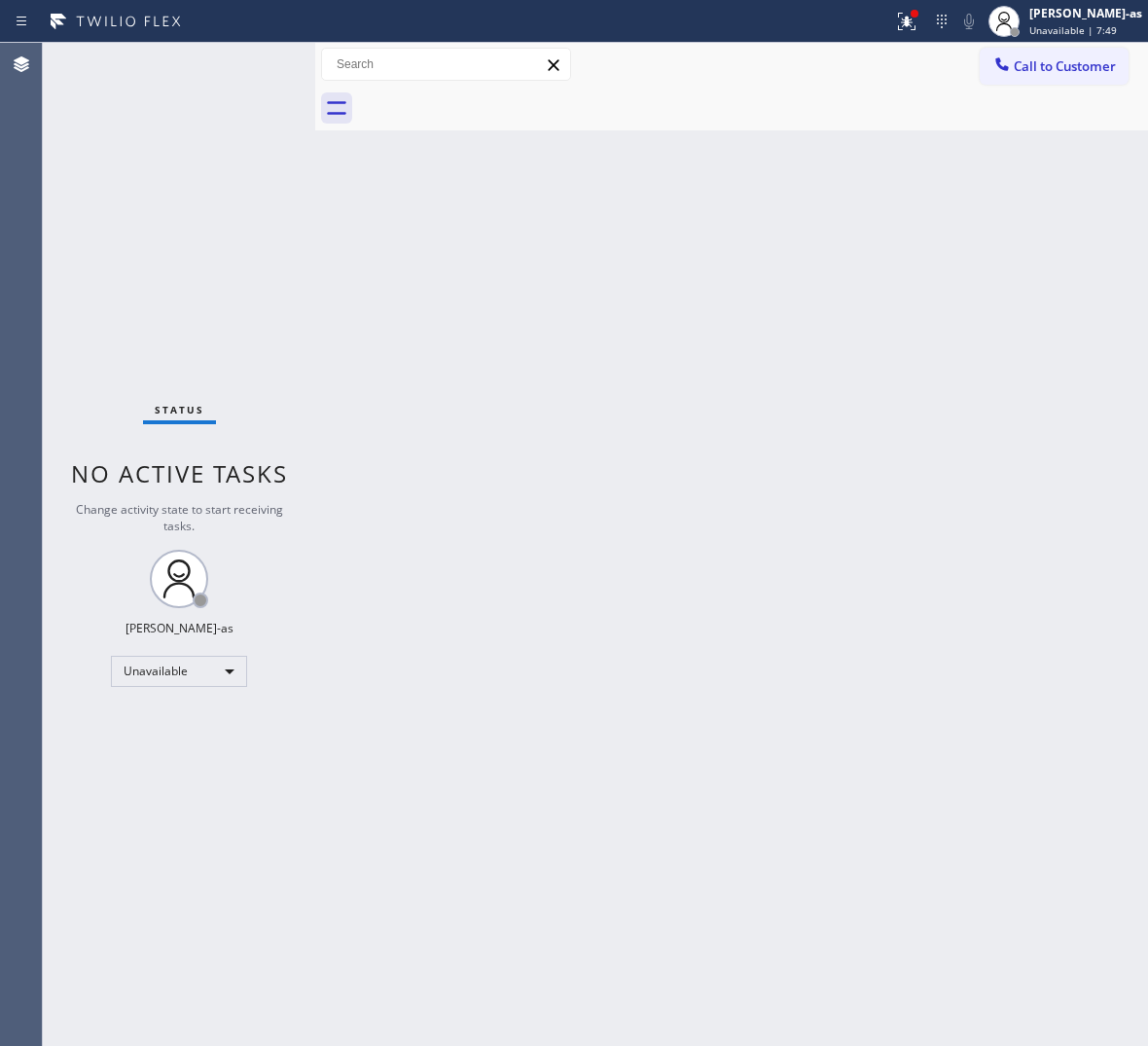 click on "[PERSON_NAME]-as" at bounding box center [1086, 13] 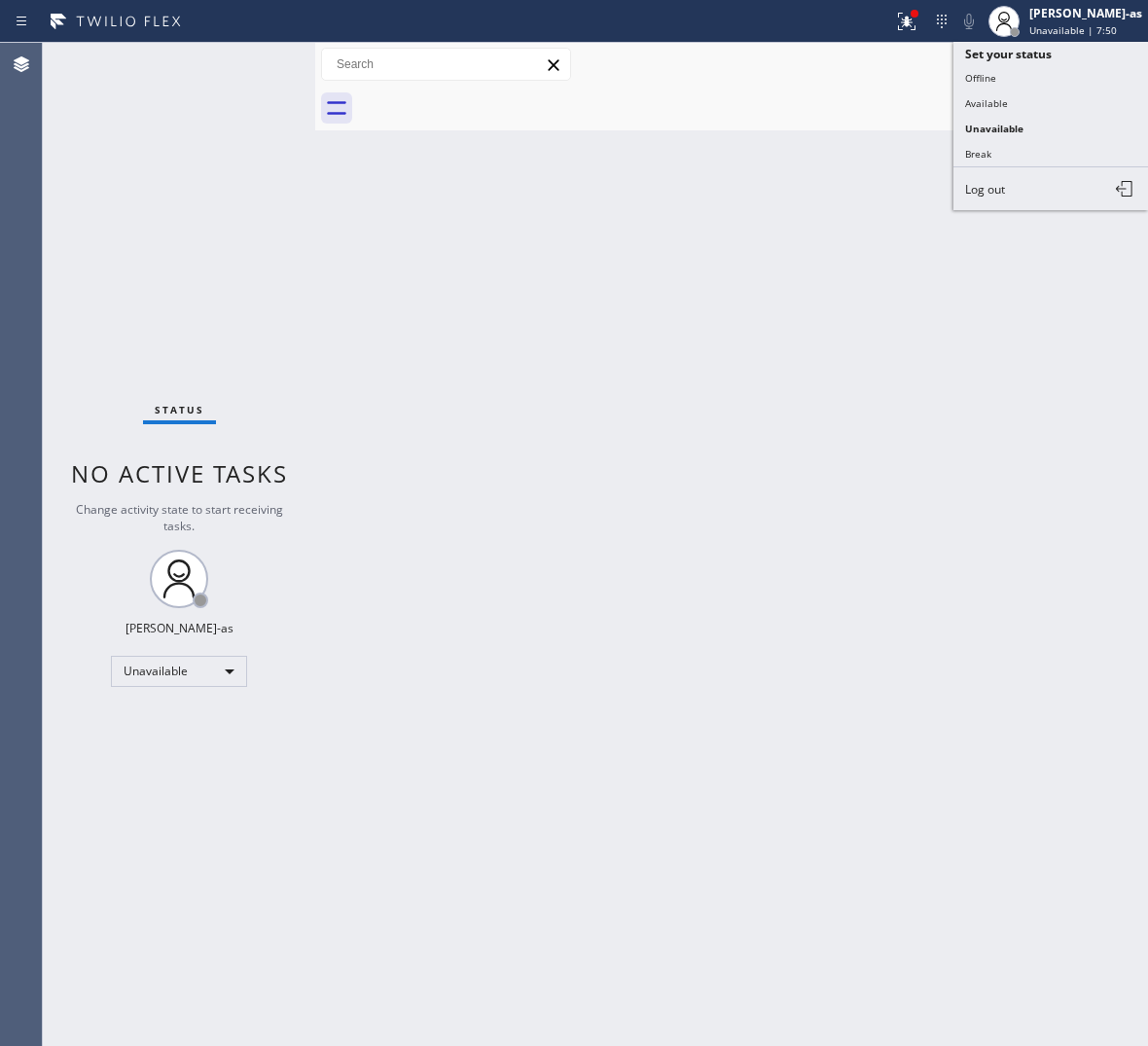 drag, startPoint x: 730, startPoint y: 148, endPoint x: 773, endPoint y: 148, distance: 43 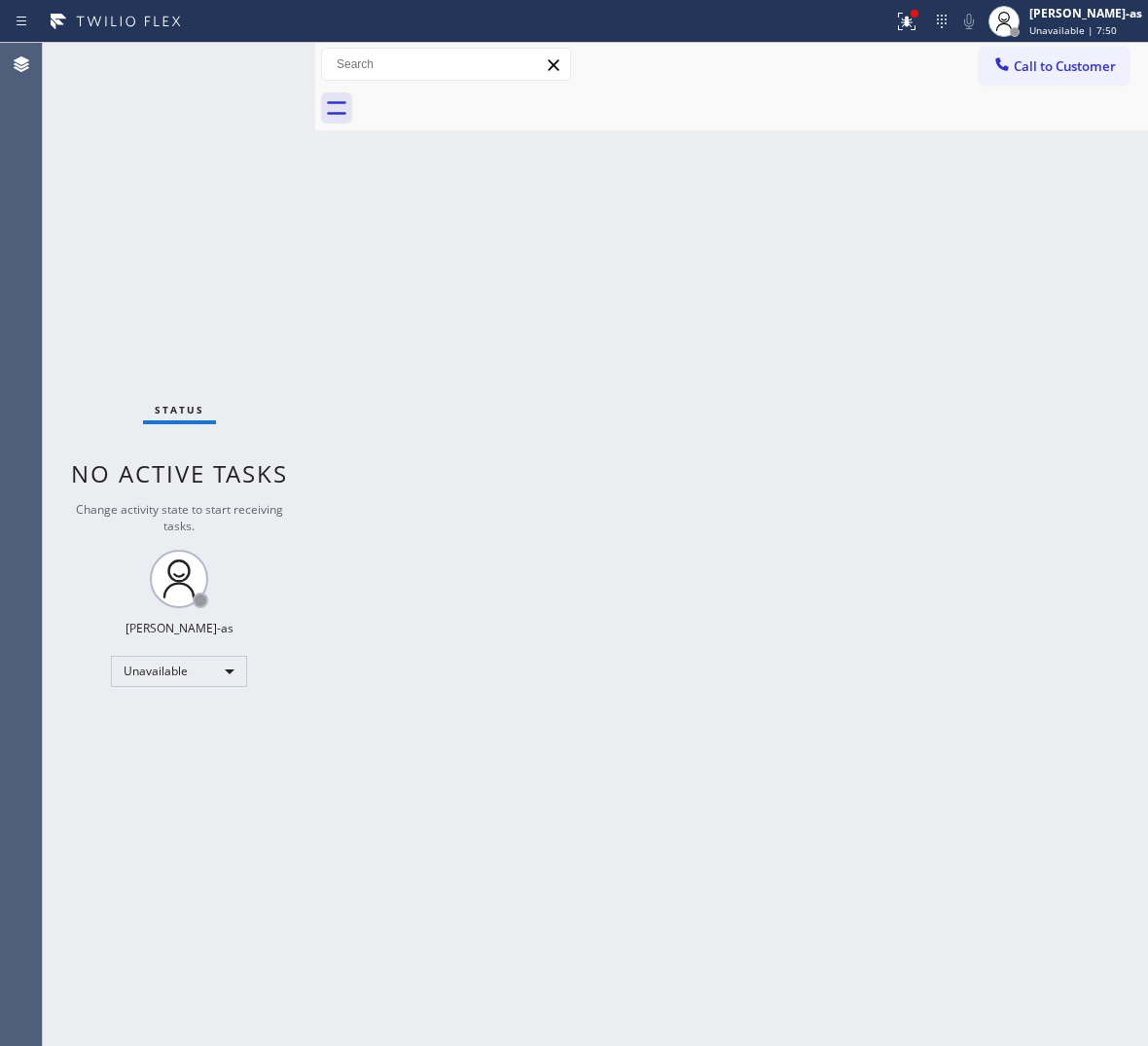 click on "Call to Customer" at bounding box center (1064, 66) 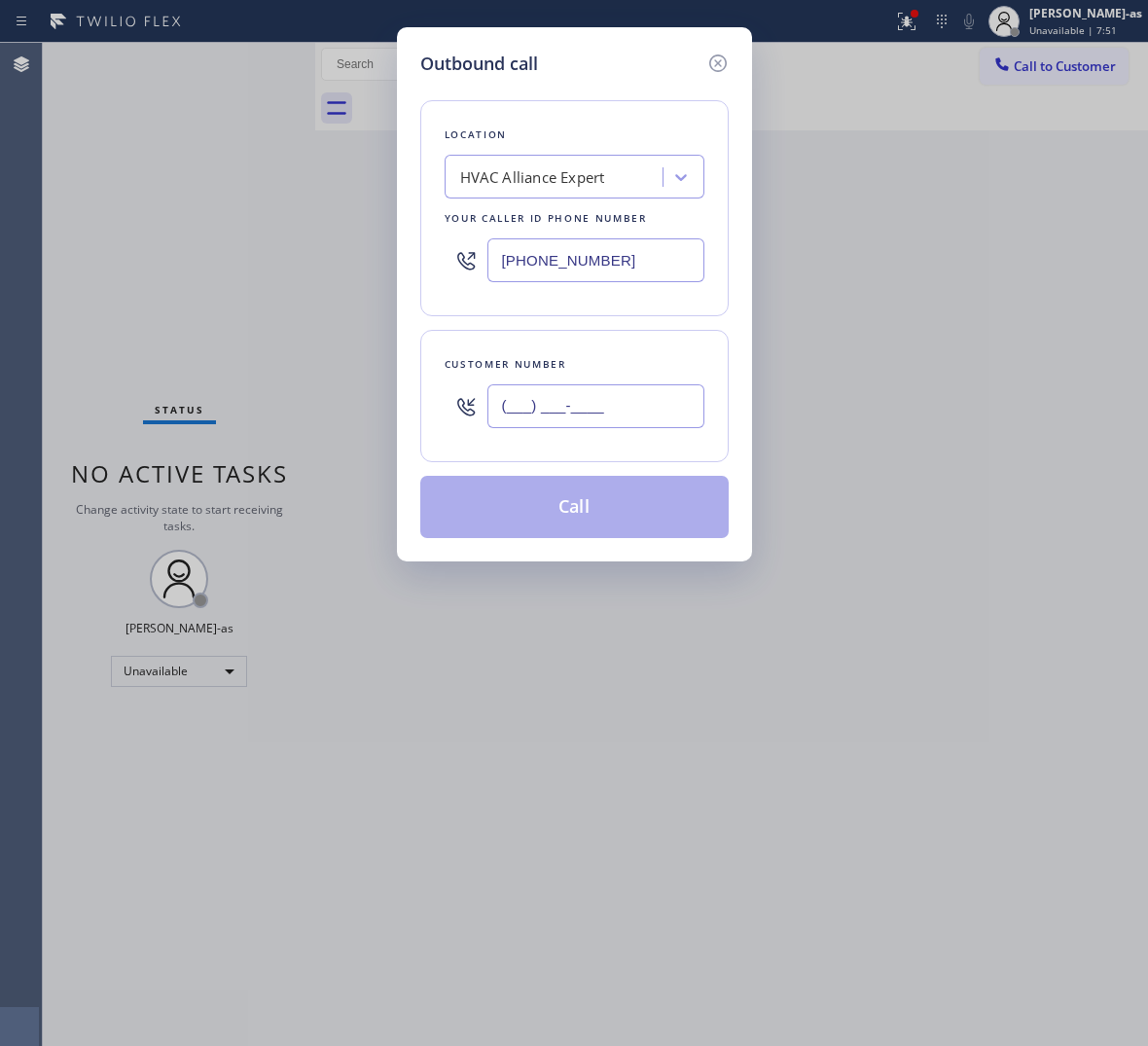 click on "(___) ___-____" at bounding box center (595, 406) 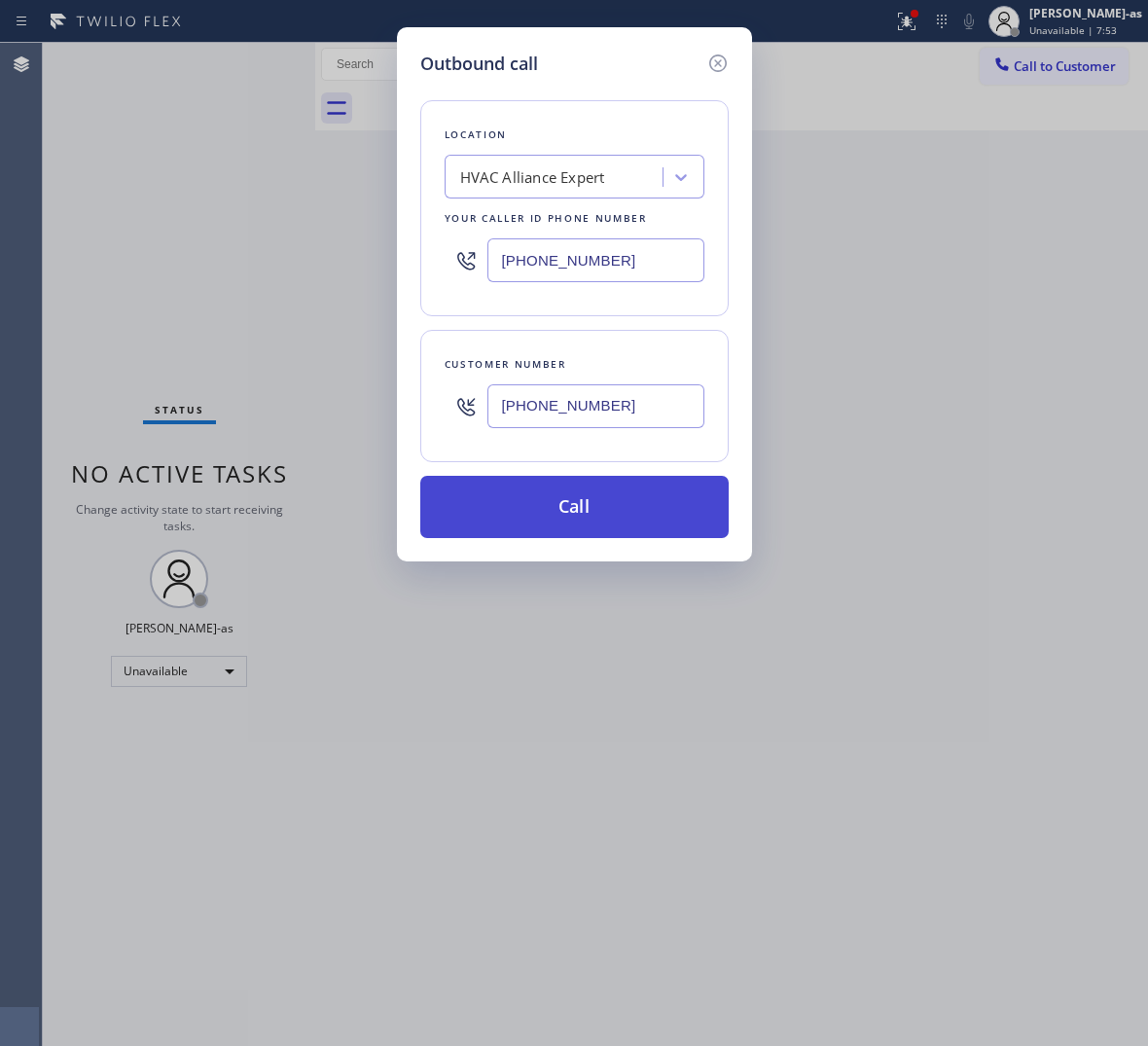 type on "[PHONE_NUMBER]" 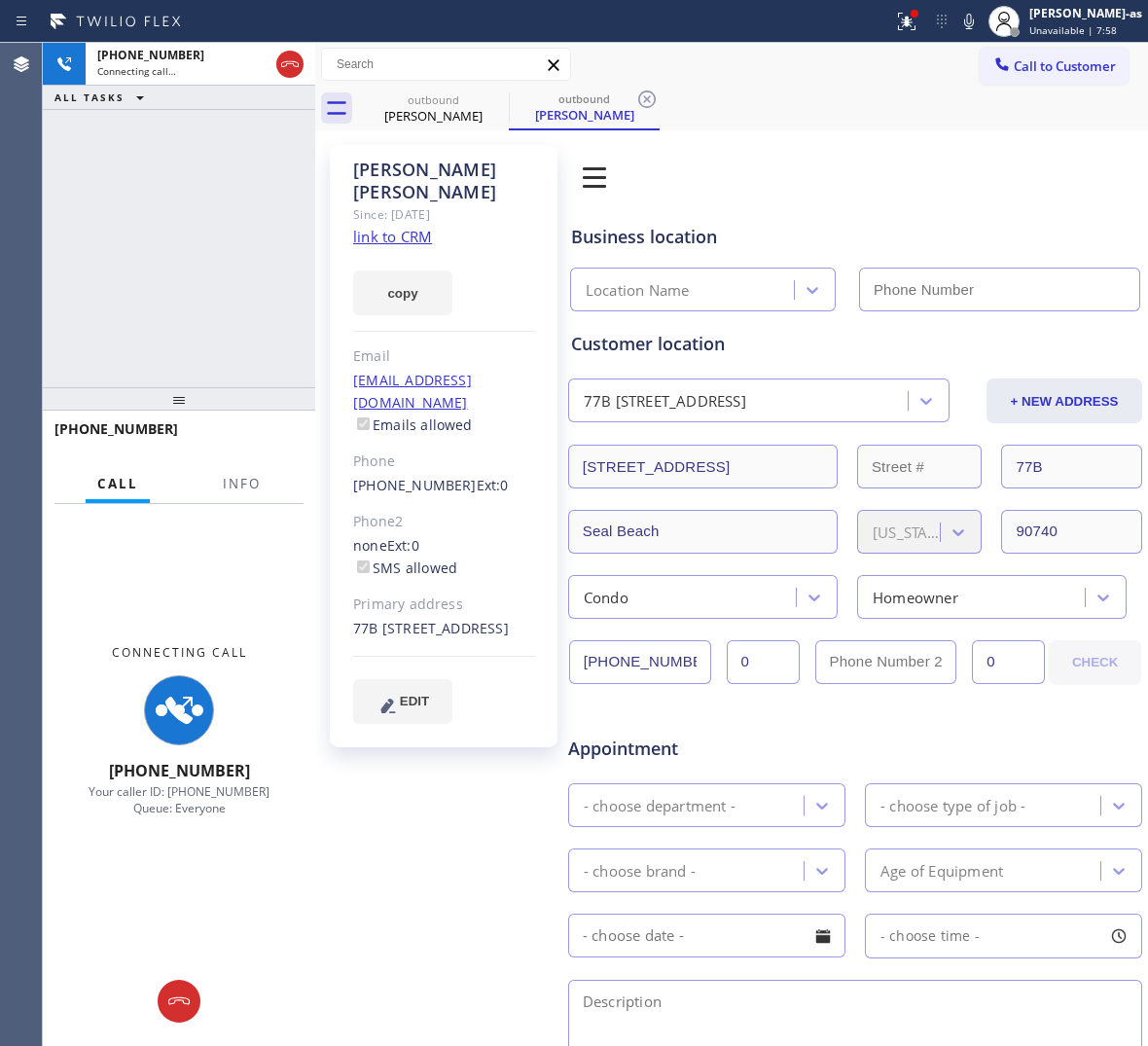 click on "link to CRM" 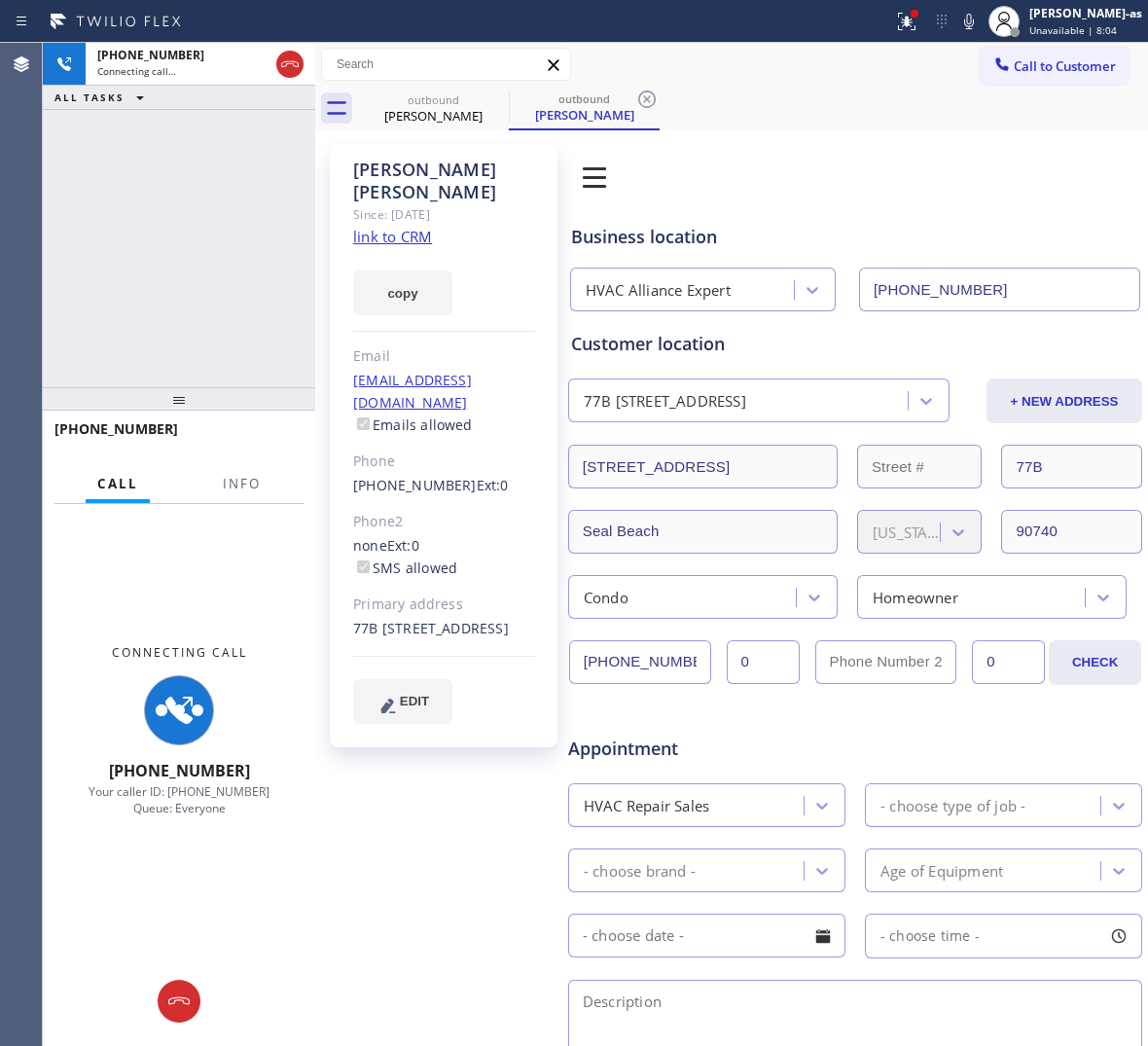 click on "[PHONE_NUMBER] Connecting call… ALL TASKS ALL TASKS ACTIVE TASKS TASKS IN WRAP UP" at bounding box center [179, 215] 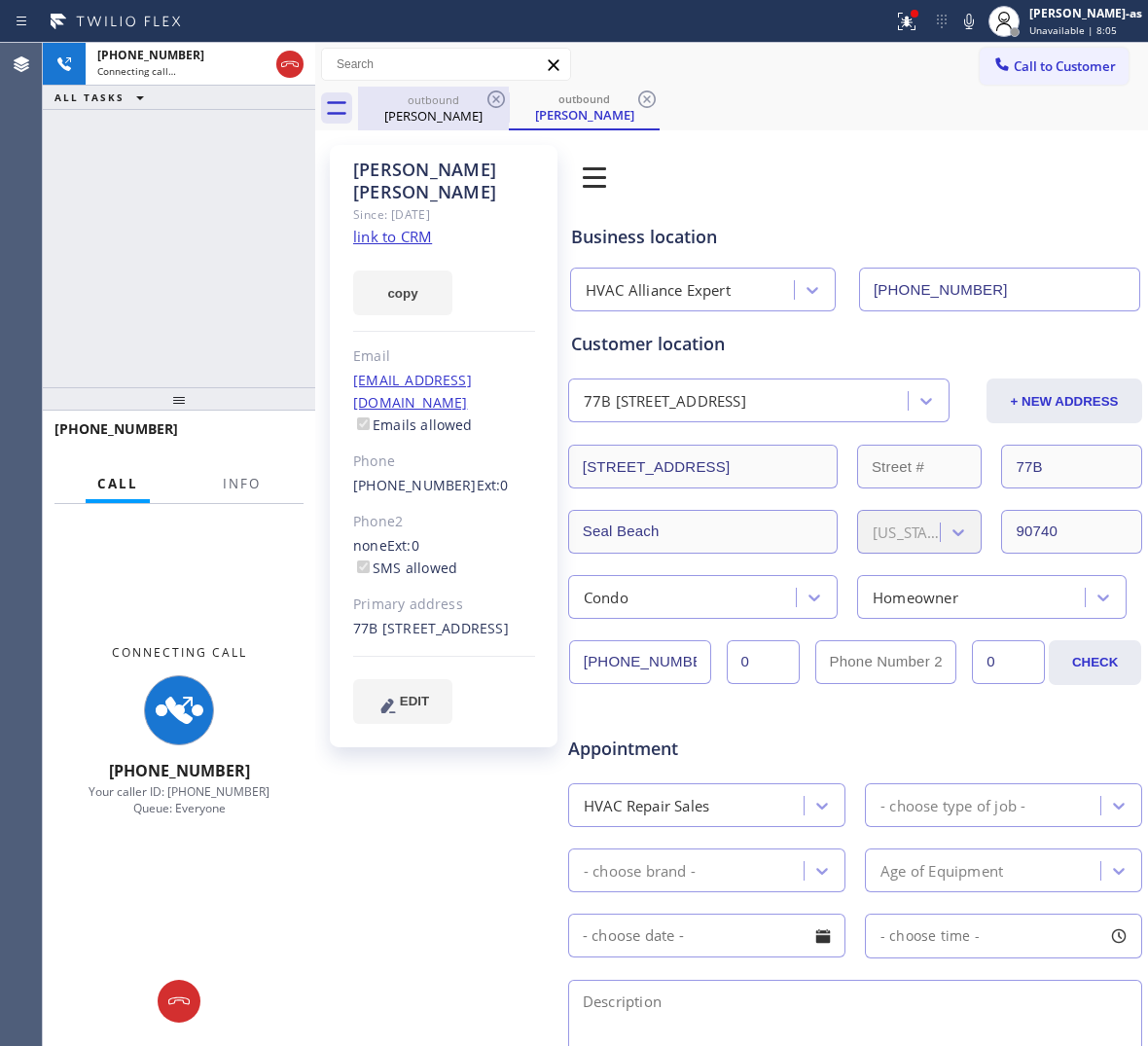 drag, startPoint x: 433, startPoint y: 112, endPoint x: 475, endPoint y: 99, distance: 43.965896 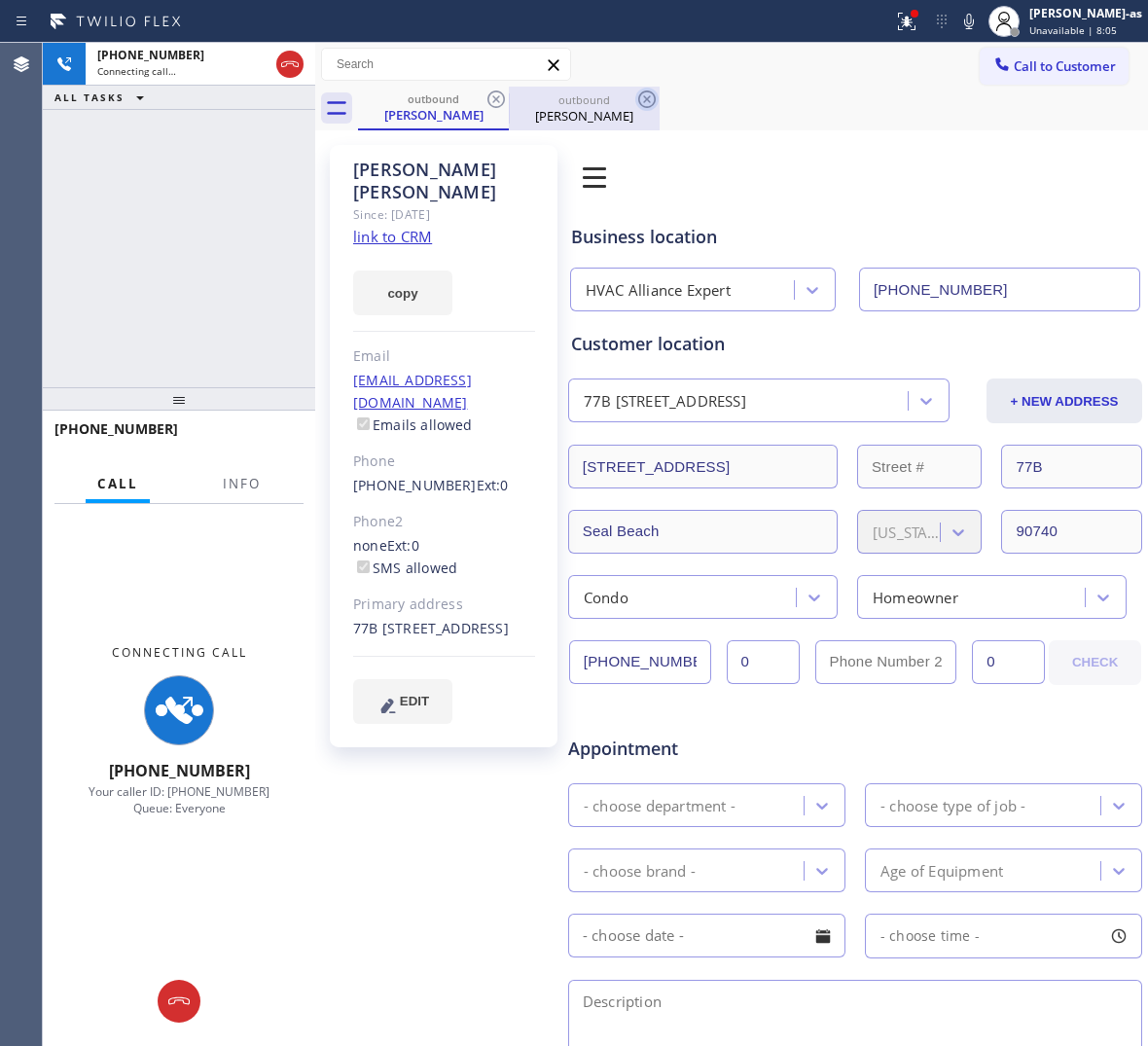 click 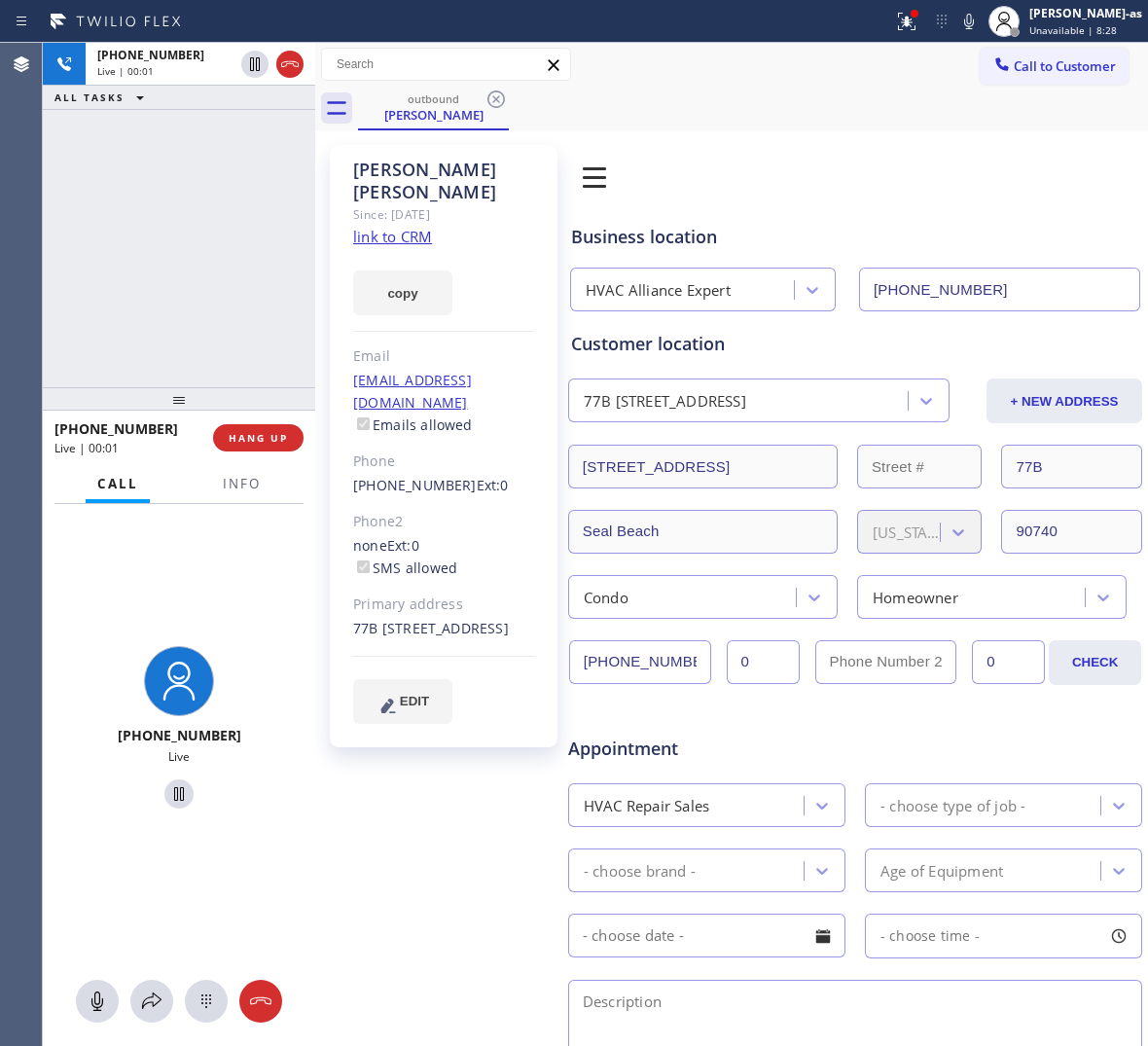 click on "[PHONE_NUMBER] Live | 00:01 ALL TASKS ALL TASKS ACTIVE TASKS TASKS IN WRAP UP" at bounding box center [179, 215] 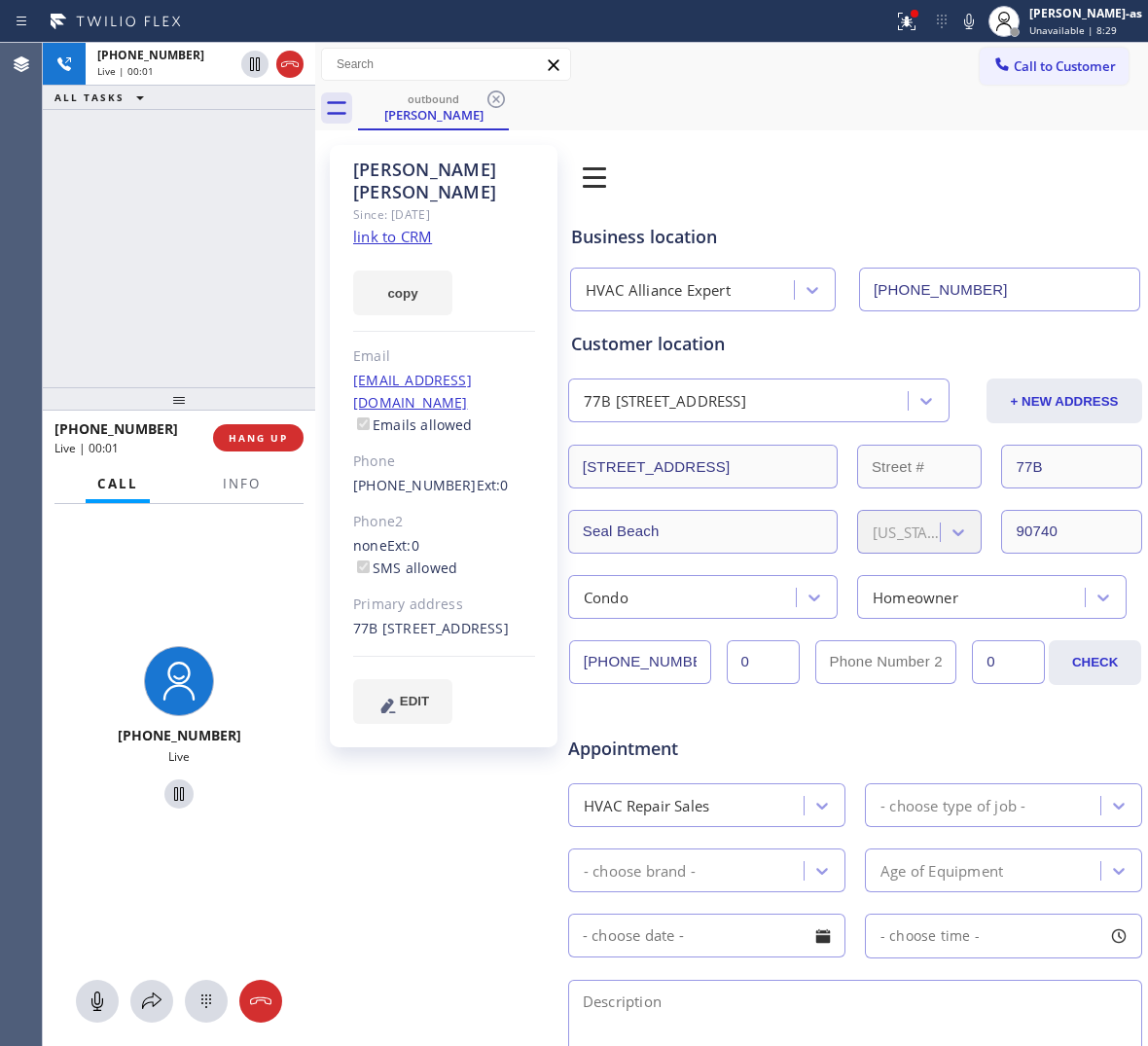 drag, startPoint x: 283, startPoint y: 64, endPoint x: 226, endPoint y: 246, distance: 190.71707 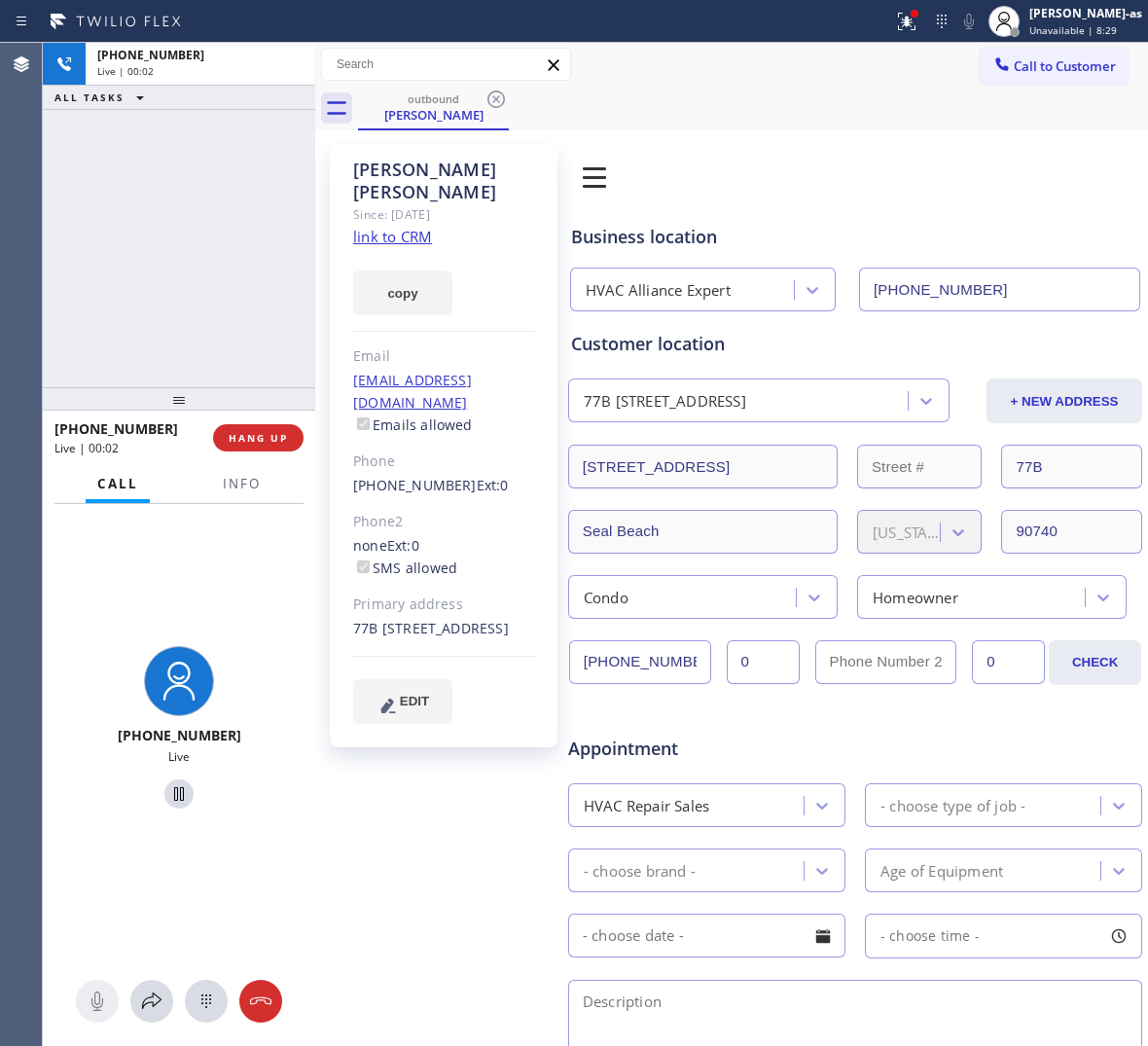 drag, startPoint x: 210, startPoint y: 329, endPoint x: 289, endPoint y: 512, distance: 199.3239 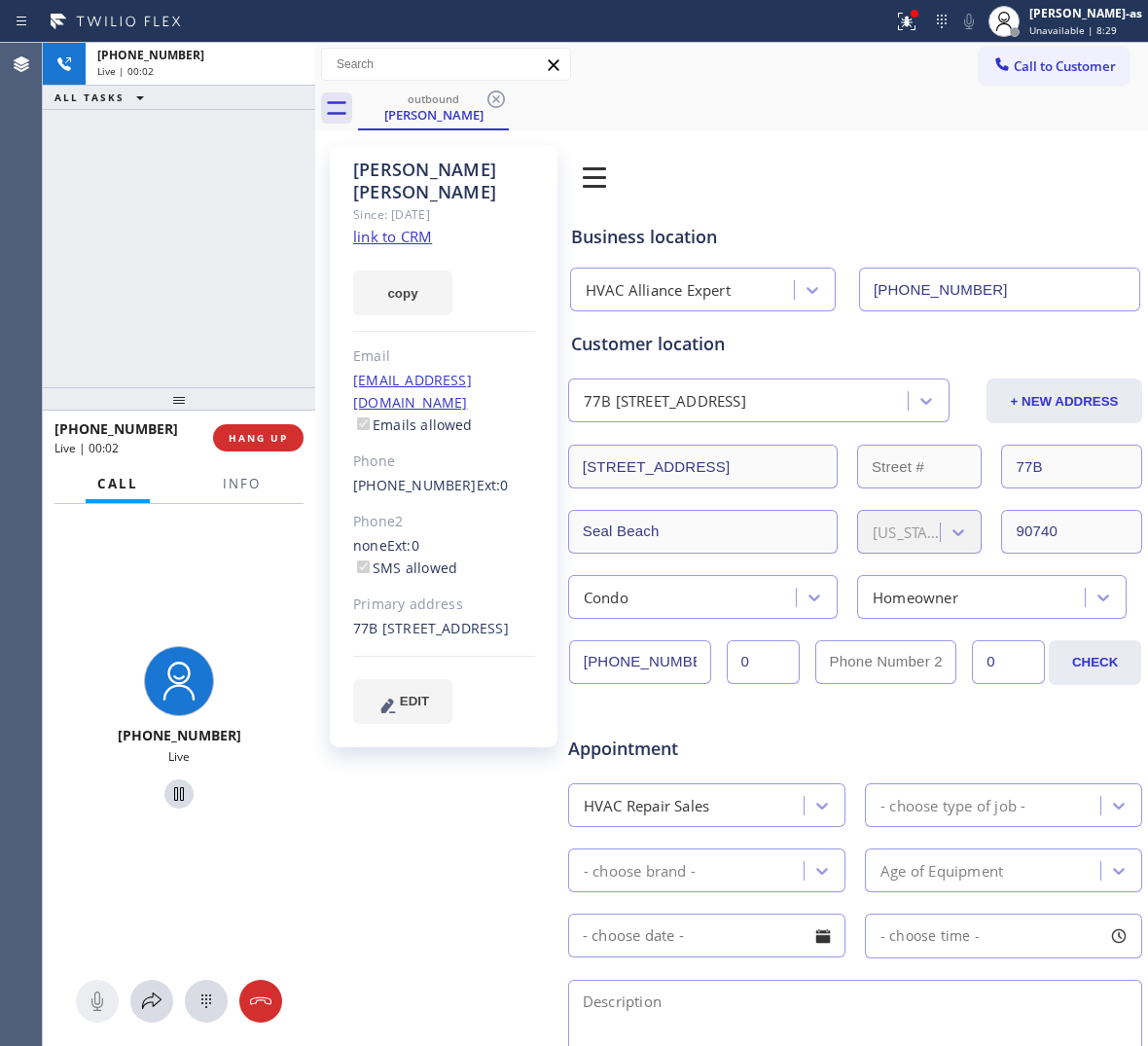 click on "[PHONE_NUMBER] Live | 00:02 ALL TASKS ALL TASKS ACTIVE TASKS TASKS IN WRAP UP" at bounding box center [179, 215] 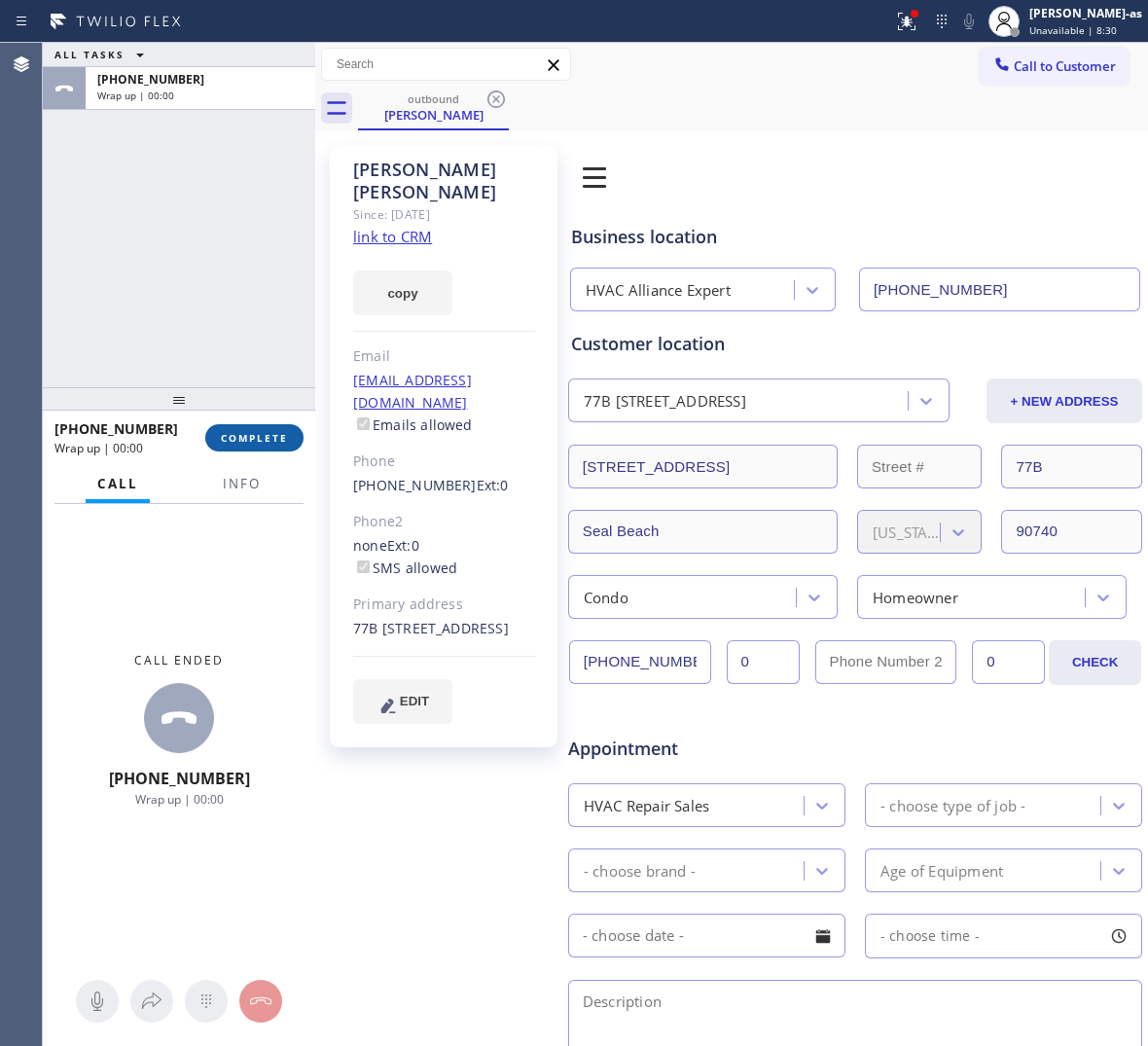 click on "COMPLETE" at bounding box center [254, 438] 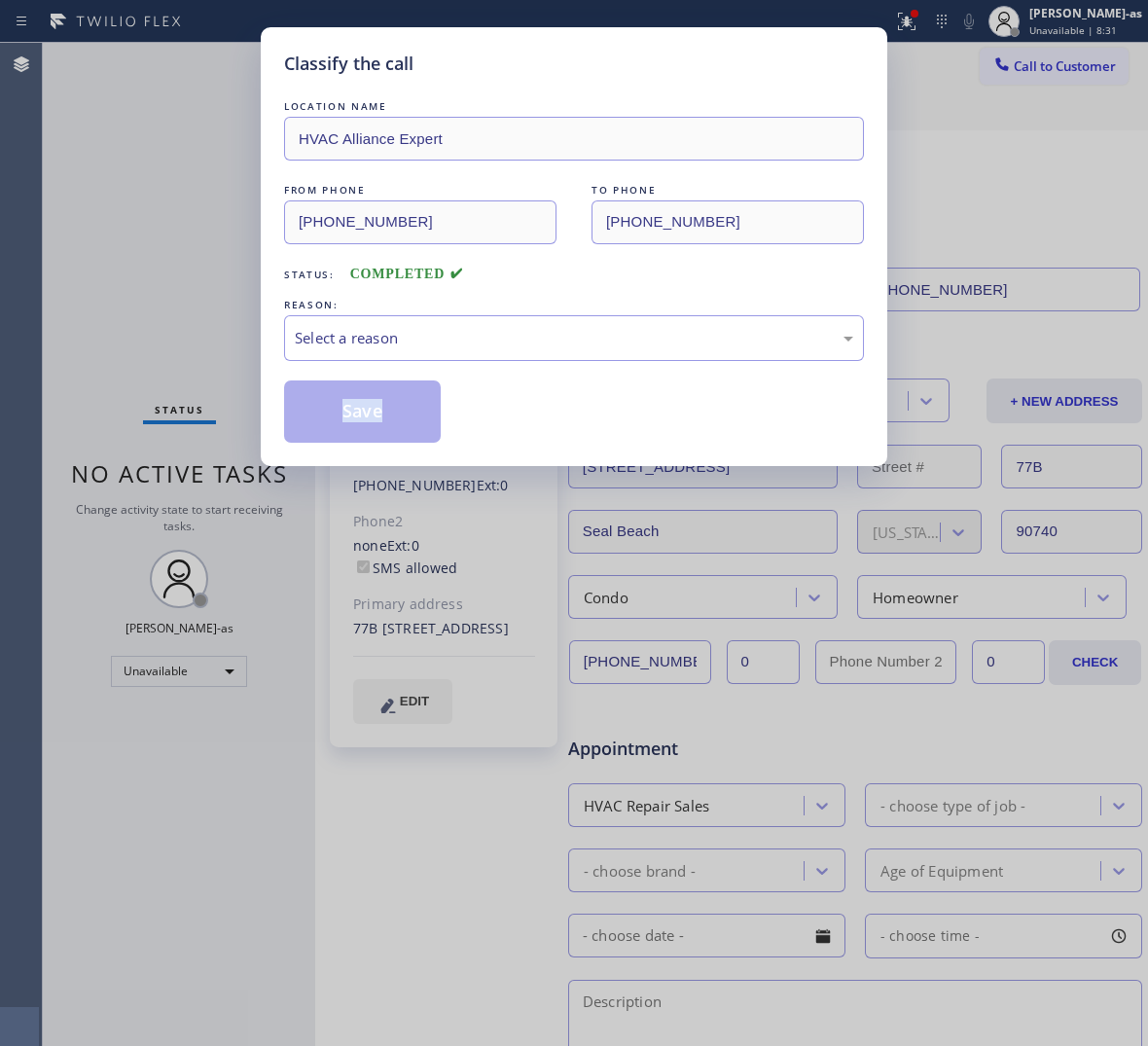 click on "Classify the call LOCATION NAME HVAC Alliance Expert FROM PHONE [PHONE_NUMBER] TO PHONE [PHONE_NUMBER] Status: COMPLETED REASON: Select a reason Save" at bounding box center [574, 523] 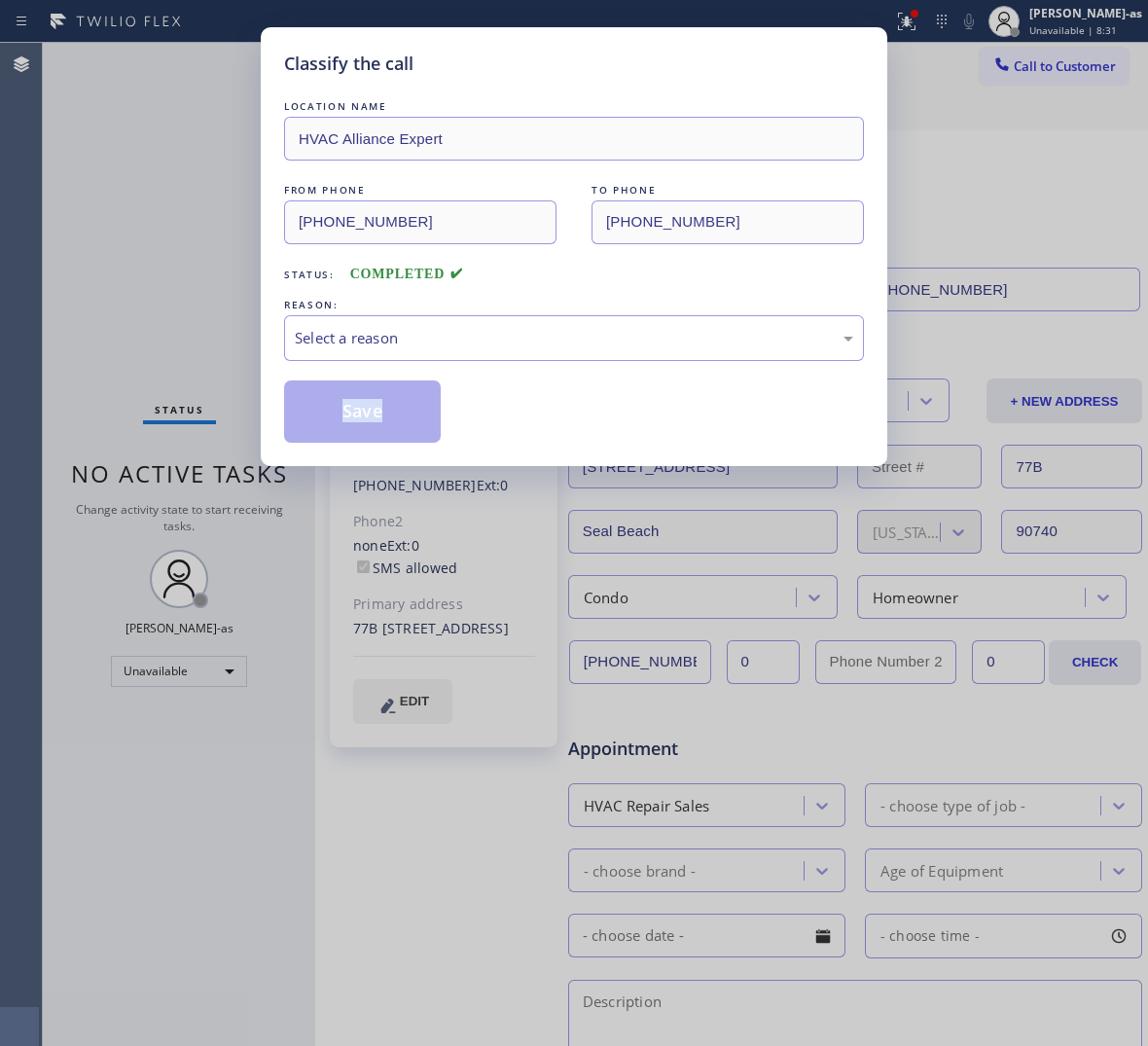 click on "Classify the call LOCATION NAME HVAC Alliance Expert FROM PHONE [PHONE_NUMBER] TO PHONE [PHONE_NUMBER] Status: COMPLETED REASON: Select a reason Save" at bounding box center [574, 523] 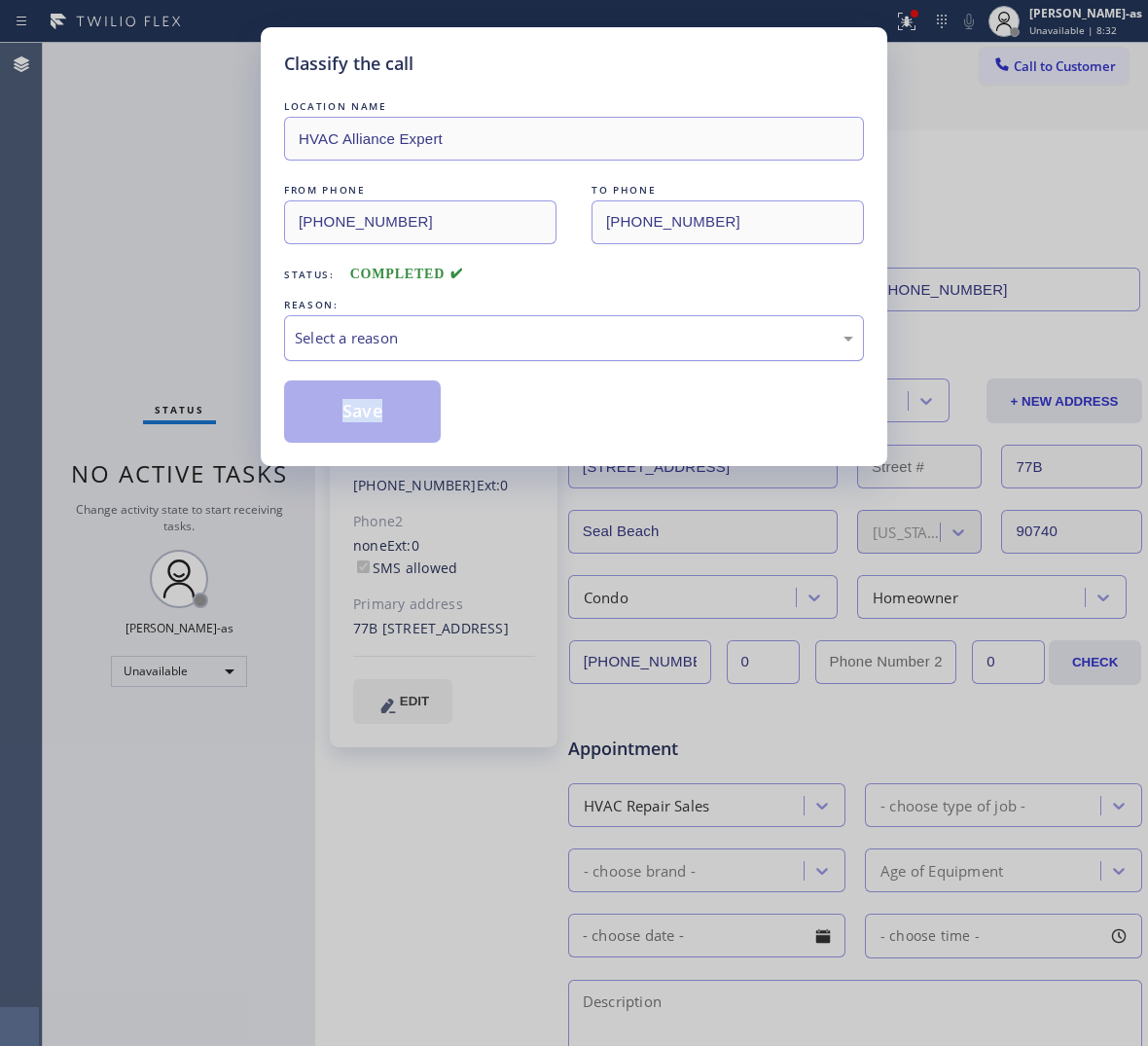 click on "Select a reason" at bounding box center (574, 338) 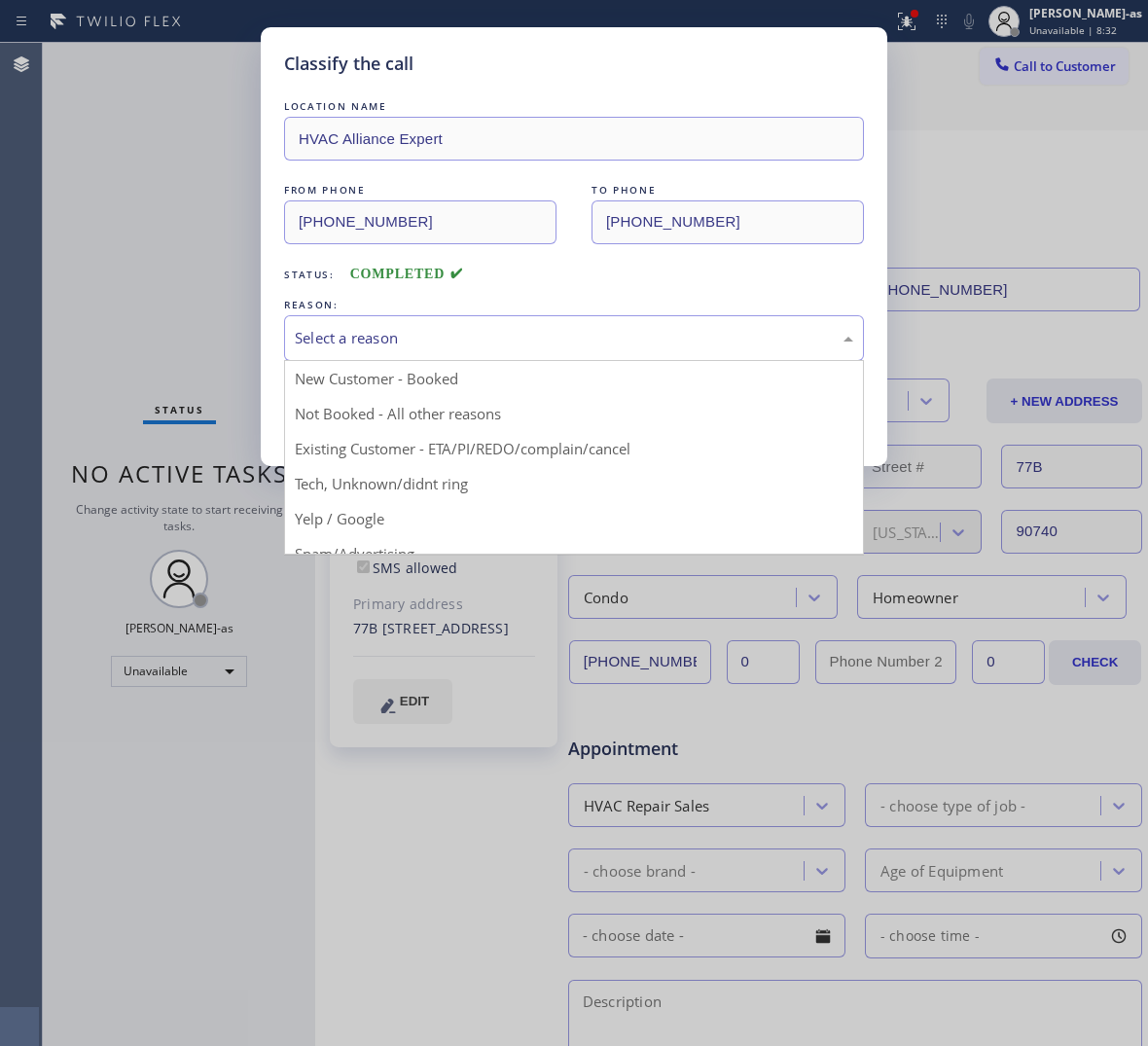 drag, startPoint x: 506, startPoint y: 329, endPoint x: 530, endPoint y: 431, distance: 104.785495 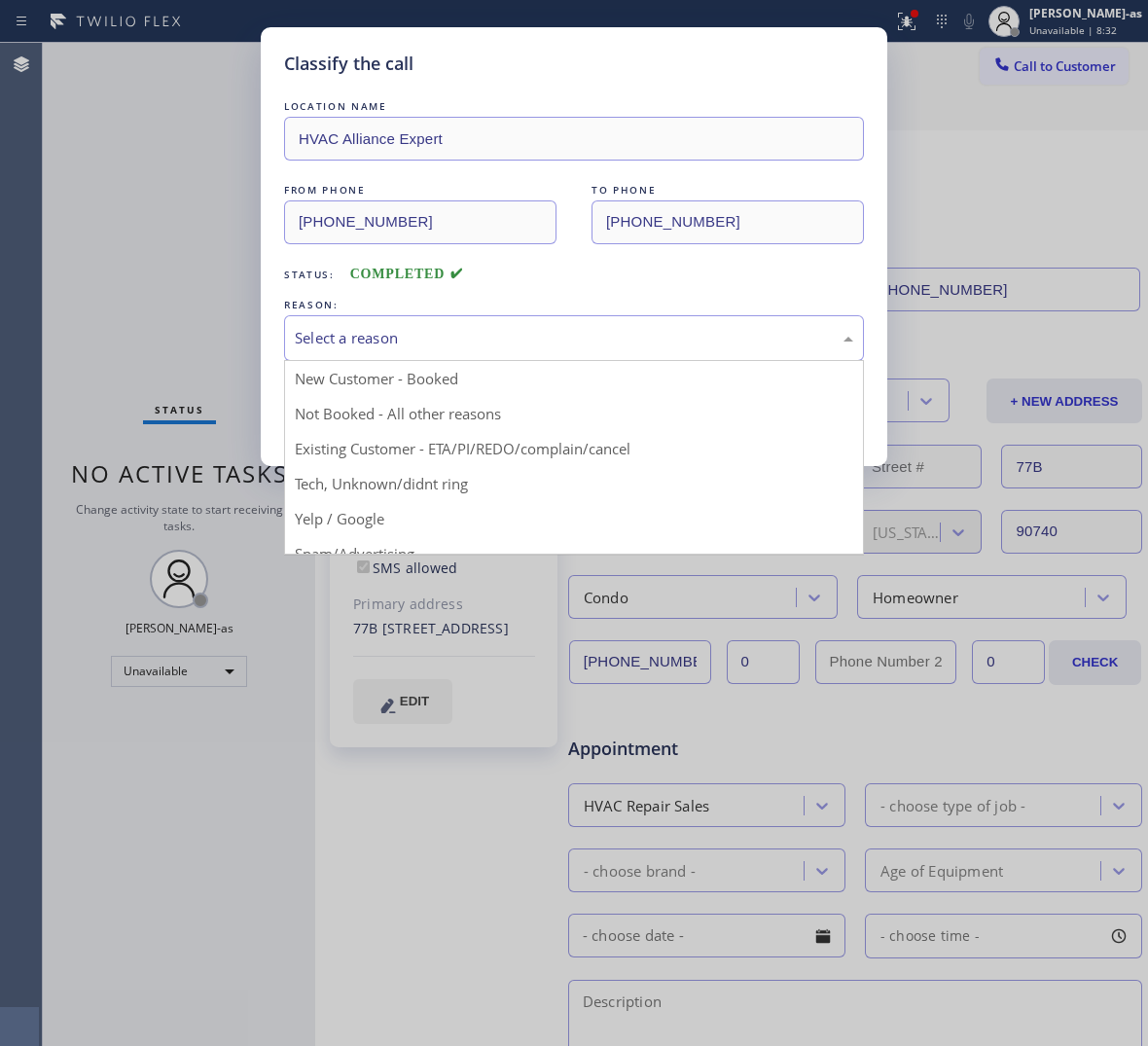 click on "Select a reason" at bounding box center (574, 338) 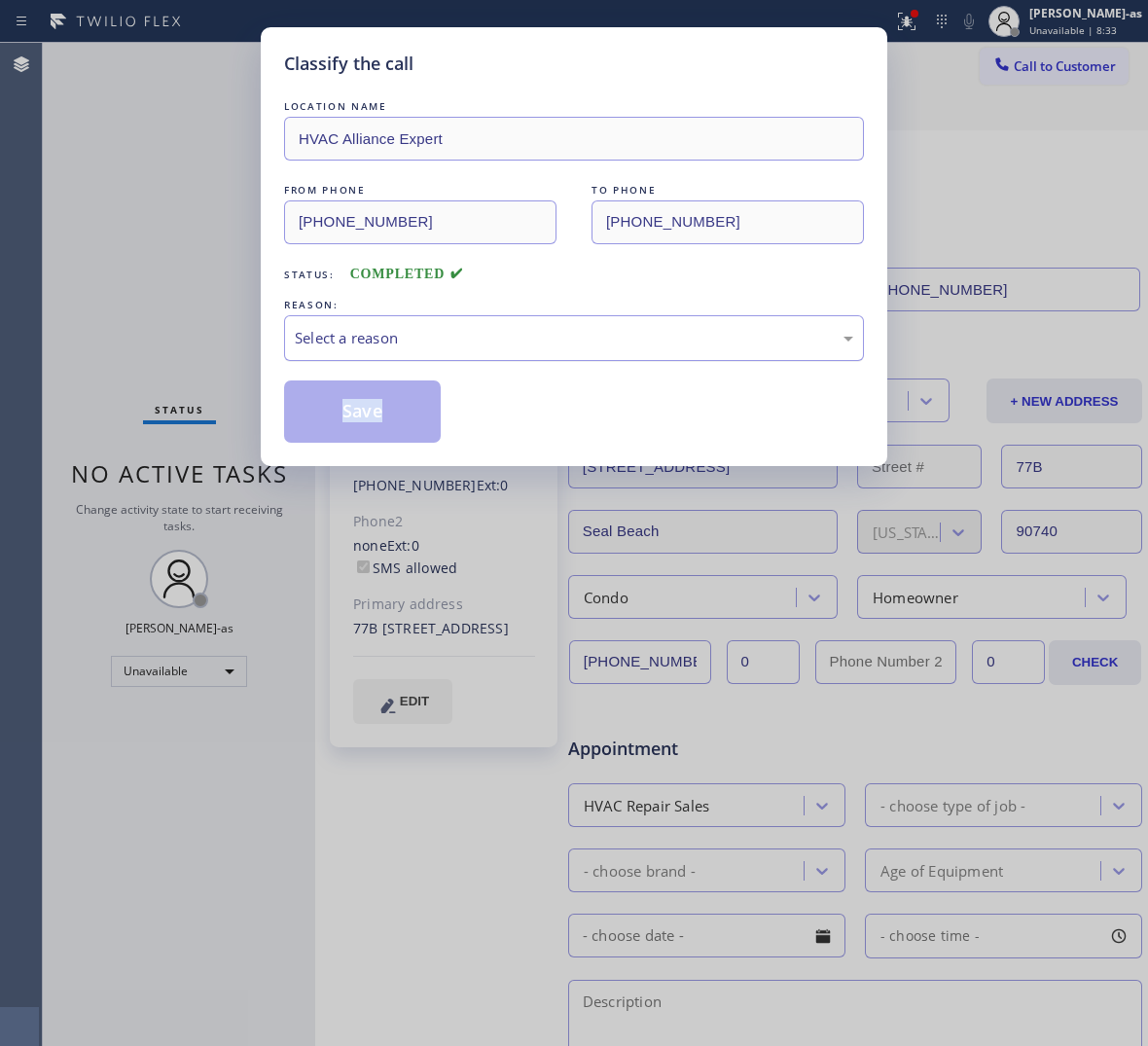 drag, startPoint x: 467, startPoint y: 324, endPoint x: 474, endPoint y: 338, distance: 15.652476 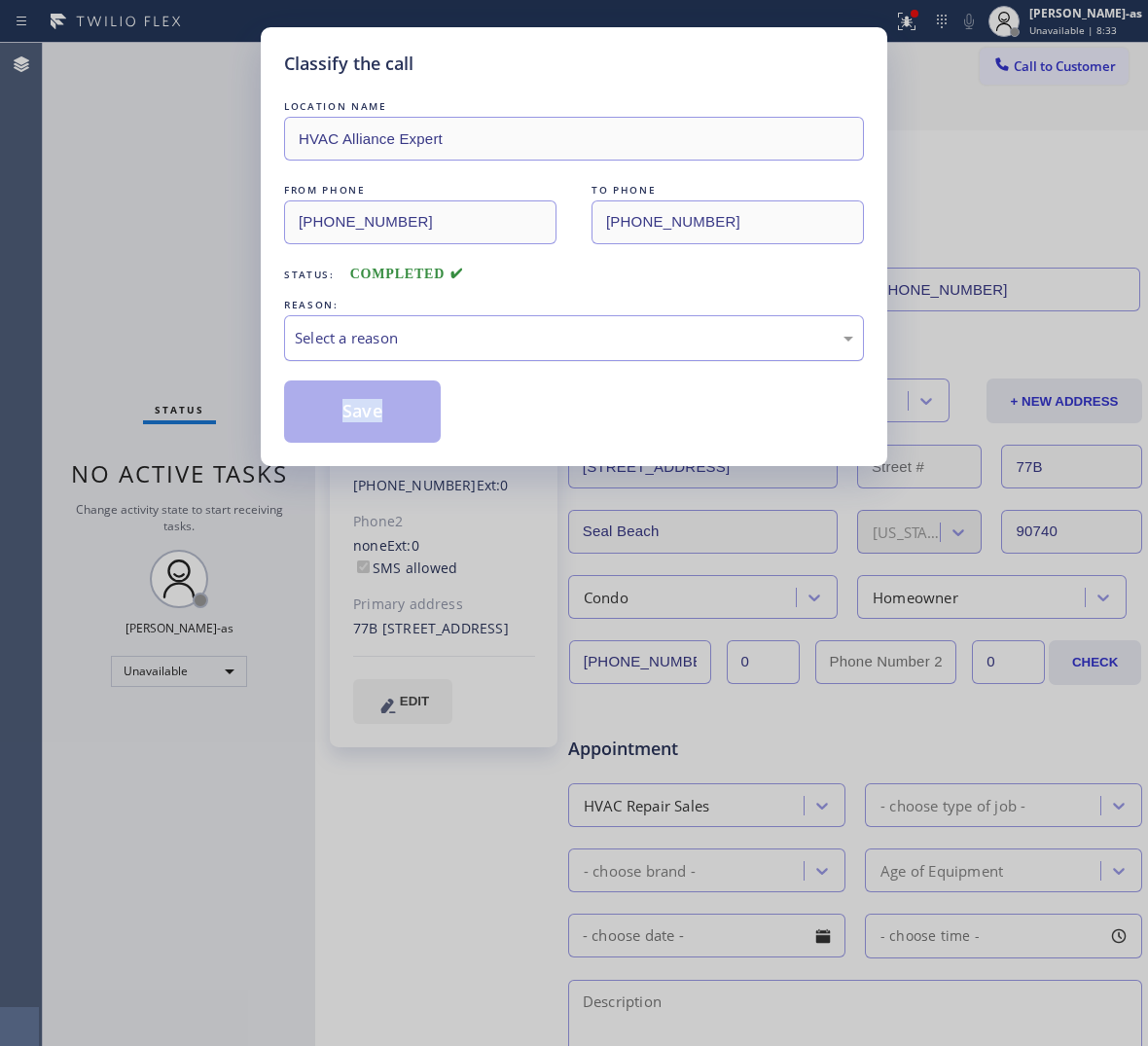 click on "Select a reason" at bounding box center [574, 338] 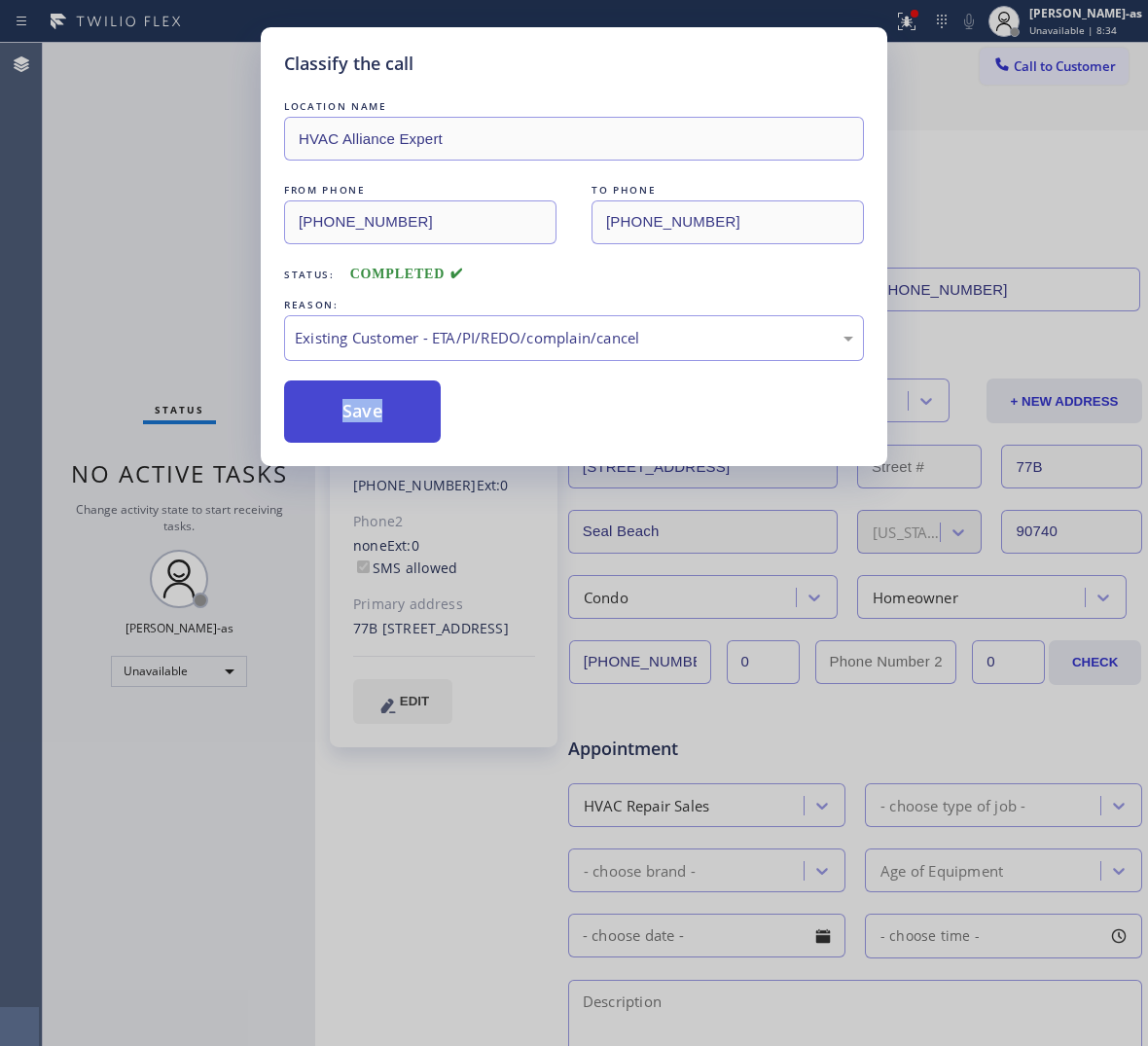 click on "Save" at bounding box center [362, 412] 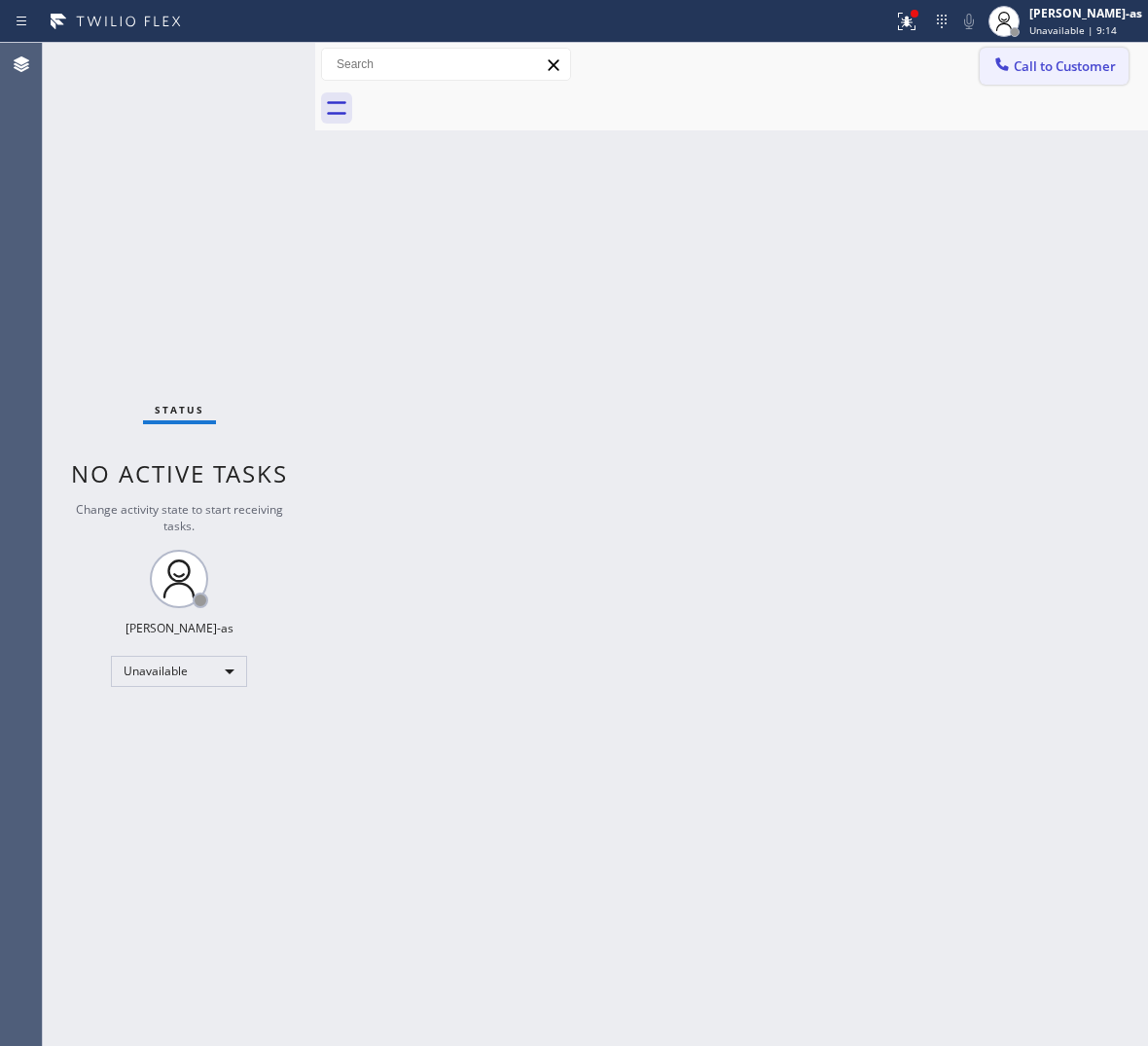 click on "Call to Customer" at bounding box center [1064, 66] 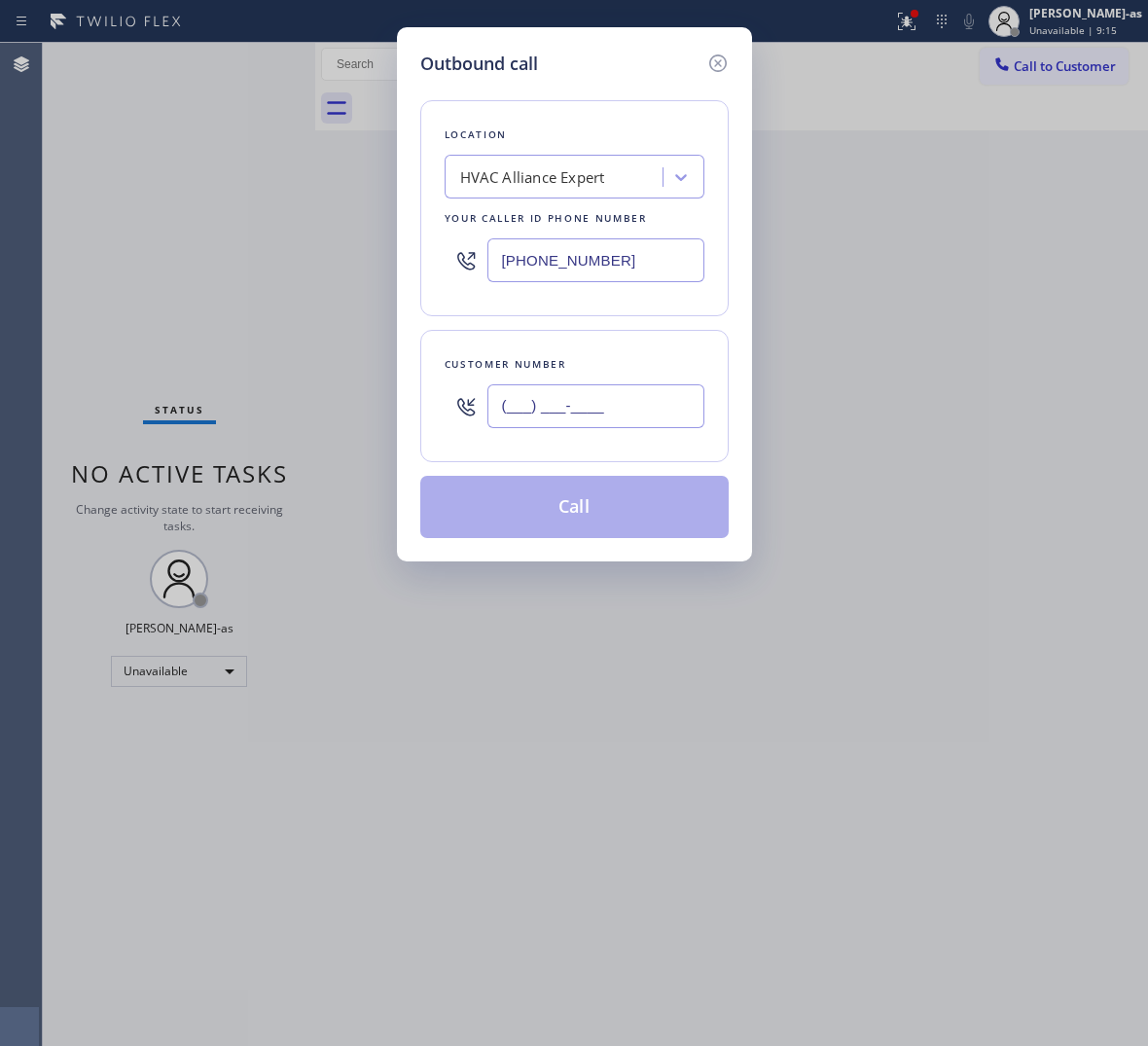 click on "(___) ___-____" at bounding box center [595, 406] 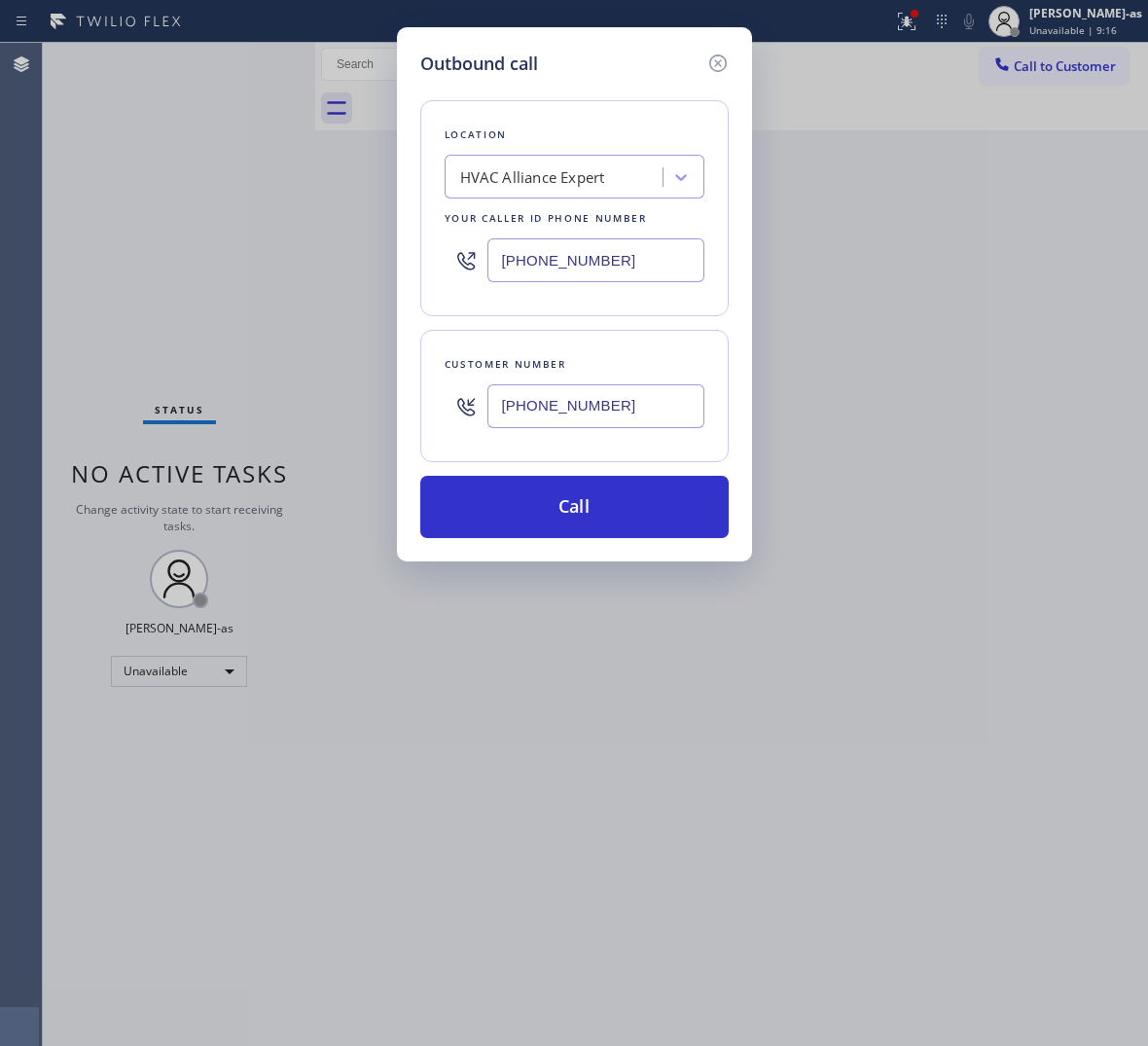 type on "[PHONE_NUMBER]" 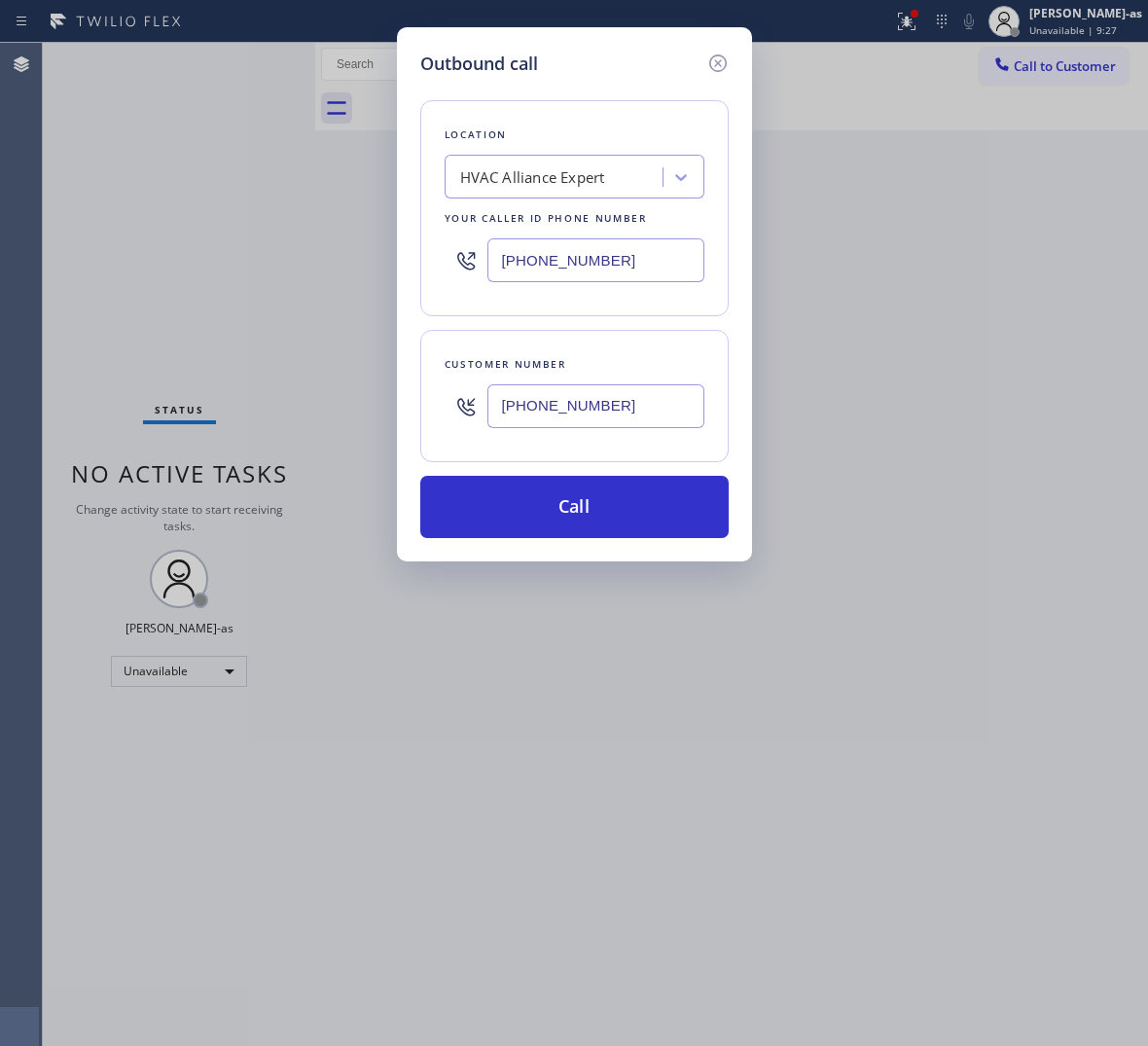 click on "[PHONE_NUMBER]" at bounding box center [595, 260] 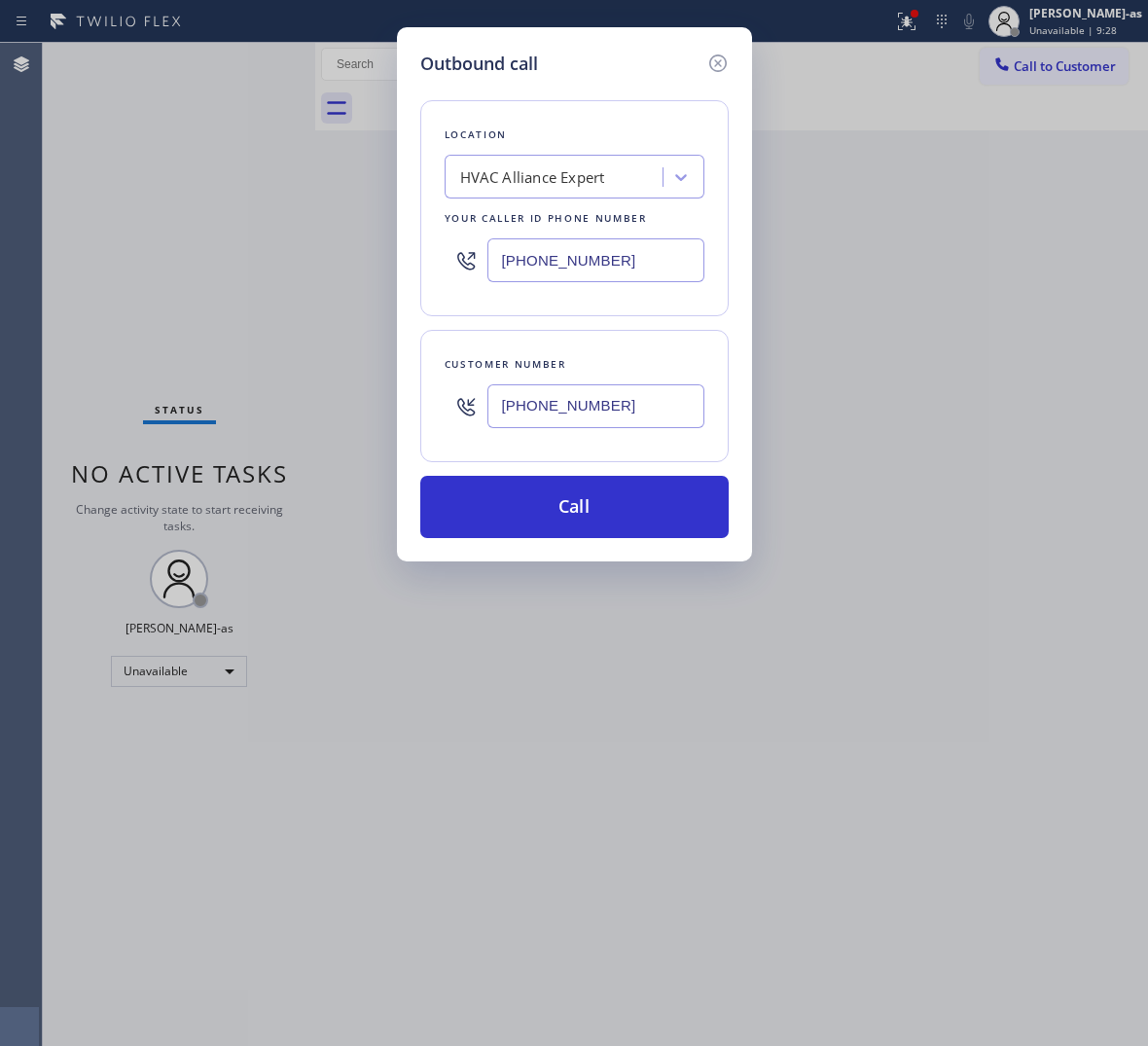 click on "[PHONE_NUMBER]" at bounding box center [595, 260] 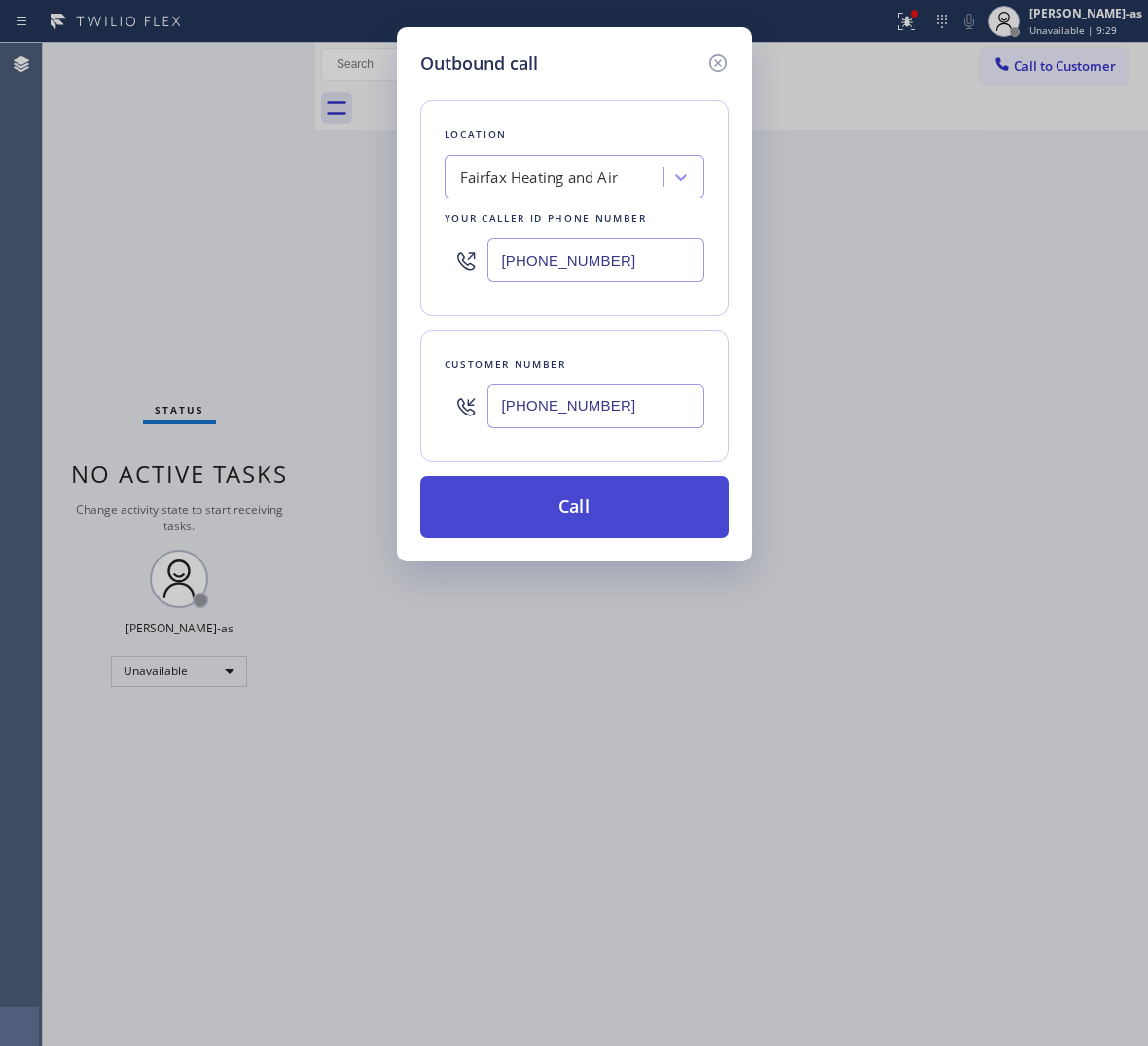 type on "[PHONE_NUMBER]" 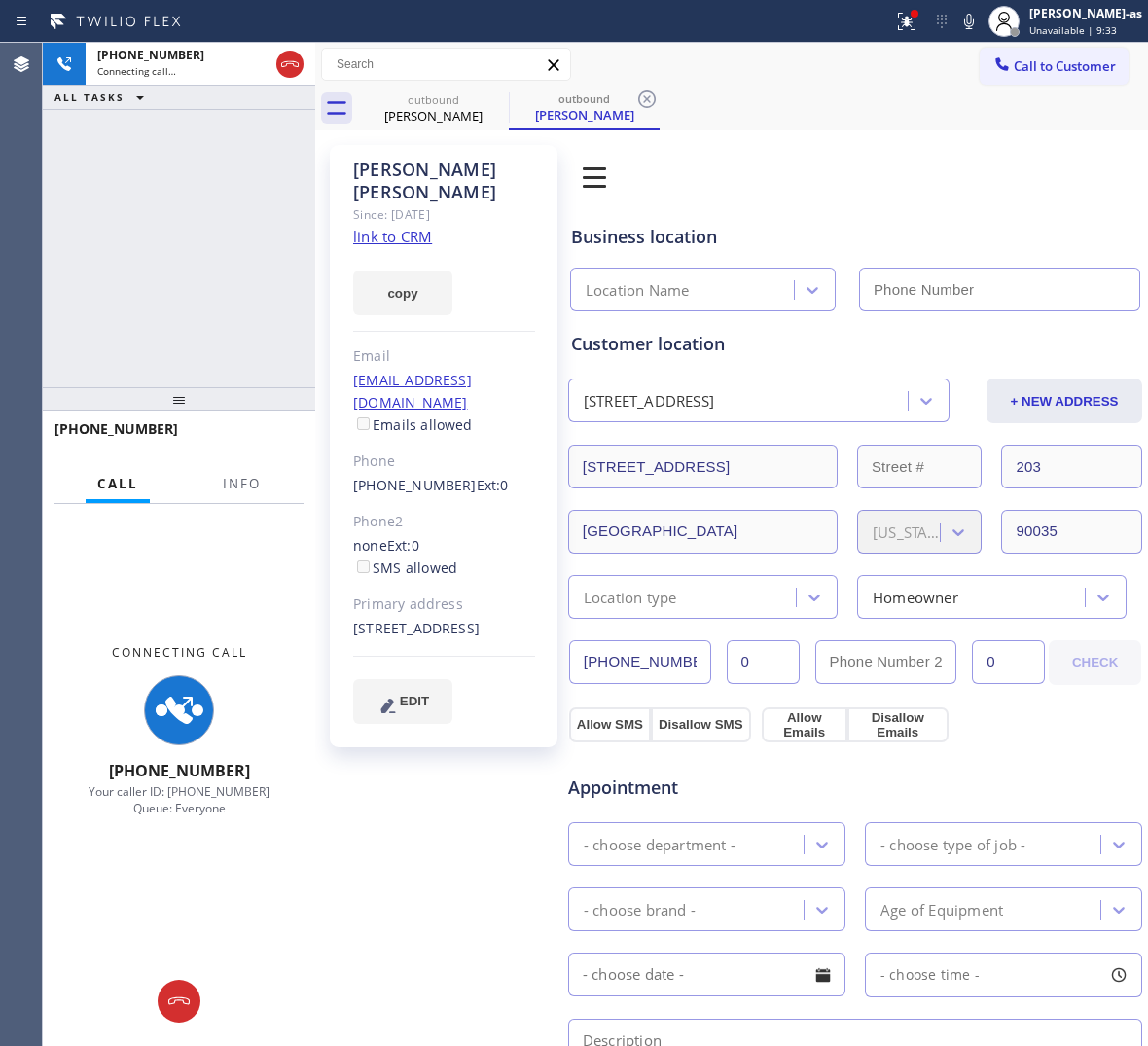 type on "[PHONE_NUMBER]" 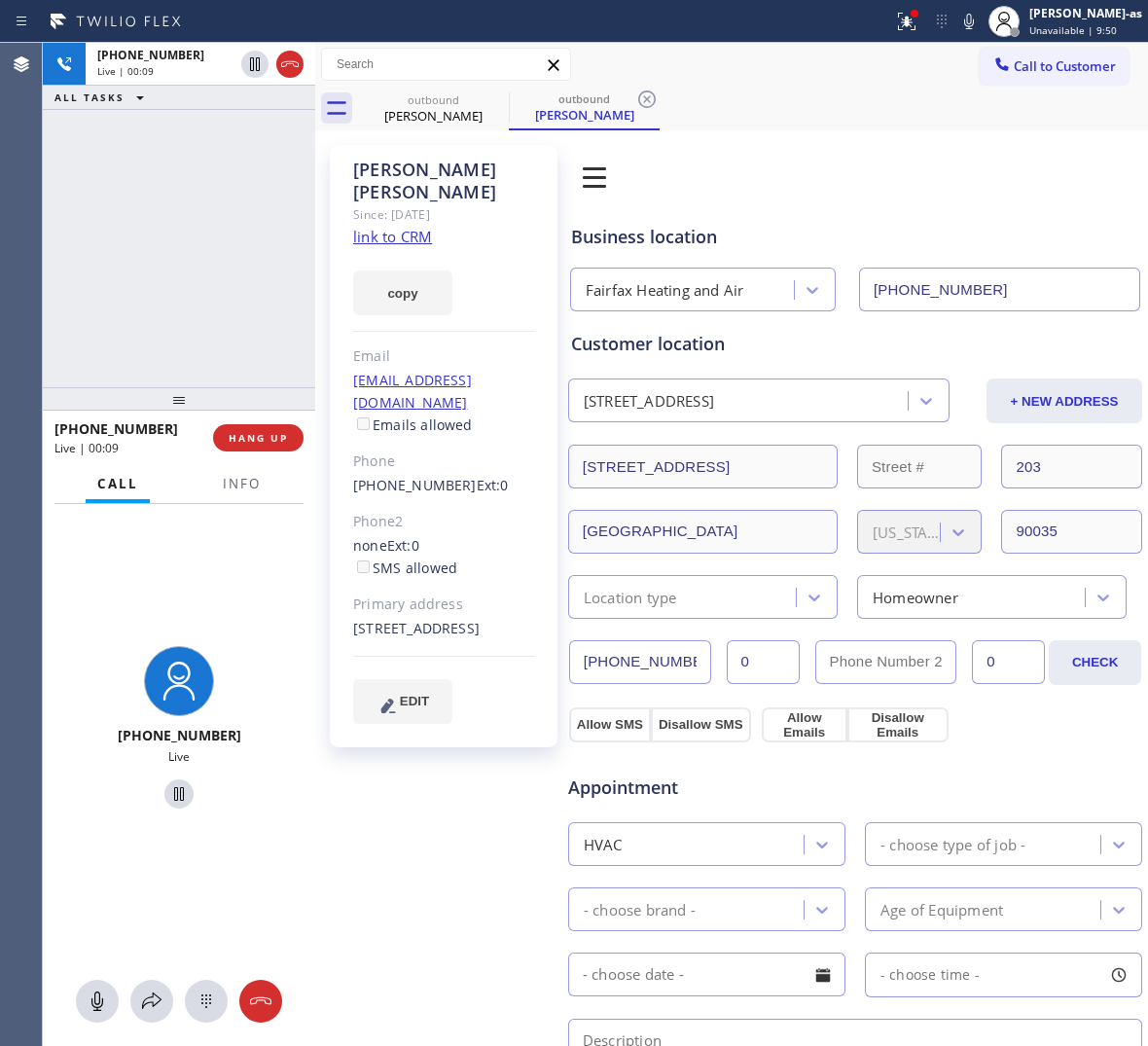 drag, startPoint x: 231, startPoint y: 329, endPoint x: 306, endPoint y: 110, distance: 231.4865 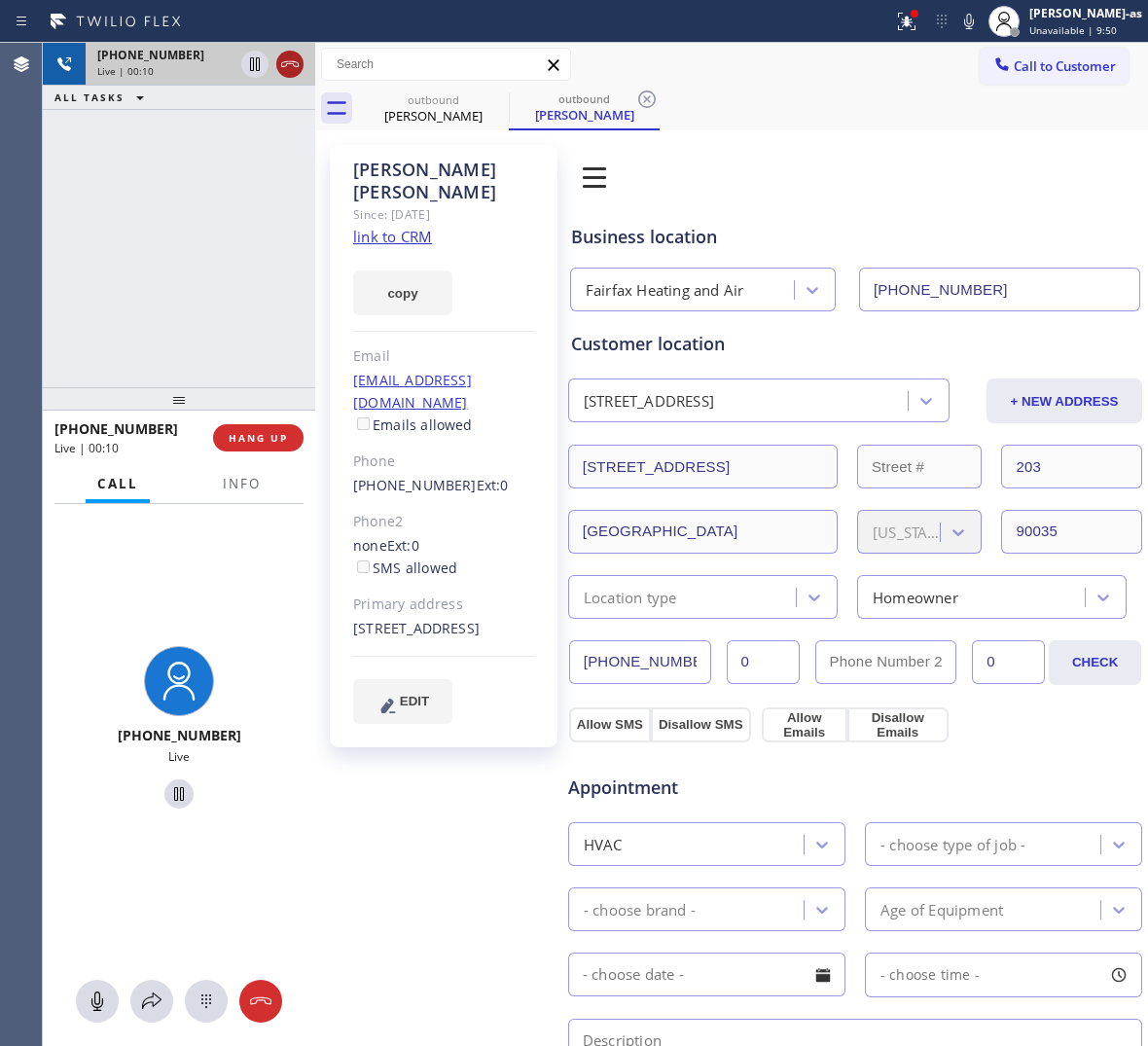click 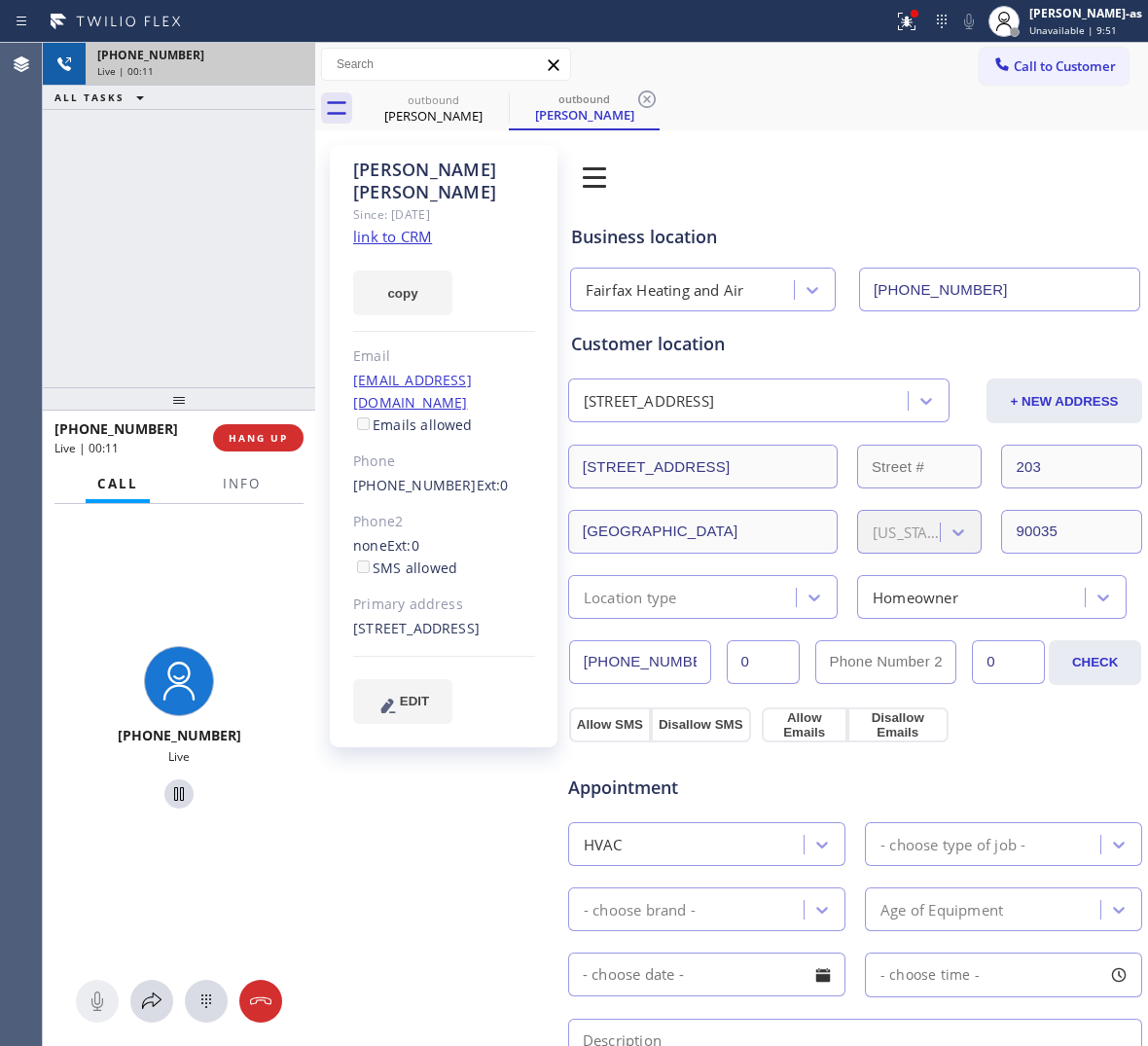click on "[PHONE_NUMBER] Live | 00:11 ALL TASKS ALL TASKS ACTIVE TASKS TASKS IN WRAP UP" at bounding box center [179, 215] 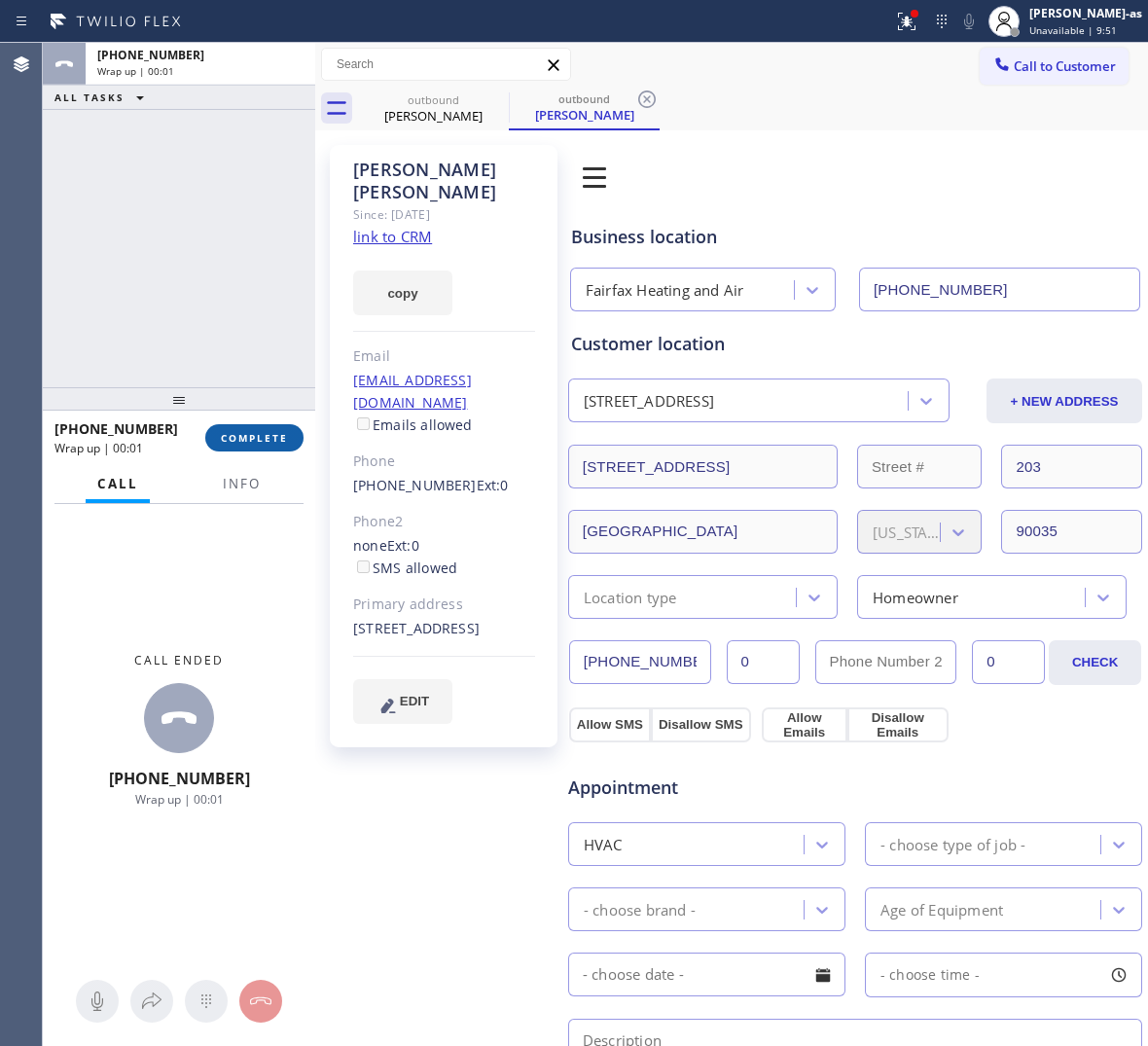 click on "[PHONE_NUMBER] Wrap up | 00:01 COMPLETE" at bounding box center [179, 438] 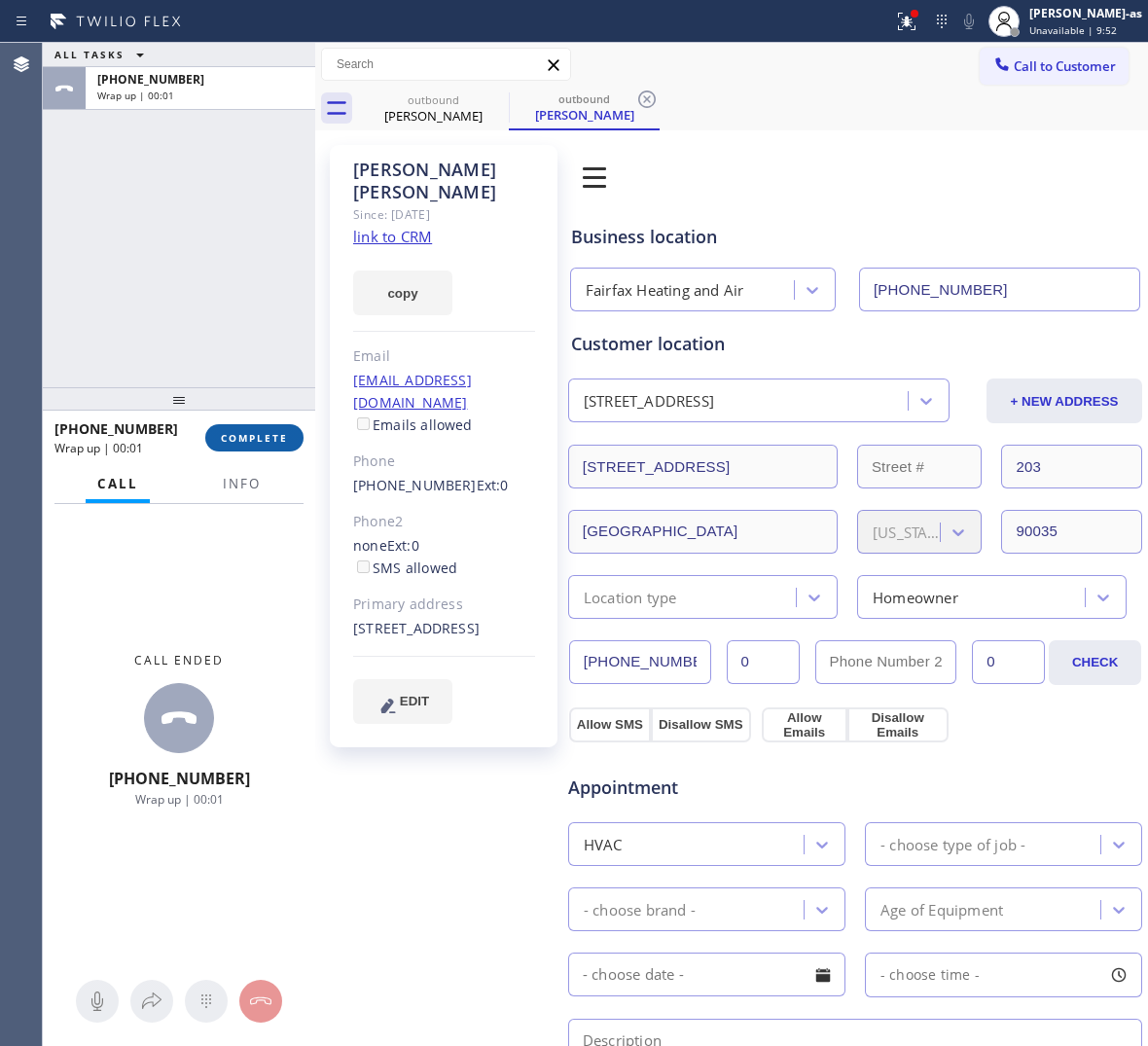 click on "COMPLETE" at bounding box center [254, 438] 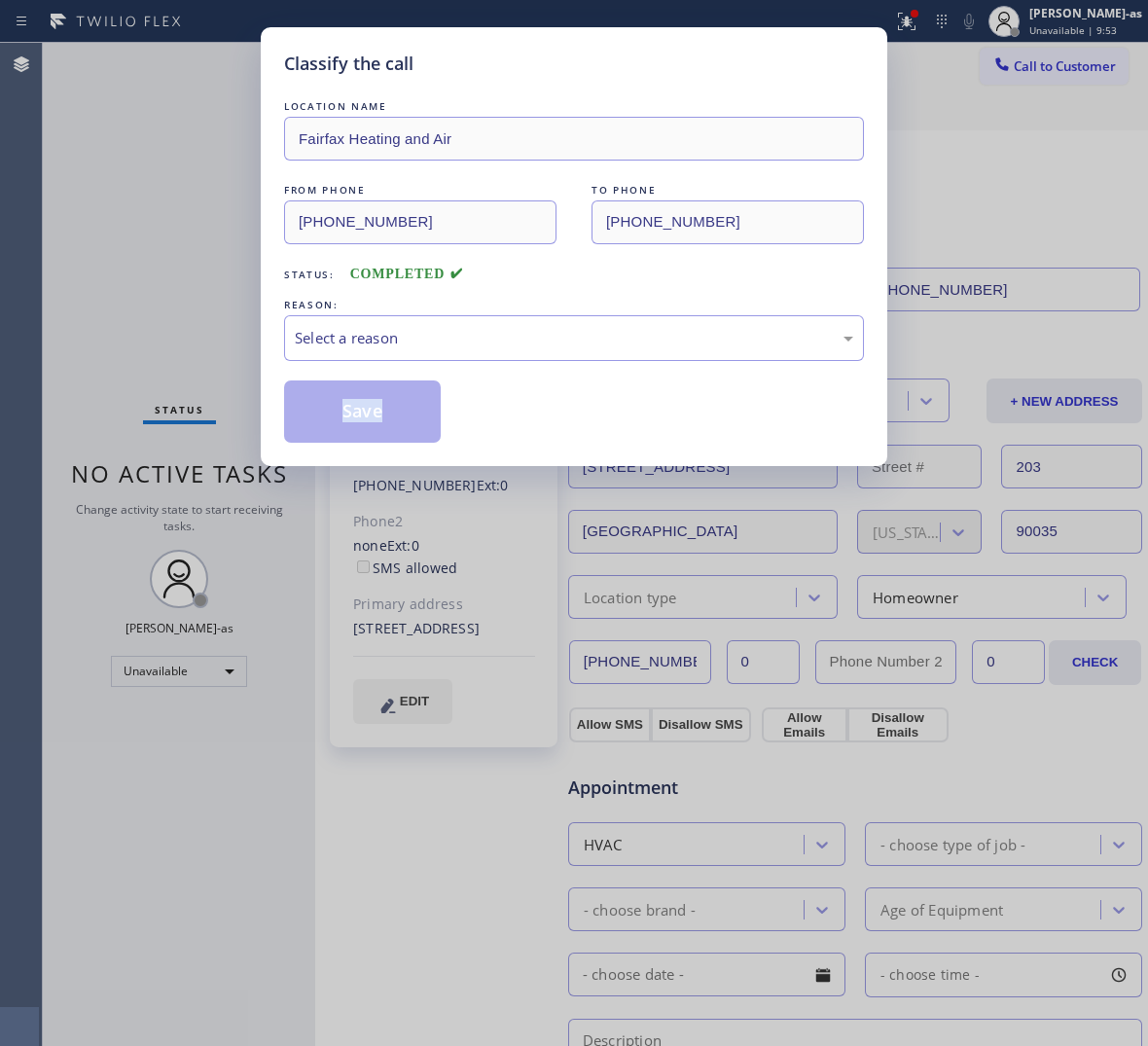 drag, startPoint x: 260, startPoint y: 433, endPoint x: 297, endPoint y: 412, distance: 42.544095 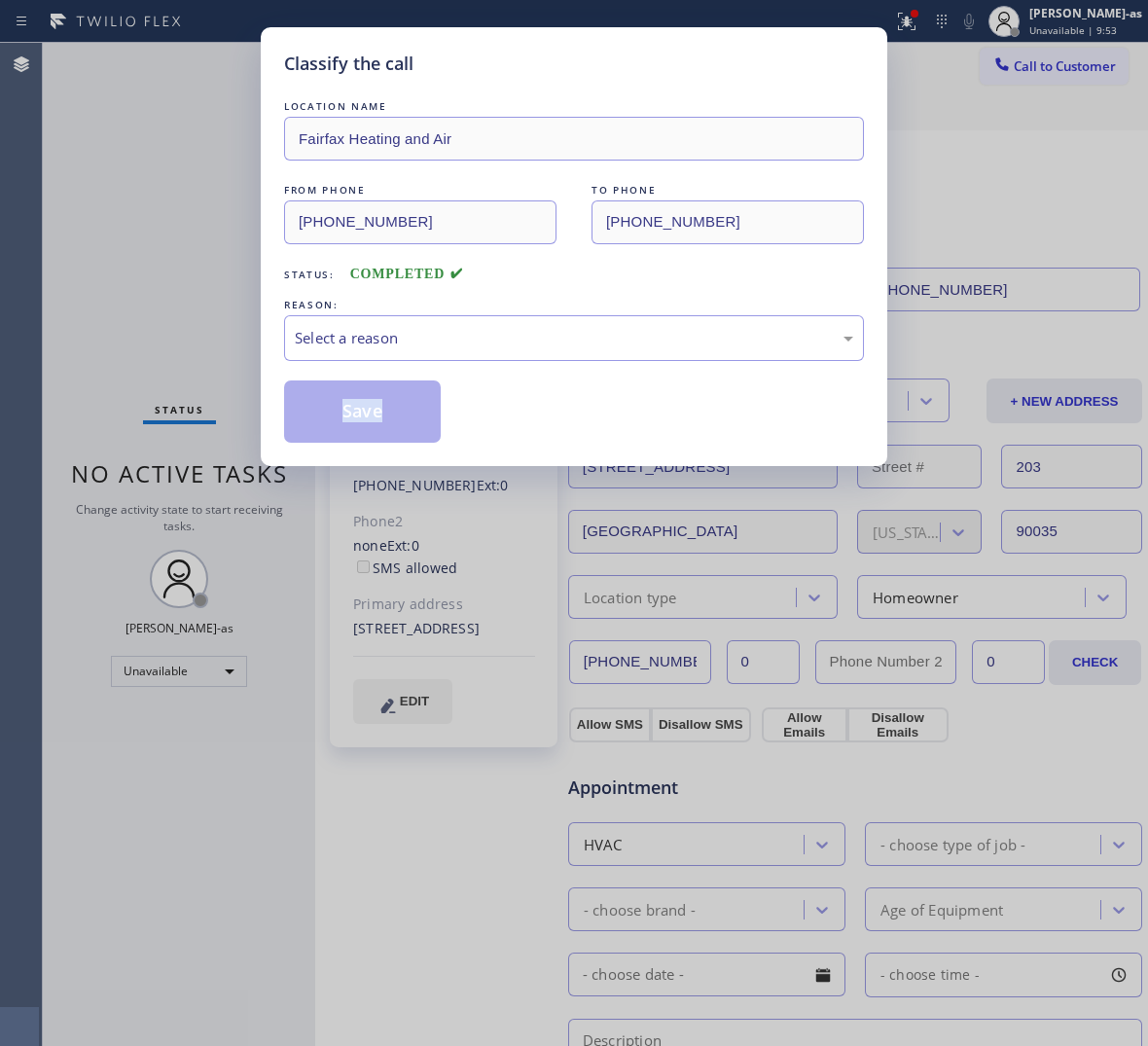 click on "Classify the call LOCATION NAME Fairfax Heating and Air FROM PHONE [PHONE_NUMBER] TO PHONE [PHONE_NUMBER] Status: COMPLETED REASON: Select a reason Save" at bounding box center [574, 523] 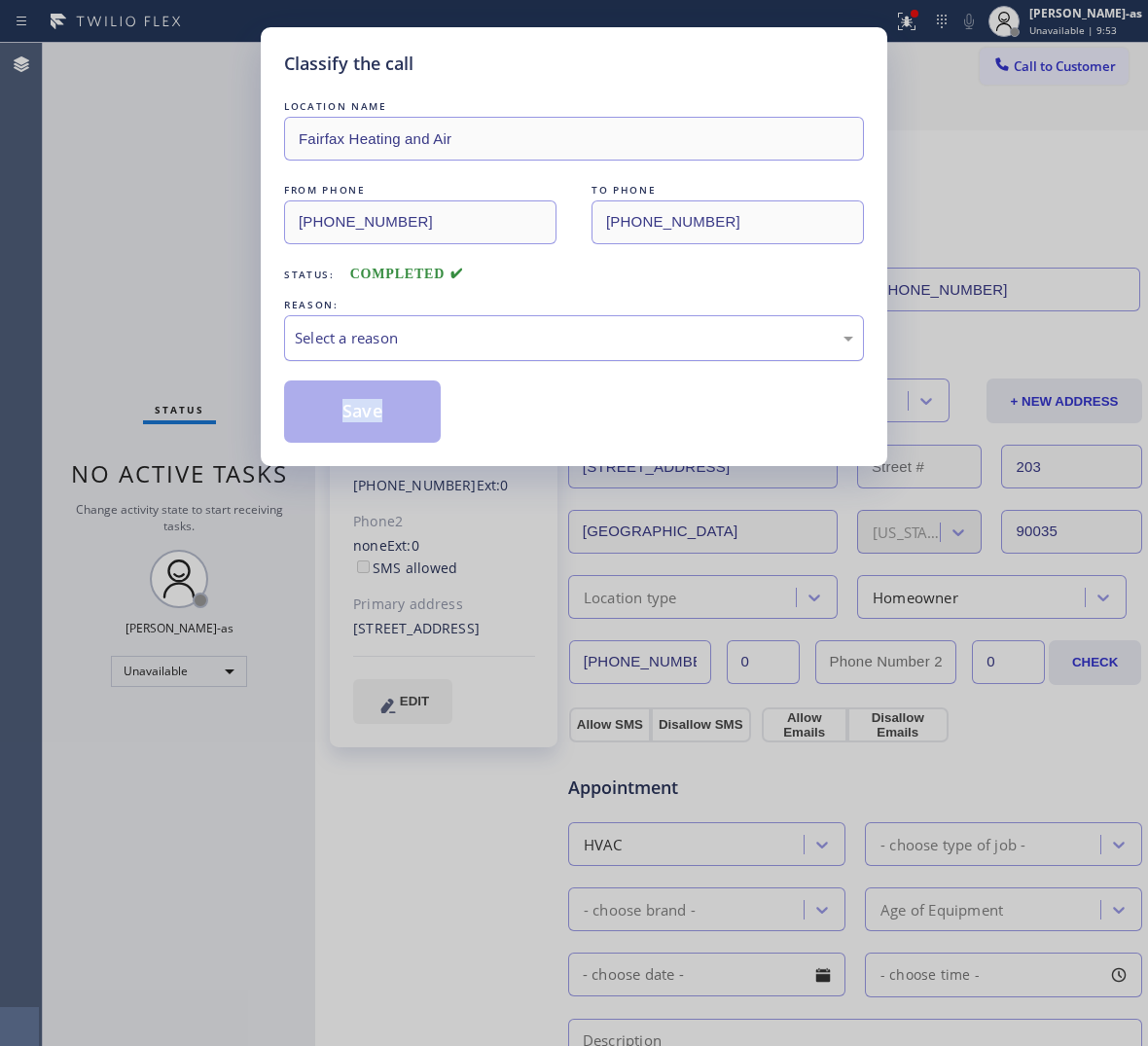 click on "Select a reason" at bounding box center (574, 338) 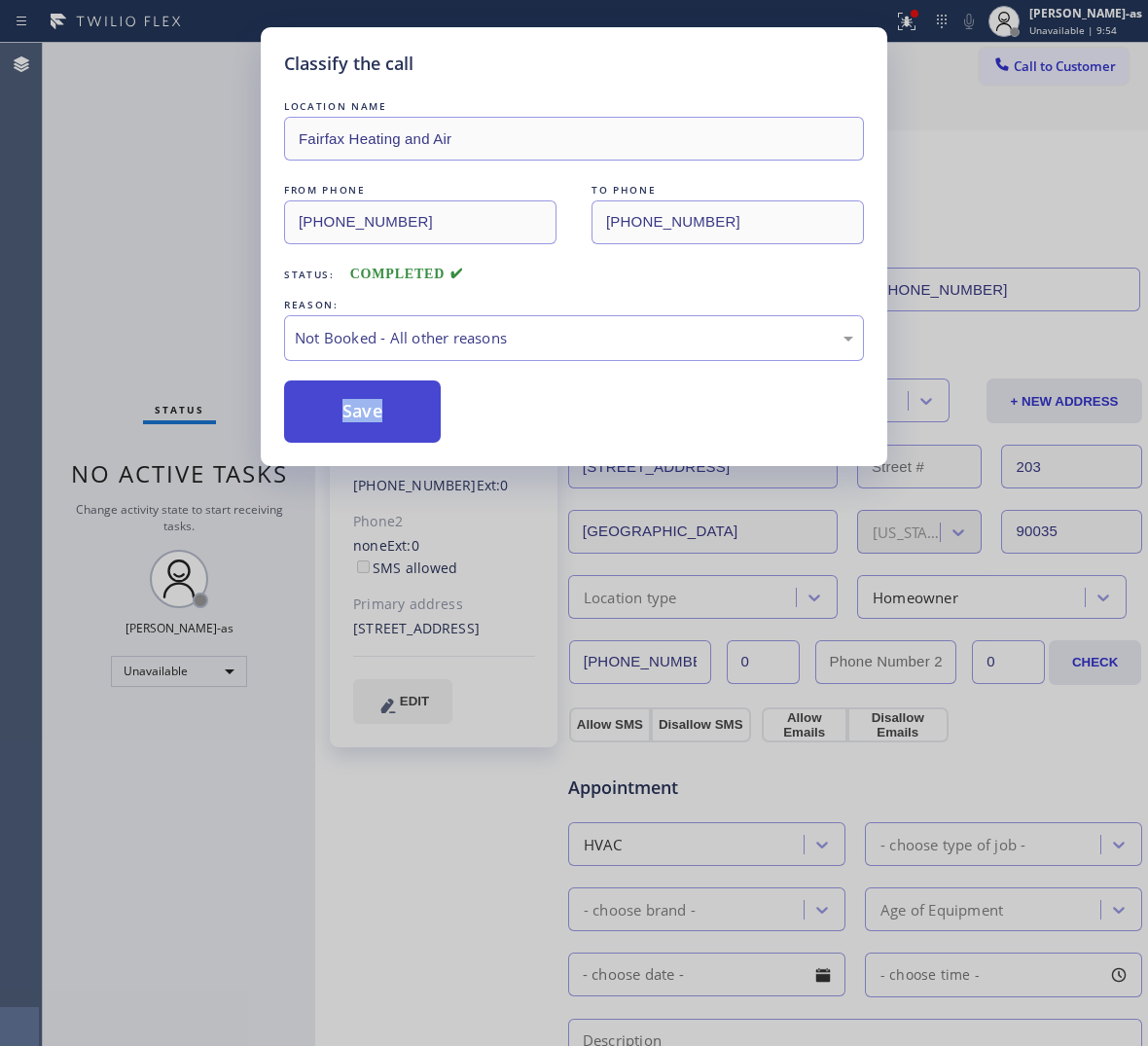 click on "Save" at bounding box center (362, 412) 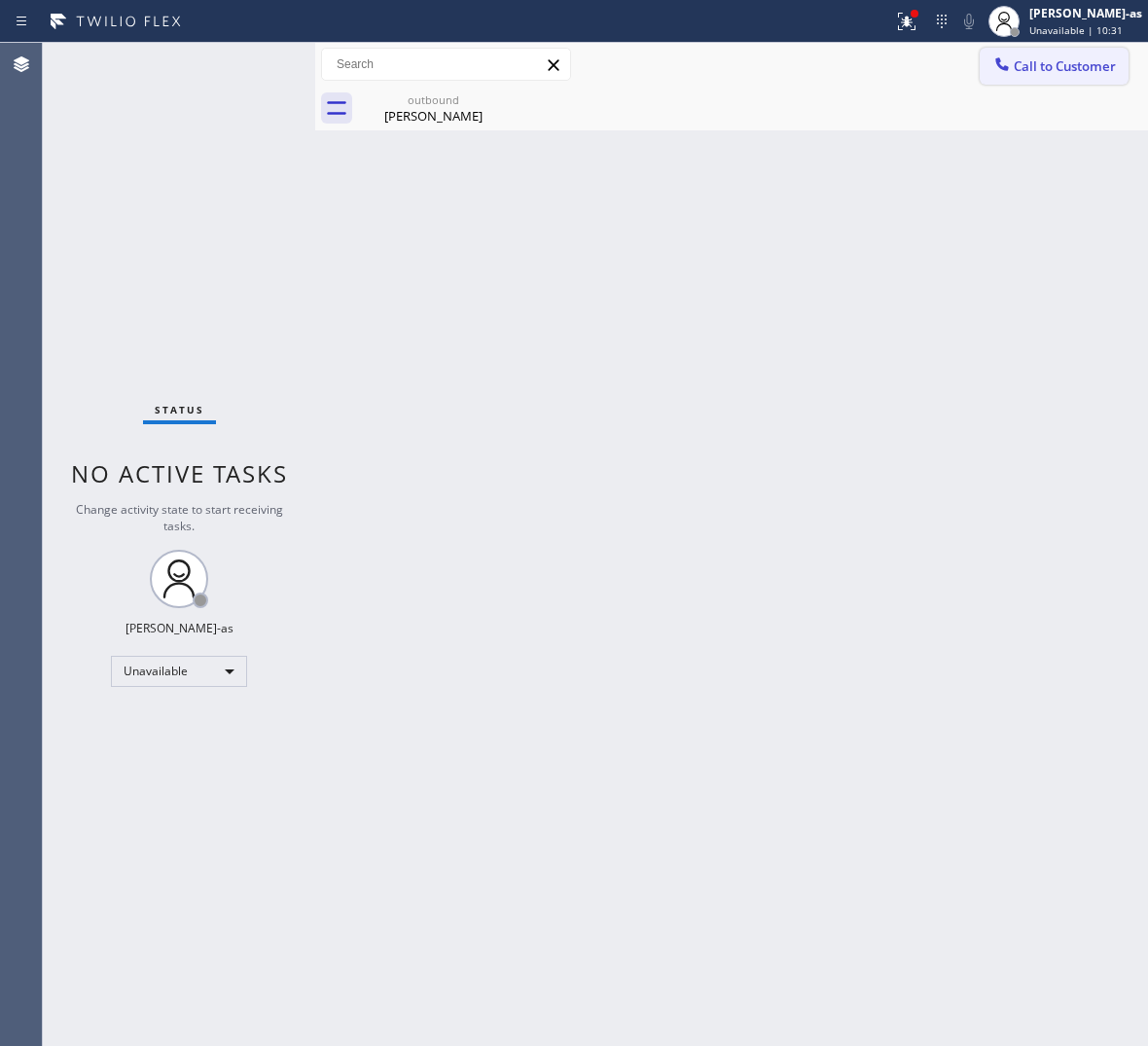 drag, startPoint x: 1065, startPoint y: 75, endPoint x: 1036, endPoint y: 79, distance: 29.274562 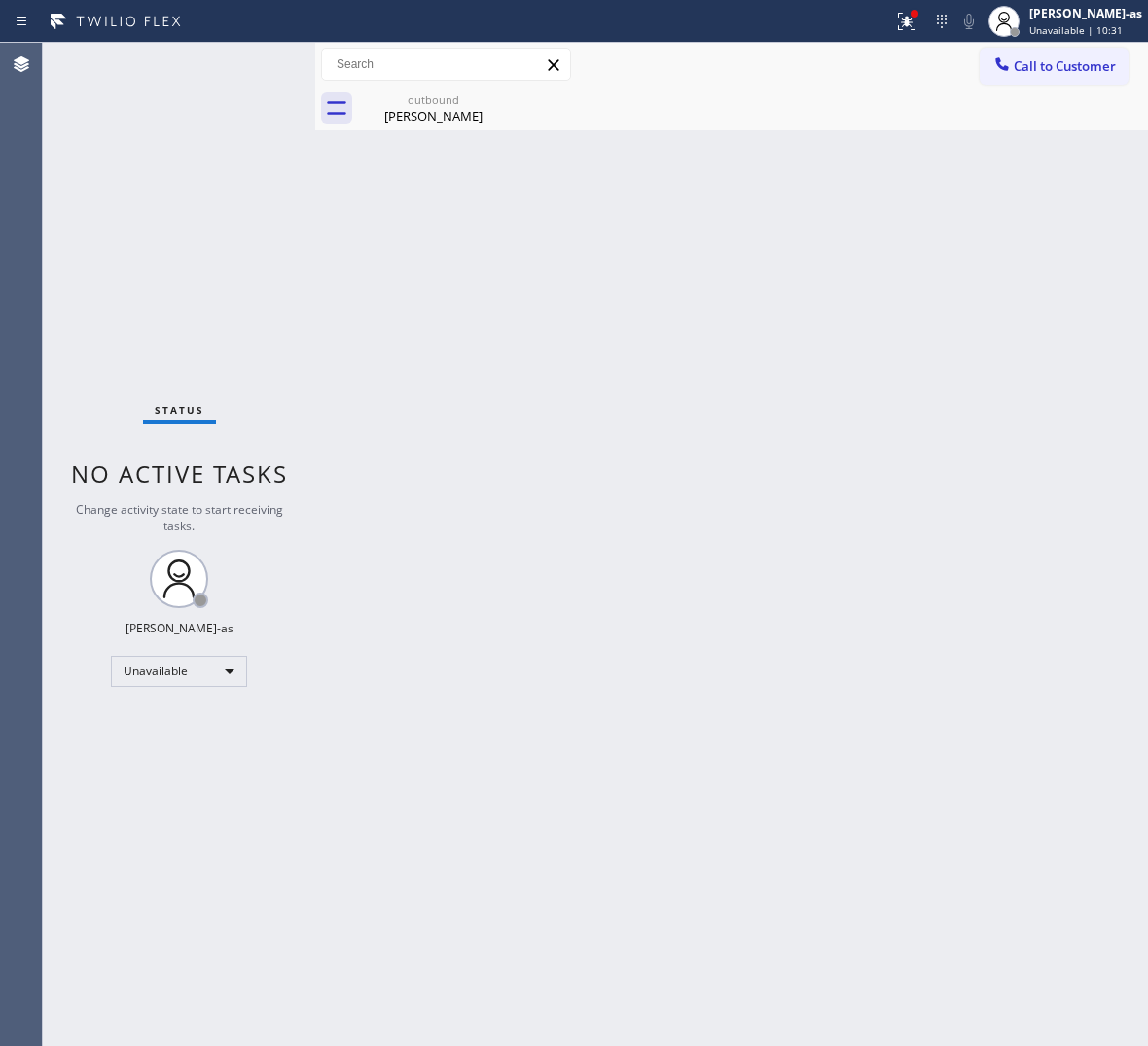 click on "Call to Customer" at bounding box center [1054, 66] 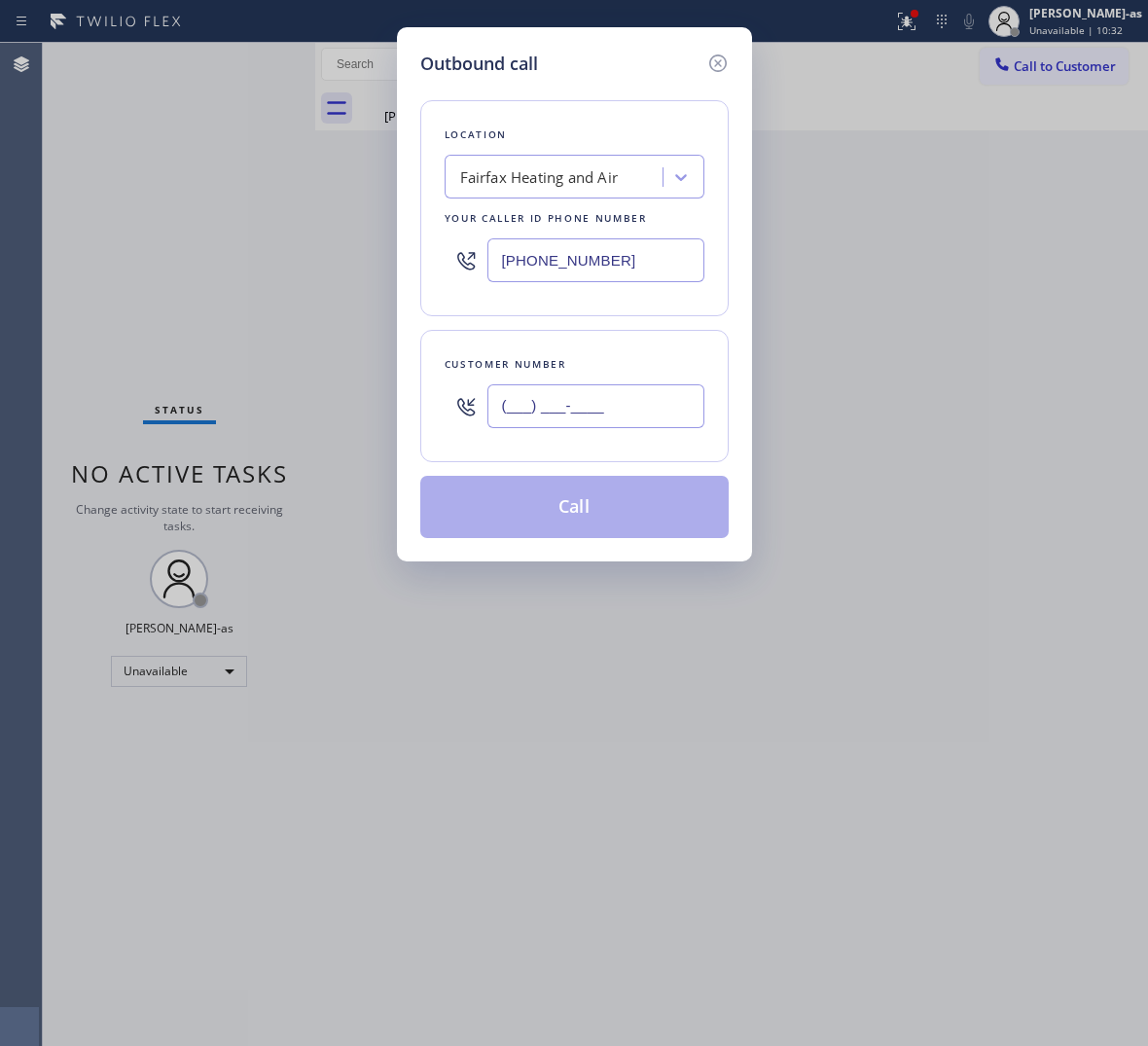 click on "(___) ___-____" at bounding box center [595, 406] 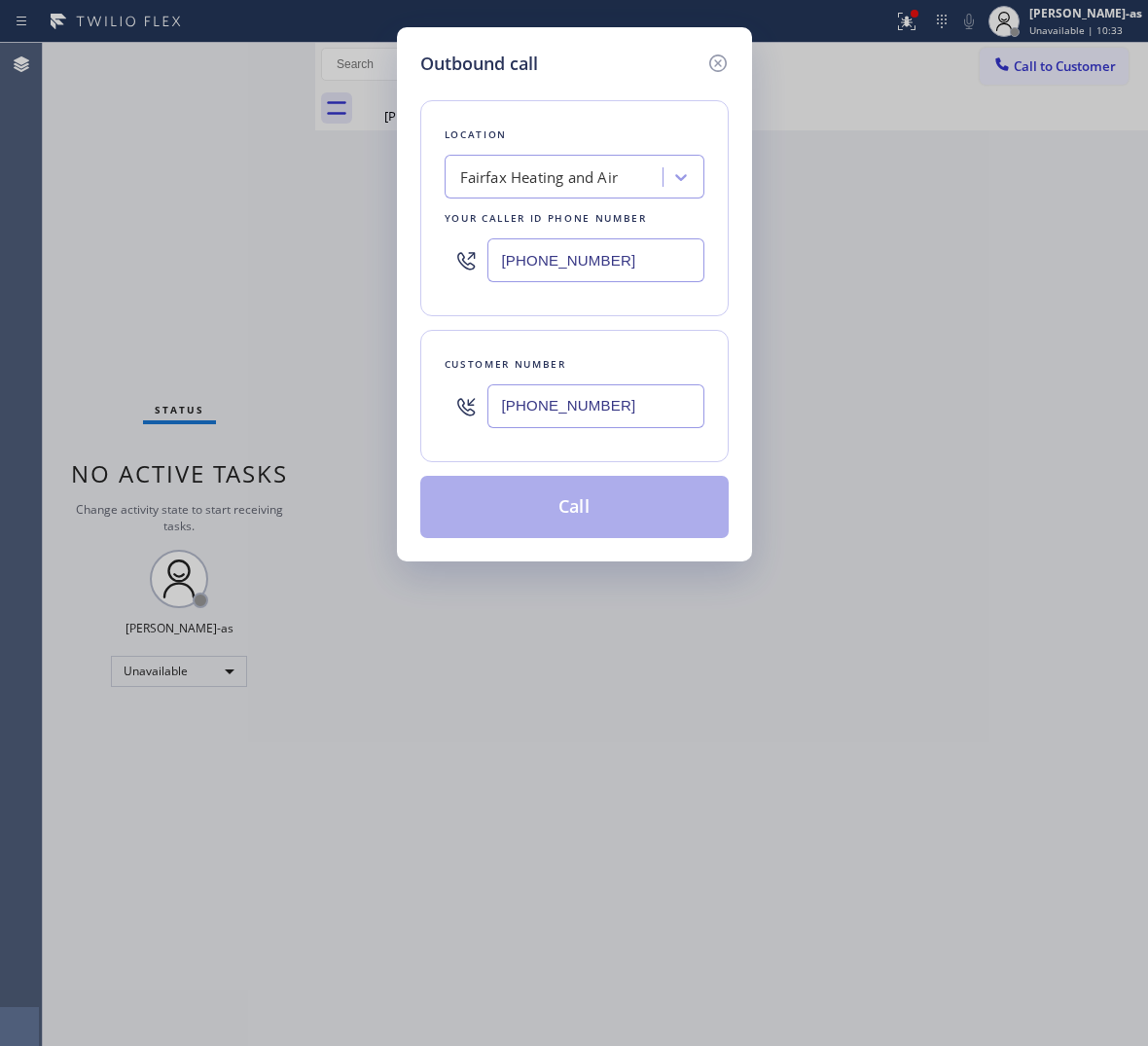 type on "[PHONE_NUMBER]" 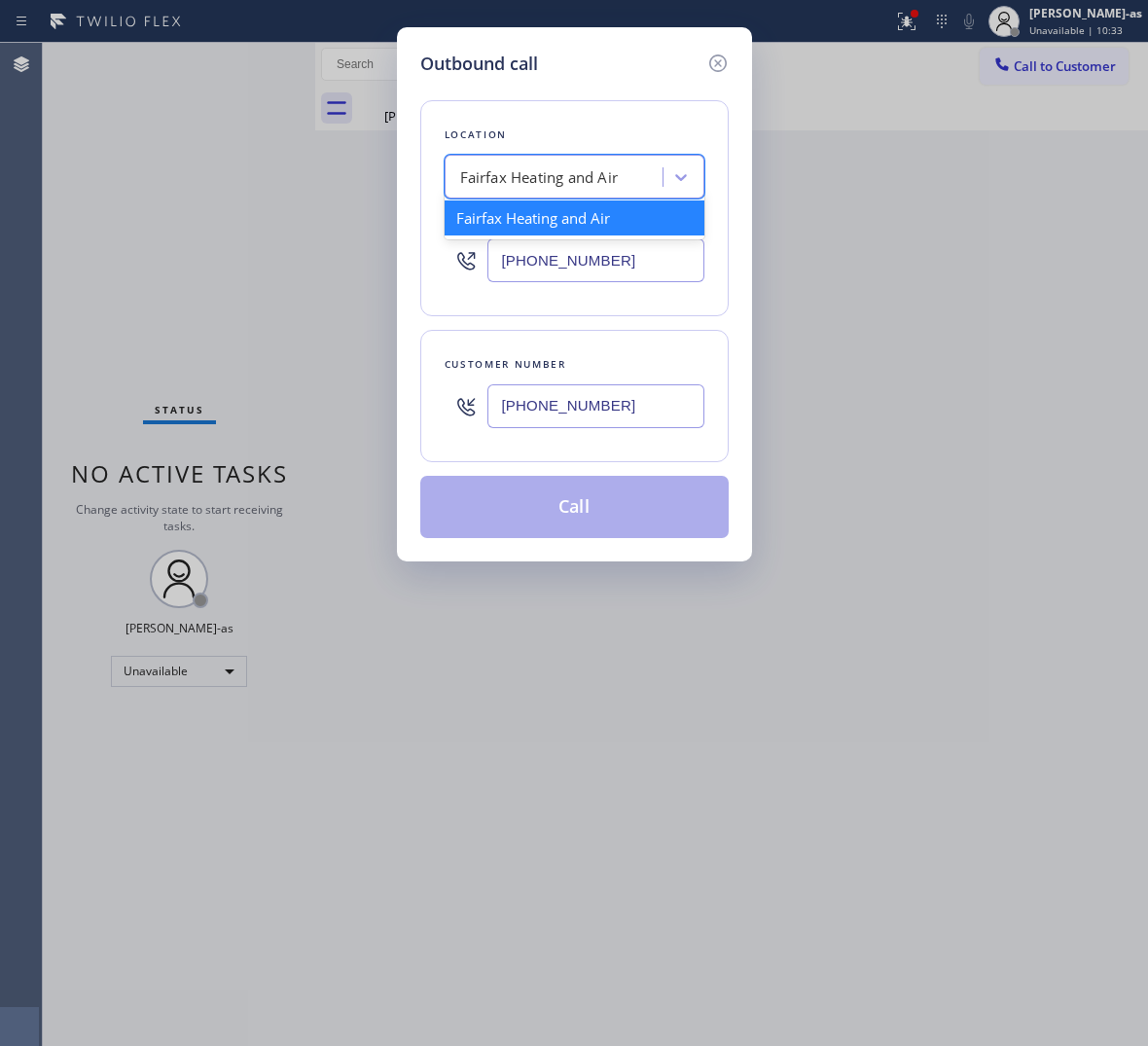 click on "Fairfax Heating and Air" at bounding box center (539, 177) 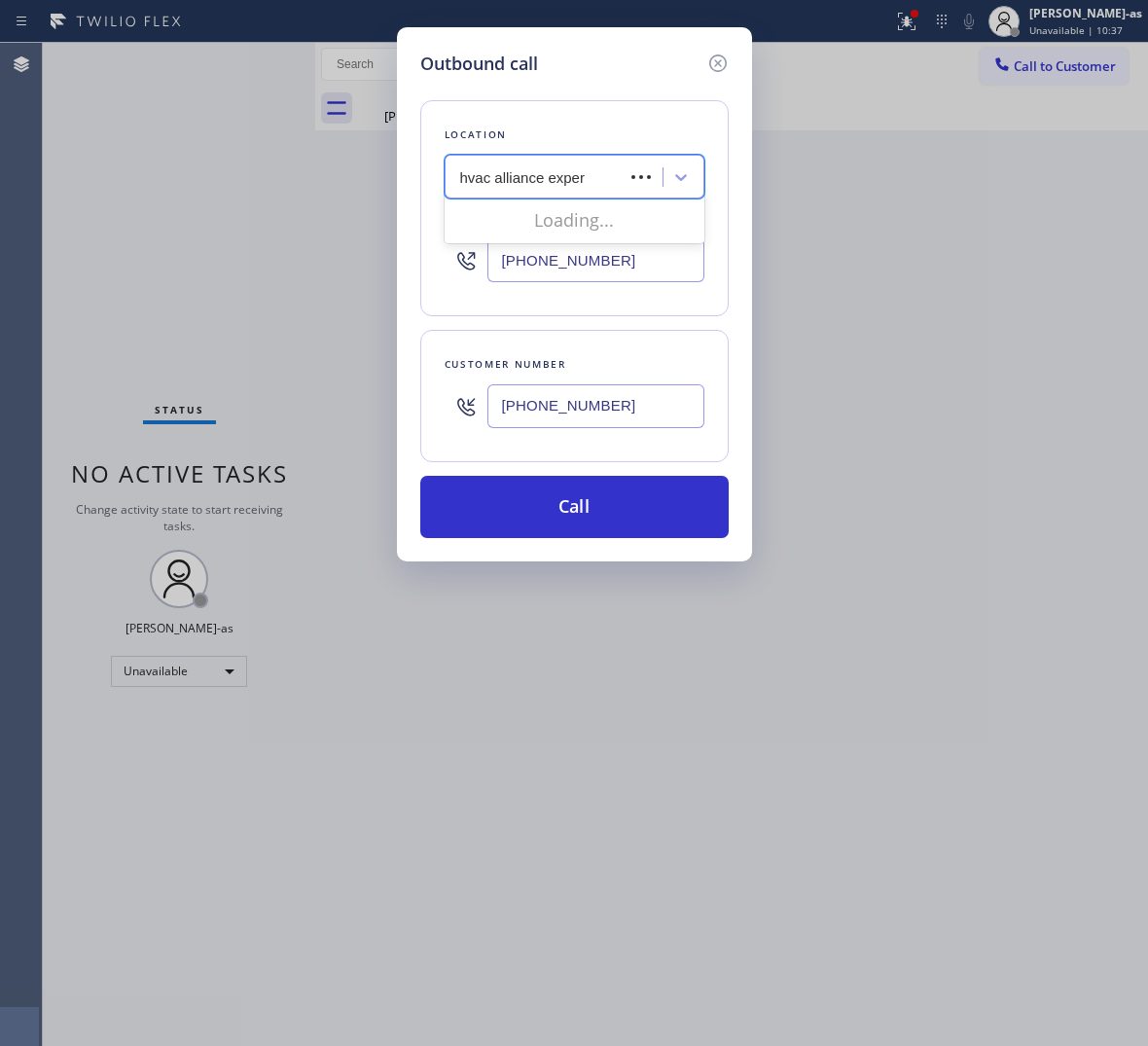 type on "hvac alliance expert" 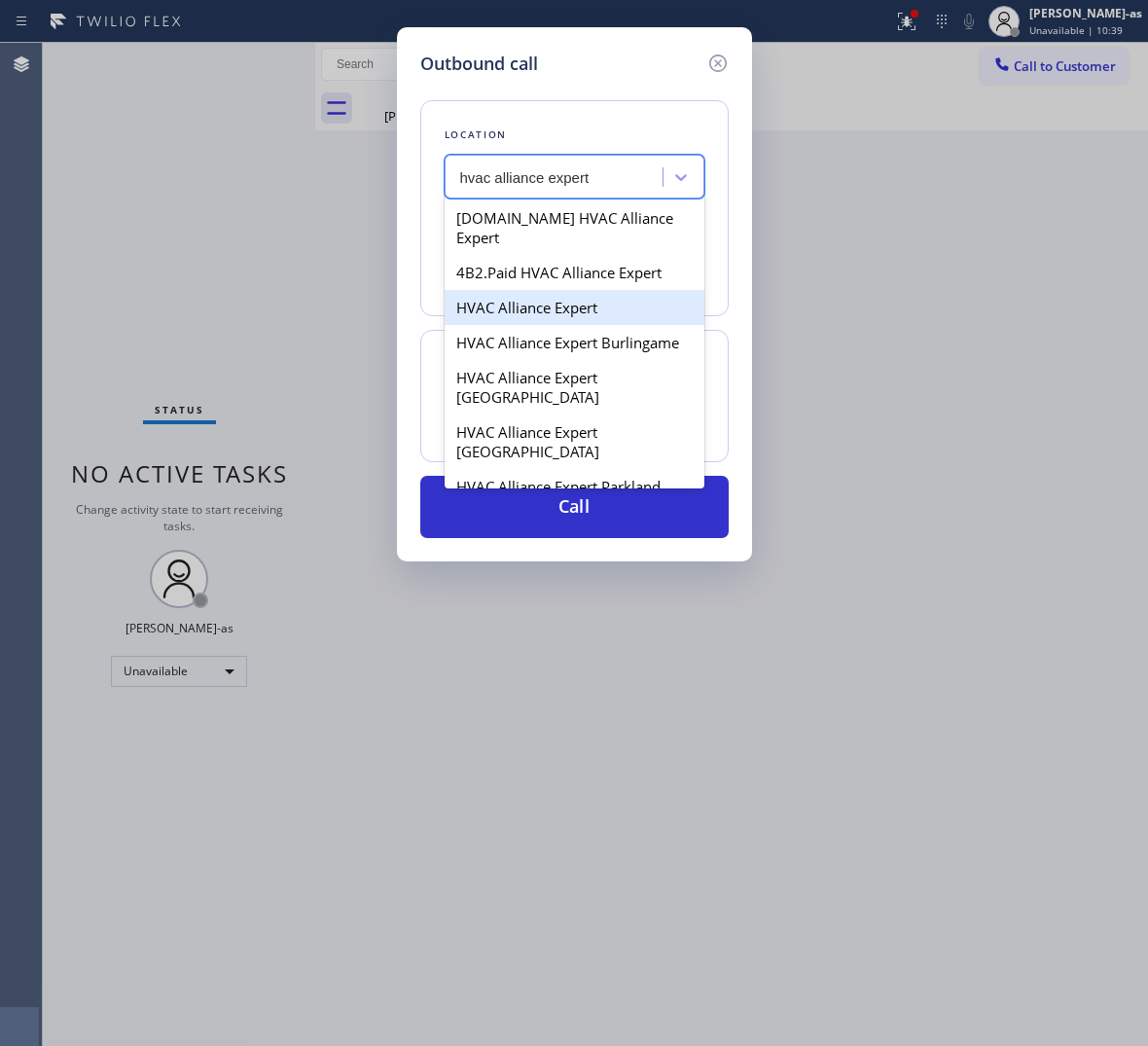 click on "HVAC Alliance Expert" at bounding box center [574, 307] 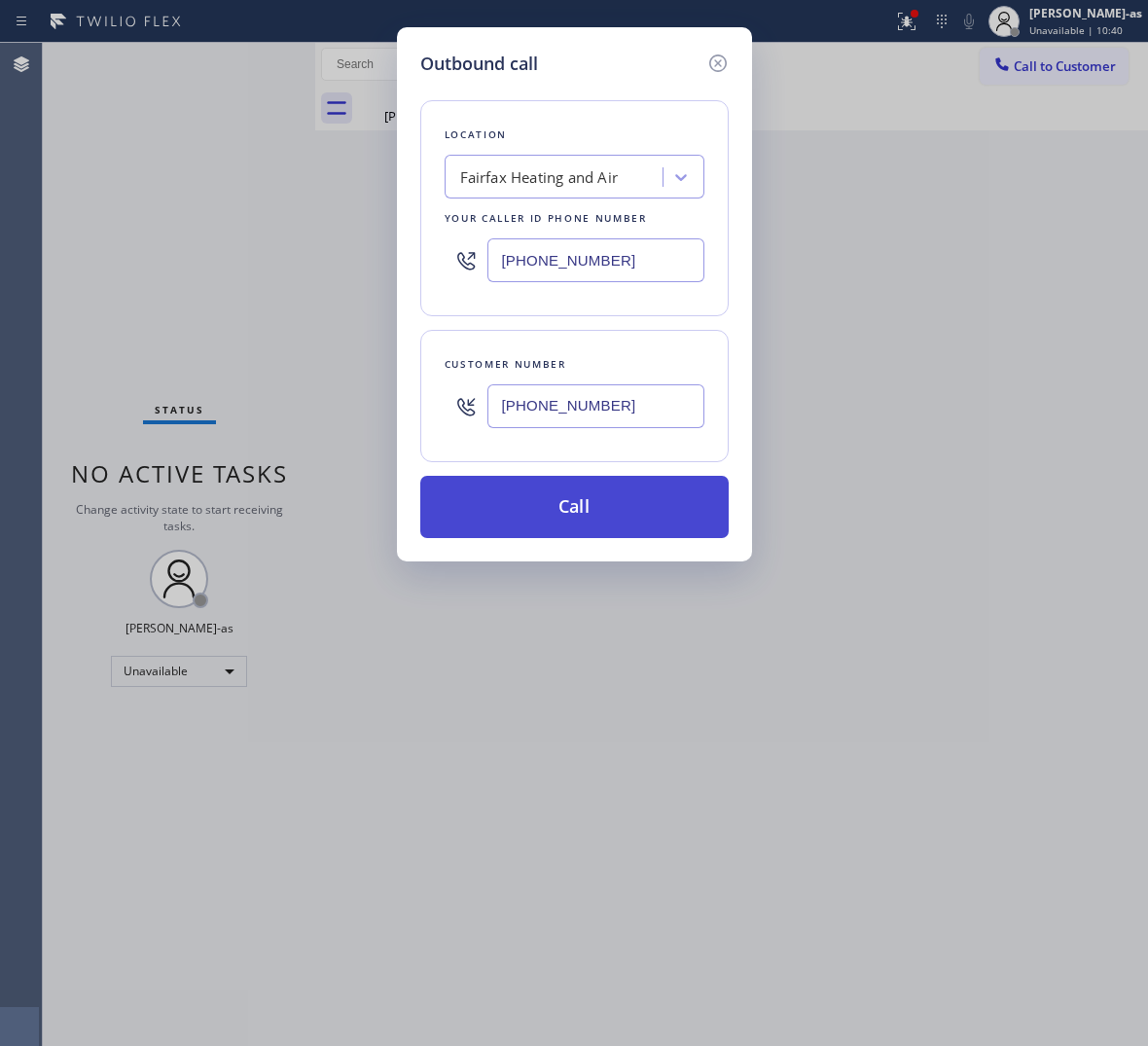 click on "Call" at bounding box center [574, 507] 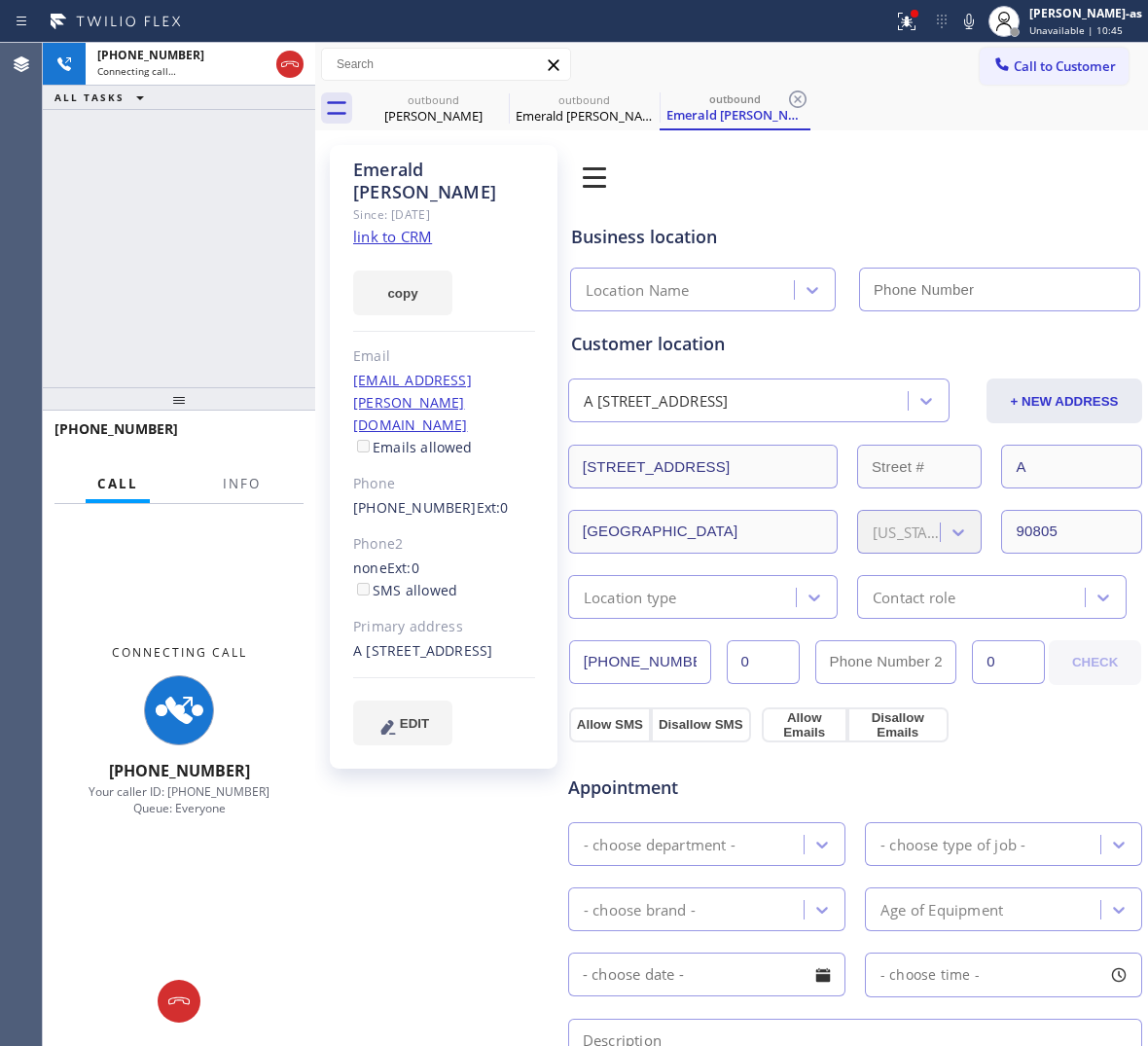 click on "link to CRM" 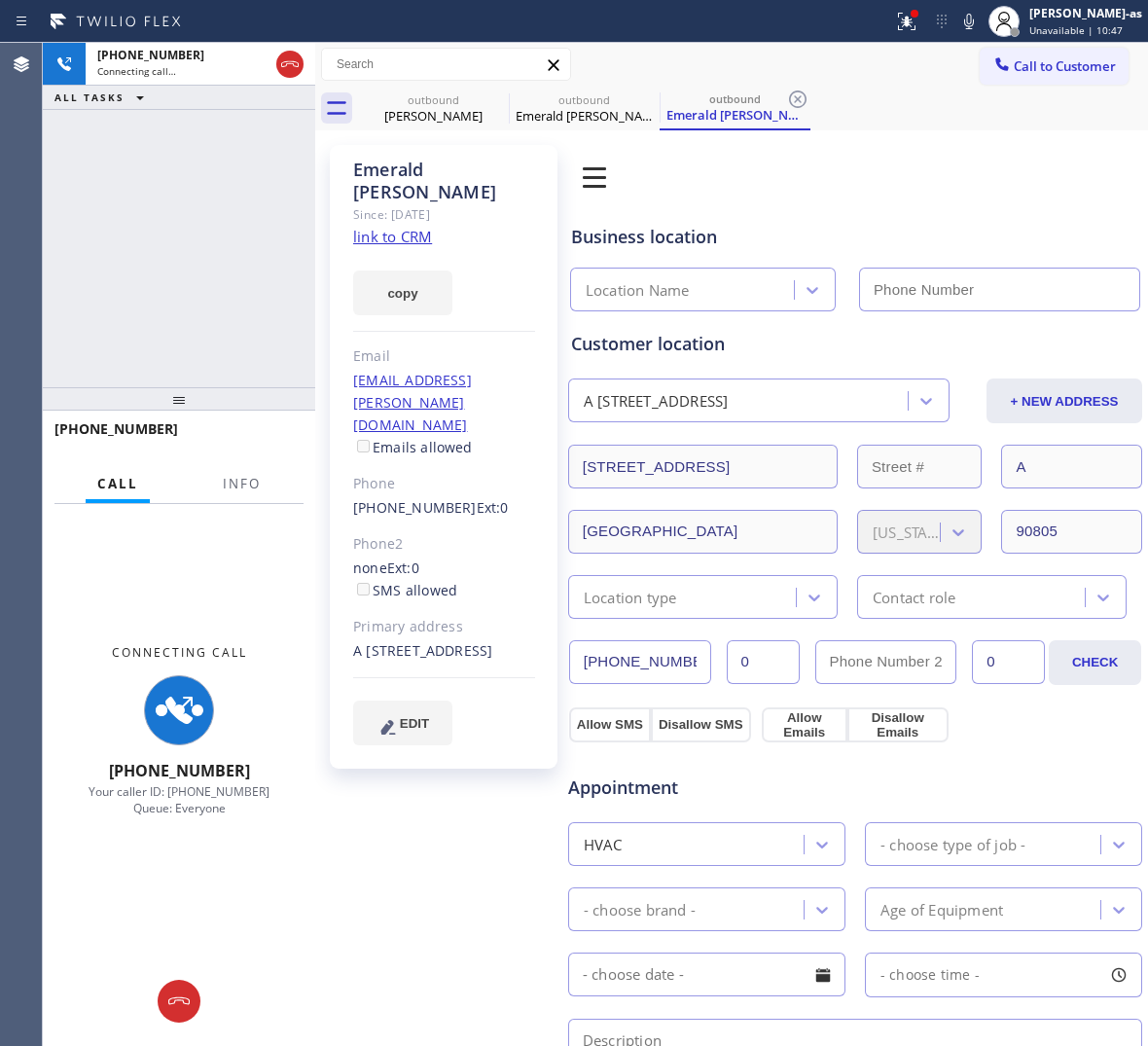 type on "[PHONE_NUMBER]" 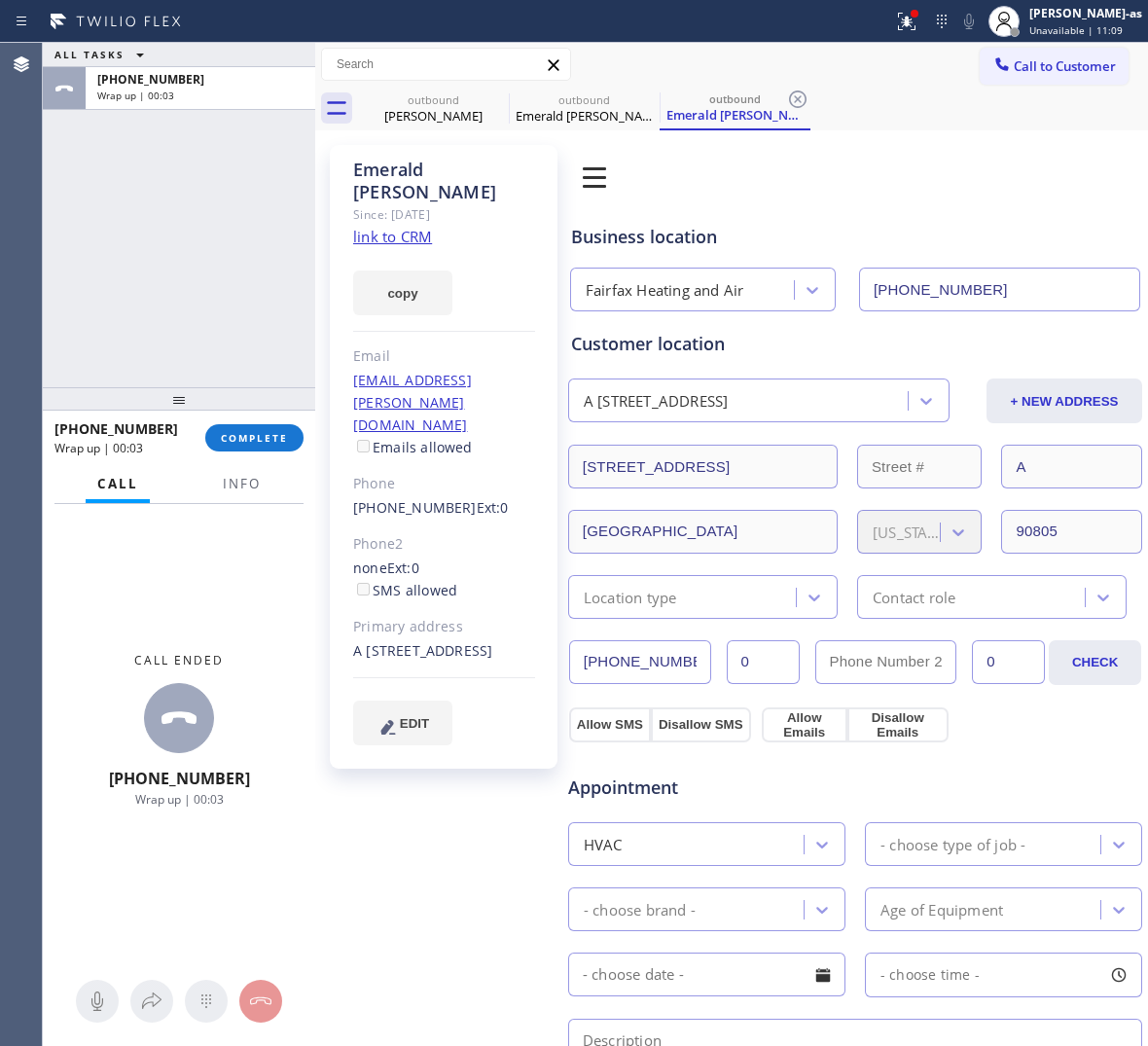 click on "ALL TASKS ALL TASKS ACTIVE TASKS TASKS IN WRAP UP [PHONE_NUMBER] Wrap up | 00:03" at bounding box center (179, 215) 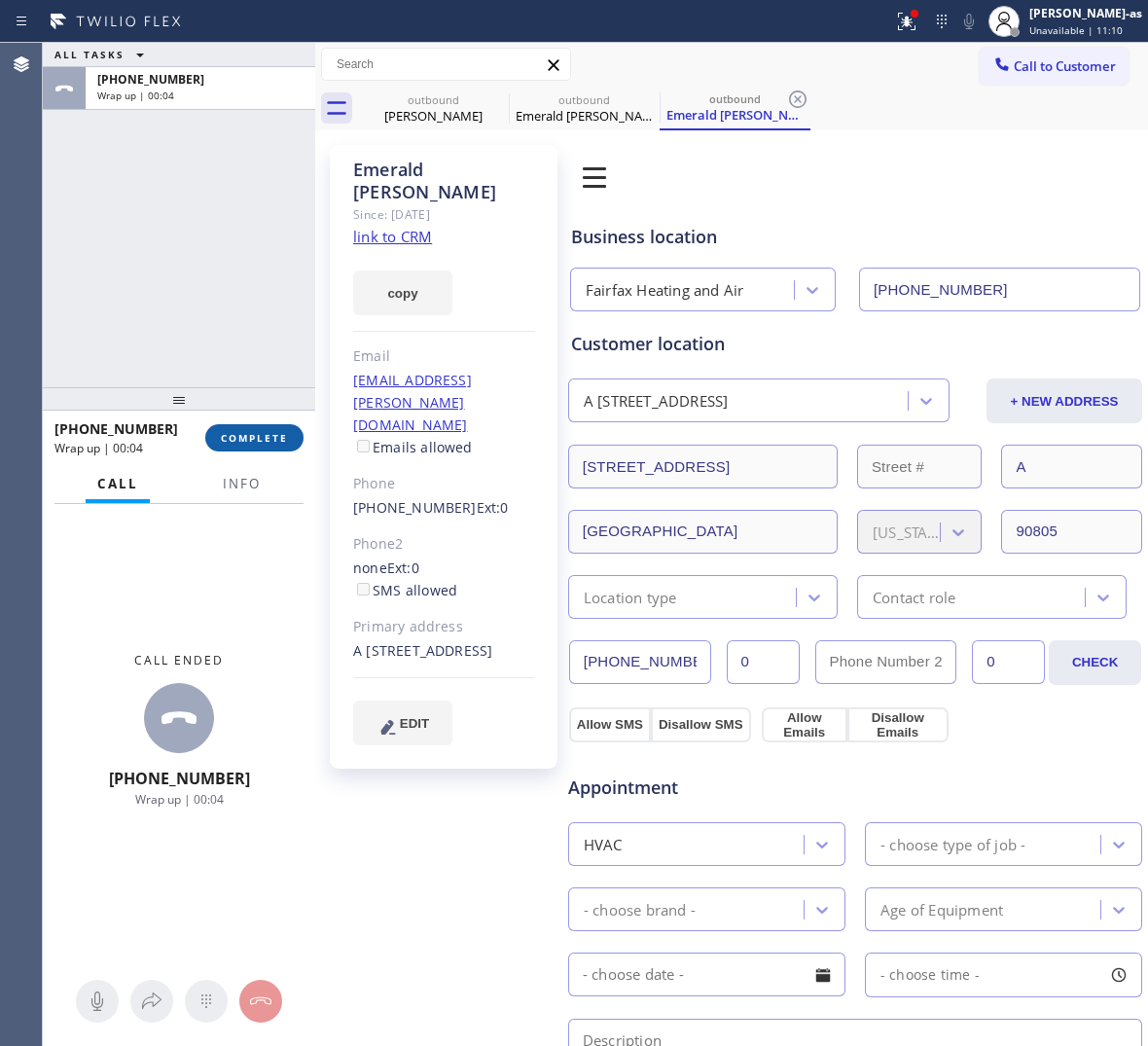 click on "COMPLETE" at bounding box center [254, 438] 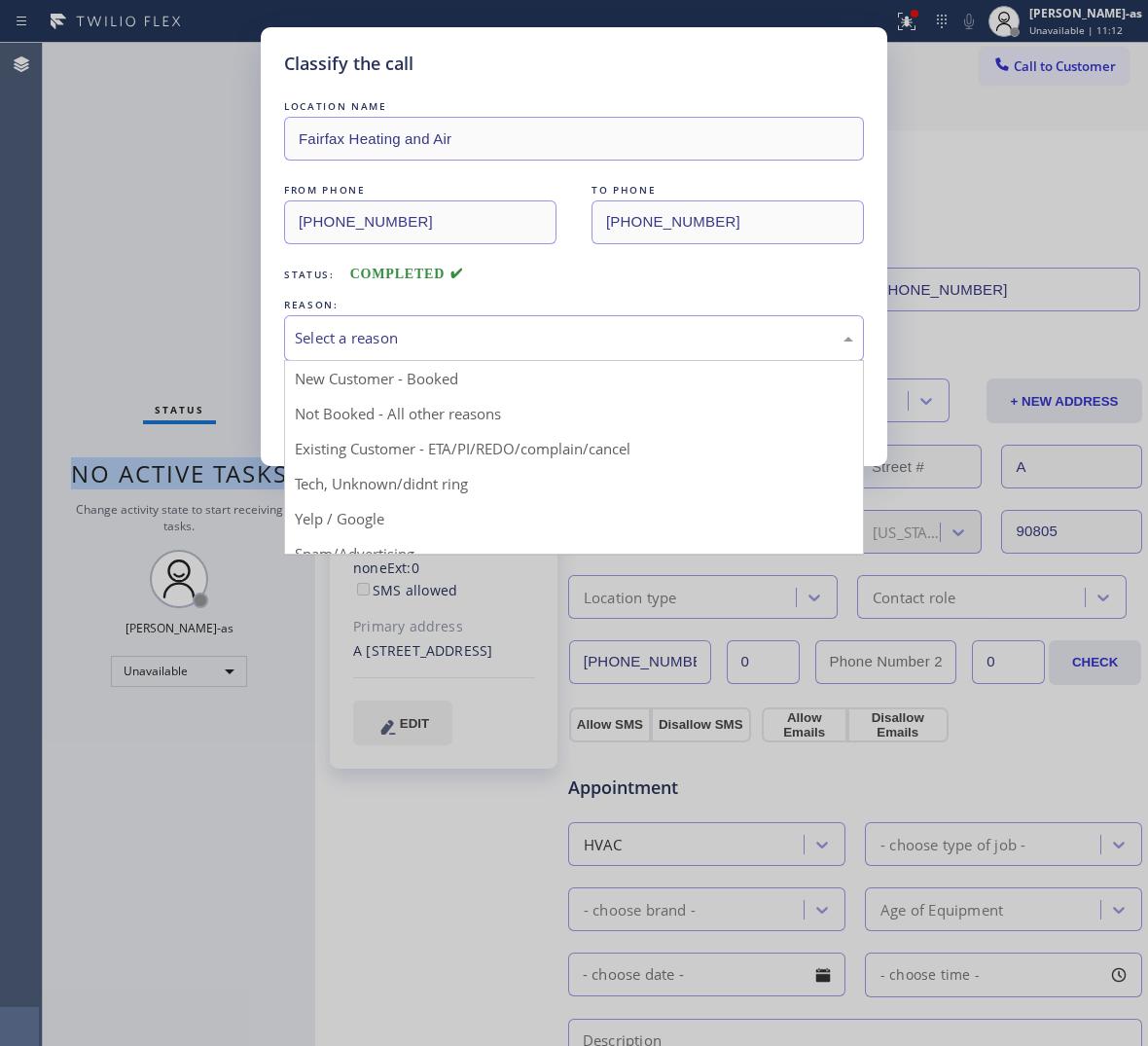 drag, startPoint x: 411, startPoint y: 332, endPoint x: 486, endPoint y: 438, distance: 129.84991 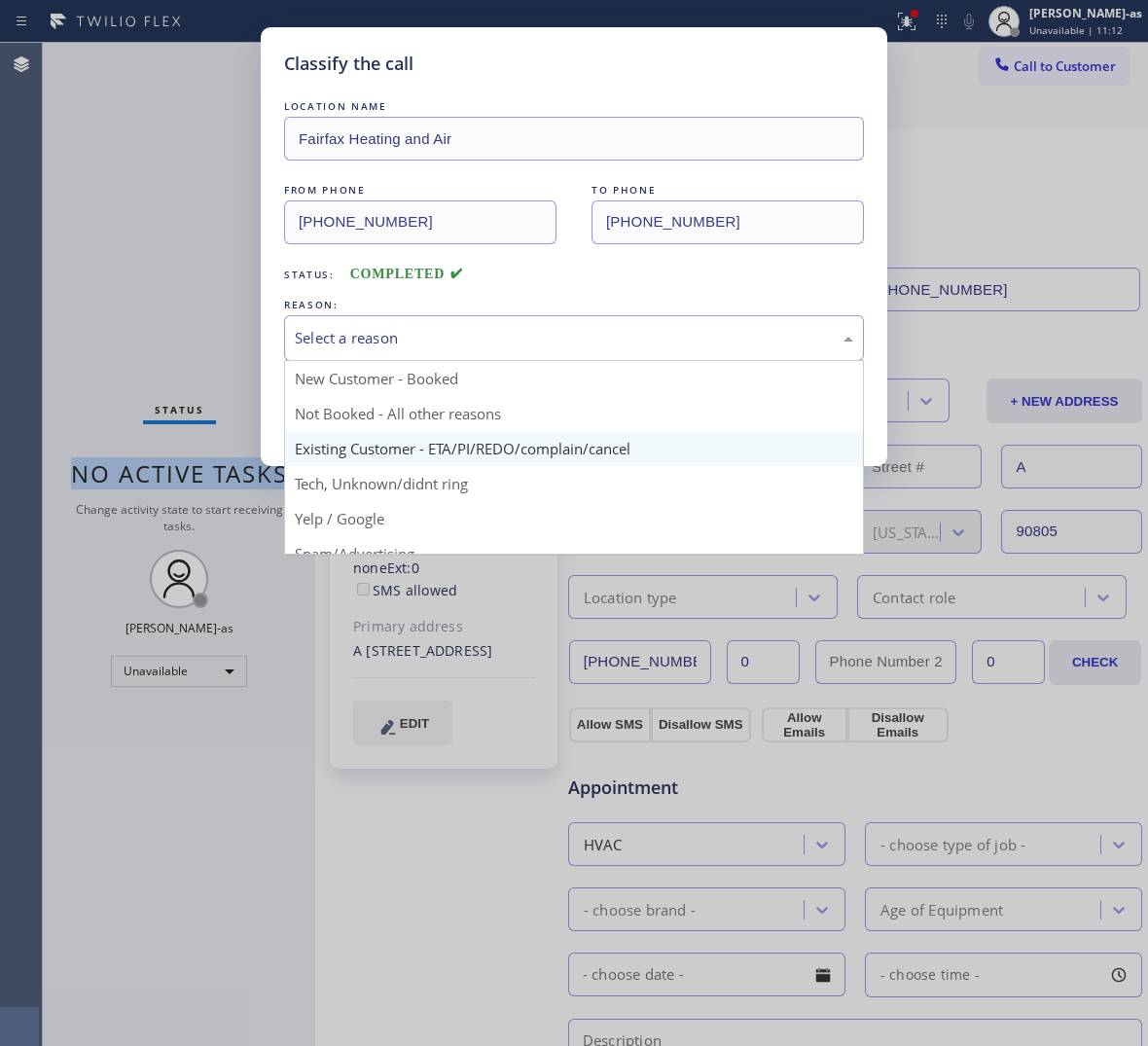 click on "Select a reason" at bounding box center (574, 338) 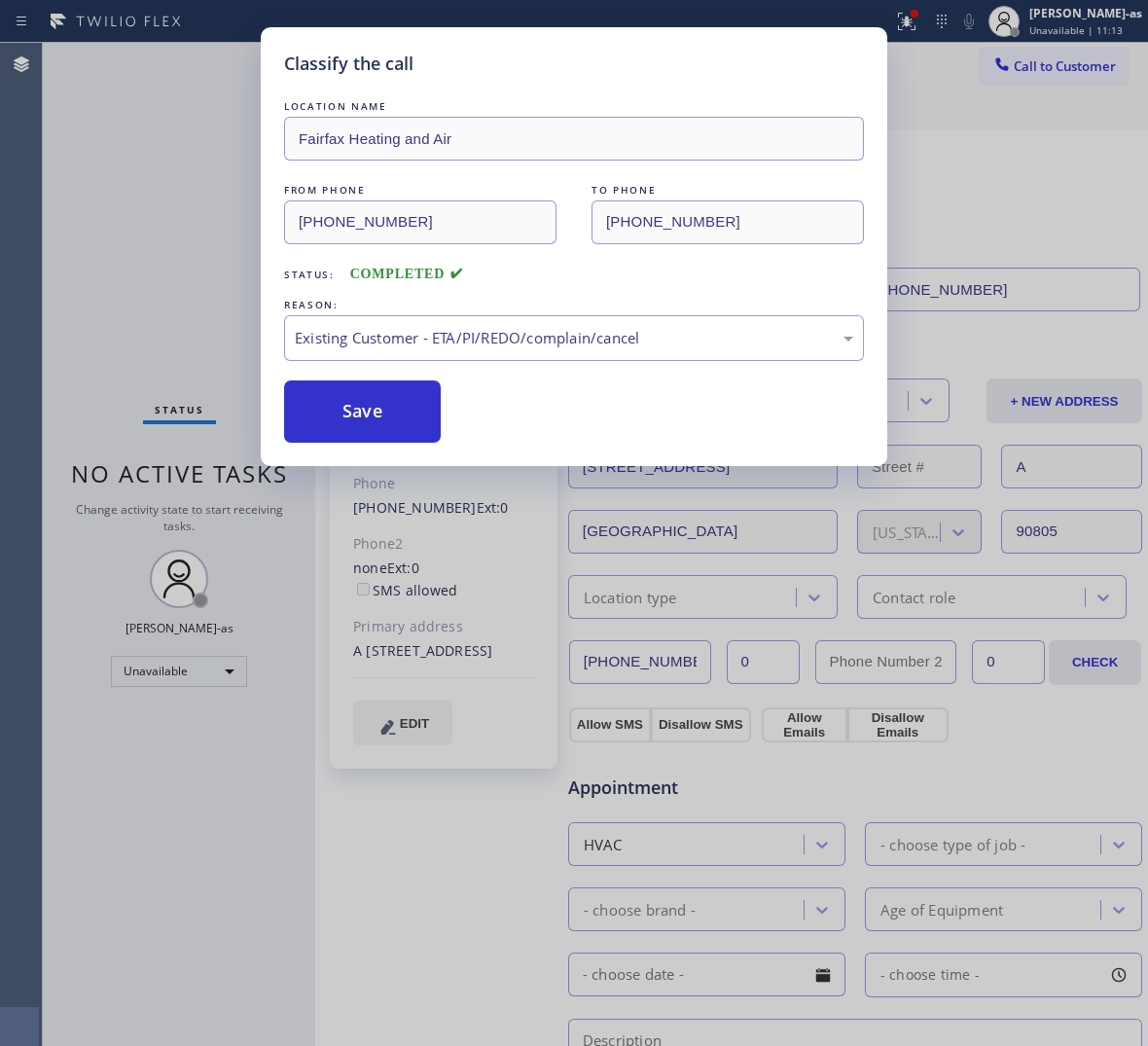 click on "LOCATION NAME Fairfax Heating and Air FROM PHONE [PHONE_NUMBER] TO PHONE [PHONE_NUMBER] Status: COMPLETED REASON: Existing Customer - ETA/PI/REDO/complain/cancel Save" at bounding box center [574, 270] 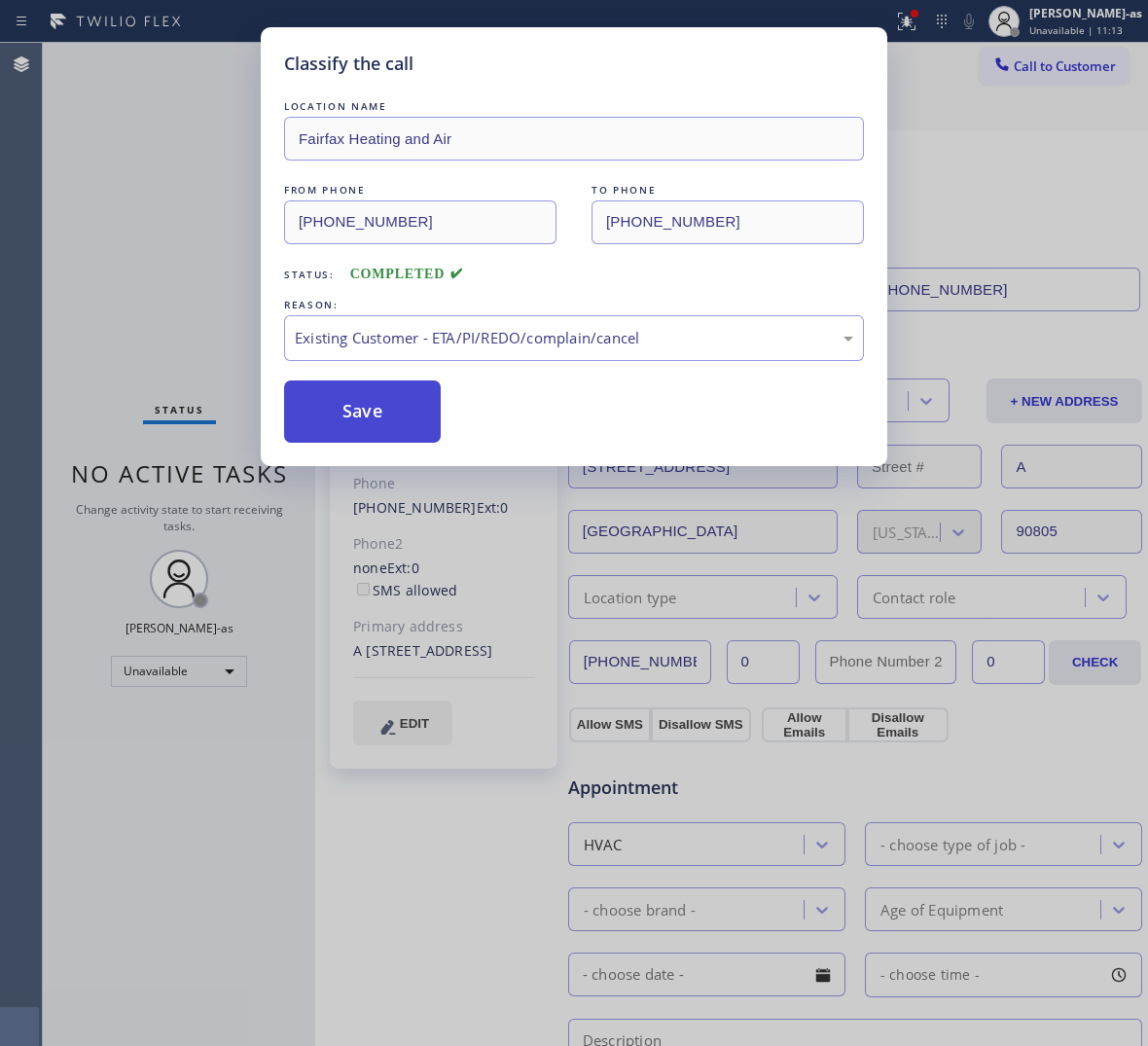 click on "Save" at bounding box center (362, 412) 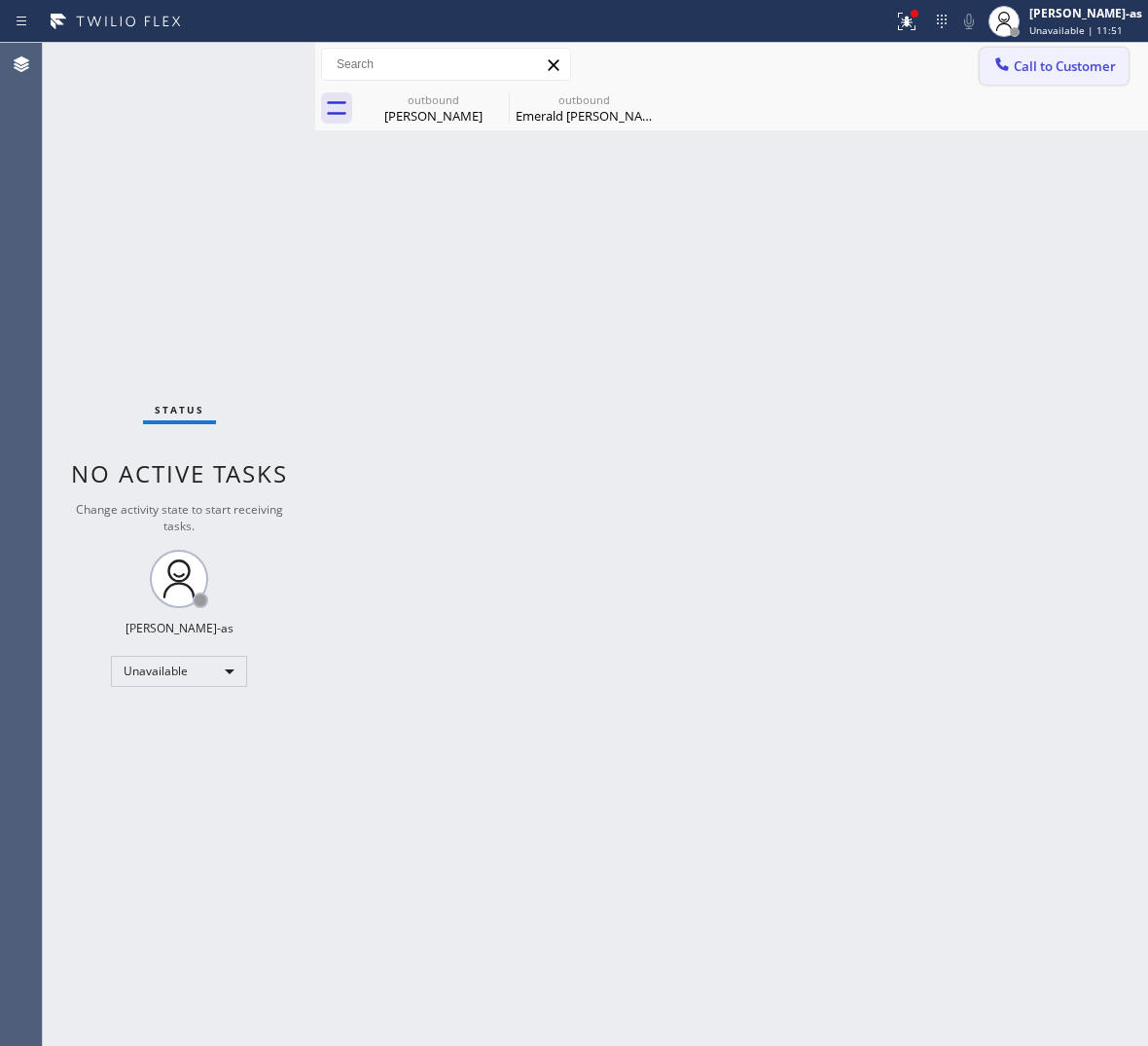 click on "Call to Customer" at bounding box center [1064, 66] 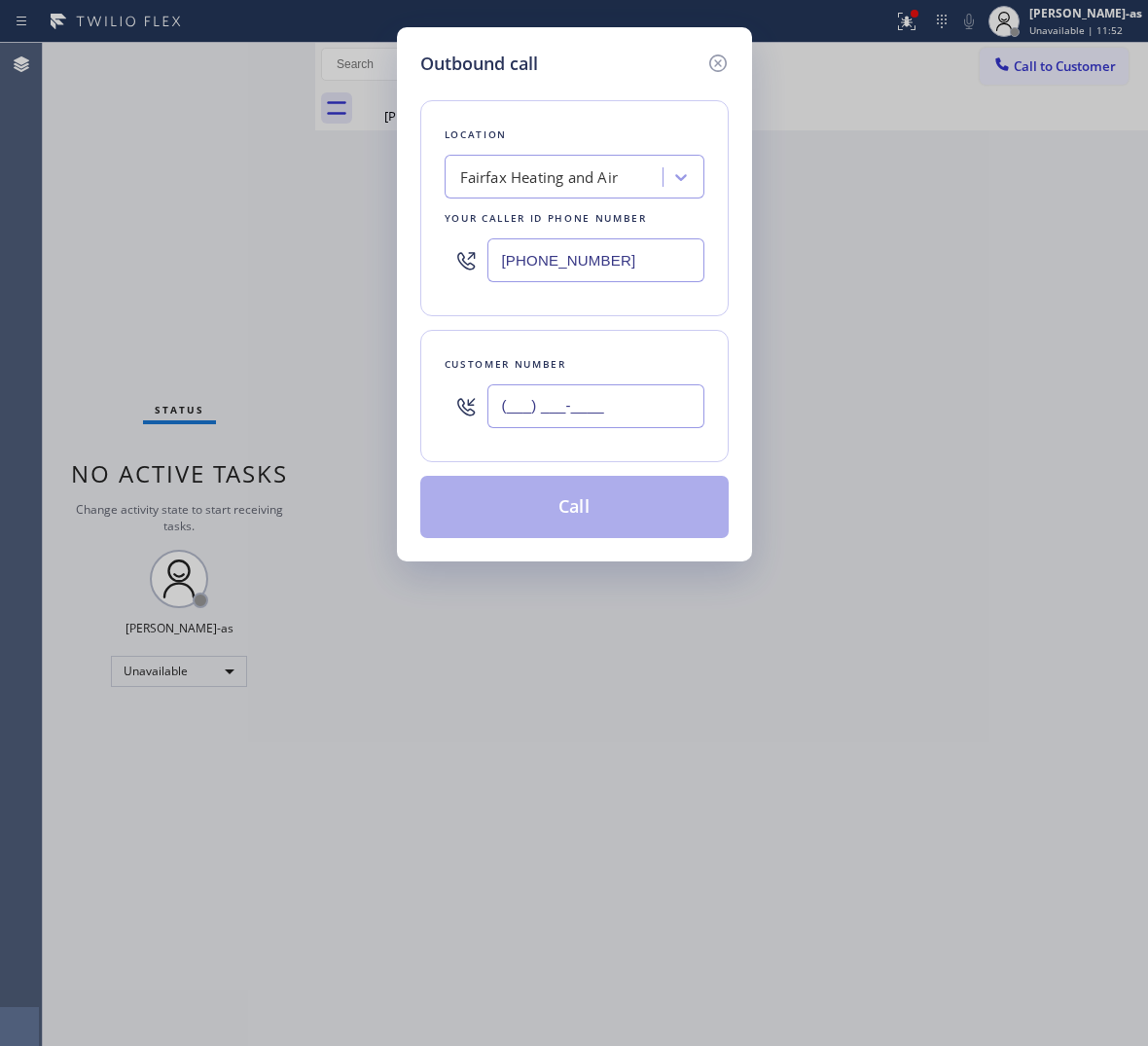 click on "(___) ___-____" at bounding box center (595, 406) 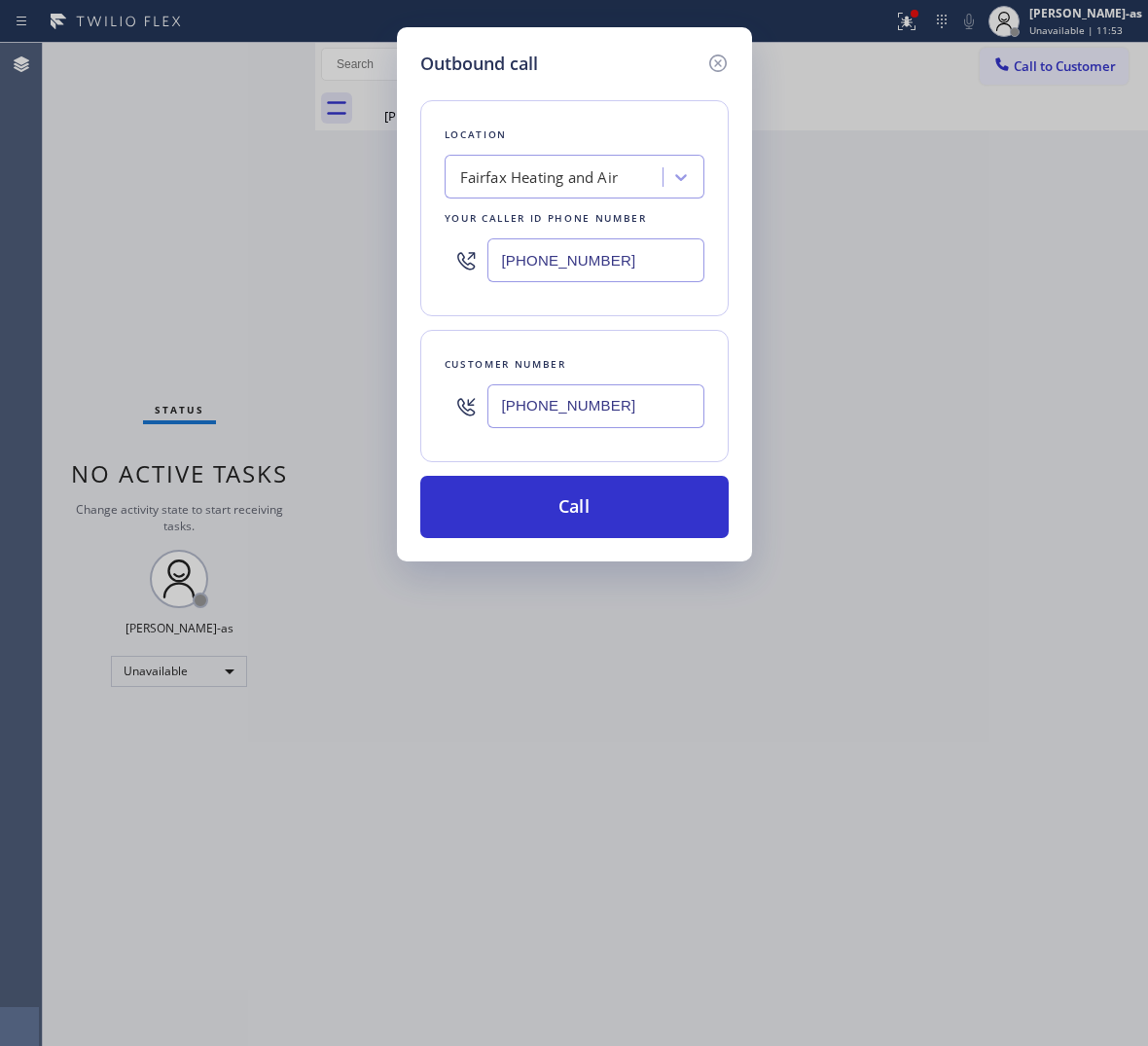 type on "[PHONE_NUMBER]" 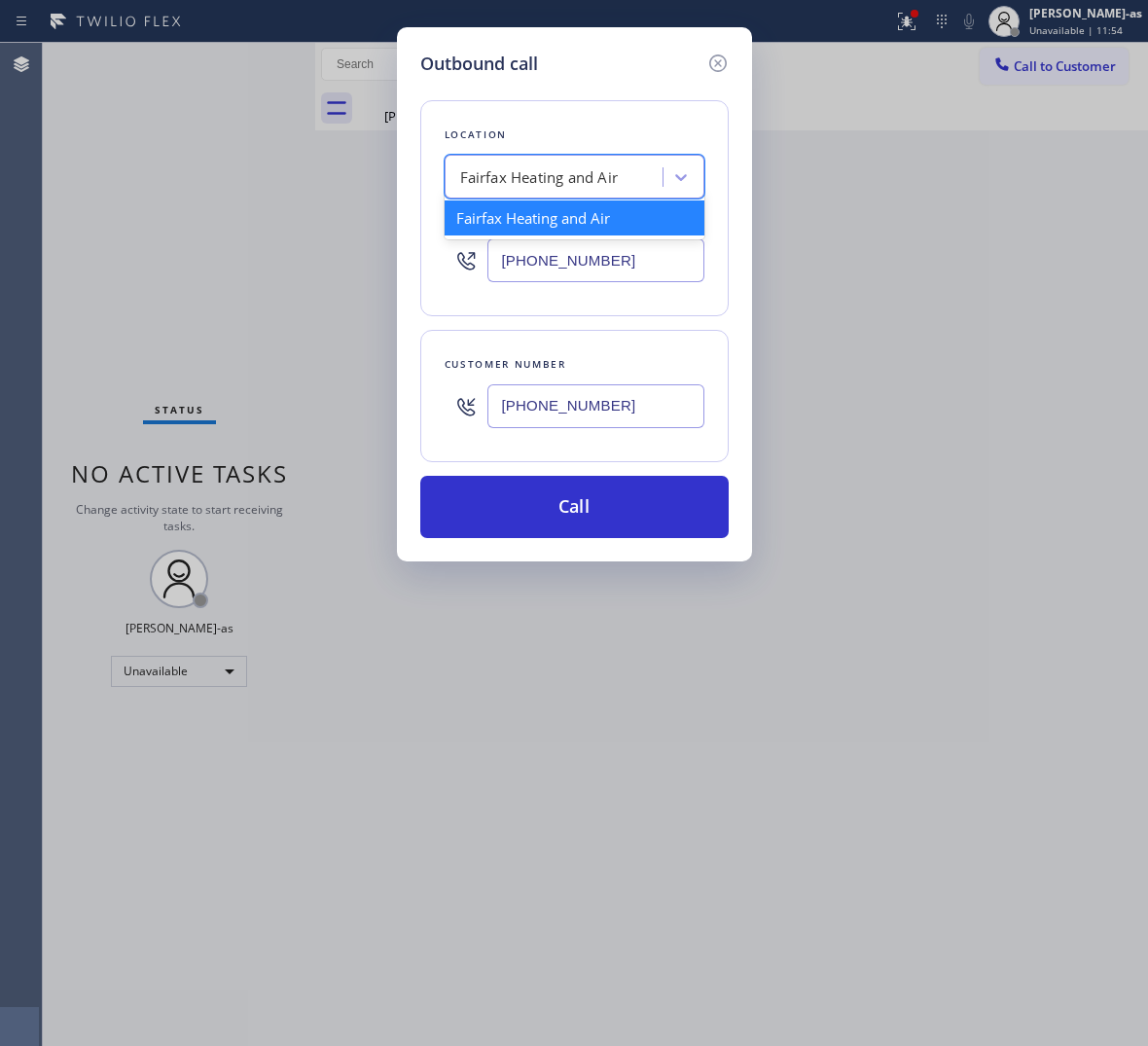 click on "Fairfax Heating and Air" at bounding box center (539, 177) 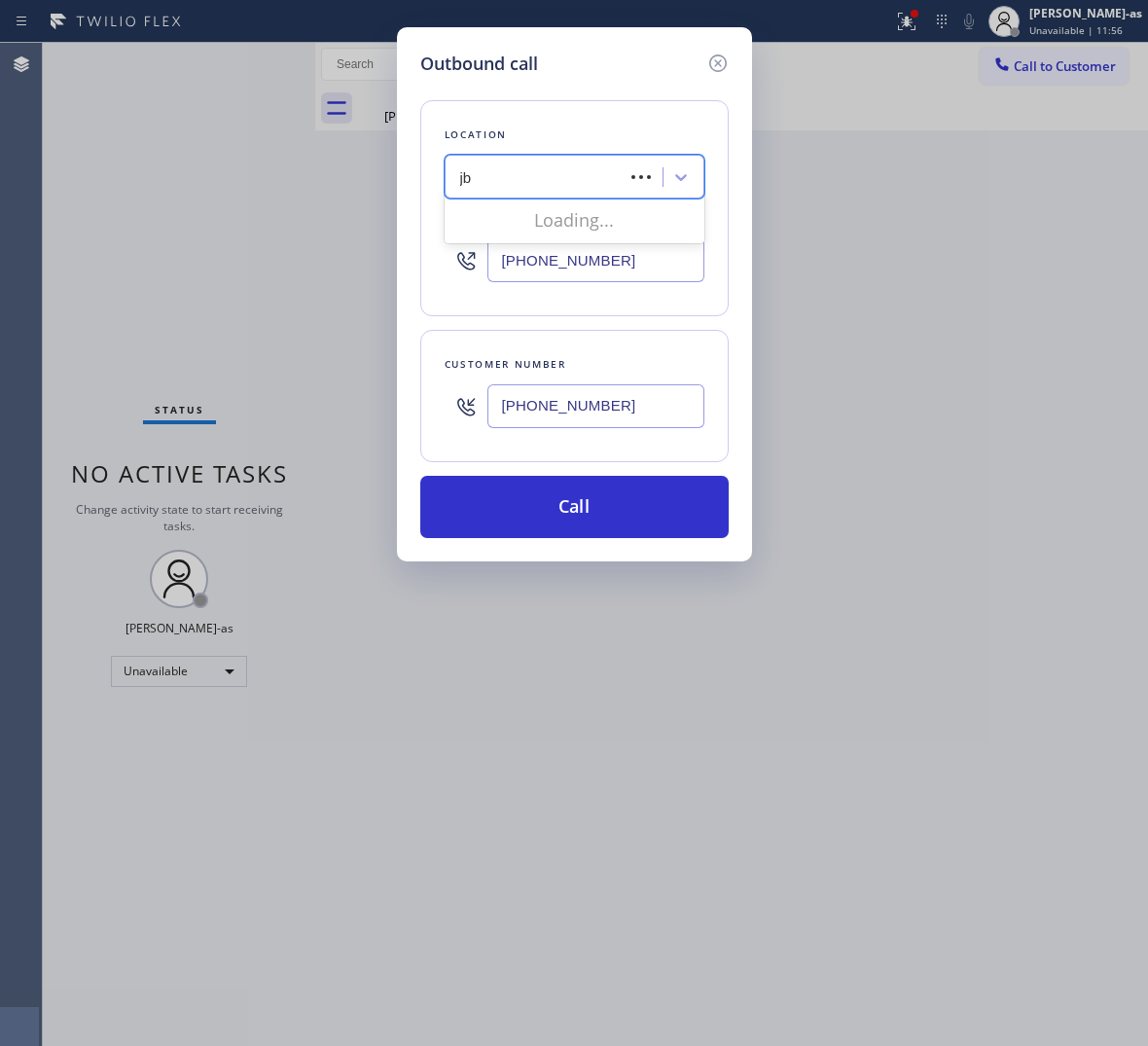 type on "j" 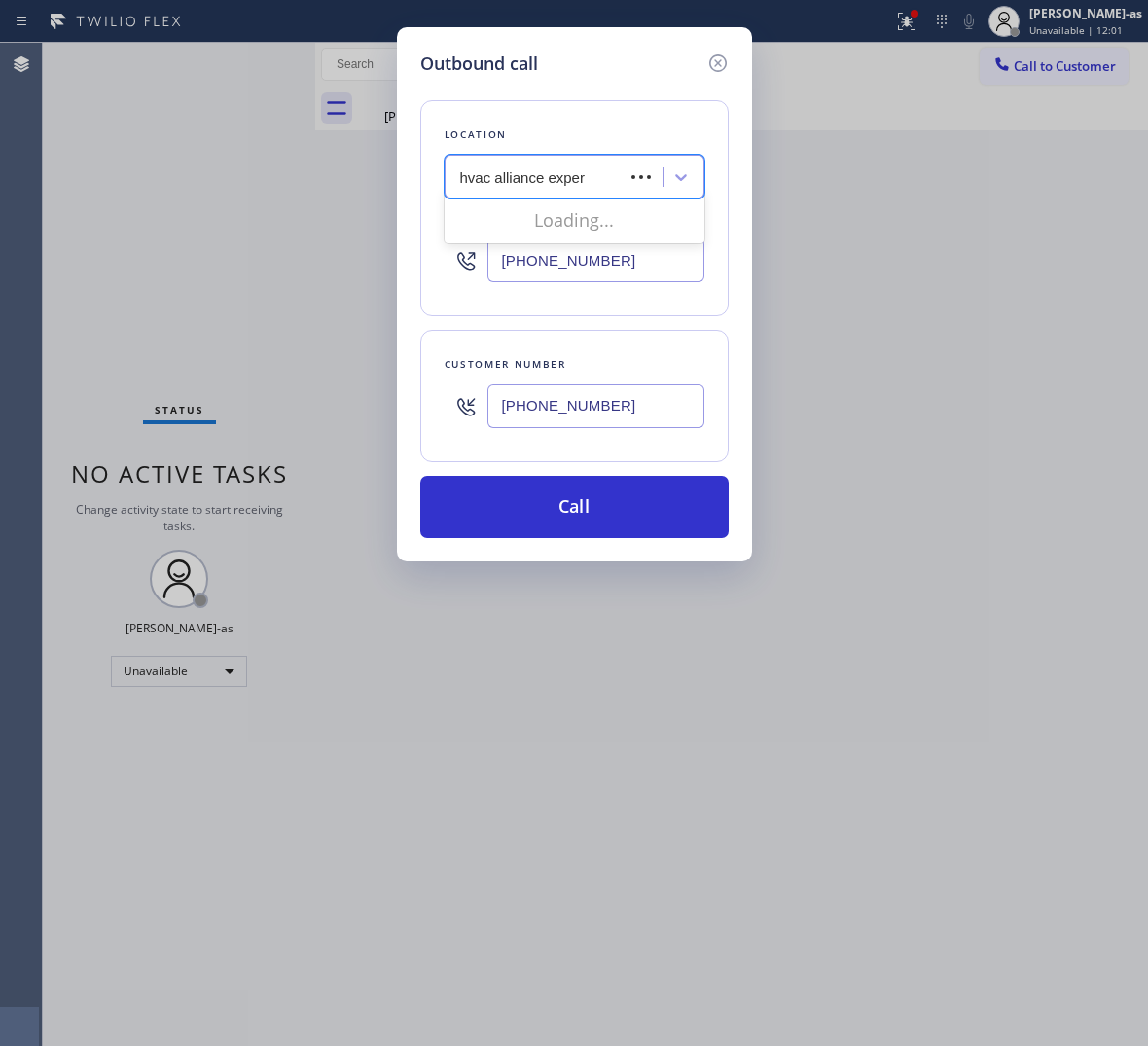 type on "hvac alliance expert" 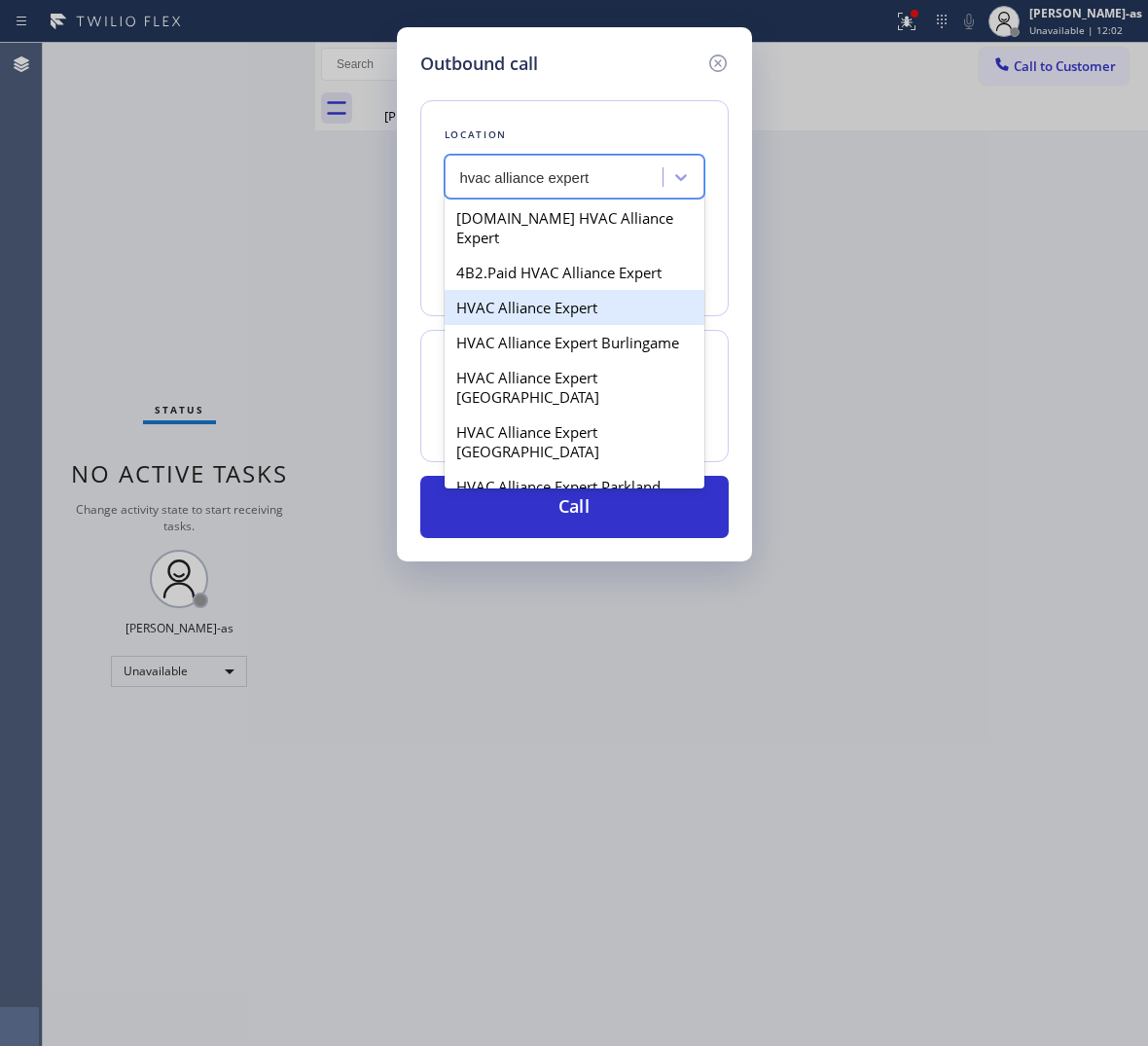 click on "HVAC Alliance Expert" at bounding box center [574, 307] 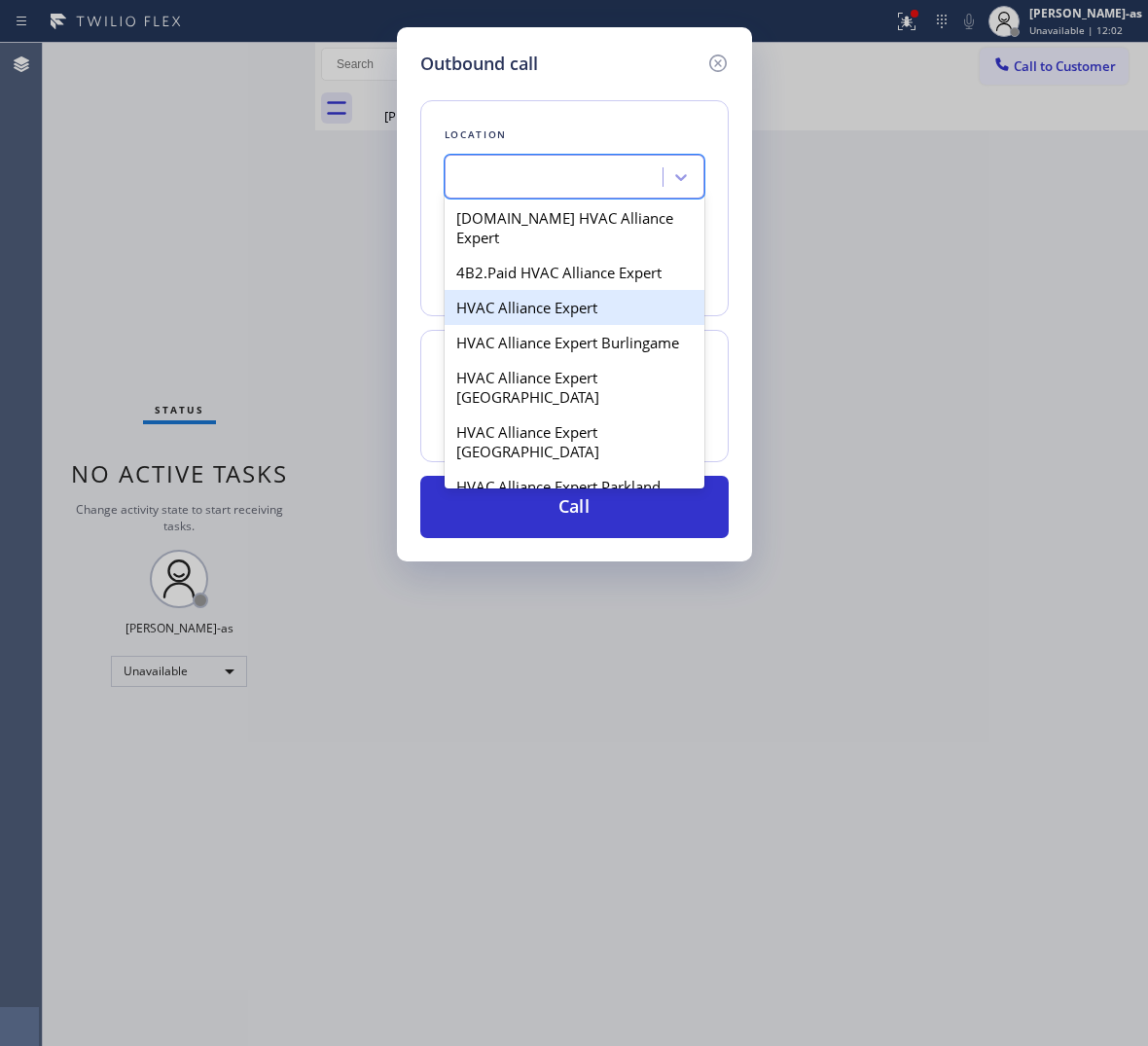 type on "[PHONE_NUMBER]" 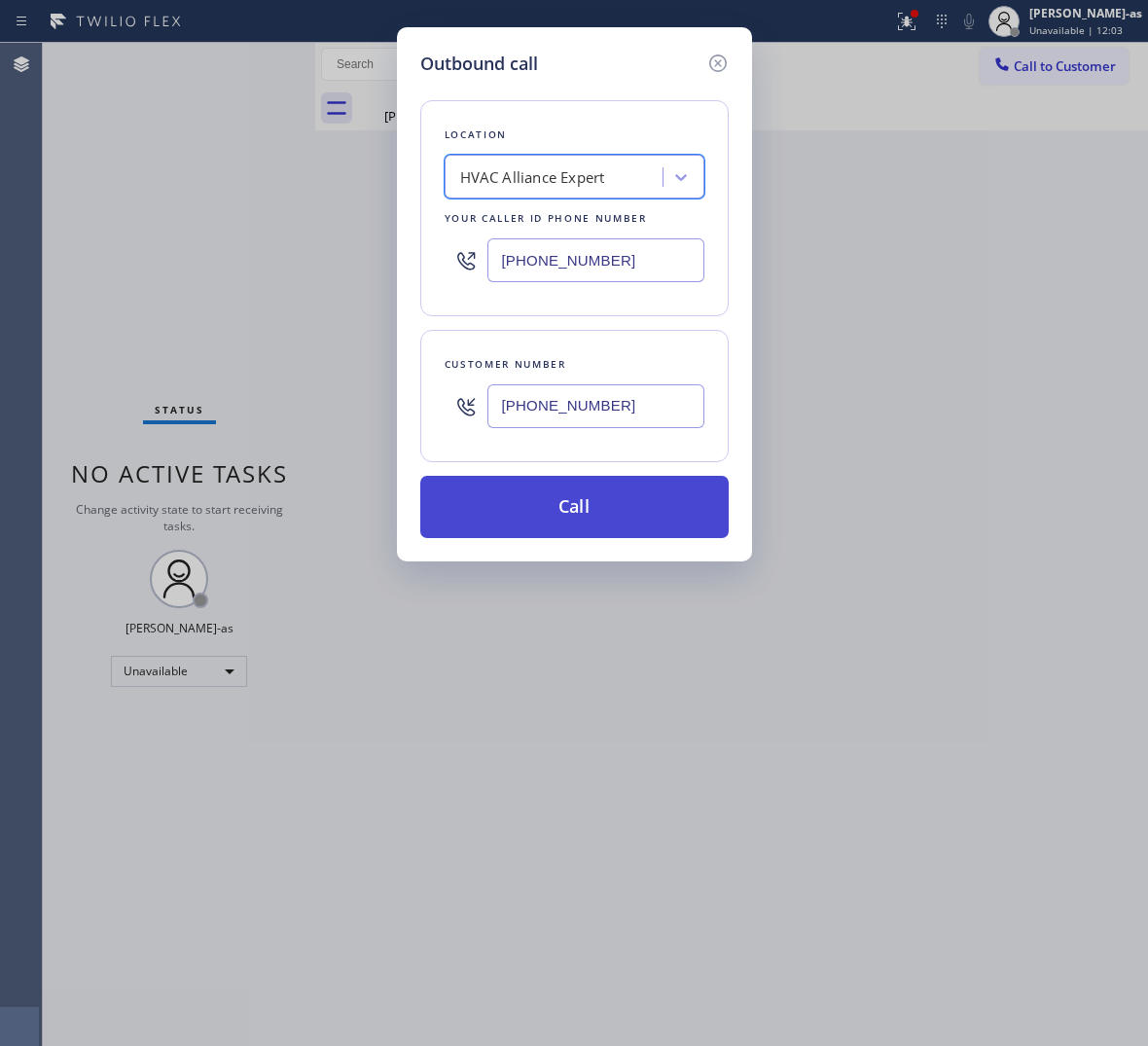 click on "Call" at bounding box center (574, 507) 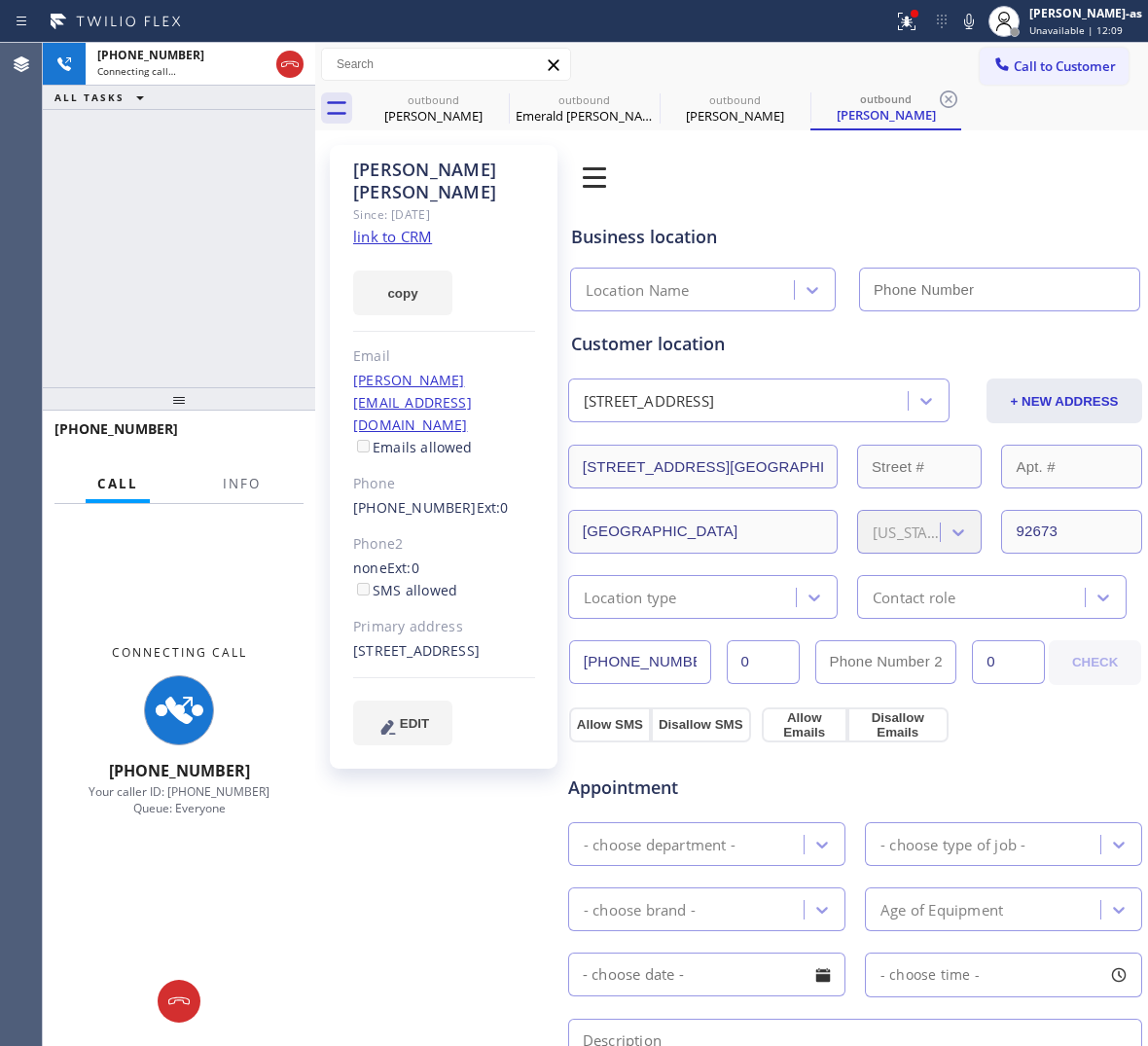 type on "[PHONE_NUMBER]" 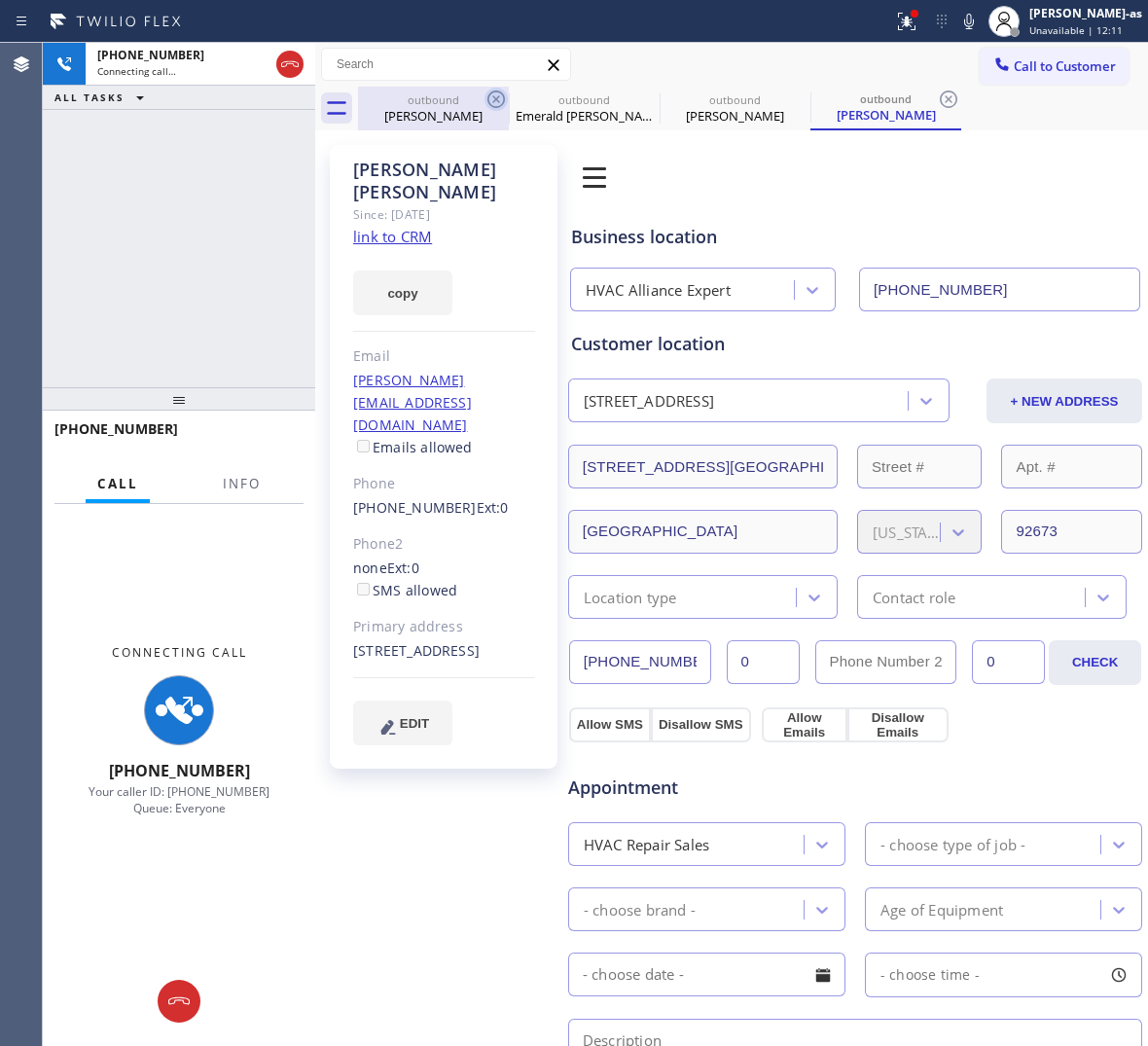 click on "[PERSON_NAME]" at bounding box center (433, 116) 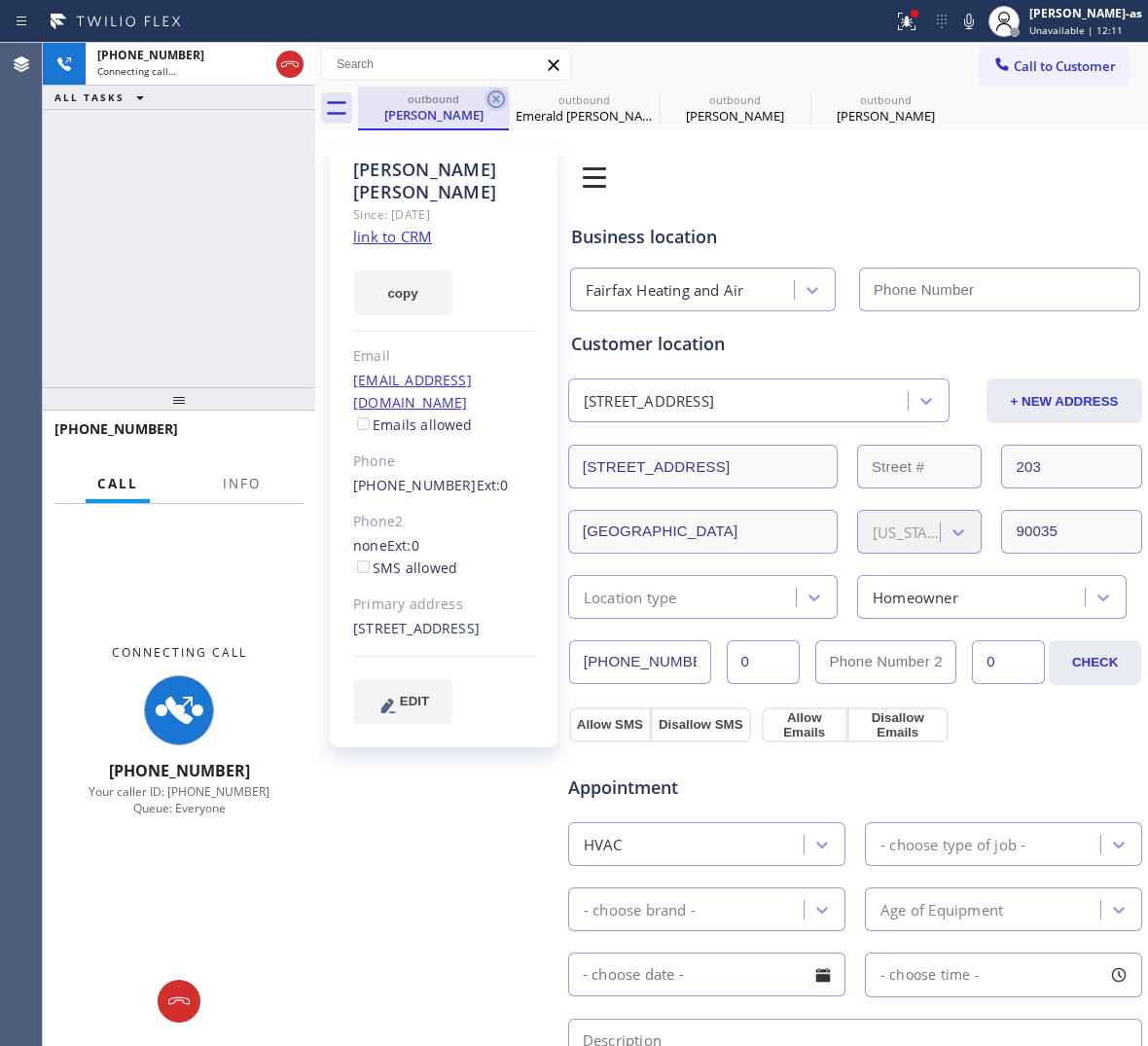 type on "[PHONE_NUMBER]" 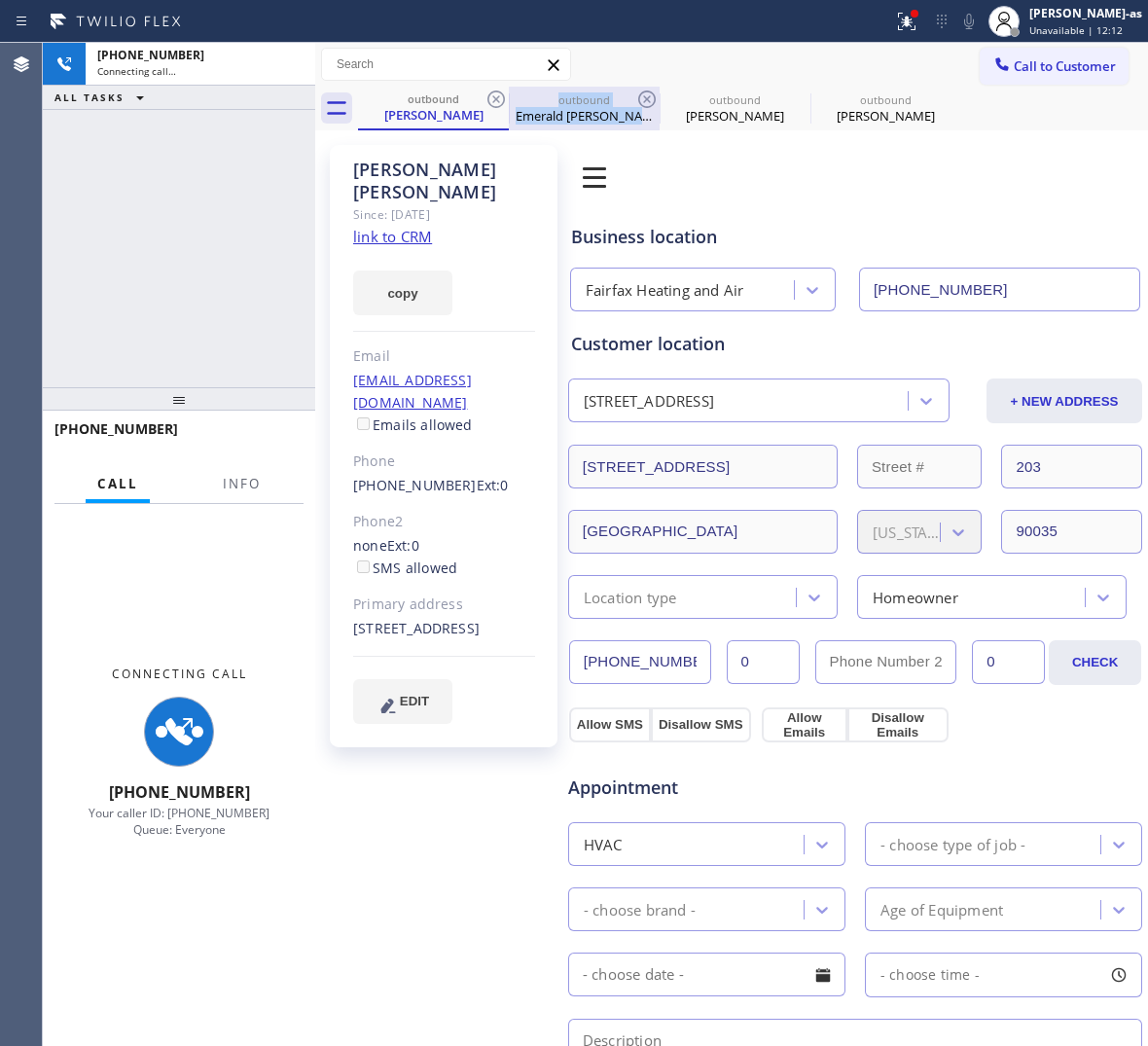click on "outbound Emerald [PERSON_NAME]" at bounding box center (584, 108) 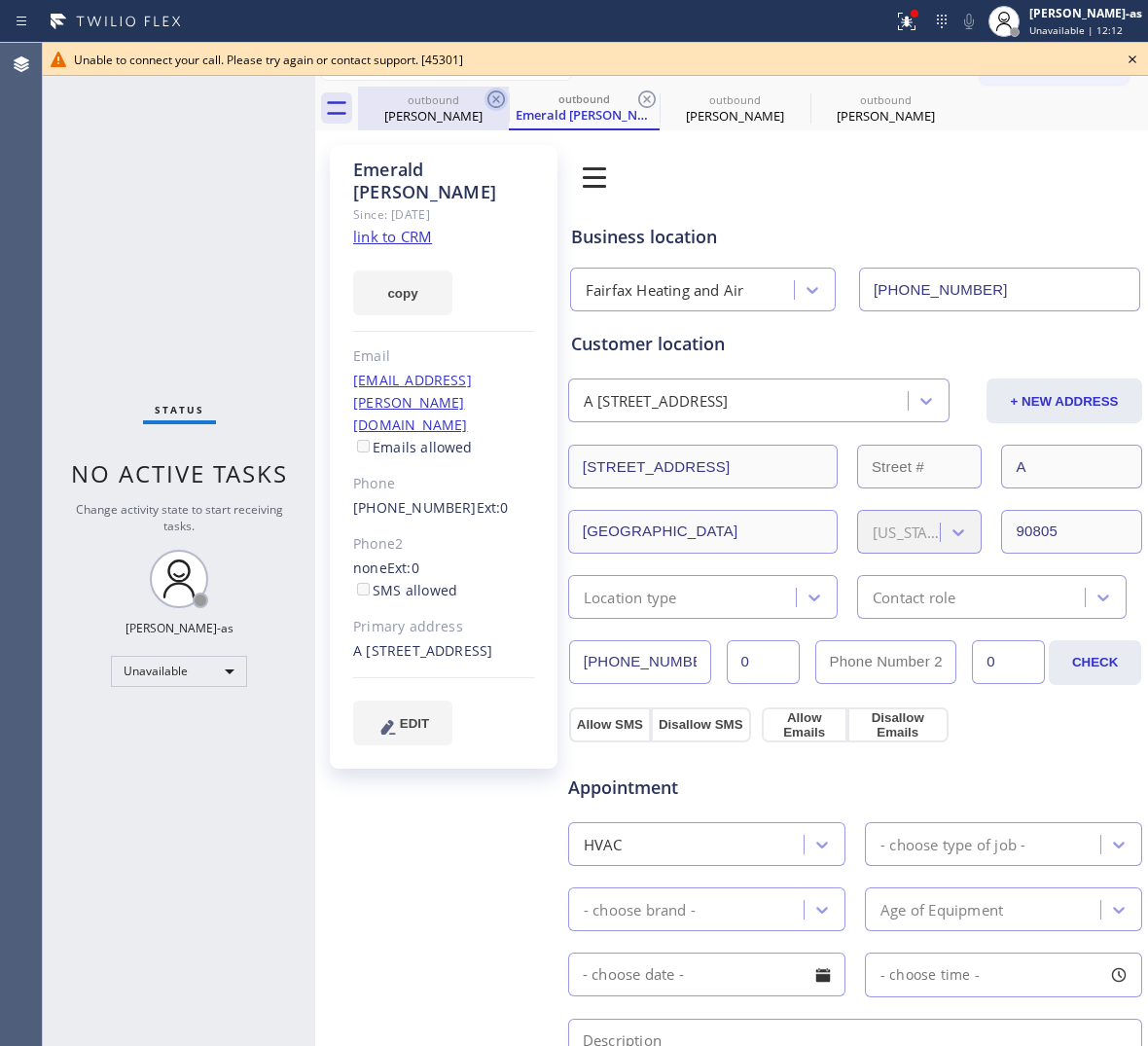 click 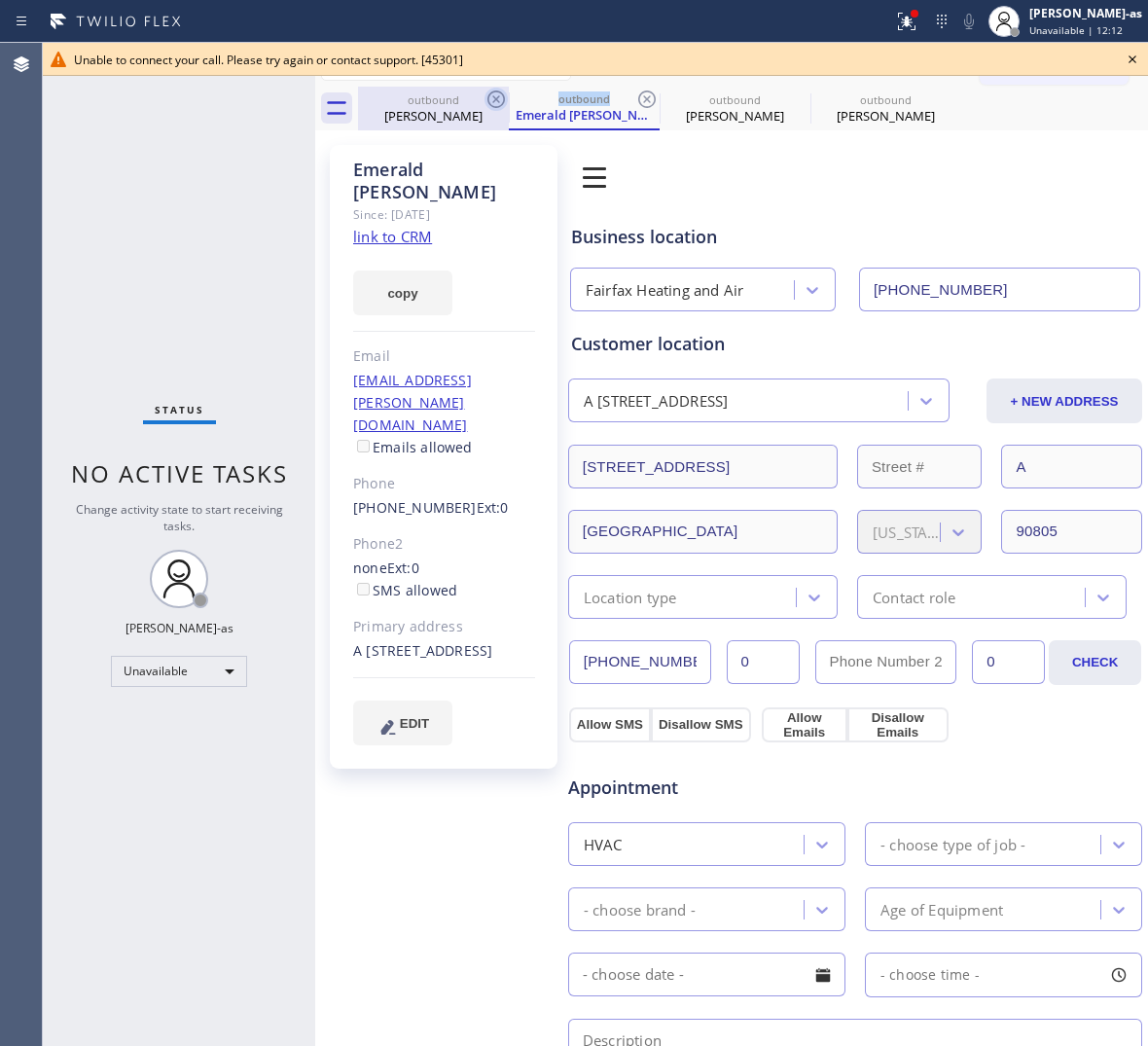 click 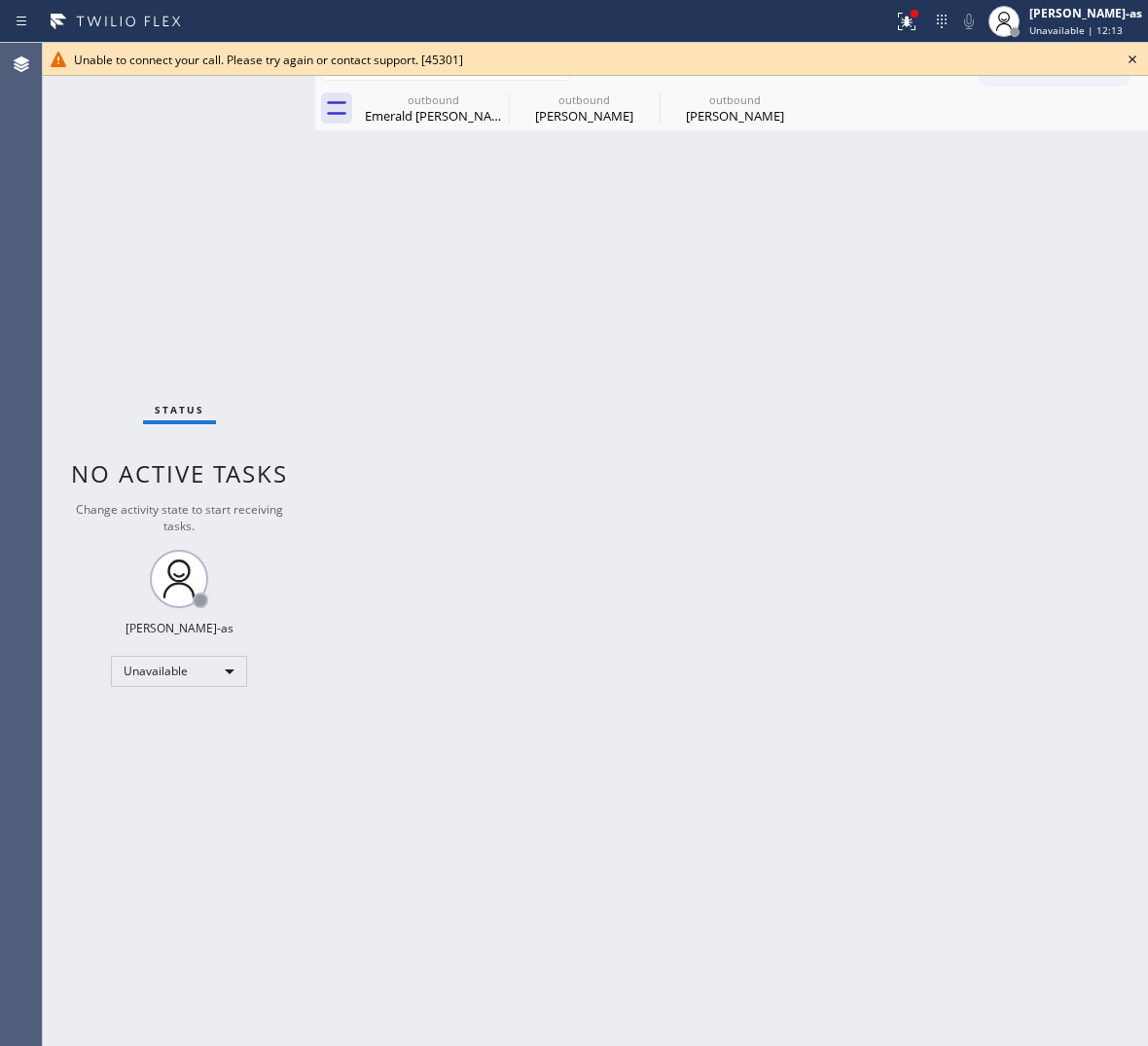 drag, startPoint x: 158, startPoint y: 231, endPoint x: 209, endPoint y: 343, distance: 123.065023 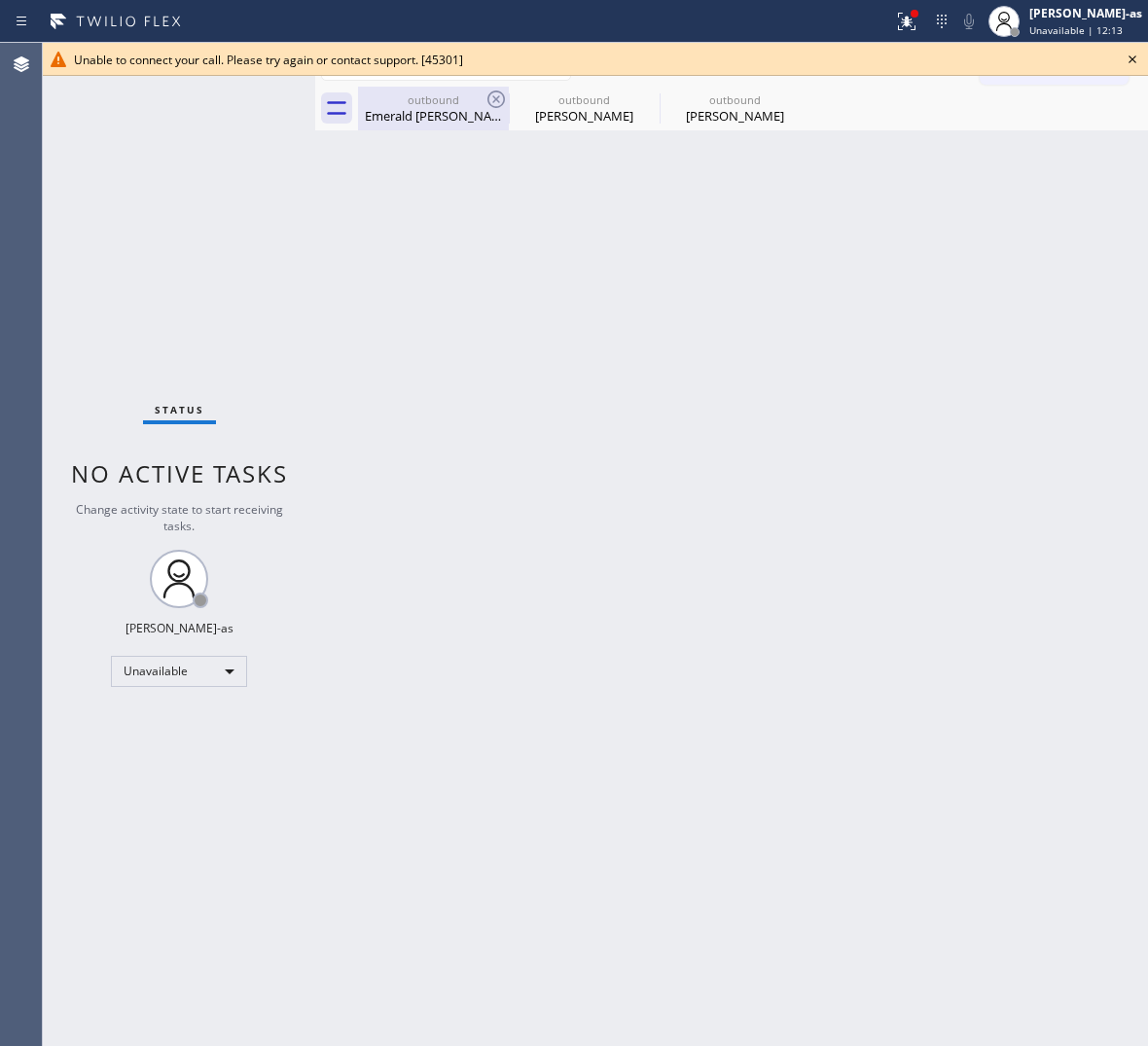 click on "outbound" at bounding box center [433, 99] 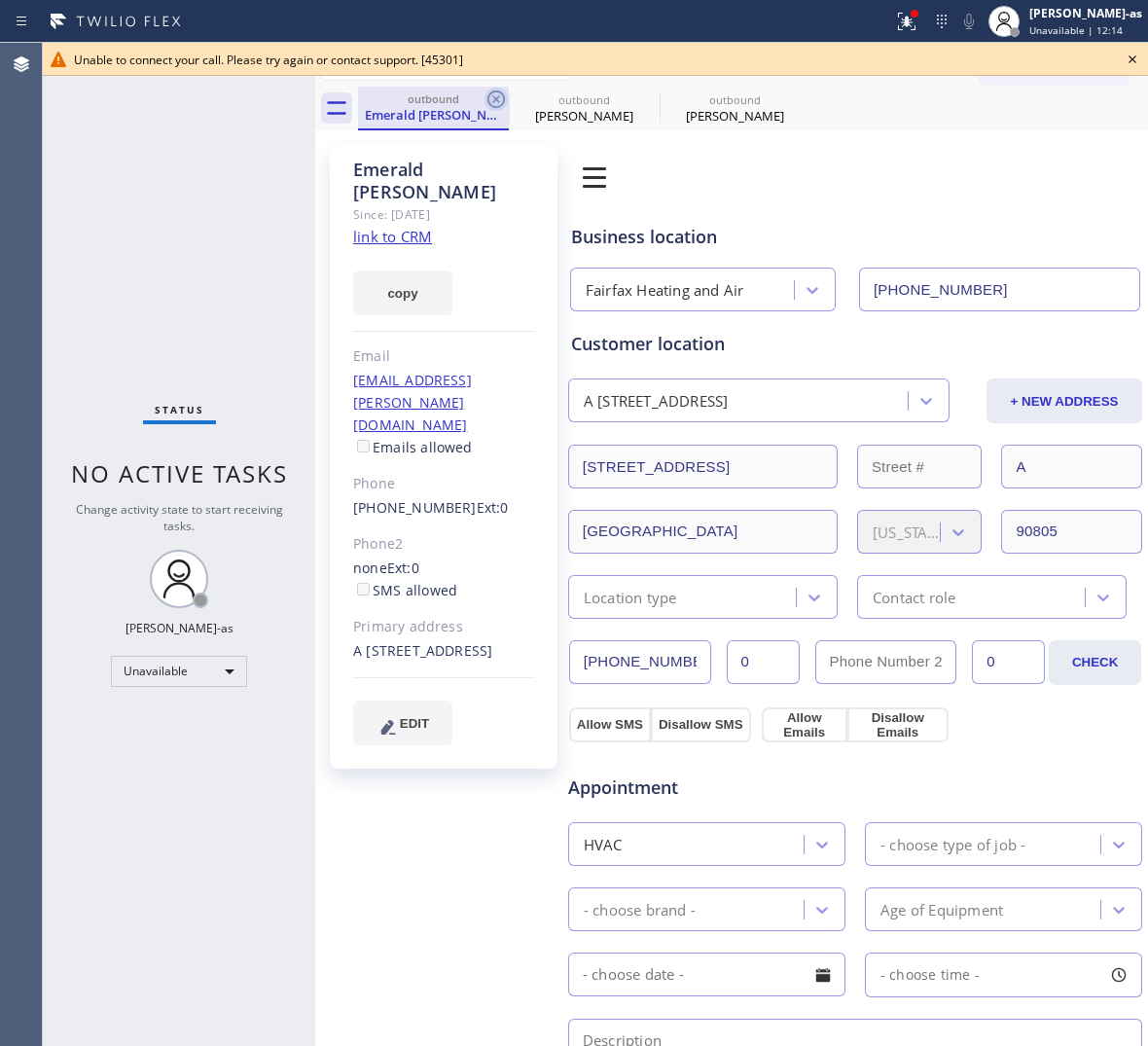 click 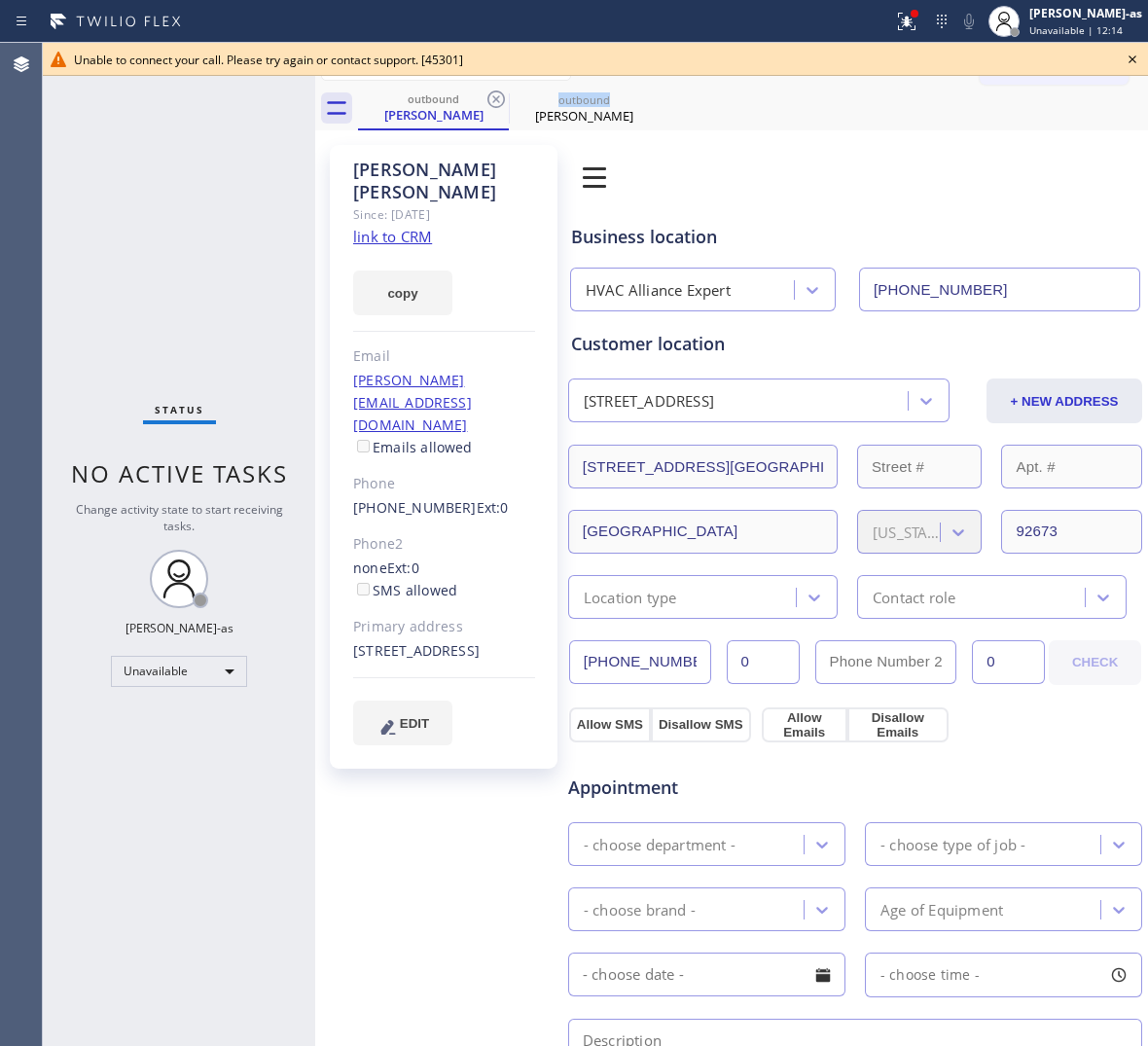 click 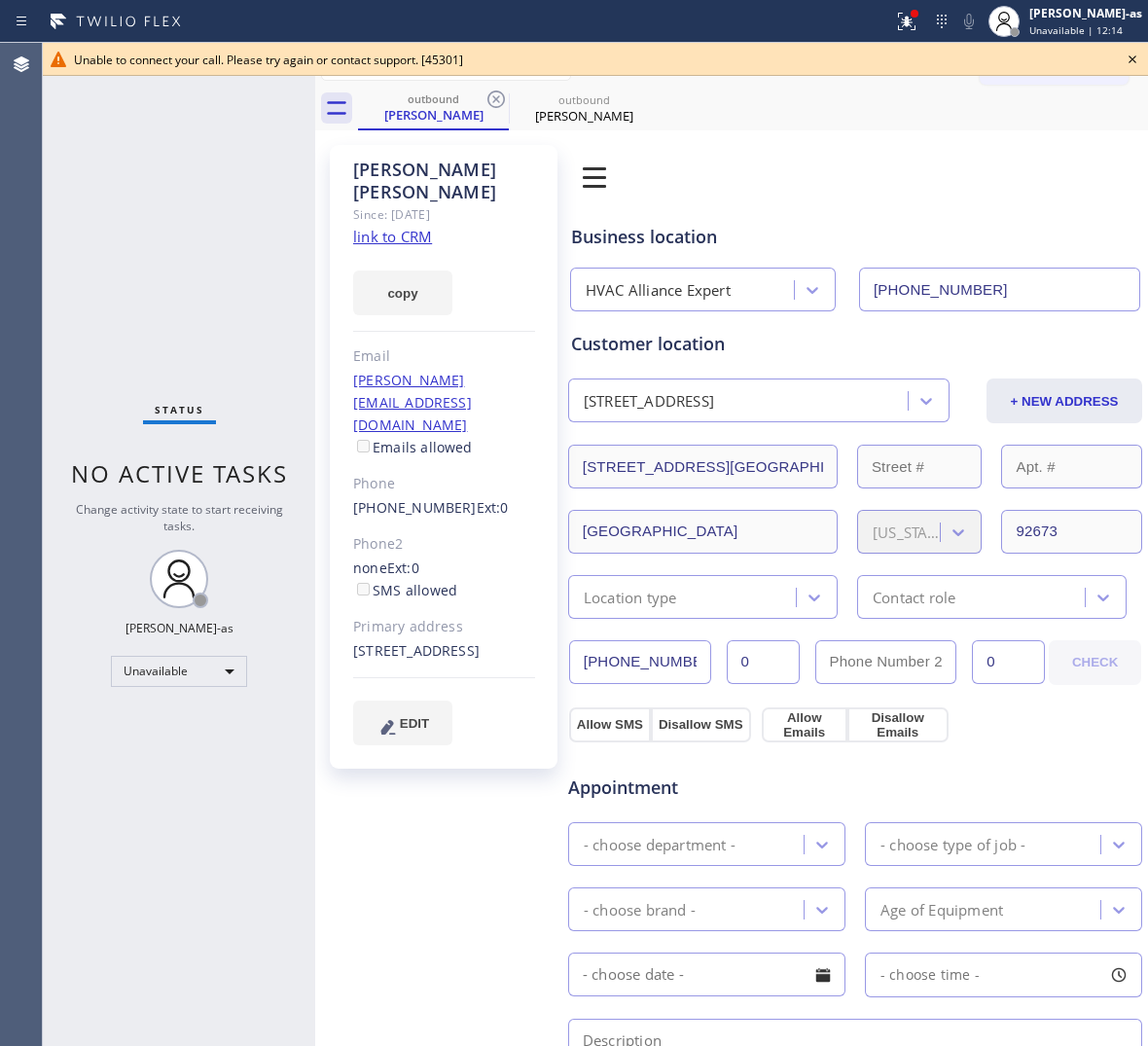 click 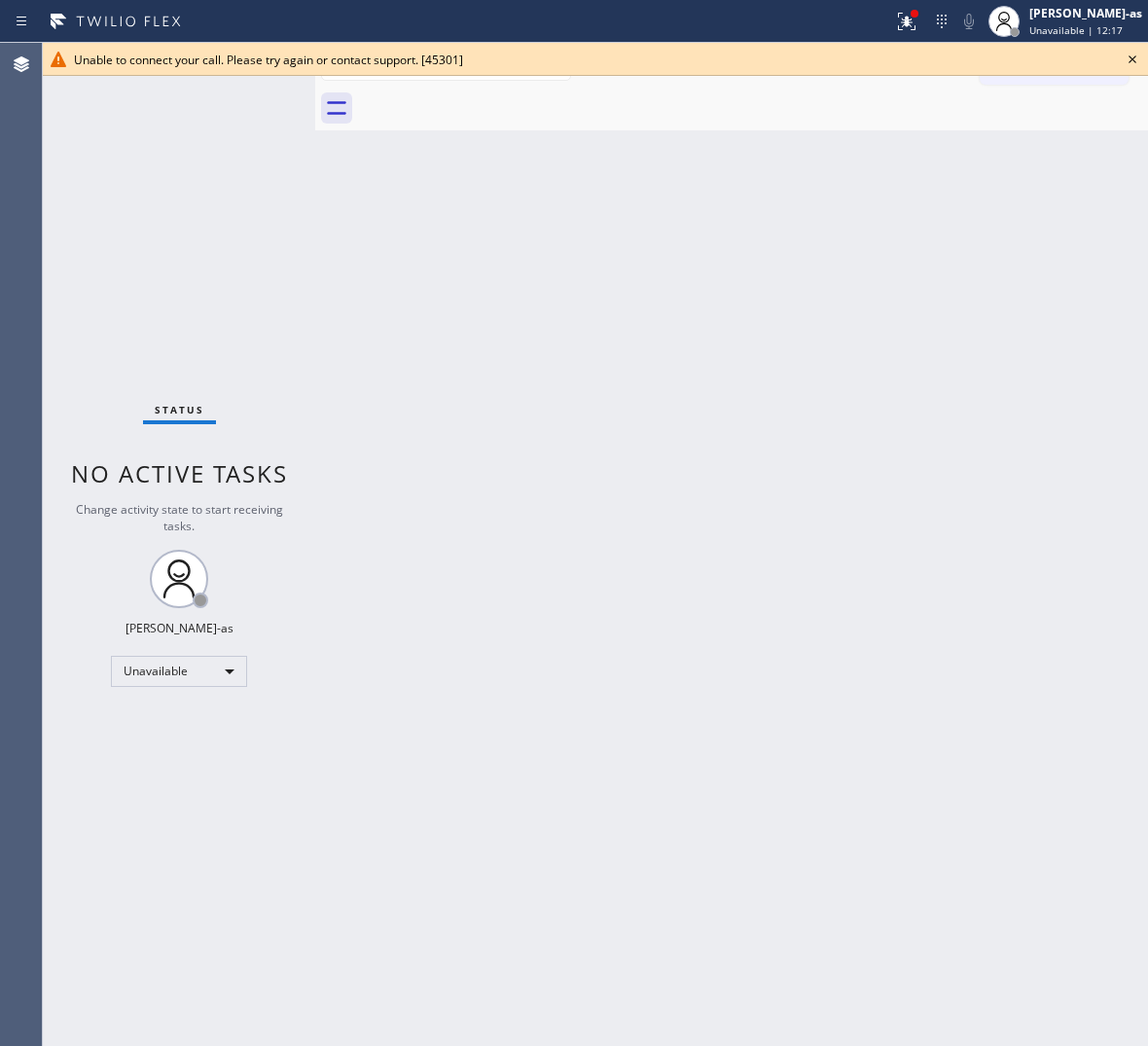 drag, startPoint x: 156, startPoint y: 180, endPoint x: 188, endPoint y: 177, distance: 32.14032 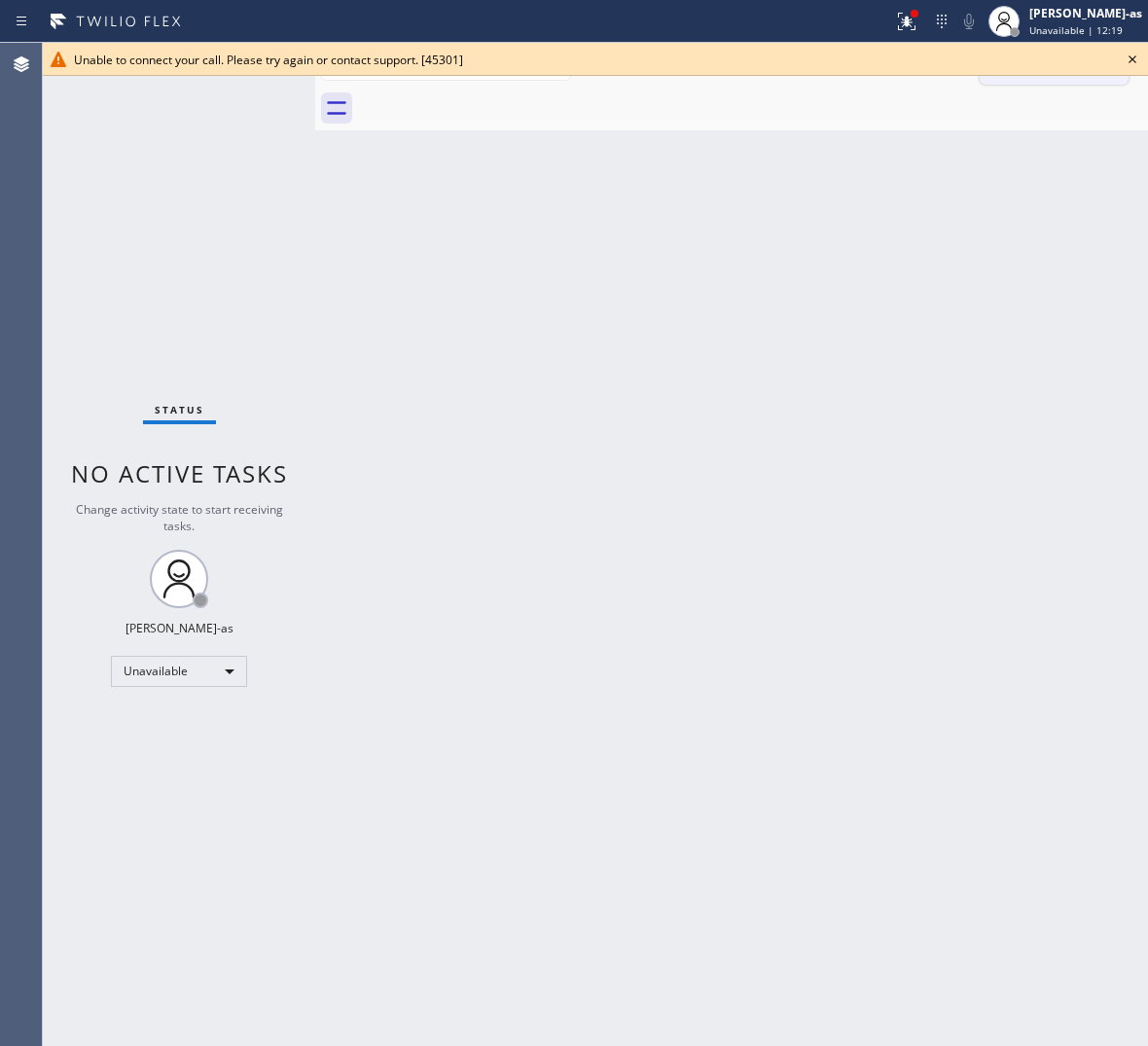 click 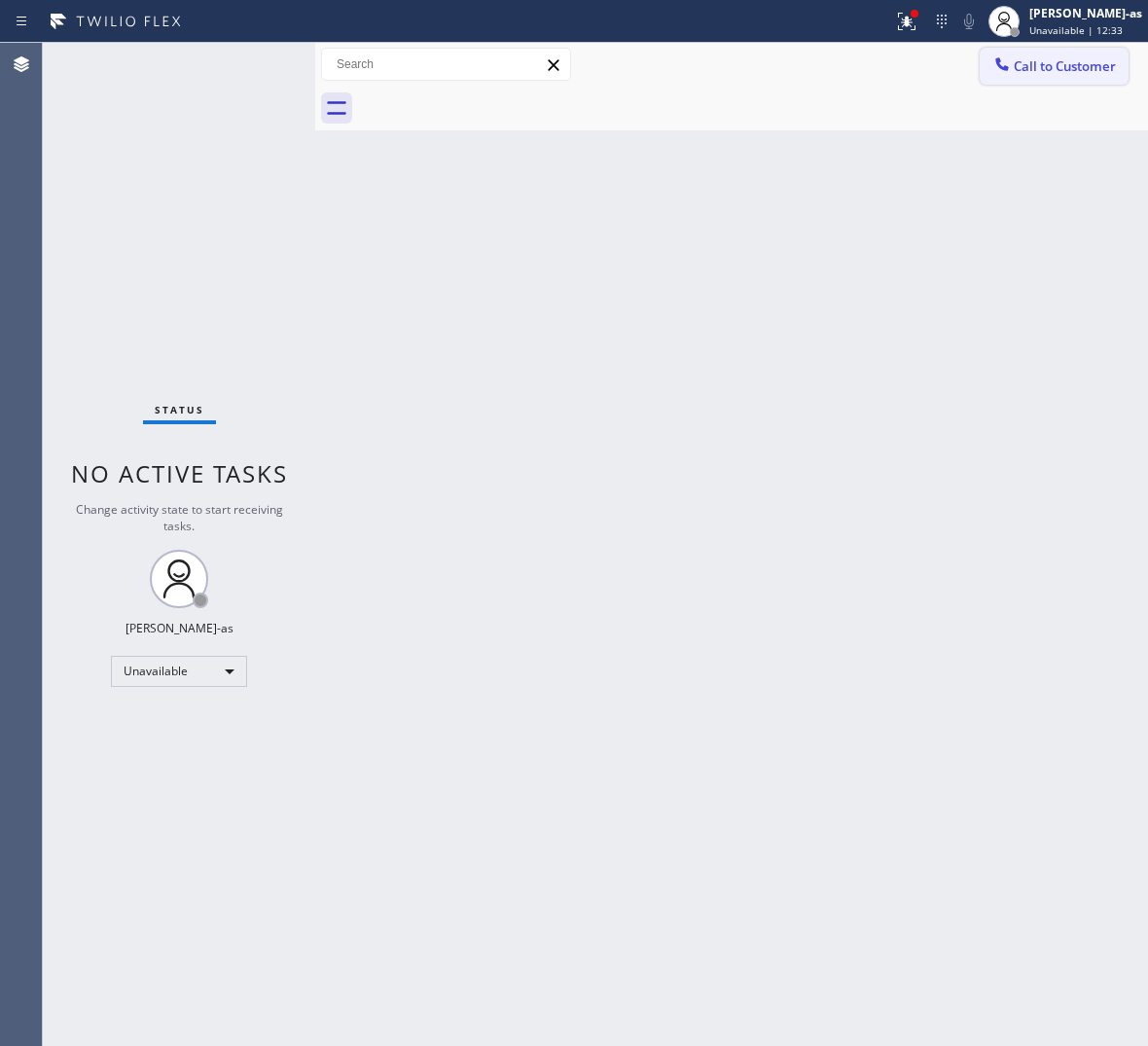 click on "Call to Customer" at bounding box center (1064, 66) 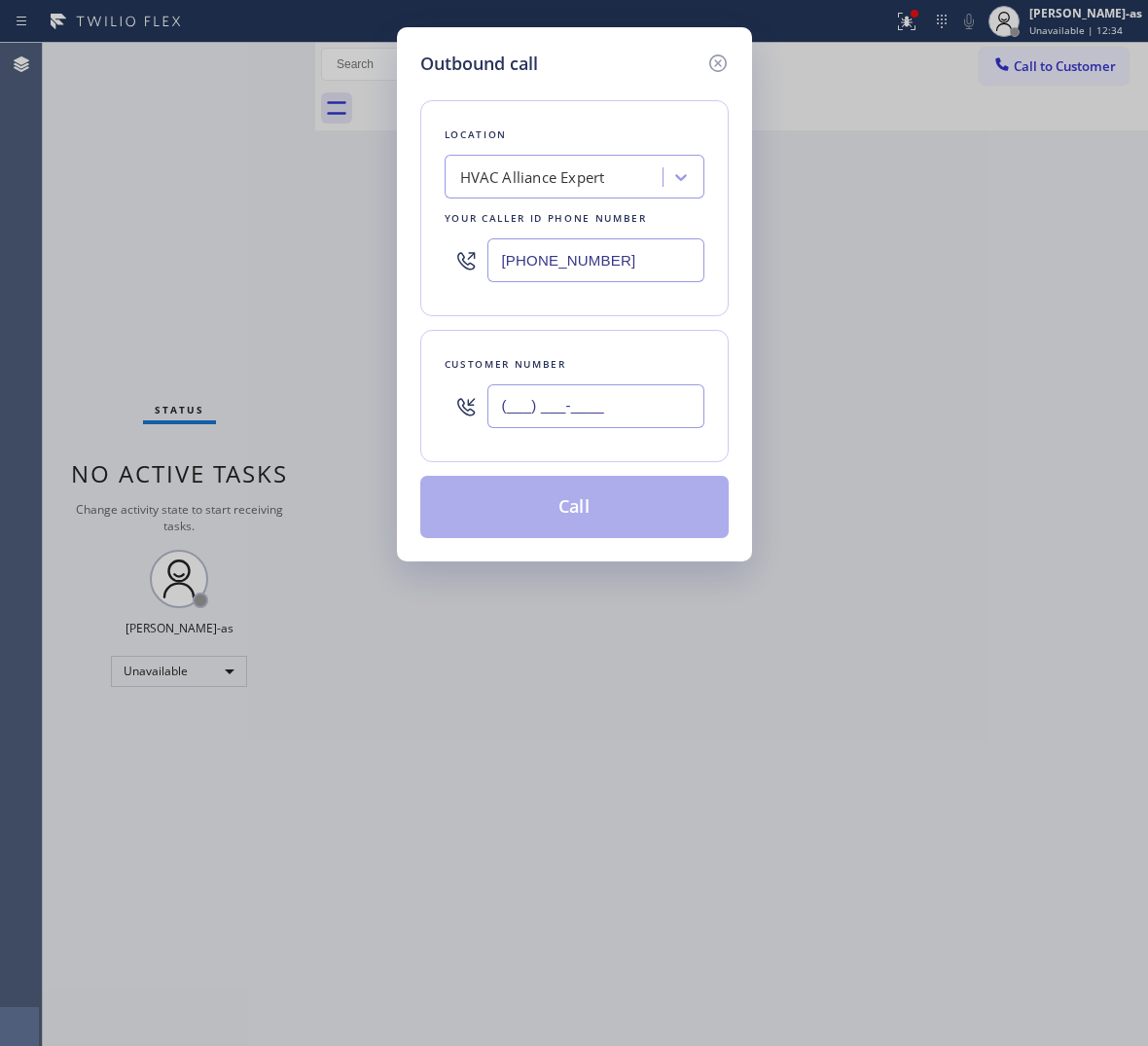 click on "(___) ___-____" at bounding box center [595, 406] 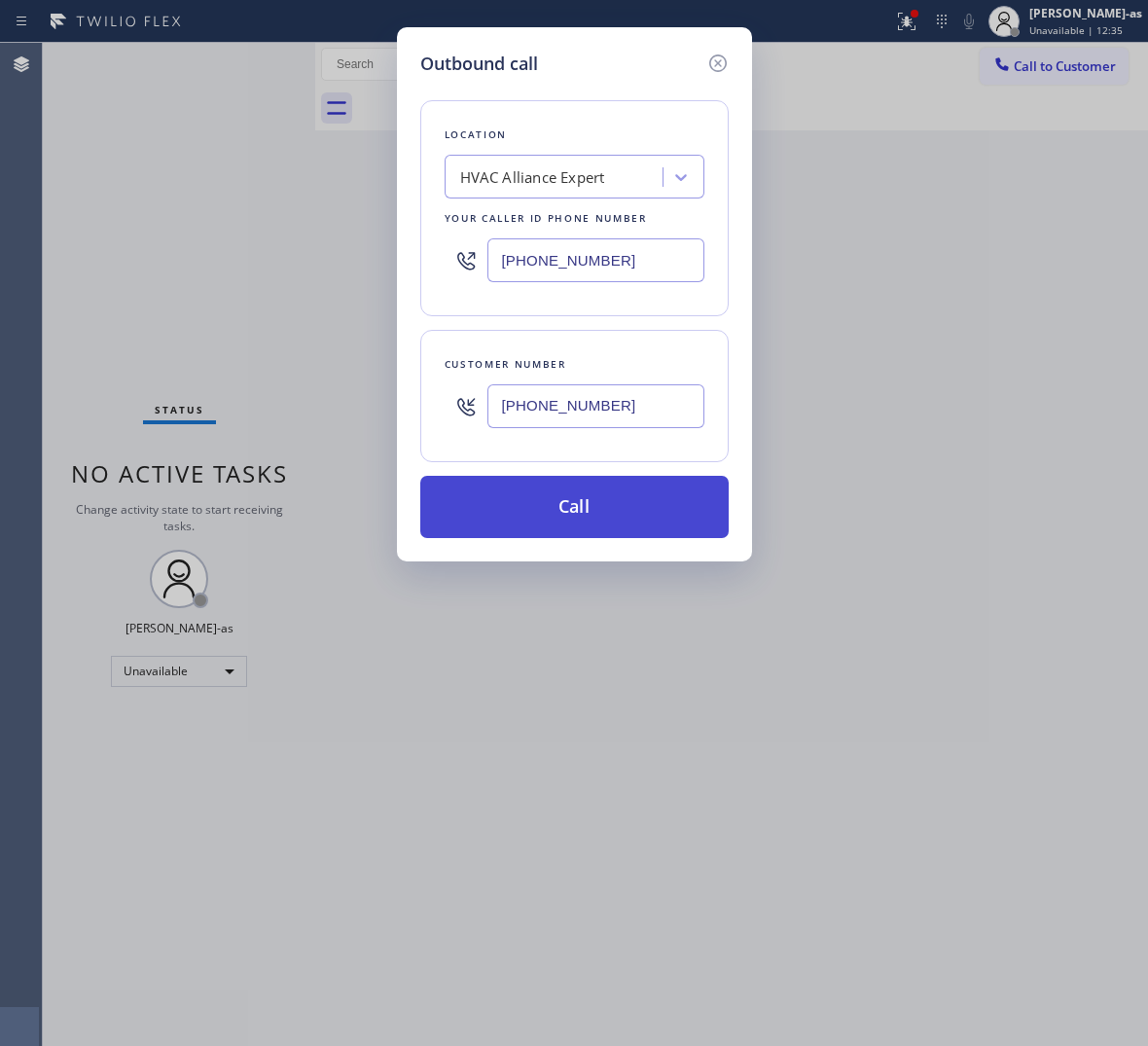 type on "[PHONE_NUMBER]" 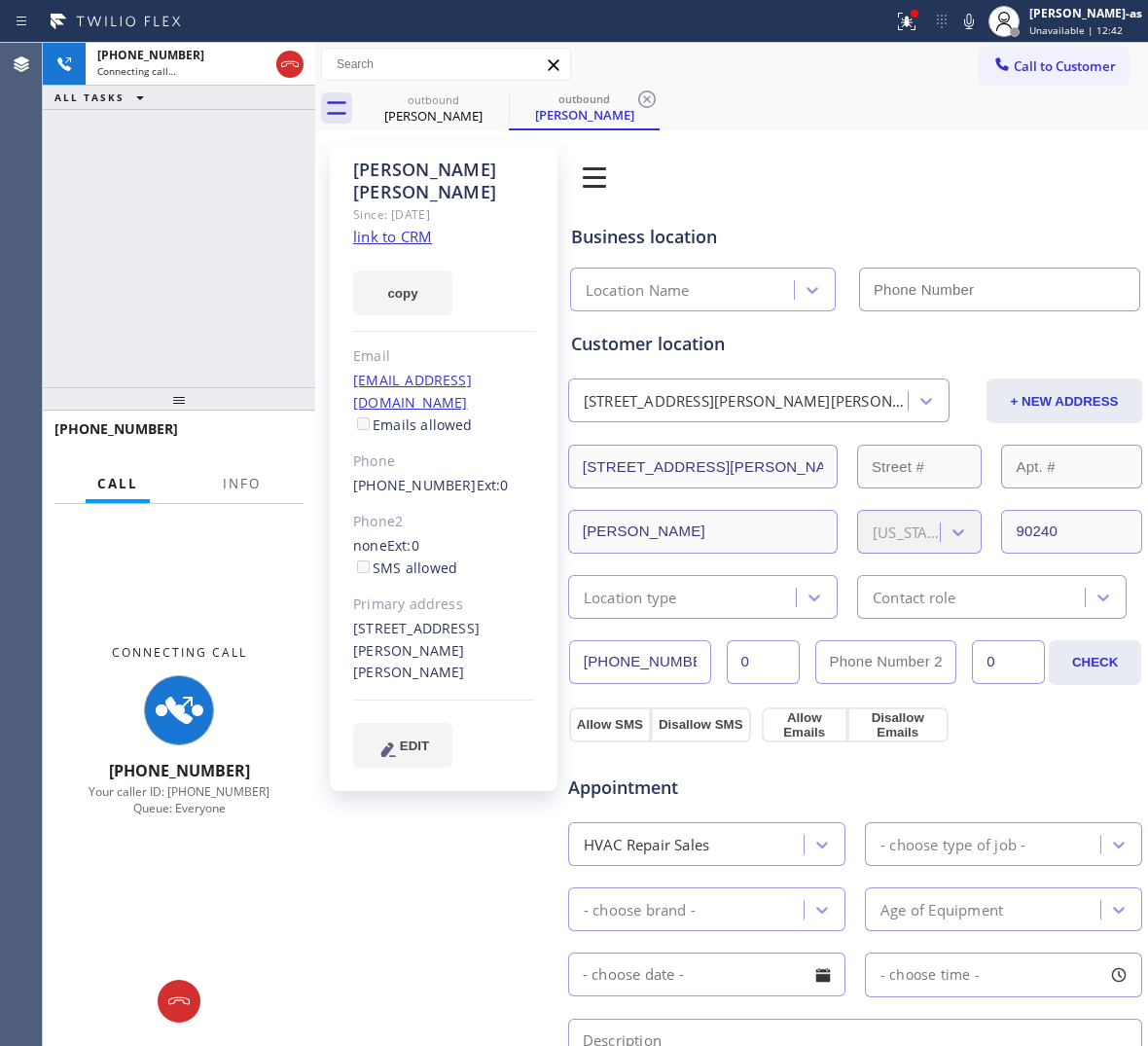 type on "[PHONE_NUMBER]" 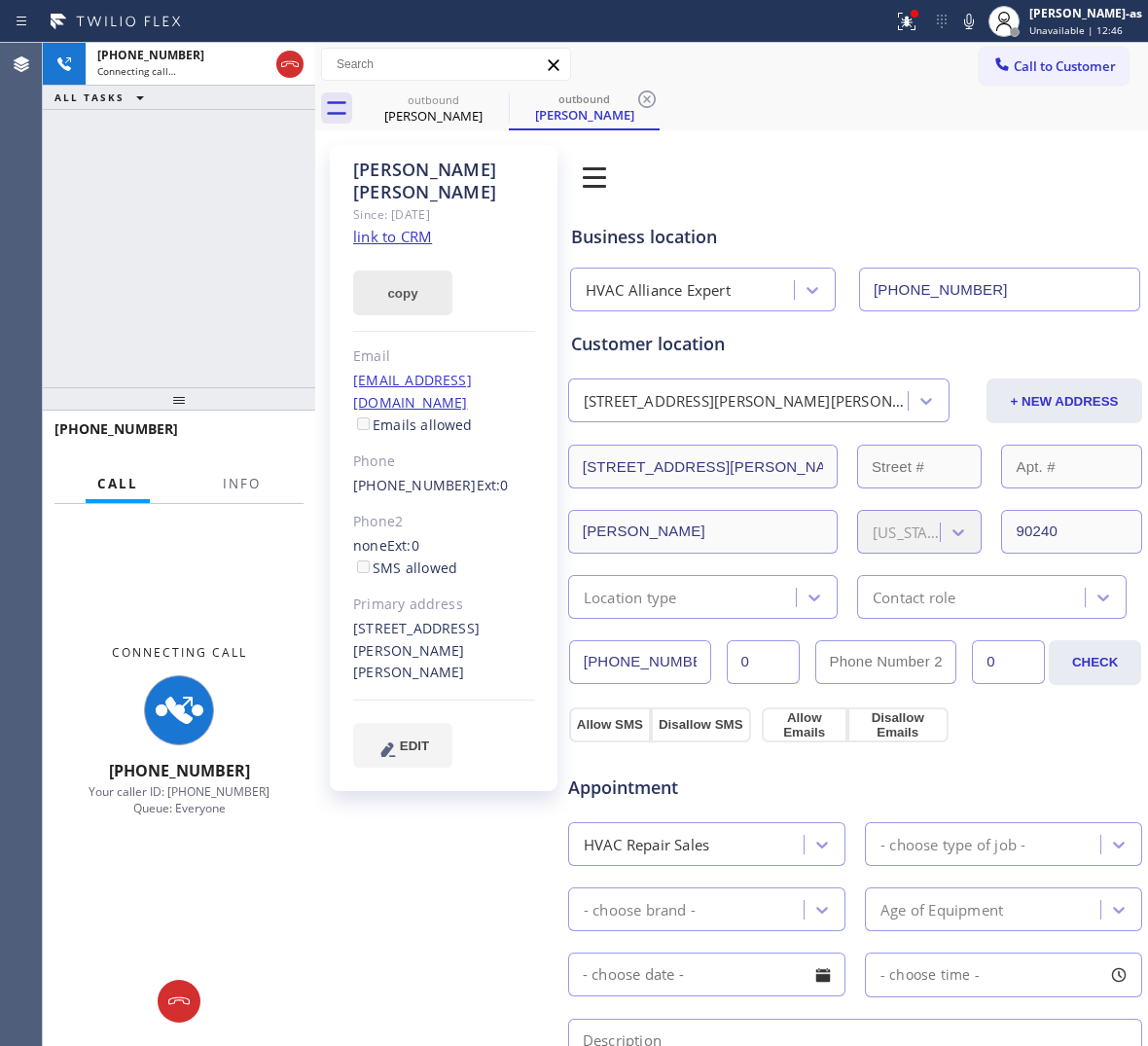 click on "link to CRM" 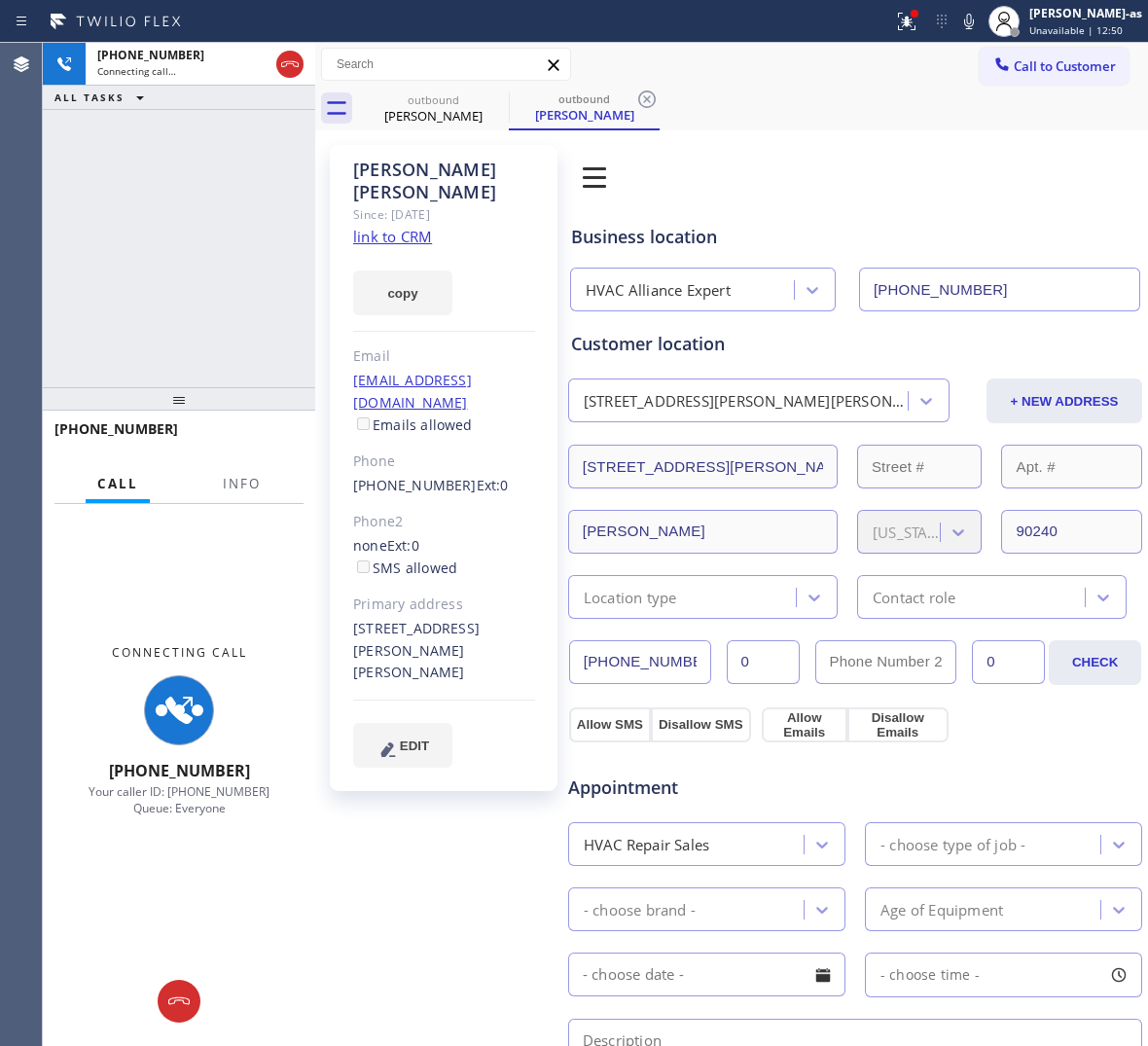 drag, startPoint x: 280, startPoint y: 277, endPoint x: 458, endPoint y: 232, distance: 183.60011 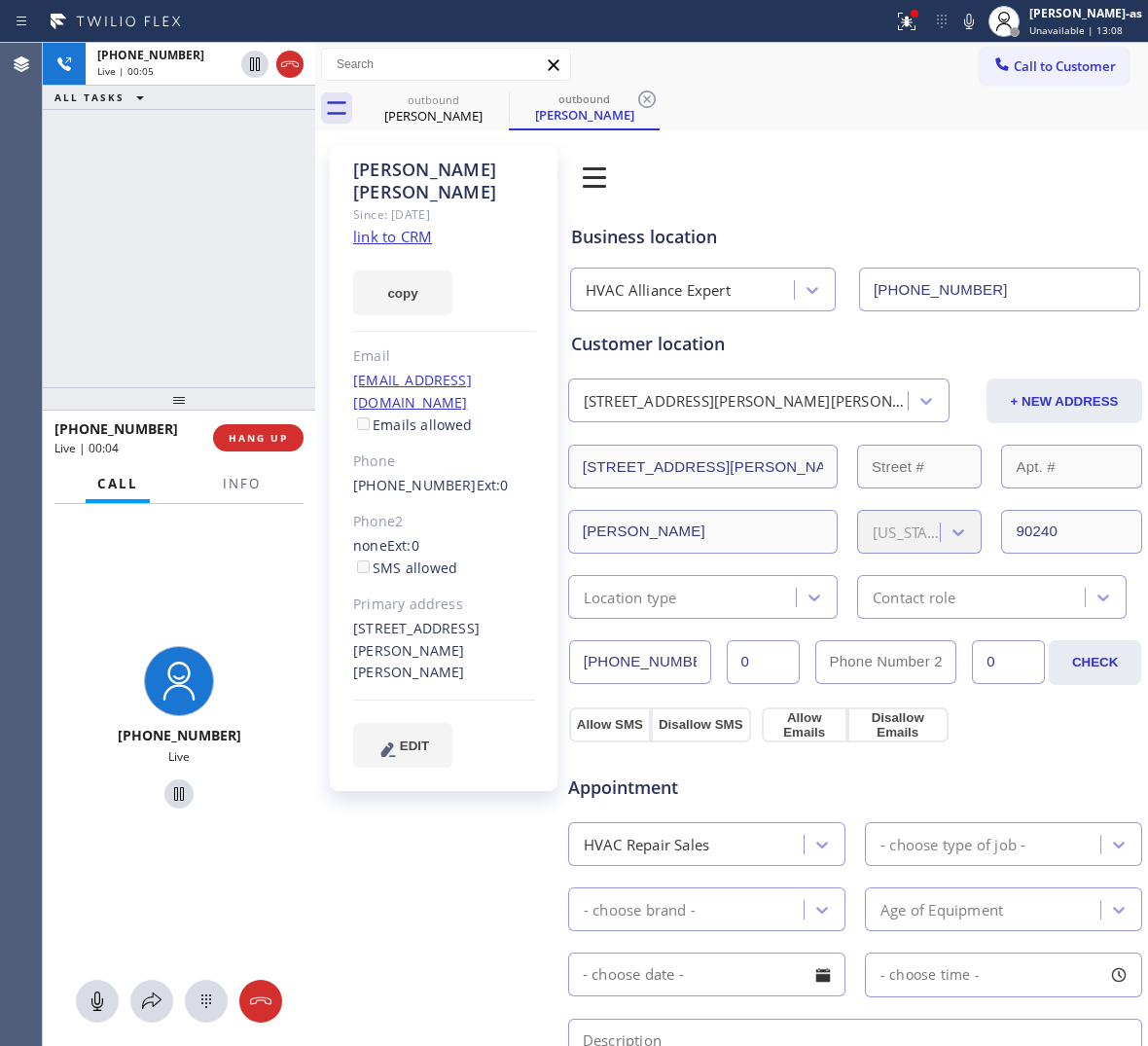 drag, startPoint x: 142, startPoint y: 271, endPoint x: 238, endPoint y: 215, distance: 111.139552 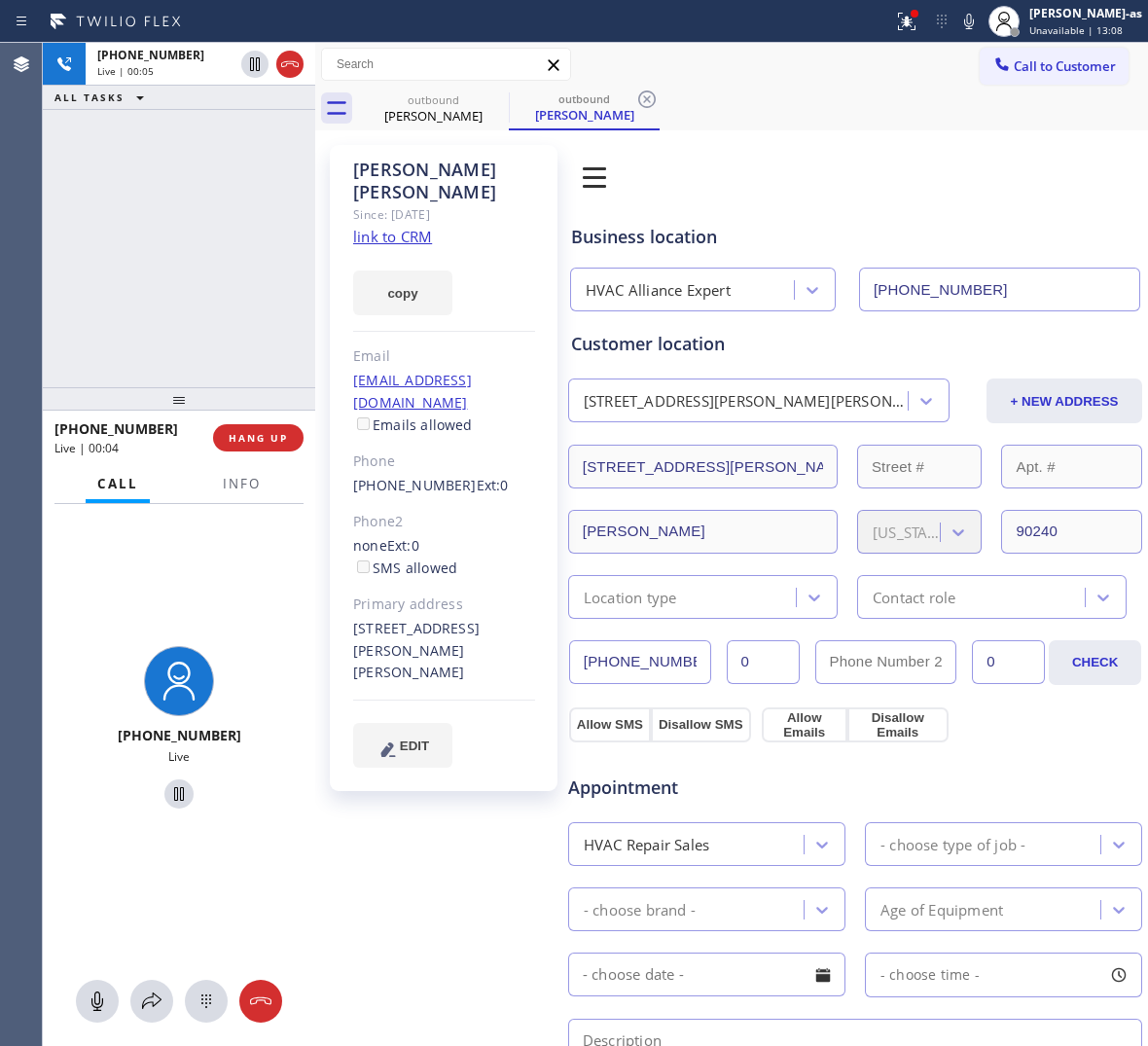 click on "[PHONE_NUMBER] Live | 00:05 ALL TASKS ALL TASKS ACTIVE TASKS TASKS IN WRAP UP" at bounding box center (179, 215) 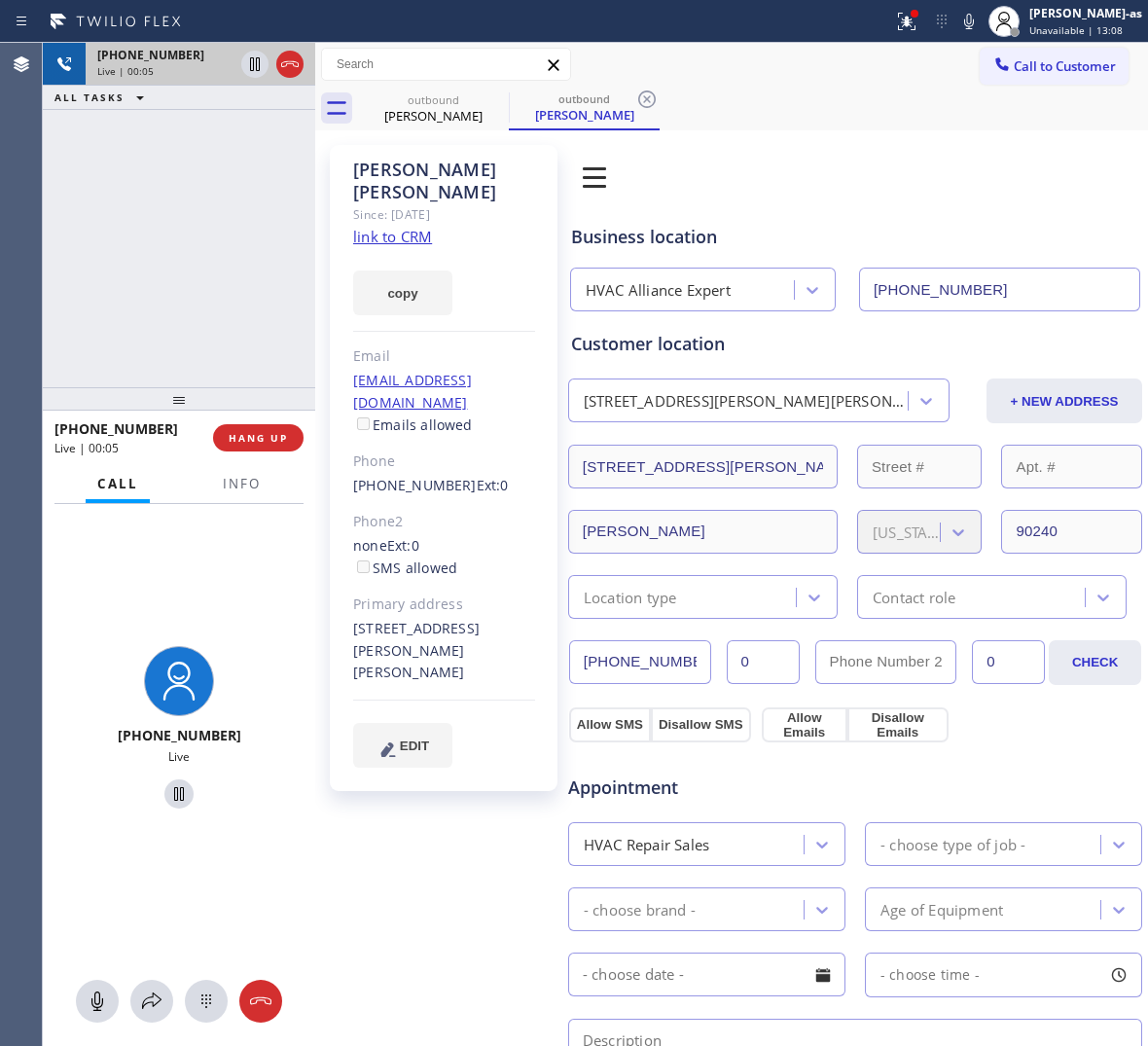 click at bounding box center [272, 64] 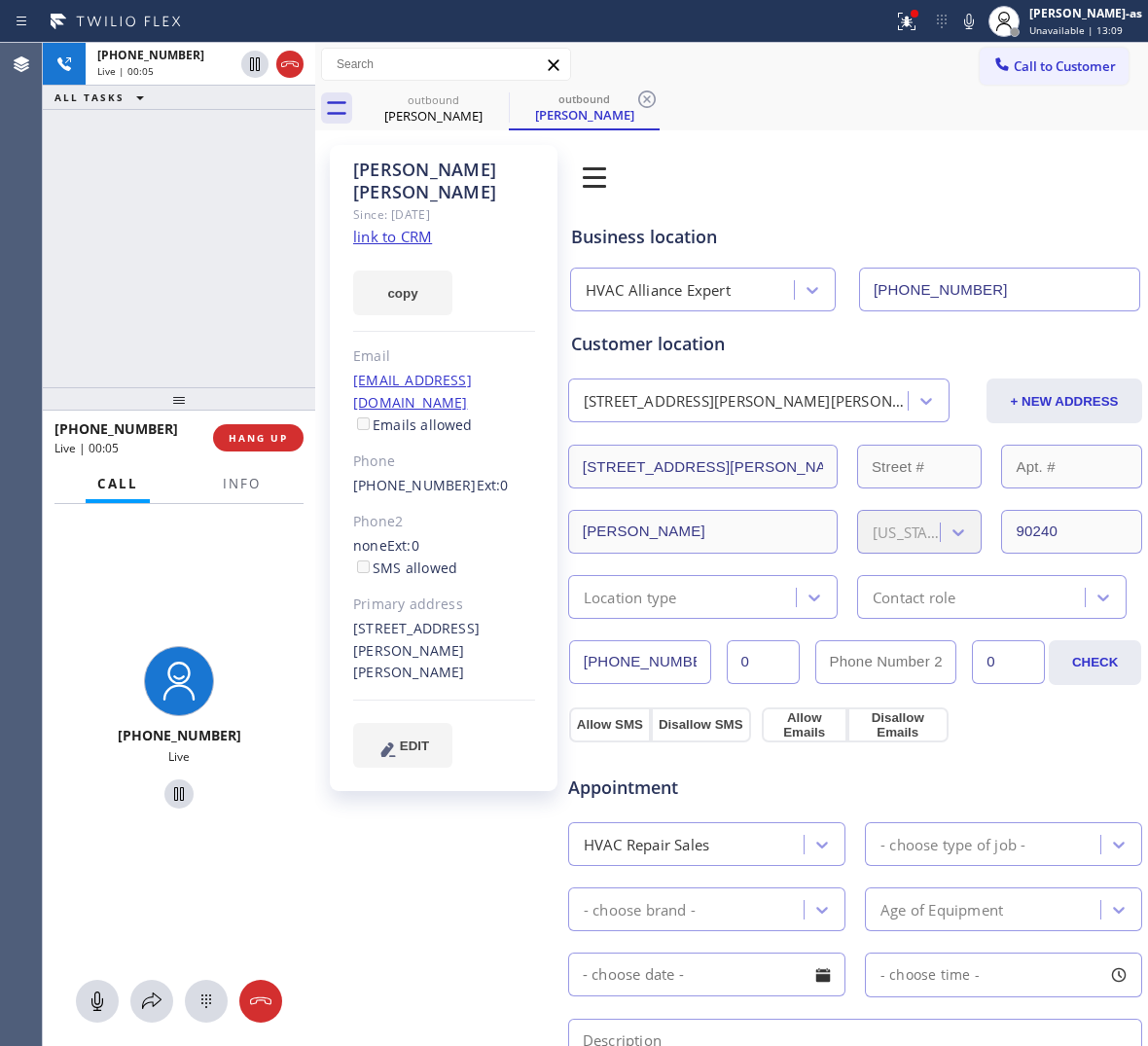 drag, startPoint x: 249, startPoint y: 266, endPoint x: 277, endPoint y: 367, distance: 104.80935 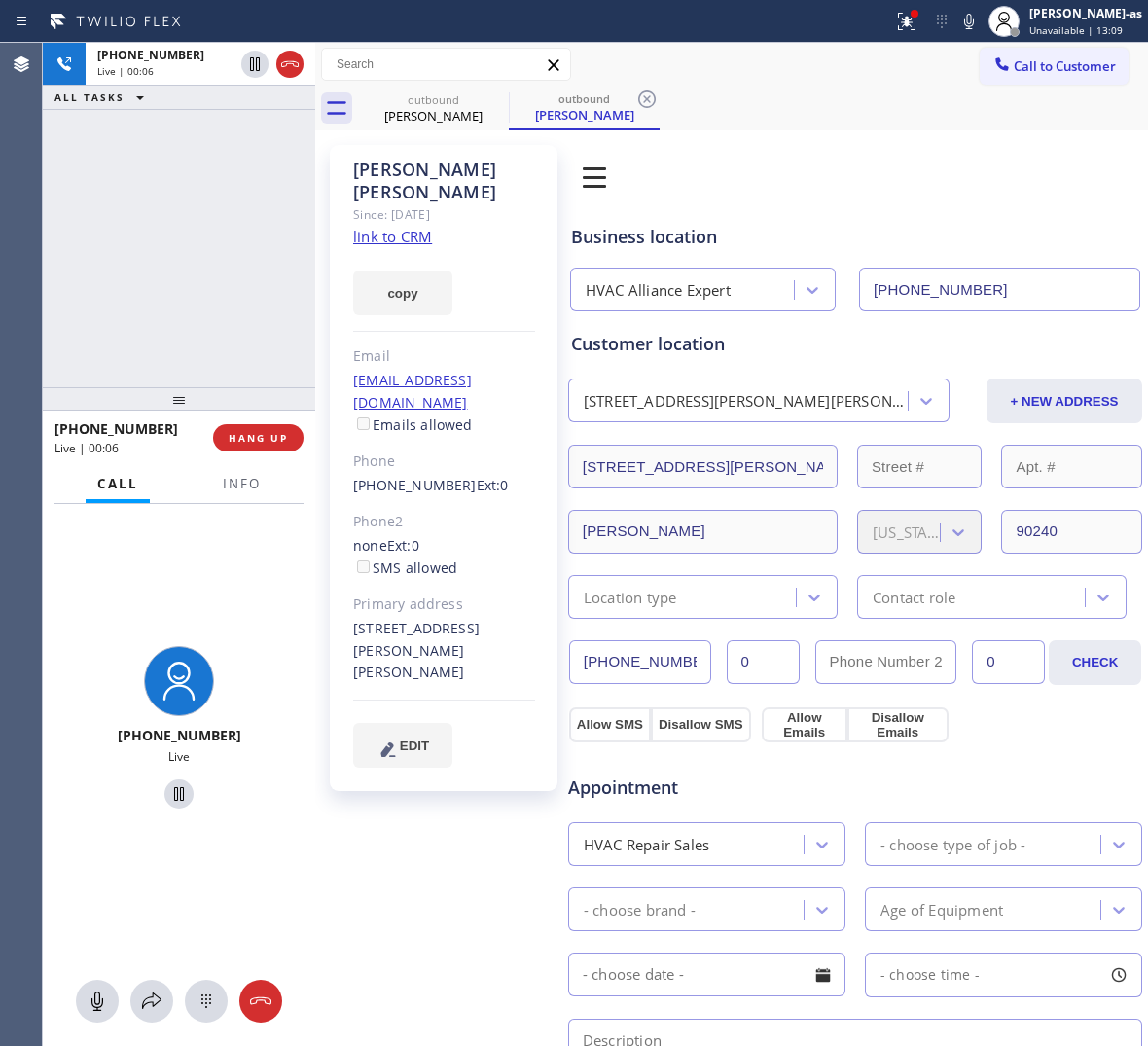 click on "[PHONE_NUMBER] Live | 00:06 HANG UP" at bounding box center [179, 438] 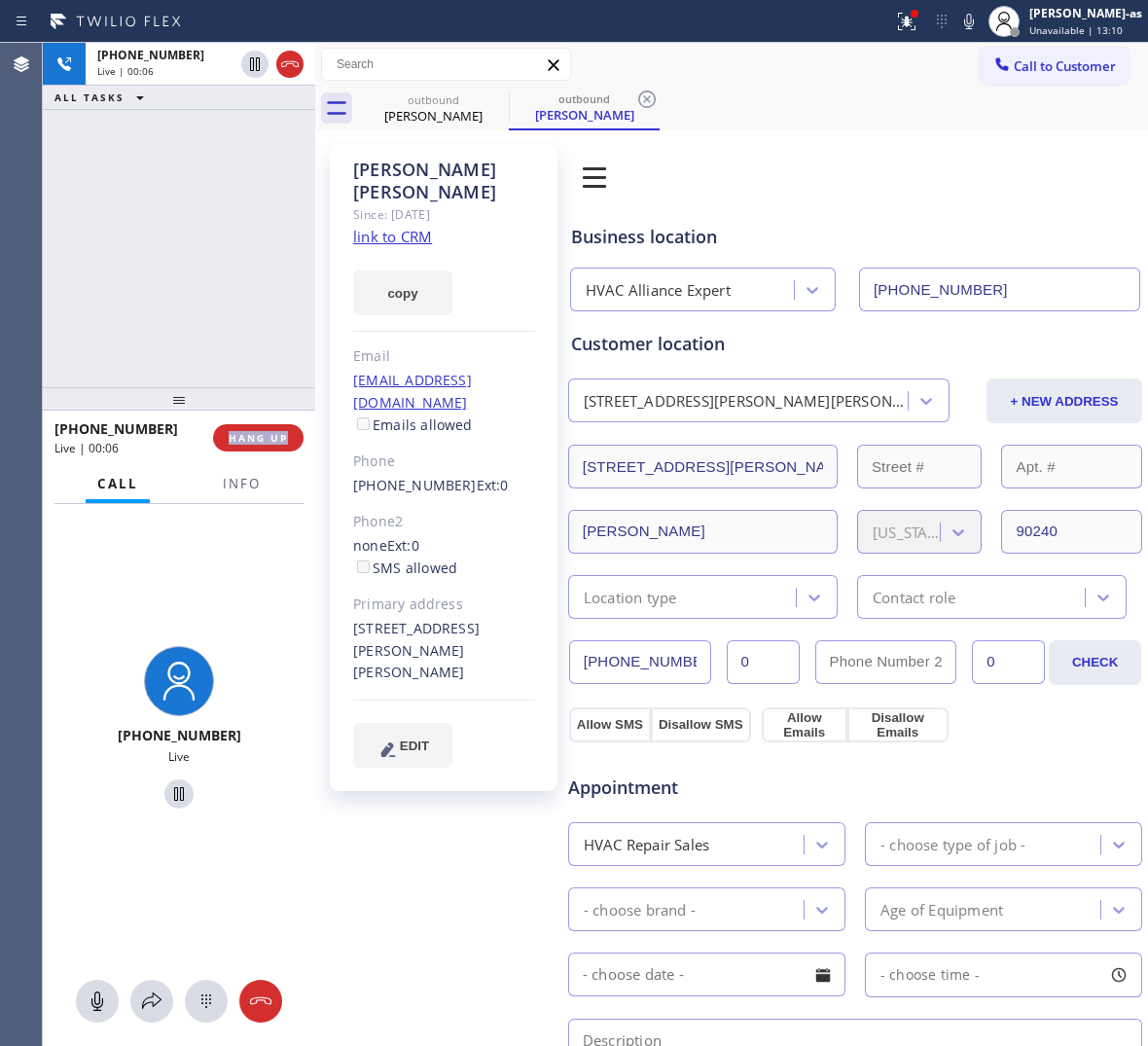 click on "[PHONE_NUMBER] Live | 00:06 HANG UP" at bounding box center [179, 438] 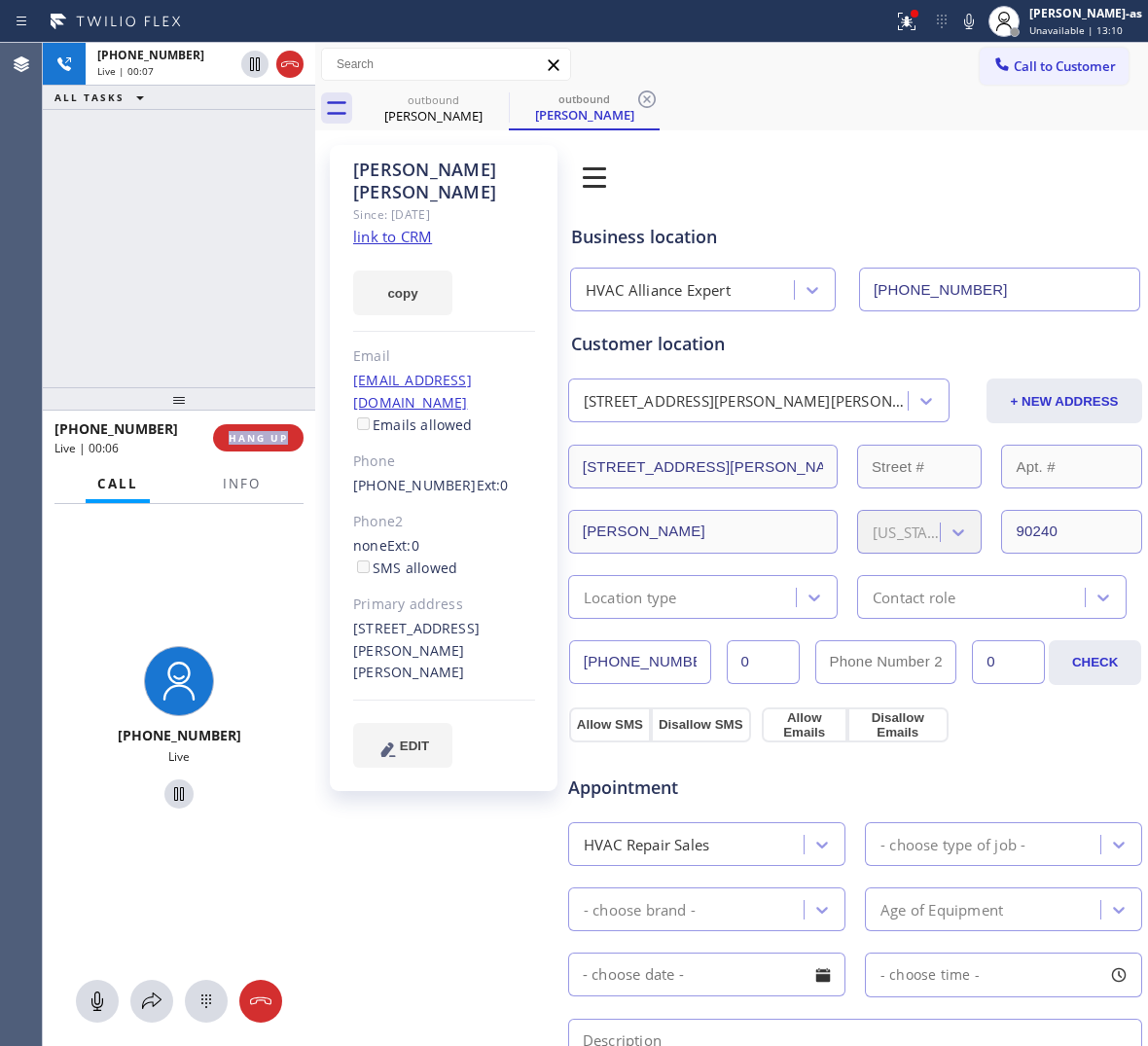 click on "[PHONE_NUMBER] Live | 00:06 HANG UP" at bounding box center [179, 438] 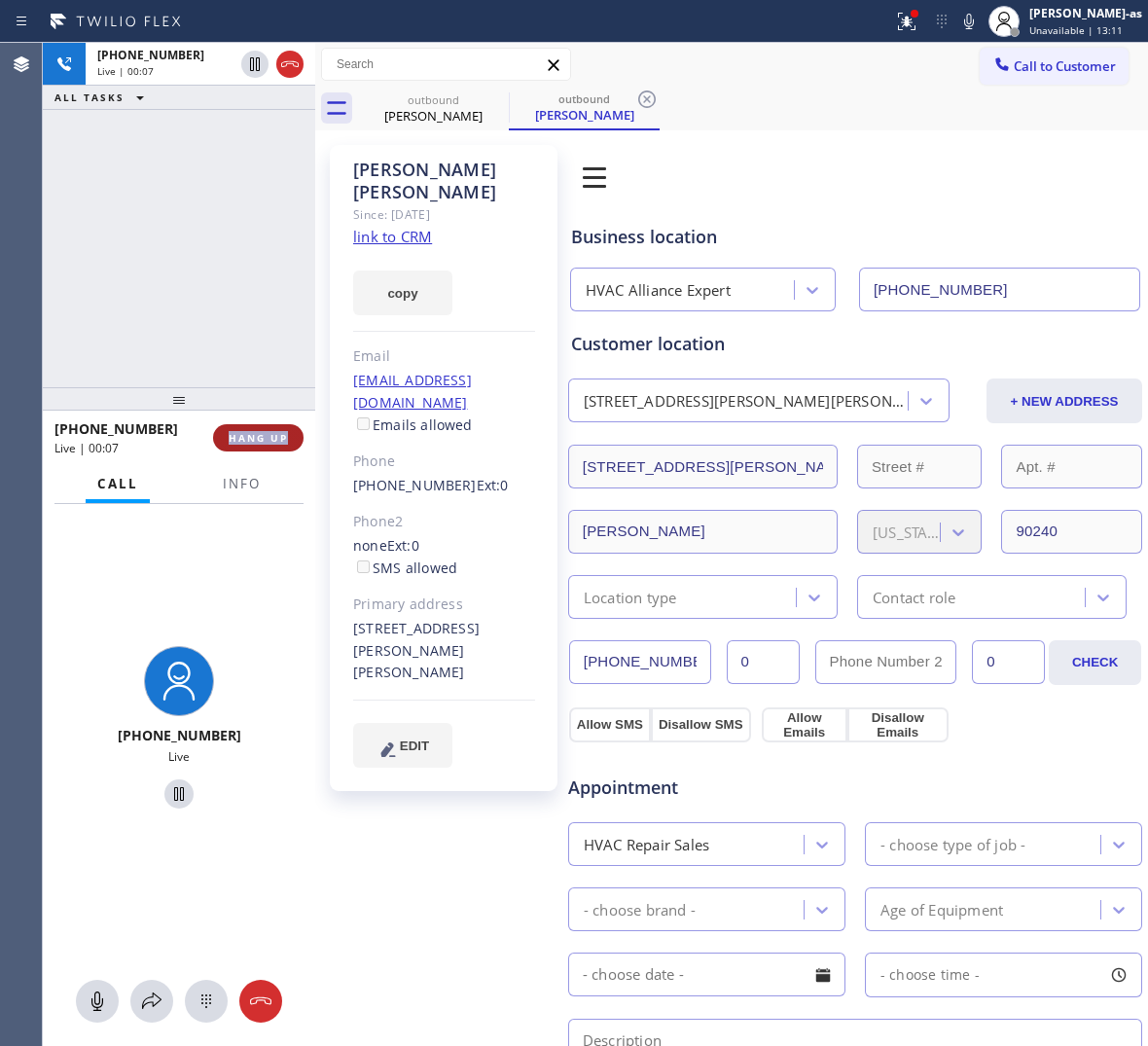 click on "HANG UP" at bounding box center [258, 438] 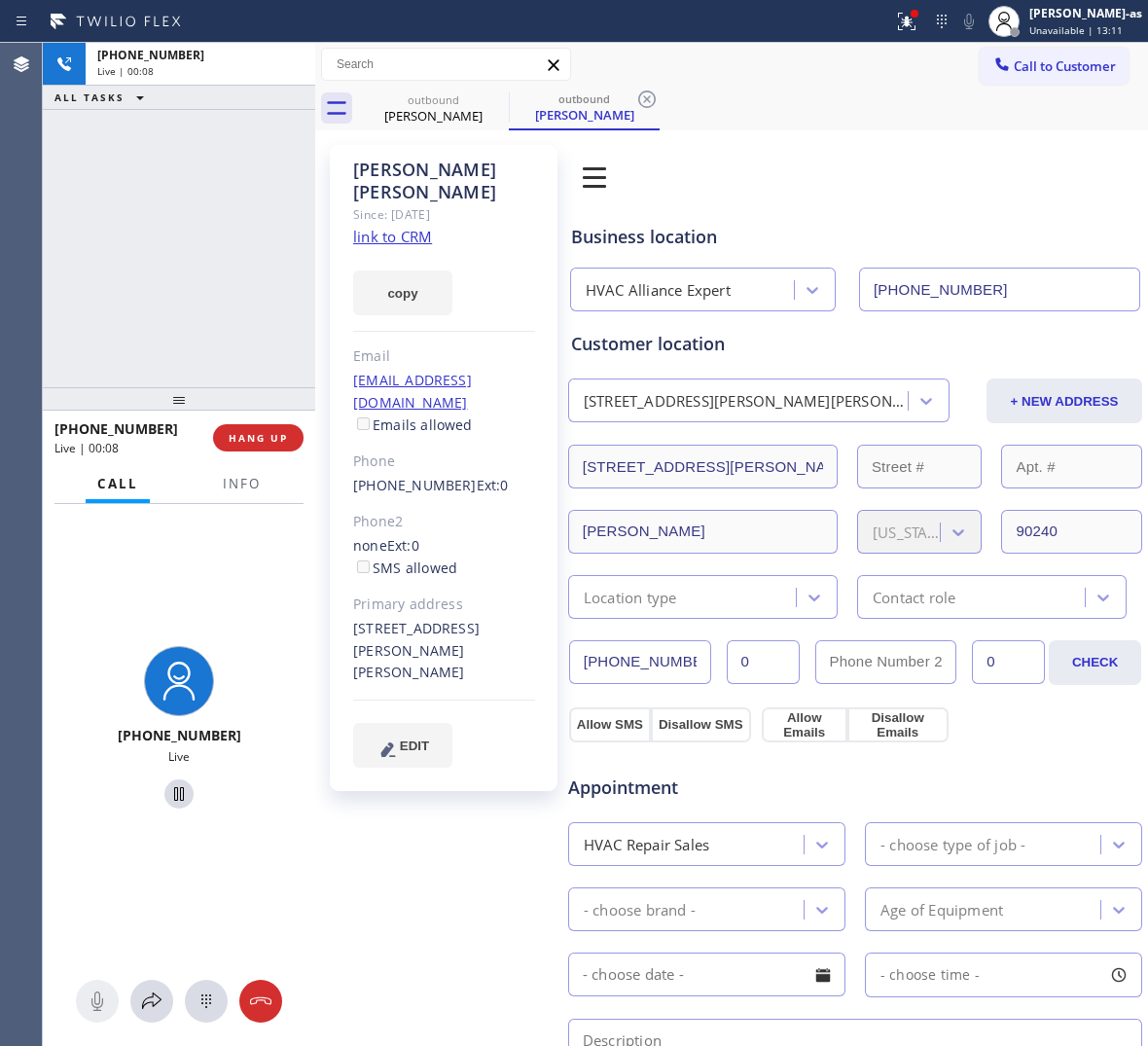 click on "[PHONE_NUMBER] Live | 00:08 ALL TASKS ALL TASKS ACTIVE TASKS TASKS IN WRAP UP" at bounding box center (179, 215) 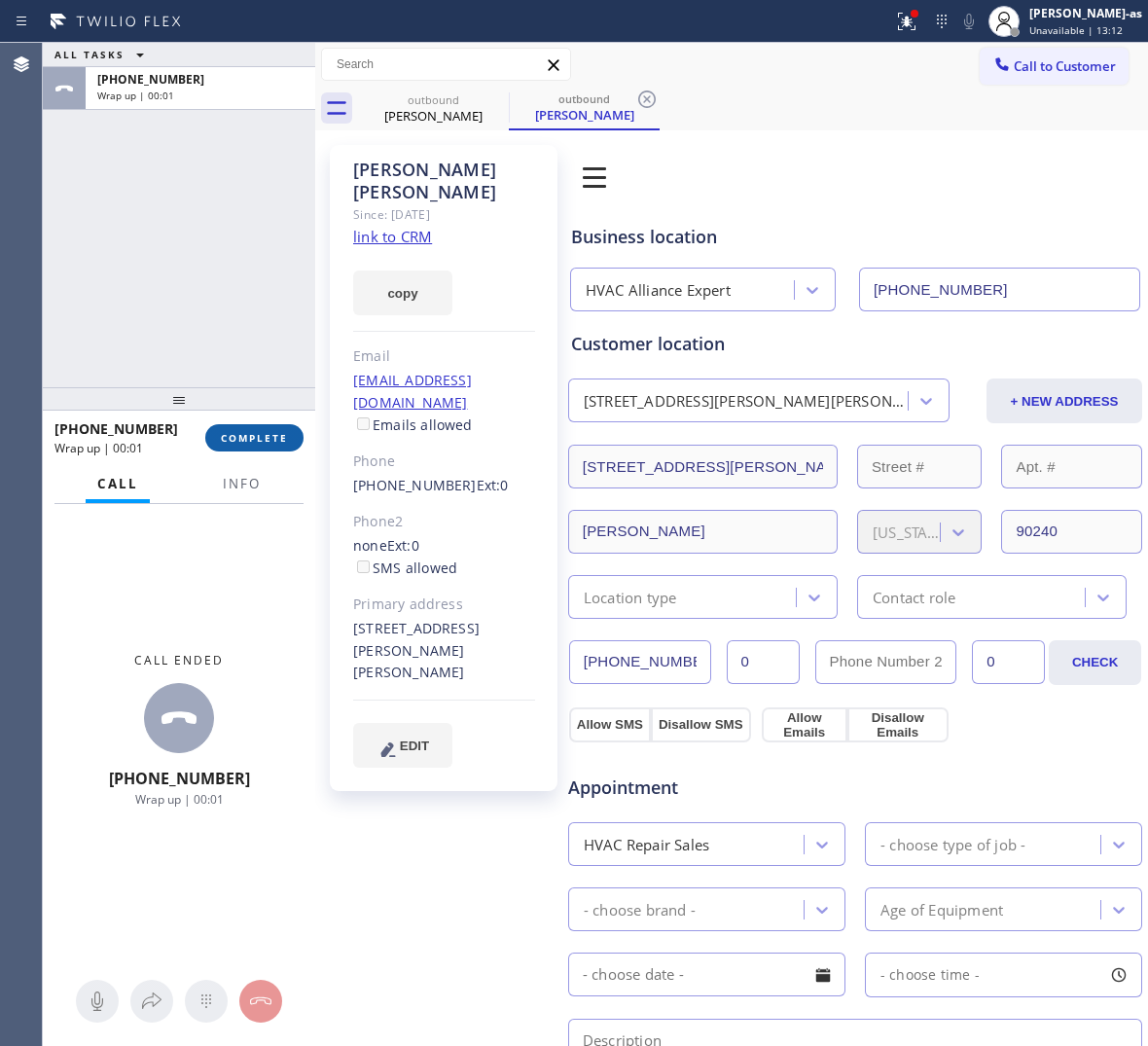 drag, startPoint x: 244, startPoint y: 436, endPoint x: 260, endPoint y: 438, distance: 16.124515 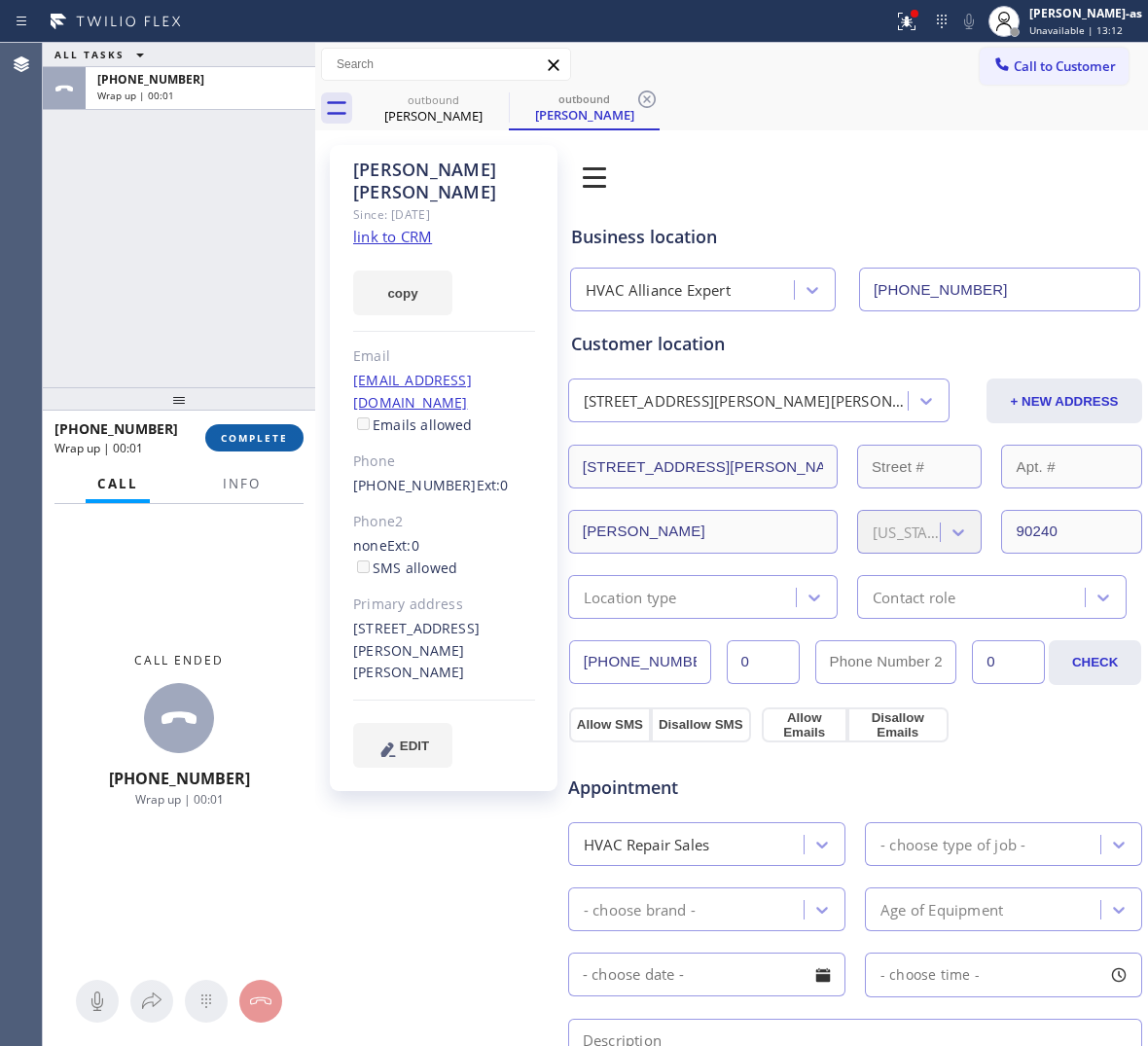 click on "COMPLETE" at bounding box center (254, 438) 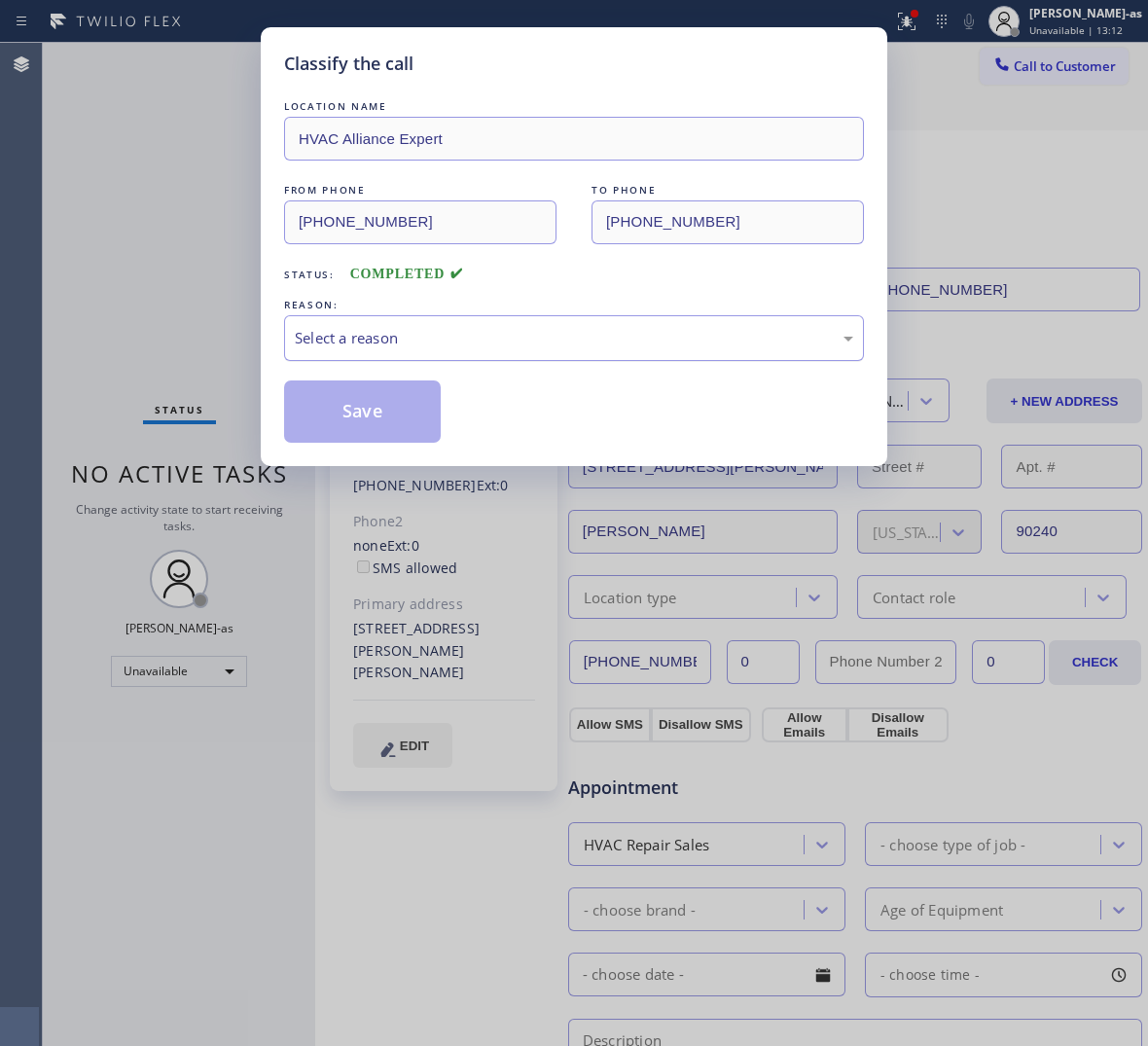 click on "Select a reason" at bounding box center (574, 338) 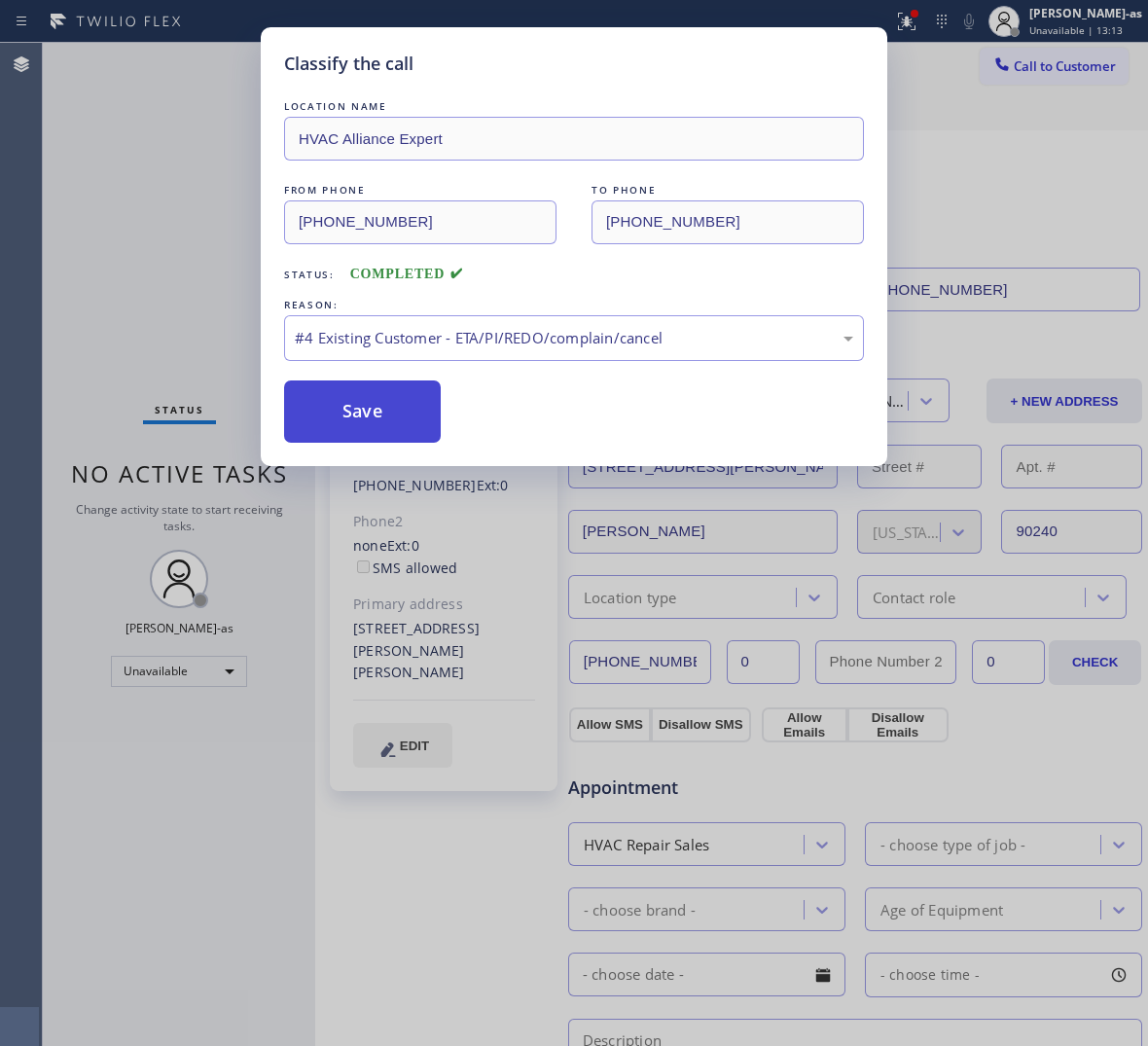 click on "Save" at bounding box center [362, 412] 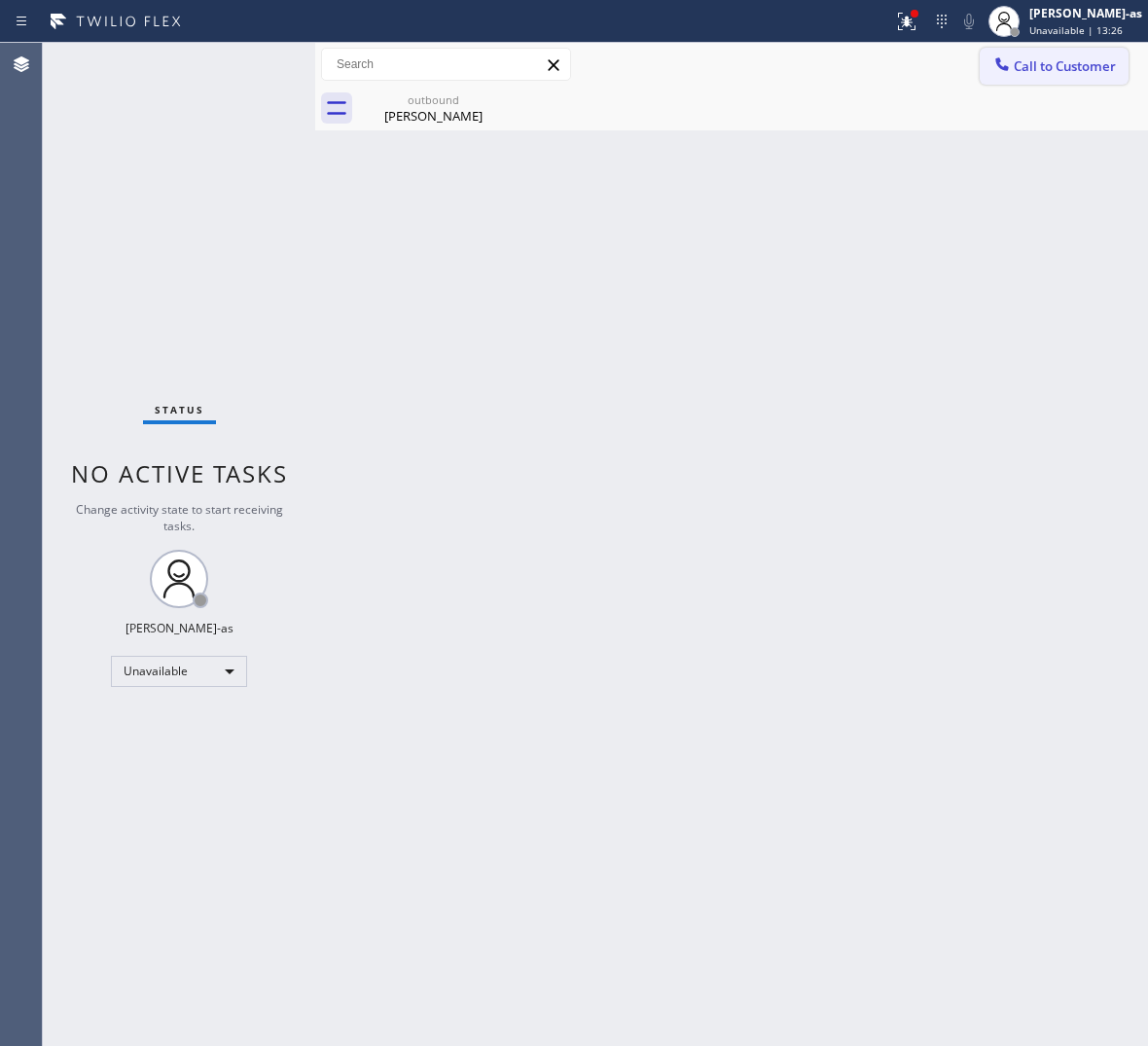 click on "Call to Customer" at bounding box center (1064, 66) 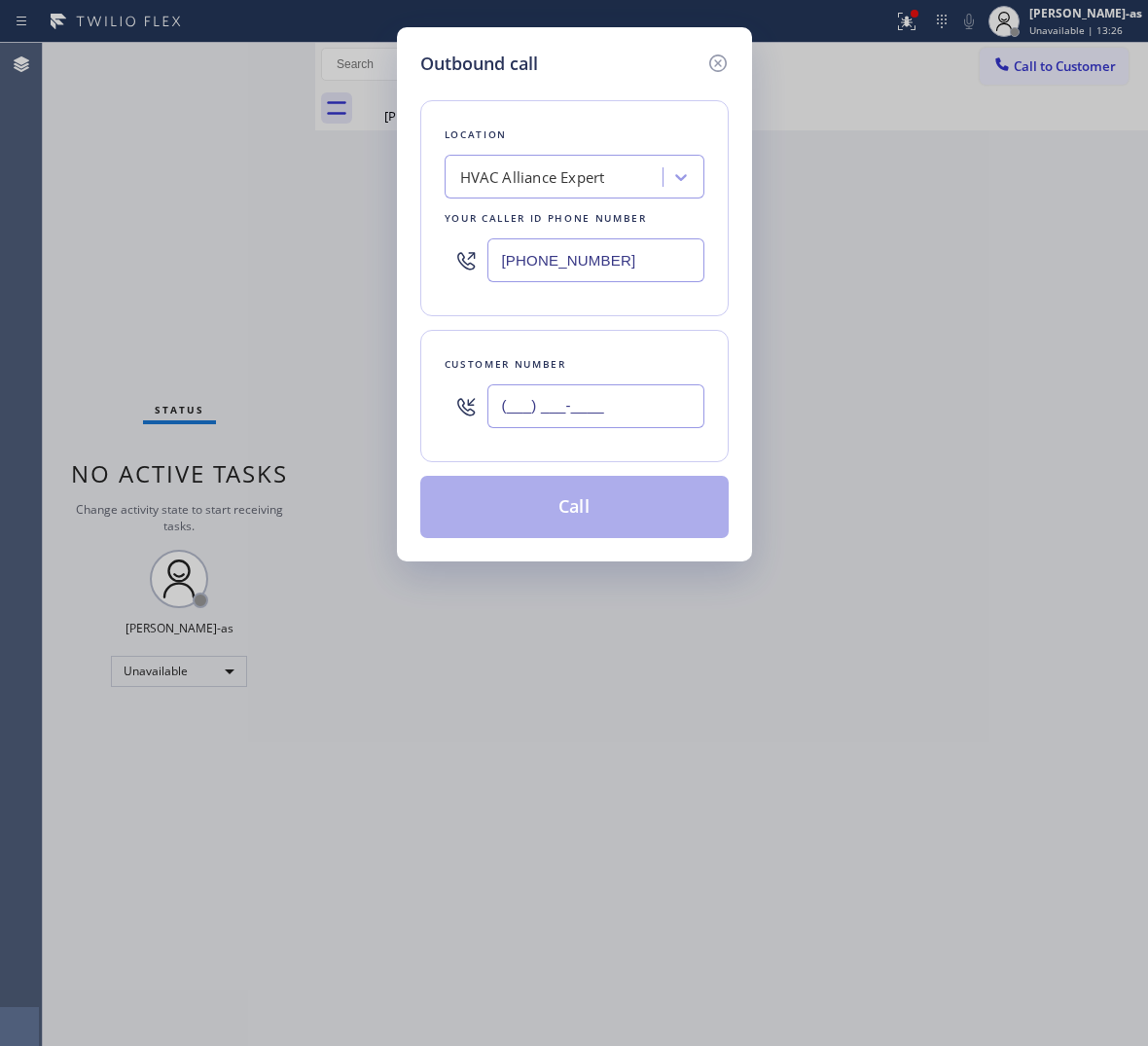 click on "(___) ___-____" at bounding box center (595, 406) 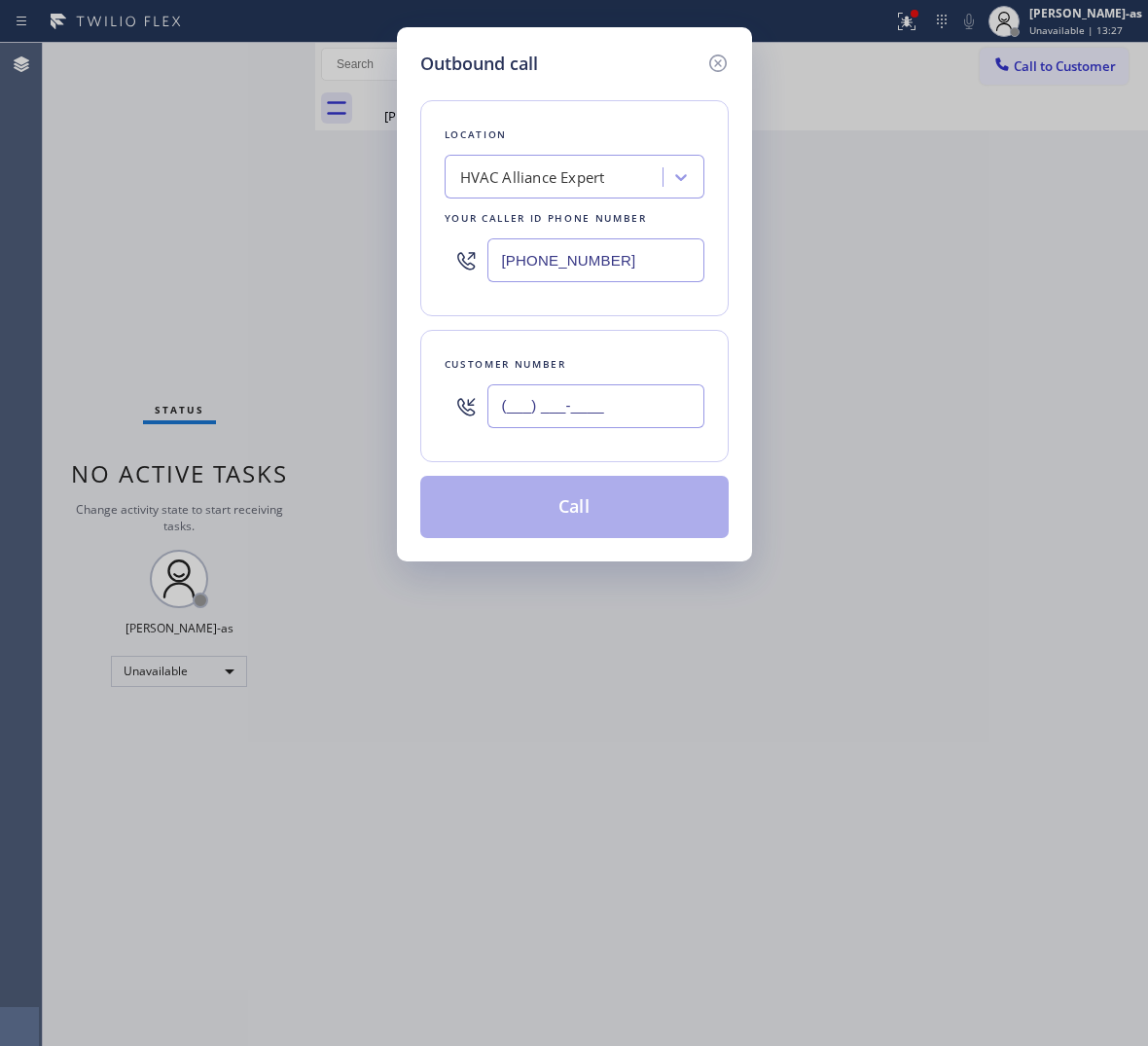 paste on "323) 810-5084" 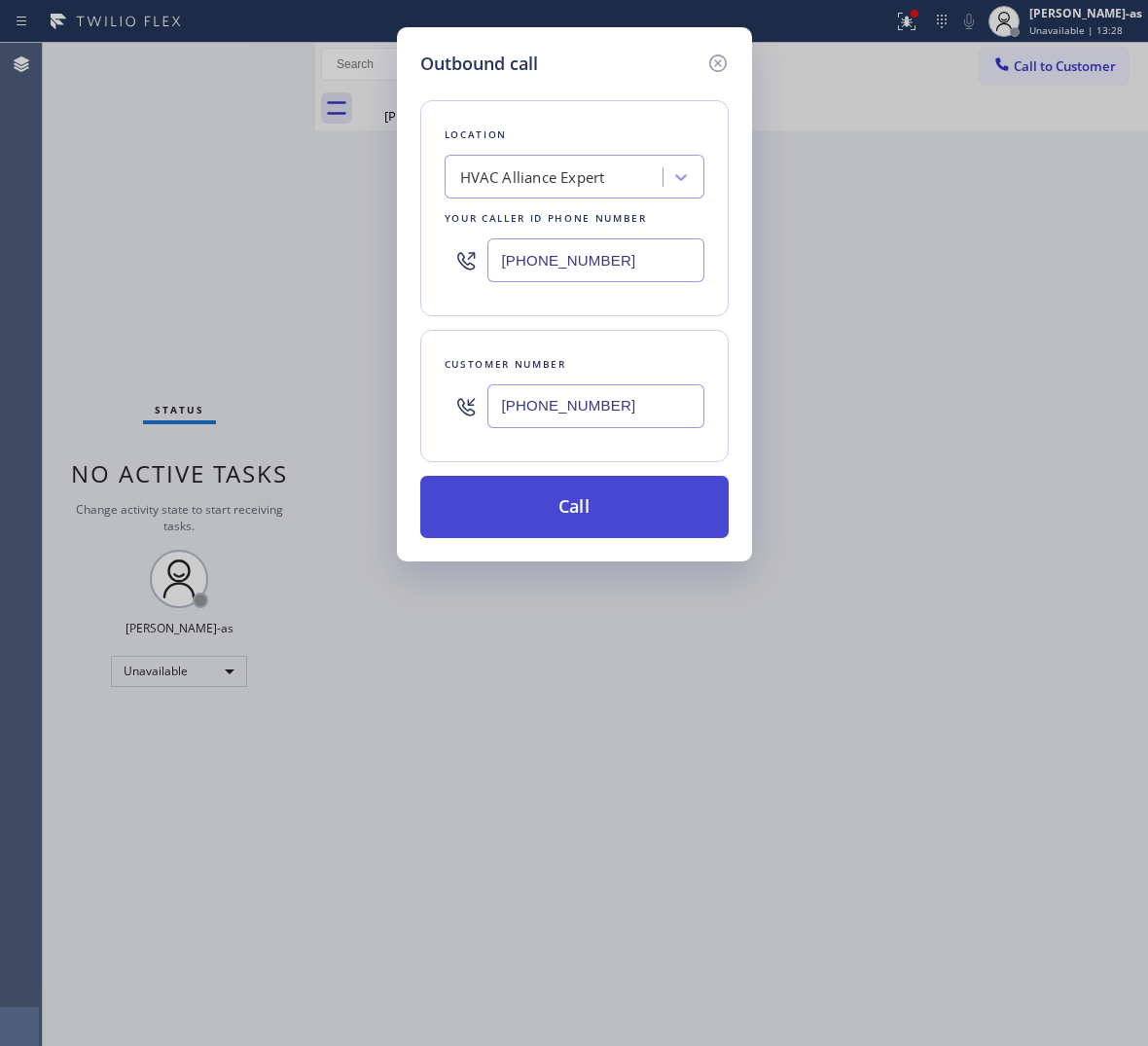 click on "Call" at bounding box center [574, 507] 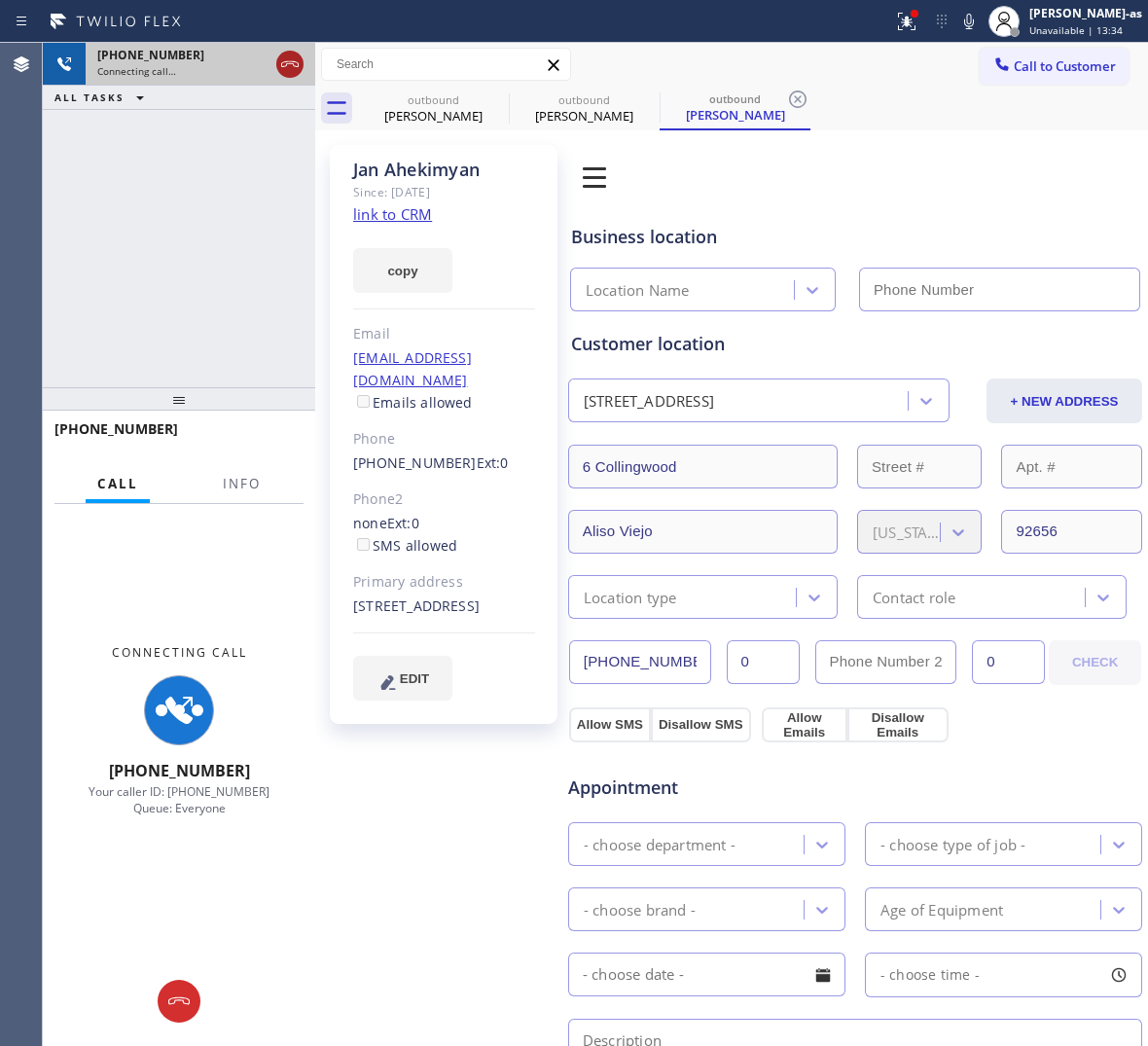 click at bounding box center [290, 64] 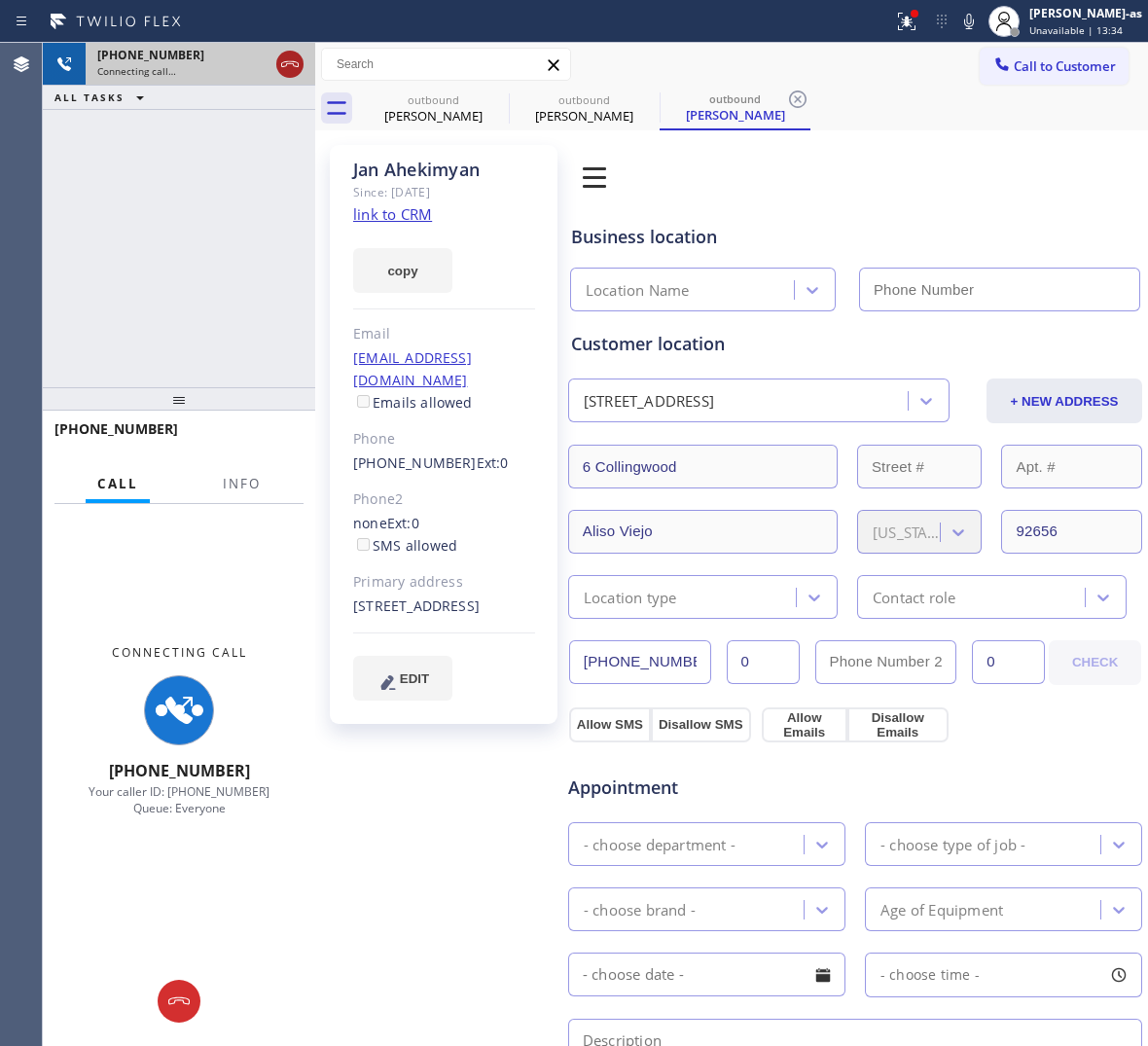 click 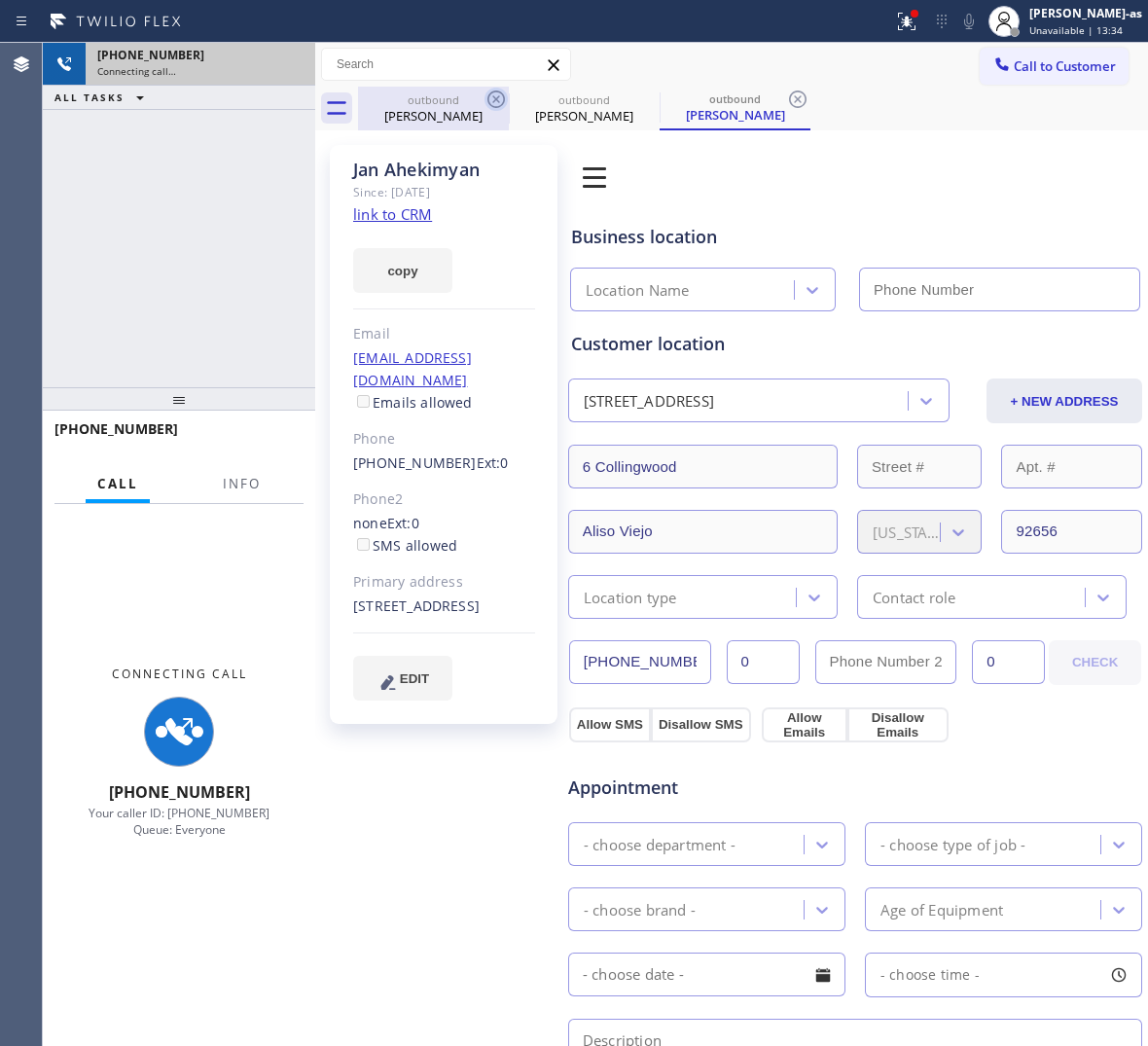 drag, startPoint x: 469, startPoint y: 89, endPoint x: 502, endPoint y: 90, distance: 33.0151 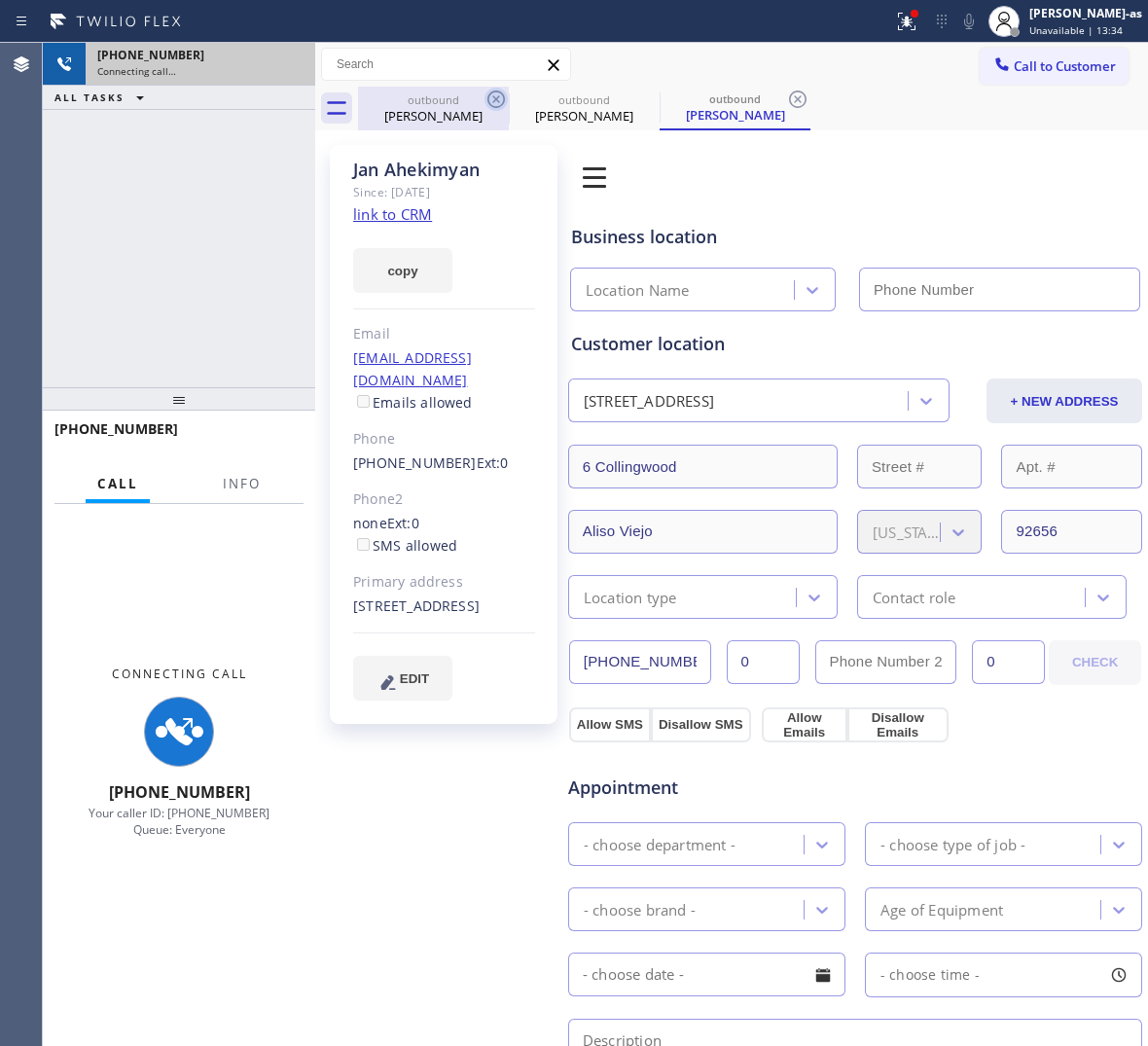 click on "outbound [PERSON_NAME]" at bounding box center (433, 108) 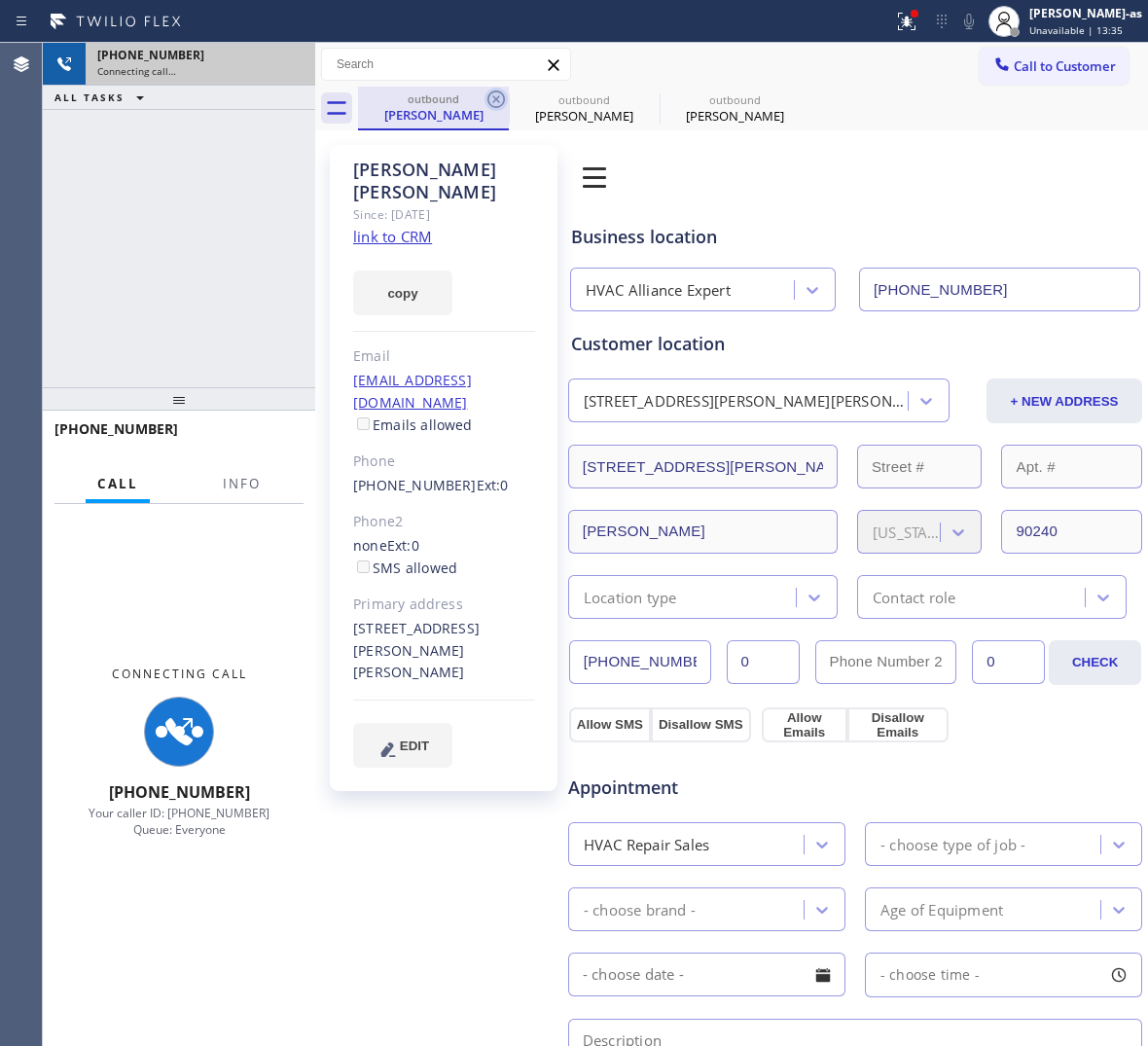 click 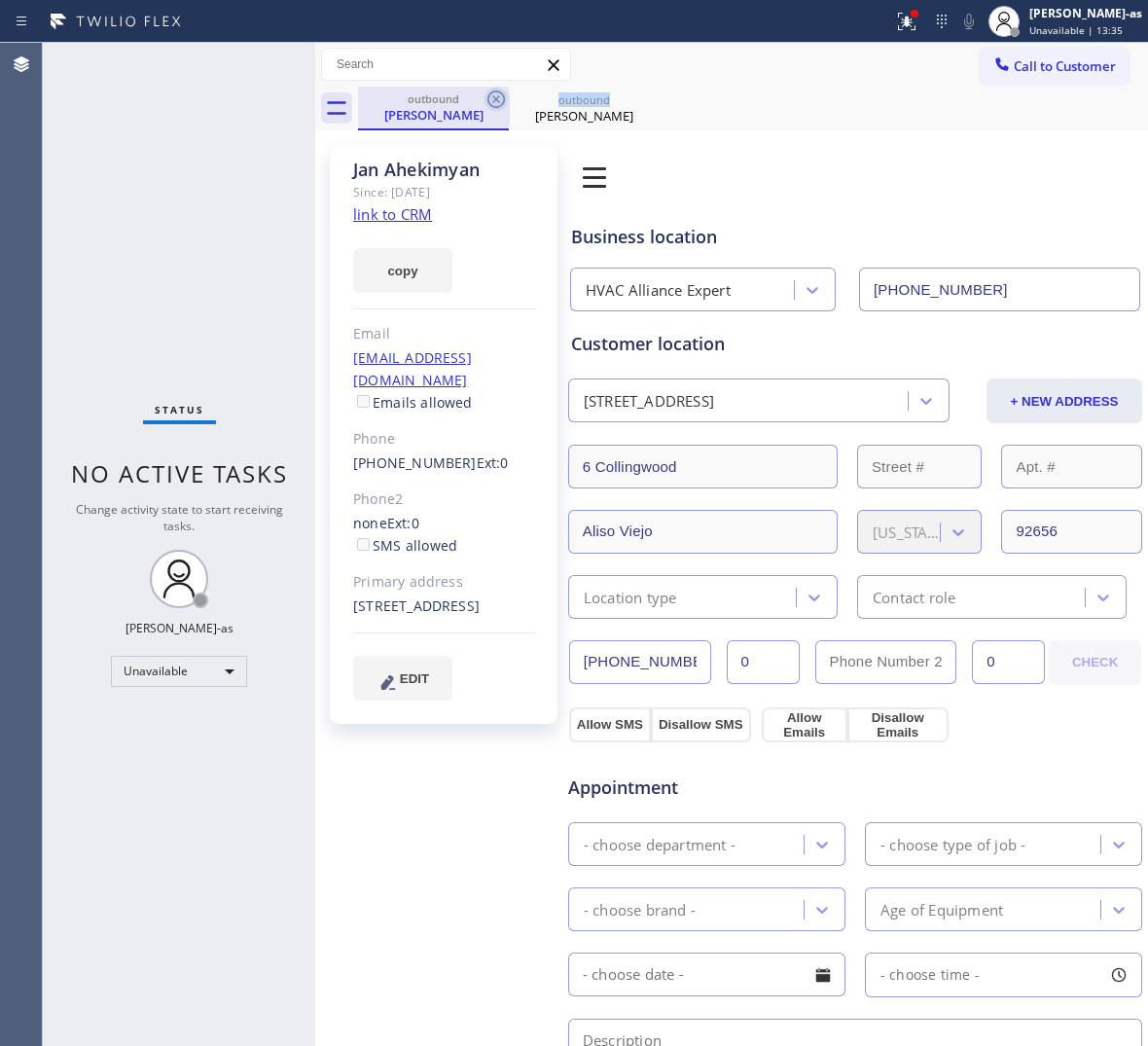 click 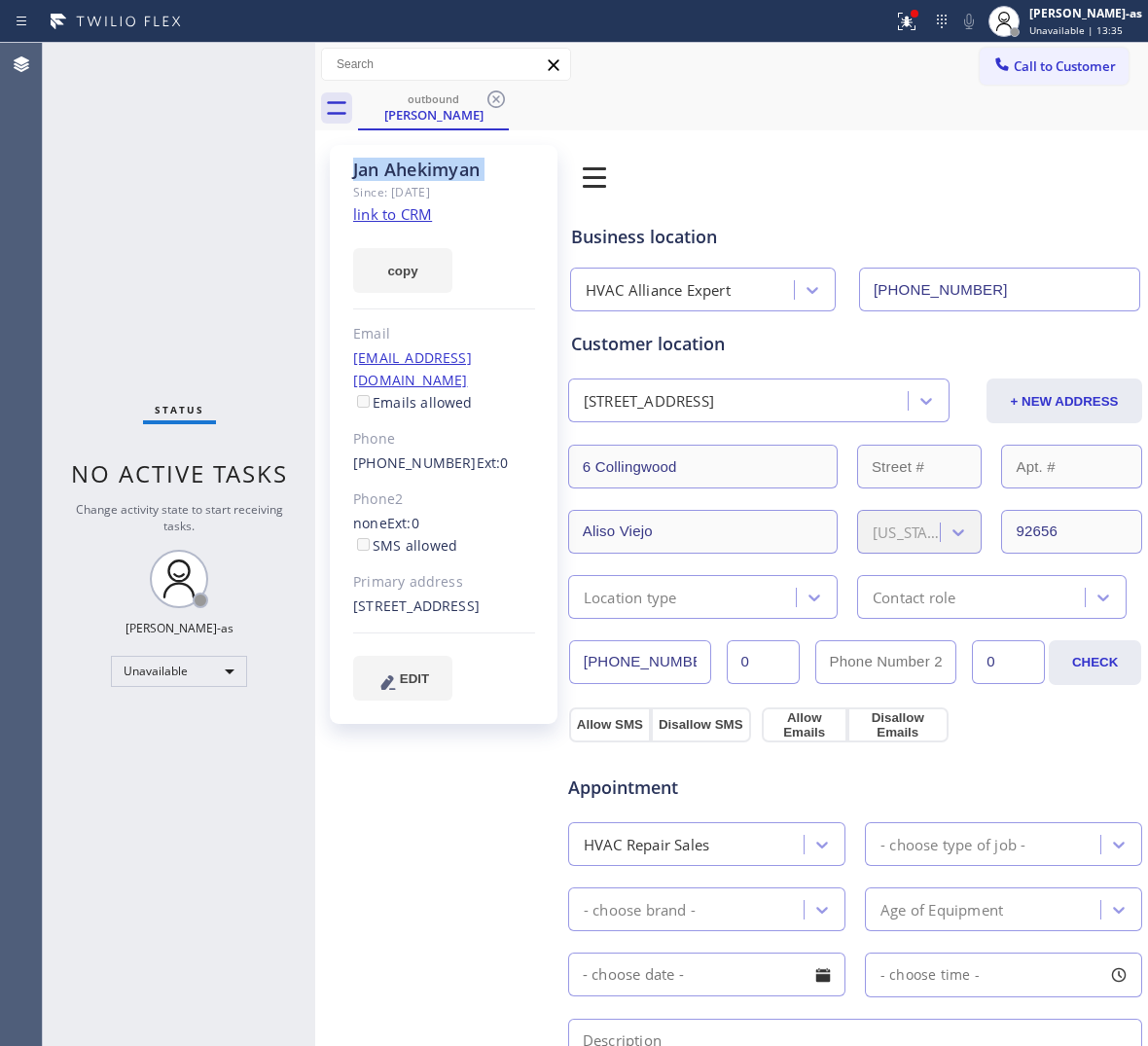 click 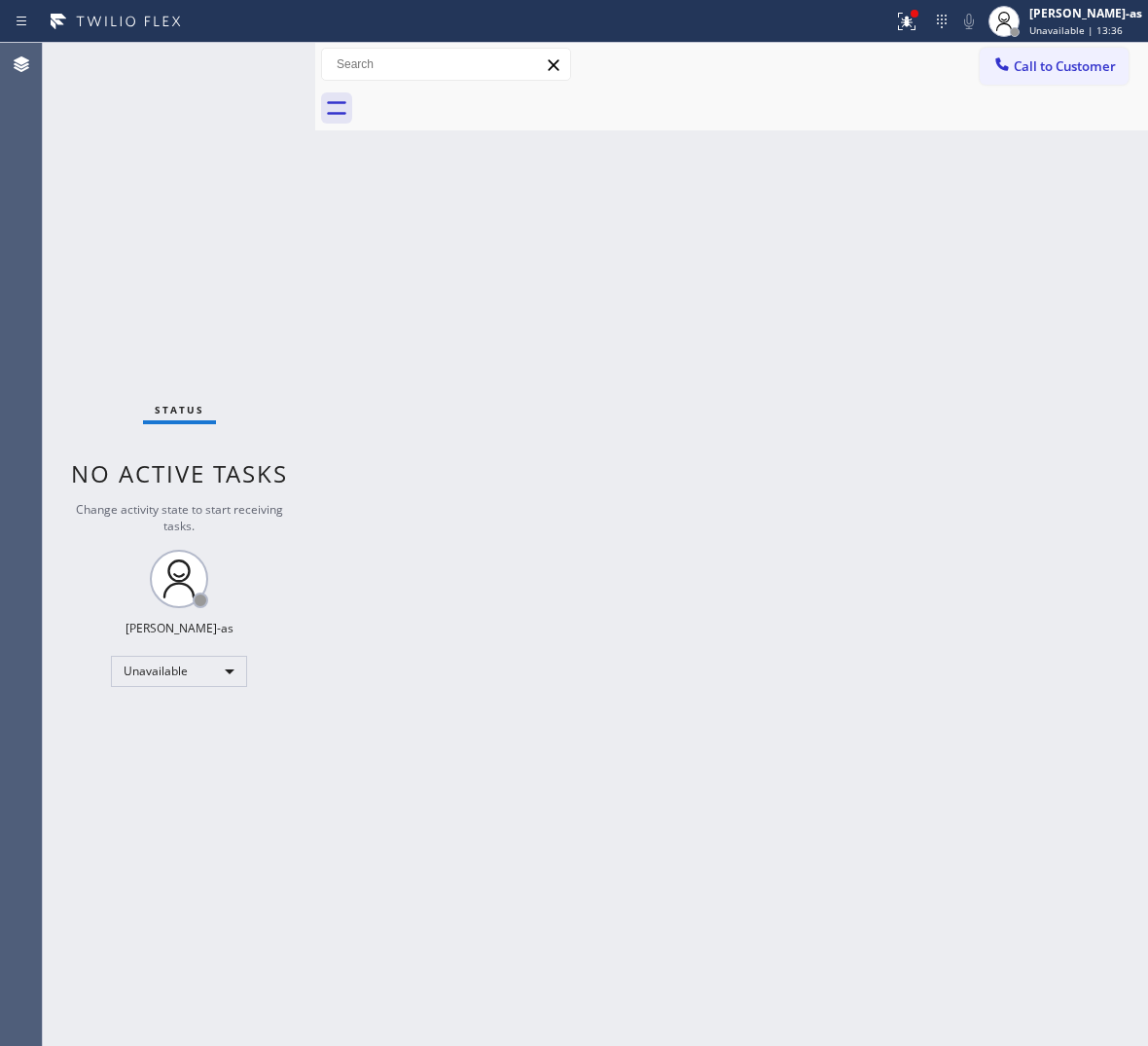 click on "Back to Dashboard Change Sender ID Customers Technicians Select a contact Outbound call Location Search location Your caller id phone number Customer number Call Customer info Name   Phone none Address none Change Sender ID HVAC [PHONE_NUMBER] 5 Star Appliance [PHONE_NUMBER] Appliance Repair [PHONE_NUMBER] Plumbing [PHONE_NUMBER] Air Duct Cleaning [PHONE_NUMBER]  Electricians [PHONE_NUMBER] Cancel Change Check personal SMS Reset Change No tabs Call to Customer Outbound call Location HVAC Alliance Expert Your caller id phone number [PHONE_NUMBER] Customer number Call Outbound call Technician Search Technician Your caller id phone number Your caller id phone number Call" at bounding box center (732, 544) 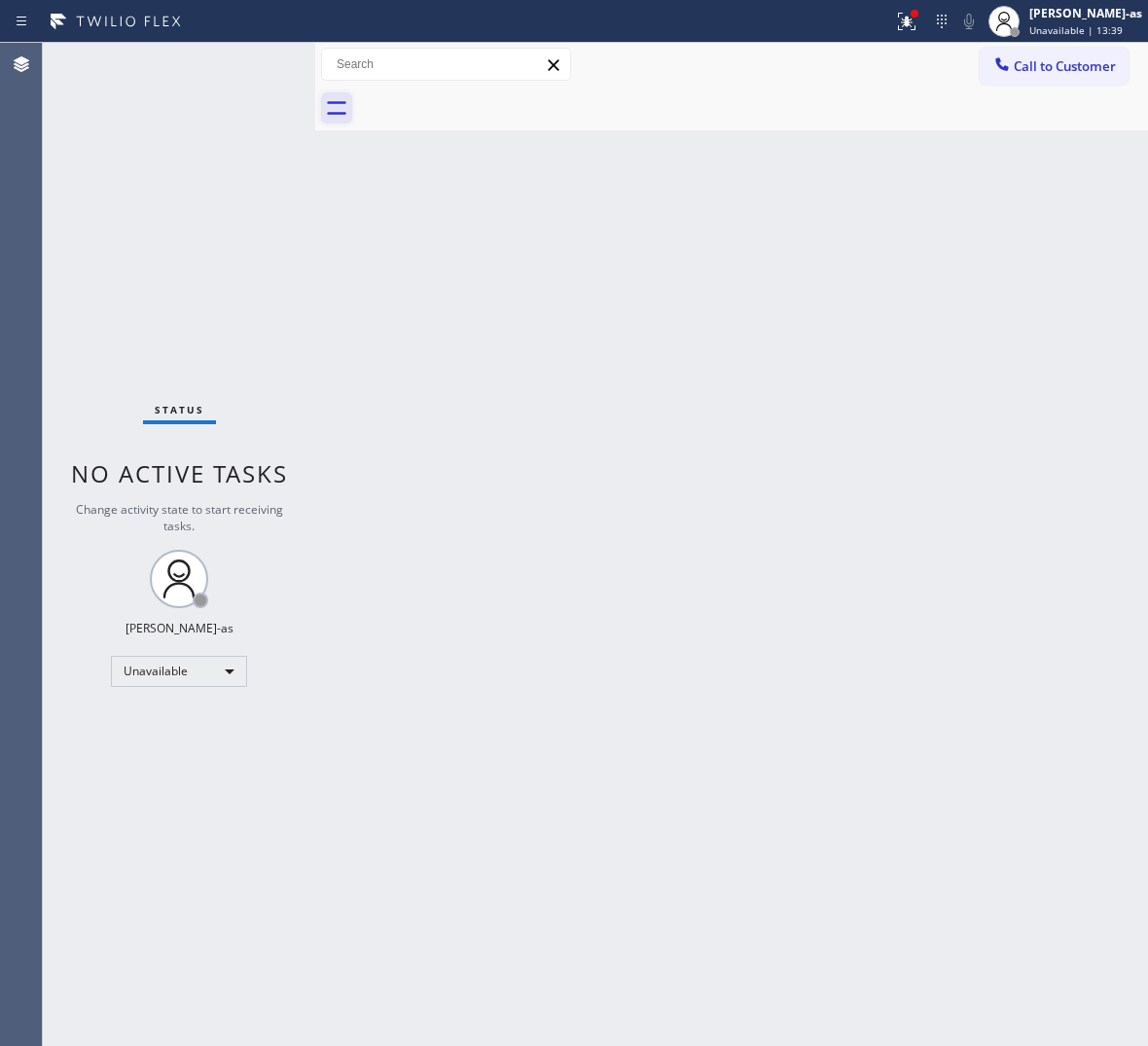 drag, startPoint x: 214, startPoint y: 168, endPoint x: 336, endPoint y: 98, distance: 140.65561 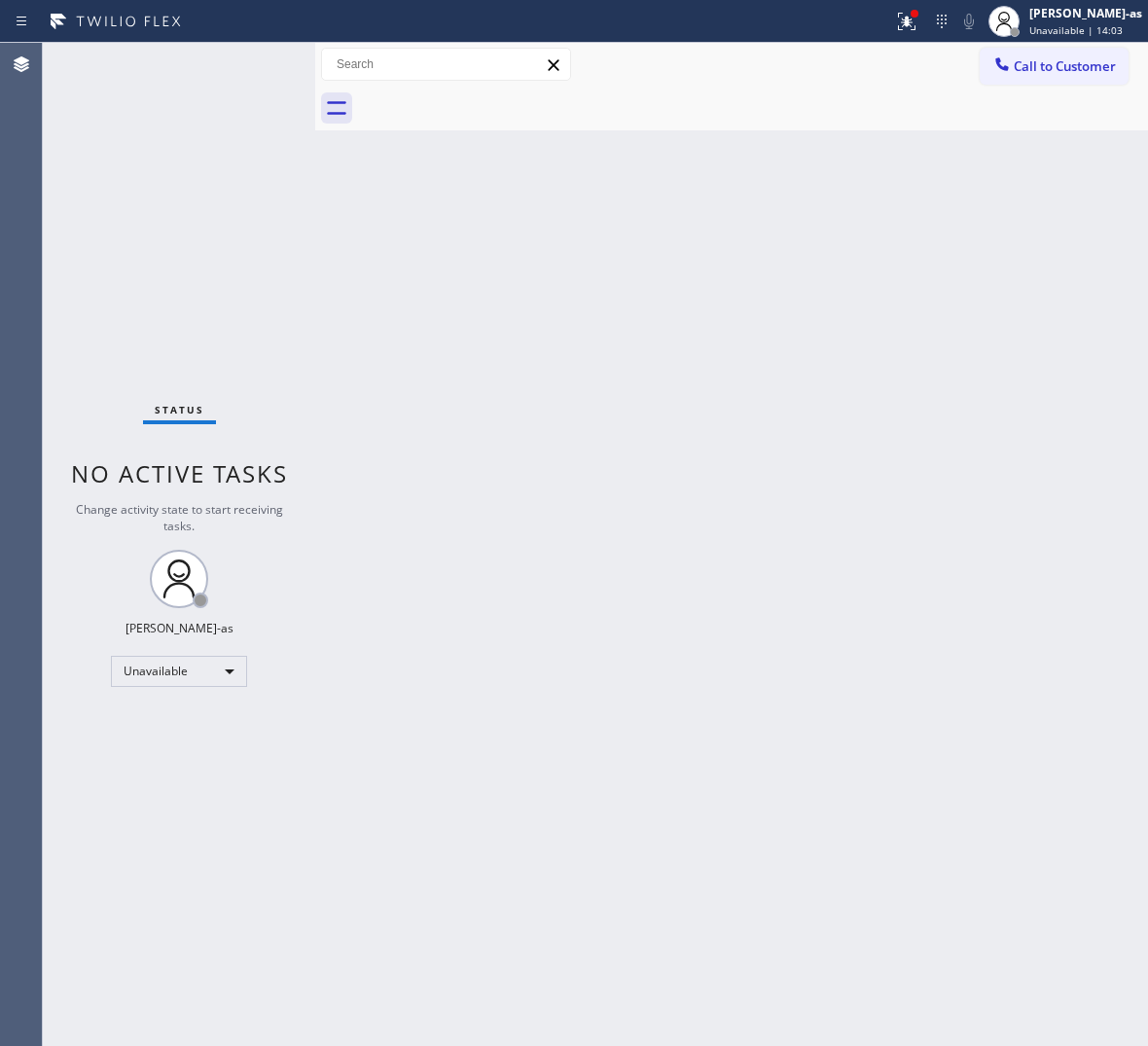click on "Call to Customer" at bounding box center (1064, 66) 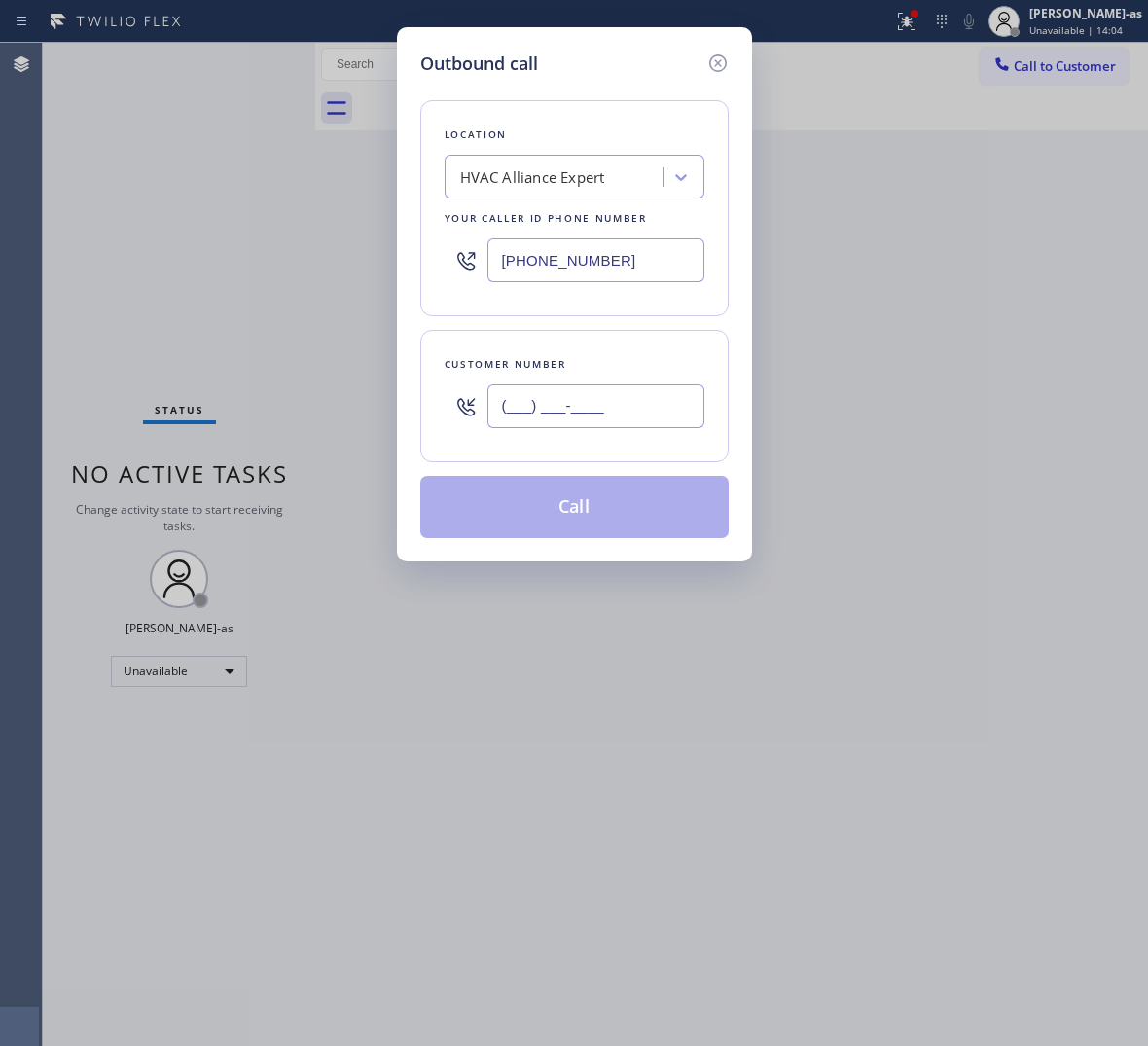 click on "(___) ___-____" at bounding box center (595, 406) 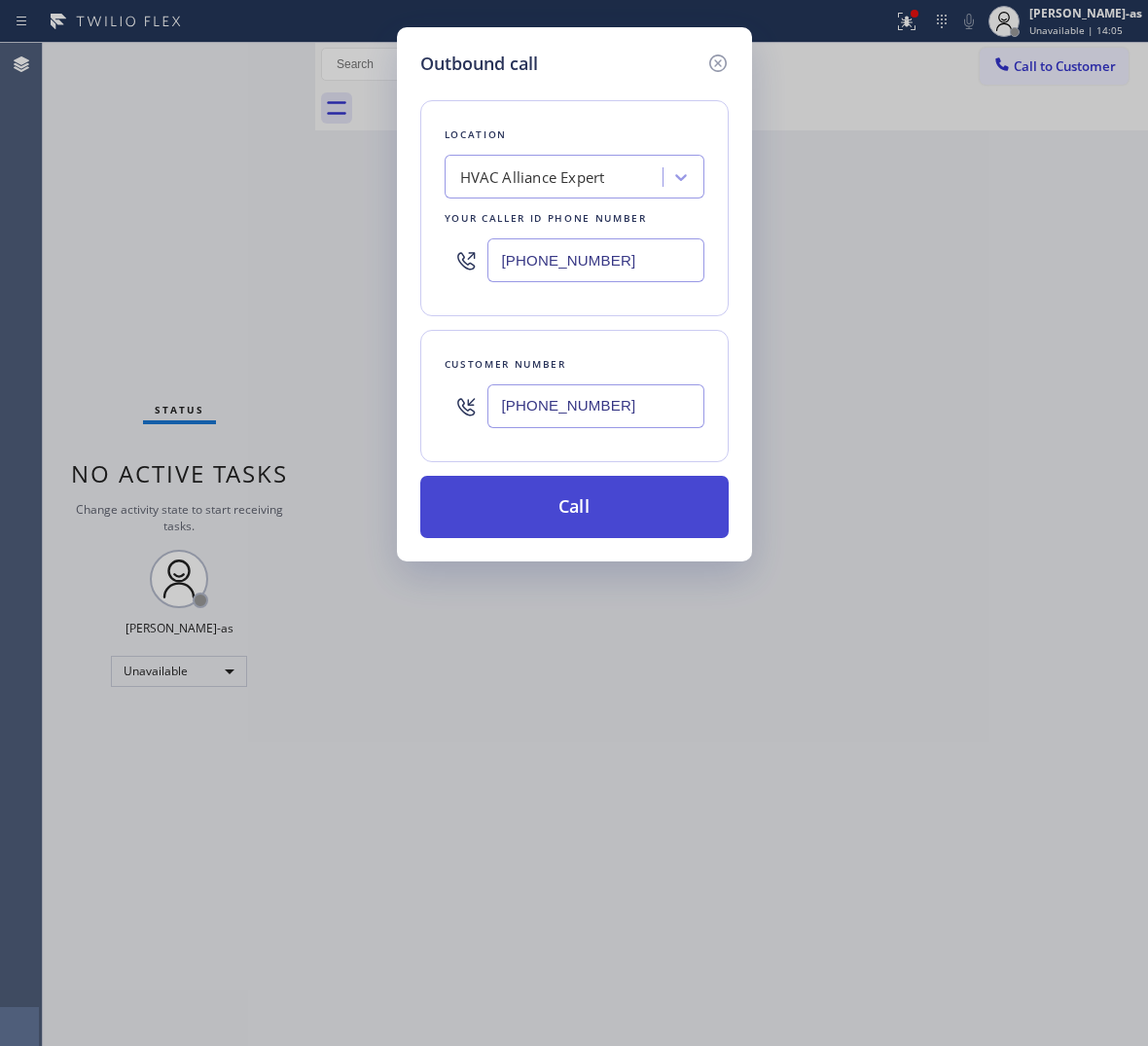 type on "[PHONE_NUMBER]" 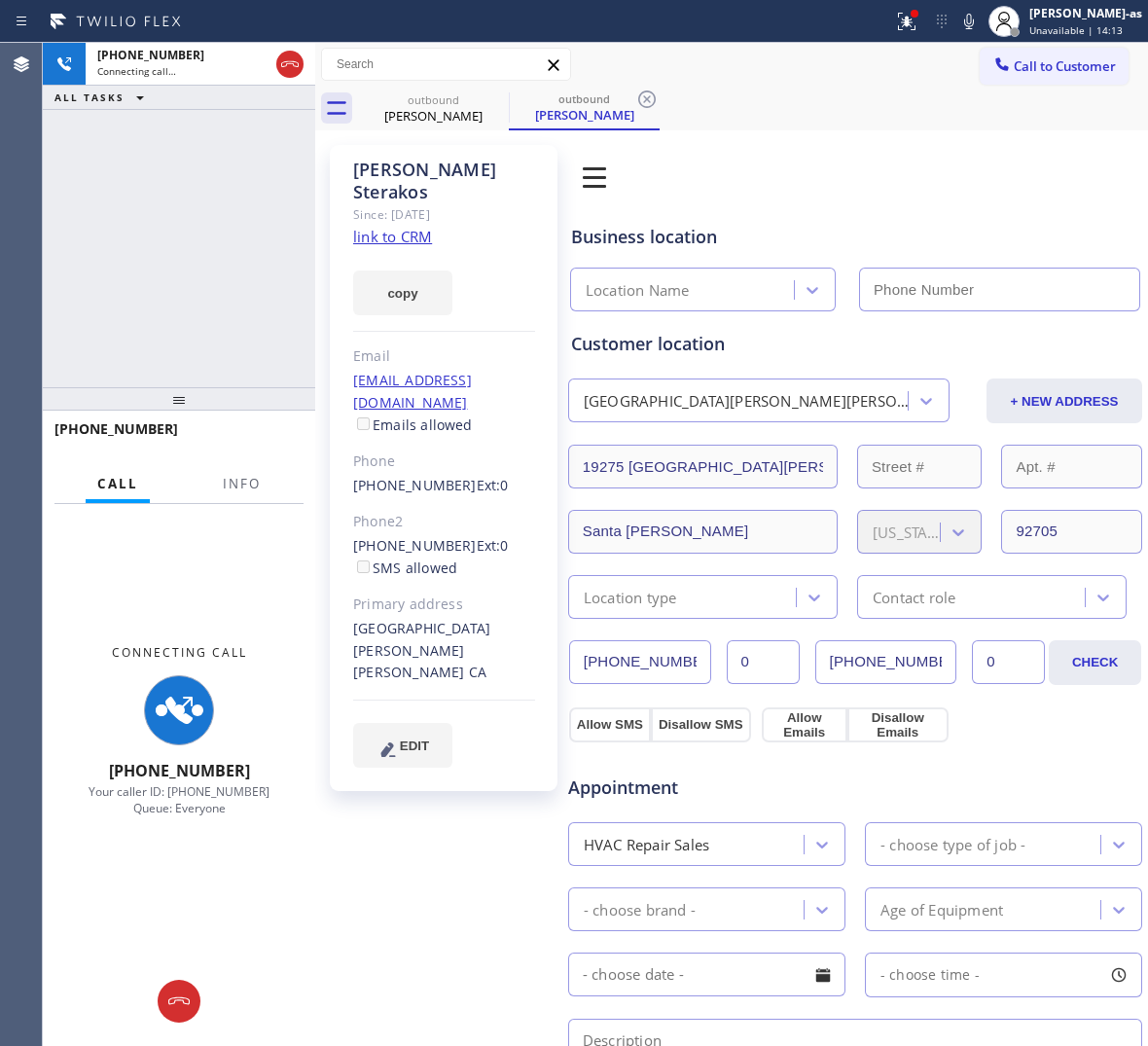 type on "[PHONE_NUMBER]" 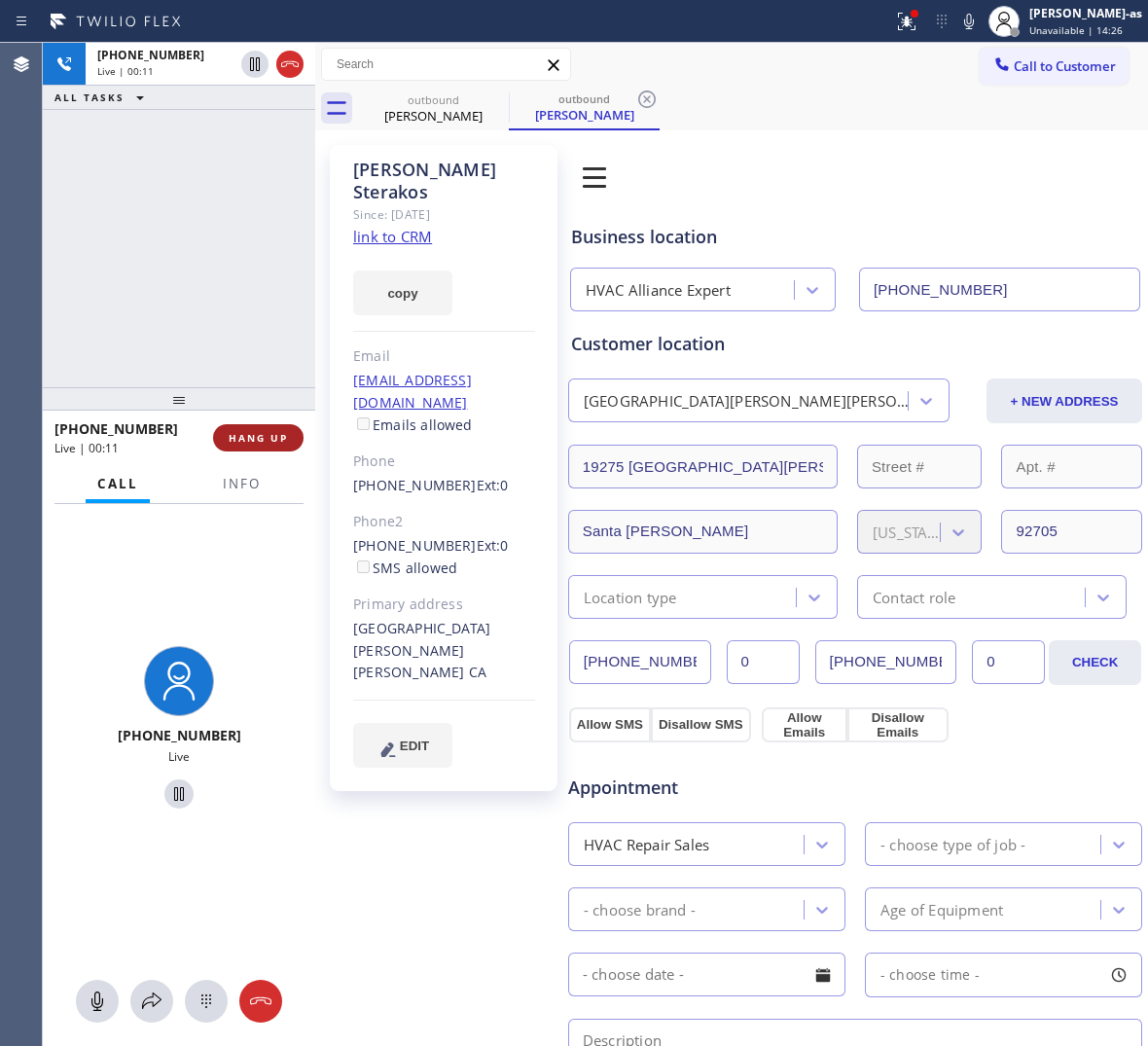 click on "HANG UP" at bounding box center [258, 438] 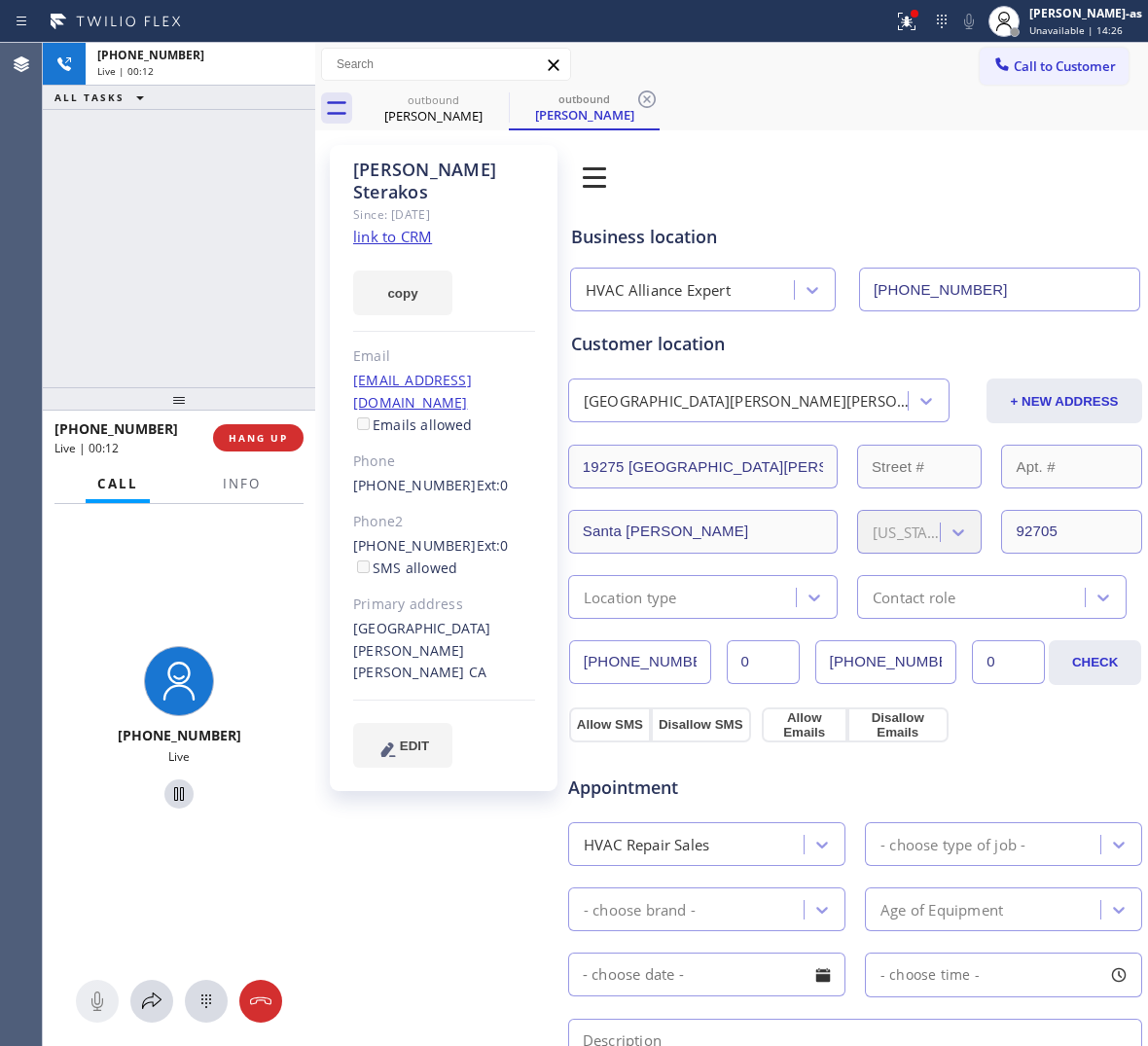 drag, startPoint x: 275, startPoint y: 428, endPoint x: 266, endPoint y: 394, distance: 35.17101 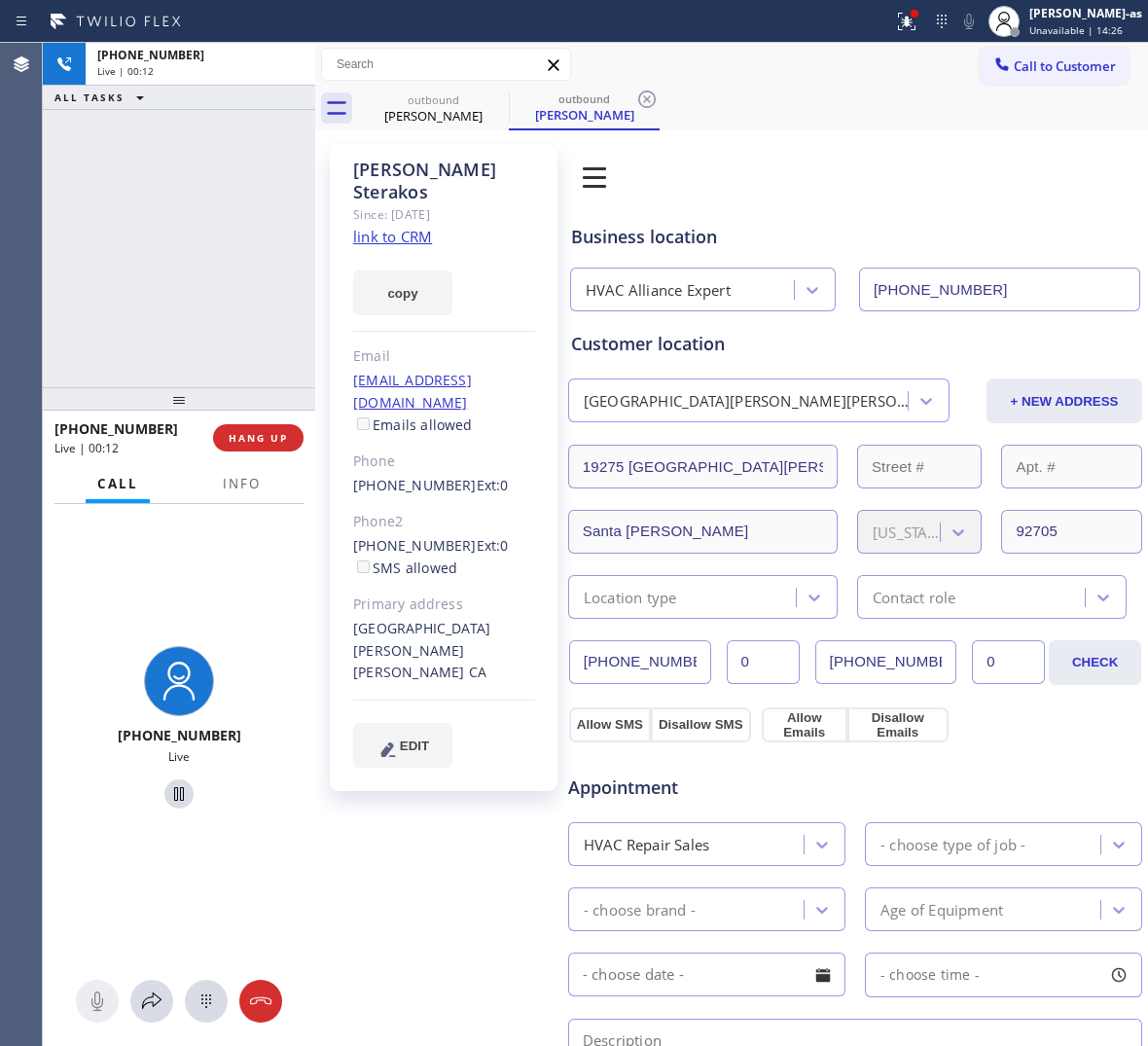 click on "[PHONE_NUMBER] Live | 00:12 HANG UP" at bounding box center [179, 438] 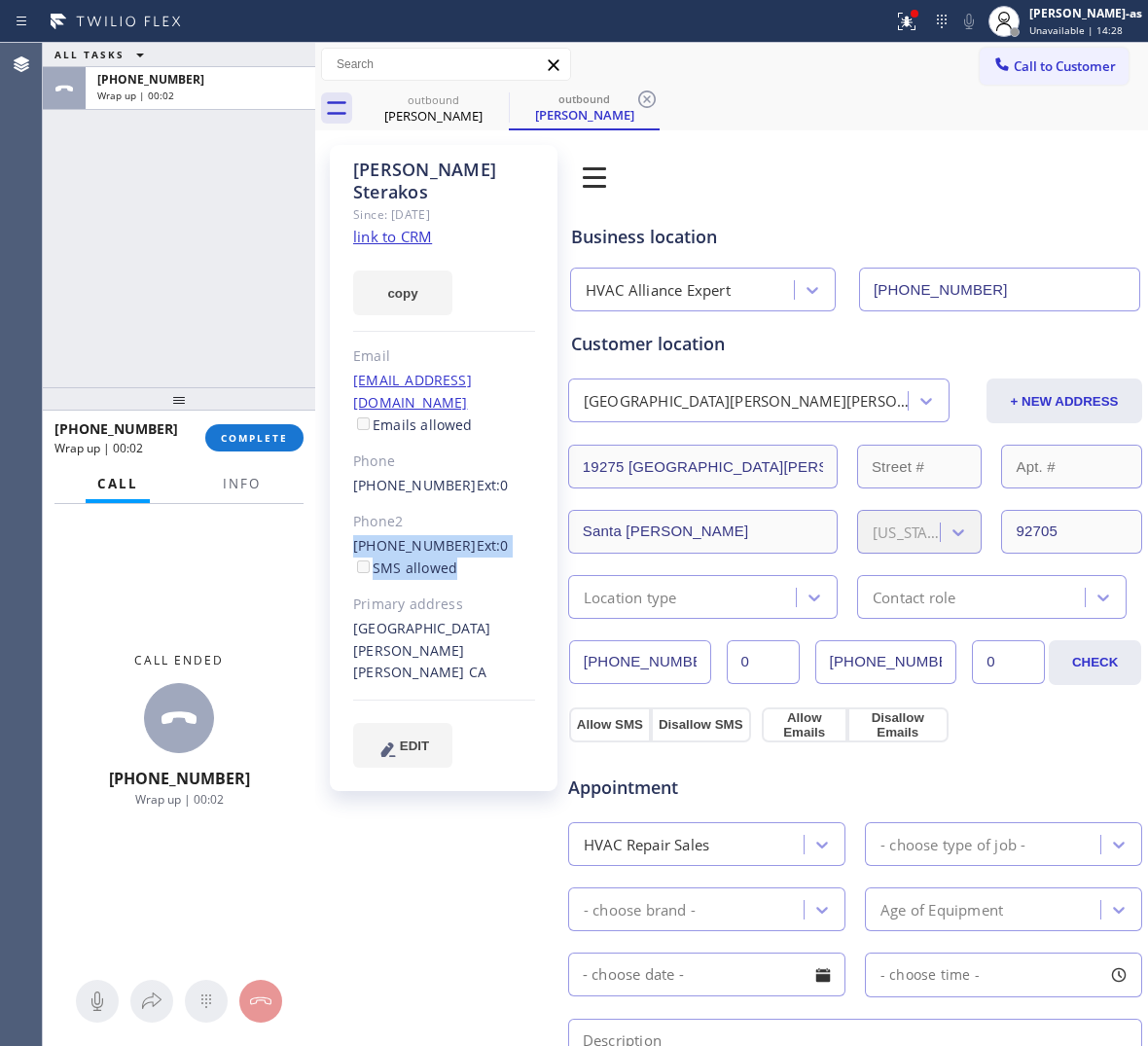 drag, startPoint x: 355, startPoint y: 506, endPoint x: 448, endPoint y: 514, distance: 93.343452 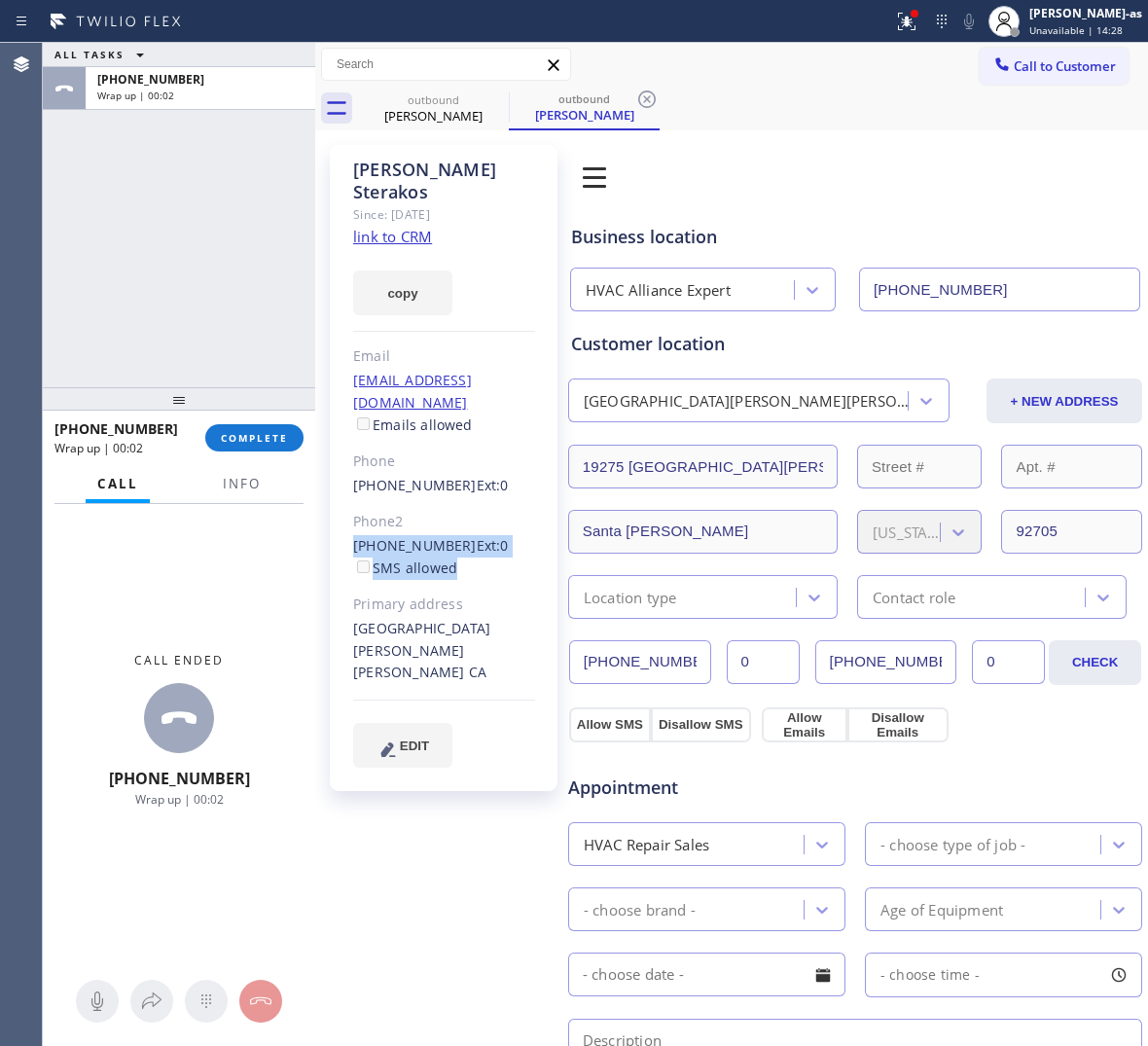 click on "[PERSON_NAME] Since: [DATE] link to CRM copy Email [EMAIL_ADDRESS][DOMAIN_NAME]  Emails allowed Phone [PHONE_NUMBER]  Ext:  0 Phone2 [PHONE_NUMBER]  Ext:  0  SMS allowed Primary address  [STREET_ADDRESS][PERSON_NAME][PERSON_NAME] EDIT" at bounding box center [444, 468] 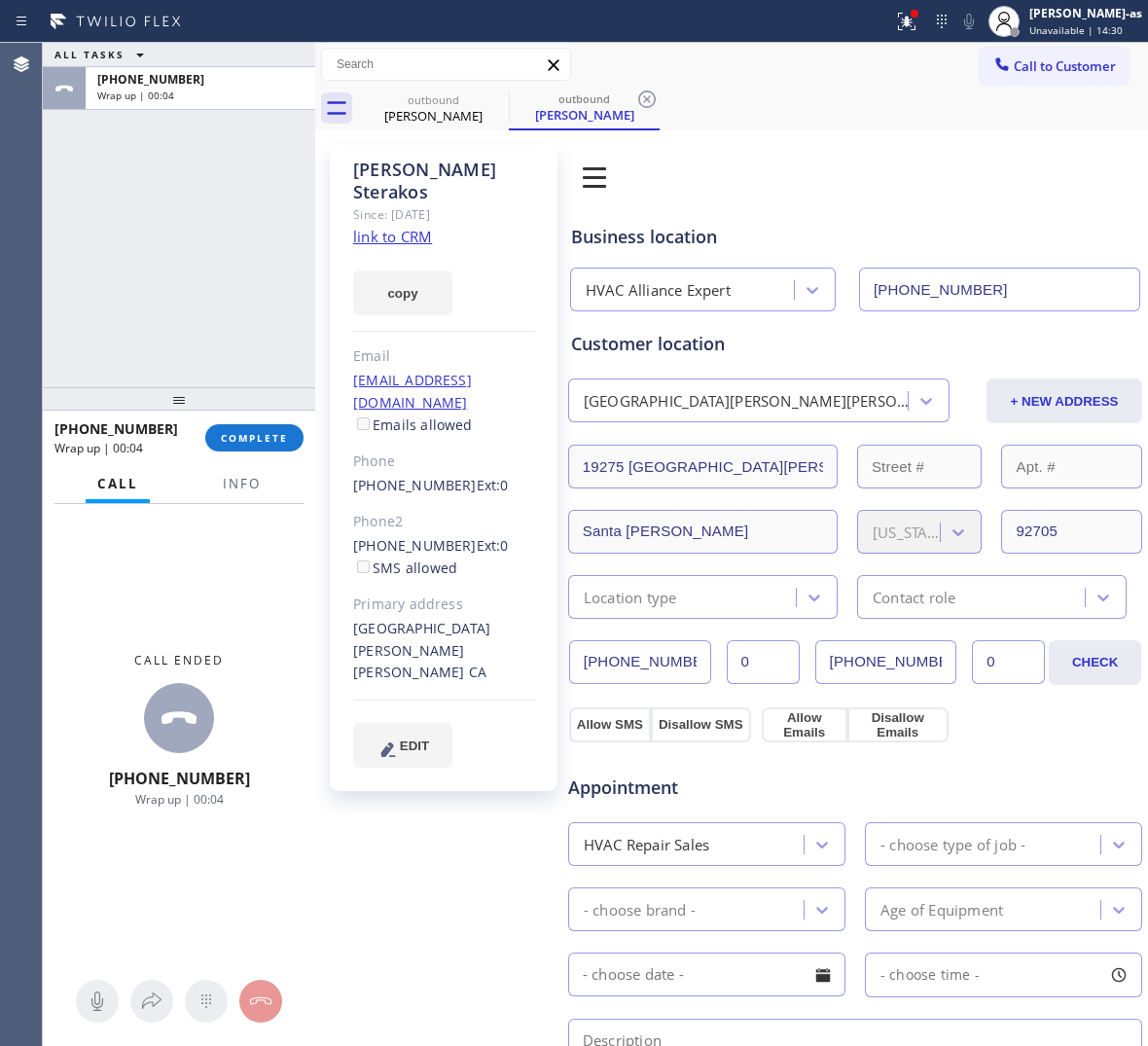 click at bounding box center (179, 399) 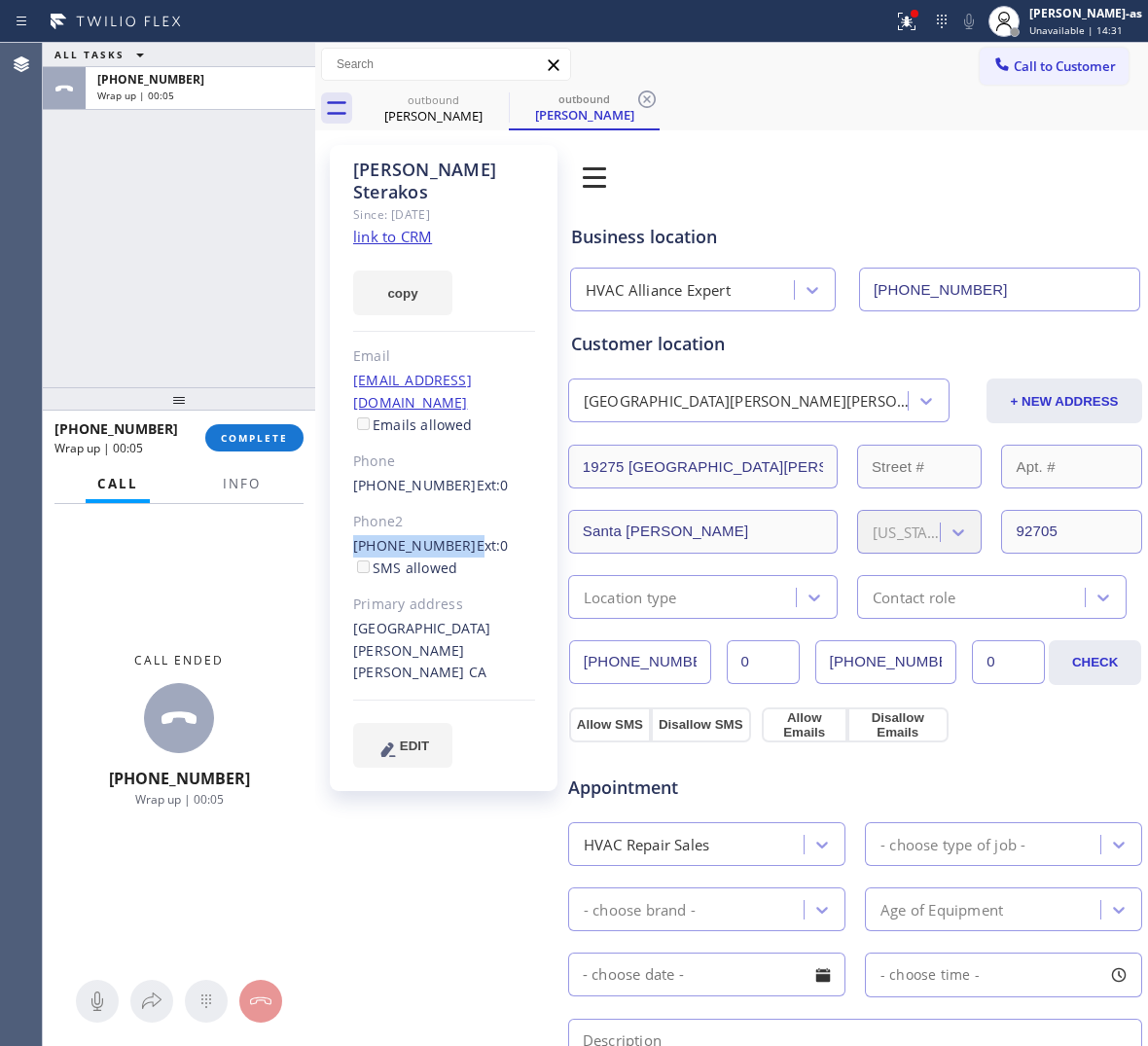 drag, startPoint x: 343, startPoint y: 501, endPoint x: 453, endPoint y: 507, distance: 110.16351 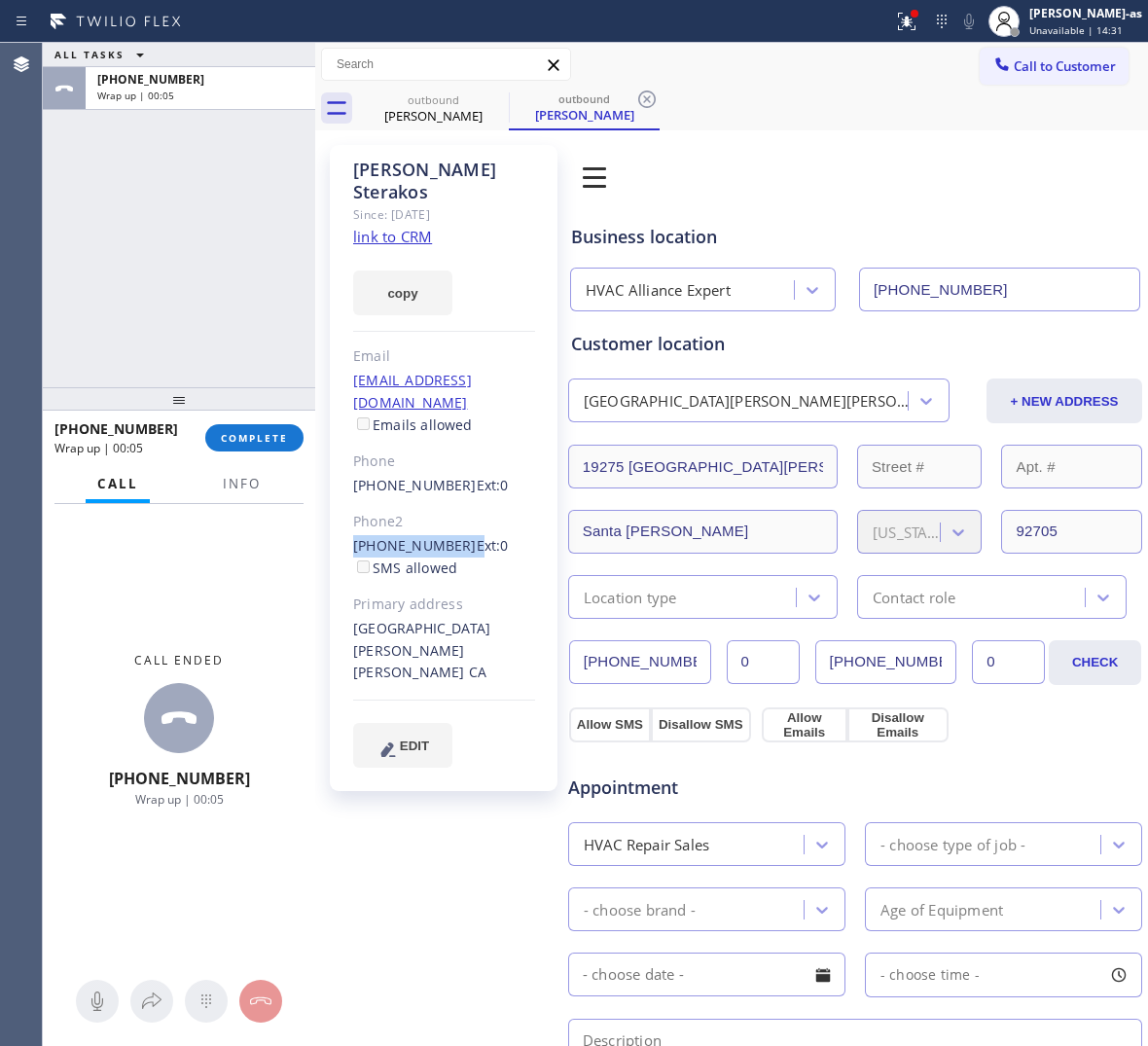 click on "[PERSON_NAME] Since: [DATE] link to CRM copy Email [EMAIL_ADDRESS][DOMAIN_NAME]  Emails allowed Phone [PHONE_NUMBER]  Ext:  0 Phone2 [PHONE_NUMBER]  Ext:  0  SMS allowed Primary address  [STREET_ADDRESS][PERSON_NAME][PERSON_NAME] EDIT" at bounding box center (444, 468) 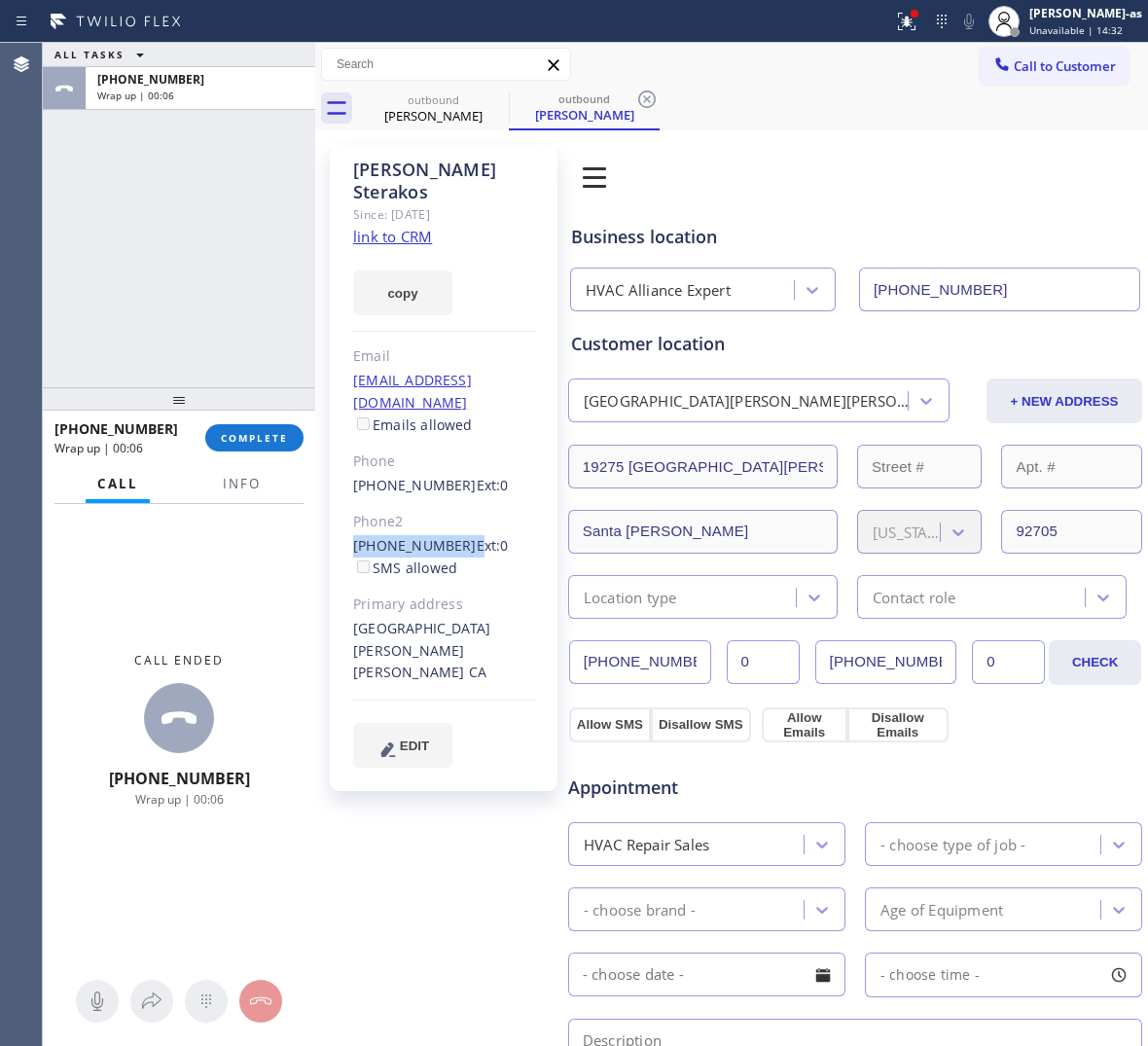 copy on "[PHONE_NUMBER]" 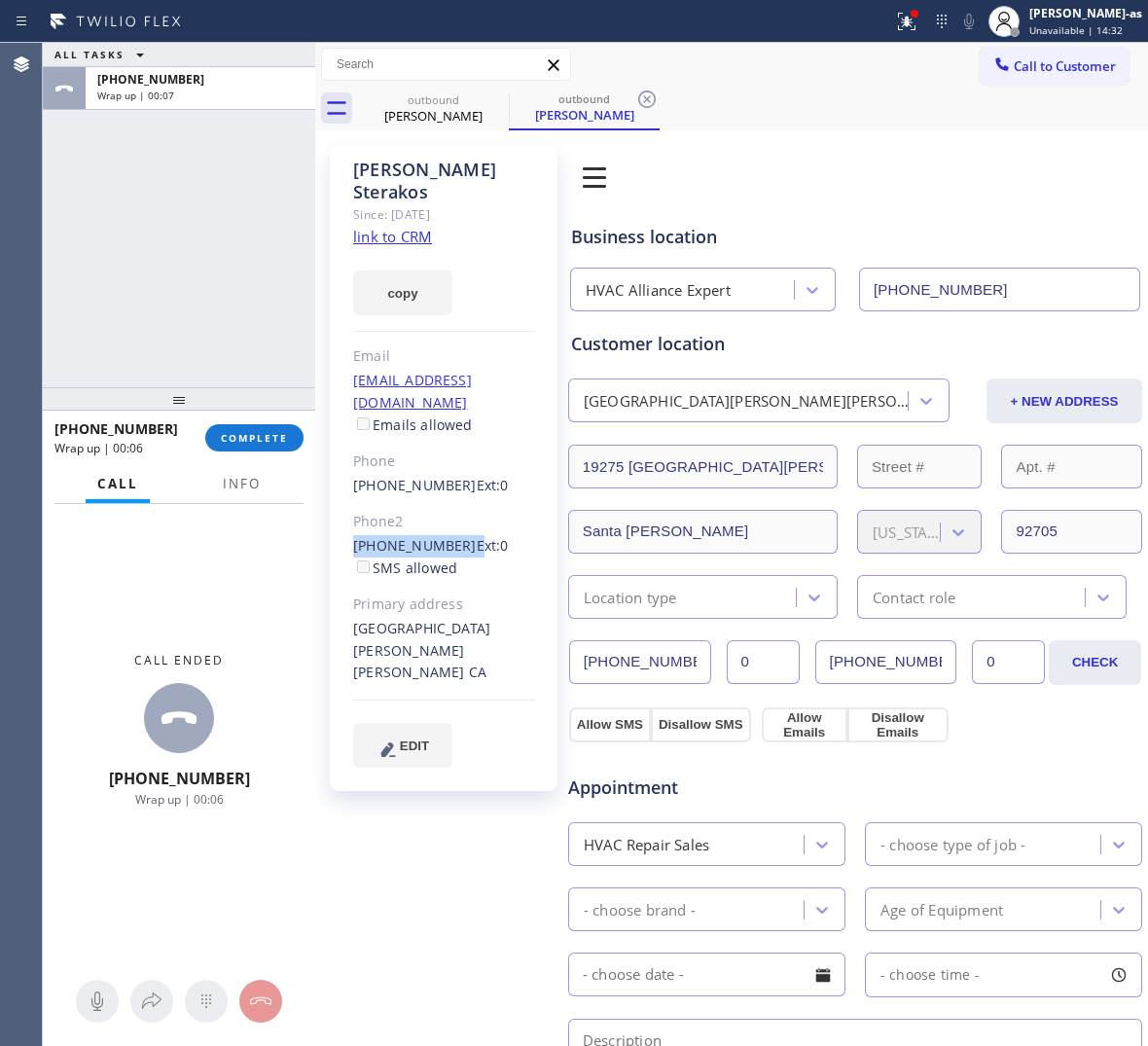 drag, startPoint x: 232, startPoint y: 434, endPoint x: 236, endPoint y: 523, distance: 89.08984 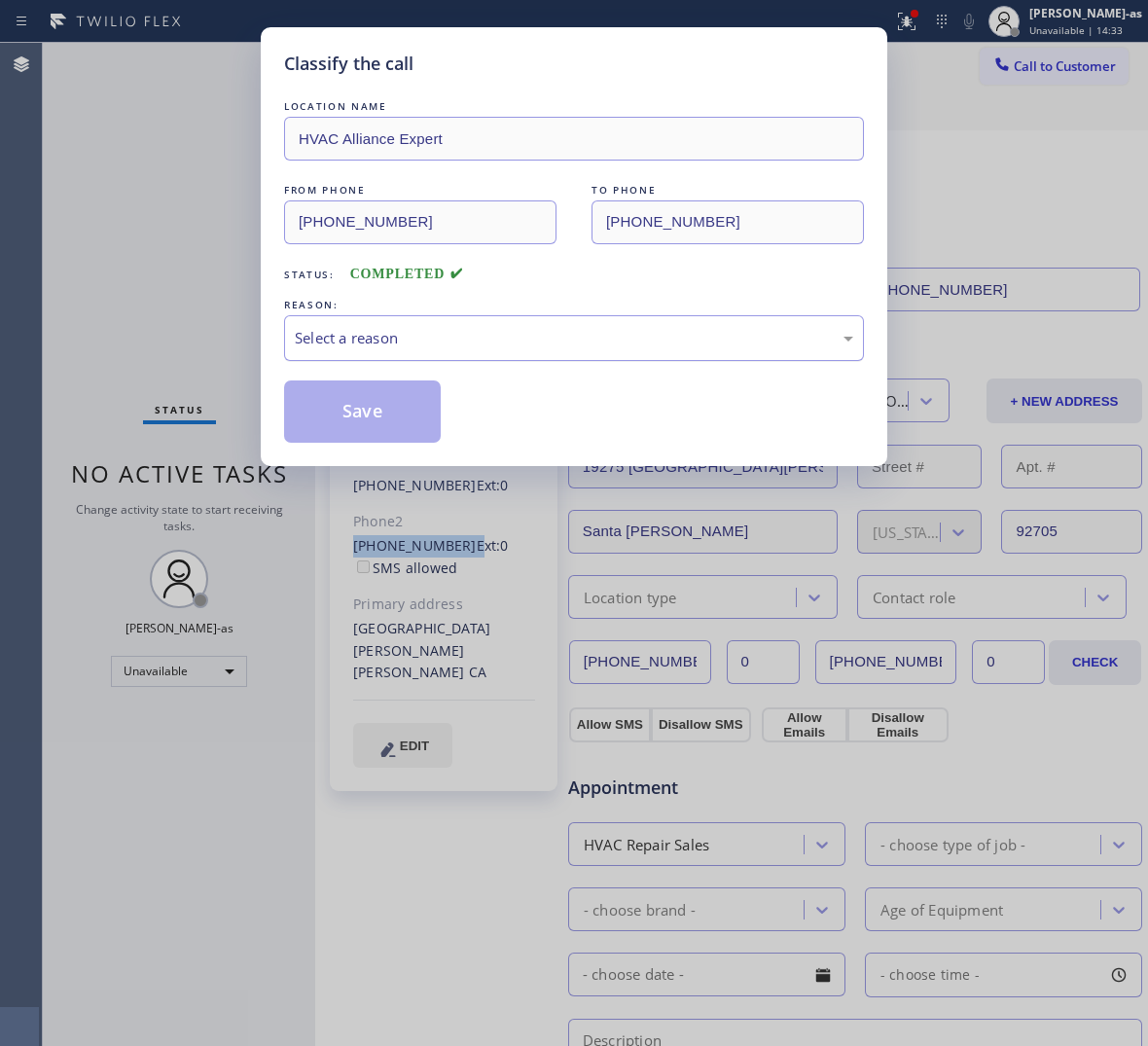 click on "Select a reason" at bounding box center (574, 338) 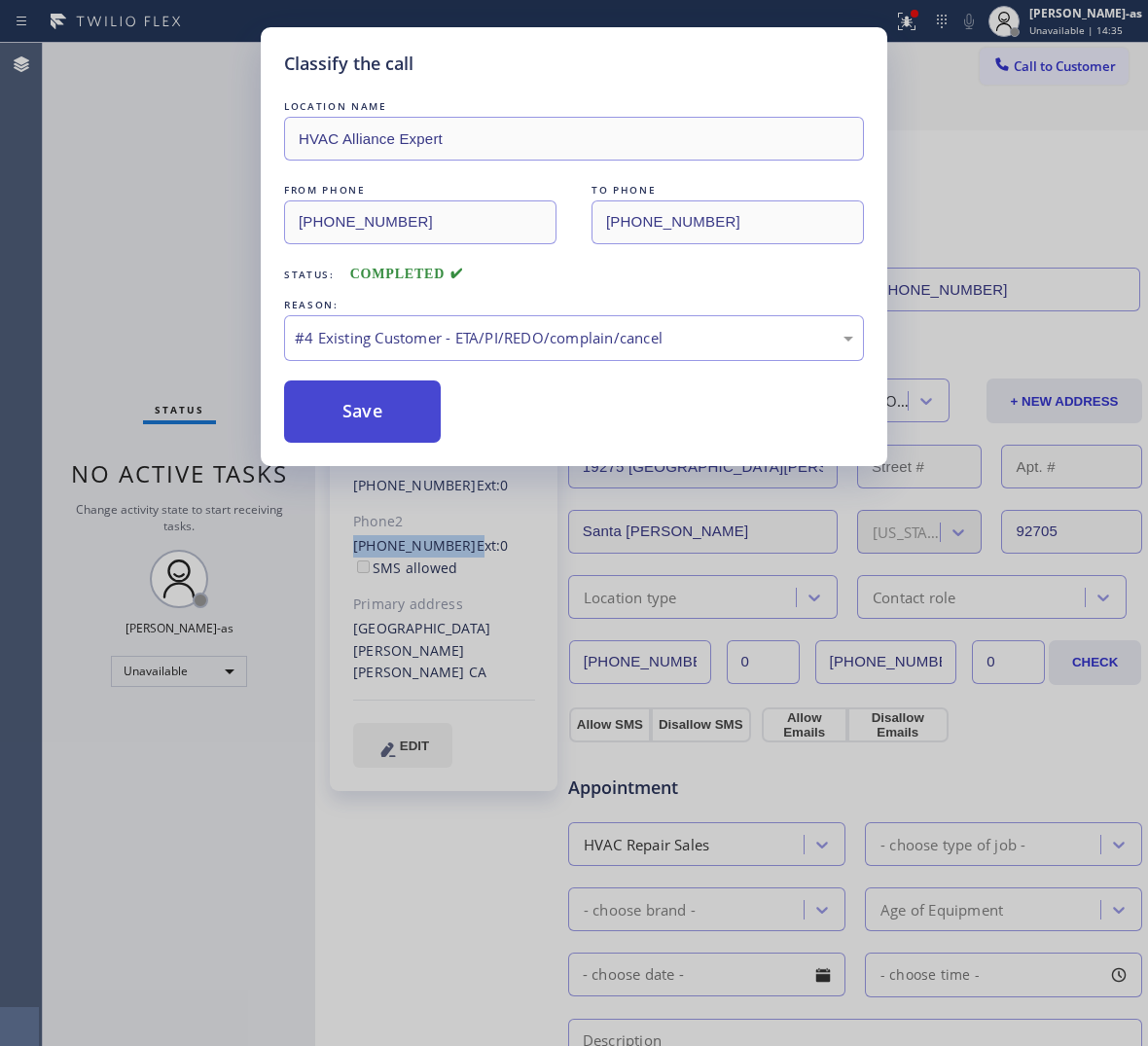 click on "Save" at bounding box center (362, 412) 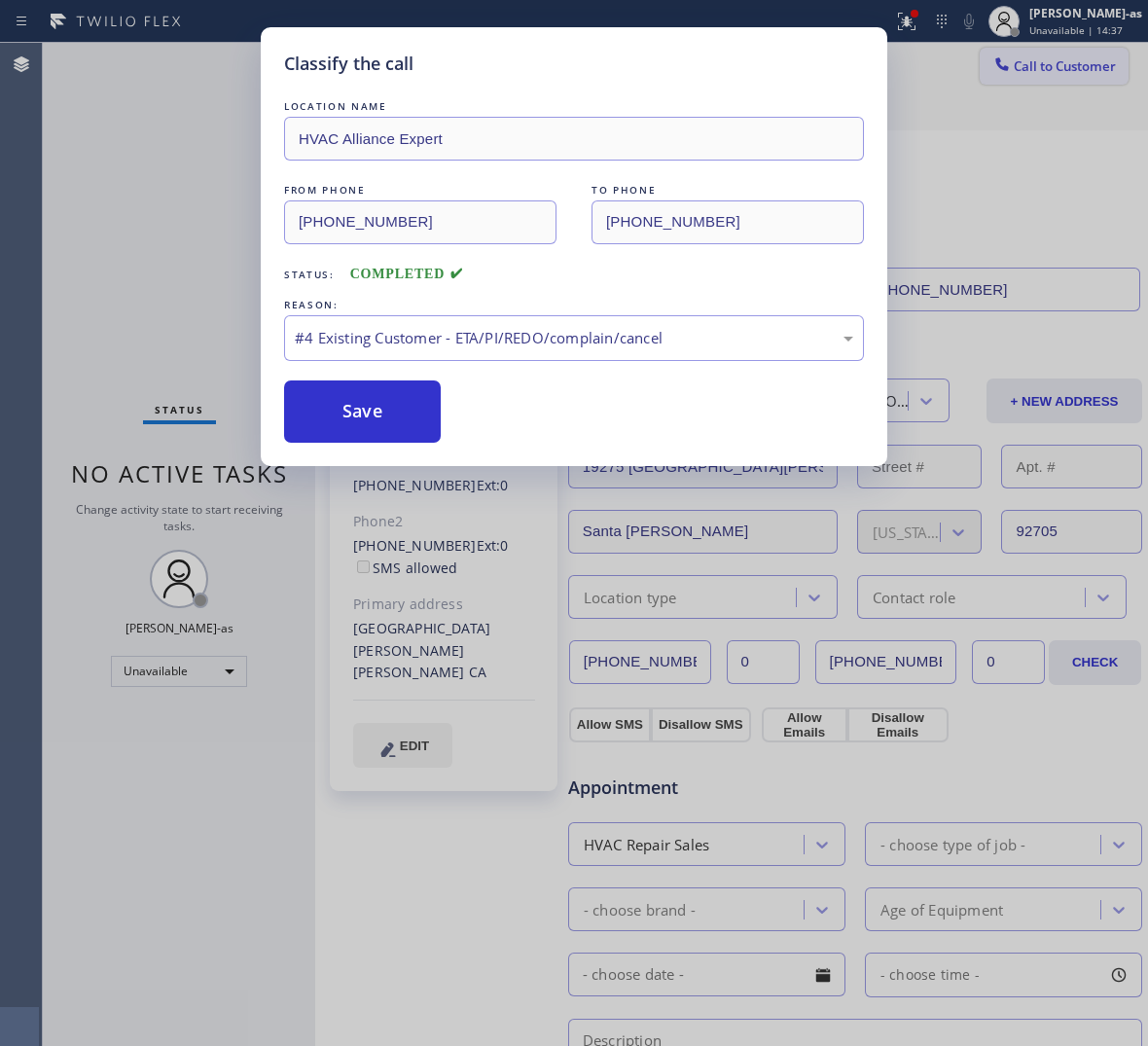 click on "Classify the call LOCATION NAME HVAC Alliance Expert FROM PHONE [PHONE_NUMBER] TO PHONE [PHONE_NUMBER] Status: COMPLETED REASON: #4 Existing Customer - ETA/PI/REDO/complain/cancel Save" at bounding box center (574, 523) 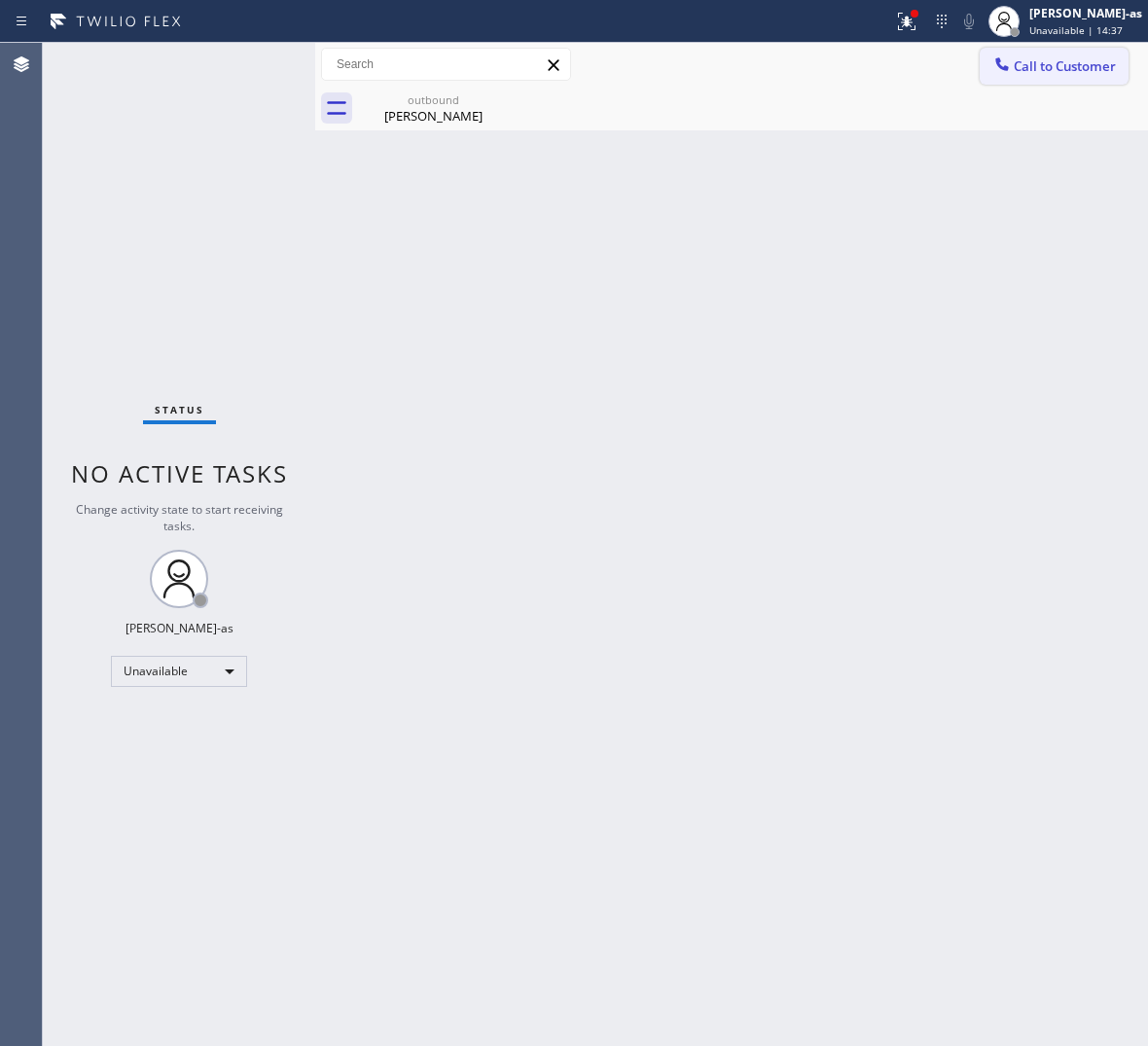 click on "Call to Customer" at bounding box center (1064, 66) 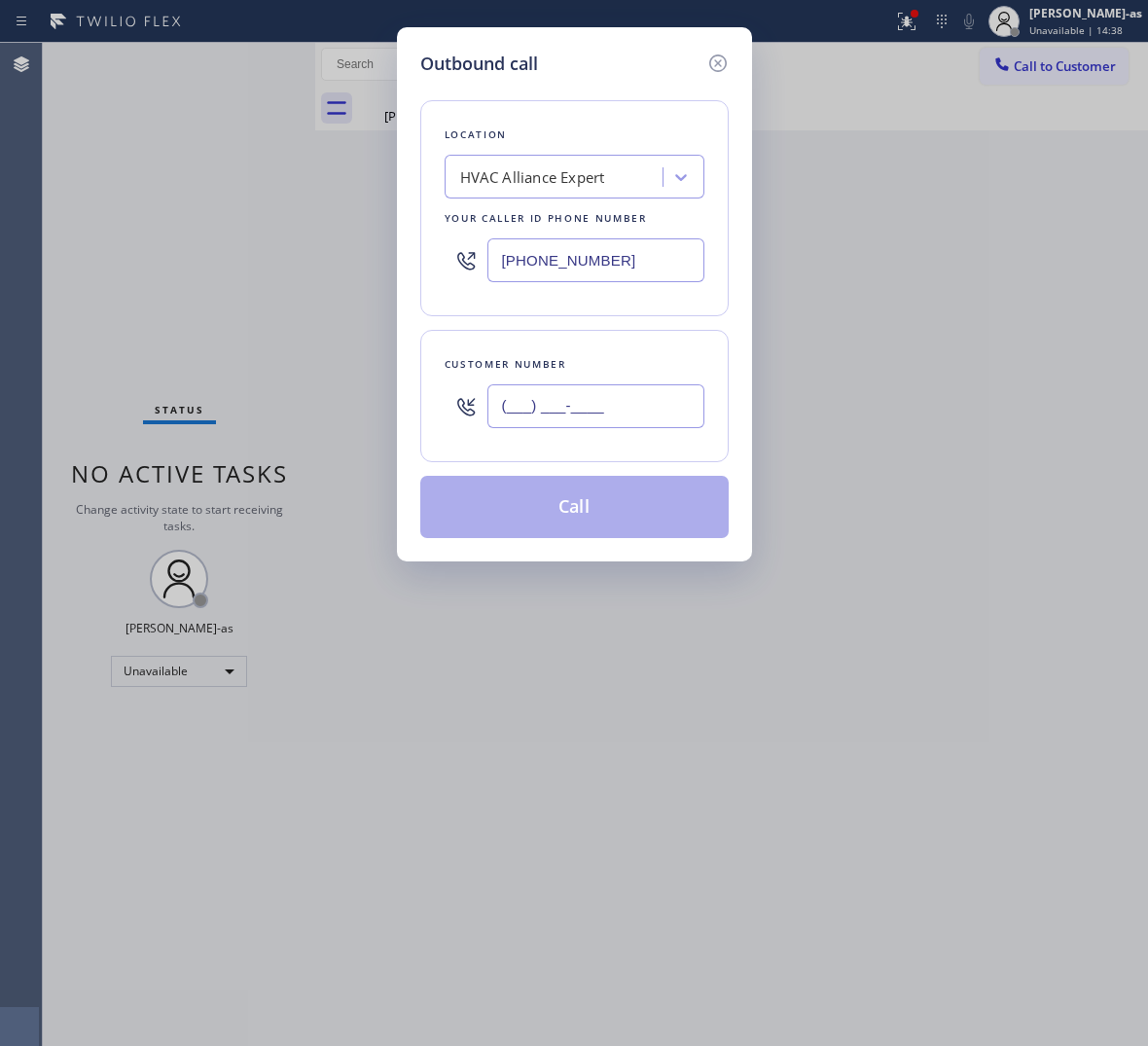 click on "(___) ___-____" at bounding box center (595, 406) 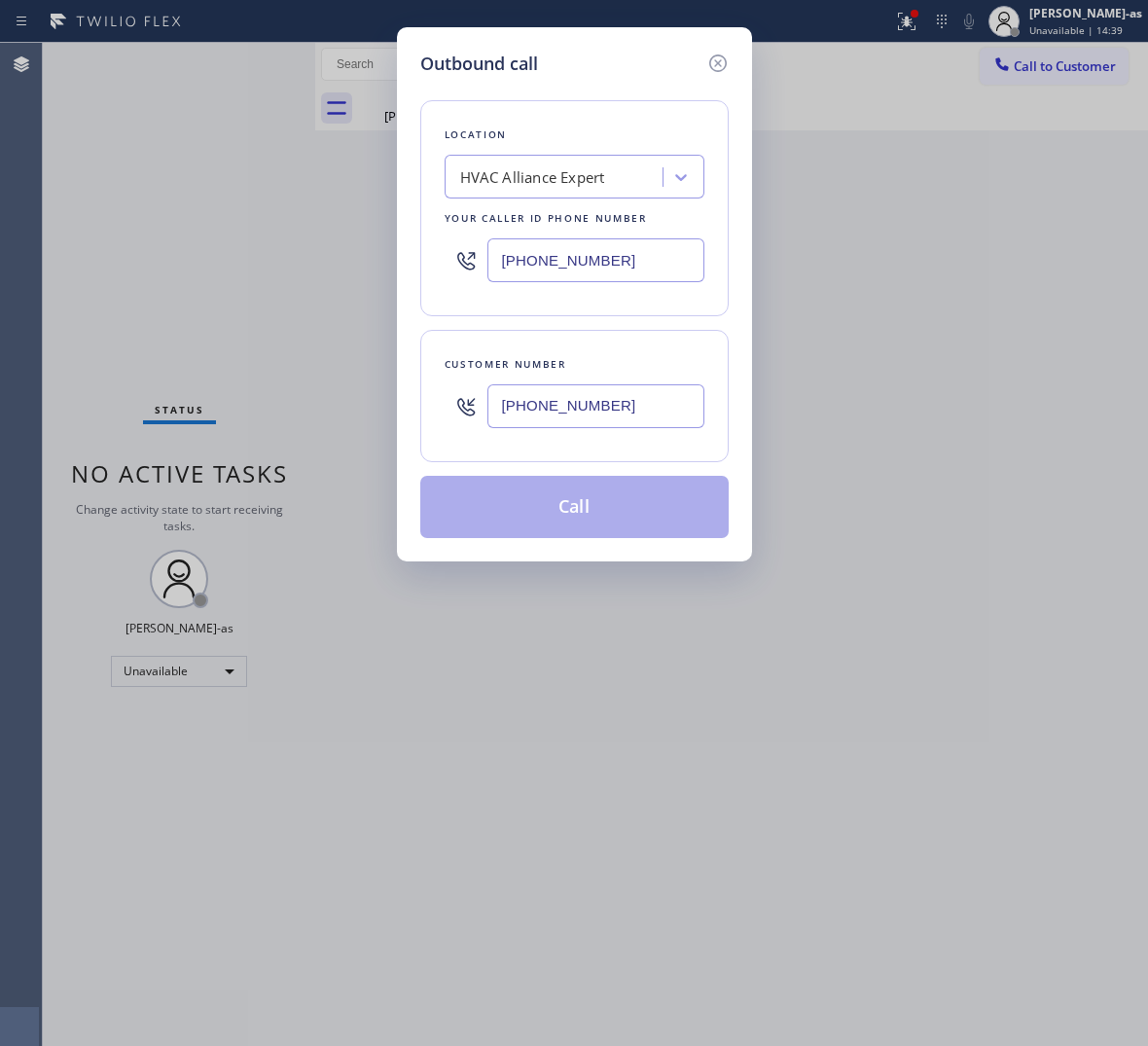 type on "[PHONE_NUMBER]" 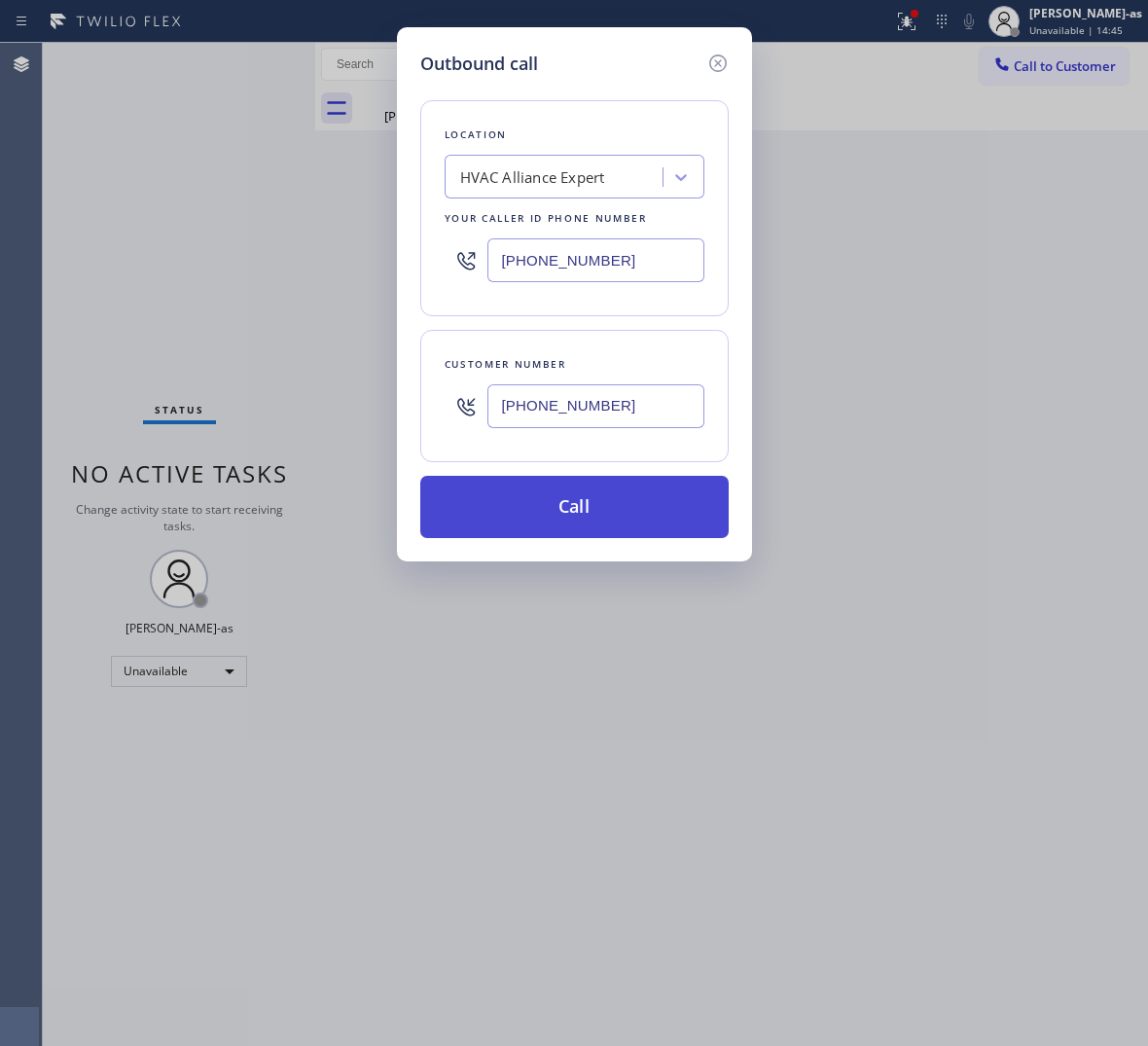 drag, startPoint x: 614, startPoint y: 523, endPoint x: 608, endPoint y: 536, distance: 14.317821 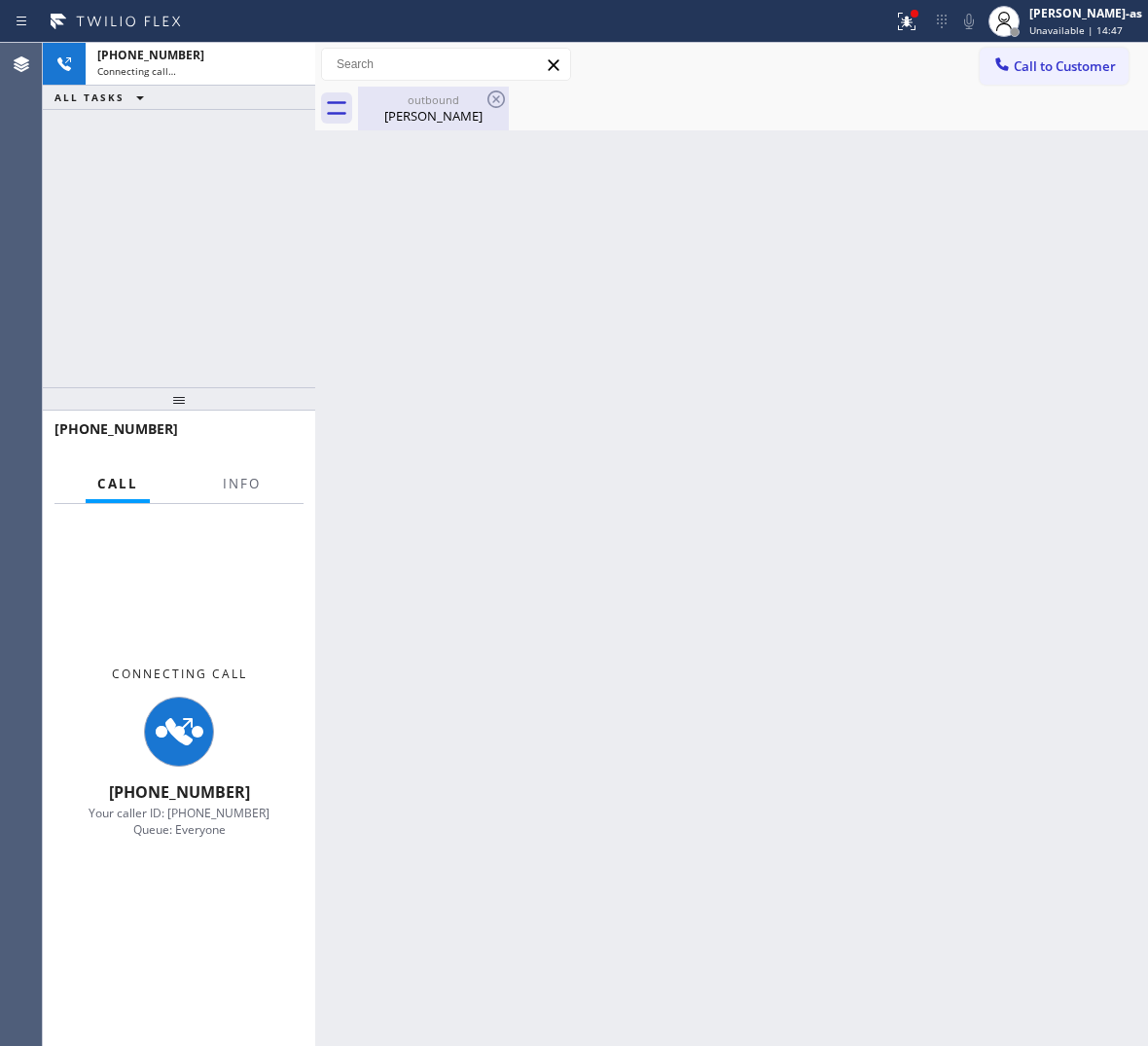 click on "[PERSON_NAME]" at bounding box center (433, 116) 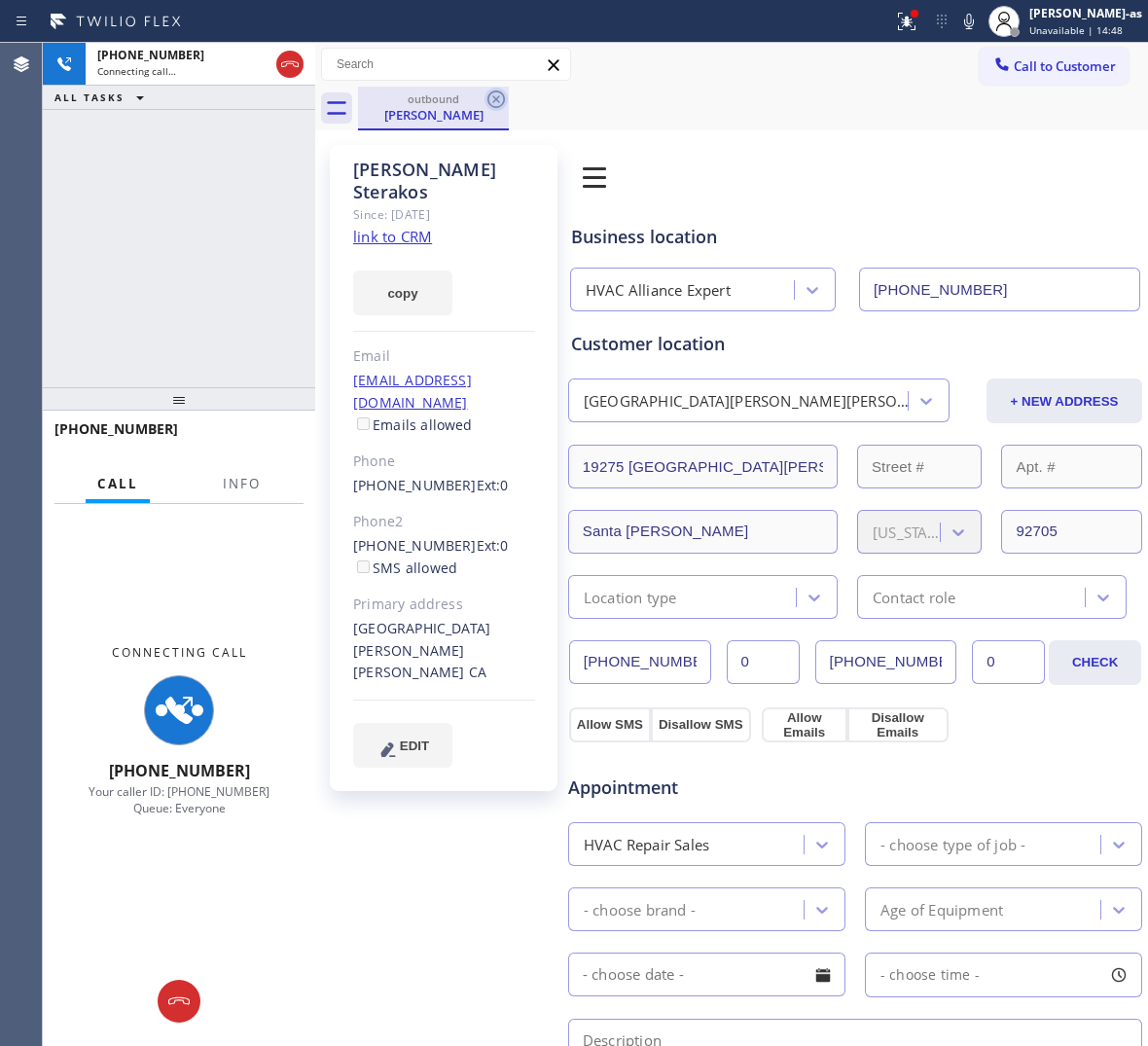 click 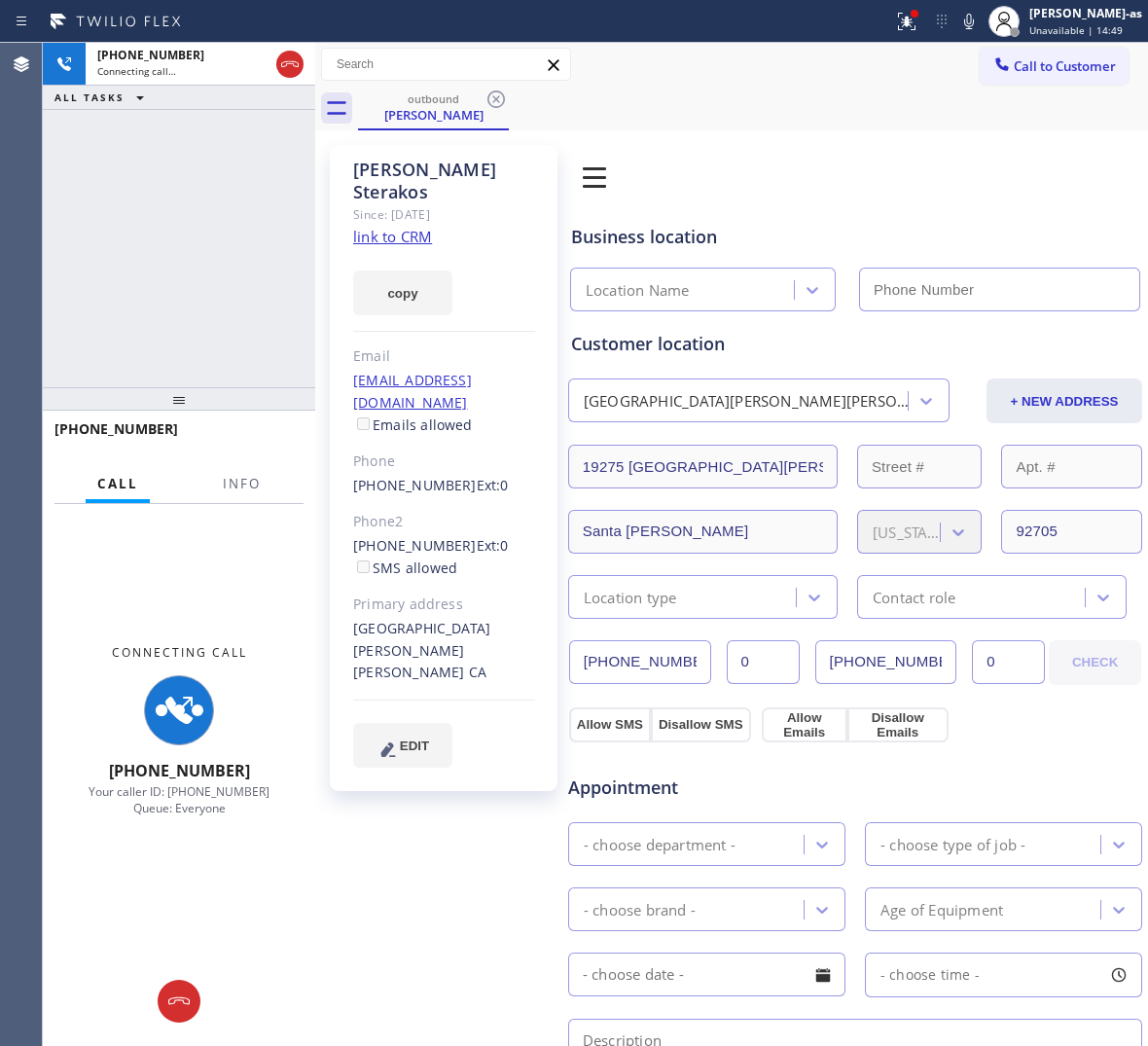 click on "[PHONE_NUMBER] Connecting call… ALL TASKS ALL TASKS ACTIVE TASKS TASKS IN WRAP UP" at bounding box center [179, 215] 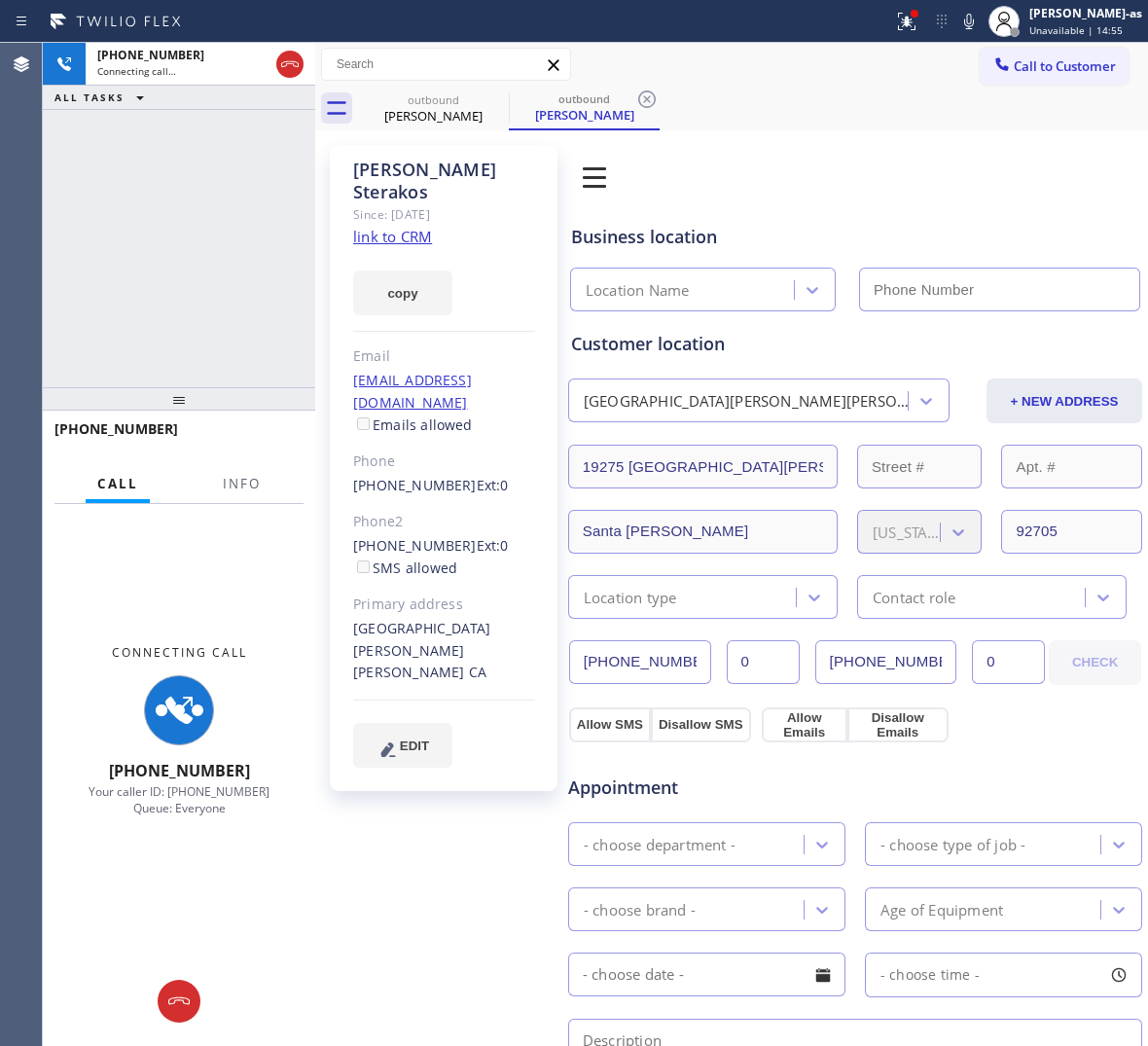 type on "[PHONE_NUMBER]" 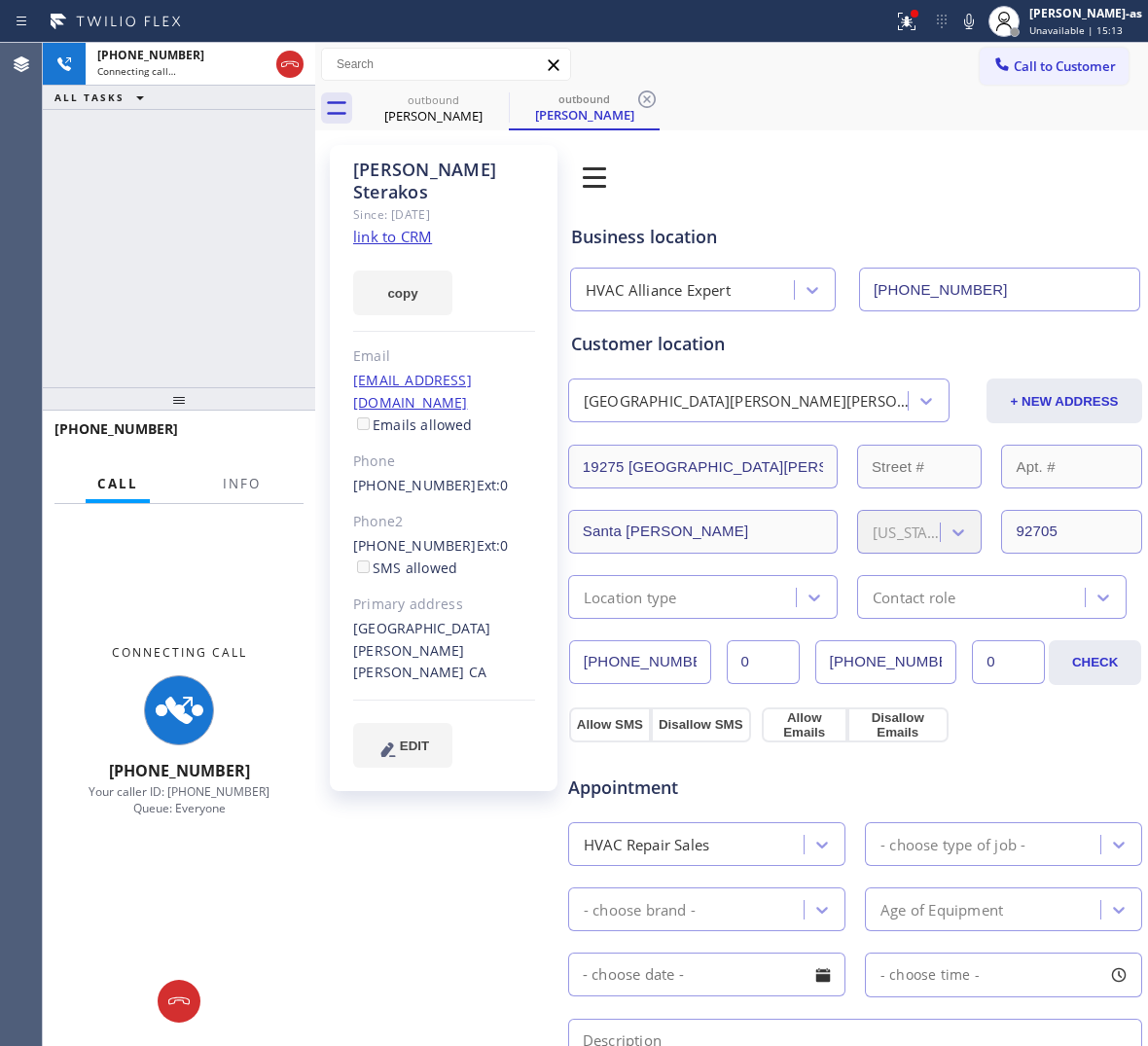 drag, startPoint x: 224, startPoint y: 282, endPoint x: 230, endPoint y: 269, distance: 14.317821 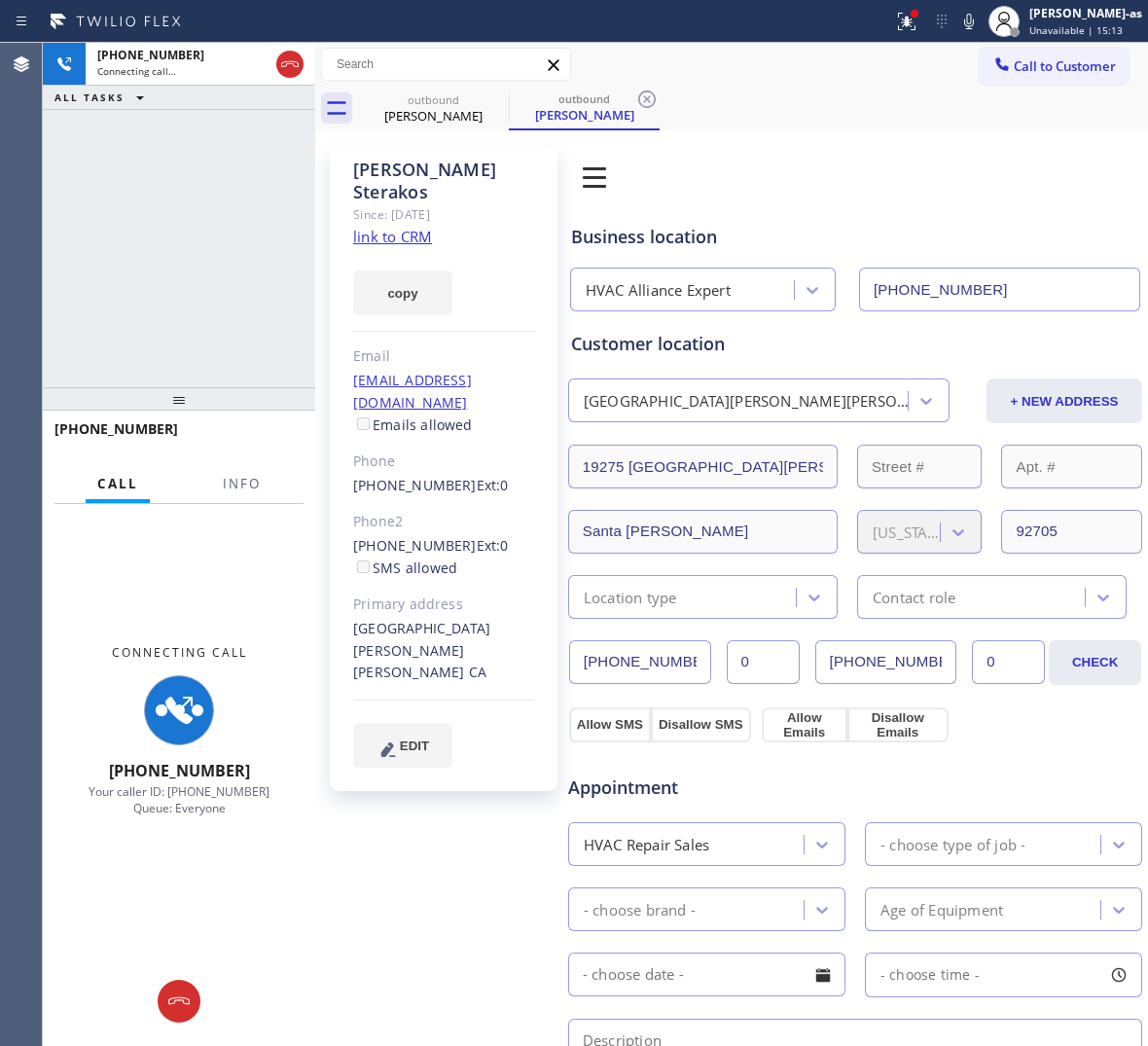 click on "[PHONE_NUMBER] Connecting call… ALL TASKS ALL TASKS ACTIVE TASKS TASKS IN WRAP UP" at bounding box center [179, 215] 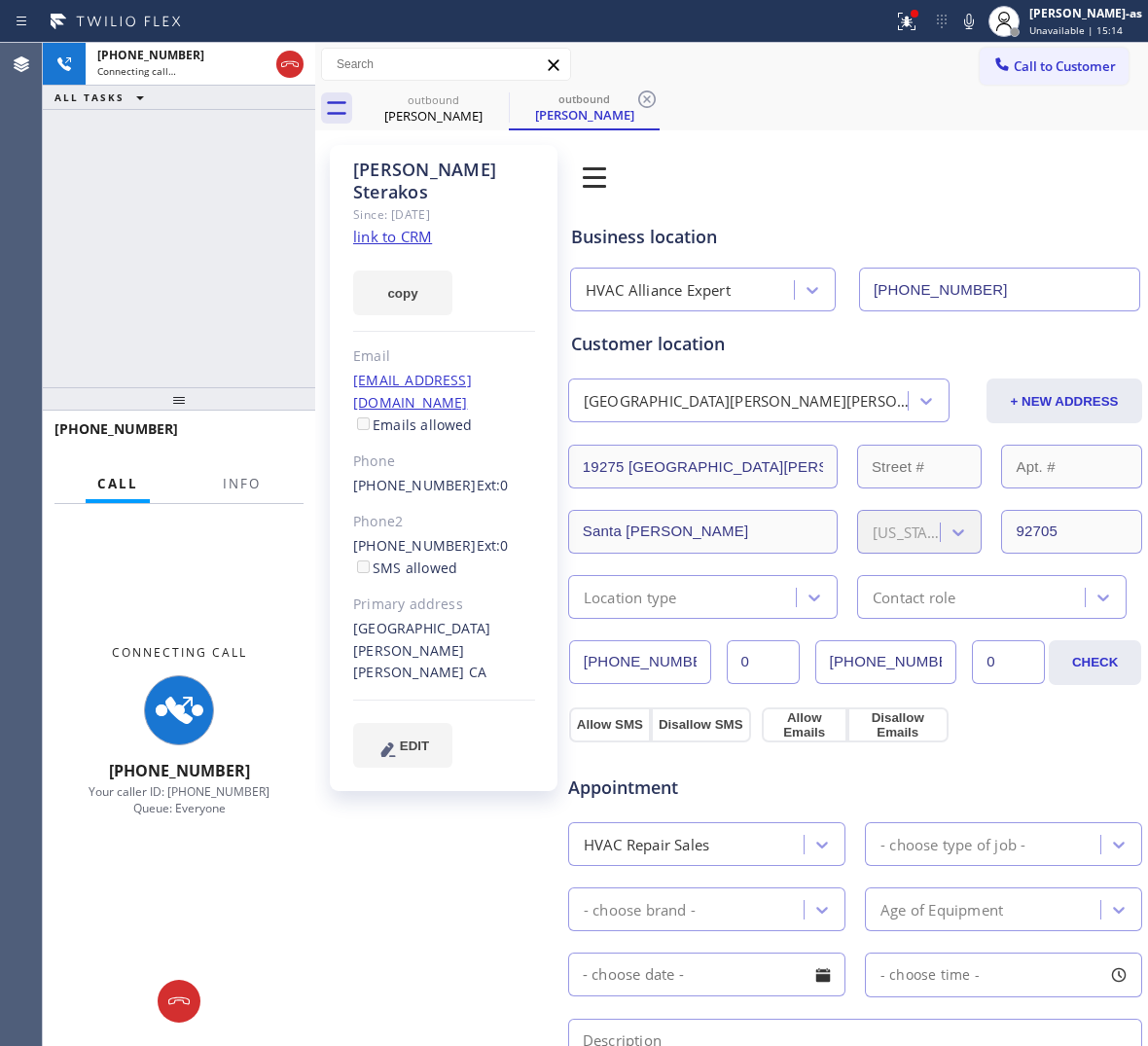 click 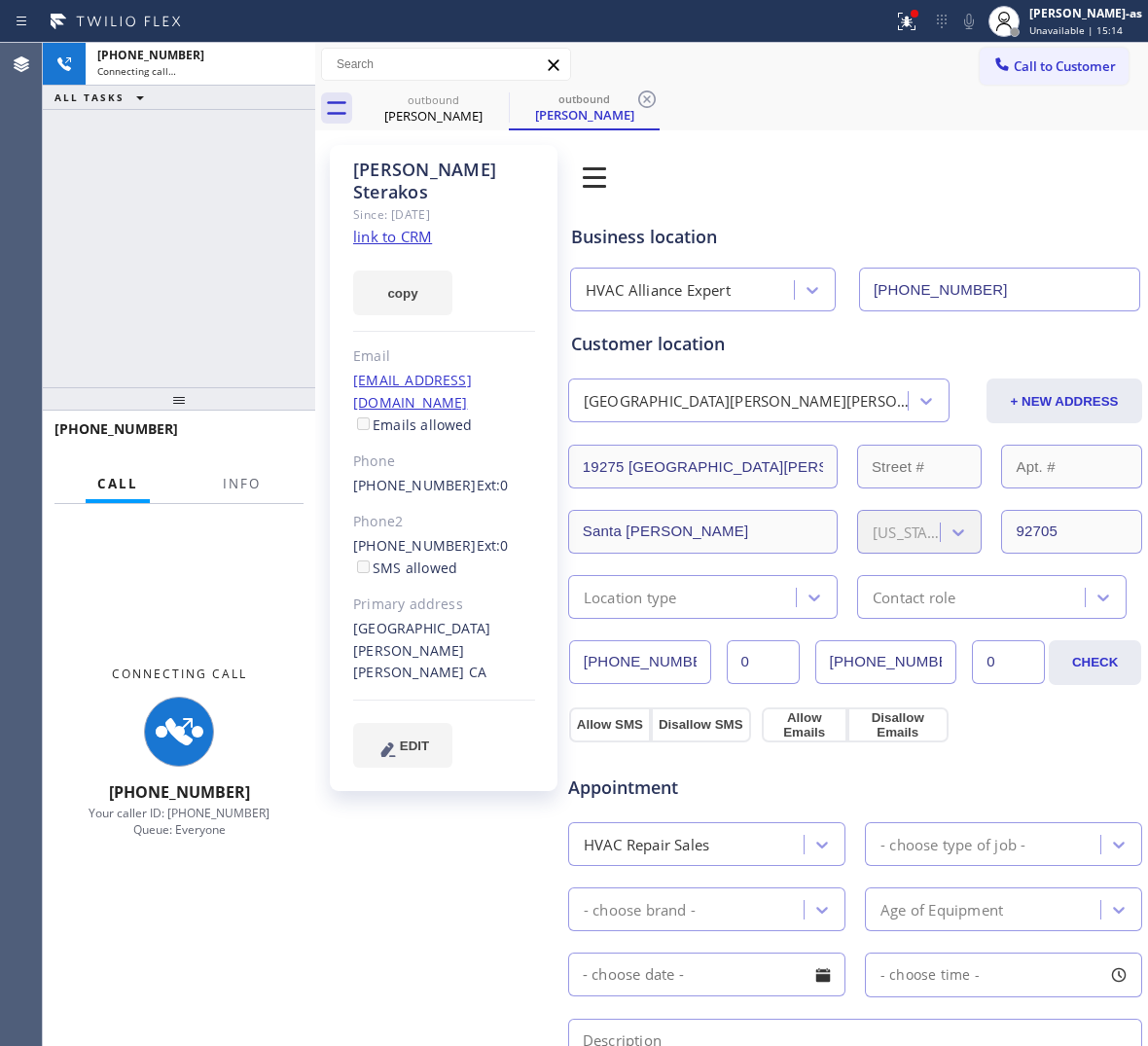 drag, startPoint x: 202, startPoint y: 207, endPoint x: 424, endPoint y: 137, distance: 232.77457 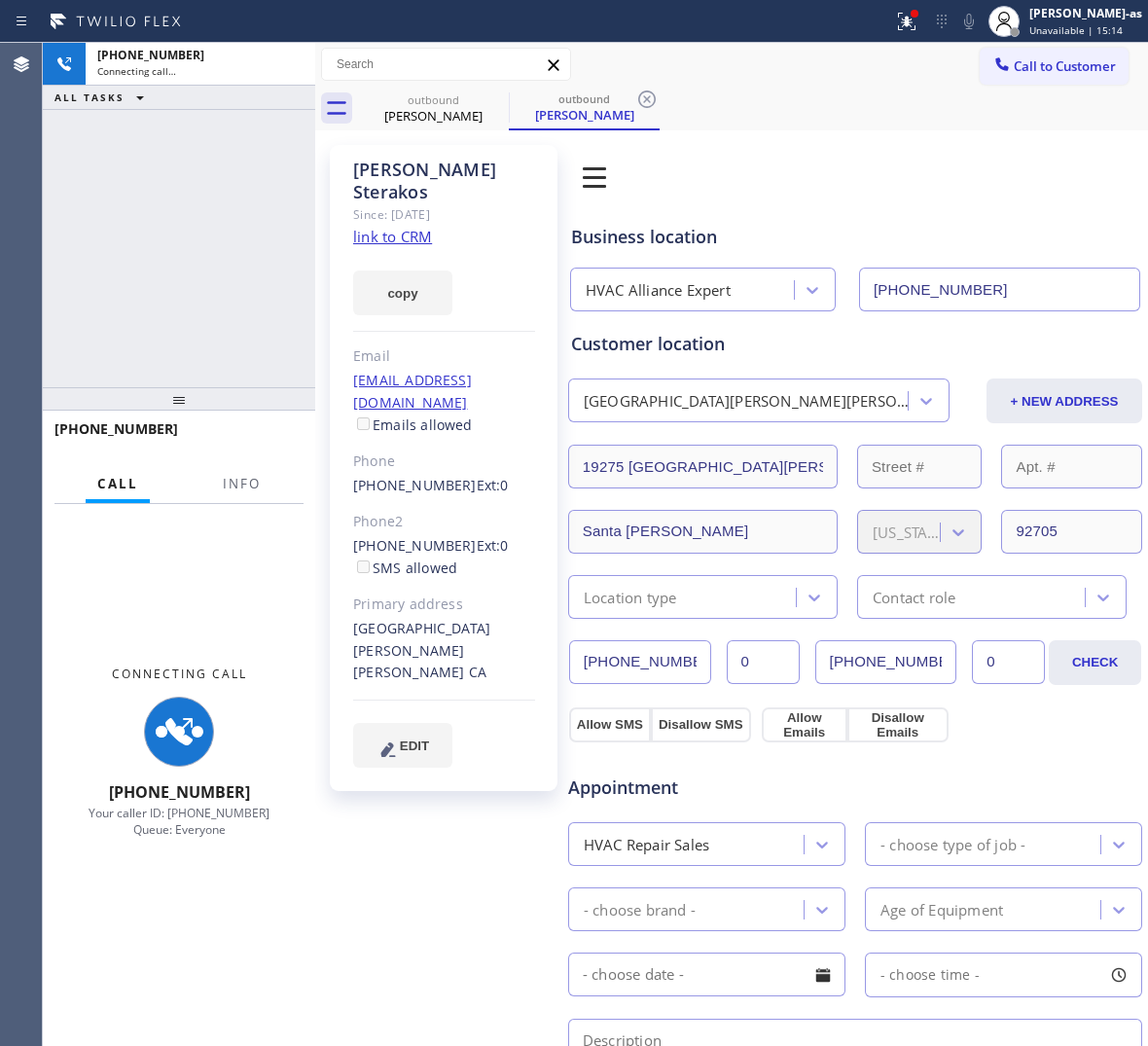 click on "[PHONE_NUMBER] Connecting call… ALL TASKS ALL TASKS ACTIVE TASKS TASKS IN WRAP UP" at bounding box center (179, 215) 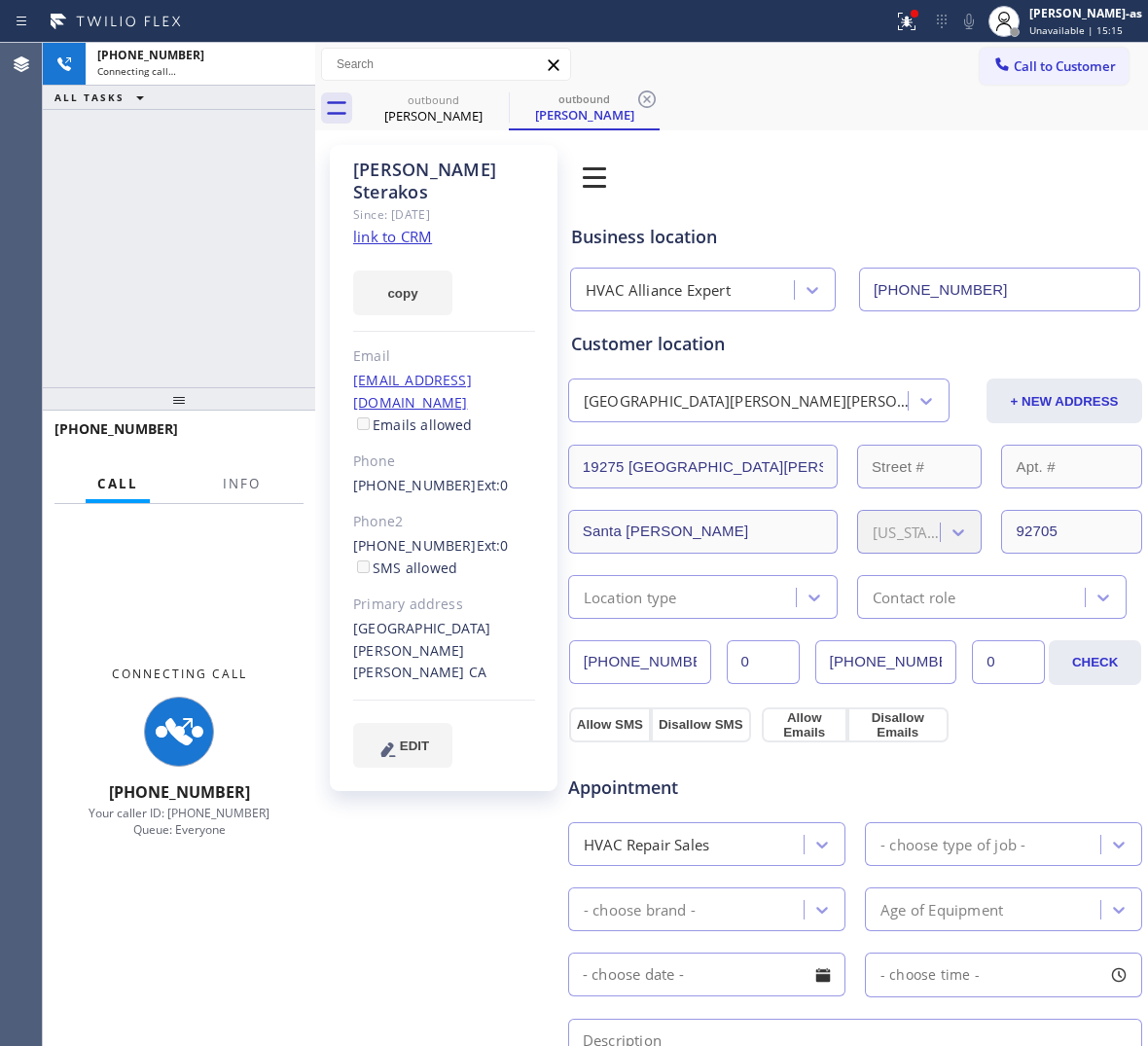 drag, startPoint x: 420, startPoint y: 122, endPoint x: 493, endPoint y: 75, distance: 86.82166 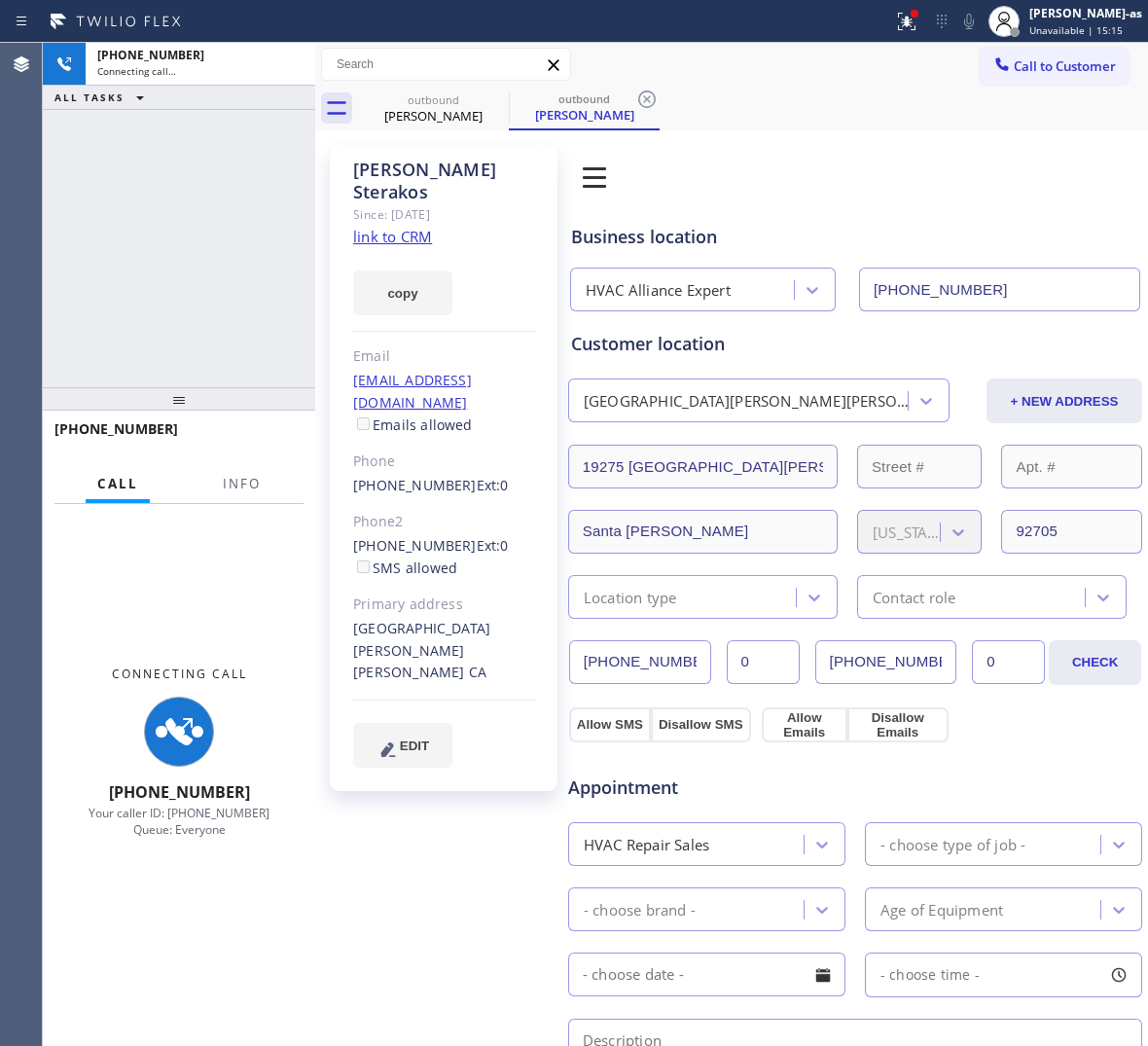 click 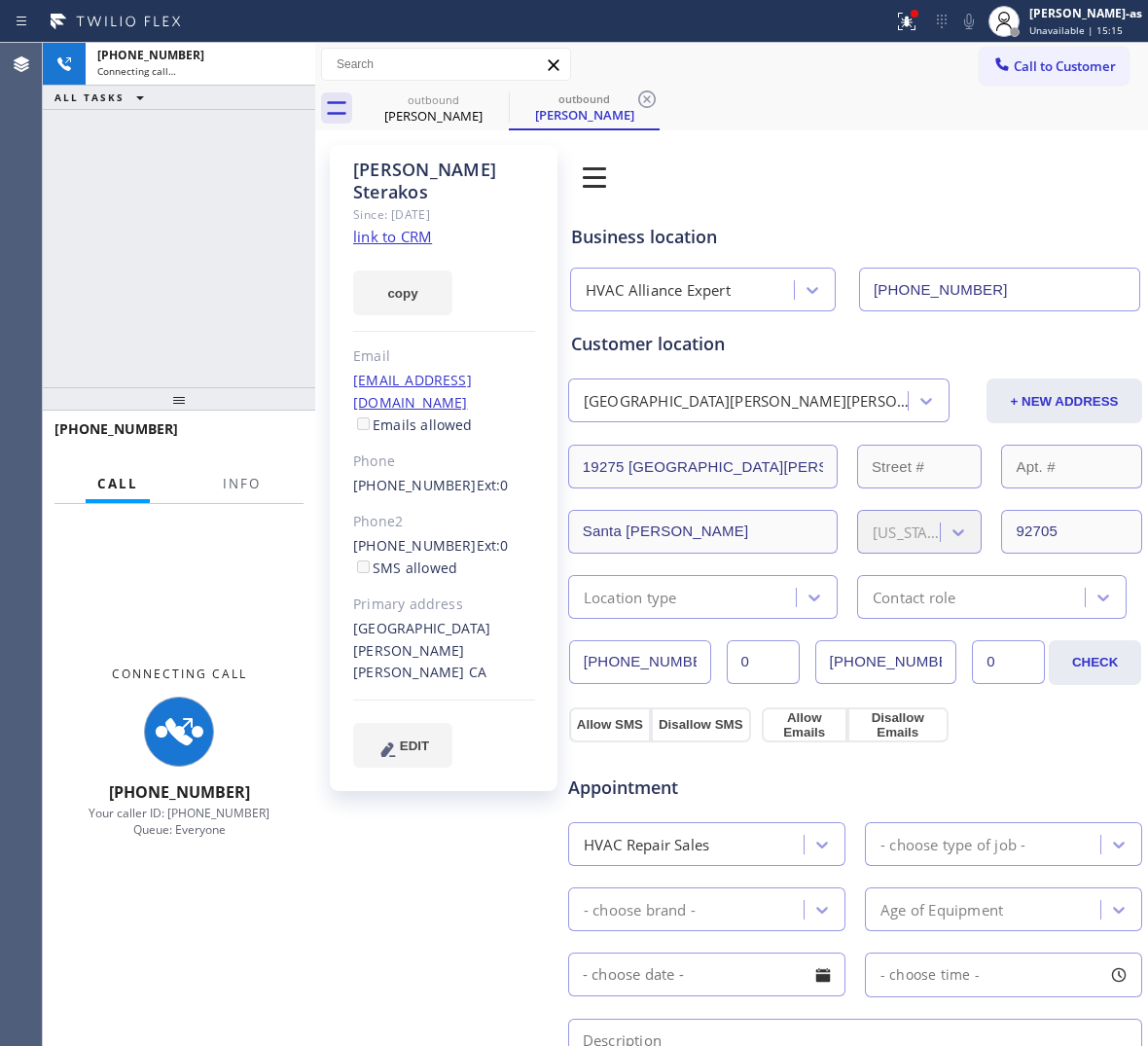 click 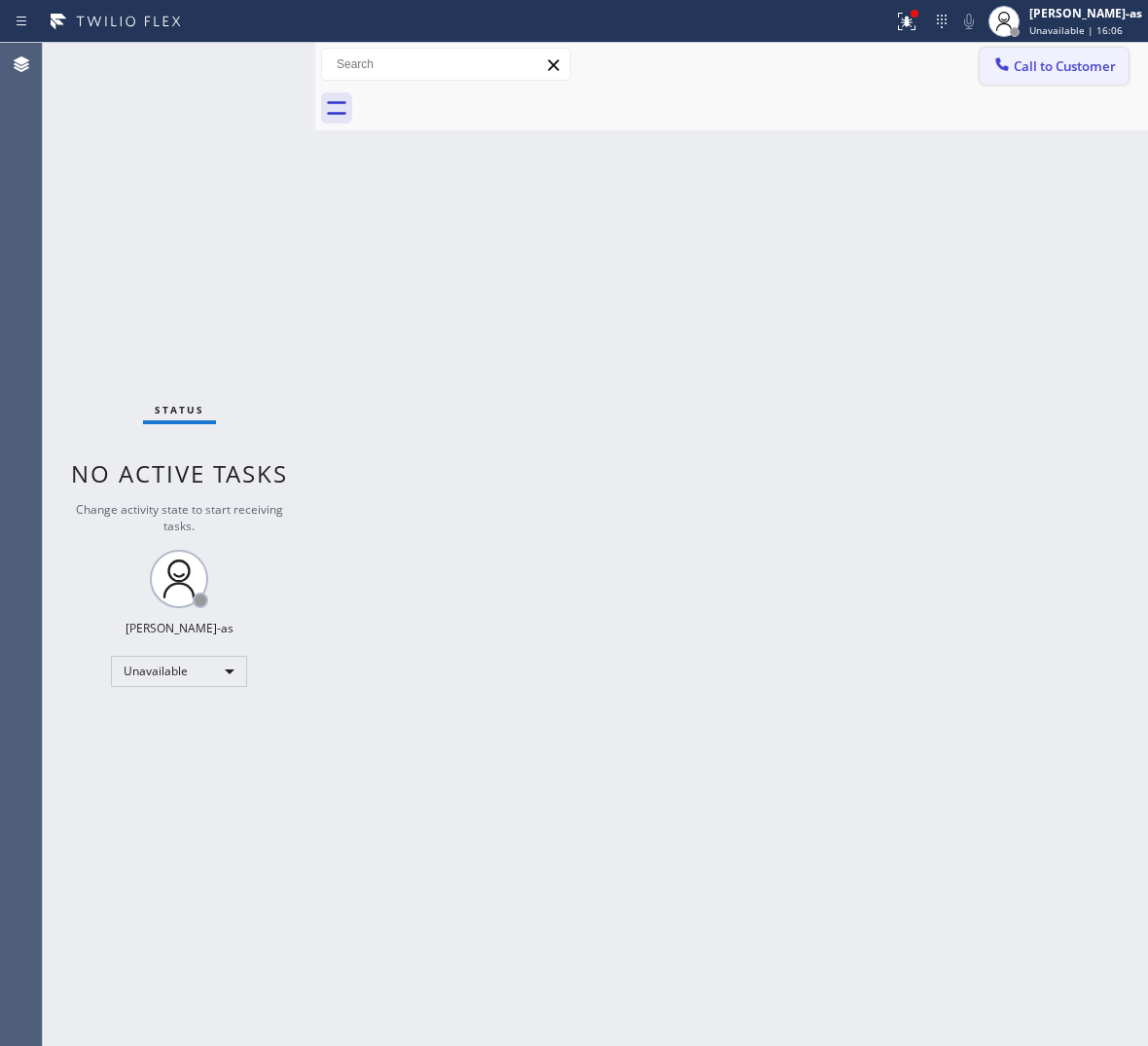 click on "Call to Customer" at bounding box center (1064, 66) 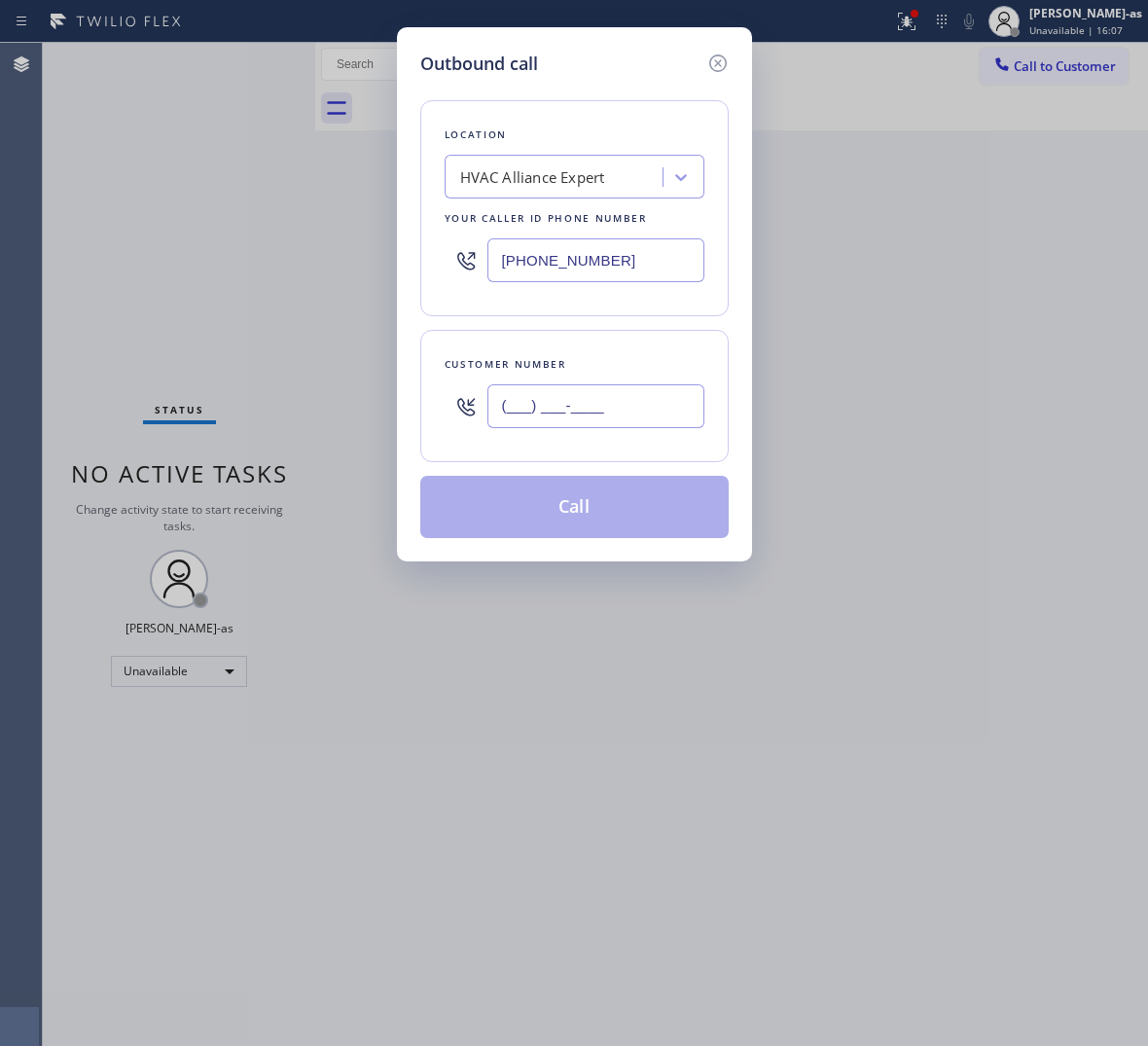 click on "(___) ___-____" at bounding box center [595, 406] 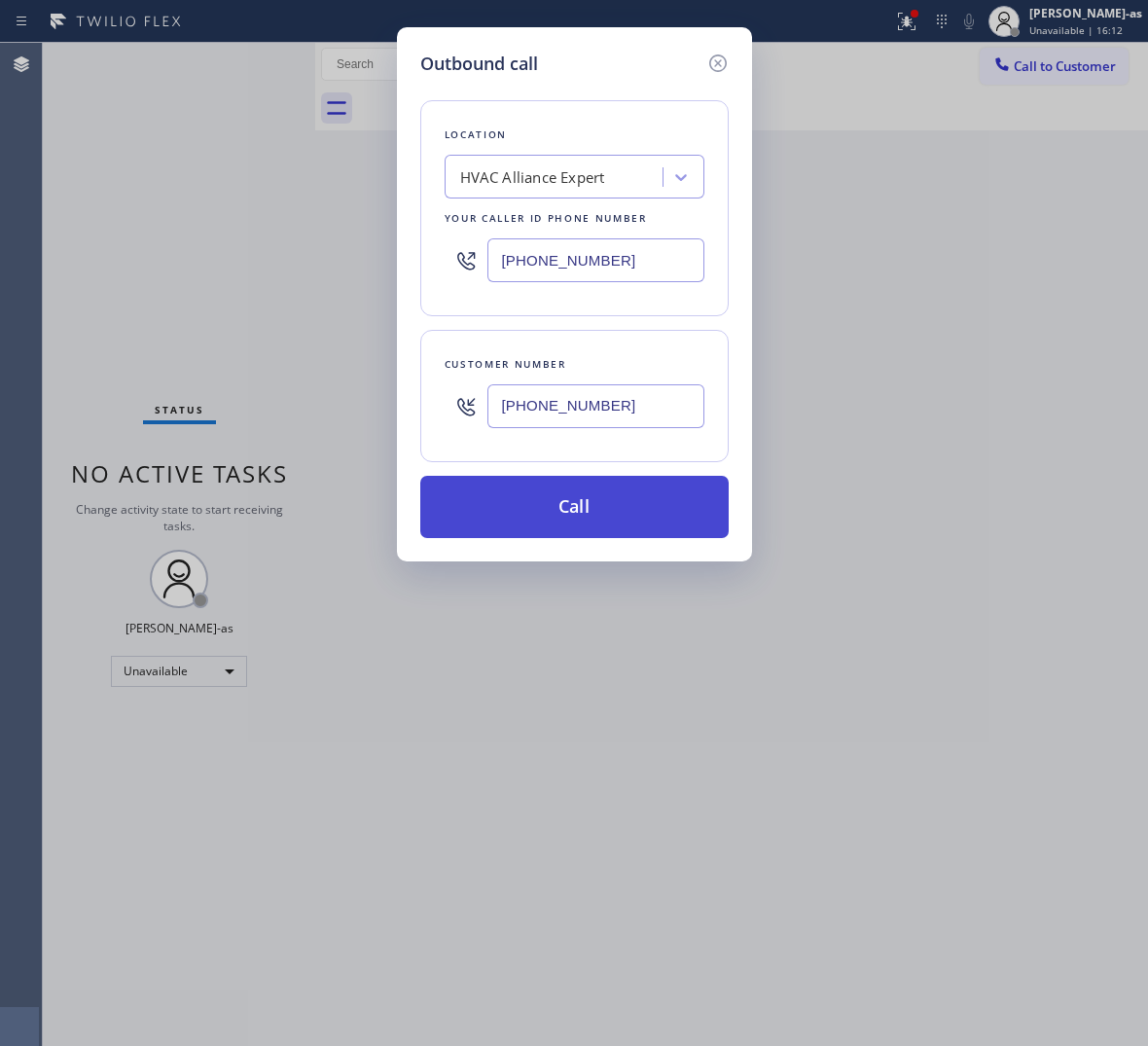 type on "[PHONE_NUMBER]" 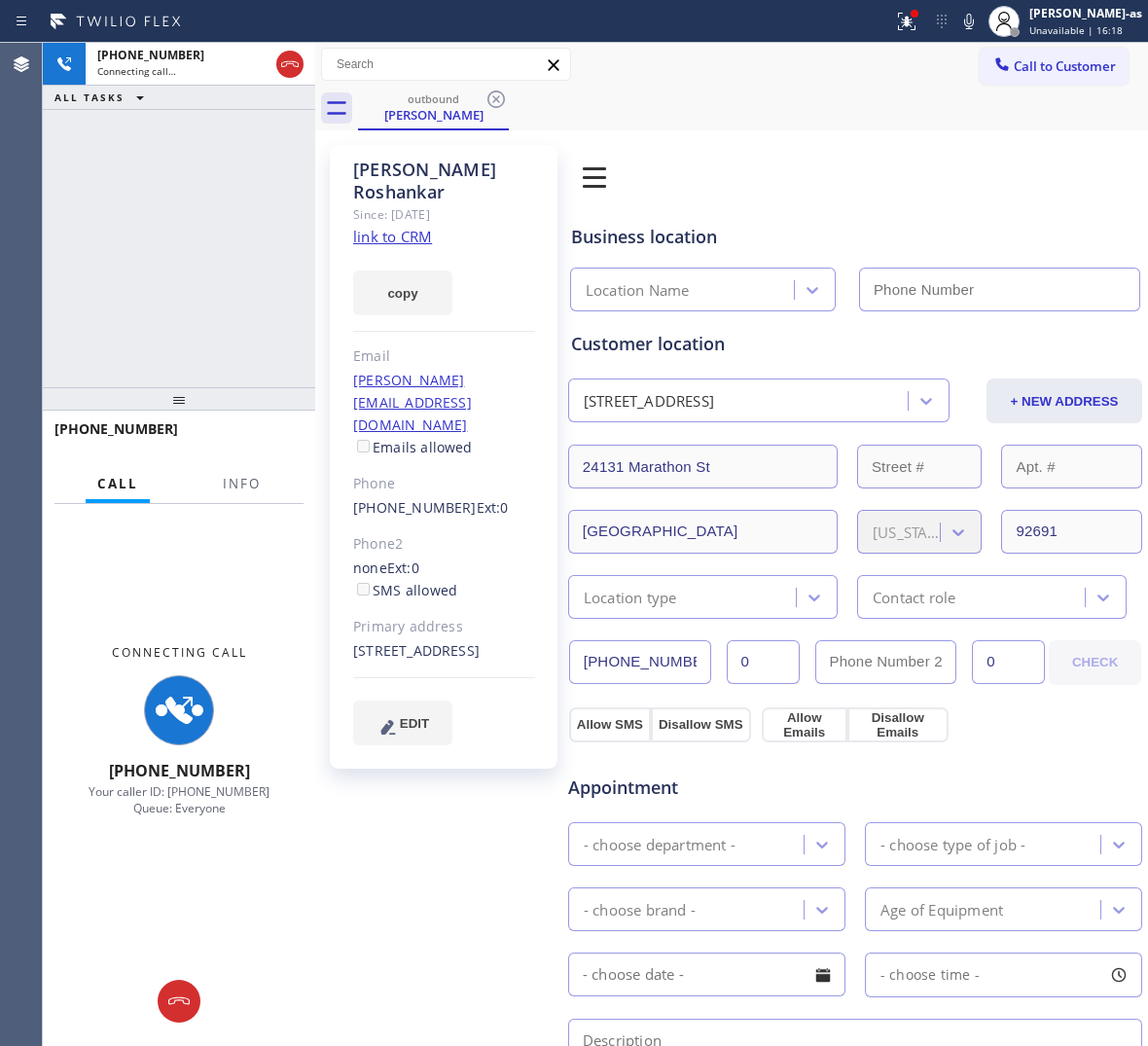 click on "link to CRM" 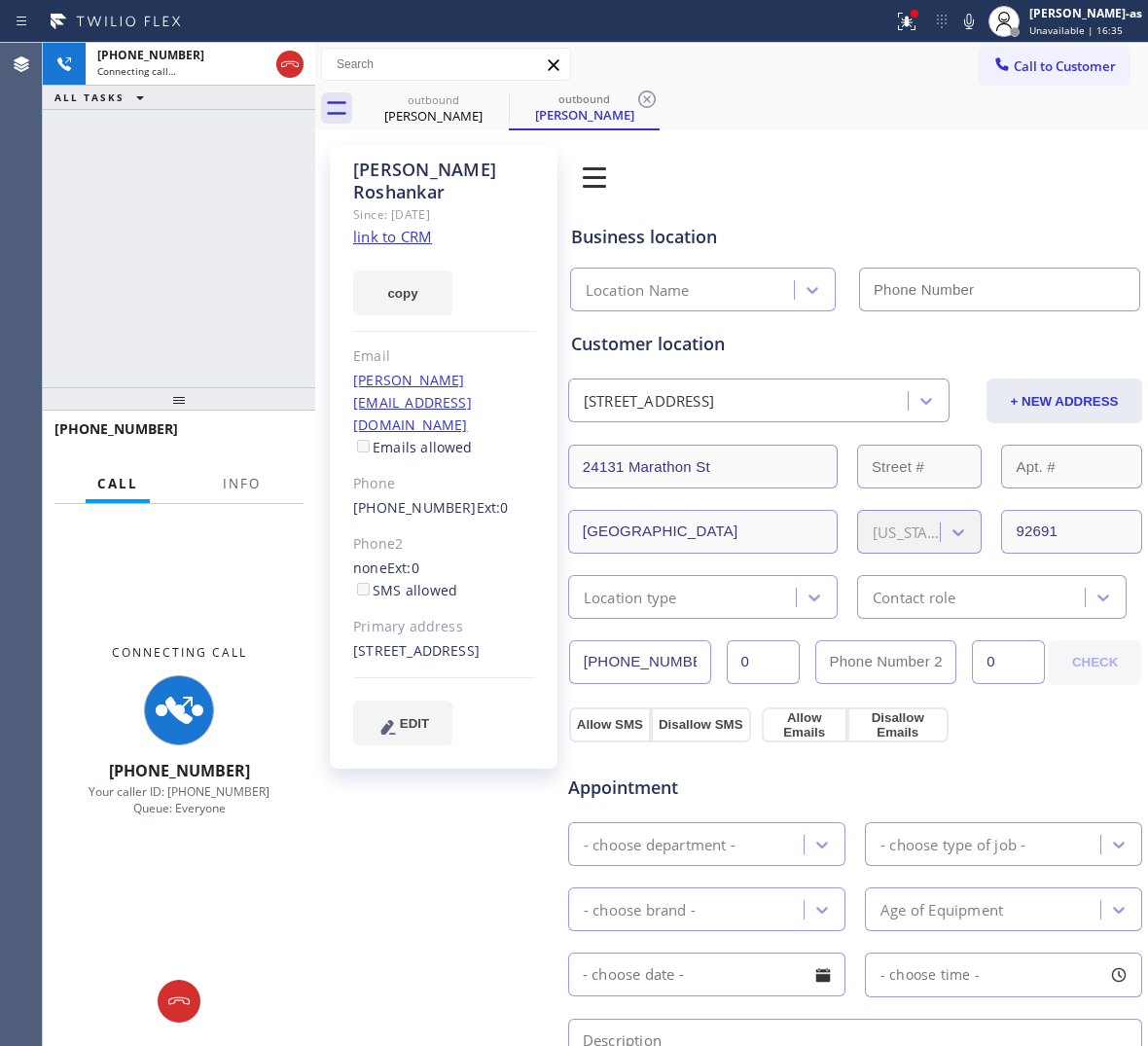 type on "[PHONE_NUMBER]" 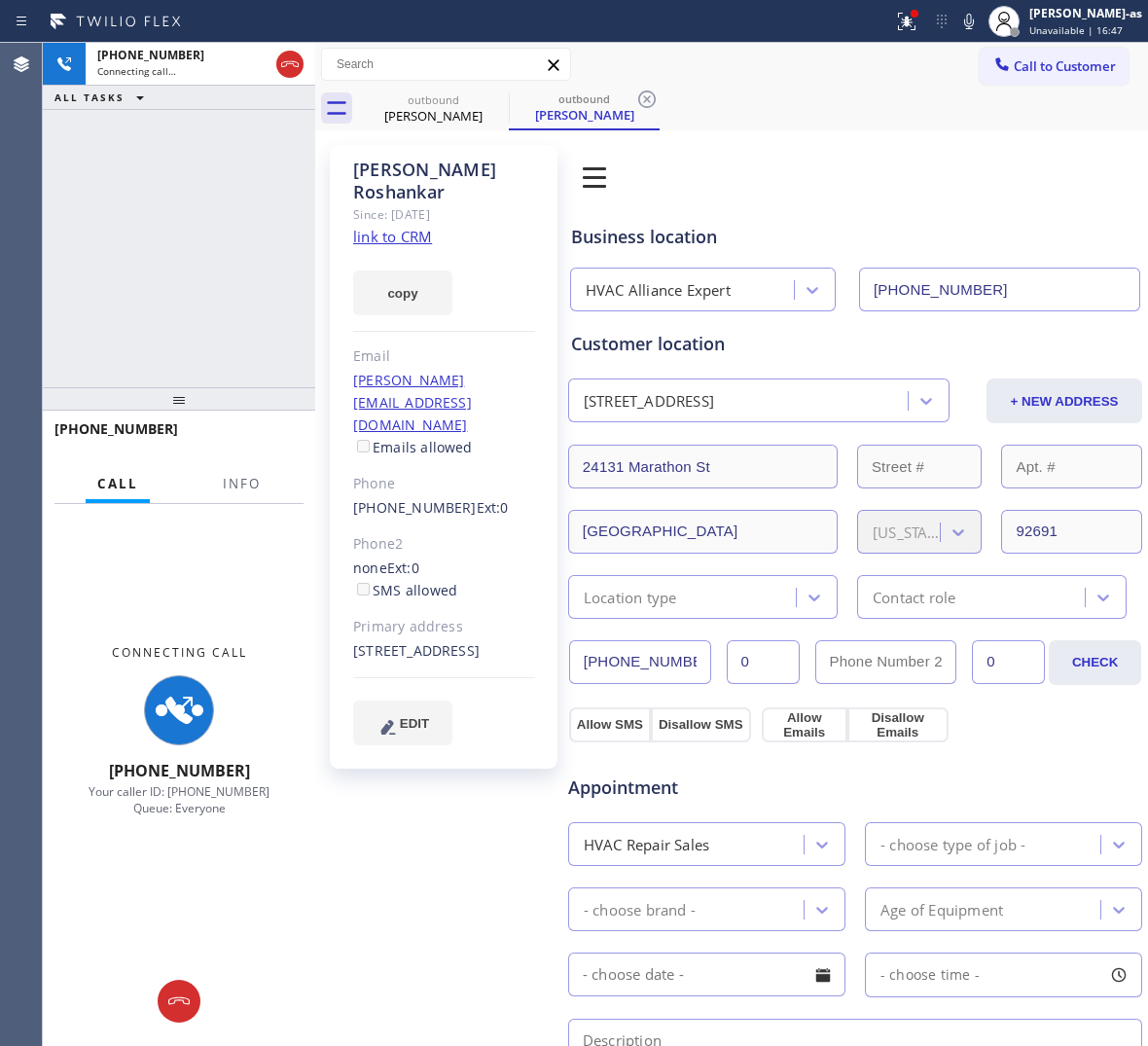 click on "[PHONE_NUMBER] Connecting call… ALL TASKS ALL TASKS ACTIVE TASKS TASKS IN WRAP UP" at bounding box center (179, 215) 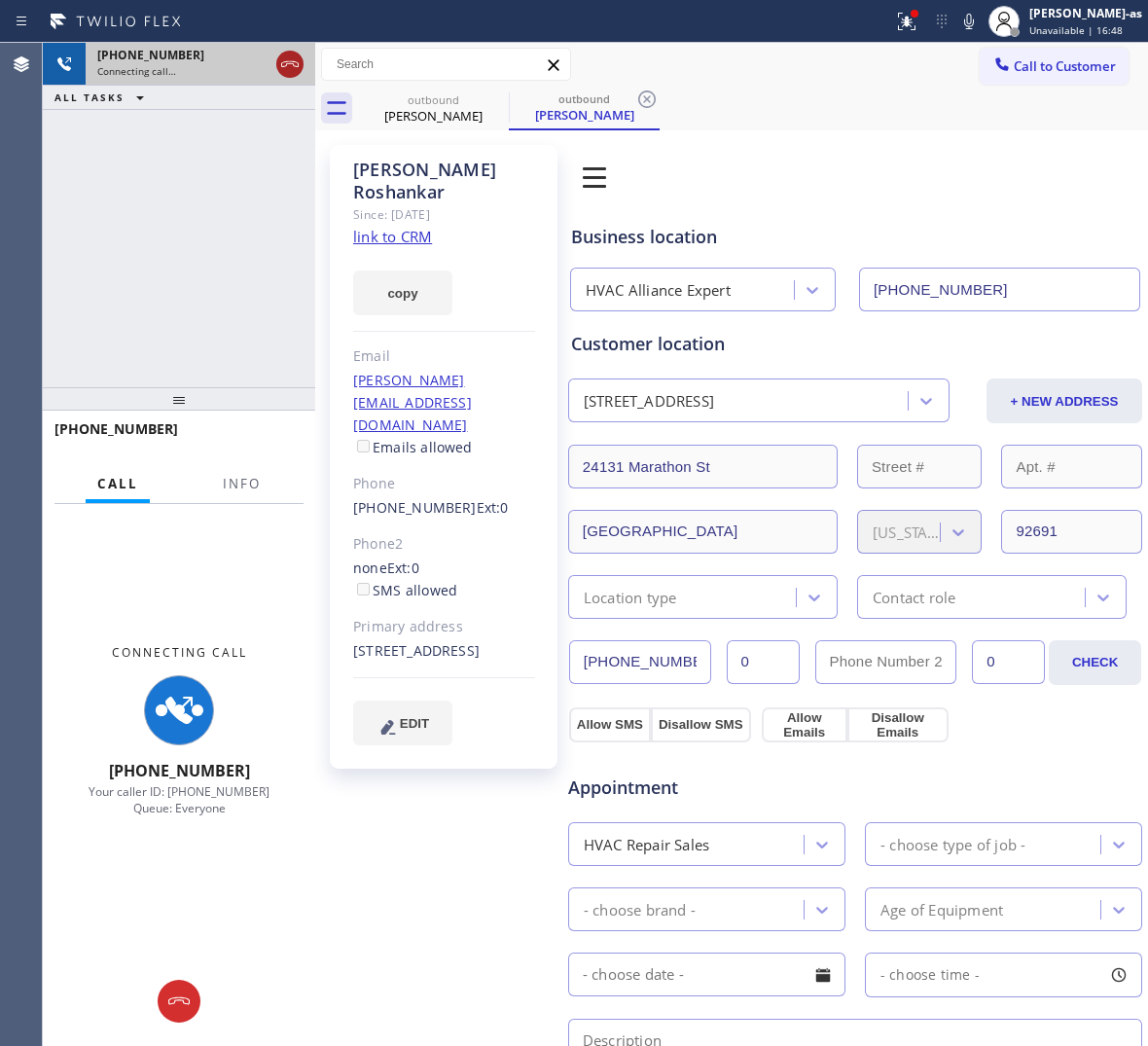 click 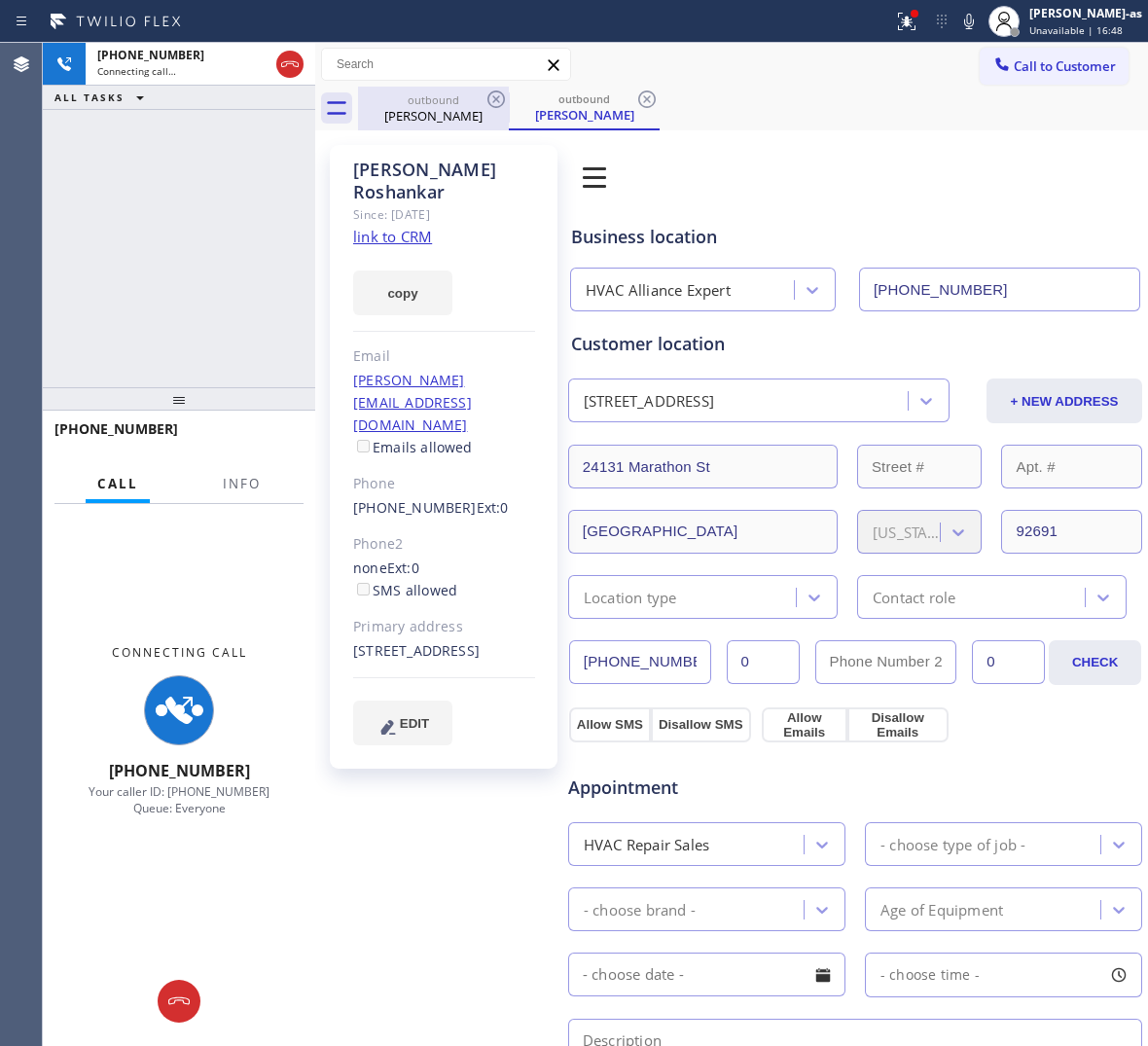 click on "[PHONE_NUMBER] Connecting call… ALL TASKS ALL TASKS ACTIVE TASKS TASKS IN WRAP UP" at bounding box center [179, 215] 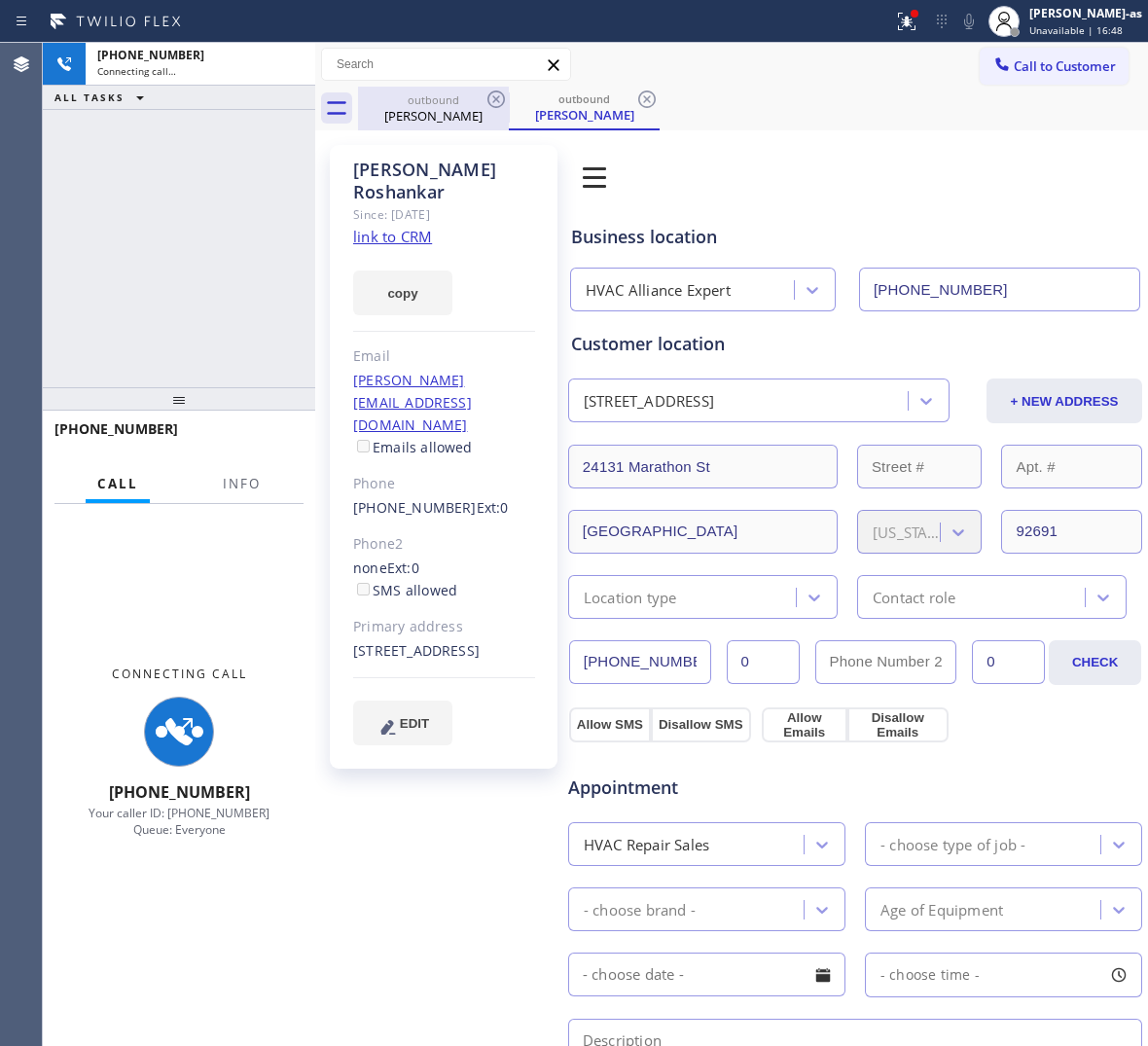 drag, startPoint x: 386, startPoint y: 113, endPoint x: 497, endPoint y: 92, distance: 112.969022 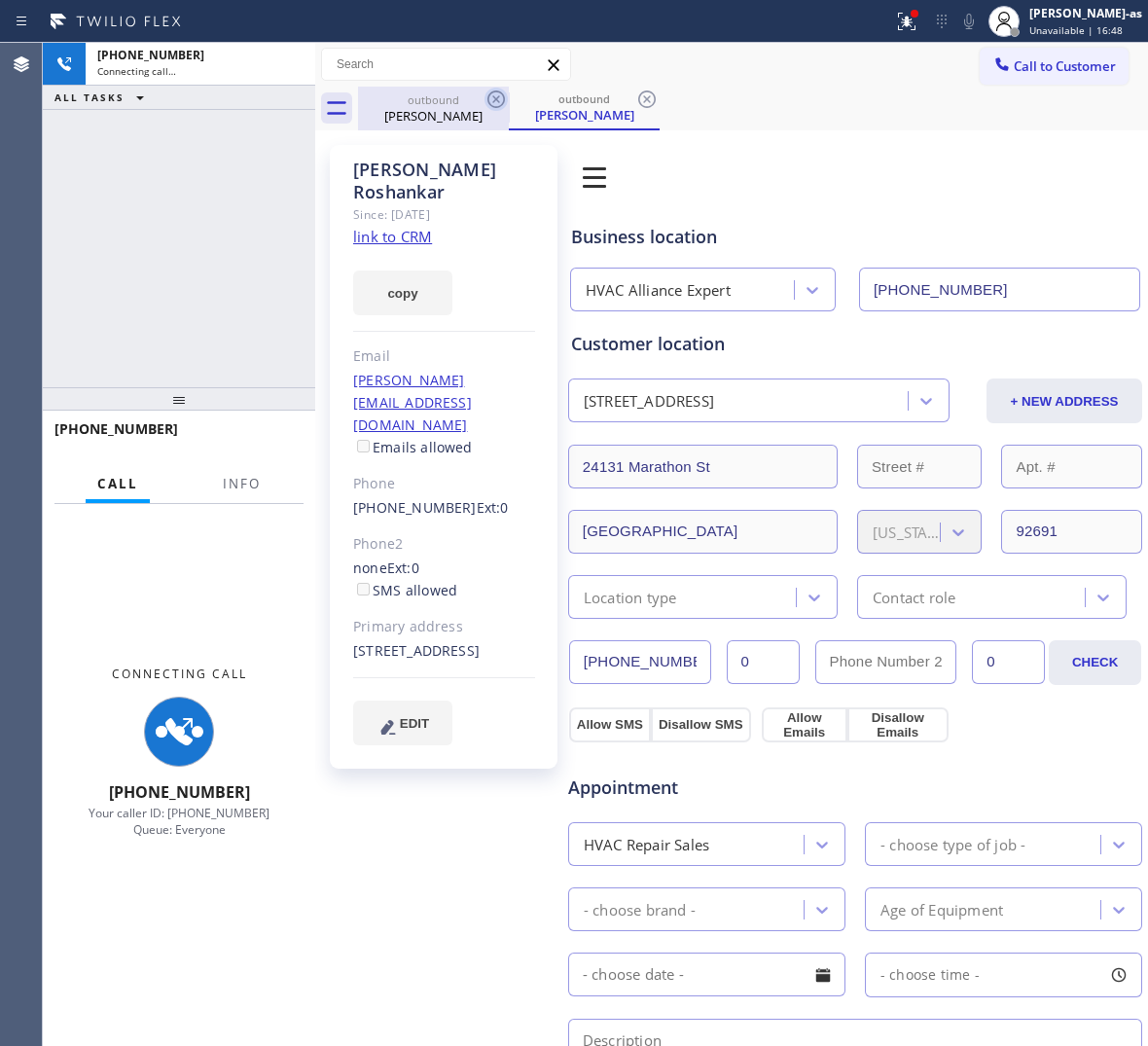 click on "[PERSON_NAME]" at bounding box center (433, 116) 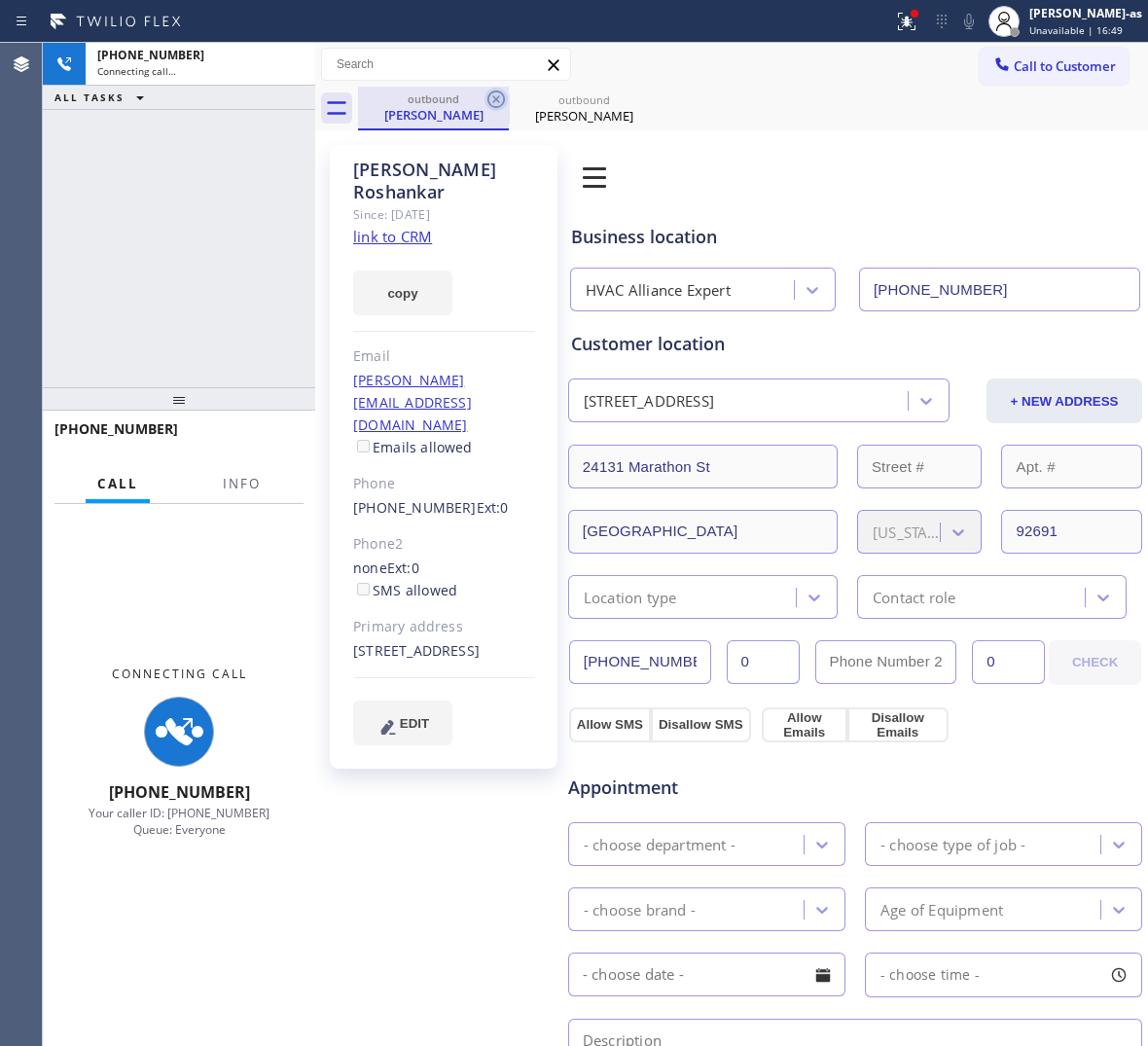 click 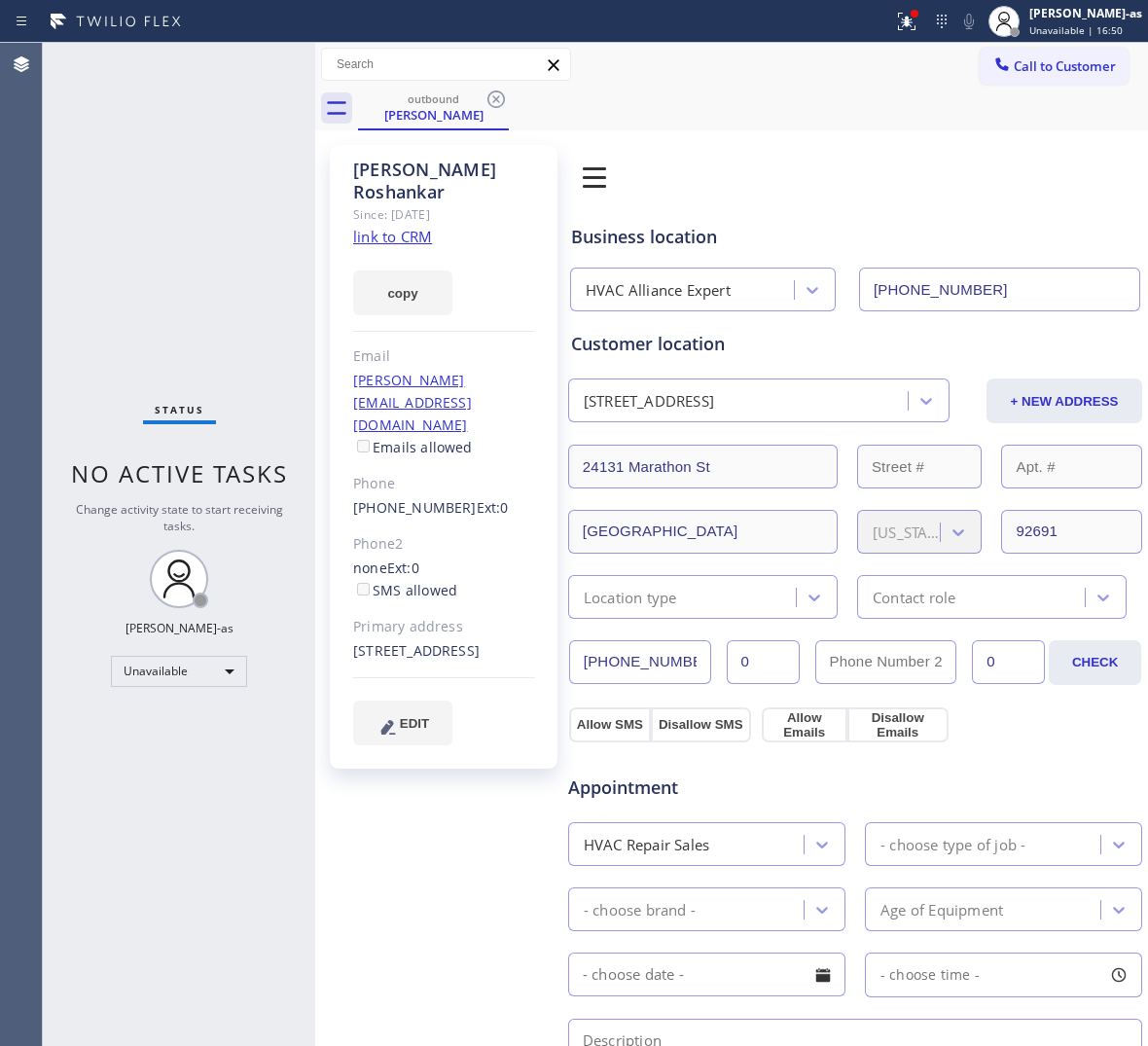 click on "Status   No active tasks     Change activity state to start receiving tasks.   [PERSON_NAME]-as Unavailable" at bounding box center (179, 544) 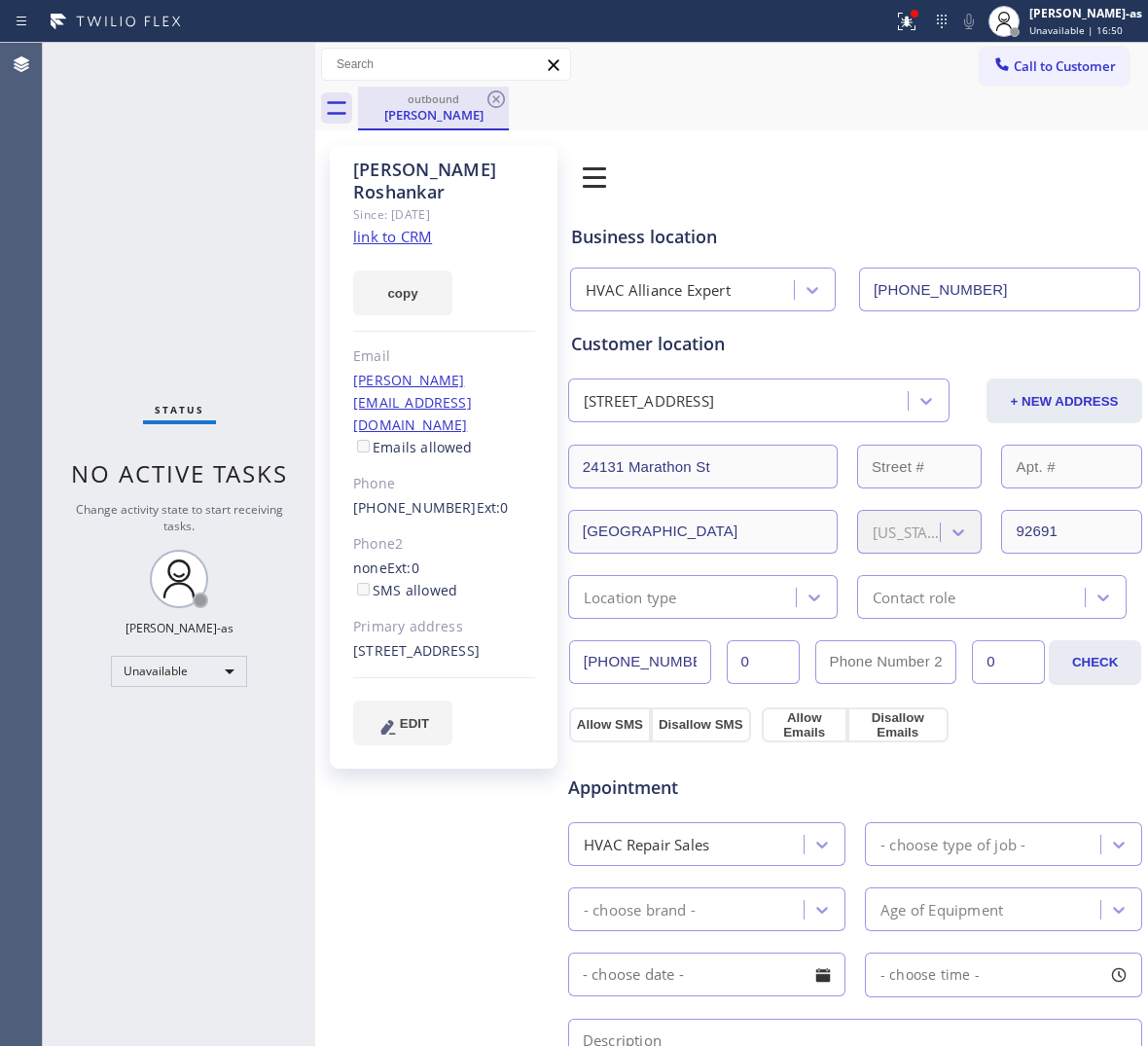 click on "[PERSON_NAME]" at bounding box center [433, 115] 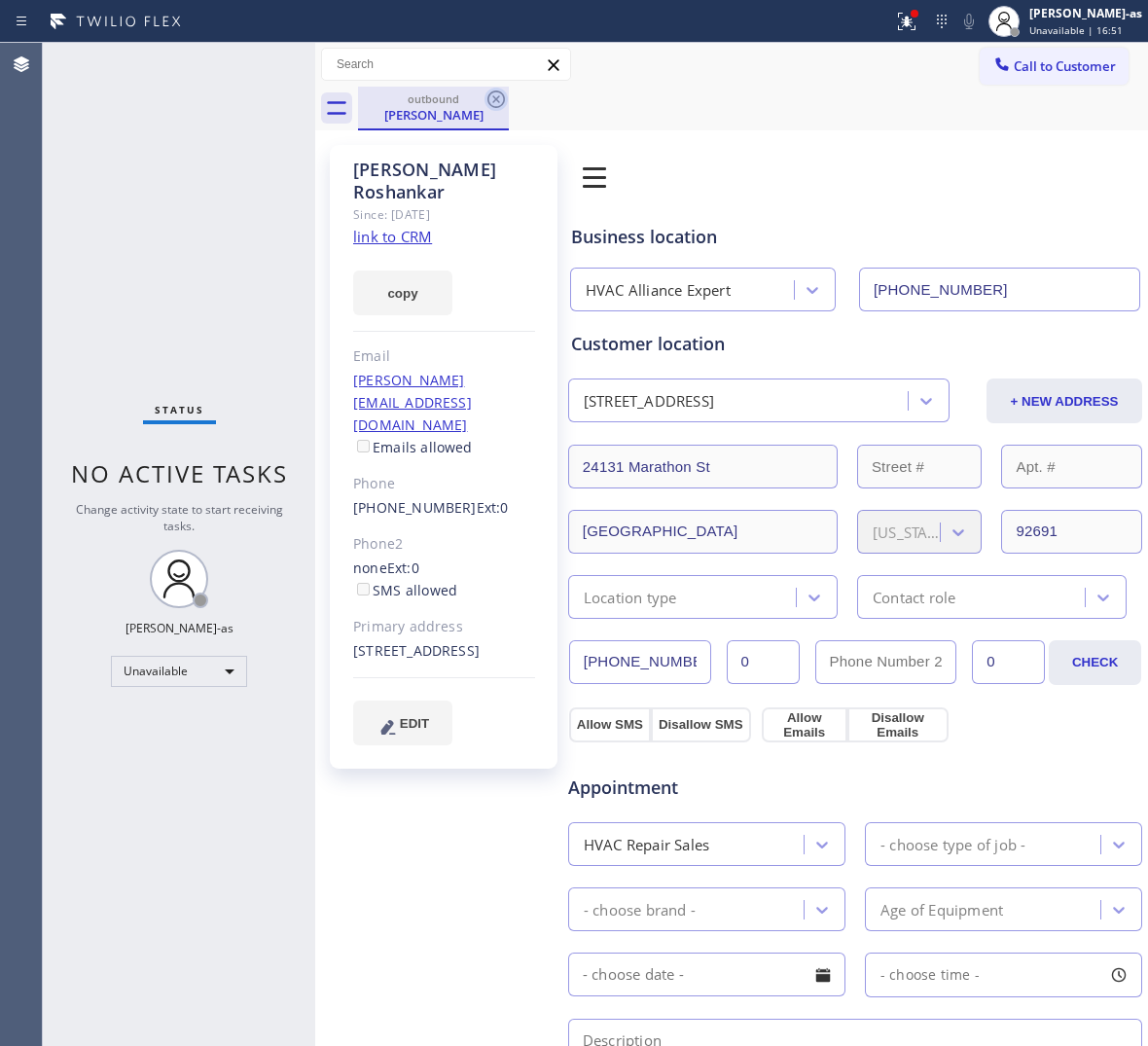 click 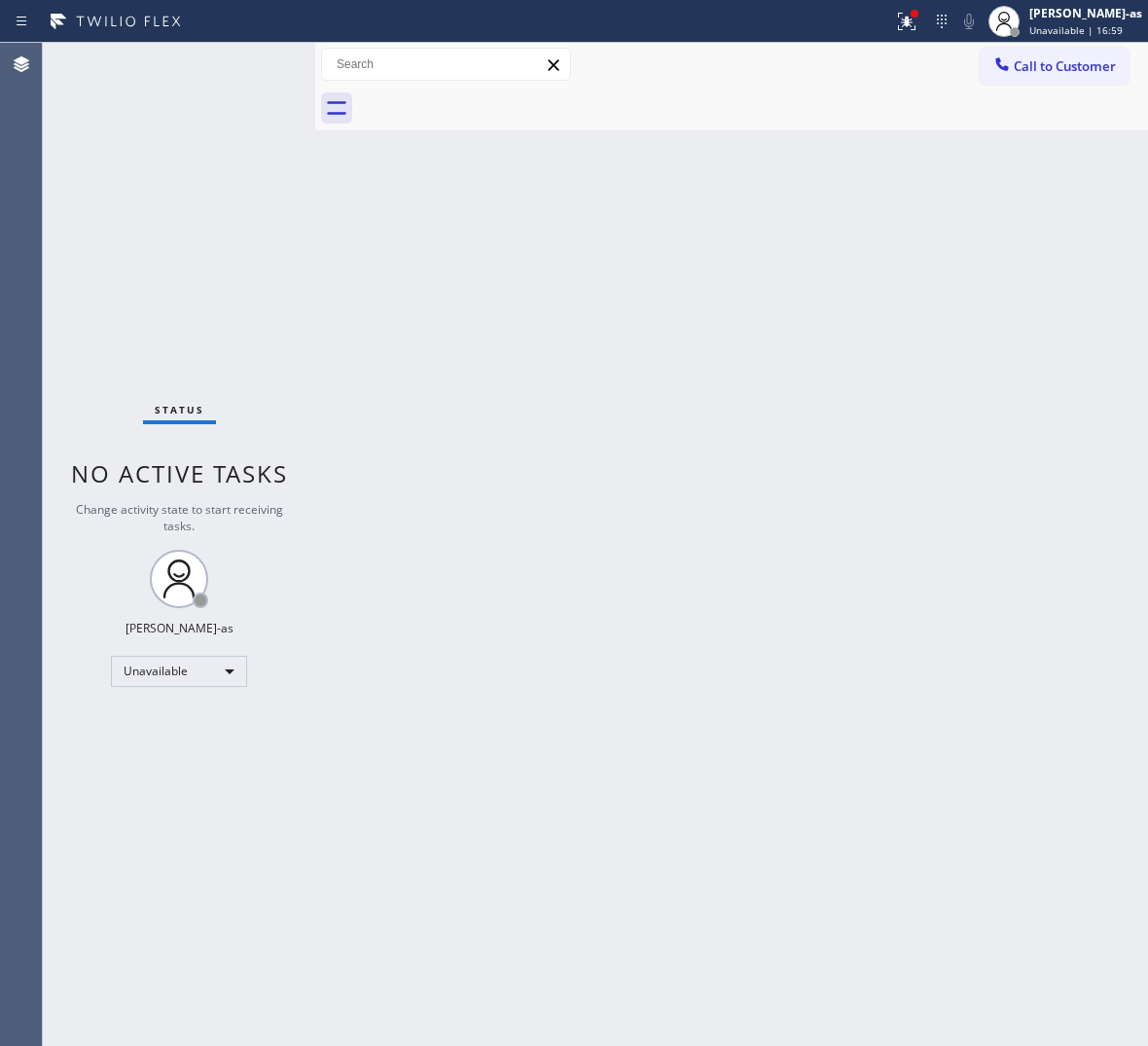 drag, startPoint x: 187, startPoint y: 196, endPoint x: 448, endPoint y: 137, distance: 267.5855 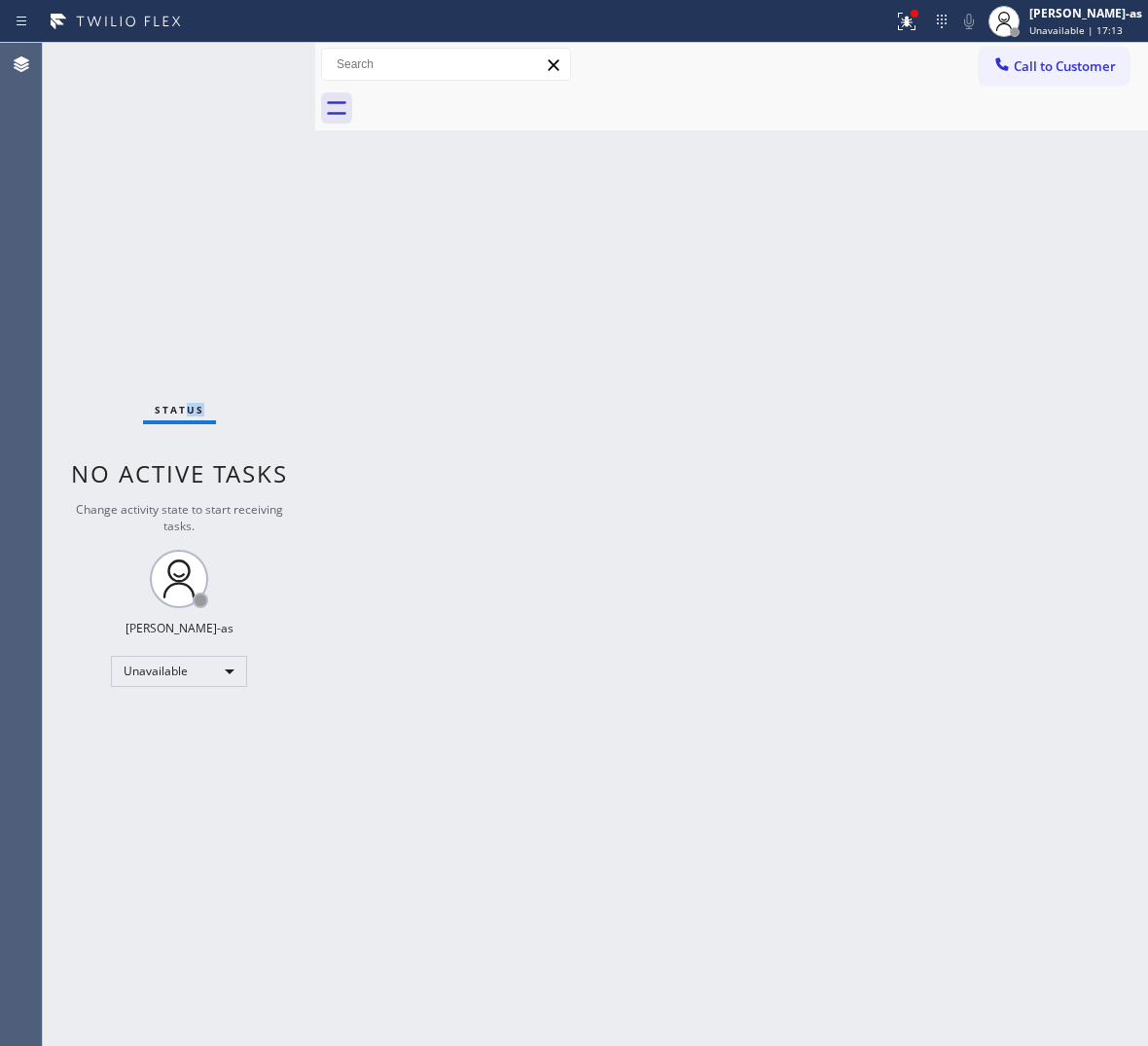 click on "Call to Customer" at bounding box center (1064, 66) 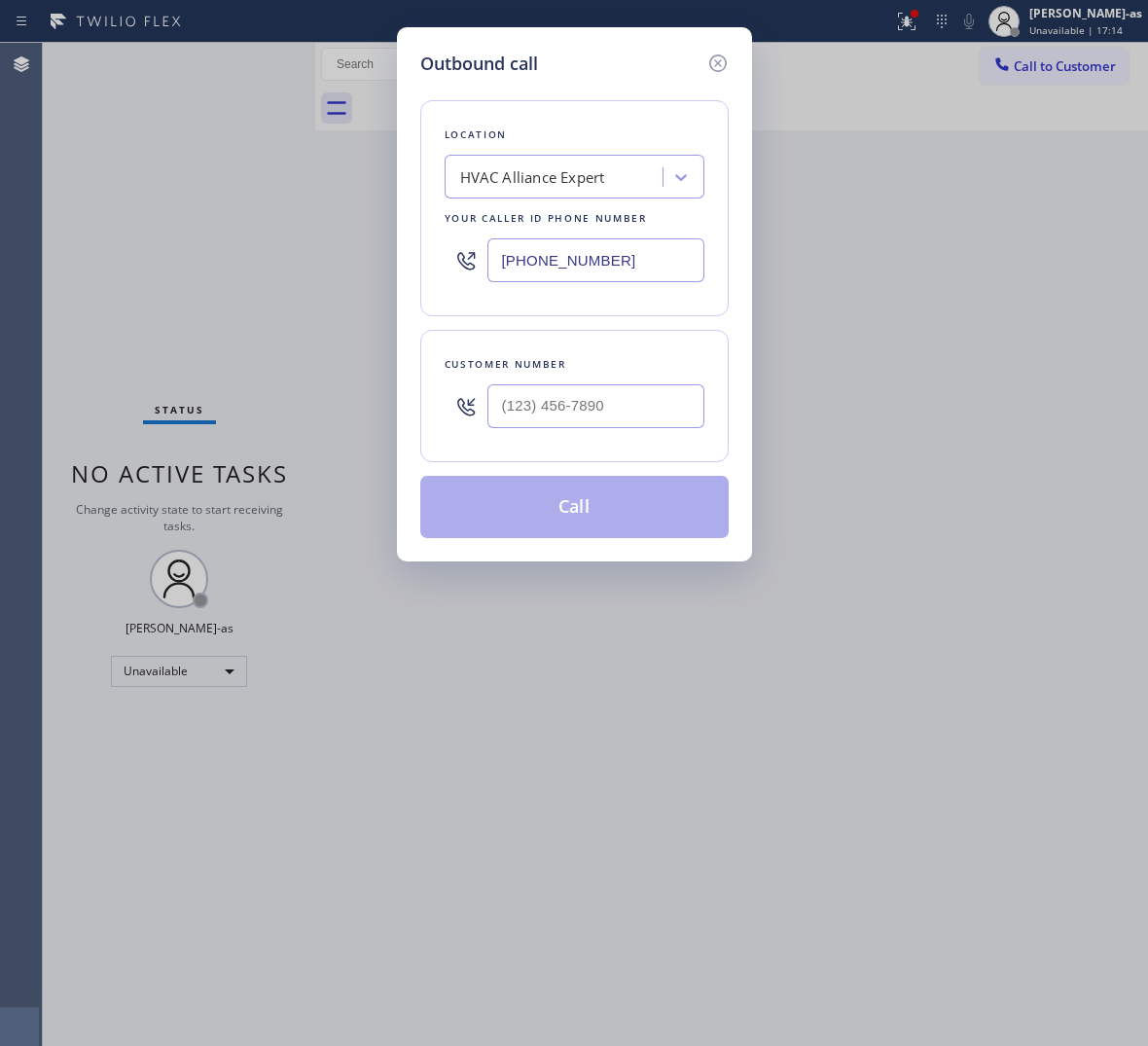 click at bounding box center (595, 406) 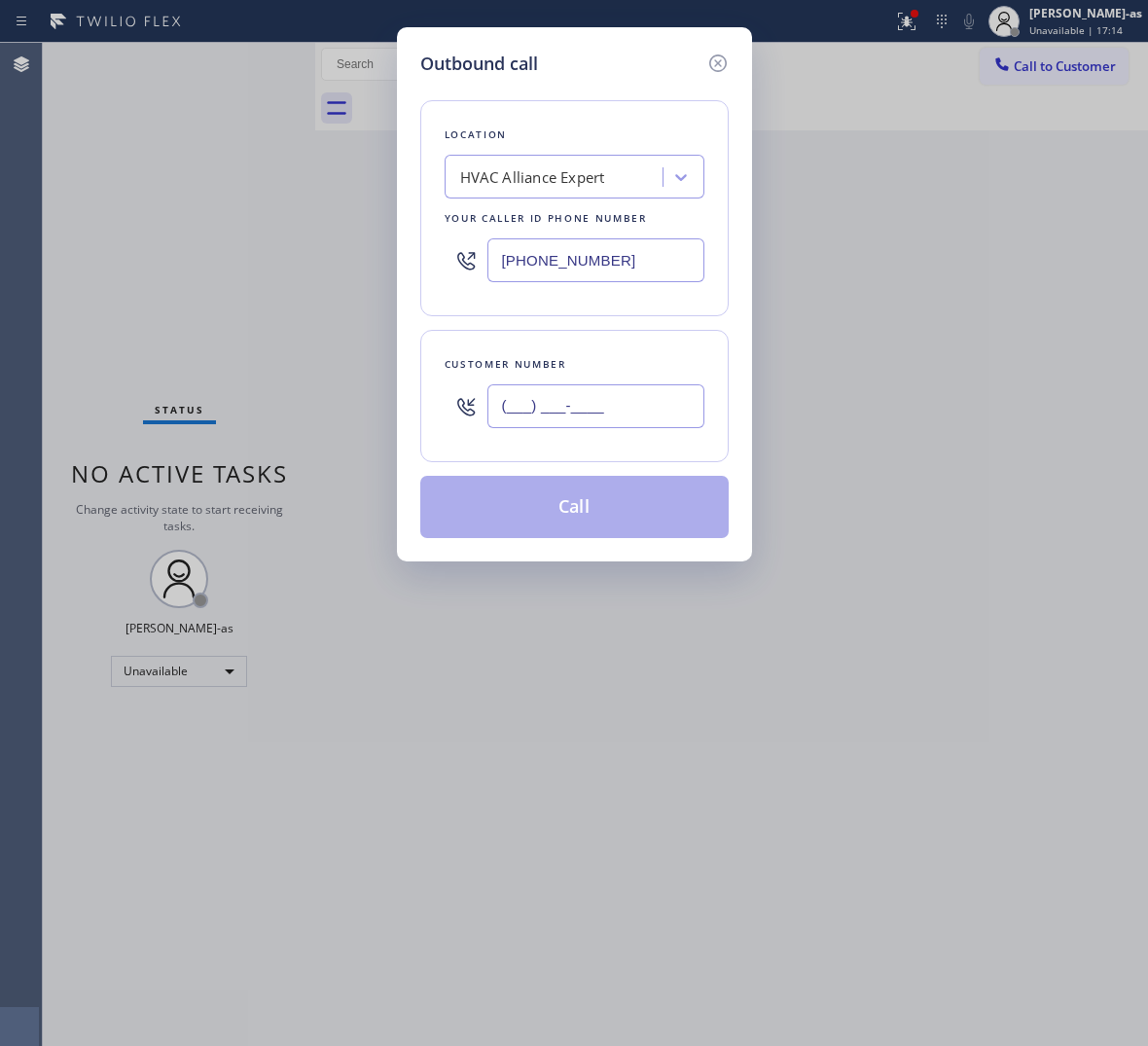 click on "(___) ___-____" at bounding box center (595, 406) 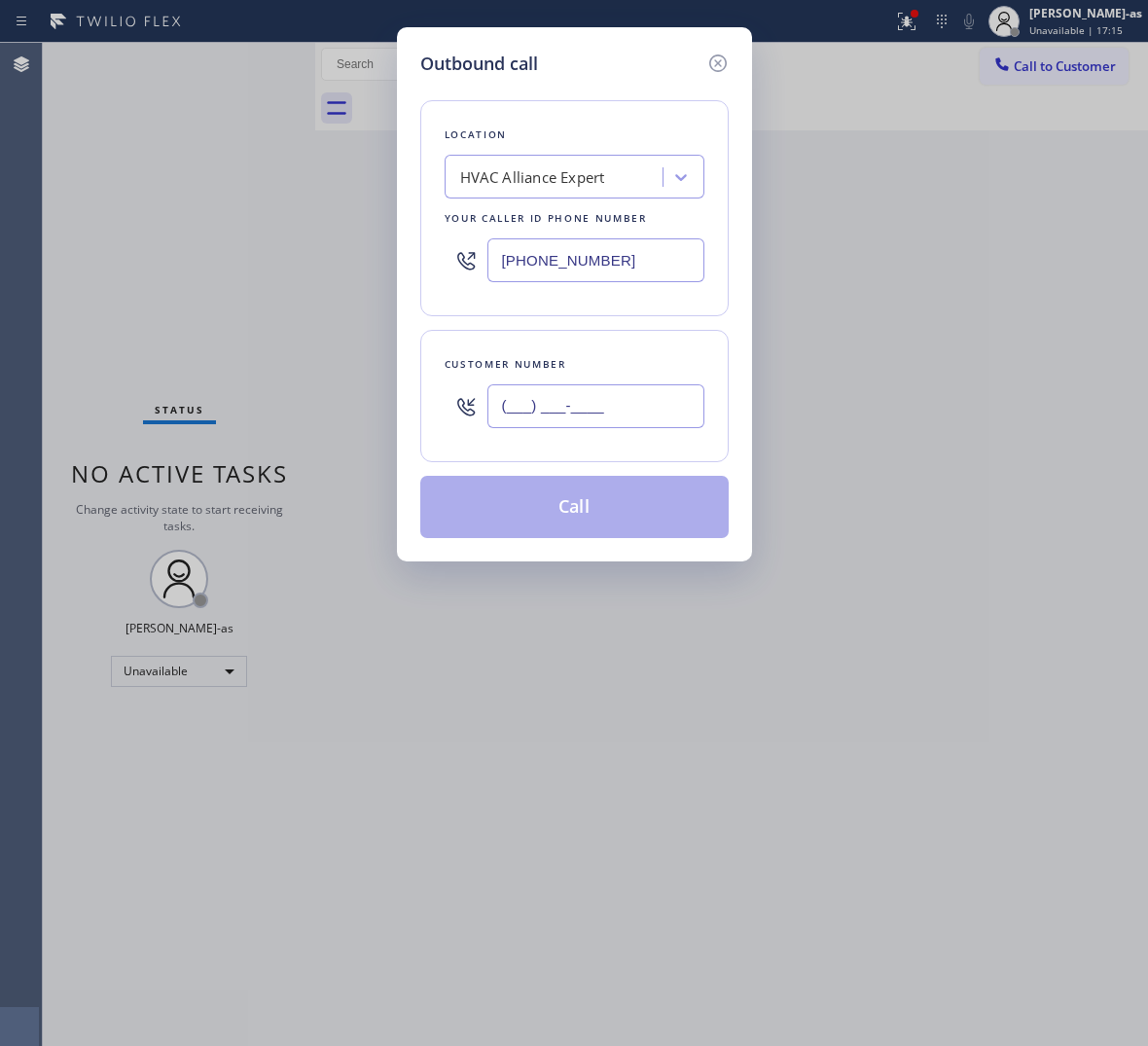 paste on "562) 884-1192" 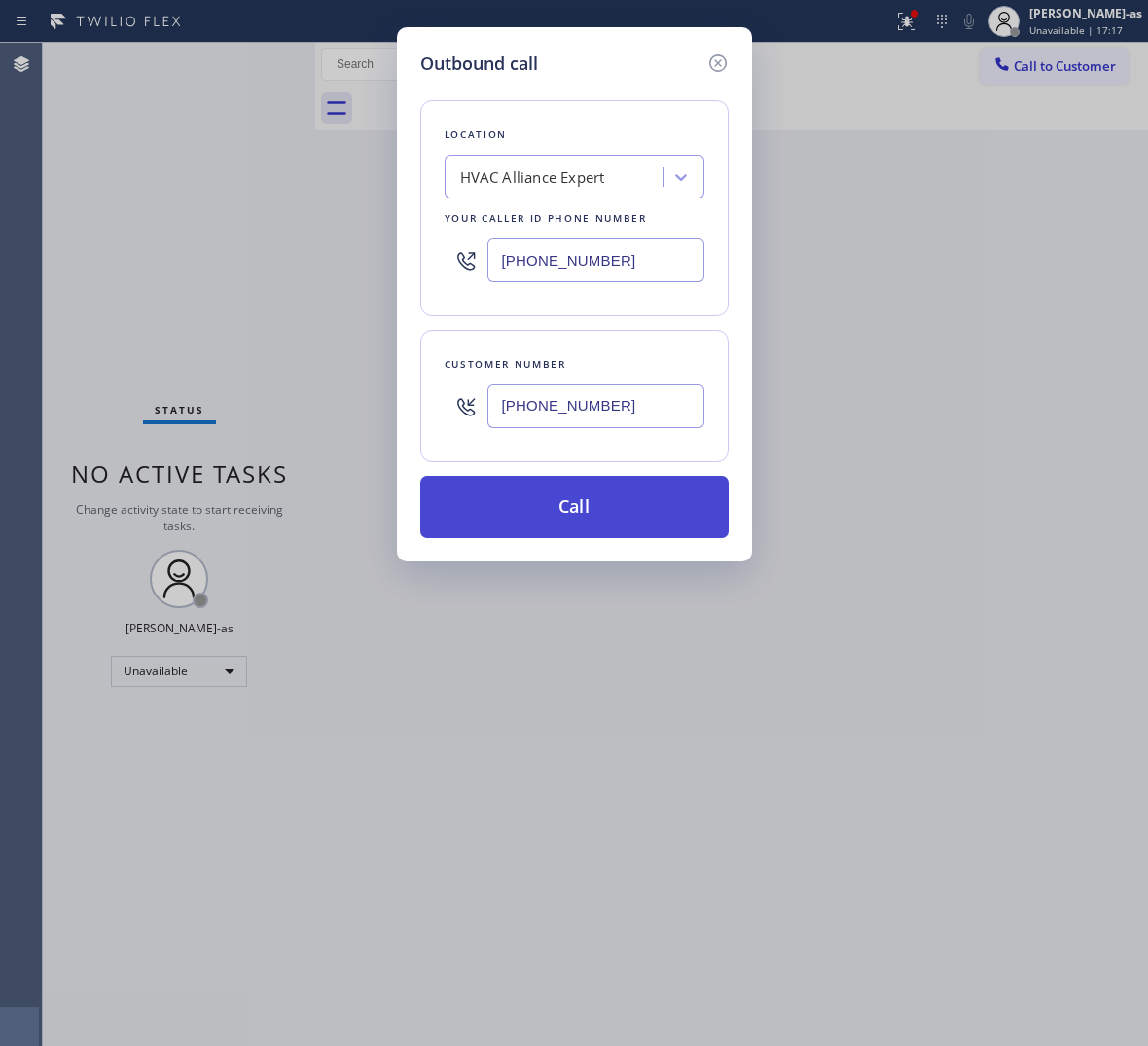 type on "[PHONE_NUMBER]" 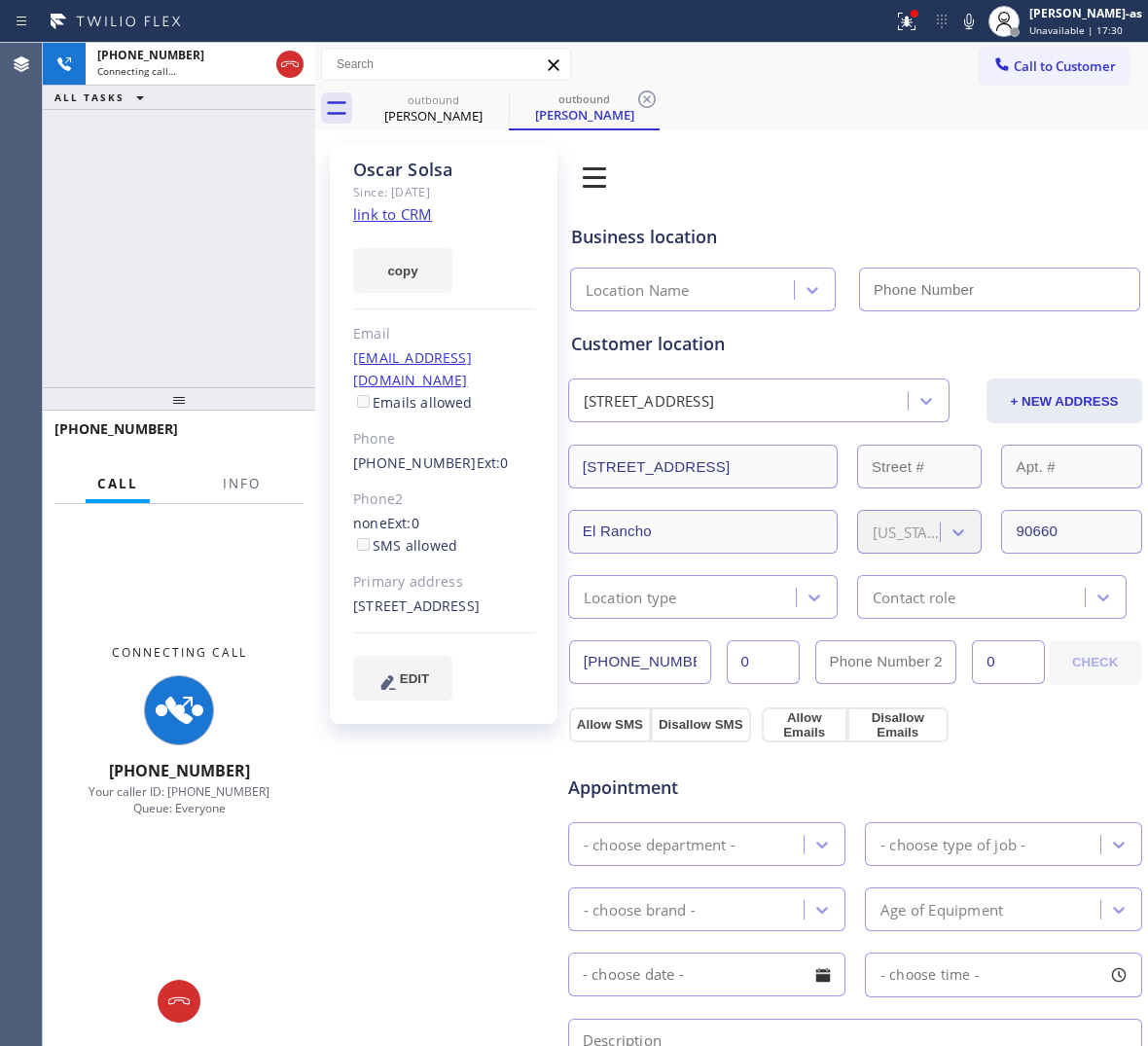 click on "link to CRM" 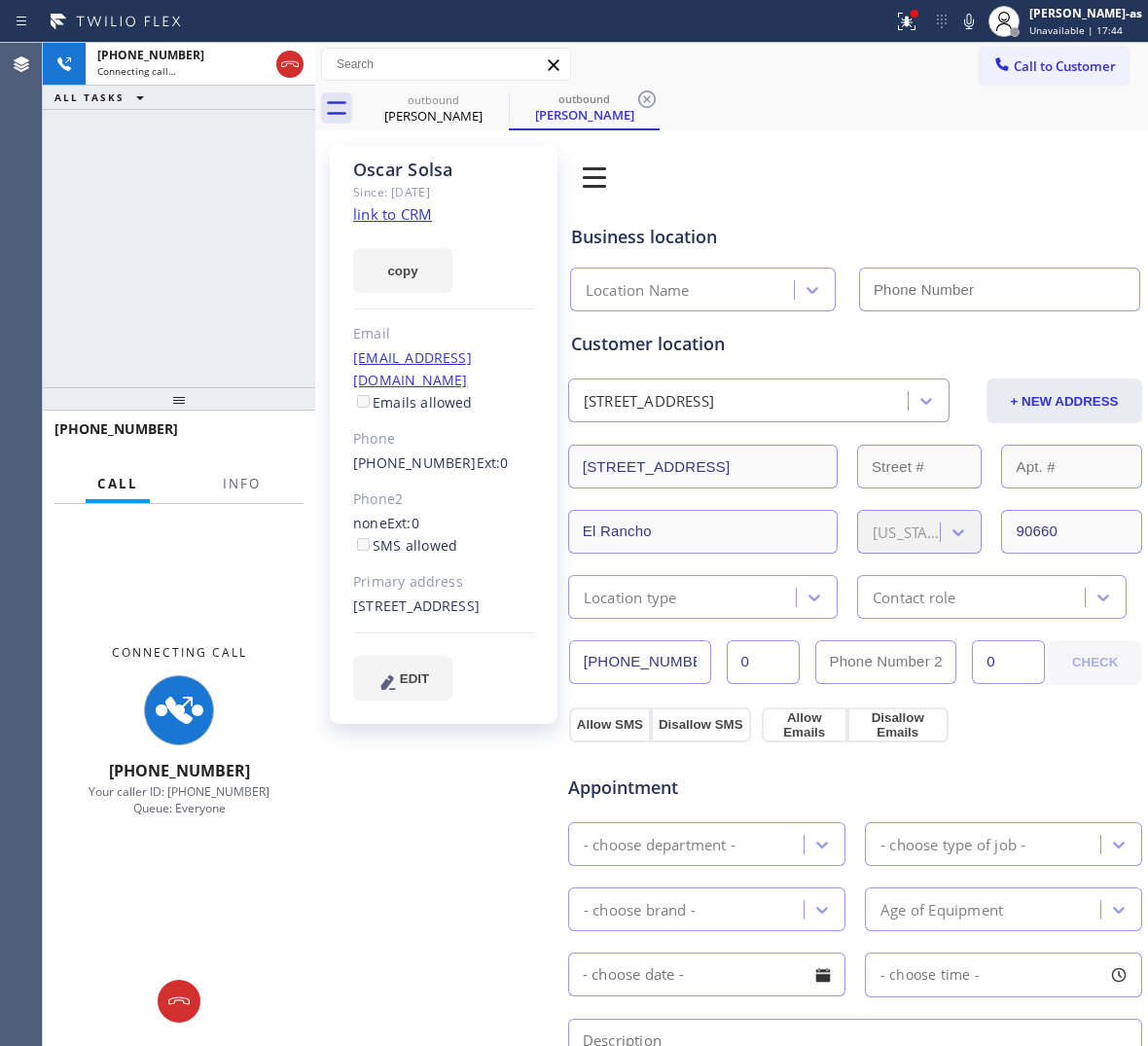 type on "[PHONE_NUMBER]" 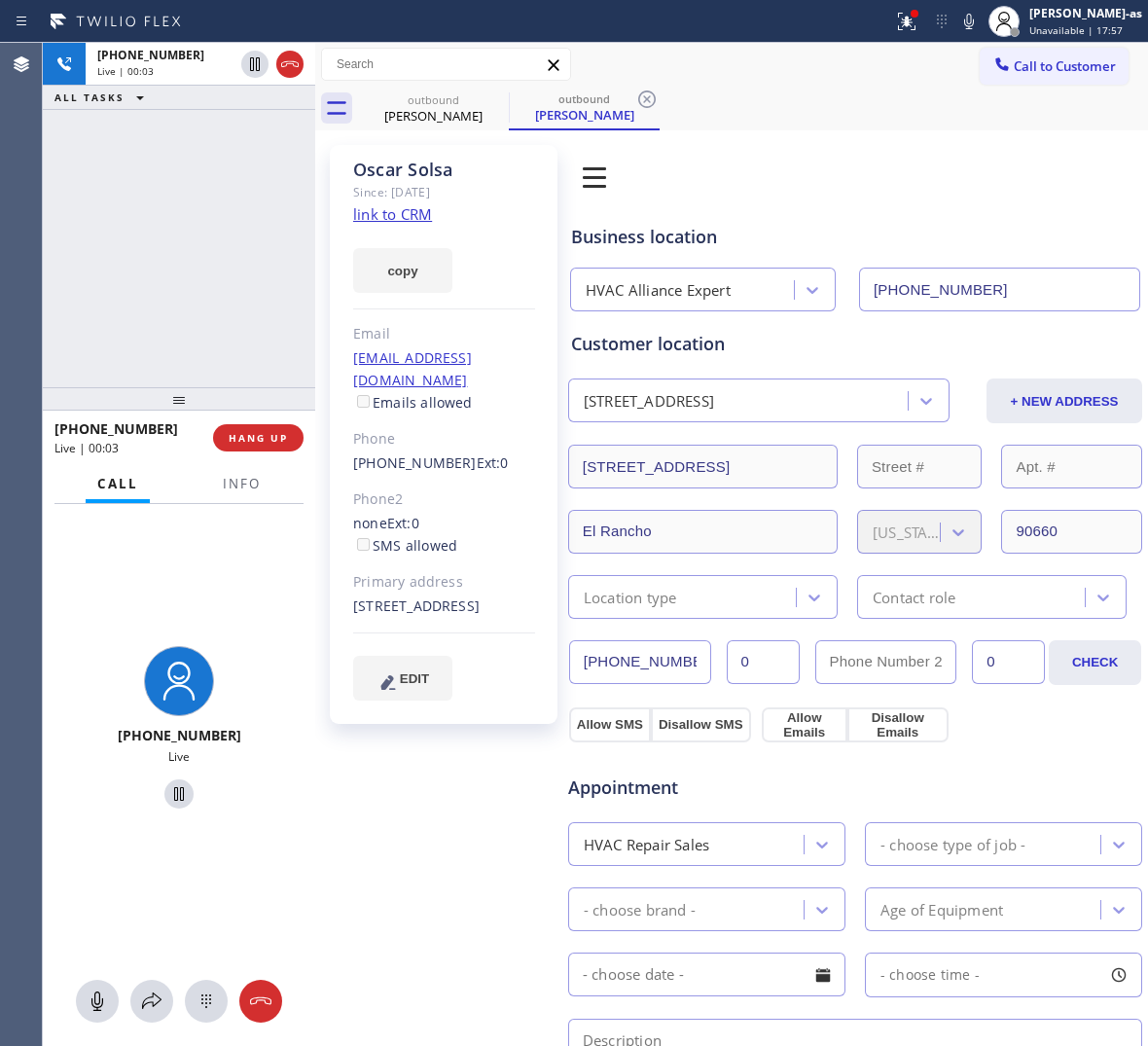 click on "[PHONE_NUMBER] Live | 00:03 ALL TASKS ALL TASKS ACTIVE TASKS TASKS IN WRAP UP" at bounding box center (179, 215) 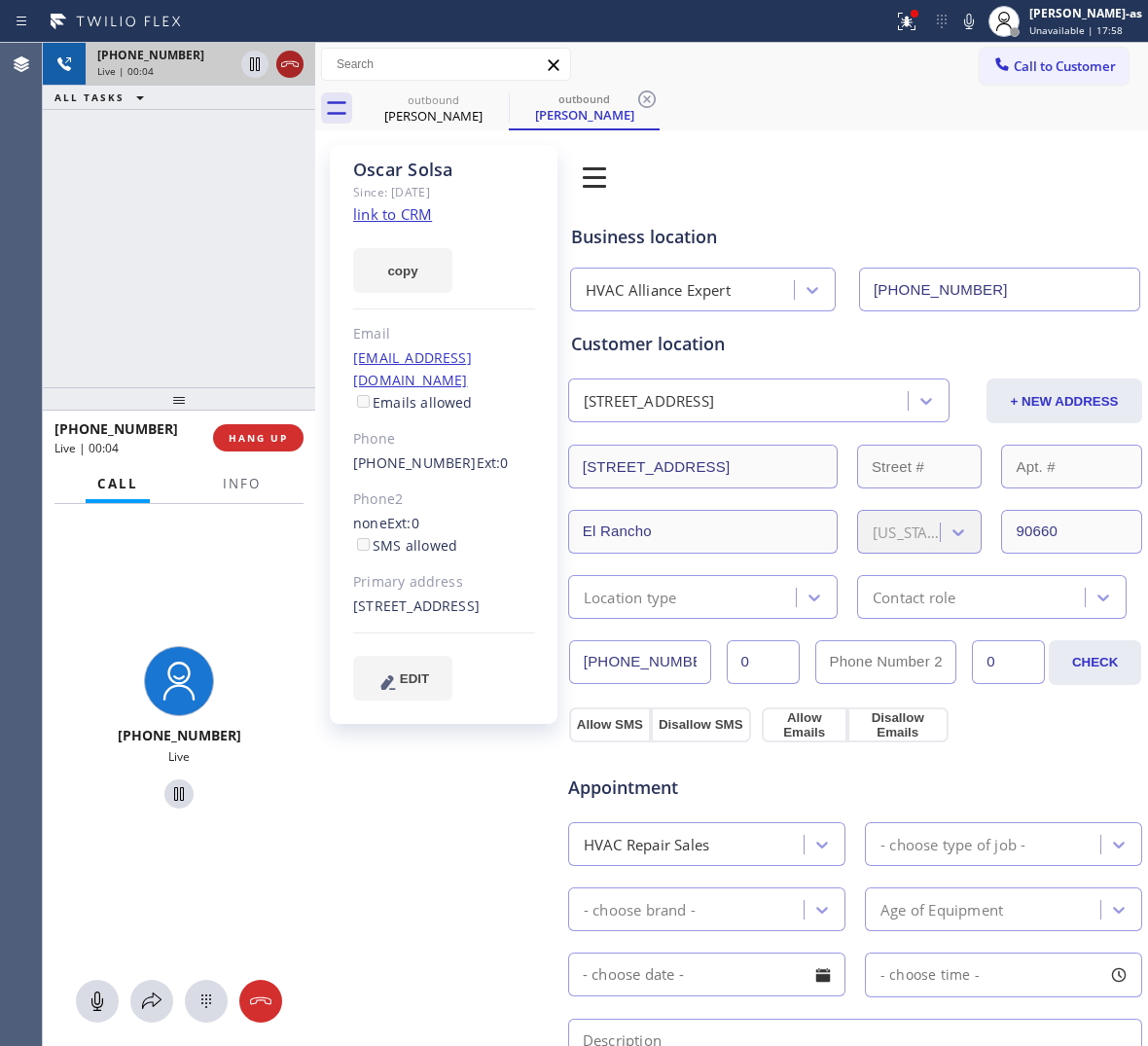 click at bounding box center [272, 64] 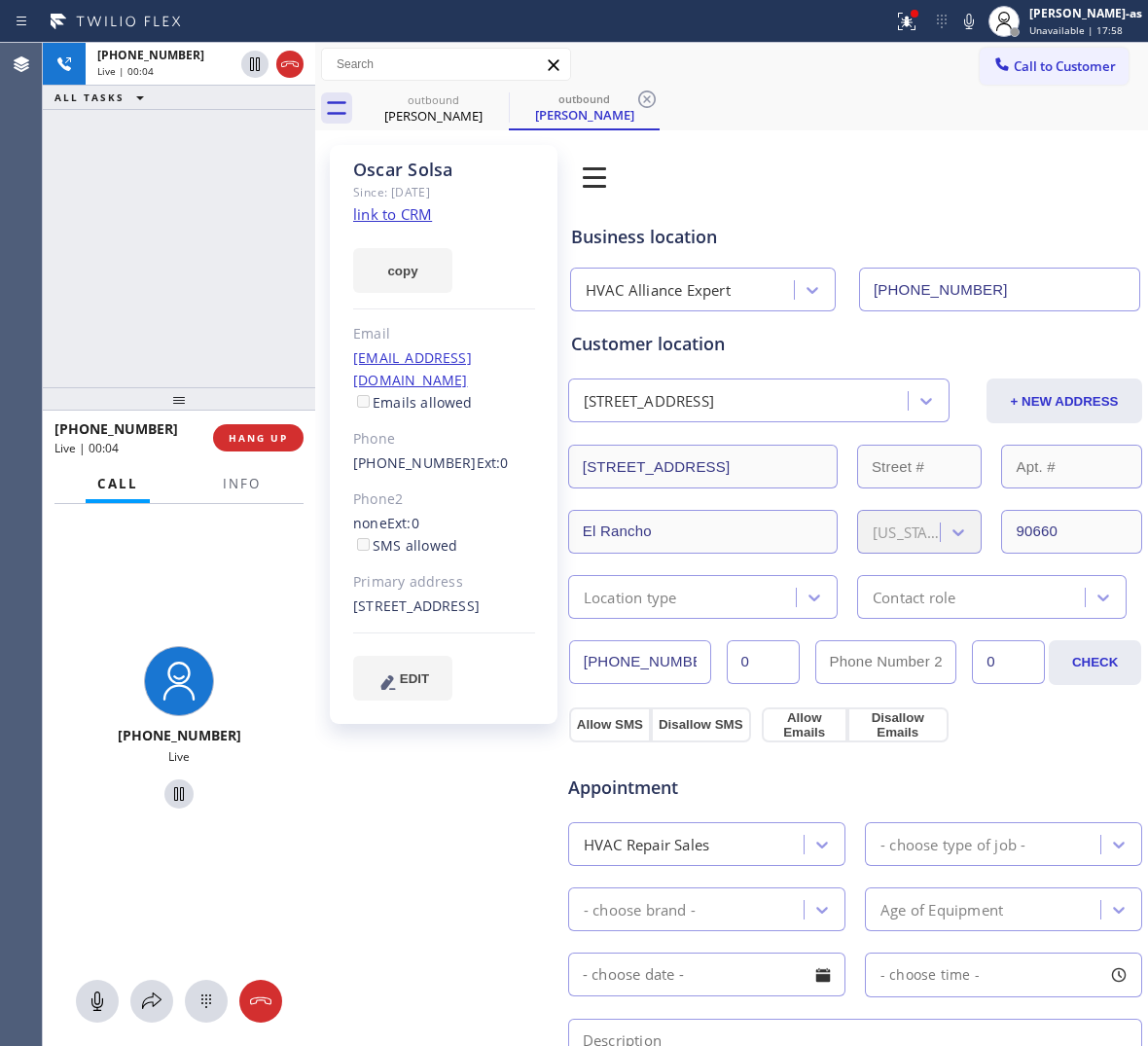 click on "[PHONE_NUMBER] Live | 00:04 ALL TASKS ALL TASKS ACTIVE TASKS TASKS IN WRAP UP" at bounding box center [179, 215] 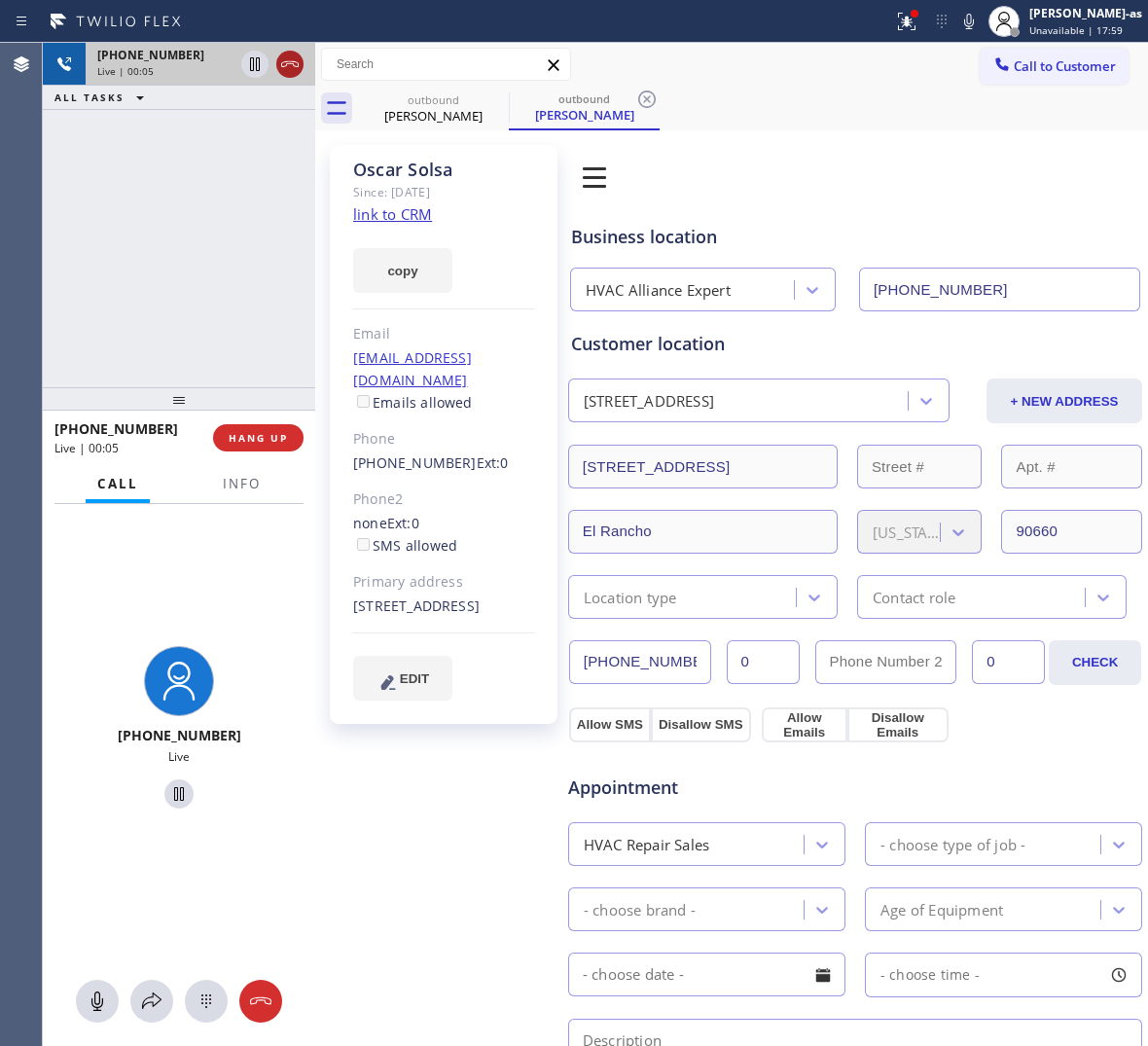 click 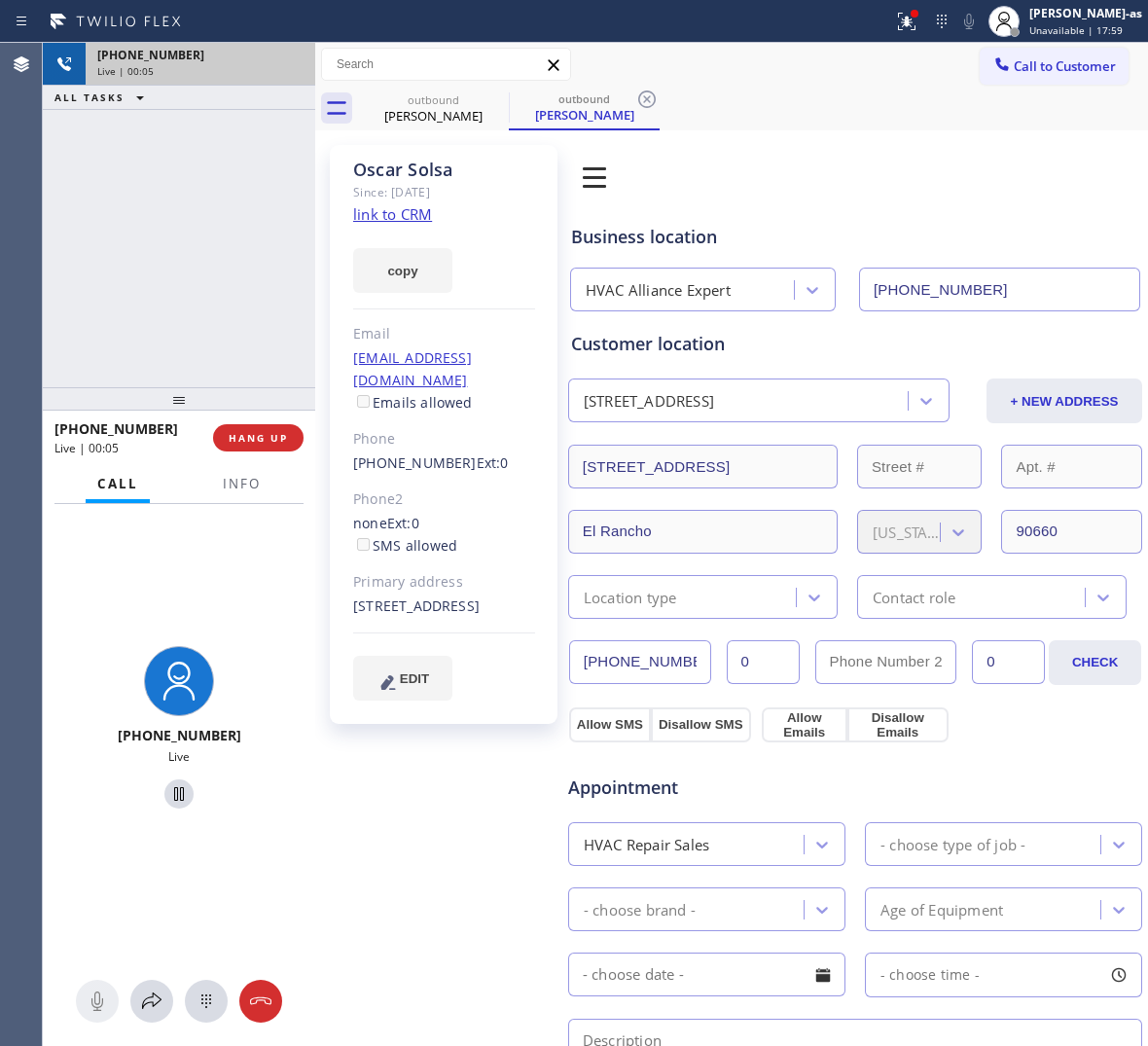 drag, startPoint x: 246, startPoint y: 234, endPoint x: 232, endPoint y: 567, distance: 333.2942 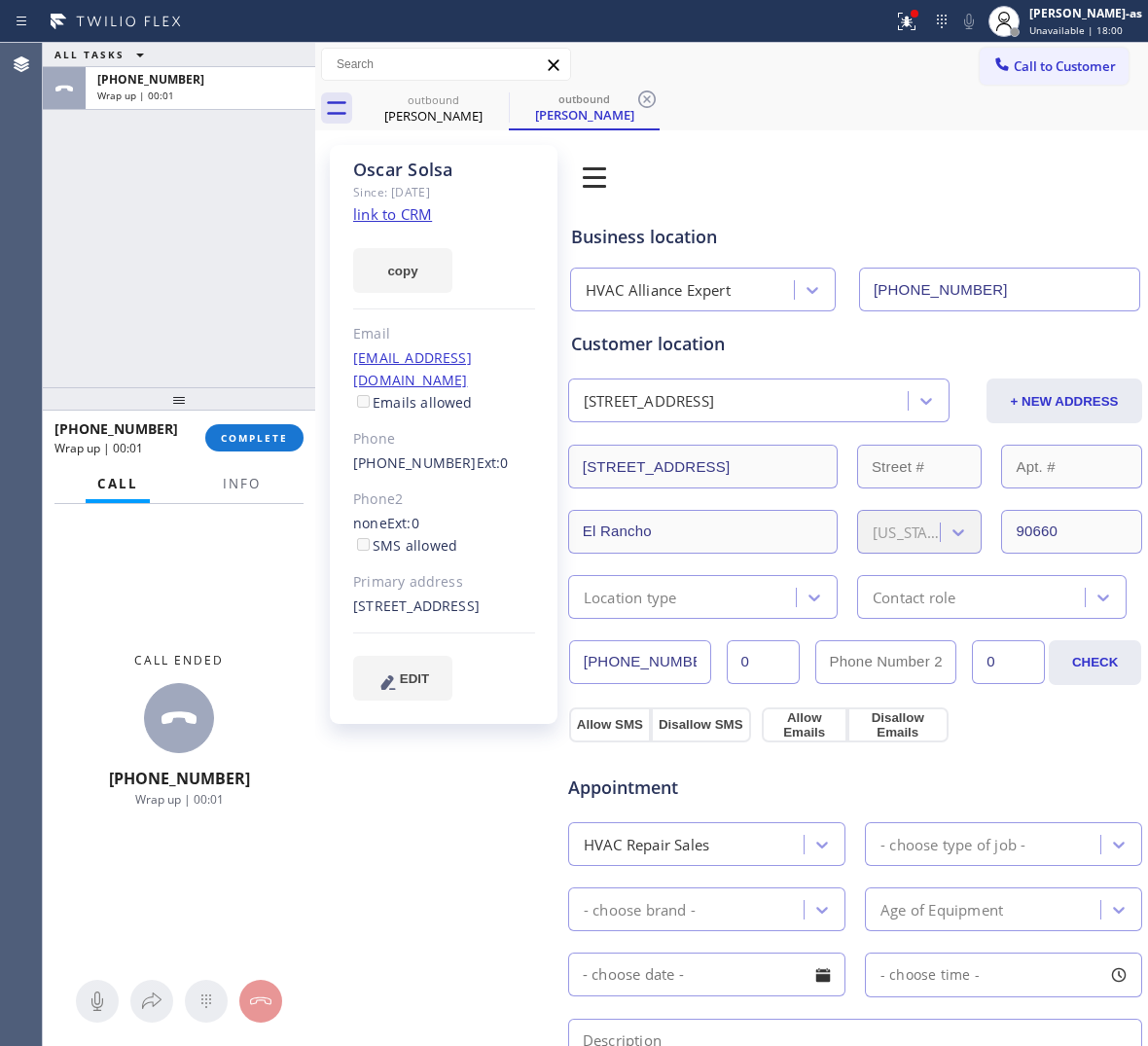 click at bounding box center (179, 399) 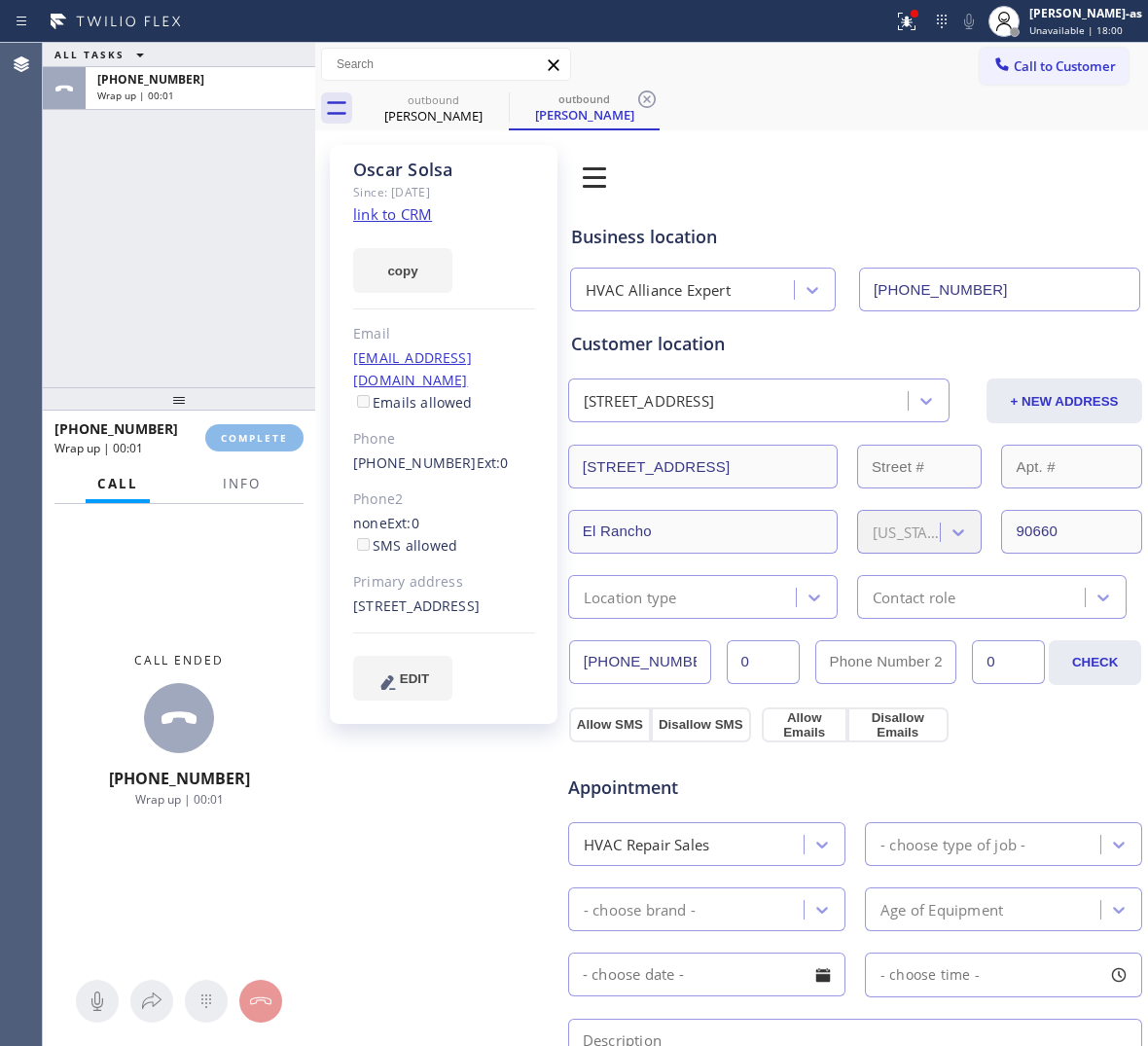 drag, startPoint x: 204, startPoint y: 275, endPoint x: 217, endPoint y: 350, distance: 76.11833 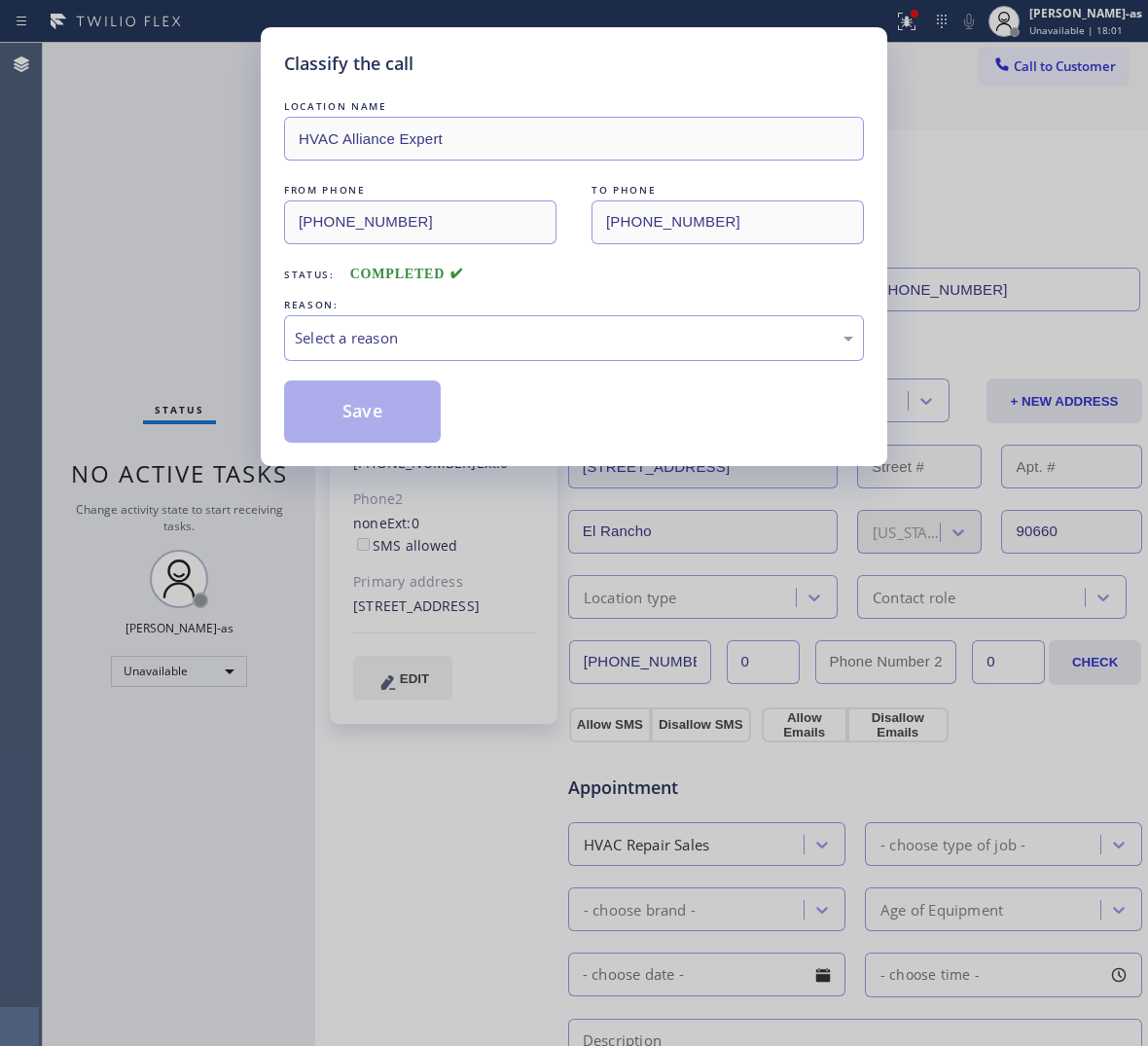 click on "Classify the call LOCATION NAME HVAC Alliance Expert FROM PHONE [PHONE_NUMBER] TO PHONE [PHONE_NUMBER] Status: COMPLETED REASON: Select a reason Save" at bounding box center (574, 246) 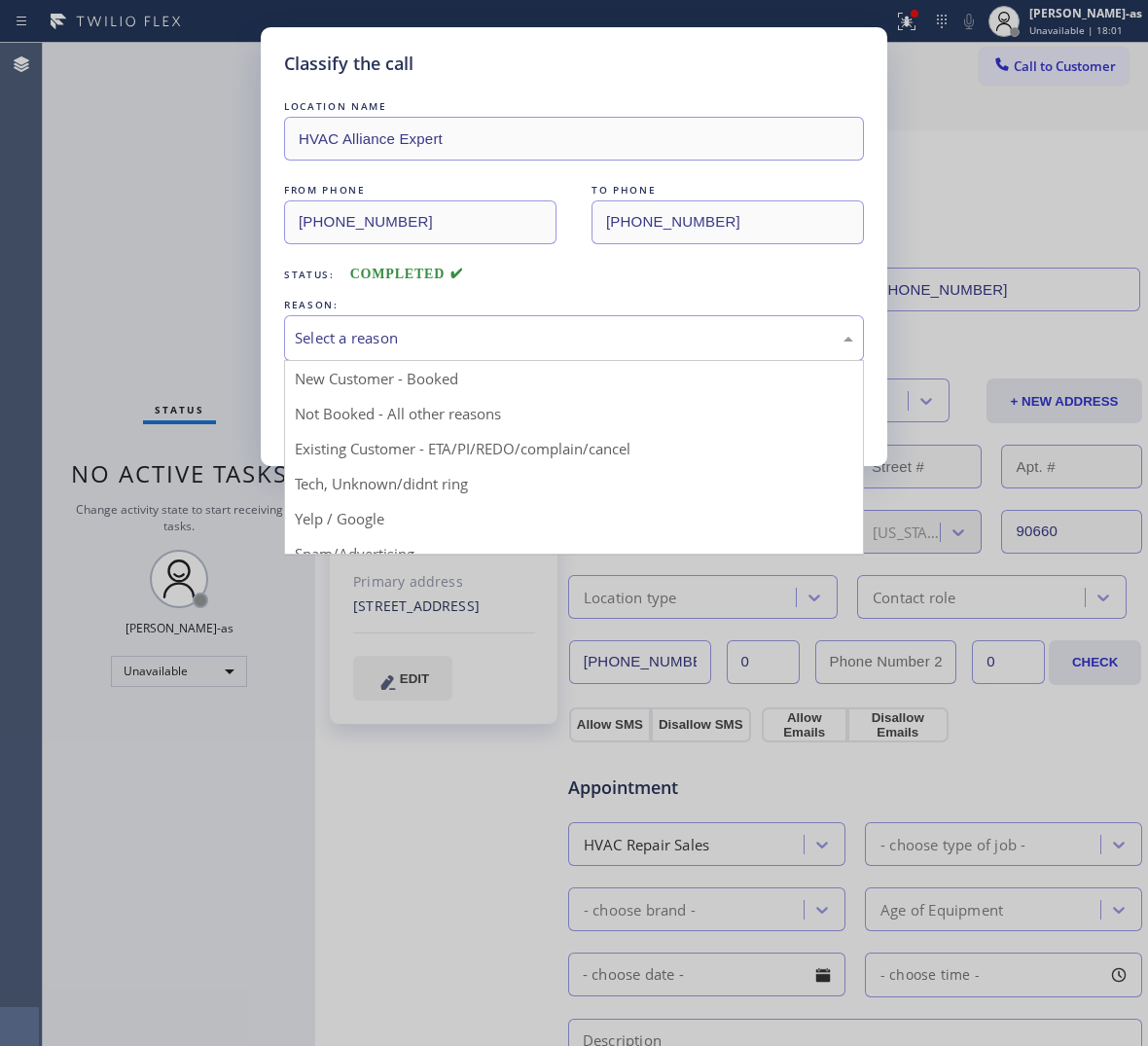 click on "Select a reason" at bounding box center [574, 338] 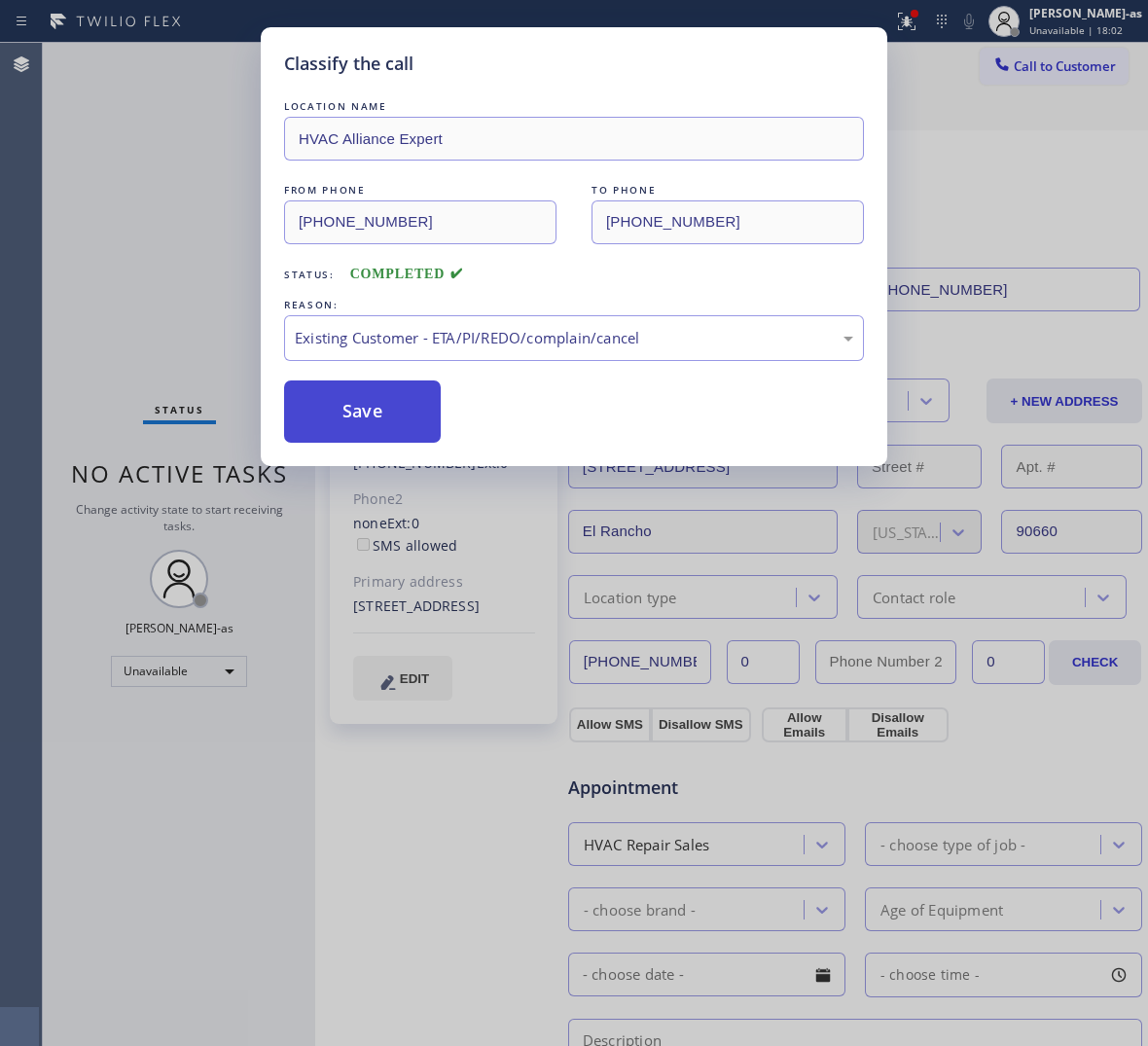 click on "Save" at bounding box center (362, 412) 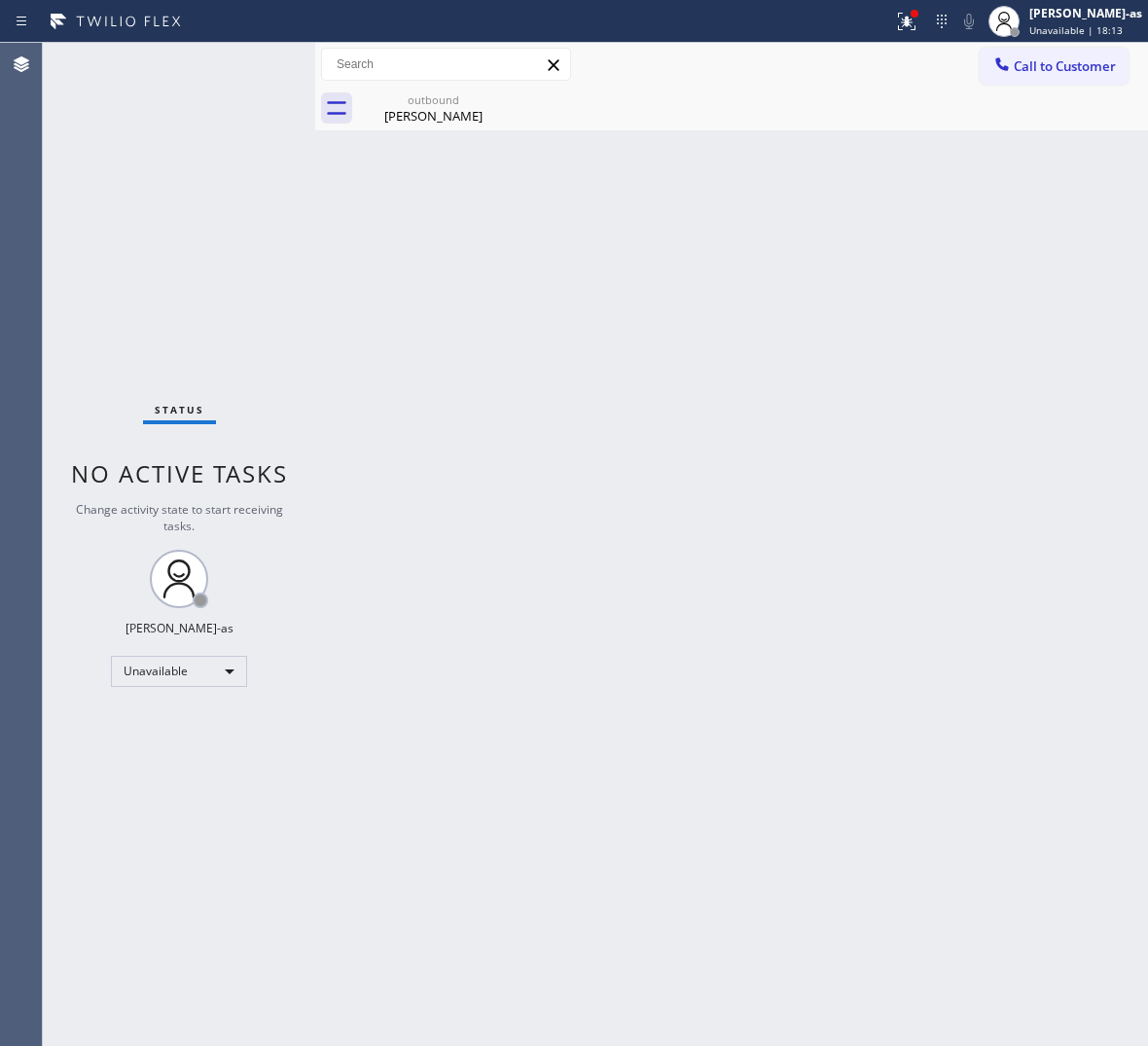 drag, startPoint x: 254, startPoint y: 251, endPoint x: 964, endPoint y: 152, distance: 716.86889 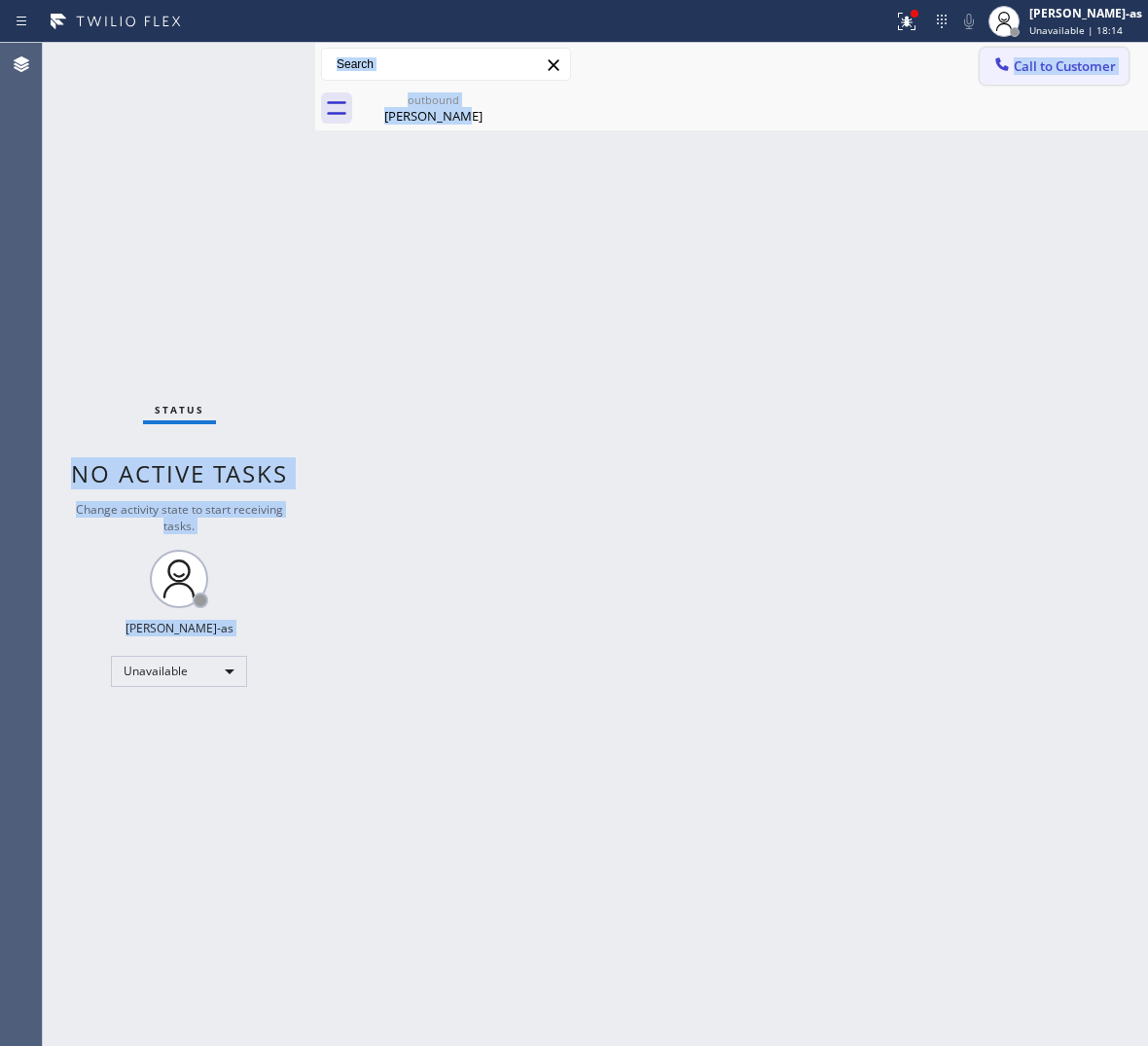 click on "Call to Customer" at bounding box center (1064, 66) 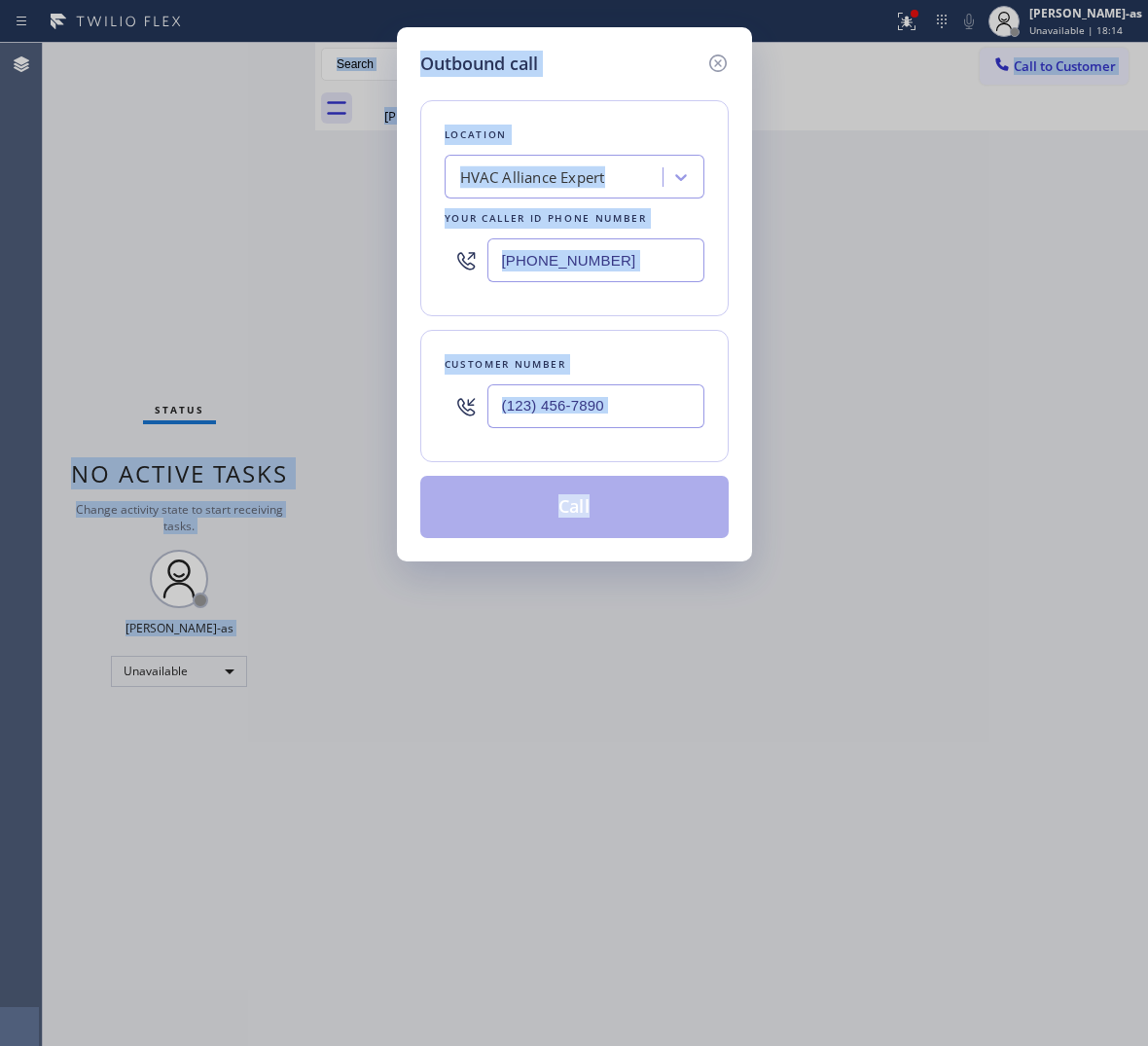 drag, startPoint x: 801, startPoint y: 152, endPoint x: 858, endPoint y: 122, distance: 64.41273 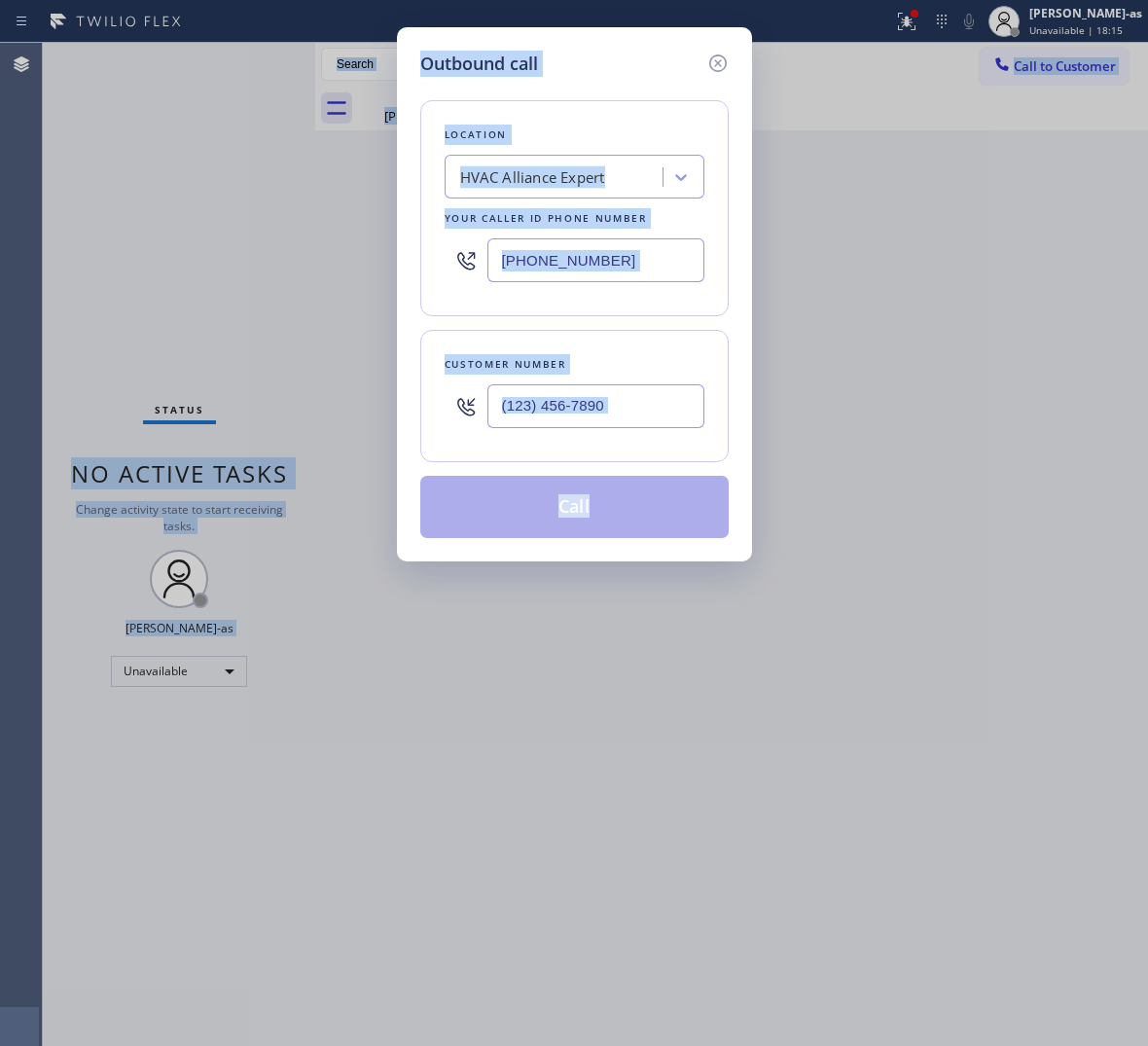 click on "Outbound call Location HVAC Alliance Expert Your caller id phone number [PHONE_NUMBER] Customer number Call" at bounding box center (574, 523) 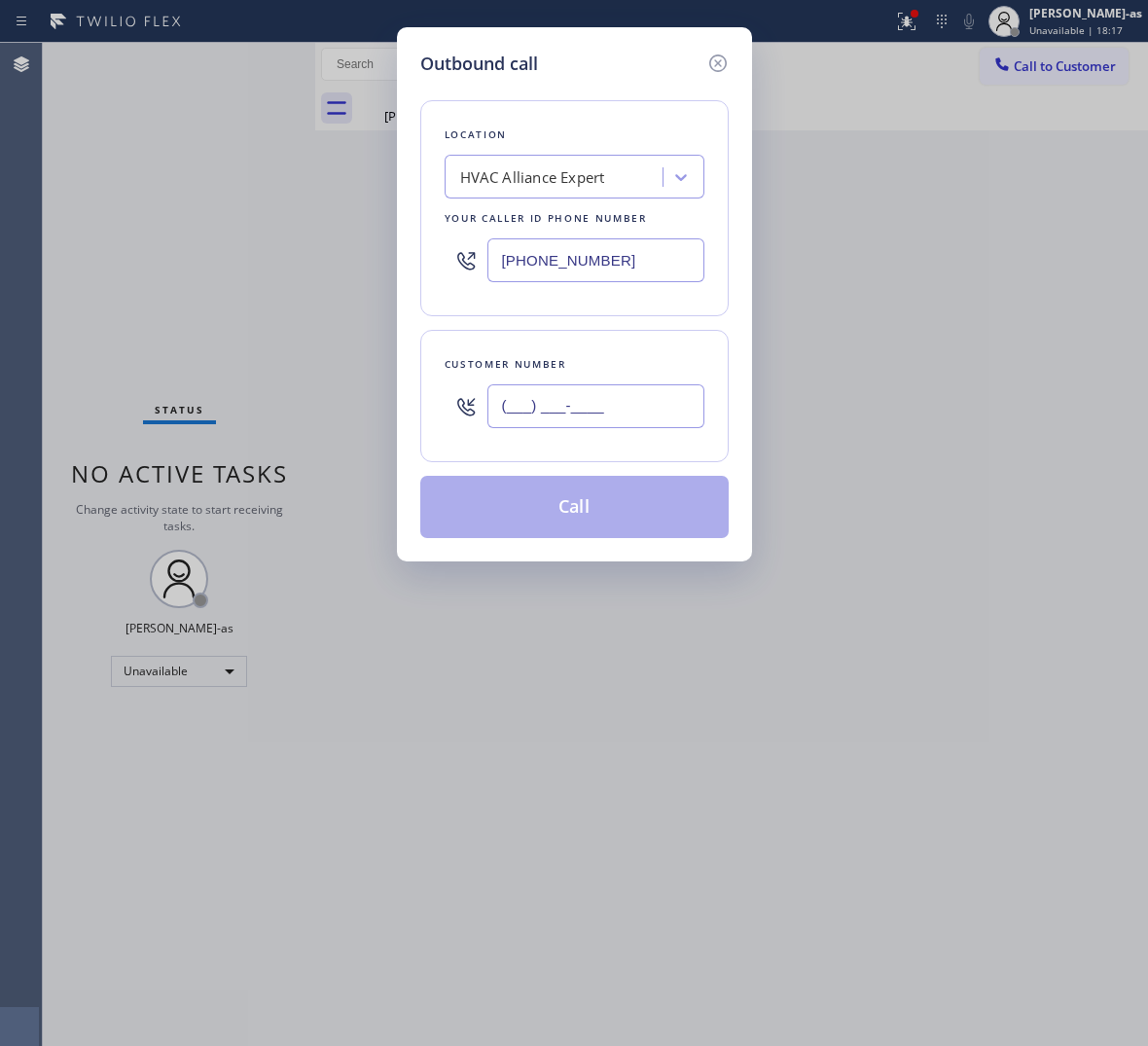 click on "(___) ___-____" at bounding box center (595, 406) 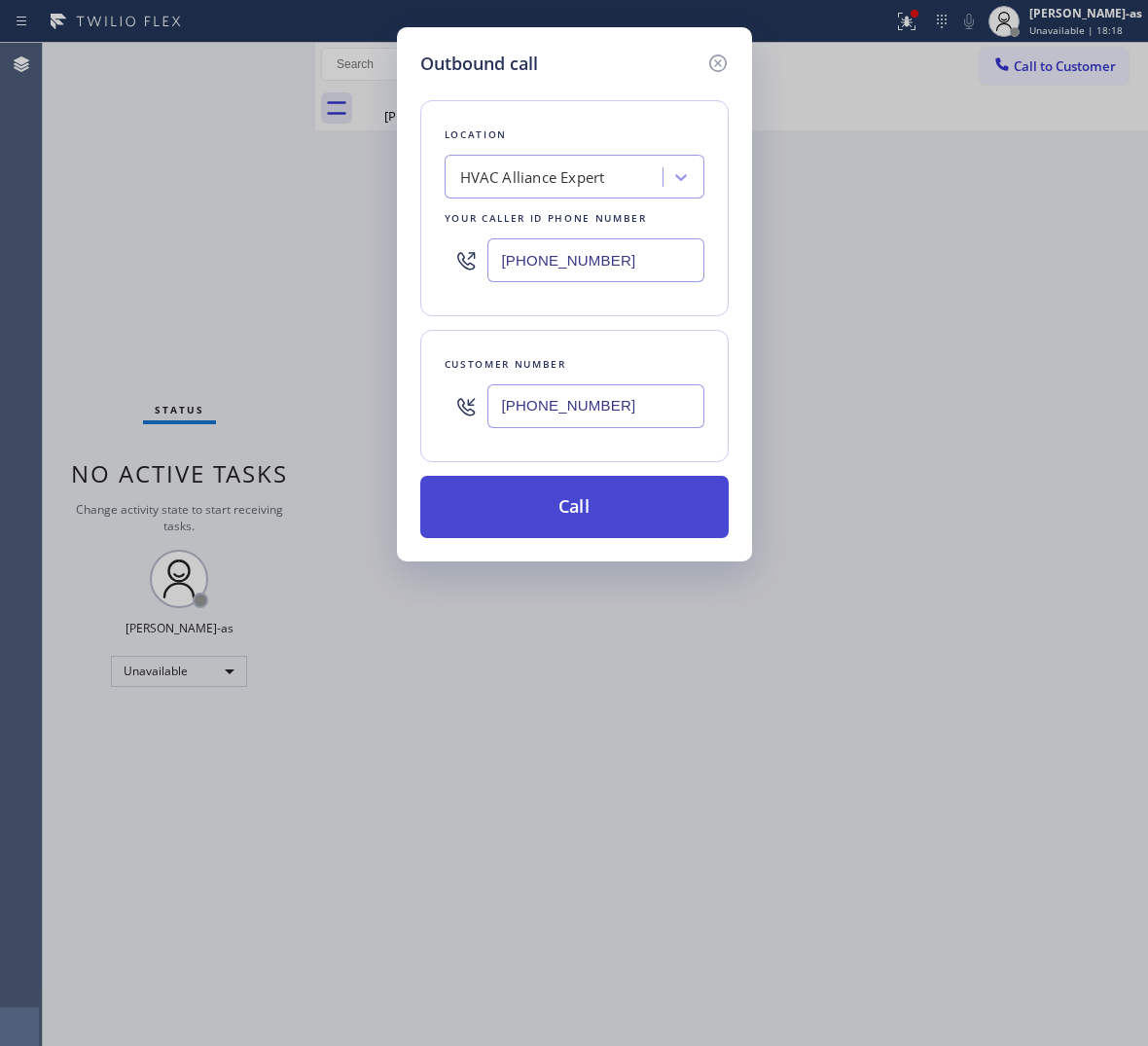type on "[PHONE_NUMBER]" 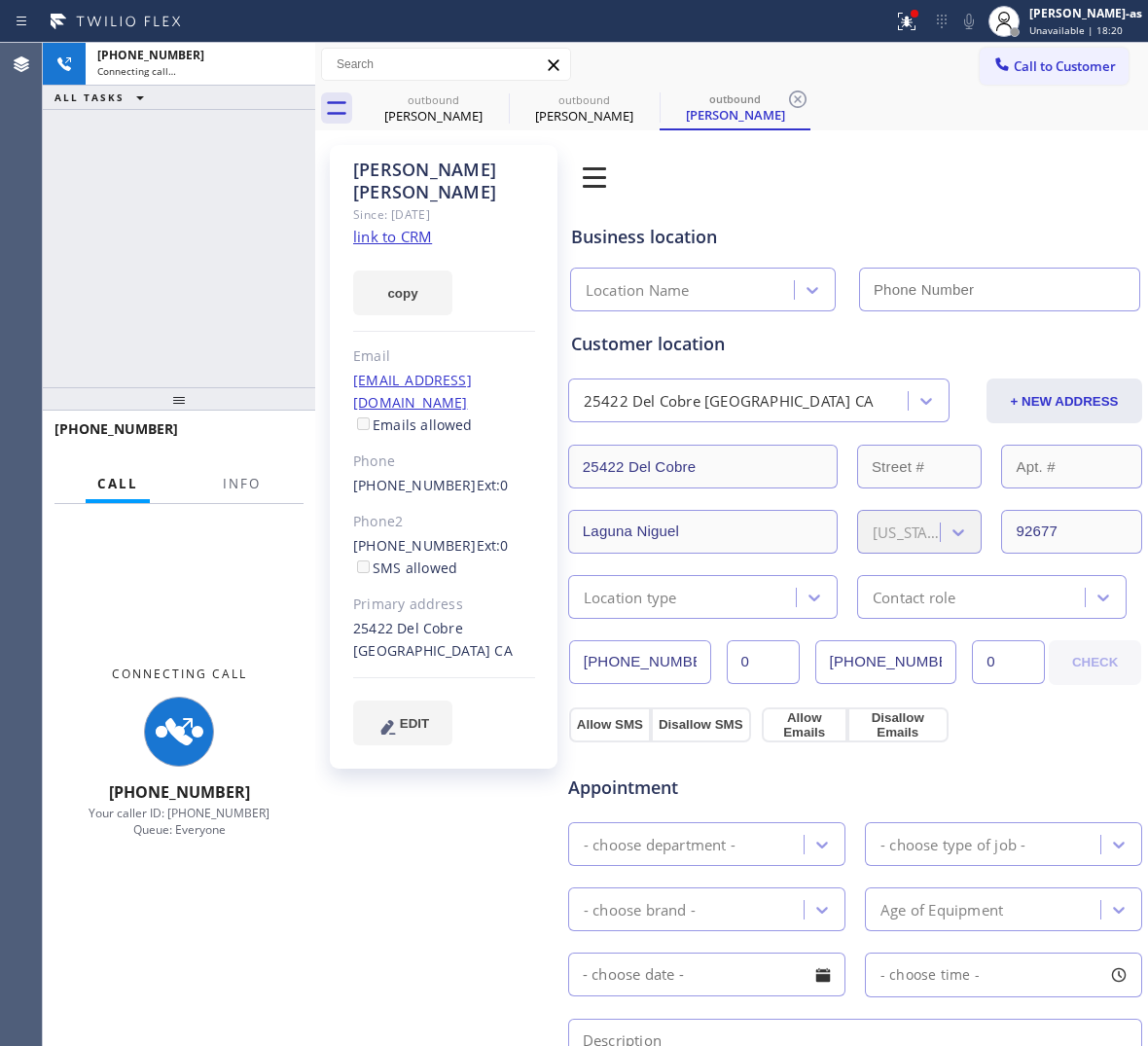 click on "link to CRM" 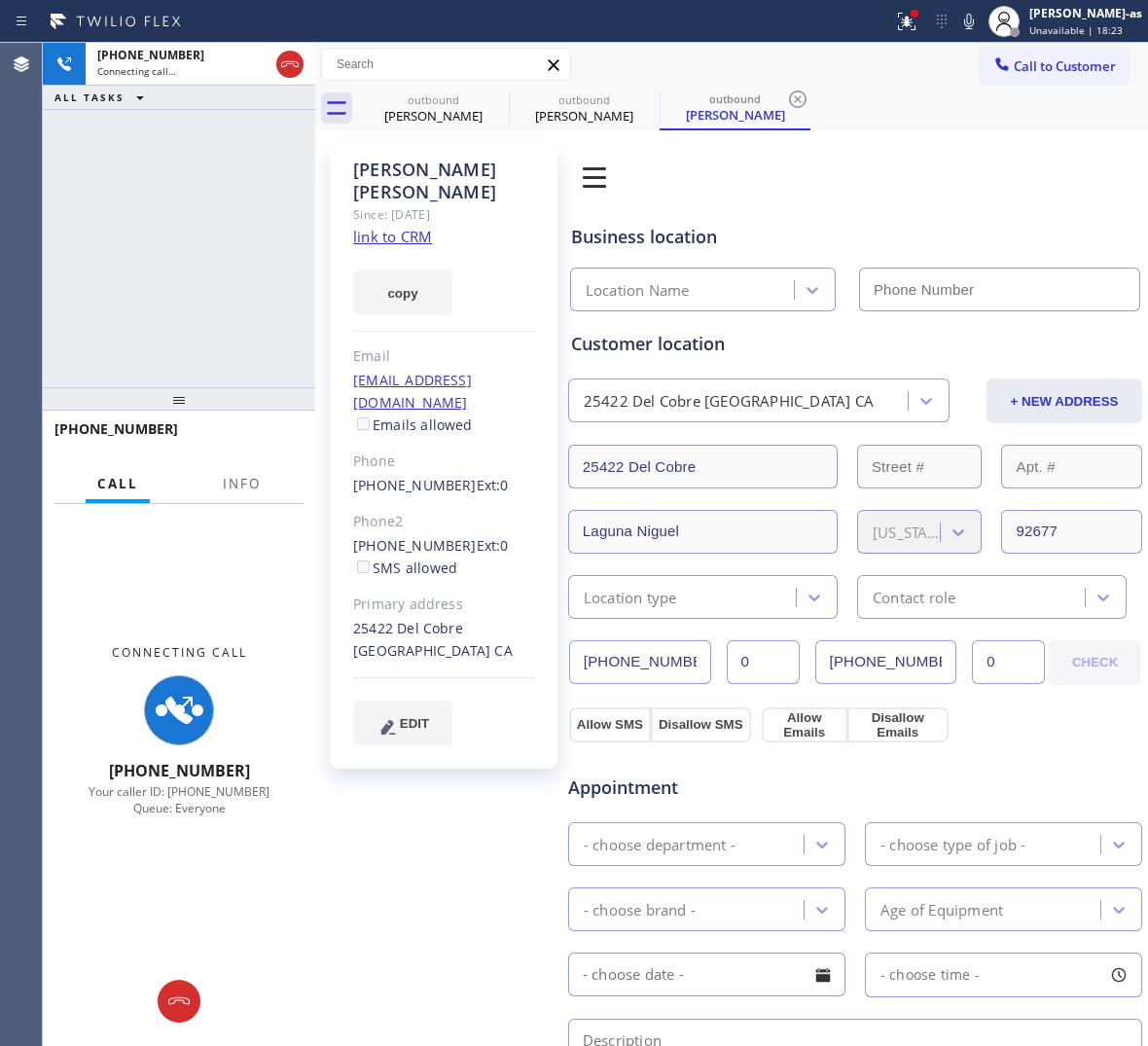 type on "[PHONE_NUMBER]" 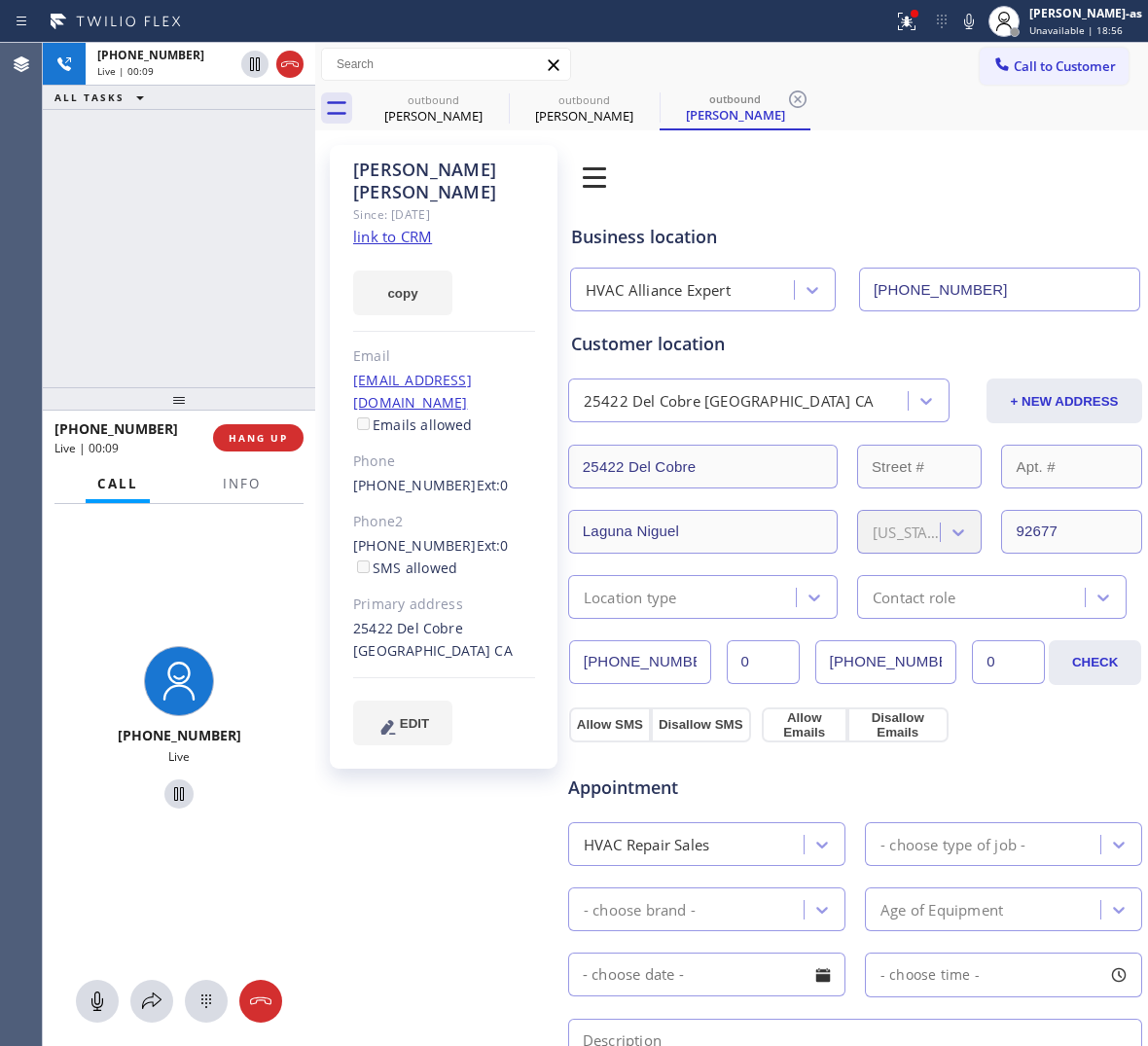 drag, startPoint x: 204, startPoint y: 307, endPoint x: 231, endPoint y: 285, distance: 34.82815 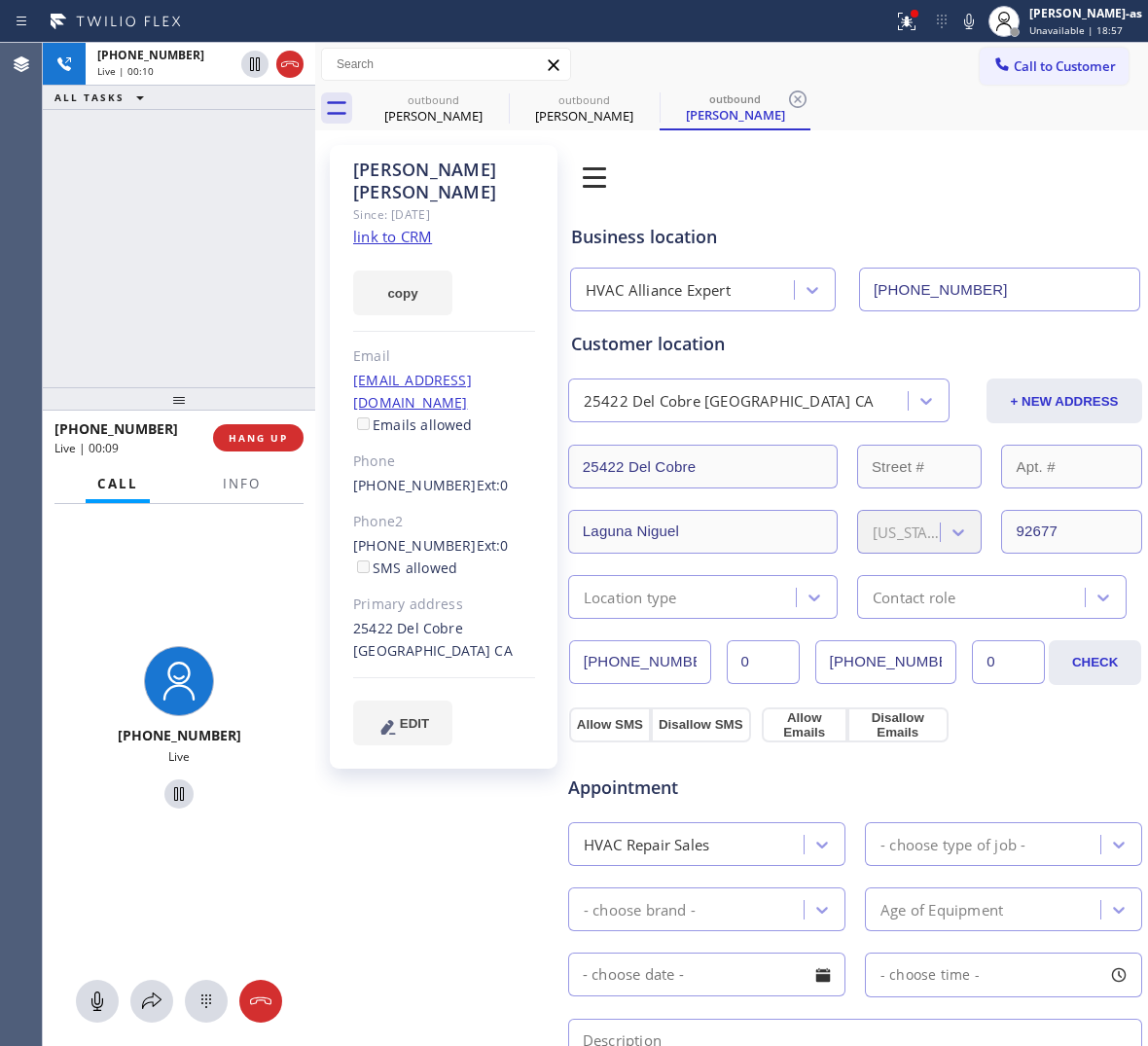 click 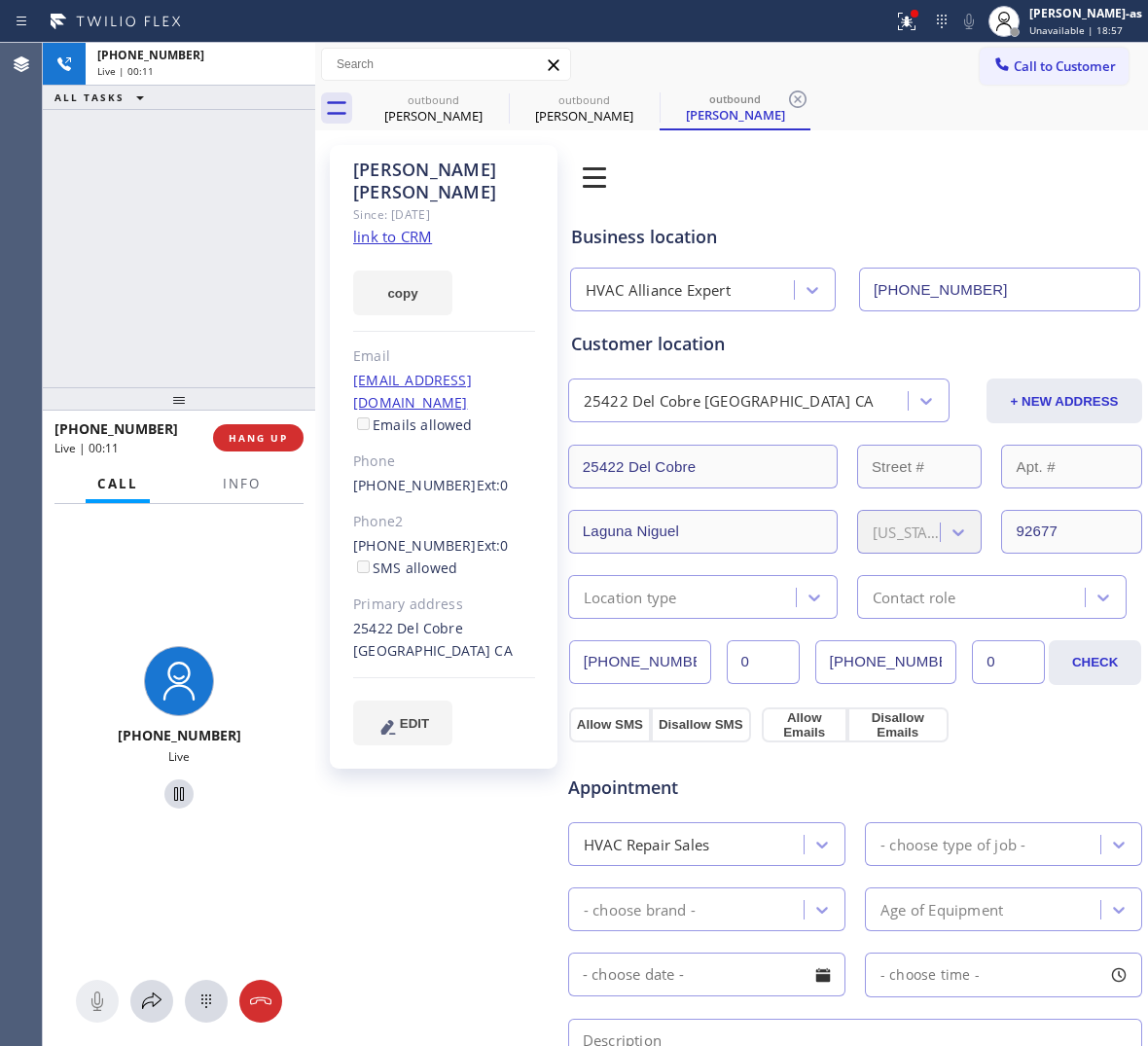 click on "HANG UP" at bounding box center (258, 438) 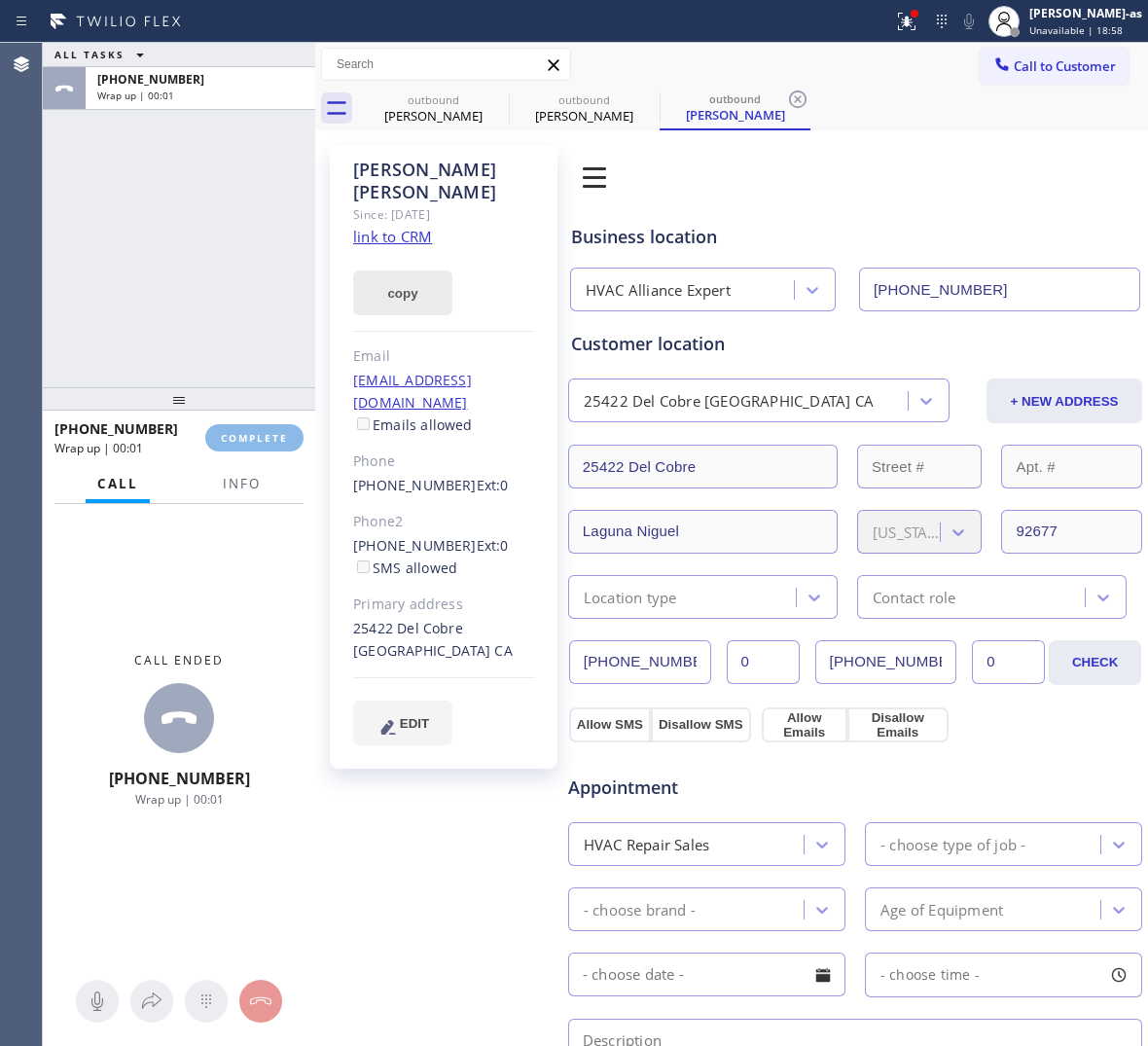 drag, startPoint x: 152, startPoint y: 268, endPoint x: 409, endPoint y: 277, distance: 257.15754 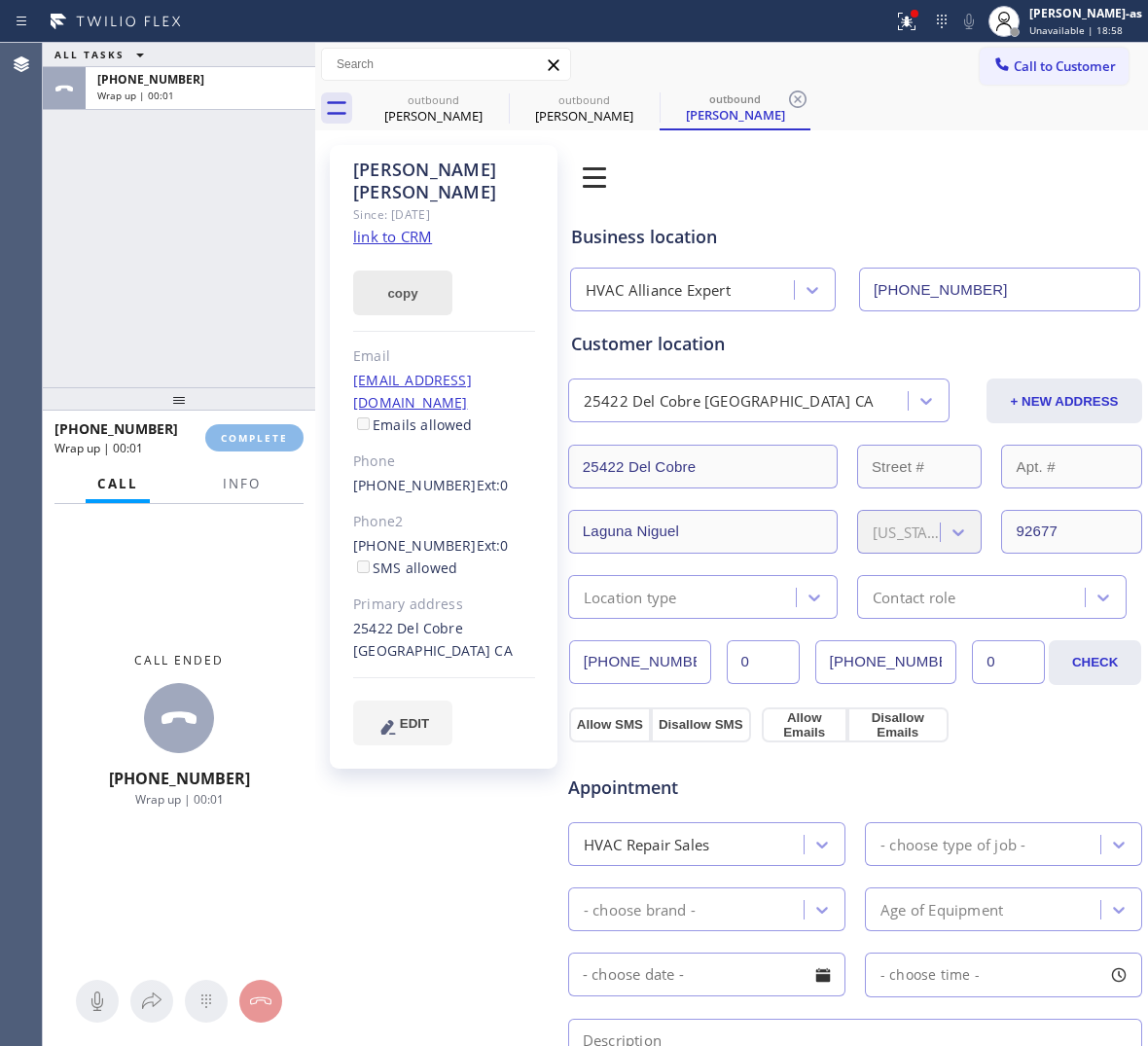 click on "ALL TASKS ALL TASKS ACTIVE TASKS TASKS IN WRAP UP [PHONE_NUMBER] Wrap up | 00:01" at bounding box center [179, 215] 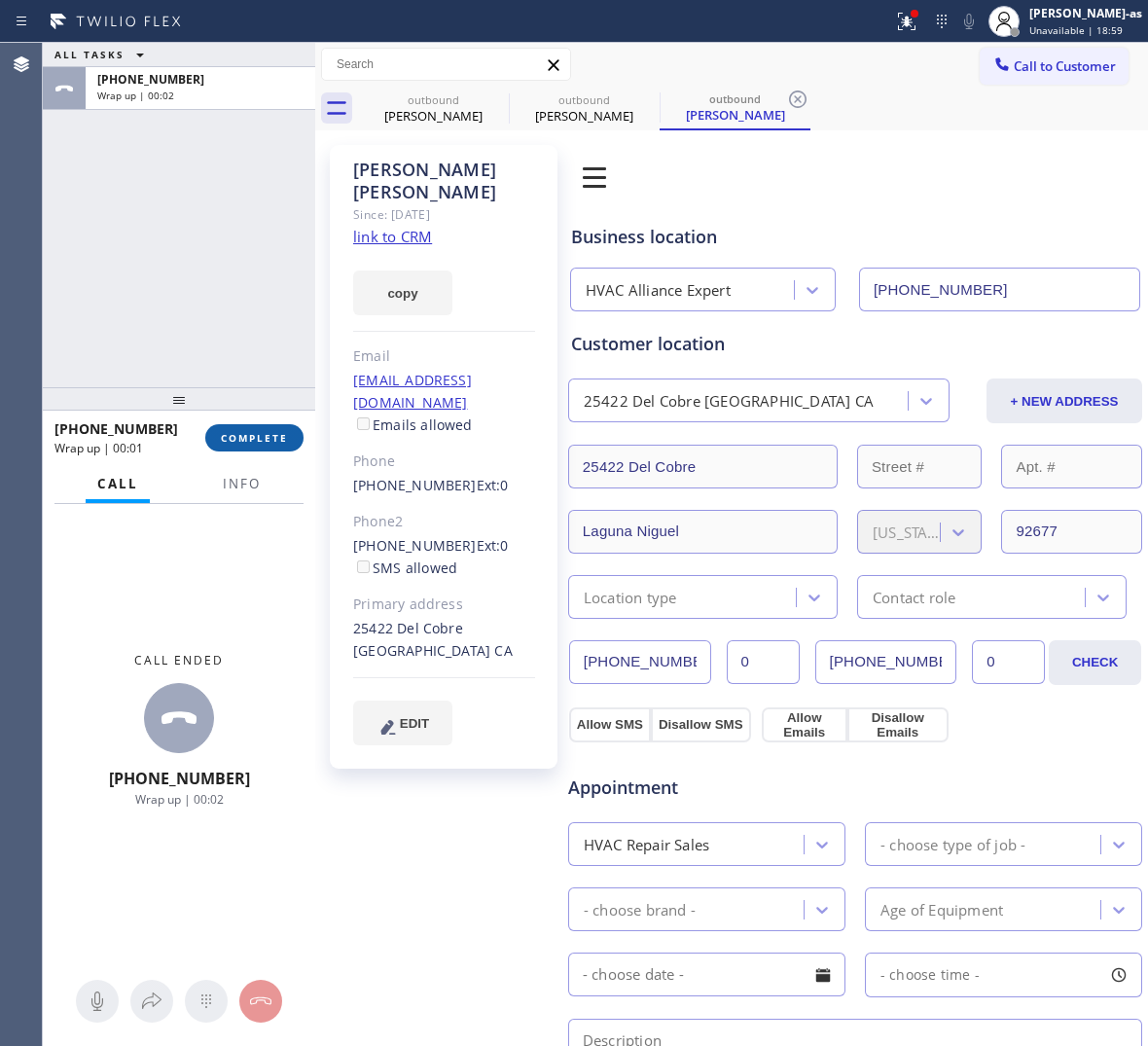 click on "COMPLETE" at bounding box center [254, 438] 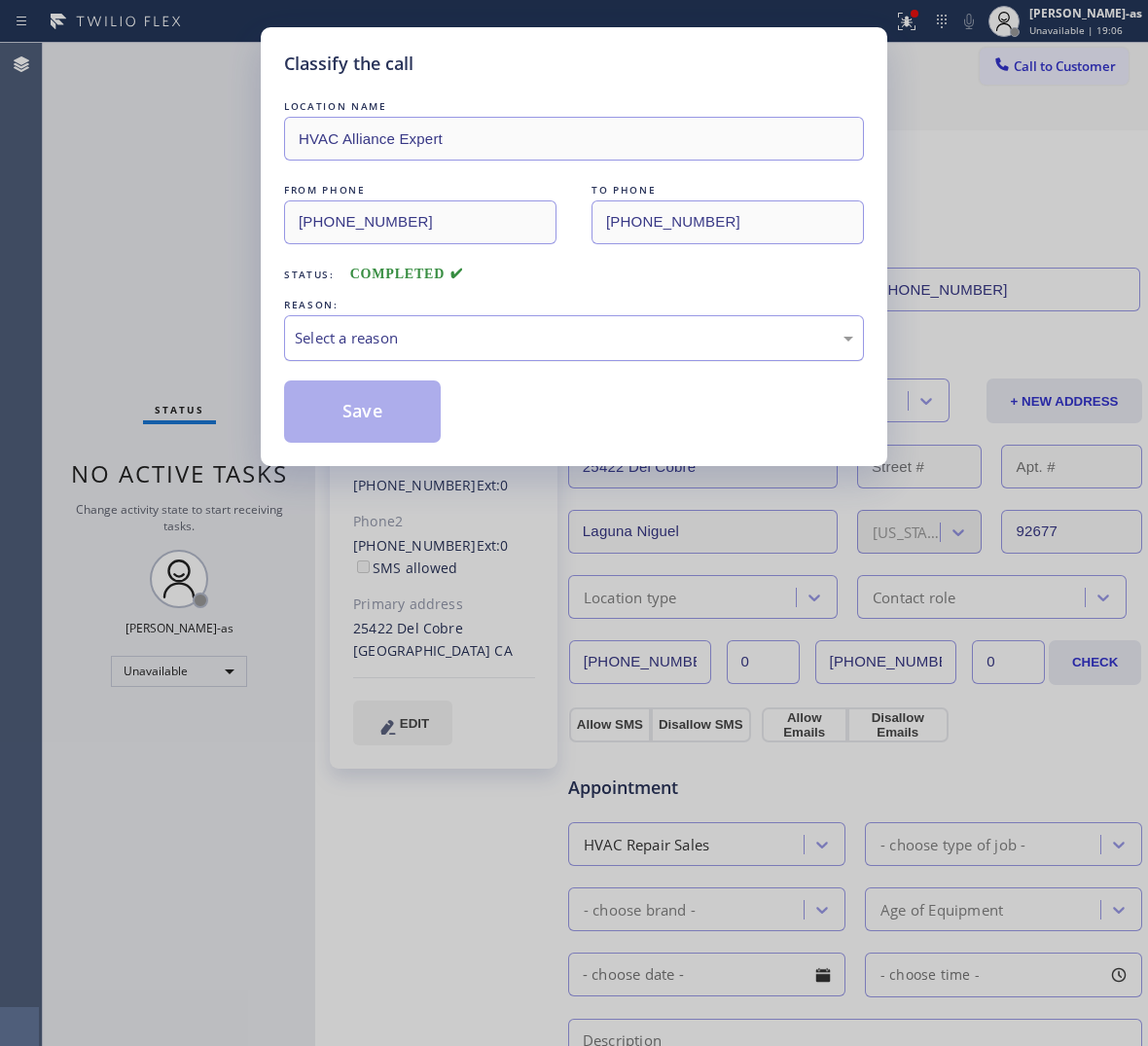 click on "Select a reason" at bounding box center [574, 338] 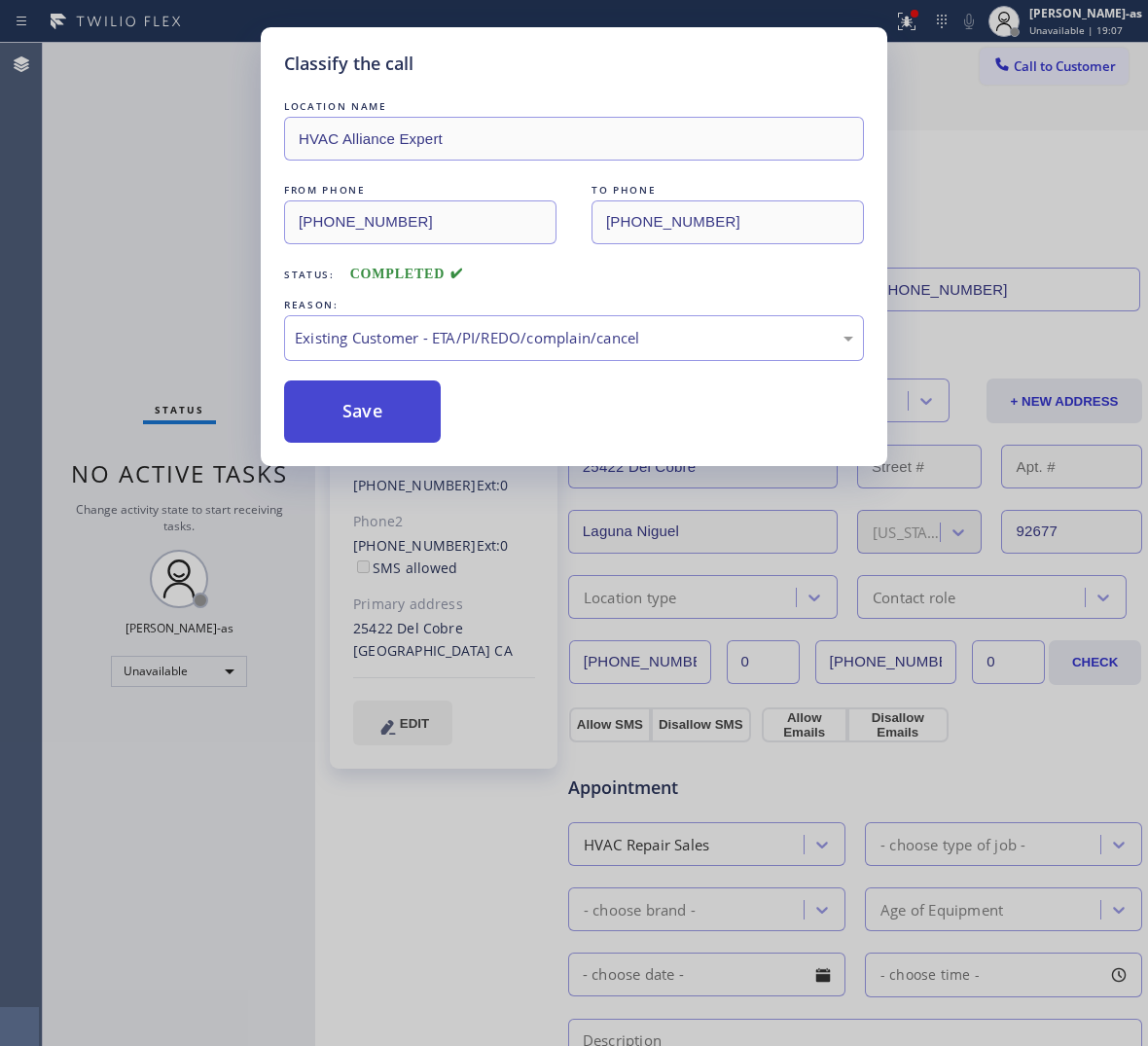 click on "Save" at bounding box center [362, 412] 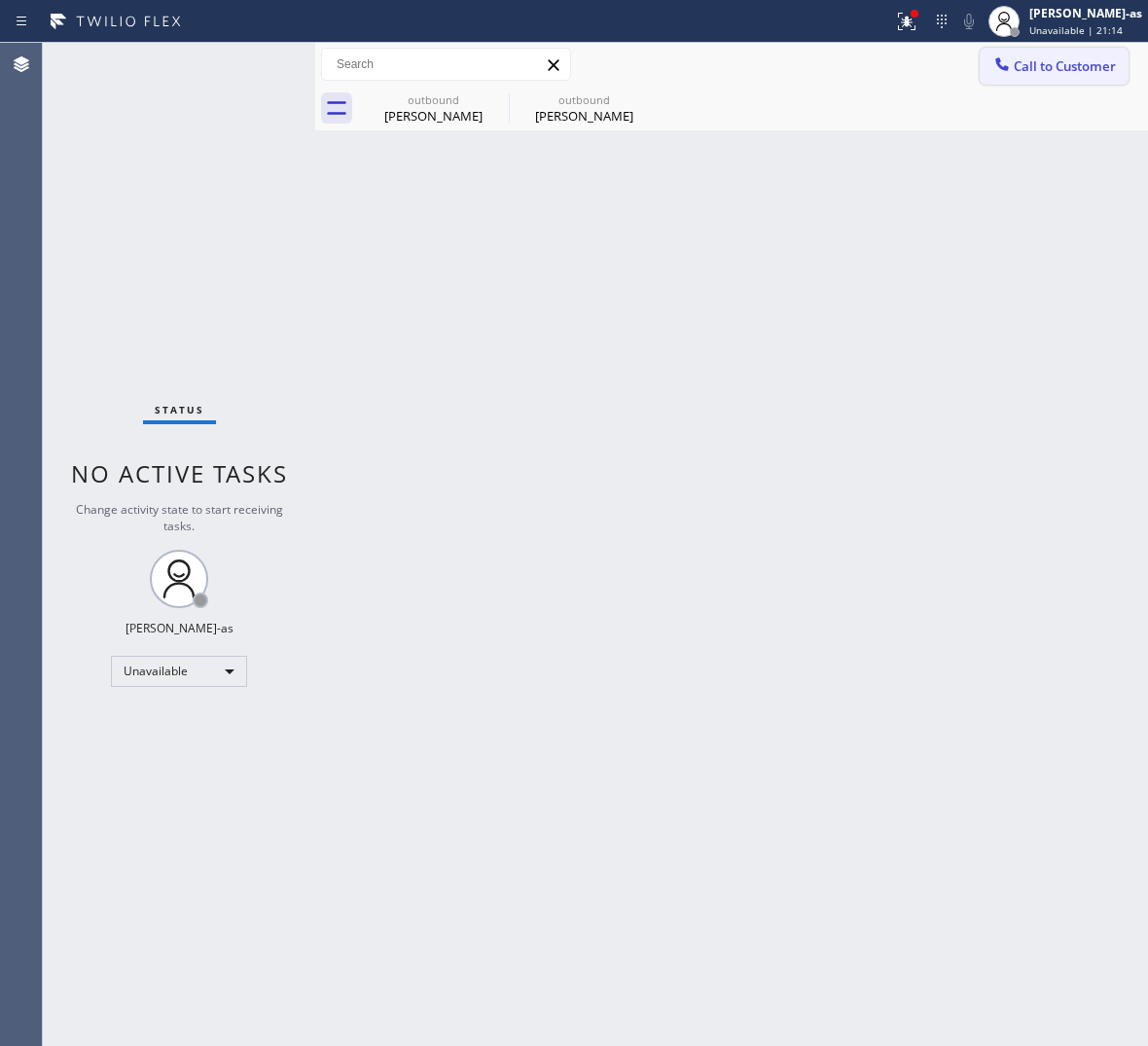 click on "Call to Customer" at bounding box center [1064, 66] 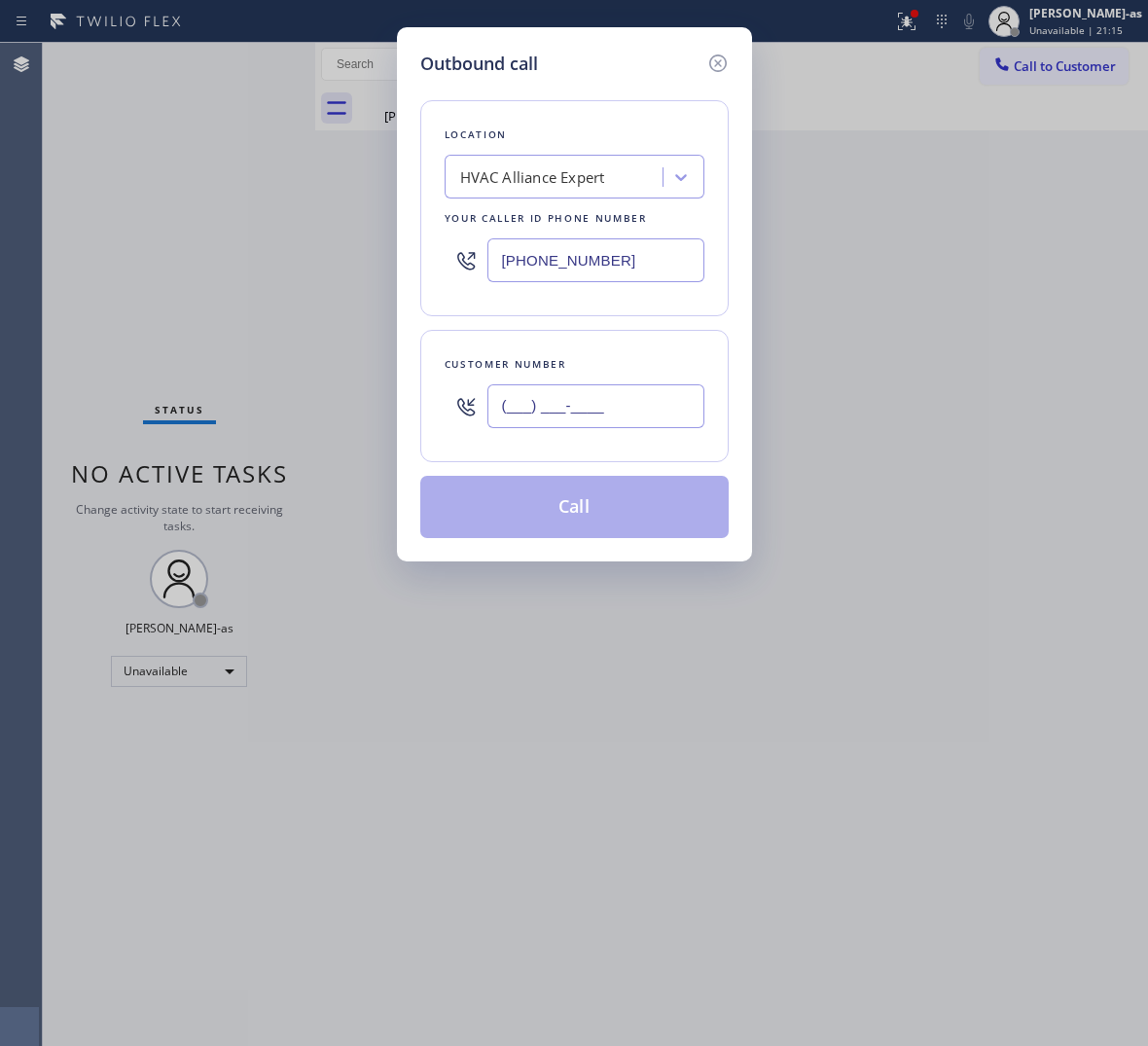 click on "(___) ___-____" at bounding box center [595, 406] 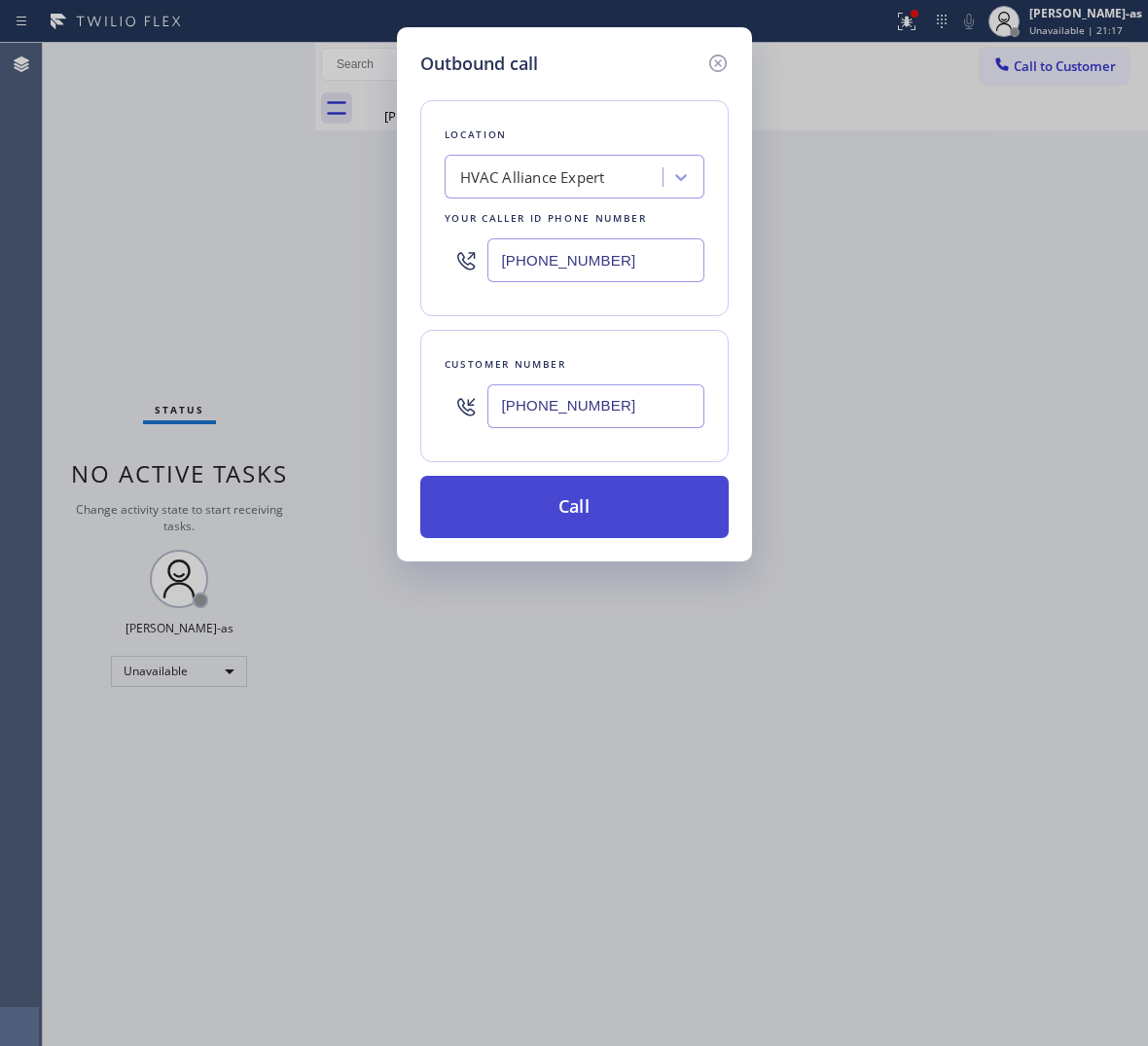 type on "[PHONE_NUMBER]" 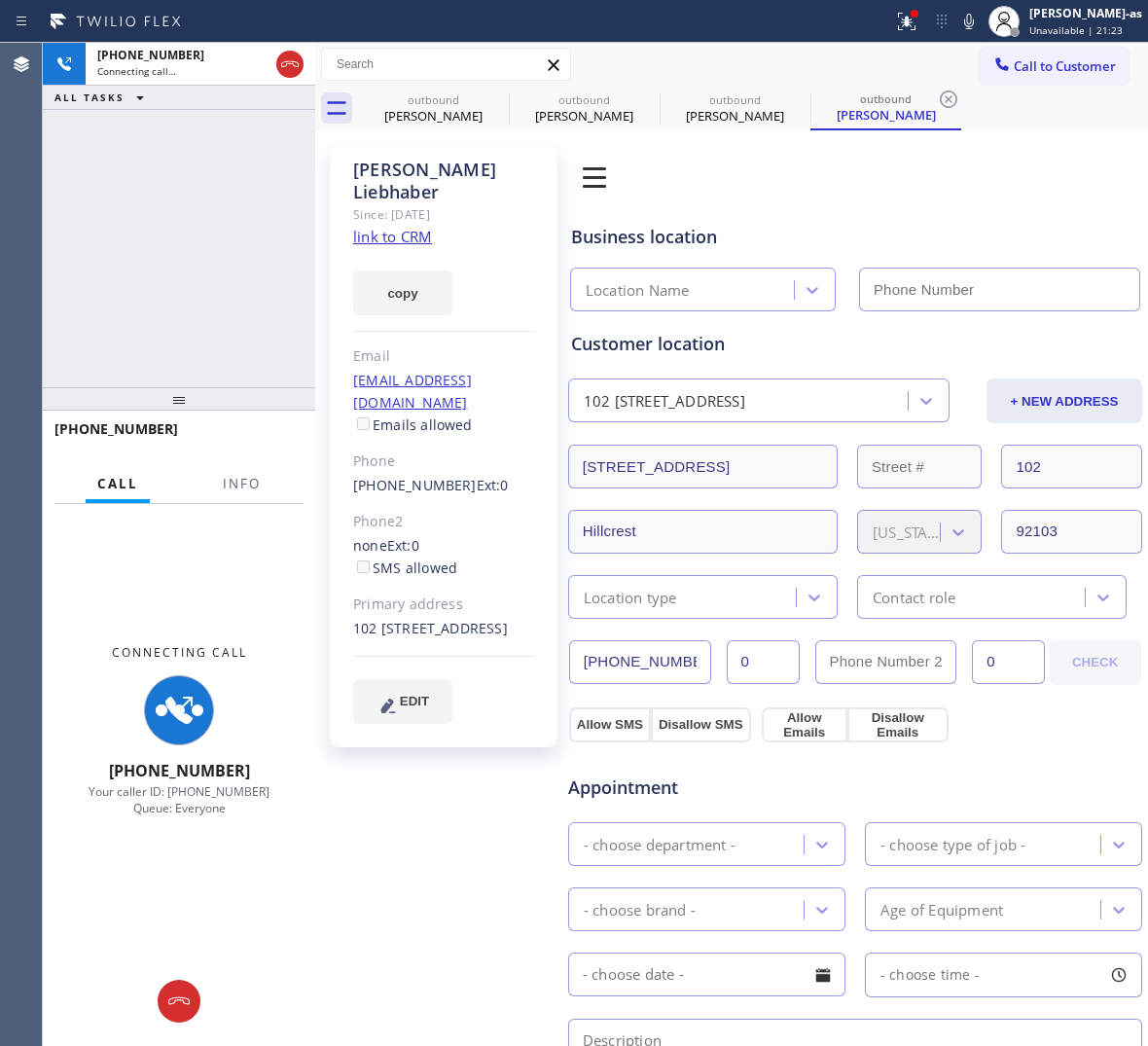 click on "link to CRM" 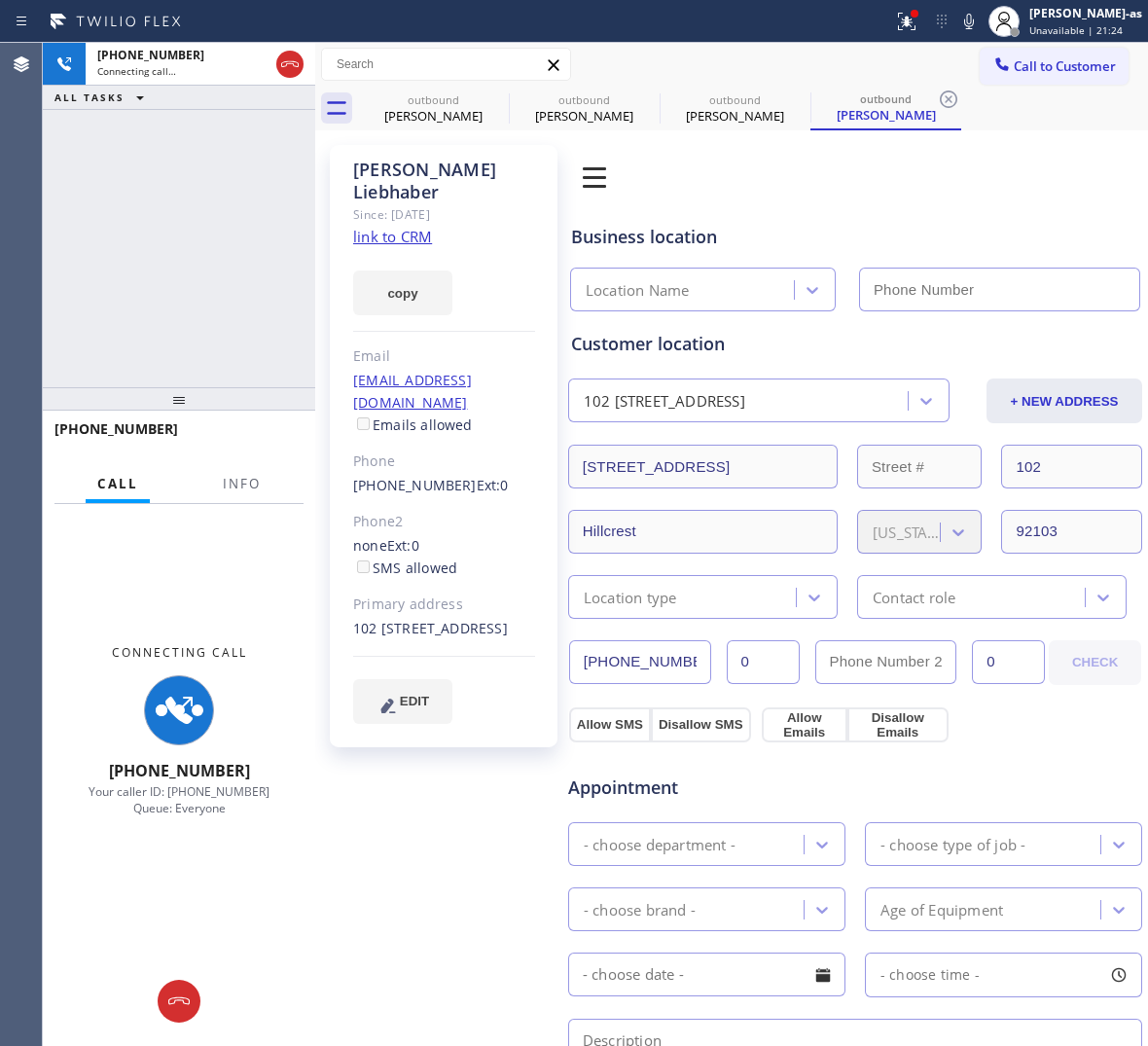 type on "[PHONE_NUMBER]" 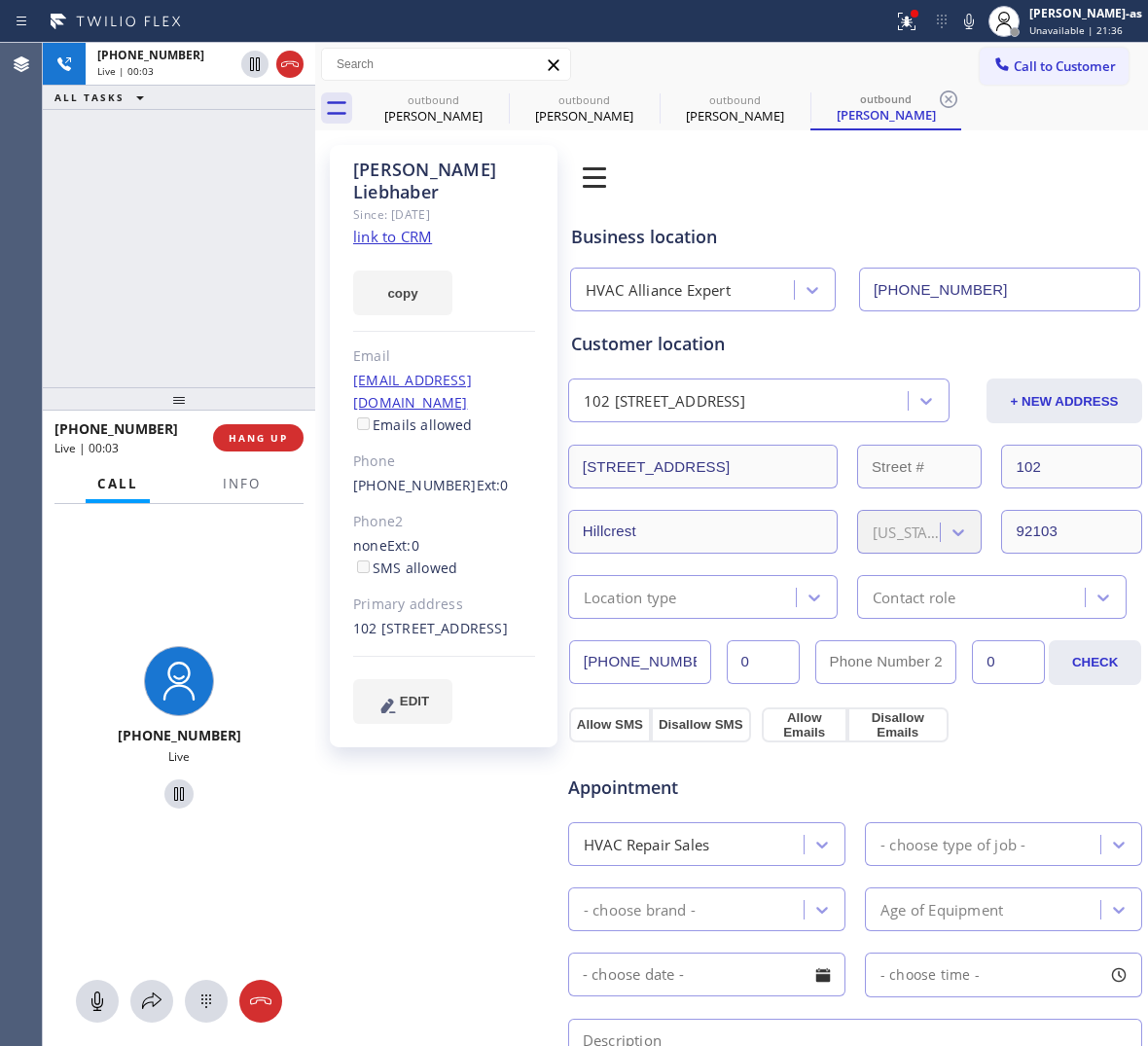 click on "[PHONE_NUMBER] Live | 00:03 ALL TASKS ALL TASKS ACTIVE TASKS TASKS IN WRAP UP" at bounding box center [179, 215] 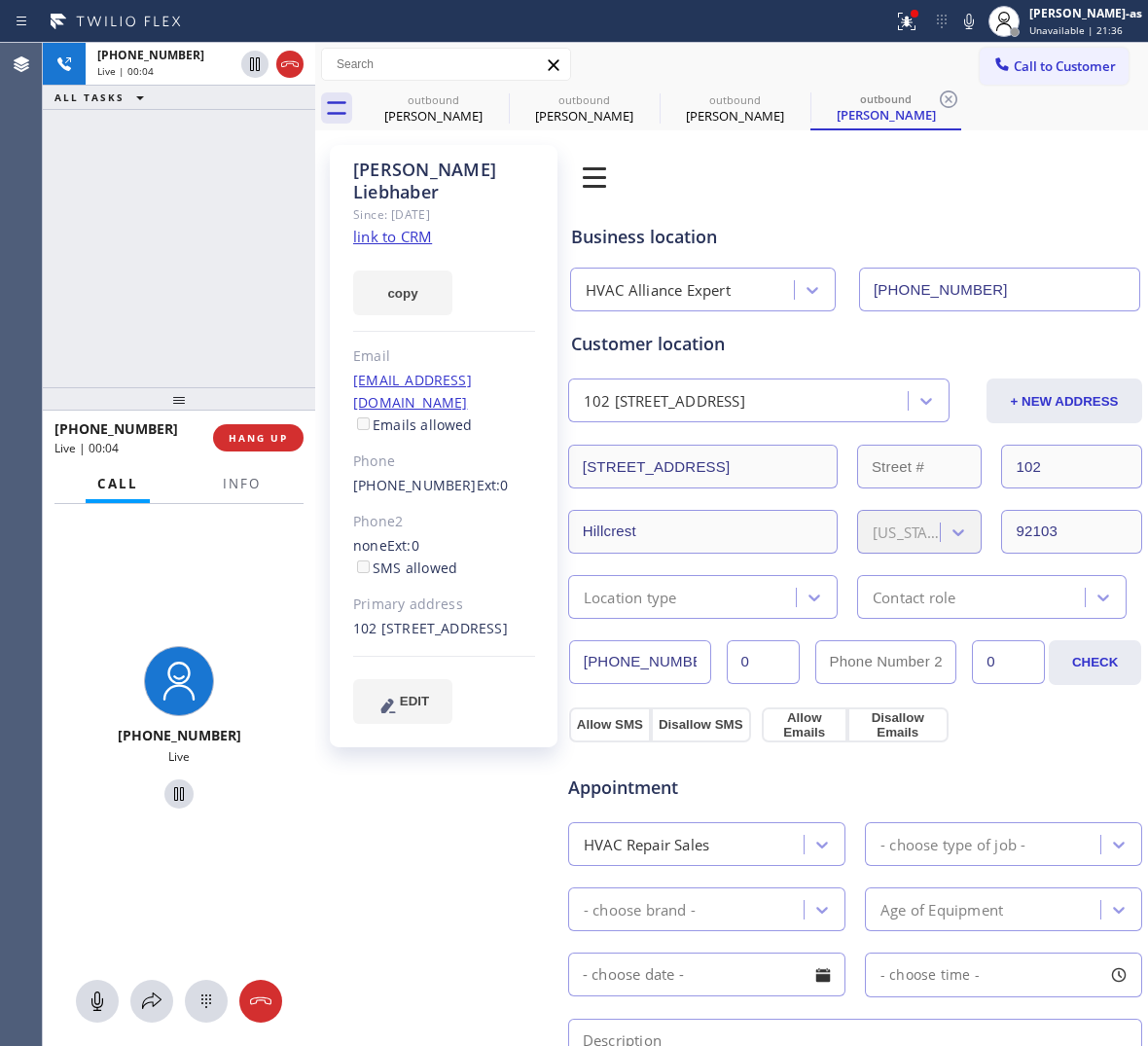 drag, startPoint x: 290, startPoint y: 64, endPoint x: 255, endPoint y: 165, distance: 106.892469 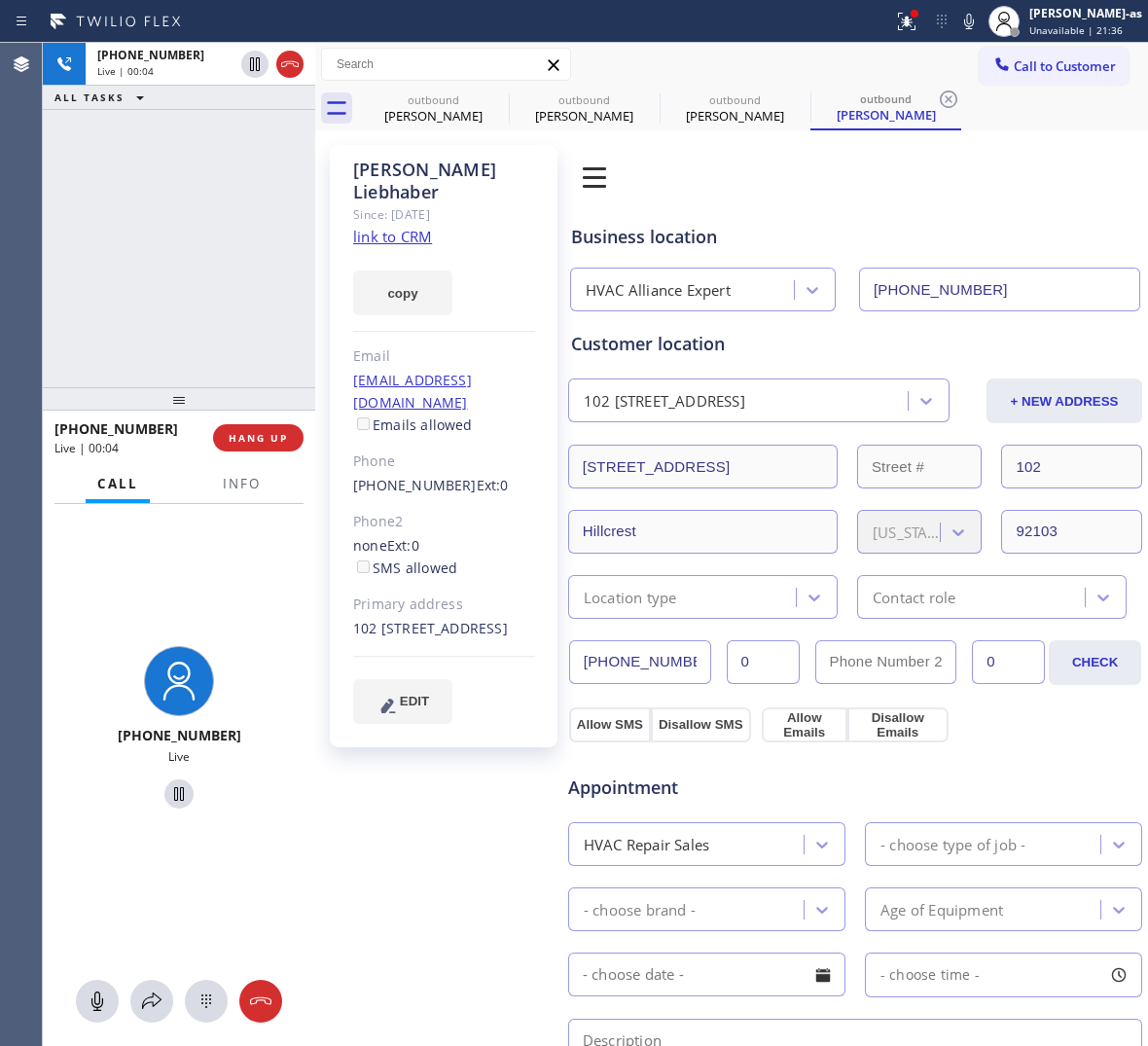 click 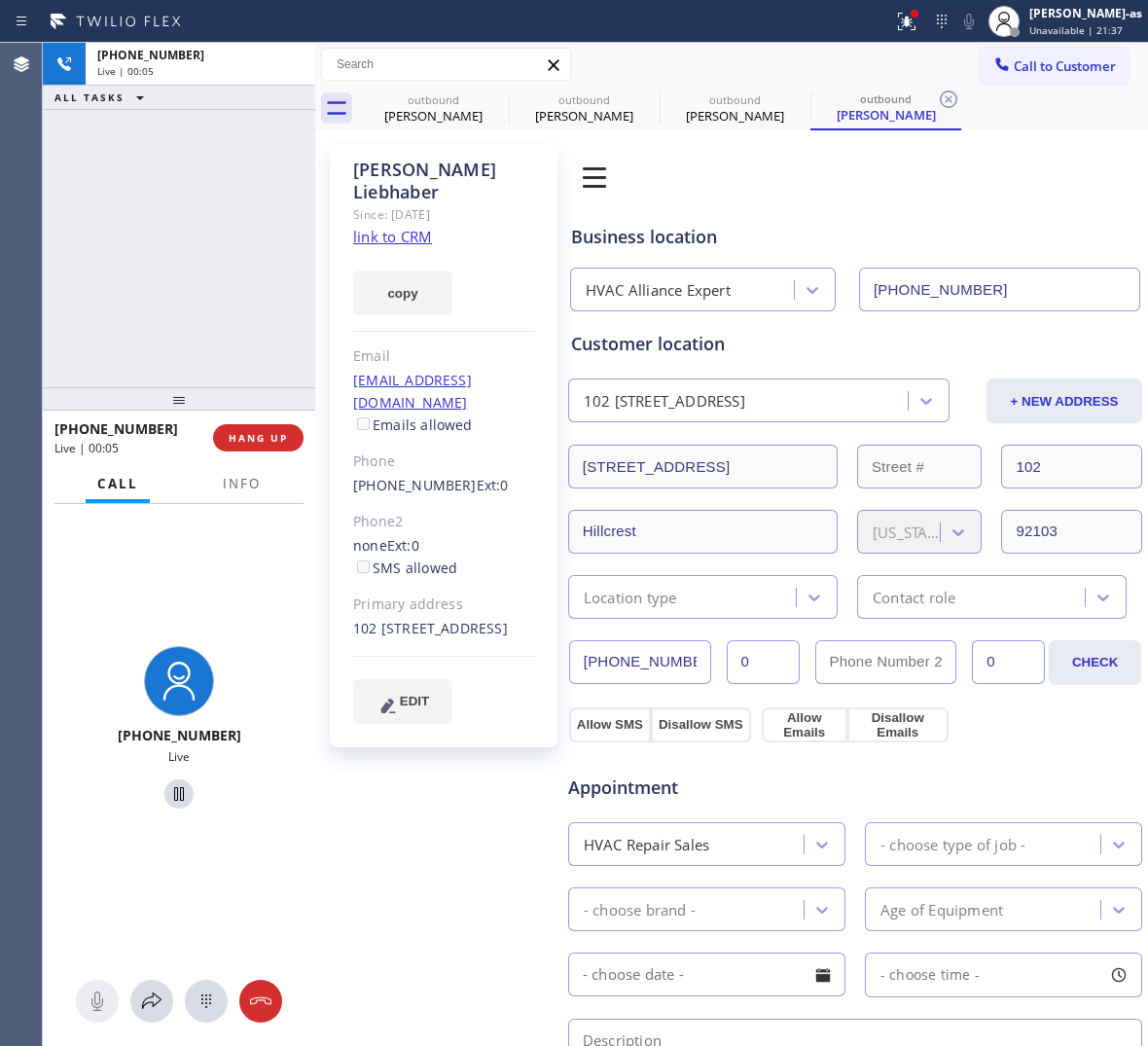 drag, startPoint x: 243, startPoint y: 304, endPoint x: 260, endPoint y: 439, distance: 136.0662 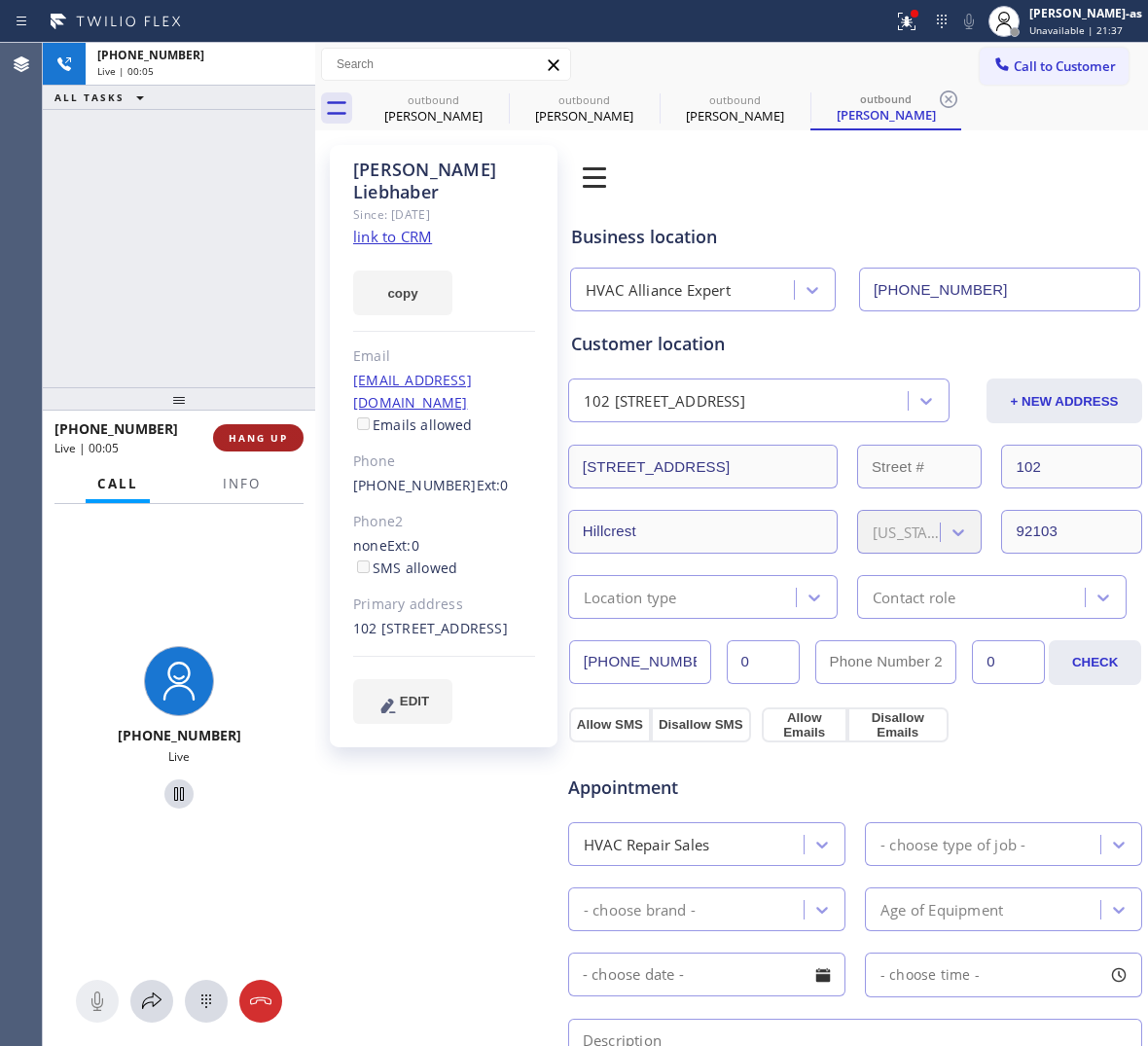 click on "[PHONE_NUMBER] Live | 00:05 ALL TASKS ALL TASKS ACTIVE TASKS TASKS IN WRAP UP" at bounding box center (179, 215) 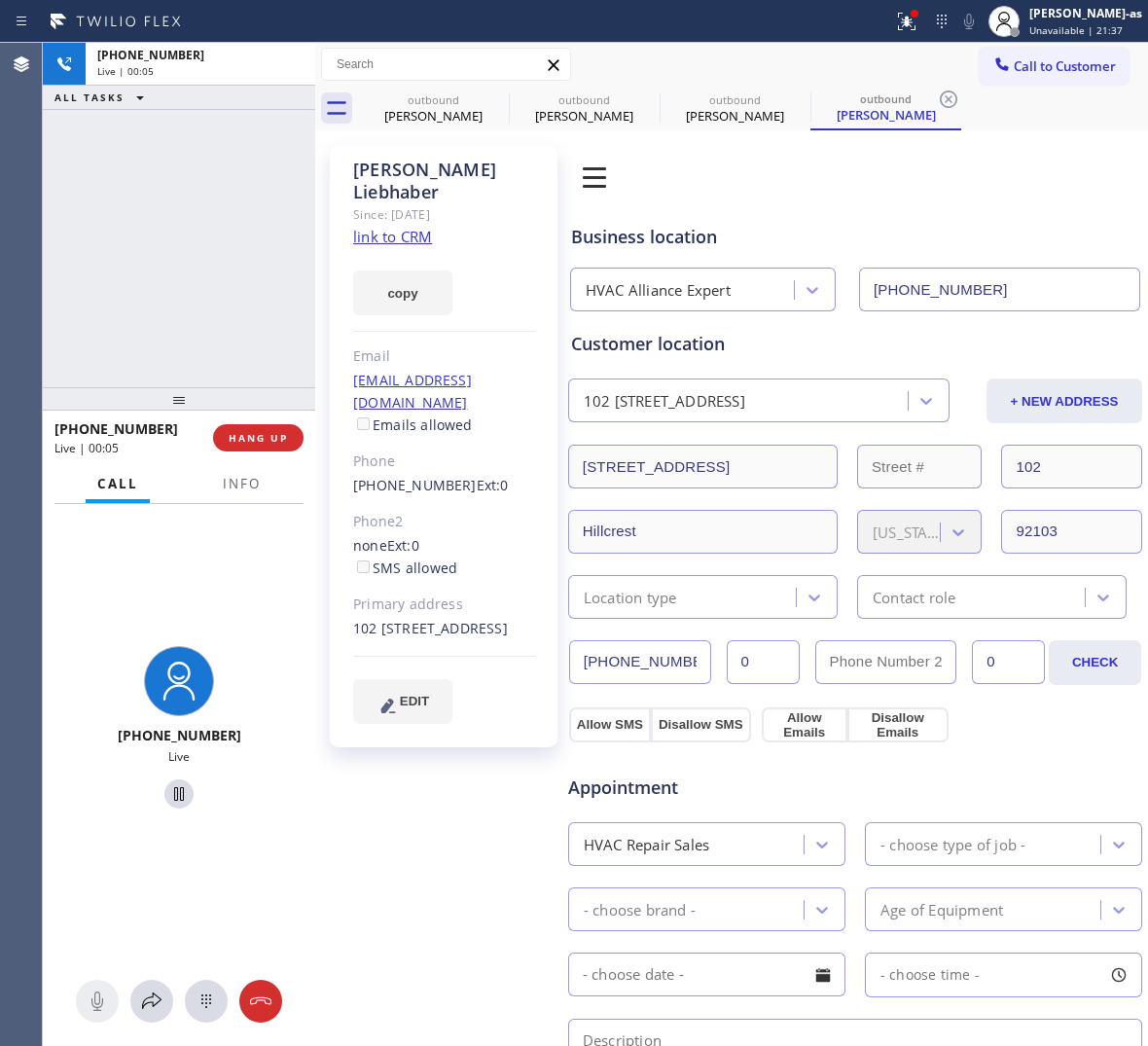 click on "HANG UP" at bounding box center (258, 438) 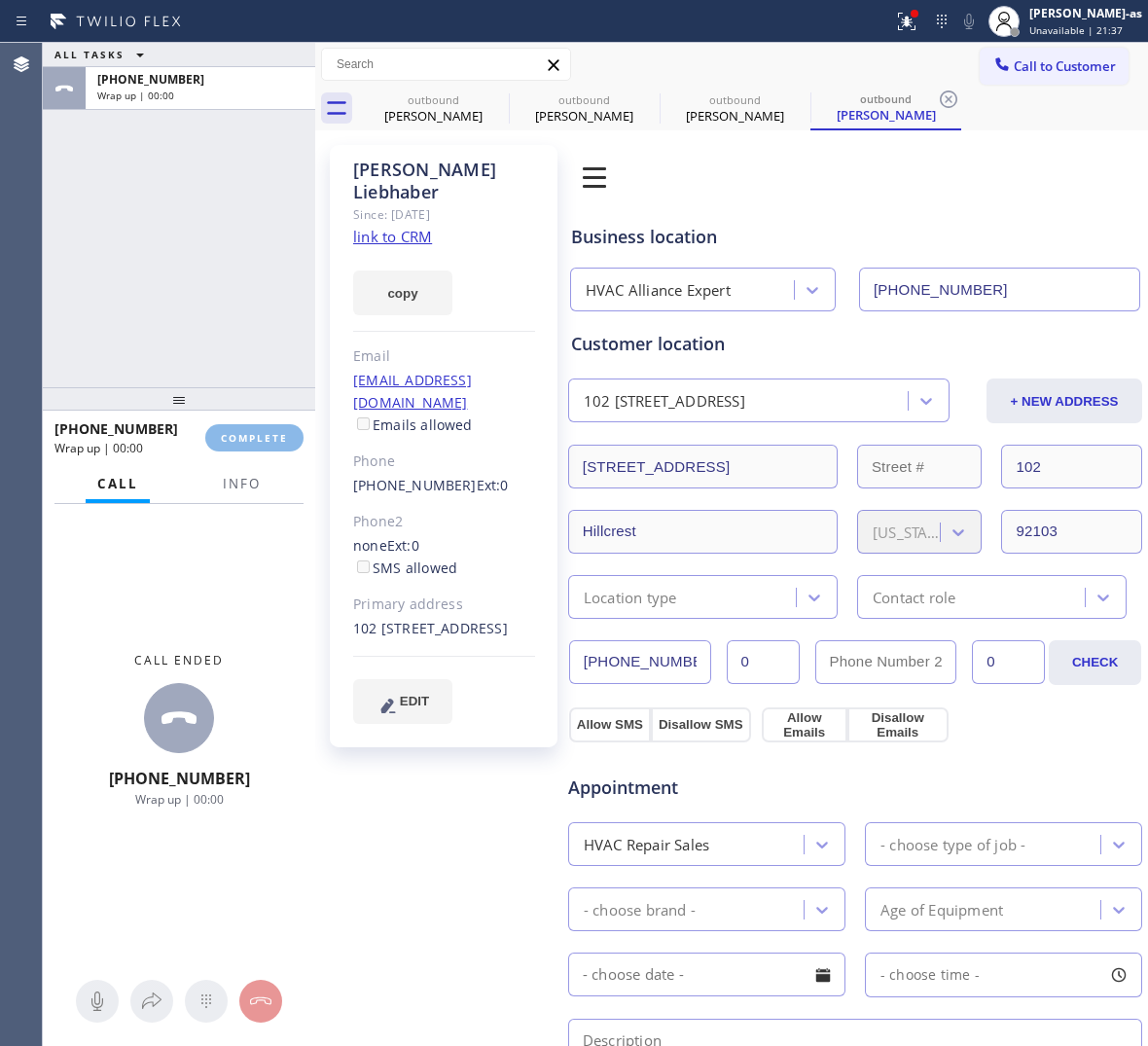 click at bounding box center (179, 399) 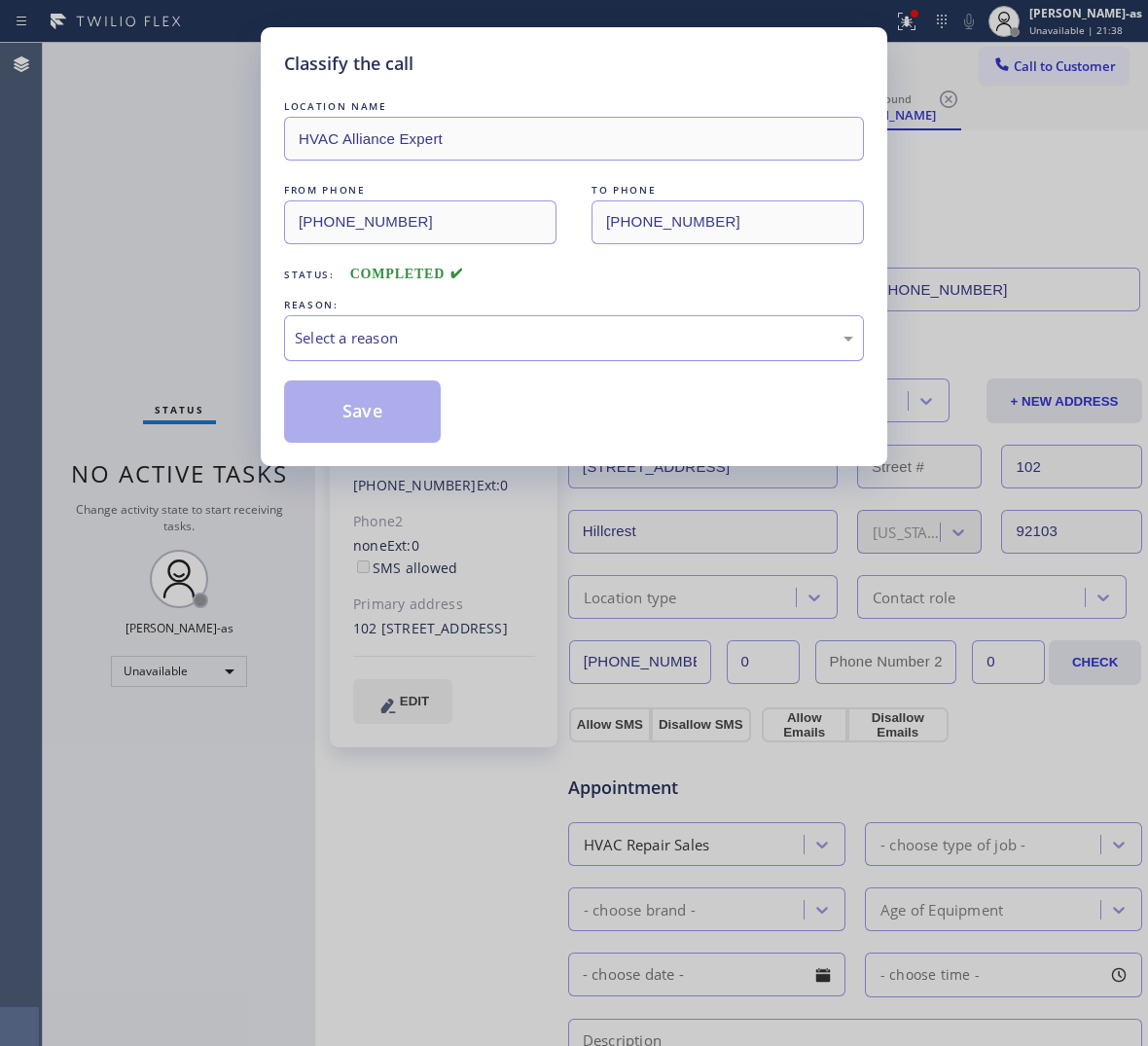 click on "Select a reason" at bounding box center (574, 338) 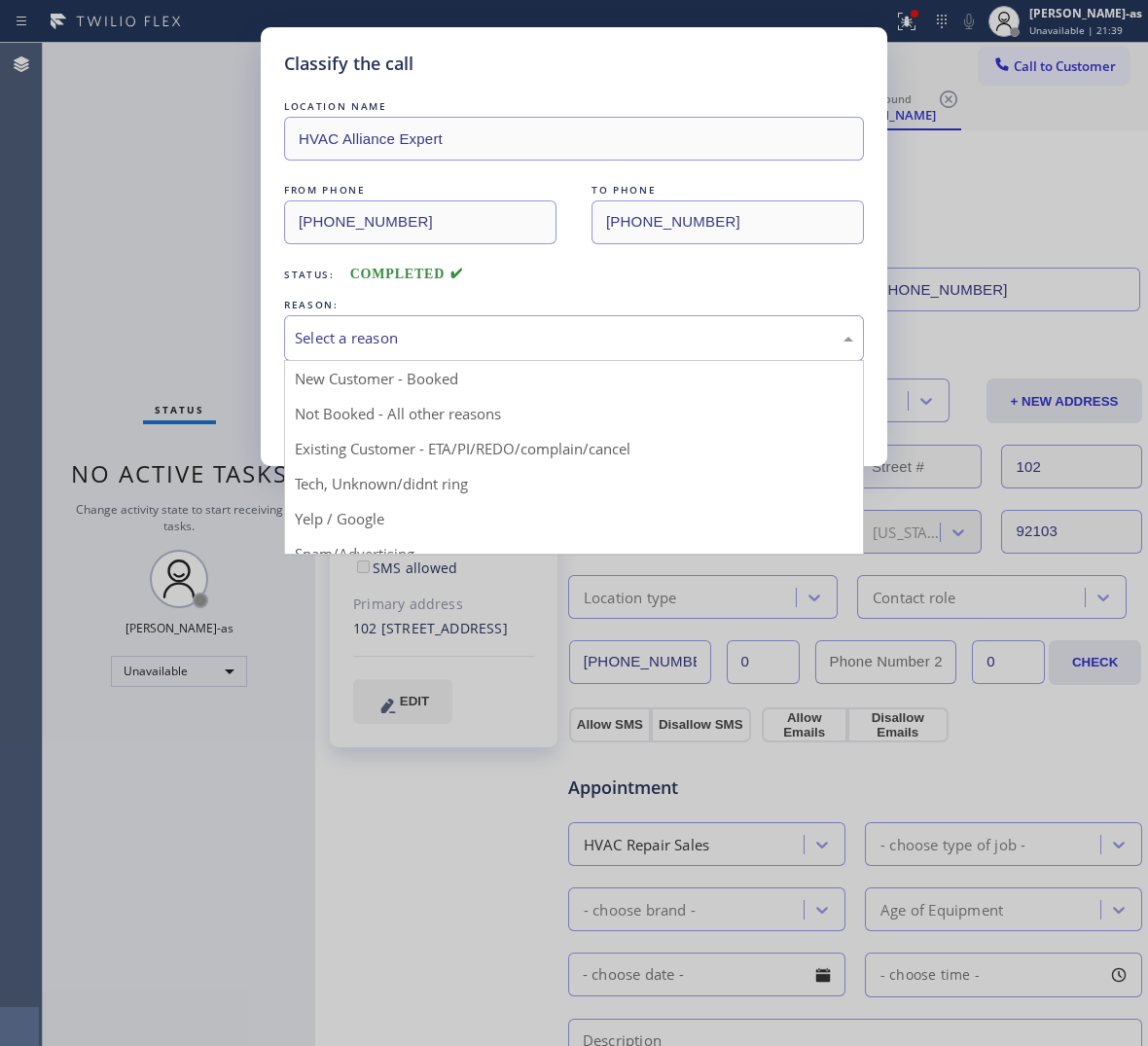 drag, startPoint x: 543, startPoint y: 458, endPoint x: 370, endPoint y: 420, distance: 177.1243 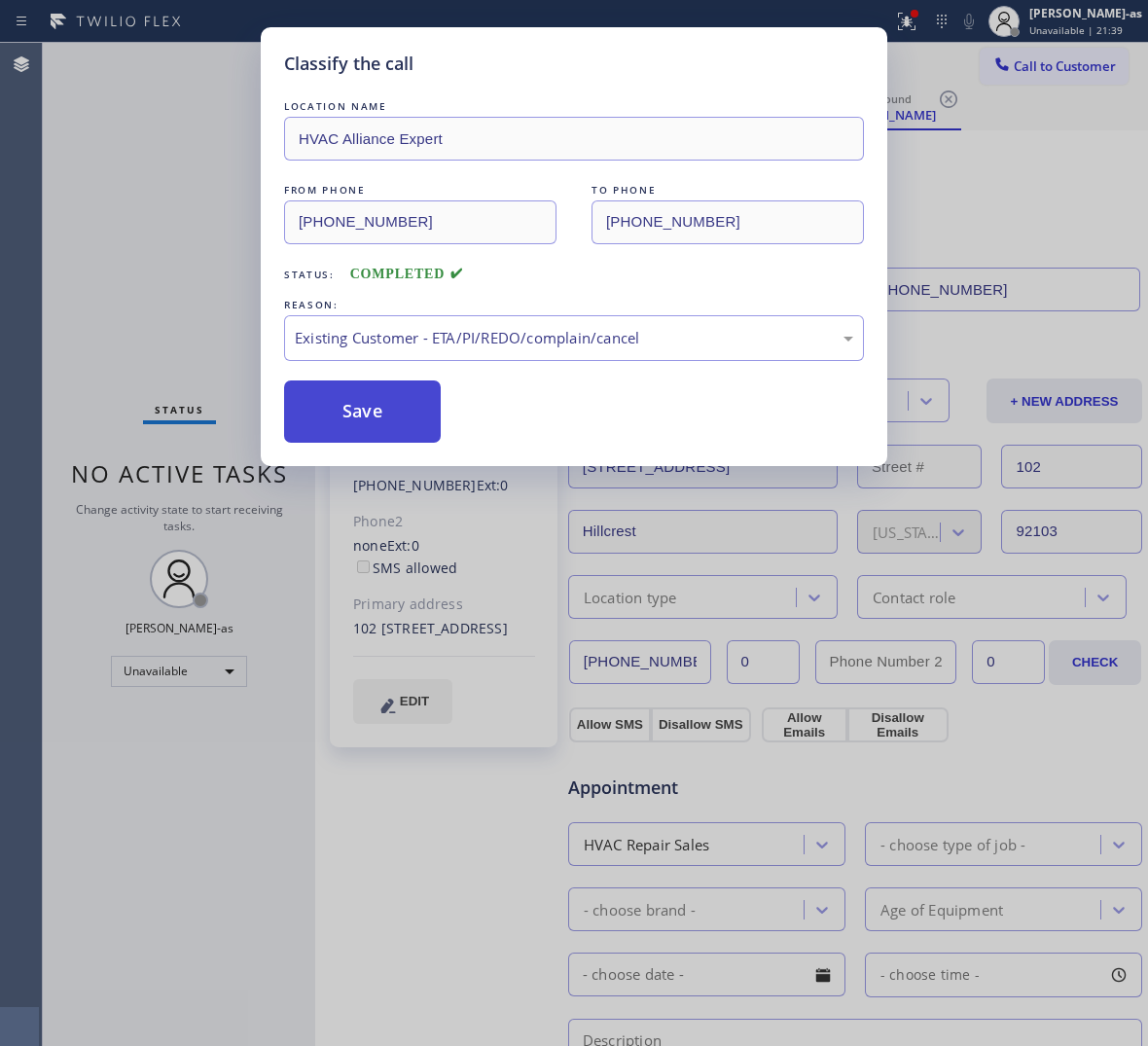 click on "Save" at bounding box center [362, 412] 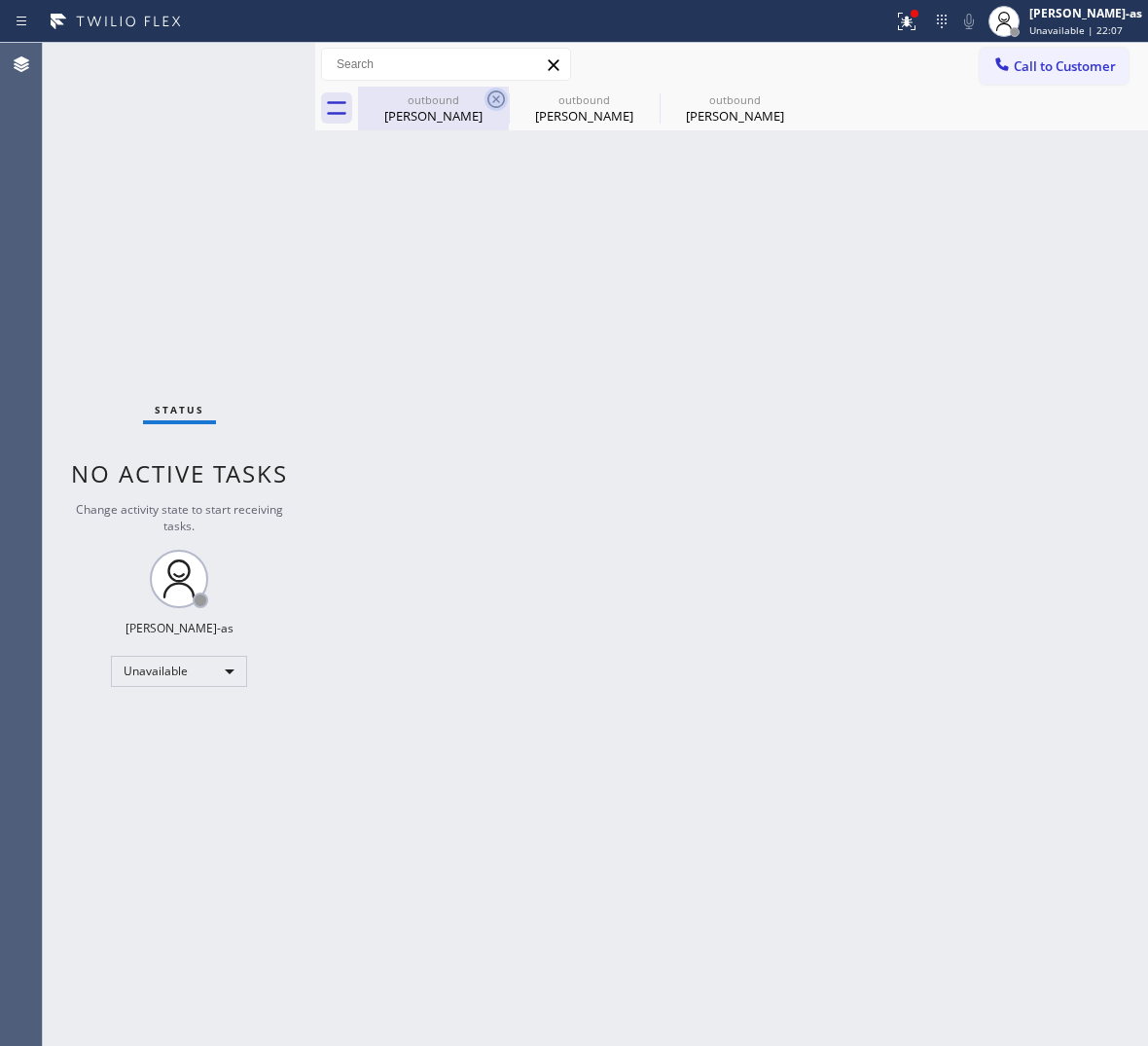 drag, startPoint x: 439, startPoint y: 104, endPoint x: 491, endPoint y: 103, distance: 52.00961 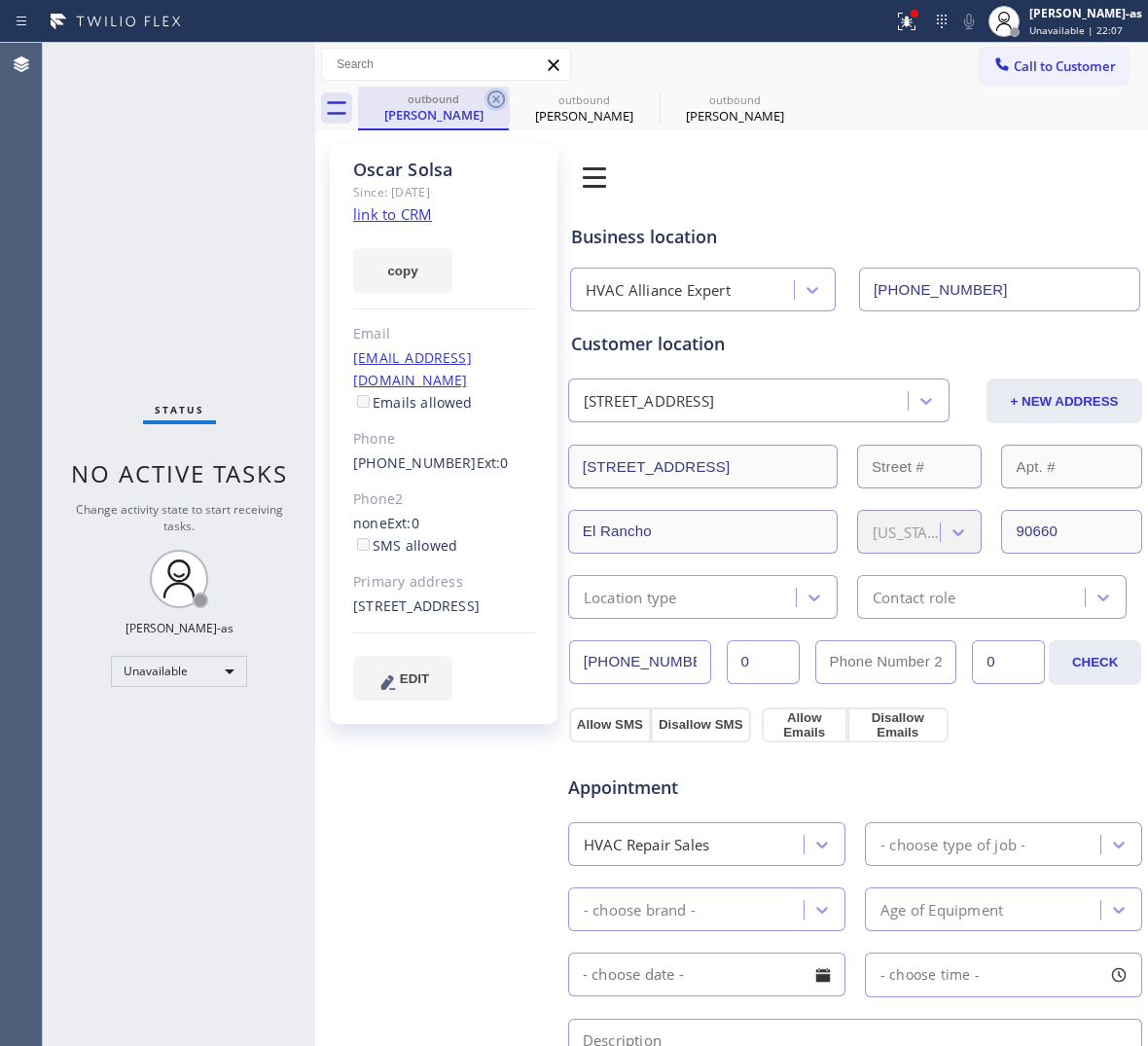 click 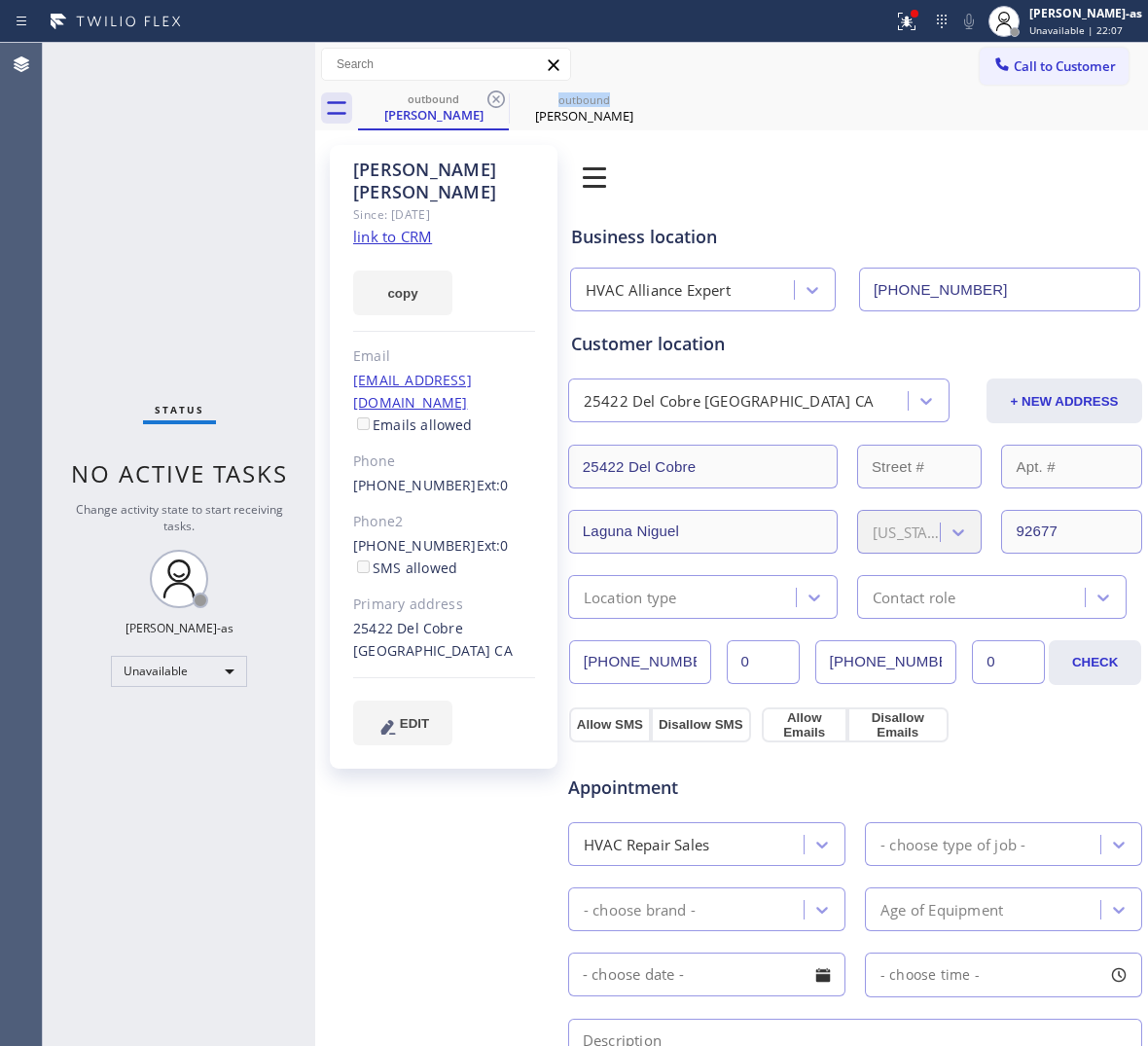 click 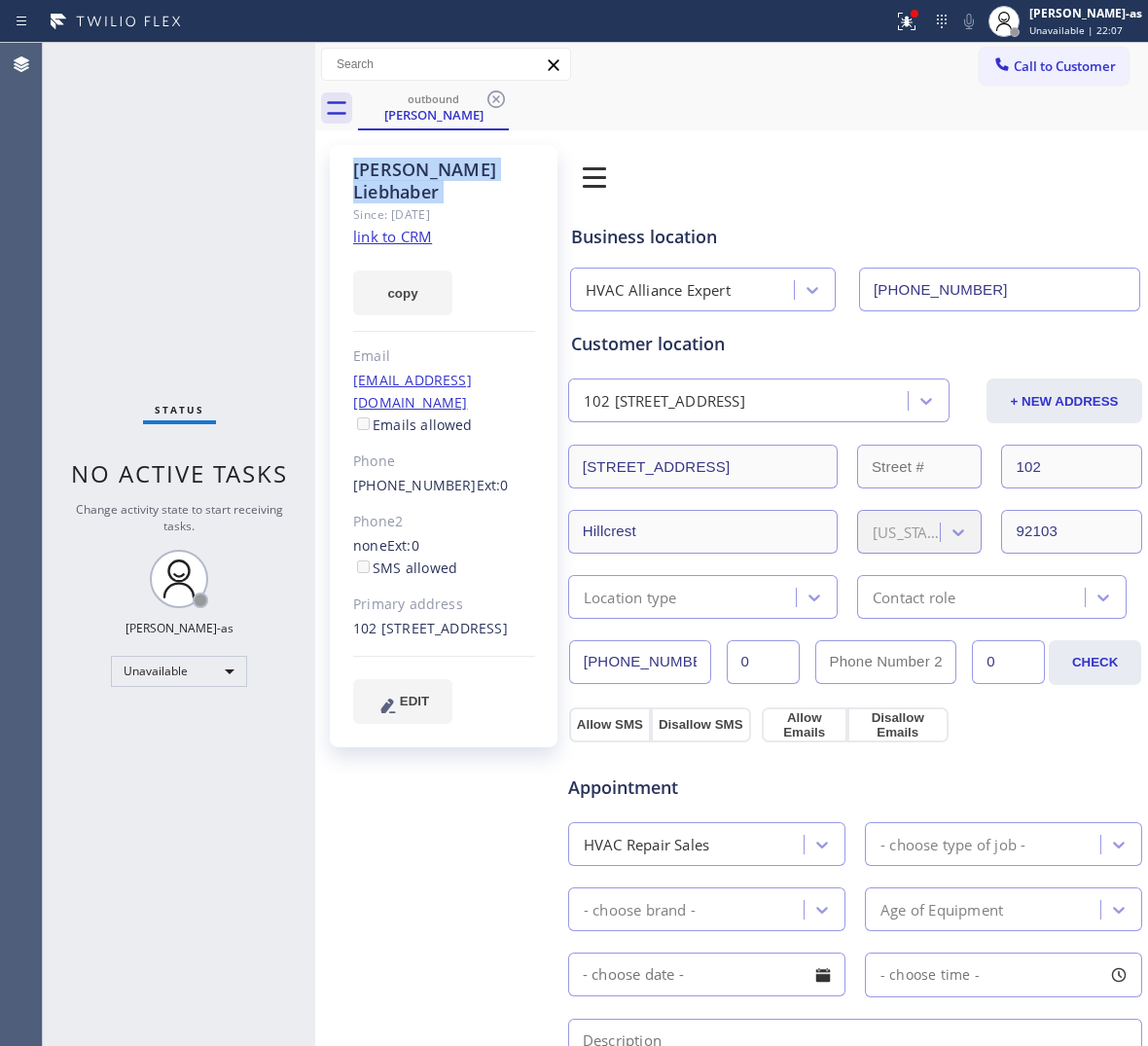 click 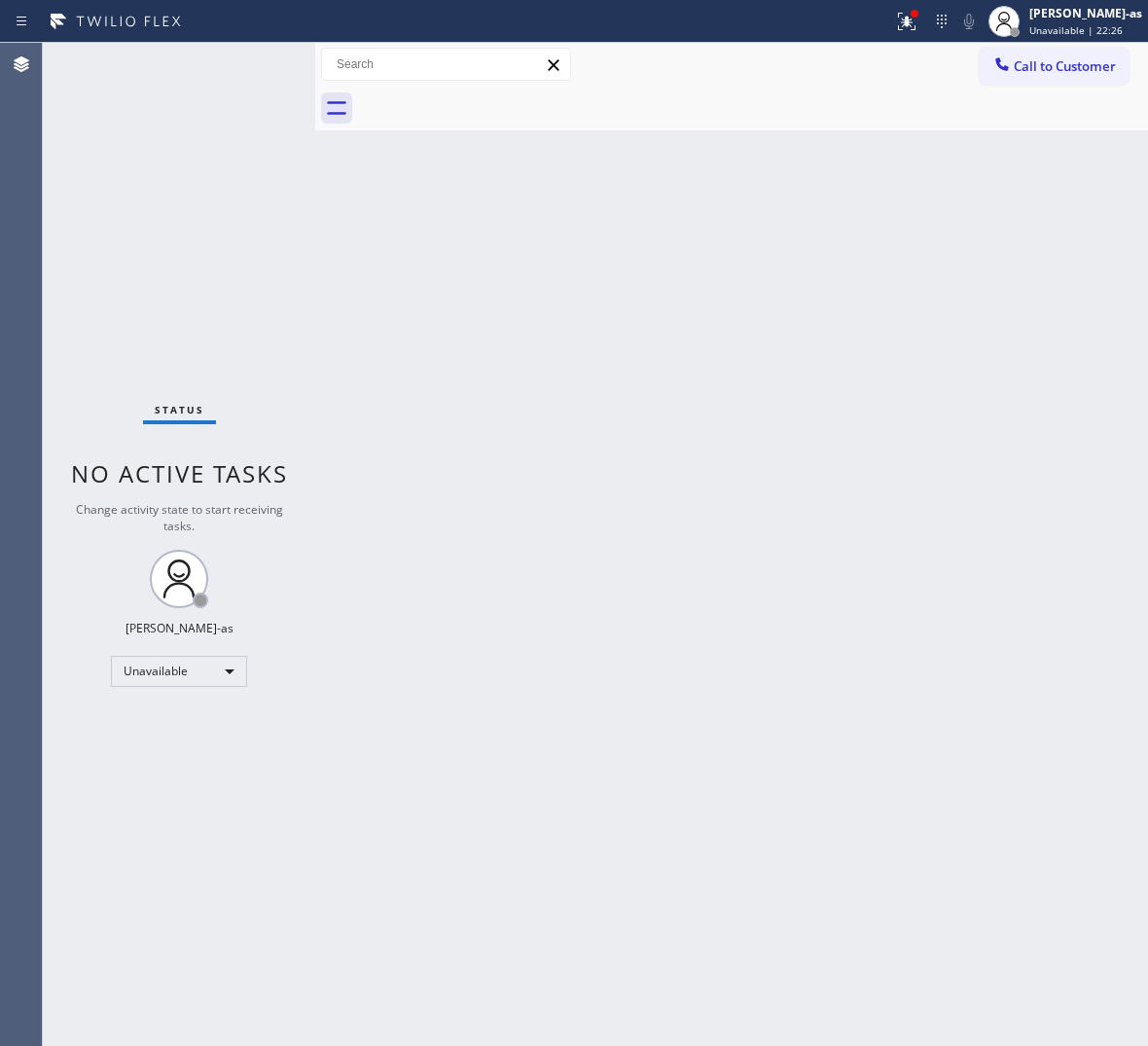 drag, startPoint x: 342, startPoint y: 345, endPoint x: 428, endPoint y: 308, distance: 93.62158 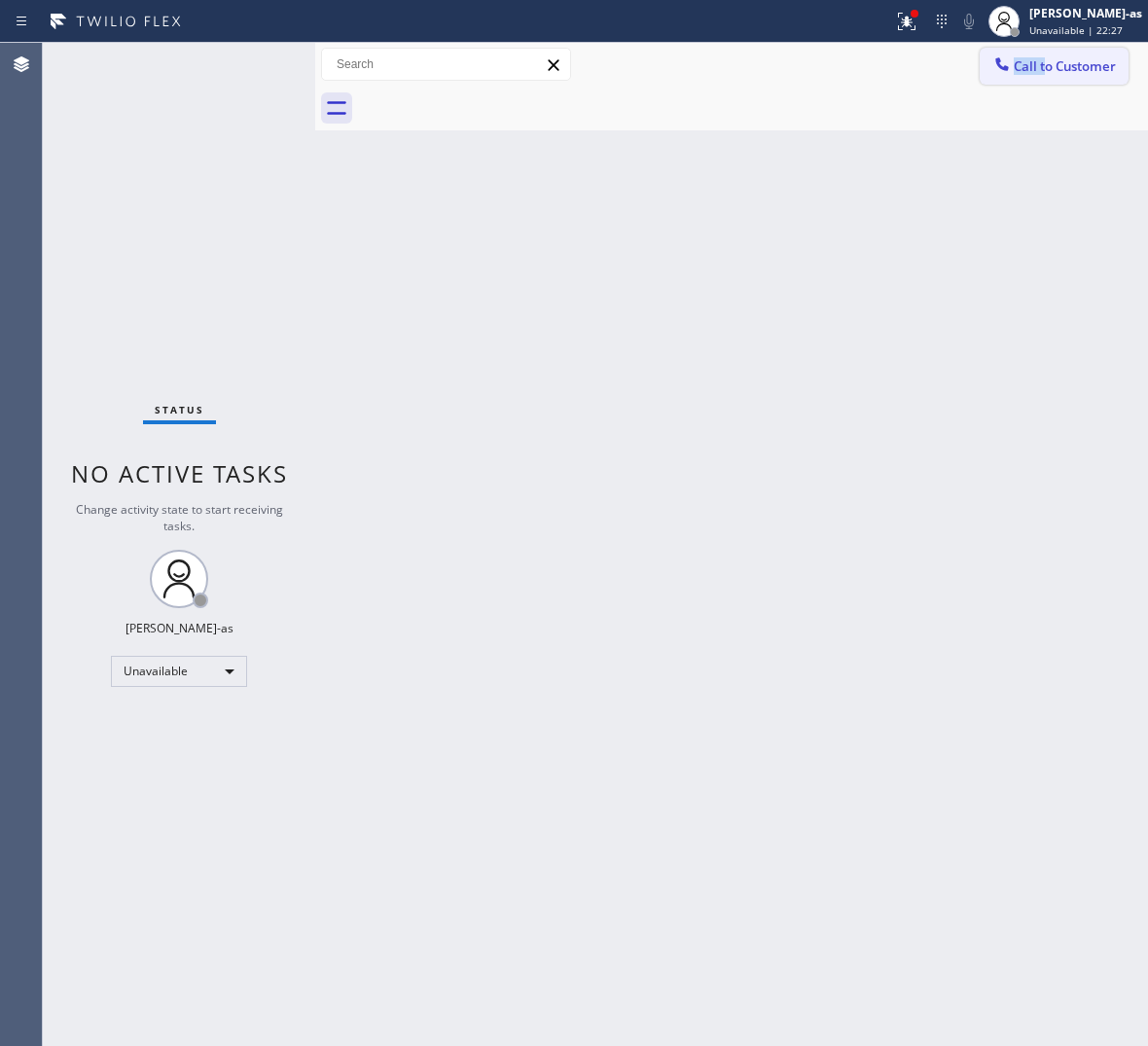 drag, startPoint x: 1018, startPoint y: 45, endPoint x: 1041, endPoint y: 66, distance: 31.14482 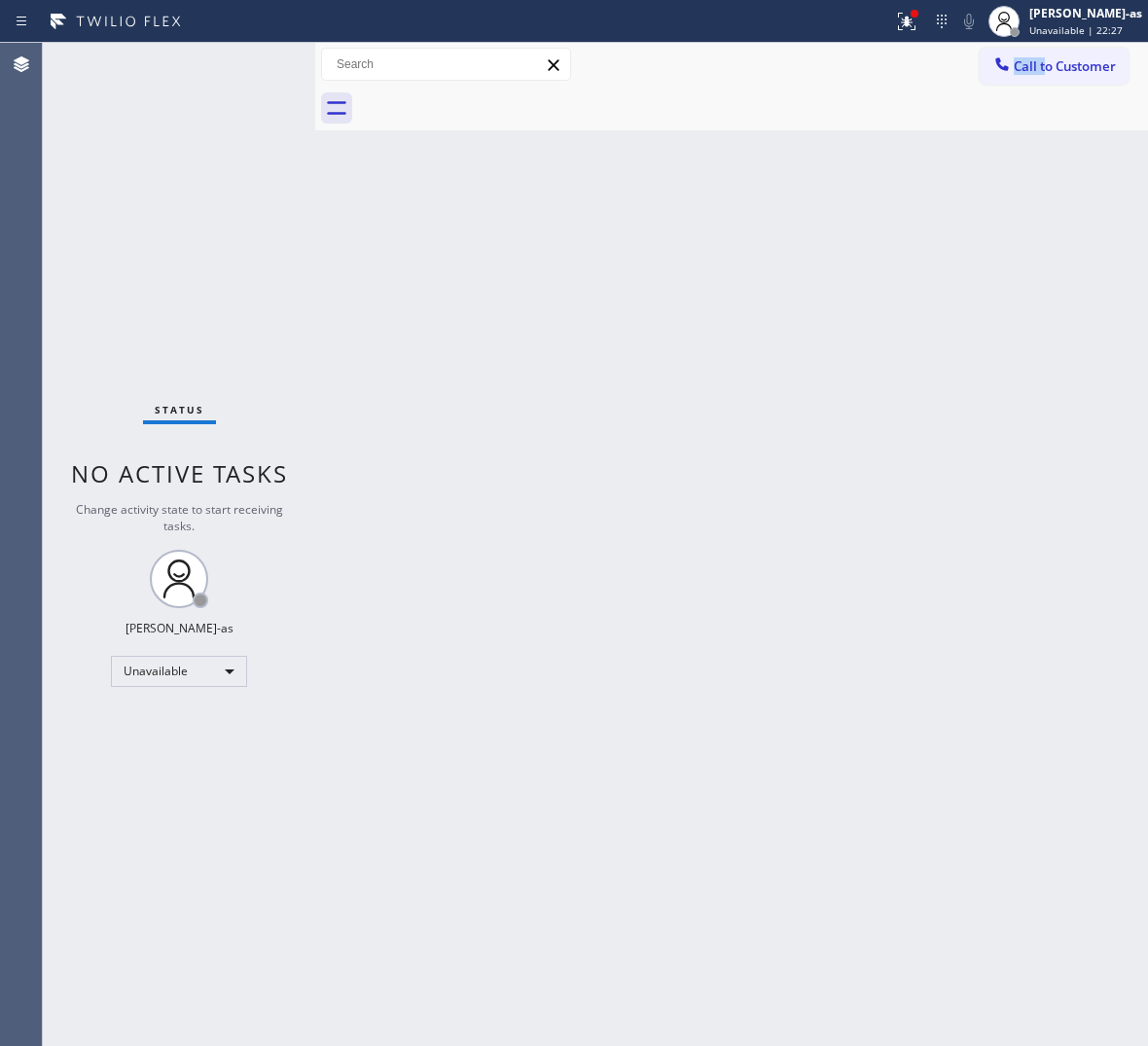 click on "Call to Customer" at bounding box center (1064, 66) 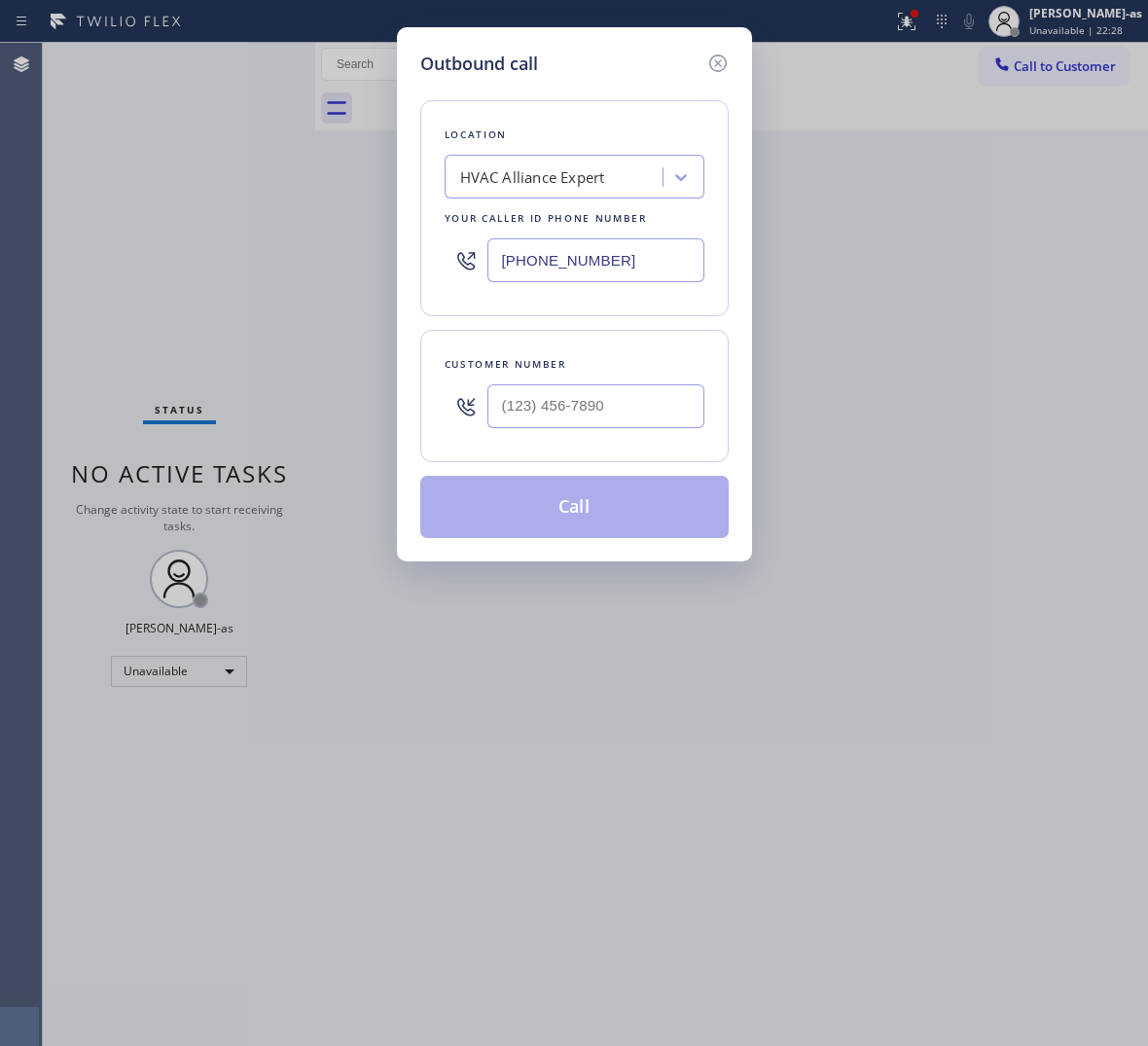 drag, startPoint x: 564, startPoint y: 380, endPoint x: 580, endPoint y: 394, distance: 21.260292 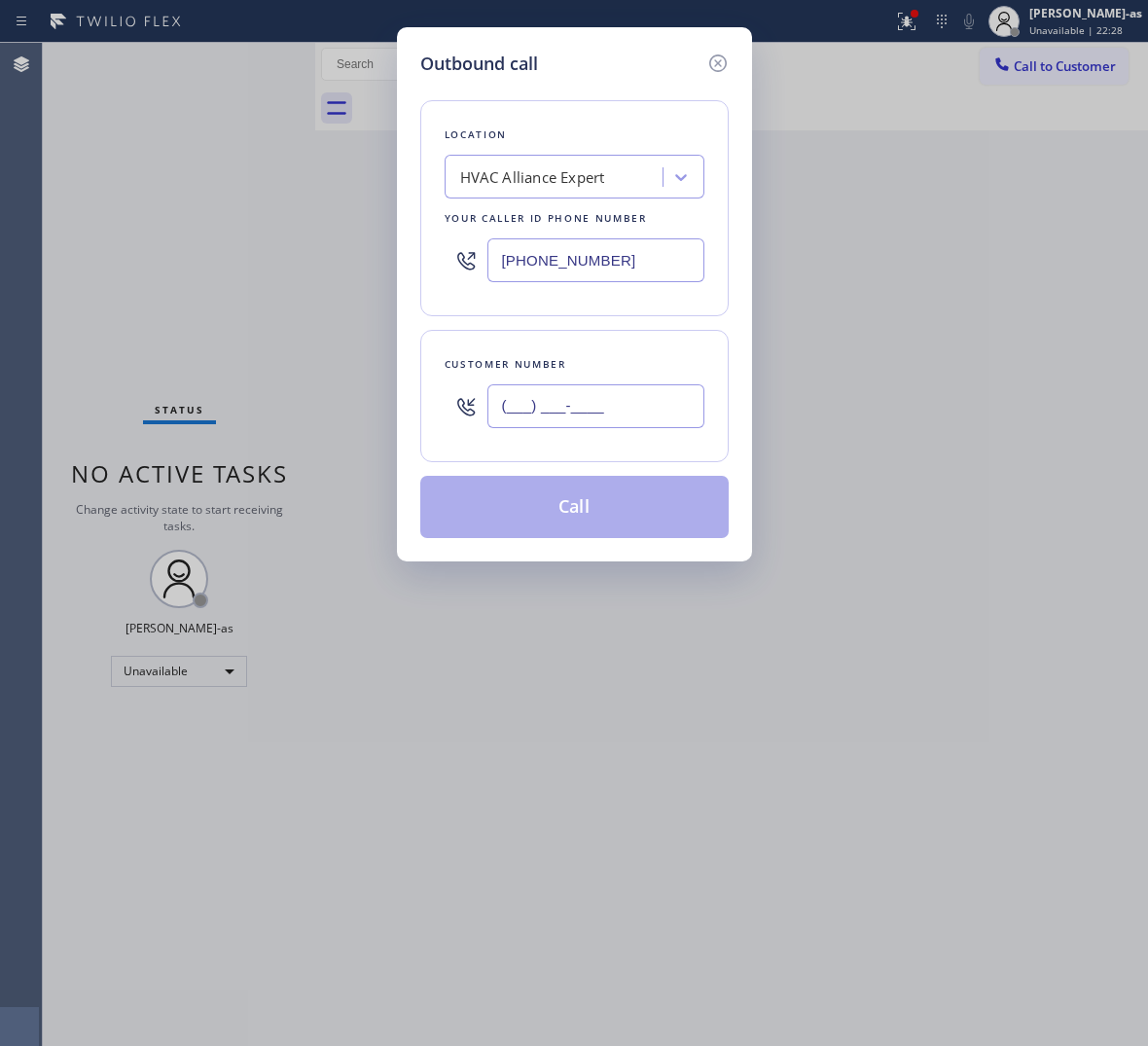 click on "(___) ___-____" at bounding box center (595, 406) 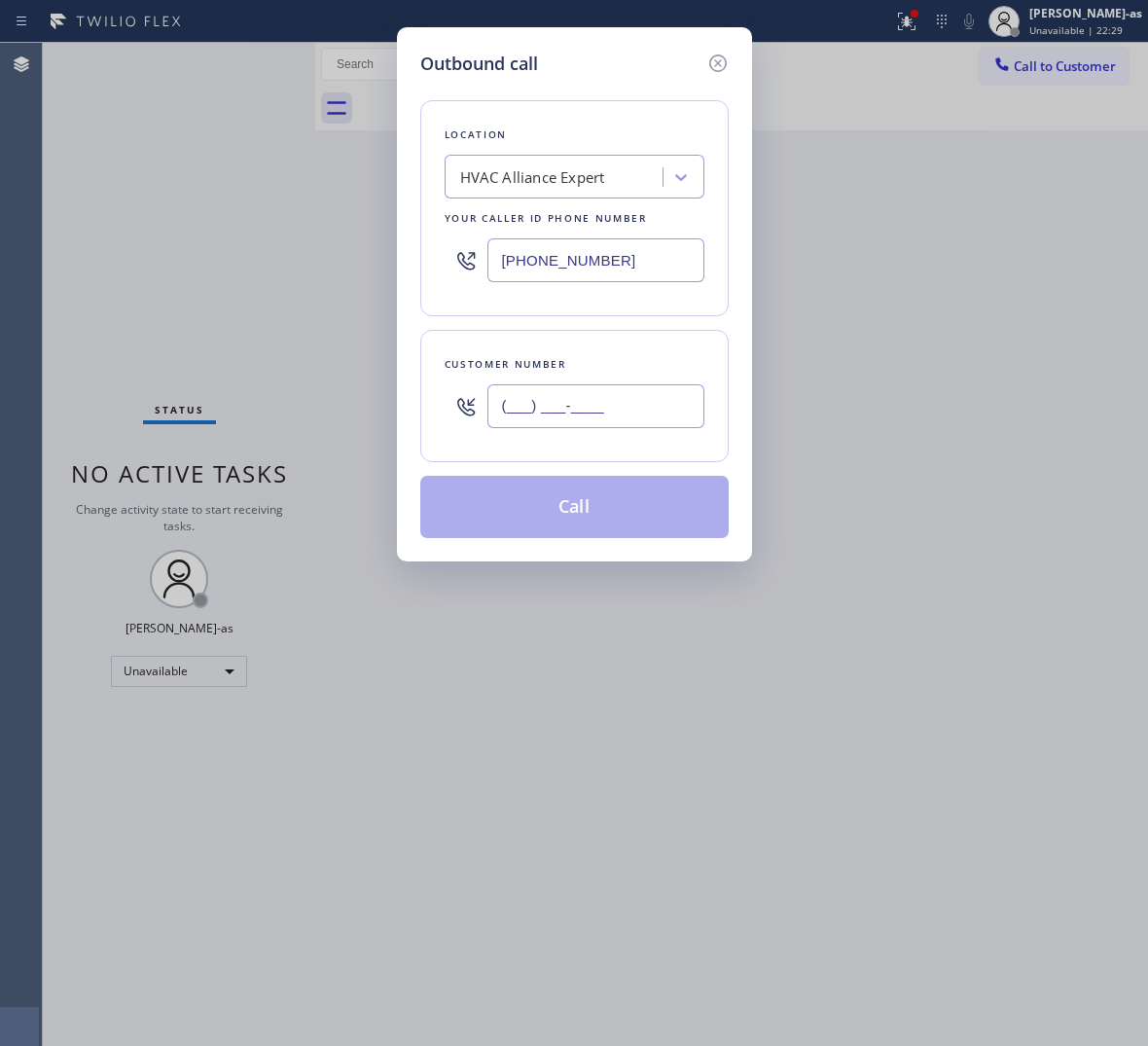 paste on "626) 964-5855" 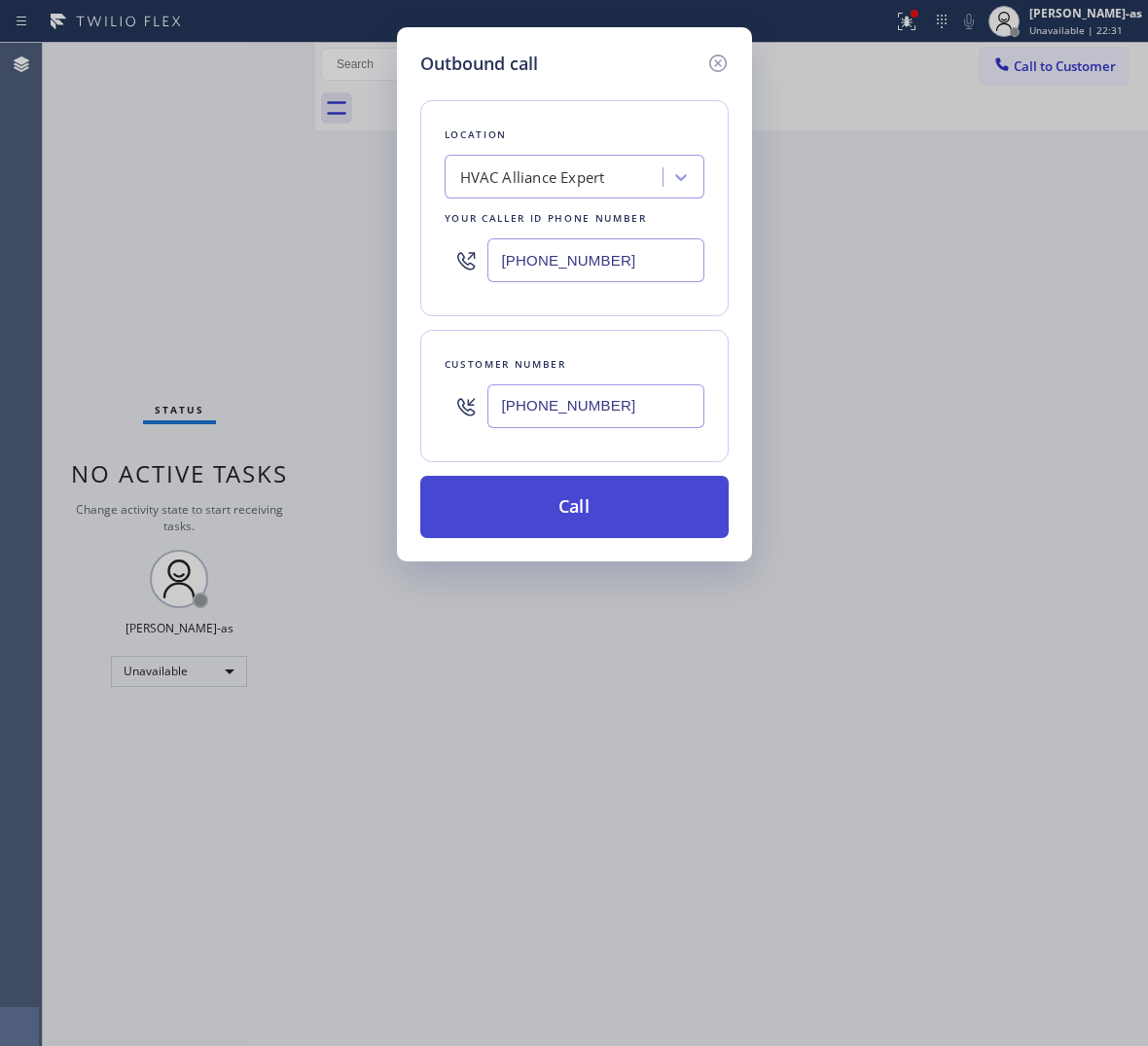type on "[PHONE_NUMBER]" 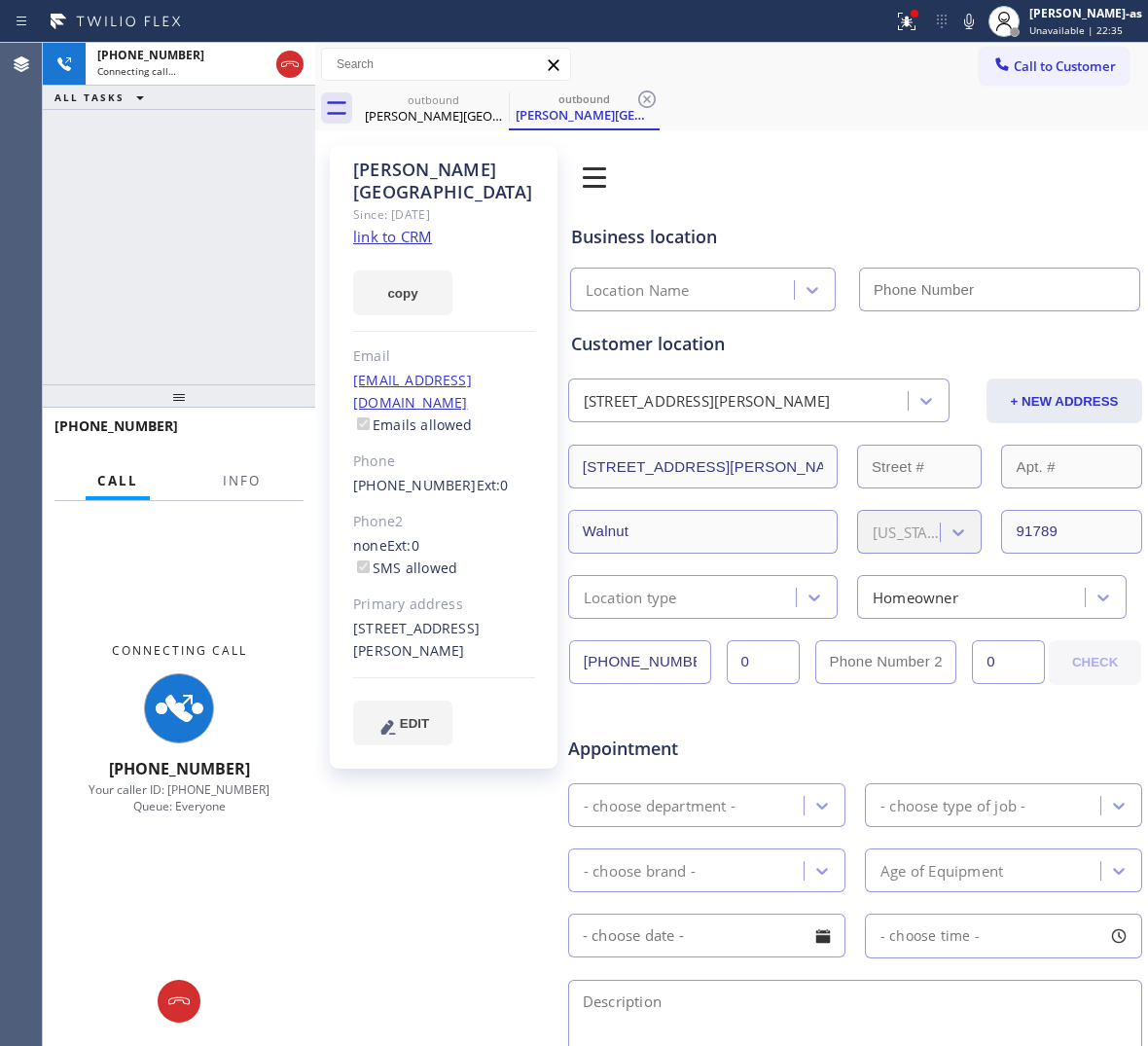 click on "link to CRM" 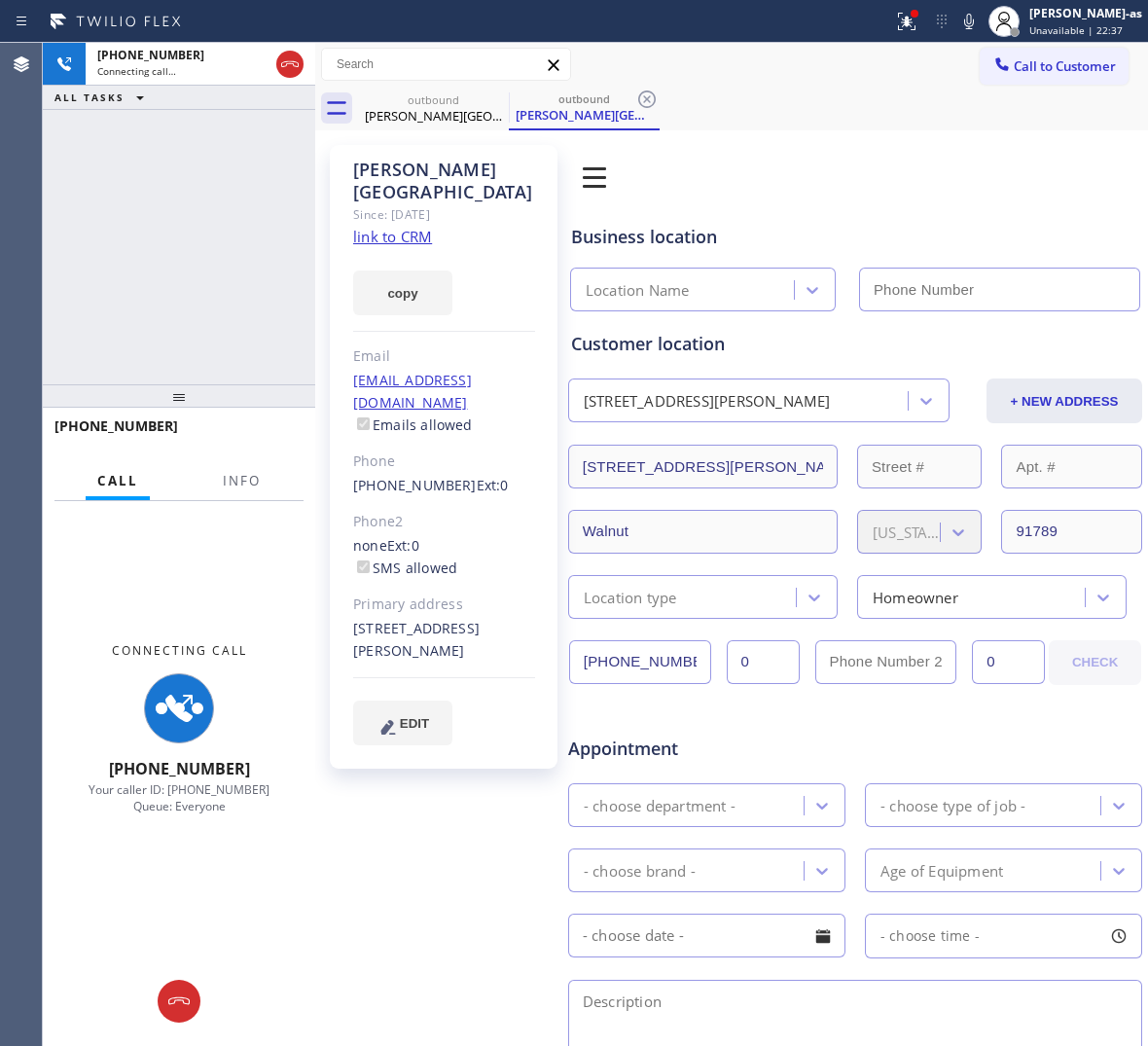 type on "[PHONE_NUMBER]" 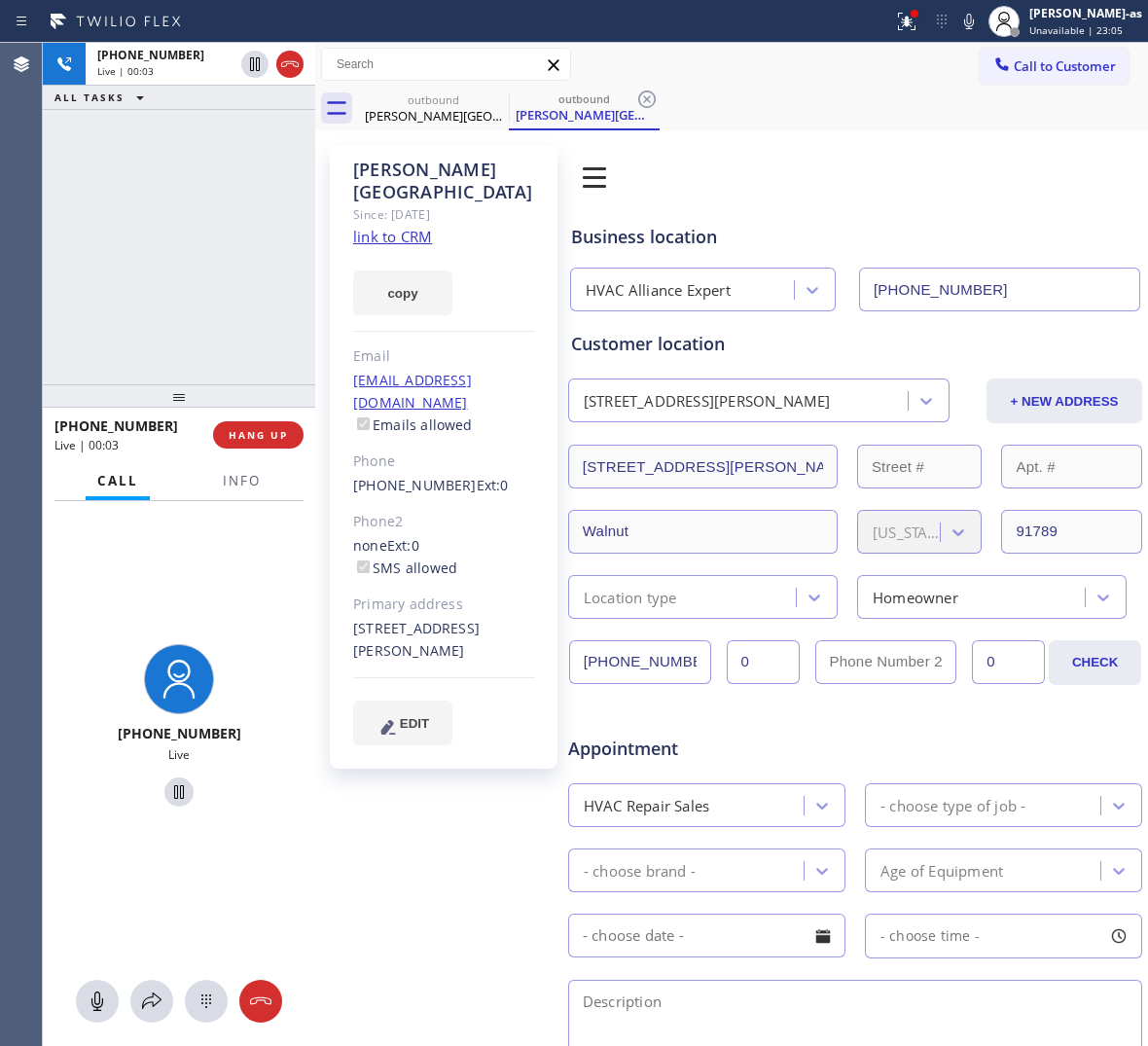 drag, startPoint x: 159, startPoint y: 360, endPoint x: 178, endPoint y: 365, distance: 19.646883 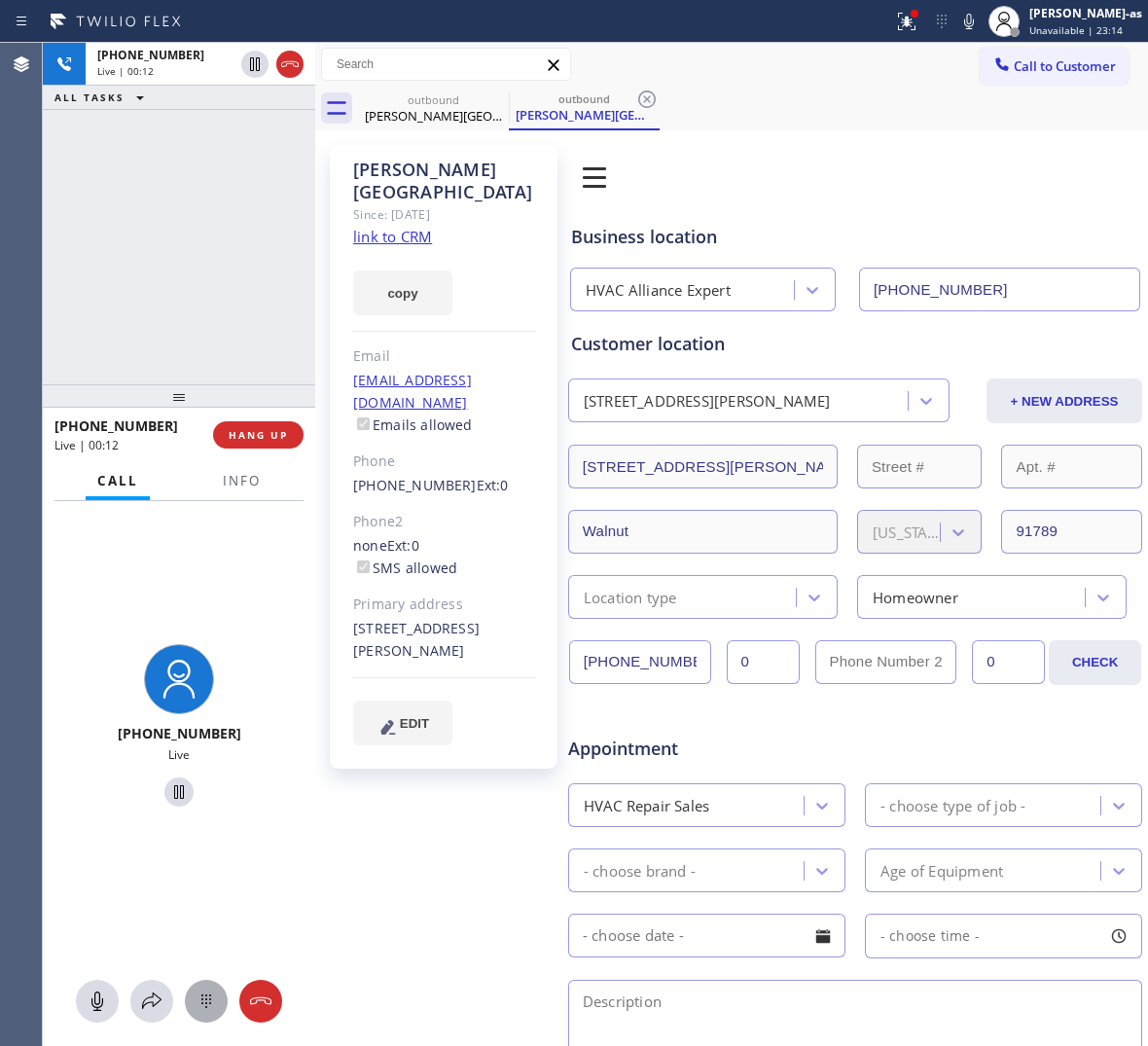 click 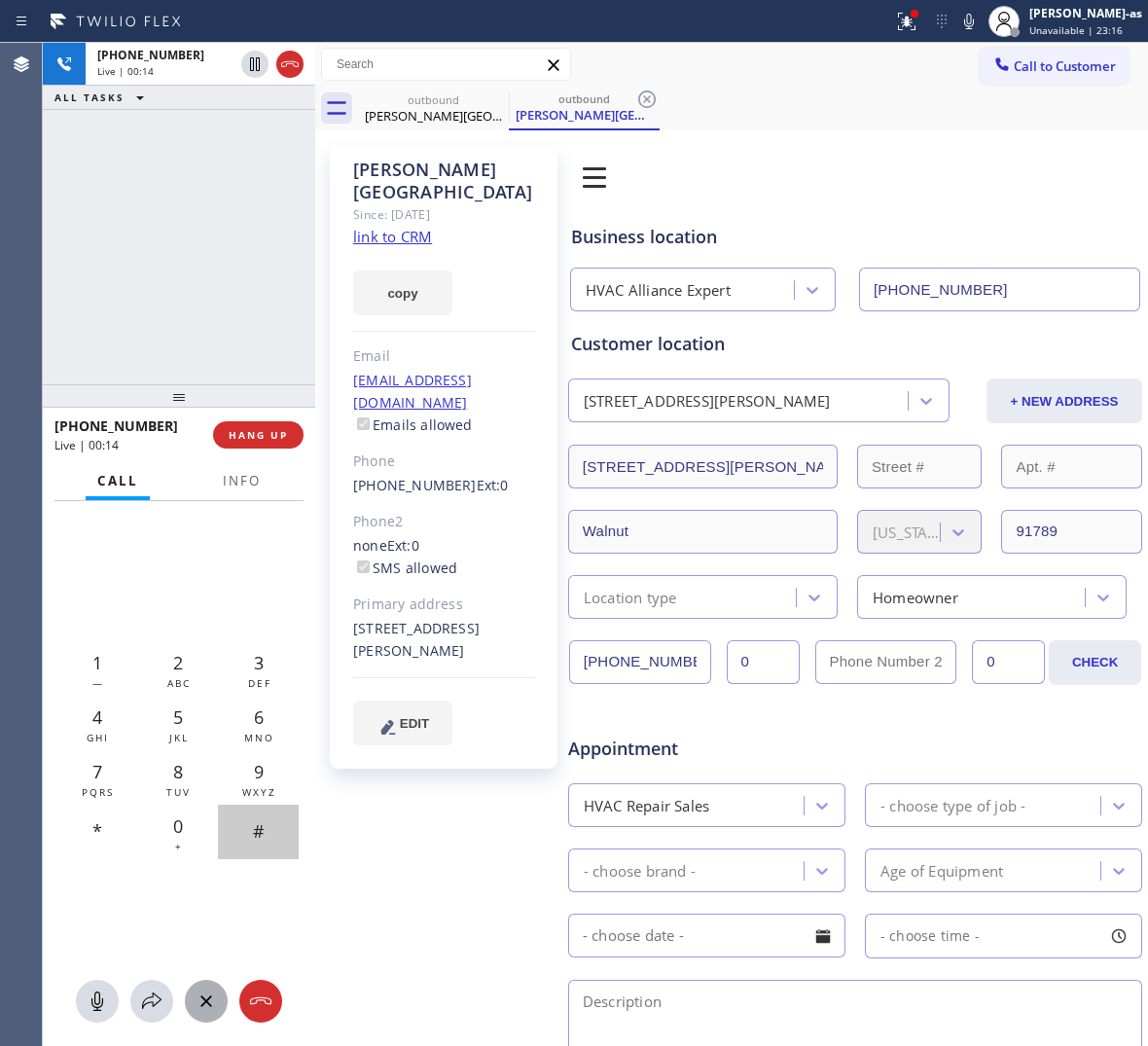 click on "#" at bounding box center (258, 832) 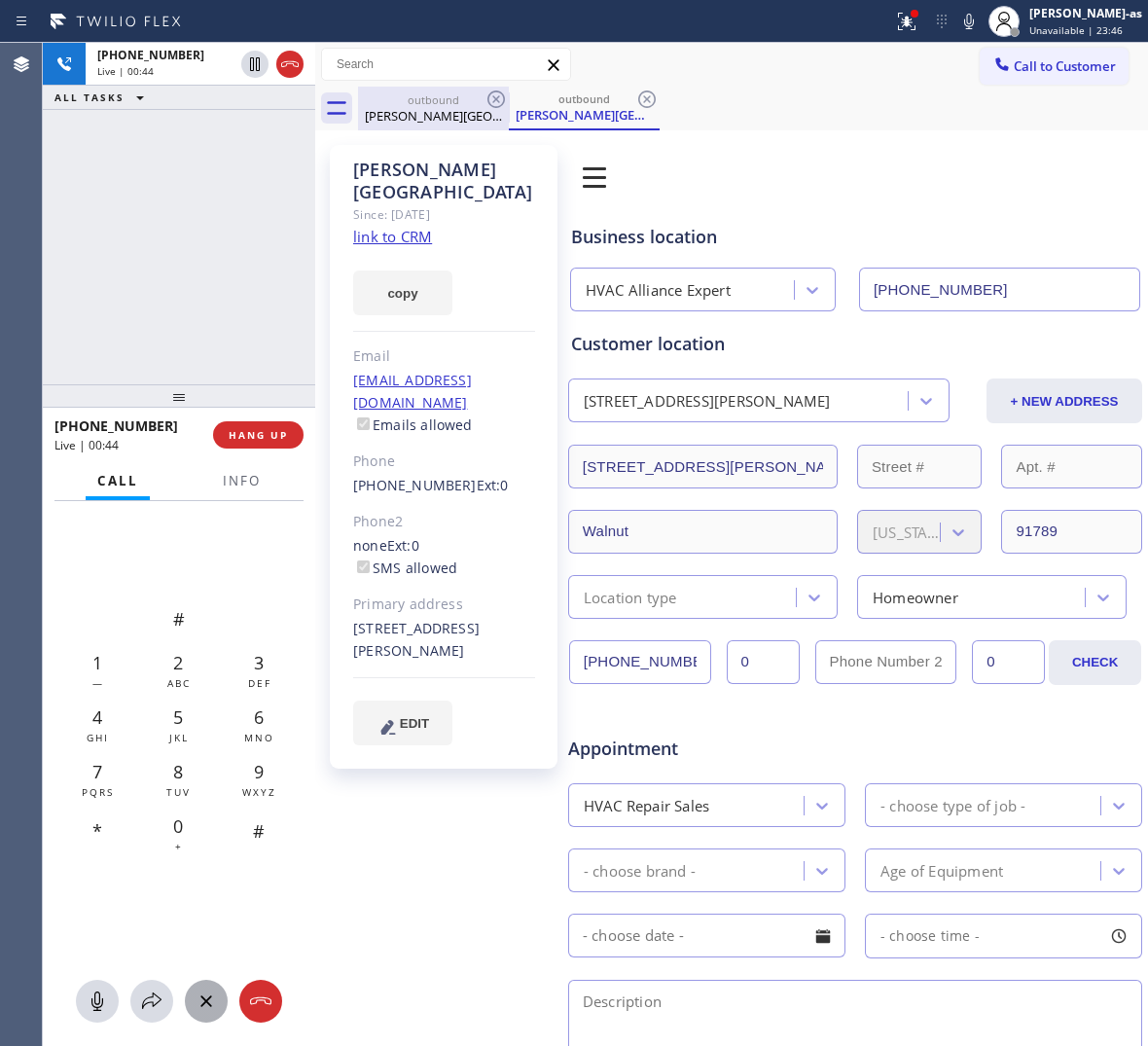 click on "[PERSON_NAME][GEOGRAPHIC_DATA]" at bounding box center [433, 116] 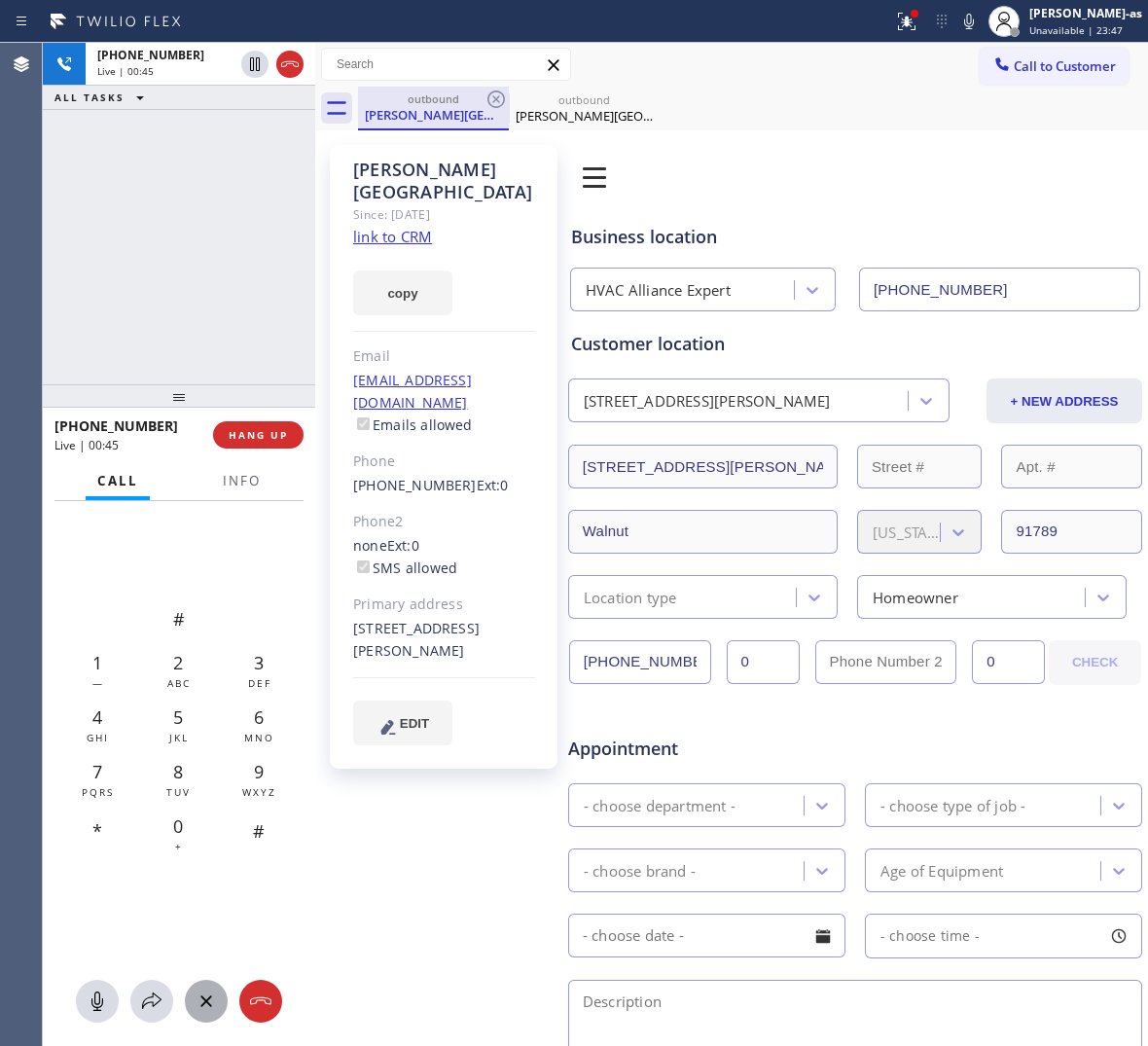 click on "outbound" at bounding box center [433, 98] 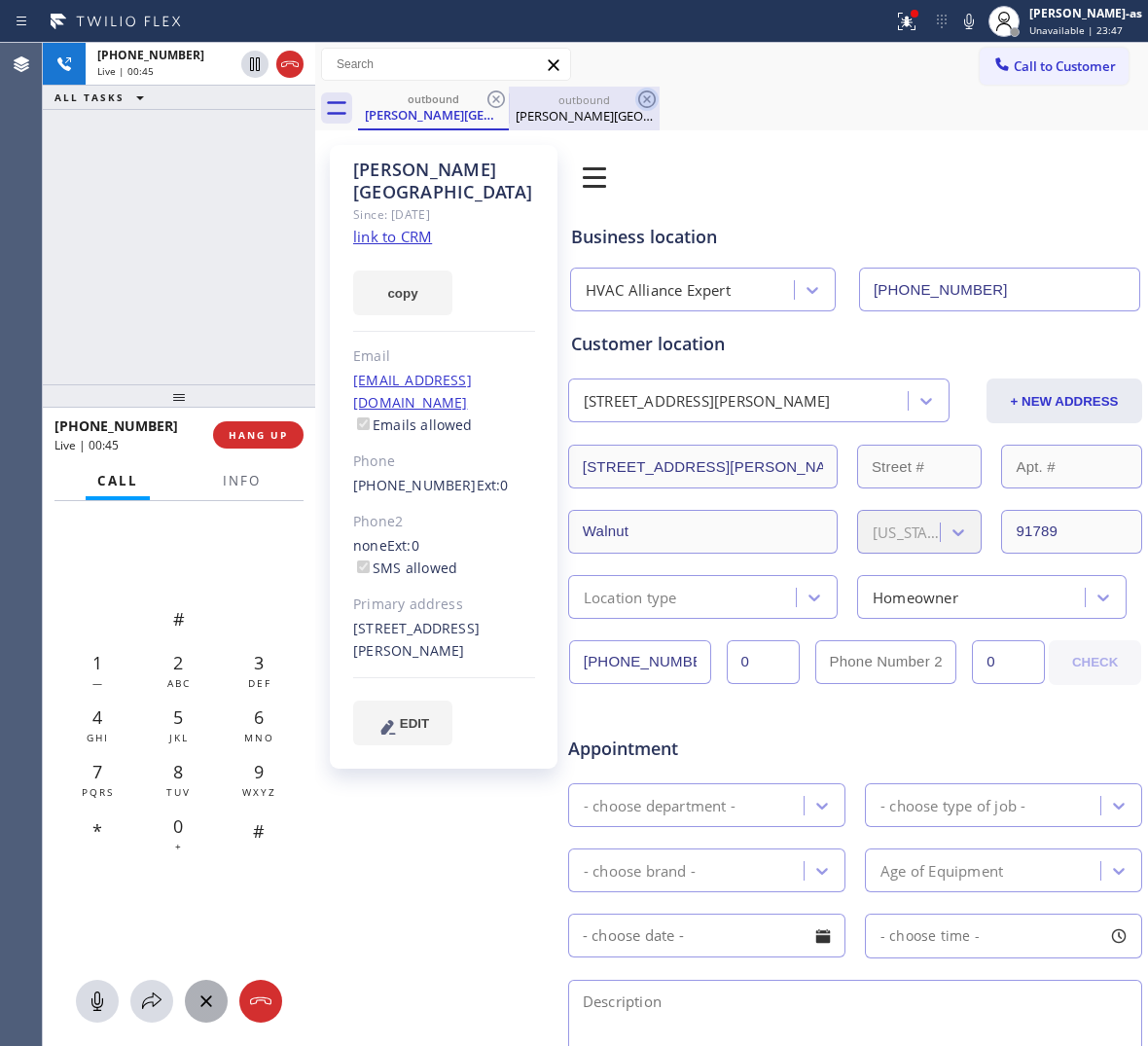 click 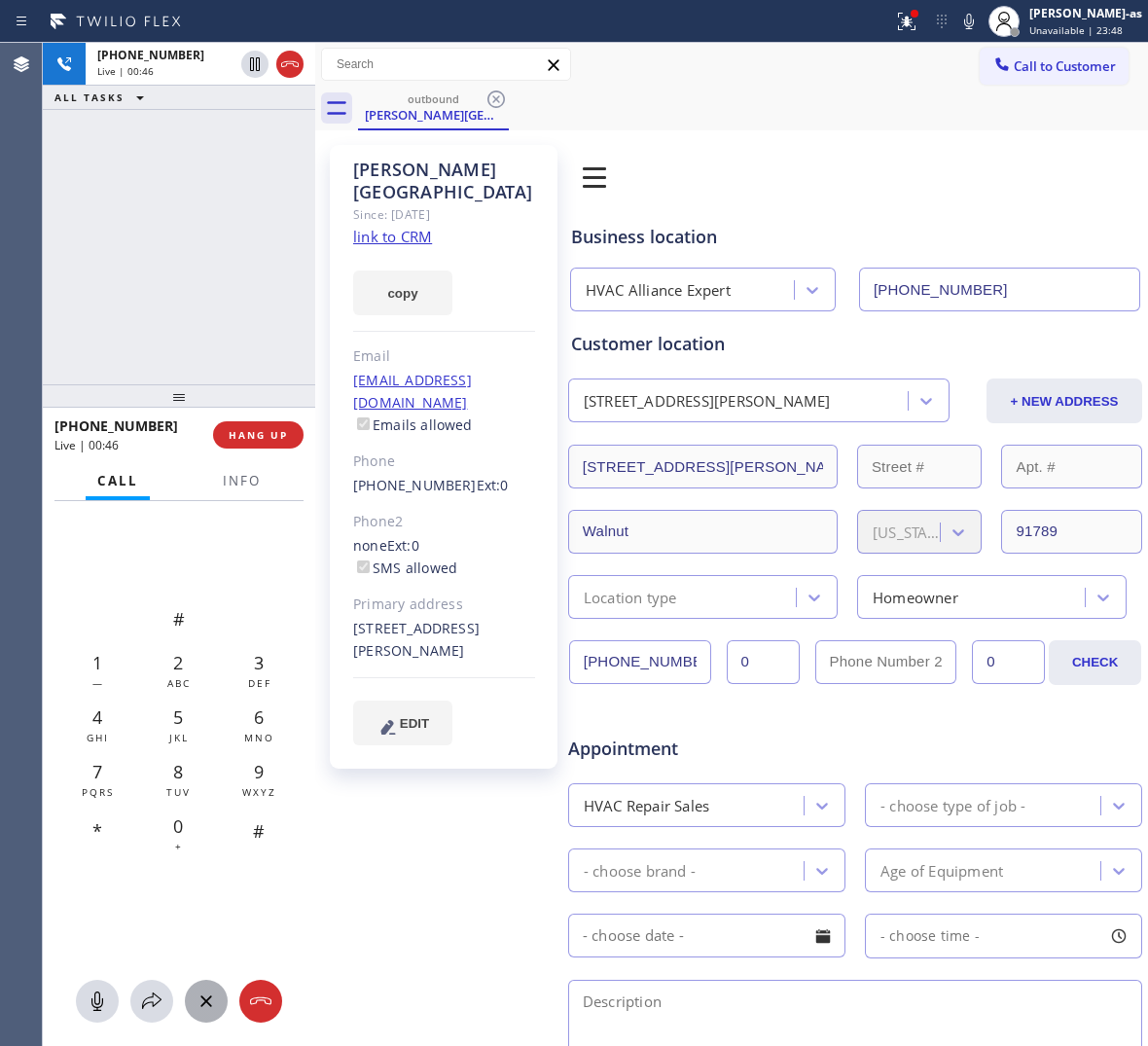 click 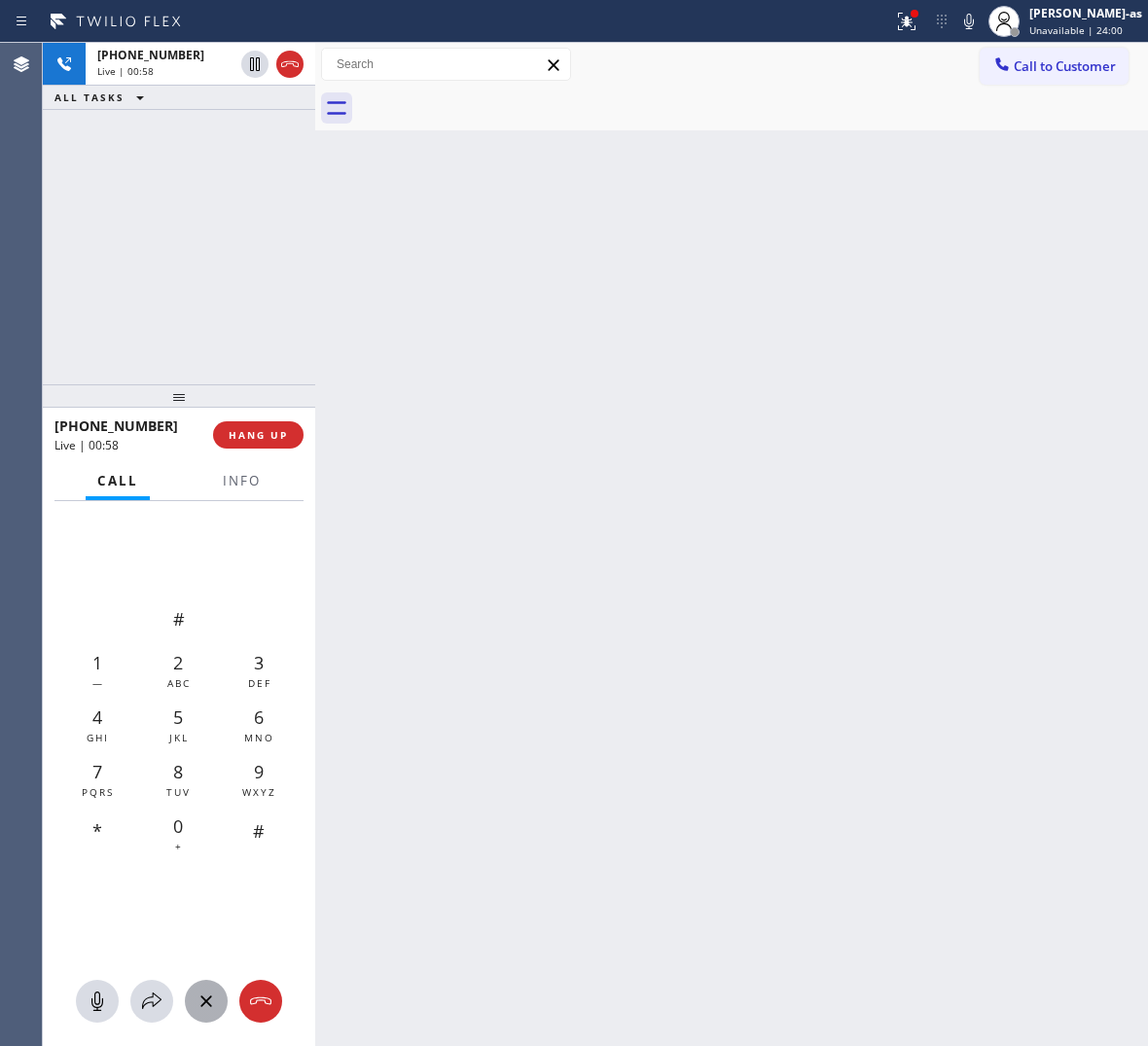 drag, startPoint x: 190, startPoint y: 104, endPoint x: 201, endPoint y: 108, distance: 11.7047 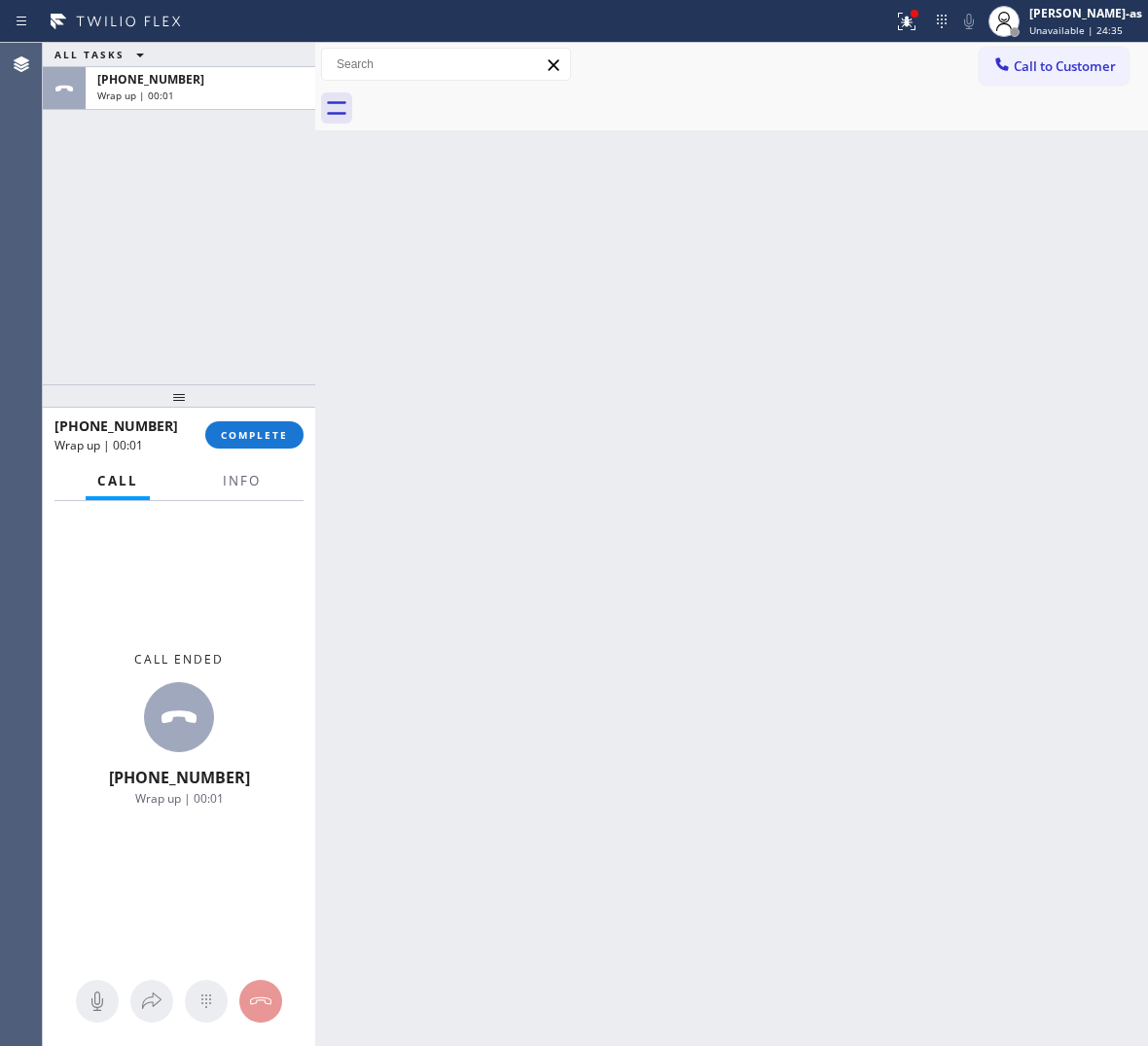 drag, startPoint x: 117, startPoint y: 362, endPoint x: 182, endPoint y: 326, distance: 74.303432 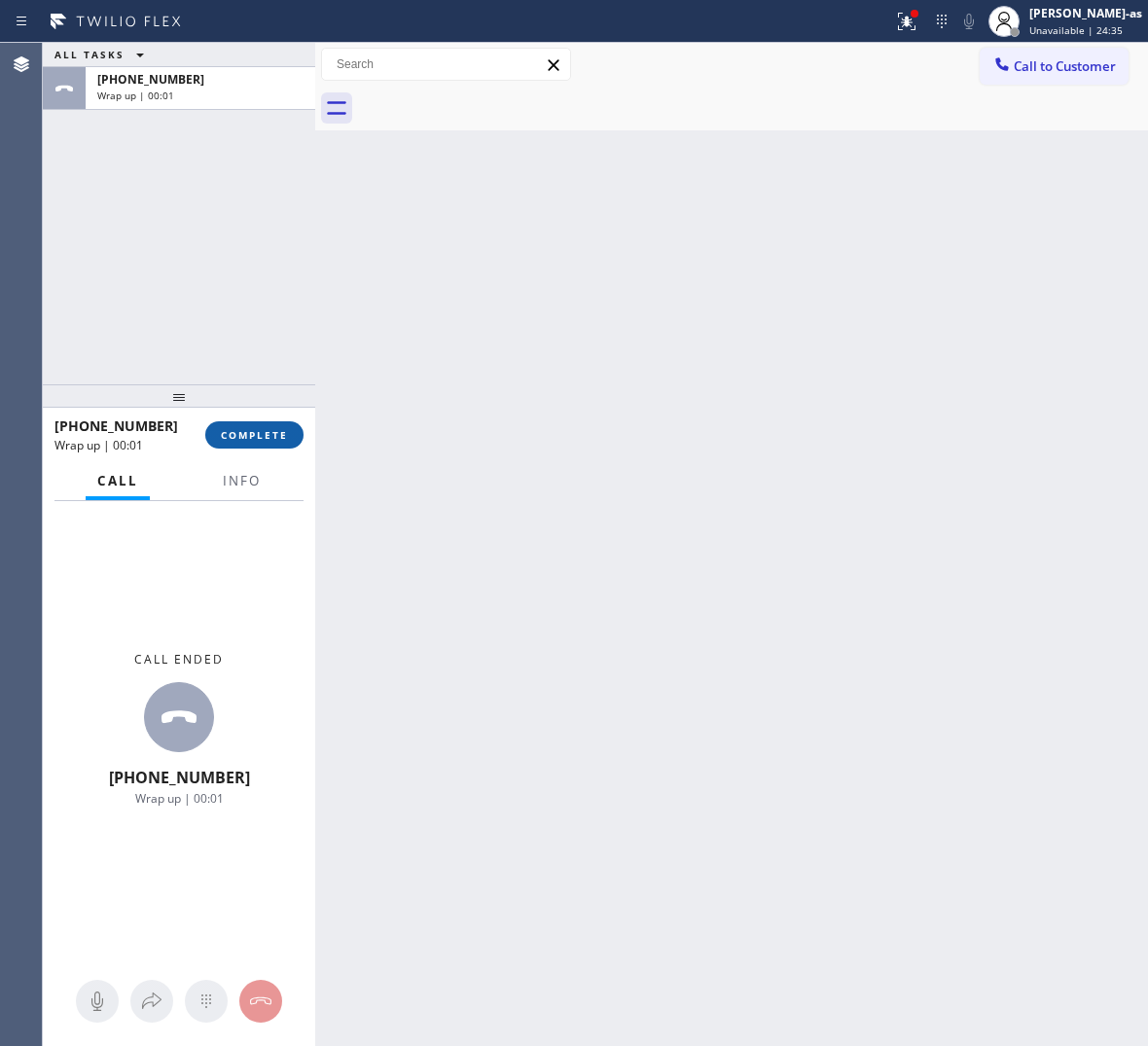 click on "COMPLETE" at bounding box center (254, 435) 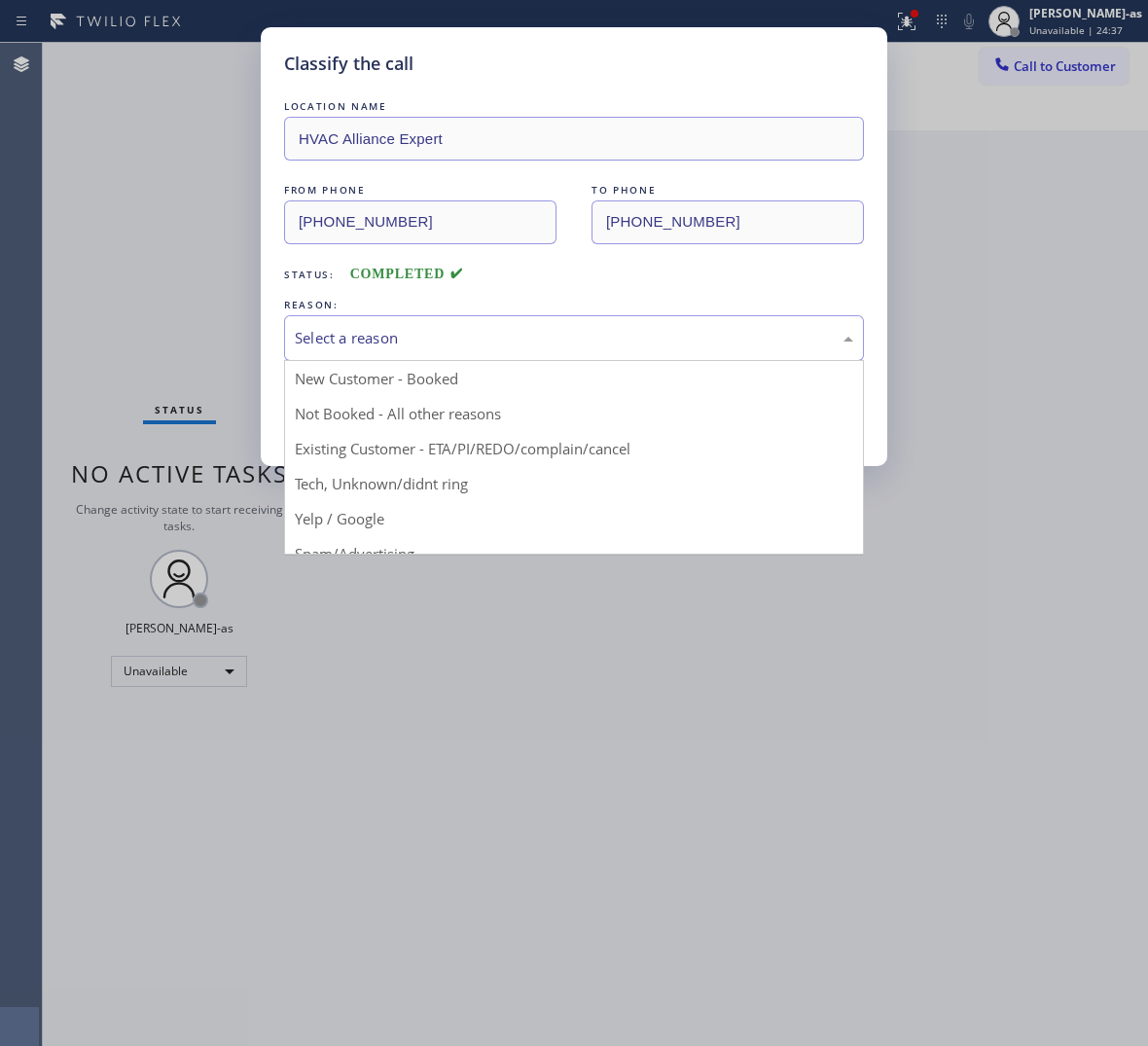 click on "Select a reason" at bounding box center [574, 338] 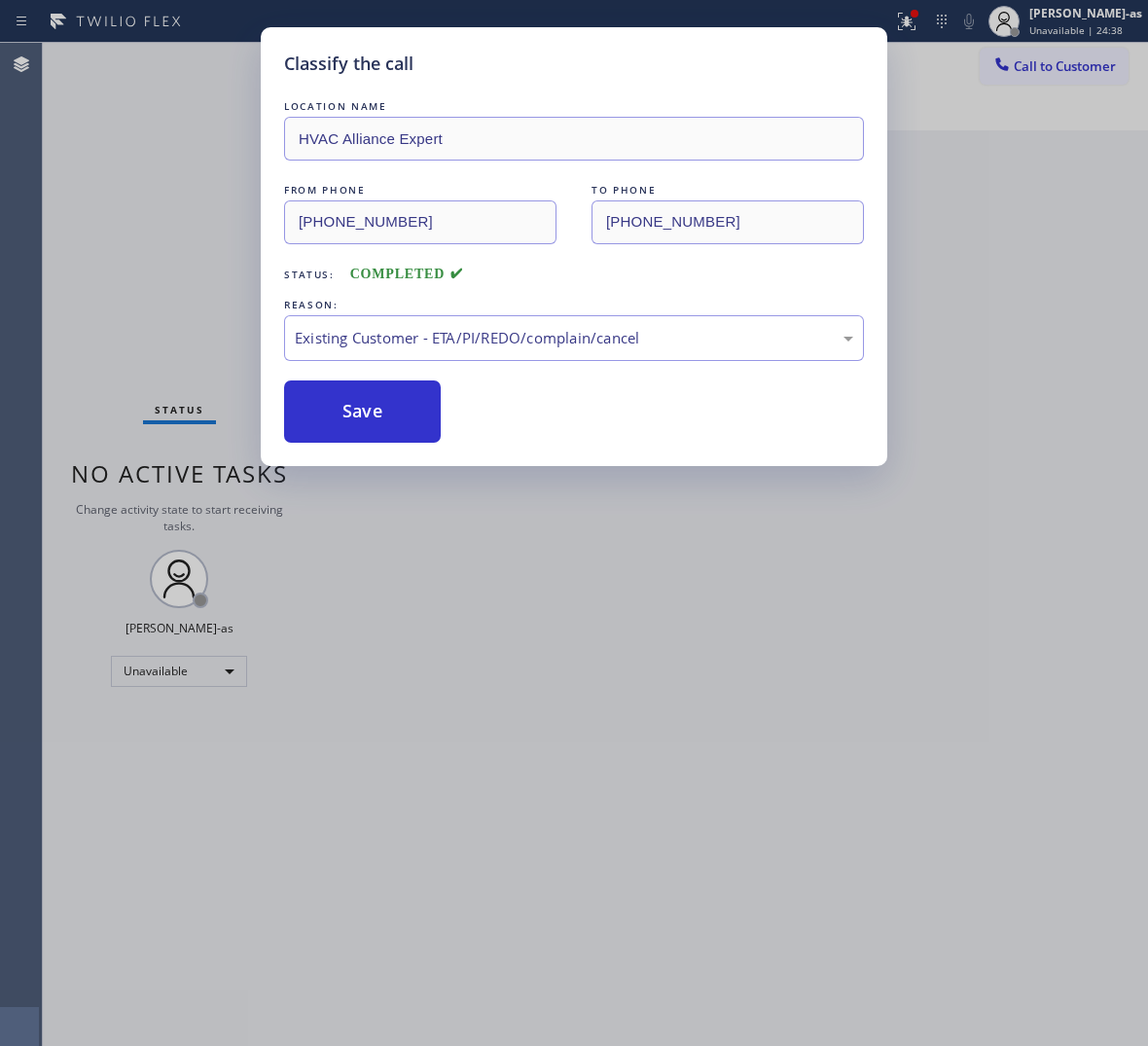 click on "LOCATION NAME HVAC Alliance Expert FROM PHONE [PHONE_NUMBER] TO PHONE [PHONE_NUMBER] Status: COMPLETED REASON: Existing Customer - ETA/PI/REDO/complain/cancel Save" at bounding box center (574, 270) 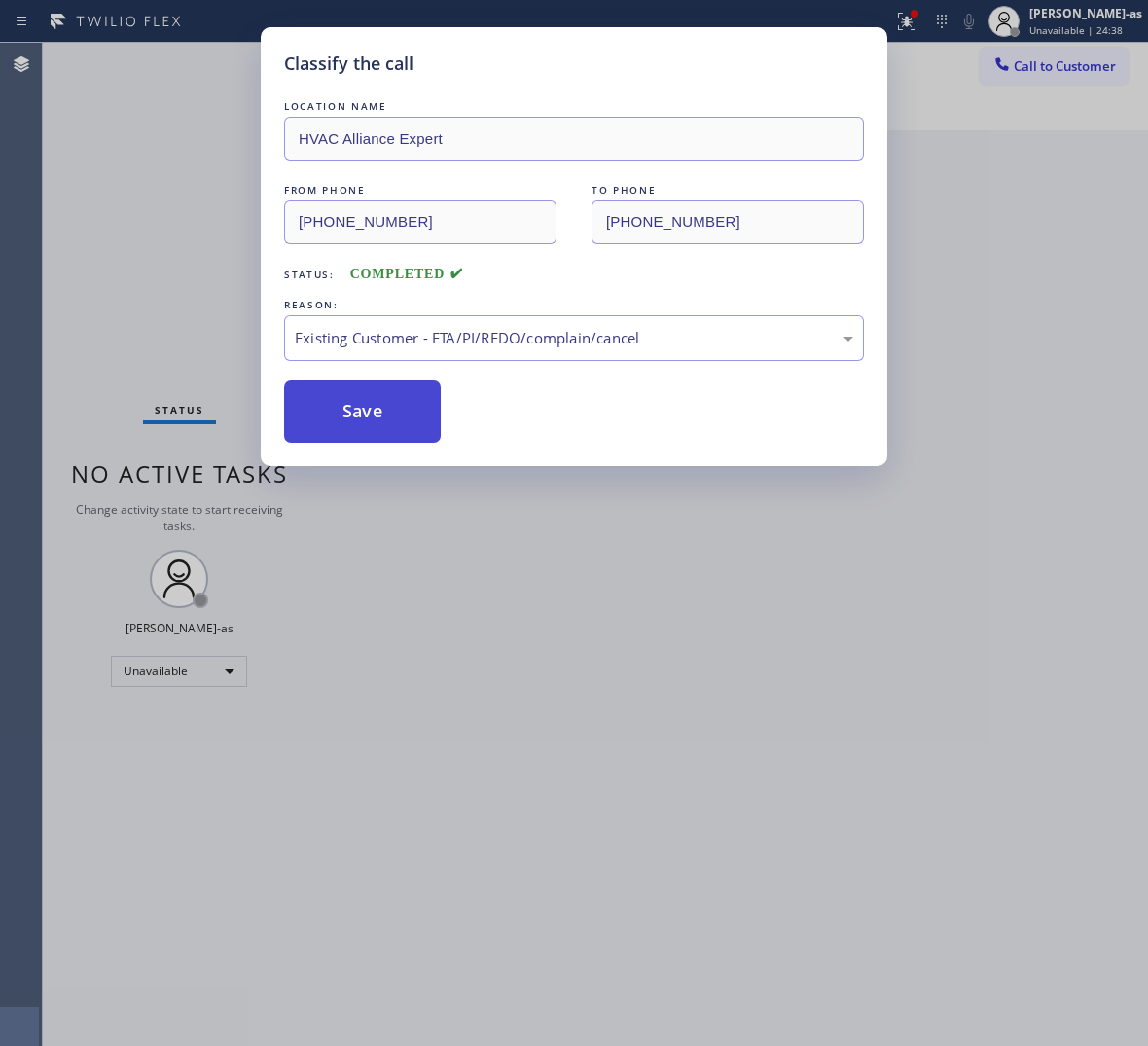 click on "Save" at bounding box center (362, 412) 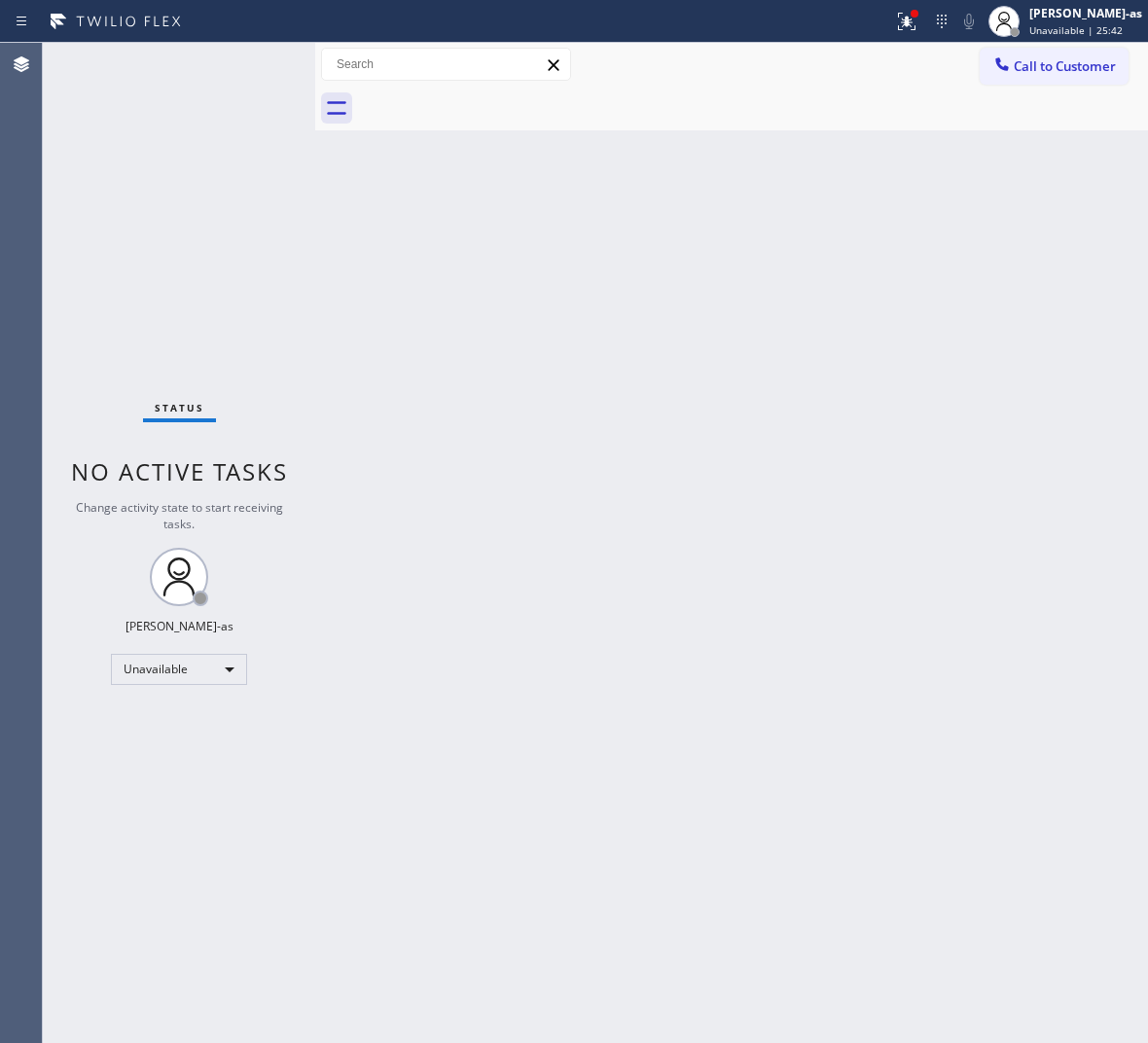 click on "Back to Dashboard Change Sender ID Customers Technicians Select a contact Outbound call Location Search location Your caller id phone number Customer number Call Customer info Name   Phone none Address none Change Sender ID HVAC [PHONE_NUMBER] 5 Star Appliance [PHONE_NUMBER] Appliance Repair [PHONE_NUMBER] Plumbing [PHONE_NUMBER] Air Duct Cleaning [PHONE_NUMBER]  Electricians [PHONE_NUMBER] Cancel Change Check personal SMS Reset Change No tabs Call to Customer Outbound call Location HVAC Alliance Expert Your caller id phone number [PHONE_NUMBER] Customer number Call Outbound call Technician Search Technician Your caller id phone number Your caller id phone number Call" at bounding box center [732, 543] 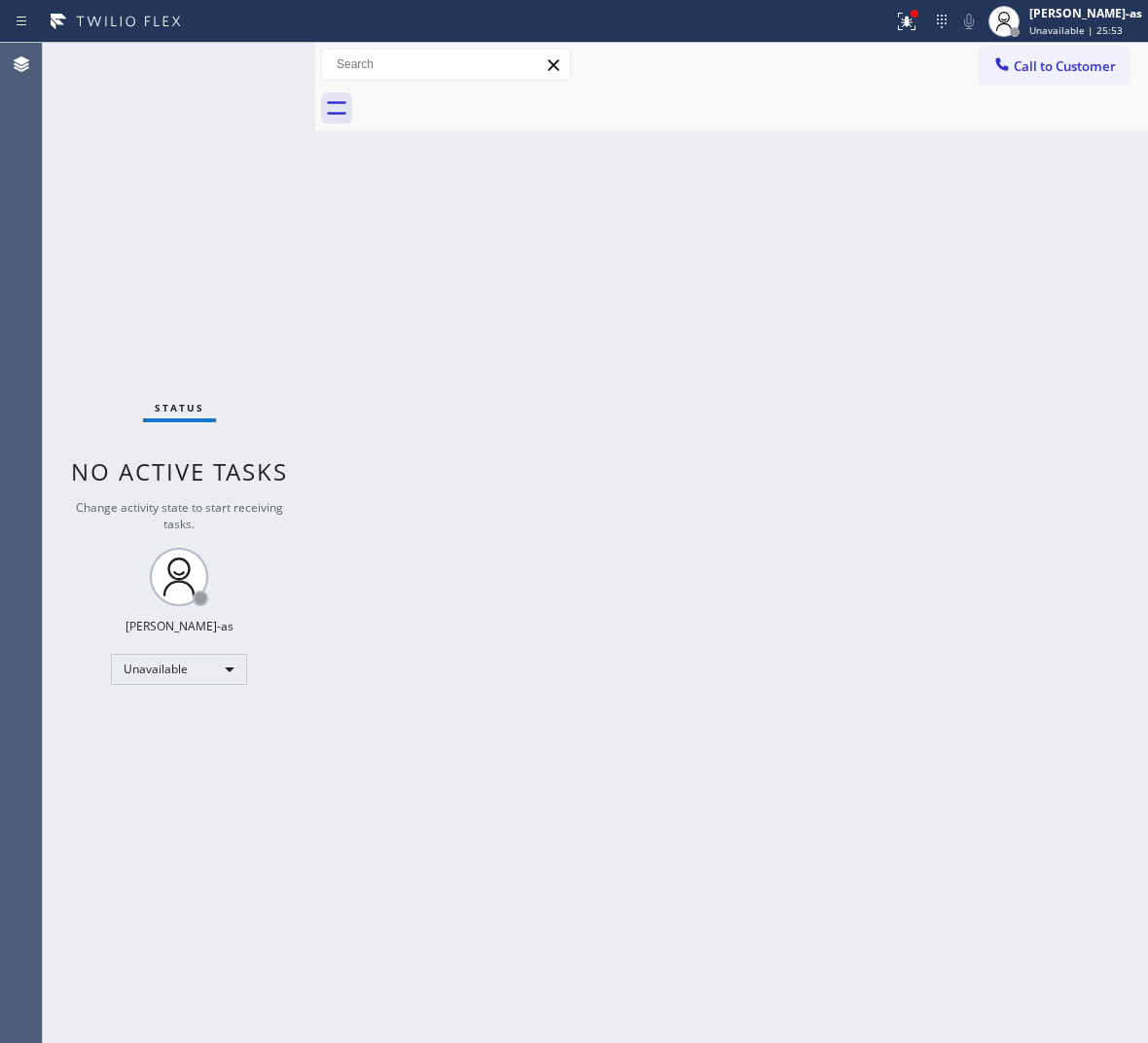 drag, startPoint x: 259, startPoint y: 289, endPoint x: 306, endPoint y: 269, distance: 51.078371 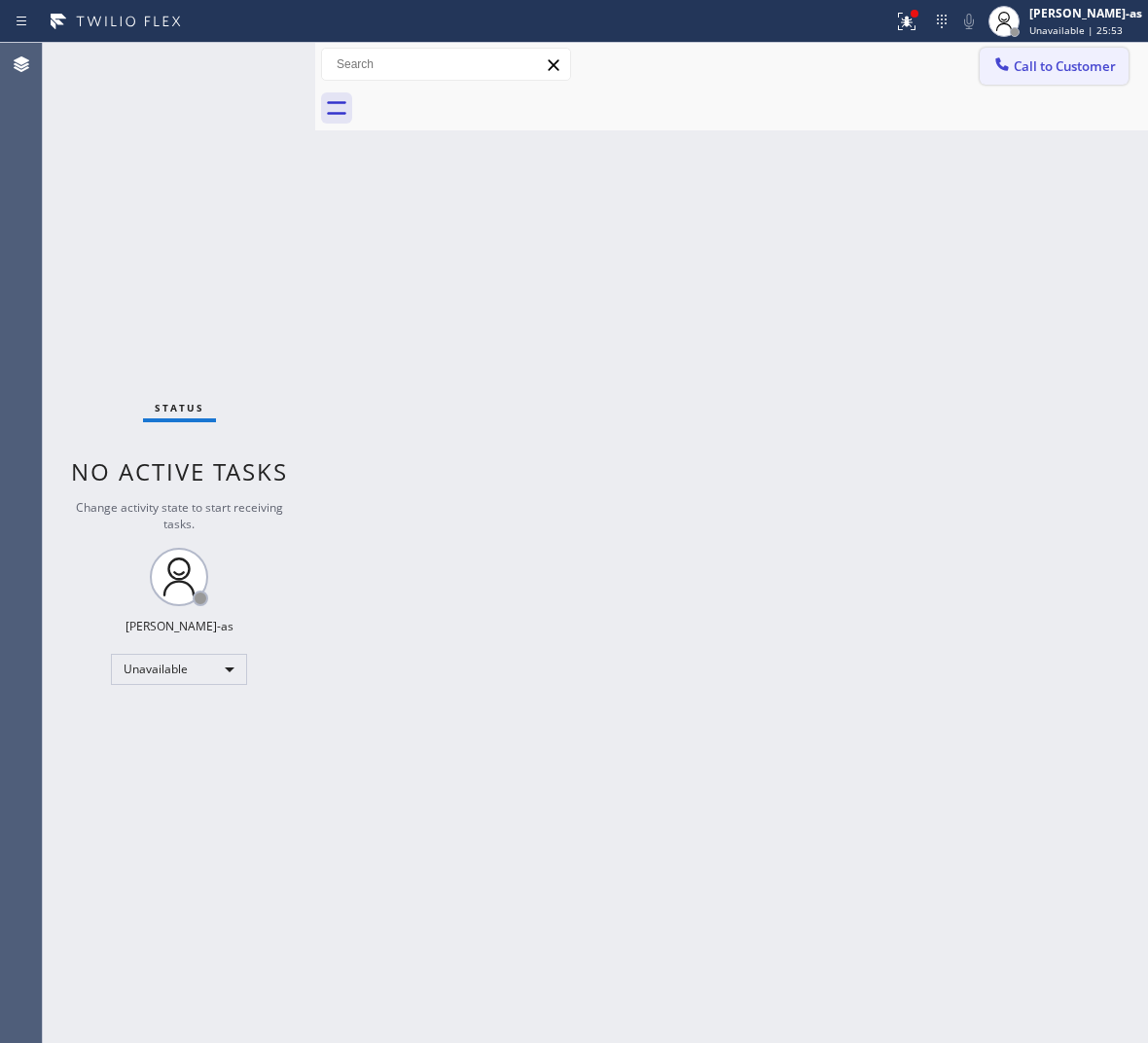 click on "Call to Customer" at bounding box center (1054, 66) 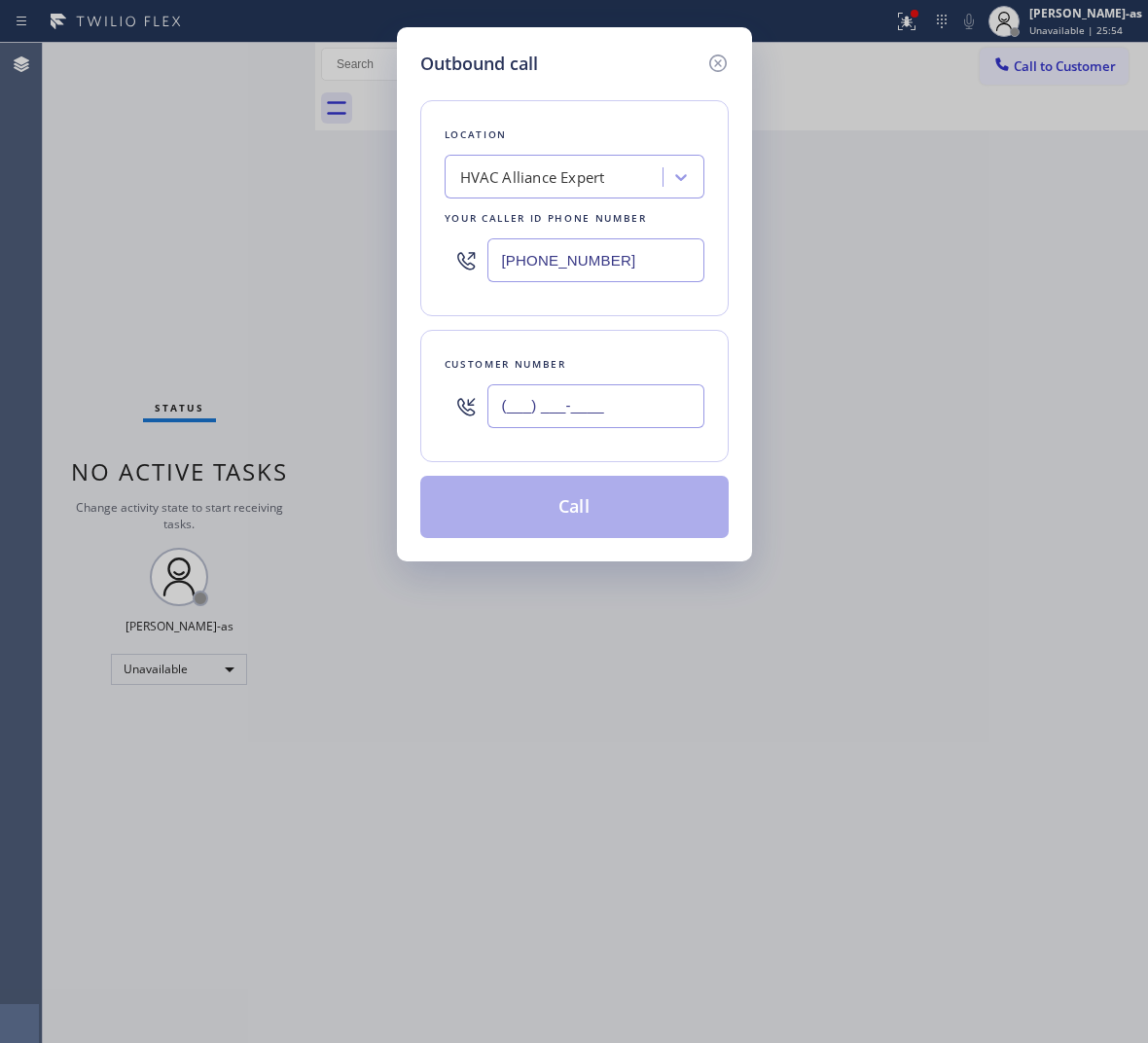 click on "(___) ___-____" at bounding box center [595, 406] 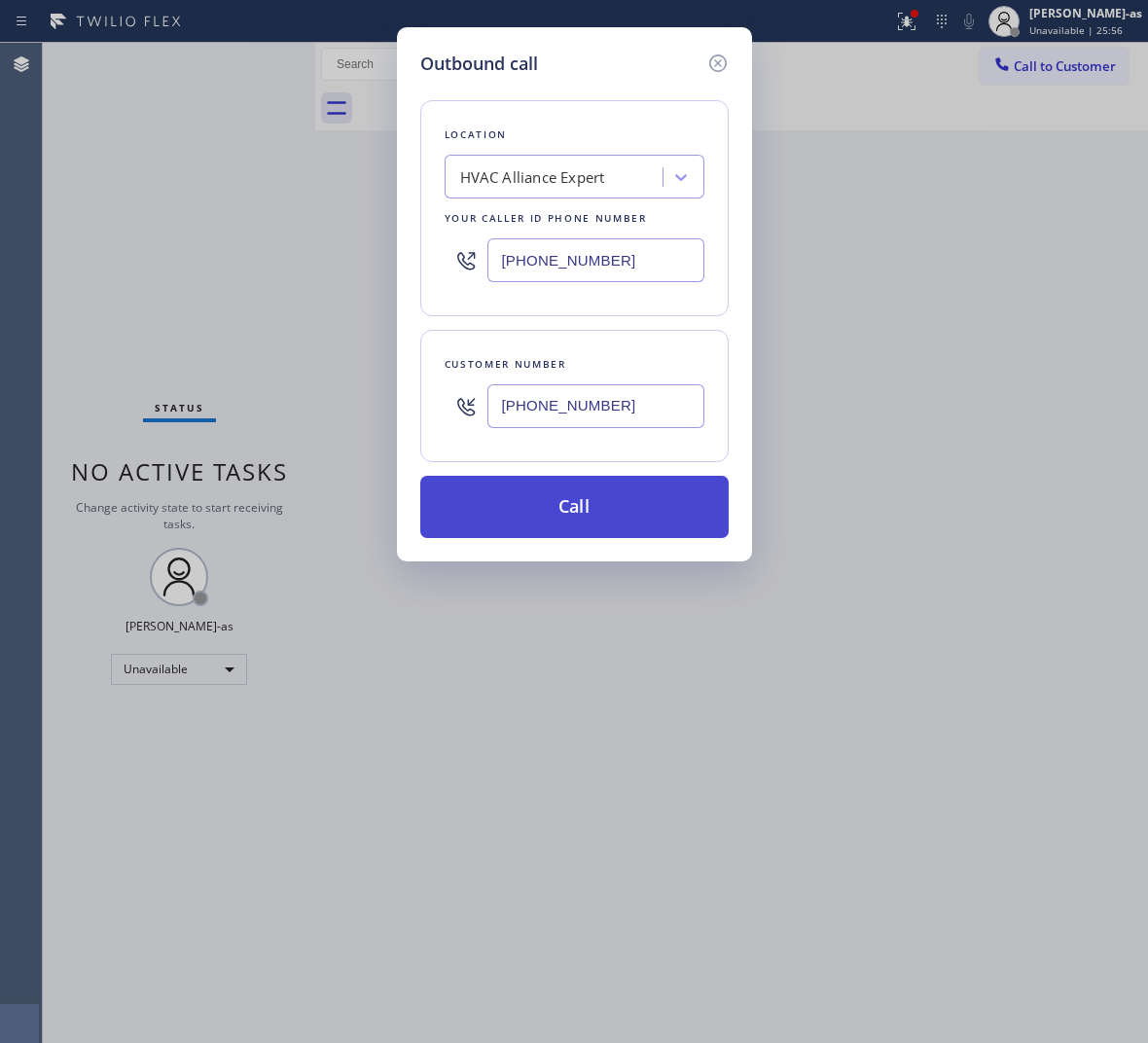 type on "[PHONE_NUMBER]" 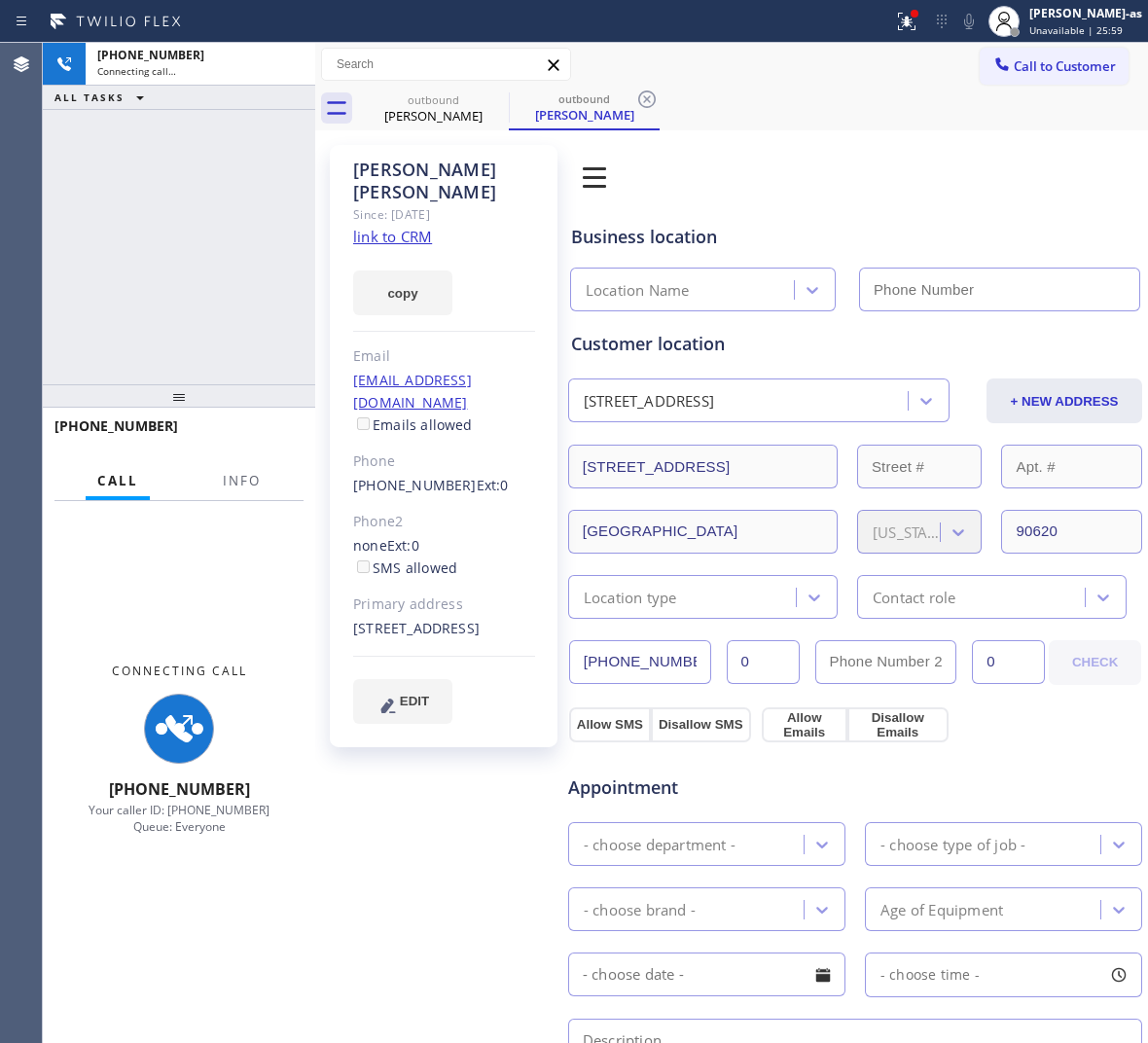 click on "link to CRM" 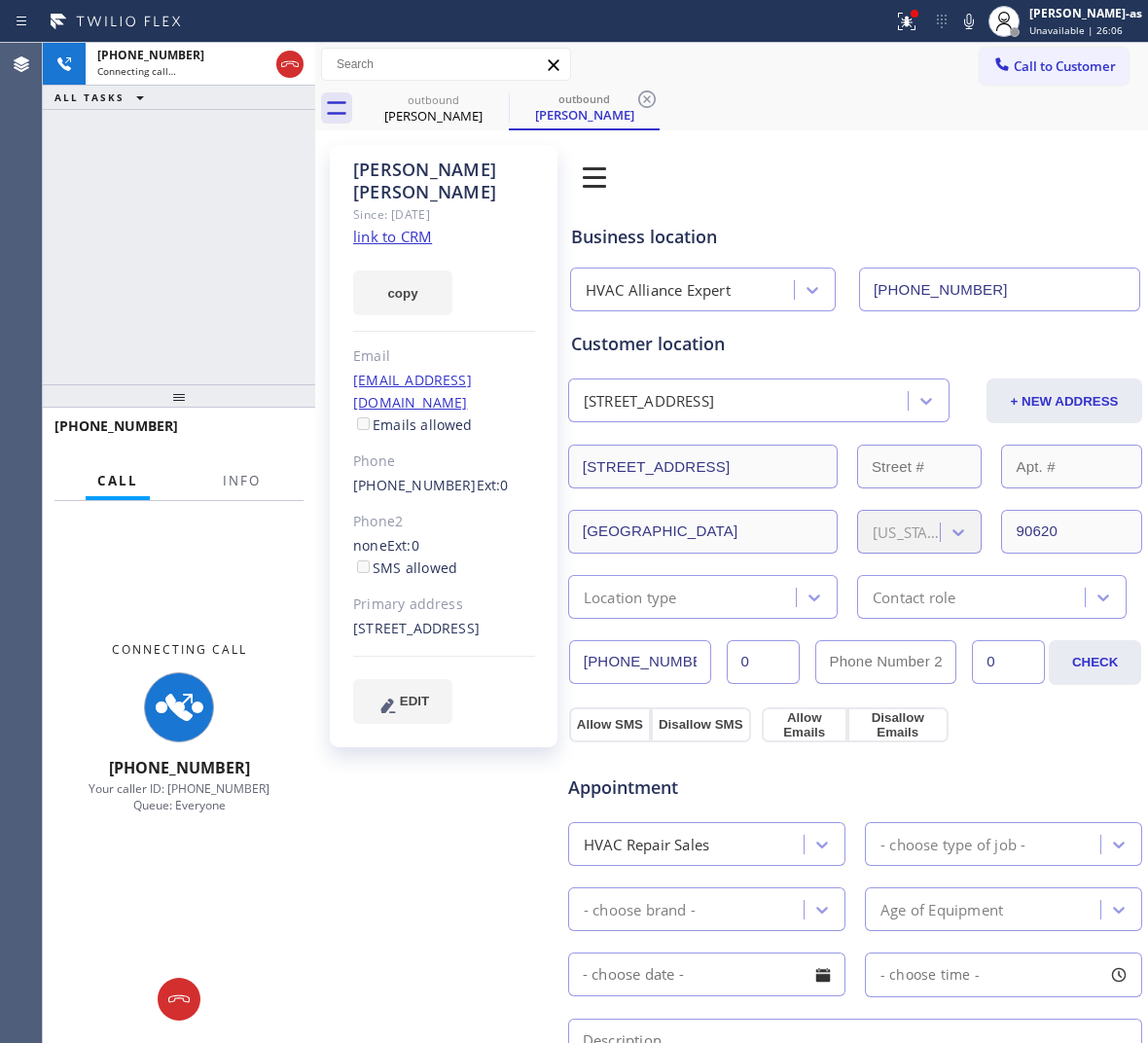 type on "[PHONE_NUMBER]" 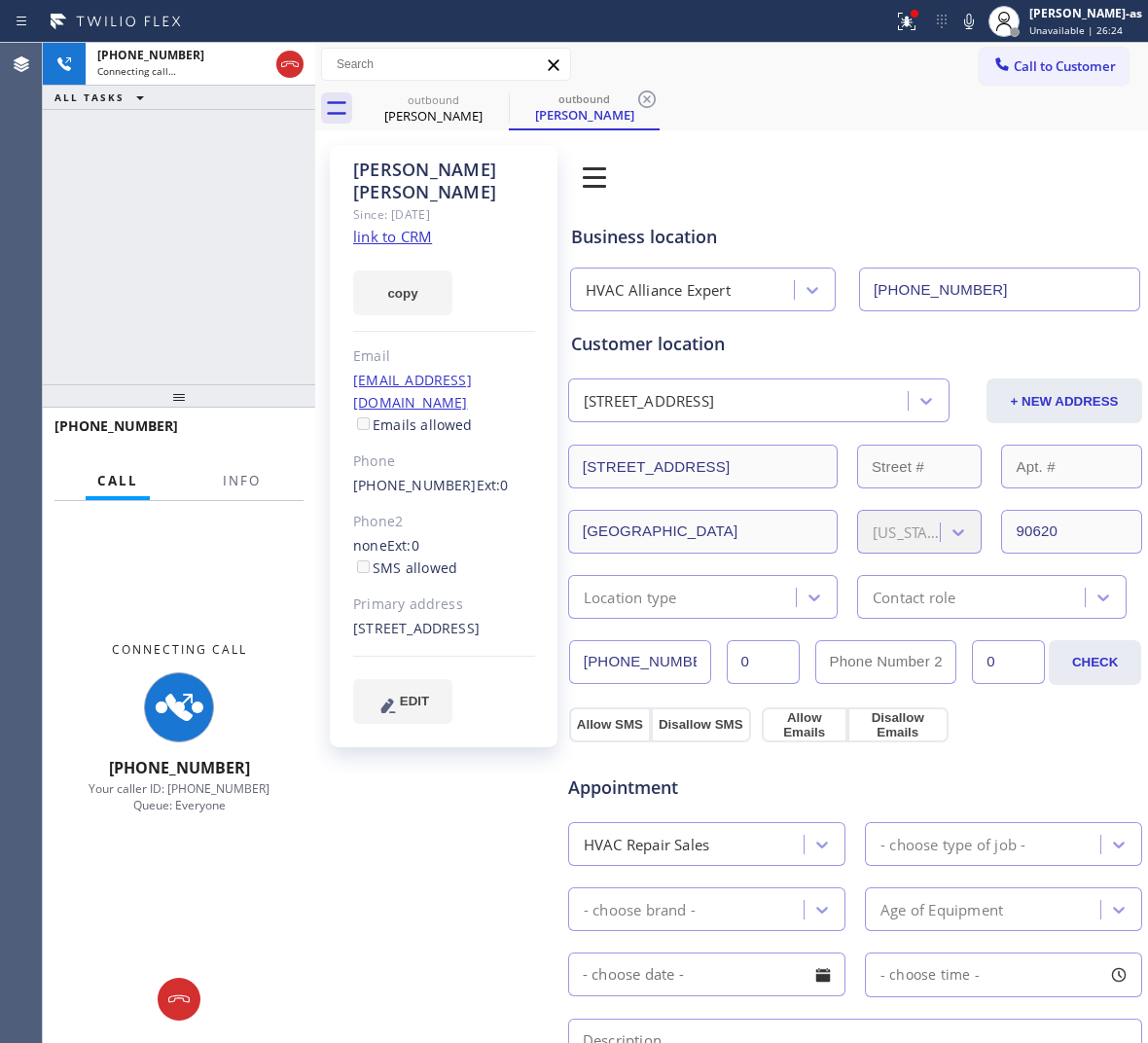 click on "[PHONE_NUMBER] Connecting call… ALL TASKS ALL TASKS ACTIVE TASKS TASKS IN WRAP UP" at bounding box center (179, 213) 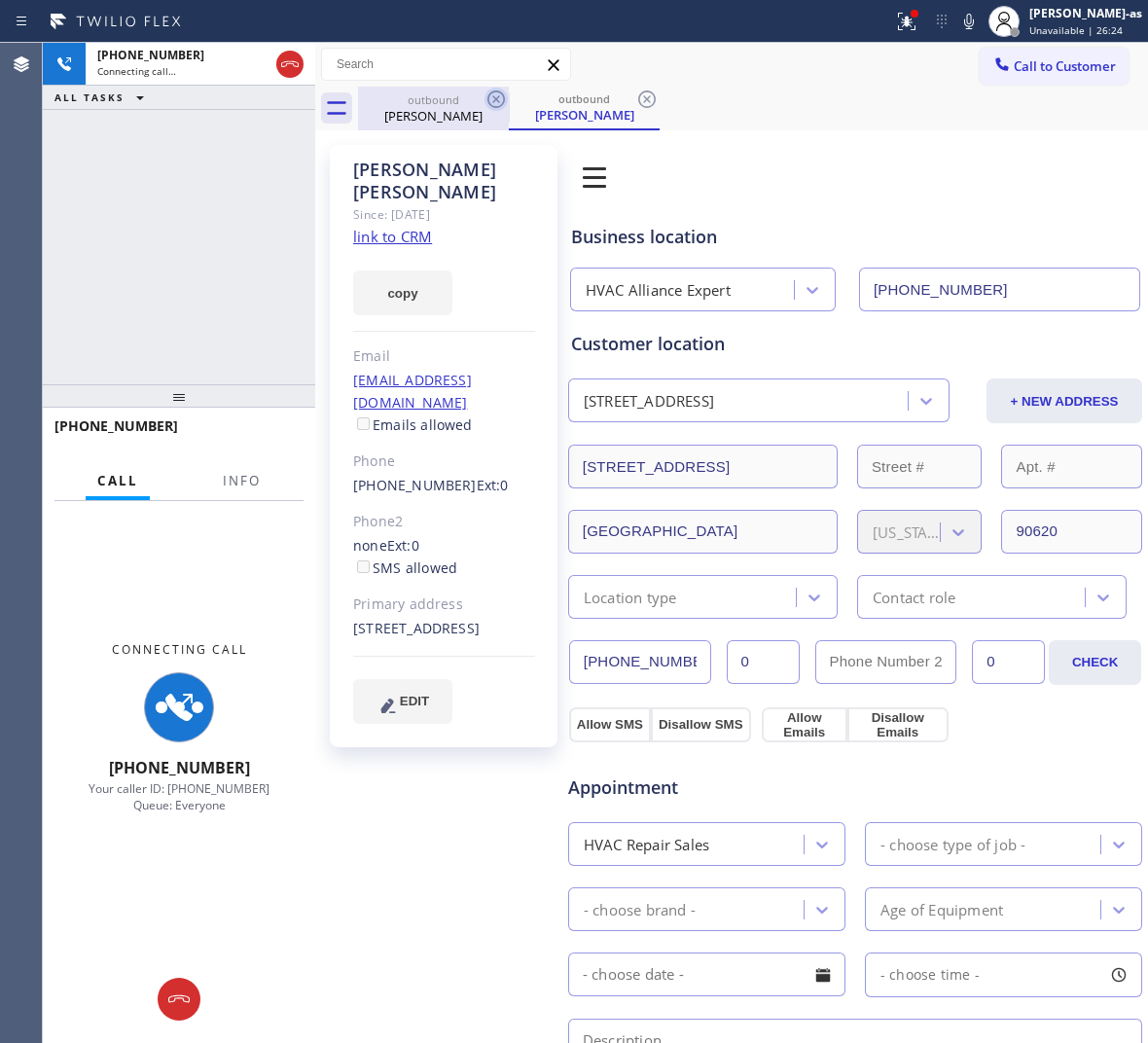 click on "outbound" at bounding box center (433, 99) 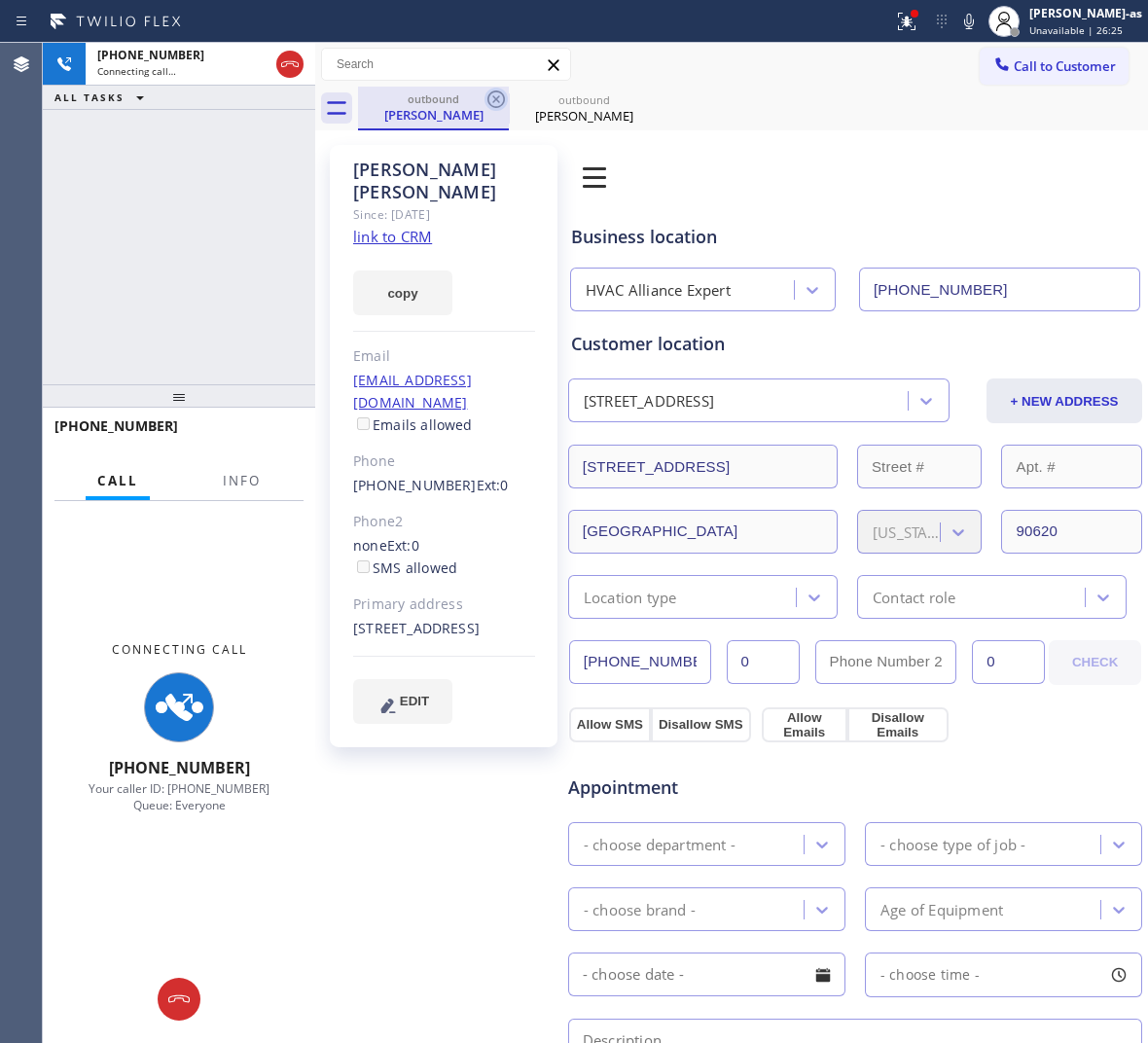 click 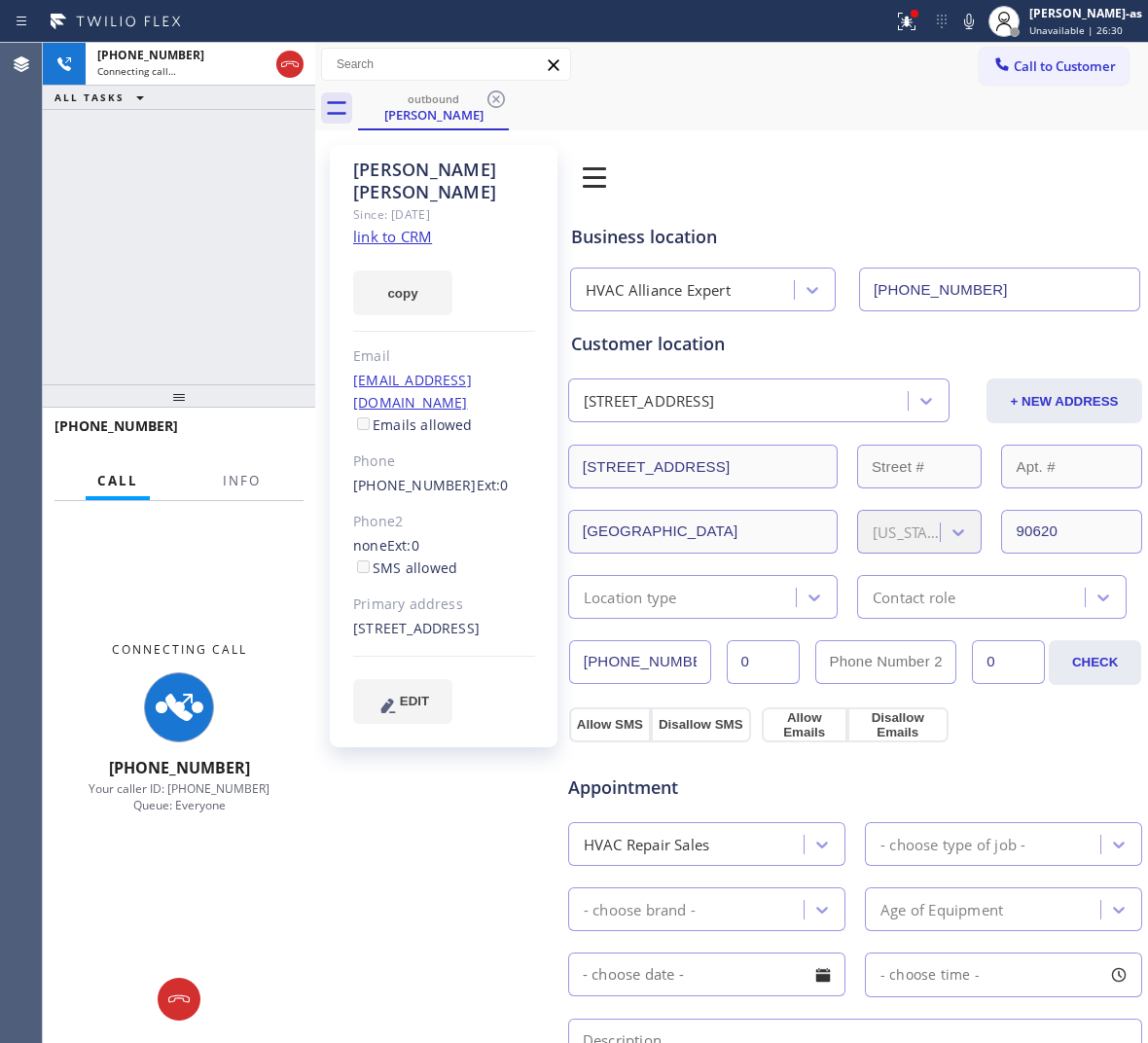 click on "[PHONE_NUMBER] Connecting call… ALL TASKS ALL TASKS ACTIVE TASKS TASKS IN WRAP UP" at bounding box center [179, 213] 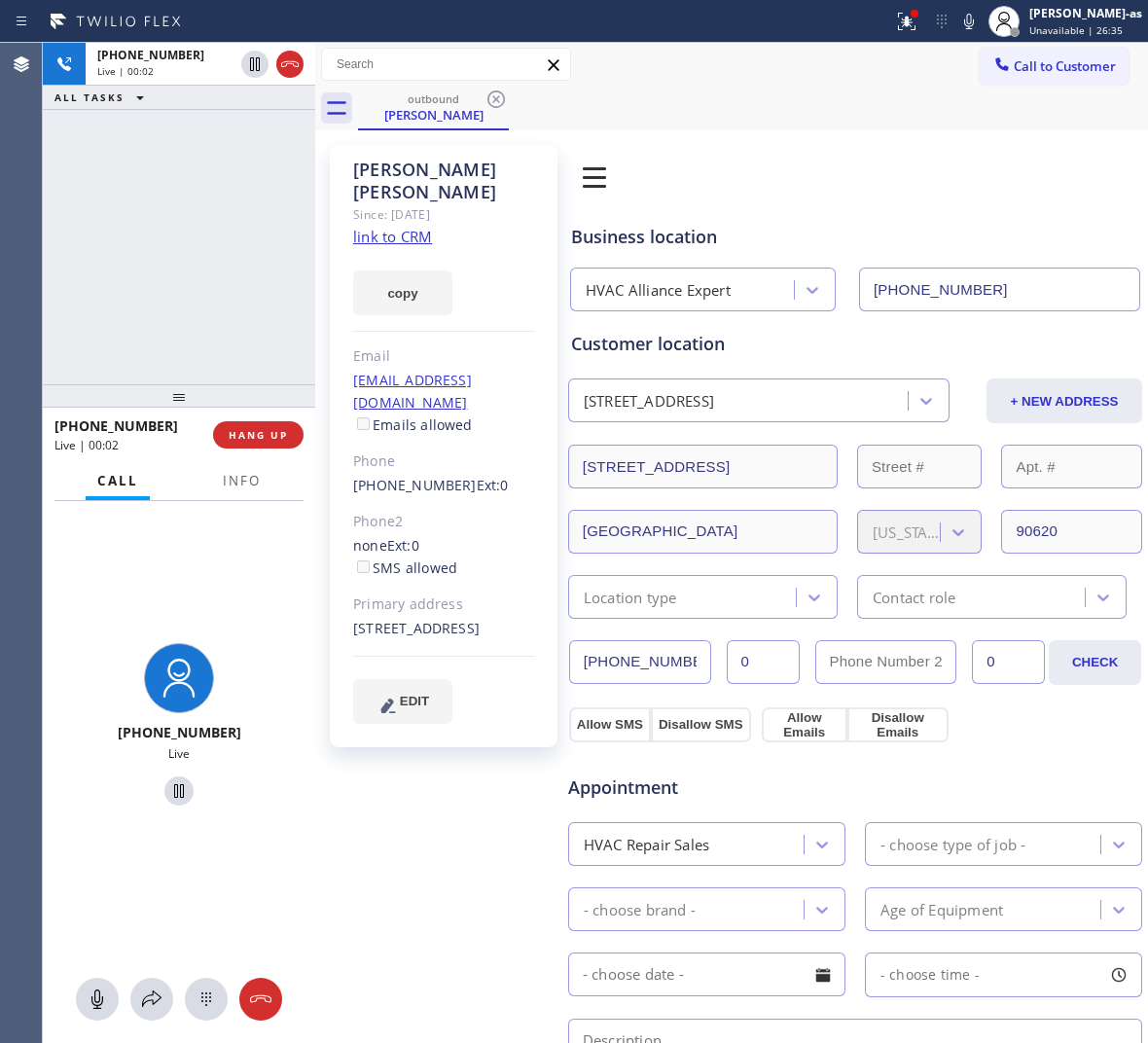 drag, startPoint x: 205, startPoint y: 351, endPoint x: 214, endPoint y: 346, distance: 10.29563 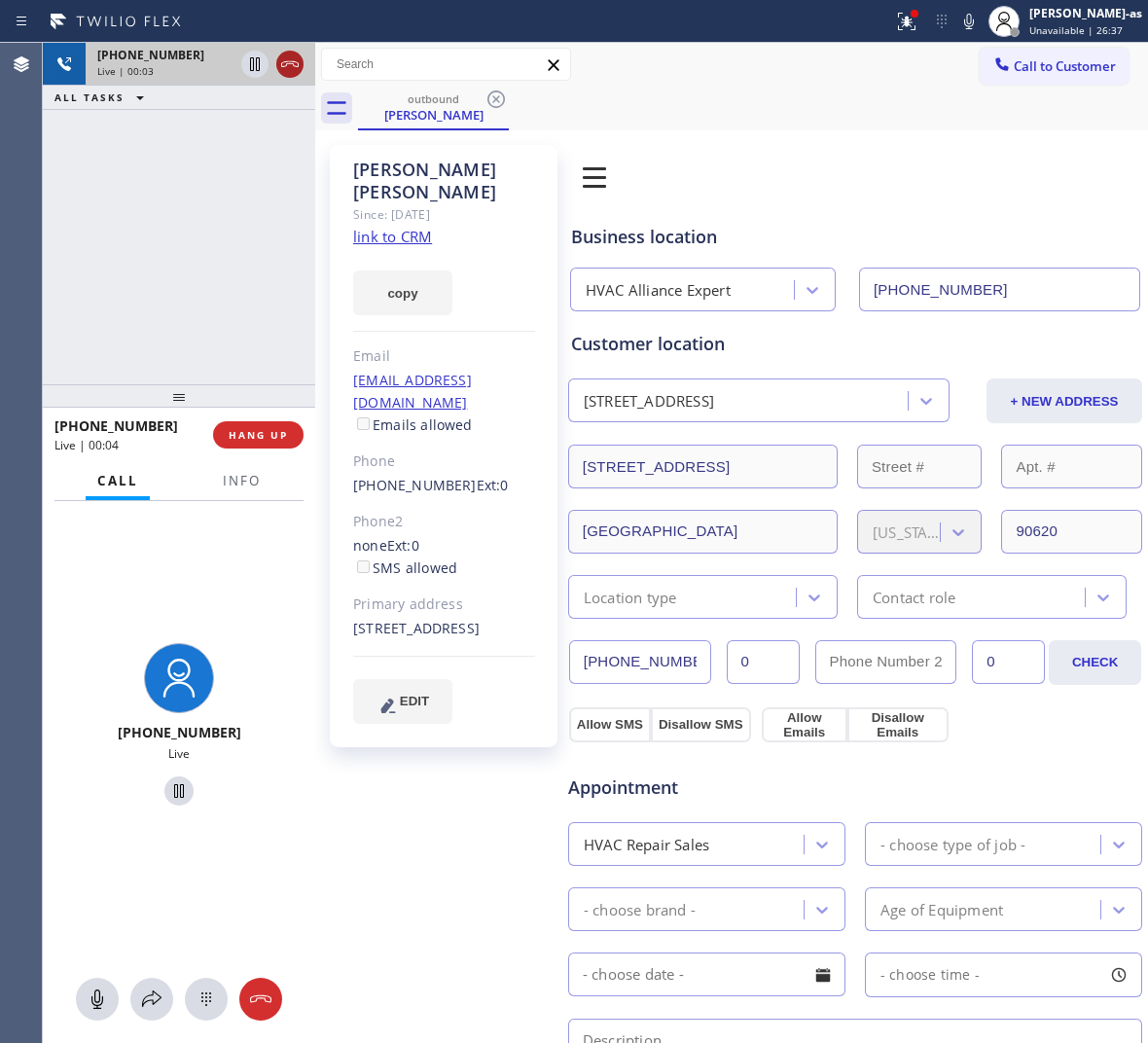click 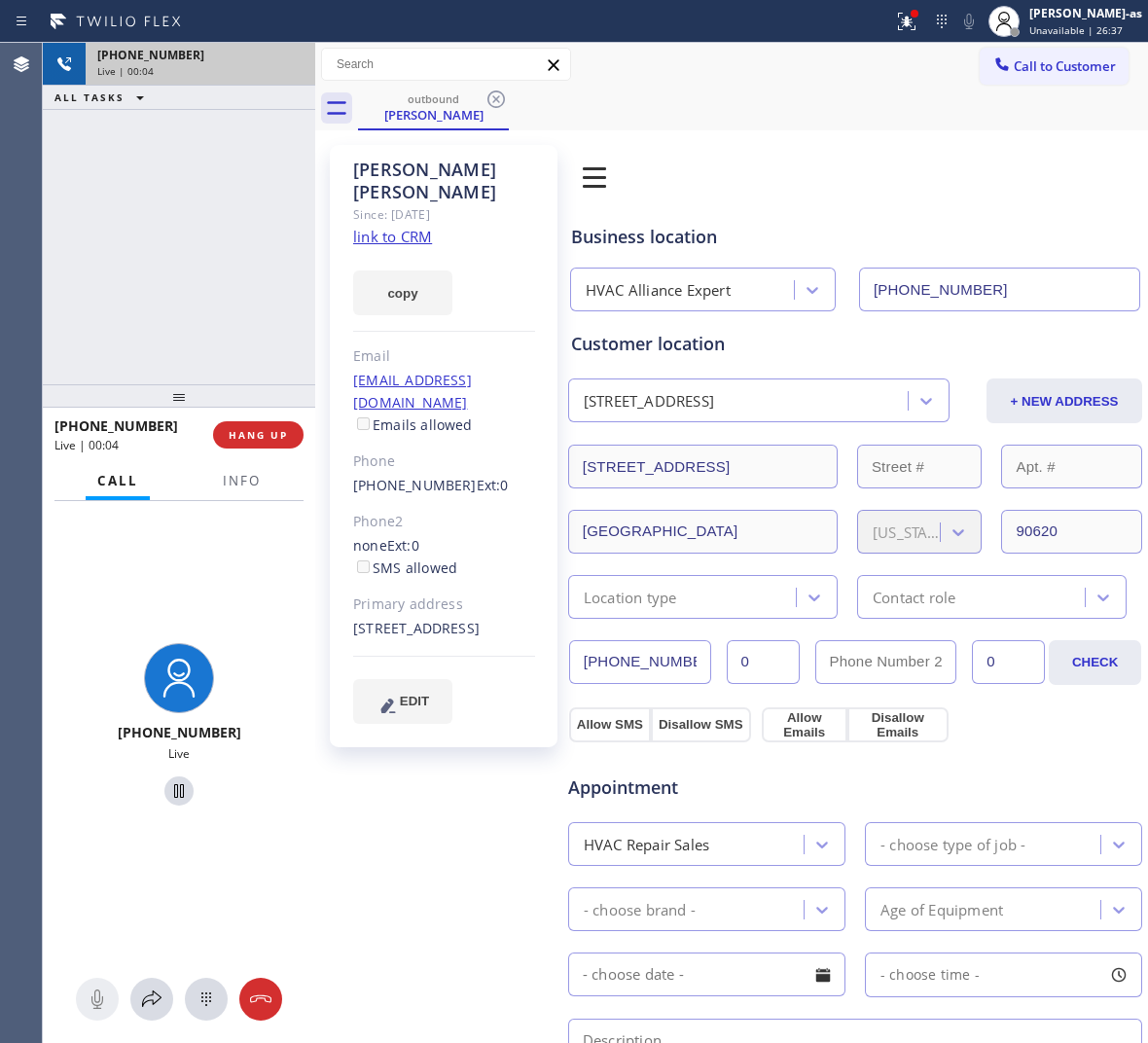 drag, startPoint x: 214, startPoint y: 249, endPoint x: 226, endPoint y: 269, distance: 23.323808 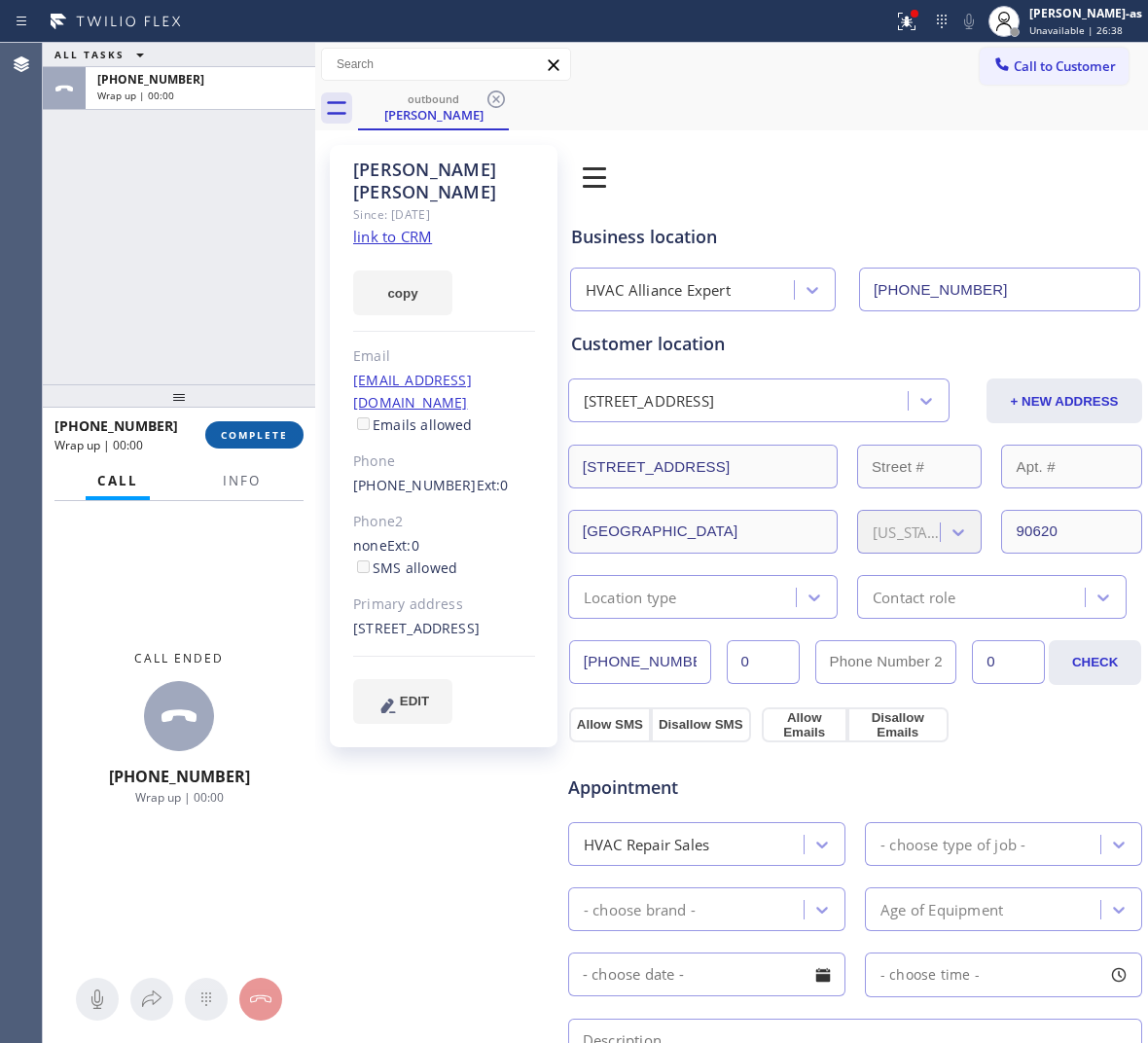drag, startPoint x: 250, startPoint y: 414, endPoint x: 256, endPoint y: 423, distance: 10.816654 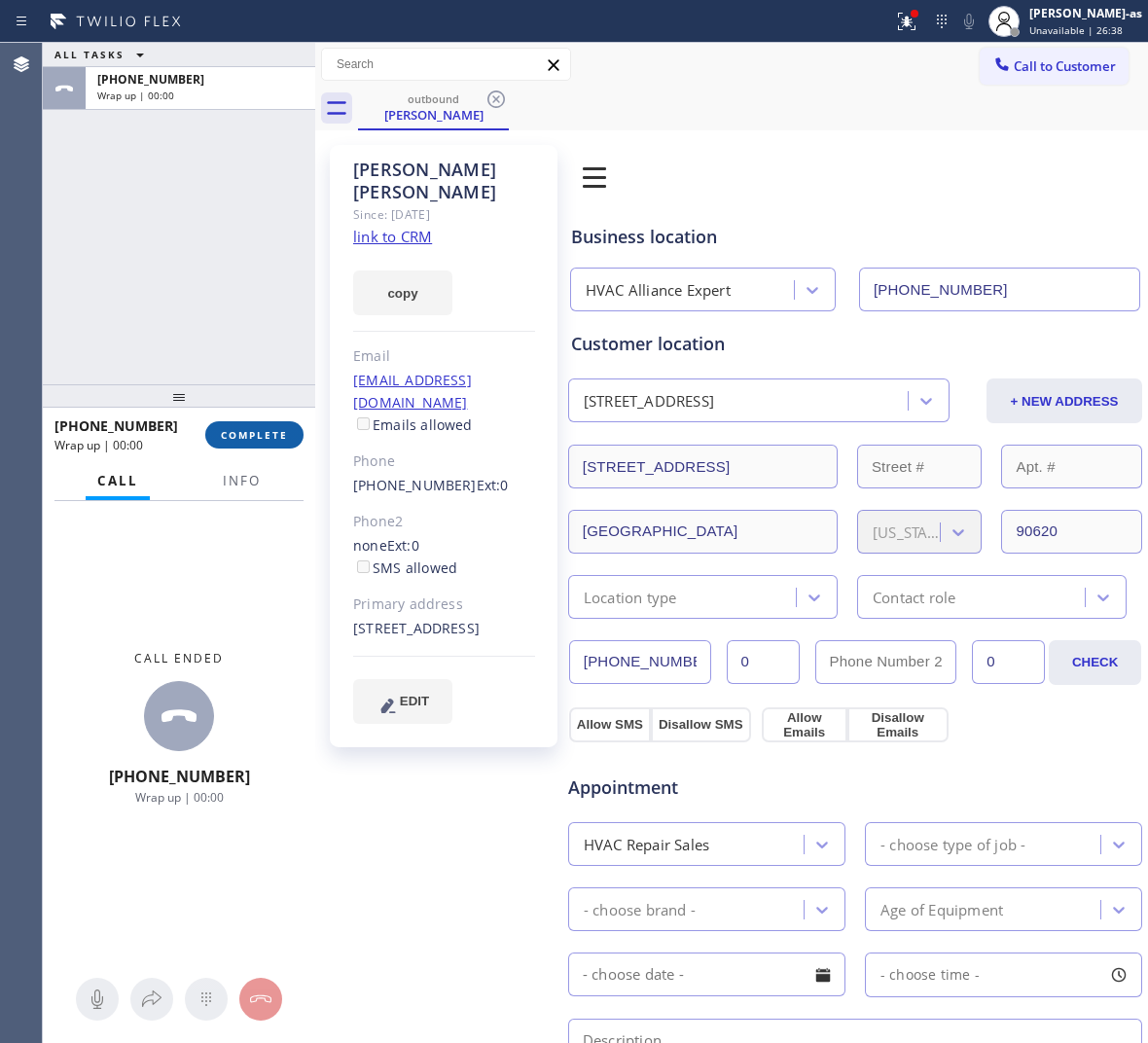 click on "[PHONE_NUMBER] Wrap up | 00:00 COMPLETE" at bounding box center [179, 435] 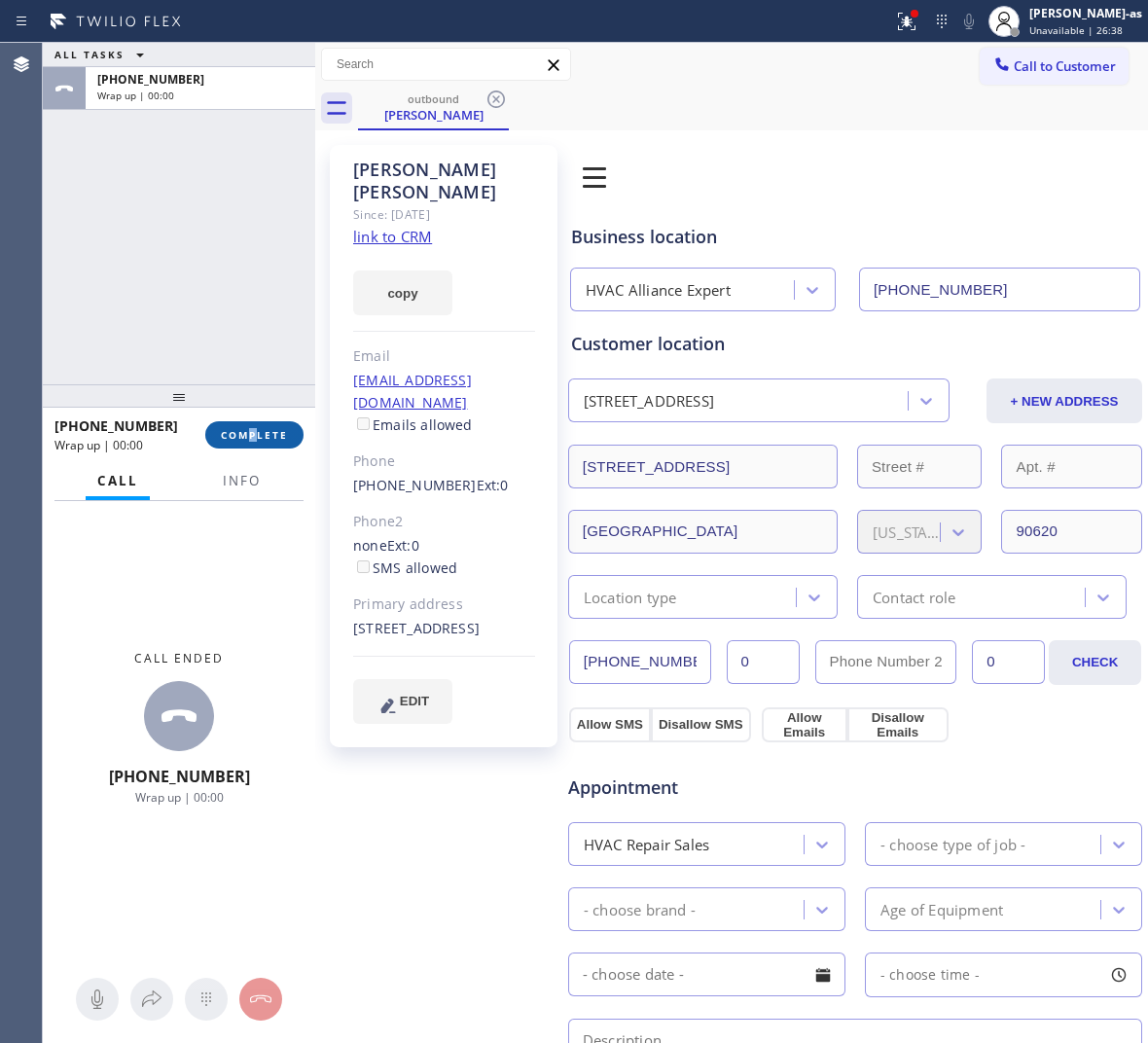 drag, startPoint x: 270, startPoint y: 436, endPoint x: 205, endPoint y: 319, distance: 133.84319 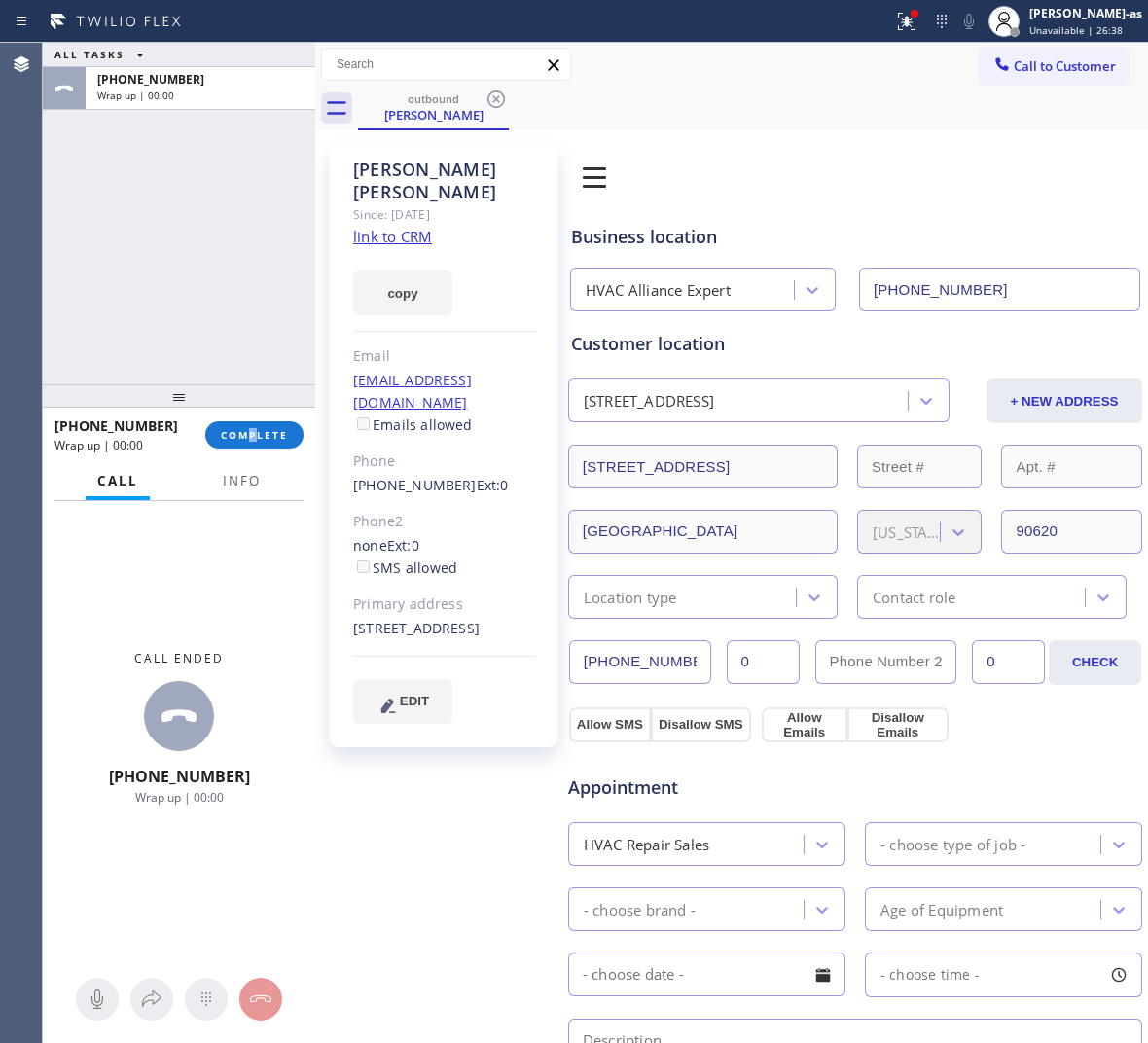 click on "COMPLETE" at bounding box center (254, 435) 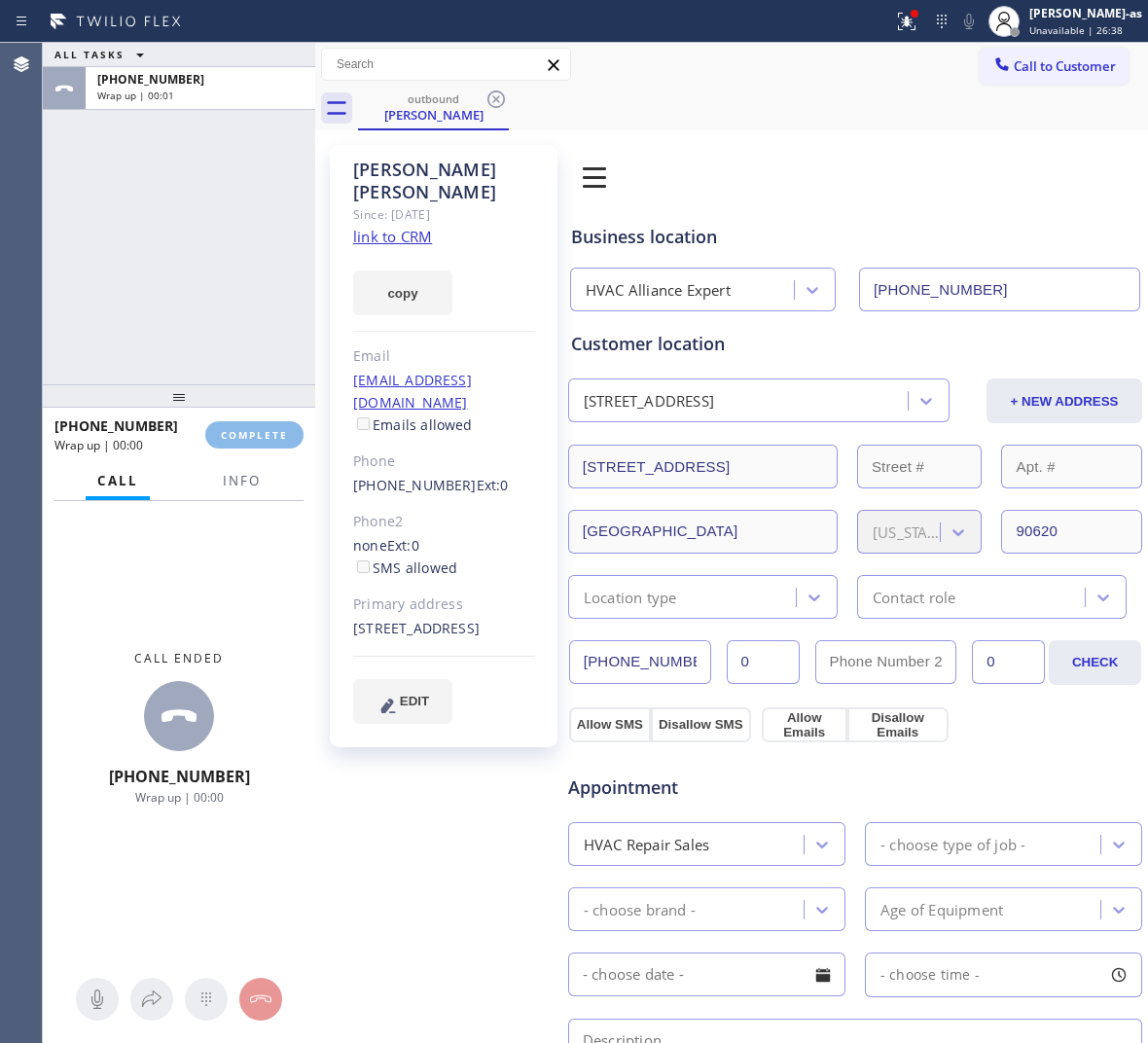 click on "ALL TASKS ALL TASKS ACTIVE TASKS TASKS IN WRAP UP [PHONE_NUMBER] Wrap up | 00:01" at bounding box center [179, 213] 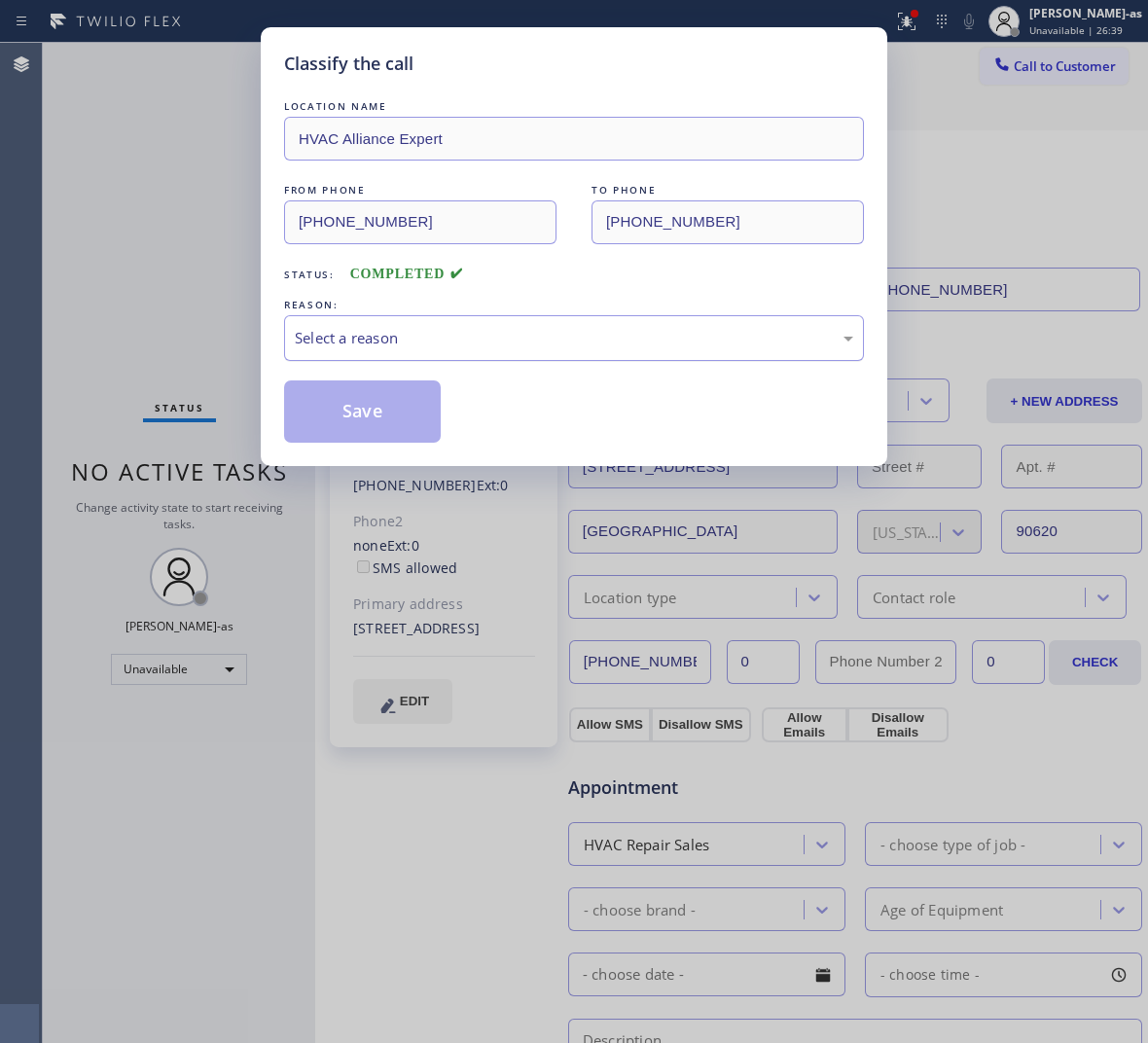 click on "Select a reason" at bounding box center [574, 338] 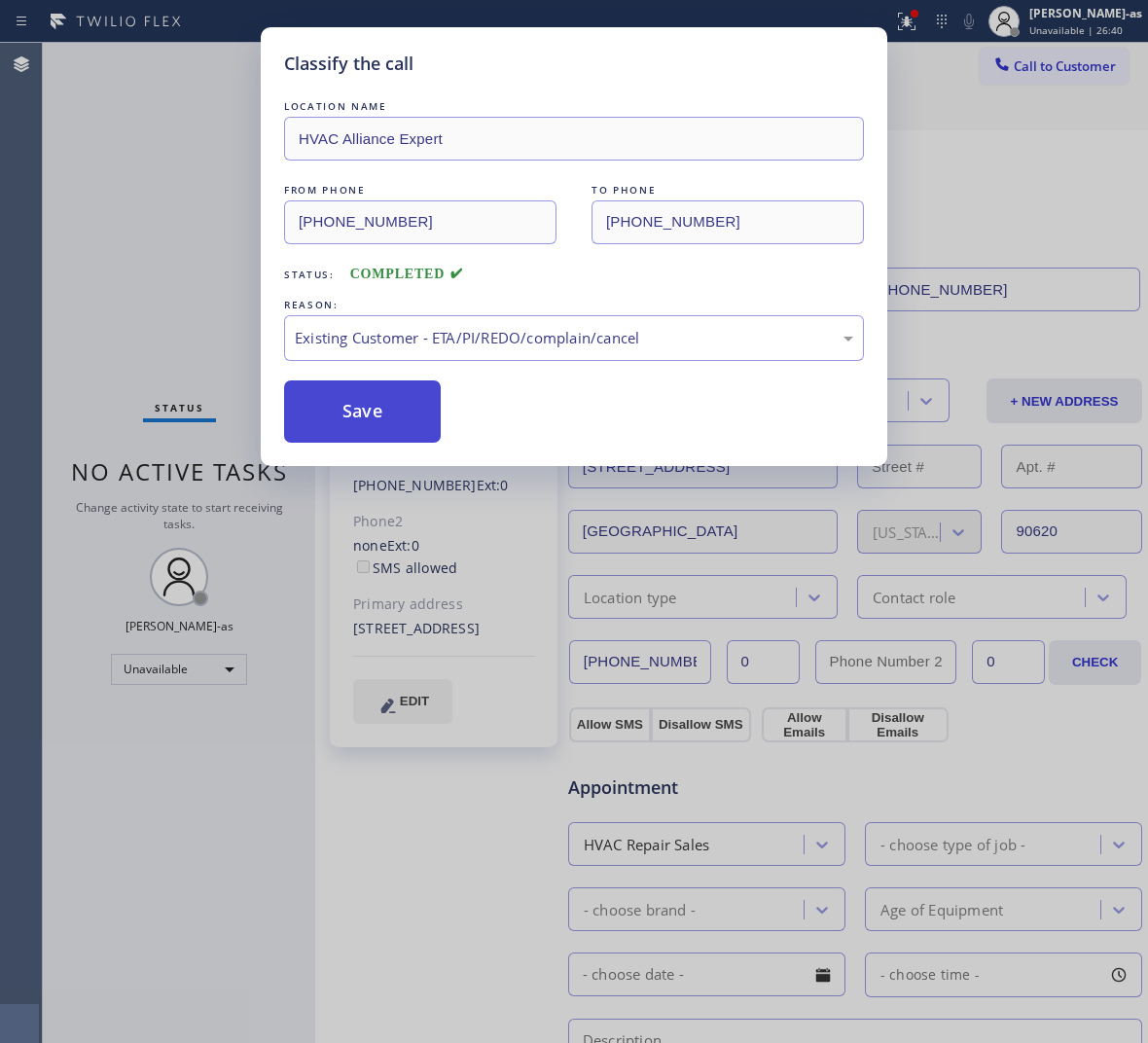 click on "Save" at bounding box center (362, 412) 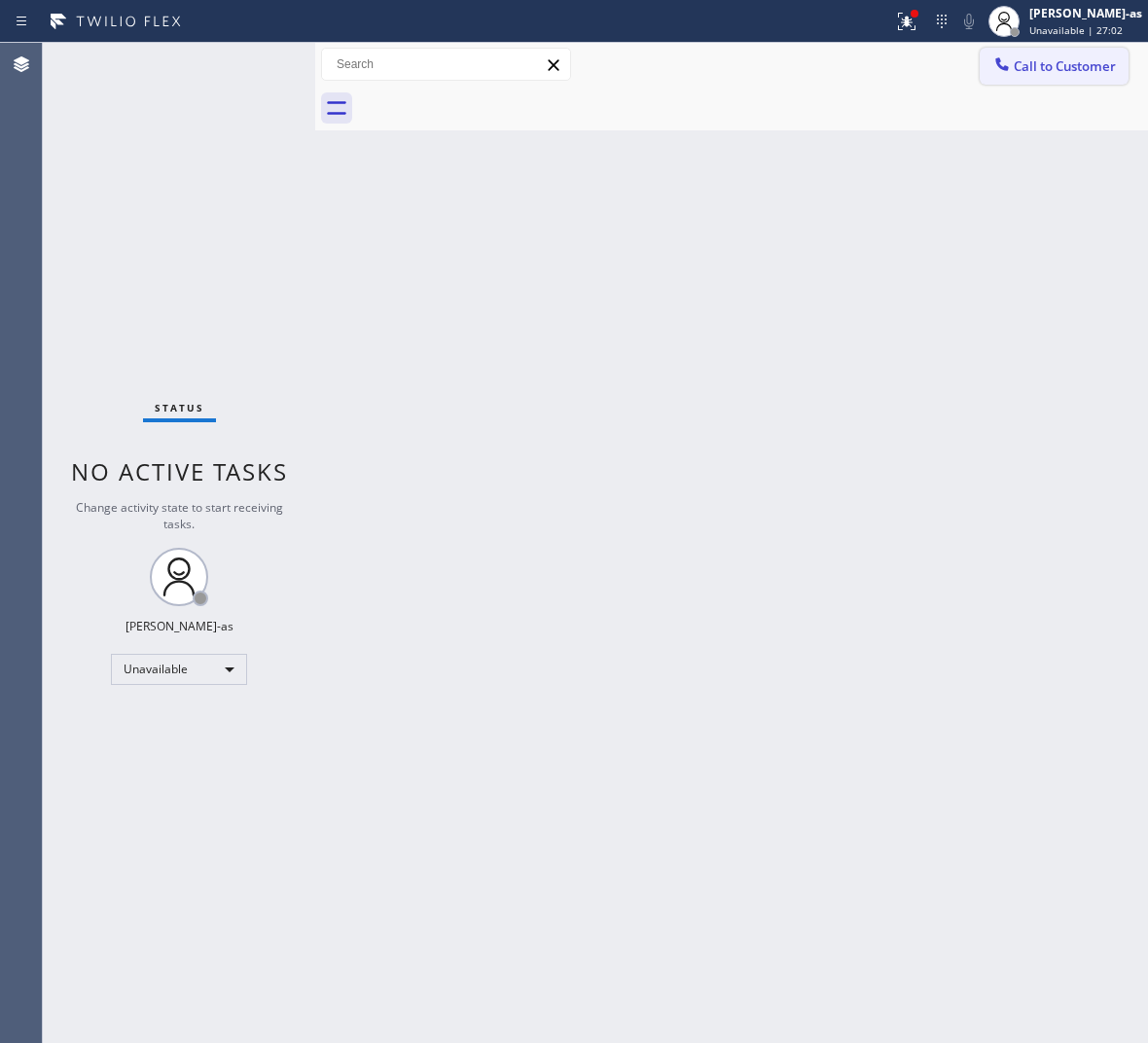 click on "Call to Customer" at bounding box center (1064, 66) 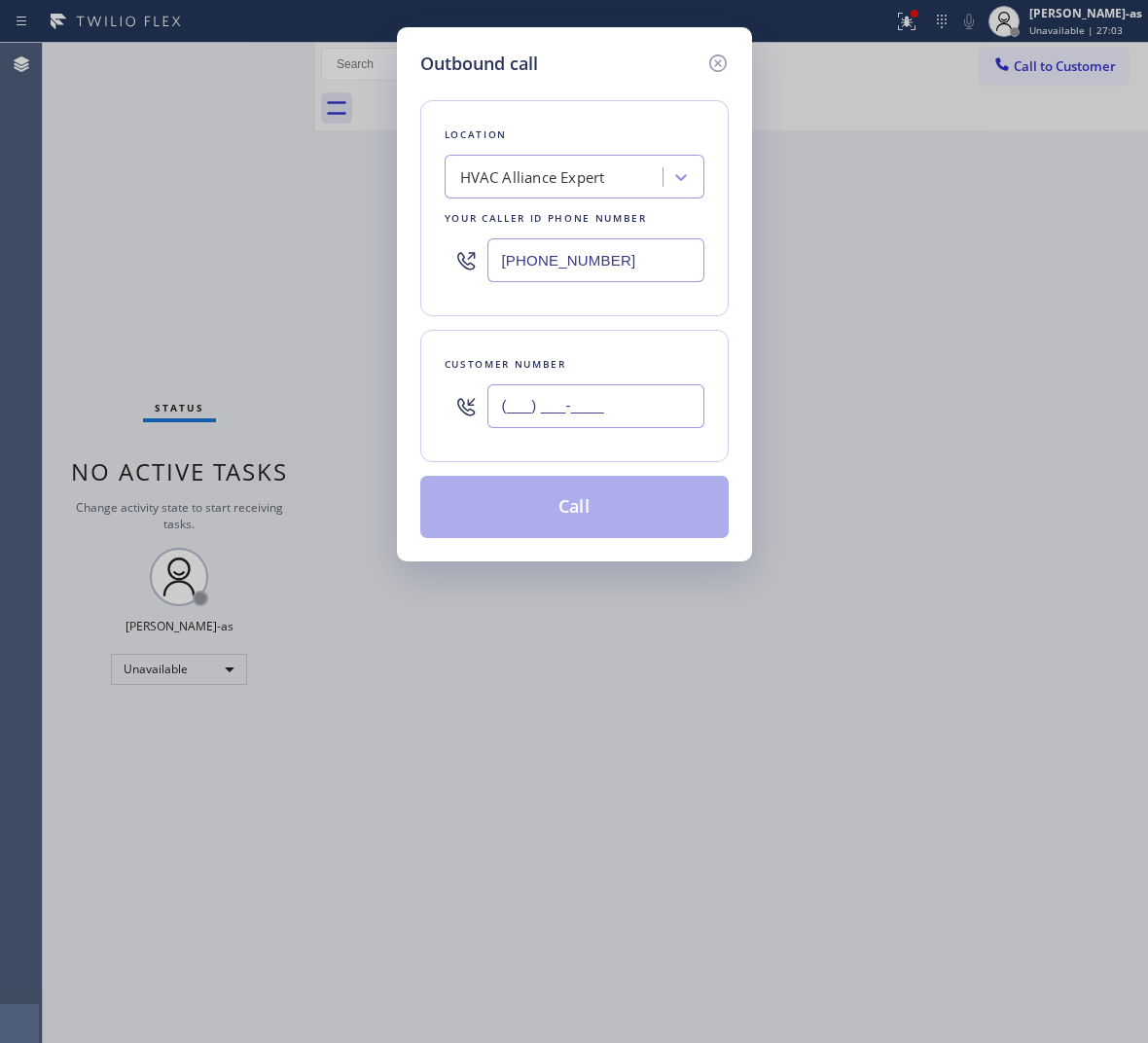 click on "(___) ___-____" at bounding box center [595, 406] 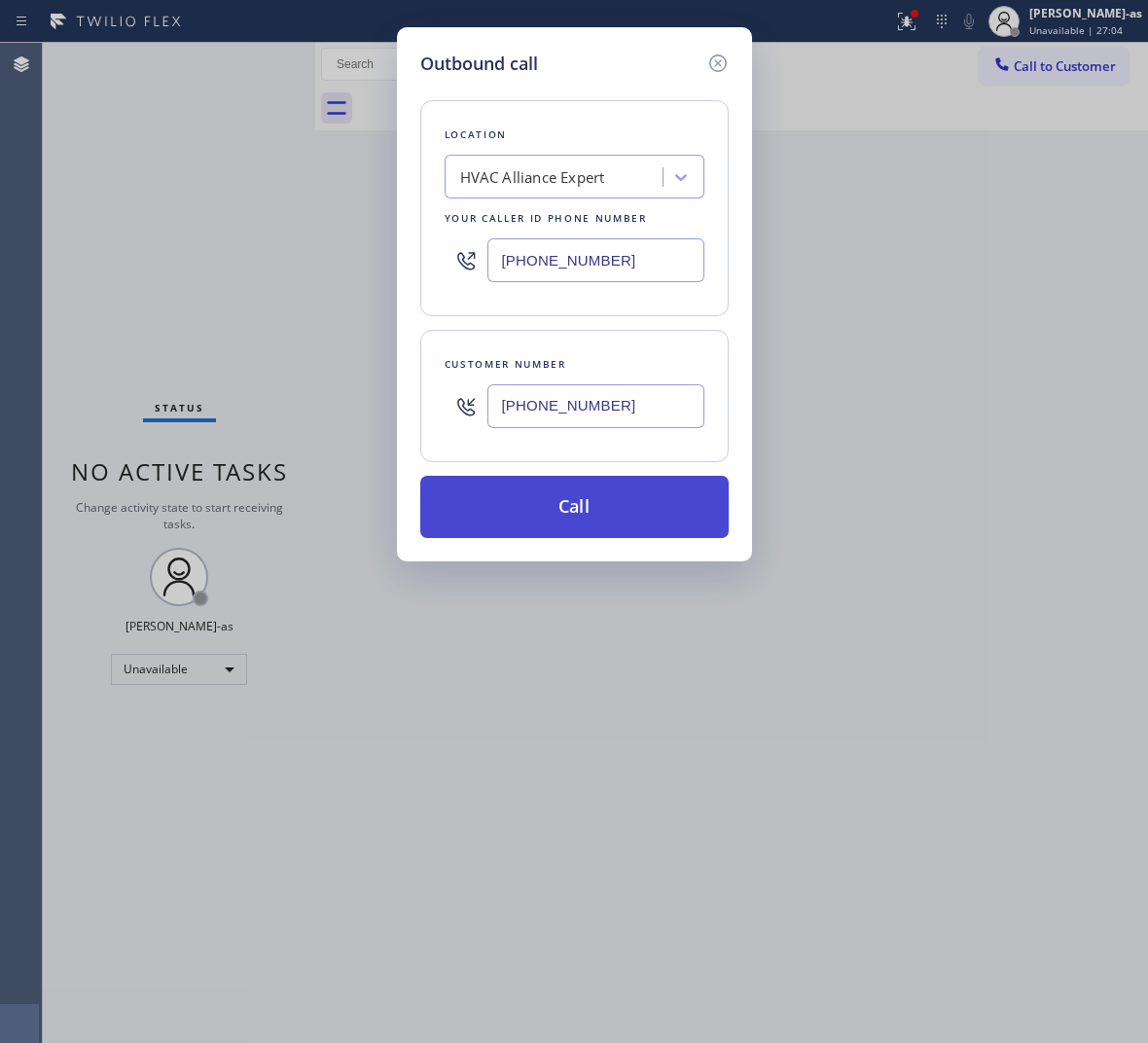 type on "[PHONE_NUMBER]" 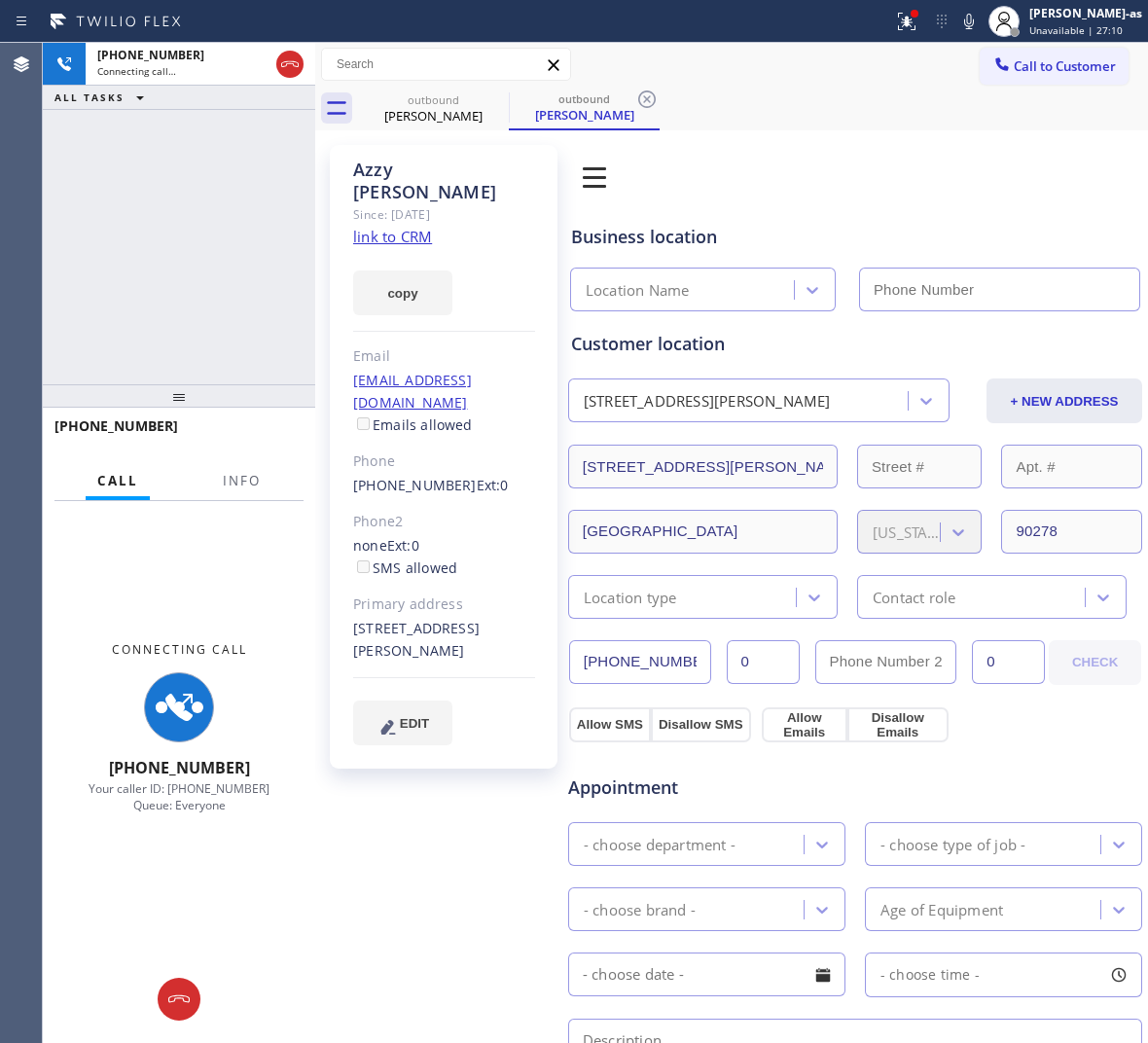 type on "[PHONE_NUMBER]" 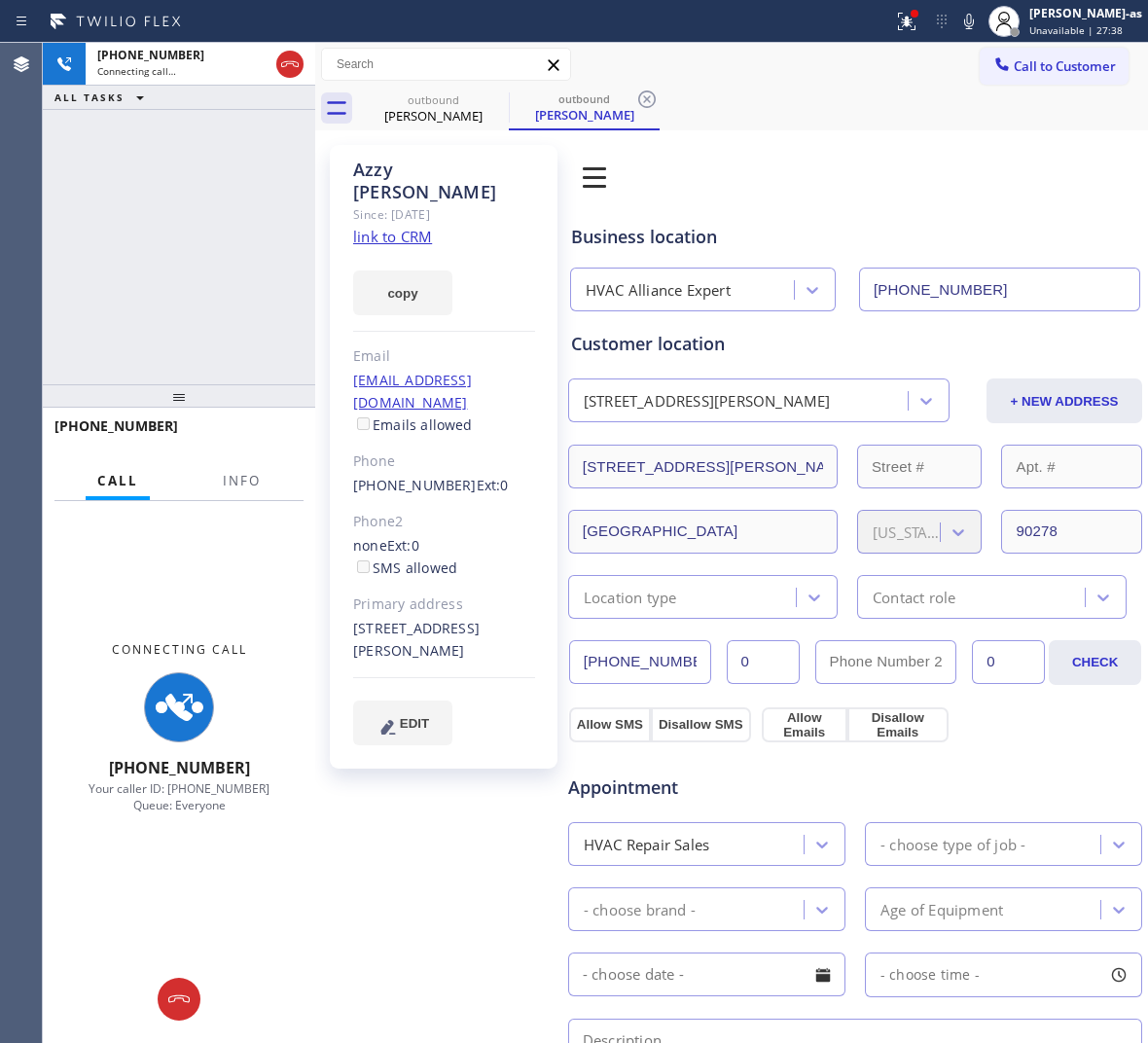 click on "[PHONE_NUMBER] Connecting call… ALL TASKS ALL TASKS ACTIVE TASKS TASKS IN WRAP UP" at bounding box center [179, 213] 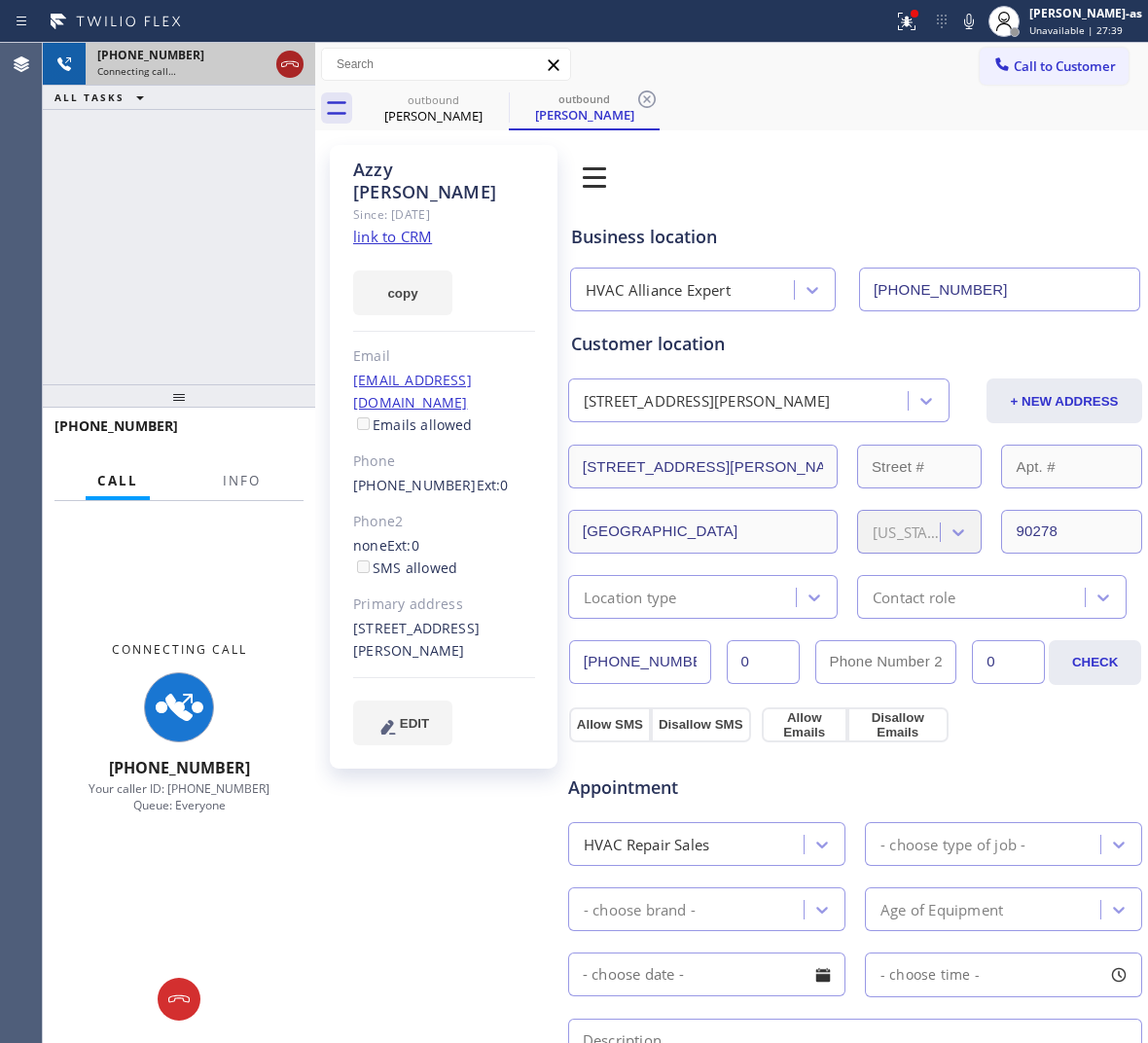 click 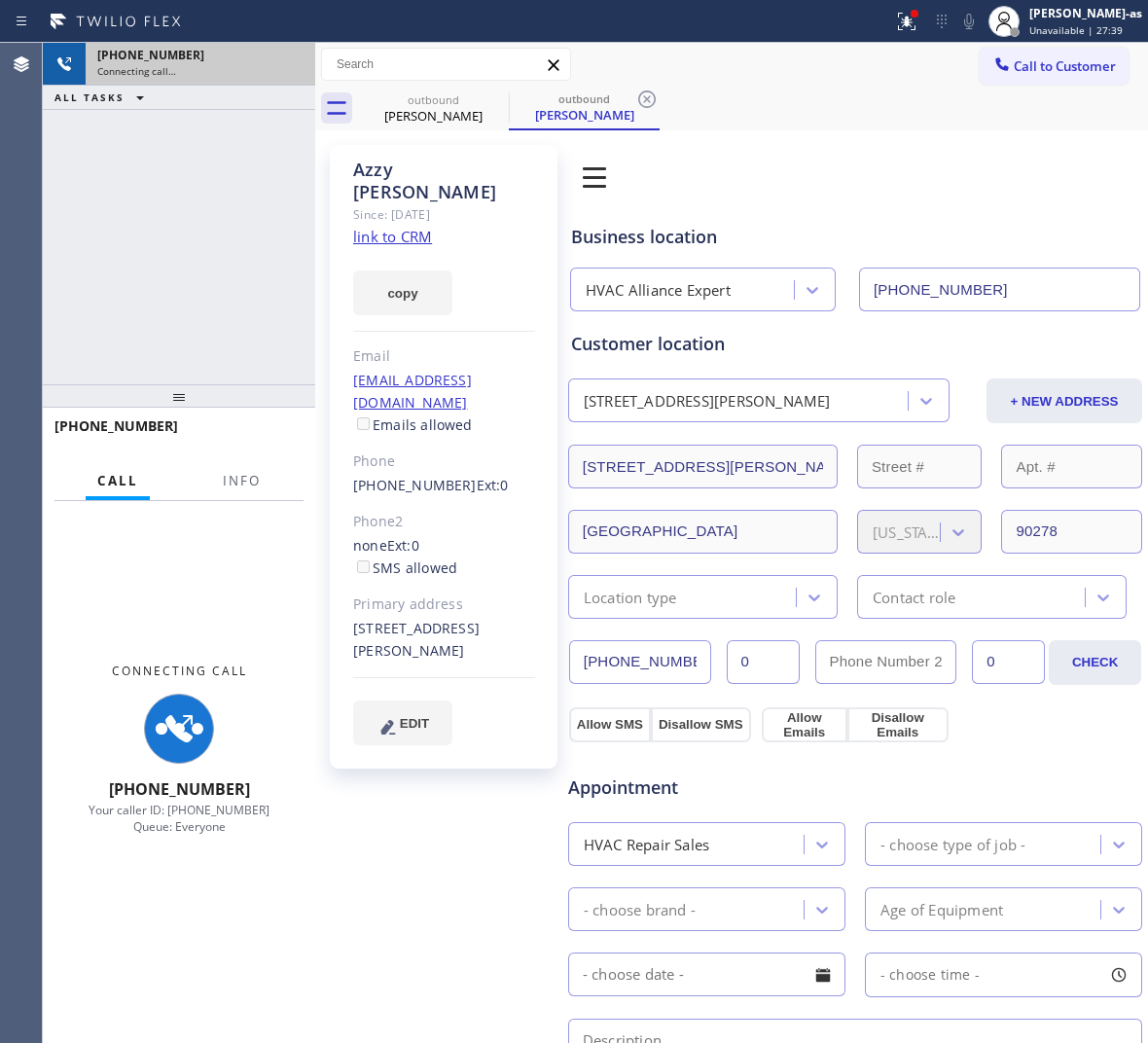 click at bounding box center [446, 64] 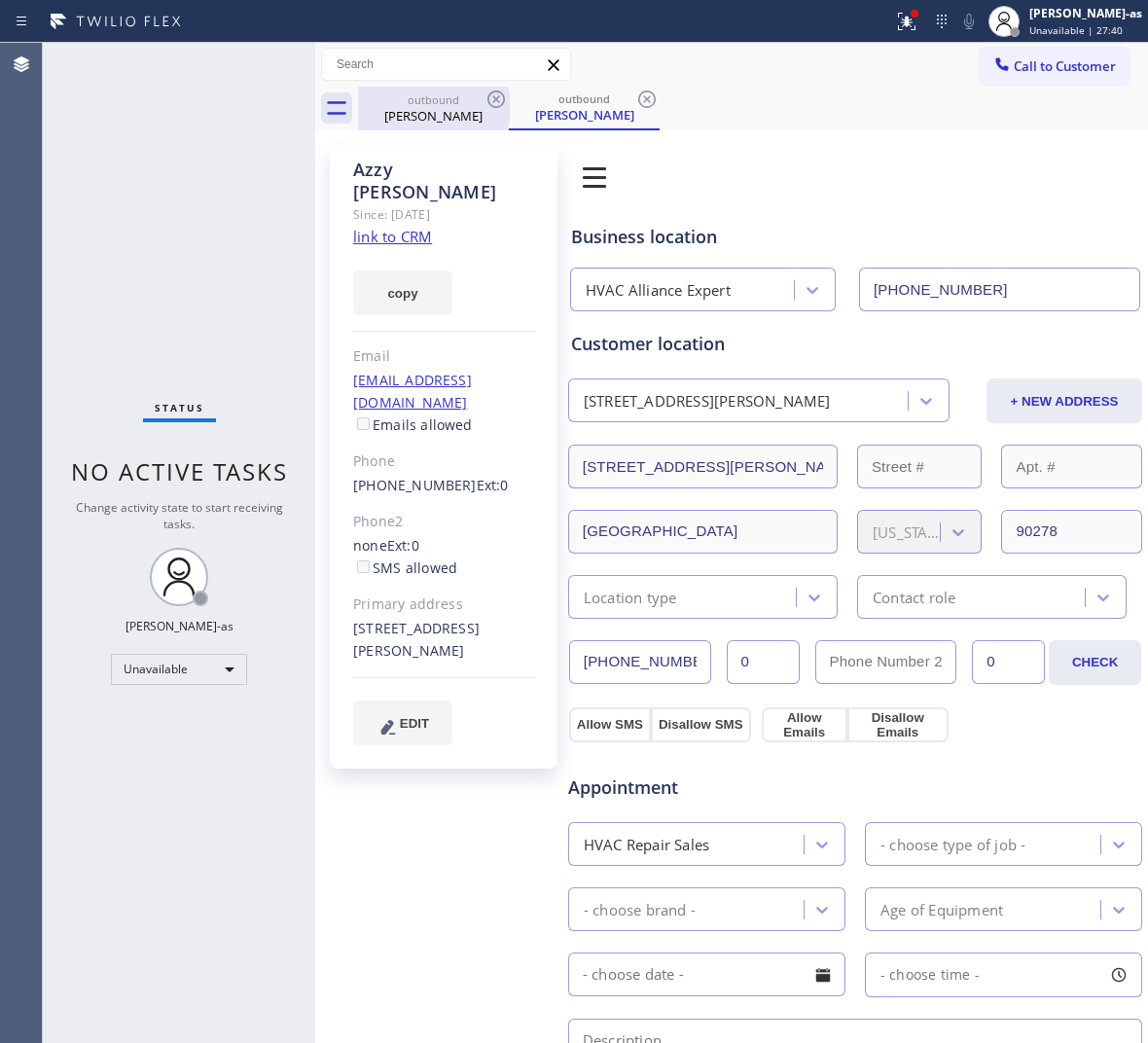click on "outbound" at bounding box center (433, 99) 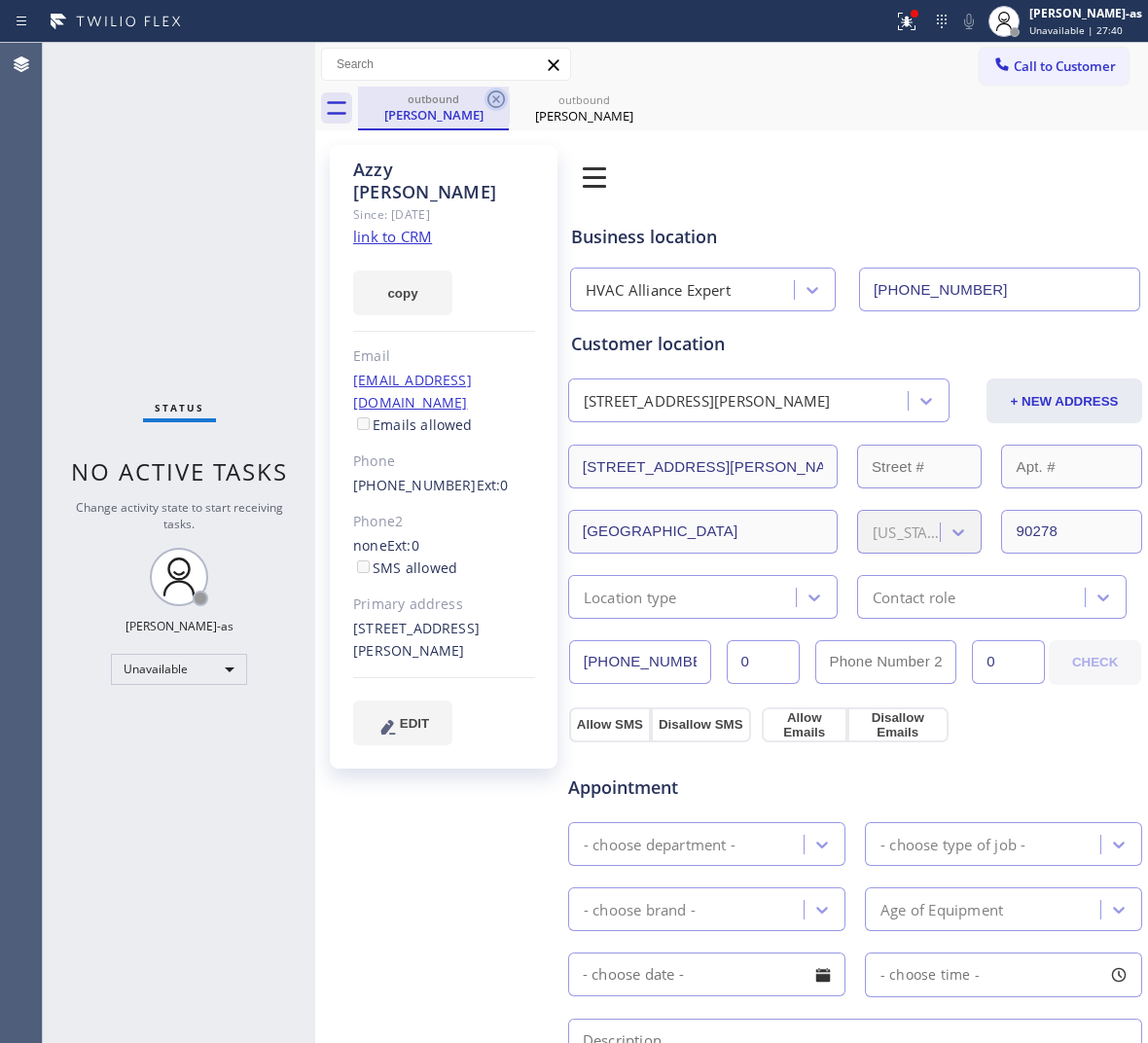click 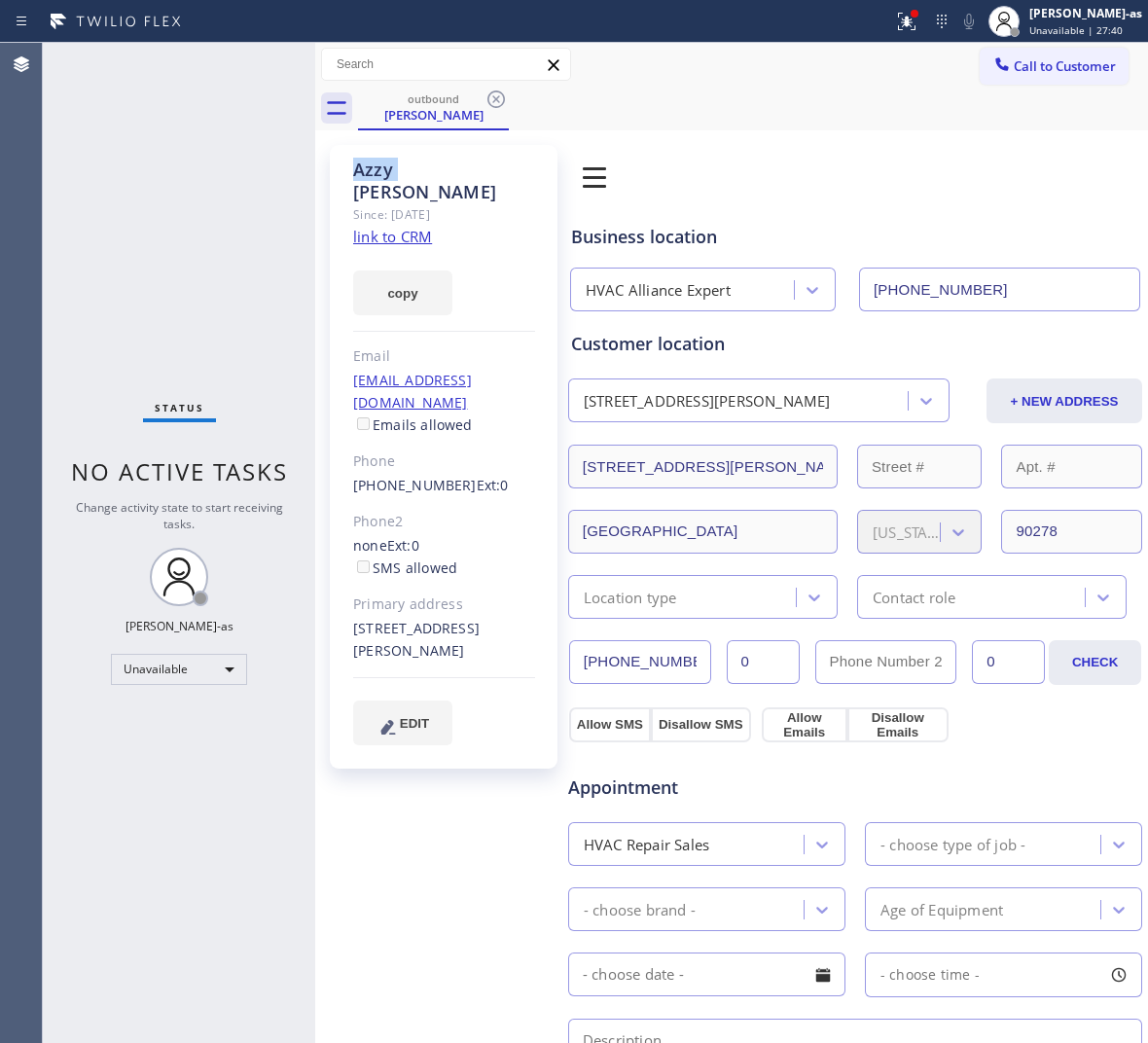 click 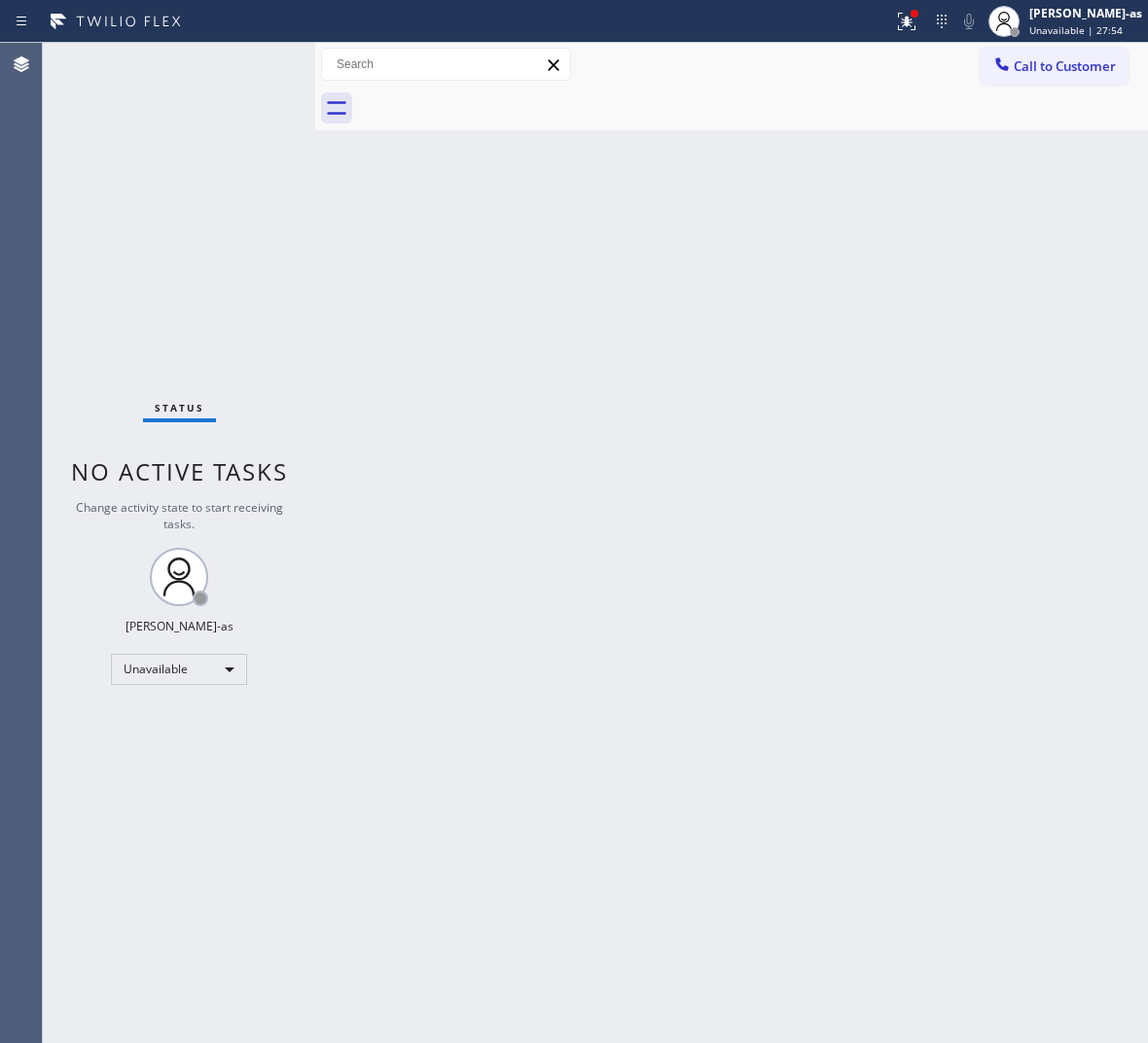 click on "Call to Customer" at bounding box center [1054, 66] 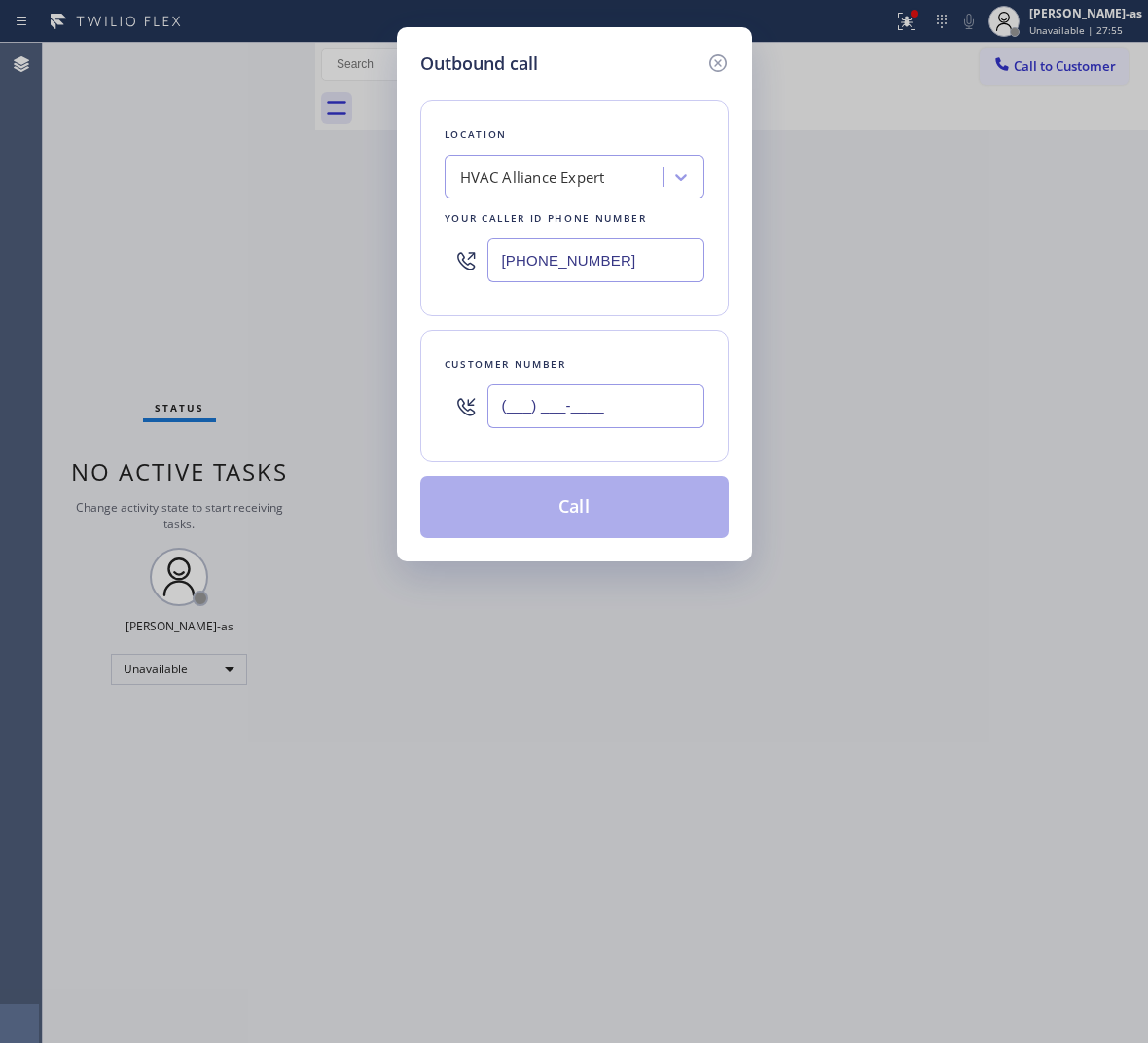 click on "(___) ___-____" at bounding box center (595, 406) 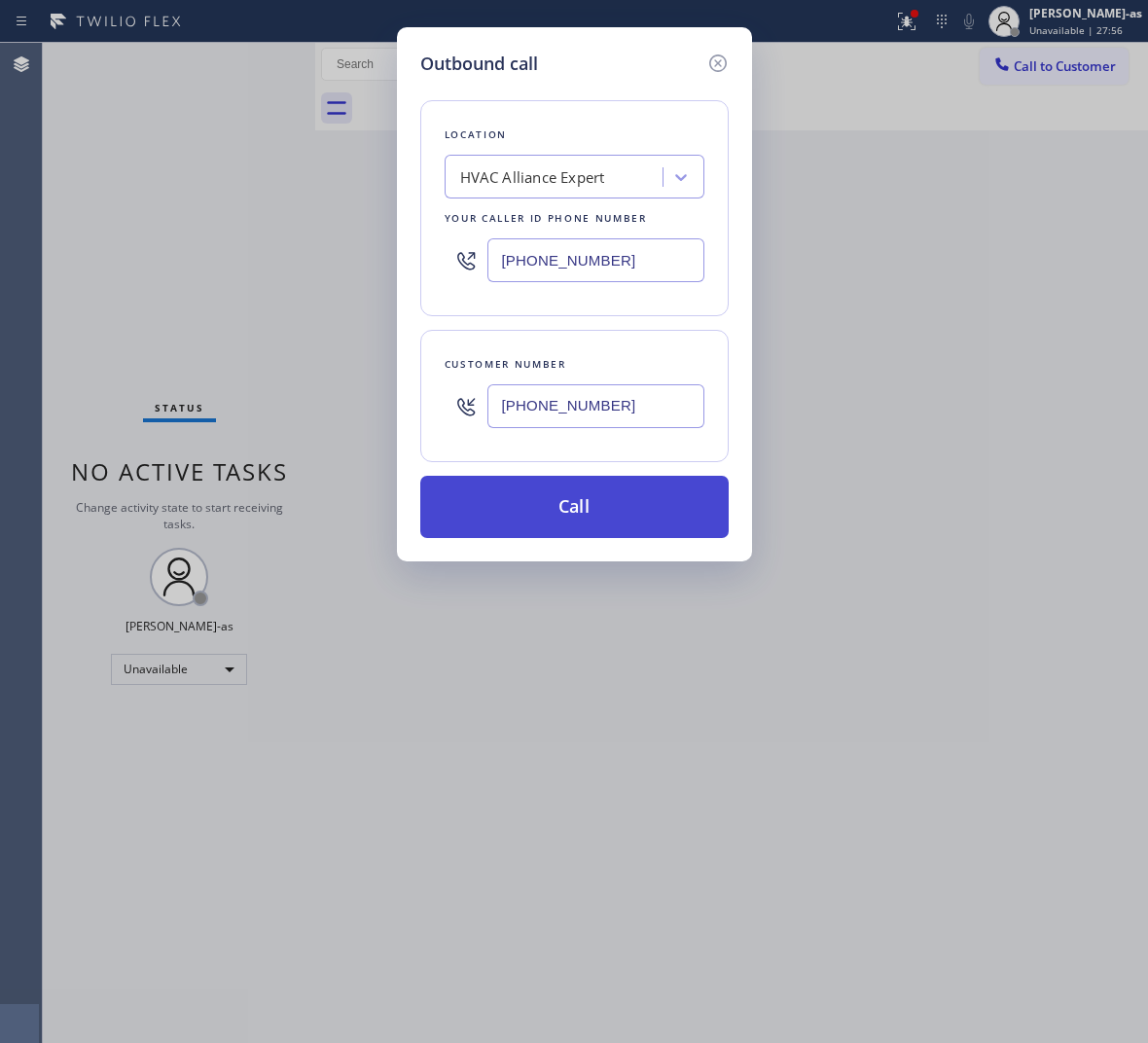 type on "[PHONE_NUMBER]" 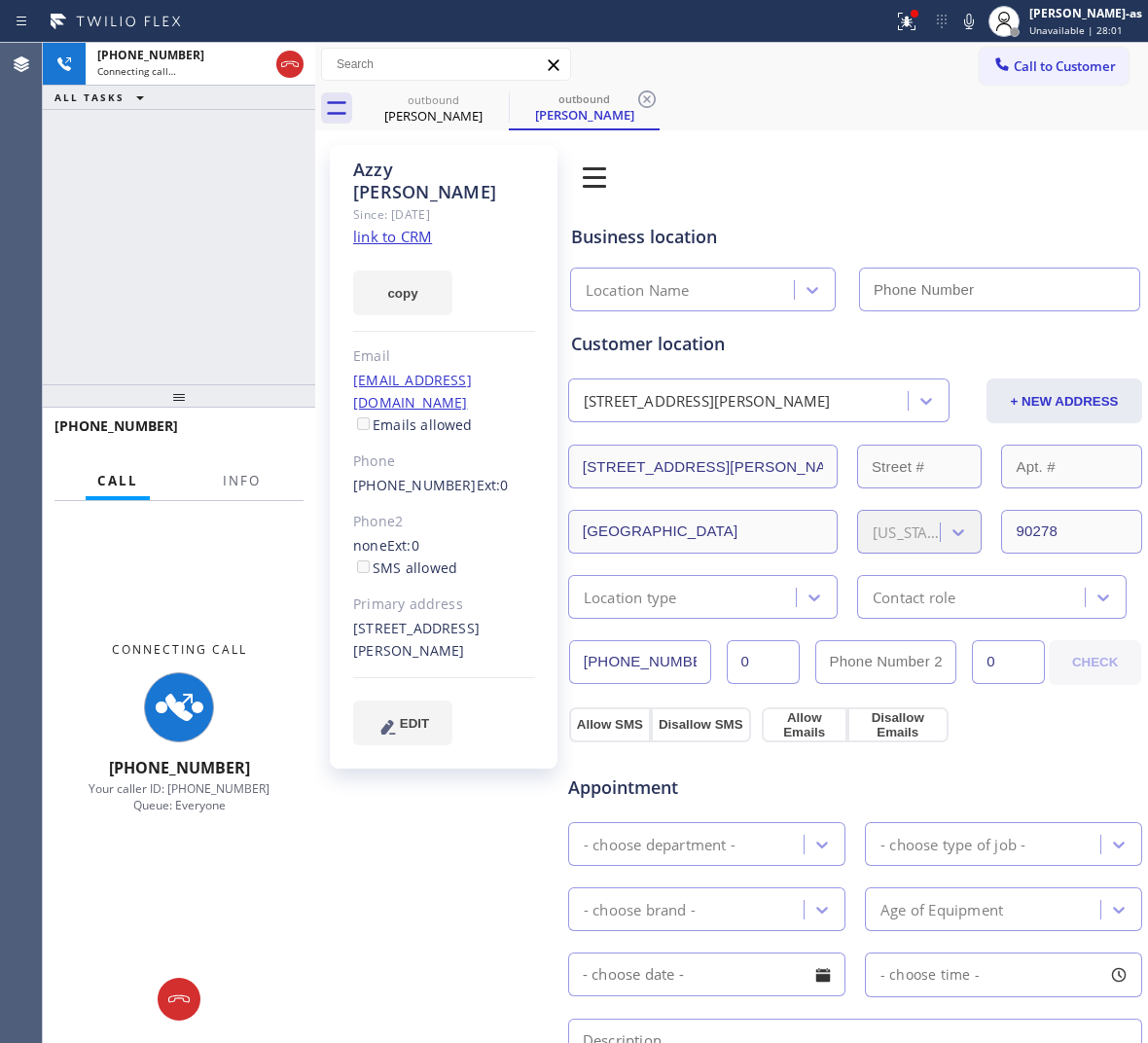 click 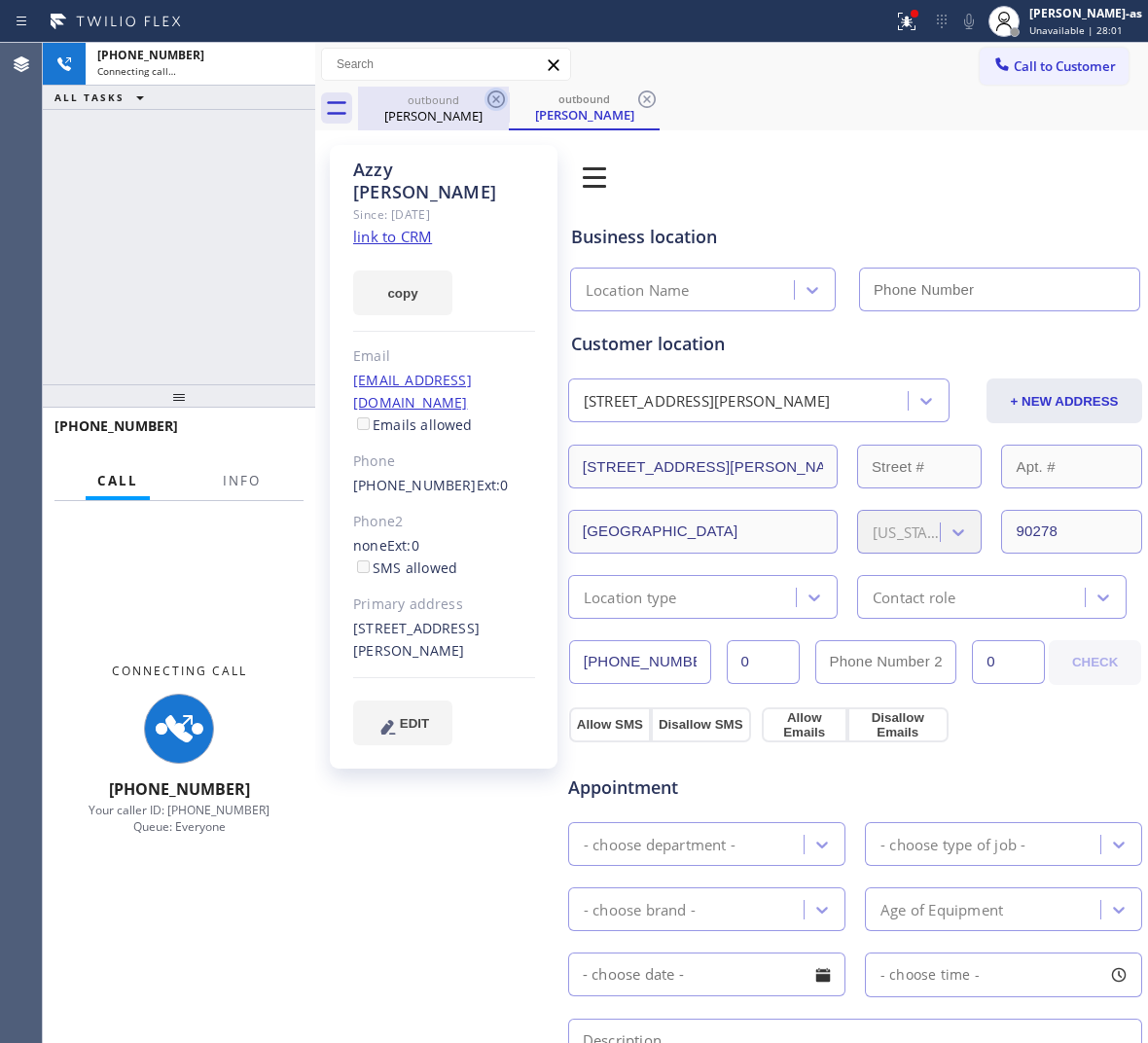 drag, startPoint x: 431, startPoint y: 123, endPoint x: 484, endPoint y: 104, distance: 56.302753 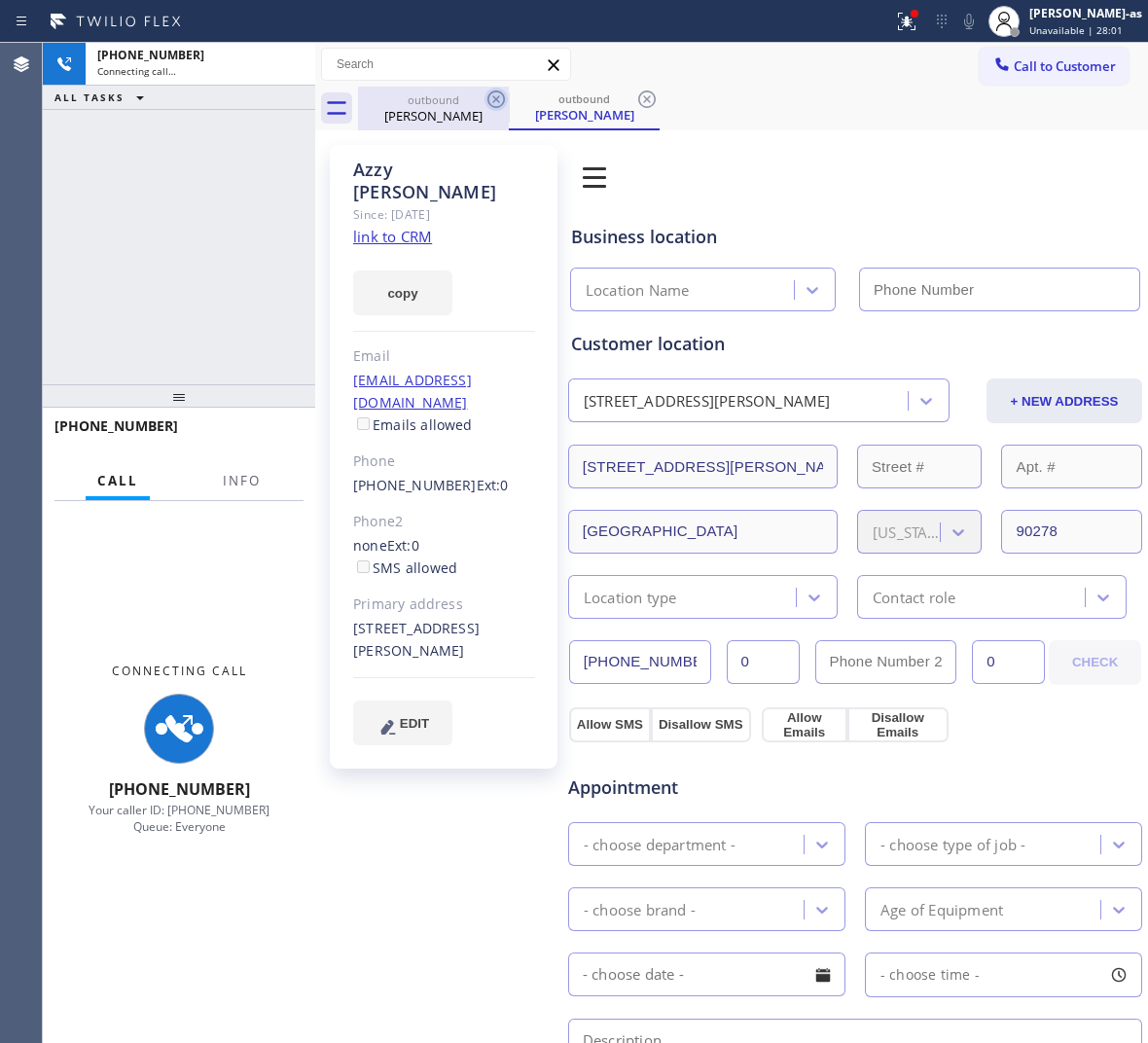 click on "[PERSON_NAME]" at bounding box center [433, 116] 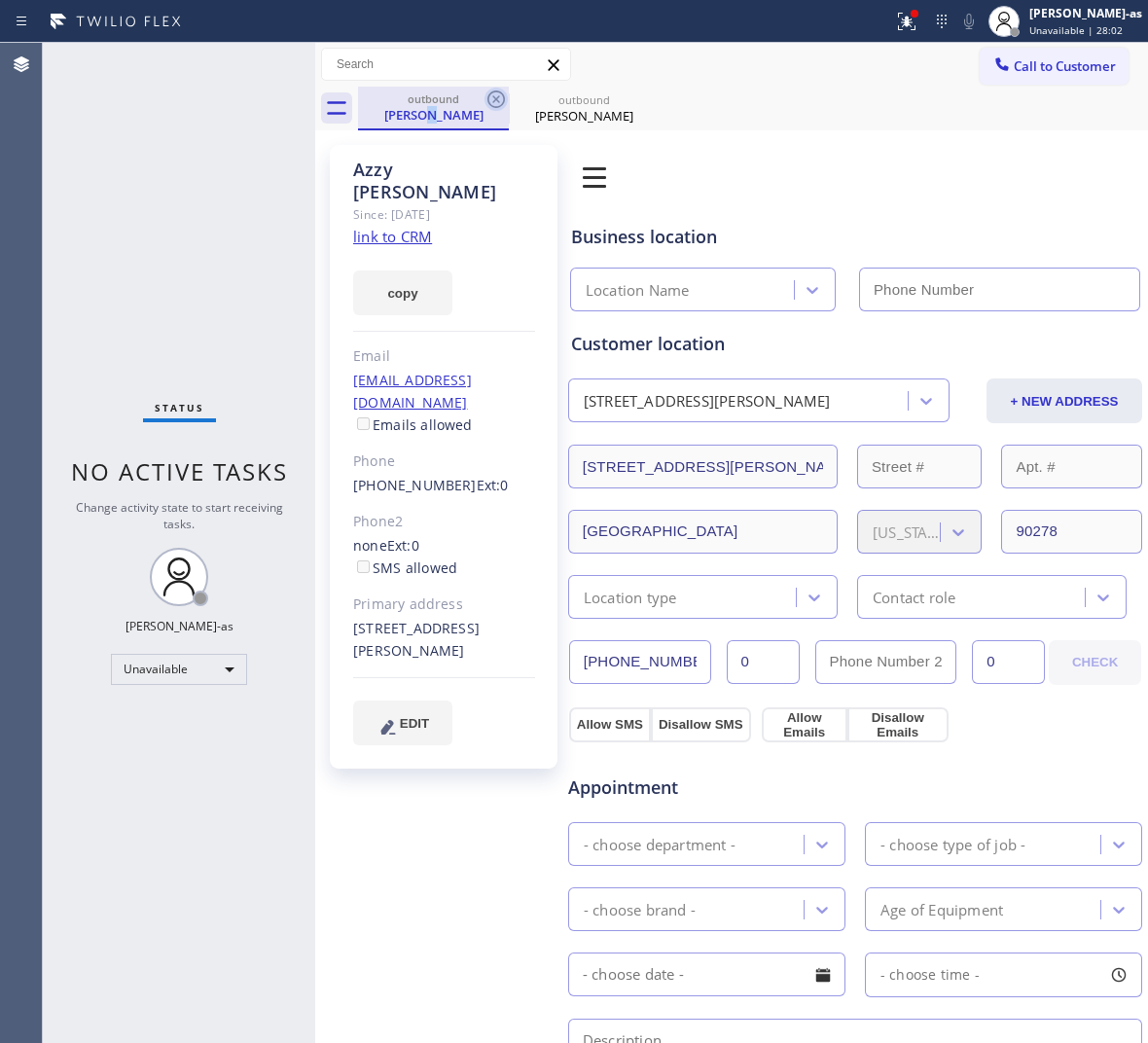 type on "[PHONE_NUMBER]" 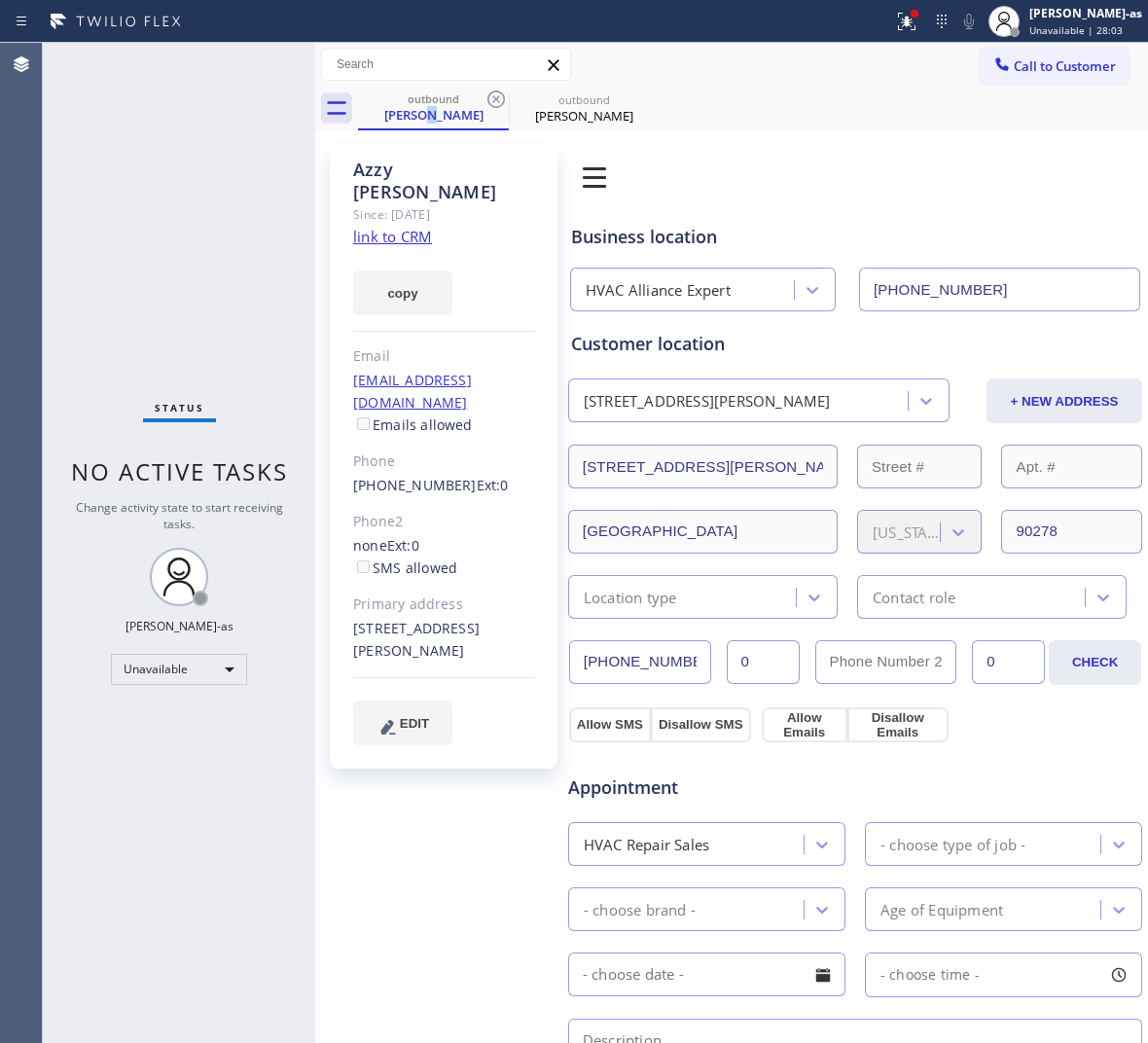 click on "link to CRM" 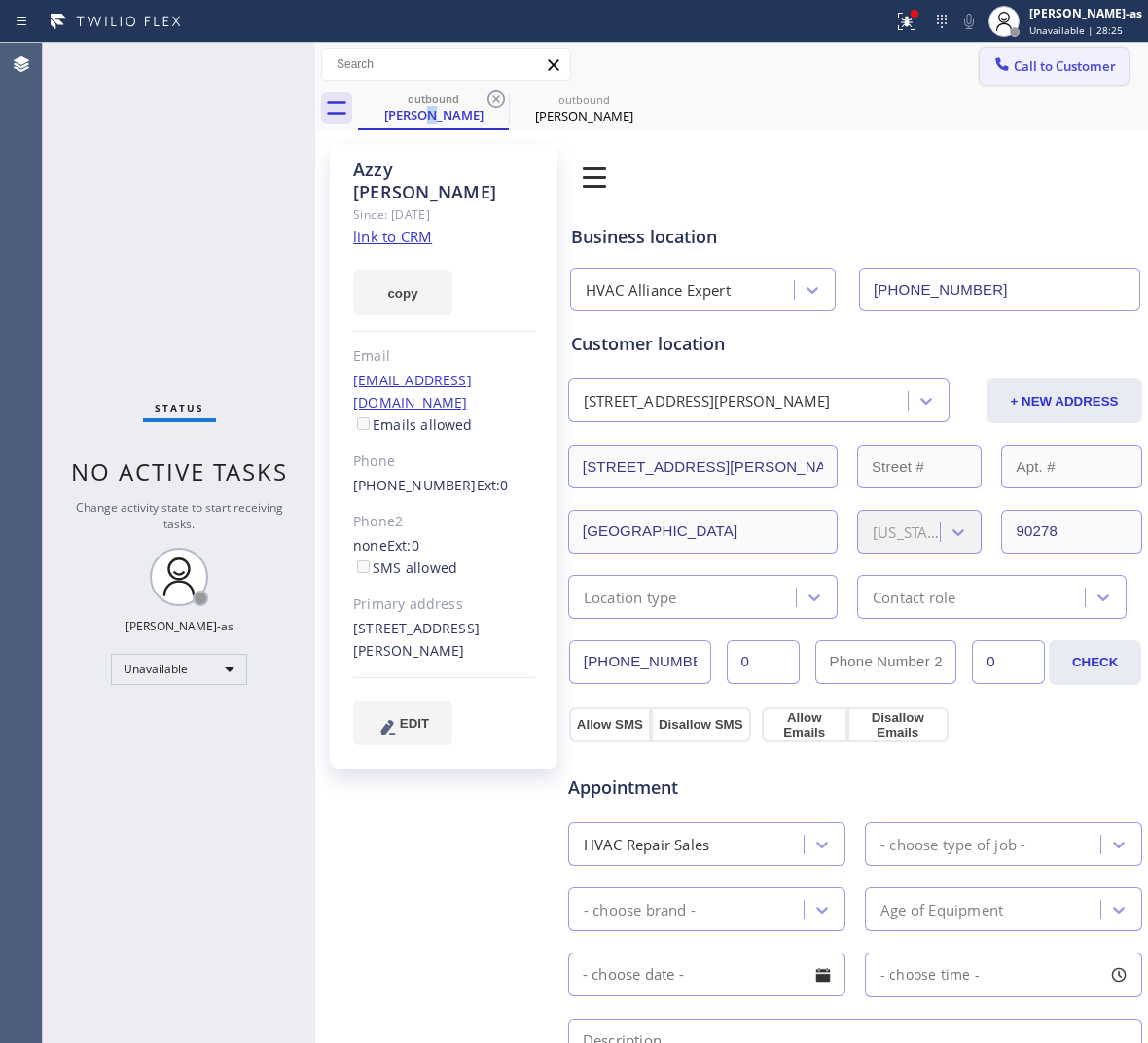 click on "Call to Customer" at bounding box center (1064, 66) 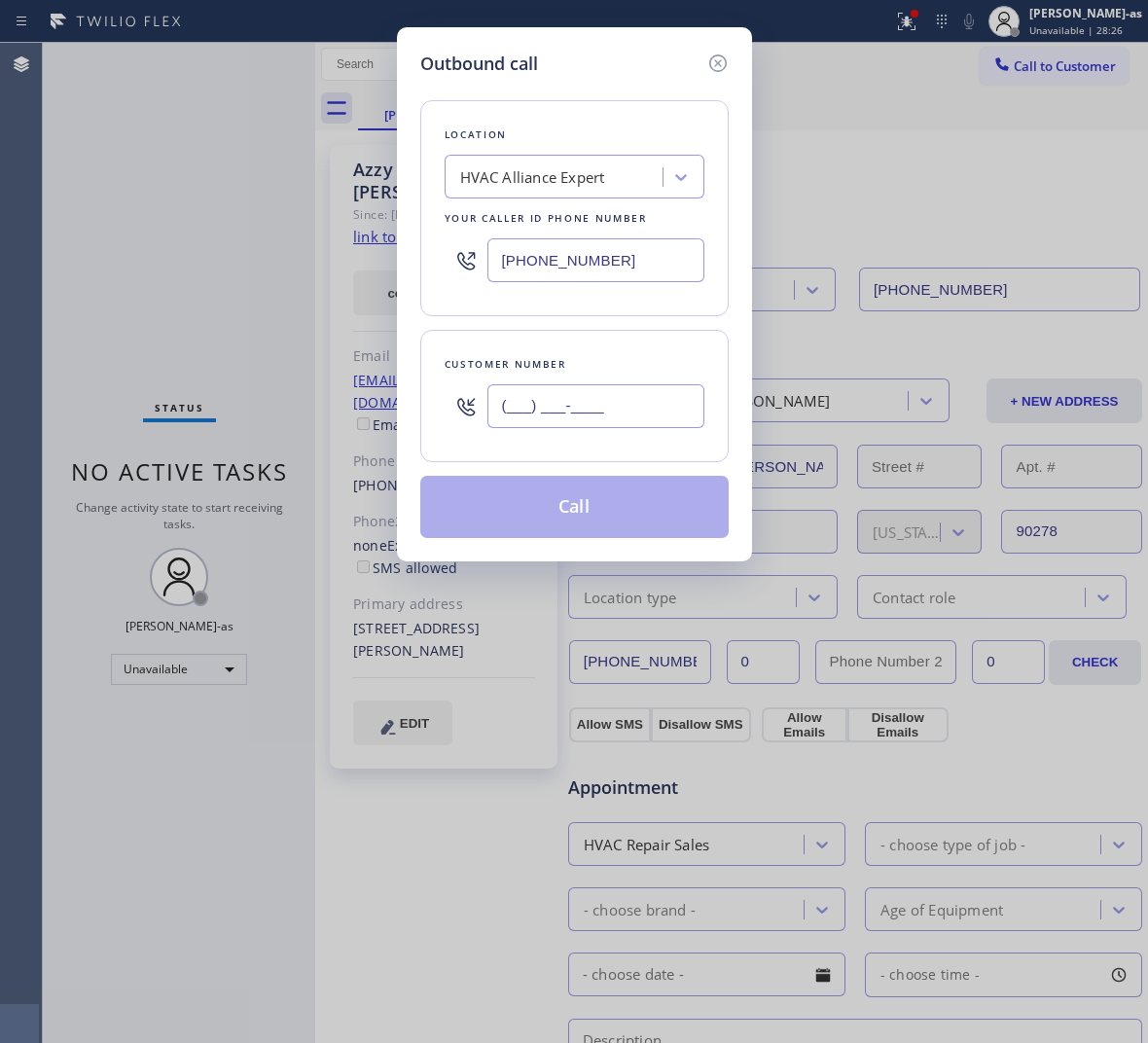 click on "(___) ___-____" at bounding box center (595, 406) 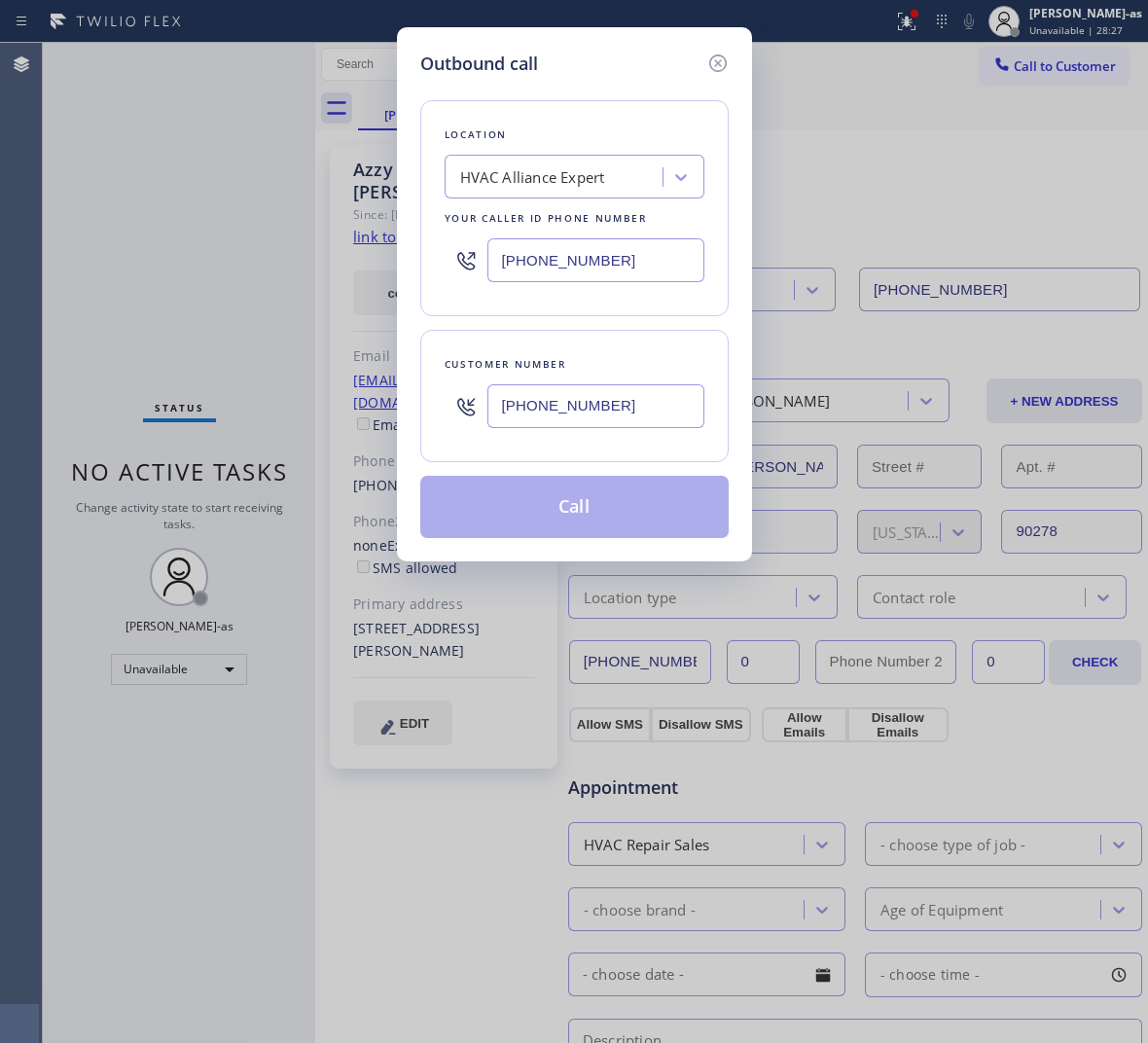 type on "[PHONE_NUMBER]" 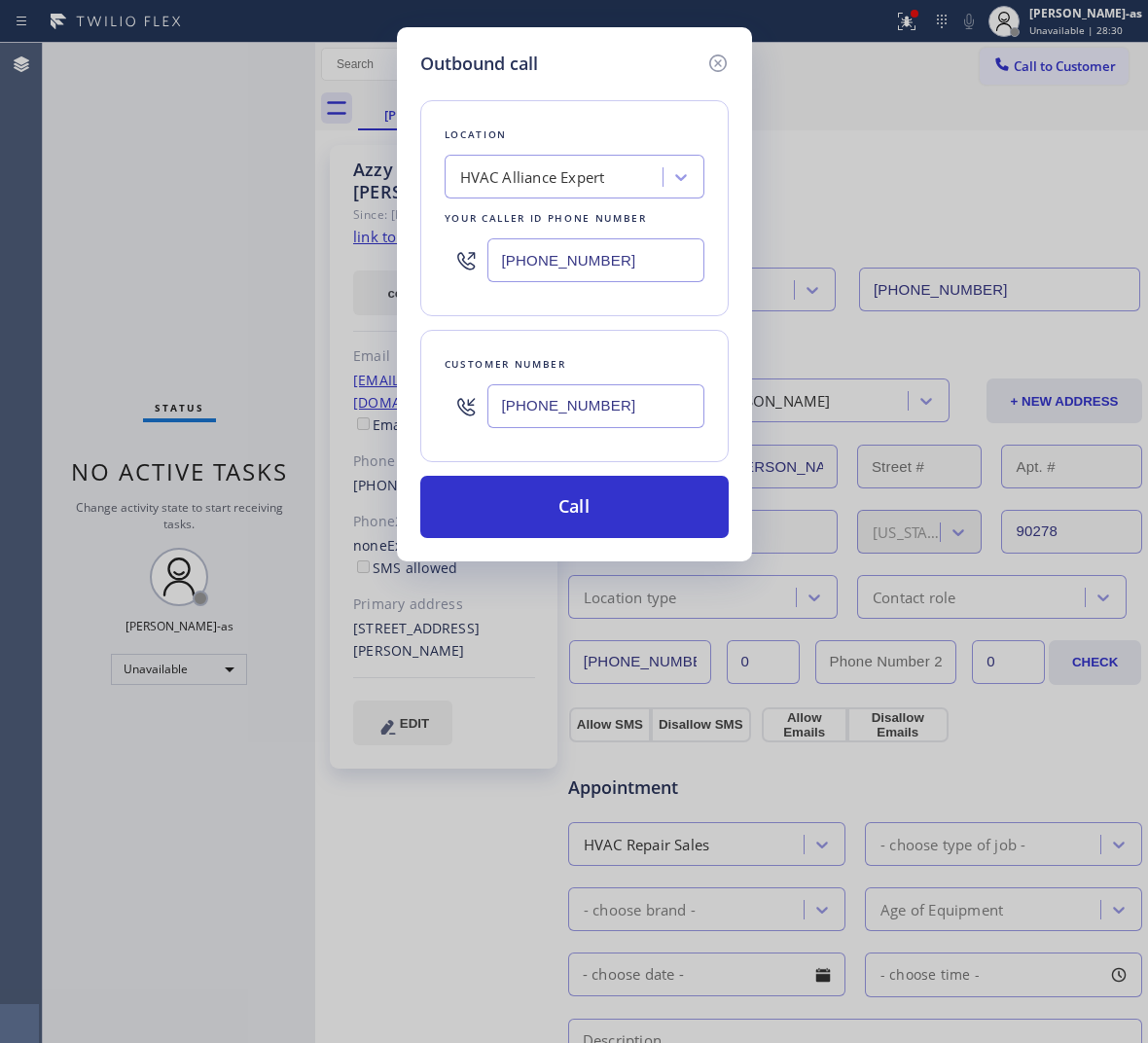 click on "[PHONE_NUMBER]" at bounding box center (595, 260) 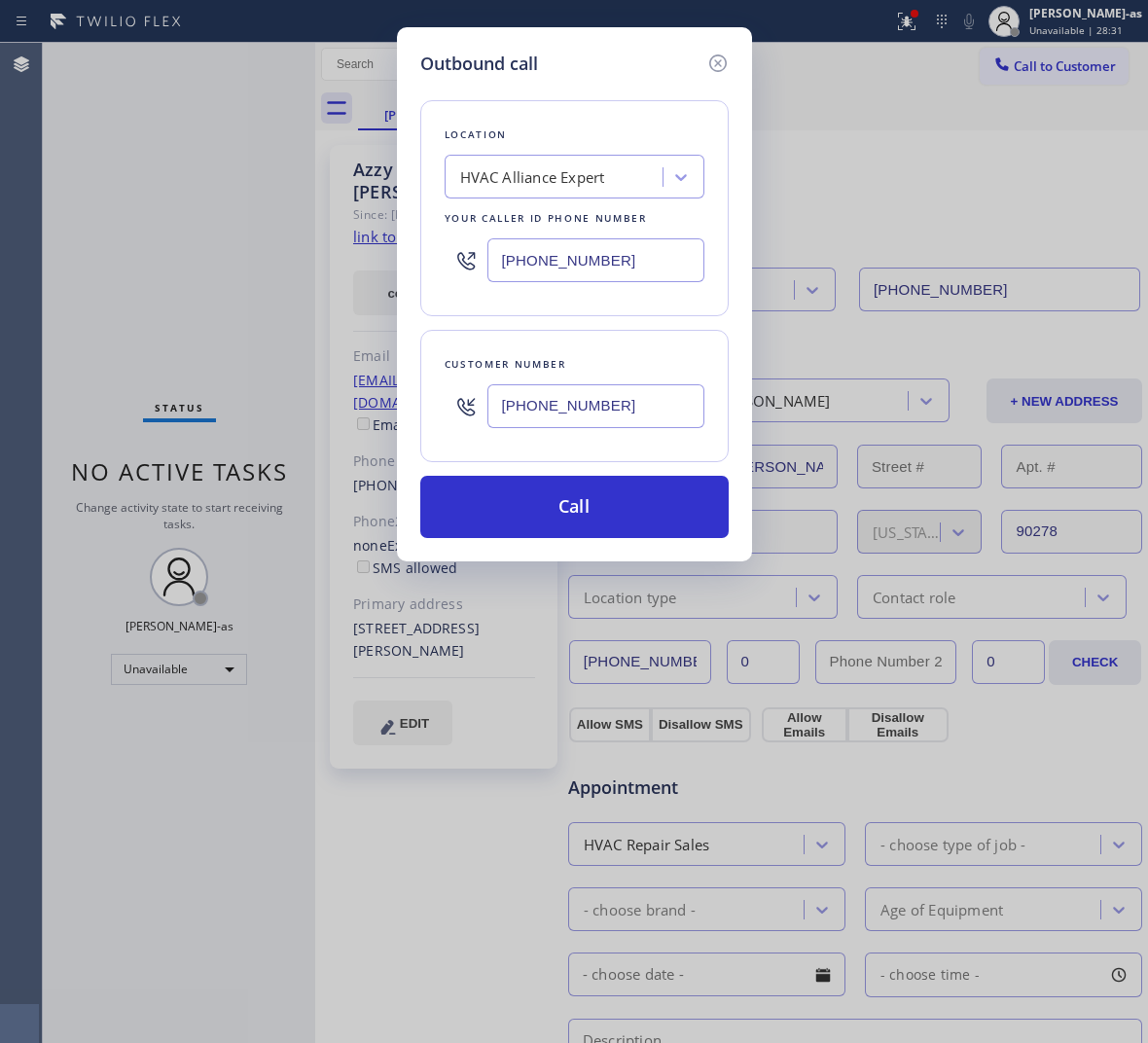paste on "213) 335-280" 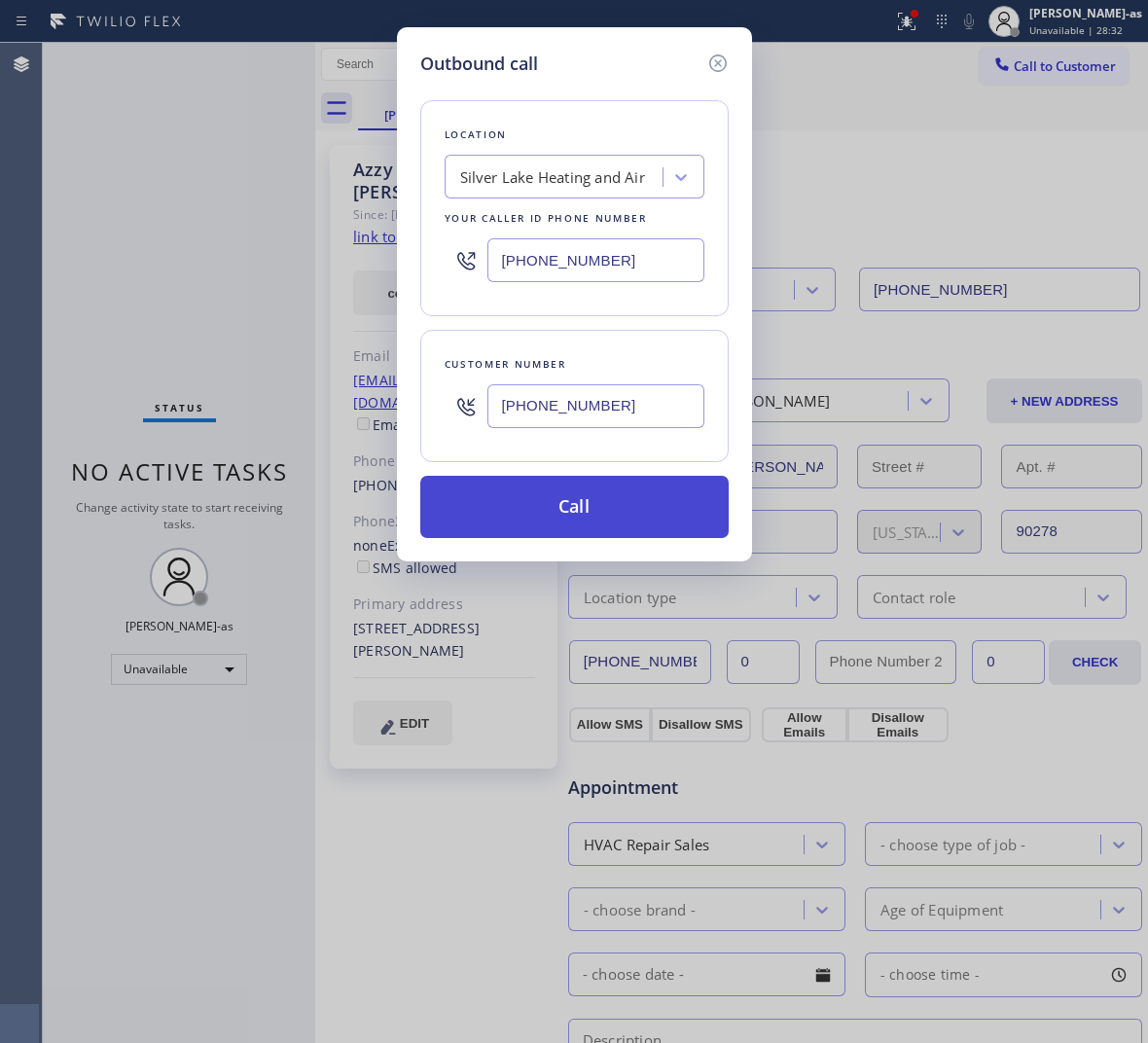 type on "[PHONE_NUMBER]" 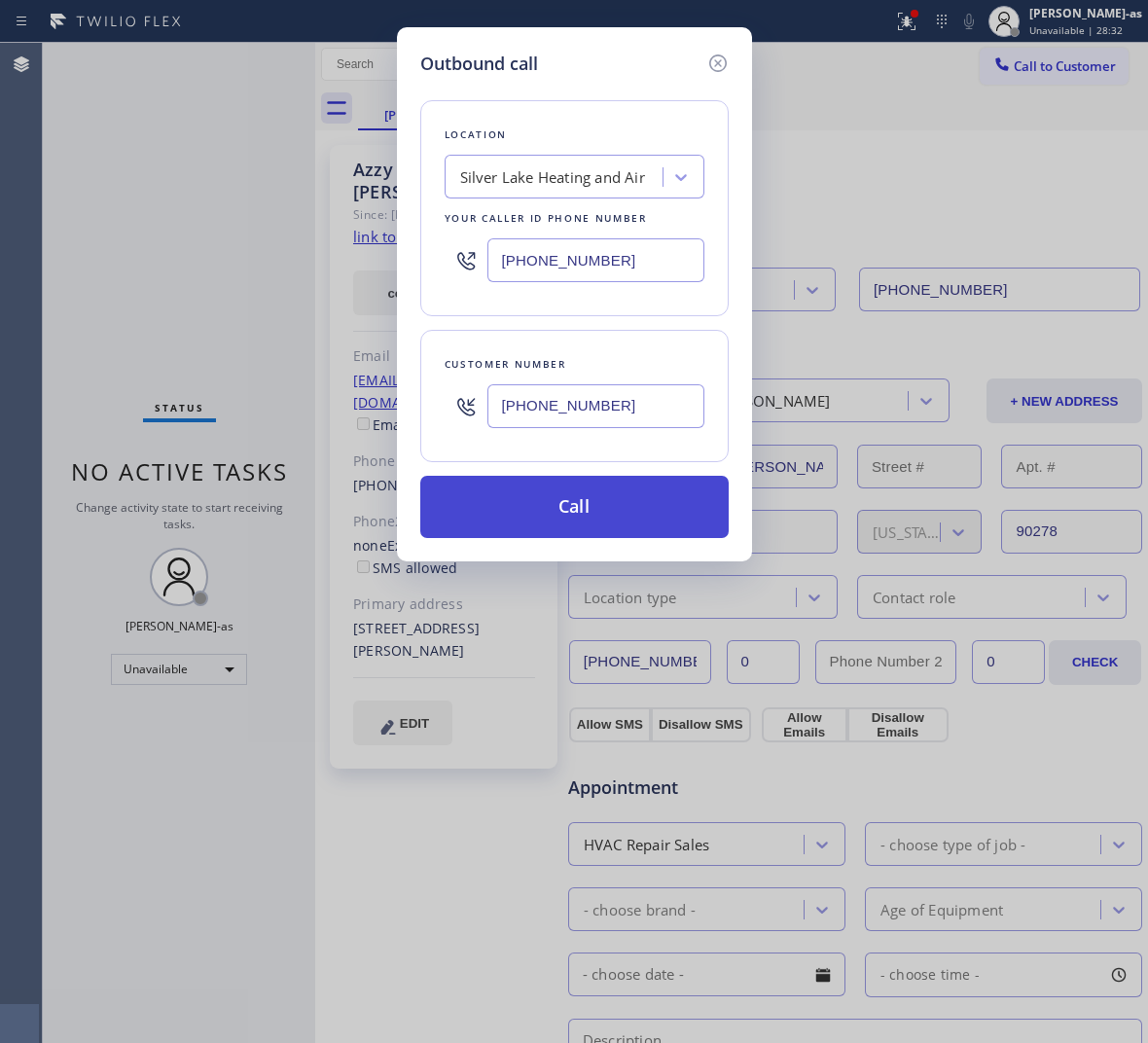 click on "Call" at bounding box center (574, 507) 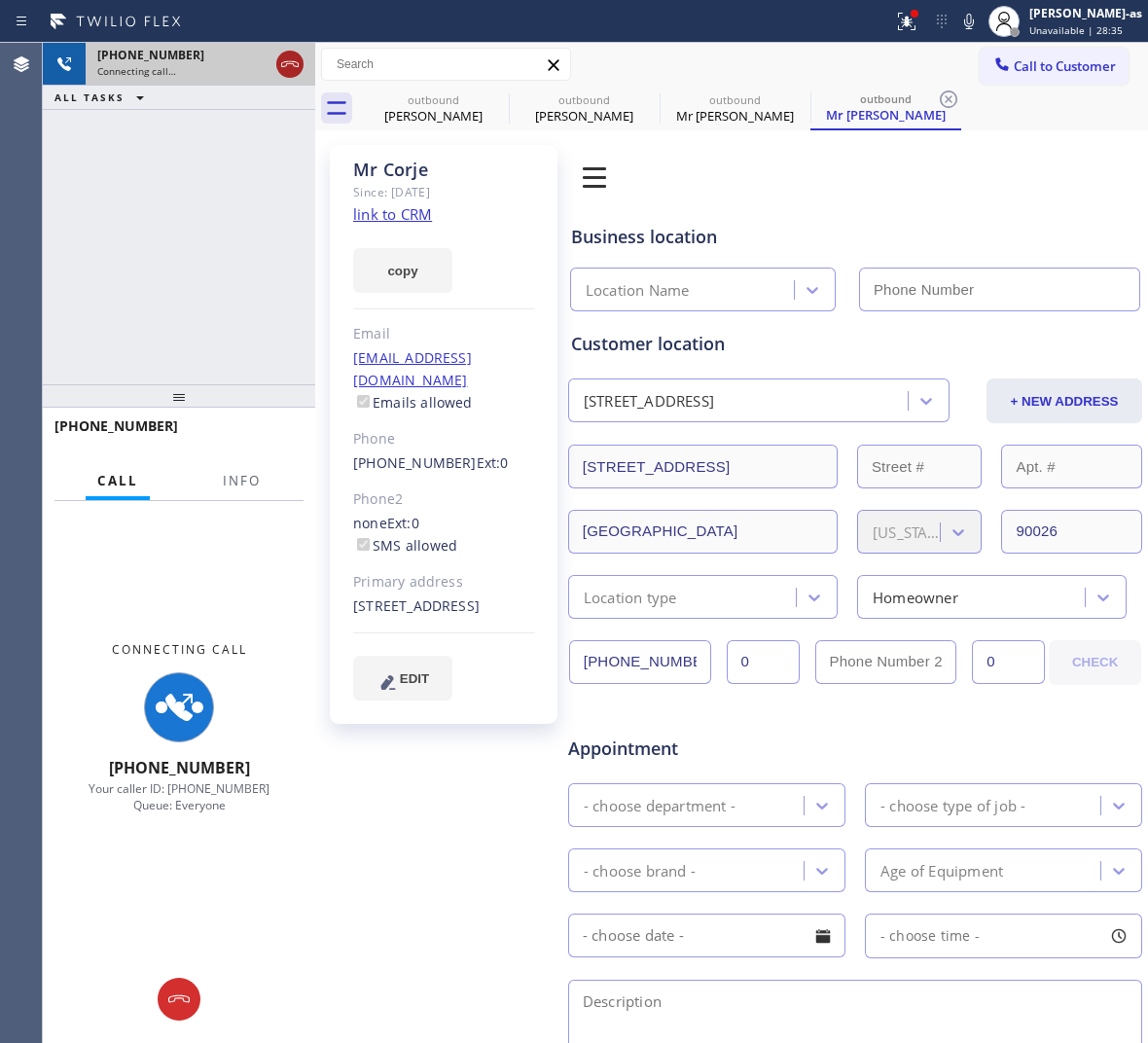 click at bounding box center (290, 64) 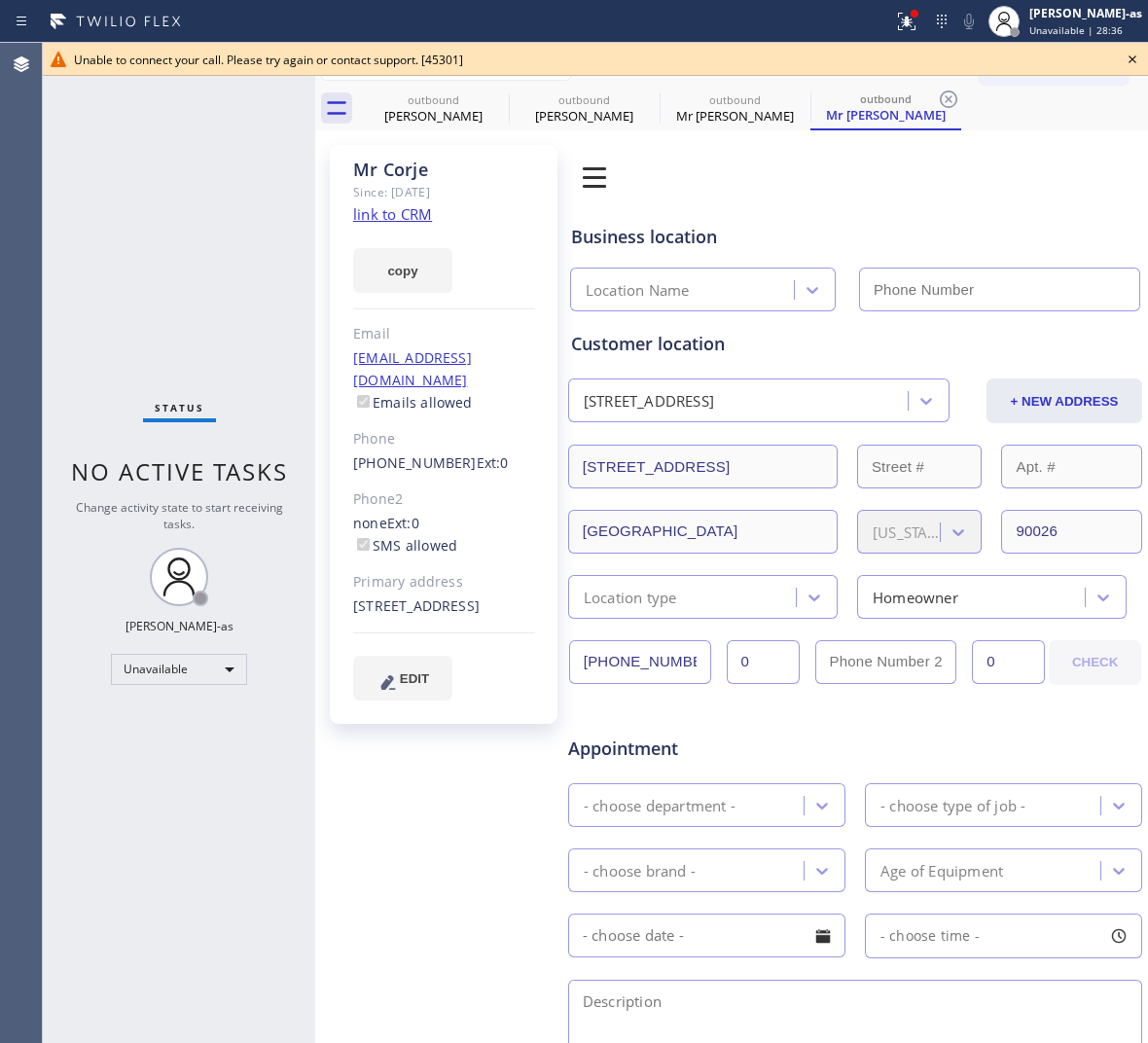click on "Unable to connect your call. Please try again or contact support. [45301]" at bounding box center (595, 59) 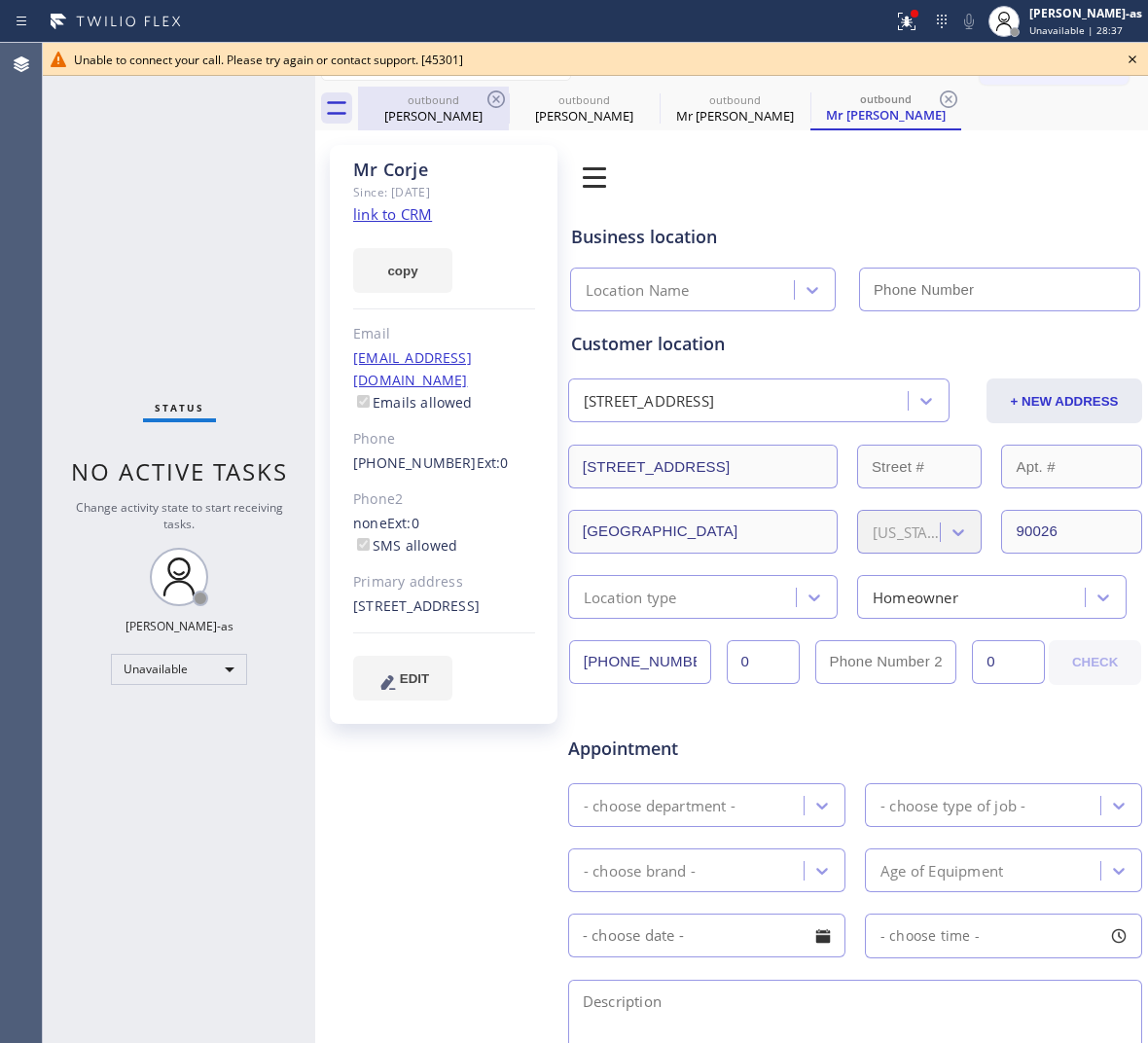 drag, startPoint x: 455, startPoint y: 107, endPoint x: 467, endPoint y: 107, distance: 12 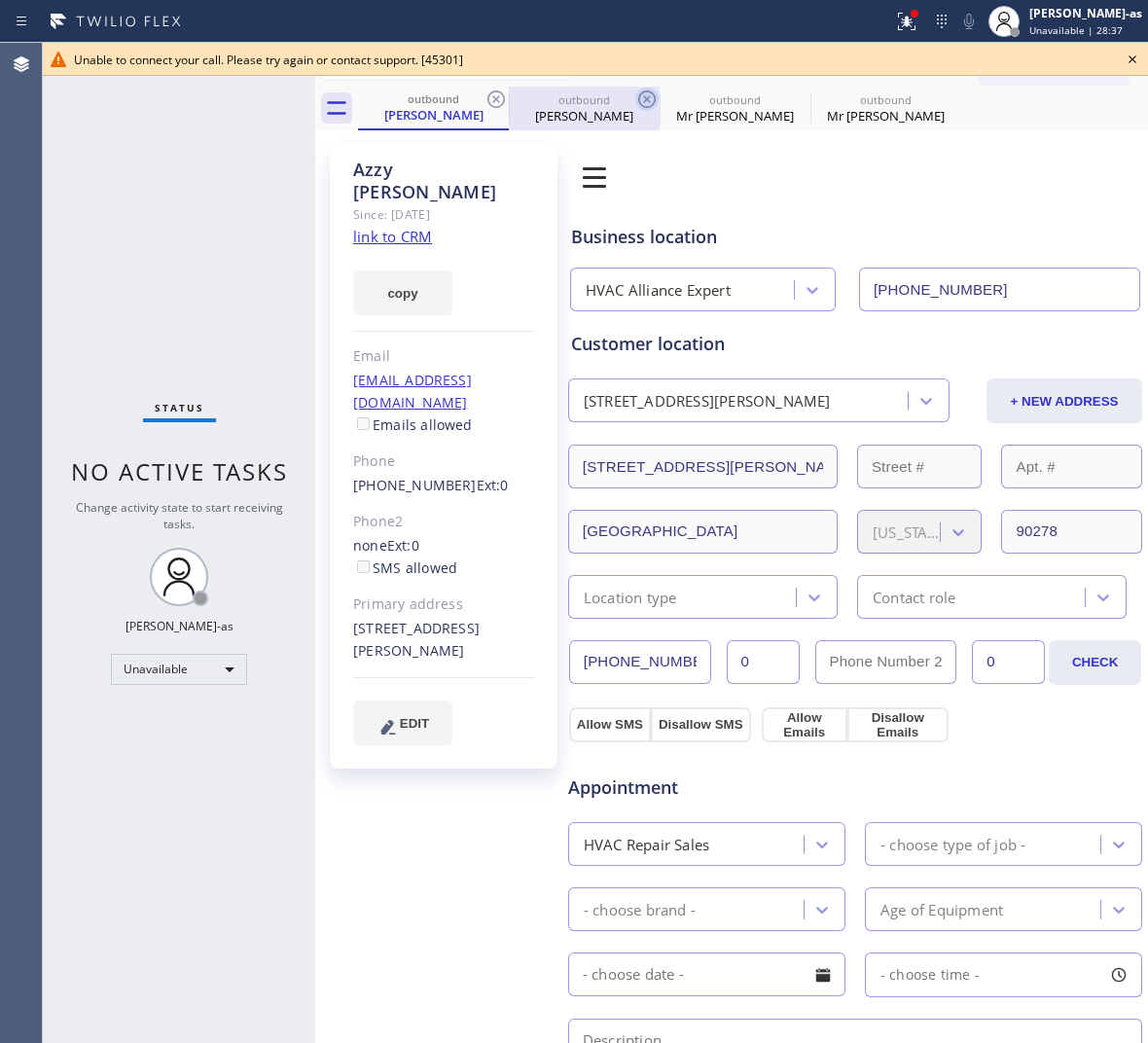 click 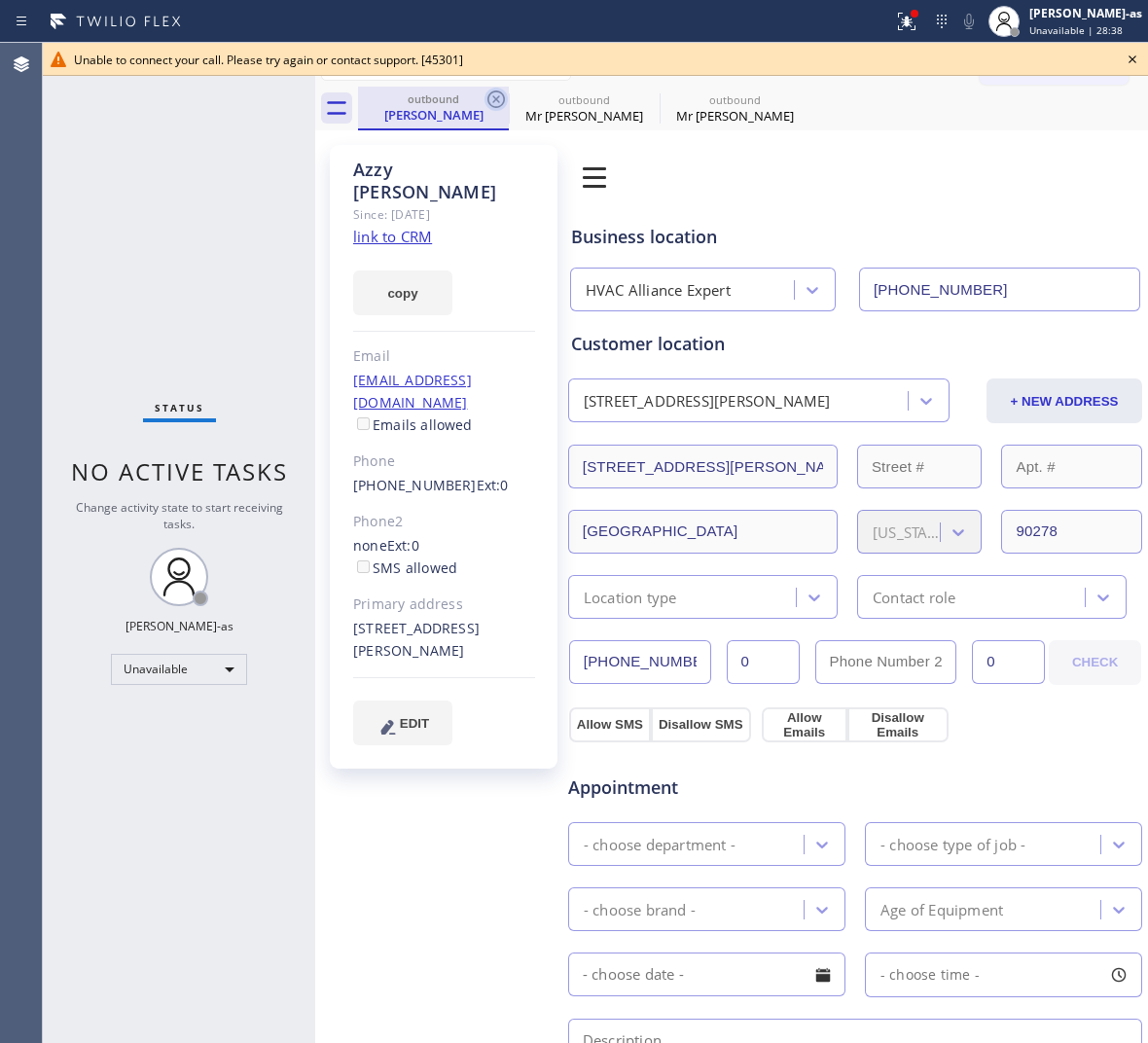 type on "[PHONE_NUMBER]" 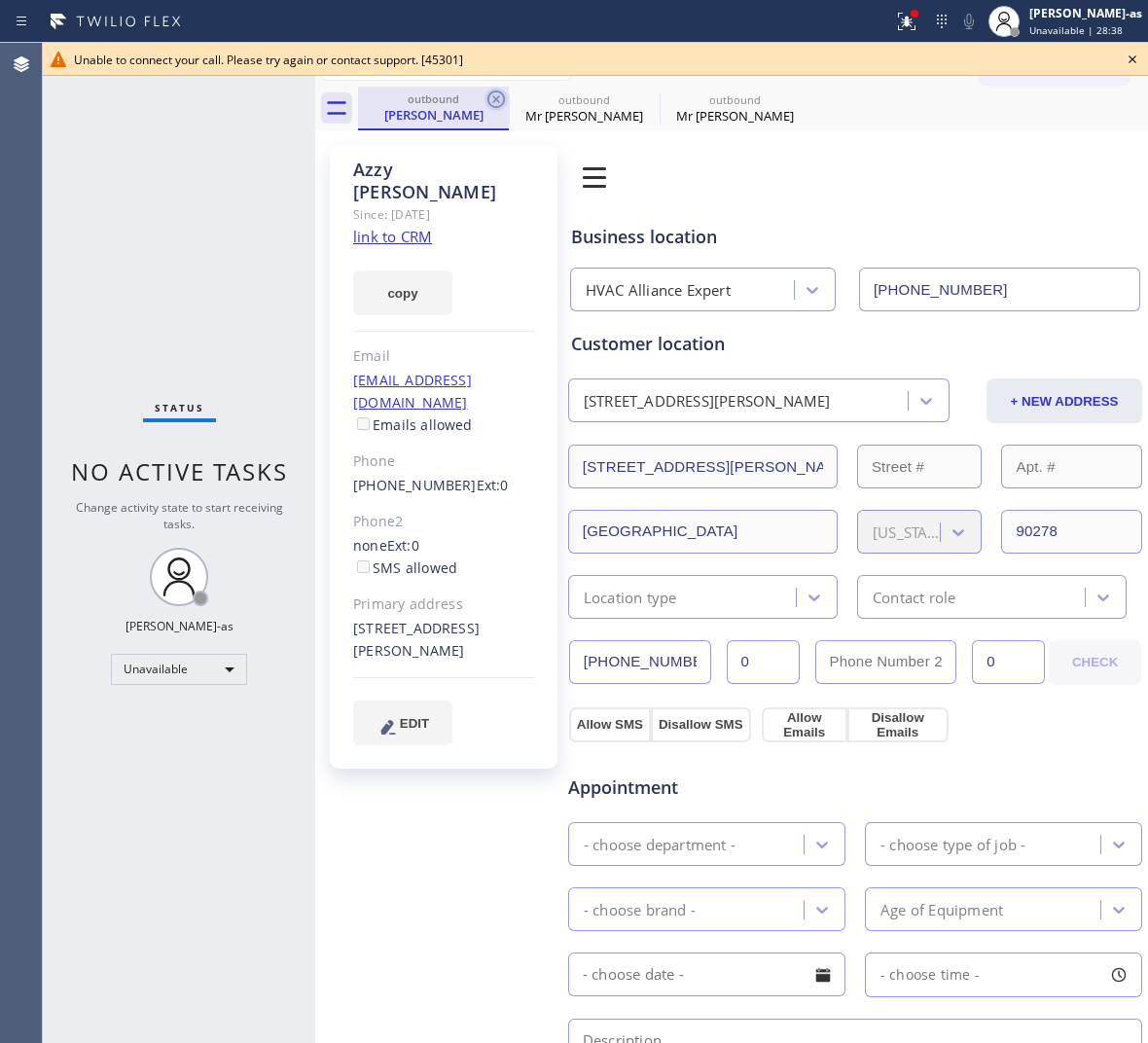 click 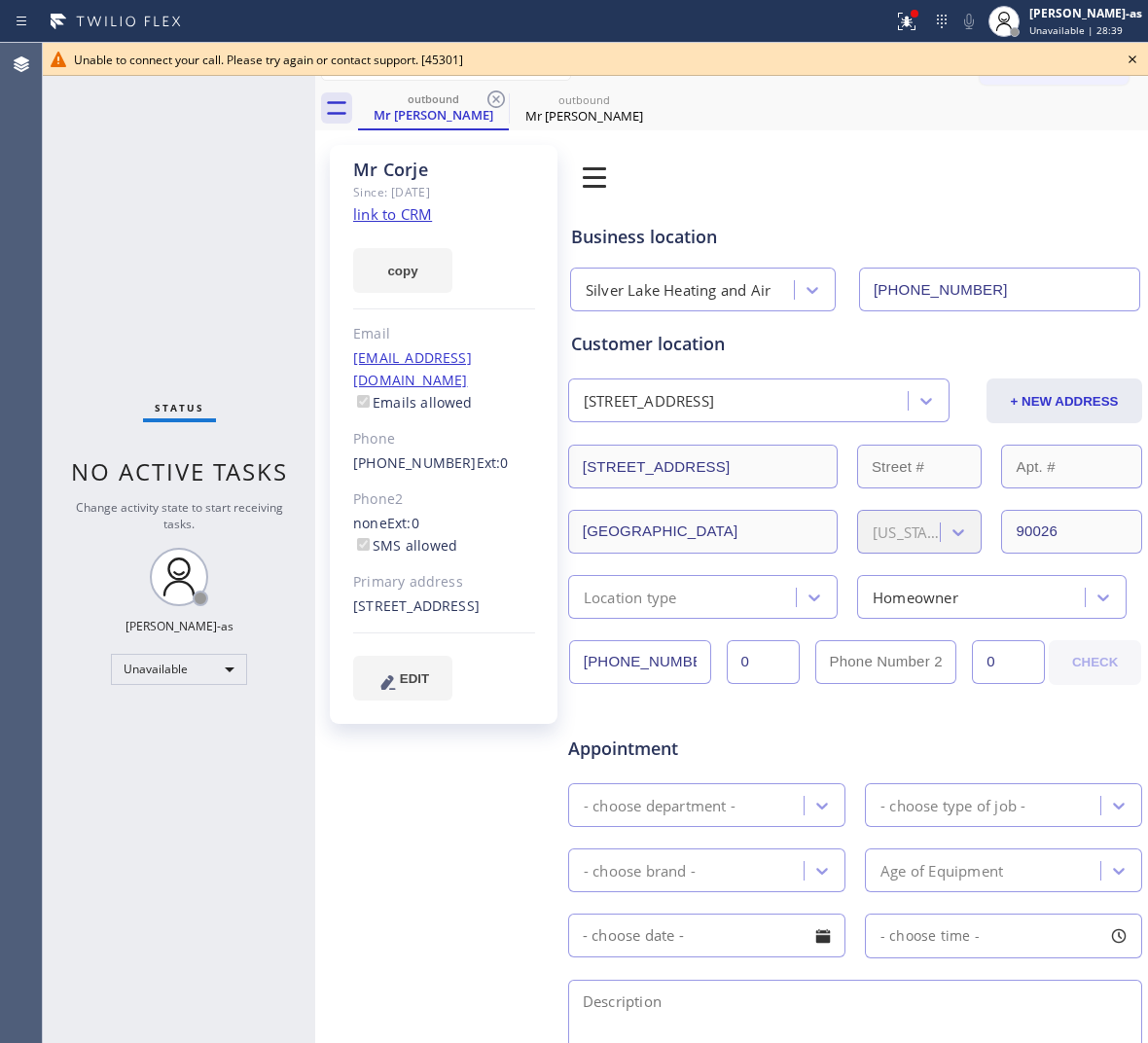 click 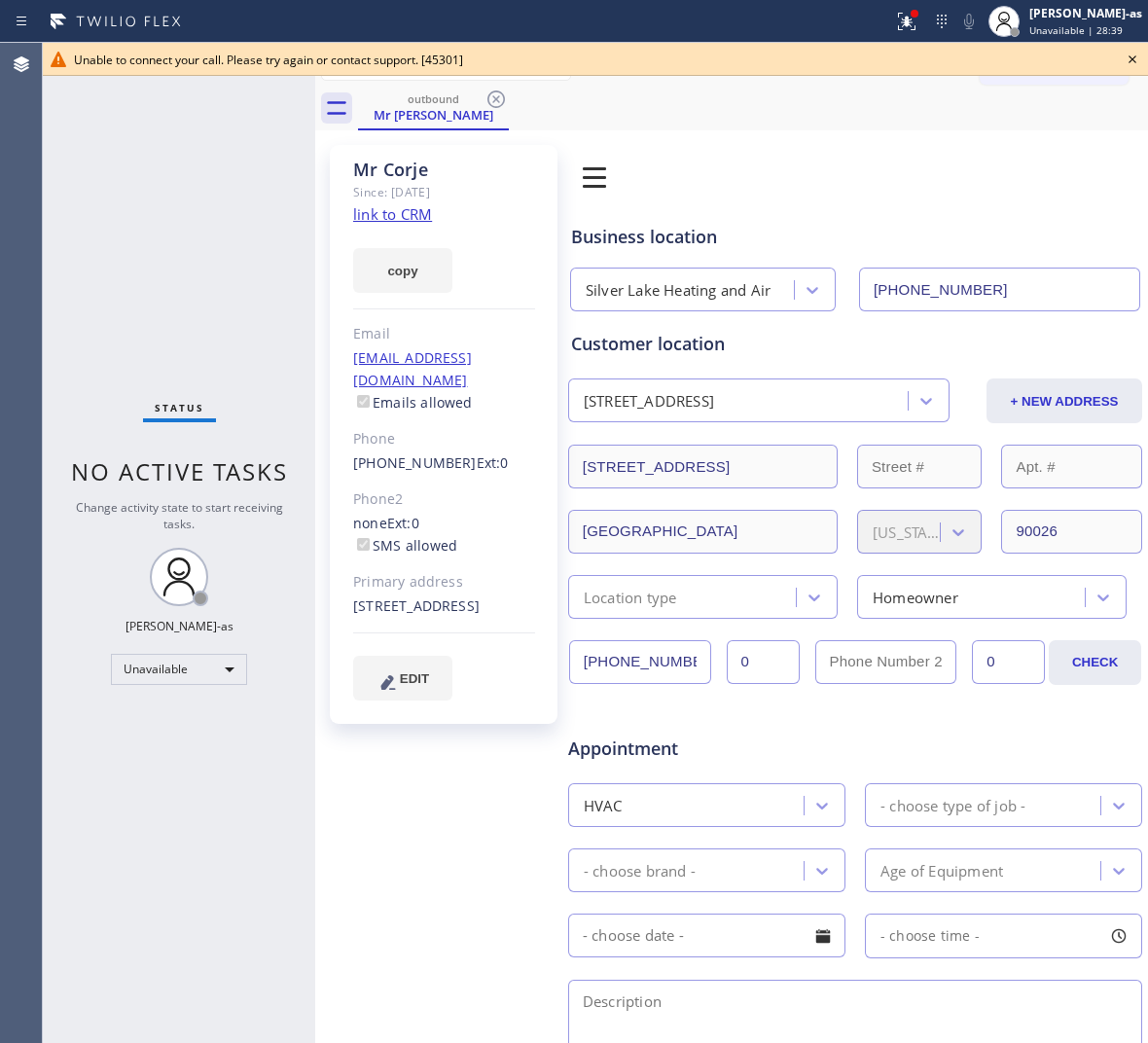 click on "link to CRM" 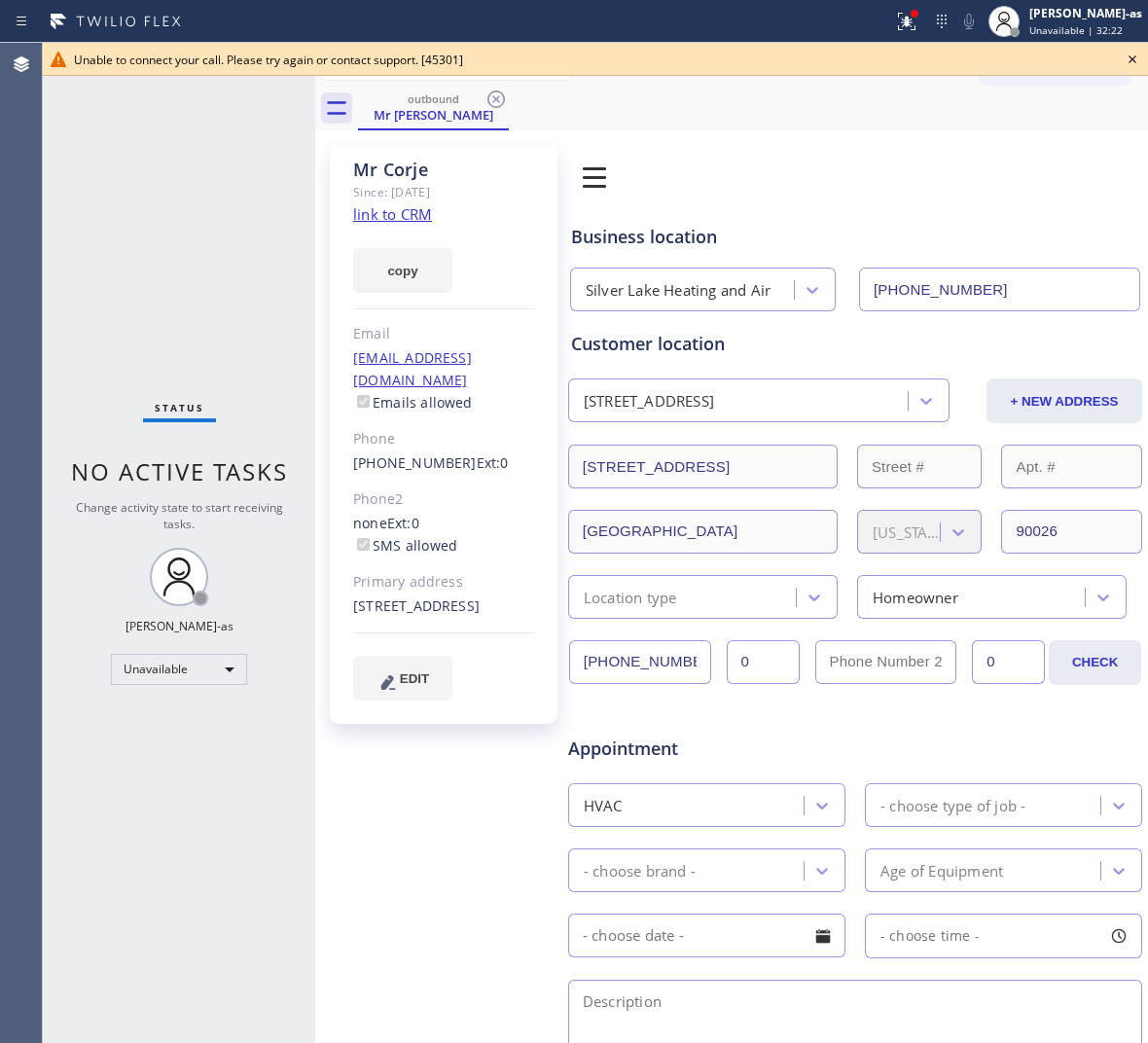 click 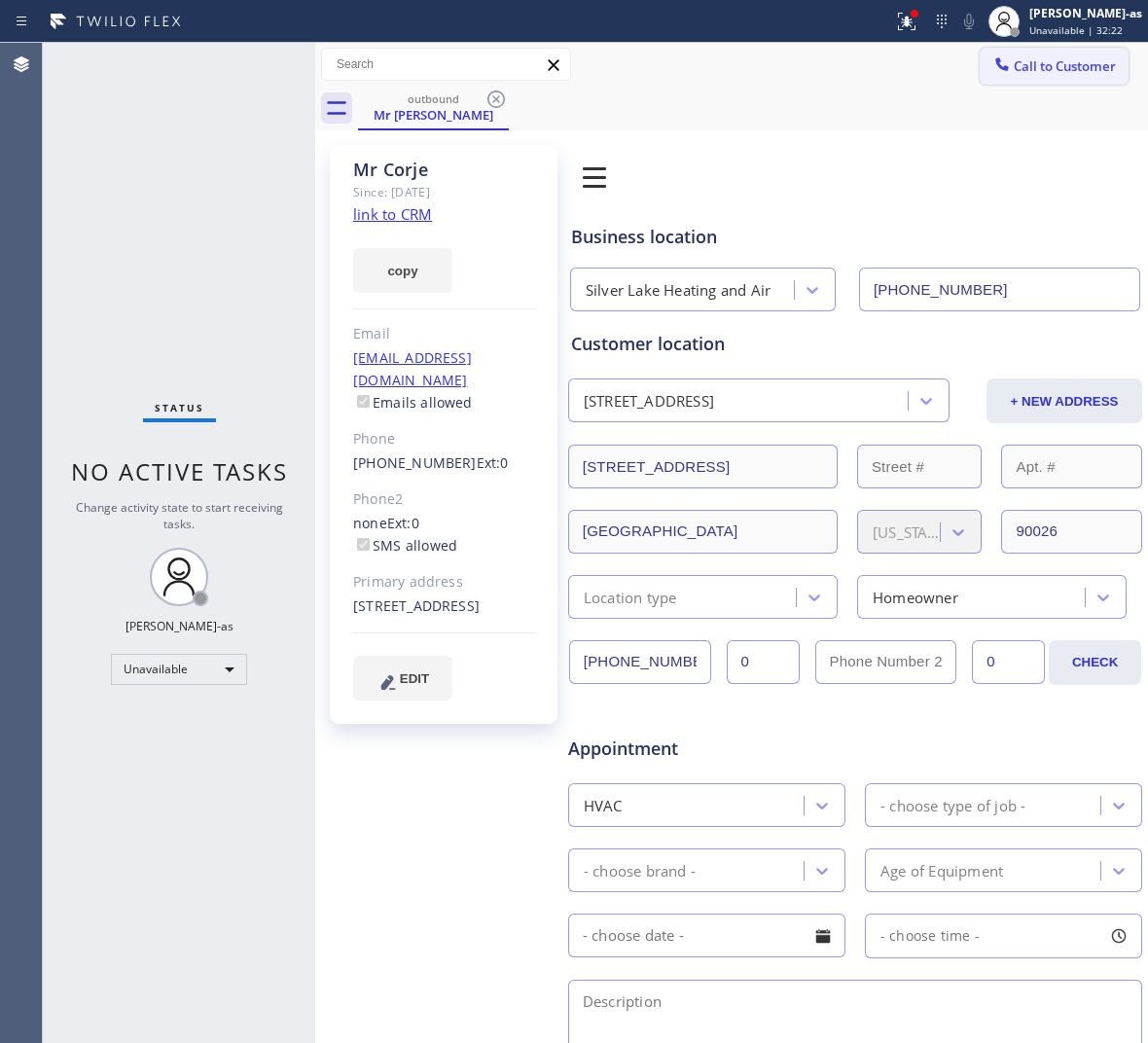 click on "Call to Customer" at bounding box center [1064, 66] 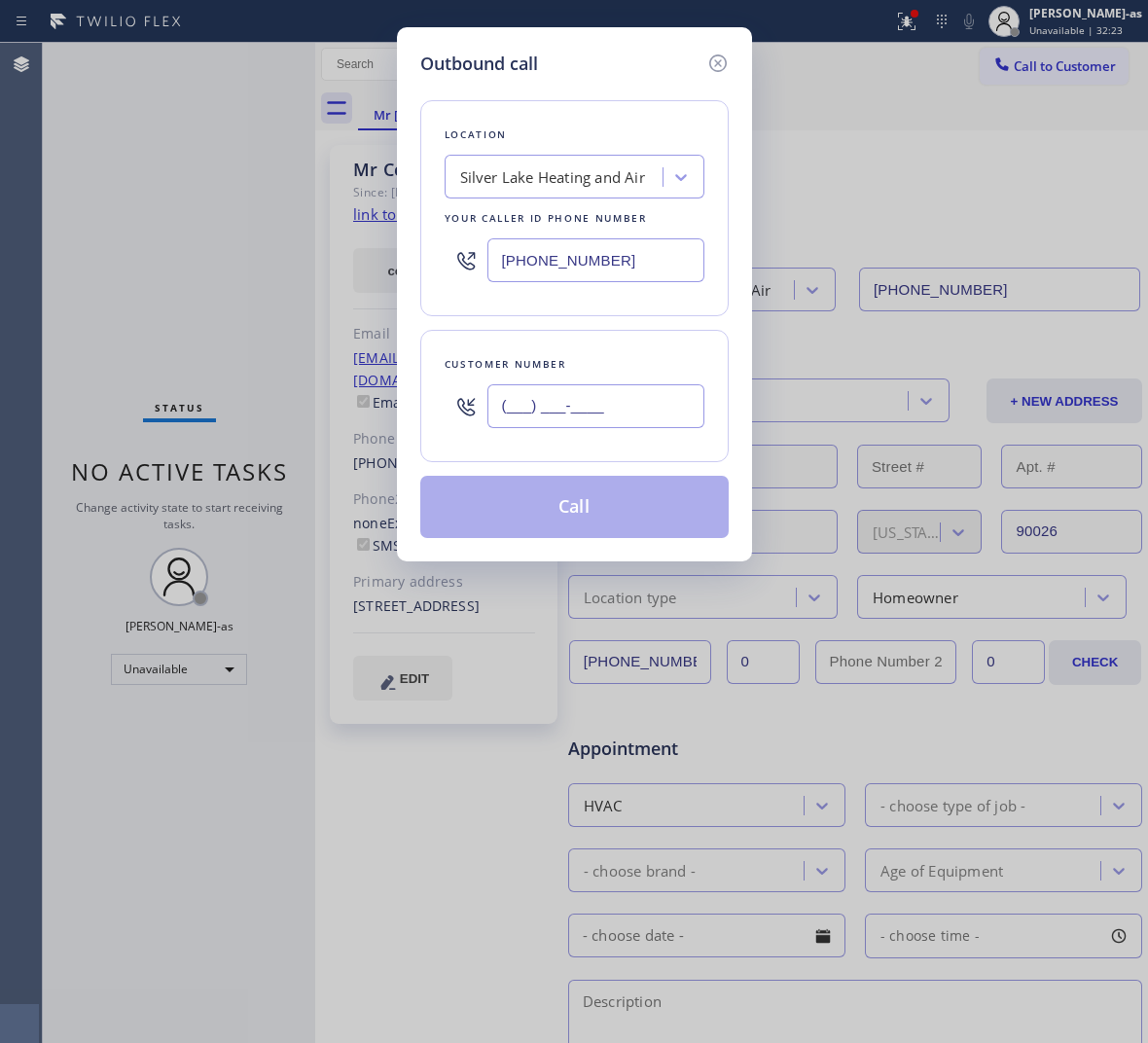 click on "(___) ___-____" at bounding box center (595, 406) 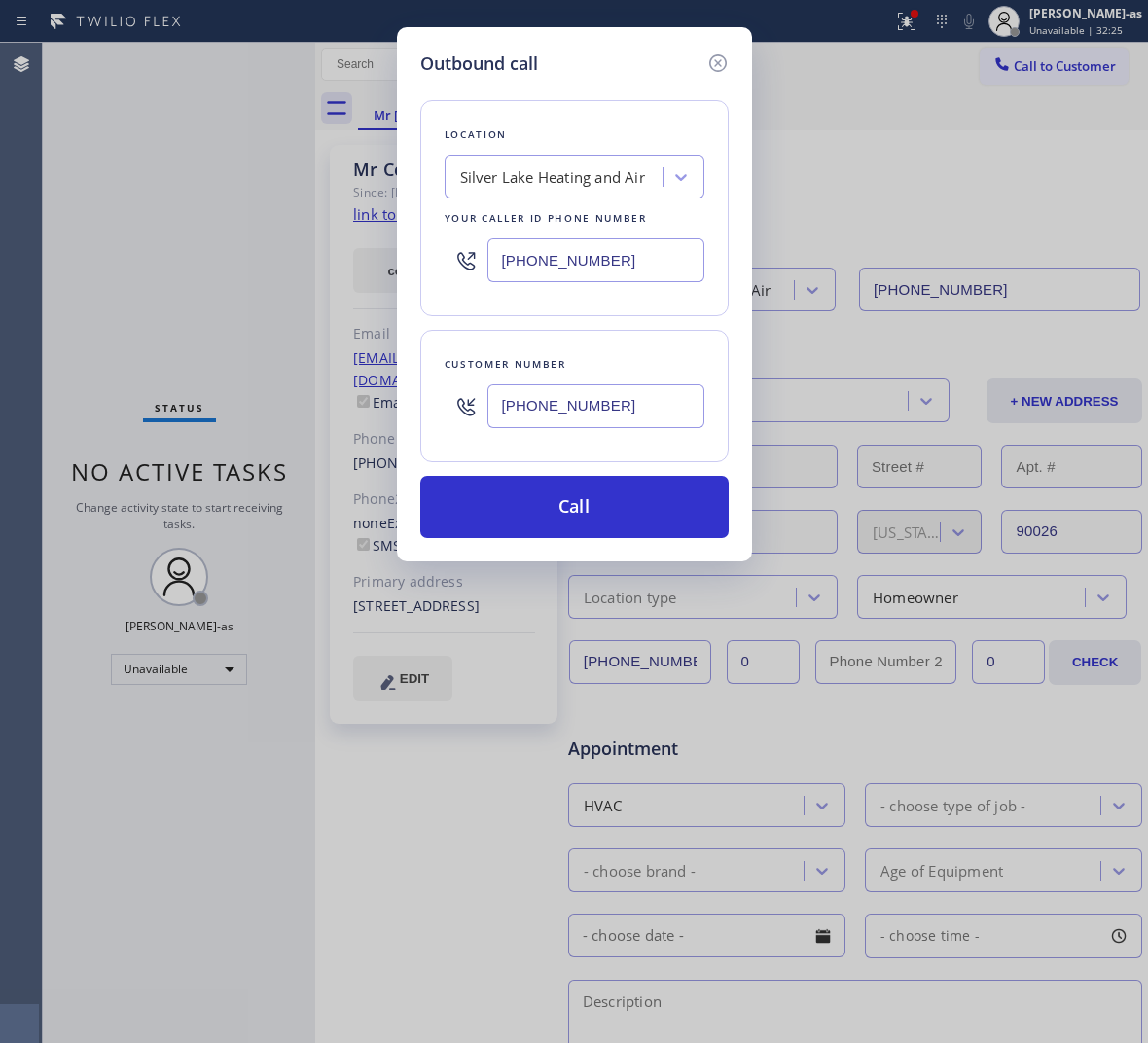 type on "[PHONE_NUMBER]" 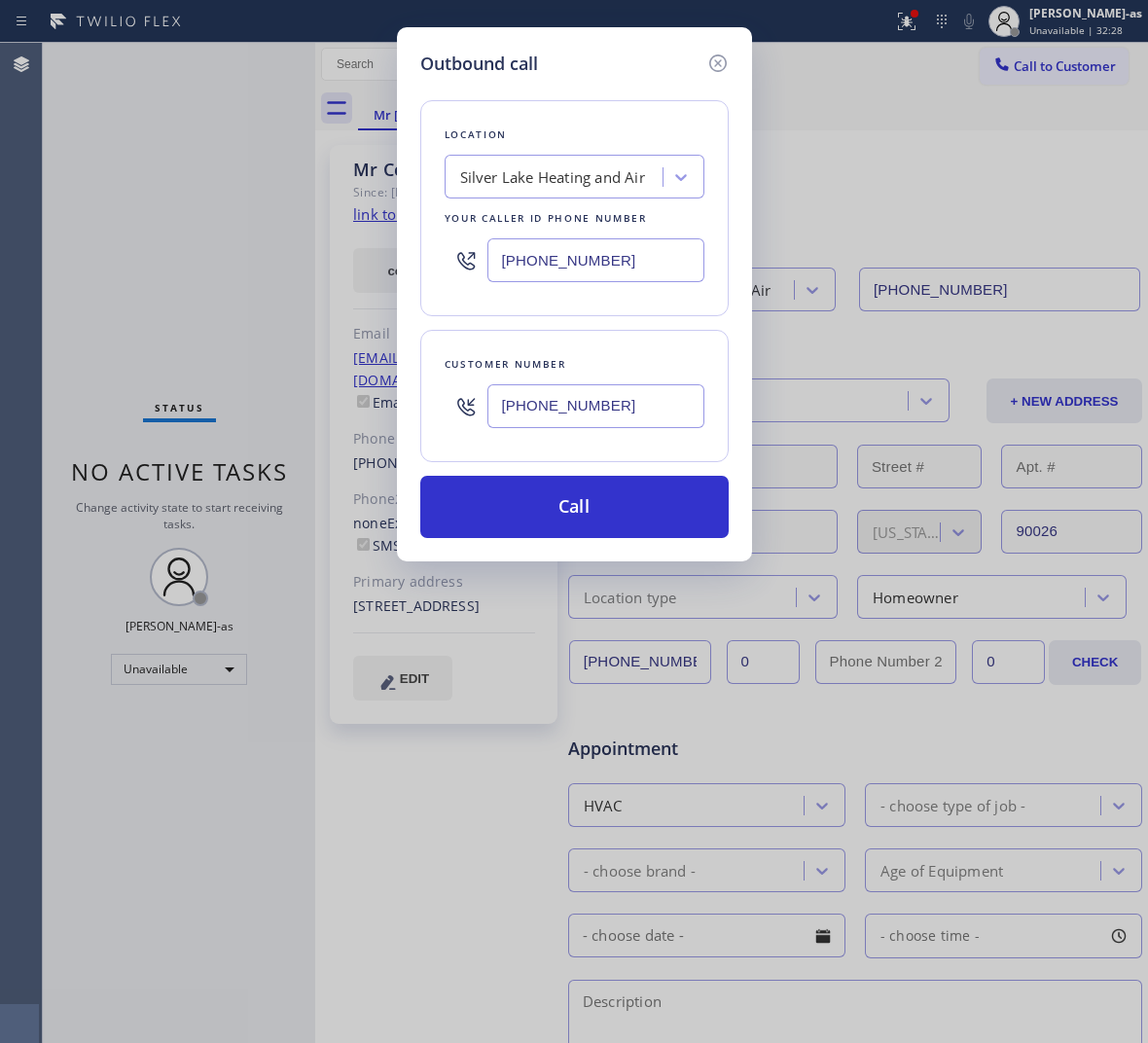 click on "[PHONE_NUMBER]" at bounding box center [595, 260] 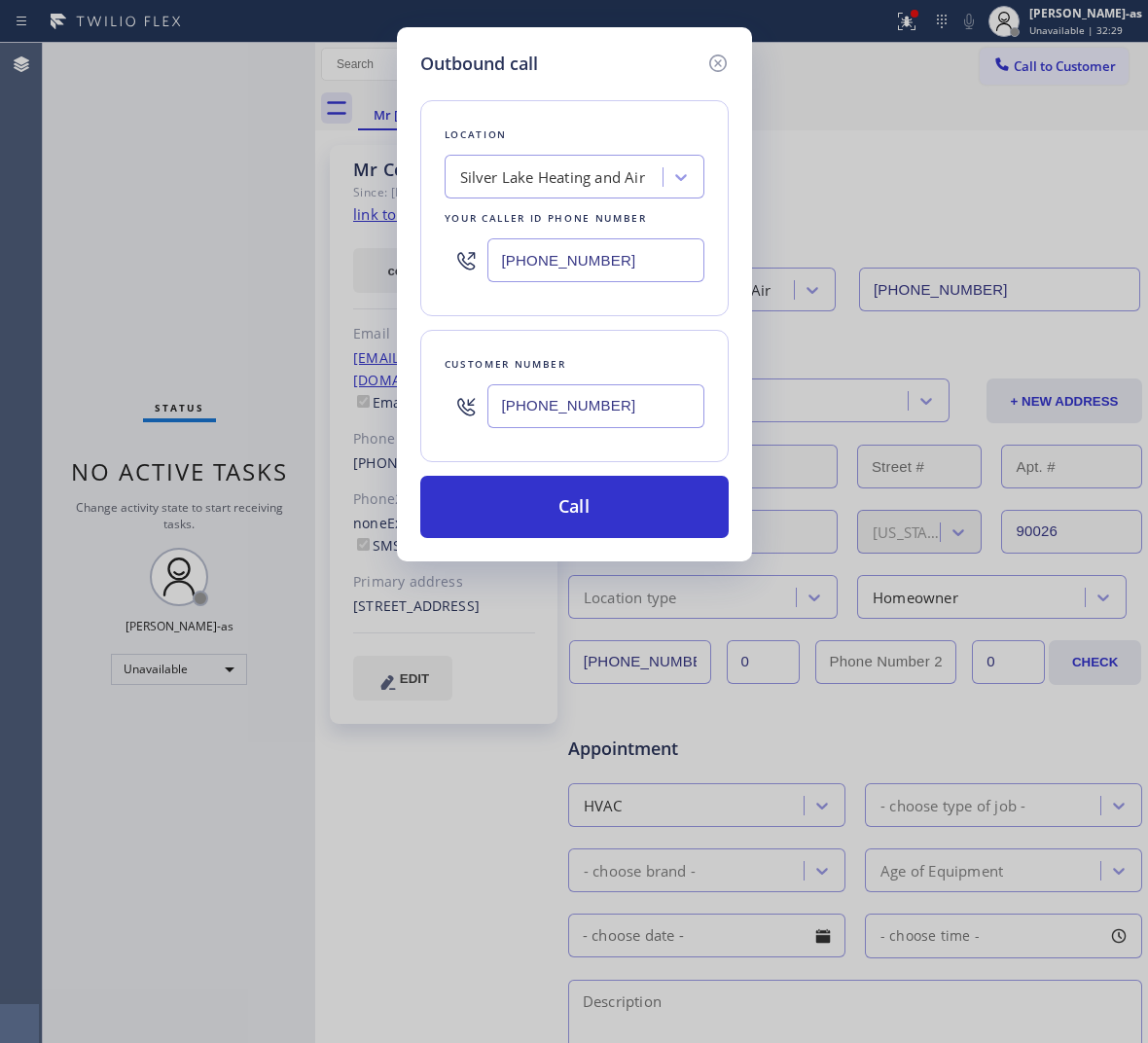 click on "[PHONE_NUMBER]" at bounding box center [595, 260] 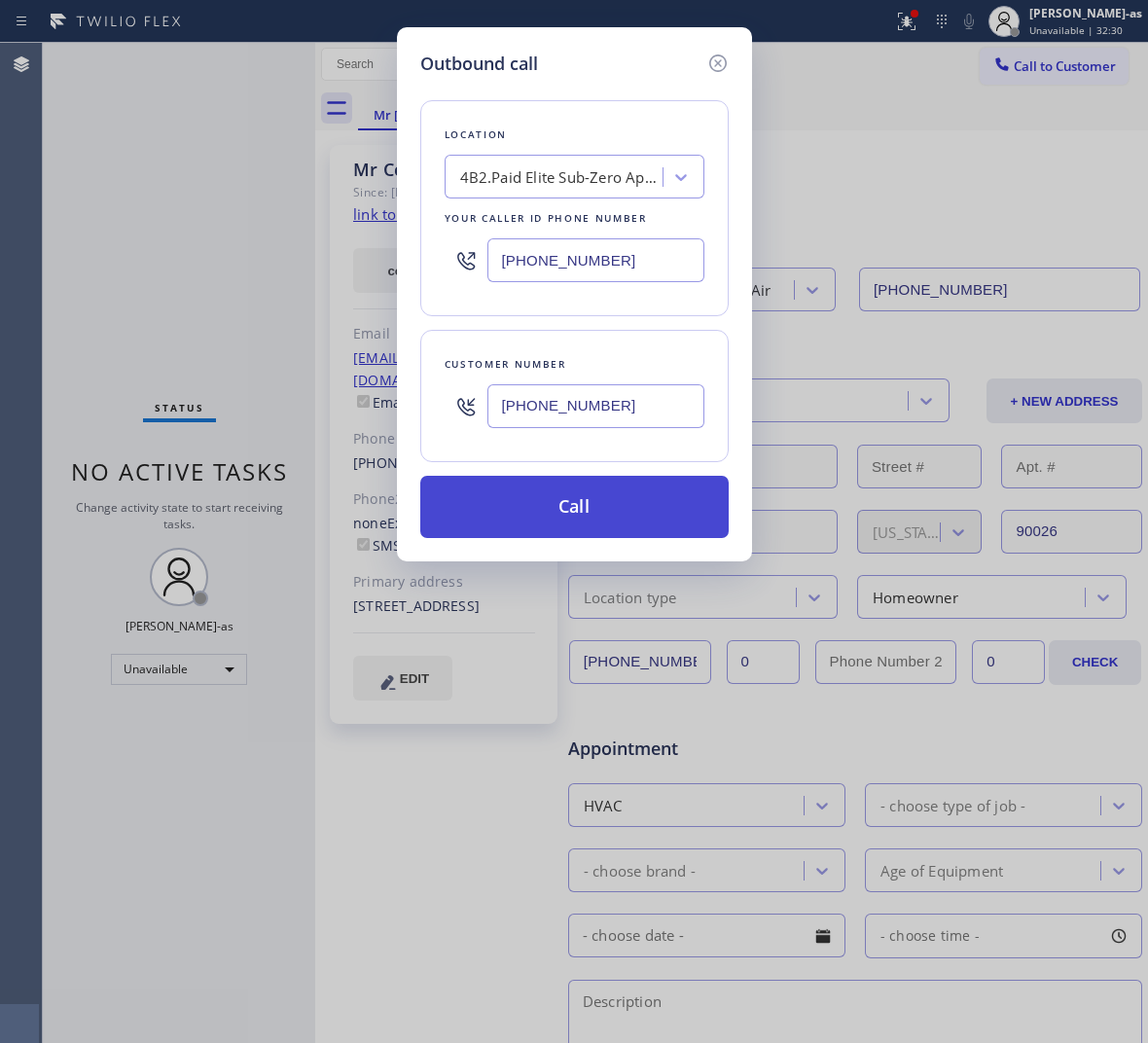 type on "[PHONE_NUMBER]" 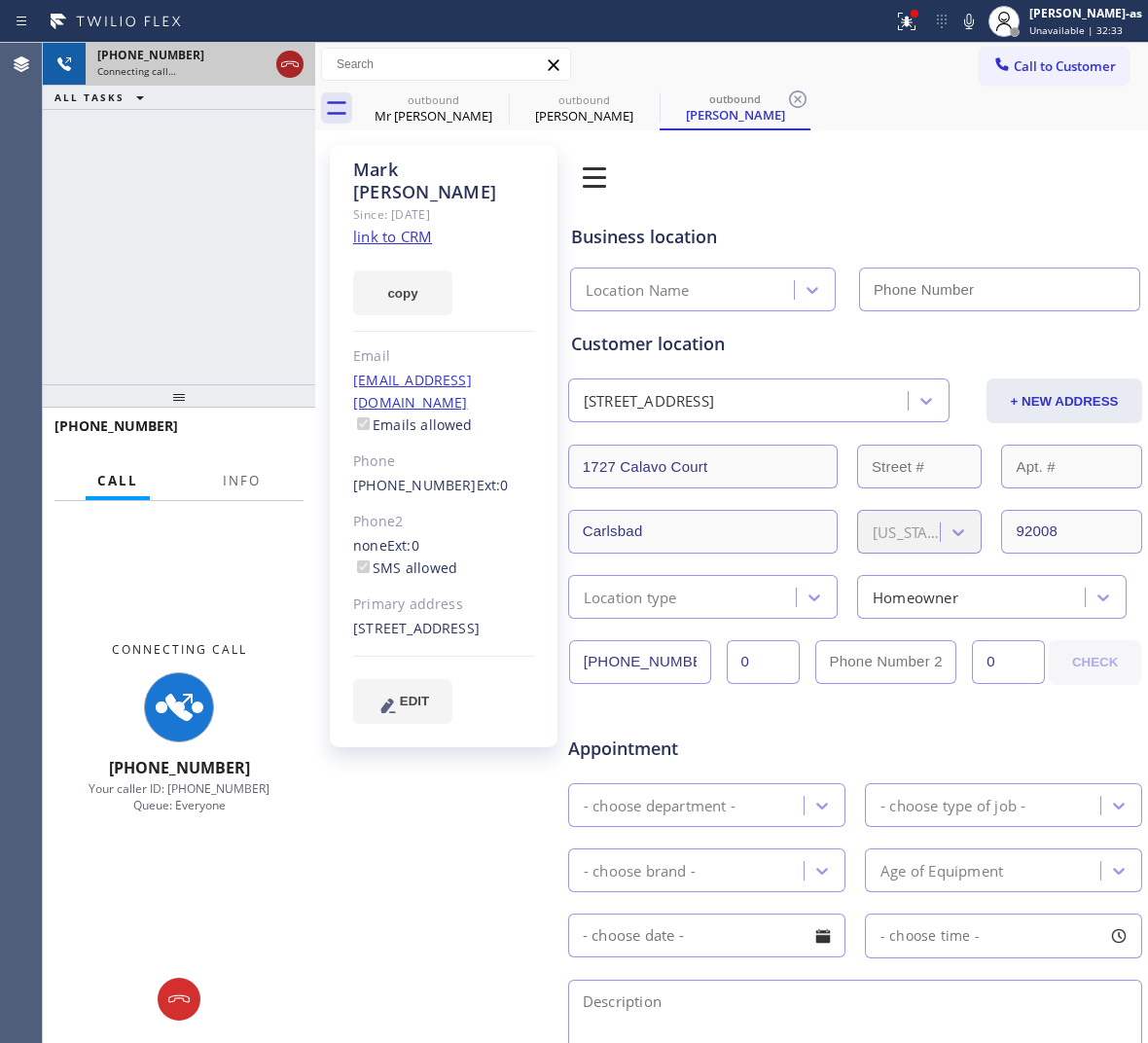click 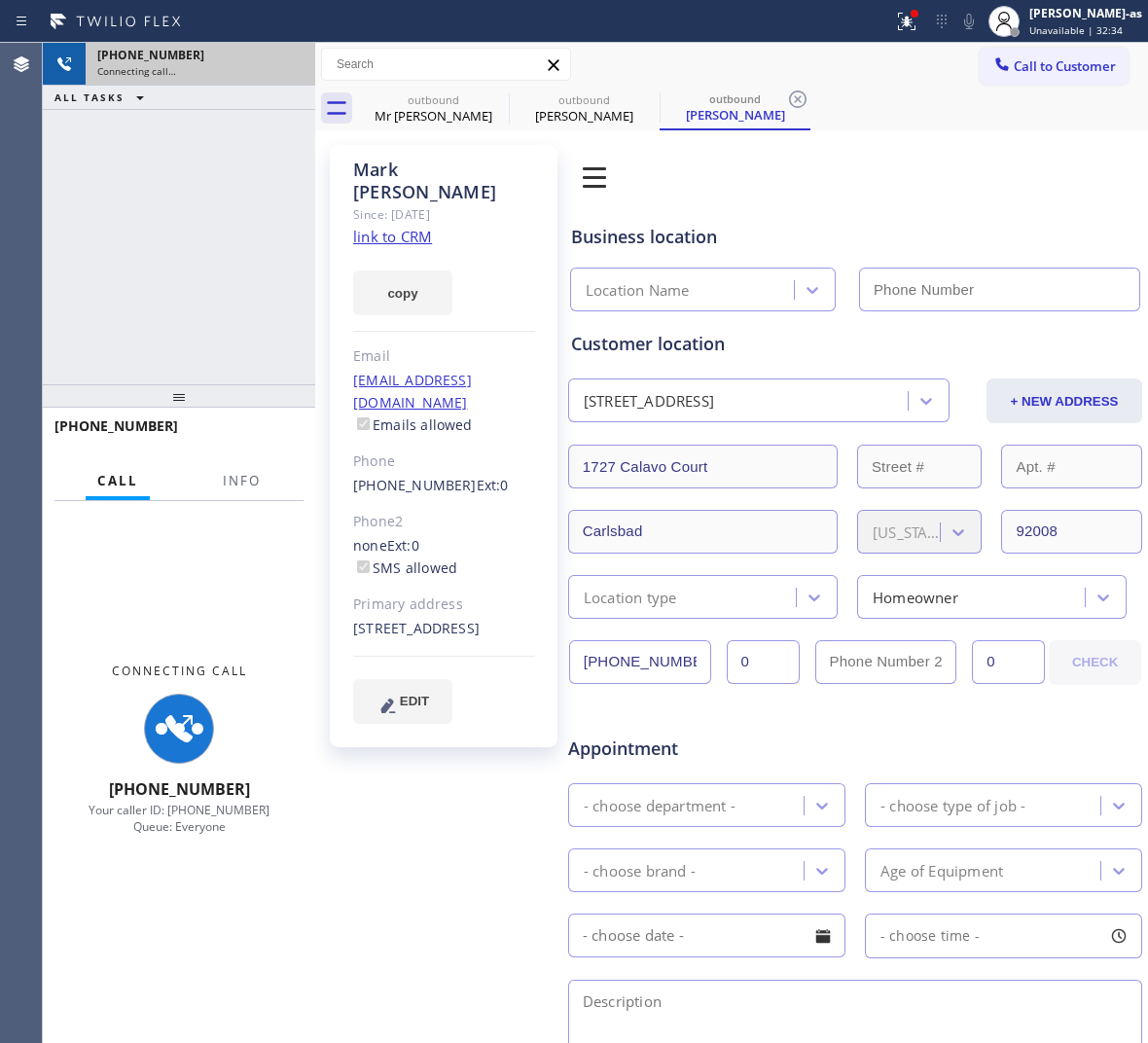 click on "[PHONE_NUMBER] Connecting call… ALL TASKS ALL TASKS ACTIVE TASKS TASKS IN WRAP UP" at bounding box center (179, 213) 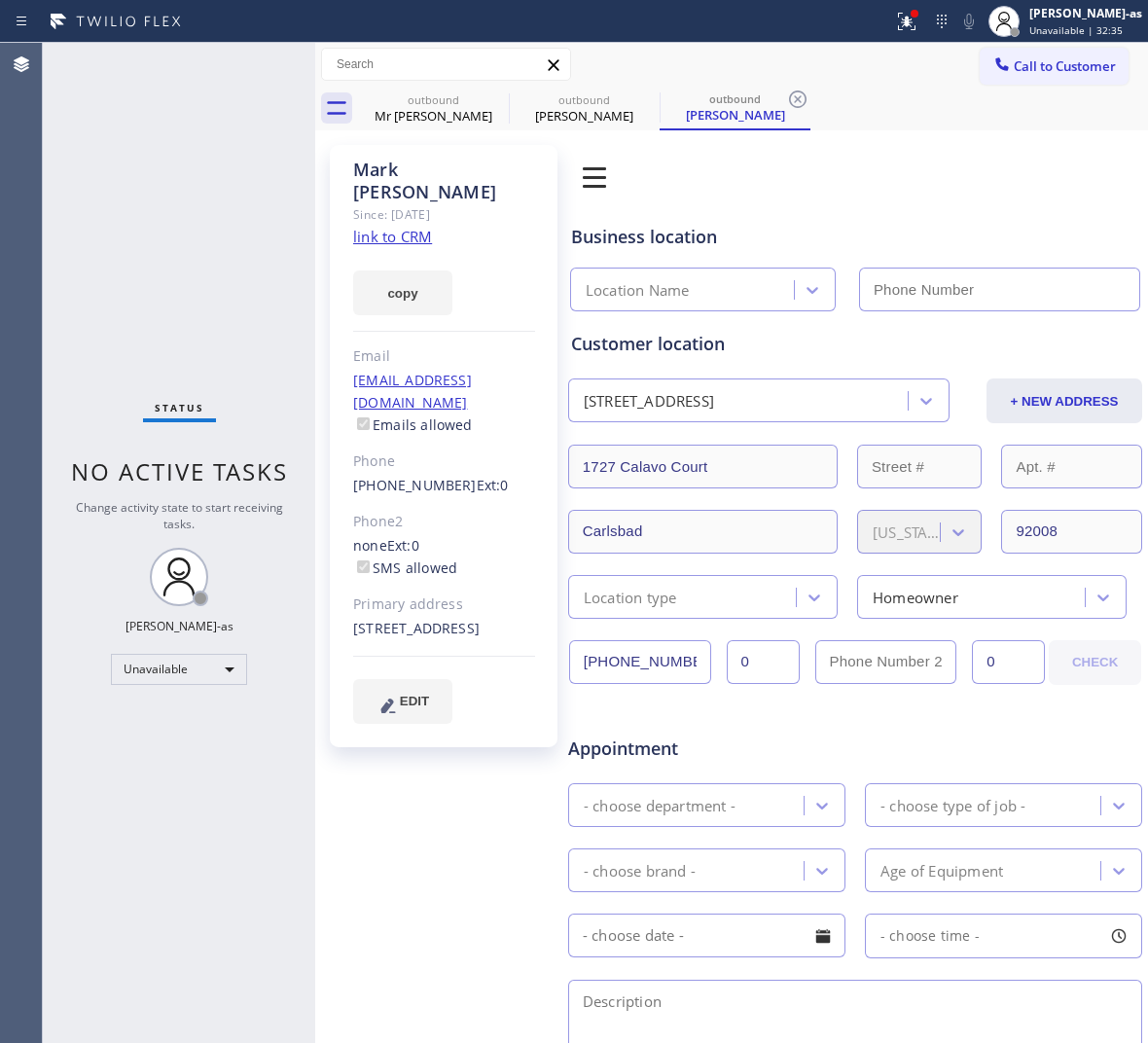 click on "link to CRM" 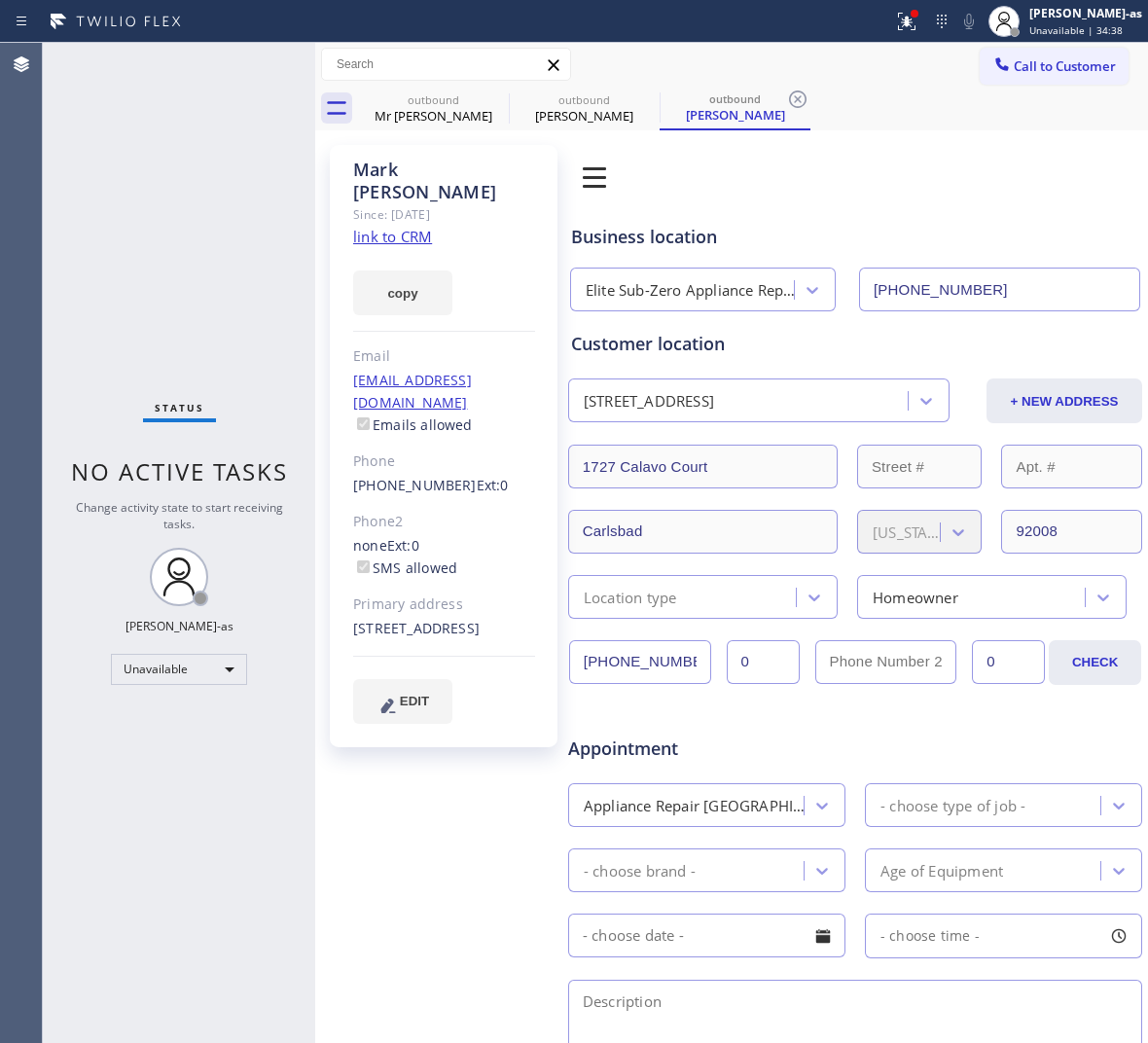 drag, startPoint x: 214, startPoint y: 305, endPoint x: 407, endPoint y: 175, distance: 232.69938 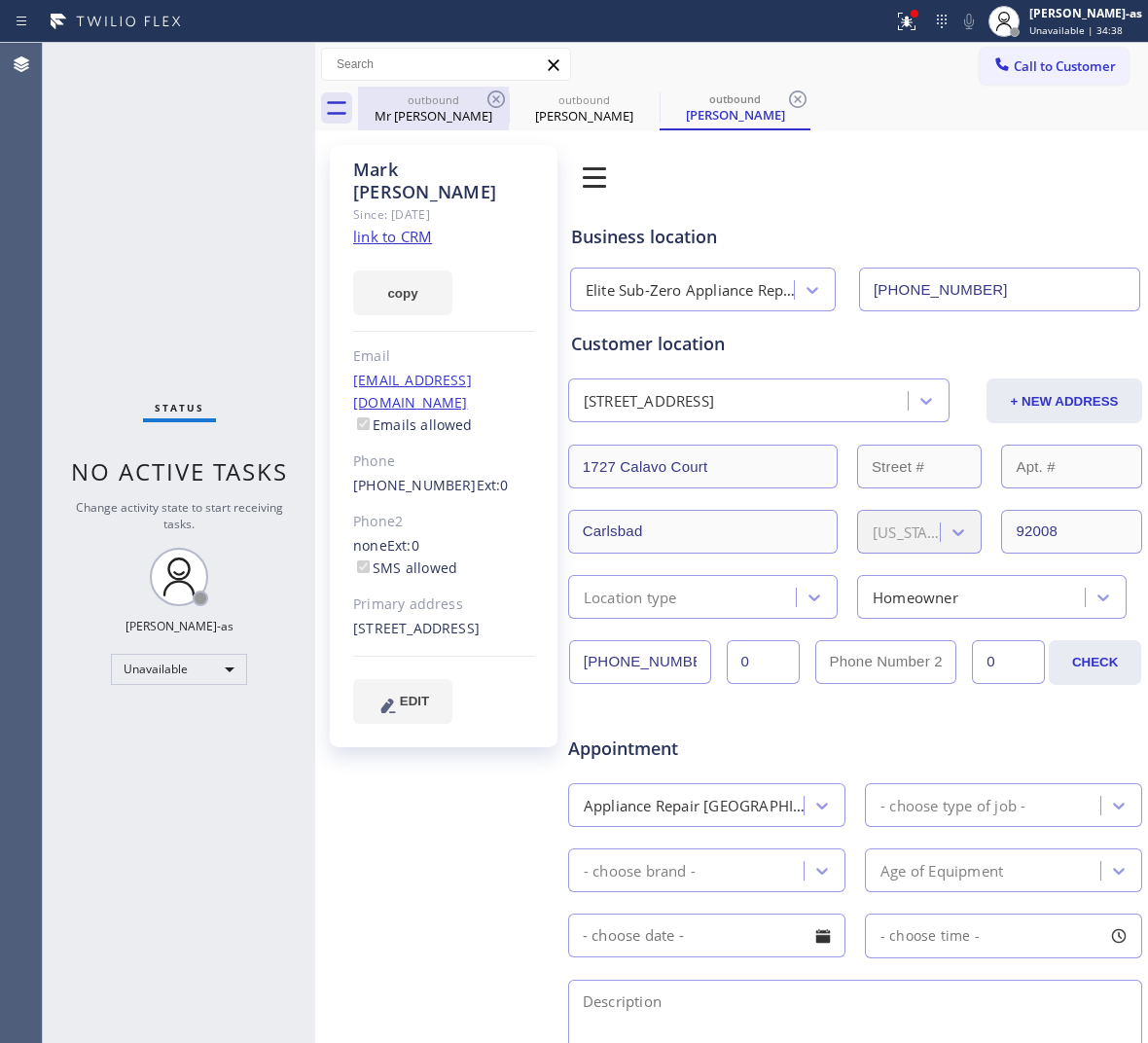 click on "Mr [PERSON_NAME]" at bounding box center [433, 116] 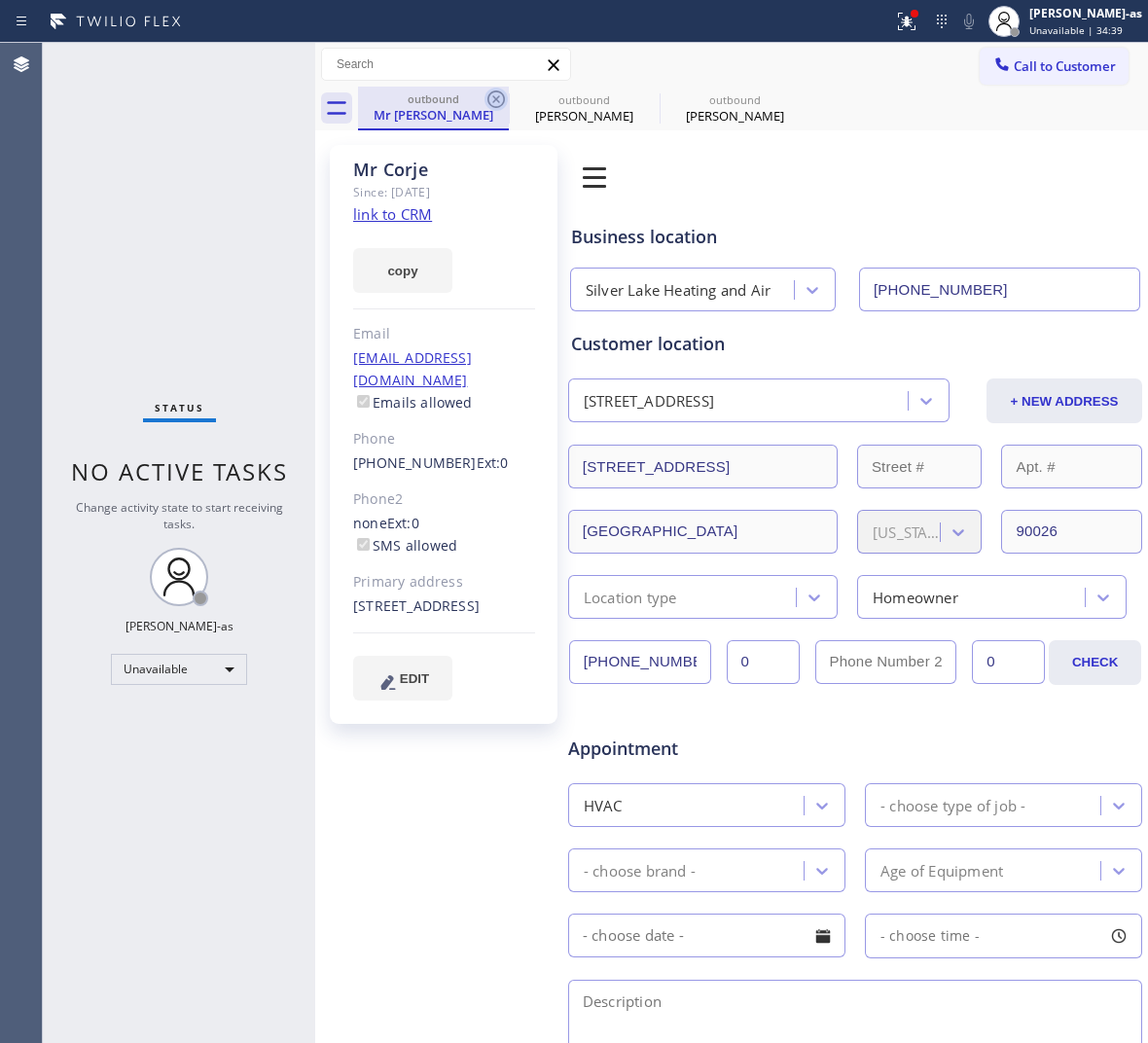 click 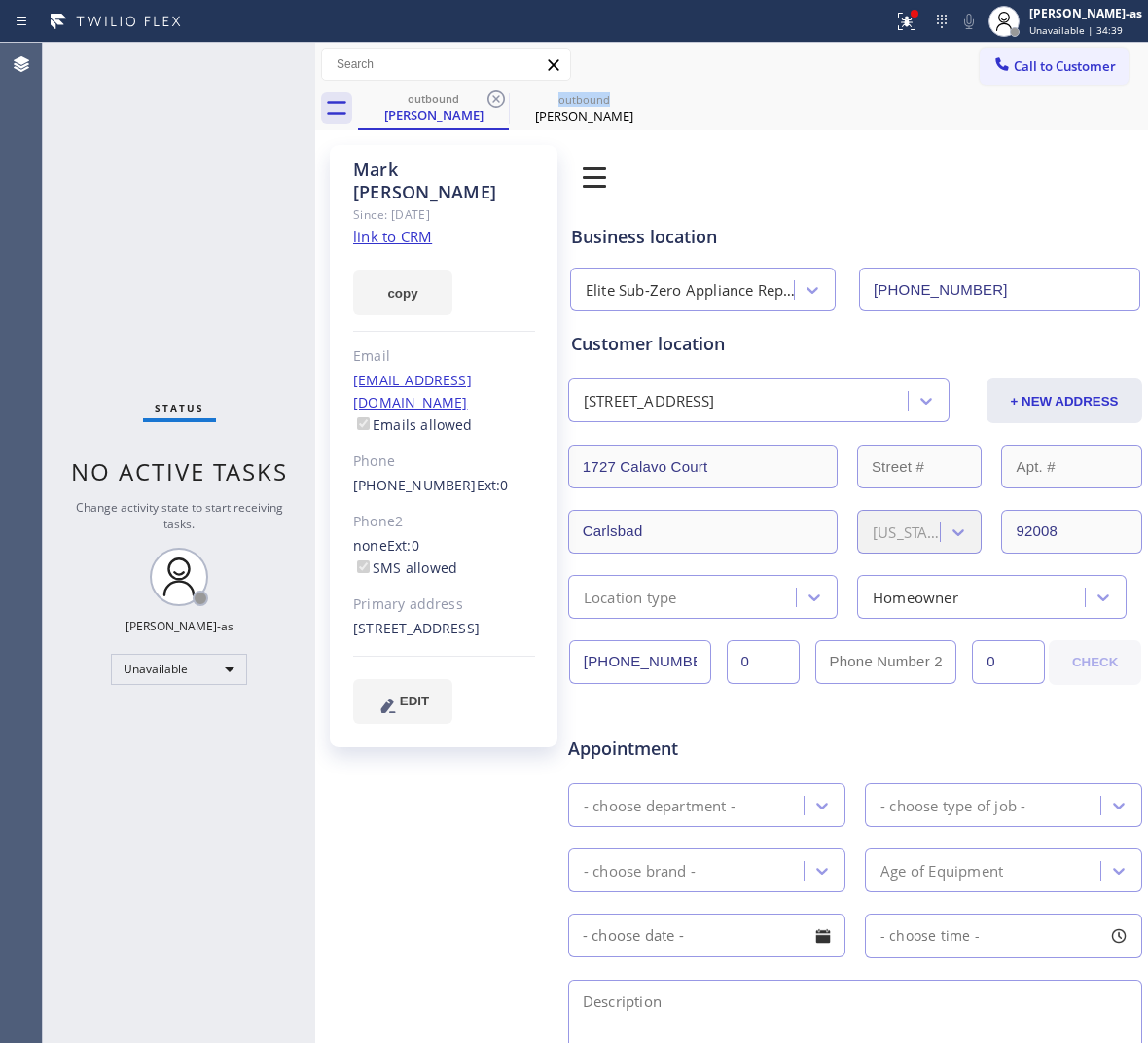 click 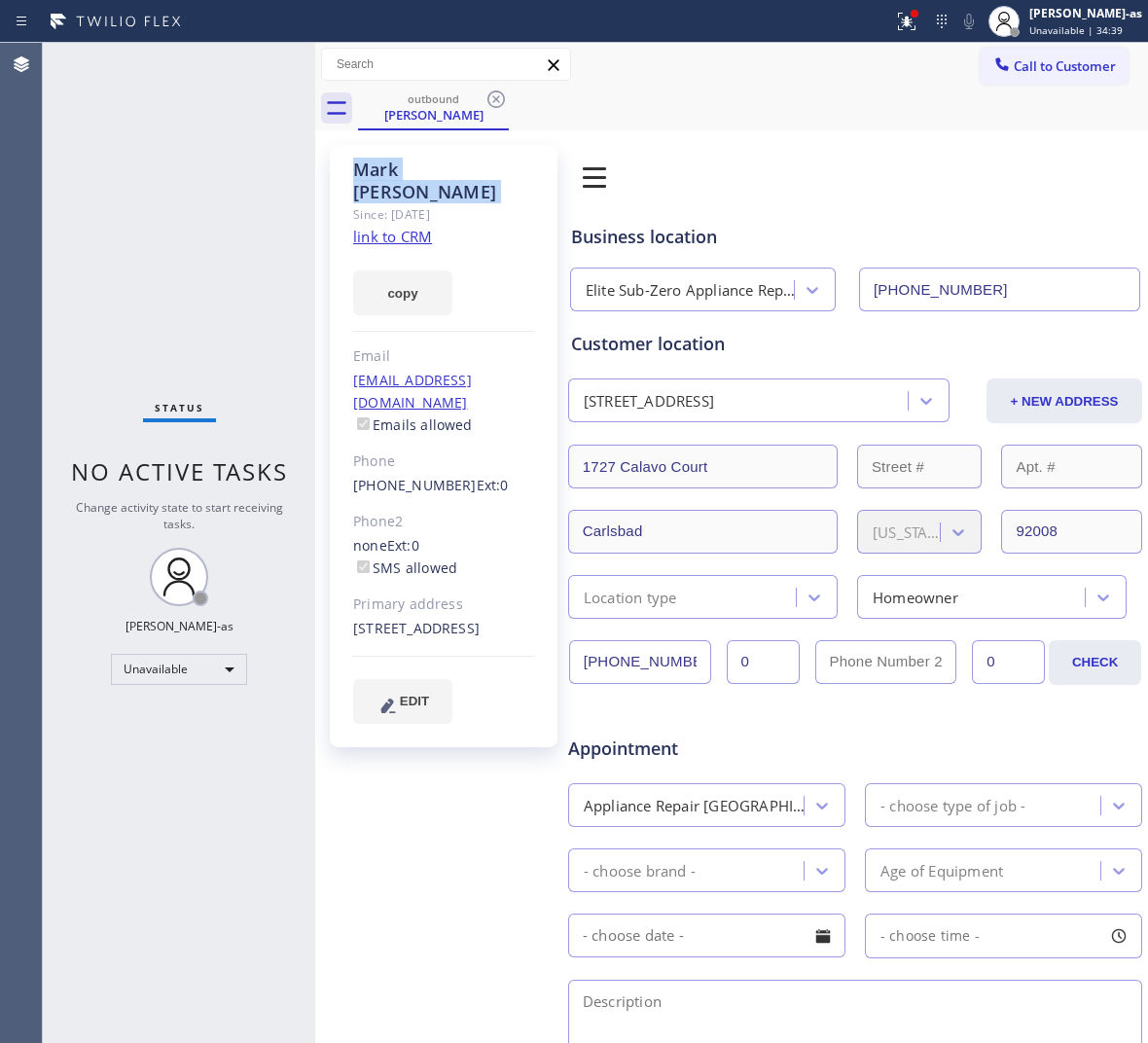 click 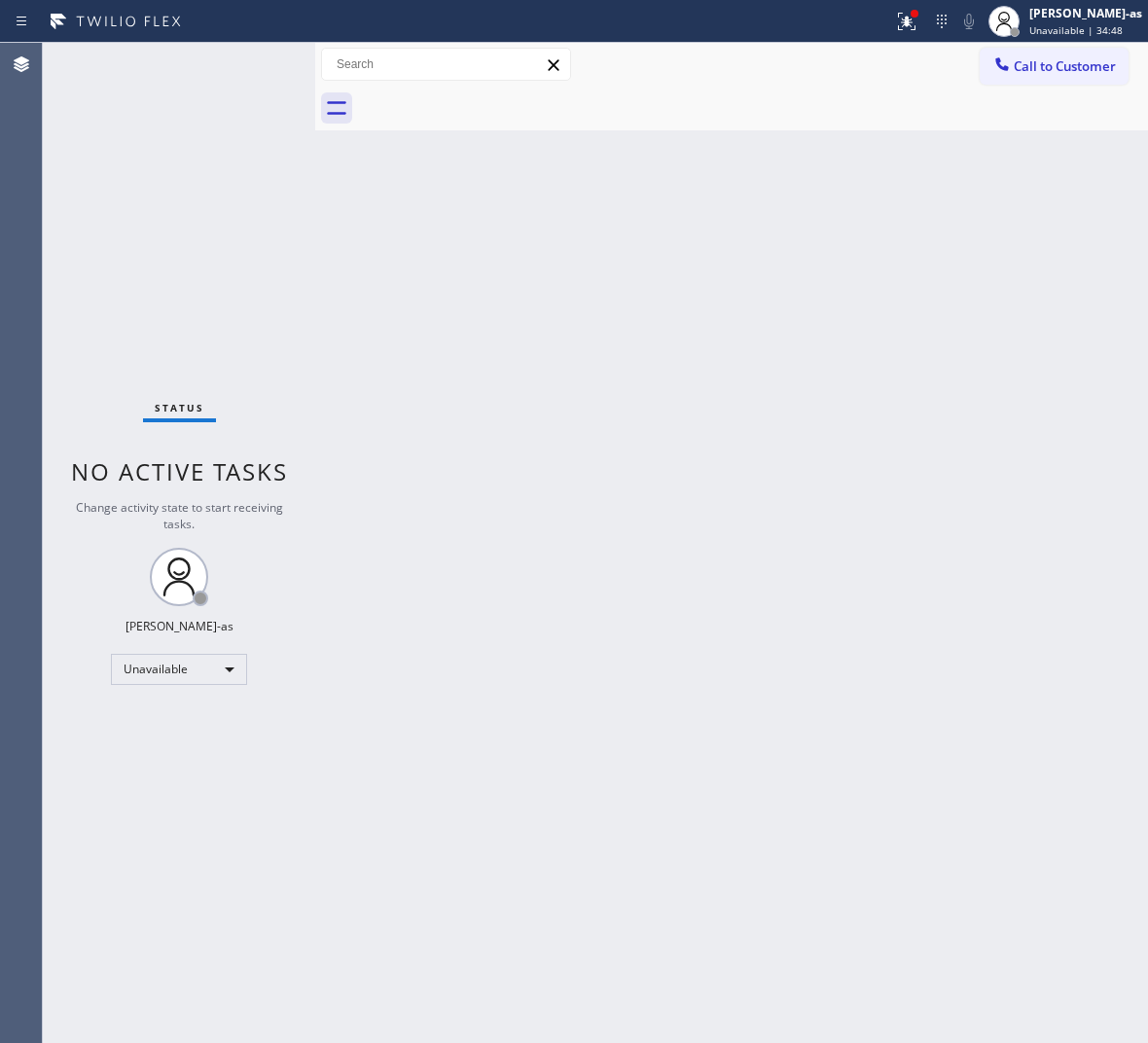 drag, startPoint x: 1047, startPoint y: 54, endPoint x: 1018, endPoint y: 61, distance: 29.832868 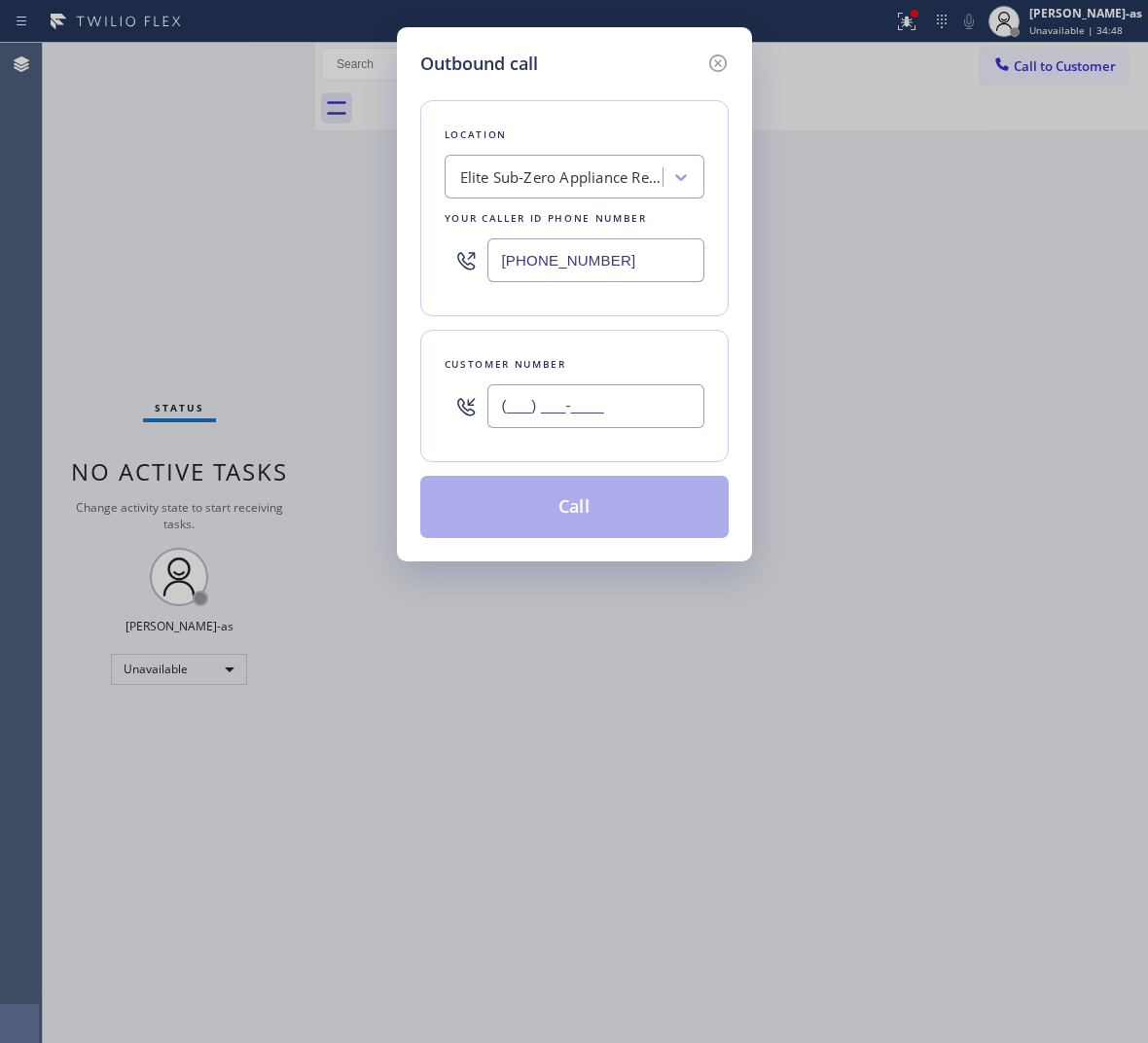 click on "(___) ___-____" at bounding box center (595, 406) 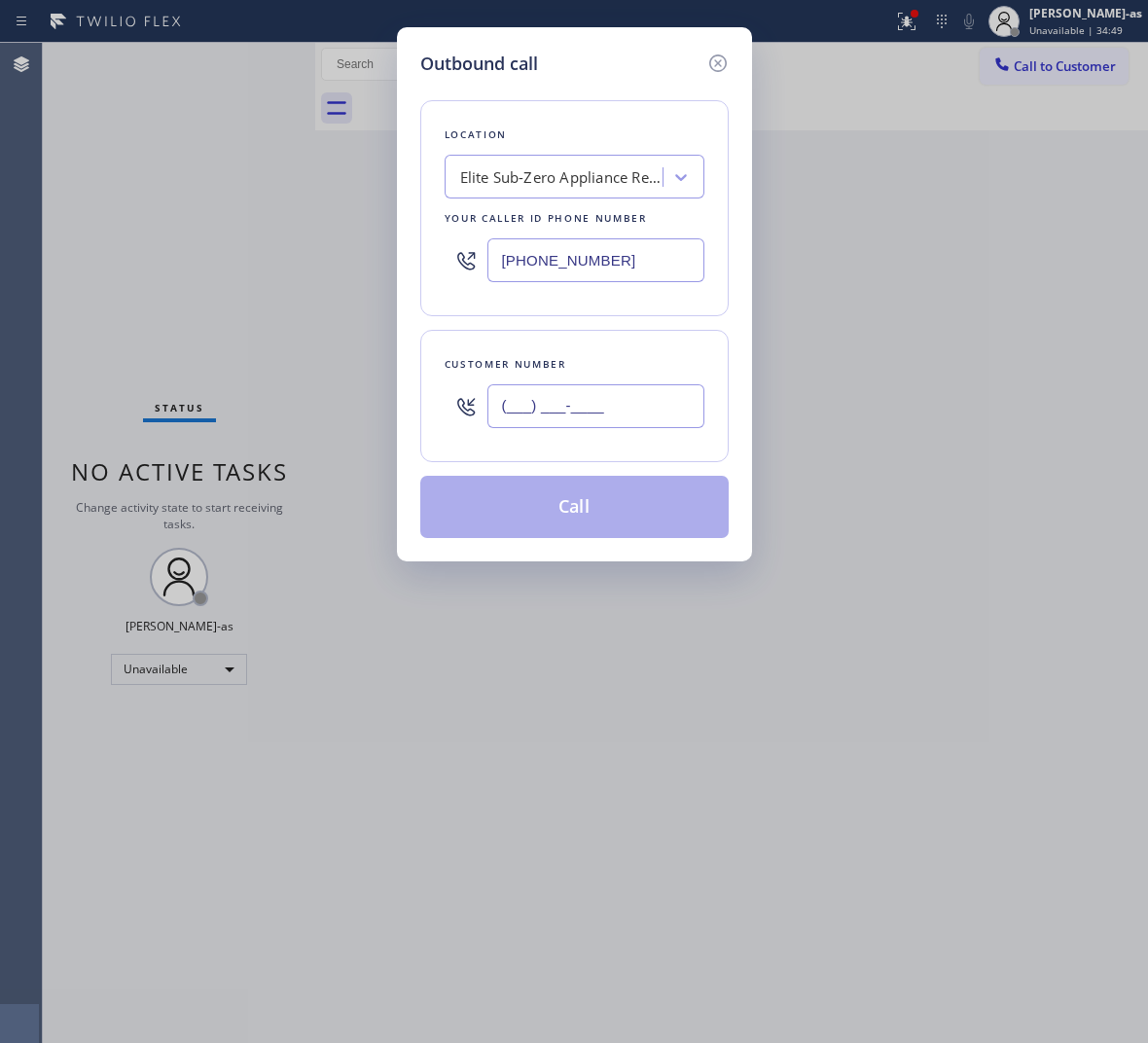 paste on "305) 986-1711" 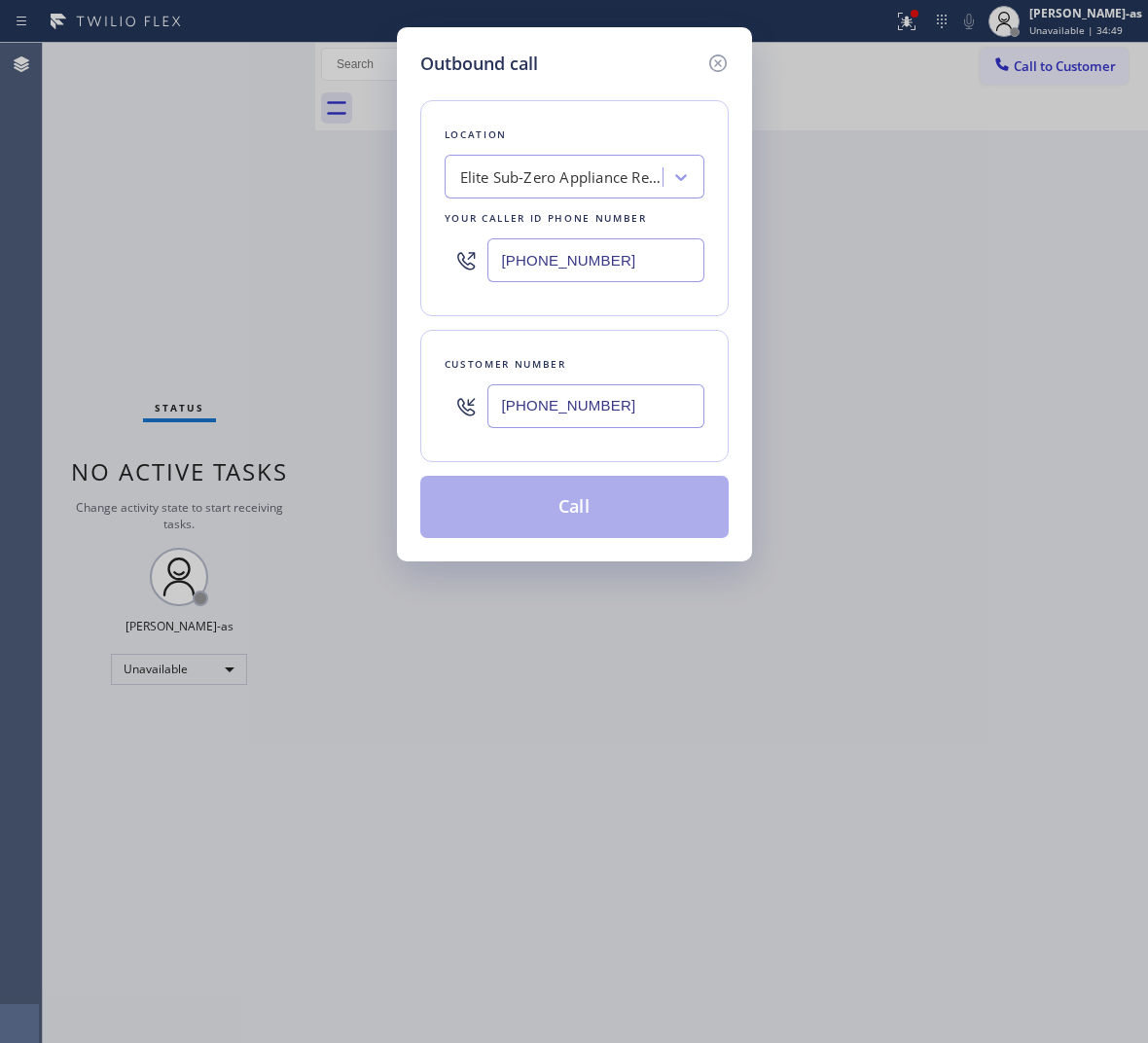 type on "[PHONE_NUMBER]" 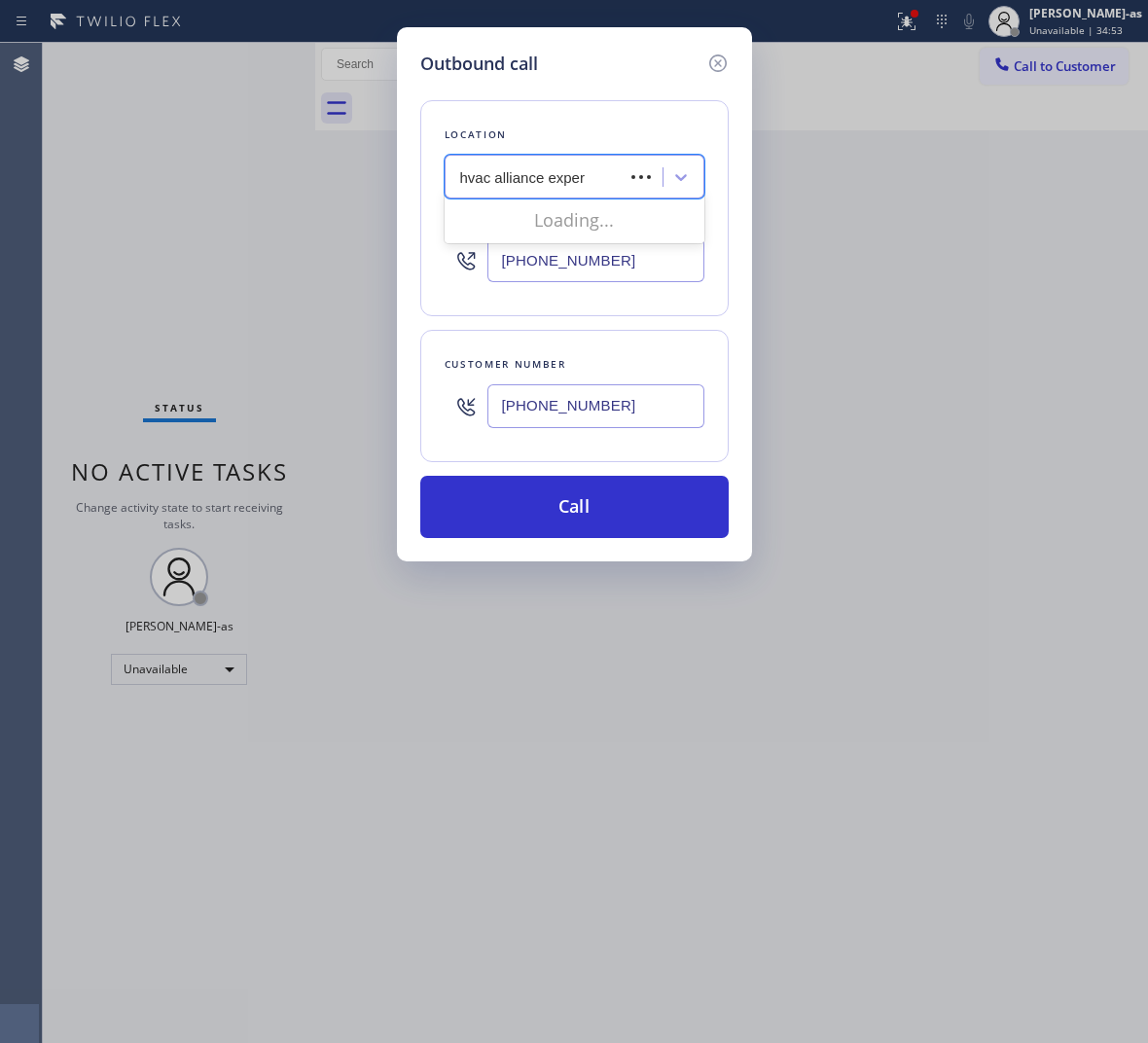 type on "hvac alliance expert" 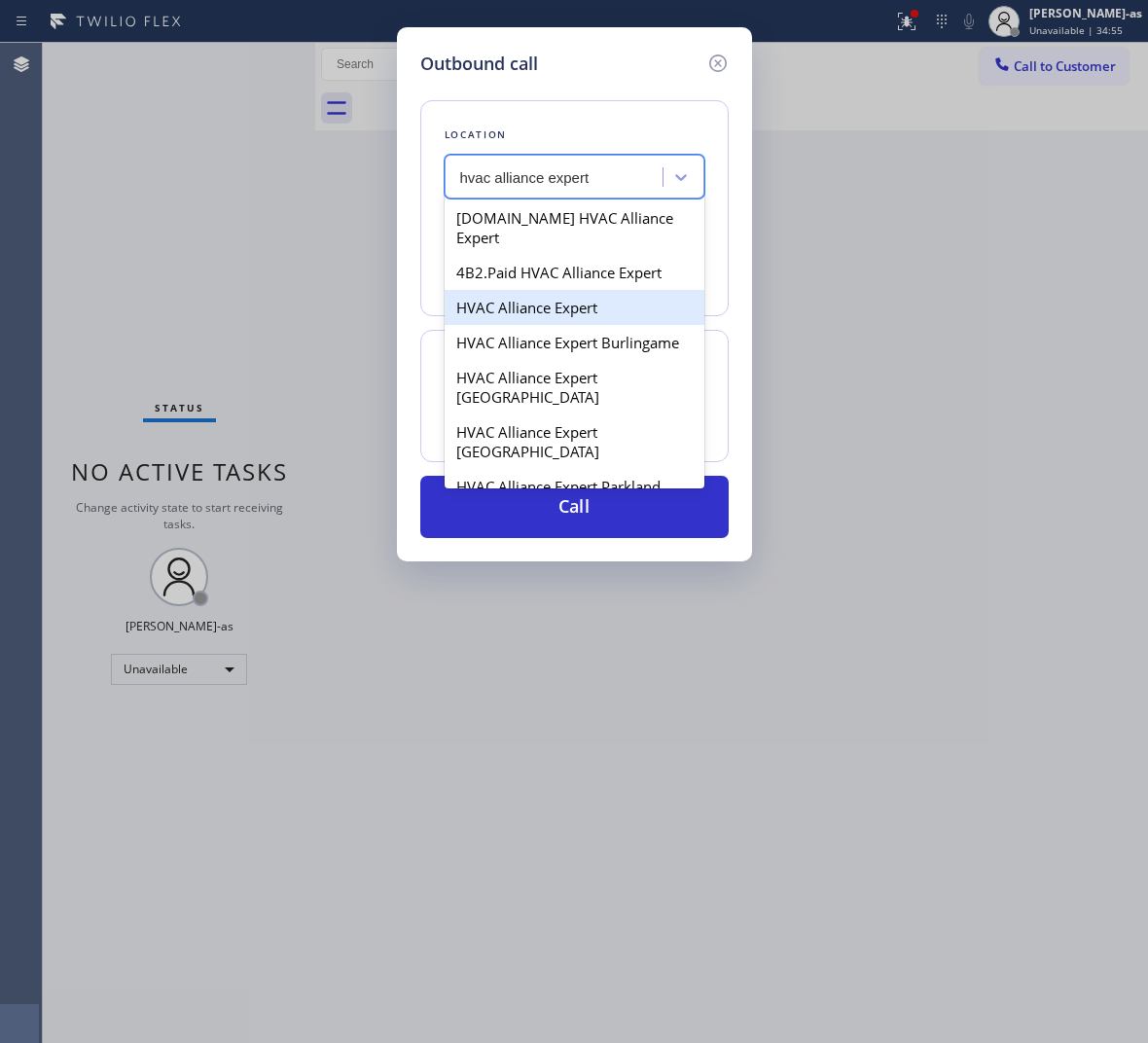 click on "HVAC Alliance Expert" at bounding box center [574, 307] 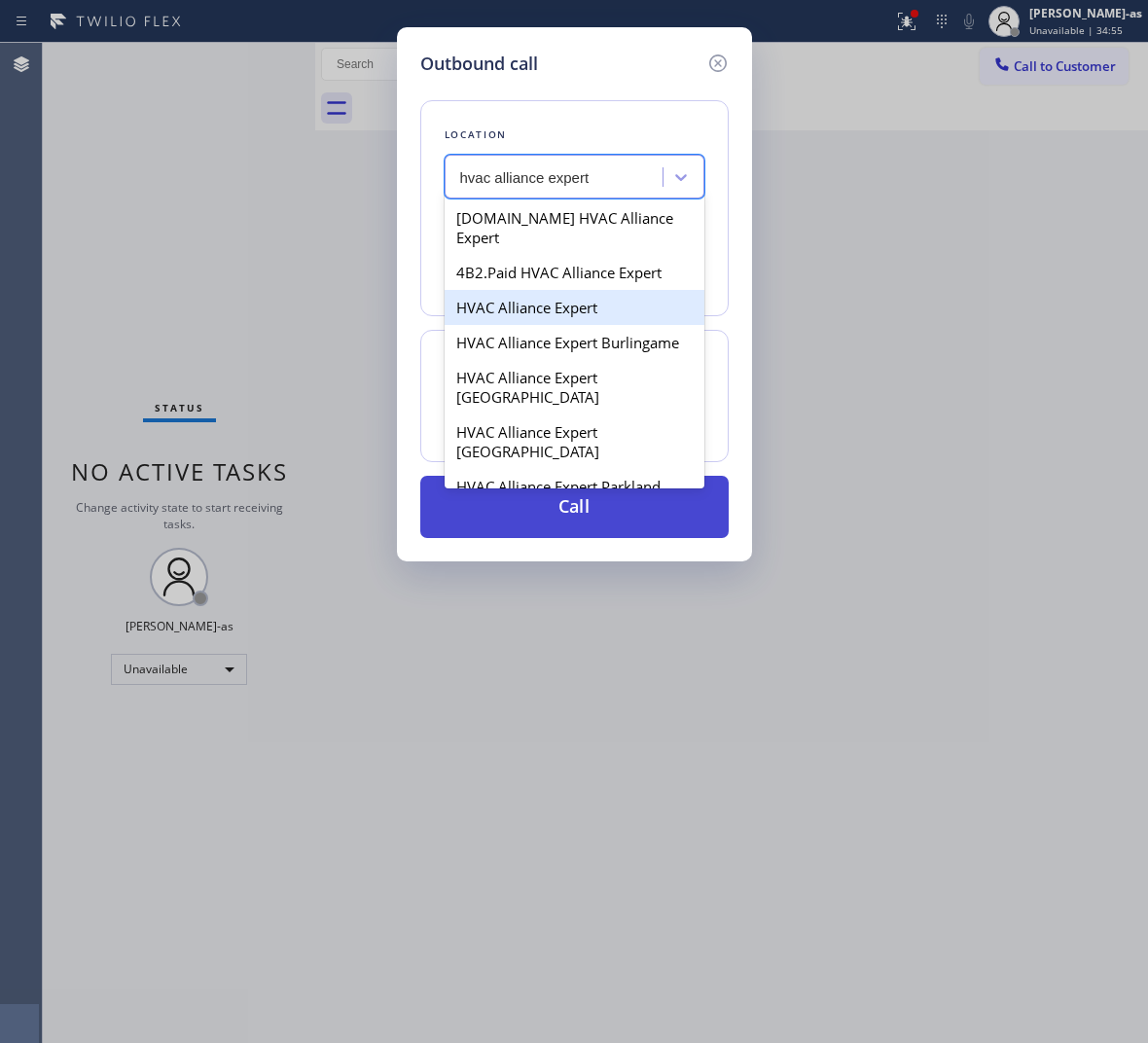 type 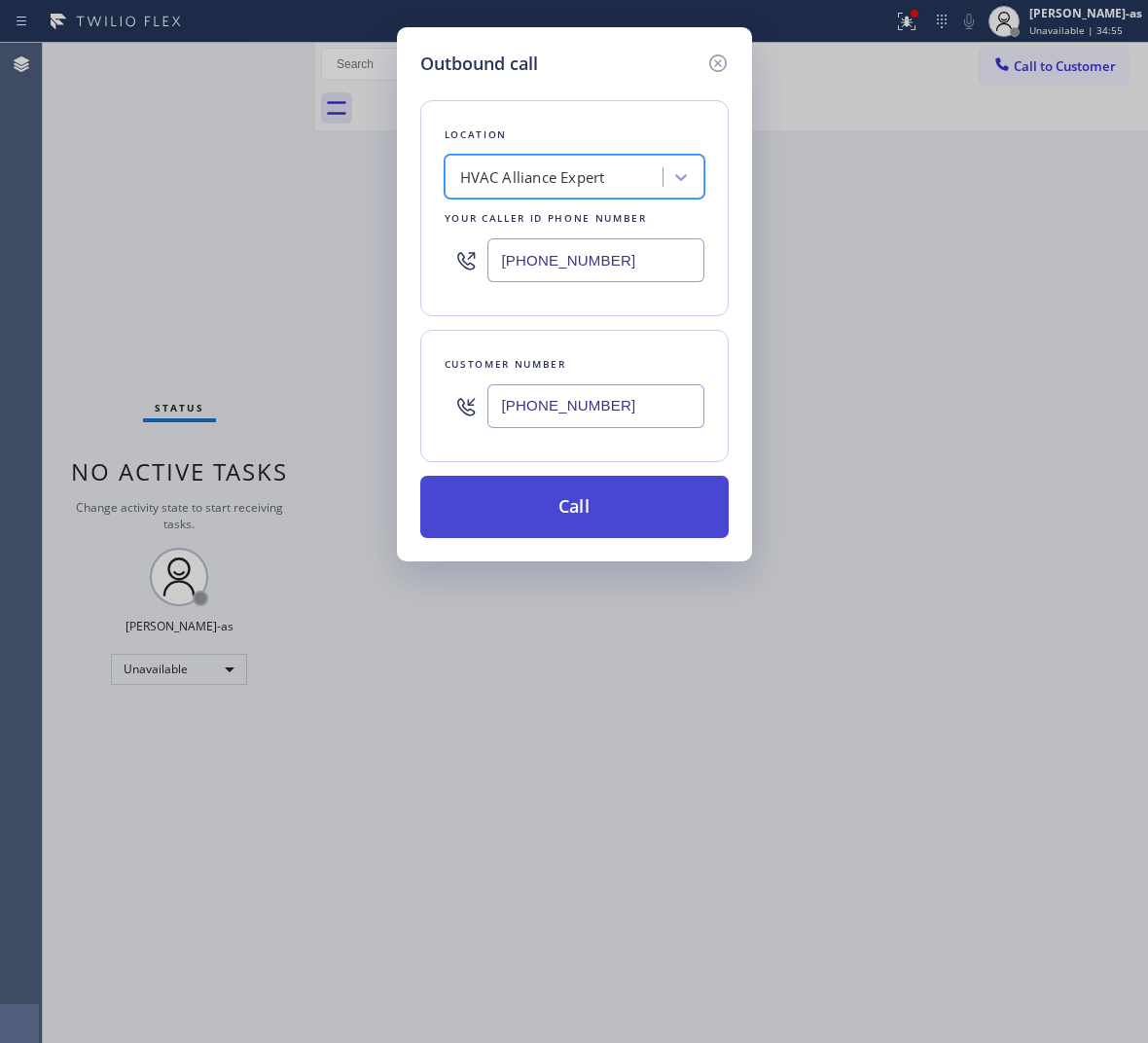 click on "Call" at bounding box center [574, 507] 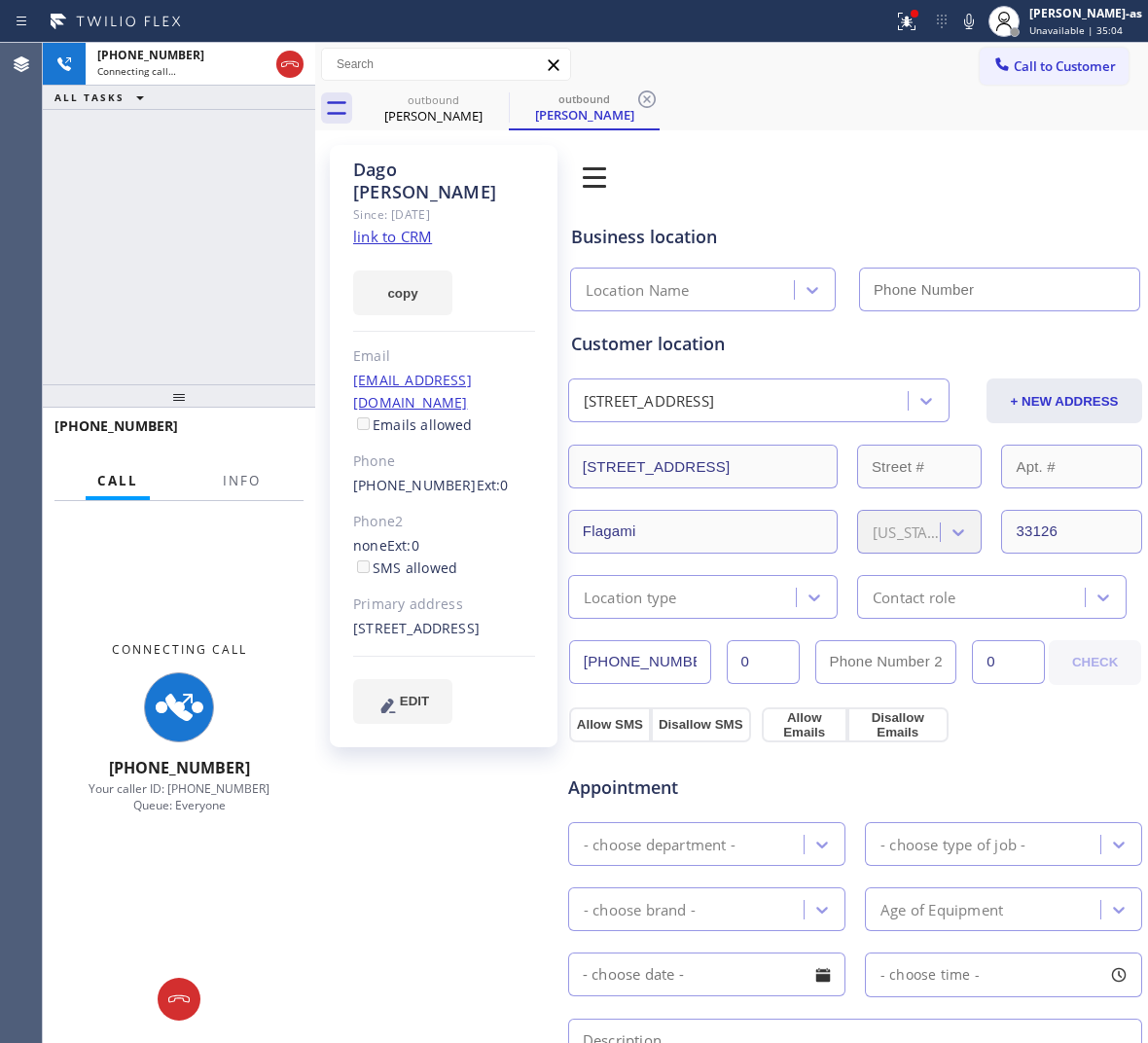 type on "[PHONE_NUMBER]" 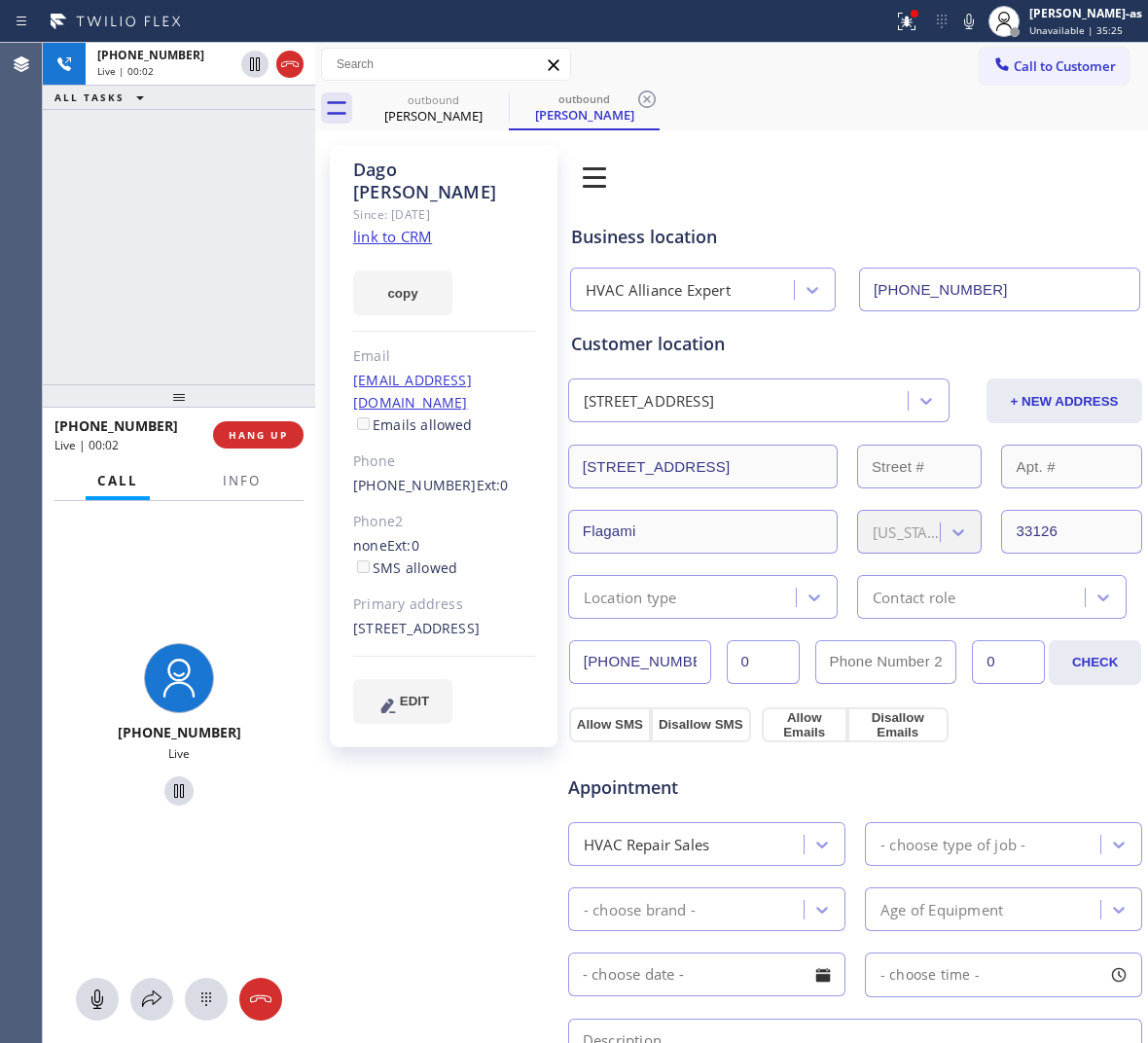click on "[PHONE_NUMBER] Live | 00:02 ALL TASKS ALL TASKS ACTIVE TASKS TASKS IN WRAP UP" at bounding box center [179, 213] 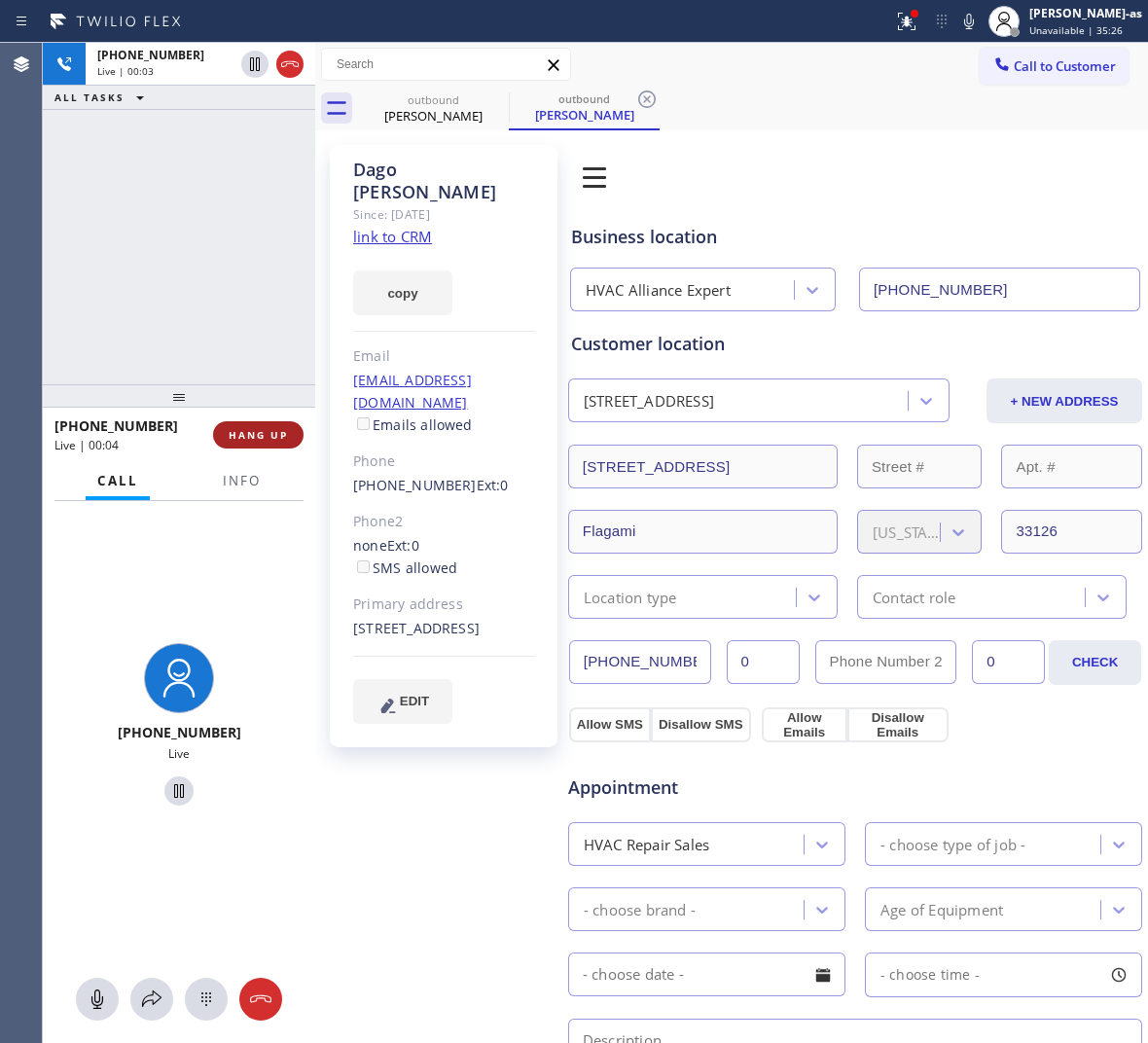 click on "HANG UP" at bounding box center [258, 435] 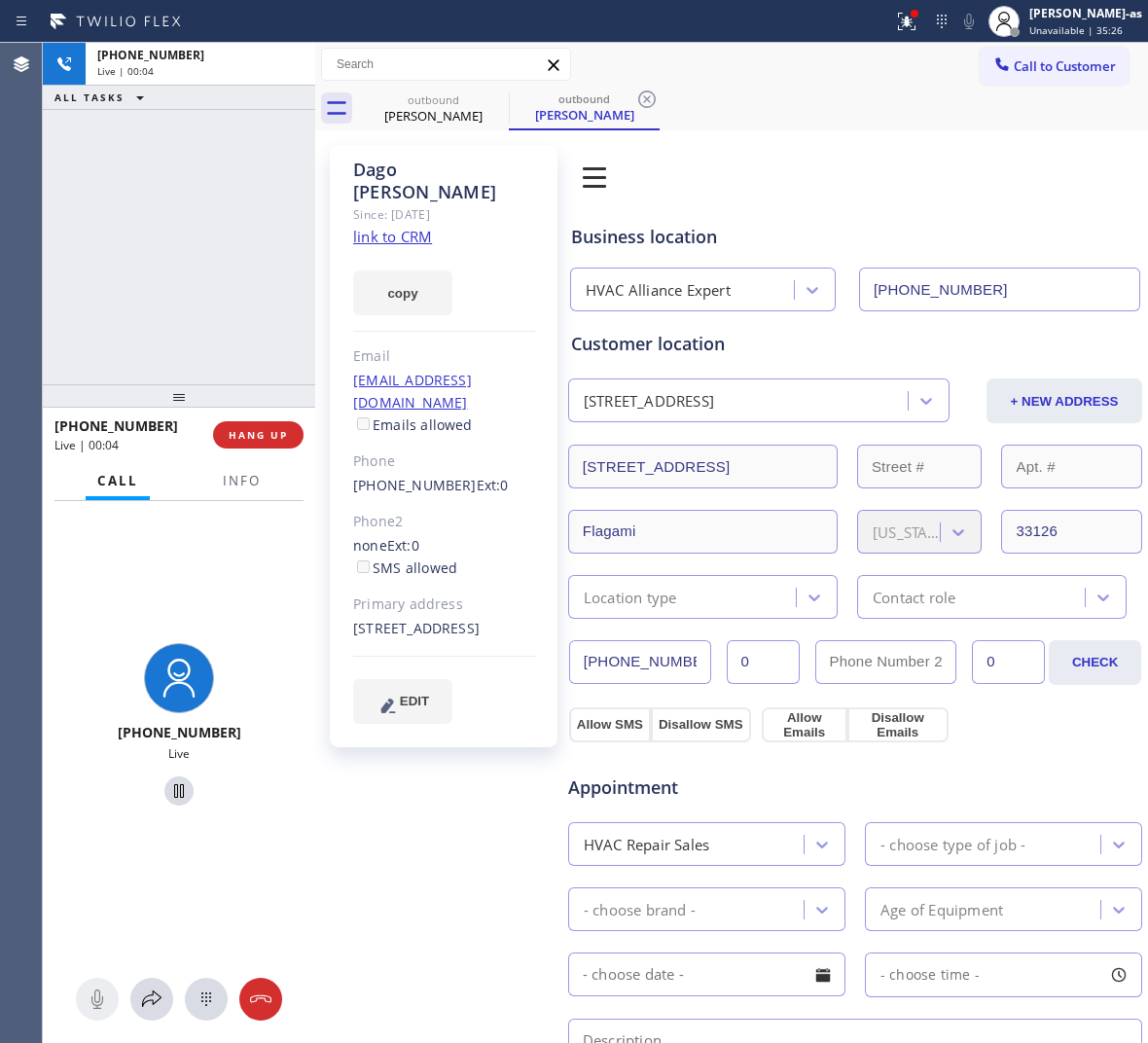 click on "[PHONE_NUMBER] Live | 00:04 ALL TASKS ALL TASKS ACTIVE TASKS TASKS IN WRAP UP" at bounding box center (179, 213) 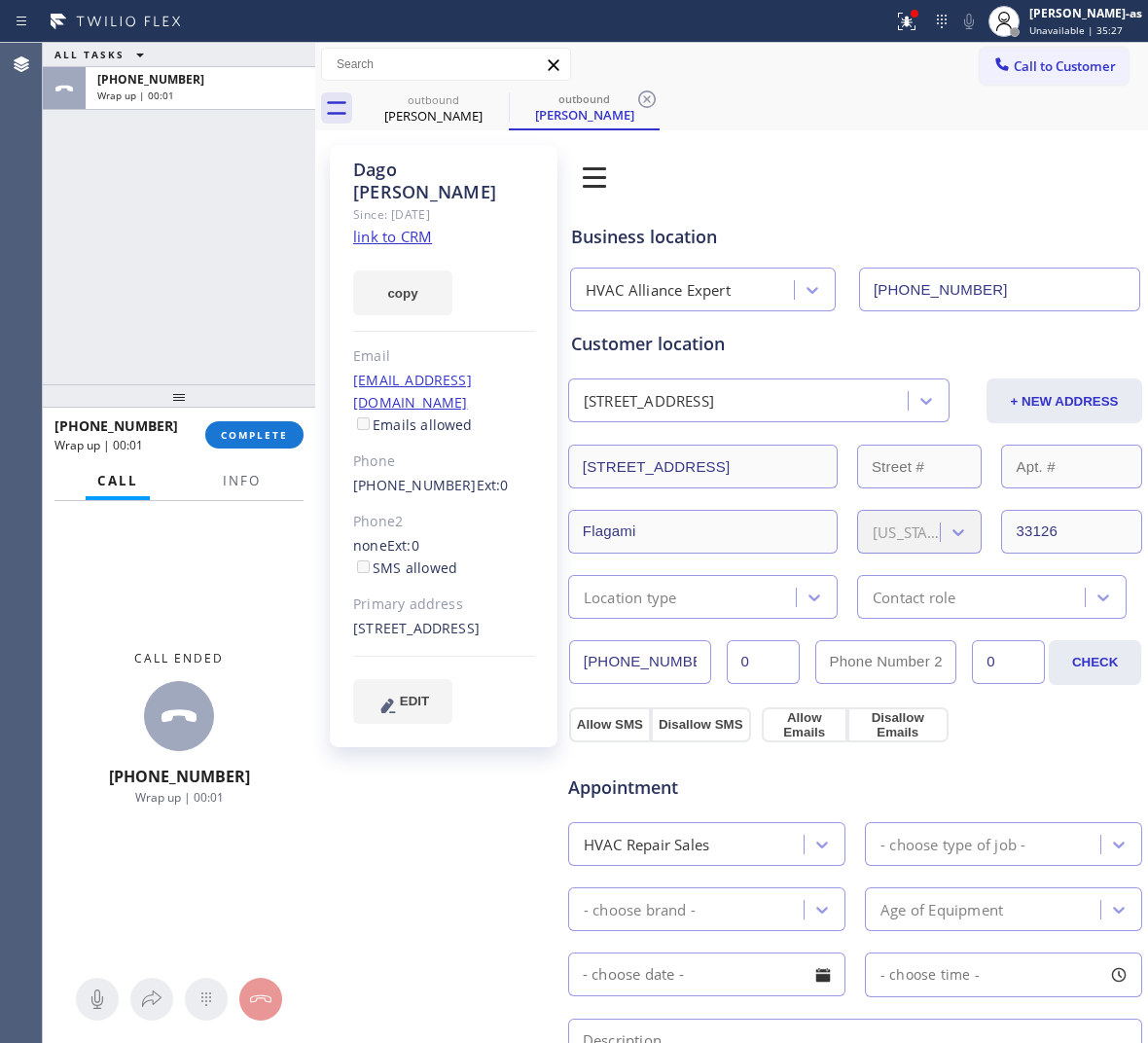 click on "COMPLETE" at bounding box center (254, 435) 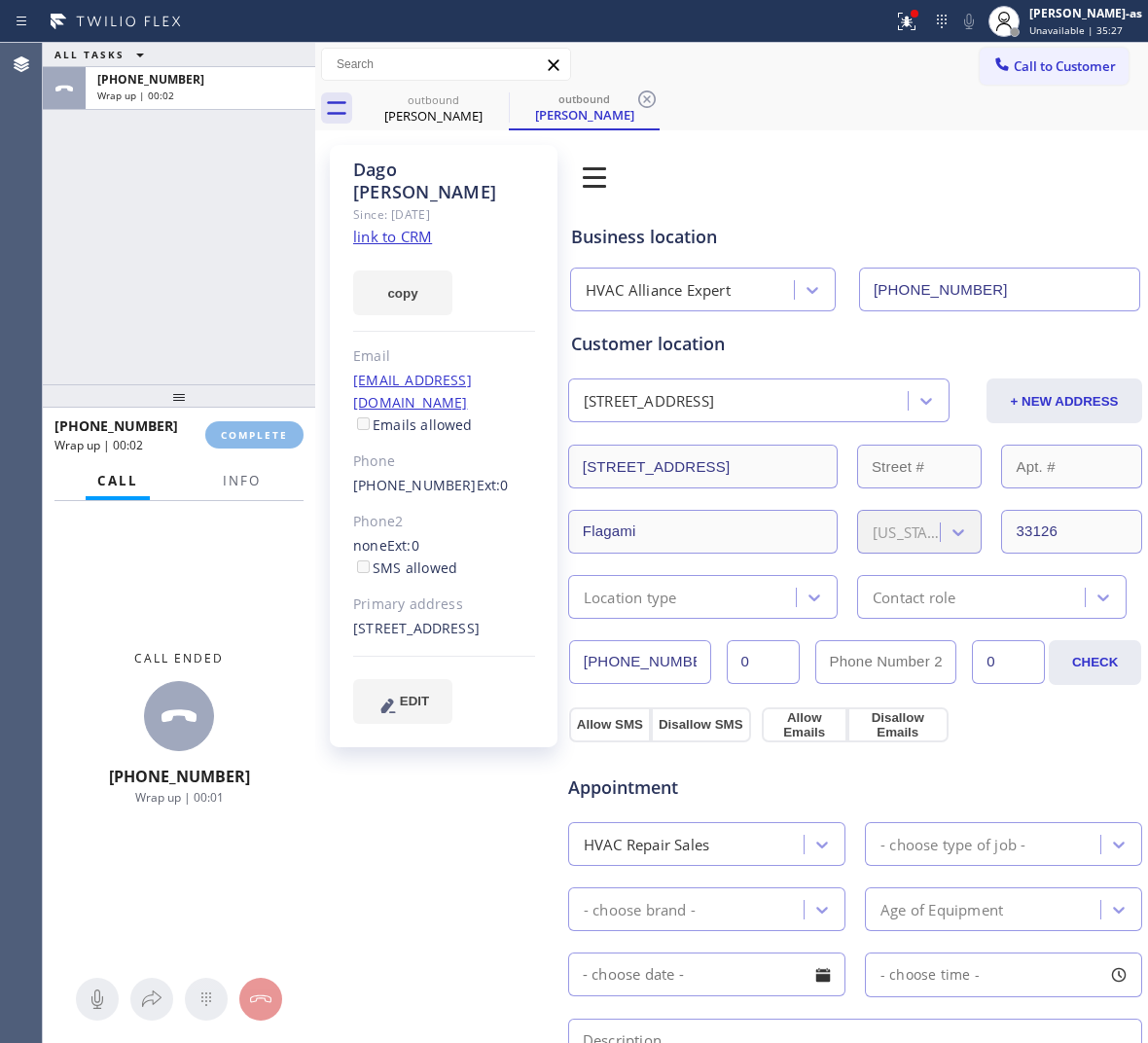 click on "ALL TASKS ALL TASKS ACTIVE TASKS TASKS IN WRAP UP [PHONE_NUMBER] Wrap up | 00:02" at bounding box center [179, 213] 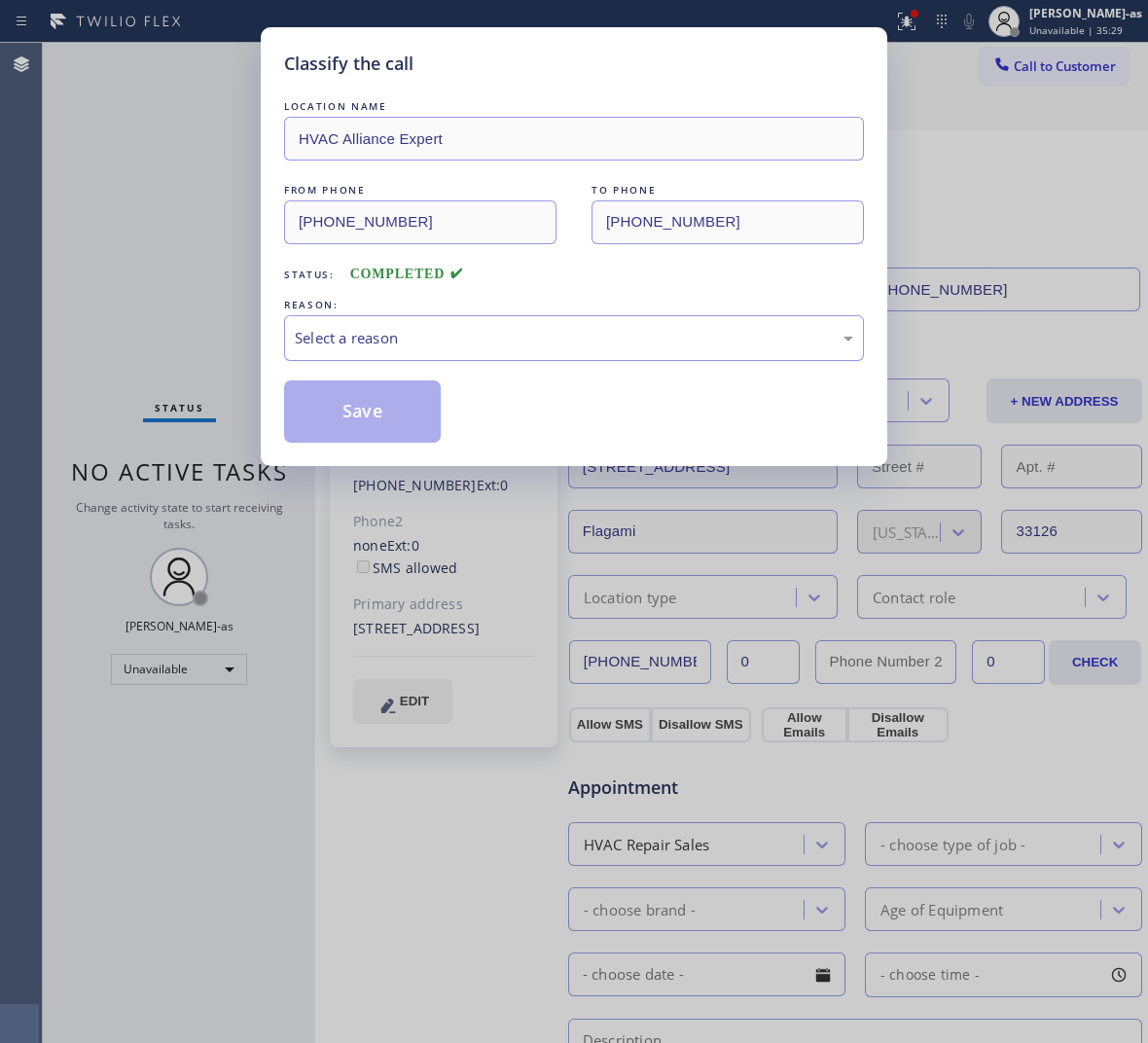 click on "Select a reason" at bounding box center (574, 338) 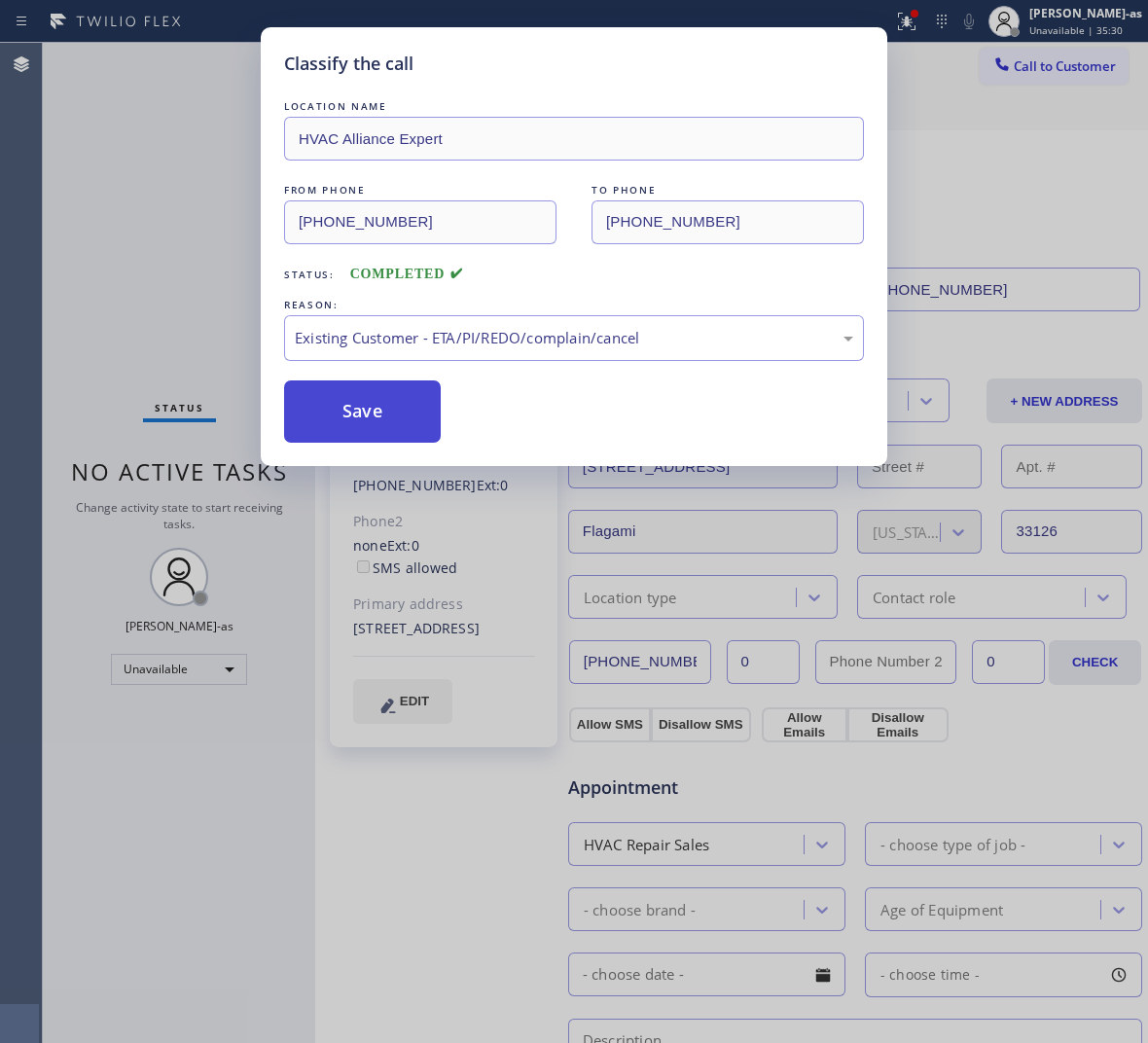 click on "Save" at bounding box center [362, 412] 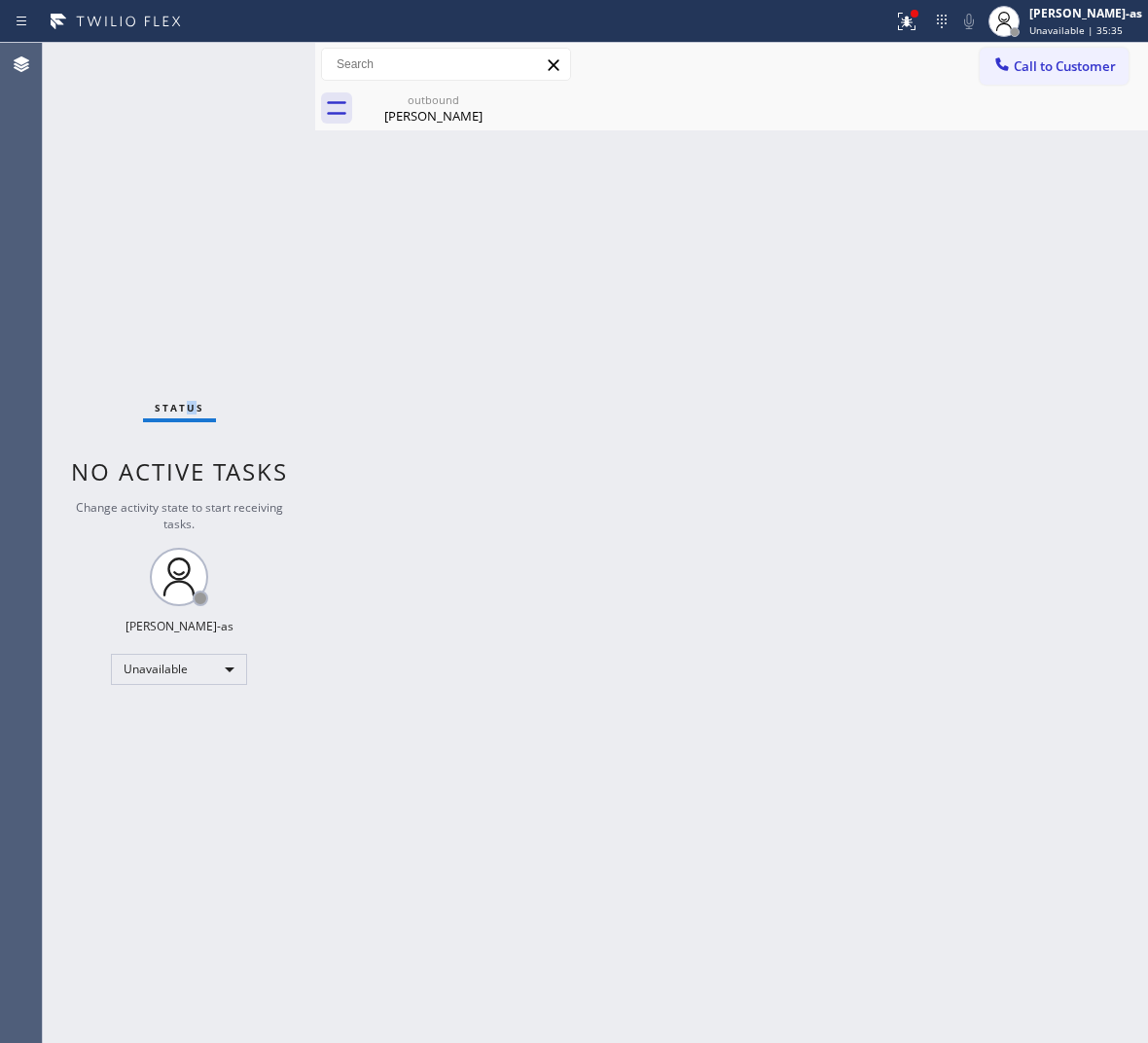 click on "Status   No active tasks     Change activity state to start receiving tasks.   [PERSON_NAME]-as Unavailable" at bounding box center (179, 543) 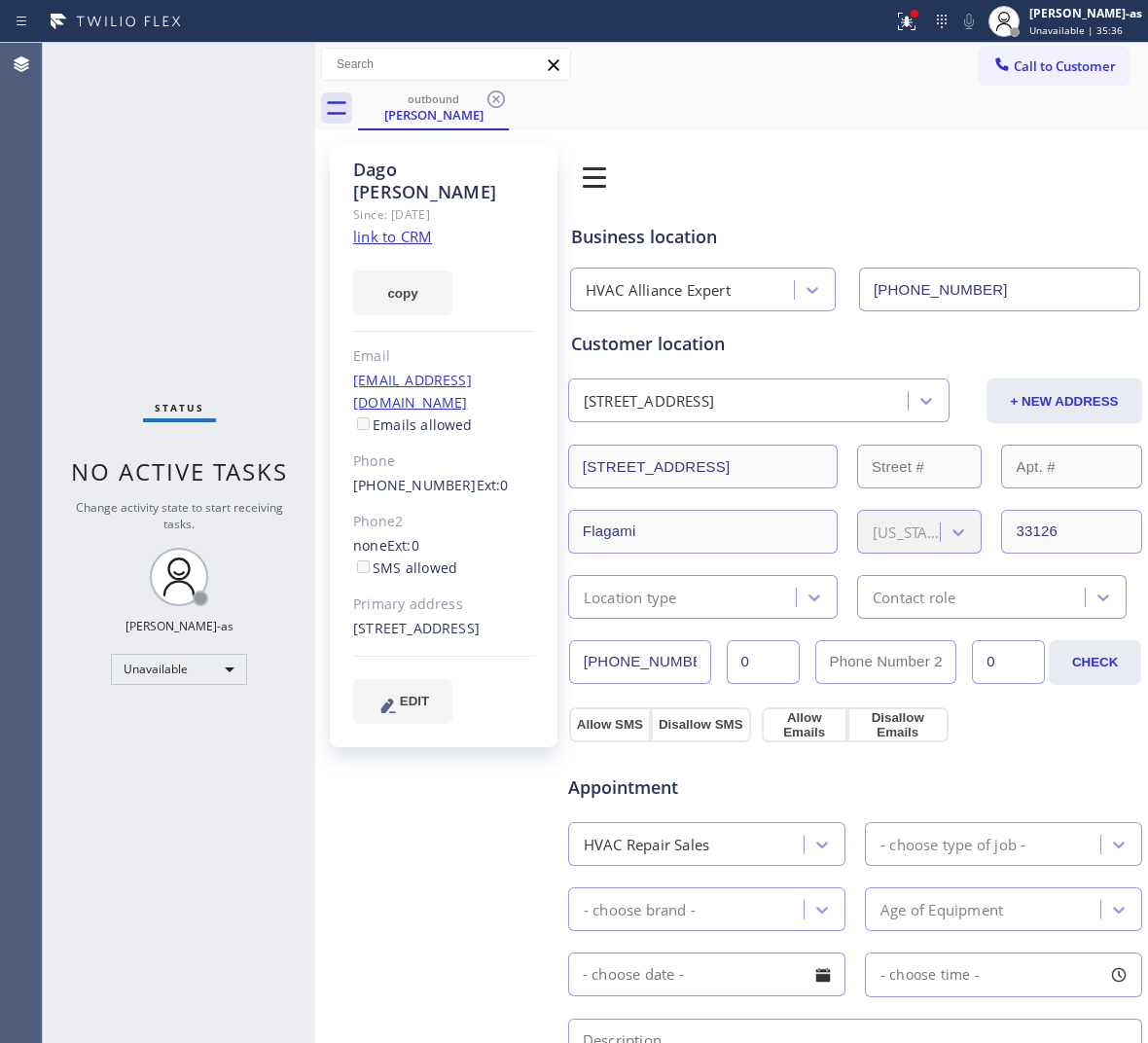 click on "link to CRM" 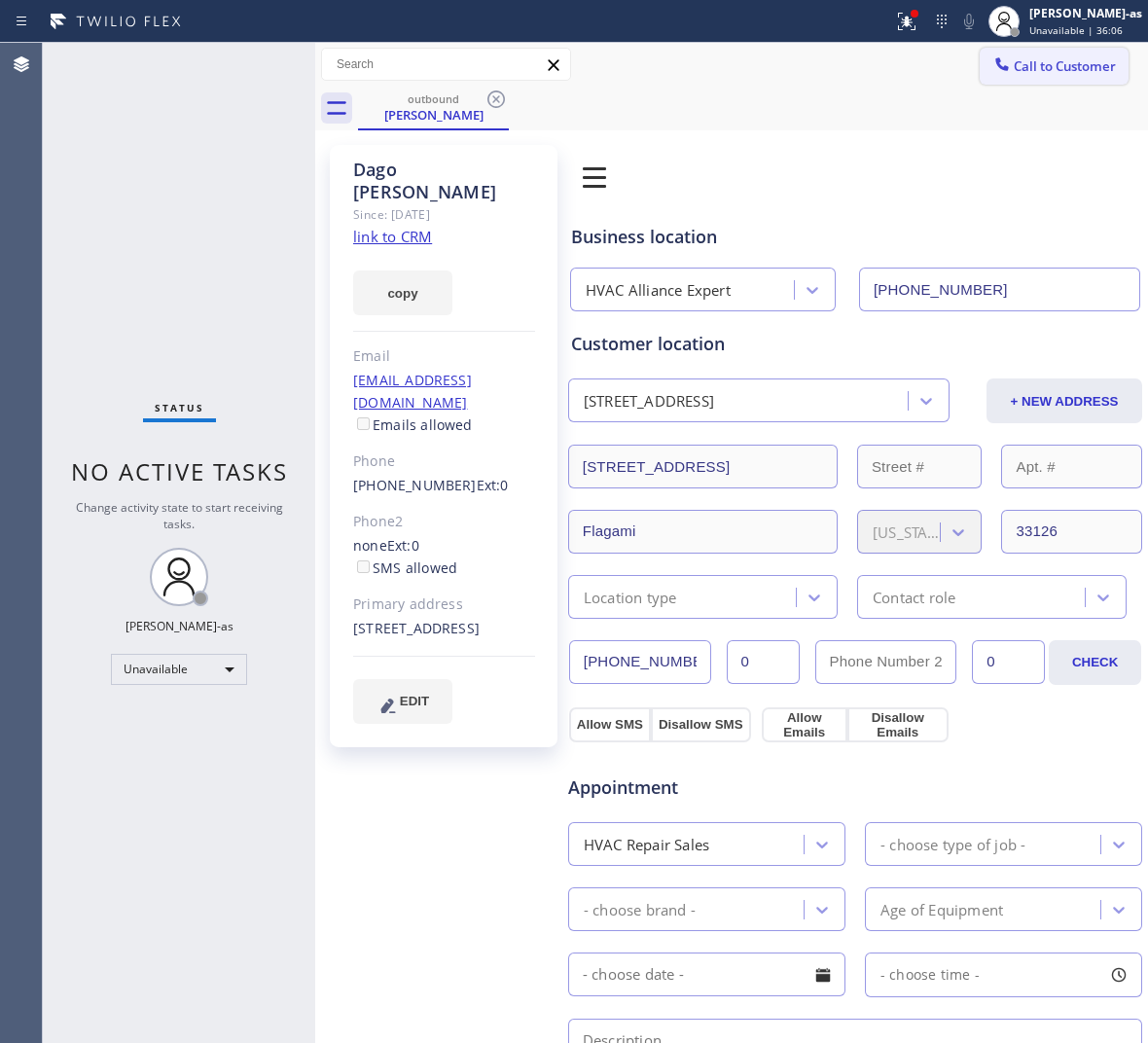 click on "Call to Customer" at bounding box center (1064, 66) 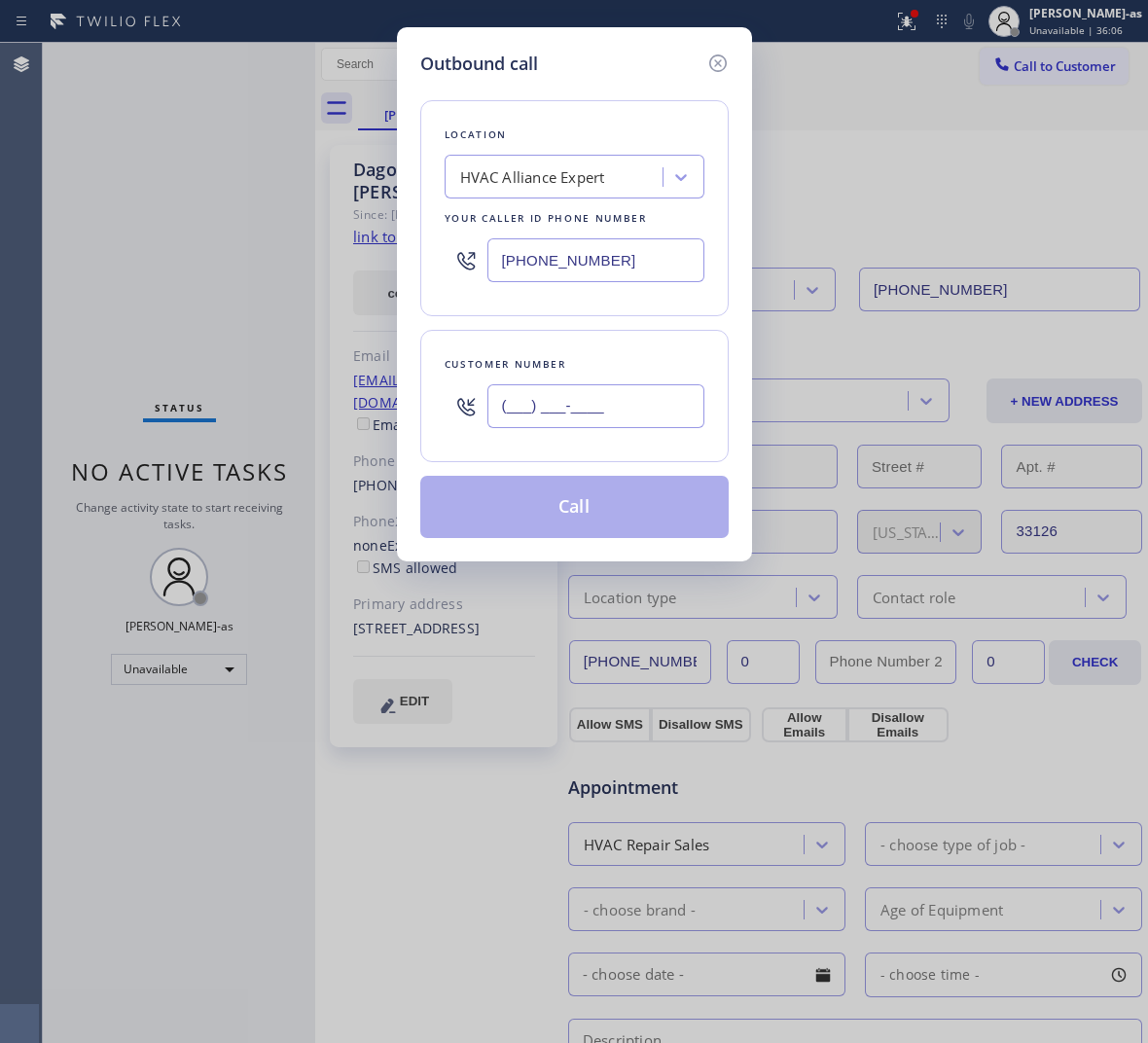 click on "(___) ___-____" at bounding box center (595, 406) 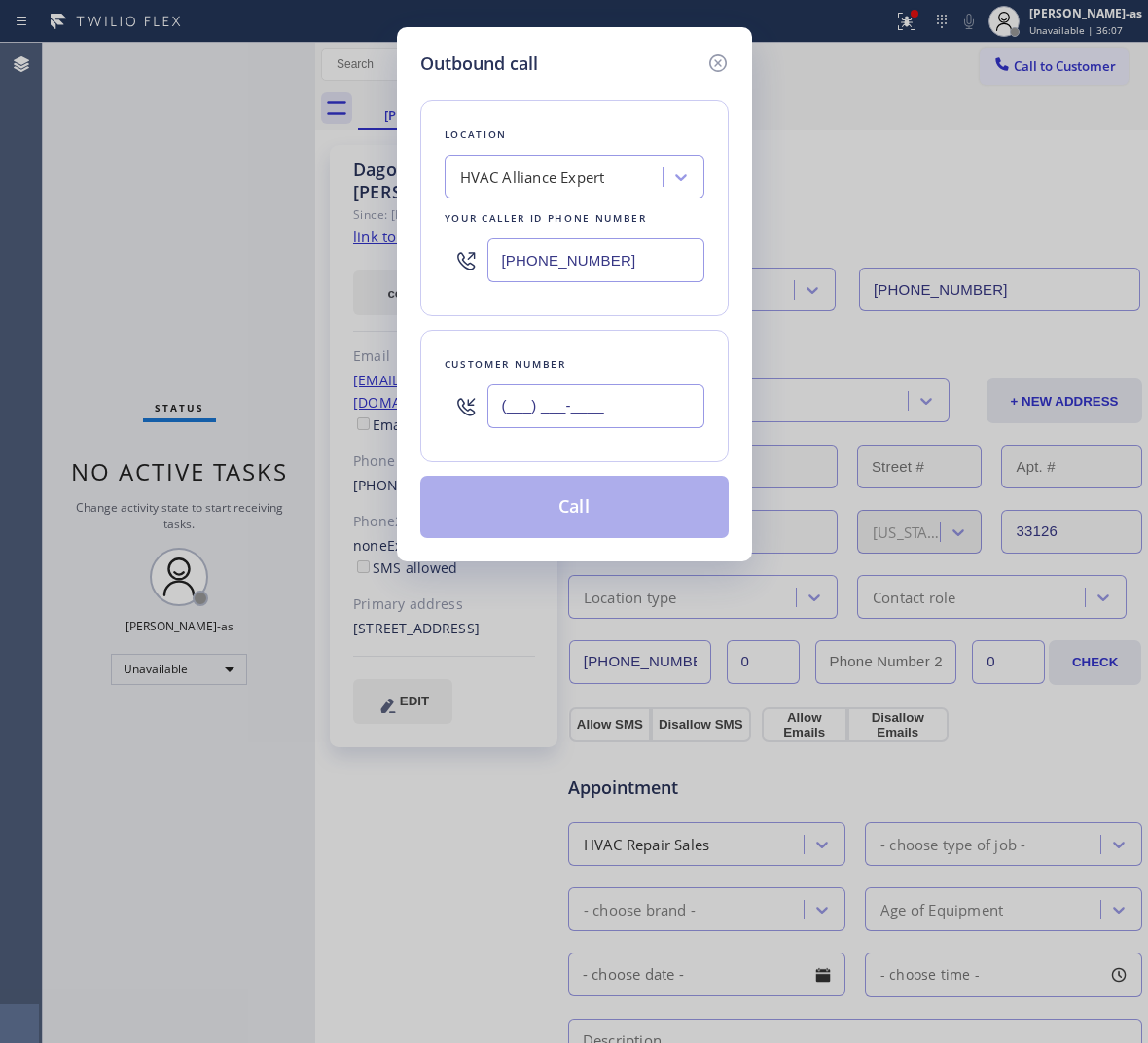 paste on "626) 465-6346" 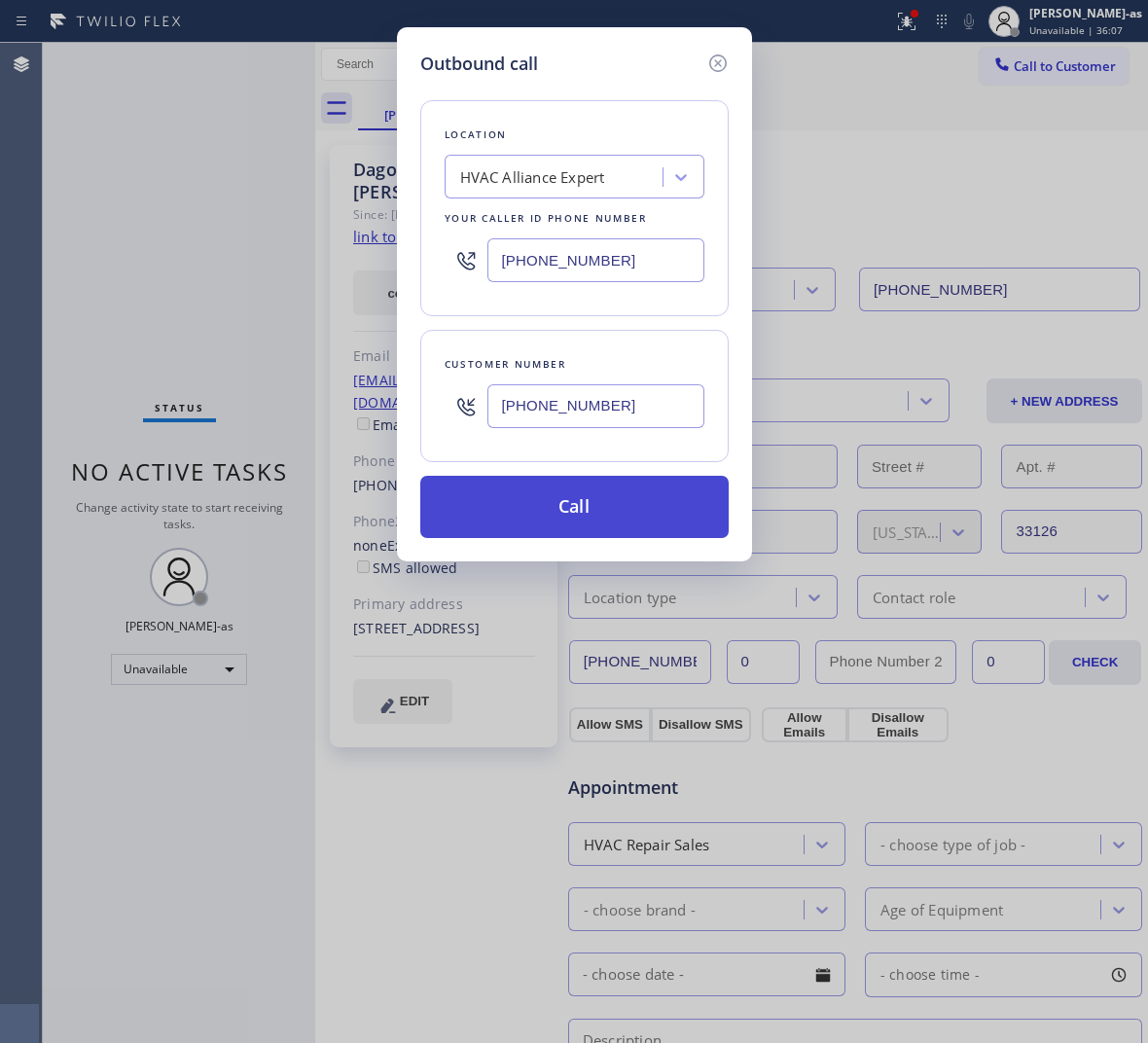 type on "[PHONE_NUMBER]" 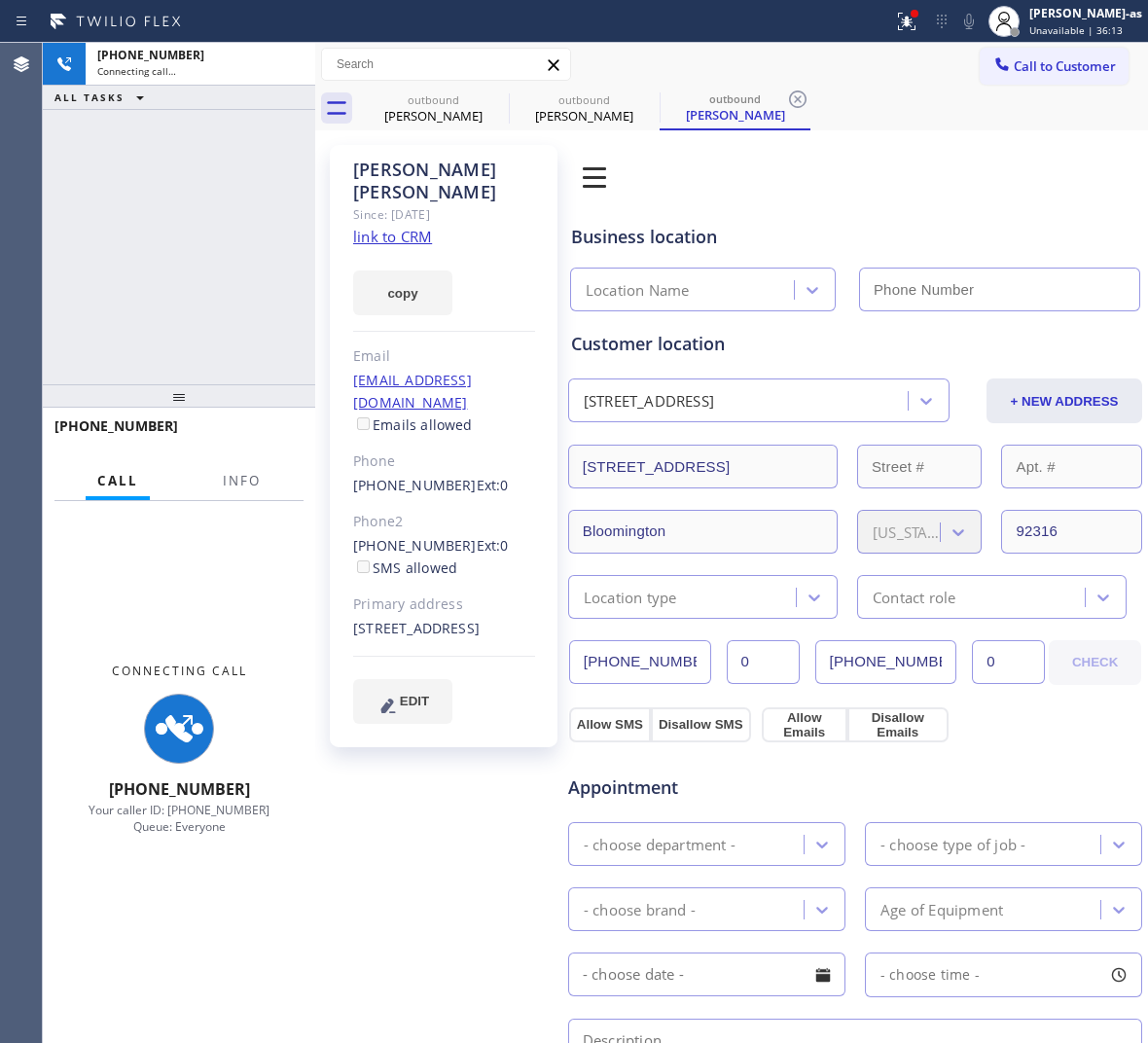 click at bounding box center (179, 396) 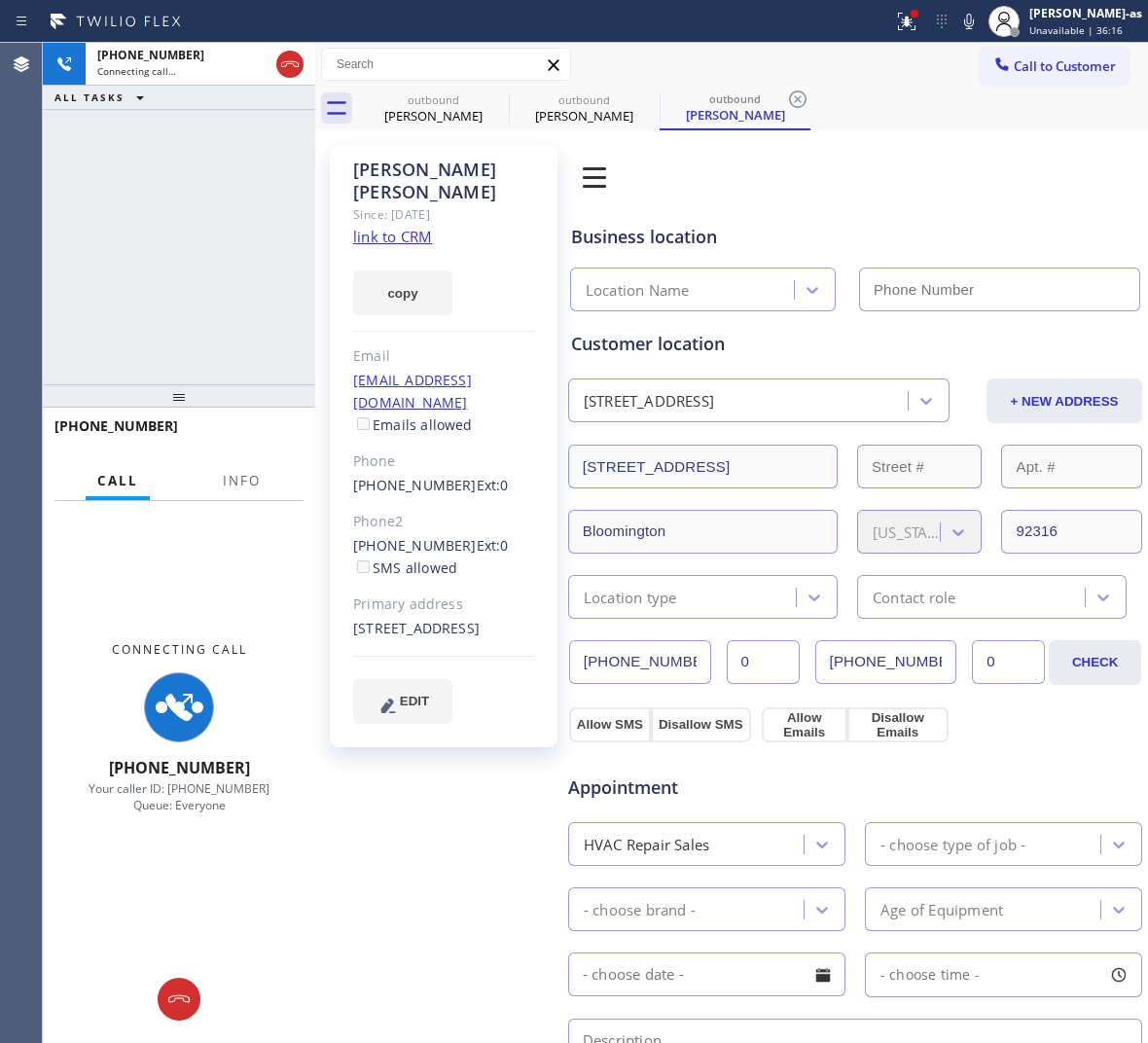 click on "link to CRM" 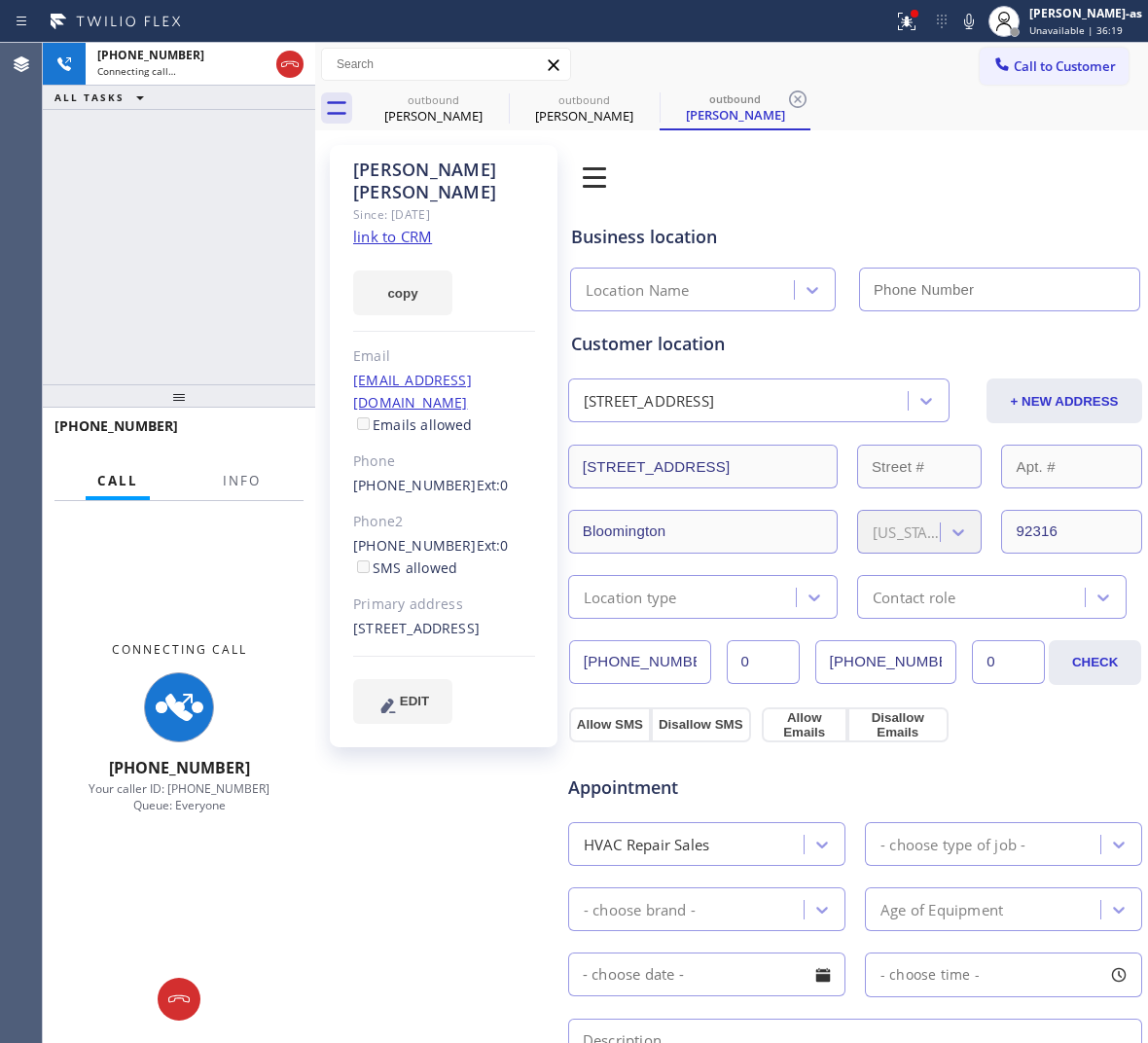 type on "[PHONE_NUMBER]" 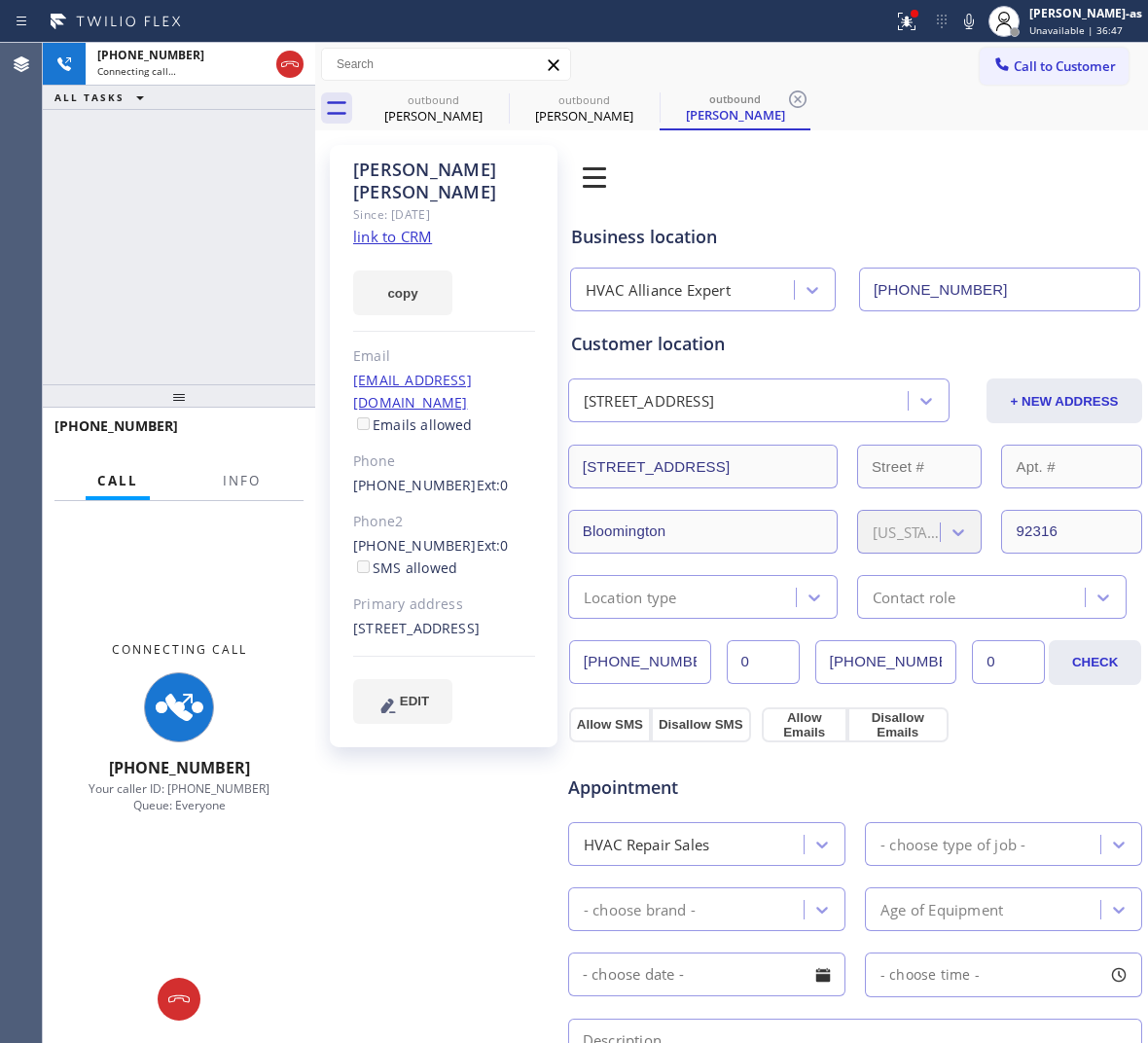 drag, startPoint x: 141, startPoint y: 234, endPoint x: 161, endPoint y: 225, distance: 21.931712 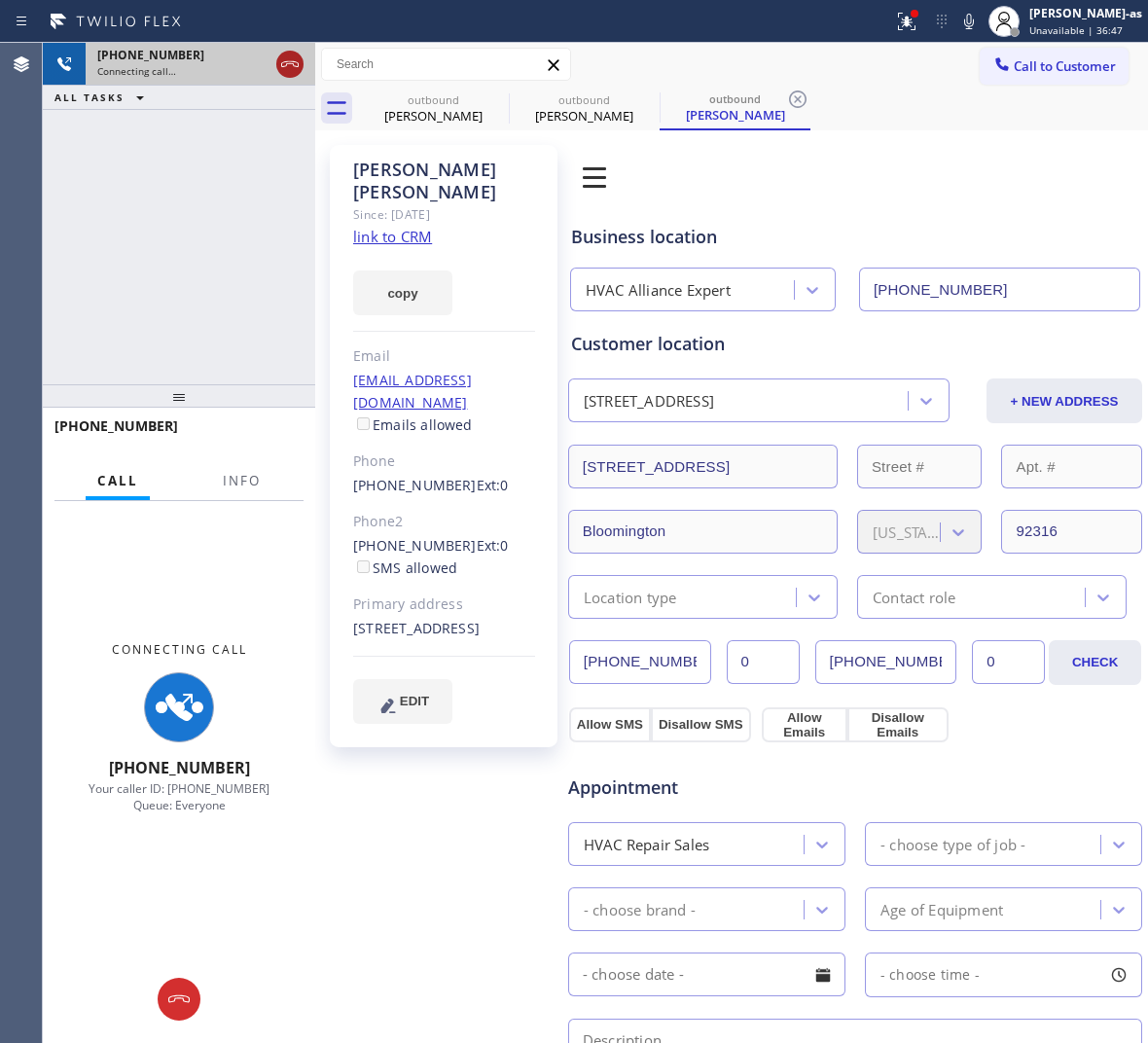 click 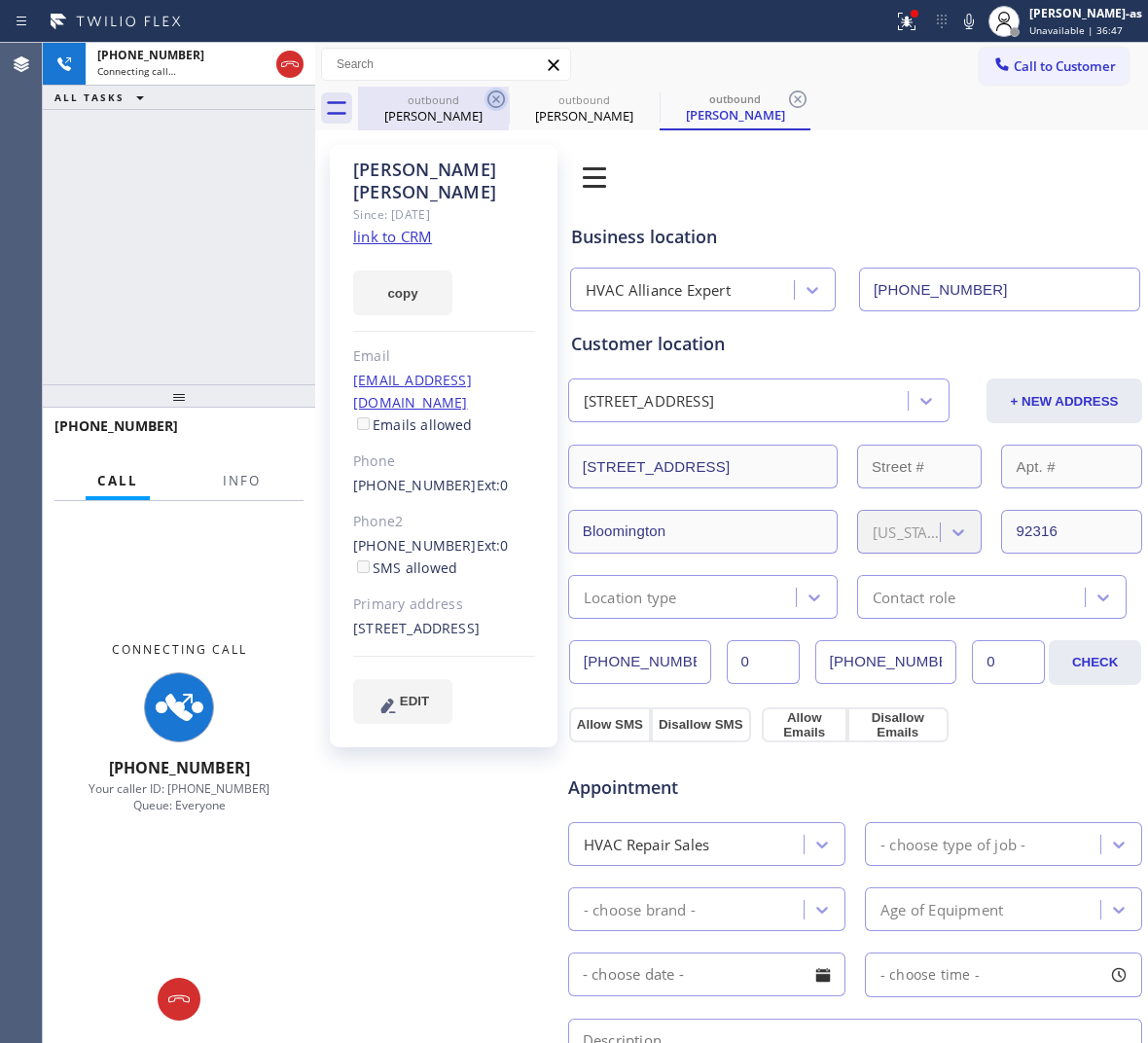 click on "[PERSON_NAME]" at bounding box center [433, 116] 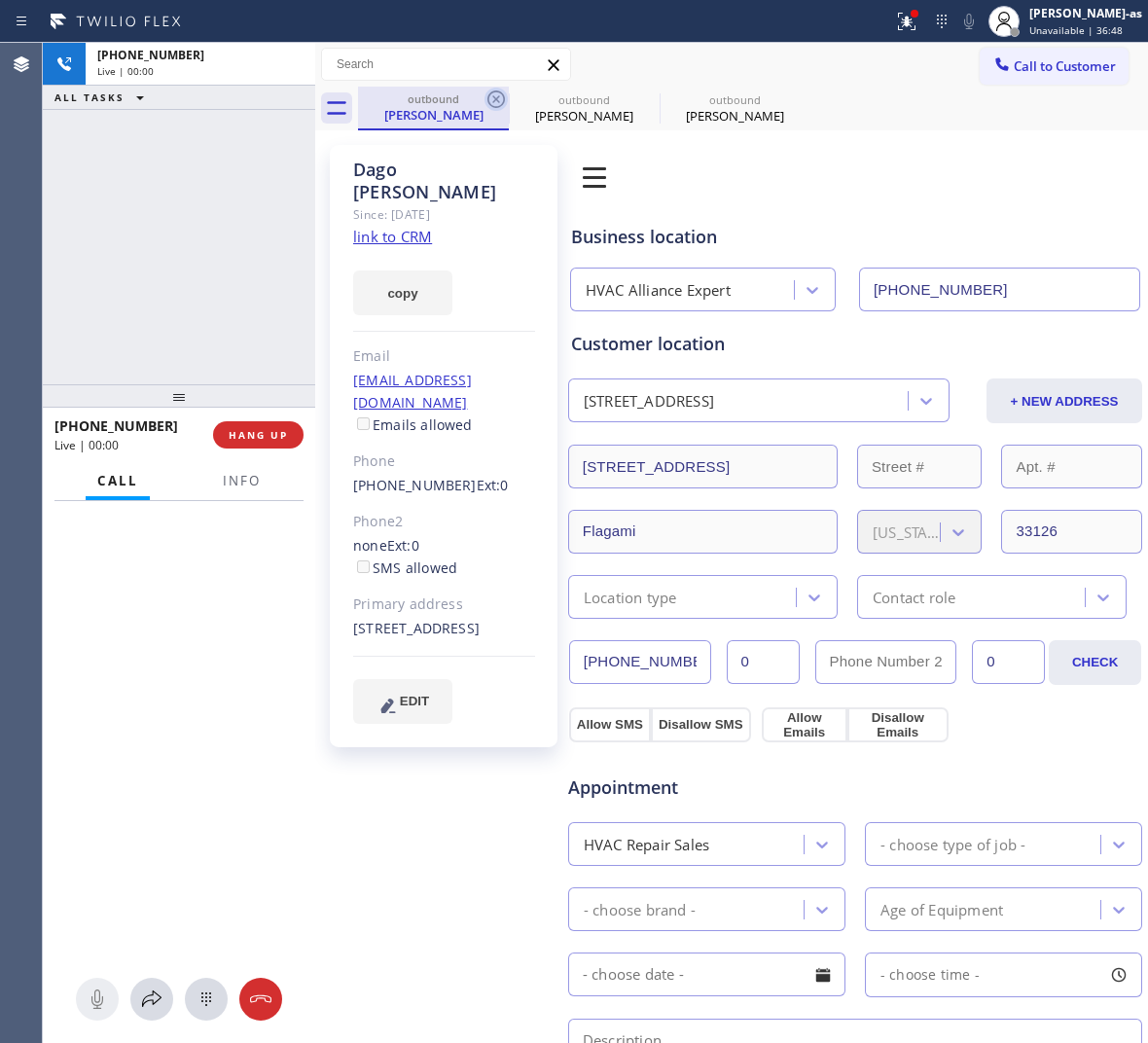 click 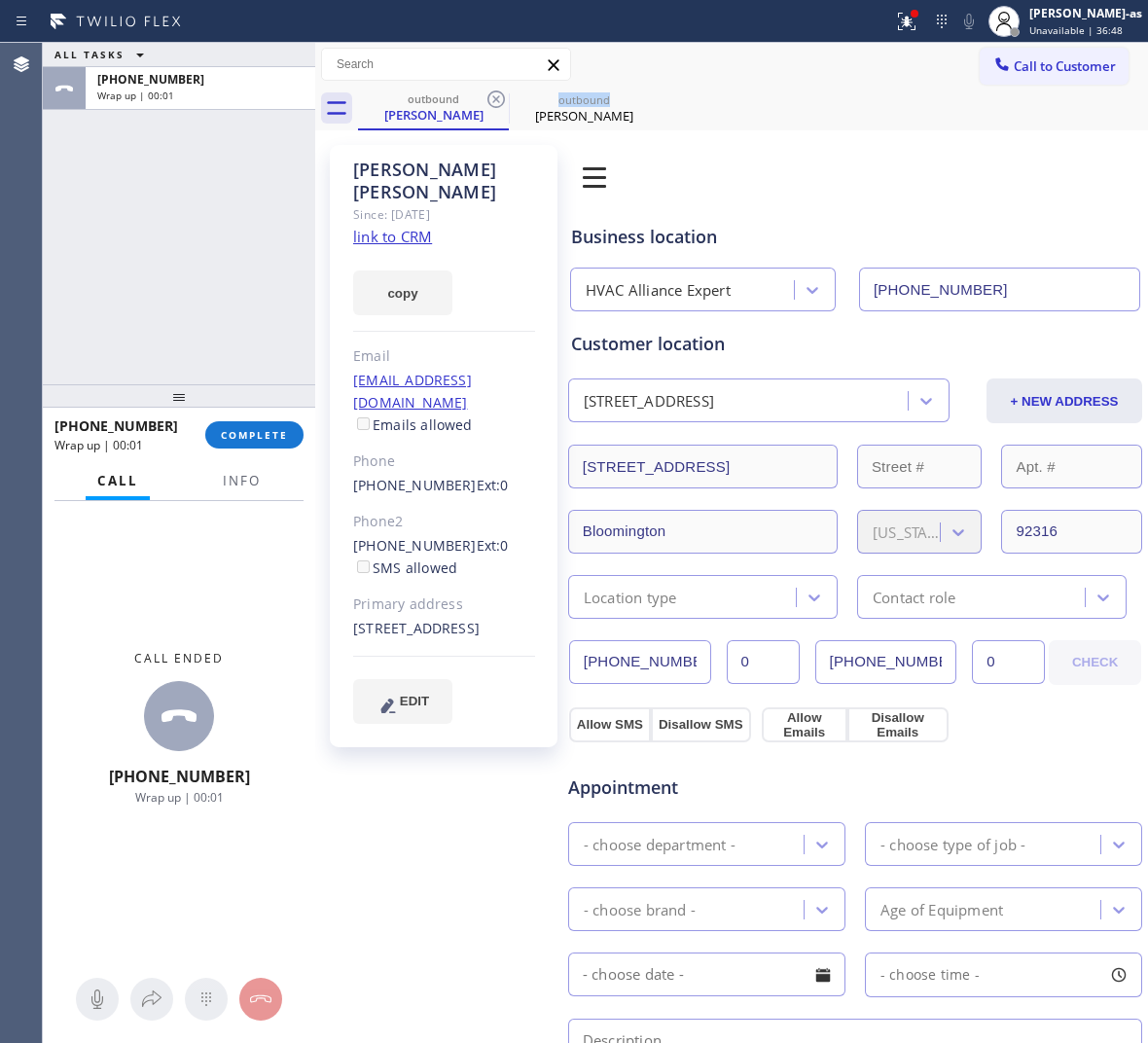 click 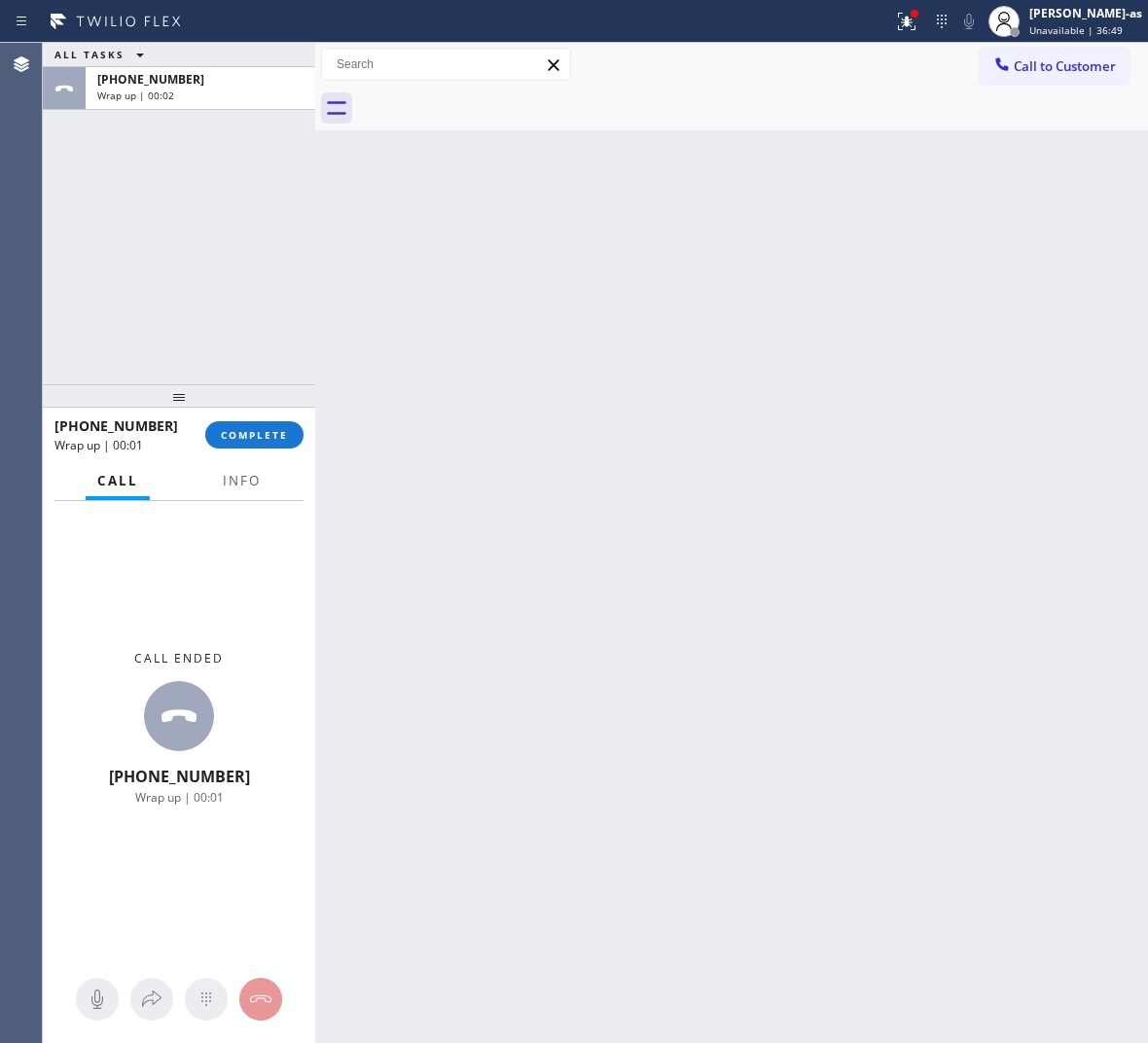 drag, startPoint x: 280, startPoint y: 264, endPoint x: 288, endPoint y: 289, distance: 26.248809 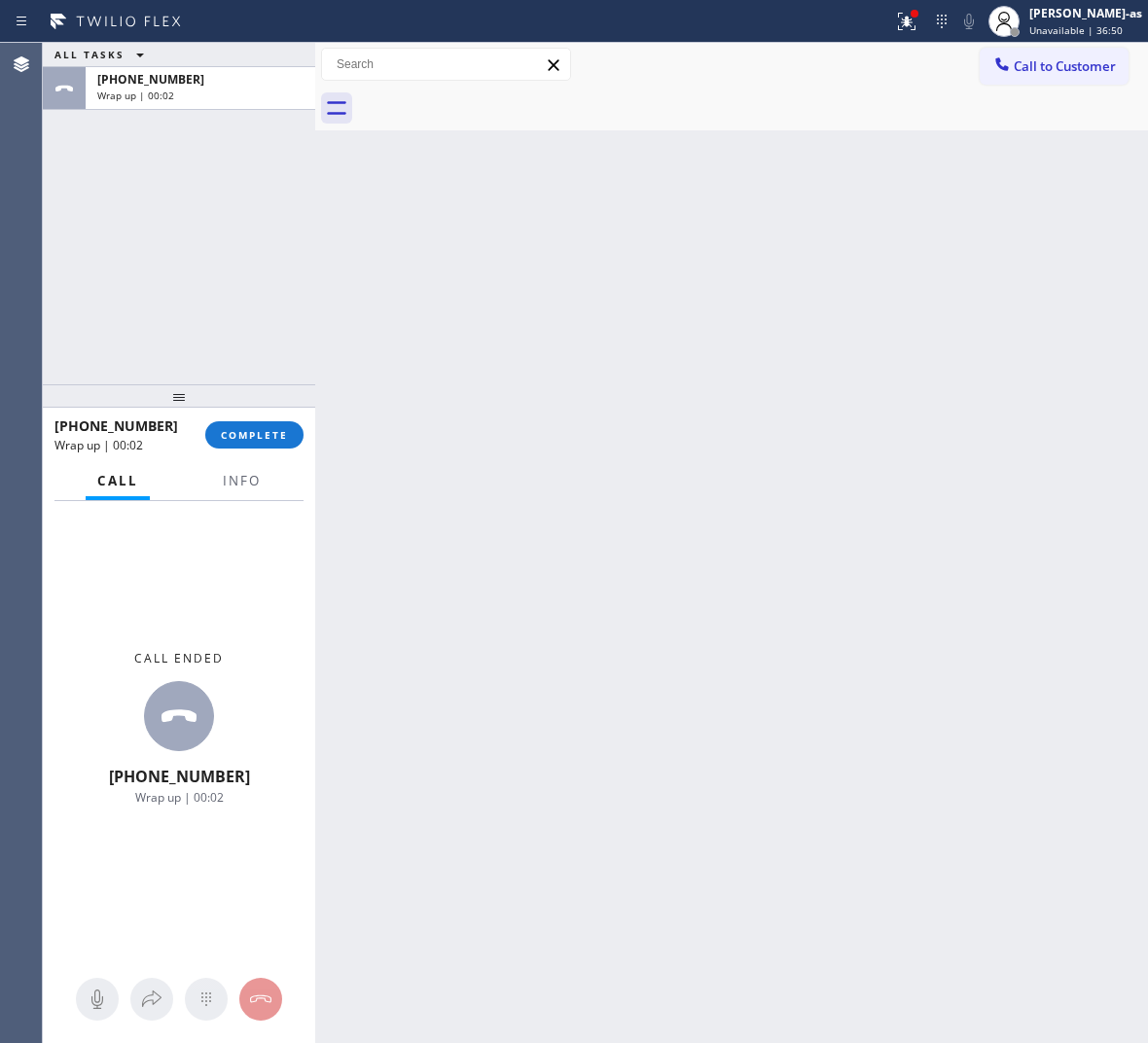 drag, startPoint x: 259, startPoint y: 418, endPoint x: 221, endPoint y: 347, distance: 80.529498 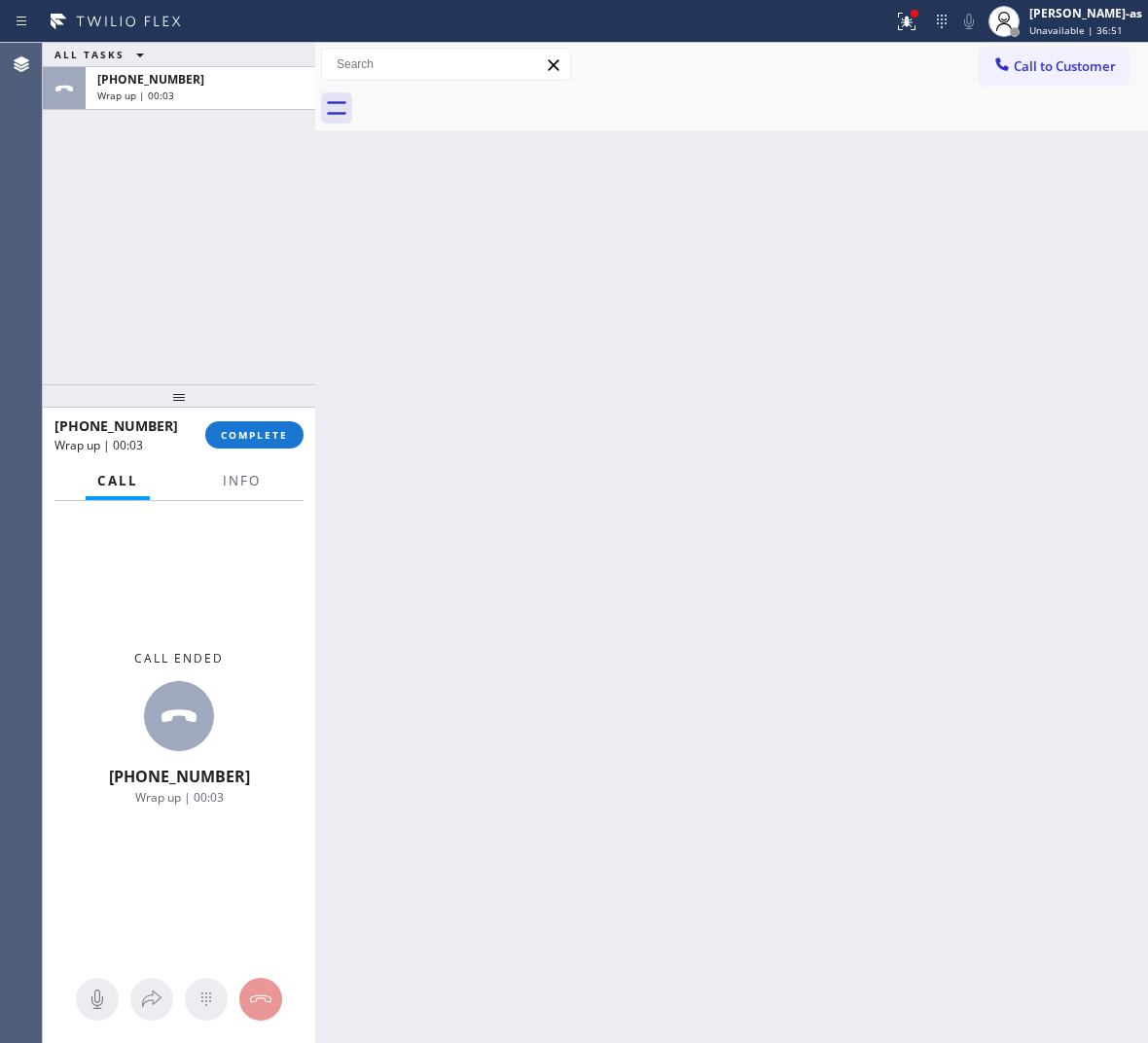 click at bounding box center [179, 396] 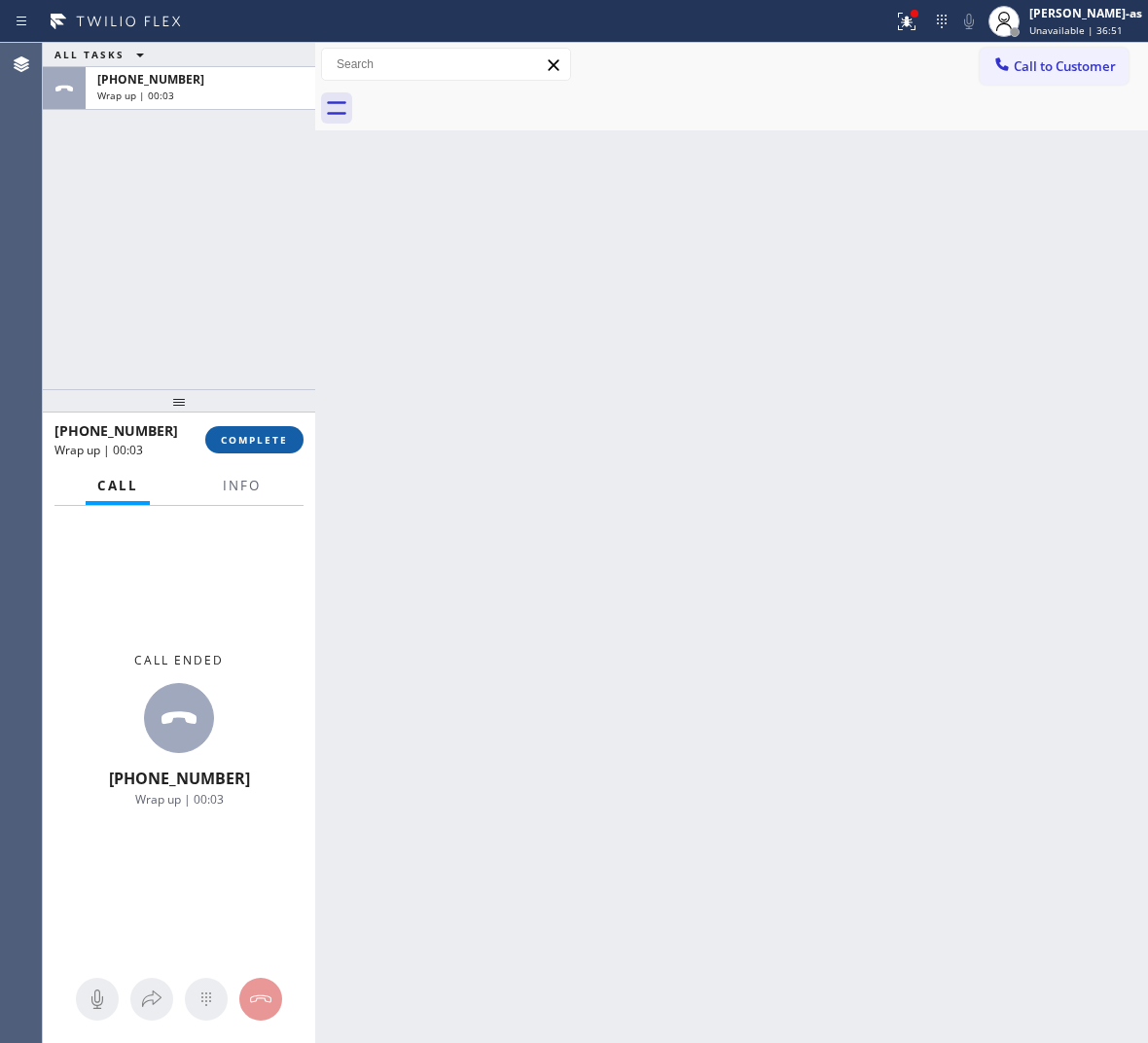 click on "COMPLETE" at bounding box center [254, 440] 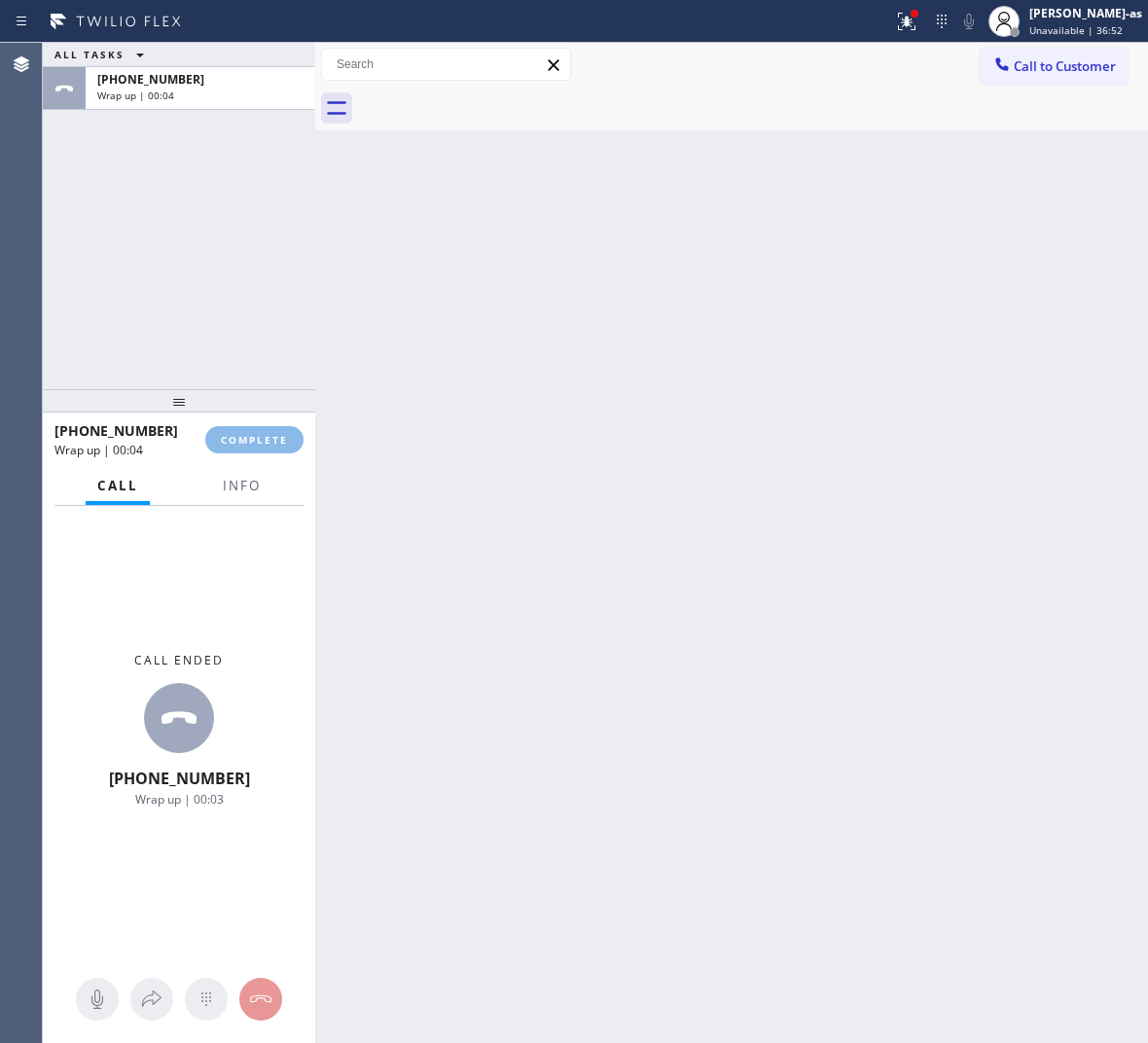 click on "ALL TASKS ALL TASKS ACTIVE TASKS TASKS IN WRAP UP [PHONE_NUMBER] Wrap up | 00:04" at bounding box center [179, 216] 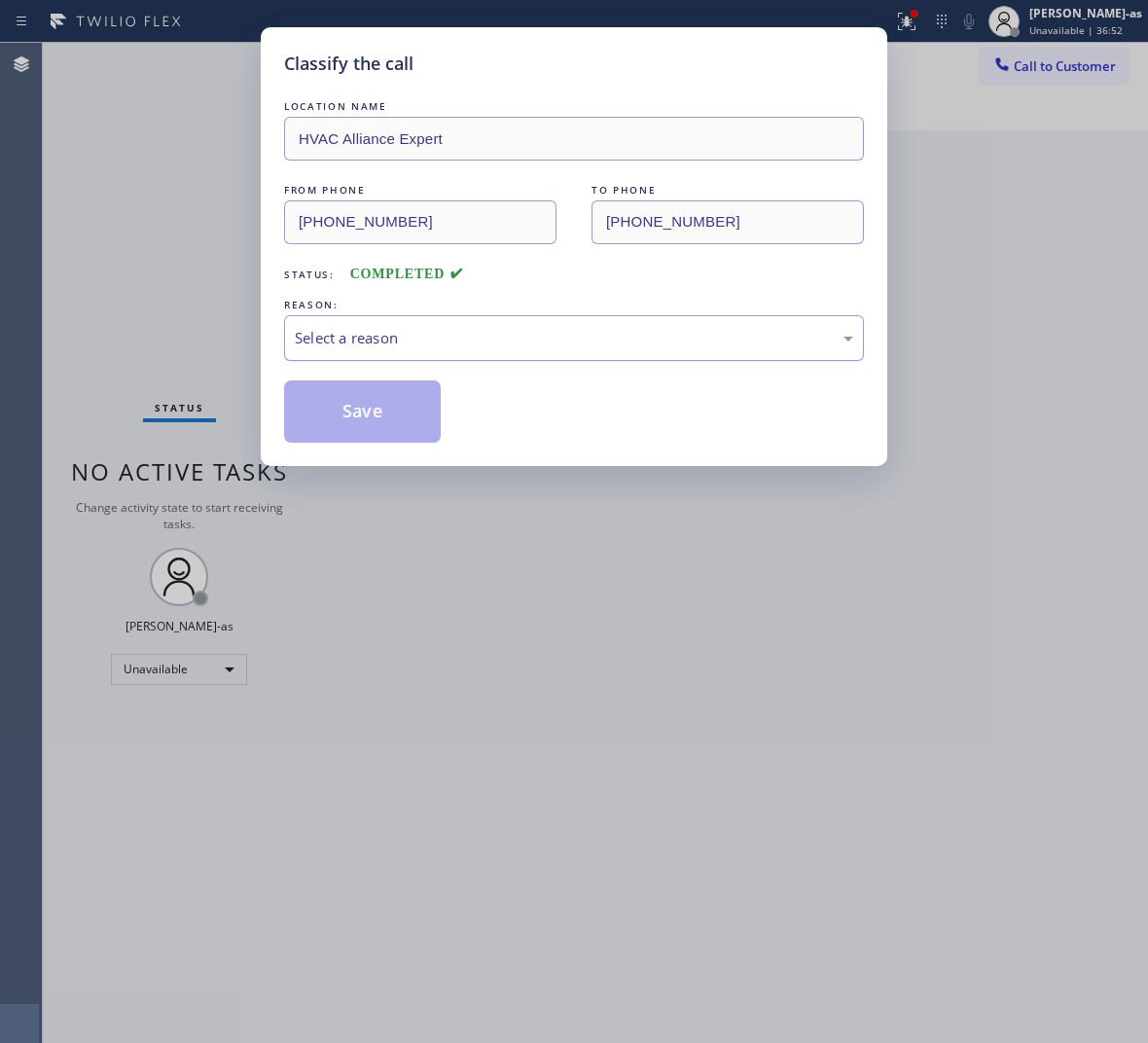 click on "Select a reason" at bounding box center (574, 338) 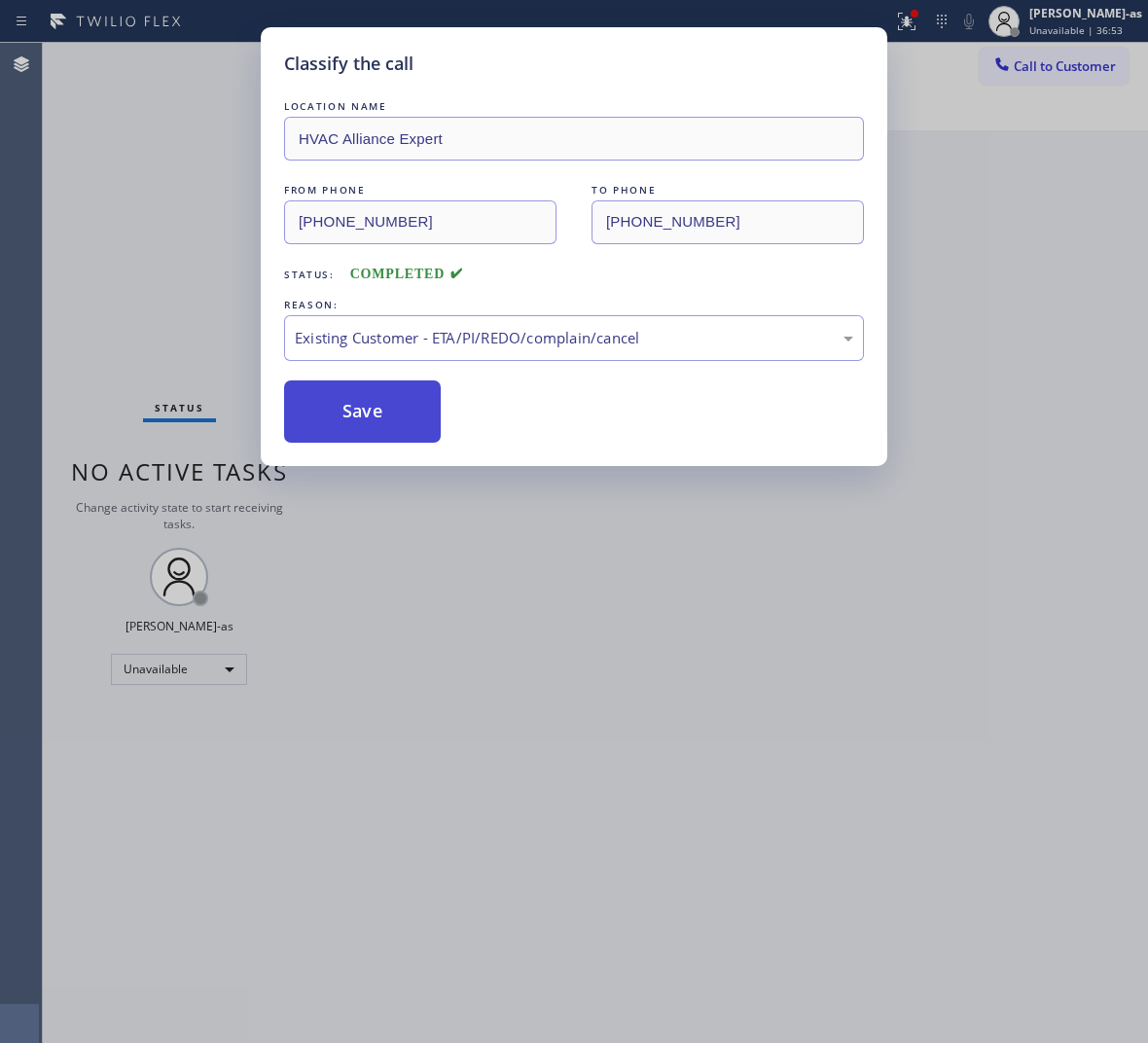 drag, startPoint x: 389, startPoint y: 419, endPoint x: 336, endPoint y: 415, distance: 53.150729 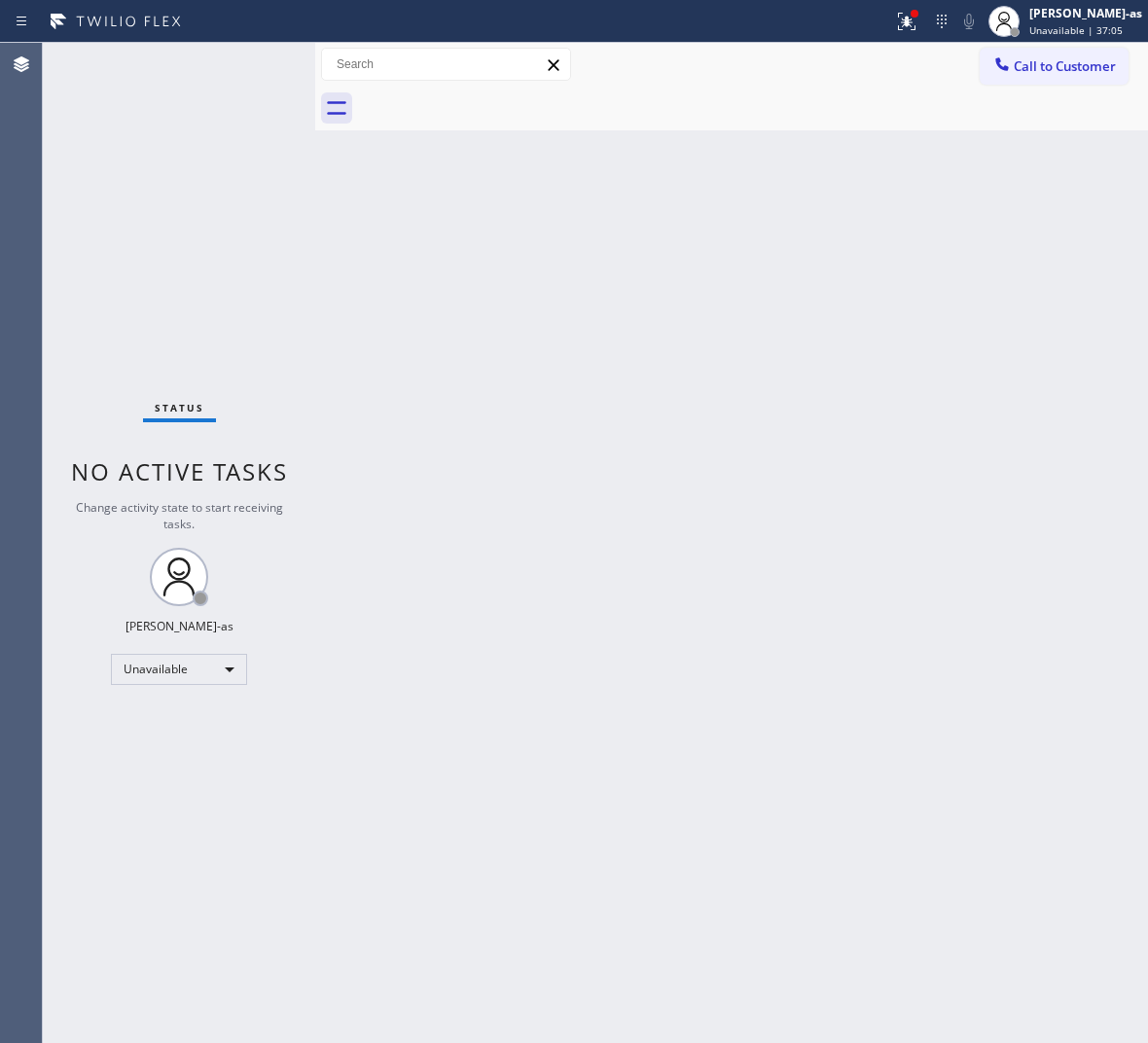 click on "Call to Customer" at bounding box center [1054, 66] 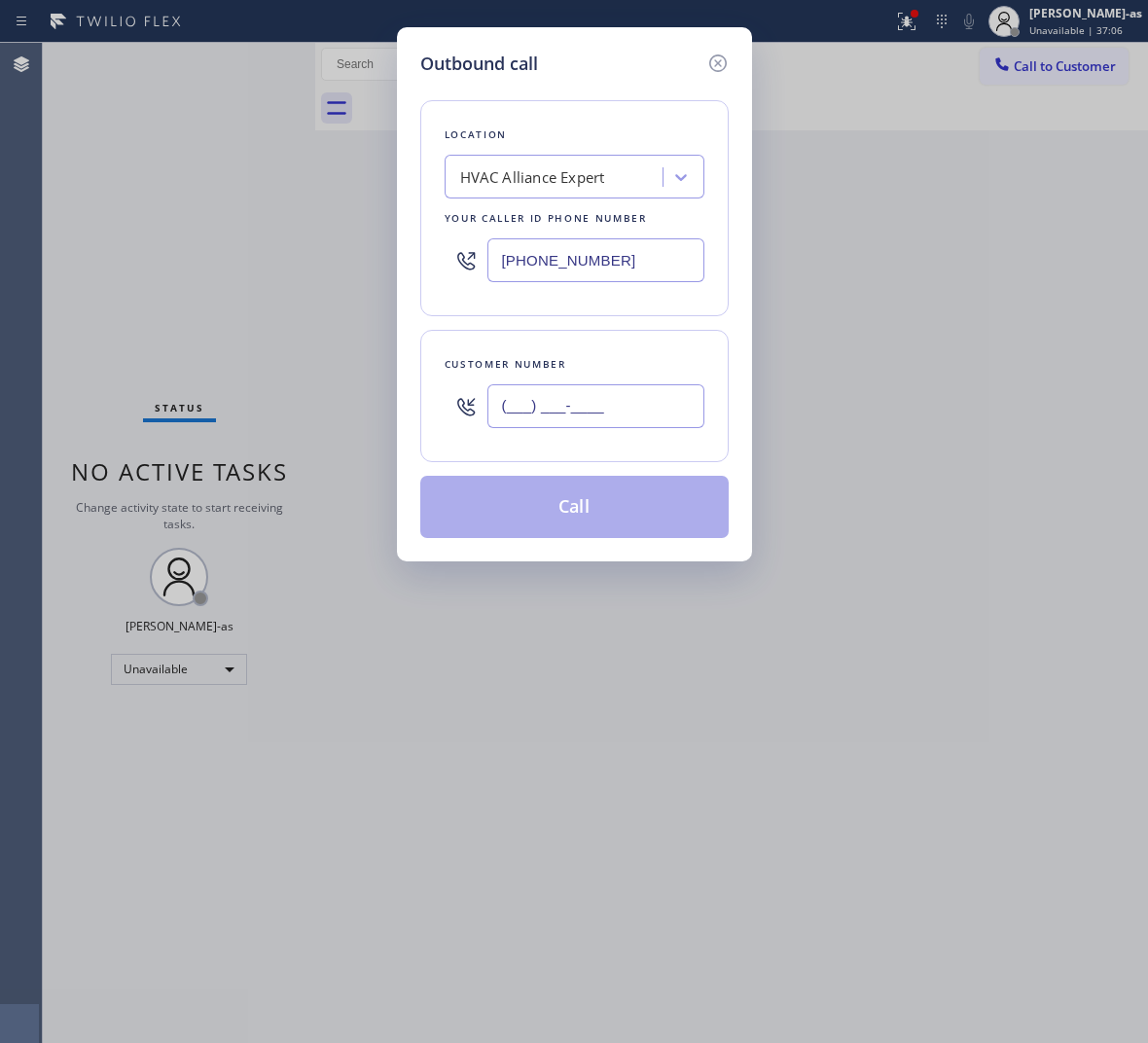 click on "(___) ___-____" at bounding box center (595, 406) 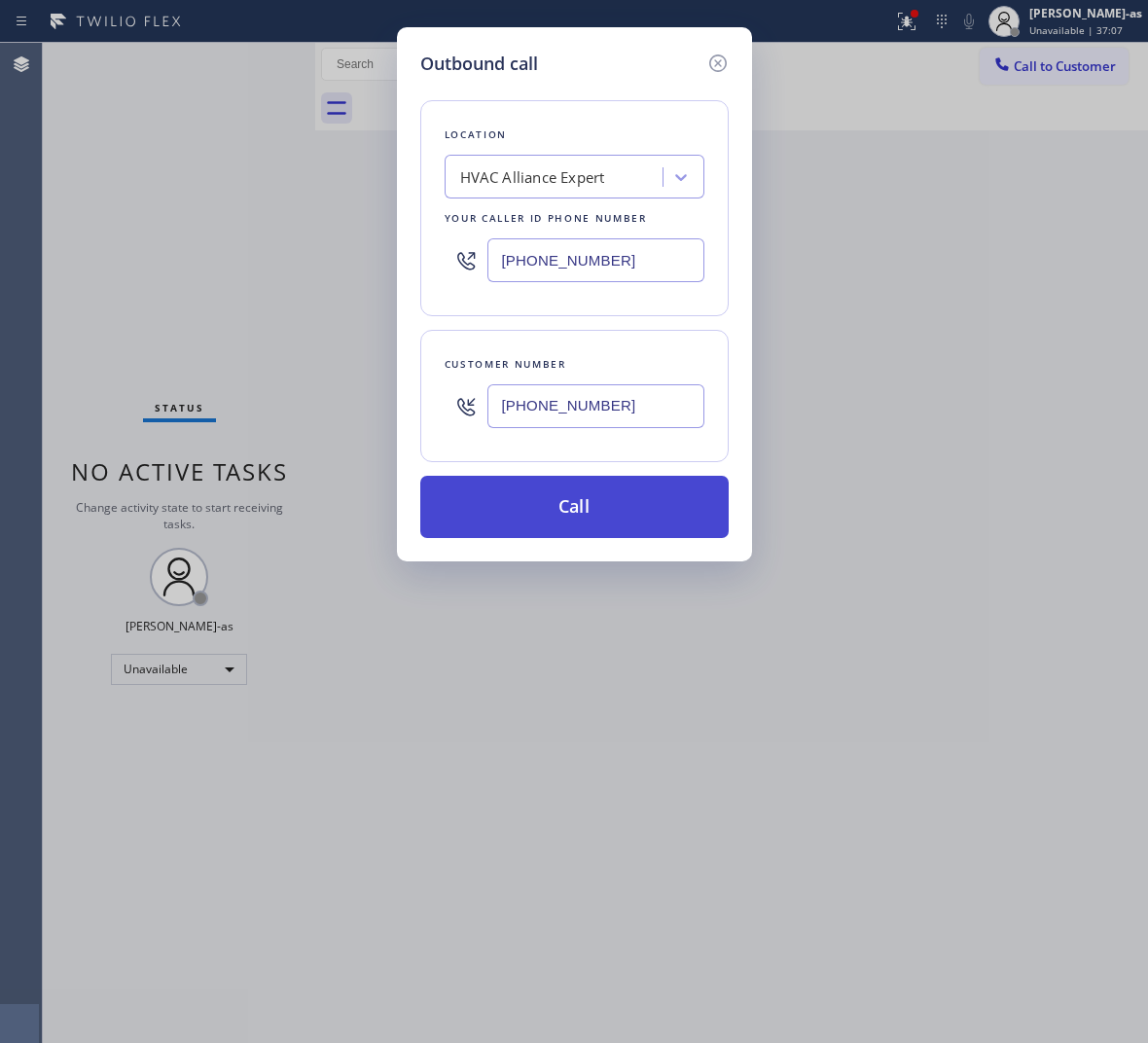 type on "[PHONE_NUMBER]" 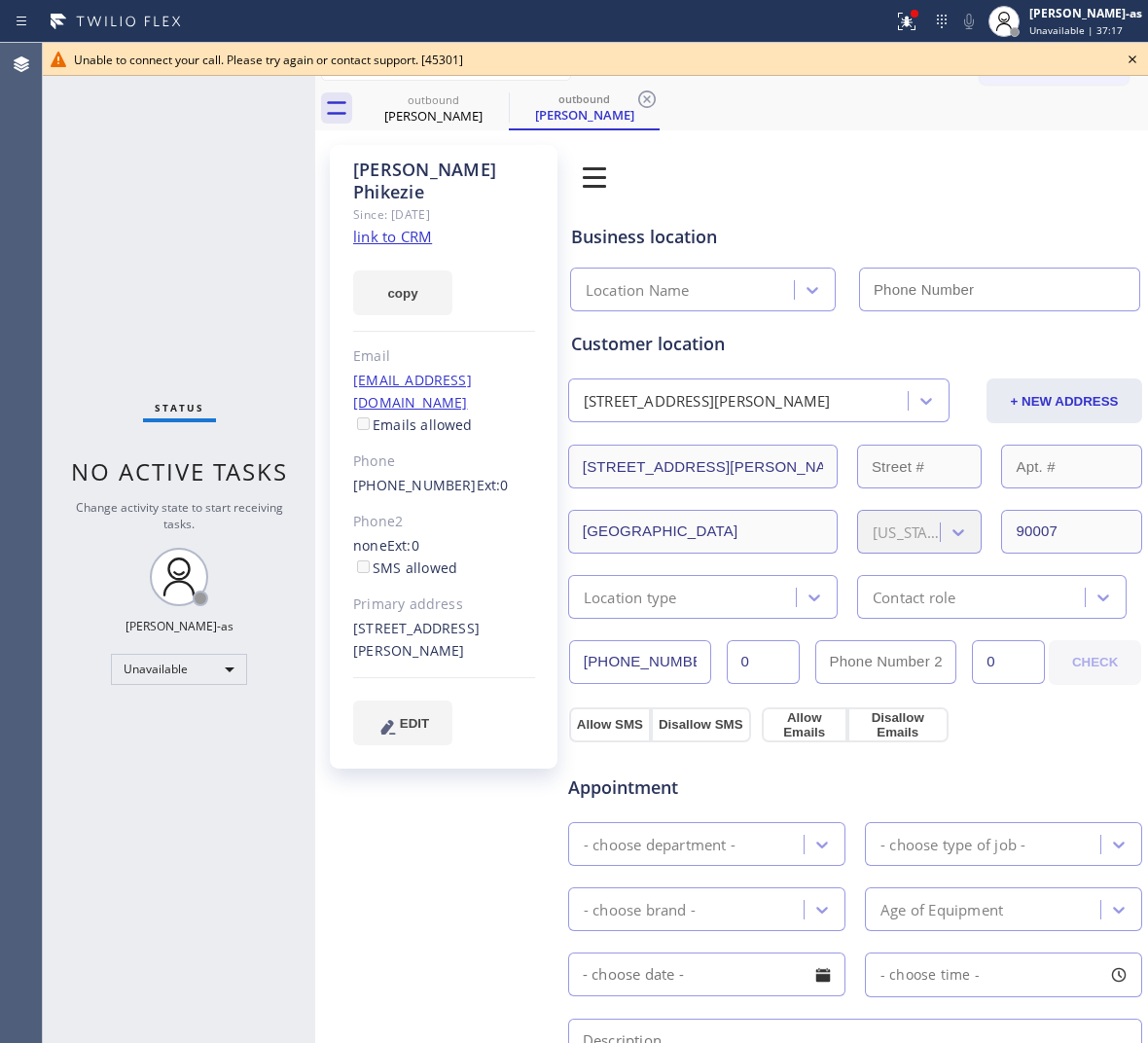 type on "[PHONE_NUMBER]" 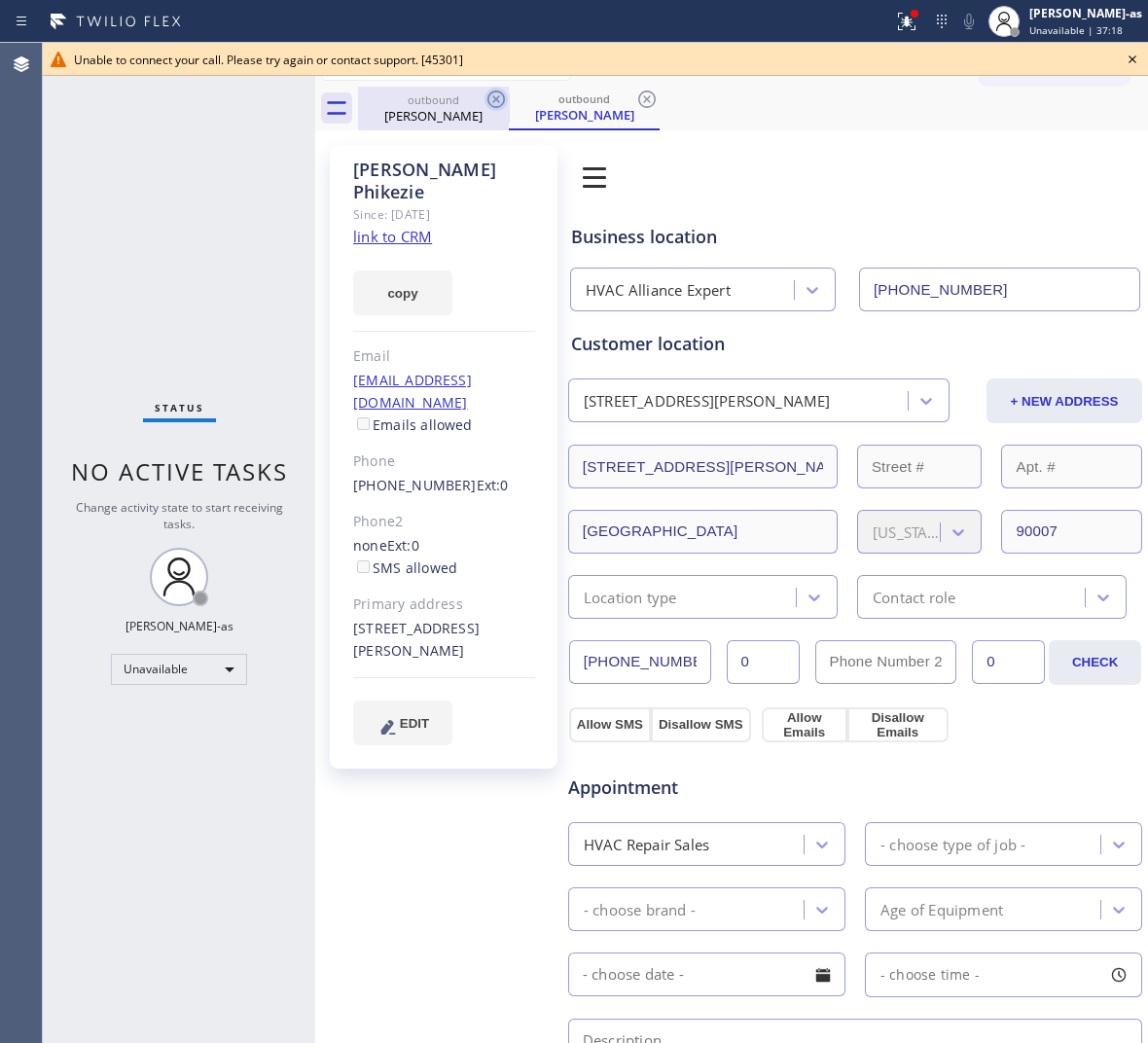 click on "outbound" at bounding box center (433, 99) 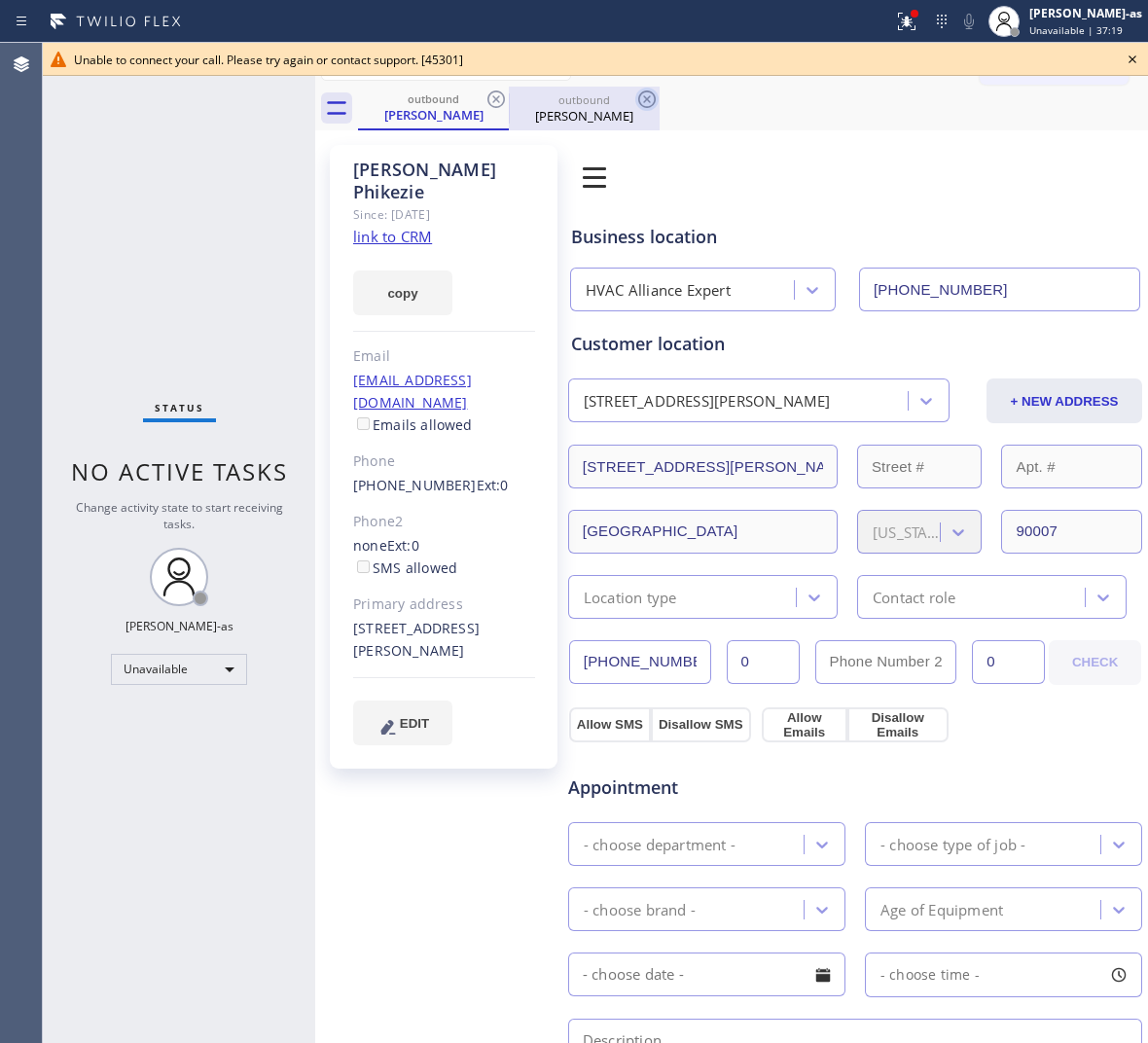 click 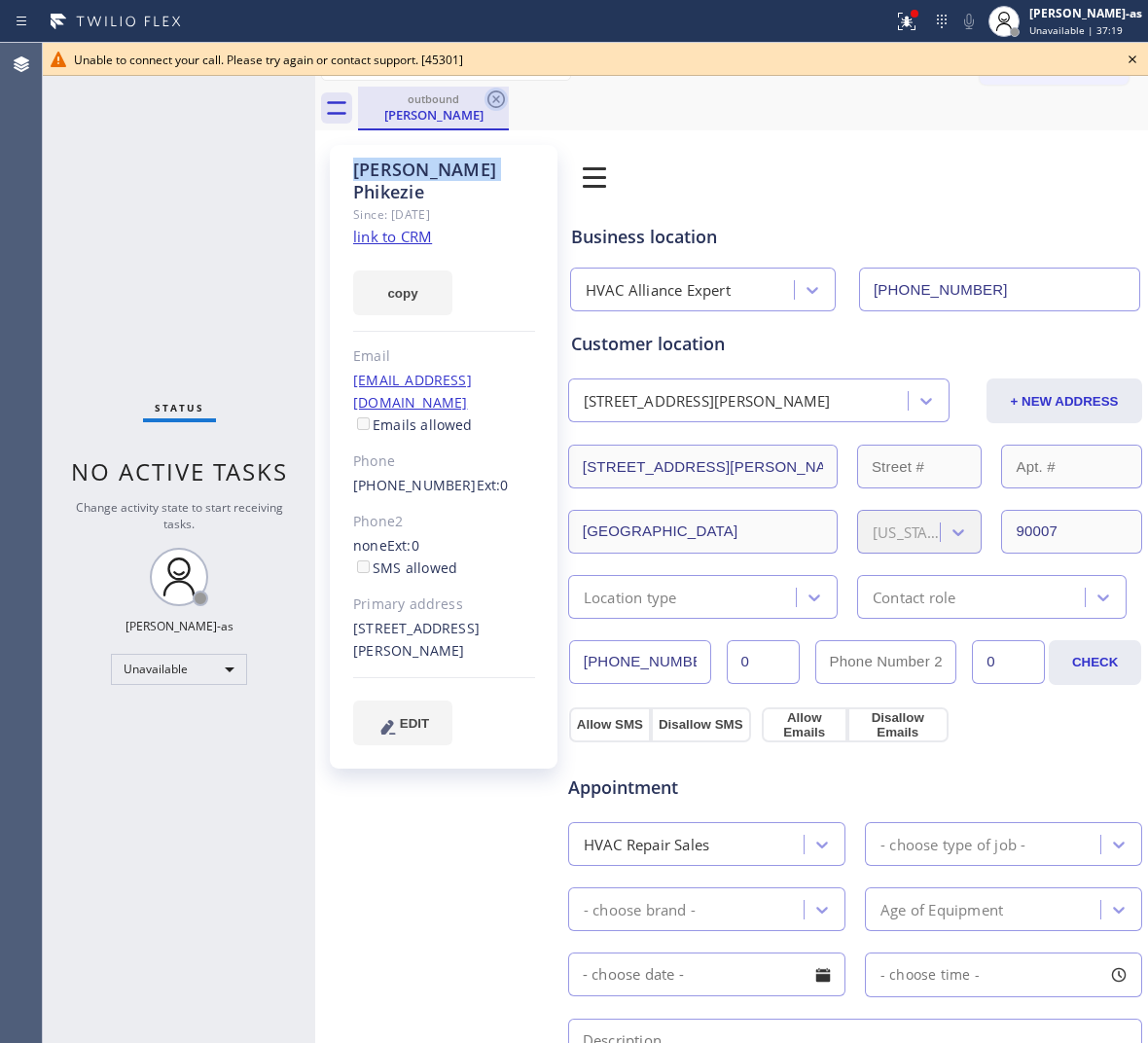 click 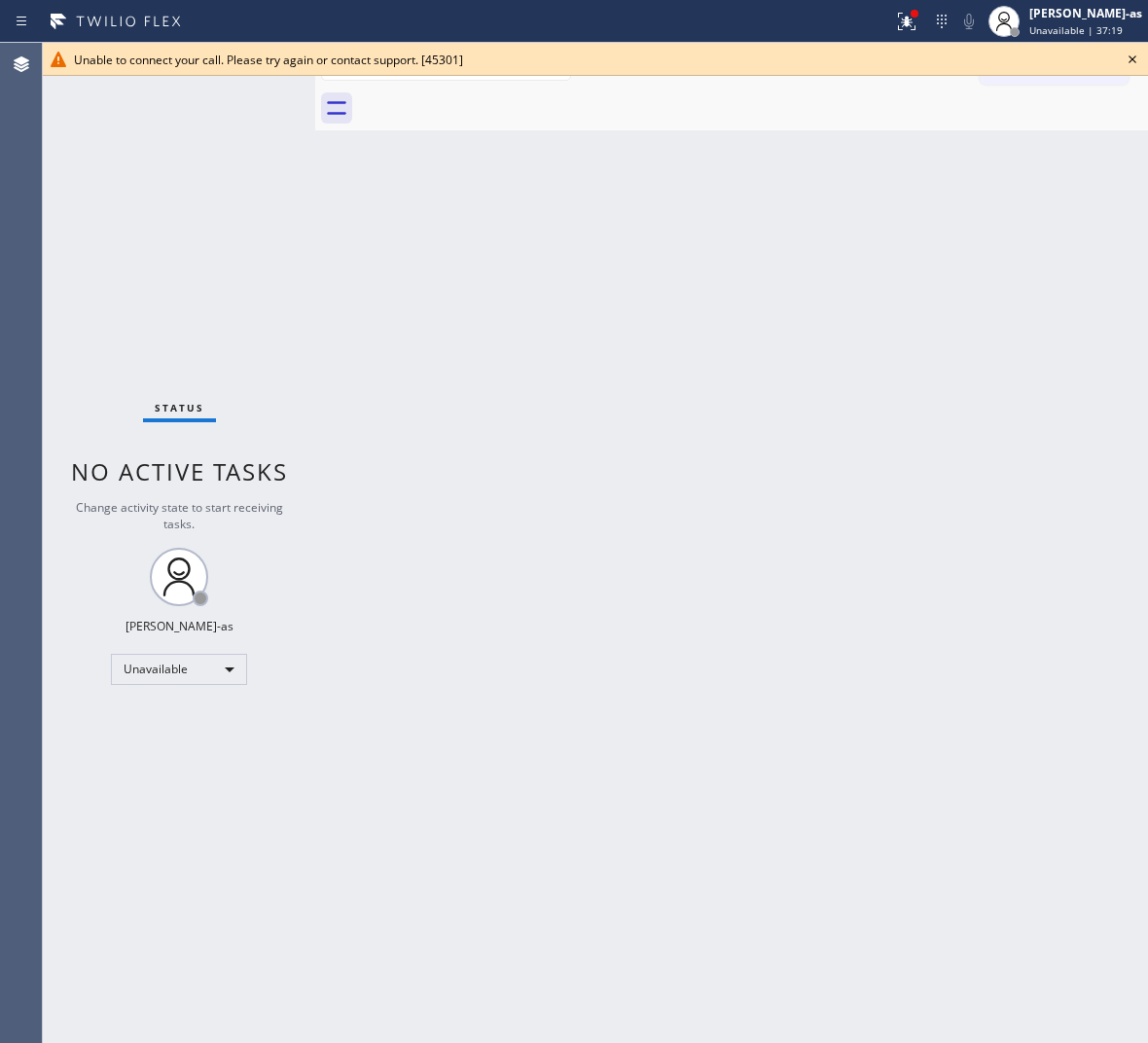 click at bounding box center [753, 108] 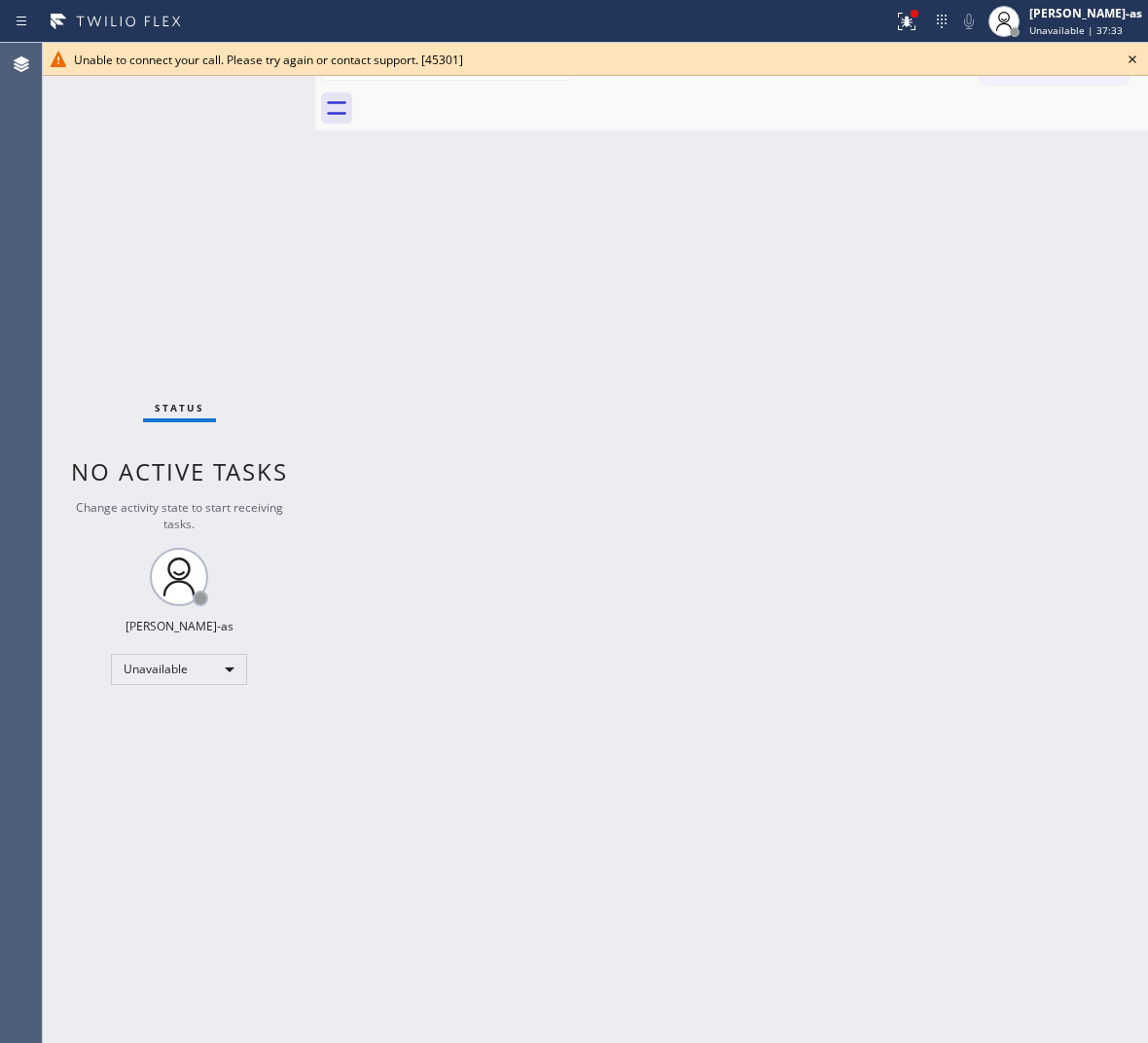 click 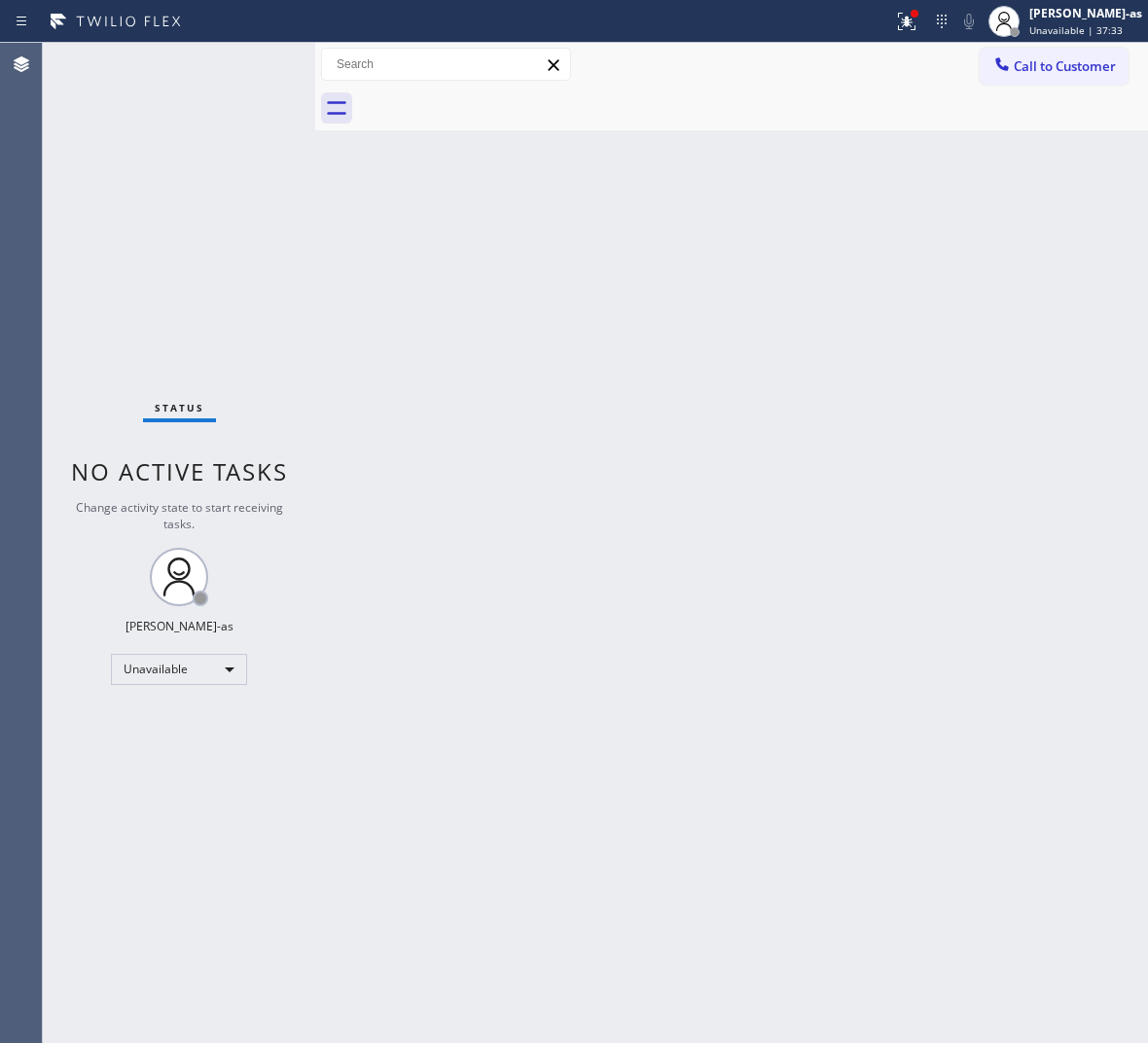 click on "Call to Customer" at bounding box center [1064, 66] 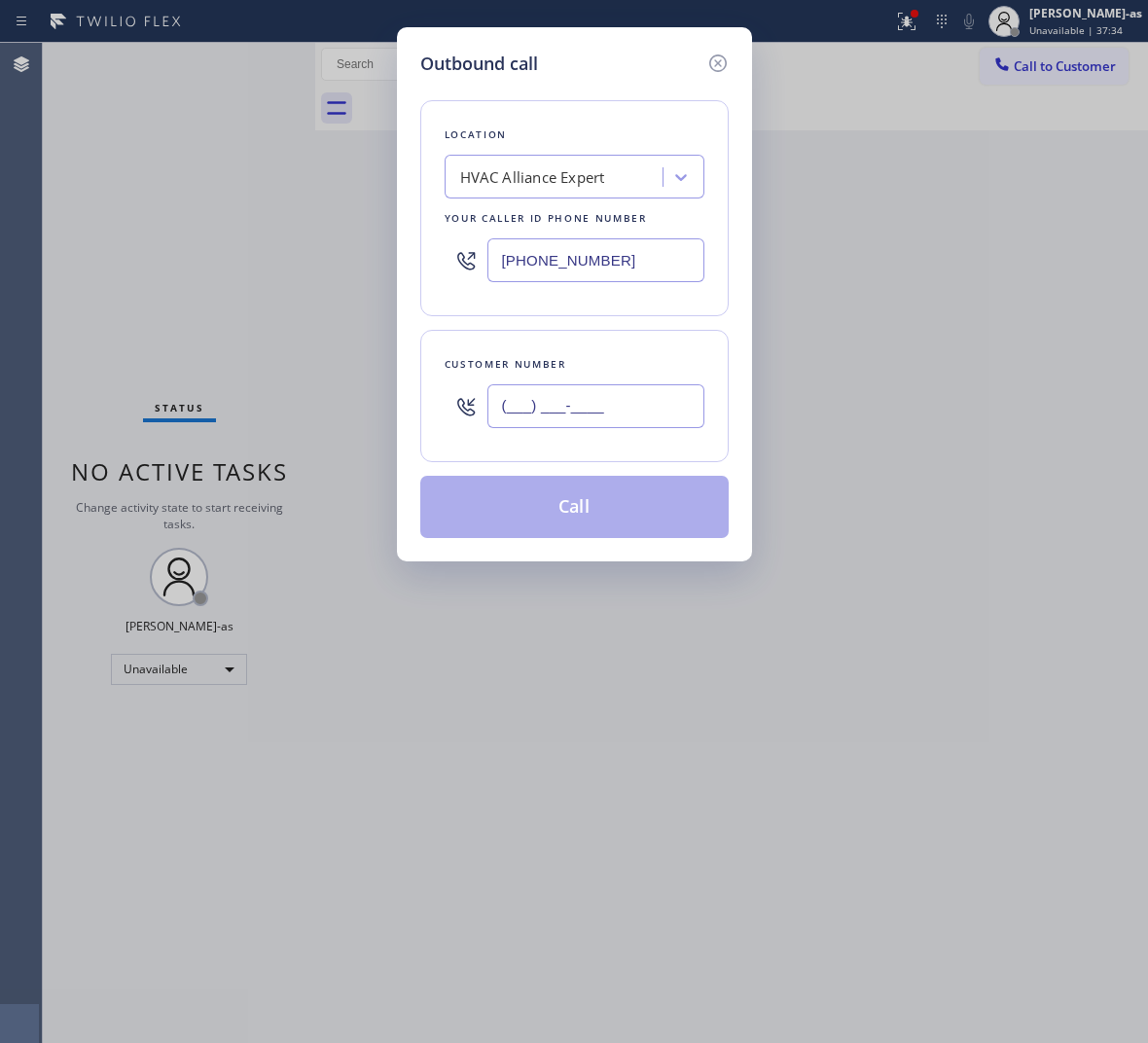 click on "(___) ___-____" at bounding box center (595, 406) 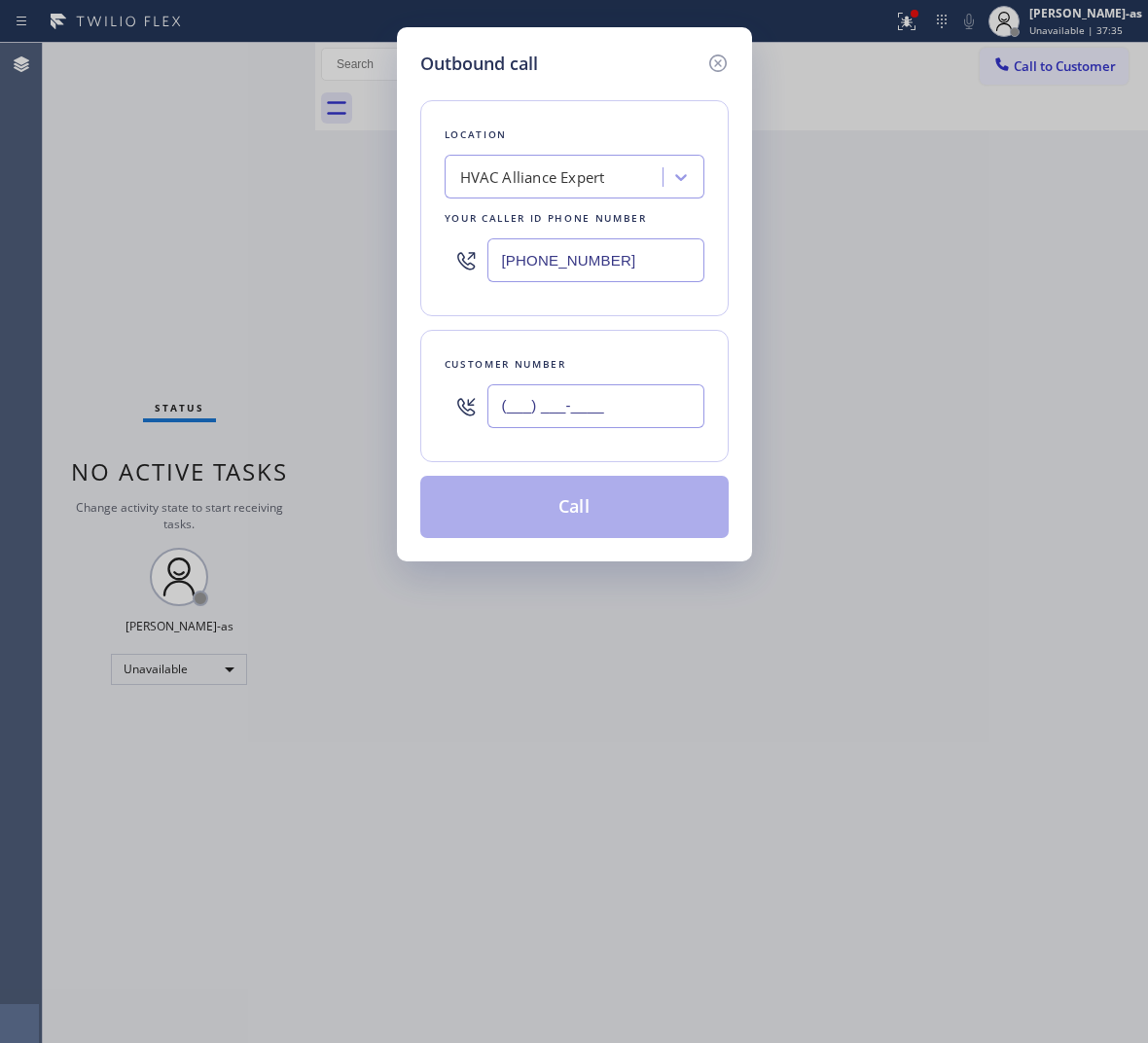 paste on "909) 320-0864" 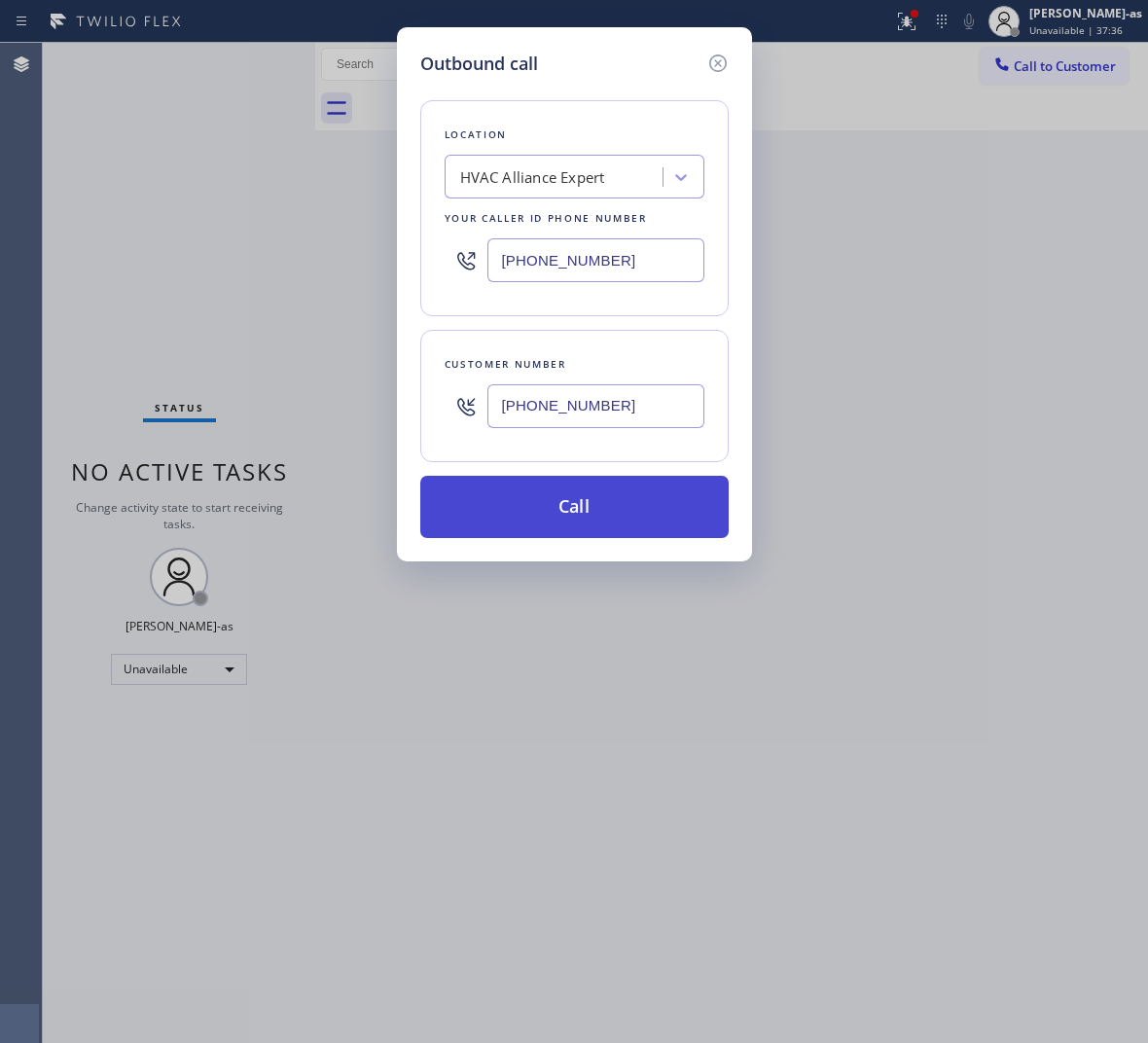 type on "[PHONE_NUMBER]" 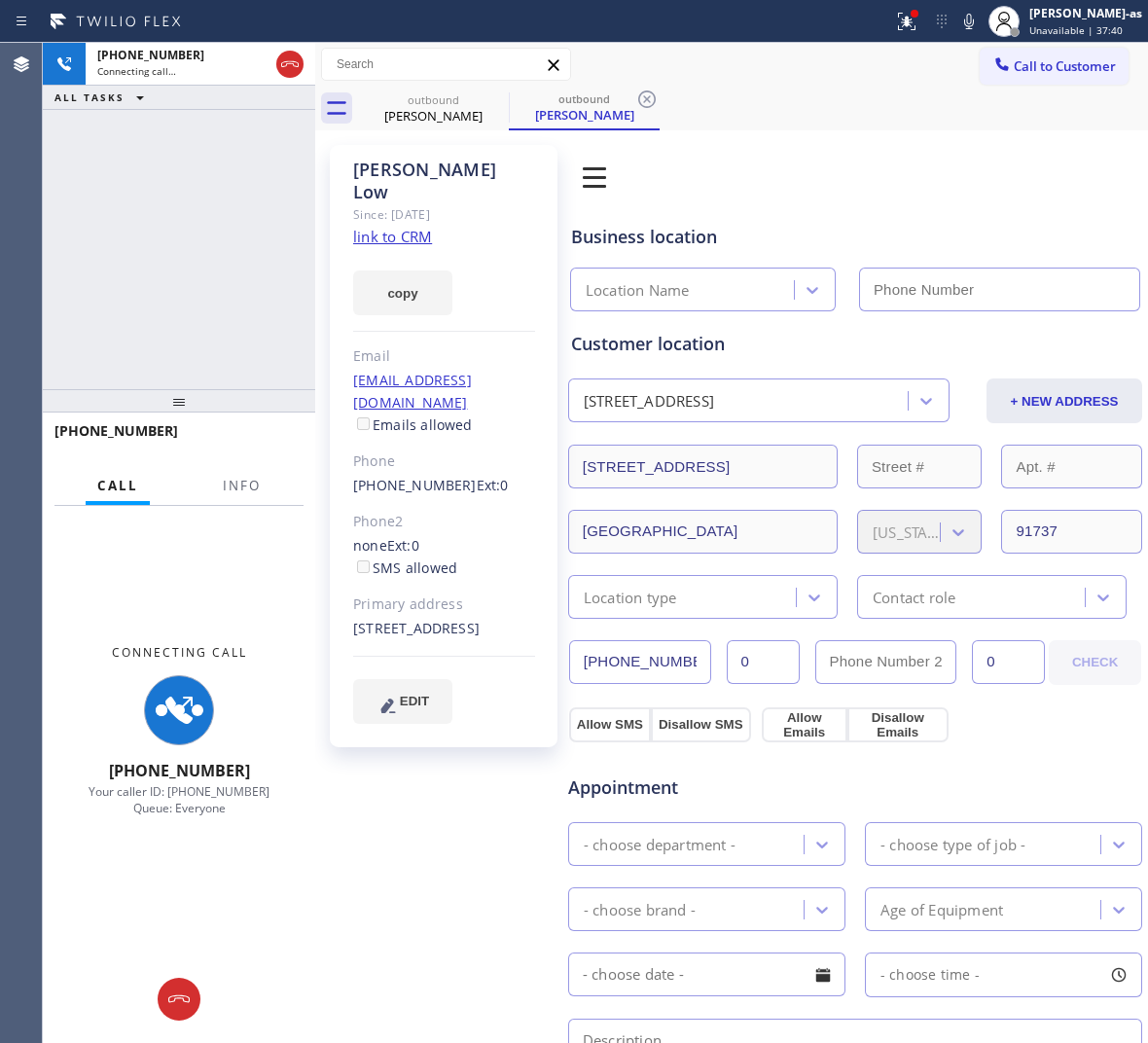 type on "[PHONE_NUMBER]" 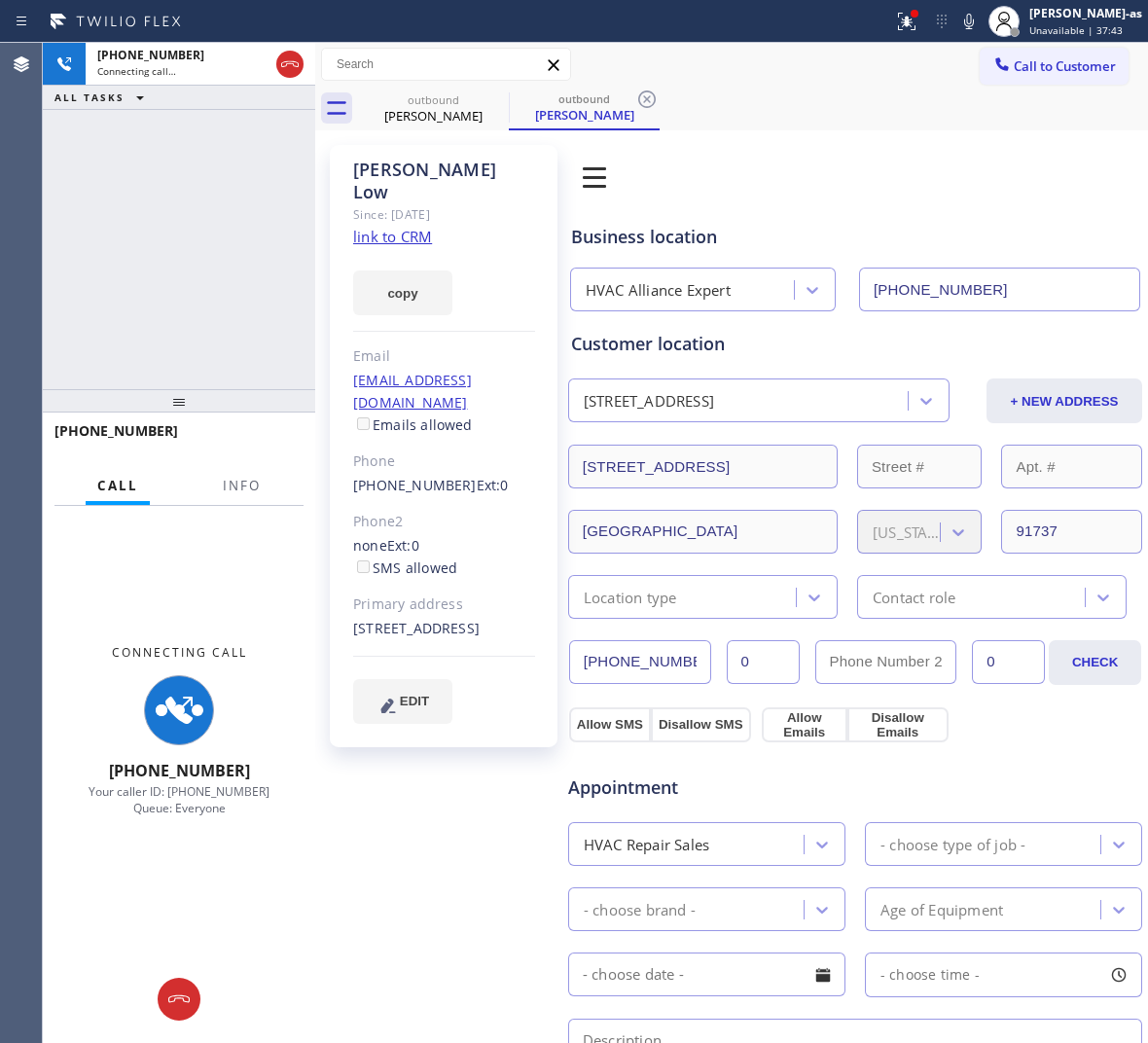 click on "link to CRM" 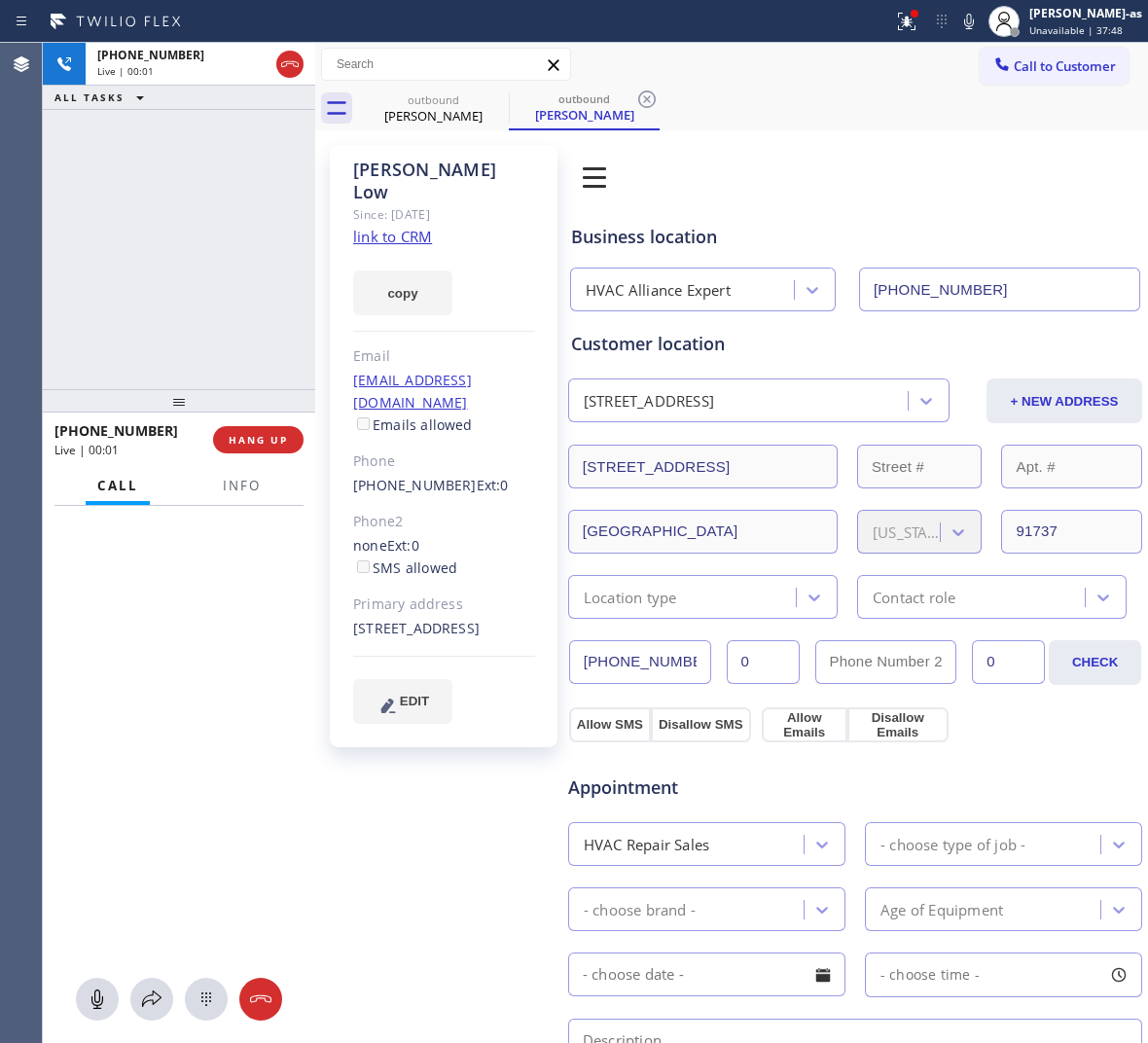 click on "Agent Desktop Classify the call LOCATION NAME HVAC Alliance Expert FROM PHONE [PHONE_NUMBER] TO PHONE [PHONE_NUMBER] Status: COMPLETED REASON: Existing Customer - ETA/PI/REDO/complain/cancel Save Classify the call LOCATION NAME HVAC Alliance Expert FROM PHONE [PHONE_NUMBER] TO PHONE [PHONE_NUMBER] Status: COMPLETED REASON: Not Booked - All other reasons Save Classify the call LOCATION NAME HVAC Alliance Expert FROM PHONE [PHONE_NUMBER] TO PHONE [PHONE_NUMBER] Status: COMPLETED REASON: Existing Customer - ETA/PI/REDO/complain/cancel Save Classify the call LOCATION NAME HVAC Alliance Expert FROM PHONE [PHONE_NUMBER] TO PHONE [PHONE_NUMBER] Status: COMPLETED REASON: Existing Customer - ETA/PI/REDO/complain/cancel Save Classify the call LOCATION NAME Repair Twist of [US_STATE] FROM PHONE [PHONE_NUMBER] TO PHONE [PHONE_NUMBER] Status: COMPLETED REASON: Tech, Unknown/didnt ring Save Classify the call LOCATION NAME HVAC Alliance Expert FROM PHONE [PHONE_NUMBER] TO PHONE [PHONE_NUMBER] Status: COMPLETED REASON: Save 0" at bounding box center (574, 543) 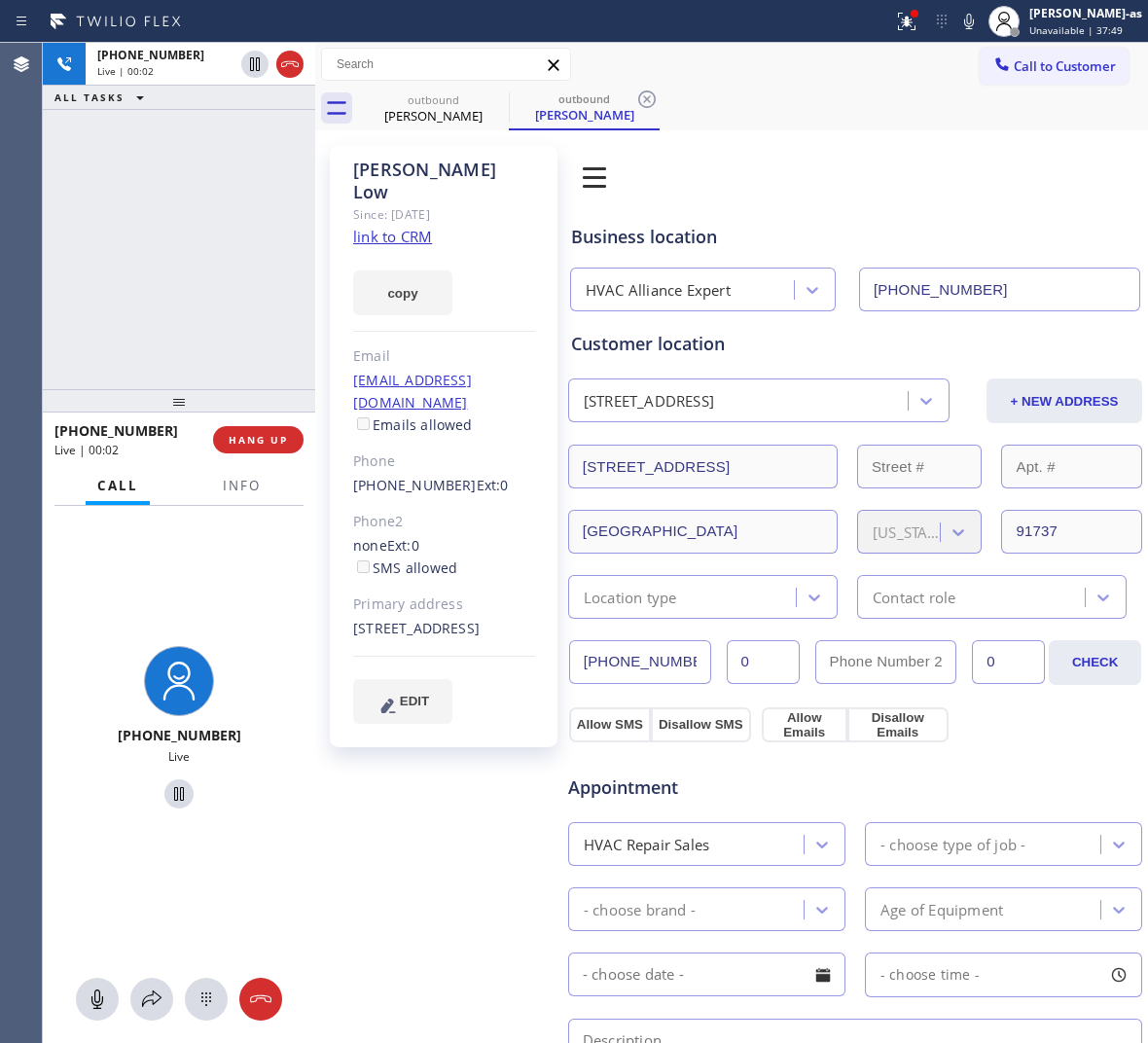 click 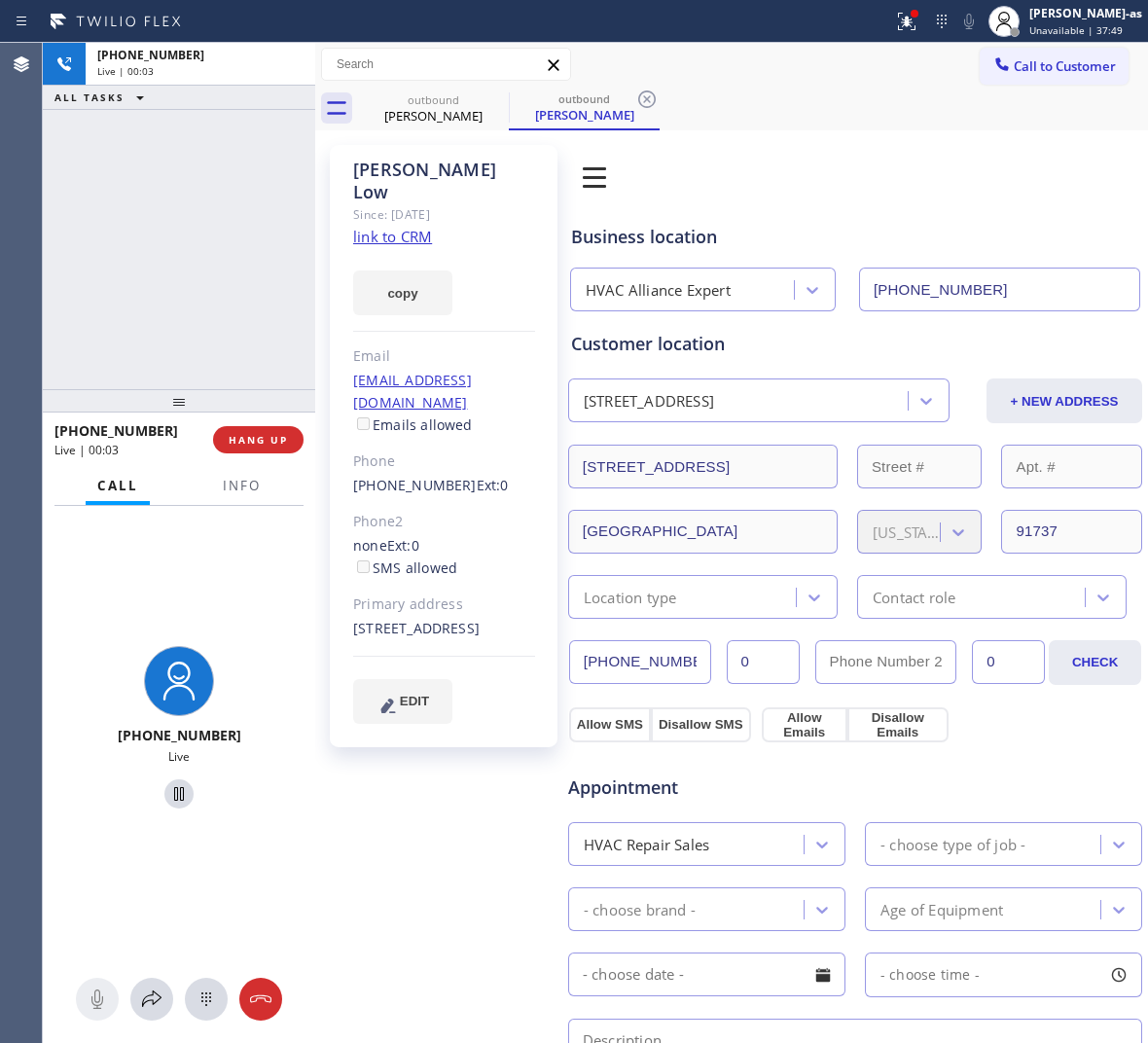 click on "link to CRM" 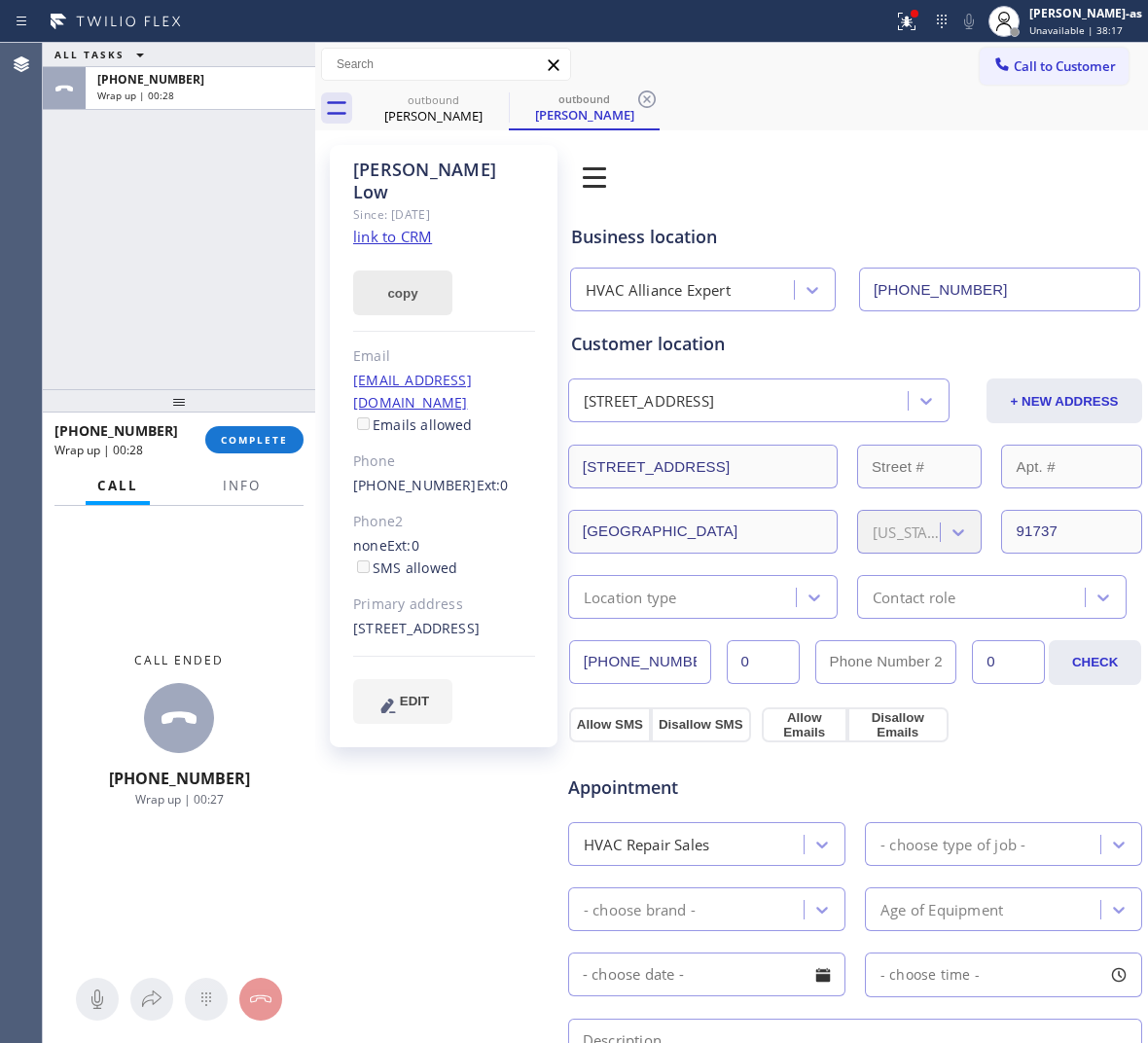 click on "ALL TASKS ALL TASKS ACTIVE TASKS TASKS IN WRAP UP [PHONE_NUMBER] Wrap up | 00:28" at bounding box center [179, 216] 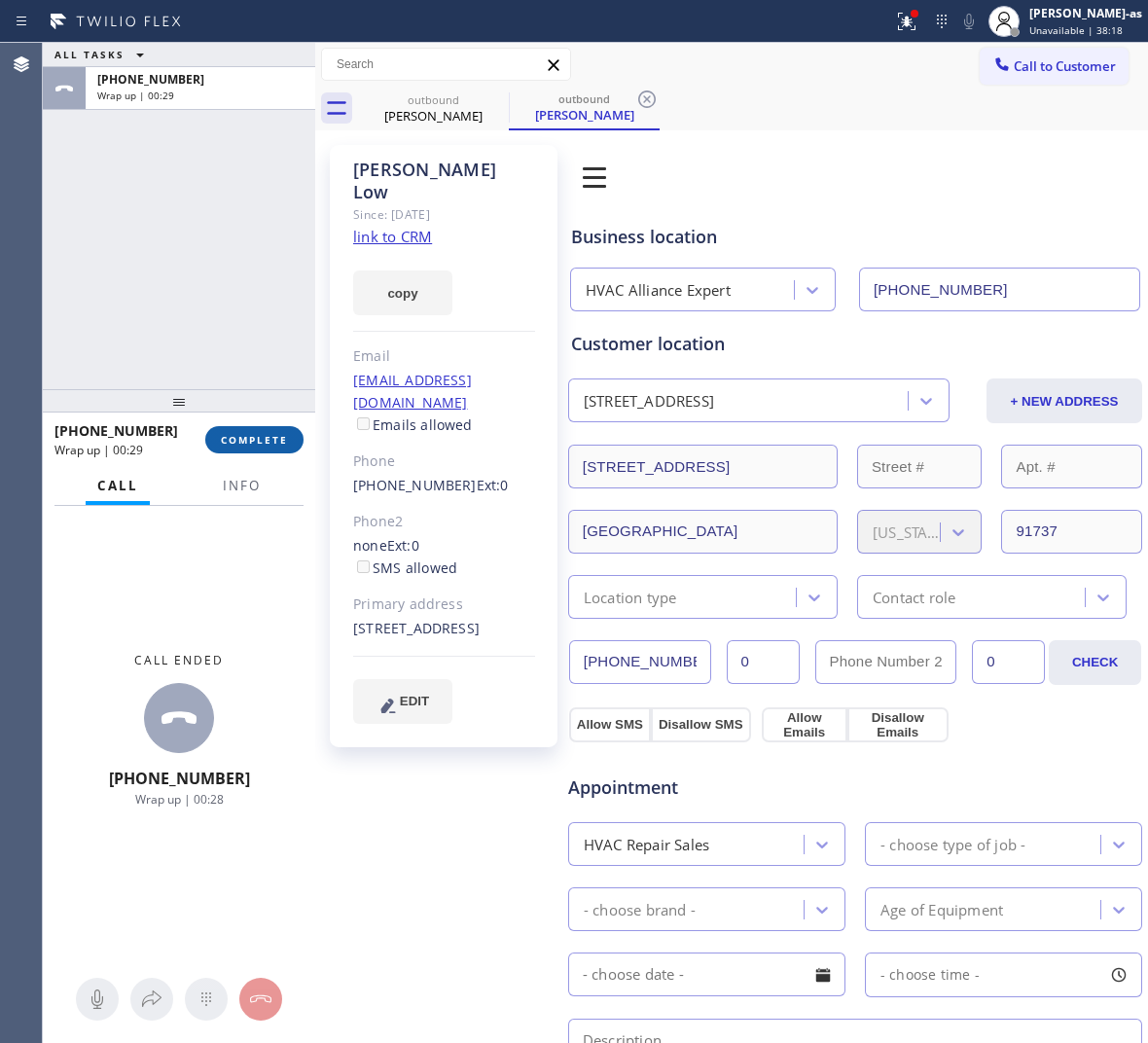 drag, startPoint x: 224, startPoint y: 436, endPoint x: 234, endPoint y: 425, distance: 14.866069 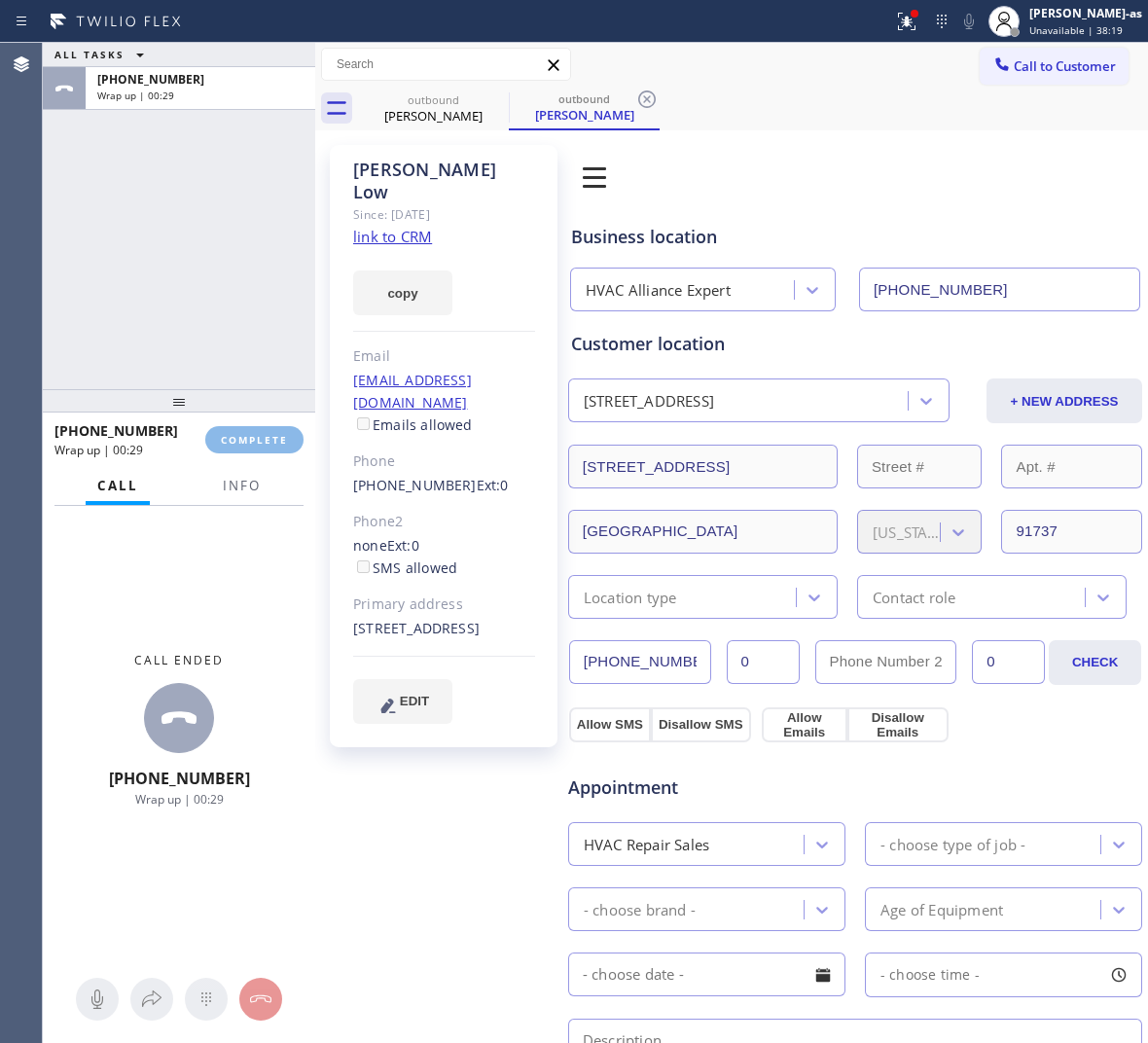 click on "ALL TASKS ALL TASKS ACTIVE TASKS TASKS IN WRAP UP [PHONE_NUMBER] Wrap up | 00:29" at bounding box center [179, 216] 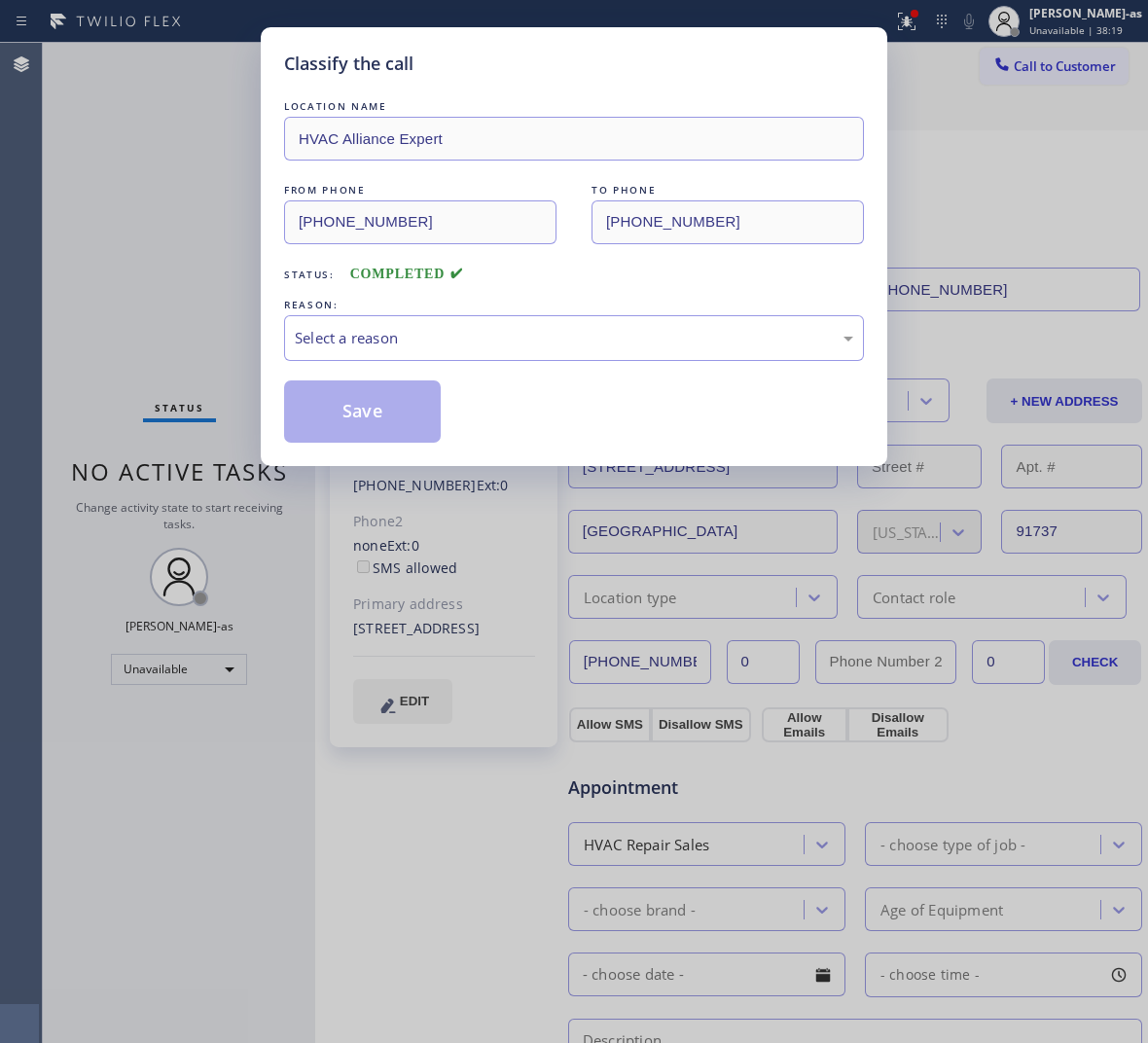 click on "Classify the call LOCATION NAME HVAC Alliance Expert FROM PHONE [PHONE_NUMBER] TO PHONE [PHONE_NUMBER] Status: COMPLETED REASON: Select a reason Save" at bounding box center [574, 522] 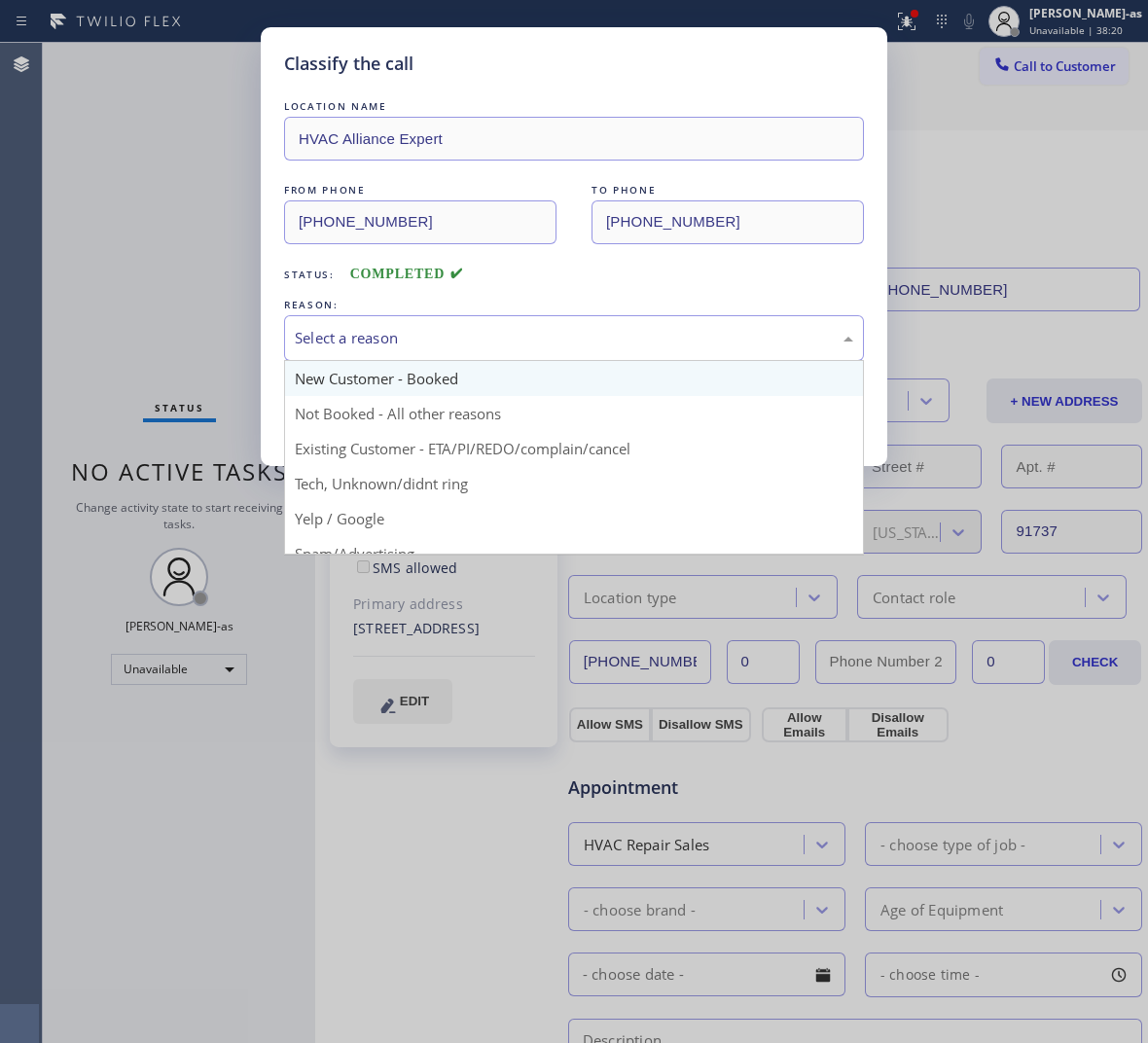 drag, startPoint x: 409, startPoint y: 317, endPoint x: 494, endPoint y: 385, distance: 108.85311 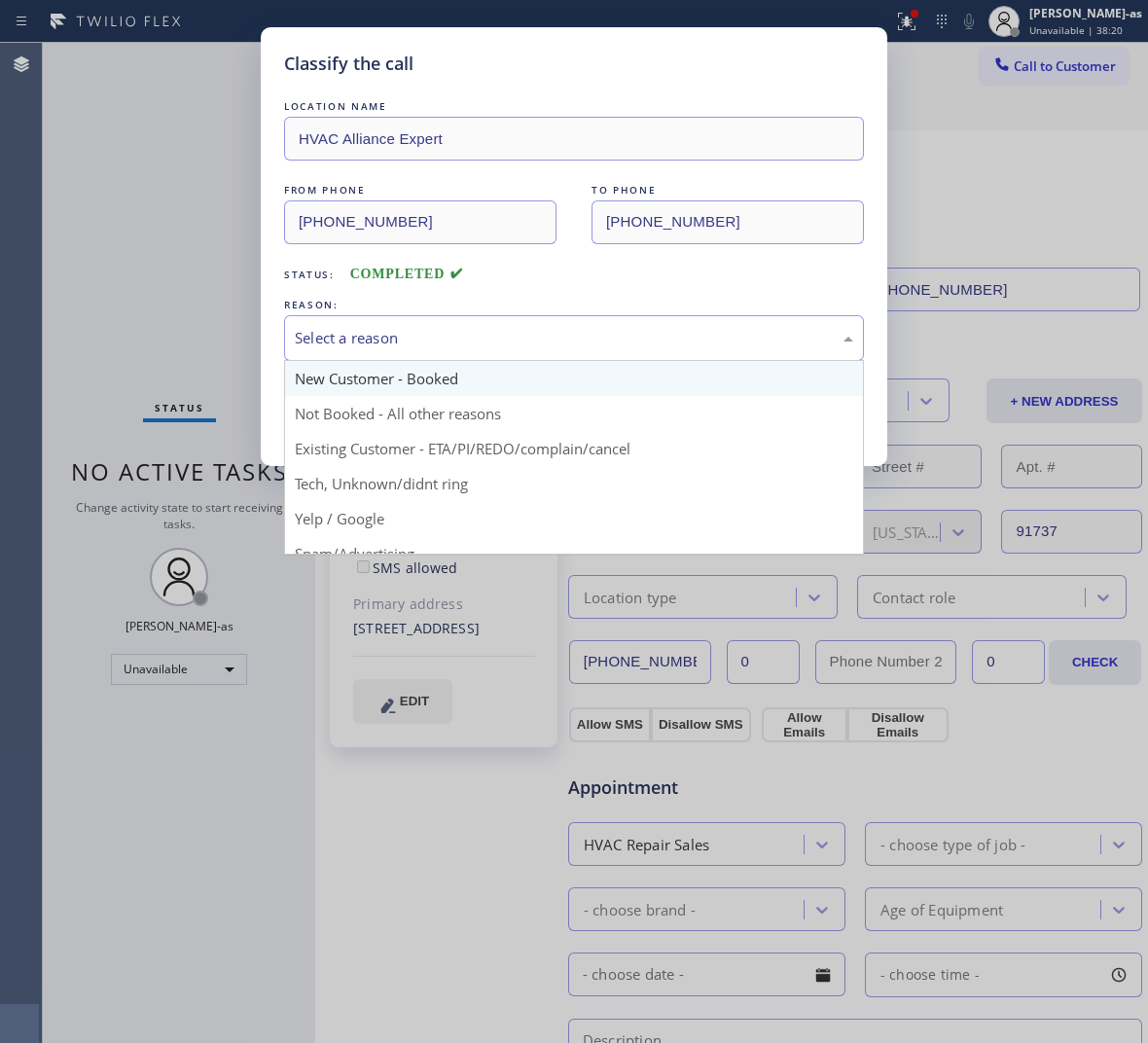 click on "Select a reason" at bounding box center [574, 338] 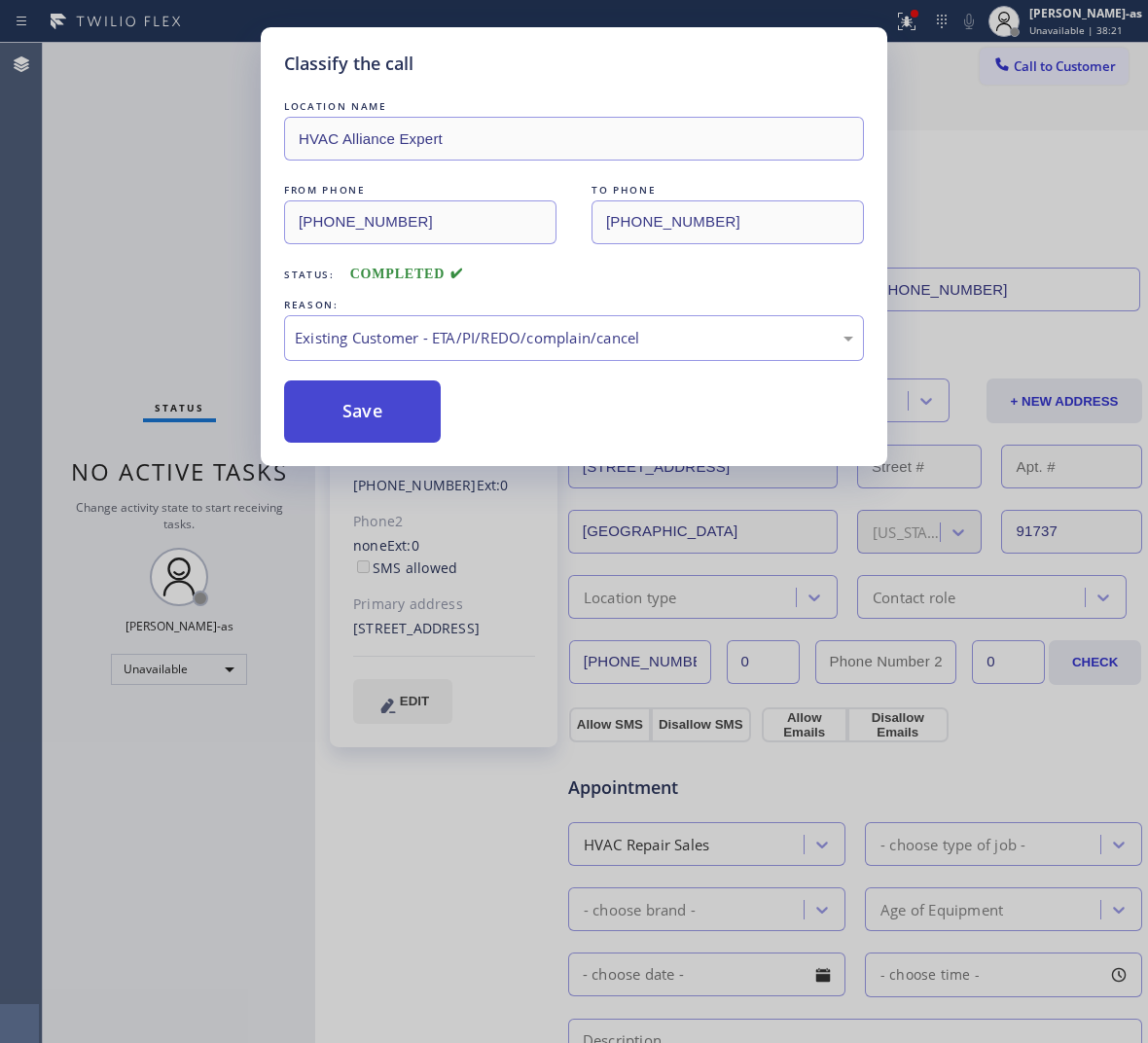 click on "Save" at bounding box center [362, 412] 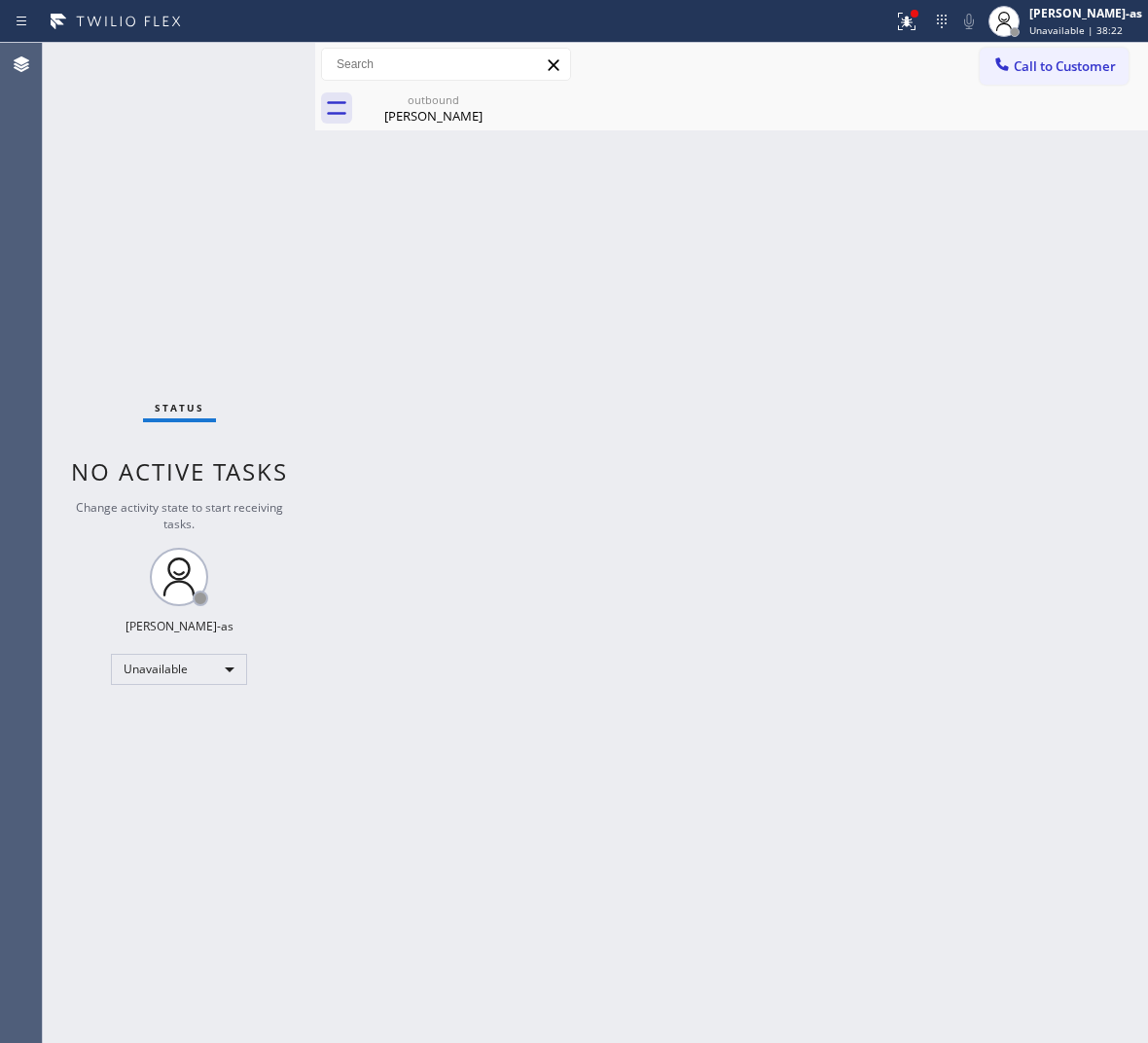 drag, startPoint x: 1077, startPoint y: 56, endPoint x: 579, endPoint y: 387, distance: 597.9674 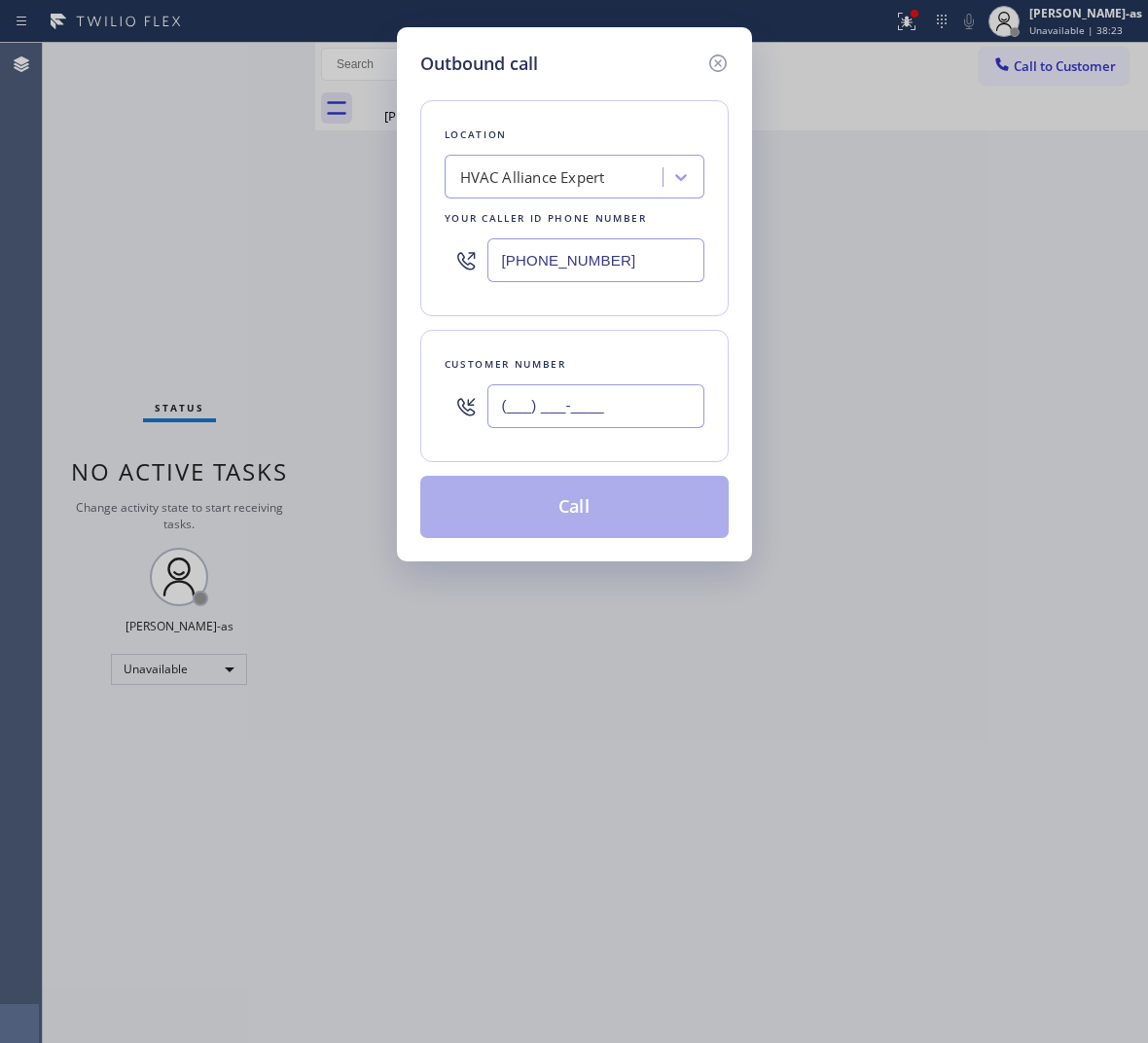 click on "(___) ___-____" at bounding box center (595, 406) 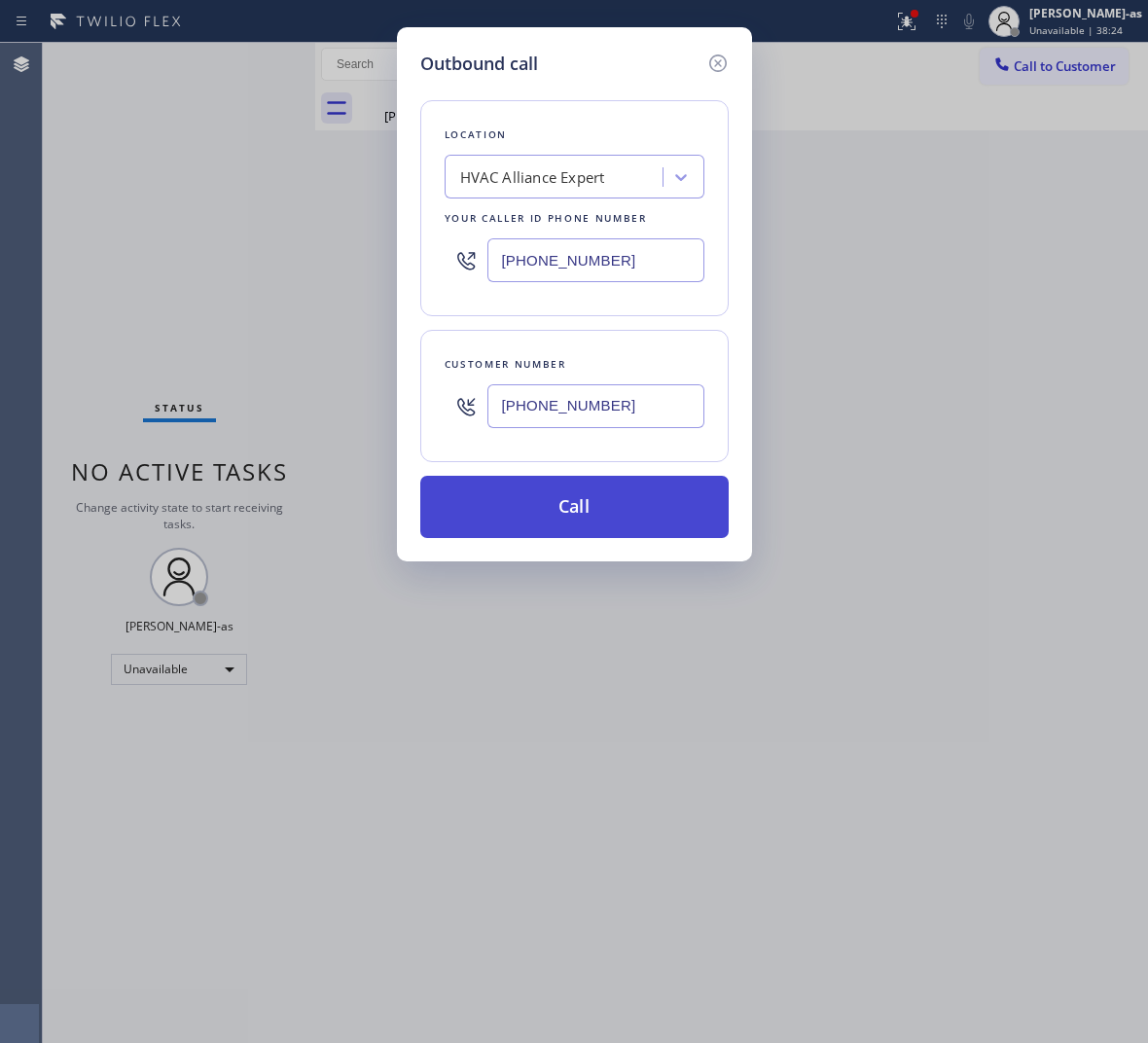 type on "[PHONE_NUMBER]" 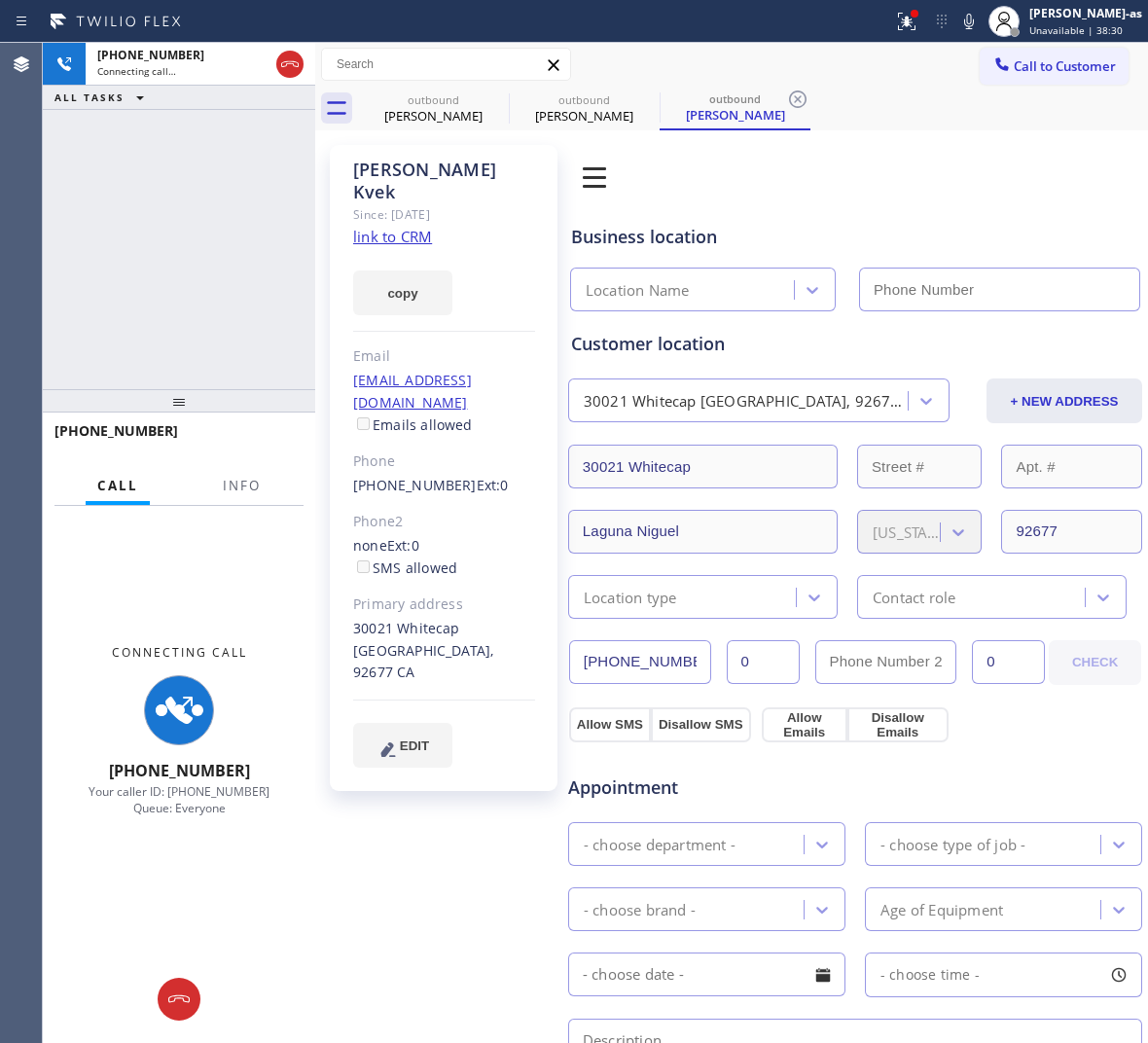 type on "[PHONE_NUMBER]" 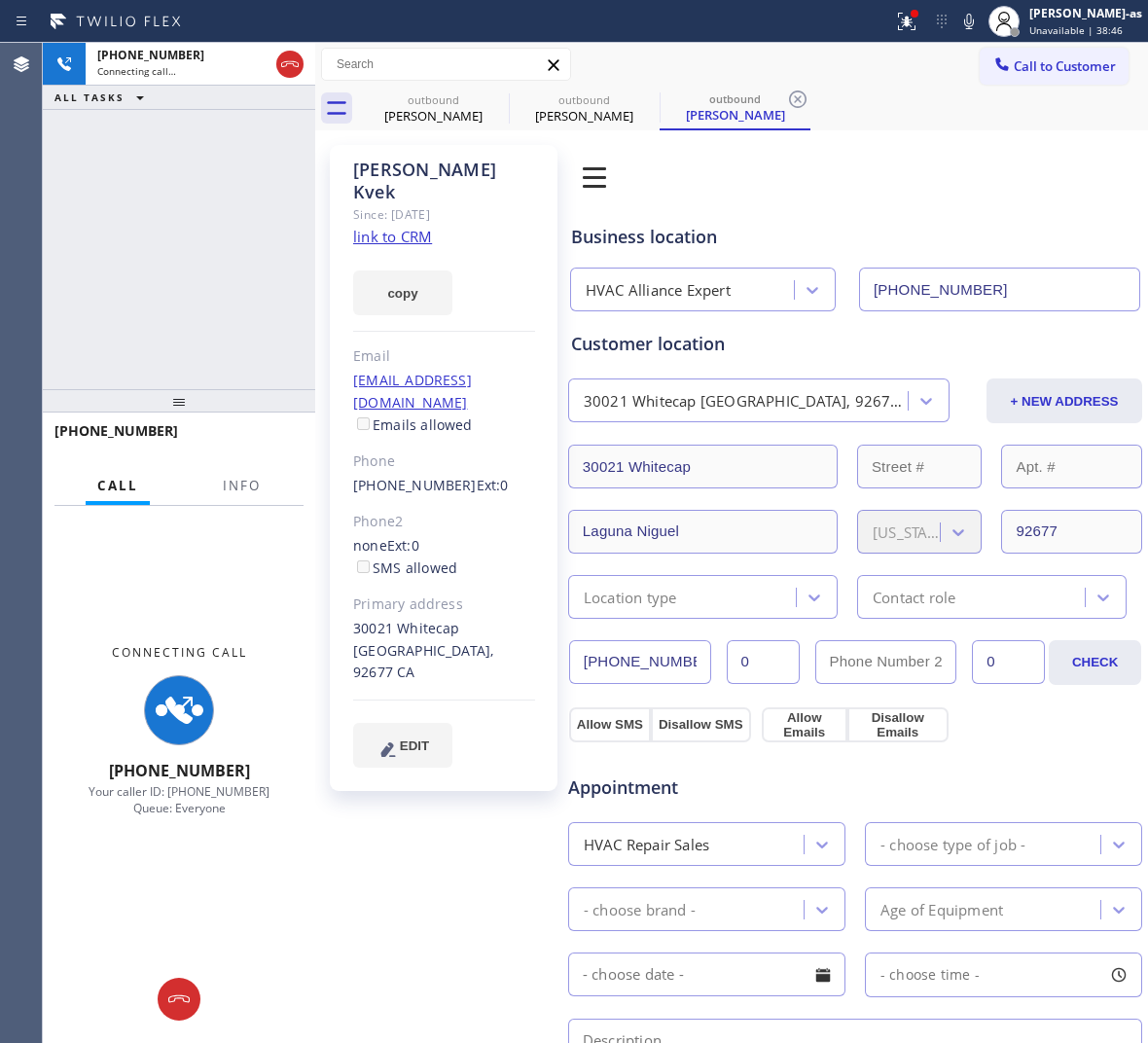 click on "link to CRM" 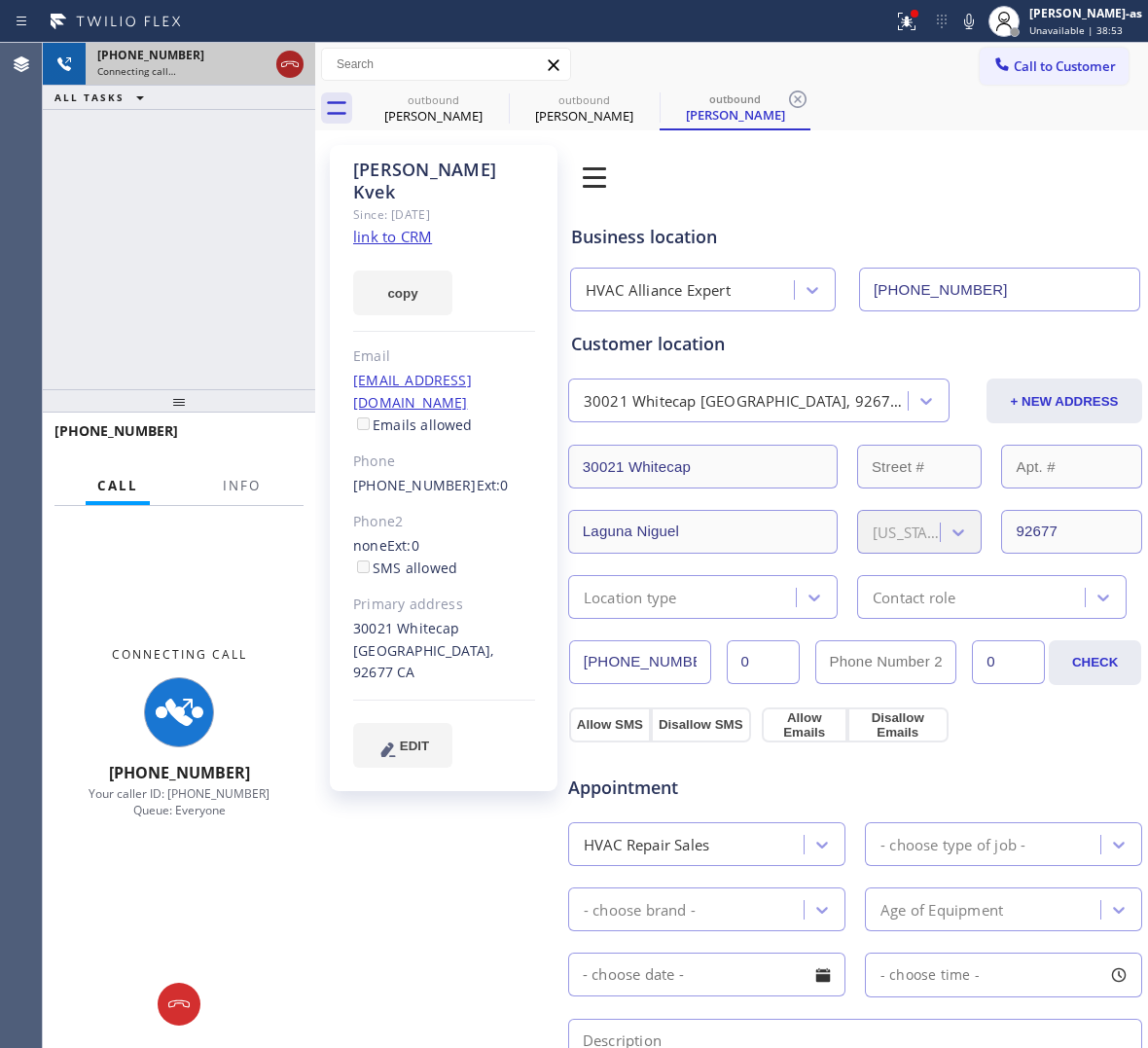 drag, startPoint x: 290, startPoint y: 47, endPoint x: 277, endPoint y: 75, distance: 30.870698 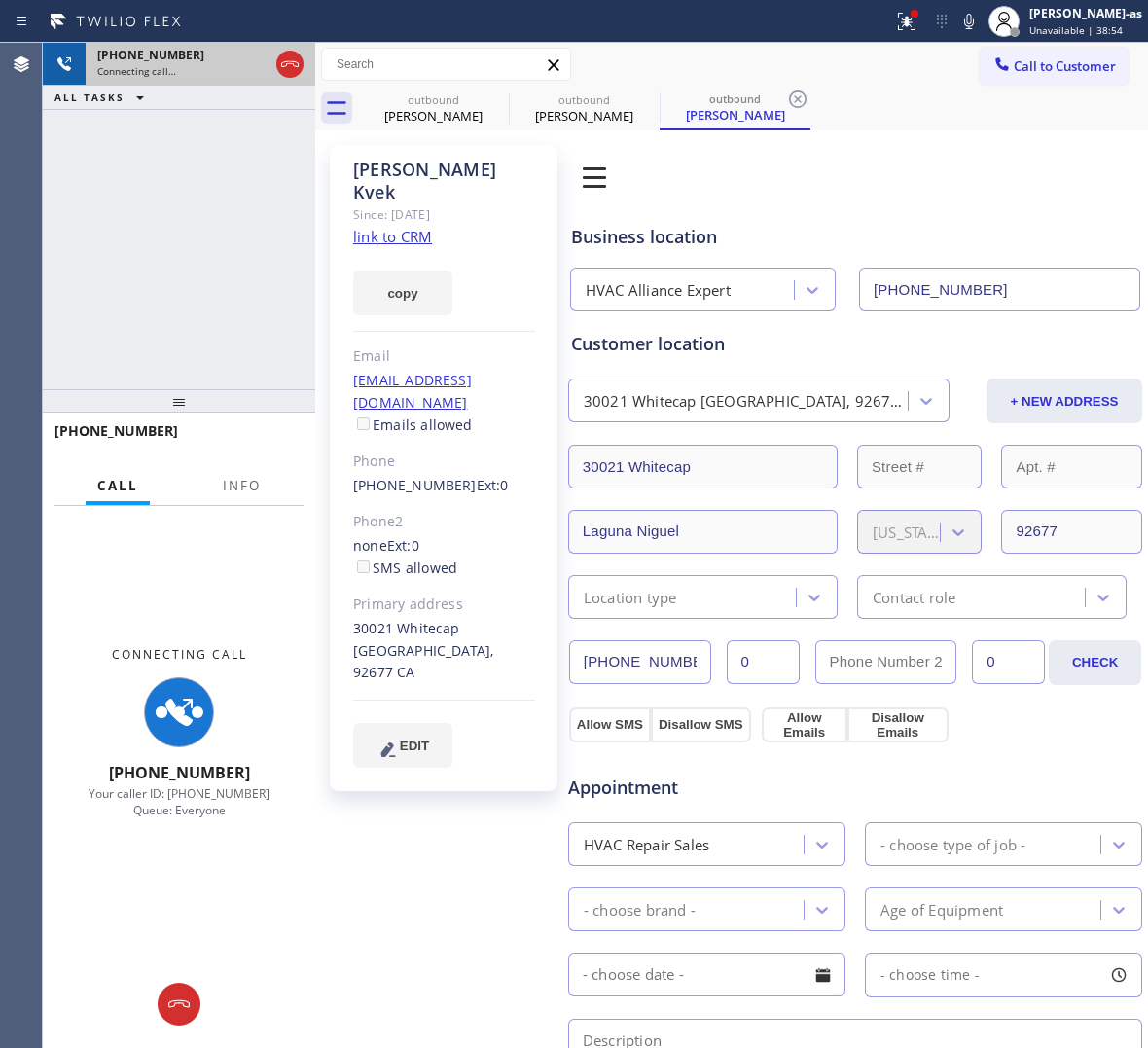 click at bounding box center [290, 64] 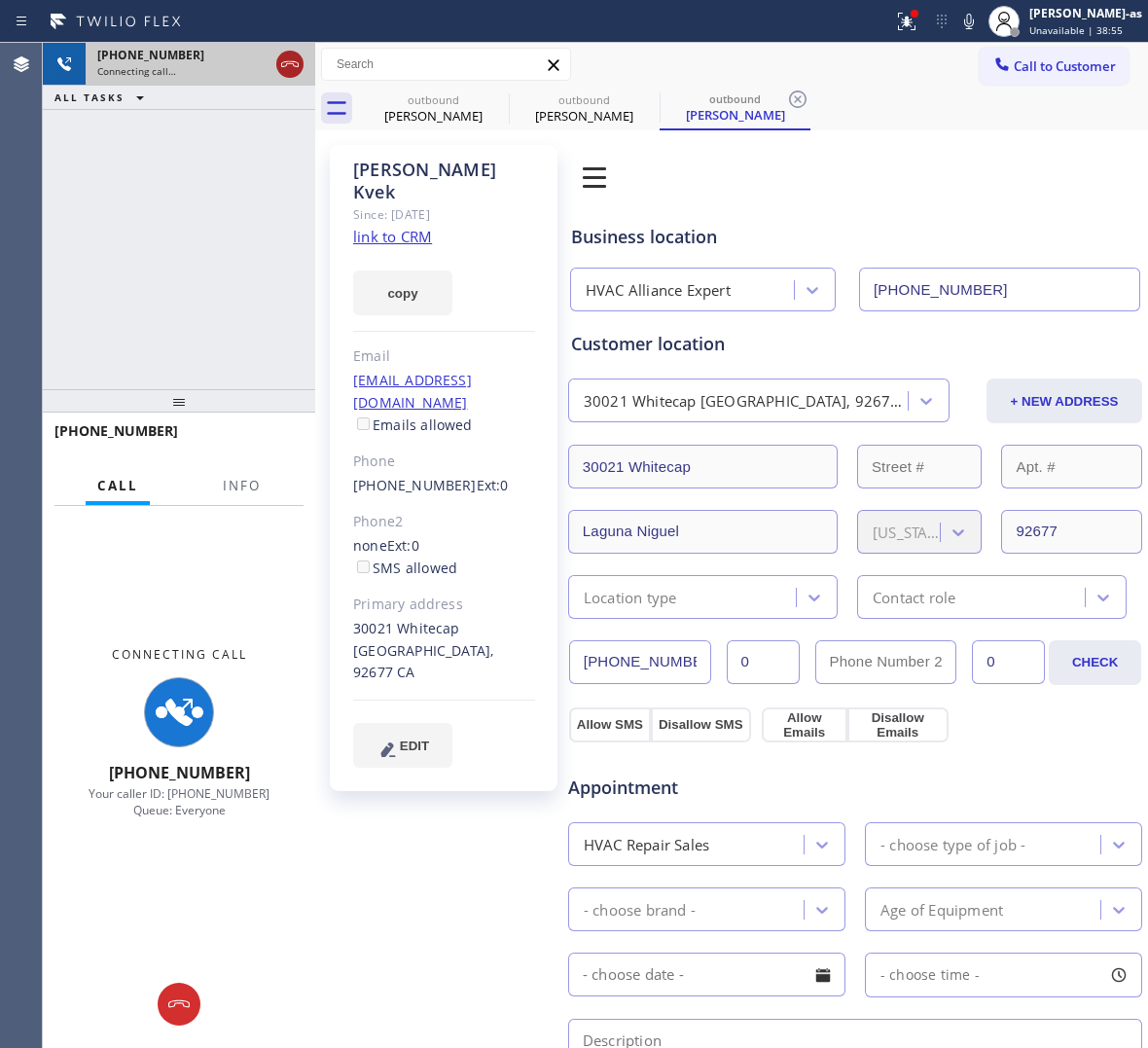 click 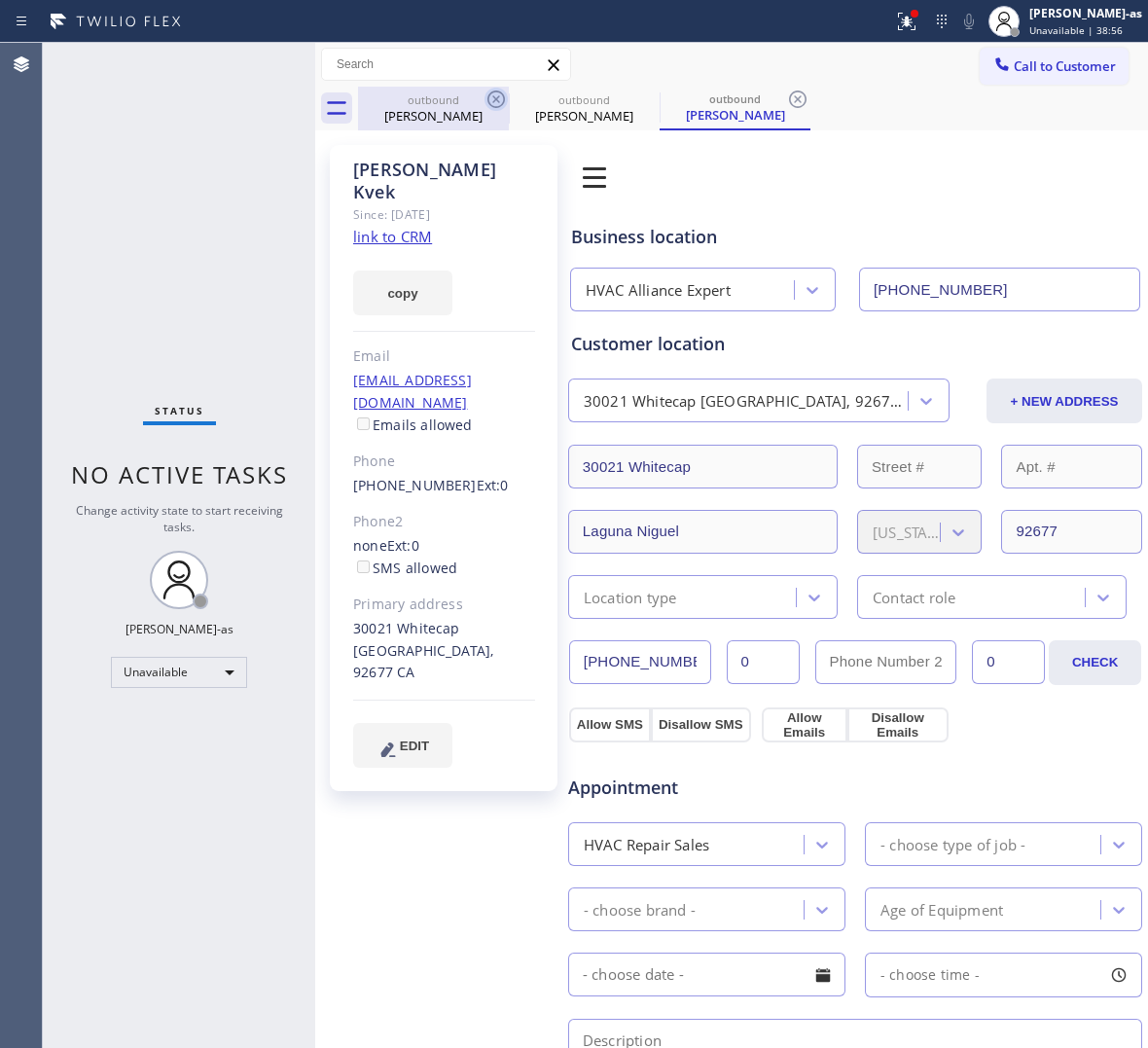 drag, startPoint x: 416, startPoint y: 110, endPoint x: 499, endPoint y: 94, distance: 84.528102 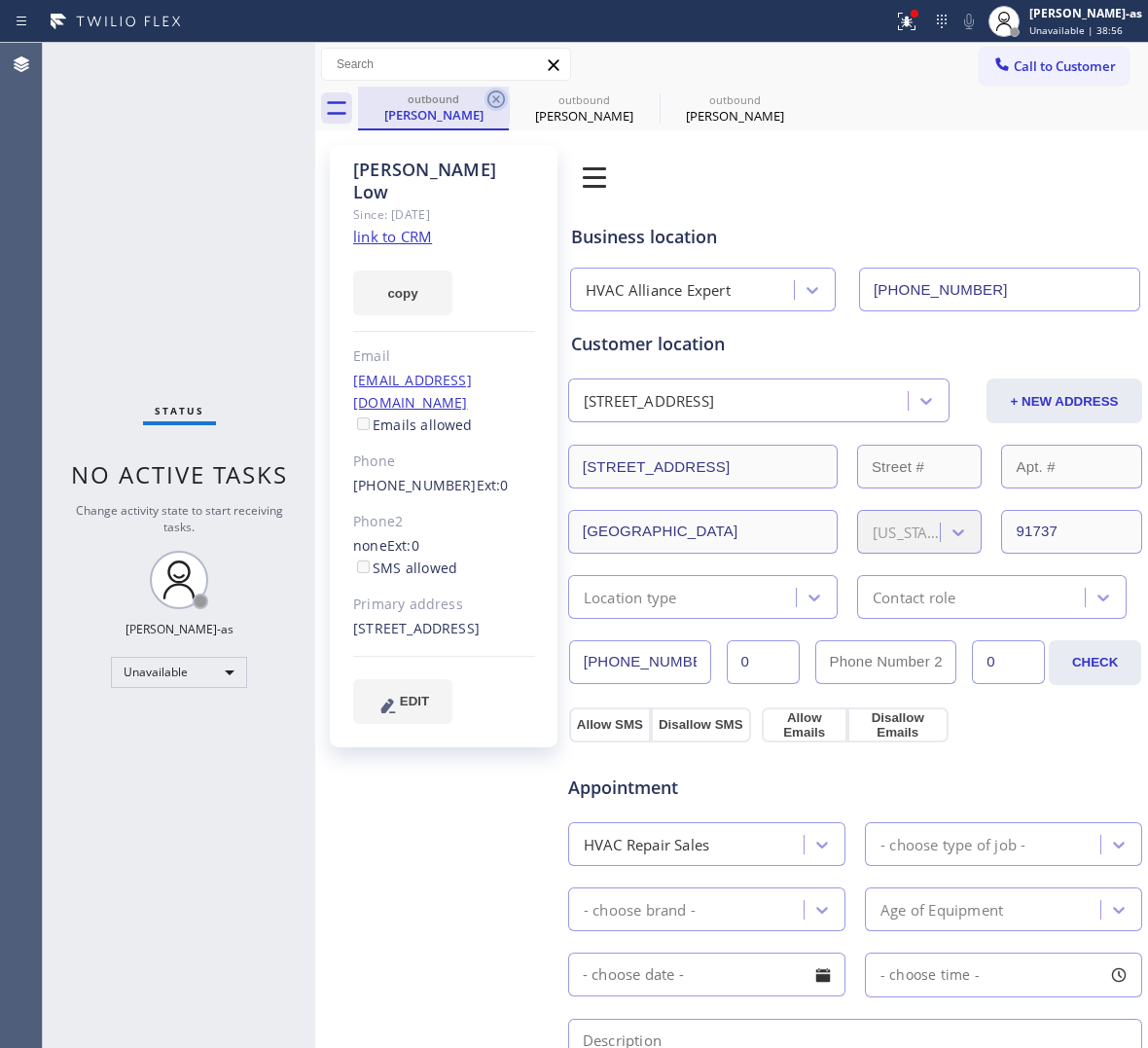 click 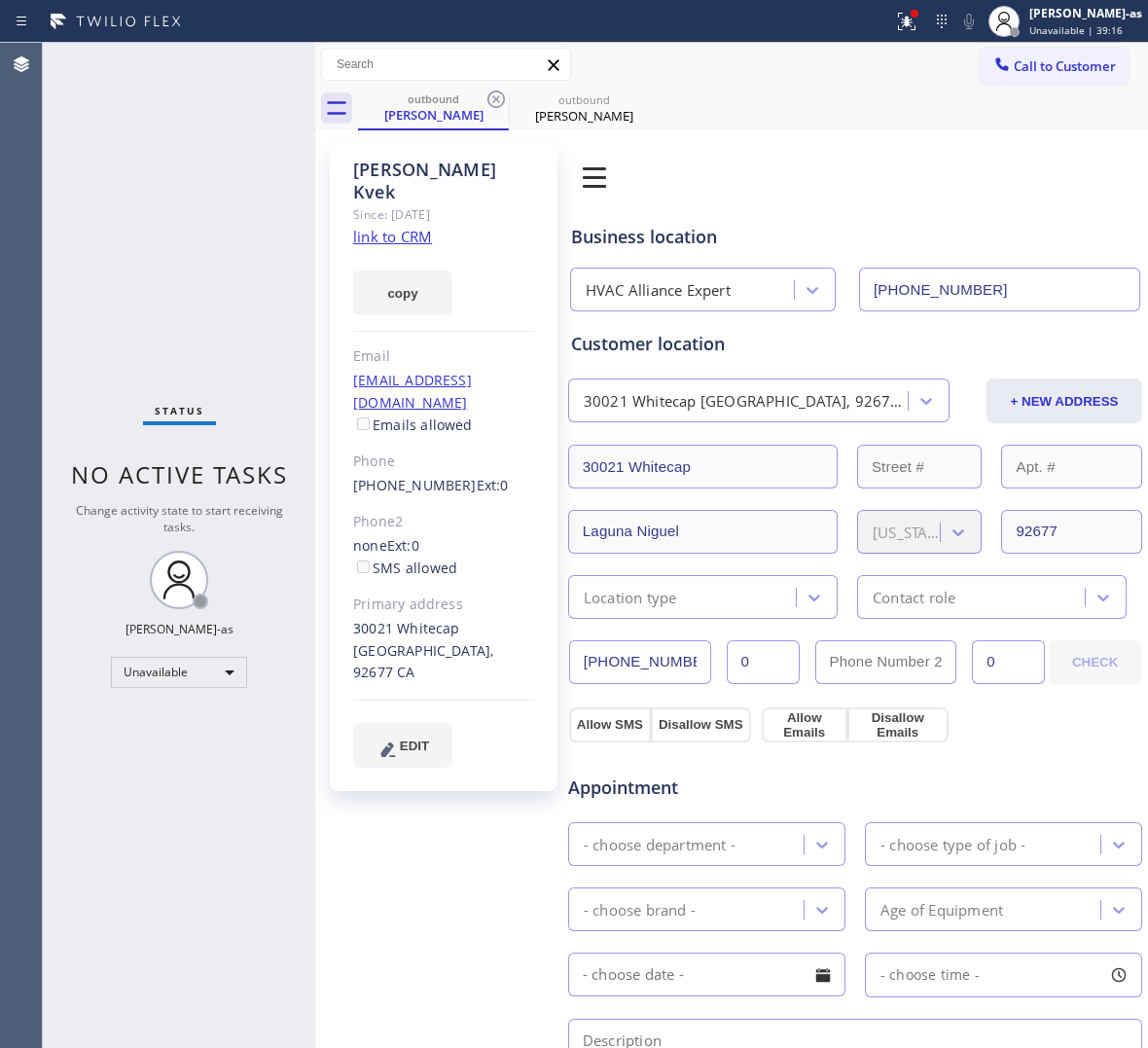 click on "Status   No active tasks     Change activity state to start receiving tasks.   [PERSON_NAME]-as Unavailable" at bounding box center [179, 545] 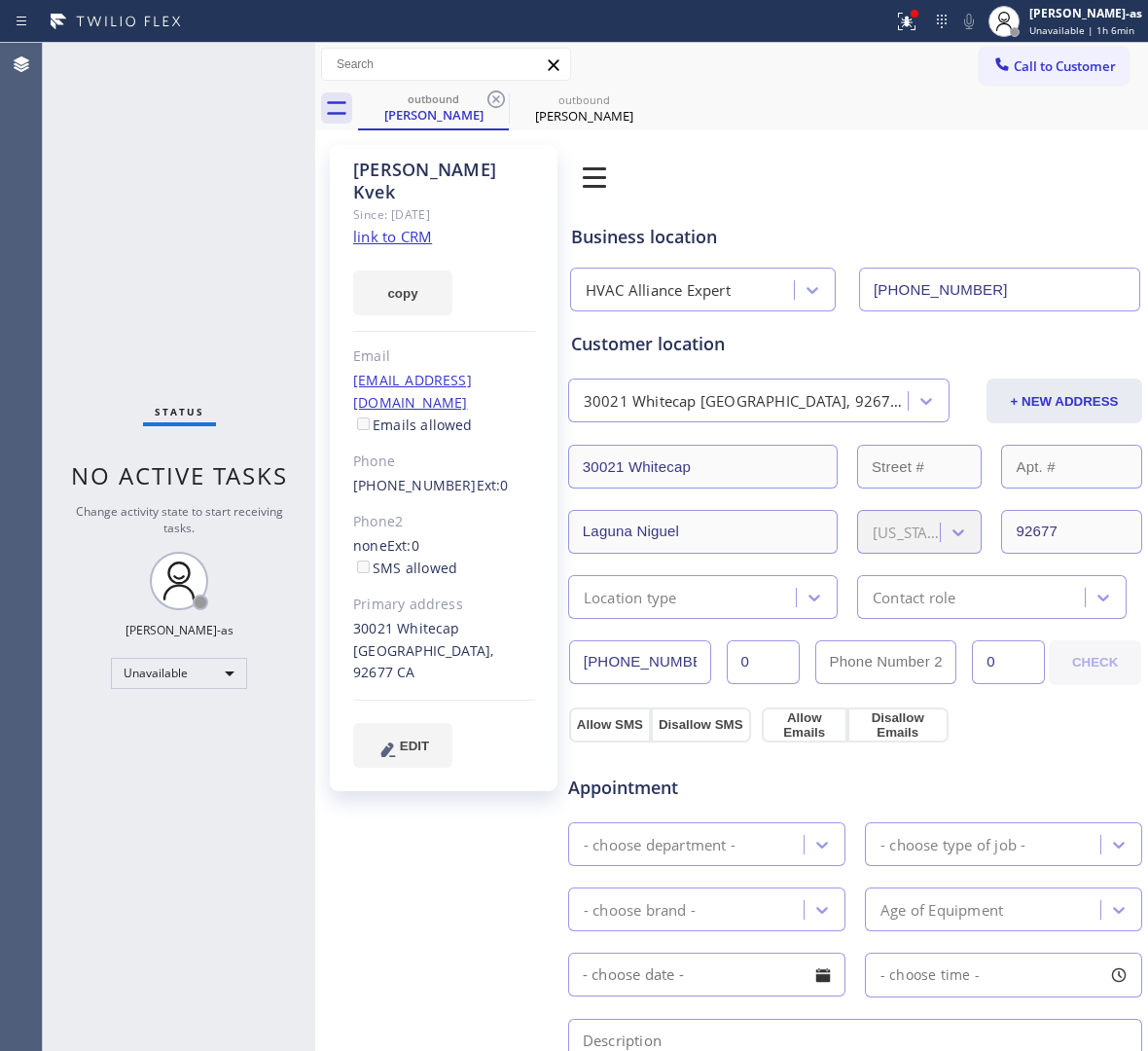 click on "[PERSON_NAME] Since: [DATE] link to CRM copy Email [EMAIL_ADDRESS][DOMAIN_NAME]  Emails allowed Phone [PHONE_NUMBER]  Ext:  0 Phone2 none  Ext:  0  SMS allowed Primary address  [STREET_ADDRESS] EDIT Outbound call Location HVAC Alliance Expert Your caller id phone number [PHONE_NUMBER] Customer number Call Benefits" at bounding box center [444, 799] 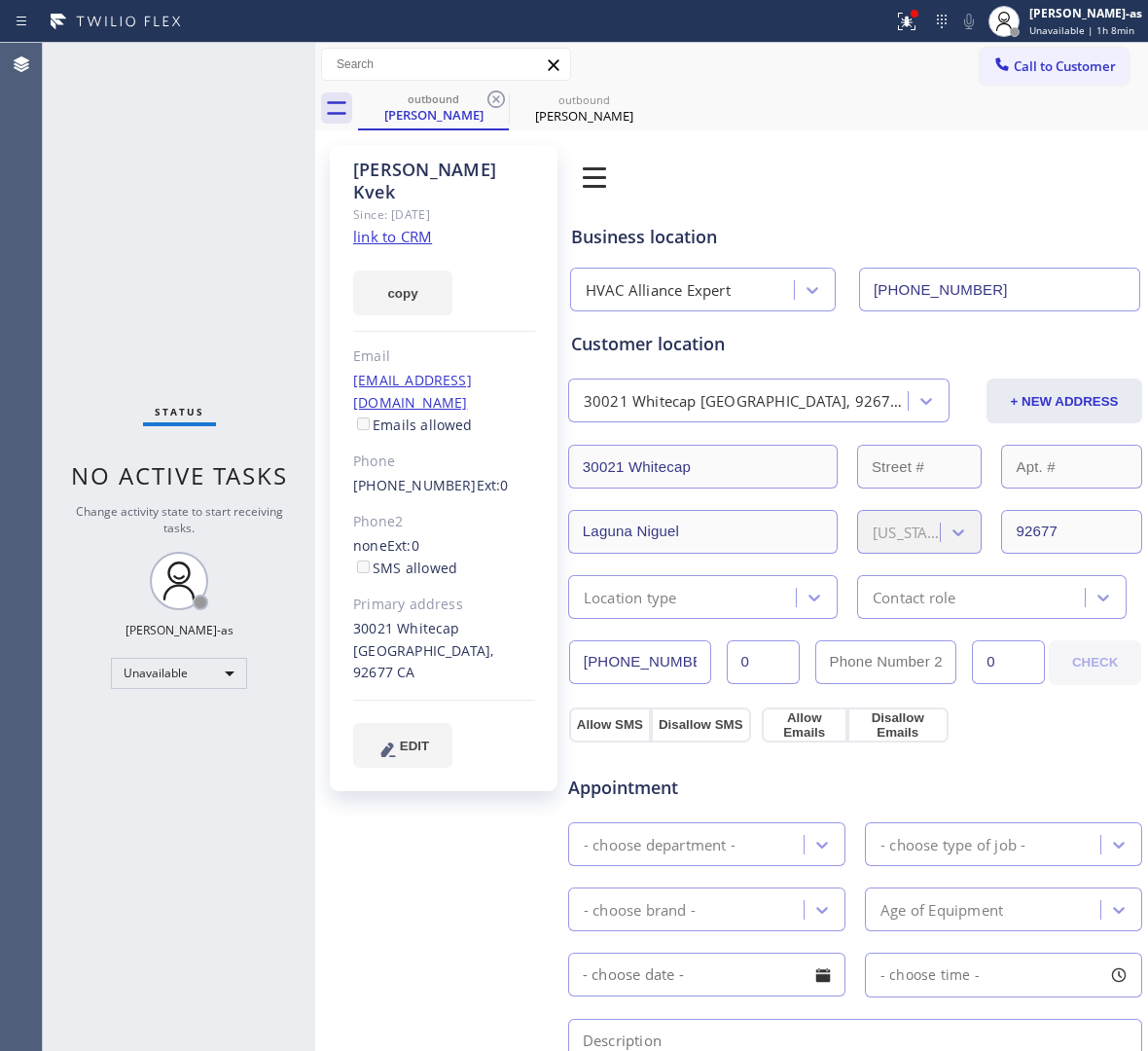 drag, startPoint x: 457, startPoint y: 342, endPoint x: 460, endPoint y: 331, distance: 11.401754 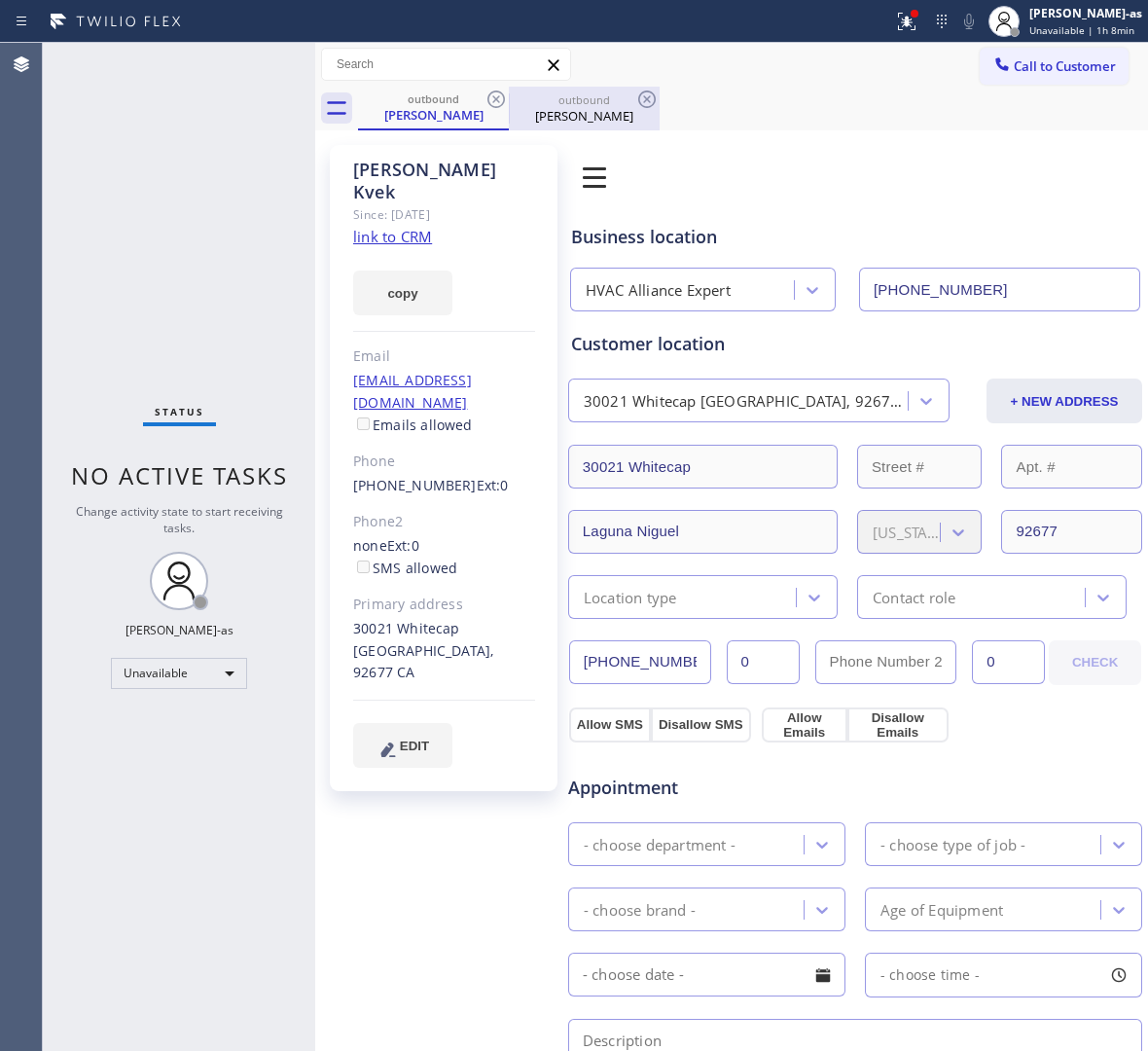 click on "outbound" at bounding box center [584, 99] 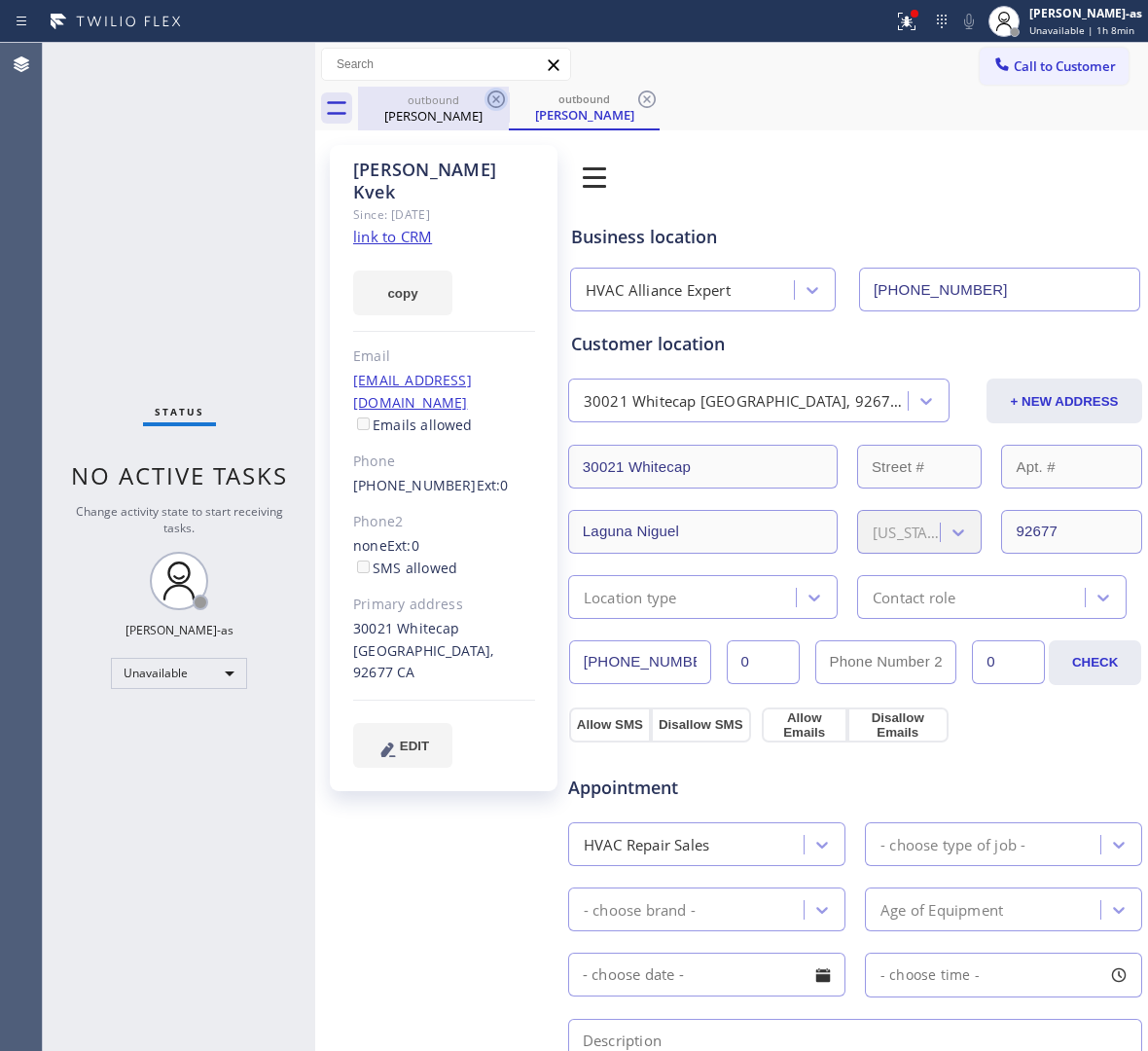 click 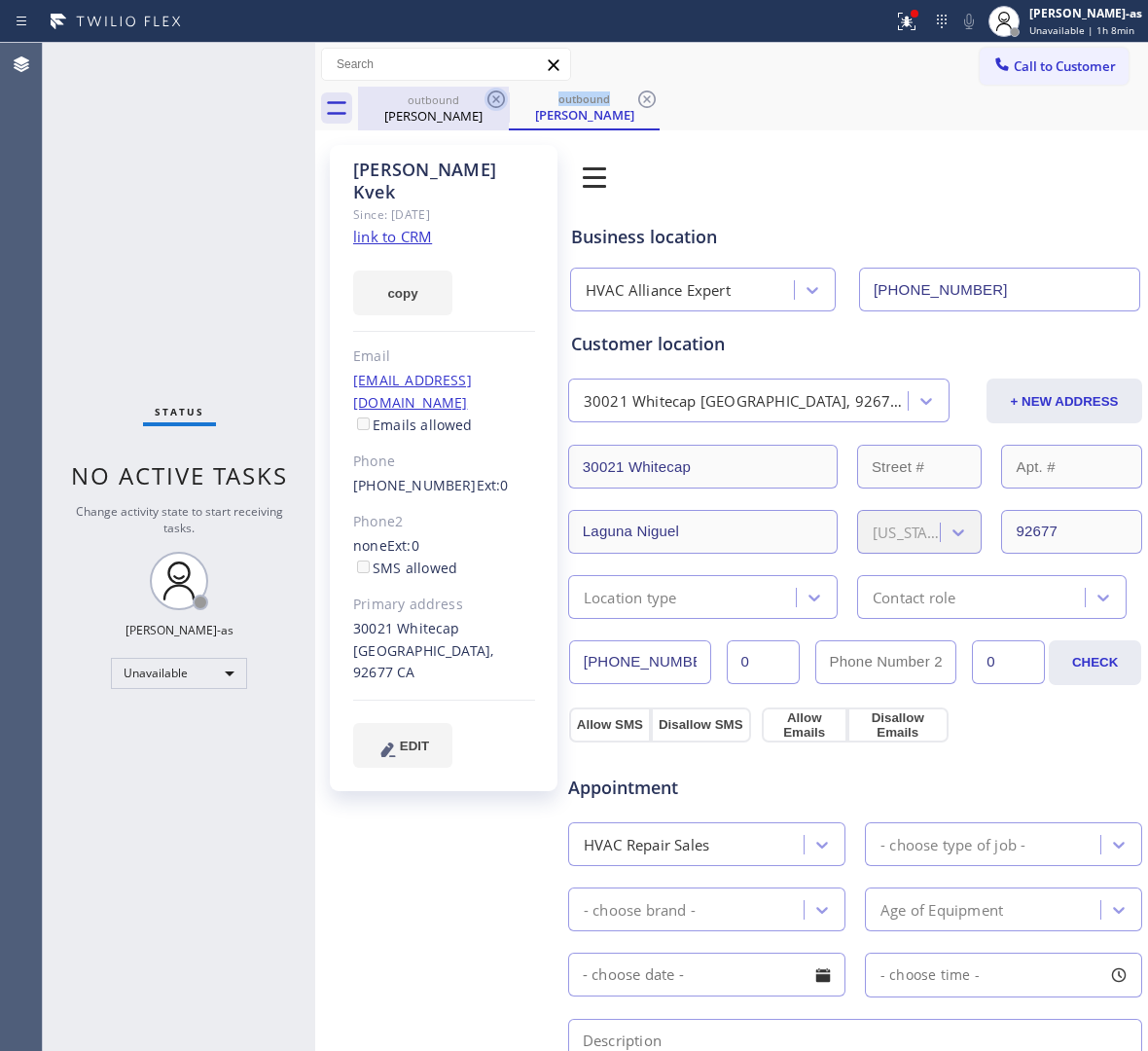 click 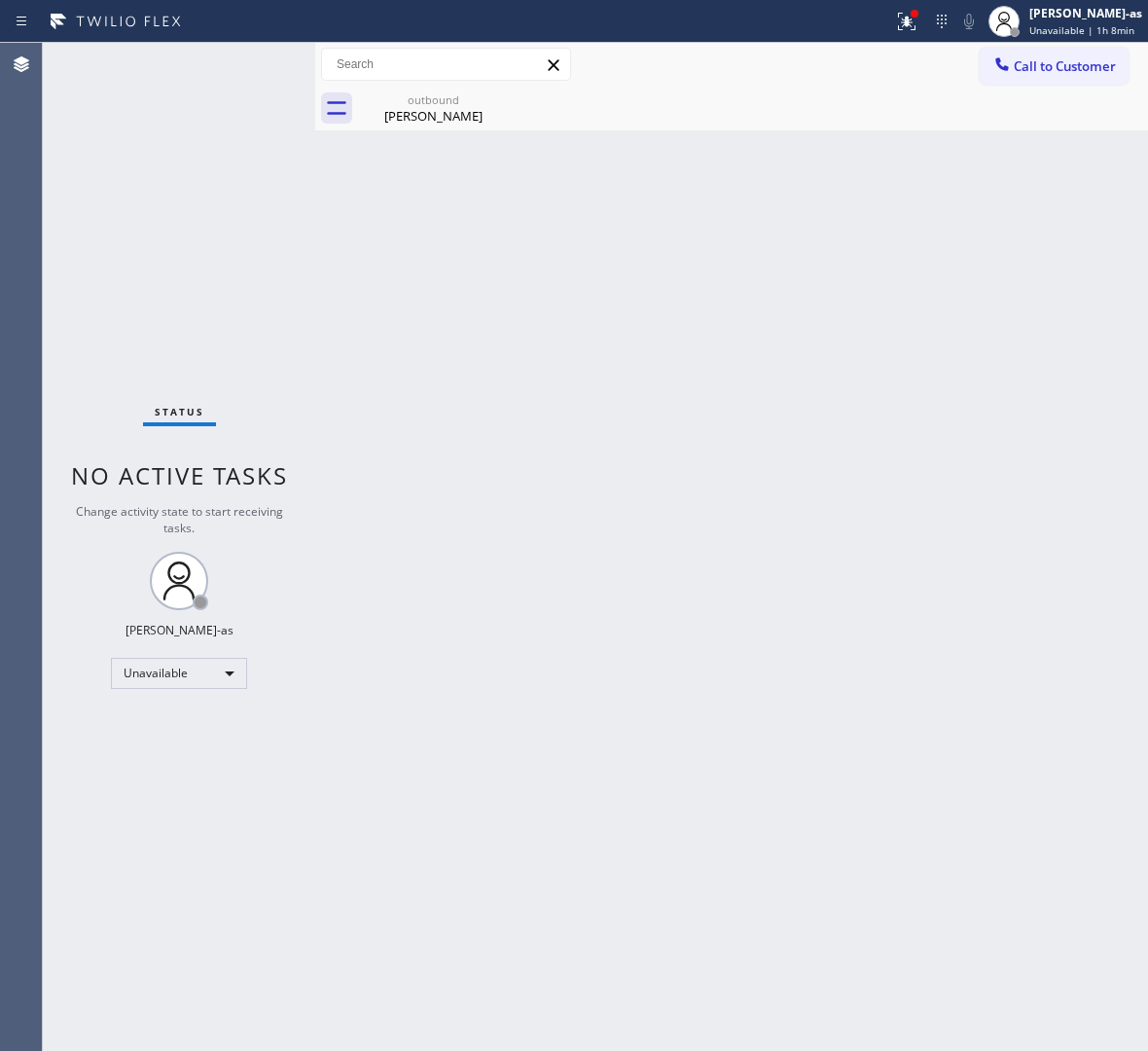 click 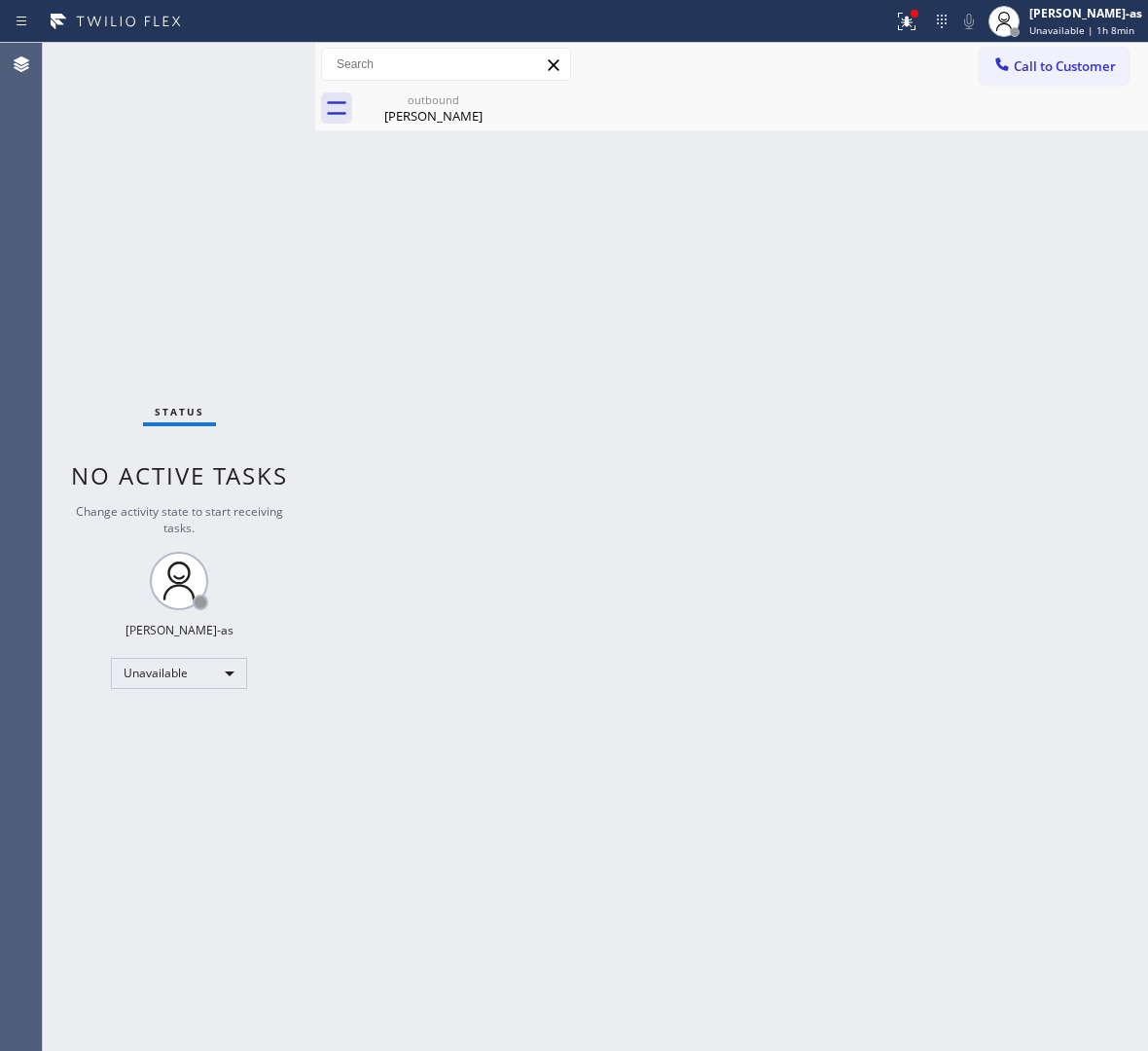 click on "Back to Dashboard Change Sender ID Customers Technicians Select a contact Outbound call Location Search location Your caller id phone number Customer number Call Customer info Name   Phone none Address none Change Sender ID HVAC [PHONE_NUMBER] 5 Star Appliance [PHONE_NUMBER] Appliance Repair [PHONE_NUMBER] Plumbing [PHONE_NUMBER] Air Duct Cleaning [PHONE_NUMBER]  Electricians [PHONE_NUMBER] Cancel Change Check personal SMS Reset Change outbound [PERSON_NAME] Call to Customer Outbound call Location HVAC Alliance Expert Your caller id phone number [PHONE_NUMBER] Customer number Call Outbound call Technician Search Technician Your caller id phone number Your caller id phone number Call outbound [PERSON_NAME]" at bounding box center (732, 547) 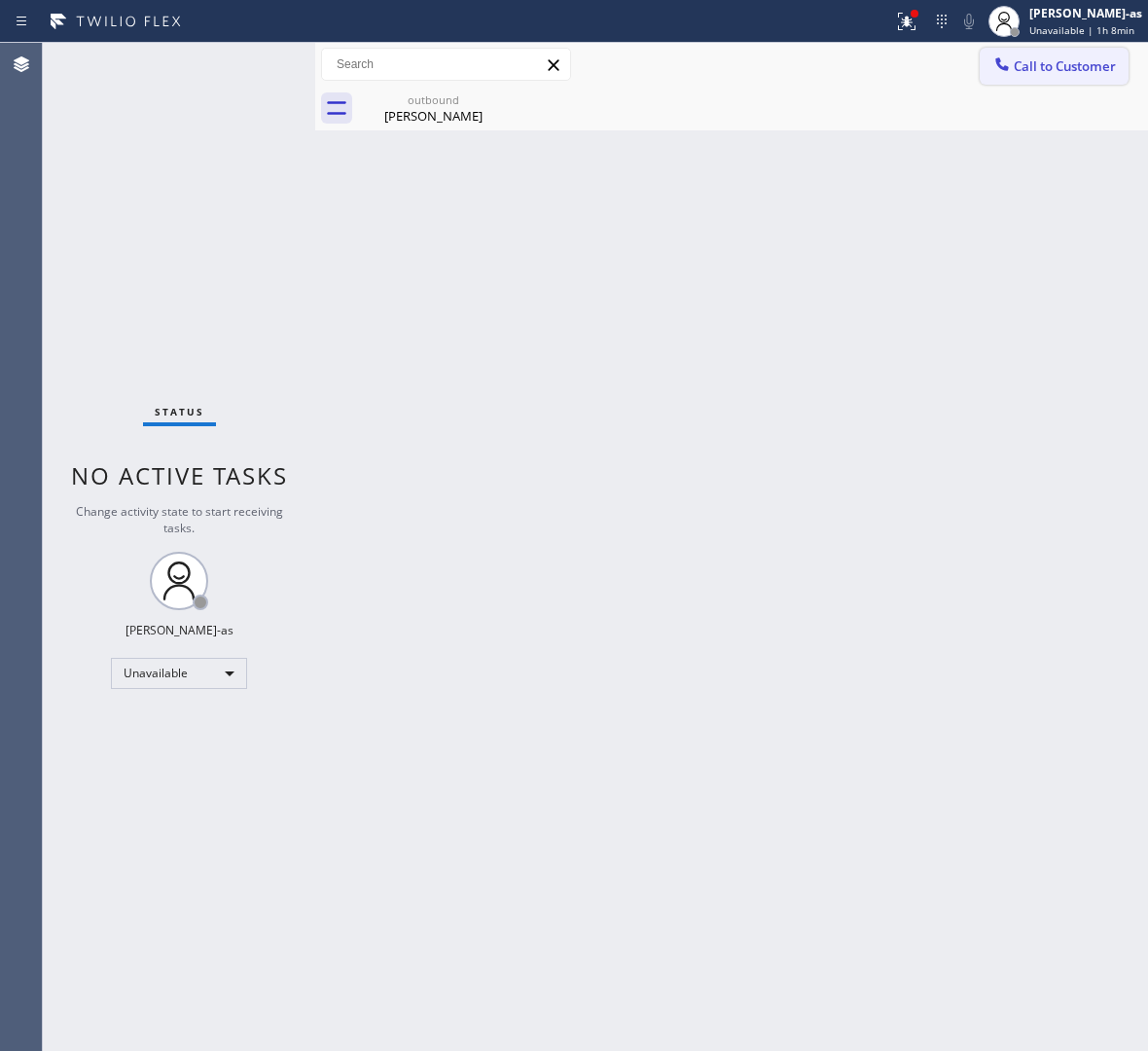 click on "Call to Customer" at bounding box center (1064, 66) 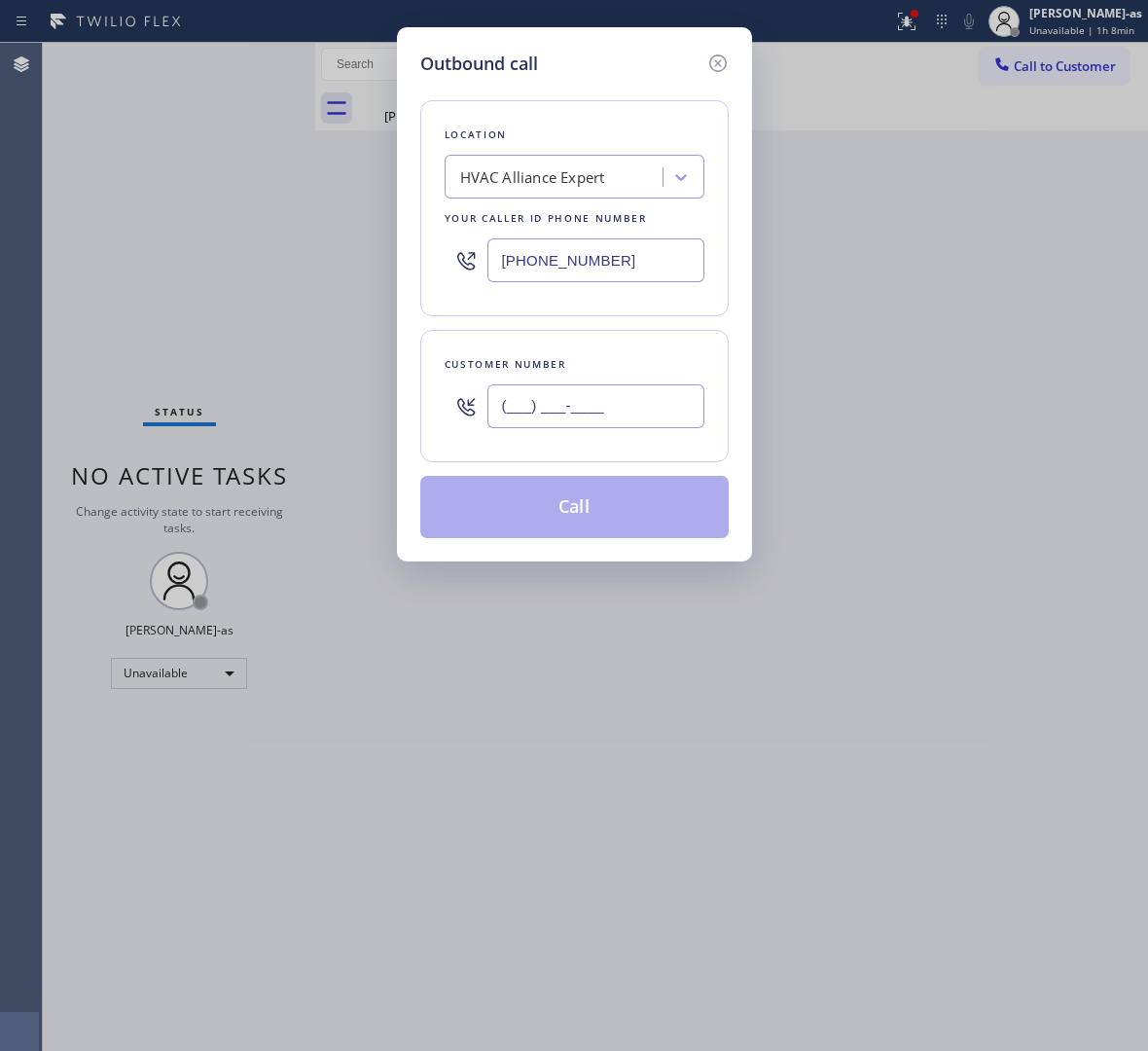 click on "(___) ___-____" at bounding box center [595, 406] 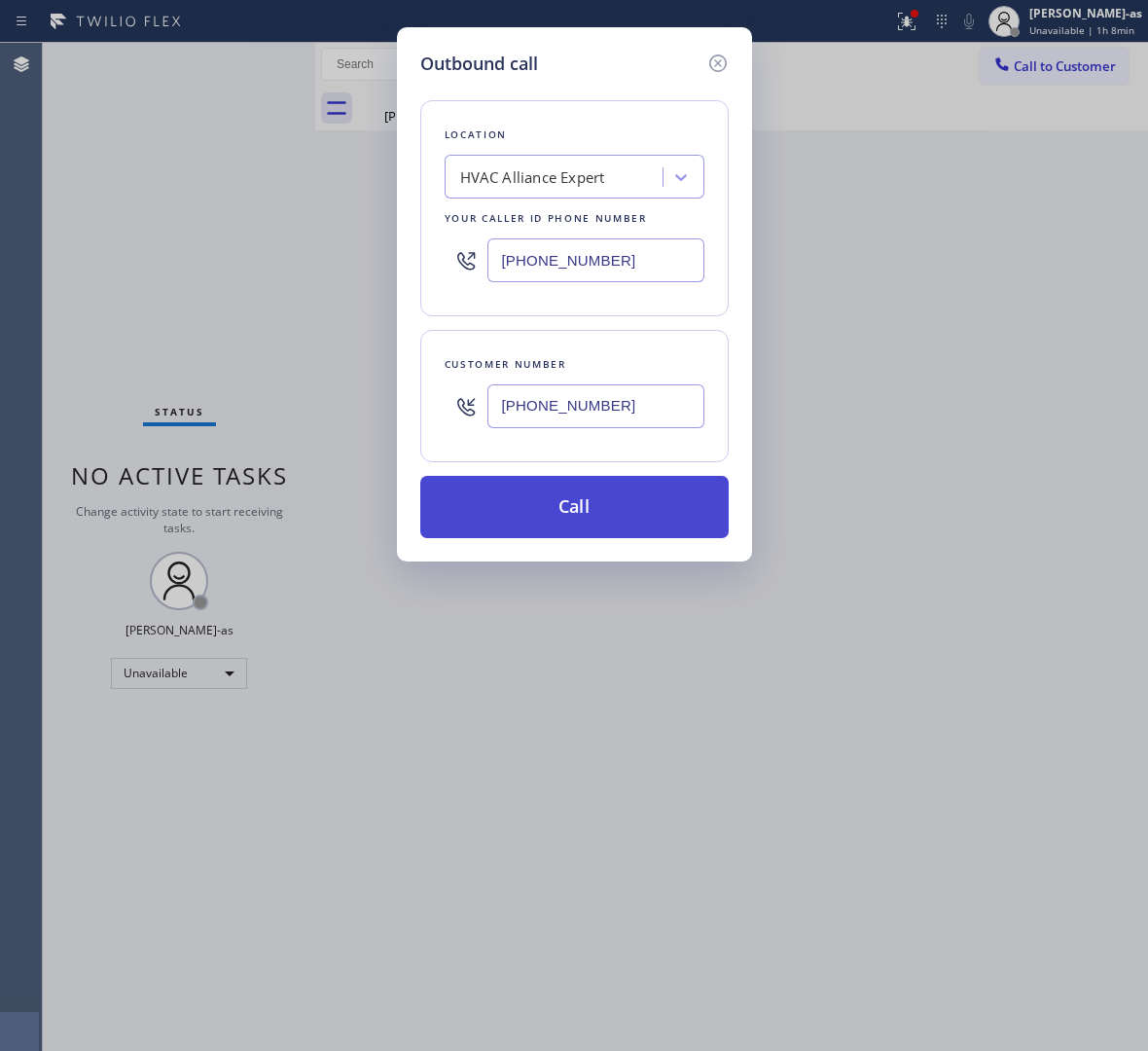type on "[PHONE_NUMBER]" 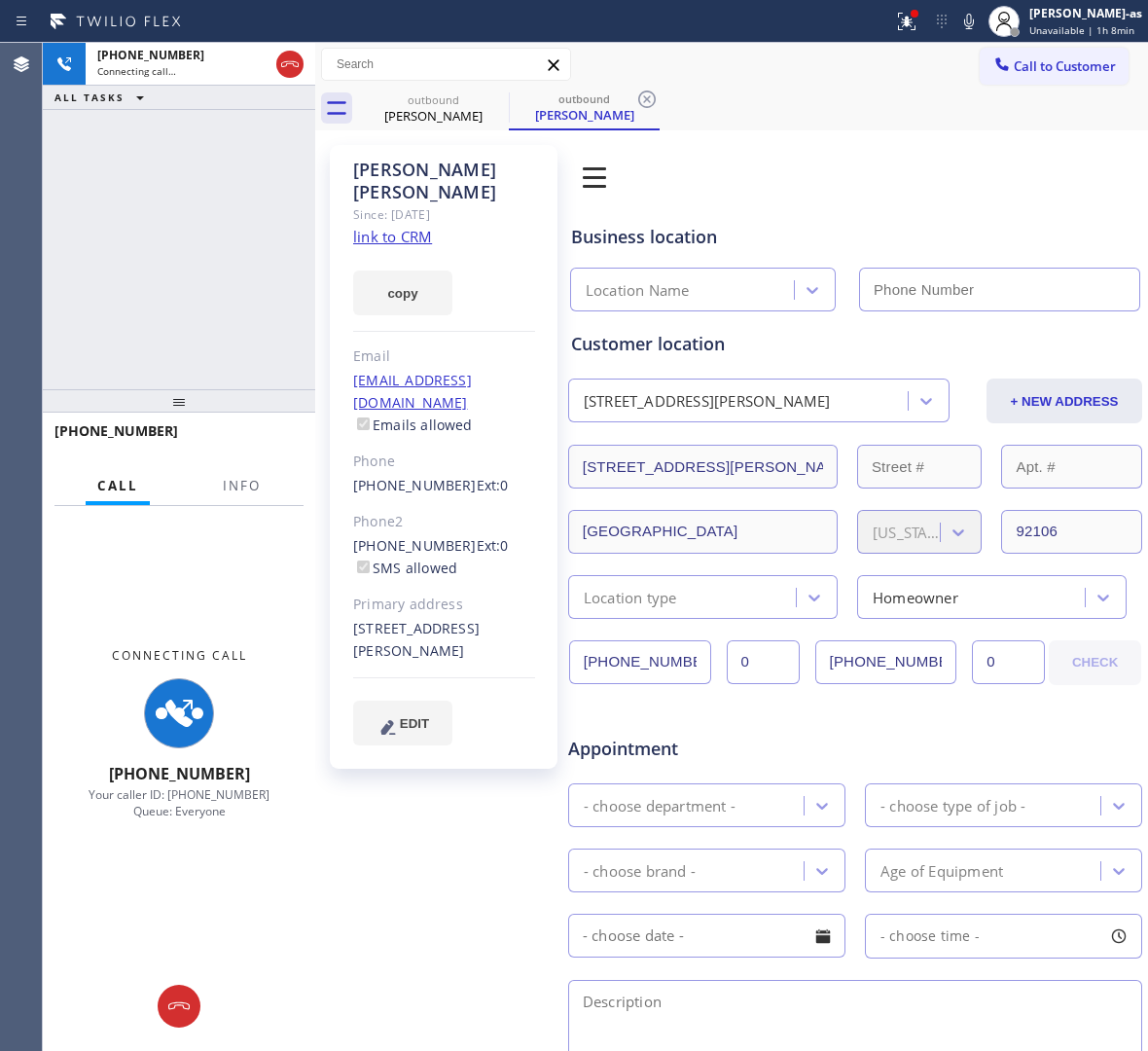 click on "[PHONE_NUMBER] Connecting call… ALL TASKS ALL TASKS ACTIVE TASKS TASKS IN WRAP UP" at bounding box center [179, 216] 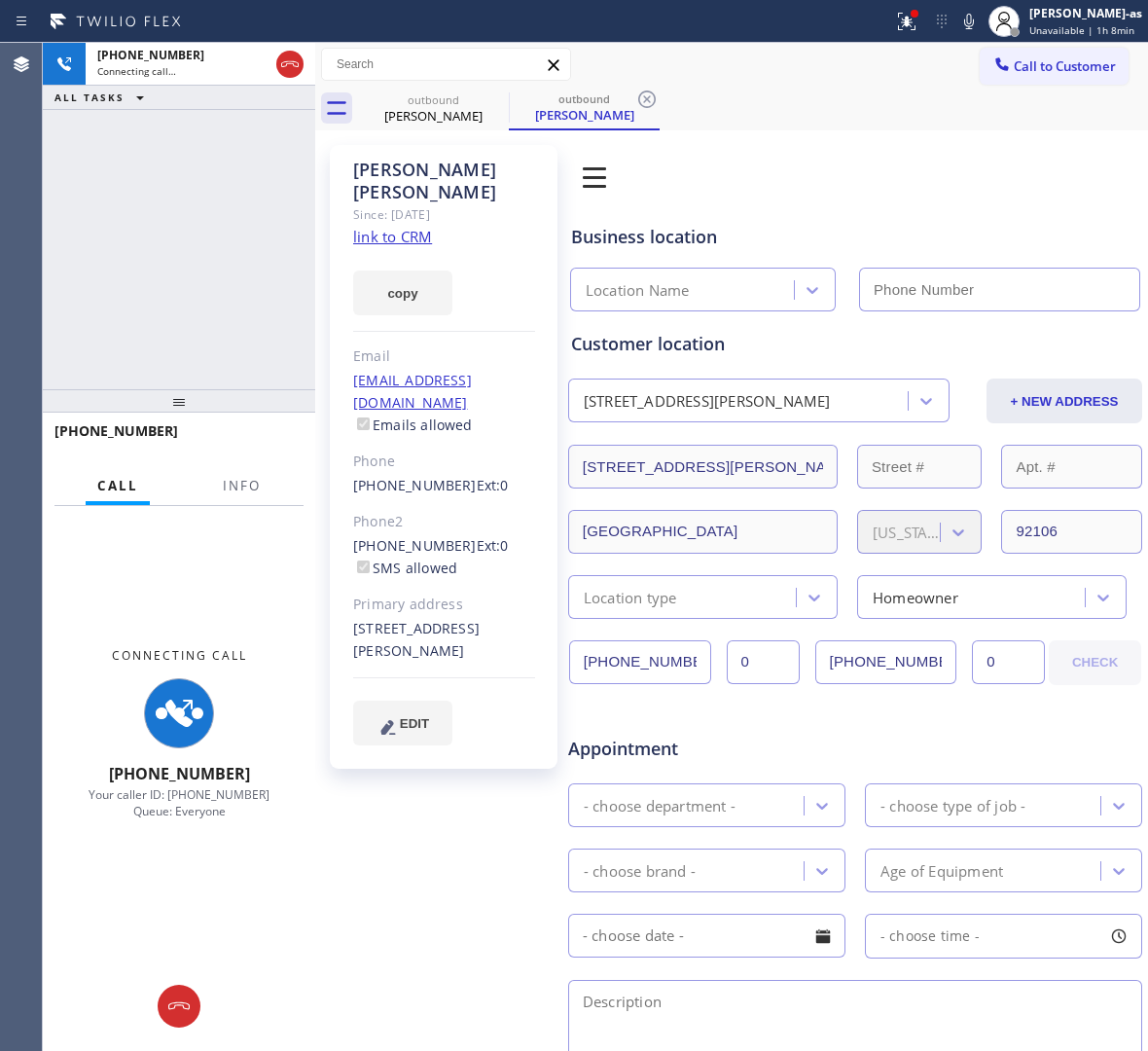 type on "[PHONE_NUMBER]" 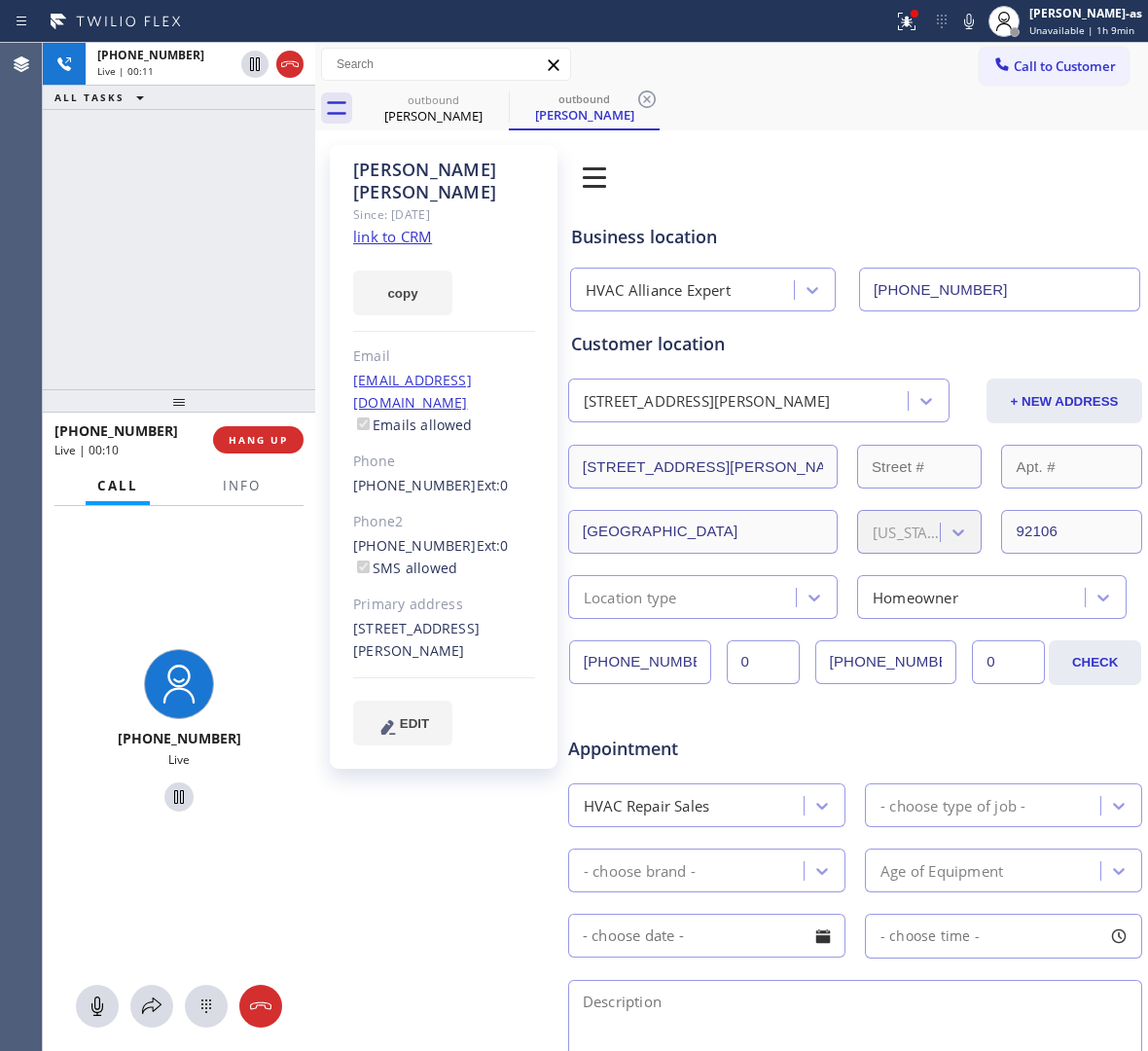 drag, startPoint x: 170, startPoint y: 114, endPoint x: 284, endPoint y: 86, distance: 117.38824 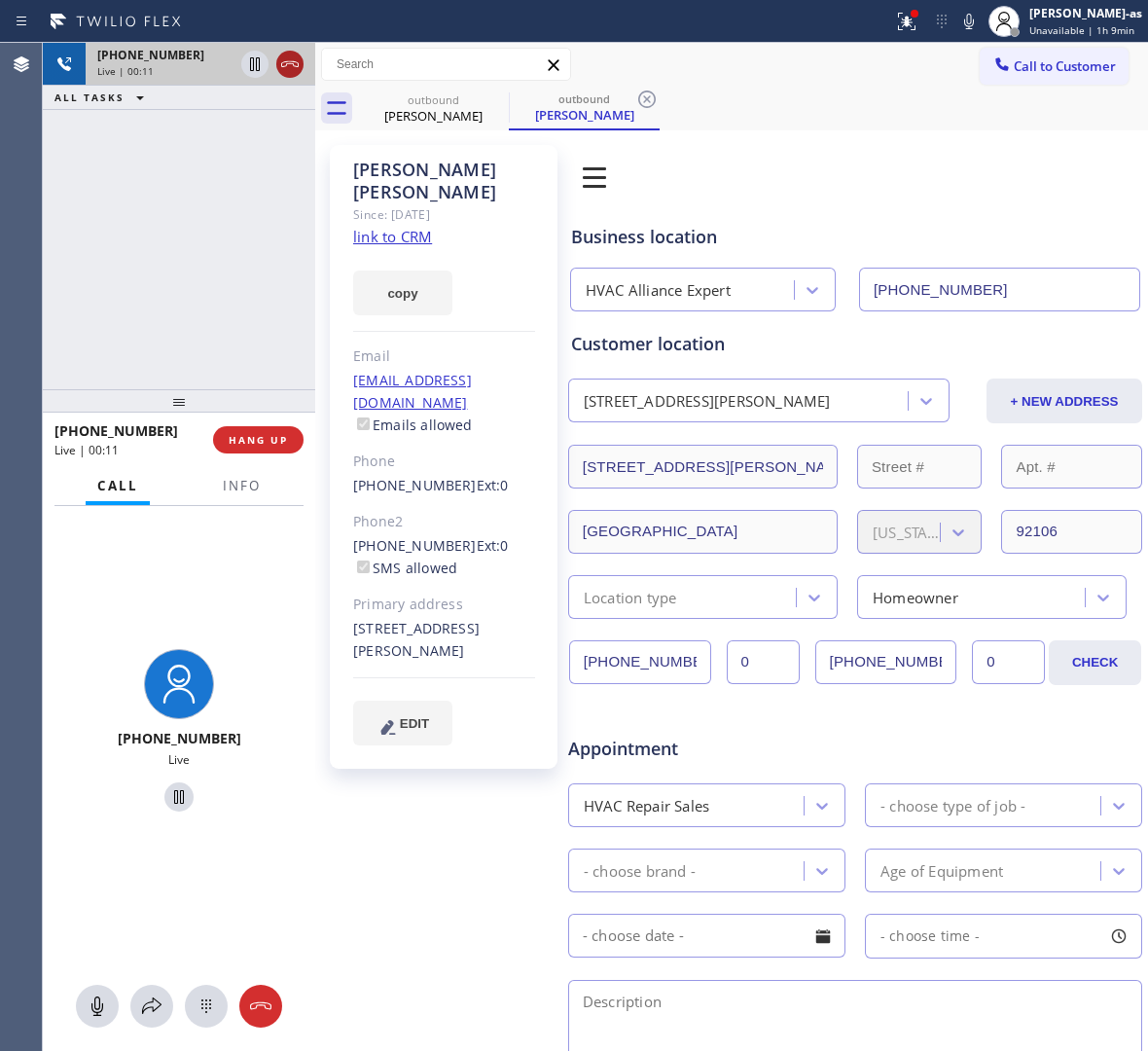 click 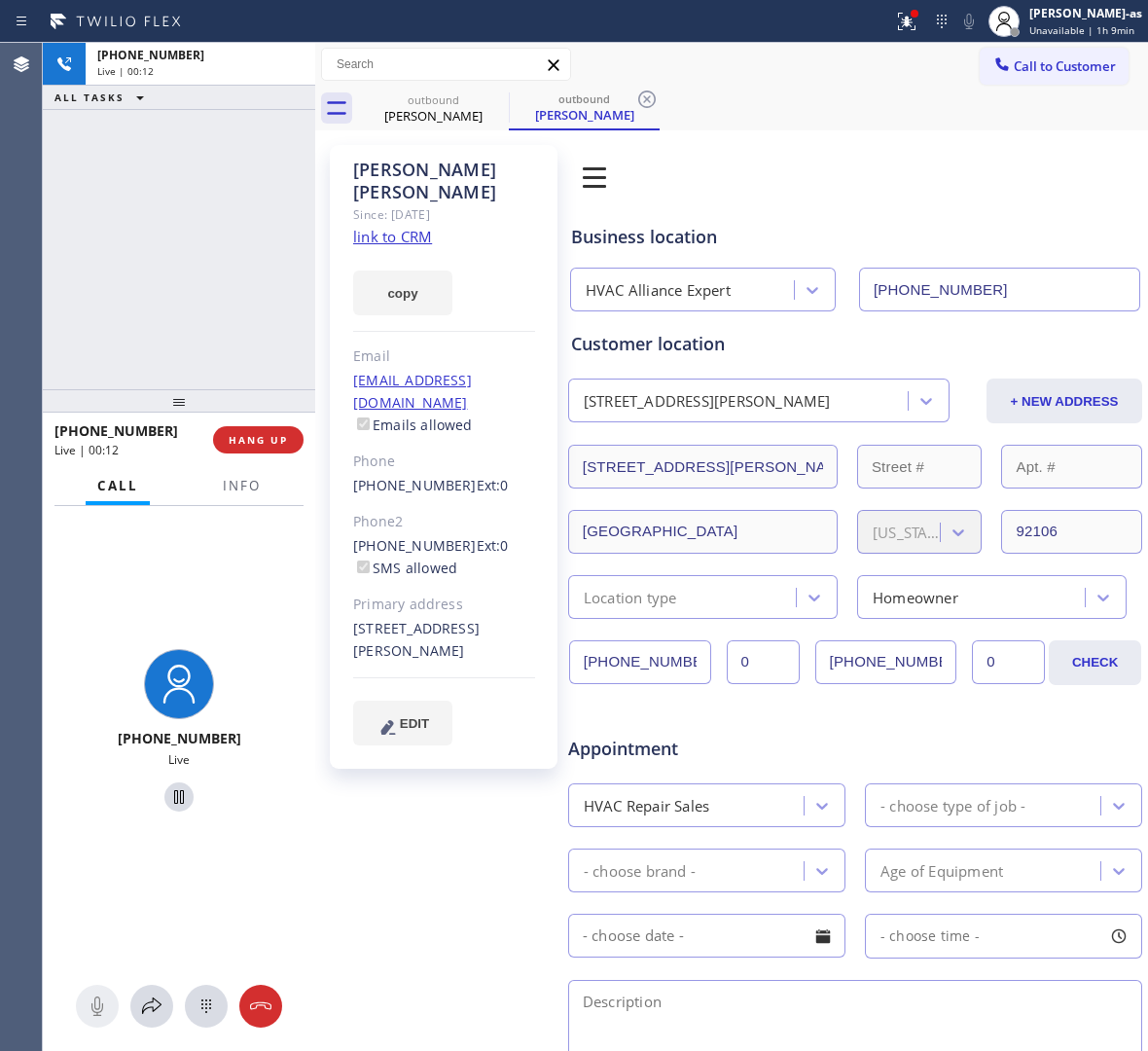 drag, startPoint x: 259, startPoint y: 251, endPoint x: 272, endPoint y: 415, distance: 164.51444 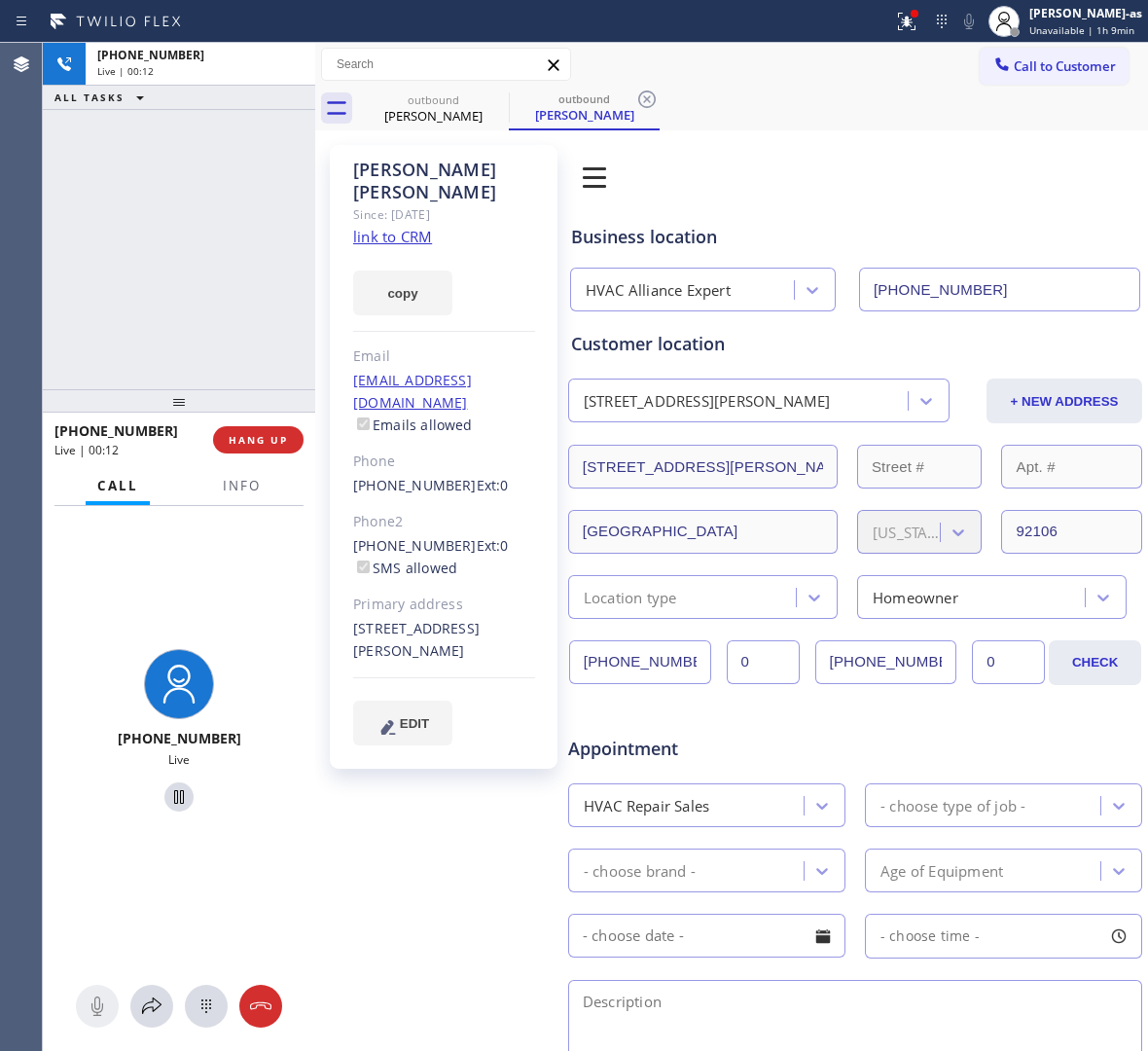 click on "[PHONE_NUMBER] Live | 00:12 ALL TASKS ALL TASKS ACTIVE TASKS TASKS IN WRAP UP [PHONE_NUMBER] Live | 00:12 HANG UP Call Info [PHONE_NUMBER]   Live Context Queue: Everyone Priority: 0 Customer Name: [PERSON_NAME] Phone: [PHONE_NUMBER] Address: Business location Name: HVAC Alliance Expert Address: [STREET_ADDRESS][PERSON_NAME]  Phone: [PHONE_NUMBER] Call From City: State: Zipcode: Outbound call Location HVAC Alliance Expert Your caller id phone number [PHONE_NUMBER] Customer number [PHONE_NUMBER] Call" at bounding box center (179, 547) 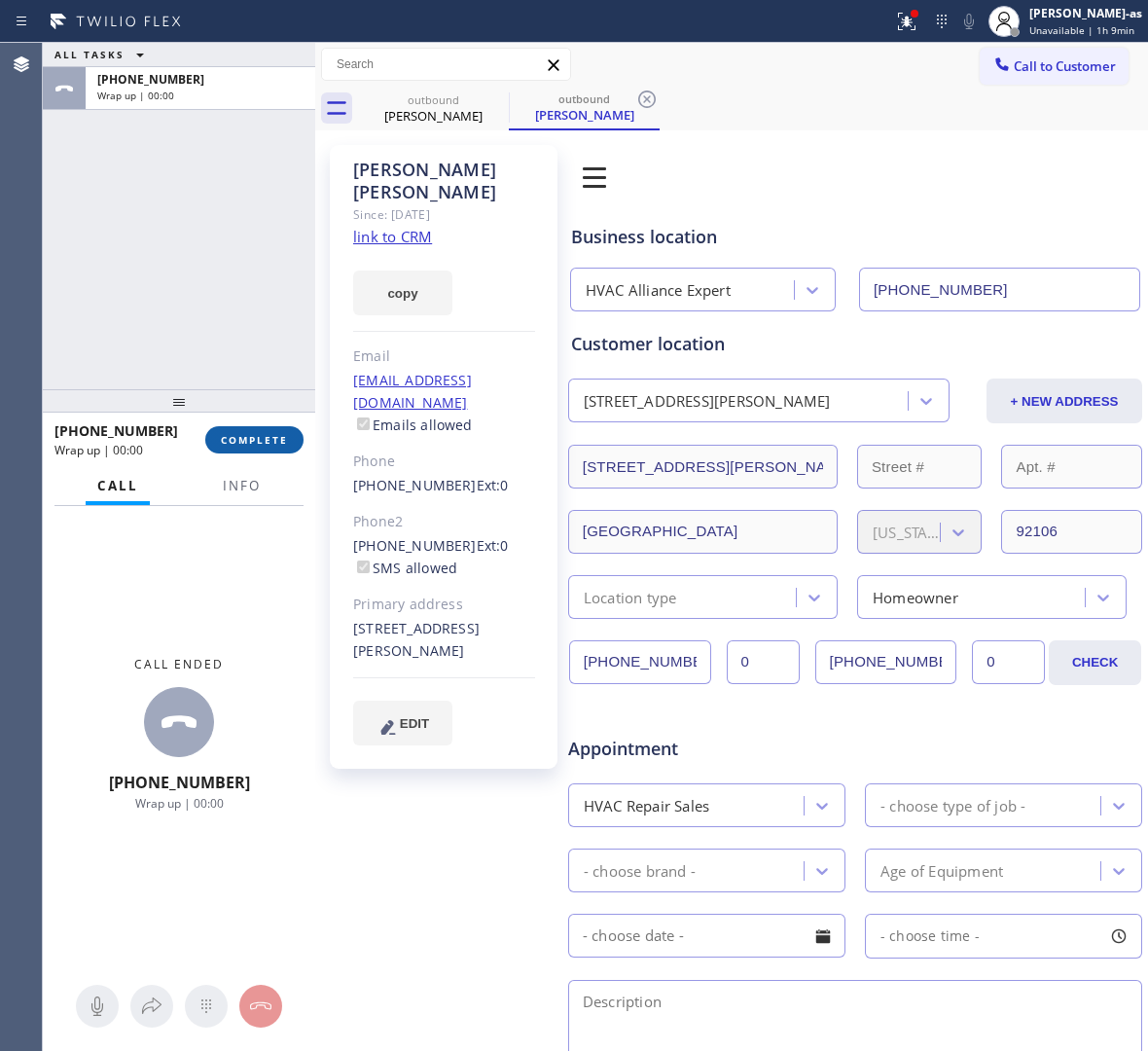click on "COMPLETE" at bounding box center (254, 440) 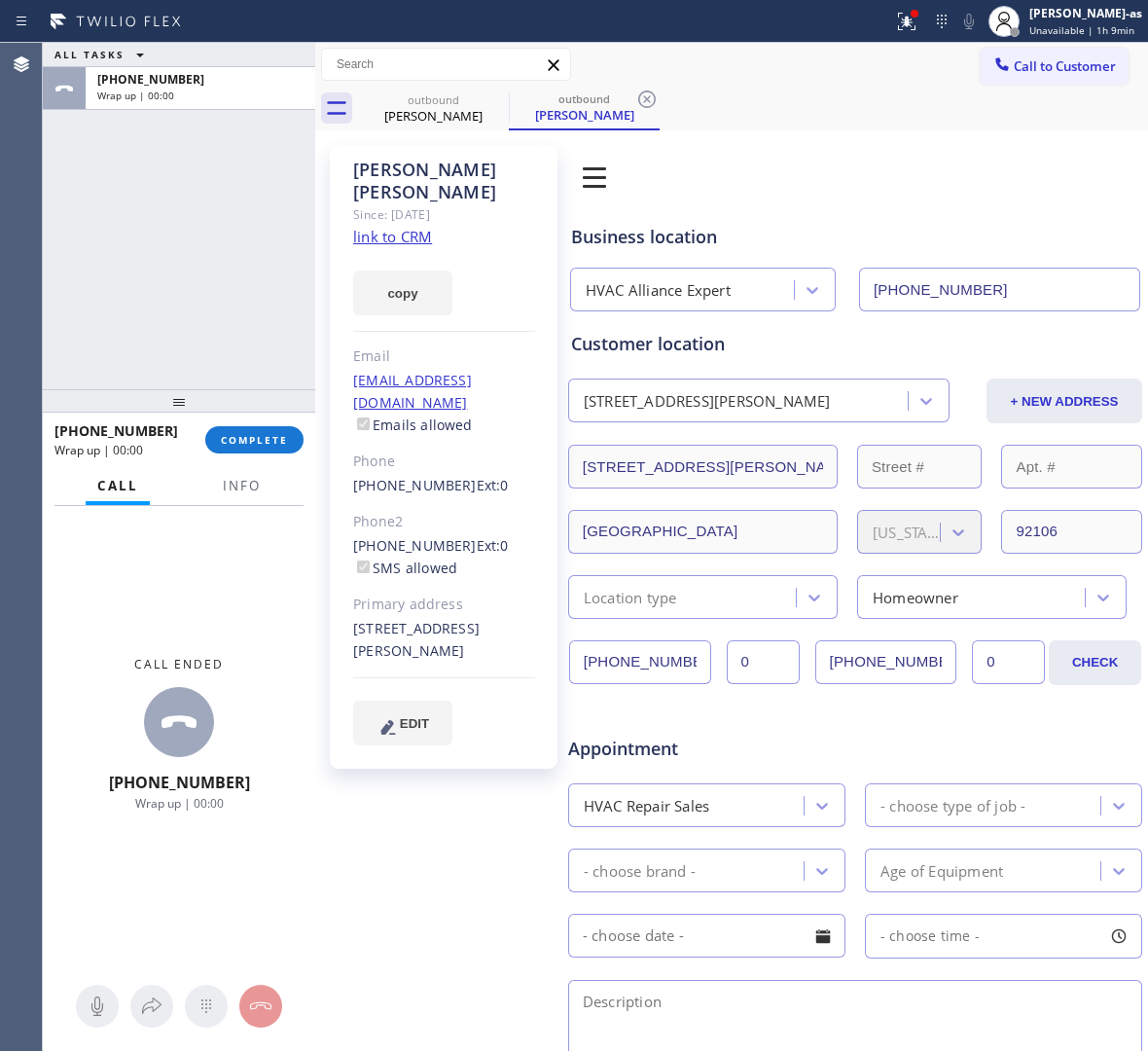 click at bounding box center [179, 401] 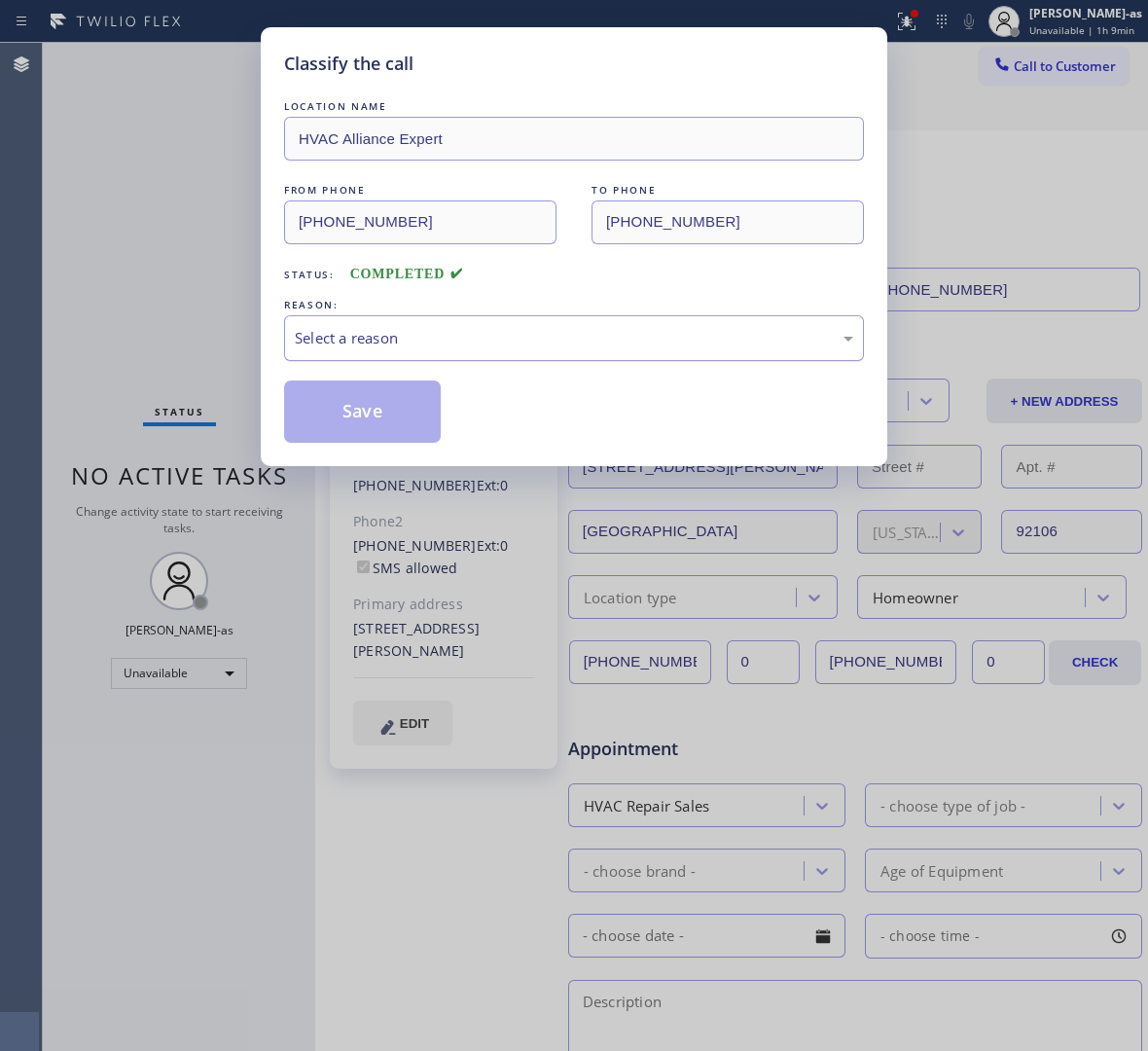 click on "Select a reason" at bounding box center [574, 338] 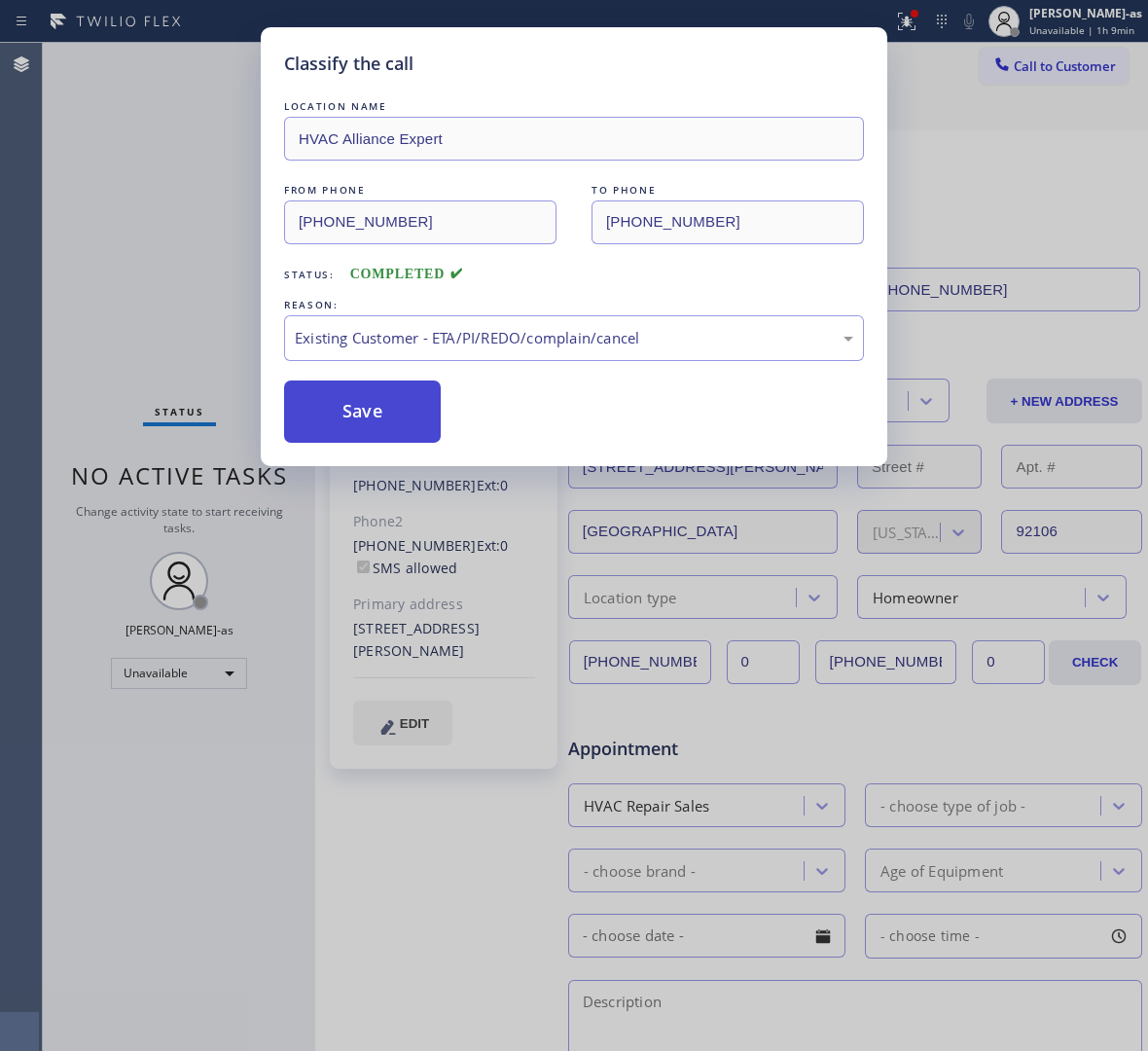 click on "Save" at bounding box center [362, 412] 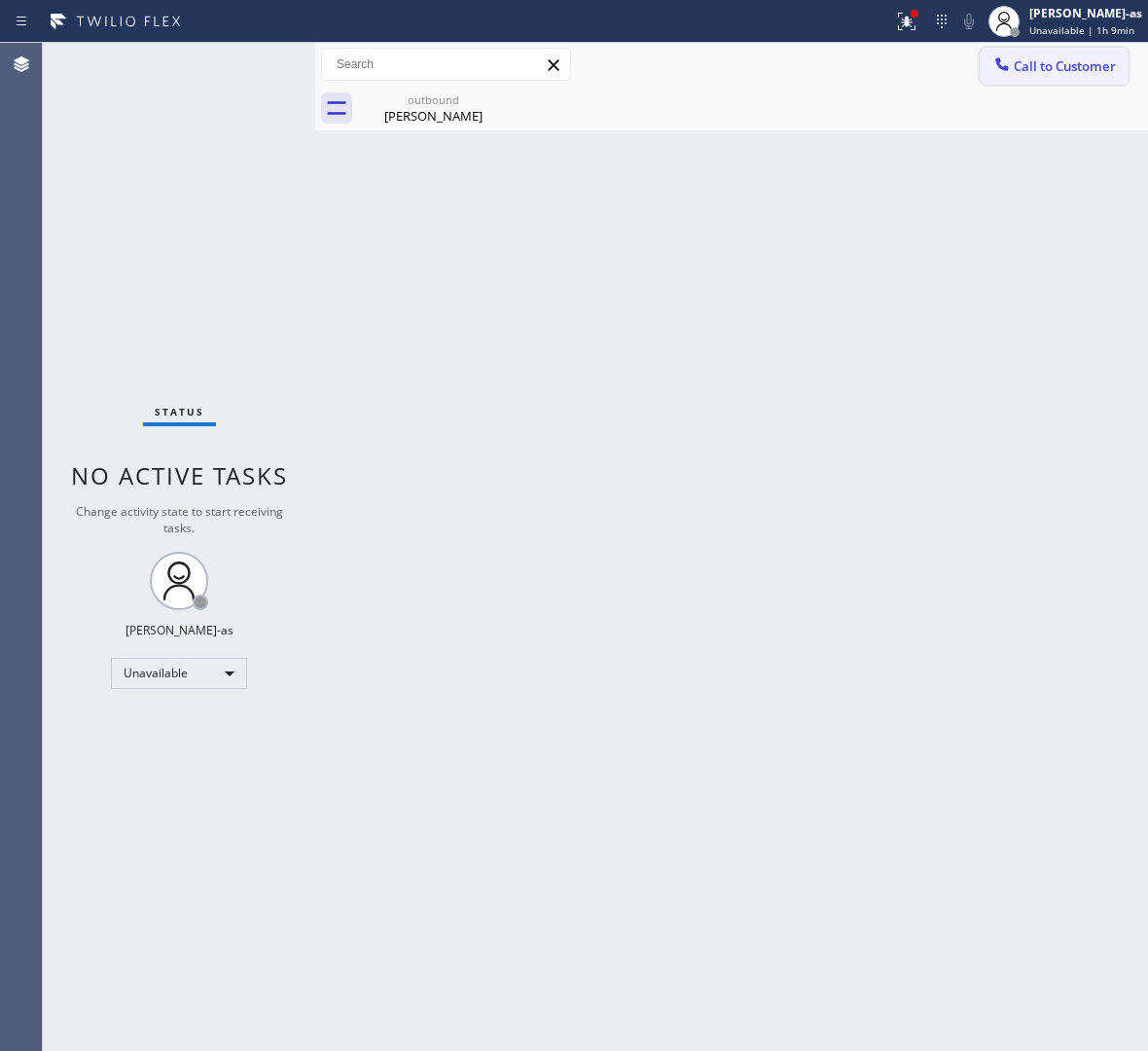 click on "Call to Customer" at bounding box center (1054, 66) 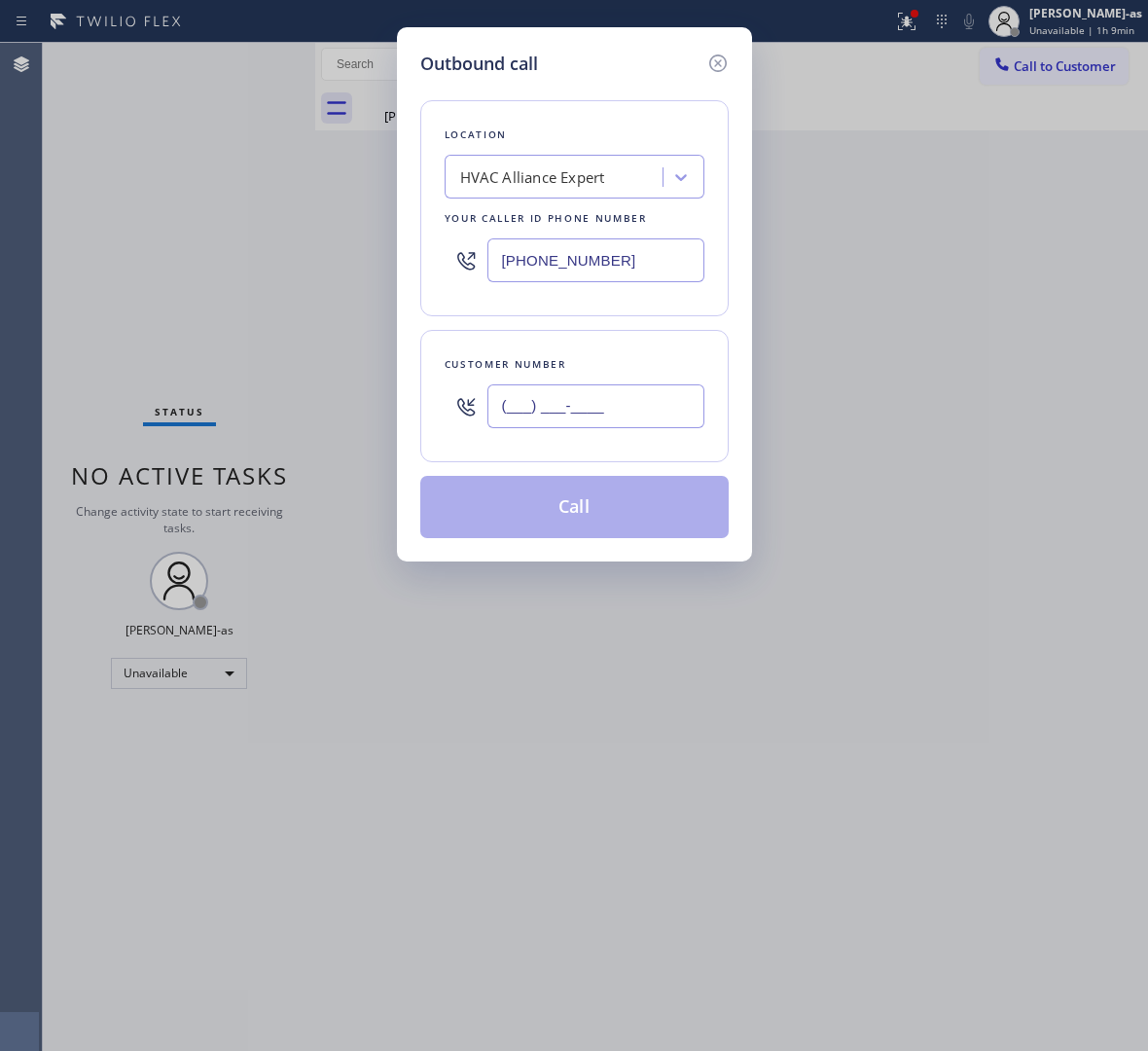click on "(___) ___-____" at bounding box center (595, 406) 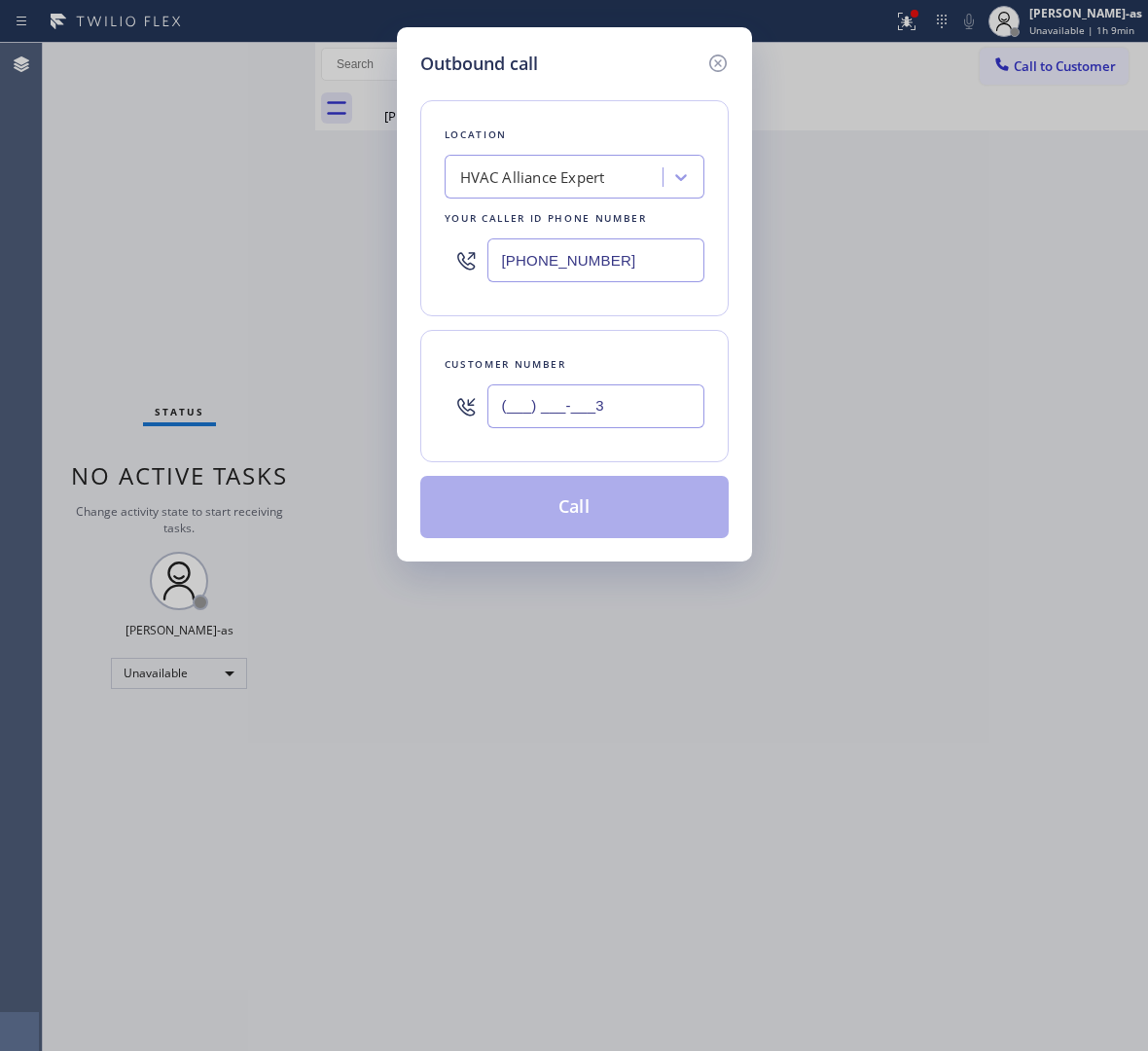click on "(___) ___-___3" at bounding box center [595, 406] 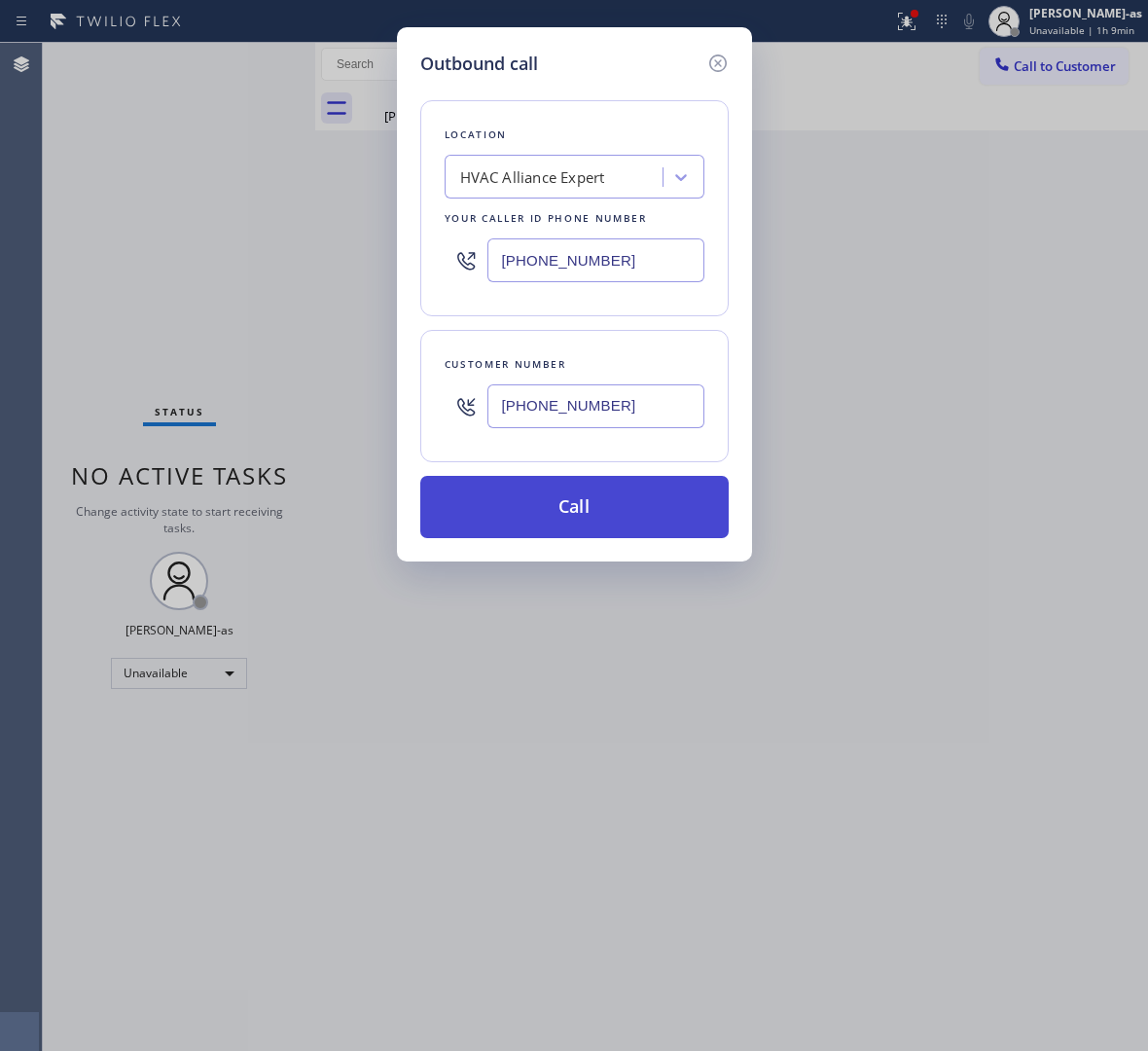type on "[PHONE_NUMBER]" 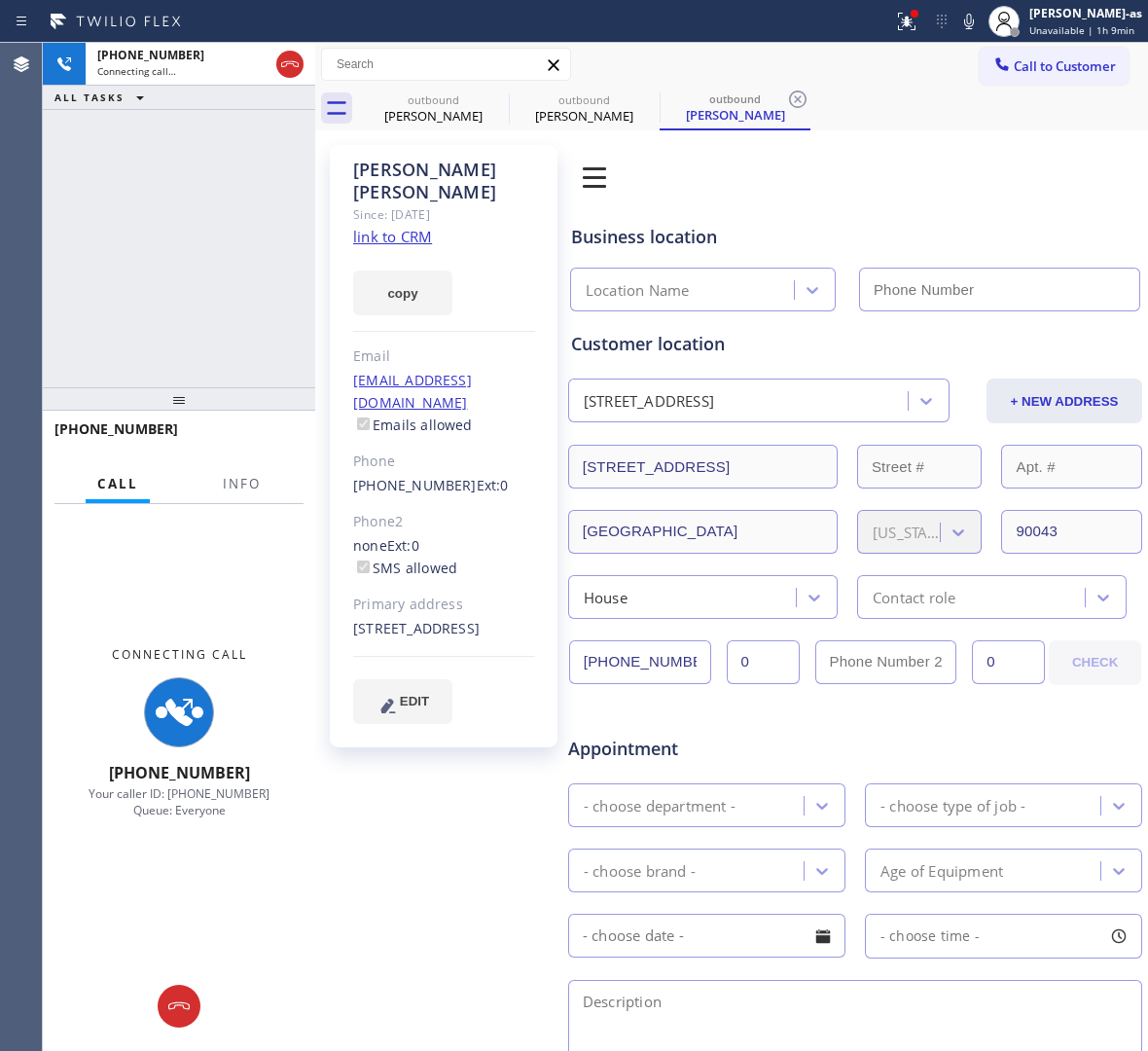 type on "[PHONE_NUMBER]" 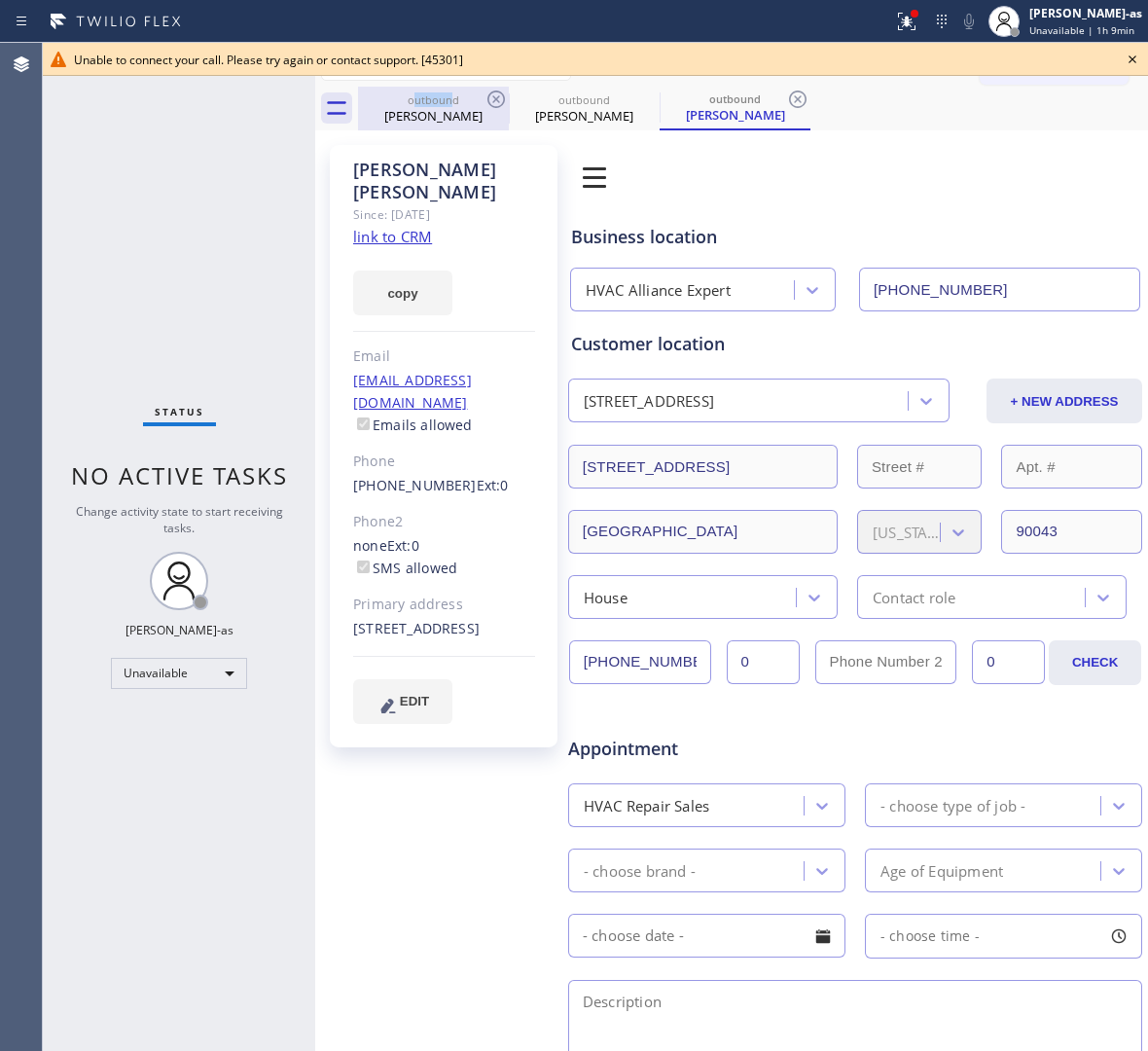 click on "outbound" at bounding box center (433, 99) 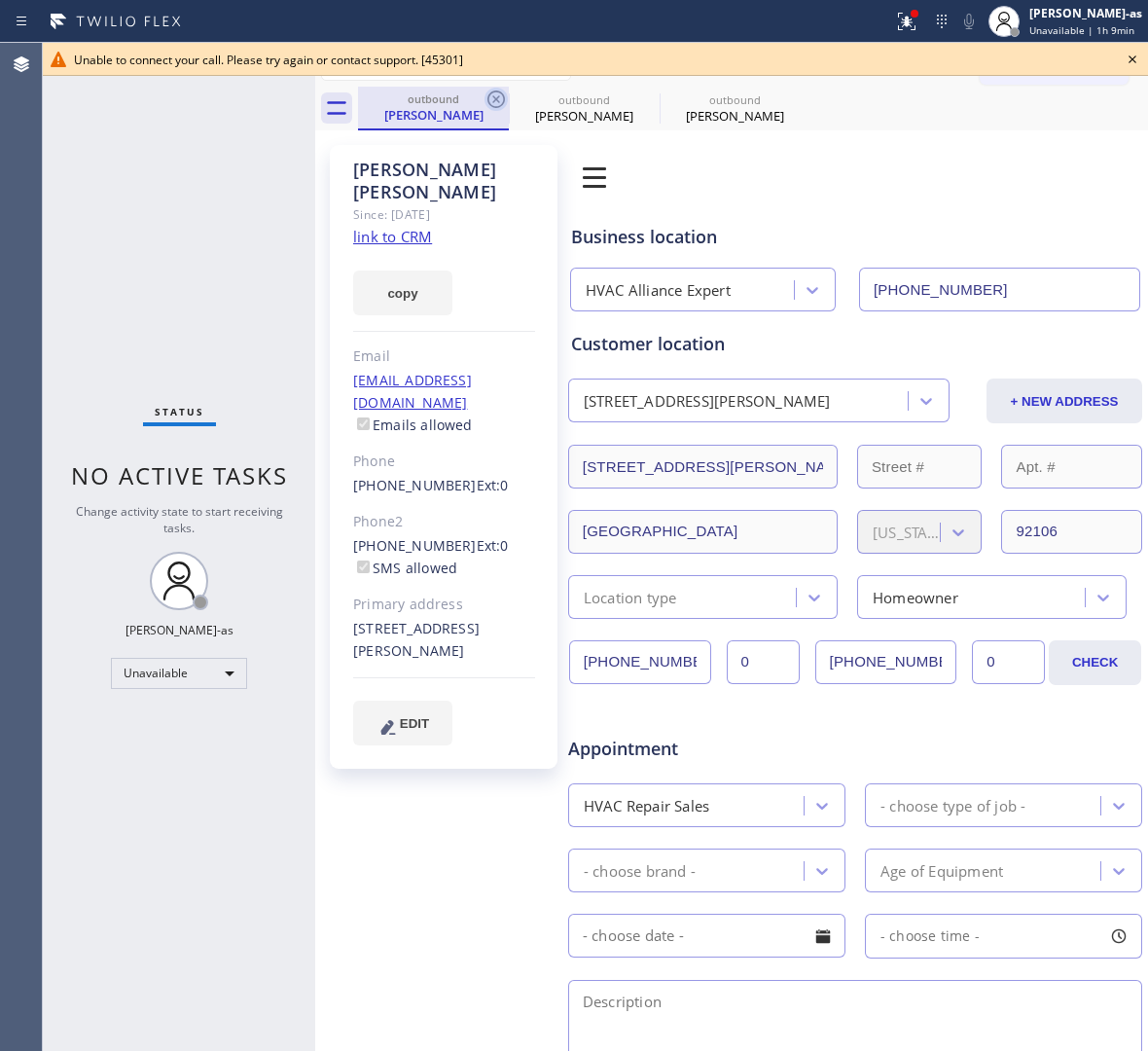 click 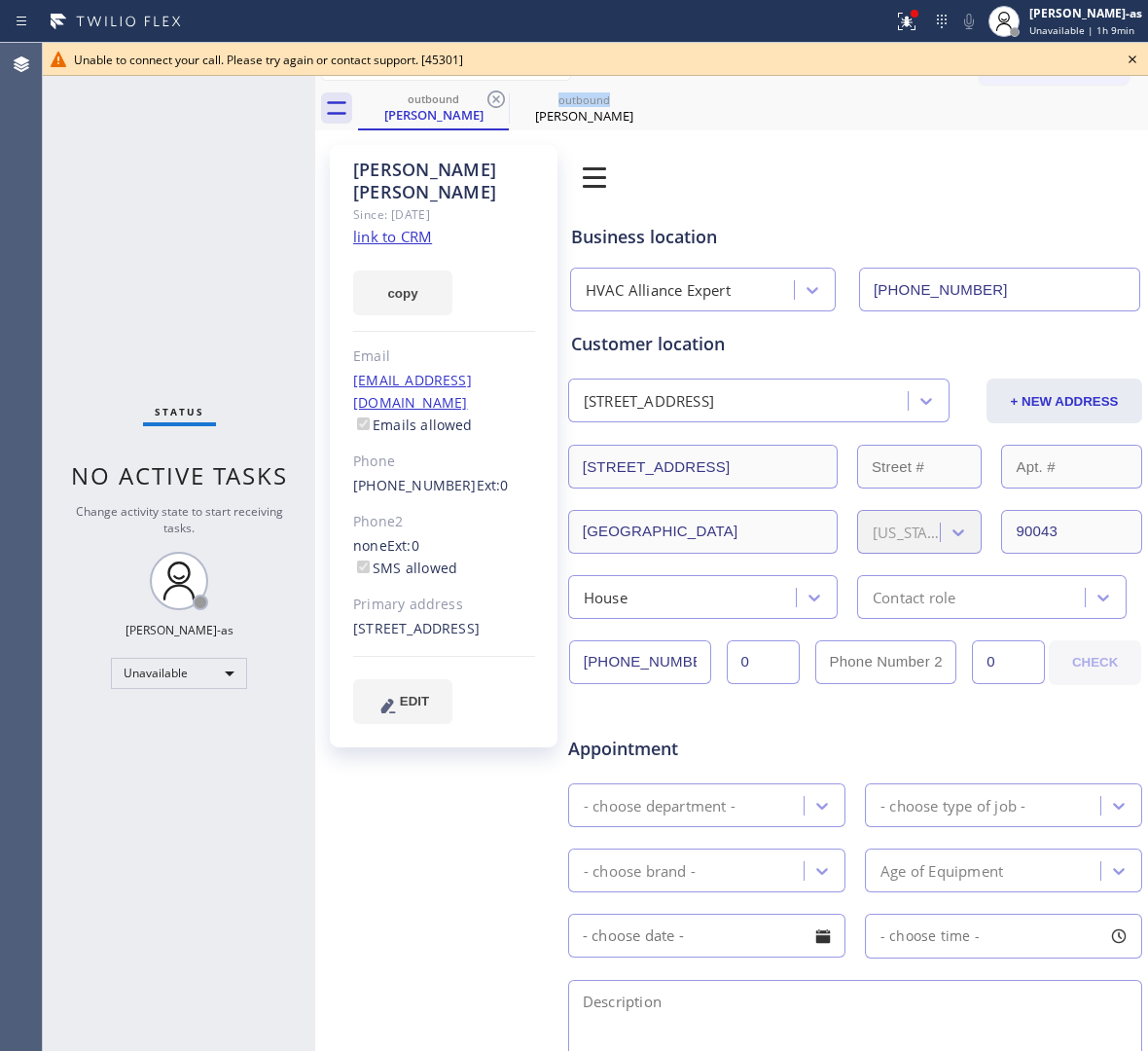 click 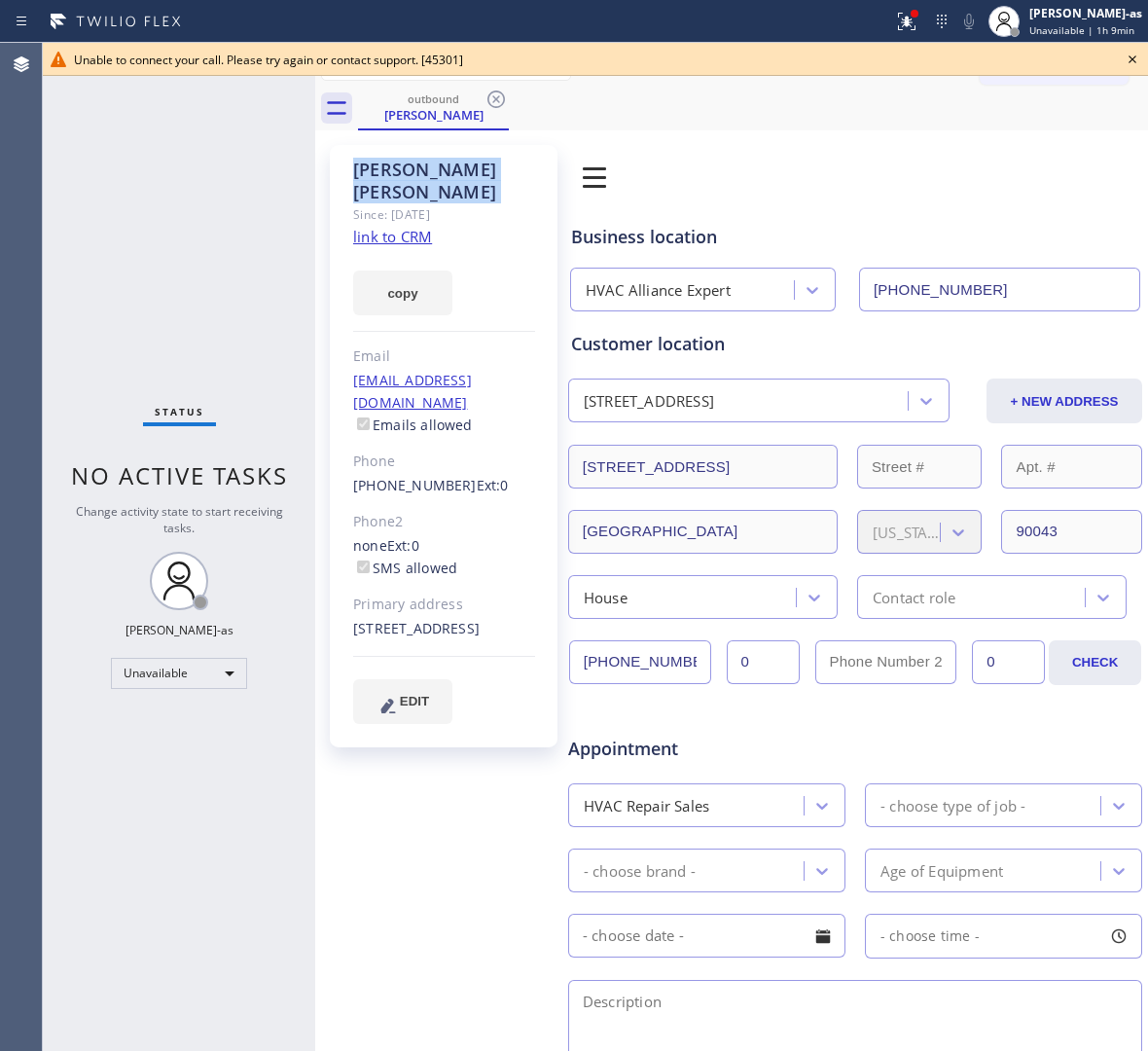 click 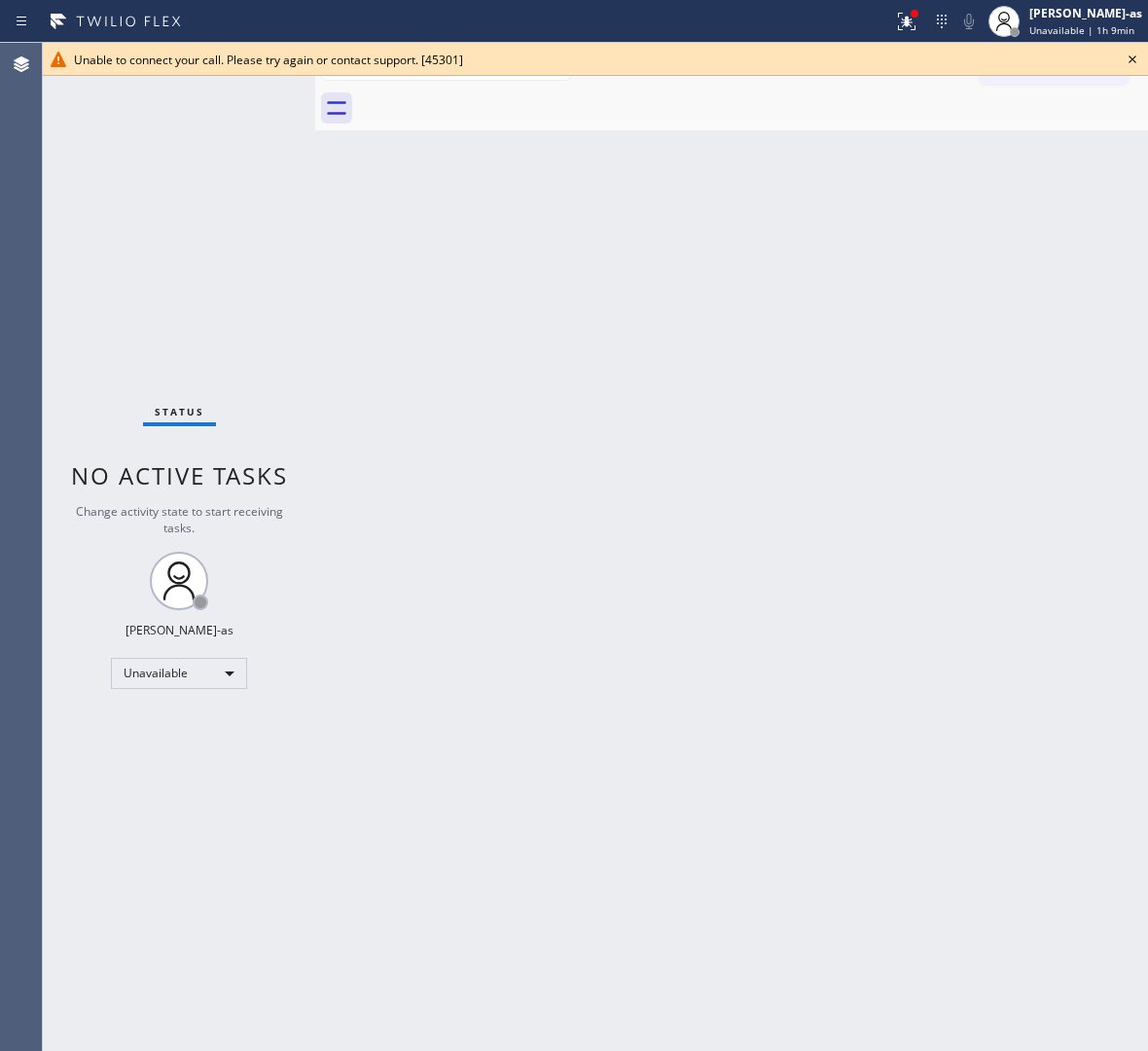 click 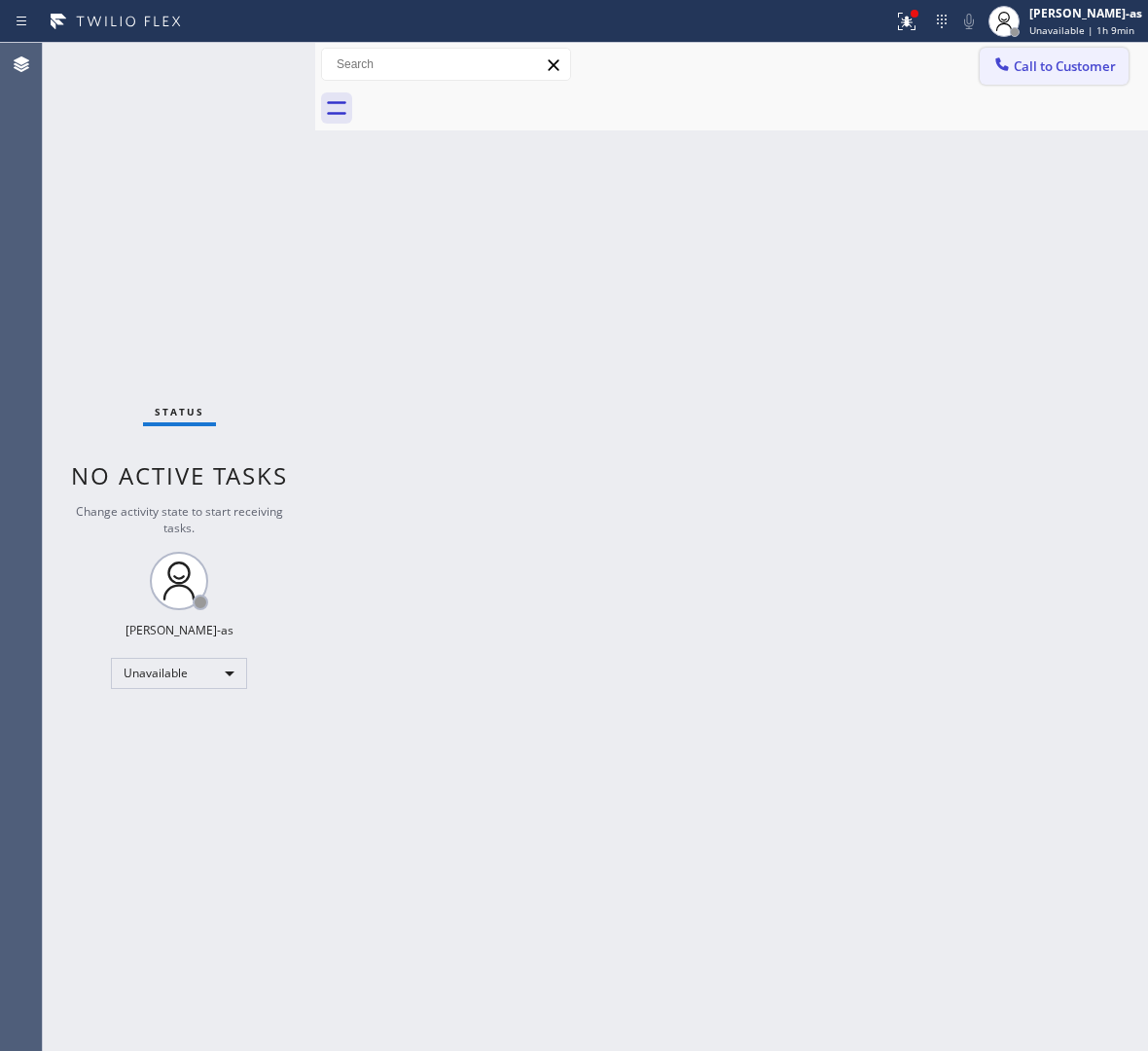 click on "Call to Customer" at bounding box center (1064, 66) 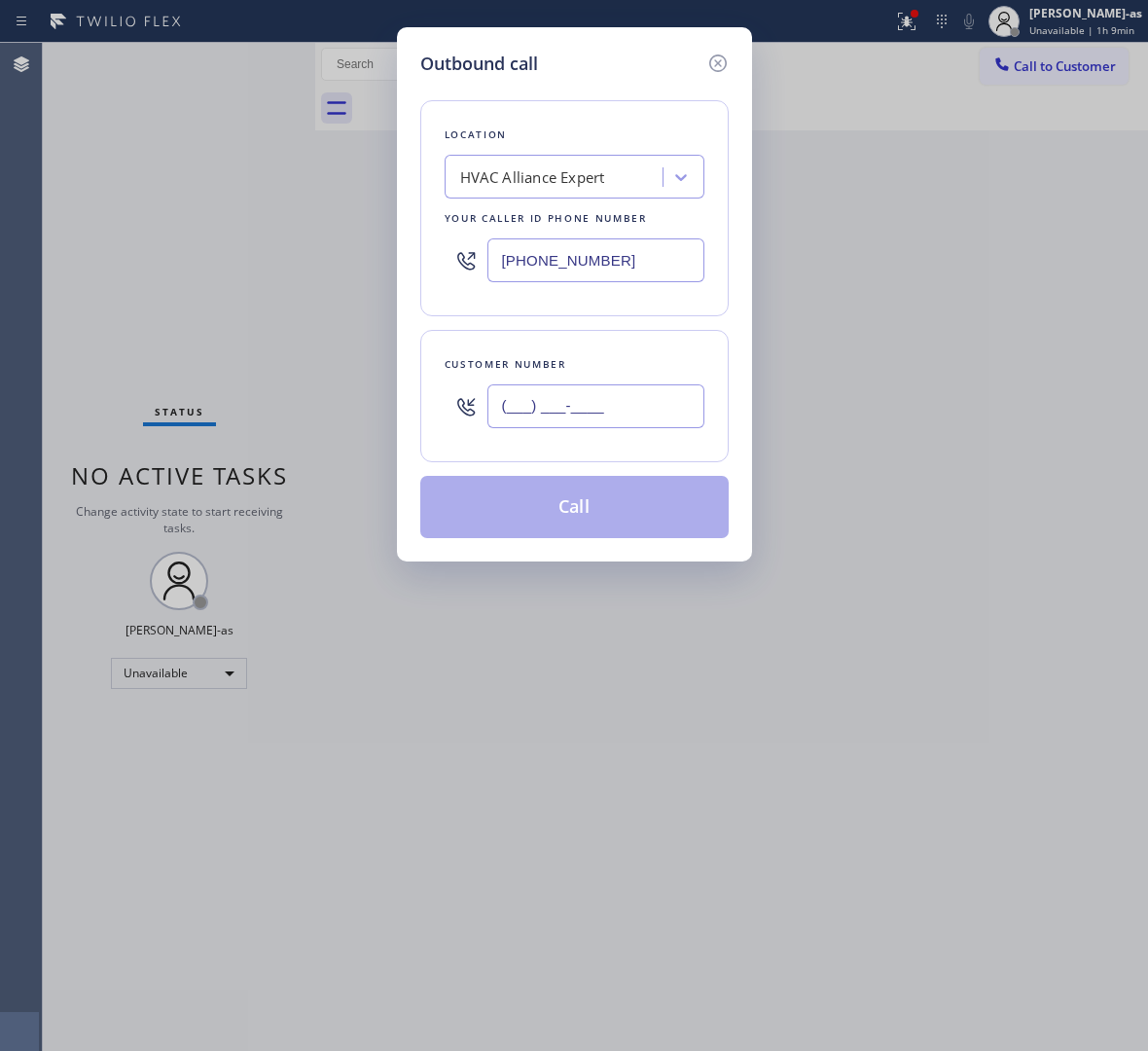 click on "(___) ___-____" at bounding box center [595, 406] 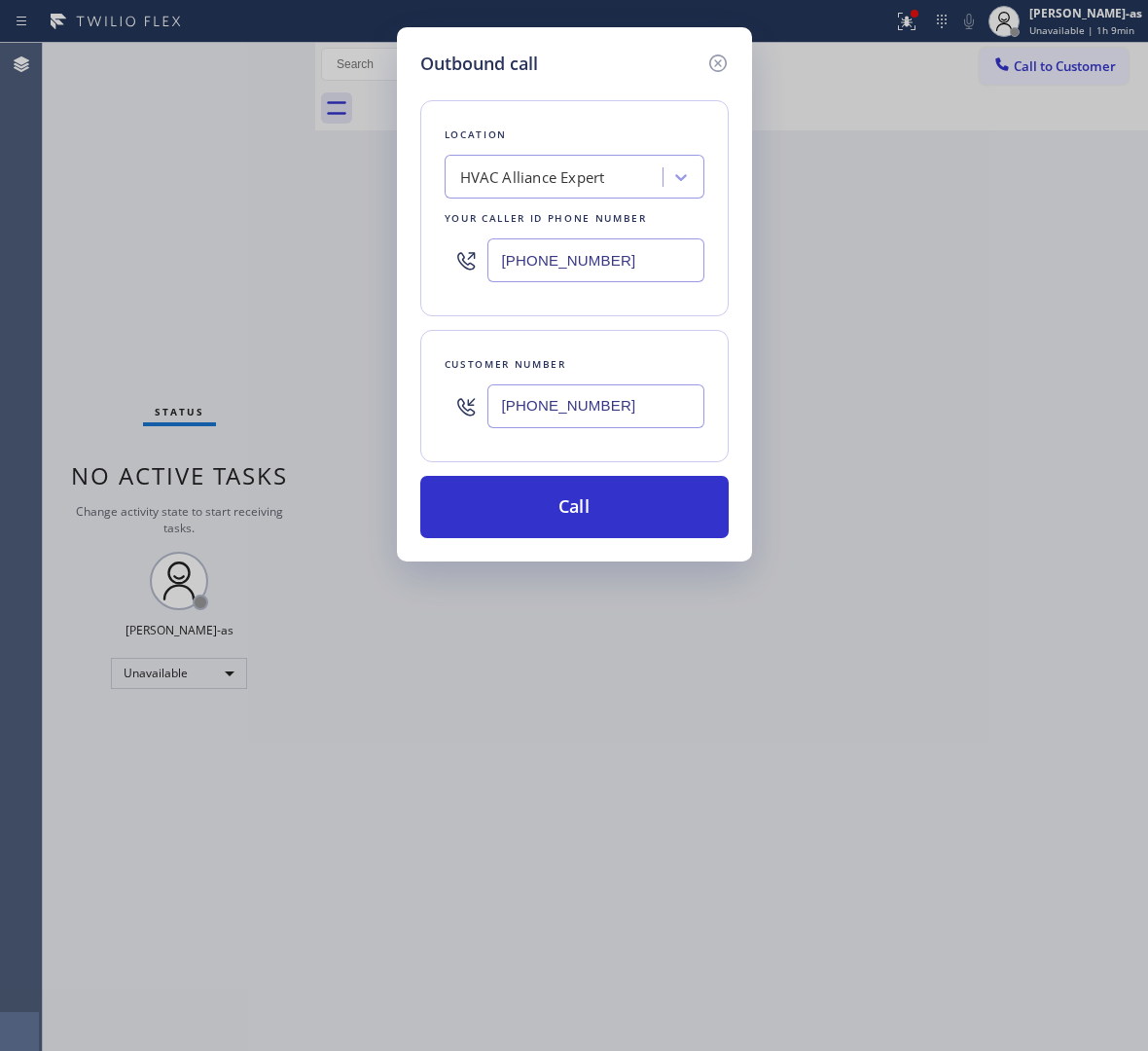 type on "[PHONE_NUMBER]" 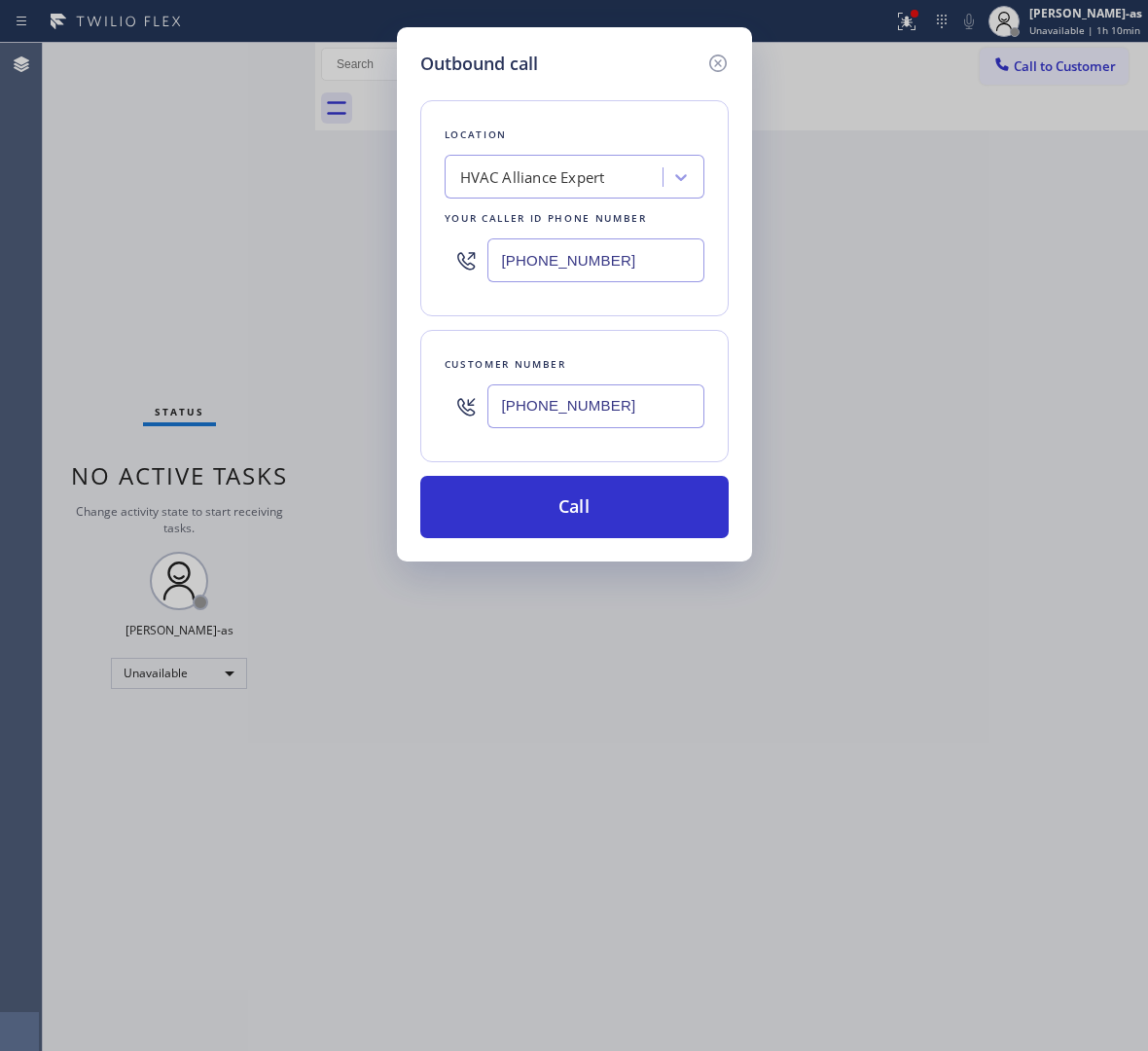click on "[PHONE_NUMBER]" at bounding box center [595, 260] 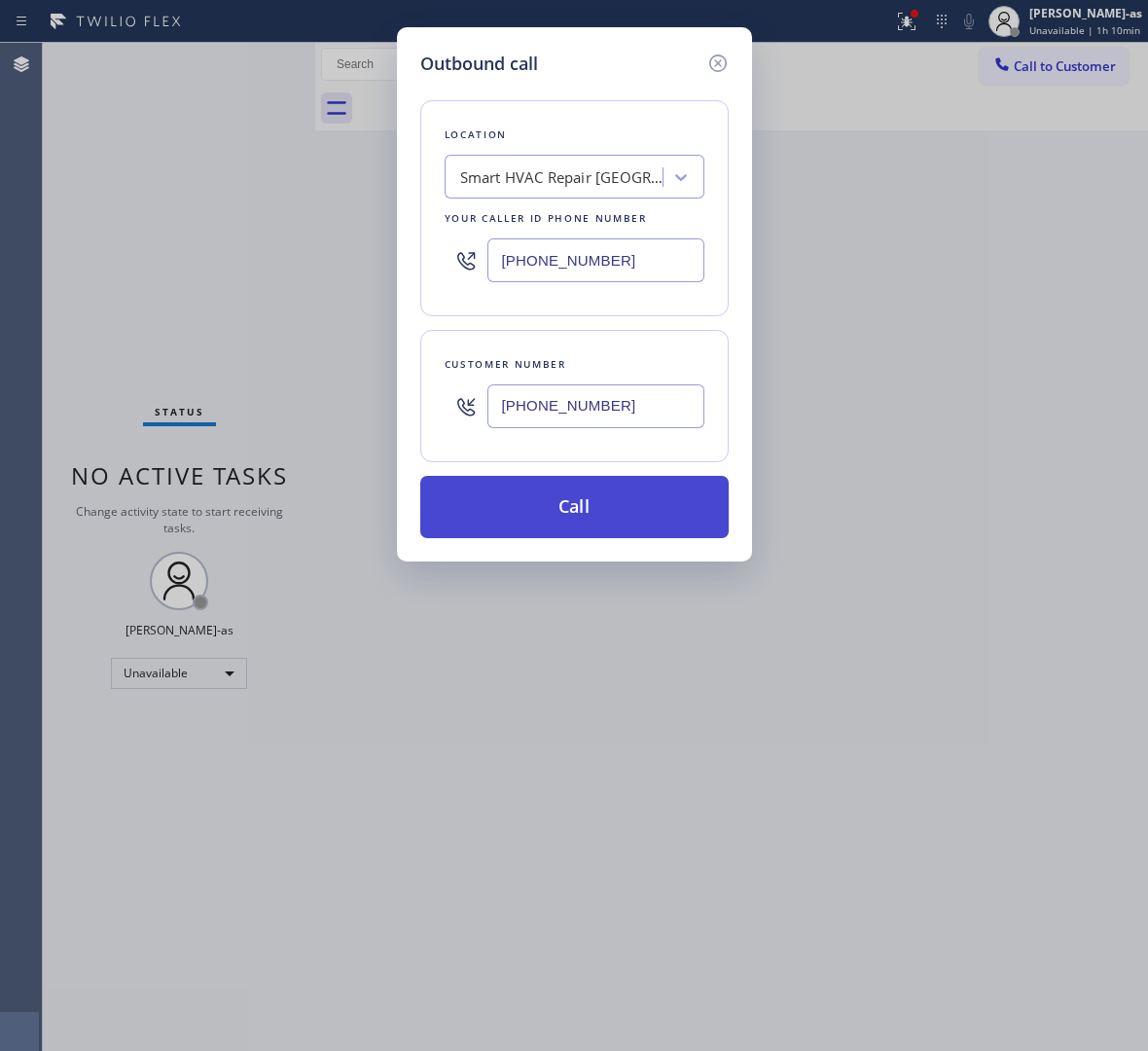 type on "[PHONE_NUMBER]" 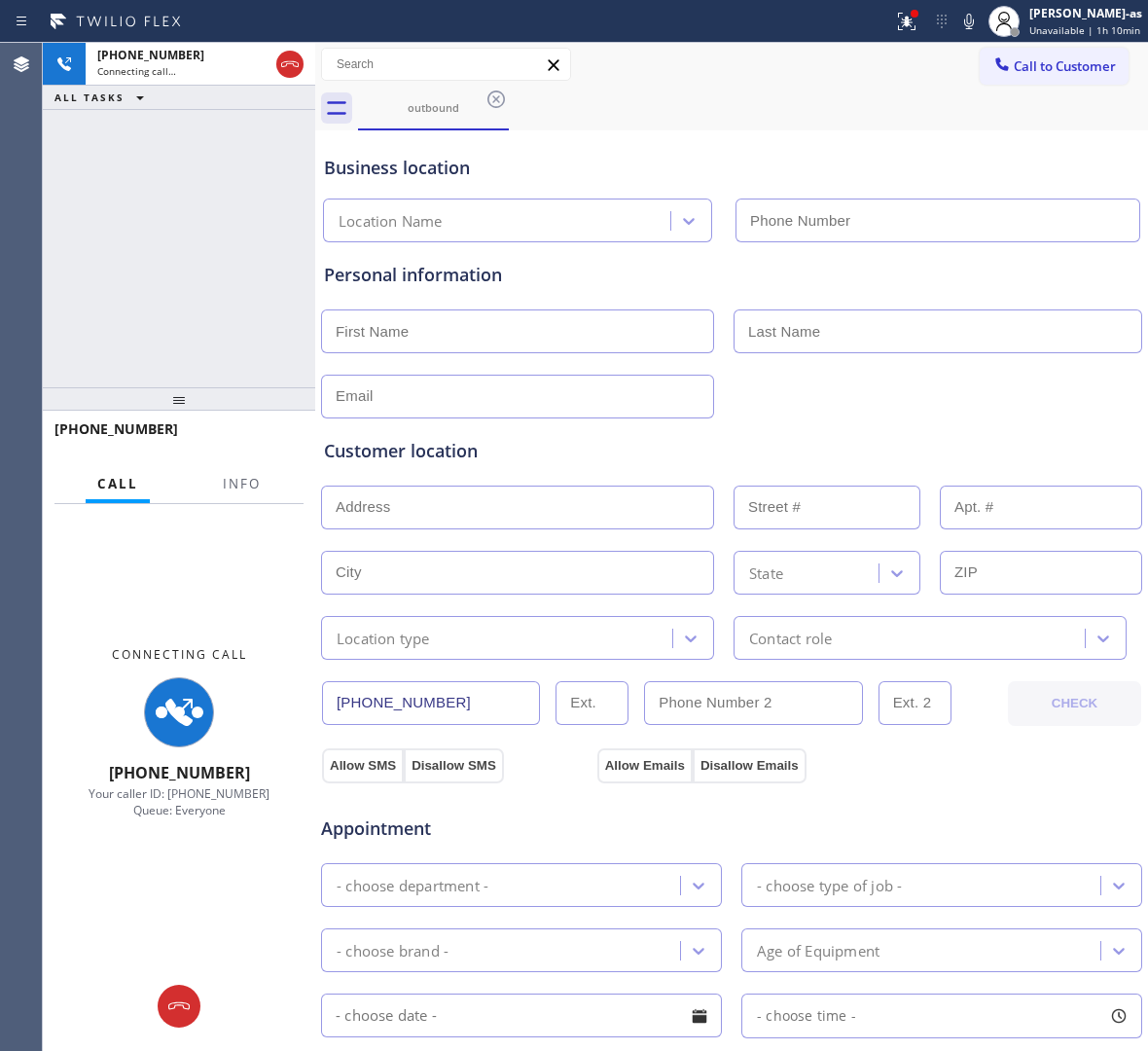 type on "[PHONE_NUMBER]" 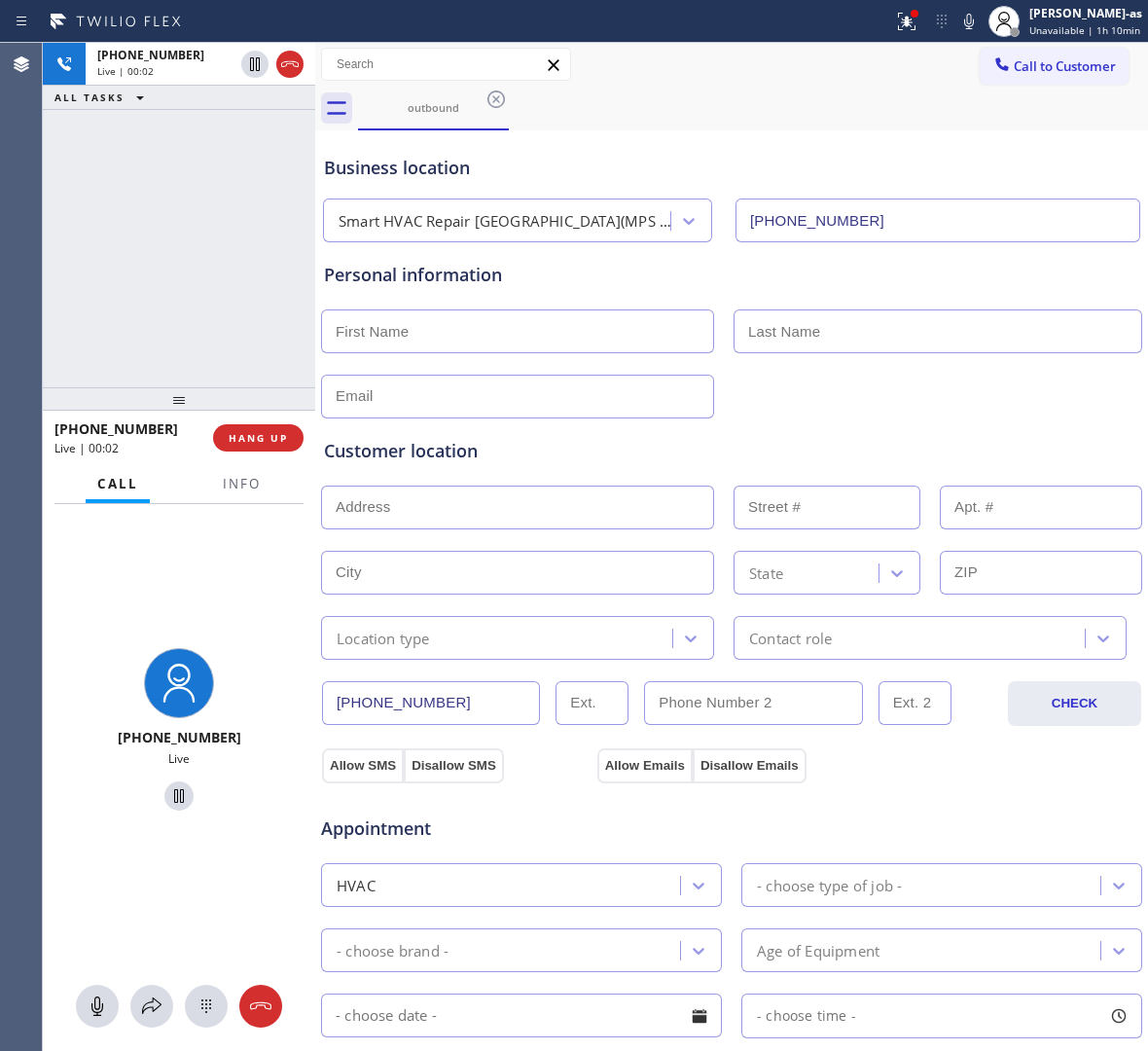 drag, startPoint x: 283, startPoint y: 54, endPoint x: 615, endPoint y: 355, distance: 448.13502 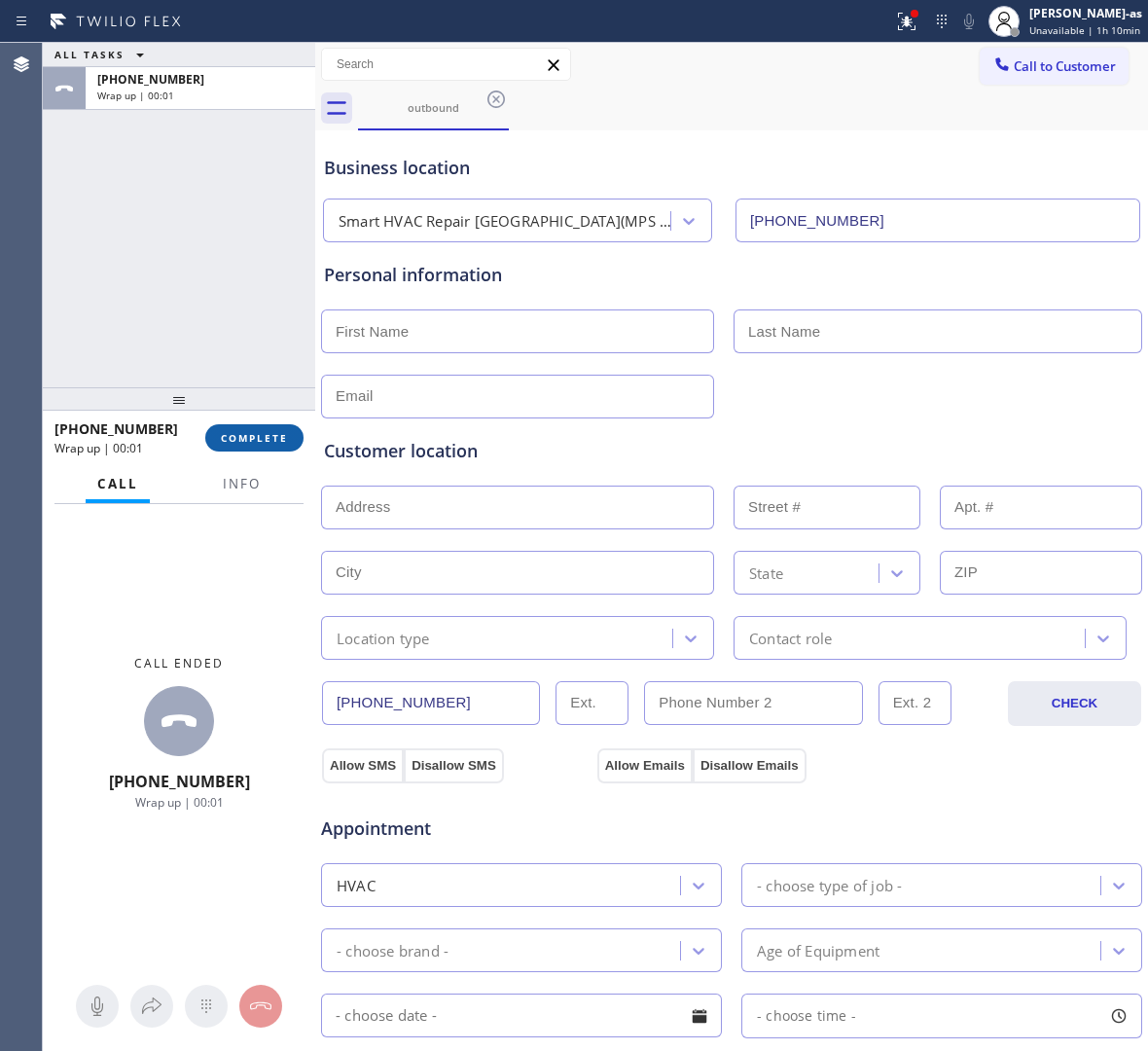 click on "COMPLETE" at bounding box center [254, 438] 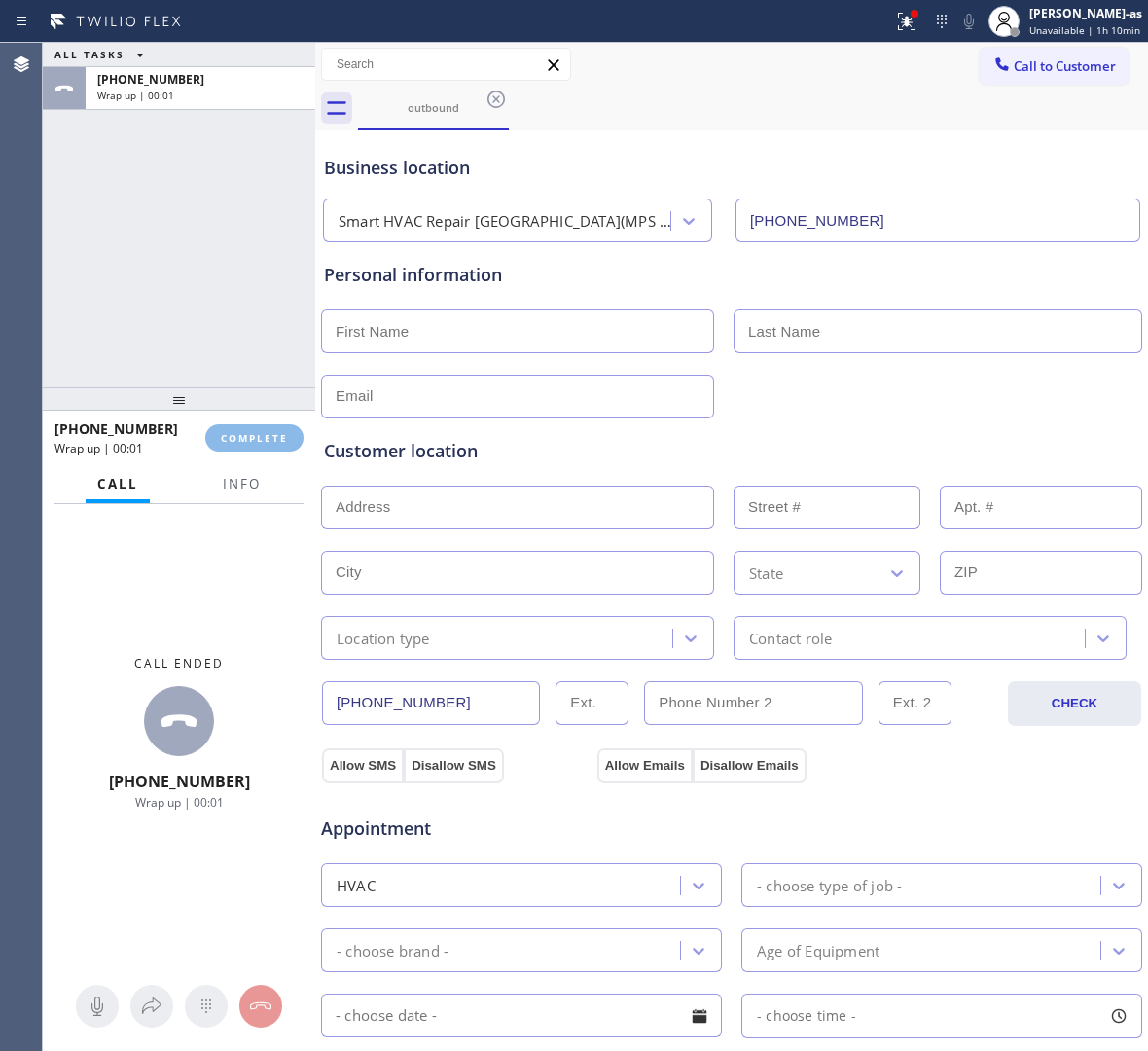 click on "ALL TASKS ALL TASKS ACTIVE TASKS TASKS IN WRAP UP [PHONE_NUMBER] Wrap up | 00:01" at bounding box center (179, 215) 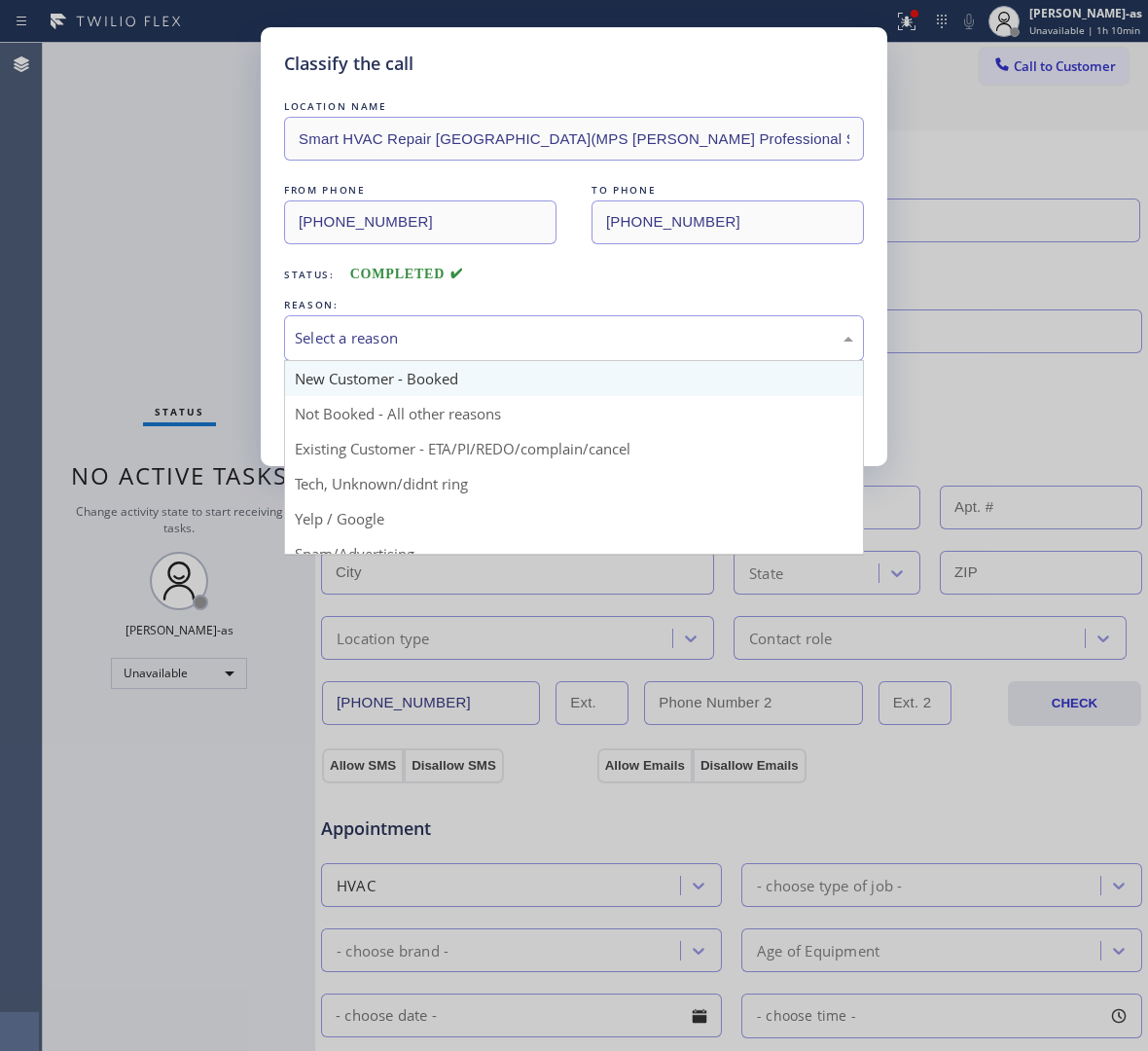 drag, startPoint x: 418, startPoint y: 344, endPoint x: 435, endPoint y: 368, distance: 29.410882 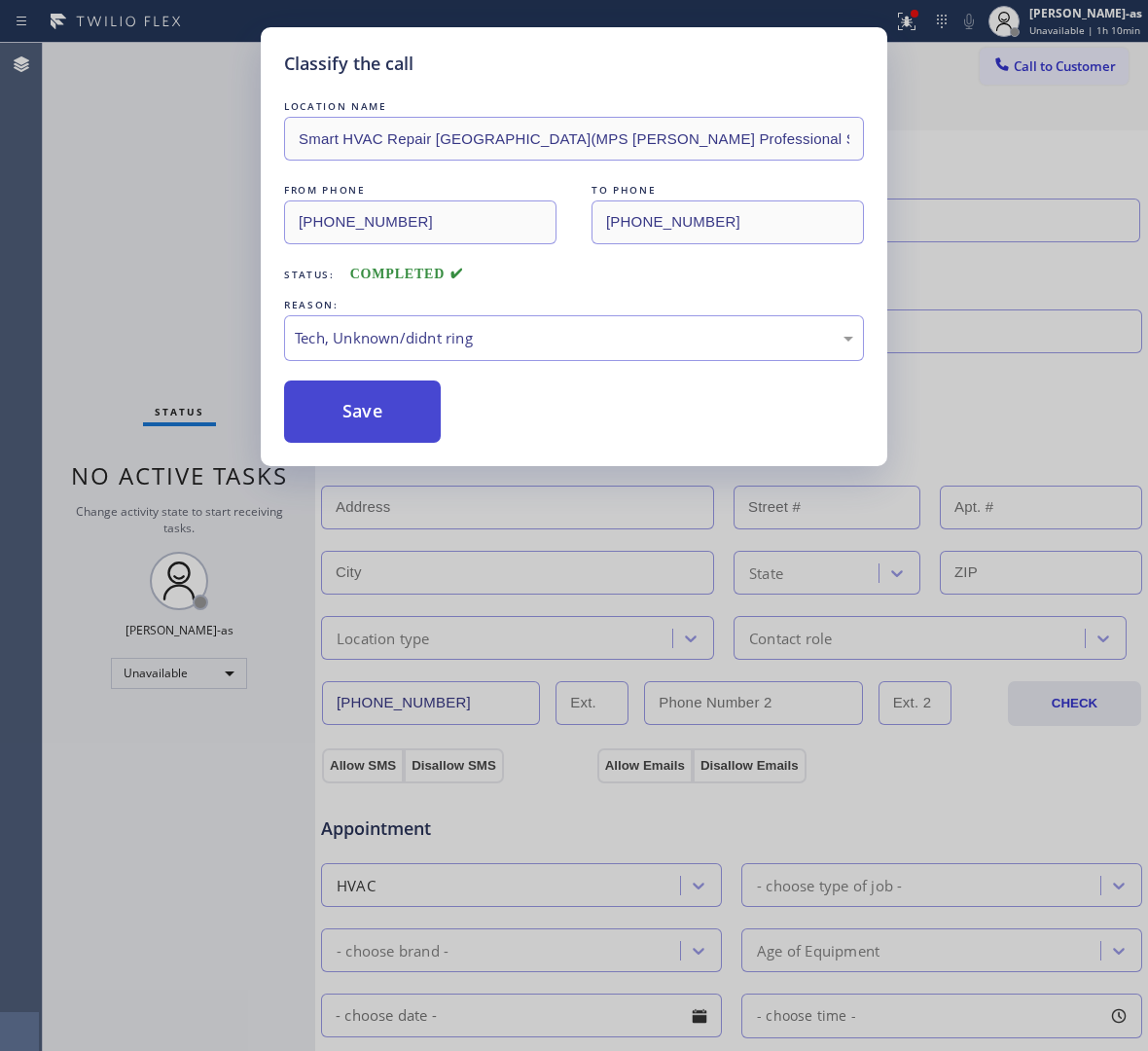 click on "Save" at bounding box center [362, 412] 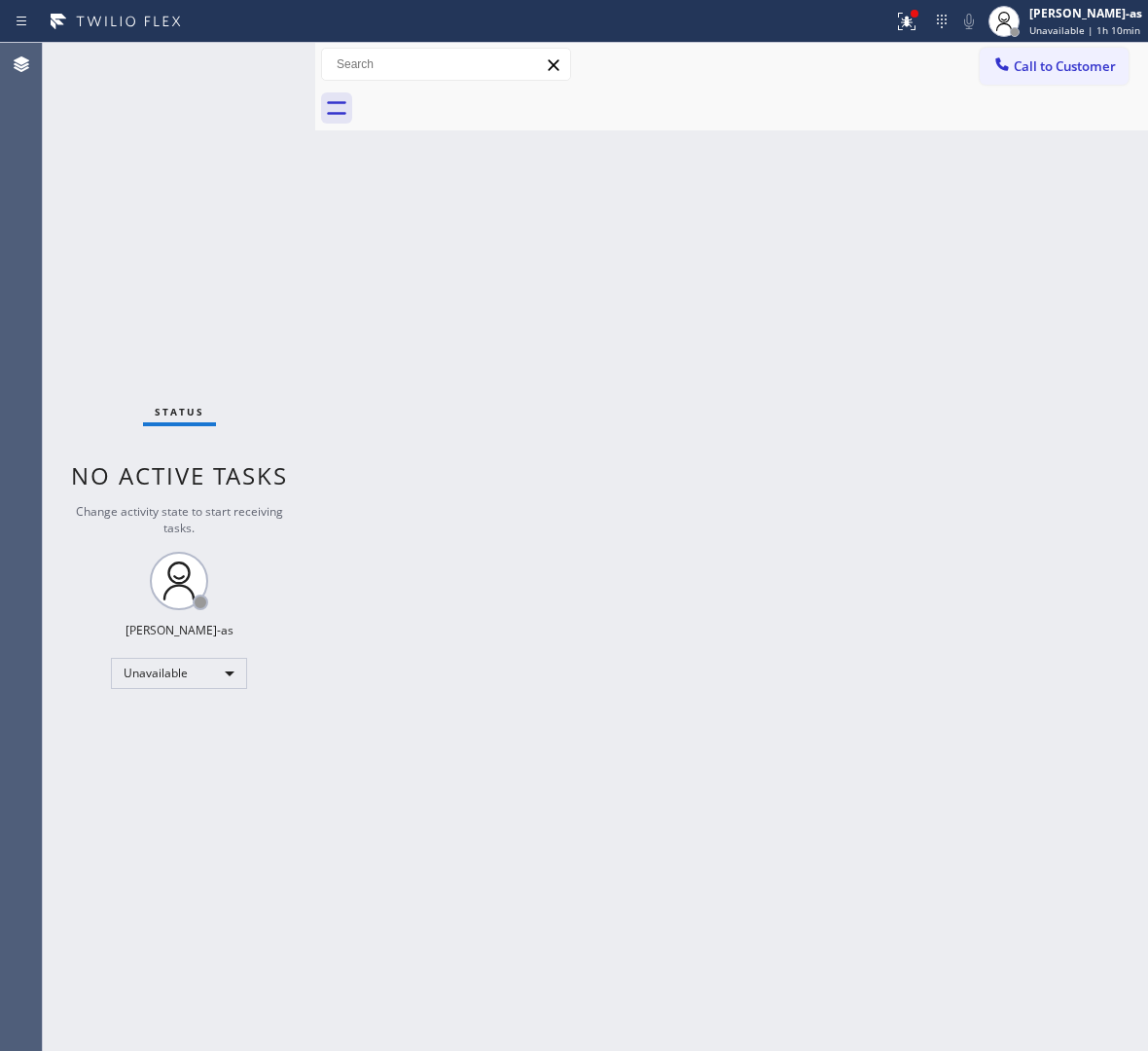 click on "Call to Customer" at bounding box center (1054, 66) 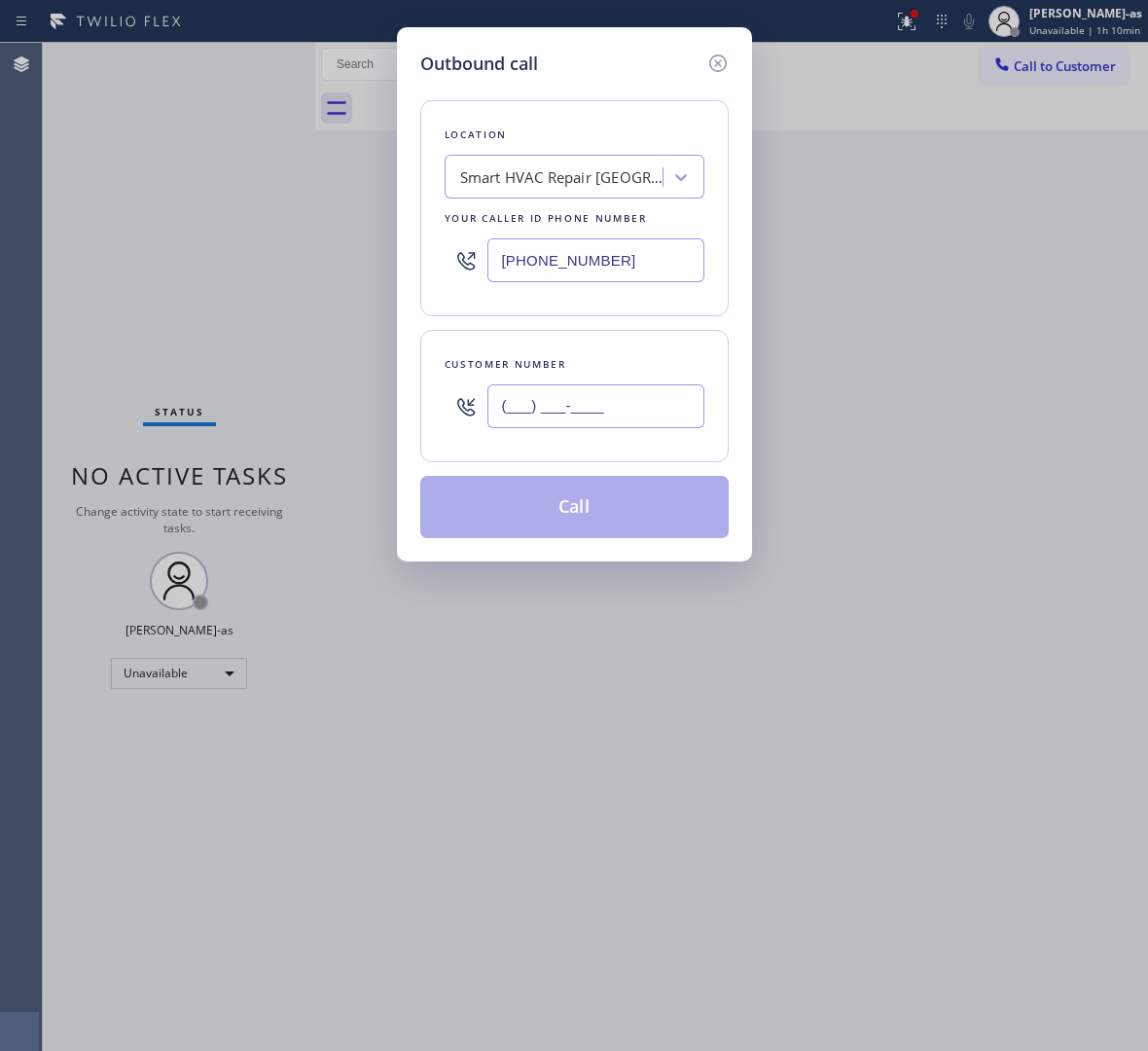 click on "(___) ___-____" at bounding box center [595, 406] 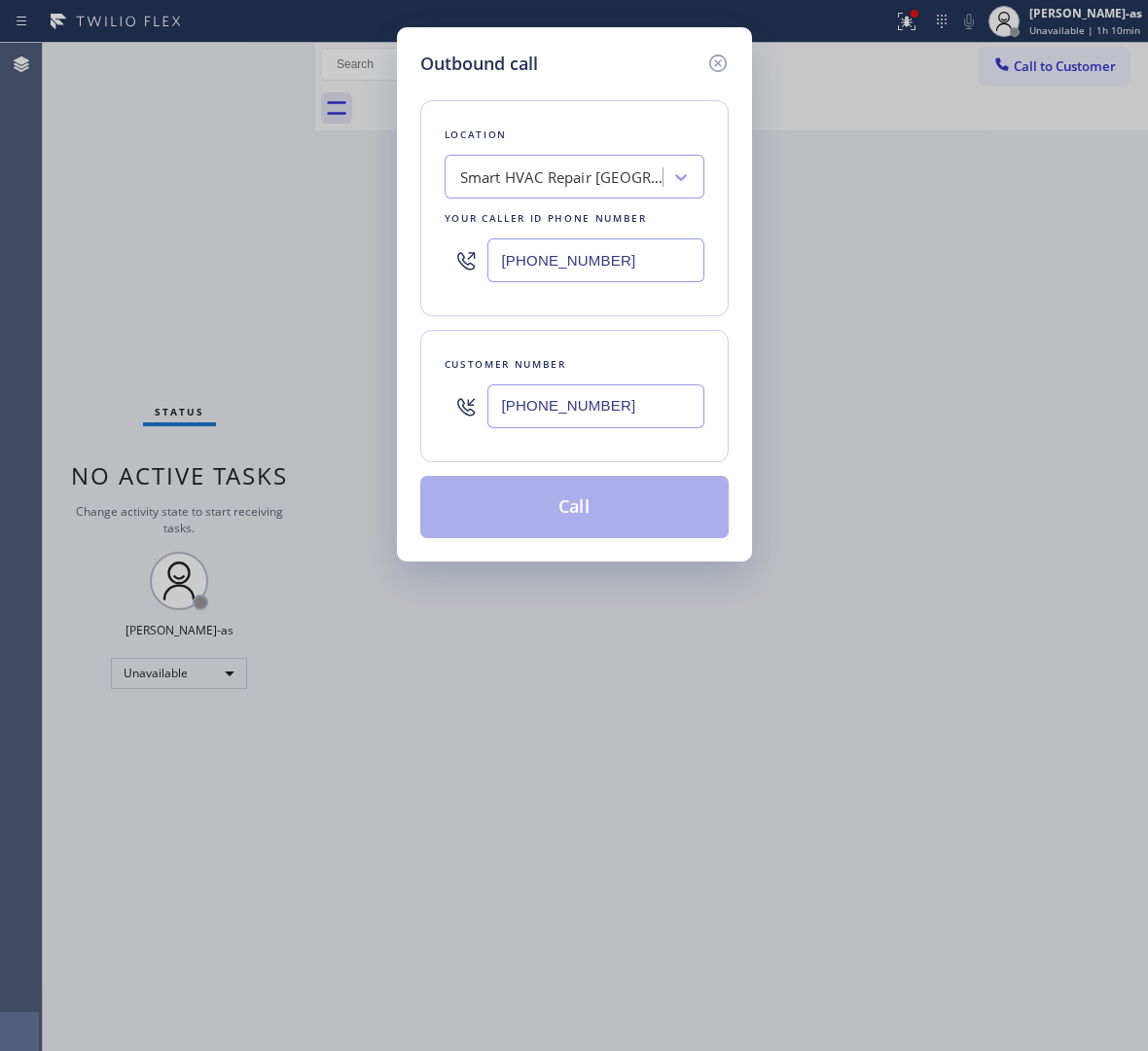 type on "[PHONE_NUMBER]" 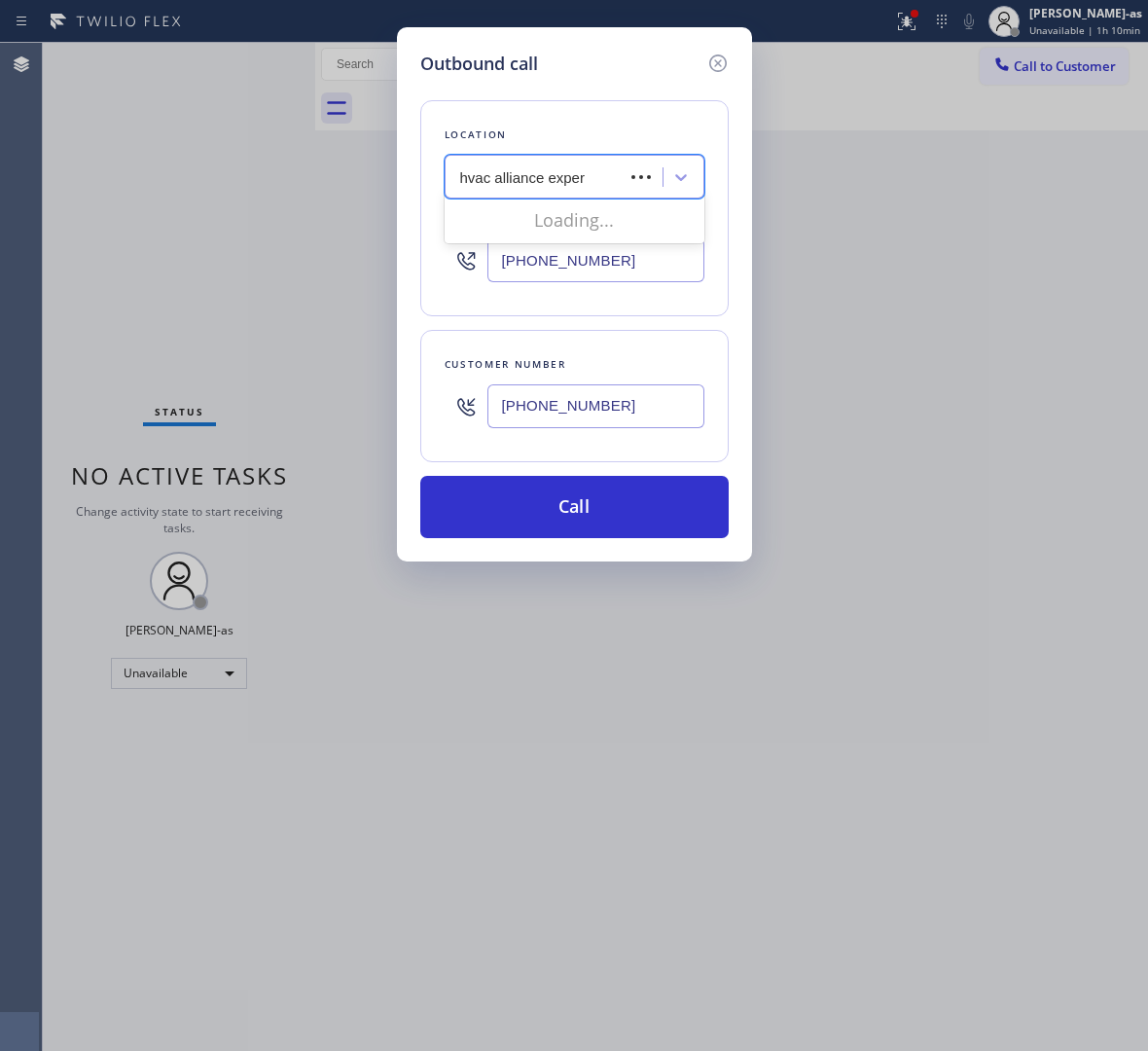 type on "hvac alliance expert" 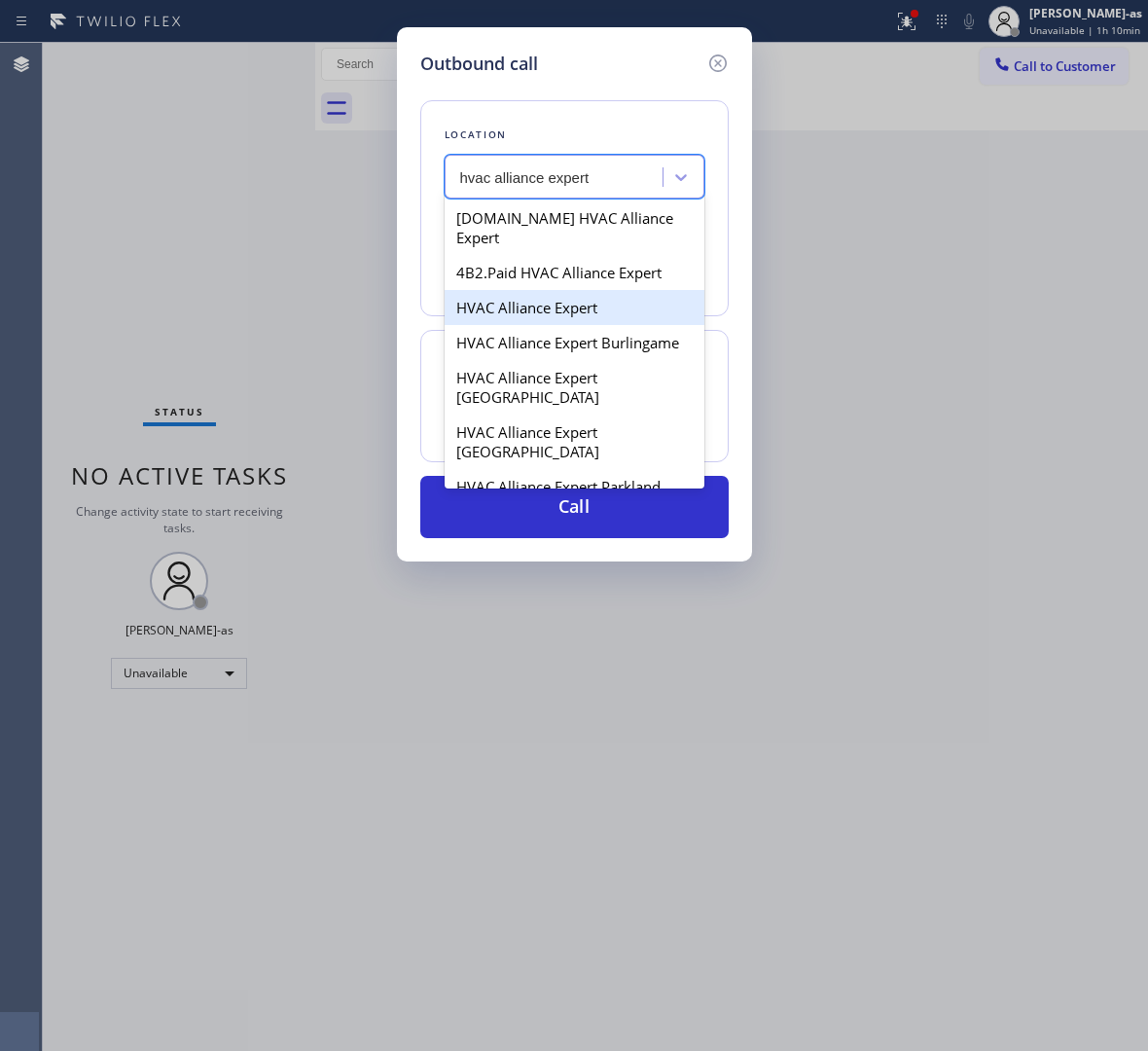 click on "HVAC Alliance Expert" at bounding box center [574, 308] 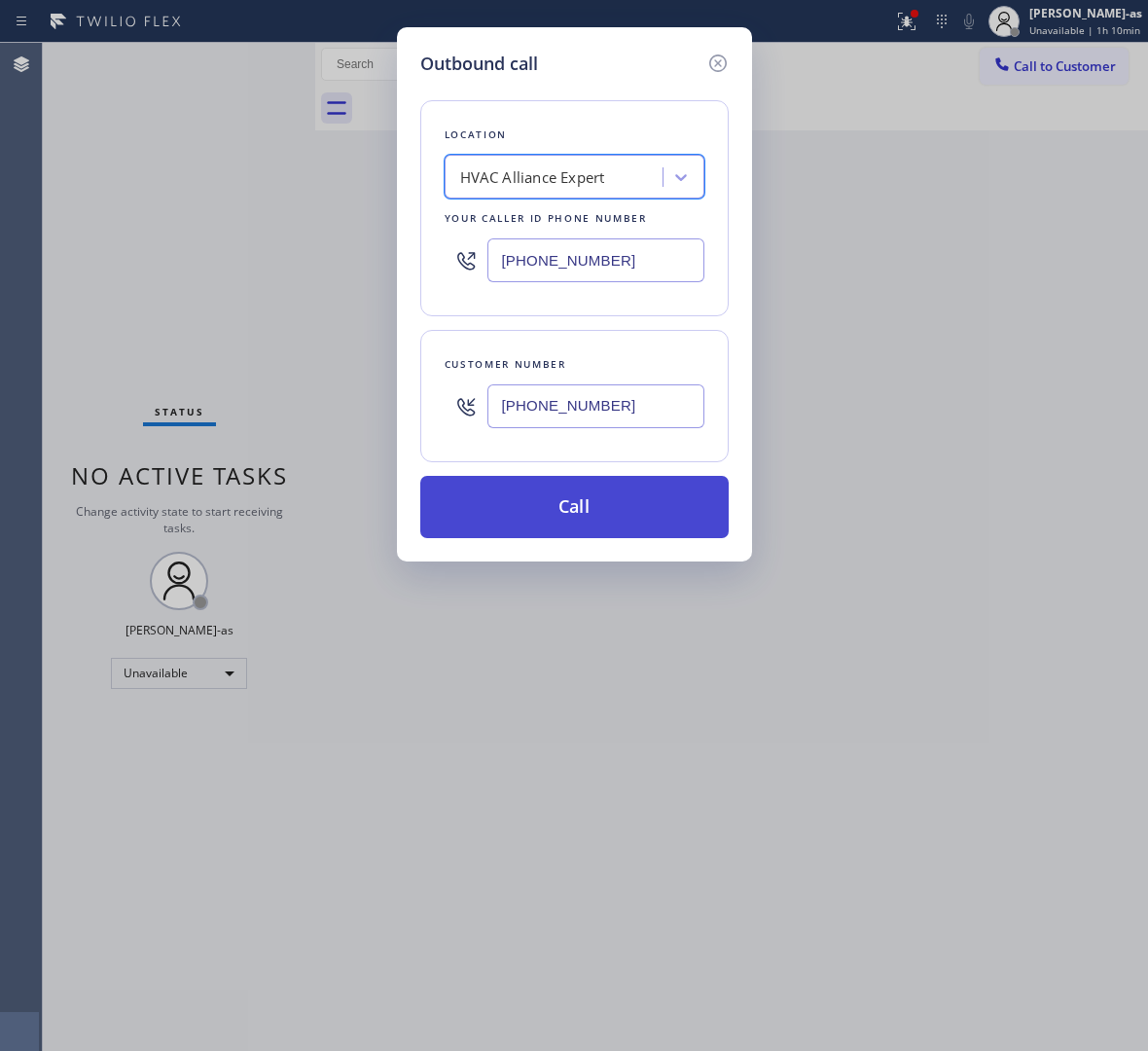 click on "Call" at bounding box center [574, 507] 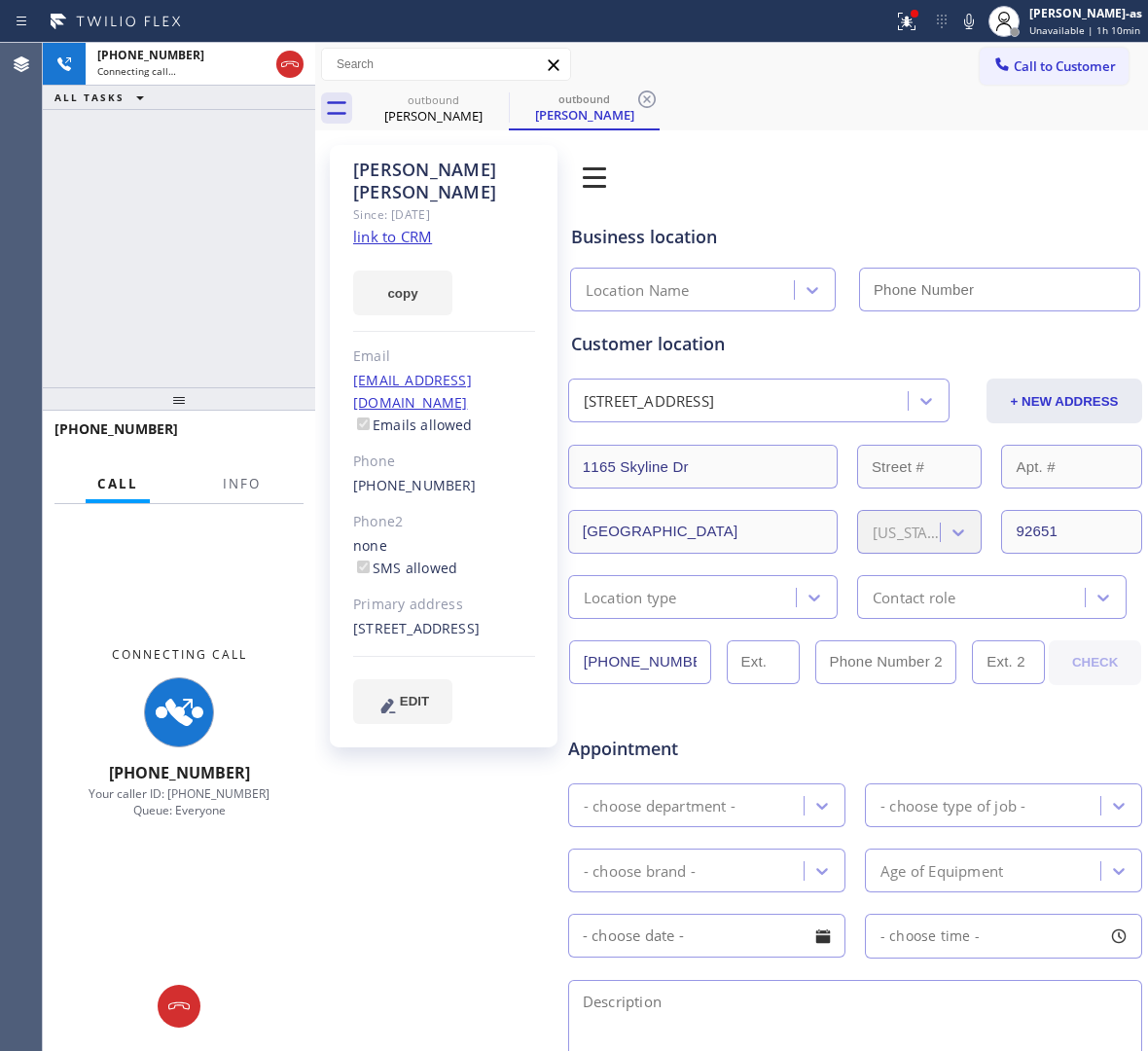 type on "[PHONE_NUMBER]" 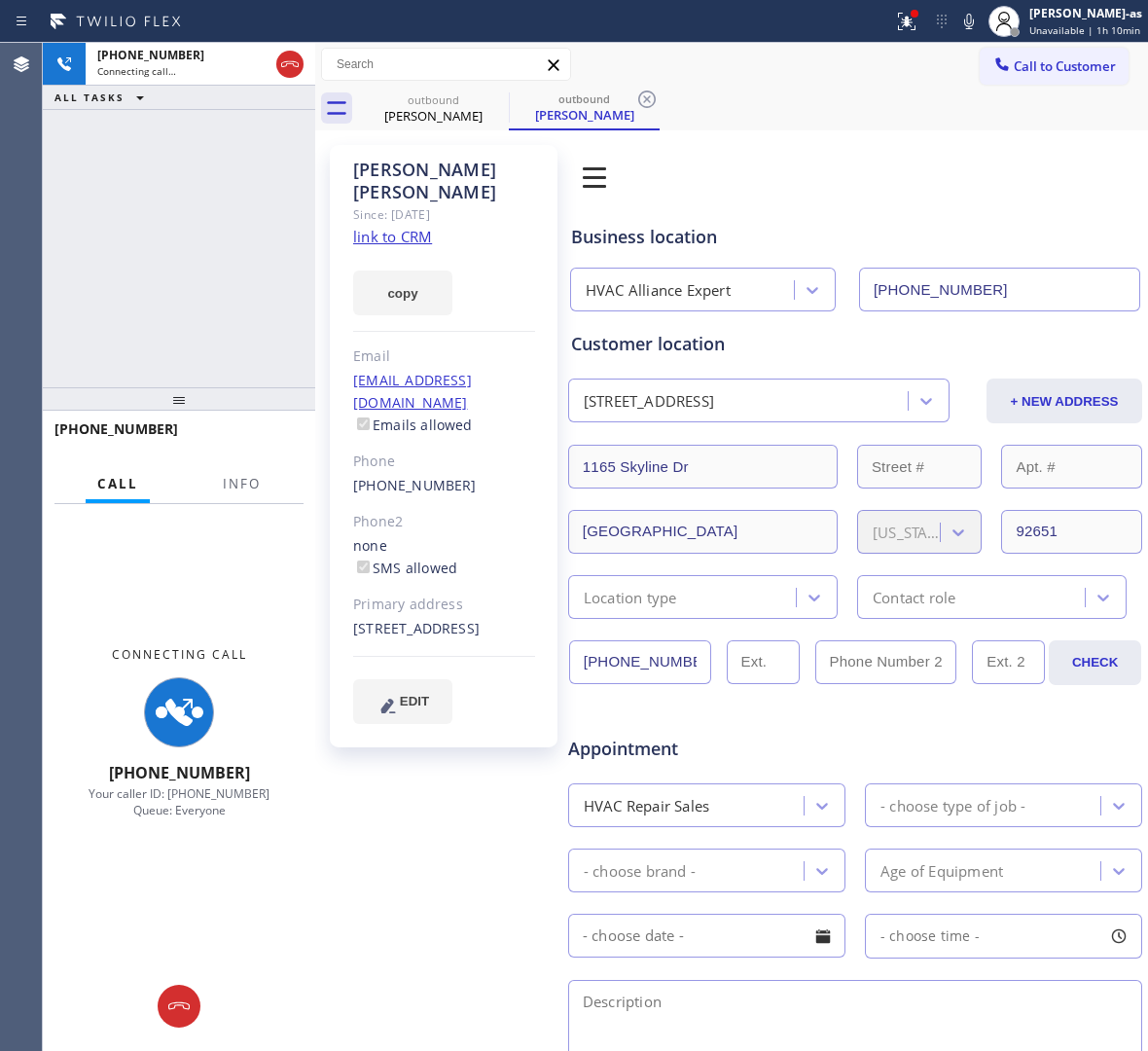 click on "link to CRM" 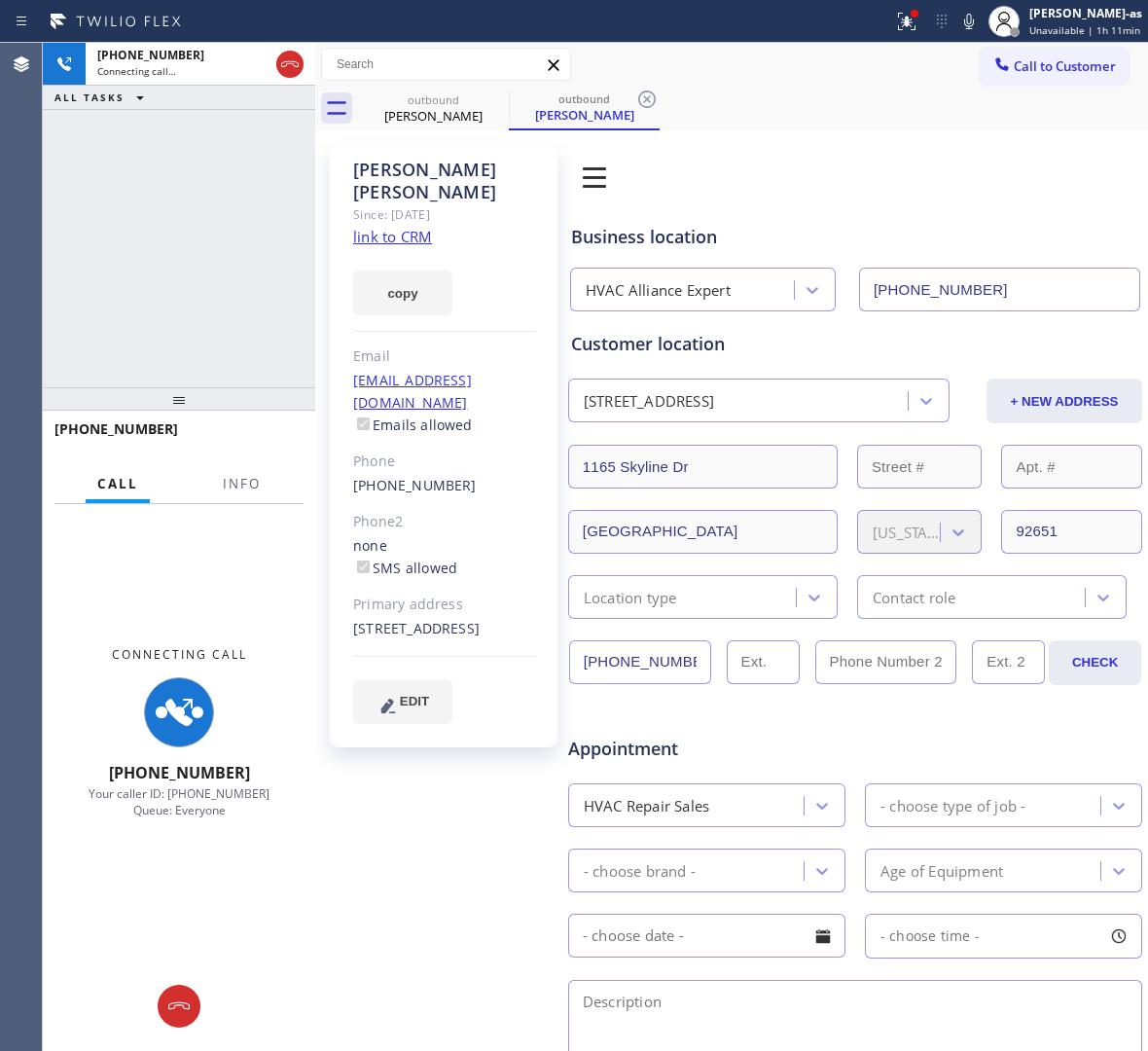 drag, startPoint x: 209, startPoint y: 182, endPoint x: 289, endPoint y: 118, distance: 102.44999 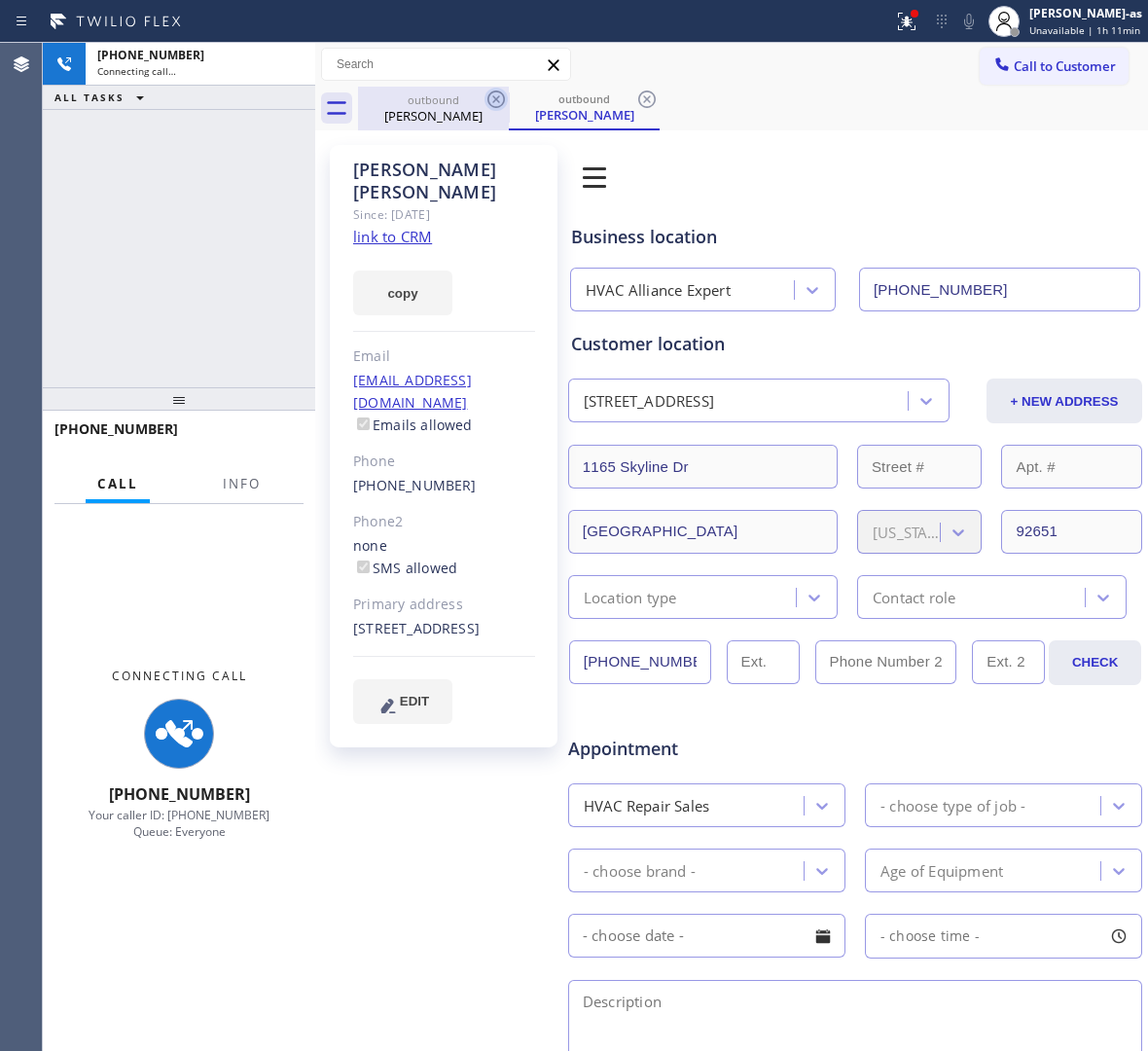drag, startPoint x: 502, startPoint y: 92, endPoint x: 489, endPoint y: 94, distance: 13.152946 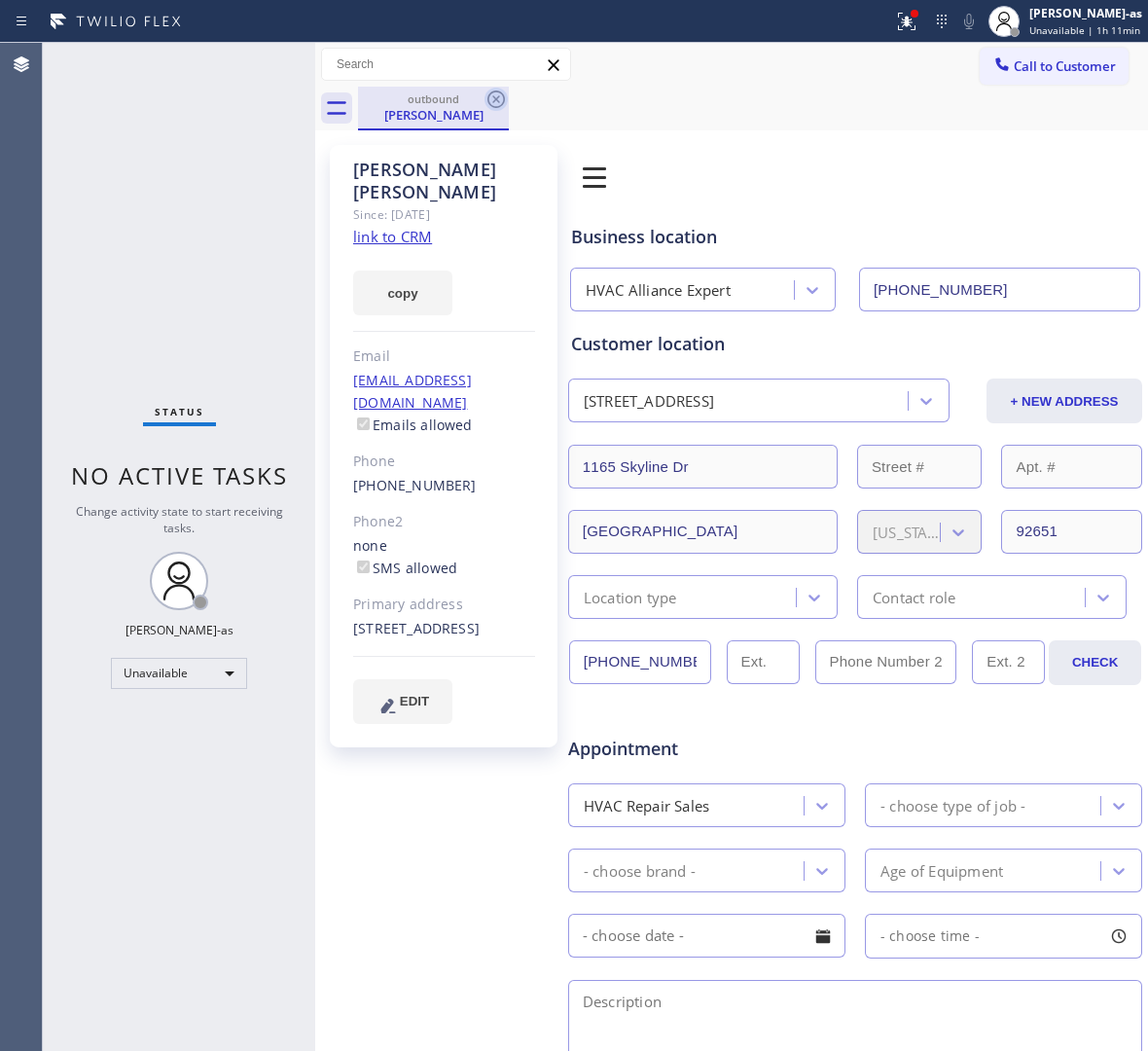 click 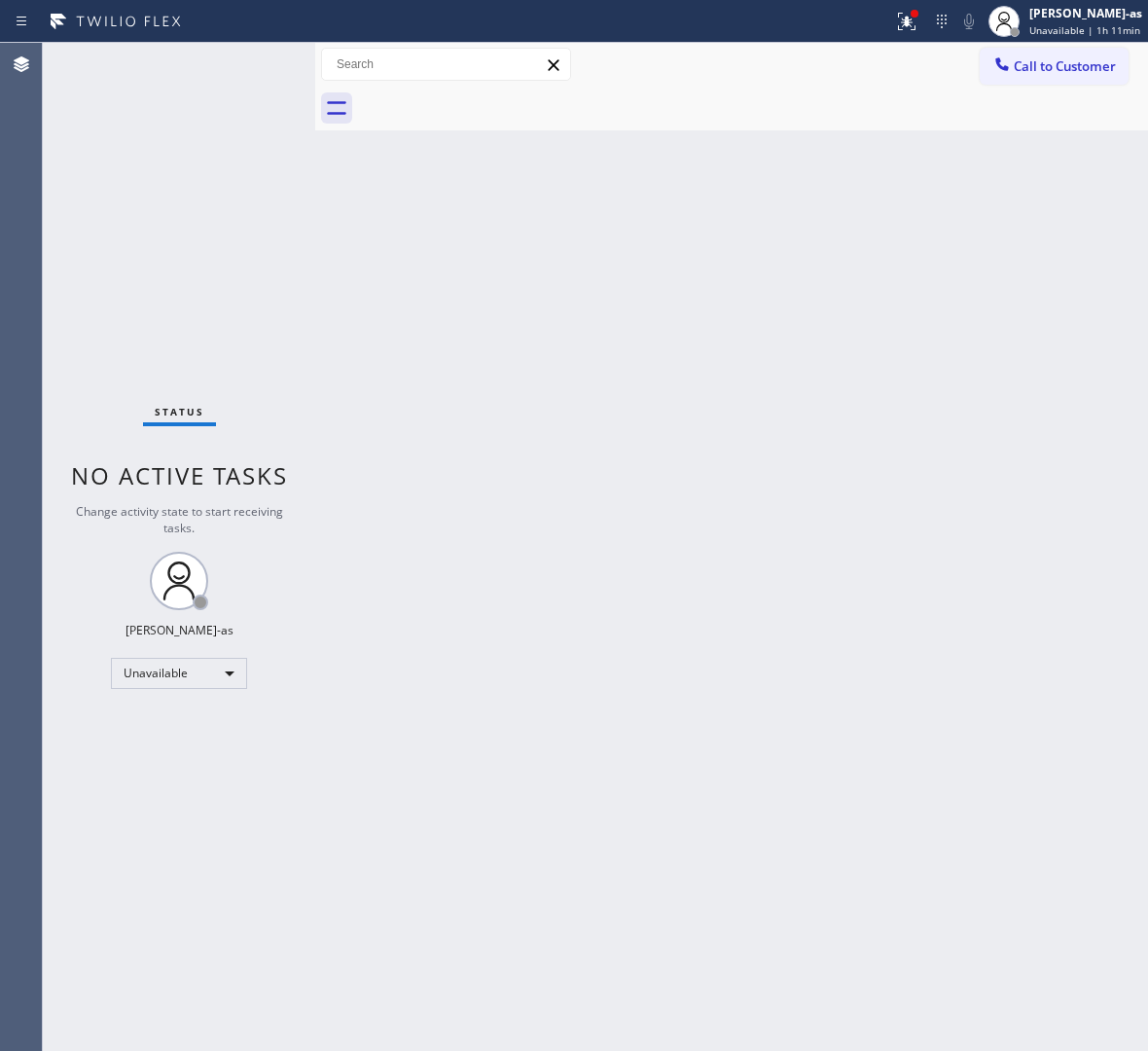 click on "Back to Dashboard Change Sender ID Customers Technicians Select a contact Outbound call Location Search location Your caller id phone number Customer number Call Customer info Name   Phone none Address none Change Sender ID HVAC [PHONE_NUMBER] 5 Star Appliance [PHONE_NUMBER] Appliance Repair [PHONE_NUMBER] Plumbing [PHONE_NUMBER] Air Duct Cleaning [PHONE_NUMBER]  Electricians [PHONE_NUMBER] Cancel Change Check personal SMS Reset Change No tabs Call to Customer Outbound call Location HVAC Alliance Expert Your caller id phone number [PHONE_NUMBER] Customer number Call Outbound call Technician Search Technician Your caller id phone number Your caller id phone number Call" at bounding box center [732, 547] 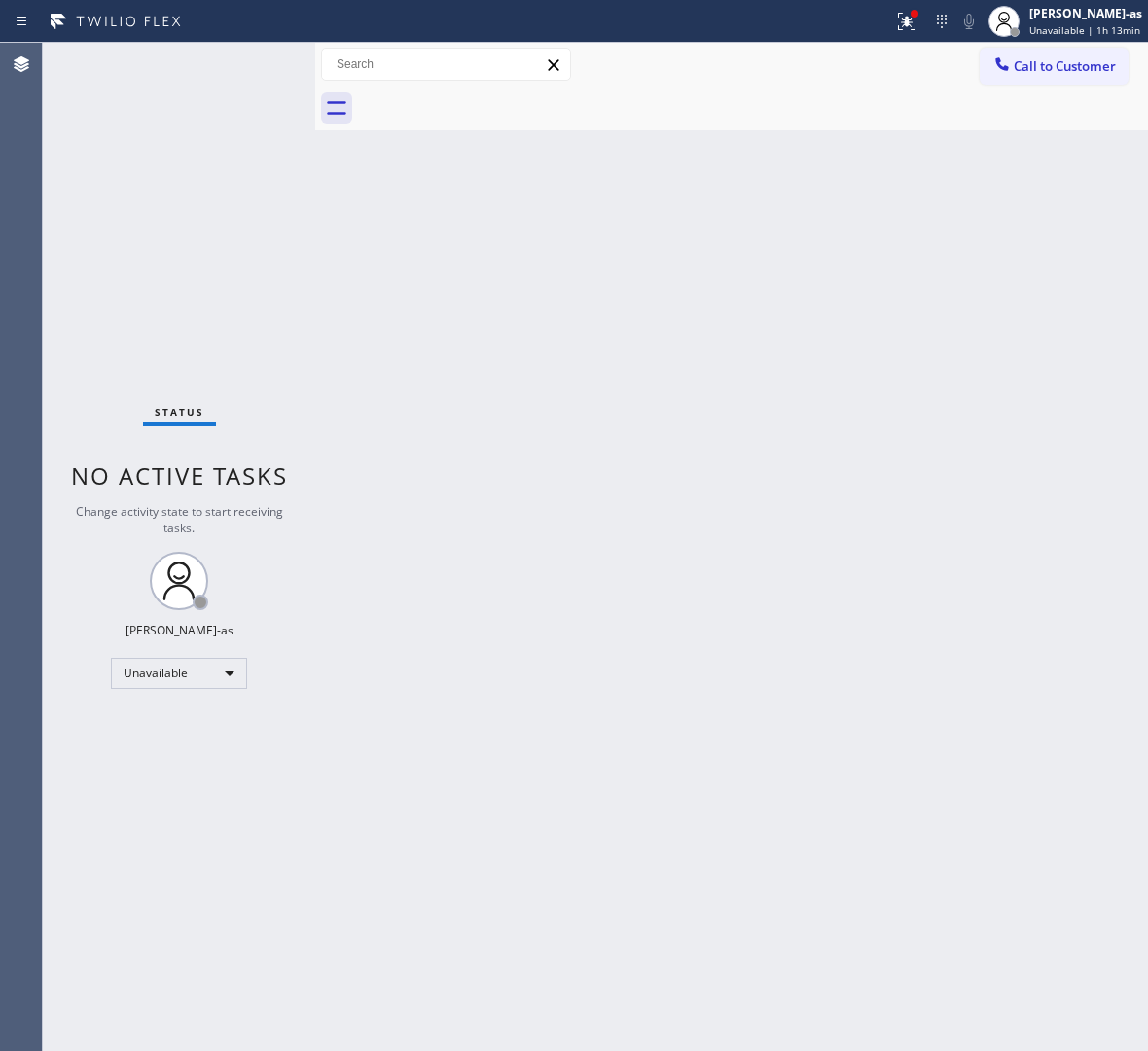 click on "Back to Dashboard Change Sender ID Customers Technicians Select a contact Outbound call Location Search location Your caller id phone number Customer number Call Customer info Name   Phone none Address none Change Sender ID HVAC [PHONE_NUMBER] 5 Star Appliance [PHONE_NUMBER] Appliance Repair [PHONE_NUMBER] Plumbing [PHONE_NUMBER] Air Duct Cleaning [PHONE_NUMBER]  Electricians [PHONE_NUMBER] Cancel Change Check personal SMS Reset Change No tabs Call to Customer Outbound call Location HVAC Alliance Expert Your caller id phone number [PHONE_NUMBER] Customer number Call Outbound call Technician Search Technician Your caller id phone number Your caller id phone number Call" at bounding box center [732, 547] 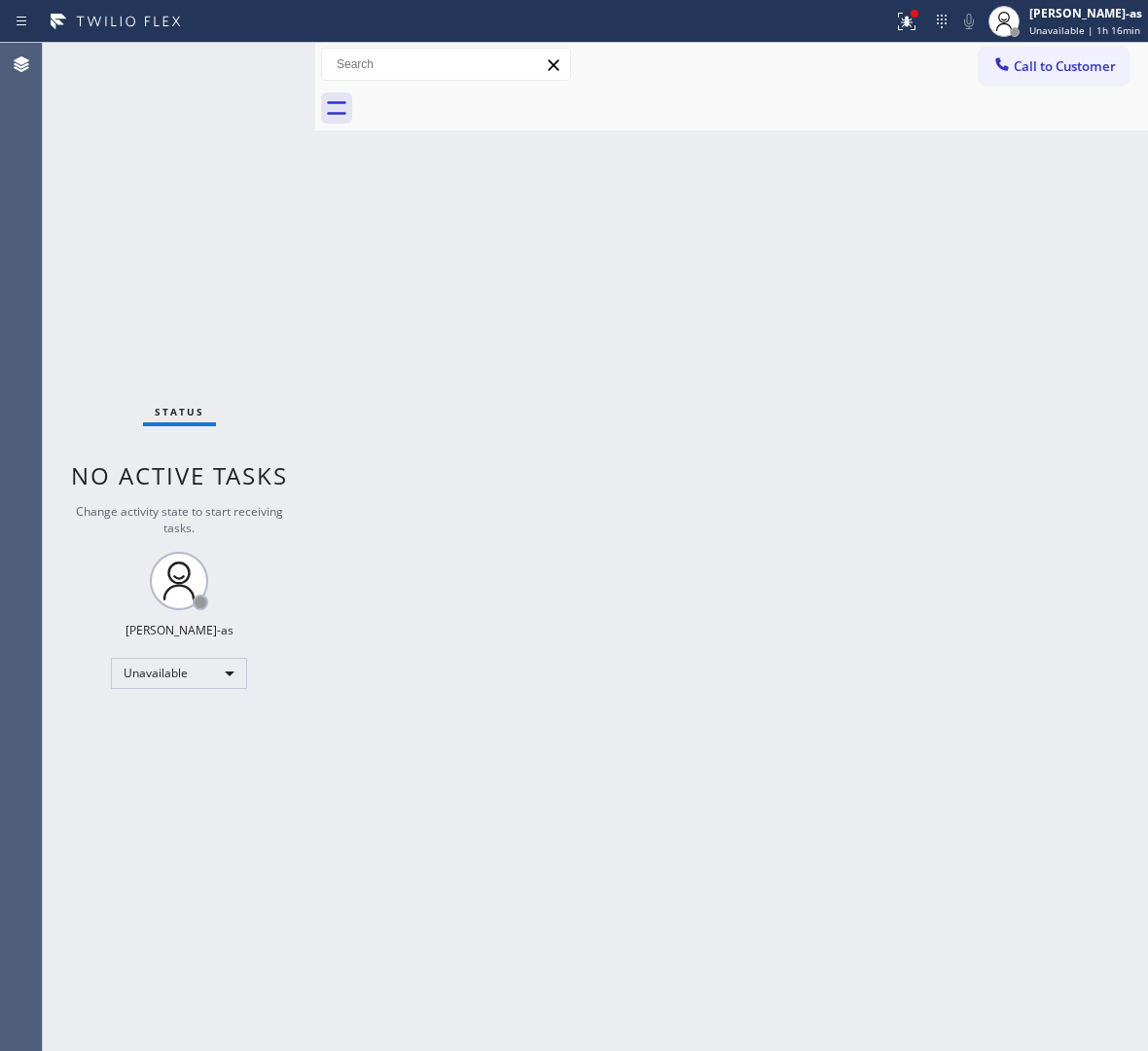 drag, startPoint x: 413, startPoint y: 186, endPoint x: 460, endPoint y: 56, distance: 138.2353 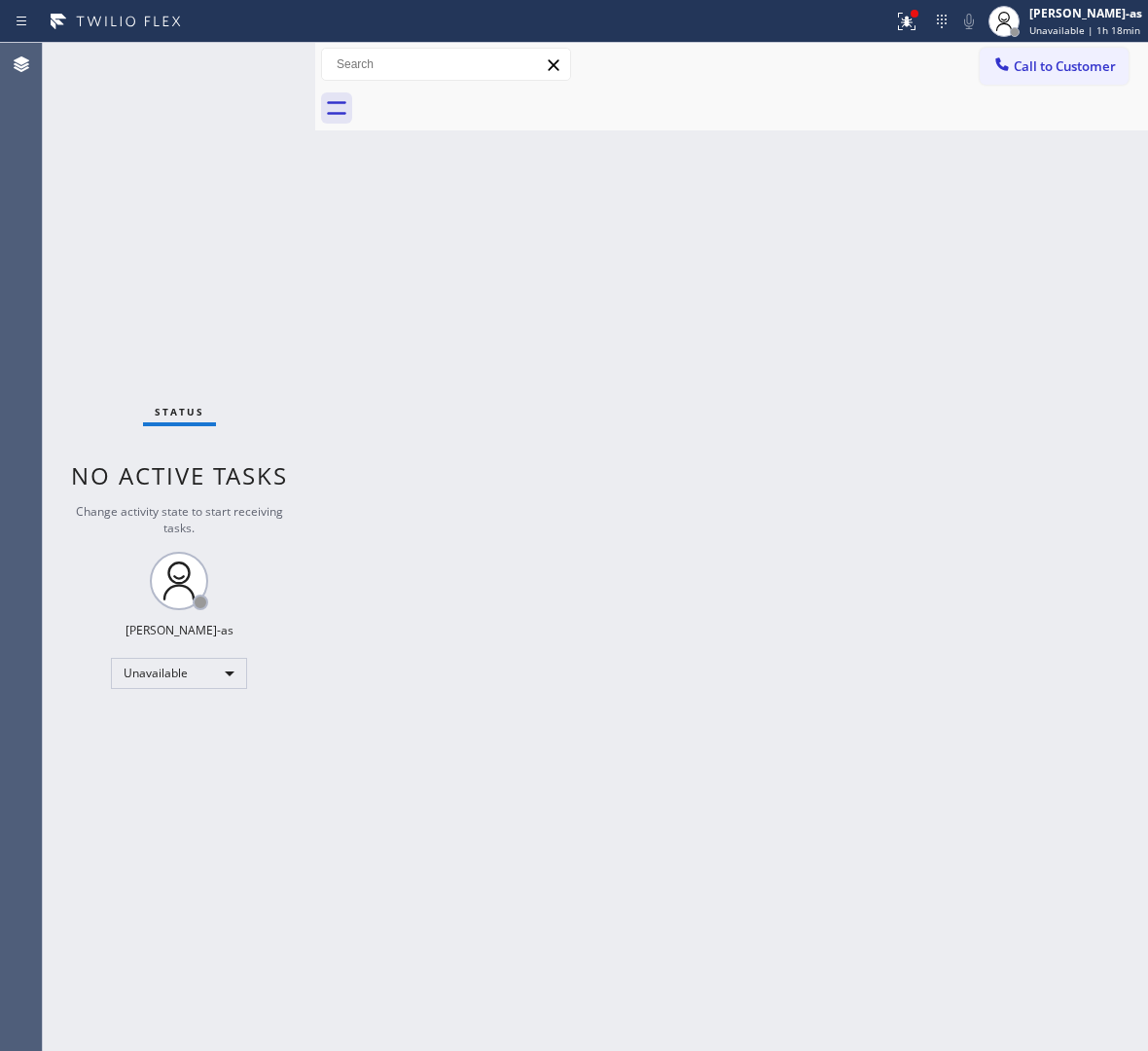drag, startPoint x: 351, startPoint y: 261, endPoint x: 363, endPoint y: 229, distance: 34.176 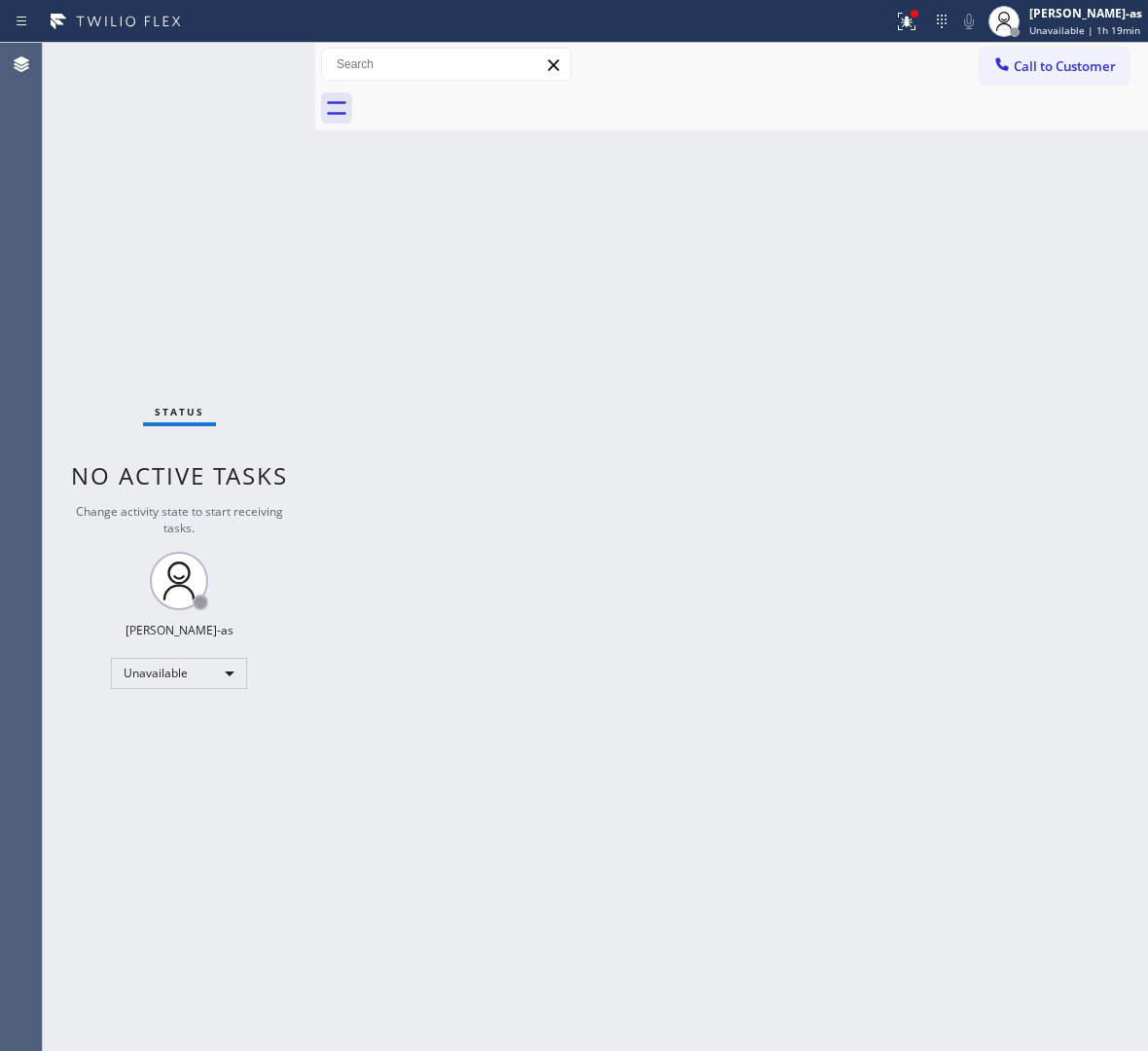 click on "Back to Dashboard Change Sender ID Customers Technicians Select a contact Outbound call Location Search location Your caller id phone number Customer number Call Customer info Name   Phone none Address none Change Sender ID HVAC [PHONE_NUMBER] 5 Star Appliance [PHONE_NUMBER] Appliance Repair [PHONE_NUMBER] Plumbing [PHONE_NUMBER] Air Duct Cleaning [PHONE_NUMBER]  Electricians [PHONE_NUMBER] Cancel Change Check personal SMS Reset Change No tabs Call to Customer Outbound call Location HVAC Alliance Expert Your caller id phone number [PHONE_NUMBER] Customer number Call Outbound call Technician Search Technician Your caller id phone number Your caller id phone number Call" at bounding box center (732, 547) 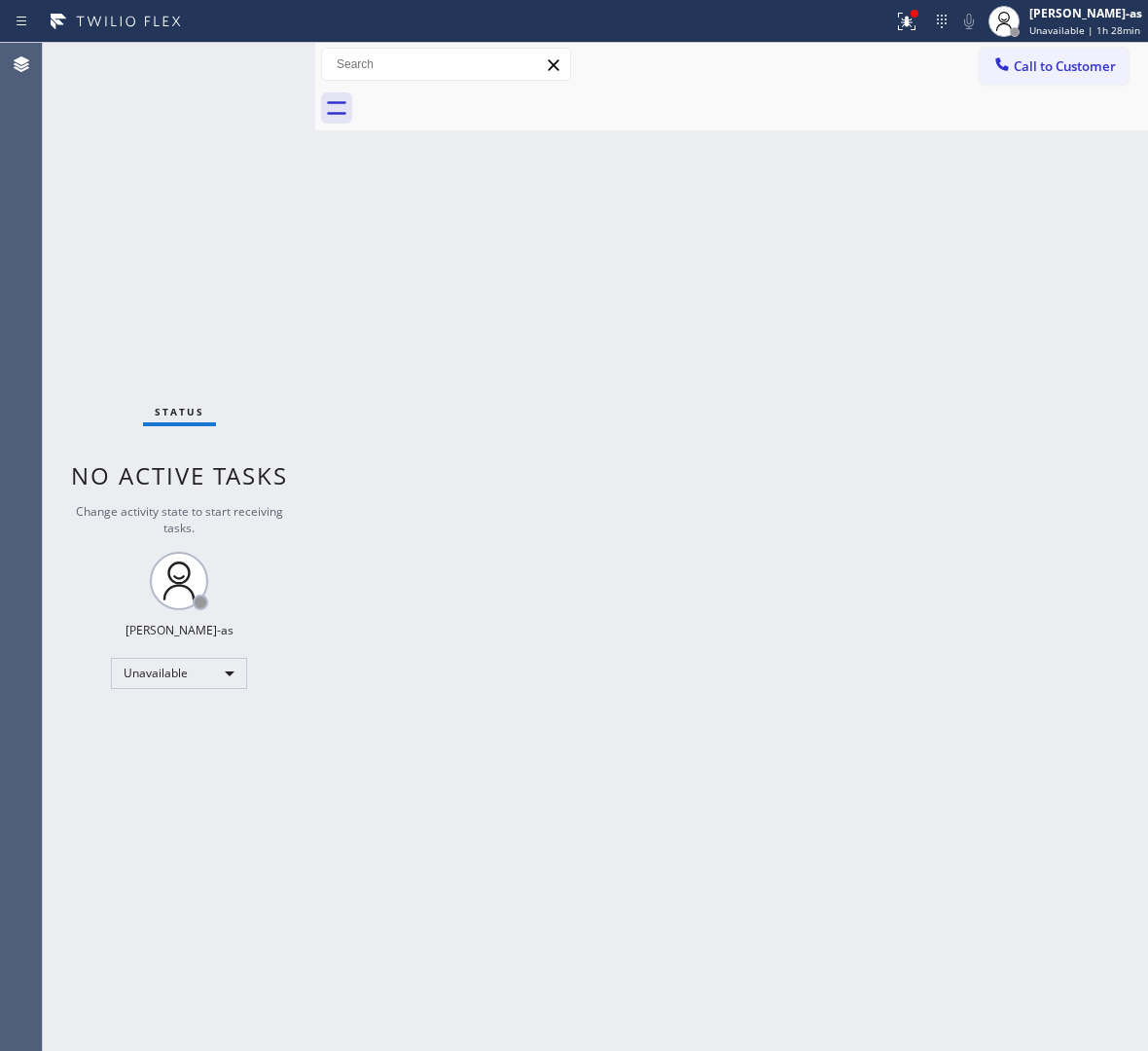 click on "Back to Dashboard Change Sender ID Customers Technicians Select a contact Outbound call Location Search location Your caller id phone number Customer number Call Customer info Name   Phone none Address none Change Sender ID HVAC [PHONE_NUMBER] 5 Star Appliance [PHONE_NUMBER] Appliance Repair [PHONE_NUMBER] Plumbing [PHONE_NUMBER] Air Duct Cleaning [PHONE_NUMBER]  Electricians [PHONE_NUMBER] Cancel Change Check personal SMS Reset Change No tabs Call to Customer Outbound call Location HVAC Alliance Expert Your caller id phone number [PHONE_NUMBER] Customer number Call Outbound call Technician Search Technician Your caller id phone number Your caller id phone number Call" at bounding box center [732, 547] 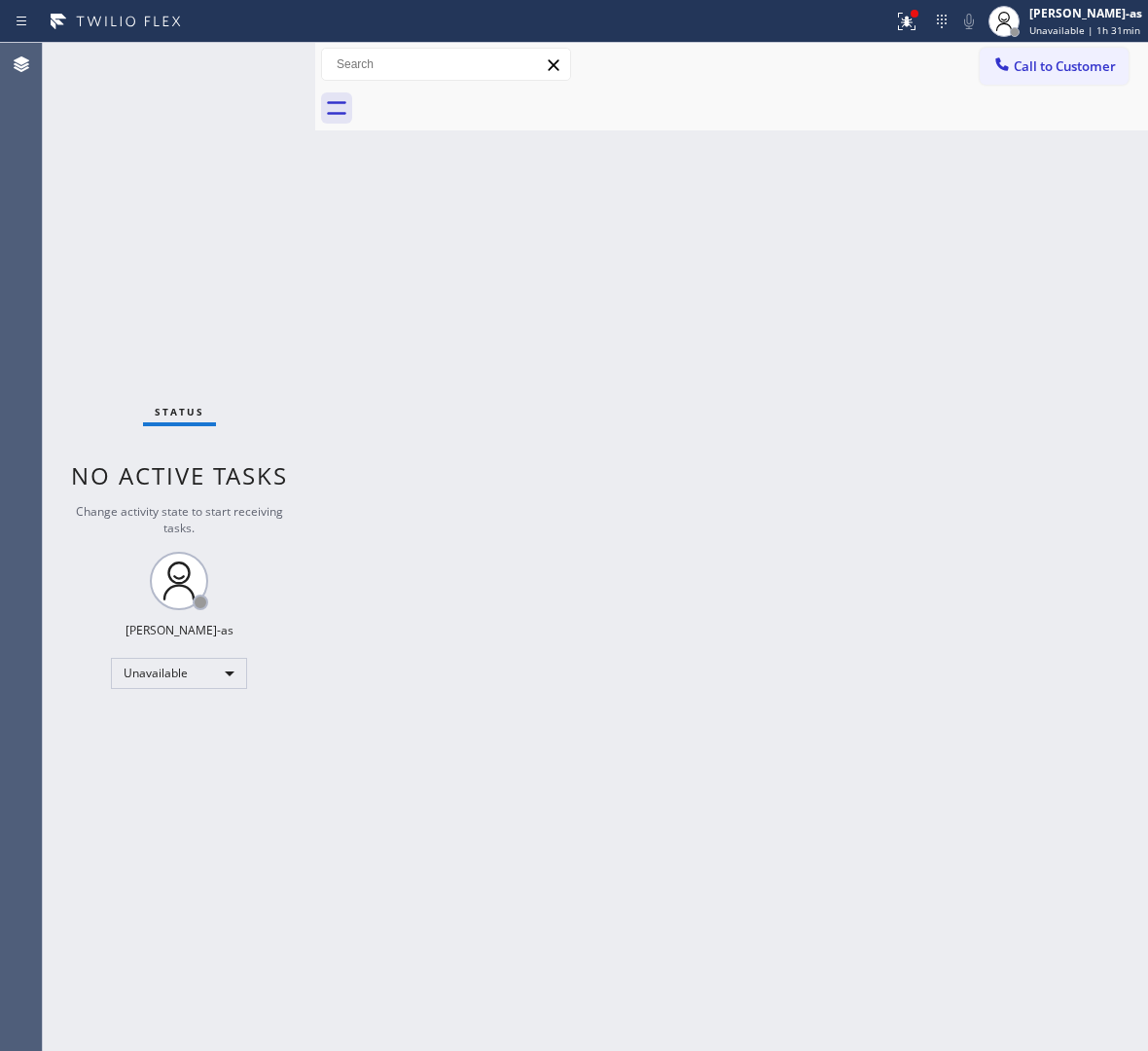 click on "Back to Dashboard Change Sender ID Customers Technicians Select a contact Outbound call Location Search location Your caller id phone number Customer number Call Customer info Name   Phone none Address none Change Sender ID HVAC [PHONE_NUMBER] 5 Star Appliance [PHONE_NUMBER] Appliance Repair [PHONE_NUMBER] Plumbing [PHONE_NUMBER] Air Duct Cleaning [PHONE_NUMBER]  Electricians [PHONE_NUMBER] Cancel Change Check personal SMS Reset Change No tabs Call to Customer Outbound call Location HVAC Alliance Expert Your caller id phone number [PHONE_NUMBER] Customer number Call Outbound call Technician Search Technician Your caller id phone number Your caller id phone number Call" at bounding box center [732, 547] 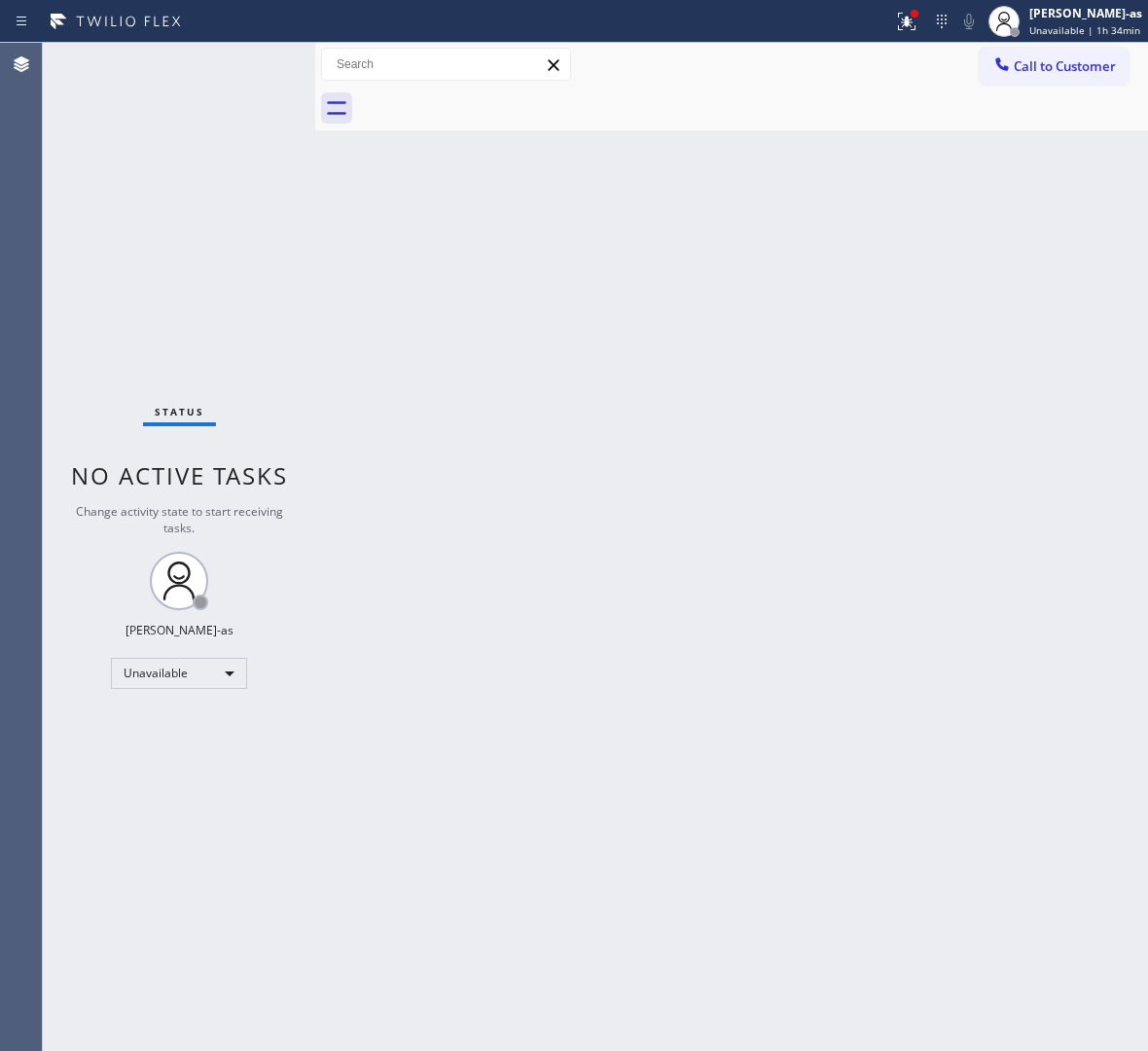 drag, startPoint x: 191, startPoint y: 222, endPoint x: 311, endPoint y: 214, distance: 120.2664 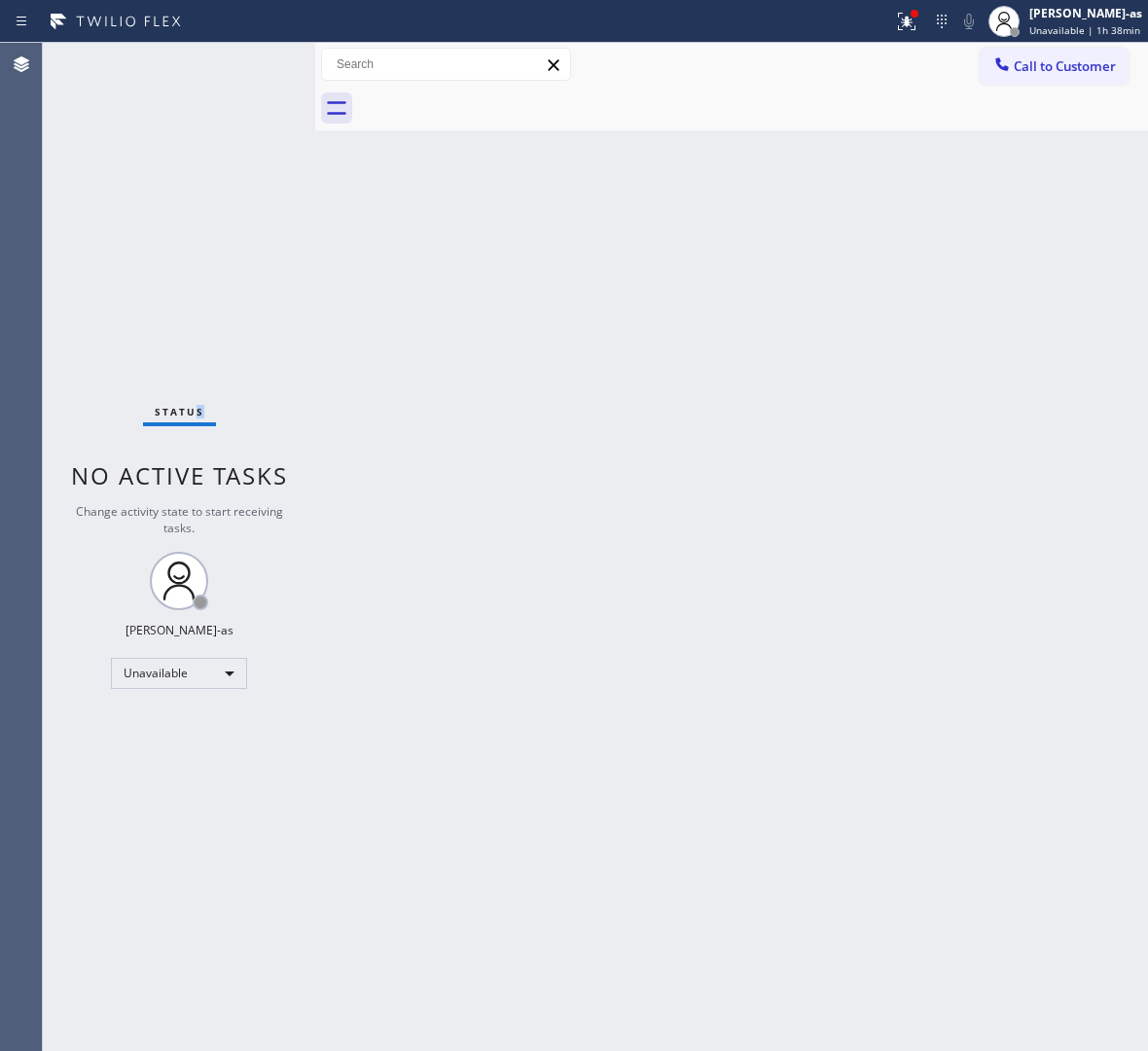 drag, startPoint x: 567, startPoint y: 552, endPoint x: 577, endPoint y: 550, distance: 10.198039 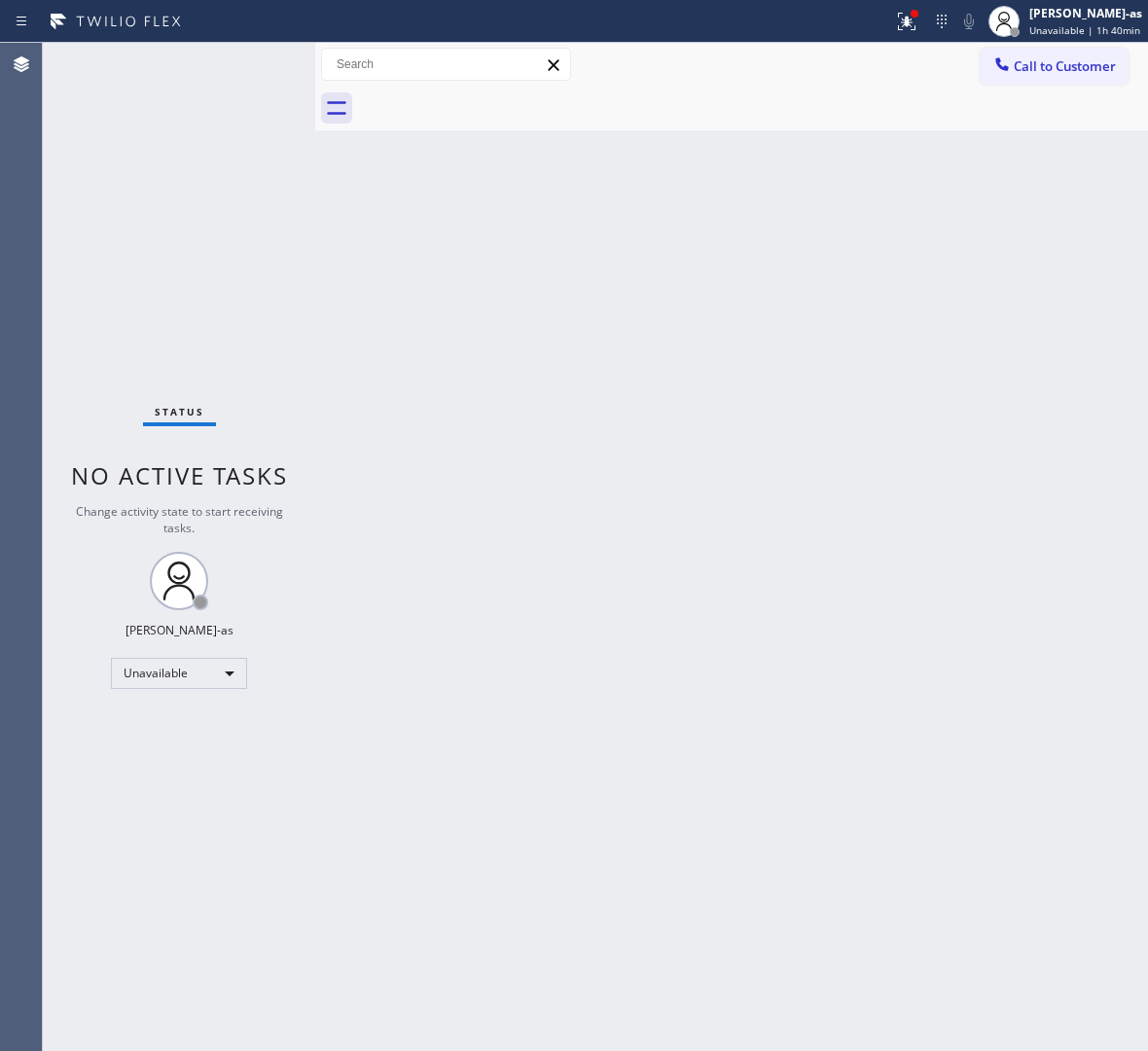 click on "Back to Dashboard Change Sender ID Customers Technicians Select a contact Outbound call Location Search location Your caller id phone number Customer number Call Customer info Name   Phone none Address none Change Sender ID HVAC [PHONE_NUMBER] 5 Star Appliance [PHONE_NUMBER] Appliance Repair [PHONE_NUMBER] Plumbing [PHONE_NUMBER] Air Duct Cleaning [PHONE_NUMBER]  Electricians [PHONE_NUMBER] Cancel Change Check personal SMS Reset Change No tabs Call to Customer Outbound call Location HVAC Alliance Expert Your caller id phone number [PHONE_NUMBER] Customer number Call Outbound call Technician Search Technician Your caller id phone number Your caller id phone number Call" at bounding box center (732, 547) 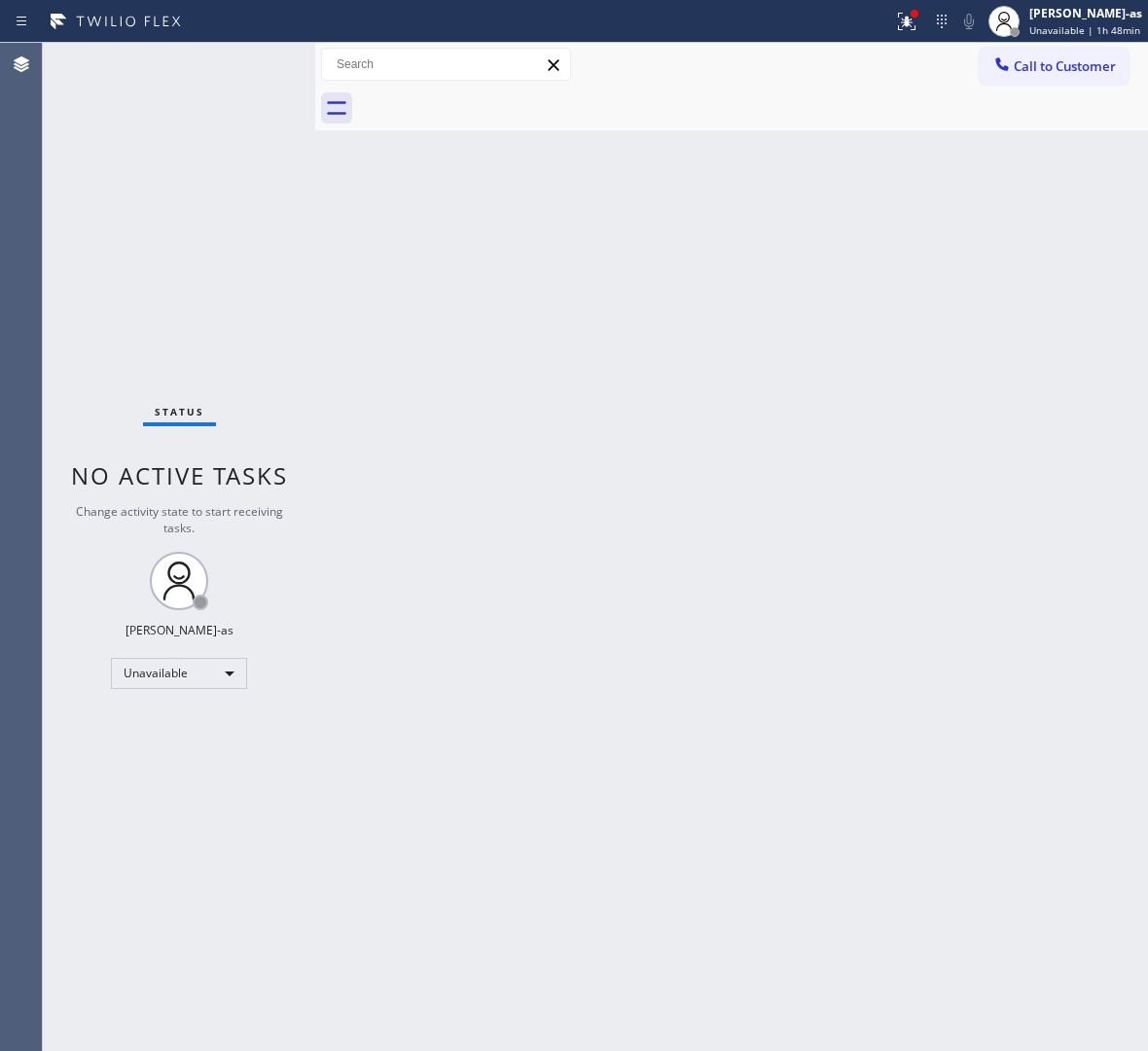 click on "Back to Dashboard Change Sender ID Customers Technicians Select a contact Outbound call Location Search location Your caller id phone number Customer number Call Customer info Name   Phone none Address none Change Sender ID HVAC [PHONE_NUMBER] 5 Star Appliance [PHONE_NUMBER] Appliance Repair [PHONE_NUMBER] Plumbing [PHONE_NUMBER] Air Duct Cleaning [PHONE_NUMBER]  Electricians [PHONE_NUMBER] Cancel Change Check personal SMS Reset Change No tabs Call to Customer Outbound call Location HVAC Alliance Expert Your caller id phone number [PHONE_NUMBER] Customer number Call Outbound call Technician Search Technician Your caller id phone number Your caller id phone number Call" at bounding box center [732, 547] 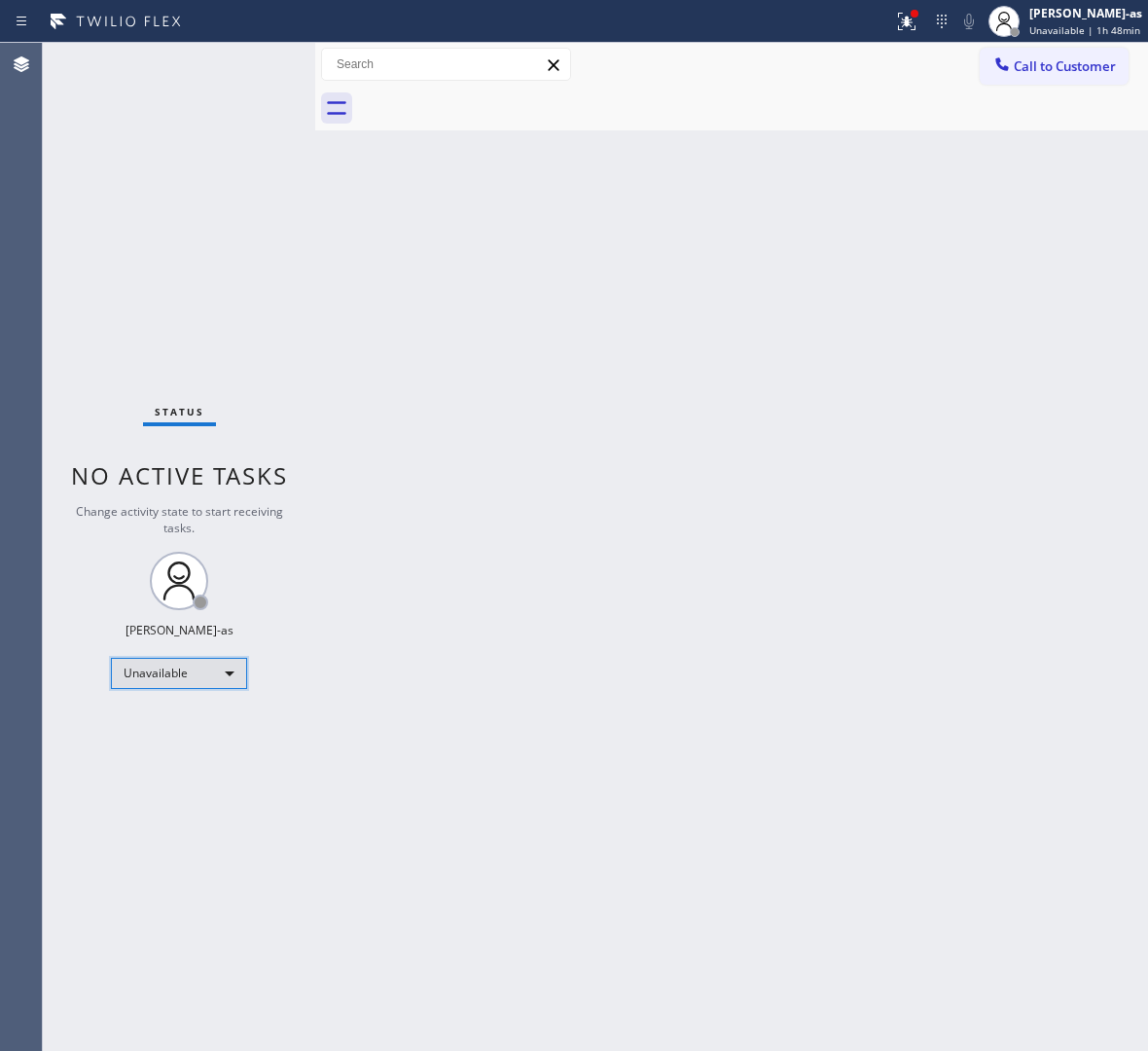 click on "Unavailable" at bounding box center [179, 673] 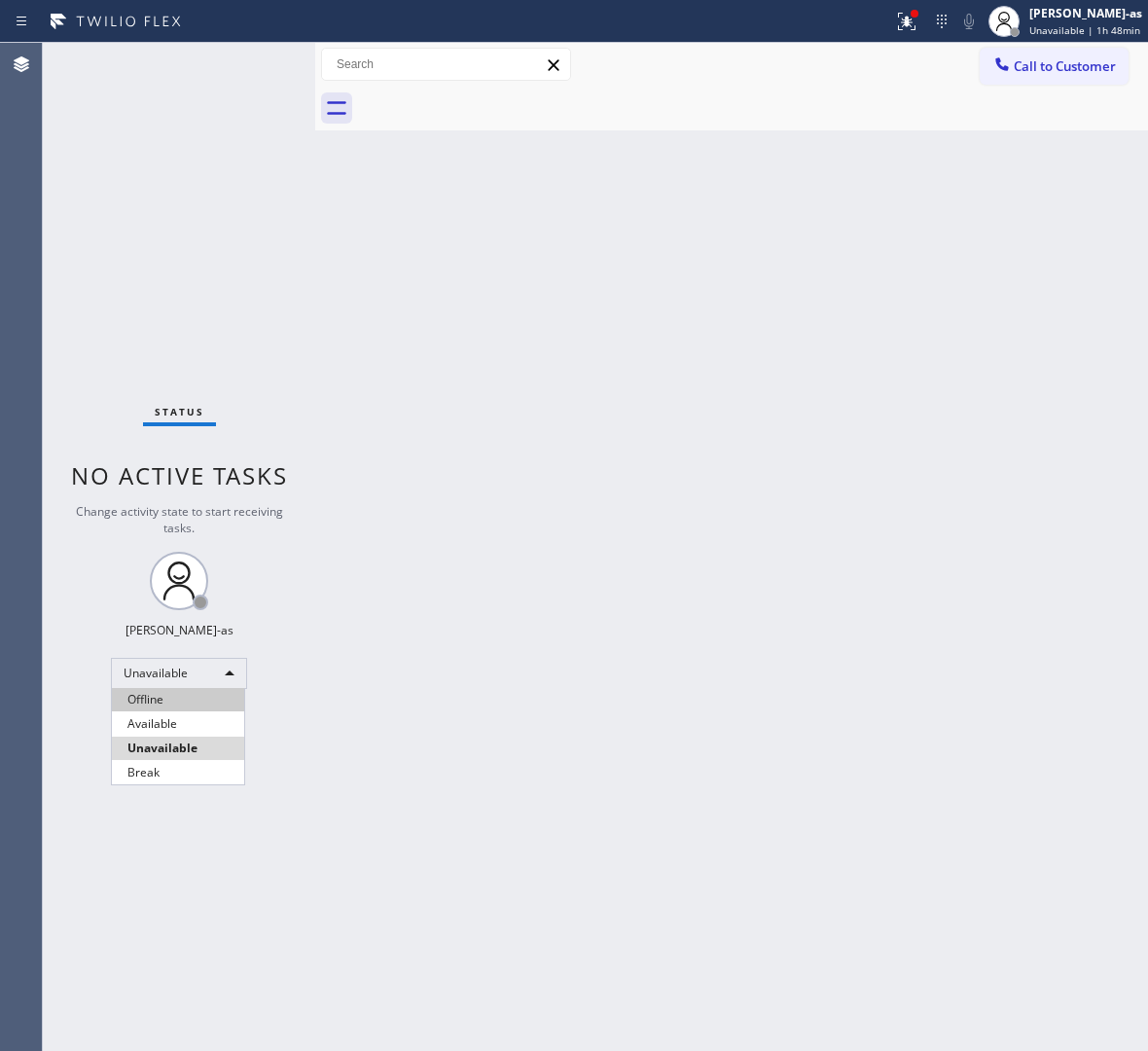 click on "Offline" at bounding box center [178, 700] 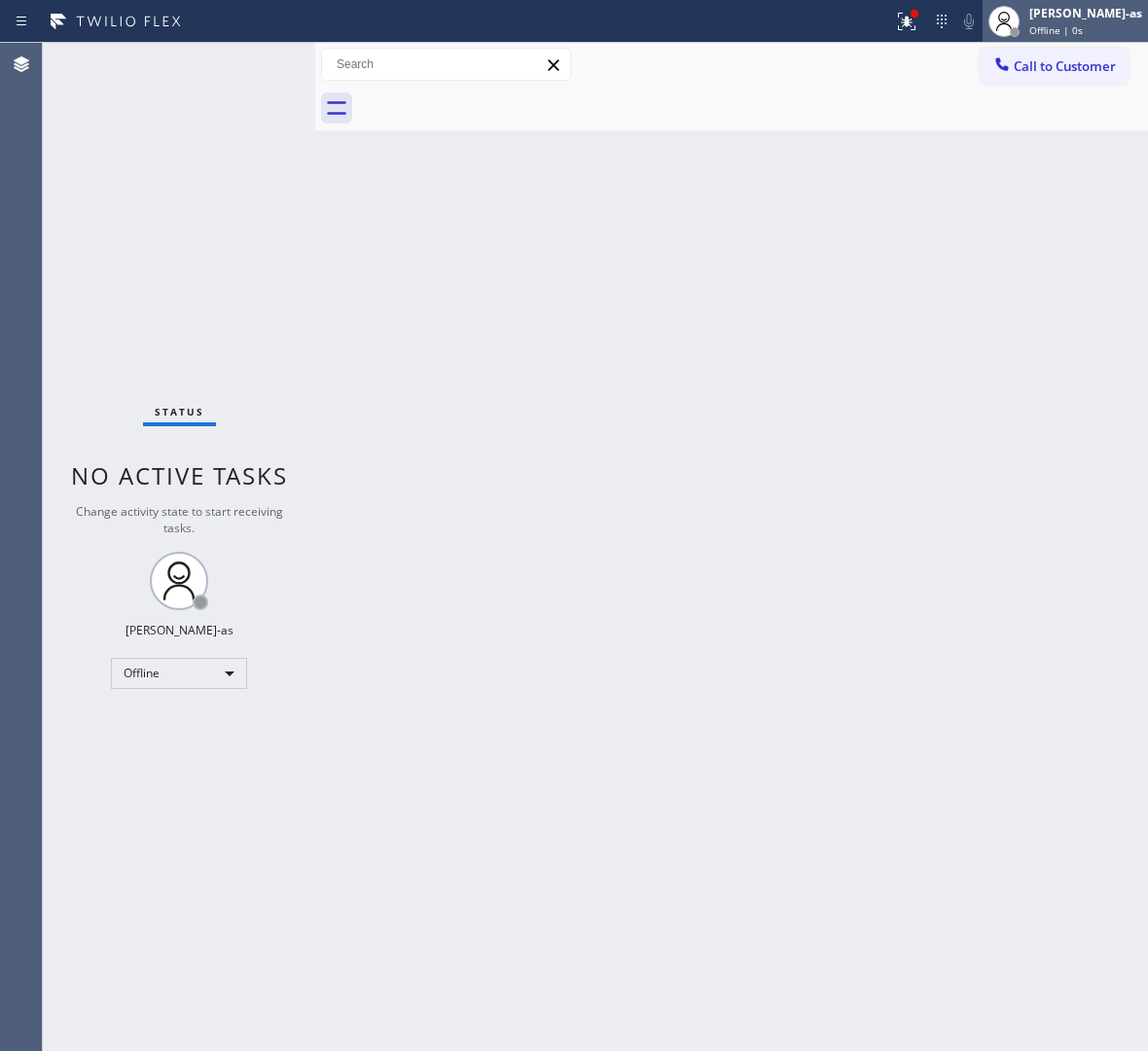 click on "Offline | 0s" at bounding box center [1056, 30] 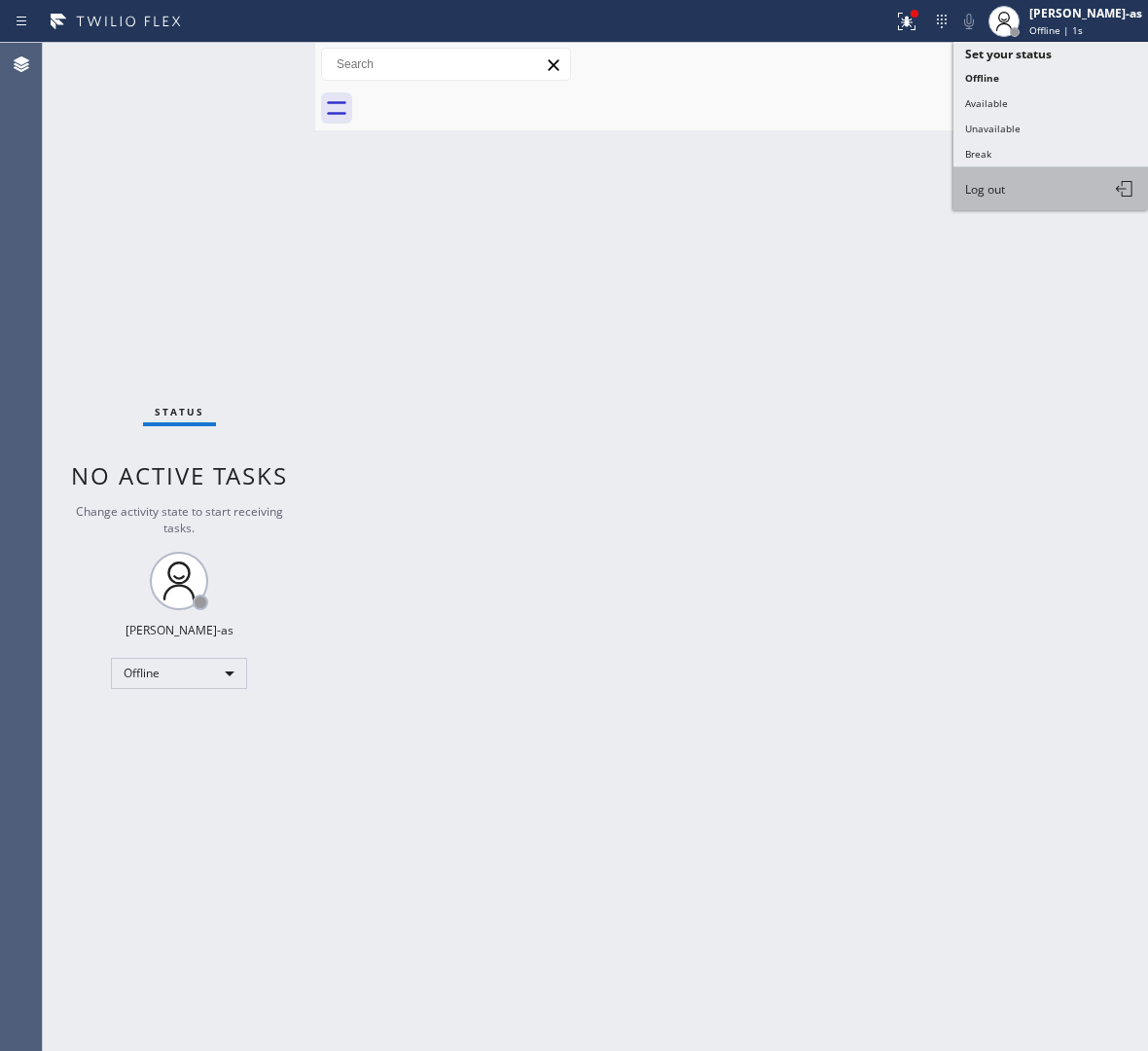 click on "Log out" at bounding box center (985, 189) 